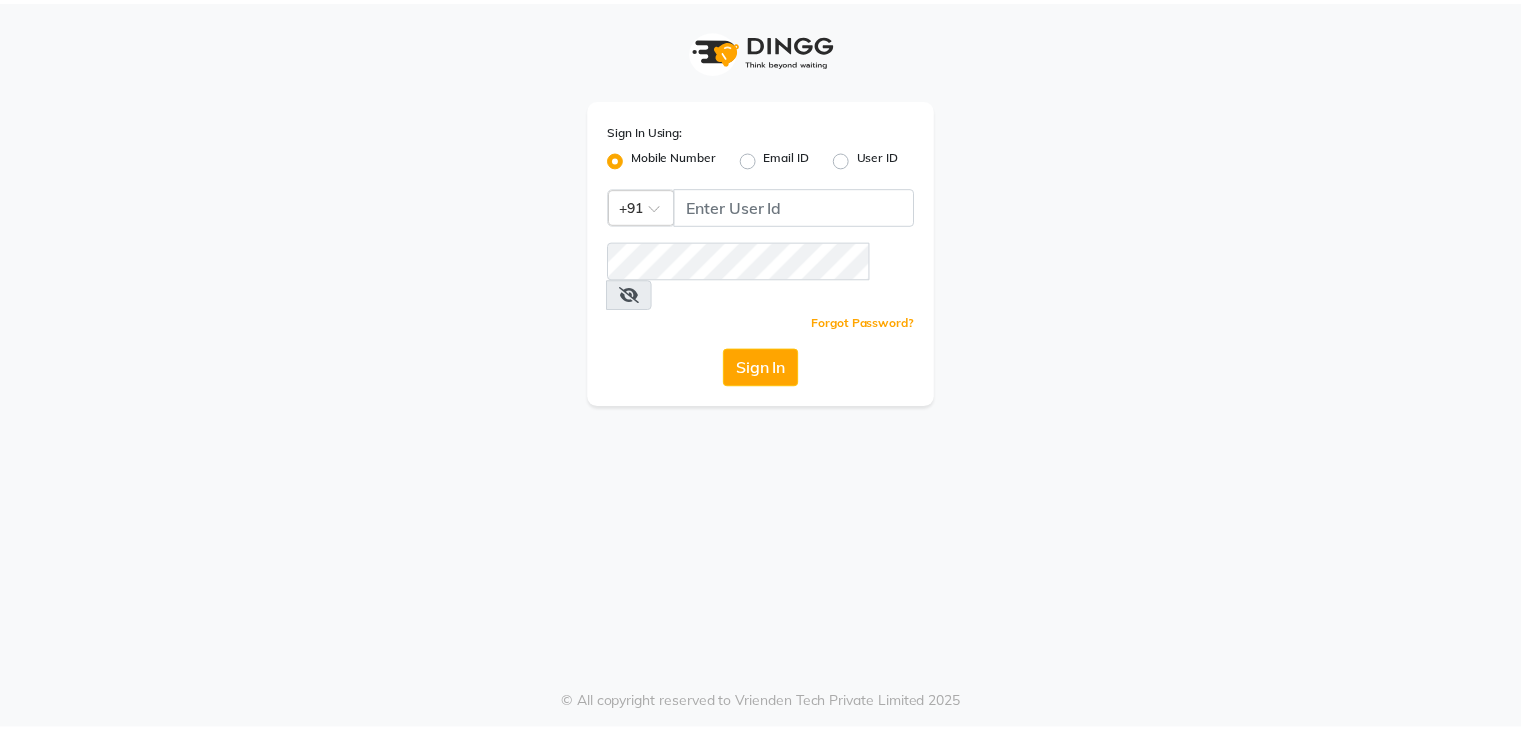 scroll, scrollTop: 0, scrollLeft: 0, axis: both 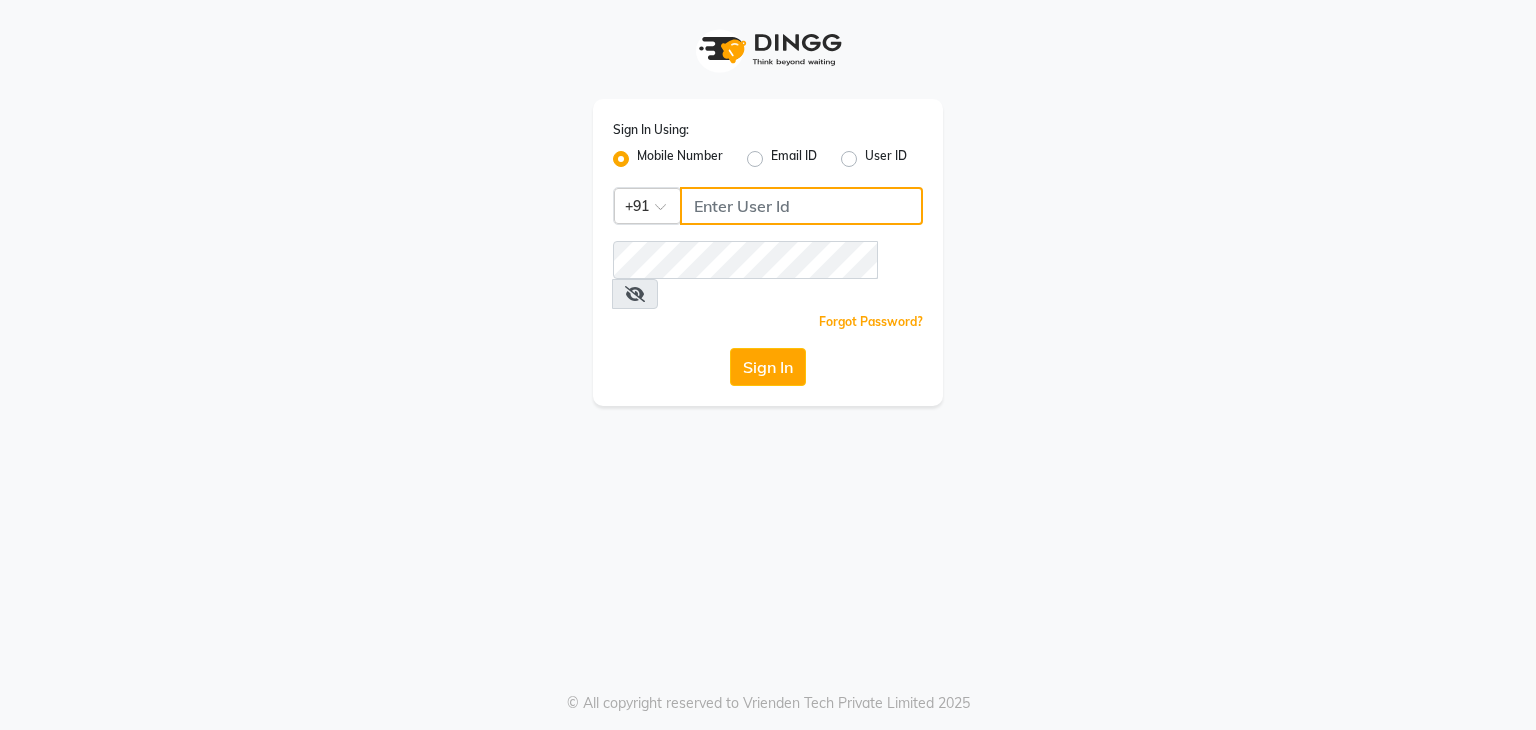 click 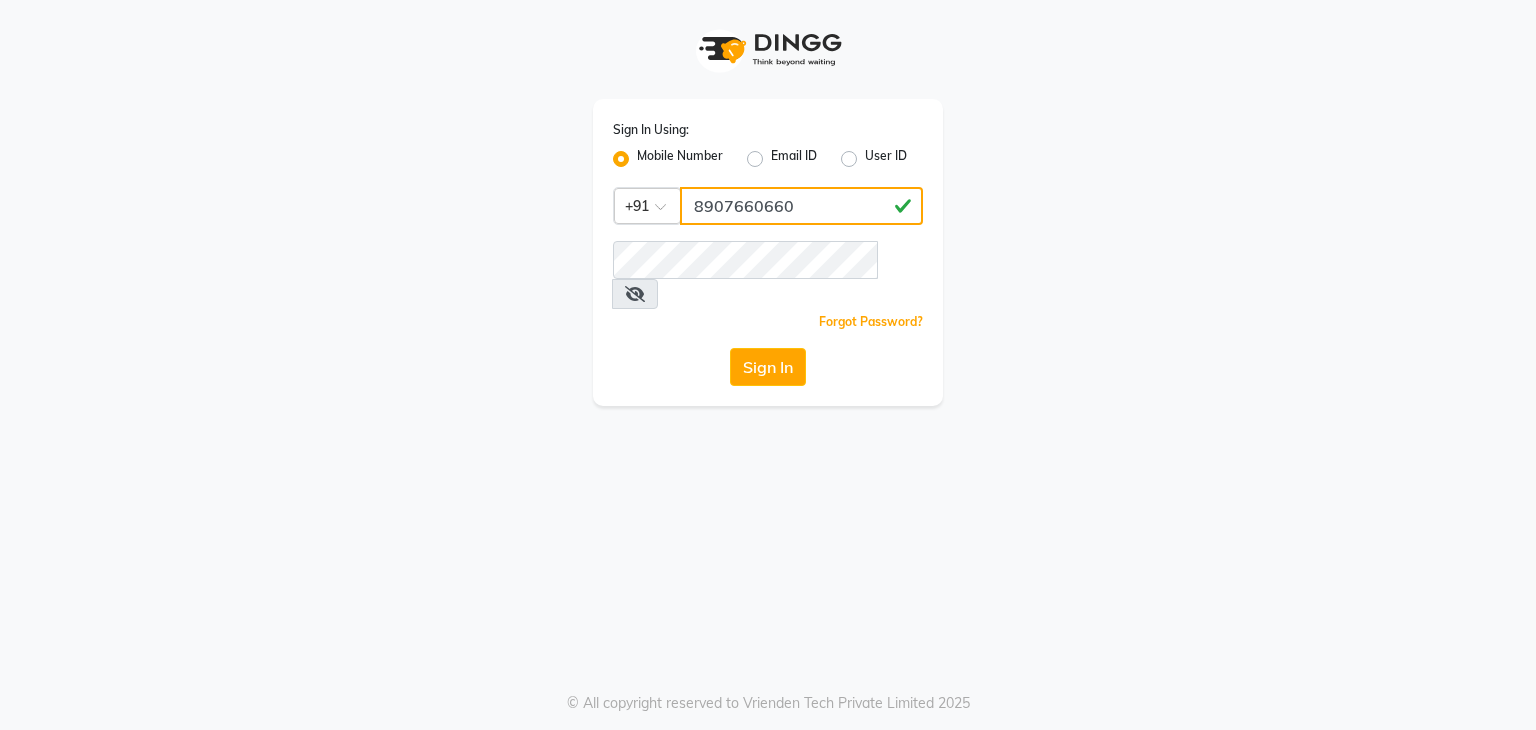 type on "8907660660" 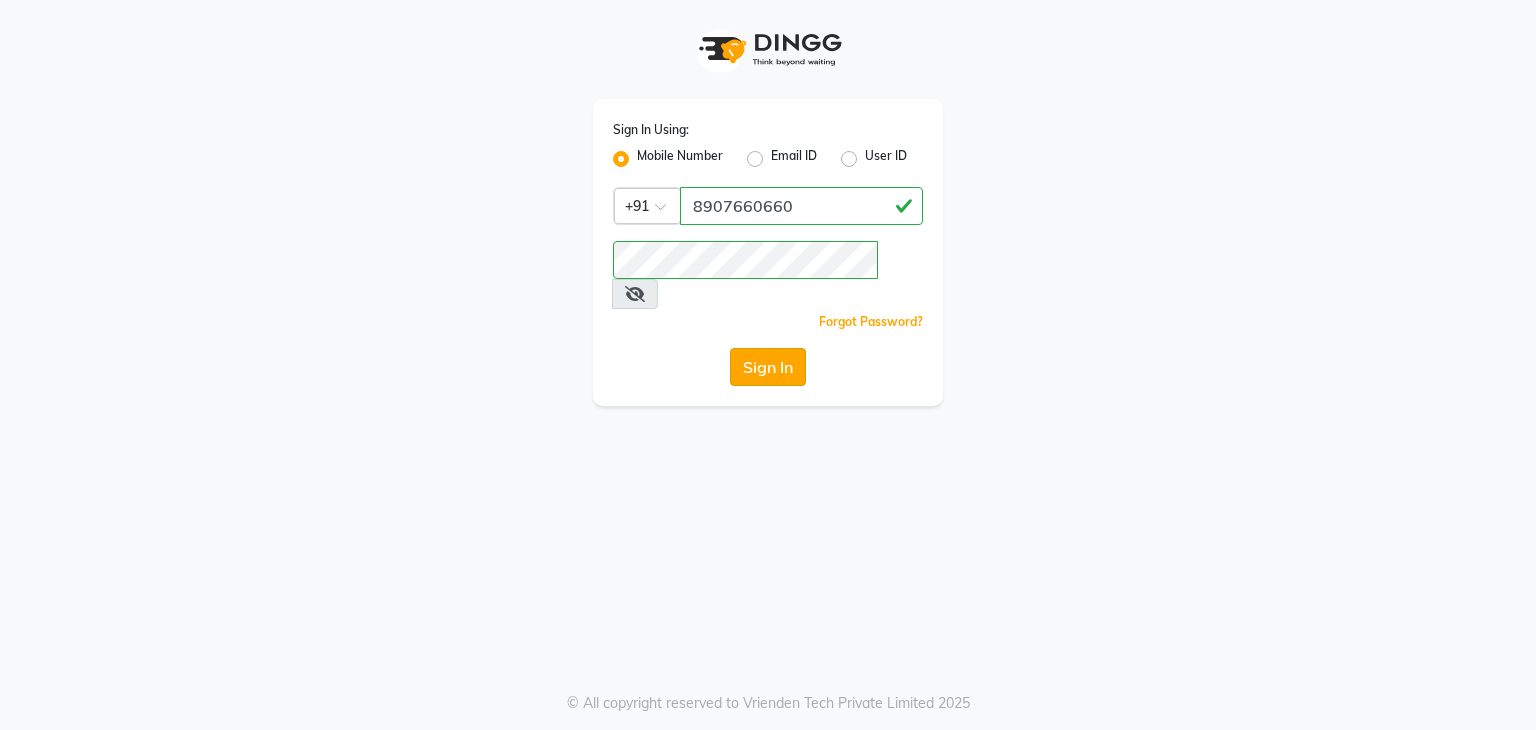 click on "Sign In" 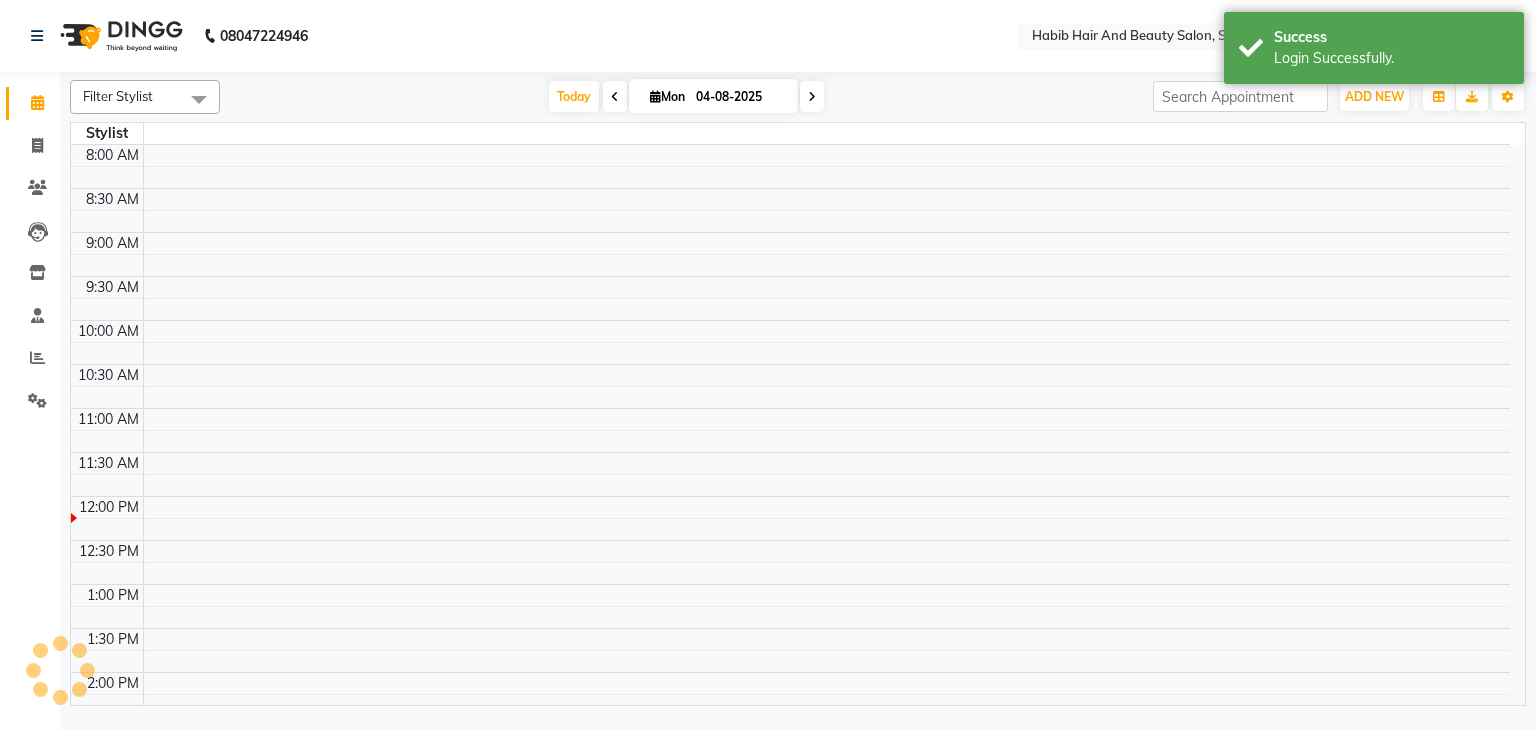select on "en" 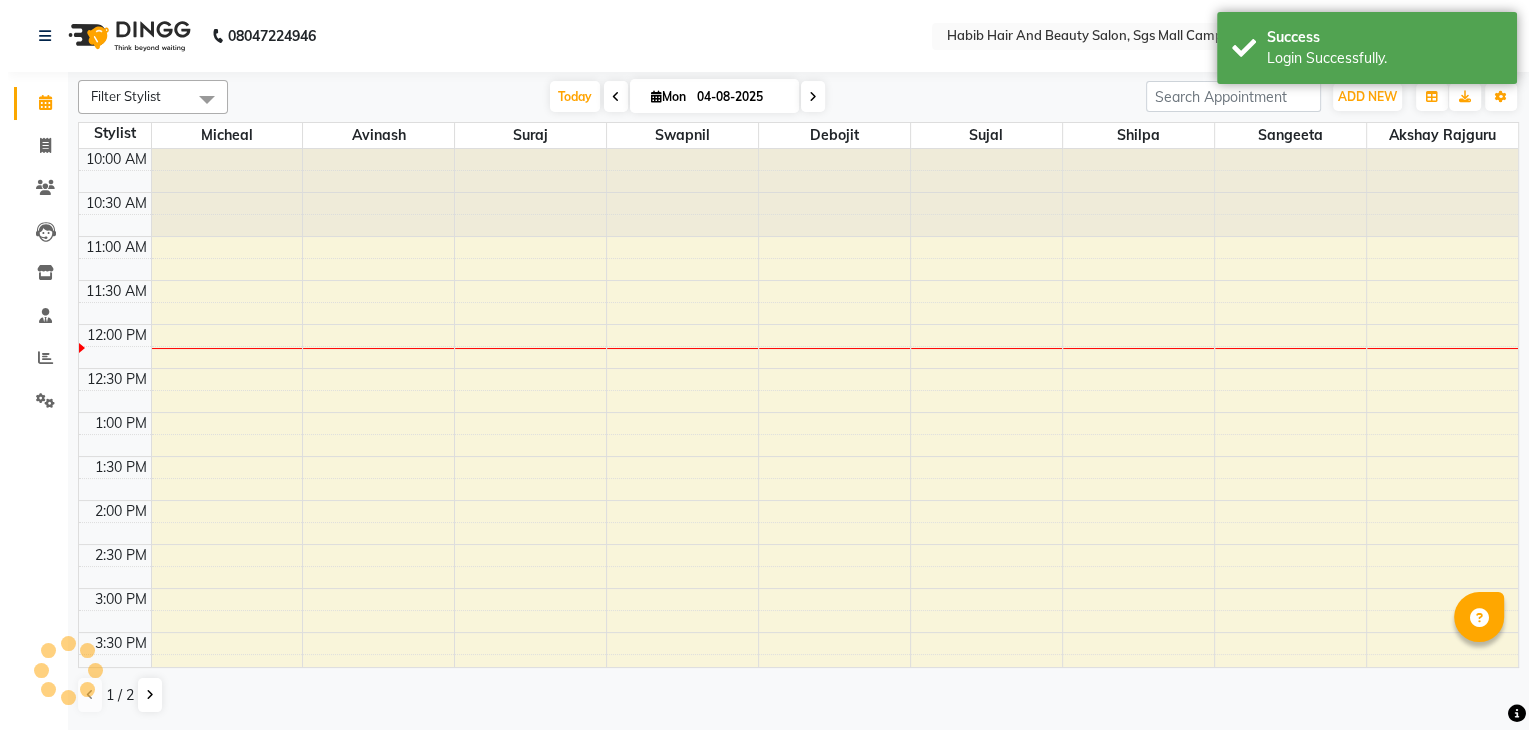 scroll, scrollTop: 175, scrollLeft: 0, axis: vertical 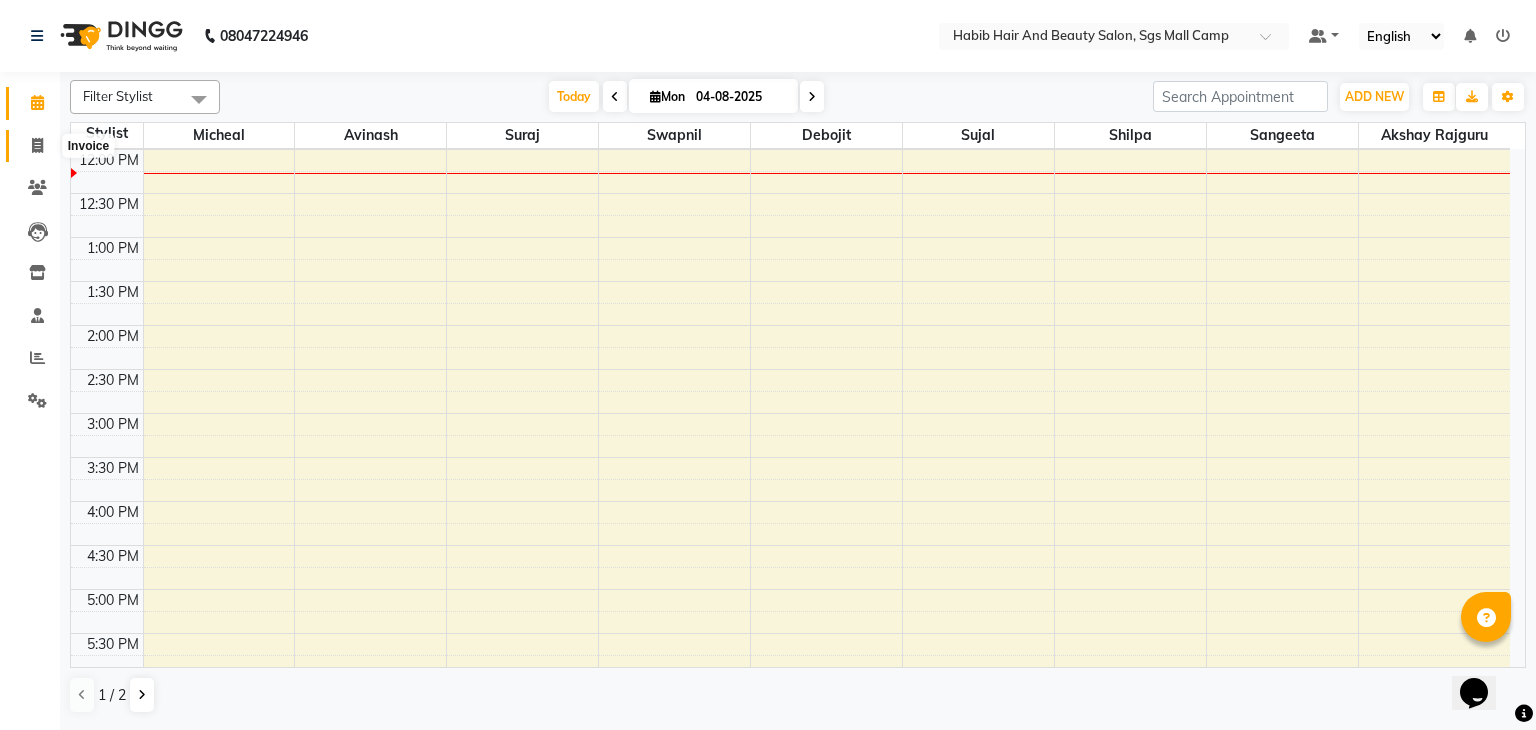 click 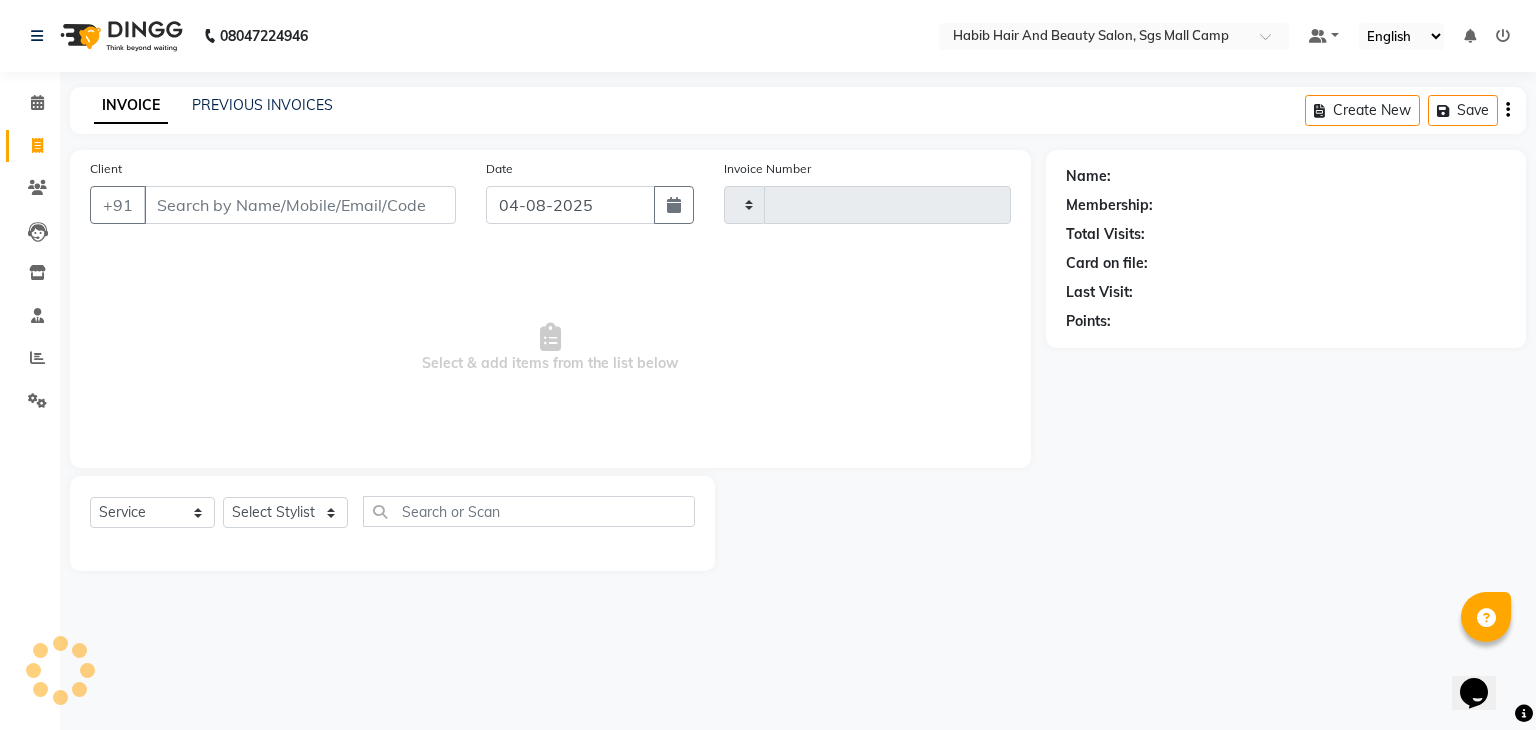type on "2944" 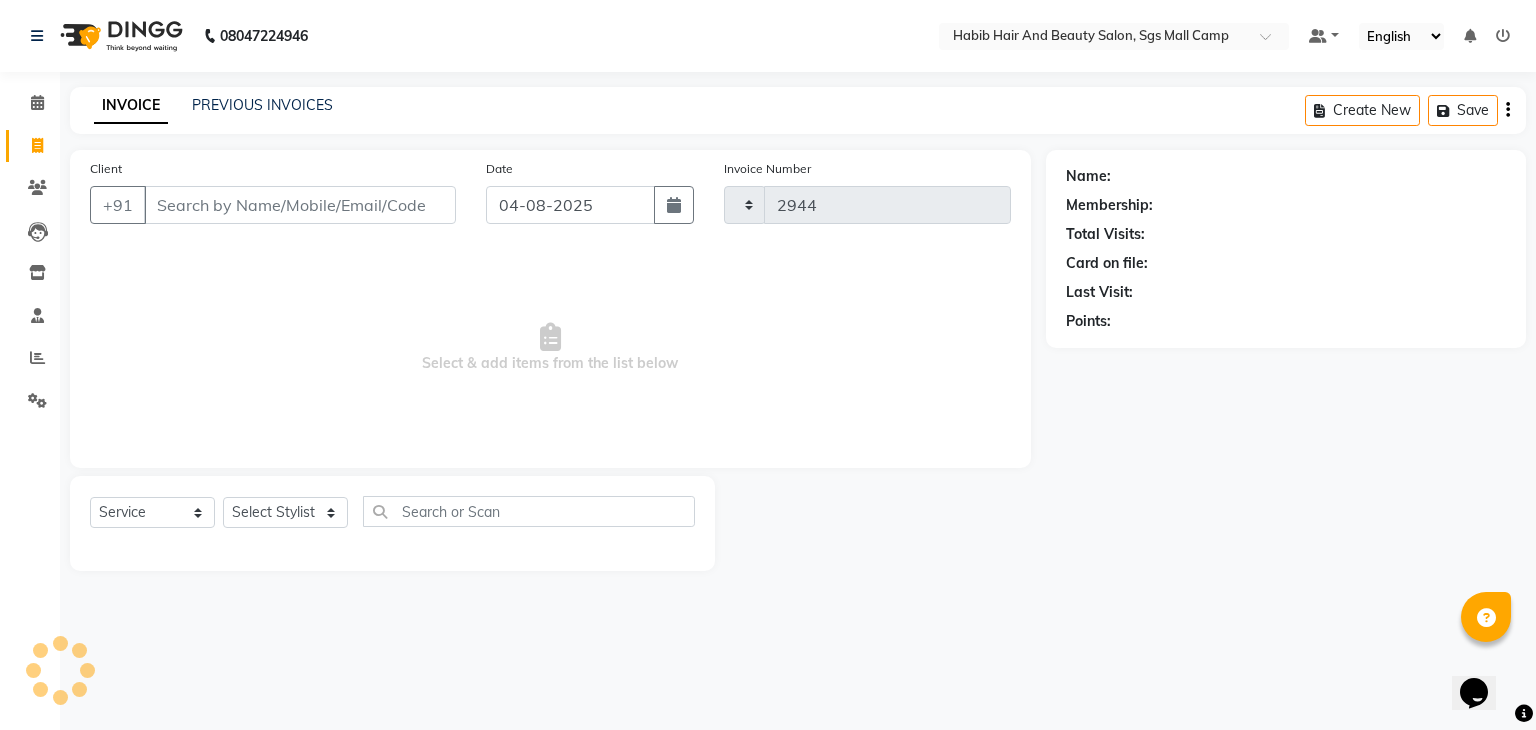 select on "8362" 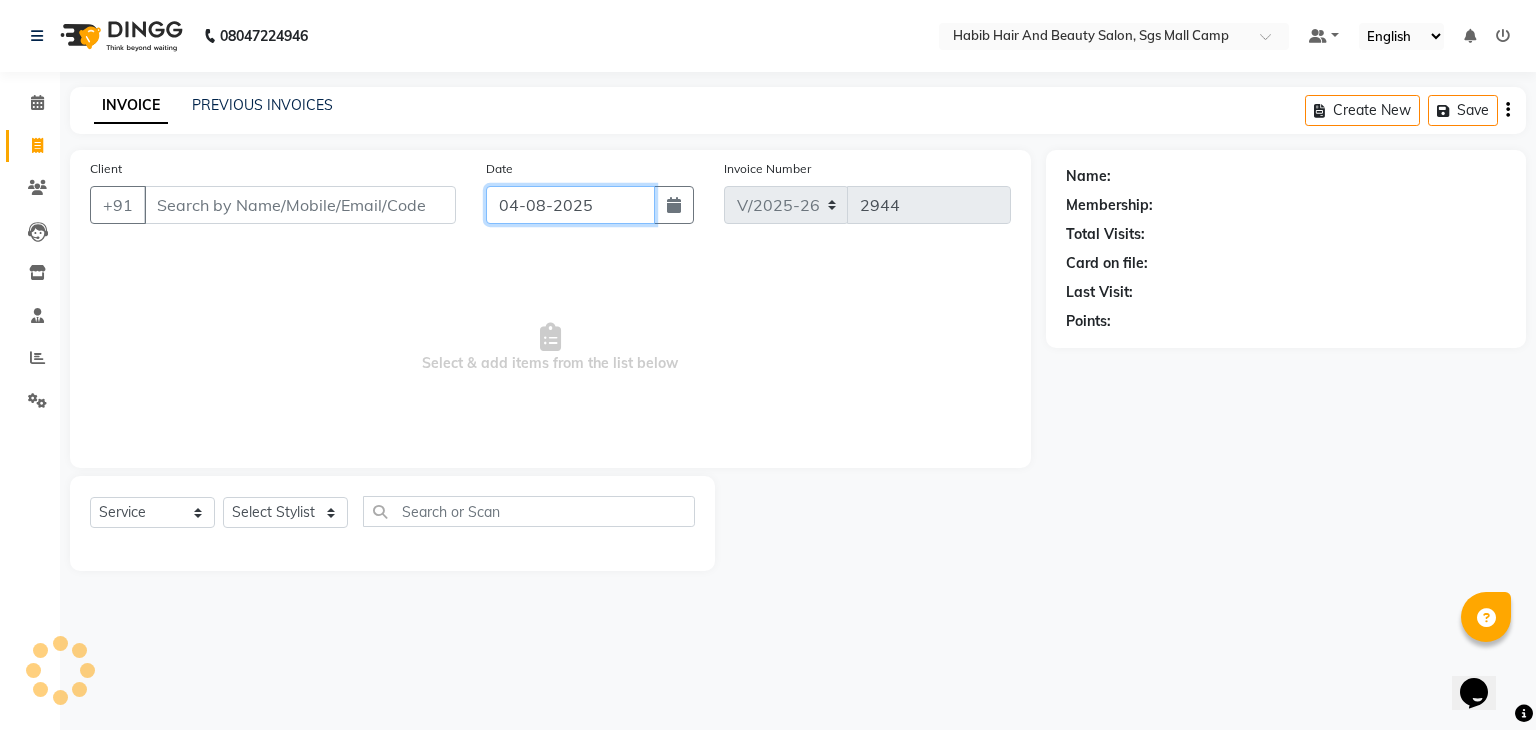 click on "04-08-2025" 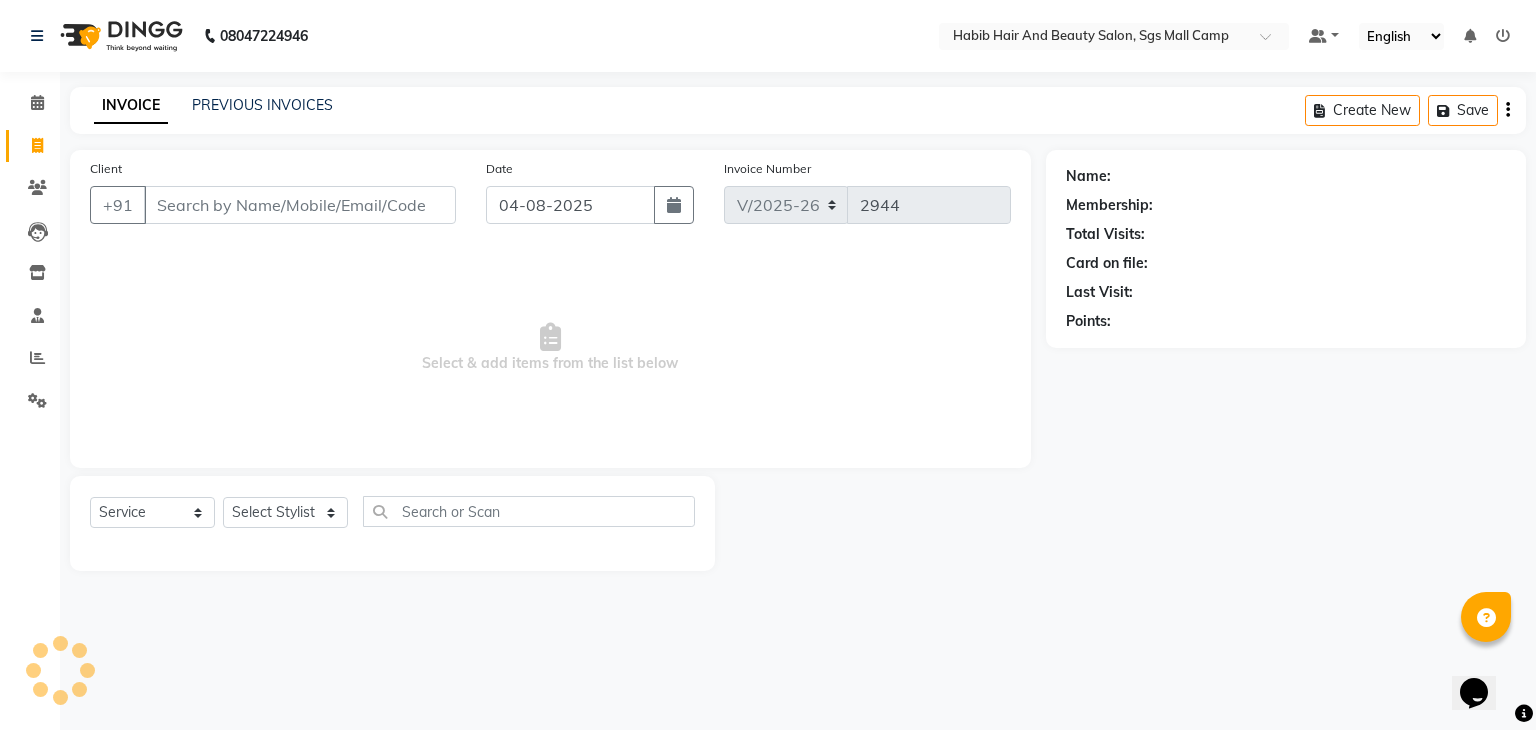 select on "8" 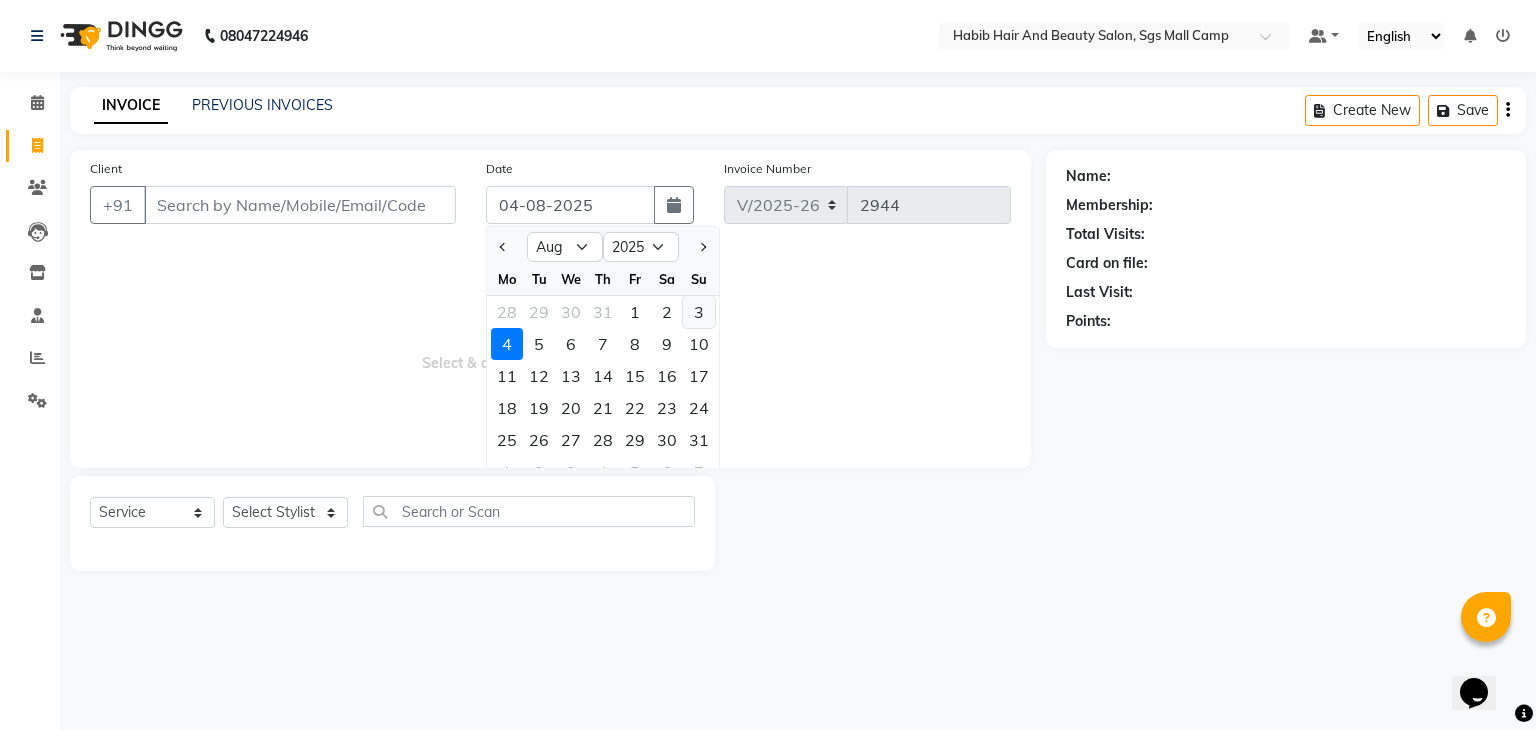click on "3" 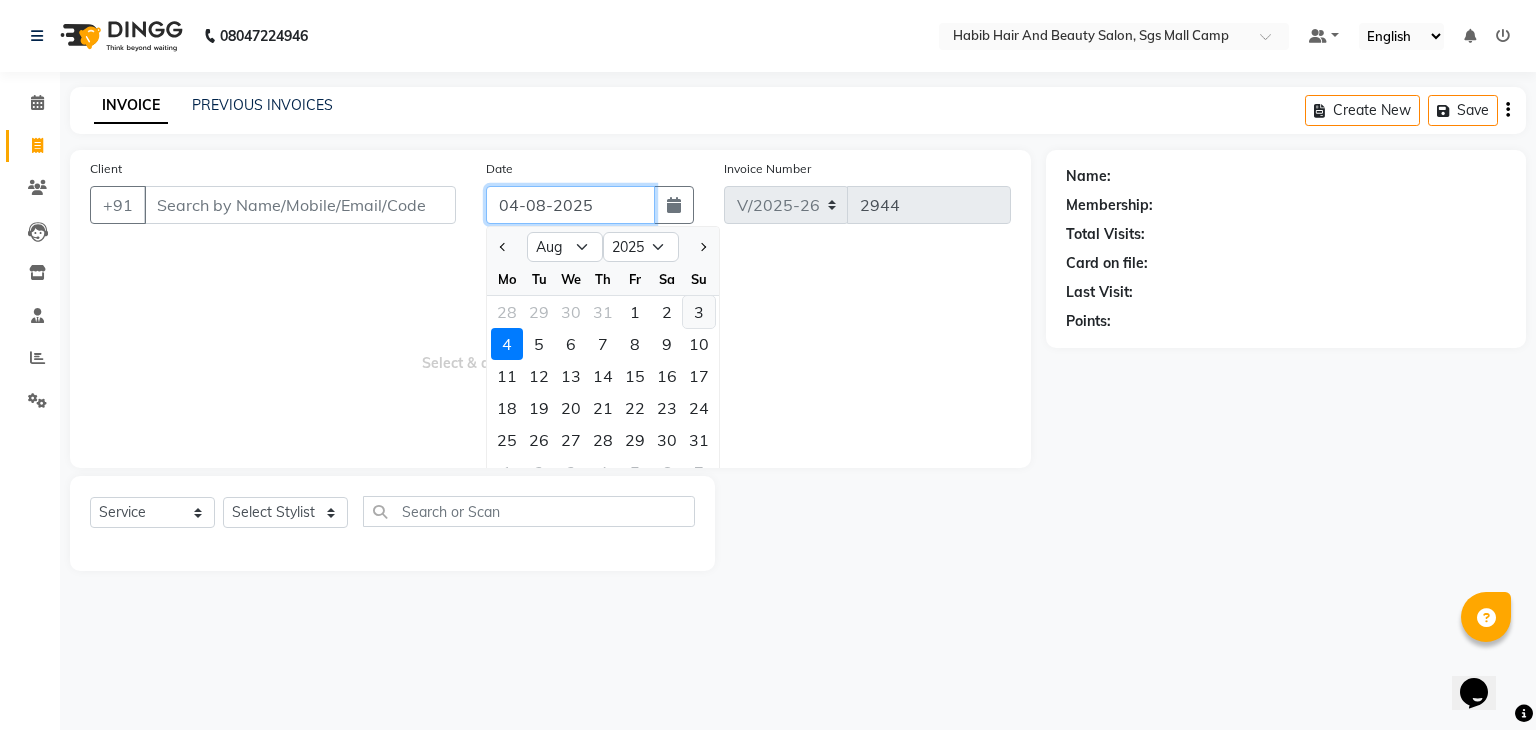 type on "03-08-2025" 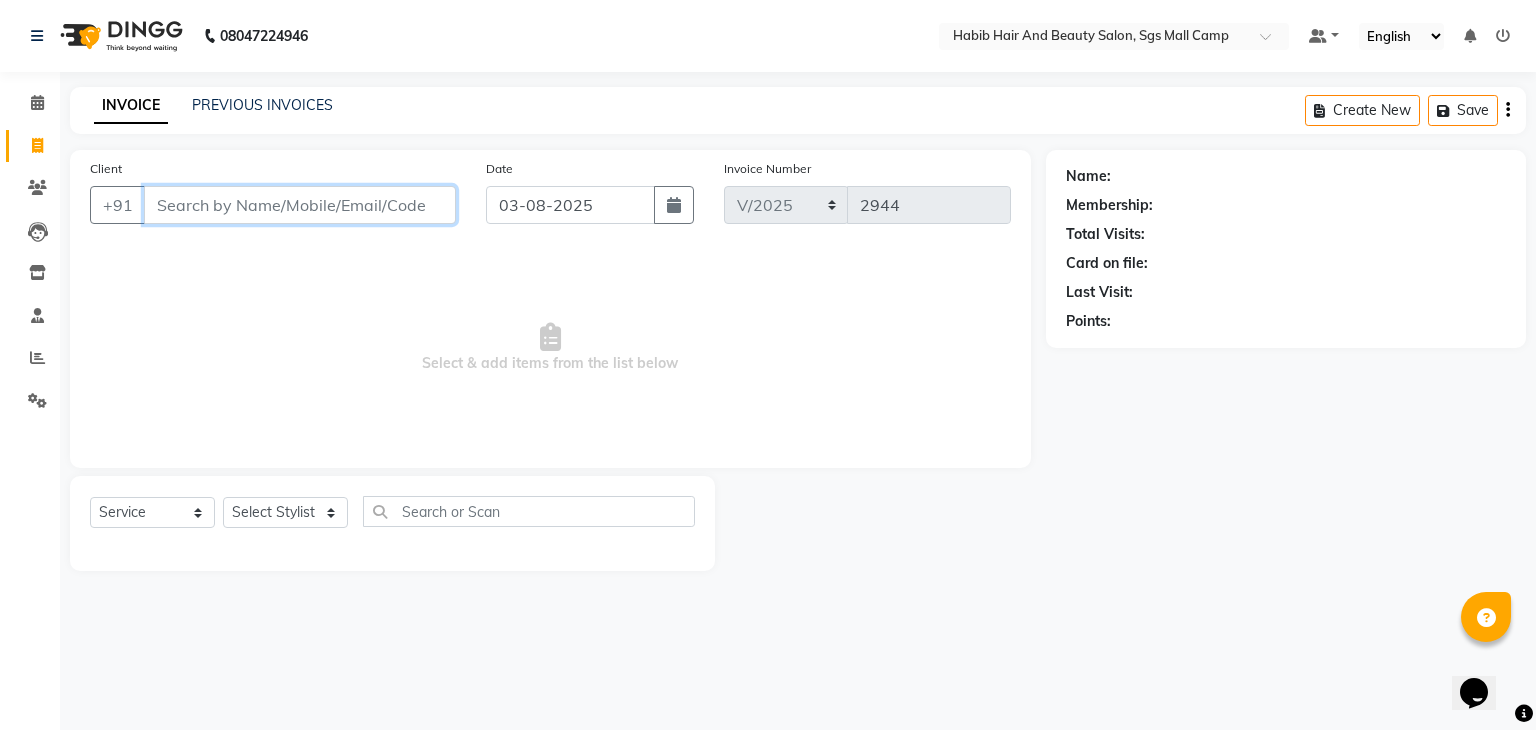 click on "Client" at bounding box center [300, 205] 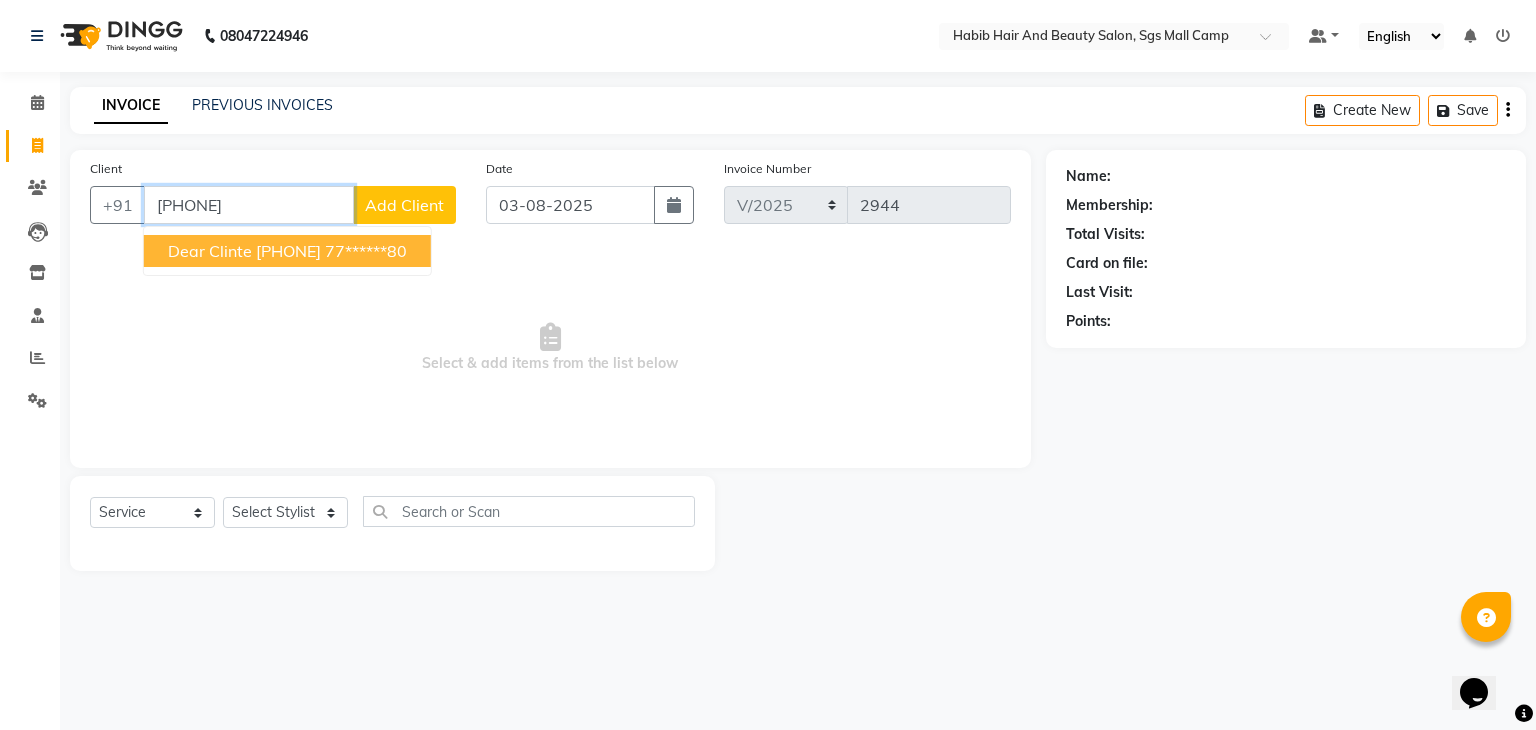 click on "dear clinte 7709839280" at bounding box center [244, 251] 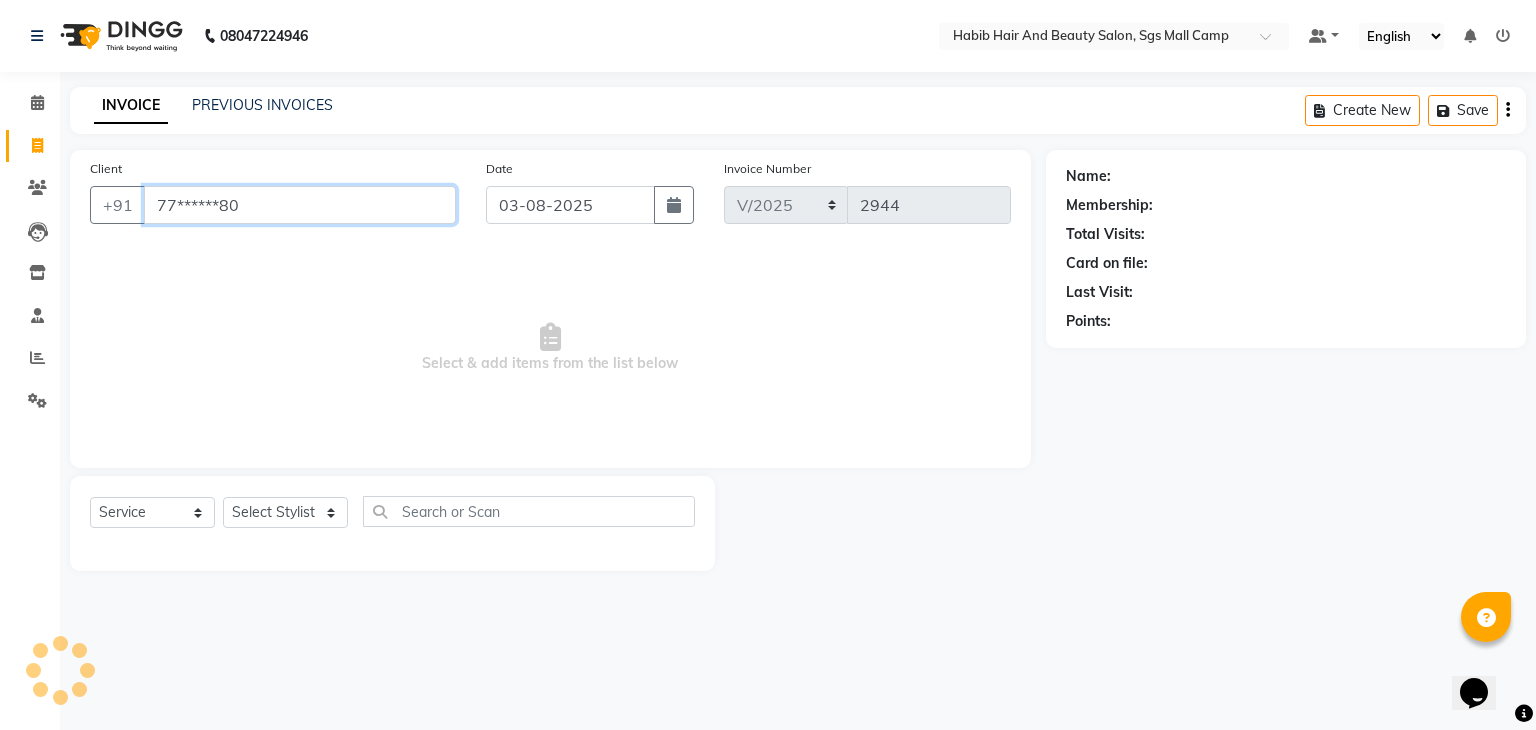 type on "77******80" 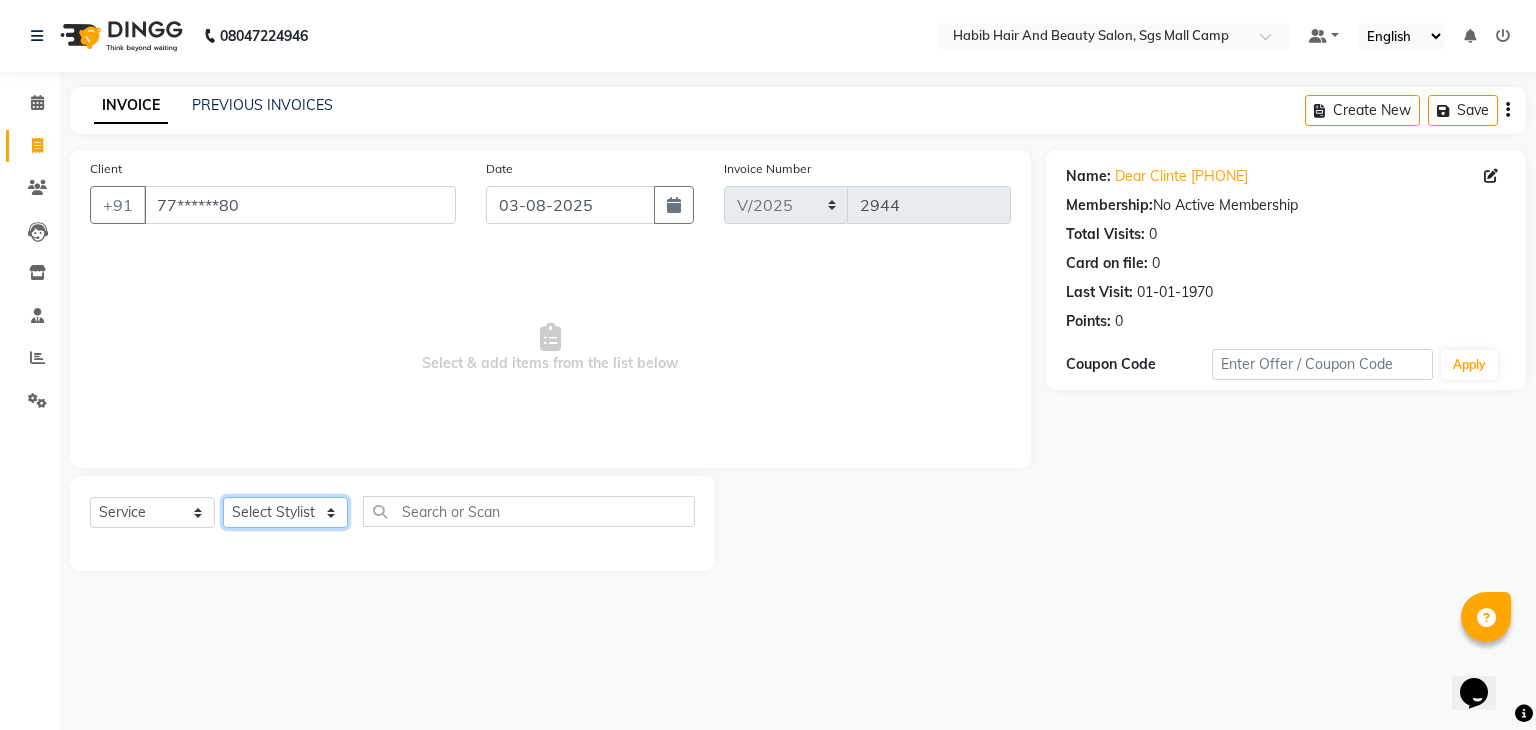 click on "Select Stylist akshay rajguru Avinash  Debojit Manager Micheal  sangeeta shilpa sujal Suraj  swapnil vishakha" 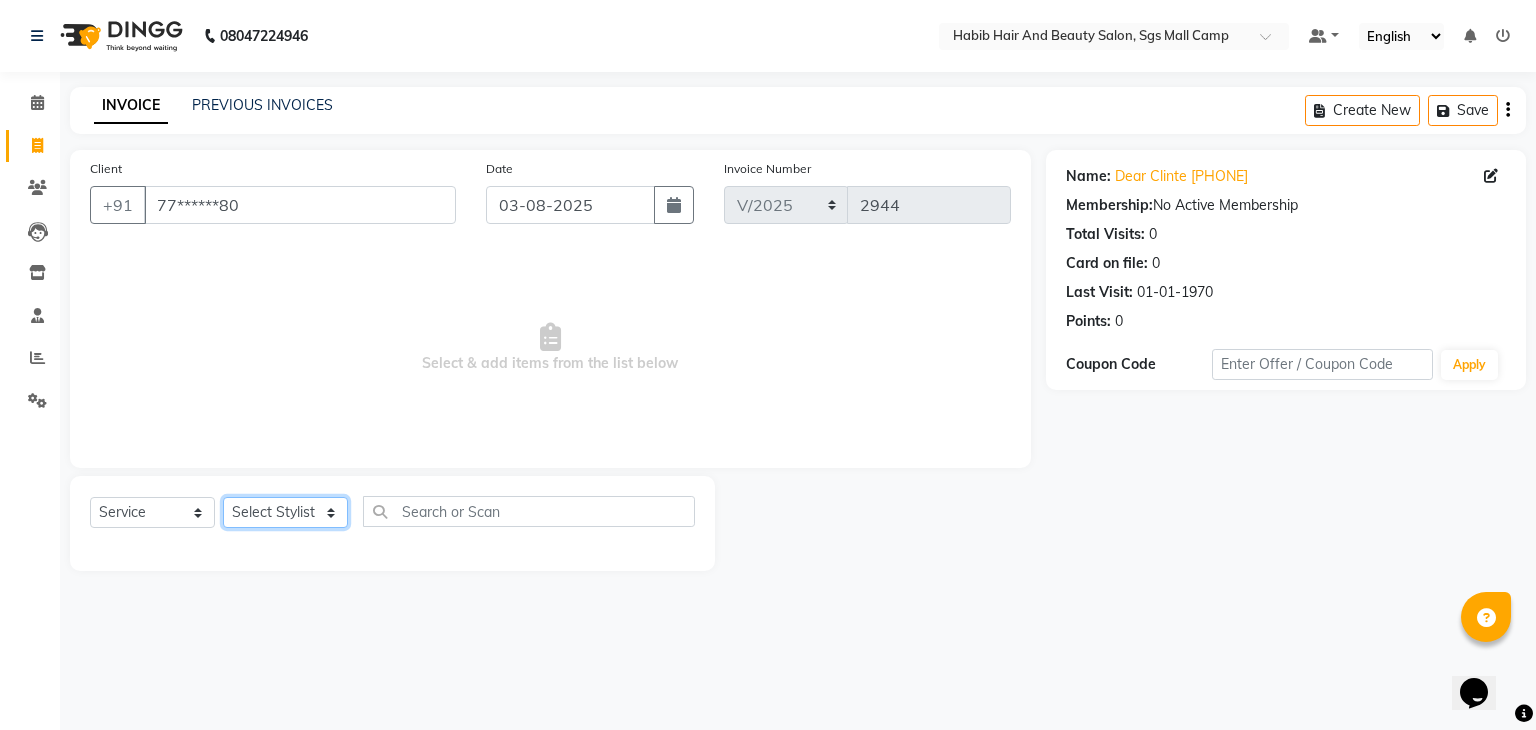 select on "81155" 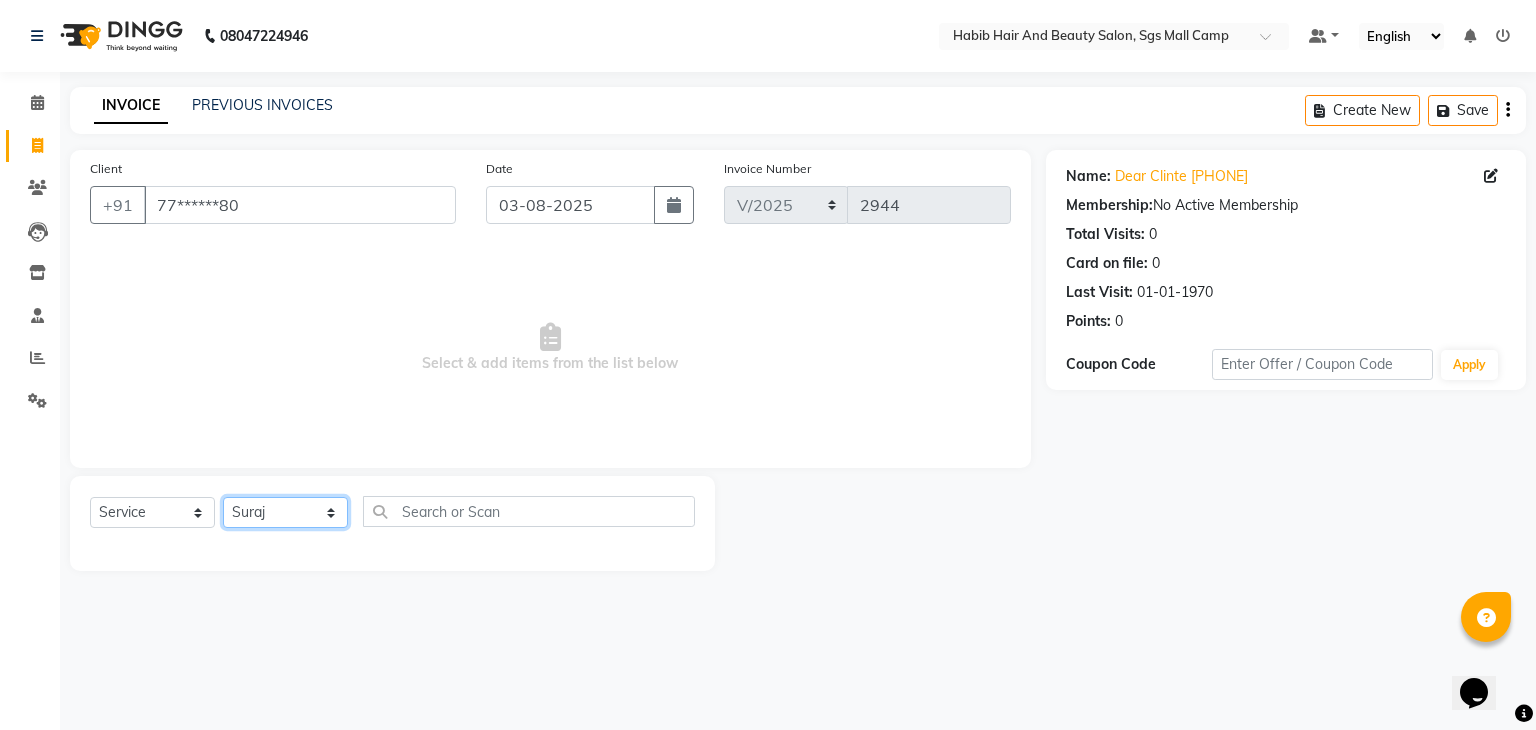 click on "Select Stylist akshay rajguru Avinash  Debojit Manager Micheal  sangeeta shilpa sujal Suraj  swapnil vishakha" 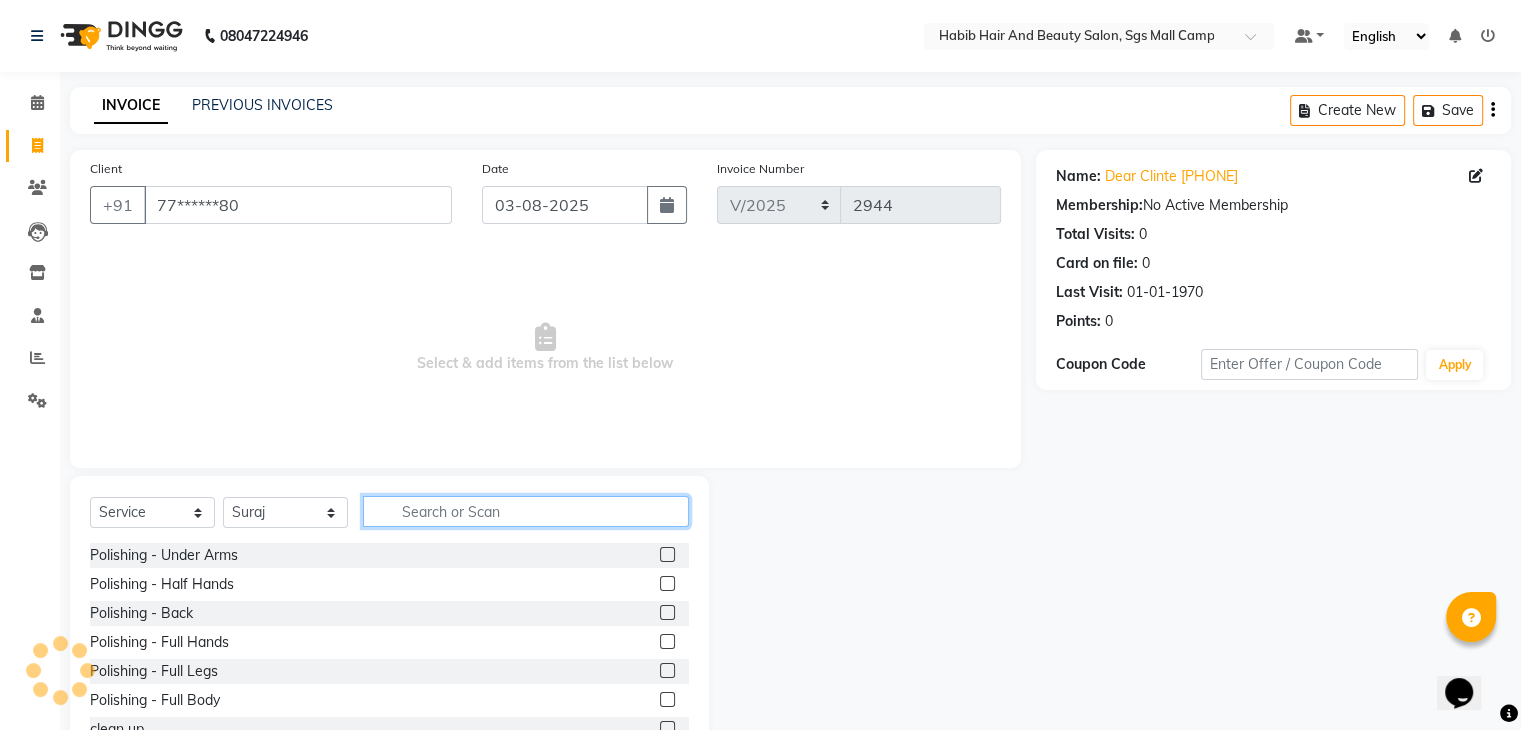 click 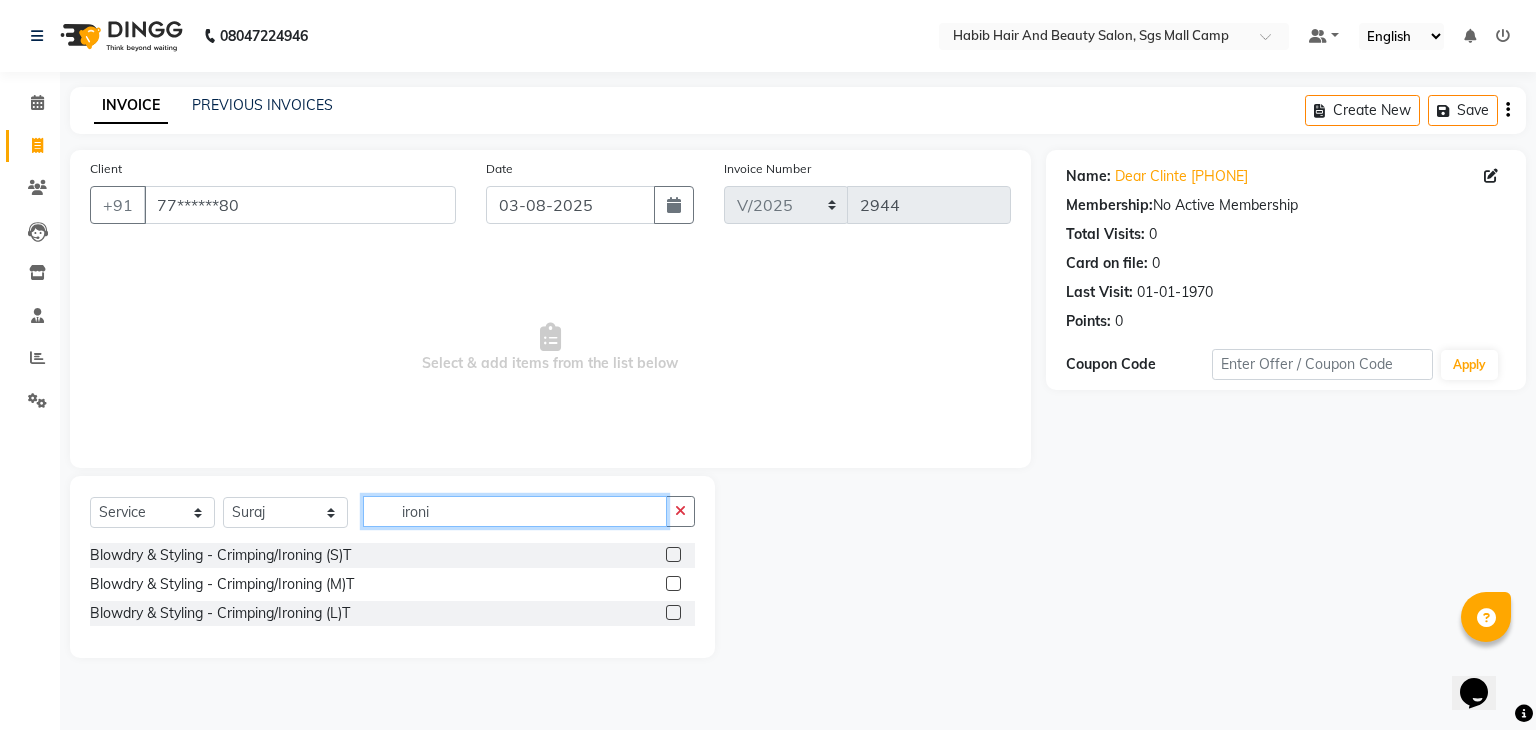 type on "ironi" 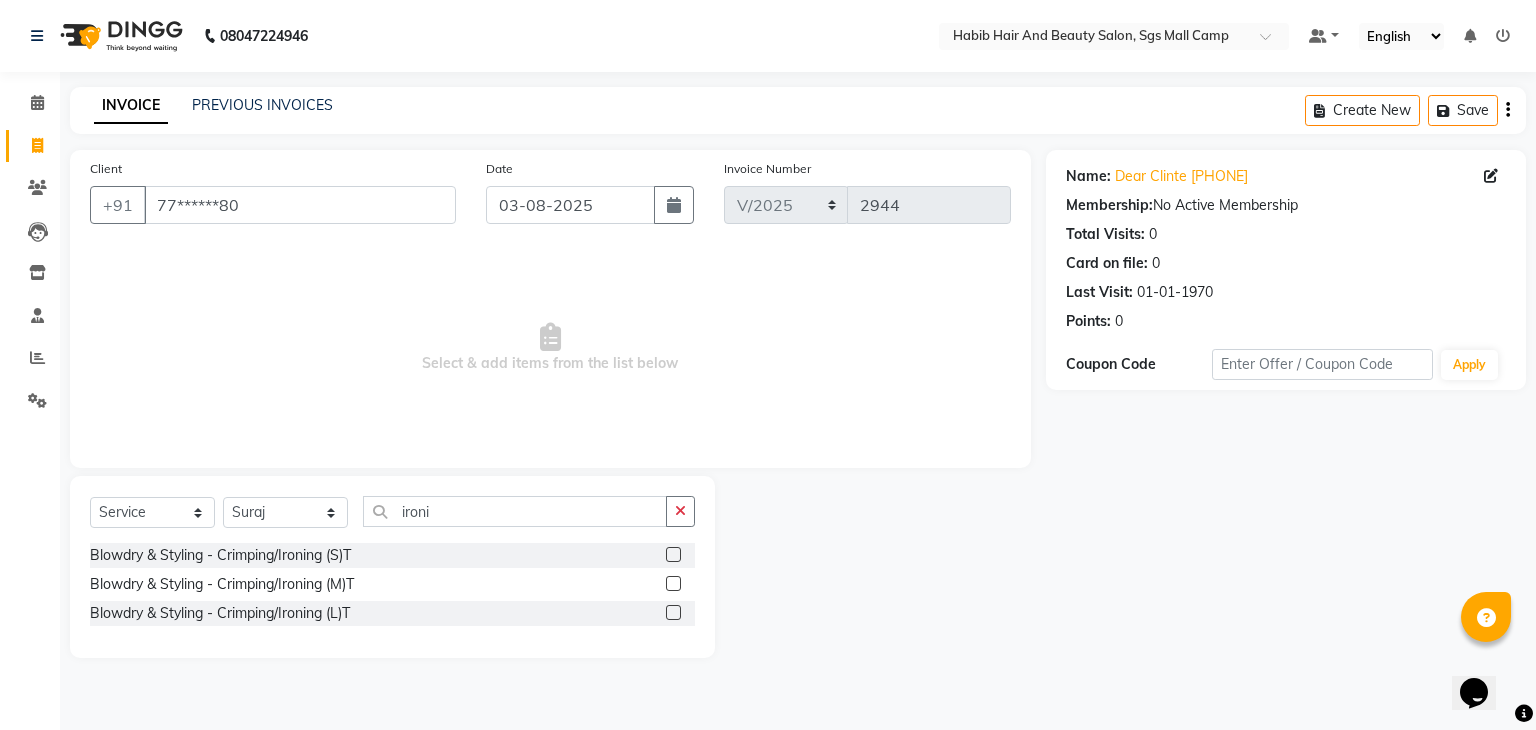 click 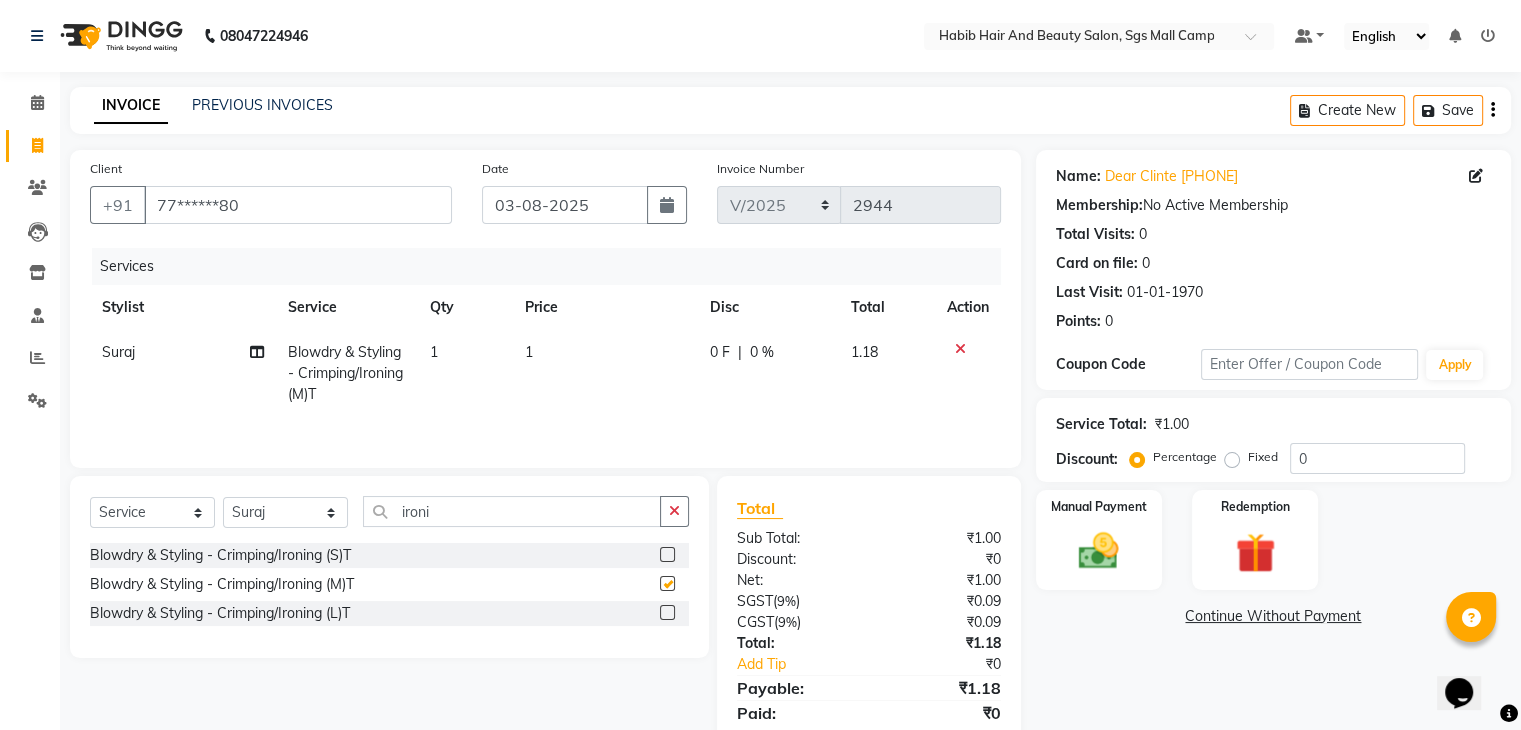 checkbox on "false" 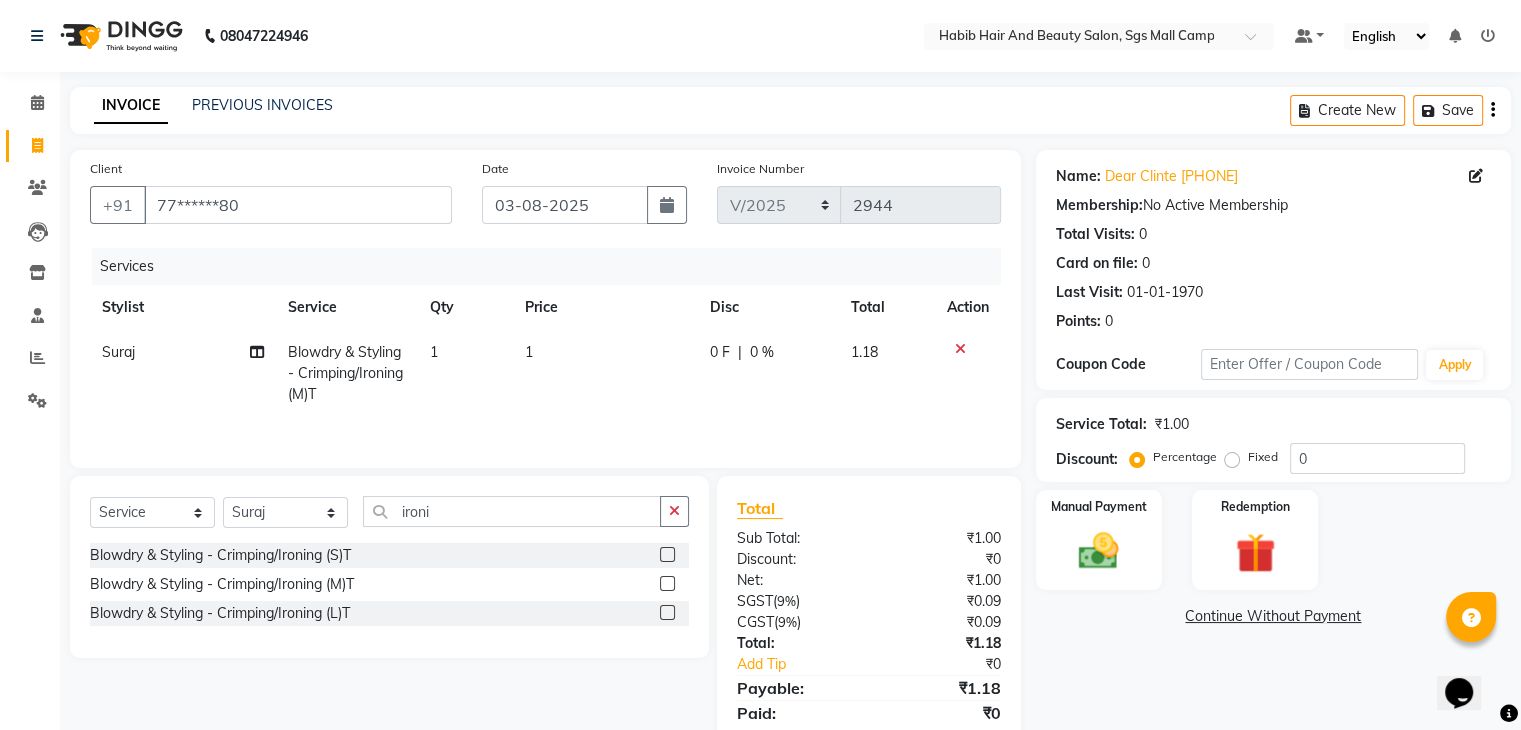 click on "1" 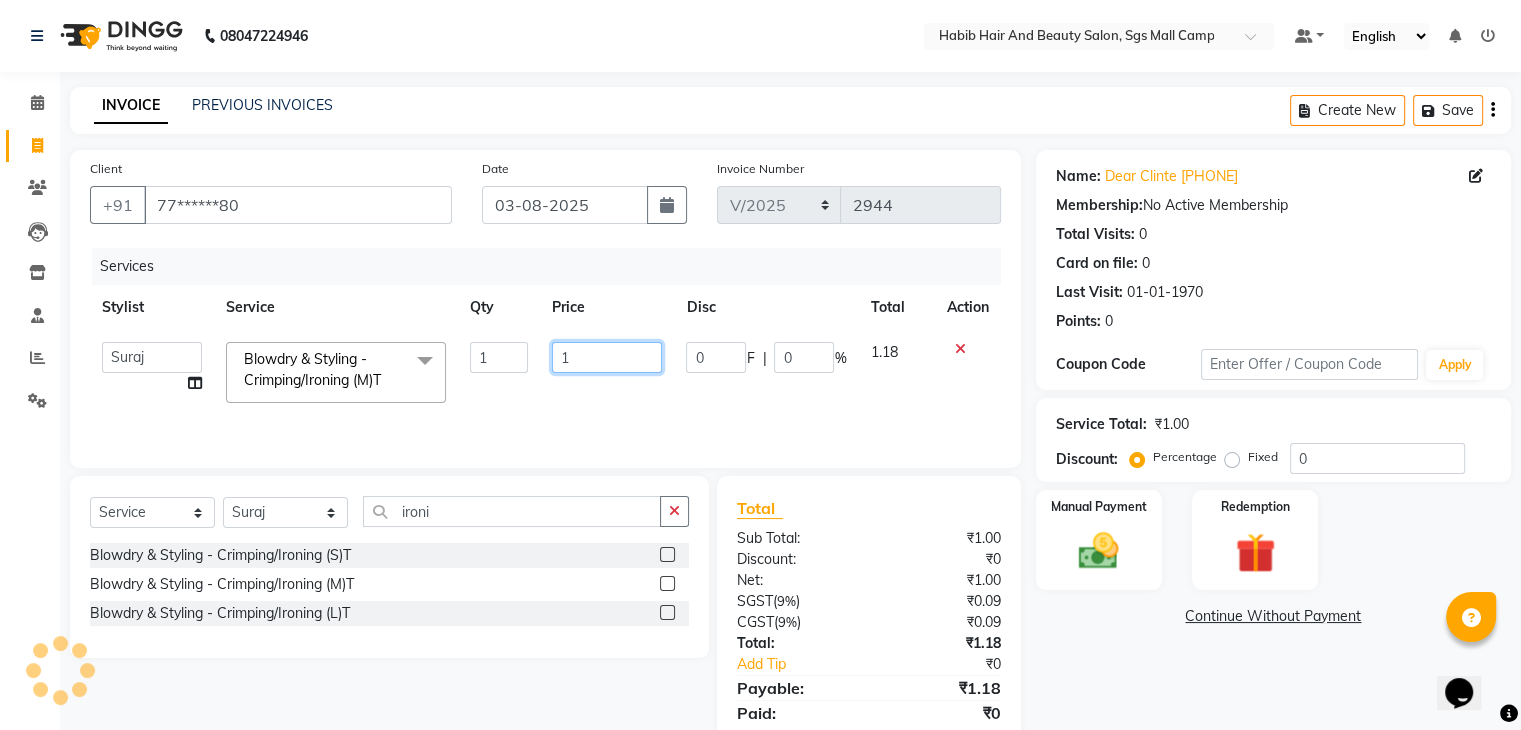 click on "1" 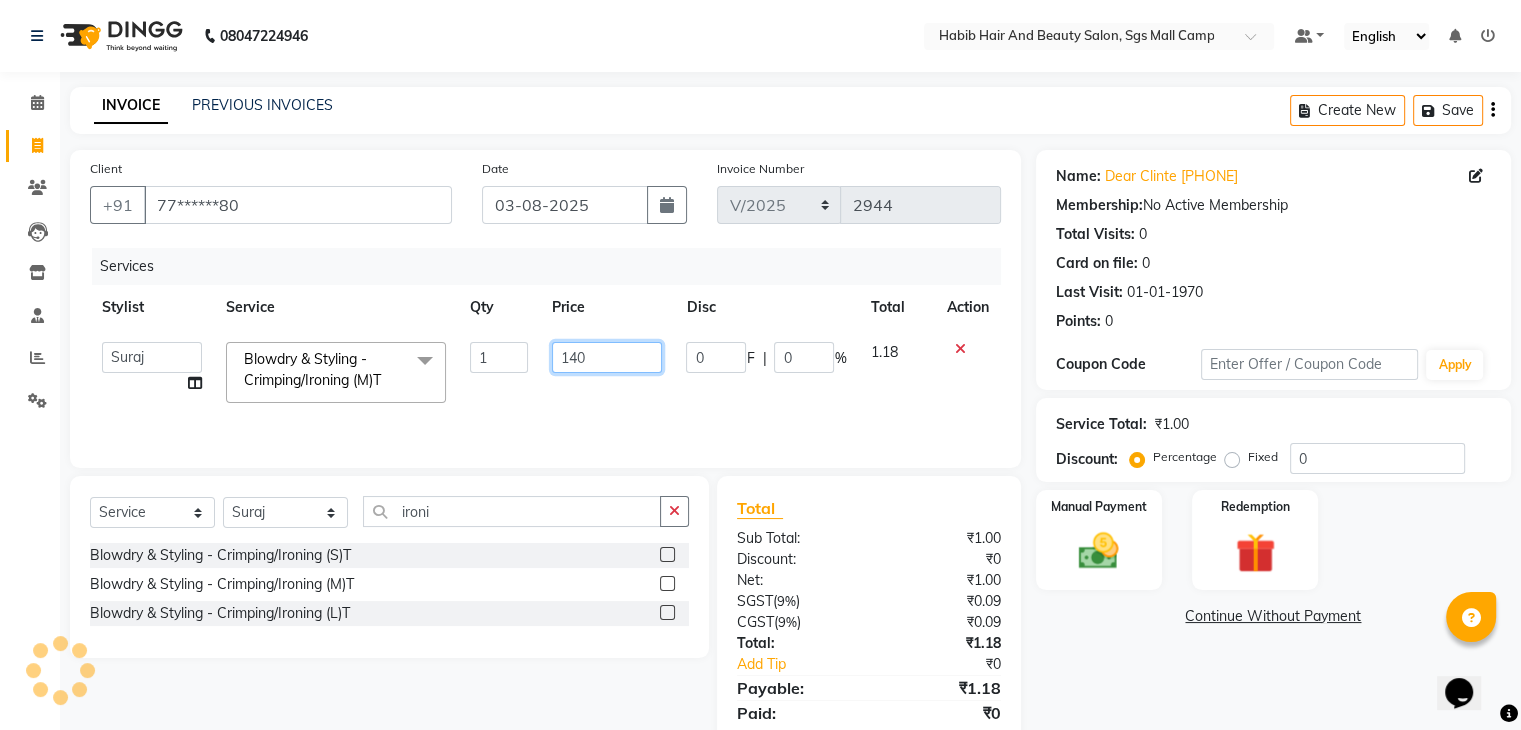 type on "1400" 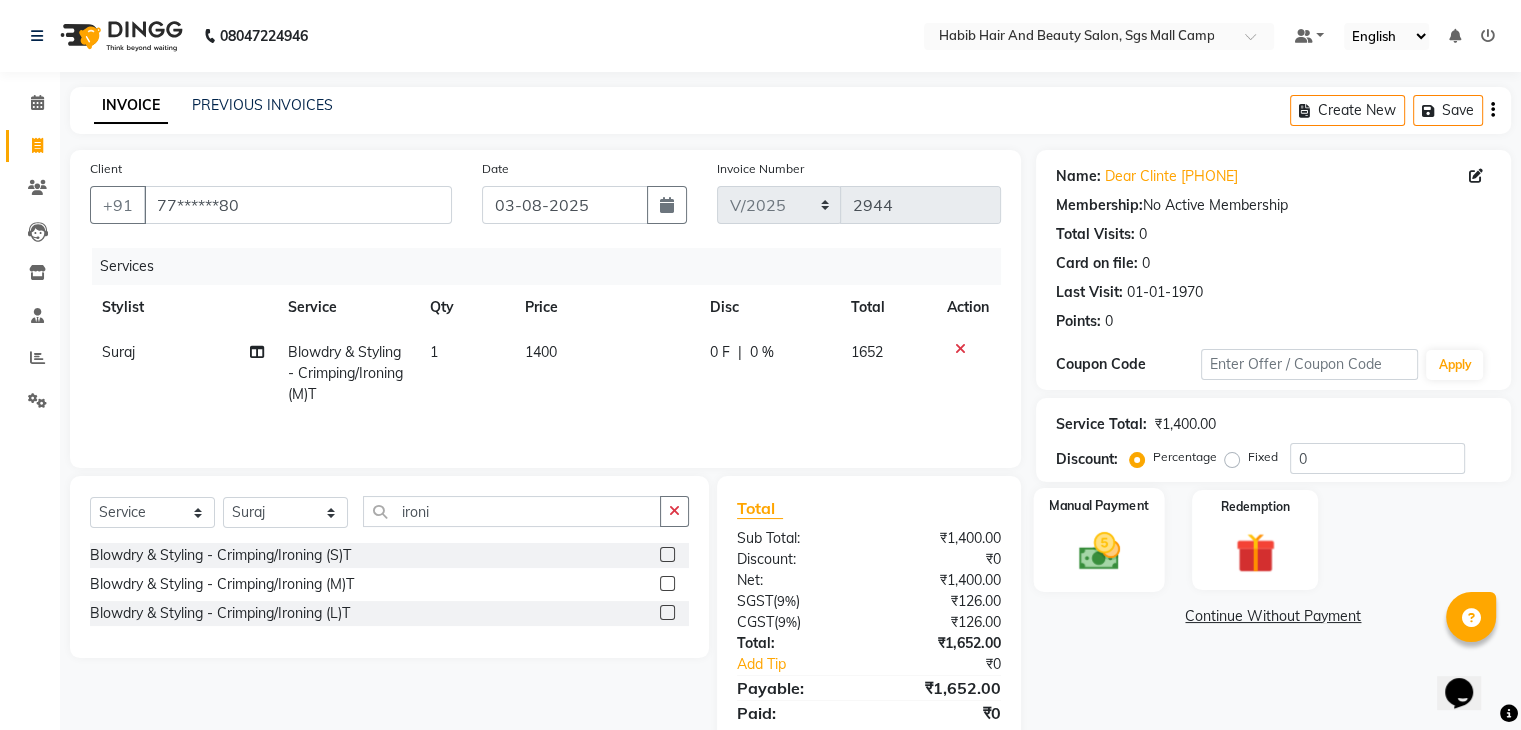 click on "Manual Payment" 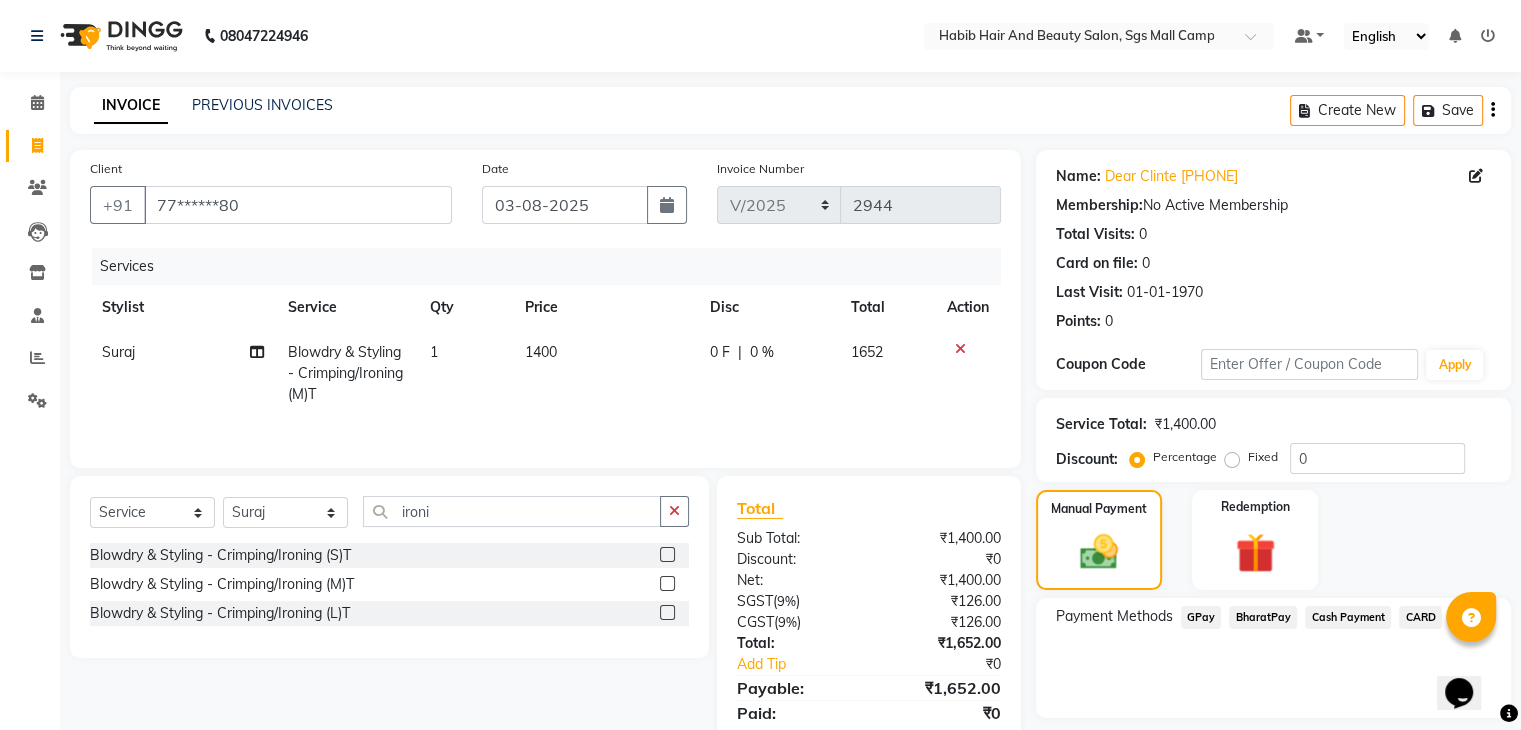 click on "GPay" 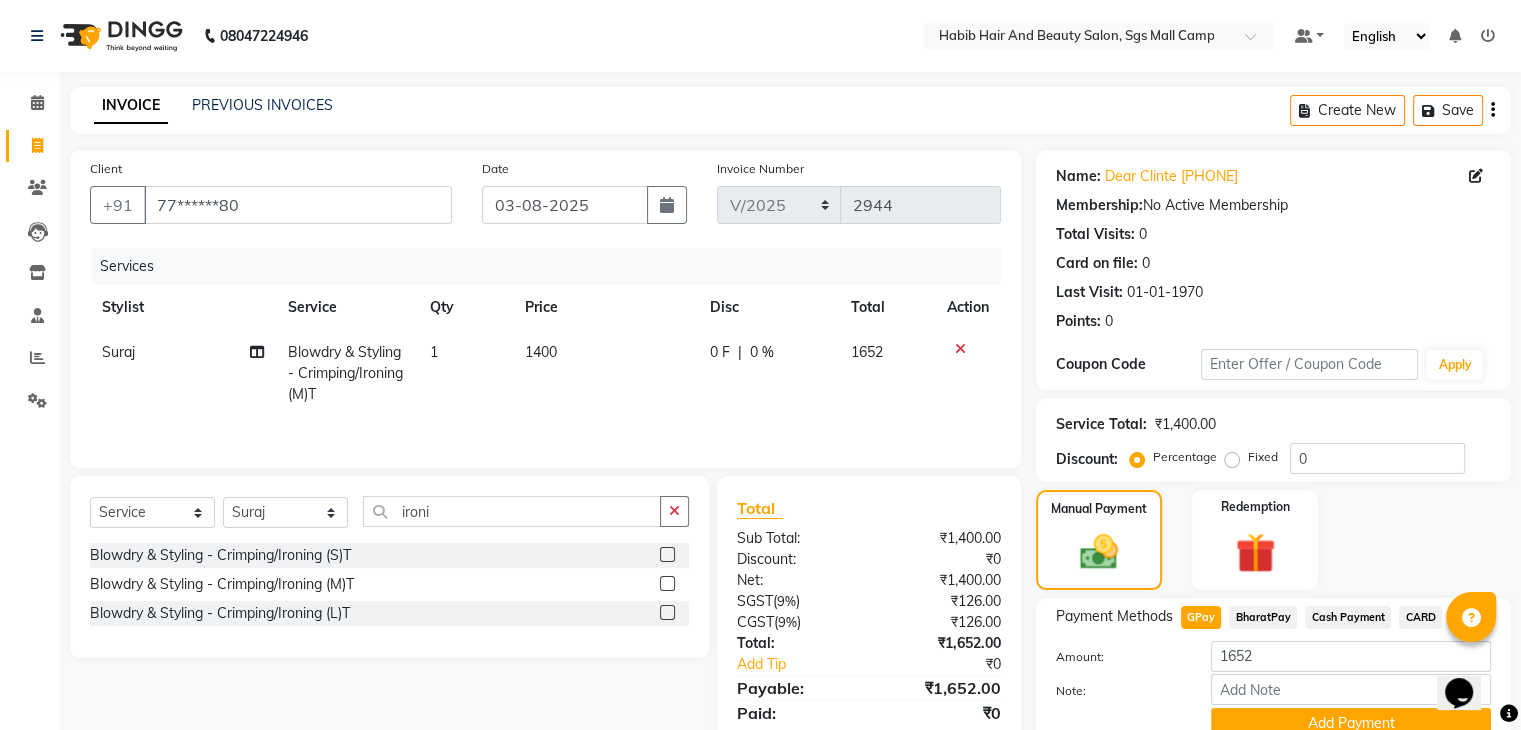 scroll, scrollTop: 89, scrollLeft: 0, axis: vertical 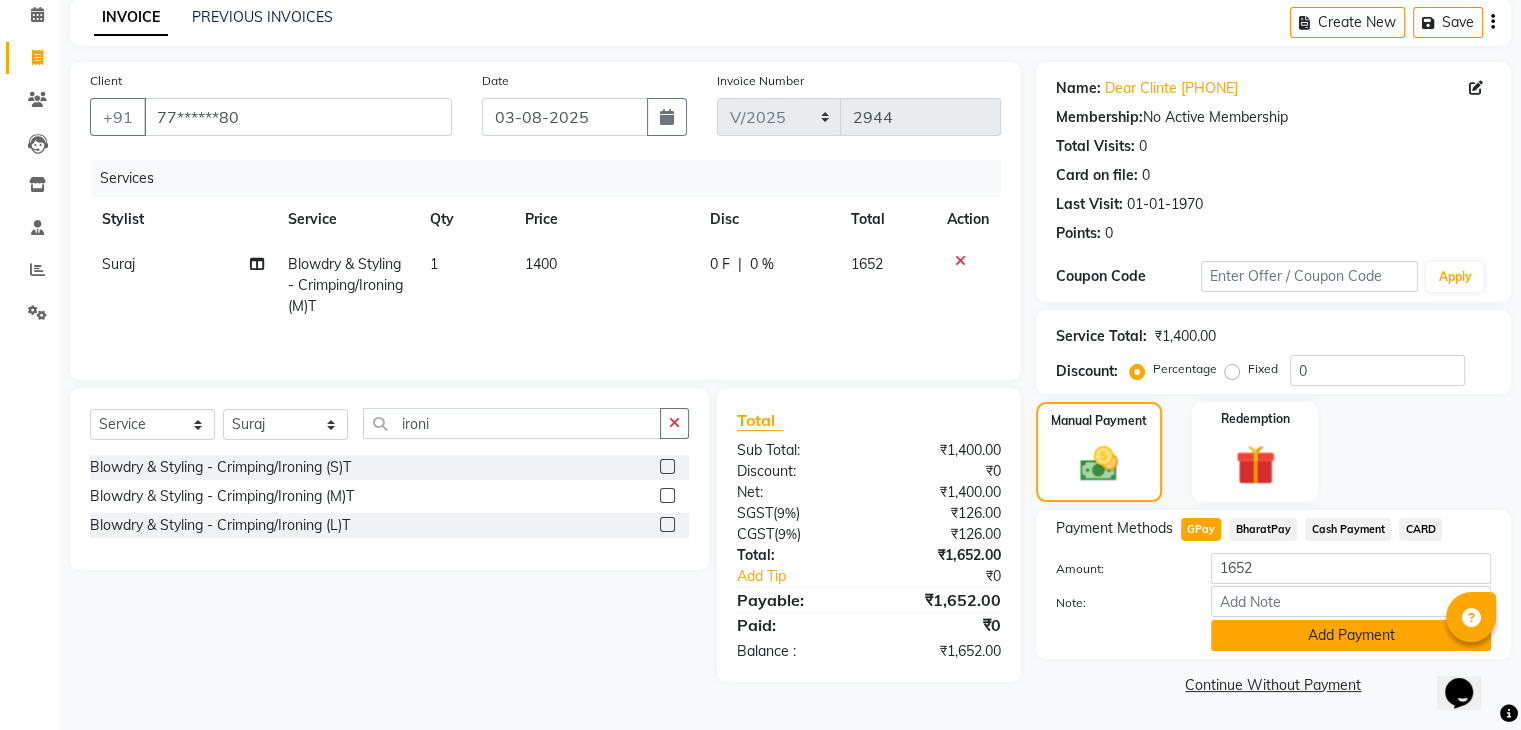 click on "Add Payment" 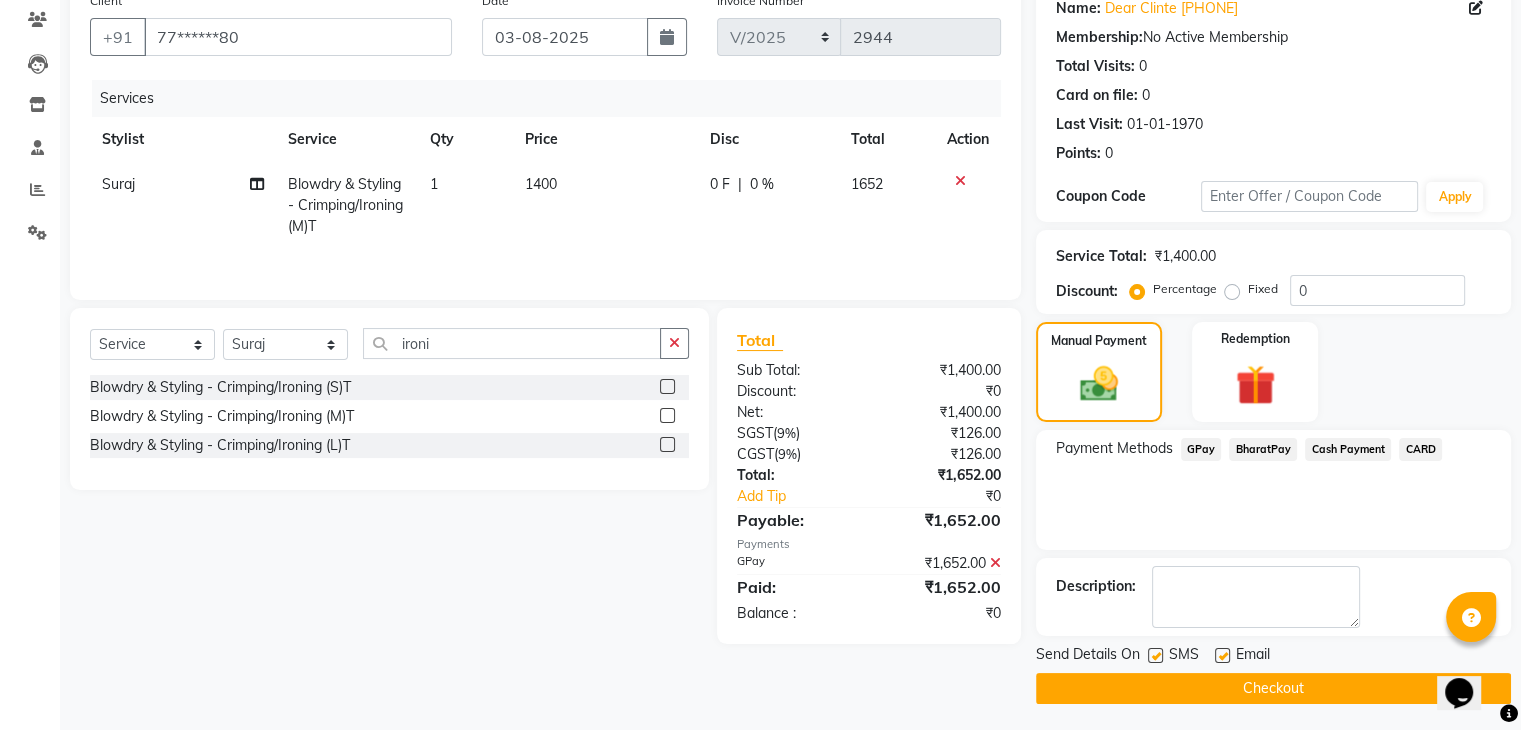 scroll, scrollTop: 171, scrollLeft: 0, axis: vertical 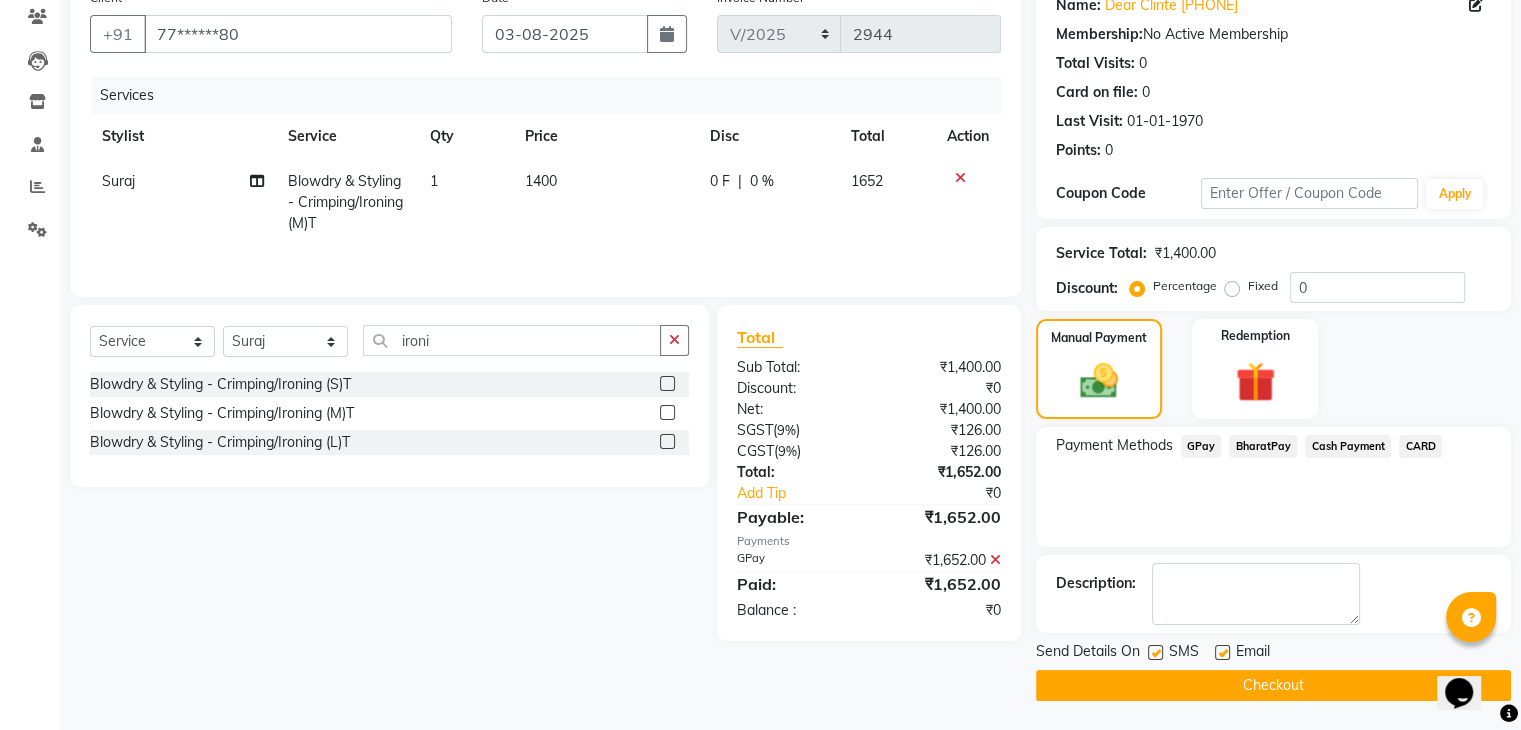 click on "Checkout" 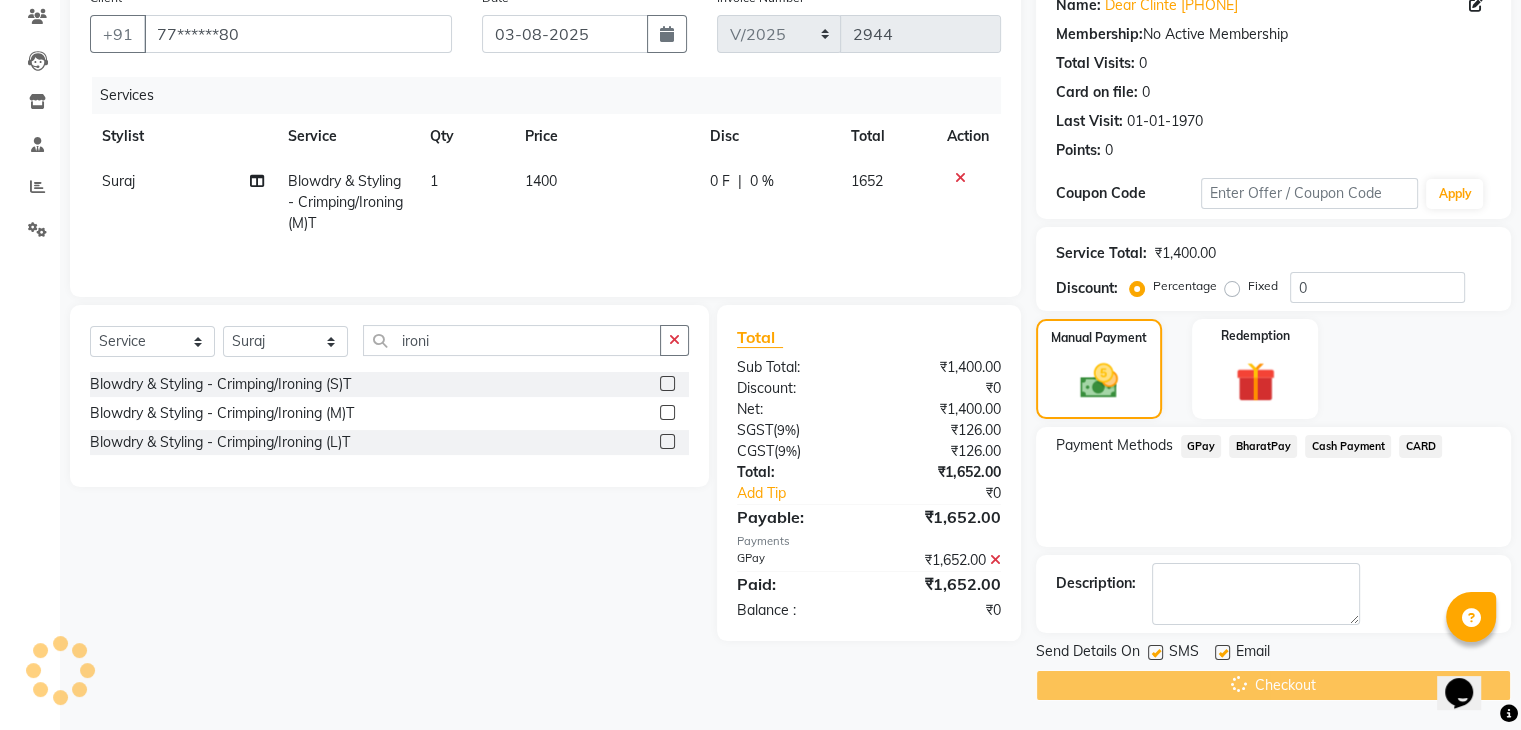 scroll, scrollTop: 0, scrollLeft: 0, axis: both 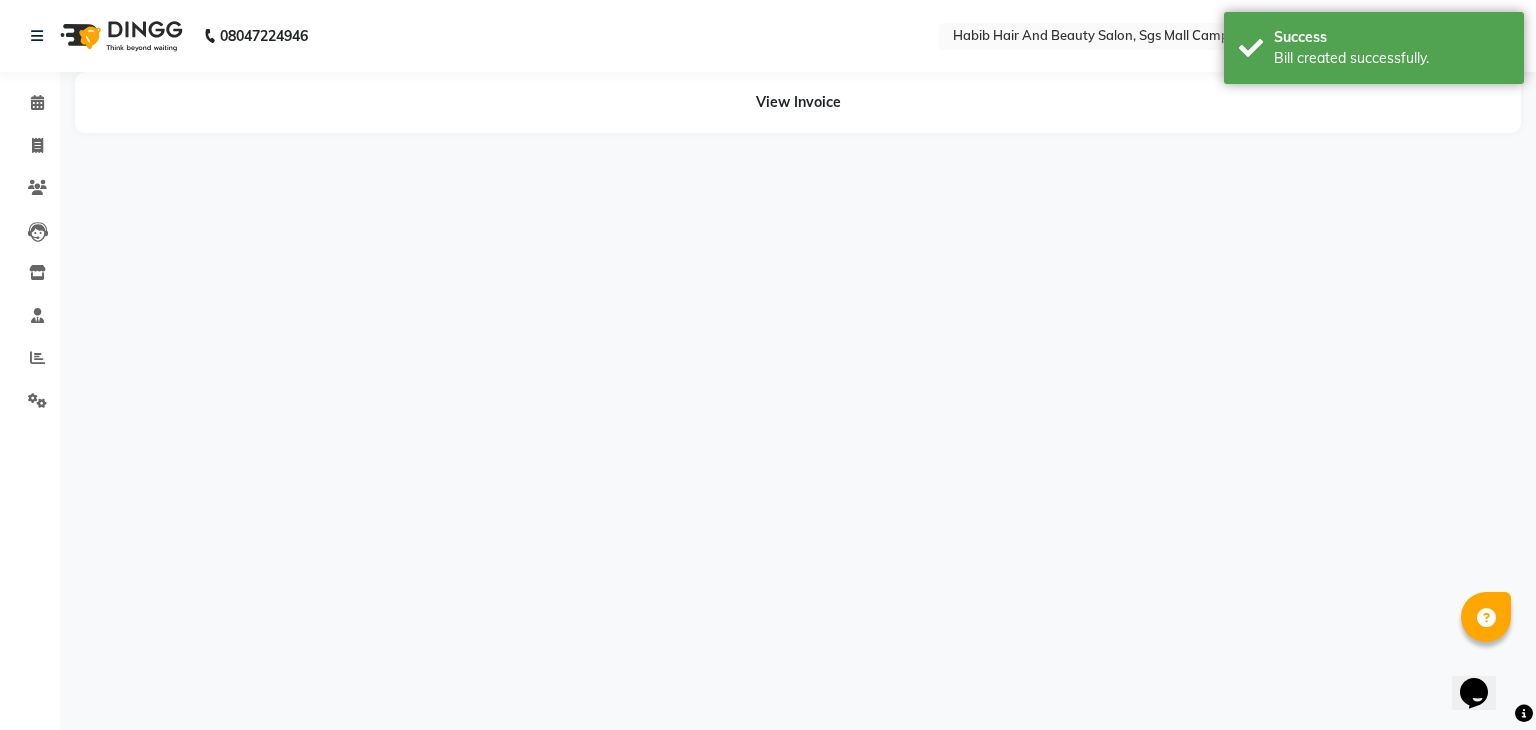 type 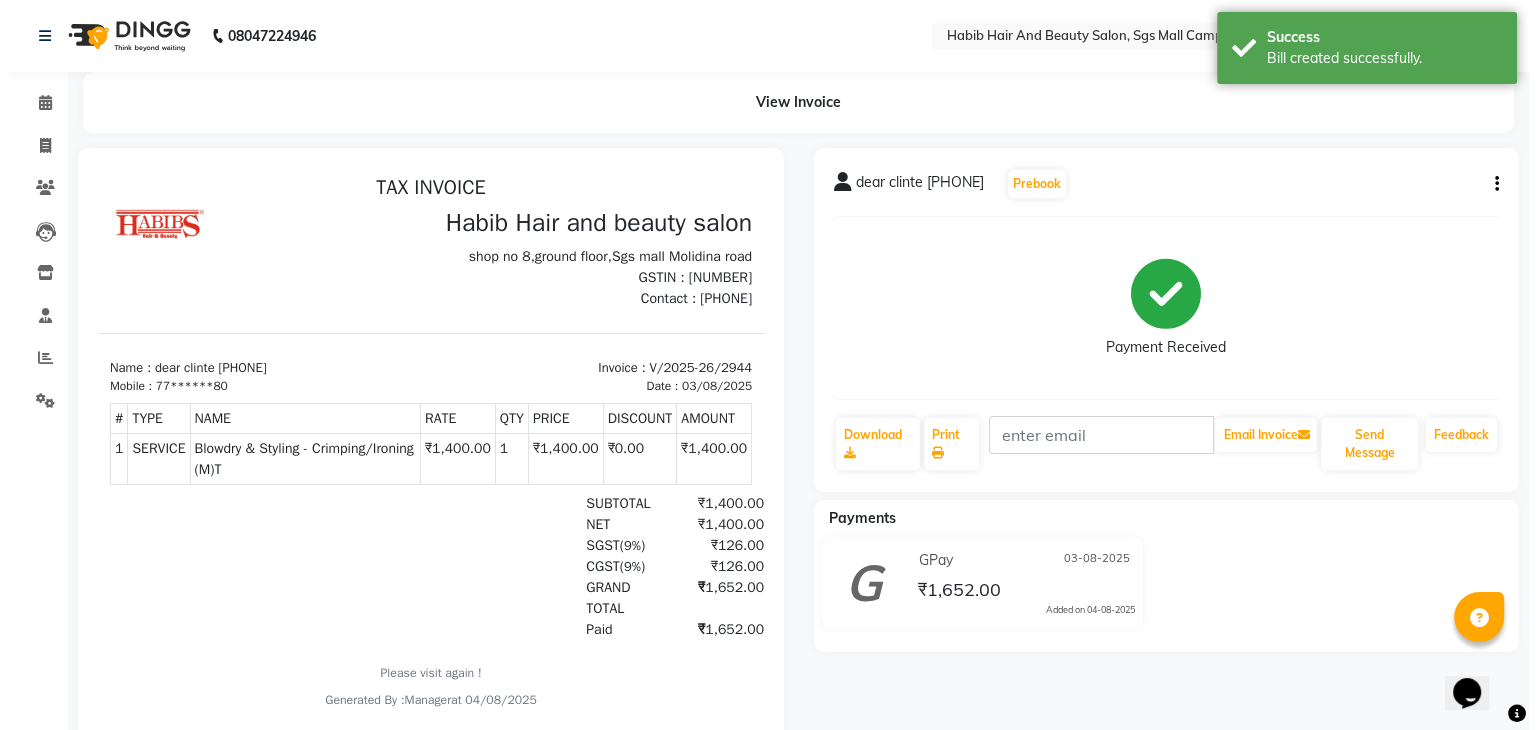 scroll, scrollTop: 0, scrollLeft: 0, axis: both 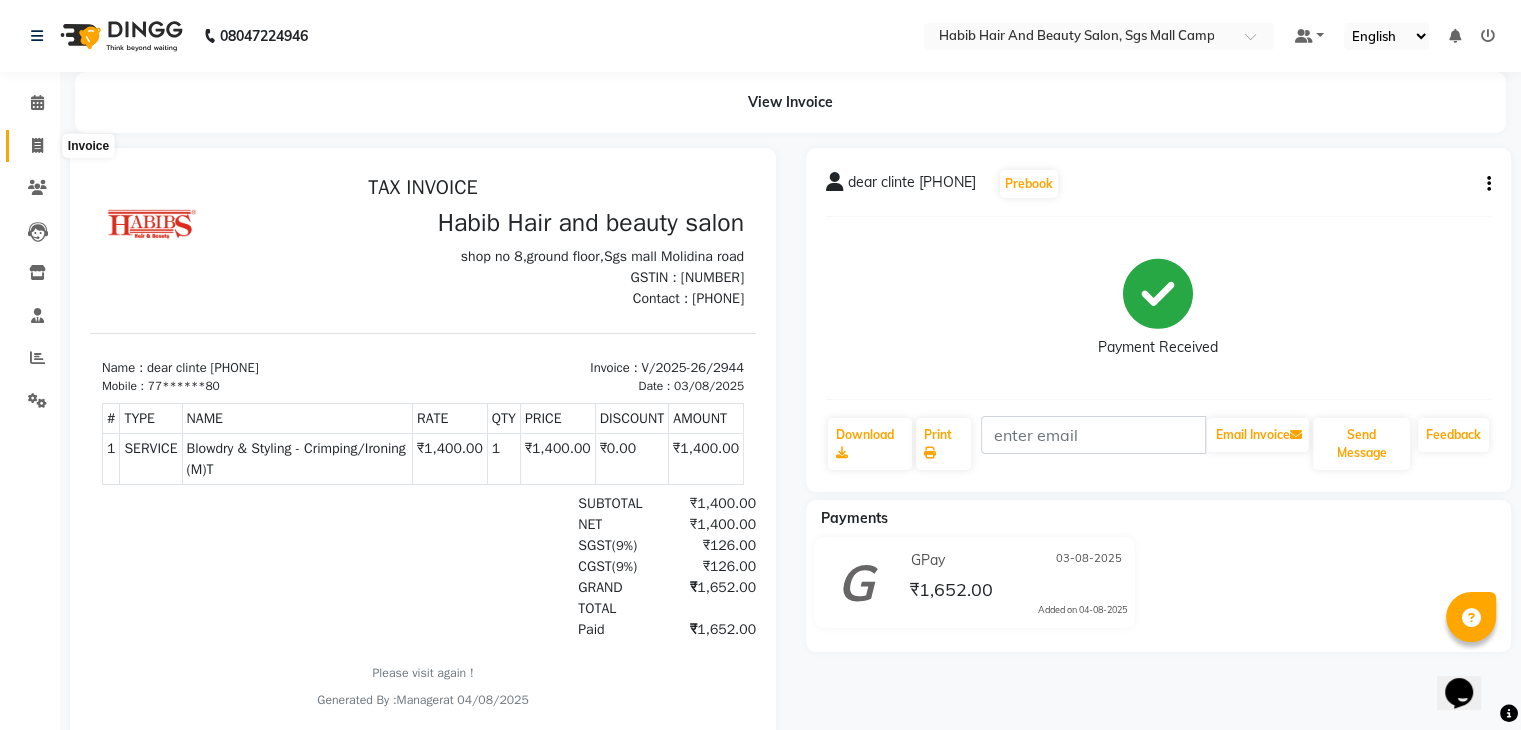 click 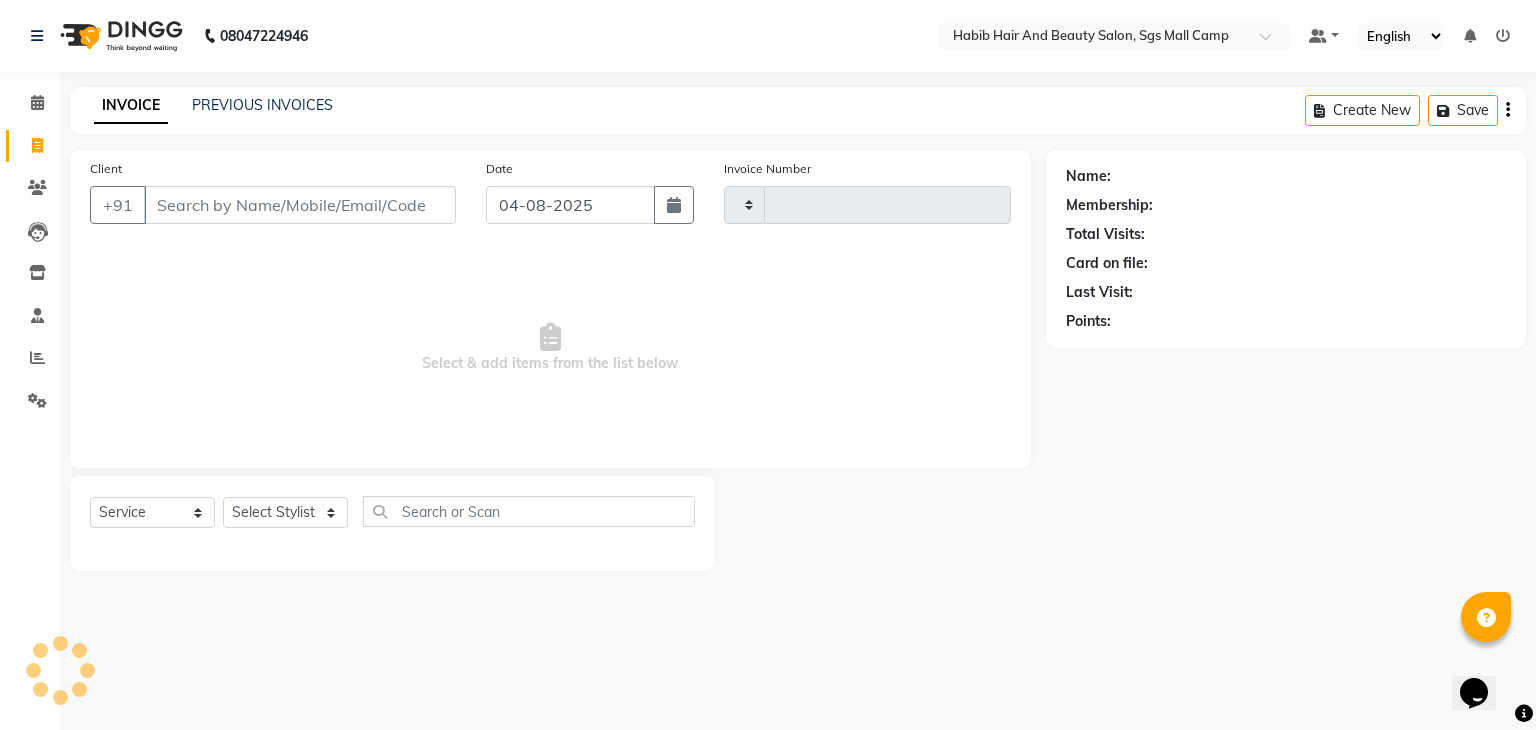 type on "2945" 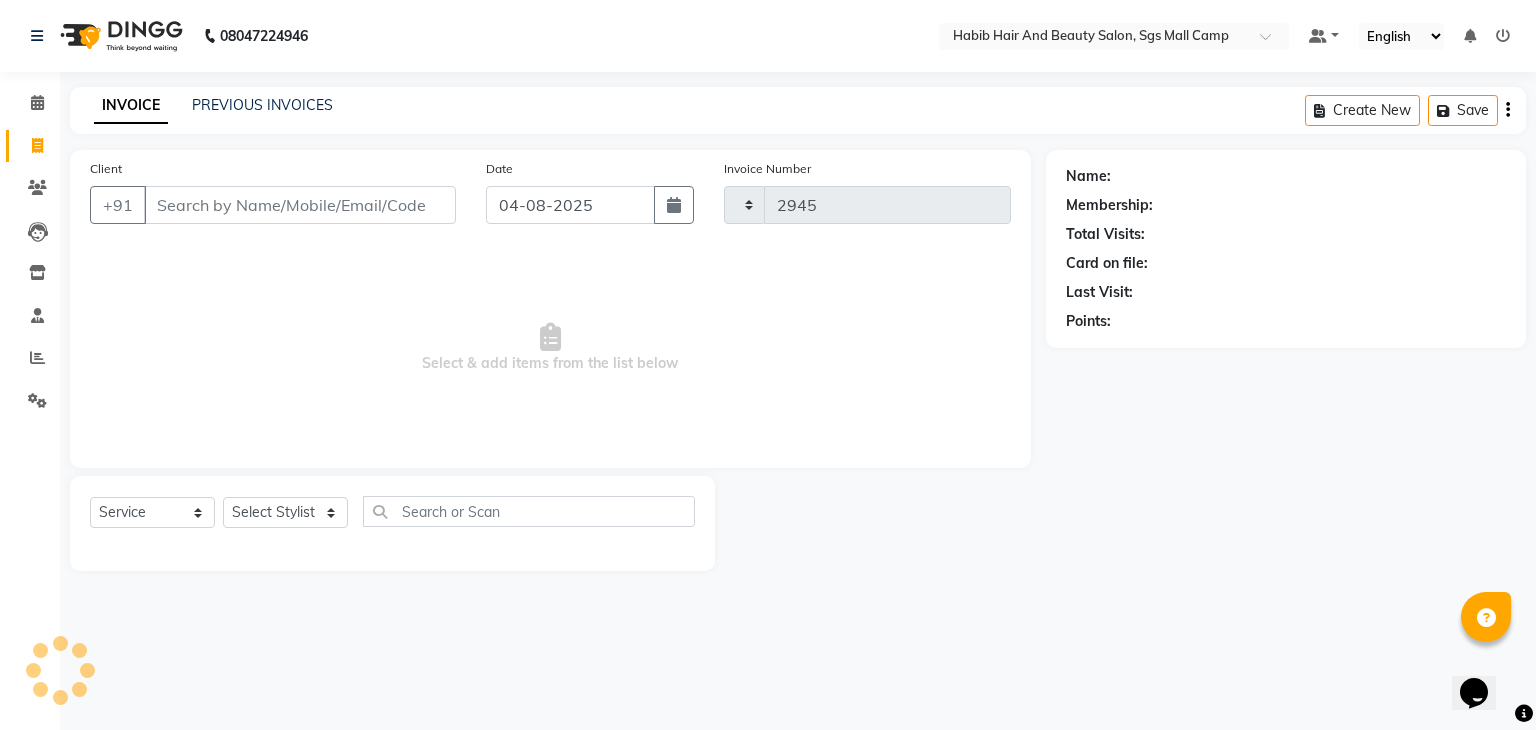 select on "8362" 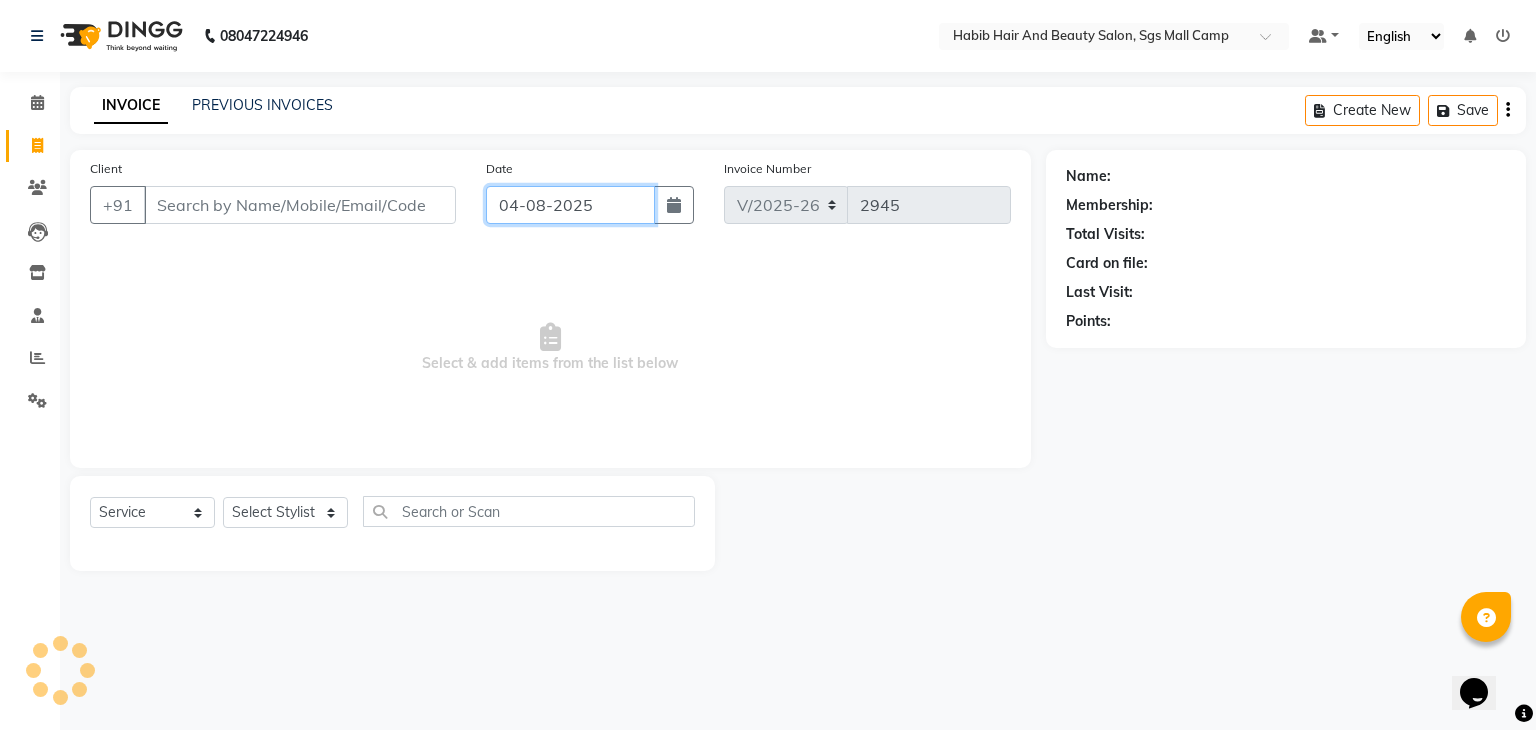 click on "04-08-2025" 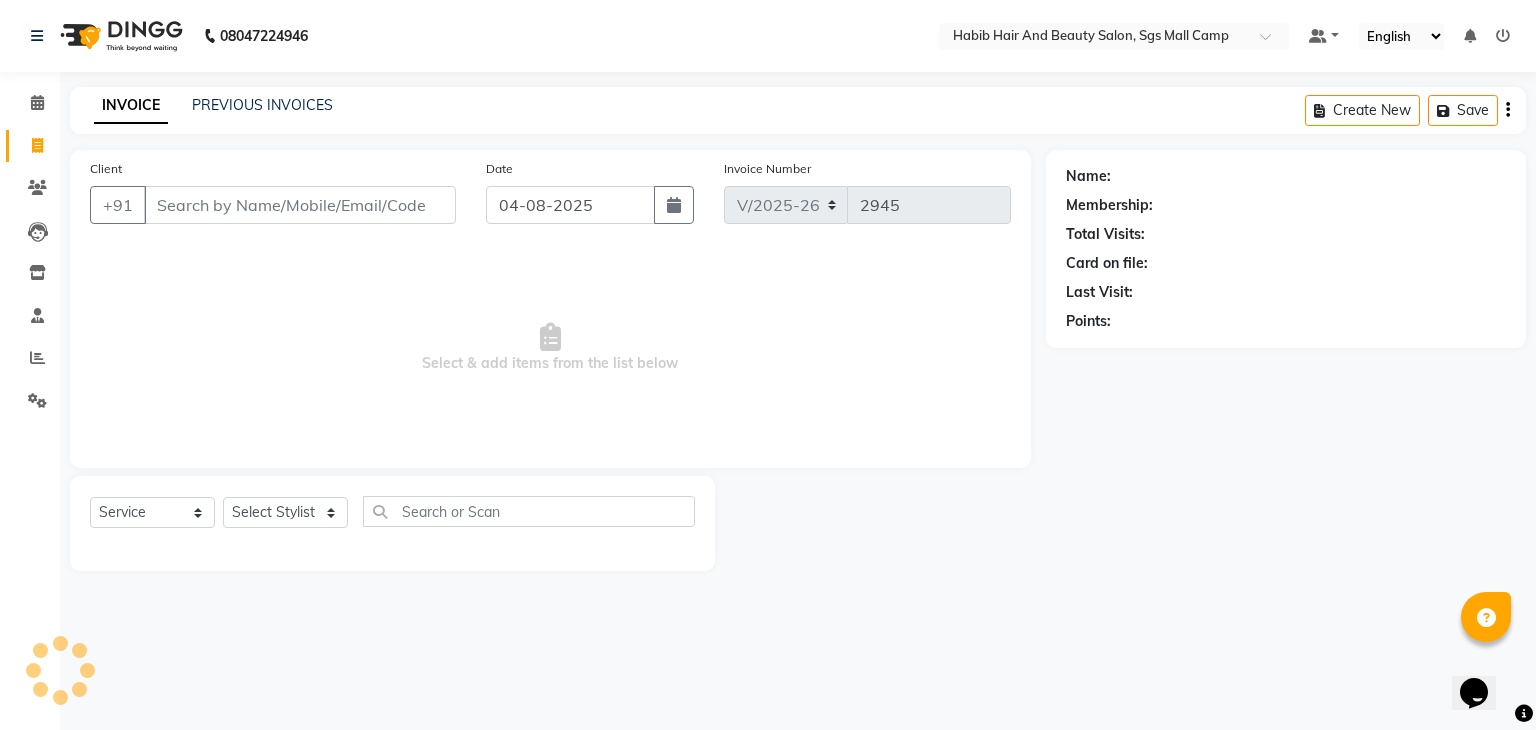 select on "8" 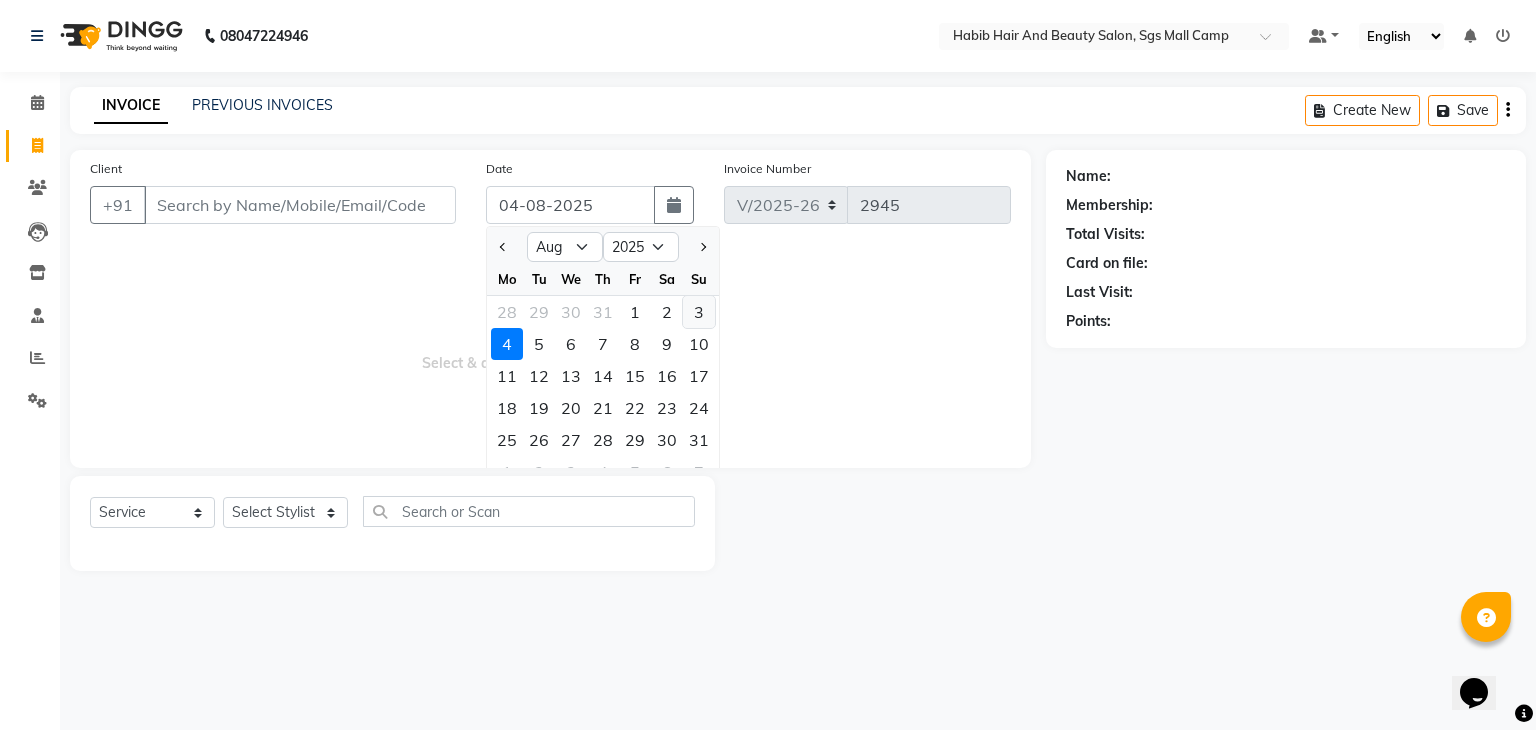 click on "3" 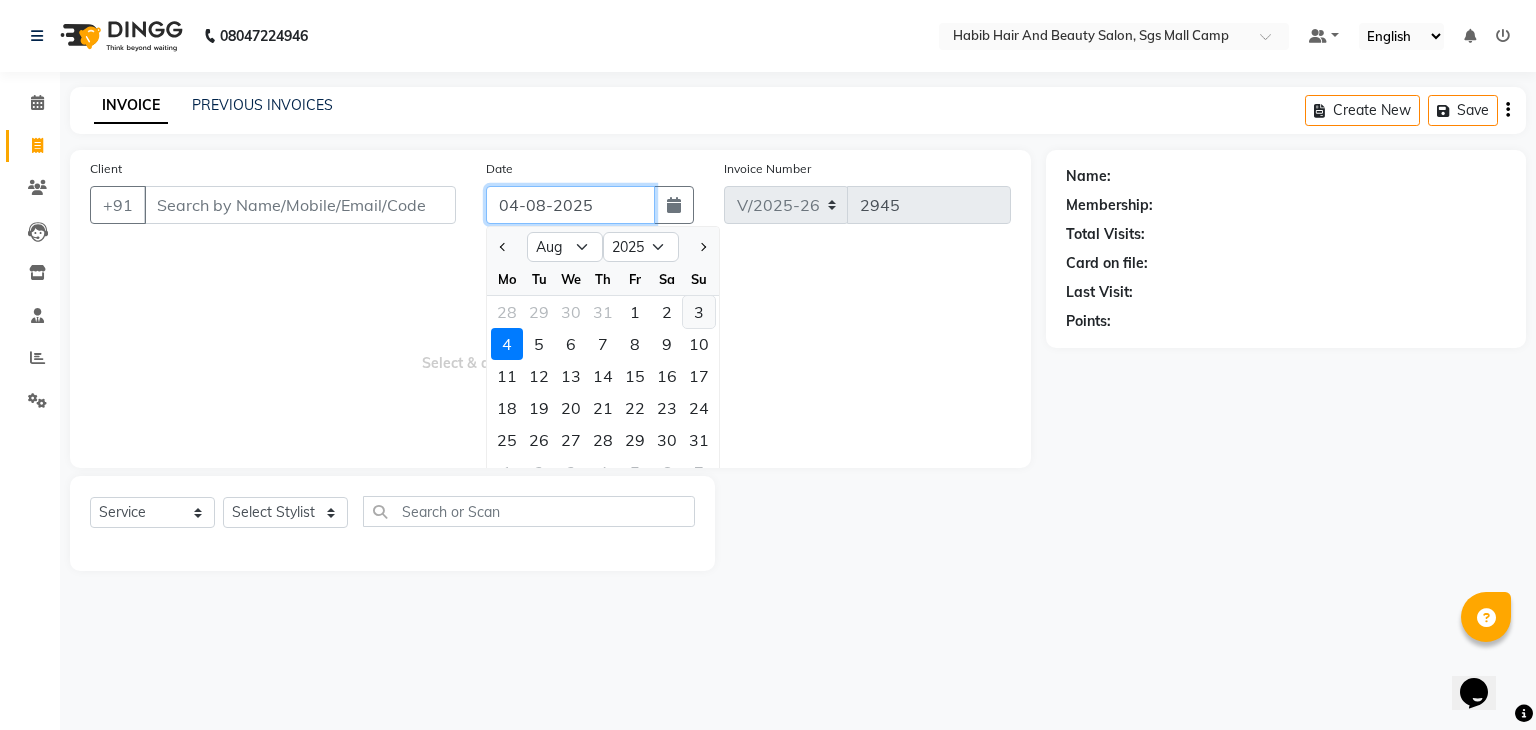 type on "03-08-2025" 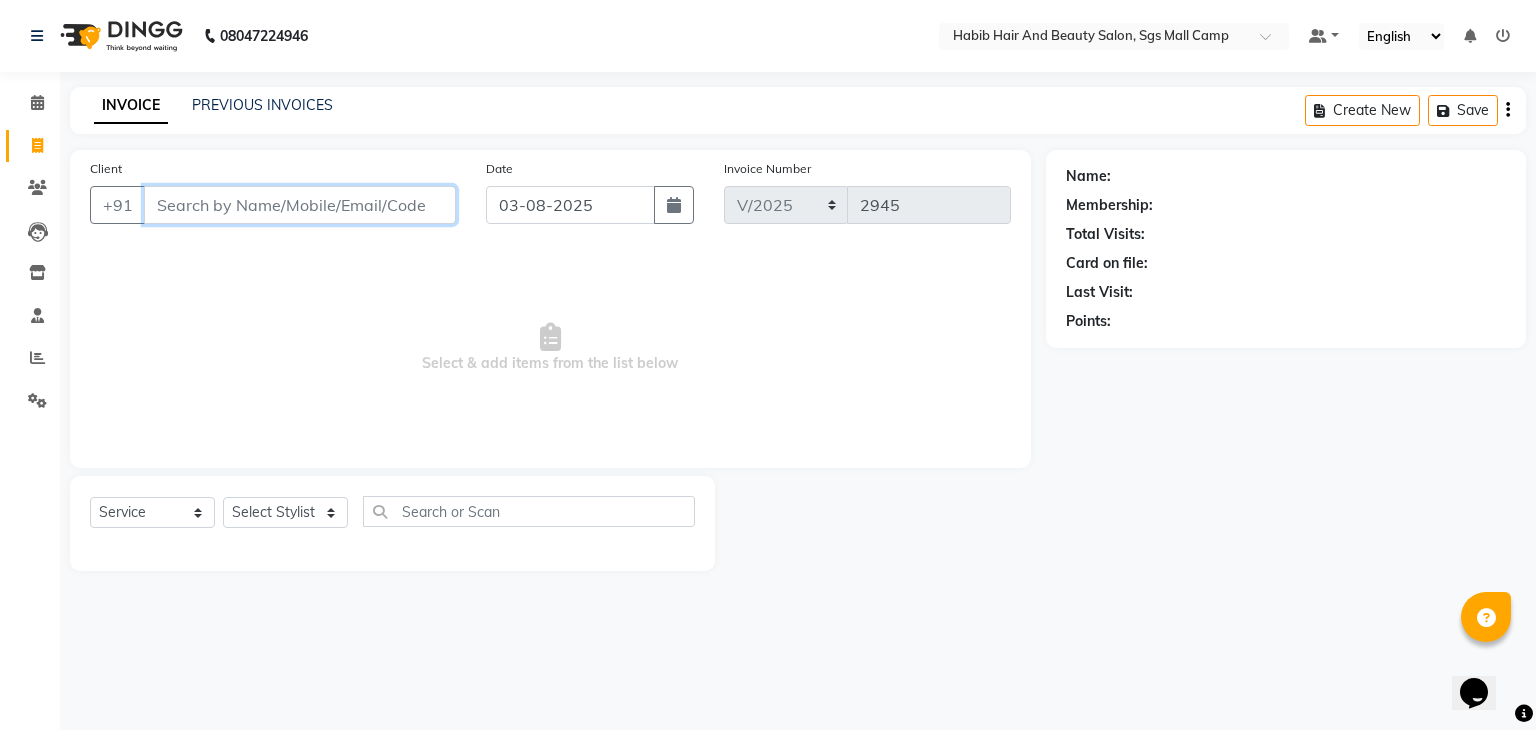click on "Client" at bounding box center (300, 205) 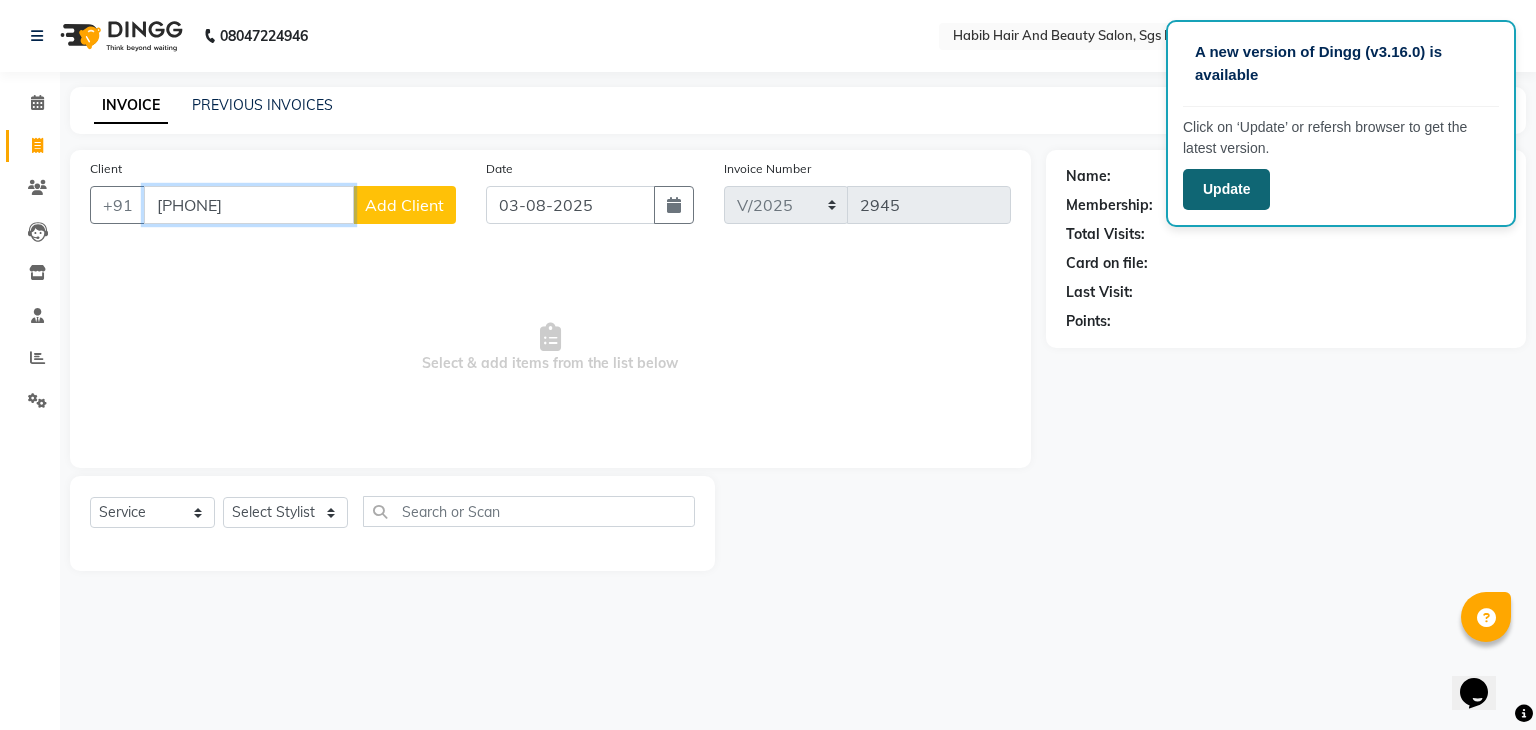 type on "8239575995" 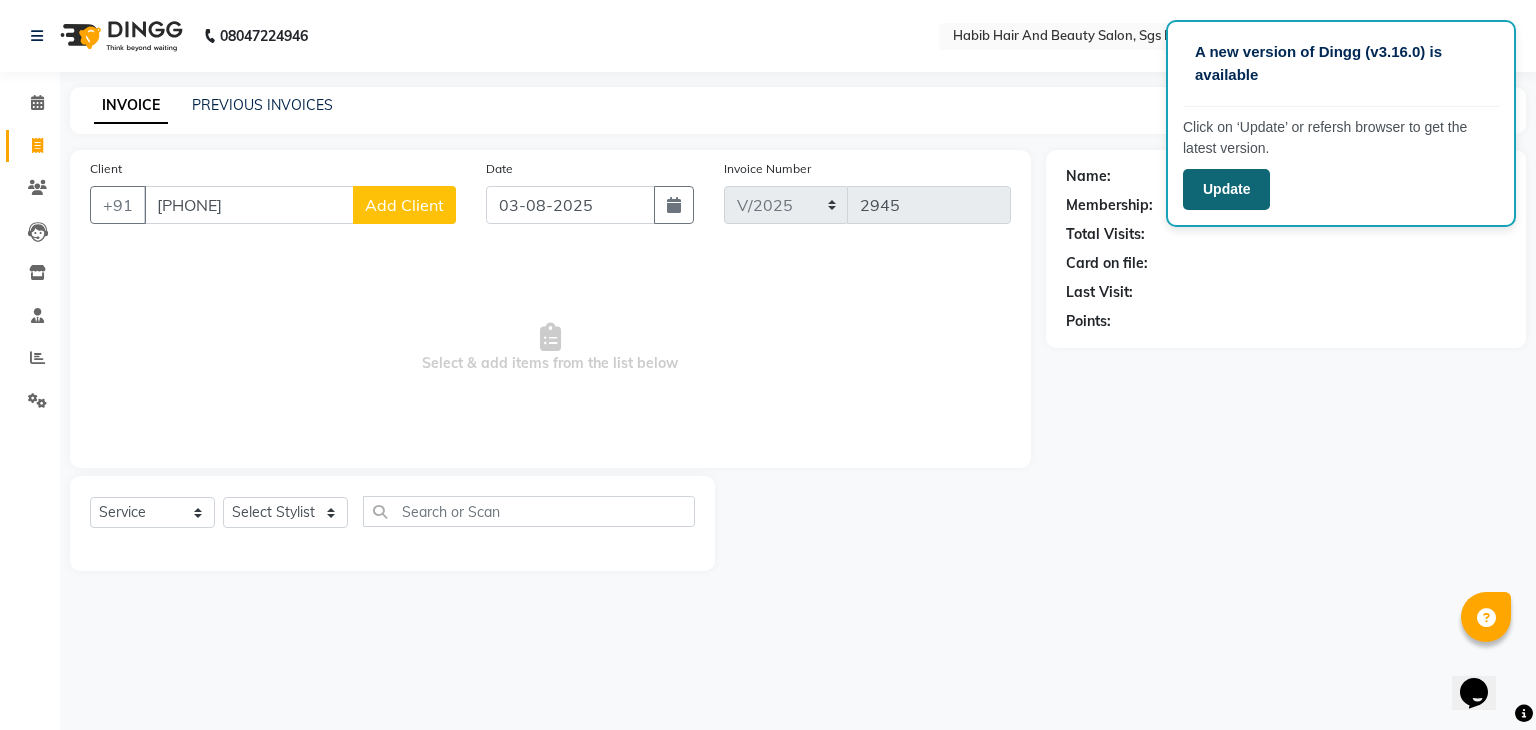 click on "Update" 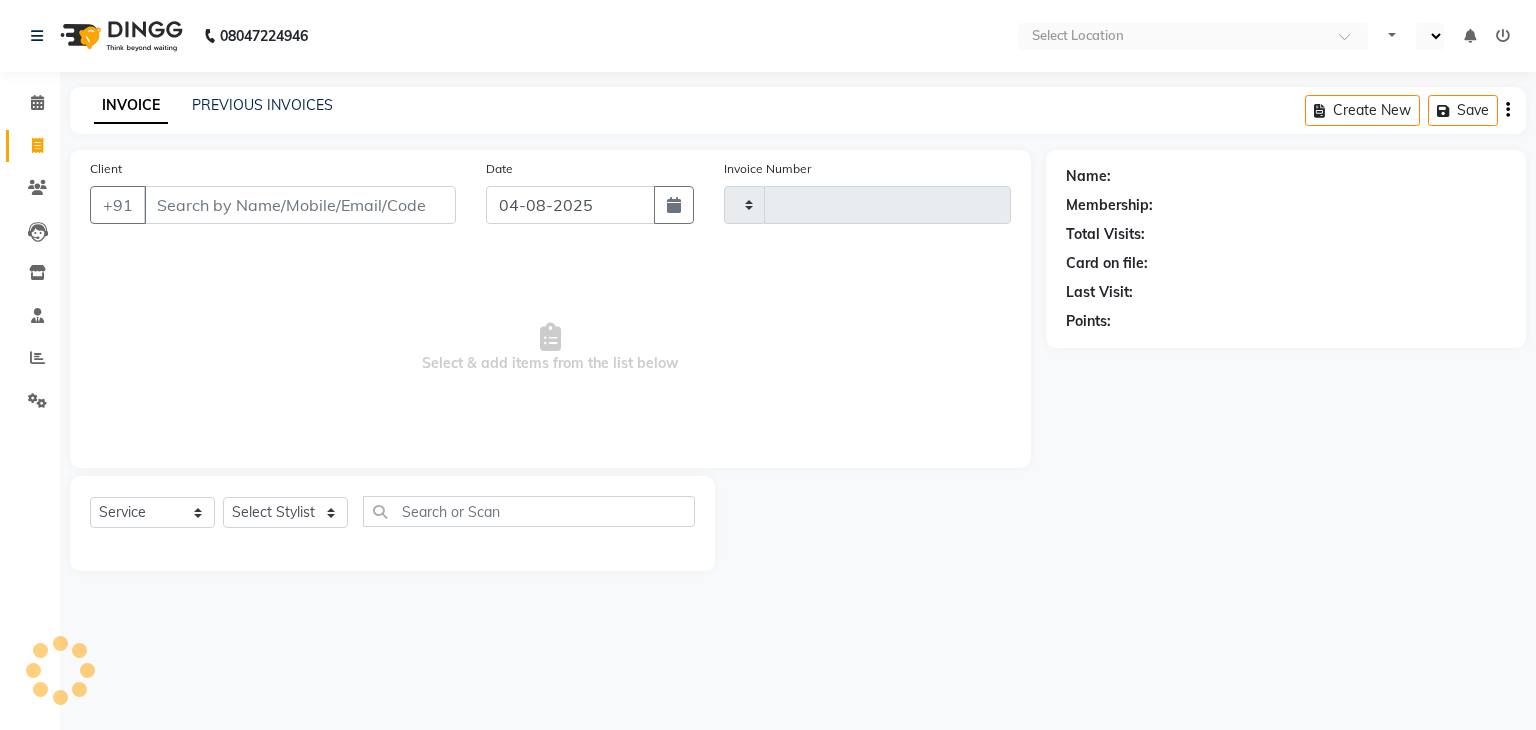 select on "service" 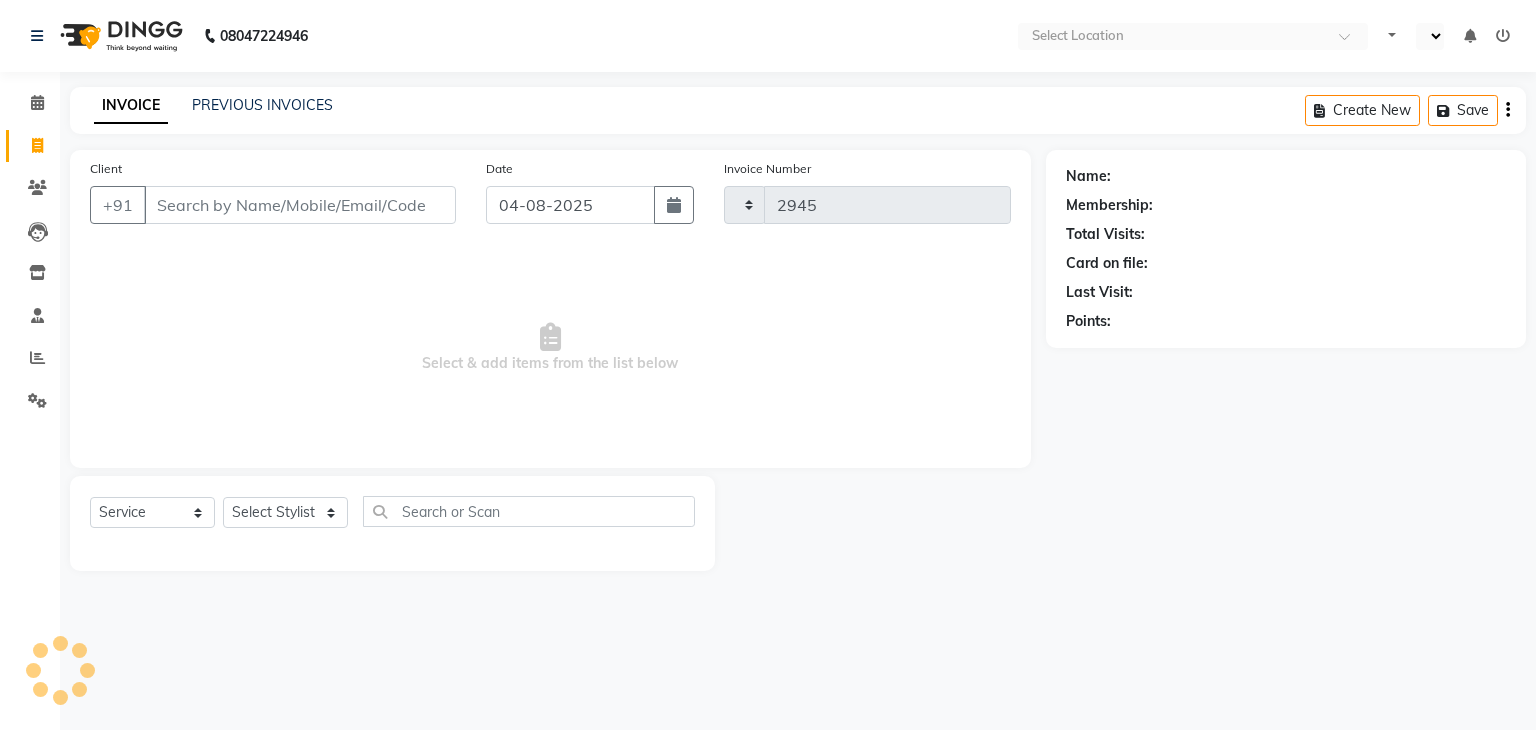 scroll, scrollTop: 0, scrollLeft: 0, axis: both 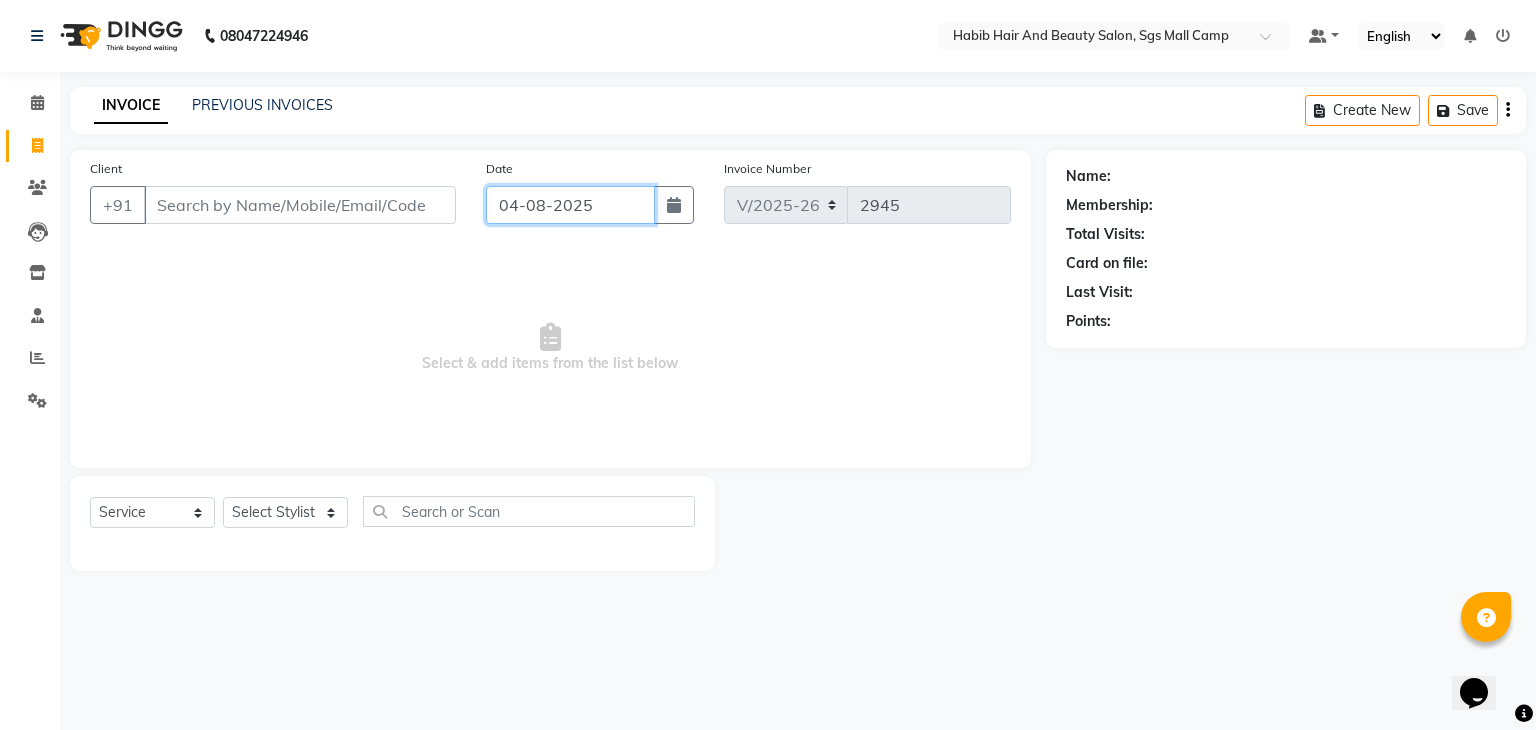 click on "04-08-2025" 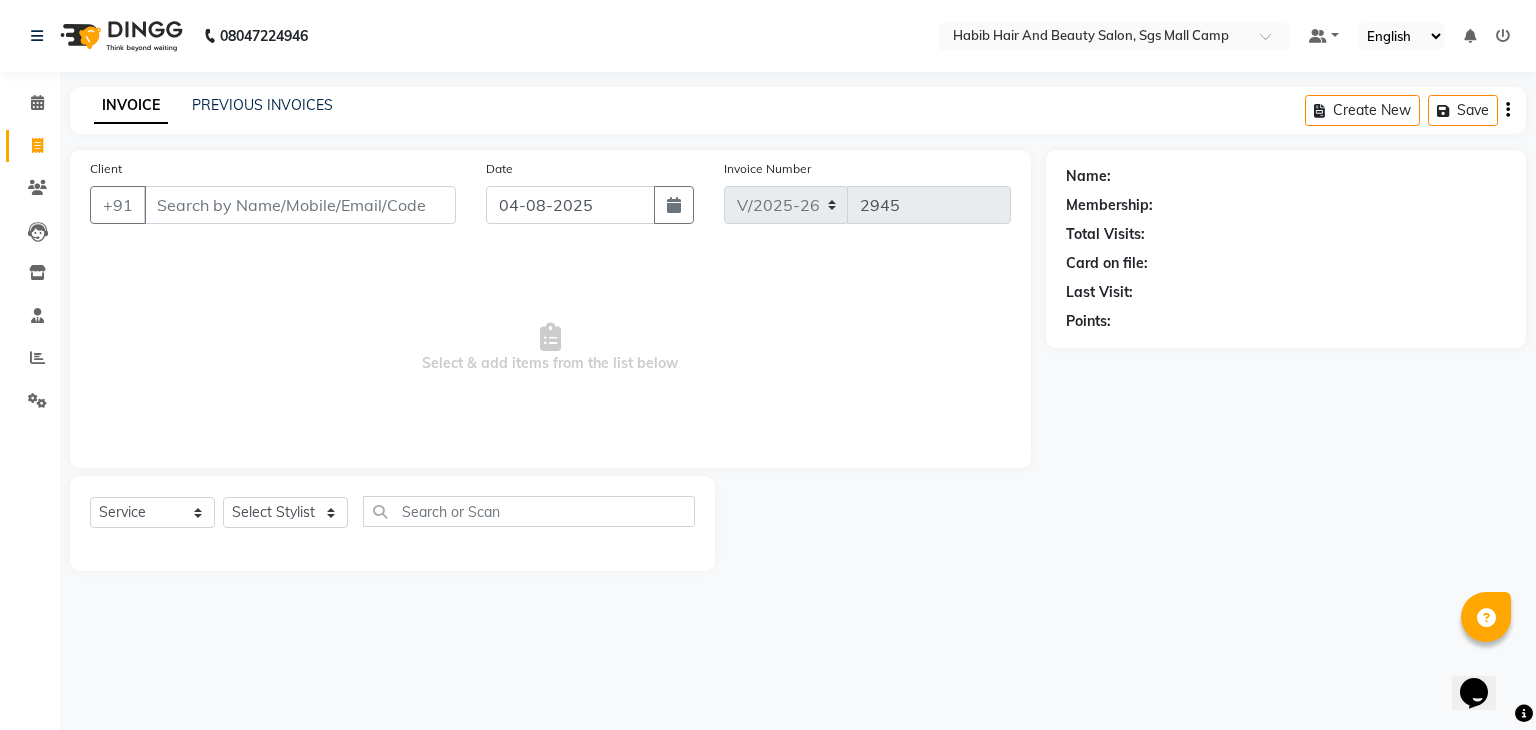 select on "8" 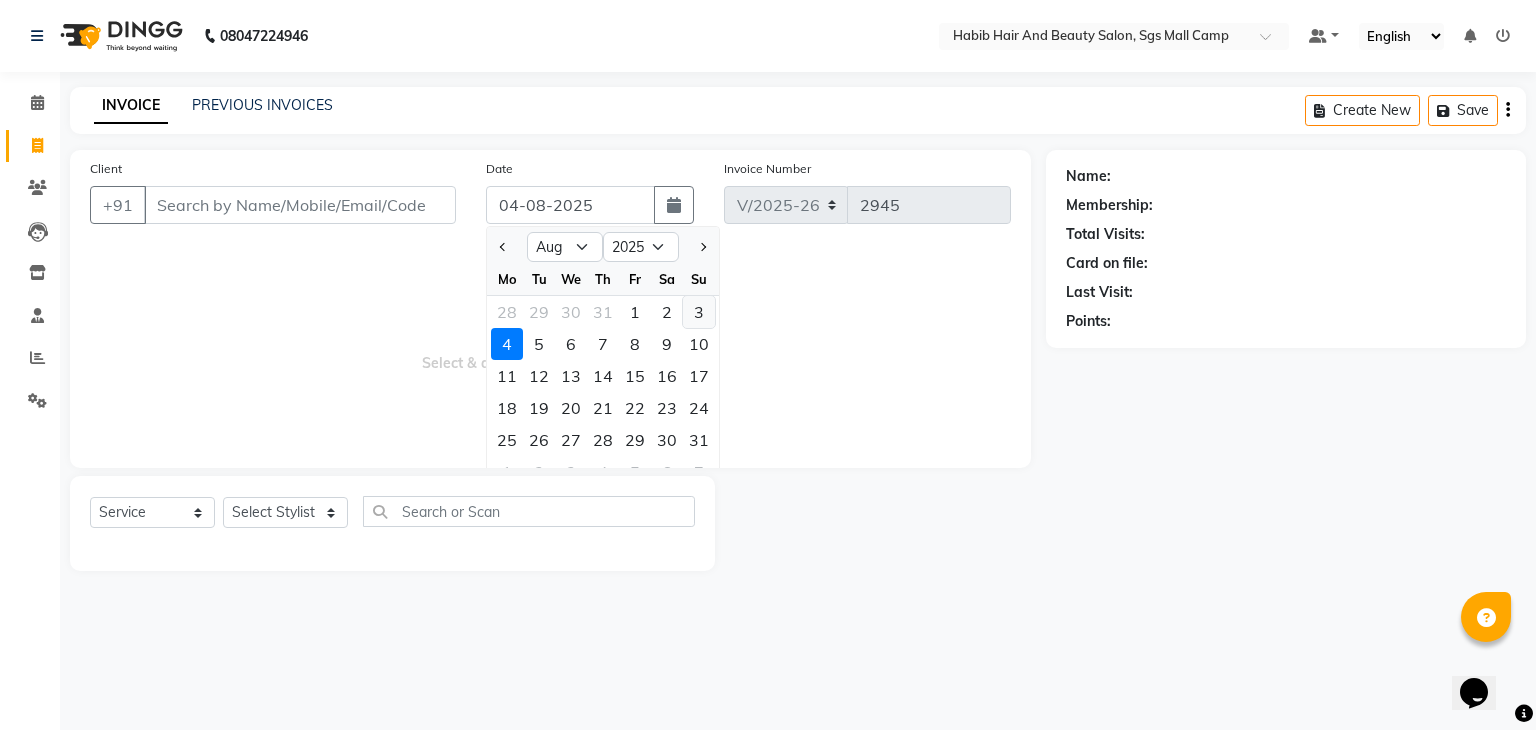 click on "3" 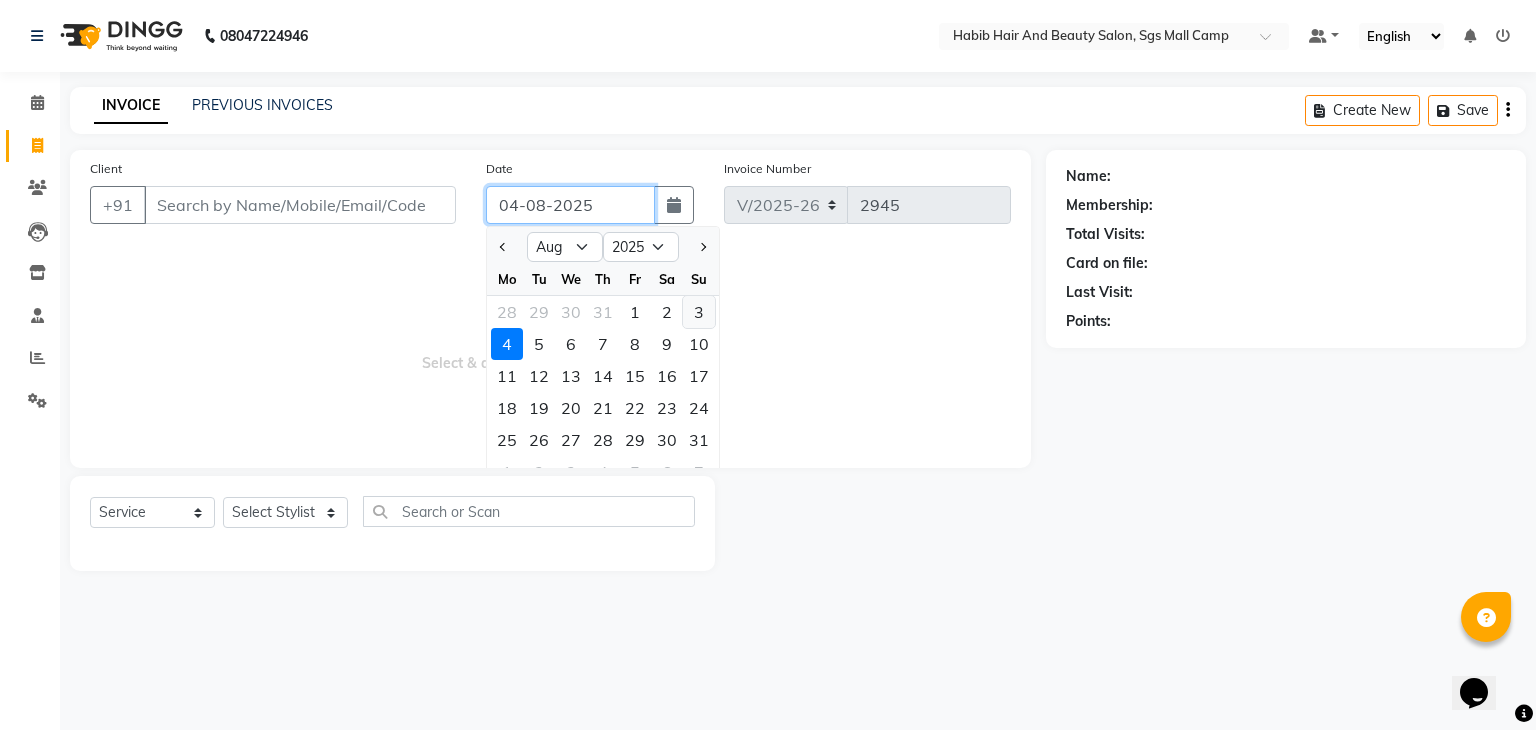 type on "03-08-2025" 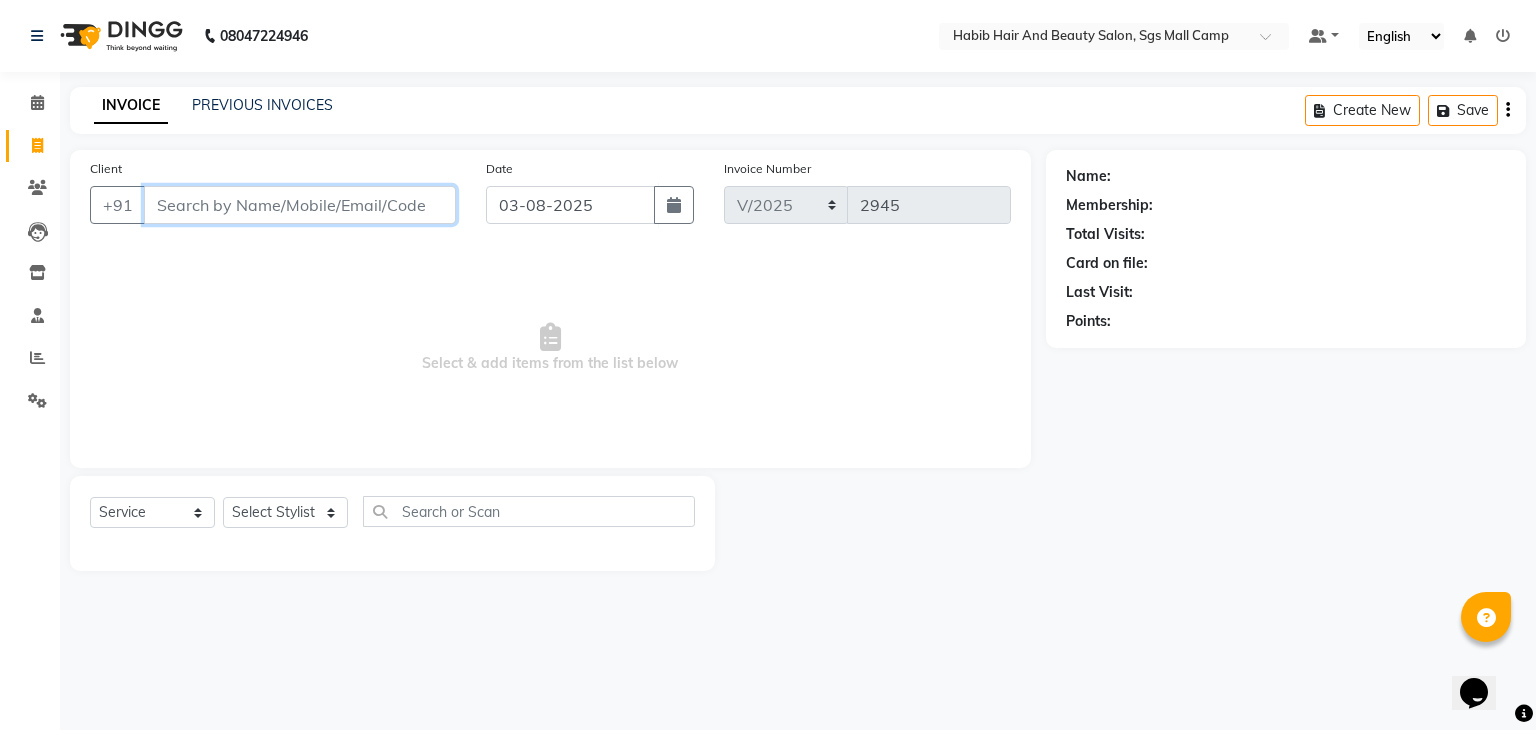 click on "Client" at bounding box center [300, 205] 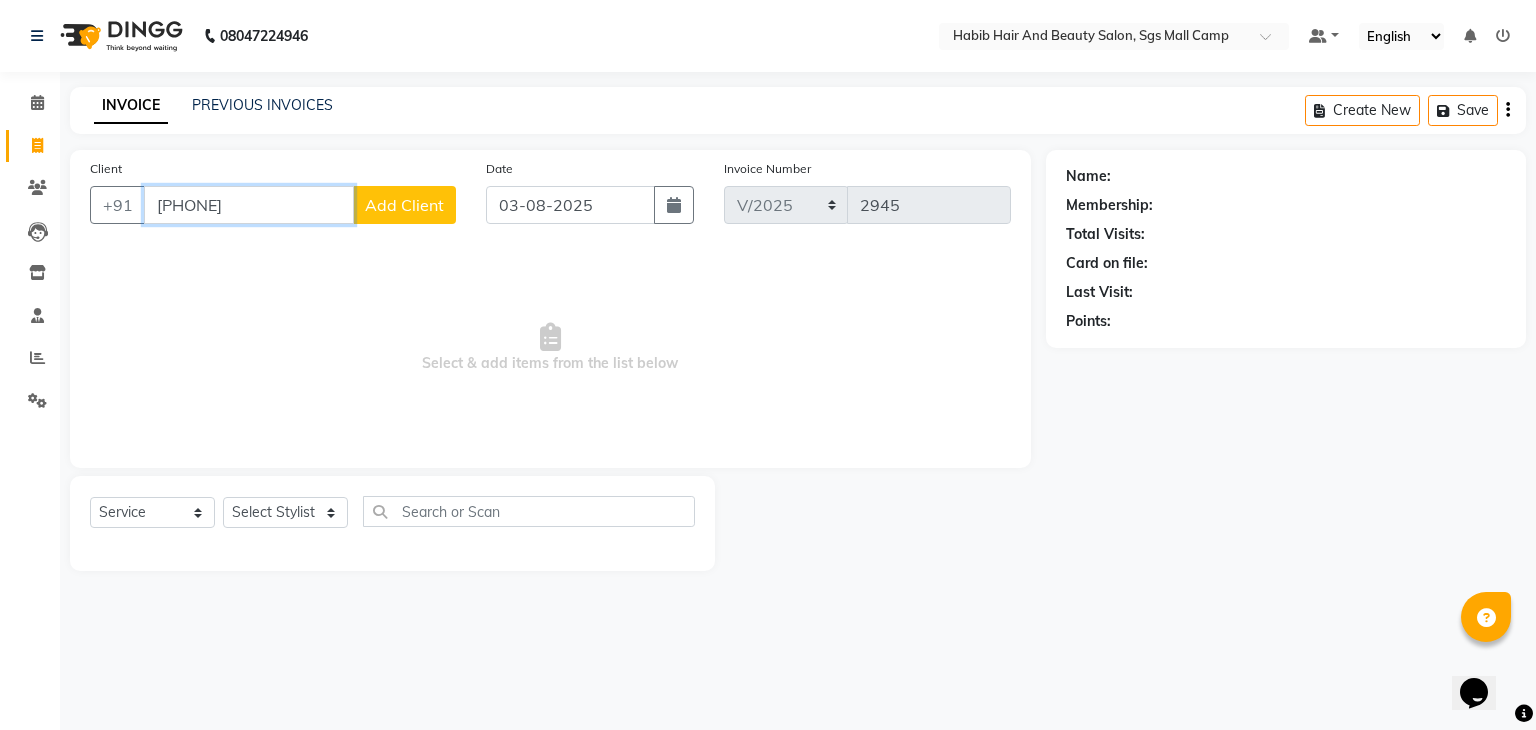 type on "[PHONE]" 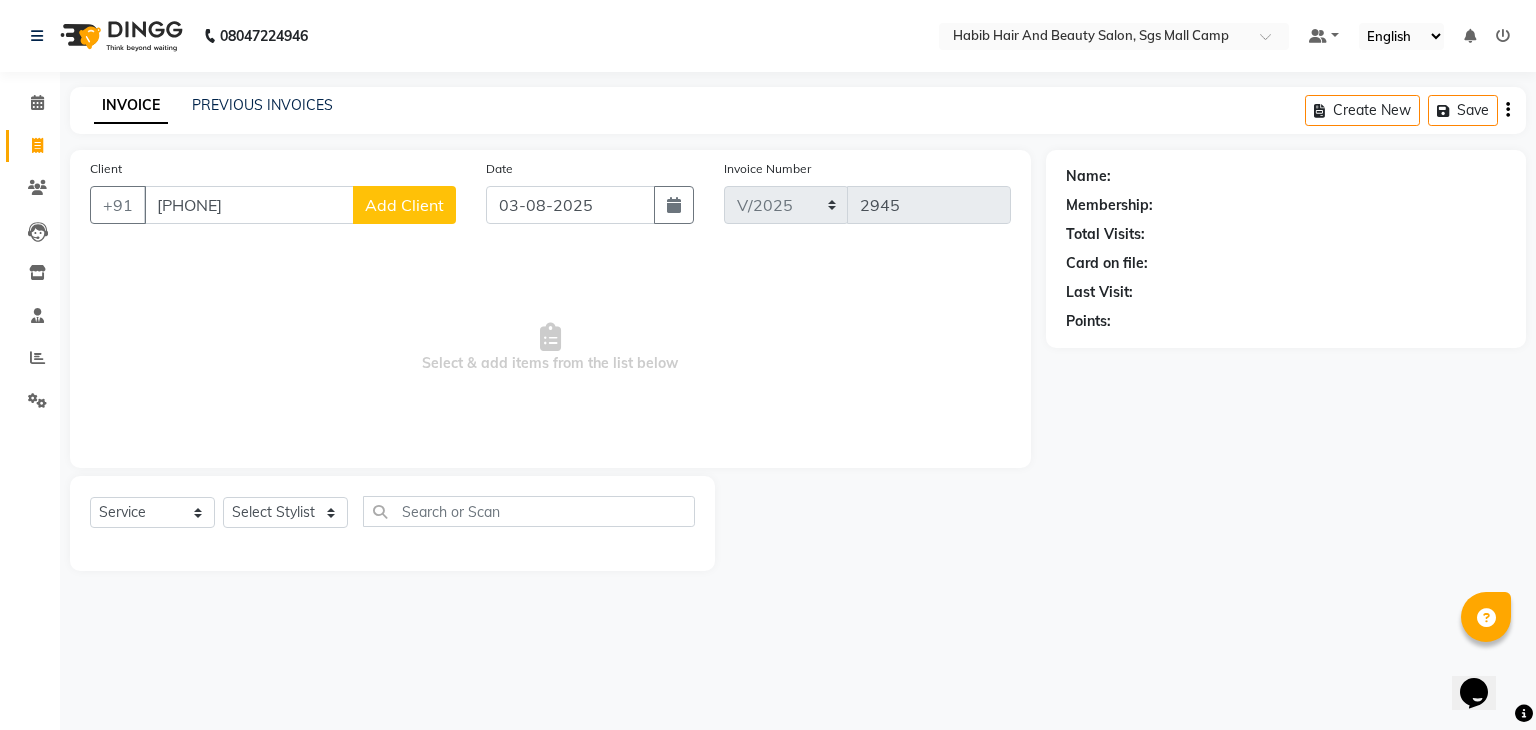 click on "Add Client" 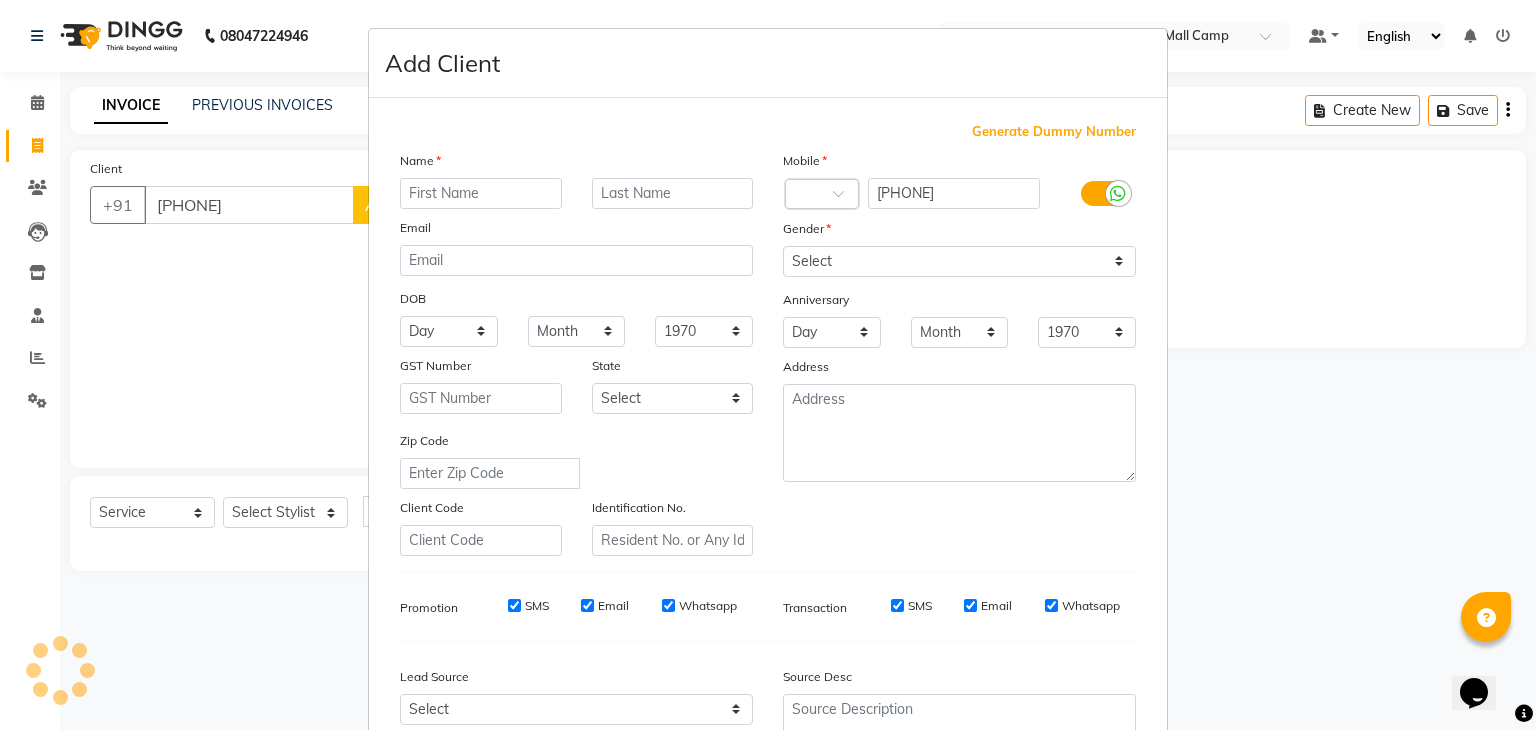 click at bounding box center [481, 193] 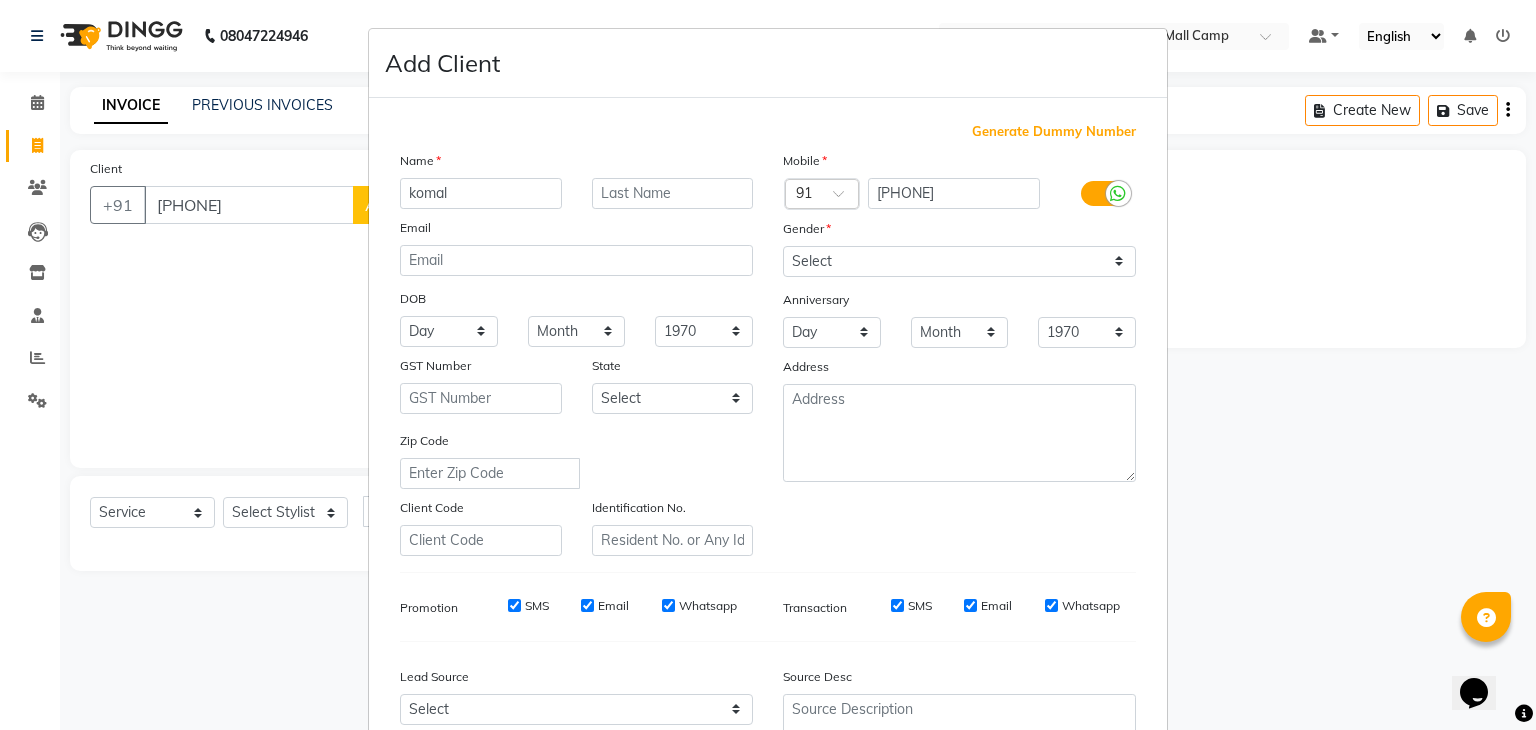 type on "komal" 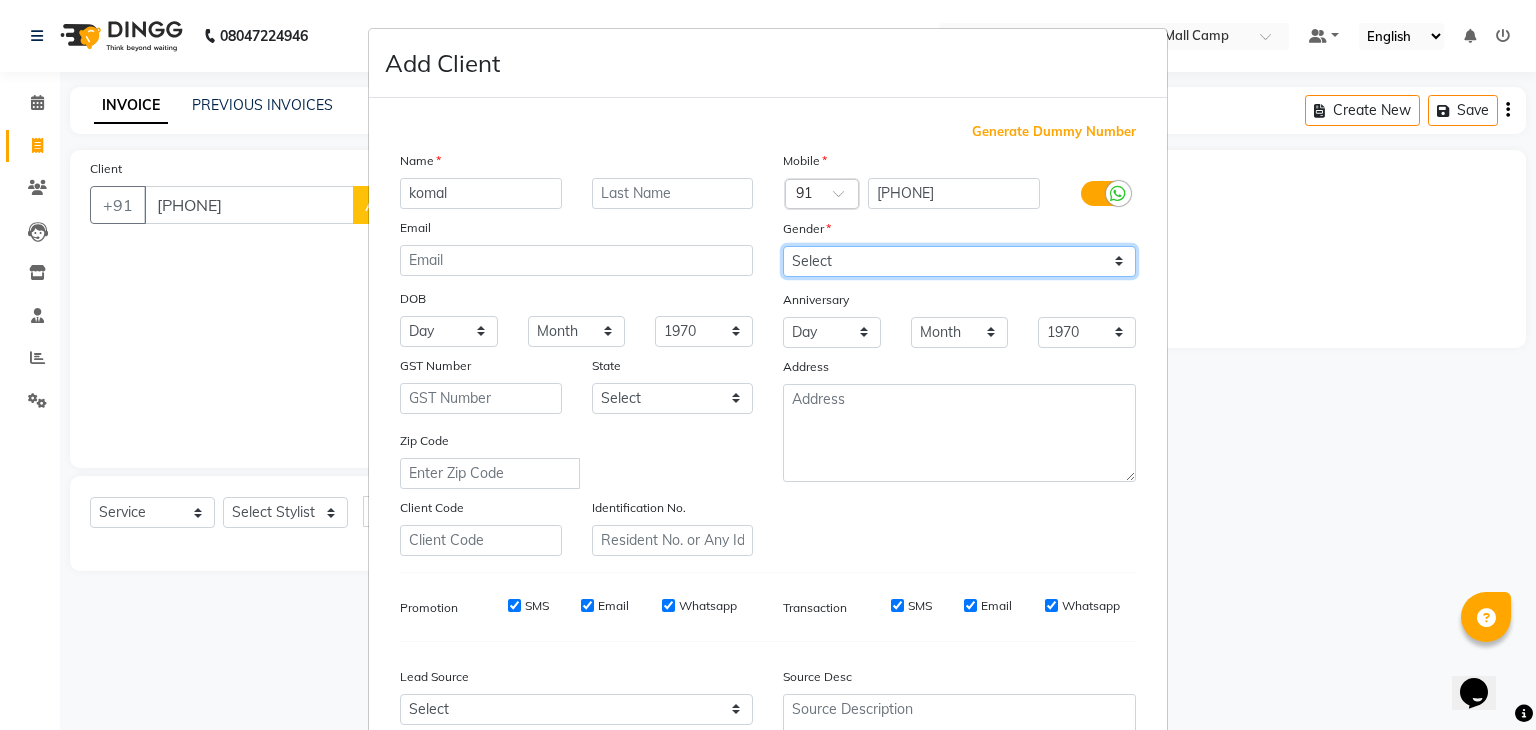 click on "Select Male Female Other Prefer Not To Say" at bounding box center [959, 261] 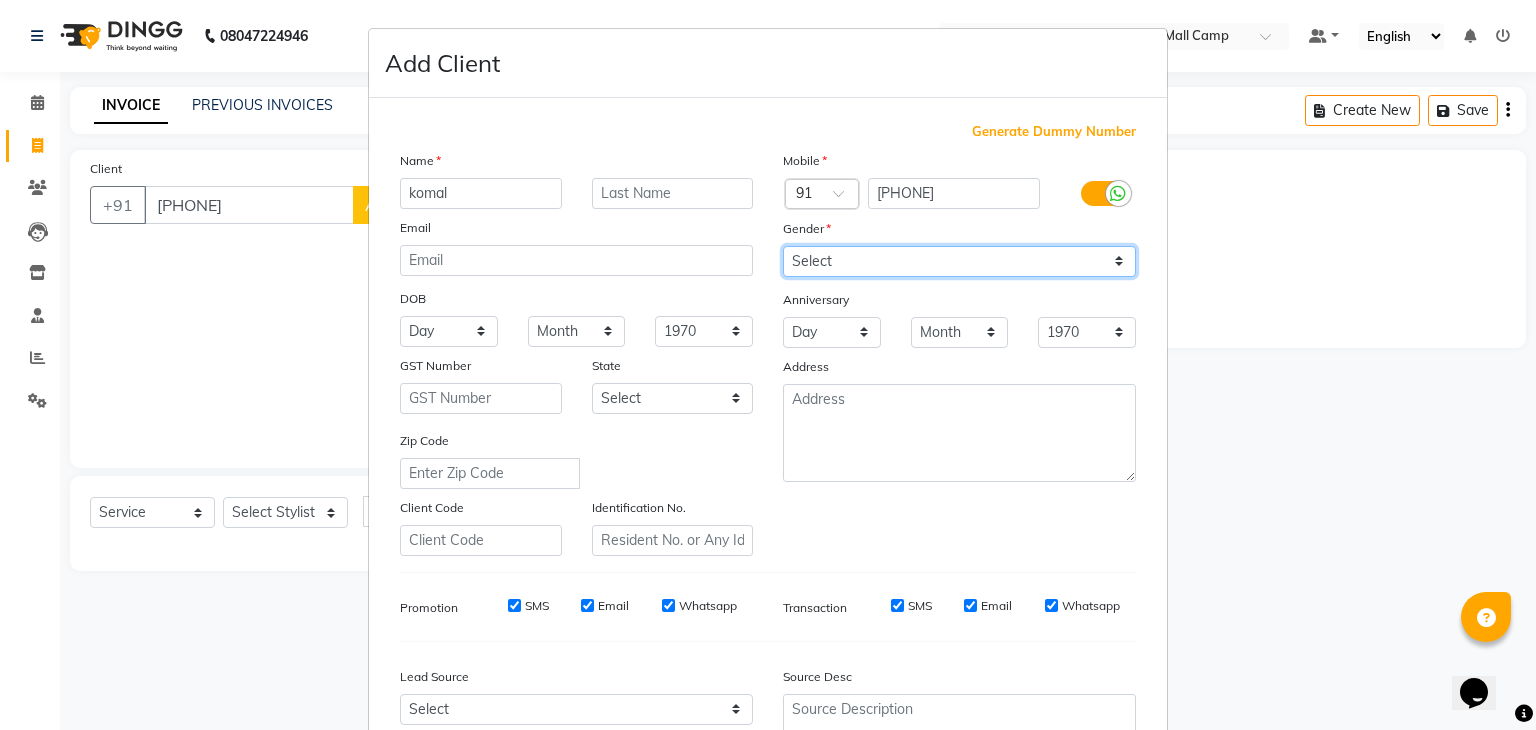 select on "female" 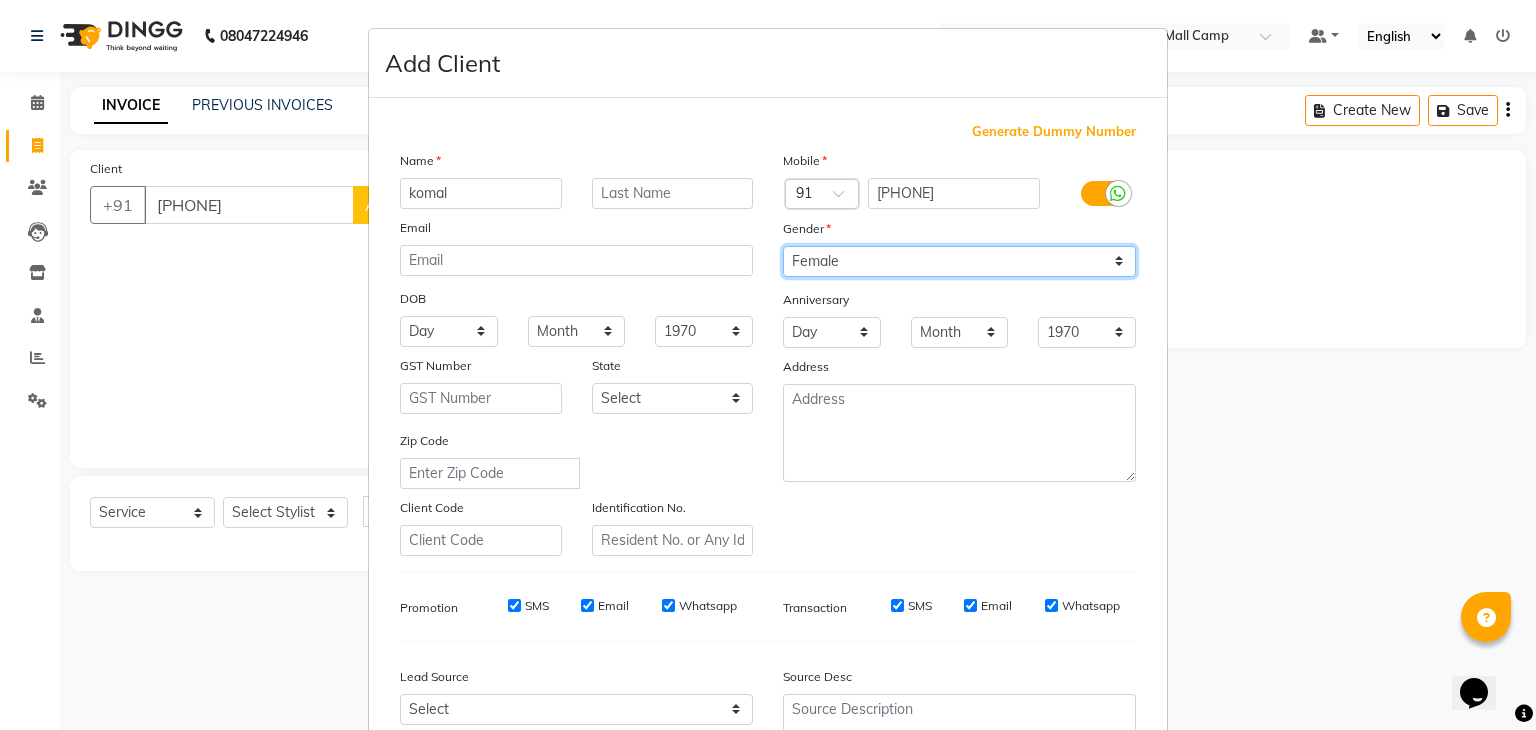 click on "Select Male Female Other Prefer Not To Say" at bounding box center [959, 261] 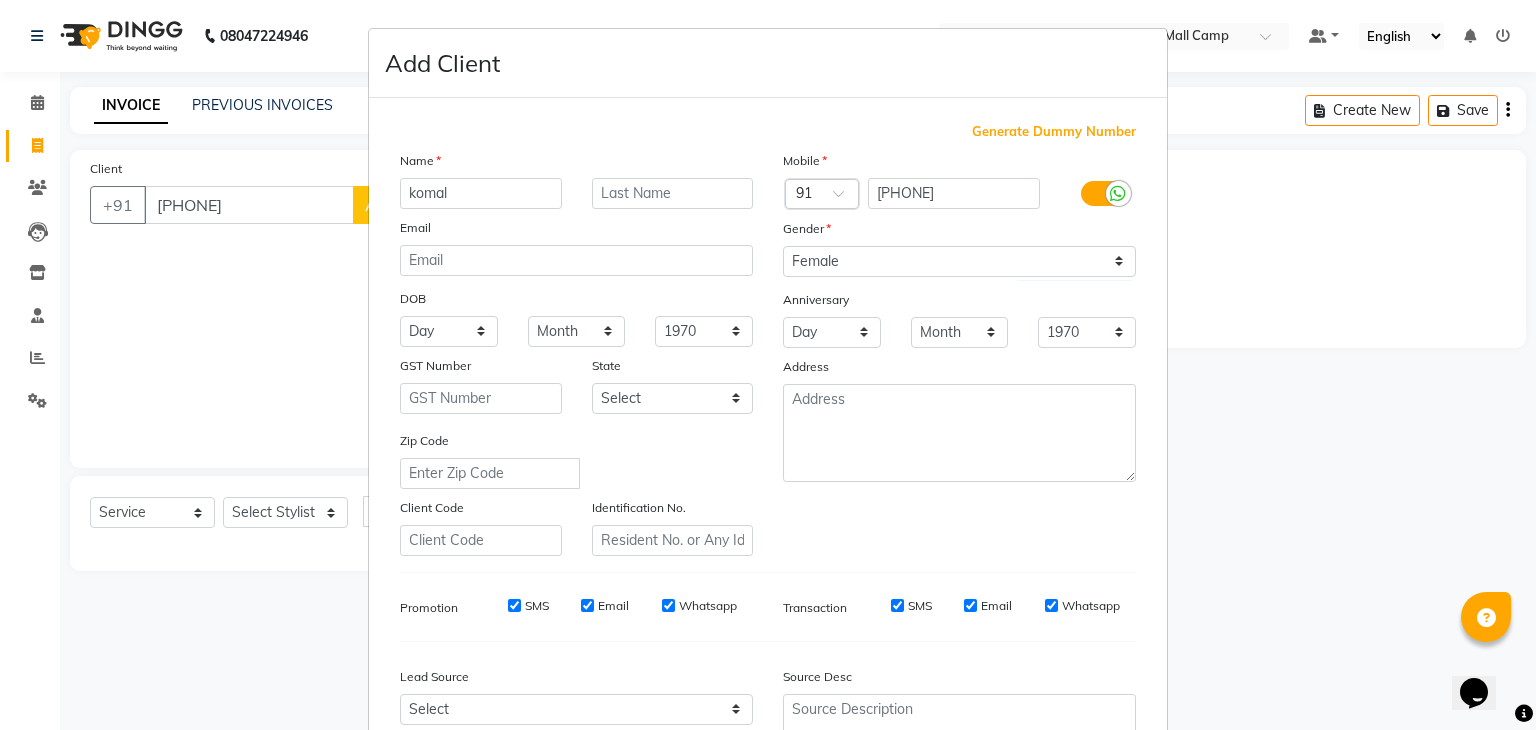 click on "Mobile Country Code × 91 8239575995 Gender Select Male Female Other Prefer Not To Say Anniversary Day 01 02 03 04 05 06 07 08 09 10 11 12 13 14 15 16 17 18 19 20 21 22 23 24 25 26 27 28 29 30 31 Month January February March April May June July August September October November December 1970 1971 1972 1973 1974 1975 1976 1977 1978 1979 1980 1981 1982 1983 1984 1985 1986 1987 1988 1989 1990 1991 1992 1993 1994 1995 1996 1997 1998 1999 2000 2001 2002 2003 2004 2005 2006 2007 2008 2009 2010 2011 2012 2013 2014 2015 2016 2017 2018 2019 2020 2021 2022 2023 2024 2025 Address" at bounding box center [959, 353] 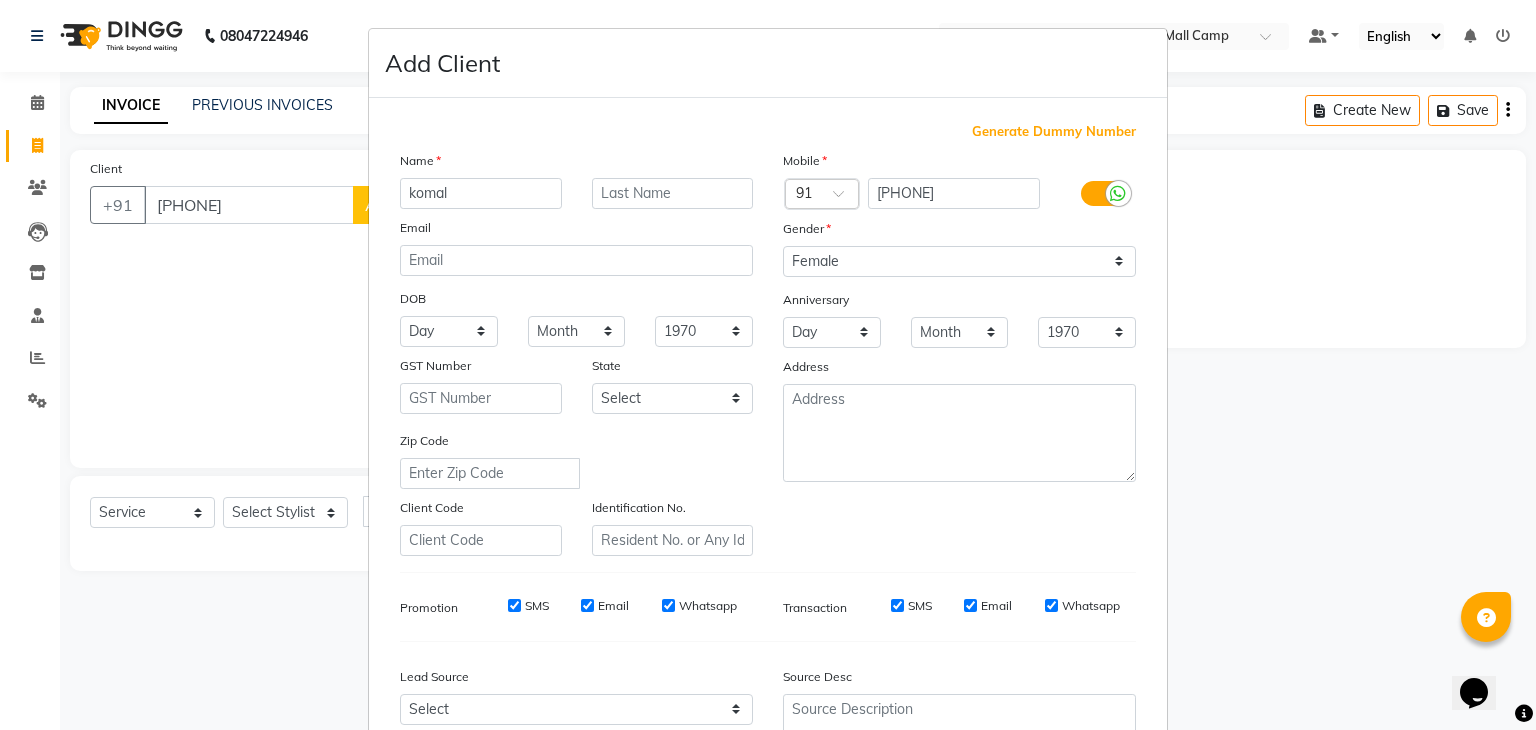 click on "Zip Code" at bounding box center (576, 459) 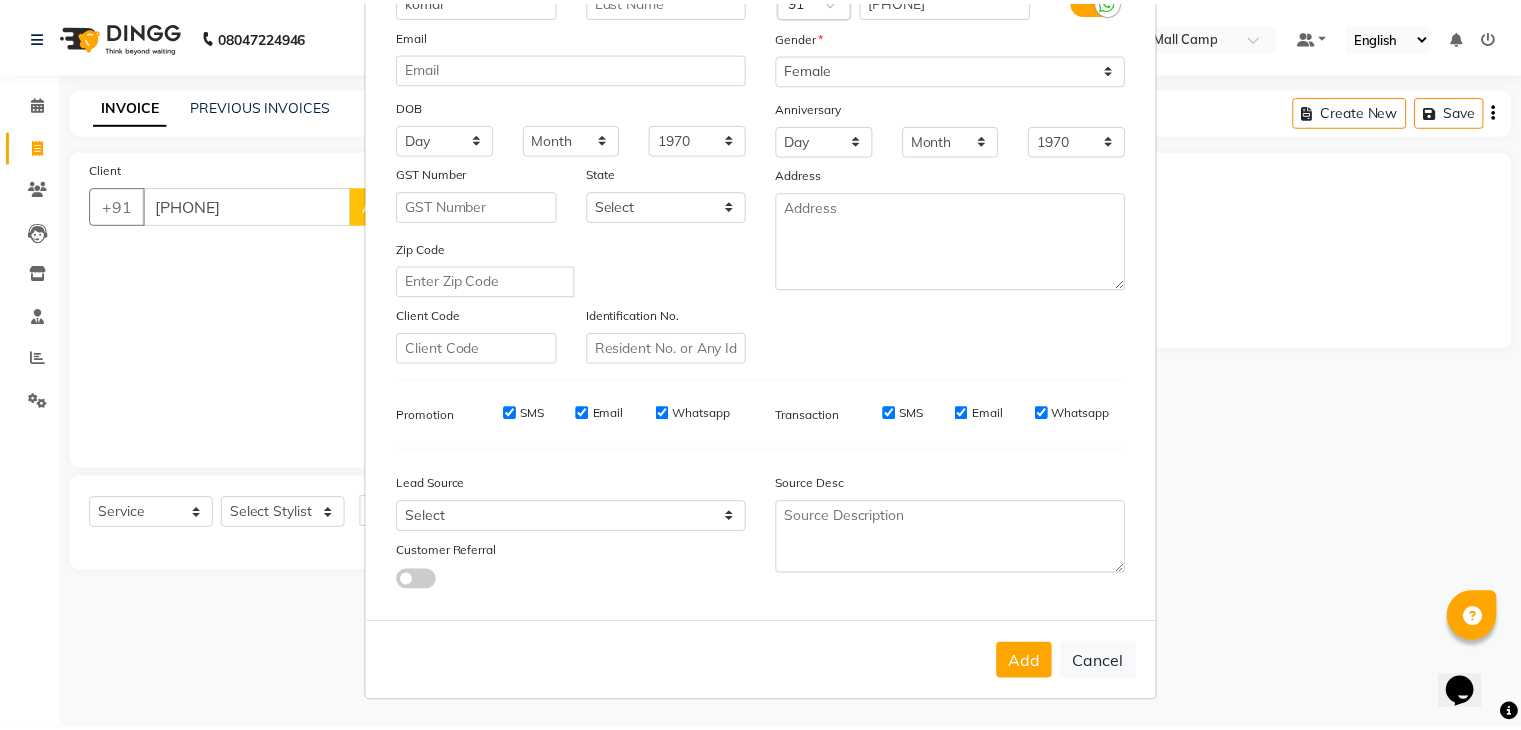 scroll, scrollTop: 203, scrollLeft: 0, axis: vertical 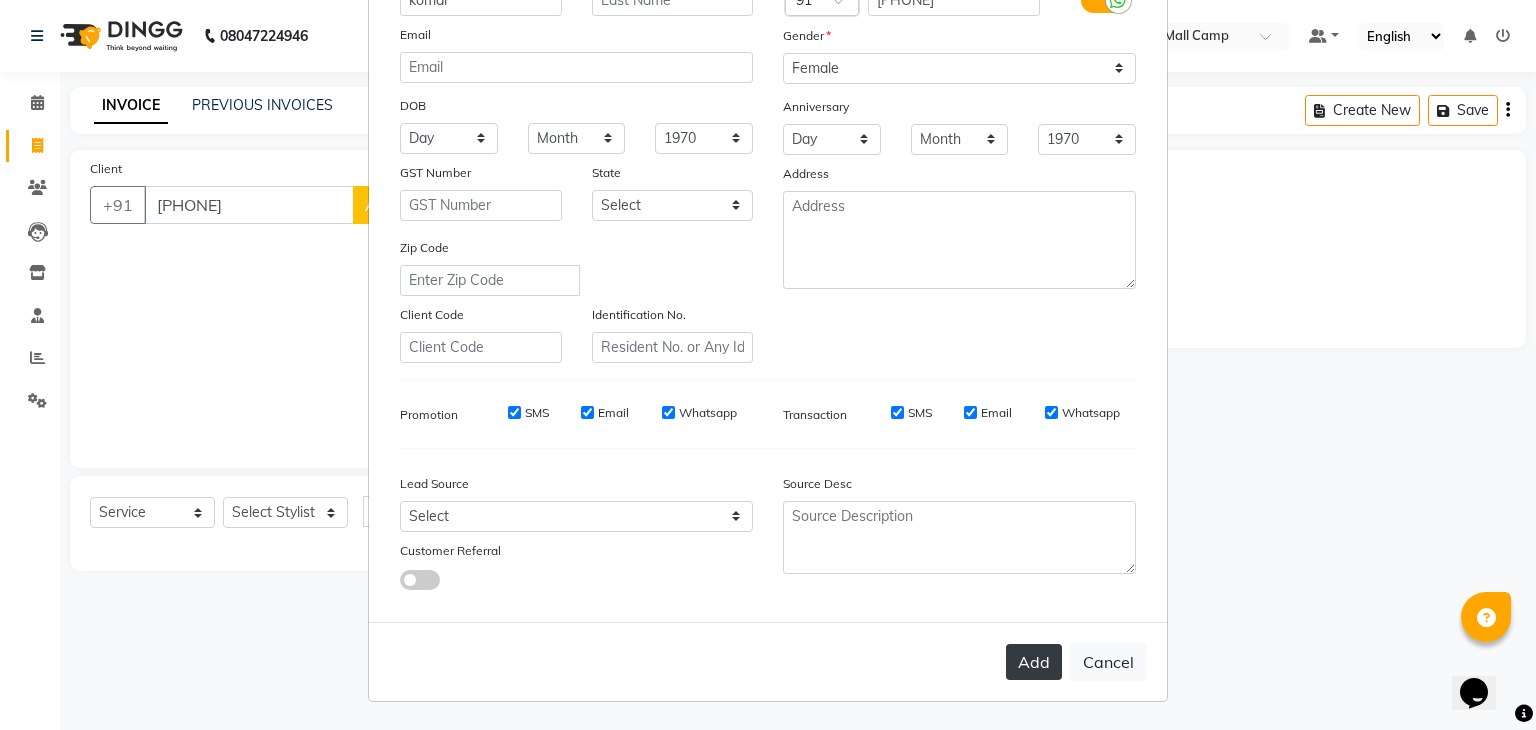 click on "Add" at bounding box center (1034, 662) 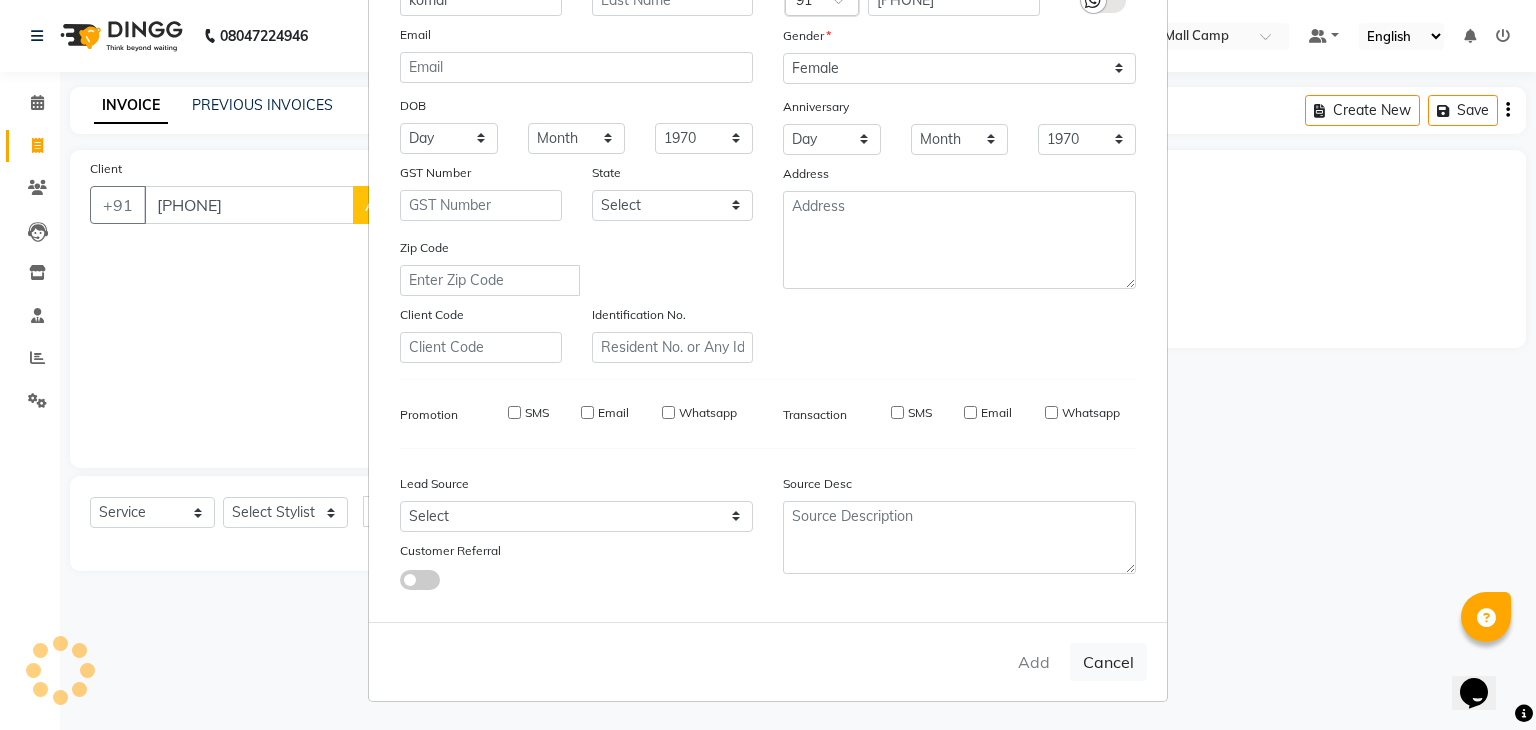 type on "82******95" 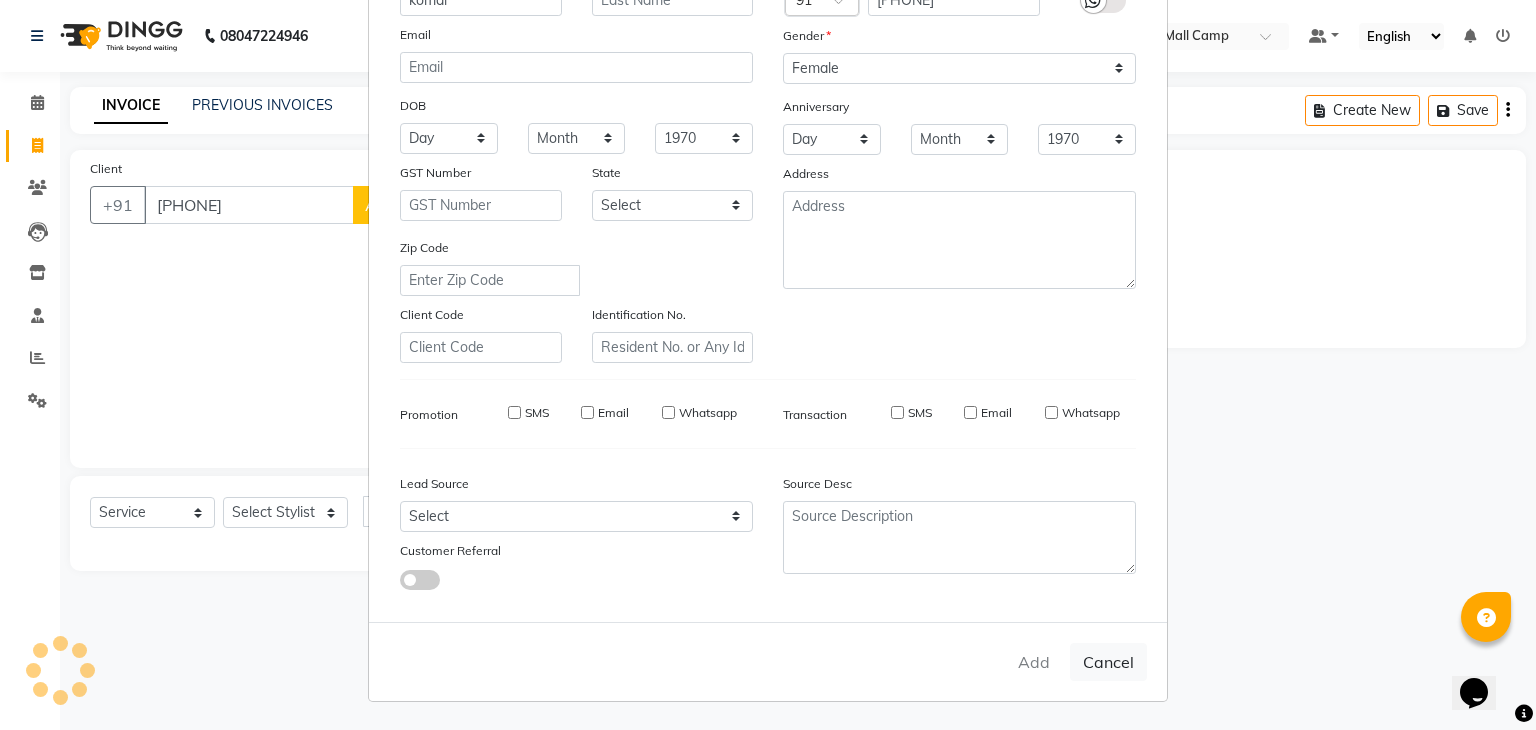 type 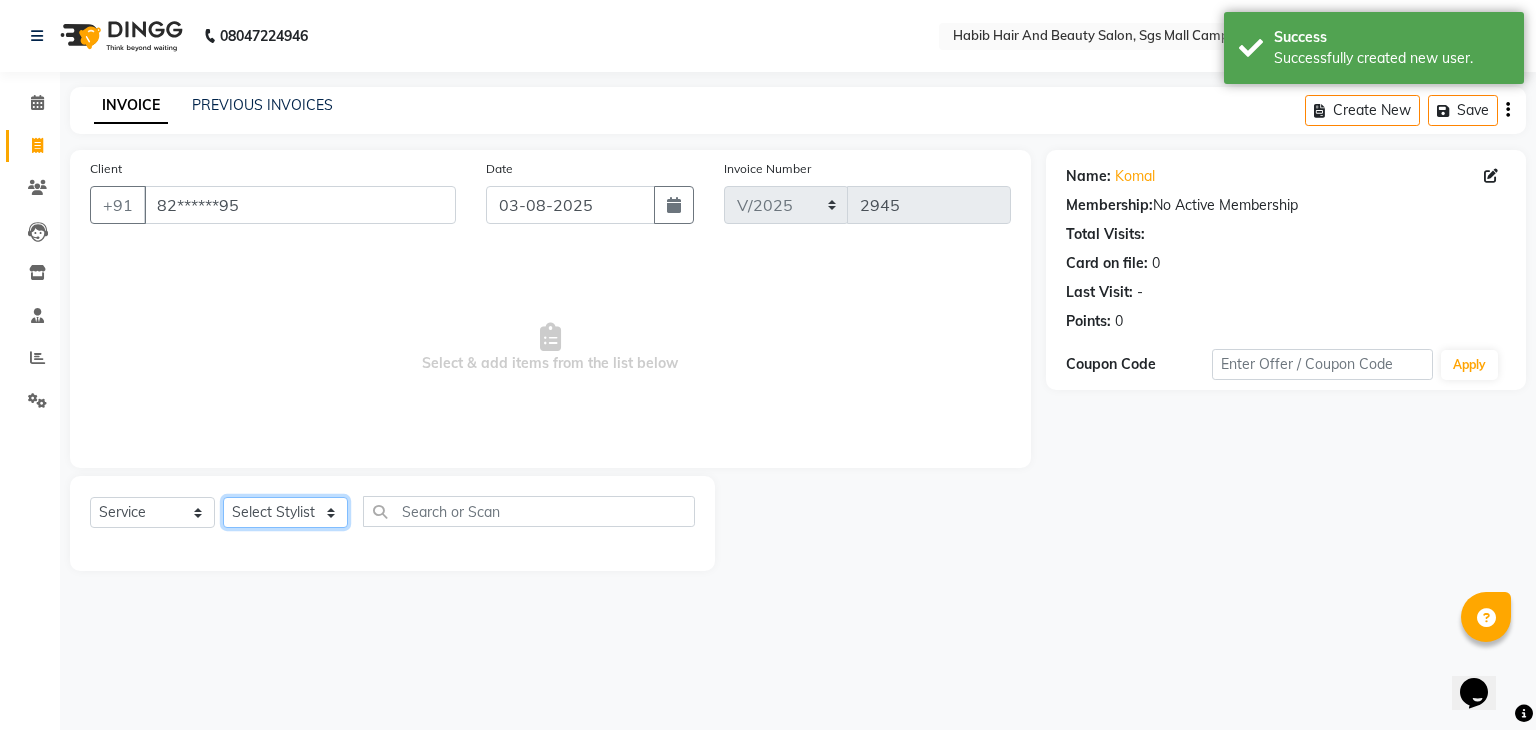 click on "Select Stylist akshay rajguru Avinash  Debojit Manager Micheal  sangeeta shilpa sujal Suraj  swapnil vishakha" 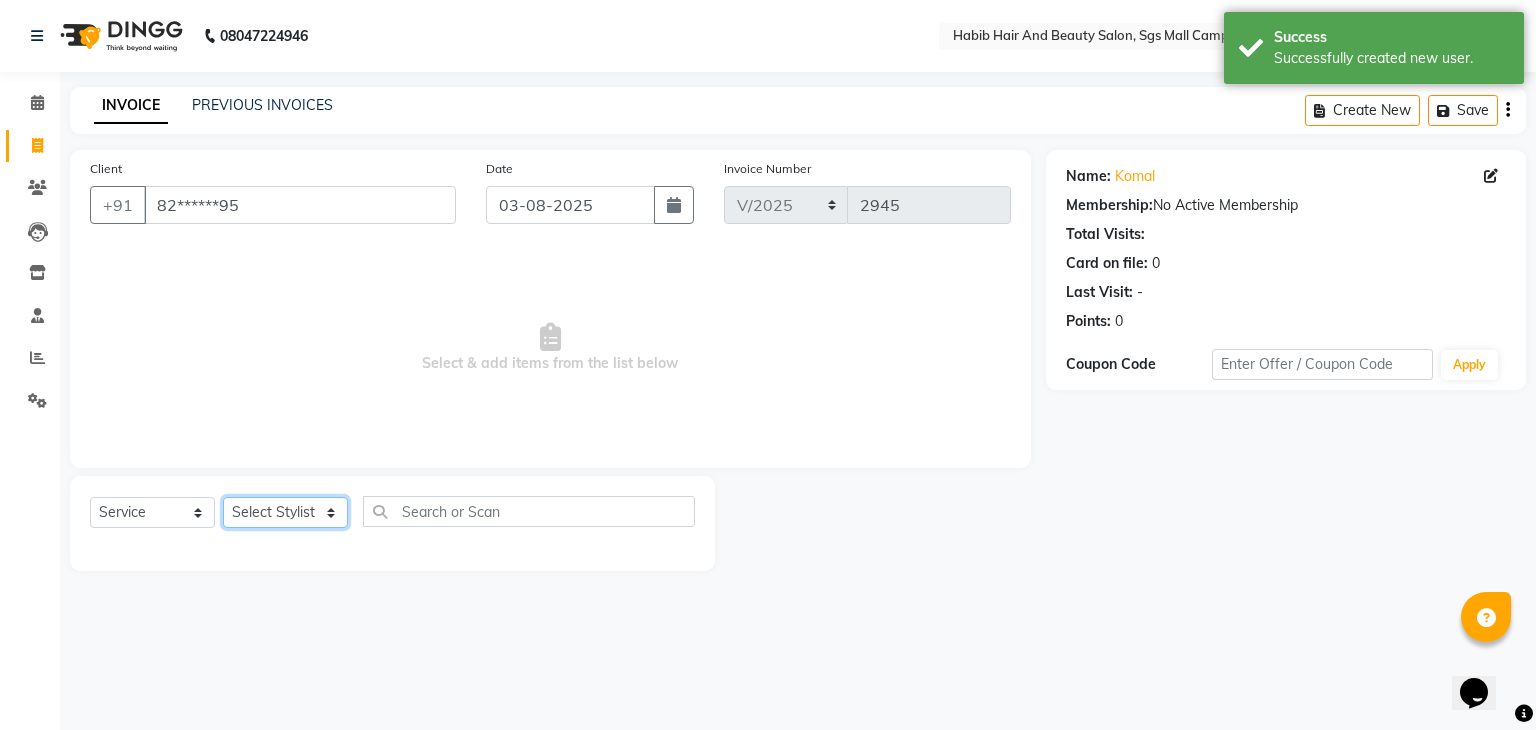 select on "*****" 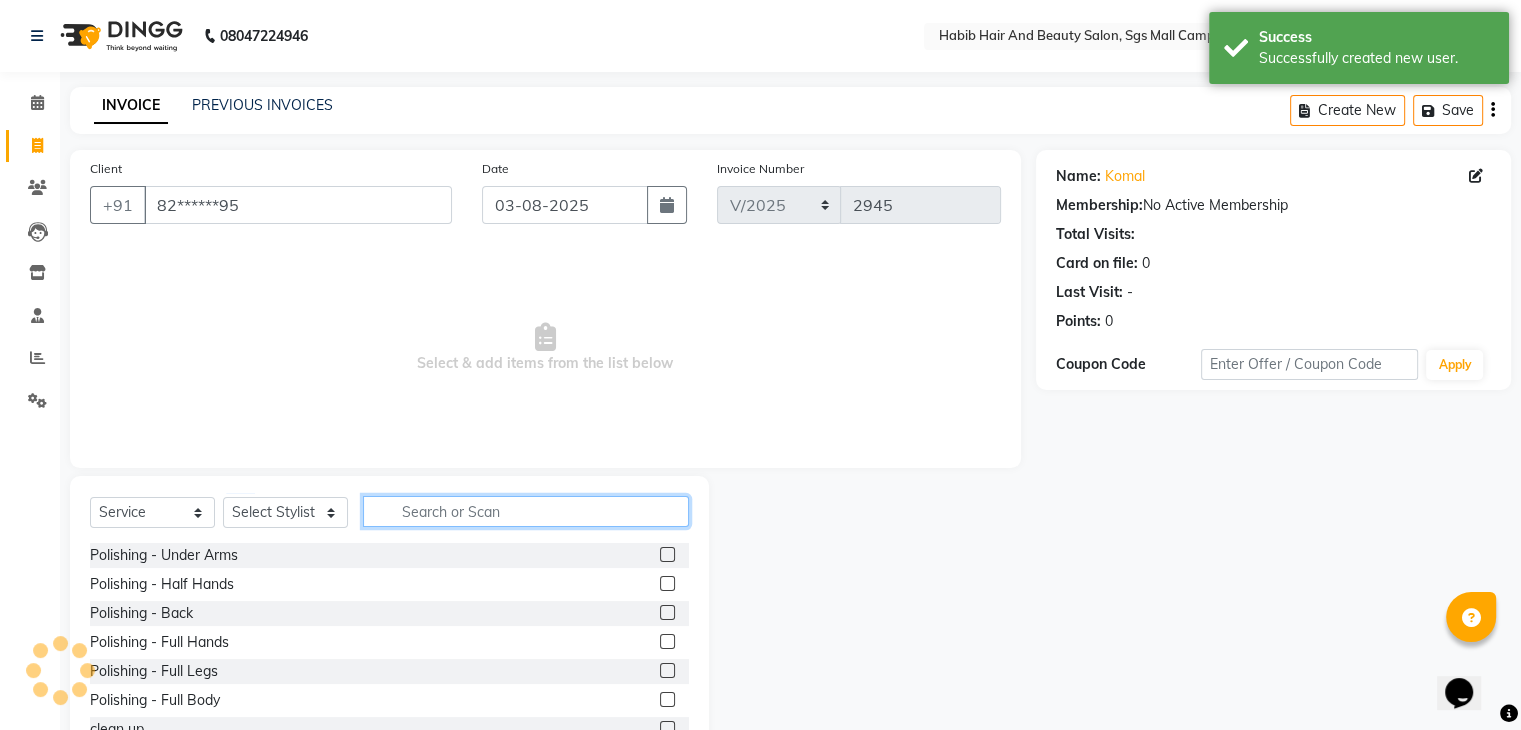 click 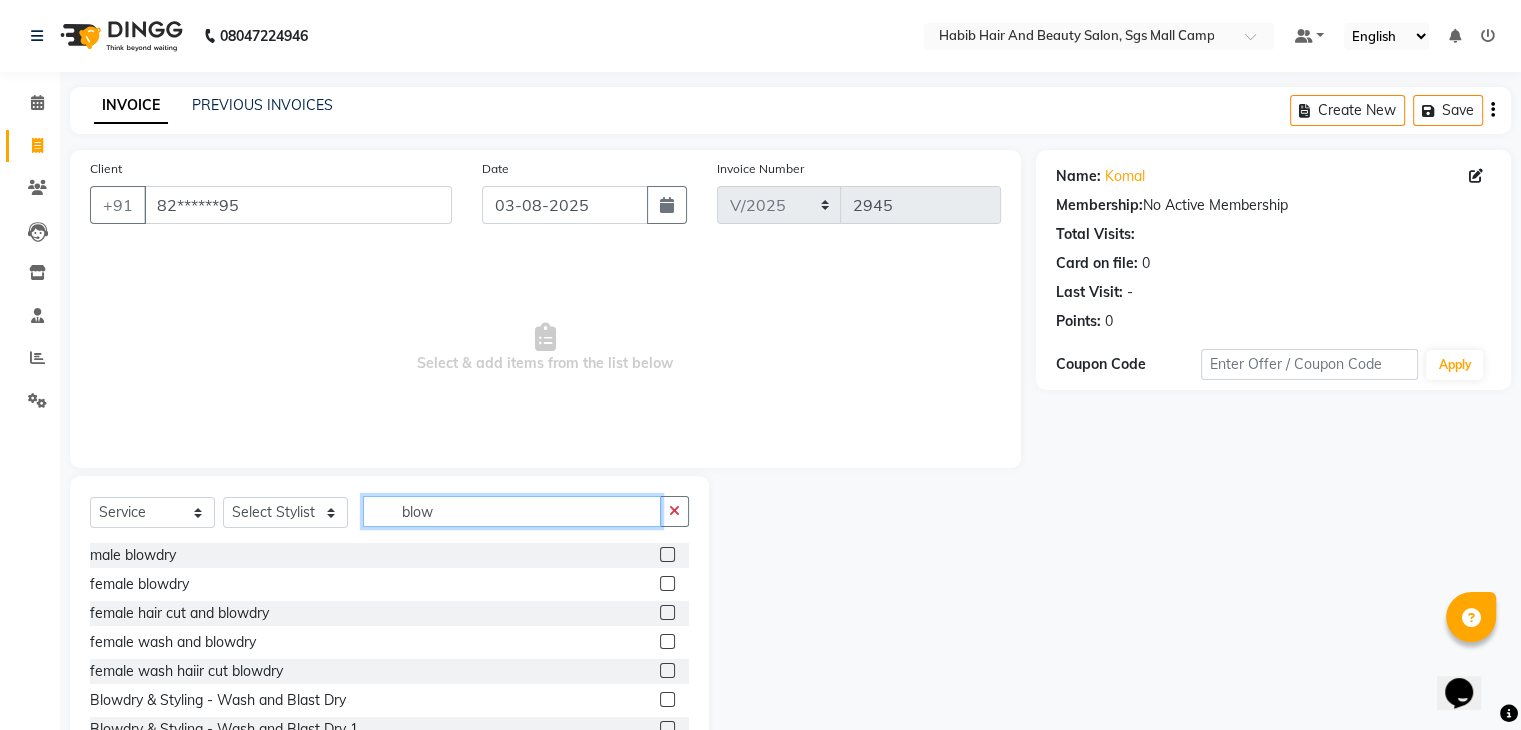 type on "blow" 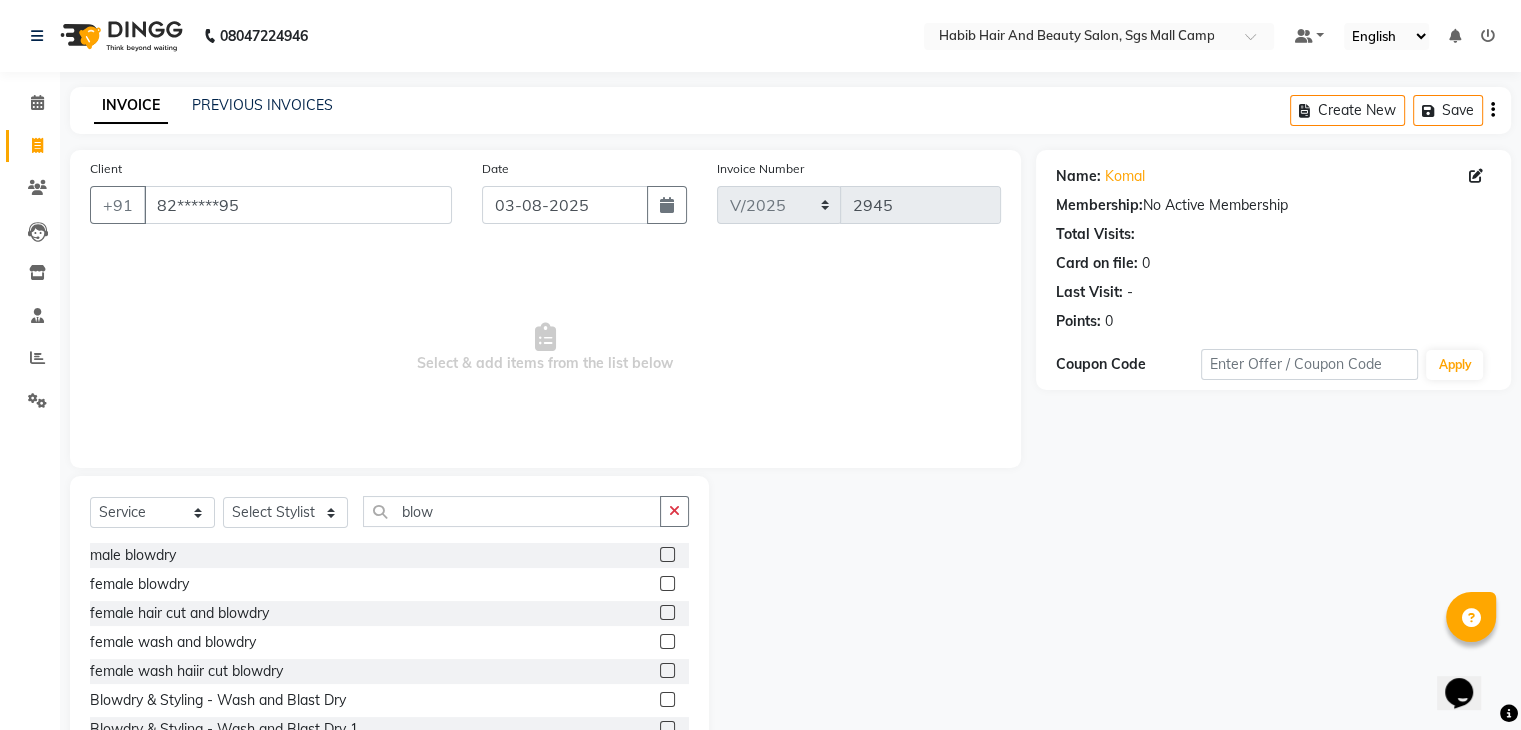 click 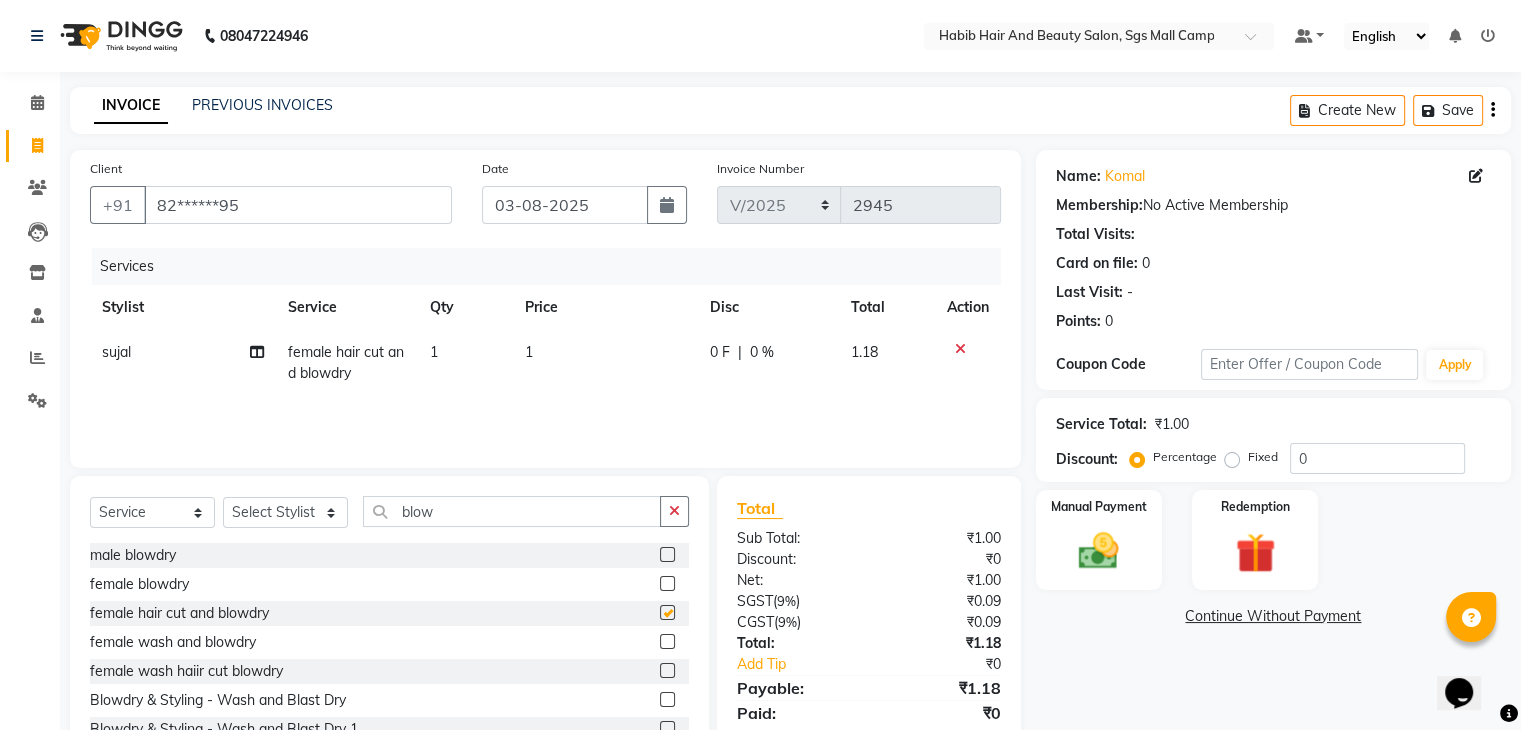 checkbox on "false" 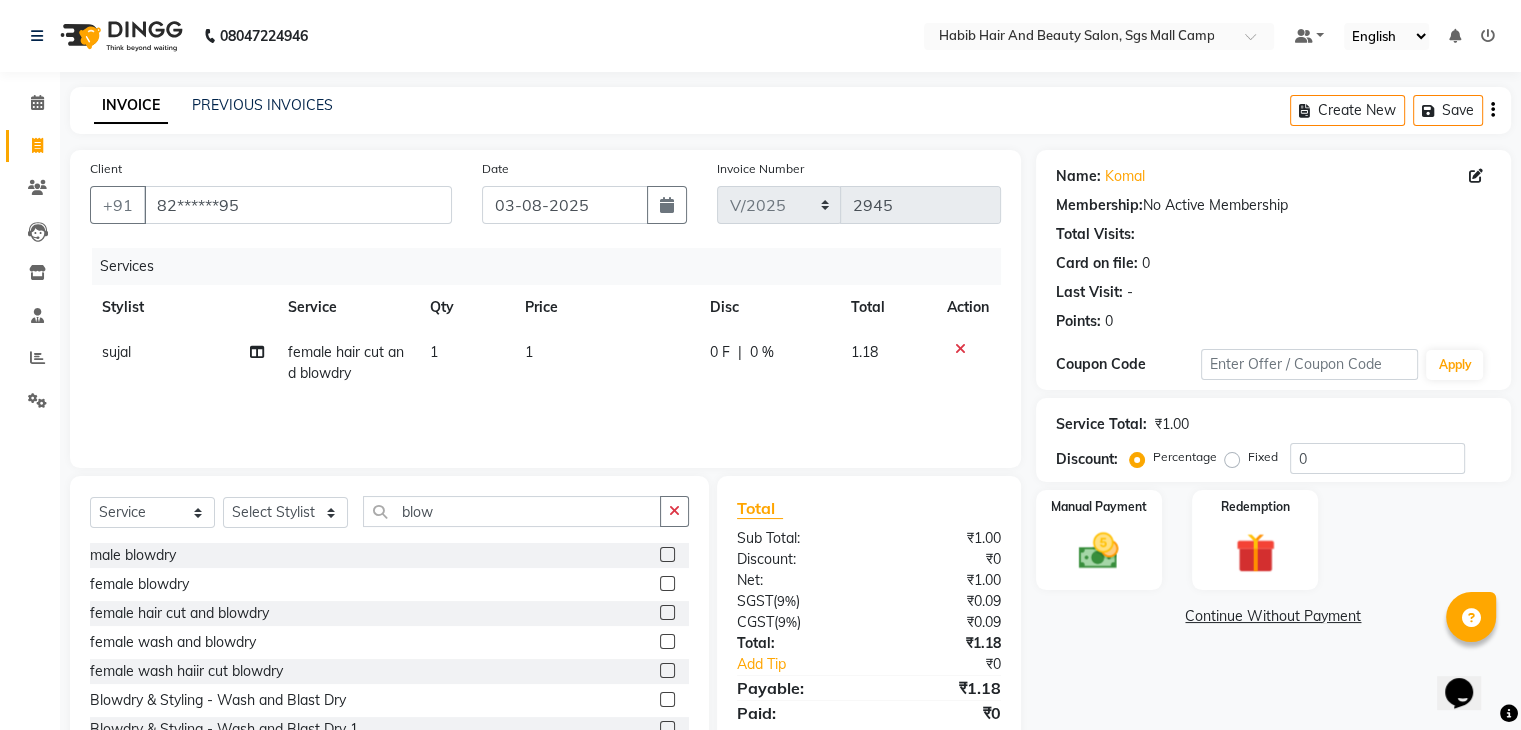click on "1" 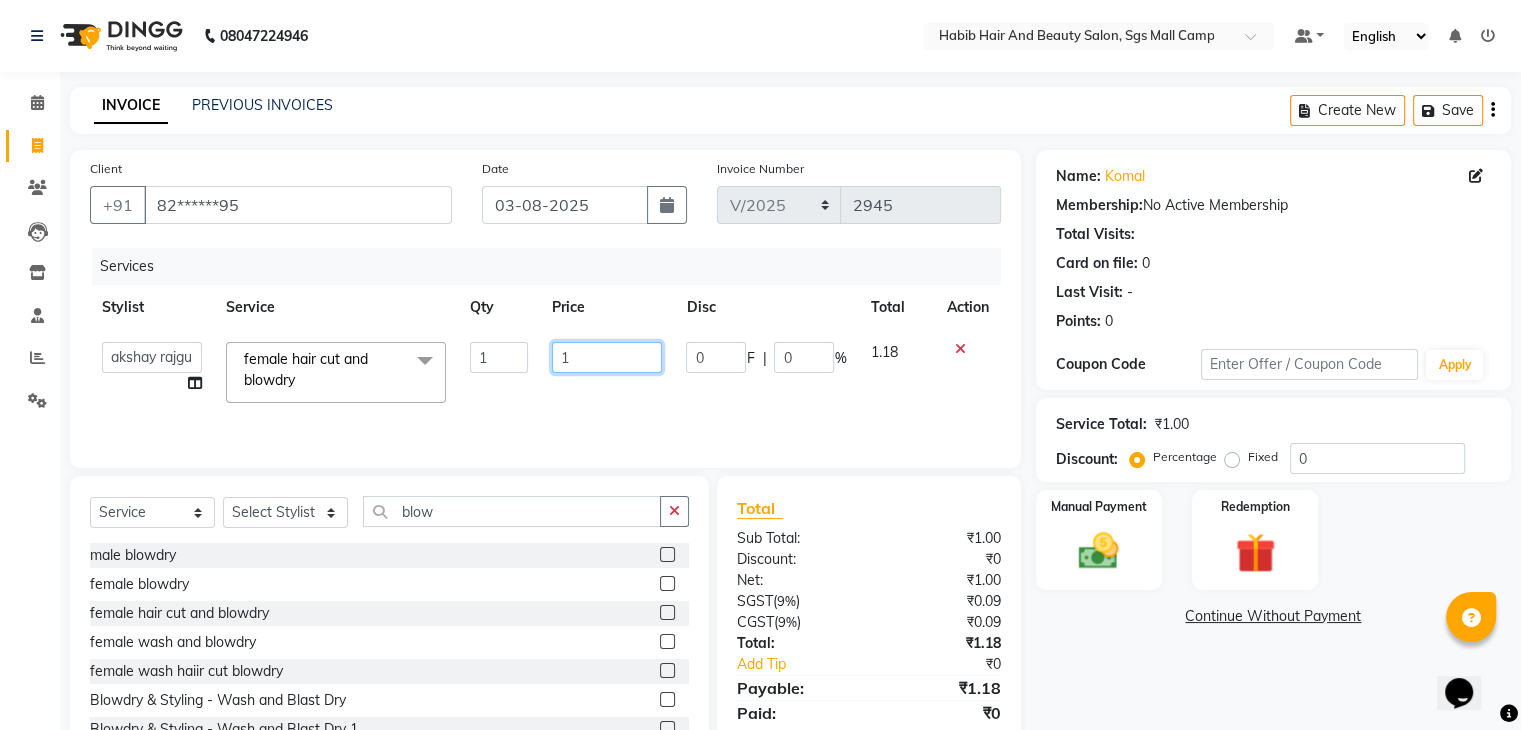 click on "1" 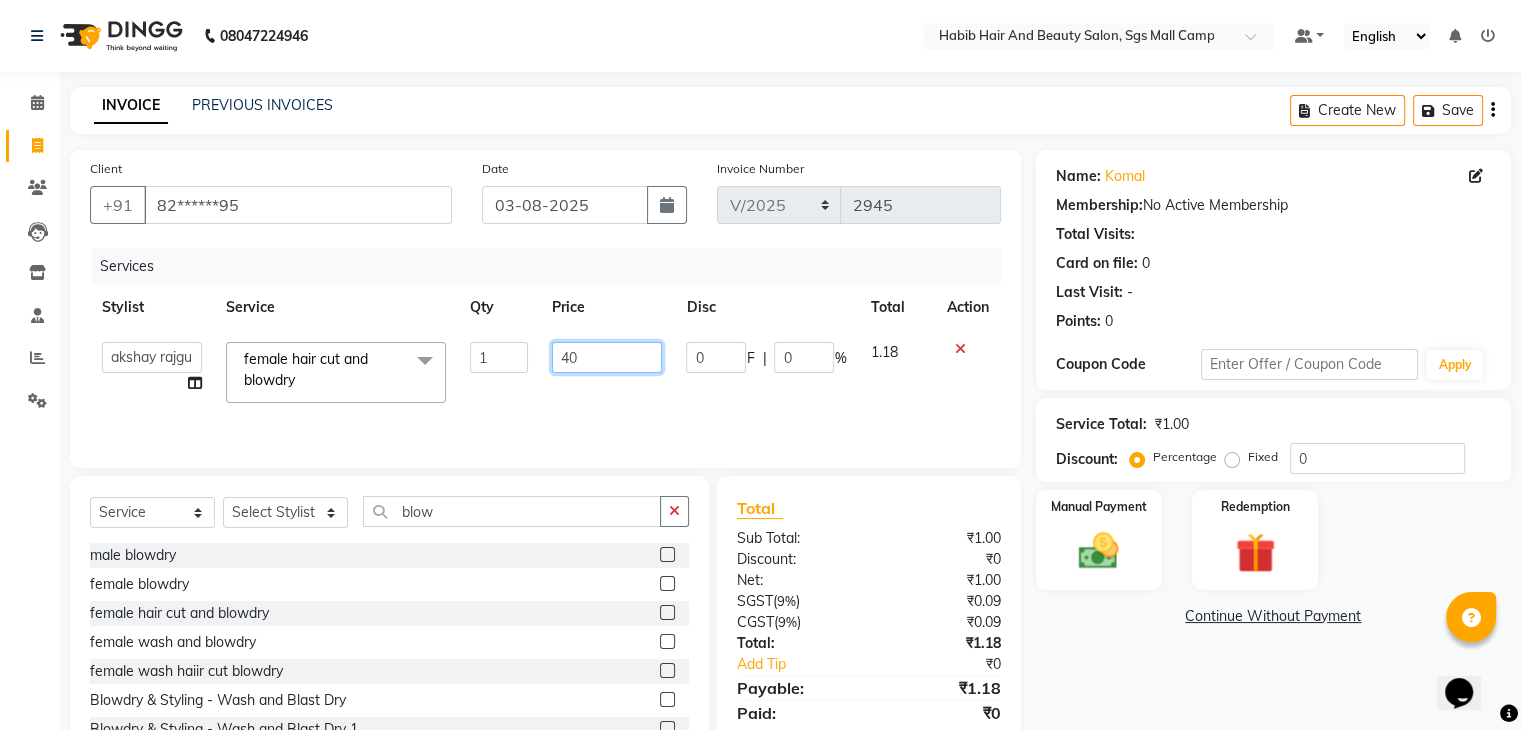type on "400" 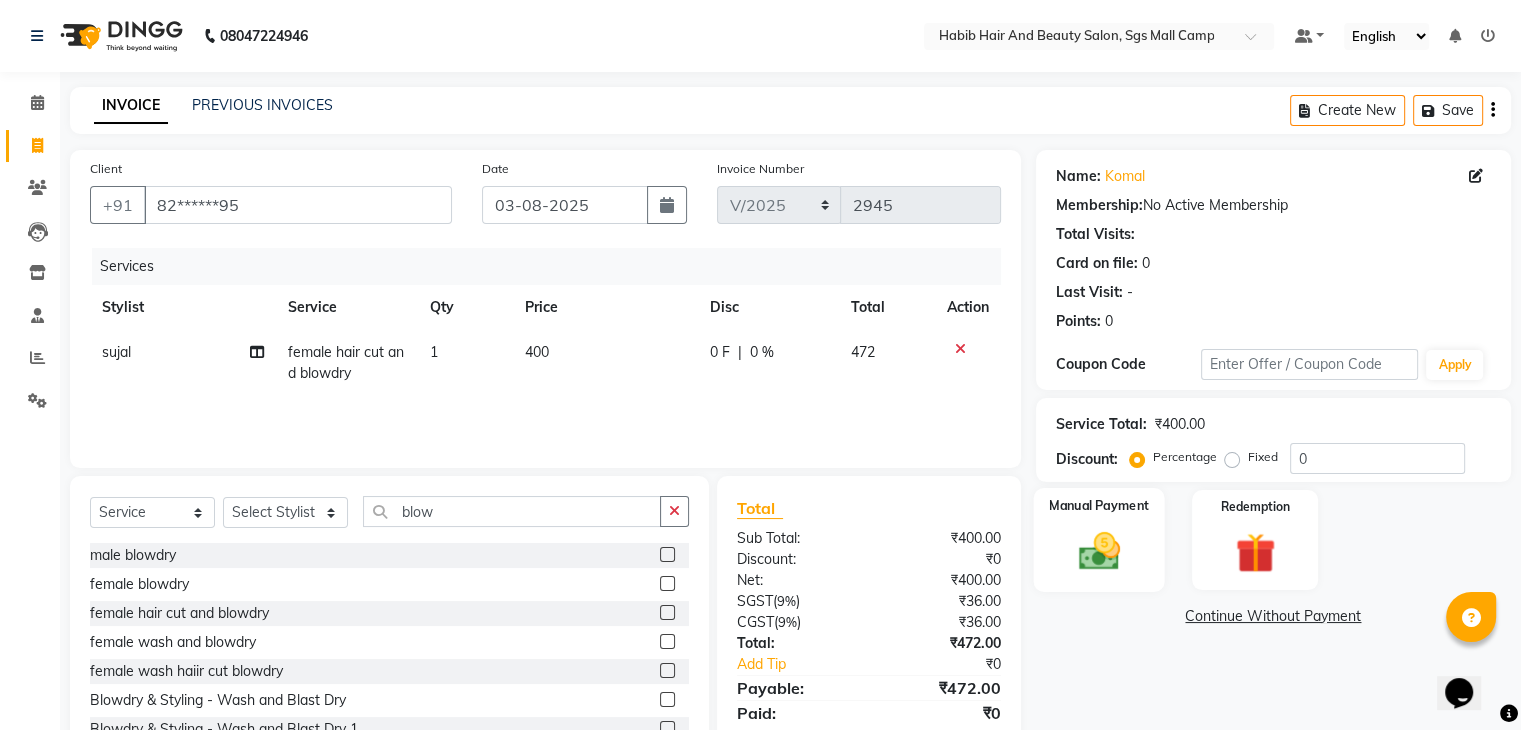 click 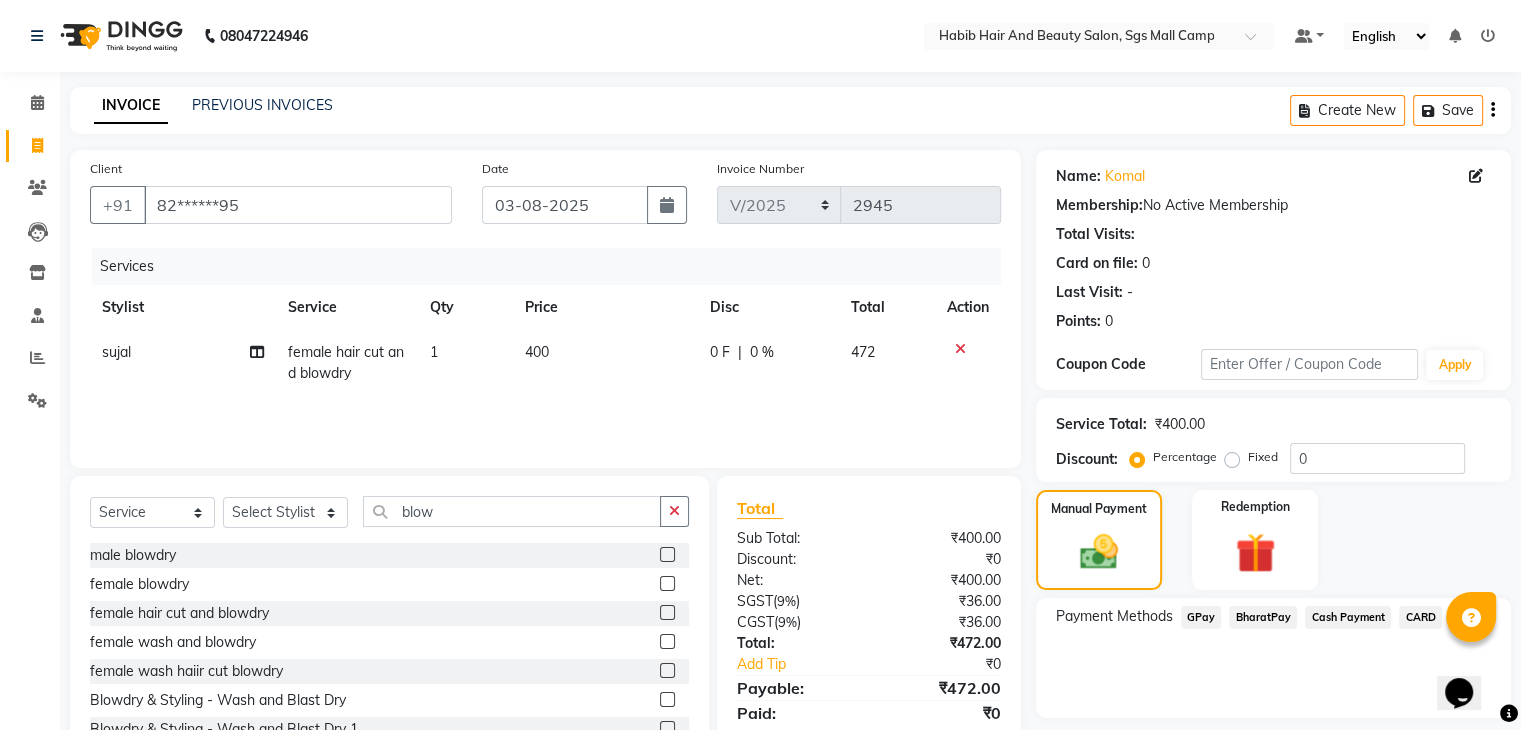 click on "BharatPay" 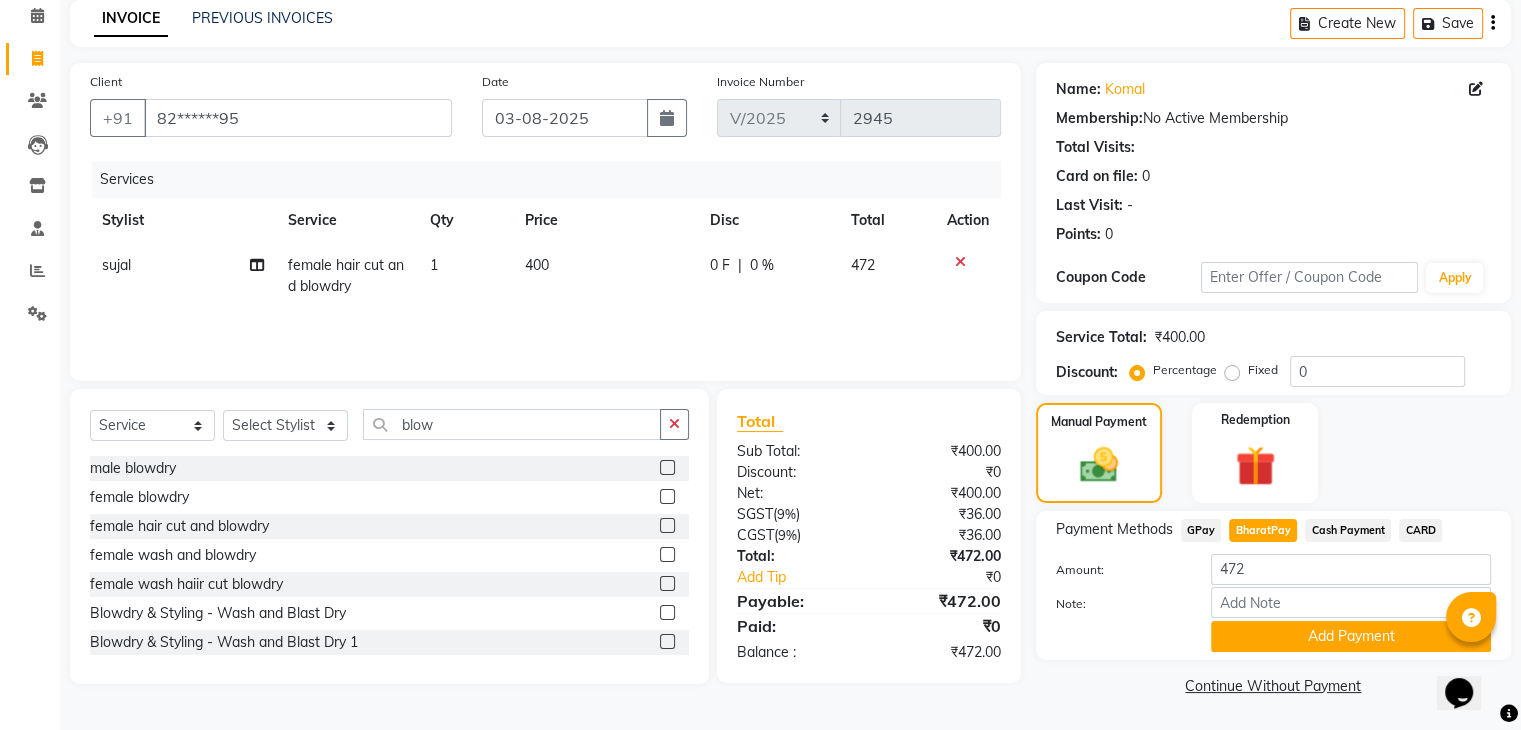 scroll, scrollTop: 89, scrollLeft: 0, axis: vertical 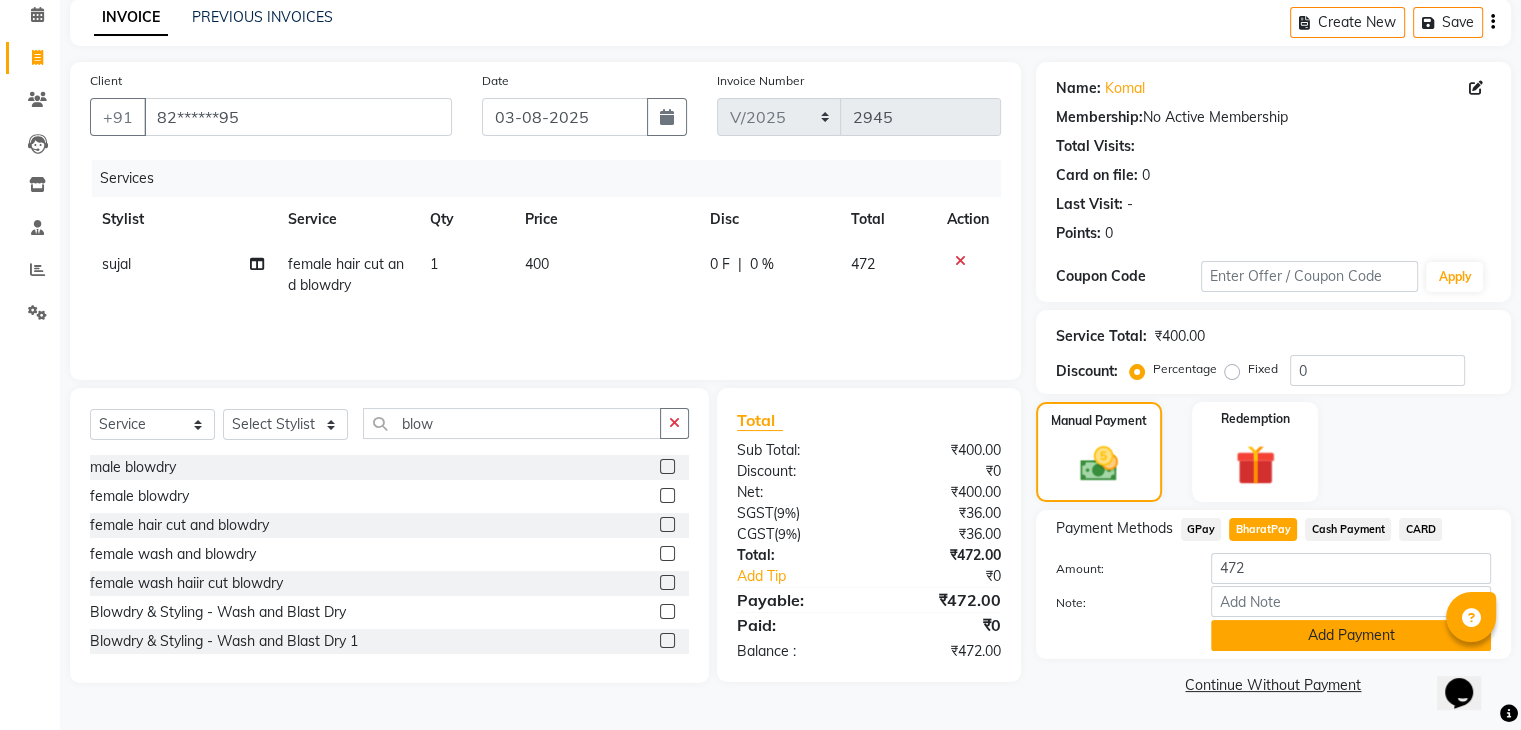 click on "Add Payment" 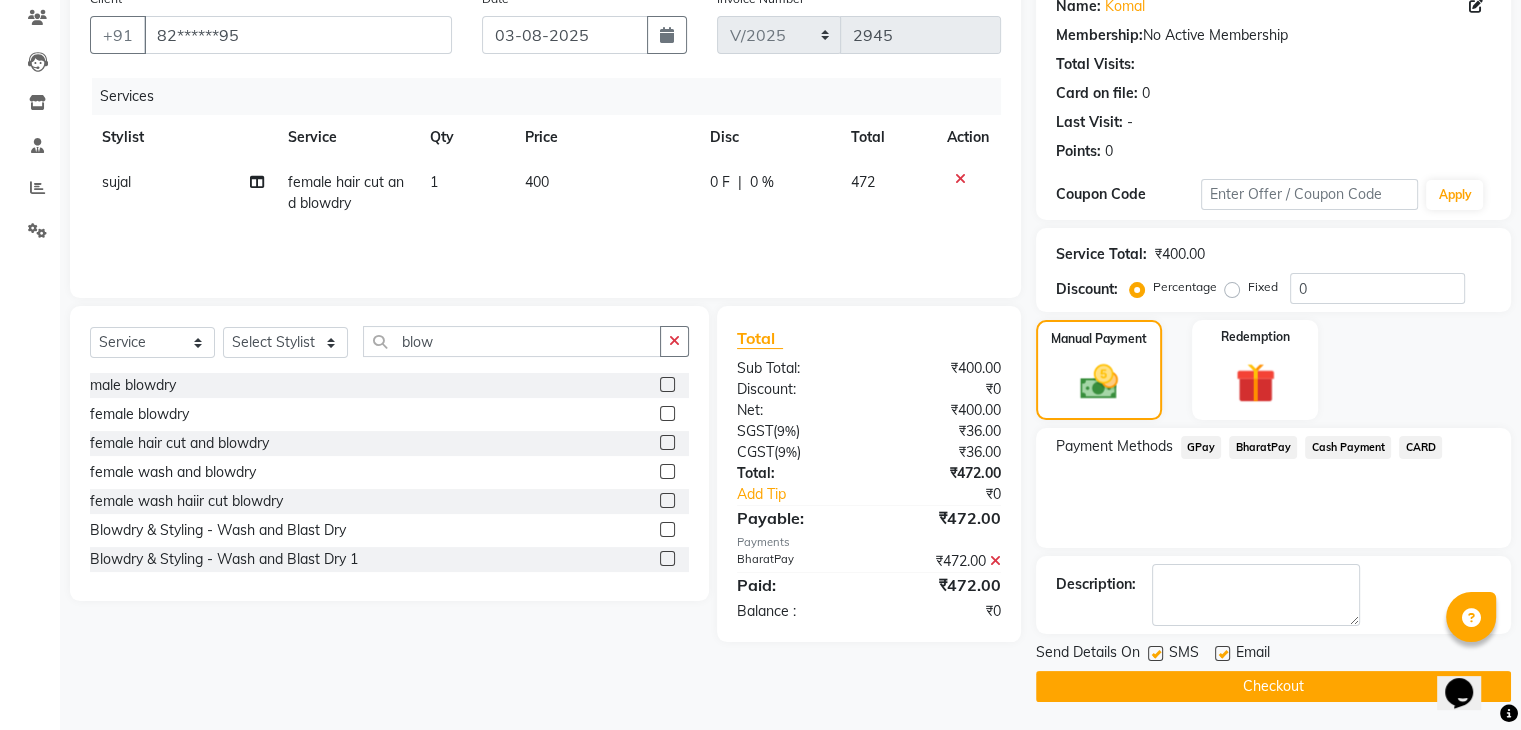 scroll, scrollTop: 171, scrollLeft: 0, axis: vertical 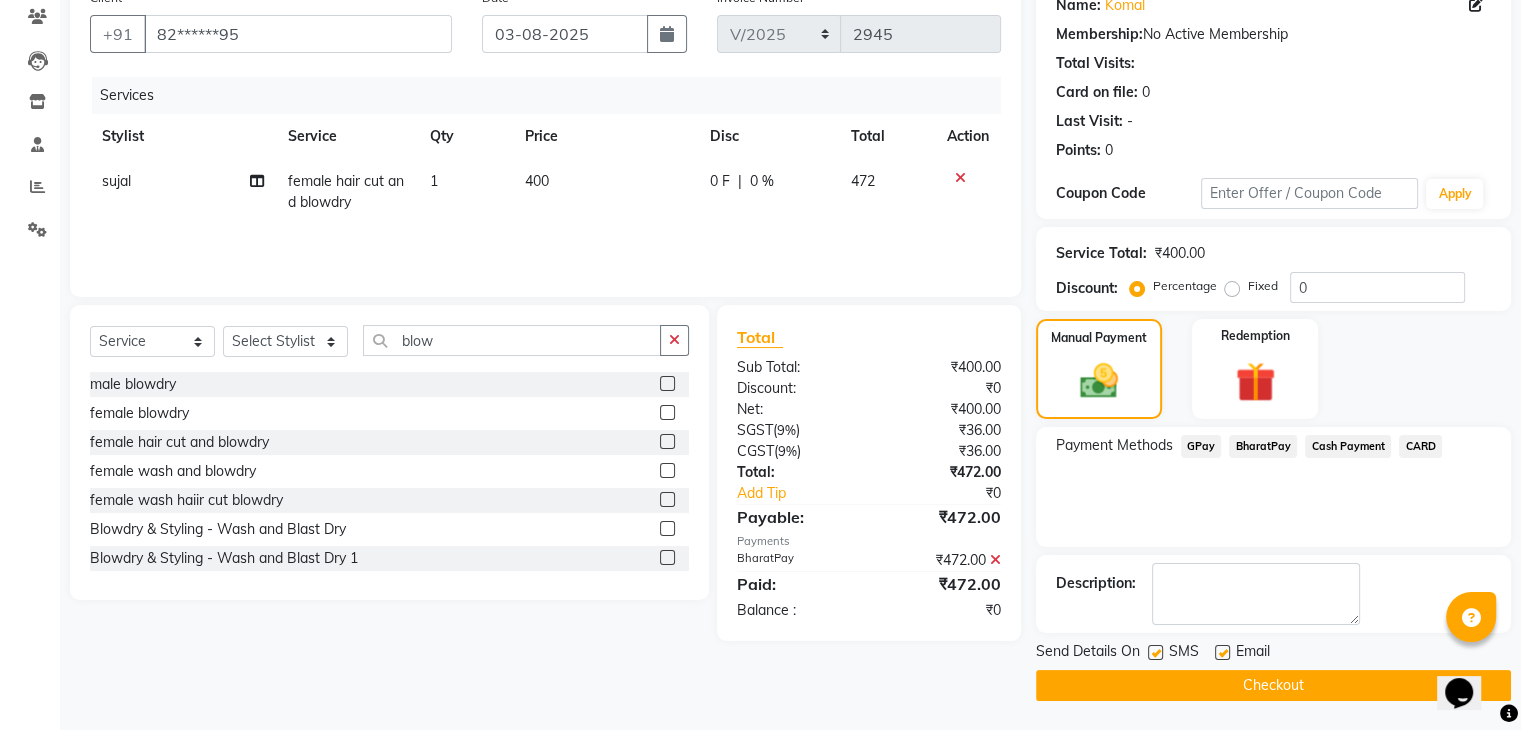 click on "Checkout" 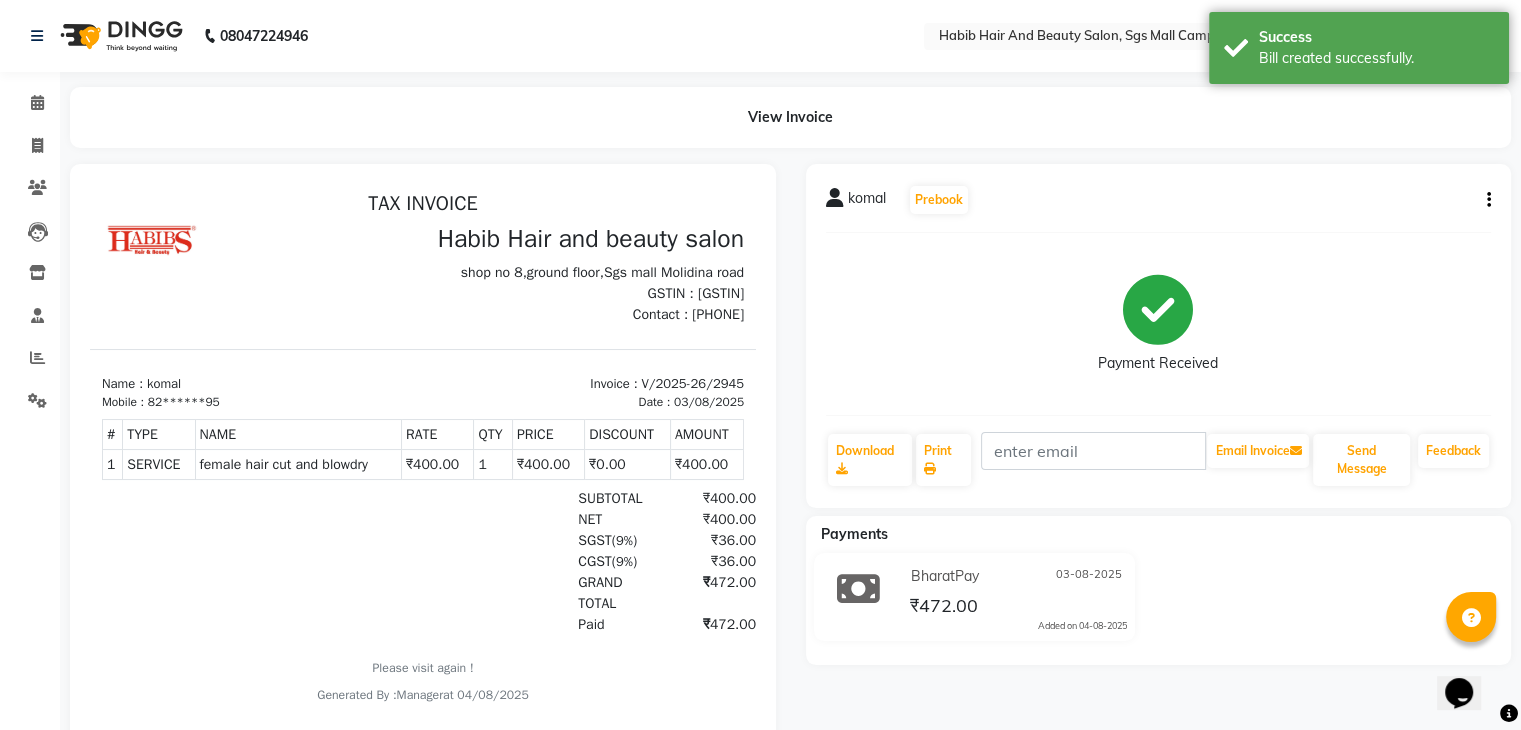 scroll, scrollTop: 0, scrollLeft: 0, axis: both 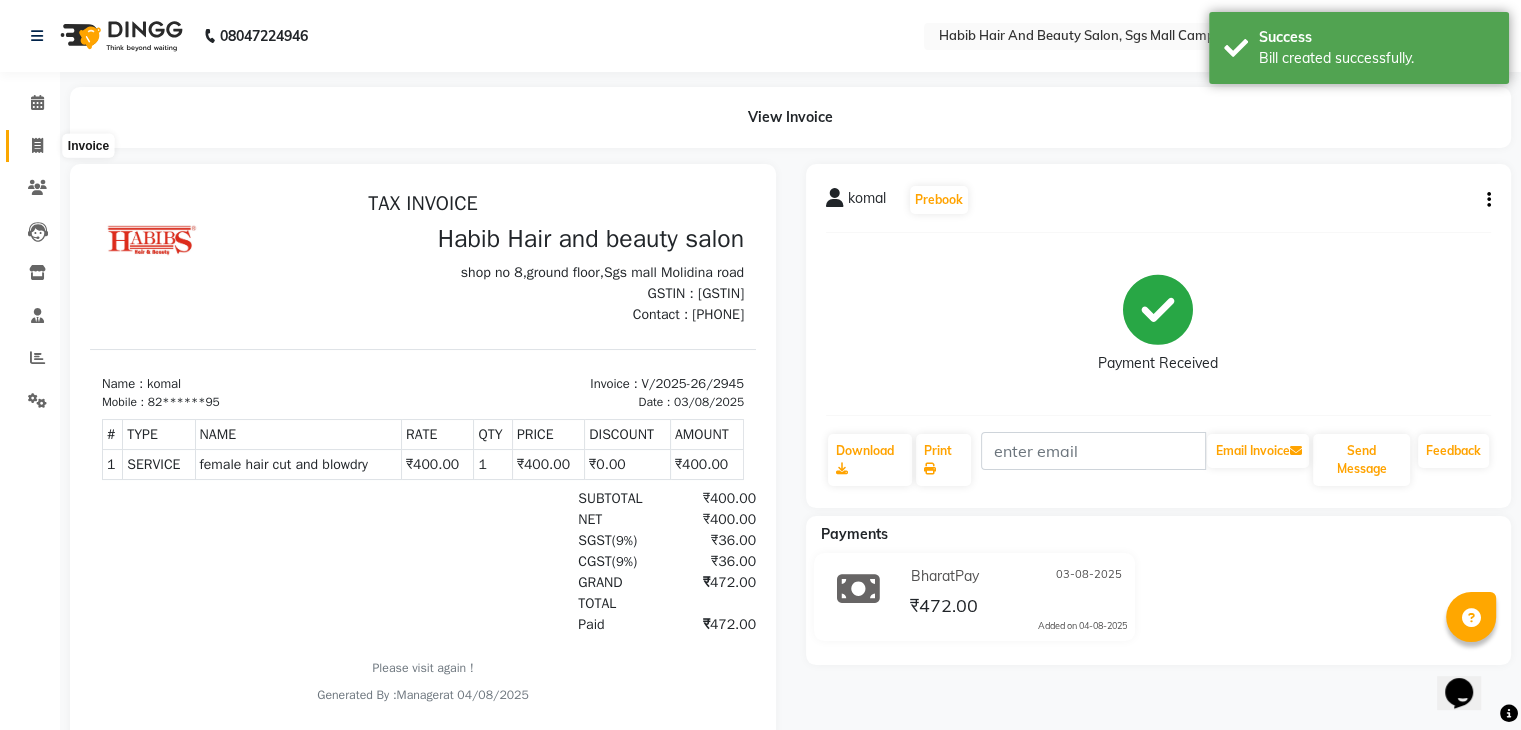 click 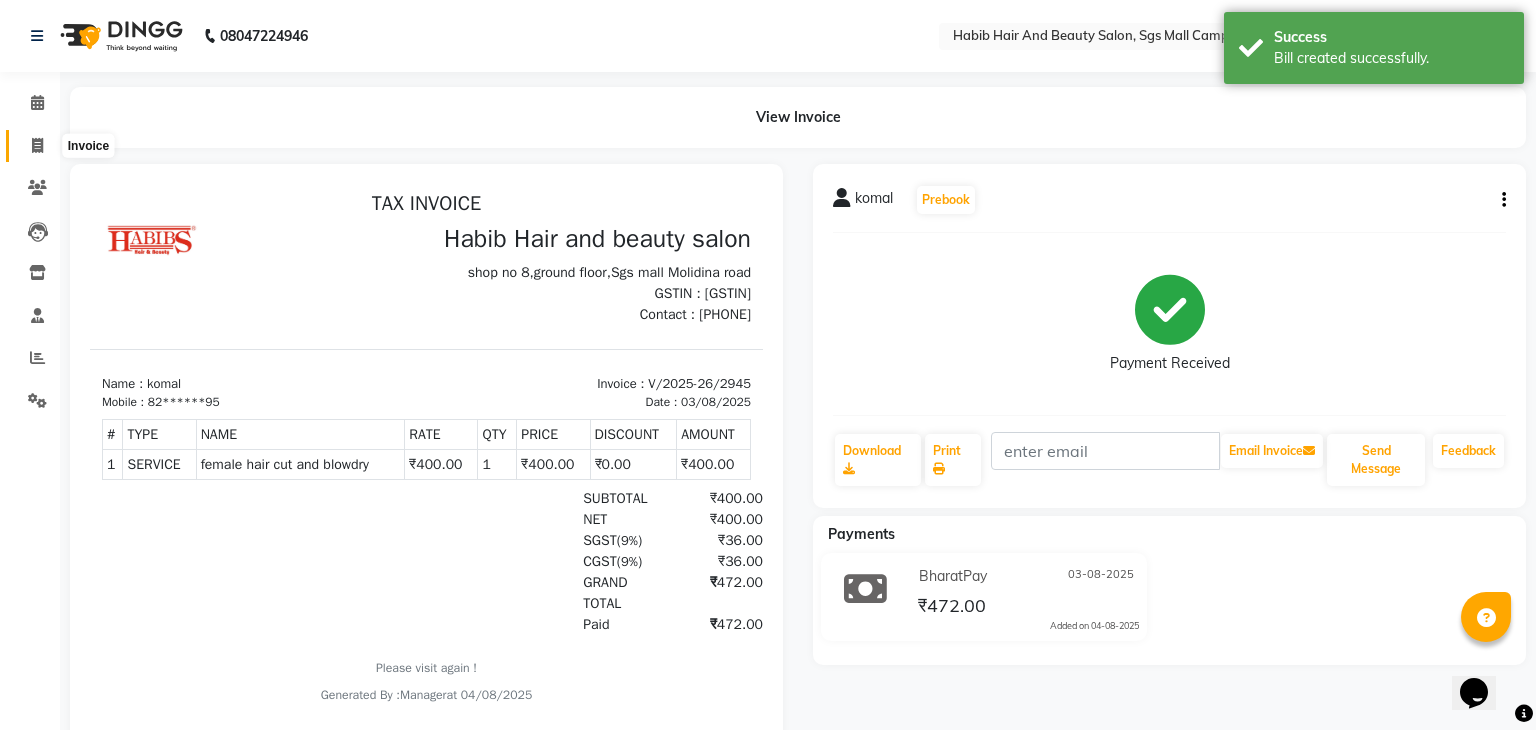 select on "service" 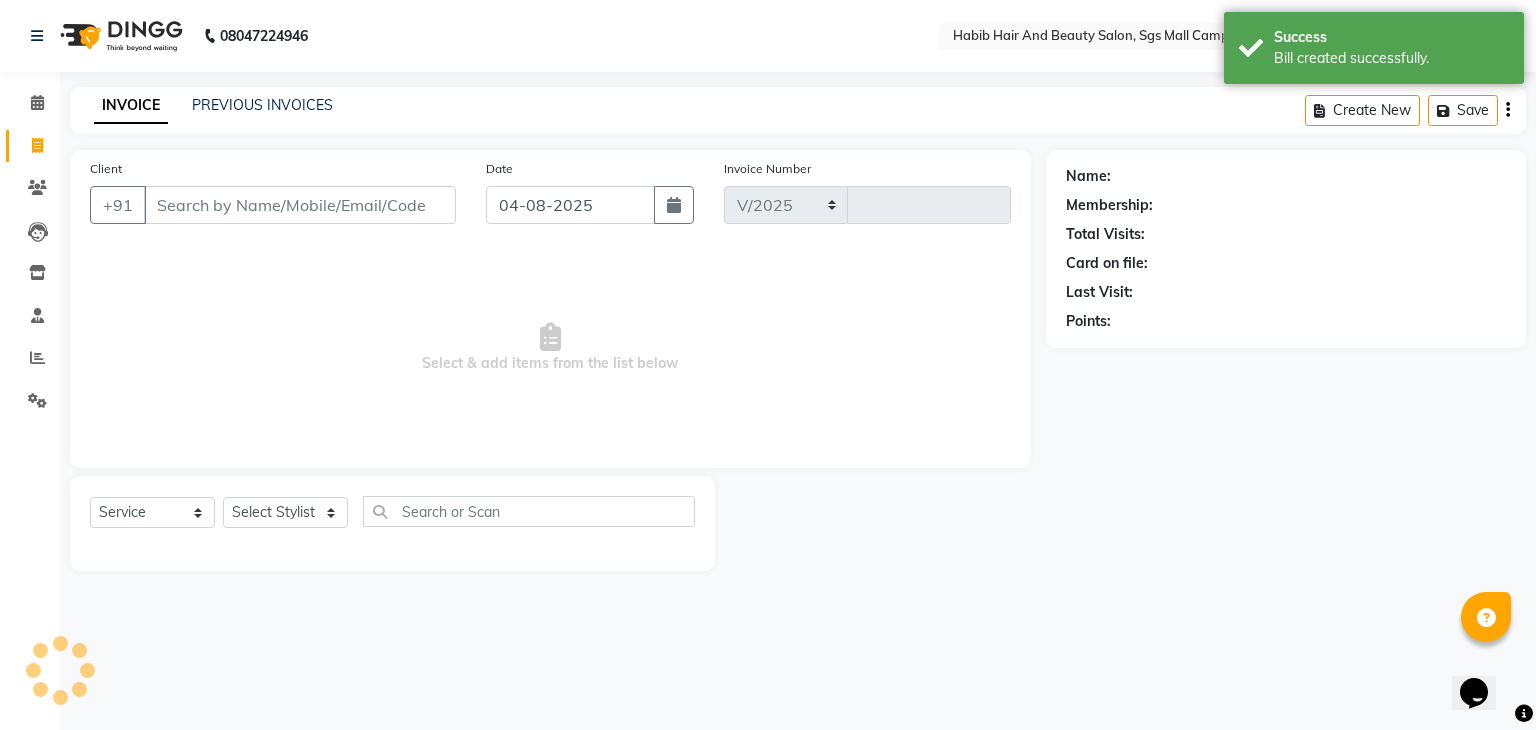 select on "8362" 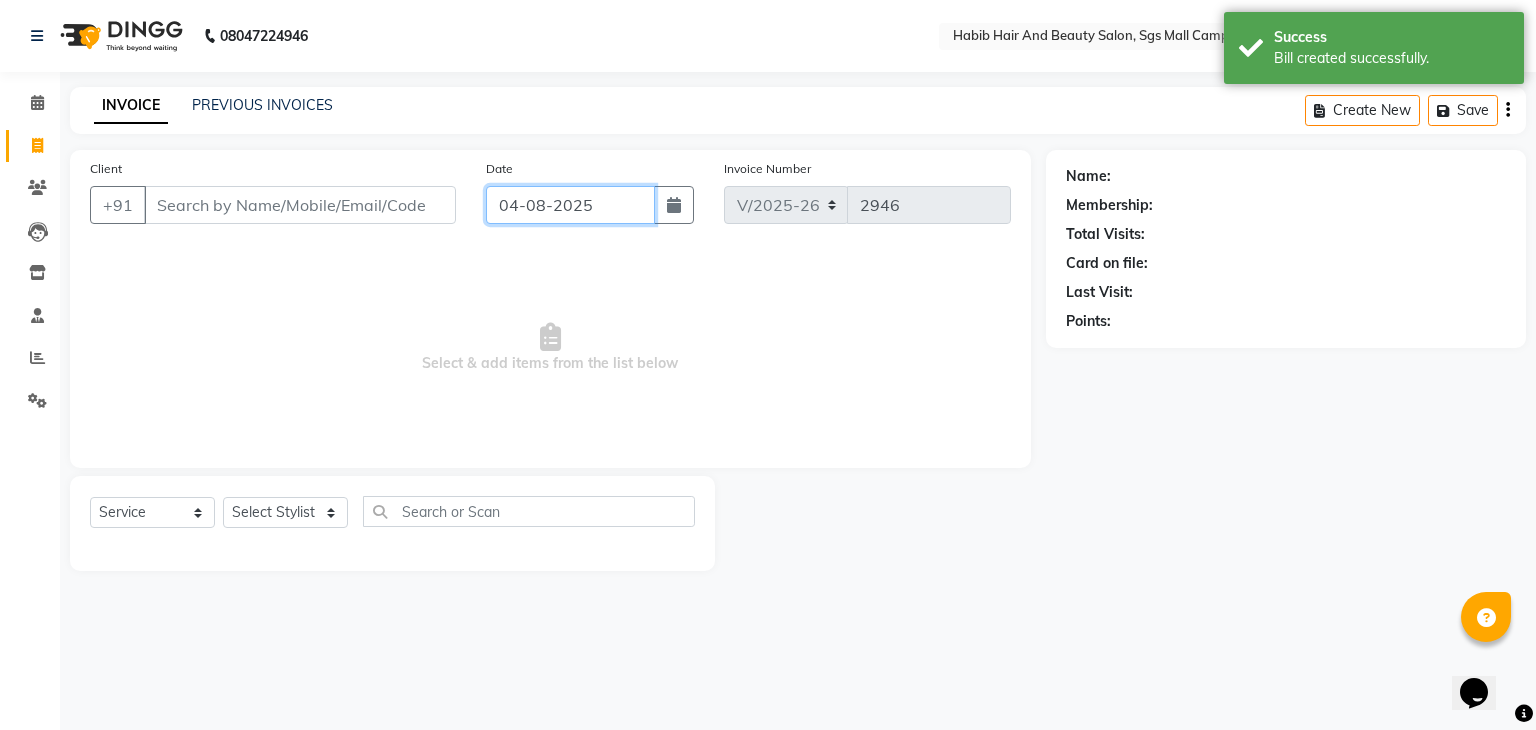click on "04-08-2025" 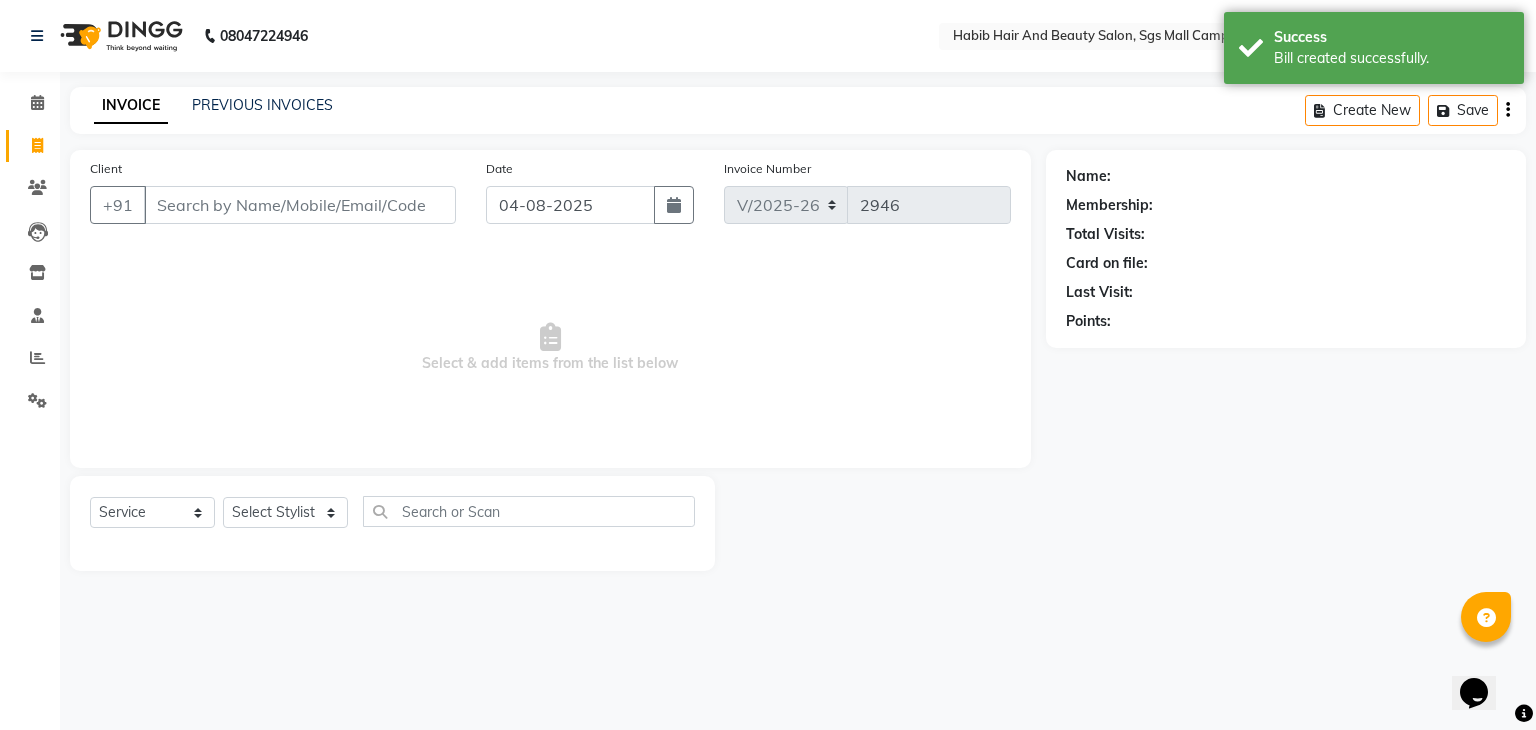 select on "8" 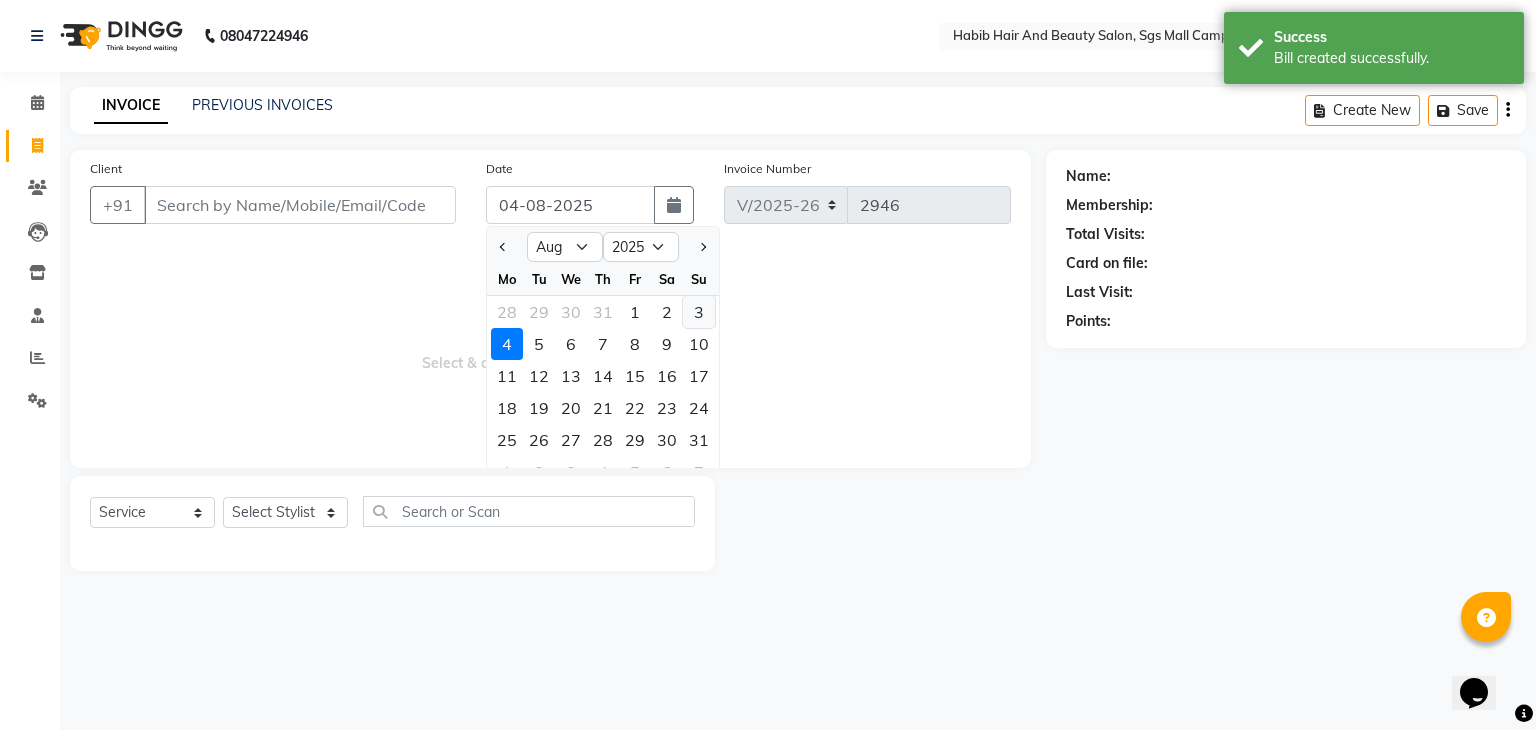 click on "3" 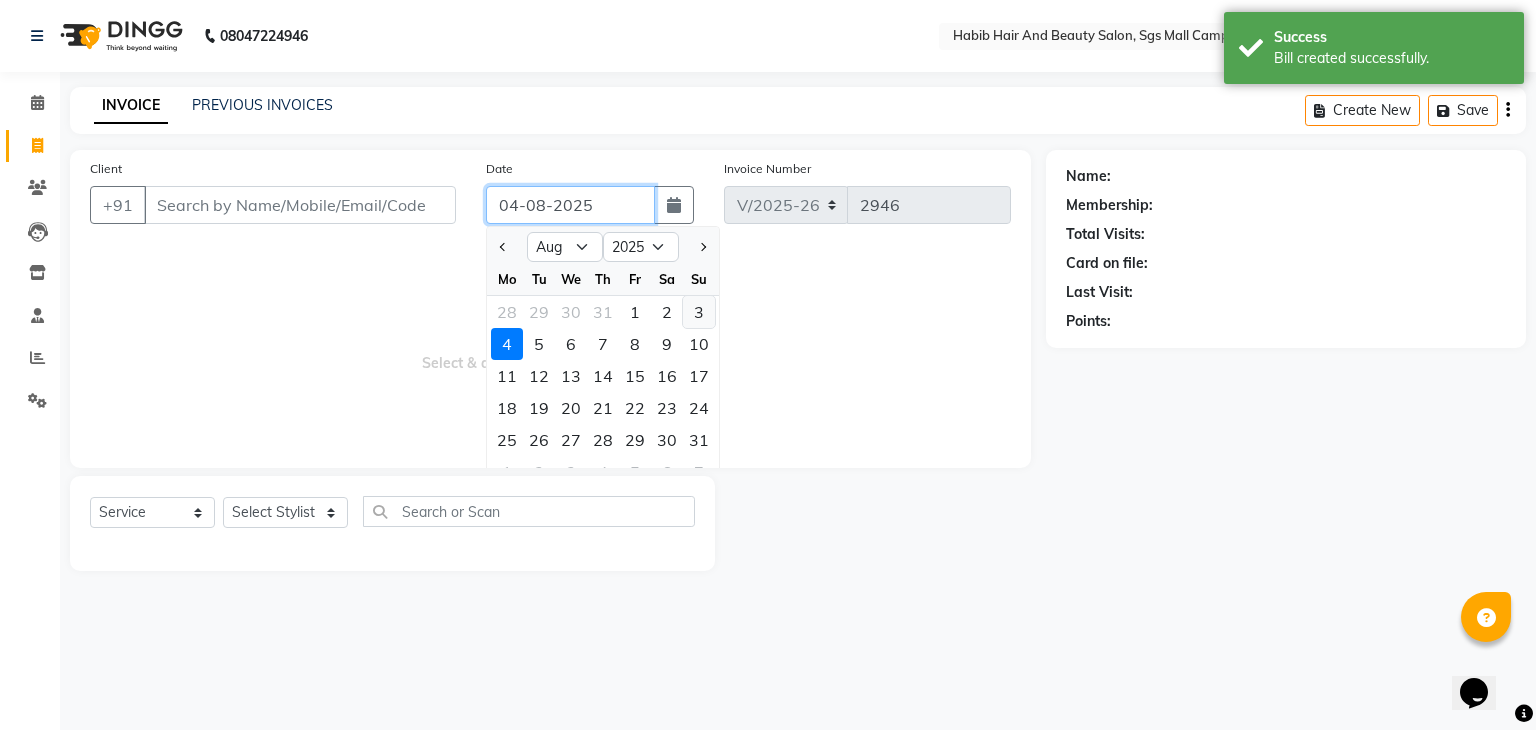 type on "03-08-2025" 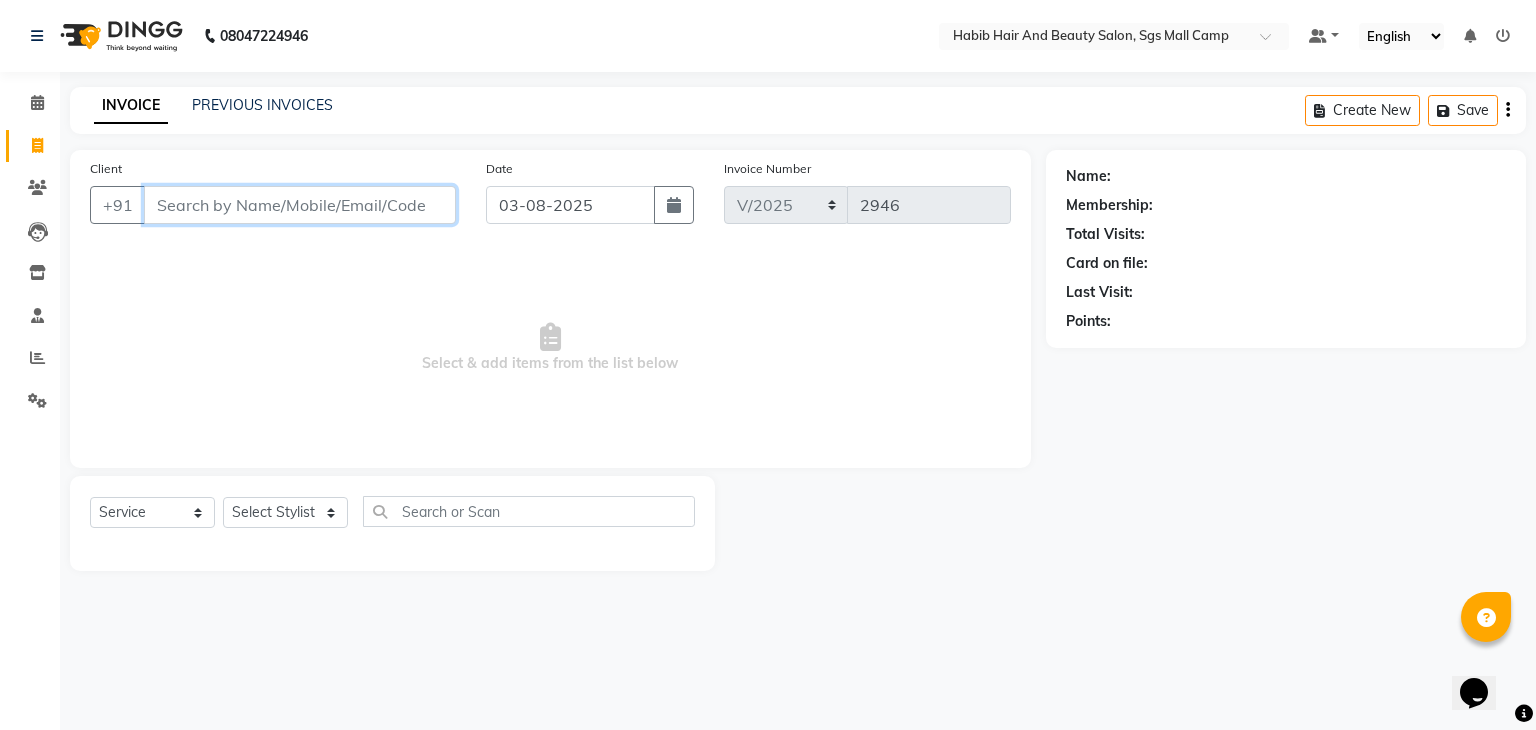 click on "Client" at bounding box center (300, 205) 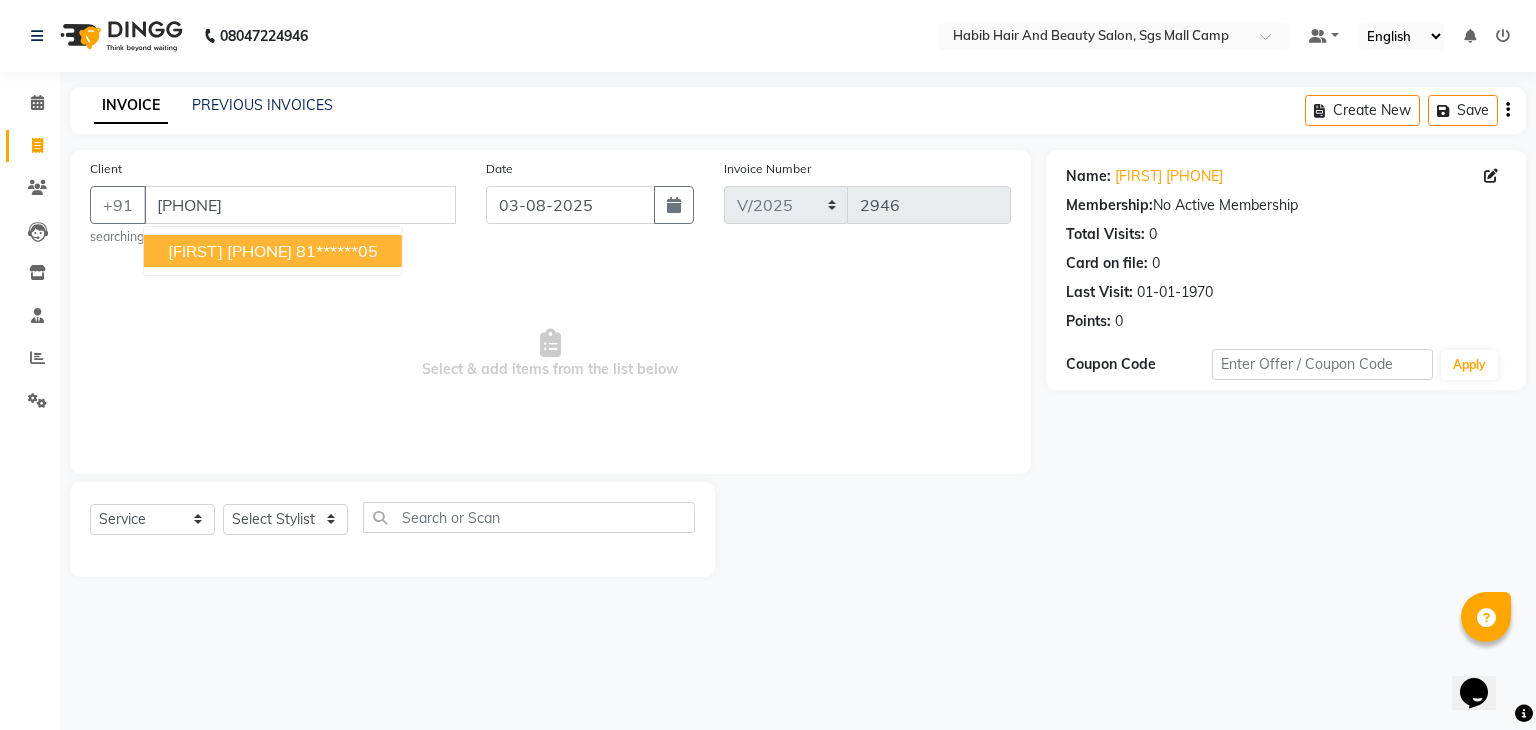 click on "Aashish 8109265005" at bounding box center (230, 251) 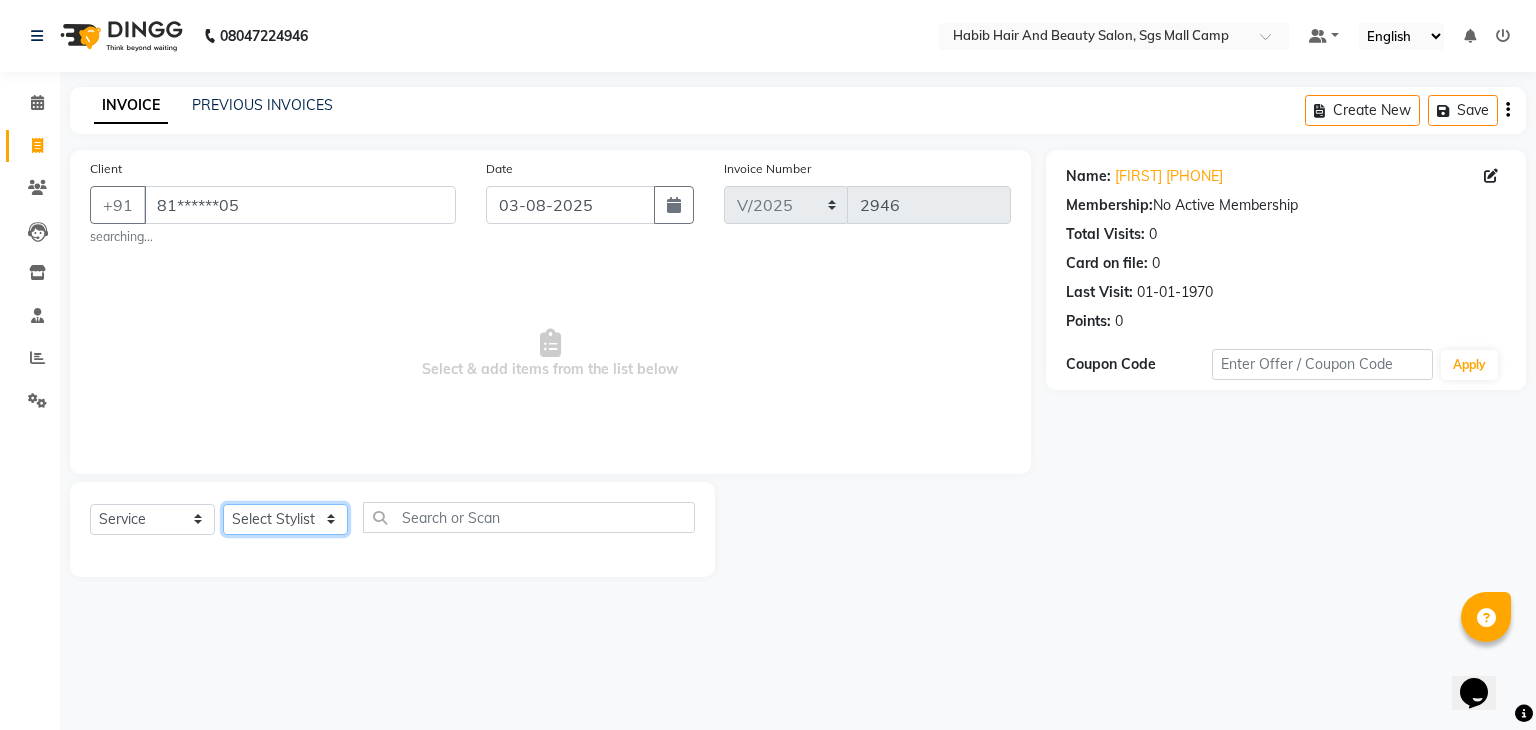 click on "Select Stylist akshay rajguru Avinash  Debojit Manager Micheal  sangeeta shilpa sujal Suraj  swapnil vishakha" 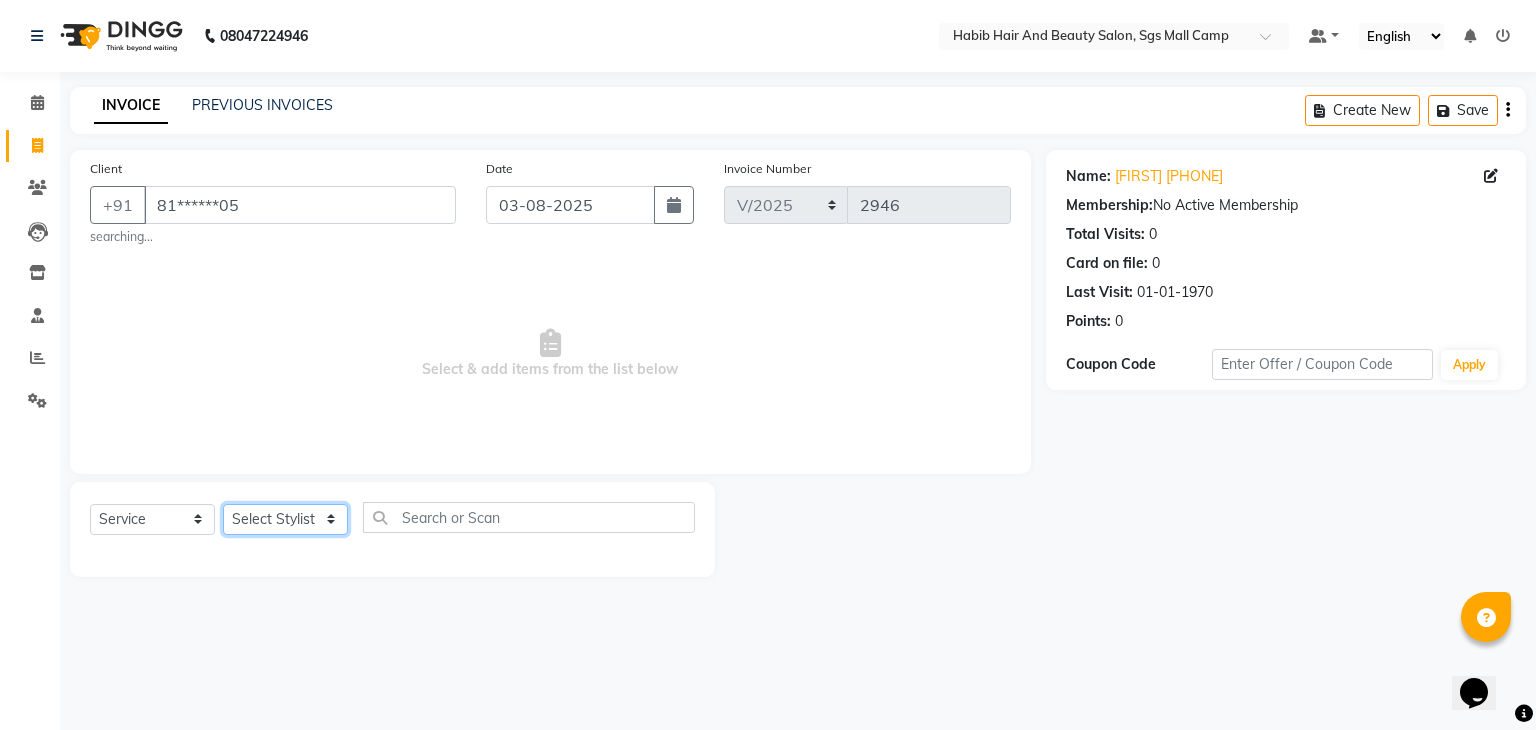select on "[PHONE]" 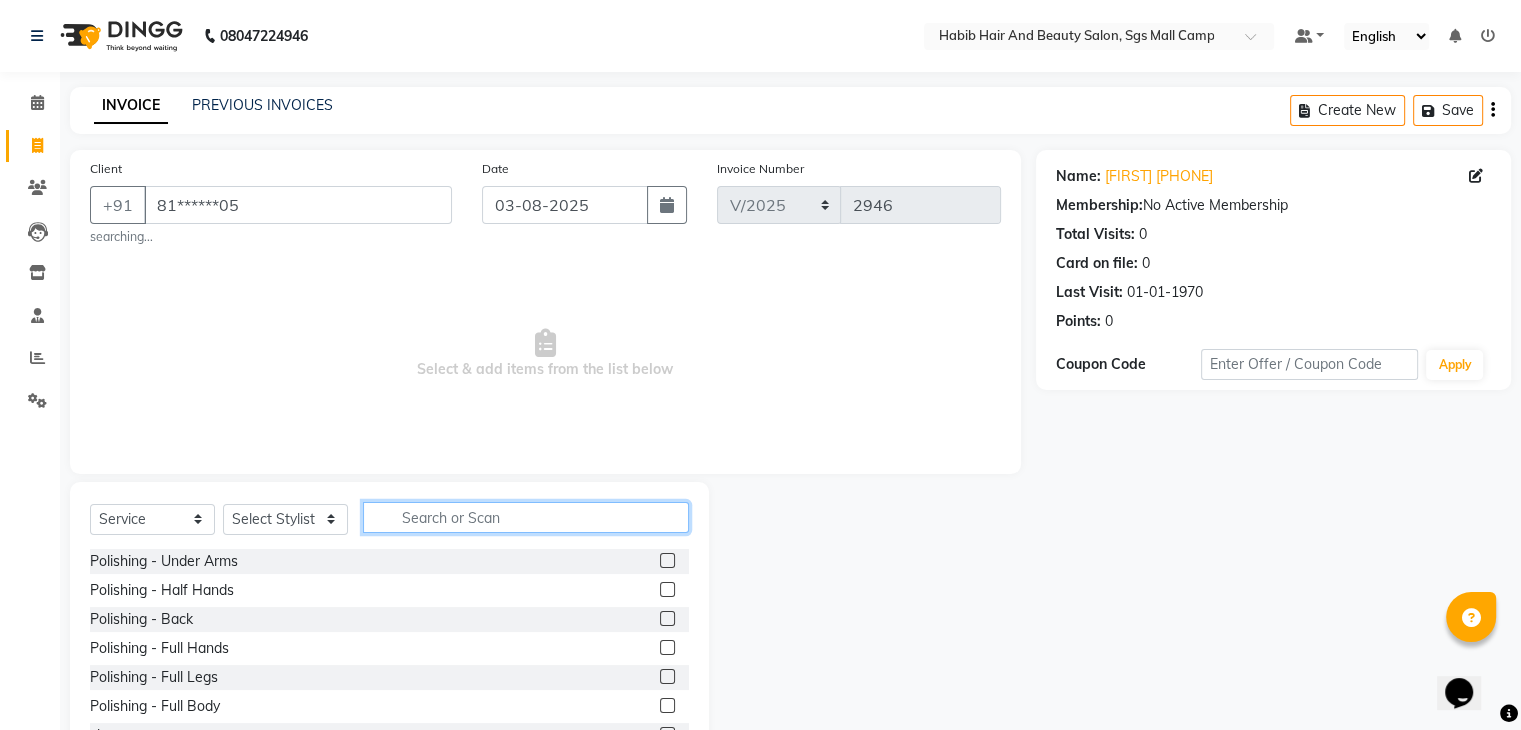 click 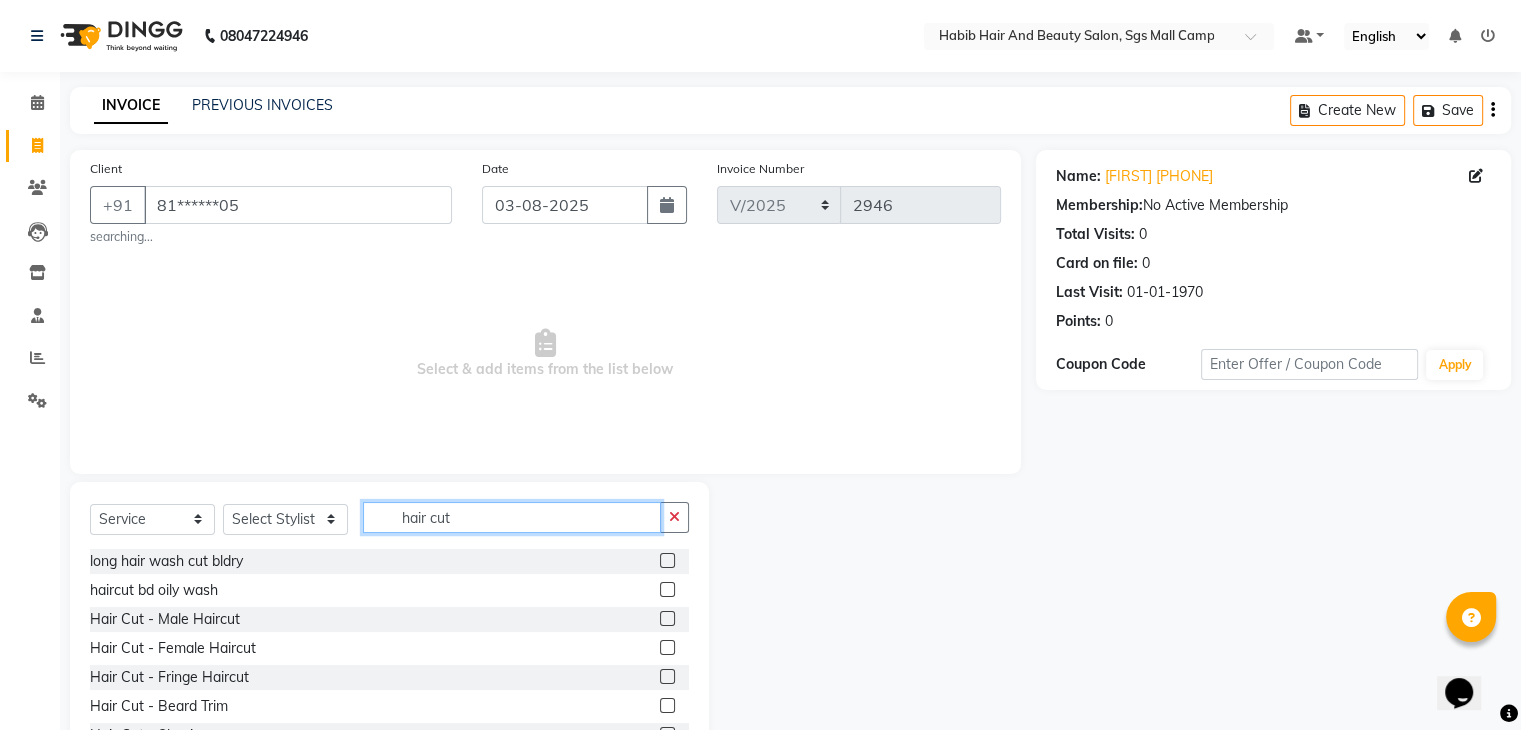 type on "hair cut" 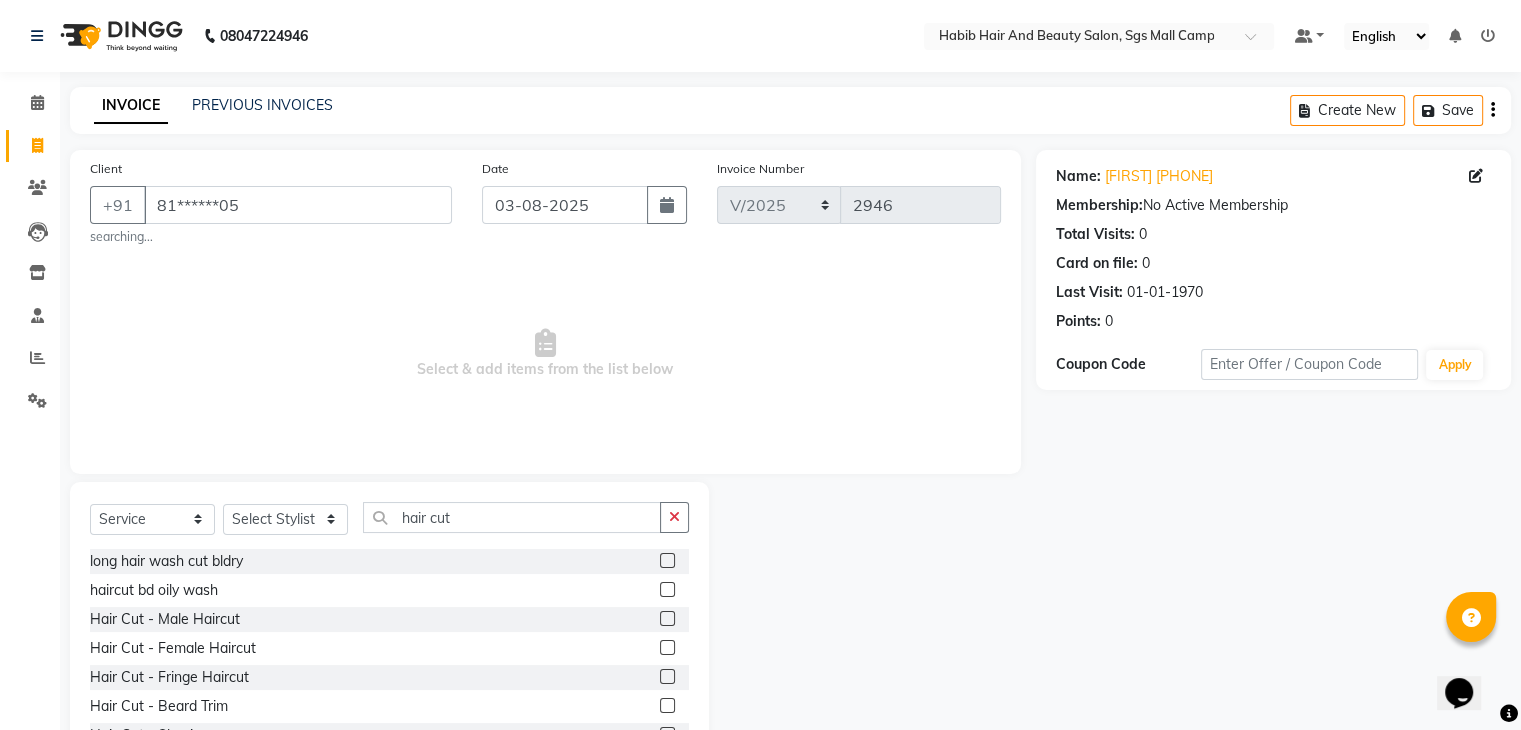 click 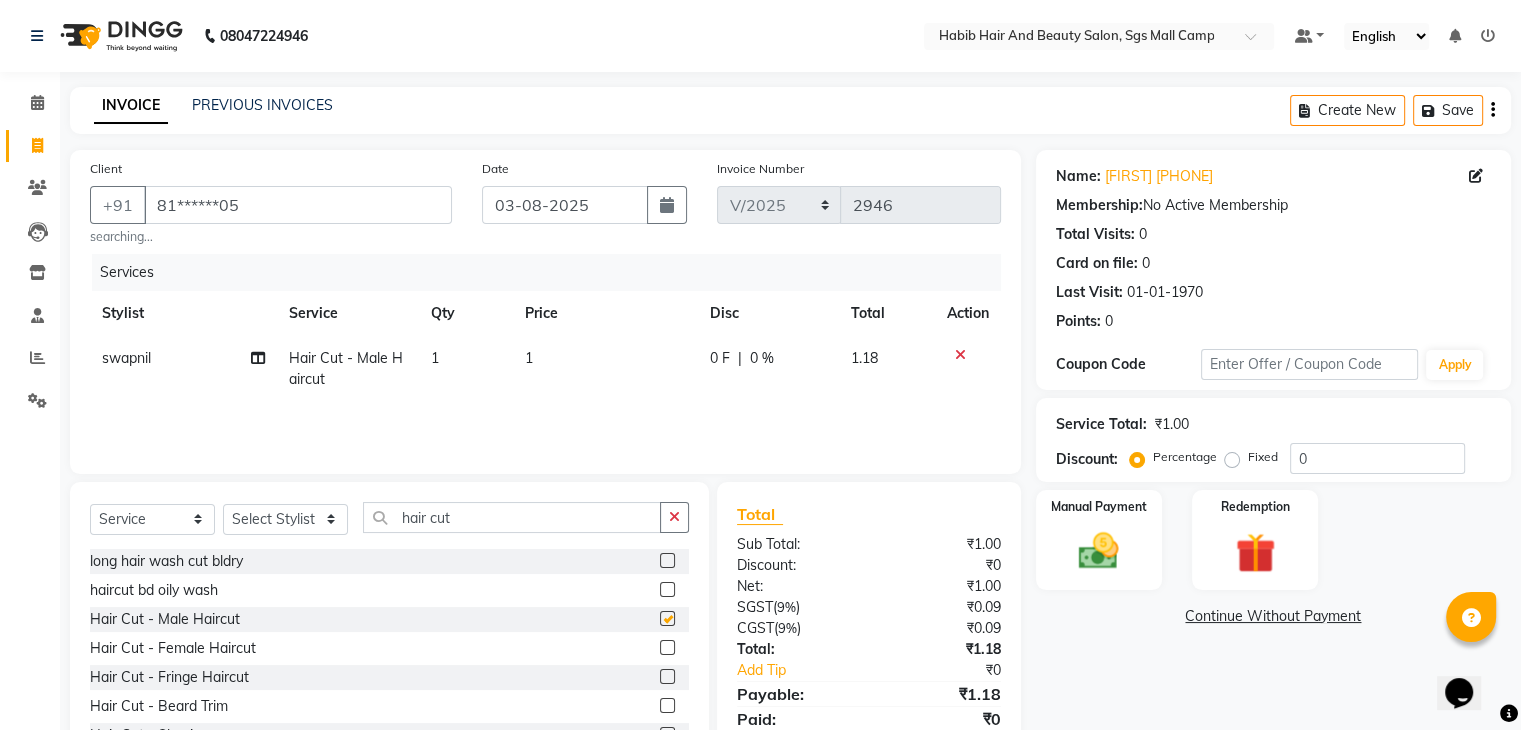 checkbox on "false" 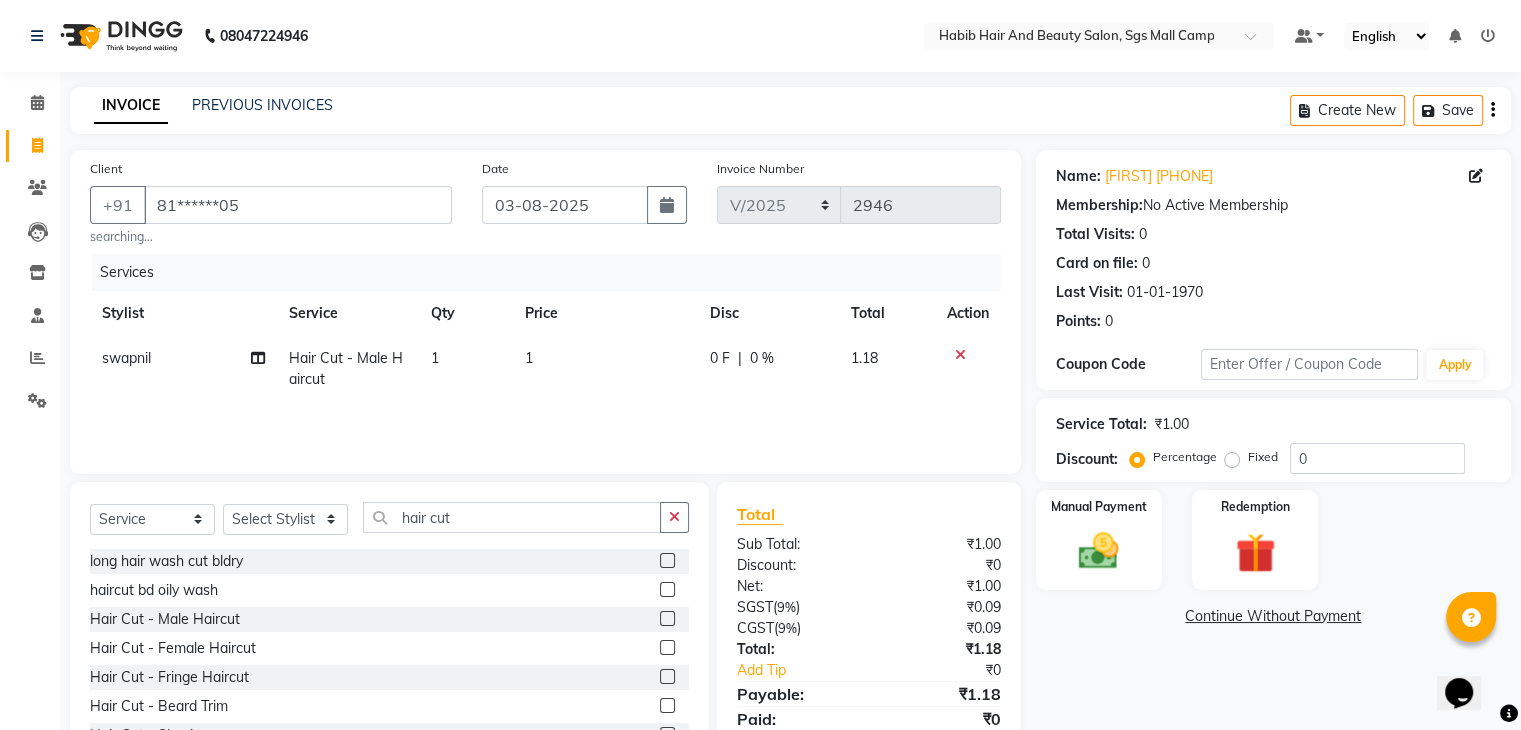 click on "1" 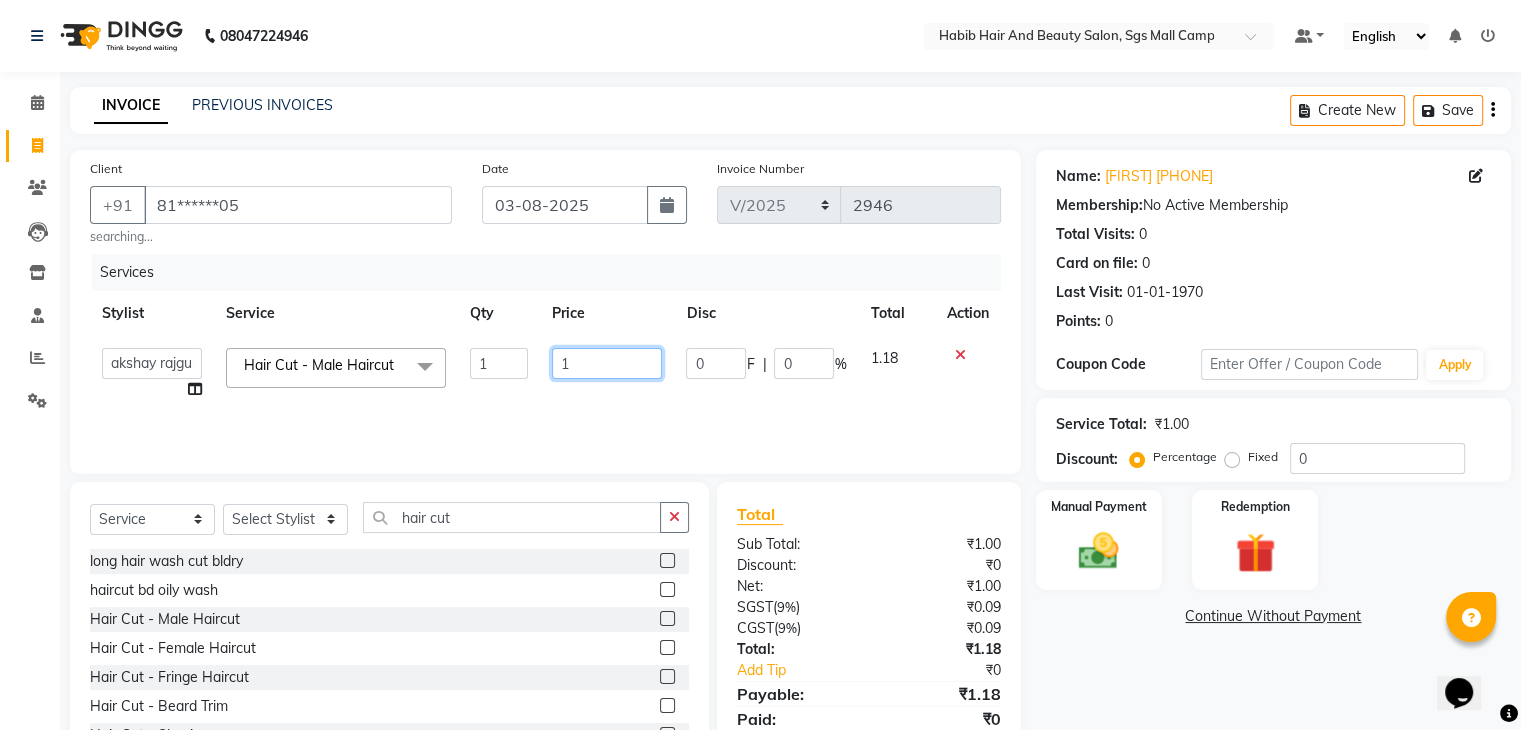 click on "1" 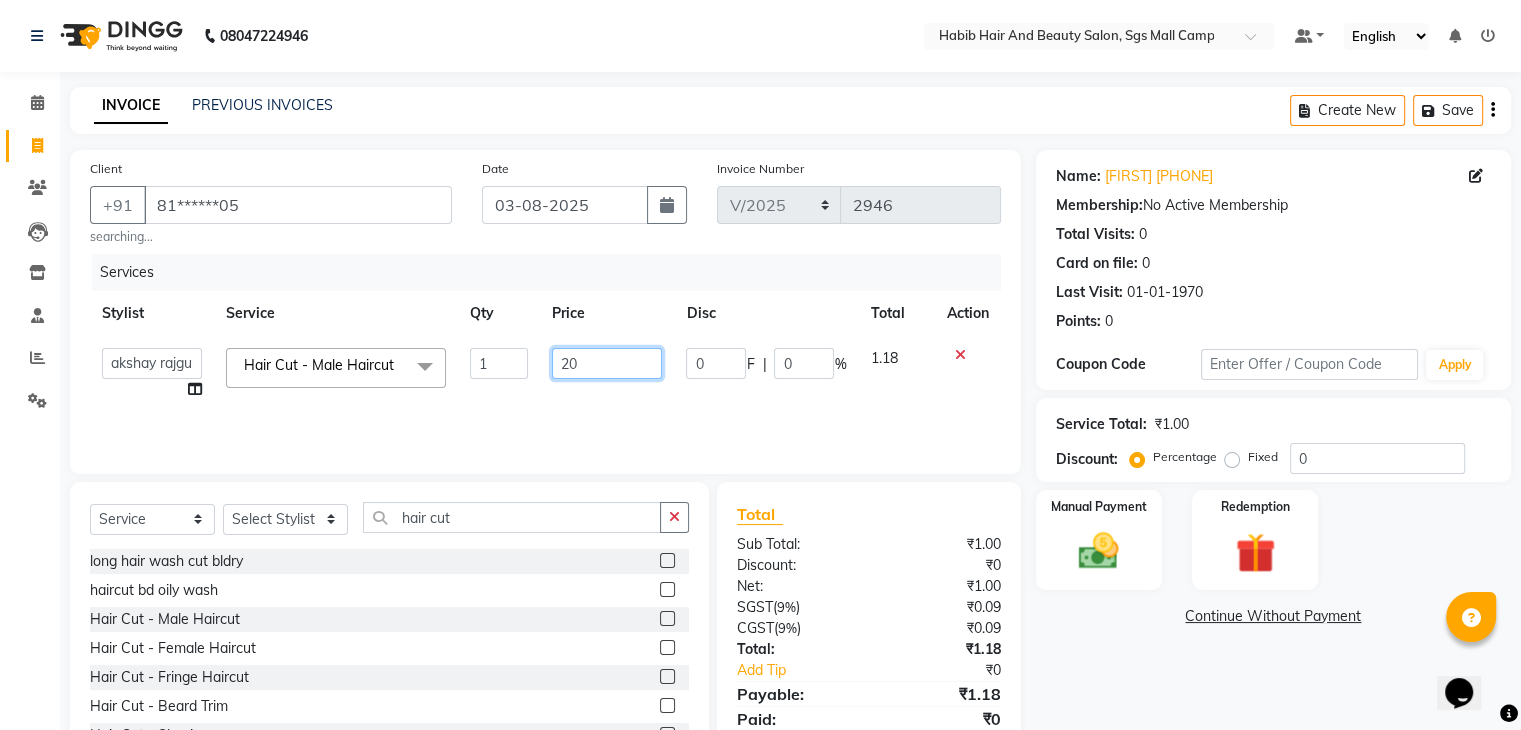 type on "200" 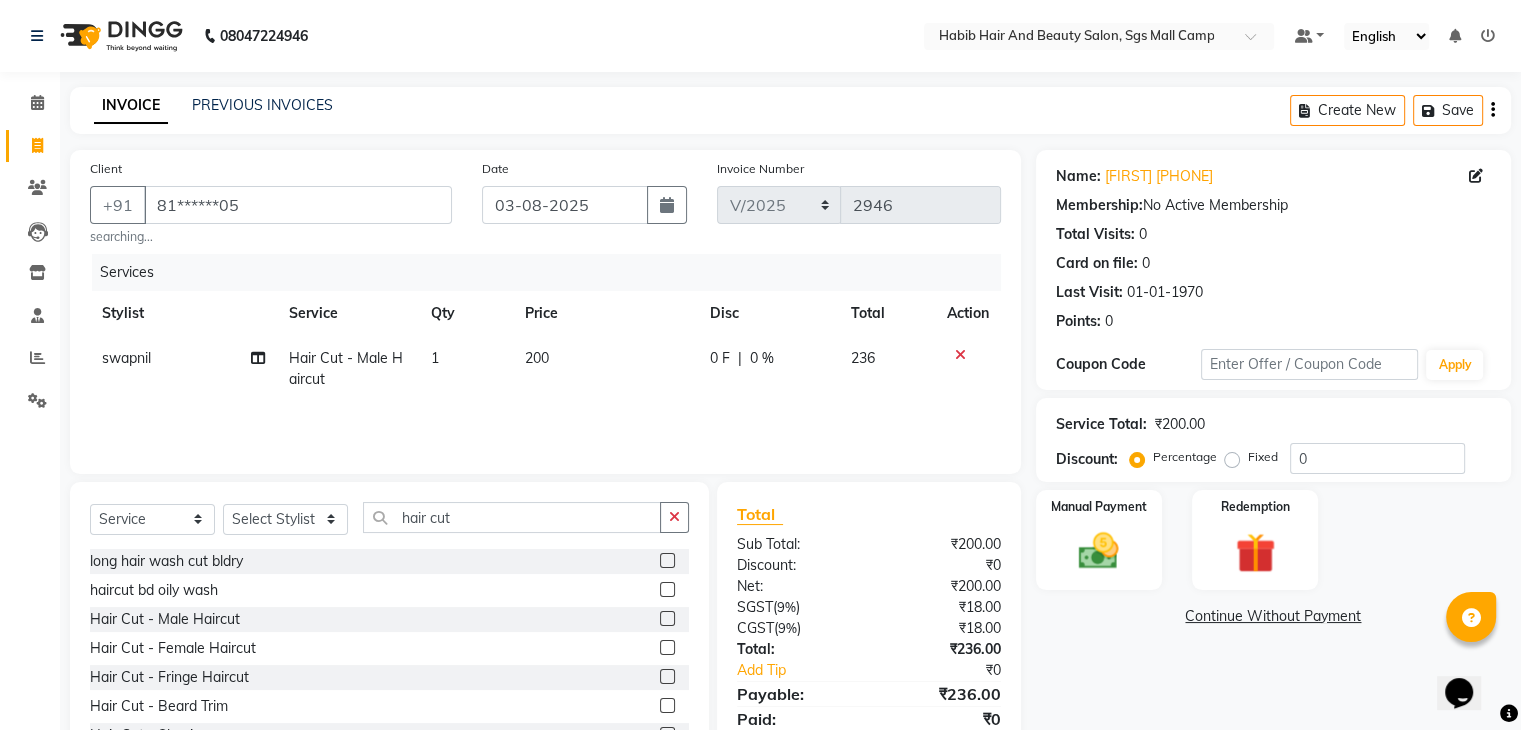 click on "Manual Payment Redemption" 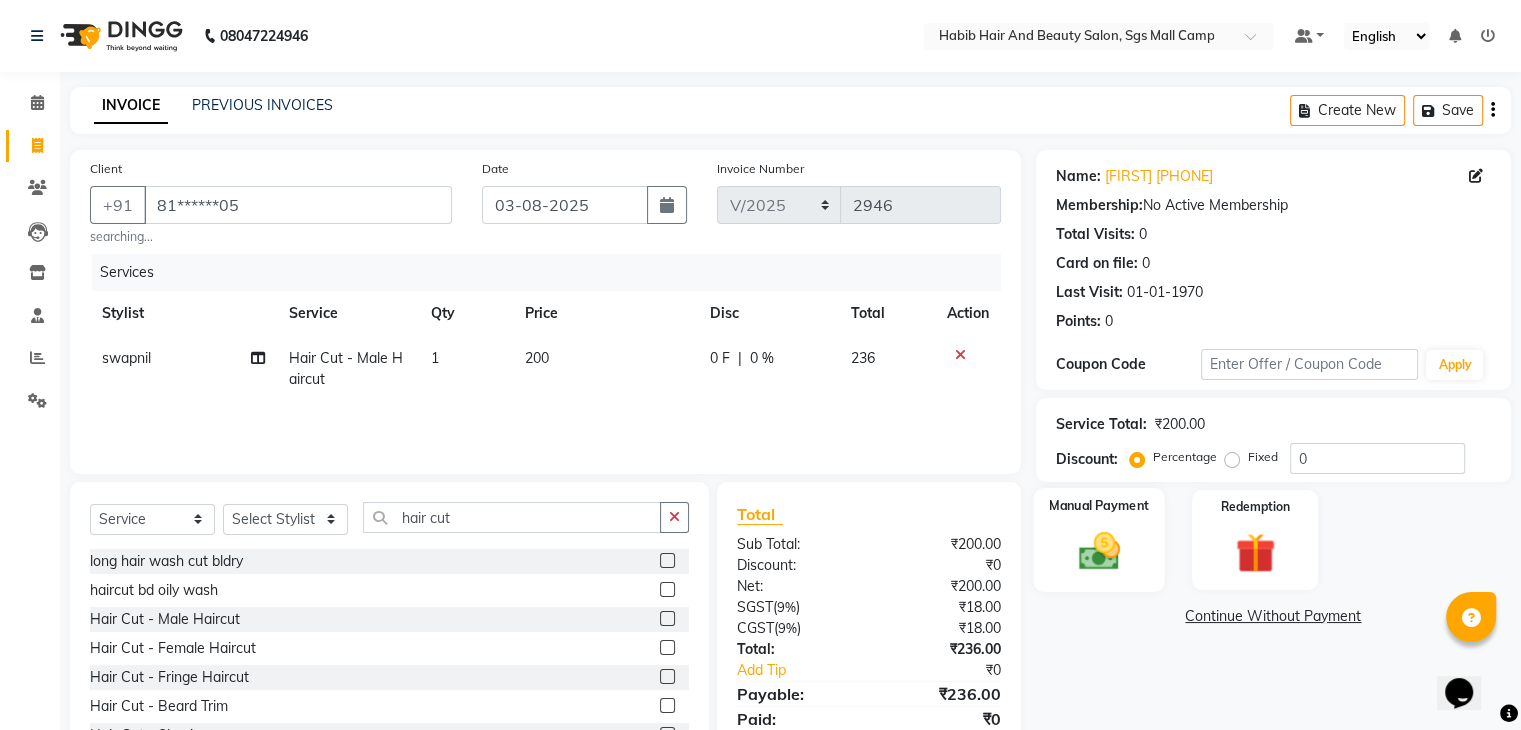 click 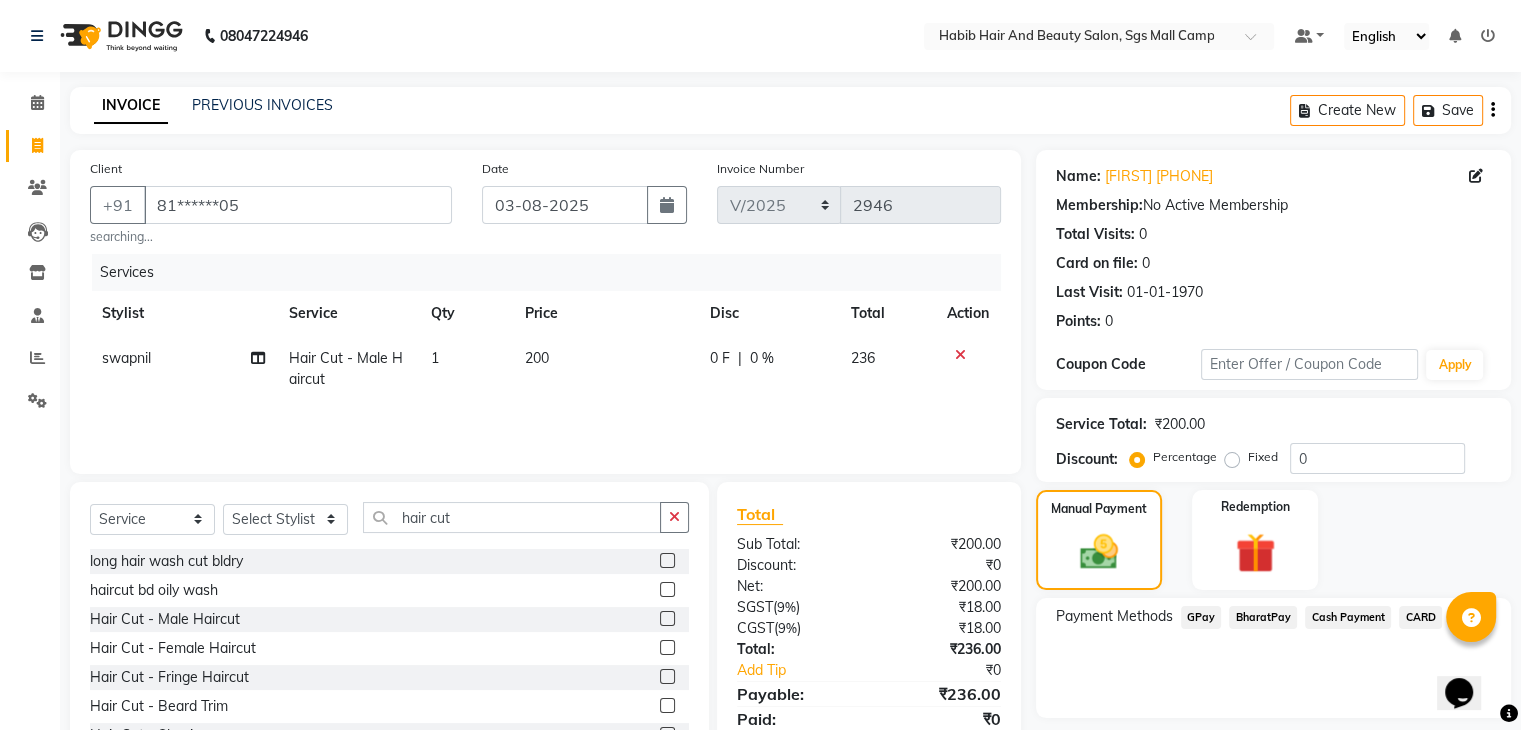 click on "BharatPay" 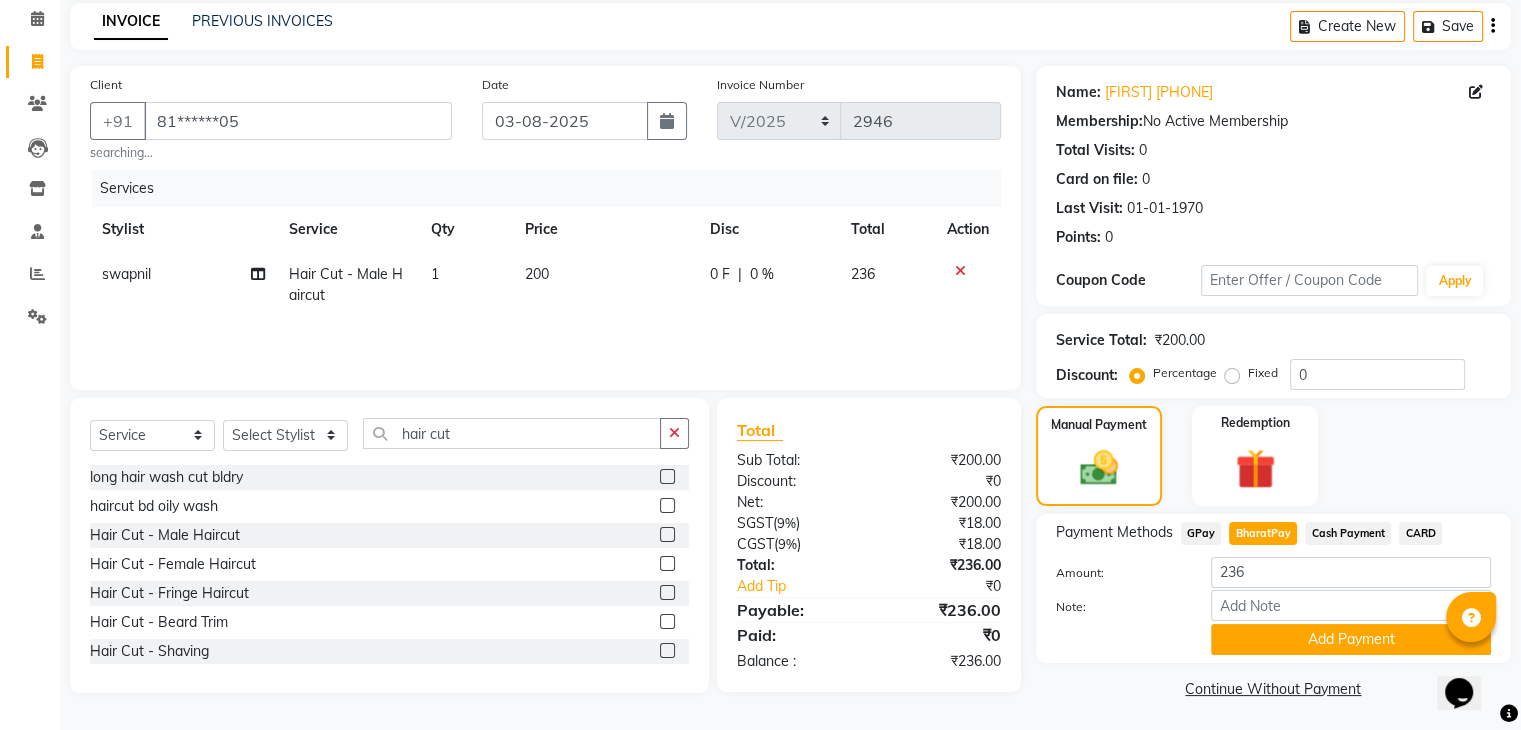 scroll, scrollTop: 89, scrollLeft: 0, axis: vertical 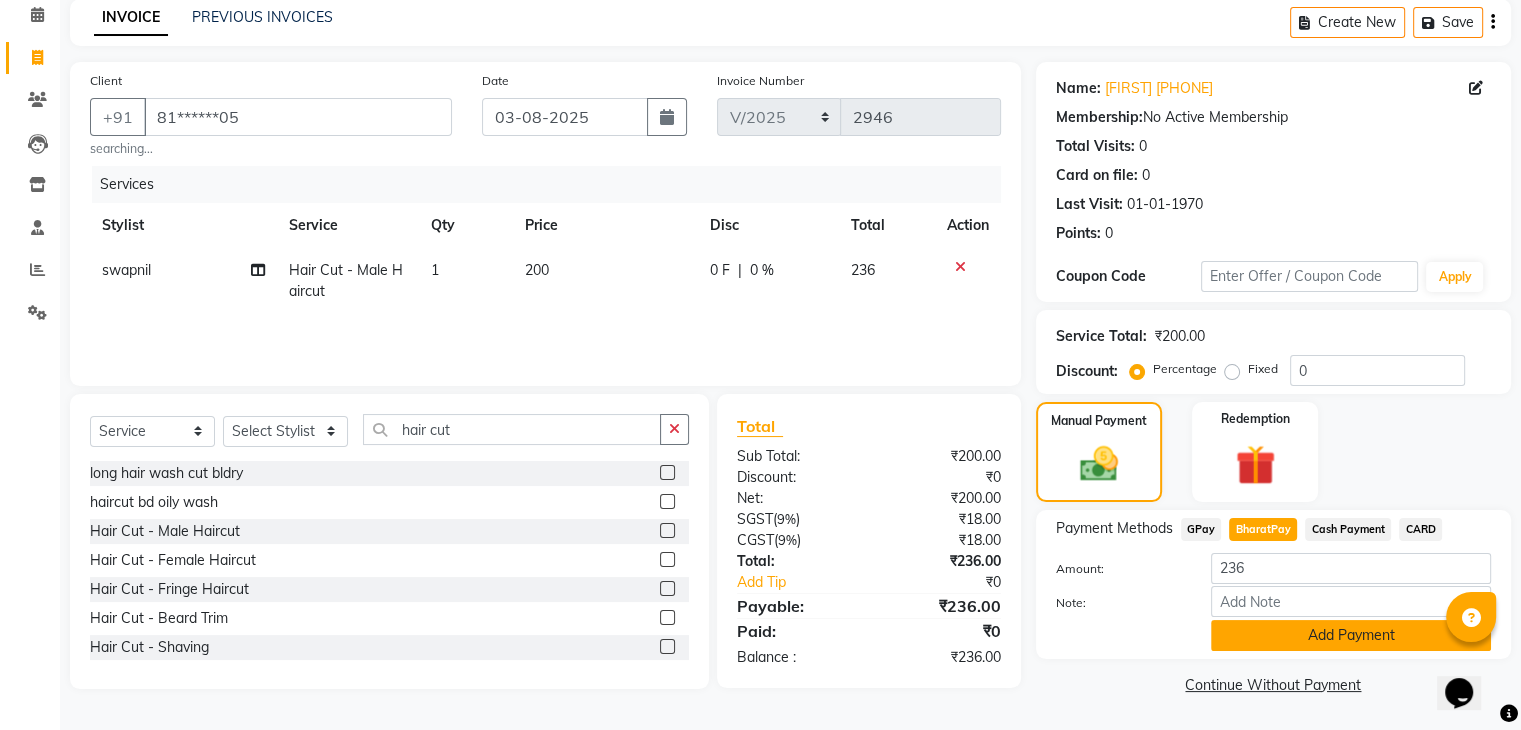 click on "Add Payment" 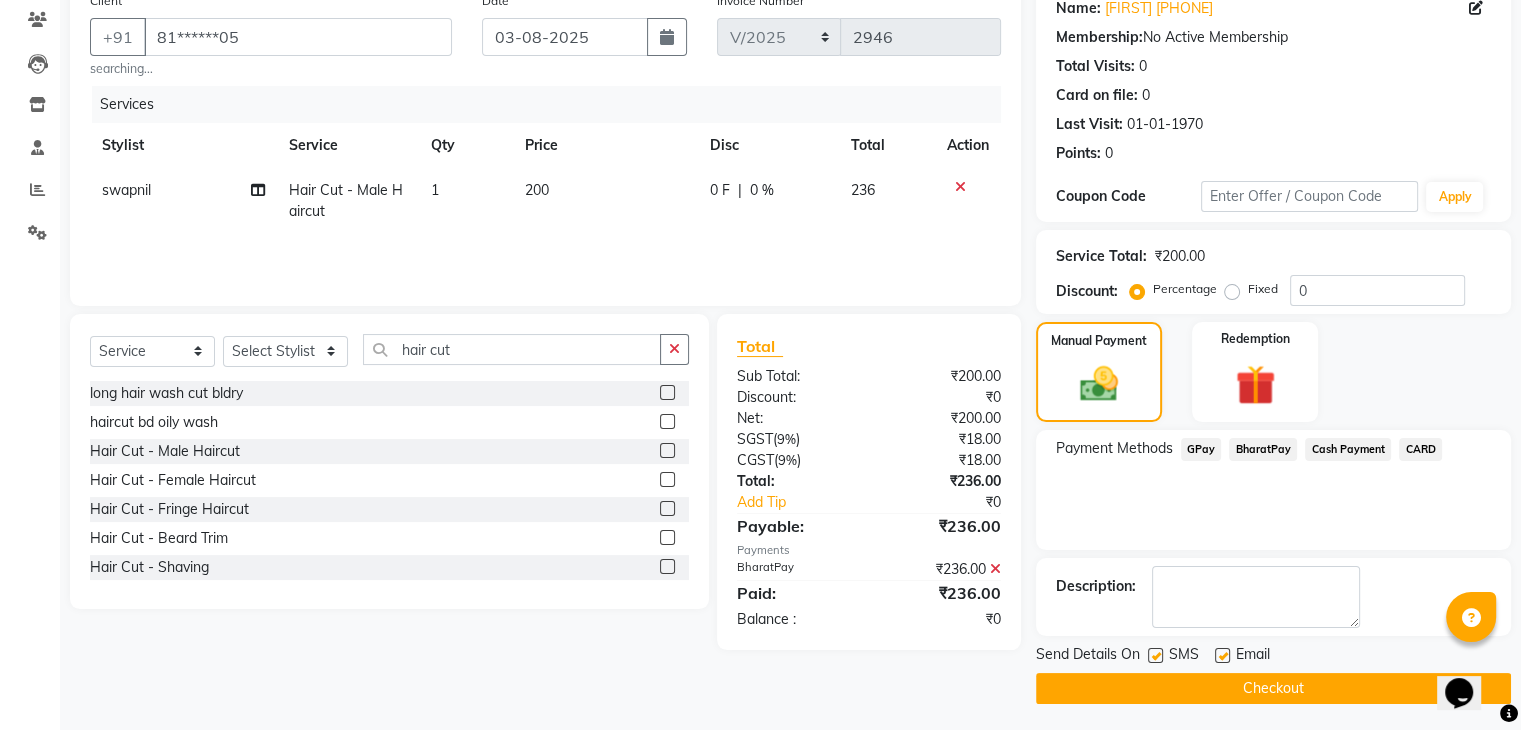 scroll, scrollTop: 171, scrollLeft: 0, axis: vertical 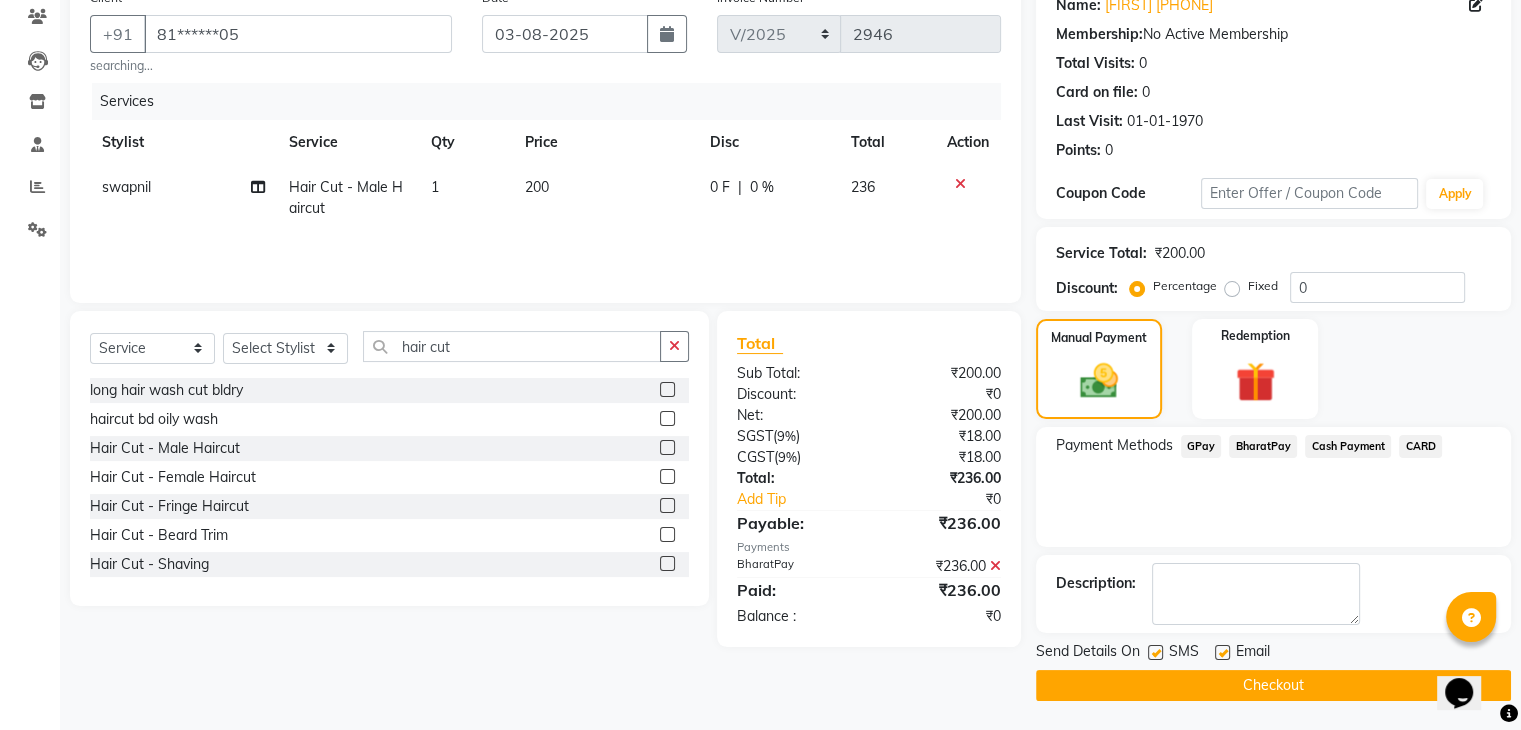 click on "Checkout" 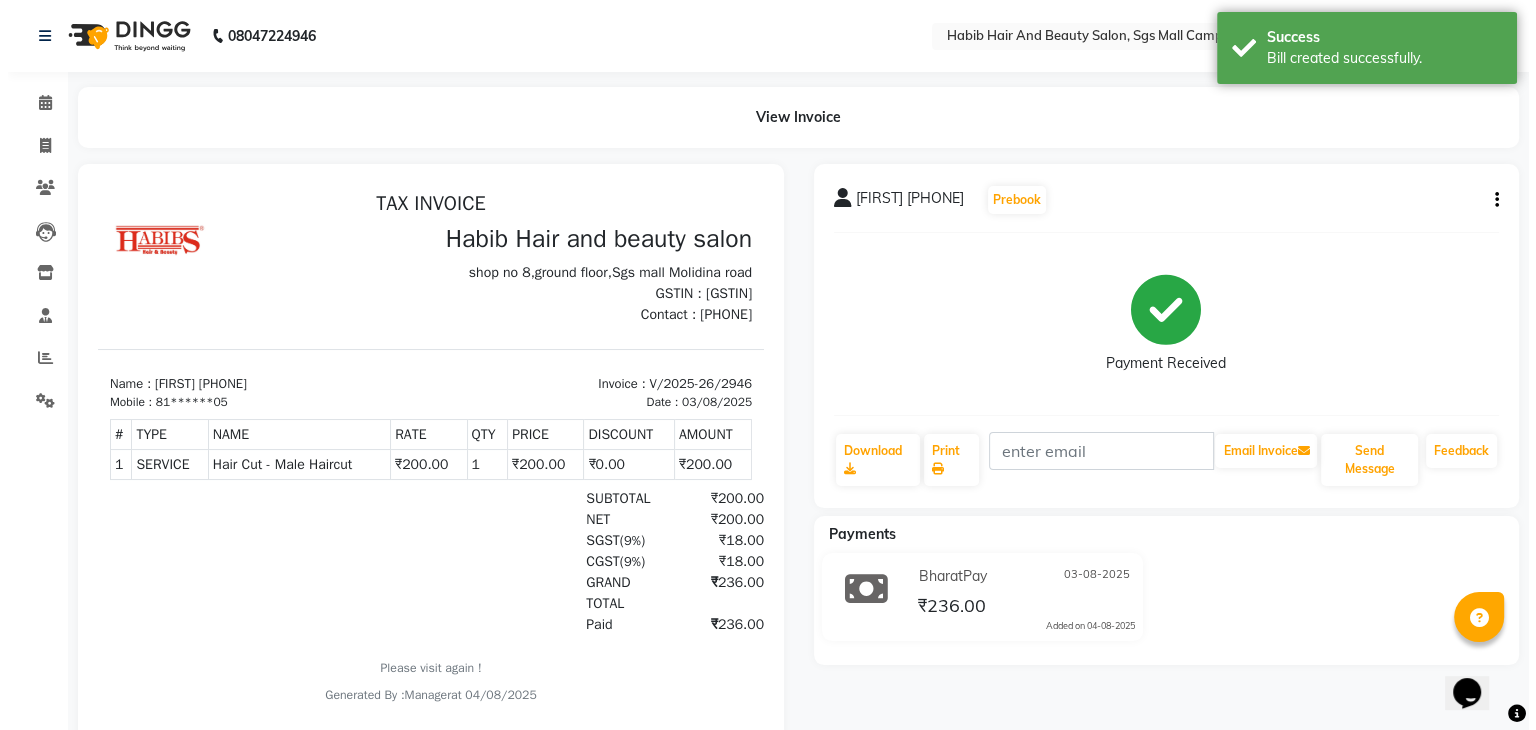 scroll, scrollTop: 0, scrollLeft: 0, axis: both 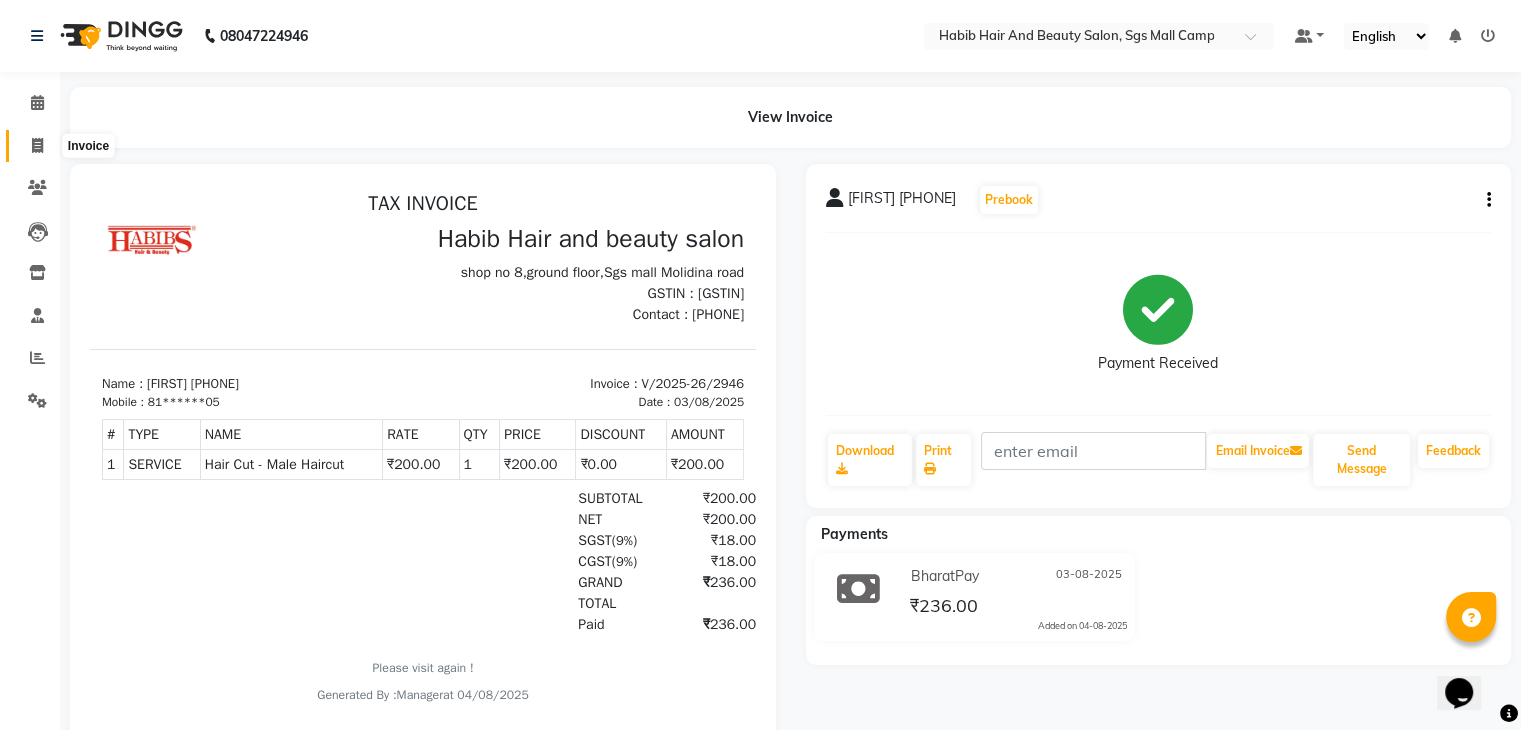 click 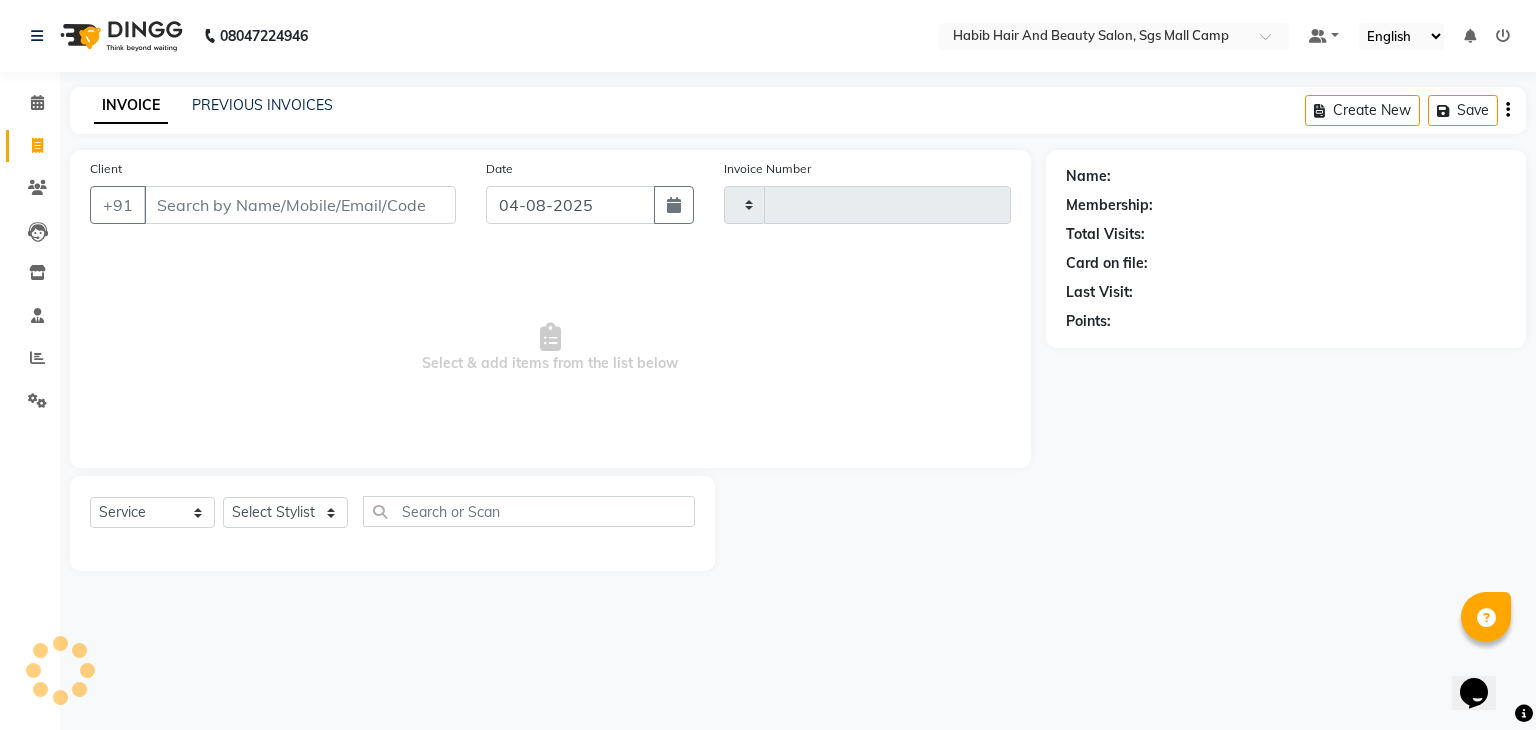 type on "2947" 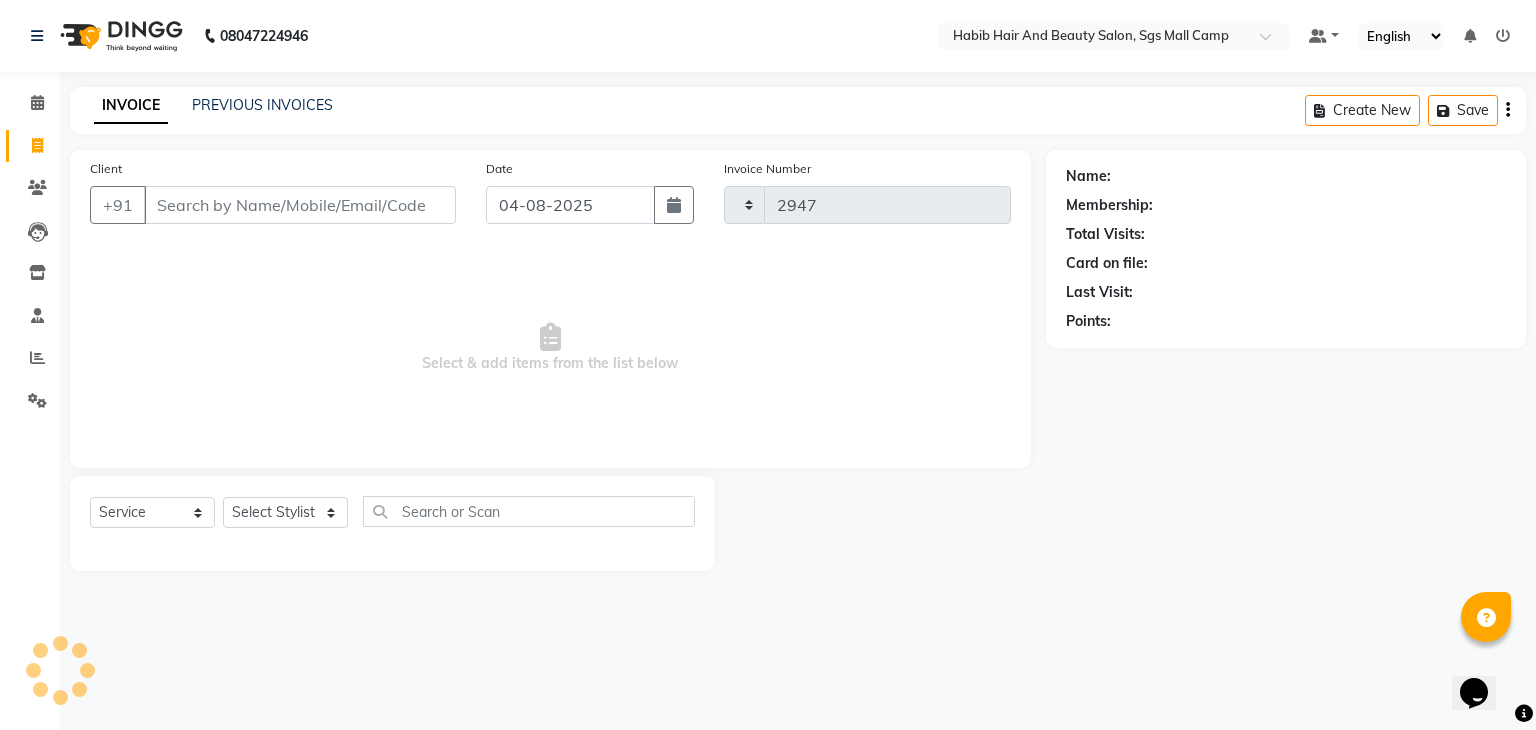 select on "8362" 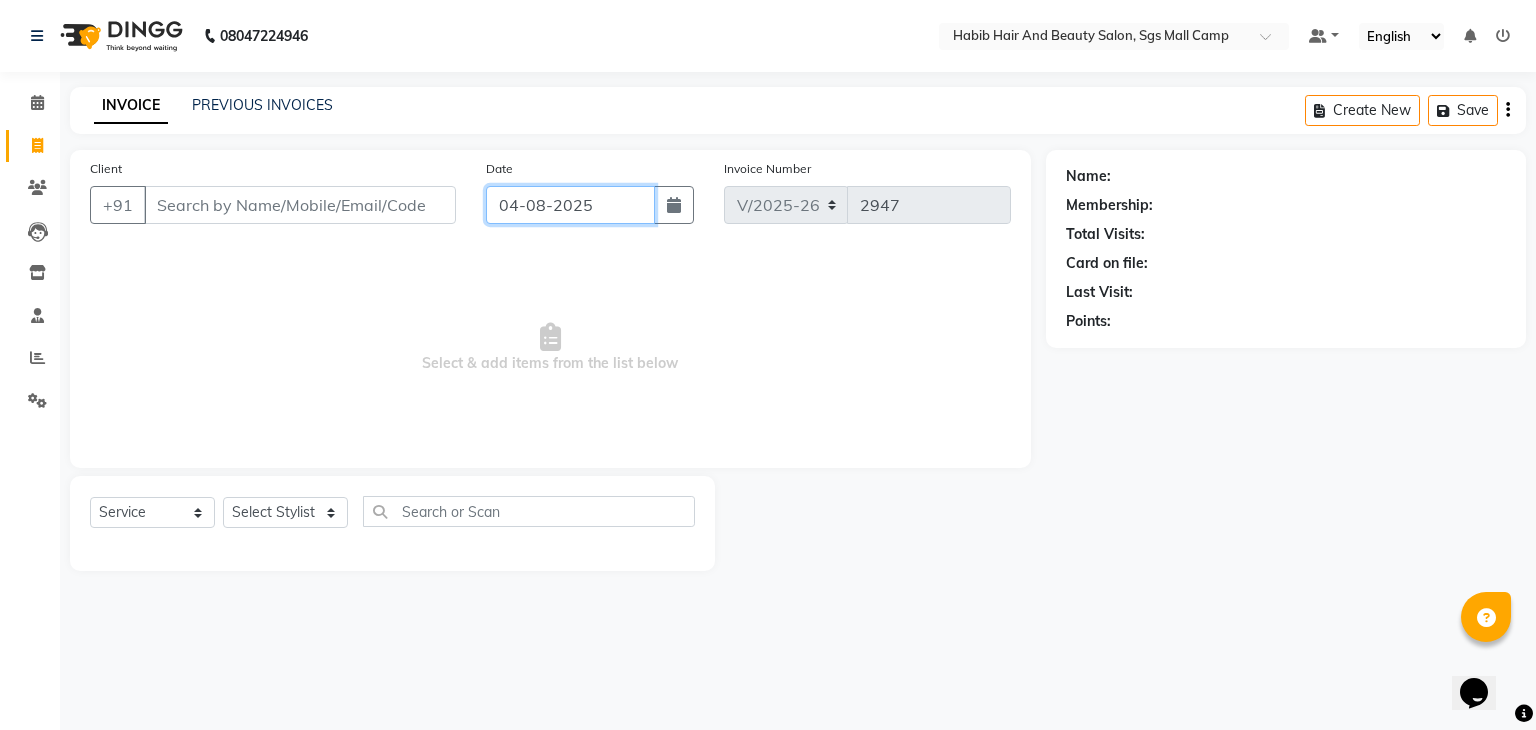click on "04-08-2025" 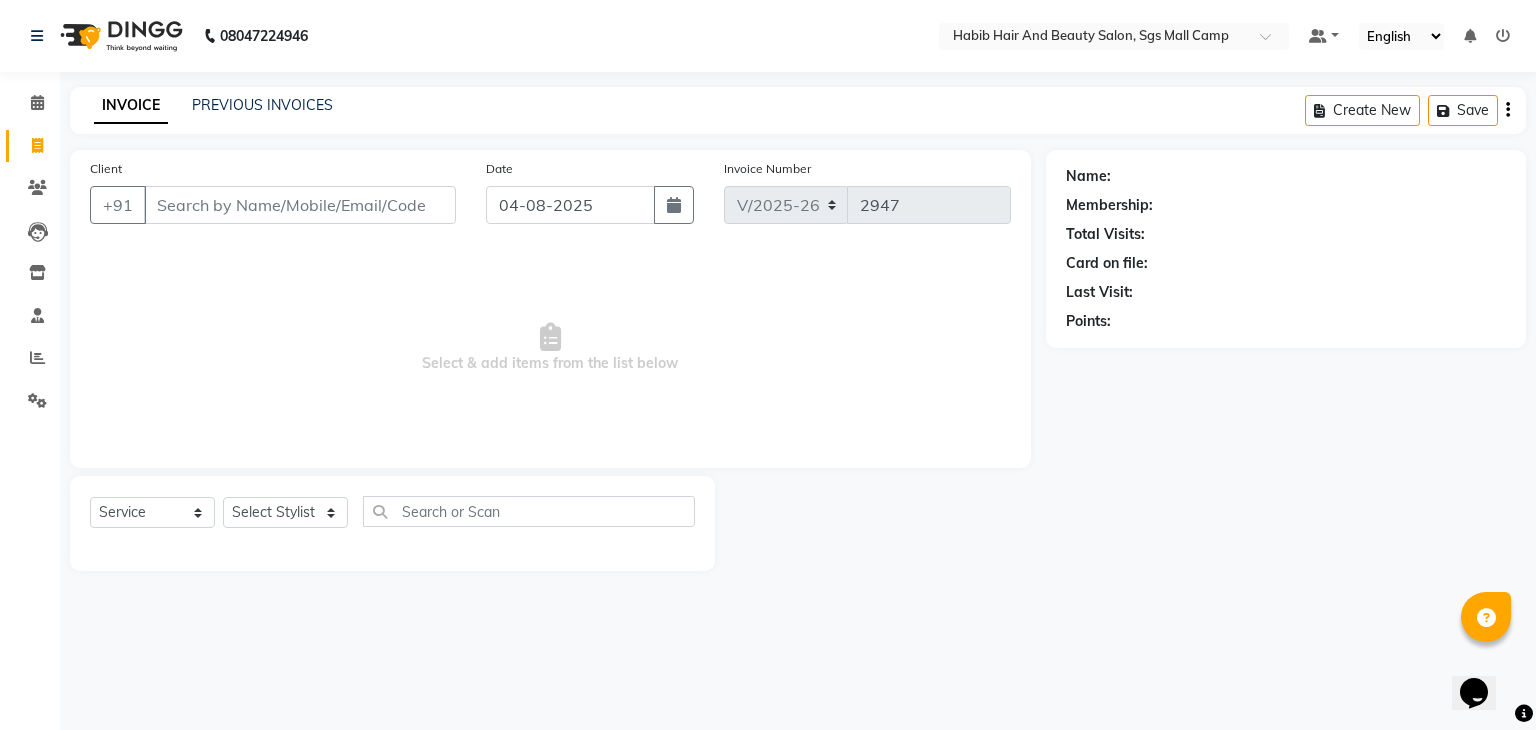 select on "8" 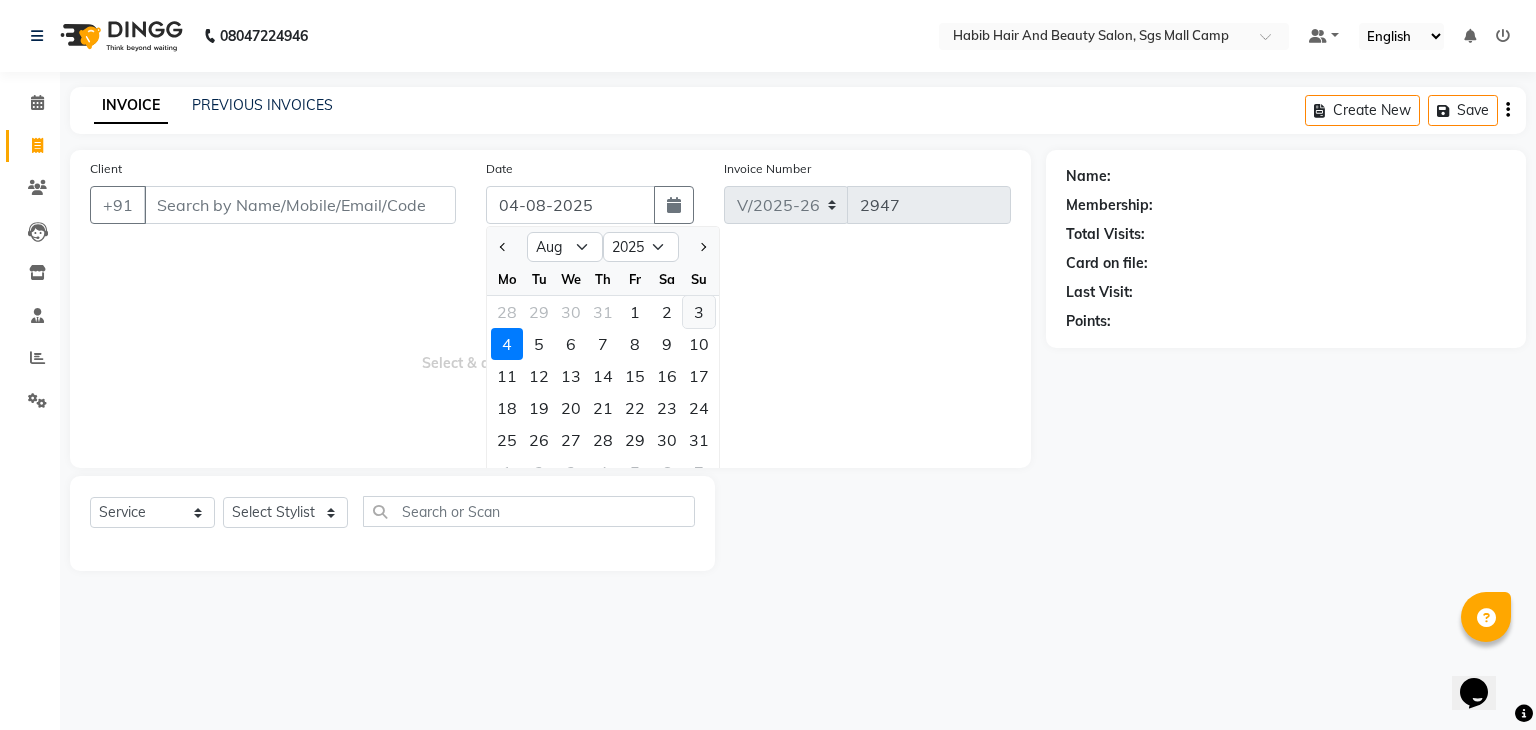 click on "3" 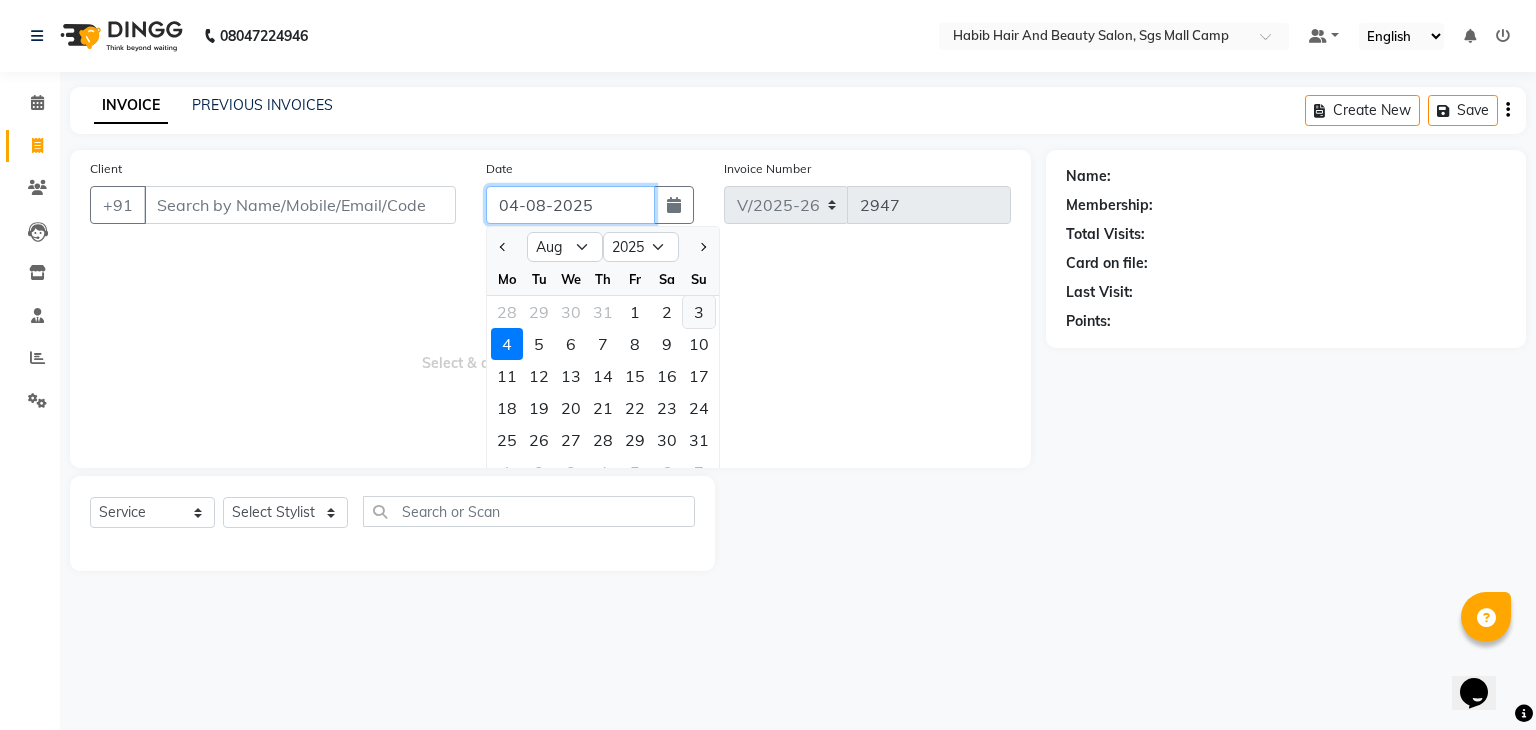 type on "03-08-2025" 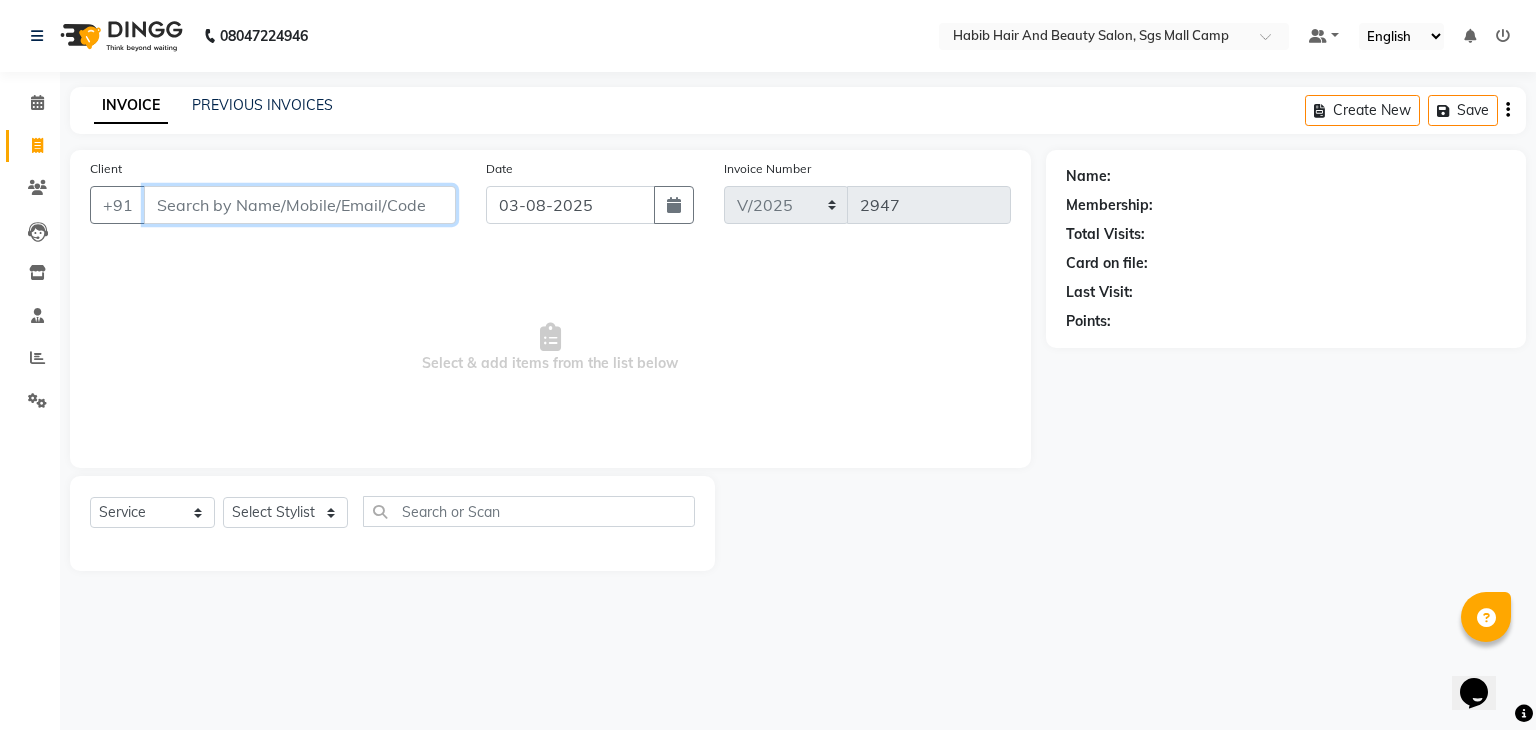 click on "Client" at bounding box center [300, 205] 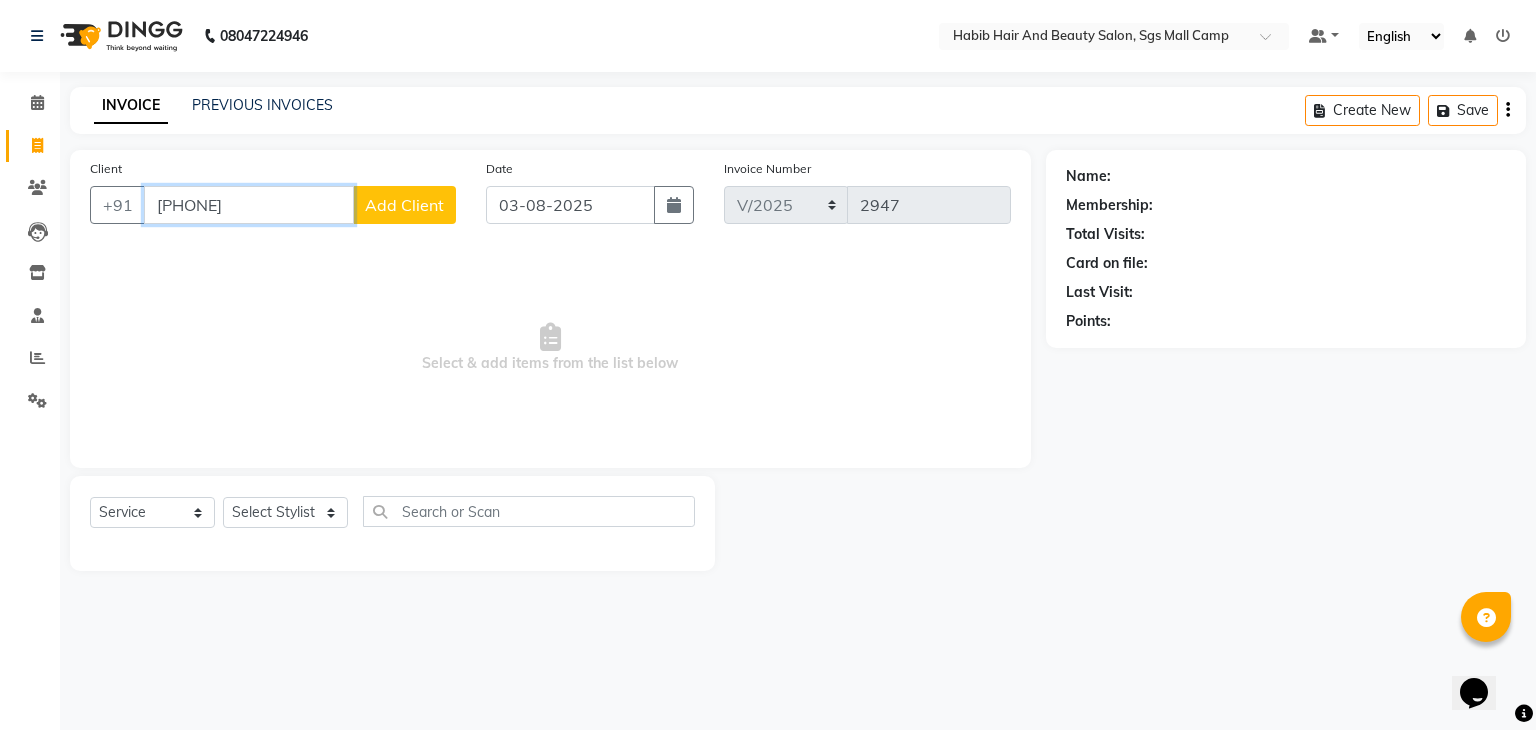 type on "7756058754" 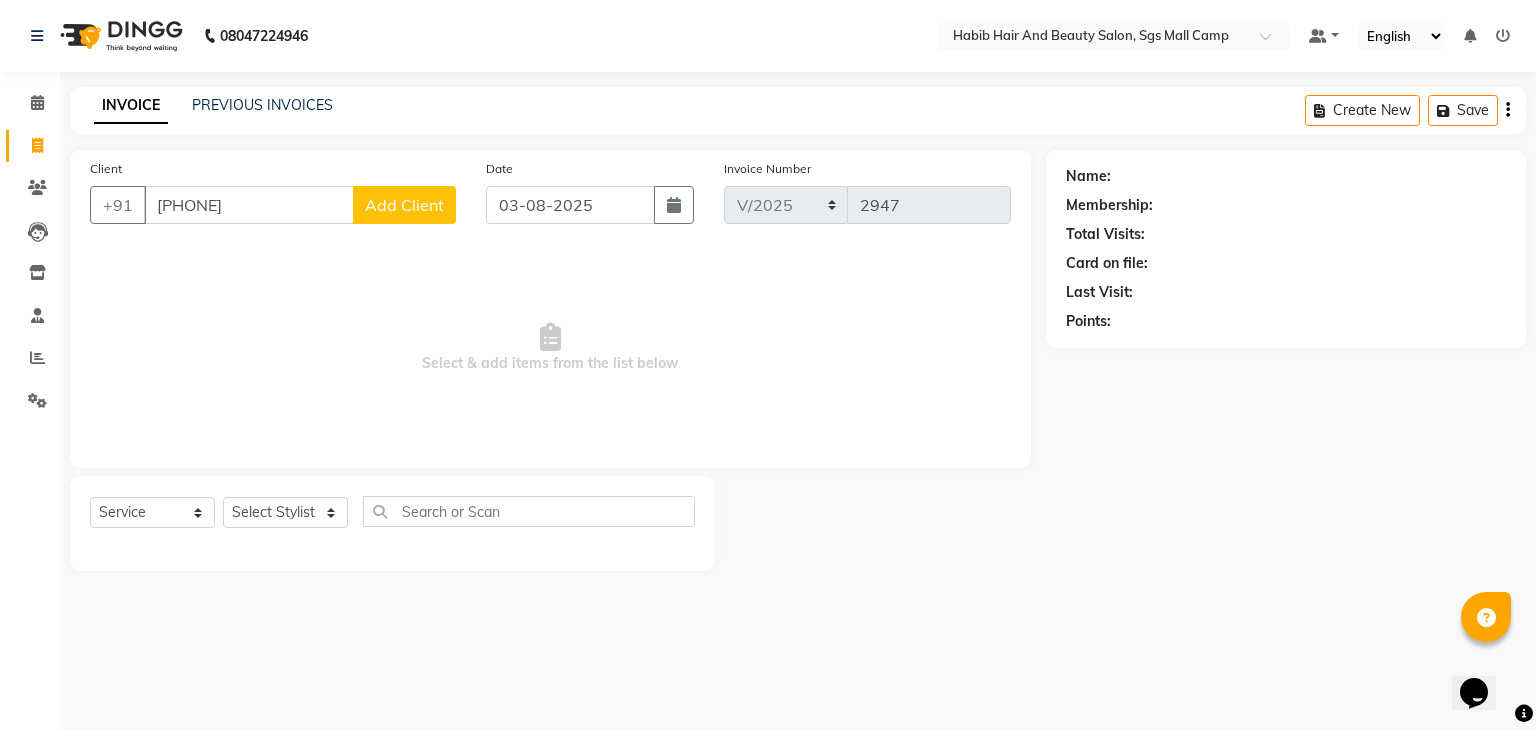 click on "Add Client" 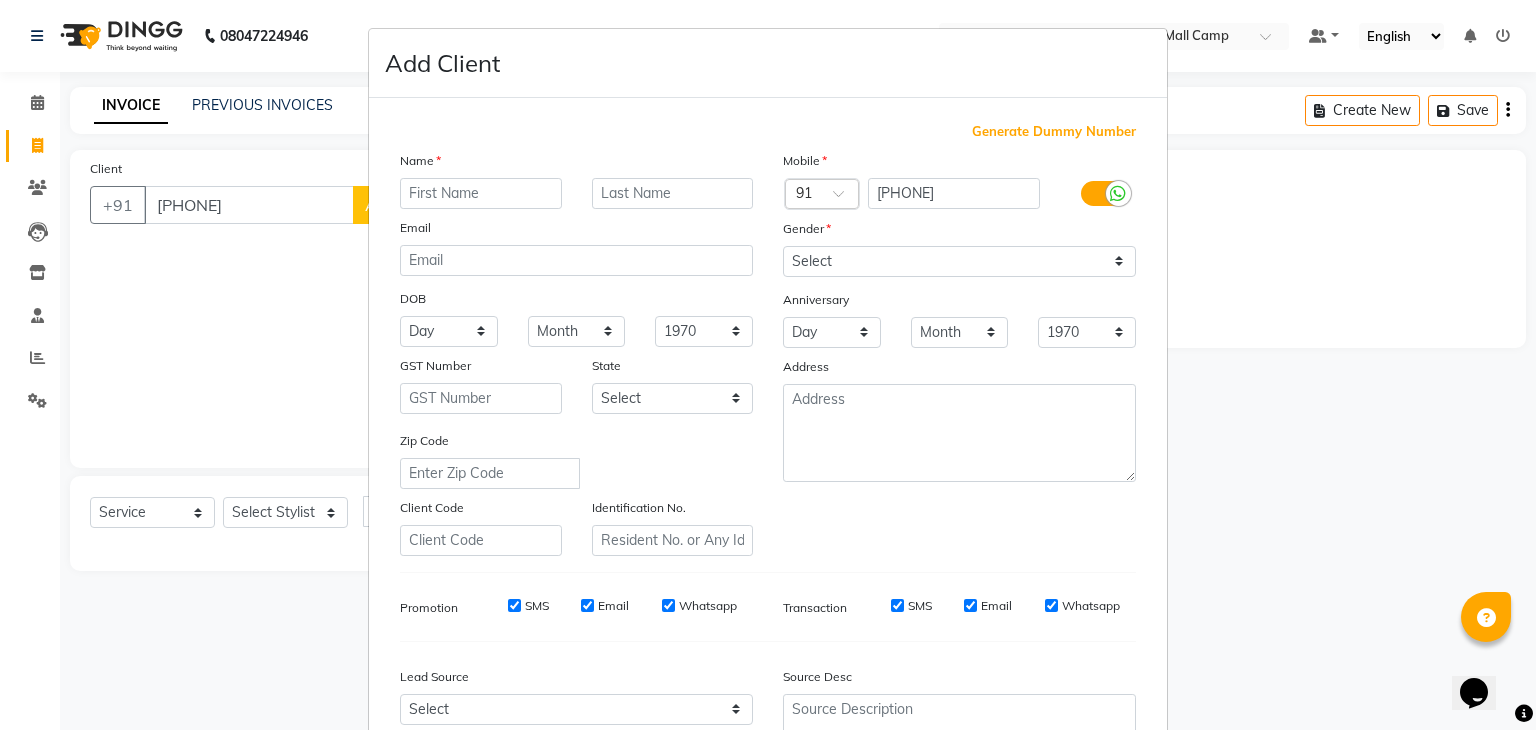 click at bounding box center (481, 193) 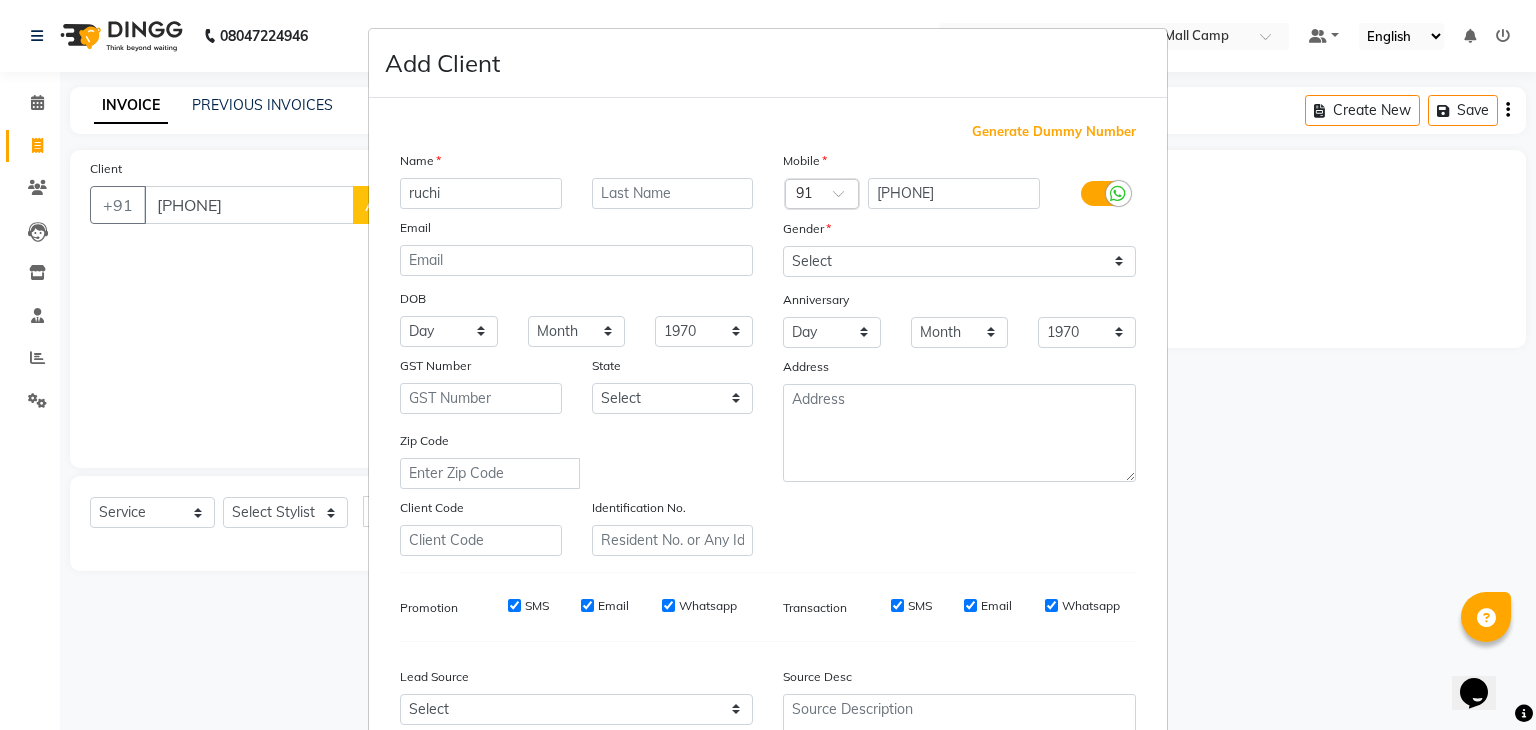 type on "ruchi" 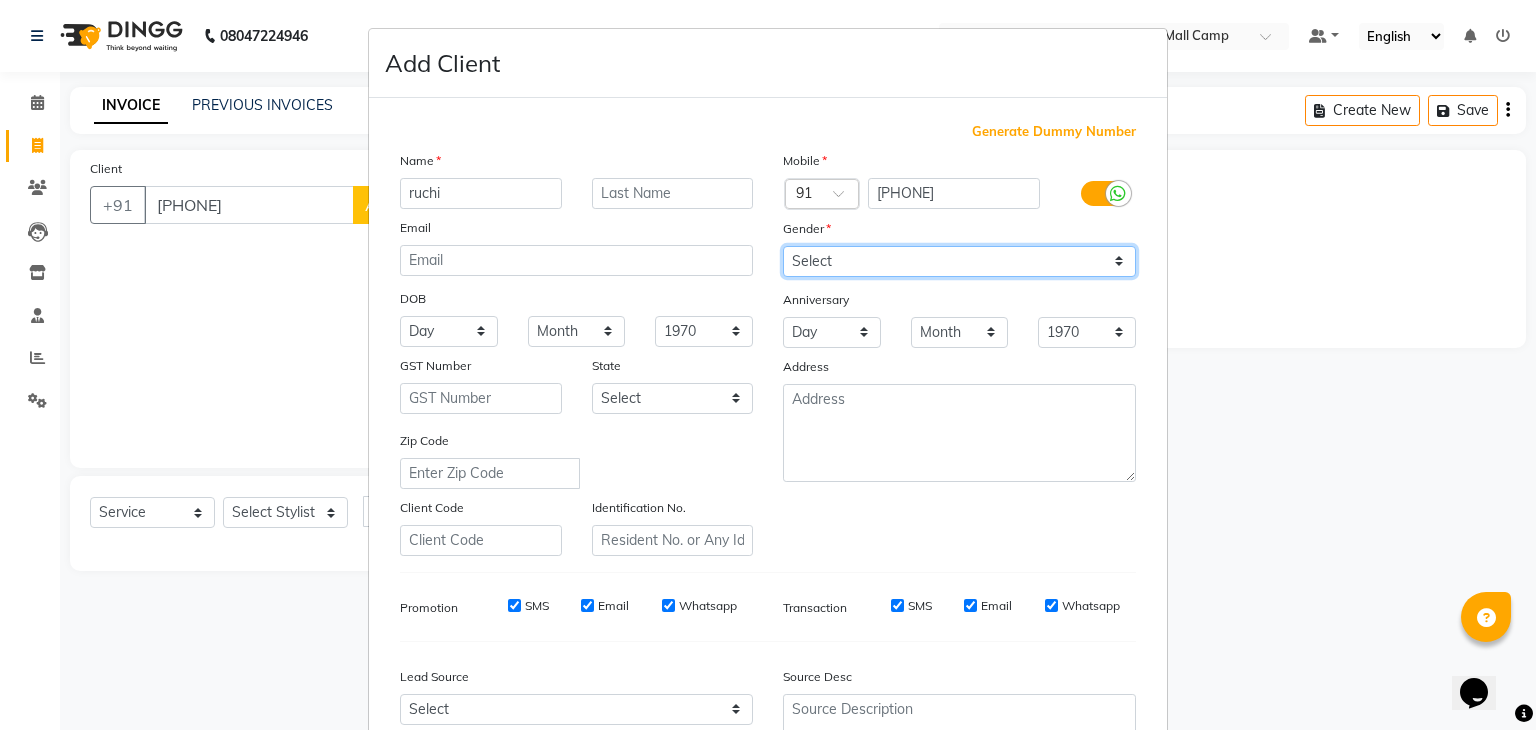 click on "Select Male Female Other Prefer Not To Say" at bounding box center (959, 261) 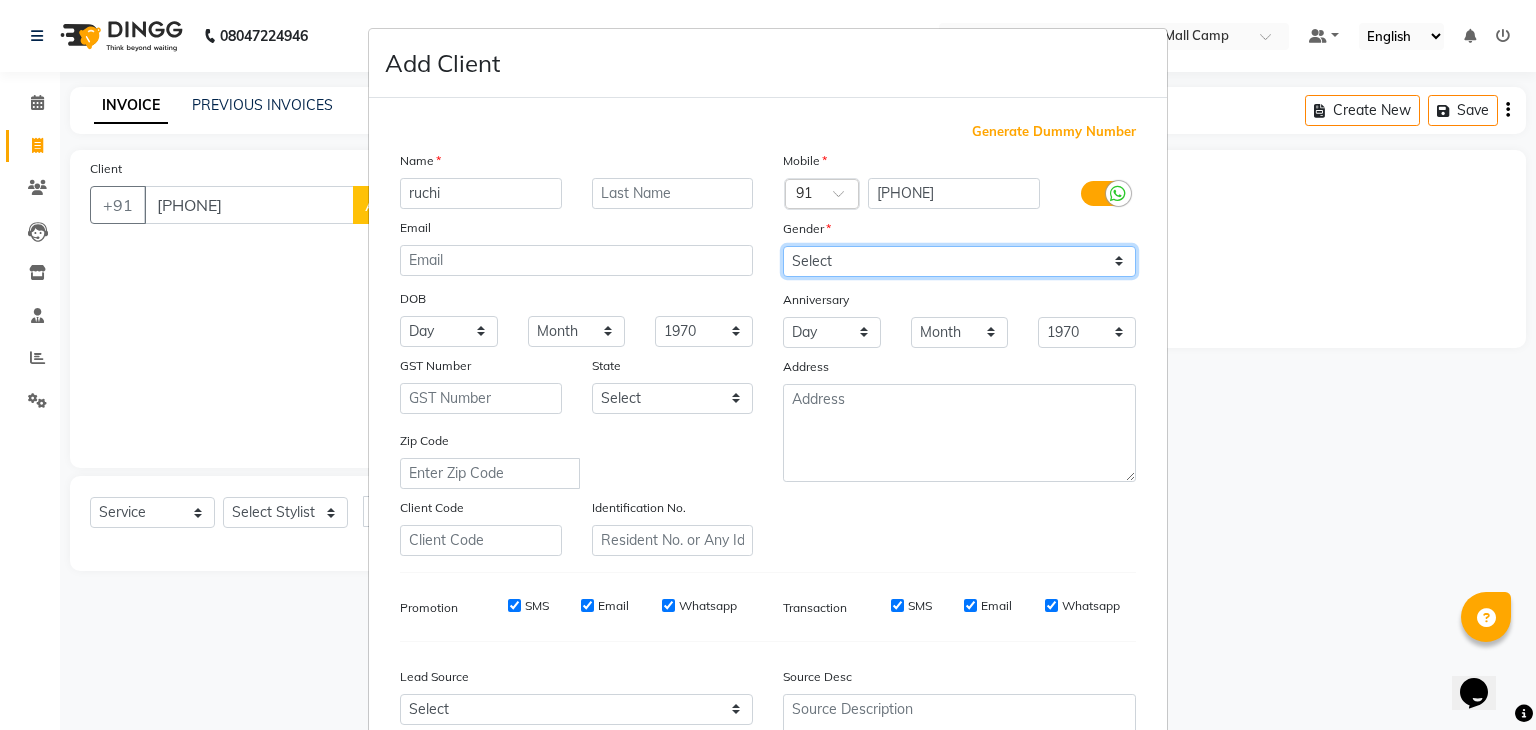 select on "female" 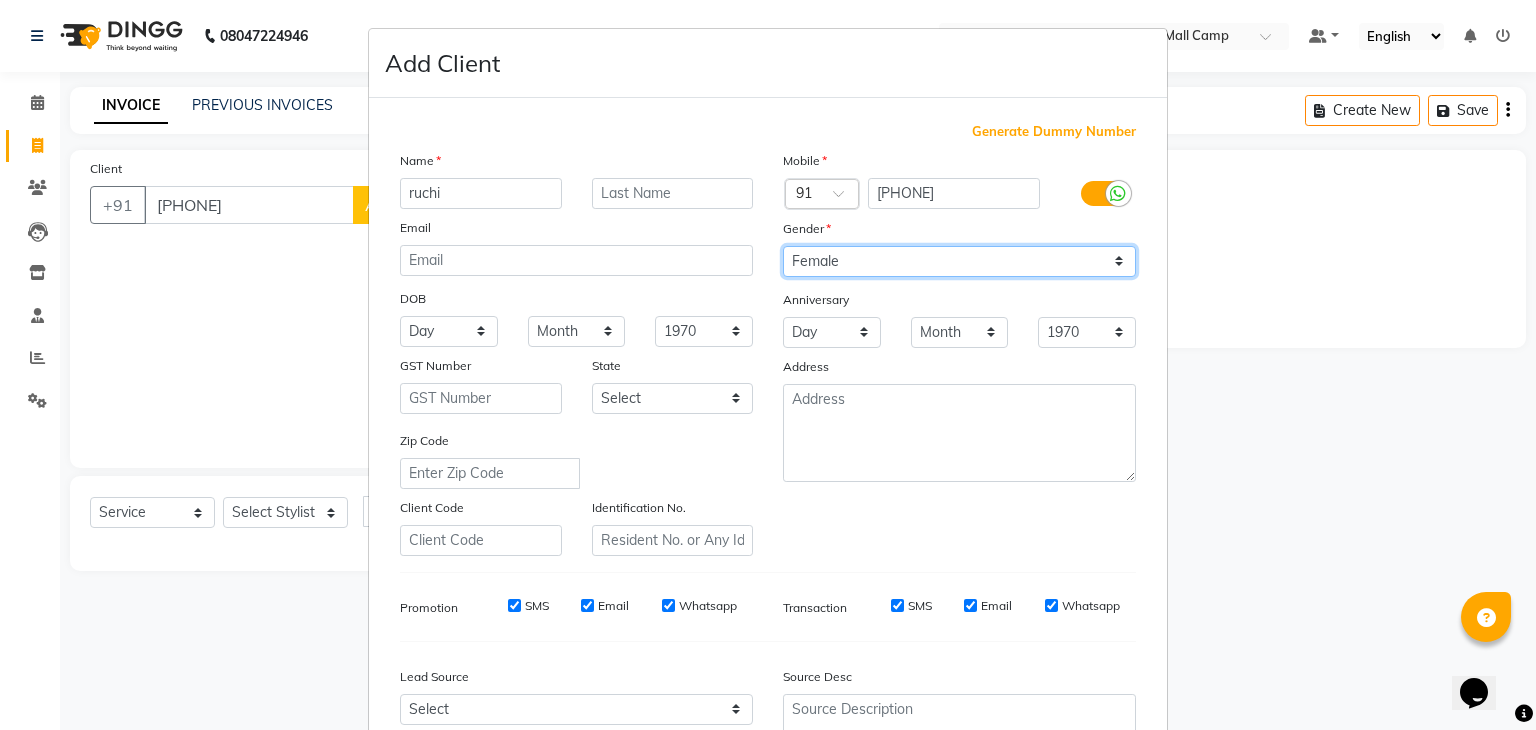 click on "Select Male Female Other Prefer Not To Say" at bounding box center (959, 261) 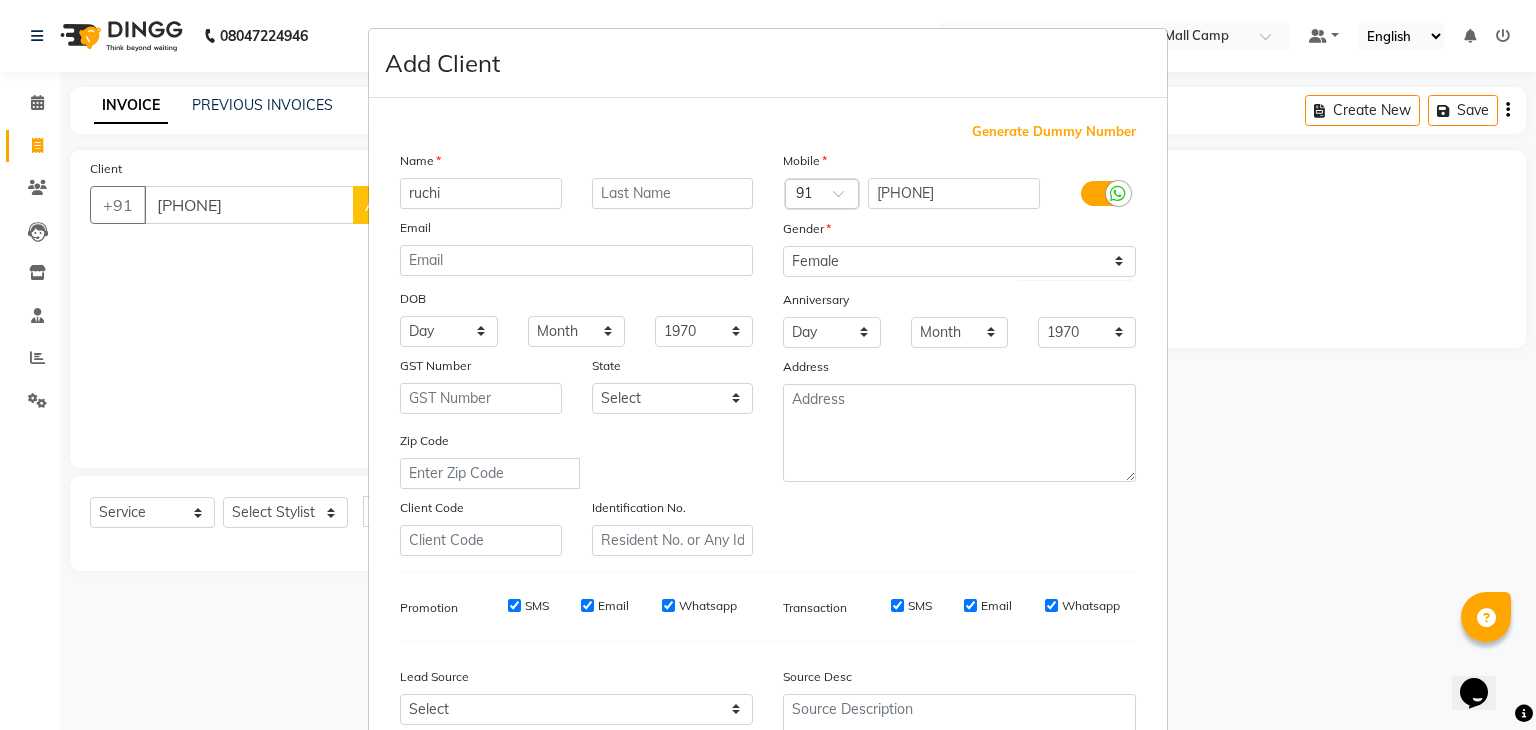 click on "Zip Code" at bounding box center [576, 459] 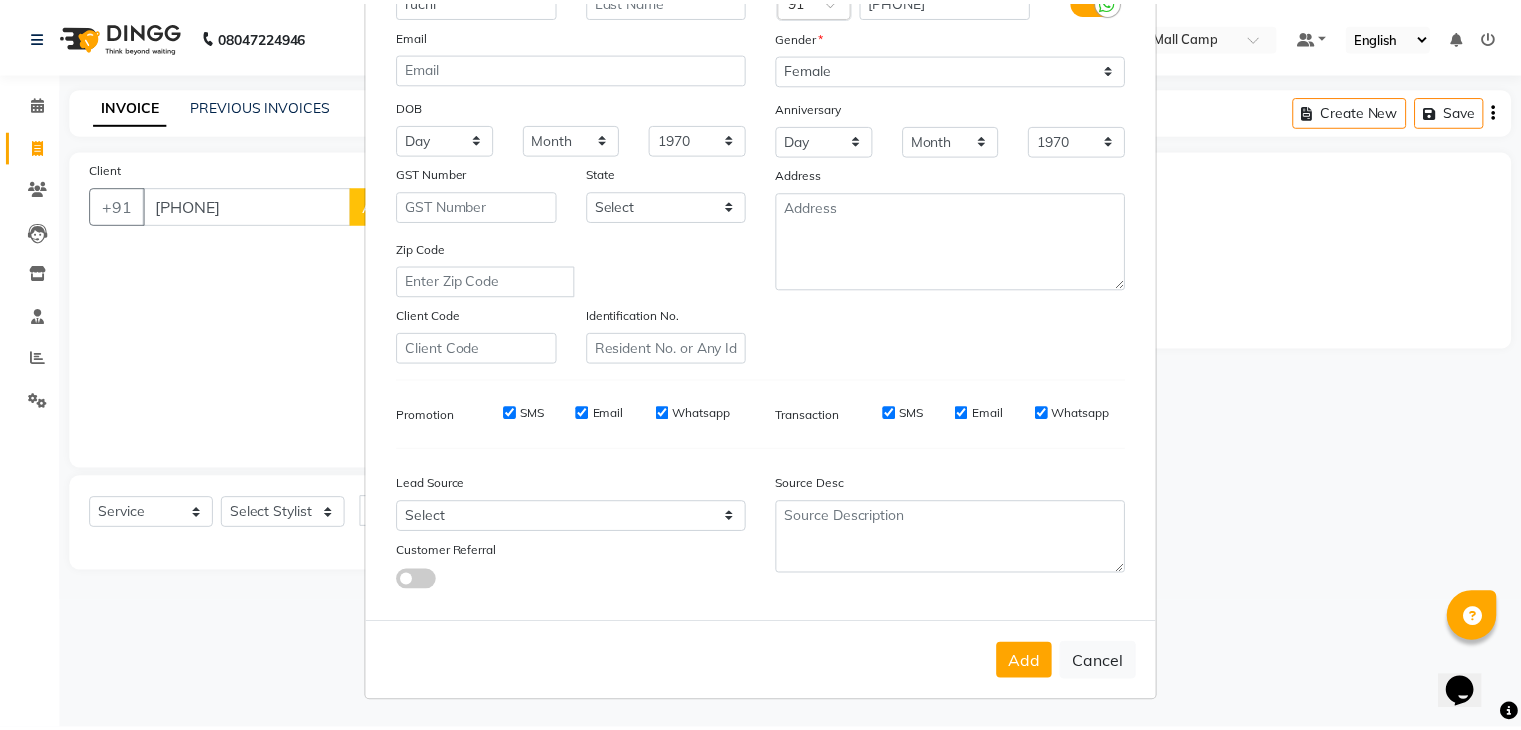 scroll, scrollTop: 203, scrollLeft: 0, axis: vertical 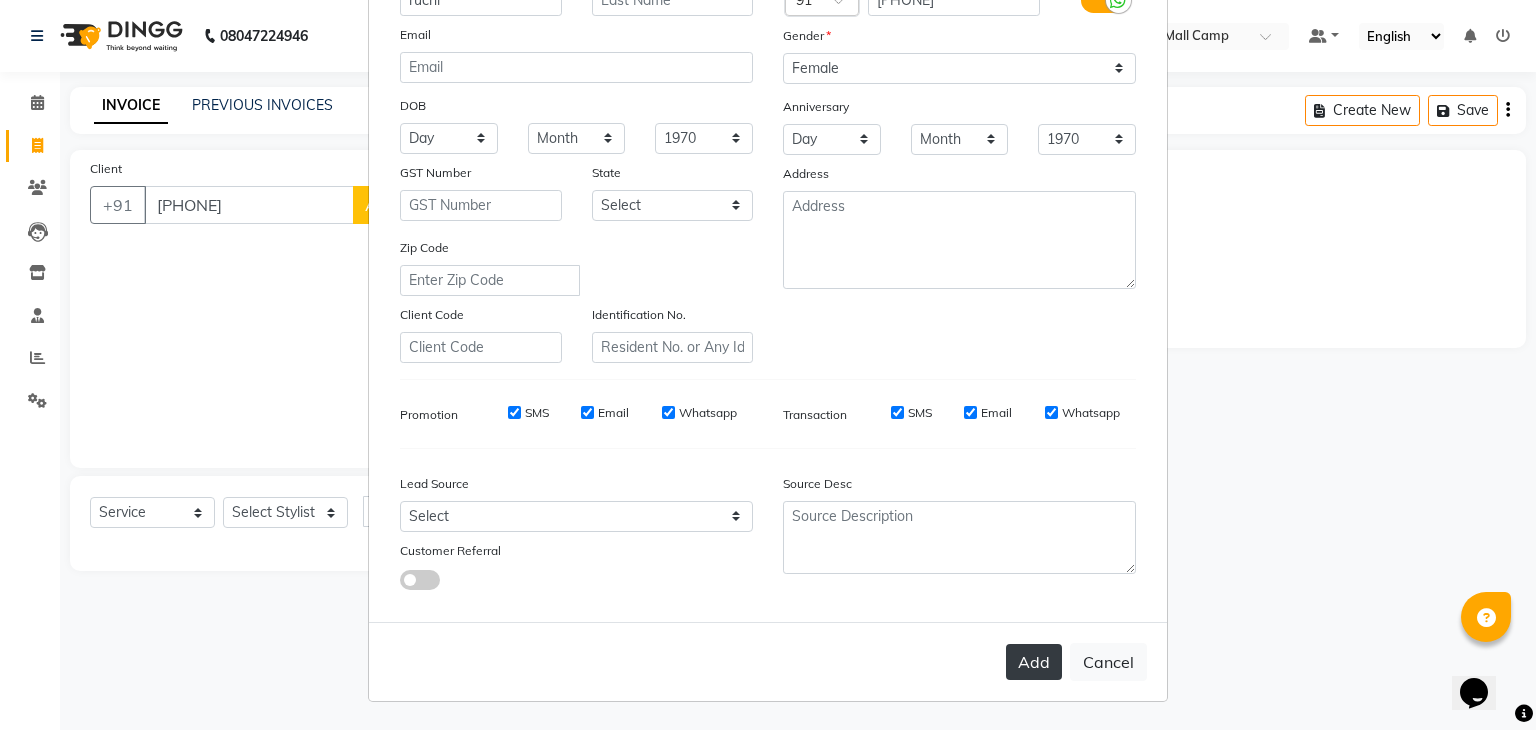click on "Add" at bounding box center (1034, 662) 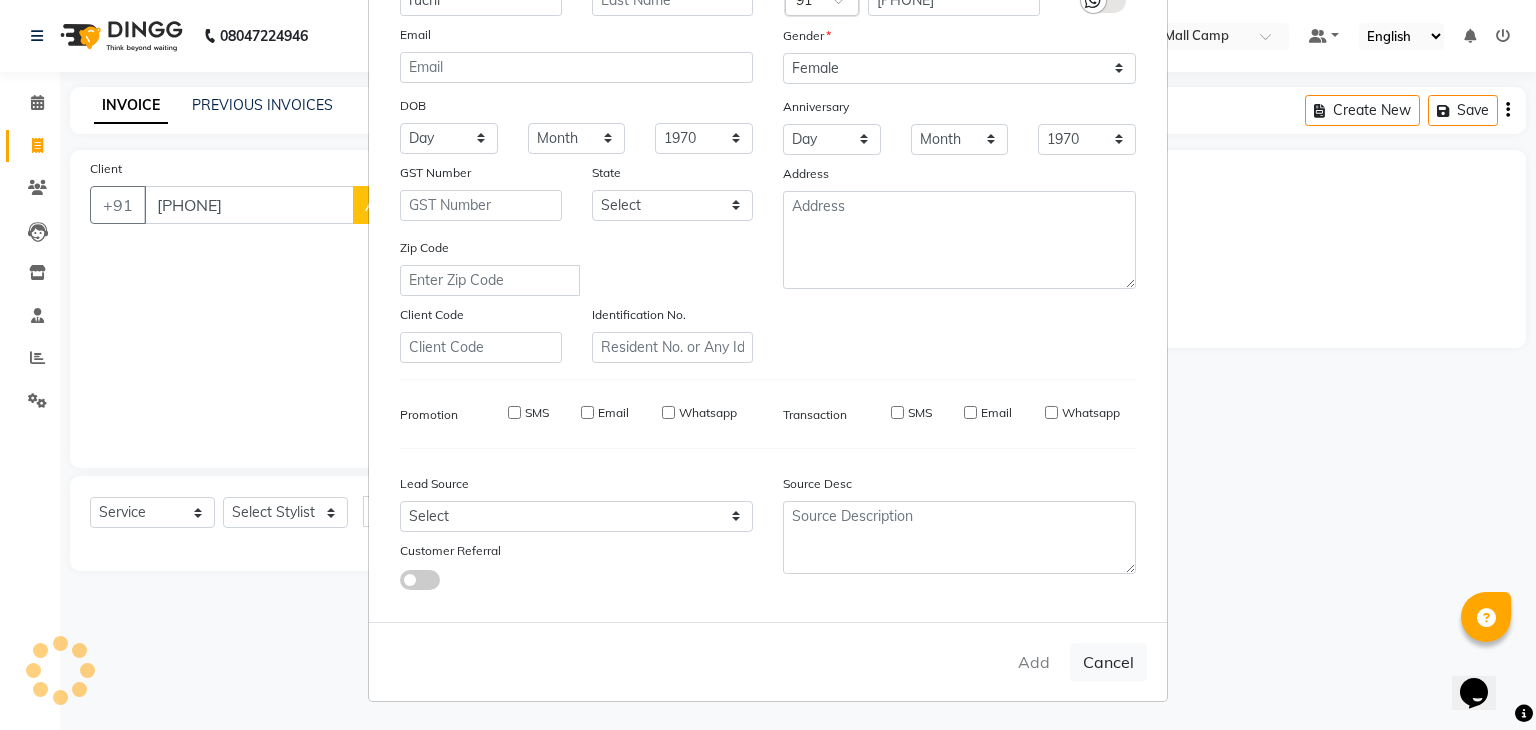 type on "77******54" 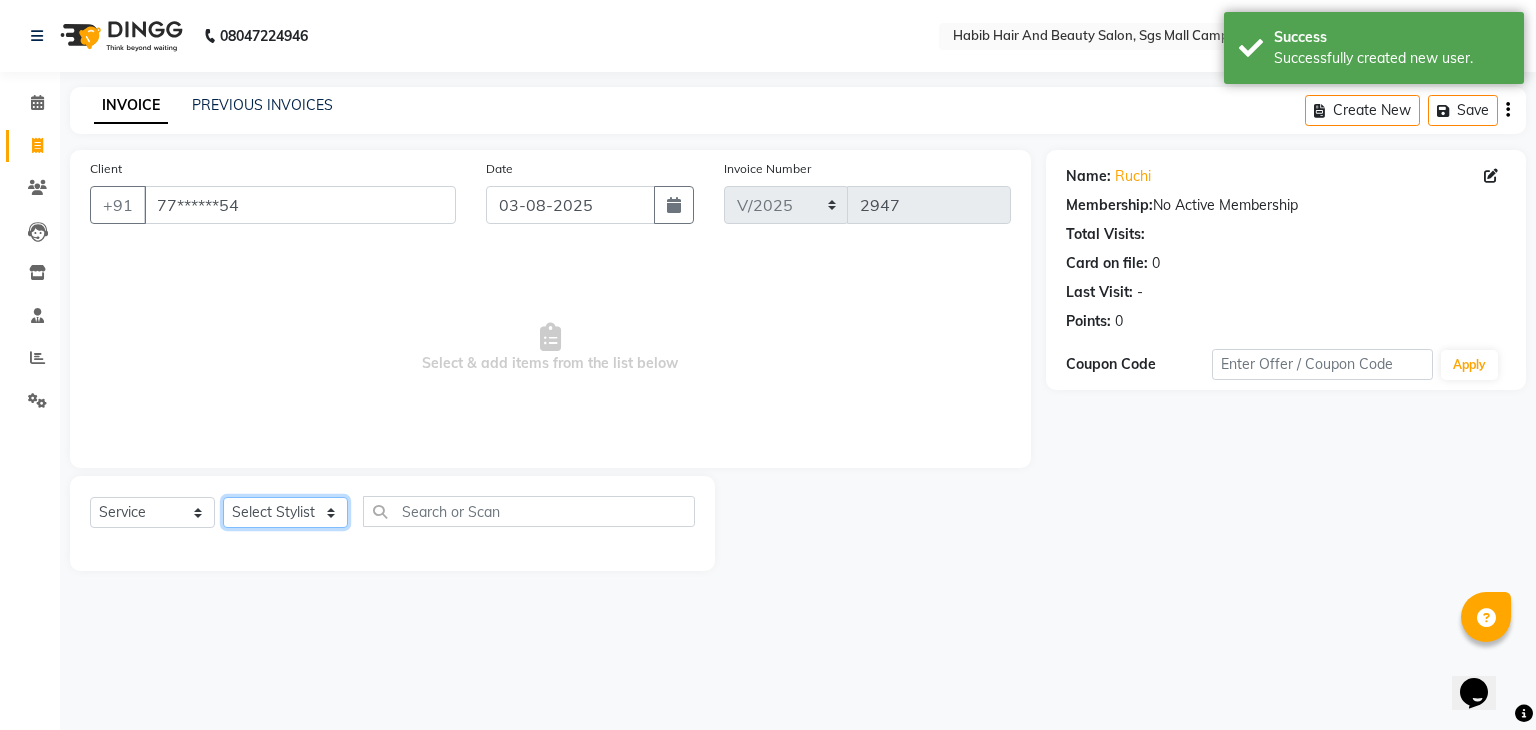 click on "Select Stylist akshay rajguru Avinash  Debojit Manager Micheal  sangeeta shilpa sujal Suraj  swapnil vishakha" 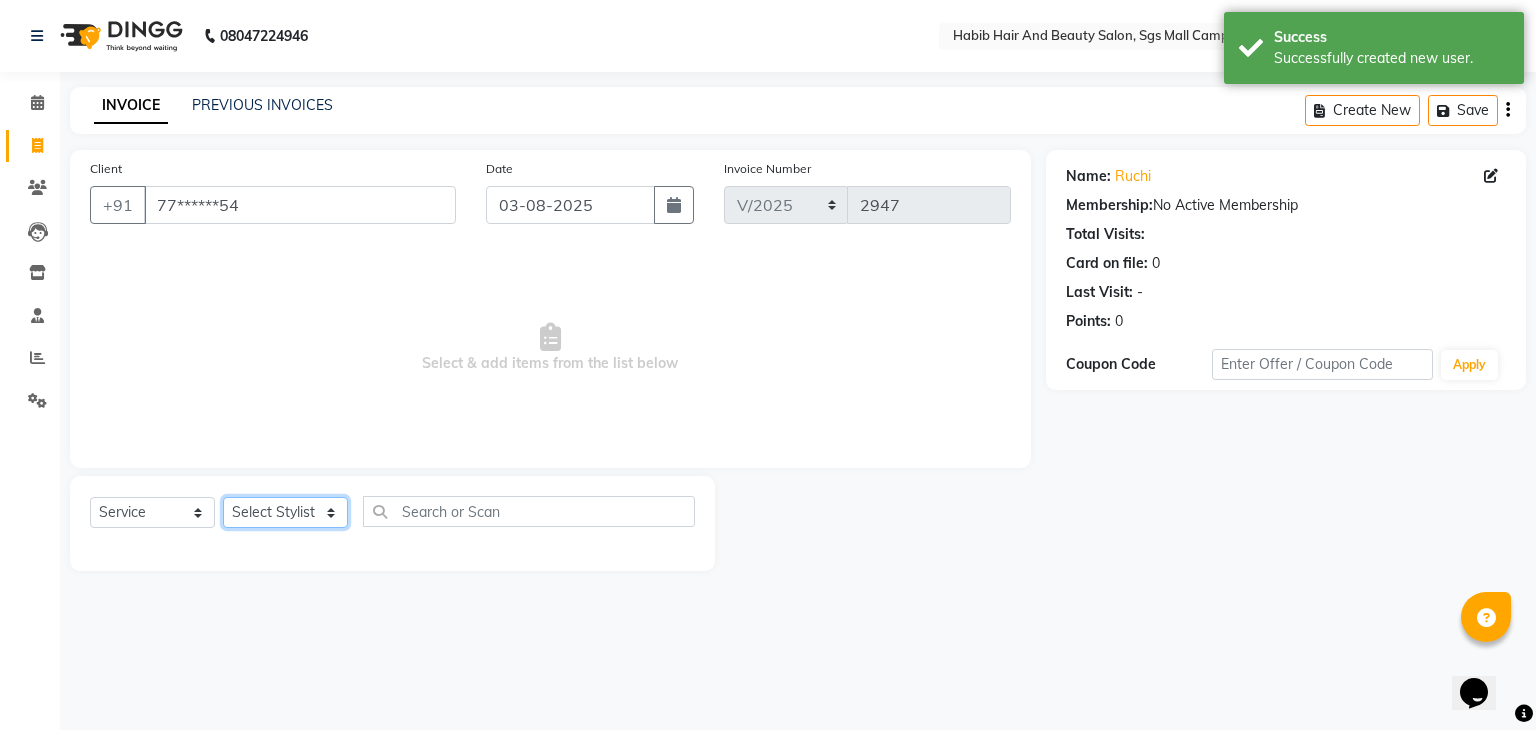select on "81155" 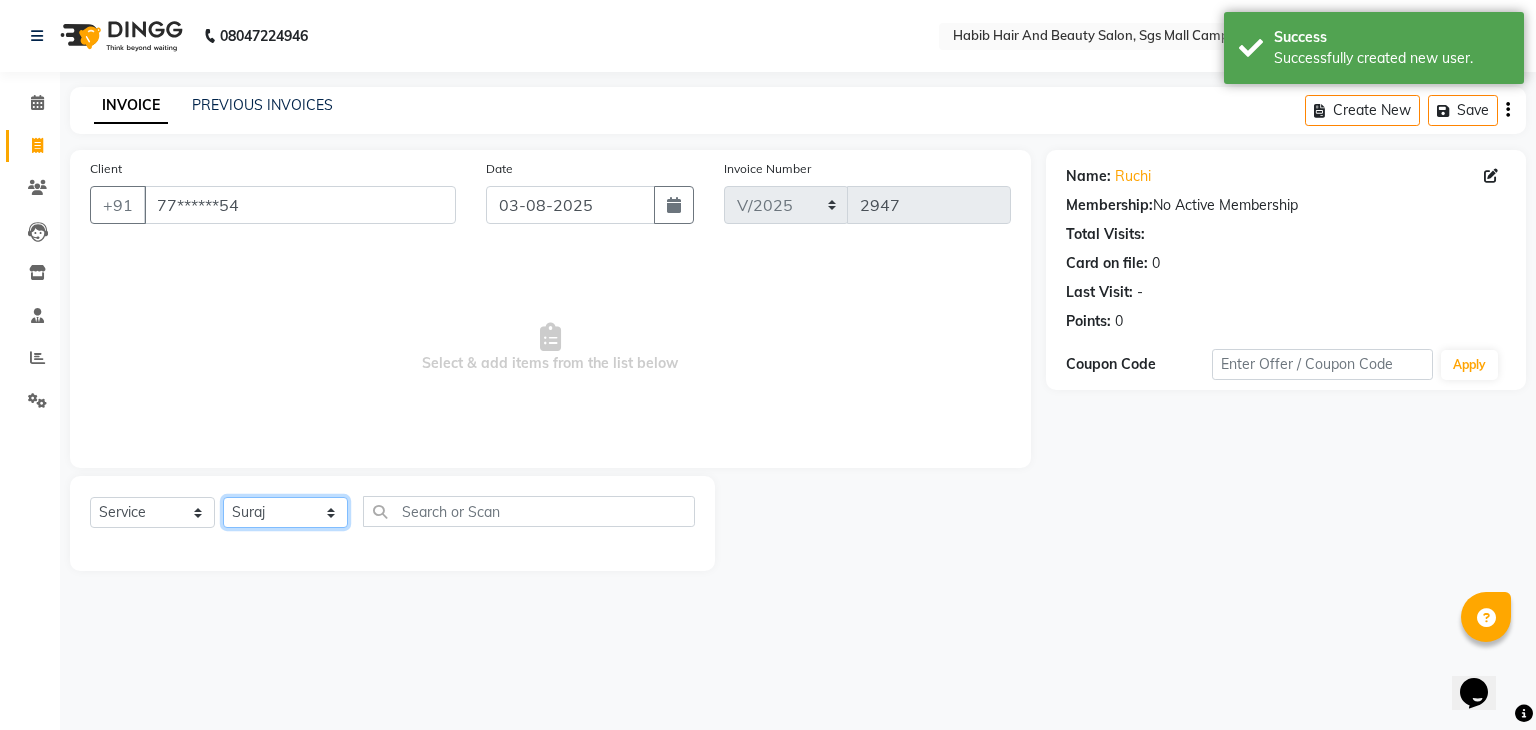 click on "Select Stylist akshay rajguru Avinash  Debojit Manager Micheal  sangeeta shilpa sujal Suraj  swapnil vishakha" 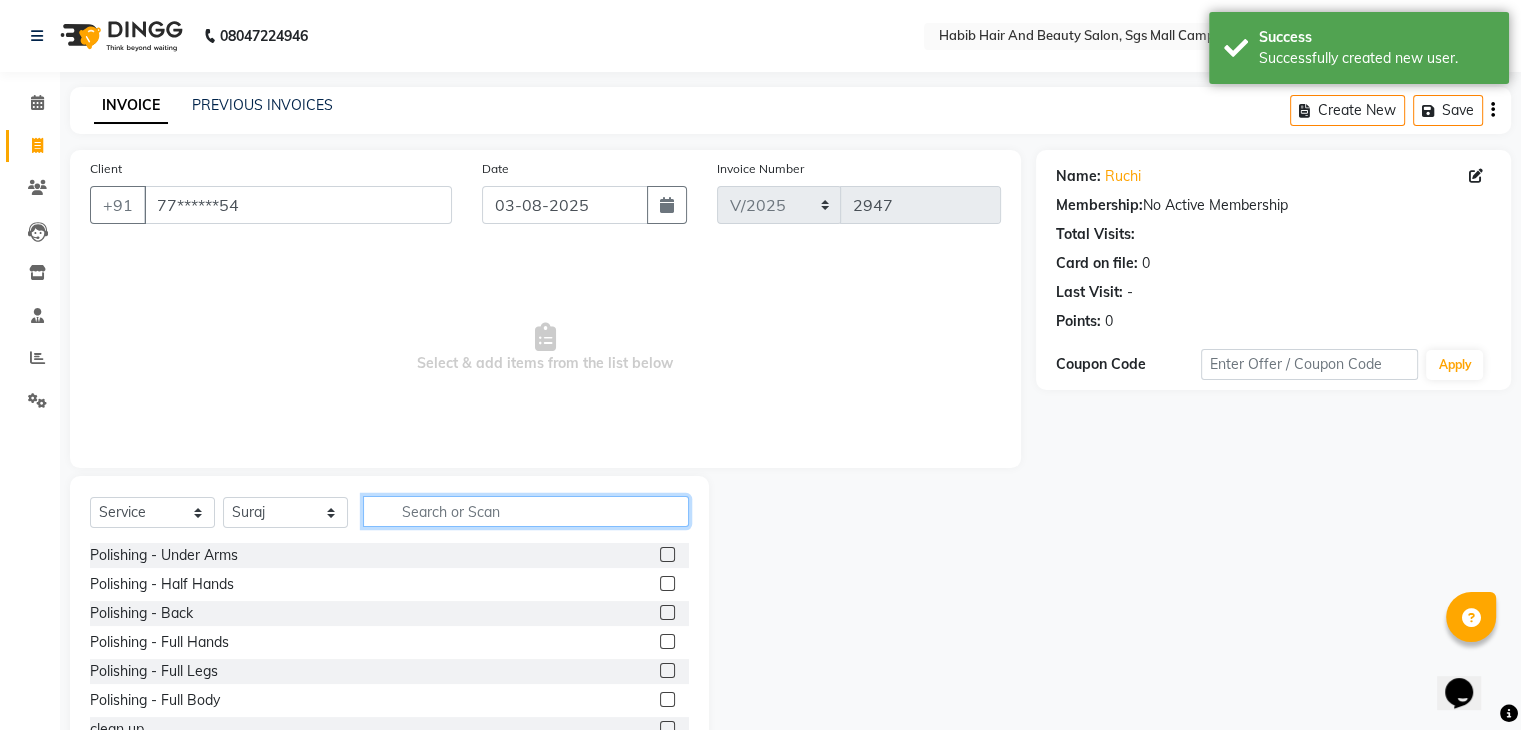 click 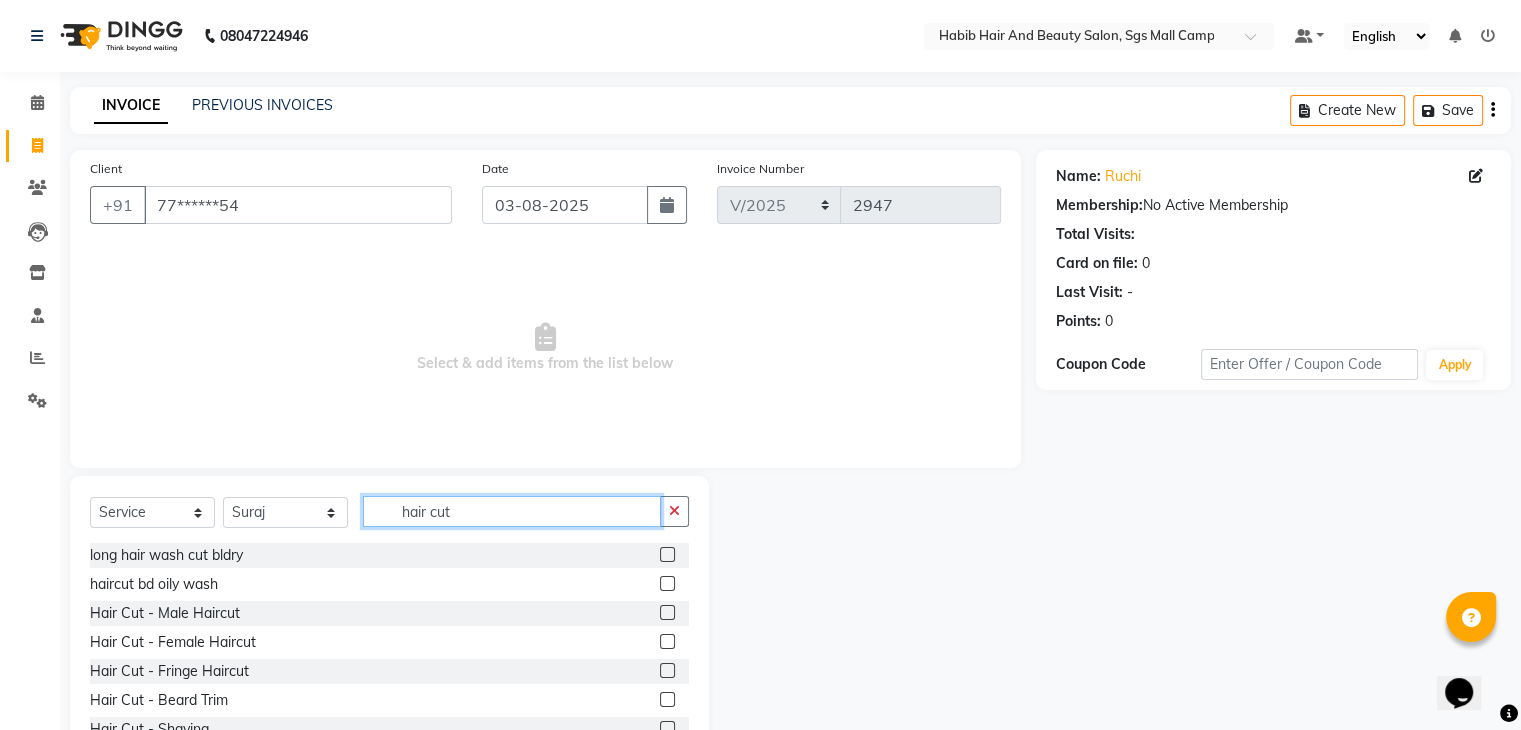type on "hair cut" 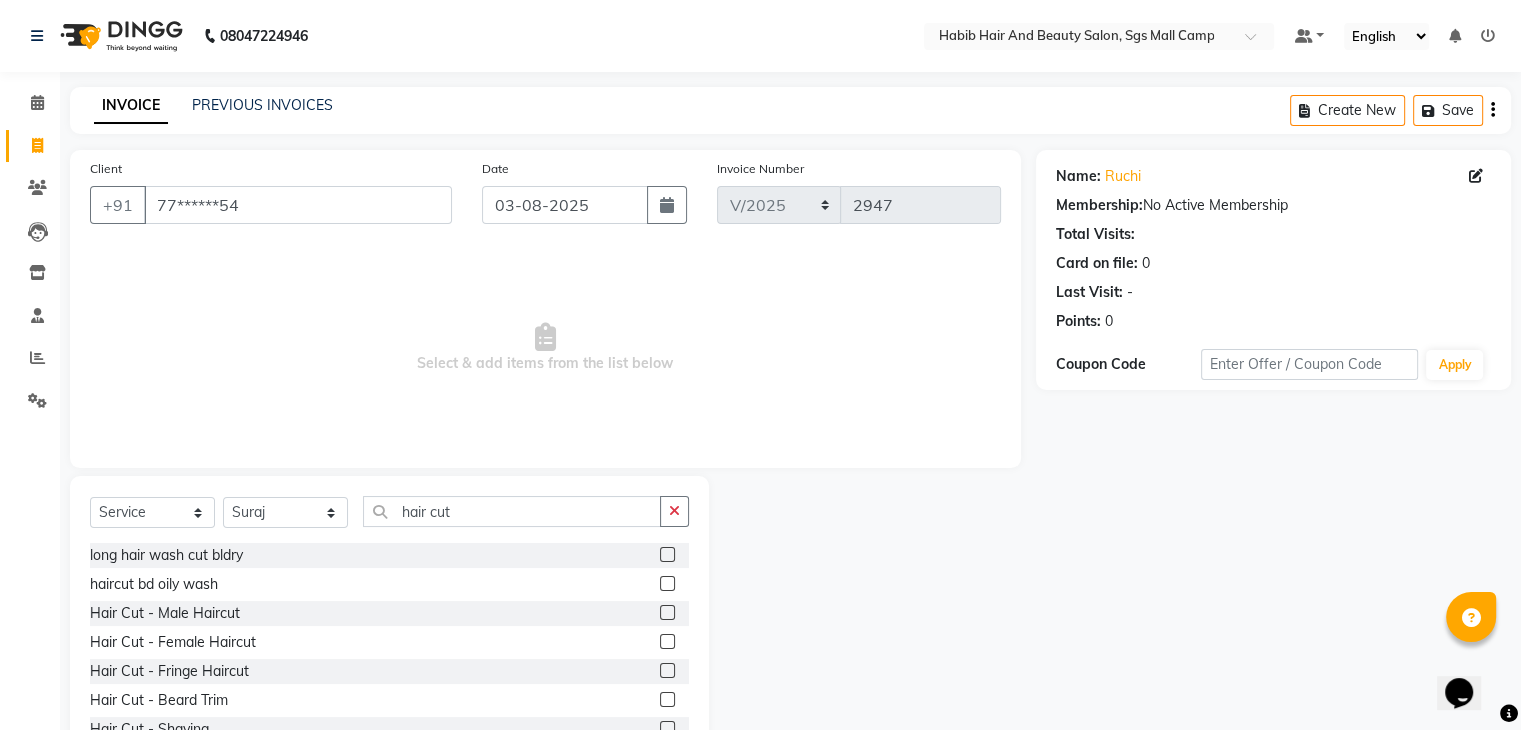 click 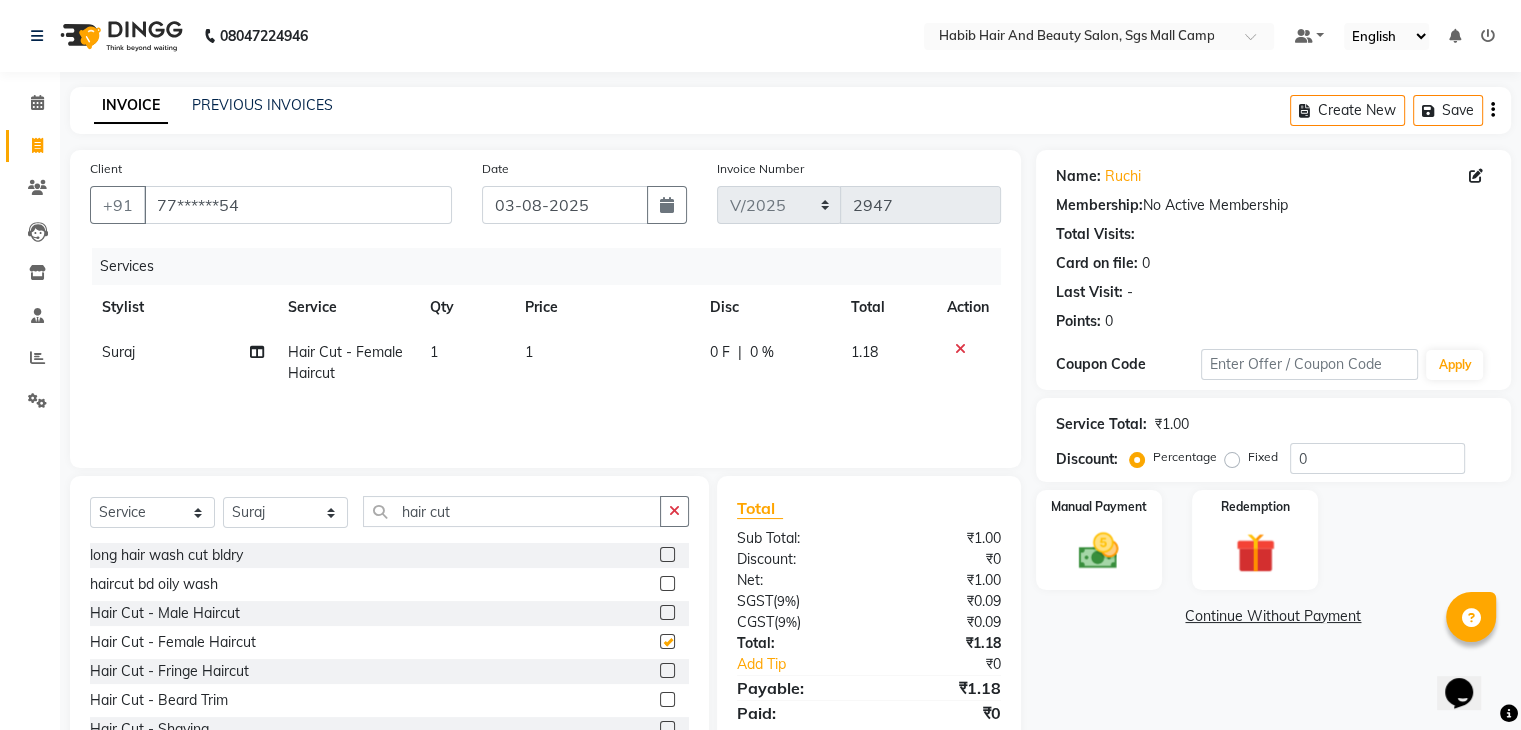 checkbox on "false" 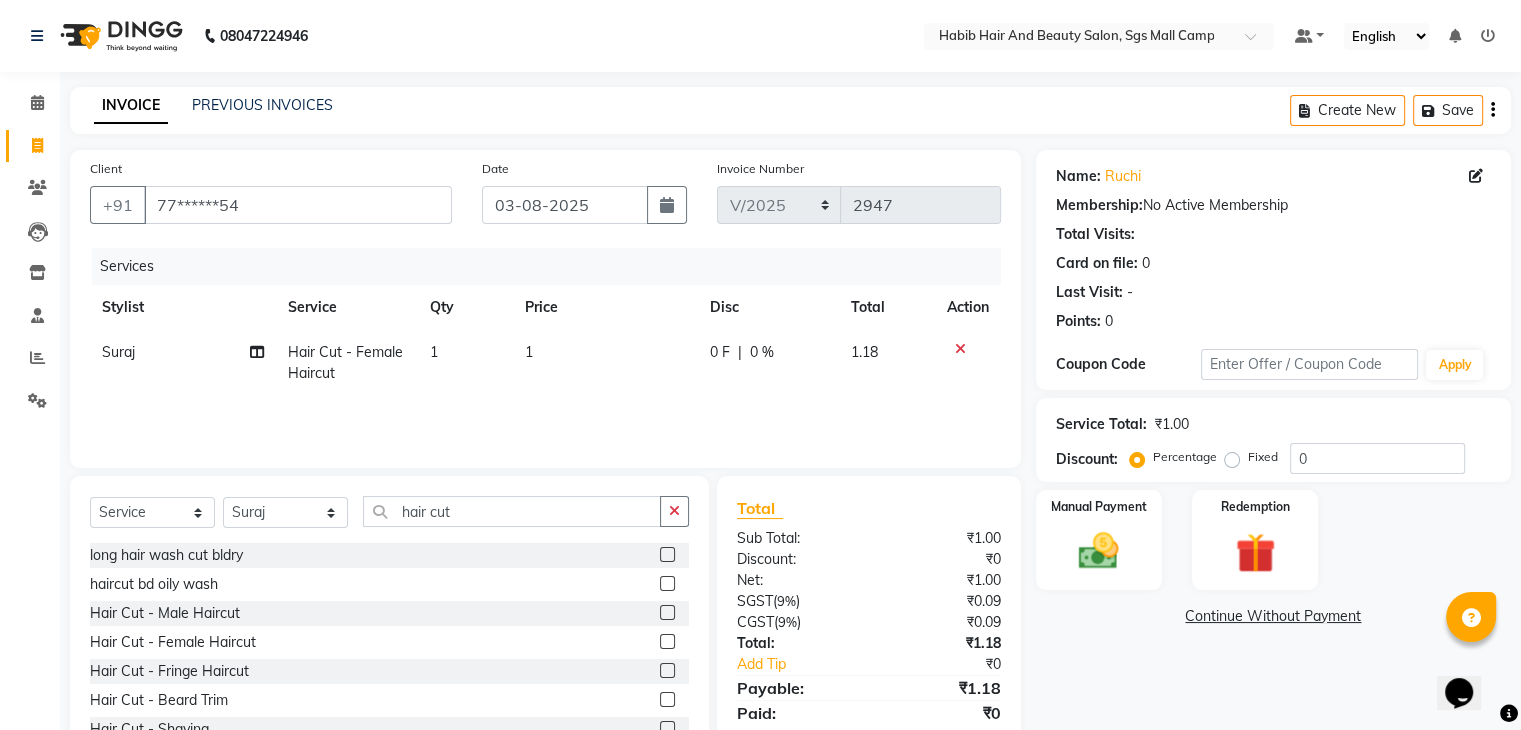 click on "1" 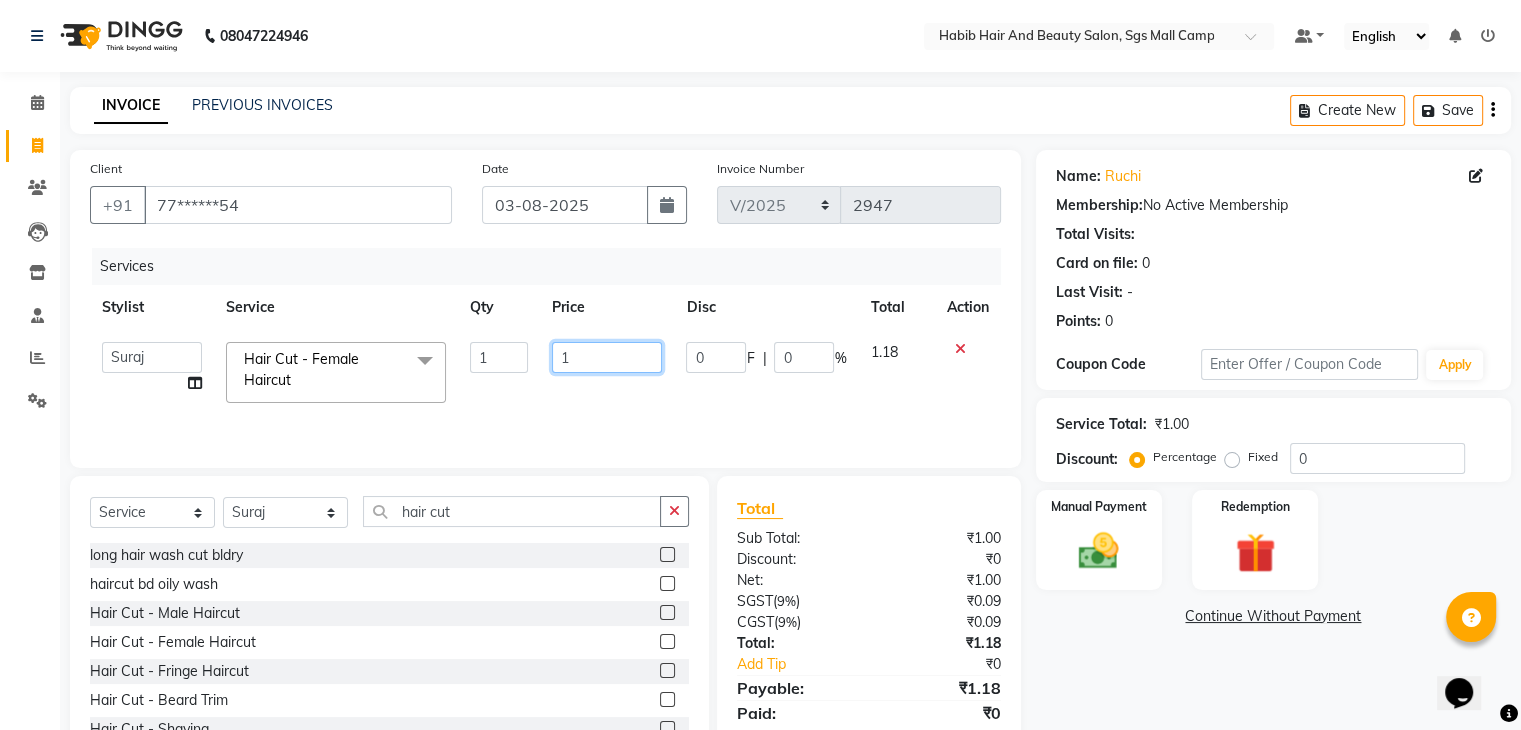 click on "1" 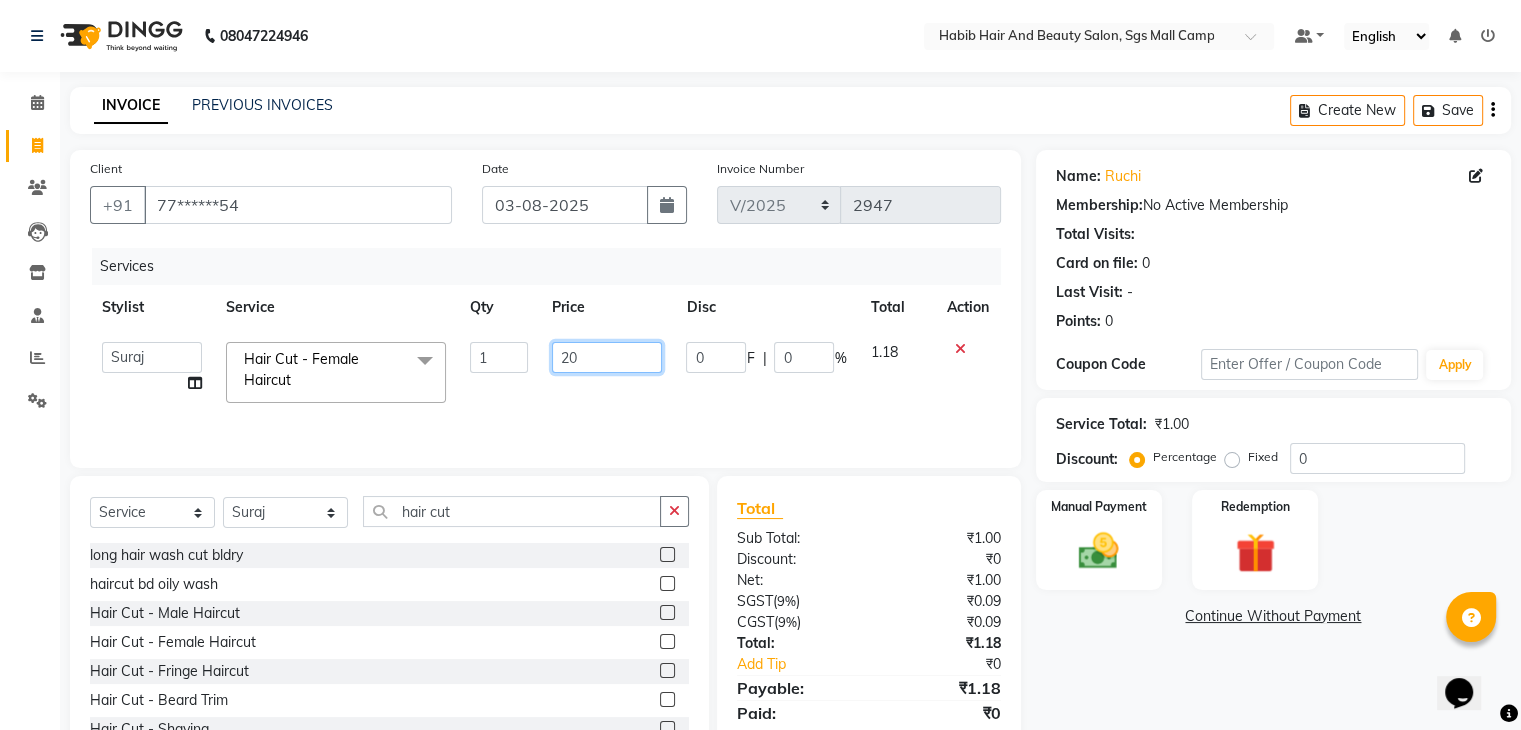 type on "200" 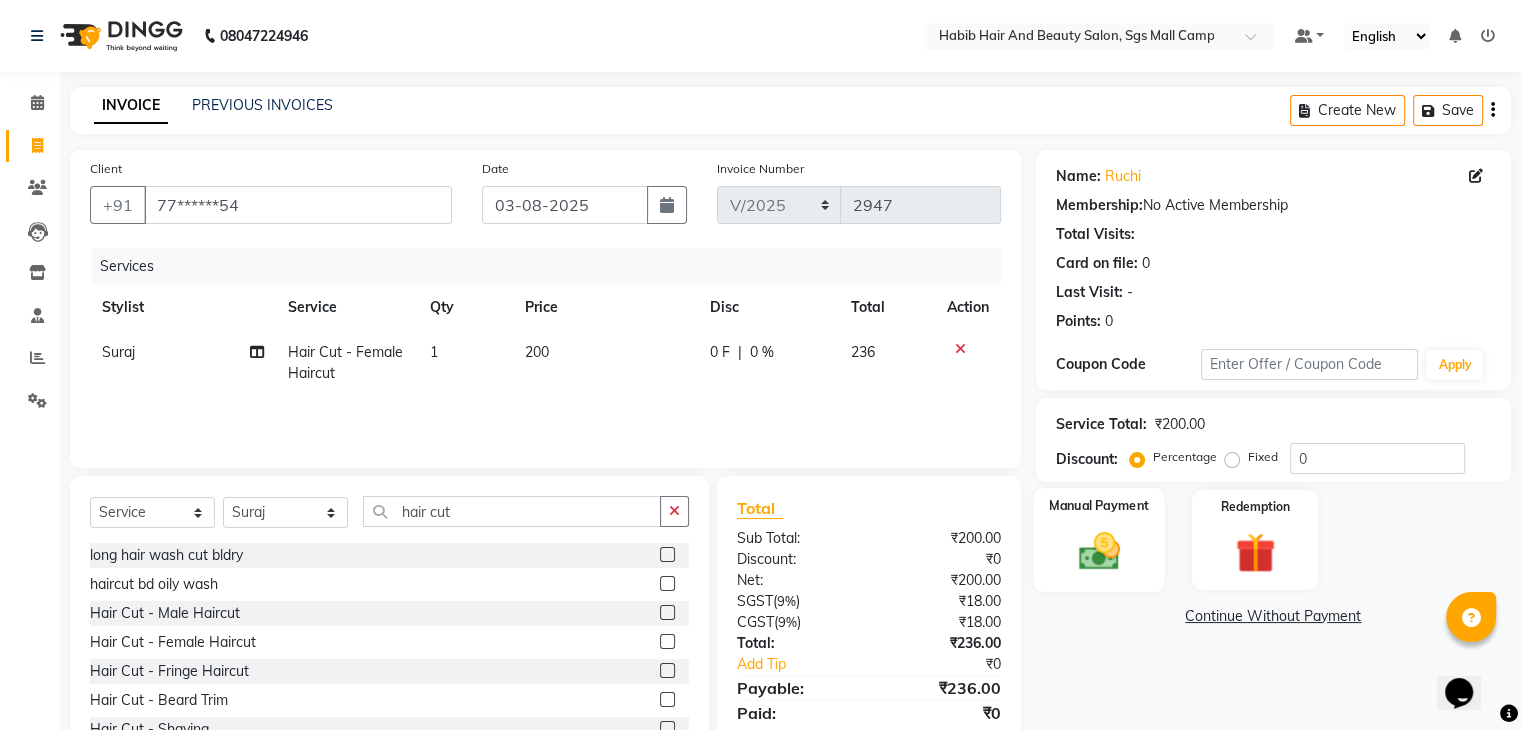 click 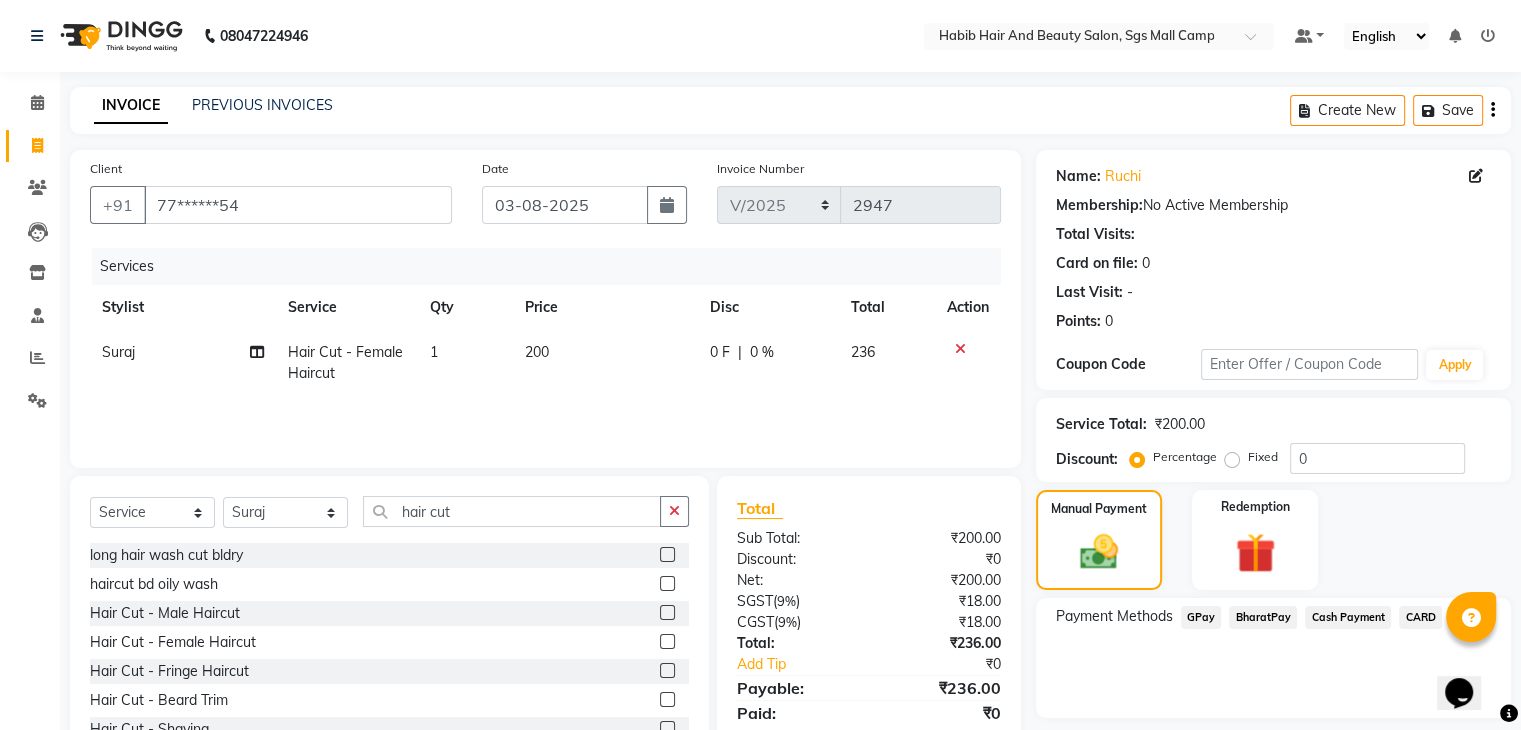 click on "BharatPay" 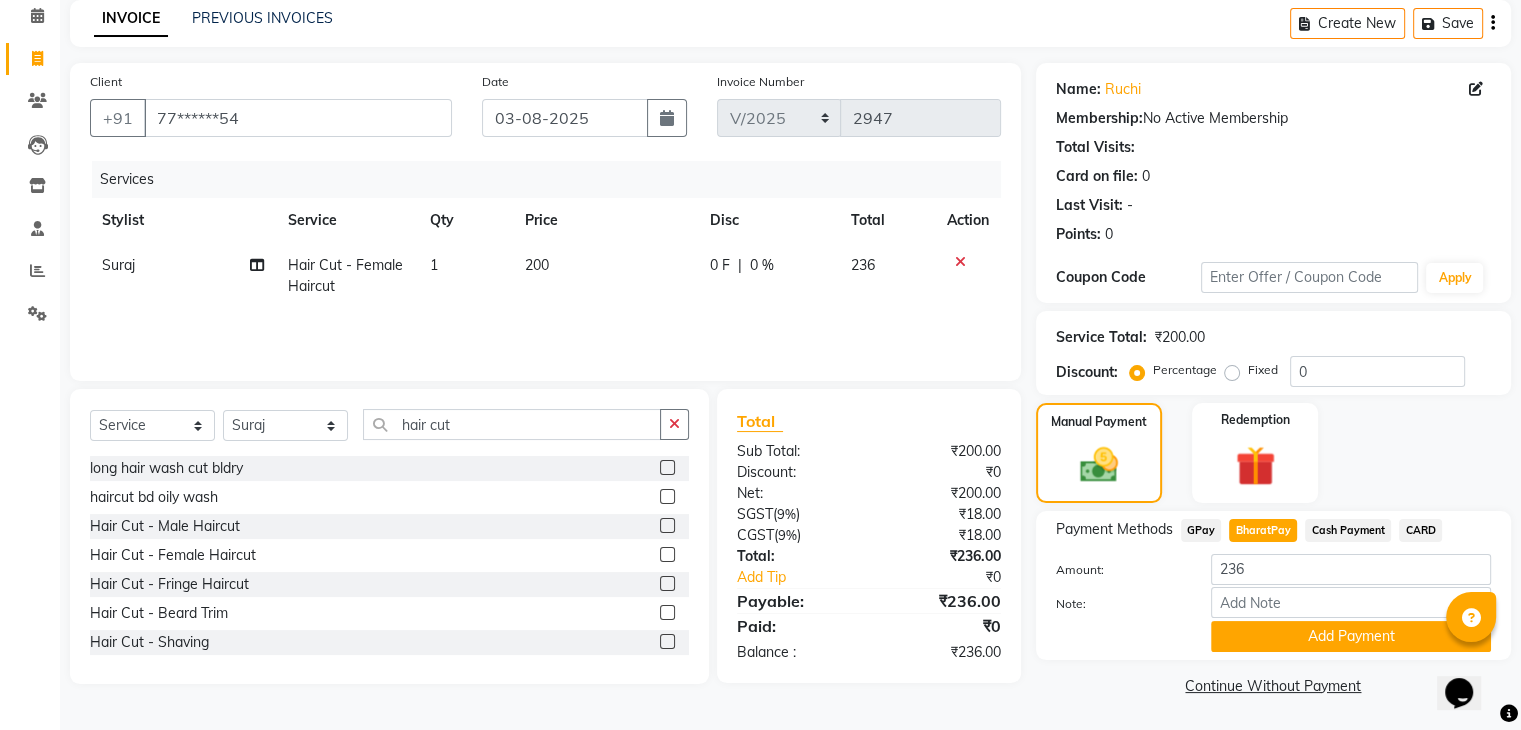 scroll, scrollTop: 89, scrollLeft: 0, axis: vertical 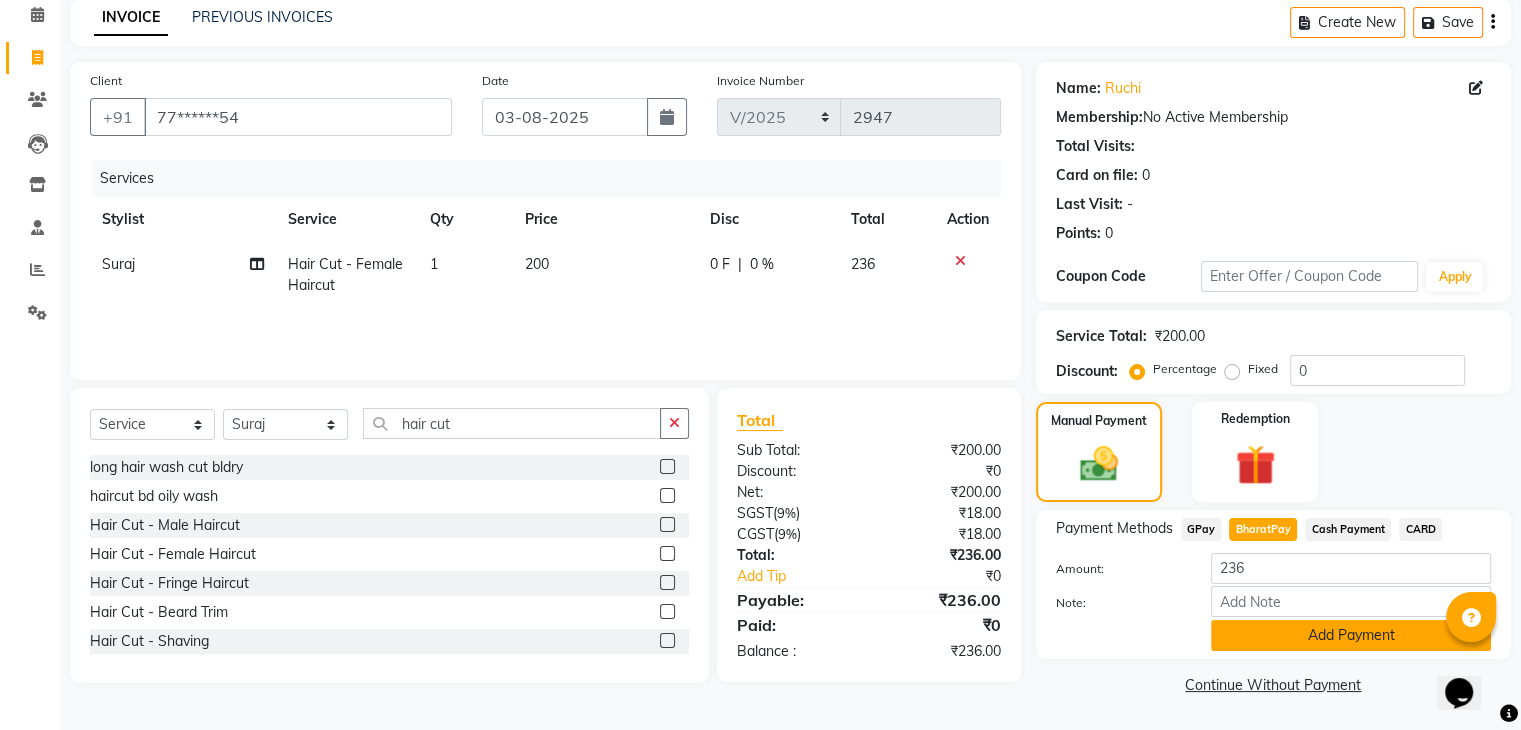 click on "Add Payment" 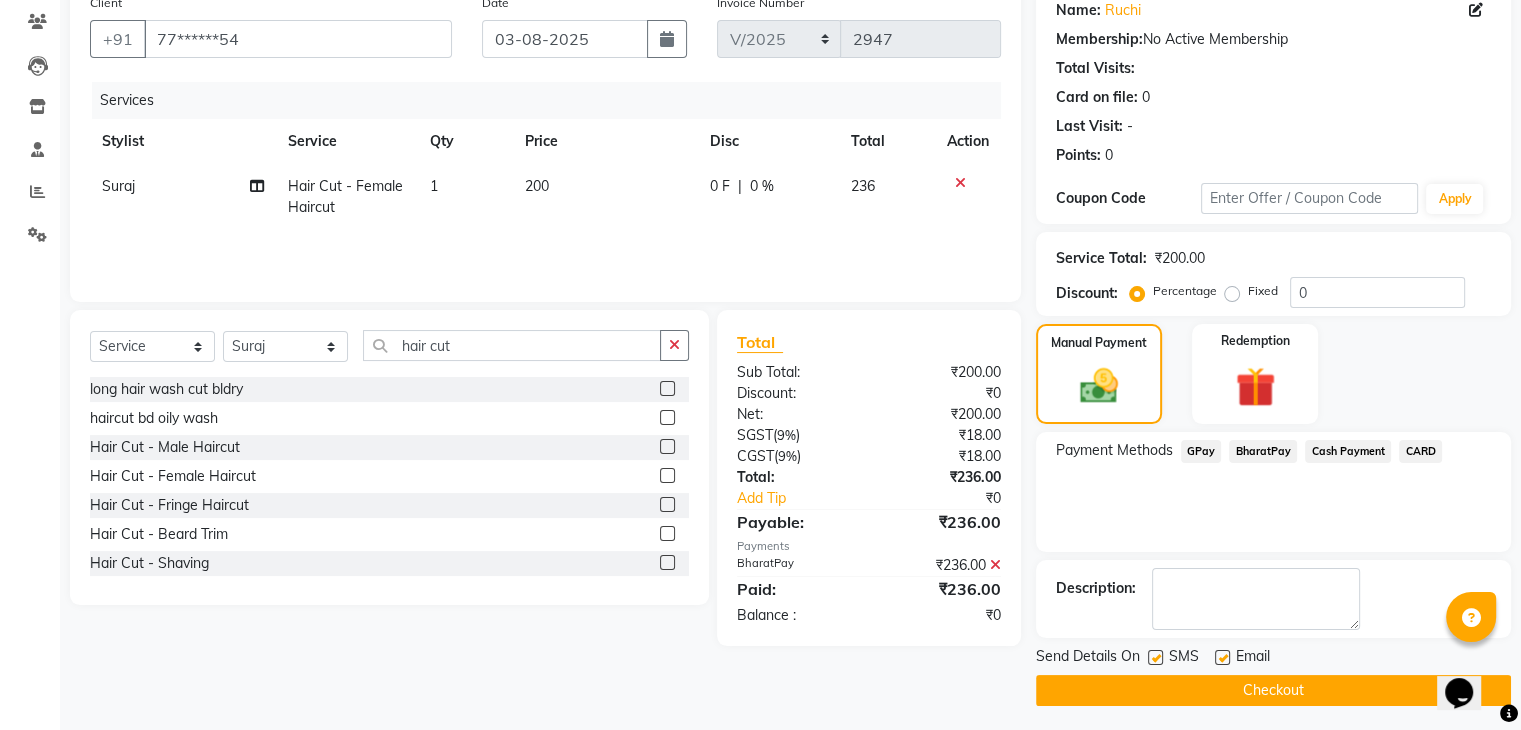 scroll, scrollTop: 171, scrollLeft: 0, axis: vertical 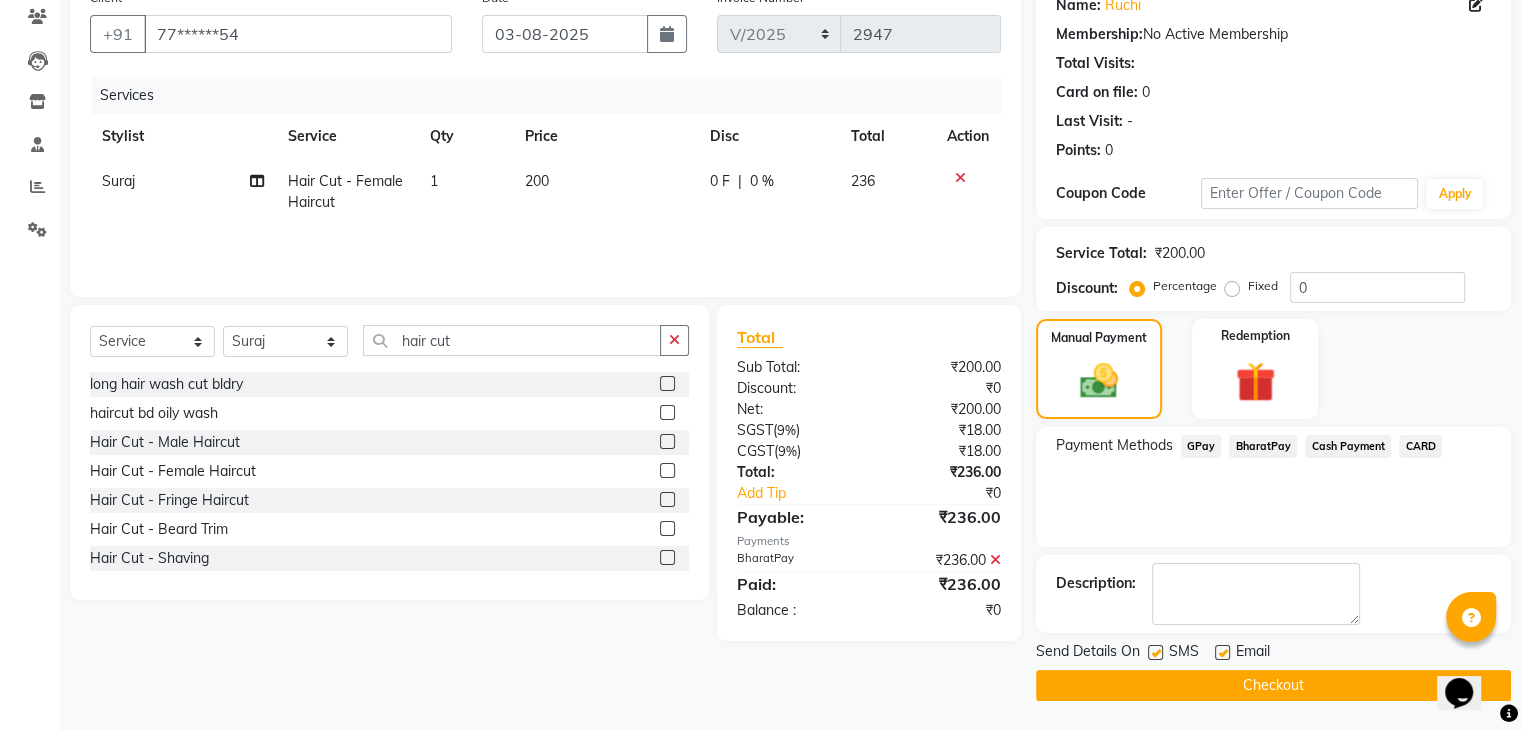 click on "Checkout" 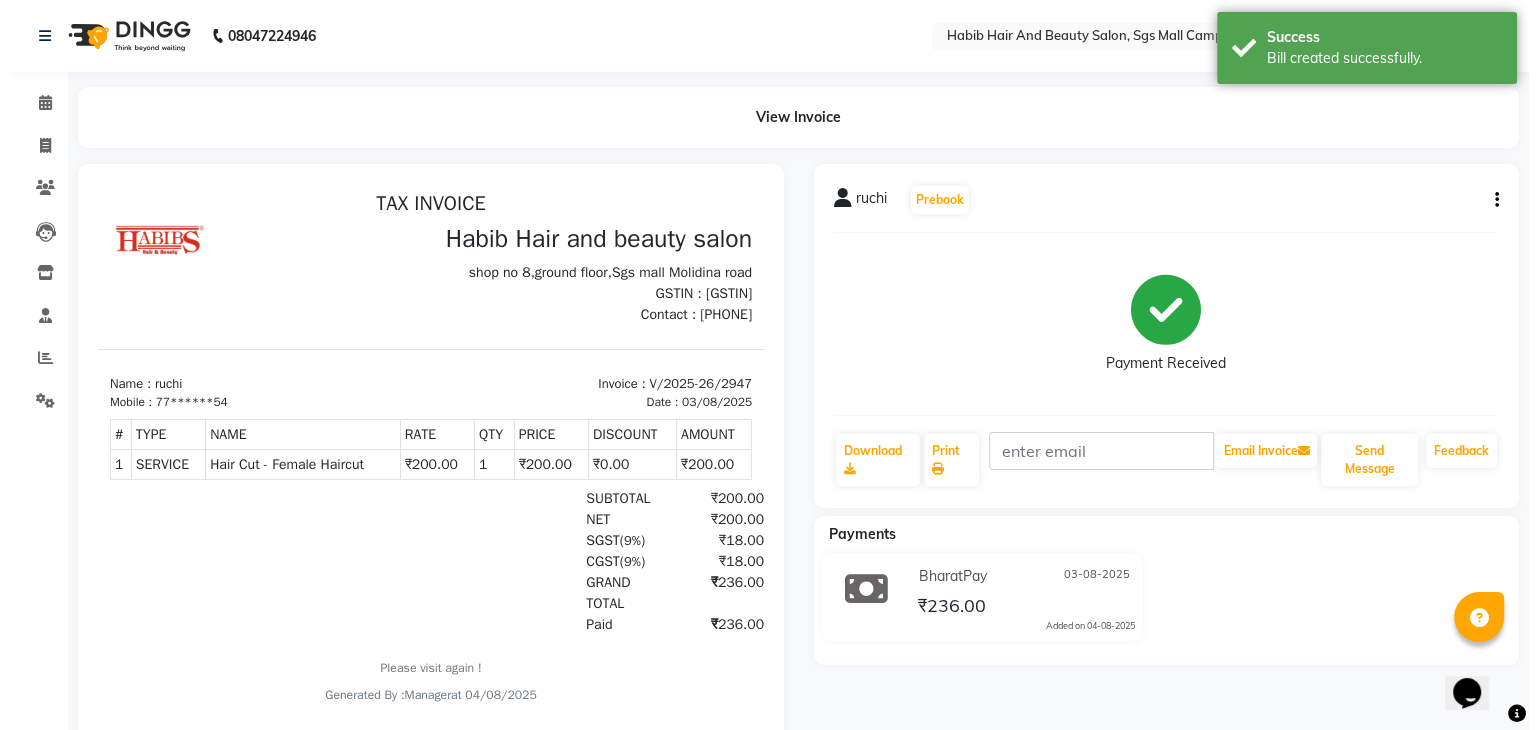 scroll, scrollTop: 0, scrollLeft: 0, axis: both 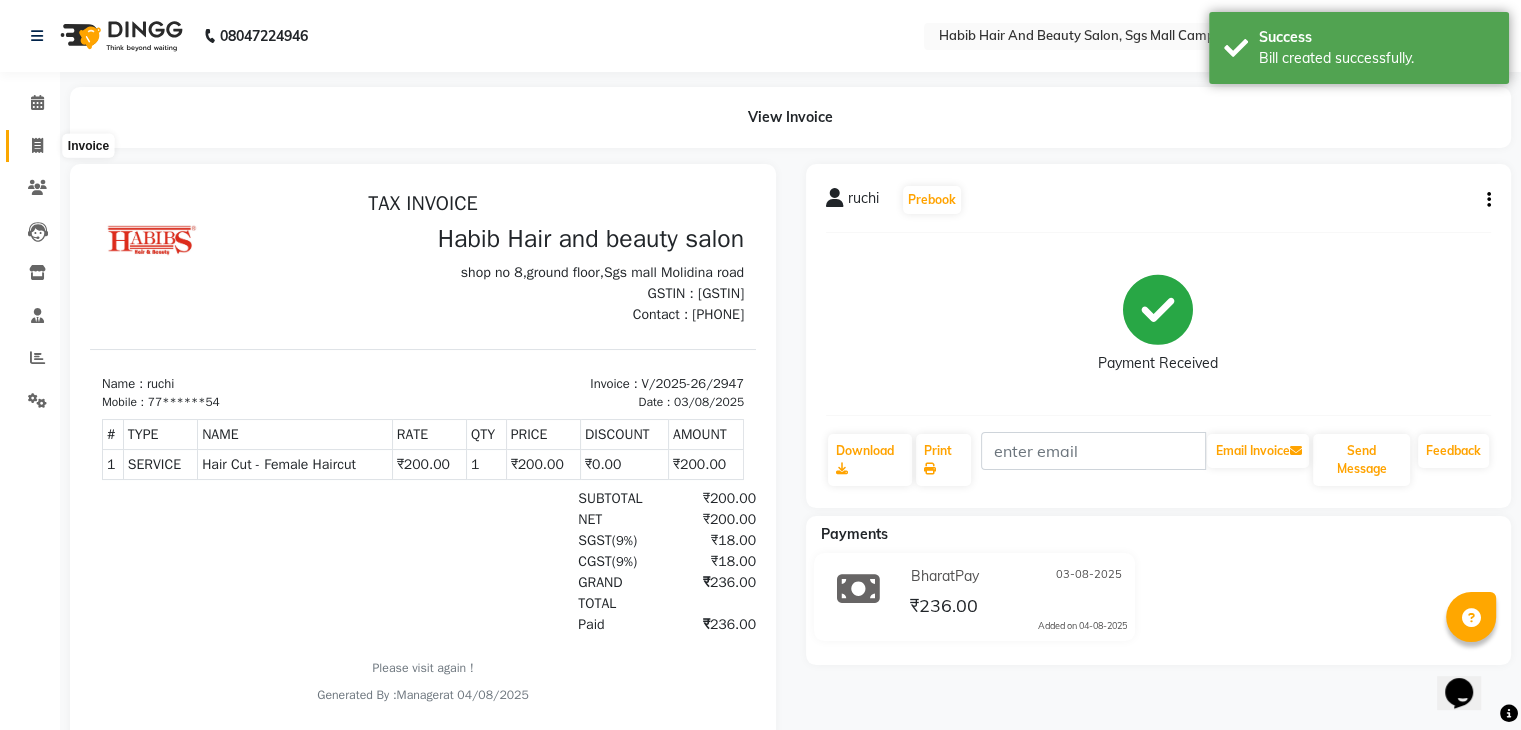 click 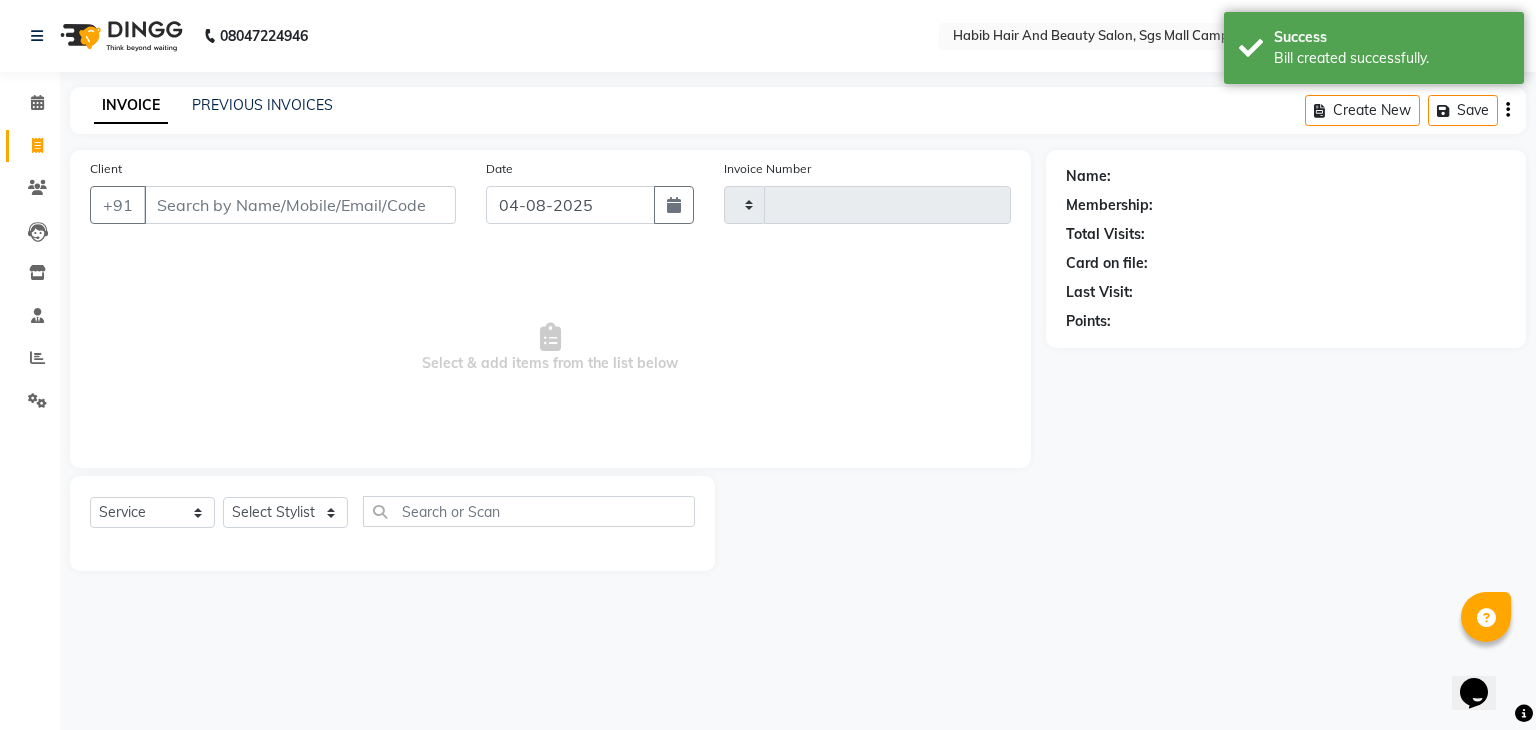type on "2948" 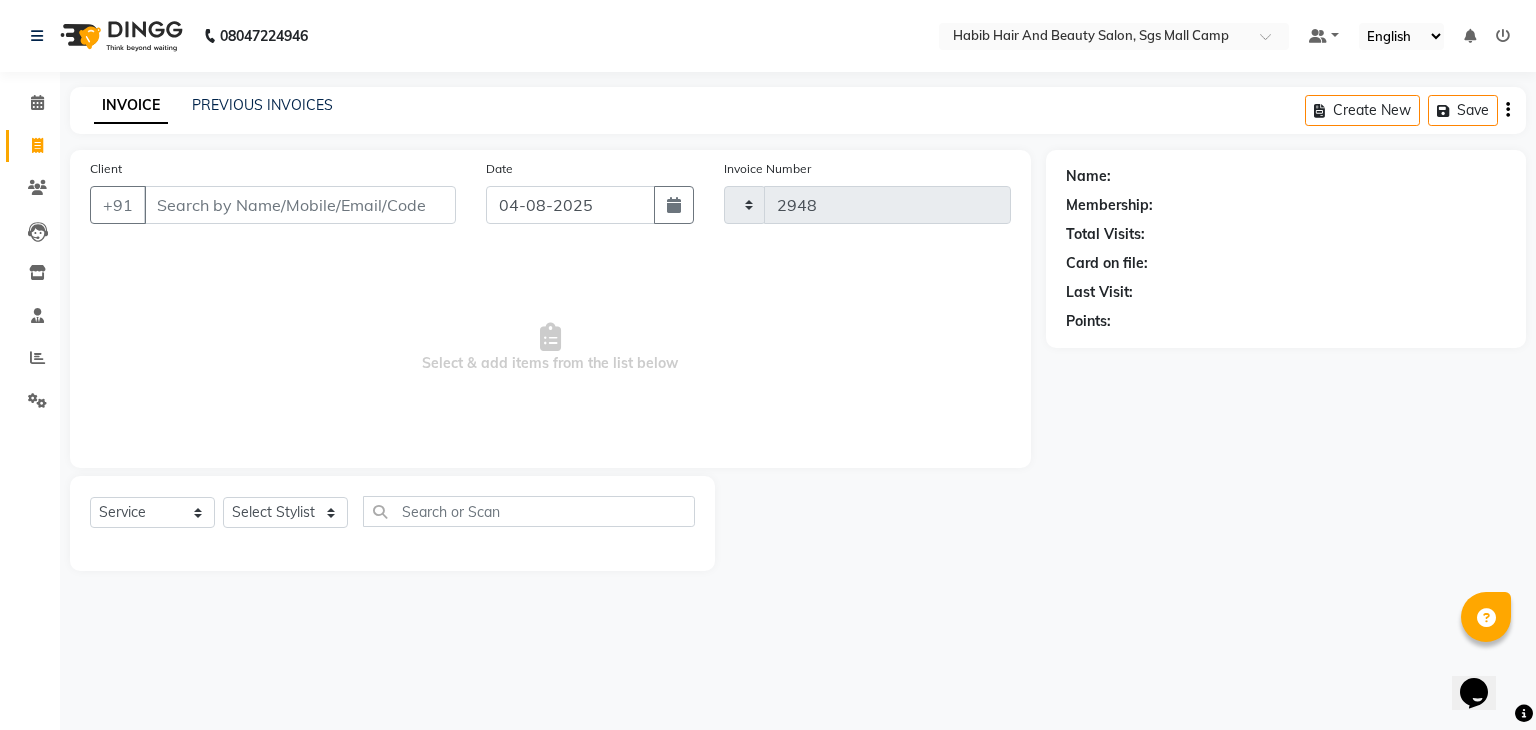 select on "8362" 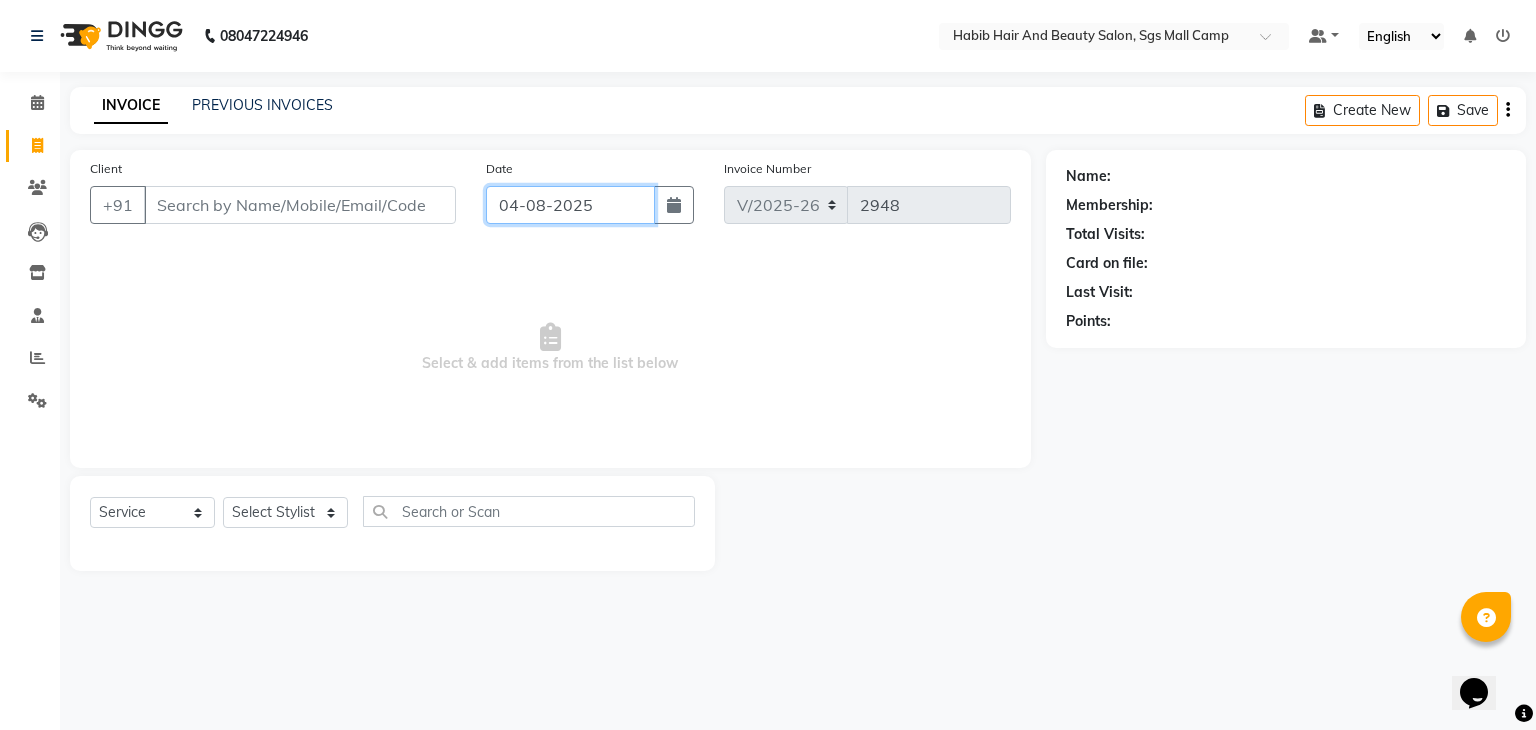 click on "04-08-2025" 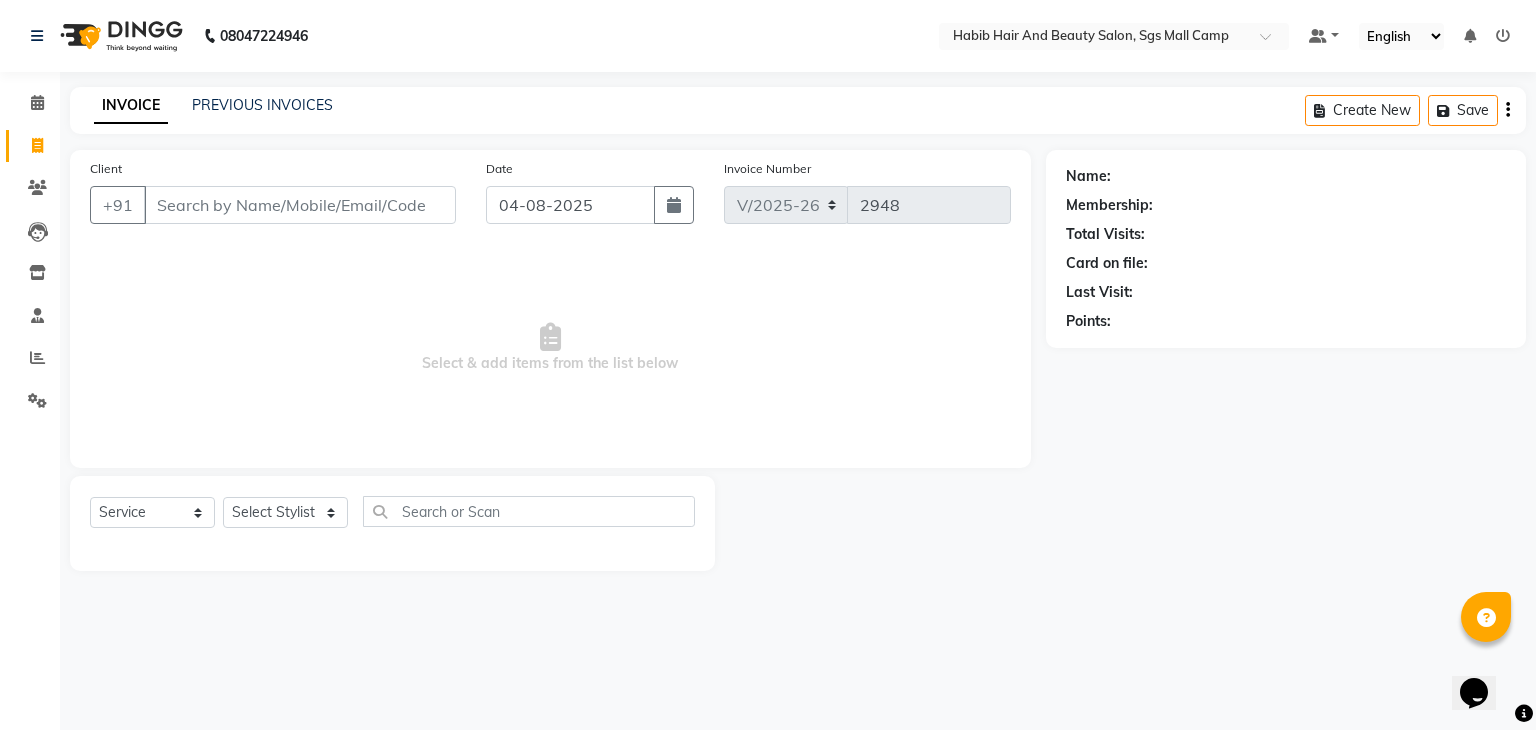 select on "8" 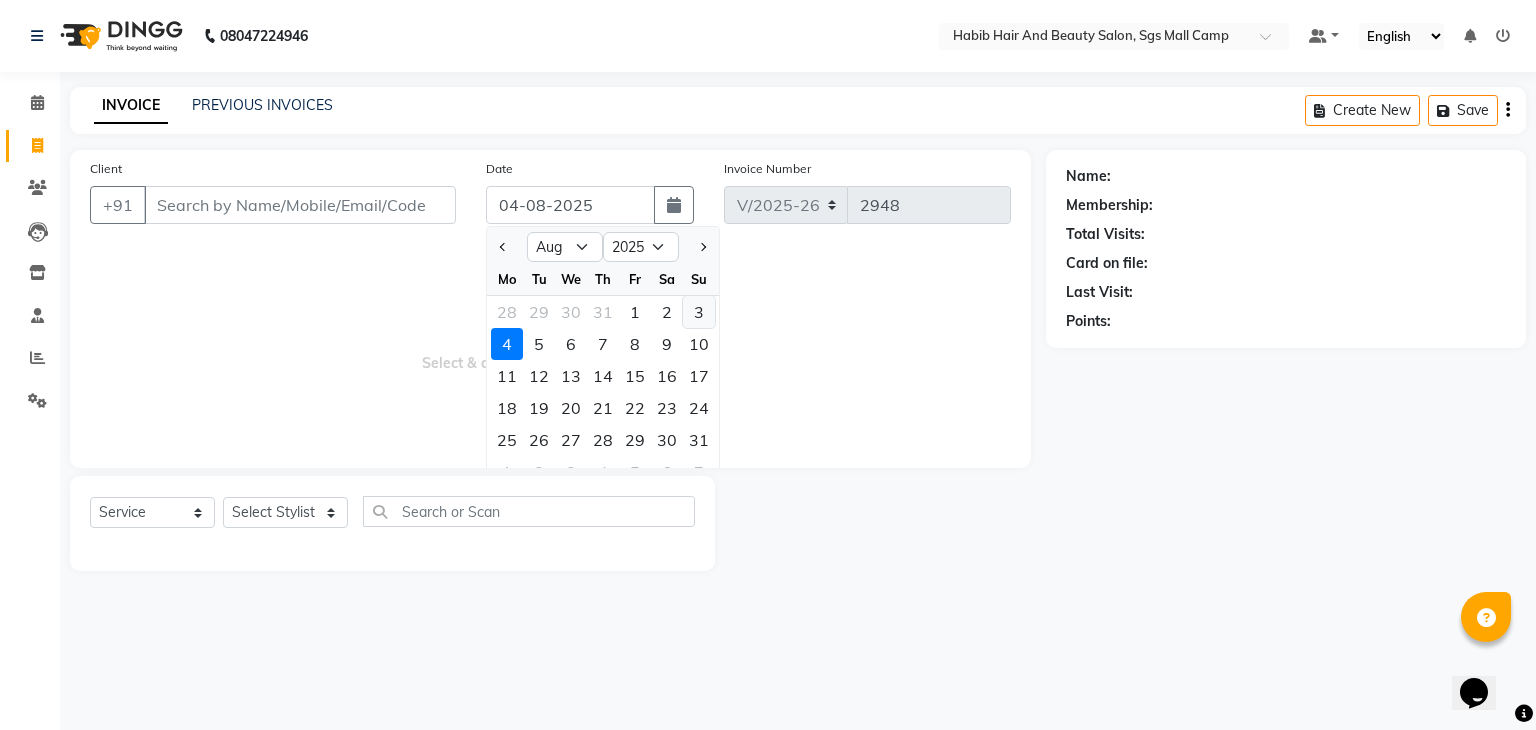 click on "3" 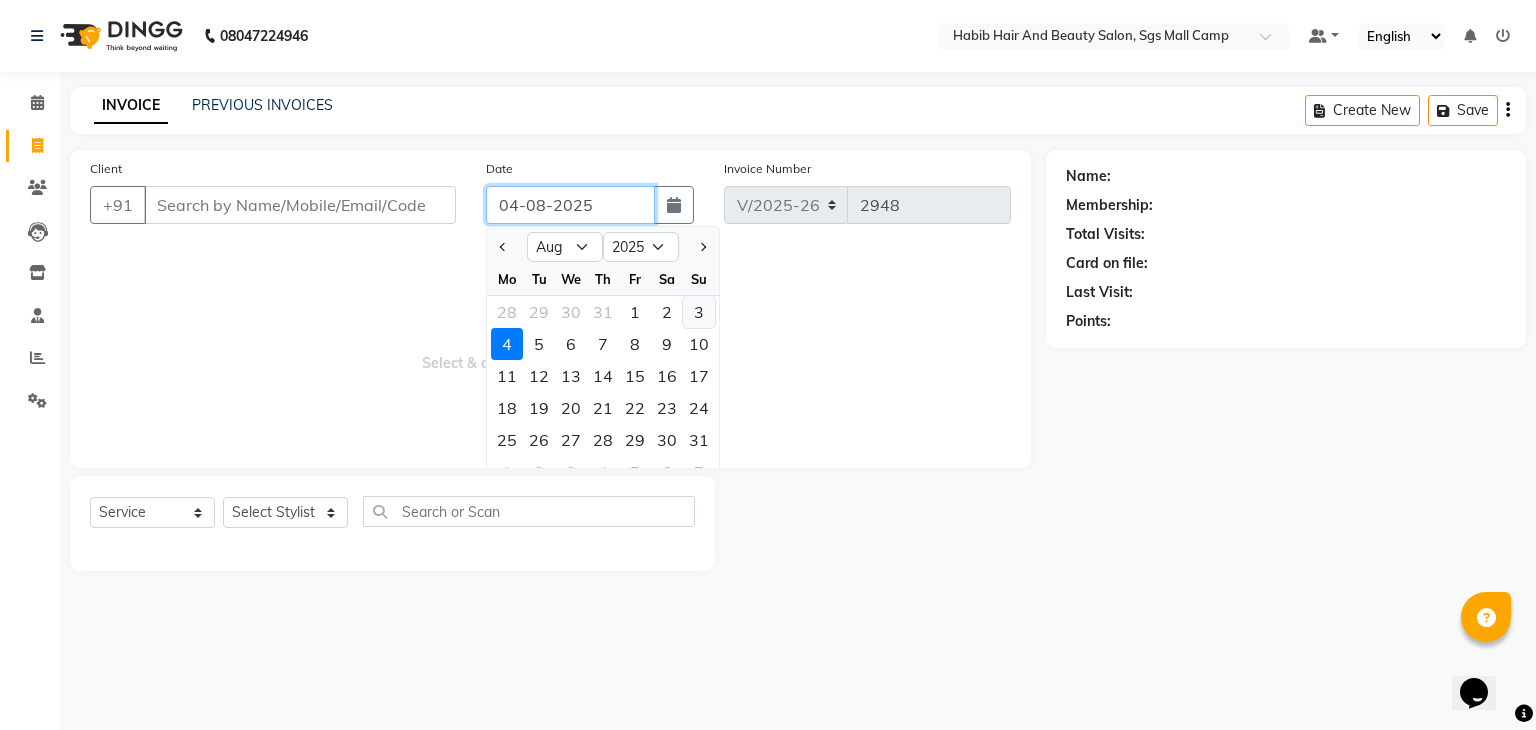 type on "03-08-2025" 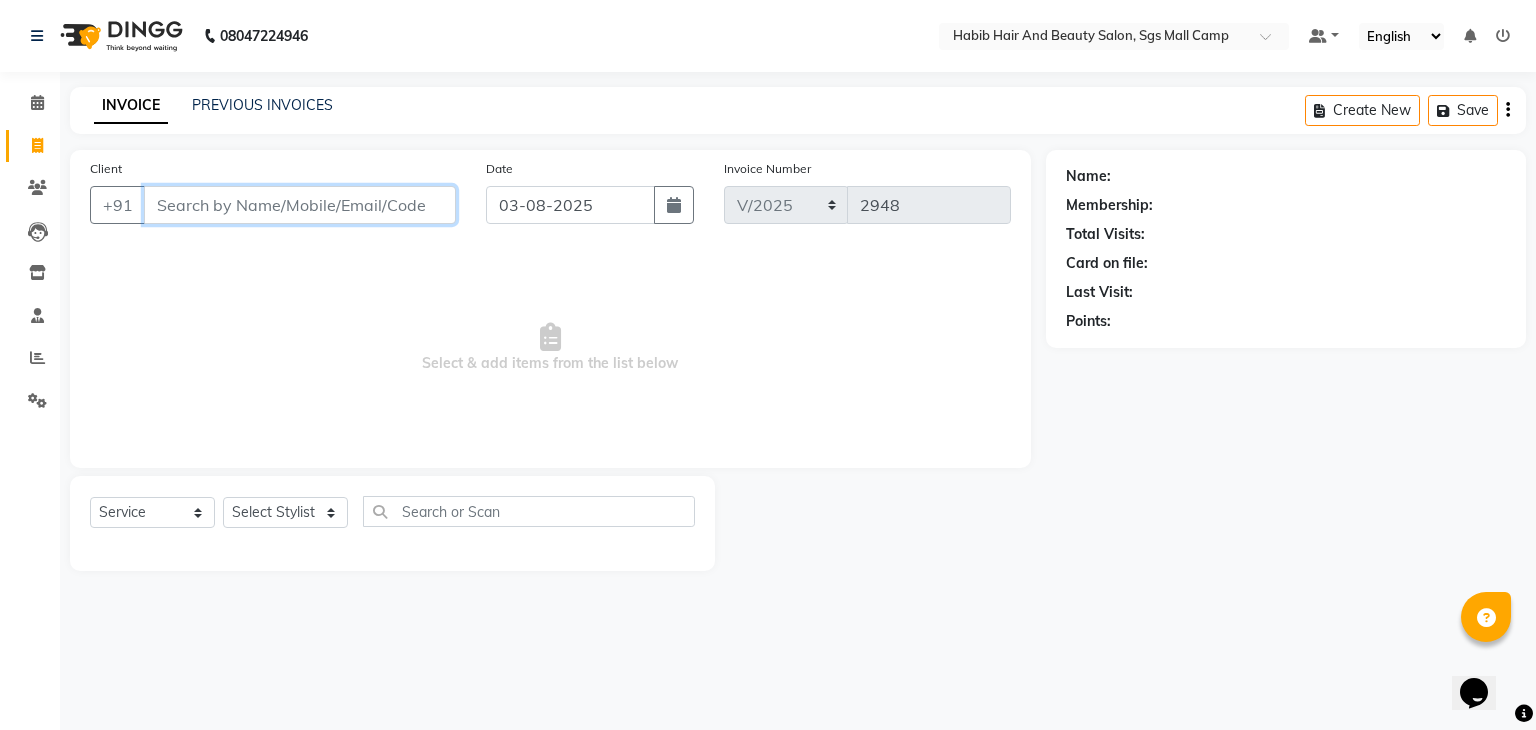 click on "Client" at bounding box center [300, 205] 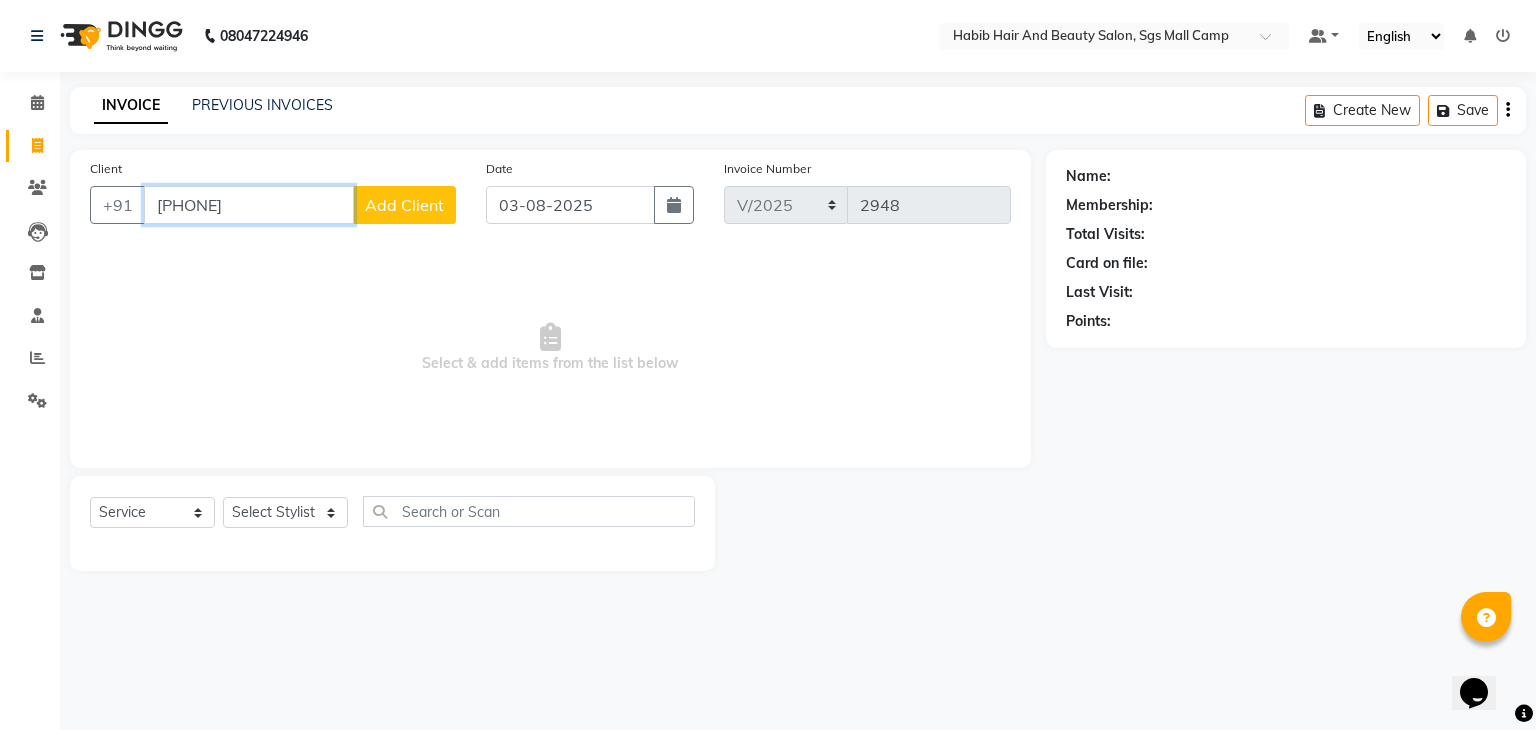 type on "8888655508" 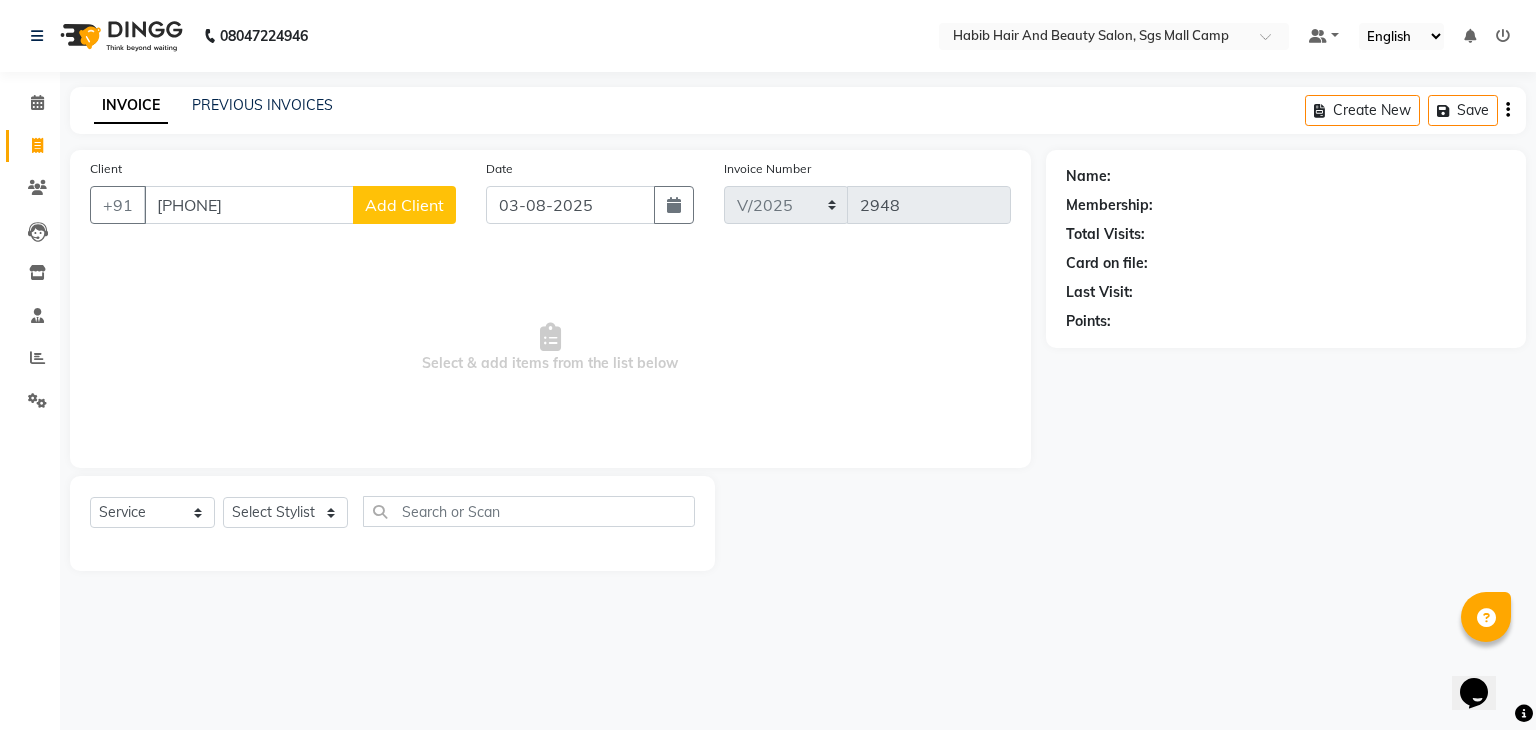 click on "Add Client" 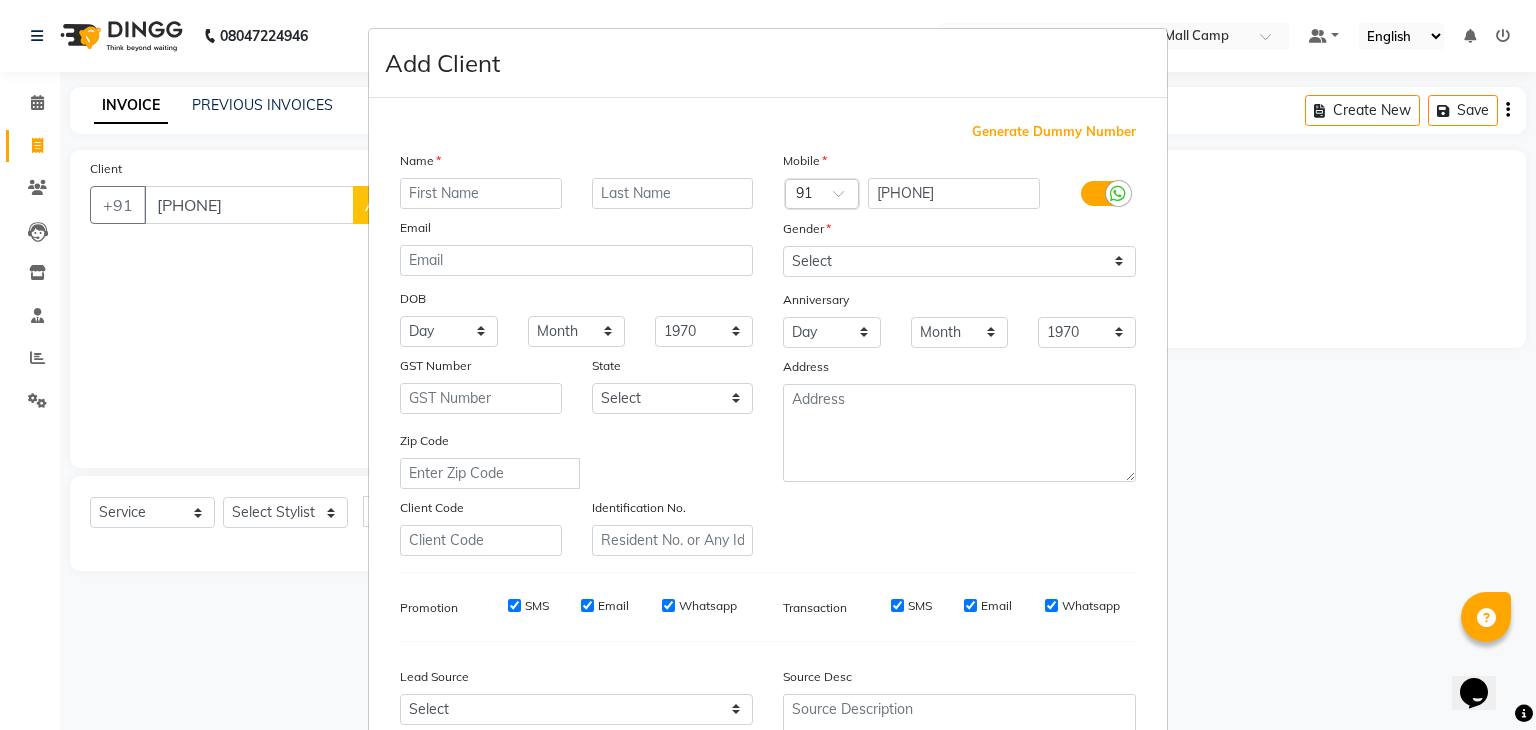 click at bounding box center (481, 193) 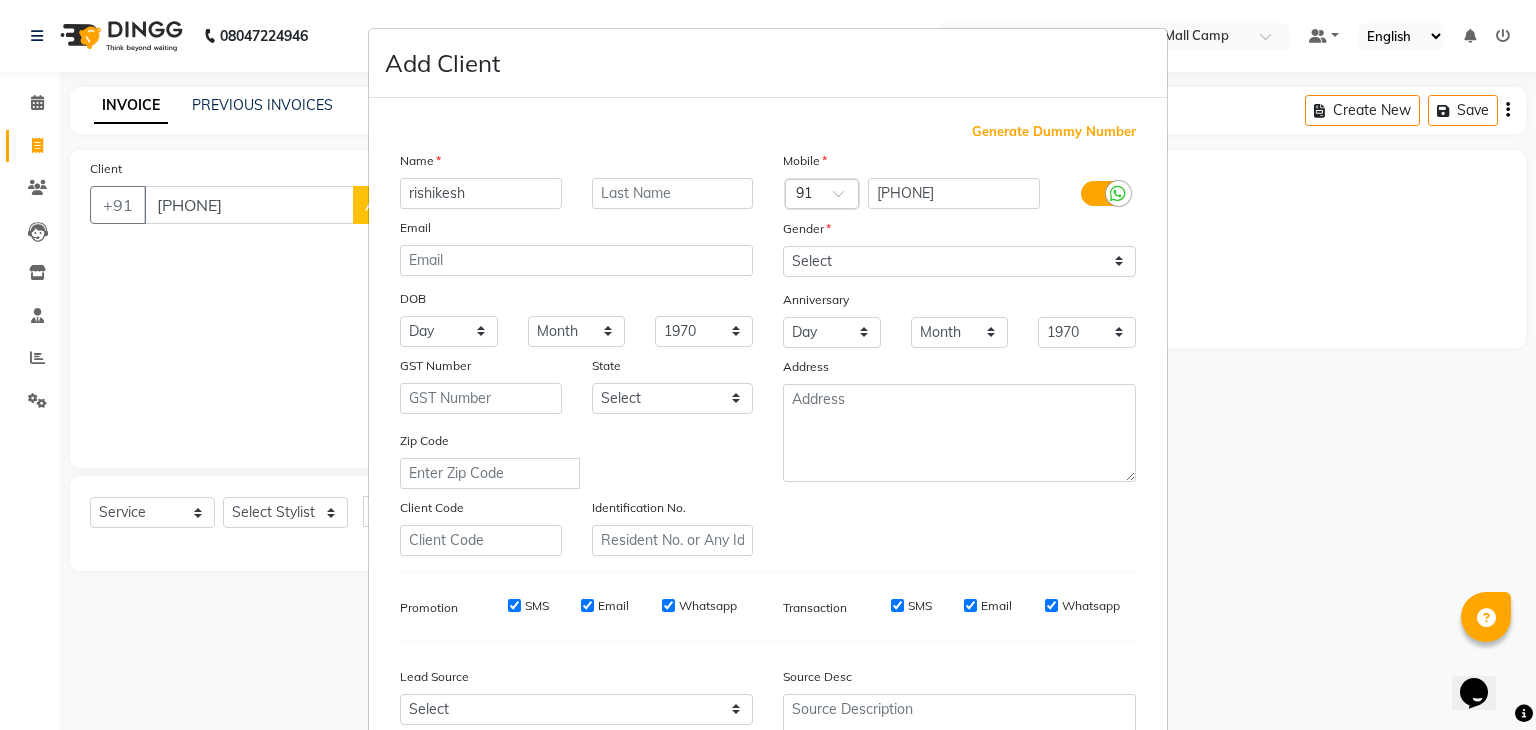 type on "rishikesh" 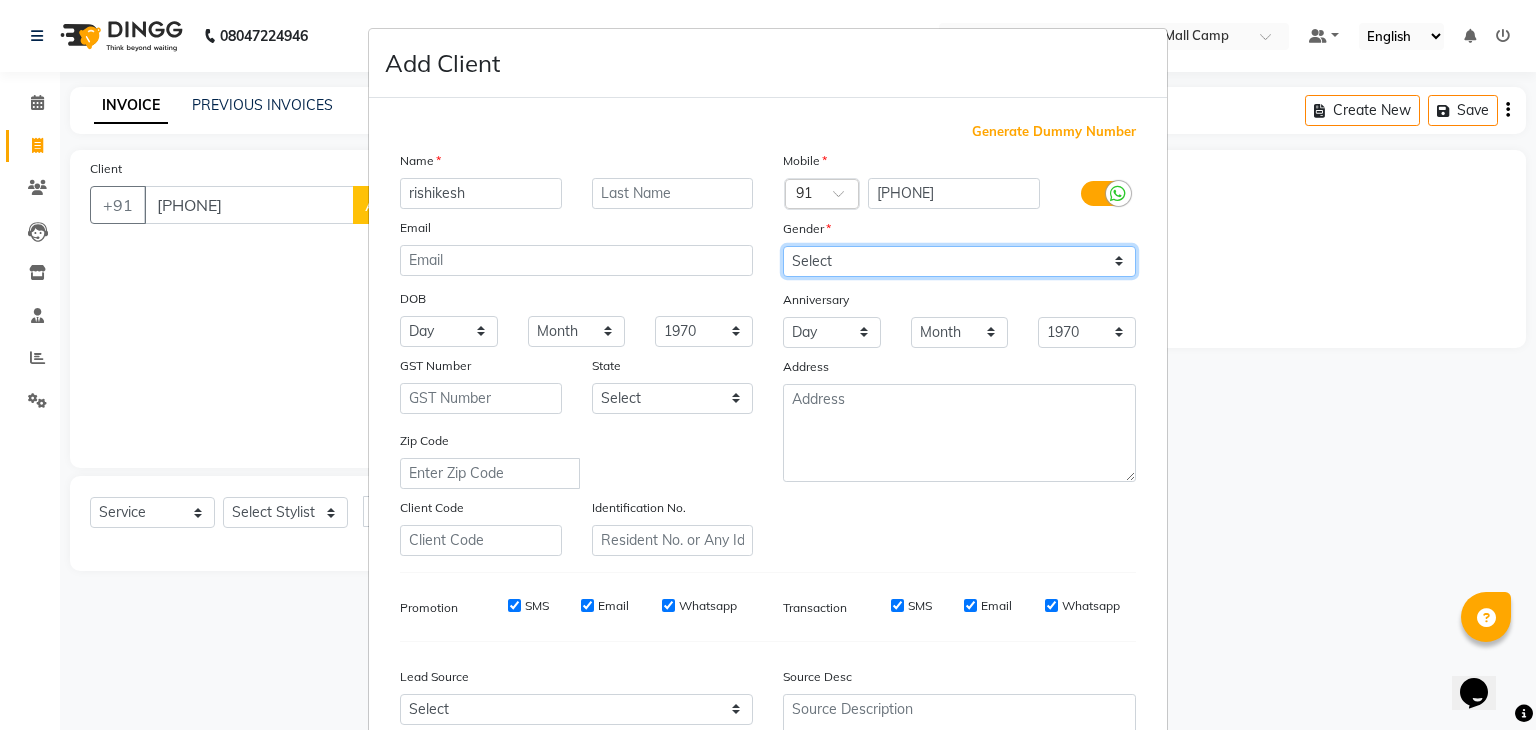 click on "Select Male Female Other Prefer Not To Say" at bounding box center (959, 261) 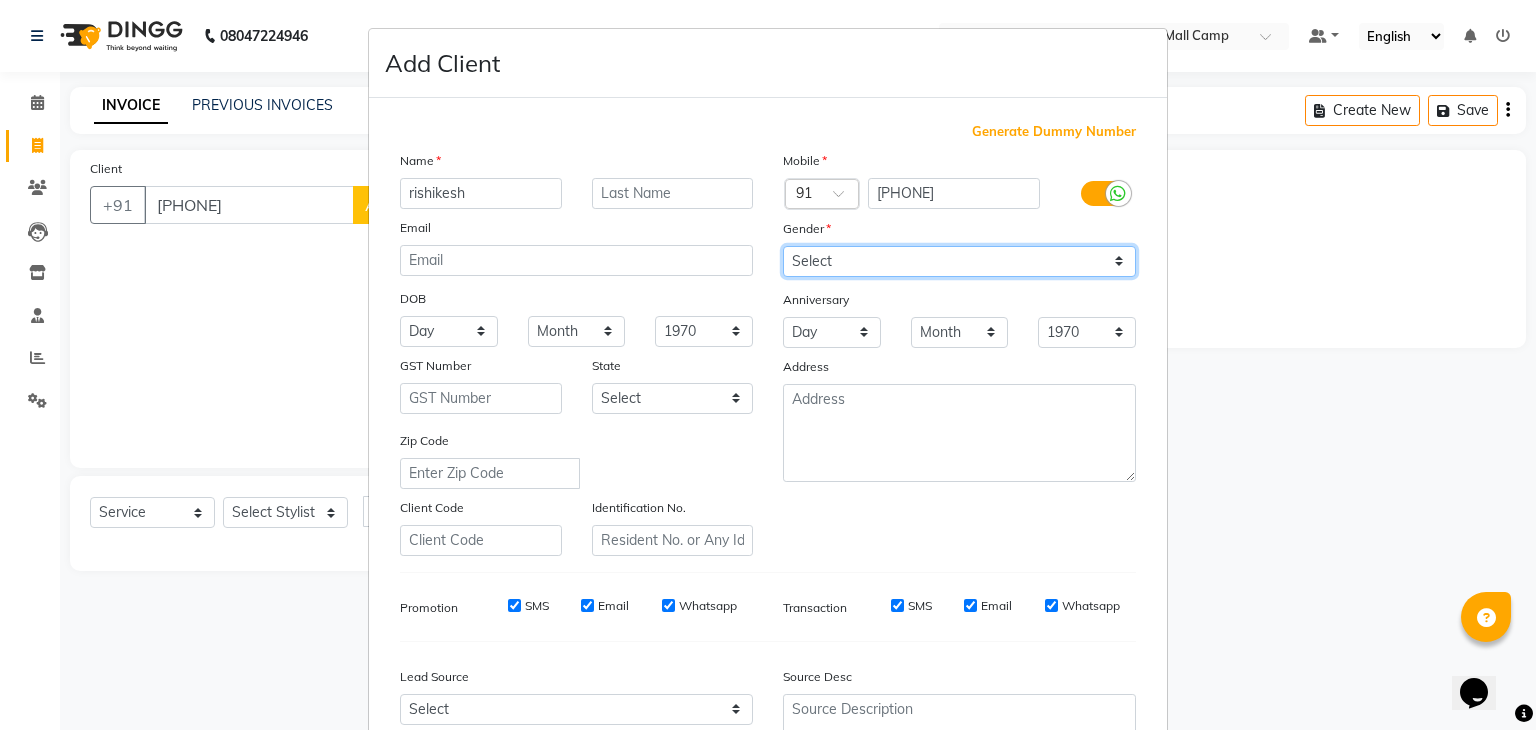select on "male" 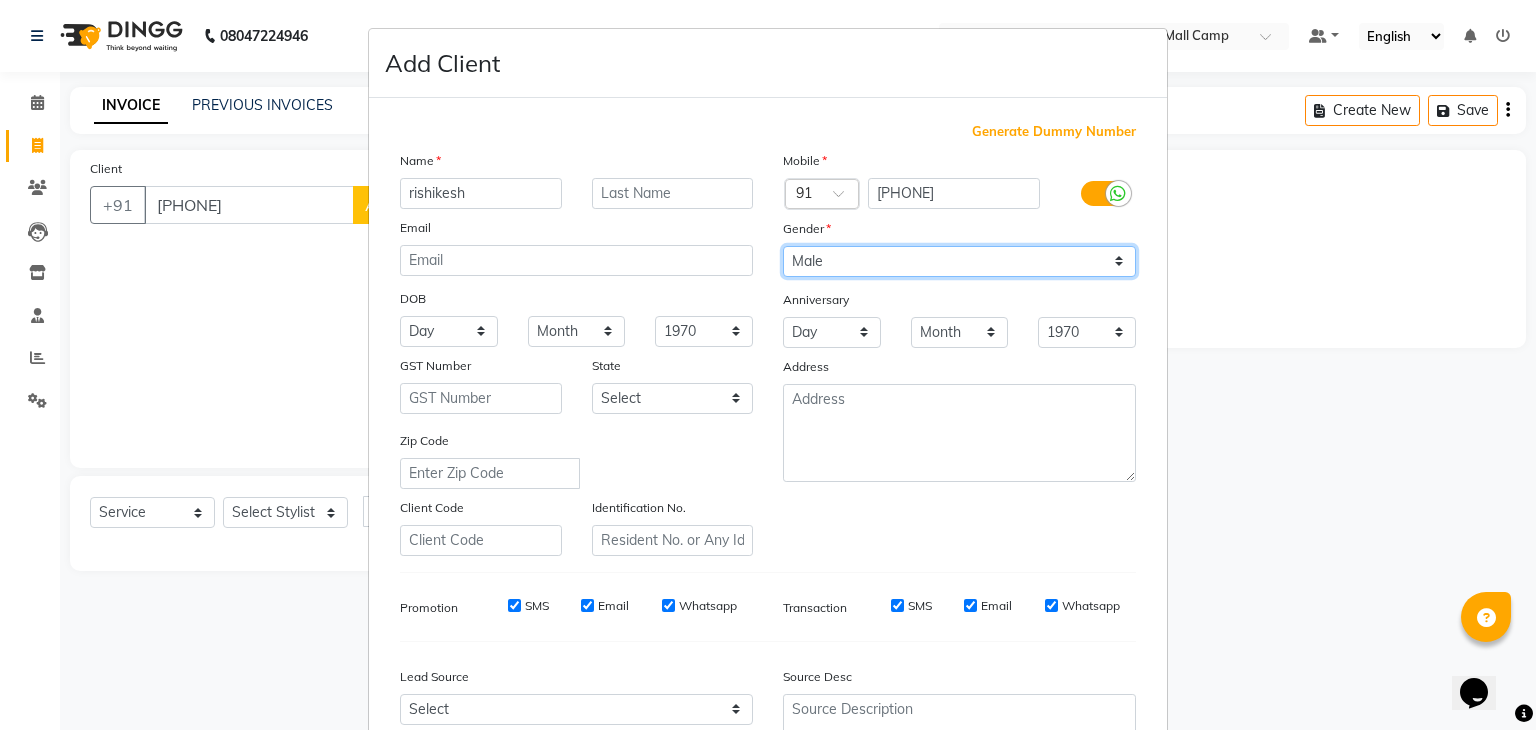 click on "Select Male Female Other Prefer Not To Say" at bounding box center (959, 261) 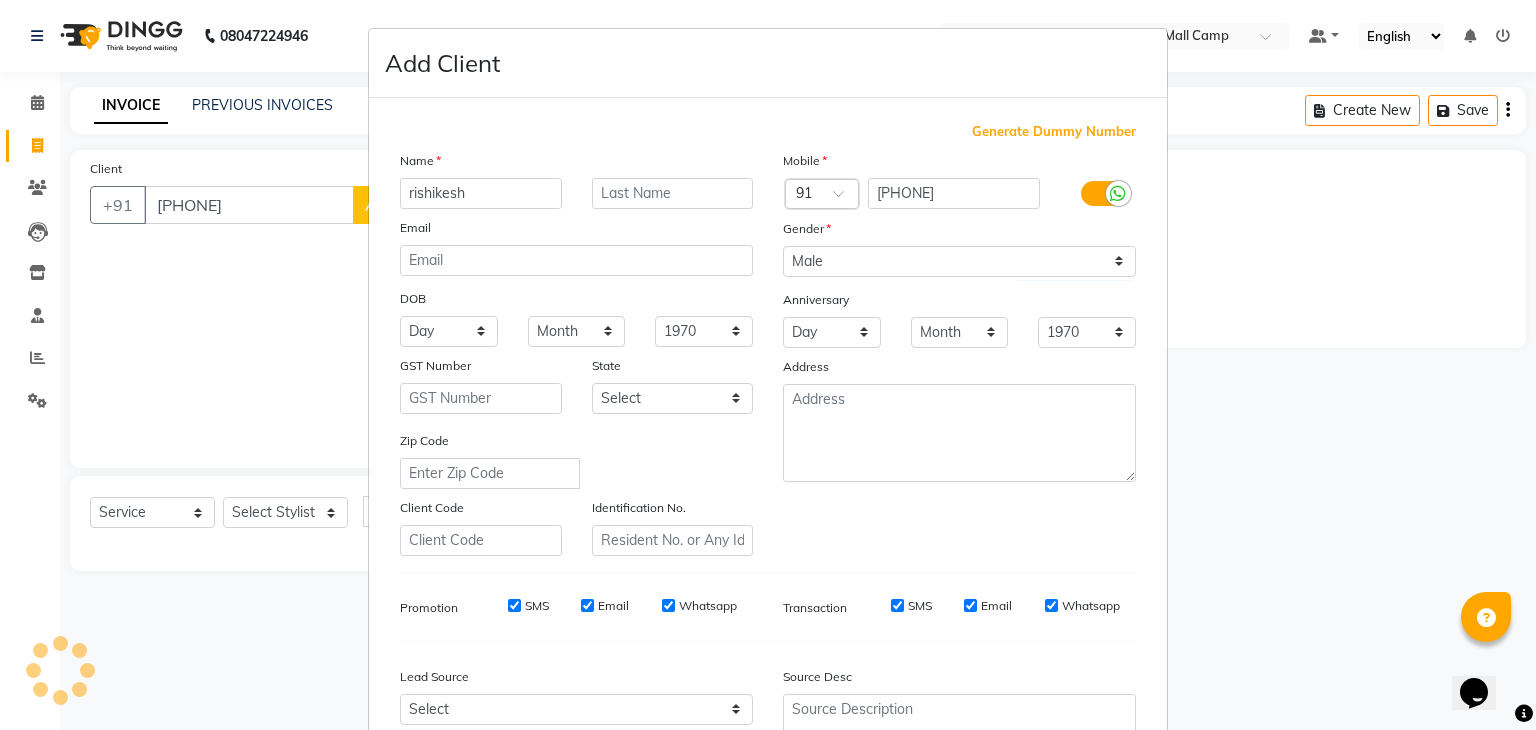 click on "Name rishikesh Email DOB Day 01 02 03 04 05 06 07 08 09 10 11 12 13 14 15 16 17 18 19 20 21 22 23 24 25 26 27 28 29 30 31 Month January February March April May June July August September October November December 1940 1941 1942 1943 1944 1945 1946 1947 1948 1949 1950 1951 1952 1953 1954 1955 1956 1957 1958 1959 1960 1961 1962 1963 1964 1965 1966 1967 1968 1969 1970 1971 1972 1973 1974 1975 1976 1977 1978 1979 1980 1981 1982 1983 1984 1985 1986 1987 1988 1989 1990 1991 1992 1993 1994 1995 1996 1997 1998 1999 2000 2001 2002 2003 2004 2005 2006 2007 2008 2009 2010 2011 2012 2013 2014 2015 2016 2017 2018 2019 2020 2021 2022 2023 2024 GST Number State Select Andaman and Nicobar Islands Andhra Pradesh Arunachal Pradesh Assam Bihar Chandigarh Chhattisgarh Dadra and Nagar Haveli Daman and Diu Delhi Goa Gujarat Haryana Himachal Pradesh Jammu and Kashmir Jharkhand Karnataka Kerala Lakshadweep Madhya Pradesh Maharashtra Manipur Meghalaya Mizoram Nagaland Odisha Pondicherry Punjab Rajasthan Sikkim Tamil Nadu Telangana" at bounding box center (576, 353) 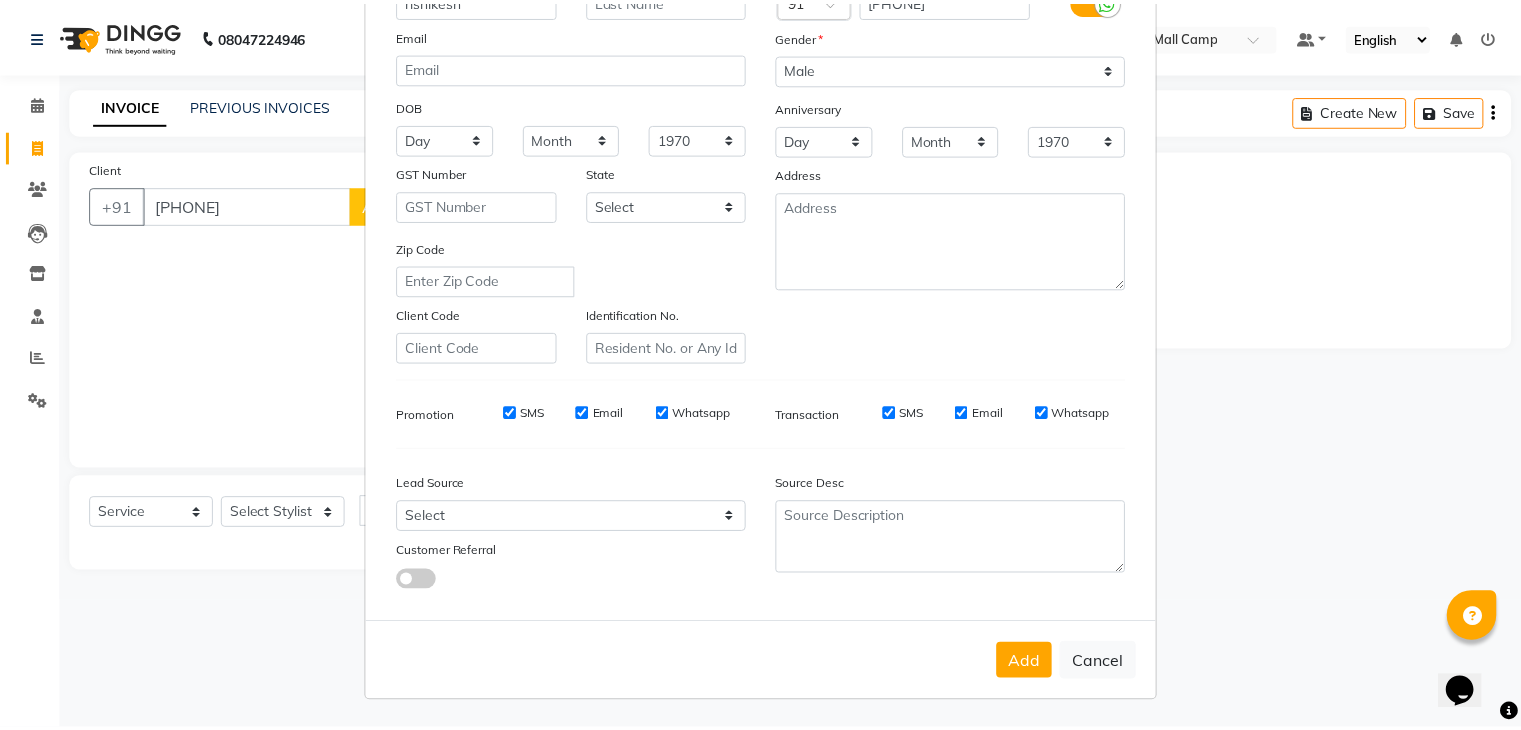 scroll, scrollTop: 203, scrollLeft: 0, axis: vertical 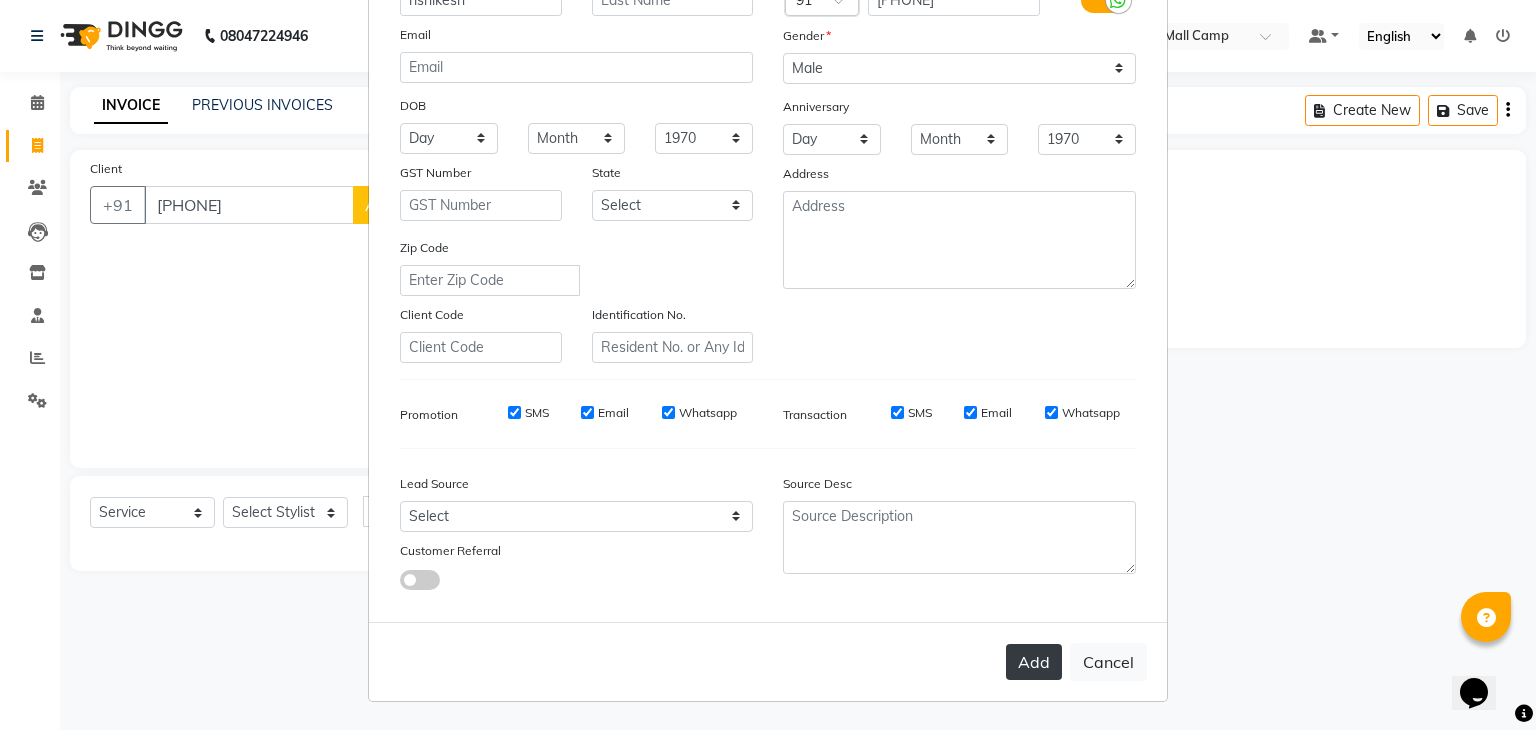 click on "Add" at bounding box center (1034, 662) 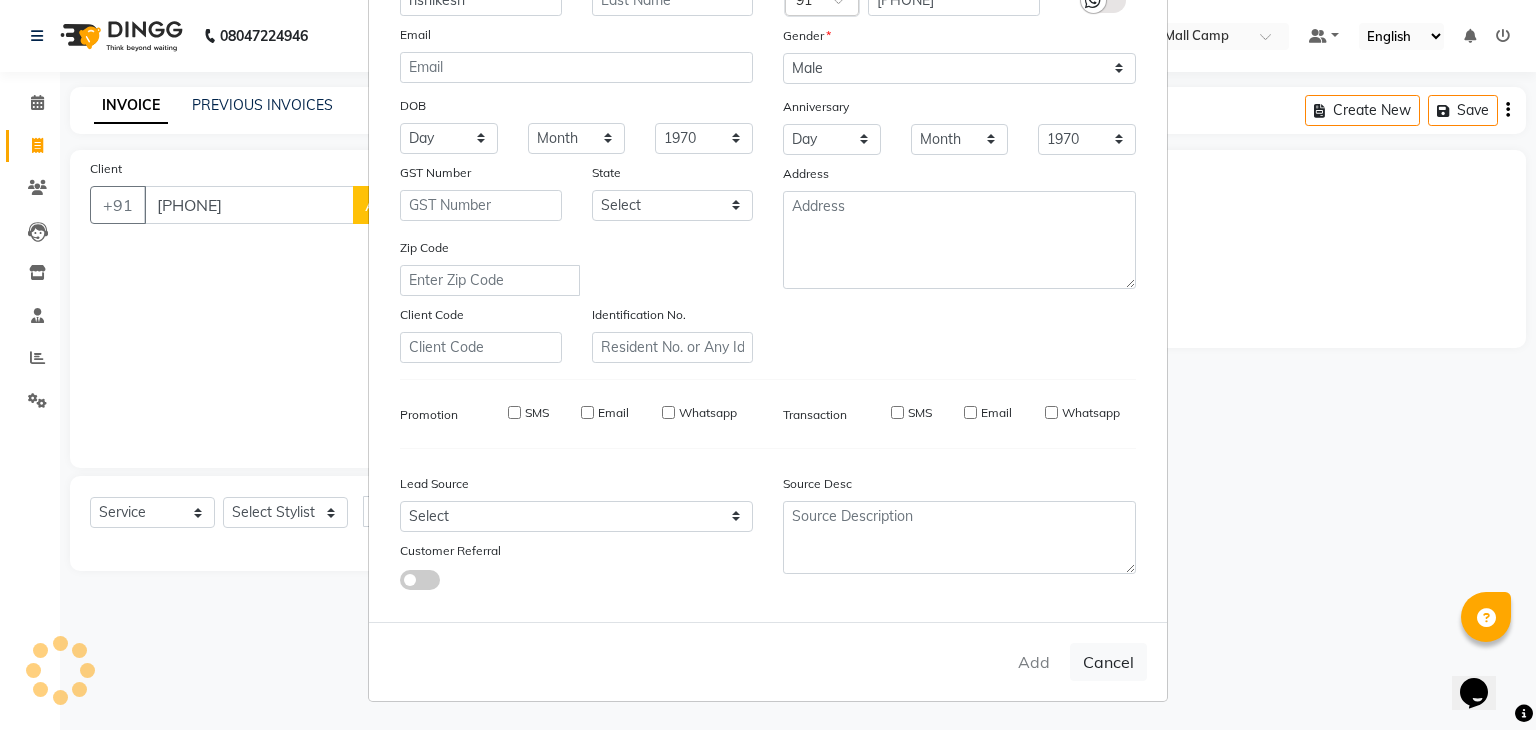 type on "88******08" 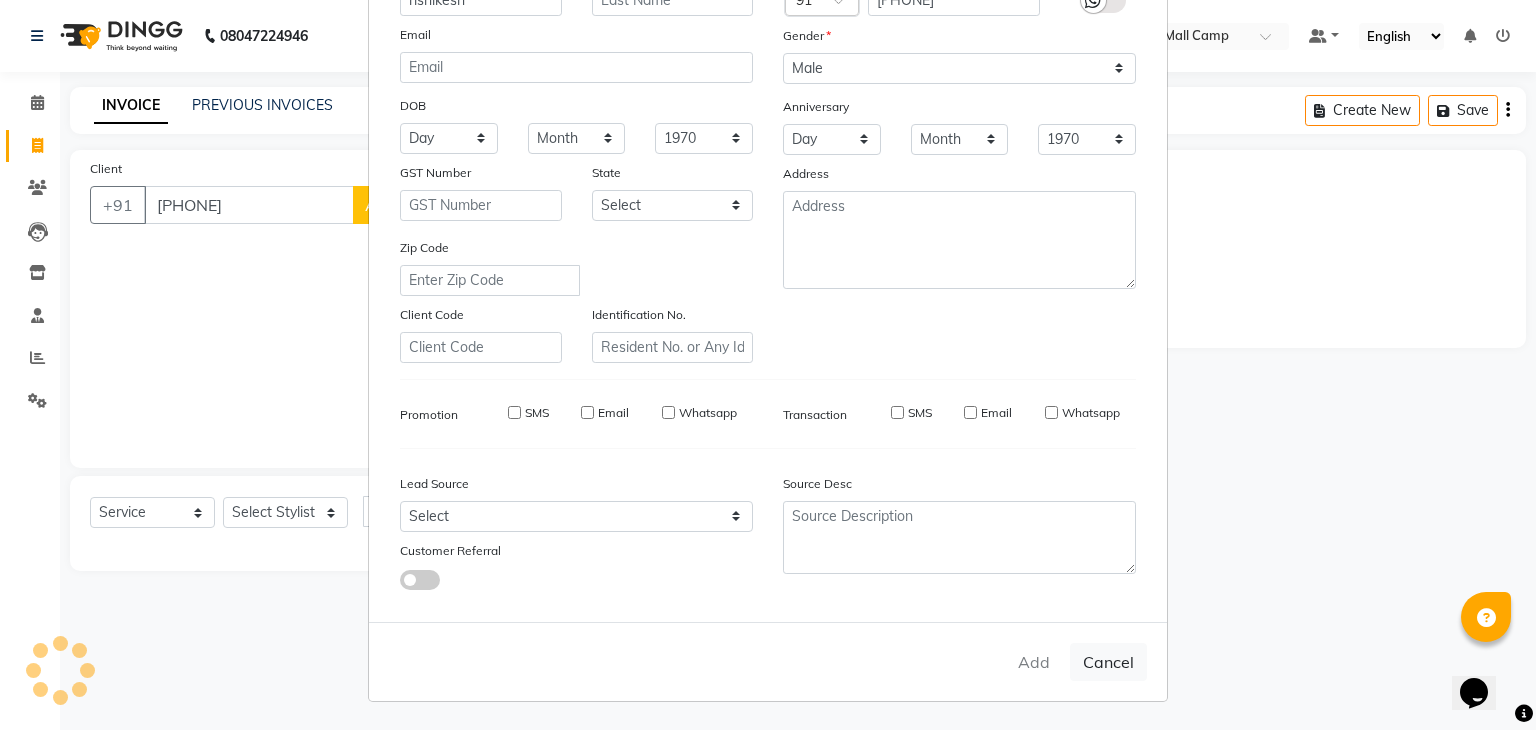 type 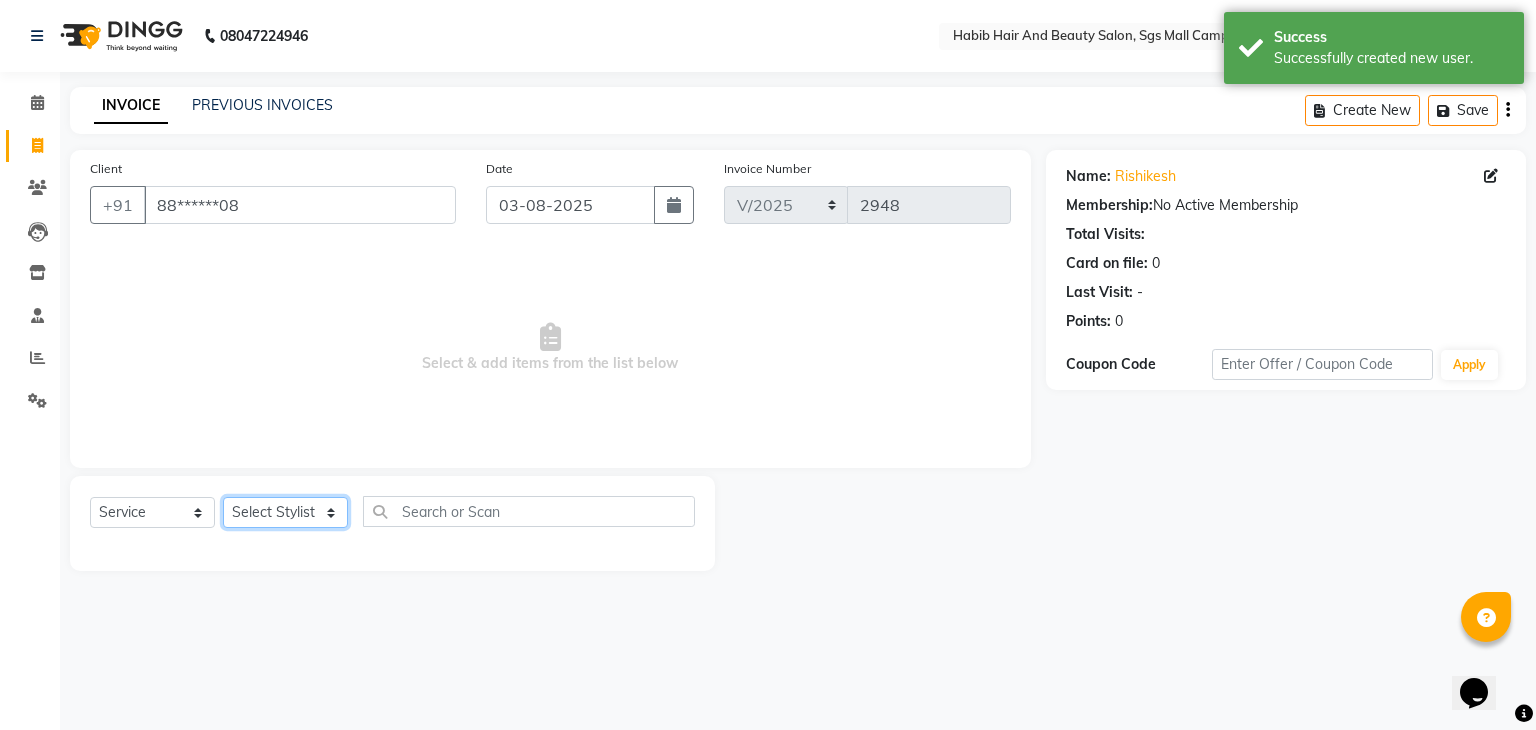 click on "Select Stylist akshay rajguru Avinash  Debojit Manager Micheal  sangeeta shilpa sujal Suraj  swapnil vishakha" 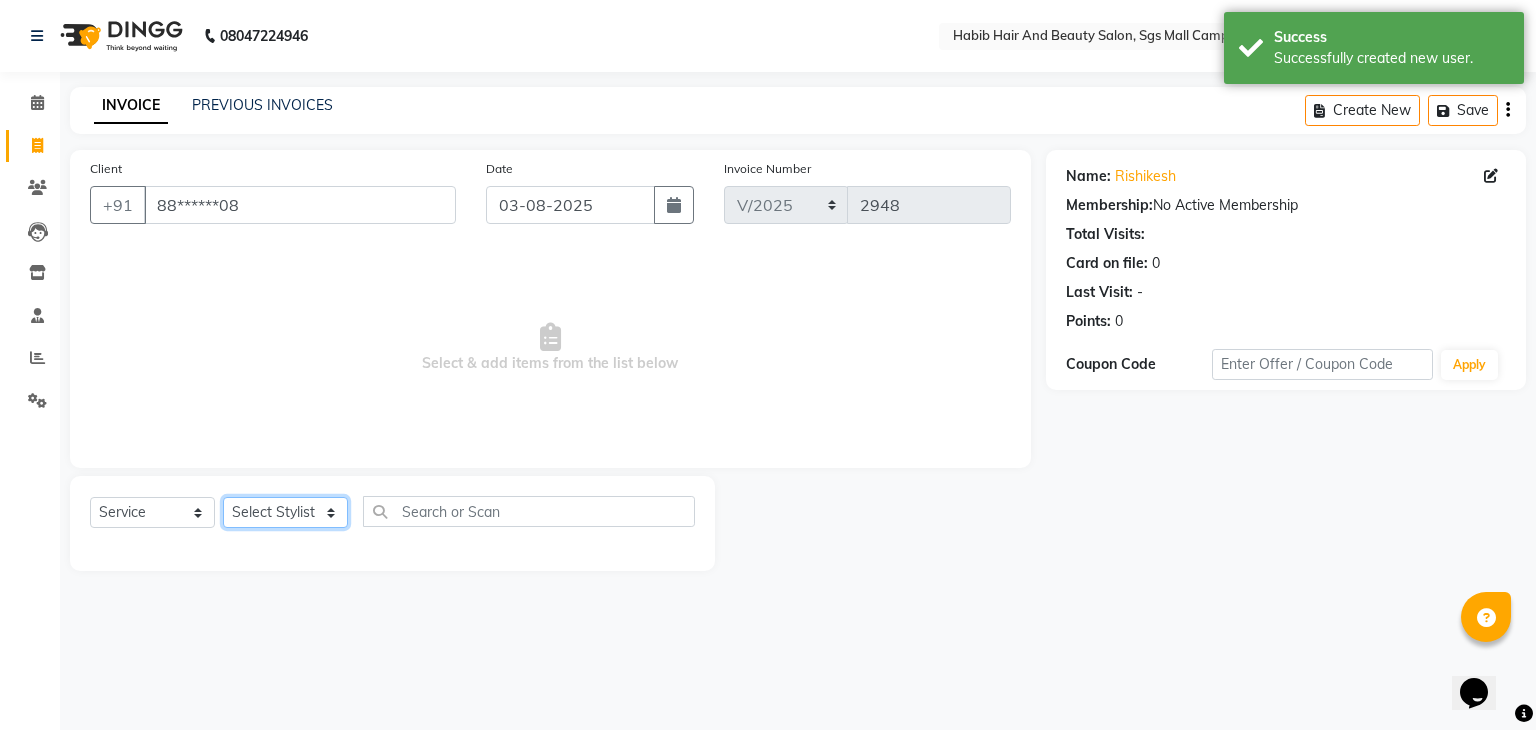 select on "81158" 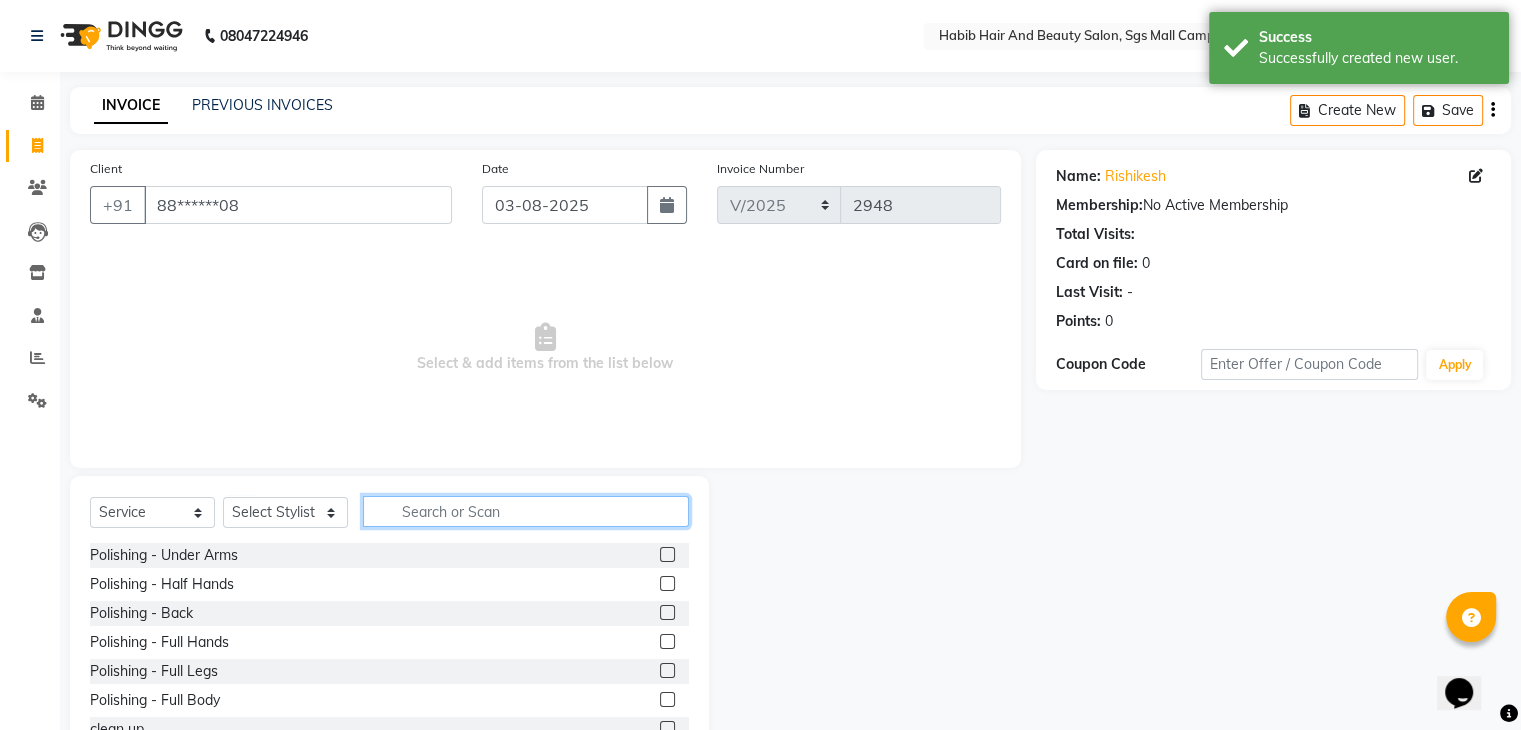 click 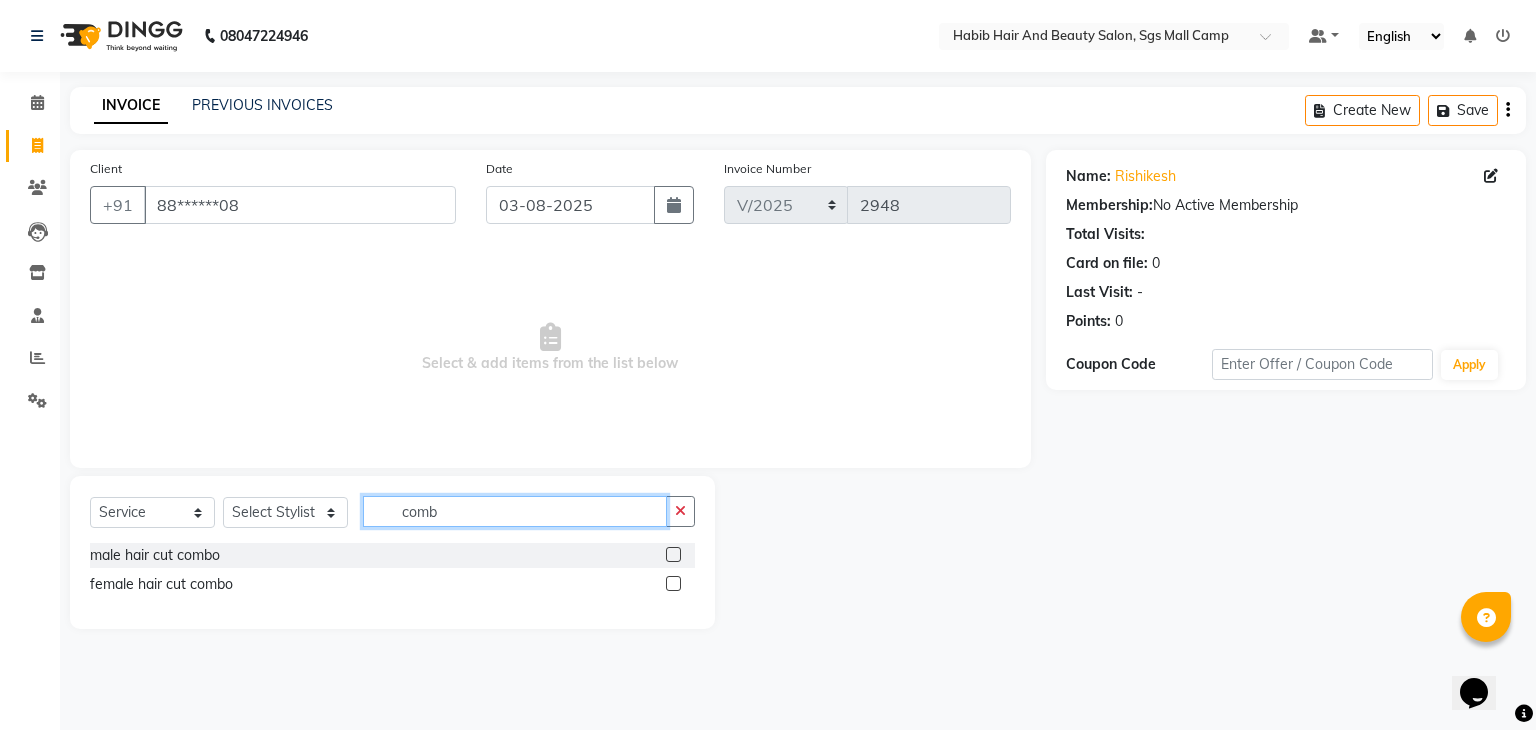 type on "comb" 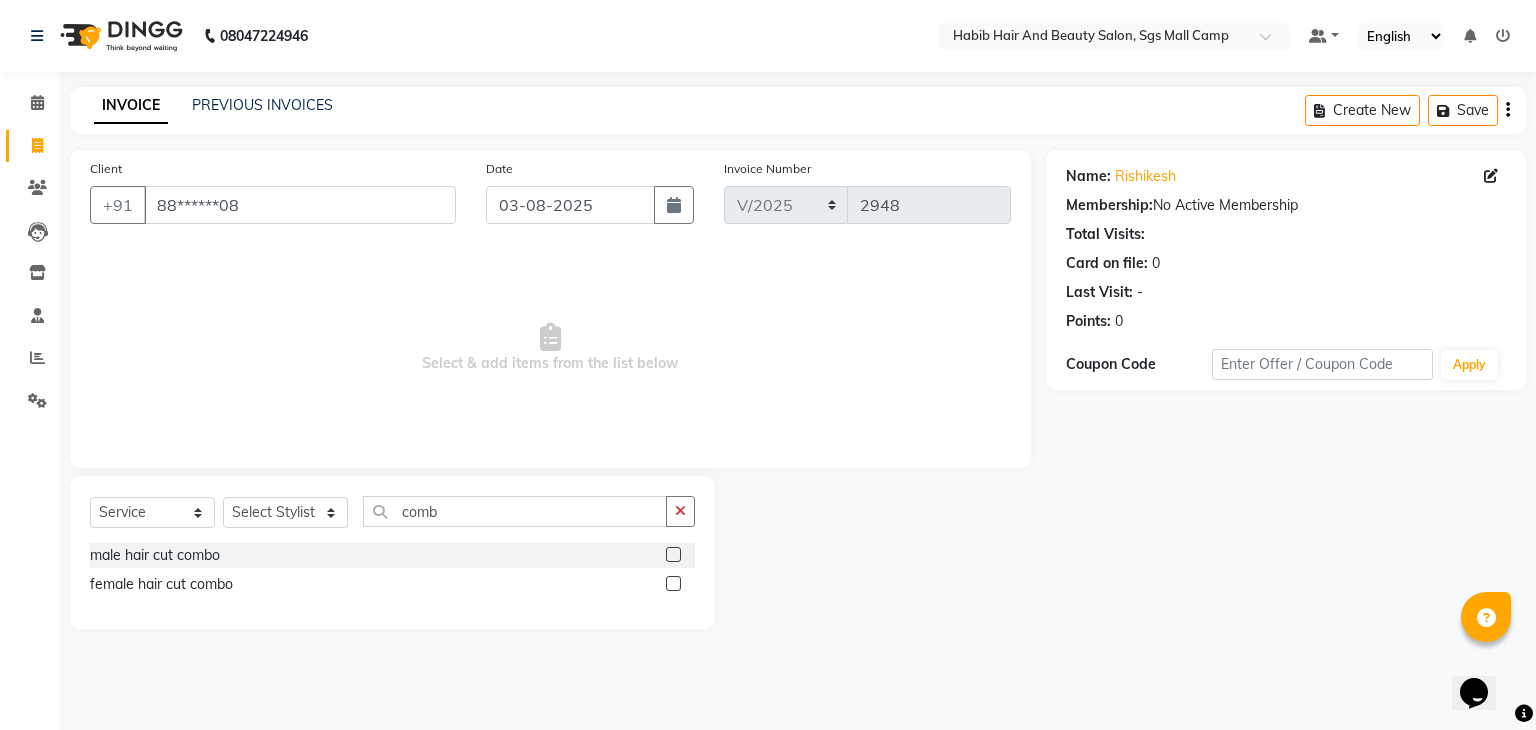 click 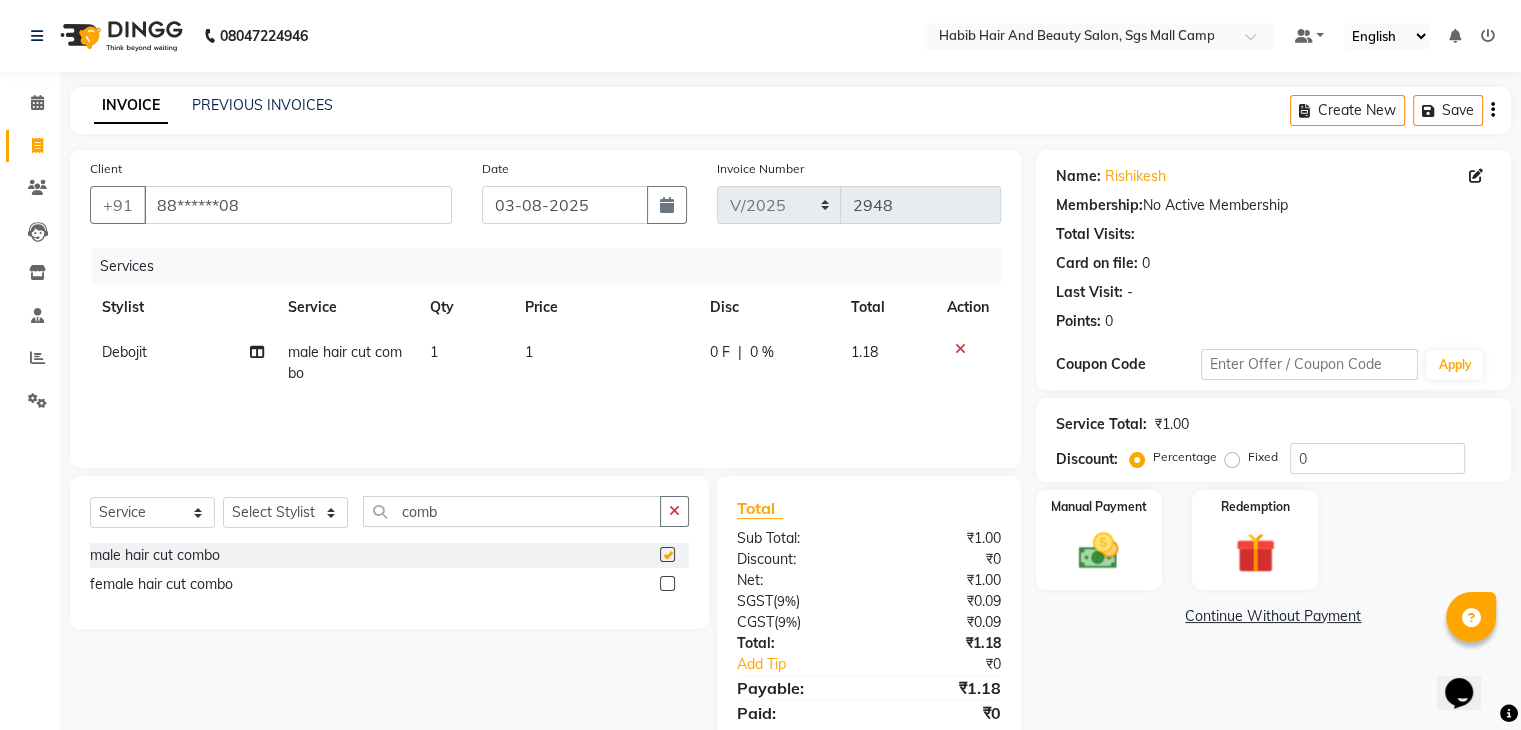 checkbox on "false" 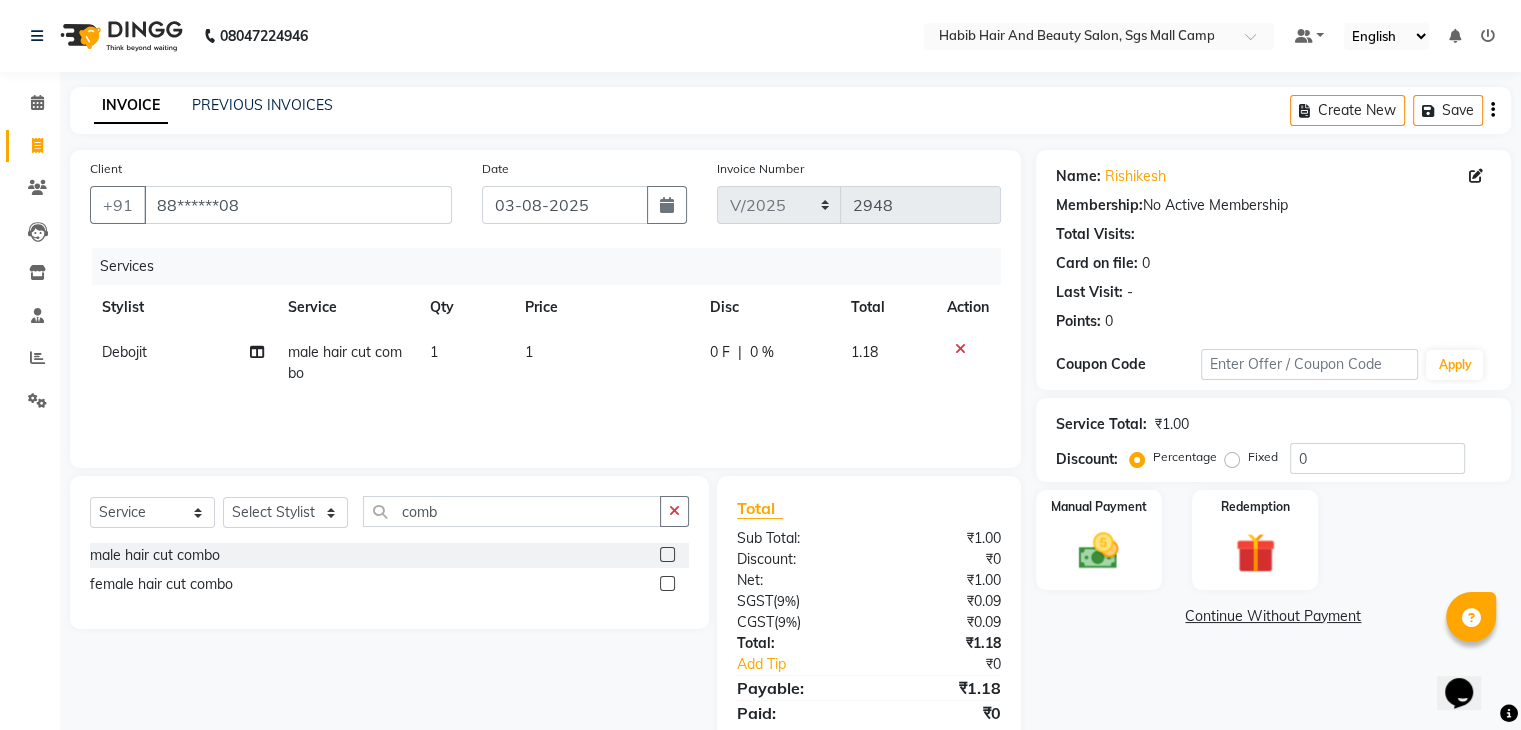 click on "1" 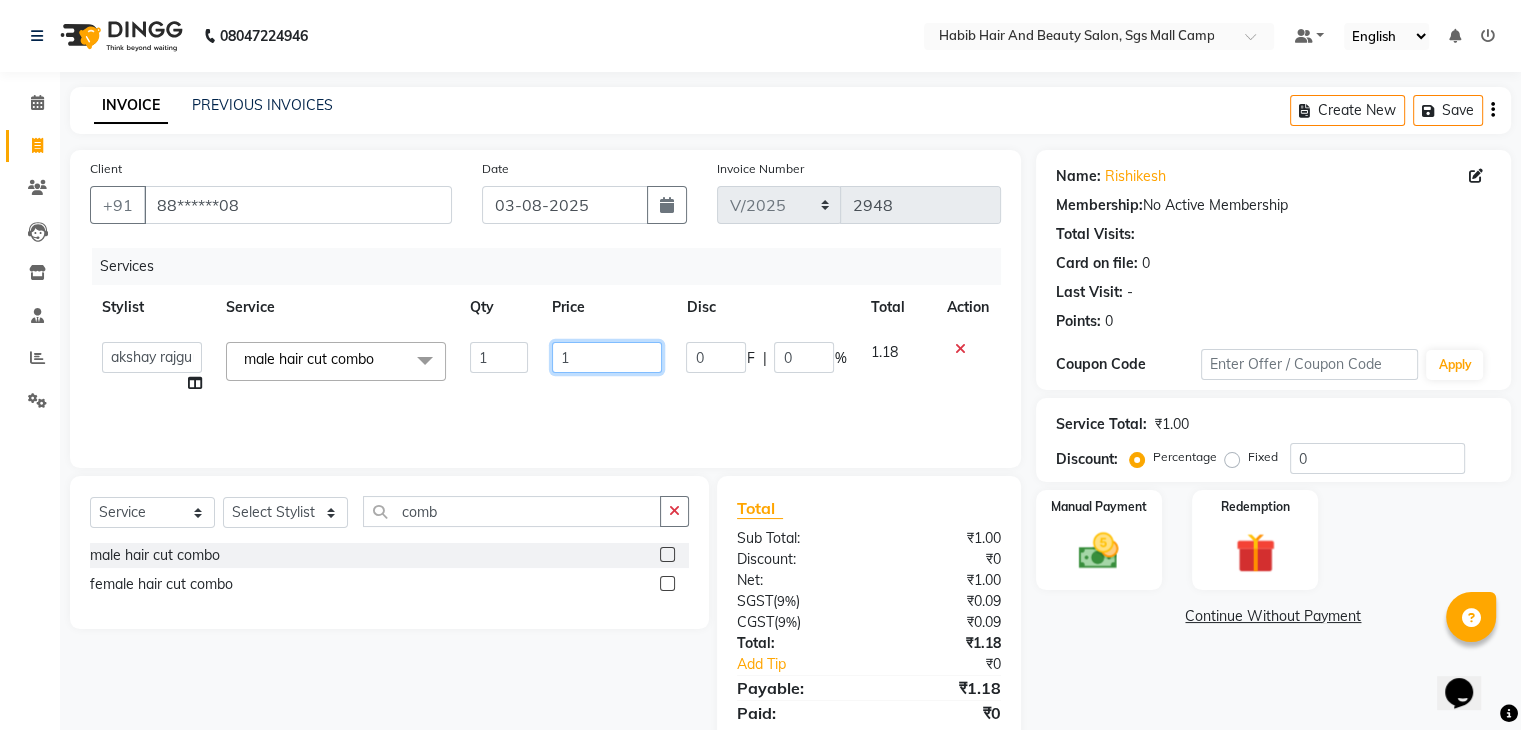 click on "1" 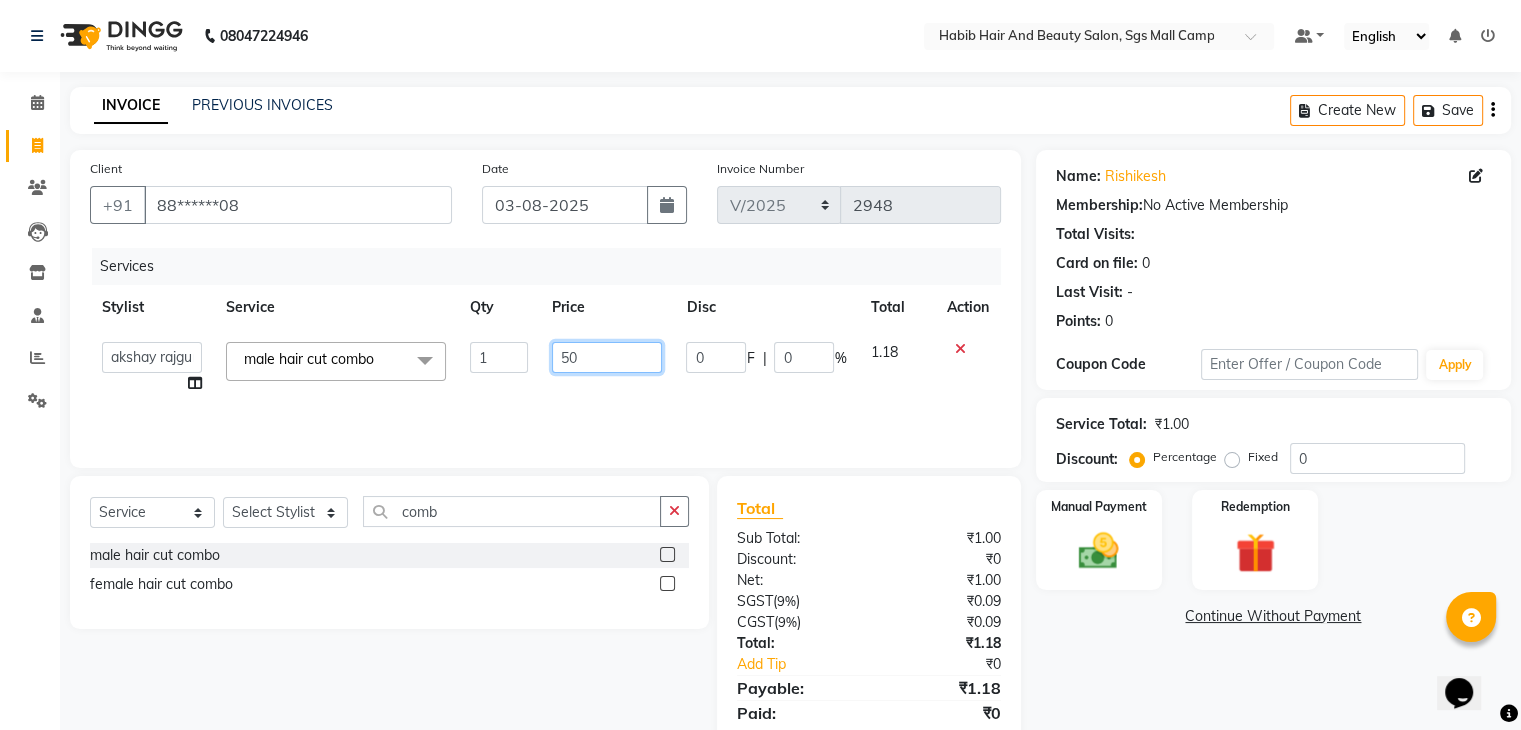 type on "500" 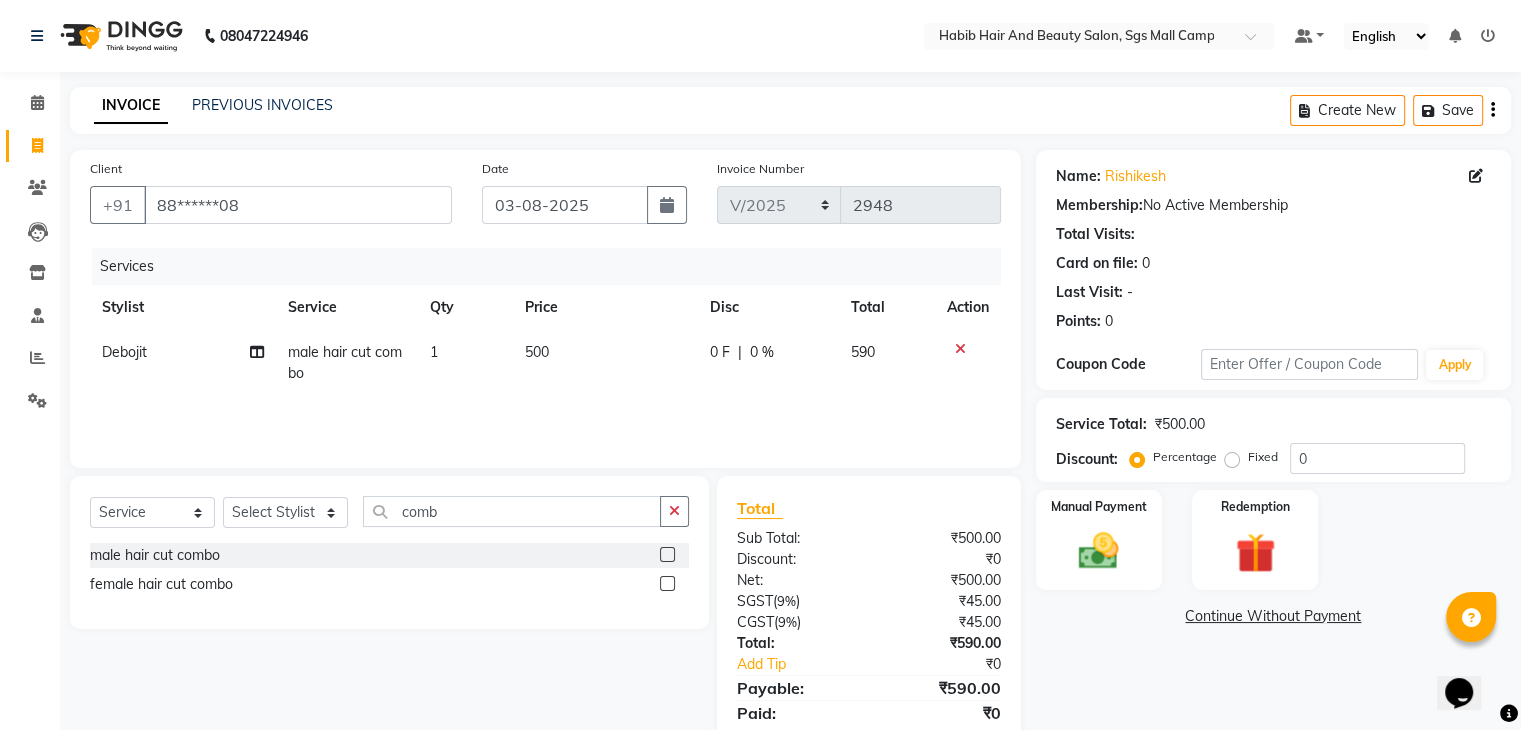 click on "Service Total:  ₹500.00  Discount:  Percentage   Fixed  0" 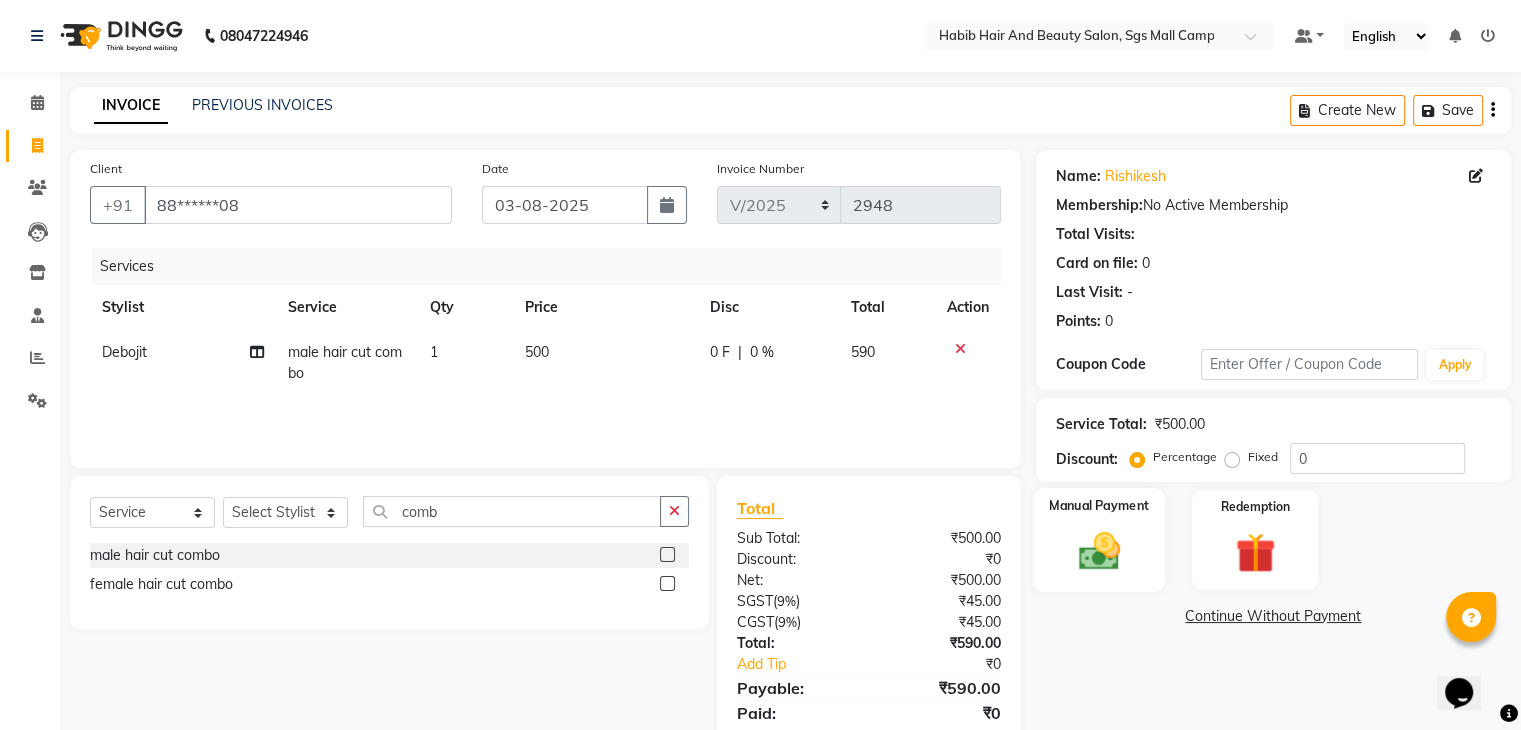 click on "Manual Payment" 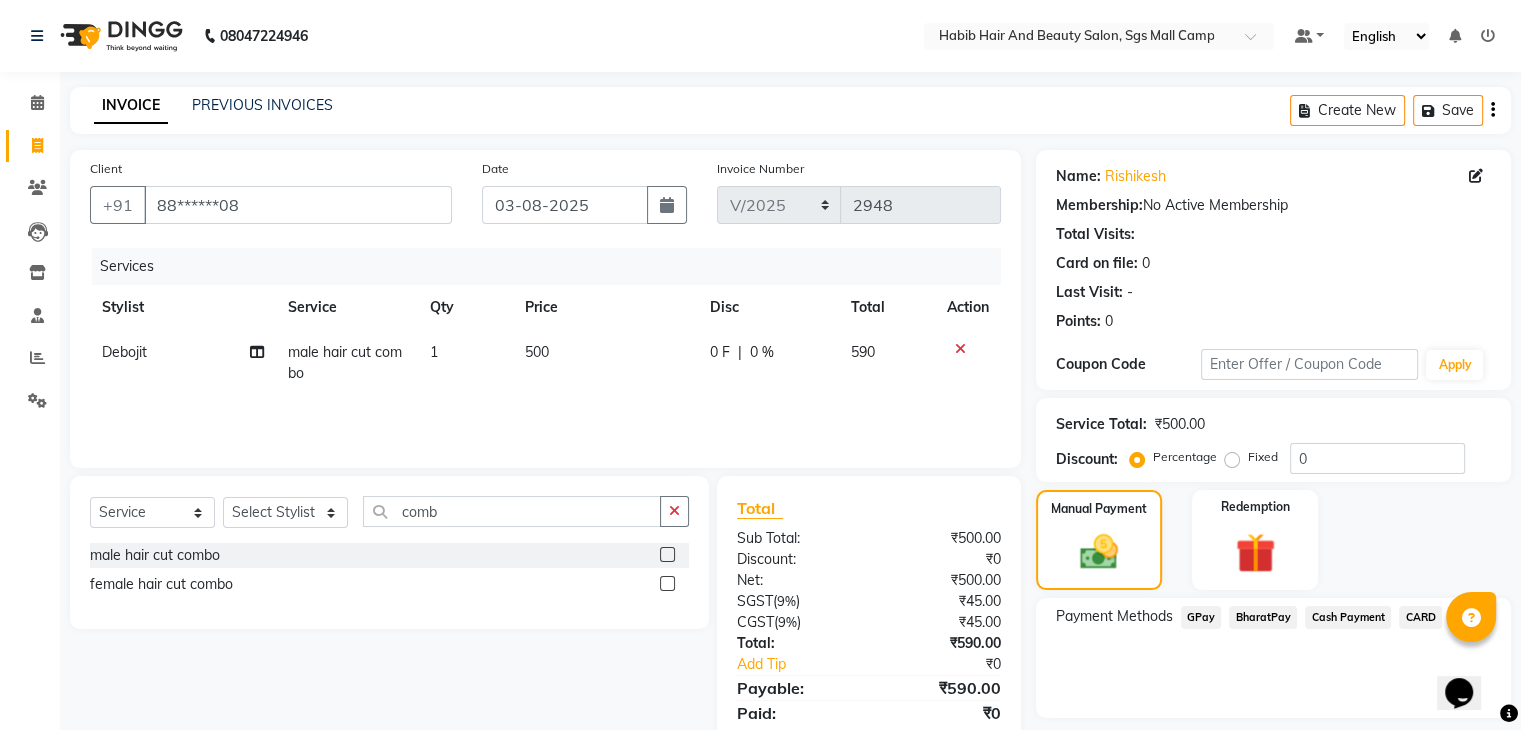 click on "BharatPay" 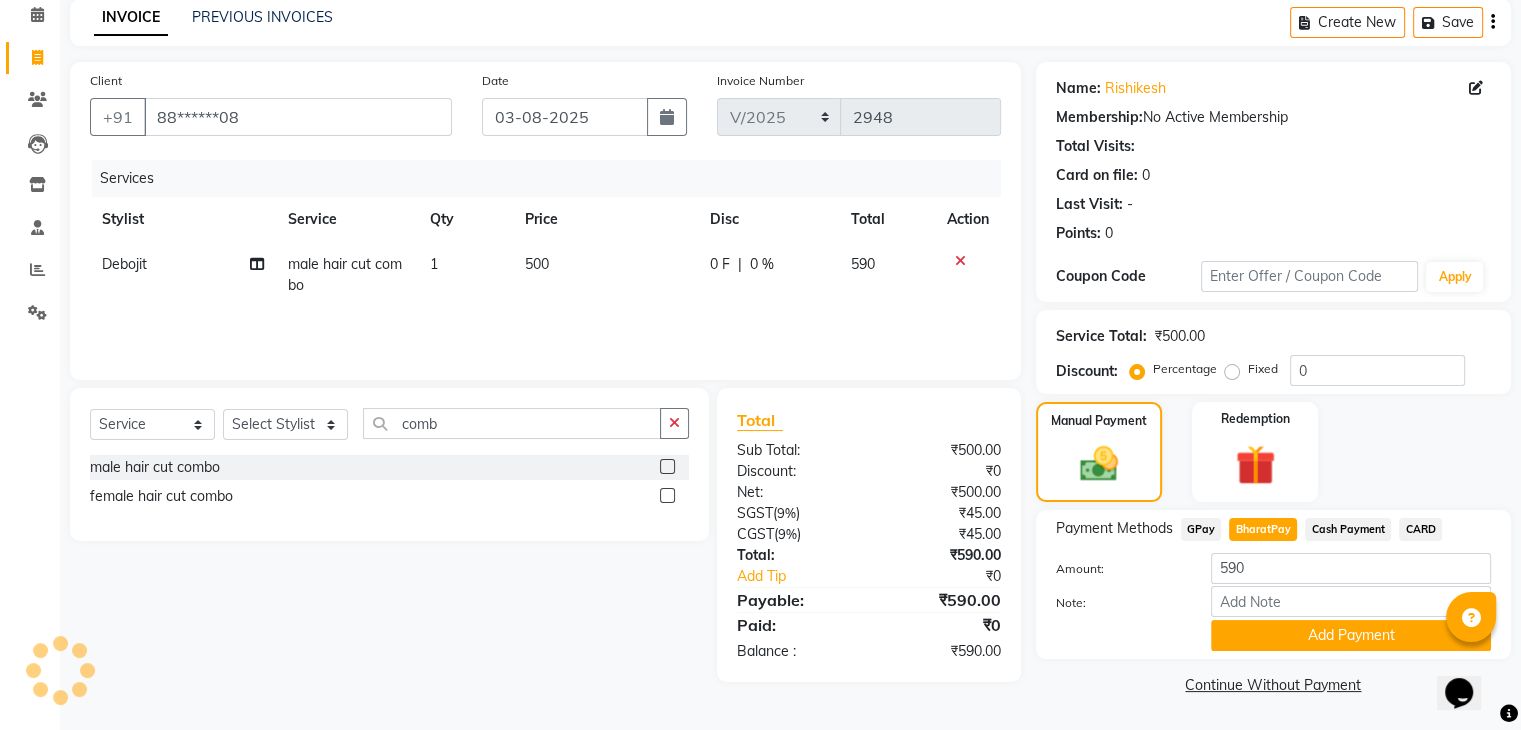 scroll, scrollTop: 89, scrollLeft: 0, axis: vertical 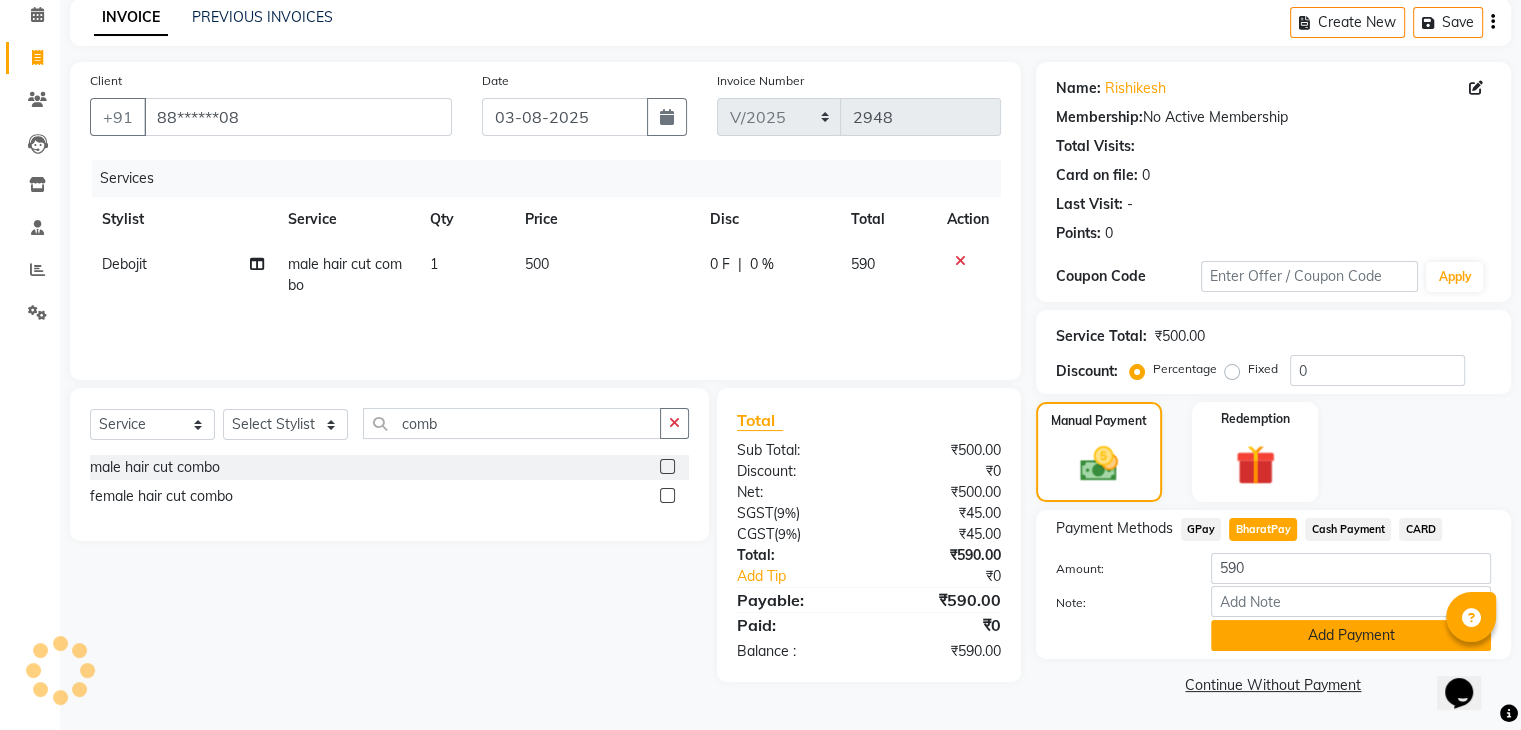 click on "Add Payment" 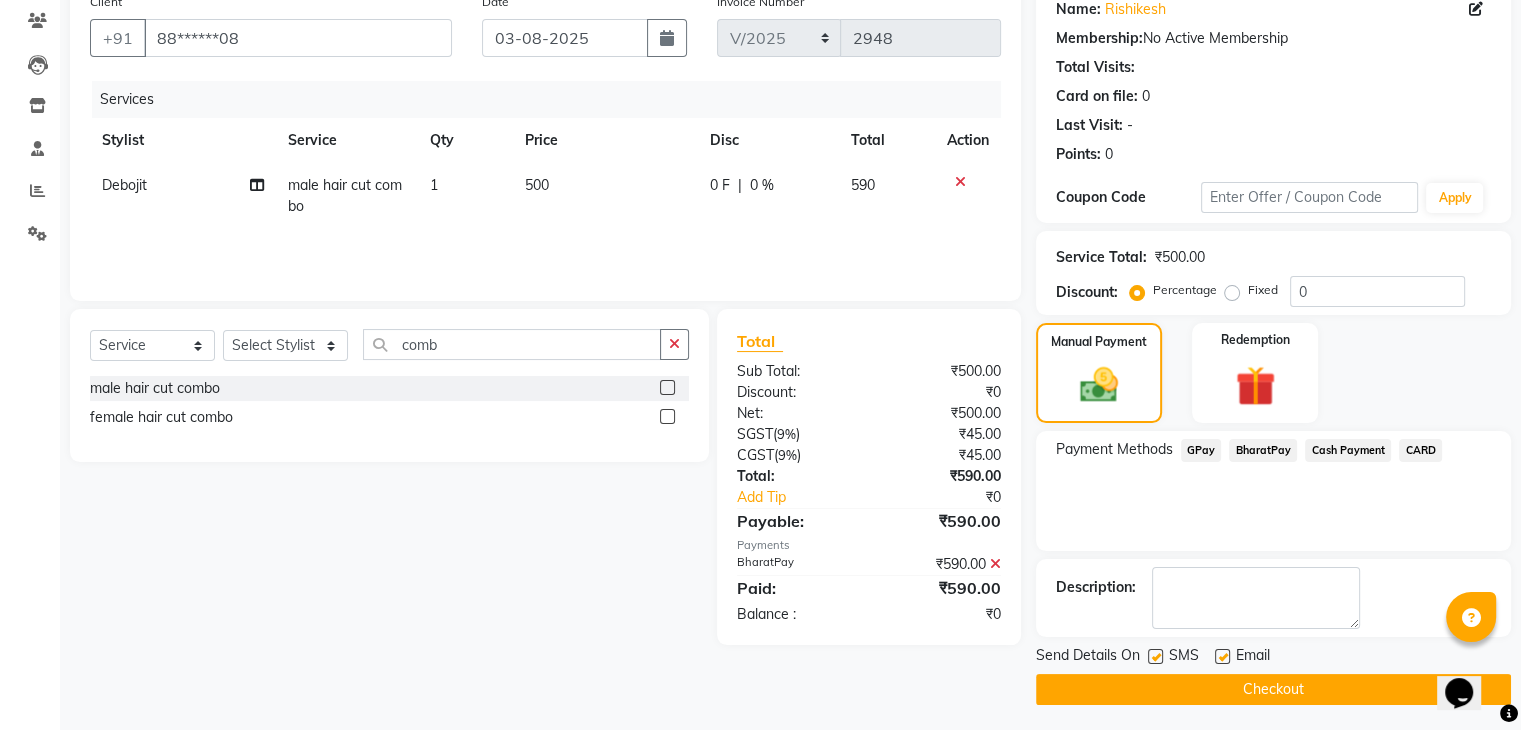 scroll, scrollTop: 171, scrollLeft: 0, axis: vertical 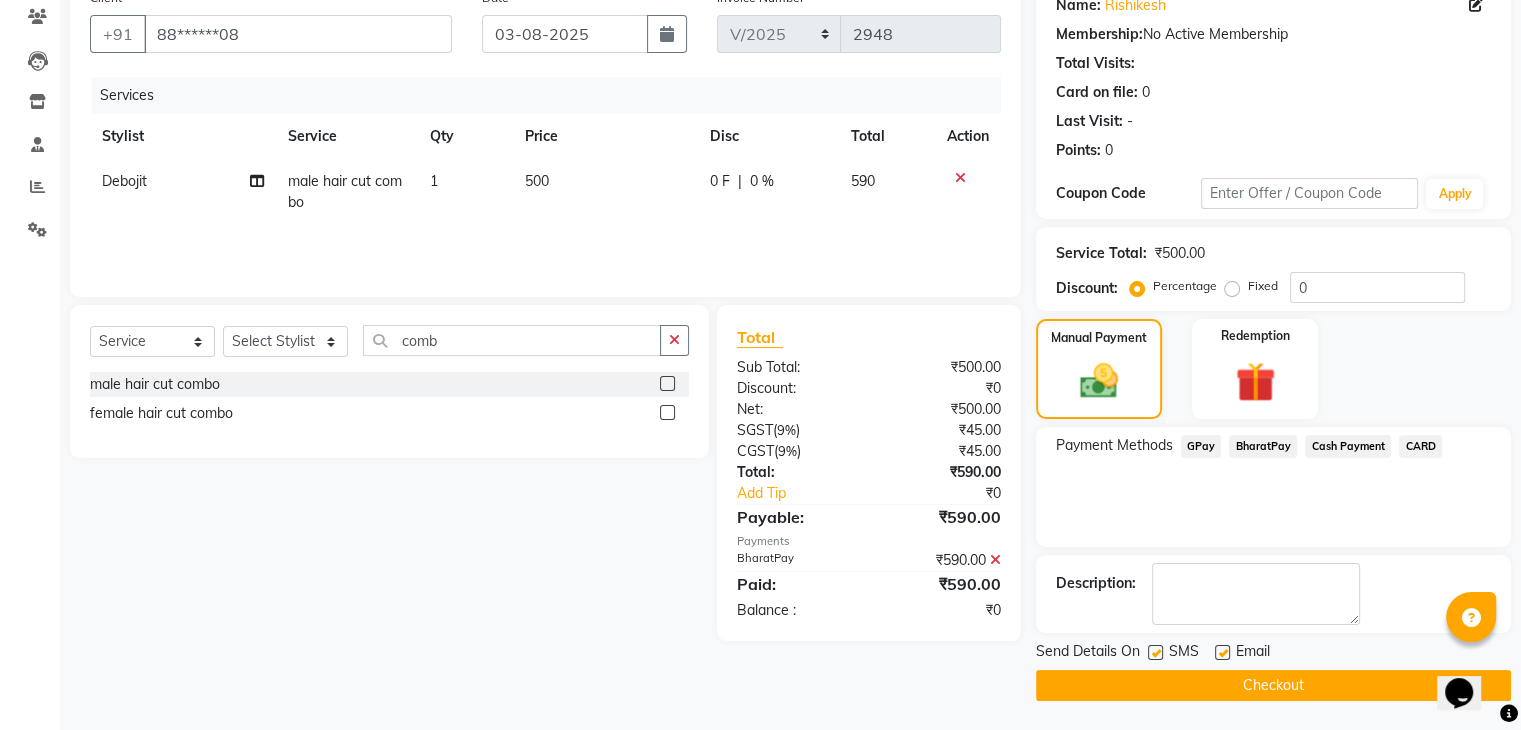 click on "Checkout" 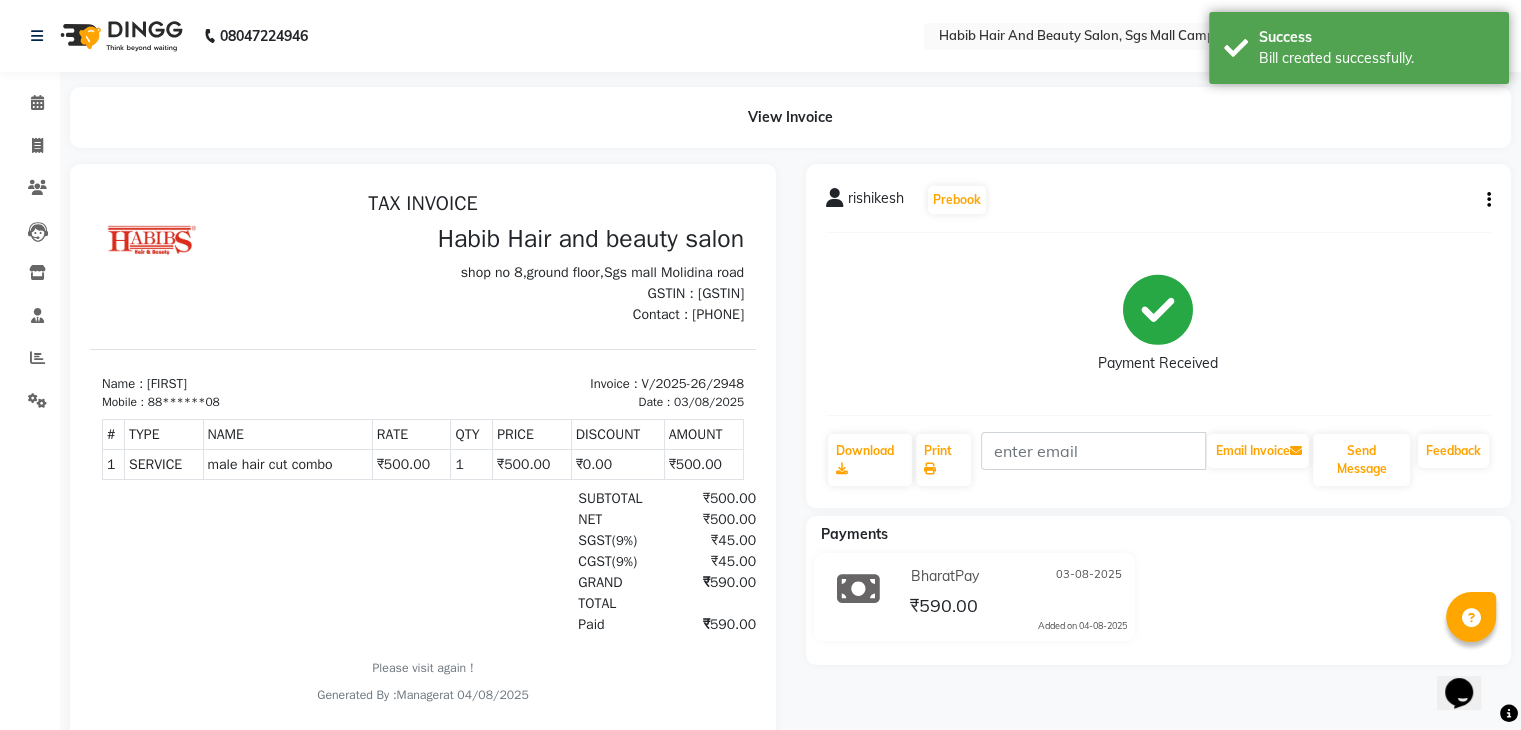 scroll, scrollTop: 0, scrollLeft: 0, axis: both 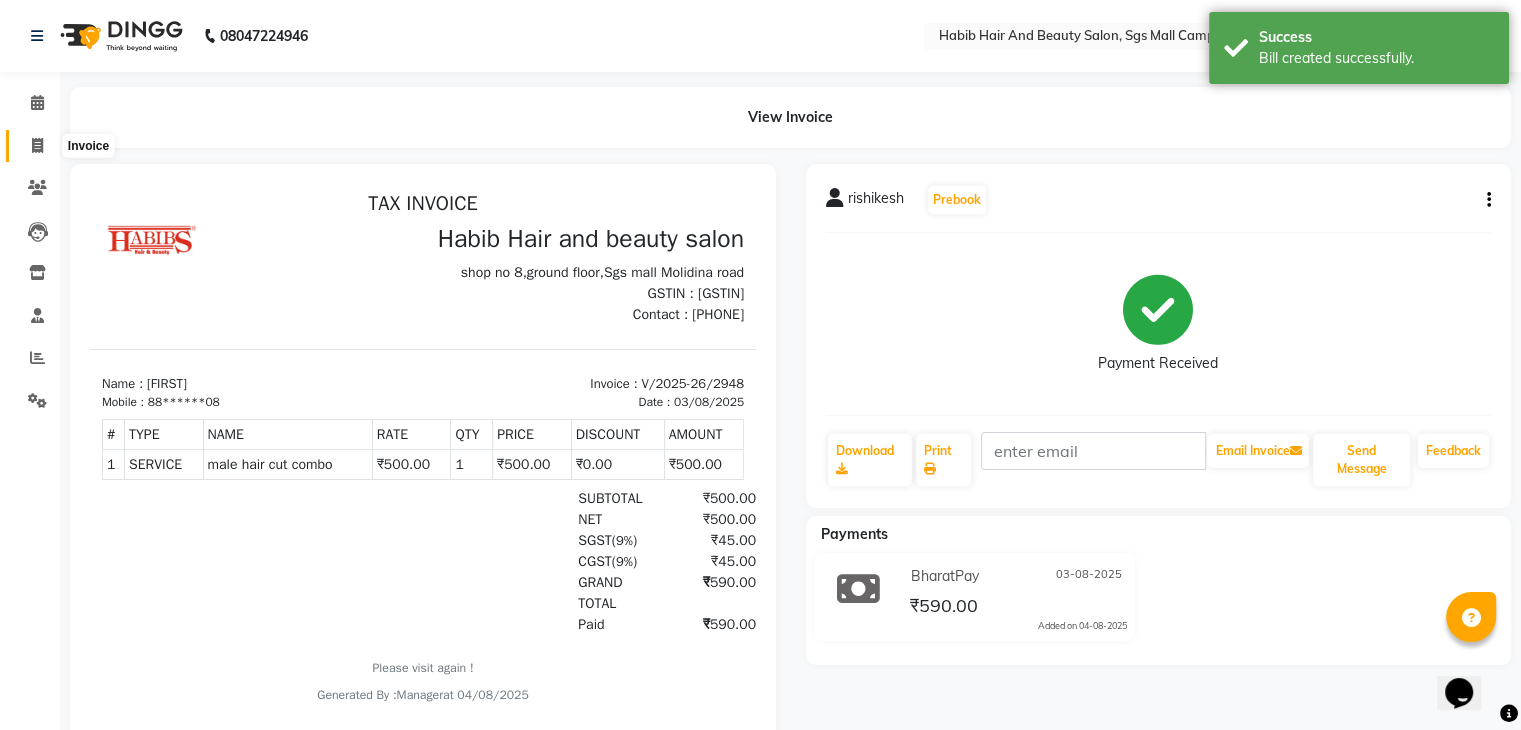 click 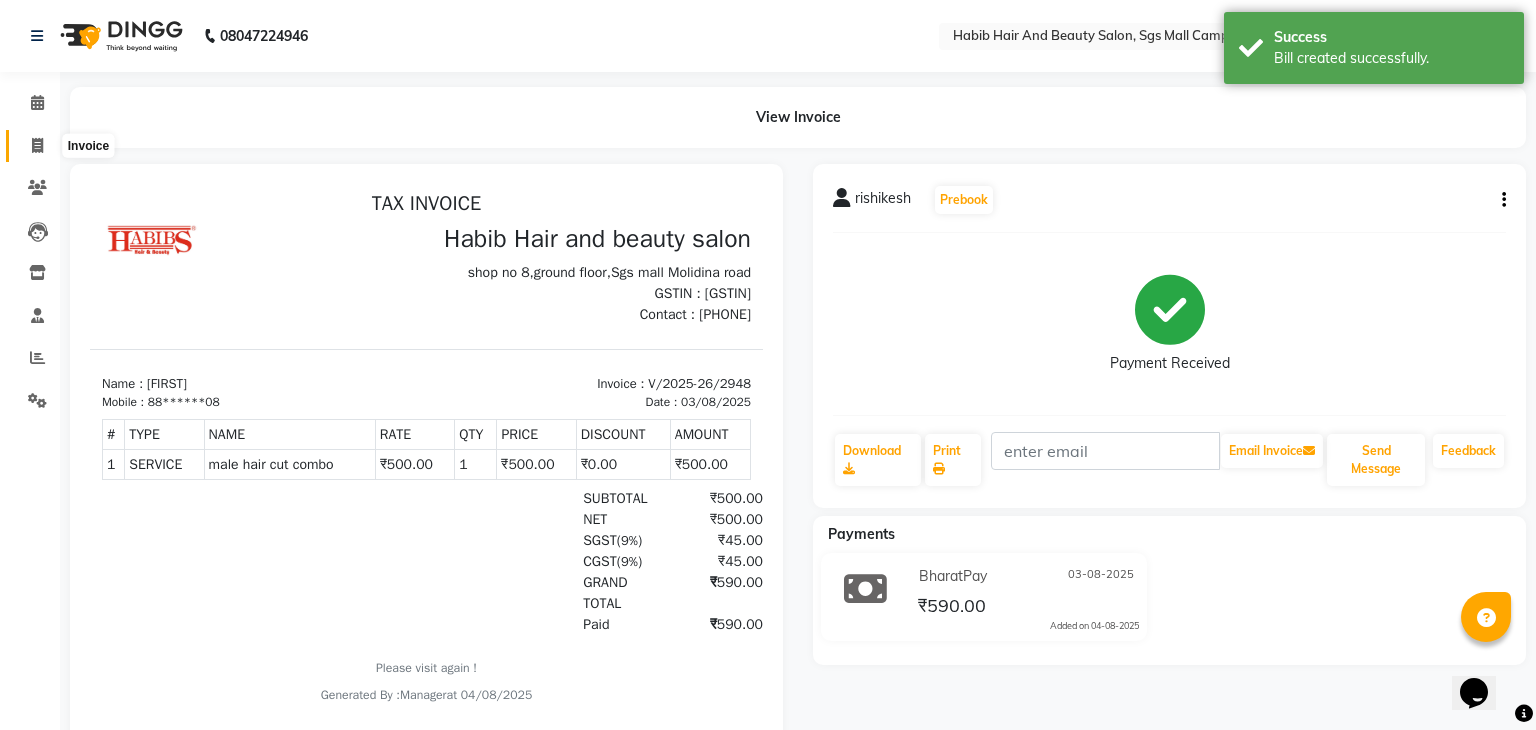select on "service" 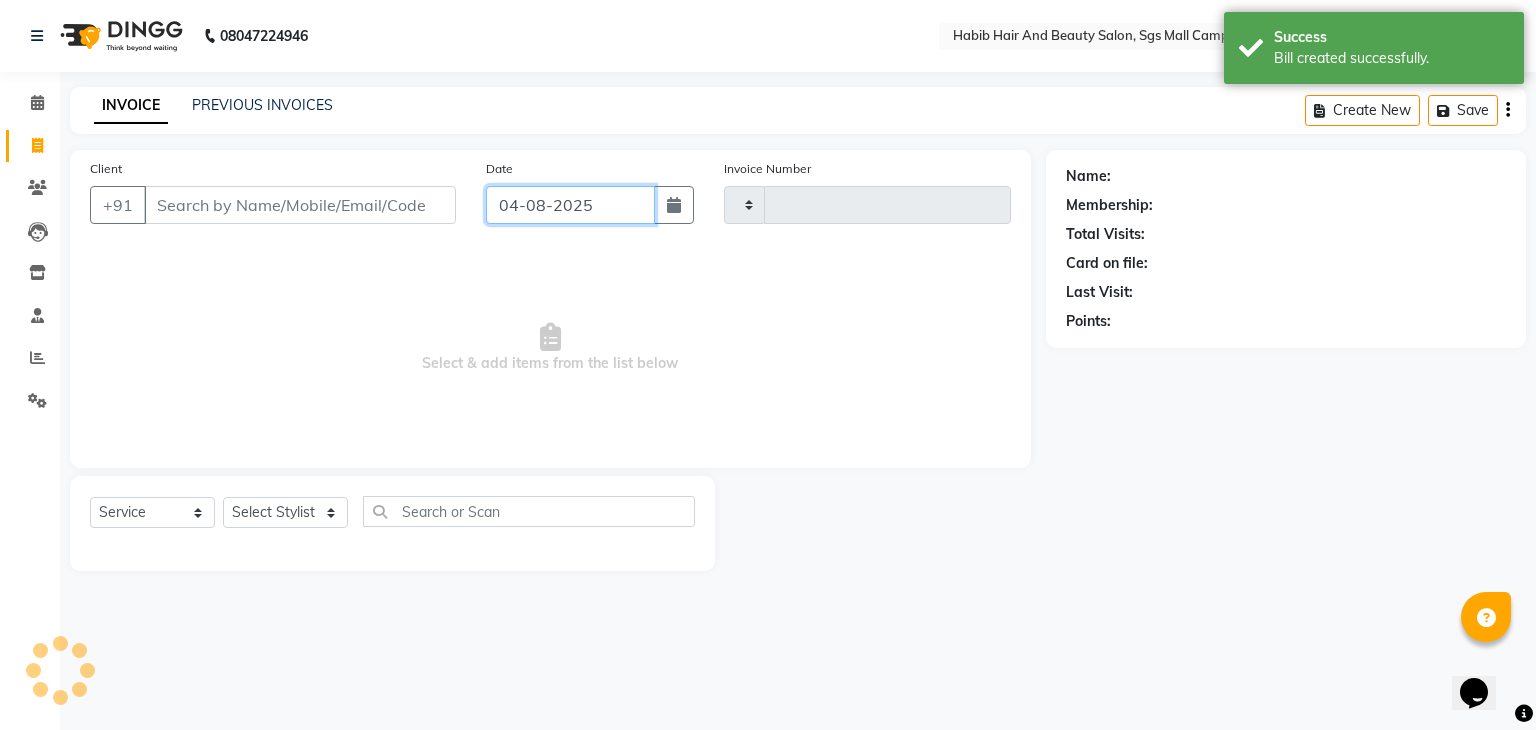 click on "04-08-2025" 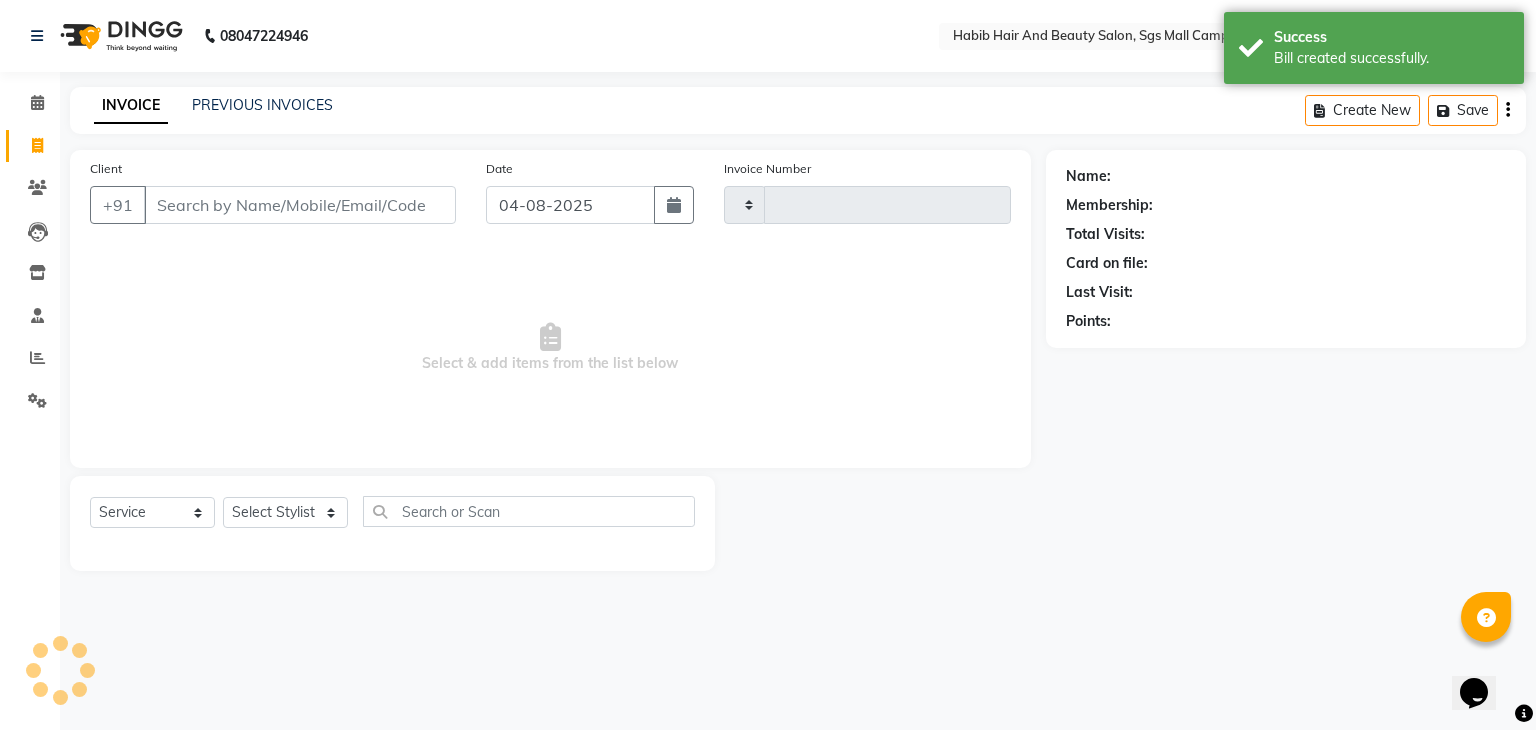 select on "8" 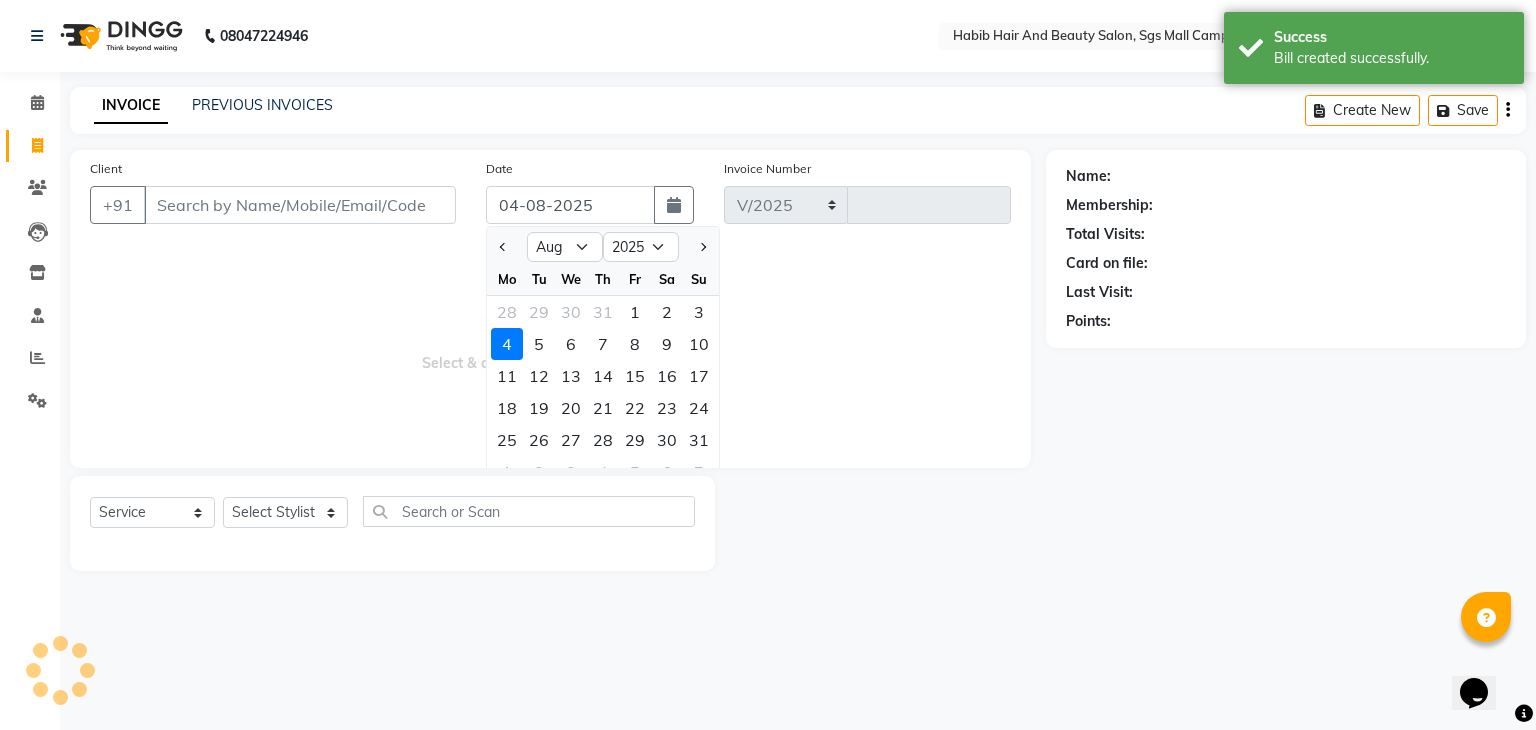 select on "8362" 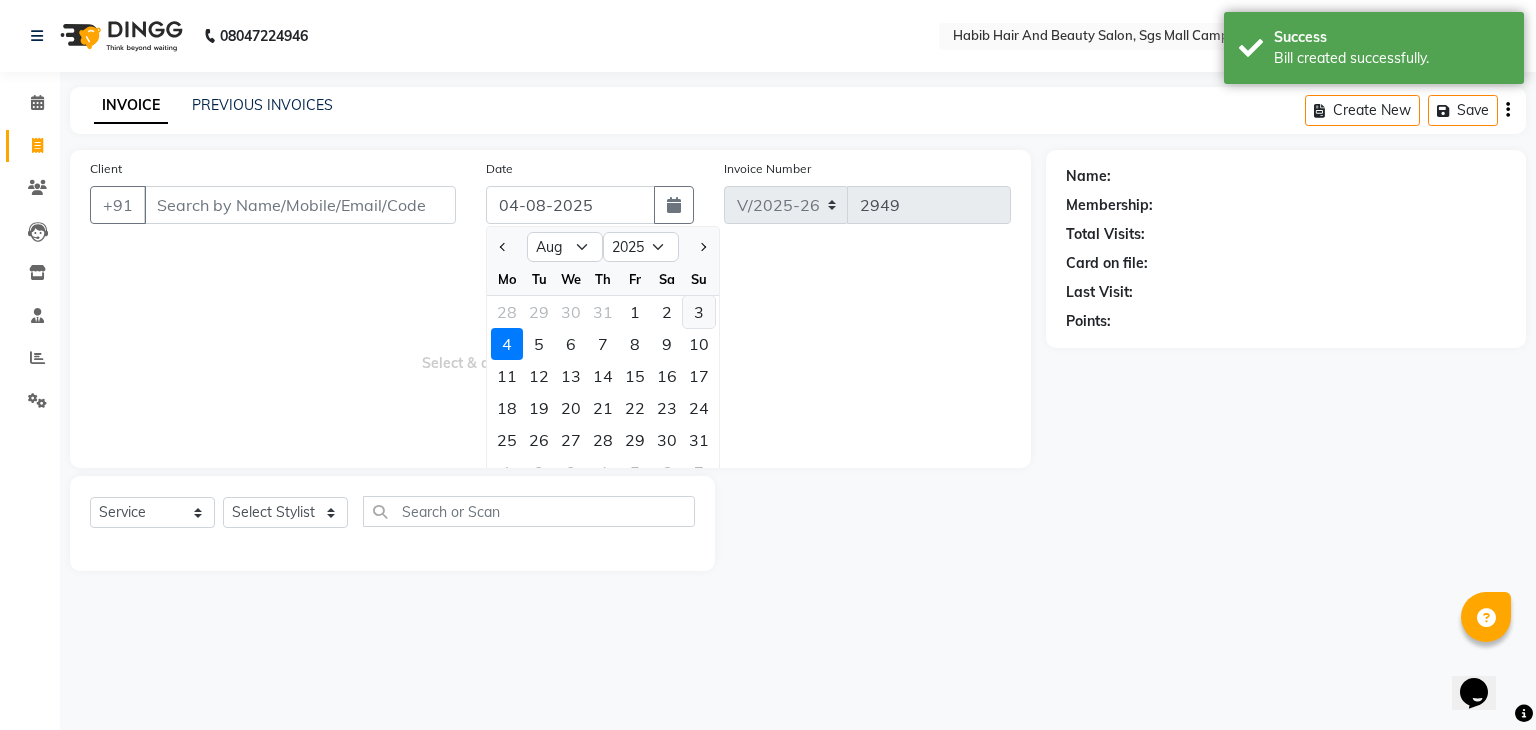 click on "3" 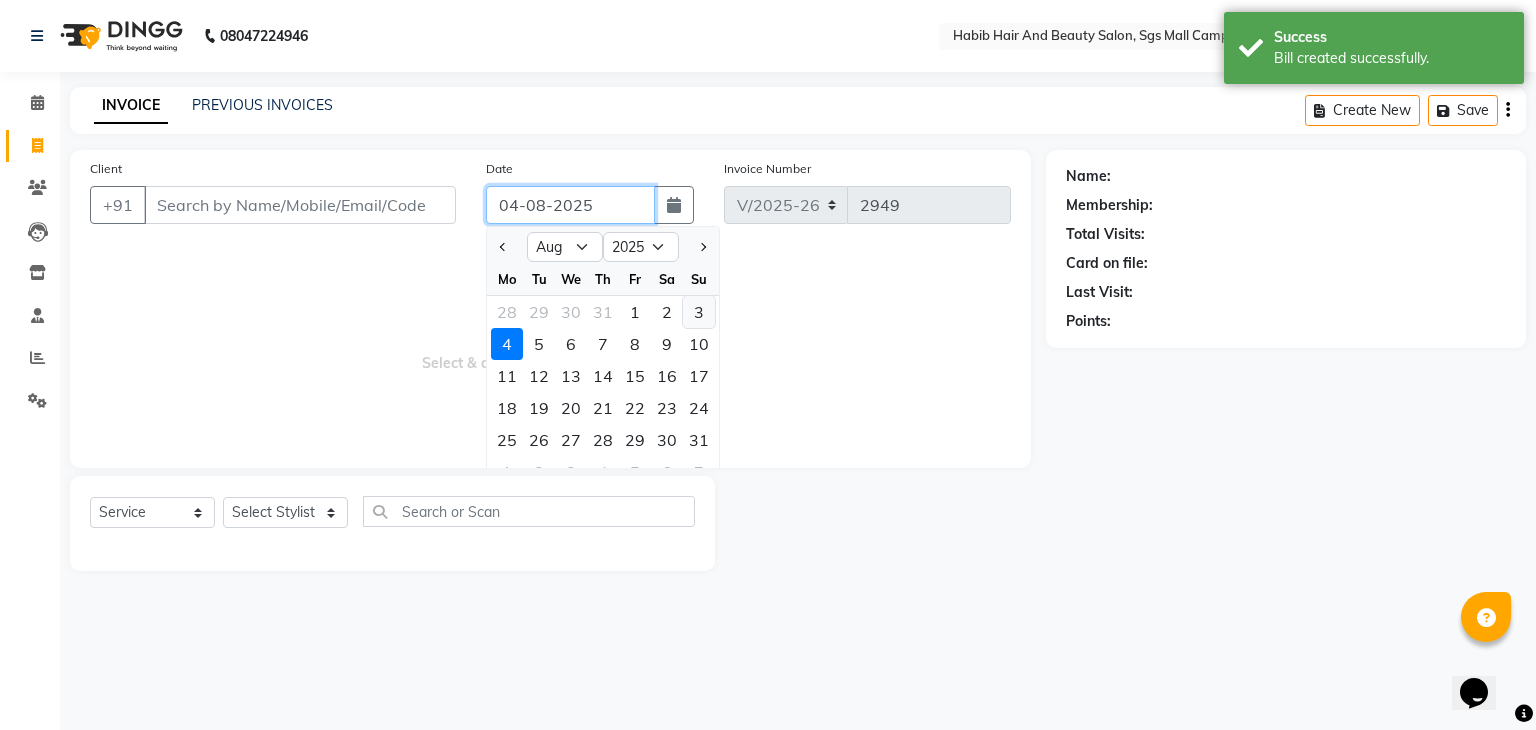 type on "03-08-2025" 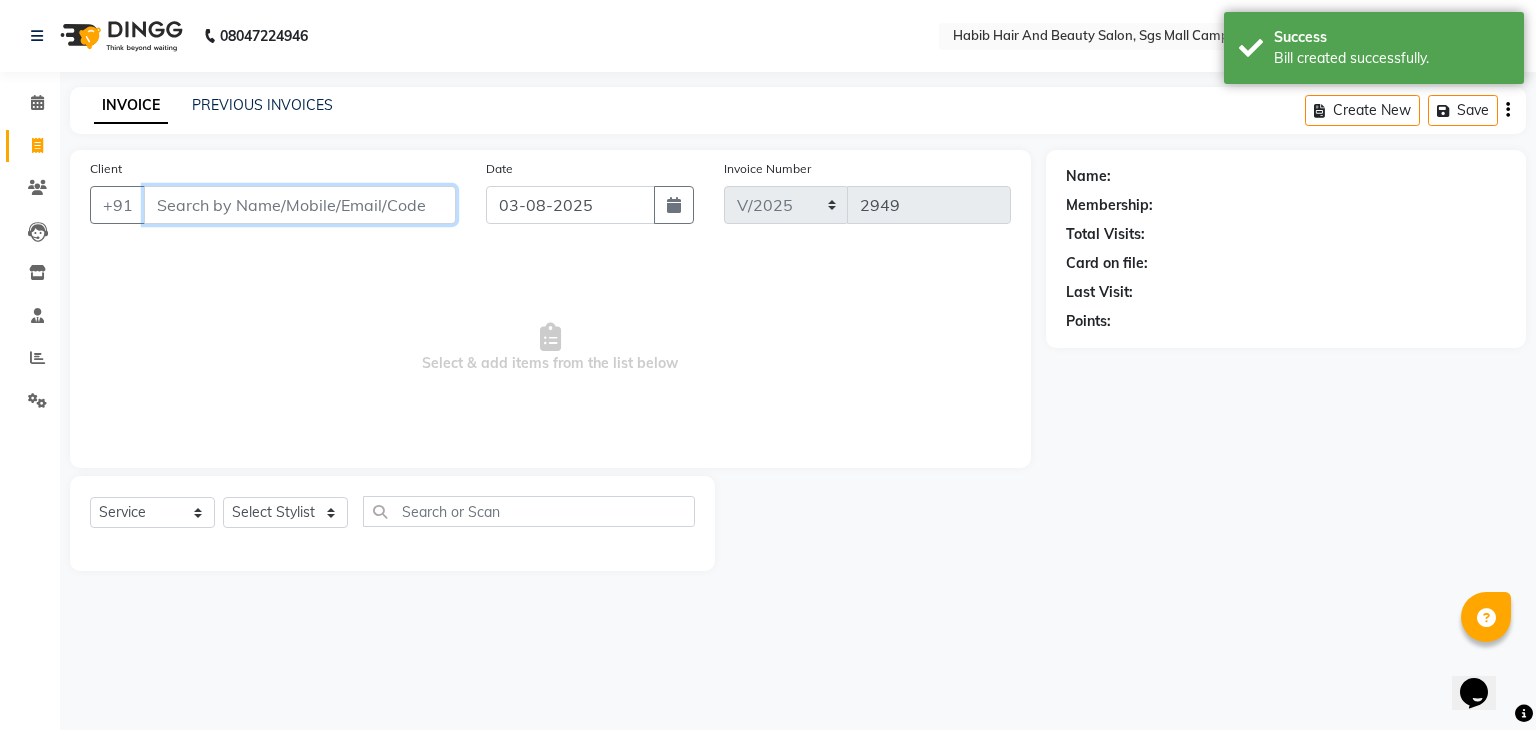 click on "Client" at bounding box center (300, 205) 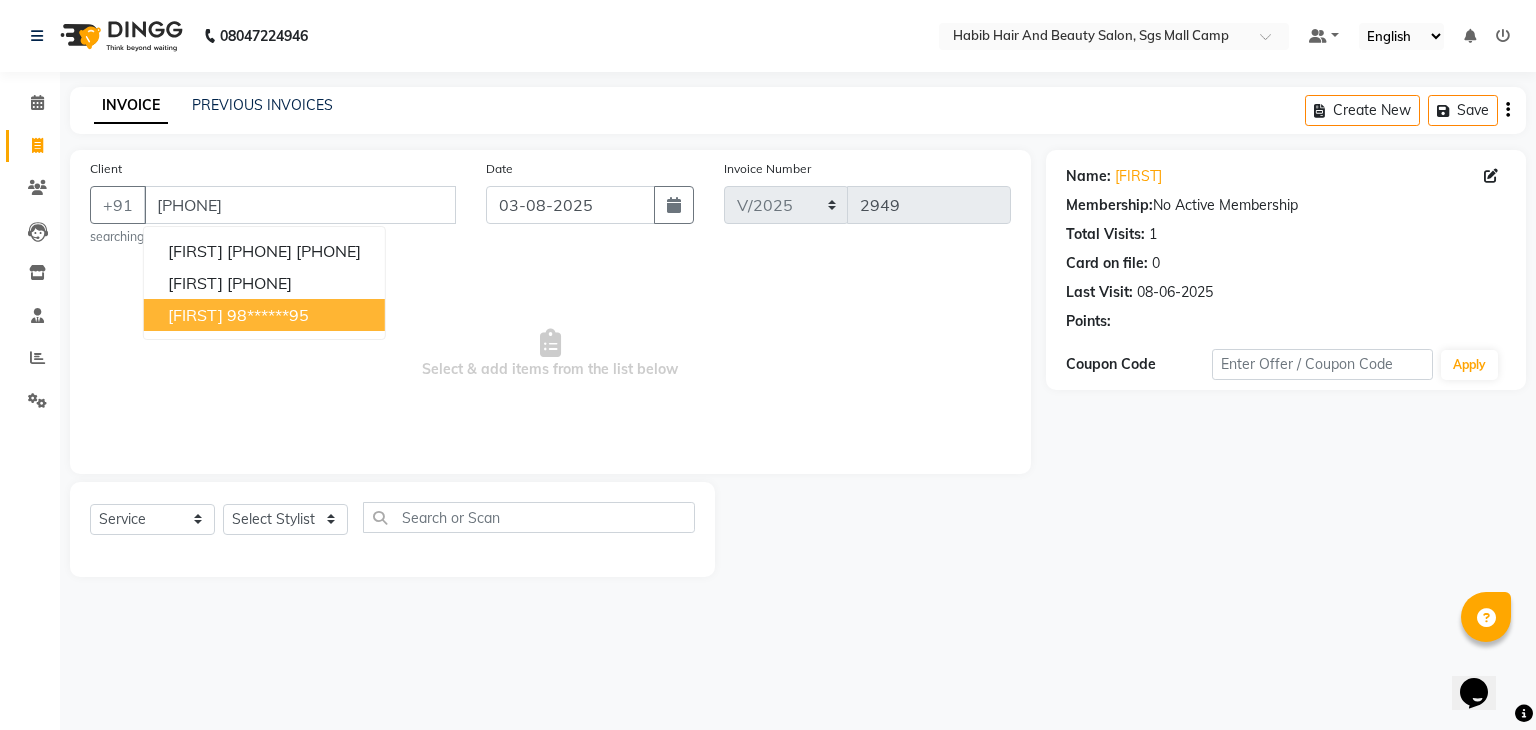 click on "98******95" at bounding box center (268, 315) 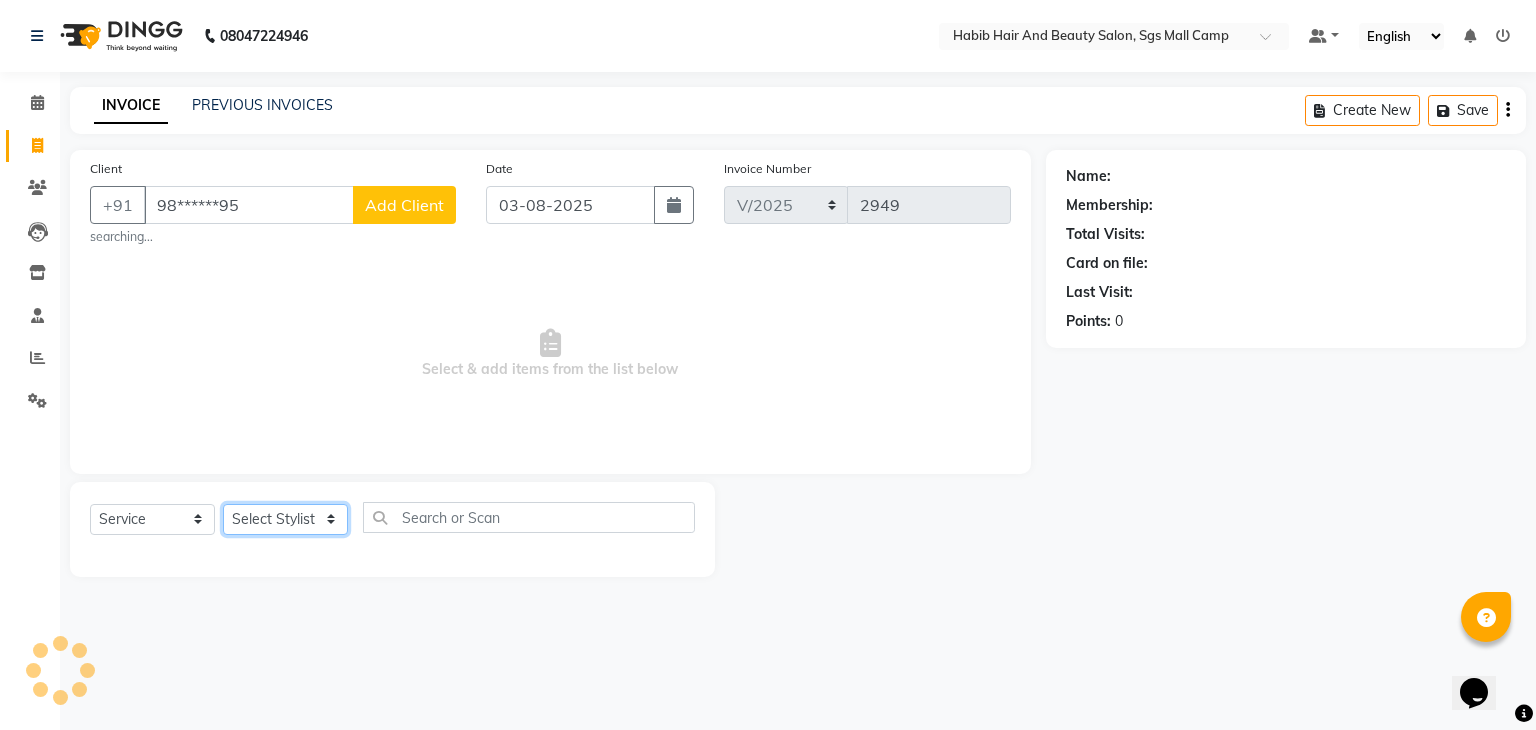 click on "Select Stylist akshay rajguru Avinash  Debojit Manager Micheal  sangeeta shilpa sujal Suraj  swapnil vishakha" 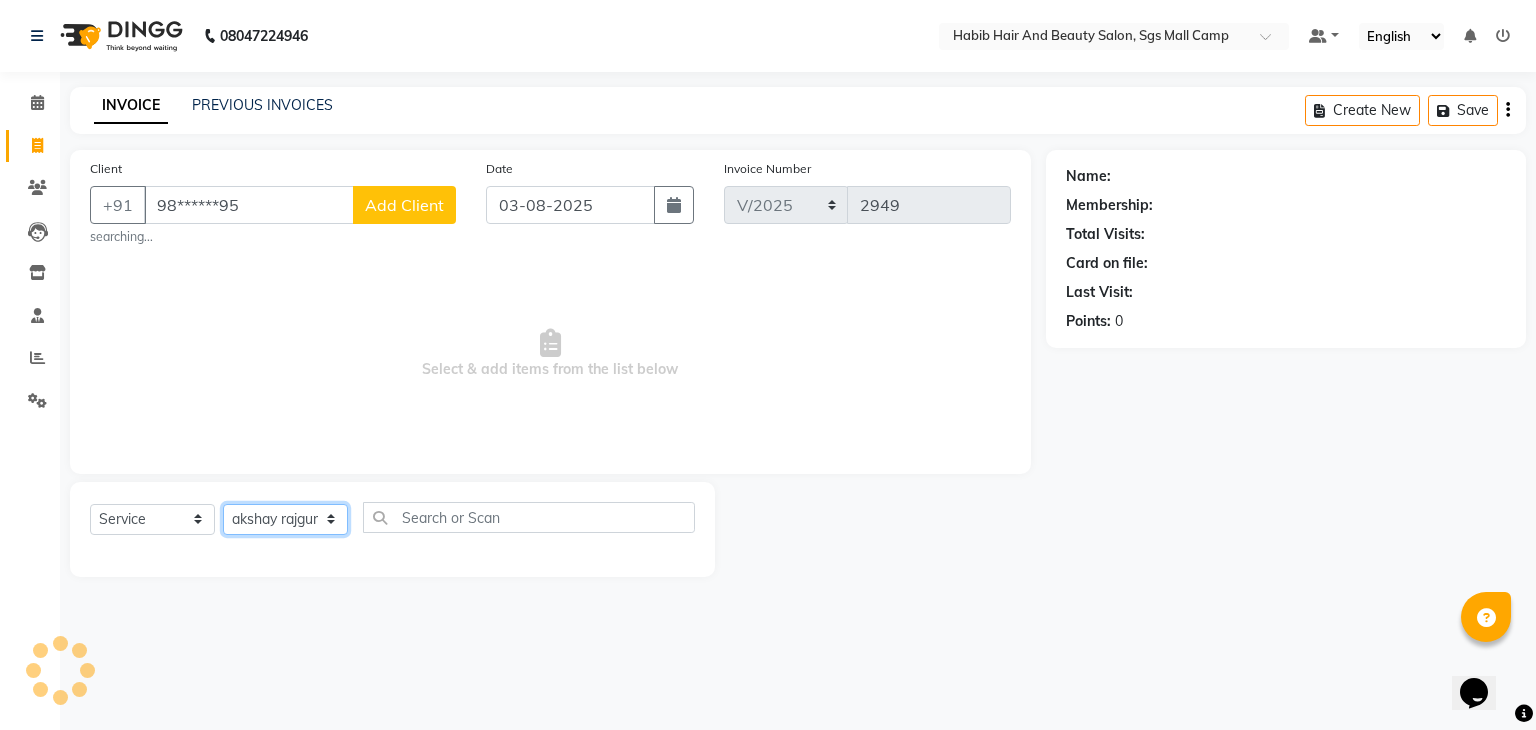 click on "Select Stylist akshay rajguru Avinash  Debojit Manager Micheal  sangeeta shilpa sujal Suraj  swapnil vishakha" 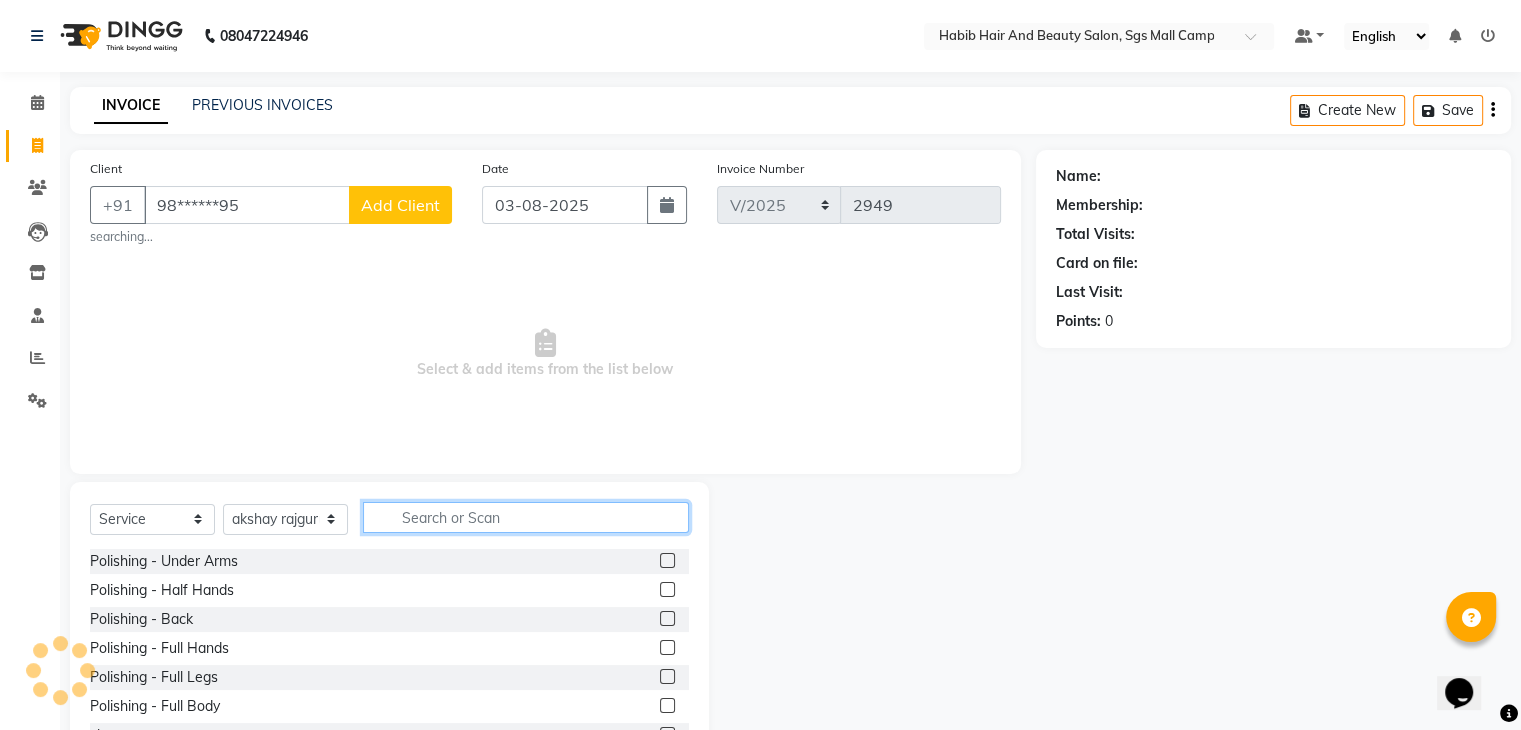 click 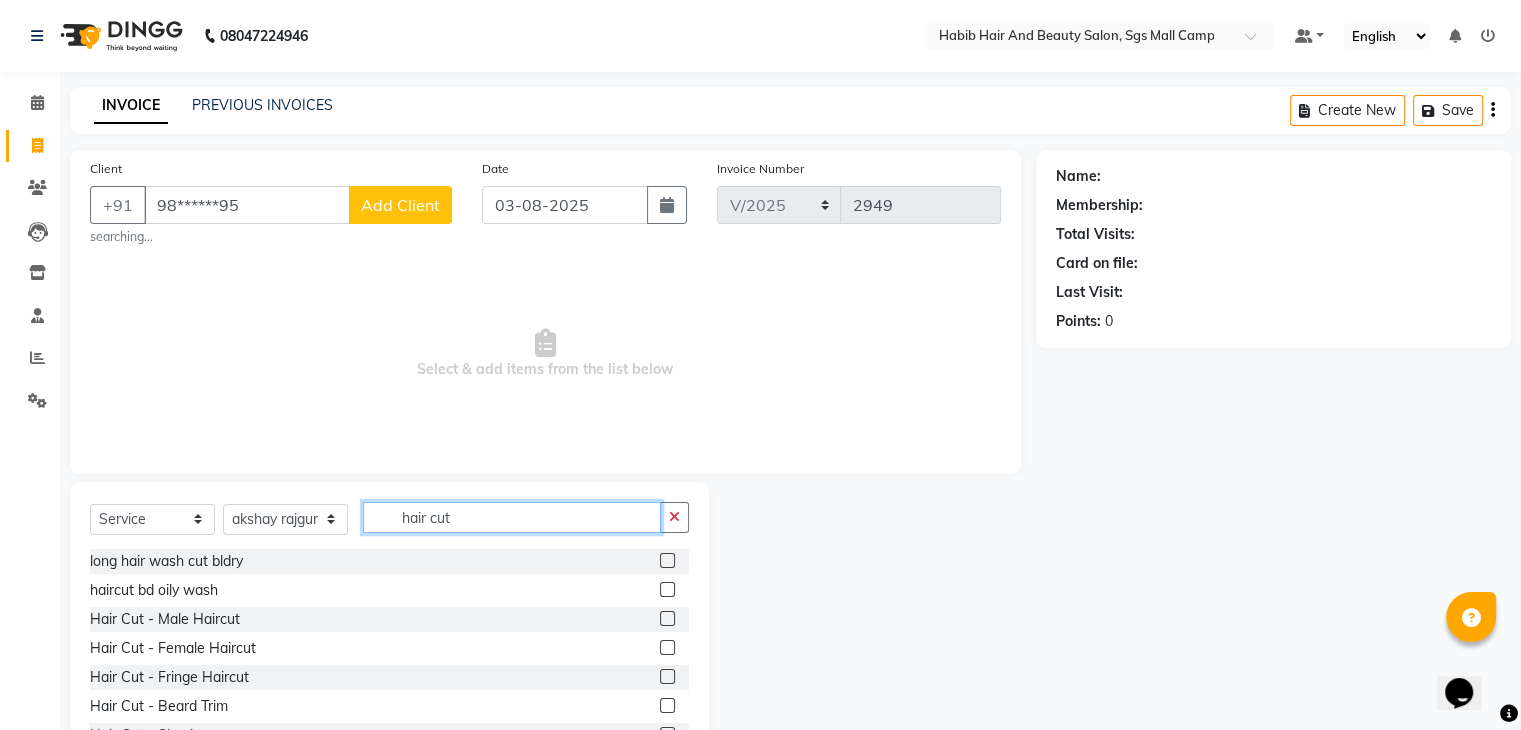 type on "hair cut" 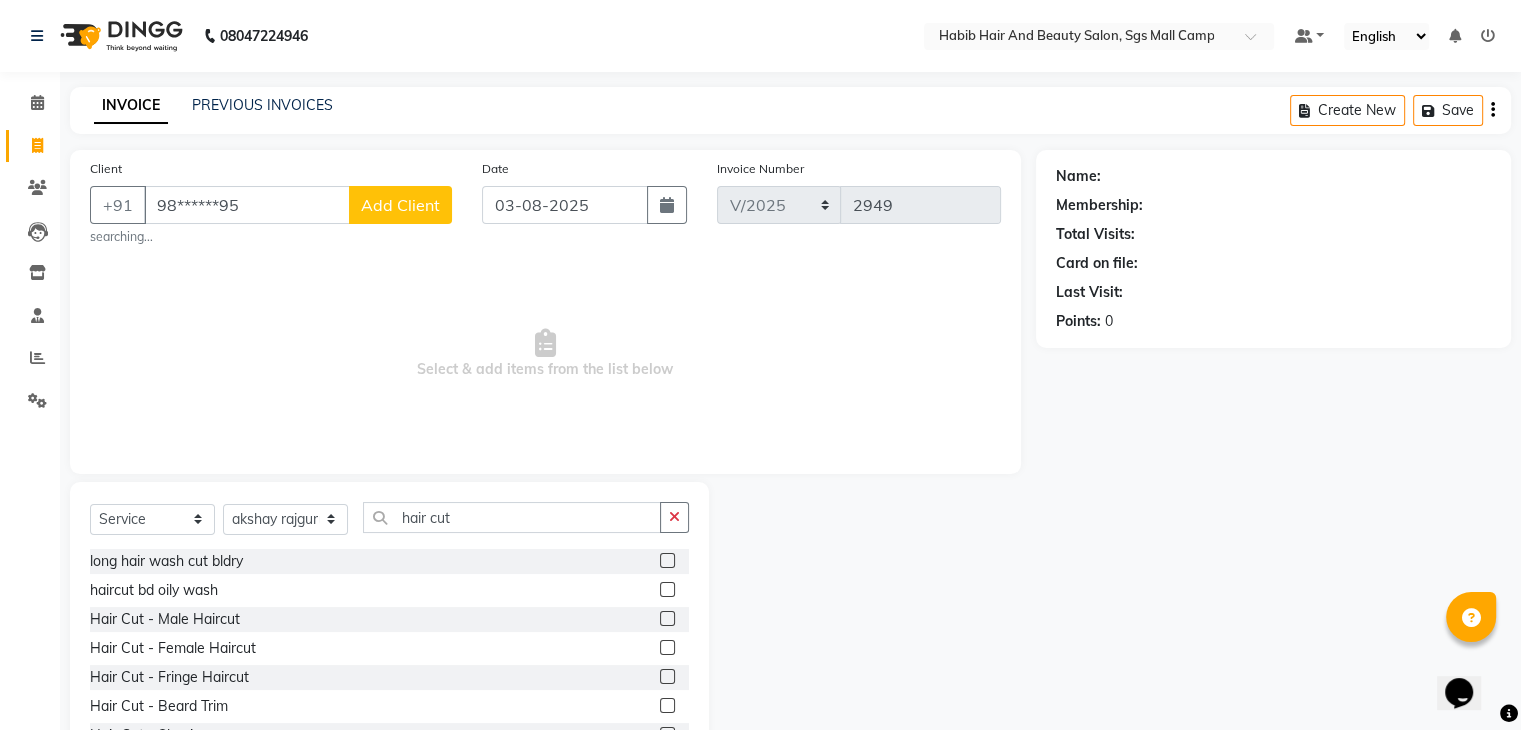 click 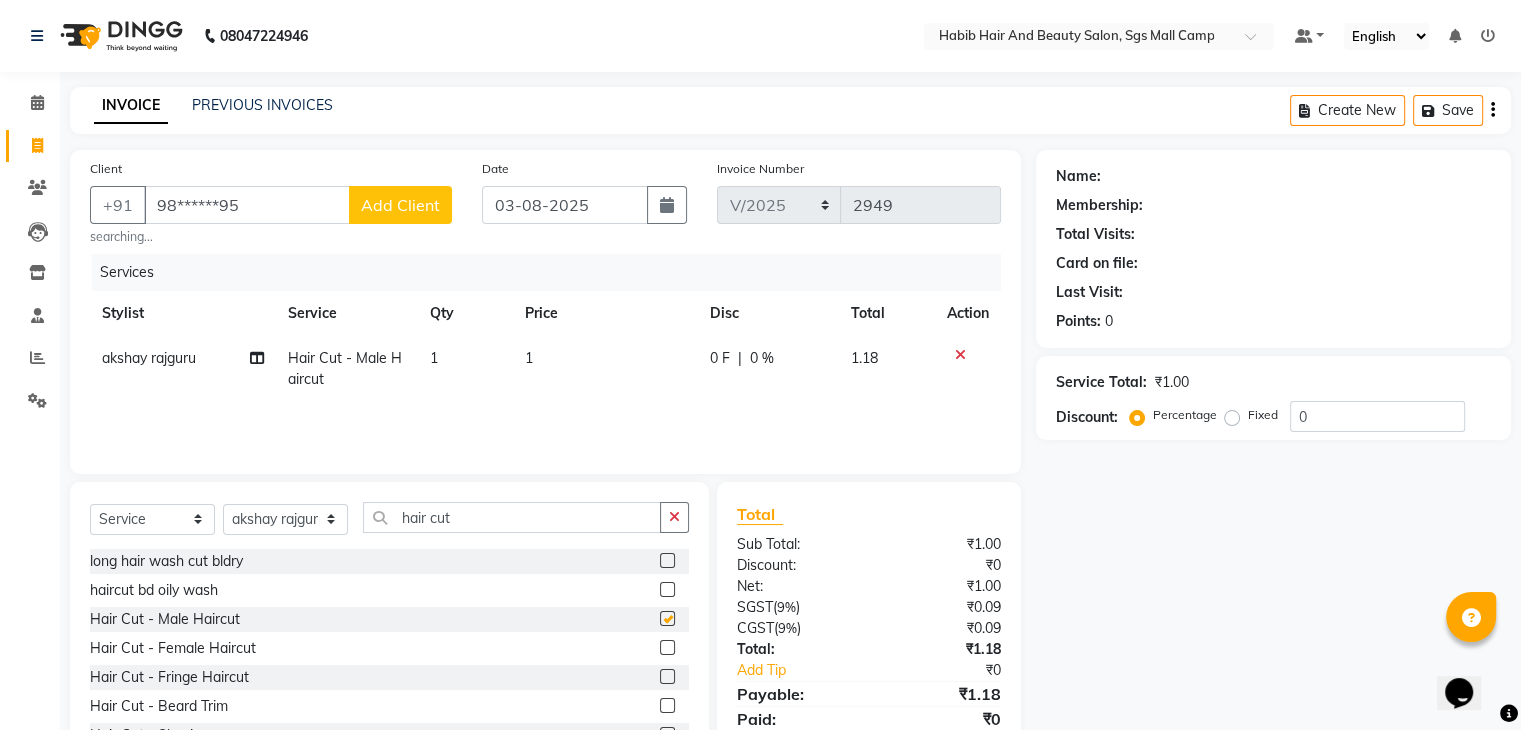 checkbox on "false" 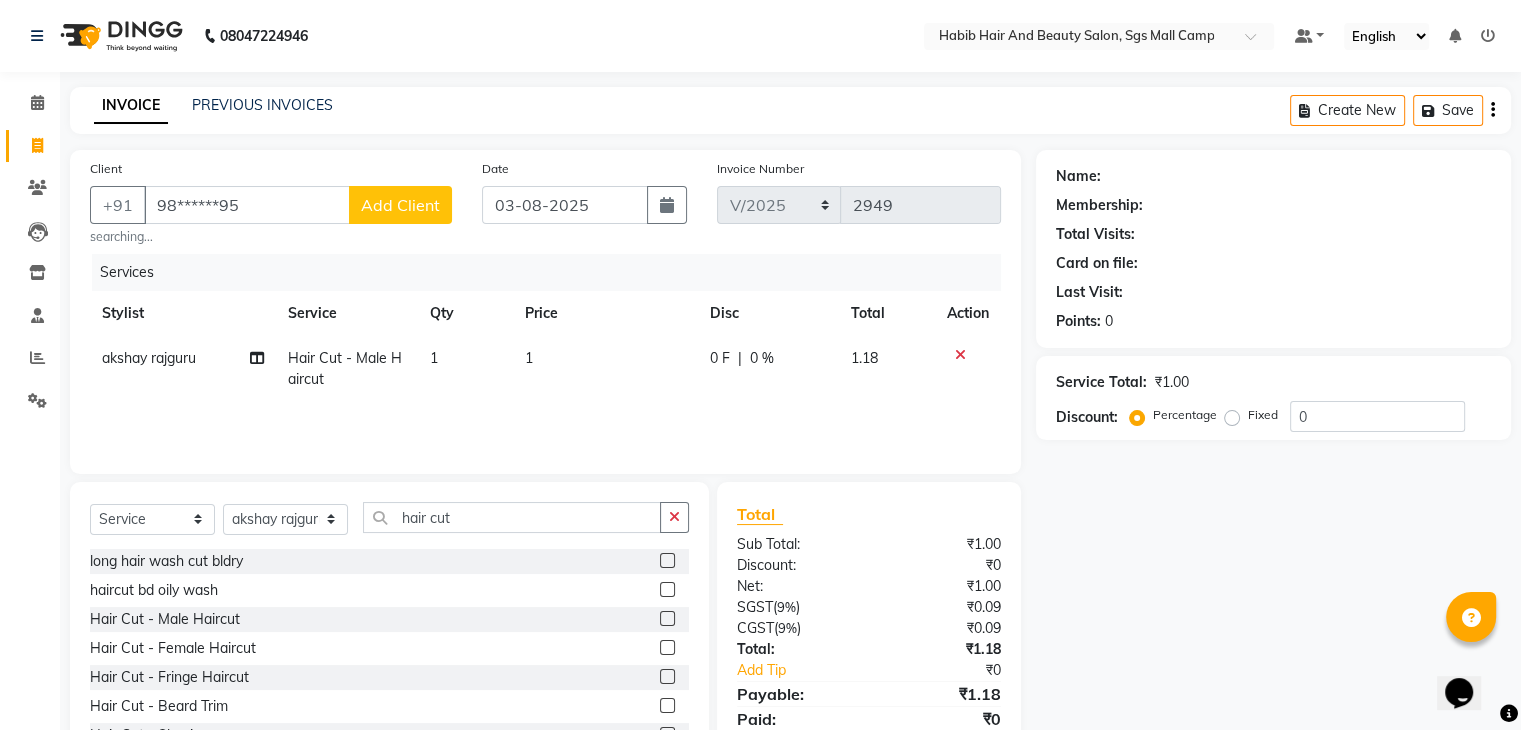 click on "1" 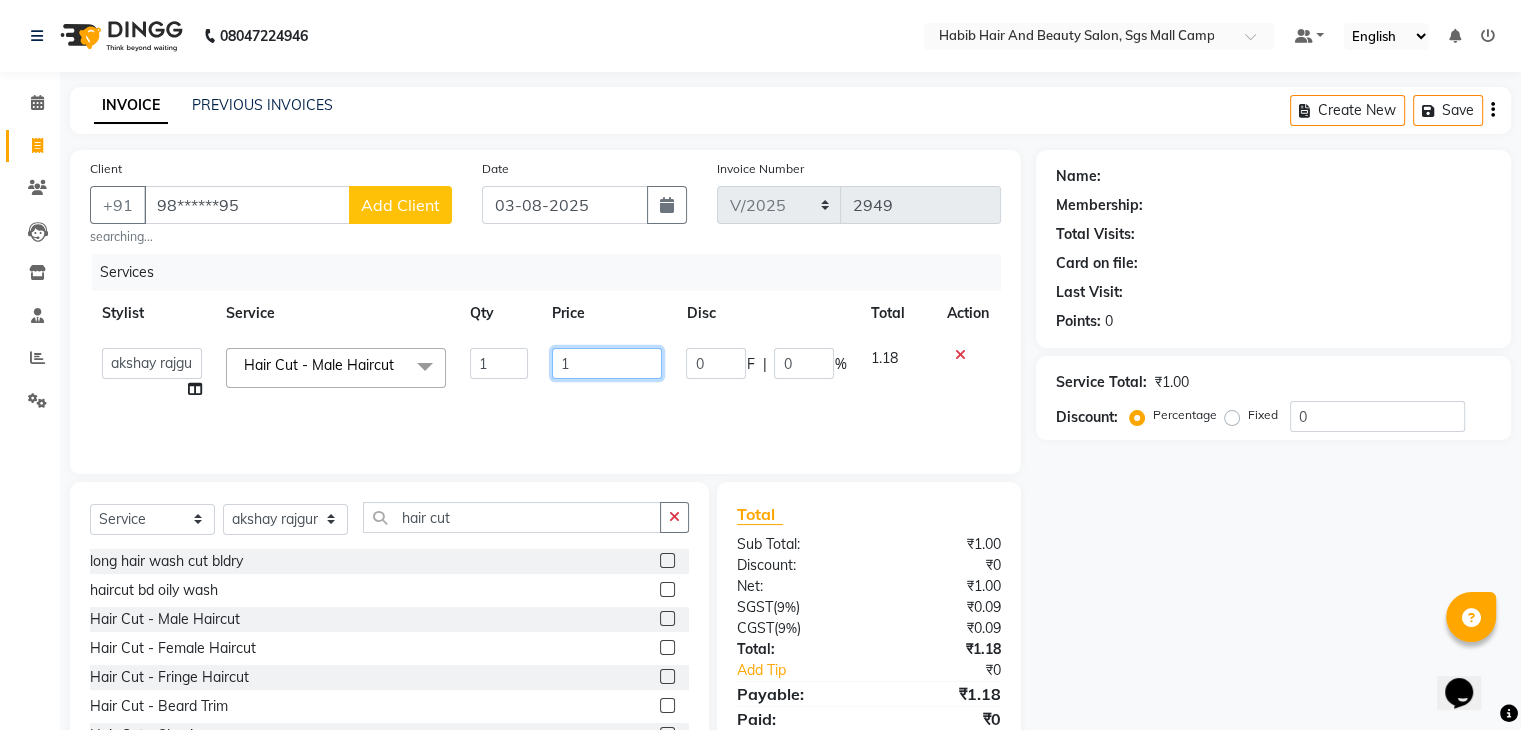 click on "1" 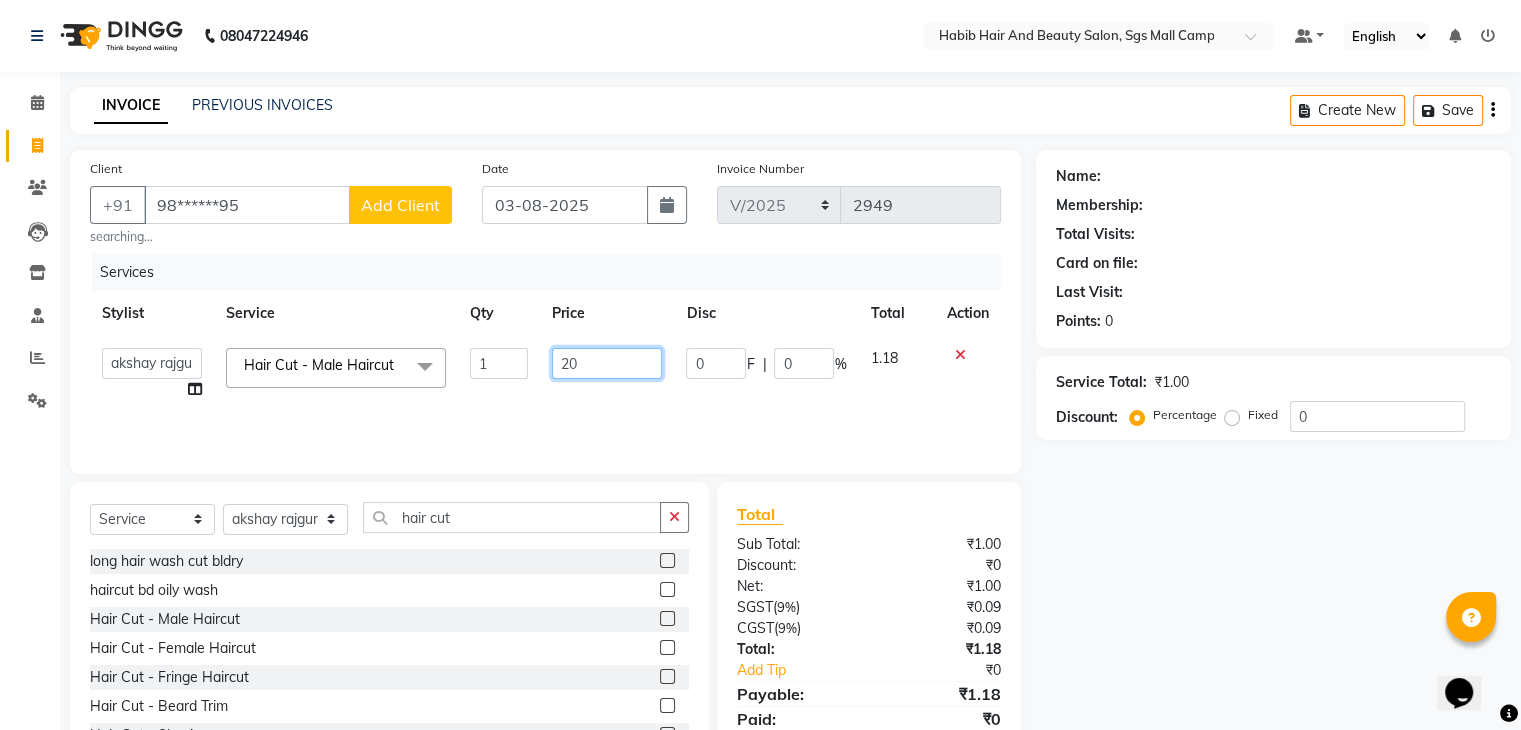 type on "200" 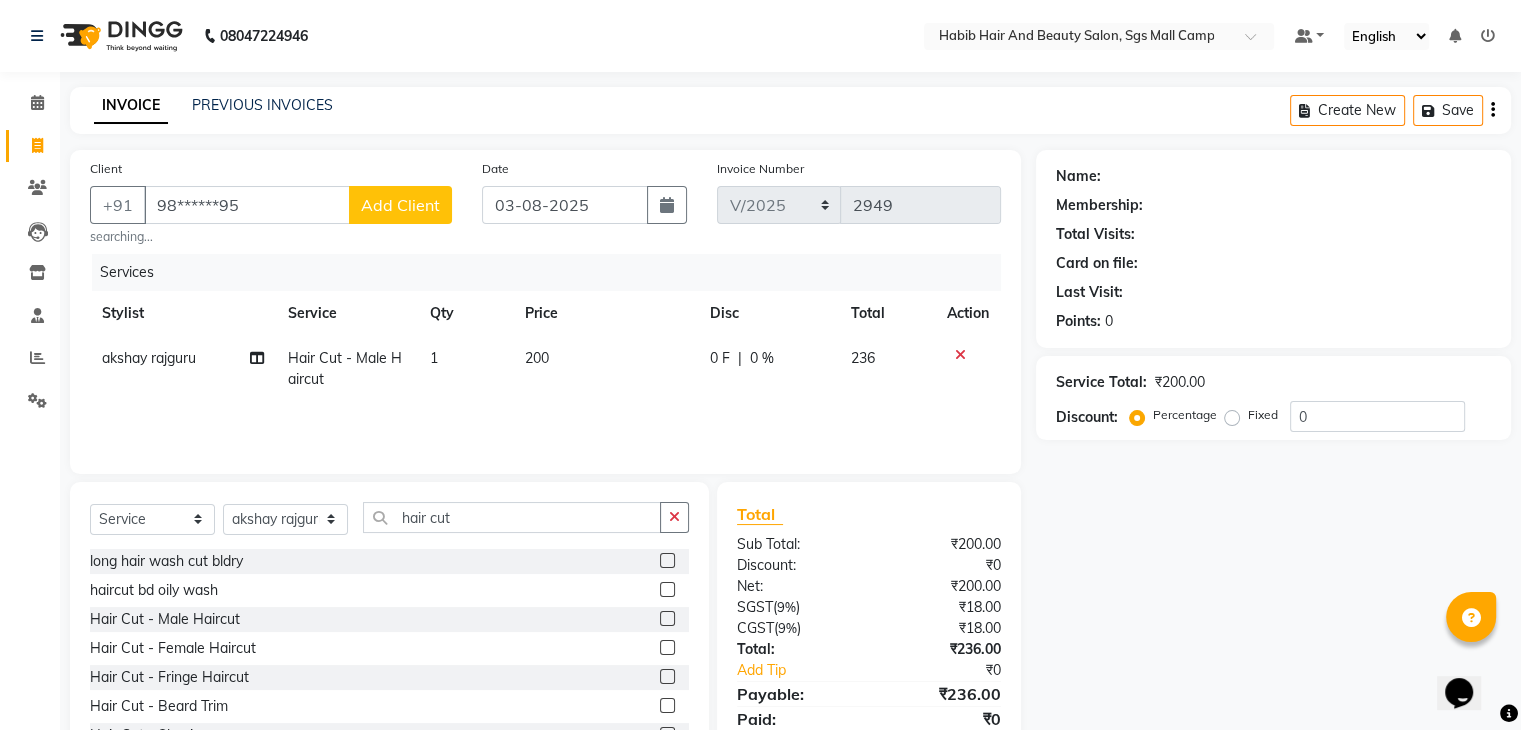 click on "Name: Membership: Total Visits: Card on file: Last Visit:  Points:   0  Service Total:  ₹200.00  Discount:  Percentage   Fixed  0" 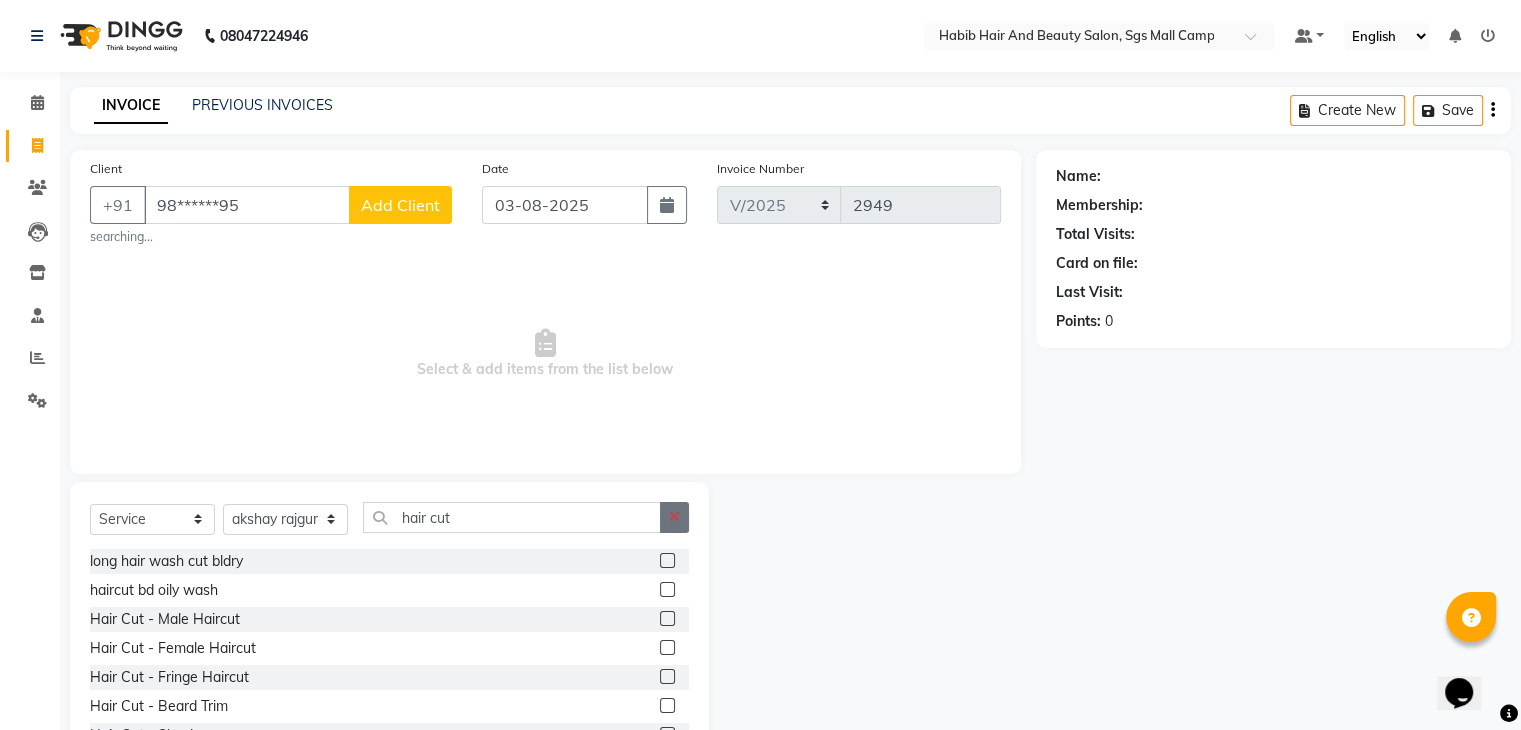 click 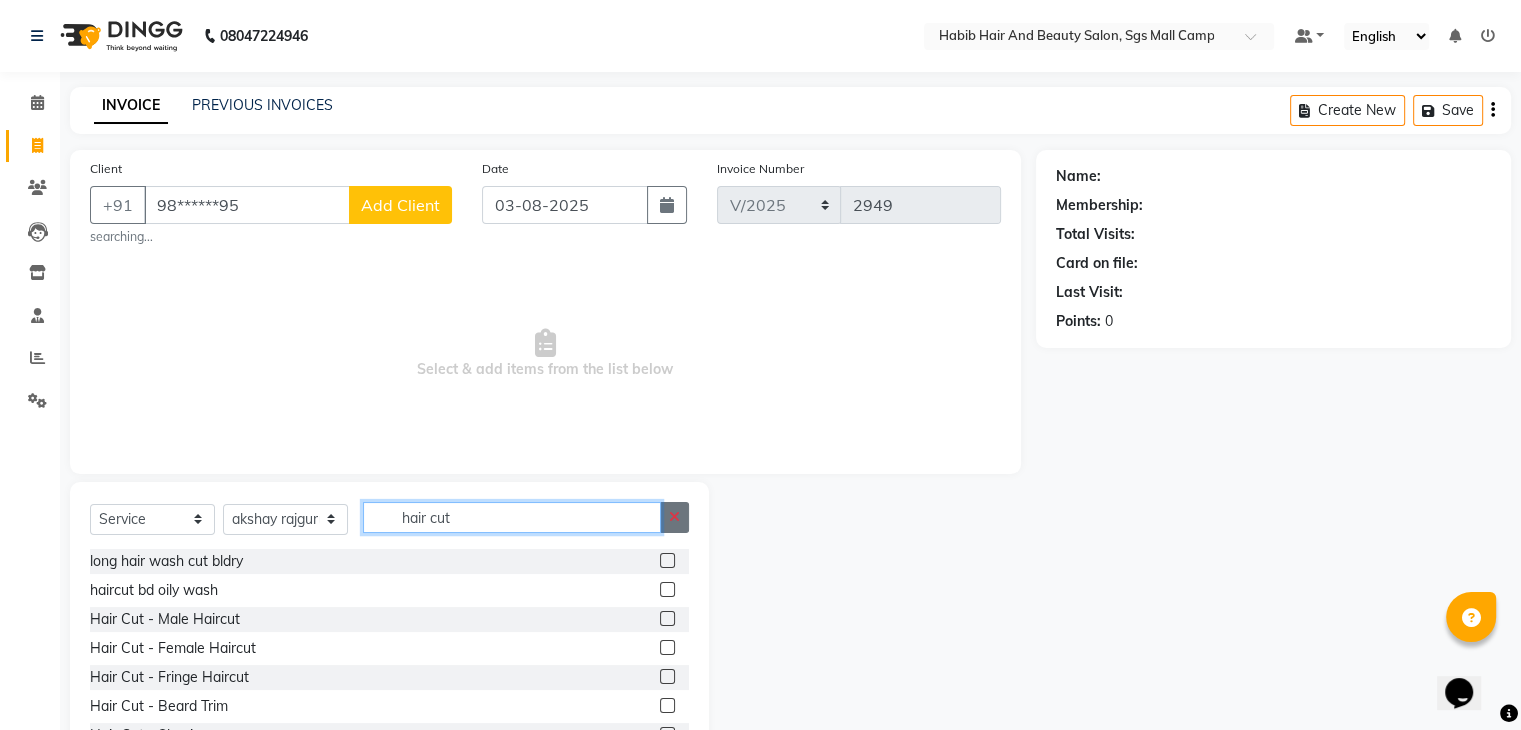 type 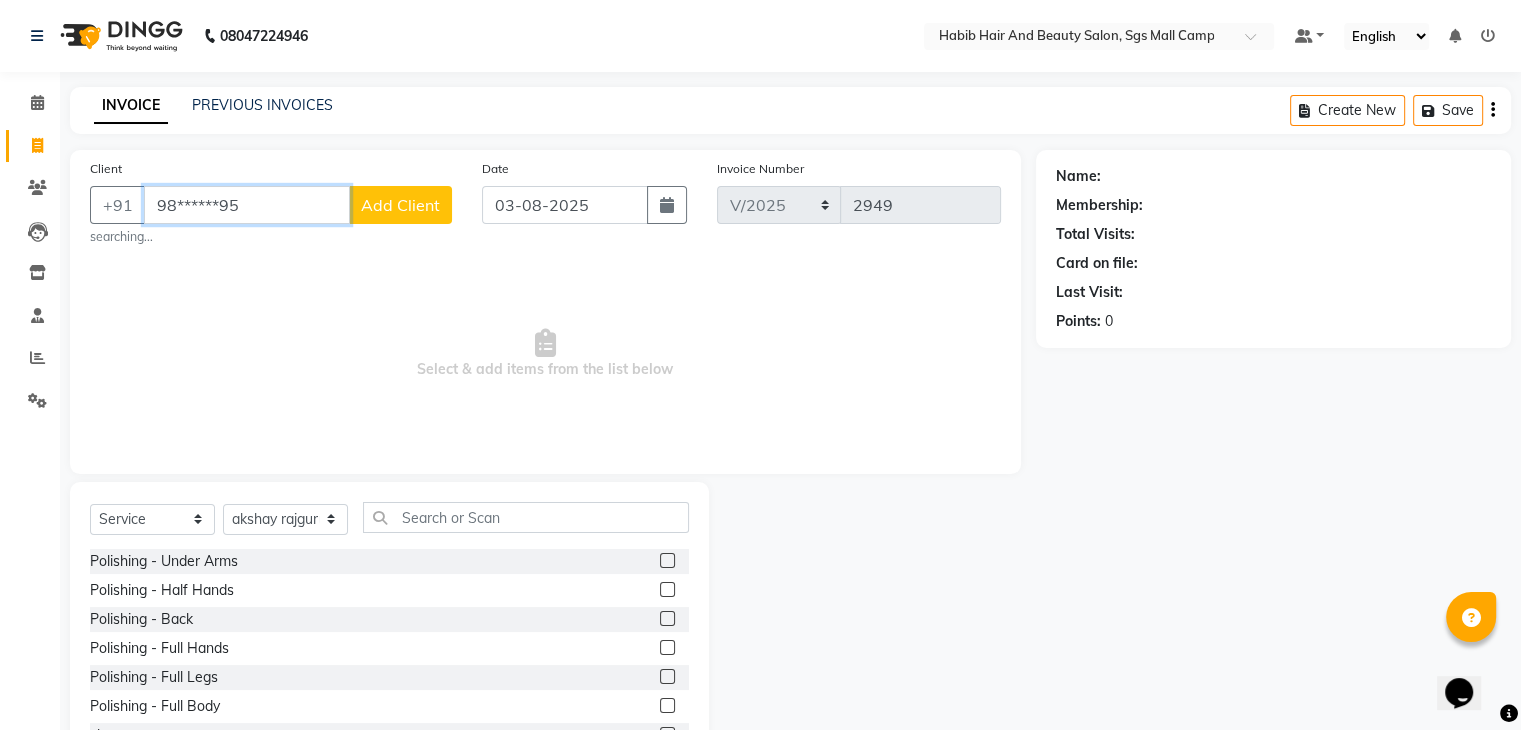 click on "98******95" at bounding box center [247, 205] 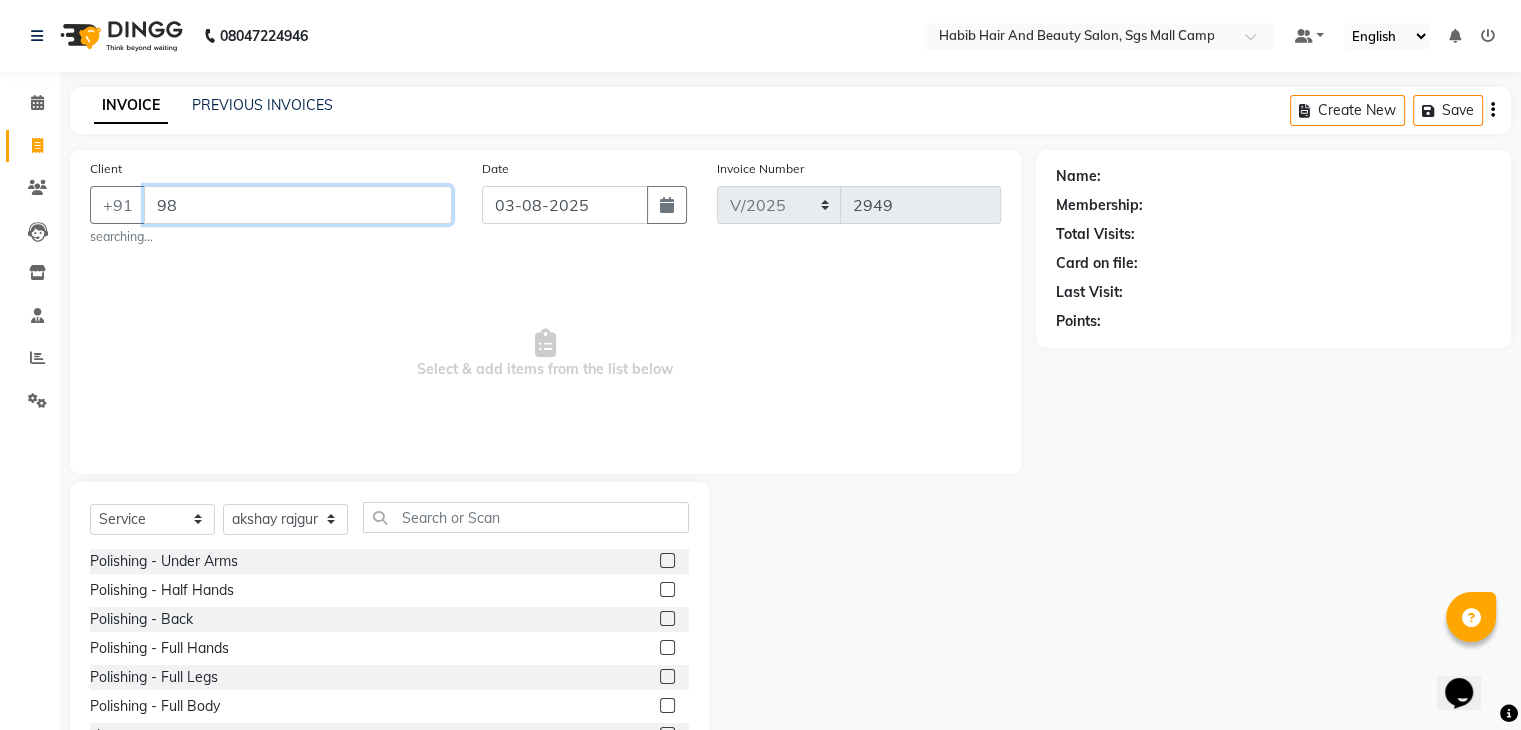type on "9" 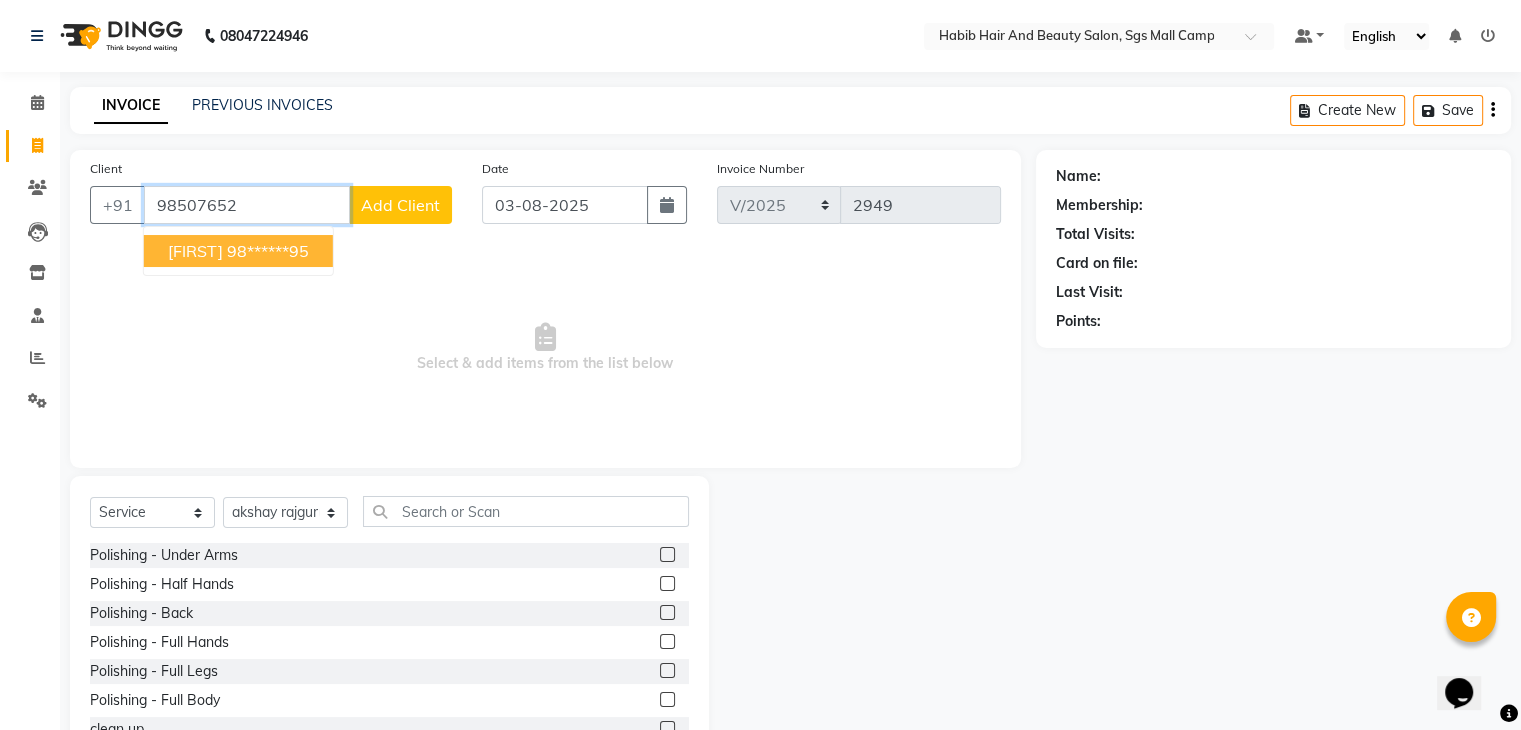 click on "98******95" at bounding box center (268, 251) 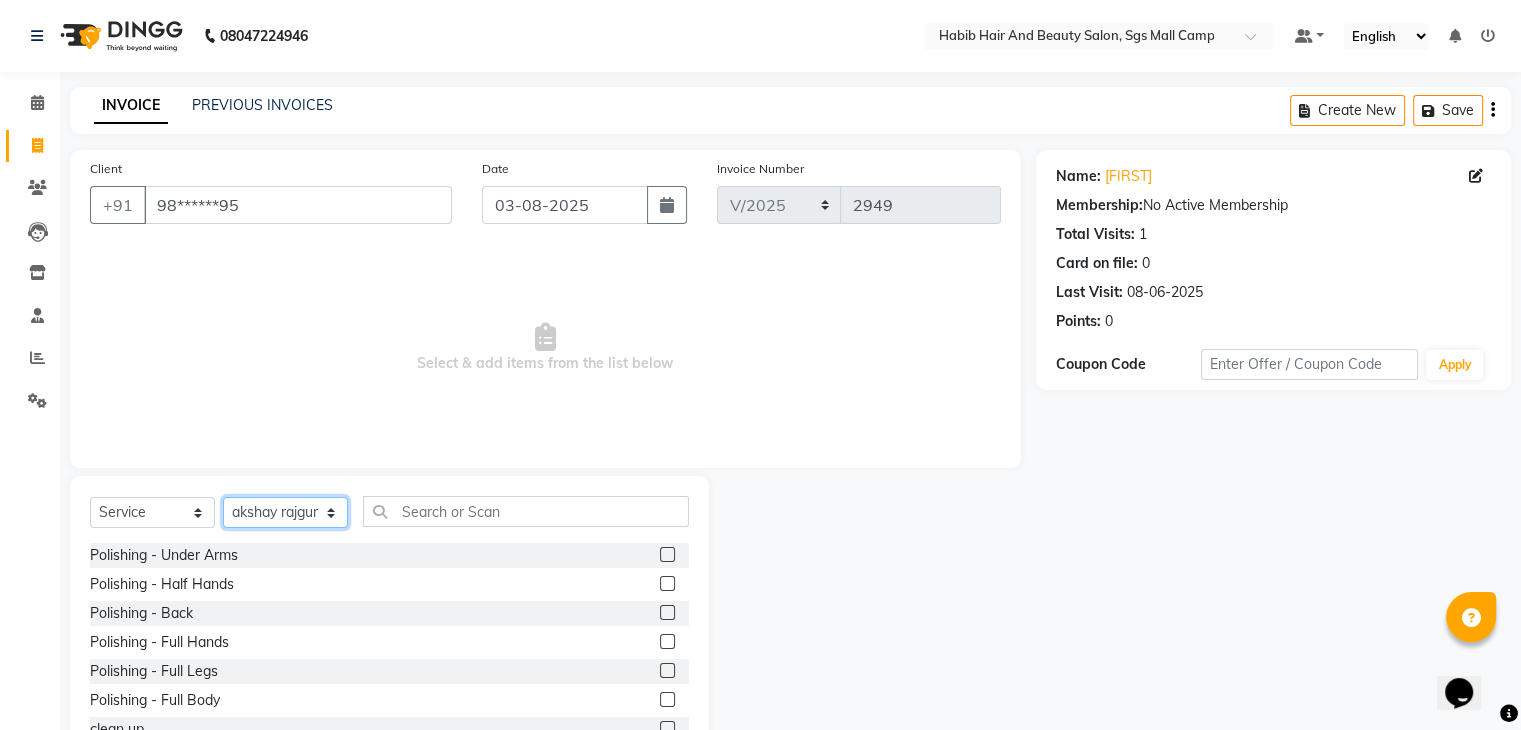 click on "Select Stylist akshay rajguru Avinash  Debojit Manager Micheal  sangeeta shilpa sujal Suraj  swapnil vishakha" 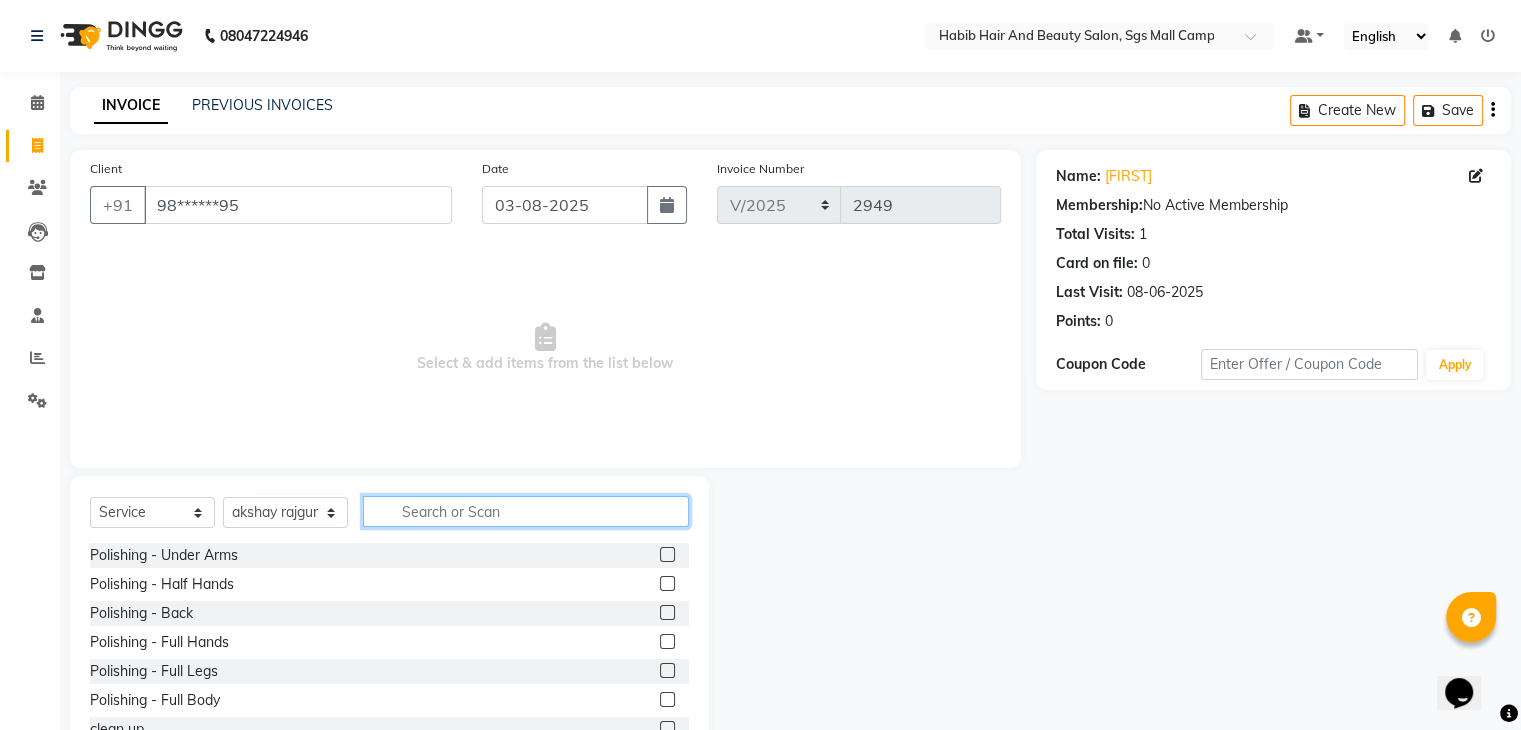 click 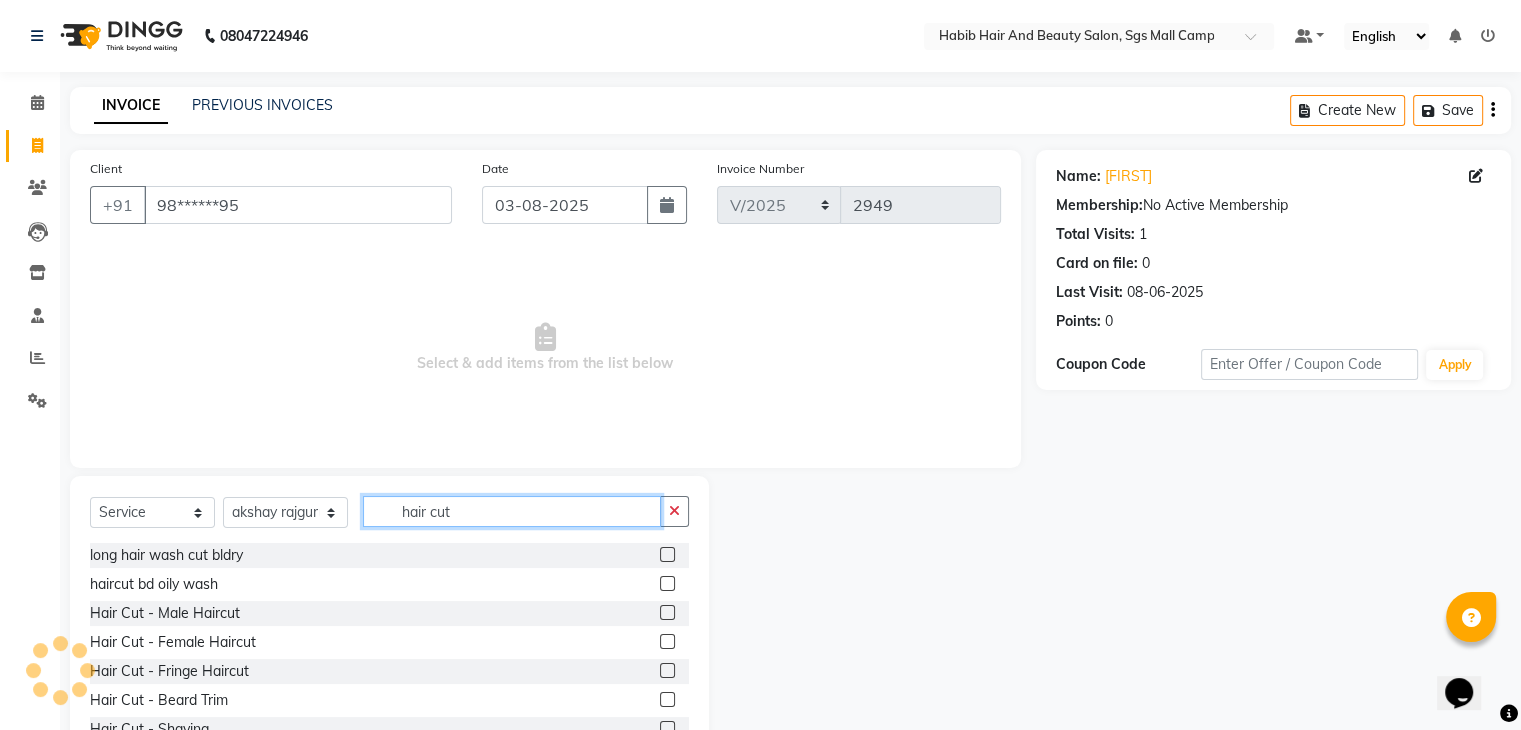 type on "hair cut" 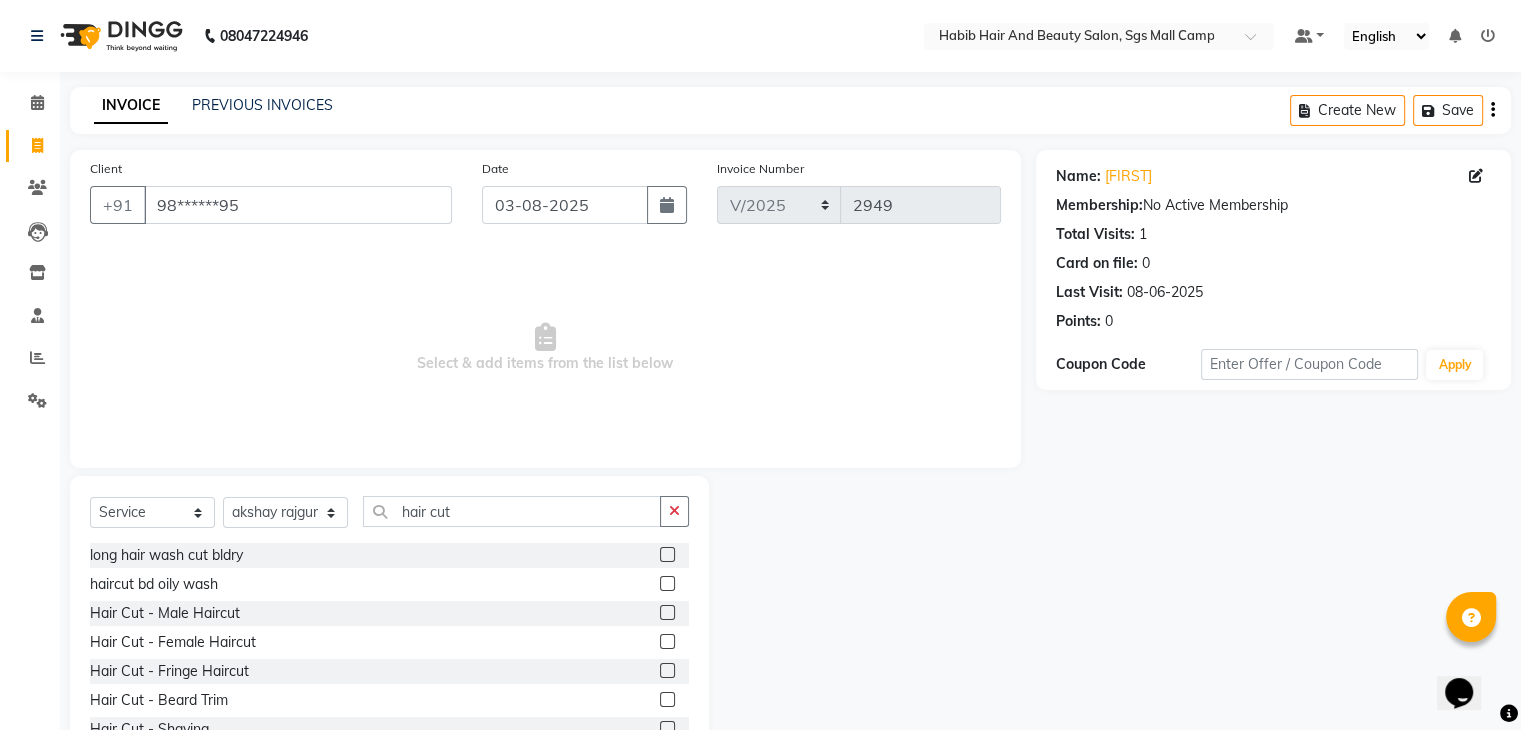 click 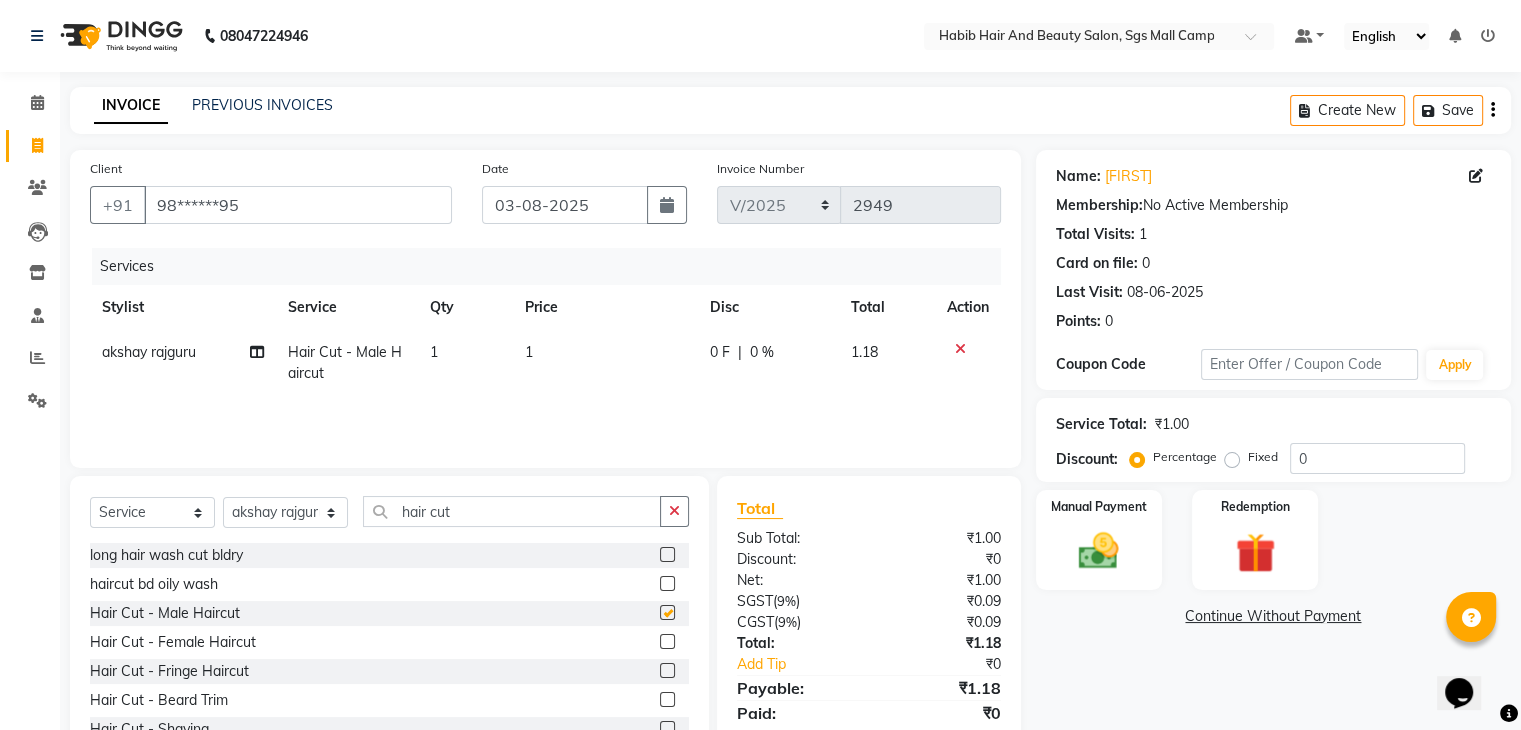 checkbox on "false" 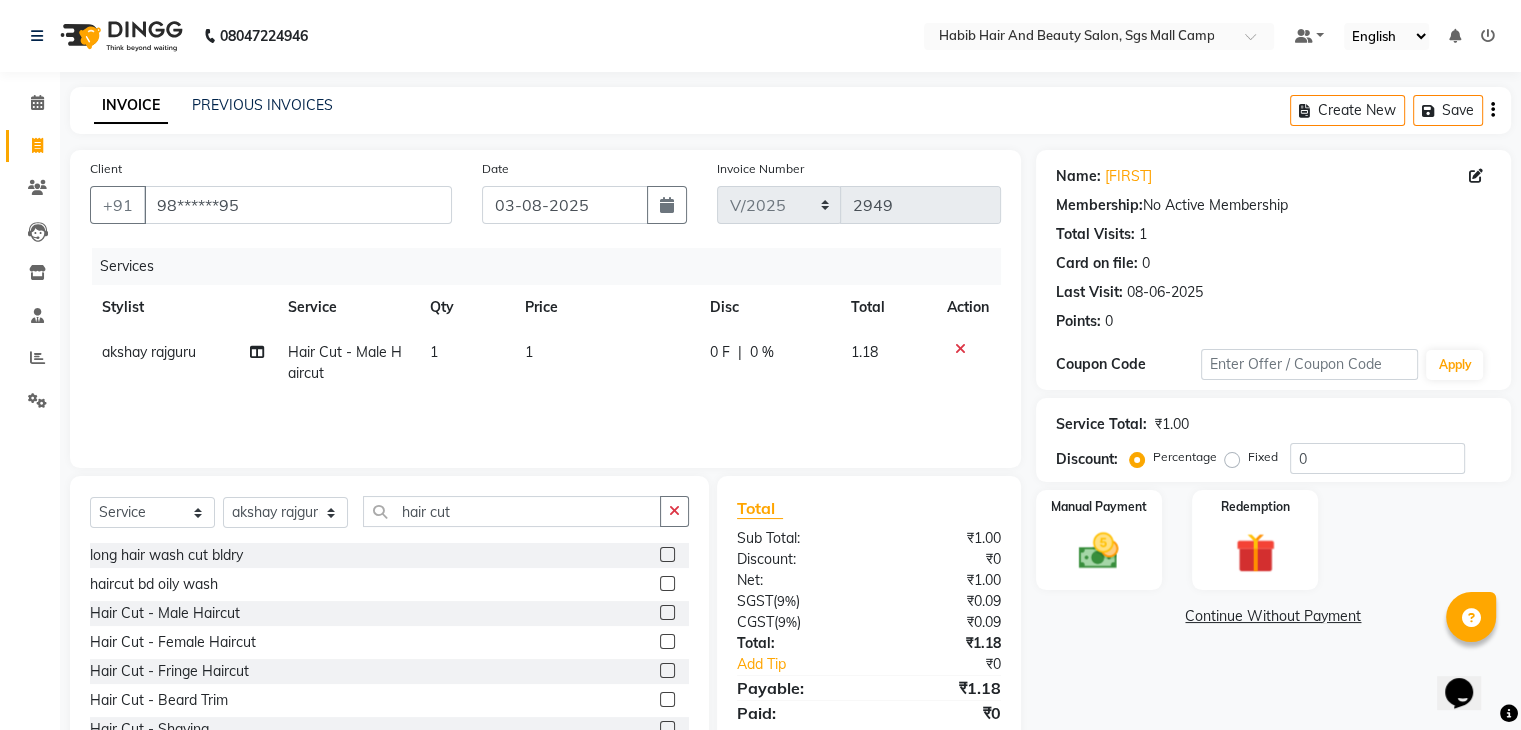 click on "1" 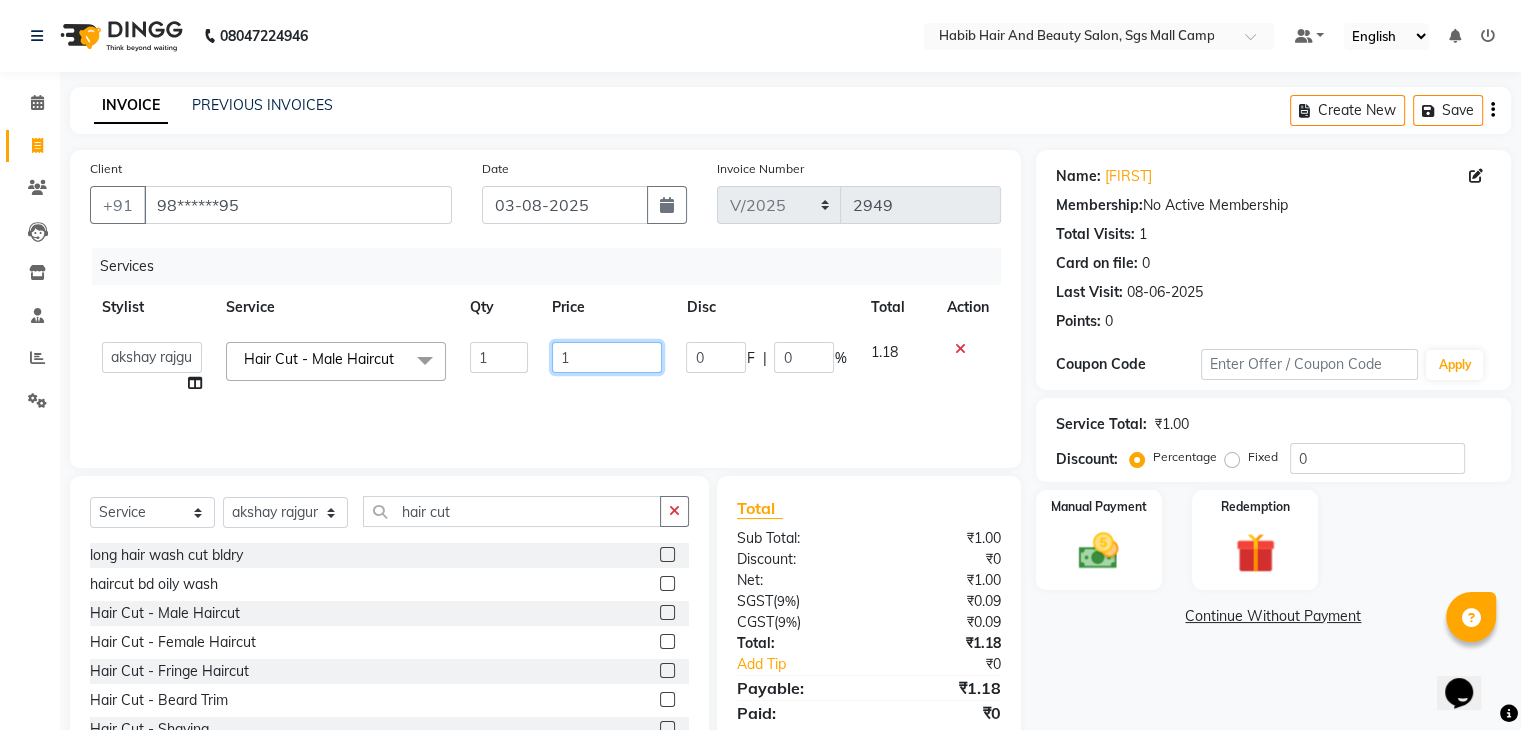 click on "1" 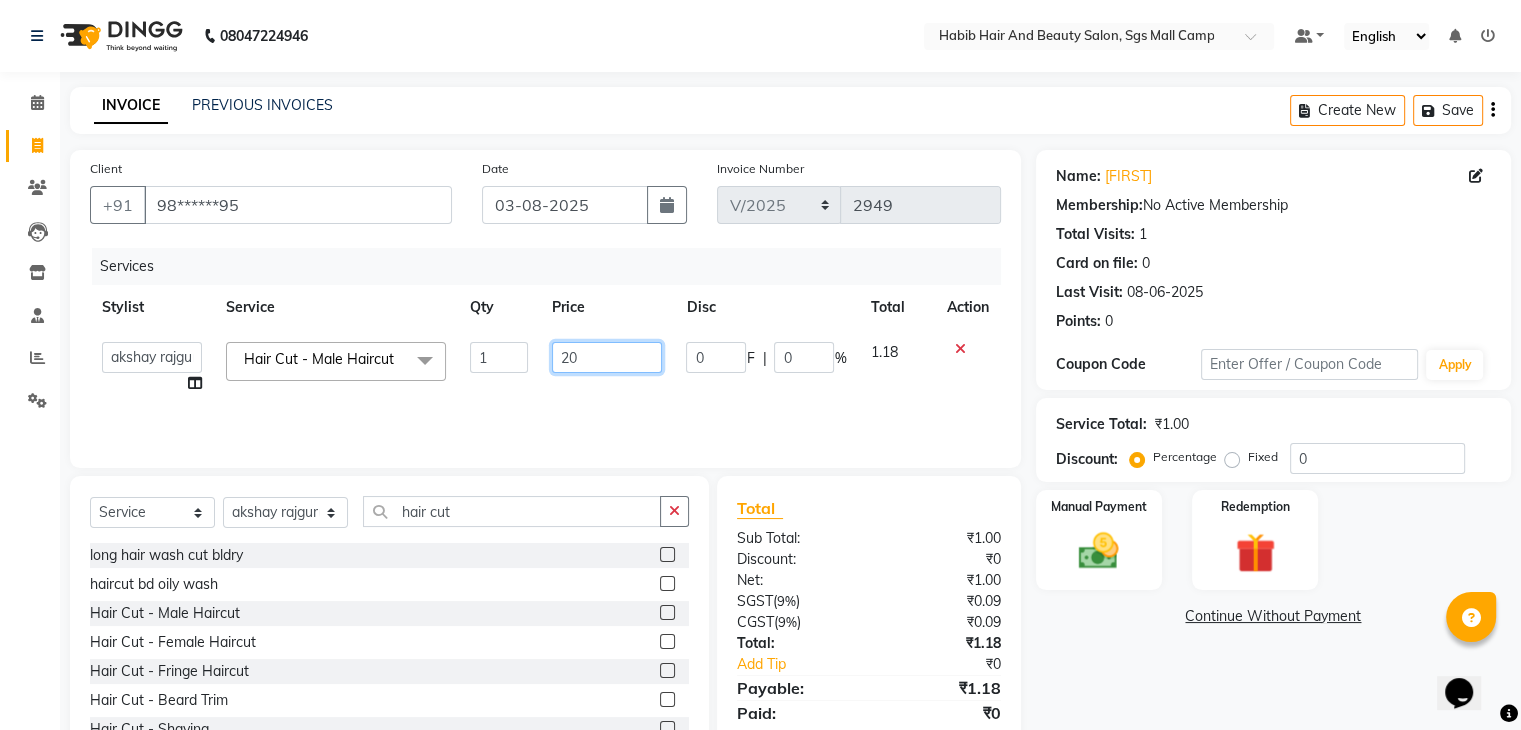 type on "200" 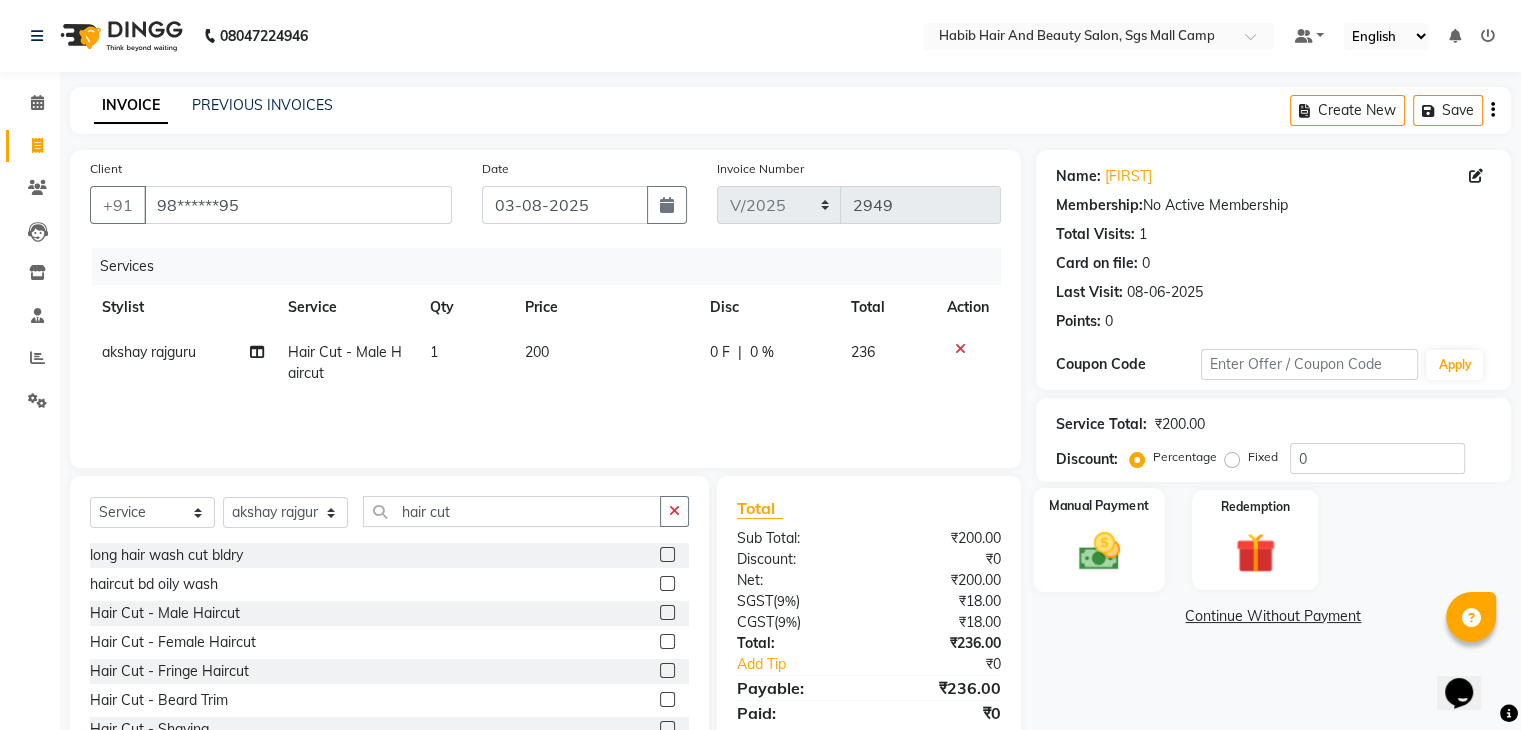 click on "Manual Payment" 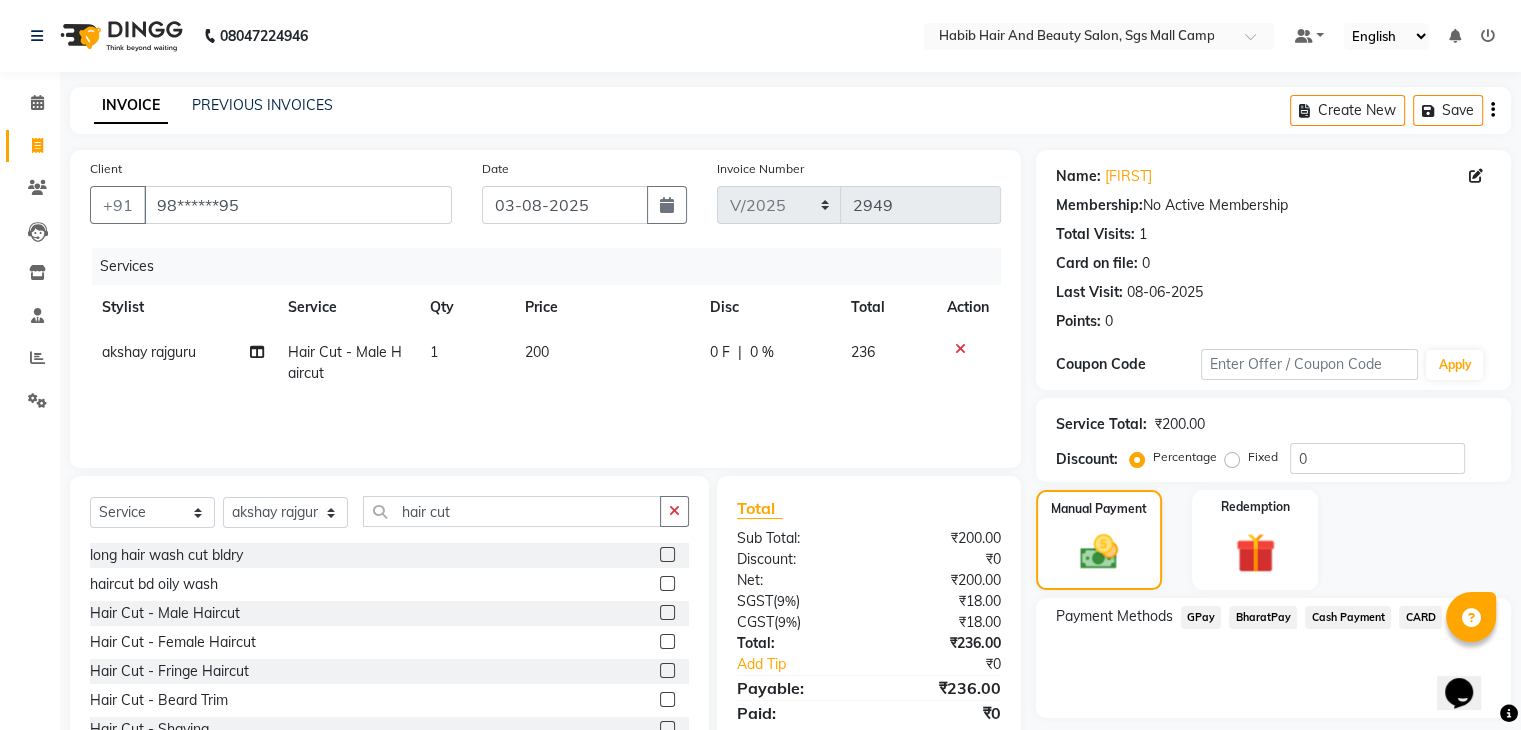 click on "Cash Payment" 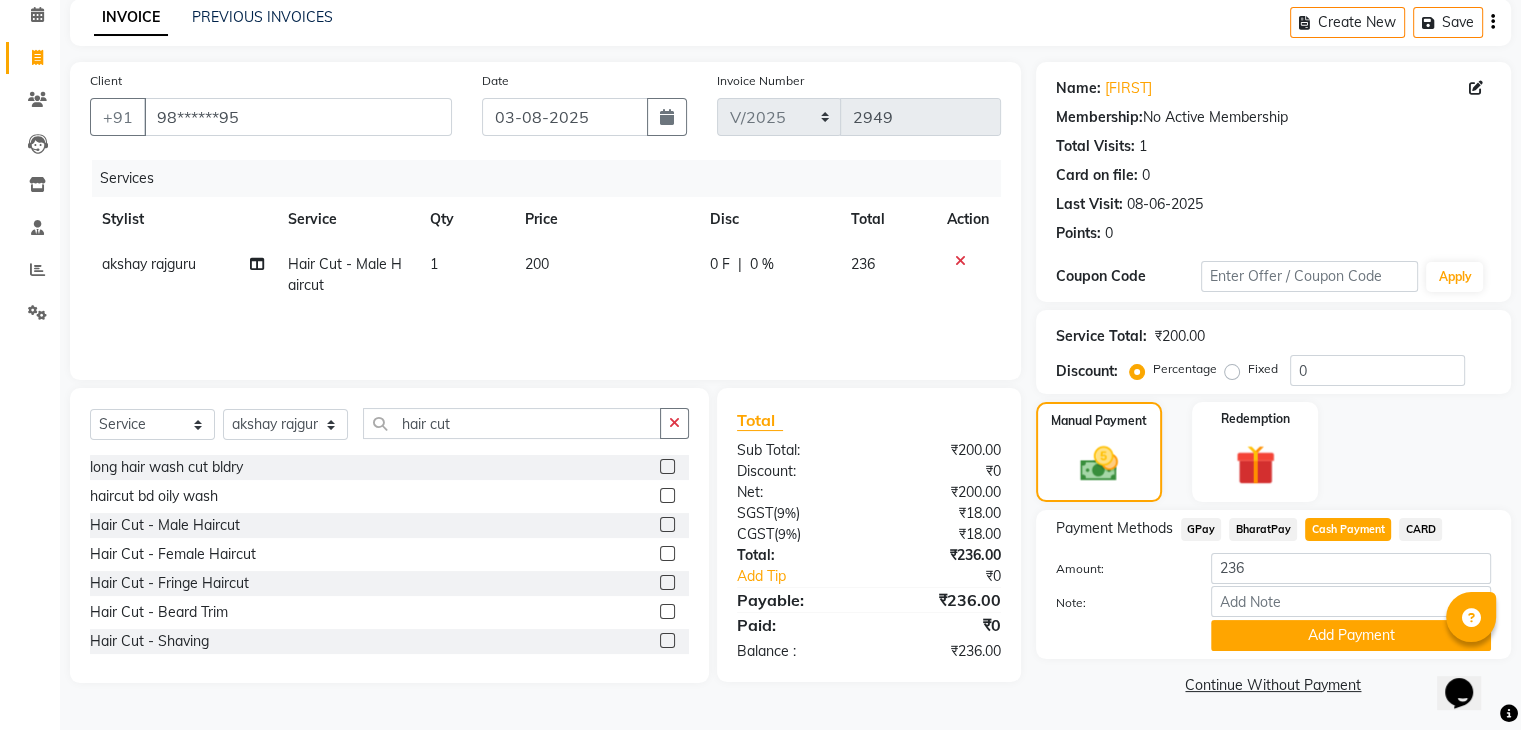 scroll, scrollTop: 89, scrollLeft: 0, axis: vertical 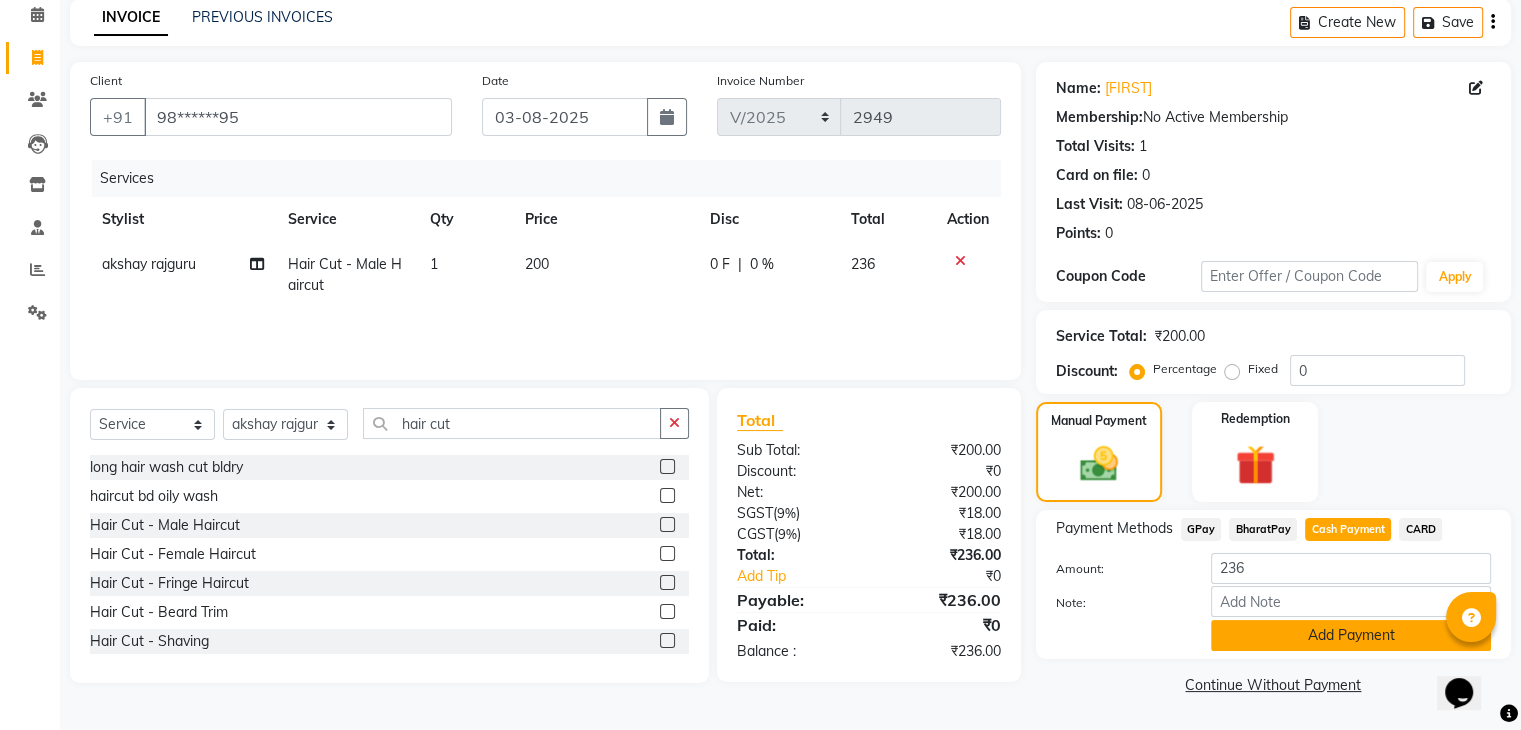 click on "Add Payment" 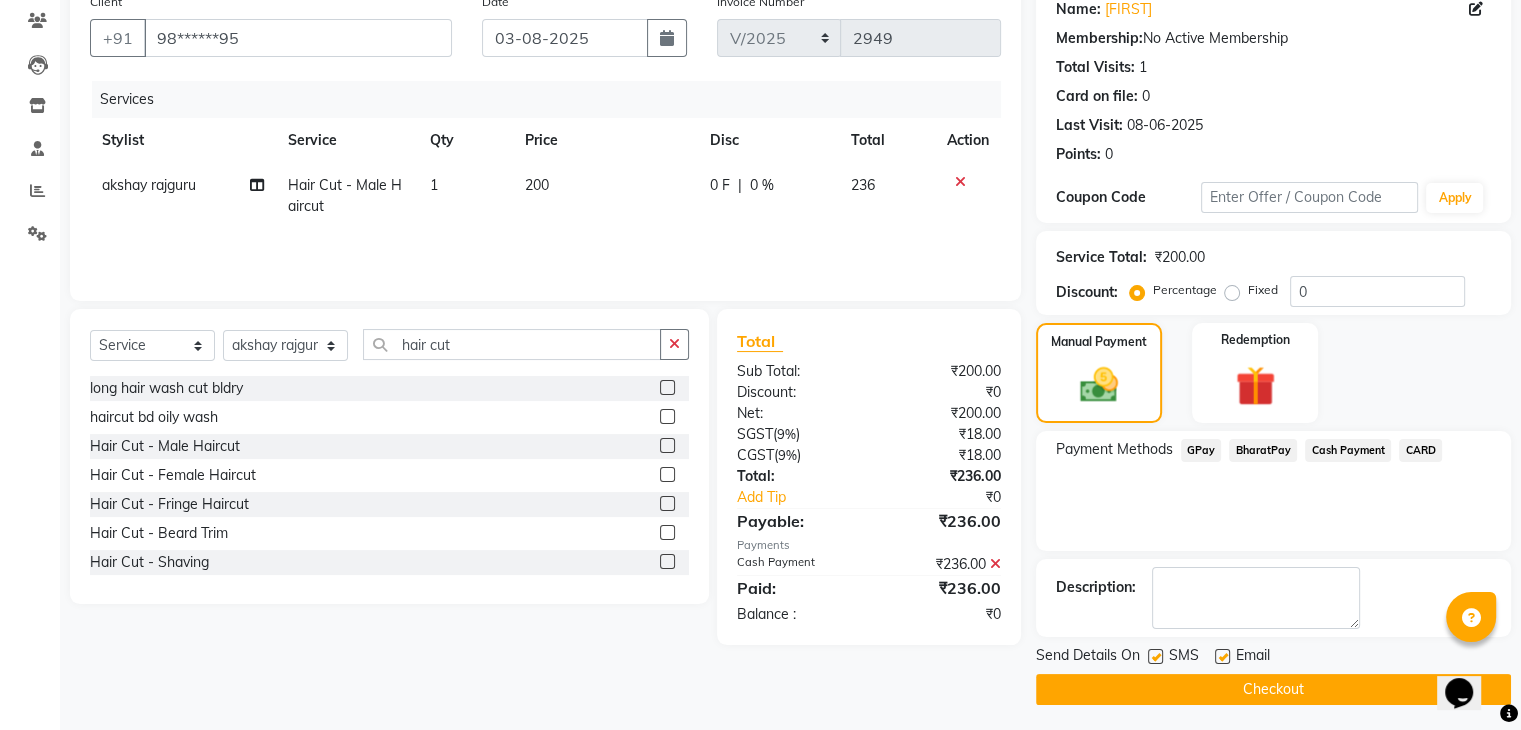 scroll, scrollTop: 171, scrollLeft: 0, axis: vertical 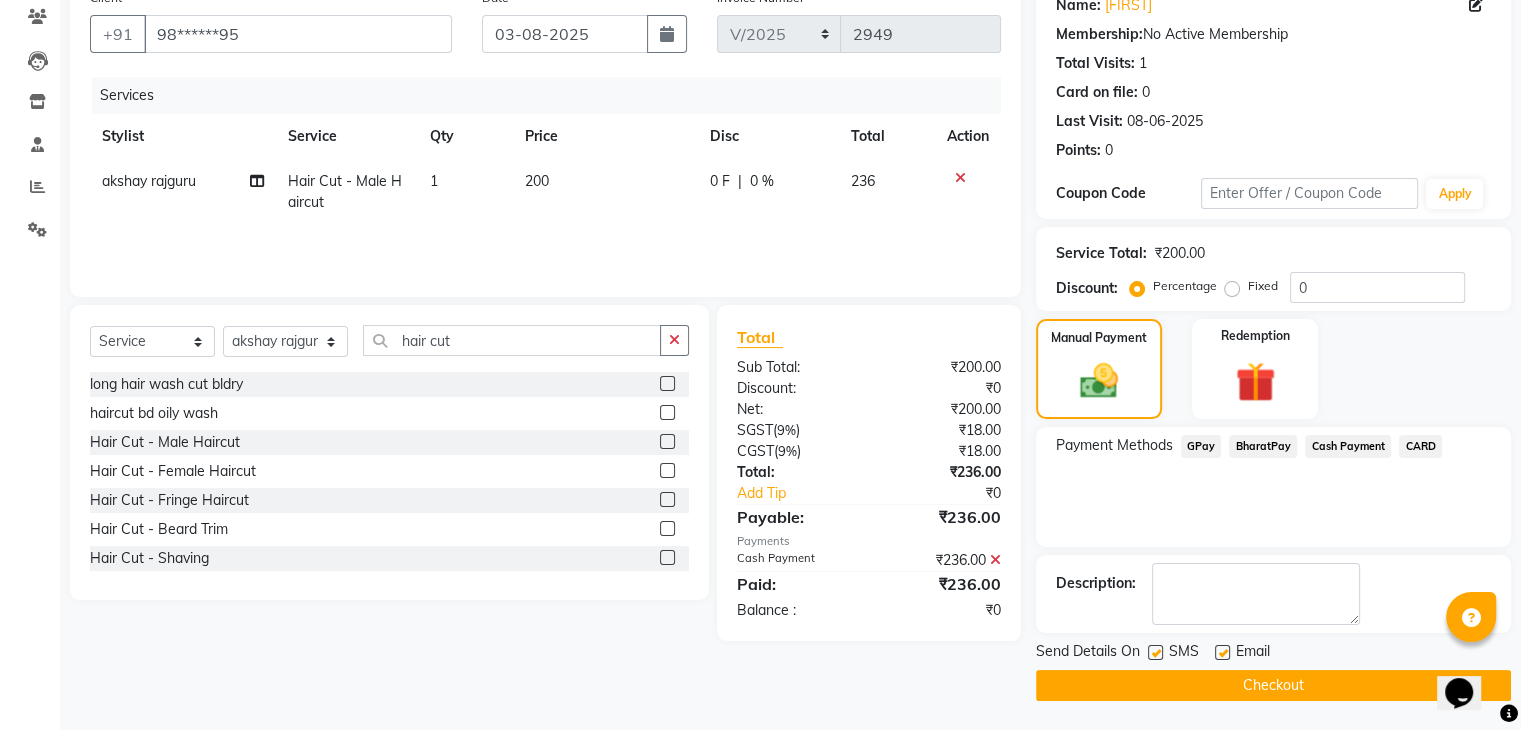 click on "Checkout" 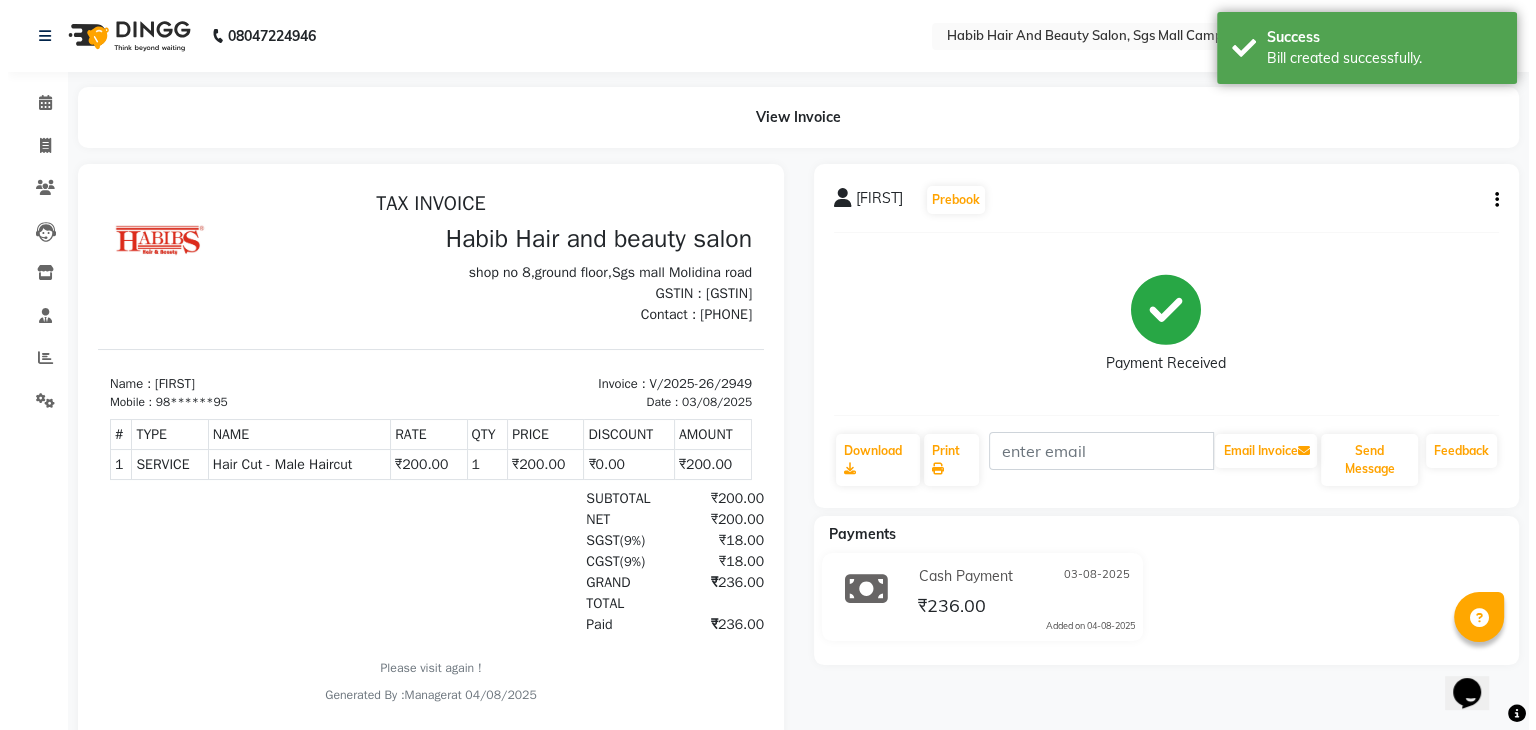 scroll, scrollTop: 0, scrollLeft: 0, axis: both 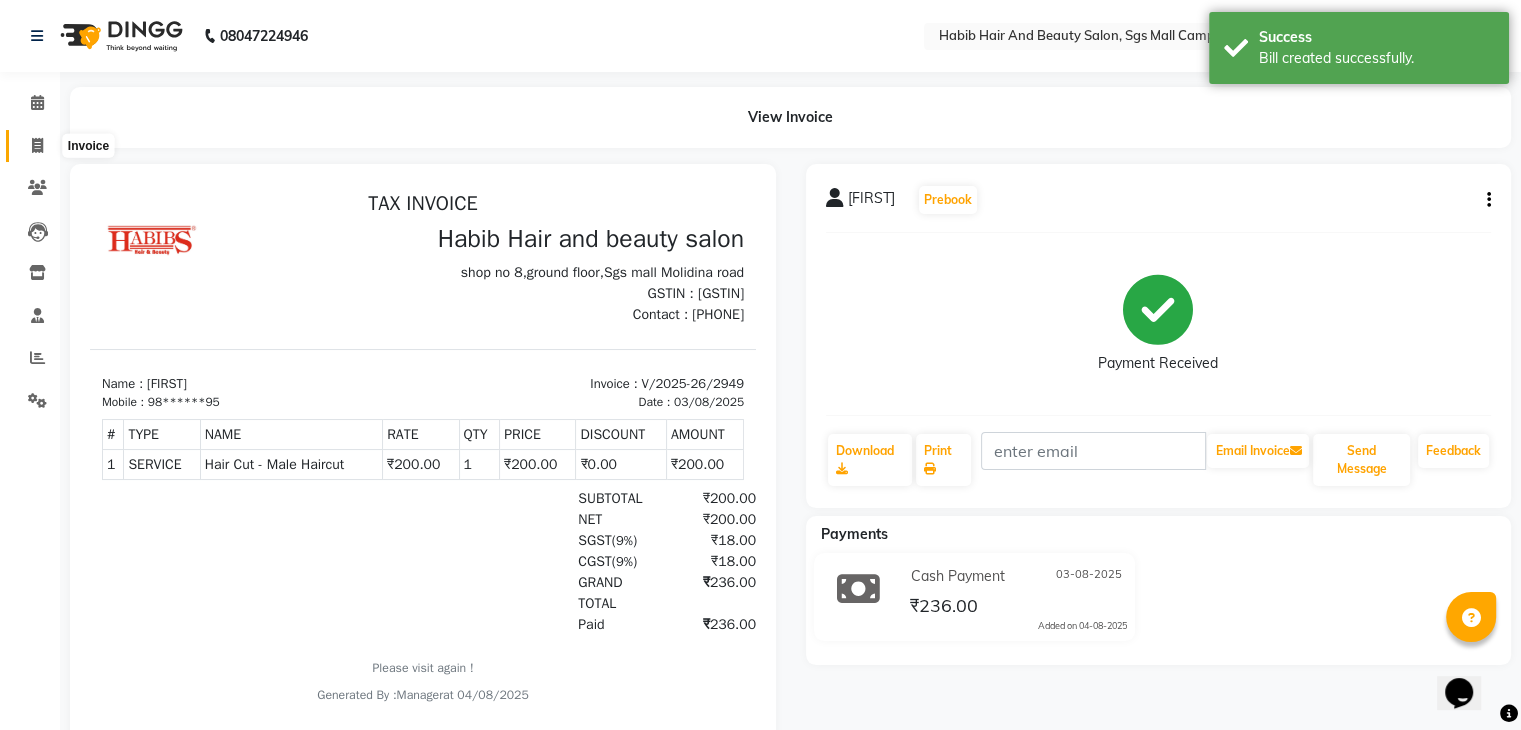 click 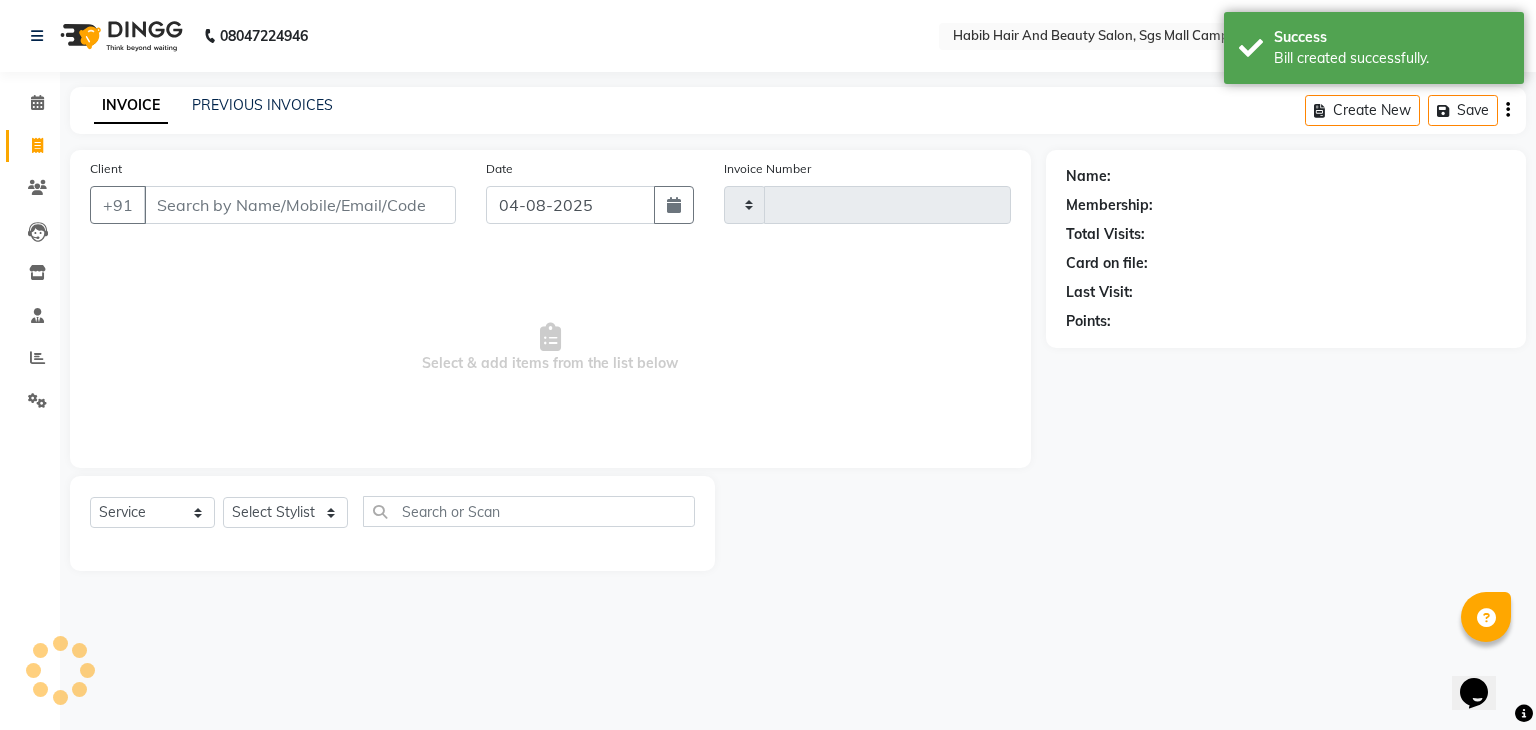 type on "2950" 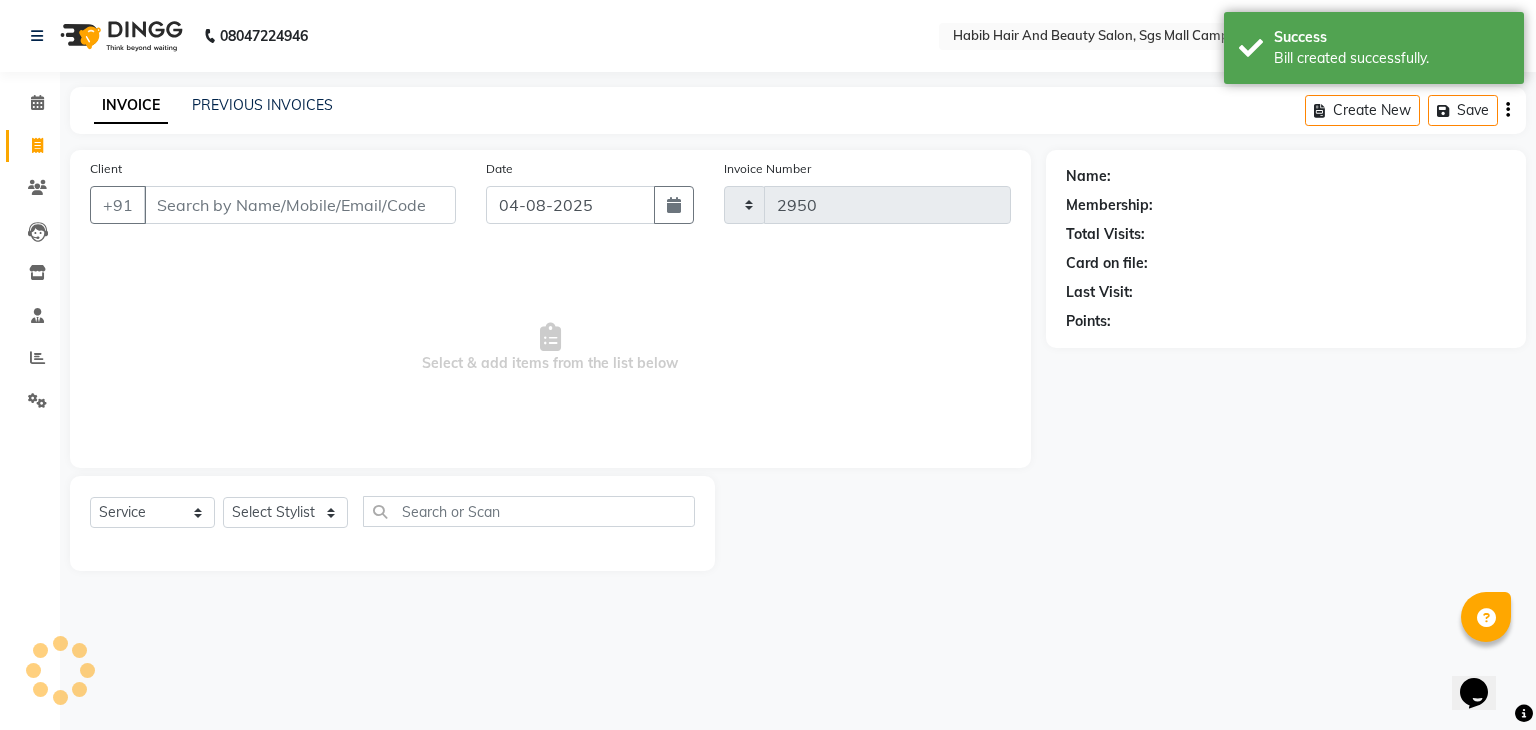select on "8362" 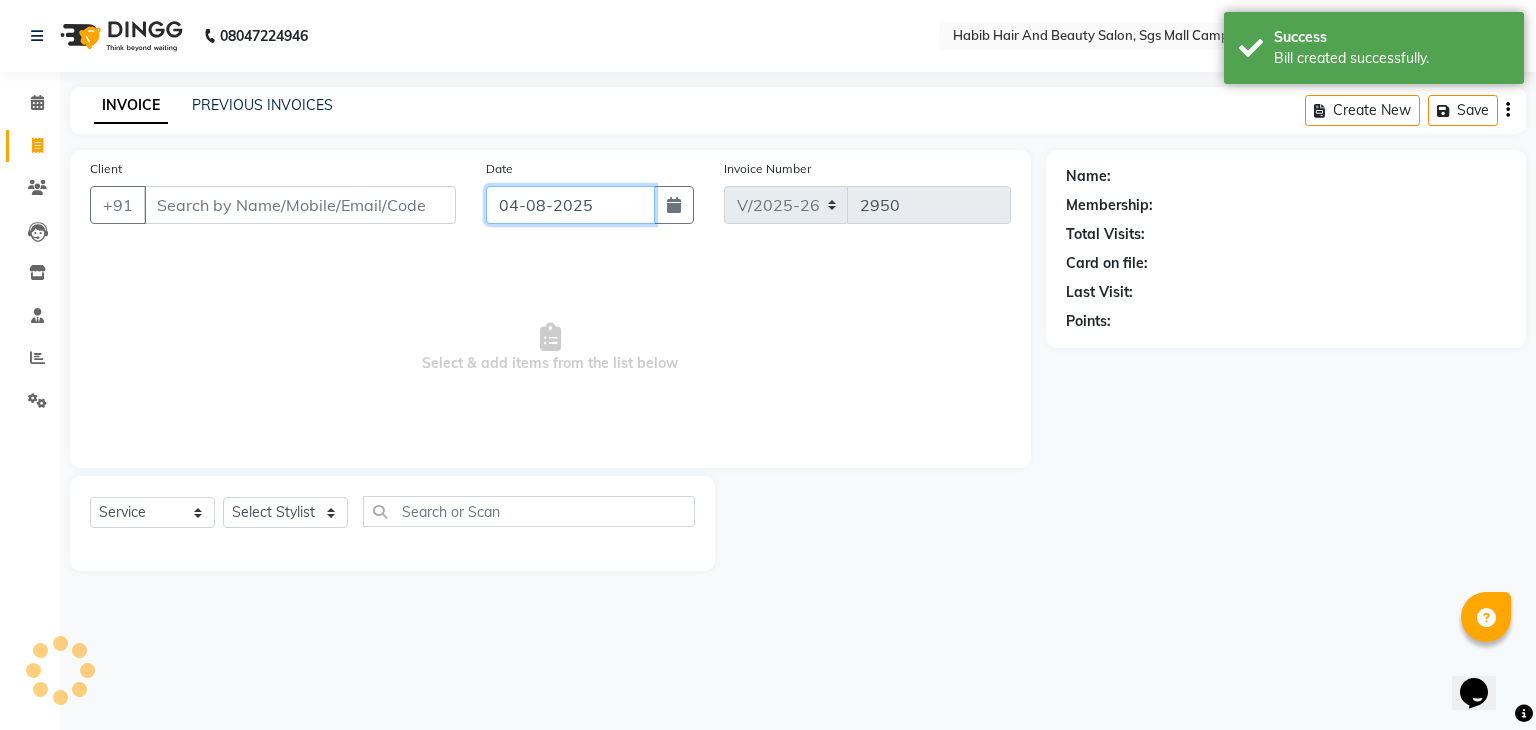 click on "04-08-2025" 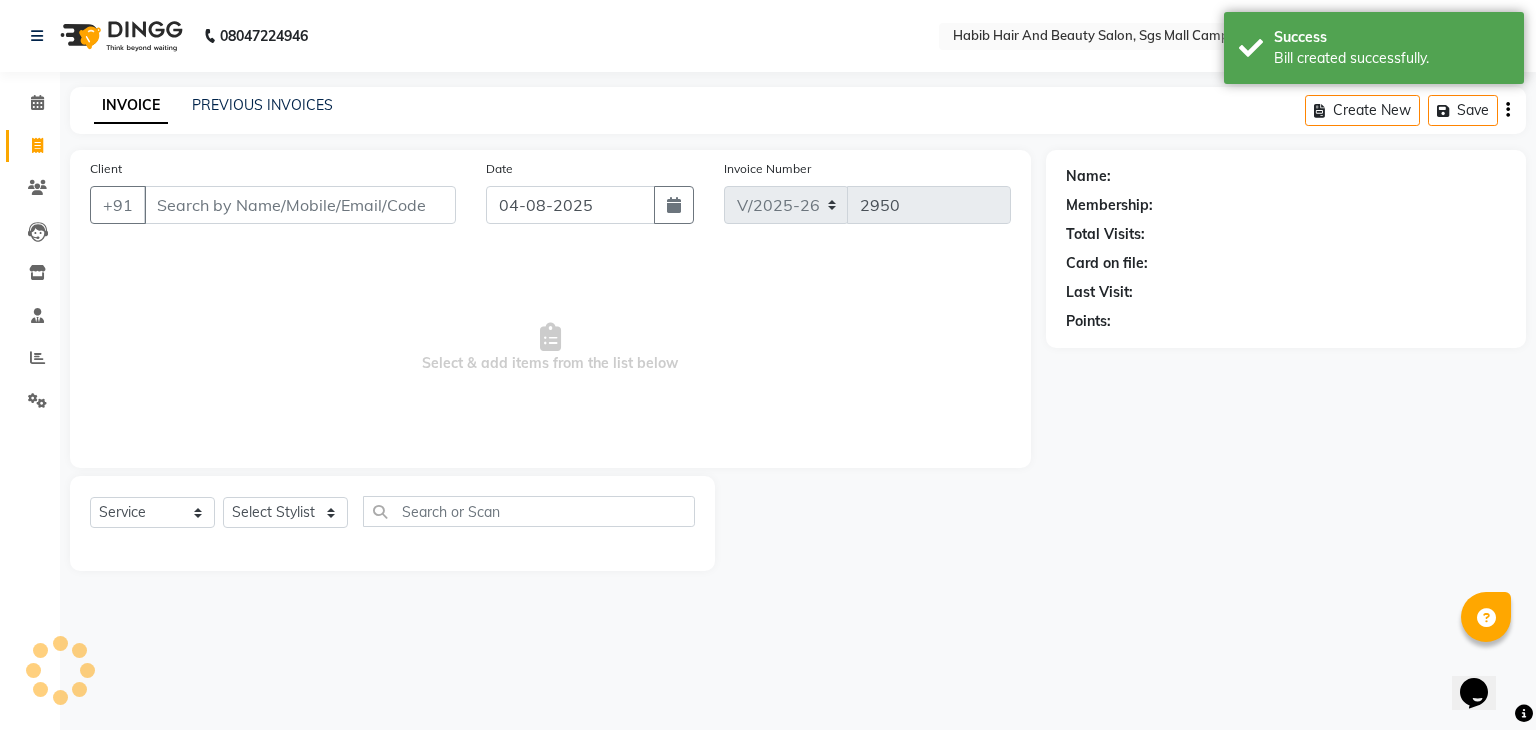 select on "8" 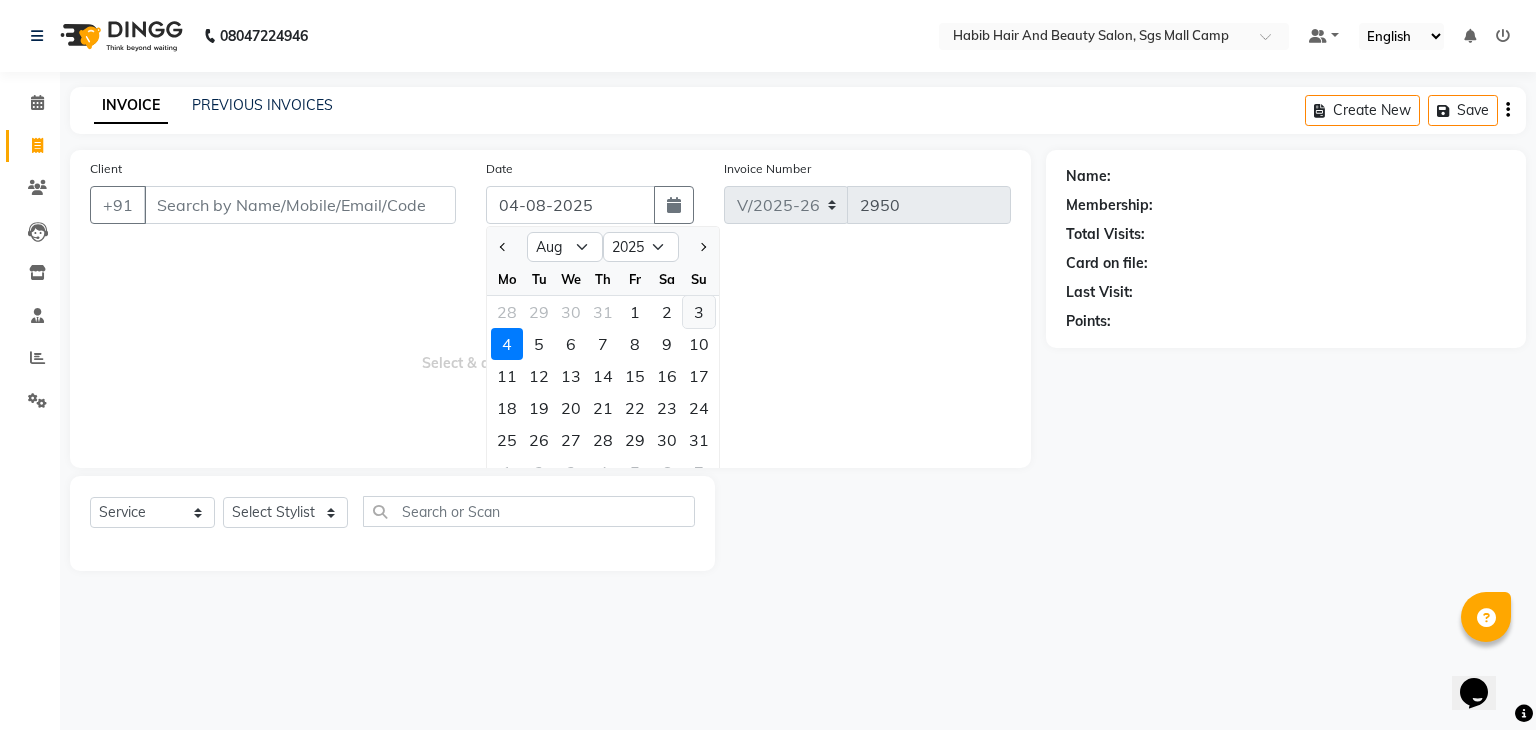 click on "3" 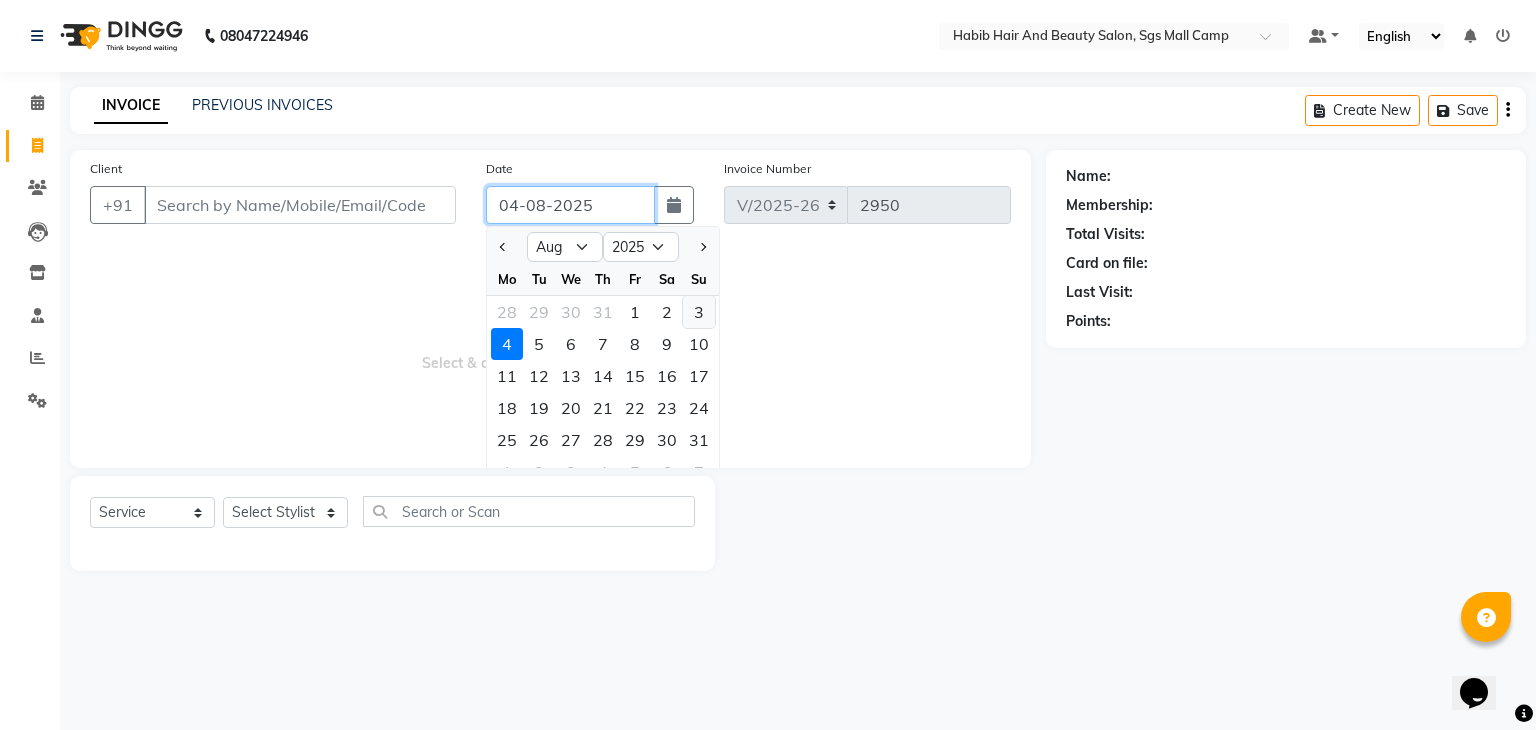 type on "03-08-2025" 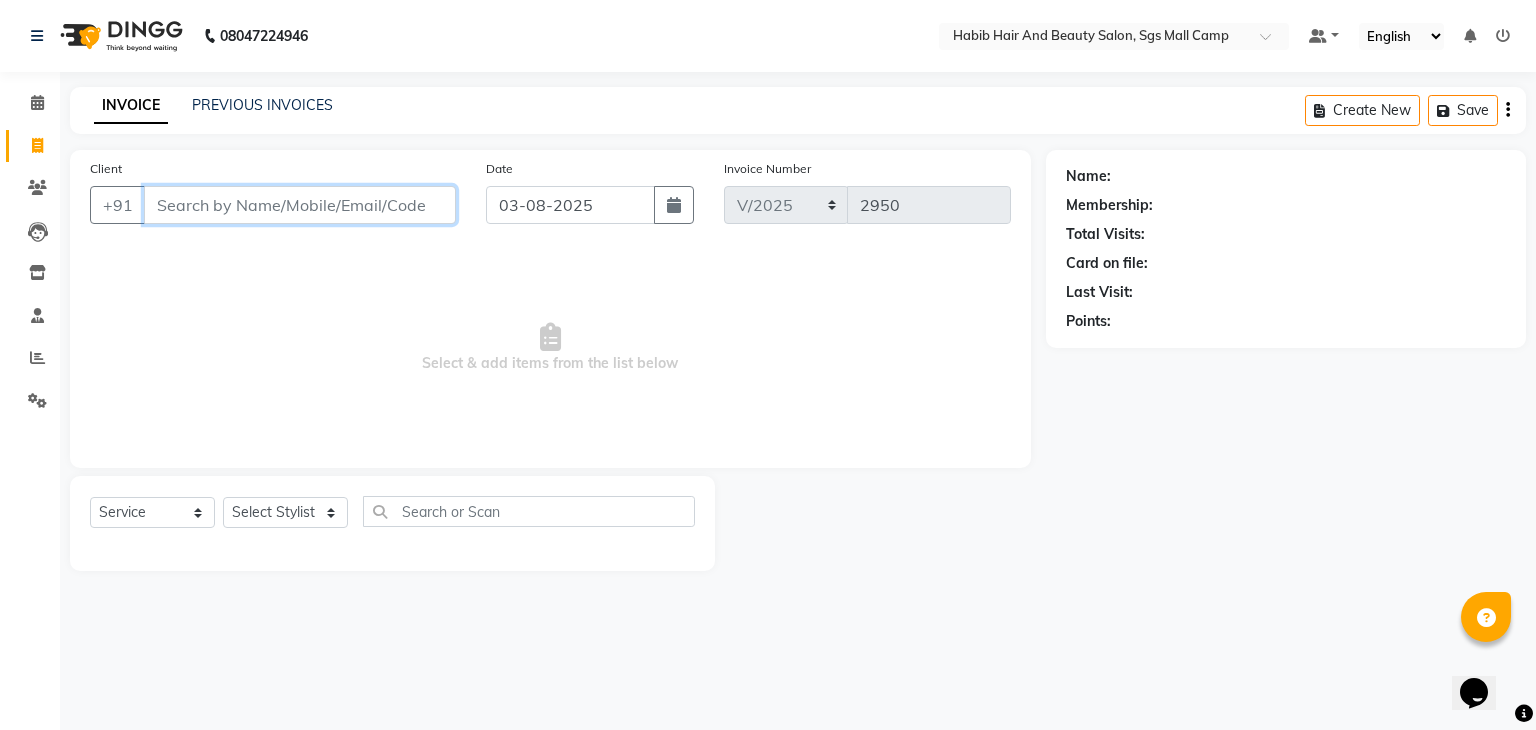 click on "Client" at bounding box center [300, 205] 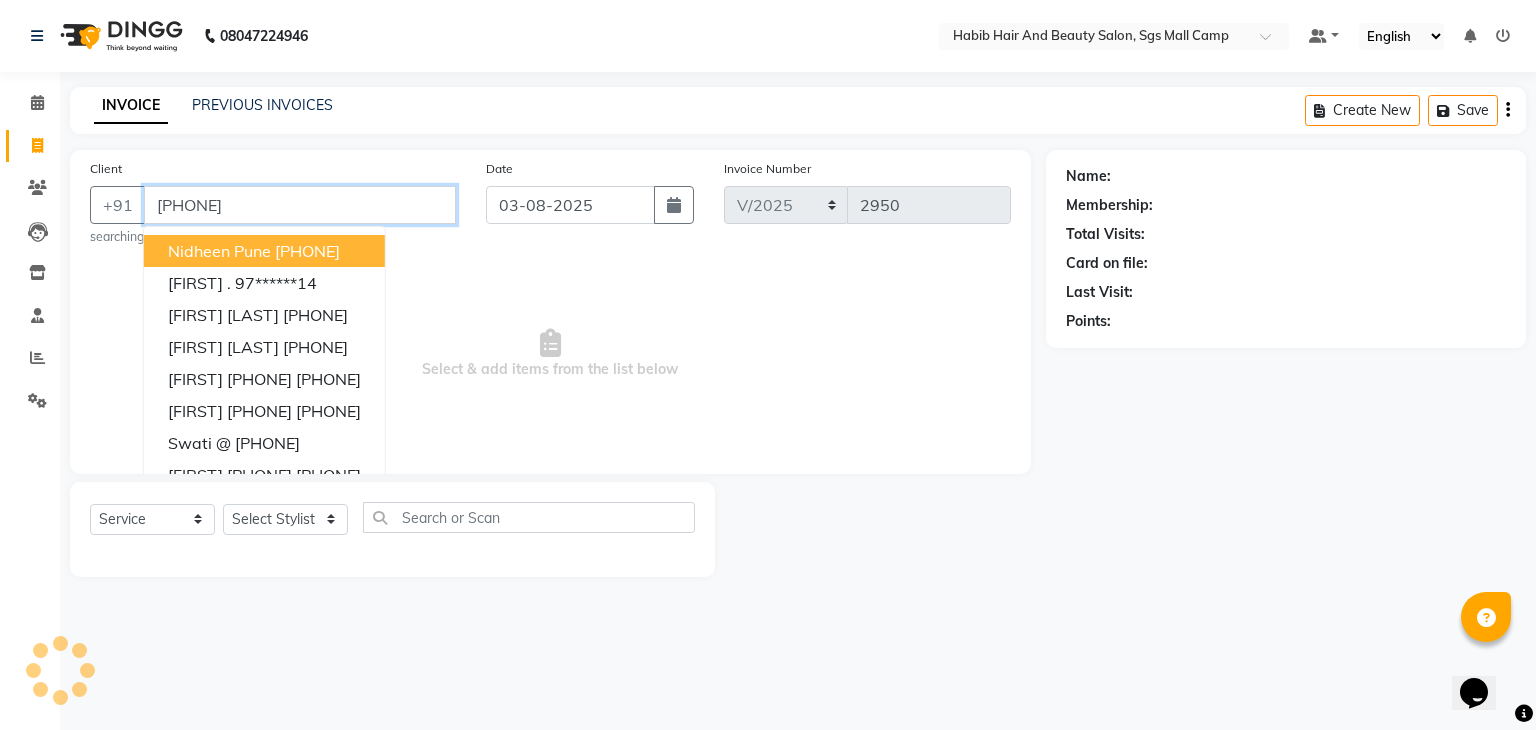 click on "[PHONE]" at bounding box center [300, 205] 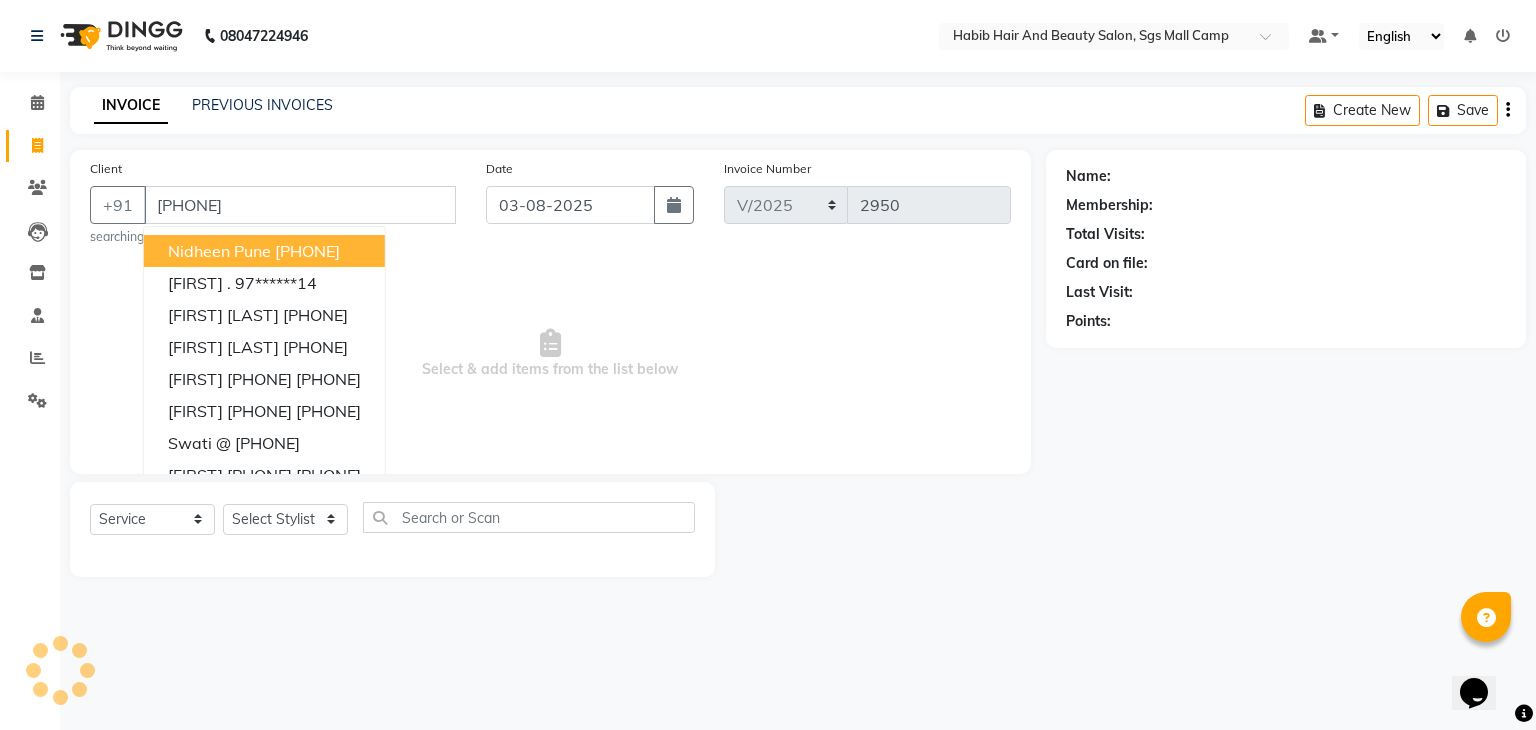 click on "Client +91 9763476789 Nidheen Pune  97******66 Mayank .  97******14 Aishwariya pathari  97******06 Amit N  97******80 Anil 9763312000  97******00 Anand 9763299809  97******09 Swati @  97******37 Asawari 9763364808  97******08 Amruta Cleint  97******61 Raj 9763838323  97******23 searching..." 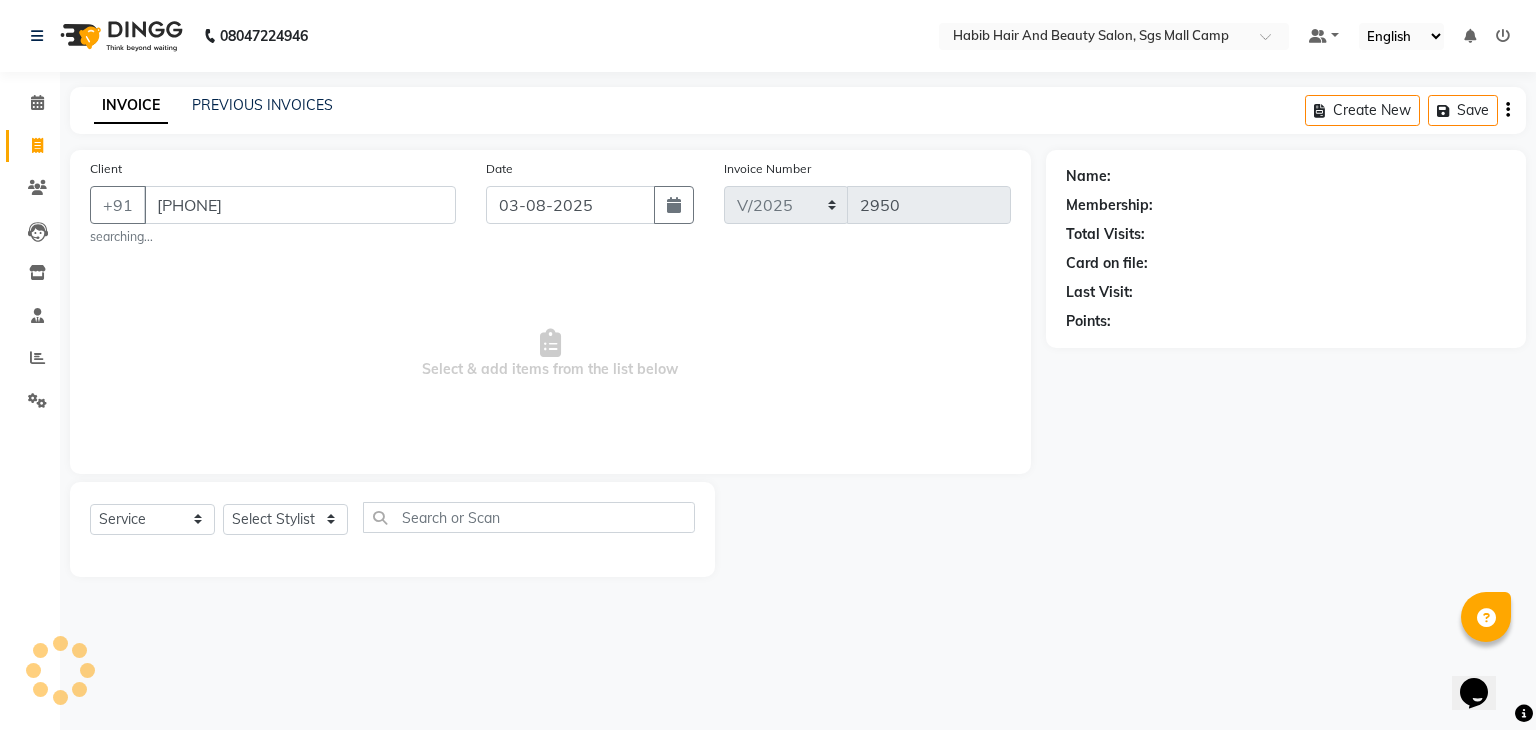 click on "Client +91 9763476789 searching..." 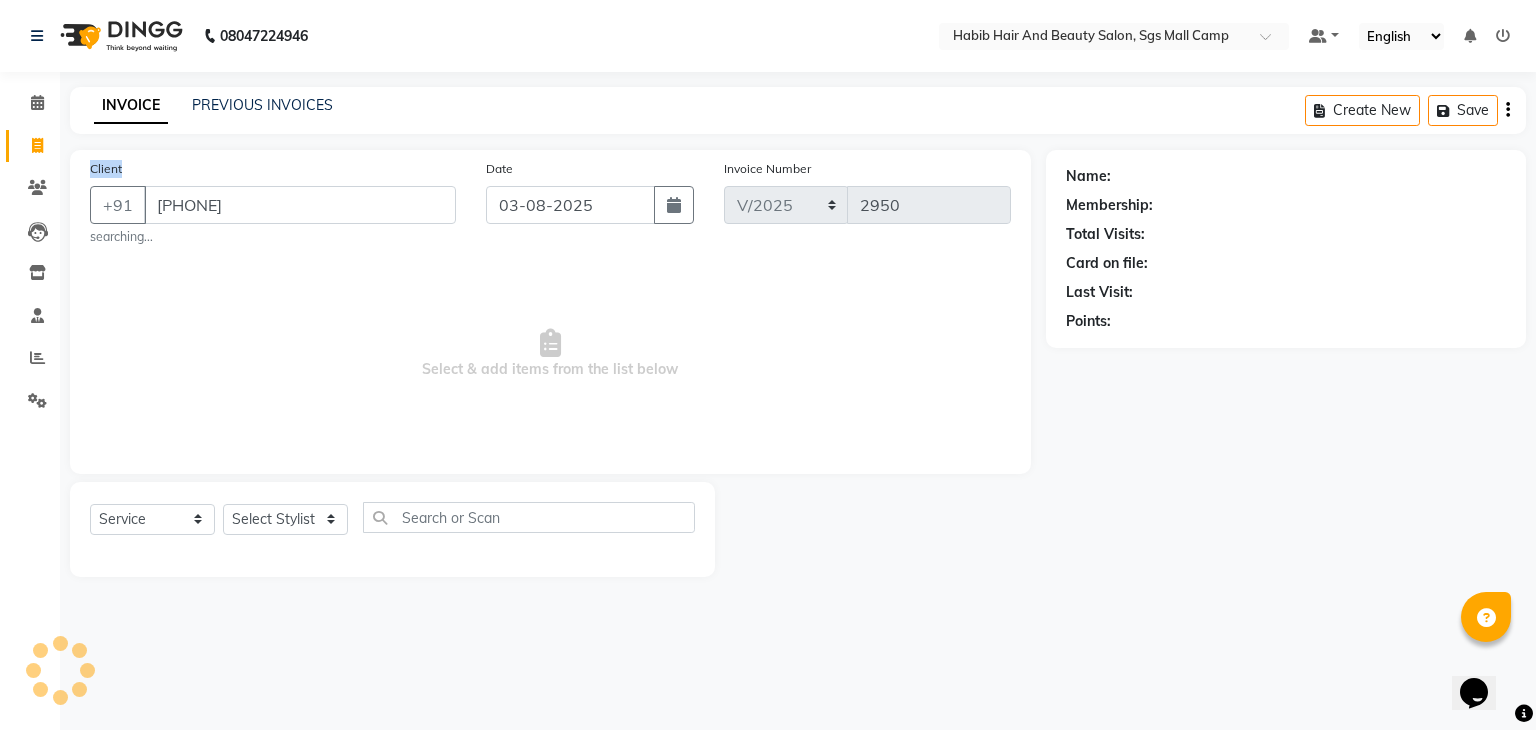 click on "Client +91 9763476789 searching..." 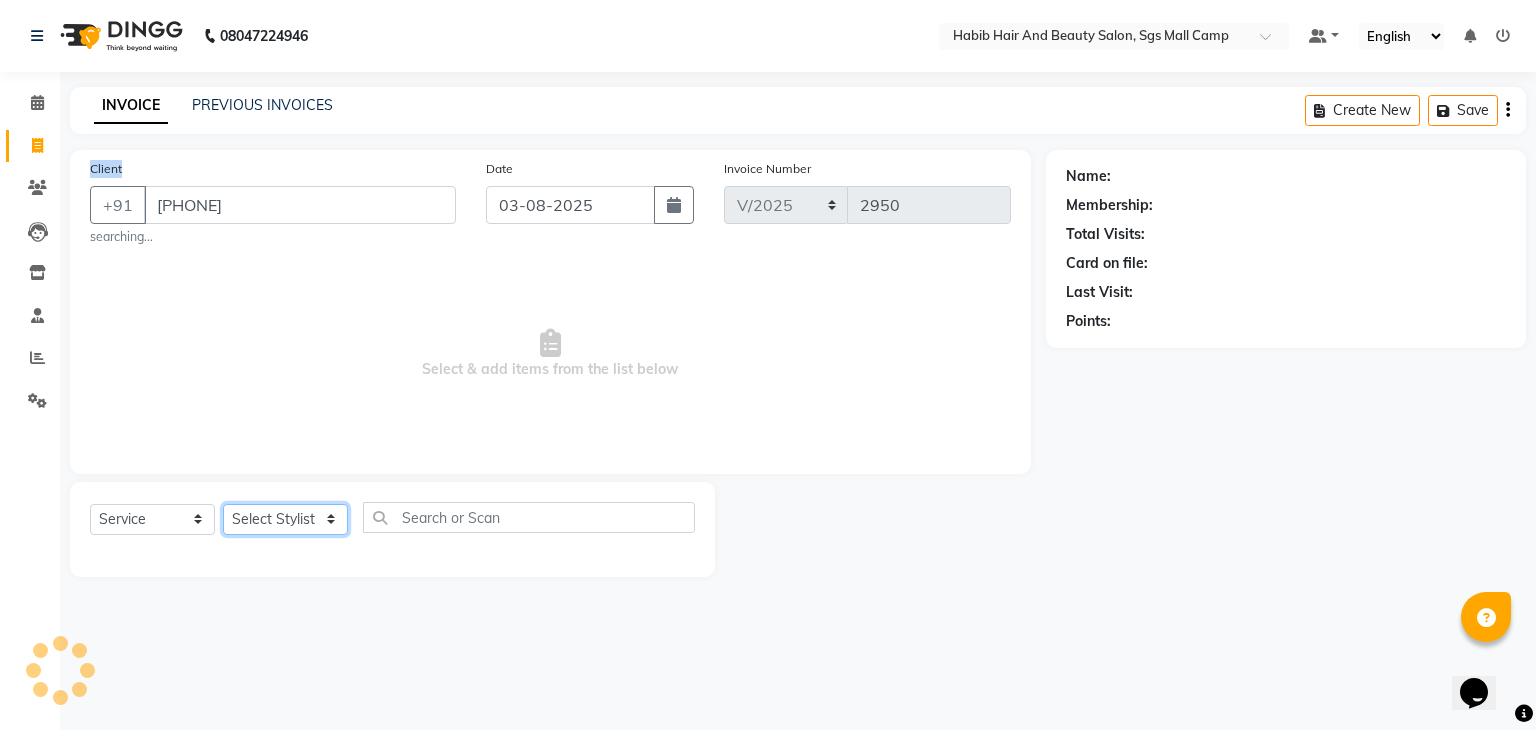click on "Select Stylist akshay rajguru Avinash  Debojit Manager Micheal  sangeeta shilpa sujal Suraj  swapnil vishakha" 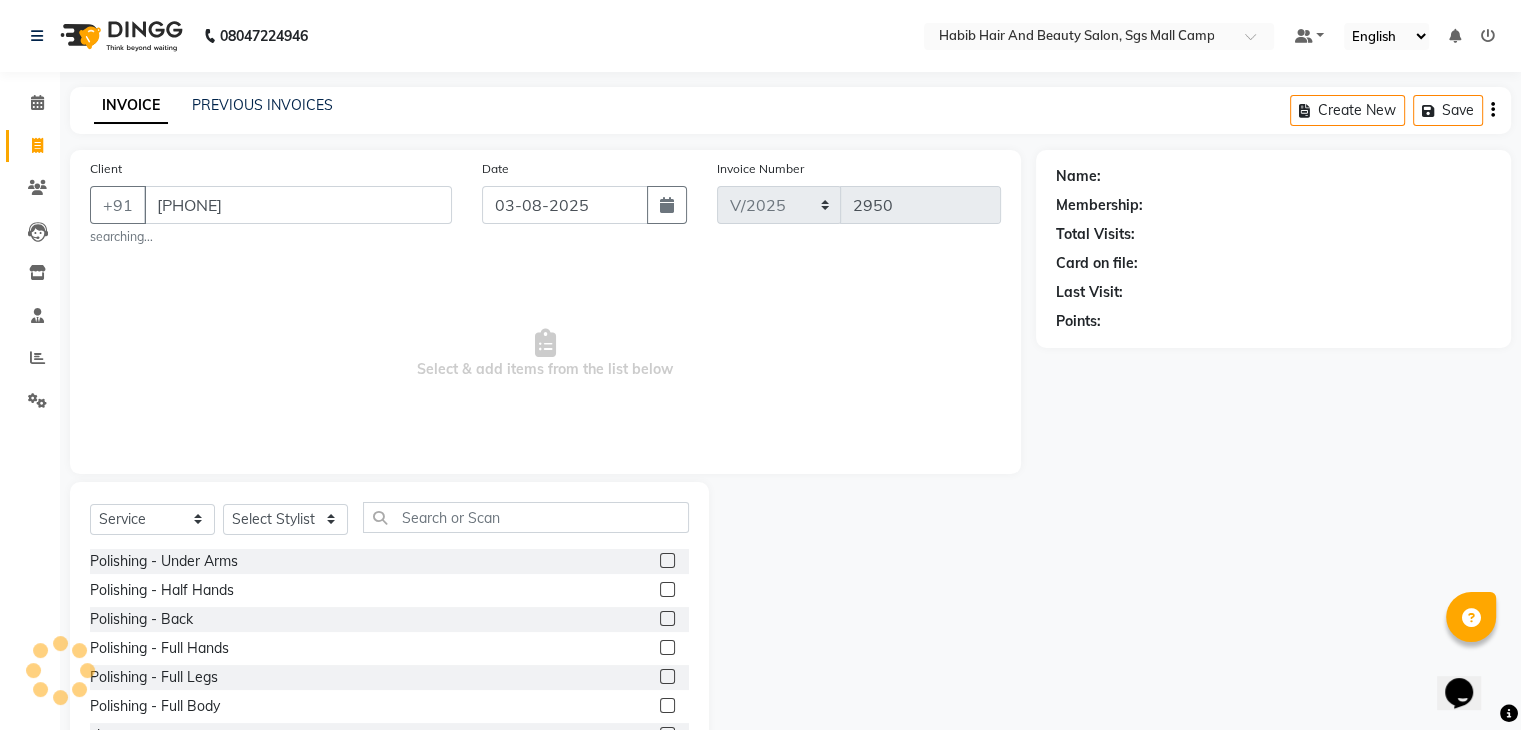 click on "Select  Service  Product  Membership  Package Voucher Prepaid Gift Card  Select Stylist akshay rajguru Avinash  Debojit Manager Micheal  sangeeta shilpa sujal Suraj  swapnil vishakha" 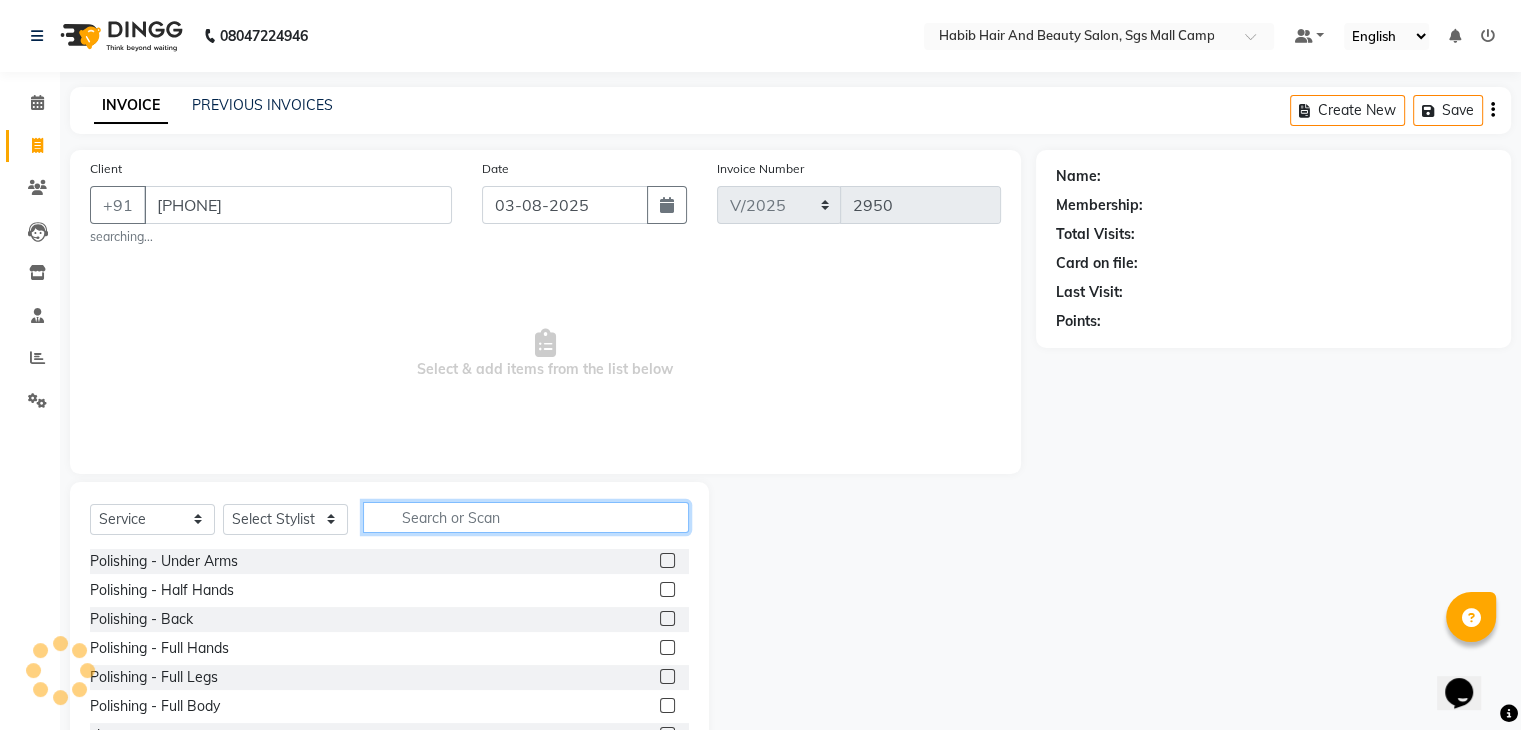 click 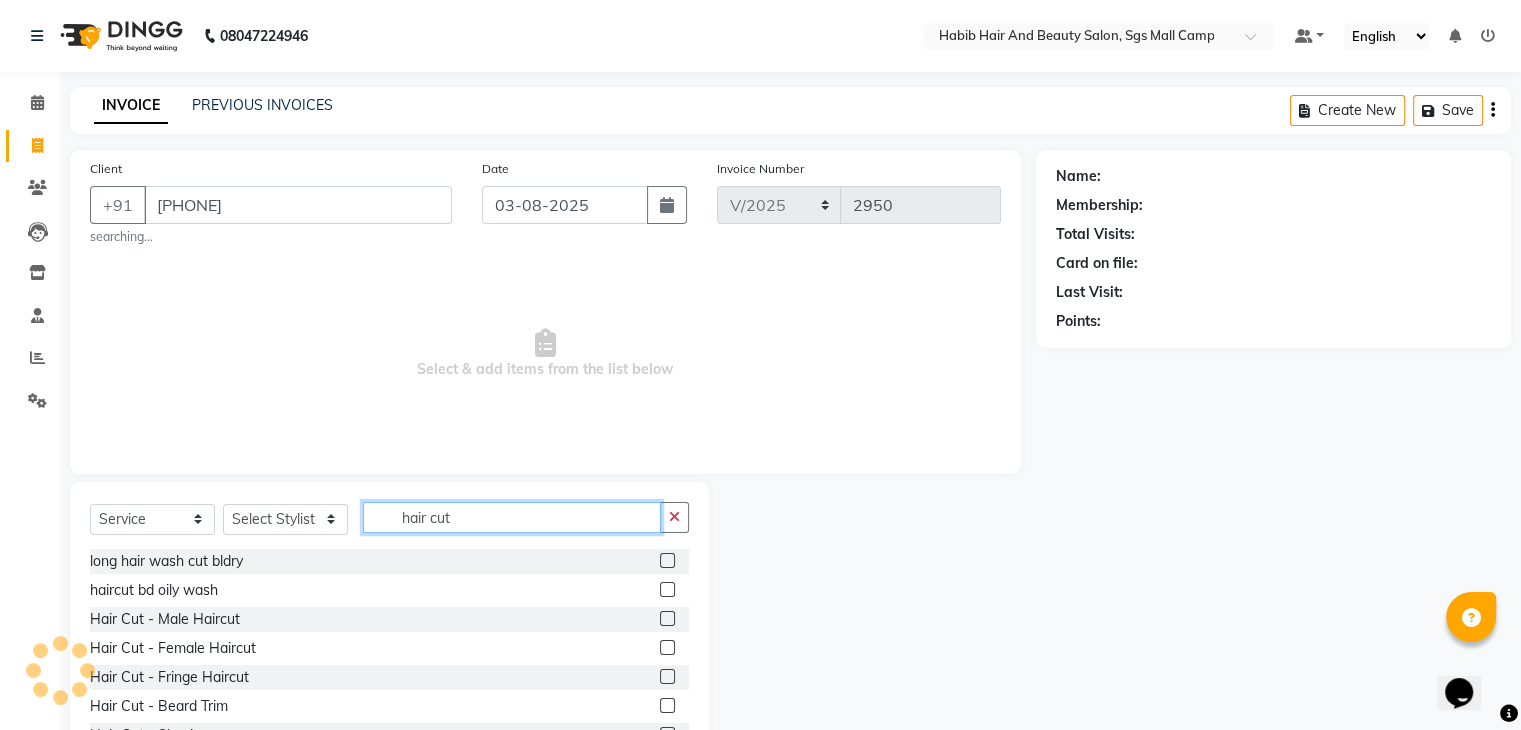 type on "hair cut" 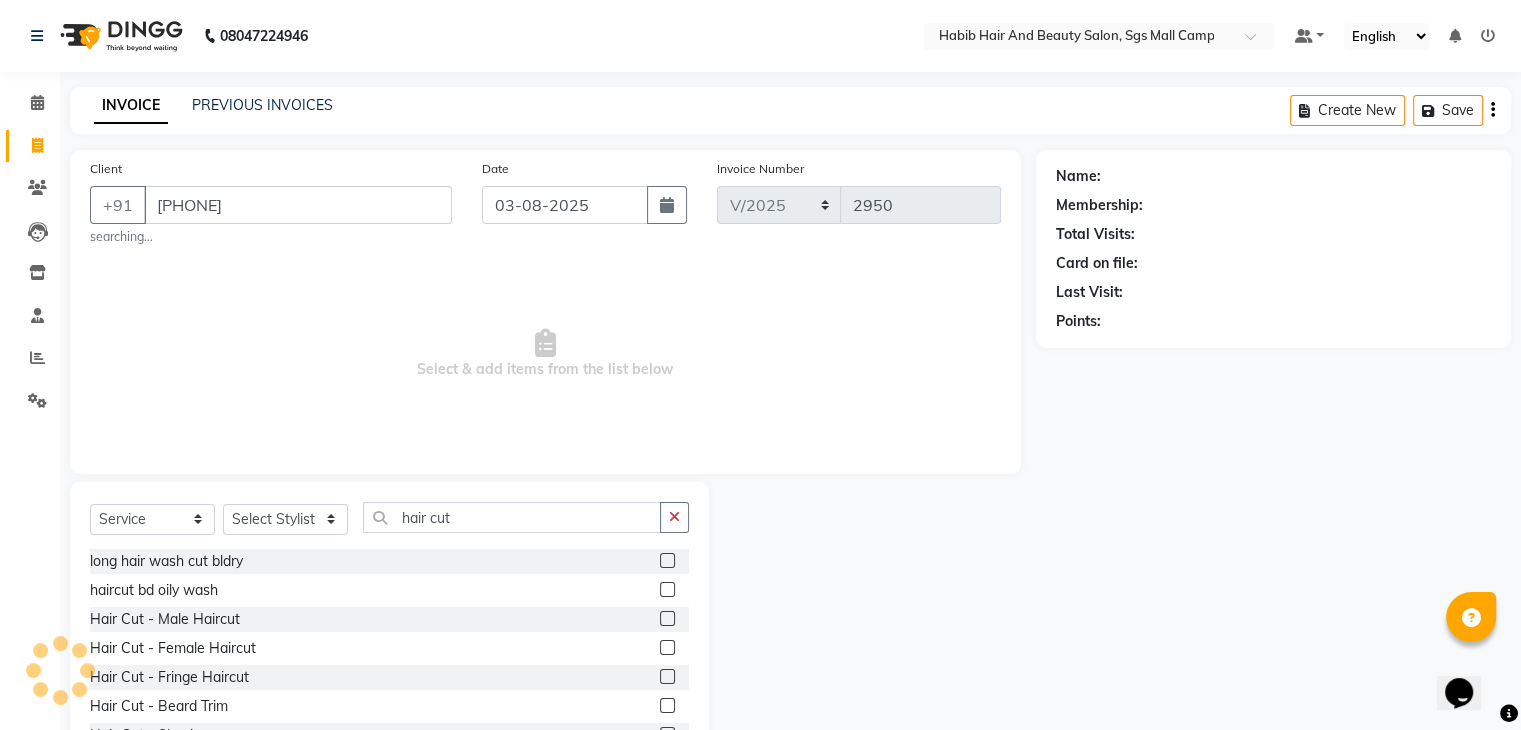 click 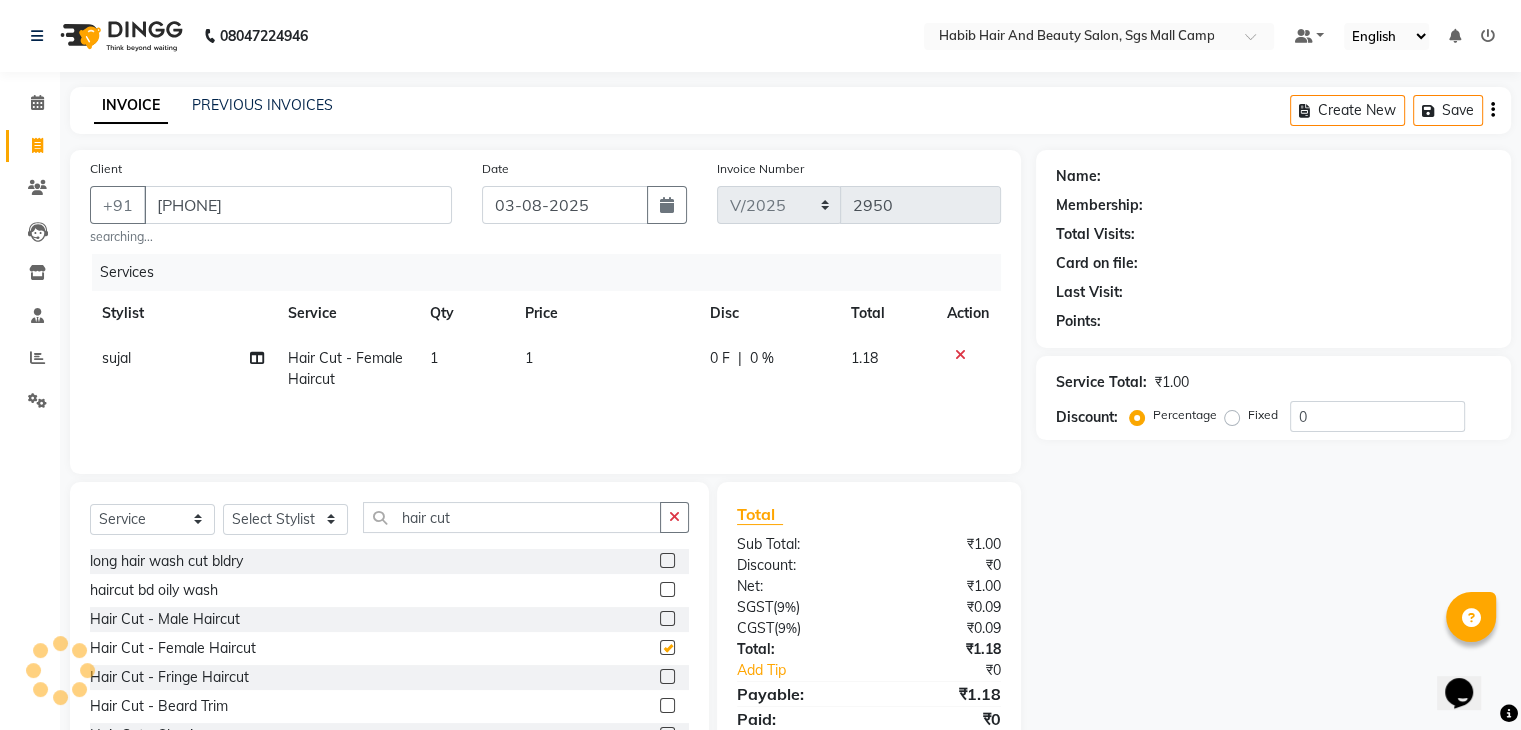 checkbox on "false" 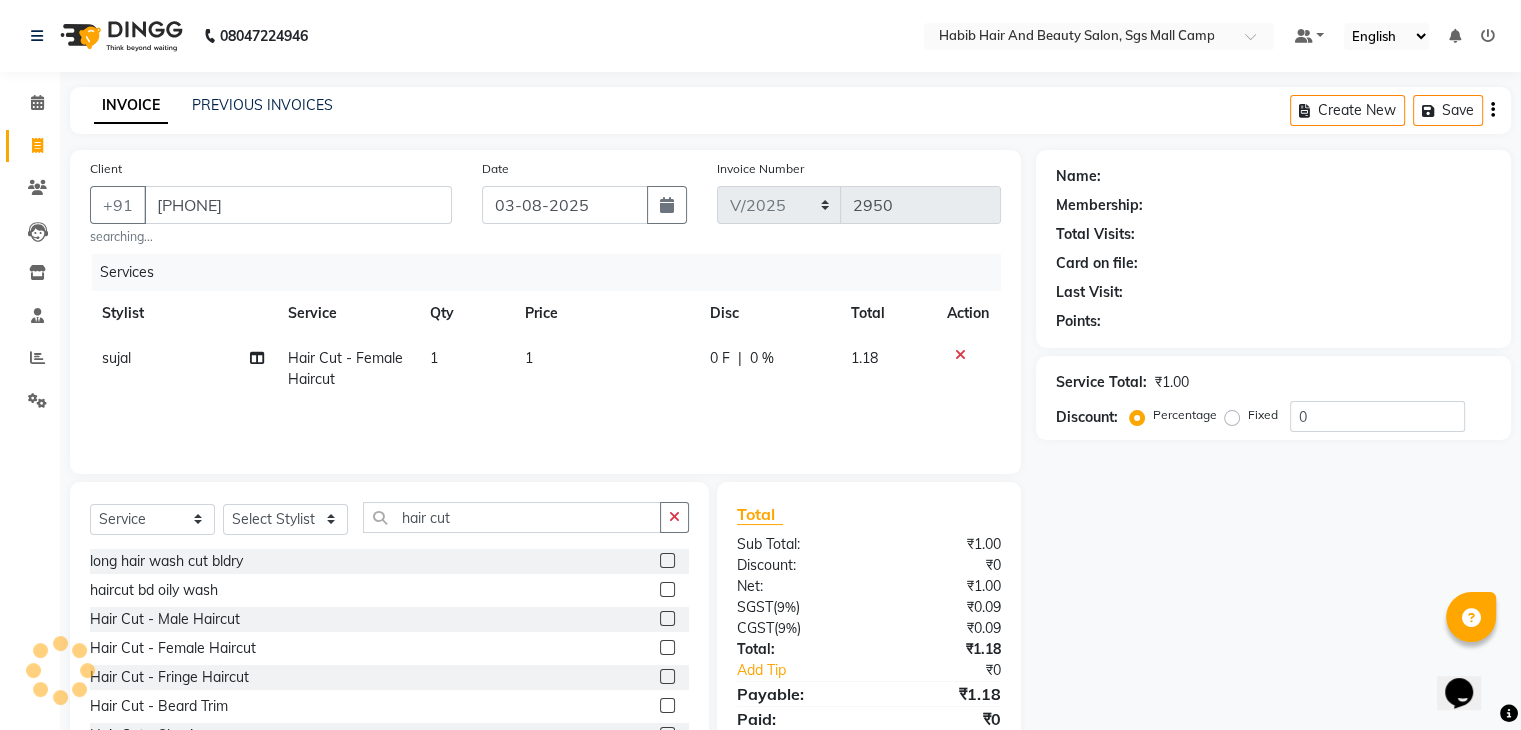 click on "1" 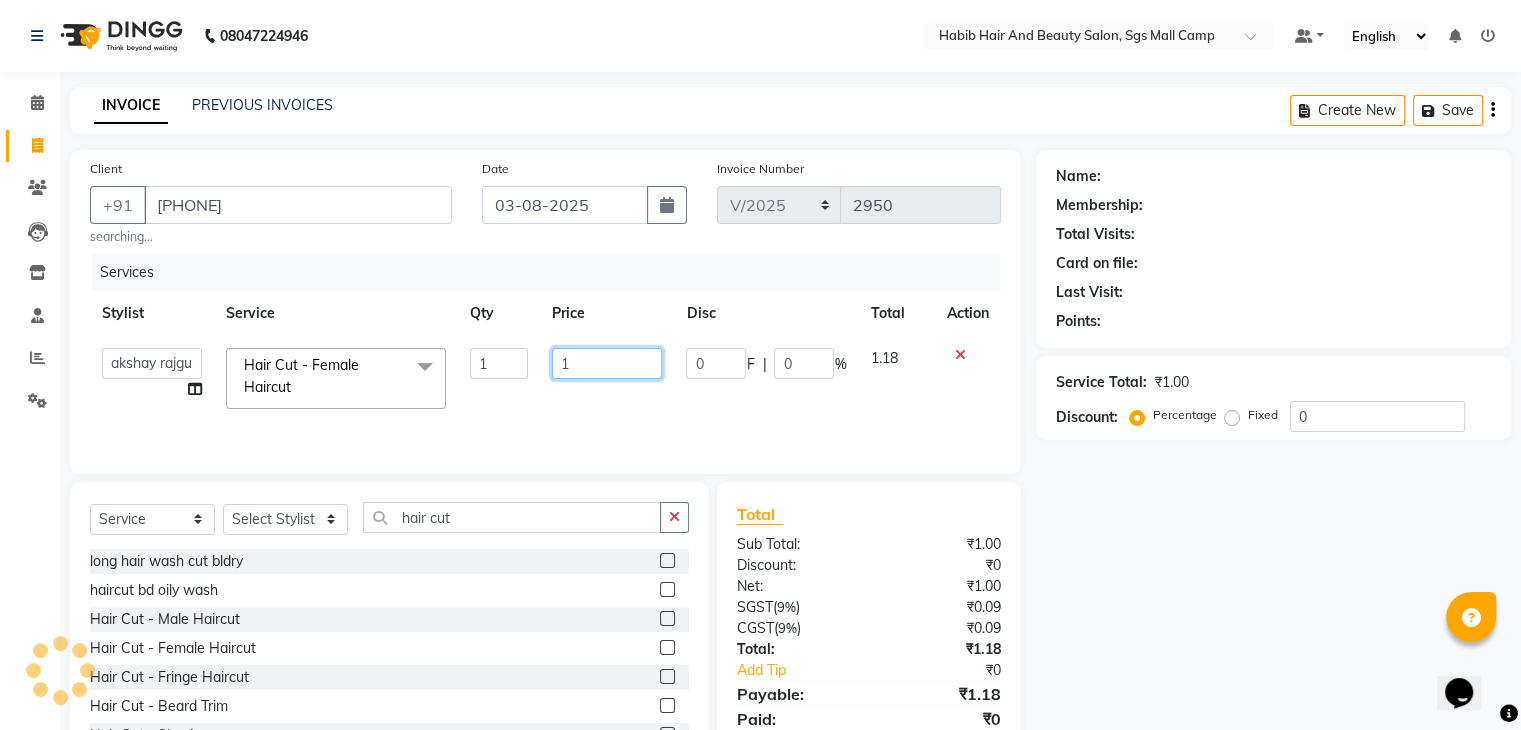 click on "1" 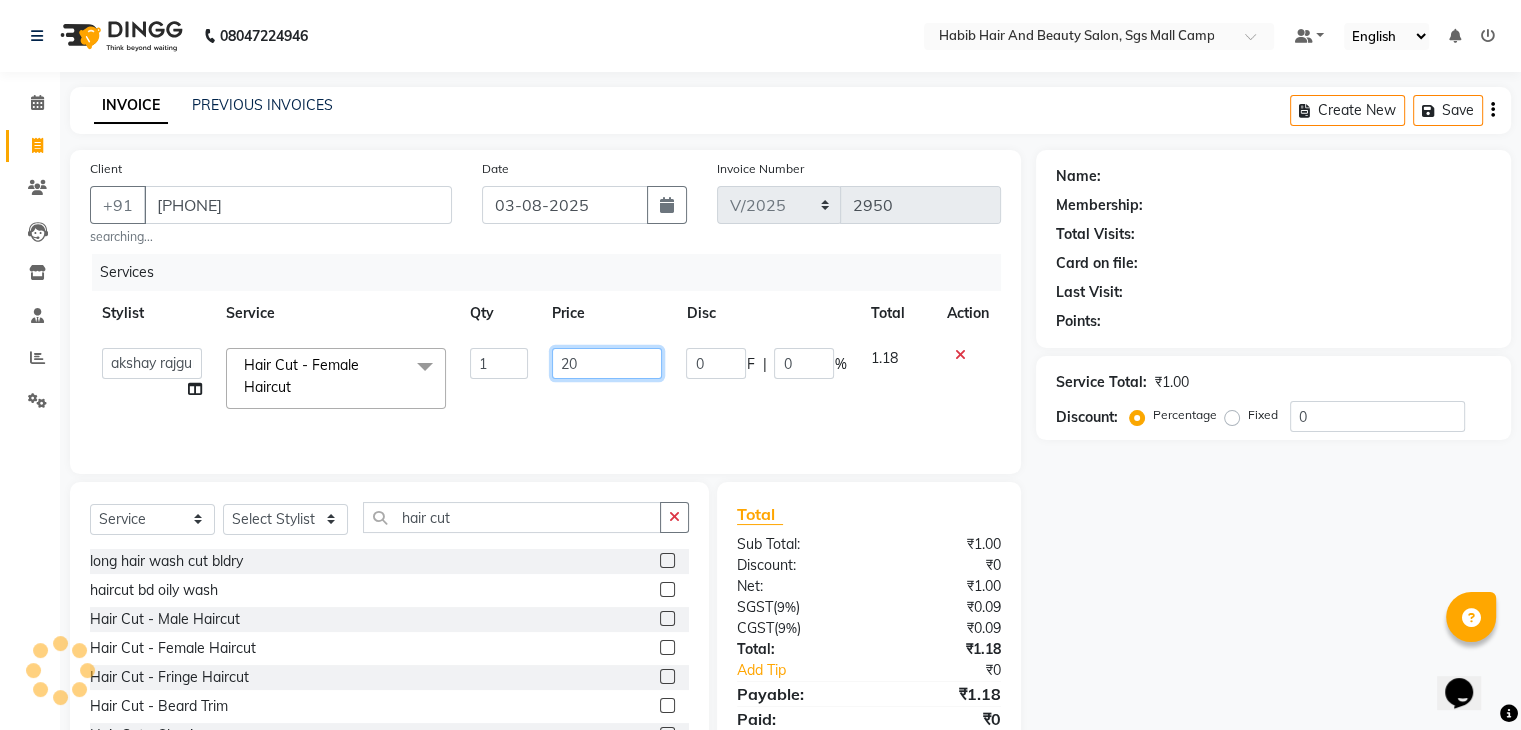type on "200" 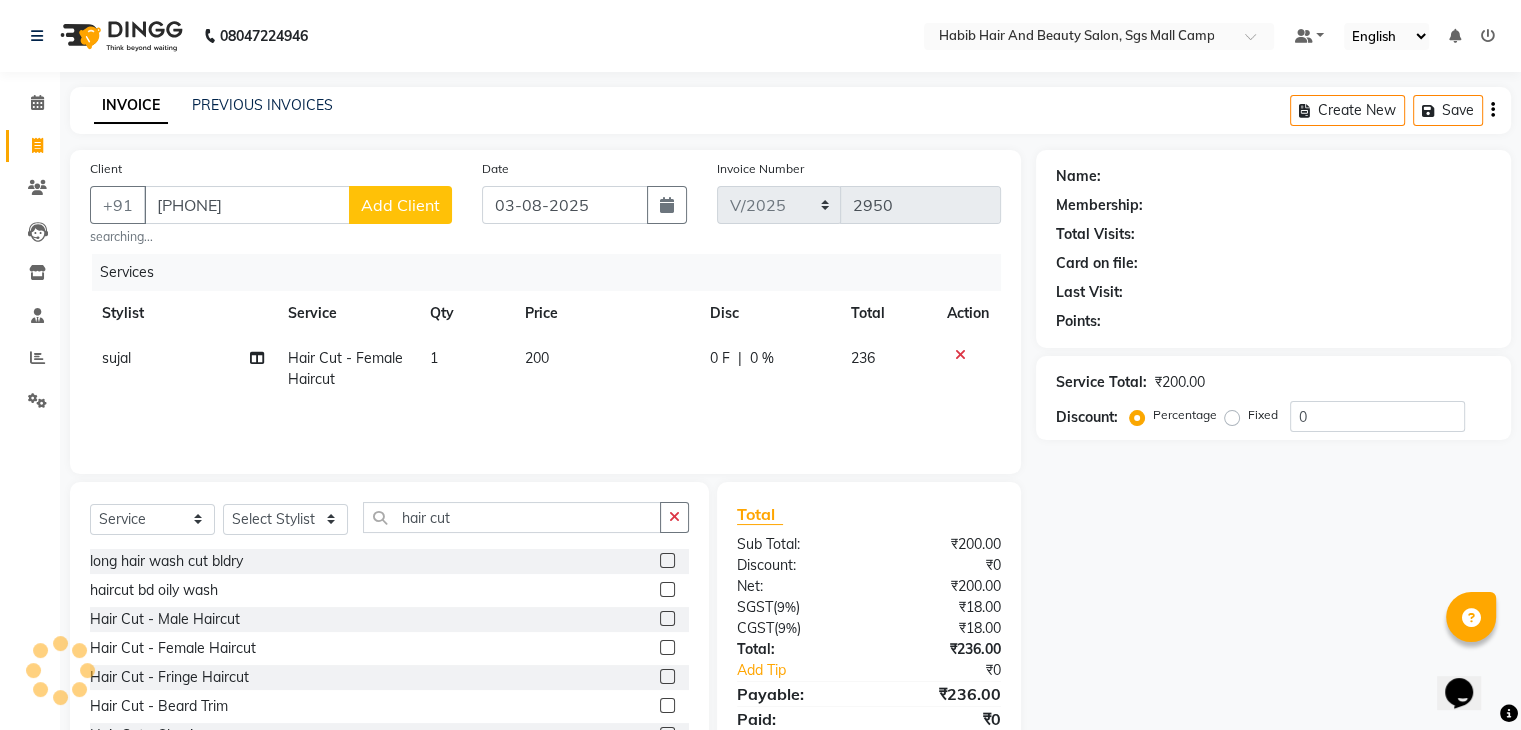 click on "Add Client" 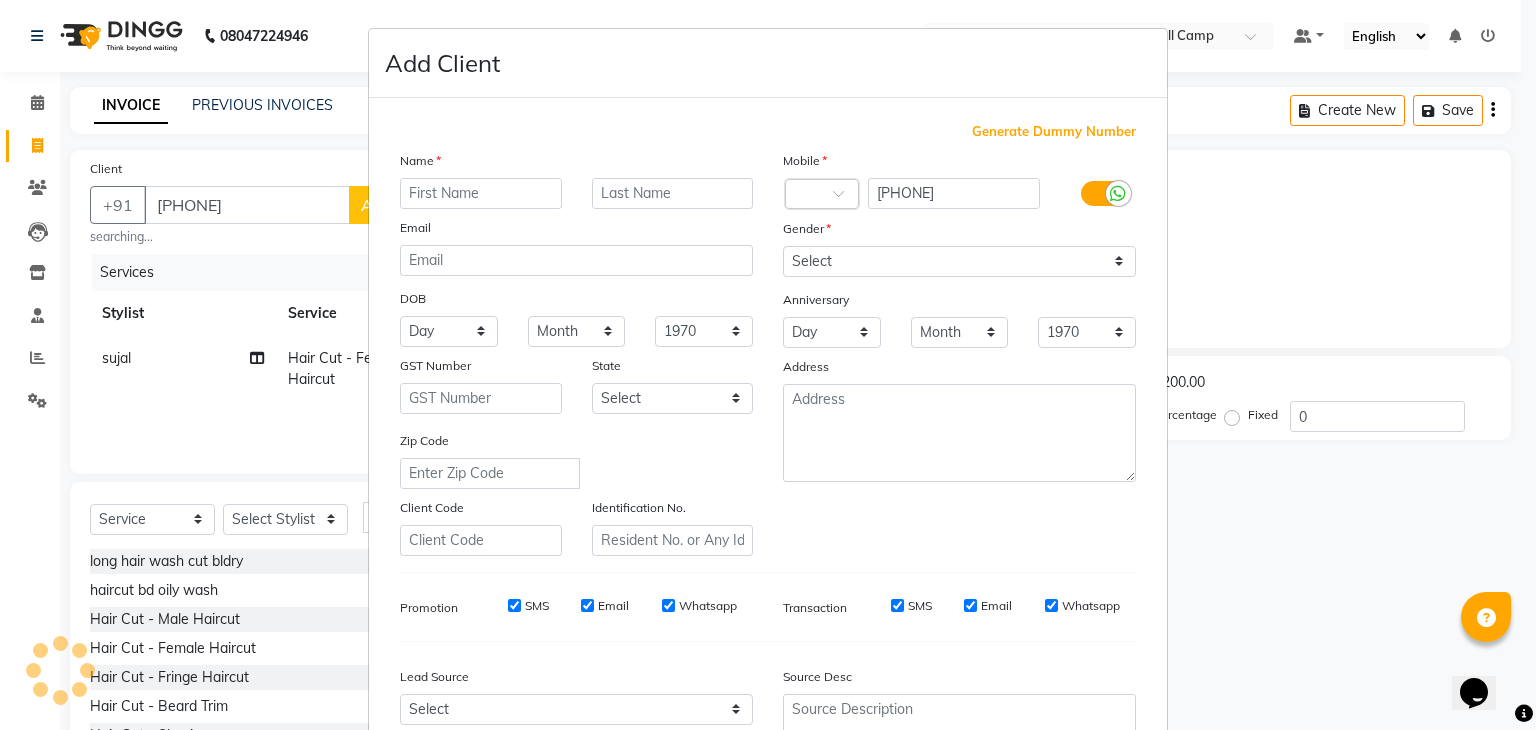 click at bounding box center (481, 193) 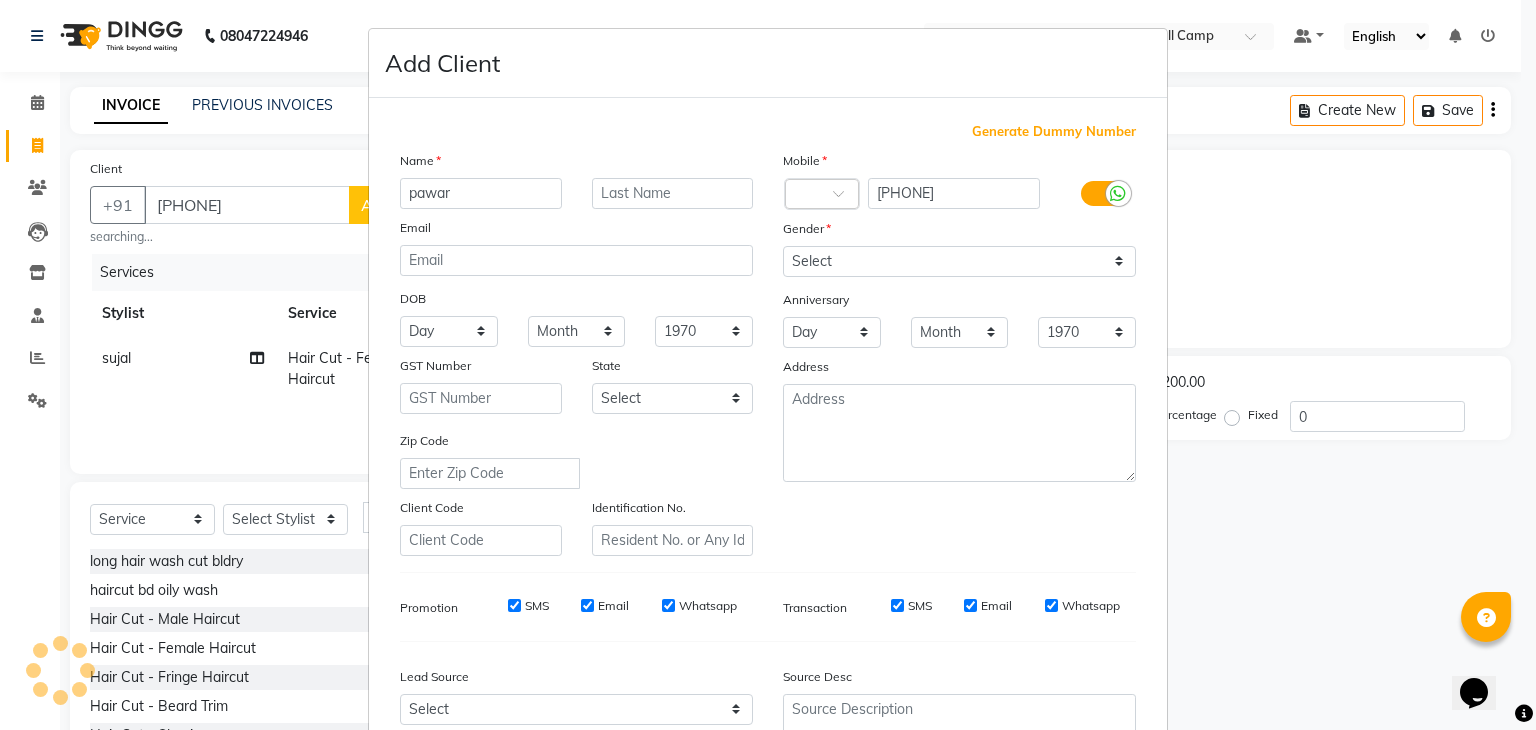 type on "[FIRST]" 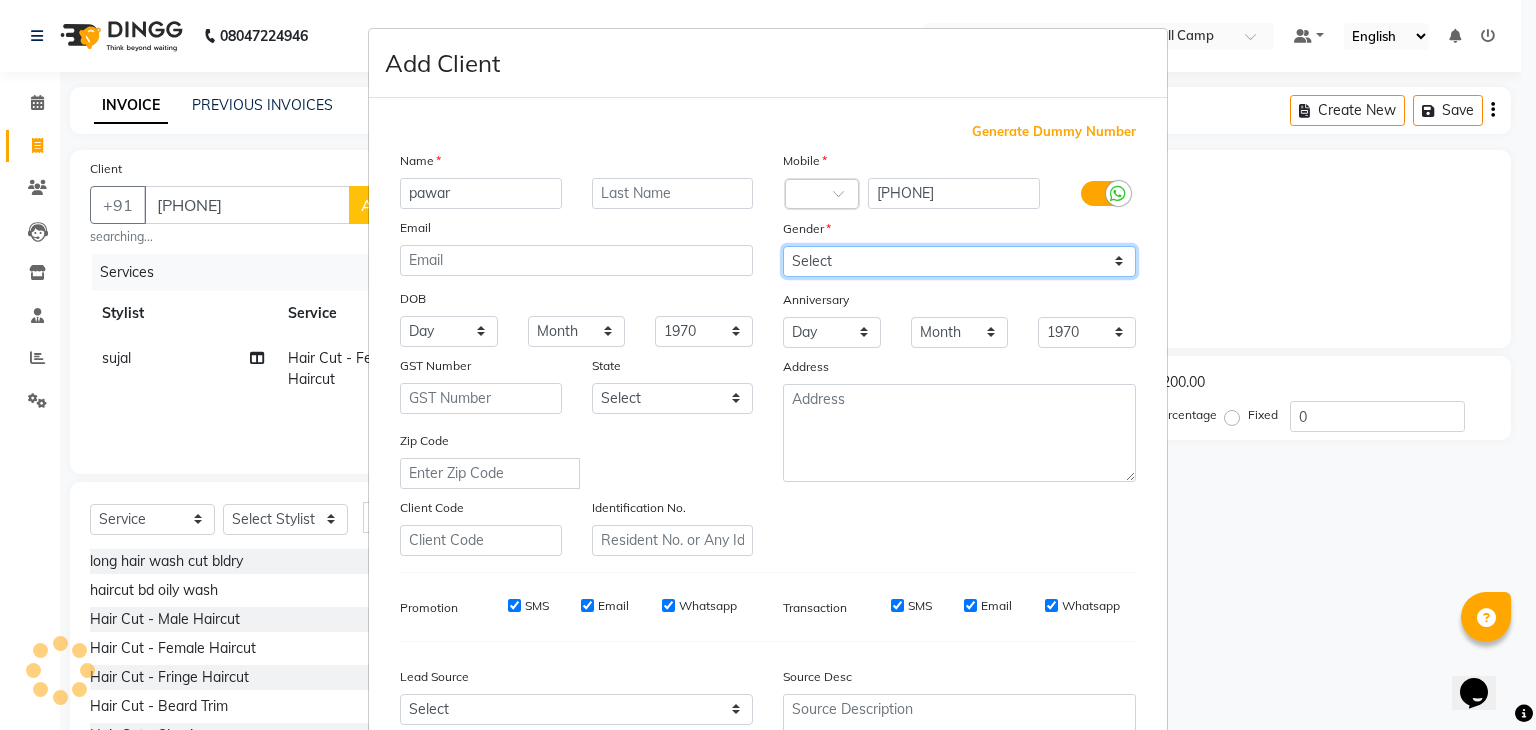 click on "Select Male Female Other Prefer Not To Say" at bounding box center (959, 261) 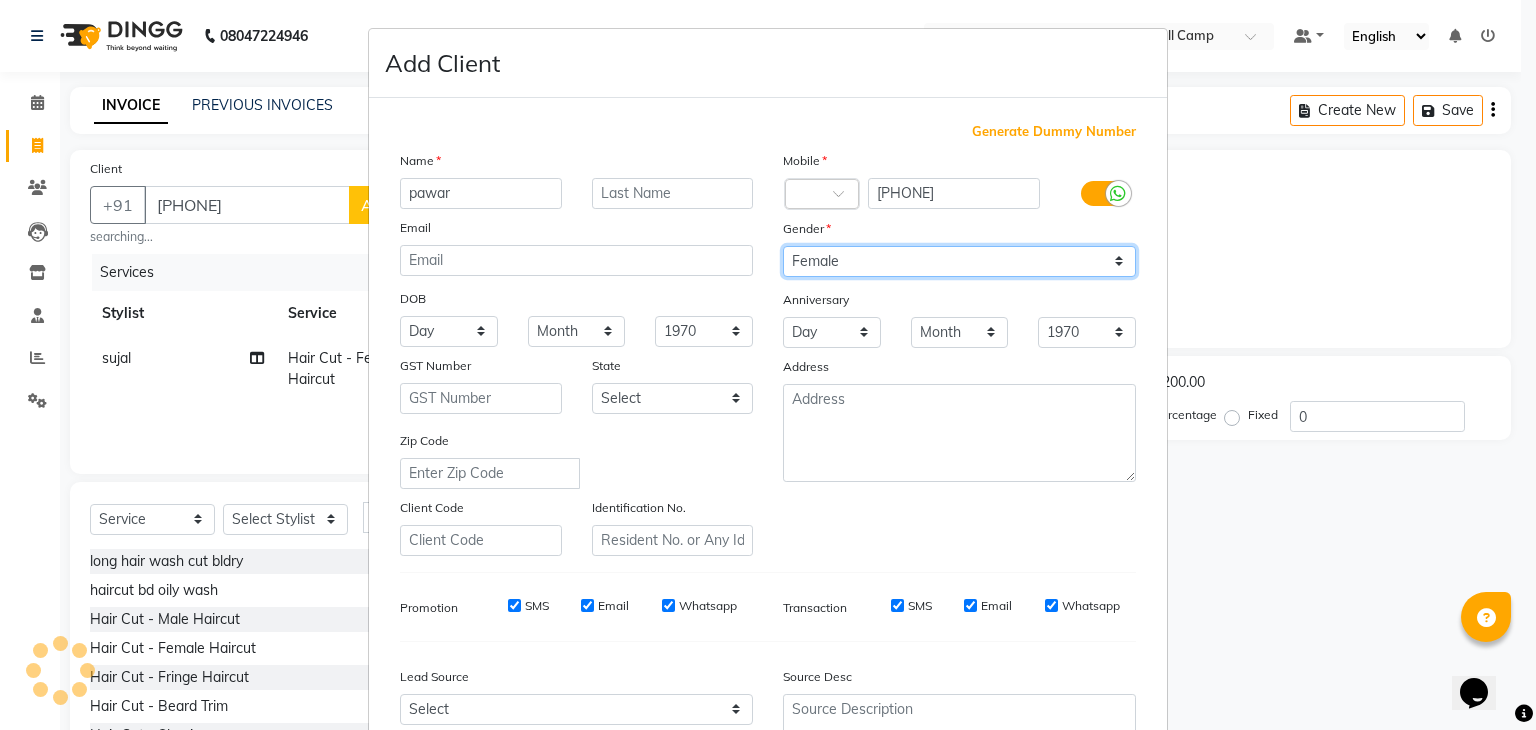 click on "Select Male Female Other Prefer Not To Say" at bounding box center (959, 261) 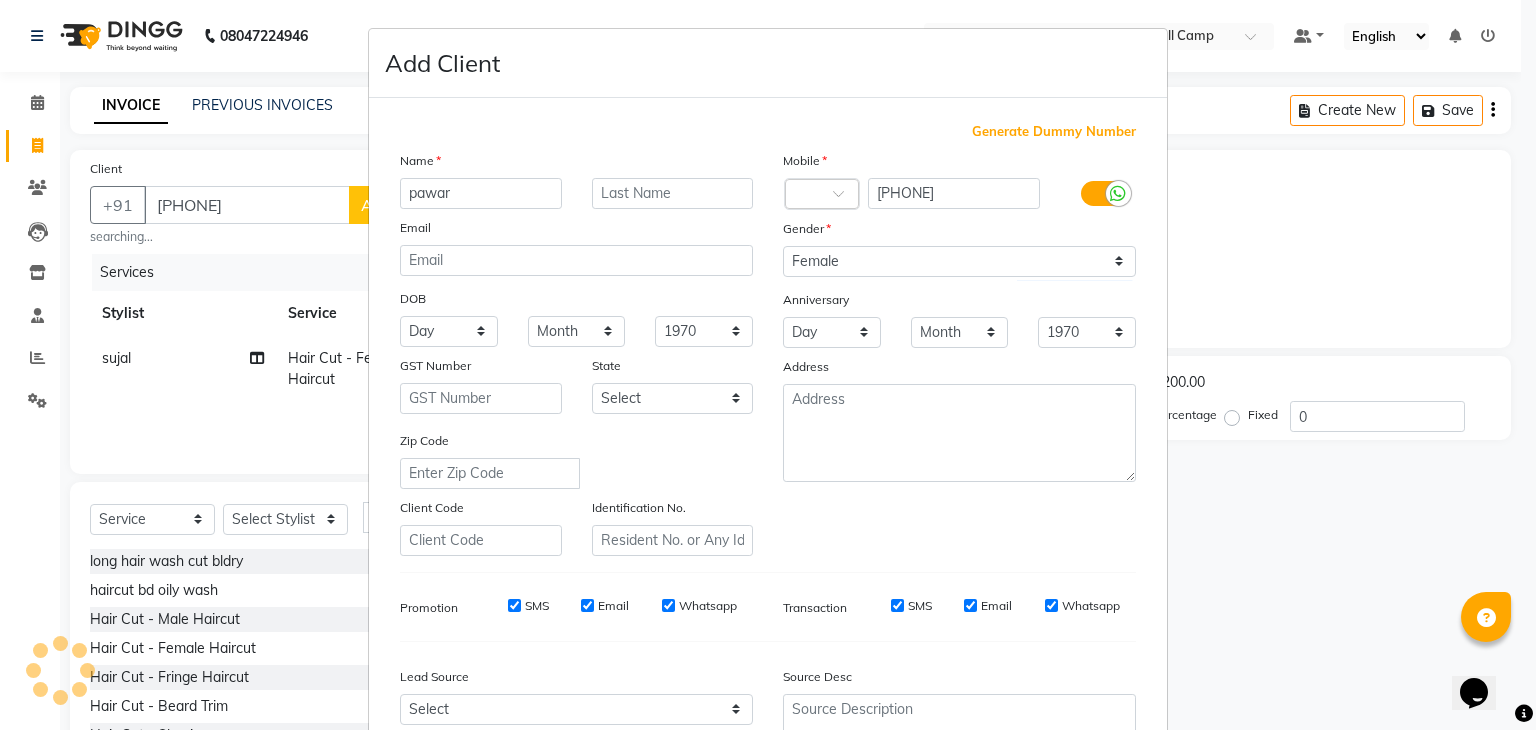 click on "Zip Code" at bounding box center (576, 459) 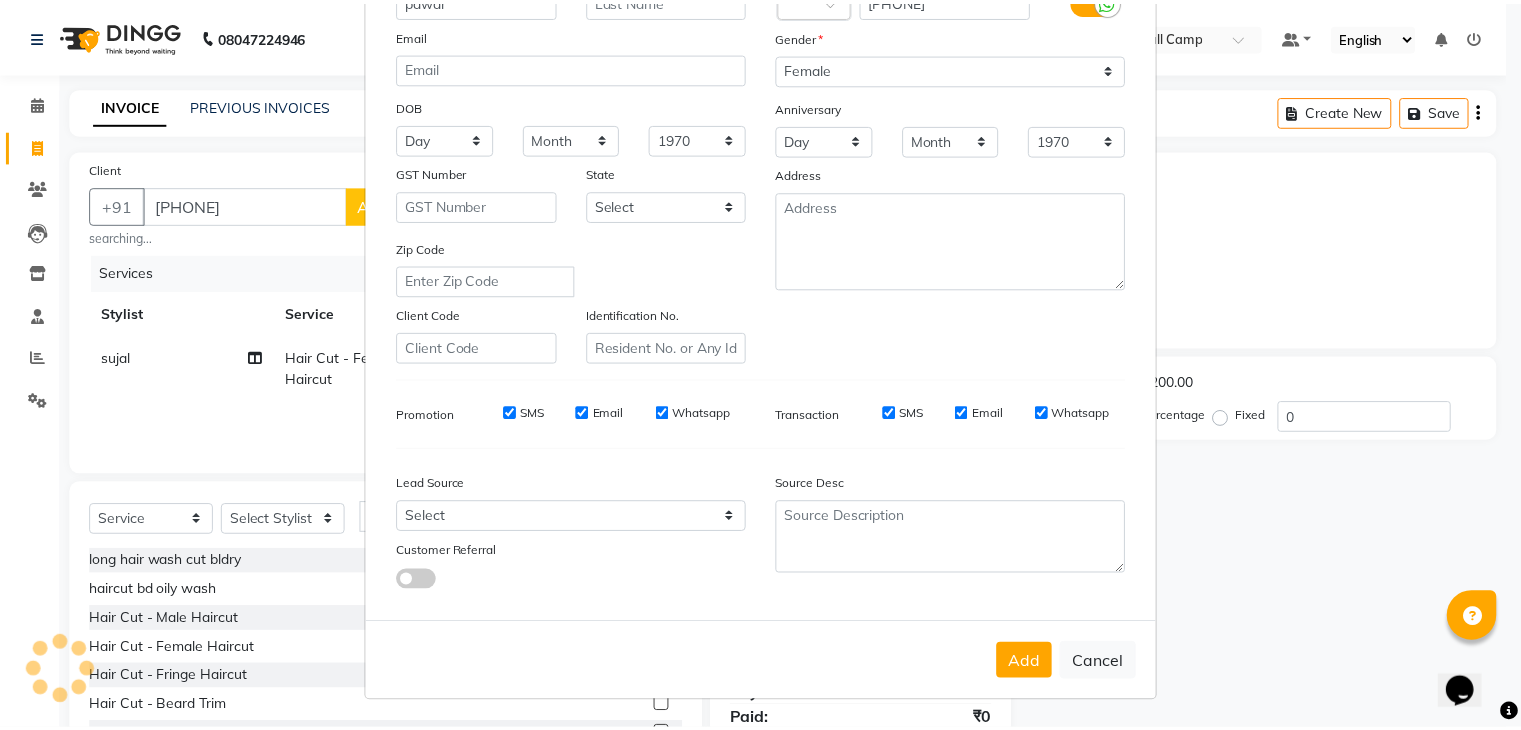 scroll, scrollTop: 203, scrollLeft: 0, axis: vertical 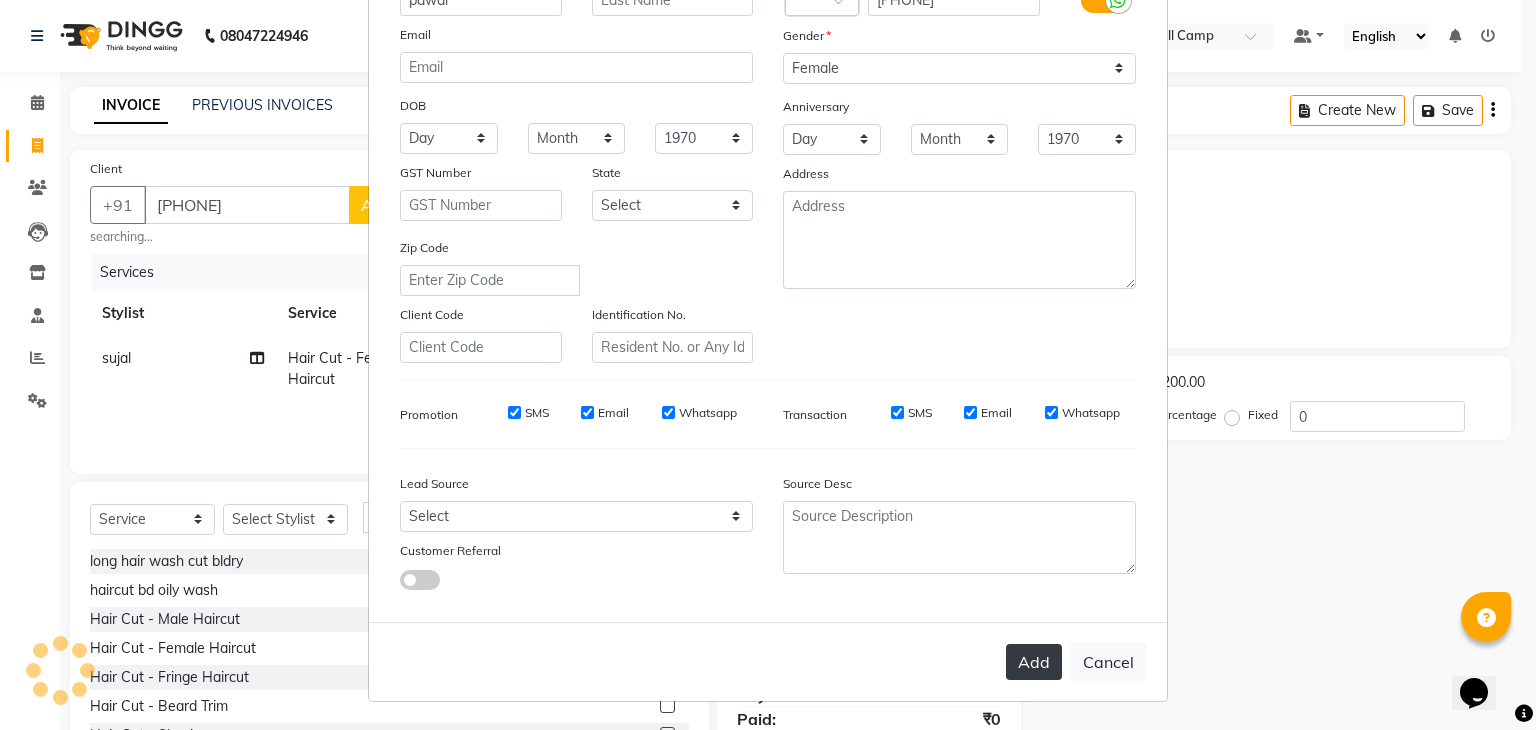 click on "Add" at bounding box center (1034, 662) 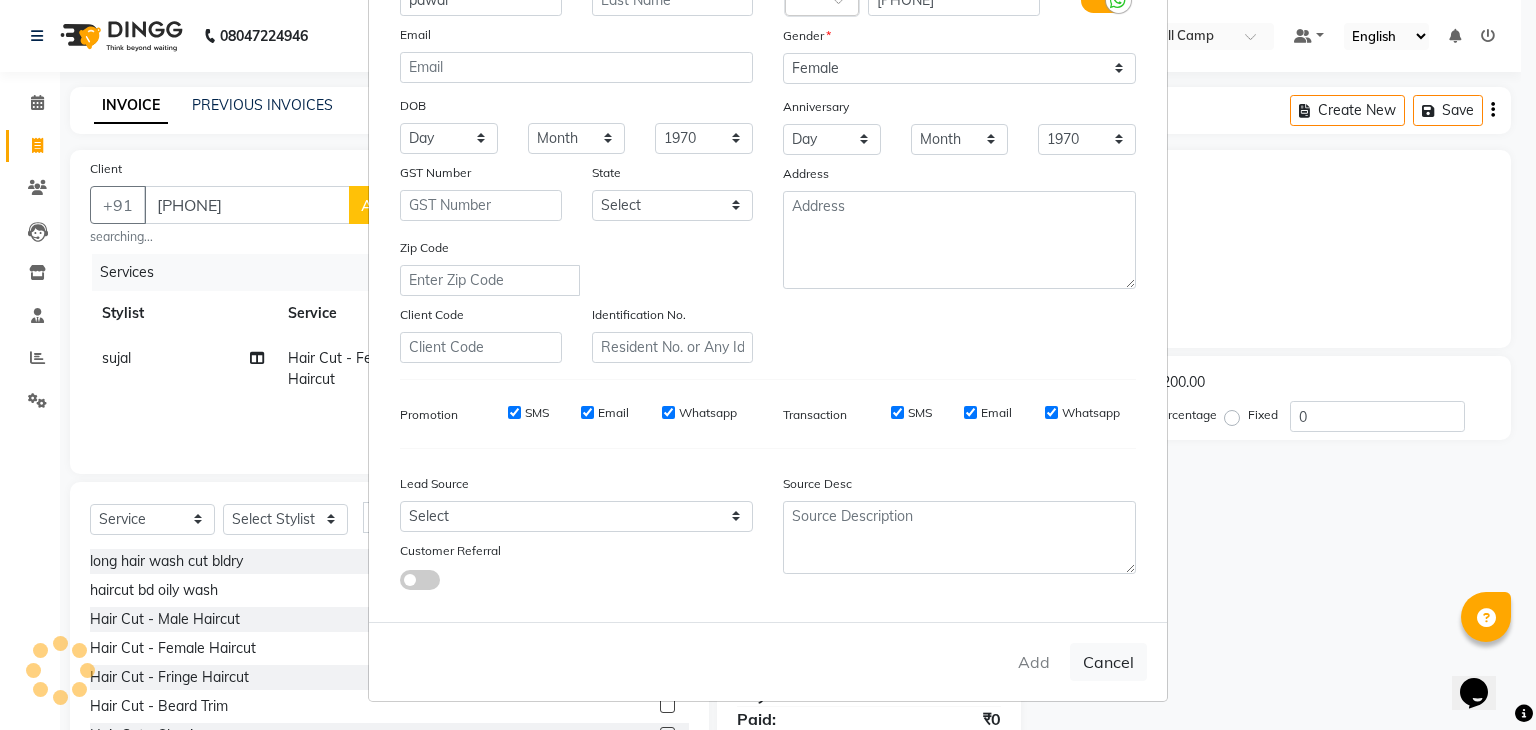 click on "Add   Cancel" at bounding box center (768, 661) 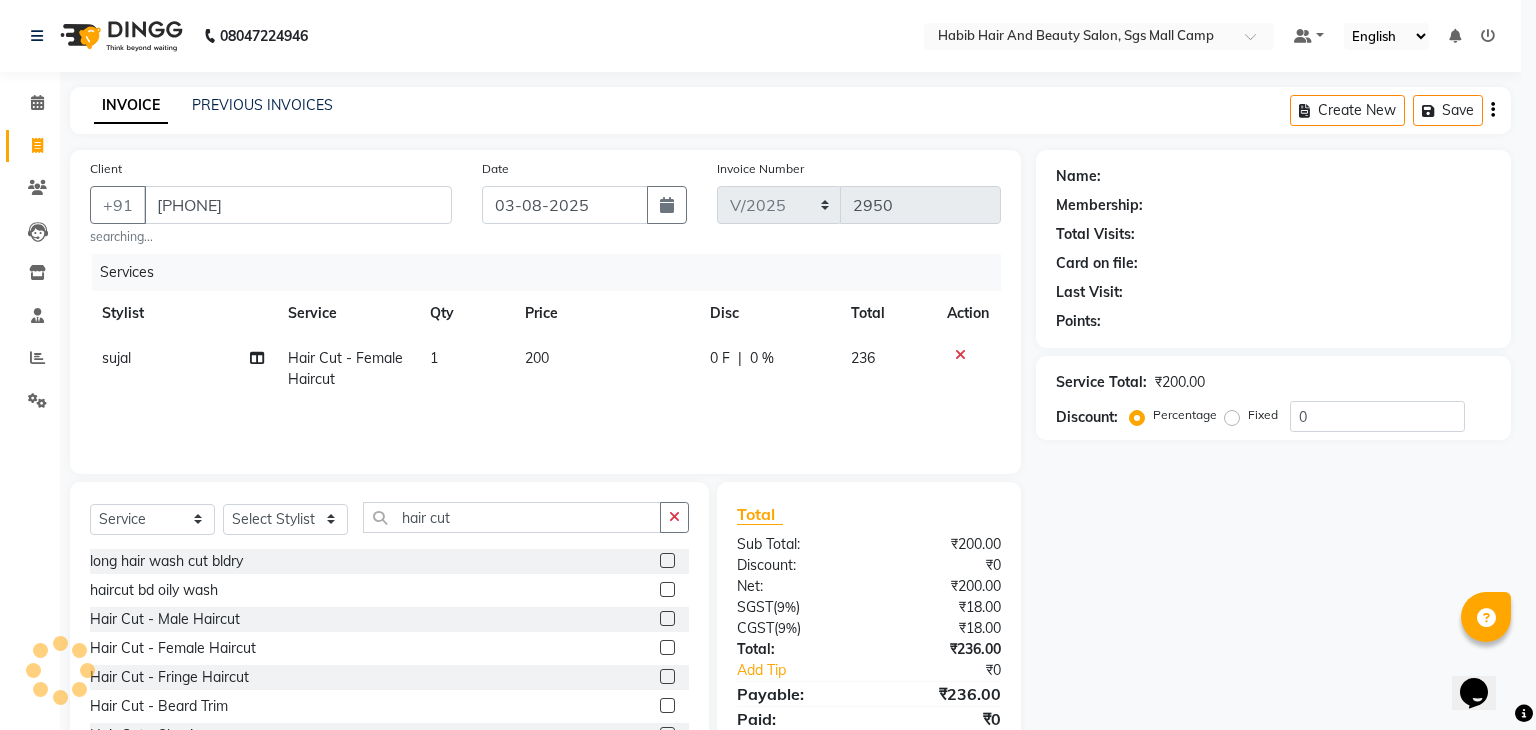 type on "[PHONE]" 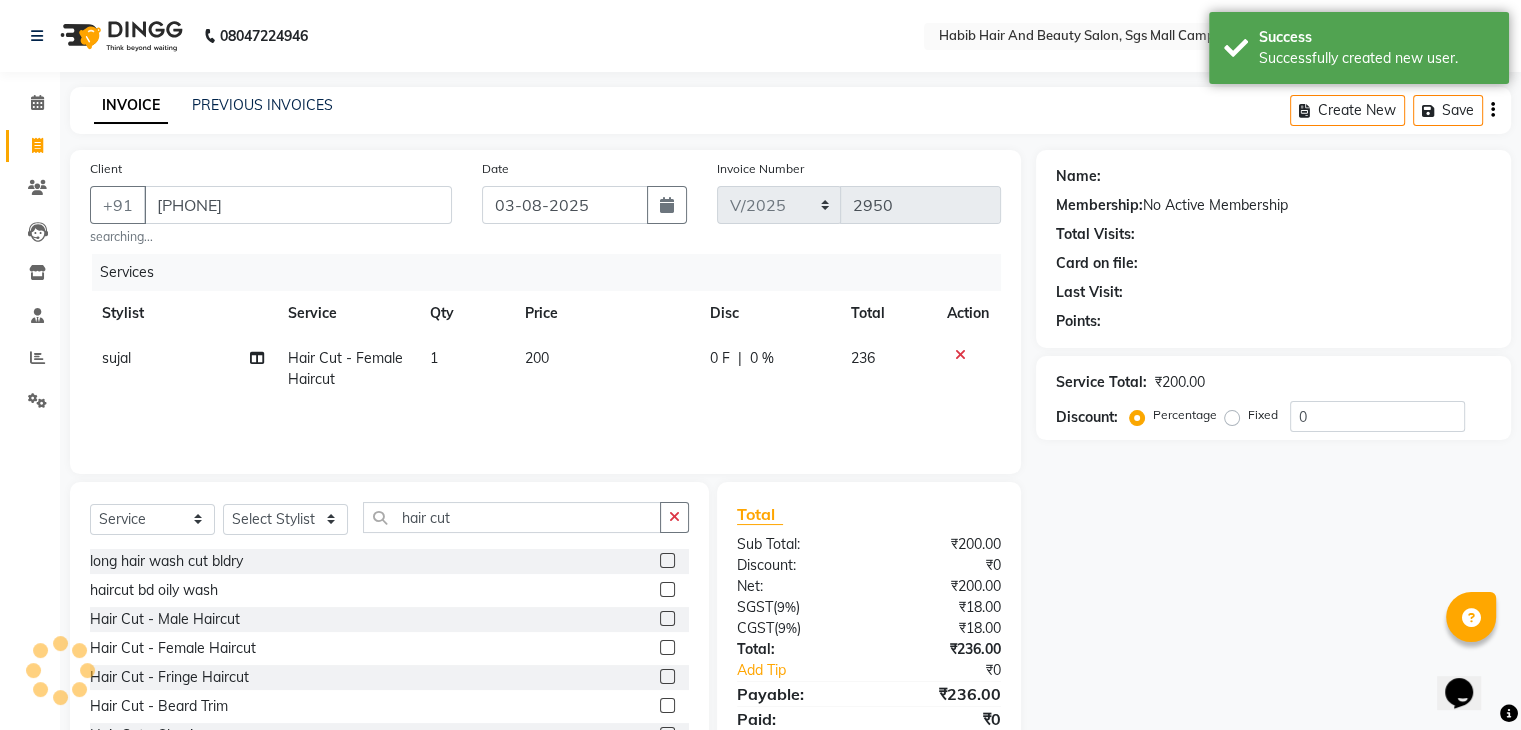 click on "200" 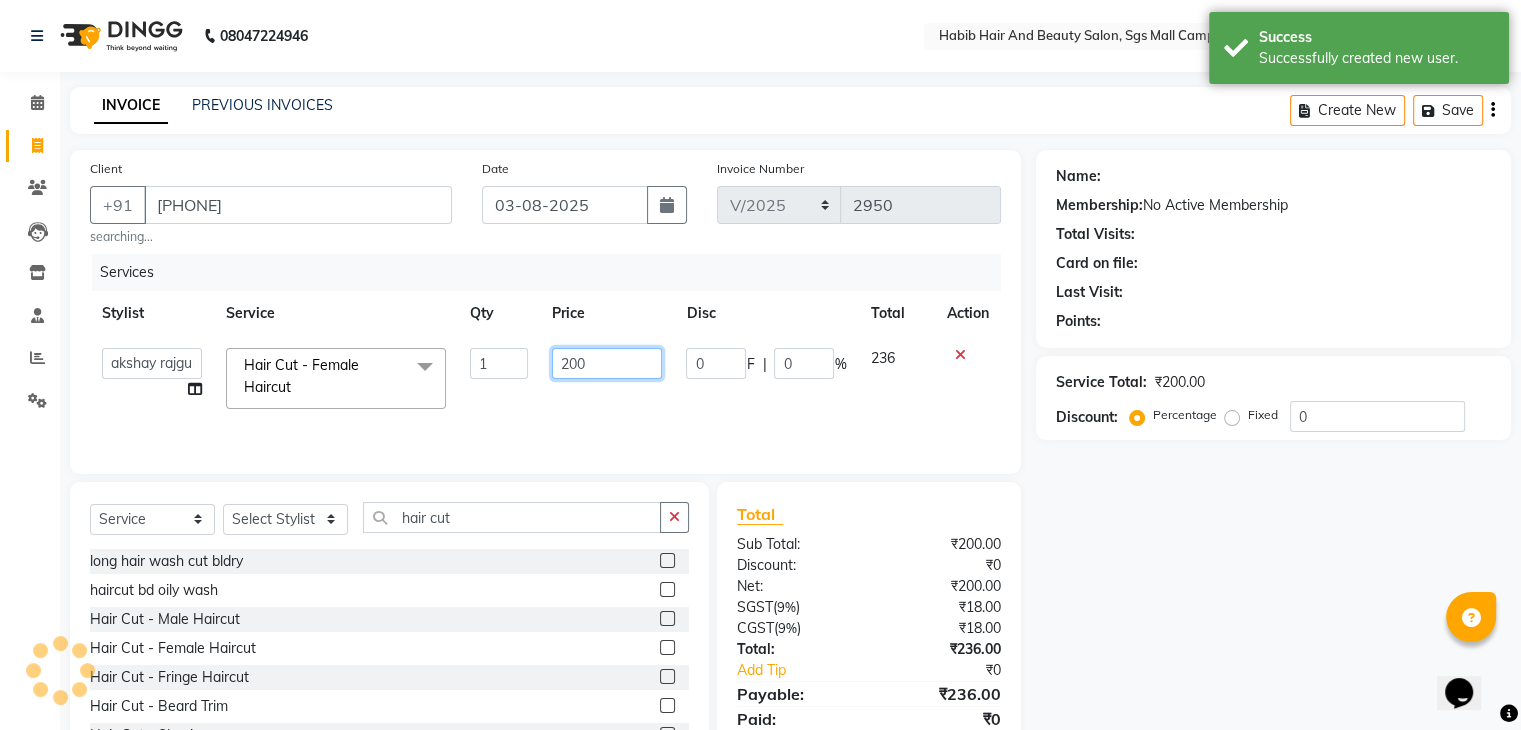 click on "200" 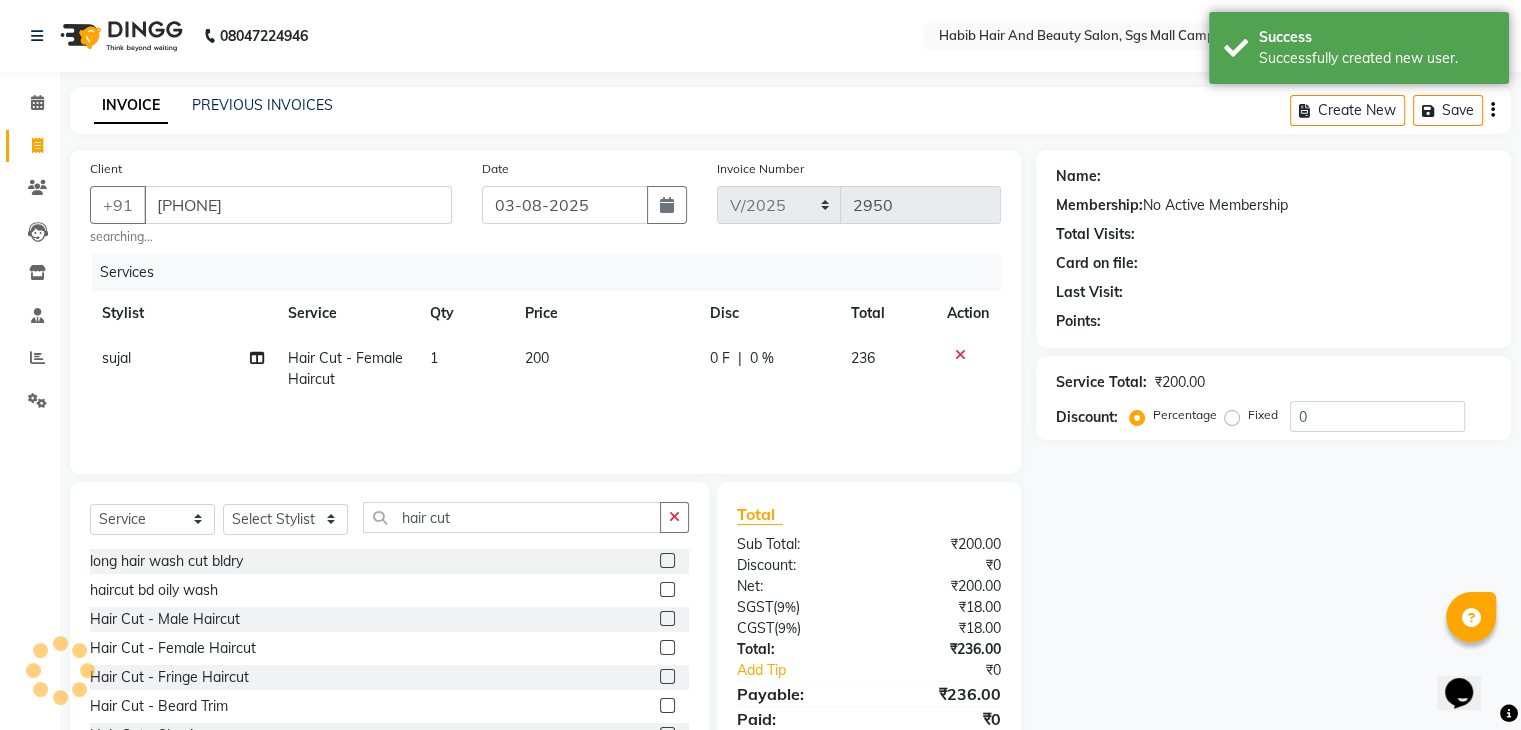 click on "Name: Membership:  No Active Membership  Total Visits: Card on file: Last Visit:  Points:  Service Total:  ₹200.00  Discount:  Percentage   Fixed  0" 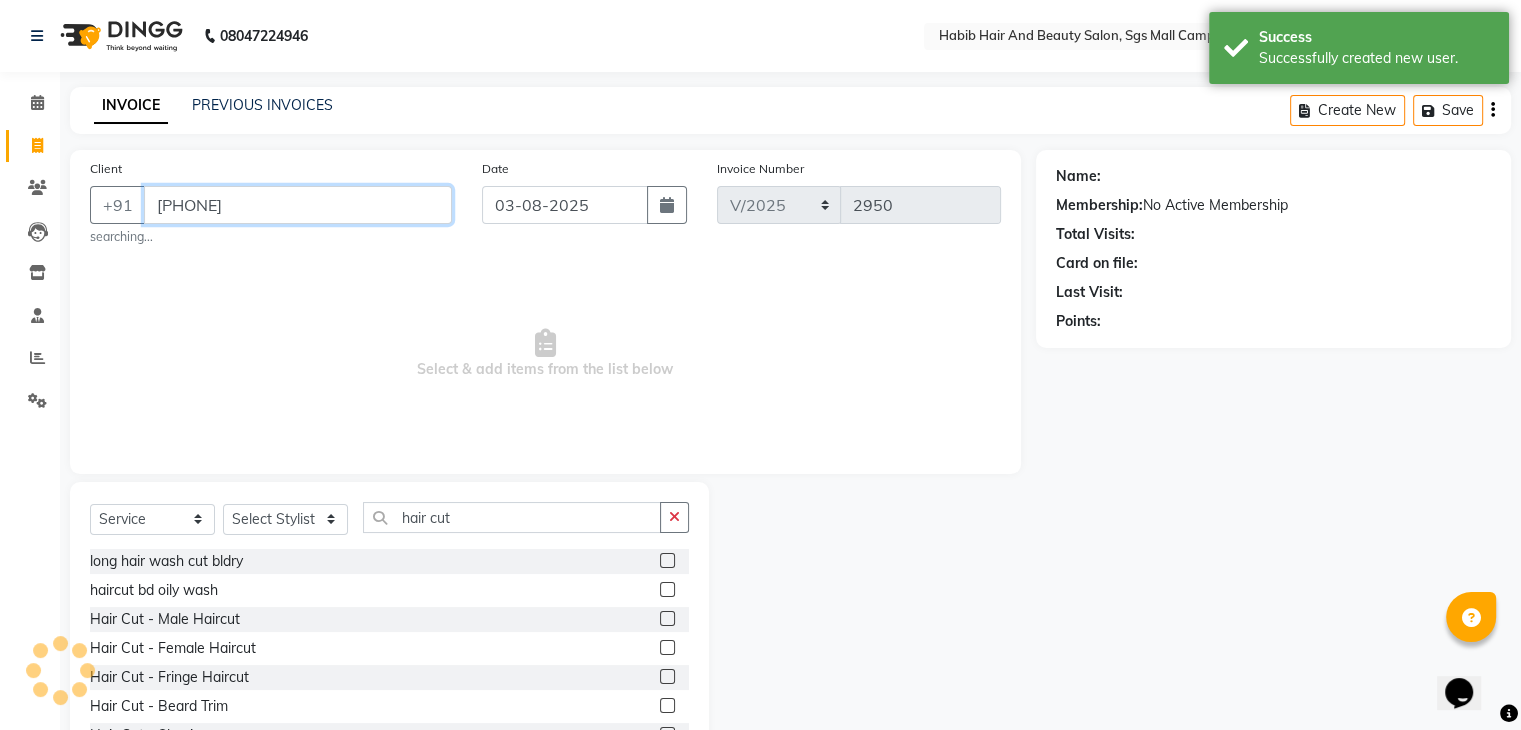 click on "[PHONE]" at bounding box center [298, 205] 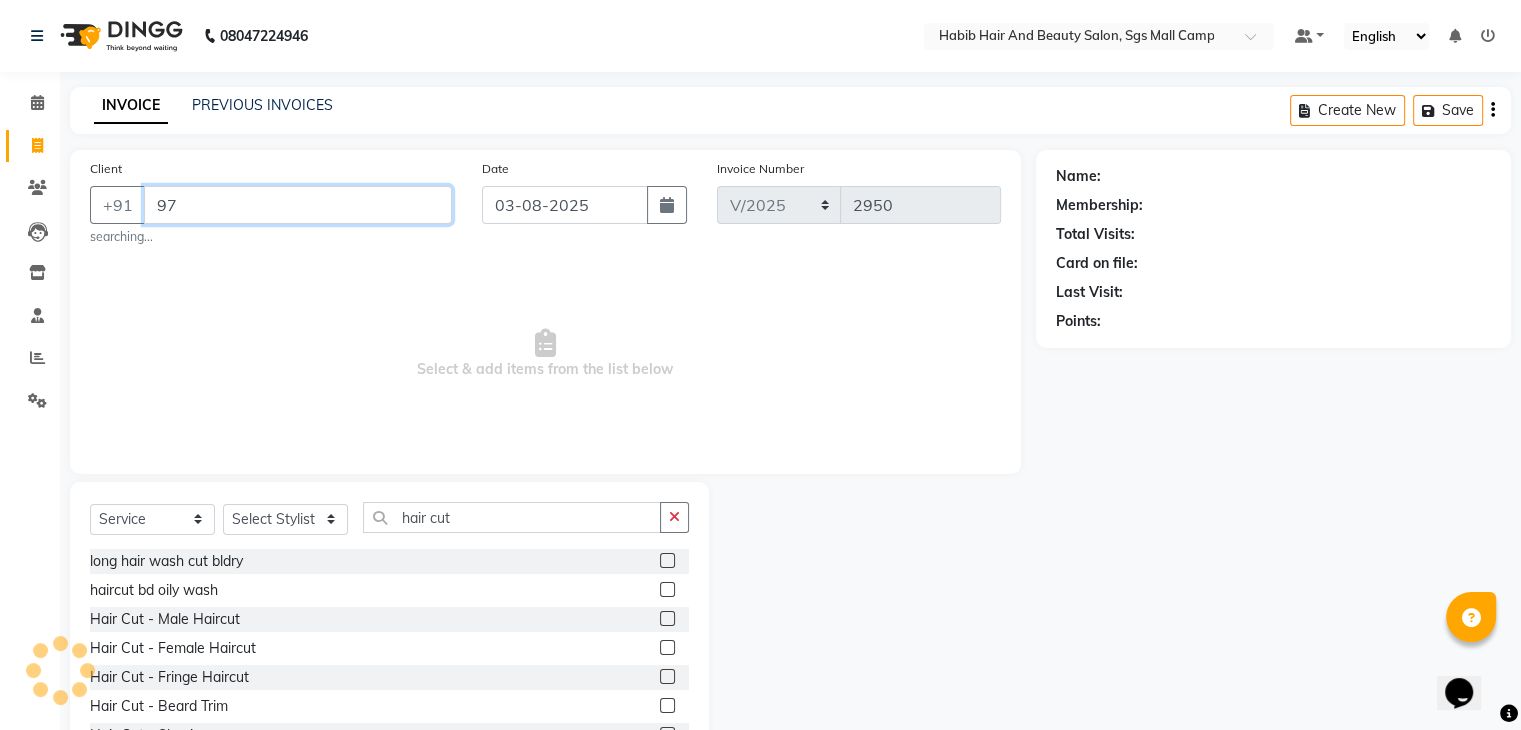 type on "9" 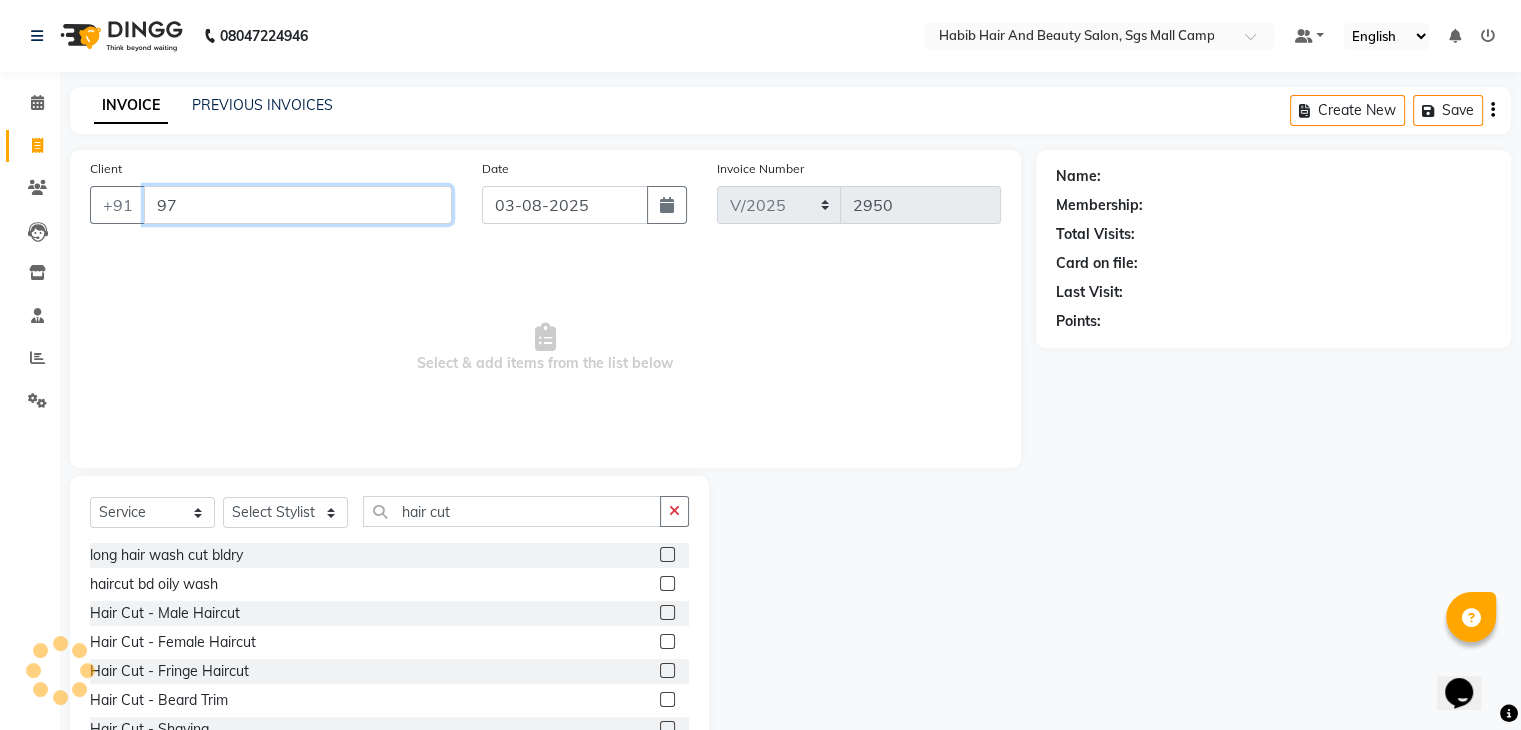 type on "97" 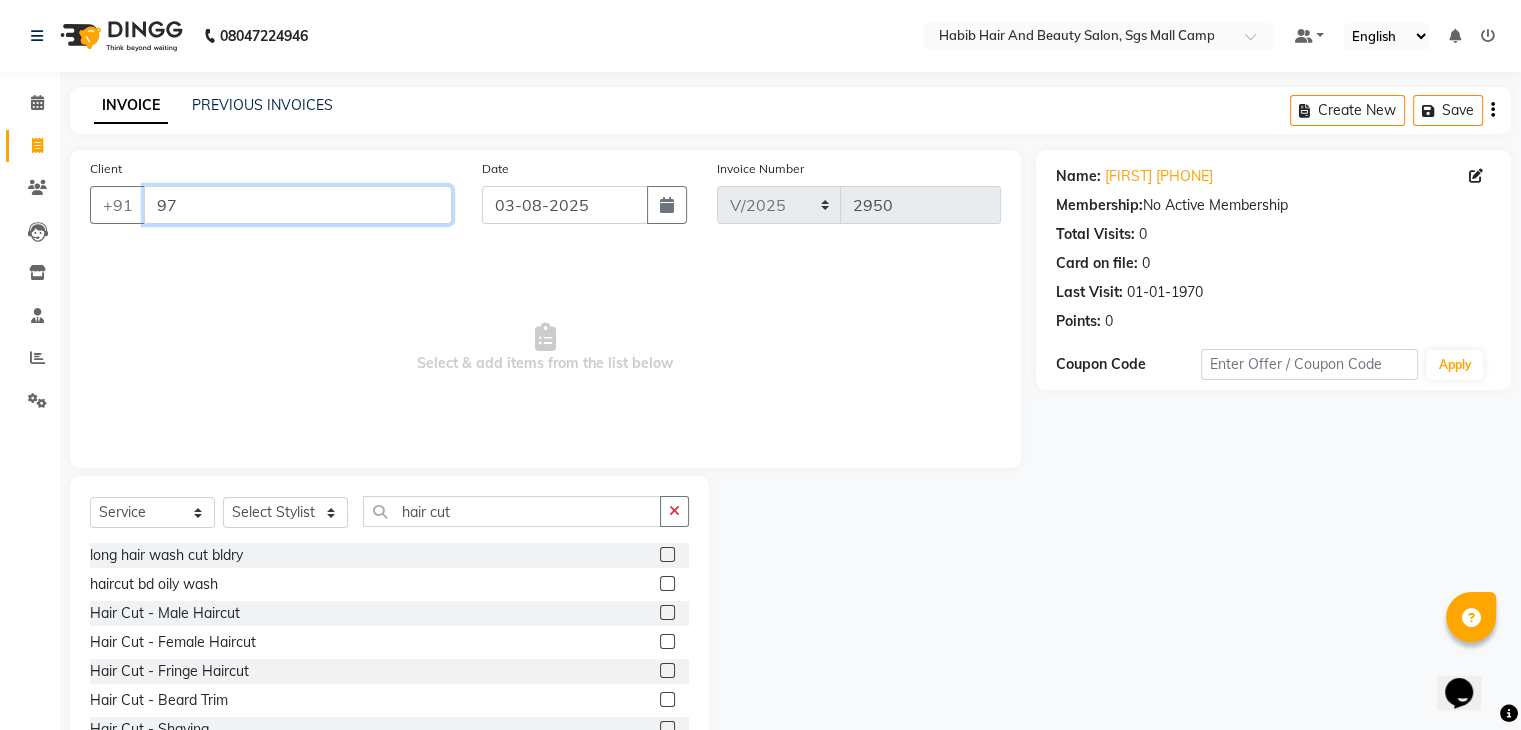 click on "97" at bounding box center [298, 205] 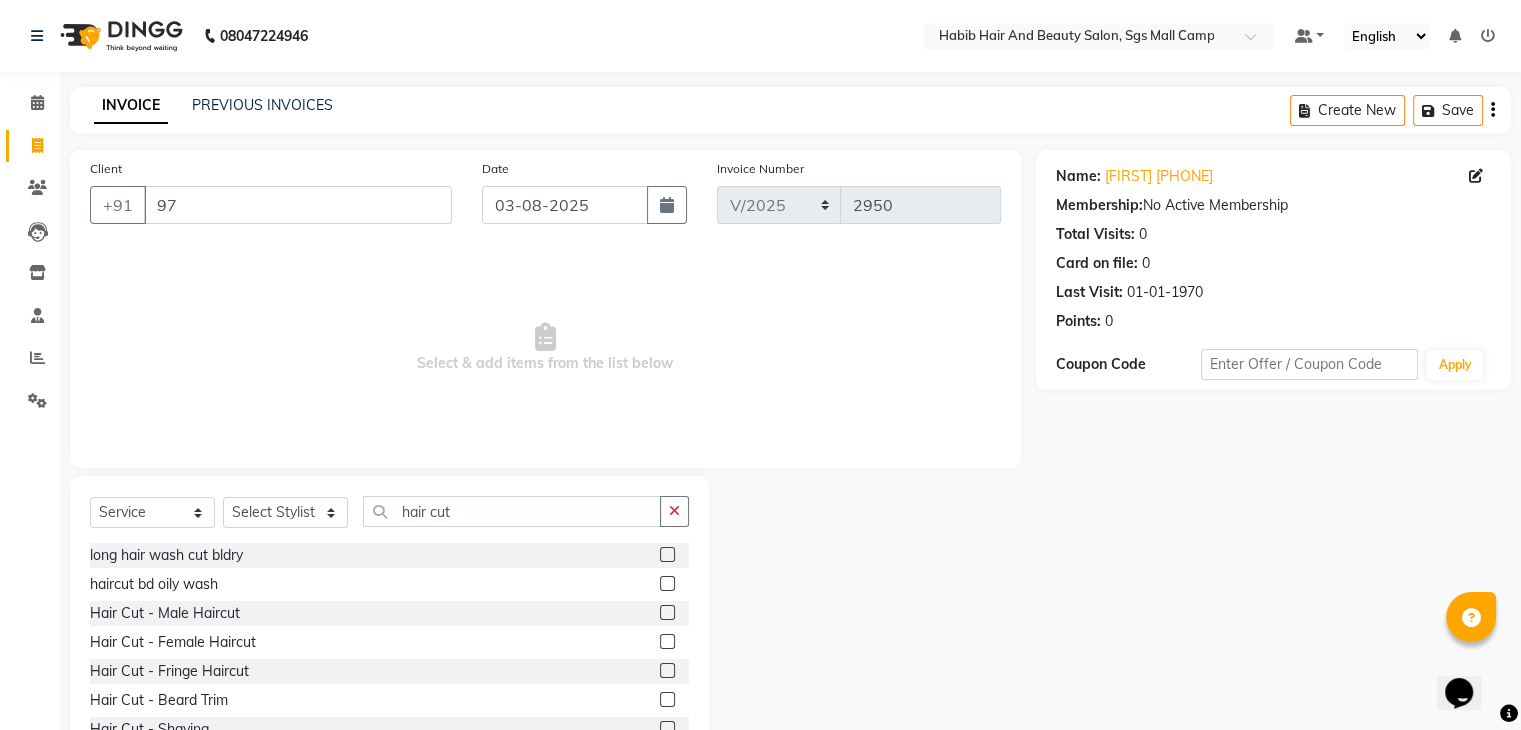 click on "Select  Service  Product  Membership  Package Voucher Prepaid Gift Card  Select Stylist akshay rajguru Avinash  Debojit Manager Micheal  sangeeta shilpa sujal Suraj  swapnil vishakha hair cut long hair wash cut bldry  haircut bd oily wash  Hair Cut - Male Haircut  Hair Cut - Female Haircut  Hair Cut - Fringe Haircut  Hair Cut - Beard Trim  Hair Cut - Shaving  Hair Cut - Beard Color  Hair Cut - Beard Styling  Hair Cut - Child Cut Boy/Girl (Under 10Years)  male hair cut combo  female hair cut and blowdry  female hair cut combo  male hair cut & beard  hair cut" 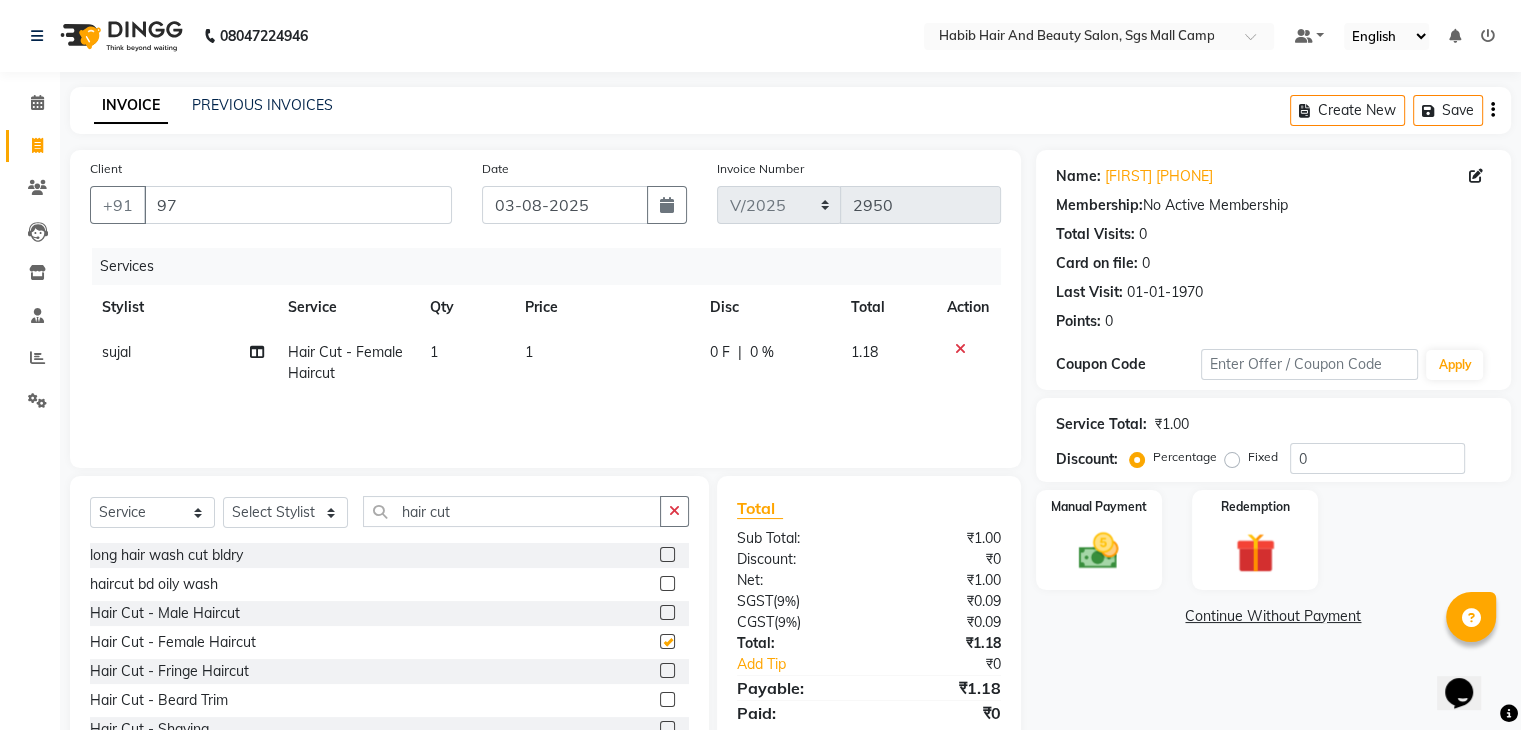 checkbox on "false" 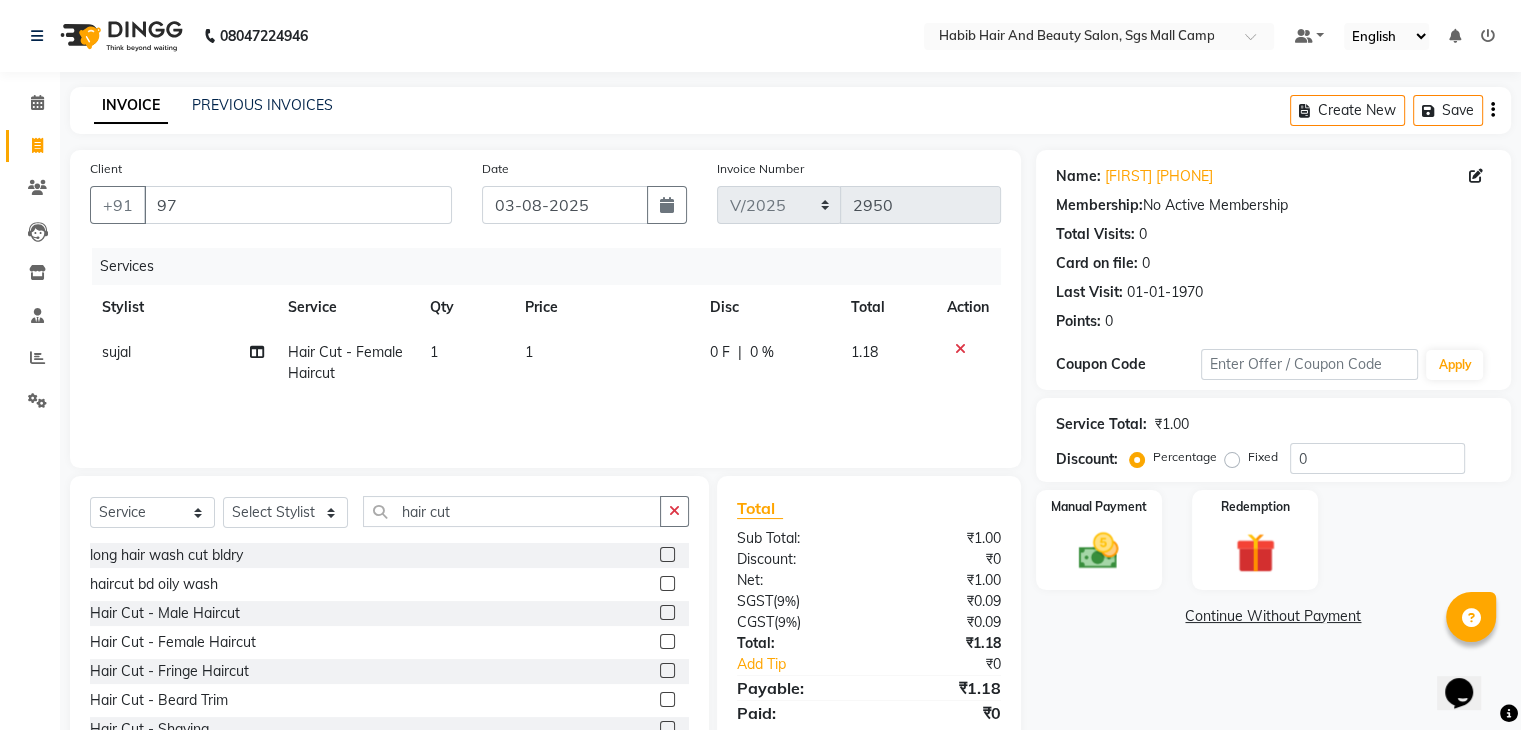click on "1" 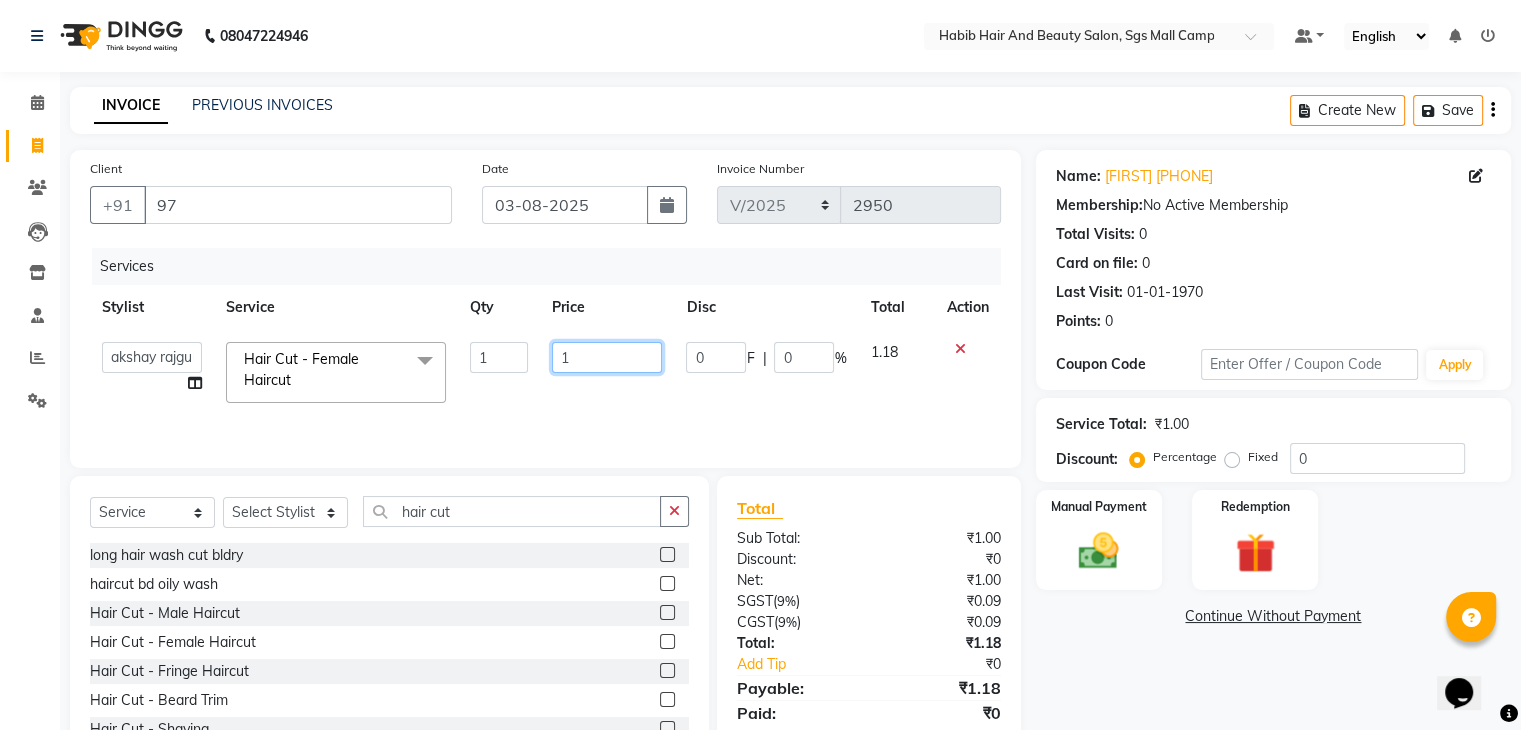 click on "1" 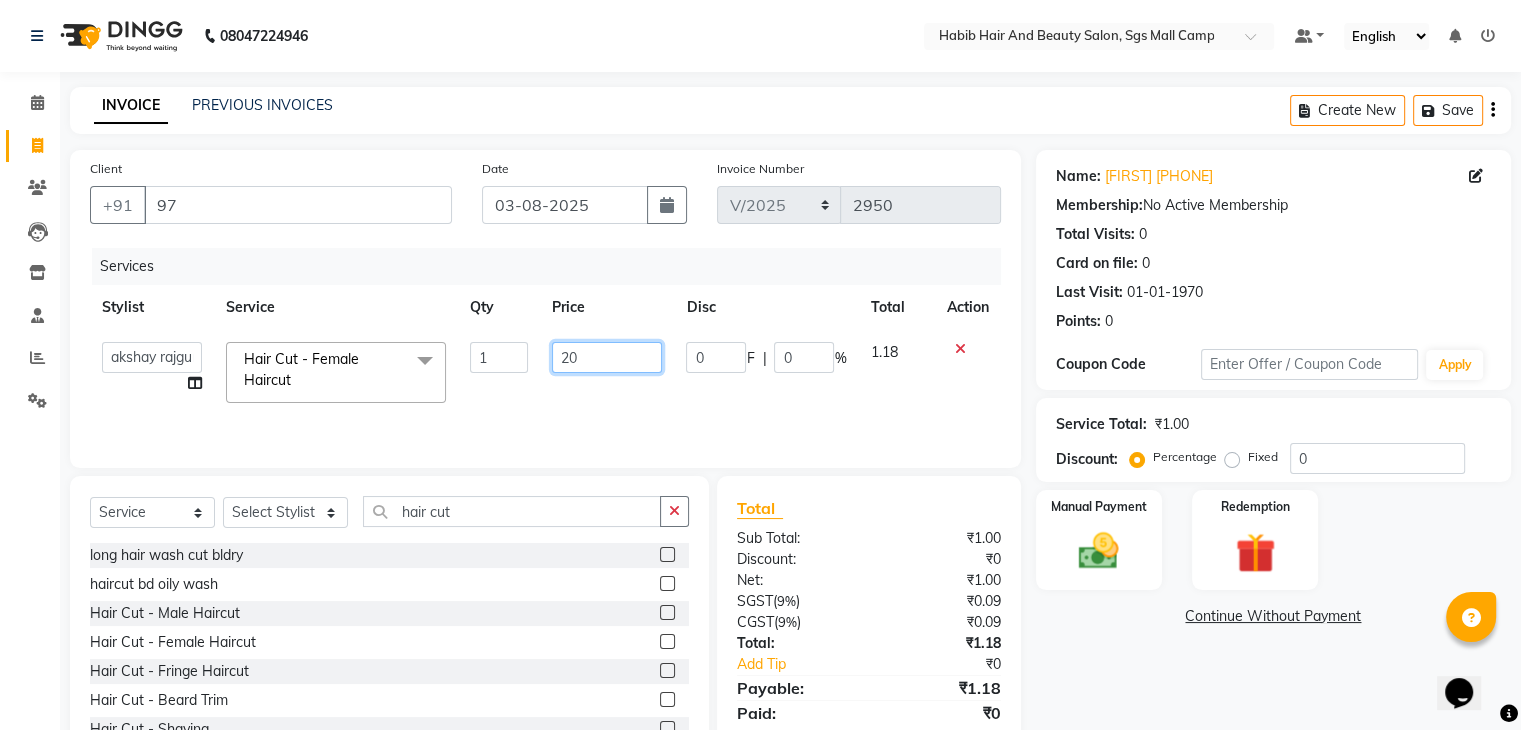 type on "200" 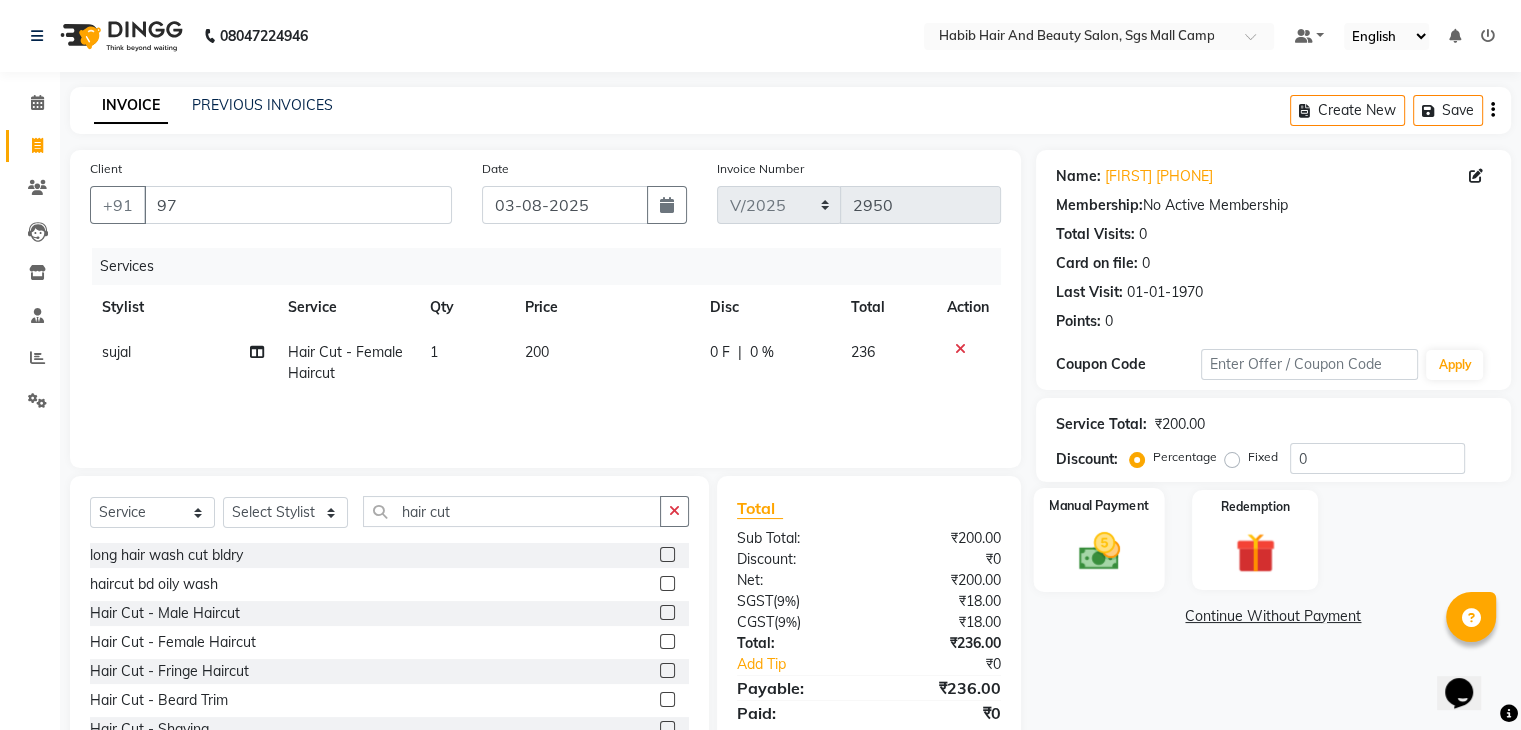 click 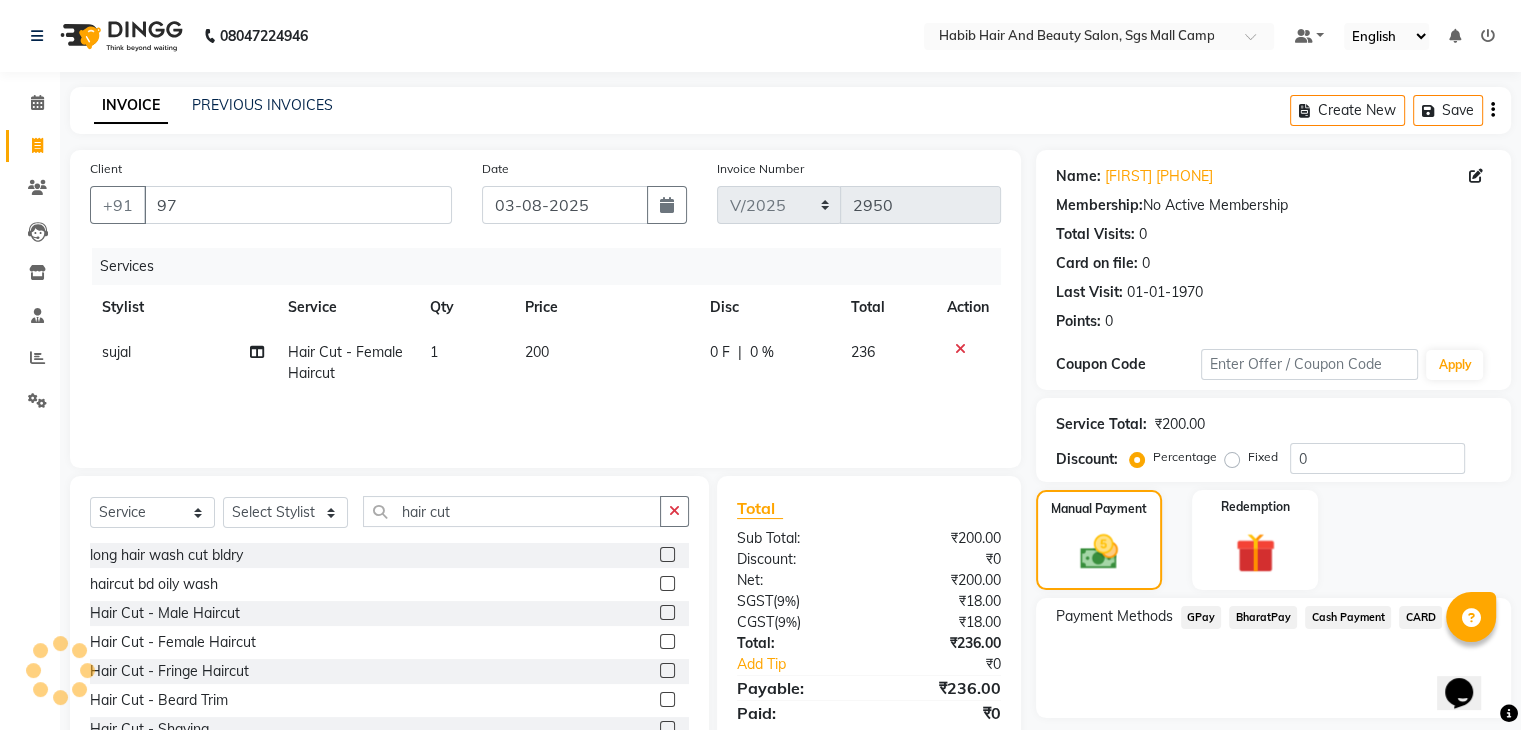 click on "BharatPay" 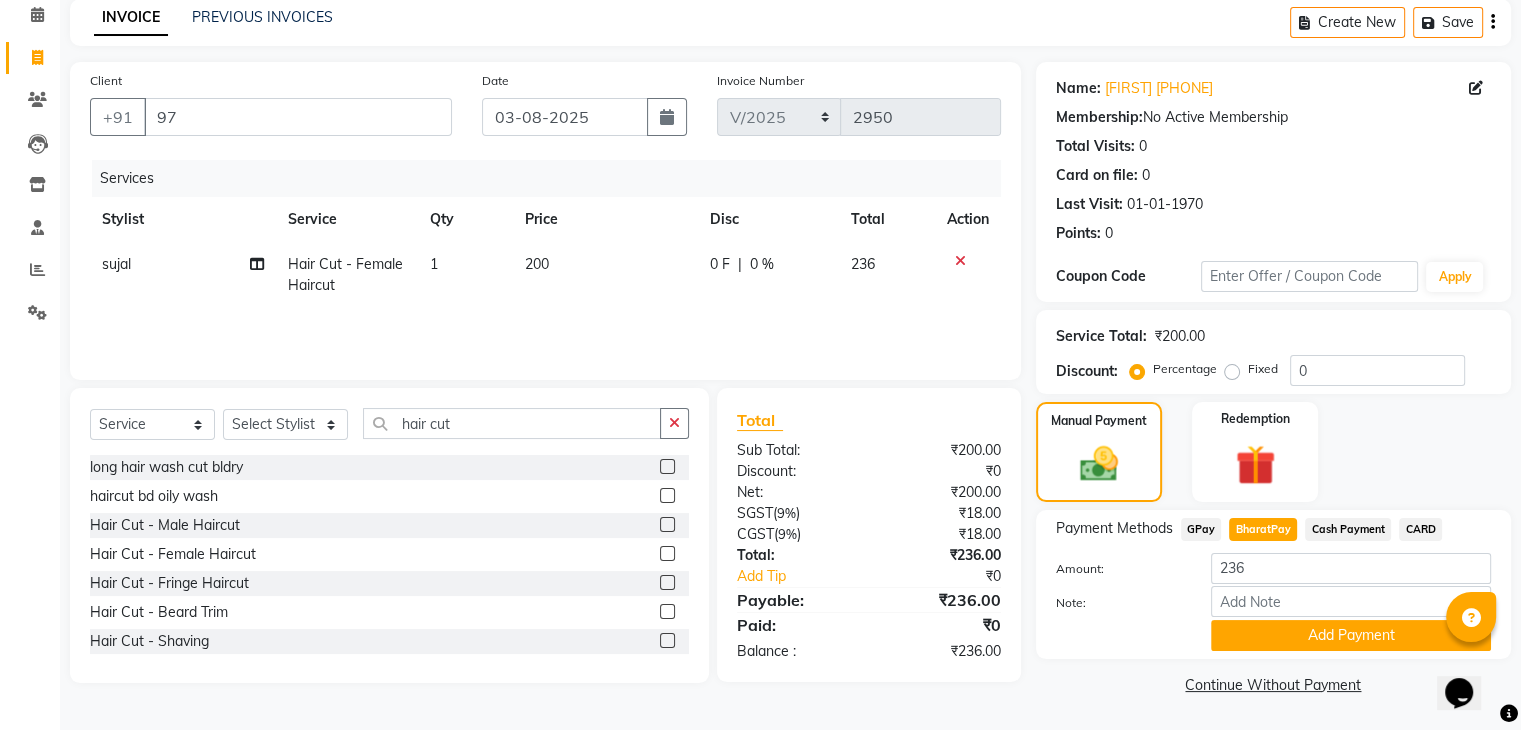 scroll, scrollTop: 89, scrollLeft: 0, axis: vertical 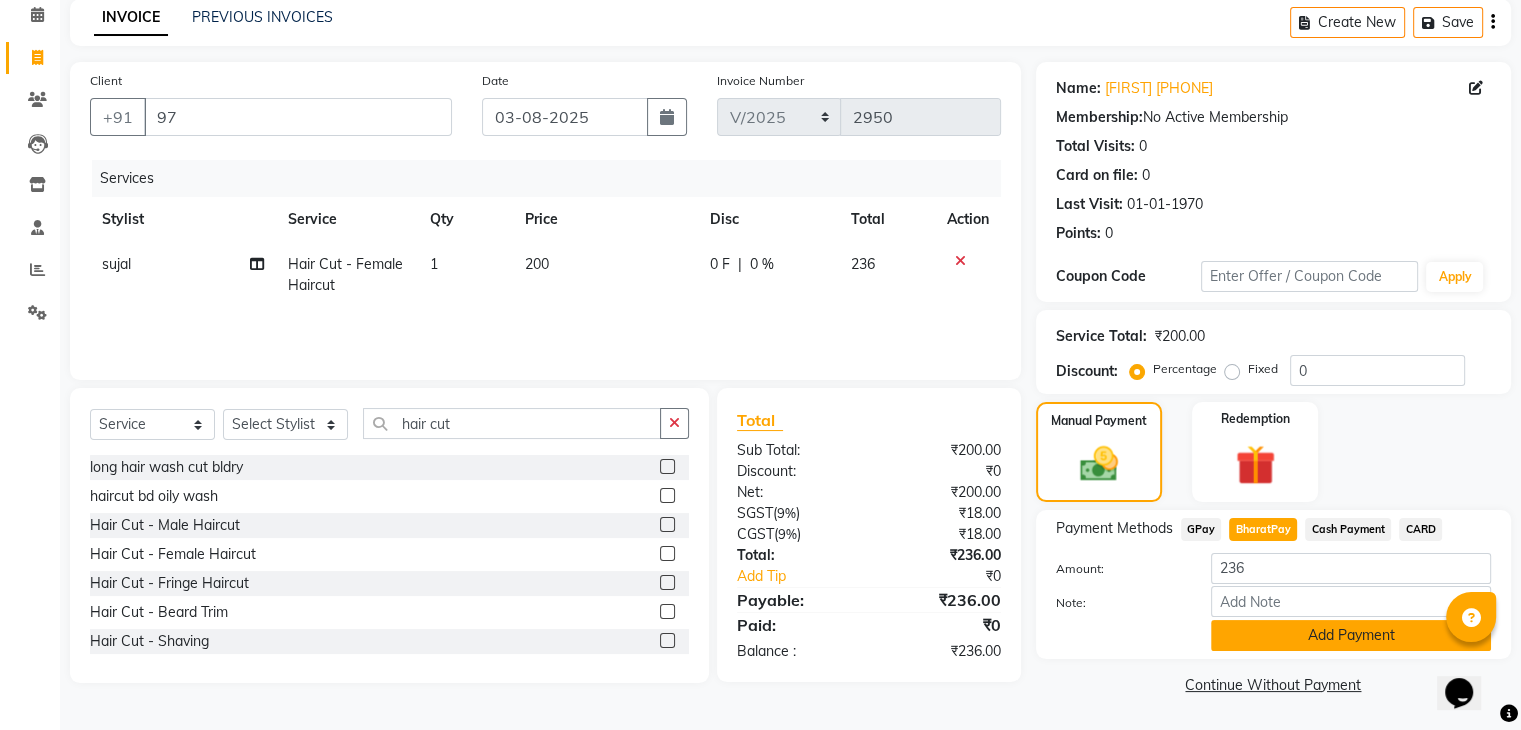 click on "Add Payment" 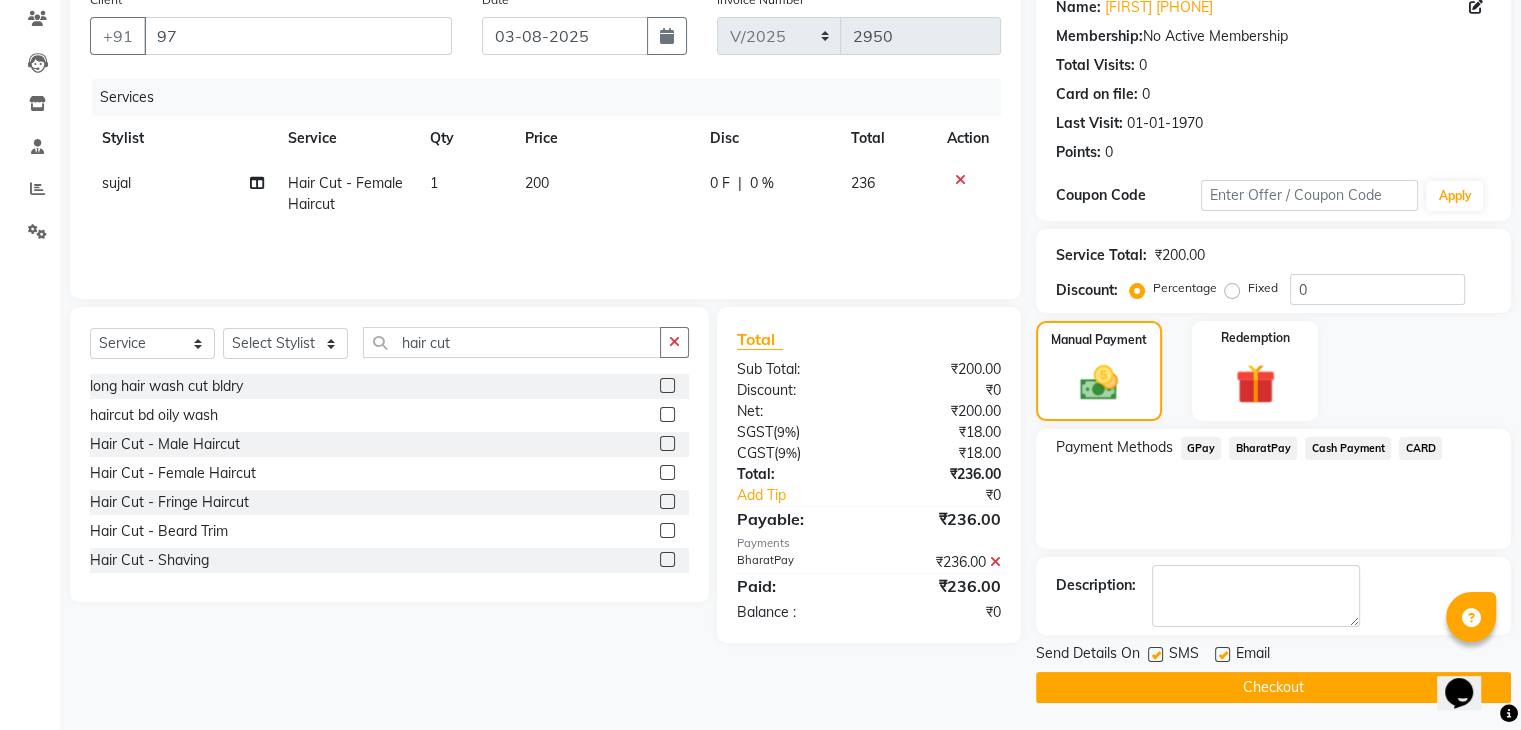 scroll, scrollTop: 171, scrollLeft: 0, axis: vertical 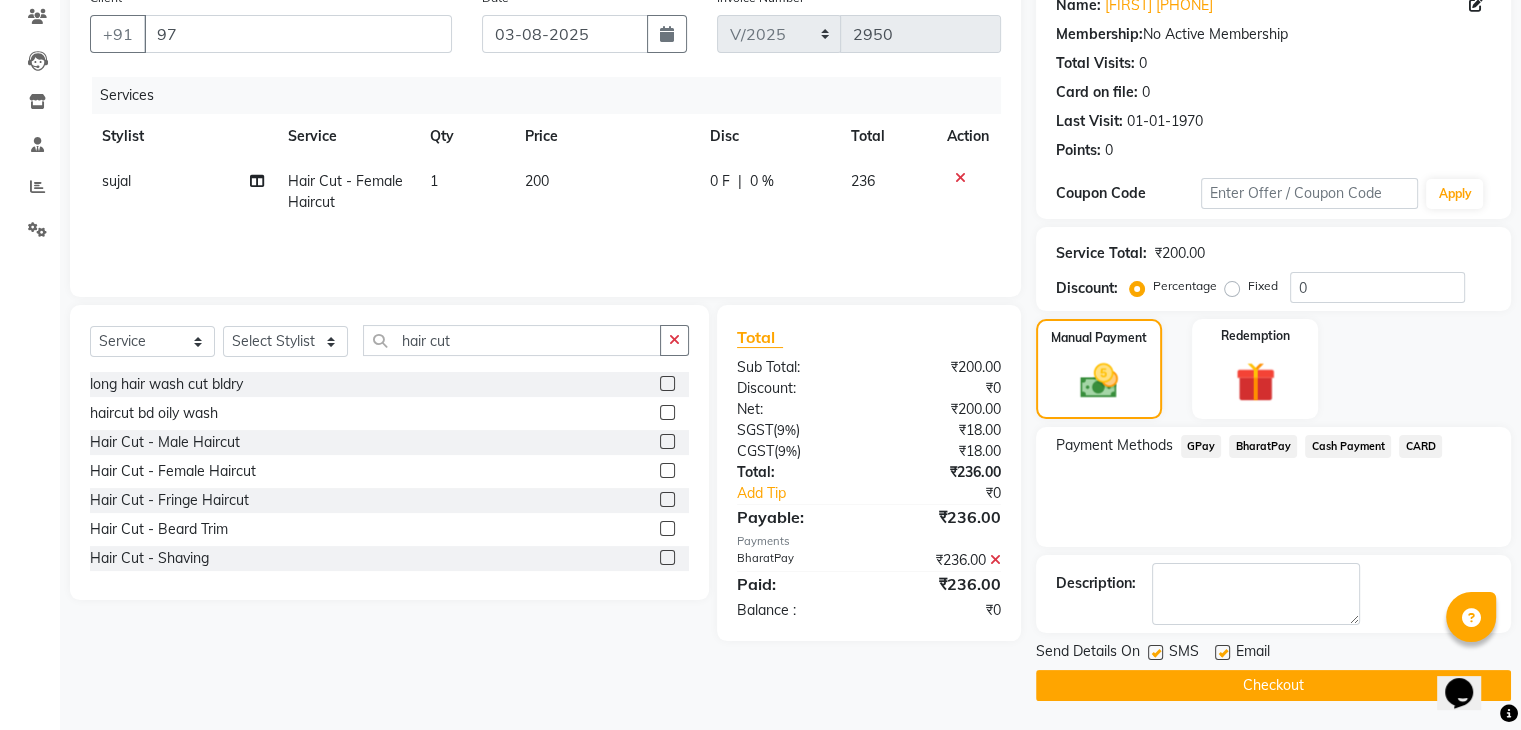 click on "Checkout" 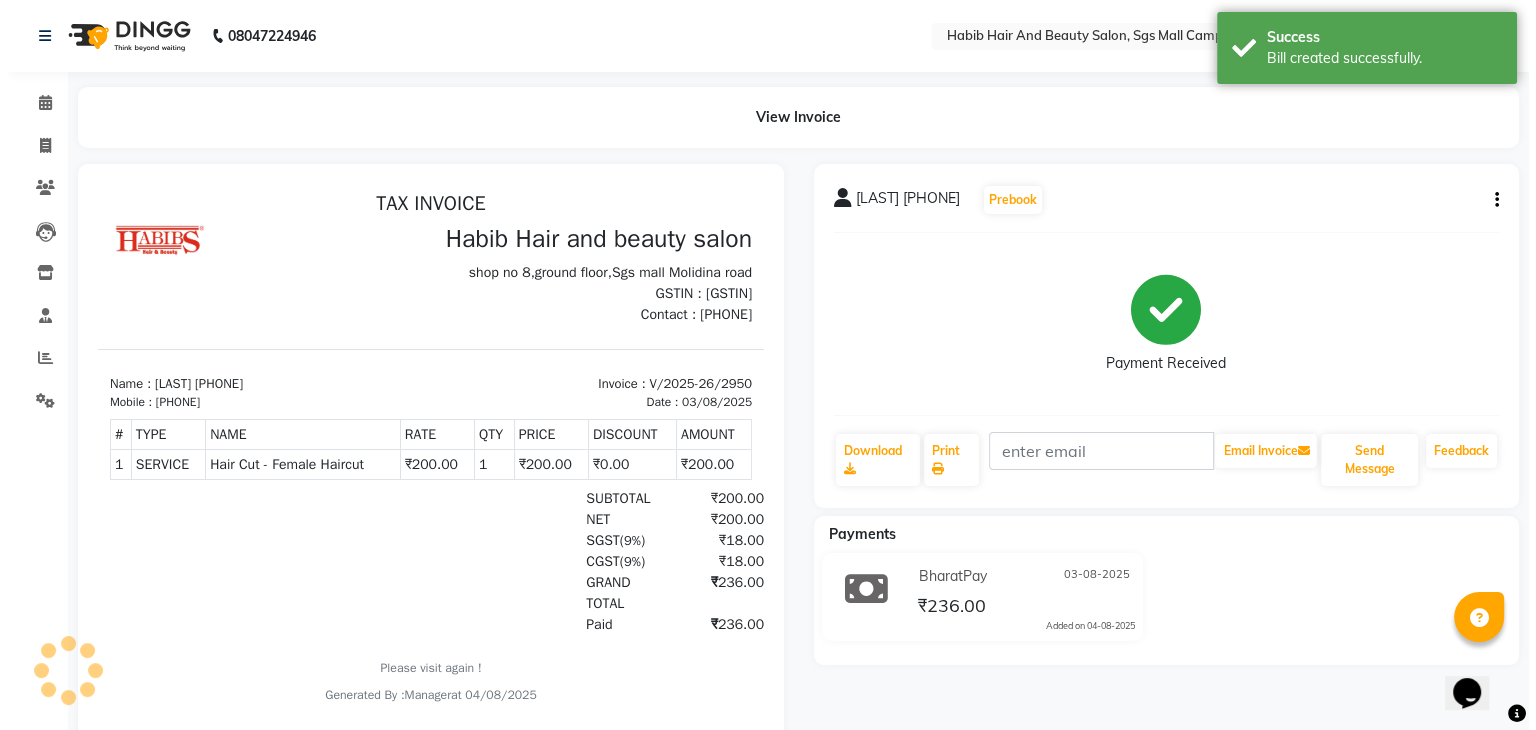 scroll, scrollTop: 0, scrollLeft: 0, axis: both 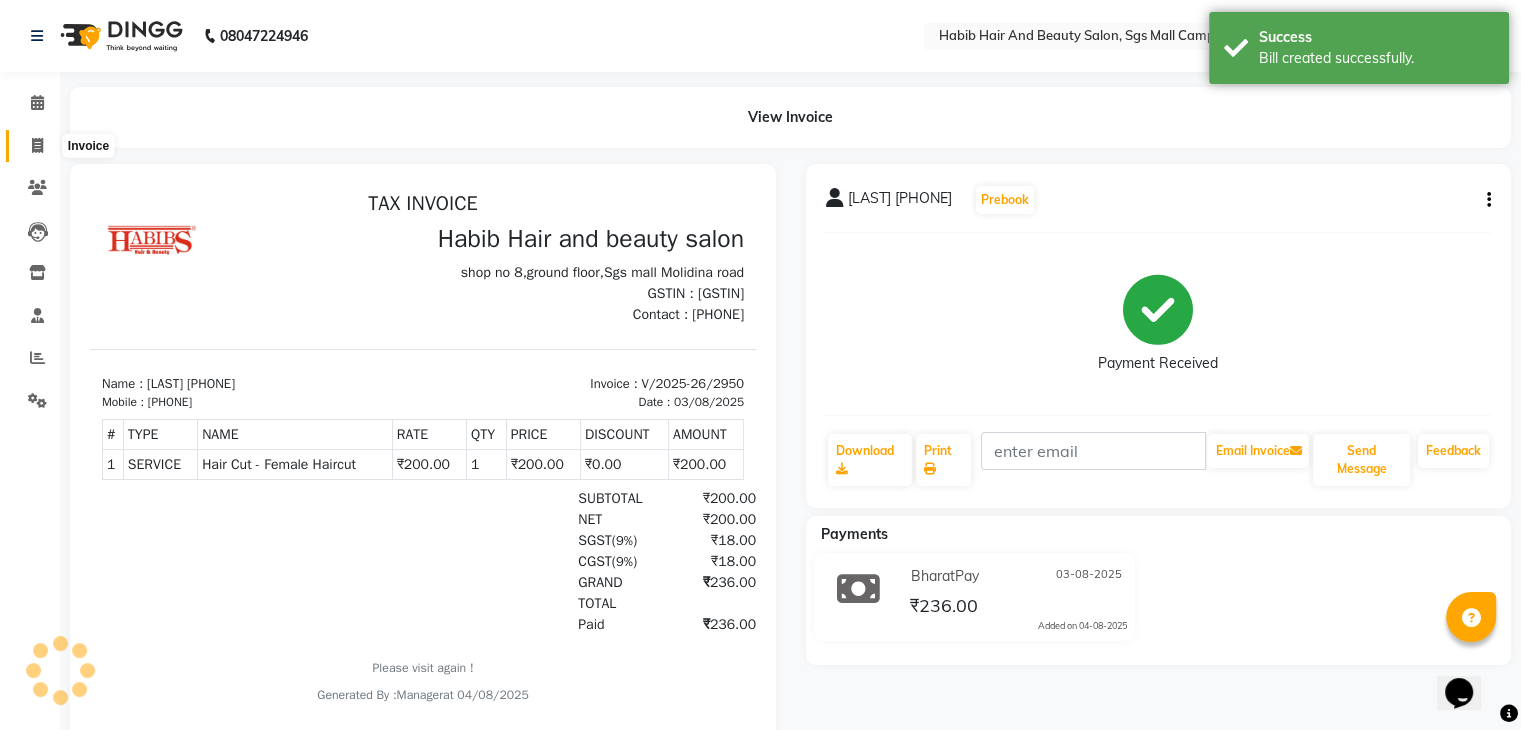 click 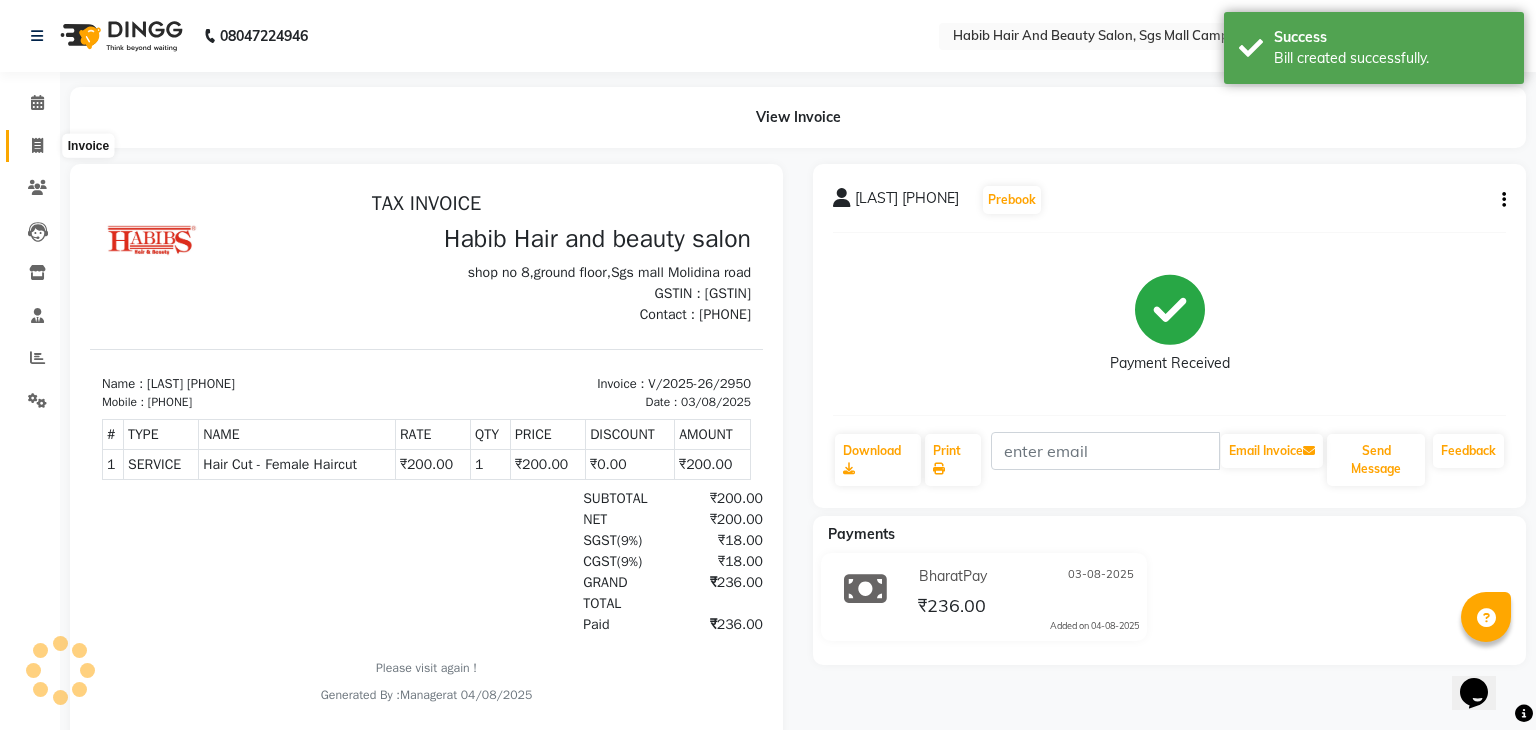 select on "service" 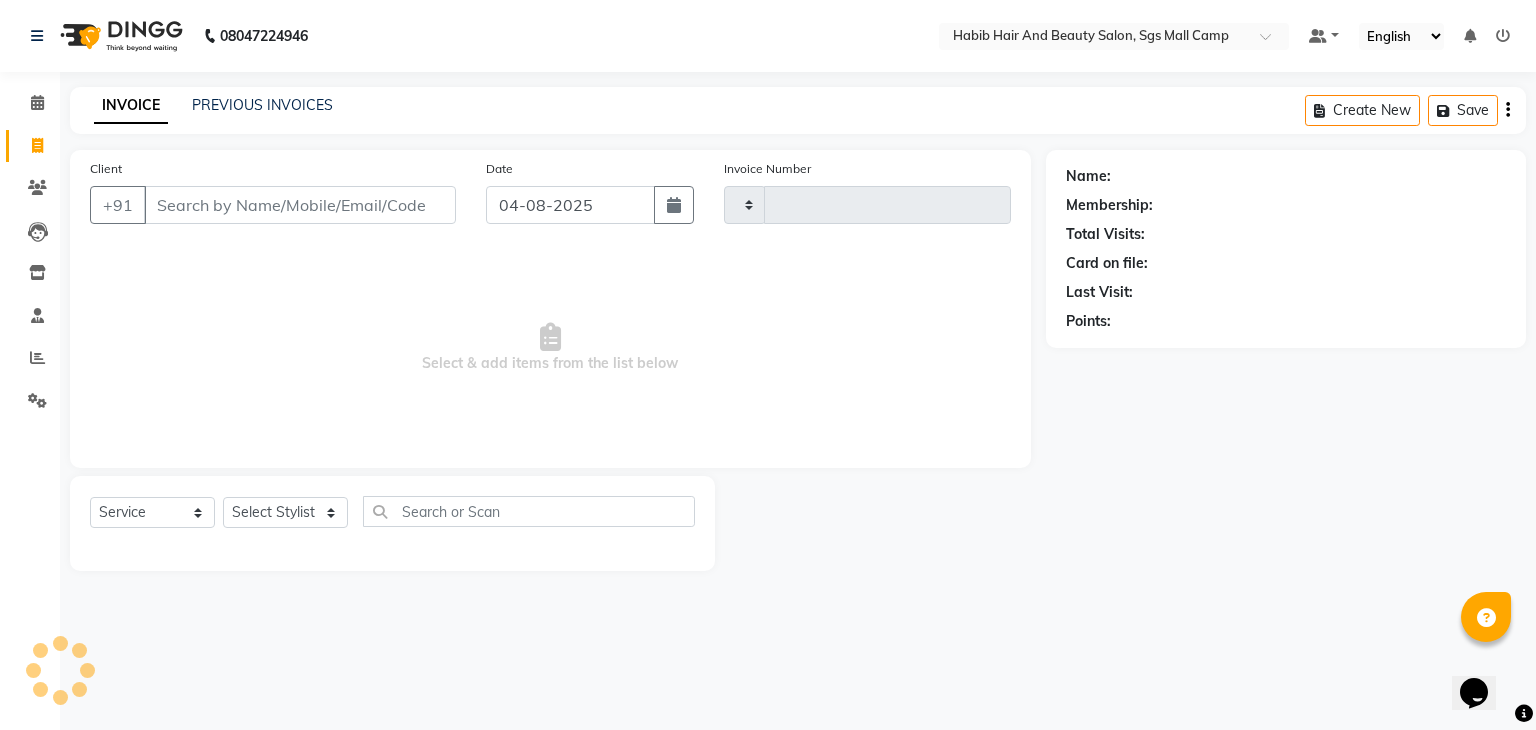 type on "2951" 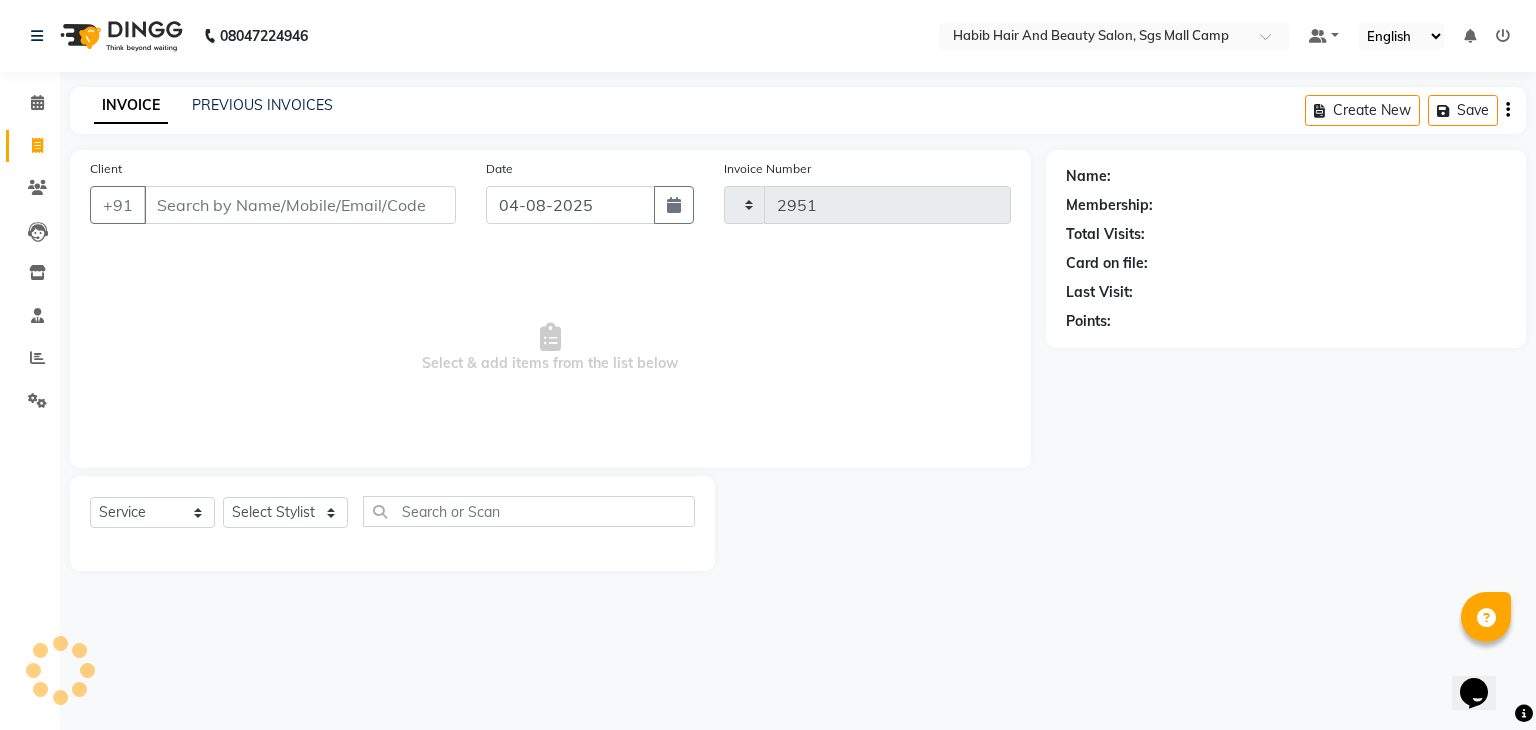 select on "8362" 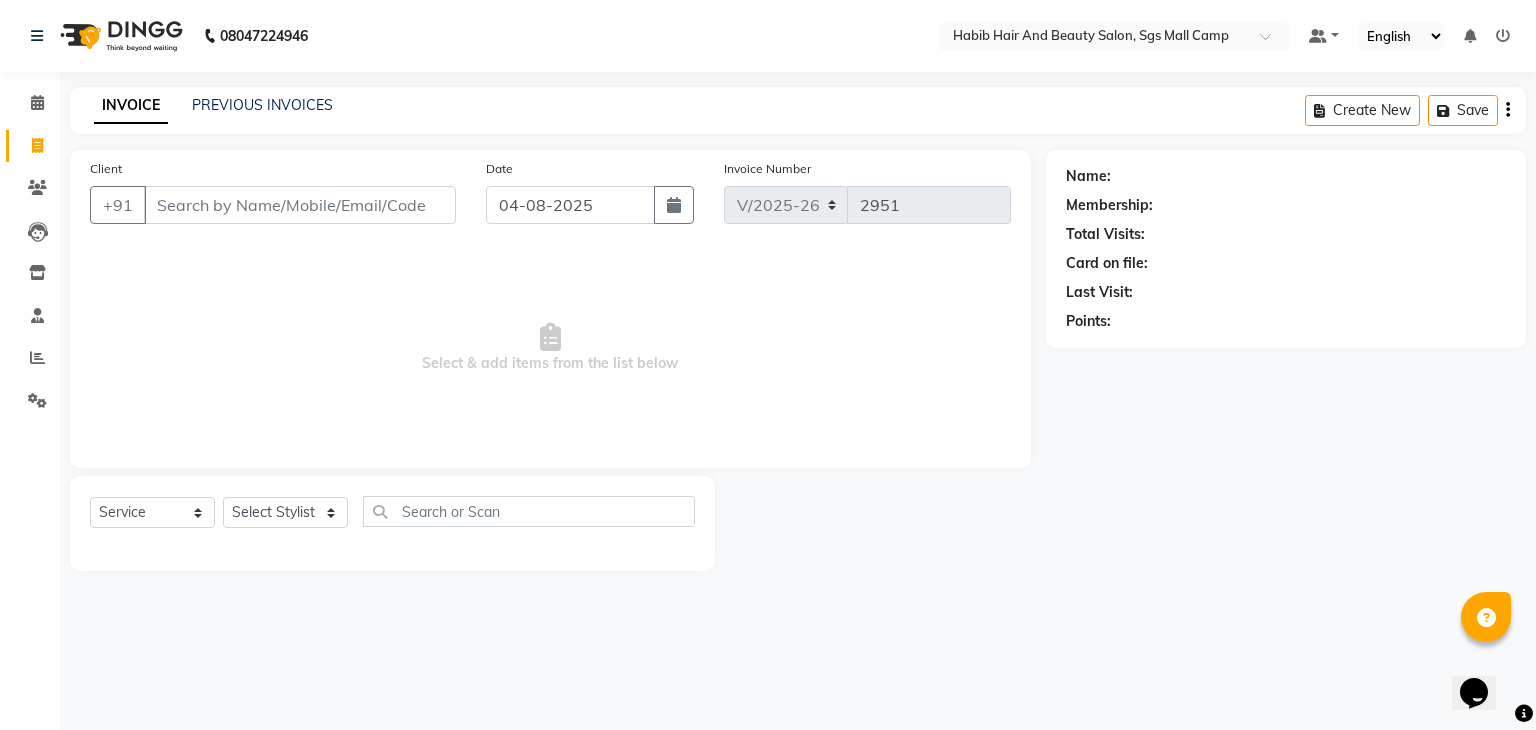 click on "Client" at bounding box center (300, 205) 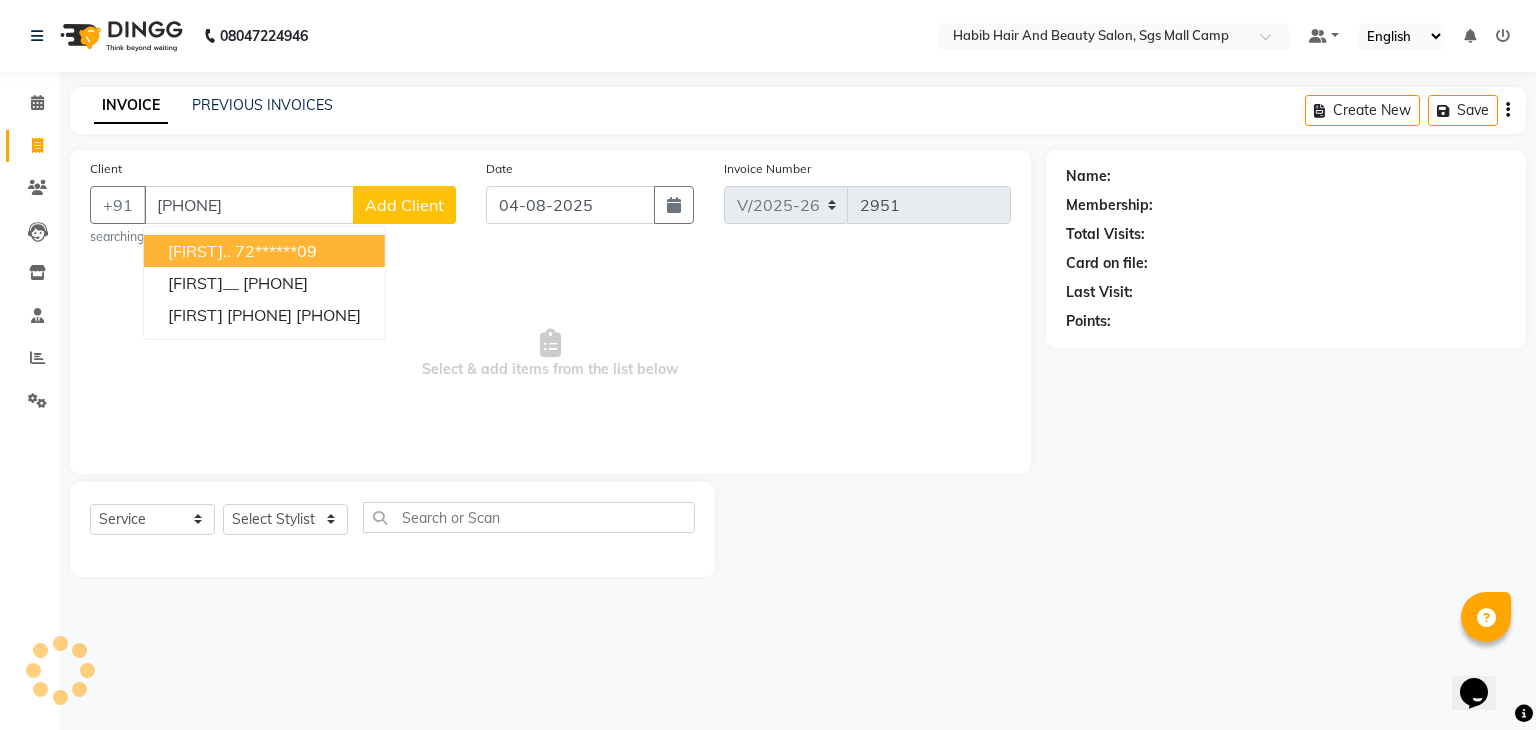 type on "7262974773" 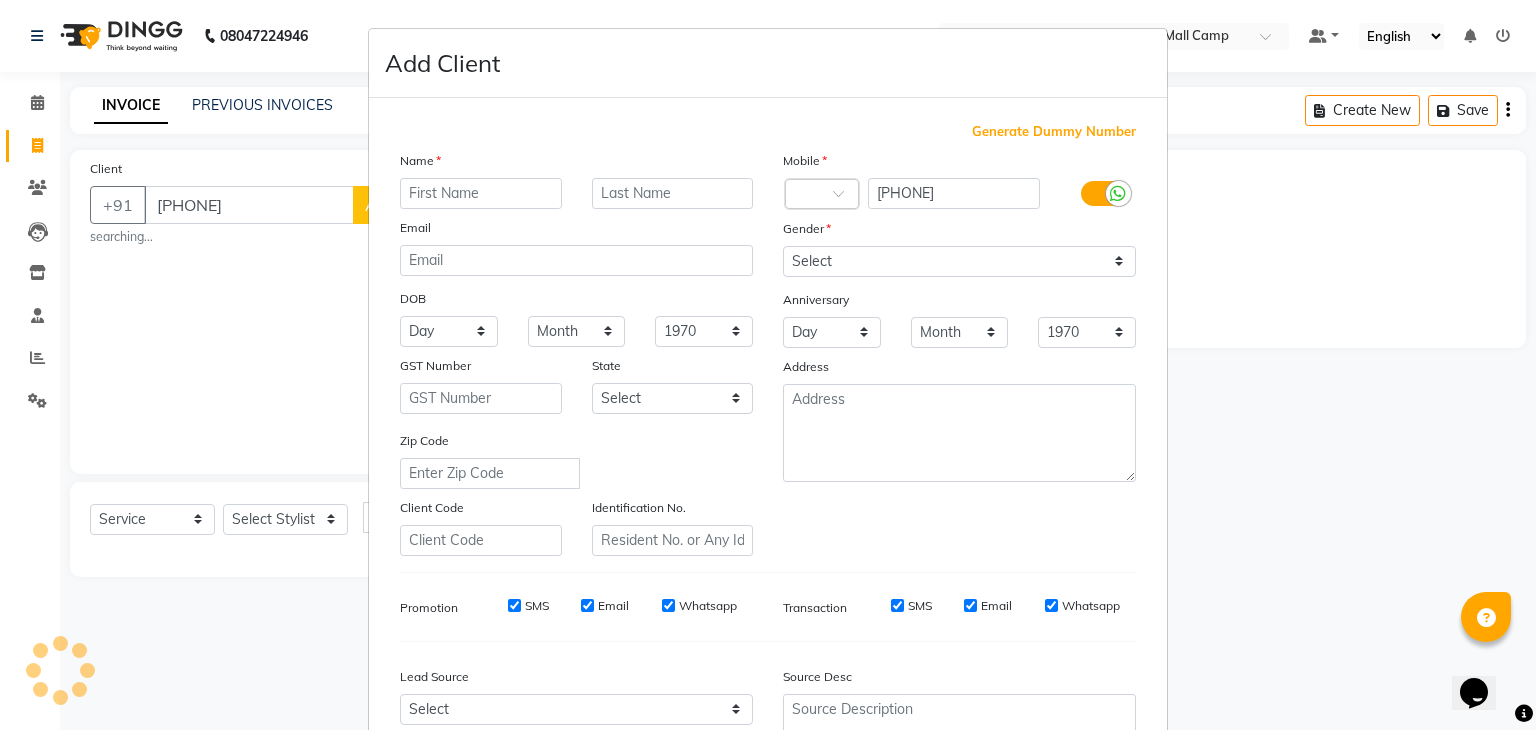 click at bounding box center [481, 193] 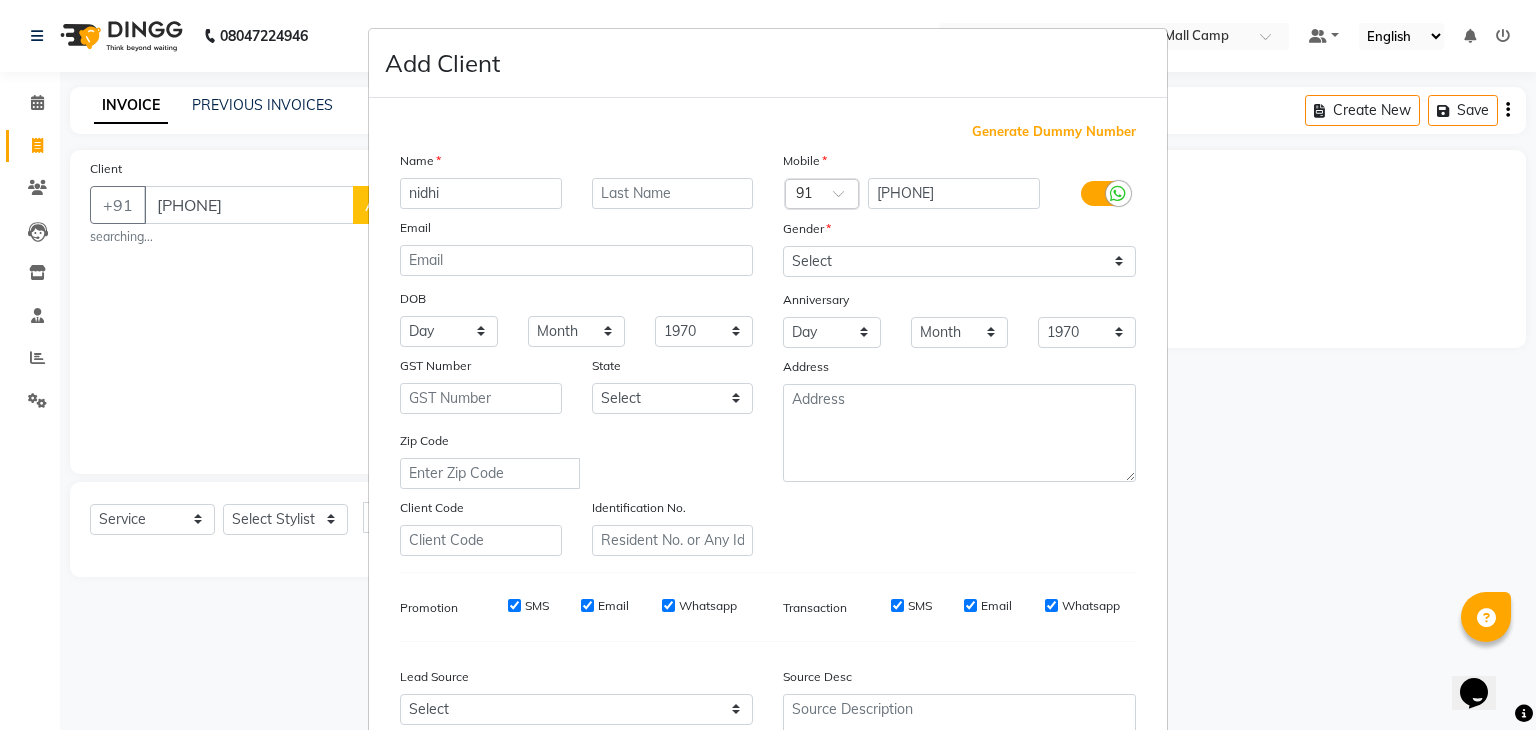 type on "nidhi" 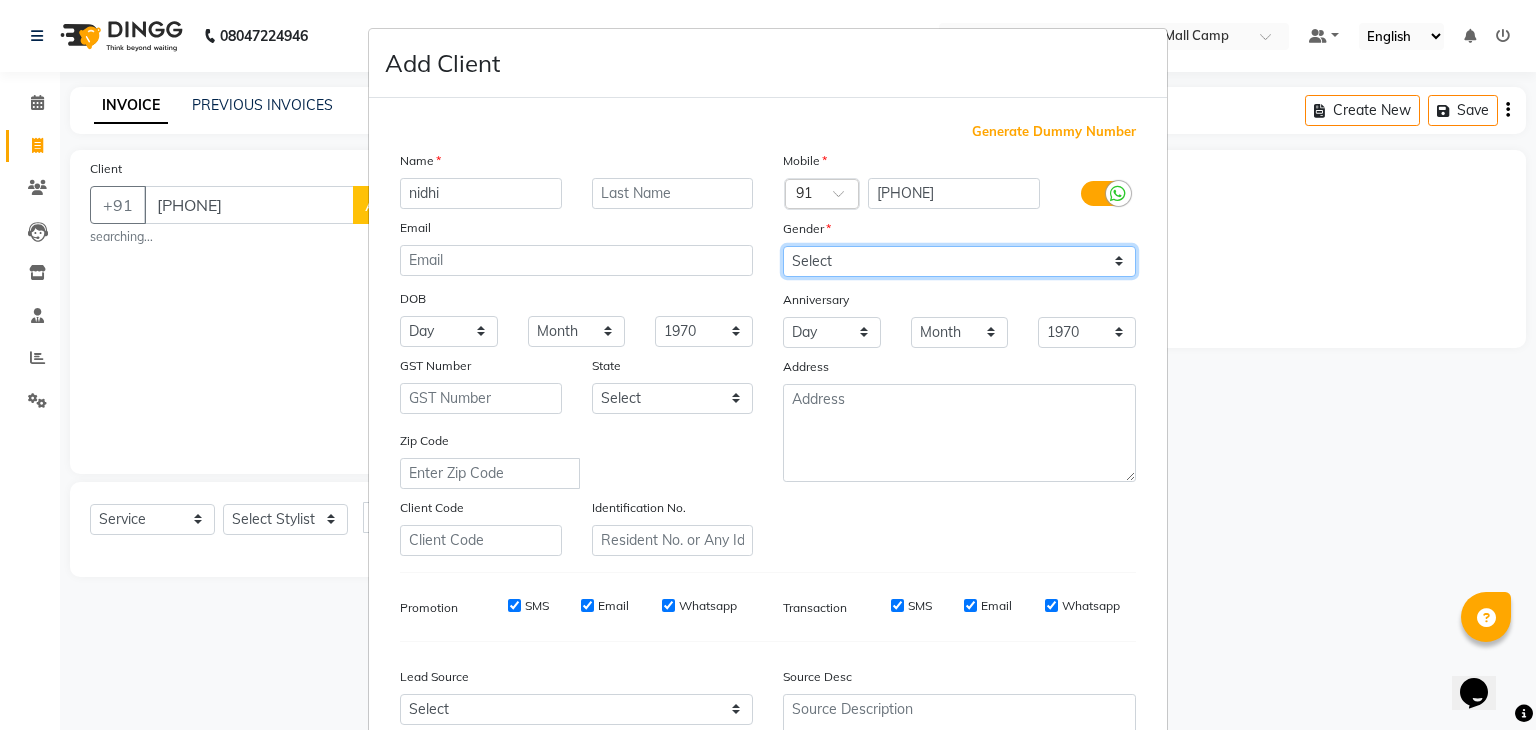 click on "Select Male Female Other Prefer Not To Say" at bounding box center [959, 261] 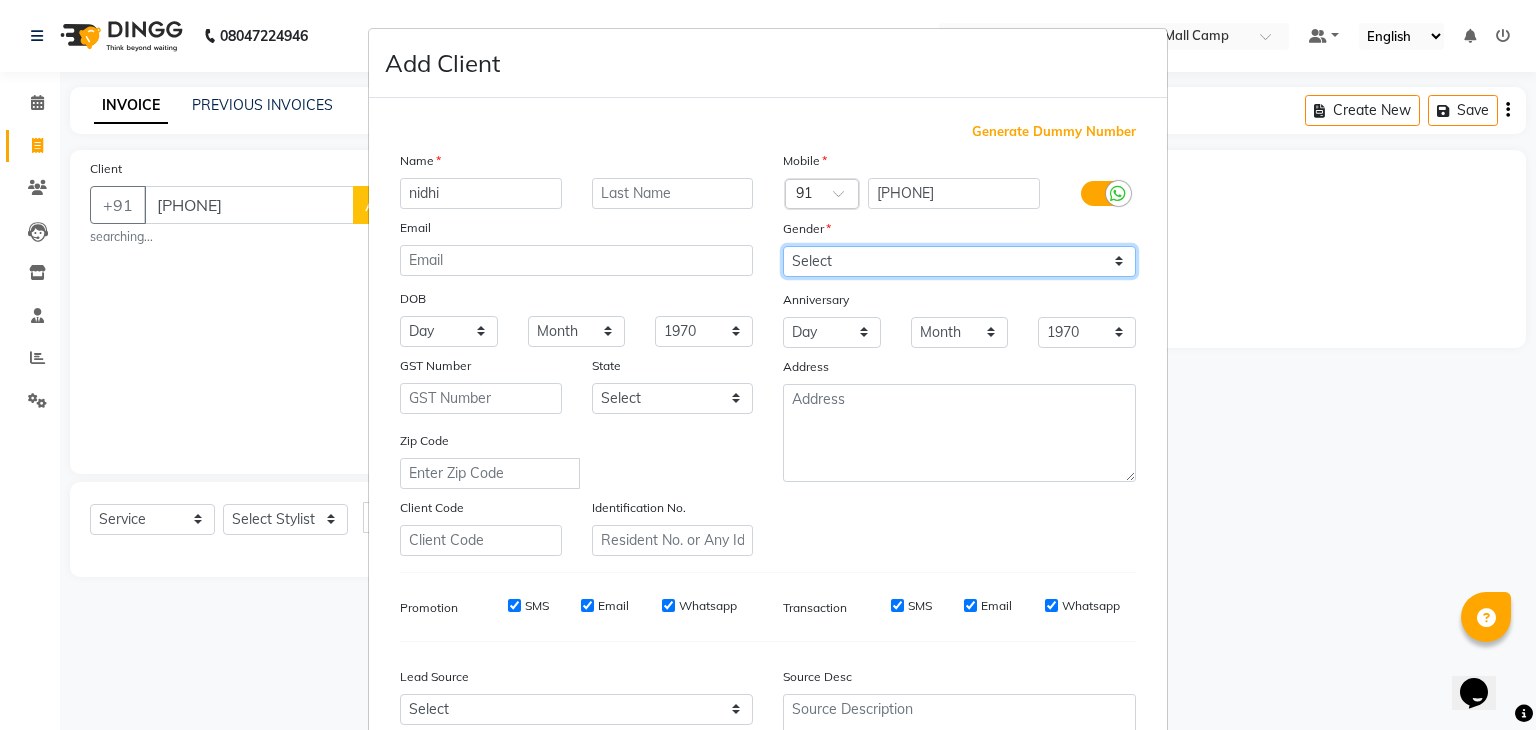 select on "female" 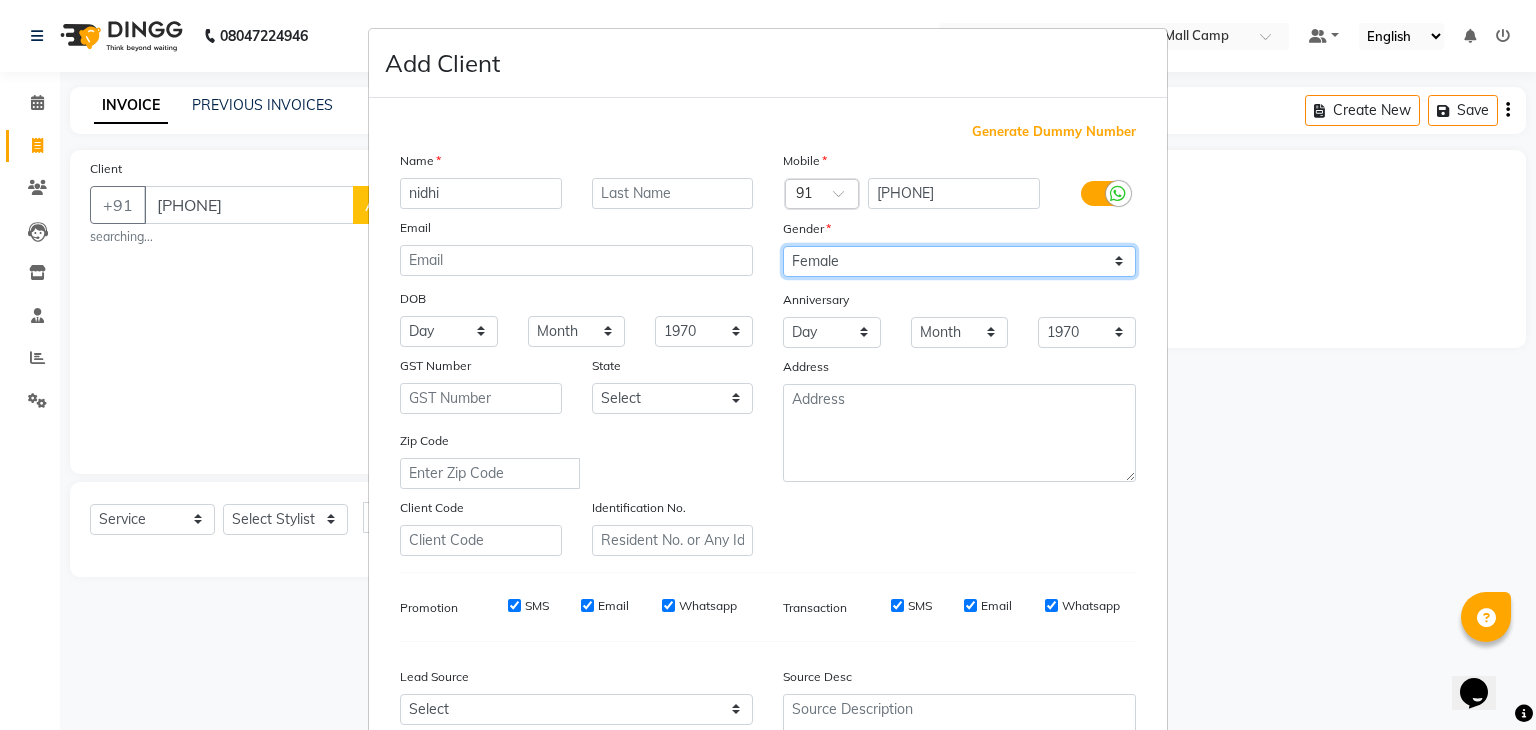 click on "Select Male Female Other Prefer Not To Say" at bounding box center (959, 261) 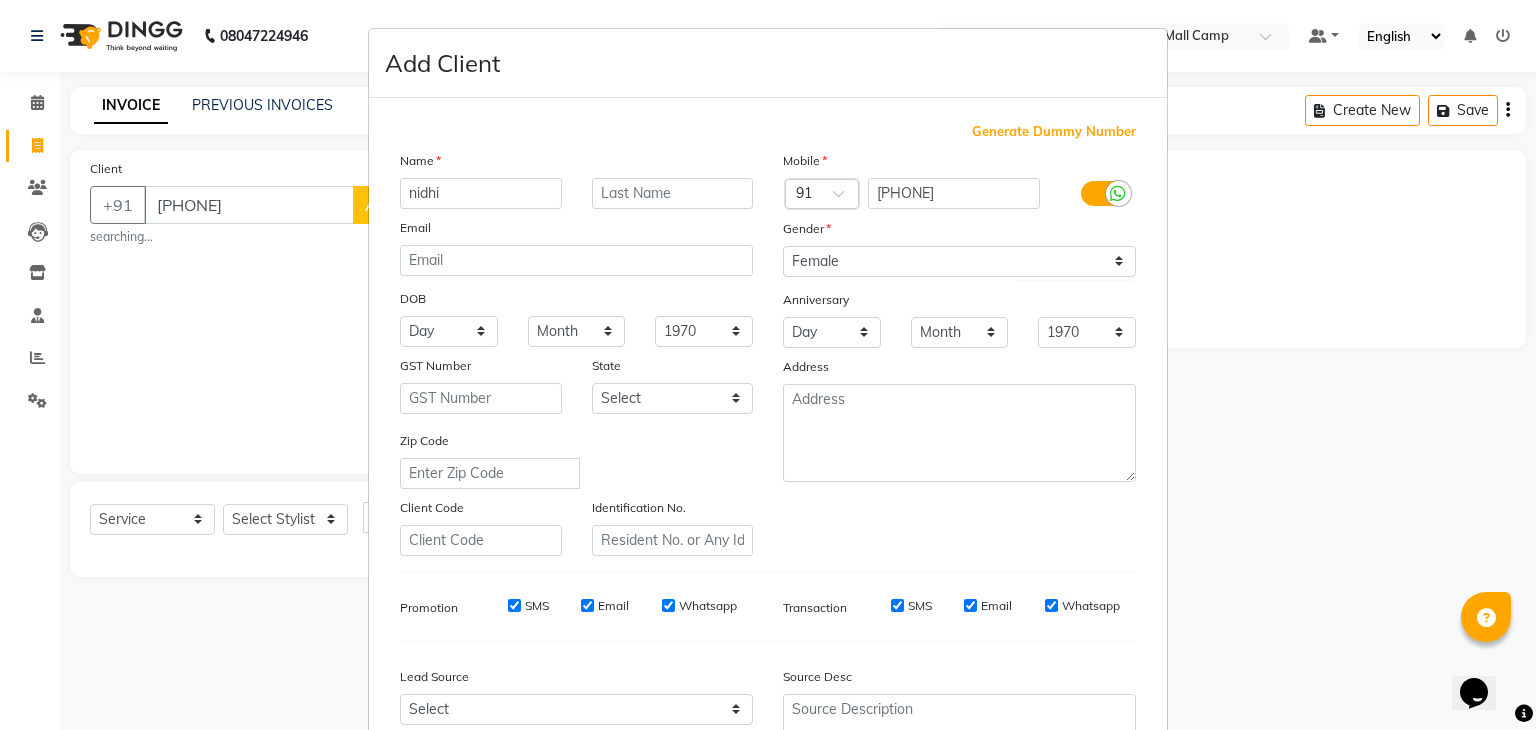 click on "Zip Code" at bounding box center [576, 459] 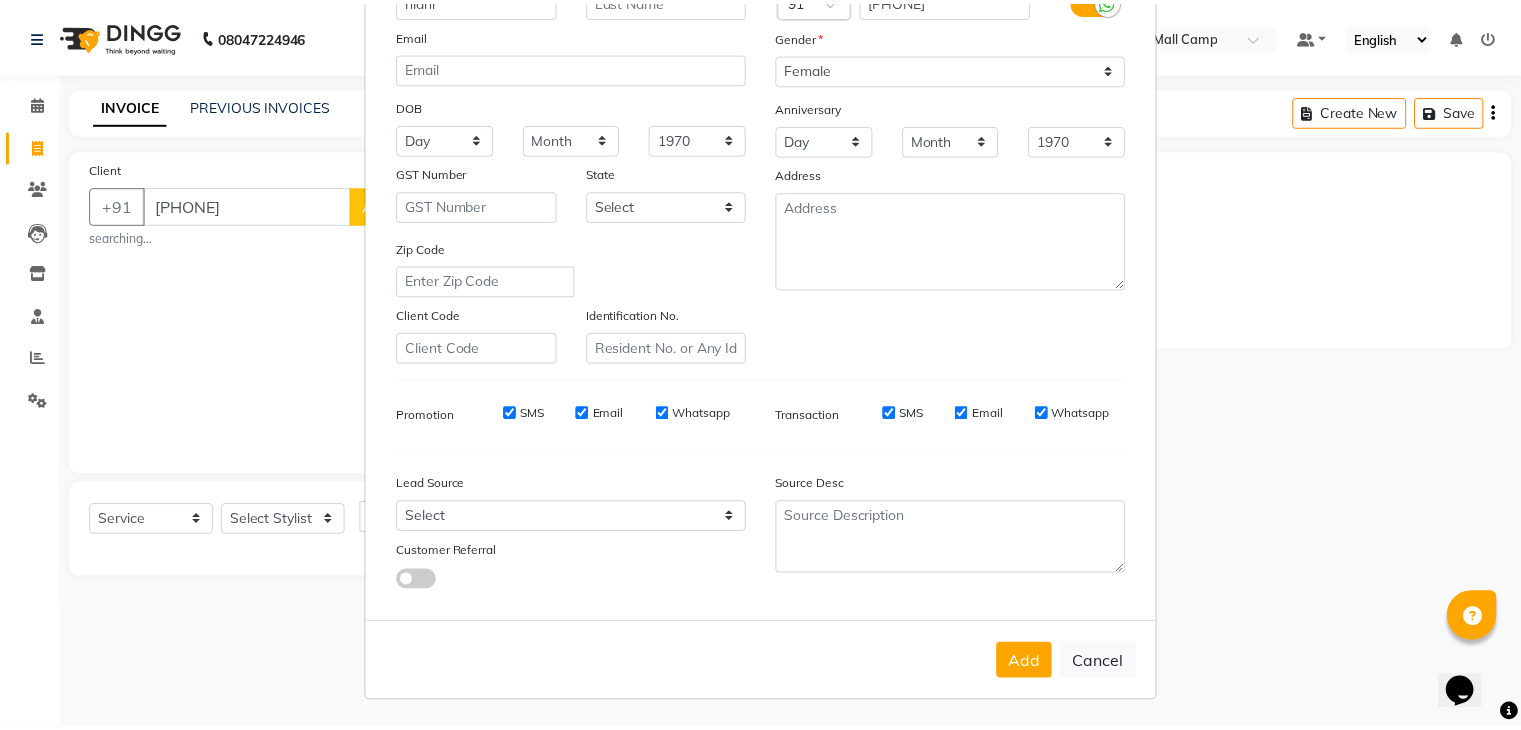 scroll, scrollTop: 203, scrollLeft: 0, axis: vertical 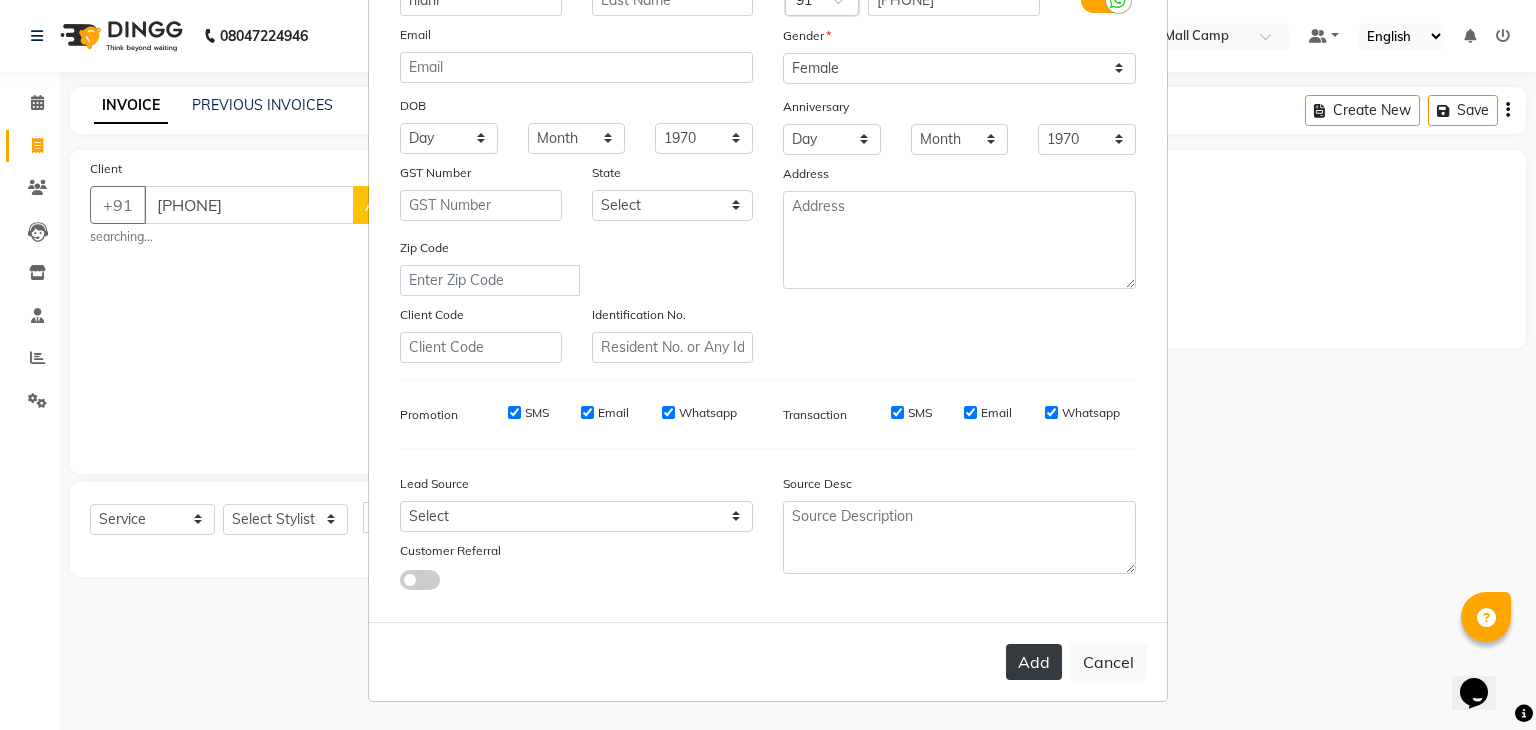 click on "Add" at bounding box center [1034, 662] 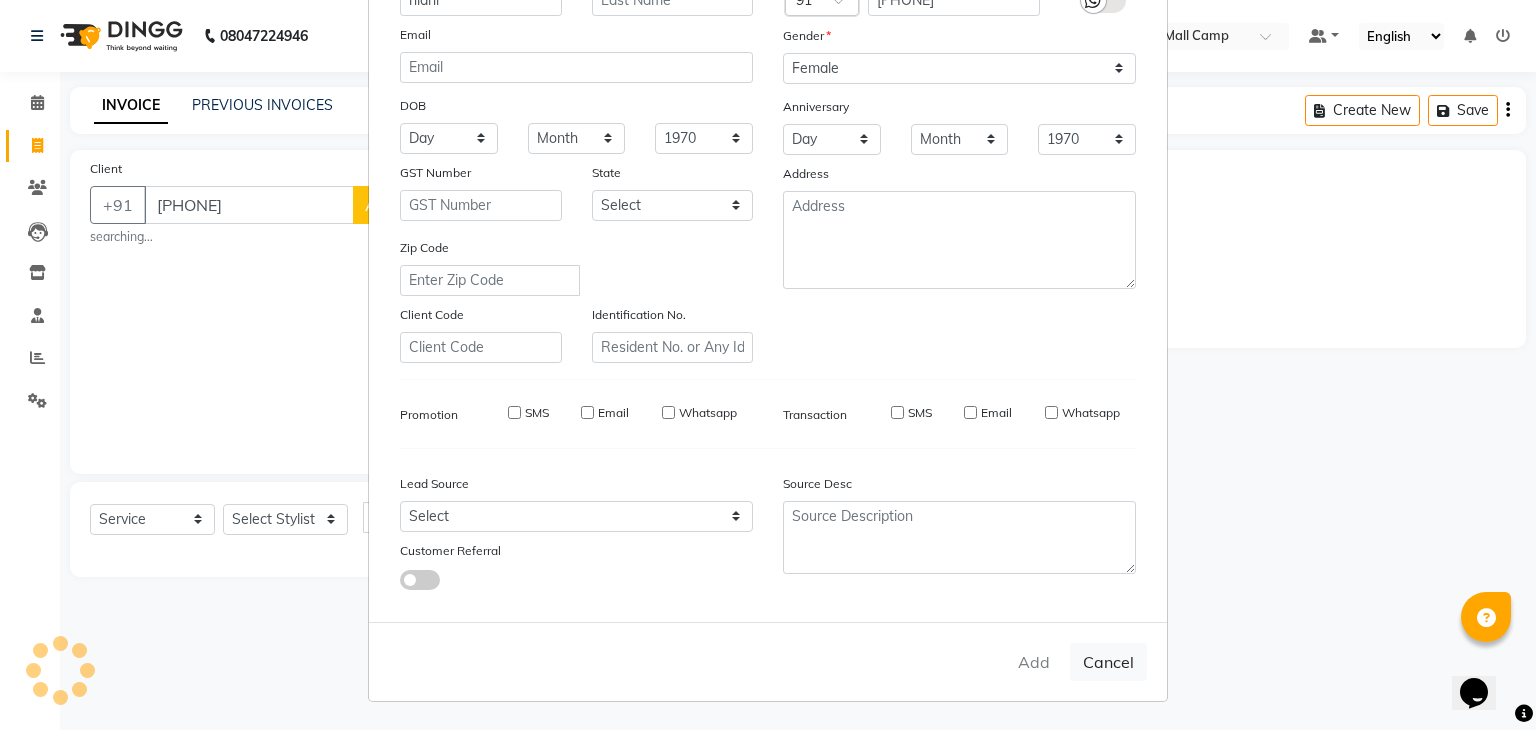 type on "72******73" 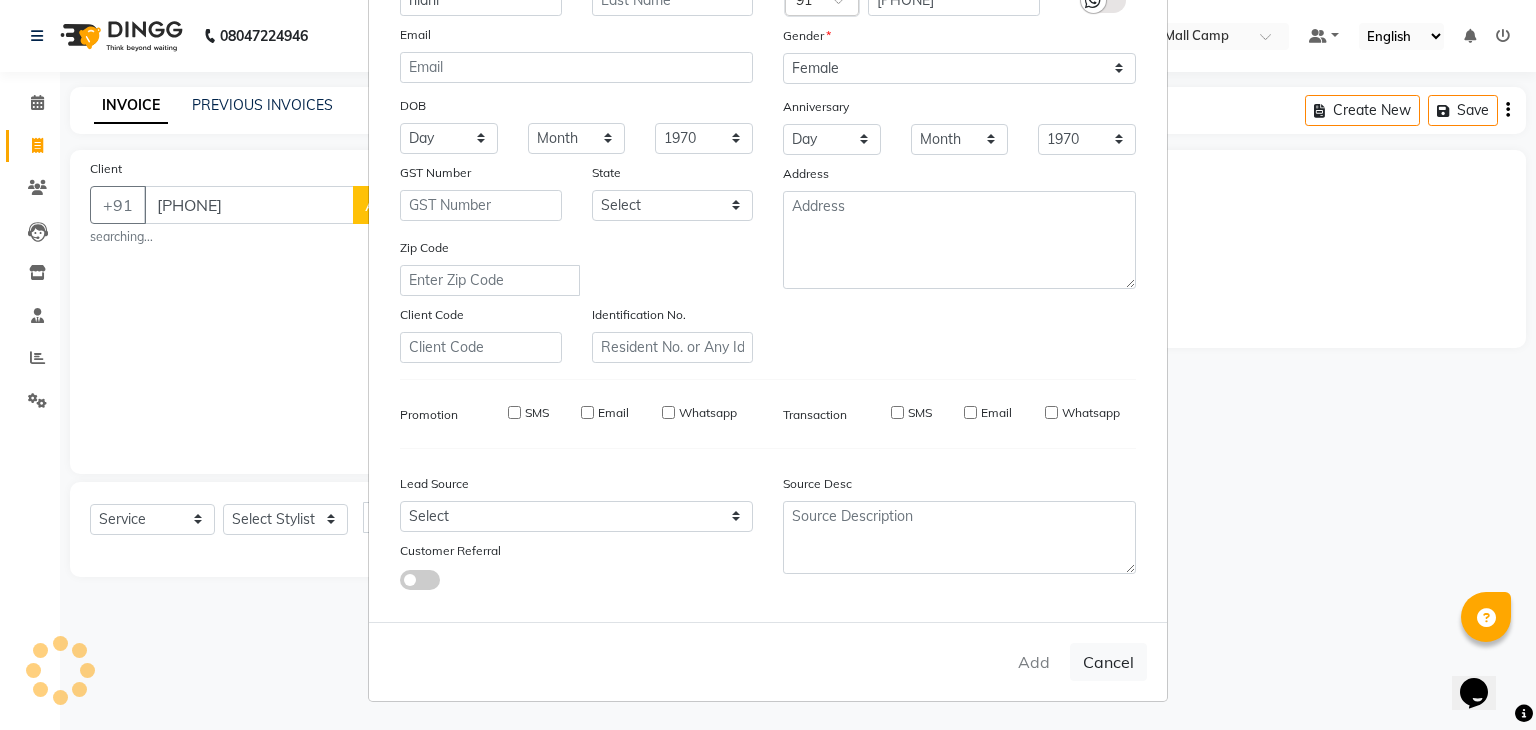 type 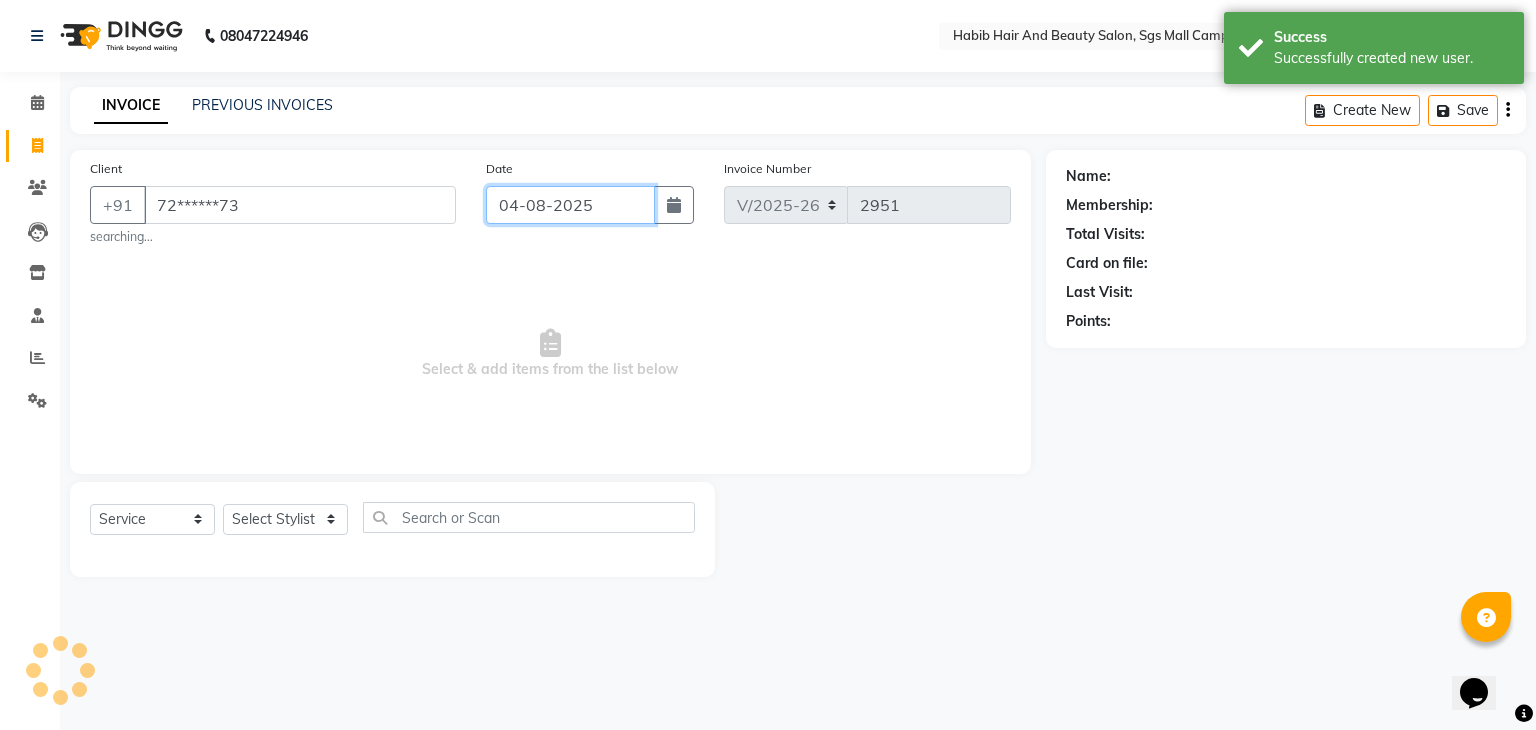 click on "04-08-2025" 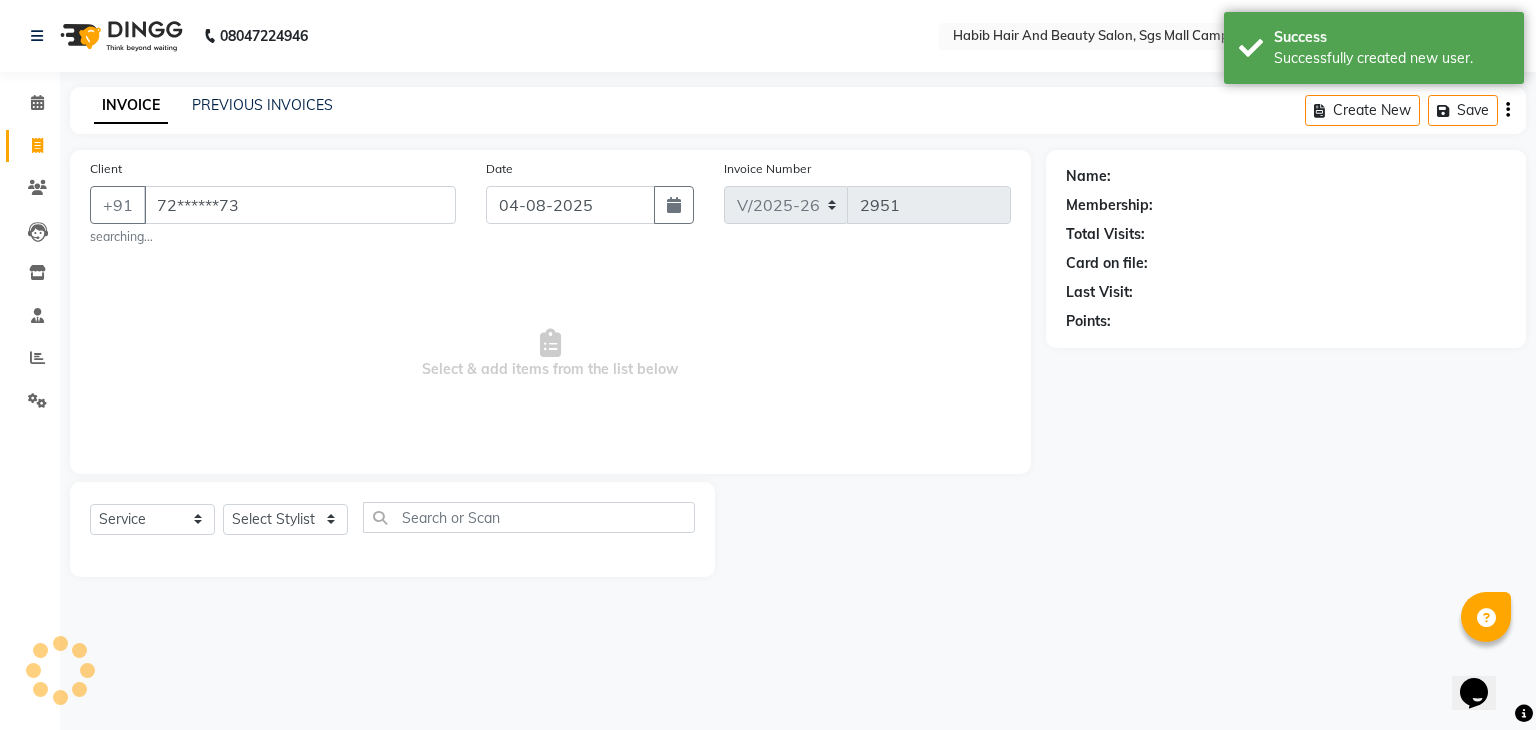 select on "8" 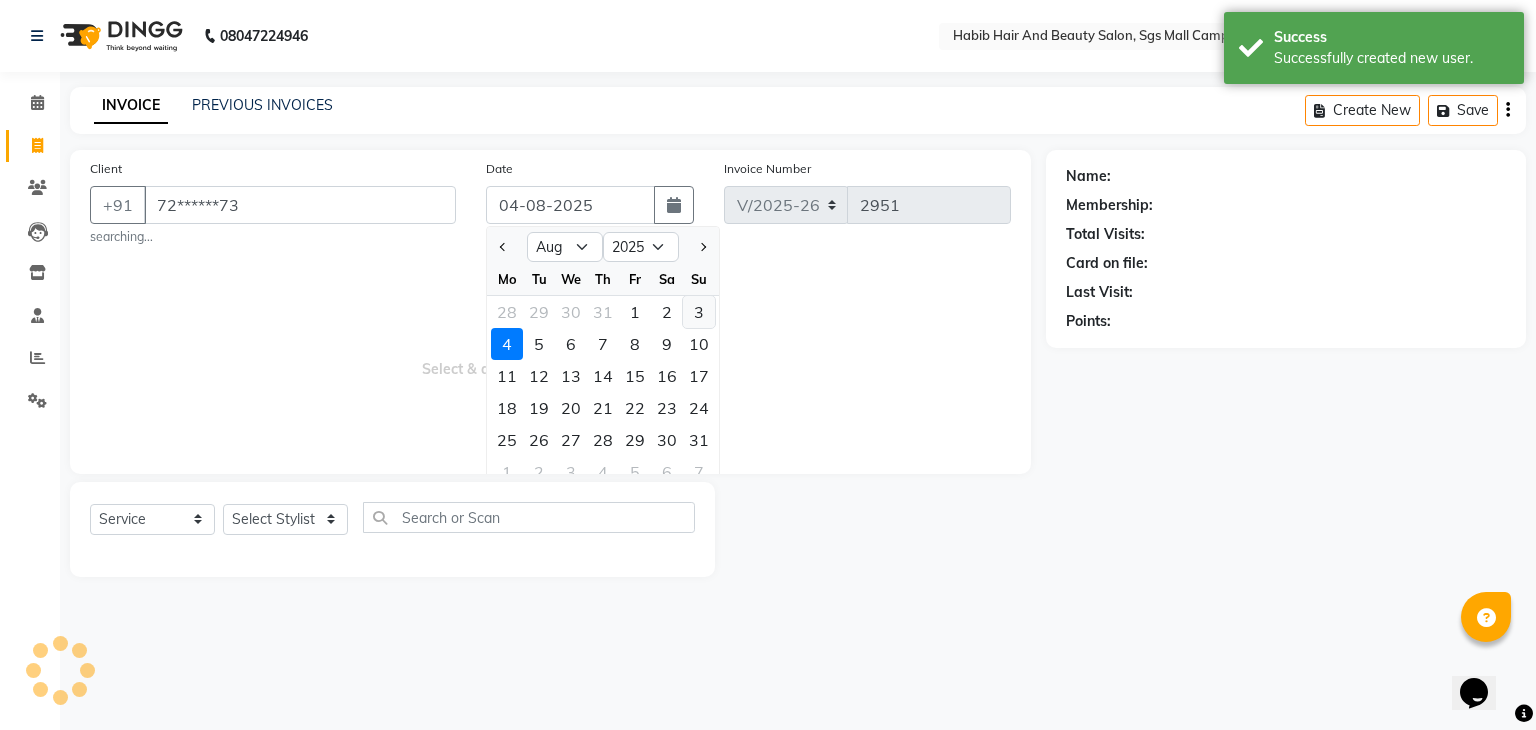 click on "3" 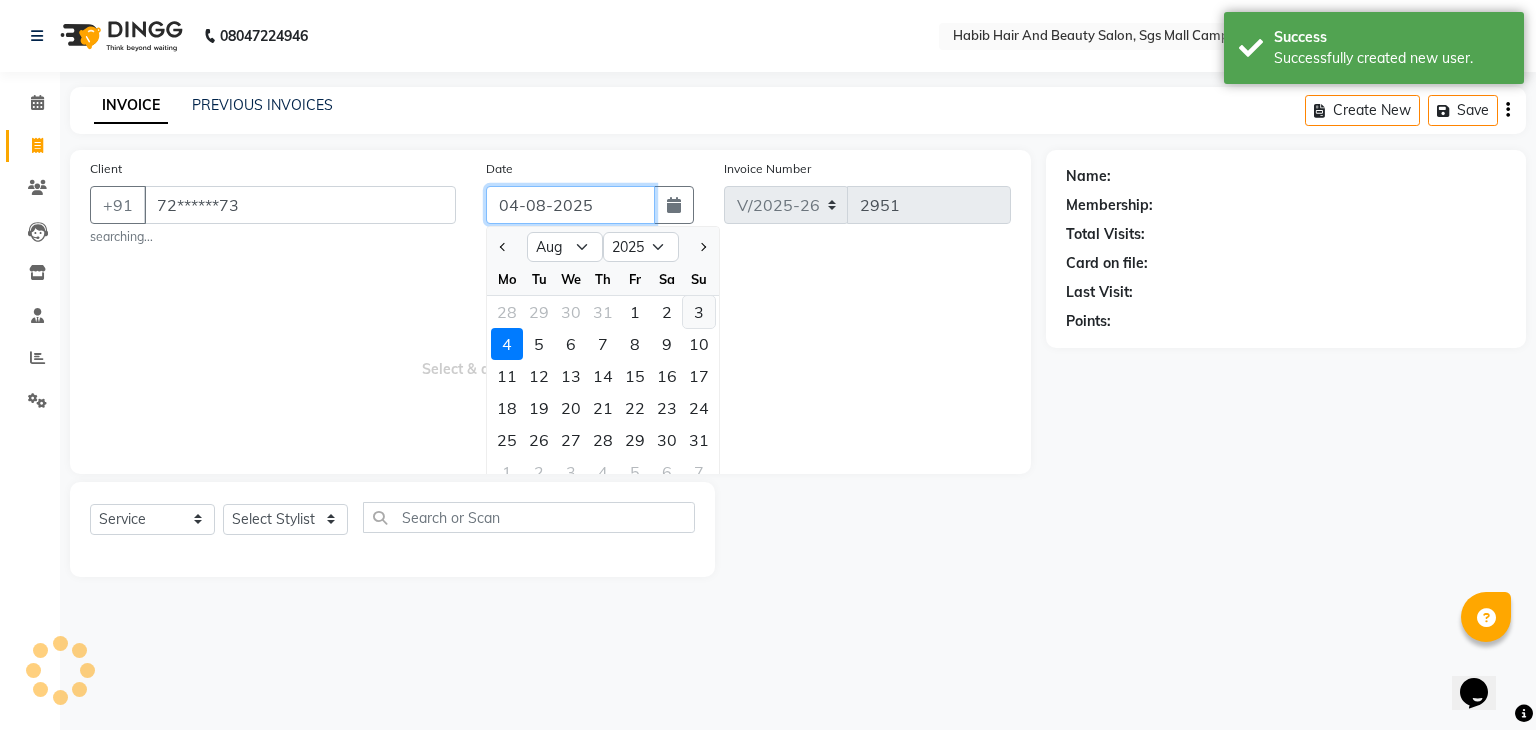 type on "03-08-2025" 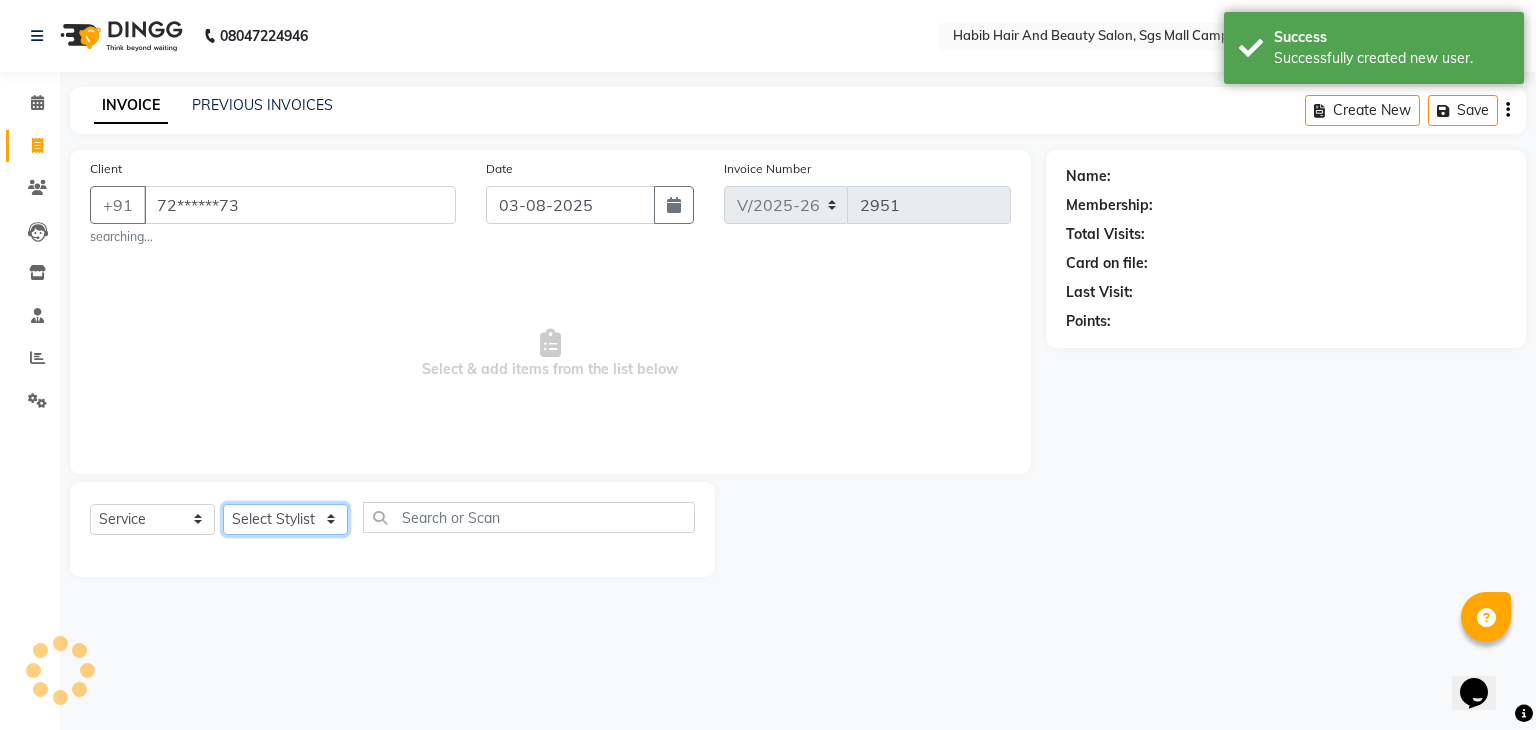 click on "Select Stylist akshay rajguru Avinash  Debojit Manager Micheal  sangeeta shilpa sujal Suraj  swapnil vishakha" 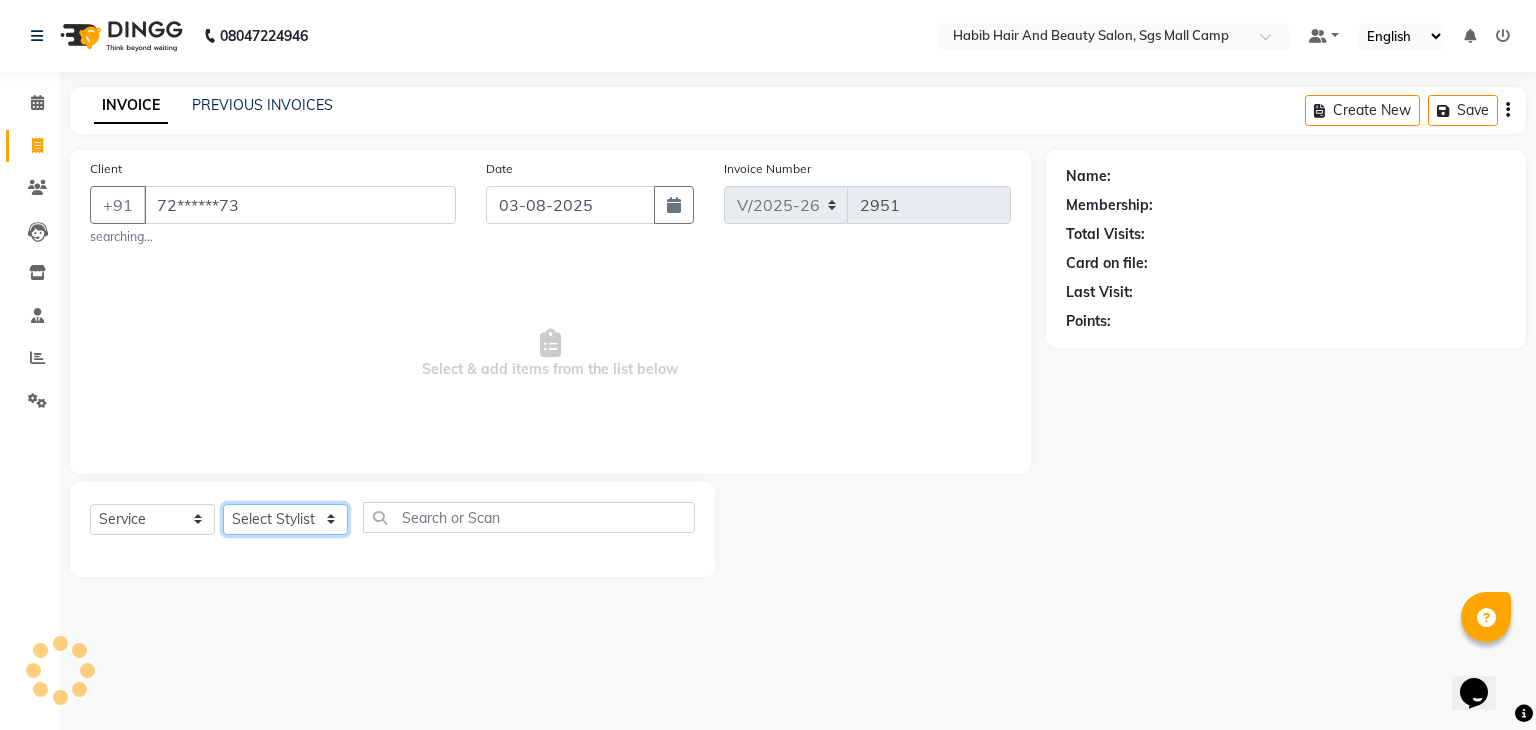 select on "81157" 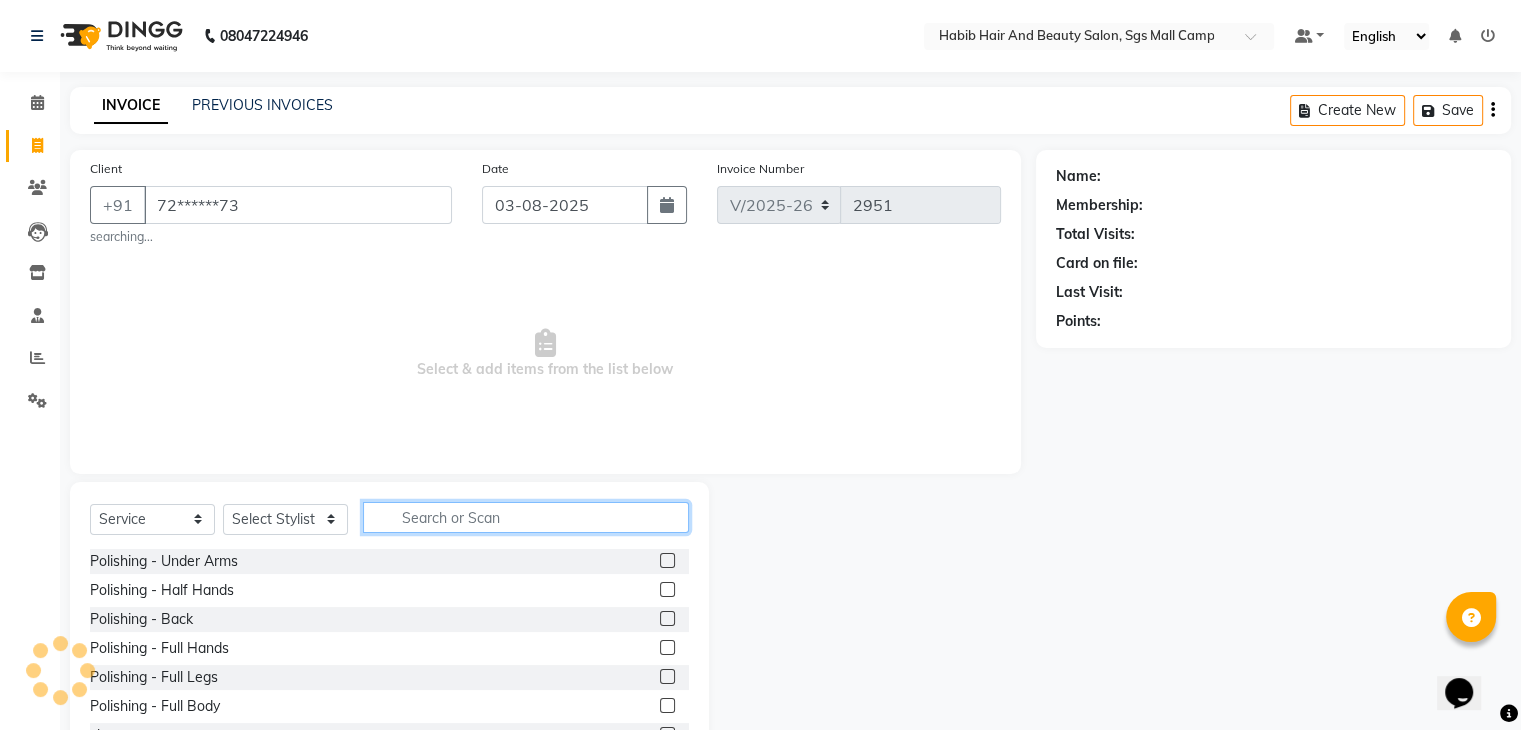 click 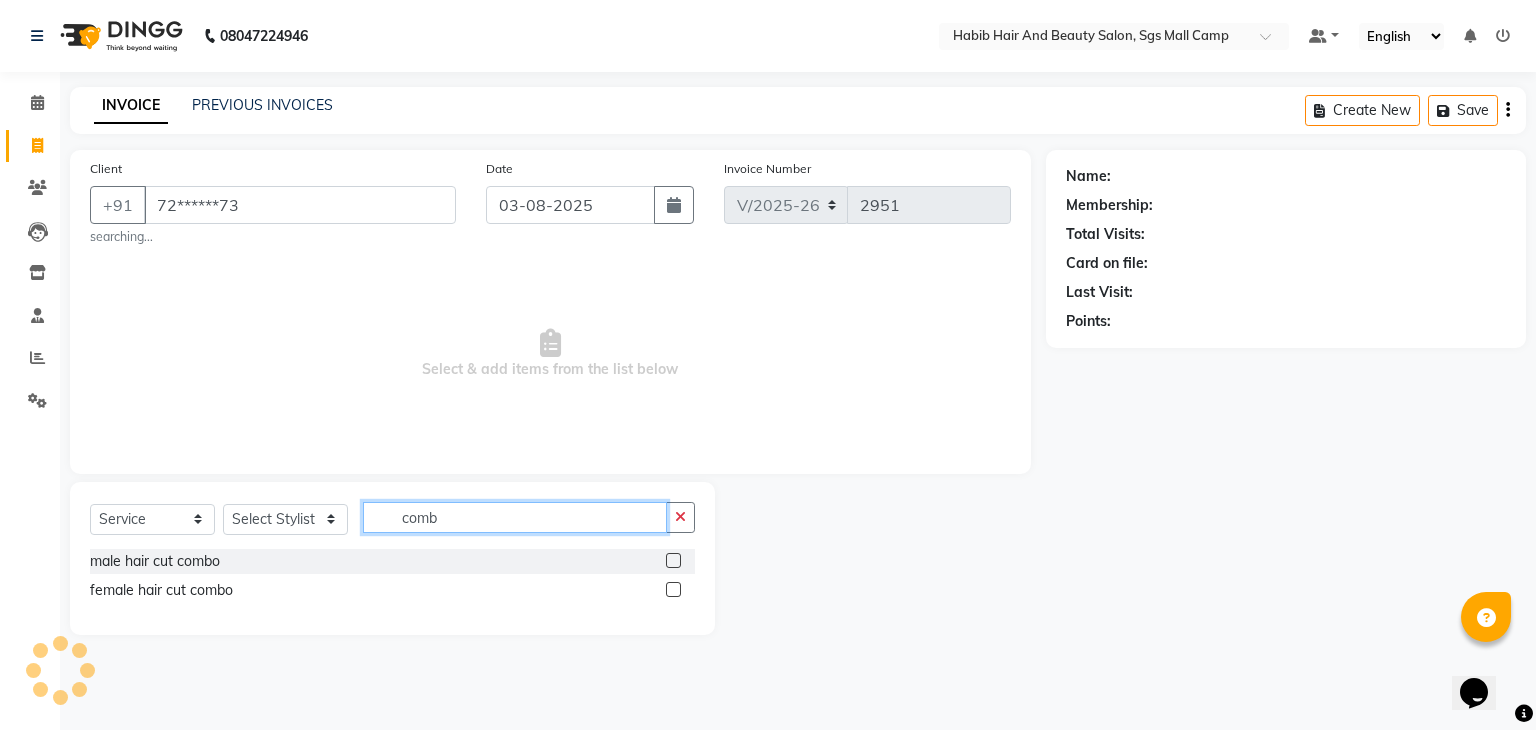type on "comb" 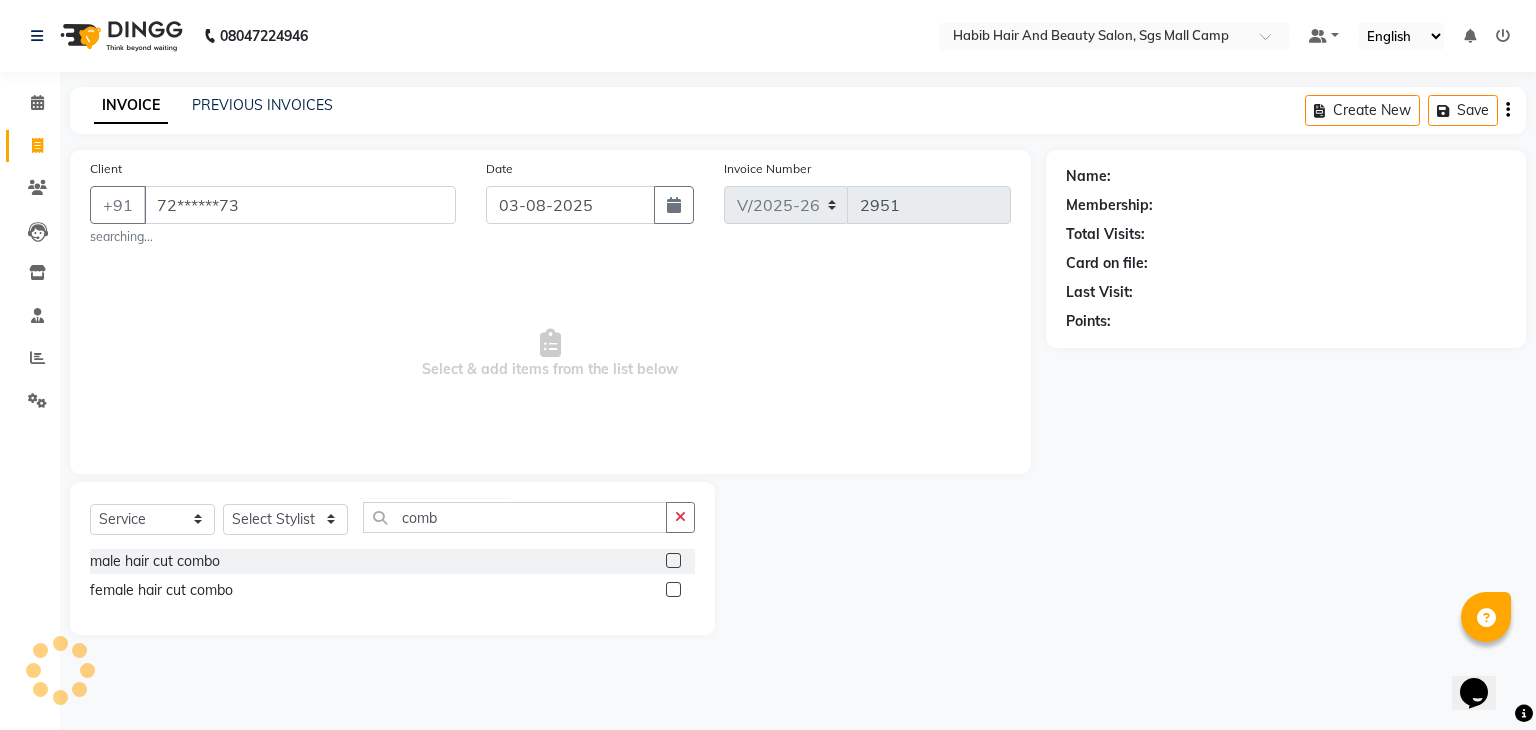 click 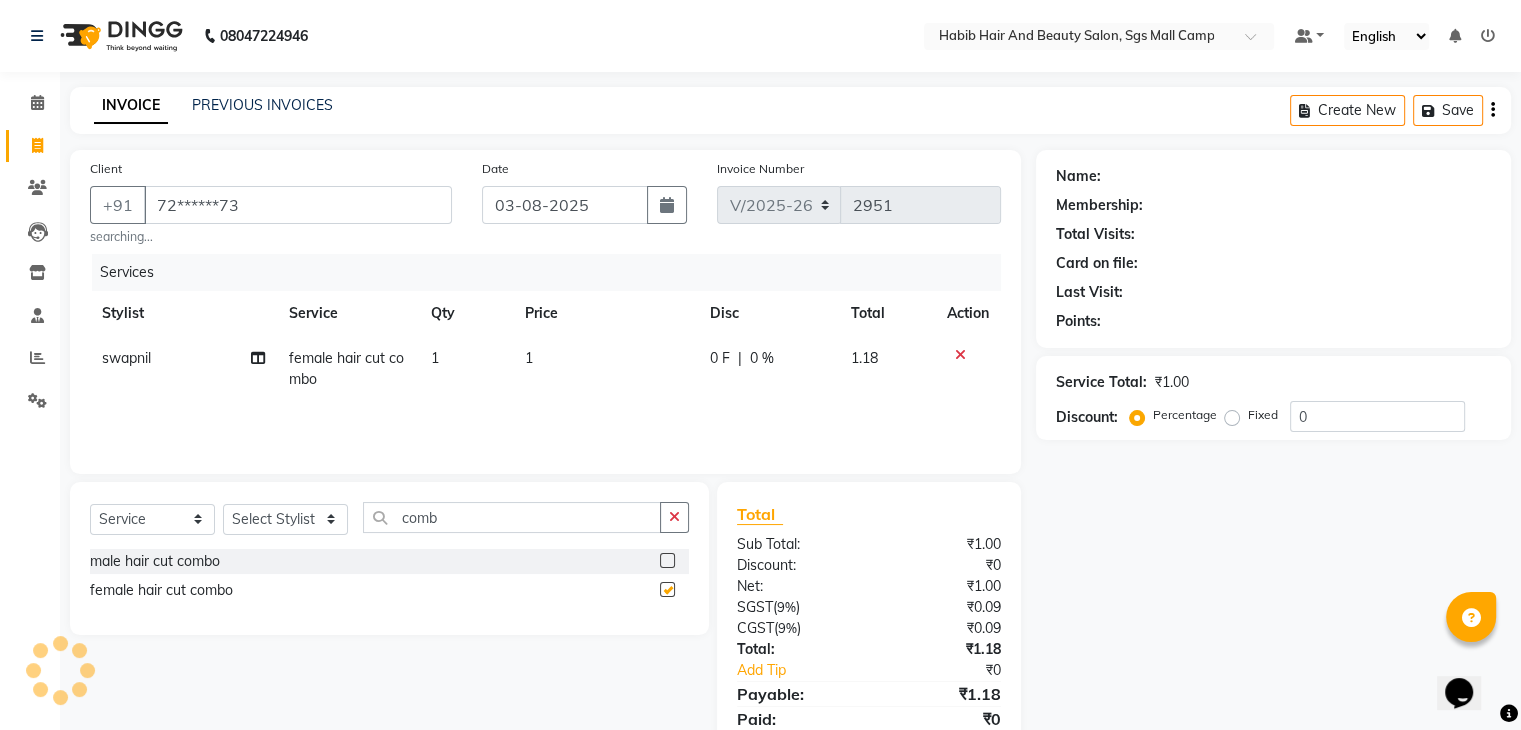 checkbox on "false" 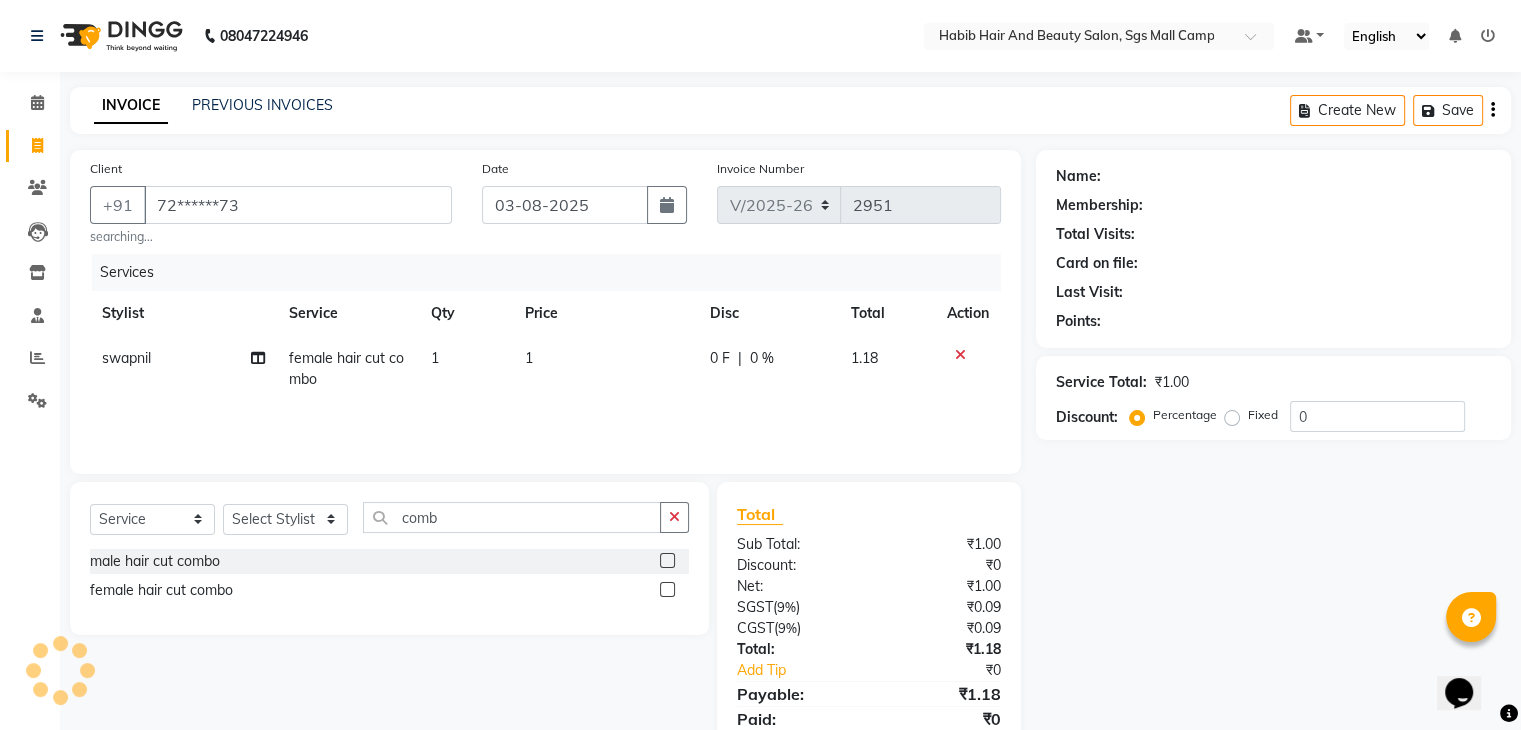 click on "1" 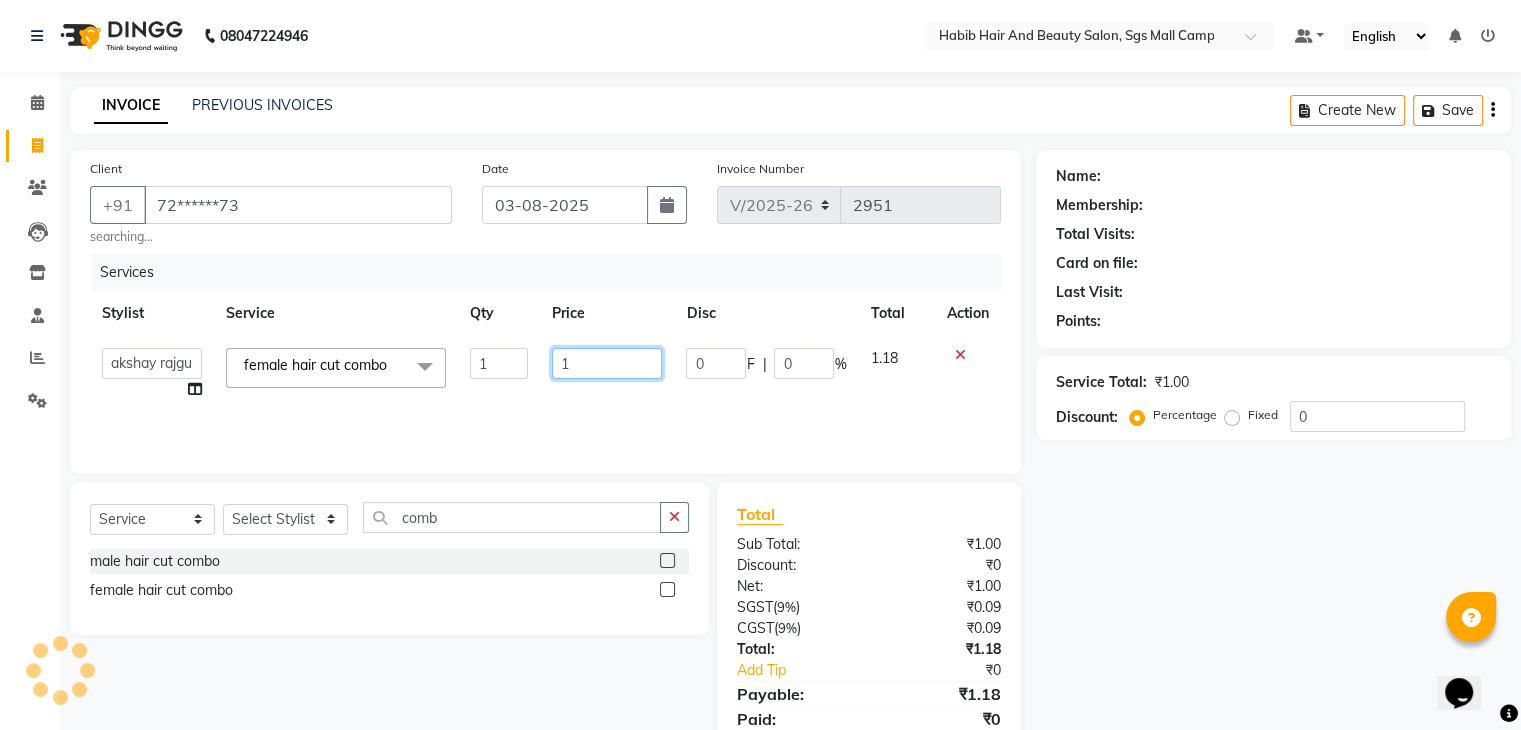 click on "1" 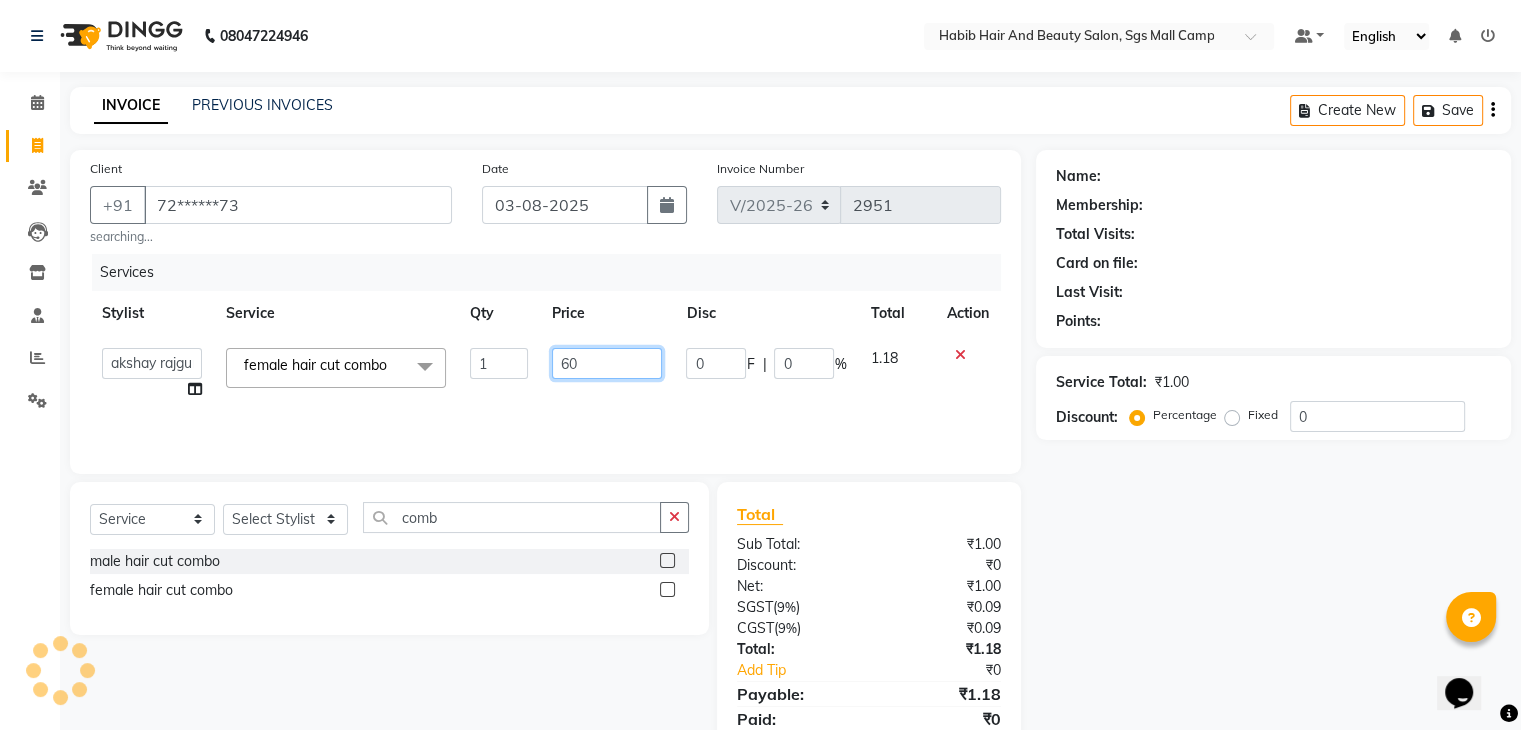 type on "600" 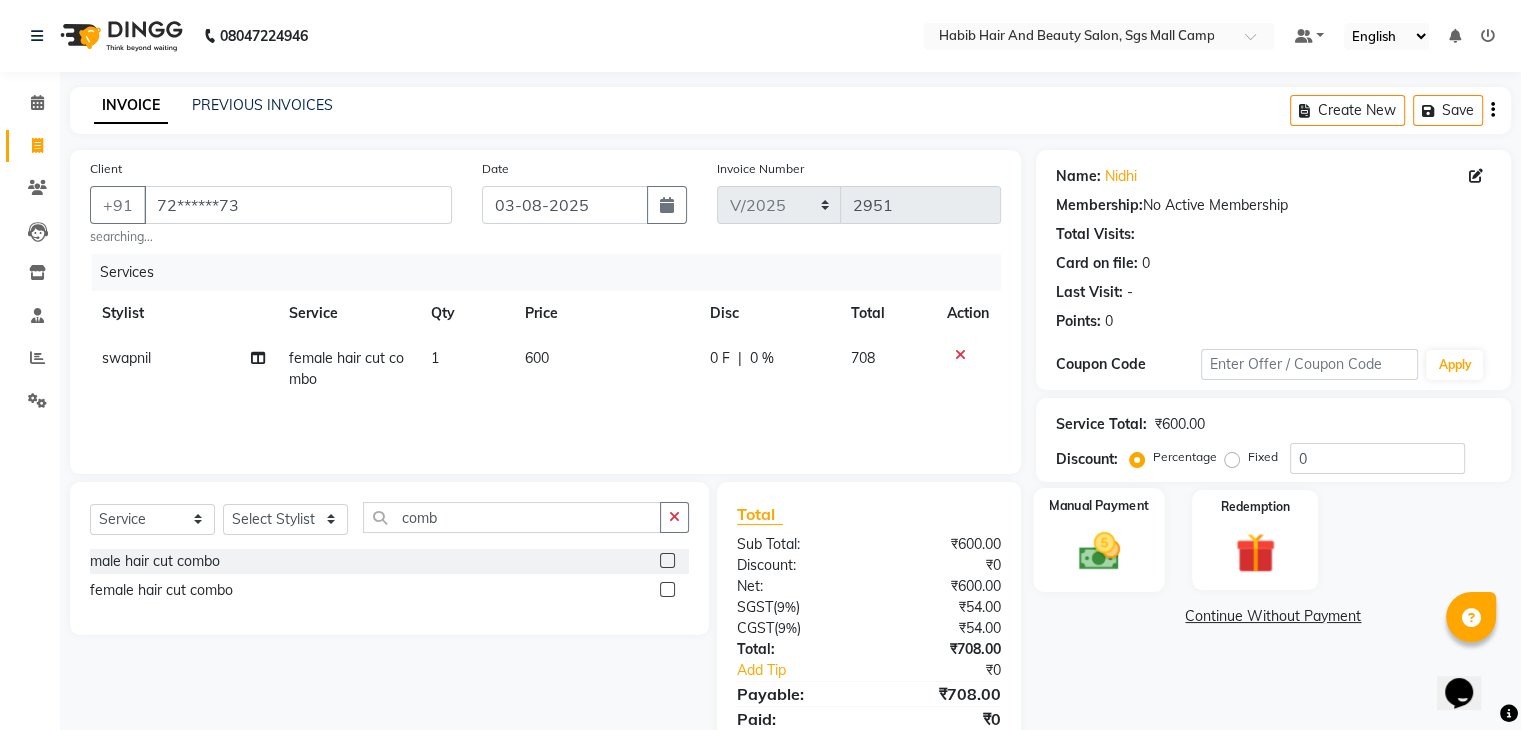 click 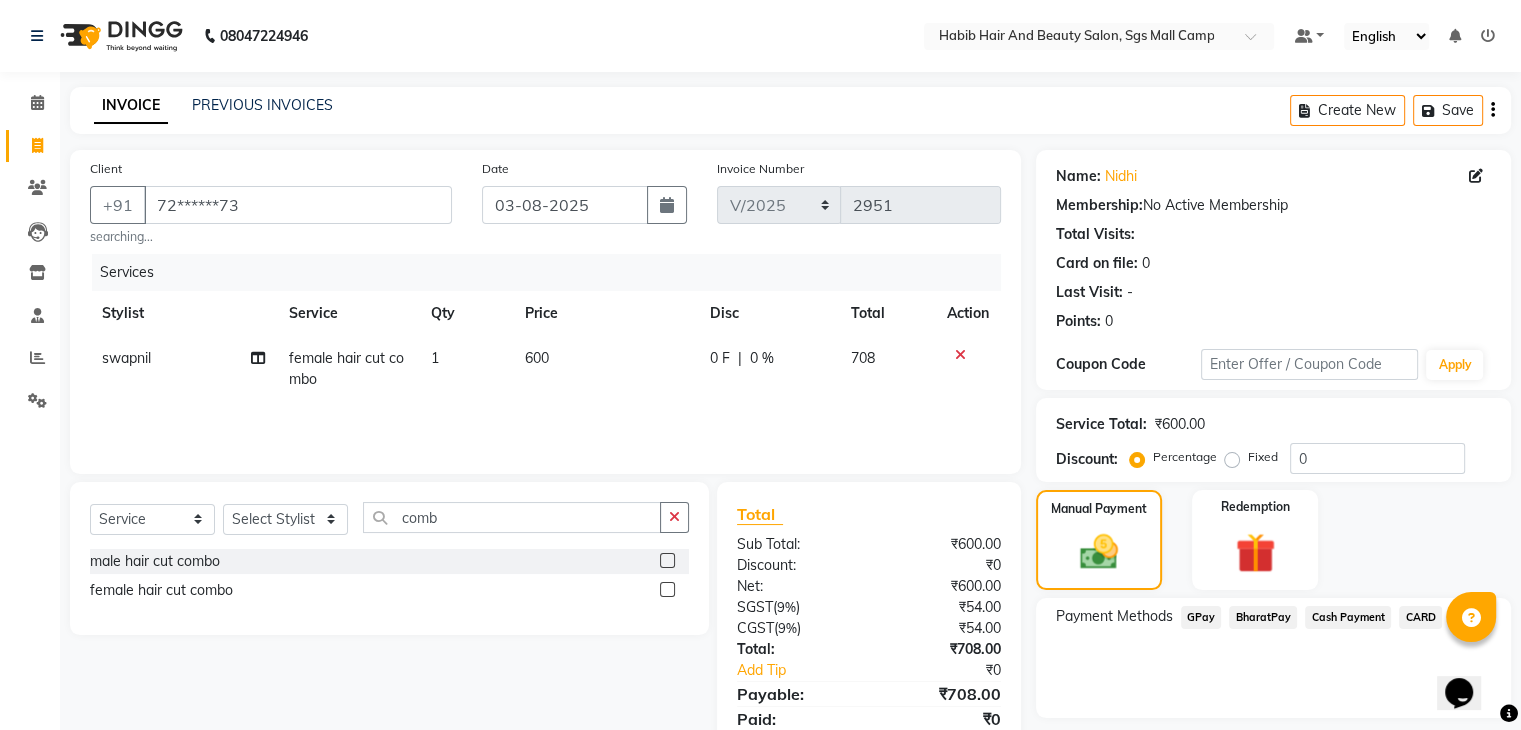 click on "Cash Payment" 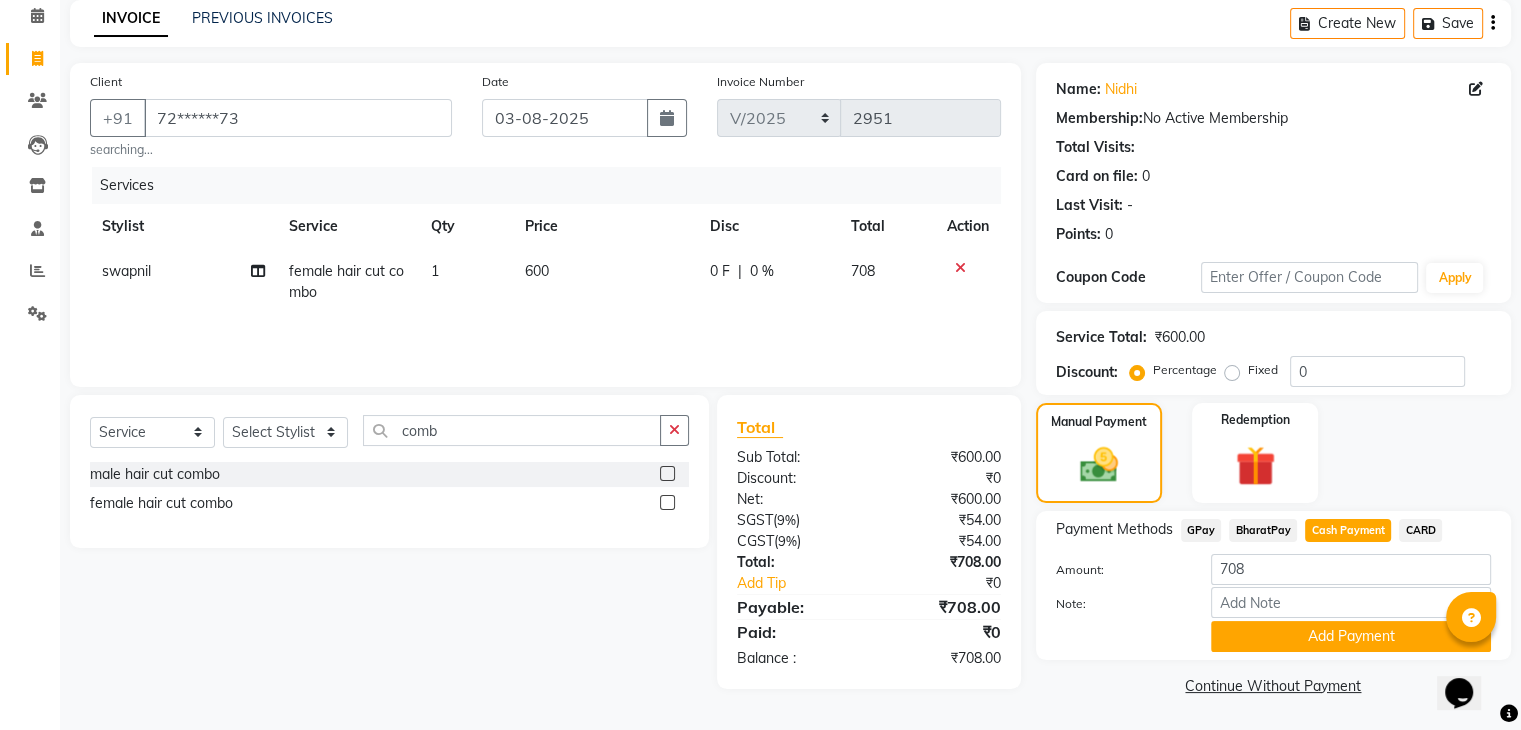 scroll, scrollTop: 89, scrollLeft: 0, axis: vertical 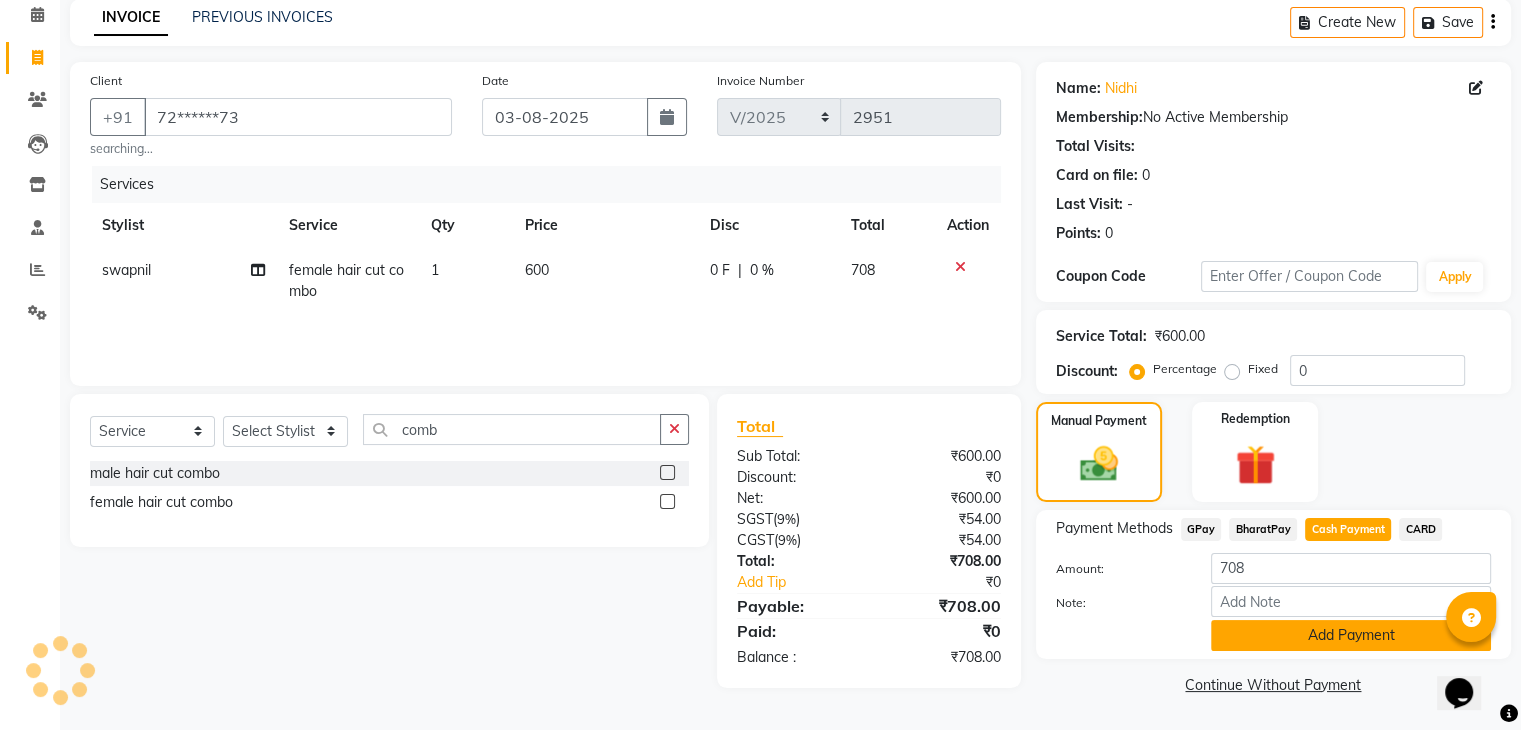 click on "Add Payment" 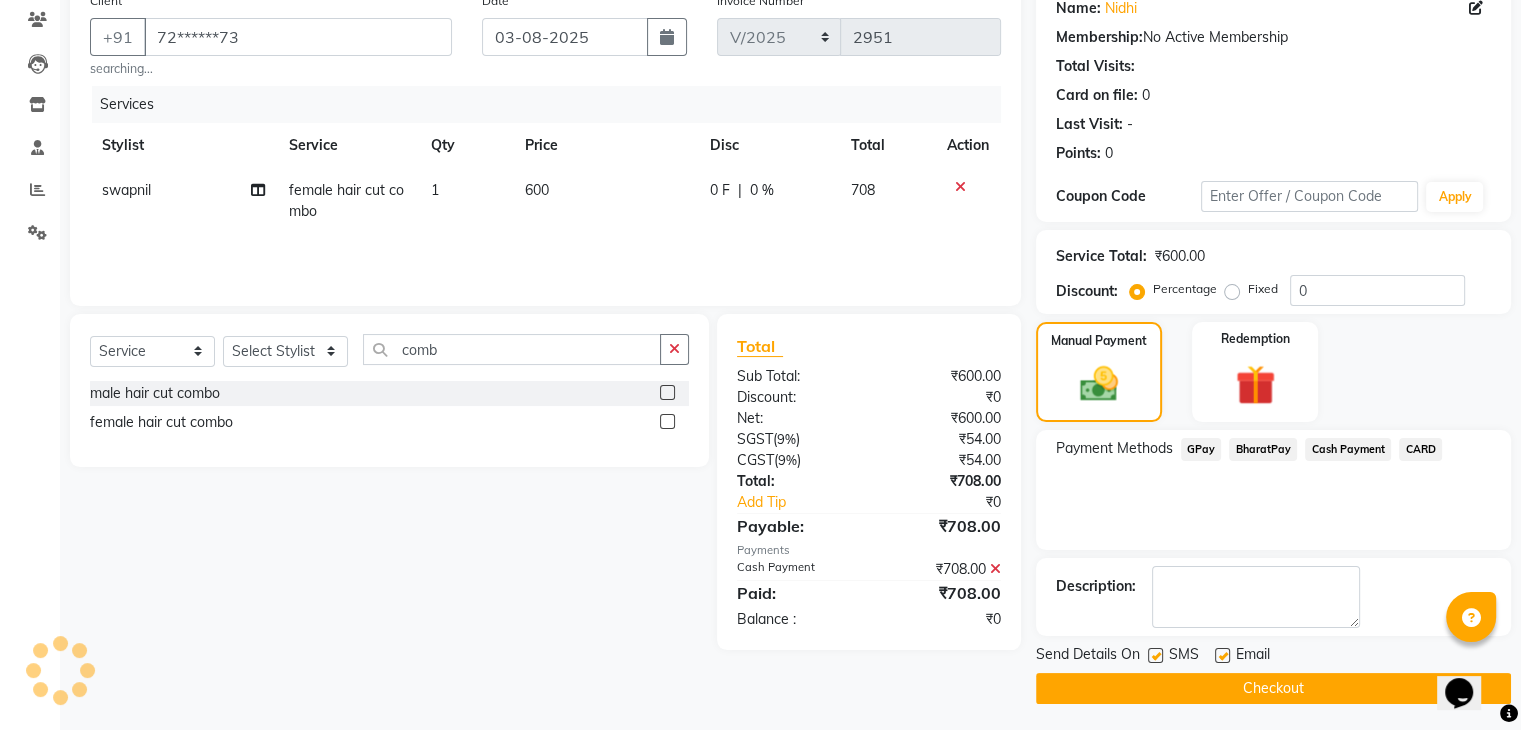 scroll, scrollTop: 171, scrollLeft: 0, axis: vertical 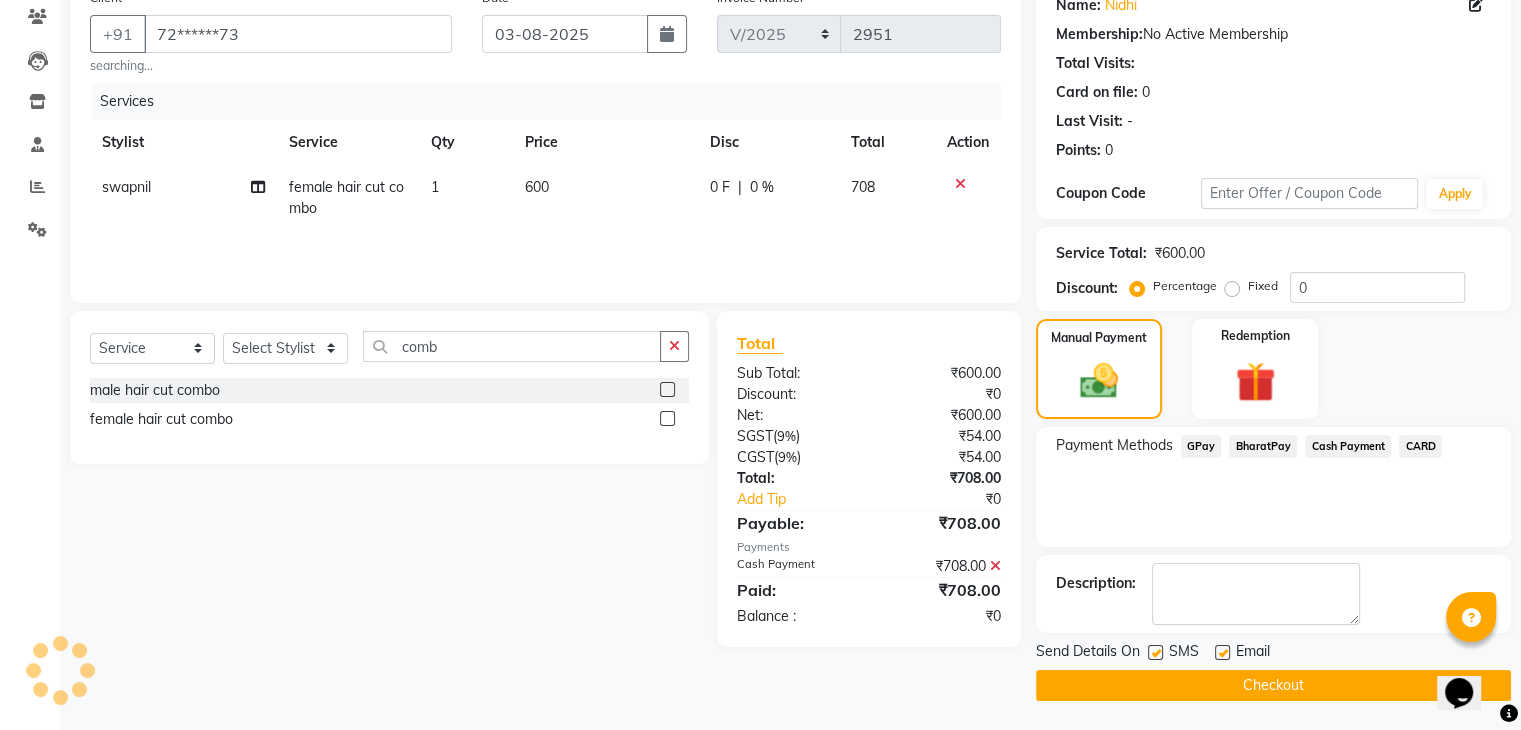 click on "Checkout" 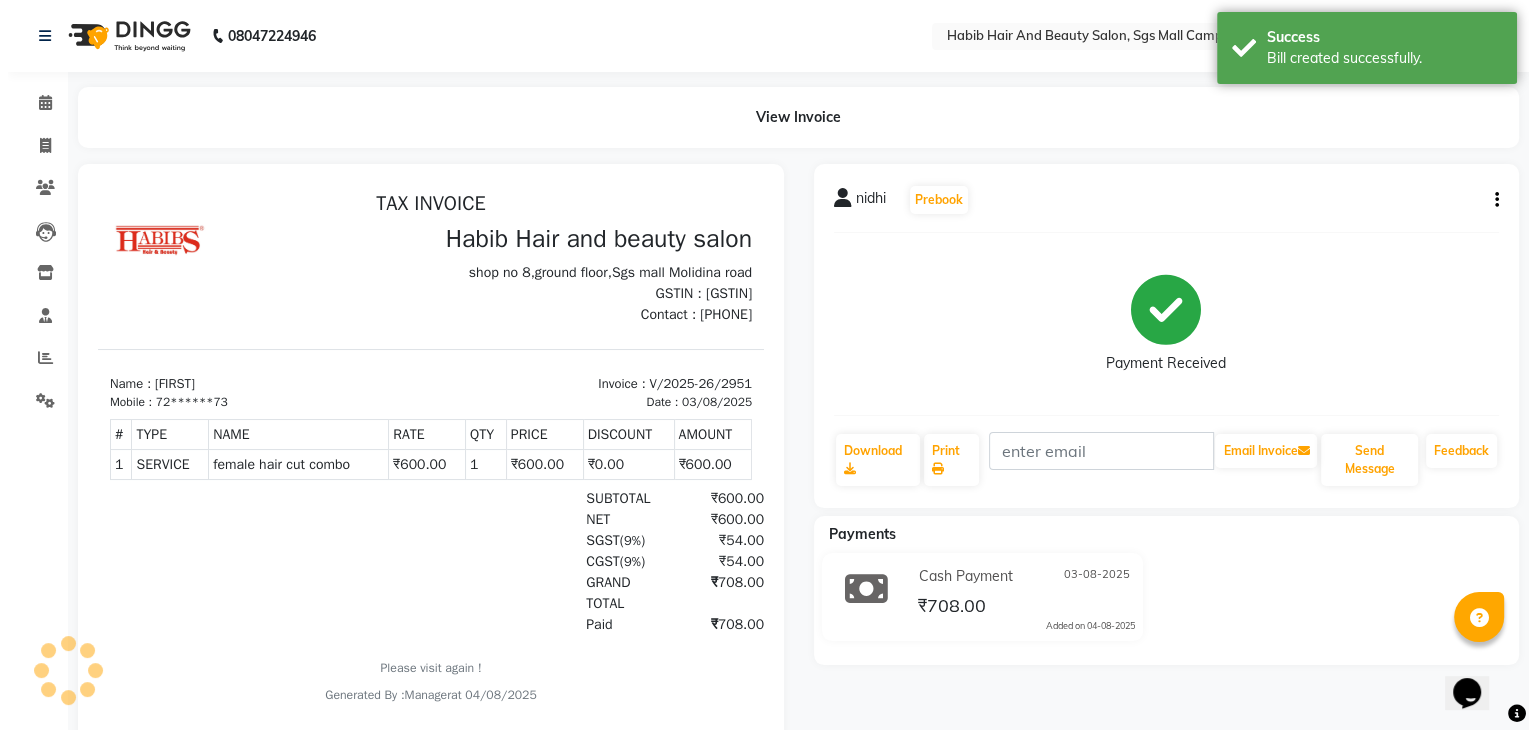 scroll, scrollTop: 0, scrollLeft: 0, axis: both 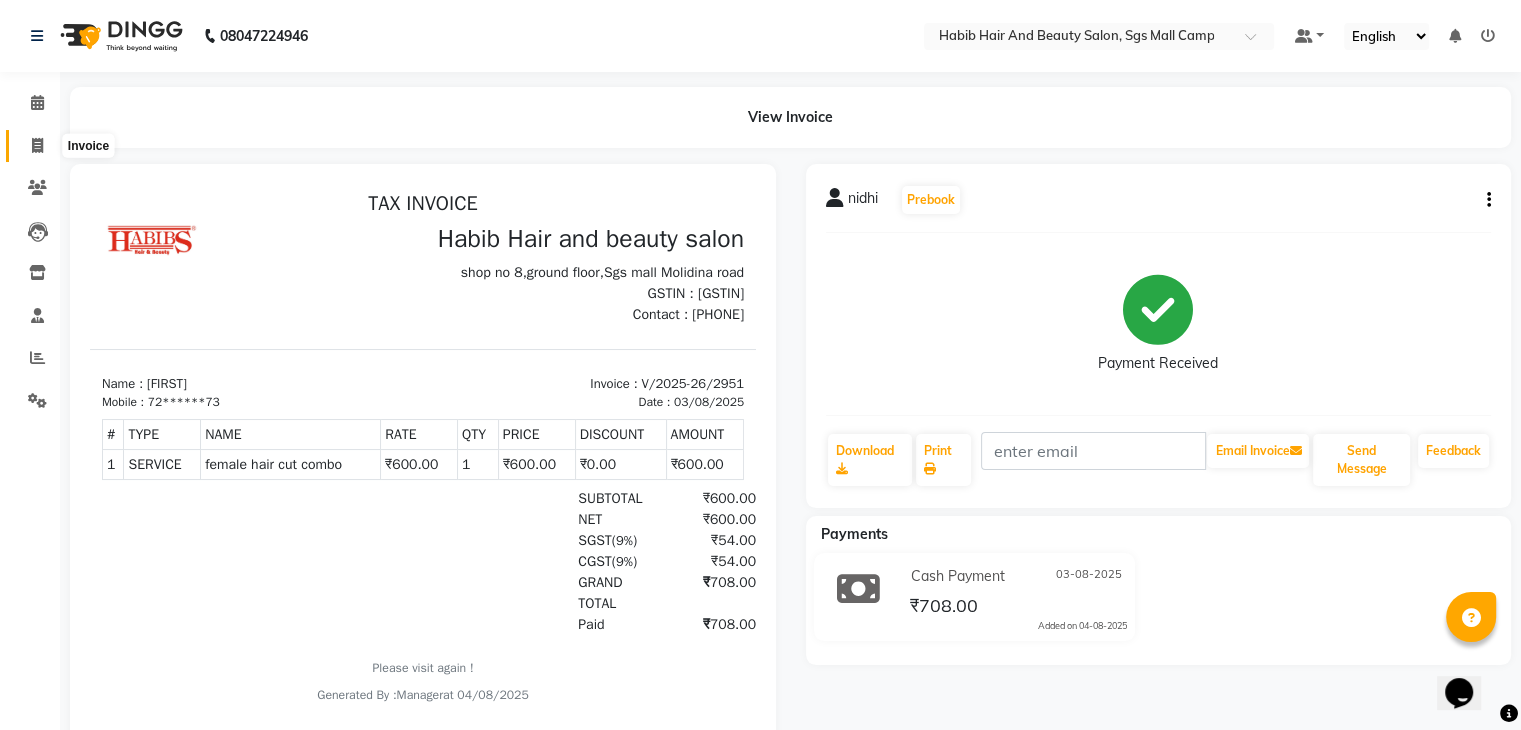 click 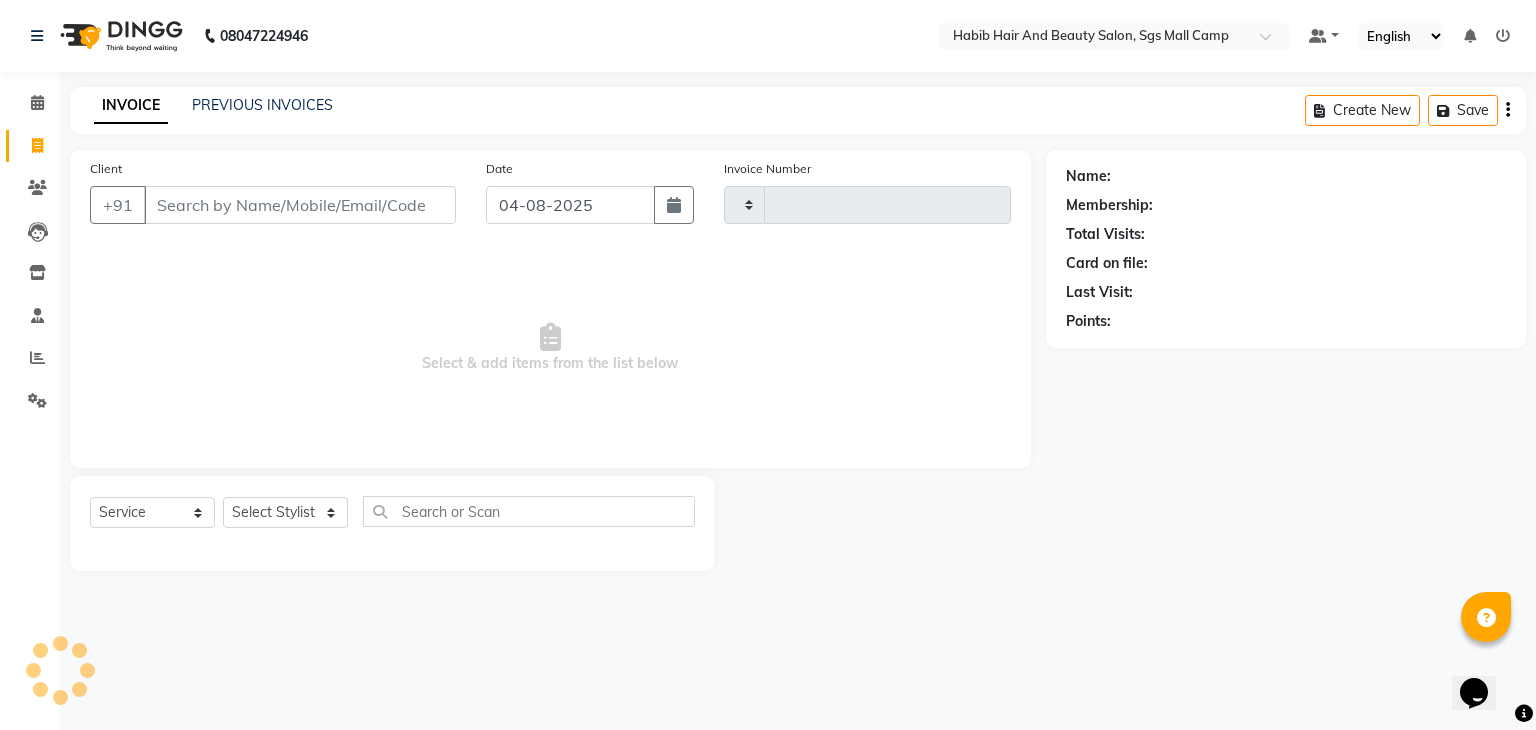click on "Client" at bounding box center (300, 205) 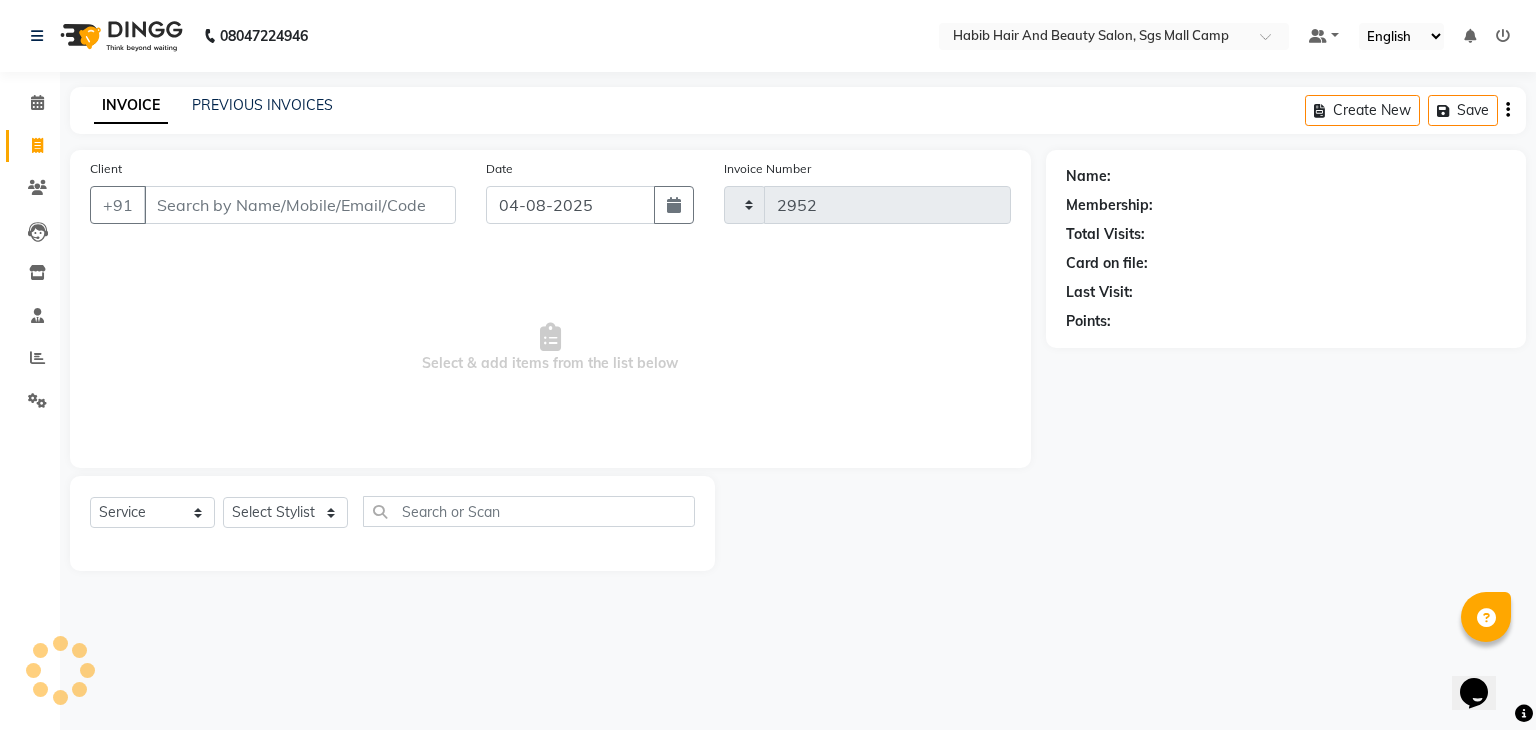 select on "8362" 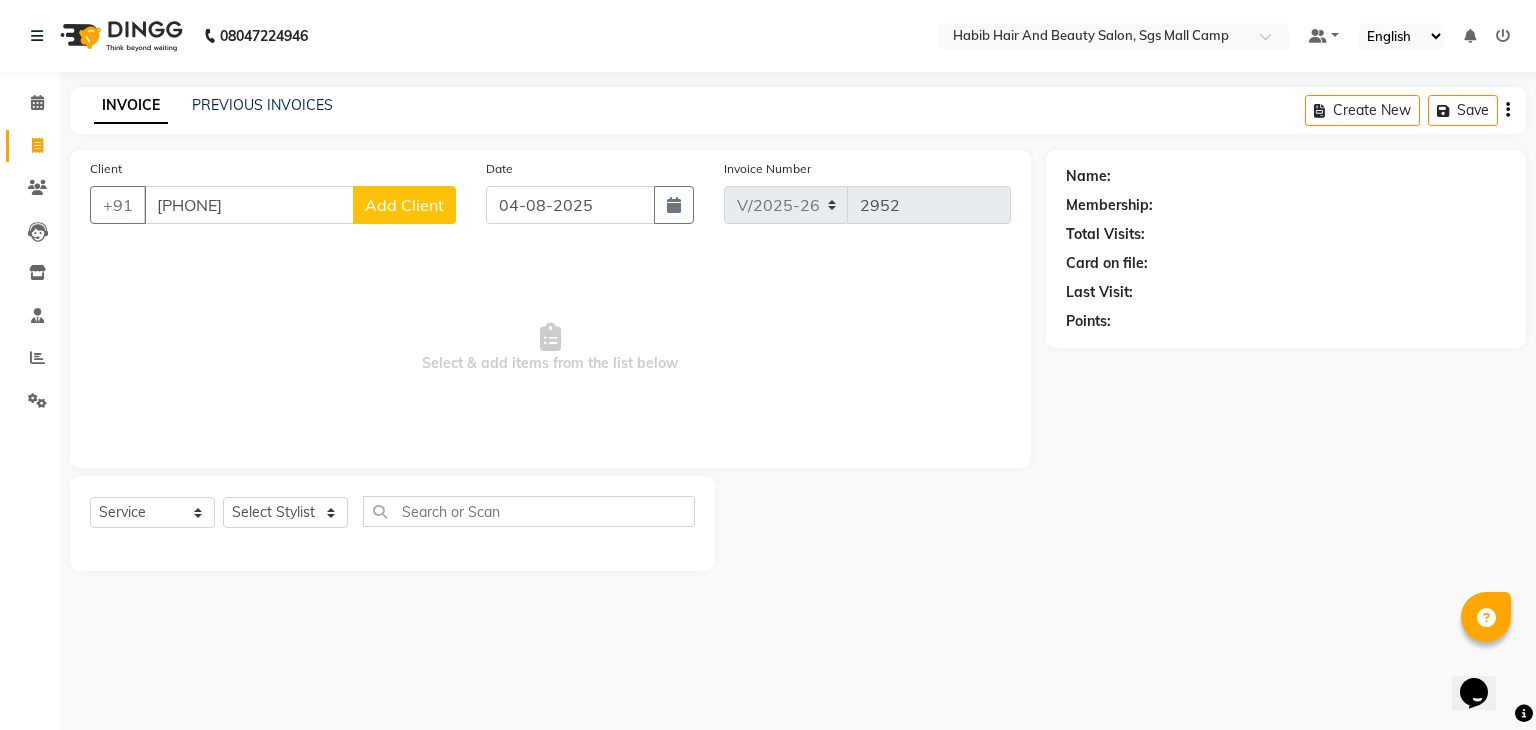 type on "9545898869" 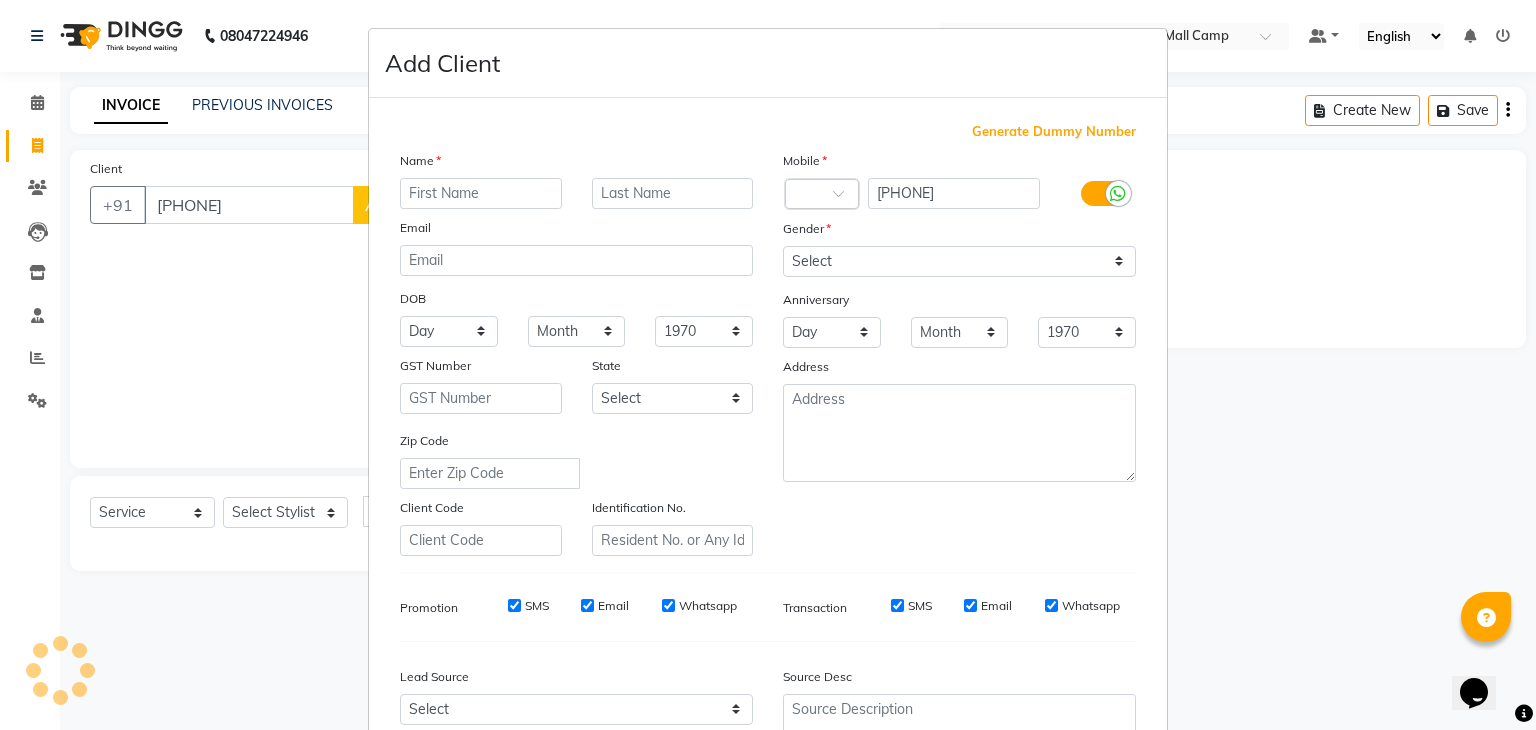 click at bounding box center (481, 193) 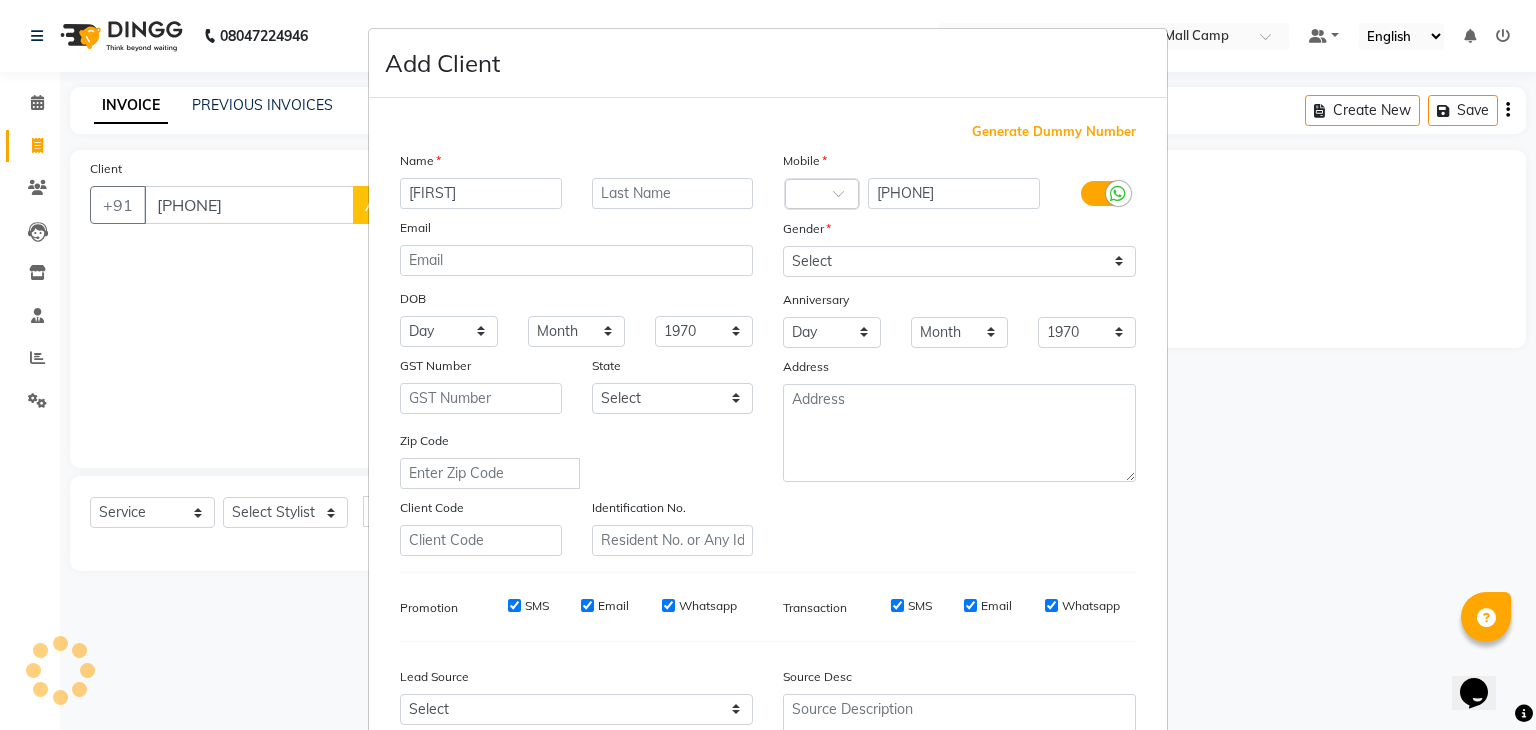 type on "[FIRST]" 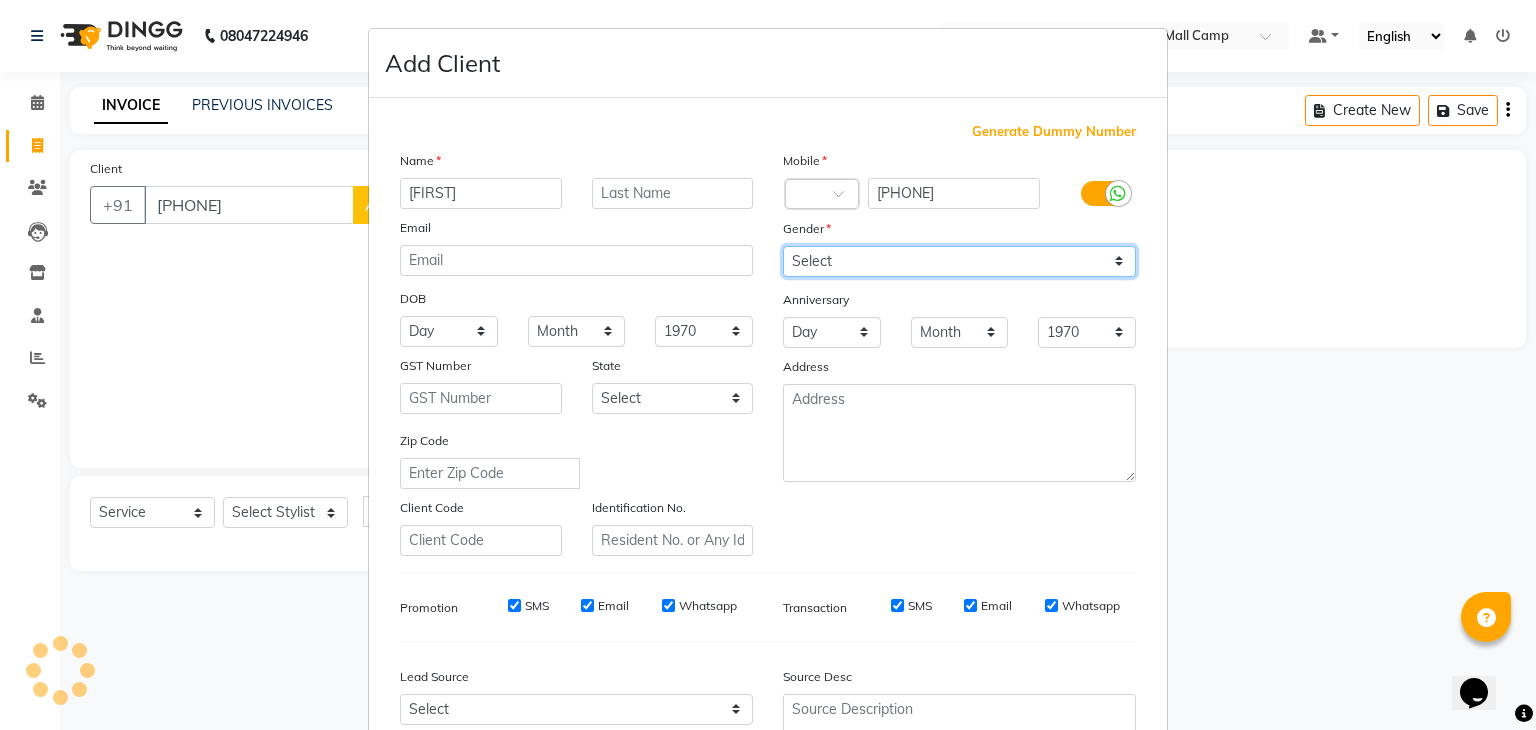 click on "Select Male Female Other Prefer Not To Say" at bounding box center (959, 261) 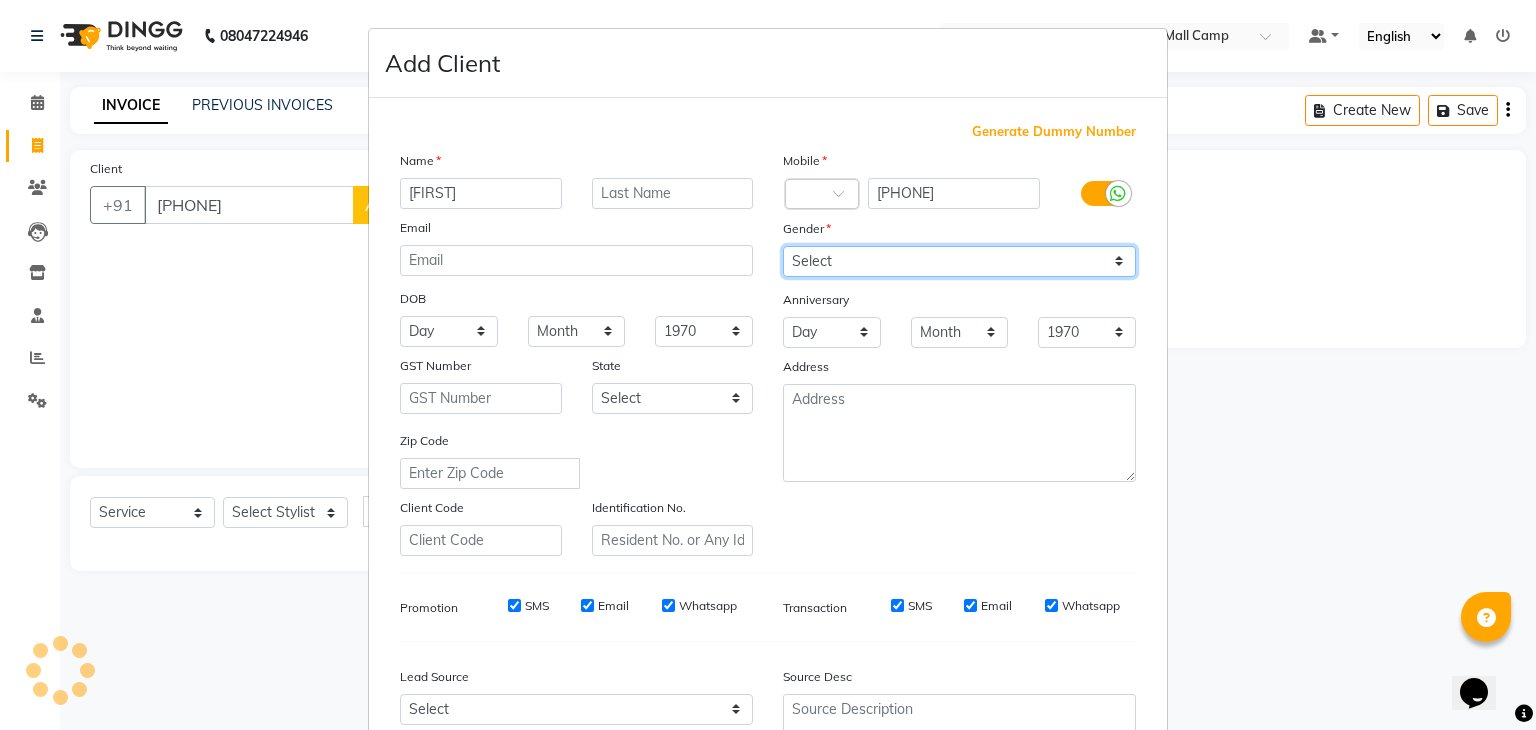 select on "female" 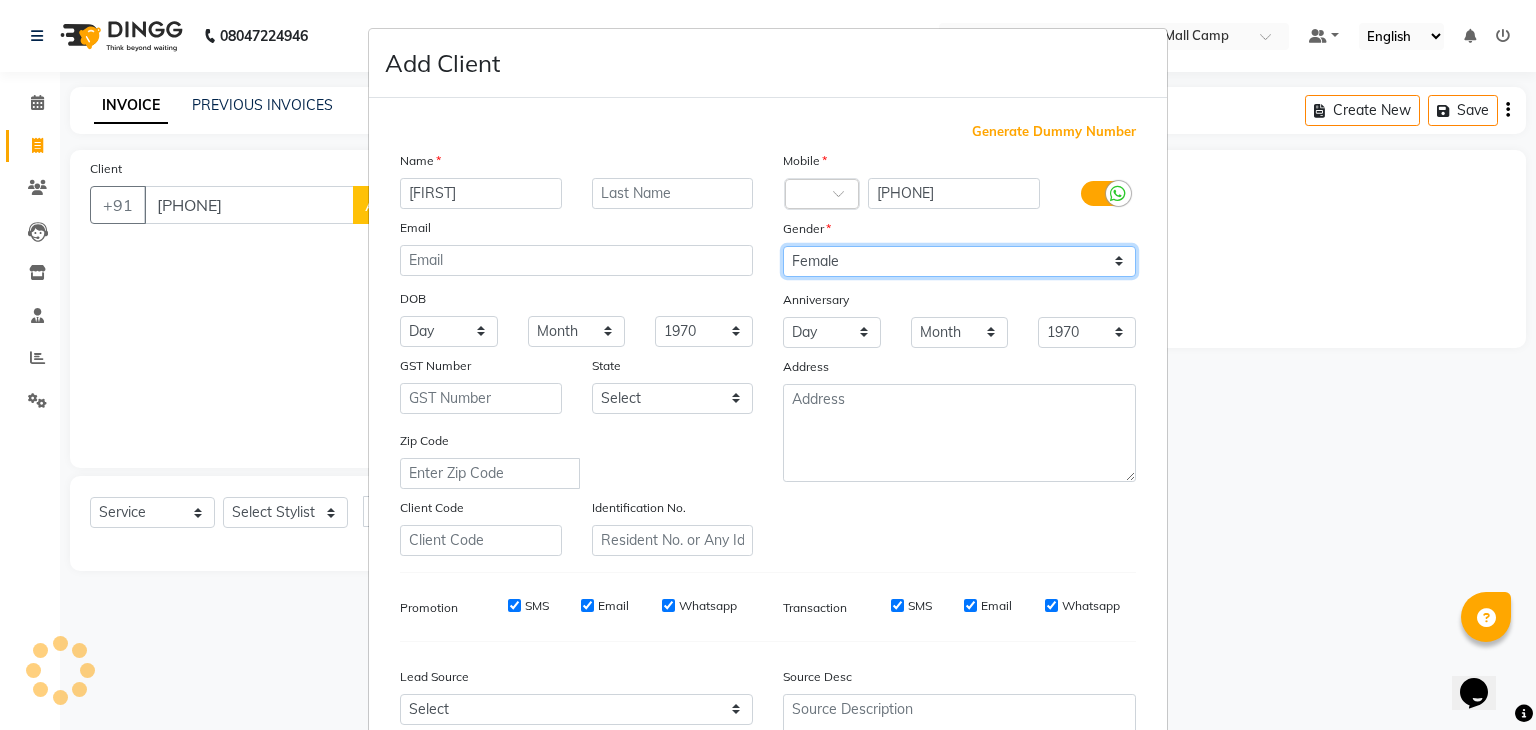 click on "Select Male Female Other Prefer Not To Say" at bounding box center [959, 261] 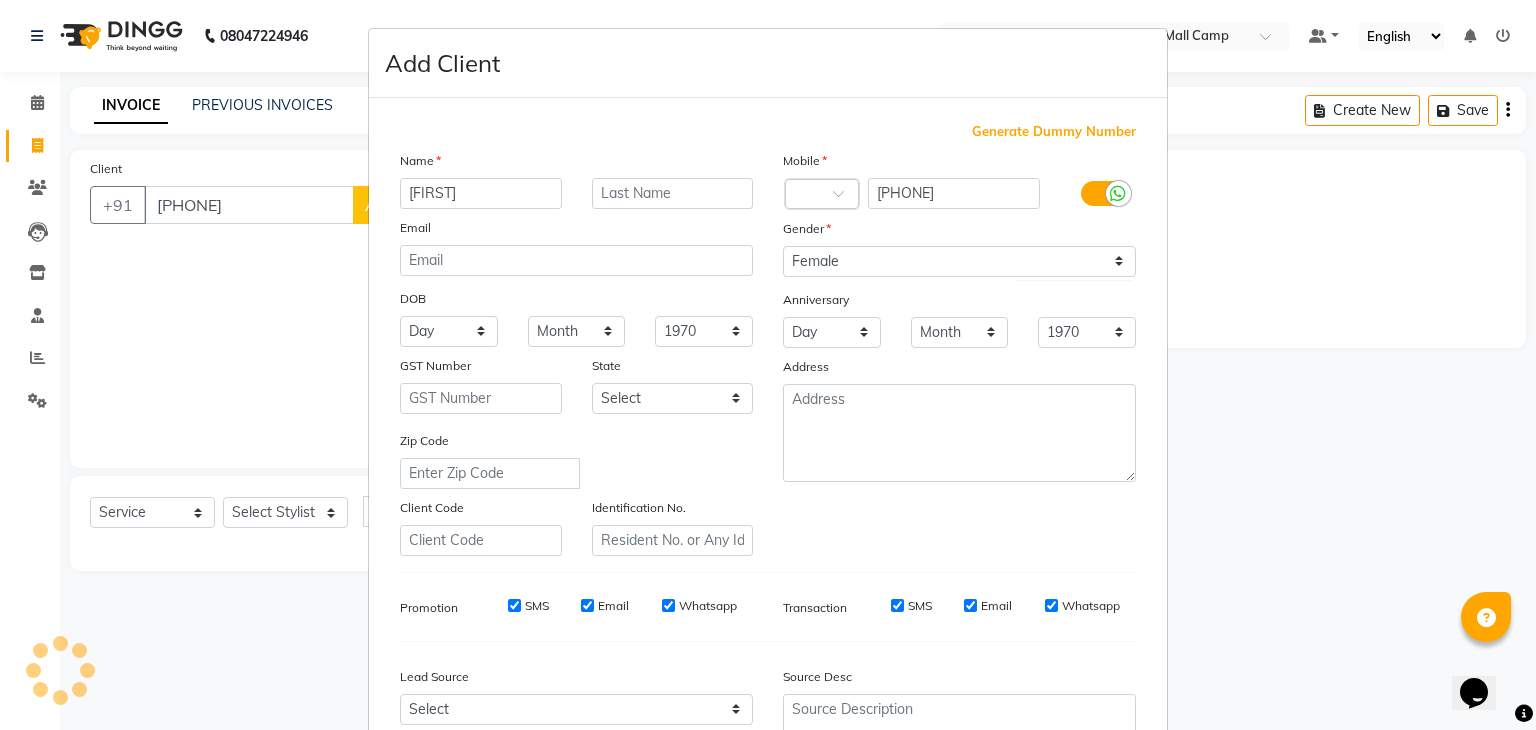 click on "Zip Code" at bounding box center [576, 459] 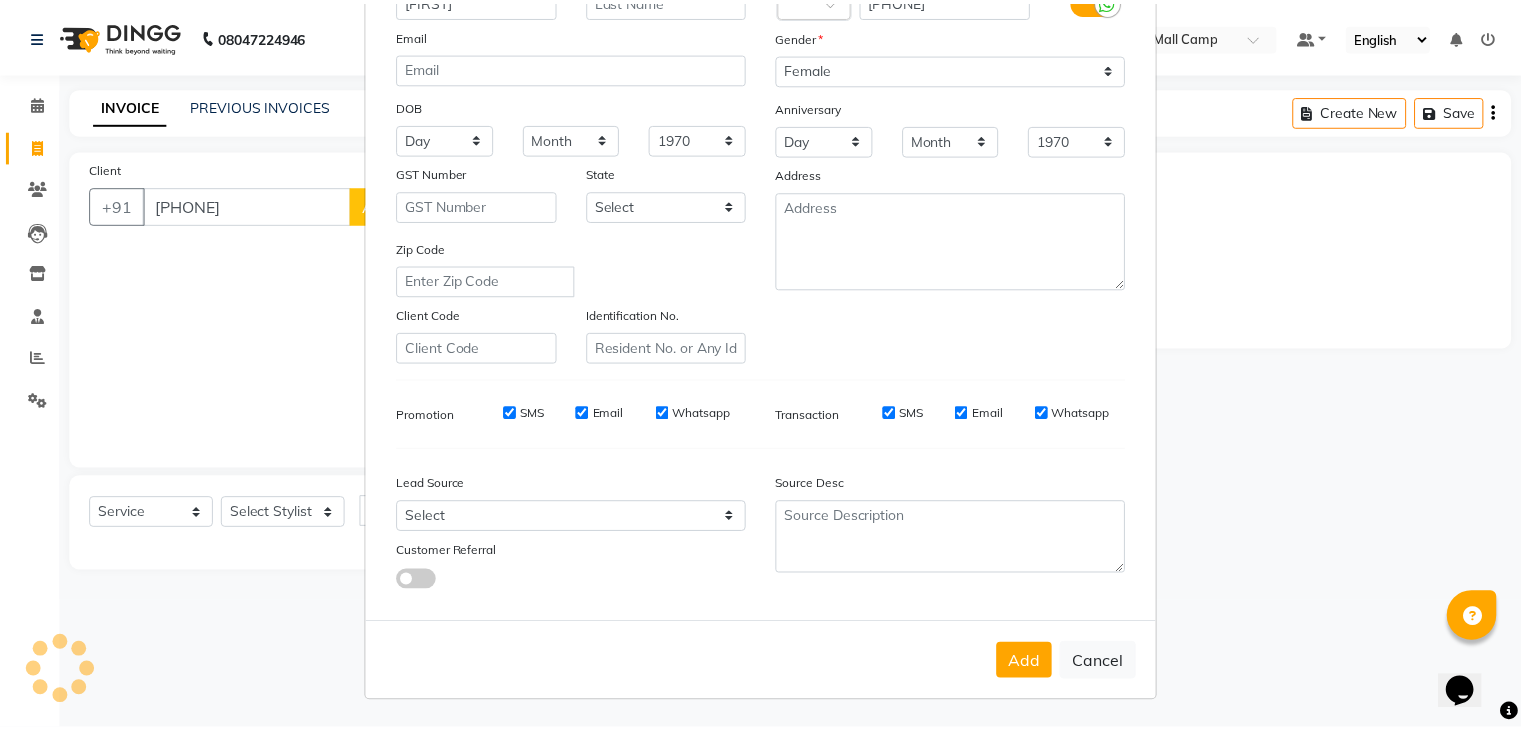 scroll, scrollTop: 203, scrollLeft: 0, axis: vertical 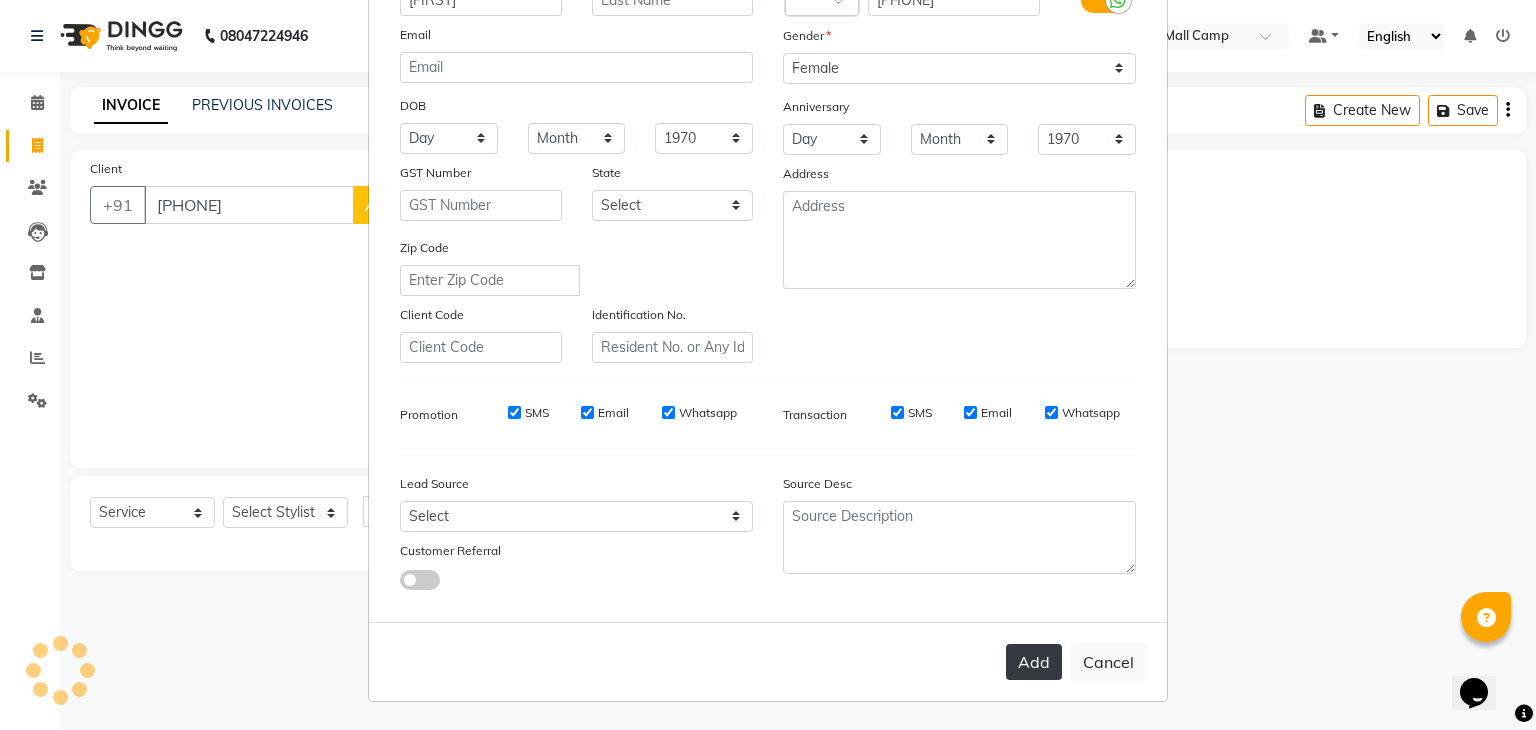 click on "Add" at bounding box center (1034, 662) 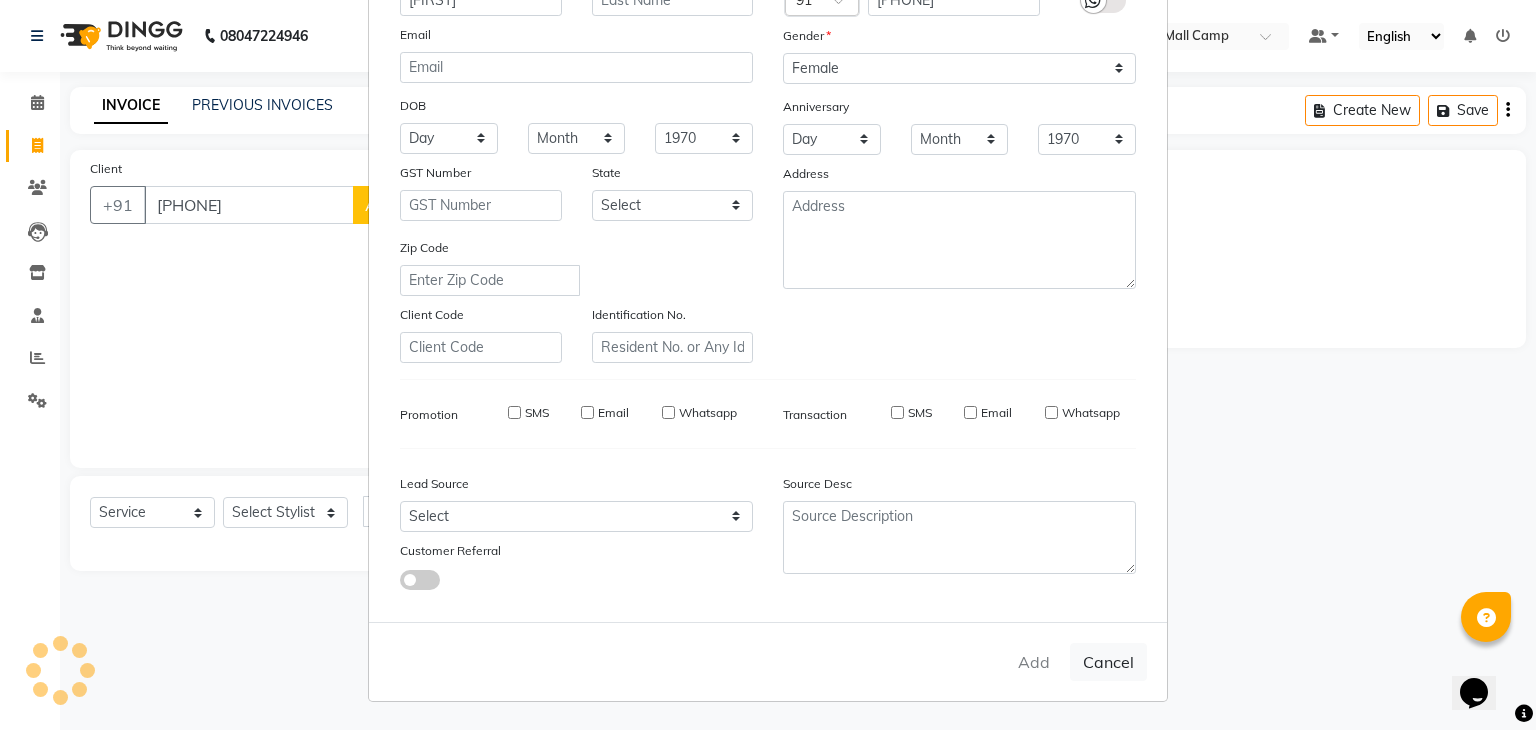 type on "[PHONE]" 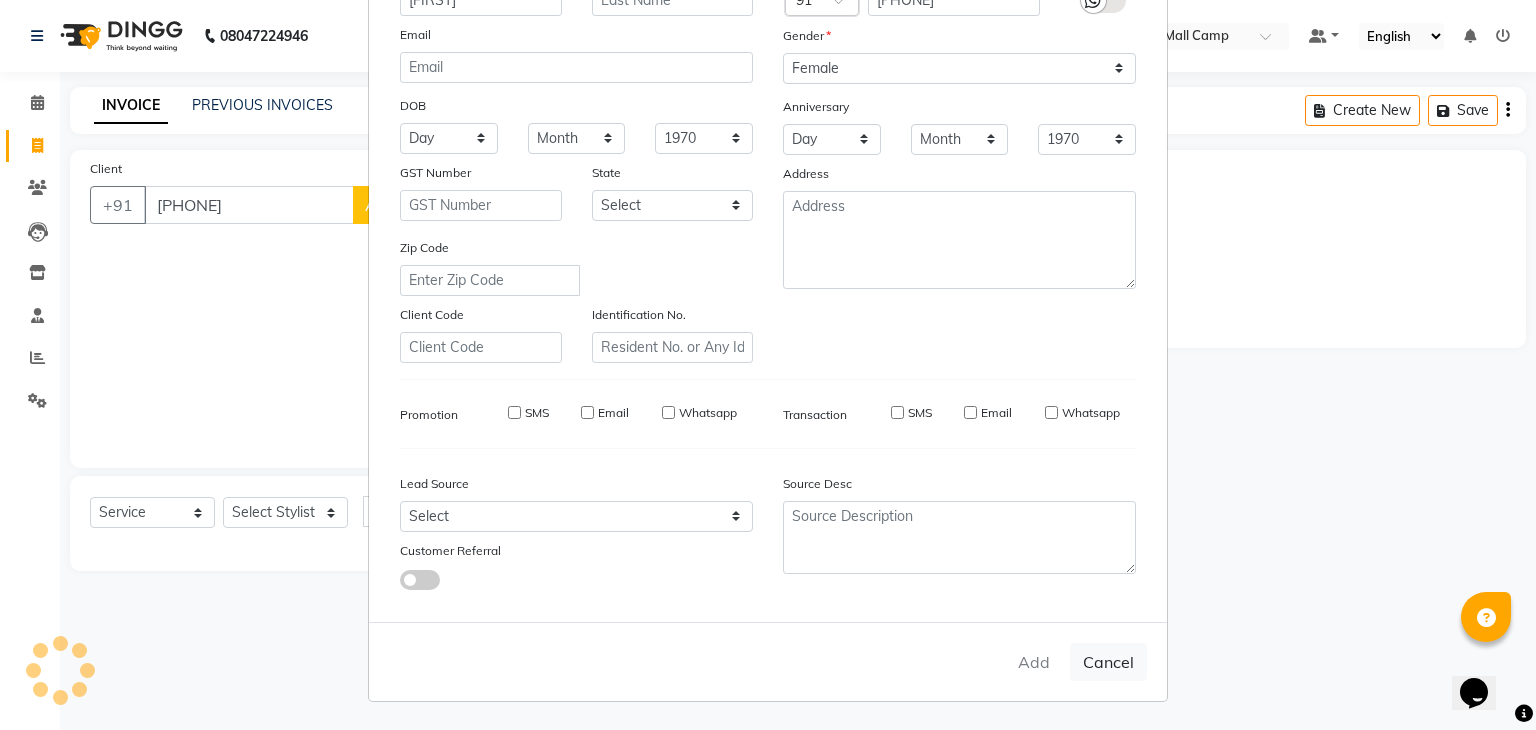 type 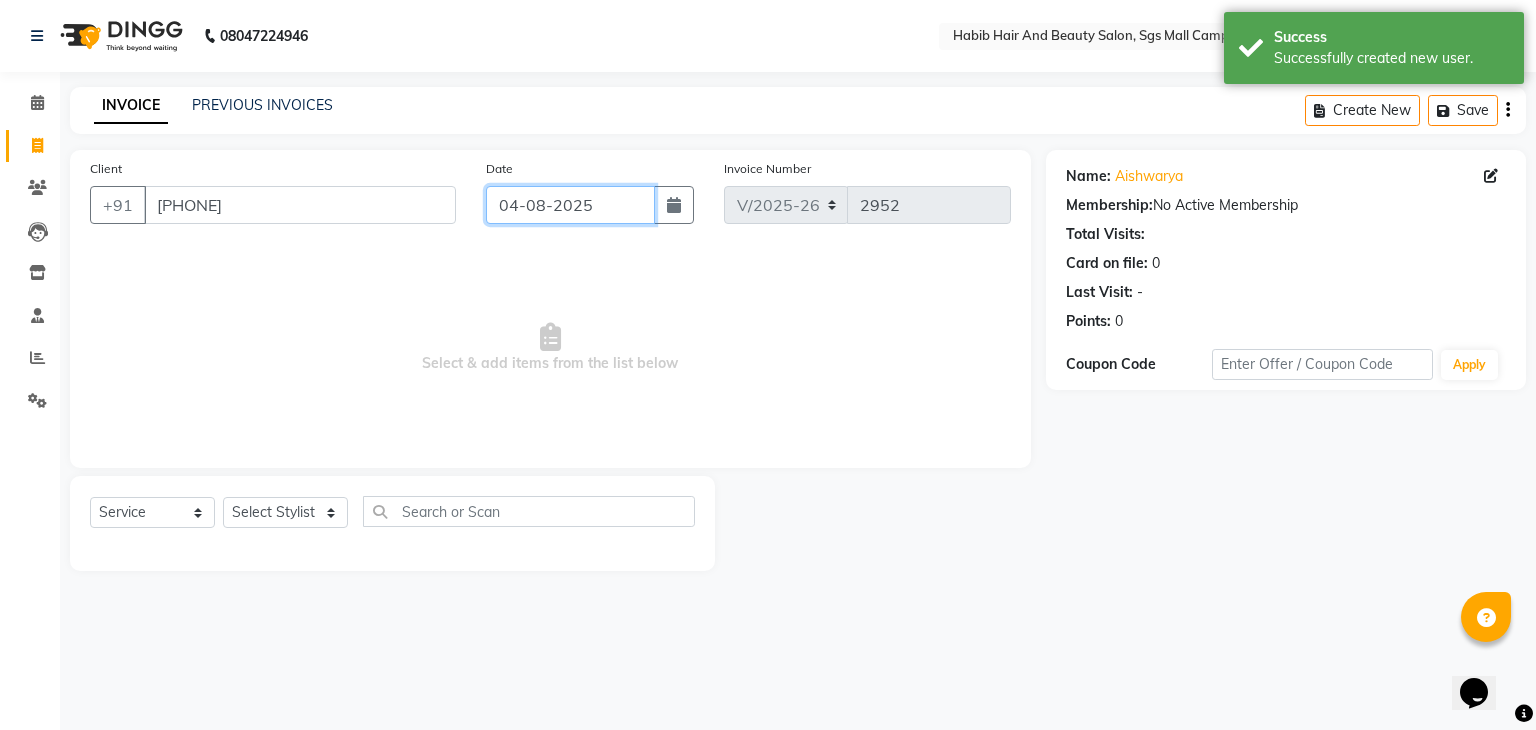 click on "04-08-2025" 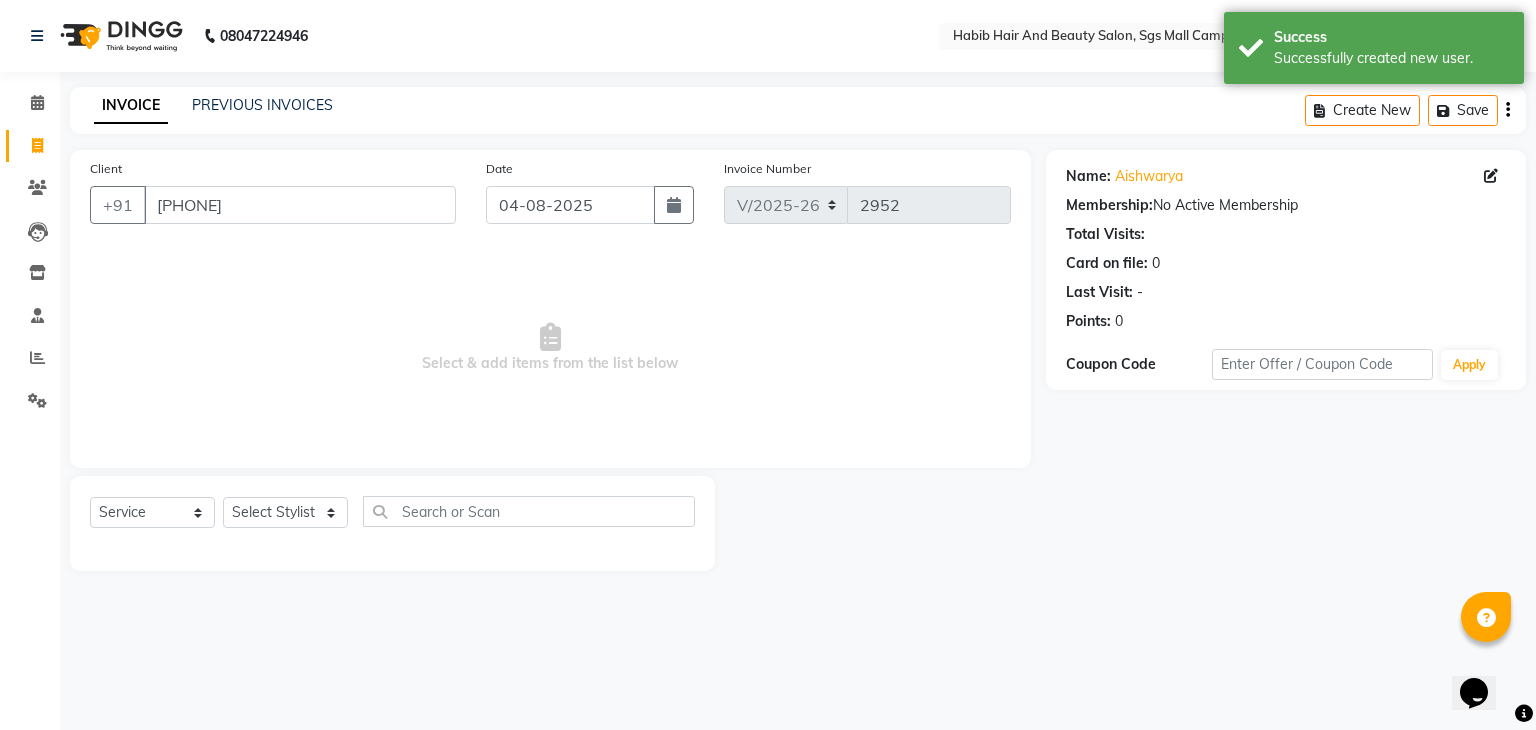 select on "8" 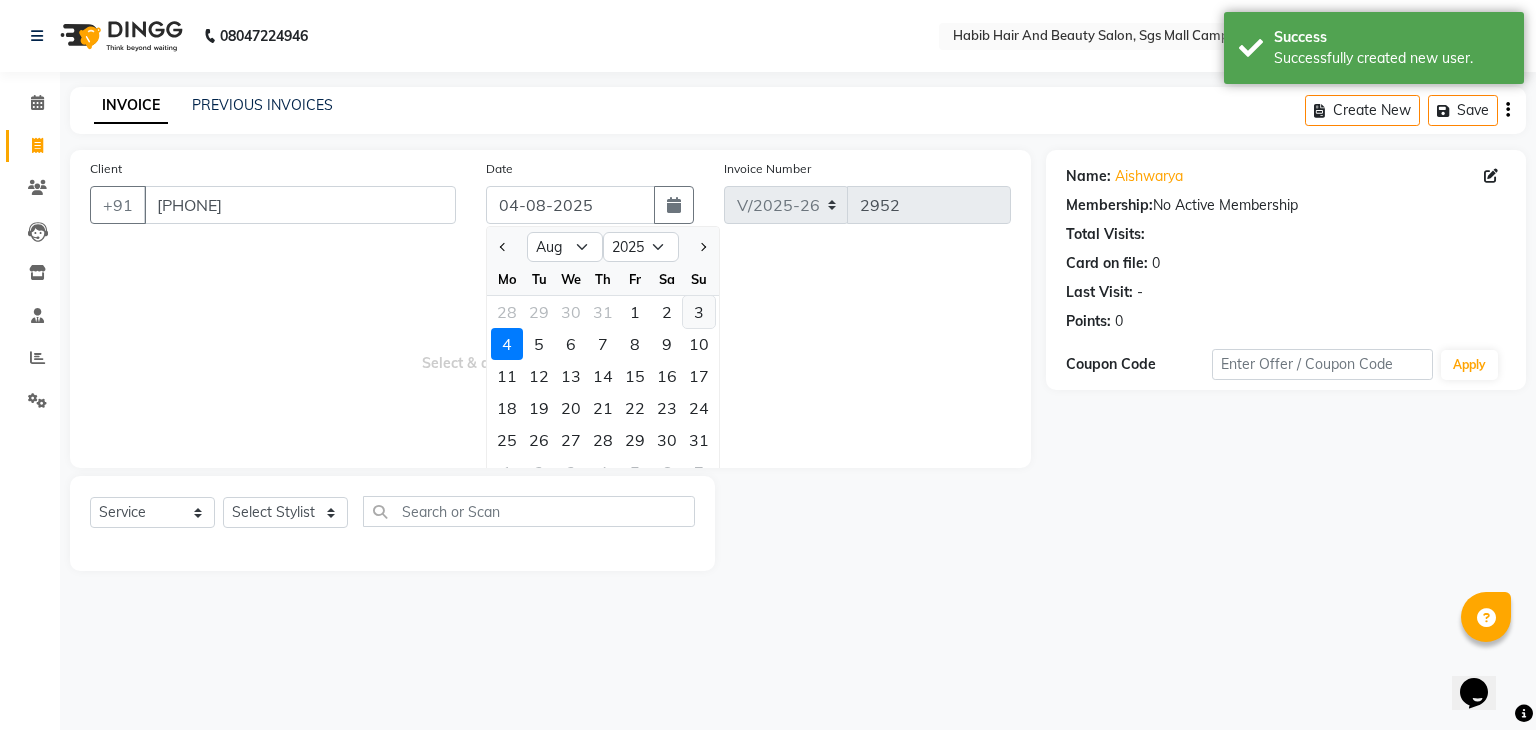 click on "3" 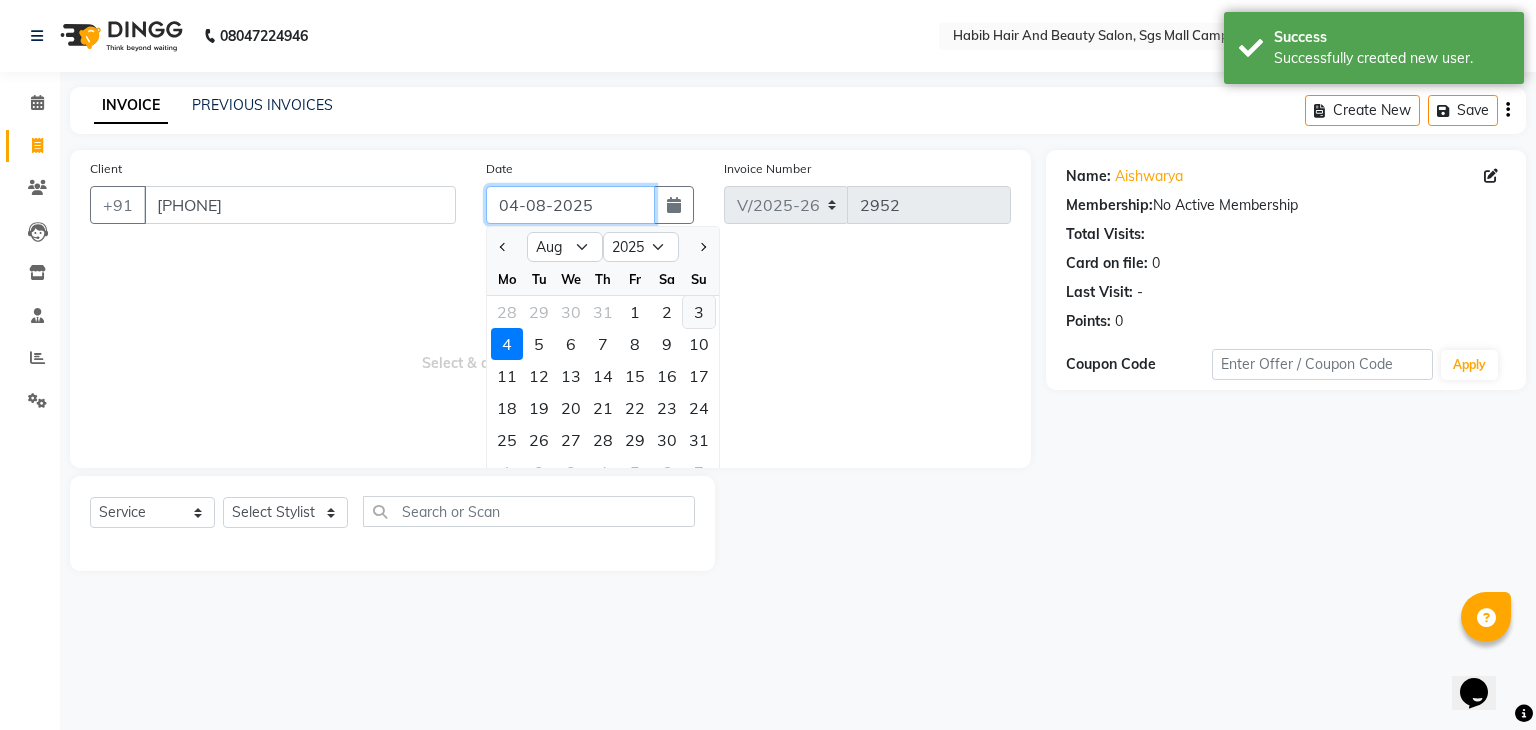 type on "03-08-2025" 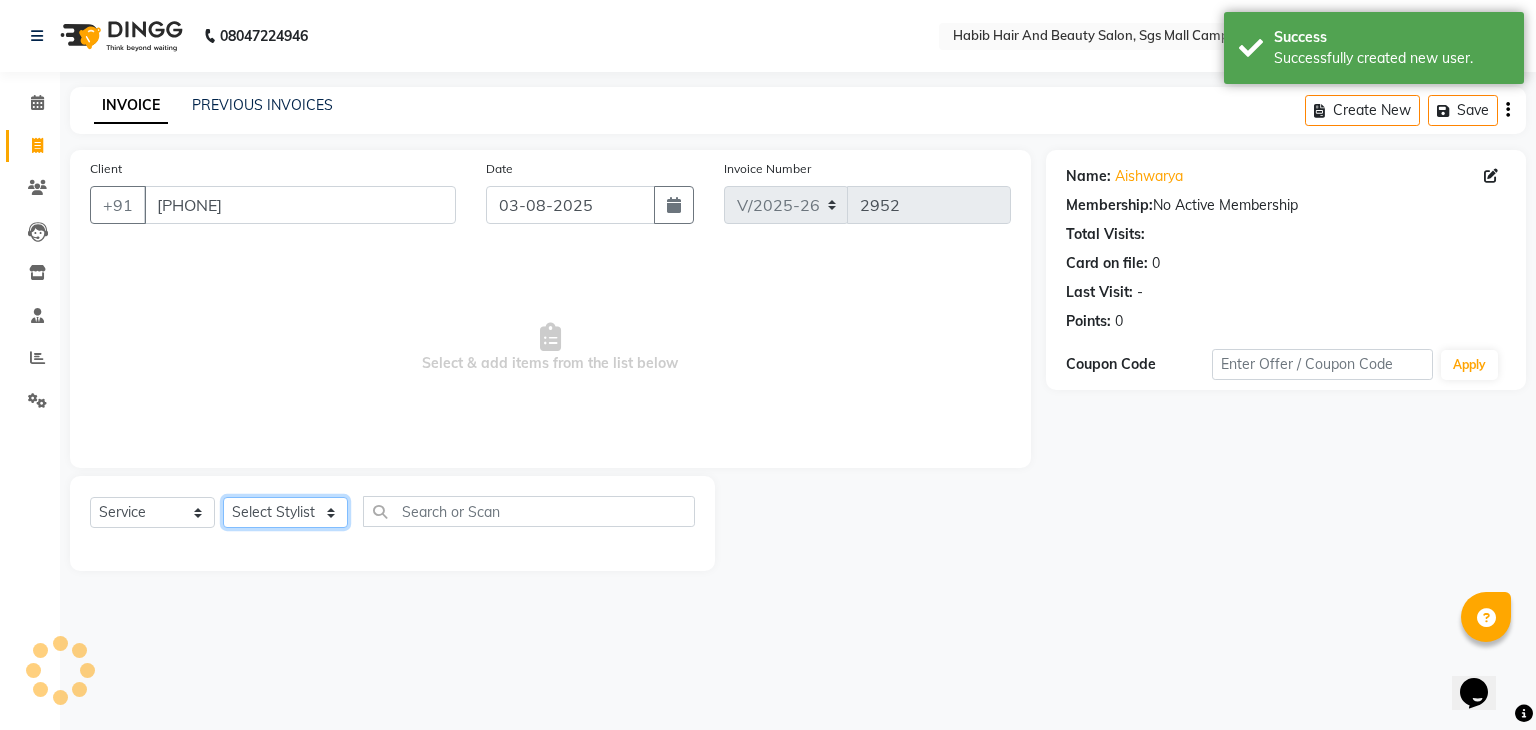 click on "Select Stylist akshay rajguru Avinash  Debojit Manager Micheal  sangeeta shilpa sujal Suraj  swapnil vishakha" 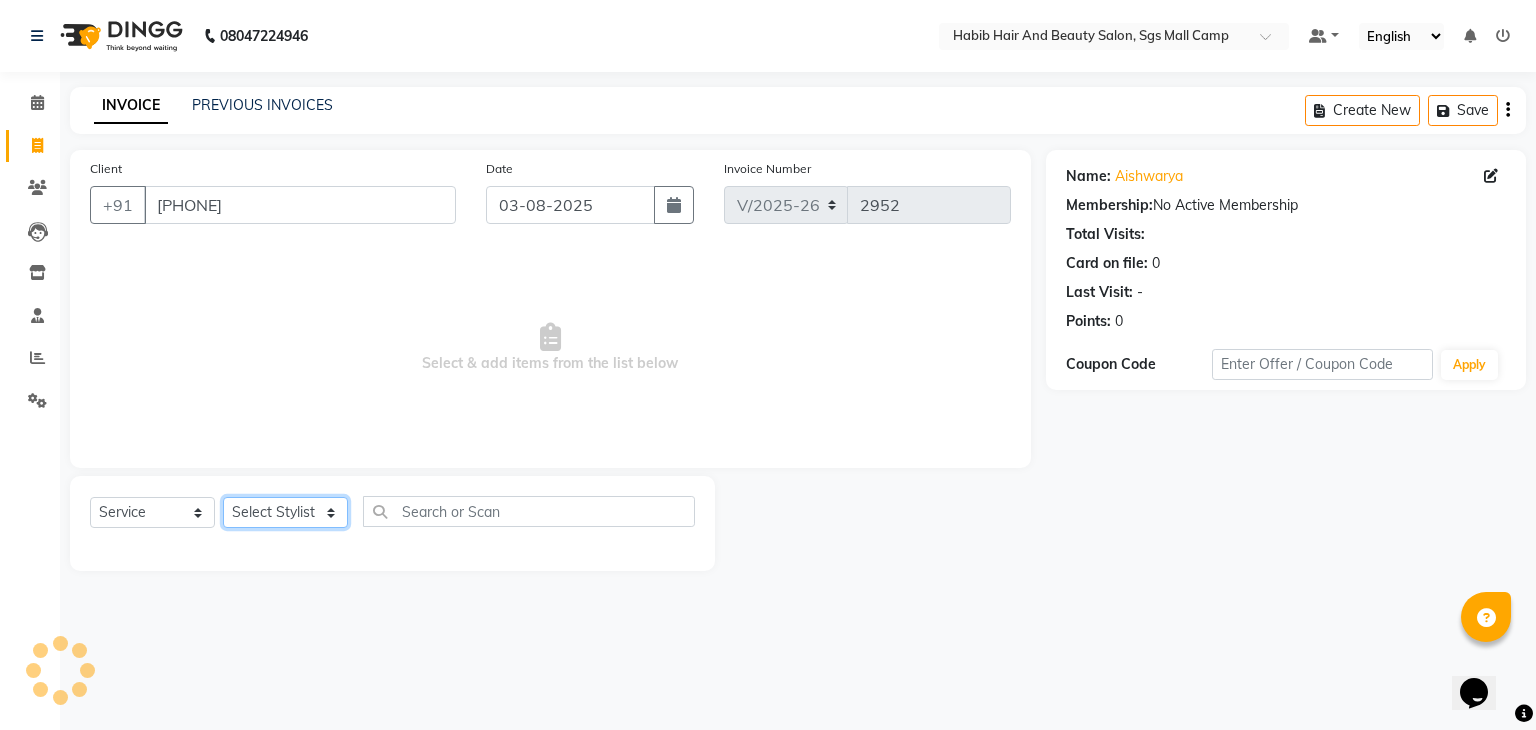 select on "81161" 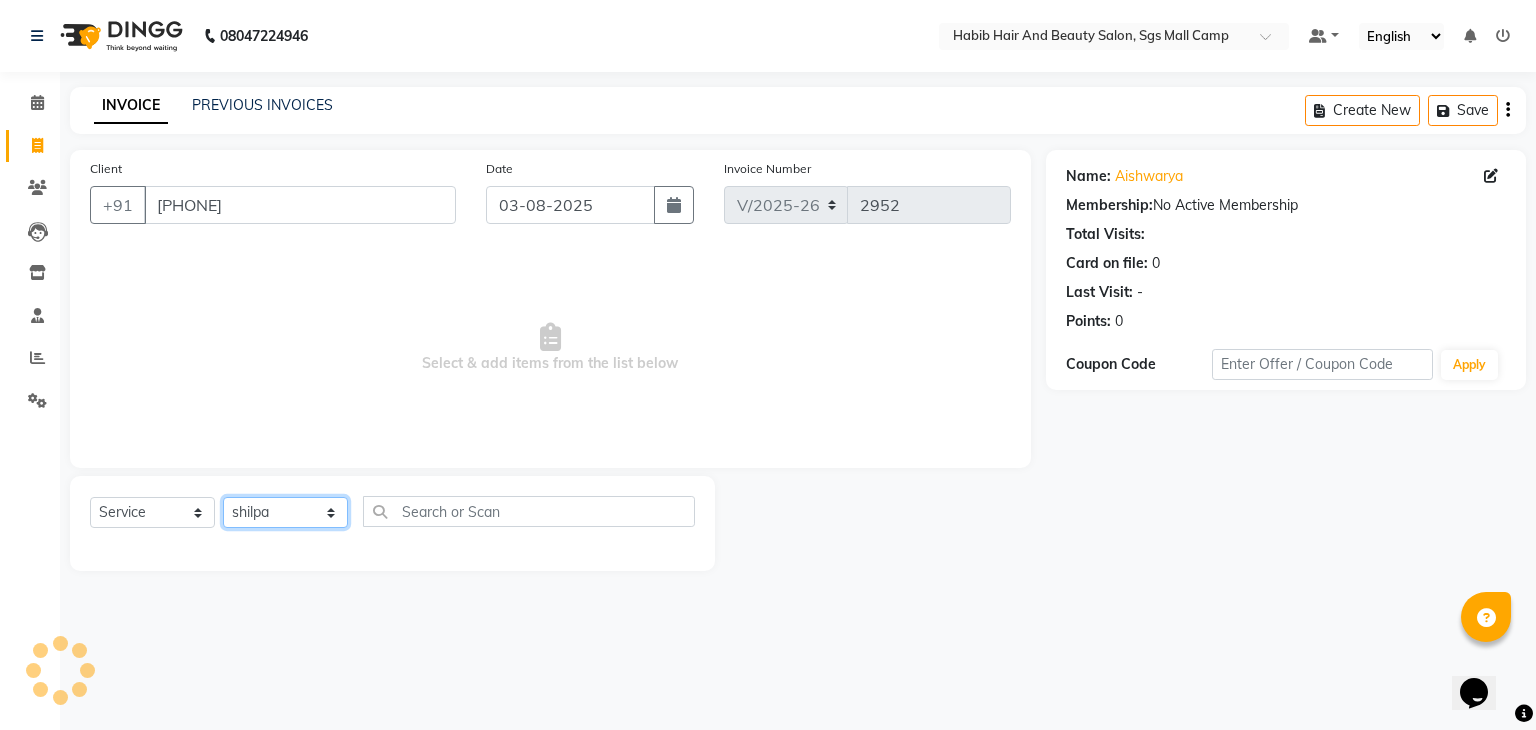 click on "Select Stylist akshay rajguru Avinash  Debojit Manager Micheal  sangeeta shilpa sujal Suraj  swapnil vishakha" 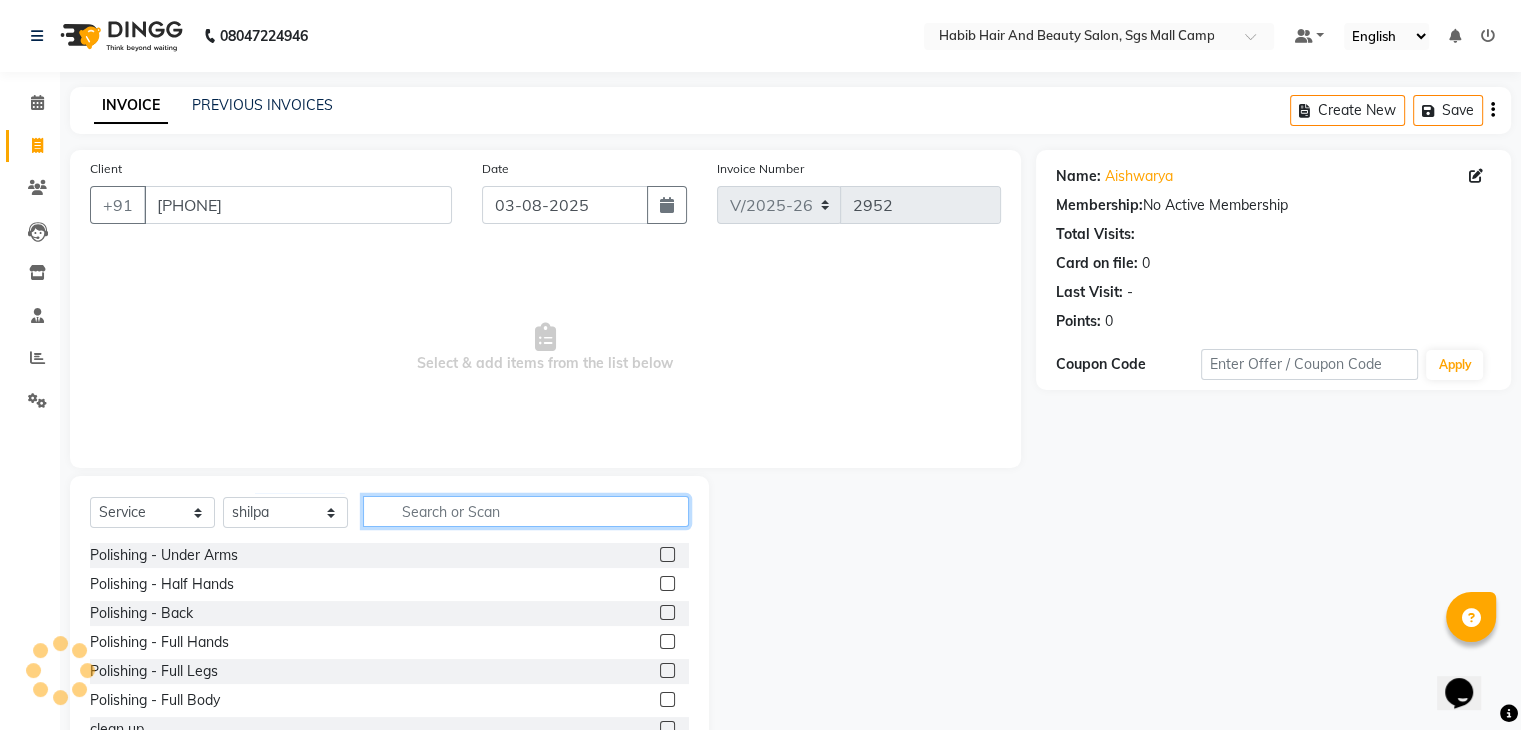 click 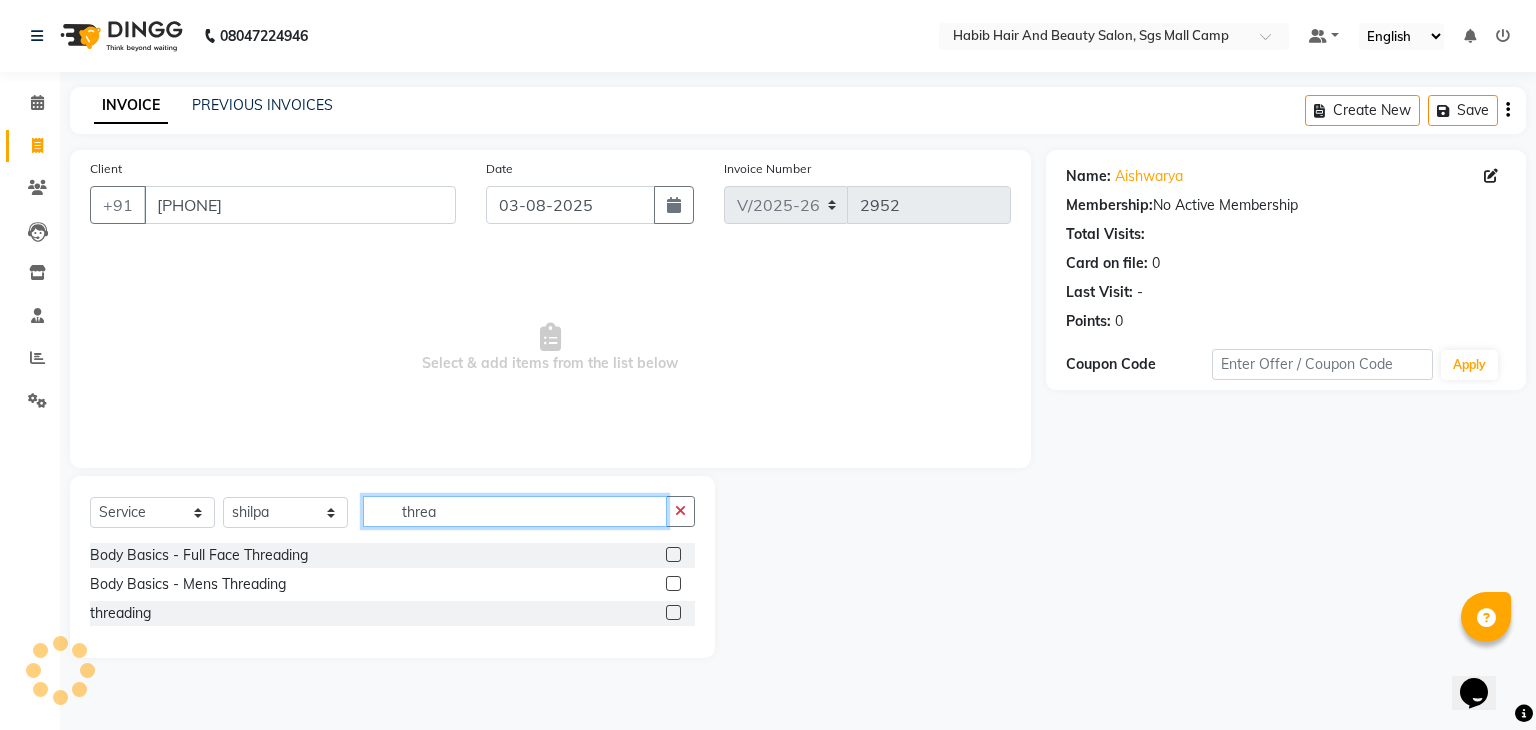 type on "threa" 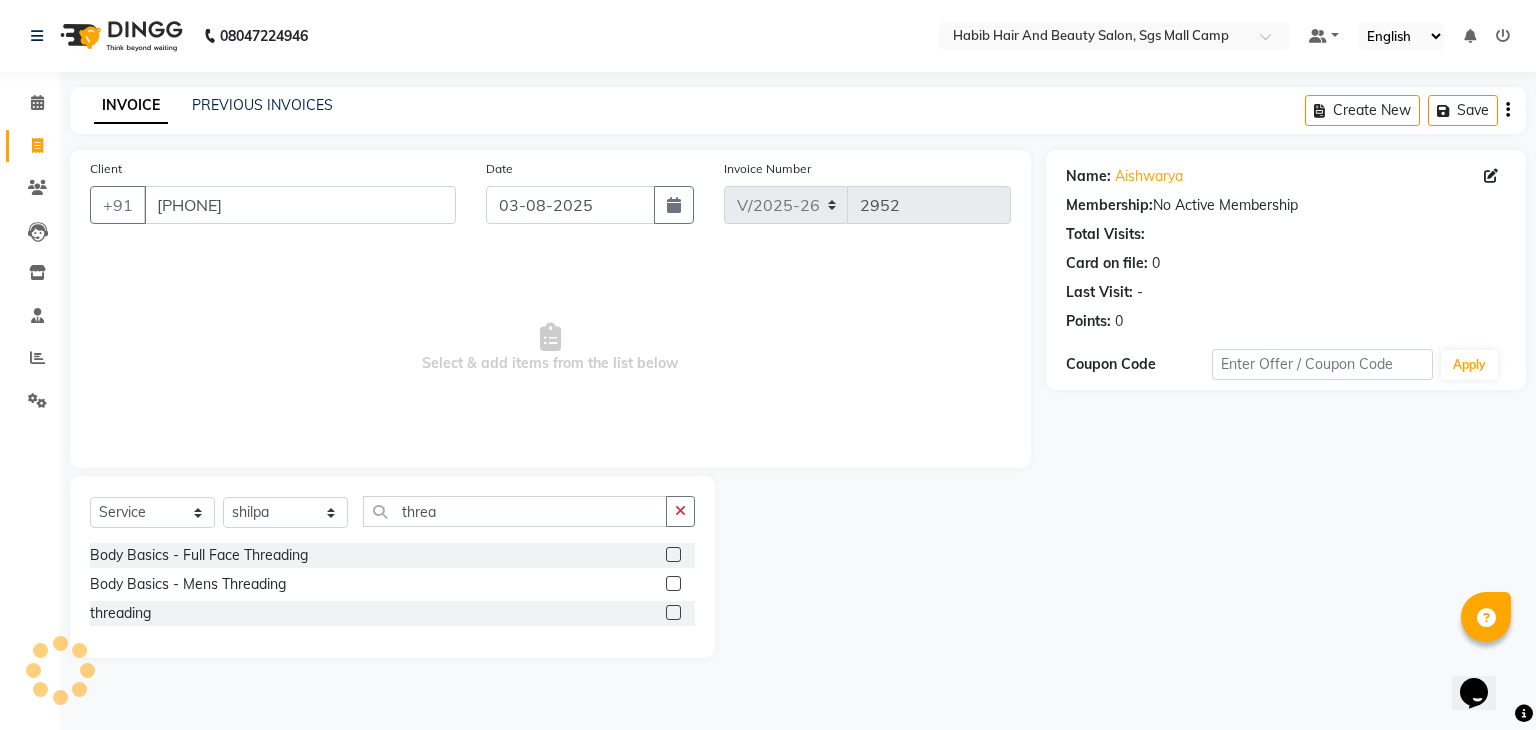 click 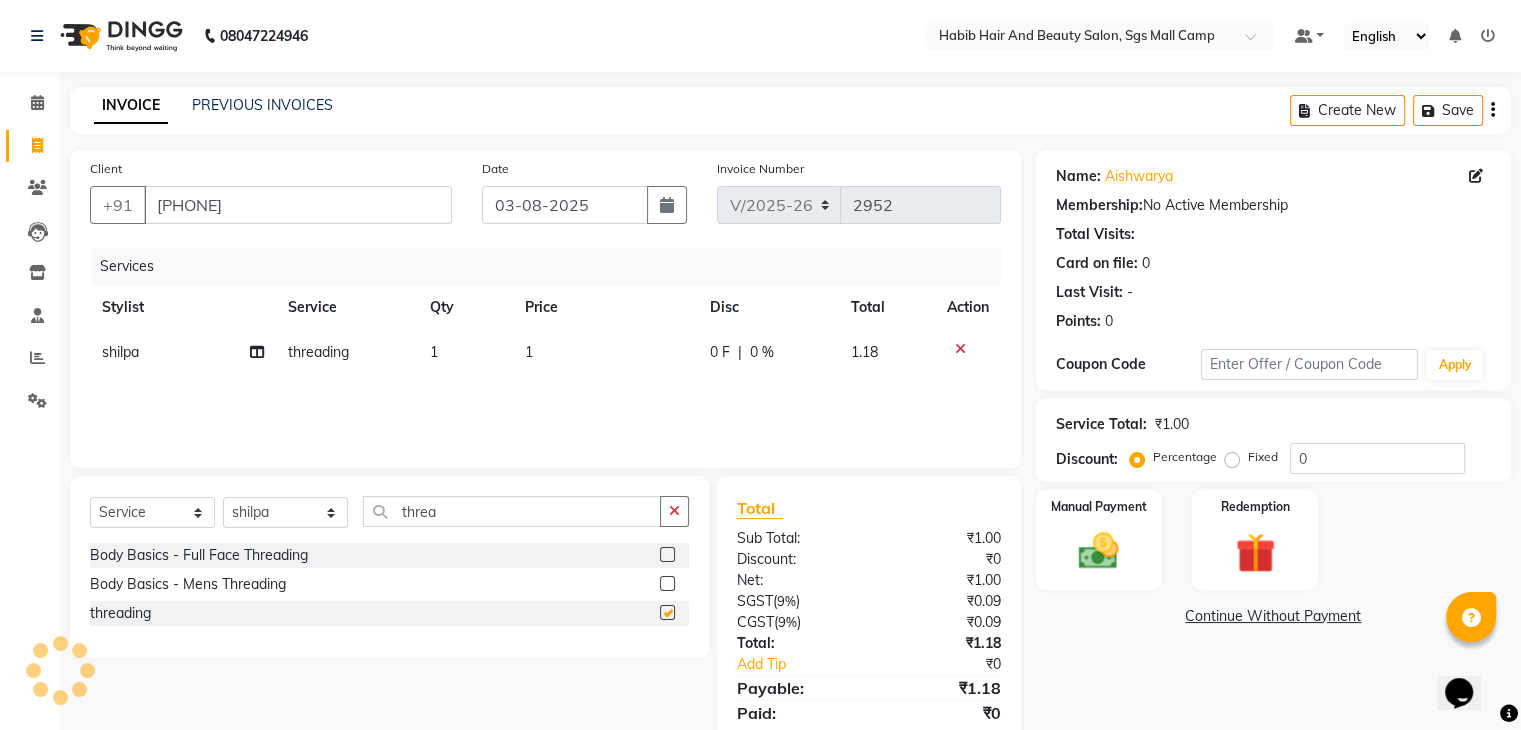 checkbox on "false" 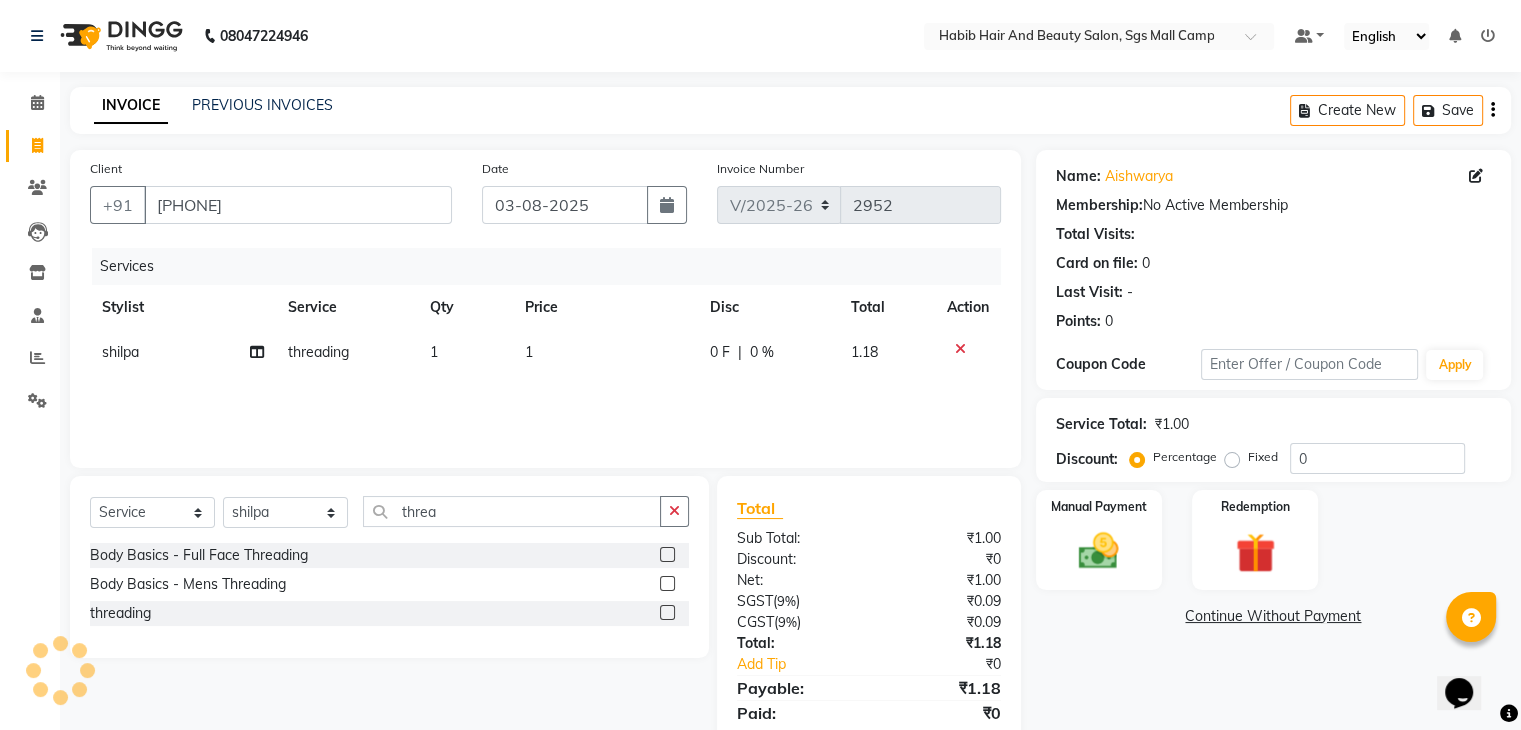 click on "1" 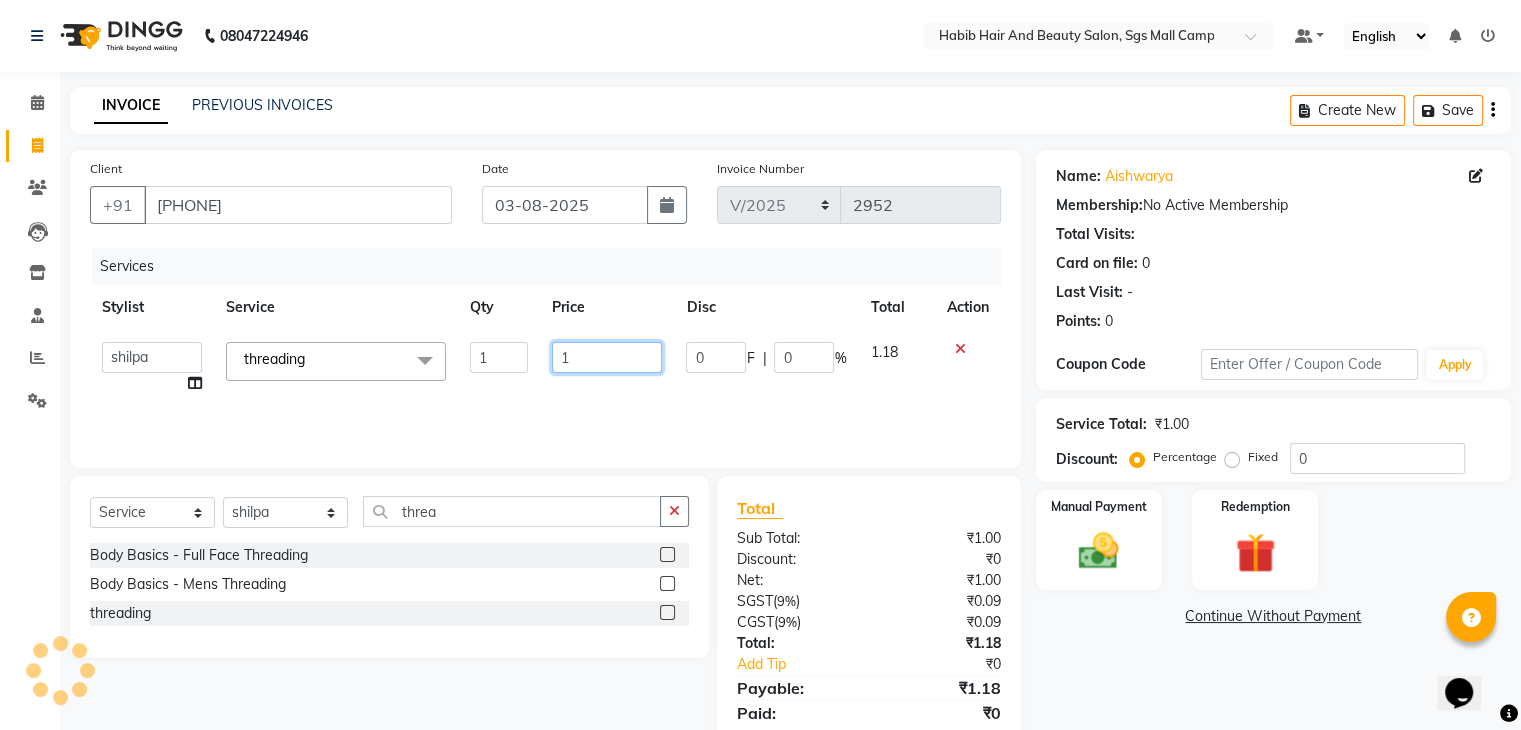 click on "1" 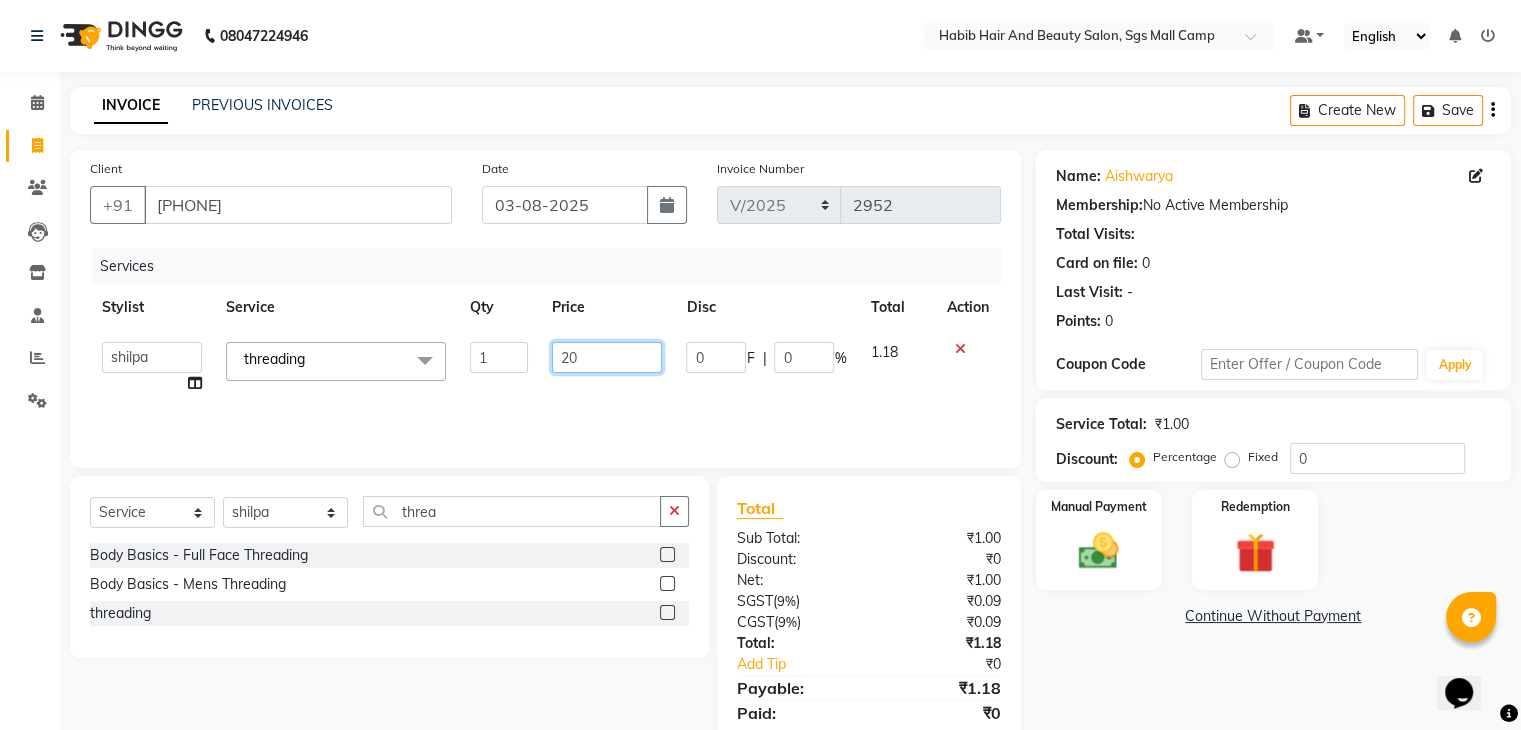 type on "203" 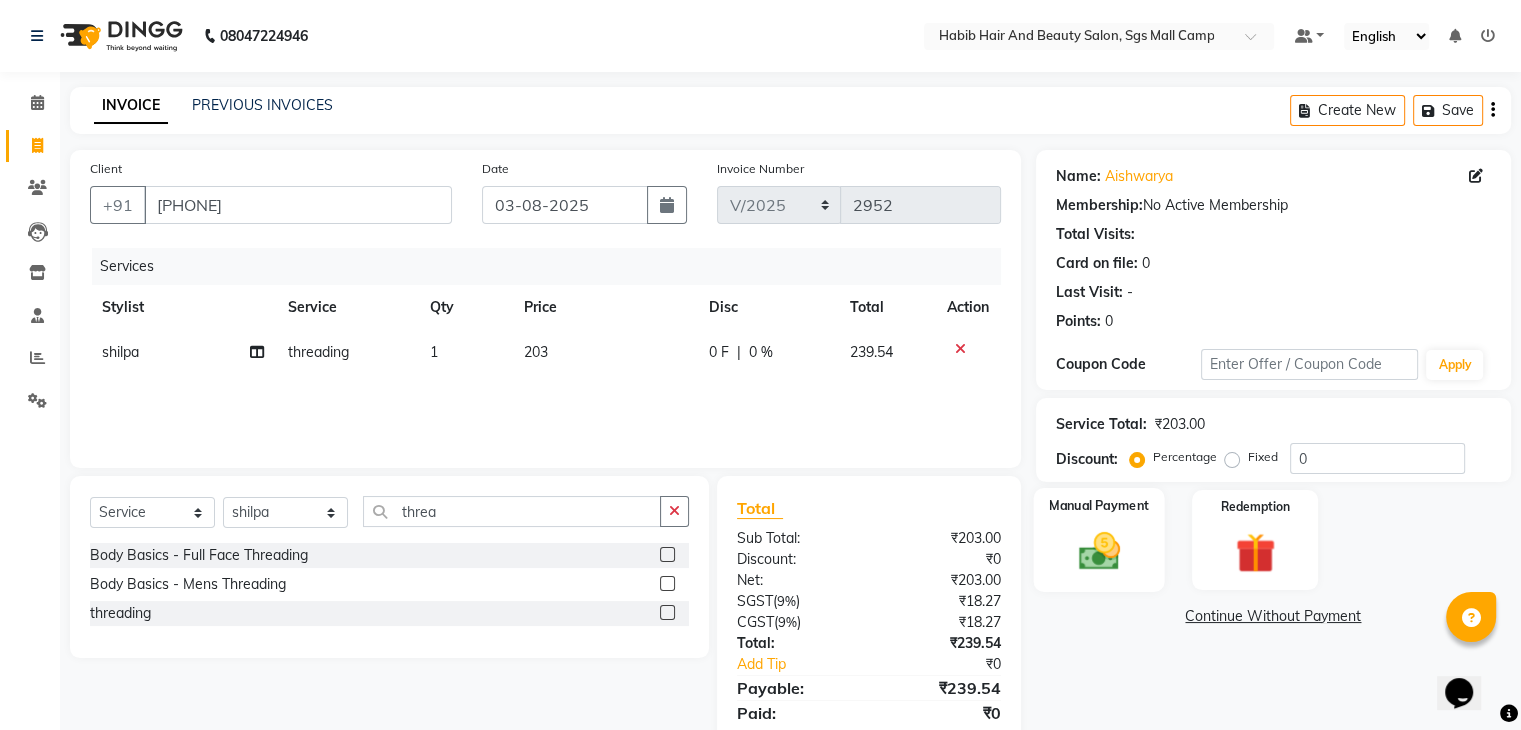 click 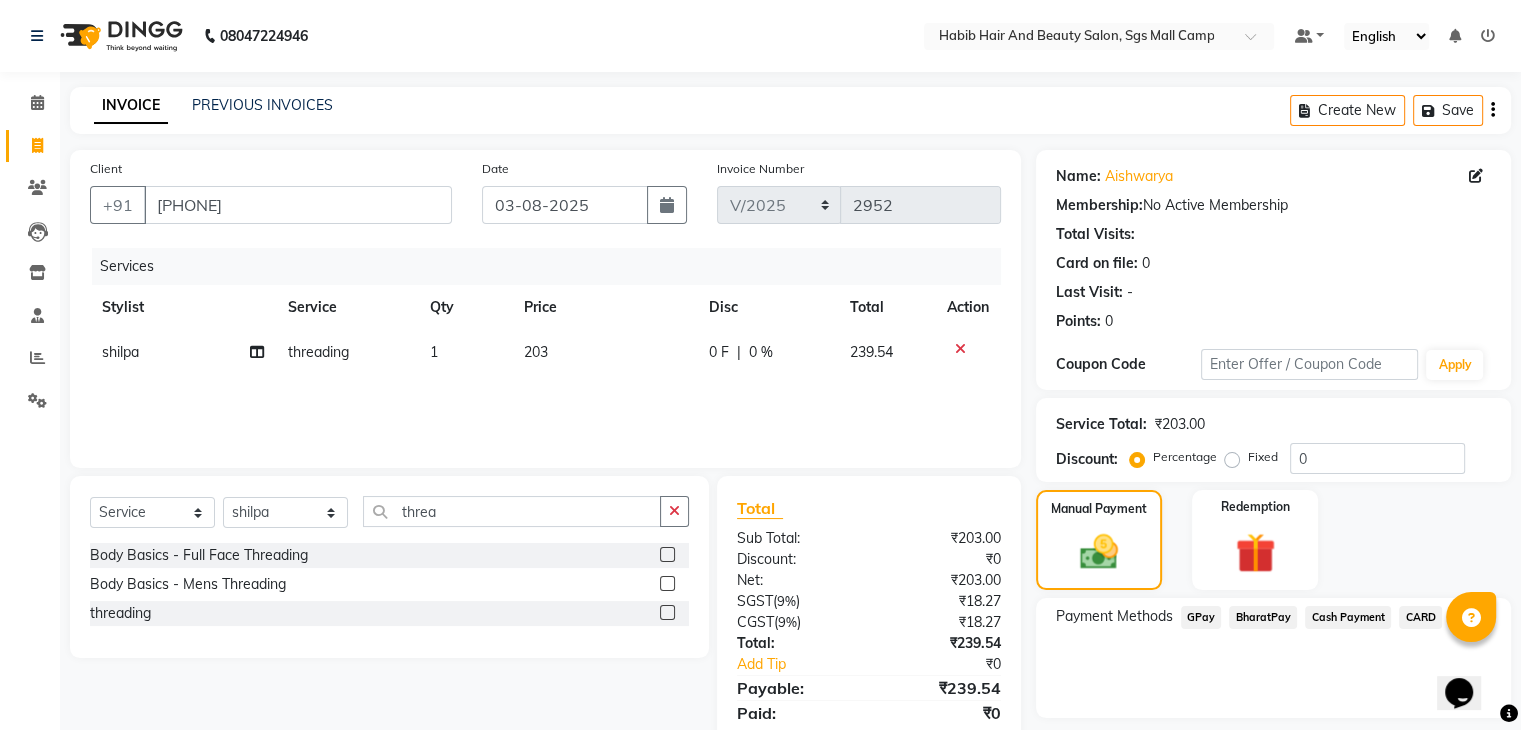 click on "BharatPay" 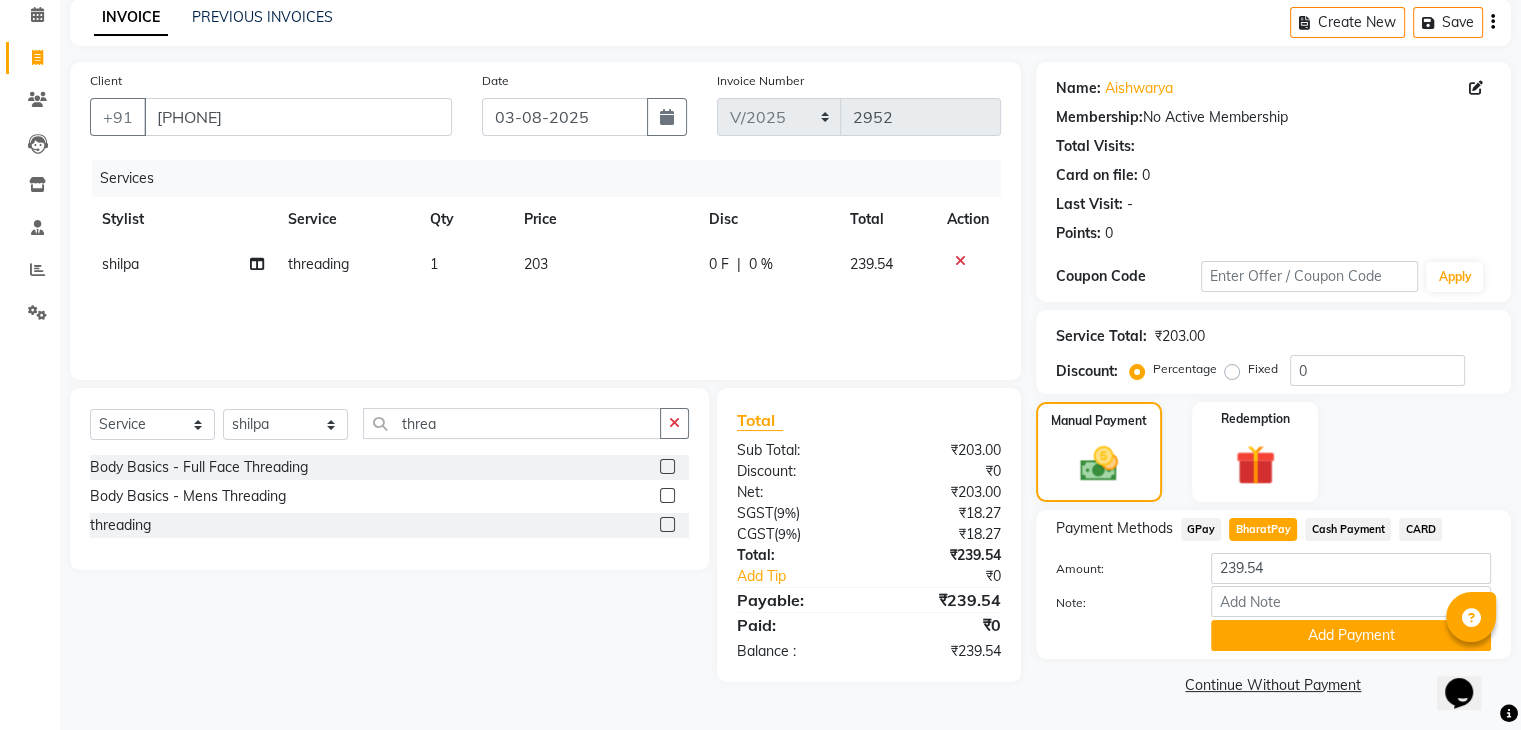 scroll, scrollTop: 89, scrollLeft: 0, axis: vertical 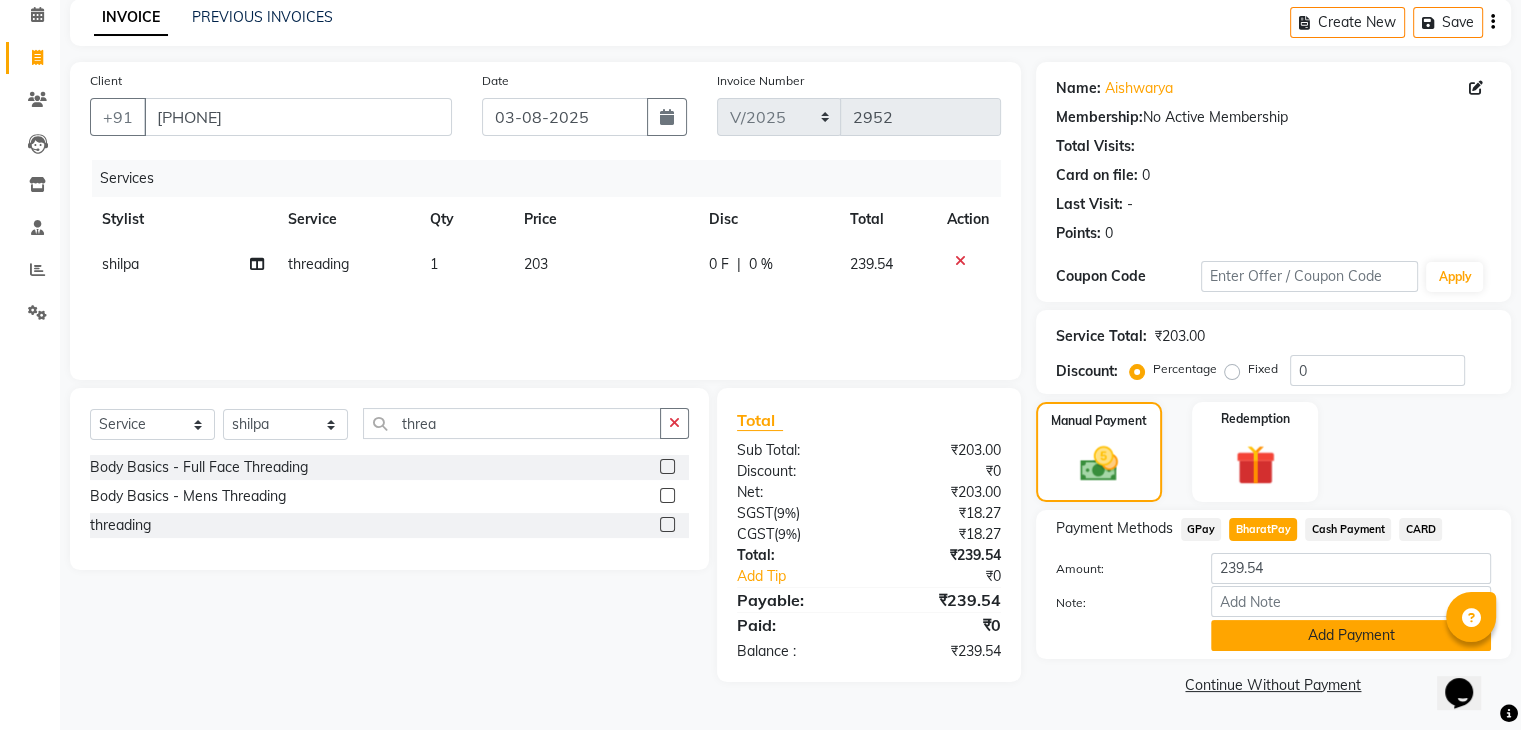 click on "Add Payment" 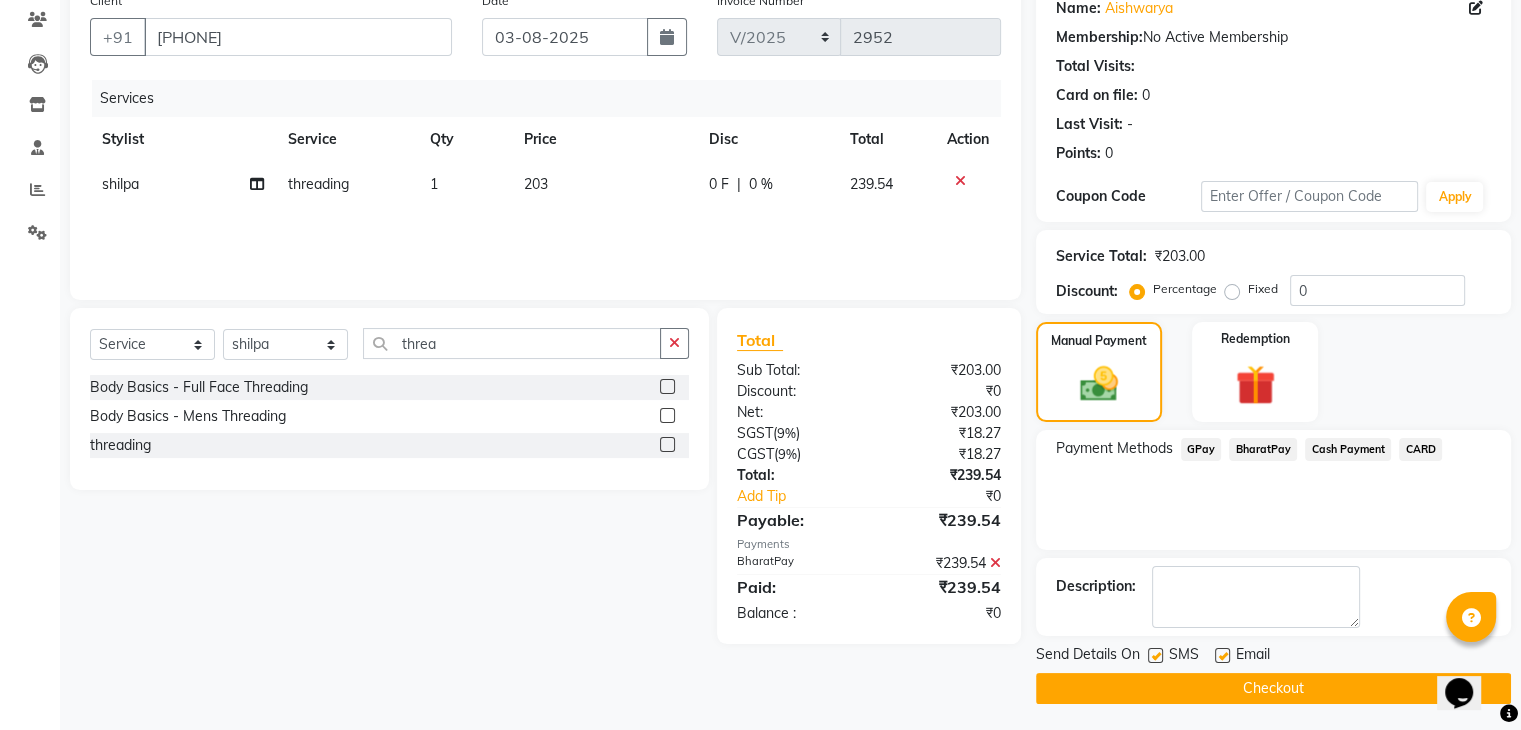 scroll, scrollTop: 171, scrollLeft: 0, axis: vertical 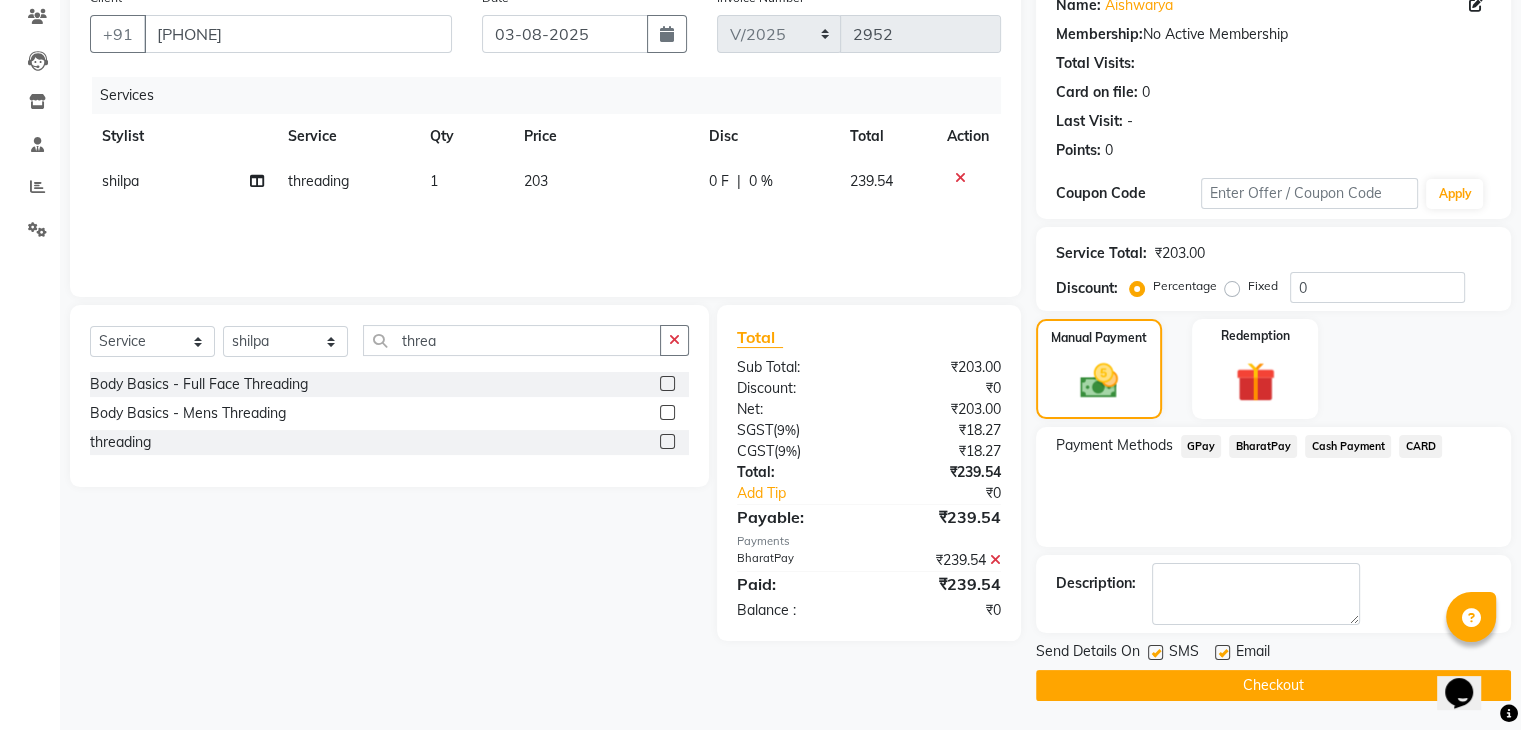 click on "Checkout" 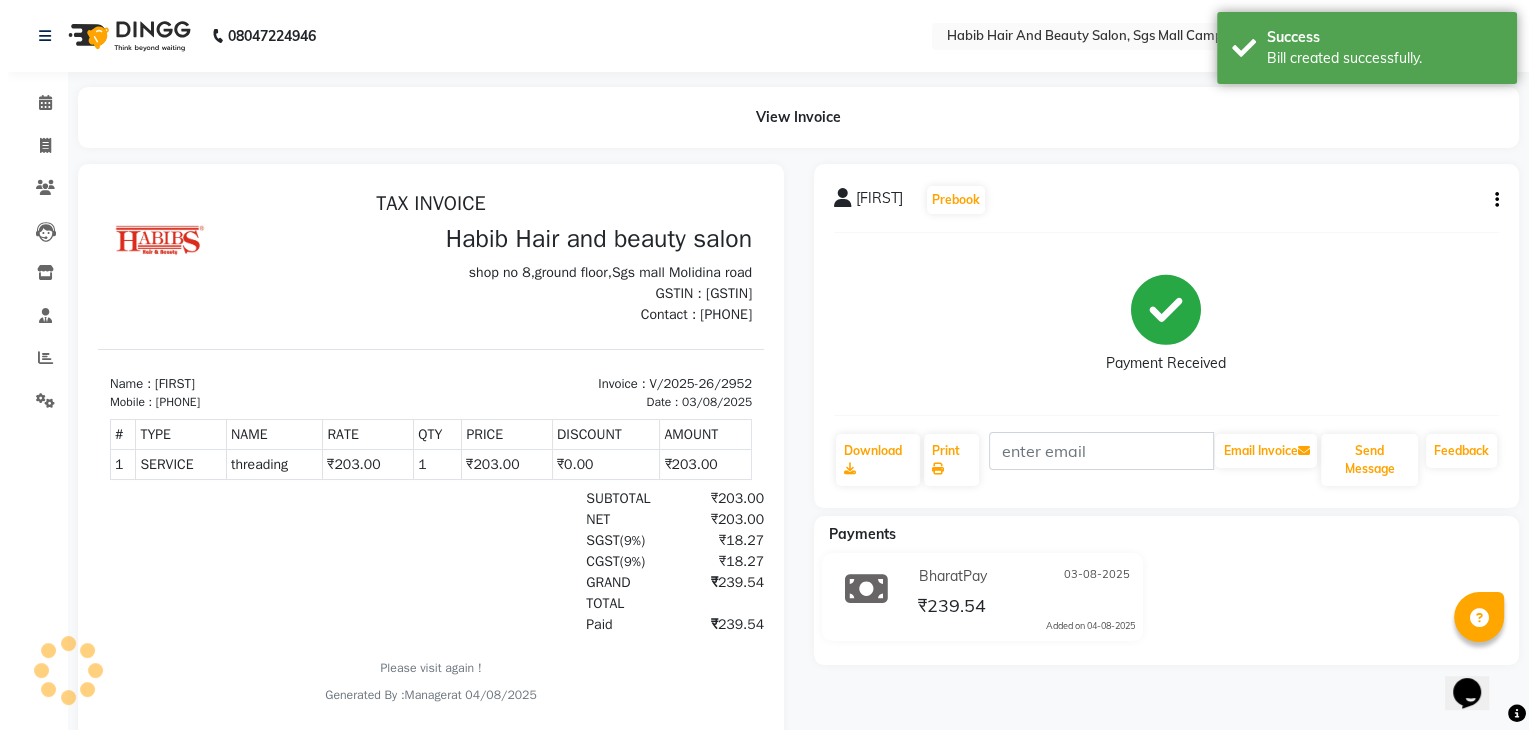 scroll, scrollTop: 0, scrollLeft: 0, axis: both 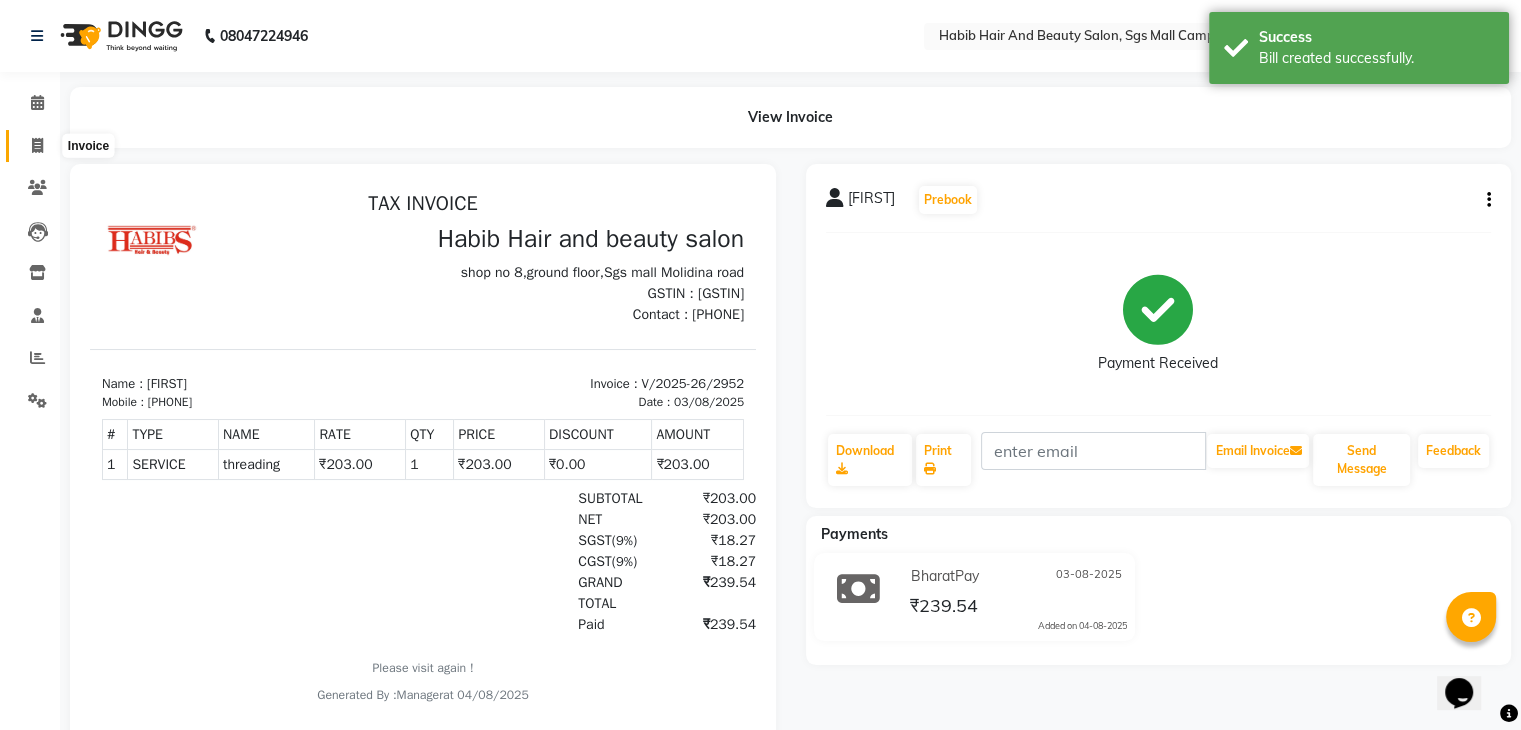 click 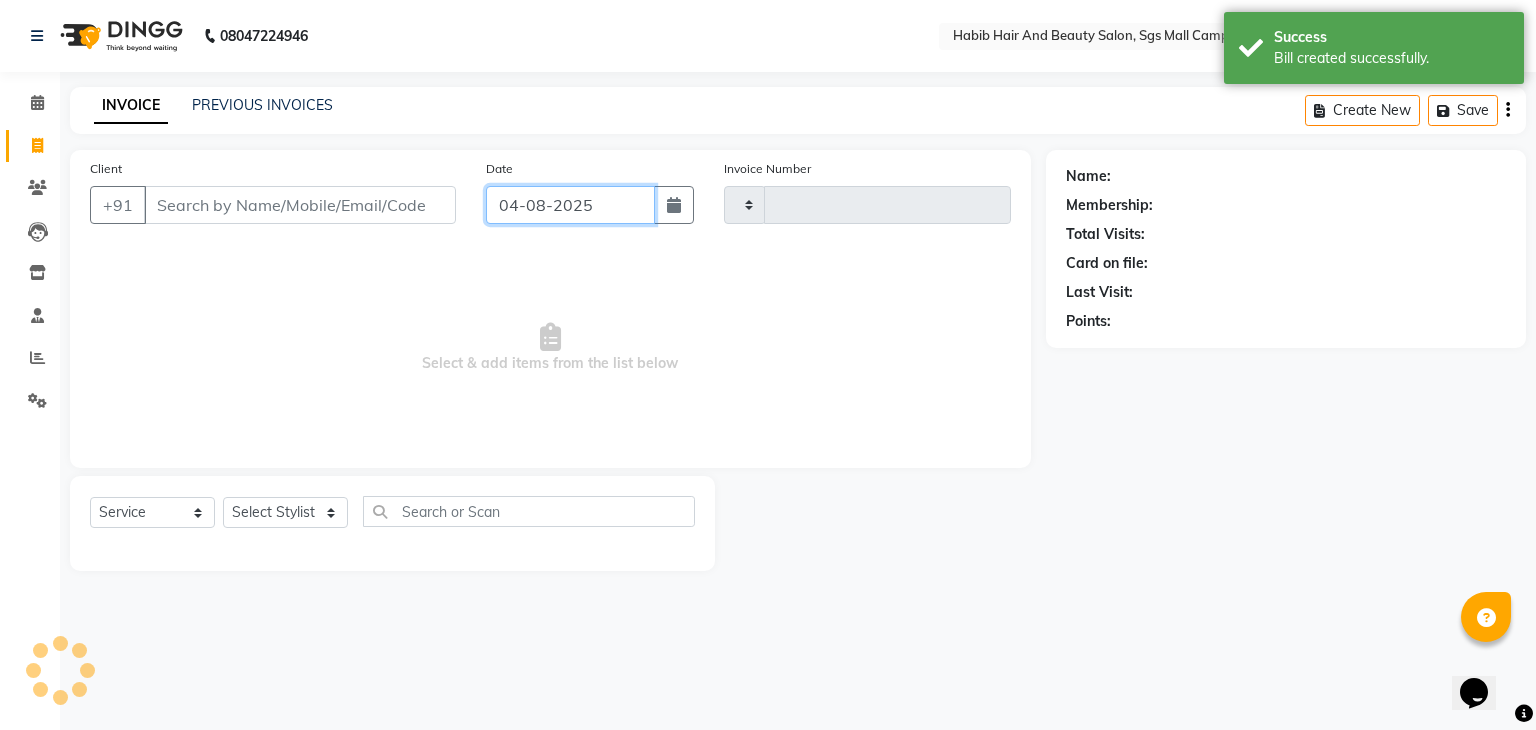 click on "04-08-2025" 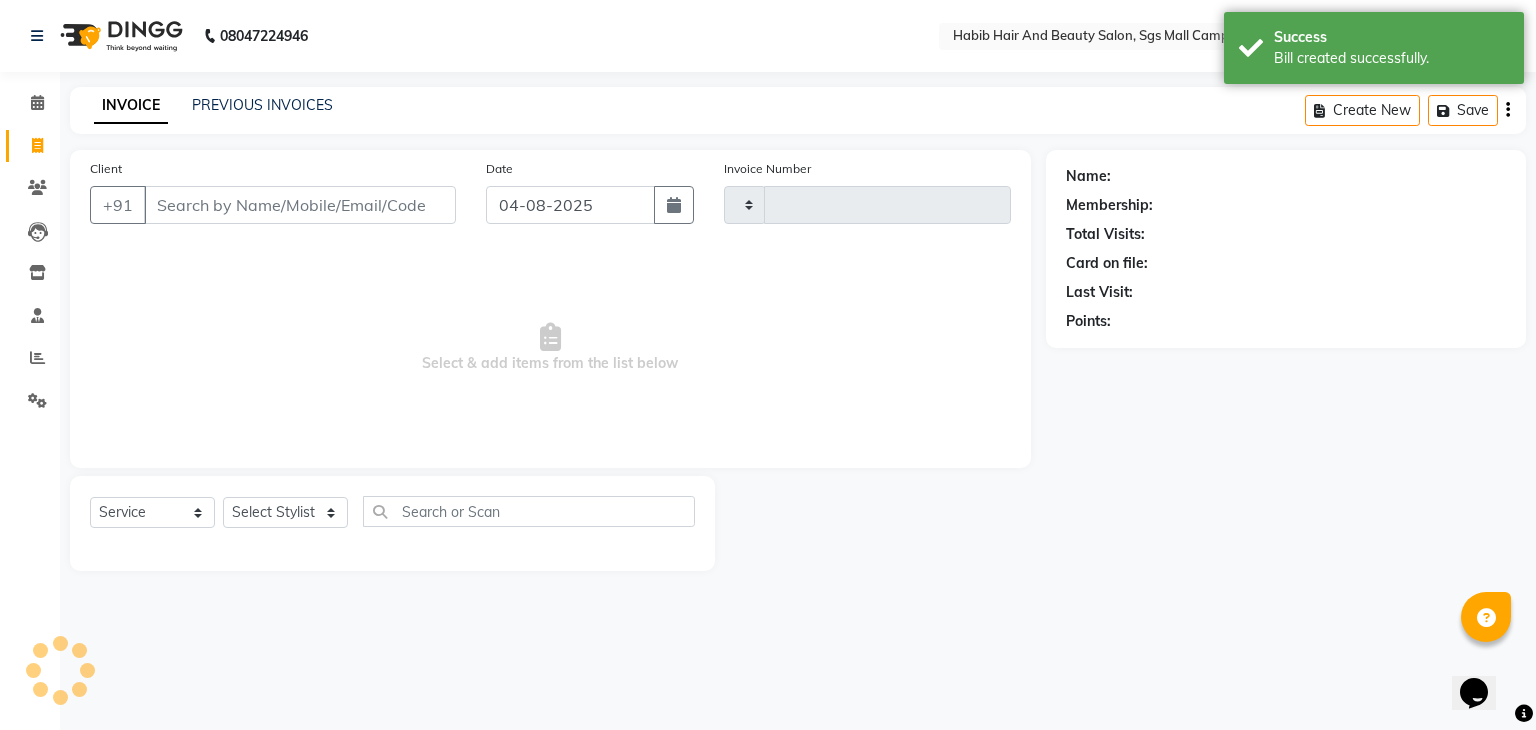 select on "8" 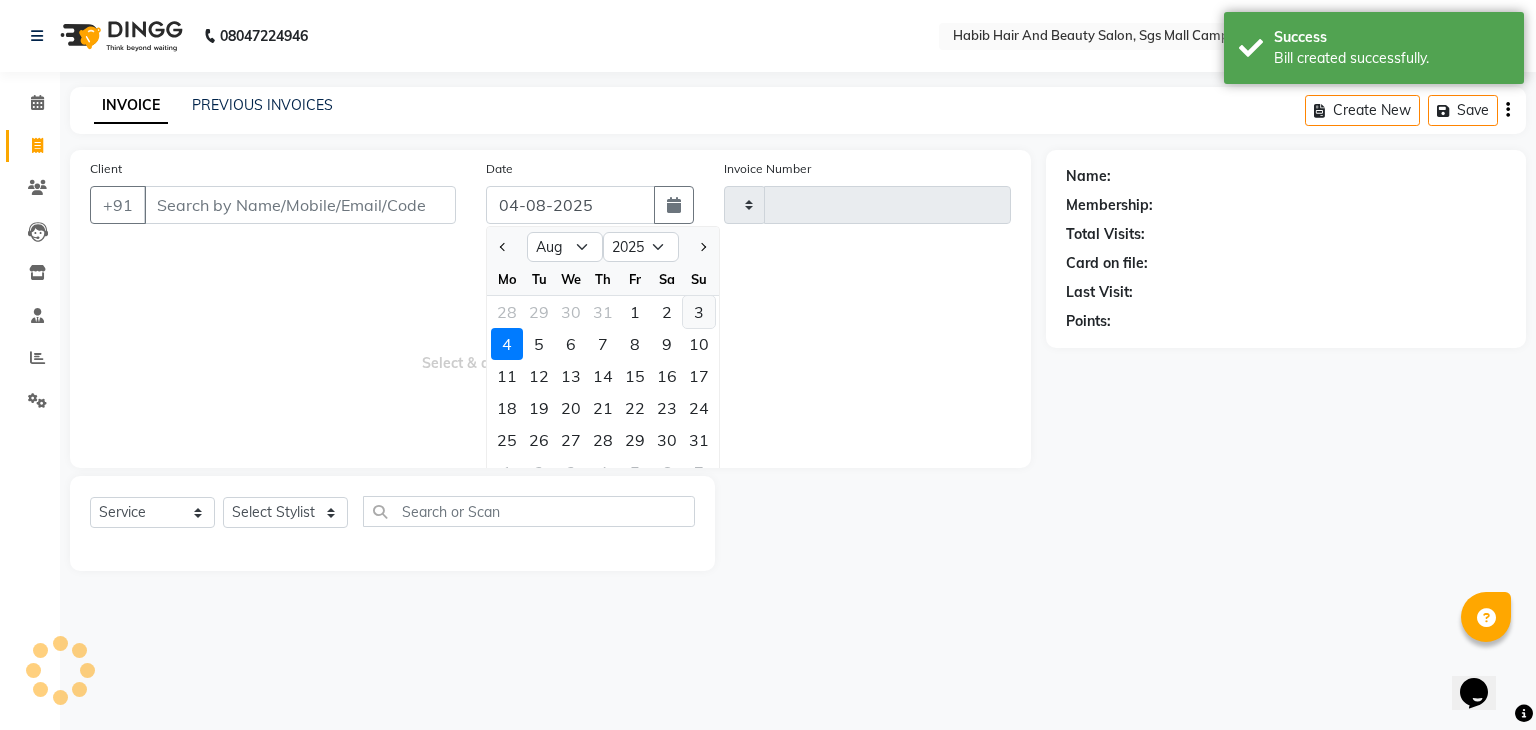 click on "3" 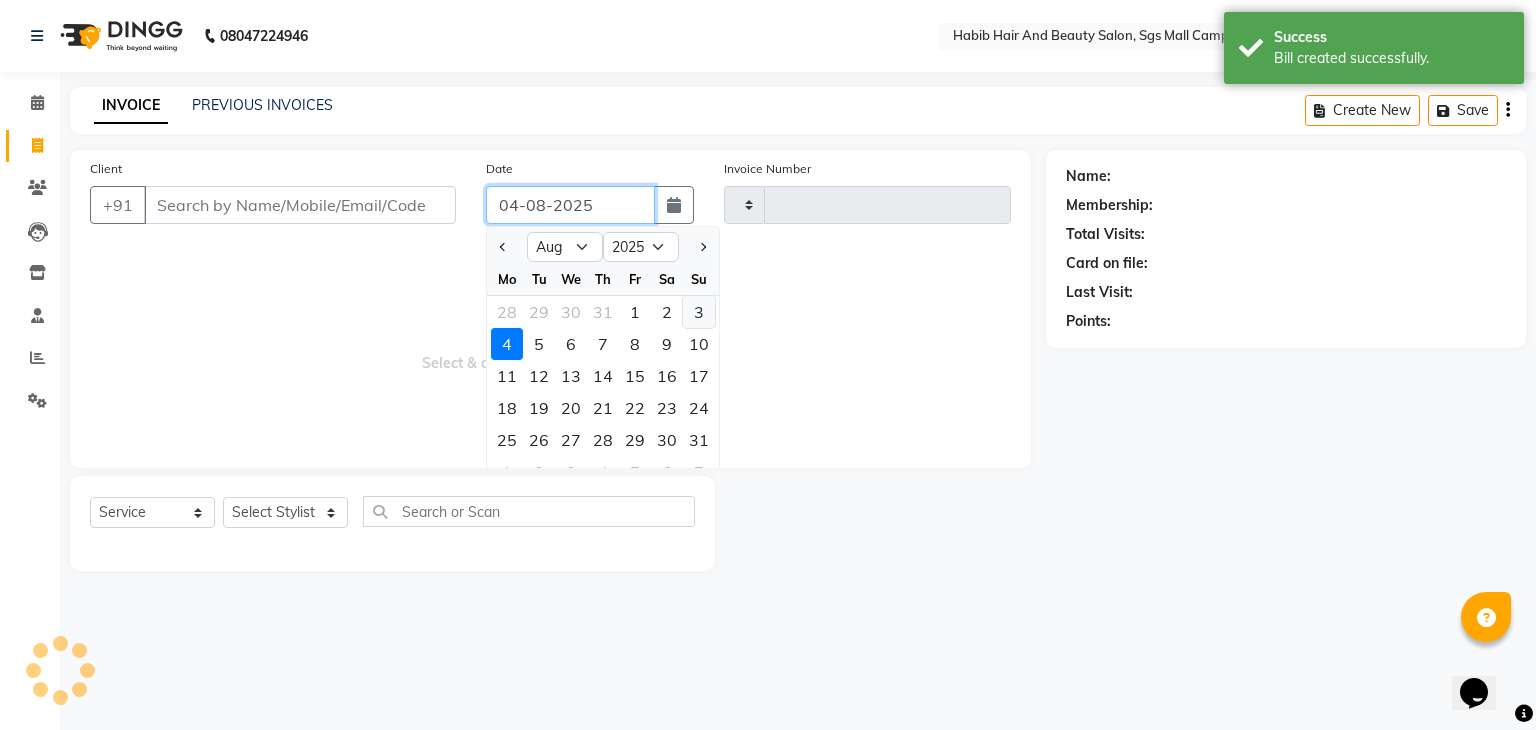 type on "03-08-2025" 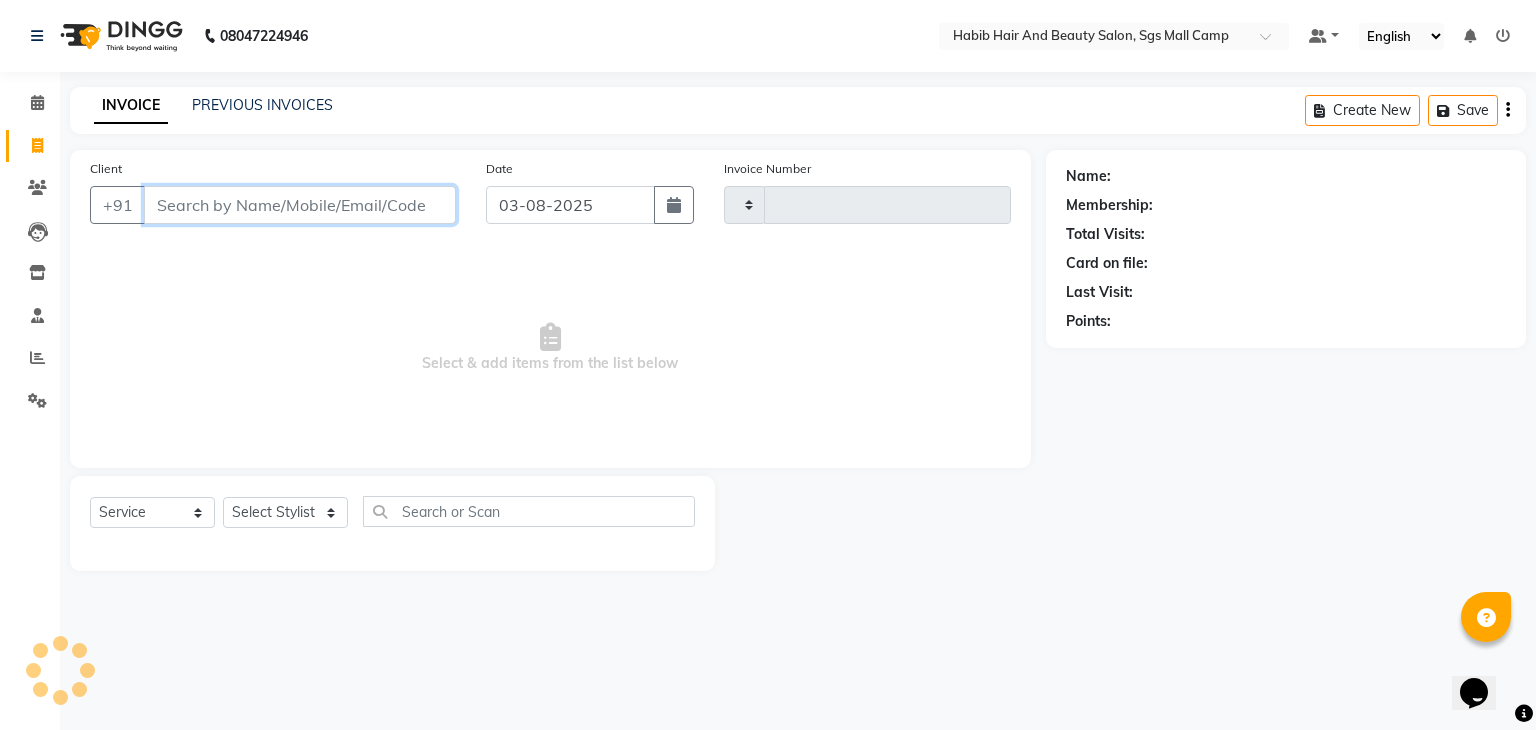 click on "Client" at bounding box center [300, 205] 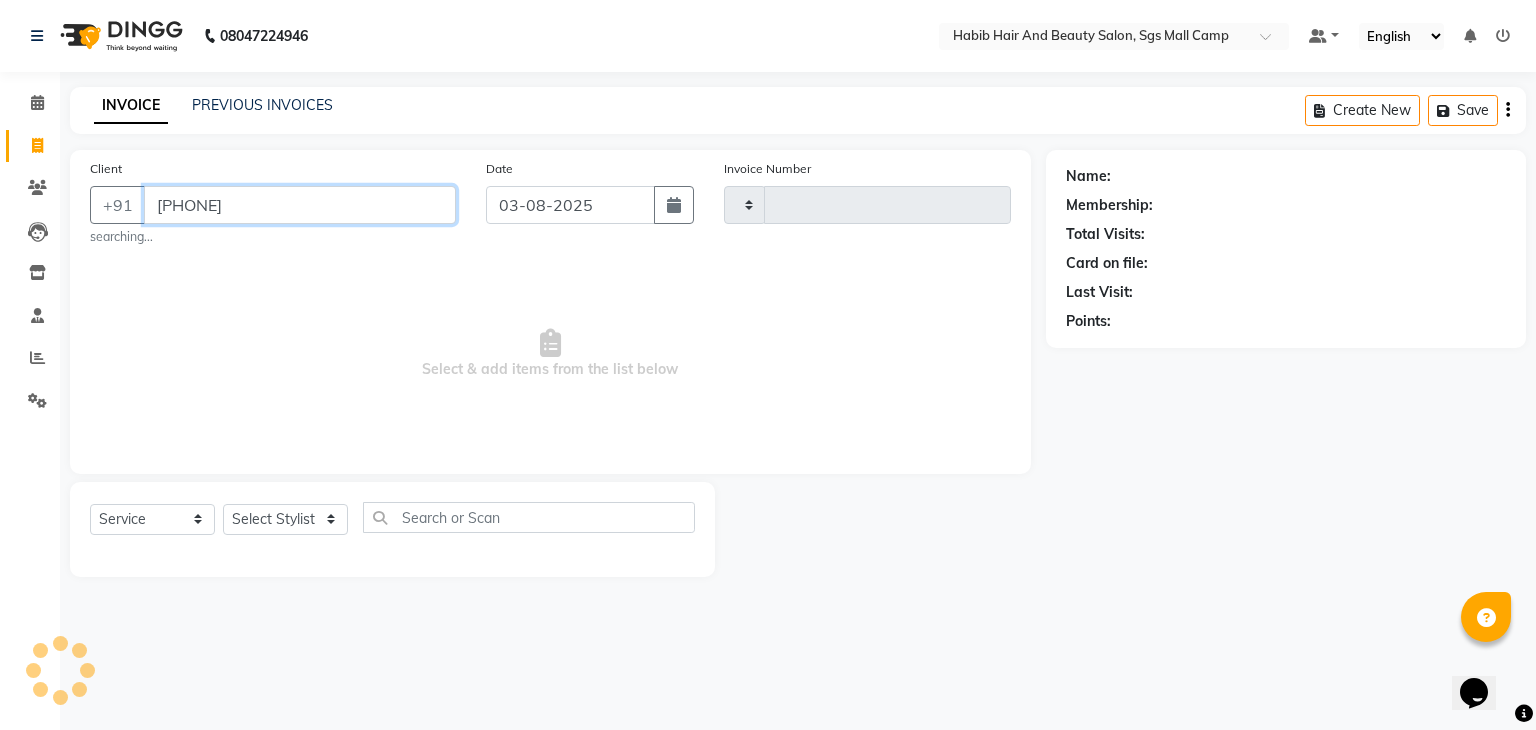 click on "8869984345" at bounding box center (300, 205) 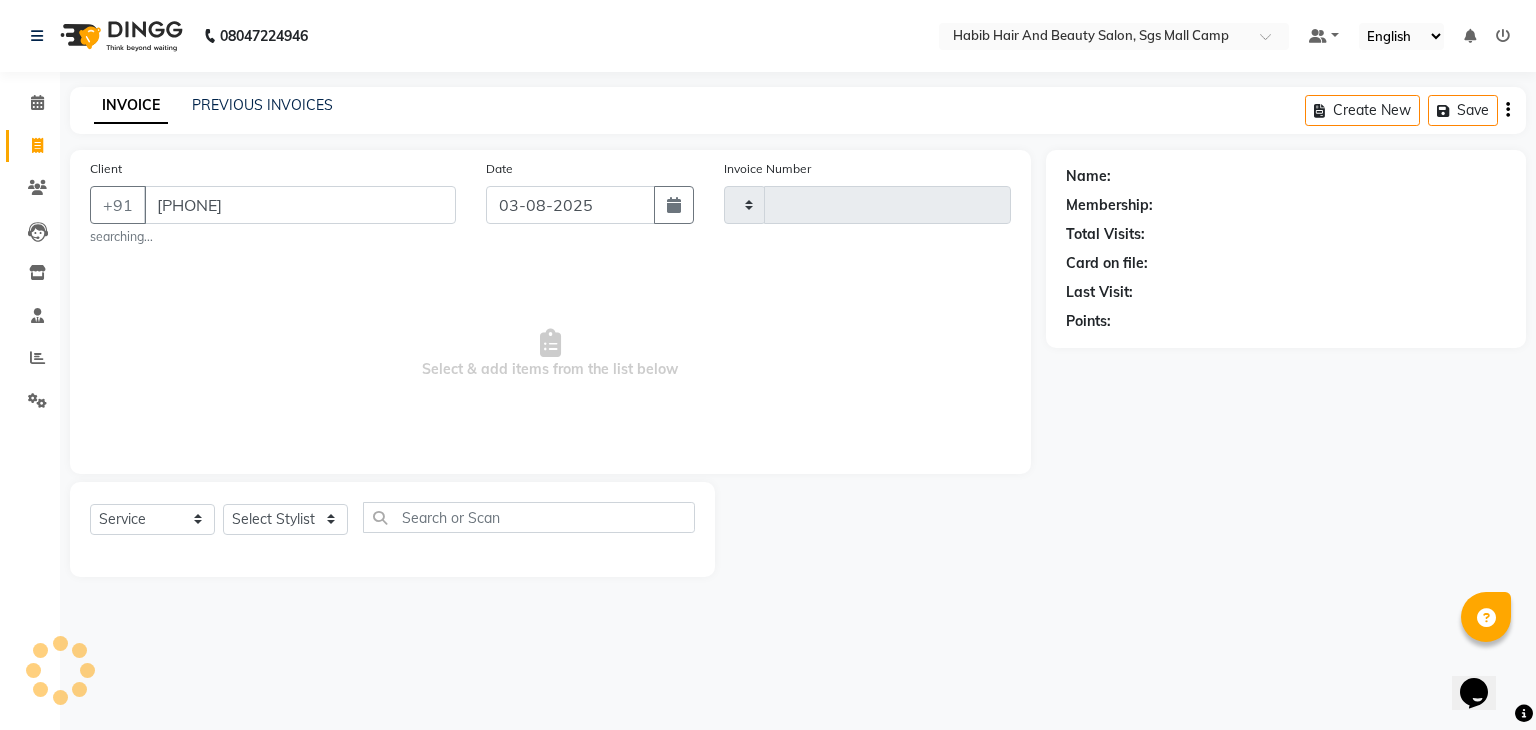 click on "Client +91 8869984345 searching..." 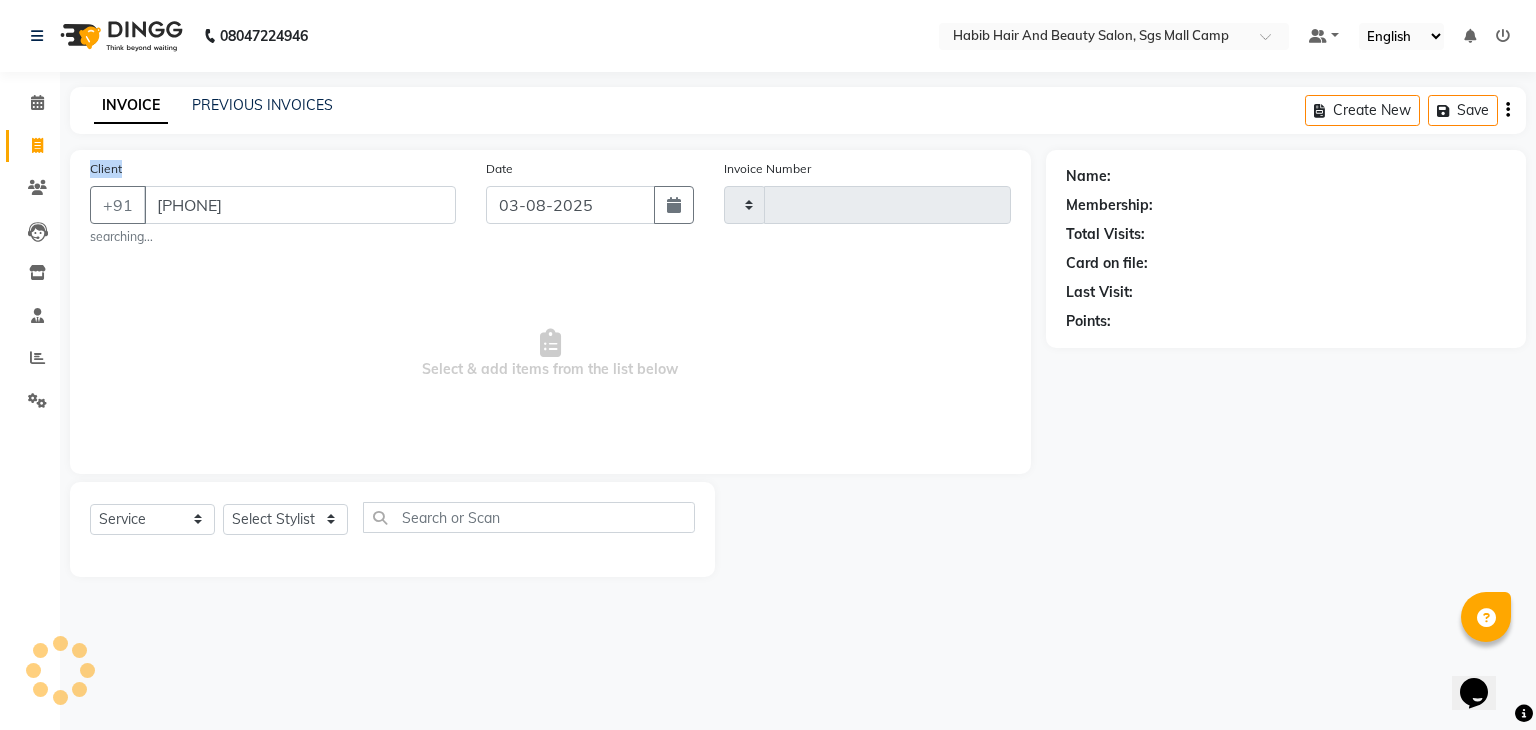 click on "Client +91 8869984345 searching..." 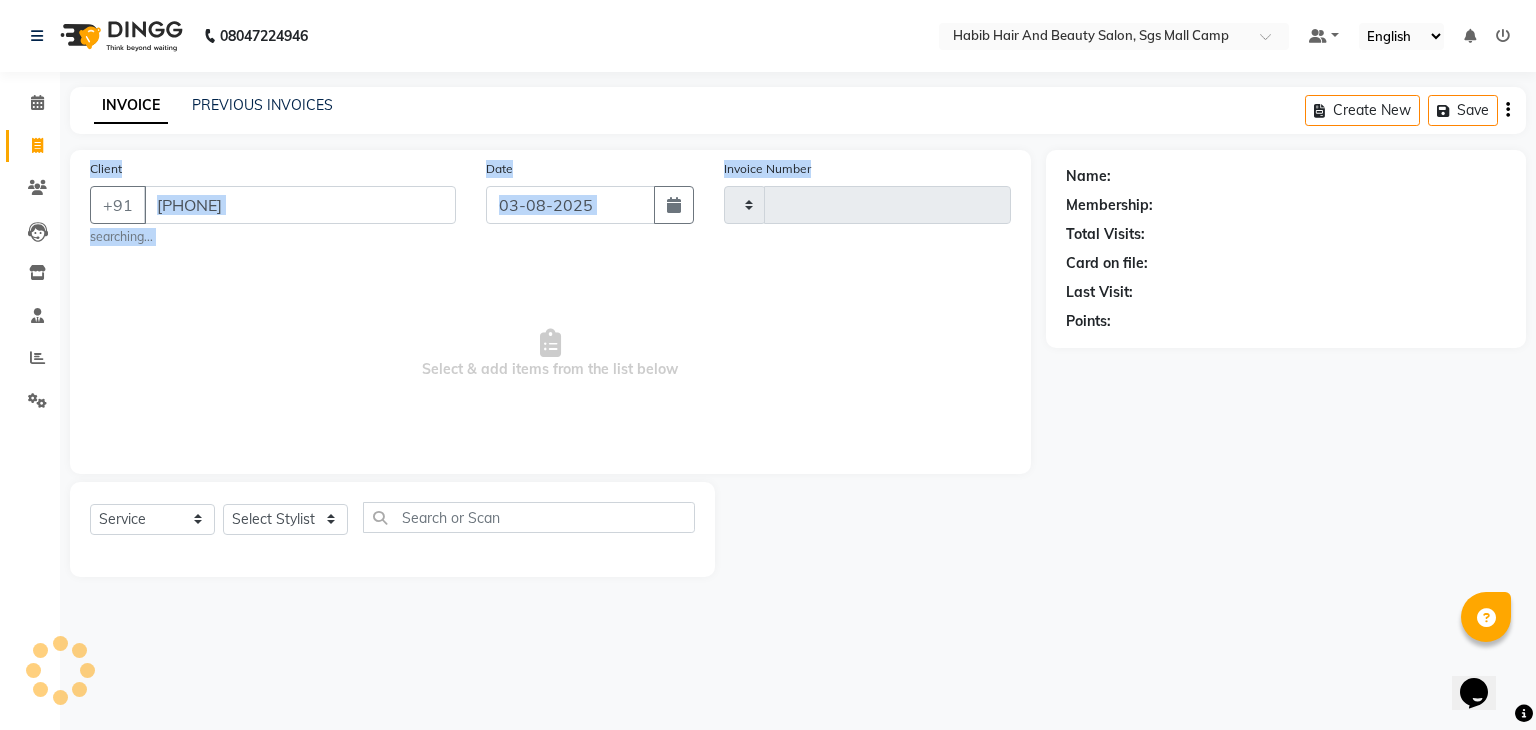 drag, startPoint x: 377, startPoint y: 179, endPoint x: 330, endPoint y: 354, distance: 181.20154 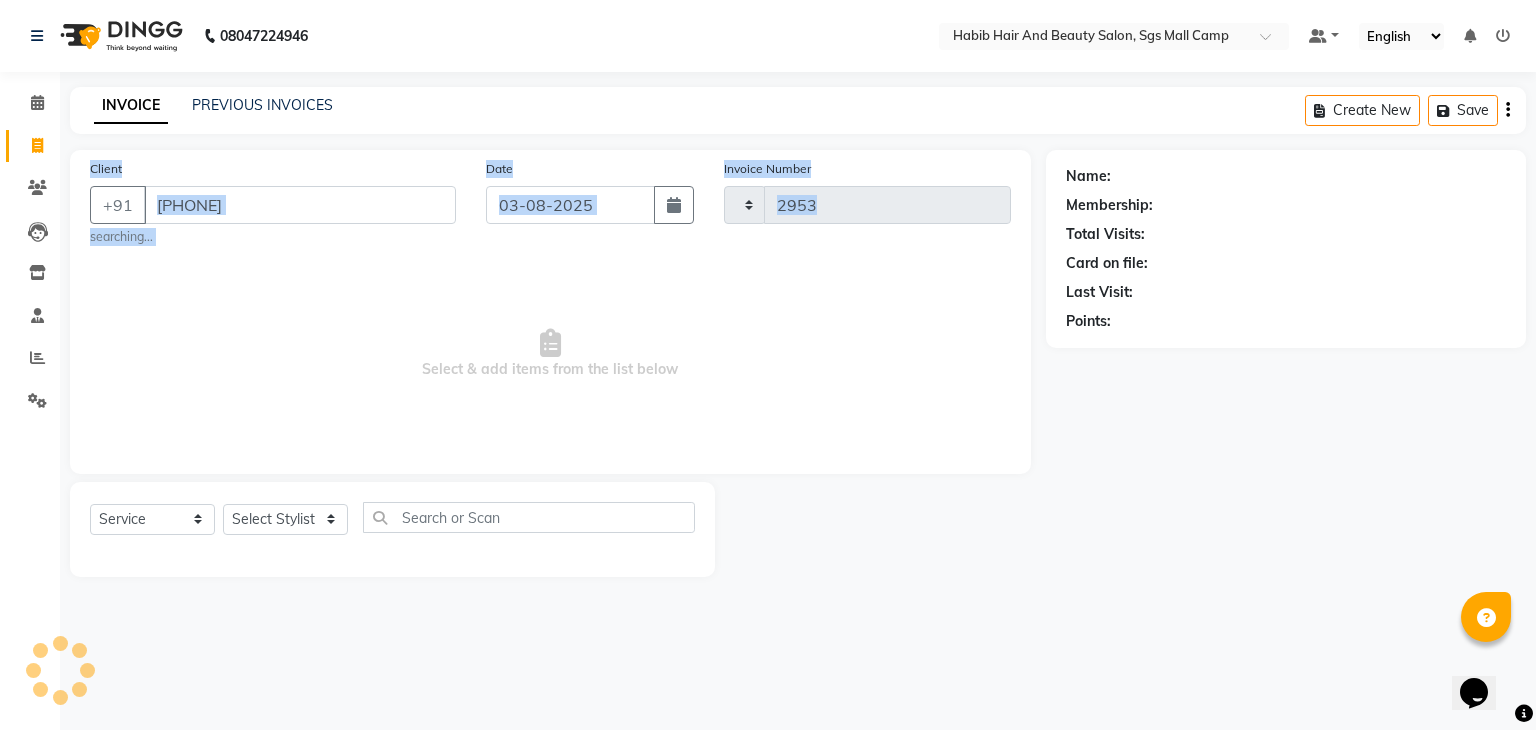 select on "8363" 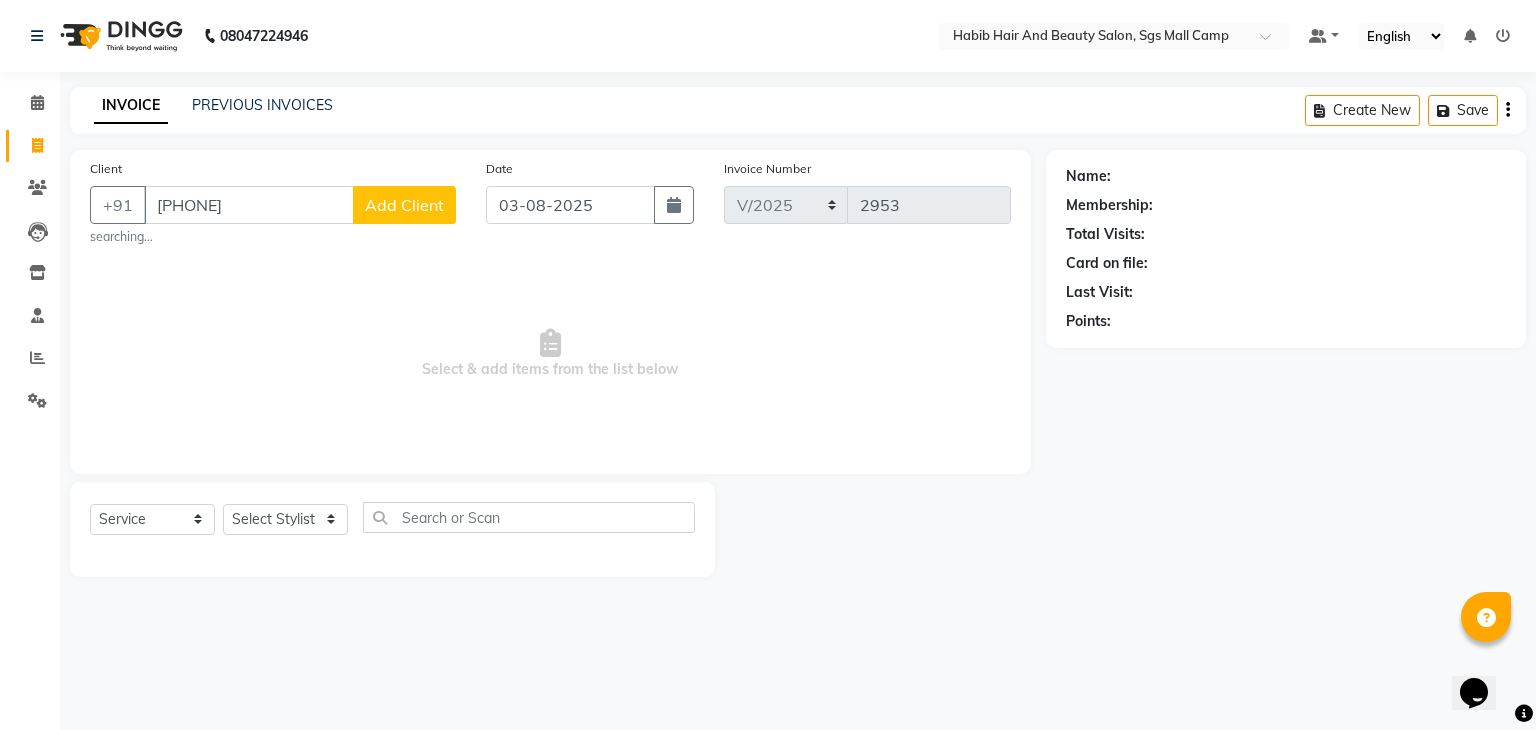 click on "Add Client" 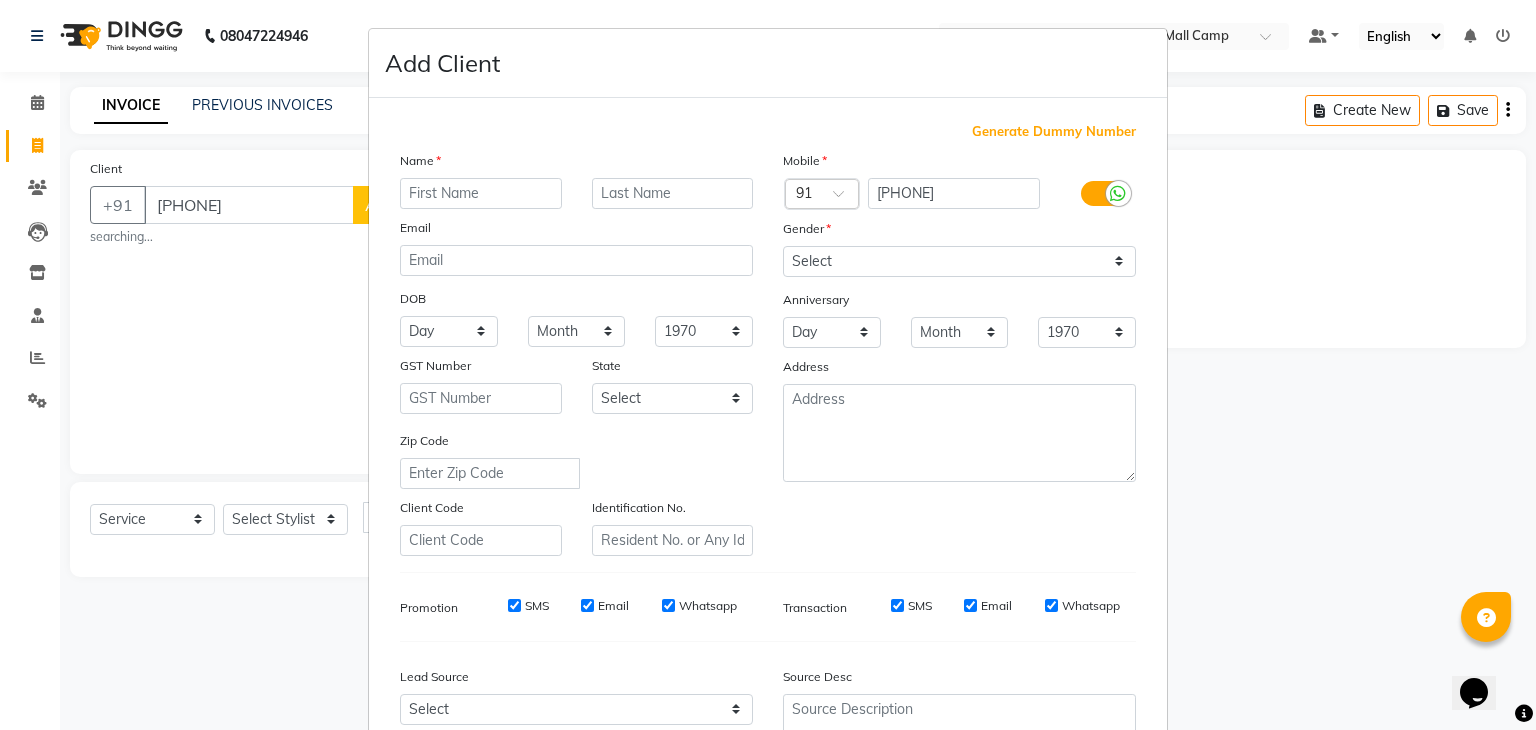 click at bounding box center [481, 193] 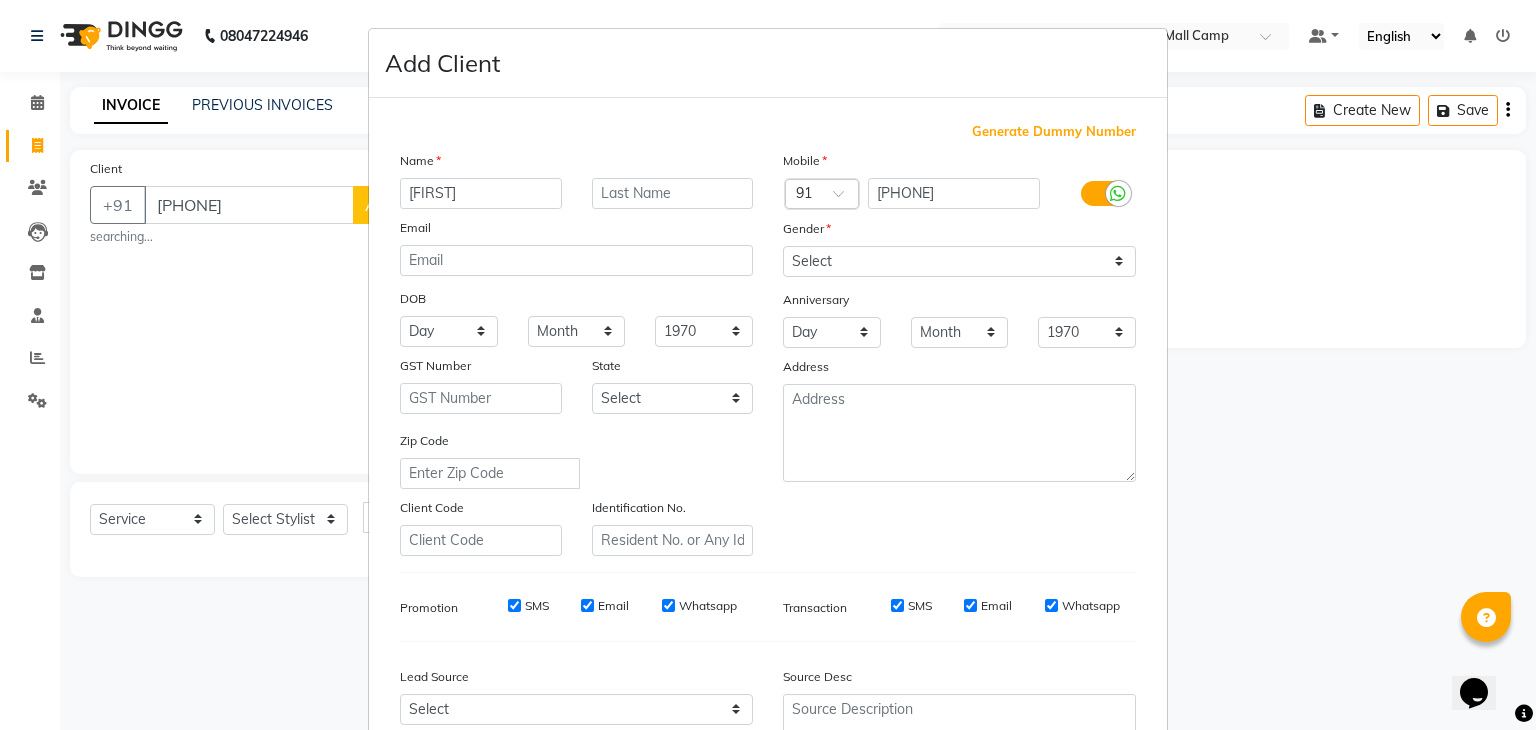type on "[FIRST]" 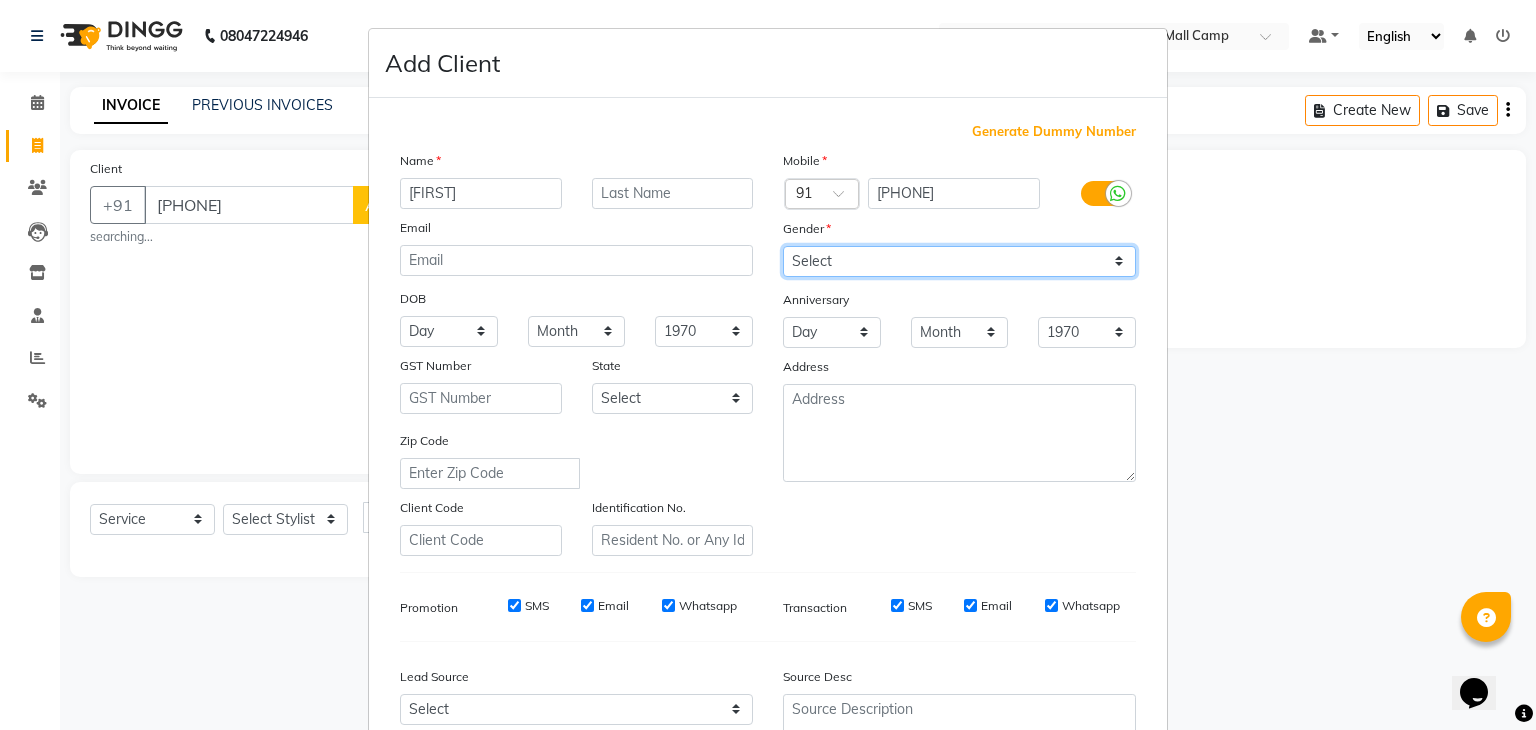 click on "Select Male Female Other Prefer Not To Say" at bounding box center (959, 261) 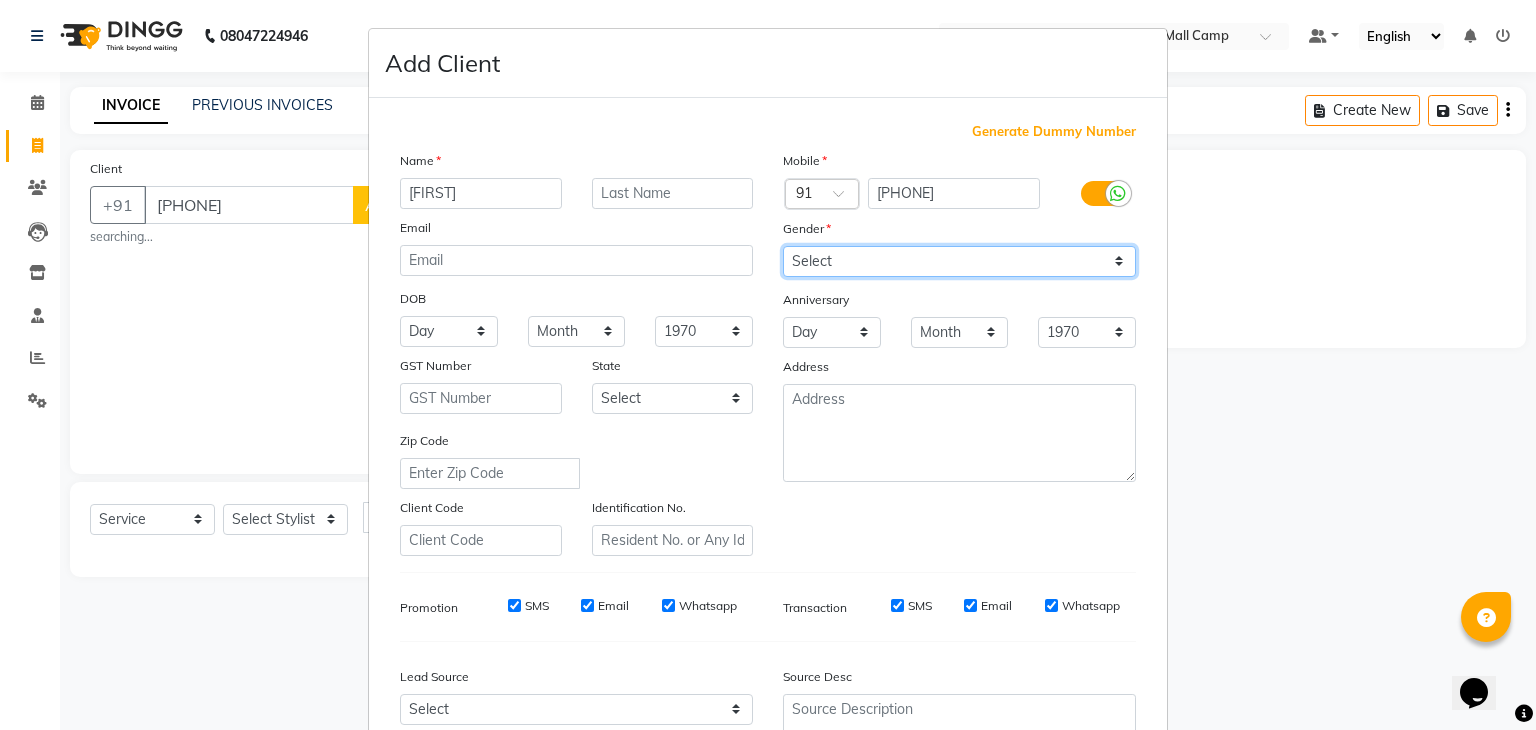 select on "male" 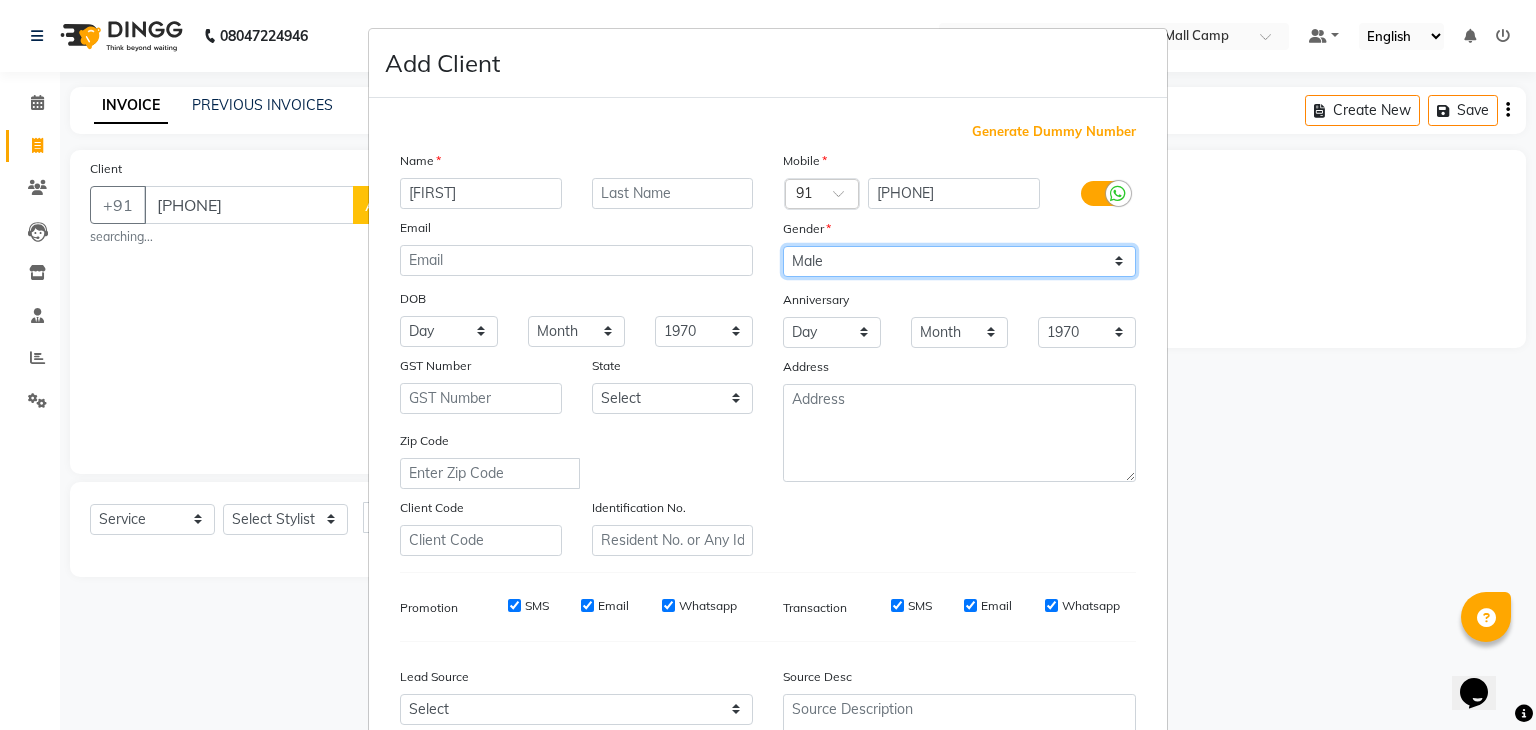 click on "Select Male Female Other Prefer Not To Say" at bounding box center (959, 261) 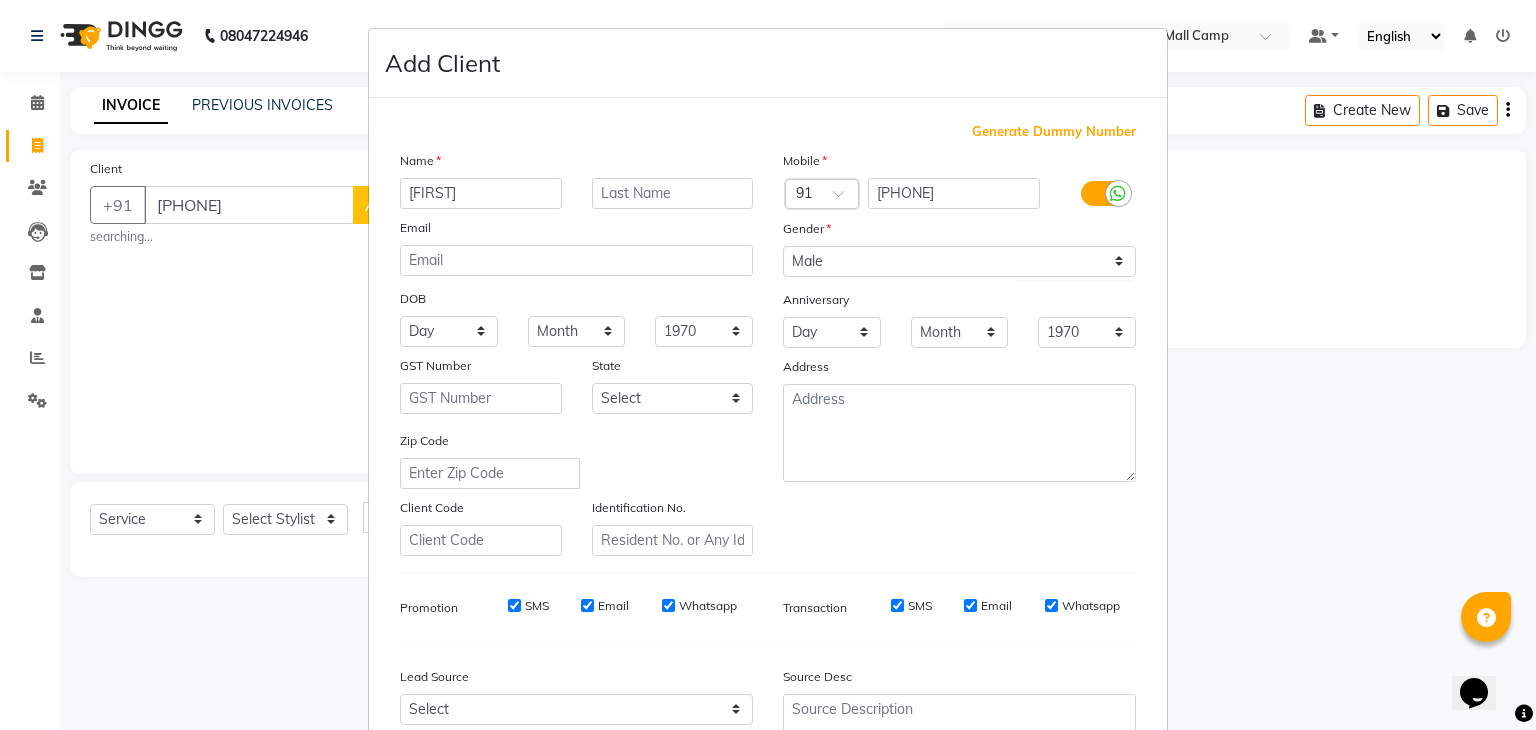click on "Zip Code" at bounding box center [576, 459] 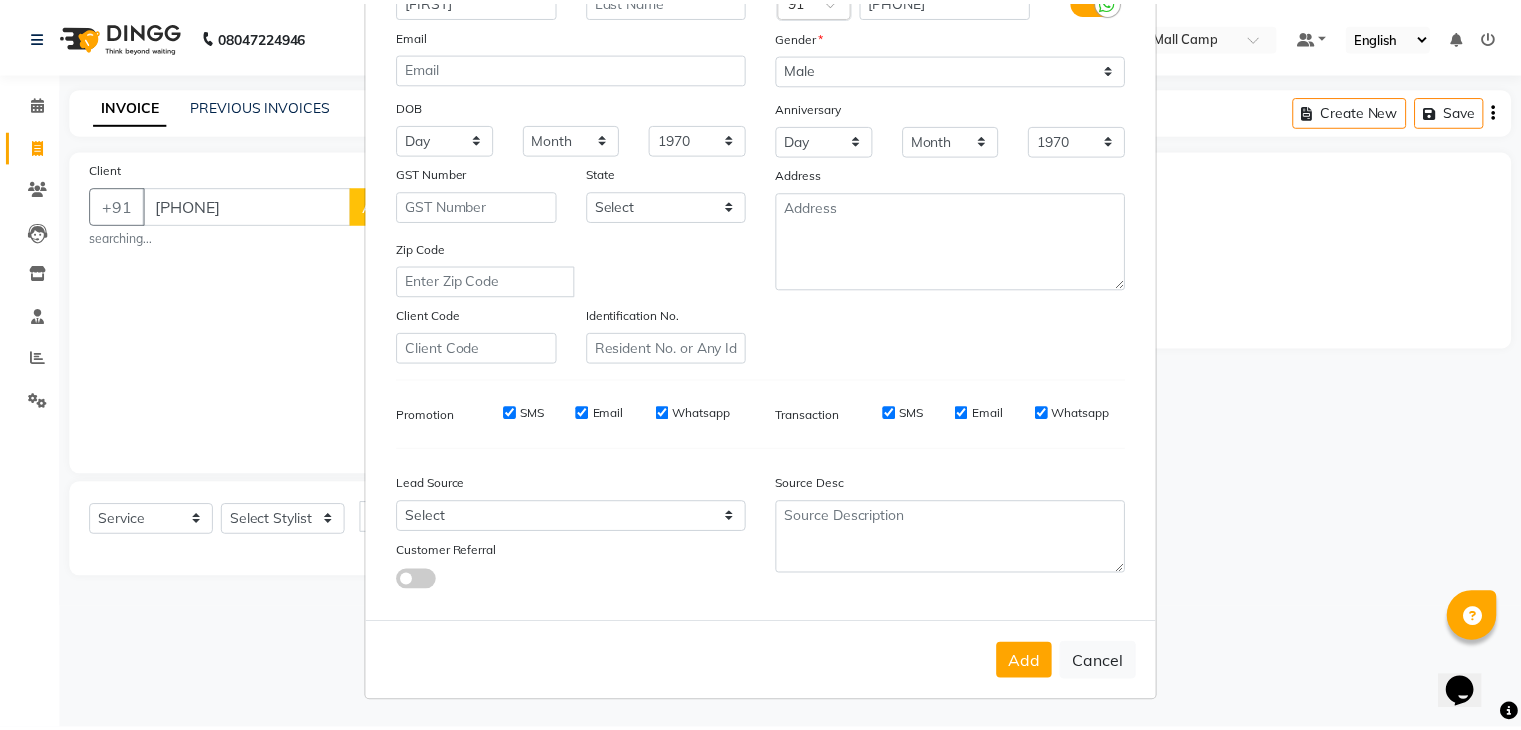 scroll, scrollTop: 203, scrollLeft: 0, axis: vertical 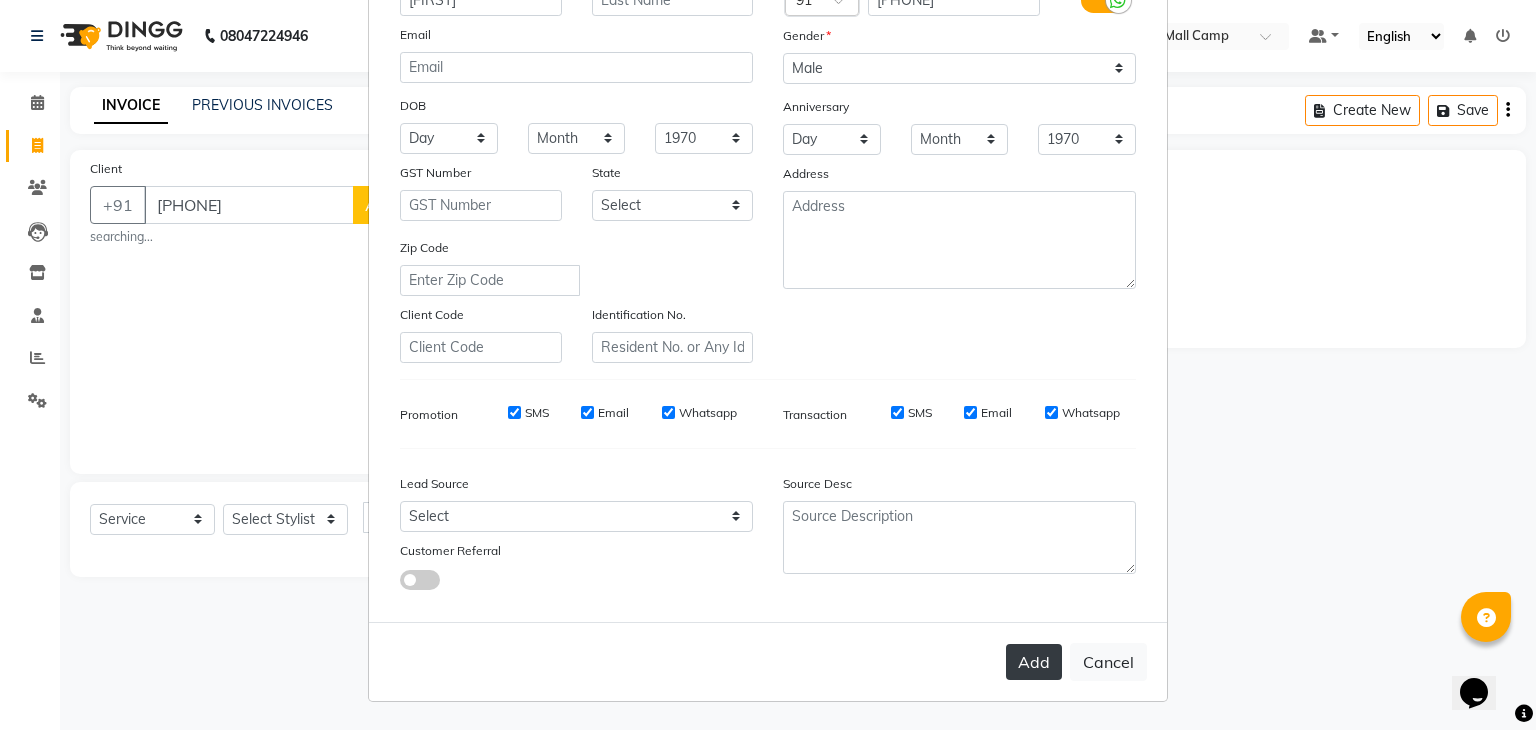 click on "Add" at bounding box center [1034, 662] 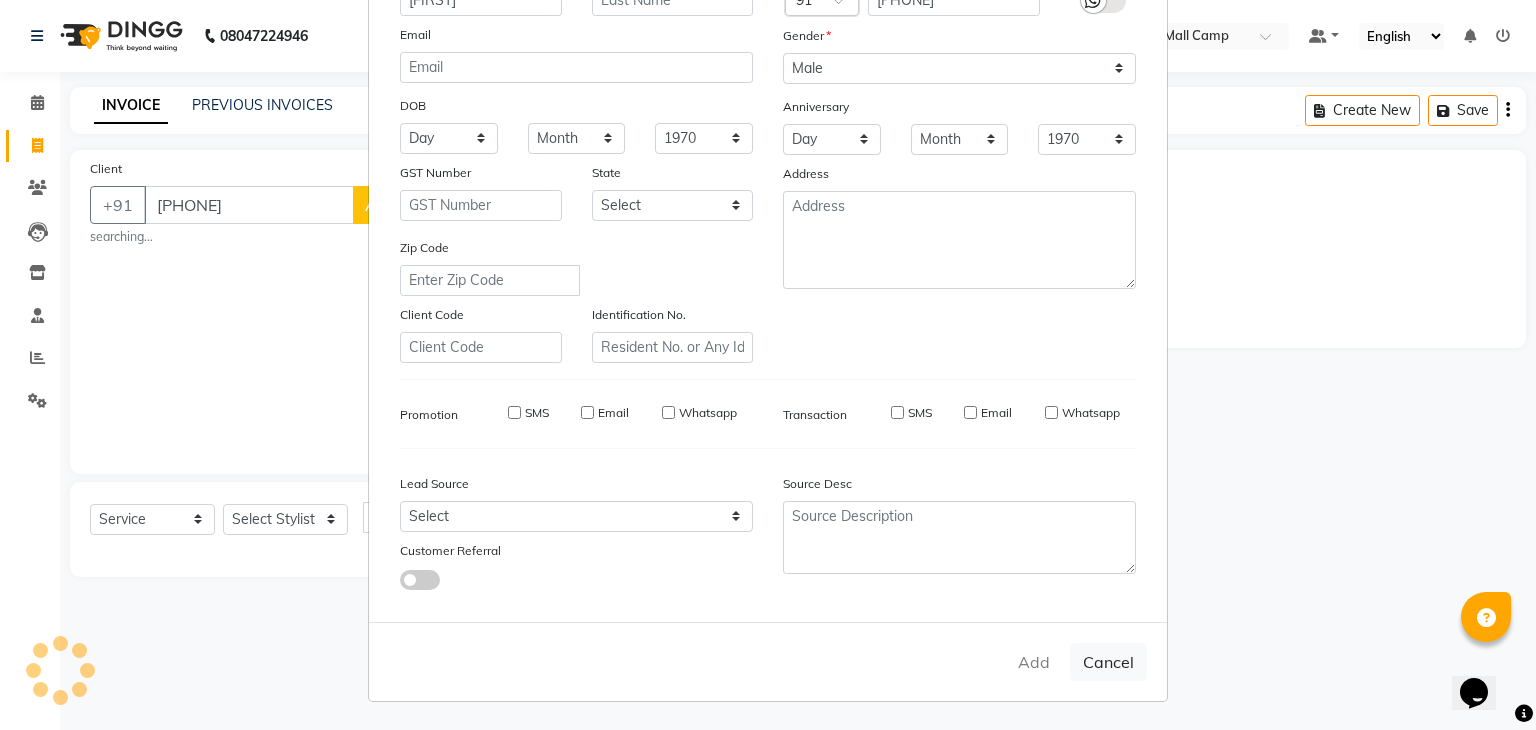 type 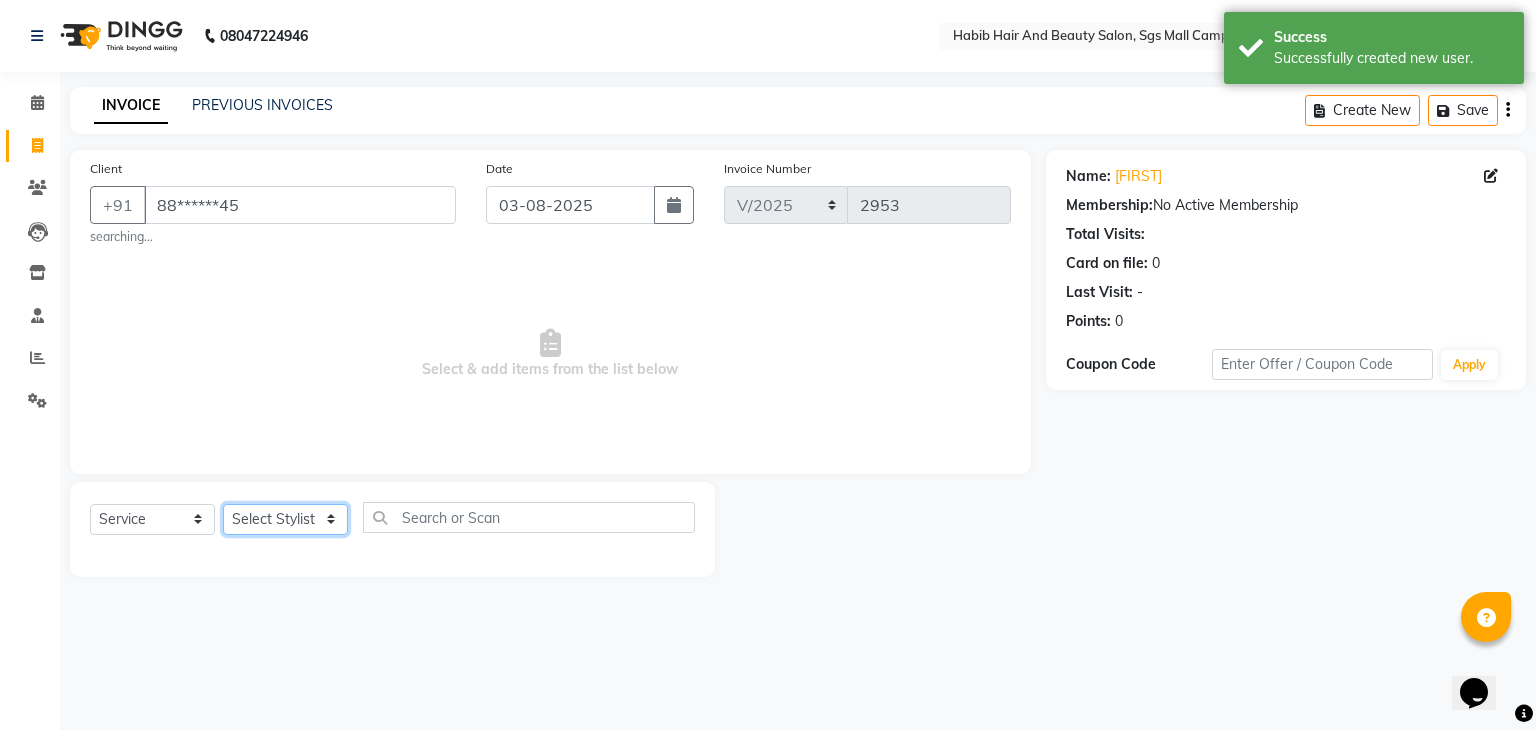 click on "Select Stylist akshay rajguru Avinash  Debojit Manager Micheal  sangeeta shilpa sujal Suraj  swapnil vishakha" 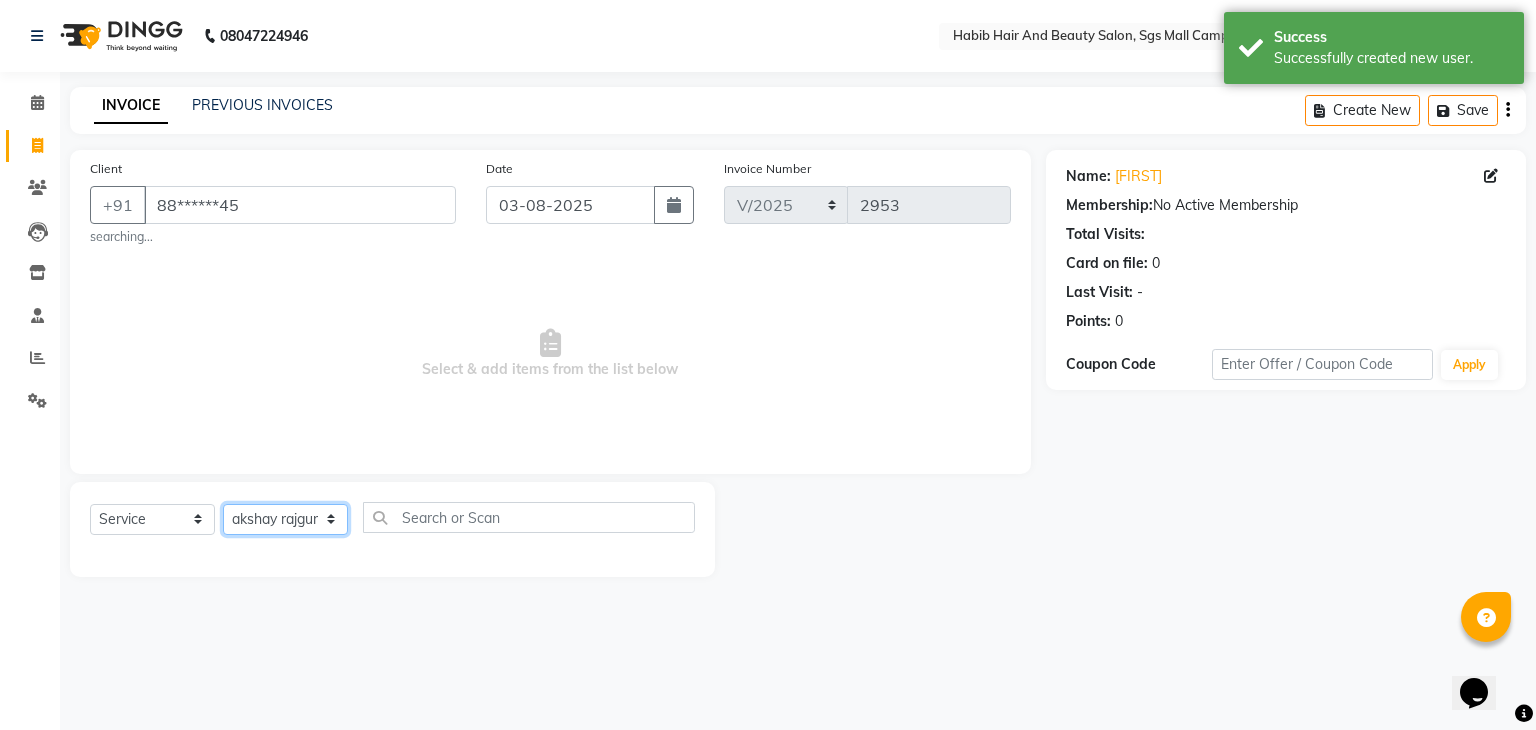 click on "Select Stylist akshay rajguru Avinash  Debojit Manager Micheal  sangeeta shilpa sujal Suraj  swapnil vishakha" 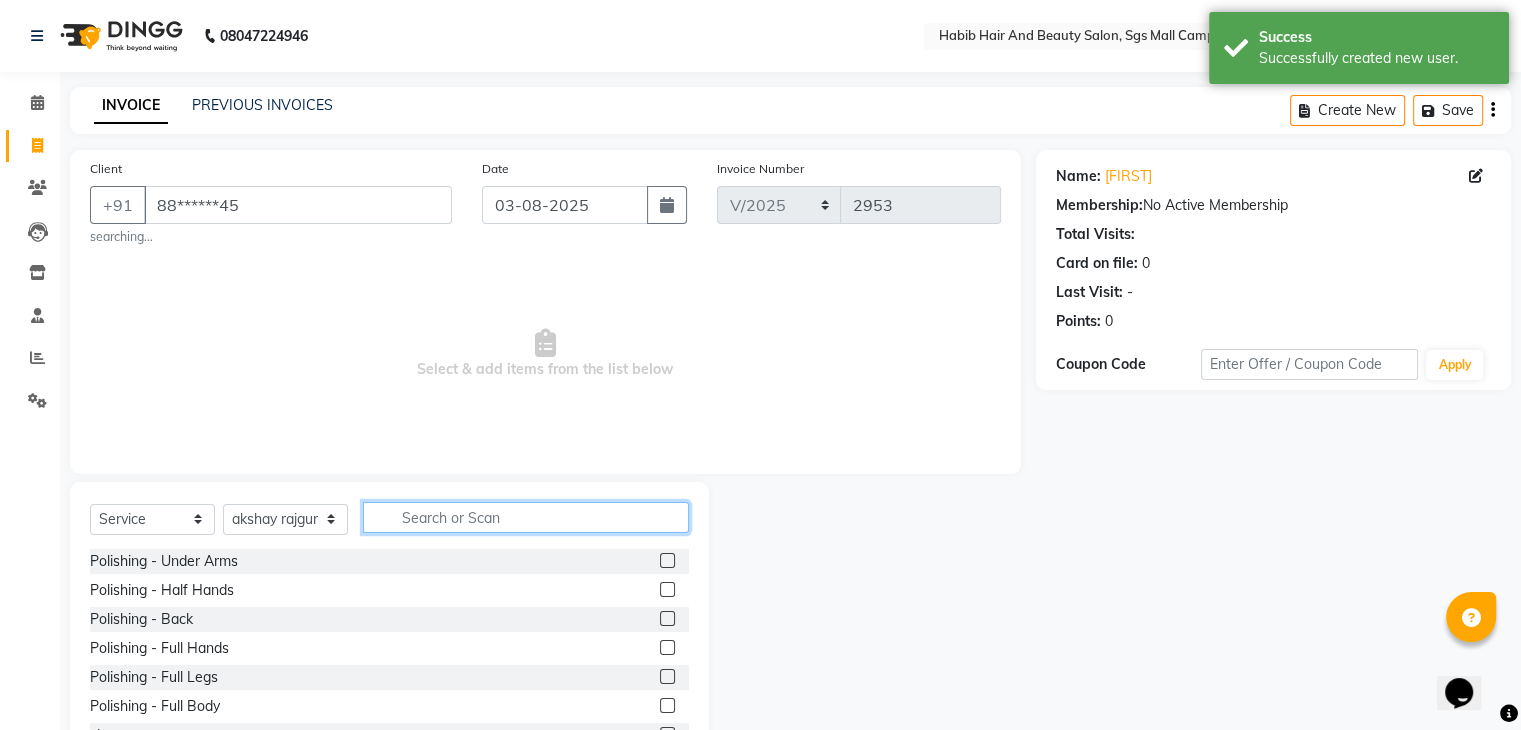click 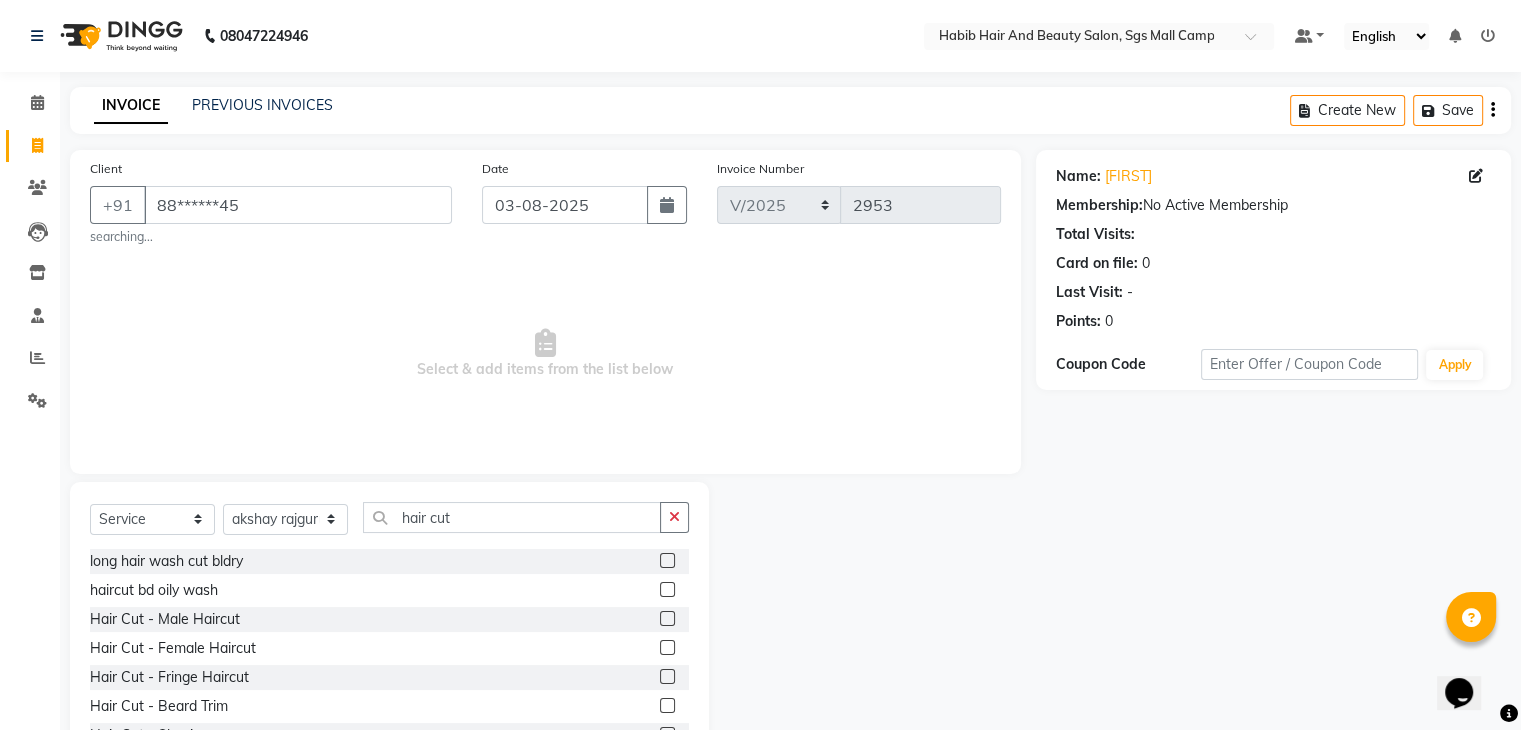 click 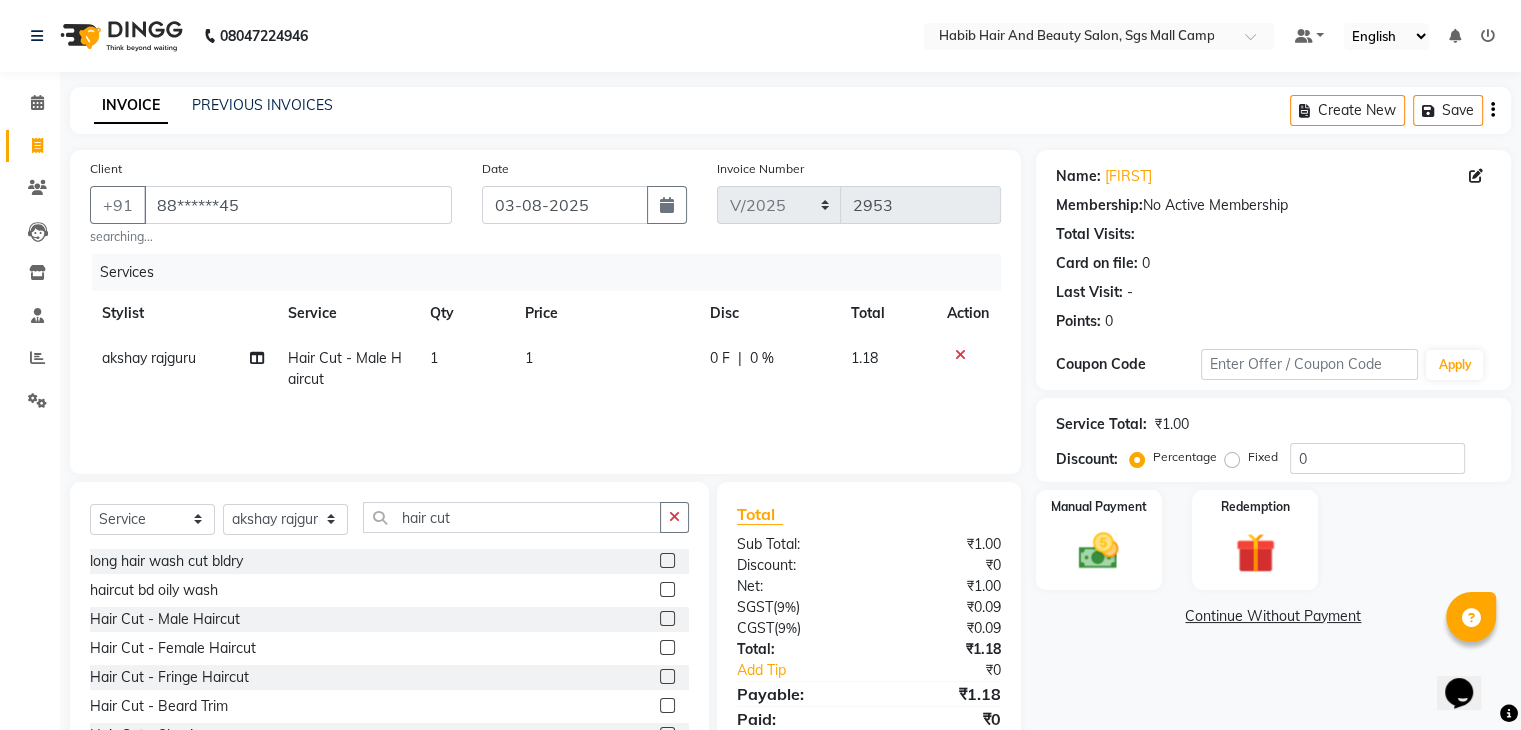 click on "1" 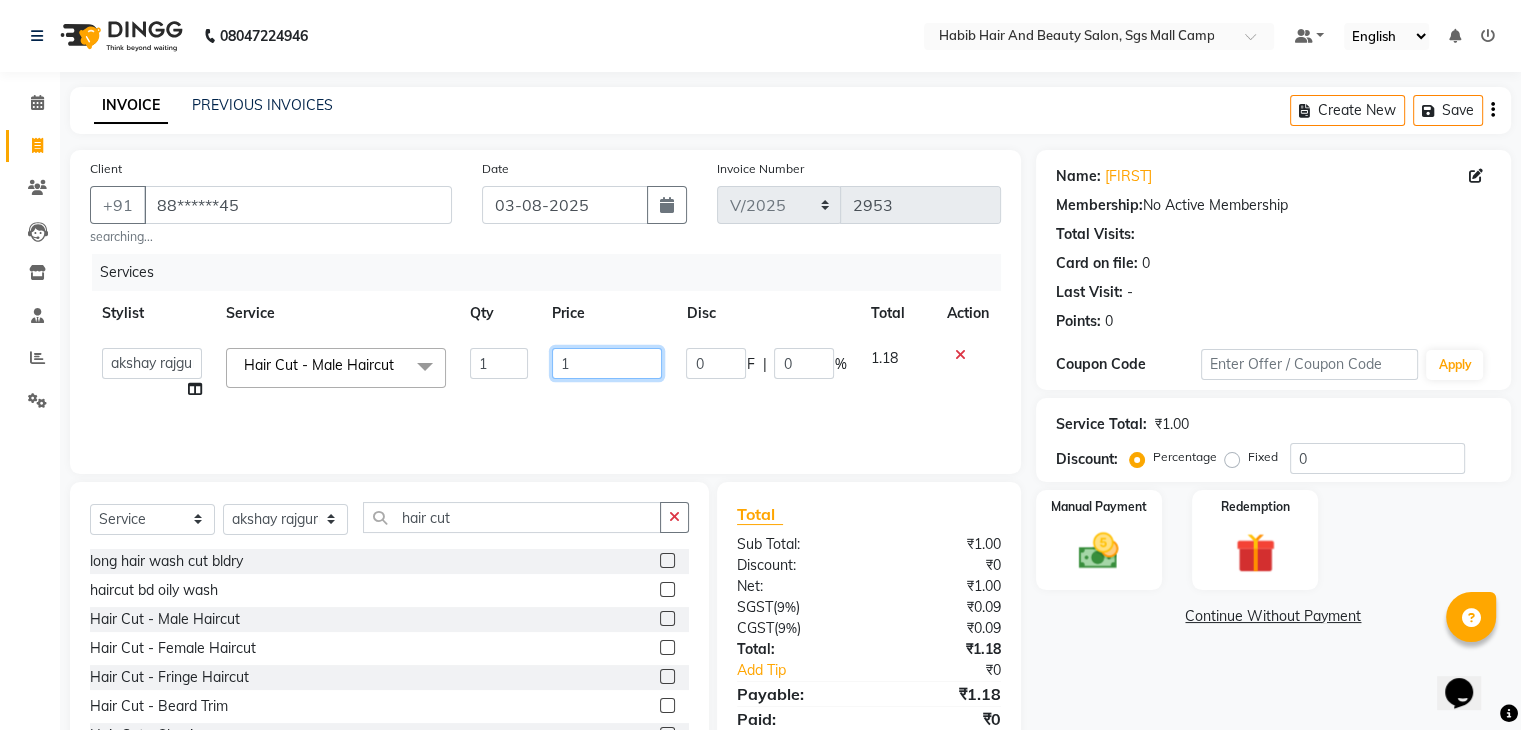 click on "1" 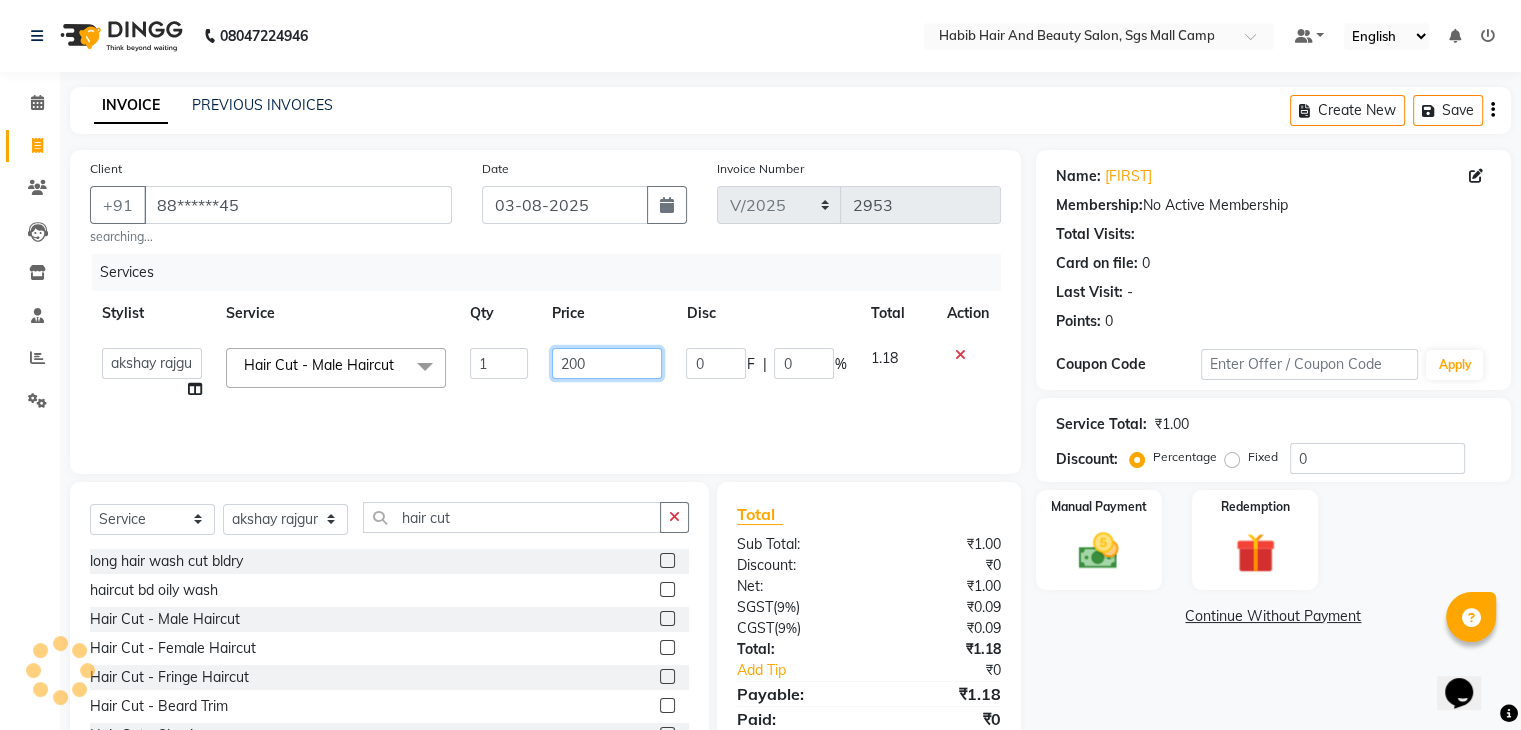 drag, startPoint x: 599, startPoint y: 378, endPoint x: 792, endPoint y: 403, distance: 194.61244 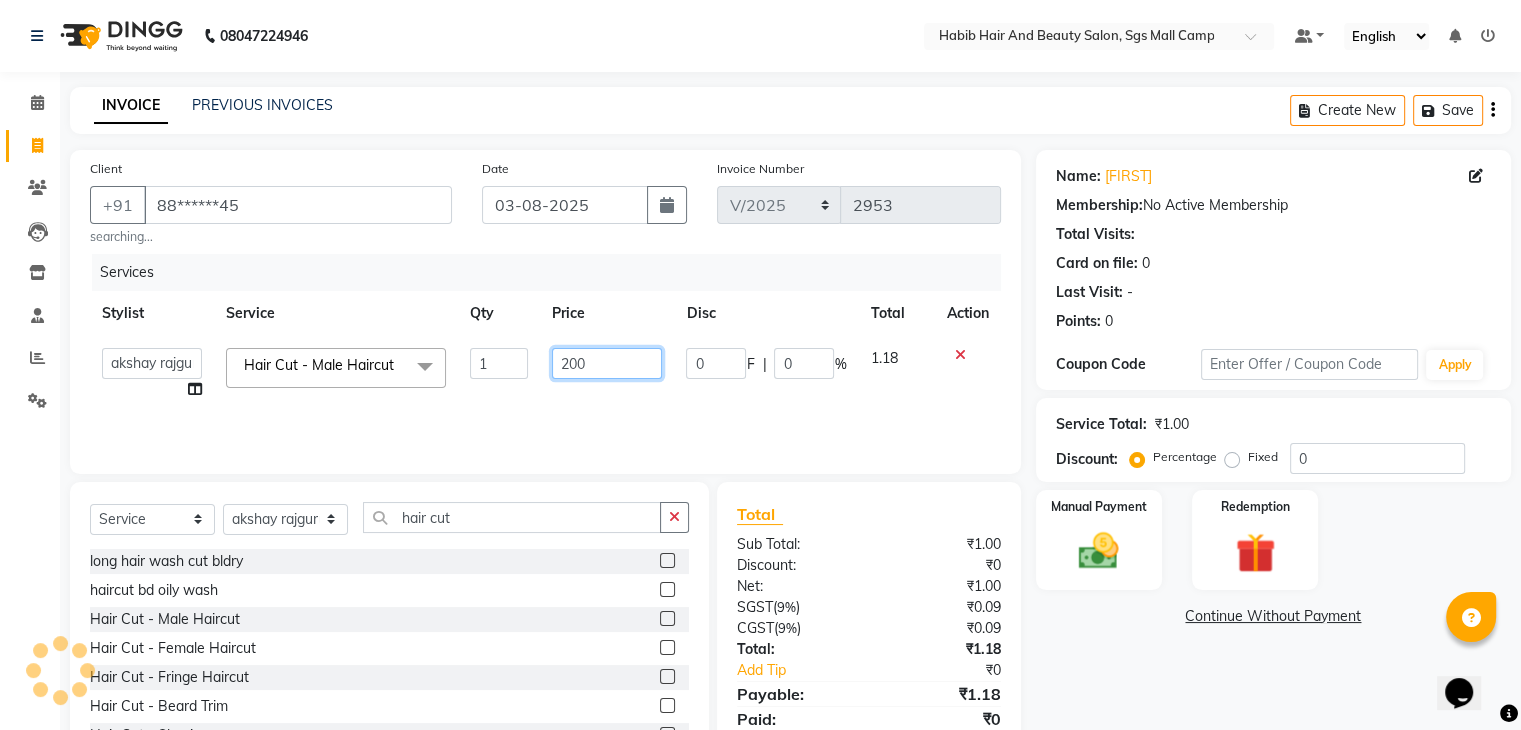 click on "akshay rajguru   Avinash    Debojit   Manager   Micheal    sangeeta   shilpa   sujal   Suraj    swapnil   vishakha  Hair Cut - Male Haircut  x Polishing - Under Arms Polishing - Half Hands Polishing - Back Polishing - Full Hands Polishing - Full Legs Polishing - Full Body clean up products waxing female nor hcut wsh bd extra root touch basic spa long hair wash cut bldry femal highlight femal highlight male wash tip gel extention gel polish beard trimming male blowdry  nail cutting D-Tan/Bleach - Upper Lip D-Tan/Bleach - Face & Neck D-Tan/Bleach - Back Neck D-Tan/Bleach - Under Arms D-Tan/Bleach - Full Arms D-Tan/Bleach - Full Legs D-Tan/Bleach - Half Arms D-Tan/Bleach - Full Back or Front D-Tan/Bleach - Half Back or Stomach D-Tan/Bleach - Feet or Palms D-Tan/Bleach - Full Body upperlips upperlips wax male globle globle Make-Up, Hairstyle And Saree Draping - Saree Draping Make-Up, Hairstyle And Saree Draping - Make-up: Simple Make-Up, Hairstyle And Saree Draping - Party Make-up Up Styles - Braids eyebrows 1" 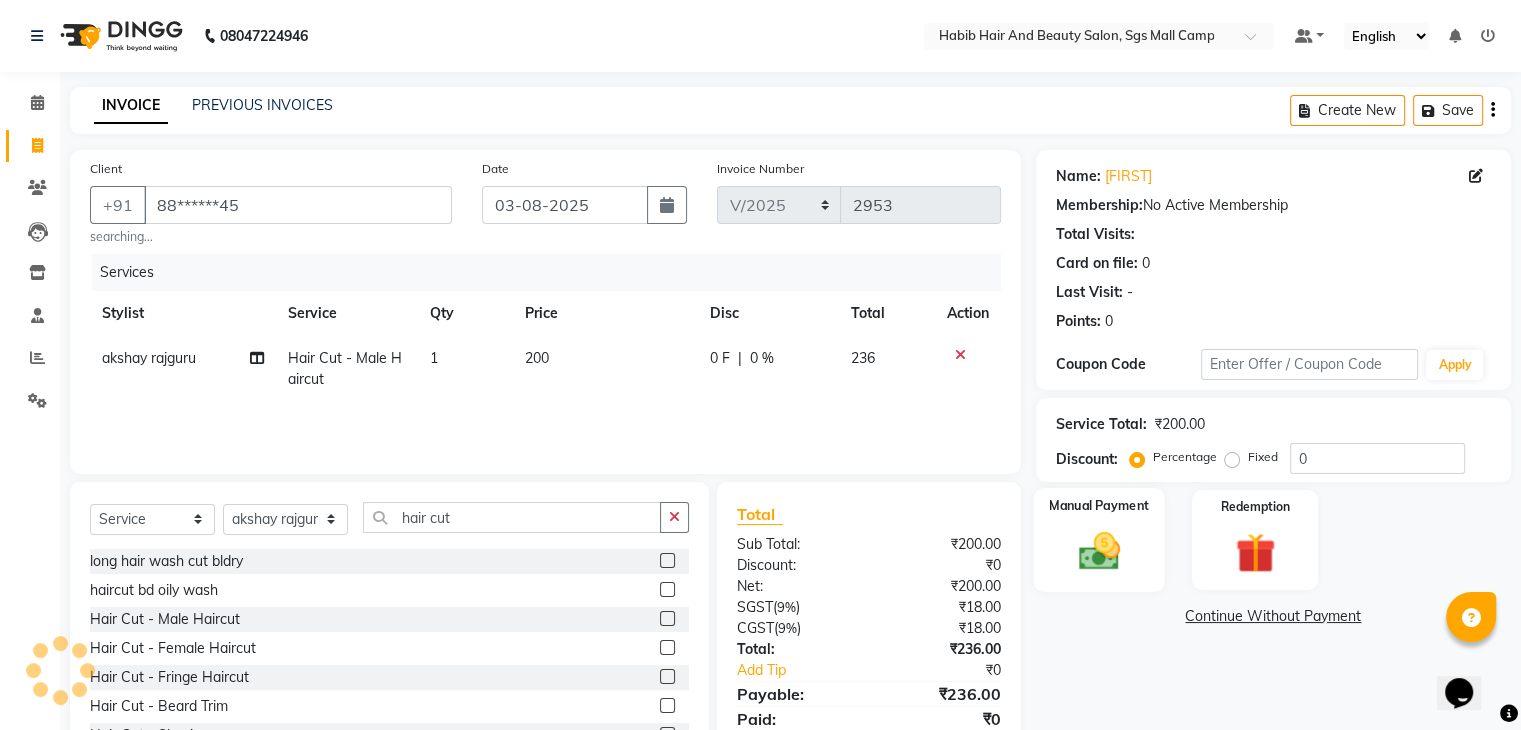 click 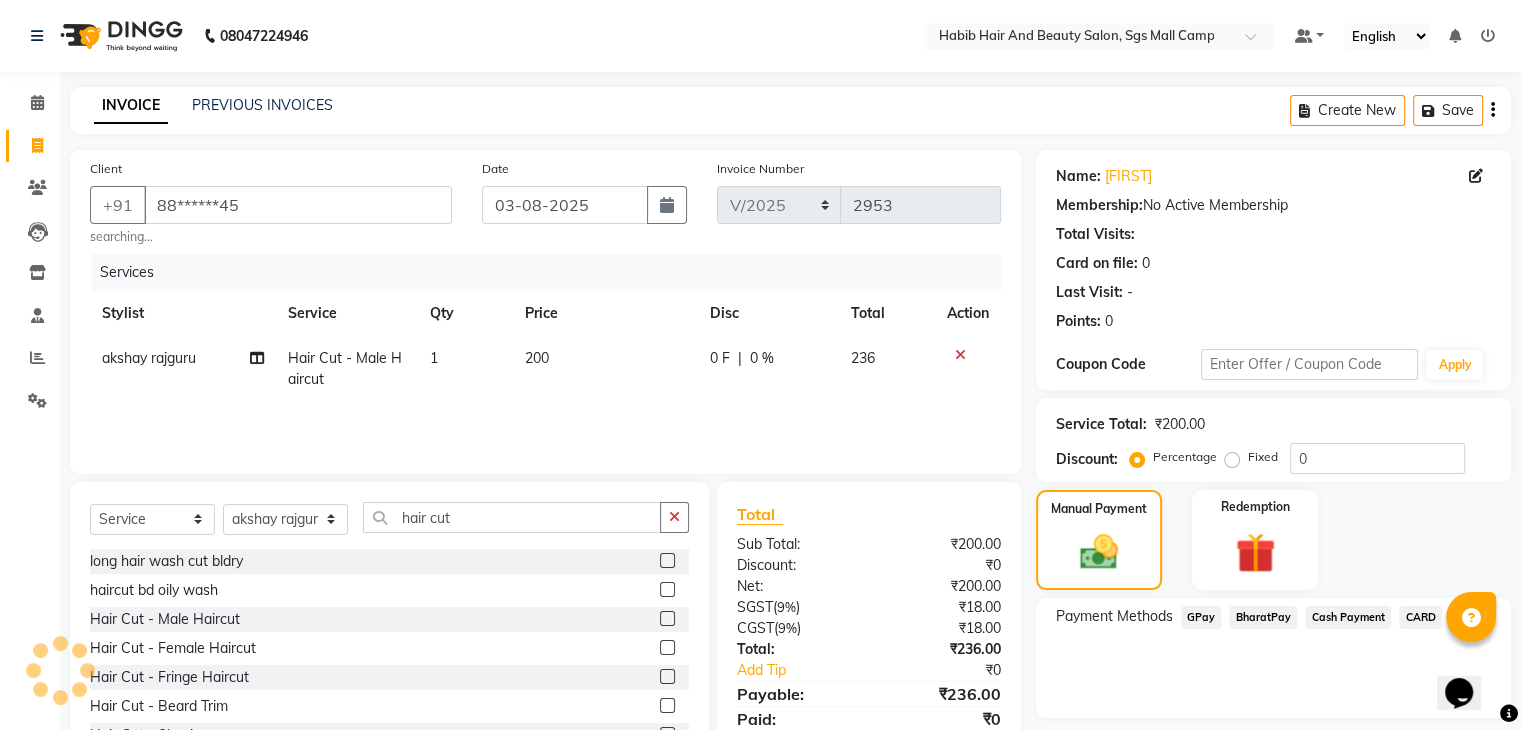 click on "BharatPay" 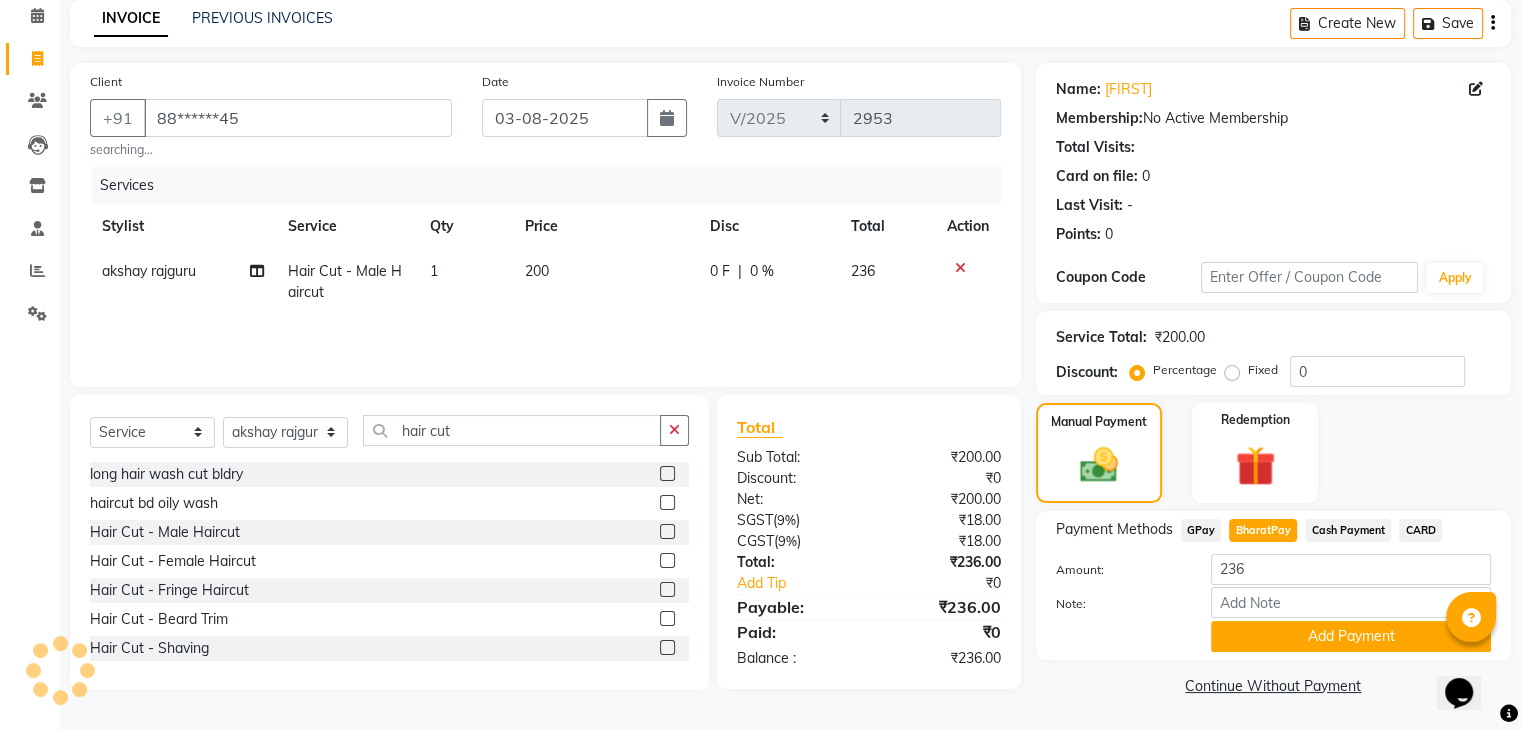 scroll, scrollTop: 89, scrollLeft: 0, axis: vertical 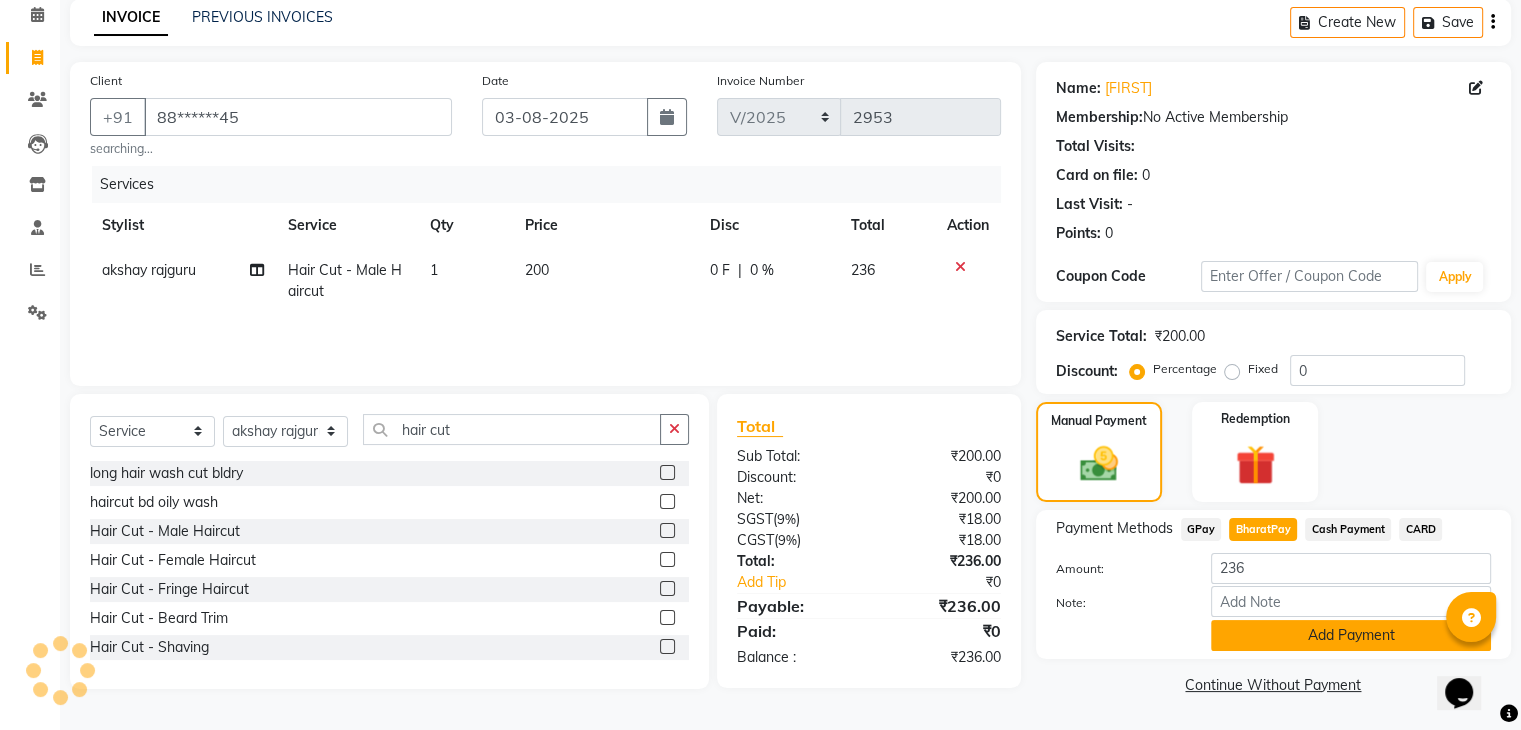click on "Add Payment" 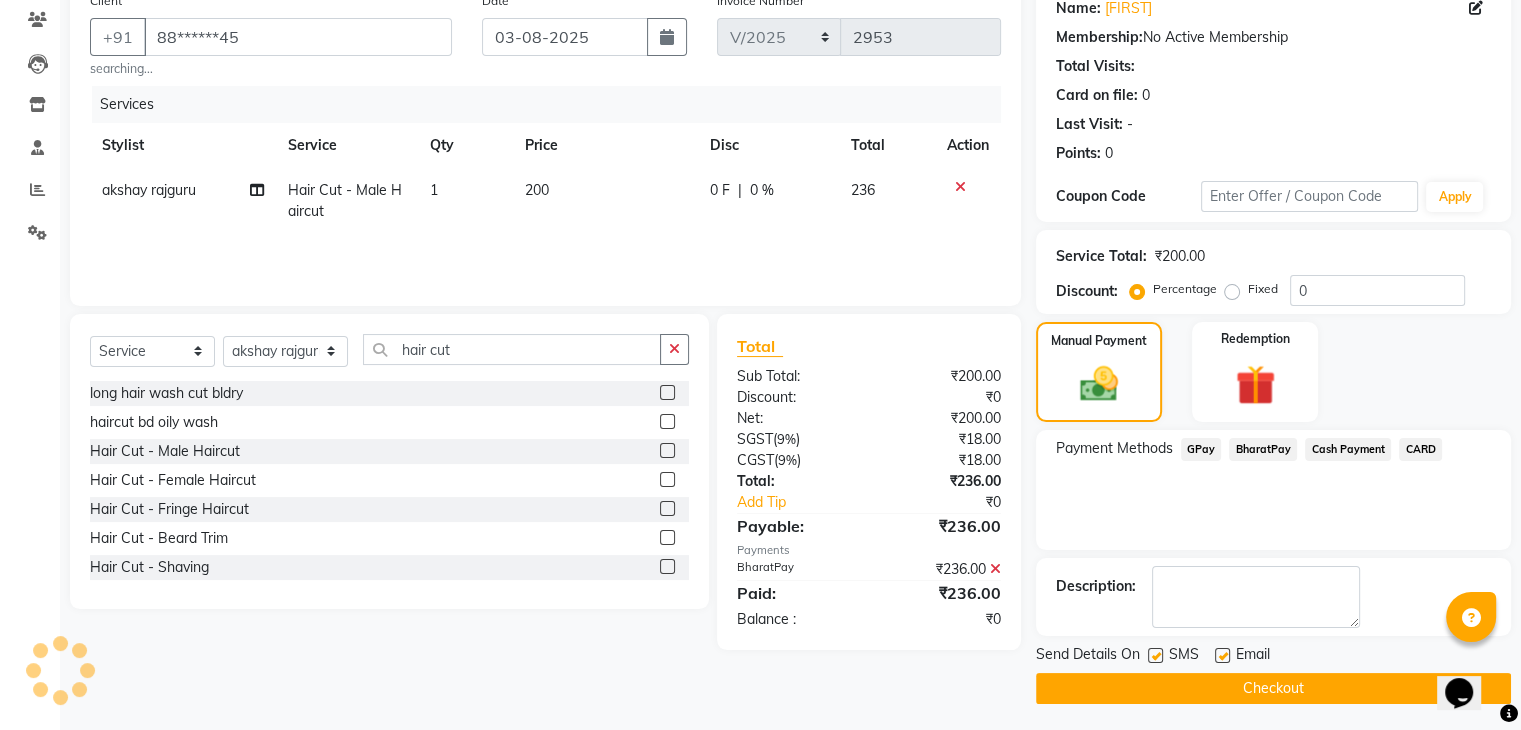 scroll, scrollTop: 171, scrollLeft: 0, axis: vertical 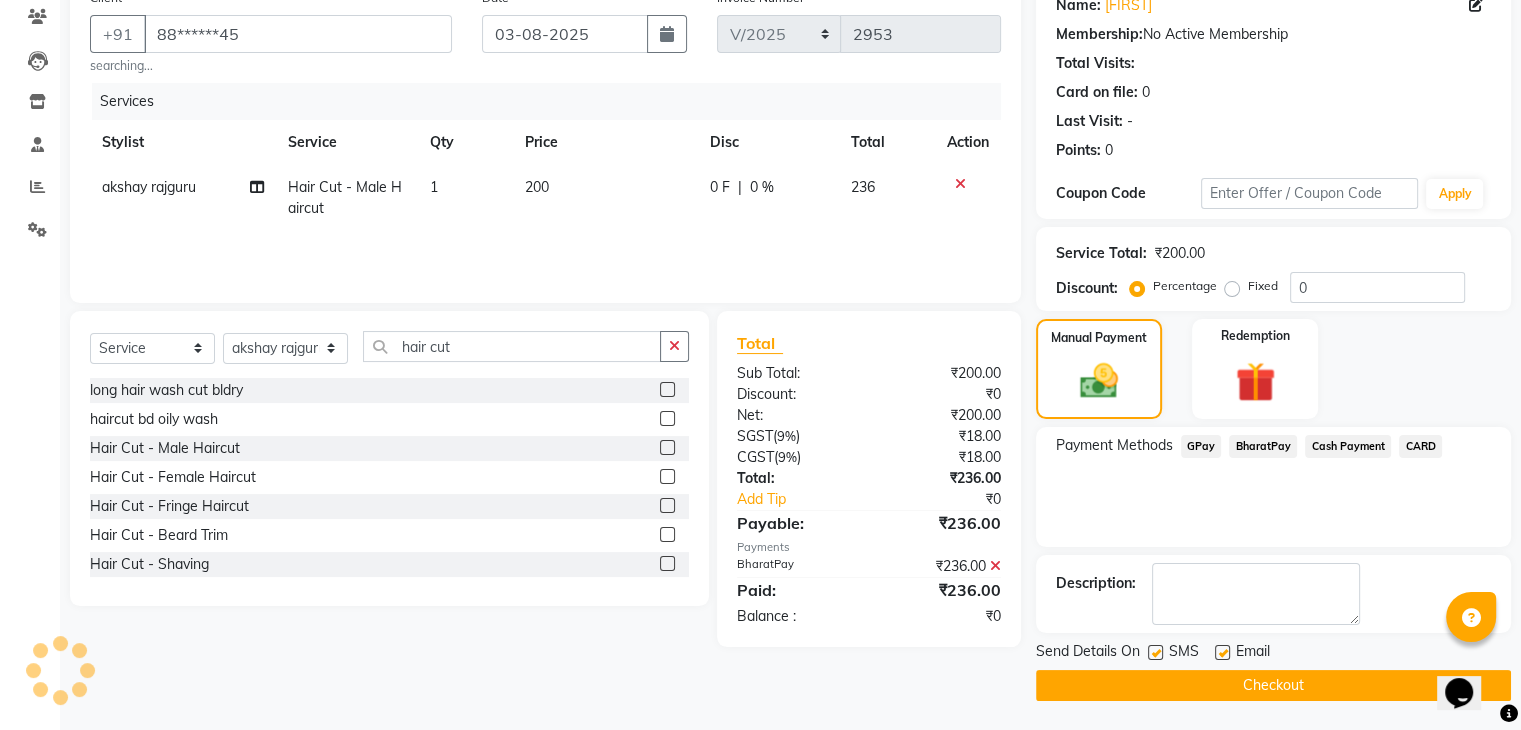 click on "Checkout" 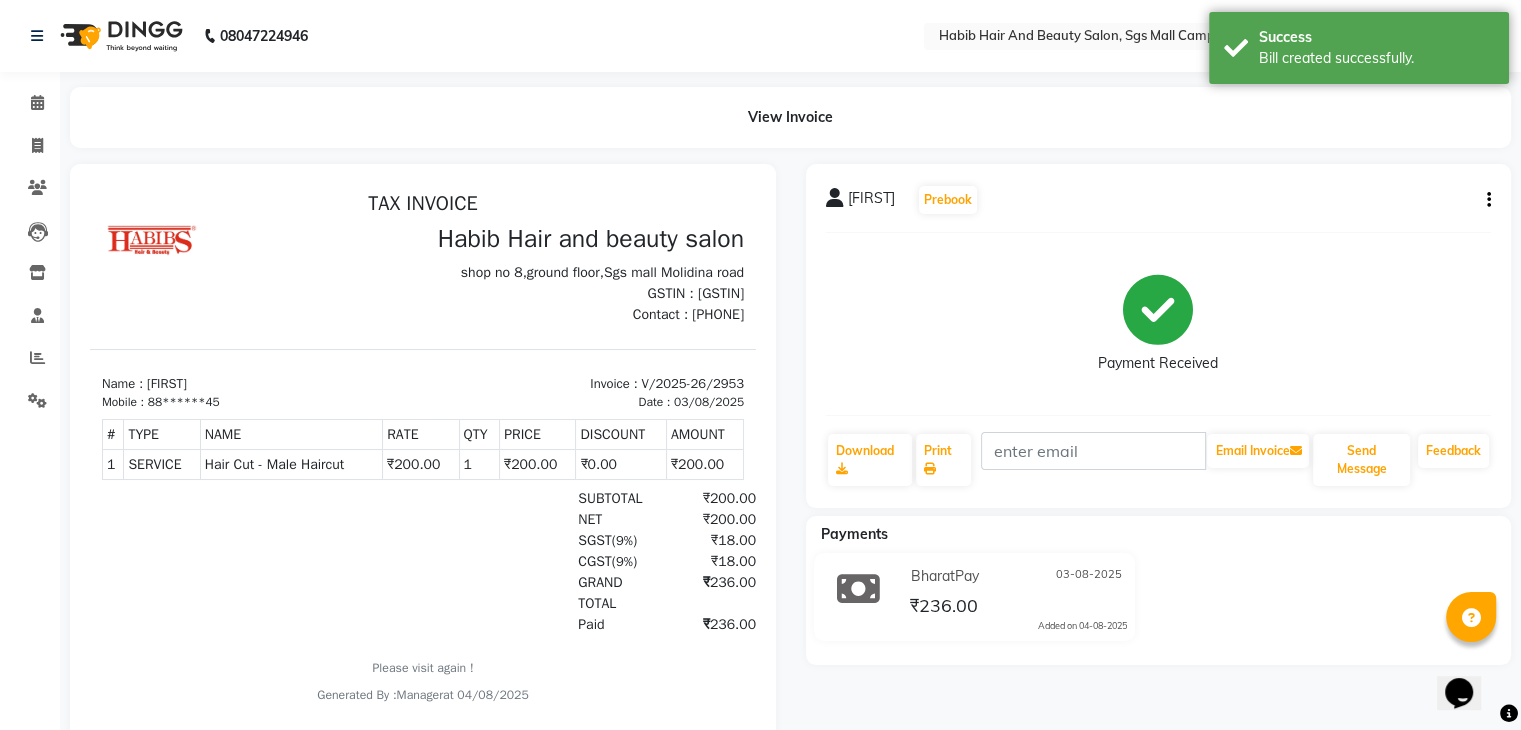 scroll, scrollTop: 0, scrollLeft: 0, axis: both 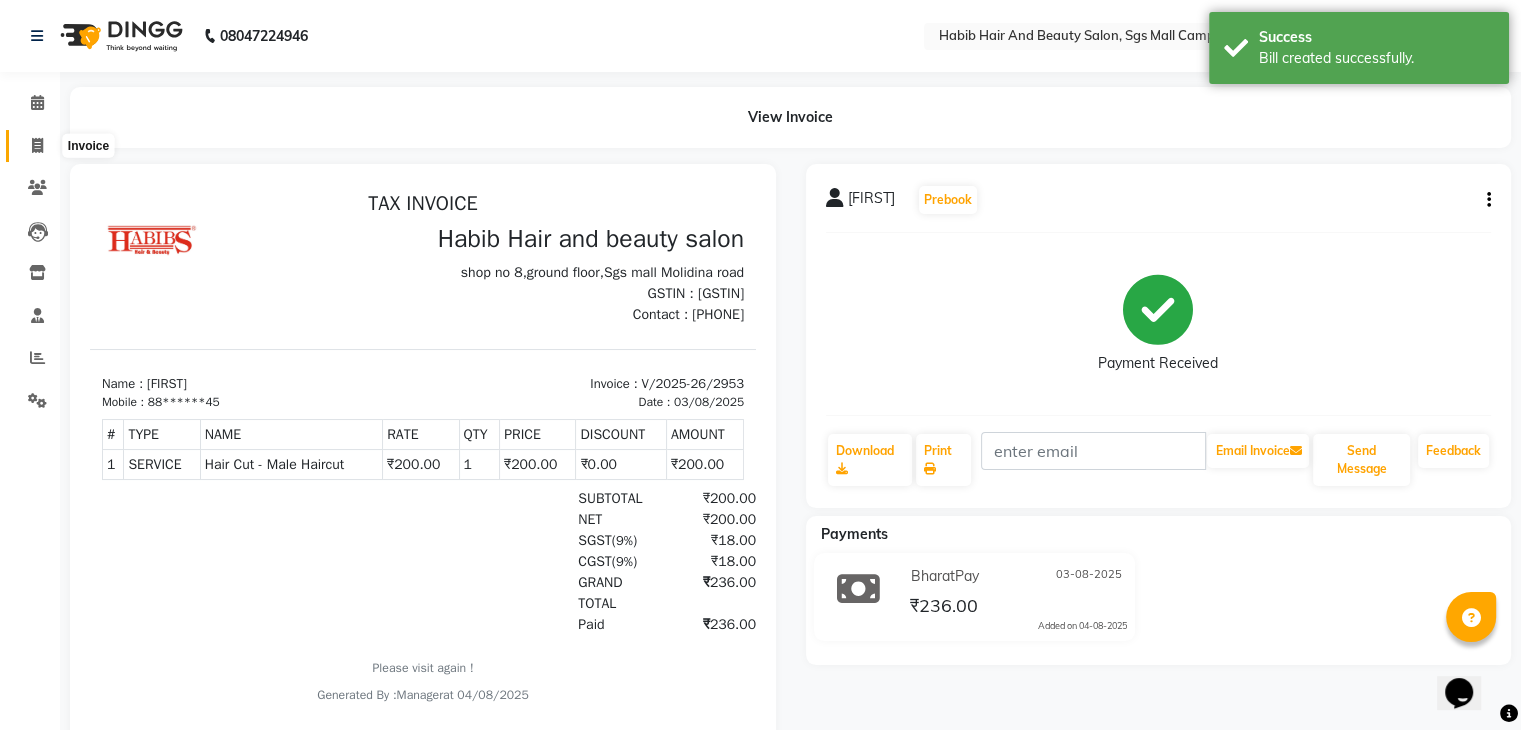click 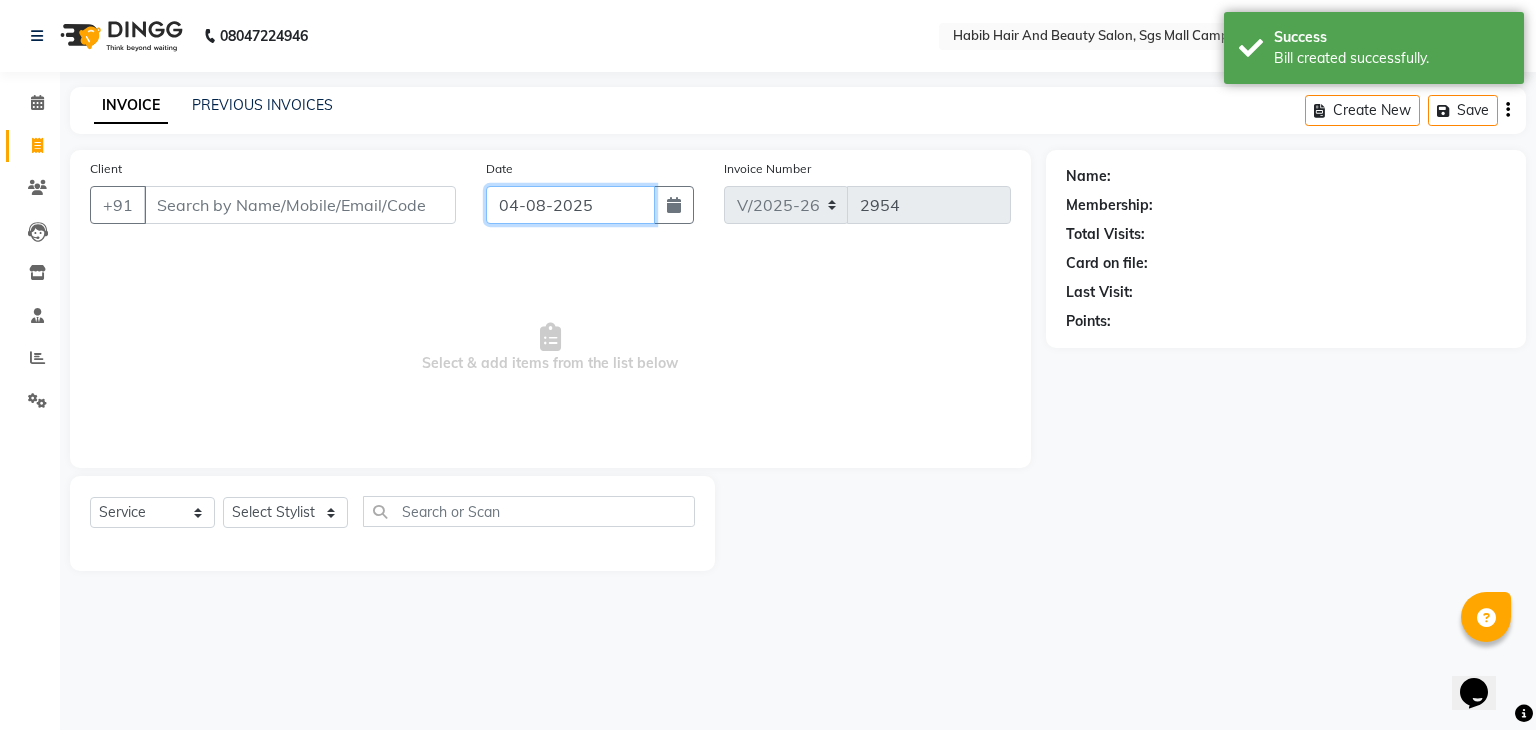 click on "04-08-2025" 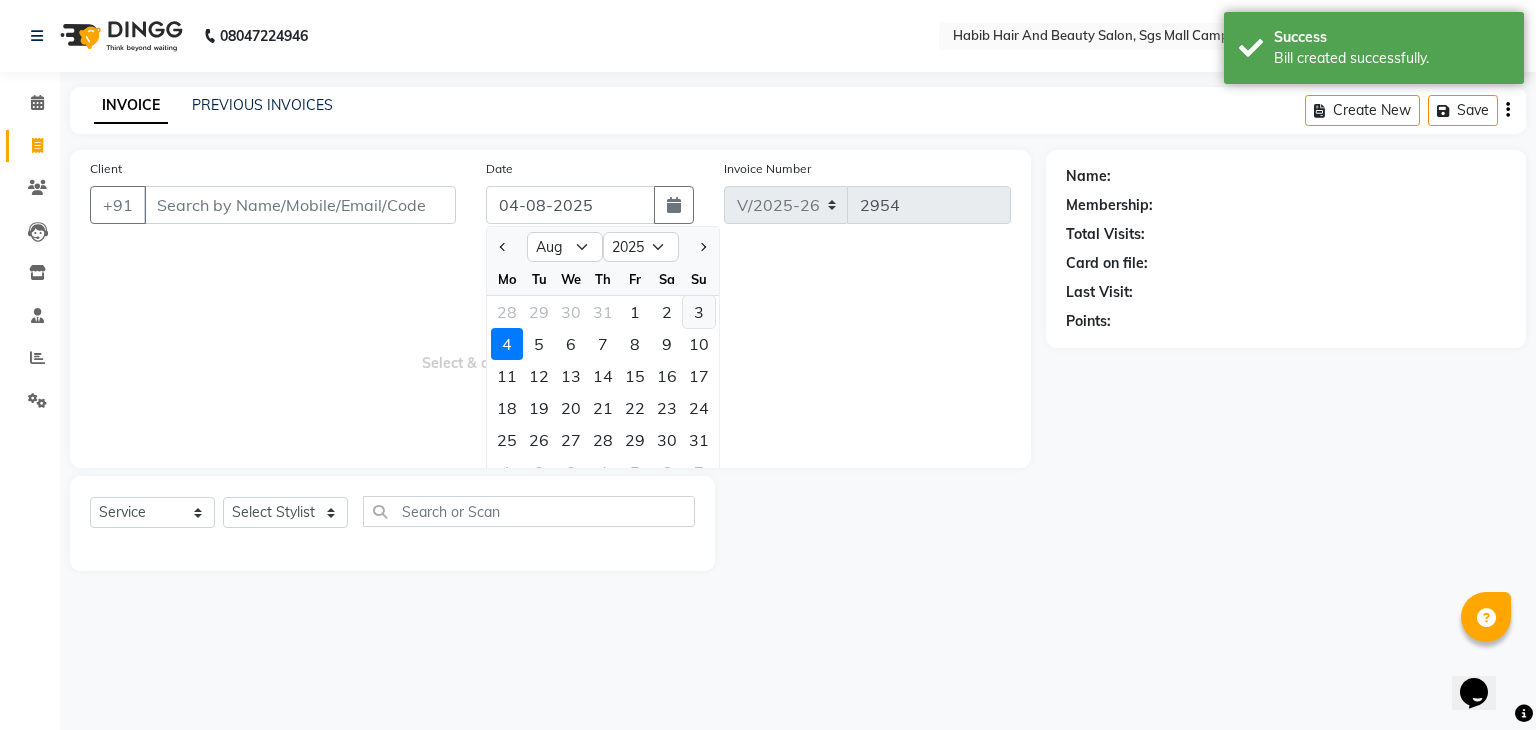 click on "3" 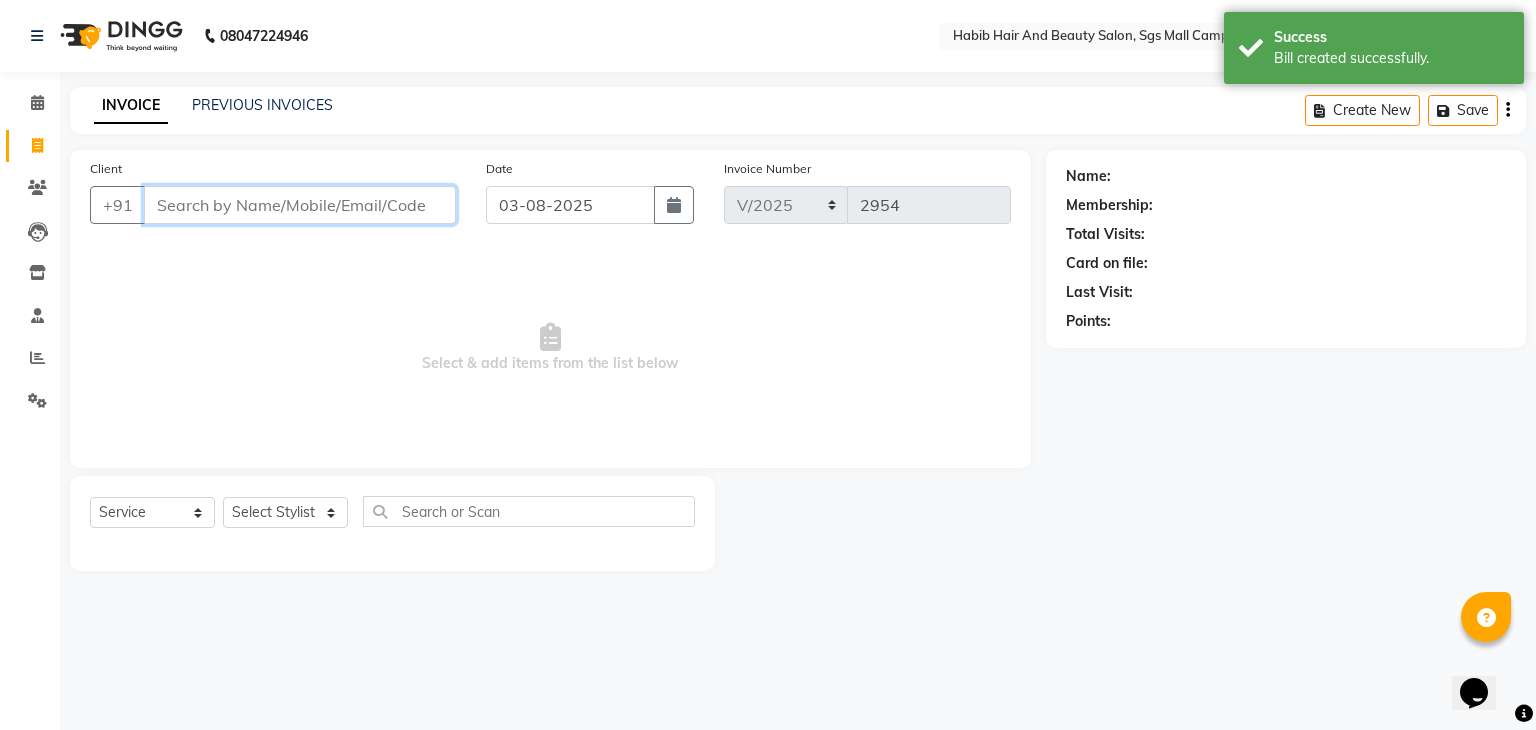 click on "Client" at bounding box center [300, 205] 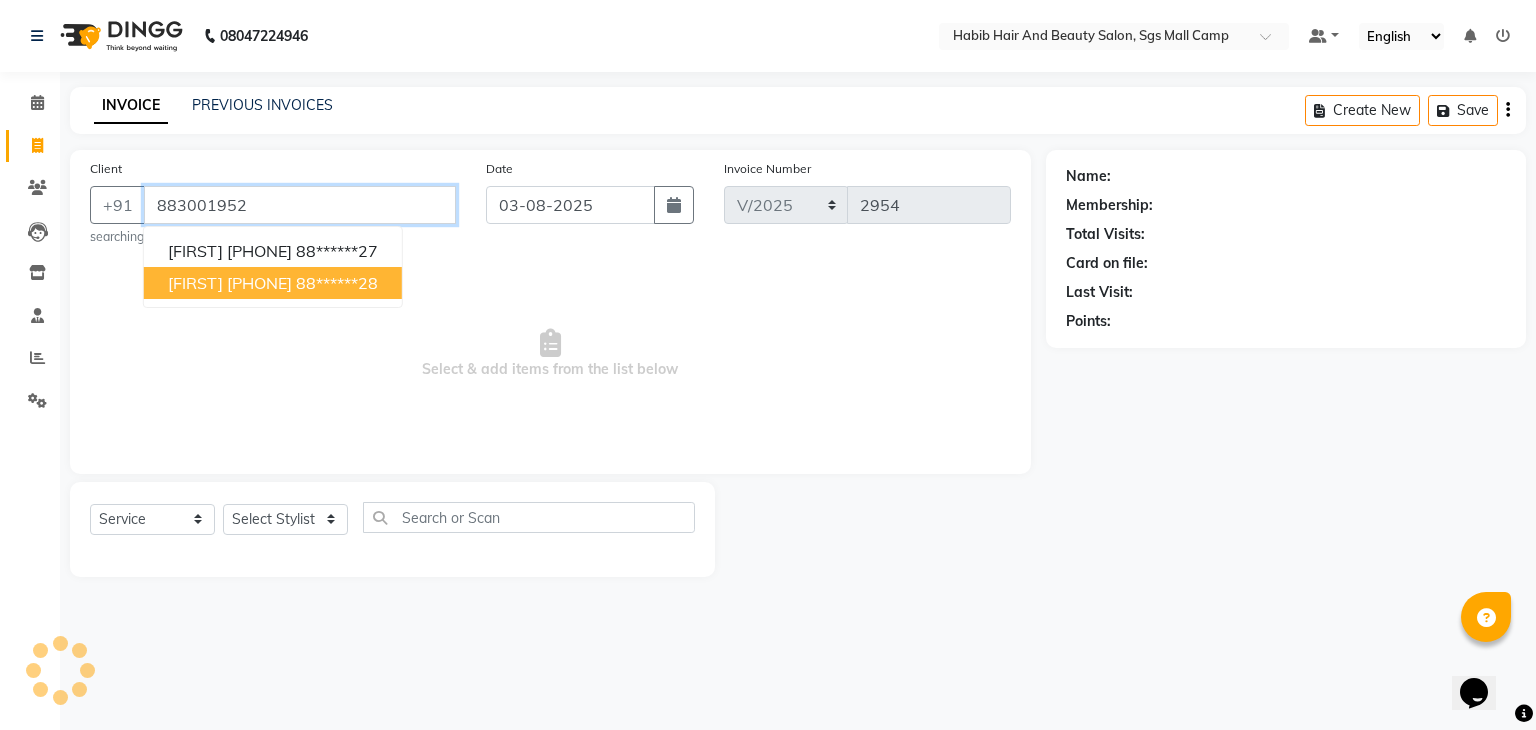 click on "[FIRST] [PHONE]" at bounding box center [230, 283] 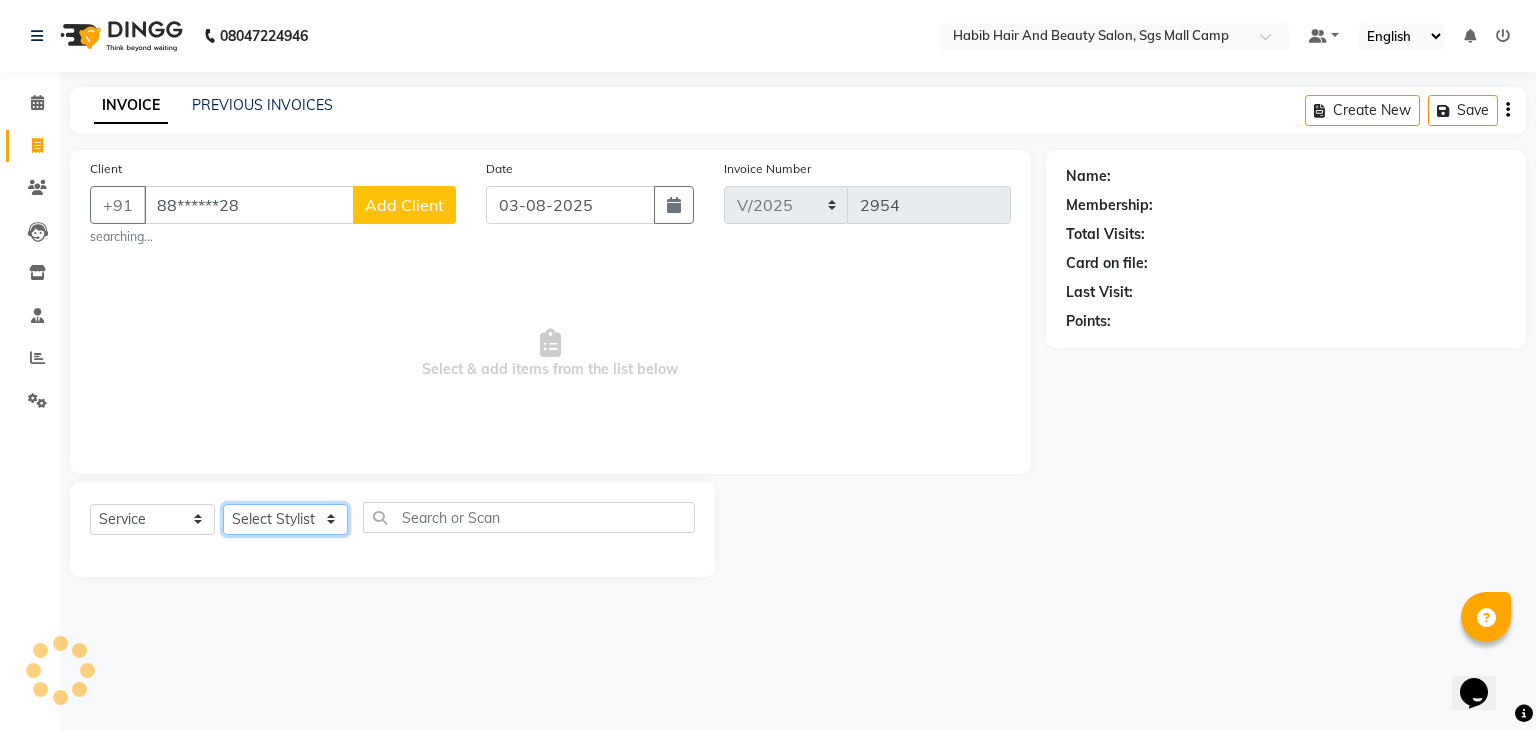click on "Select Stylist akshay rajguru Avinash  Debojit Manager Micheal  sangeeta shilpa sujal Suraj  swapnil vishakha" 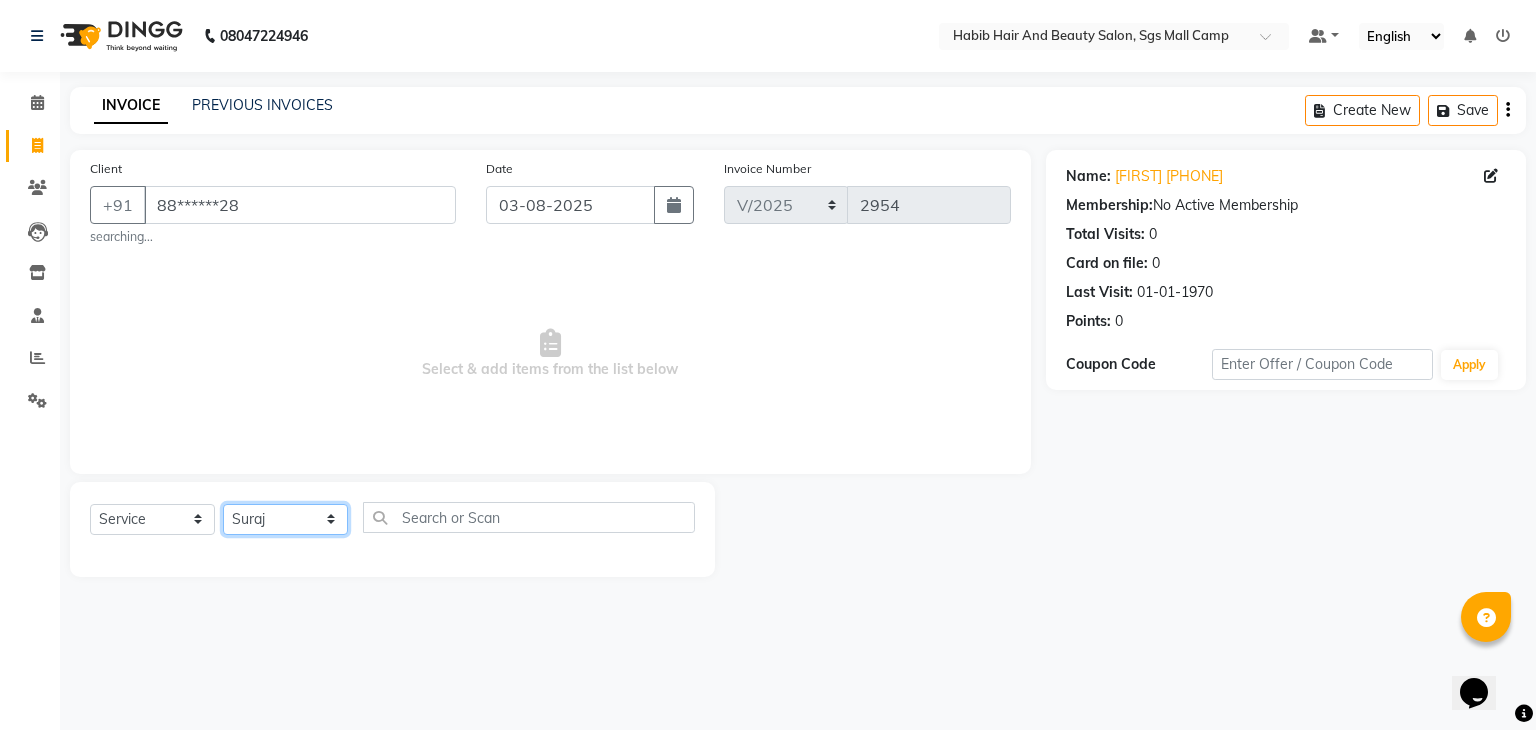 click on "Select Stylist akshay rajguru Avinash  Debojit Manager Micheal  sangeeta shilpa sujal Suraj  swapnil vishakha" 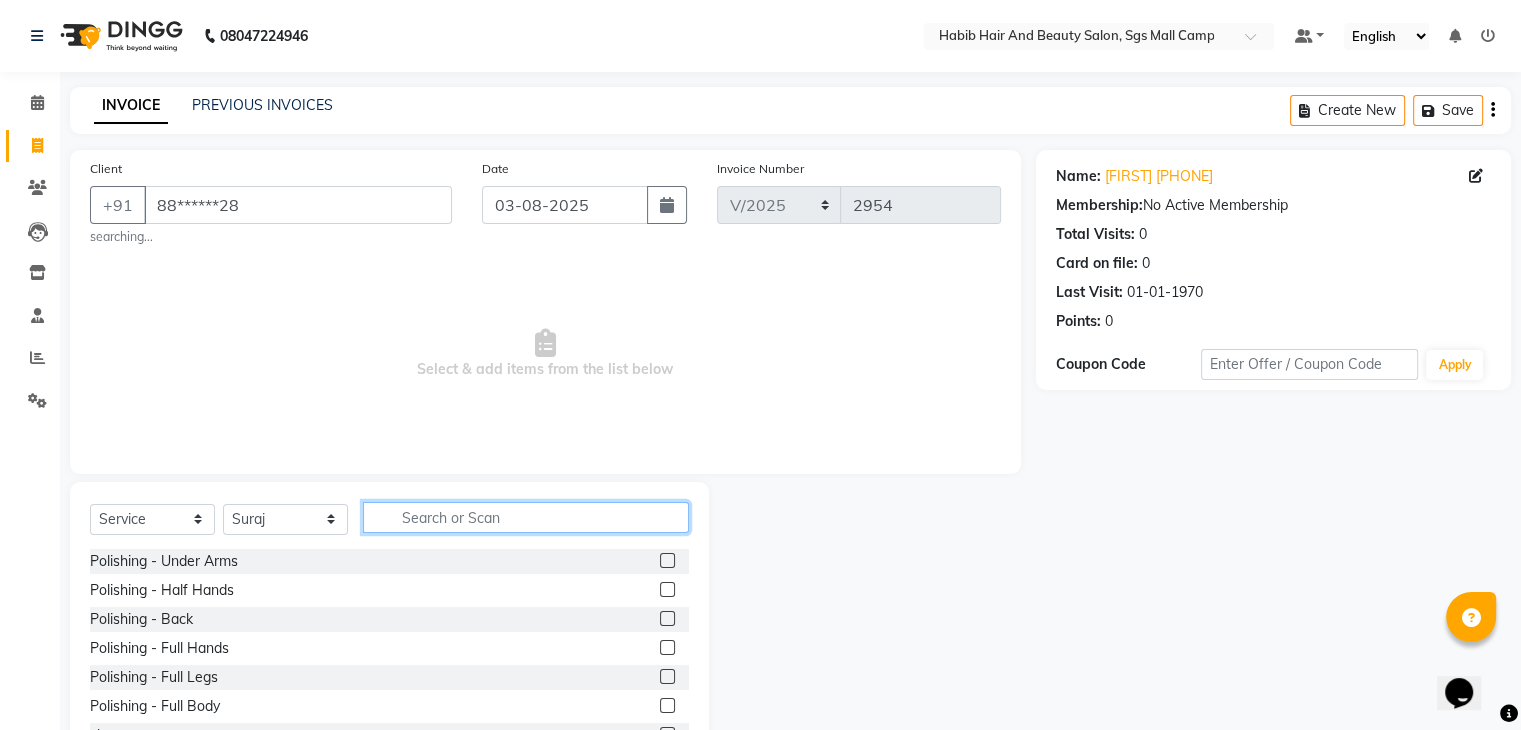 click 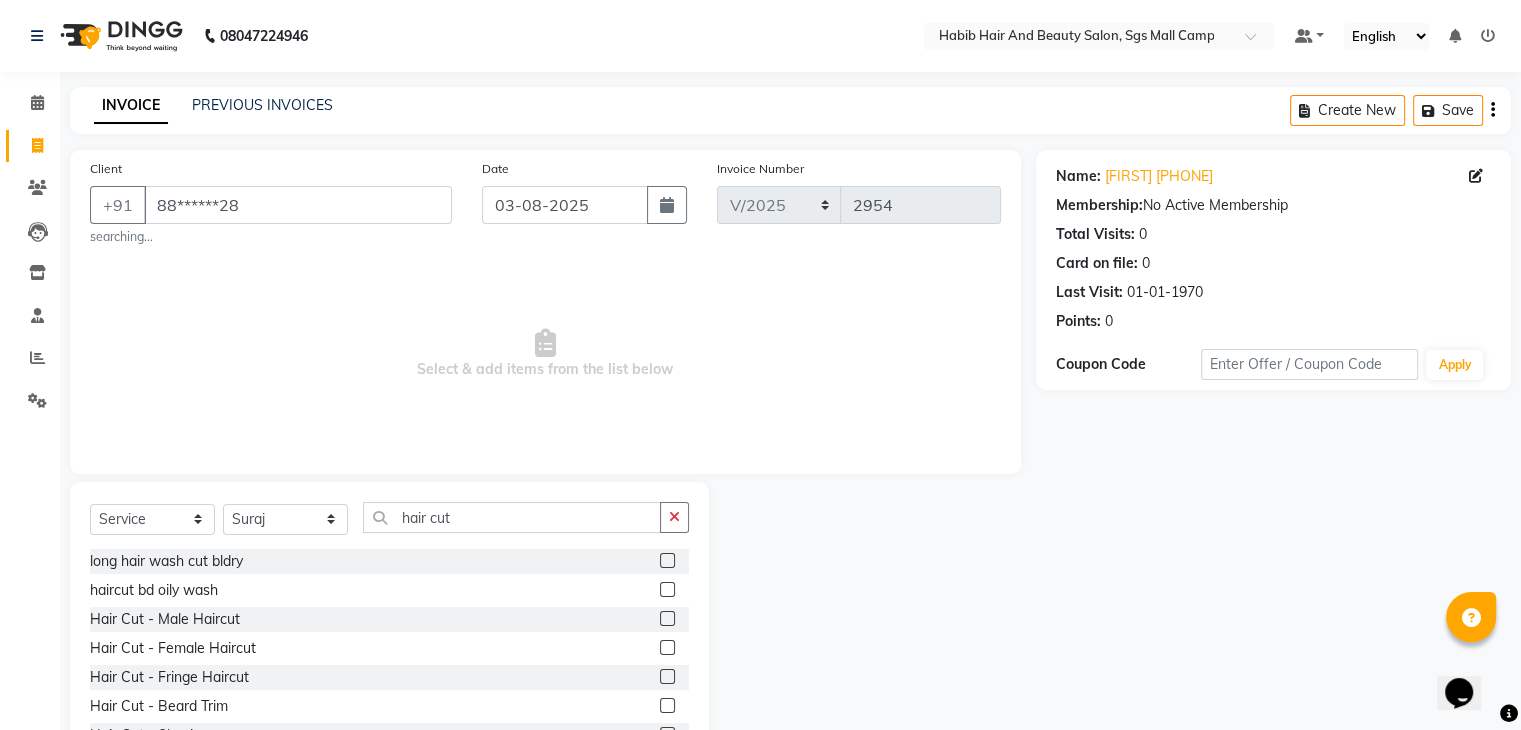click 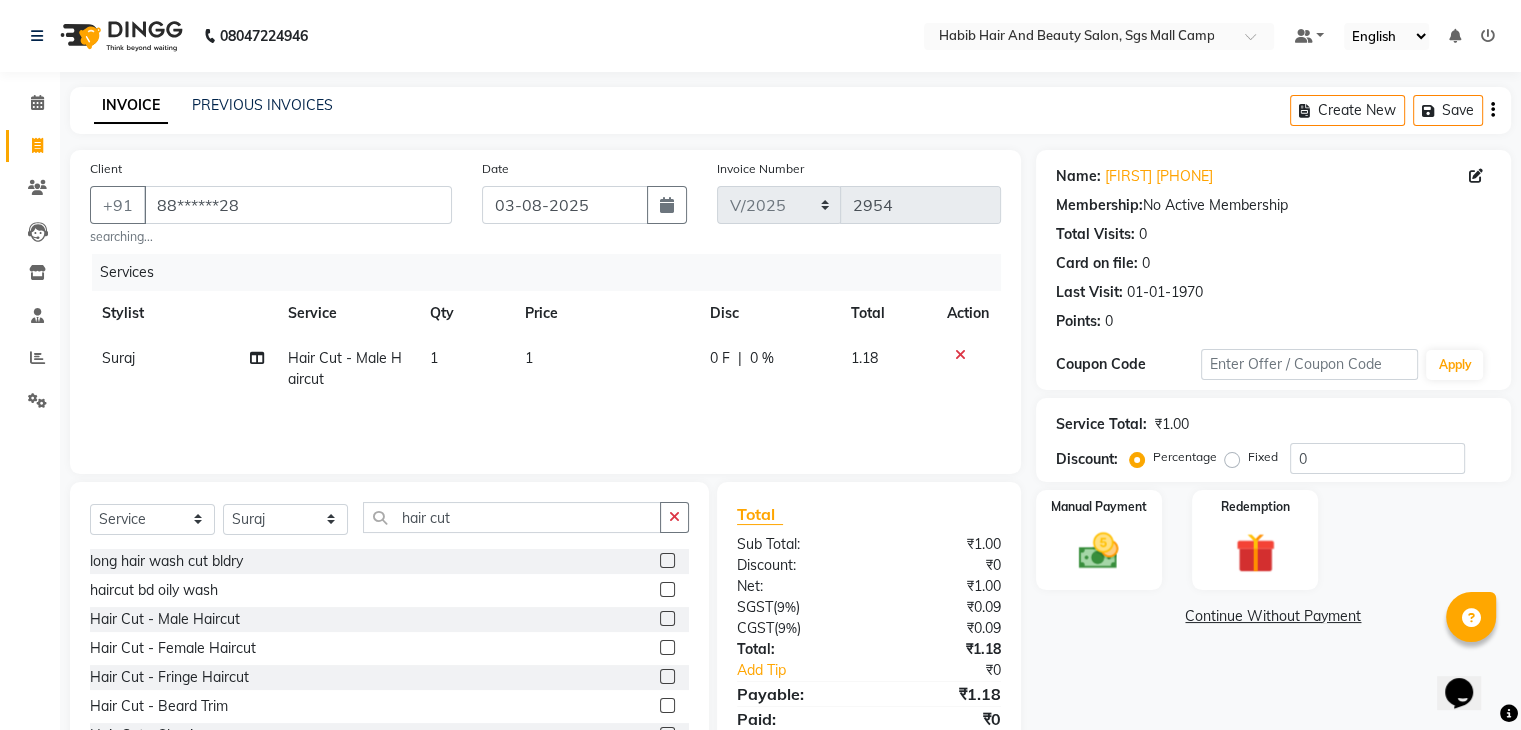 click on "1" 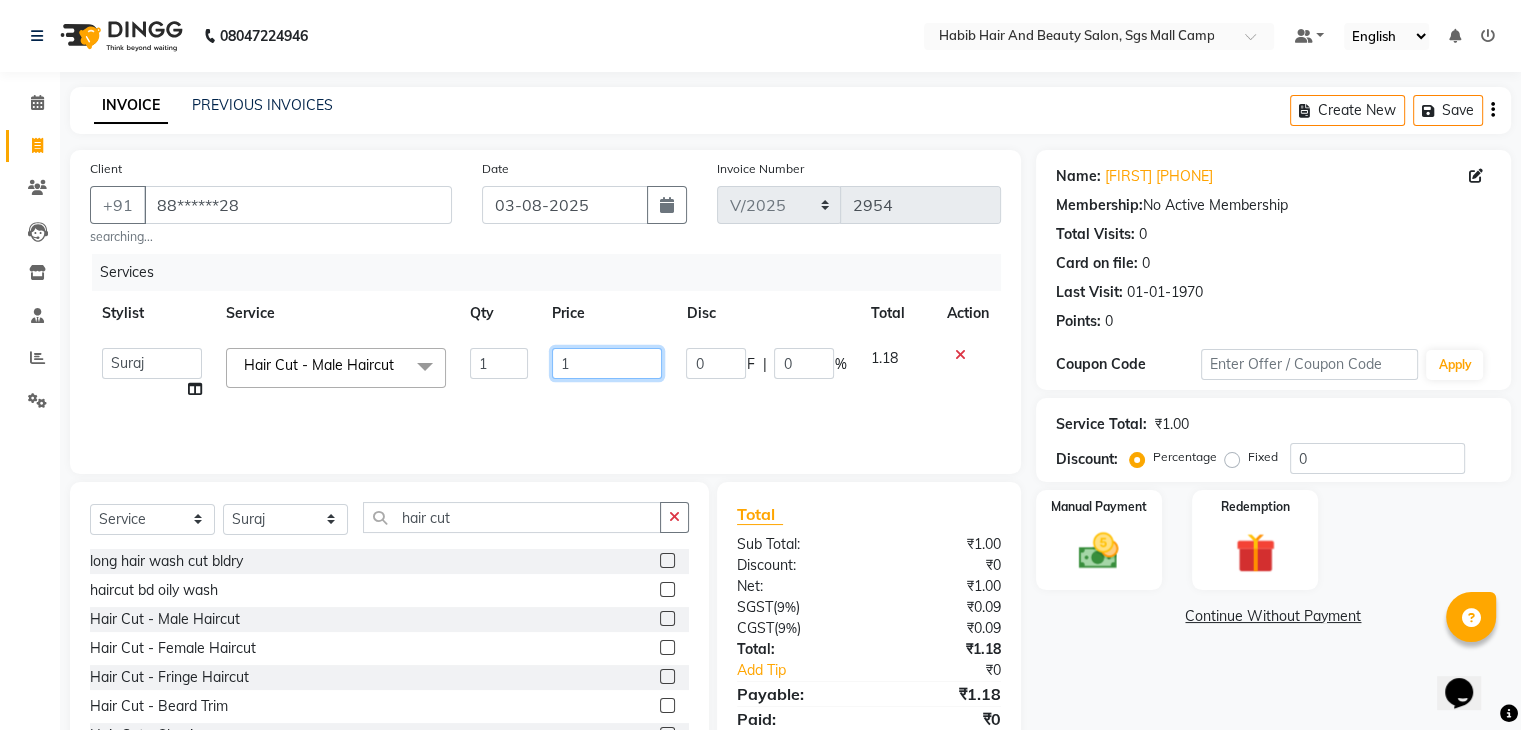 click on "1" 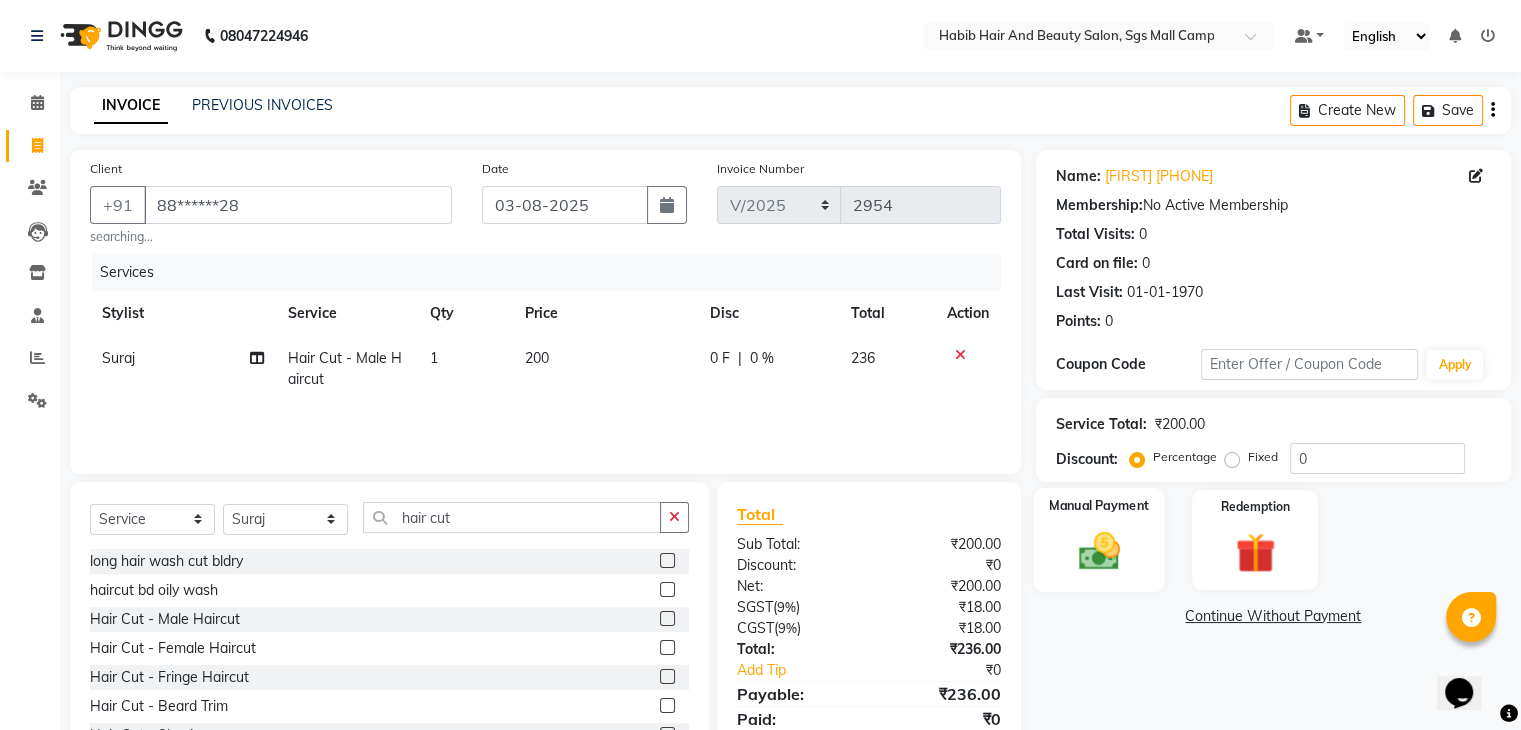 click on "Manual Payment" 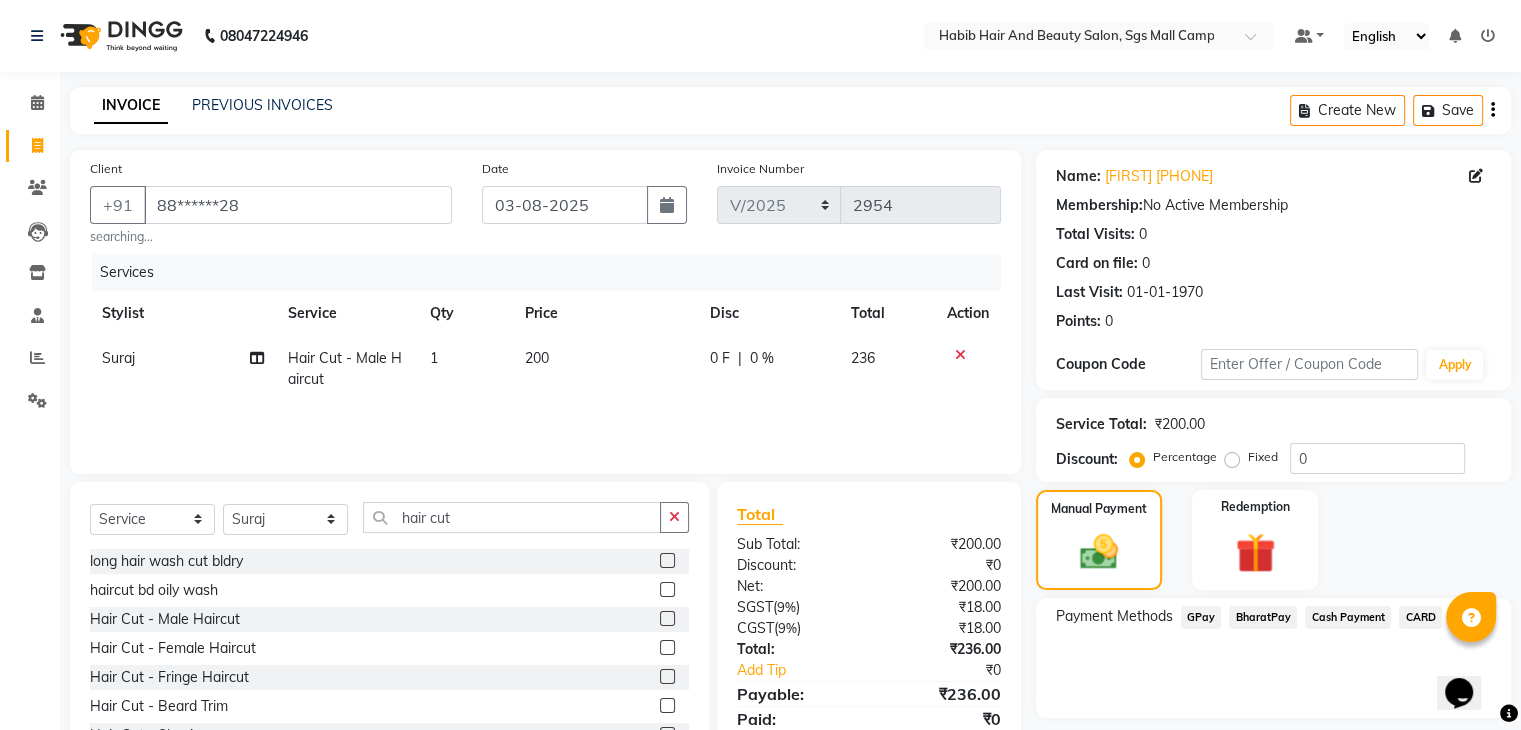 click on "BharatPay" 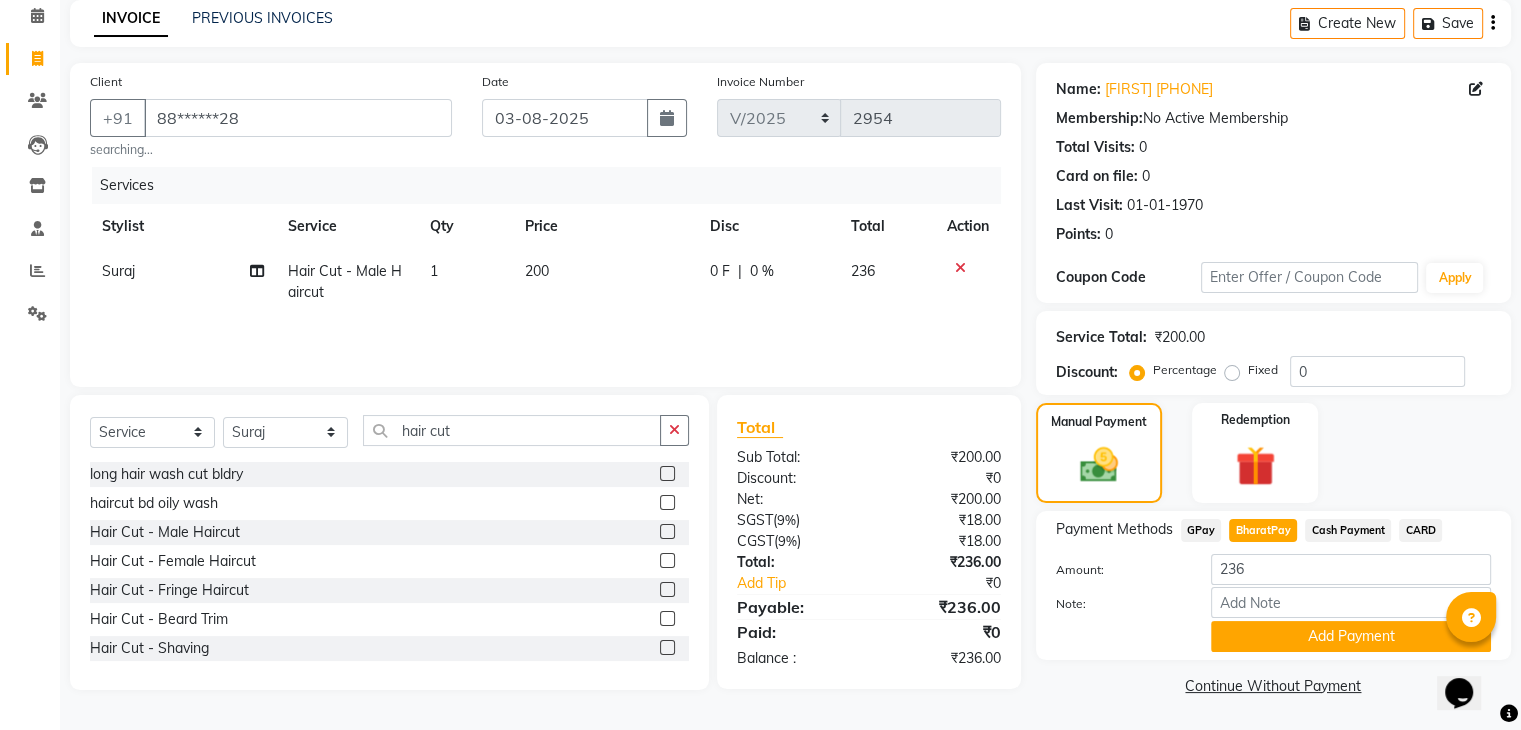 scroll, scrollTop: 89, scrollLeft: 0, axis: vertical 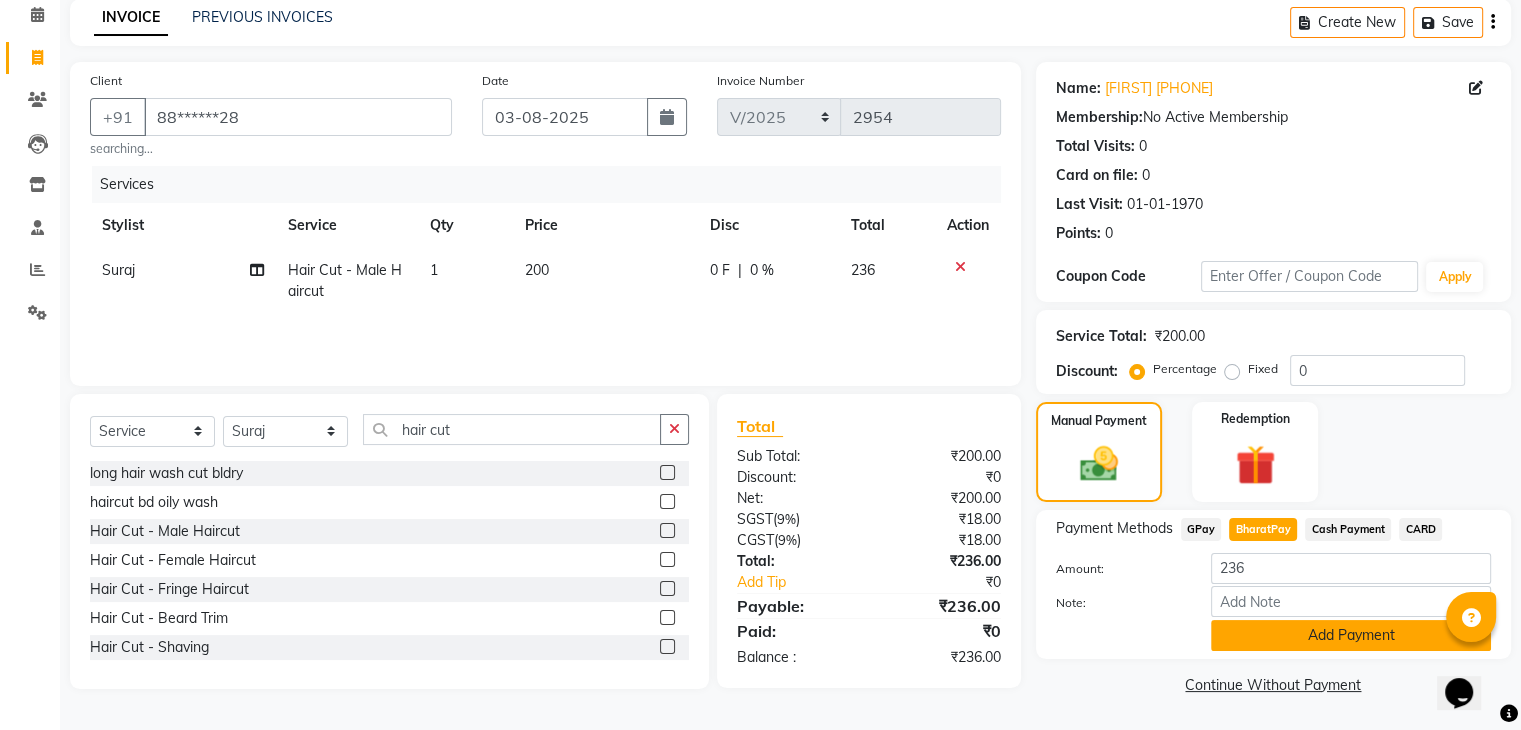 click on "Add Payment" 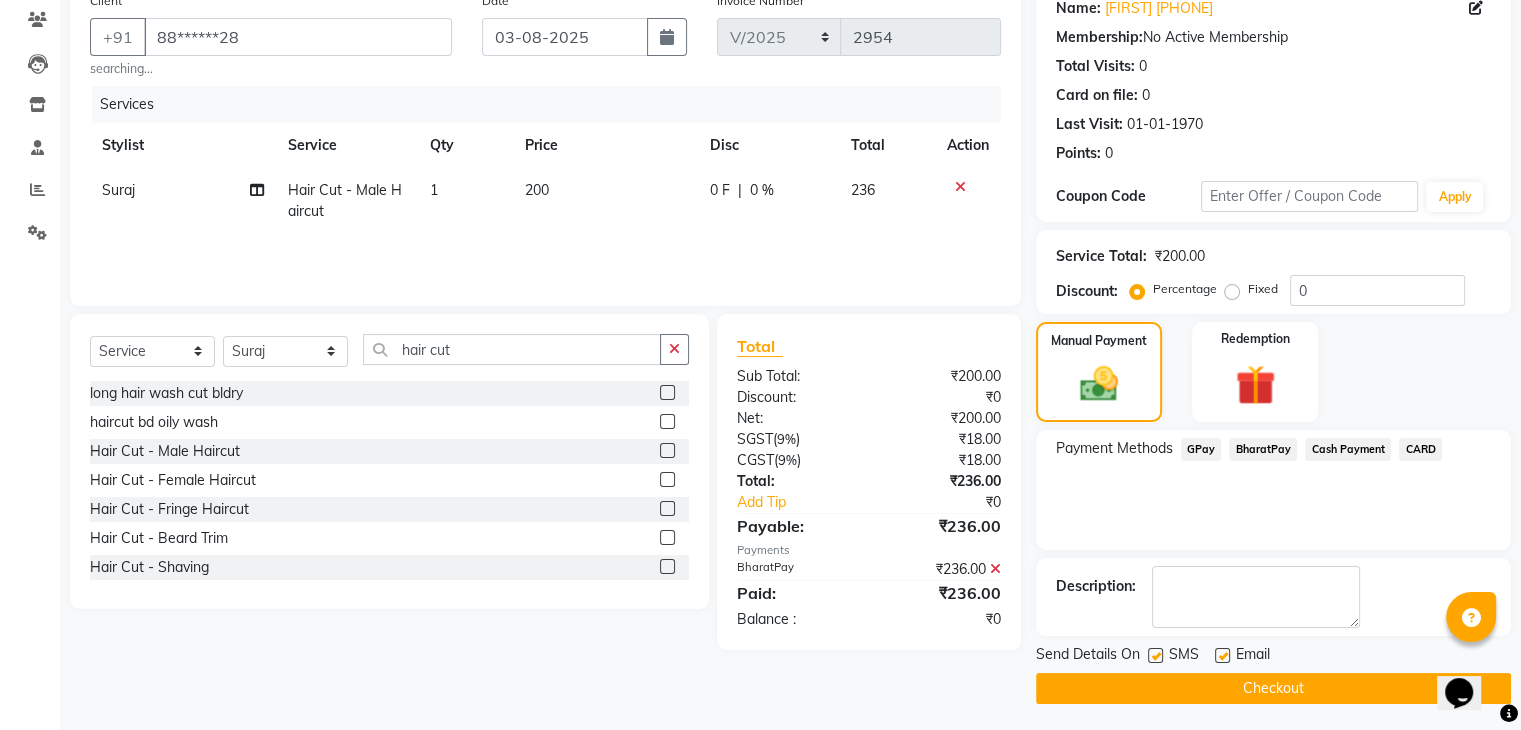 scroll, scrollTop: 171, scrollLeft: 0, axis: vertical 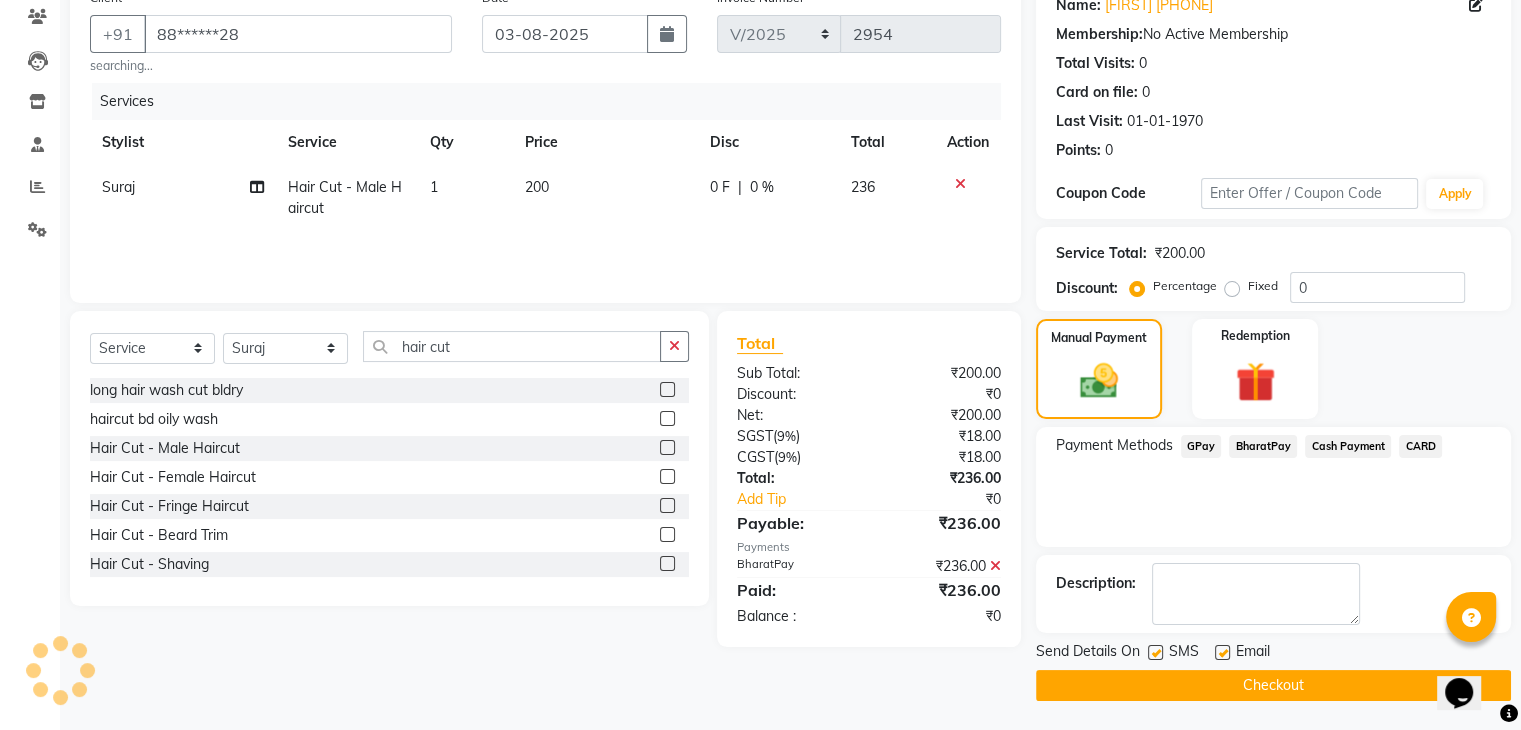 click on "Checkout" 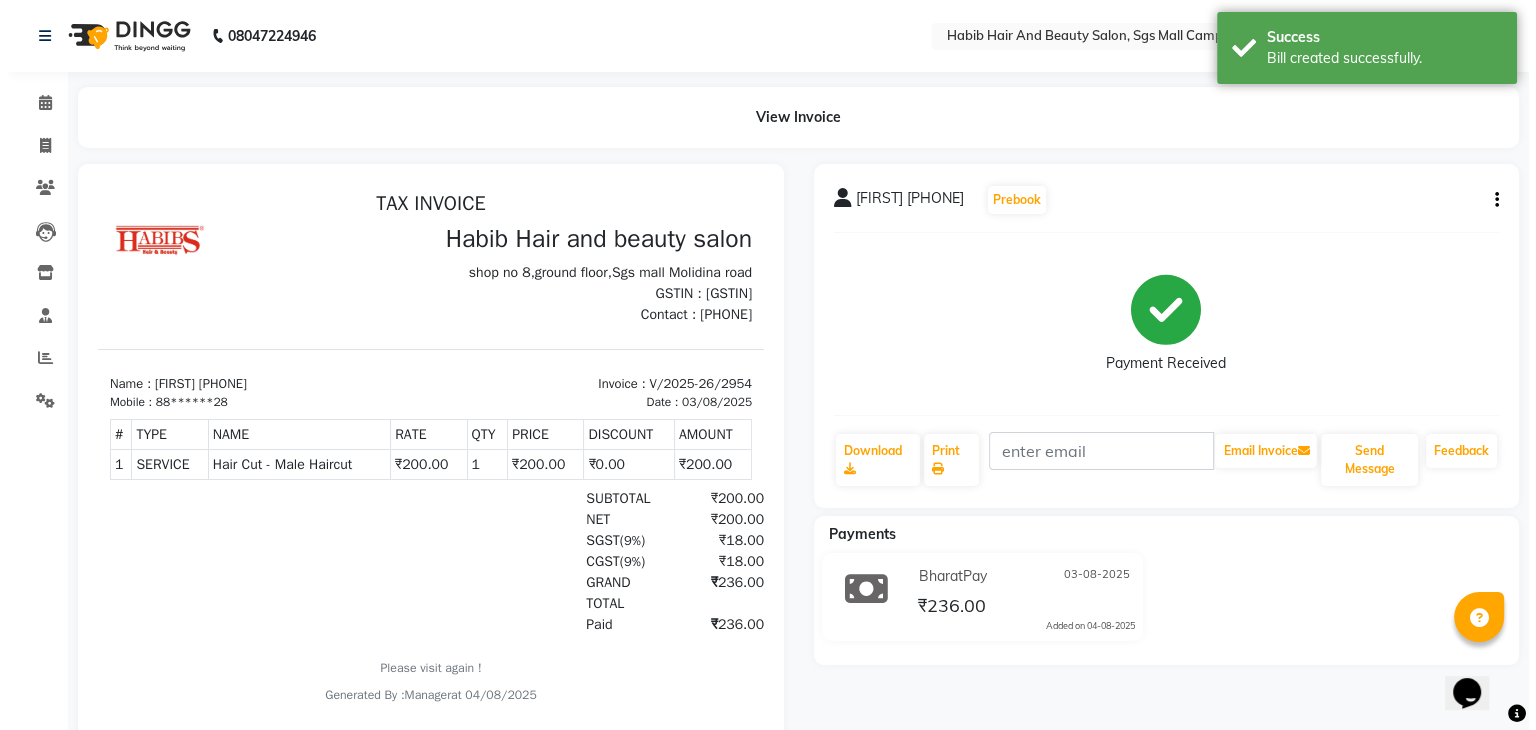 scroll, scrollTop: 0, scrollLeft: 0, axis: both 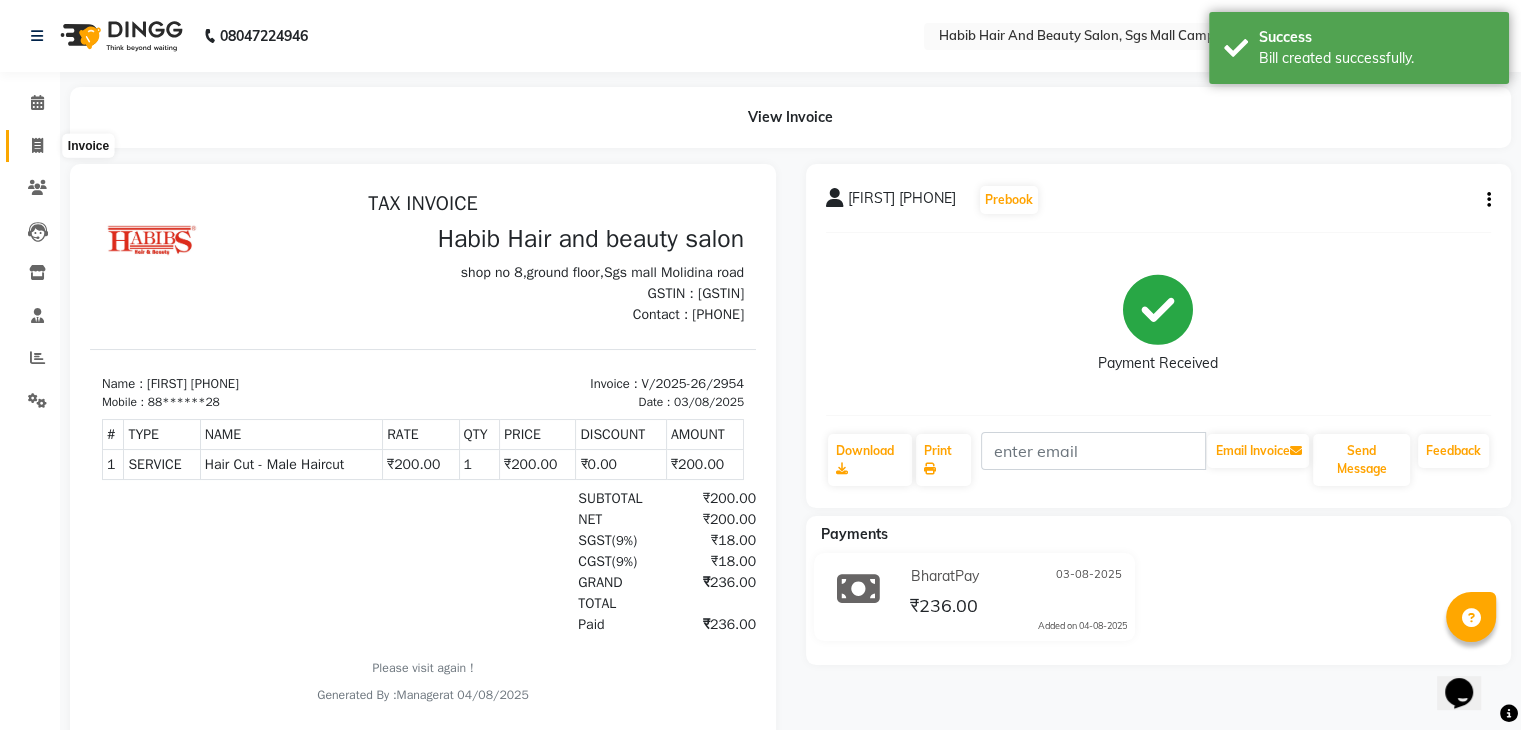 click 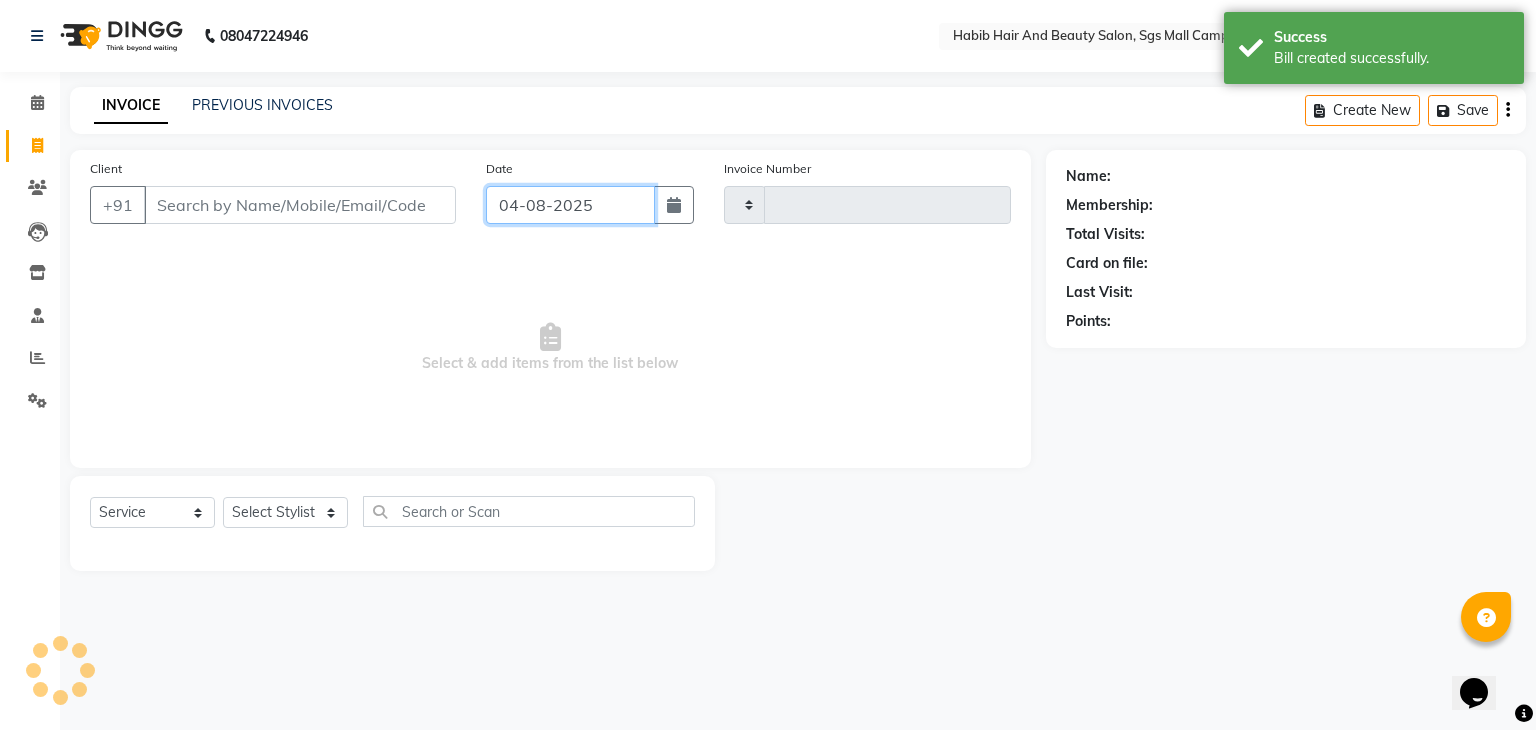 click on "04-08-2025" 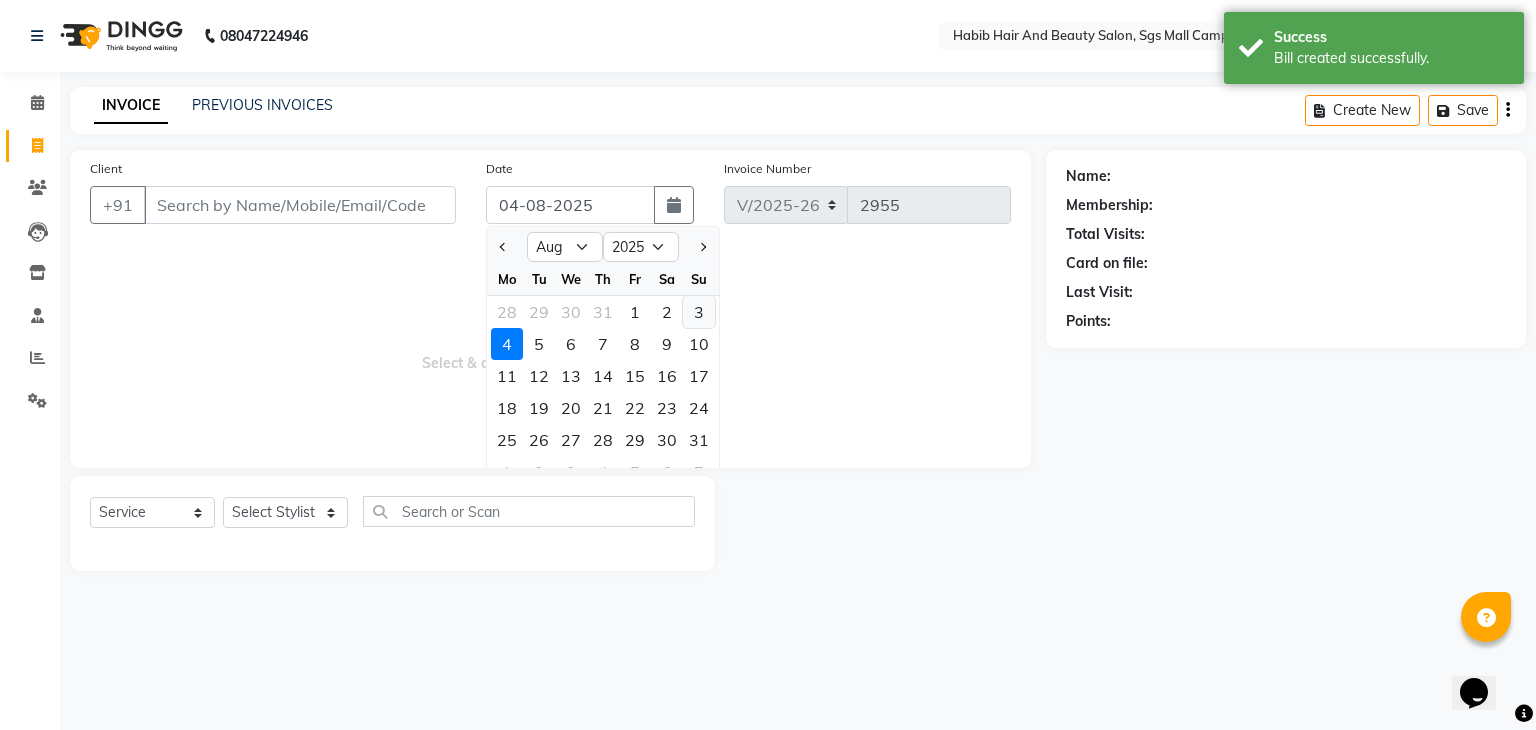 click on "3" 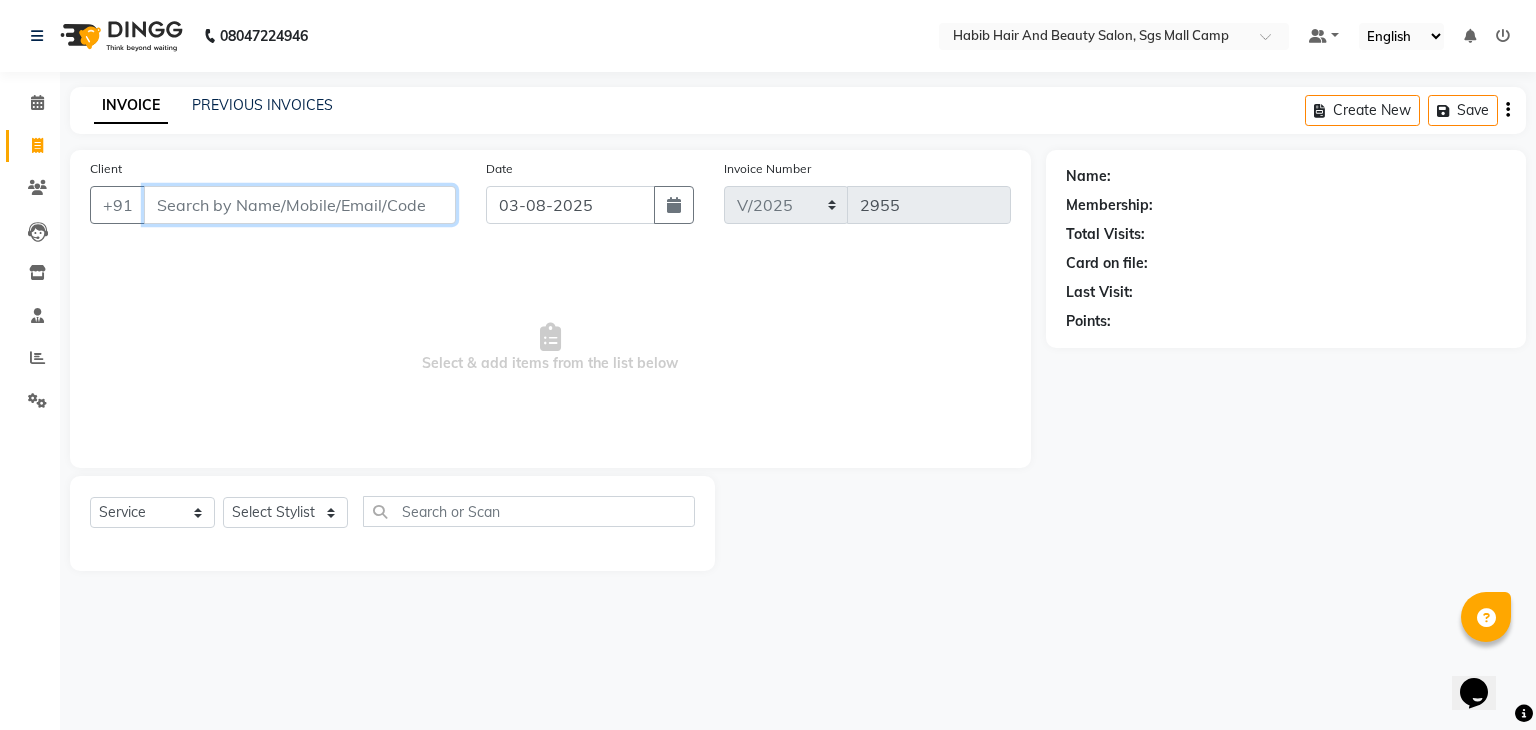 click on "Client" at bounding box center (300, 205) 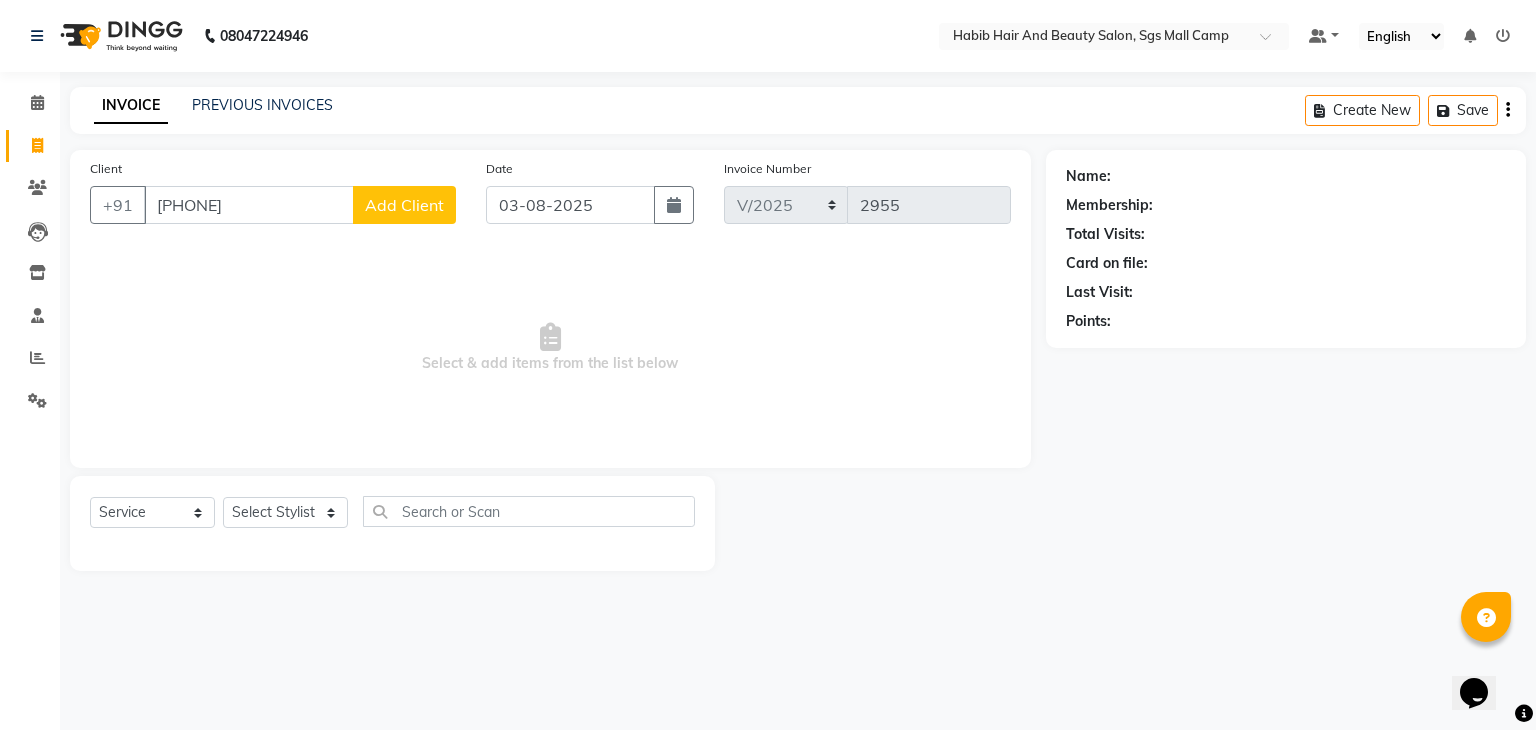 click on "Add Client" 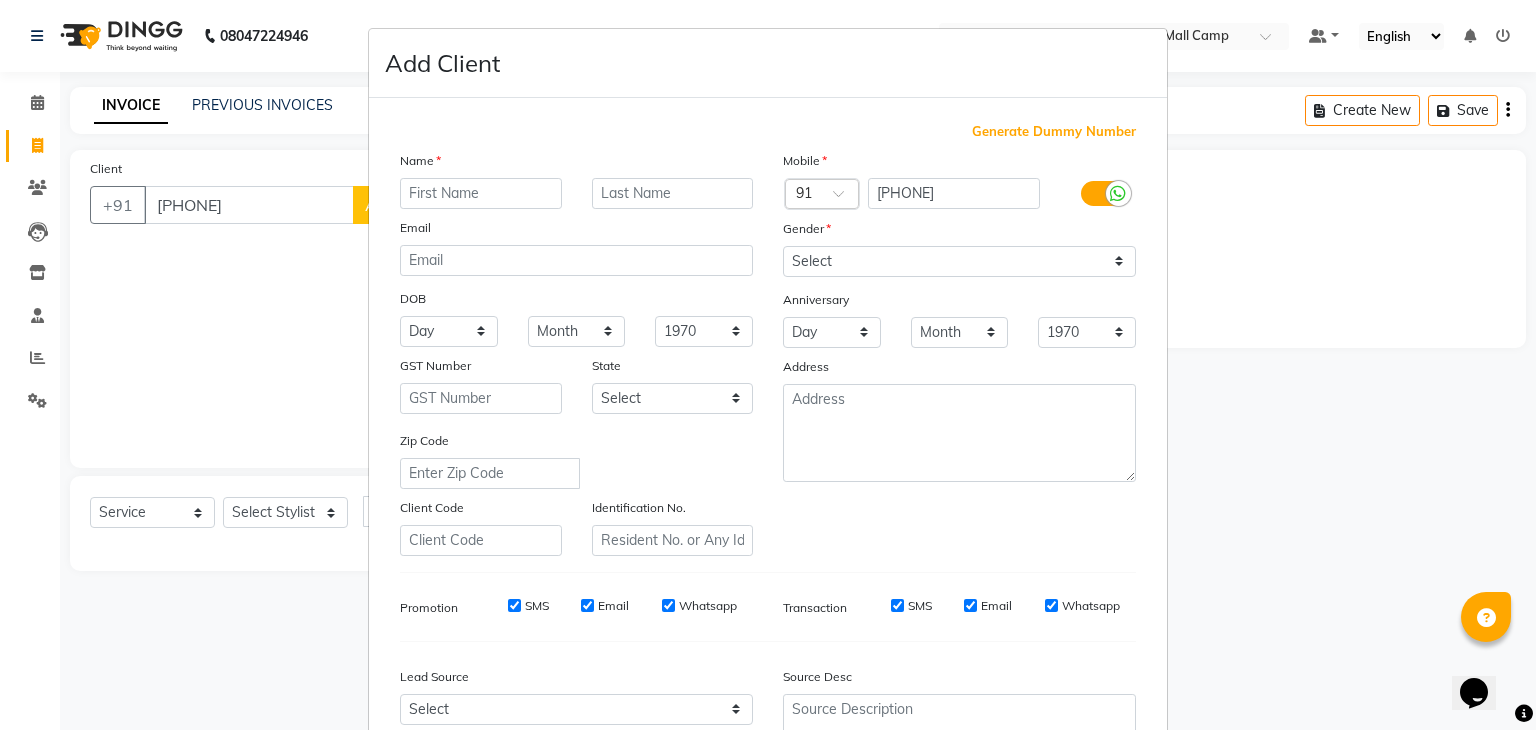 click at bounding box center [481, 193] 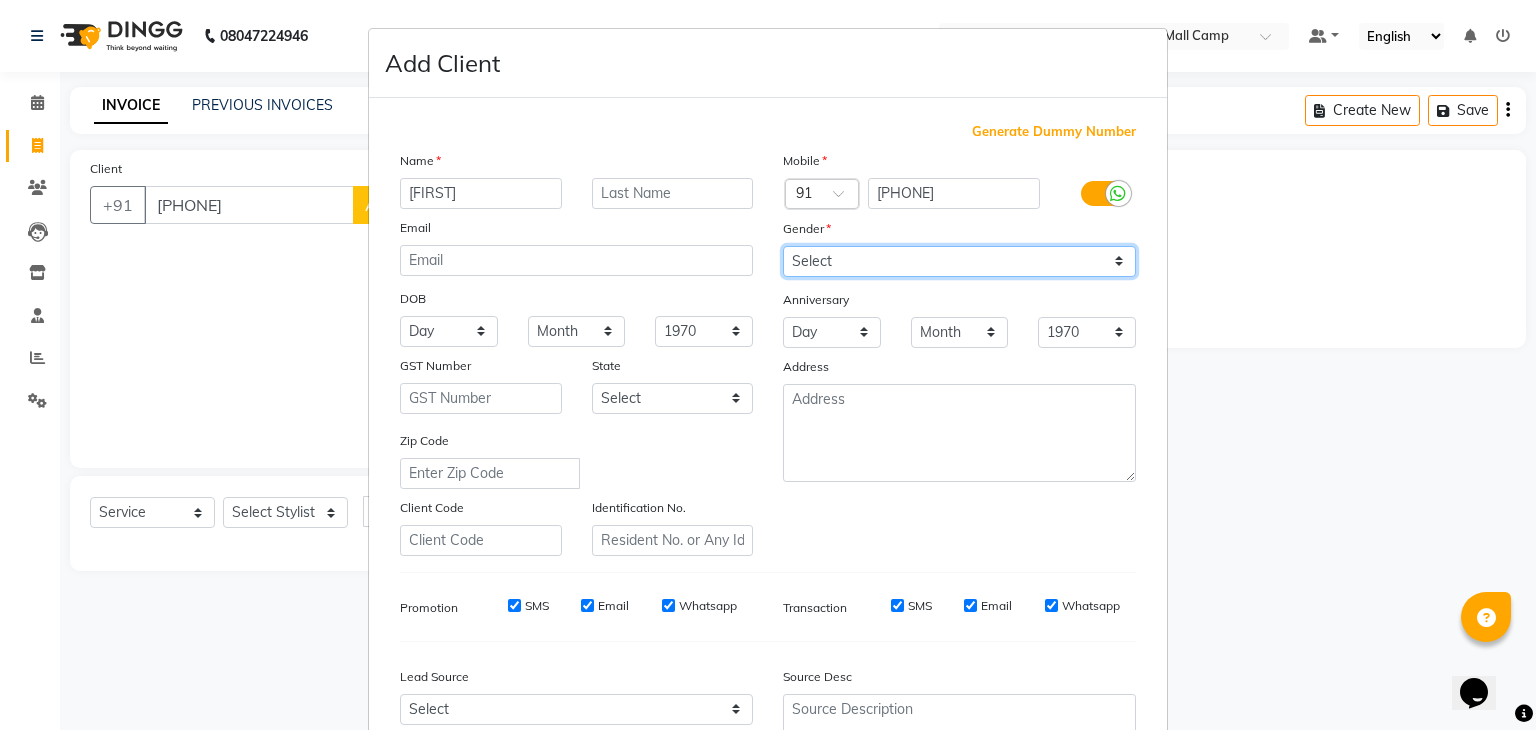 click on "Select Male Female Other Prefer Not To Say" at bounding box center [959, 261] 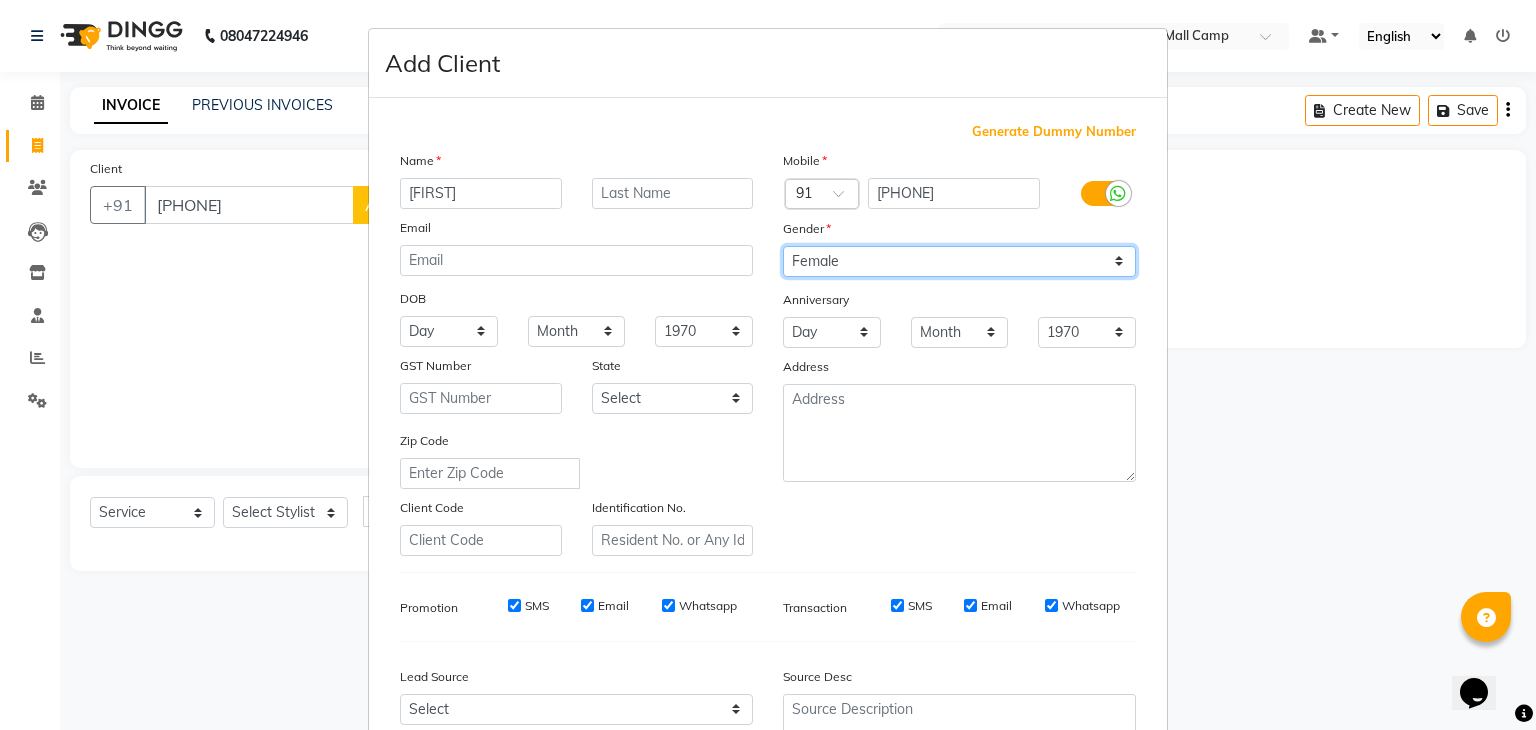 click on "Select Male Female Other Prefer Not To Say" at bounding box center (959, 261) 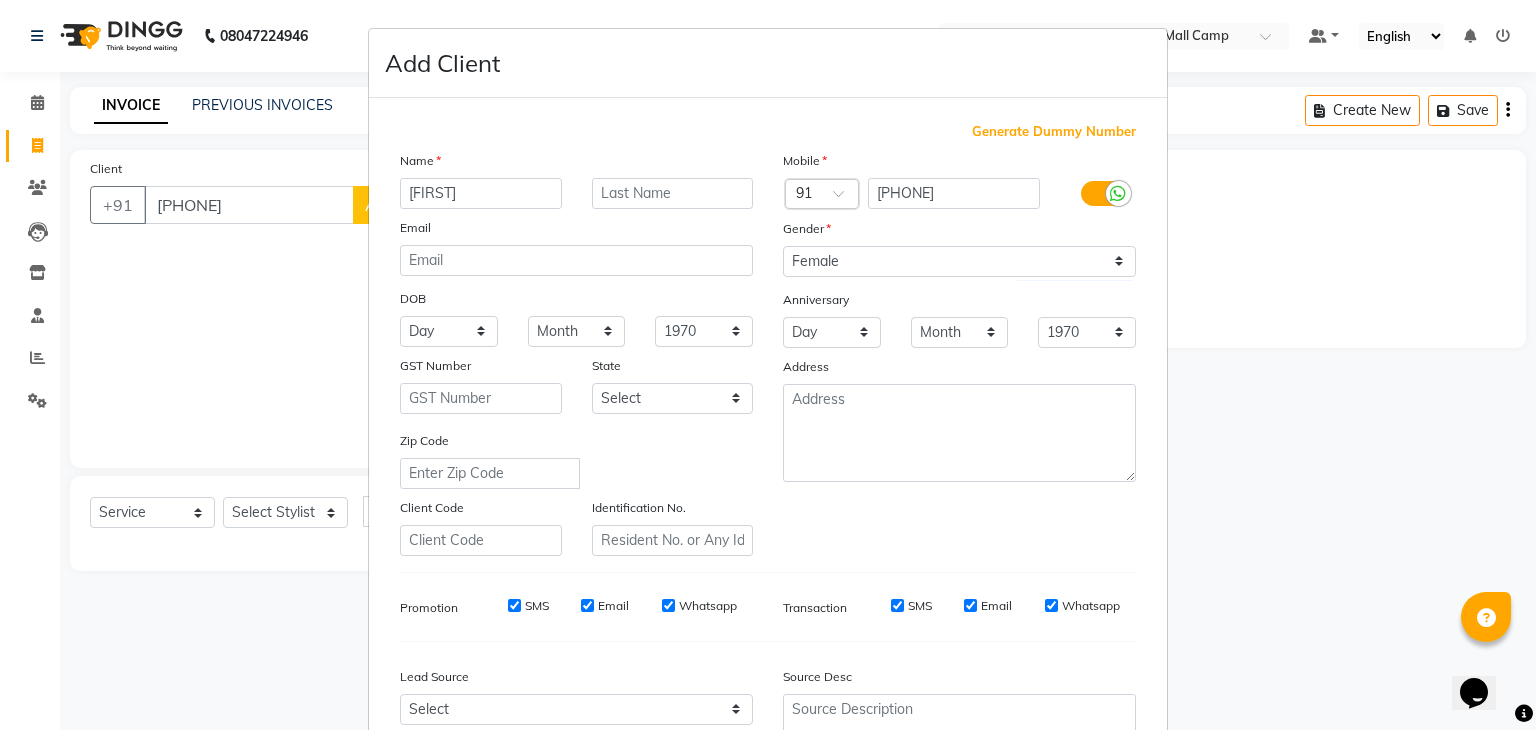 click on "Zip Code" at bounding box center [576, 459] 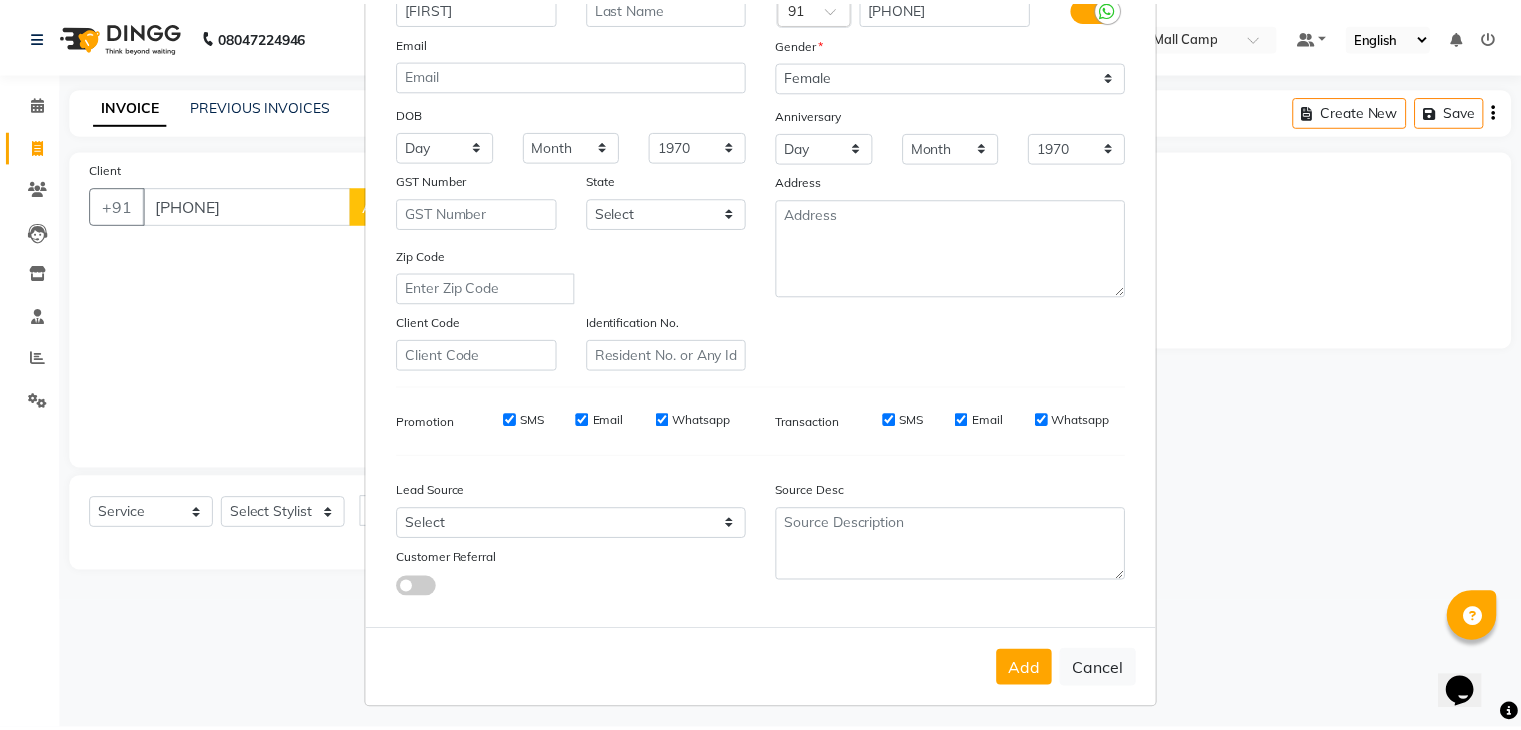 scroll, scrollTop: 200, scrollLeft: 0, axis: vertical 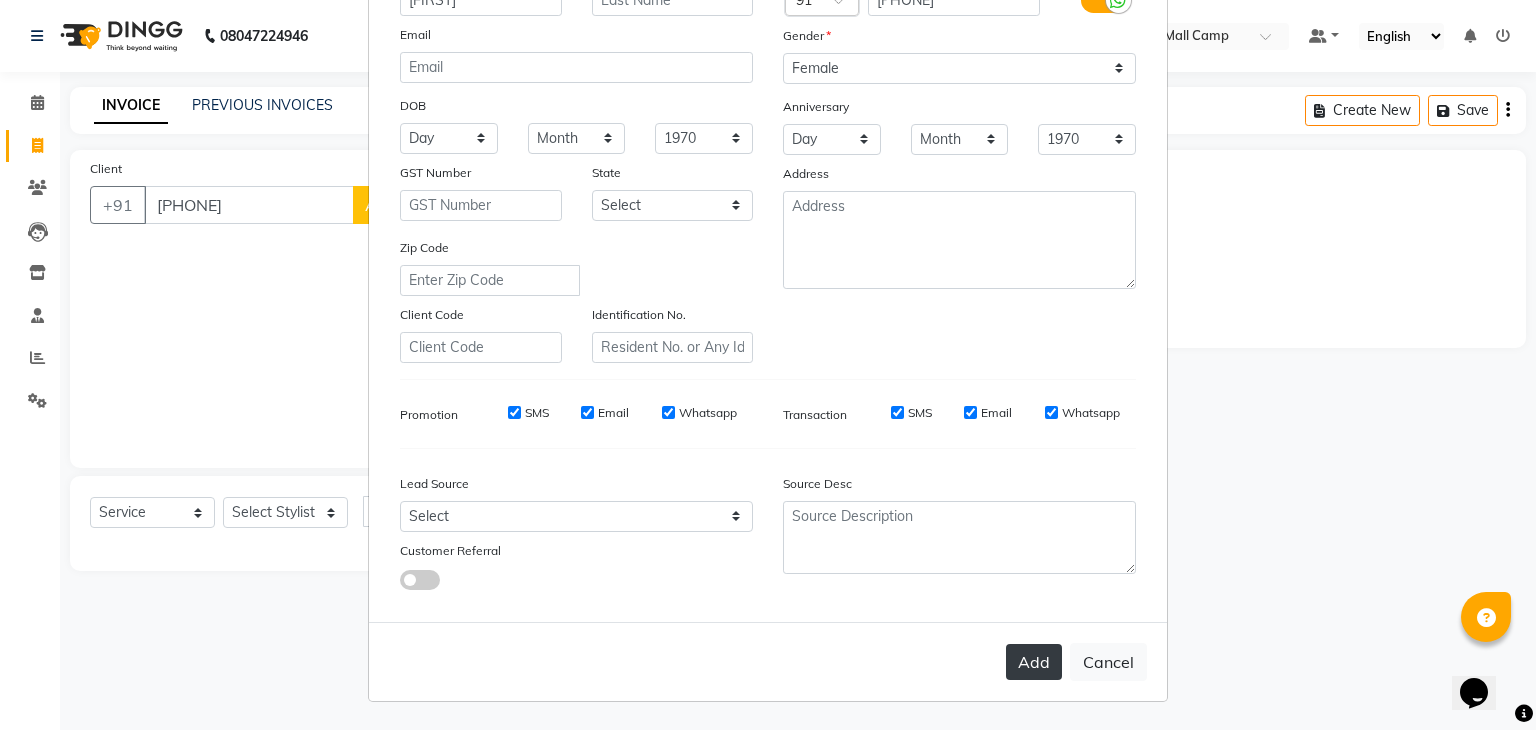 click on "Add" at bounding box center (1034, 662) 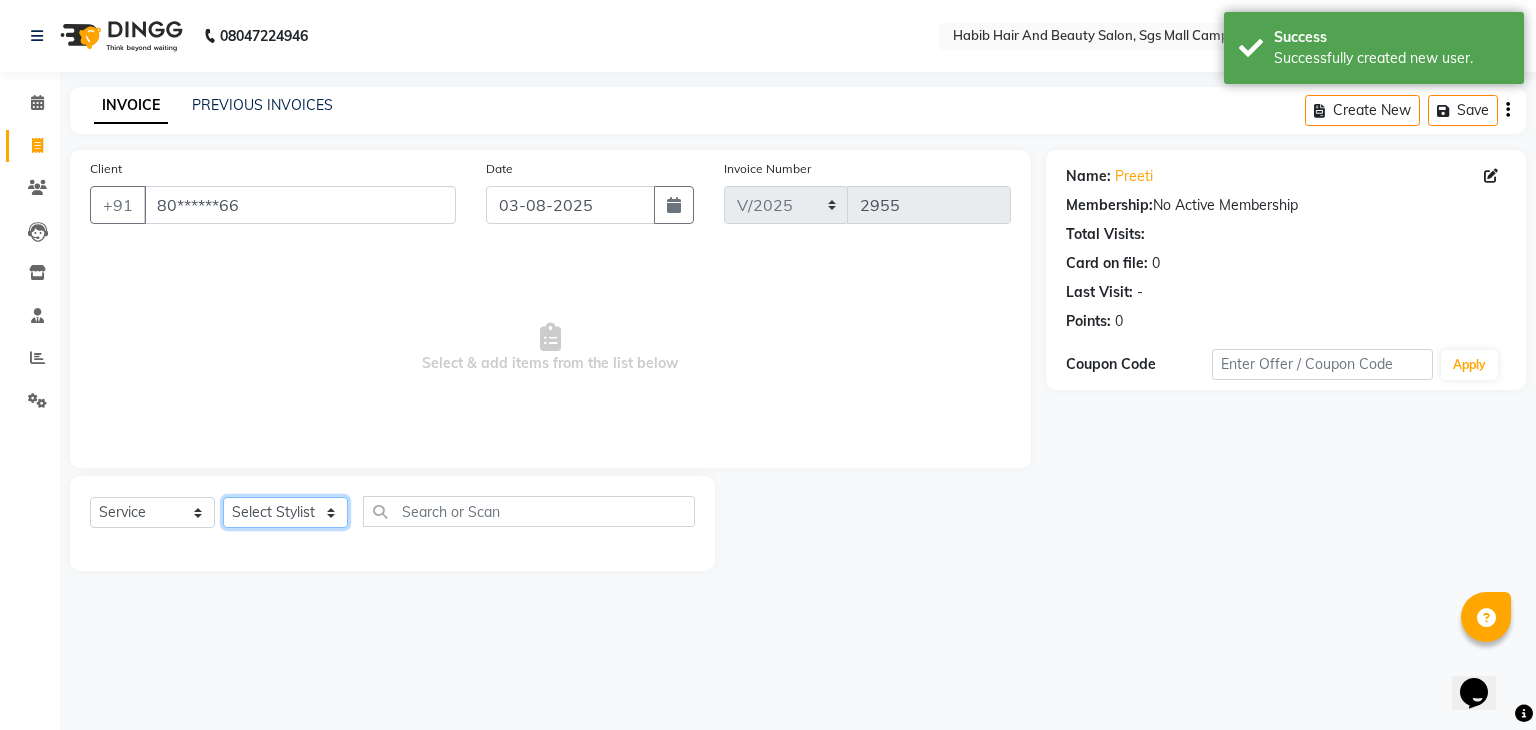 click on "Select Stylist akshay rajguru Avinash  Debojit Manager Micheal  sangeeta shilpa sujal Suraj  swapnil vishakha" 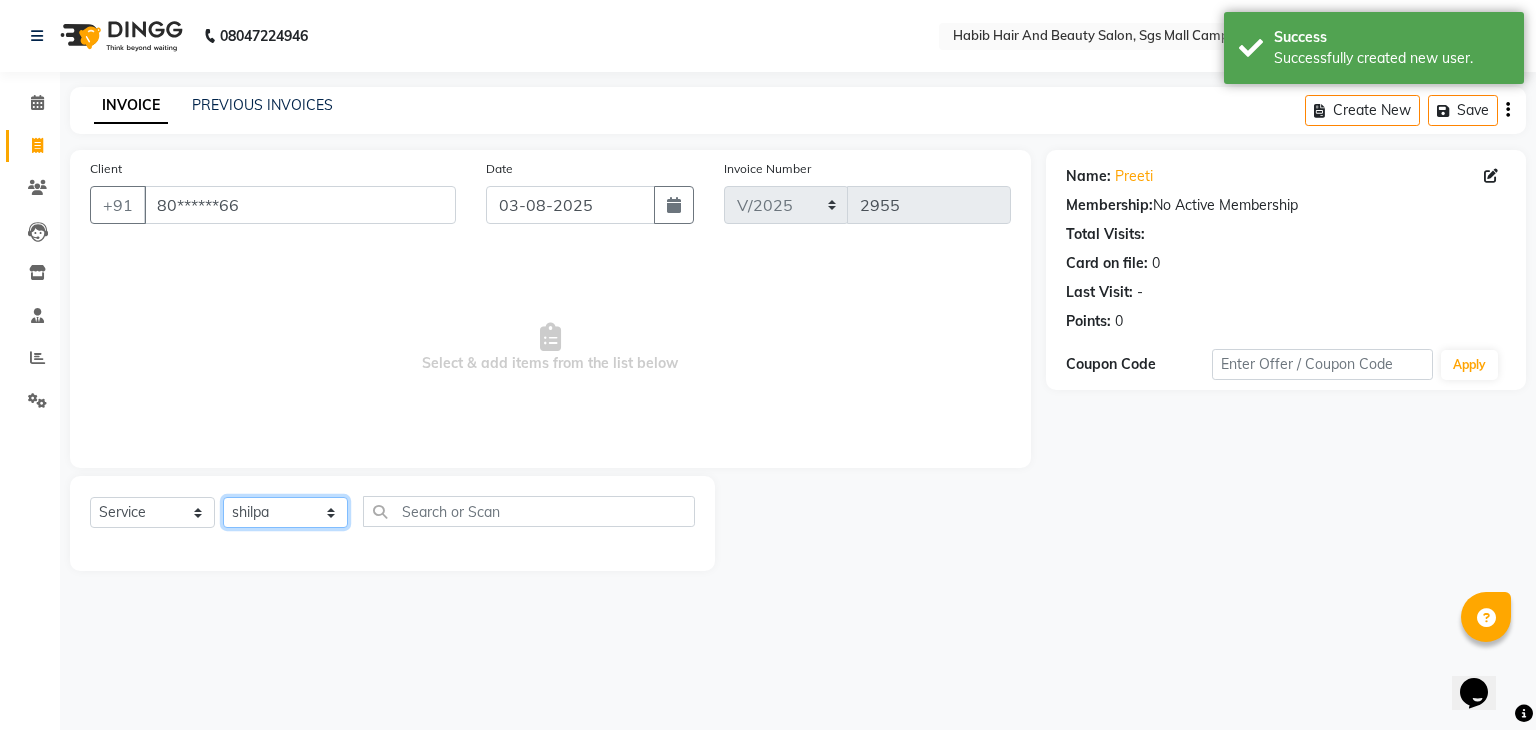 click on "Select Stylist akshay rajguru Avinash  Debojit Manager Micheal  sangeeta shilpa sujal Suraj  swapnil vishakha" 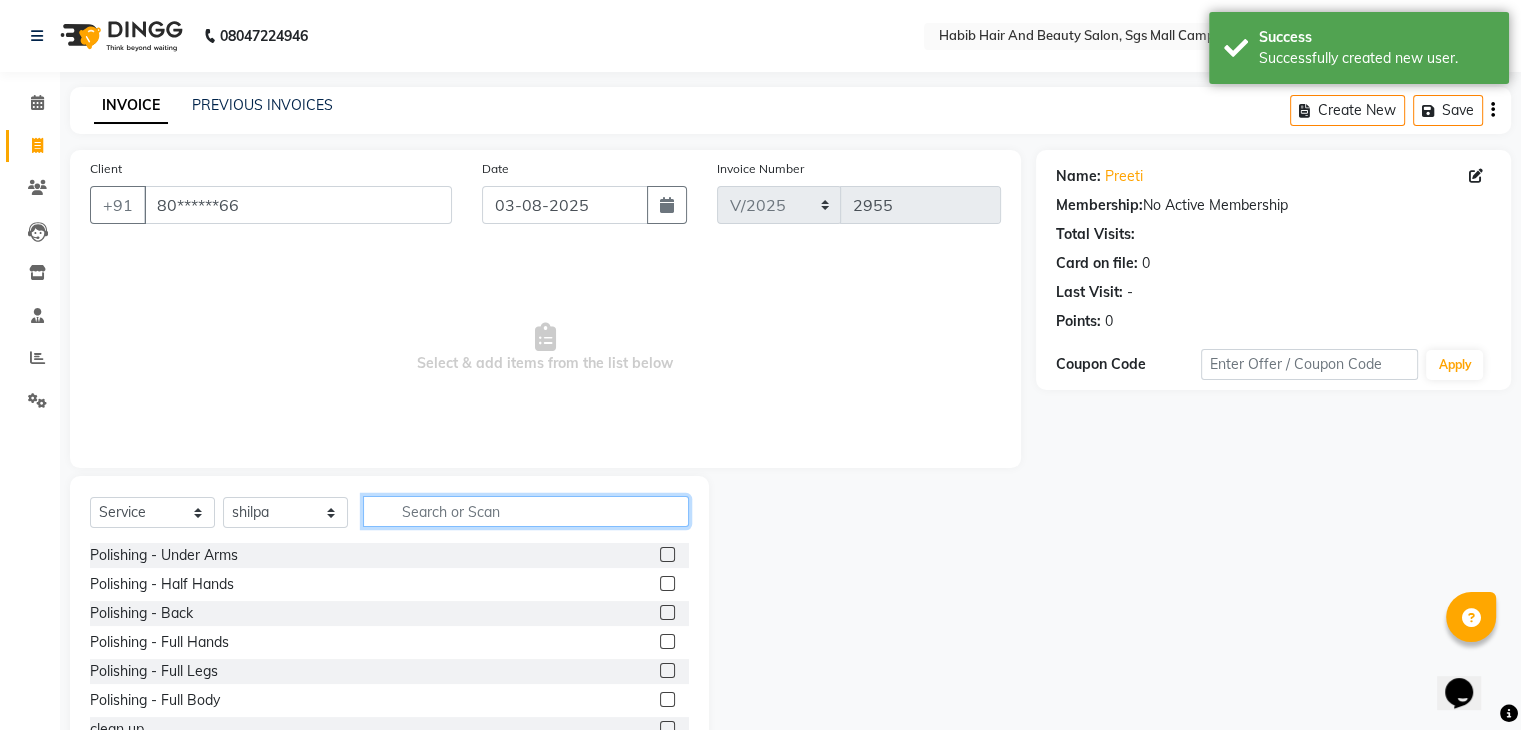 click 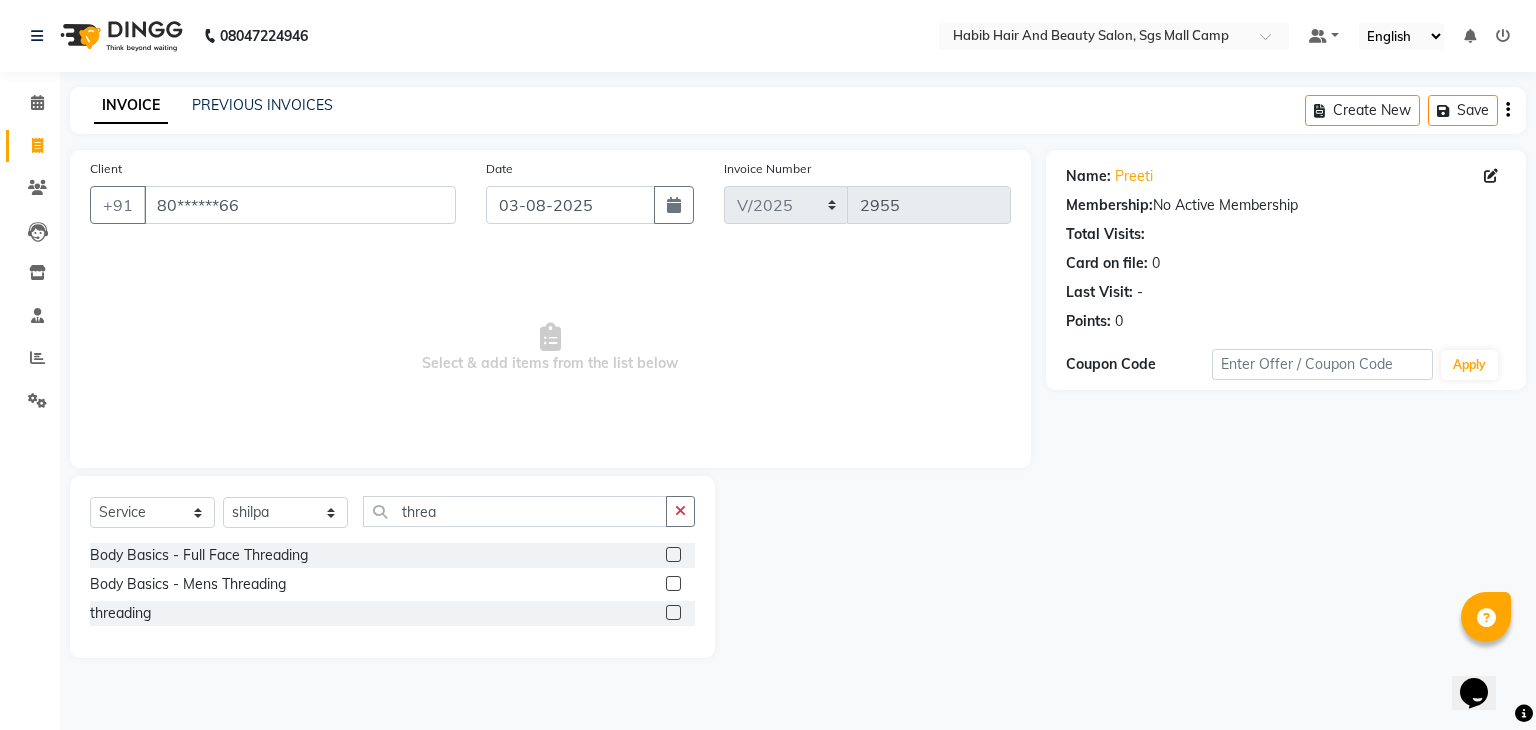 click on "threading" 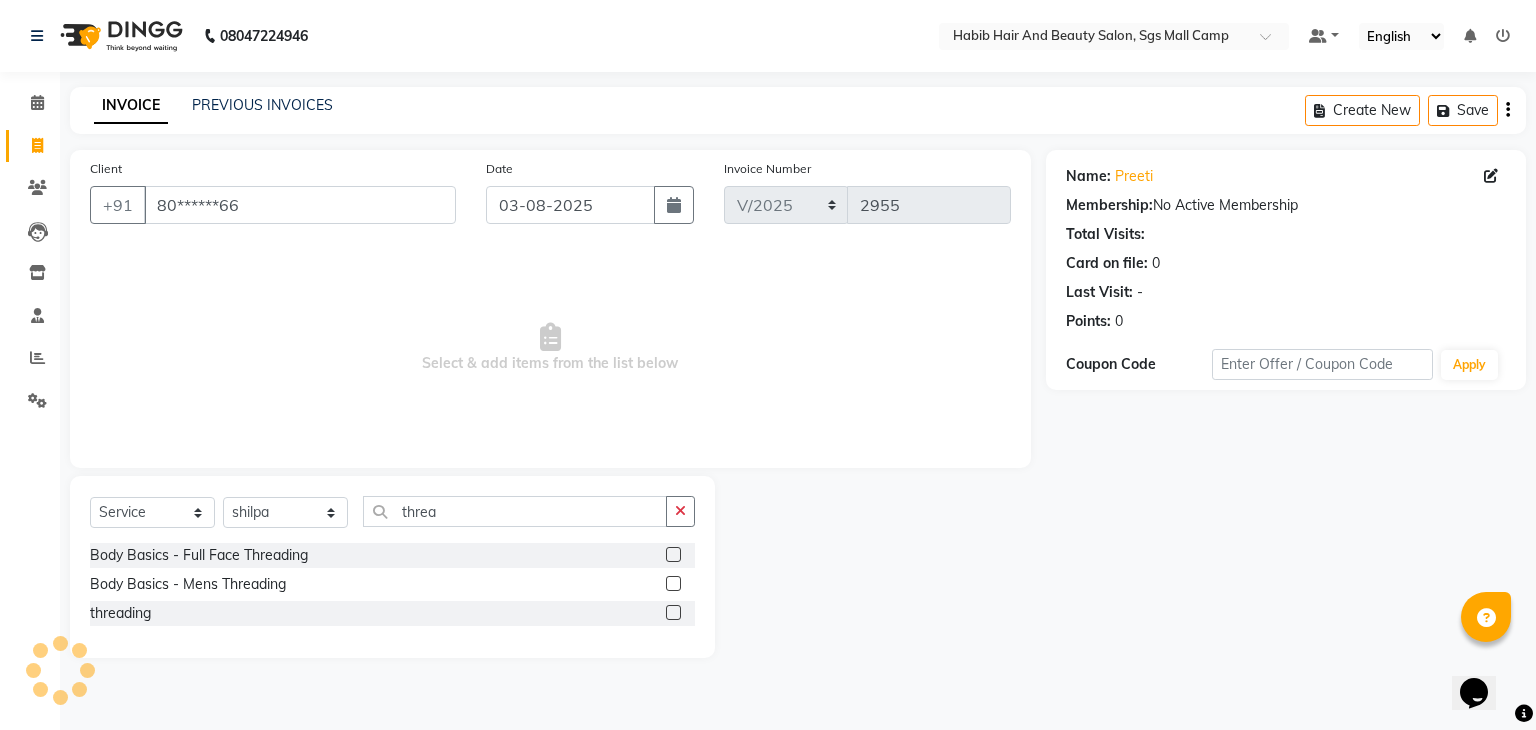 click 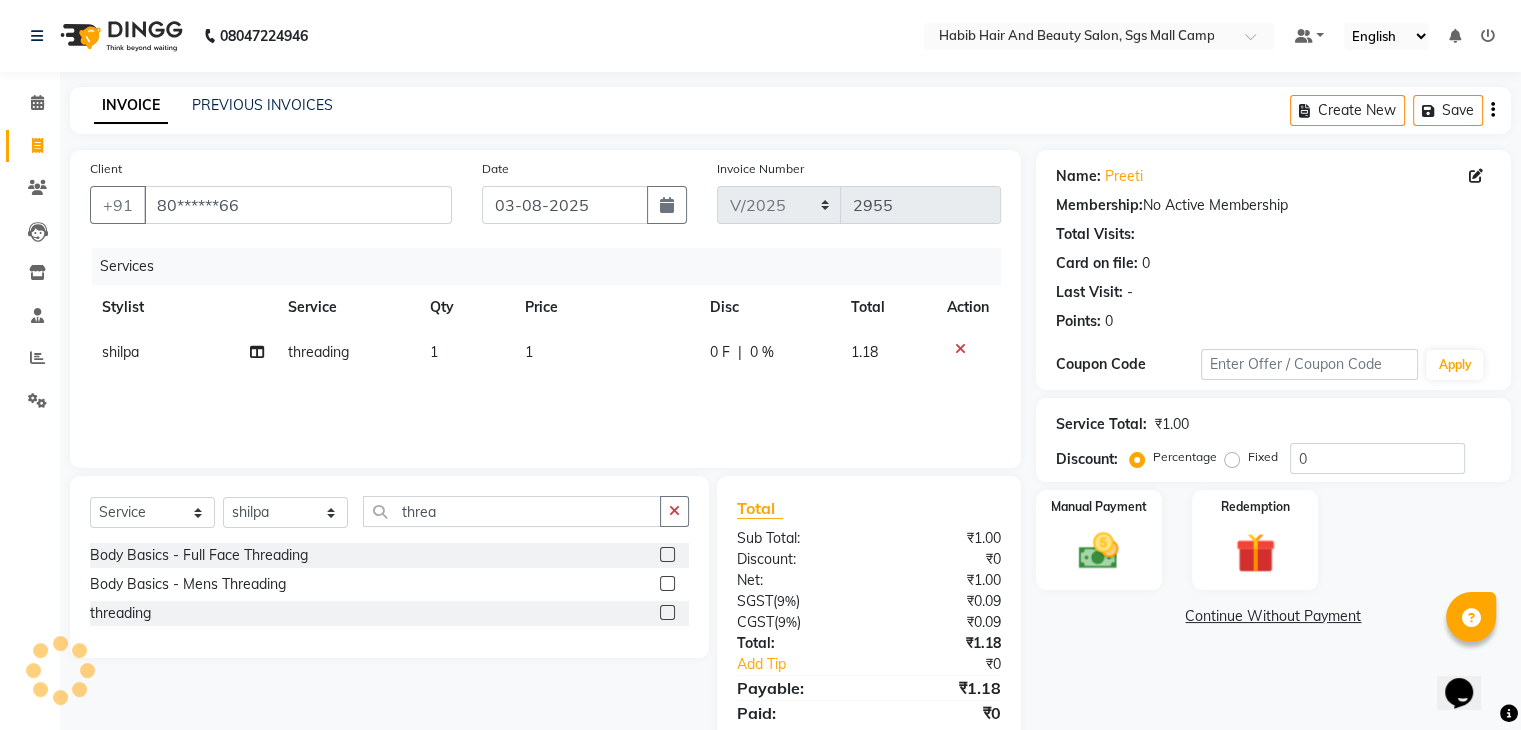 click on "1" 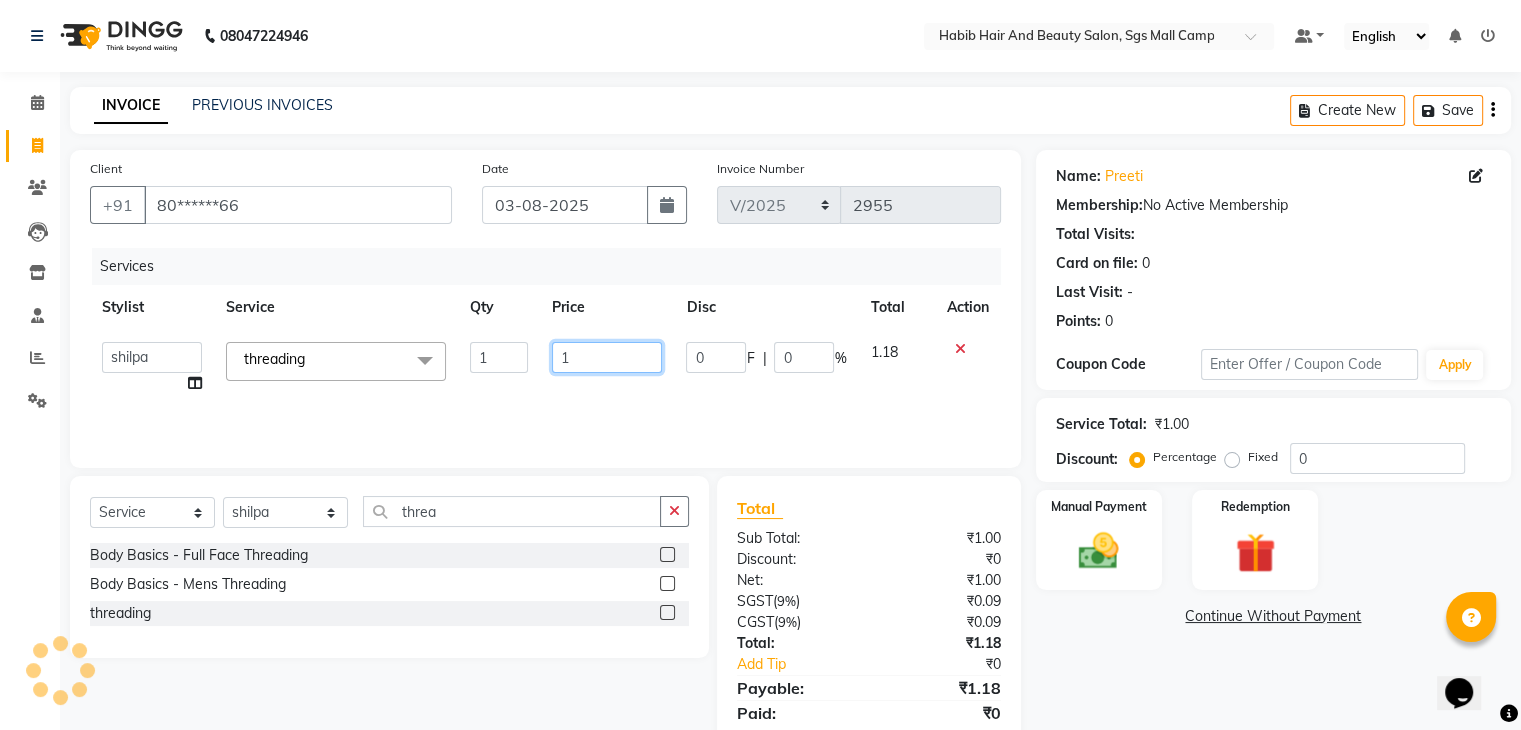 click on "1" 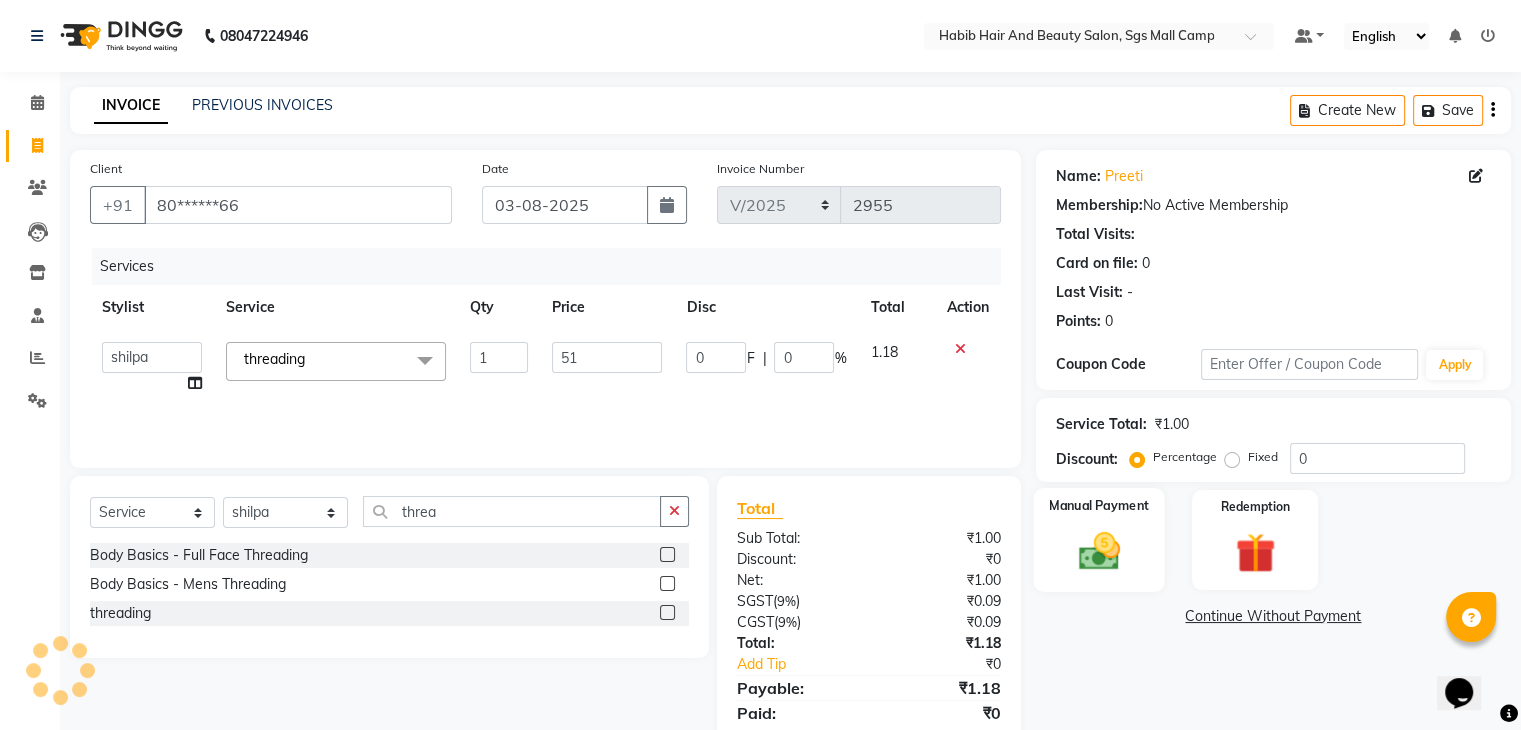 click on "Manual Payment" 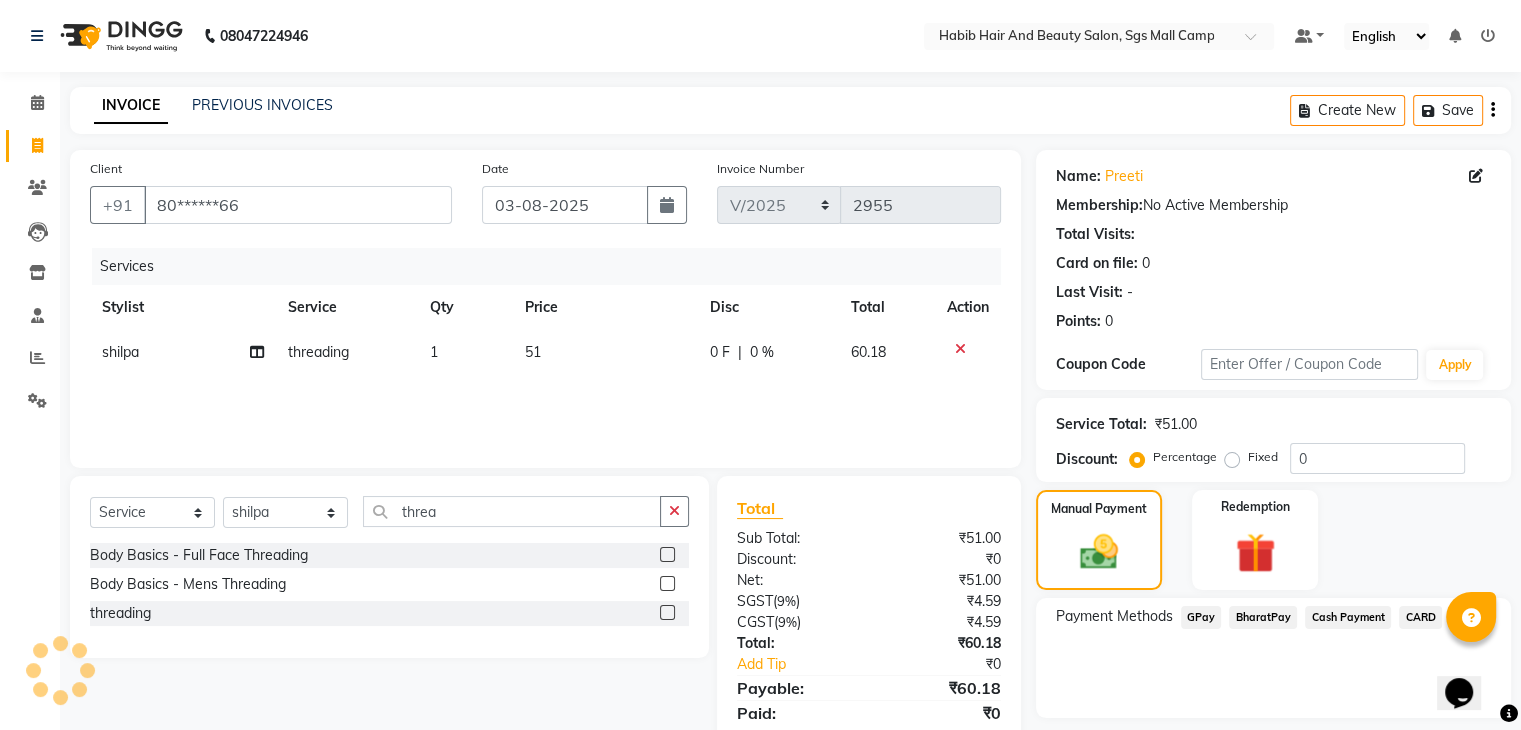 click on "BharatPay" 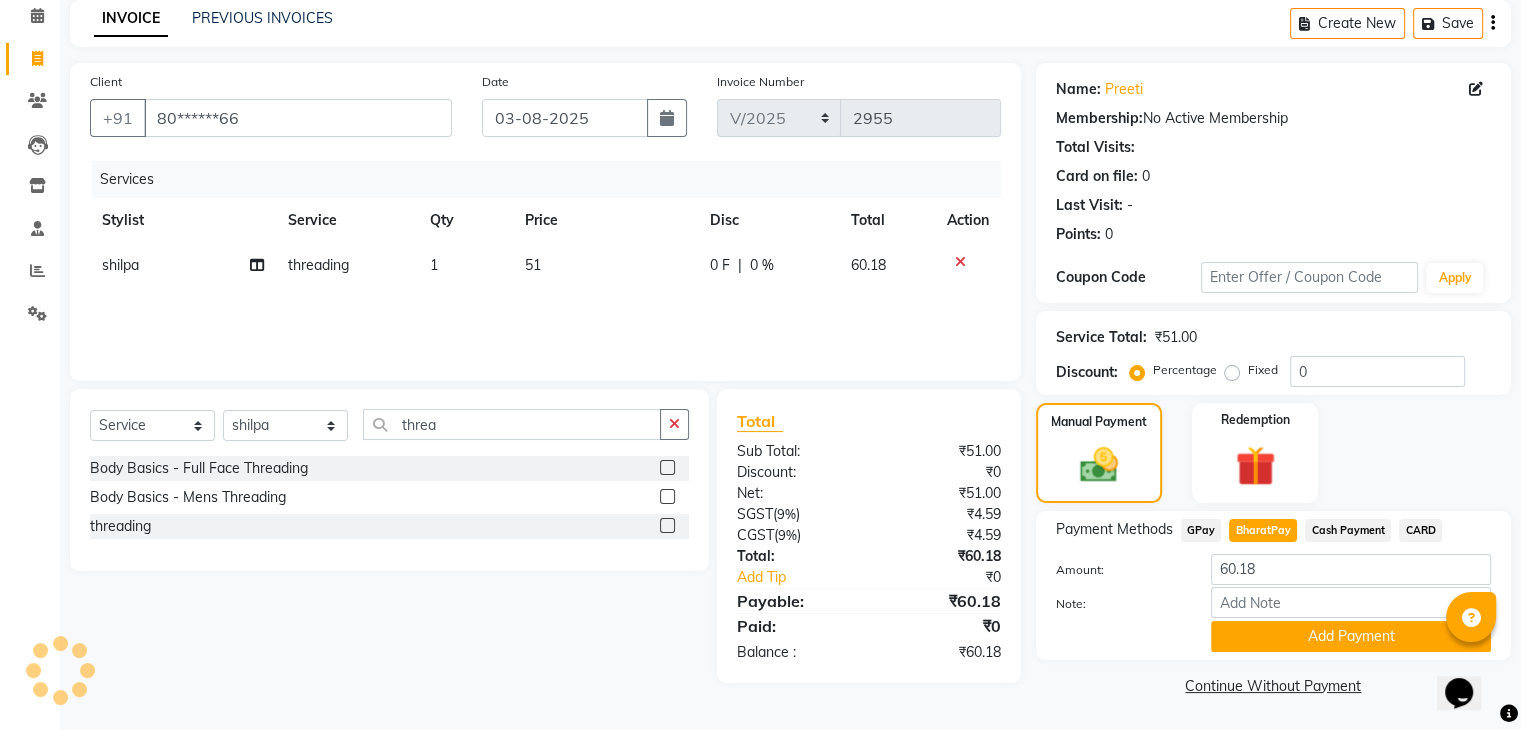 scroll, scrollTop: 89, scrollLeft: 0, axis: vertical 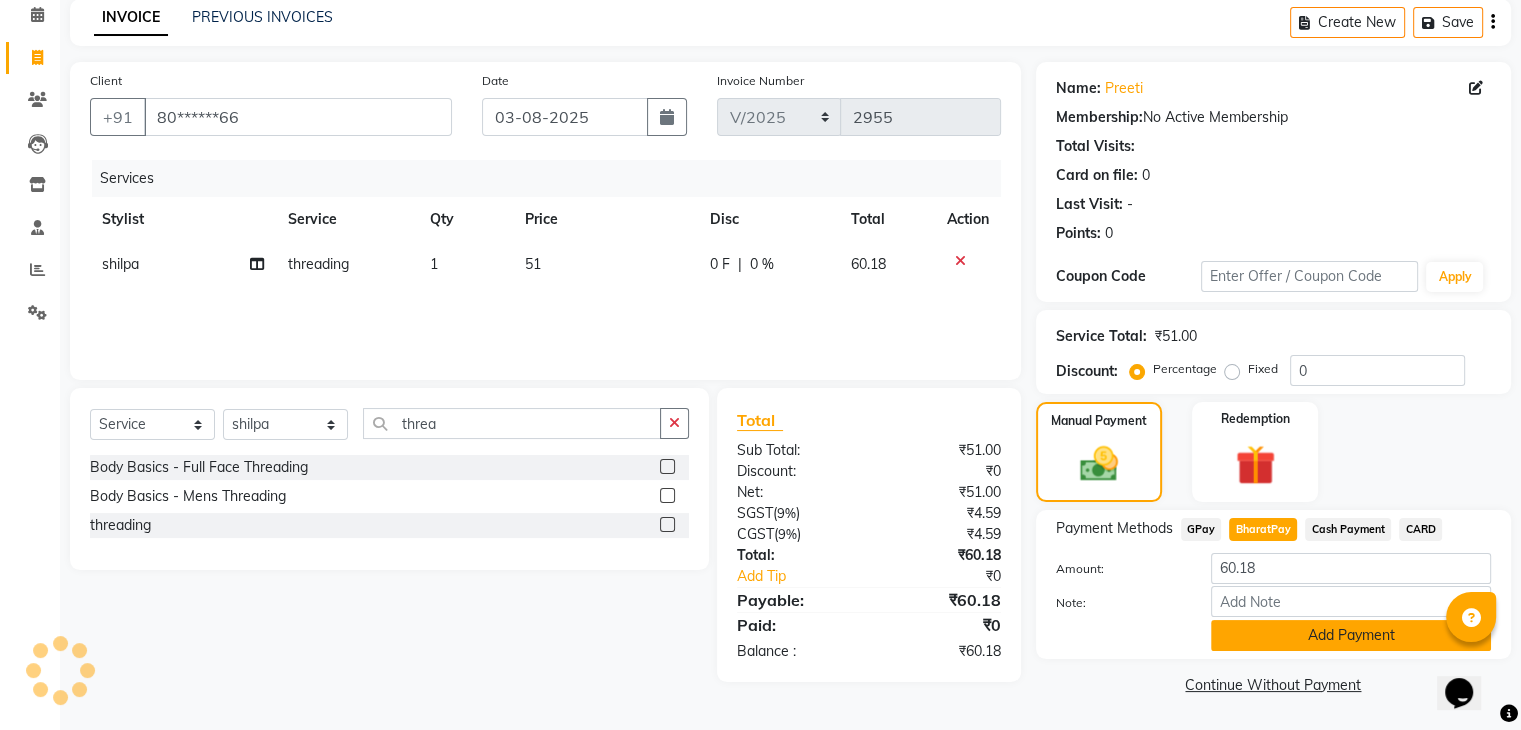 click on "Add Payment" 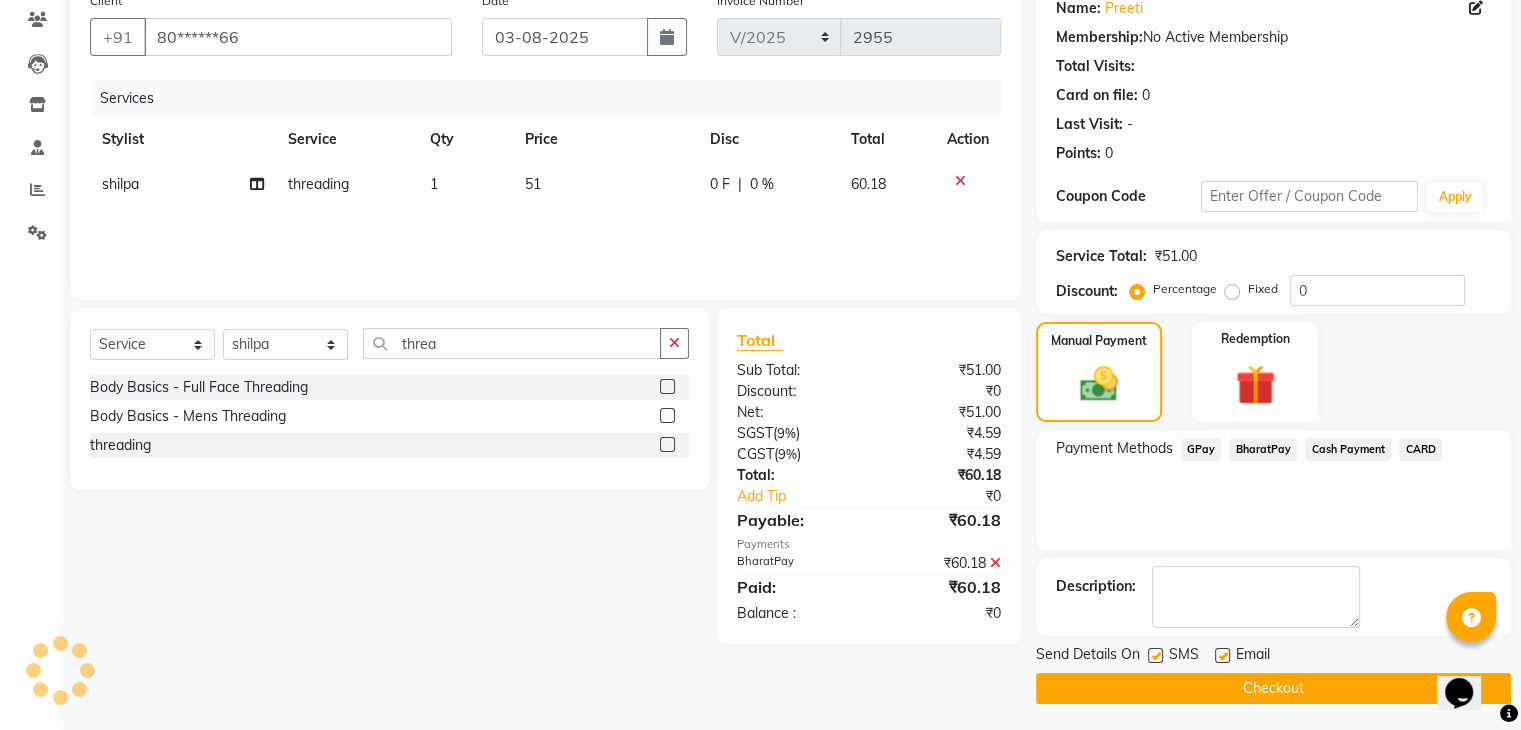 scroll, scrollTop: 171, scrollLeft: 0, axis: vertical 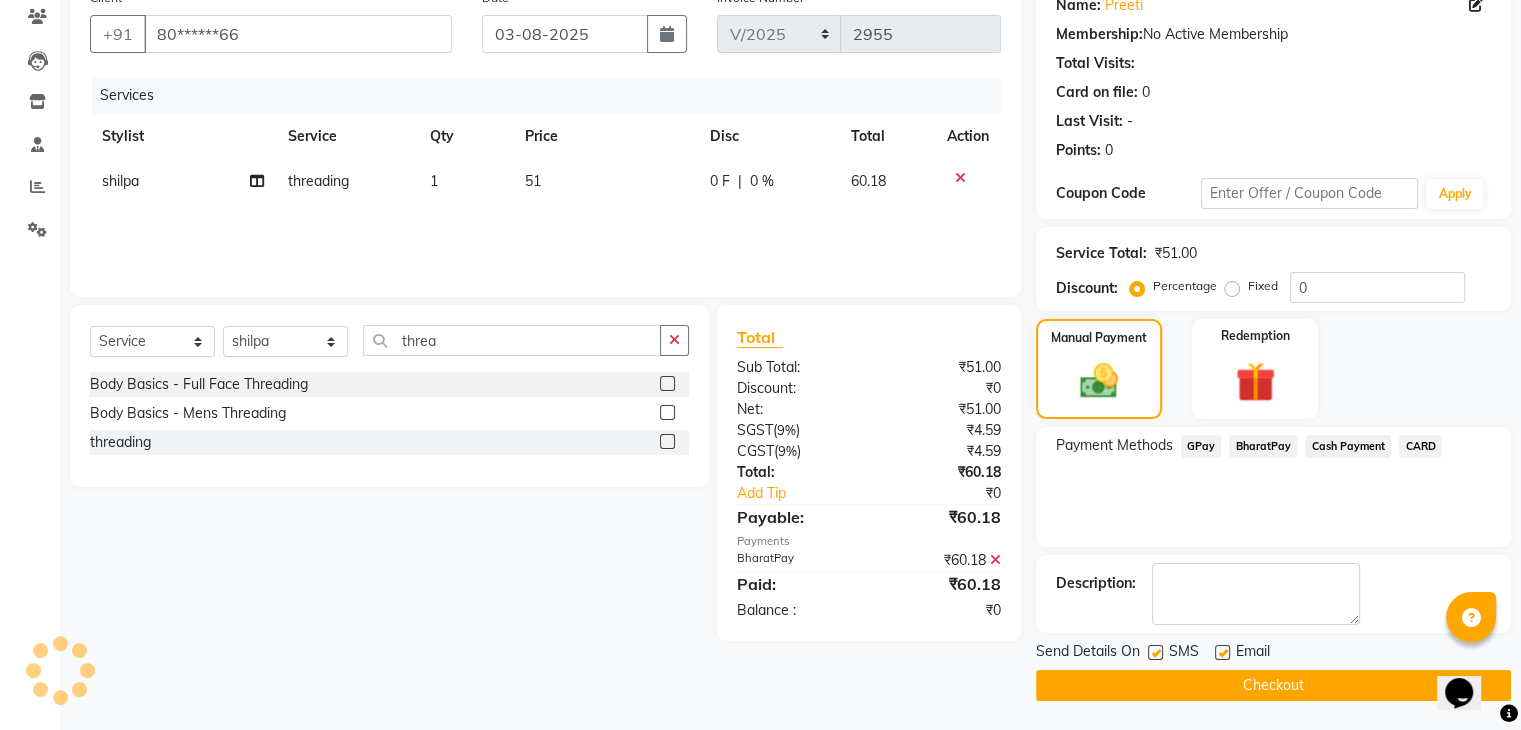 click on "Checkout" 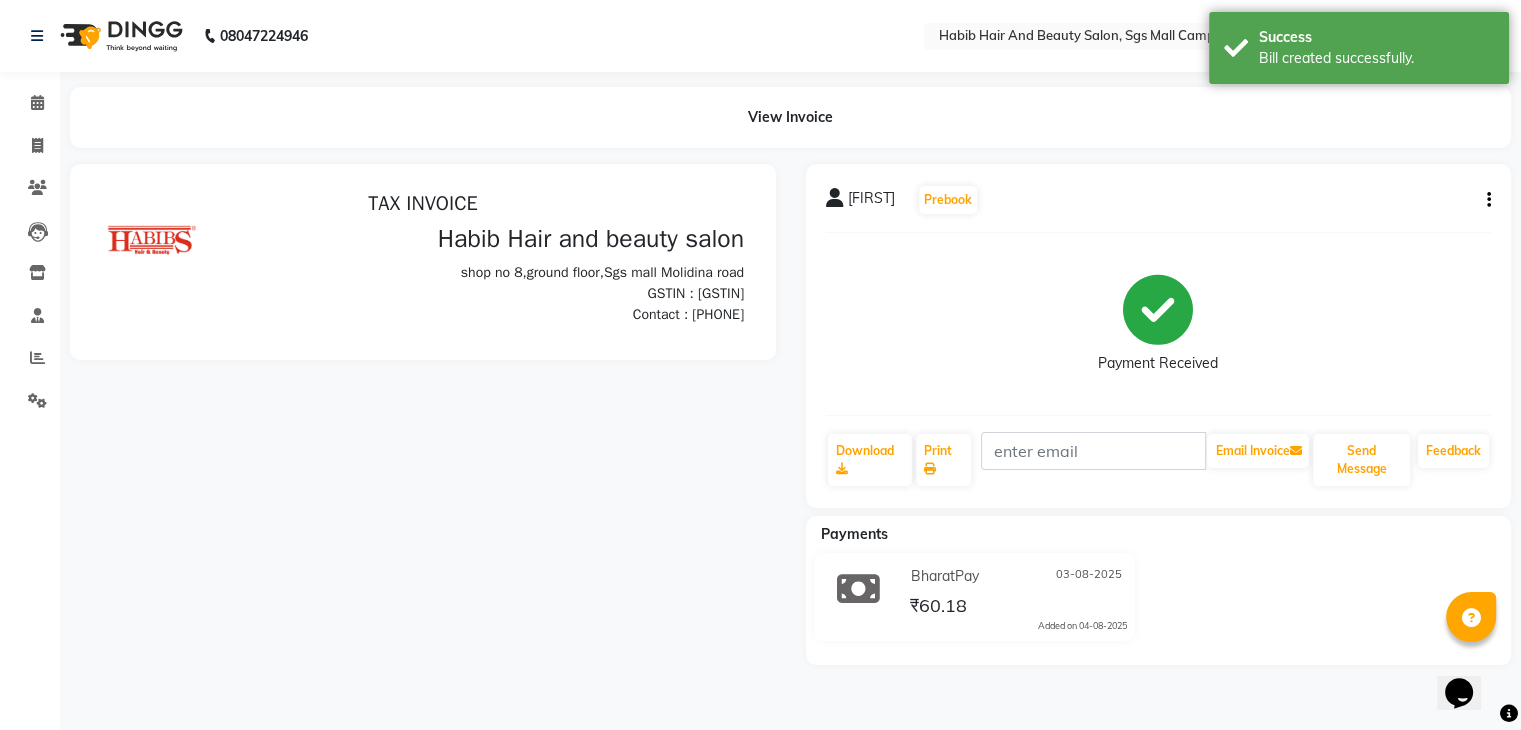 scroll, scrollTop: 0, scrollLeft: 0, axis: both 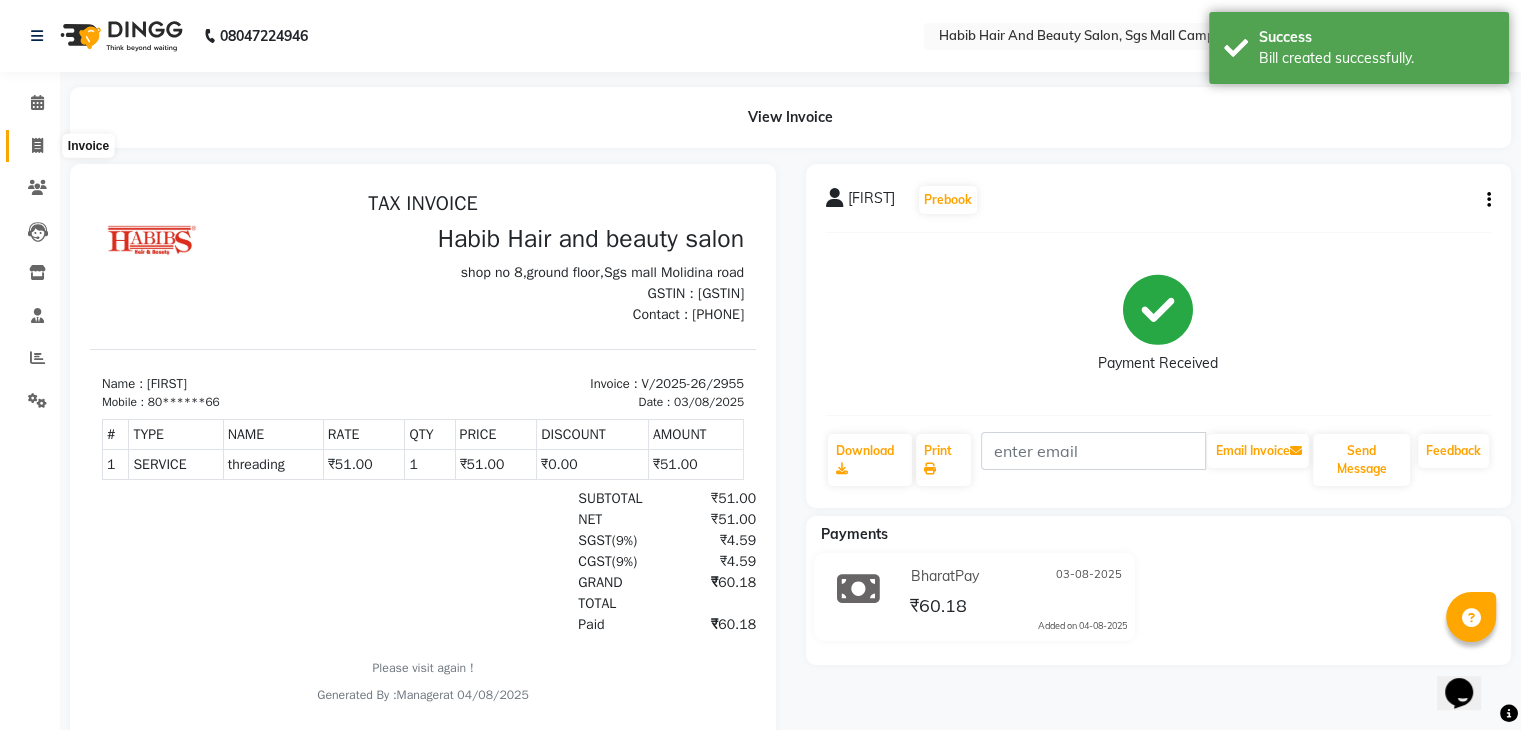 click 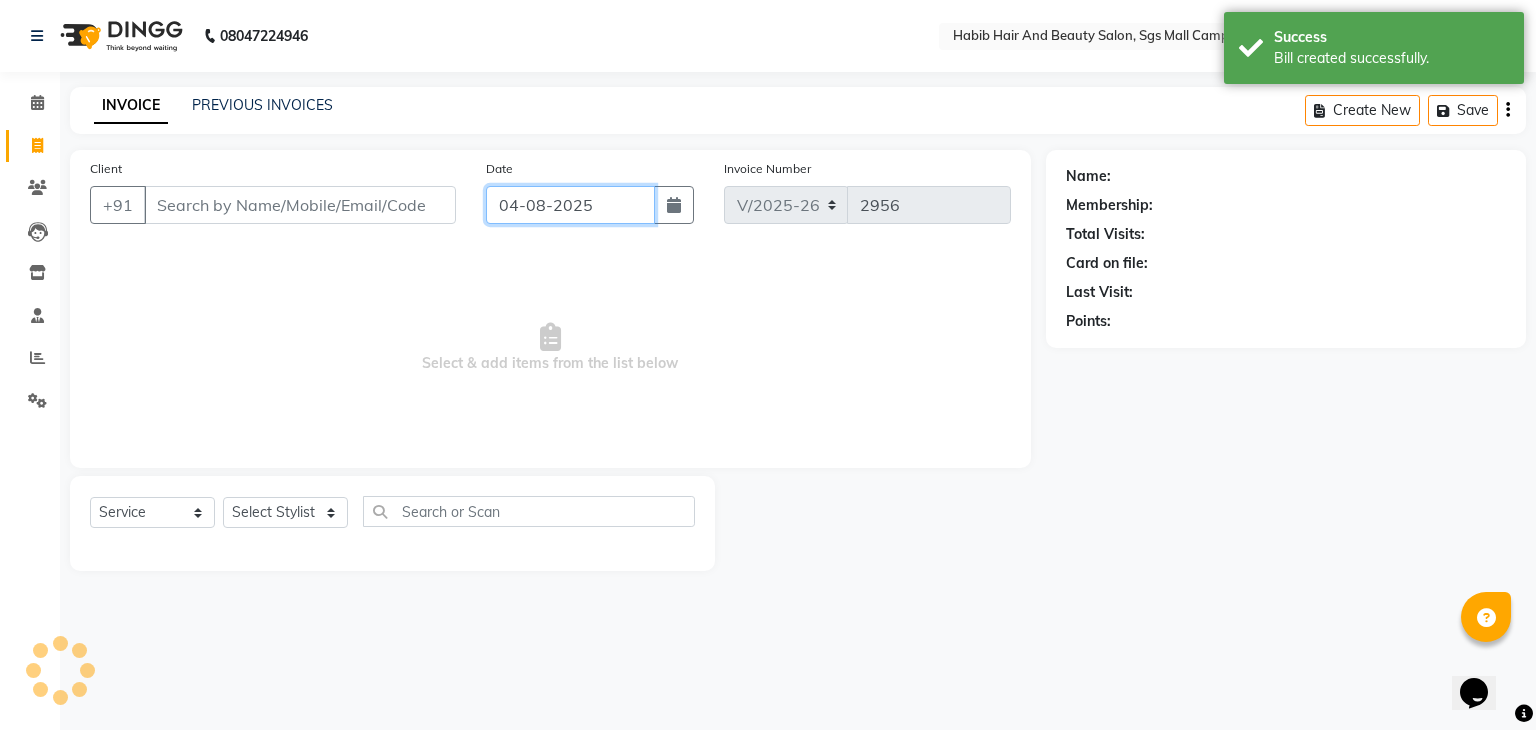 click on "04-08-2025" 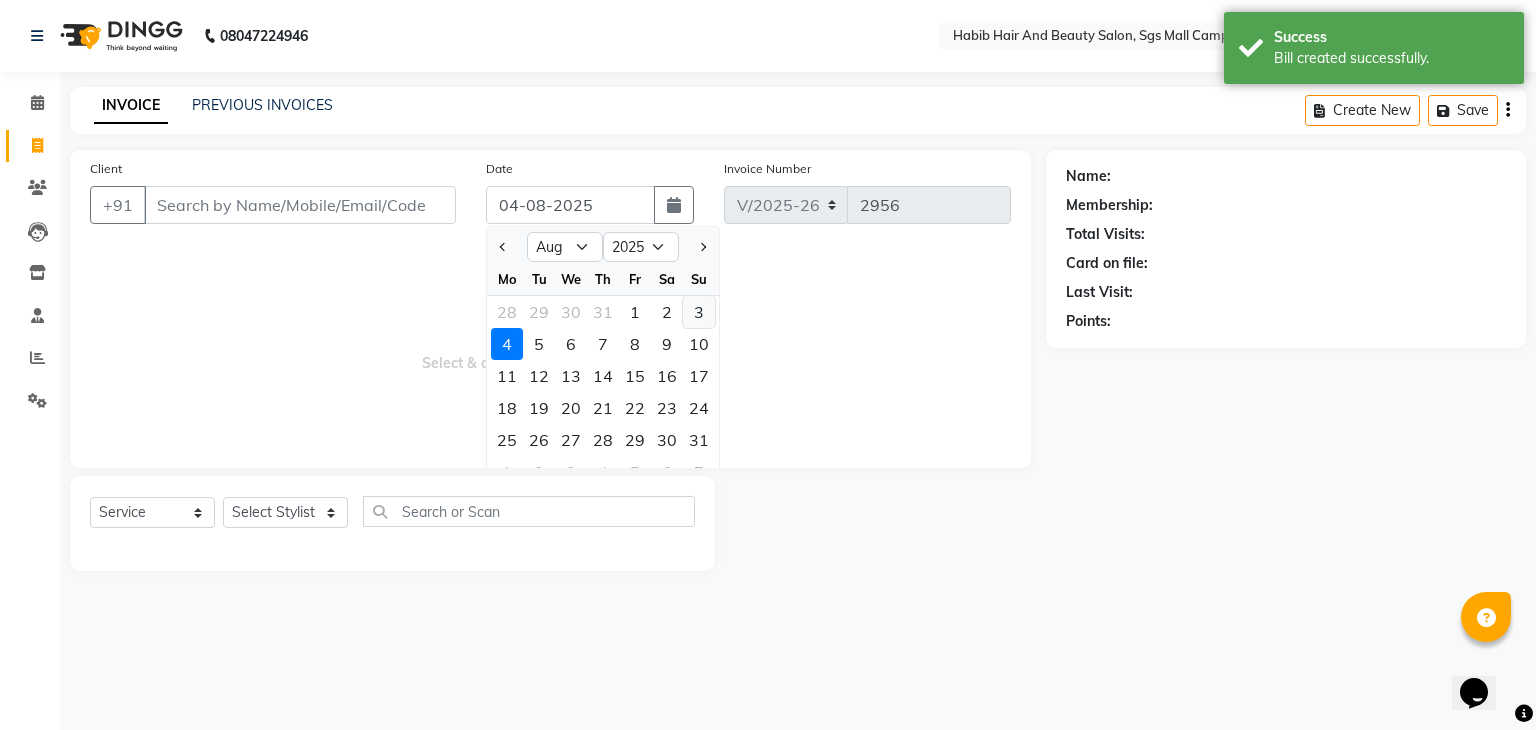 click on "3" 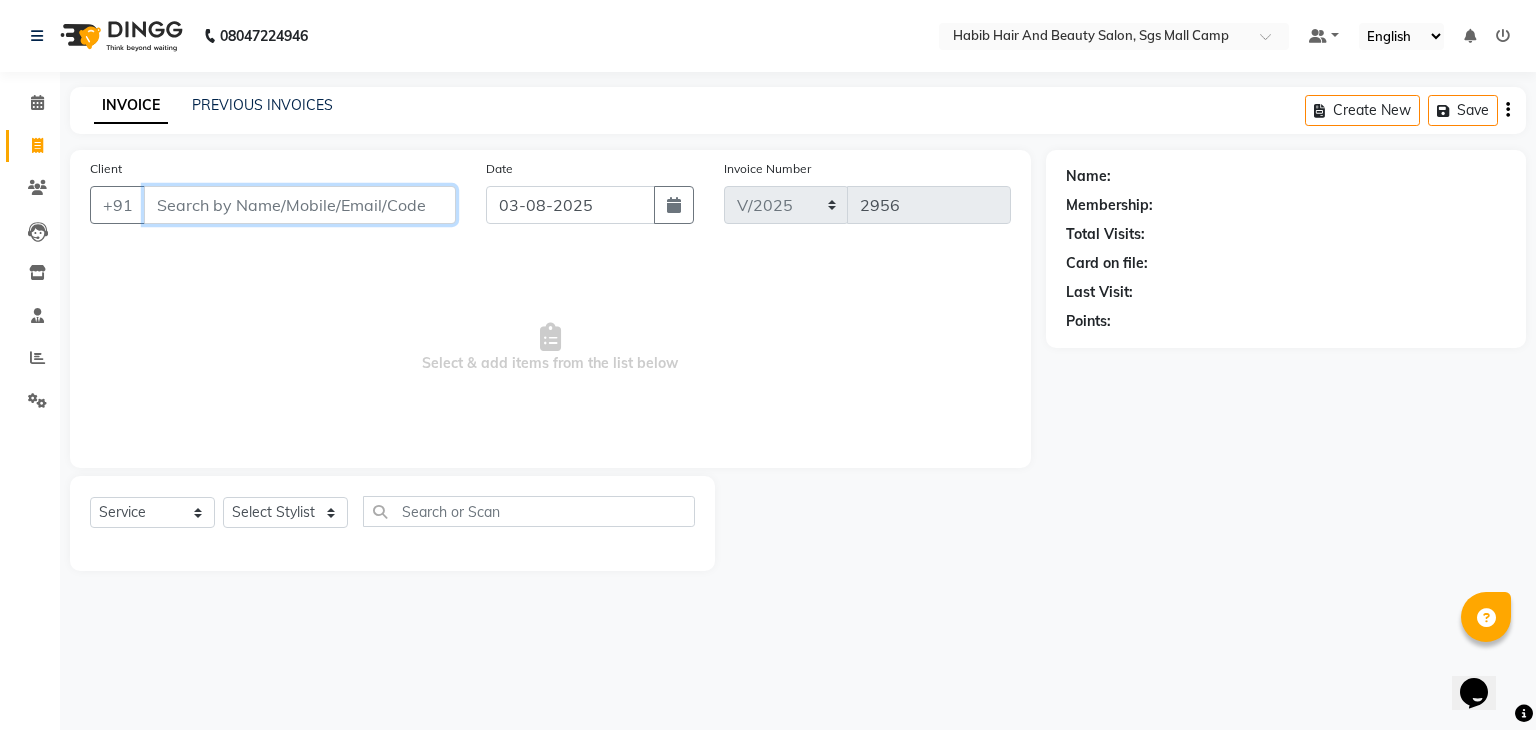 click on "Client" at bounding box center (300, 205) 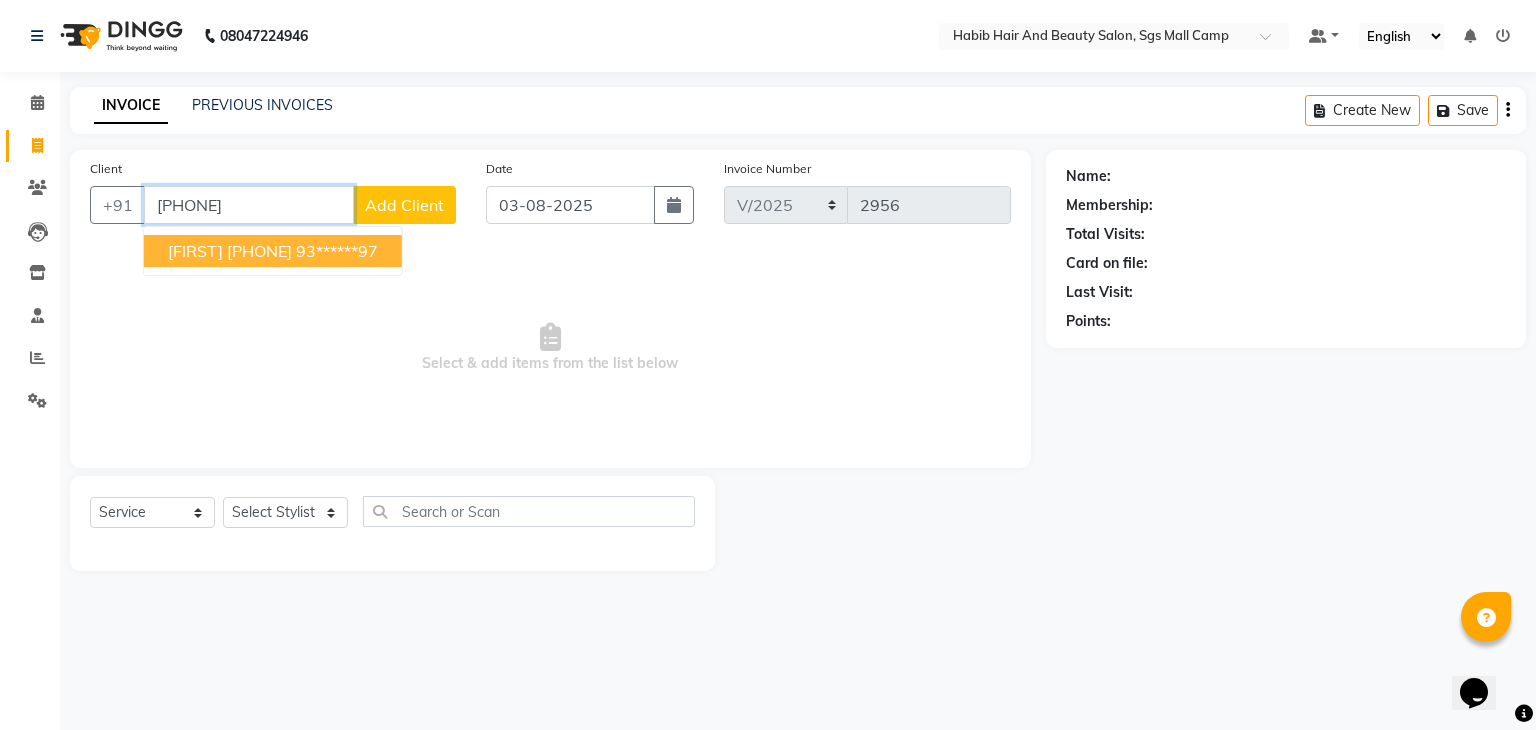 click on "Shravni 9322637597" at bounding box center [230, 251] 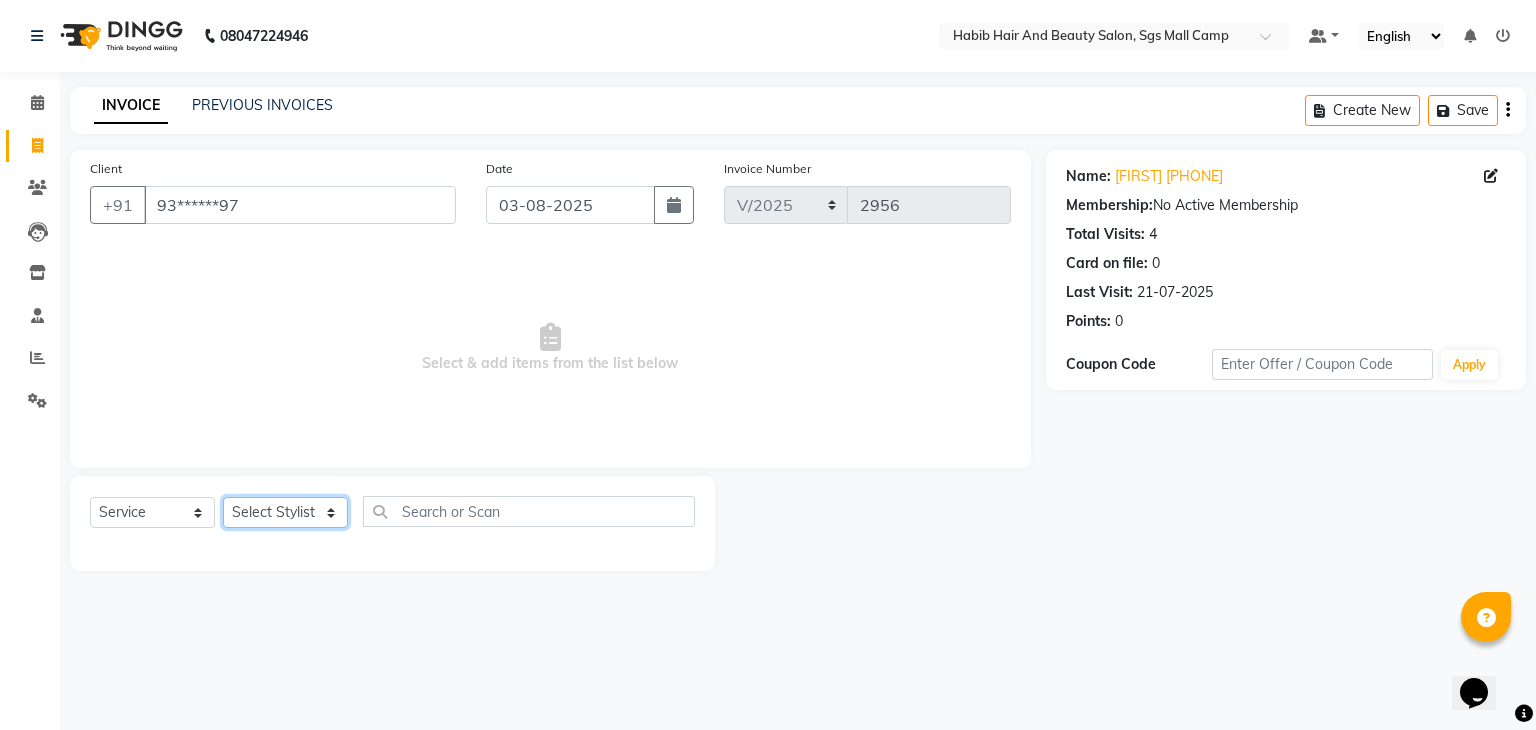 click on "Select Stylist akshay rajguru Avinash  Debojit Manager Micheal  sangeeta shilpa sujal Suraj  swapnil vishakha" 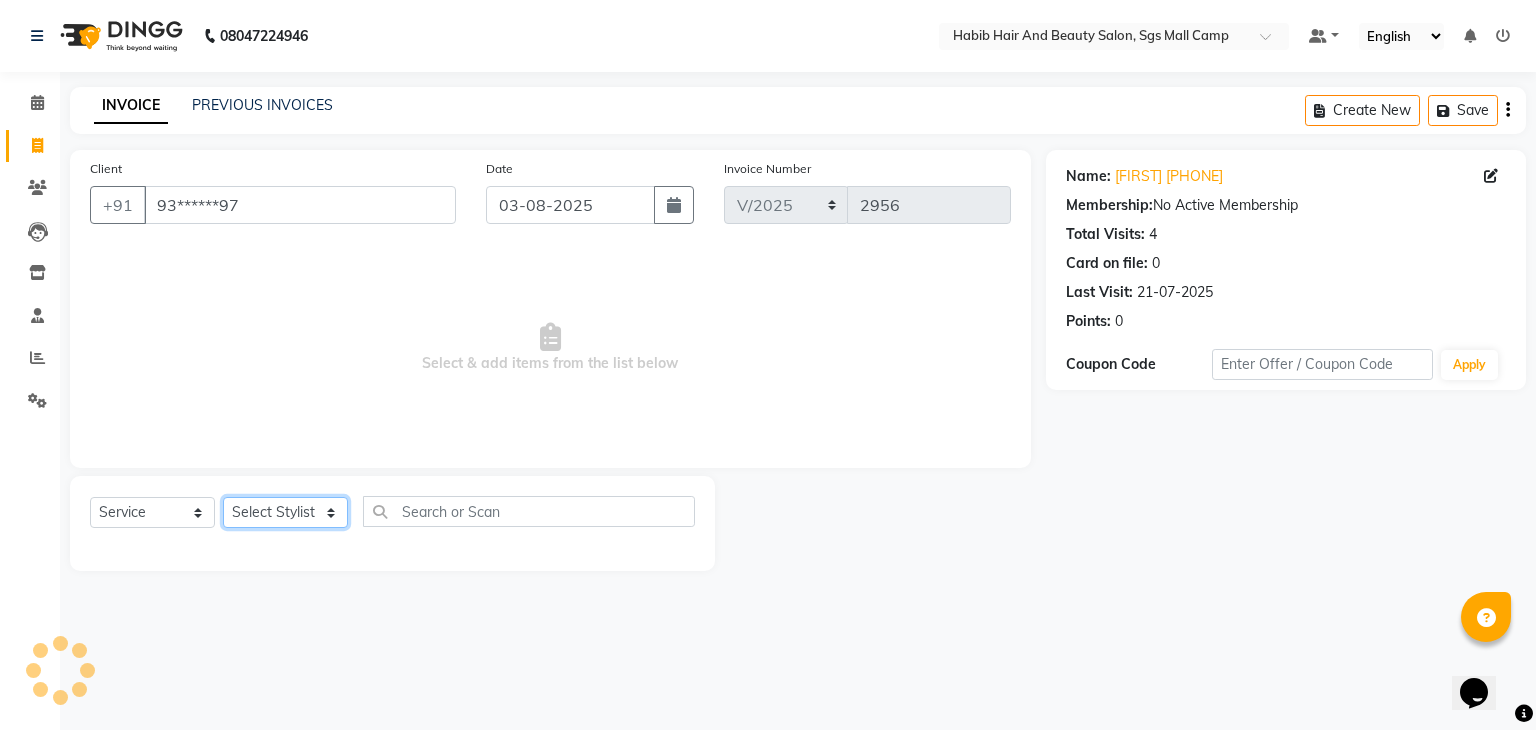 click on "Select Stylist akshay rajguru Avinash  Debojit Manager Micheal  sangeeta shilpa sujal Suraj  swapnil vishakha" 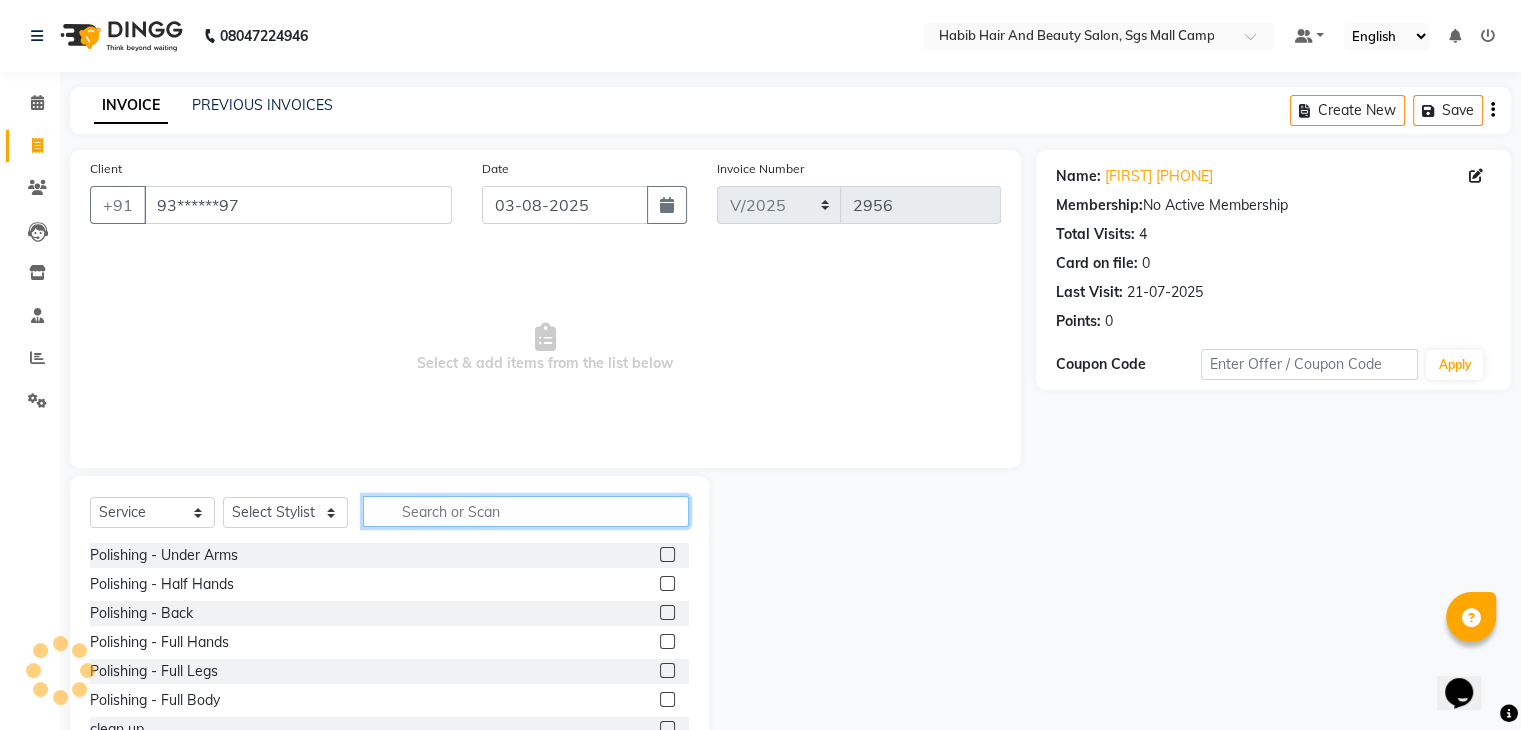 click 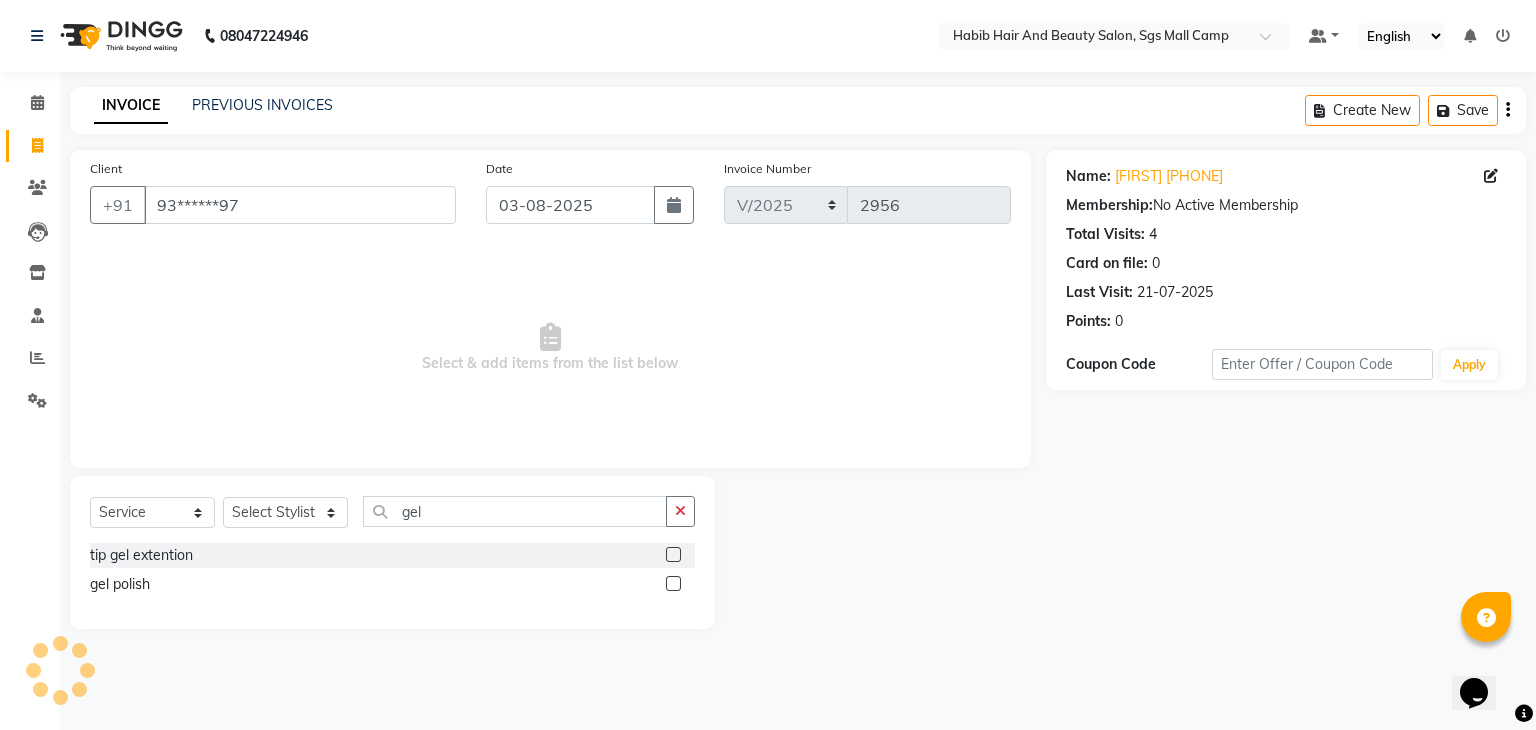click 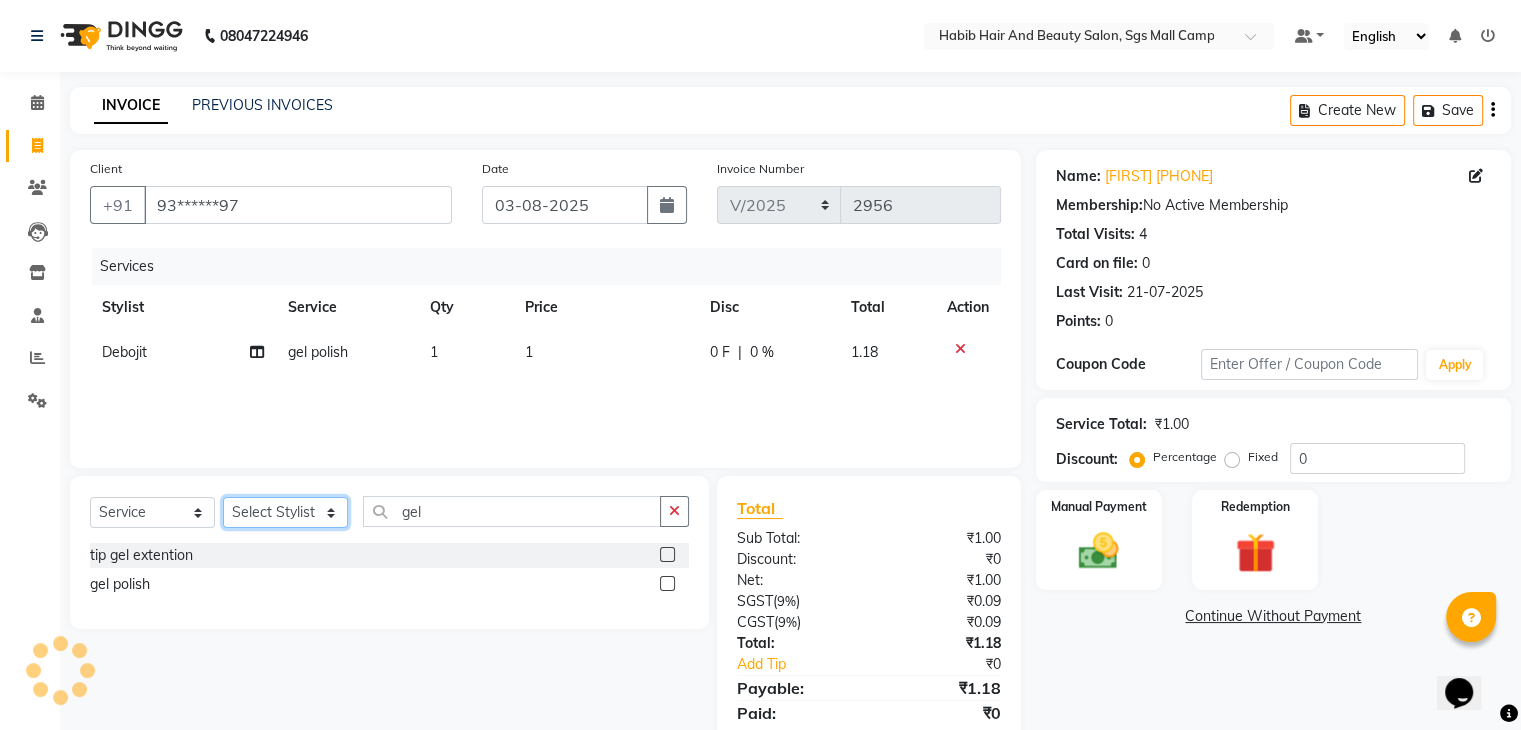 click on "Select Stylist akshay rajguru Avinash  Debojit Manager Micheal  sangeeta shilpa sujal Suraj  swapnil vishakha" 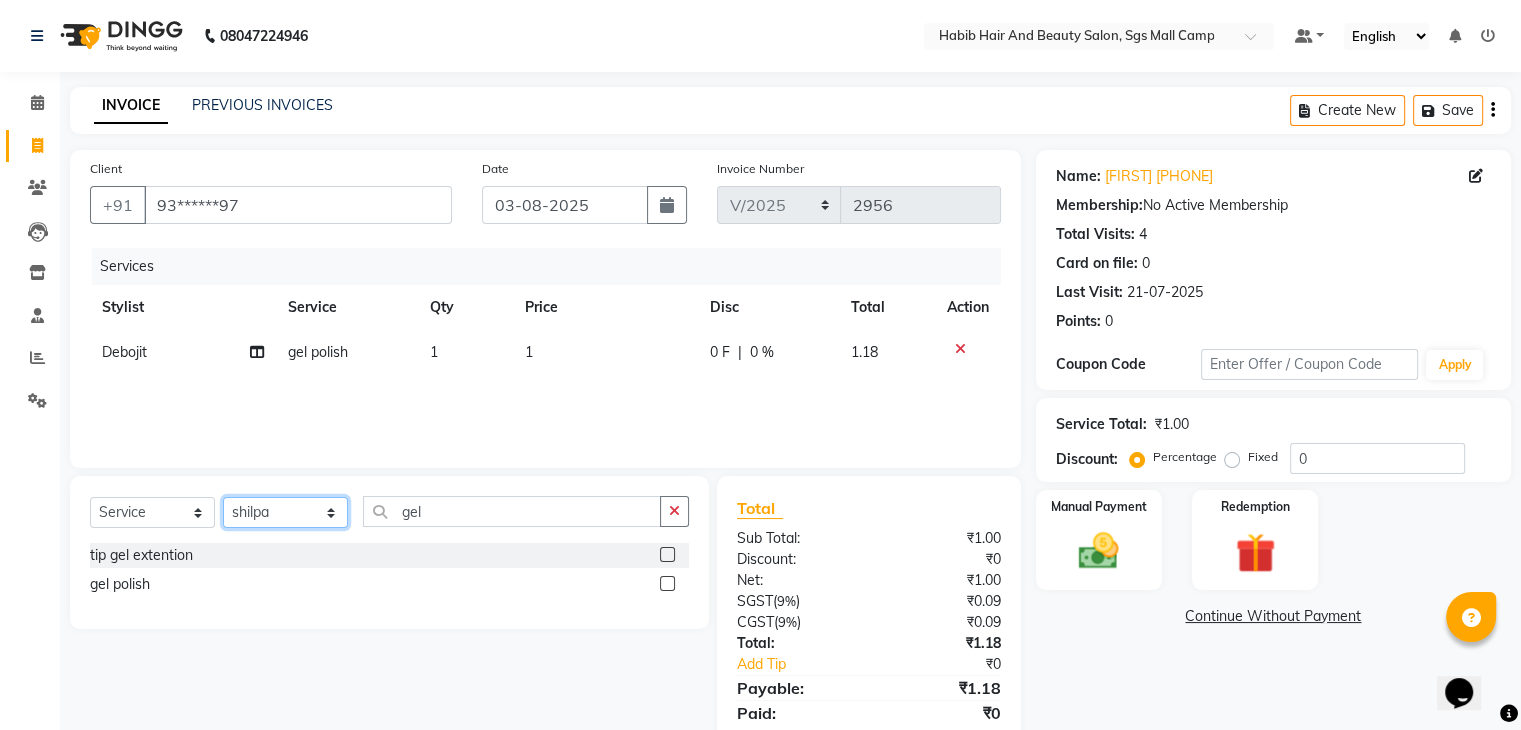 click on "Select Stylist akshay rajguru Avinash  Debojit Manager Micheal  sangeeta shilpa sujal Suraj  swapnil vishakha" 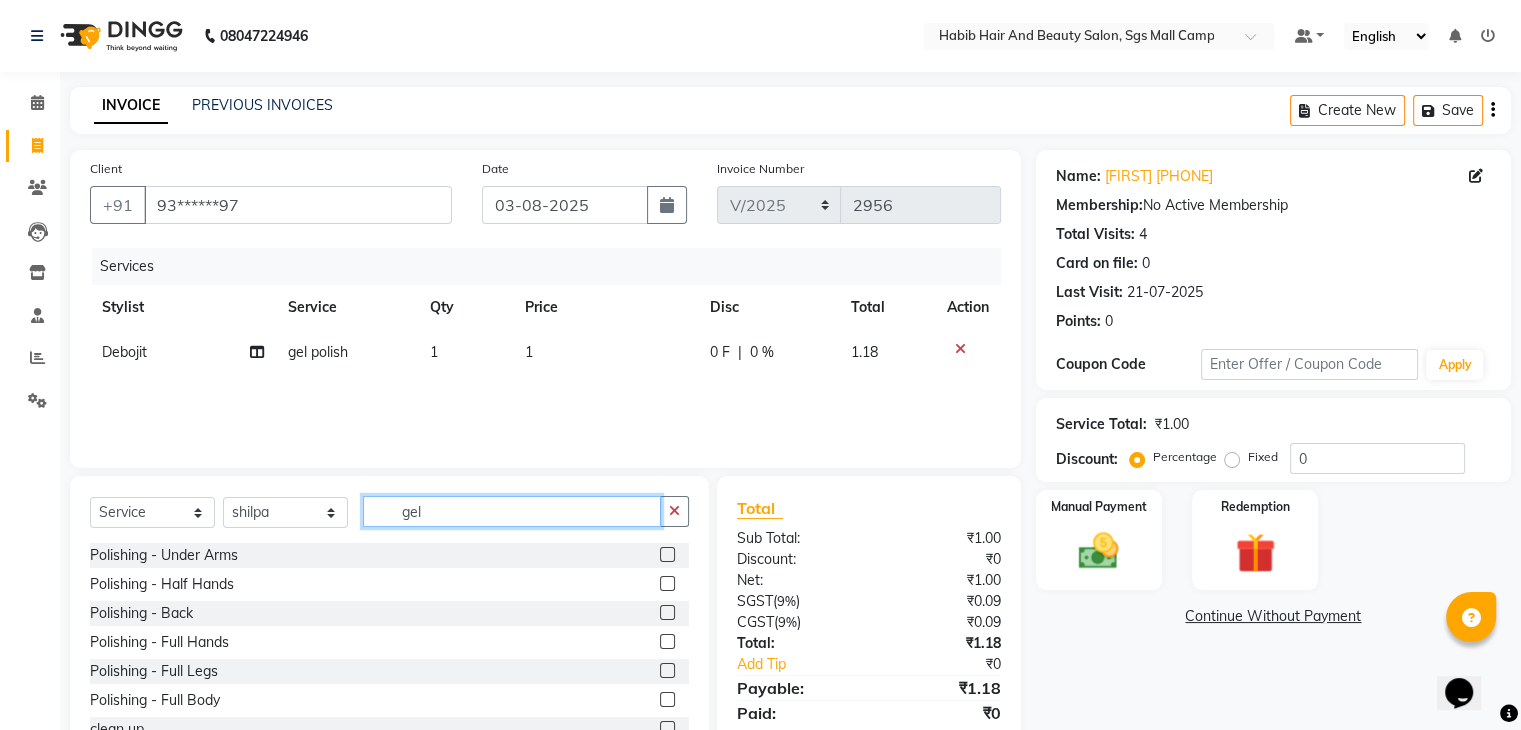 click on "gel" 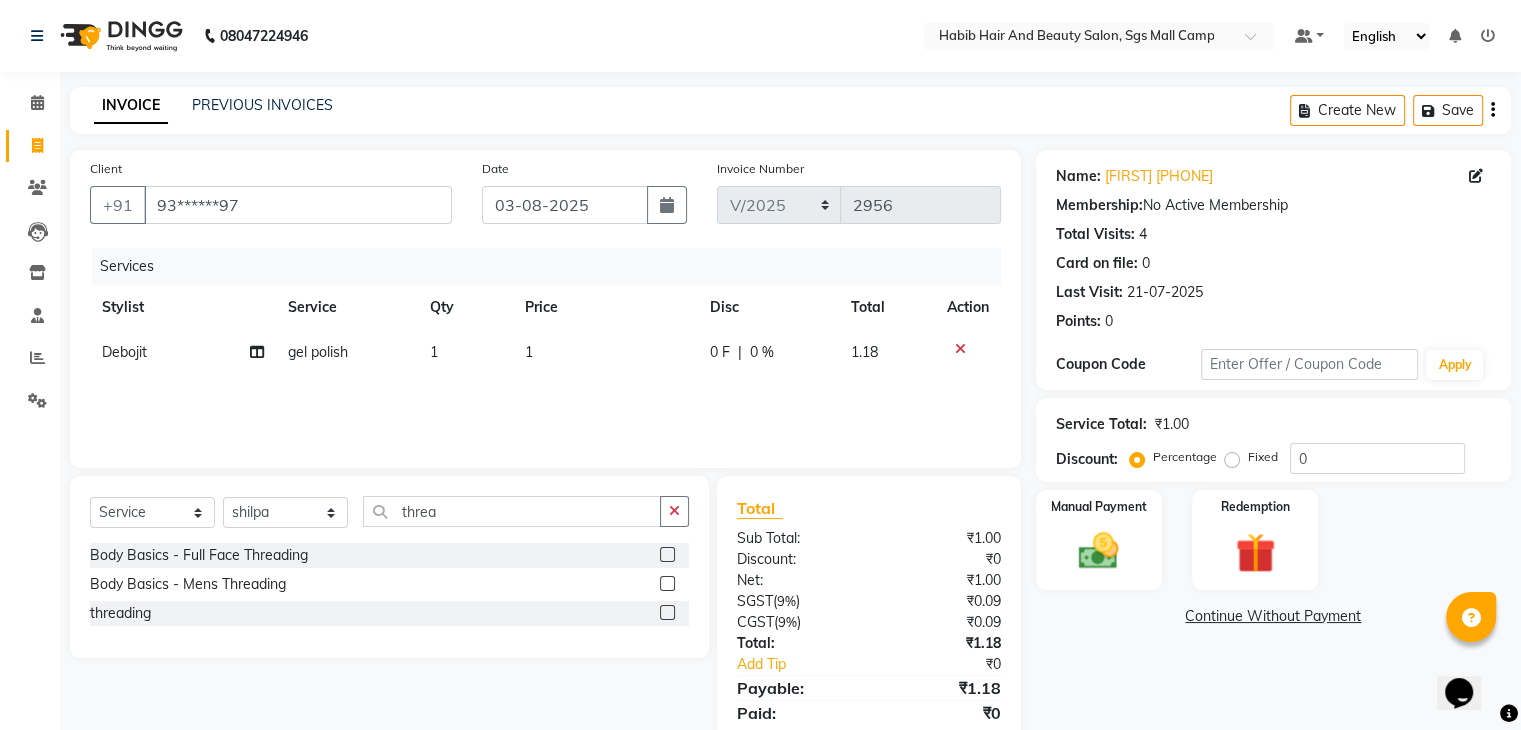 click 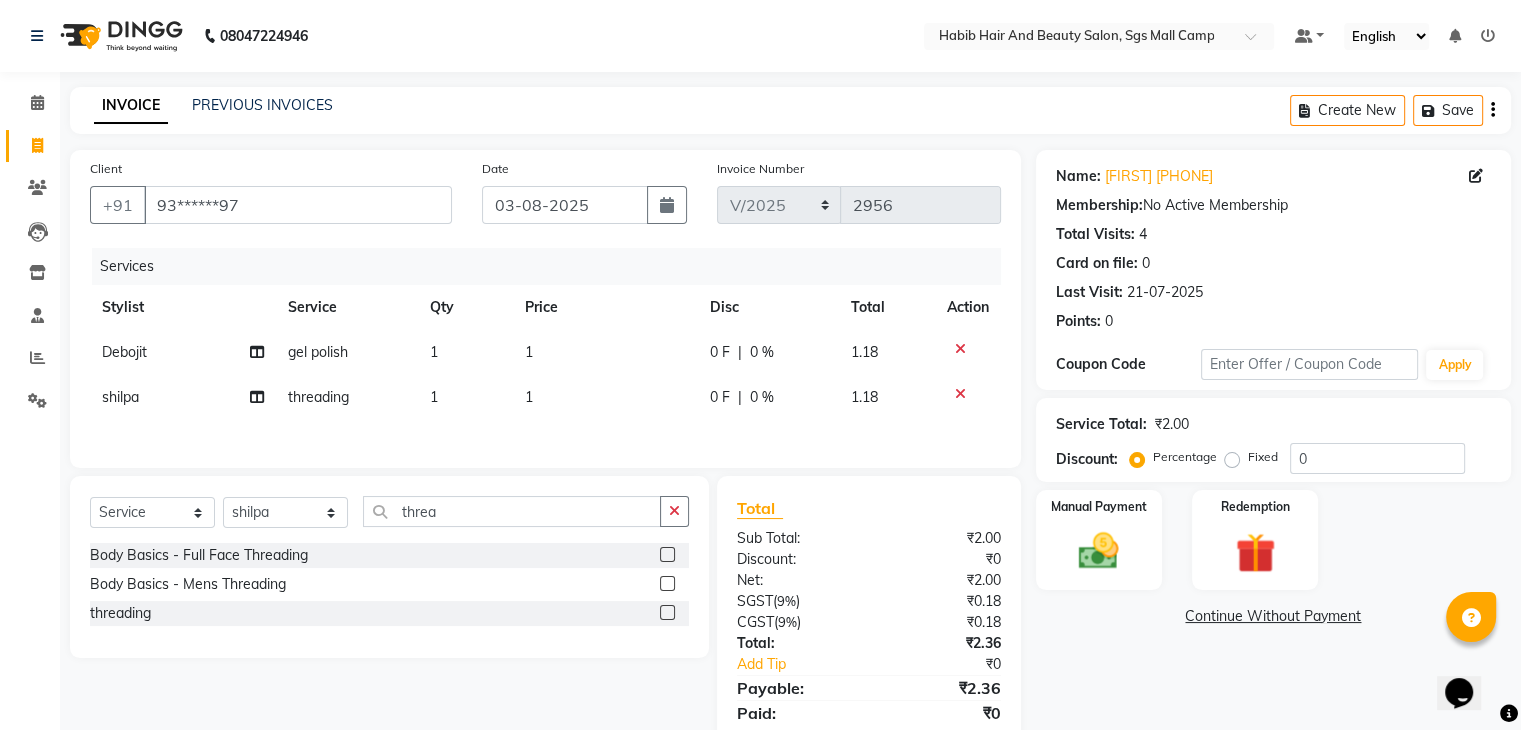 click on "1" 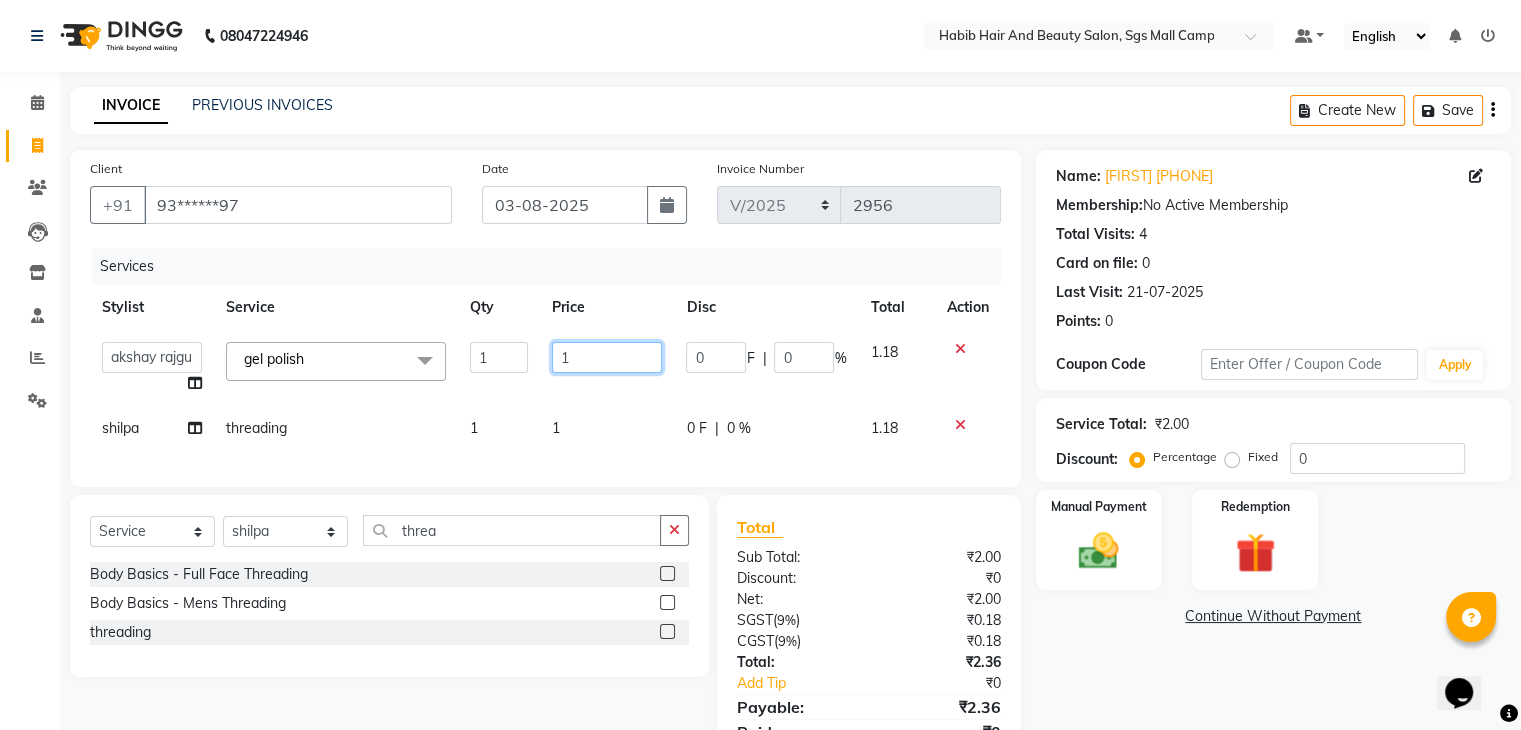 click on "1" 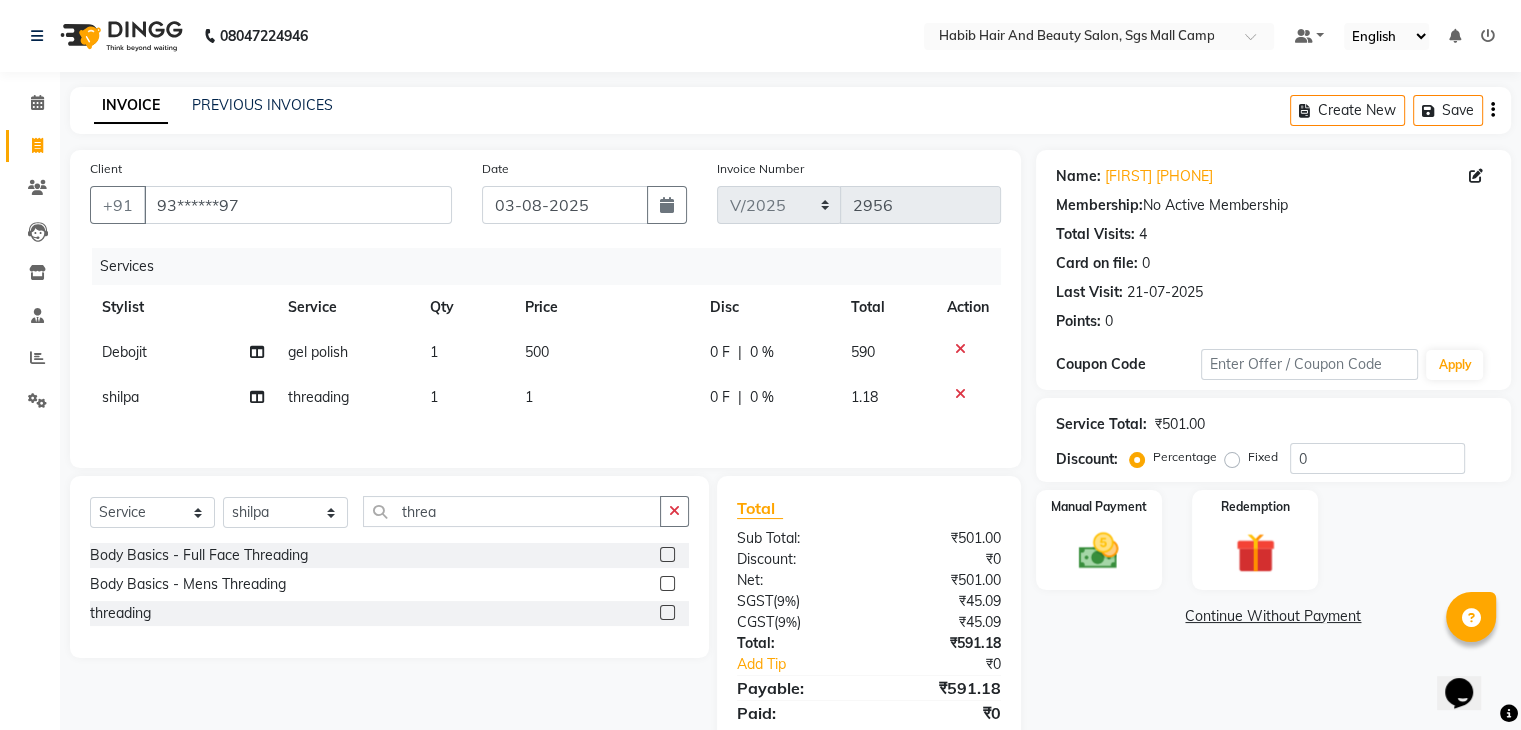 click on "1" 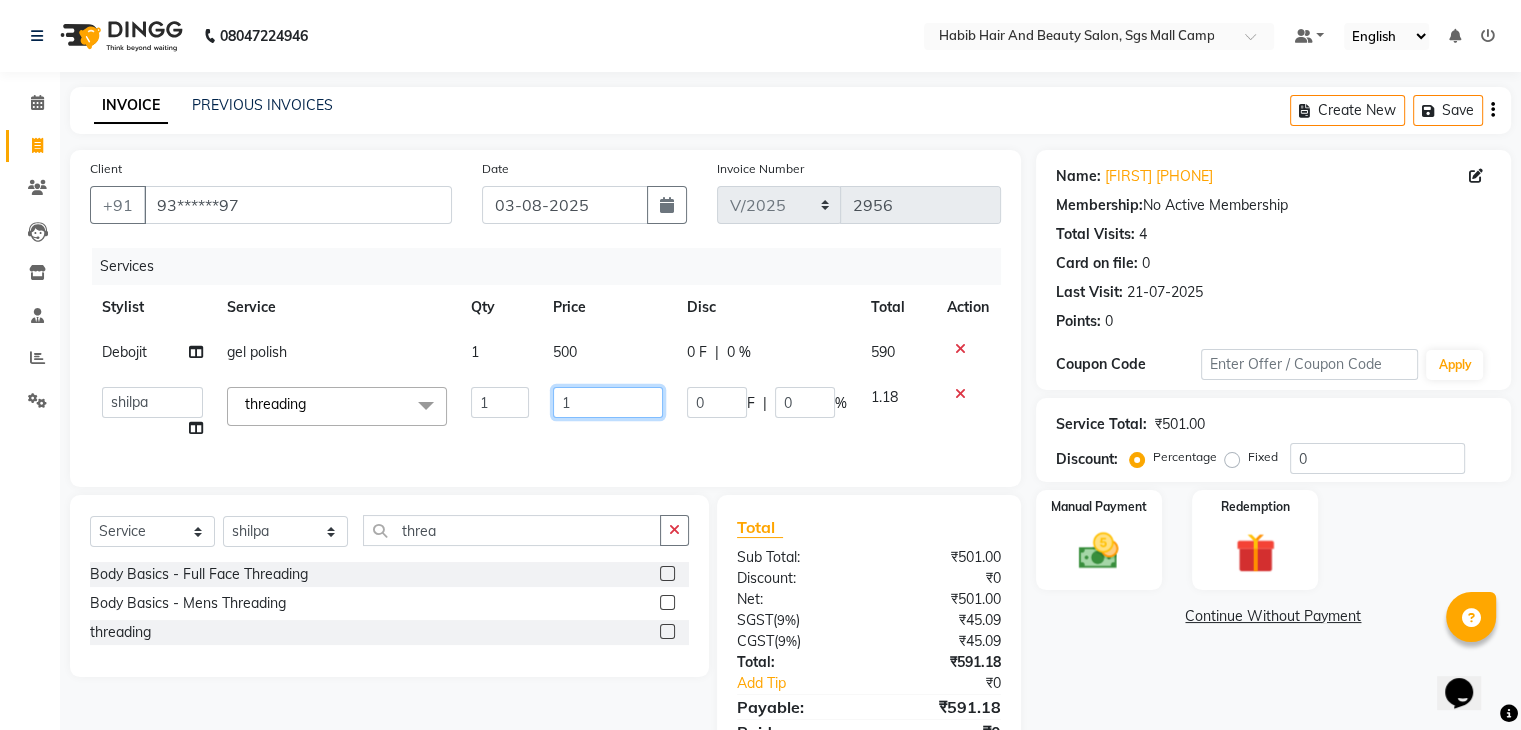 click on "1" 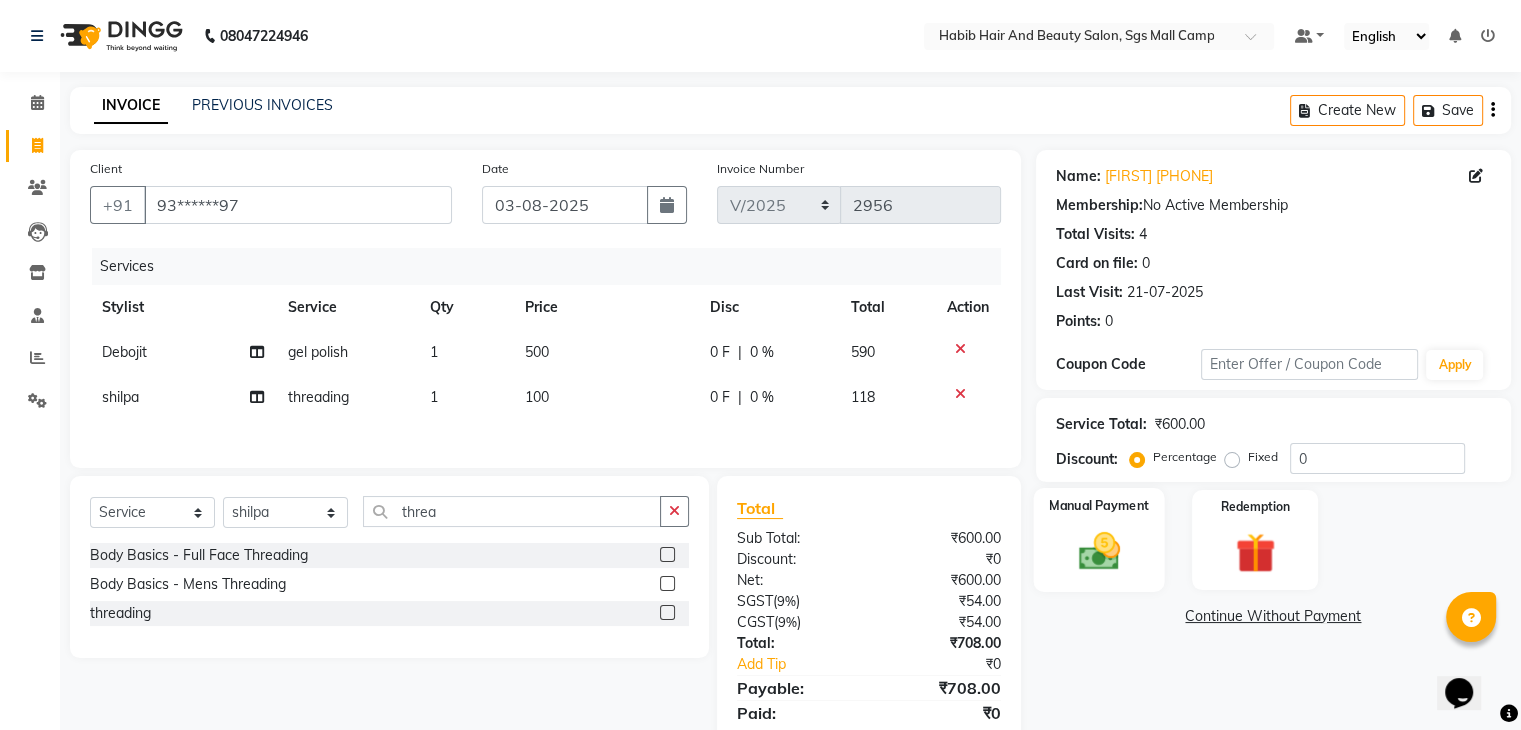 click on "Manual Payment" 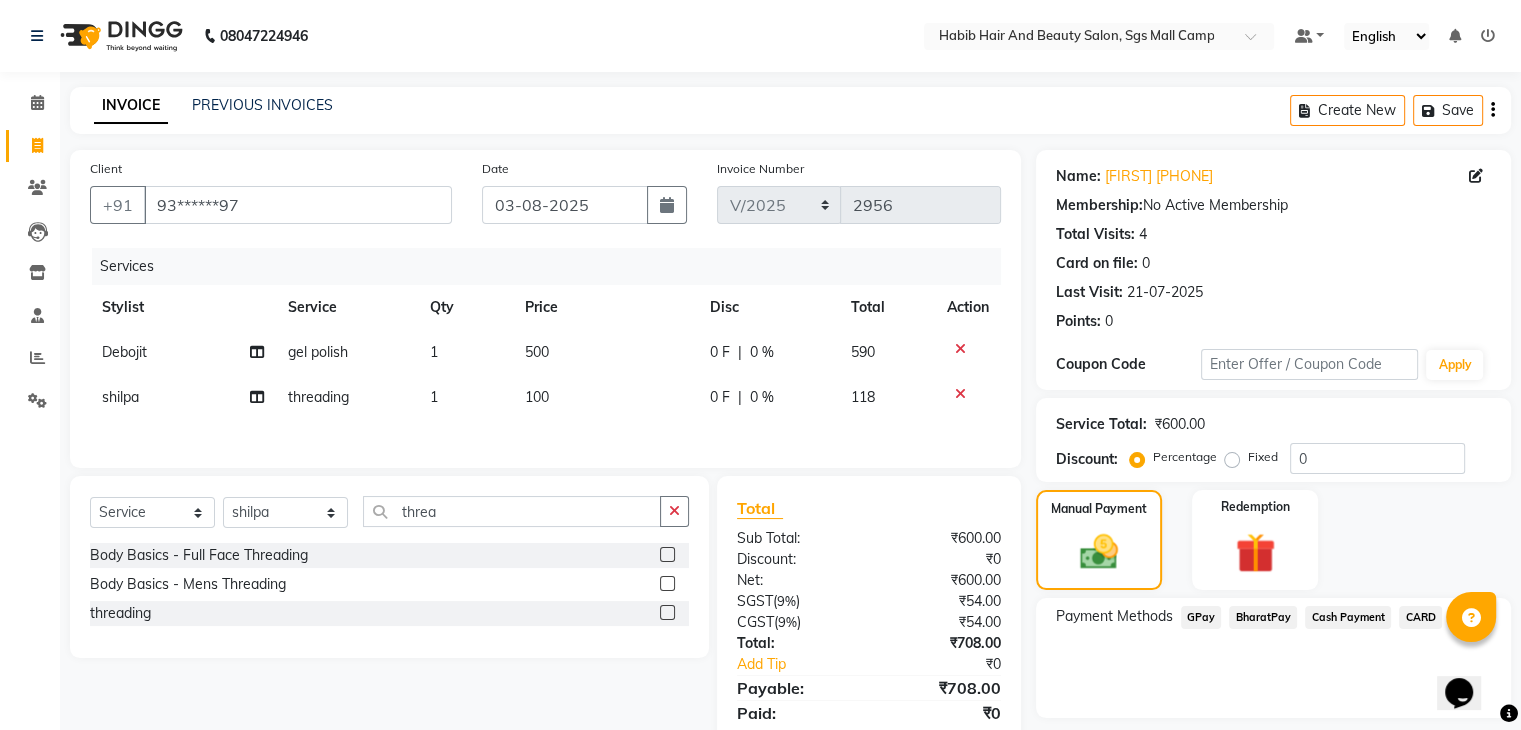 click on "Cash Payment" 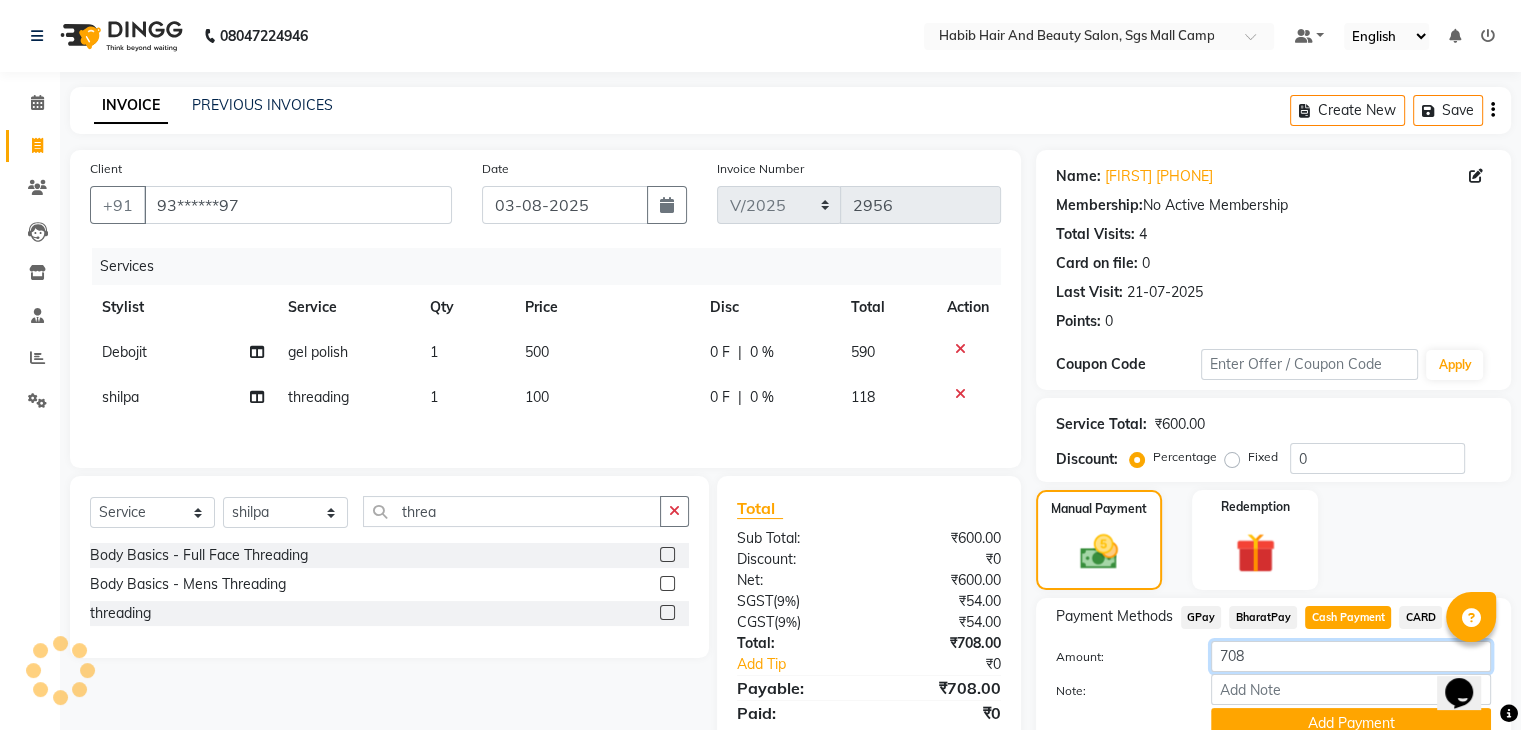 click on "708" 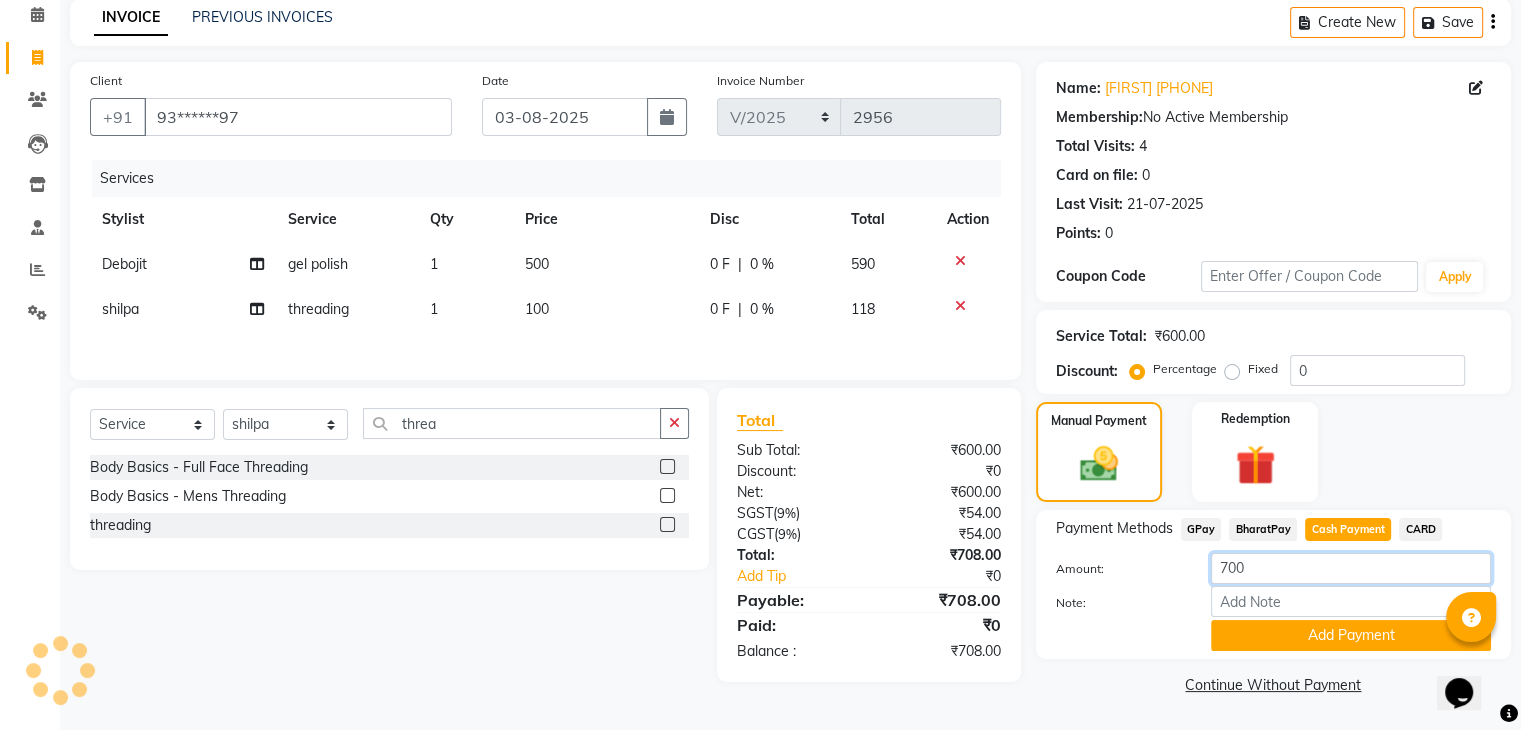 scroll, scrollTop: 89, scrollLeft: 0, axis: vertical 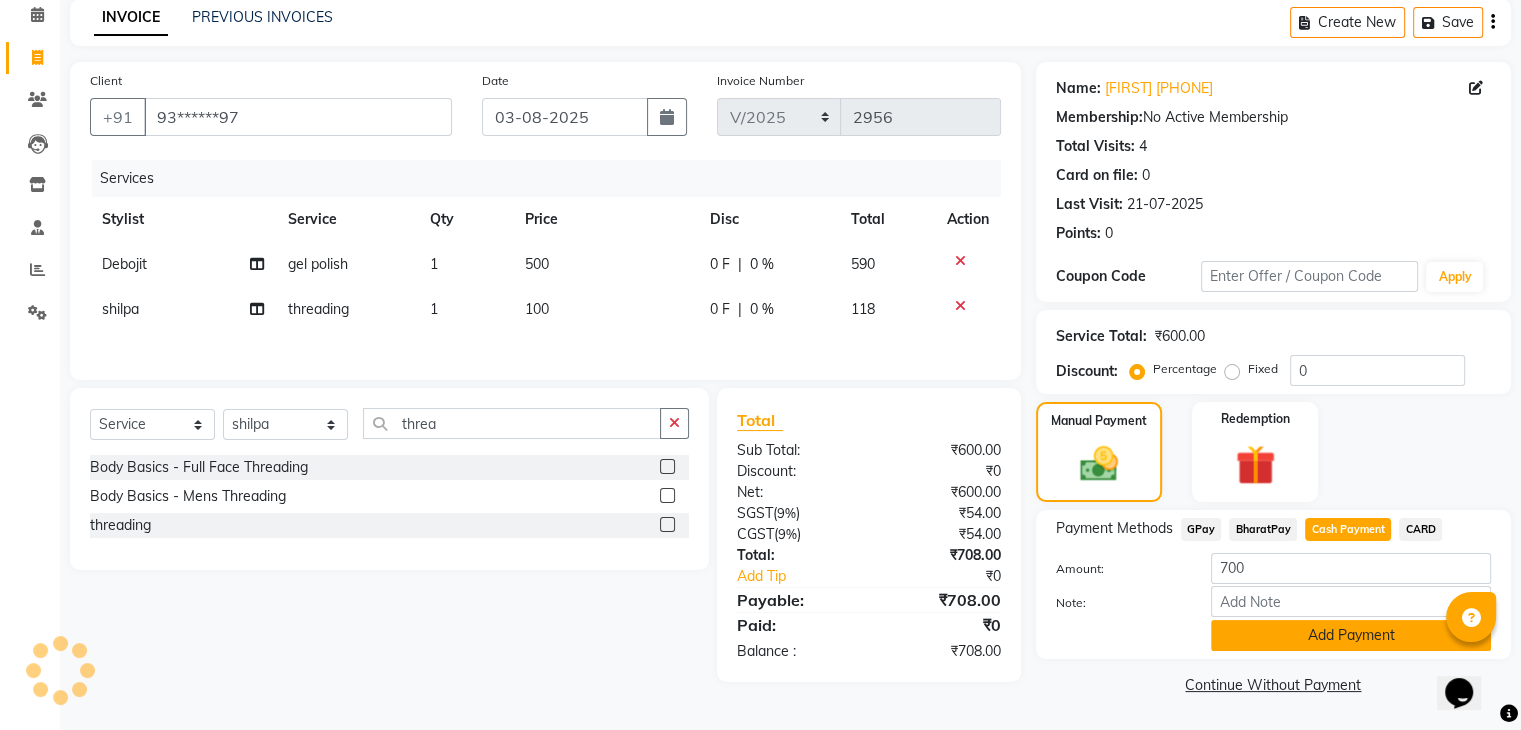 click on "Add Payment" 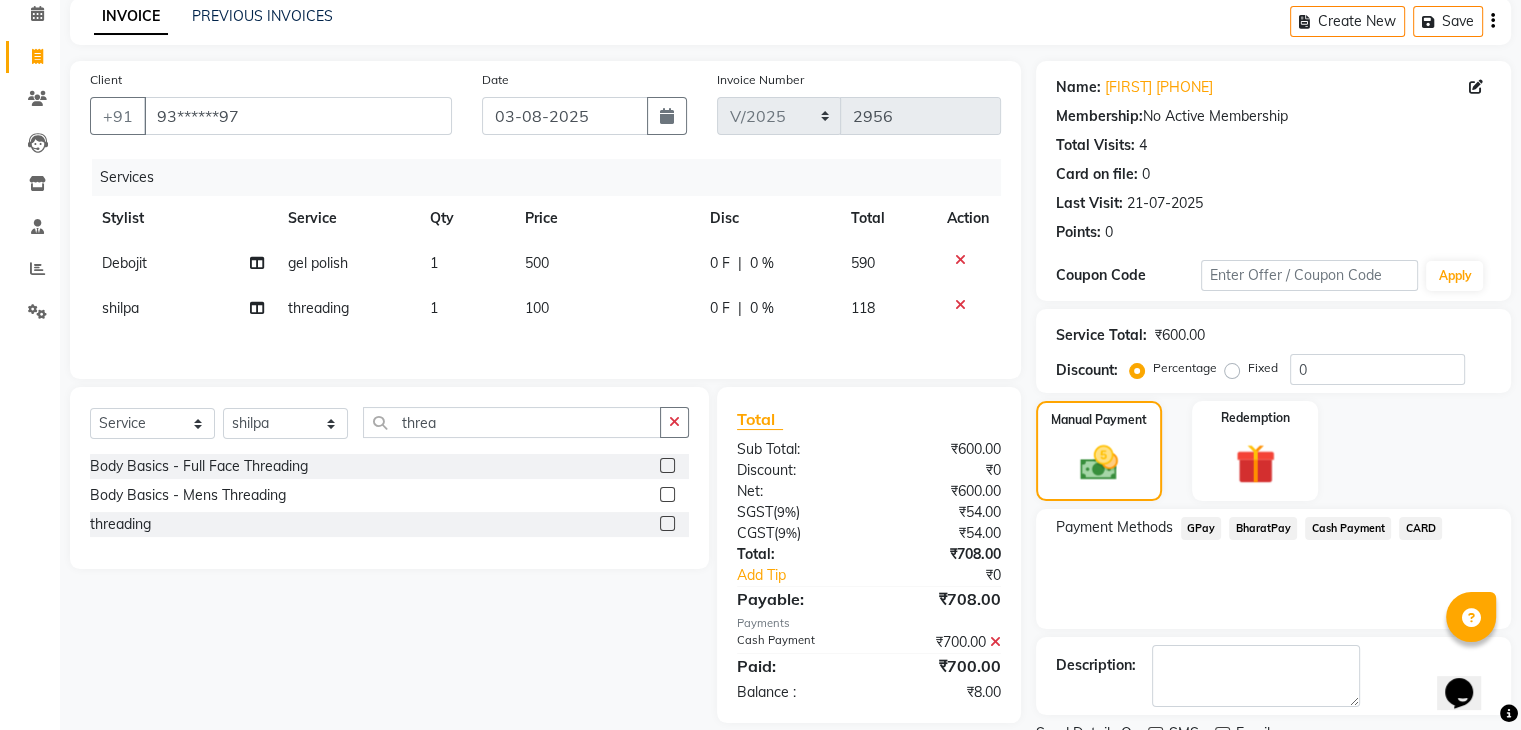 click on "BharatPay" 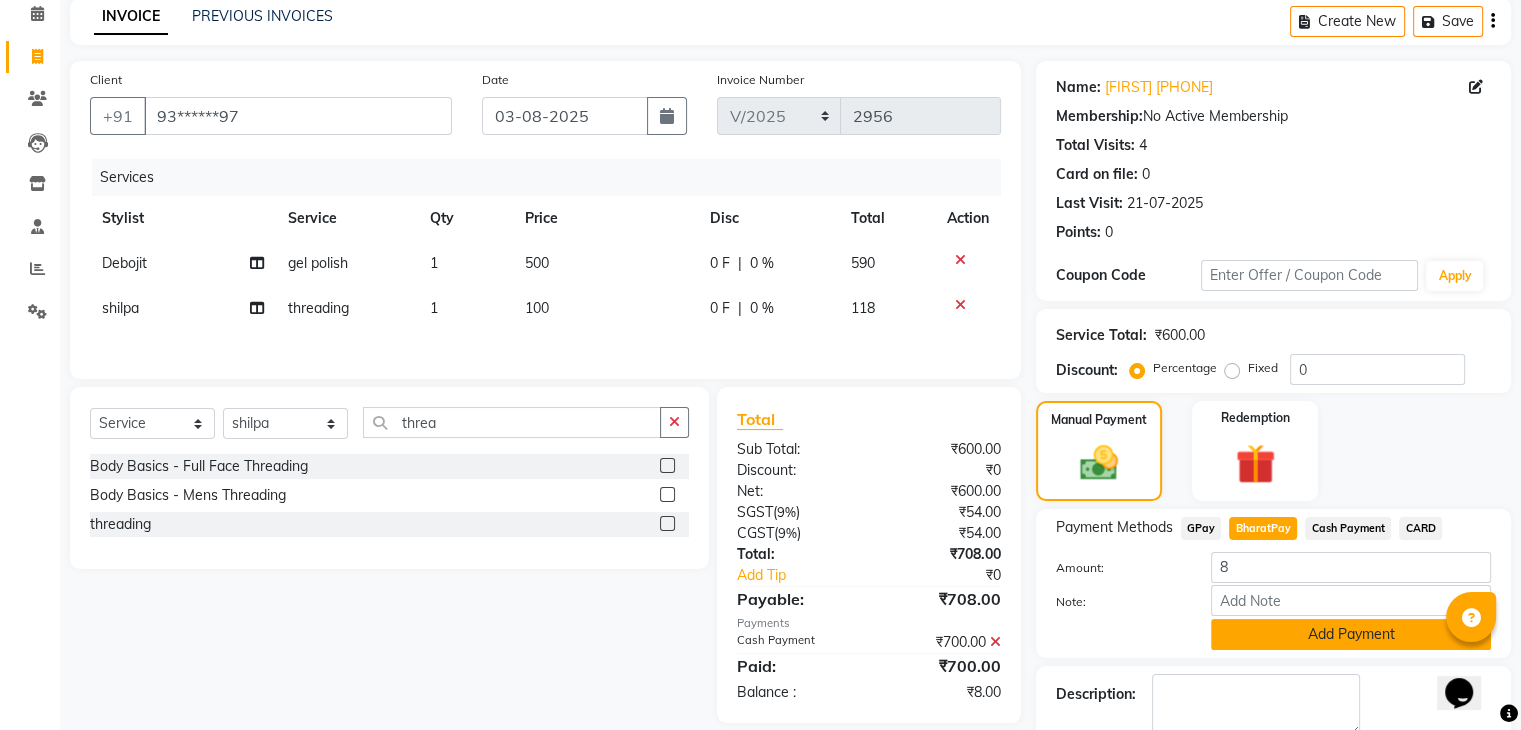 click on "Add Payment" 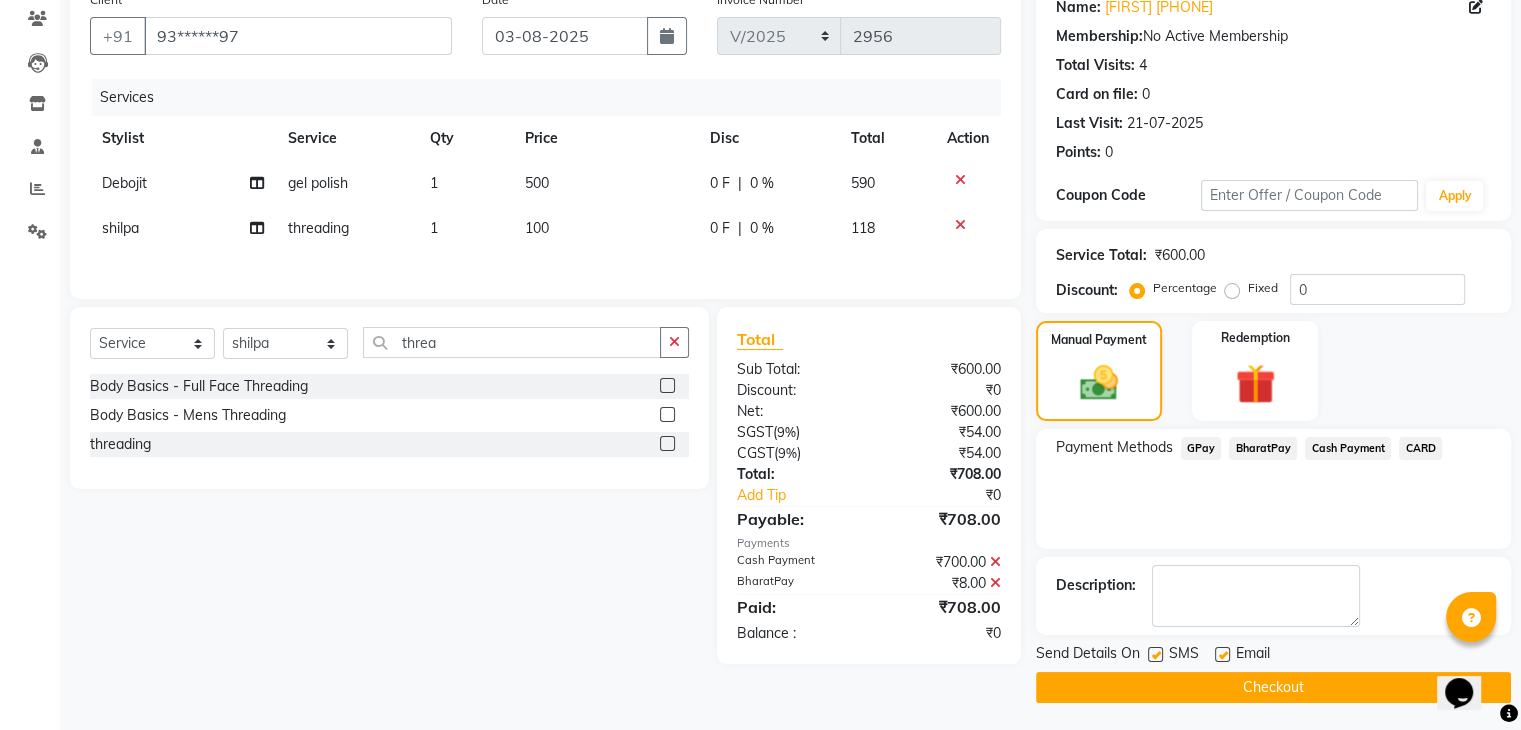scroll, scrollTop: 171, scrollLeft: 0, axis: vertical 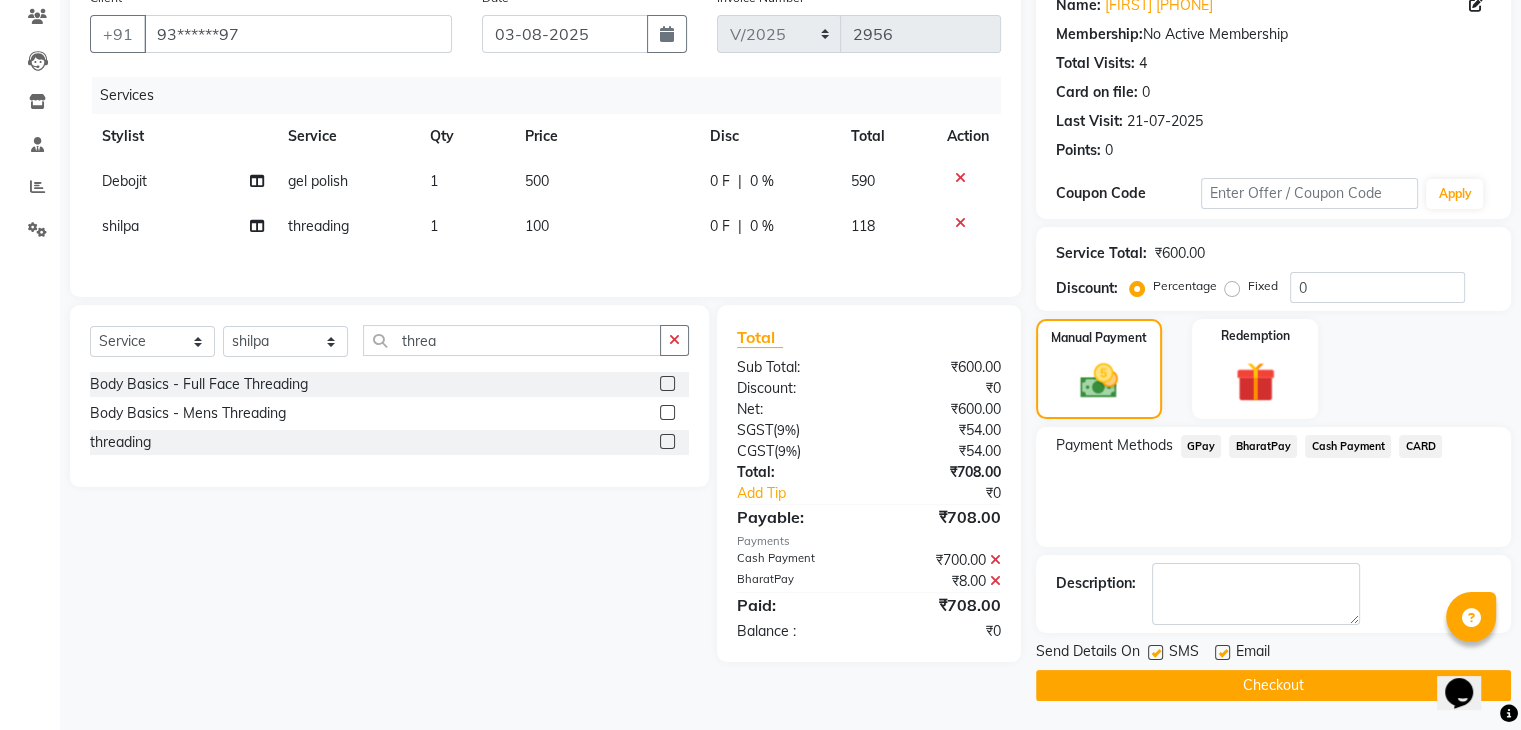 click on "Checkout" 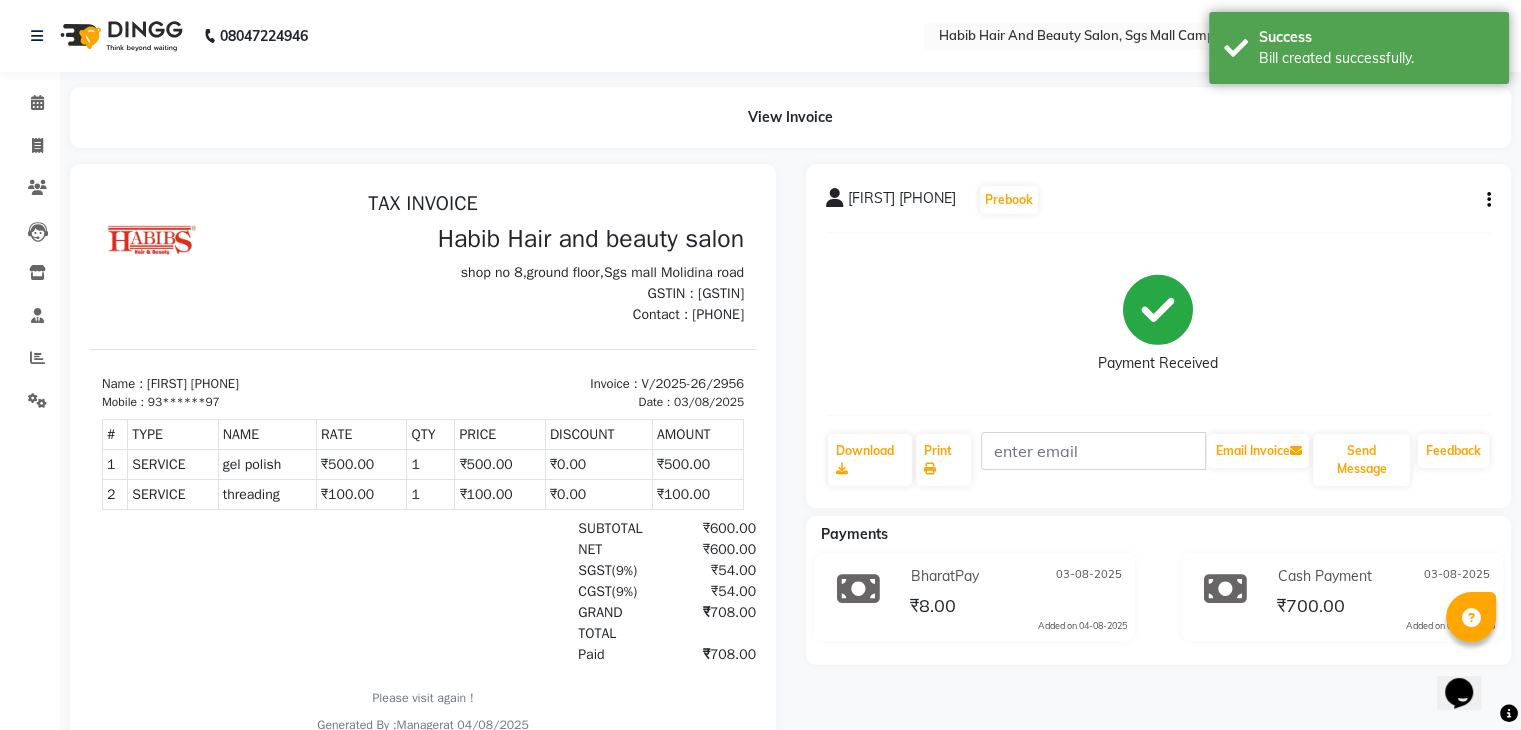 scroll, scrollTop: 0, scrollLeft: 0, axis: both 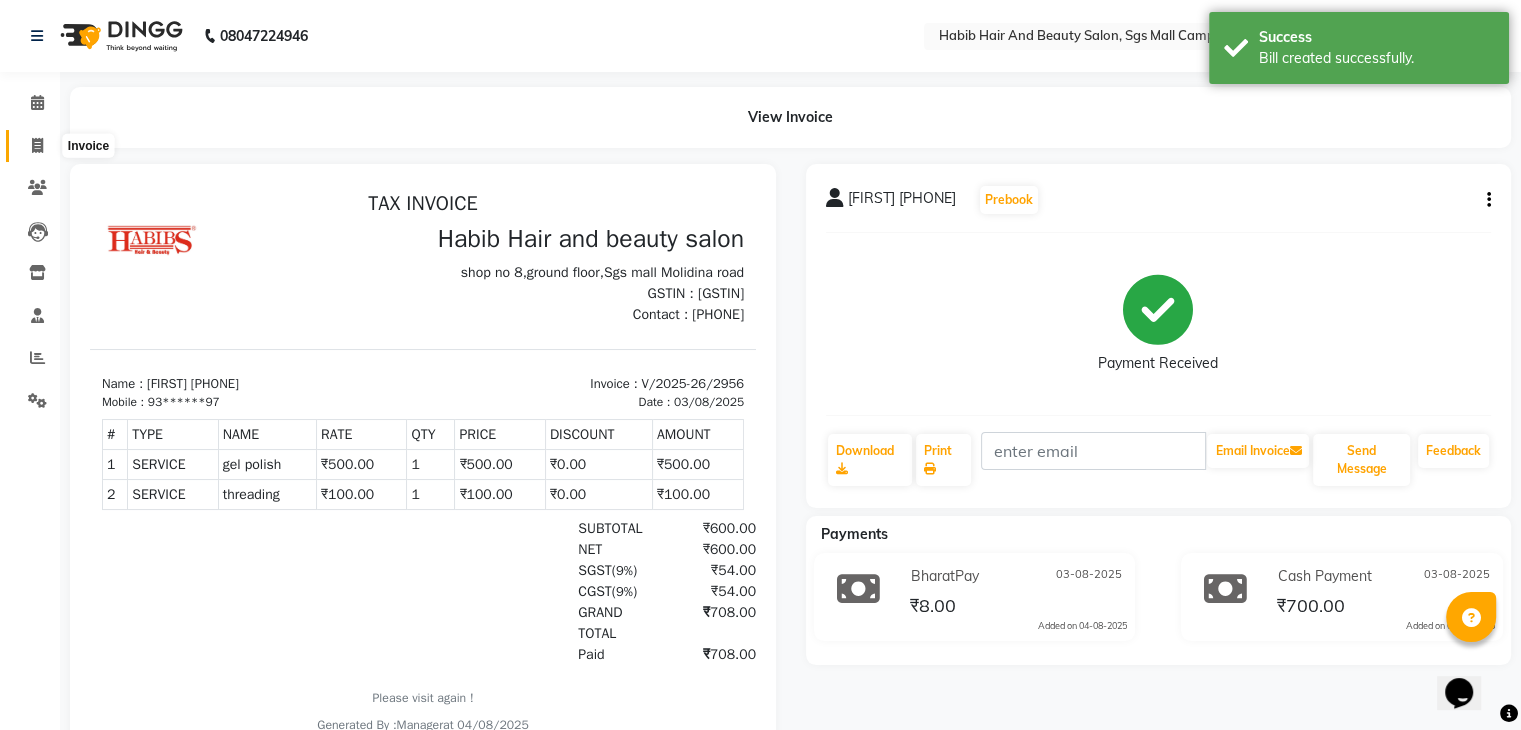 click 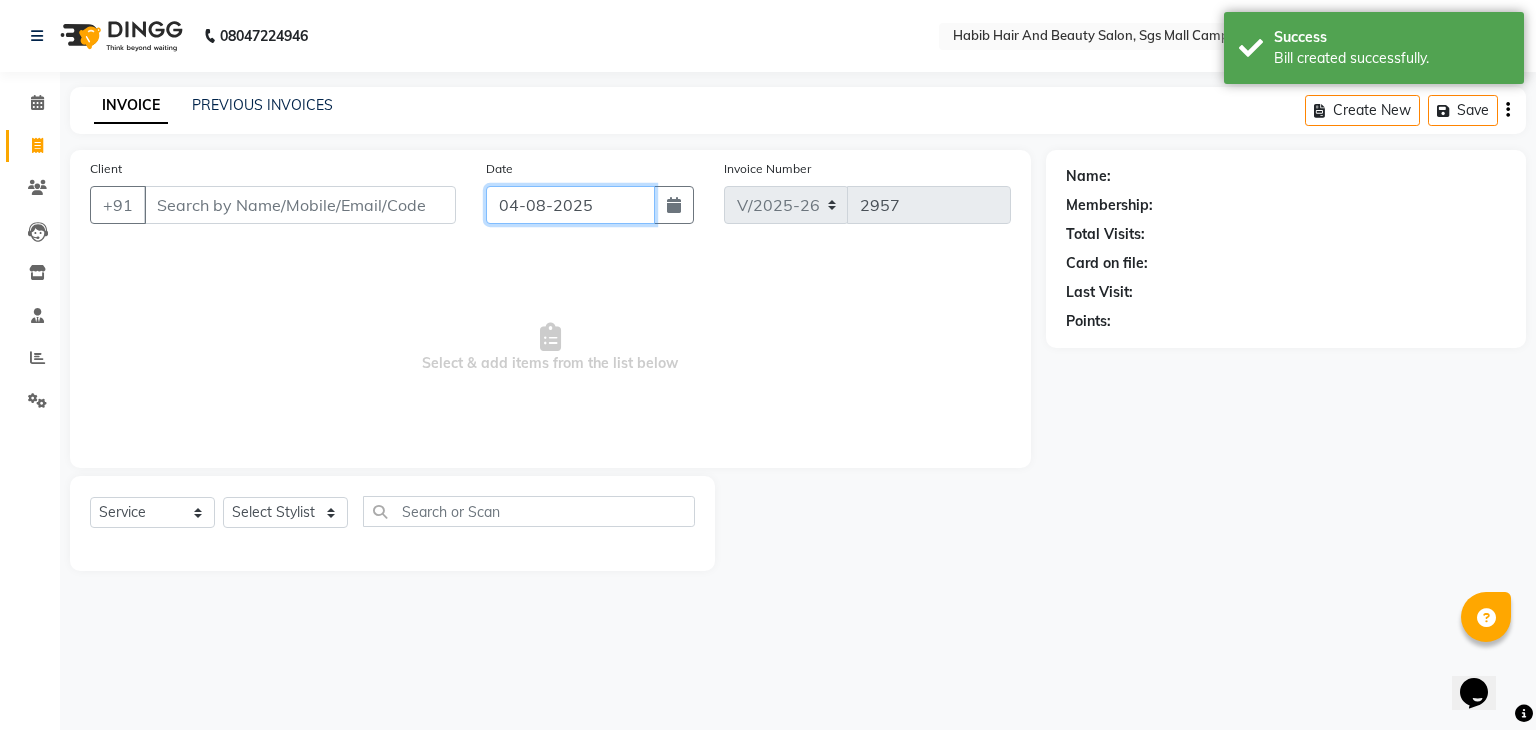 click on "04-08-2025" 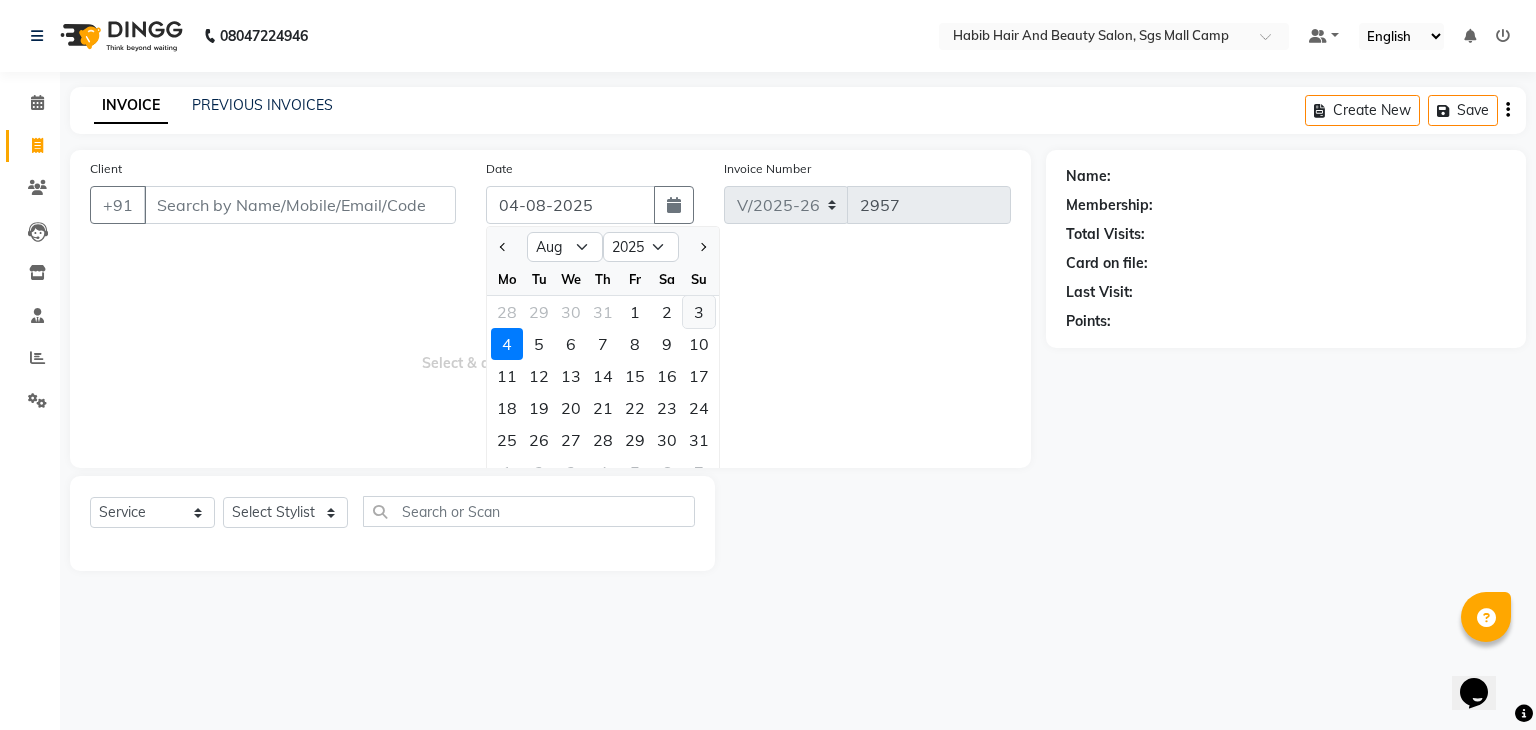 click on "3" 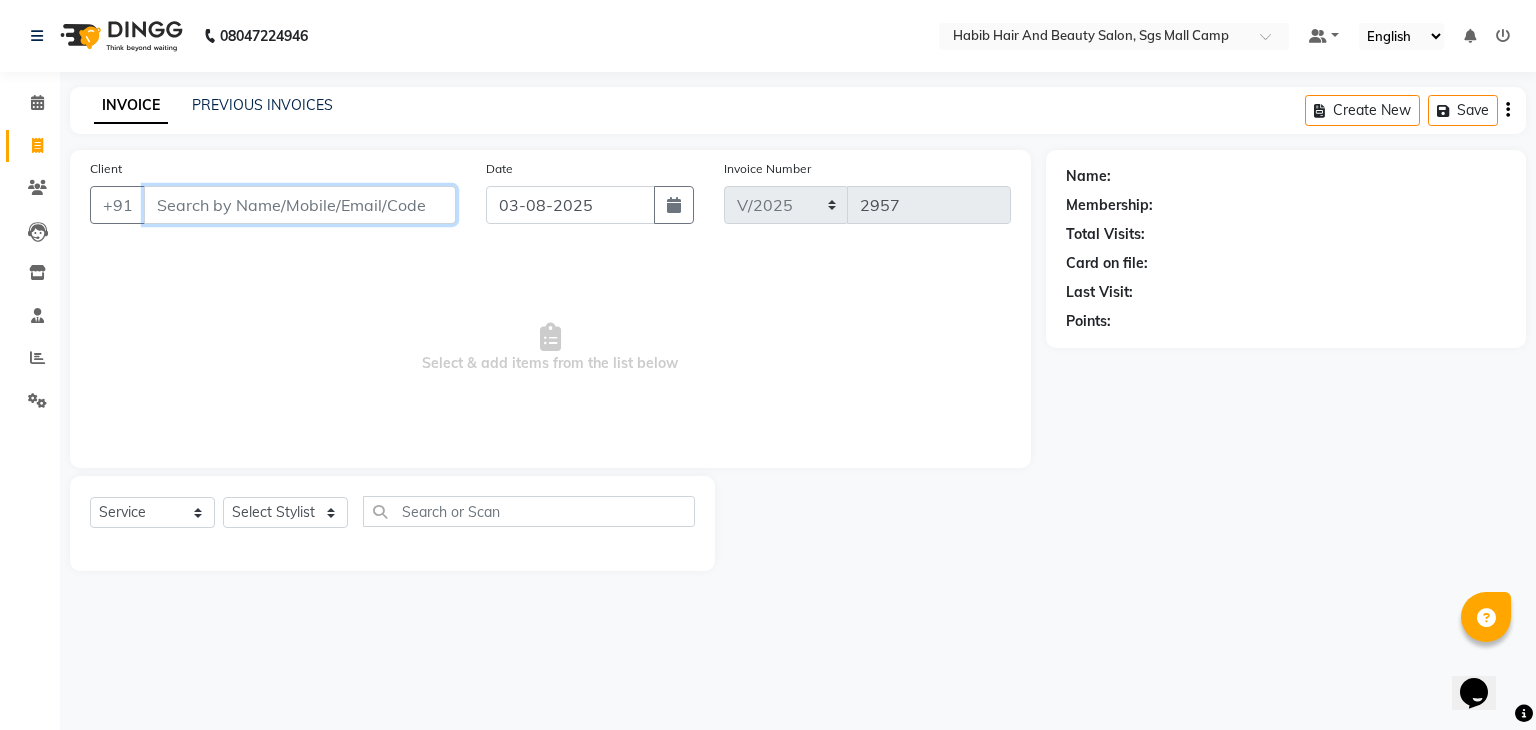 click on "Client" at bounding box center [300, 205] 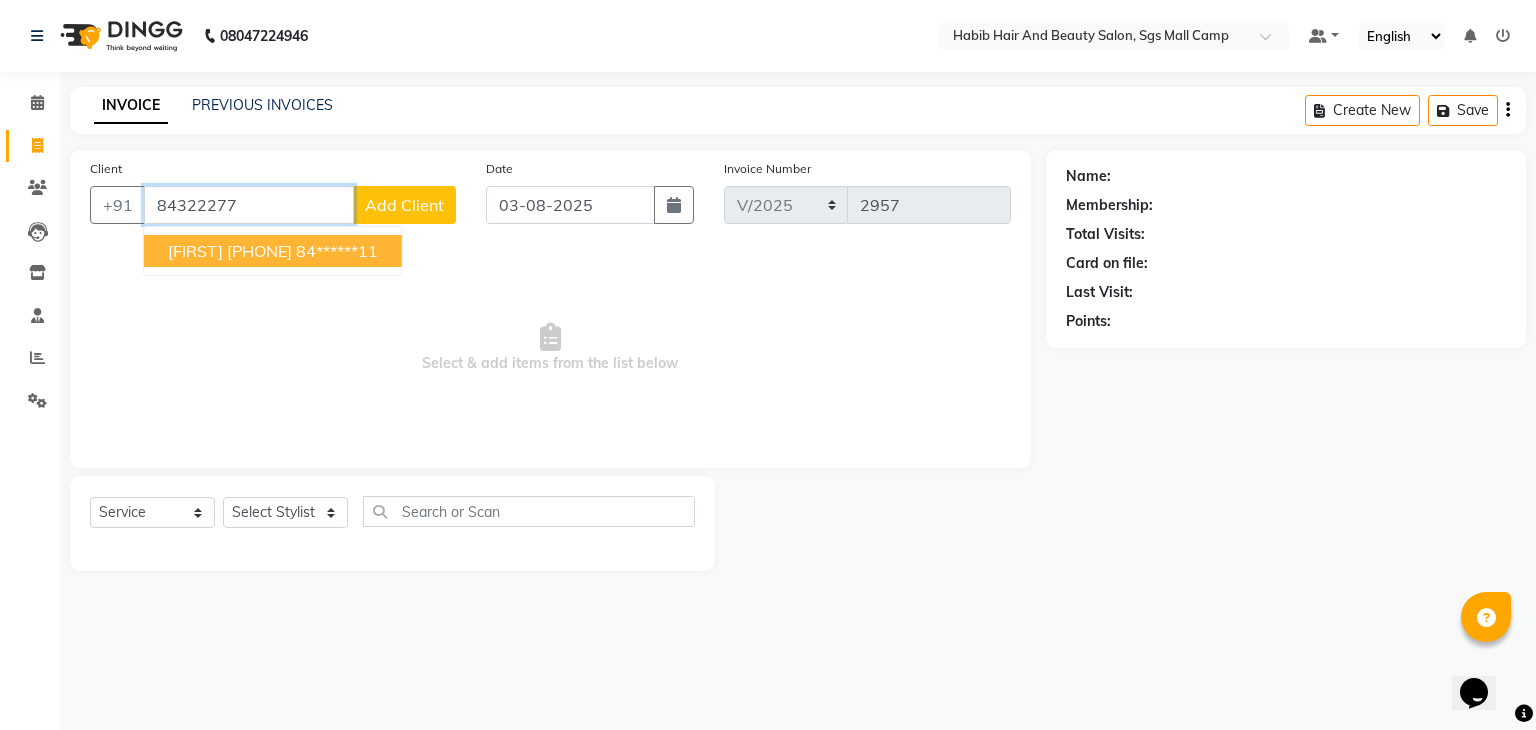 click on "84******11" at bounding box center (337, 251) 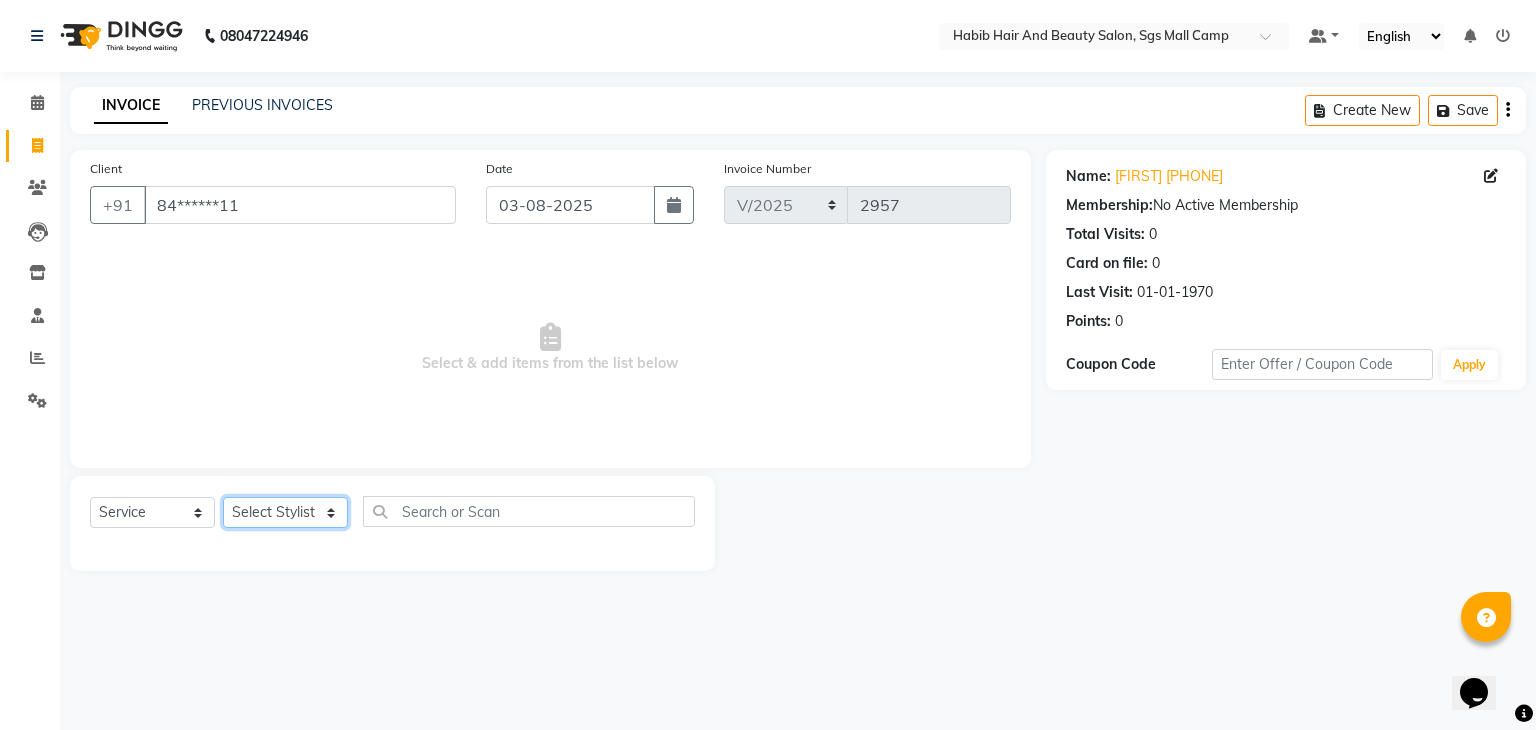 click on "Select Stylist akshay rajguru Avinash  Debojit Manager Micheal  sangeeta shilpa sujal Suraj  swapnil vishakha" 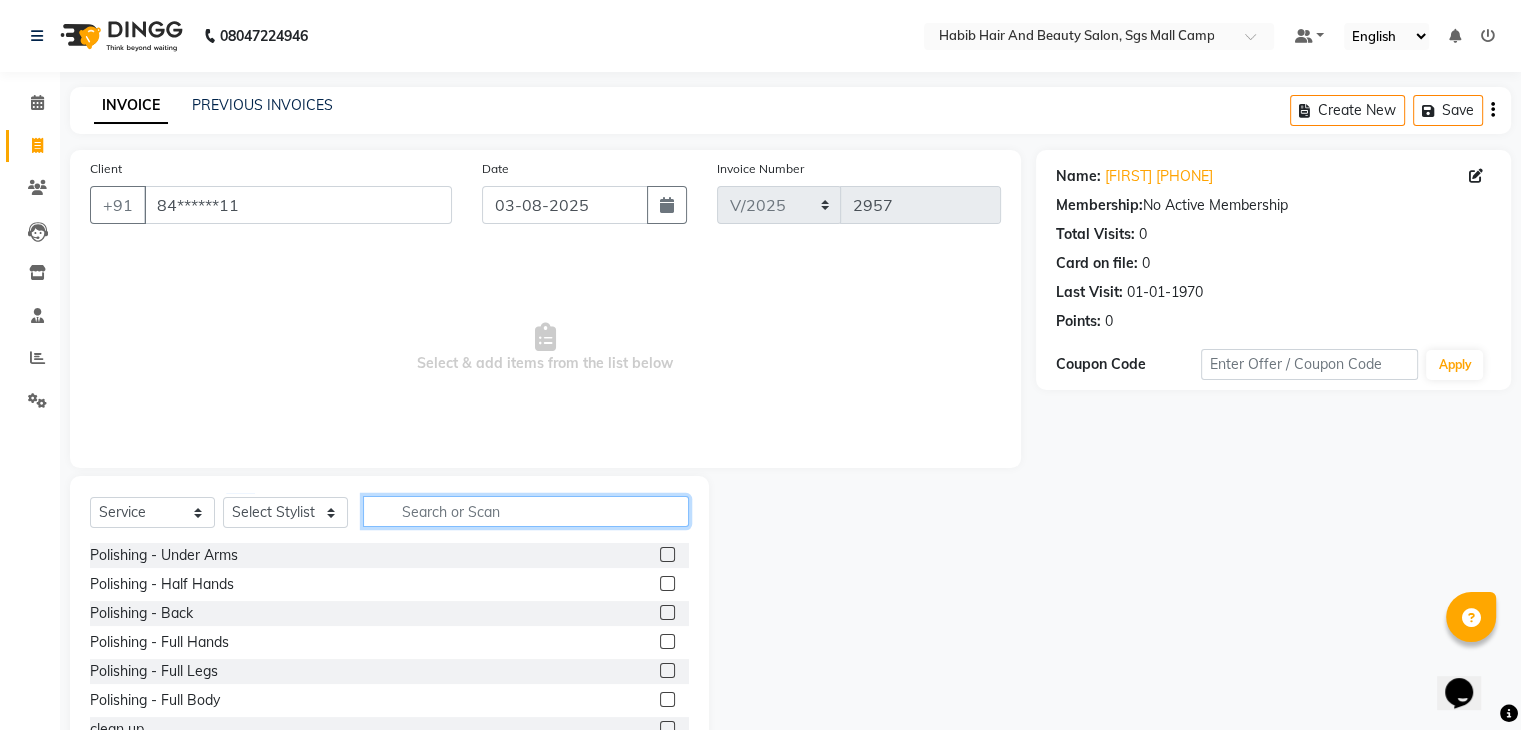 click 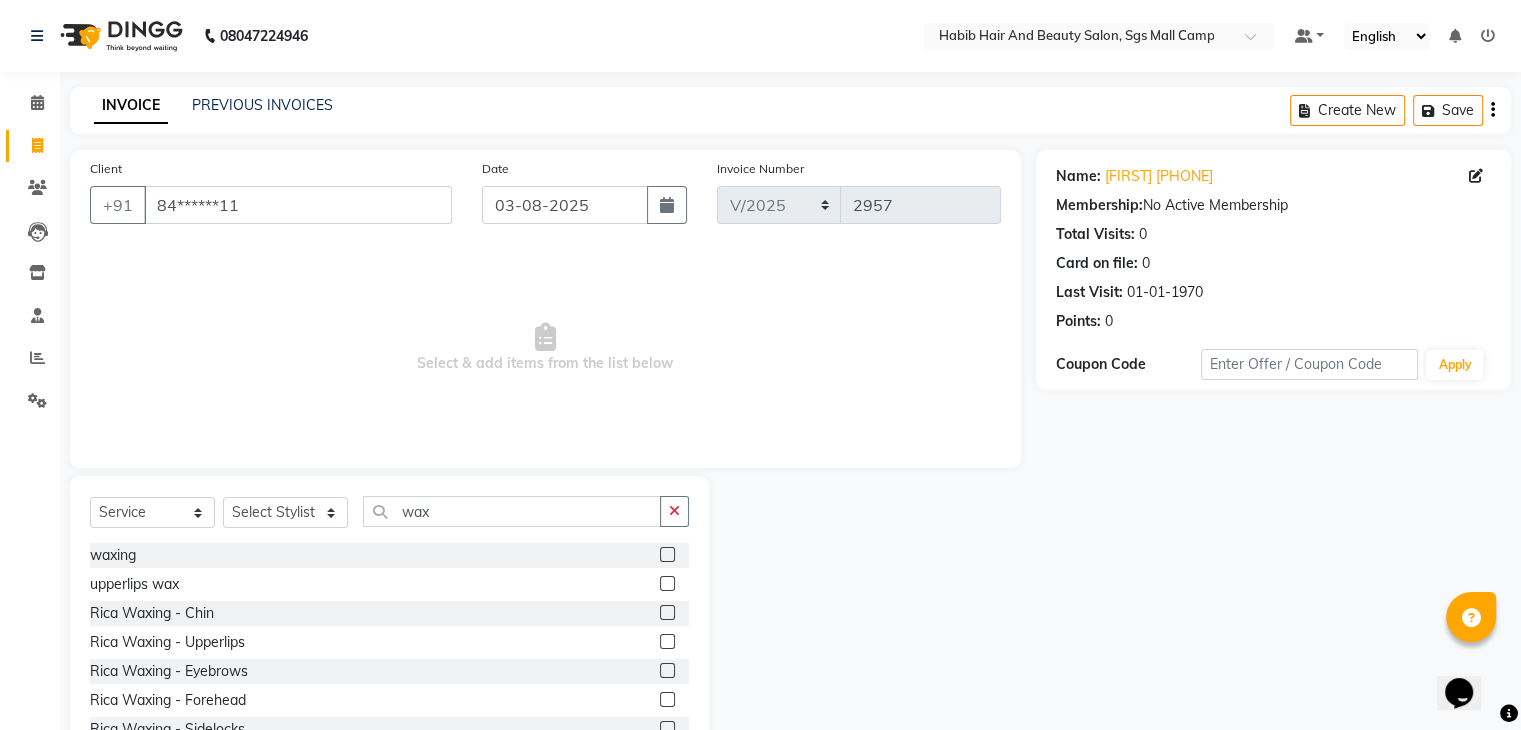 click 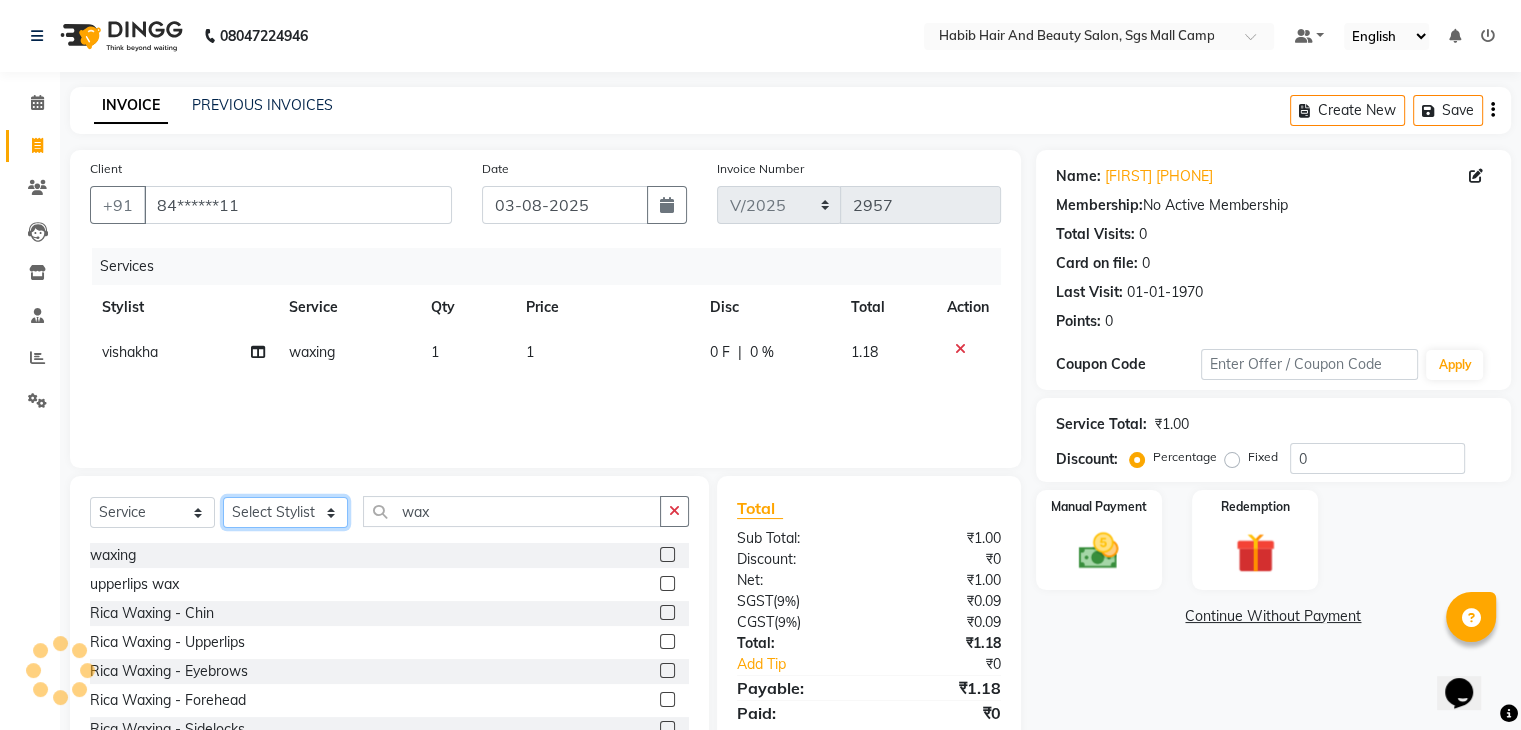 click on "Select Stylist akshay rajguru Avinash  Debojit Manager Micheal  sangeeta shilpa sujal Suraj  swapnil vishakha" 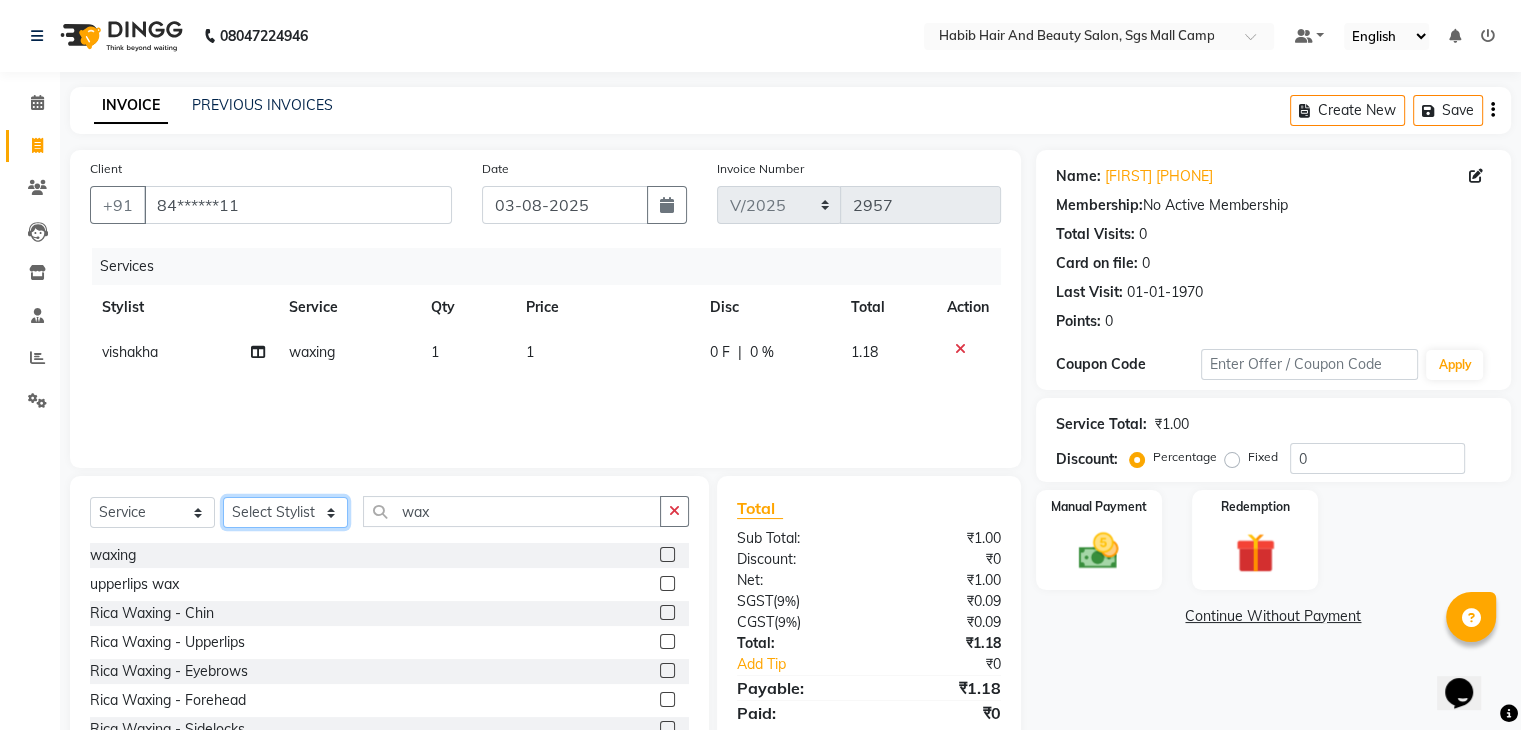 click on "Select Stylist akshay rajguru Avinash  Debojit Manager Micheal  sangeeta shilpa sujal Suraj  swapnil vishakha" 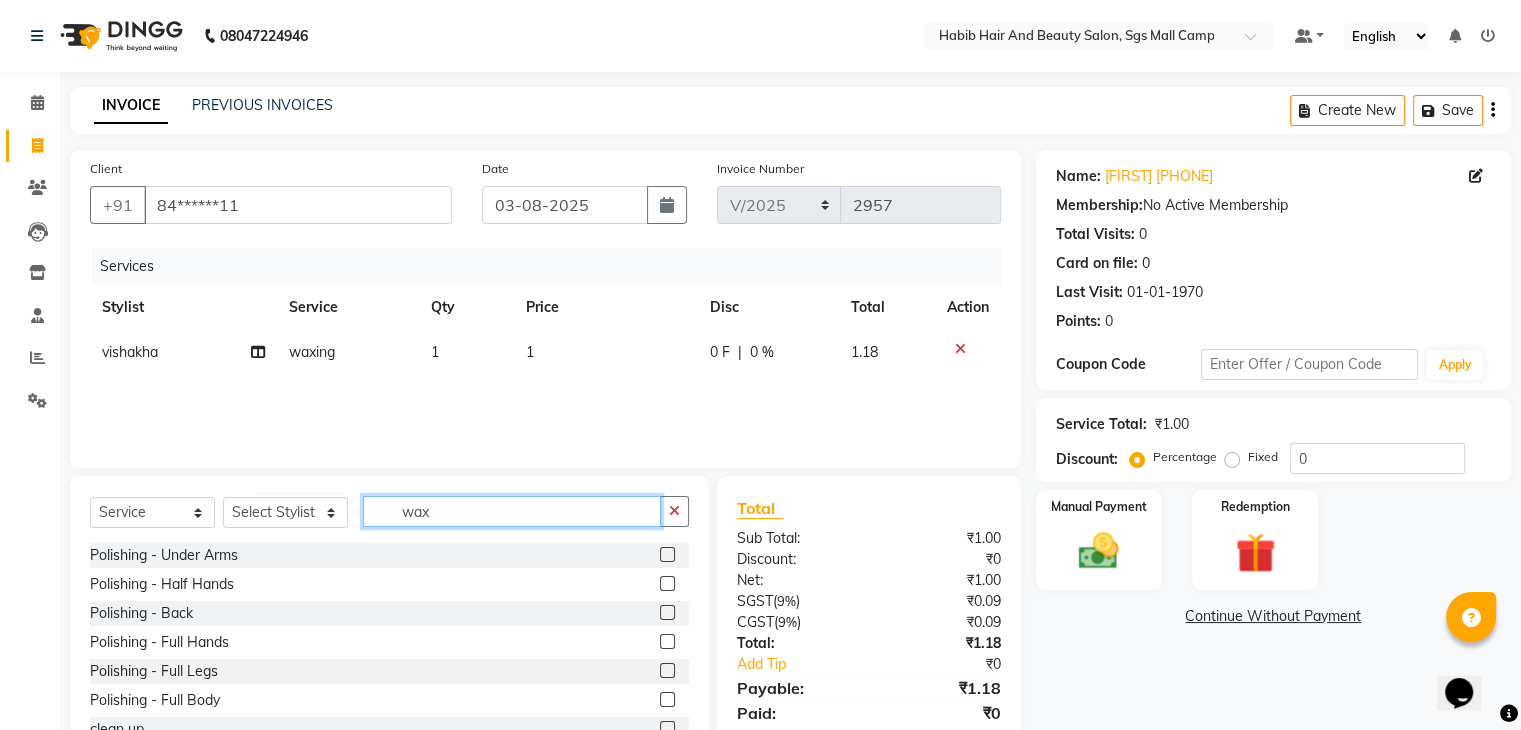 click on "wax" 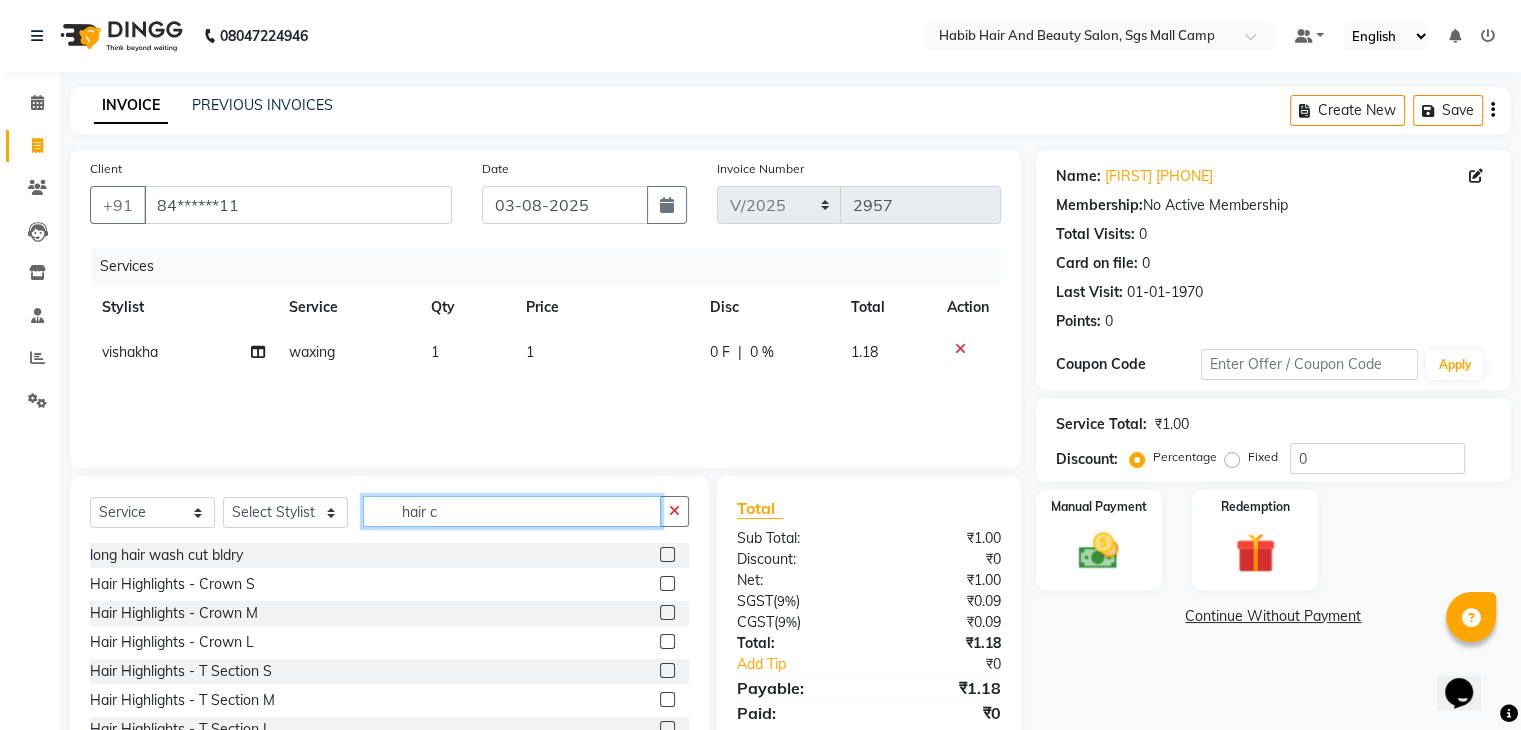 click on "hair c" 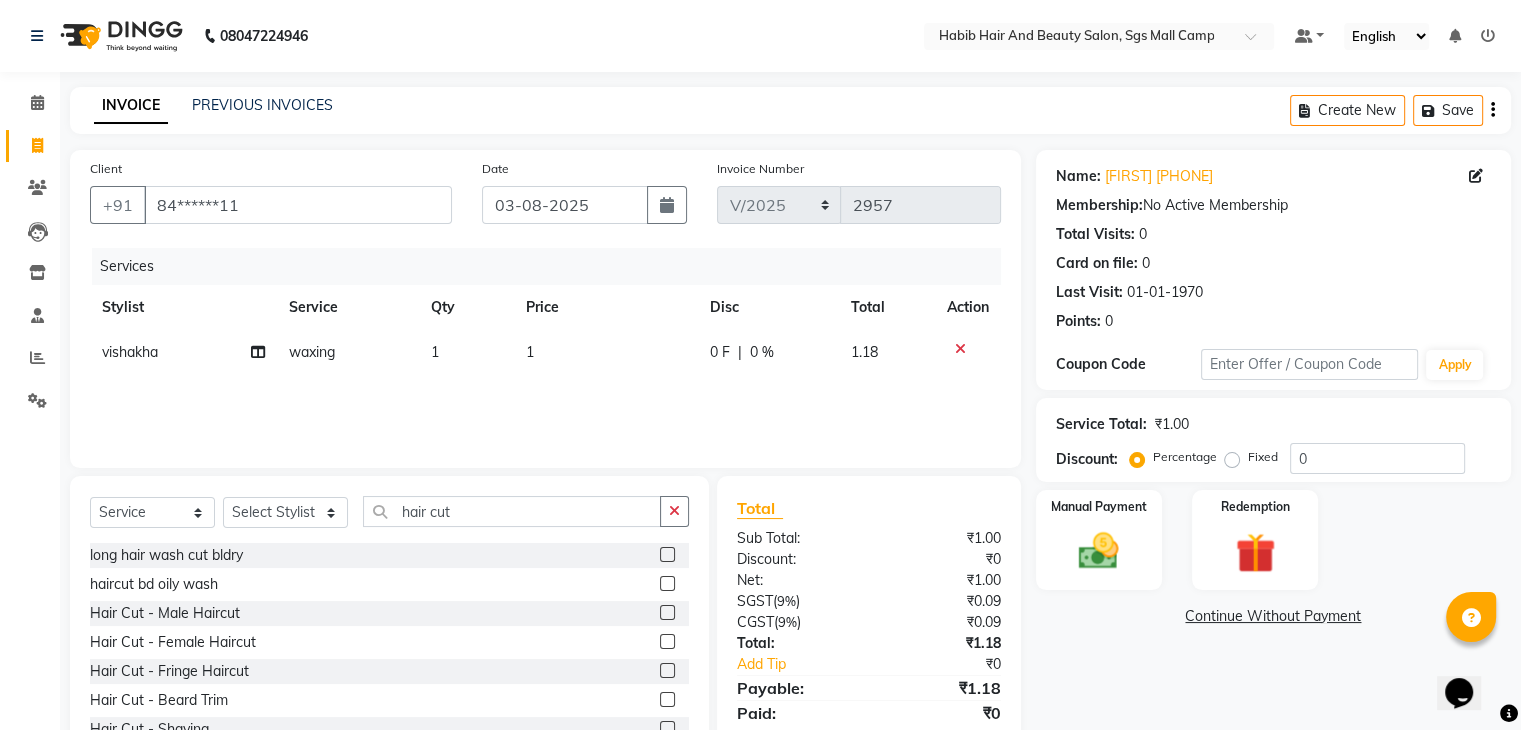 click 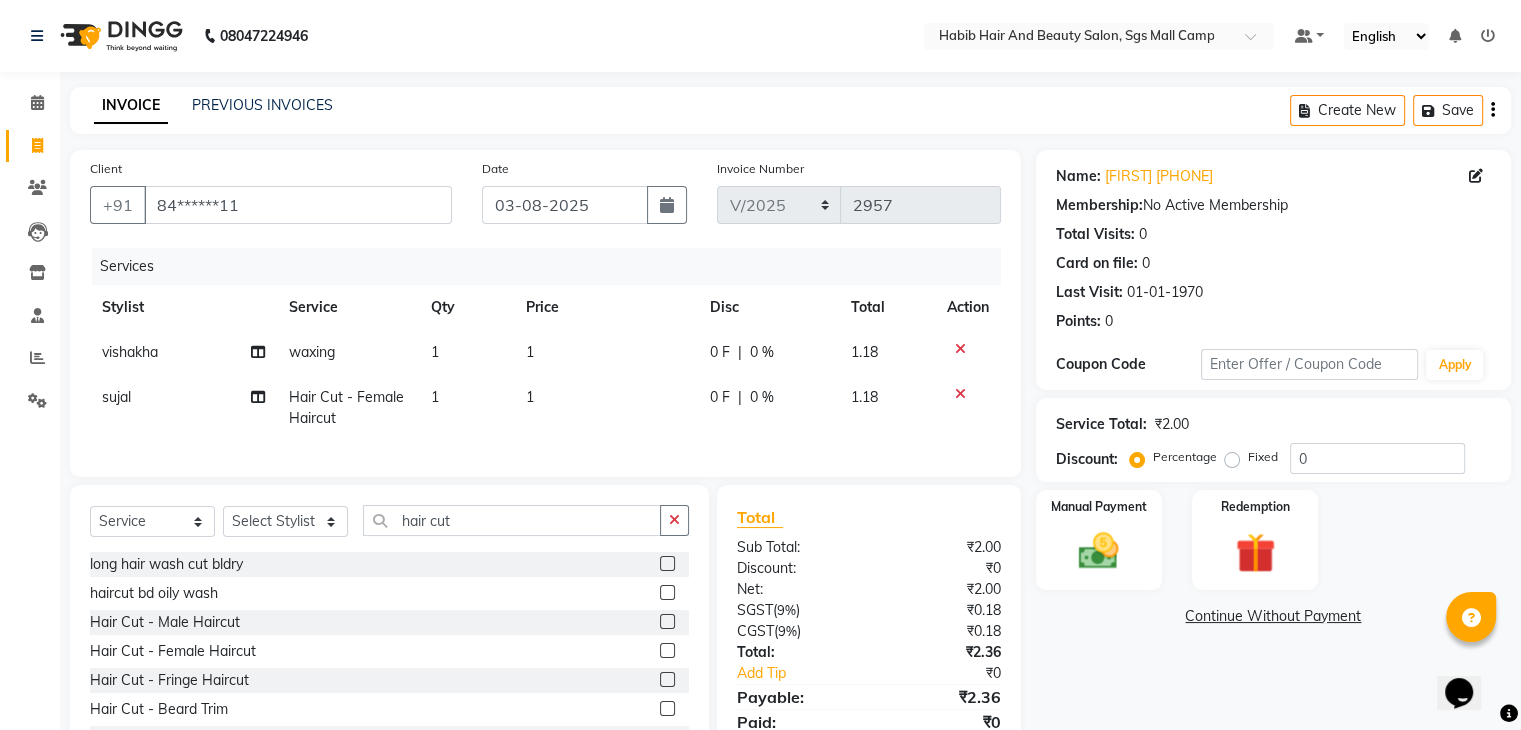 click on "1" 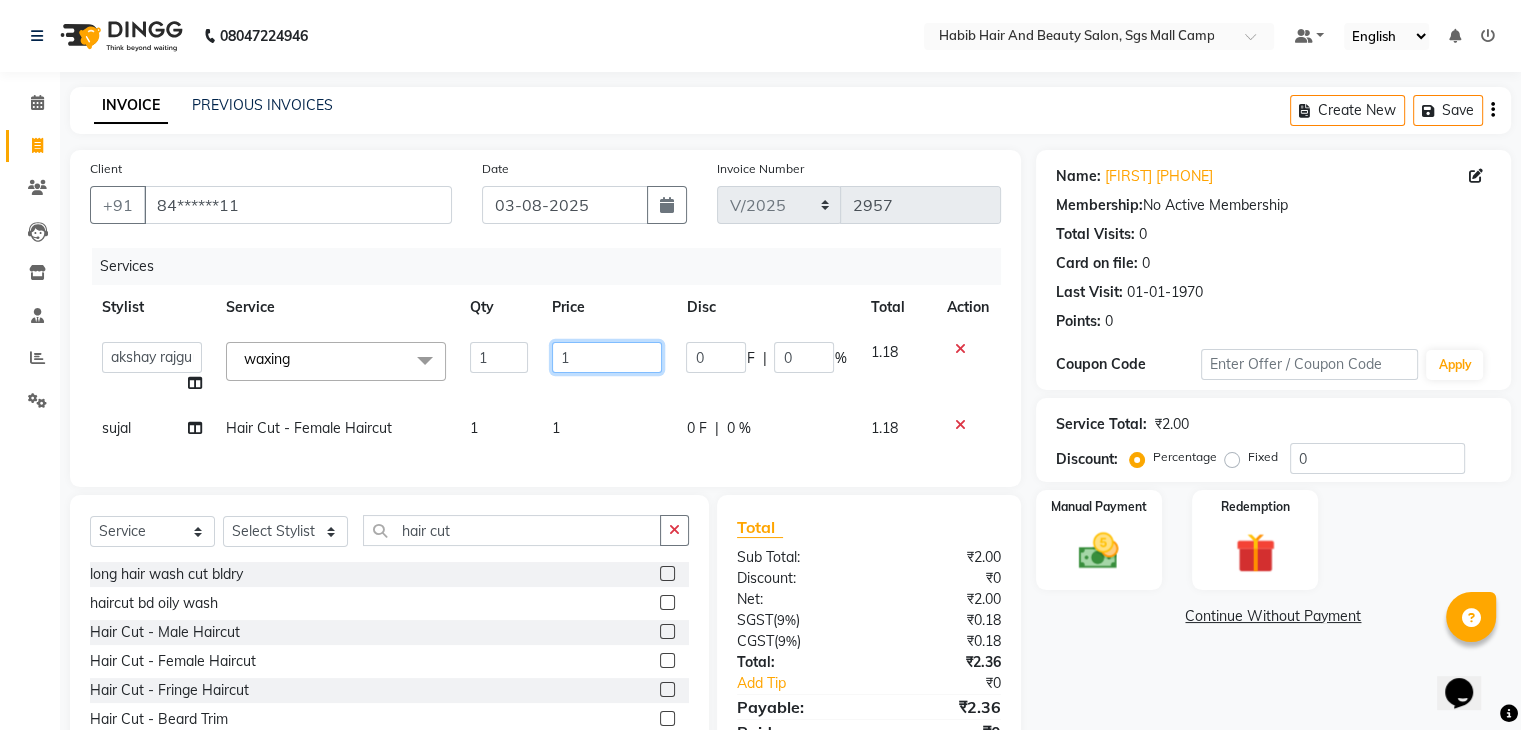 click on "1" 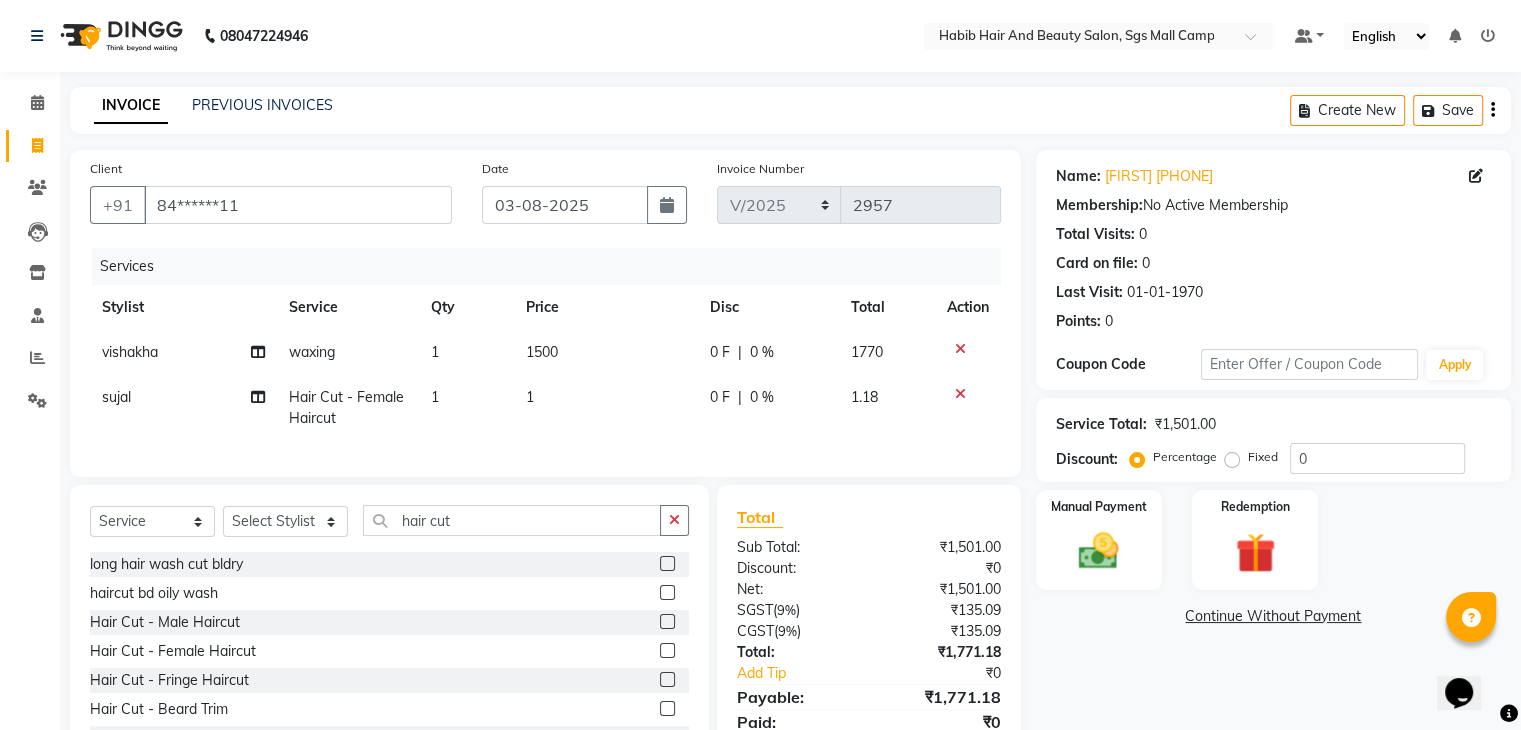 click on "1" 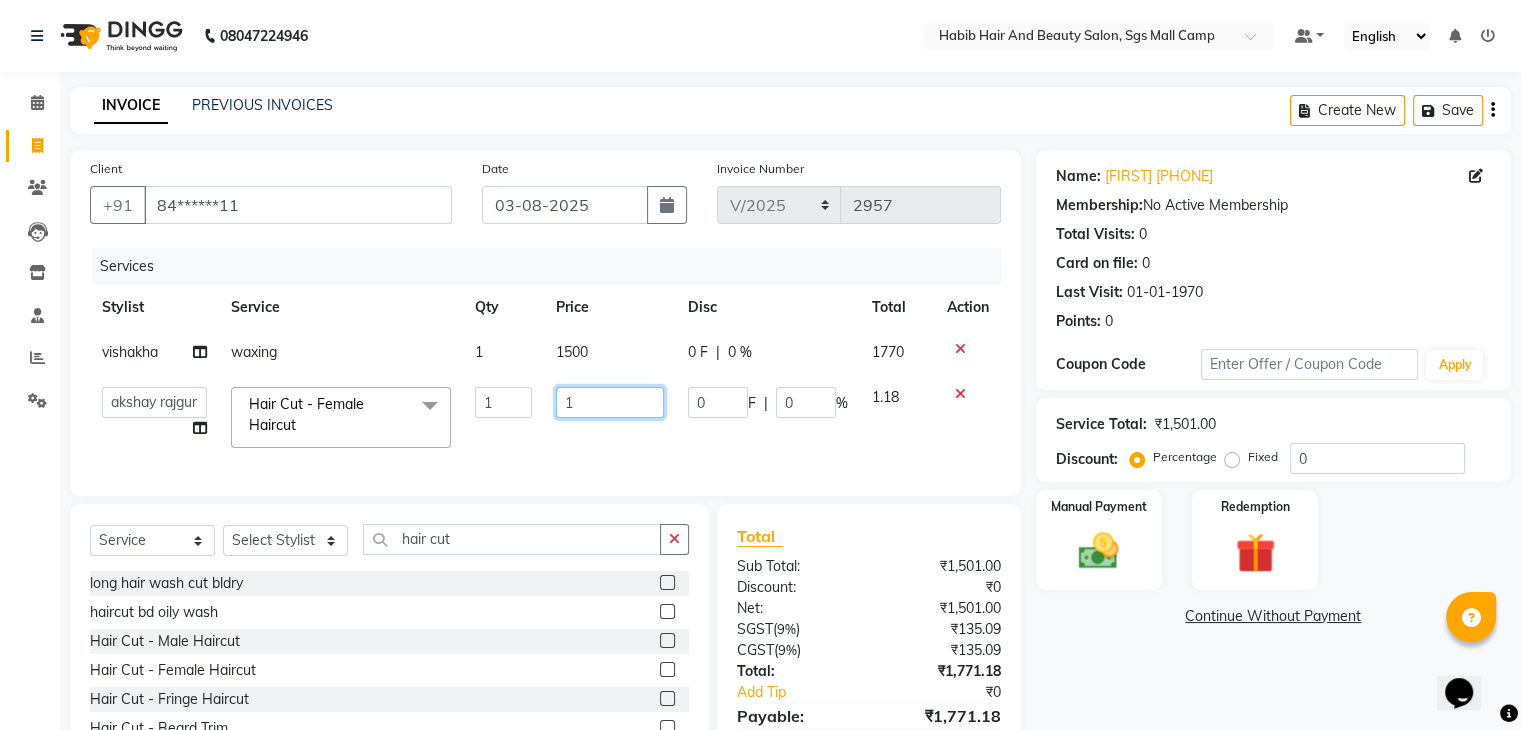 click on "1" 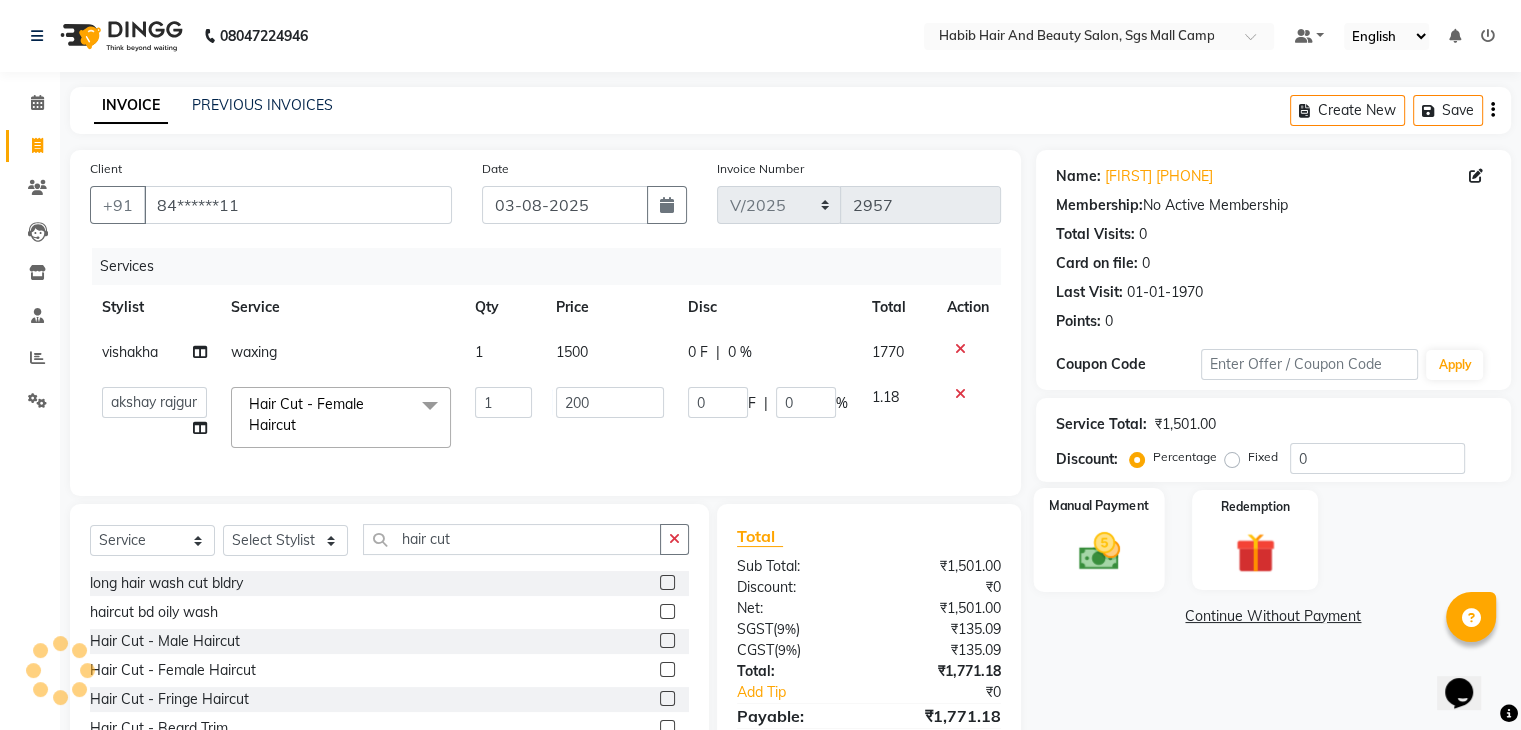 click on "Manual Payment" 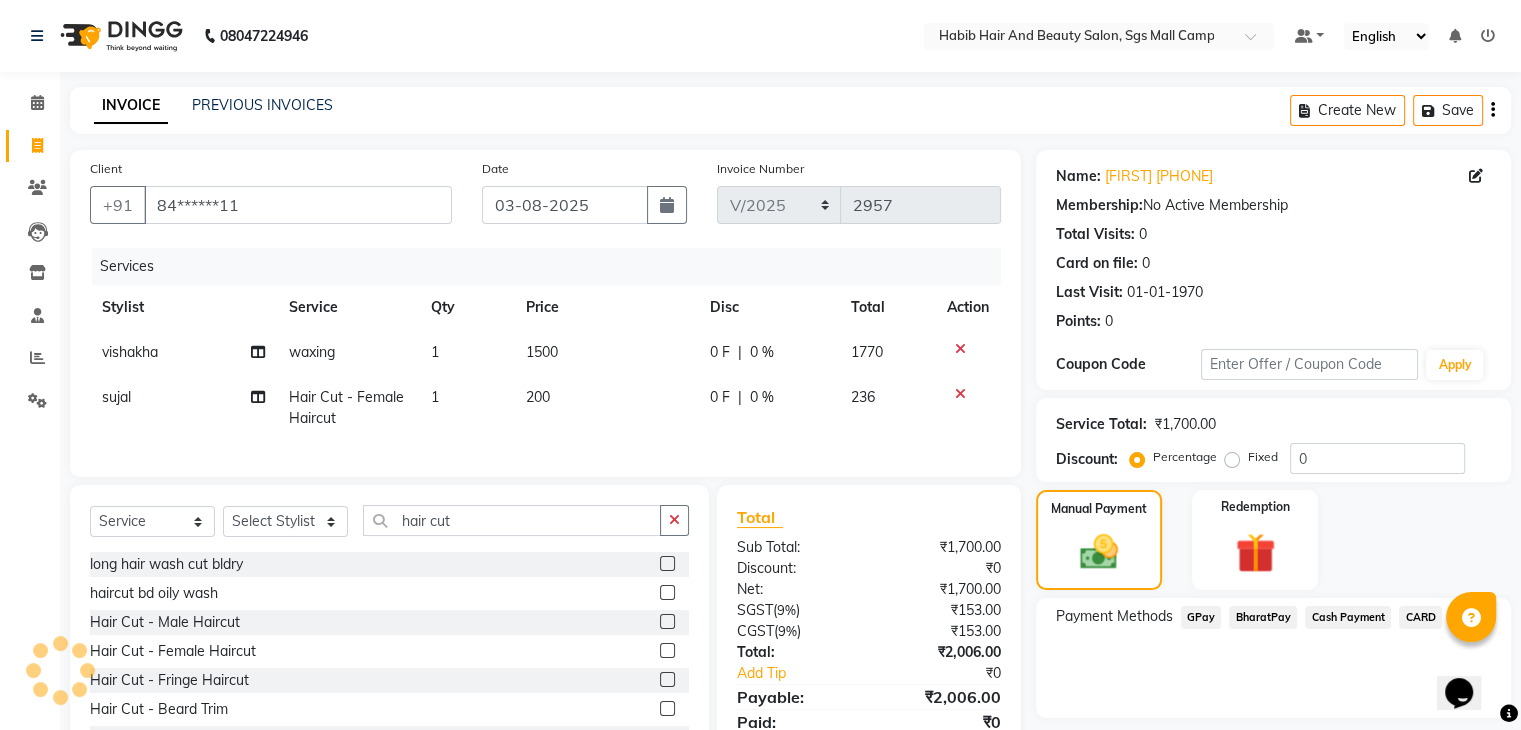 click on "Cash Payment" 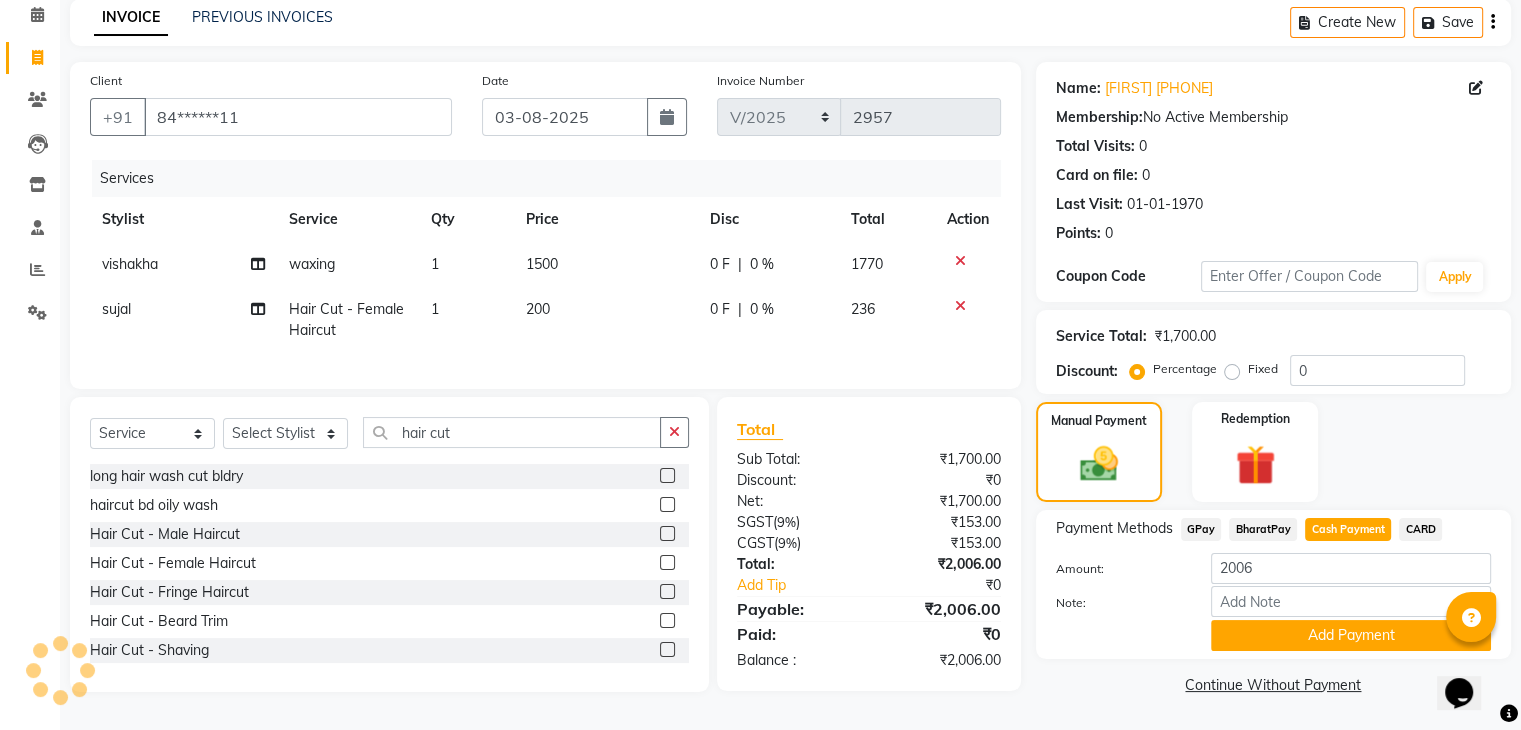 scroll, scrollTop: 96, scrollLeft: 0, axis: vertical 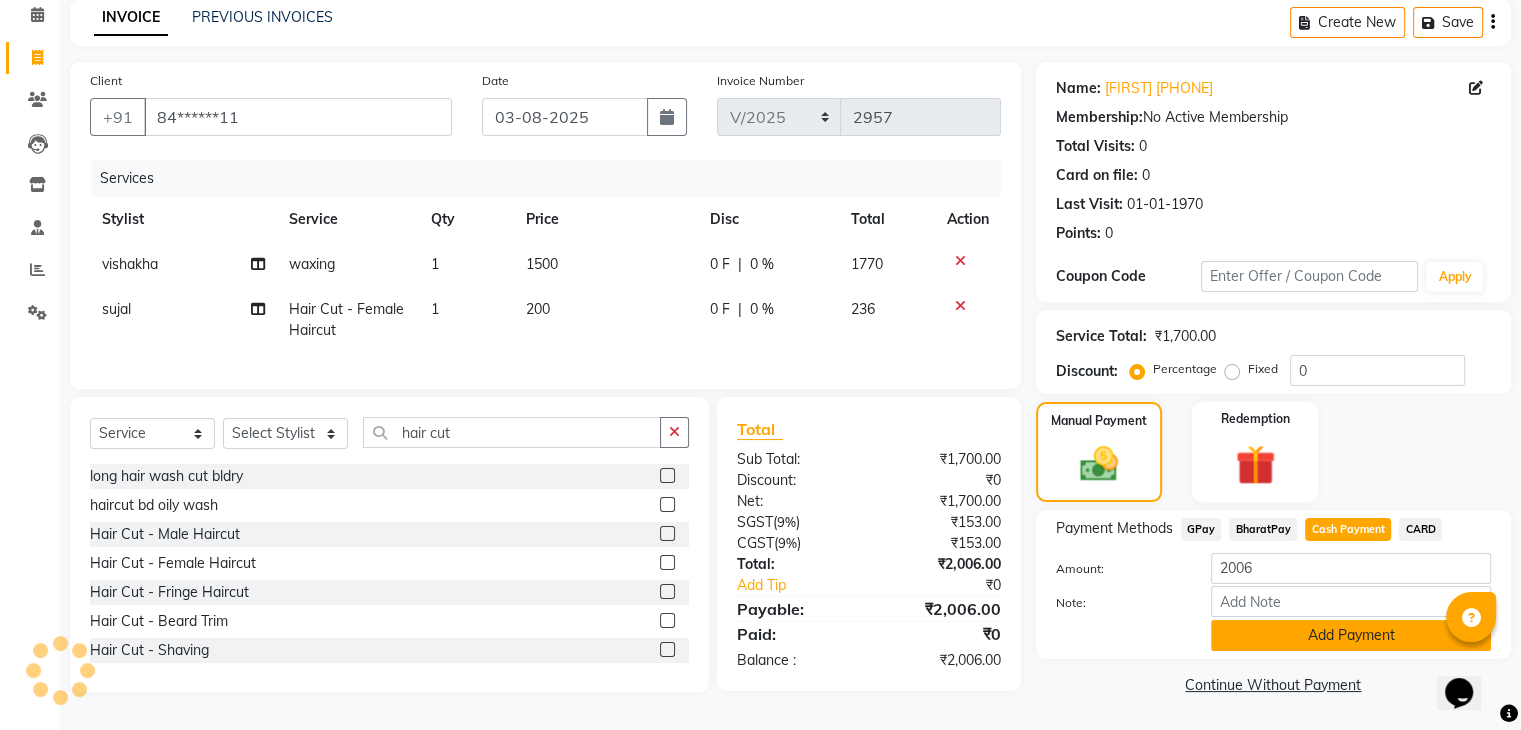 click on "Add Payment" 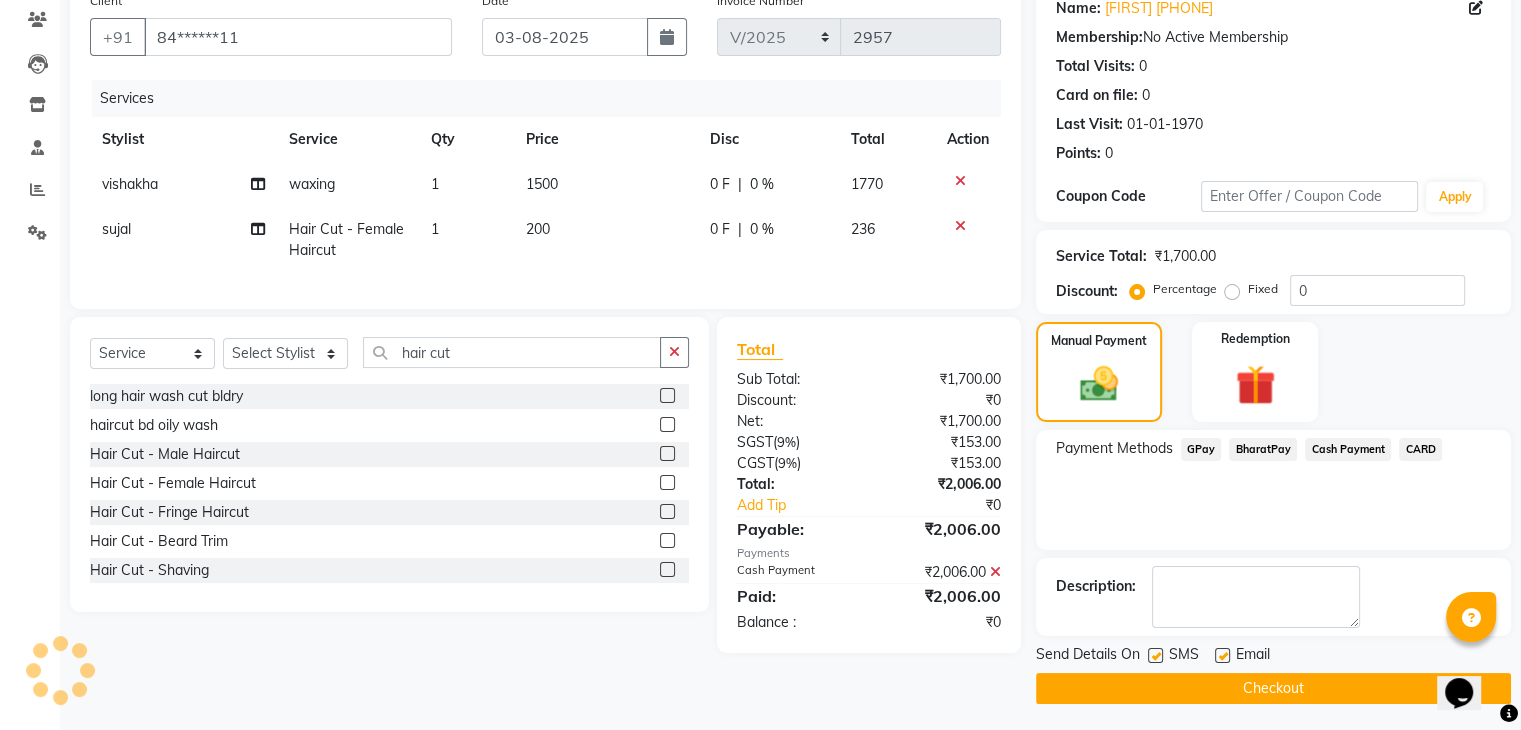 scroll, scrollTop: 171, scrollLeft: 0, axis: vertical 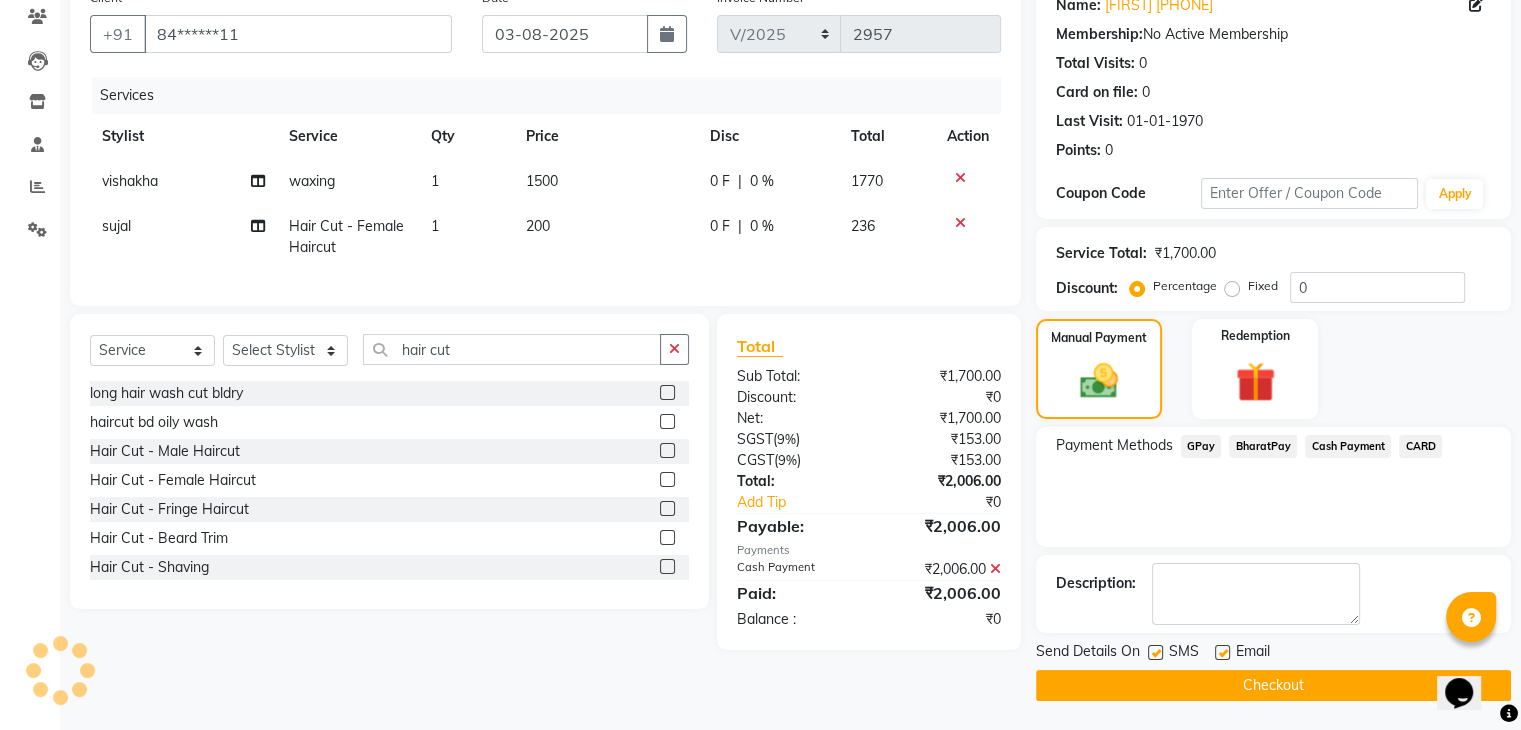click on "Checkout" 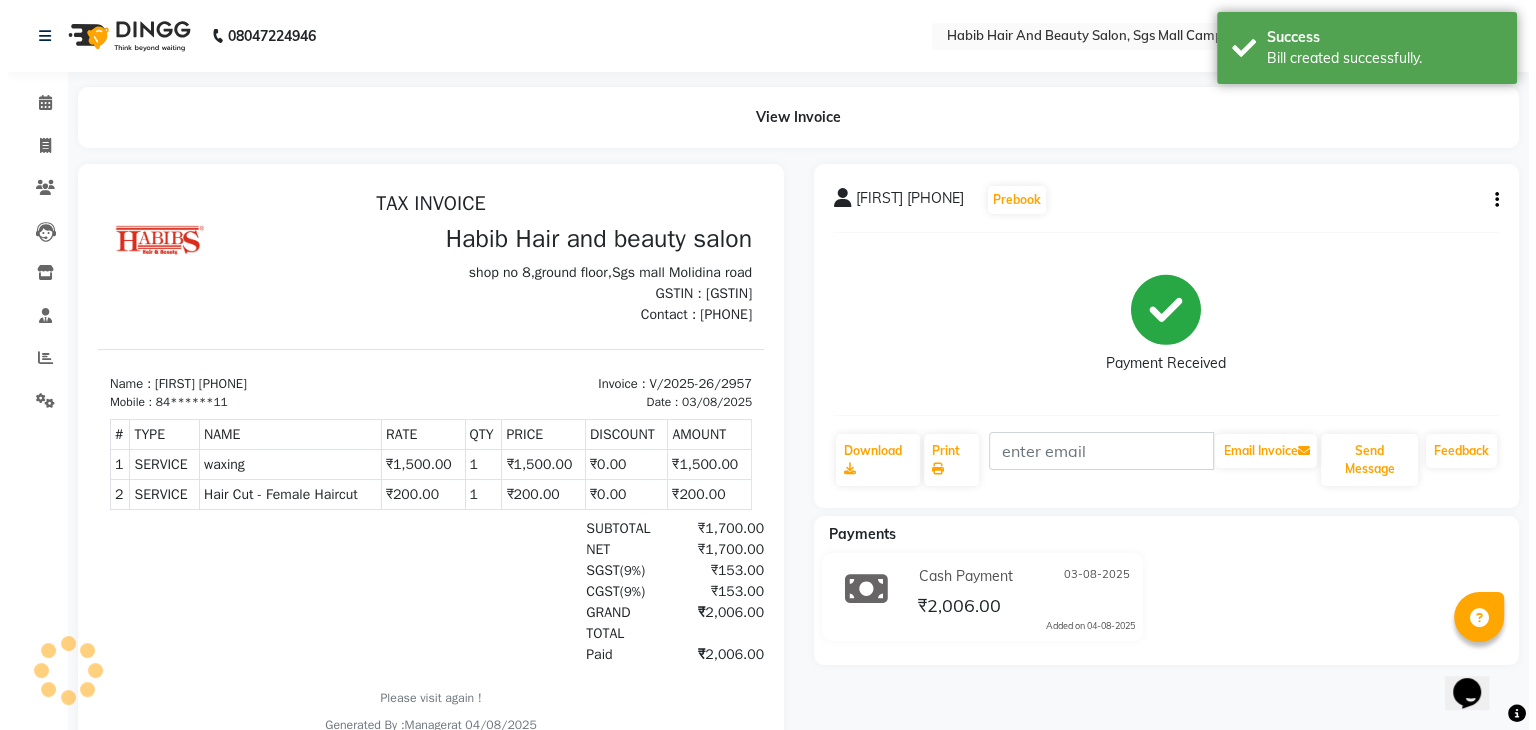 scroll, scrollTop: 0, scrollLeft: 0, axis: both 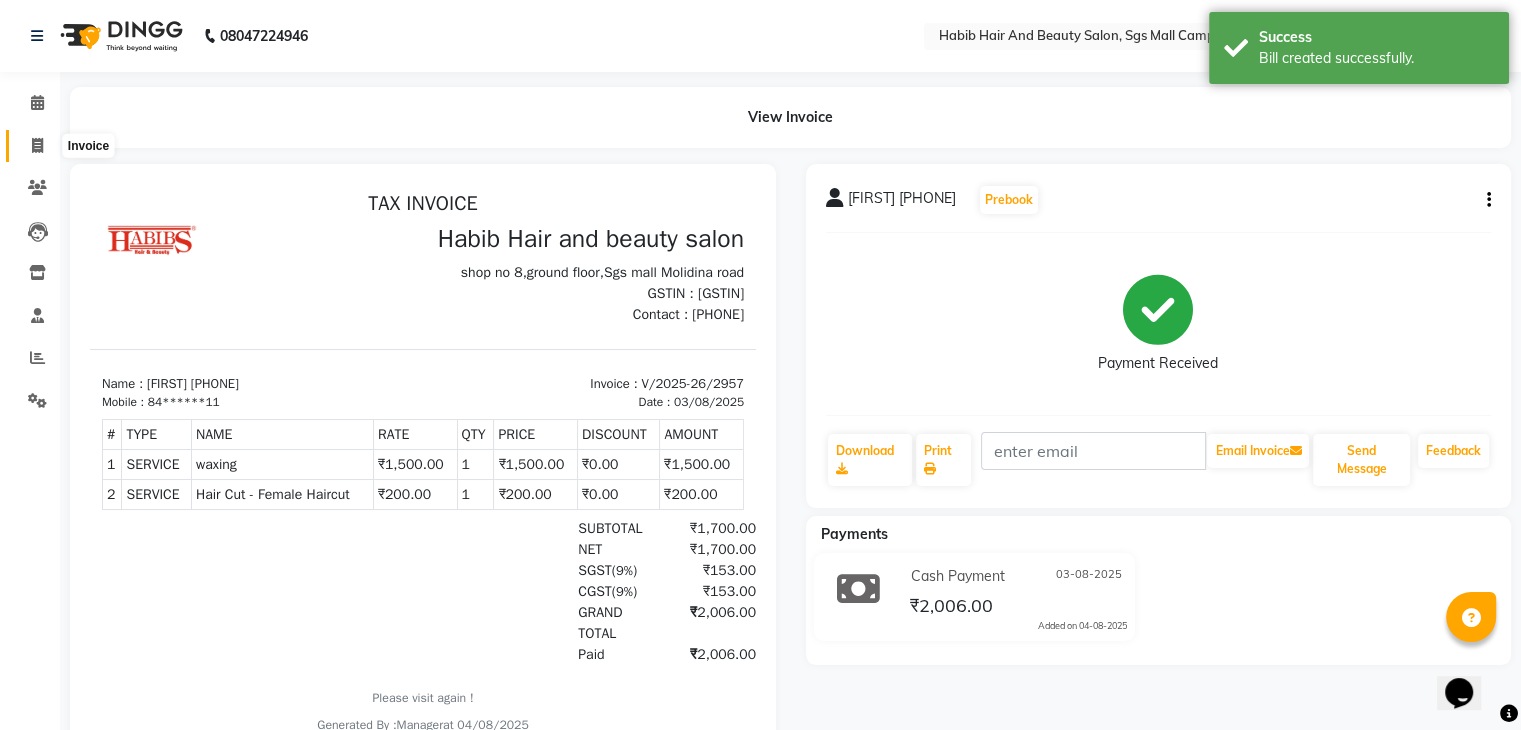 click 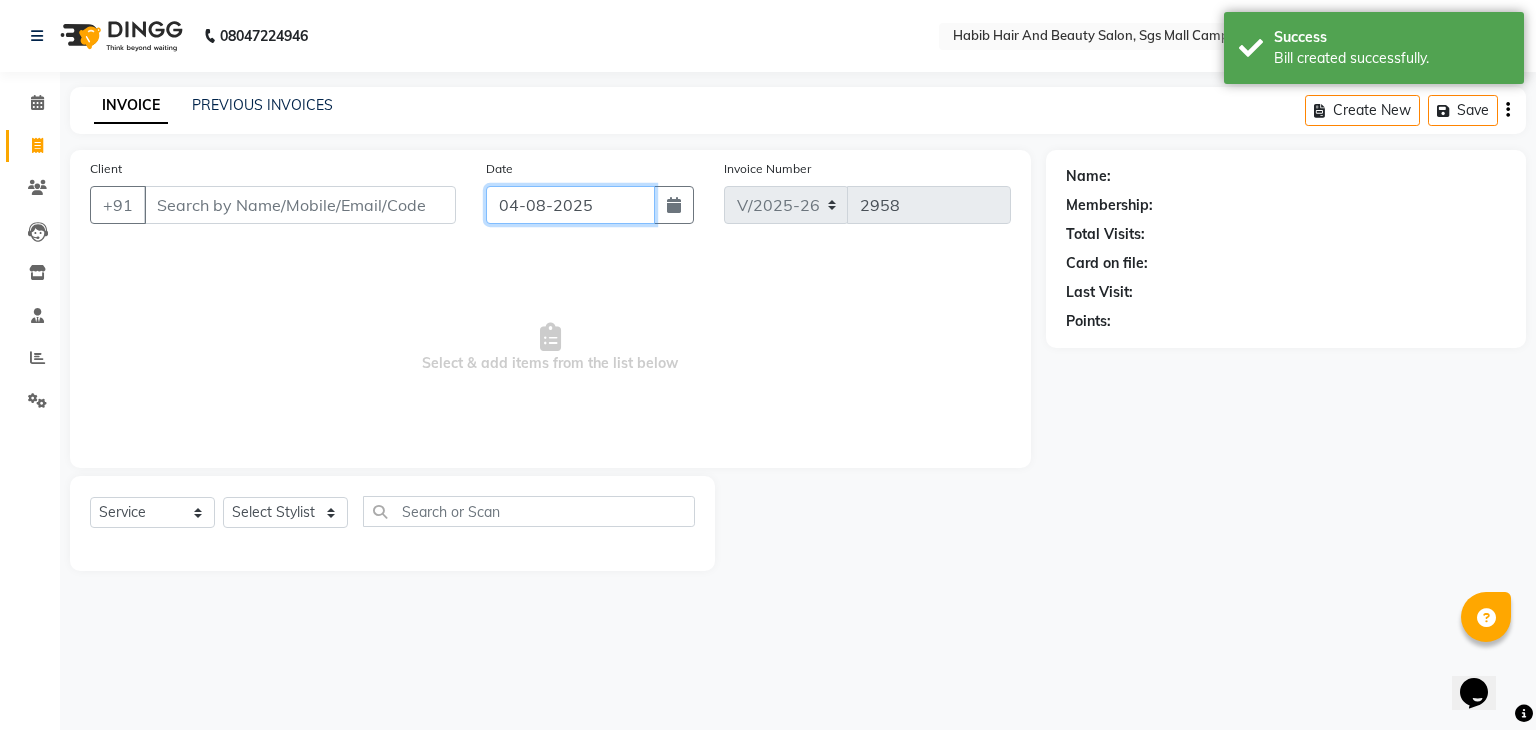 click on "04-08-2025" 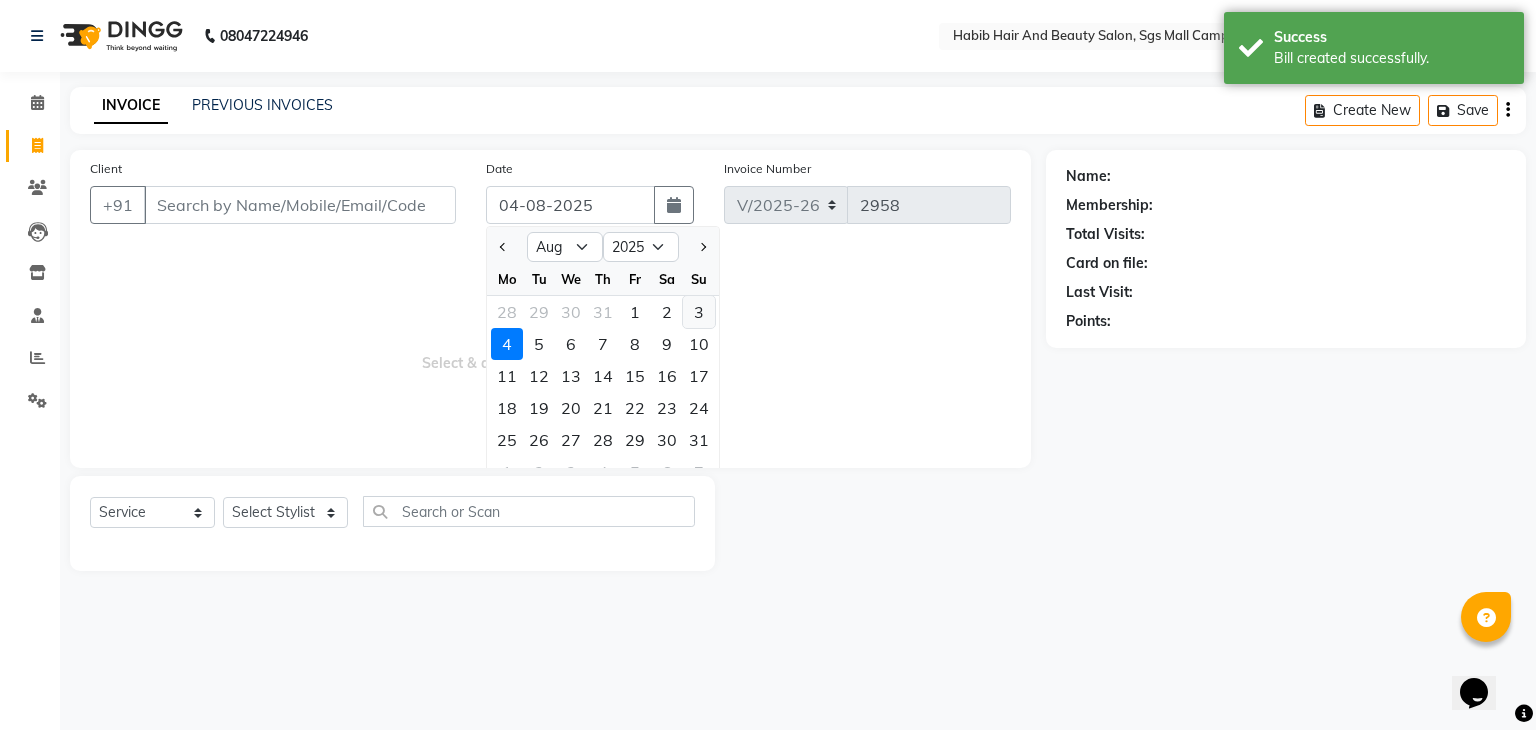 click on "3" 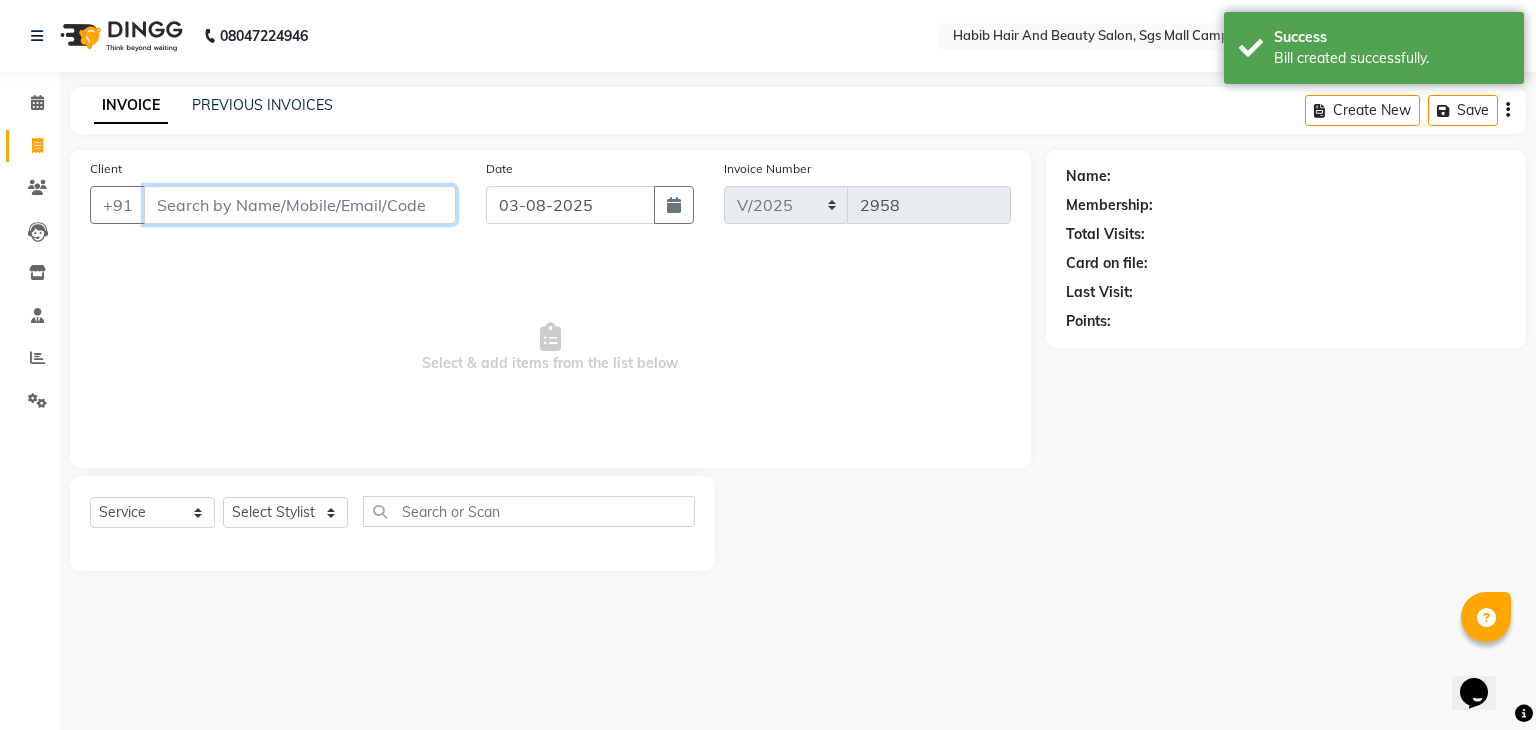 click on "Client" at bounding box center (300, 205) 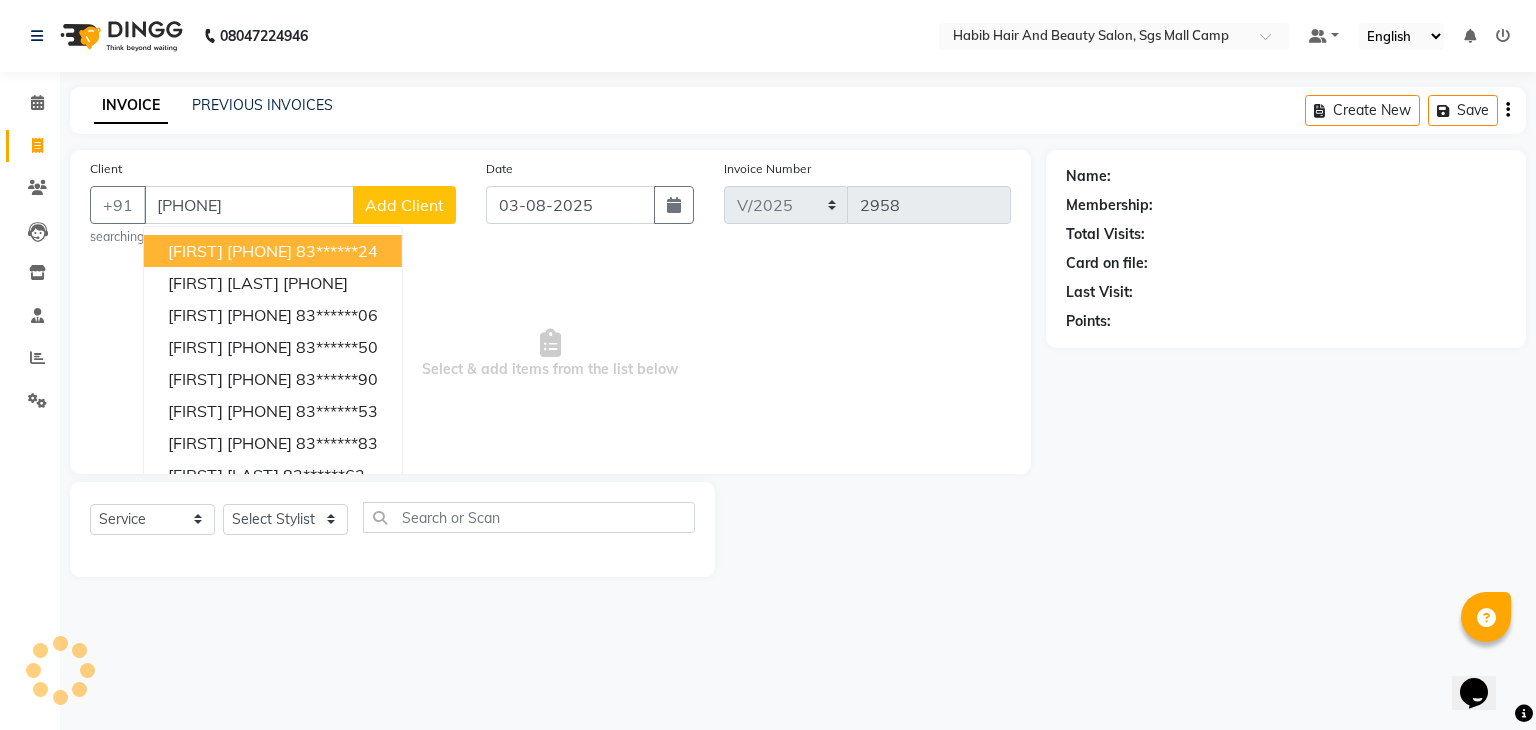 click on "Add Client" 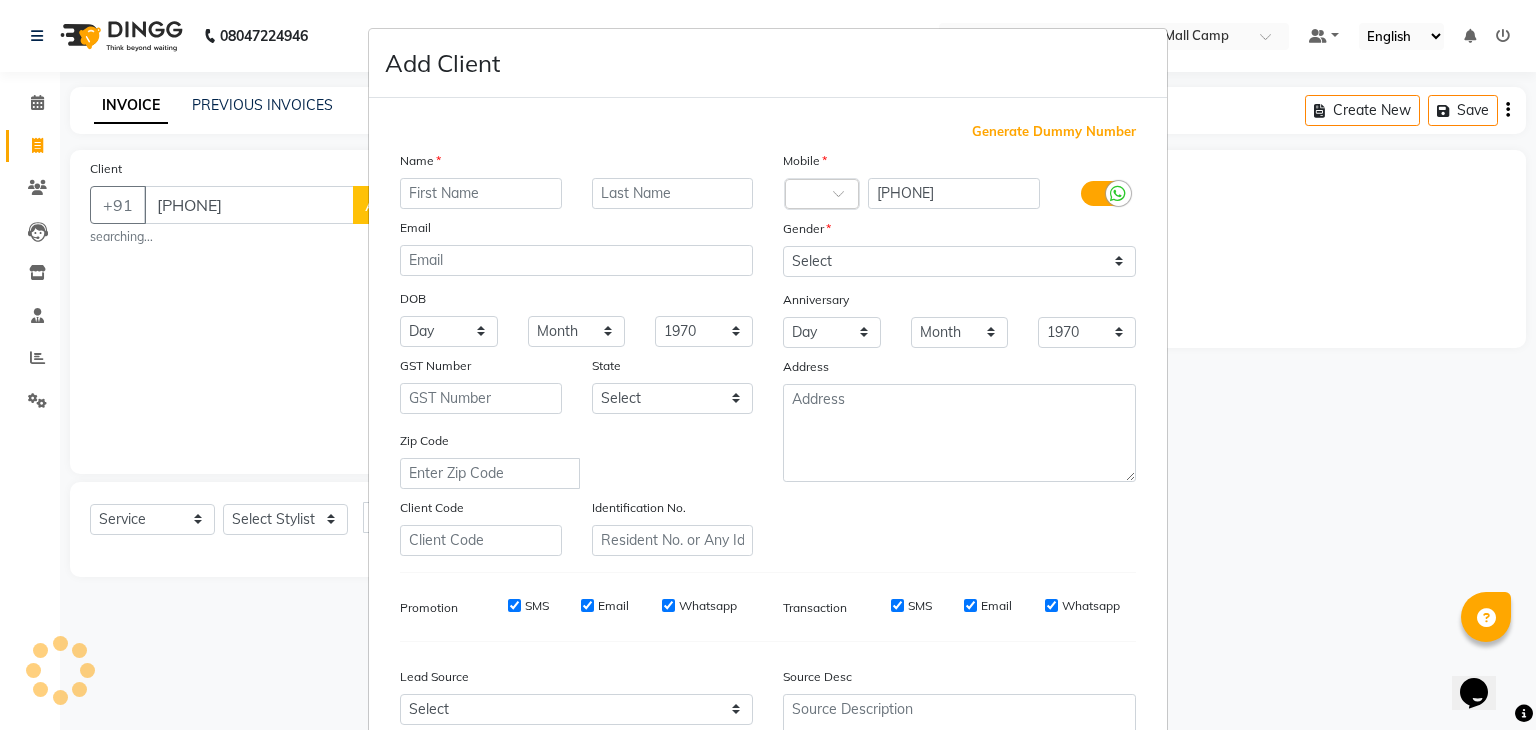 click at bounding box center [481, 193] 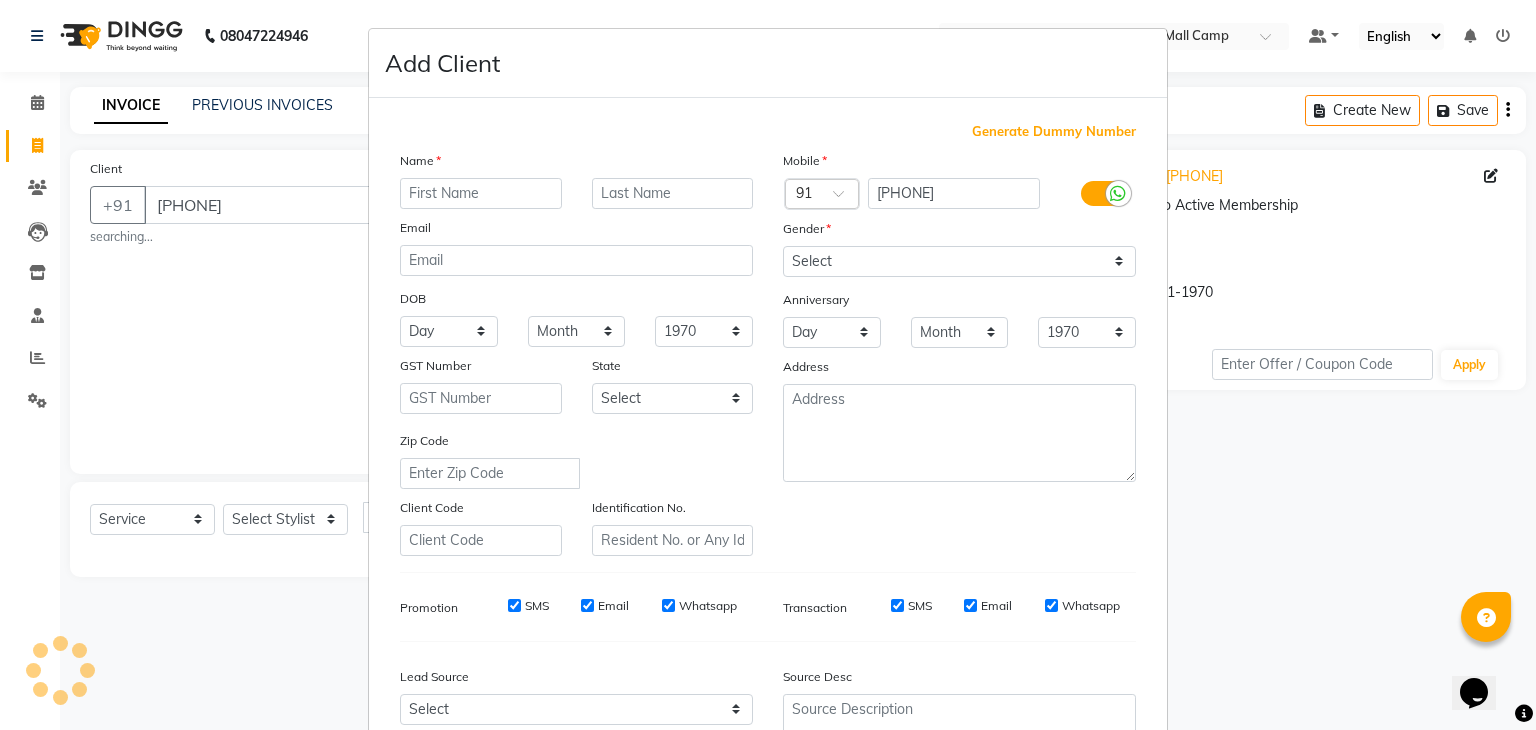 click on "Zip Code" at bounding box center [576, 459] 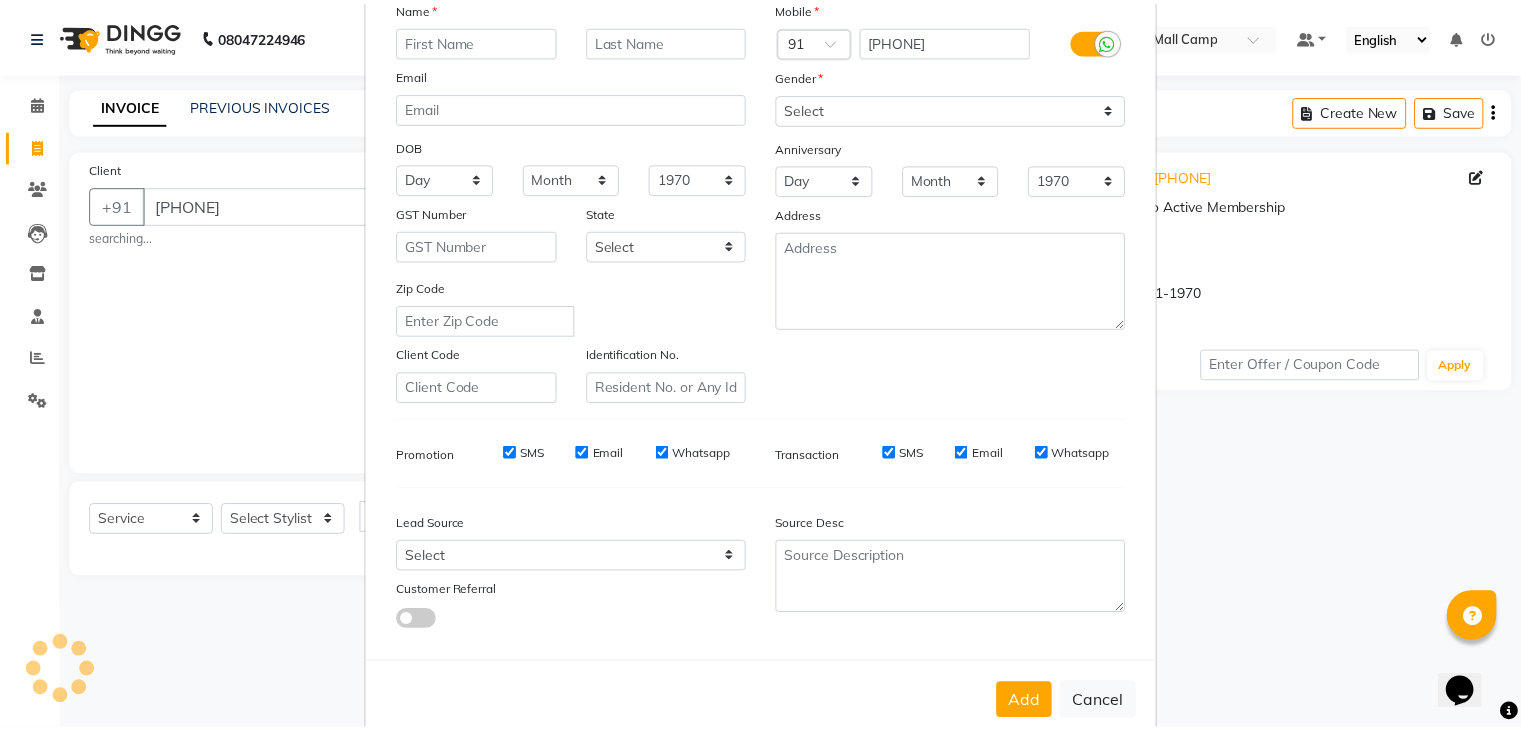 scroll, scrollTop: 203, scrollLeft: 0, axis: vertical 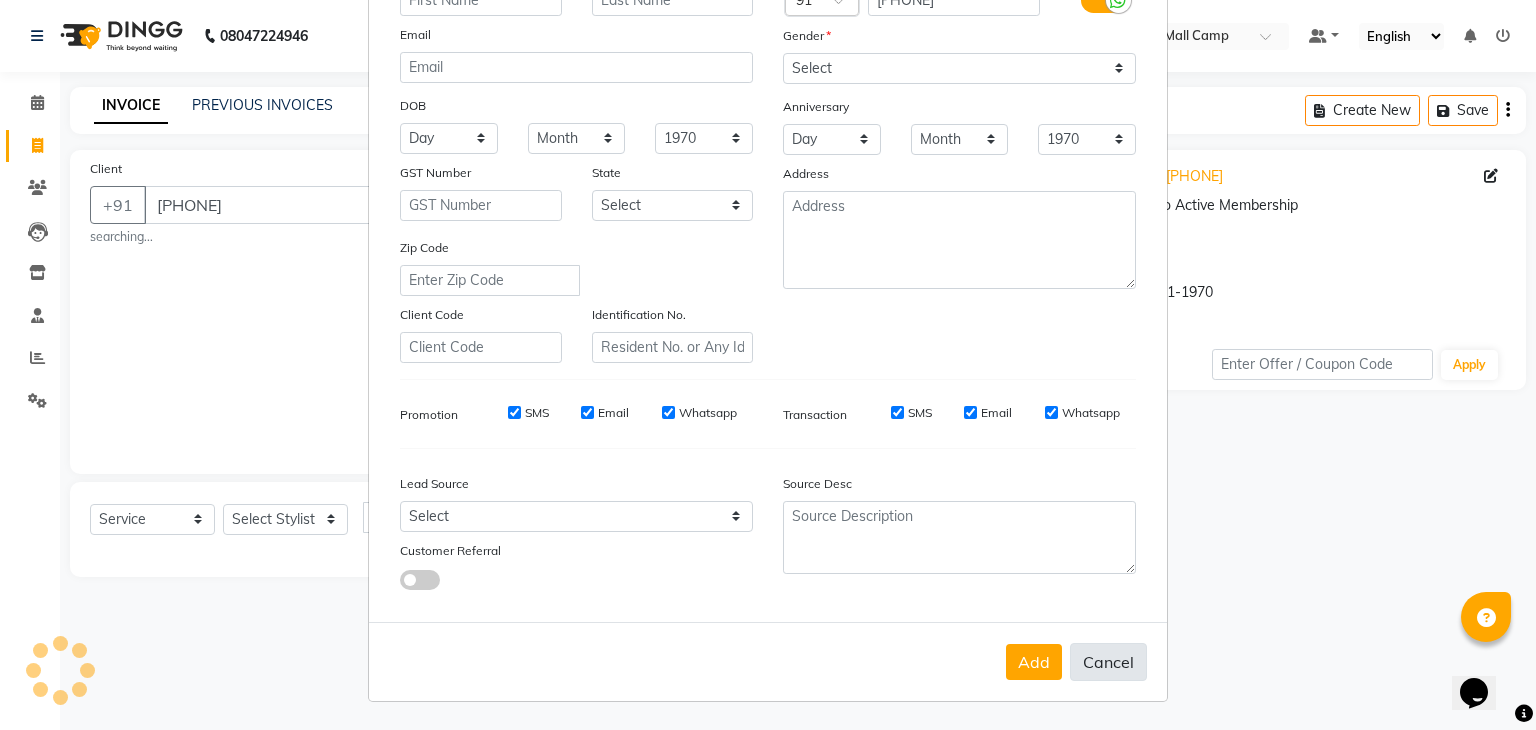 click on "Cancel" at bounding box center (1108, 662) 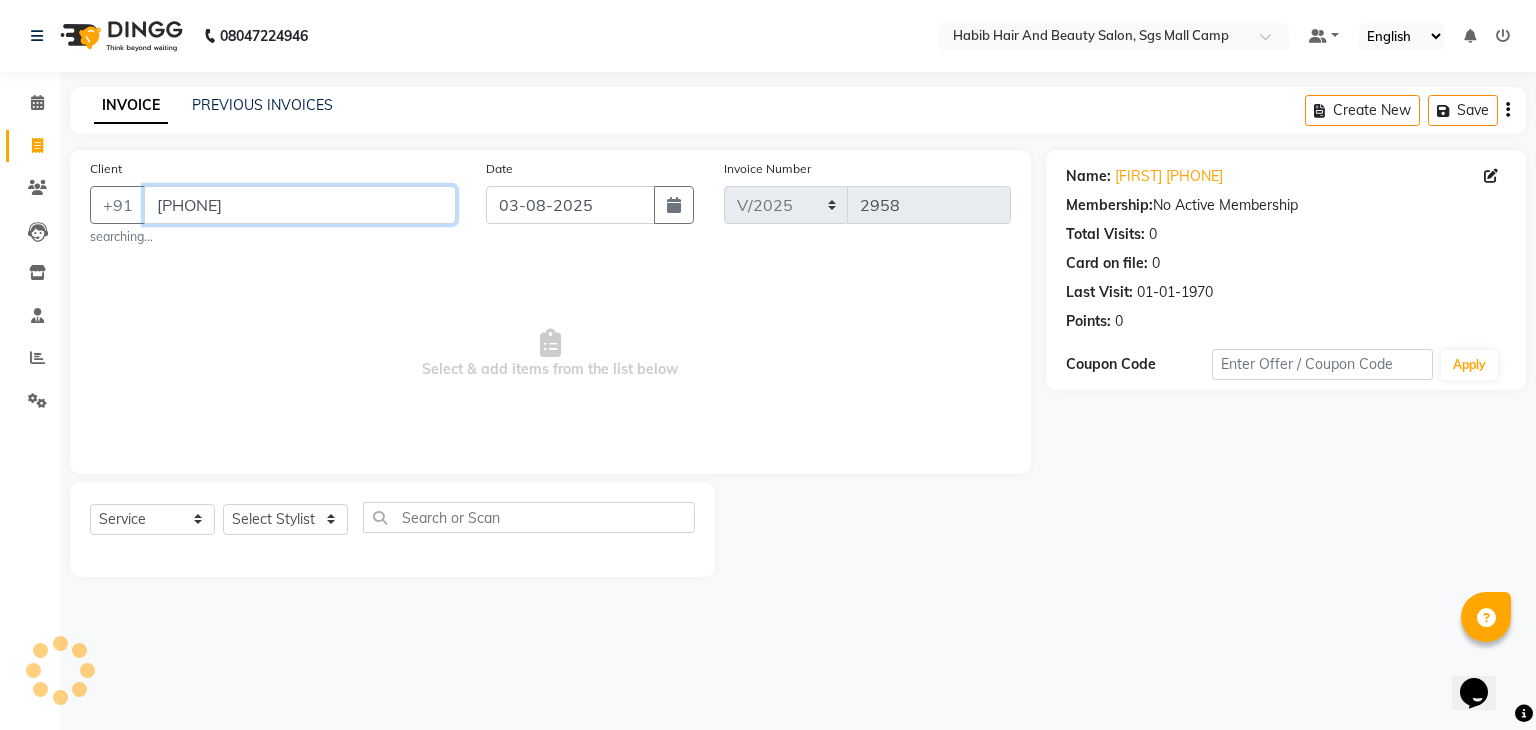 click on "8329880262" at bounding box center (300, 205) 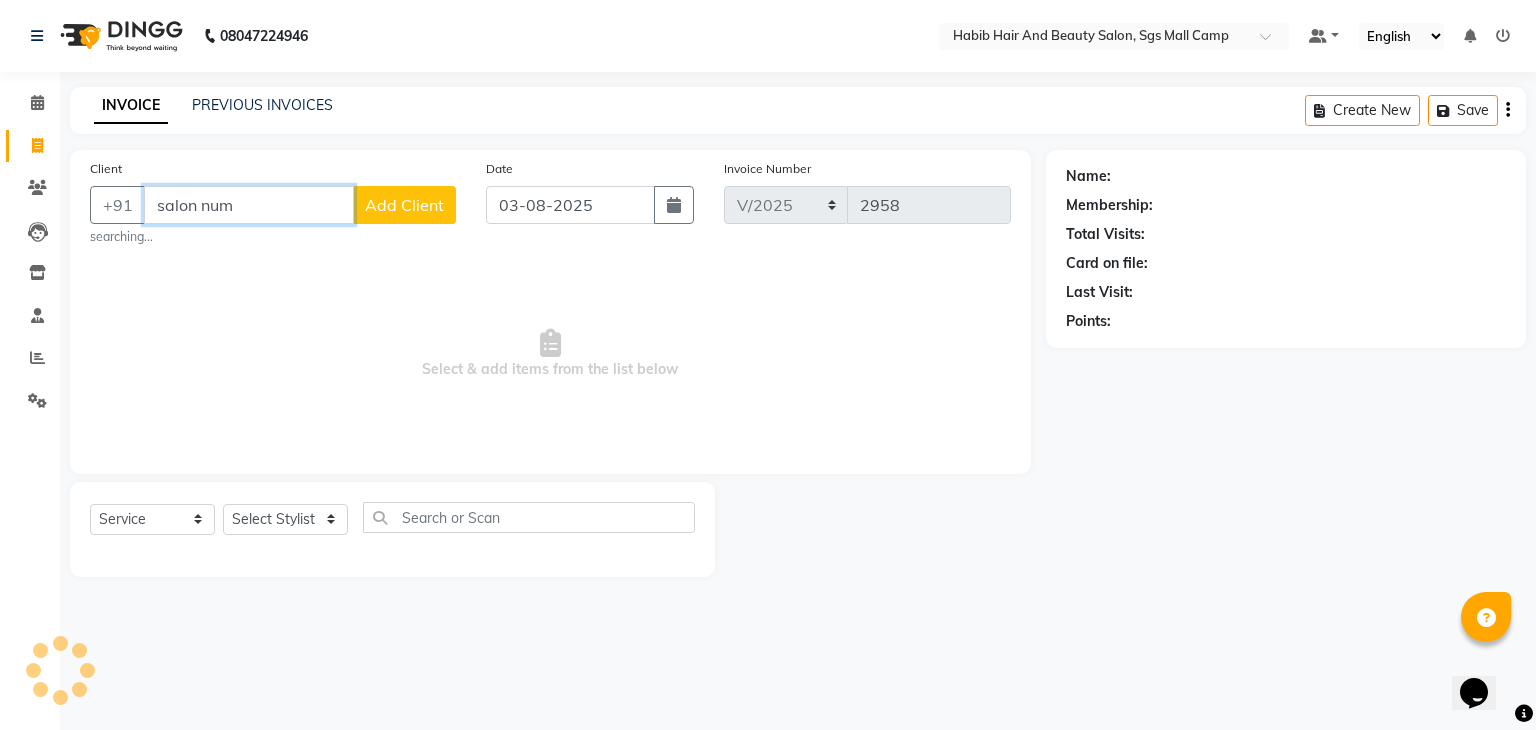 click on "salon num" at bounding box center [249, 205] 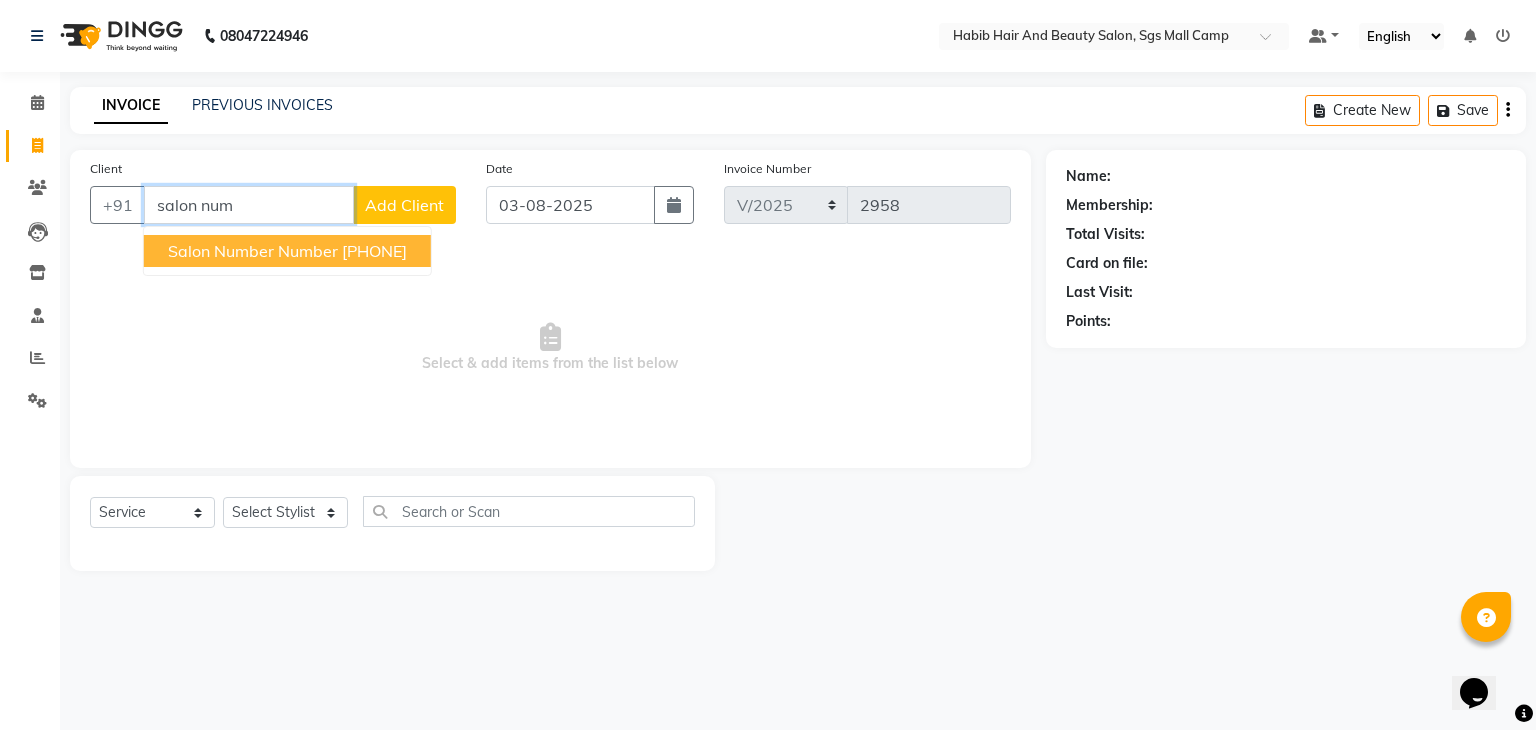 click on "salon number number" at bounding box center (253, 251) 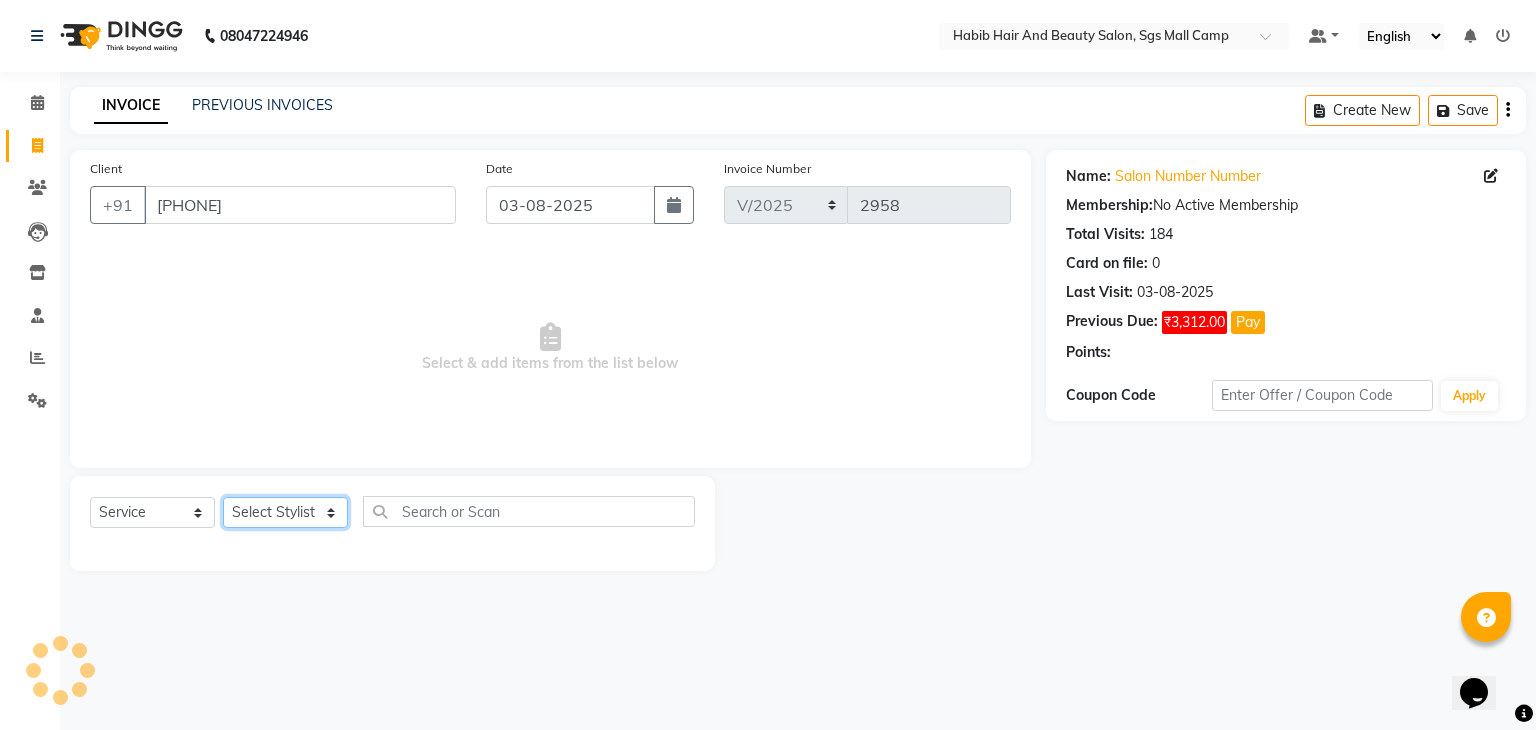 click on "Select Stylist akshay rajguru Avinash  Debojit Manager Micheal  sangeeta shilpa sujal Suraj  swapnil vishakha" 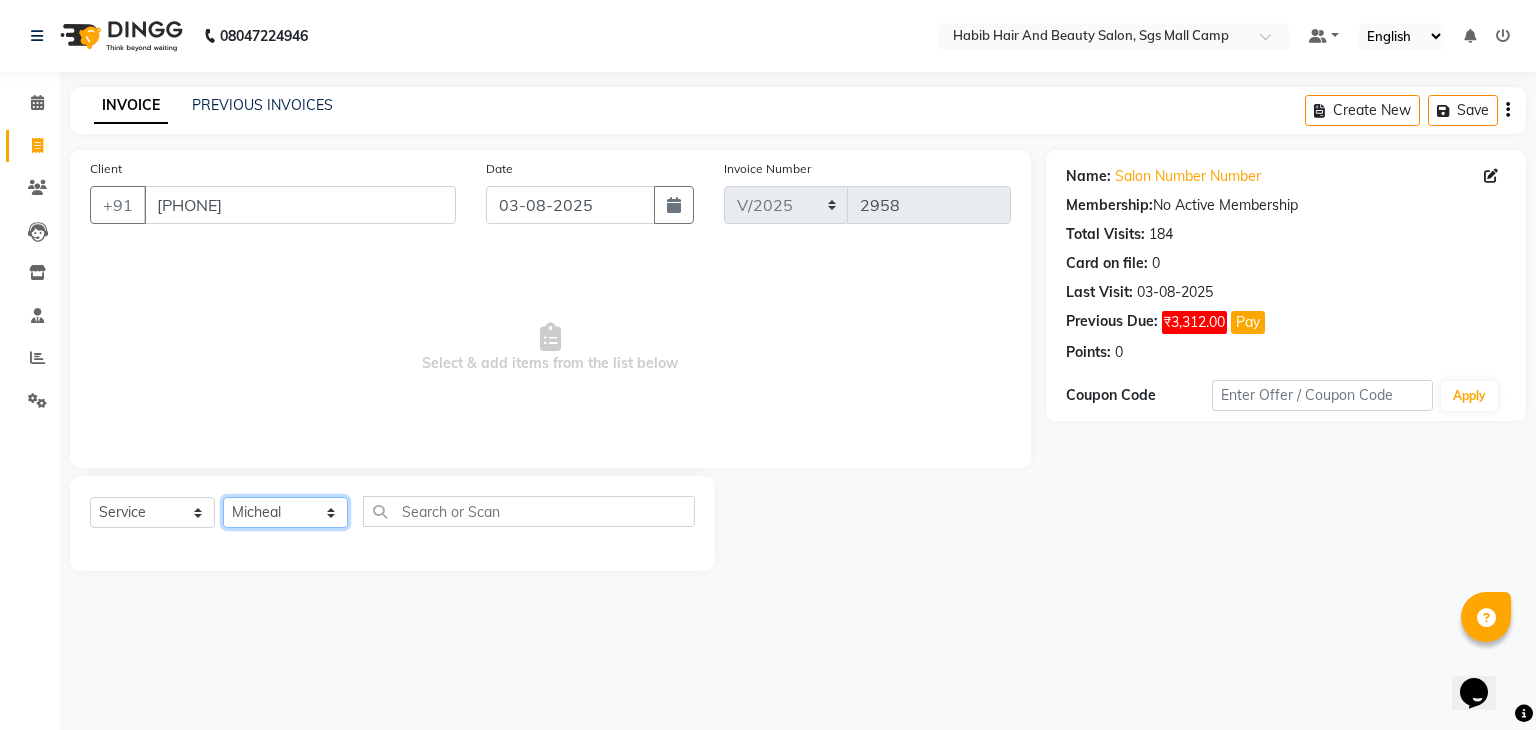 click on "Select Stylist akshay rajguru Avinash  Debojit Manager Micheal  sangeeta shilpa sujal Suraj  swapnil vishakha" 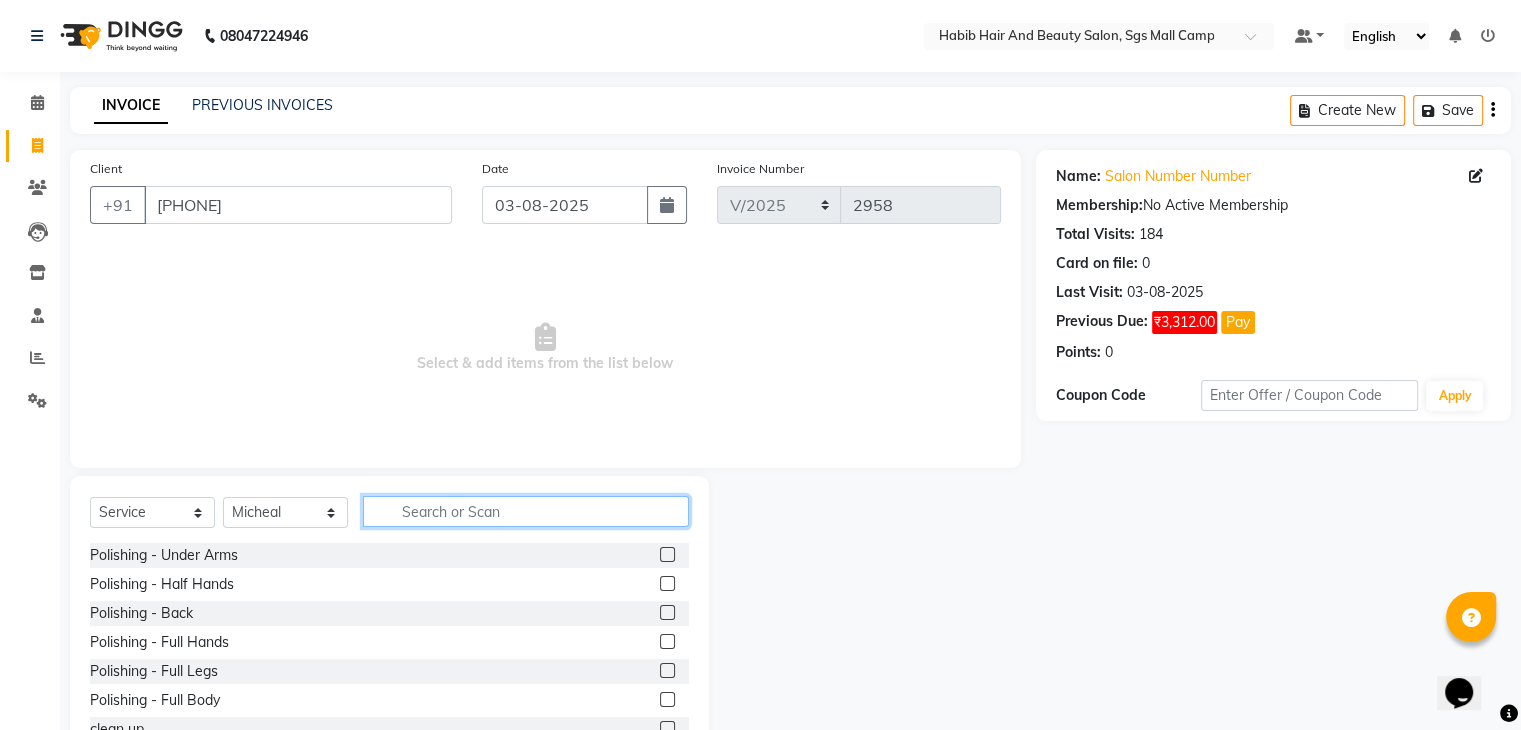 click 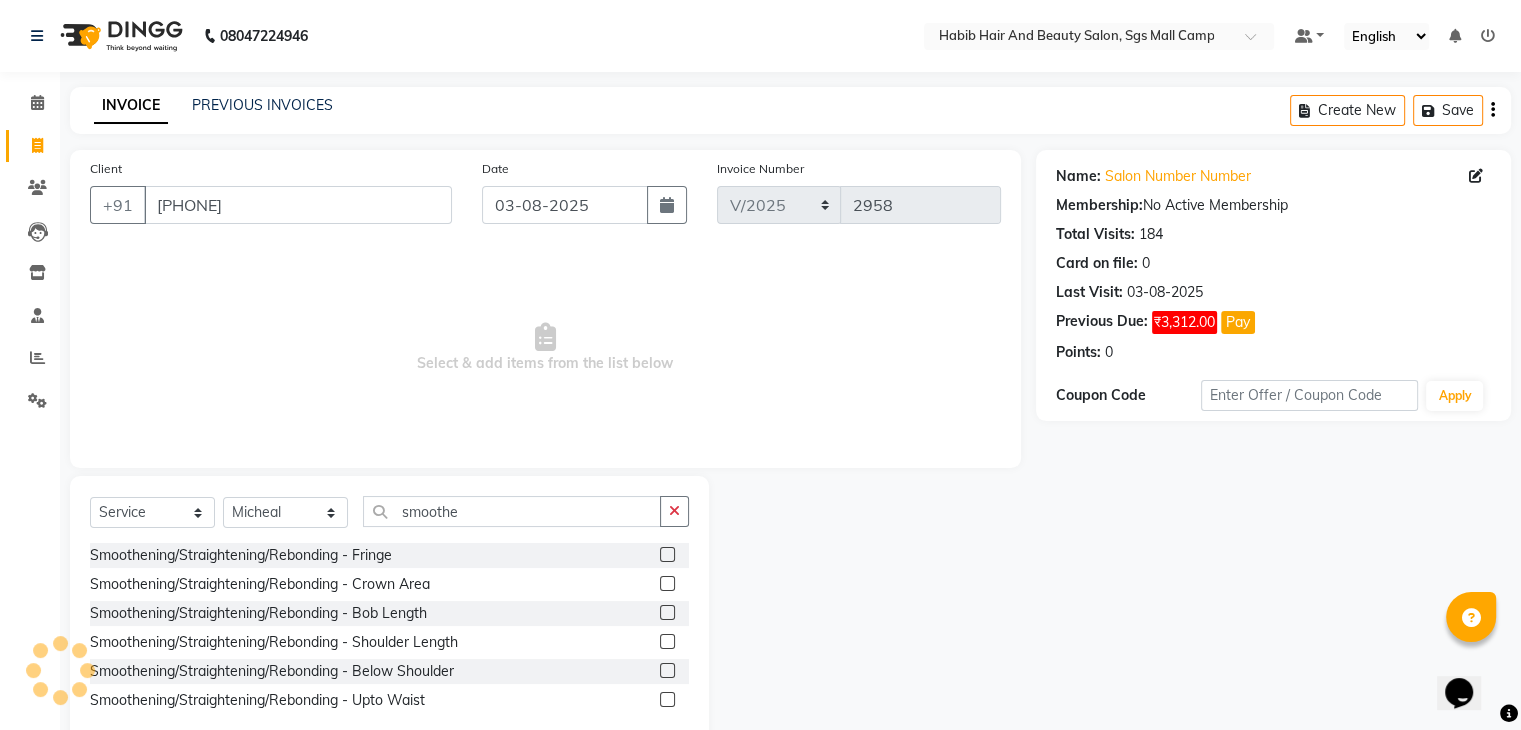click 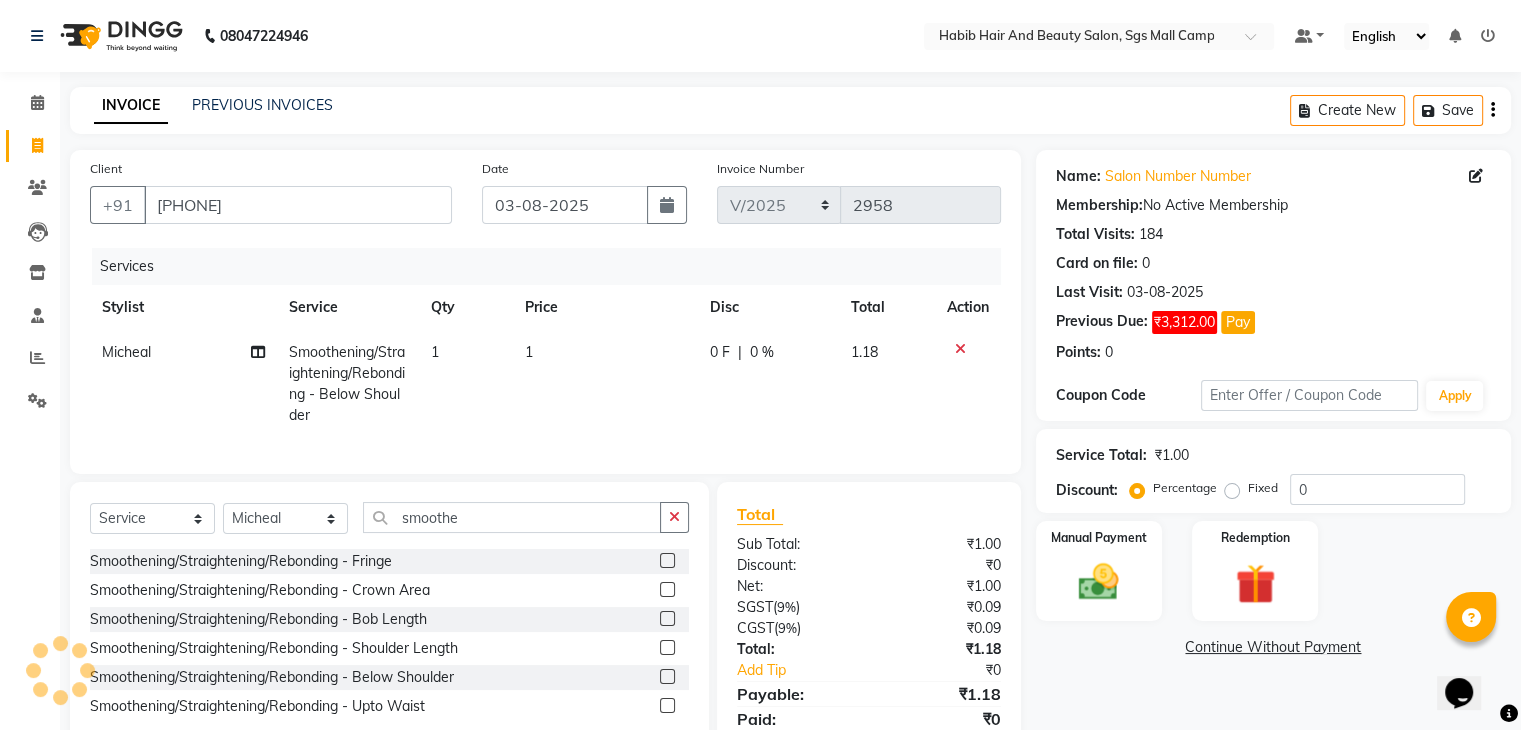click on "1" 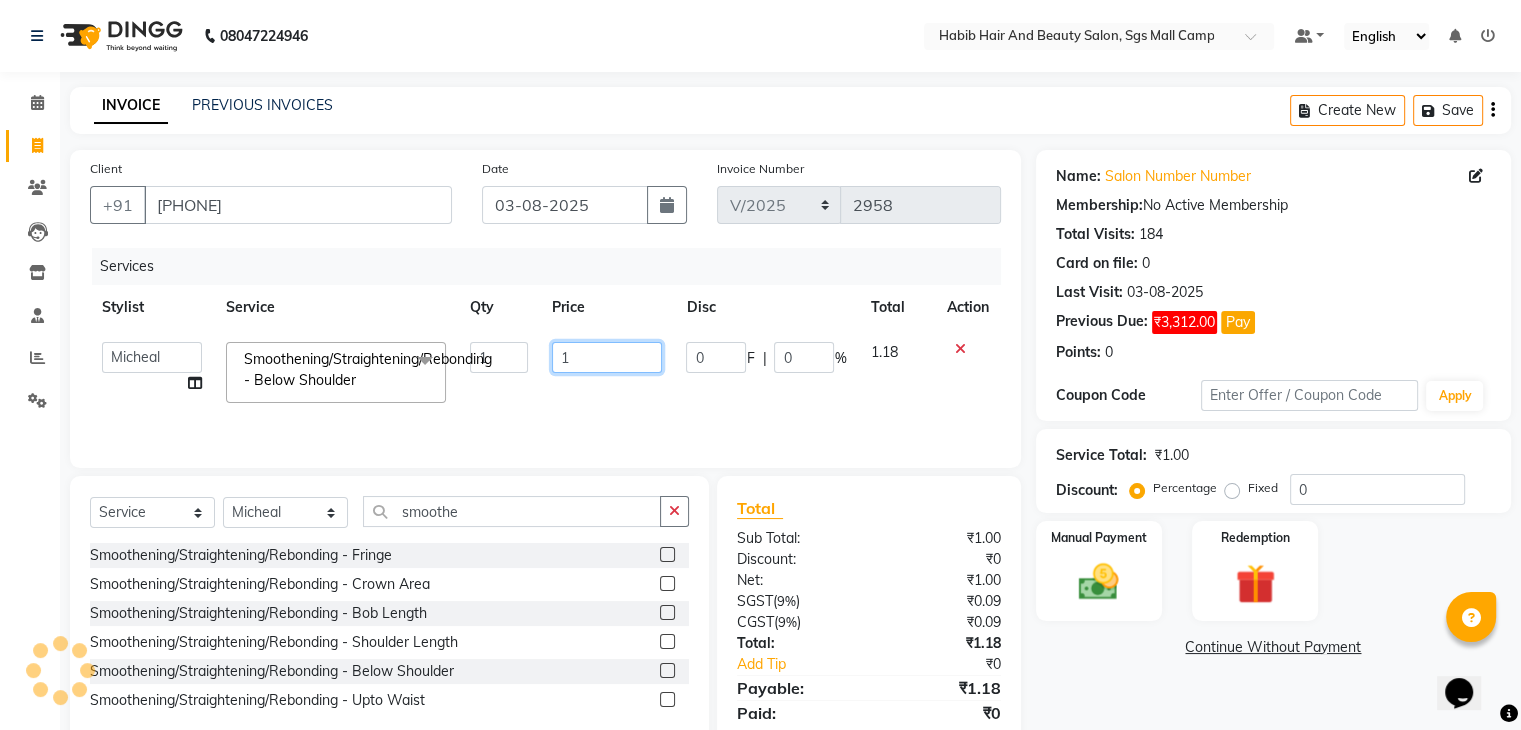 click on "1" 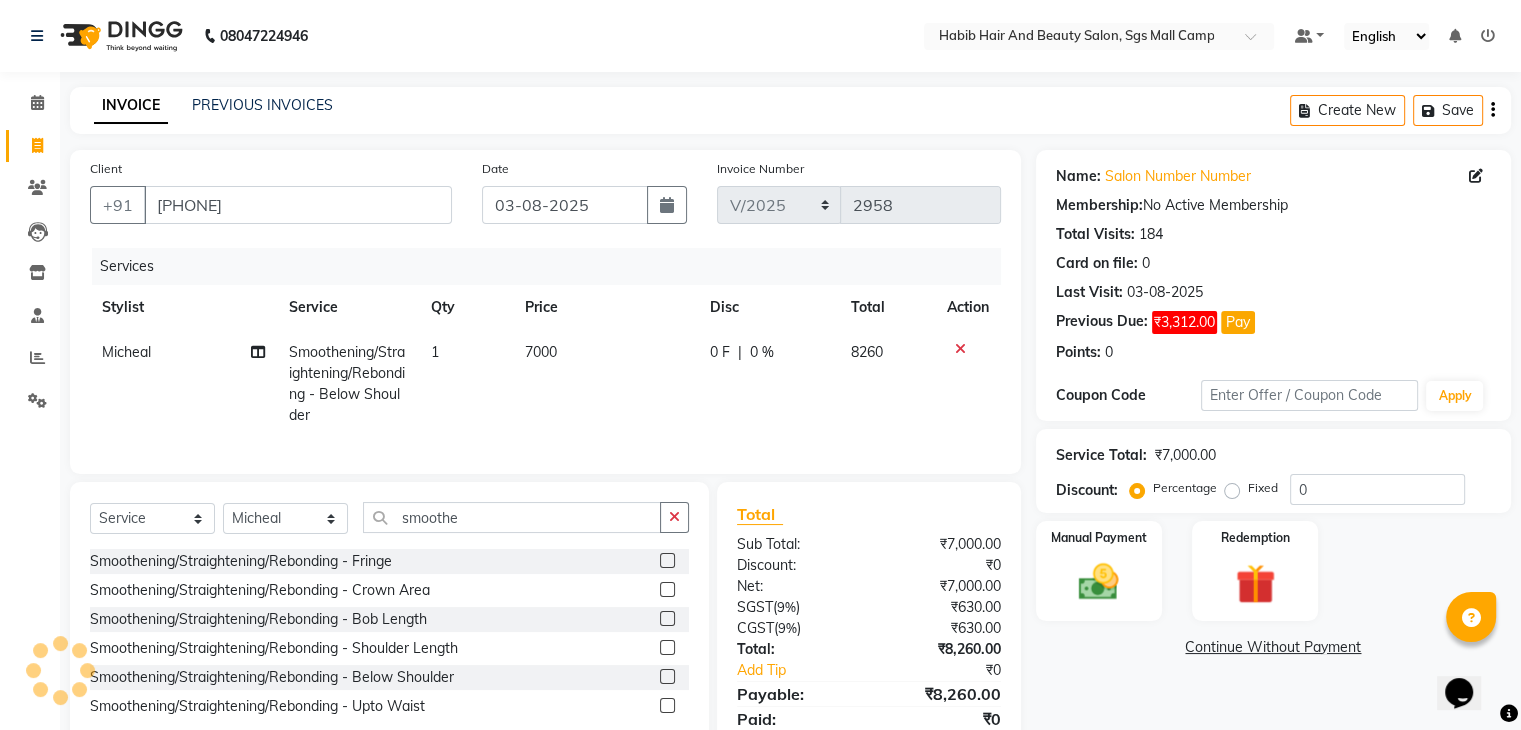 click 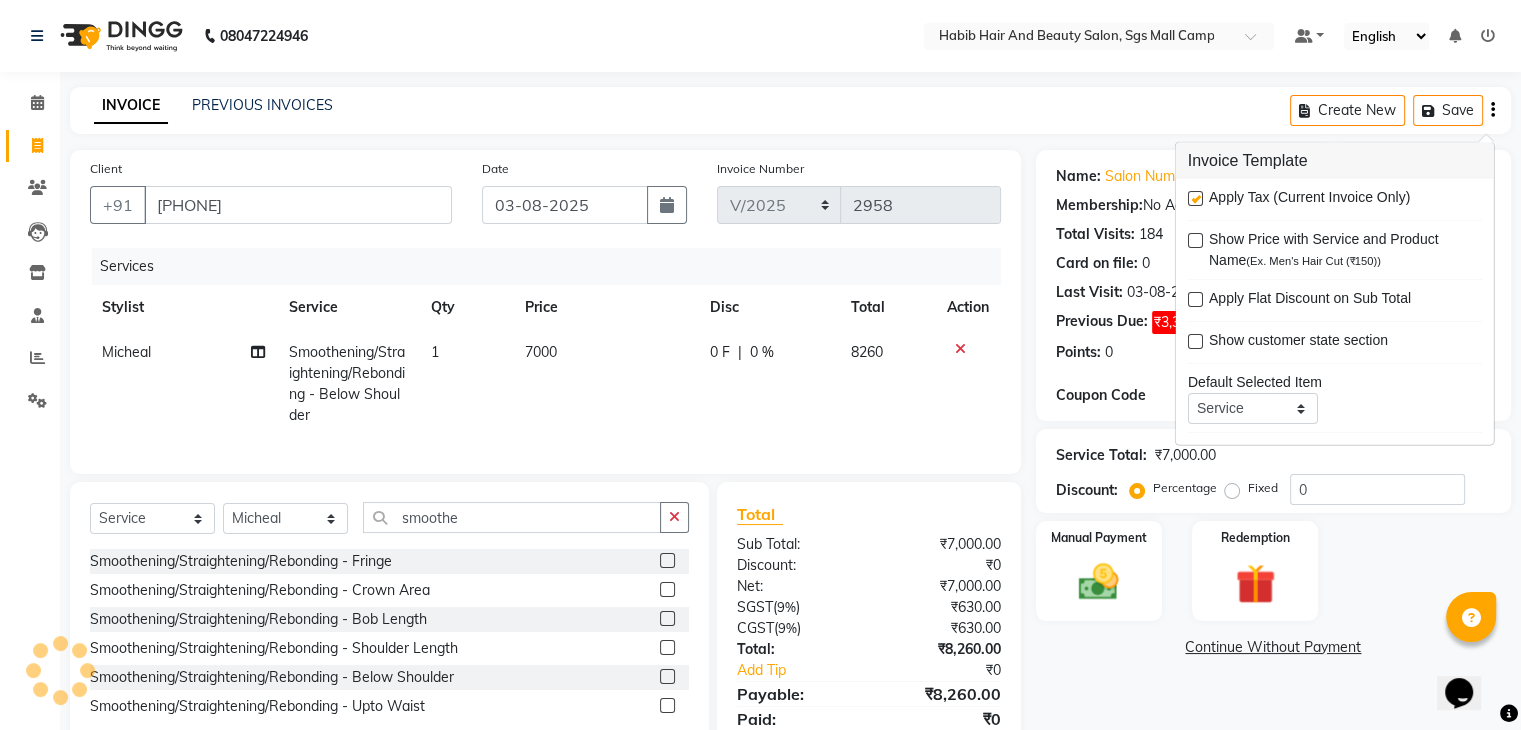 click at bounding box center [1195, 198] 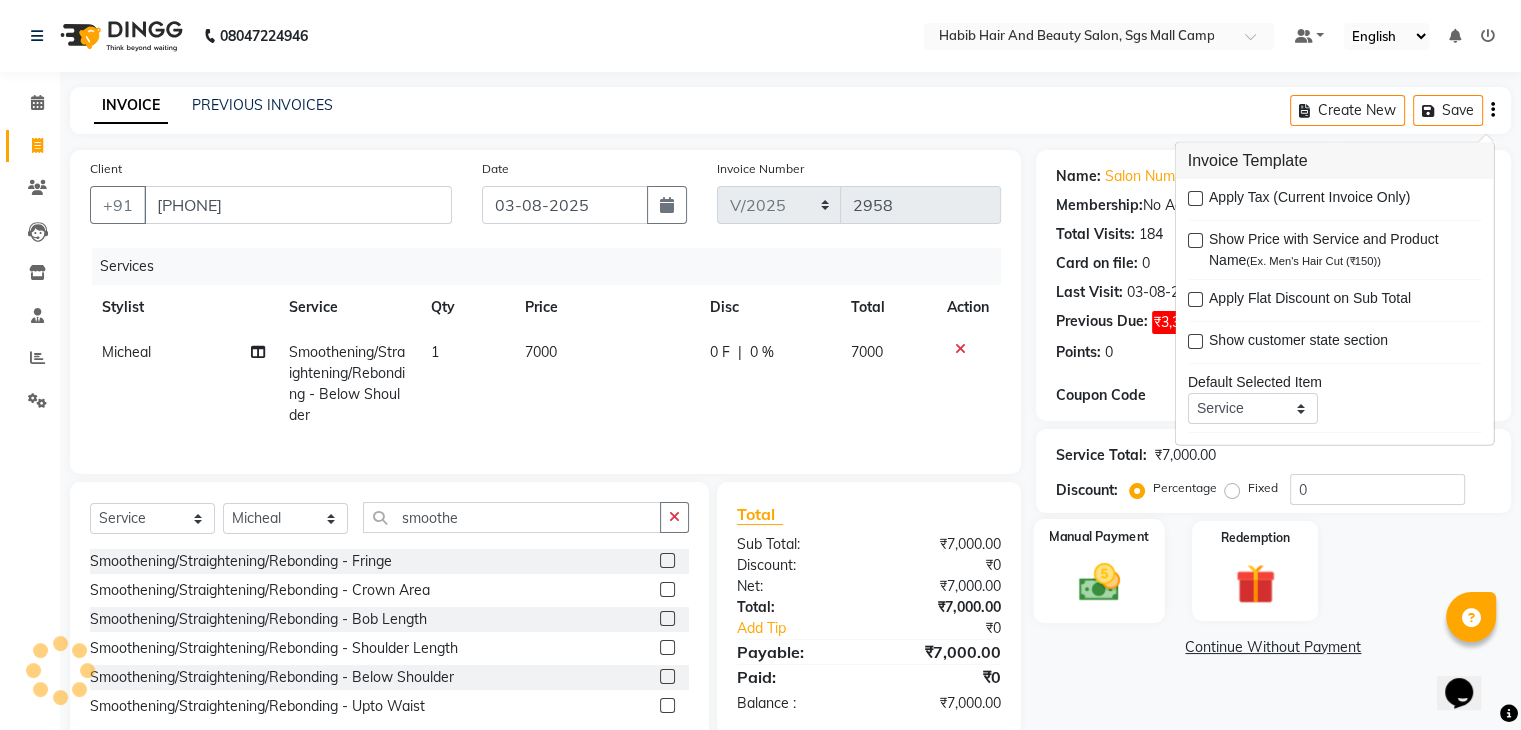 click on "Manual Payment" 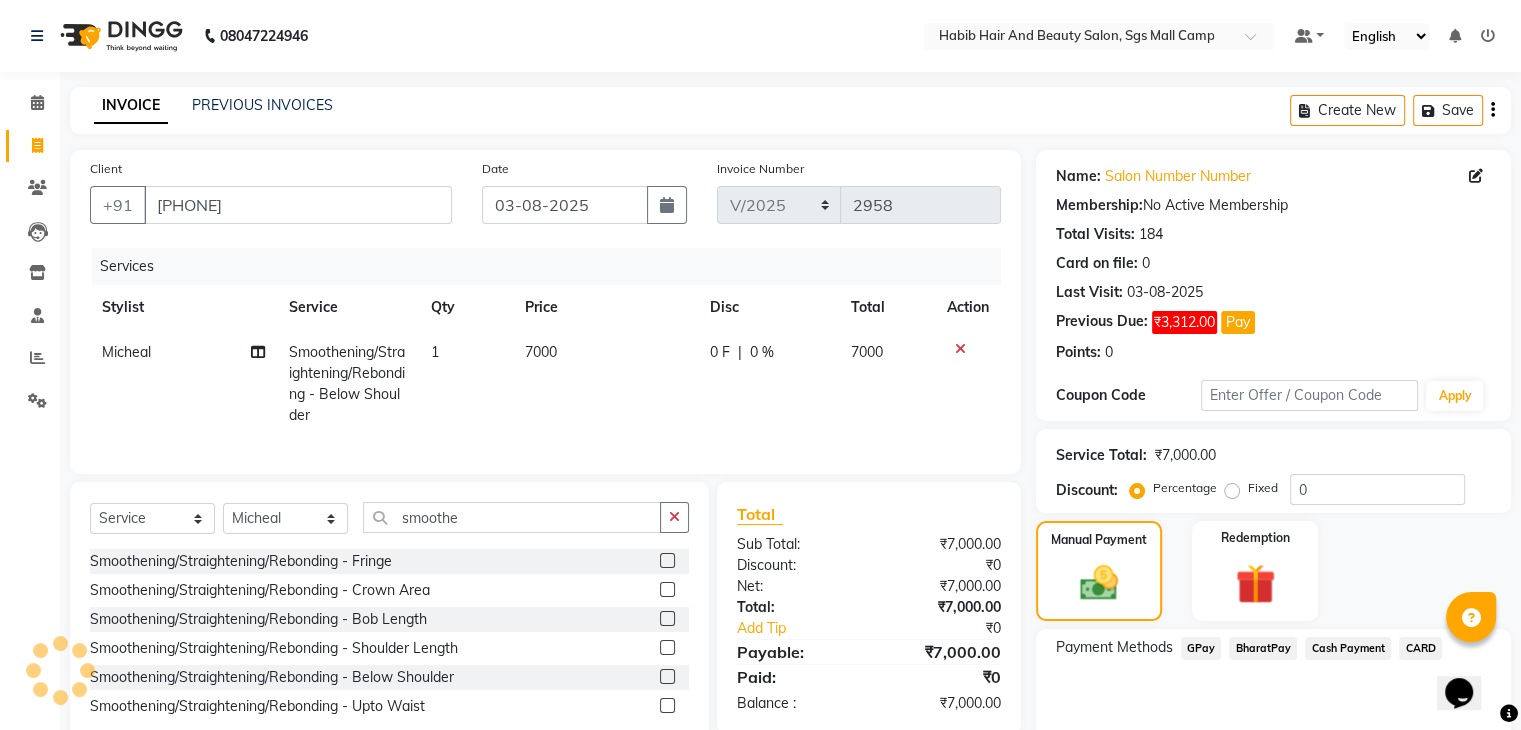 click on "Cash Payment" 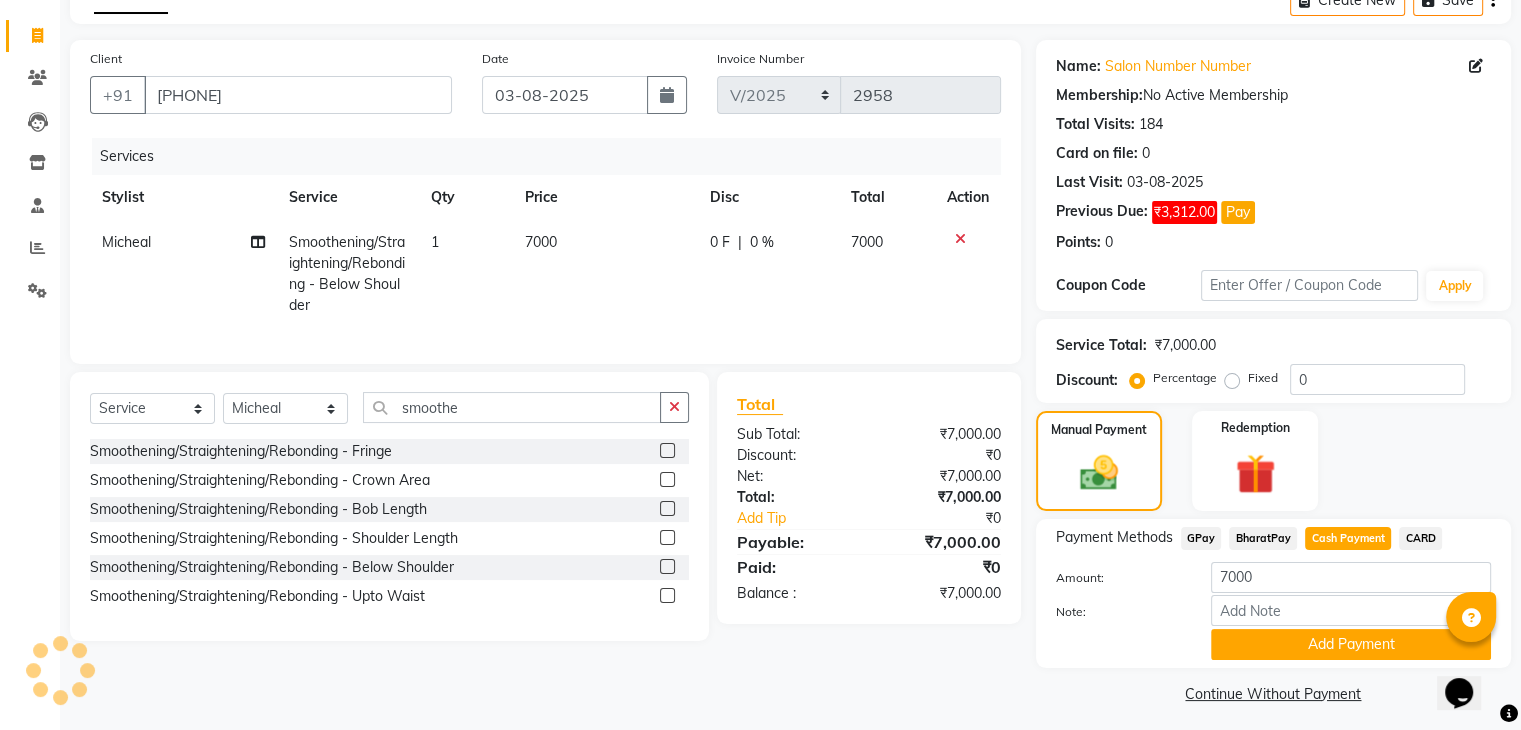 scroll, scrollTop: 120, scrollLeft: 0, axis: vertical 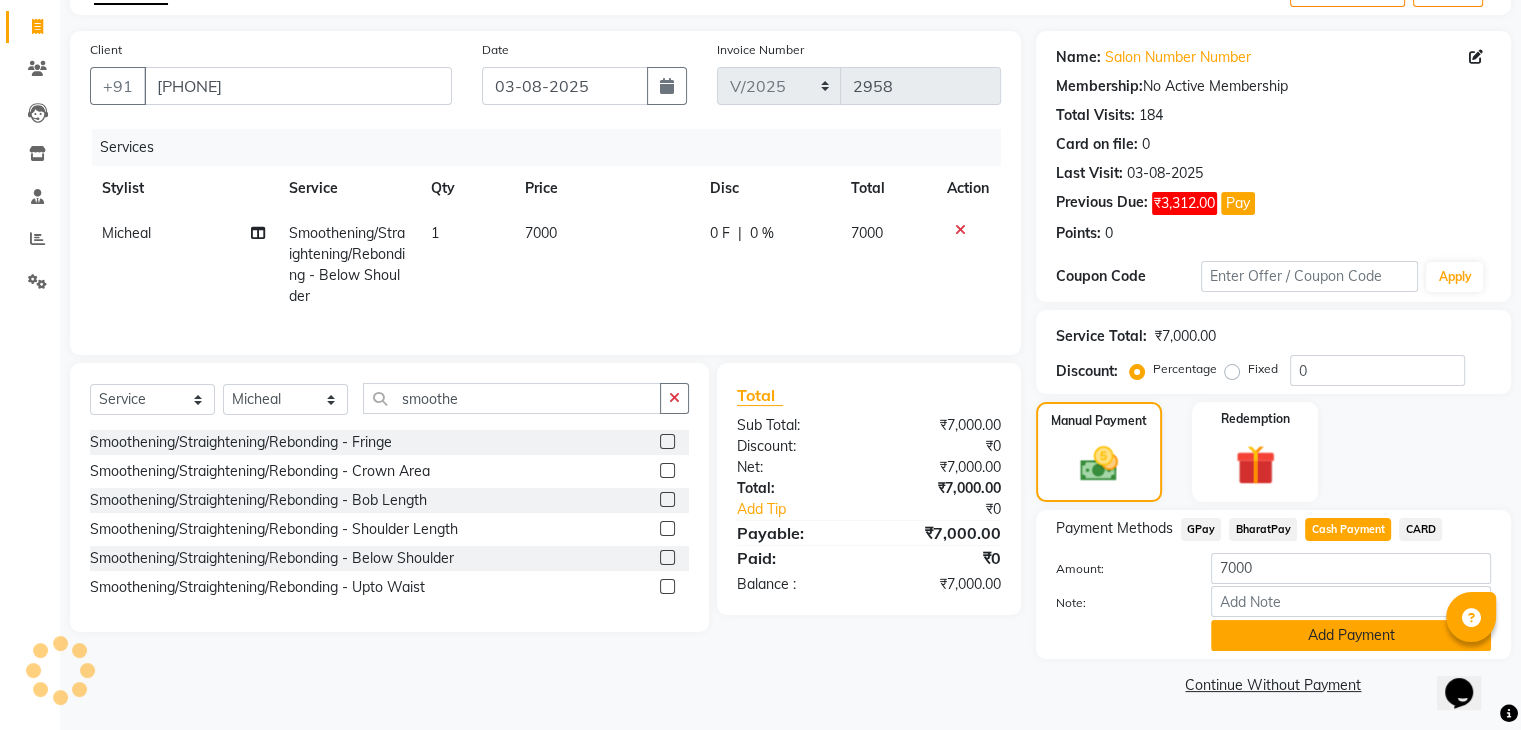 click on "Add Payment" 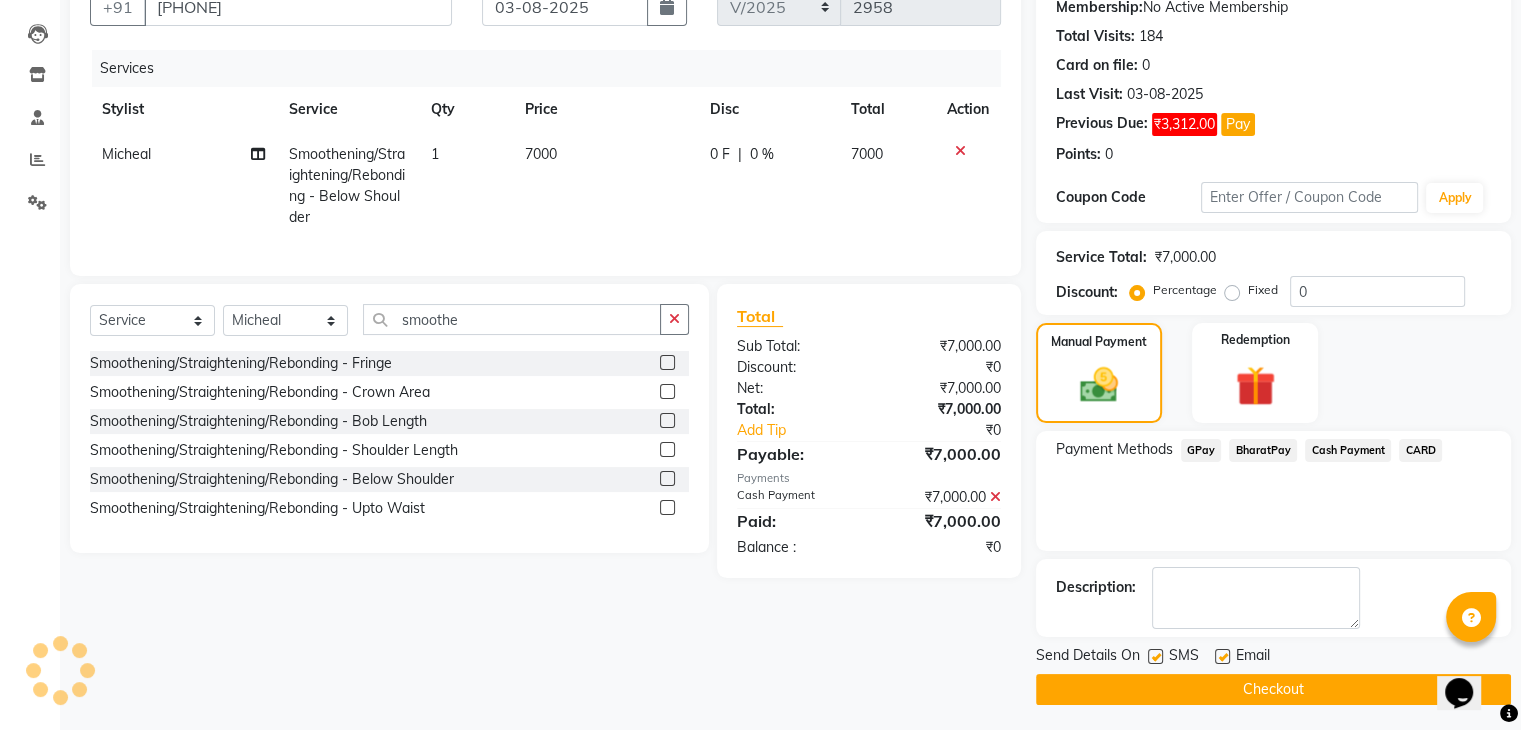 scroll, scrollTop: 201, scrollLeft: 0, axis: vertical 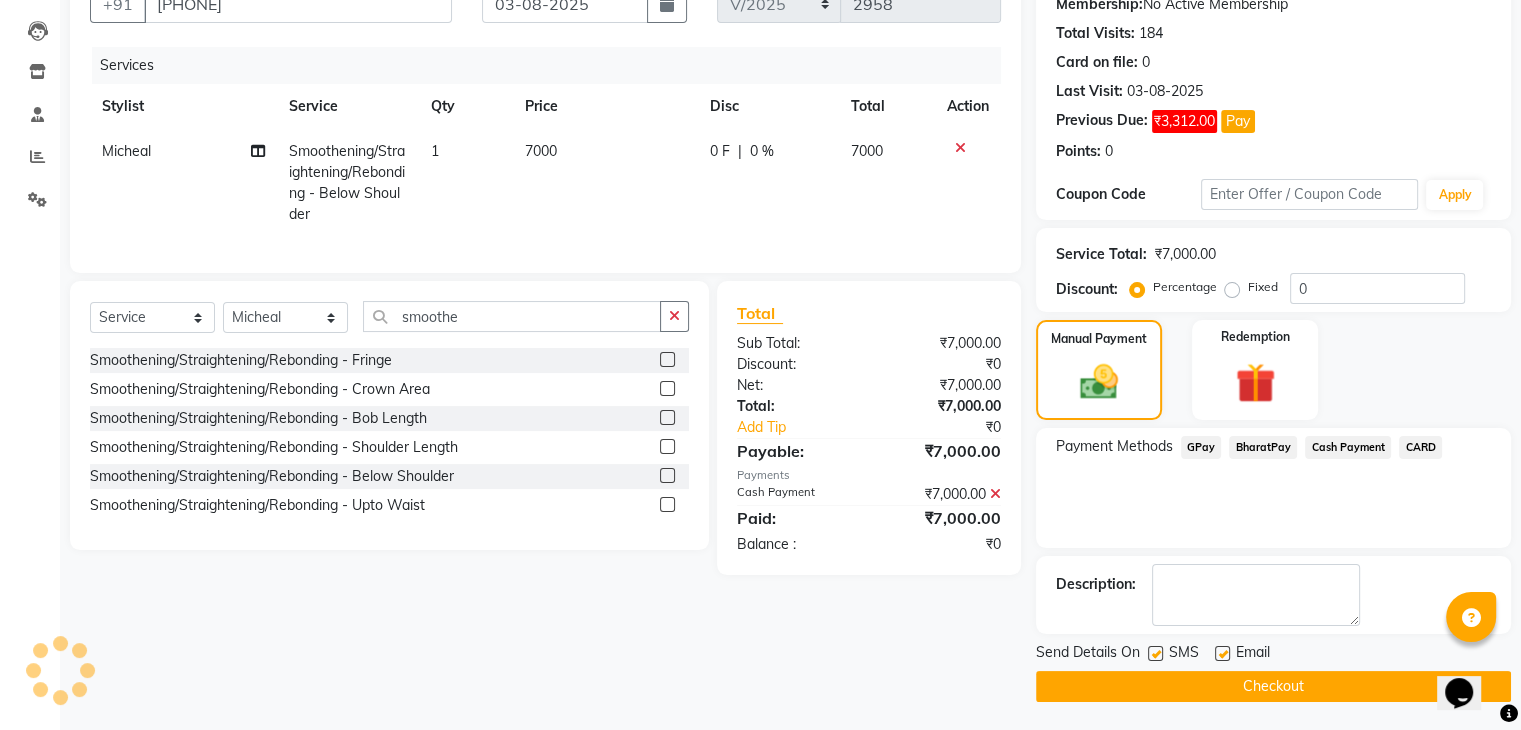 click on "Checkout" 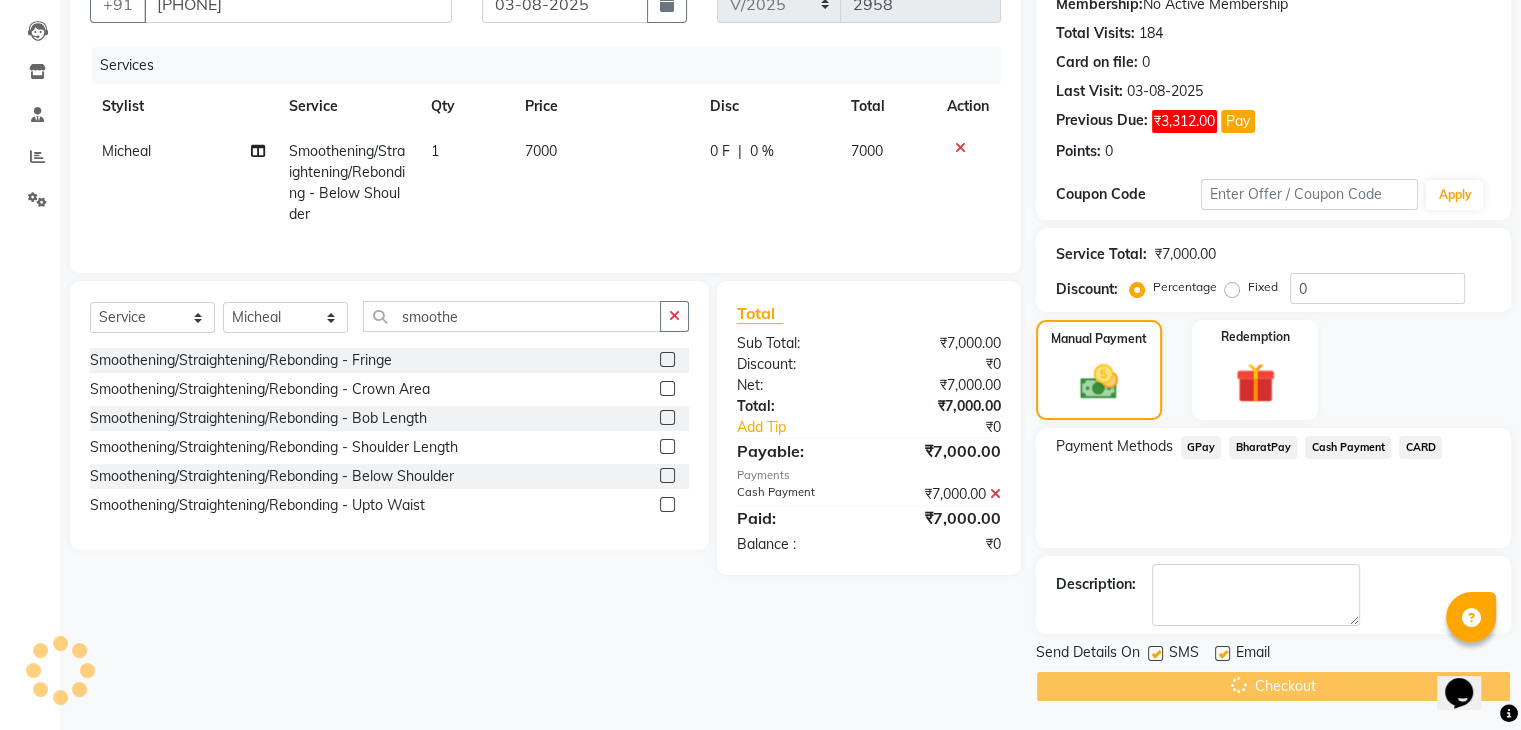 click on "Checkout" 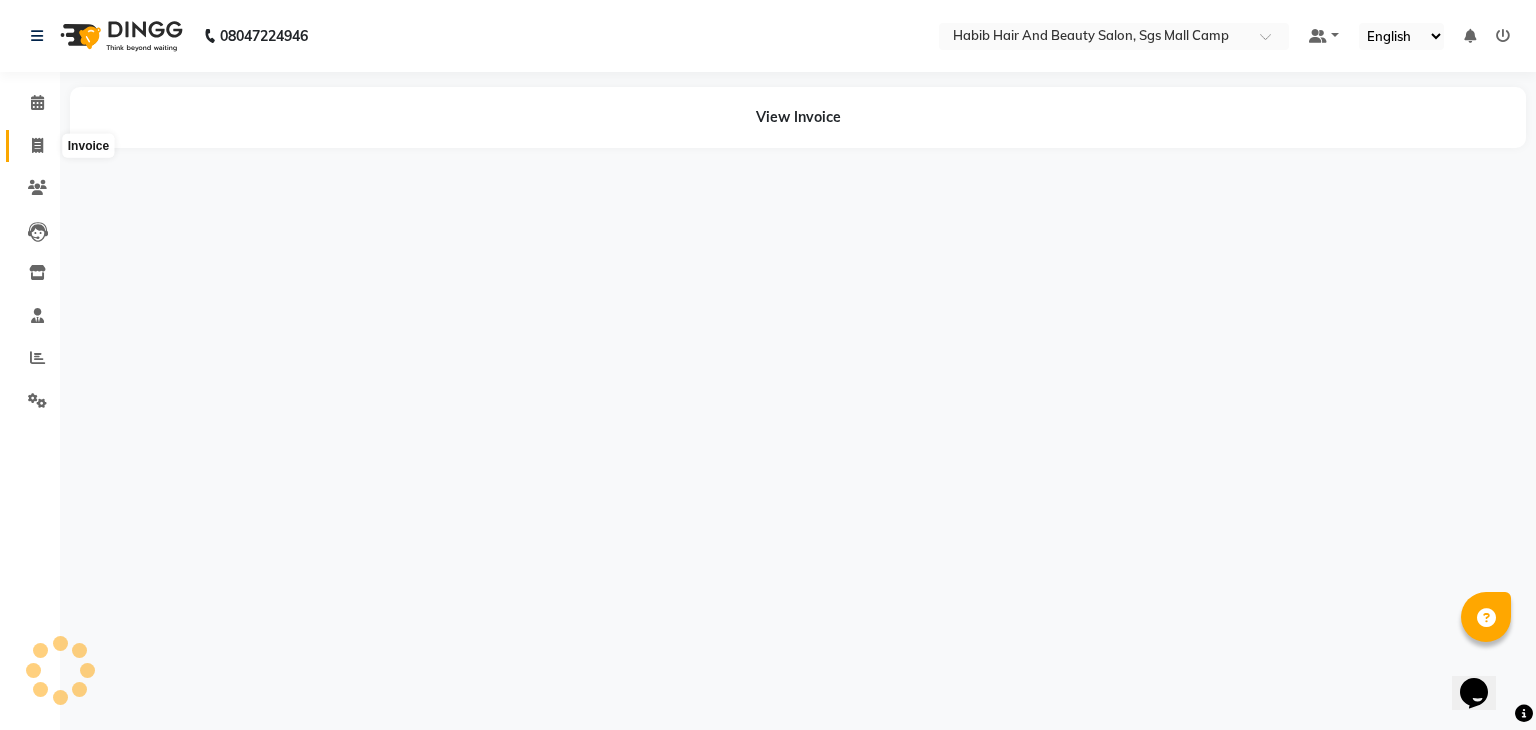 click 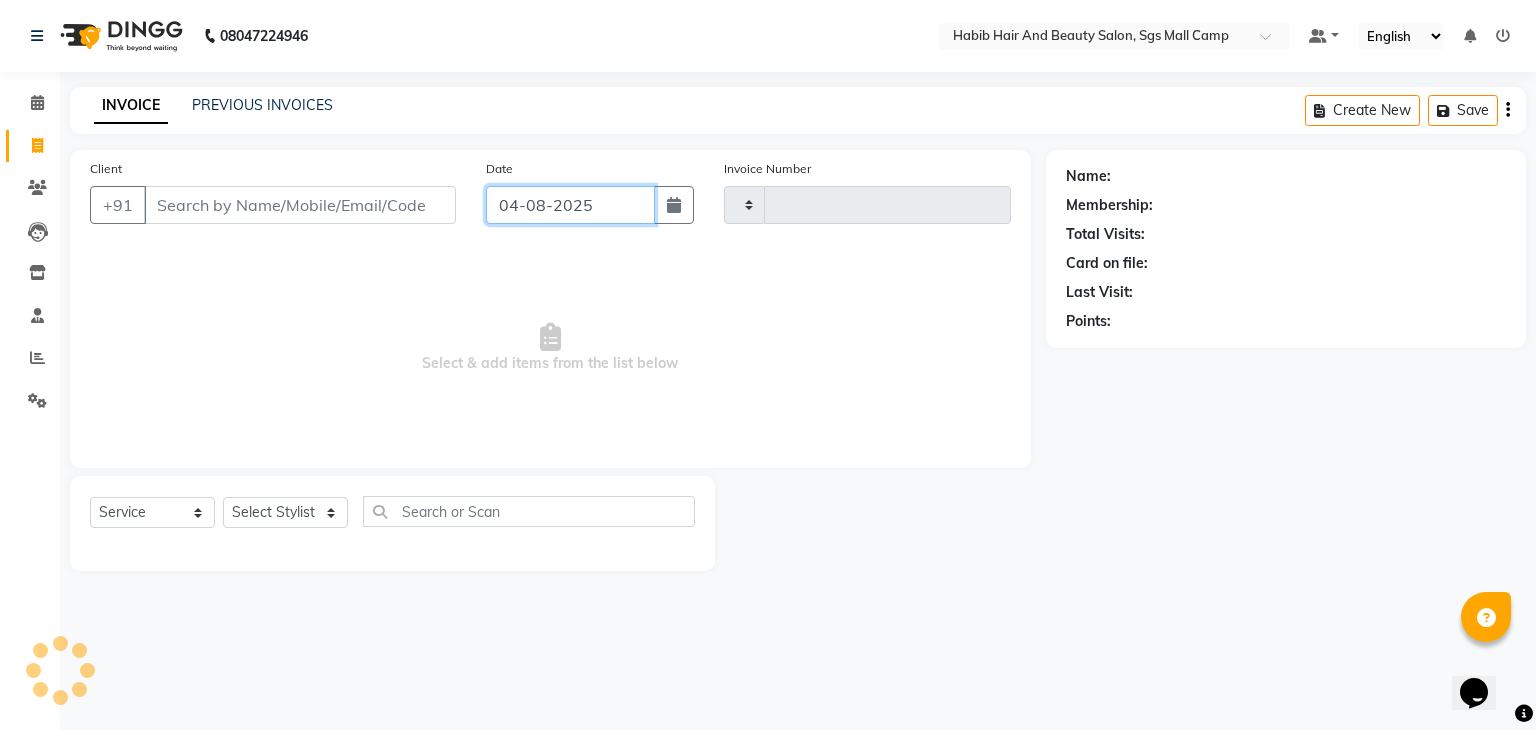 click on "04-08-2025" 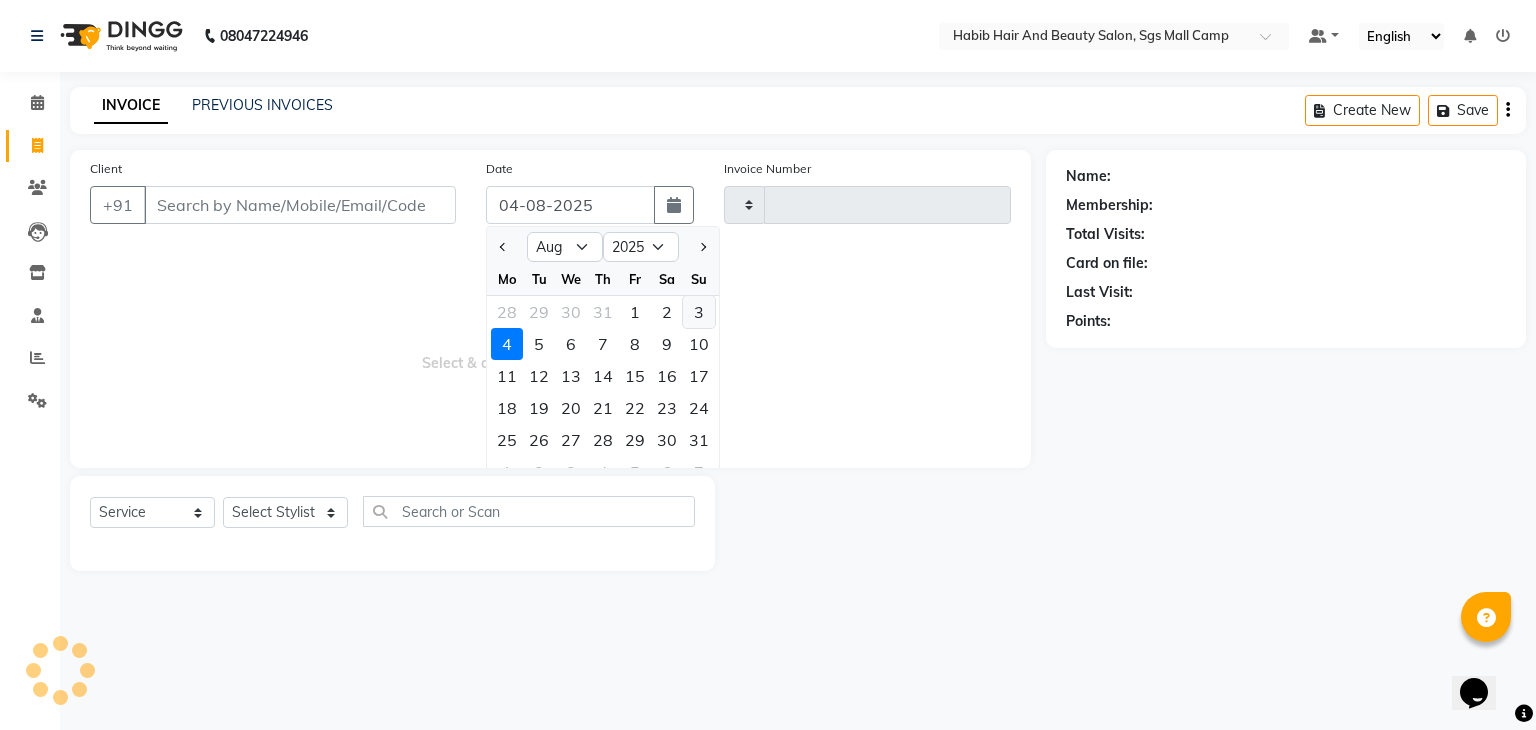 click on "3" 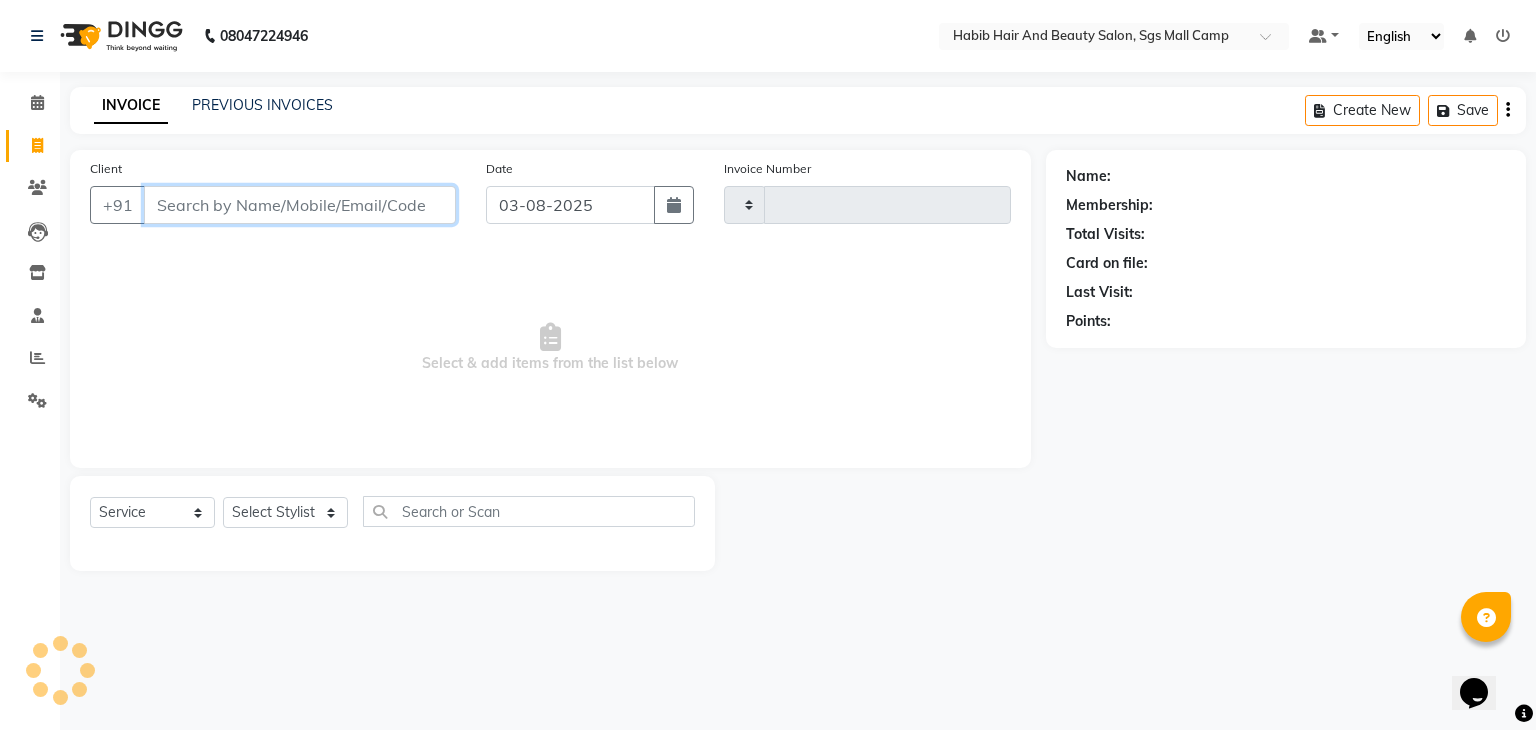 click on "Client" at bounding box center (300, 205) 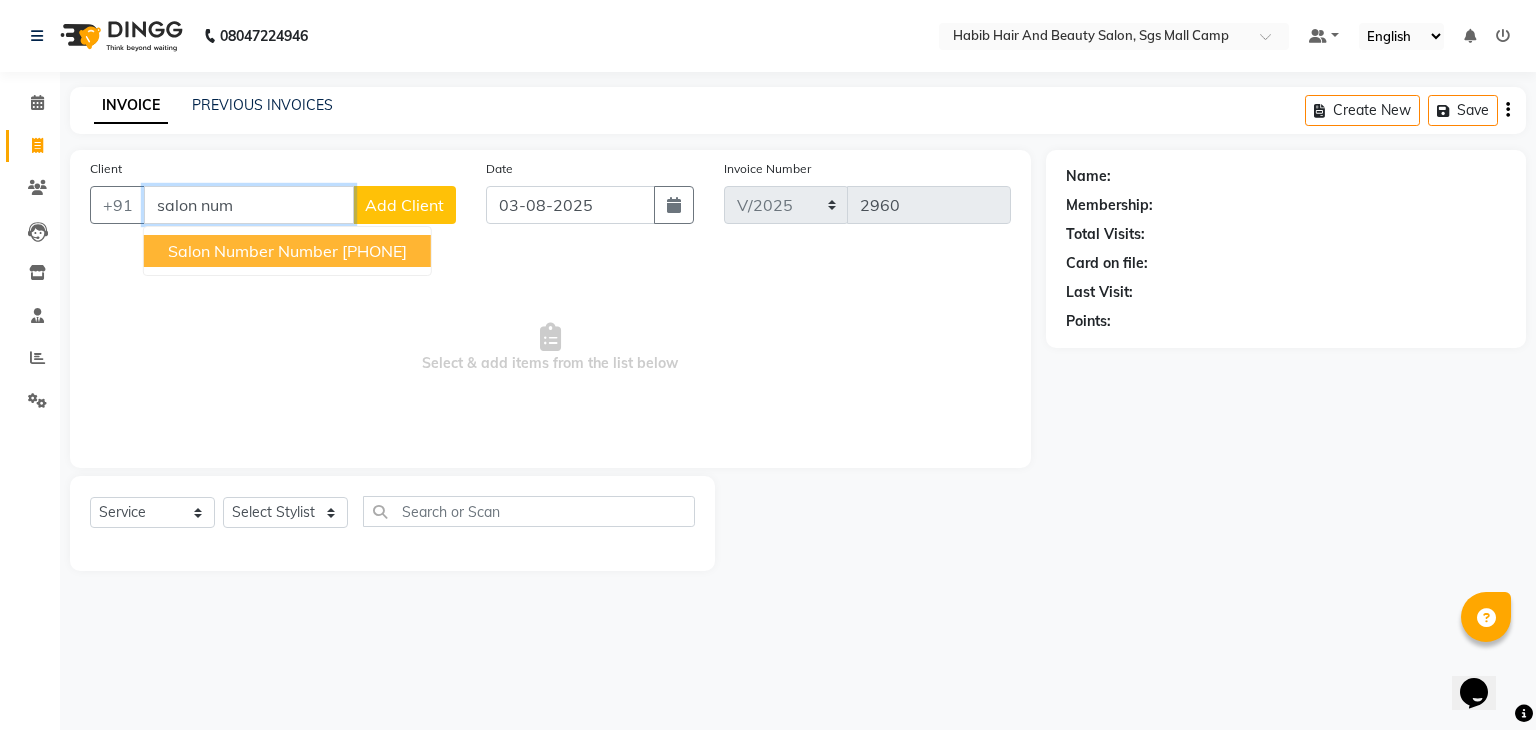 click on "salon number number" at bounding box center [253, 251] 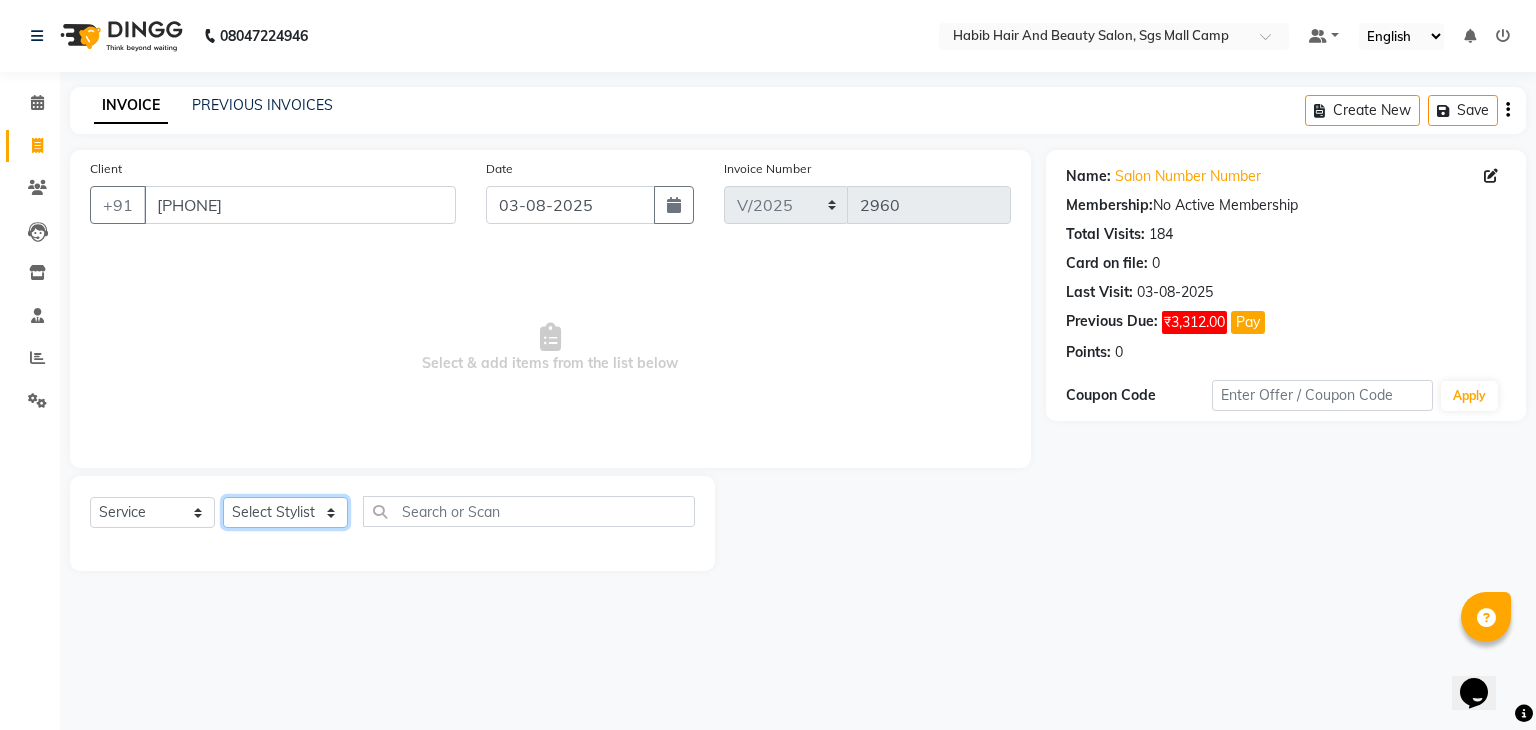 click on "Select Stylist akshay rajguru Avinash  Debojit Manager Micheal  sangeeta shilpa sujal Suraj  swapnil vishakha" 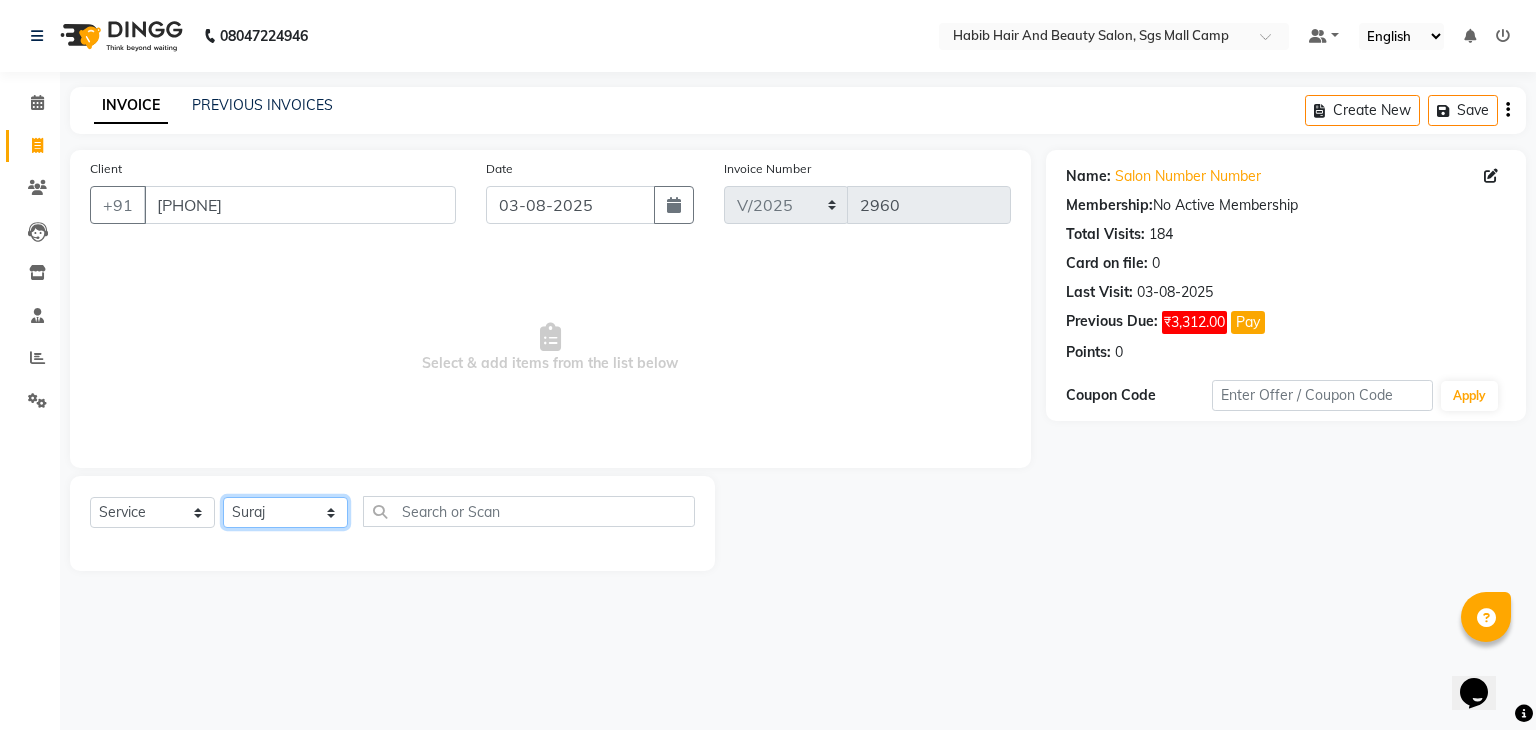 click on "Select Stylist akshay rajguru Avinash  Debojit Manager Micheal  sangeeta shilpa sujal Suraj  swapnil vishakha" 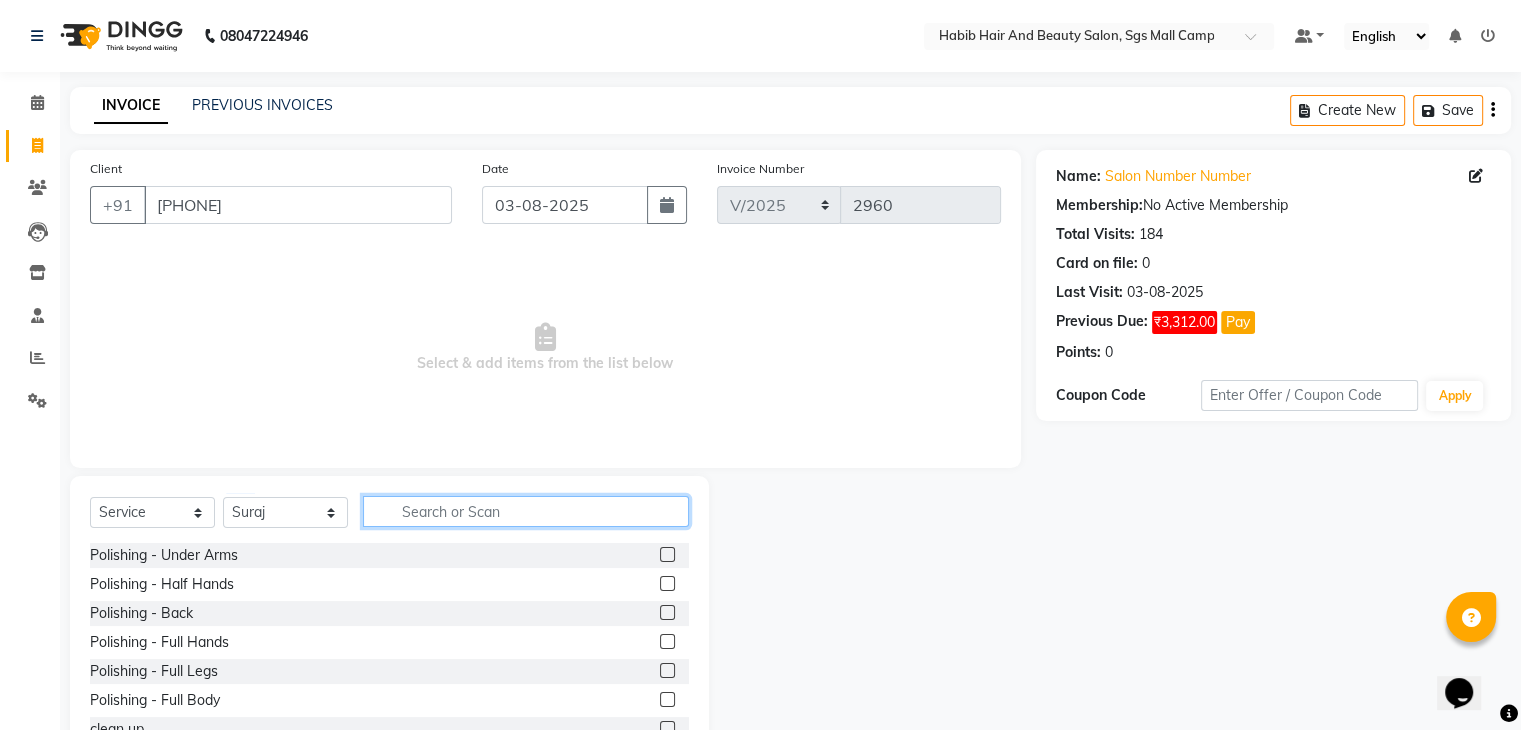 click 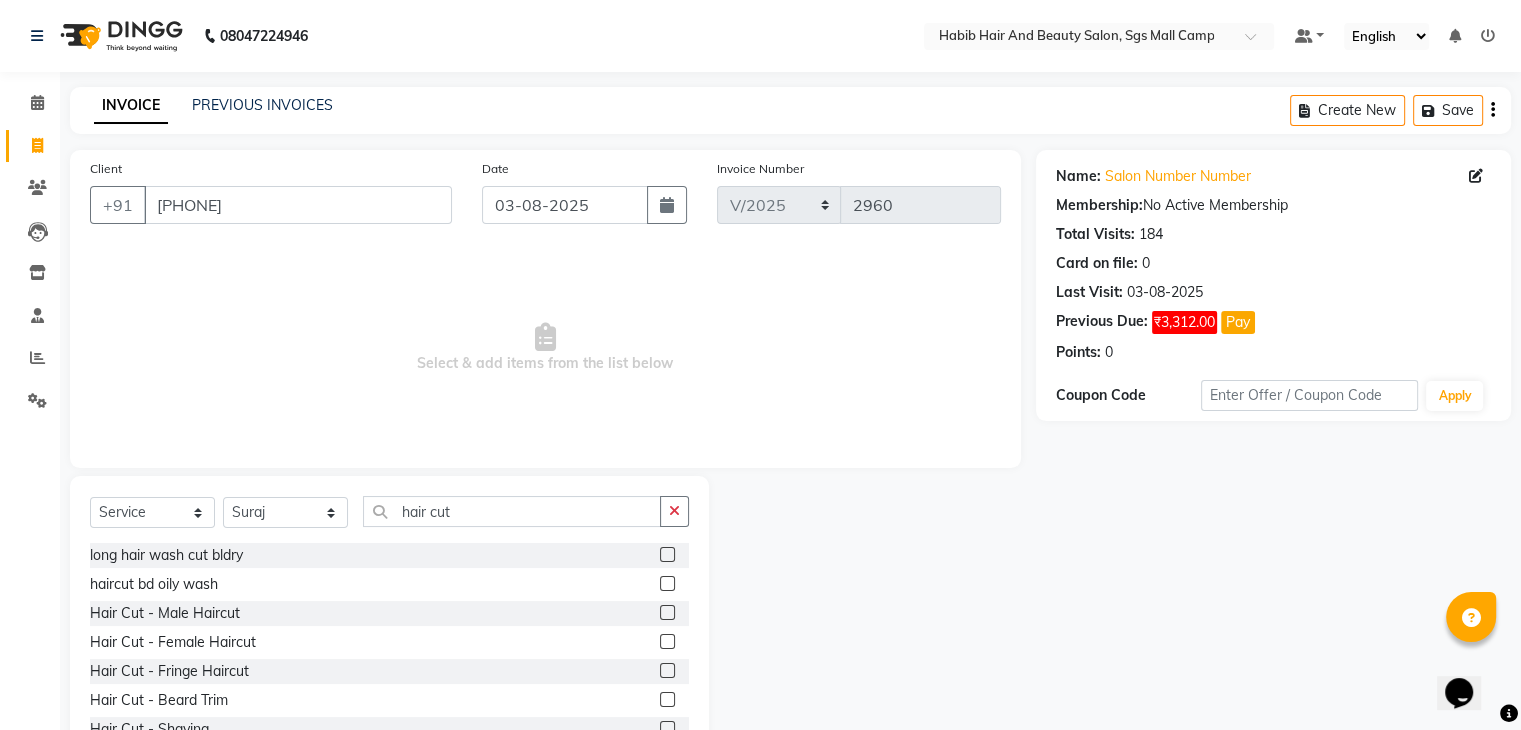 click 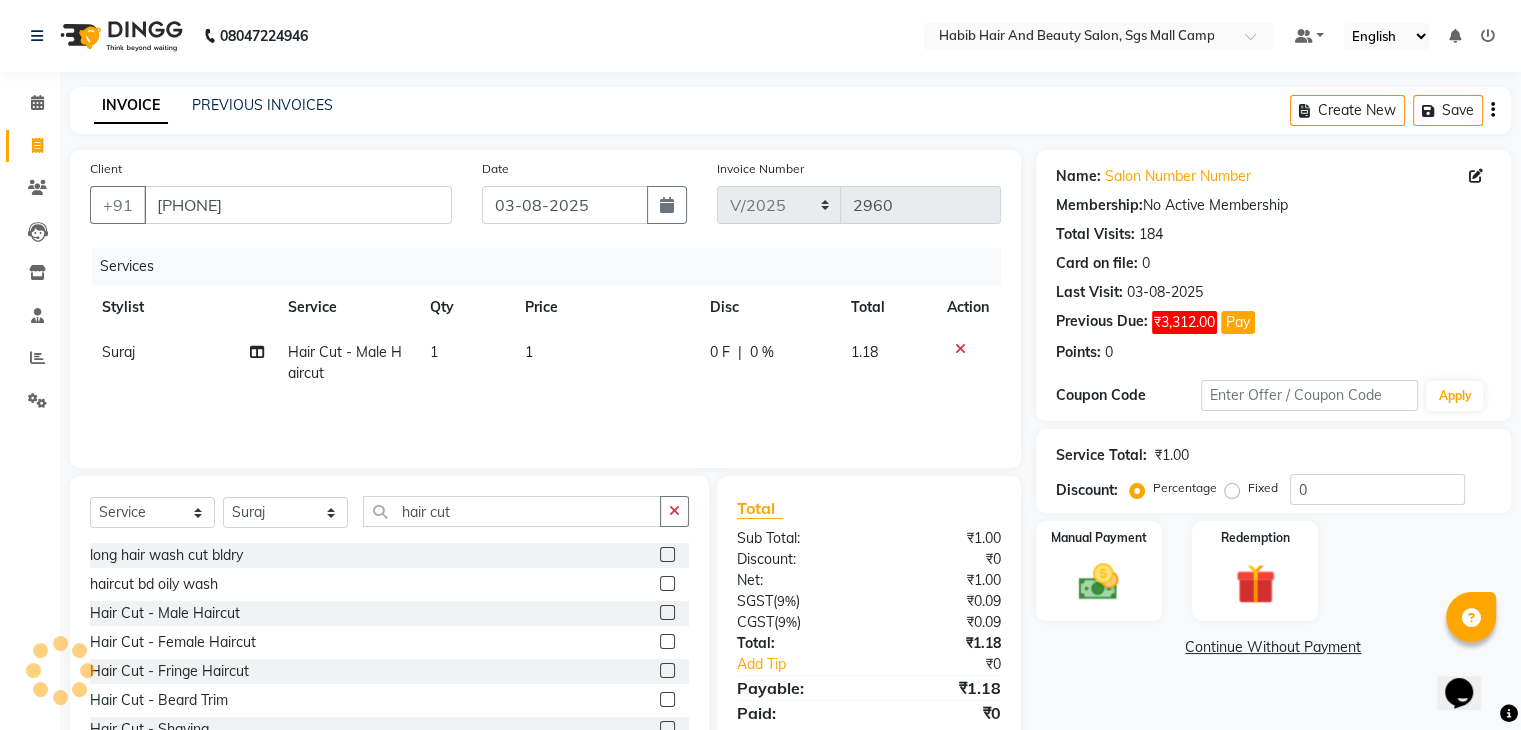 click 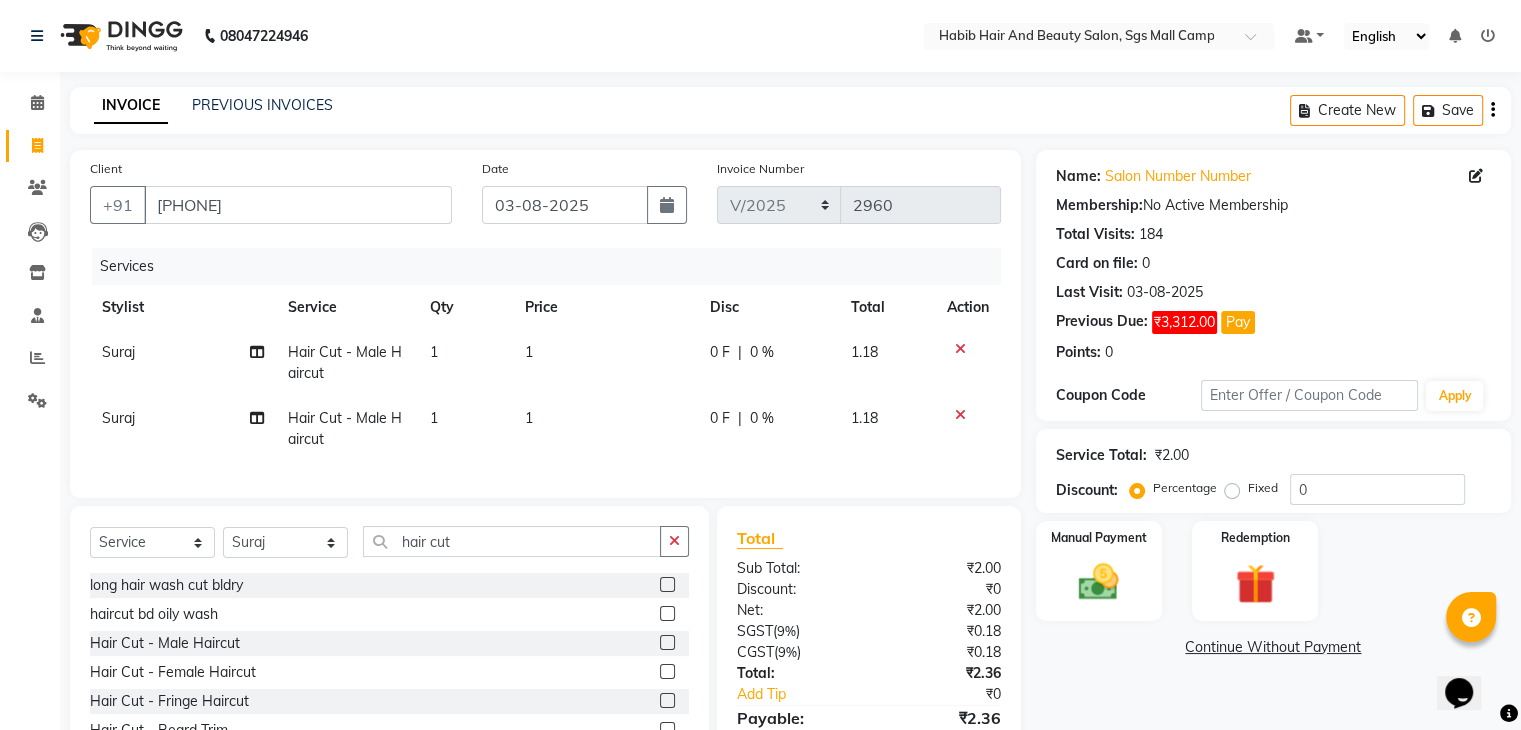 click 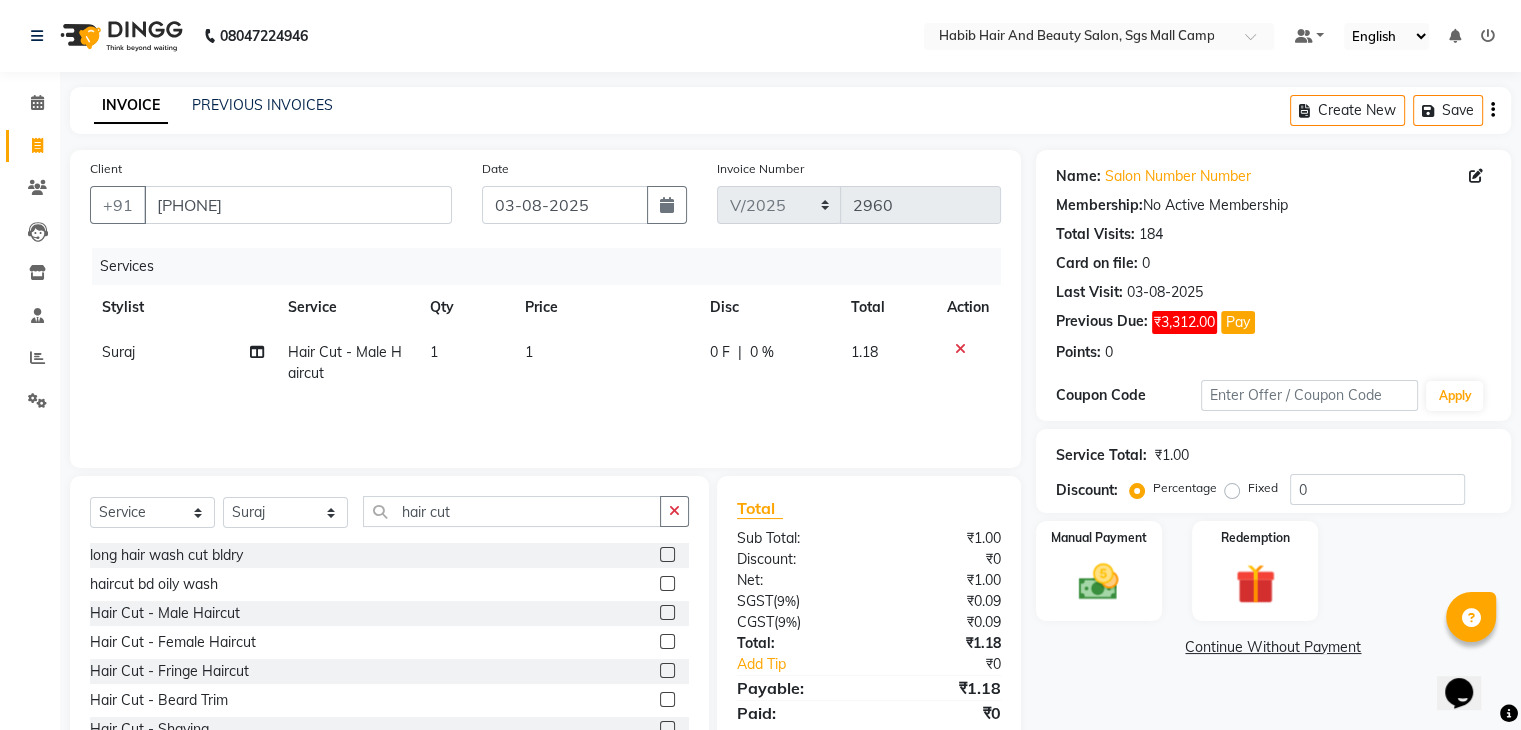 click on "1" 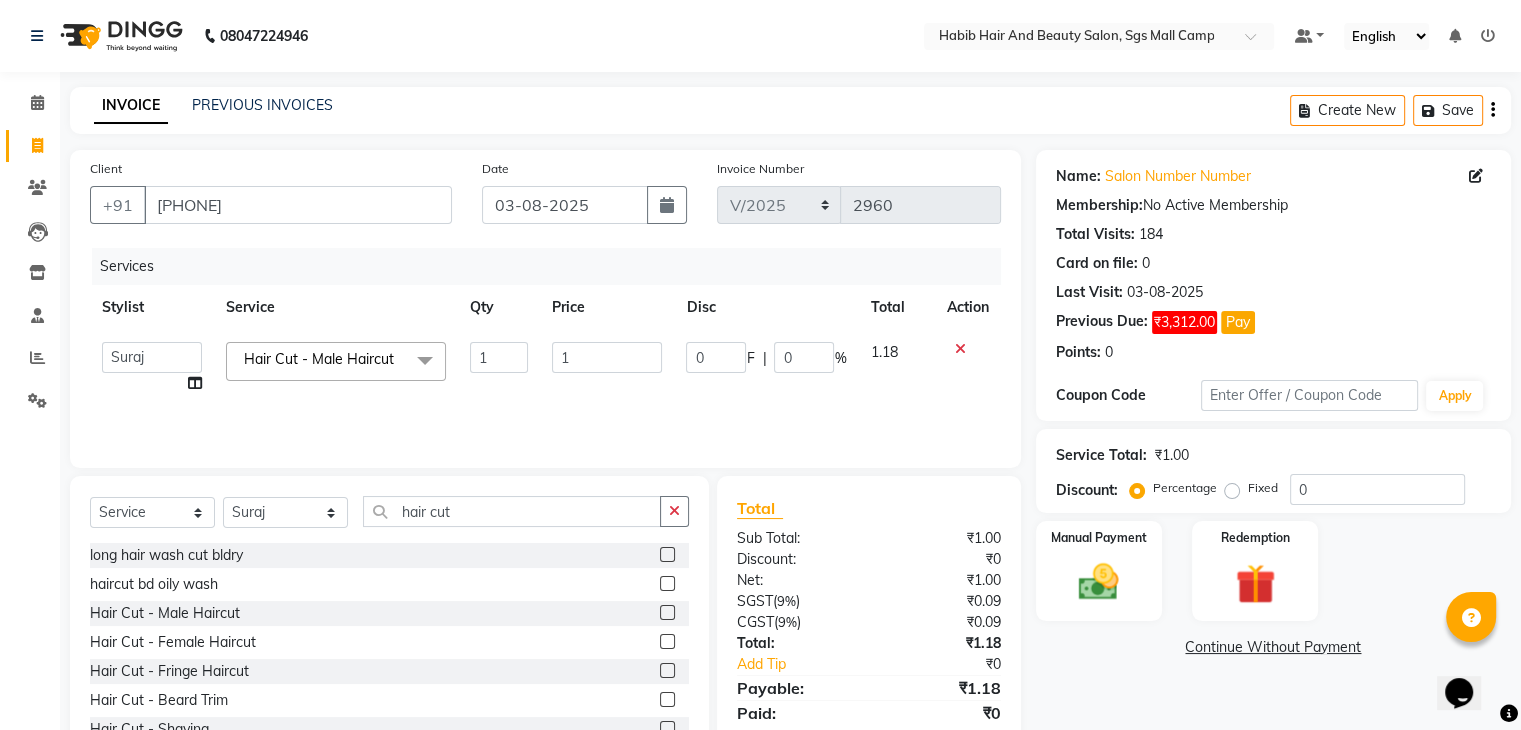 click on "1" 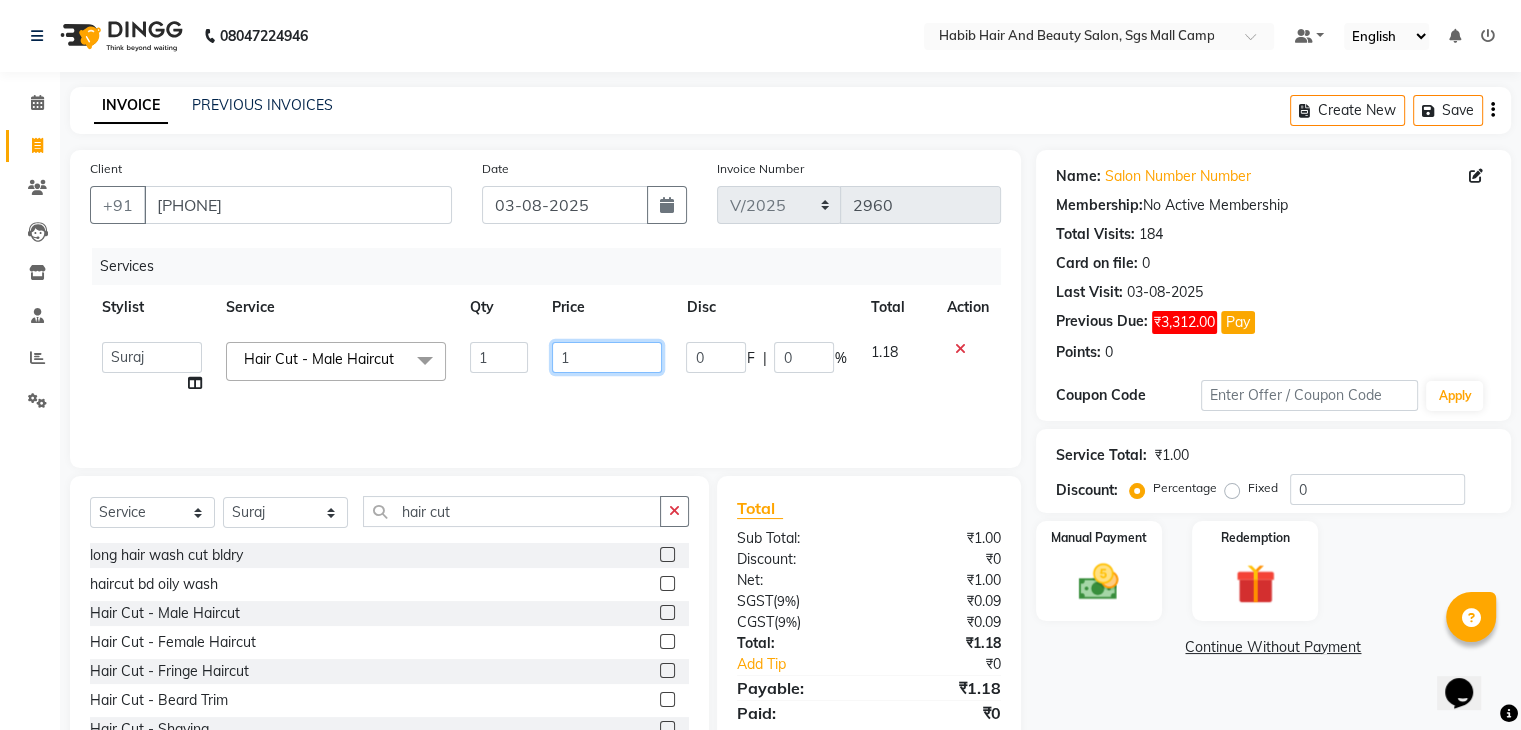 click on "1" 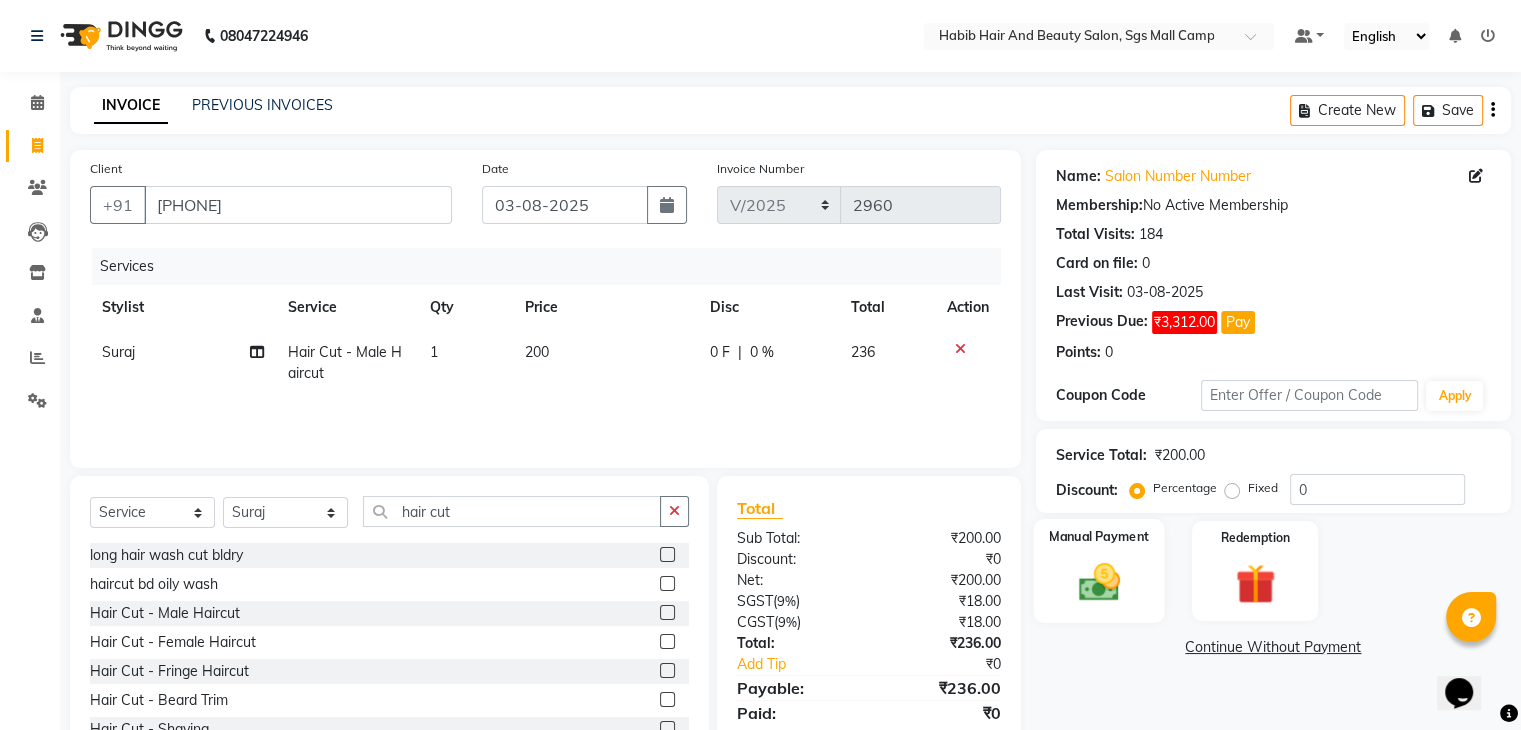 click on "Manual Payment" 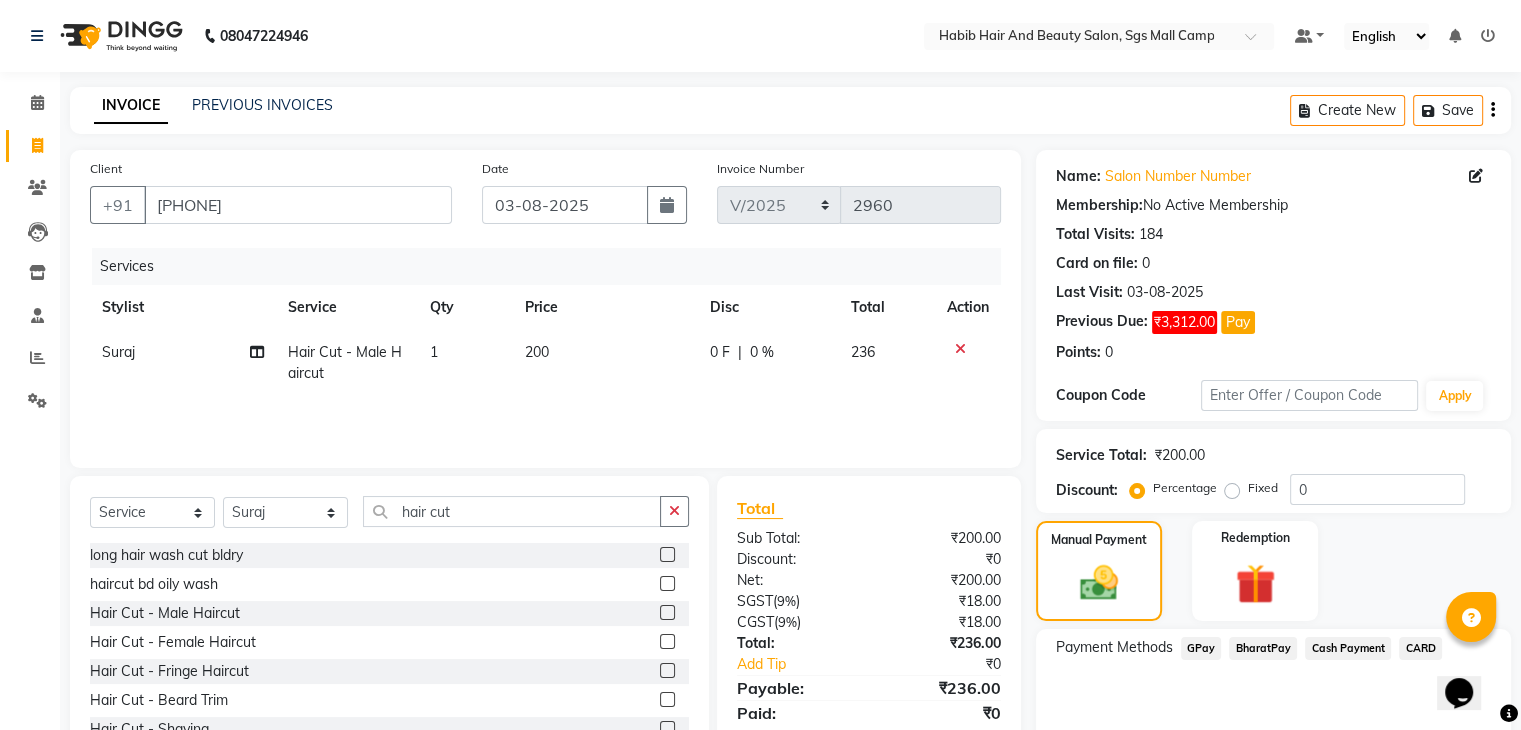 click on "Cash Payment" 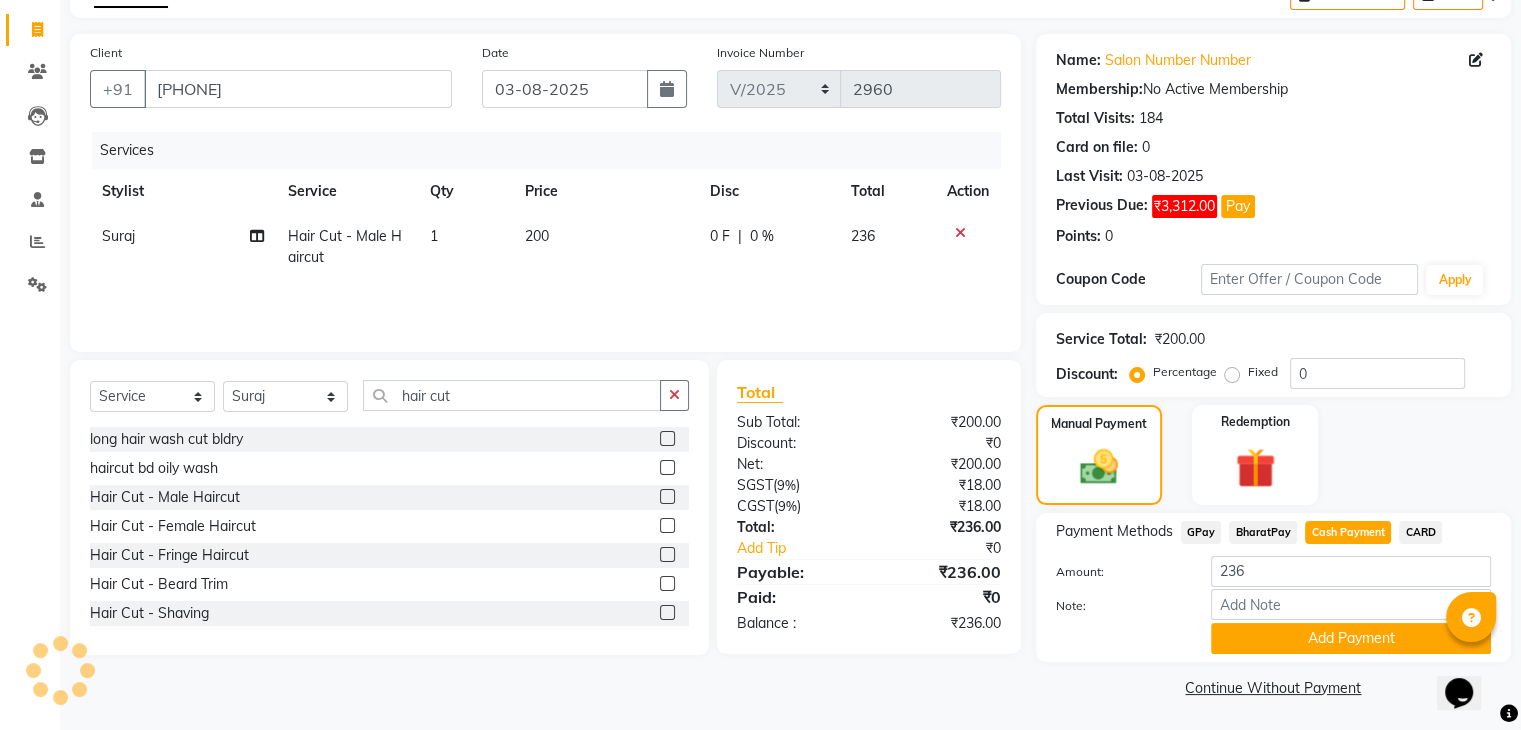 scroll, scrollTop: 120, scrollLeft: 0, axis: vertical 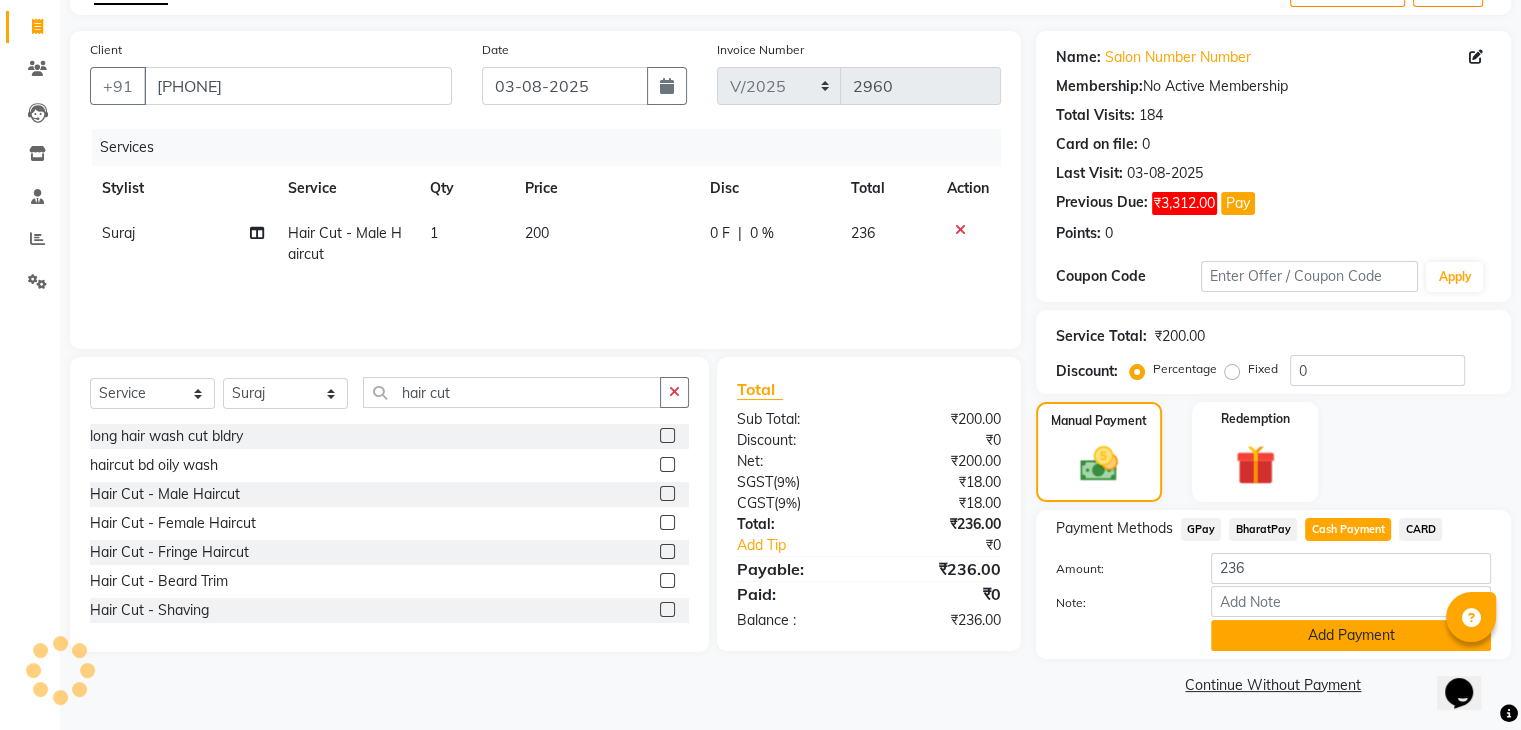 click on "Add Payment" 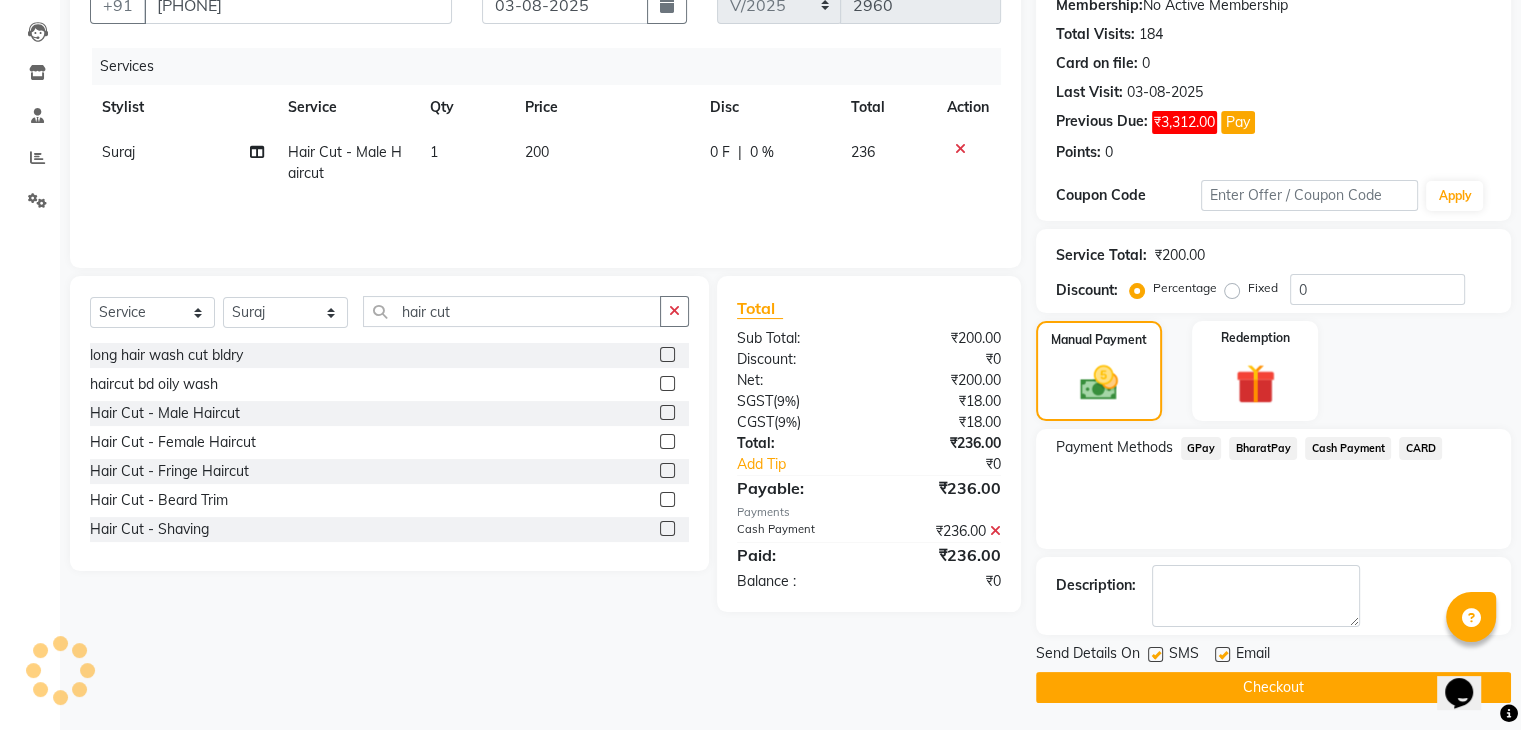 scroll, scrollTop: 201, scrollLeft: 0, axis: vertical 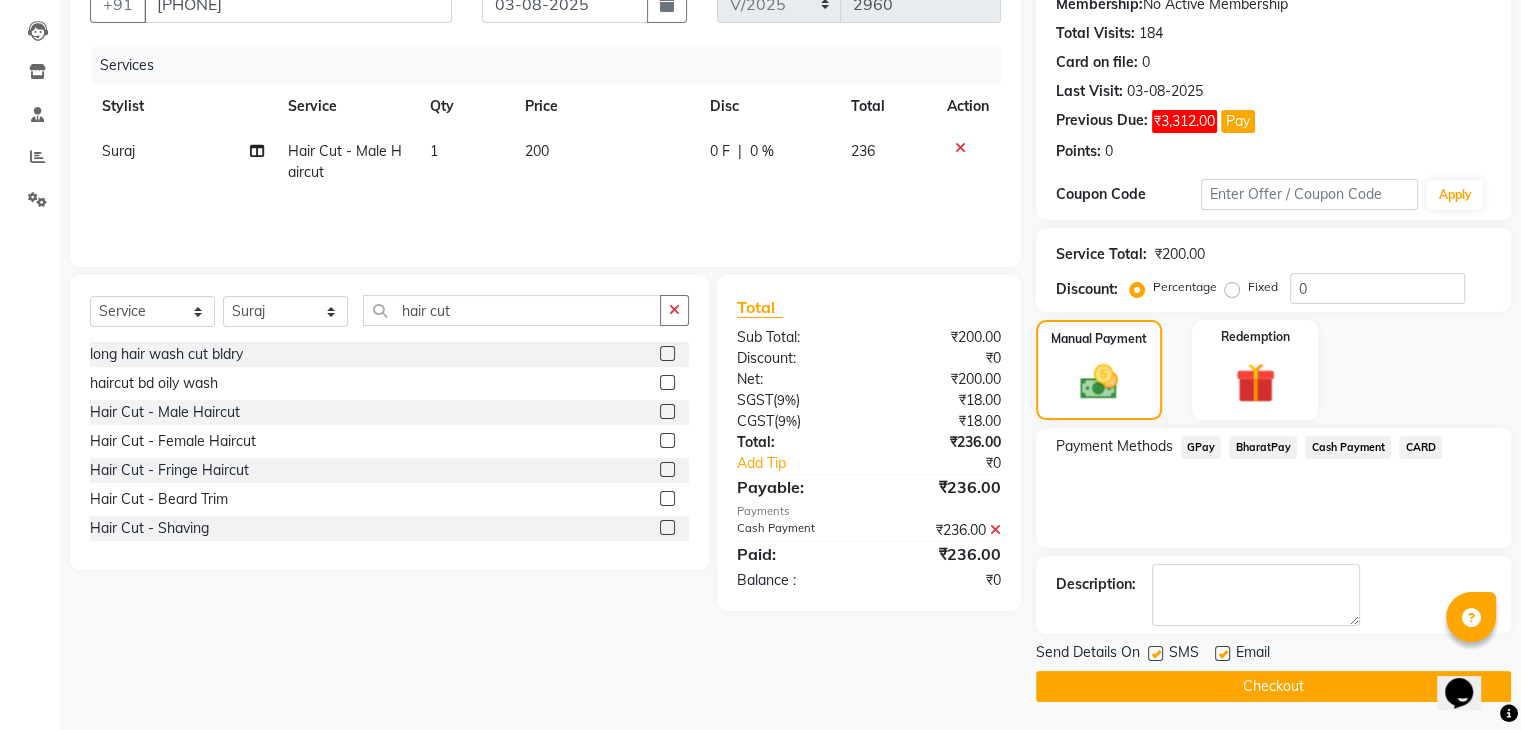 click on "Checkout" 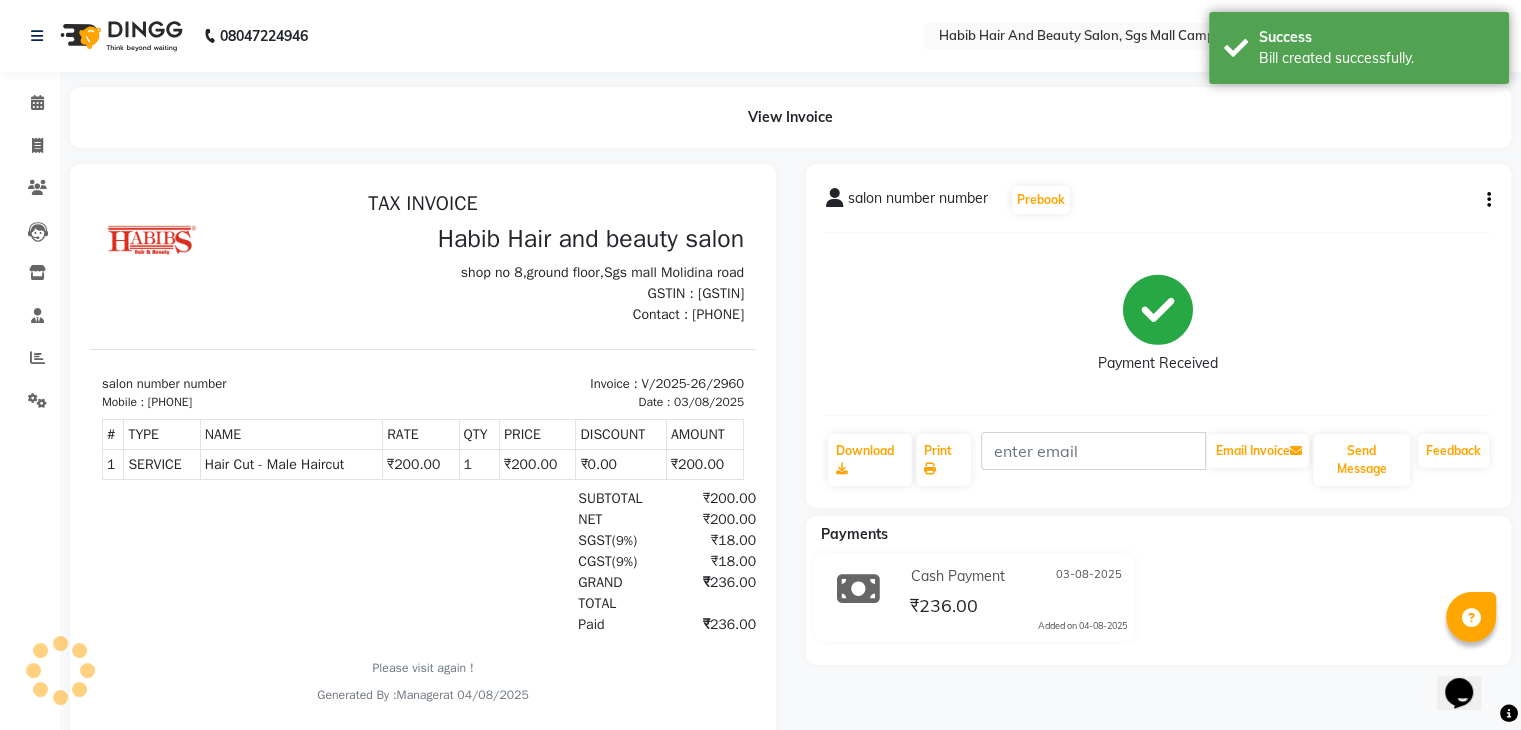 scroll, scrollTop: 0, scrollLeft: 0, axis: both 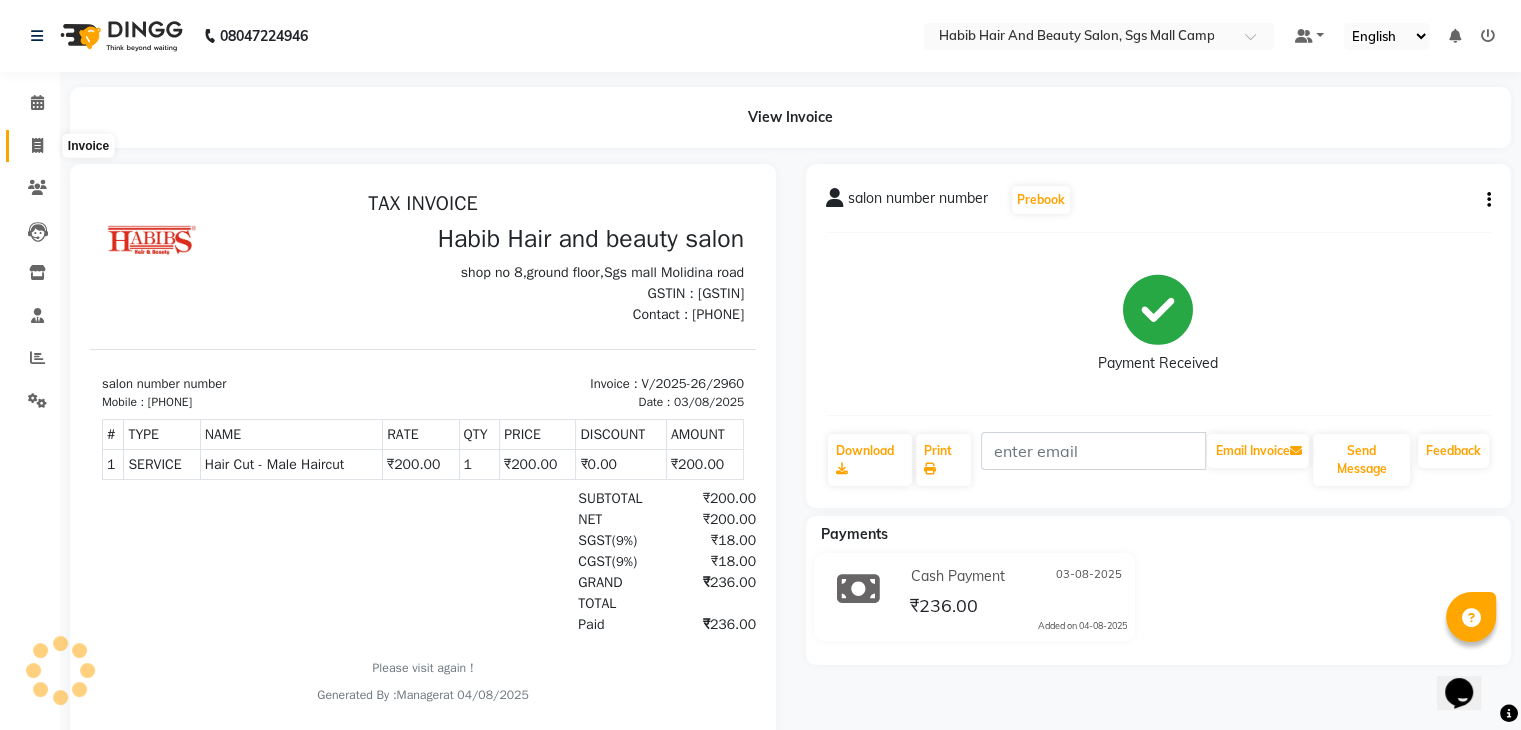 click 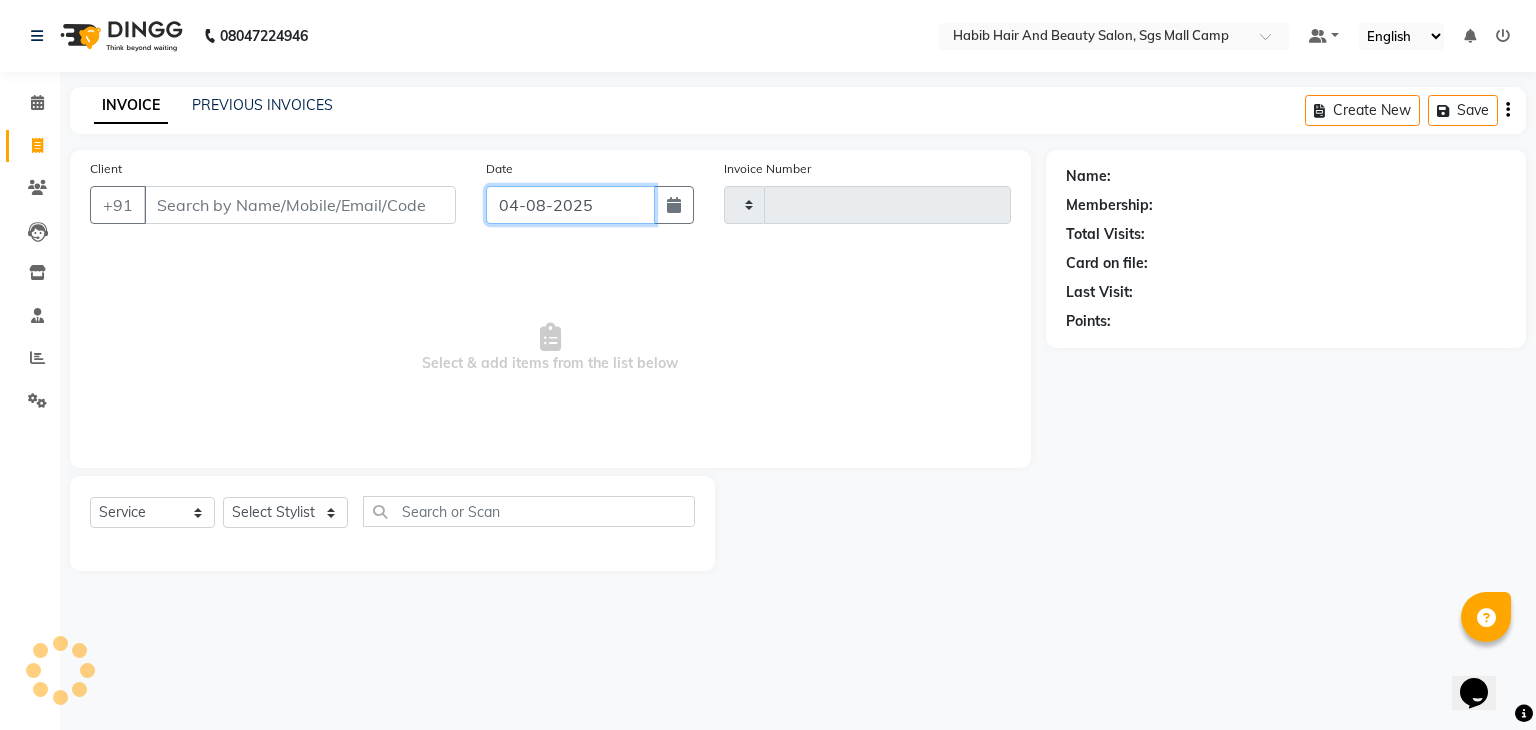 click on "04-08-2025" 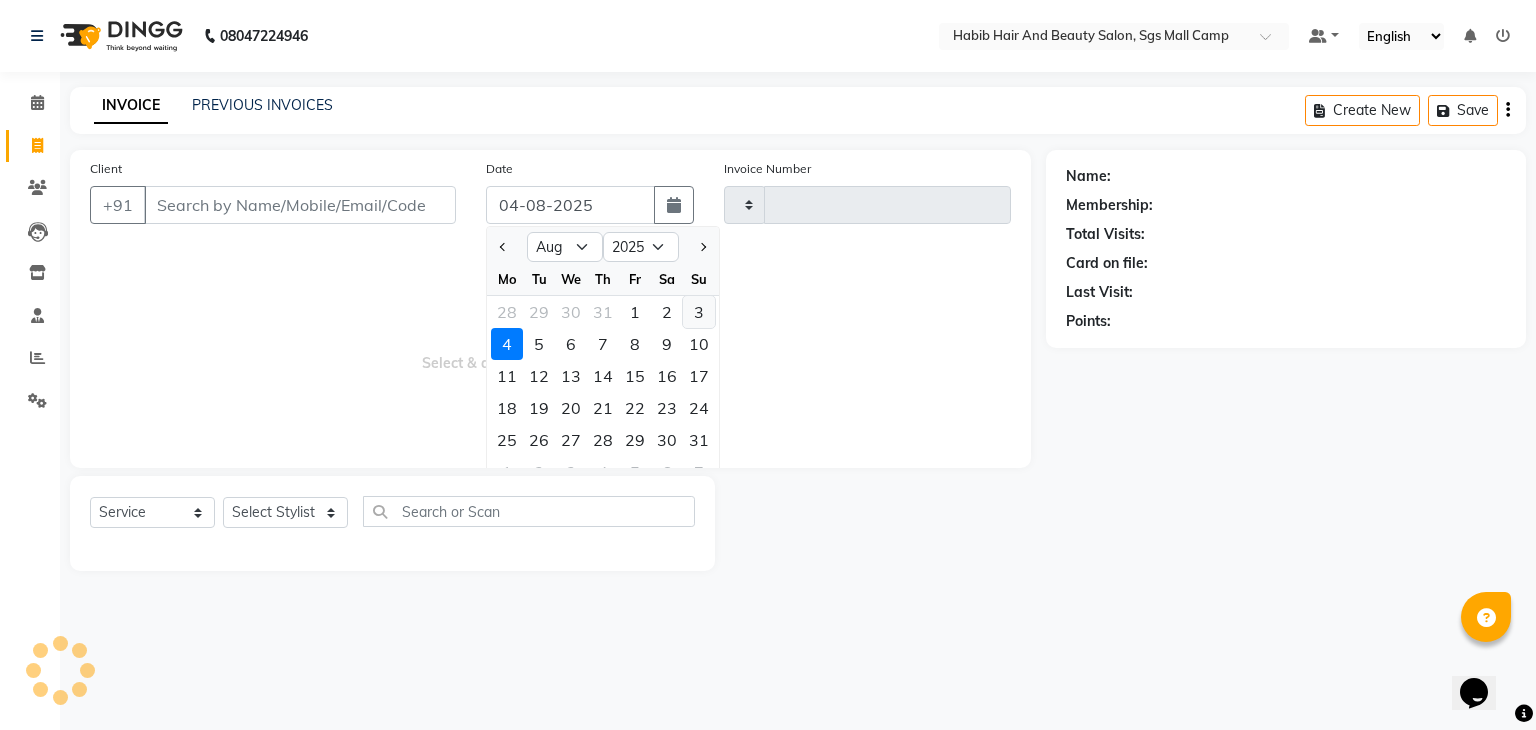 click on "3" 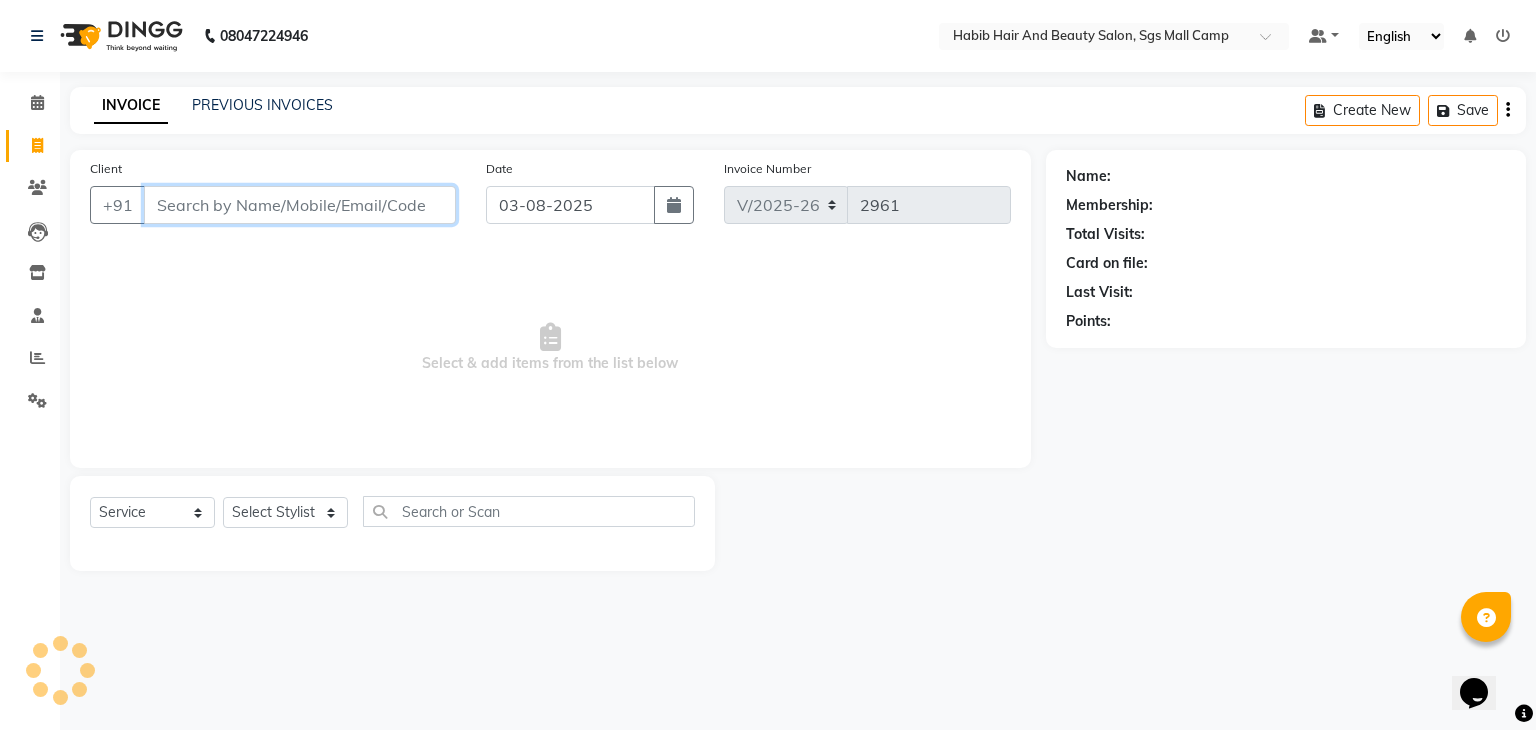 click on "Client" at bounding box center [300, 205] 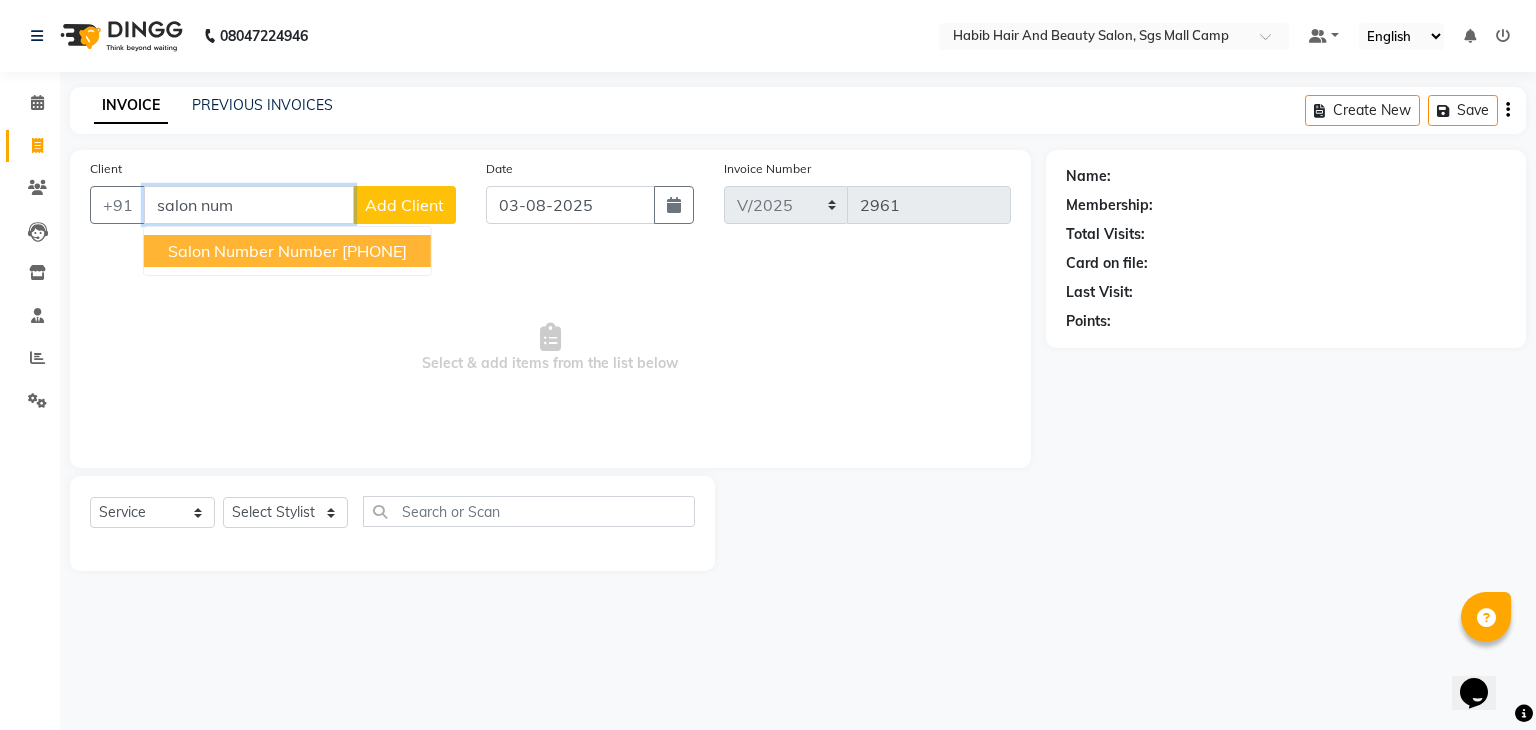 click on "89******60" at bounding box center [374, 251] 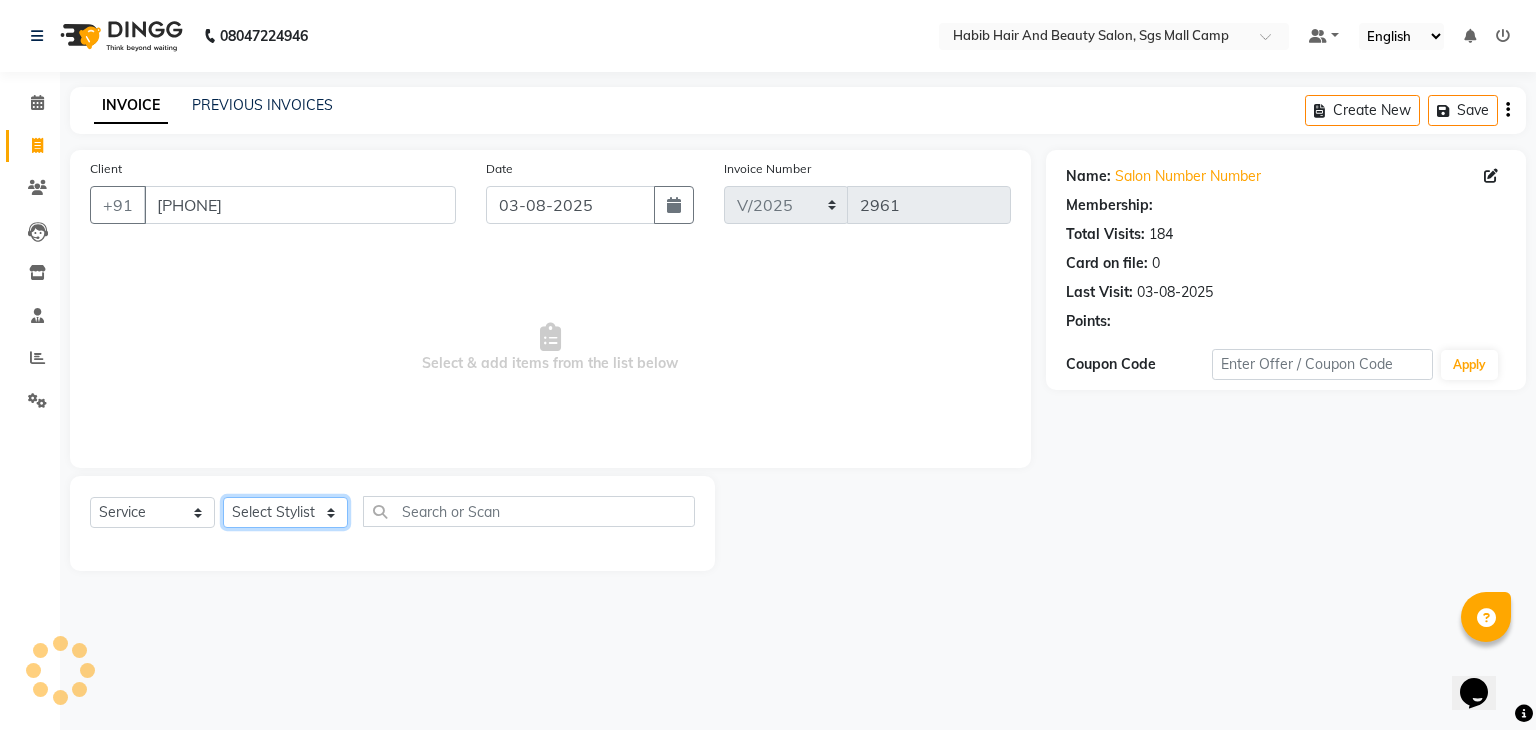 click on "Select Stylist akshay rajguru Avinash  Debojit Manager Micheal  sangeeta shilpa sujal Suraj  swapnil vishakha" 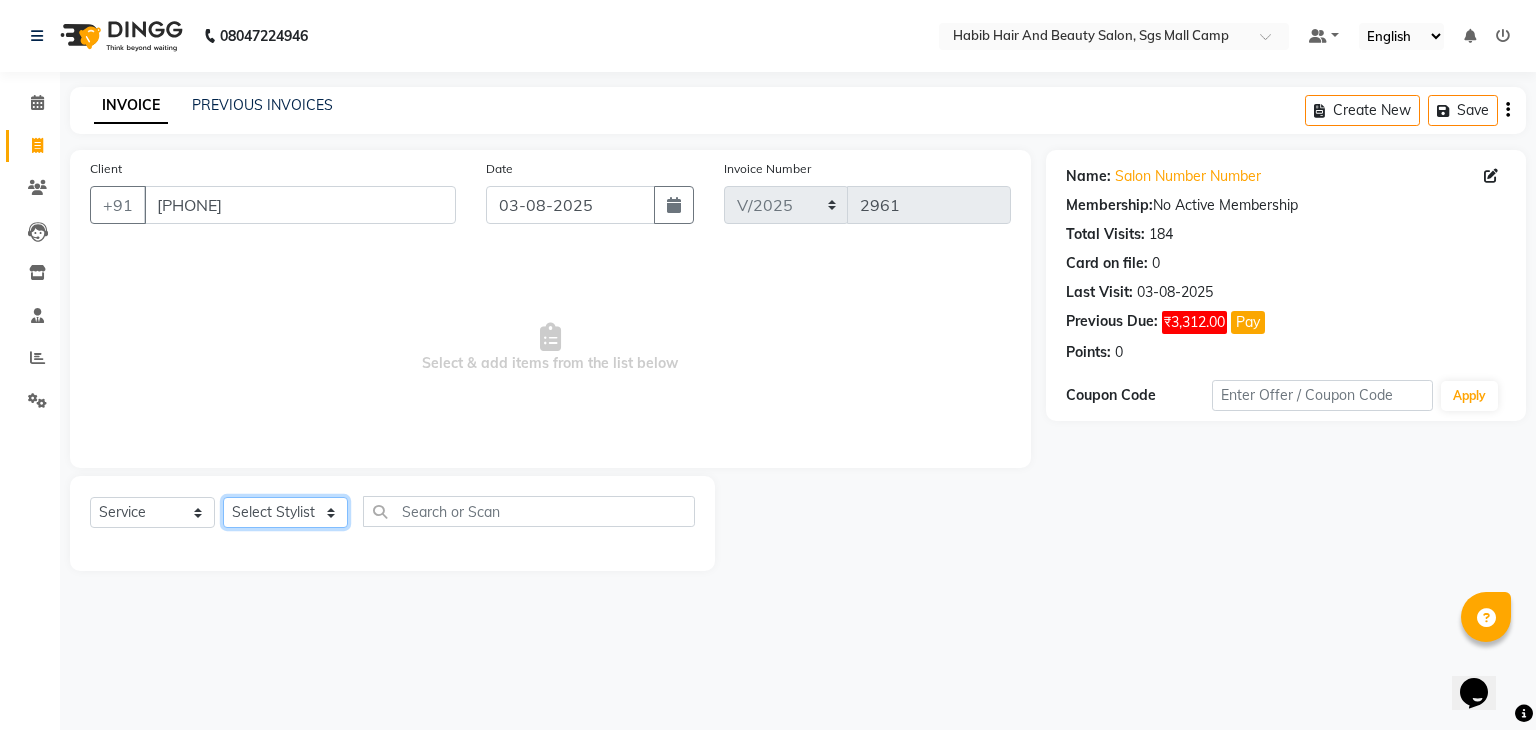 click on "Select Stylist akshay rajguru Avinash  Debojit Manager Micheal  sangeeta shilpa sujal Suraj  swapnil vishakha" 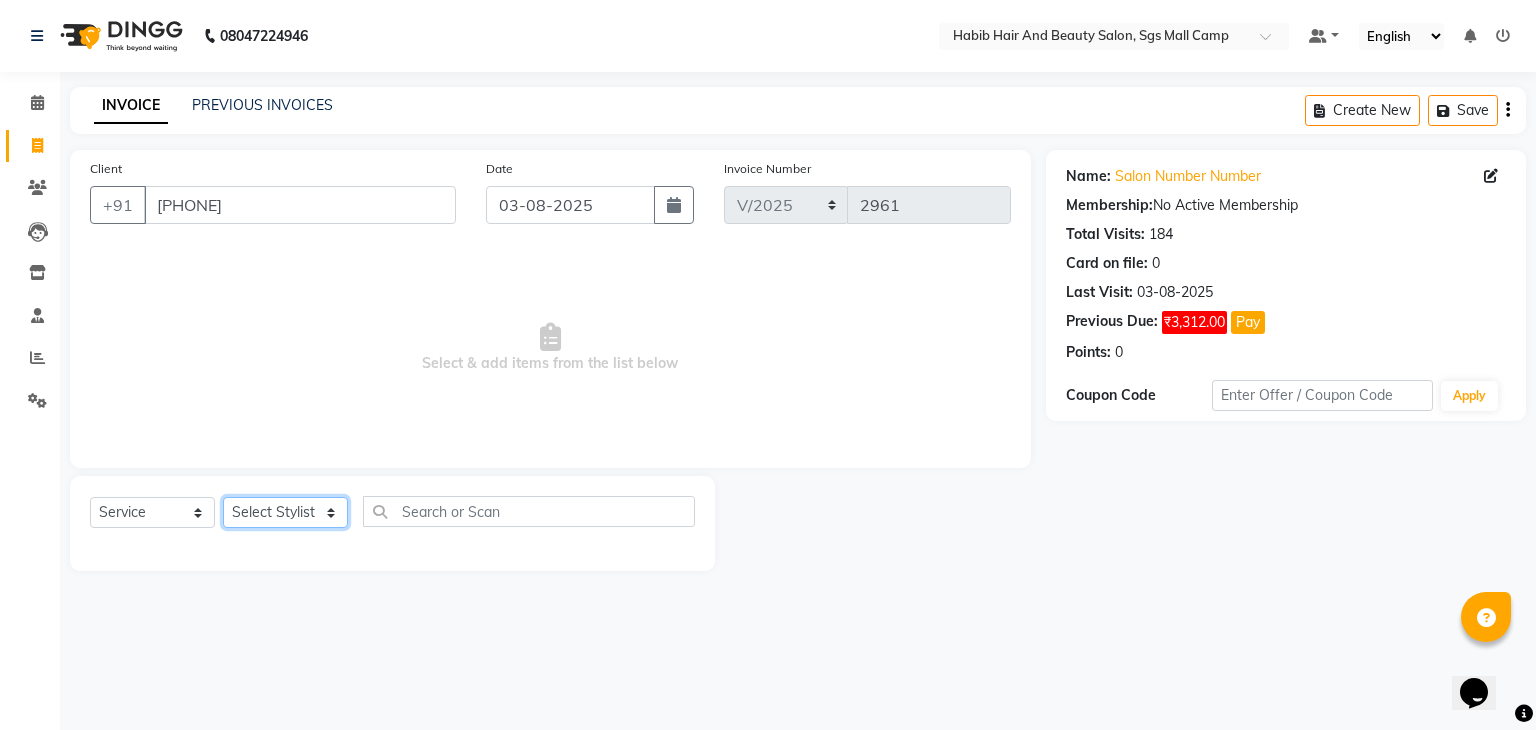 click on "Select Stylist akshay rajguru Avinash  Debojit Manager Micheal  sangeeta shilpa sujal Suraj  swapnil vishakha" 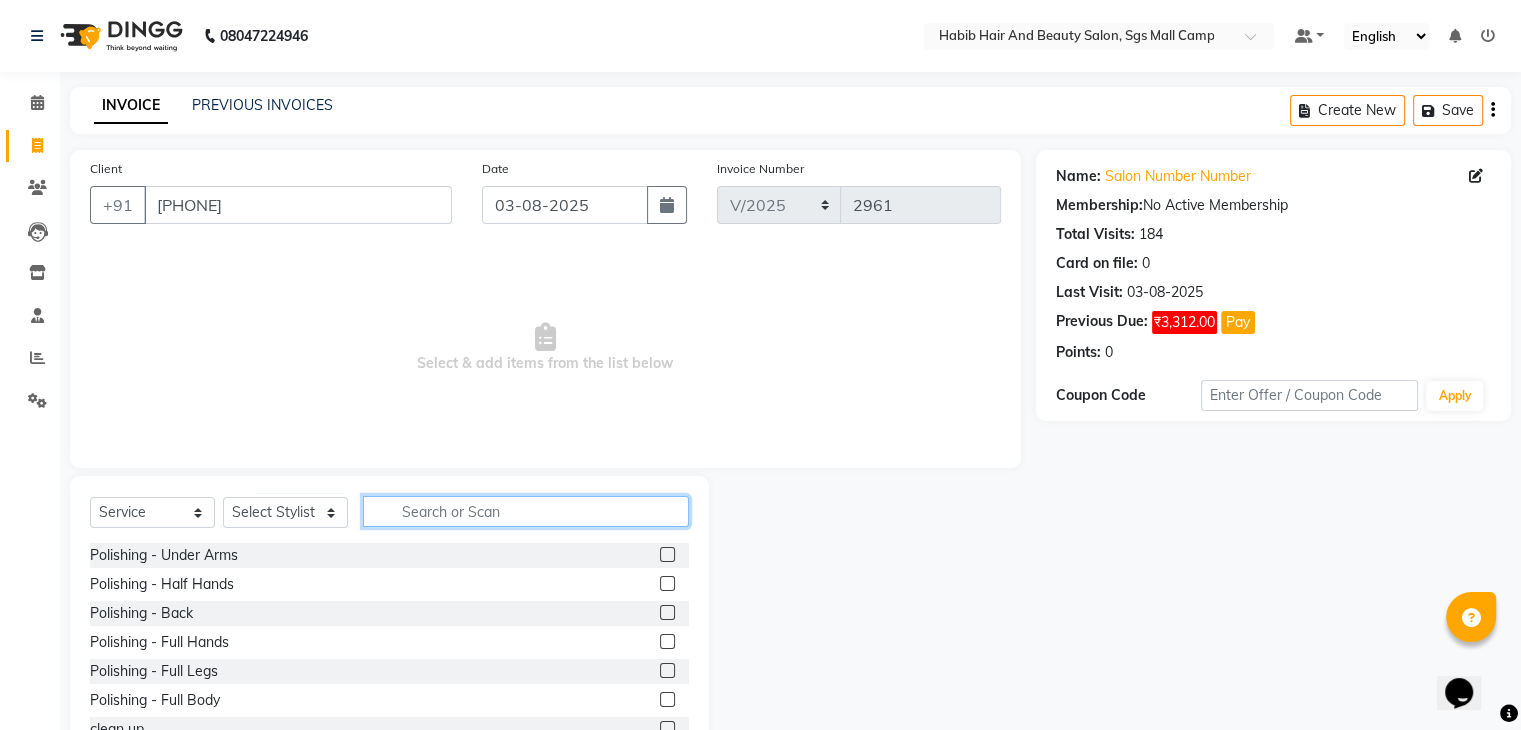 click 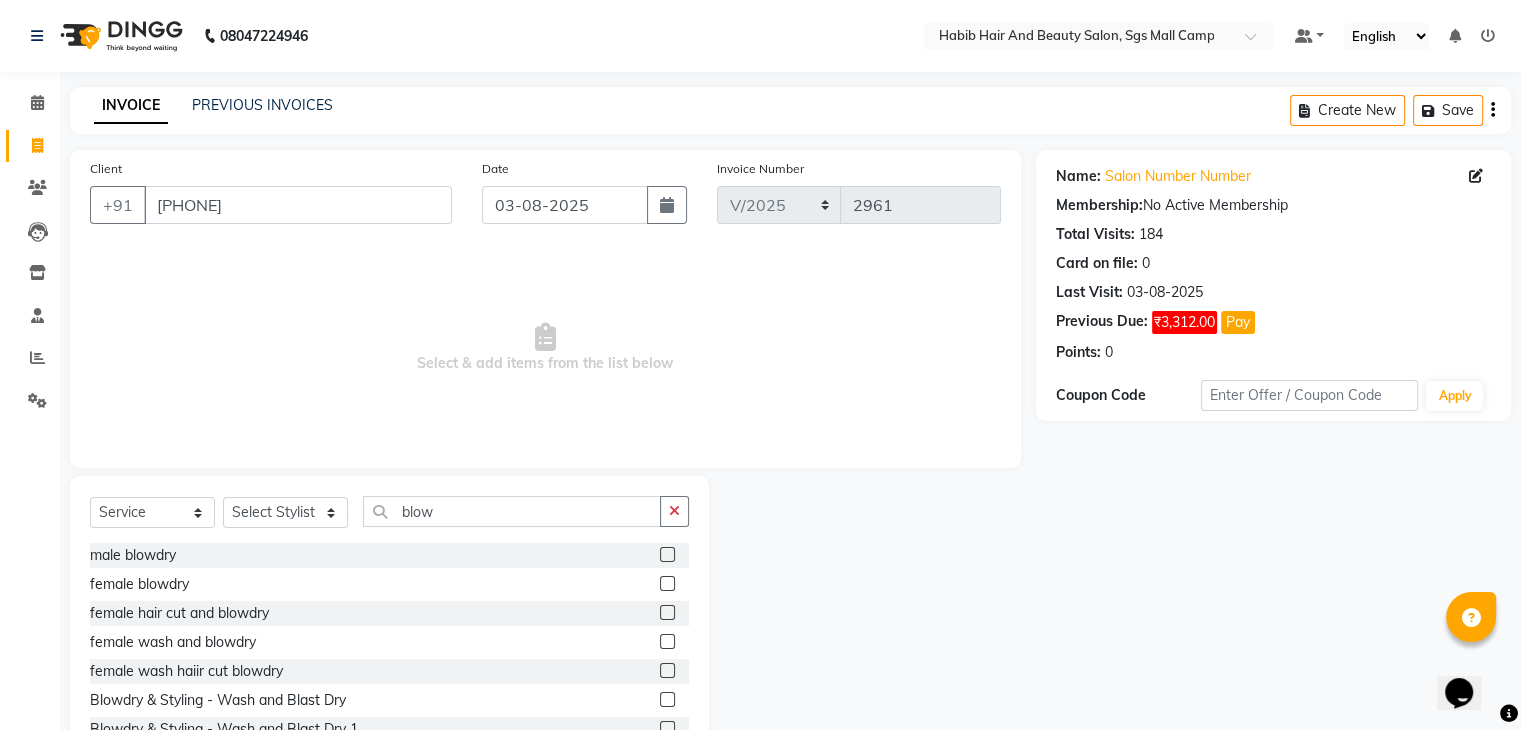 click 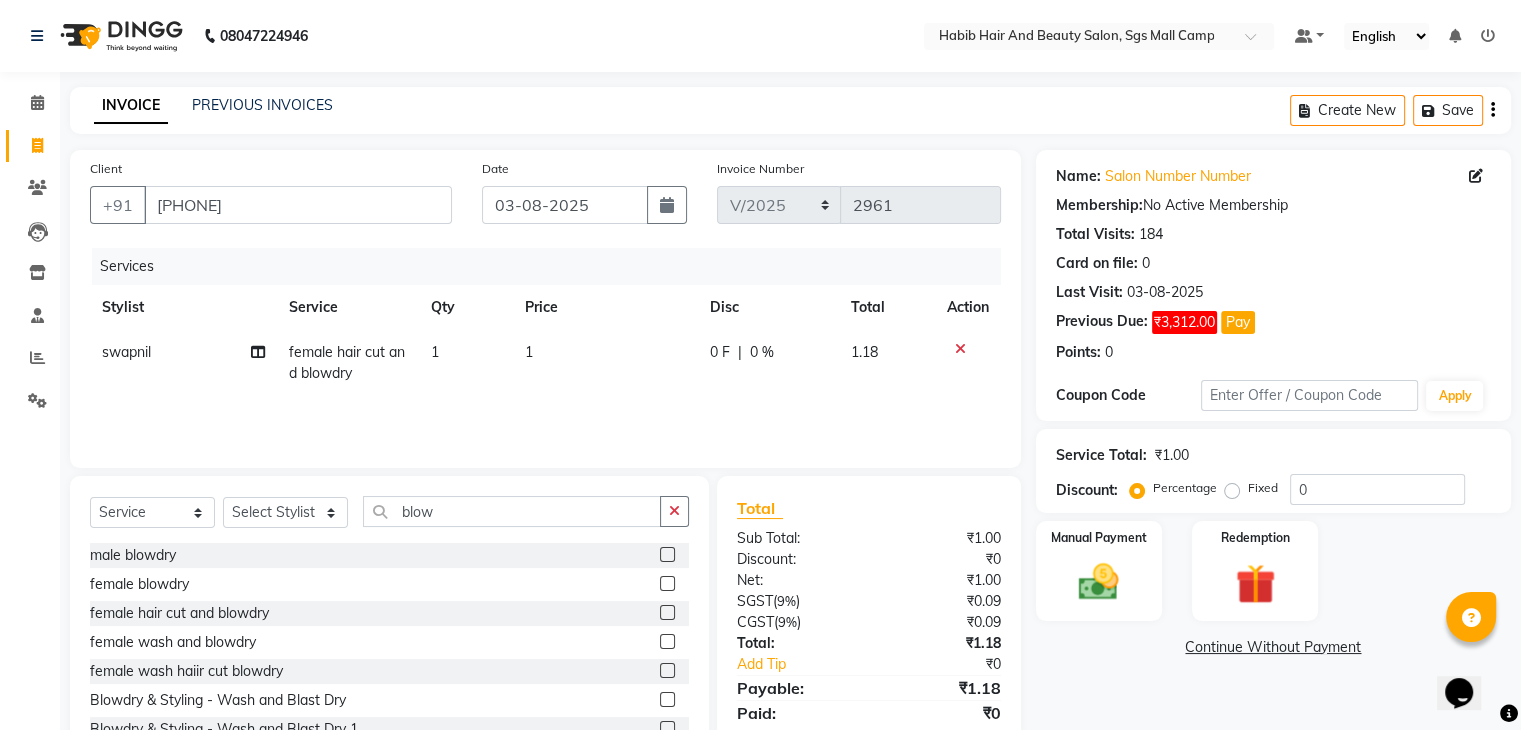 click on "1" 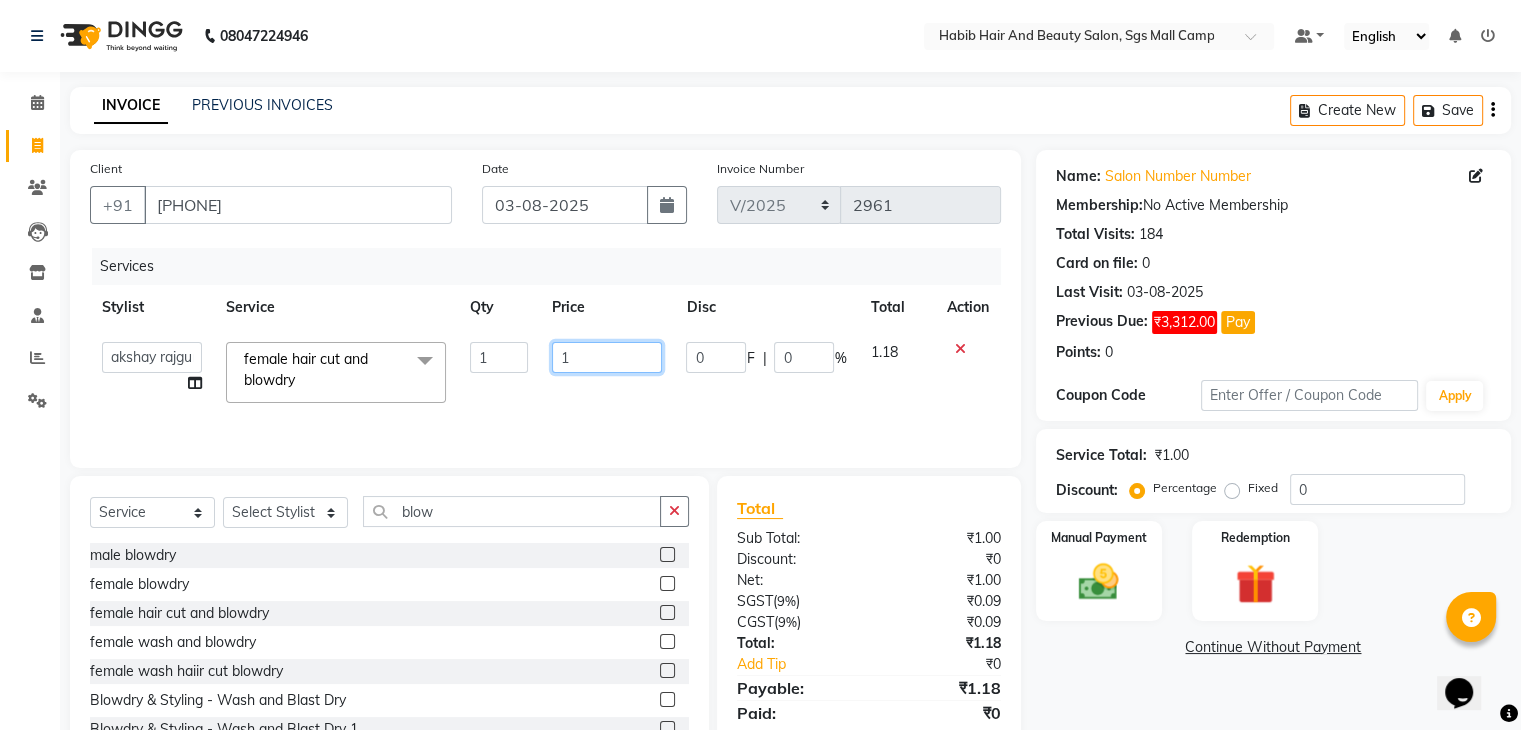 click on "1" 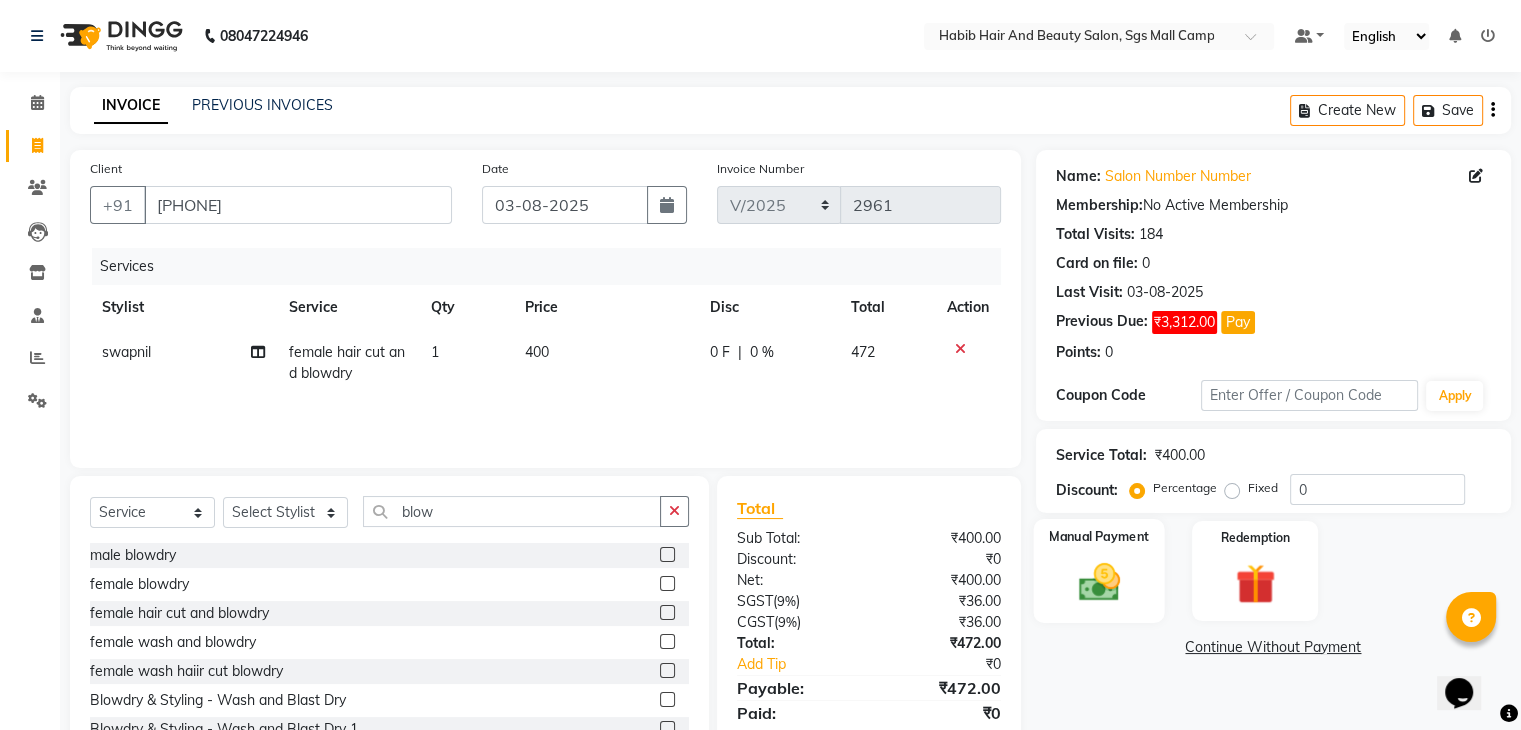 click on "Manual Payment" 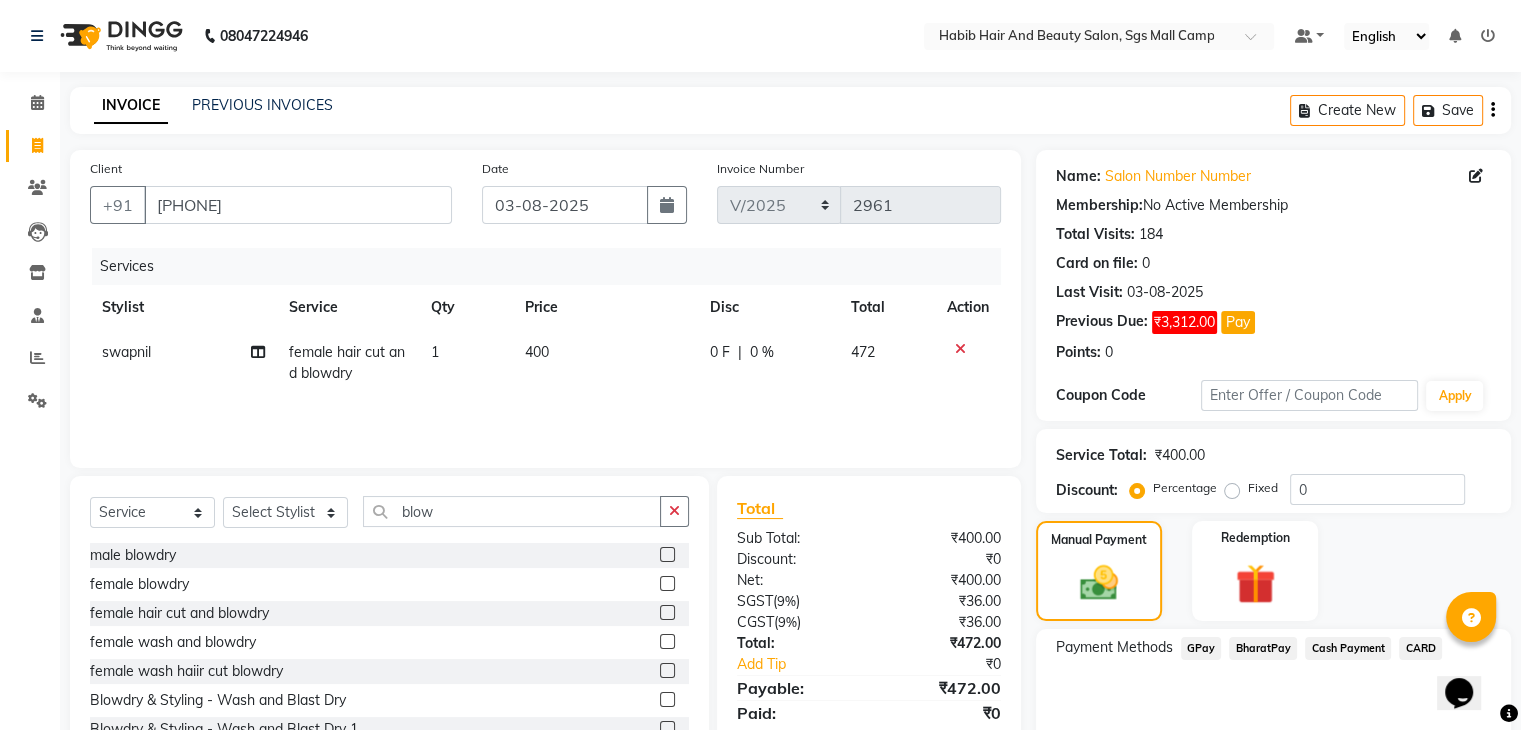 click on "BharatPay" 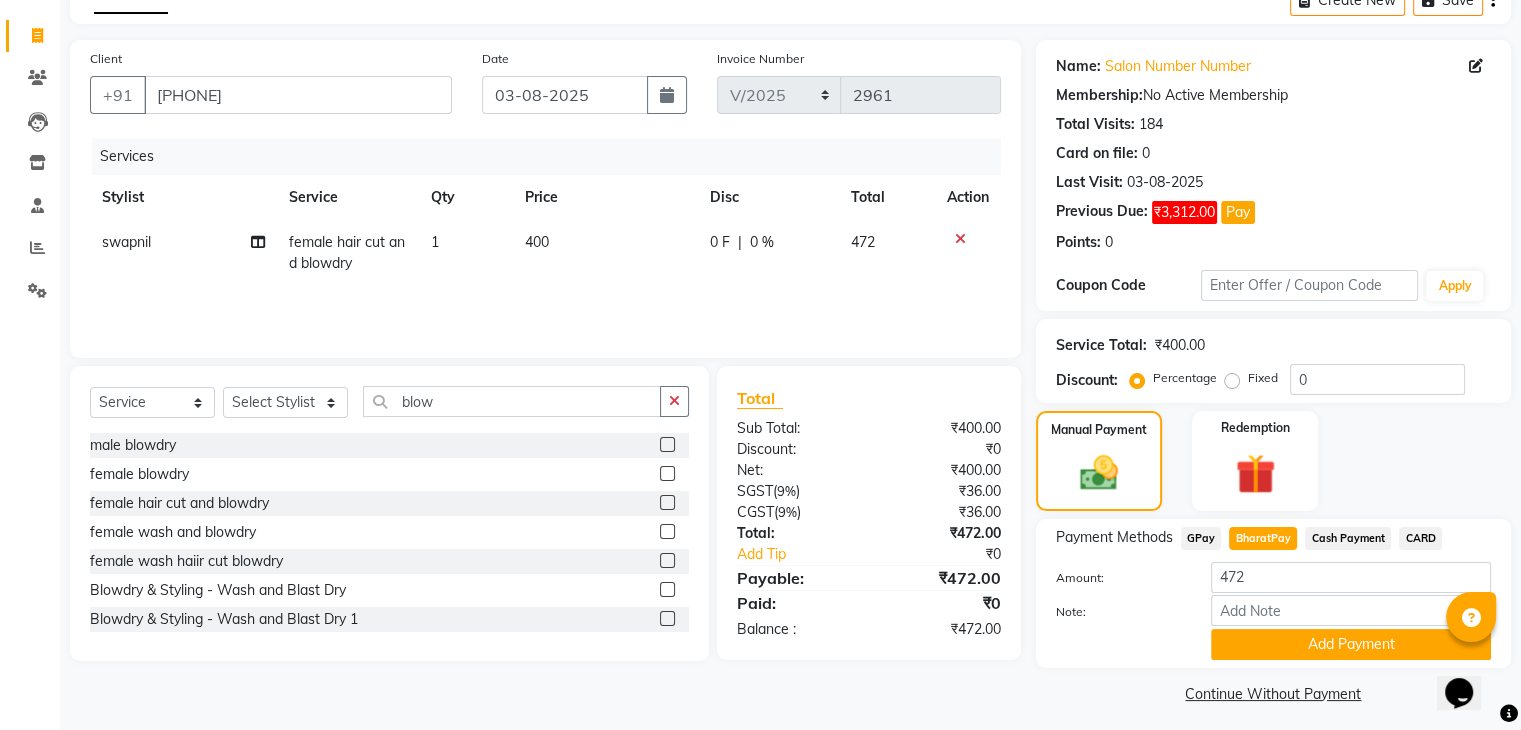 scroll, scrollTop: 120, scrollLeft: 0, axis: vertical 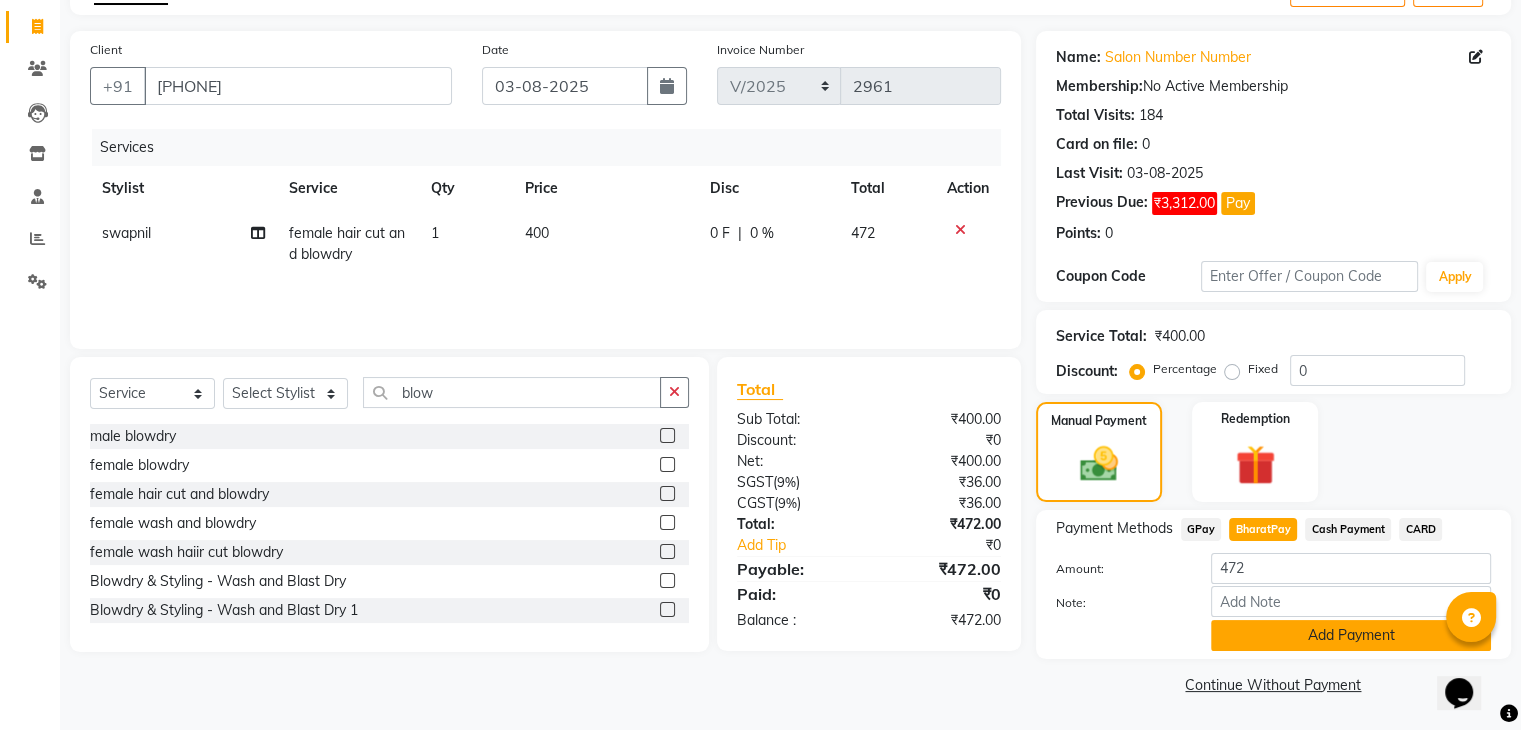 click on "Add Payment" 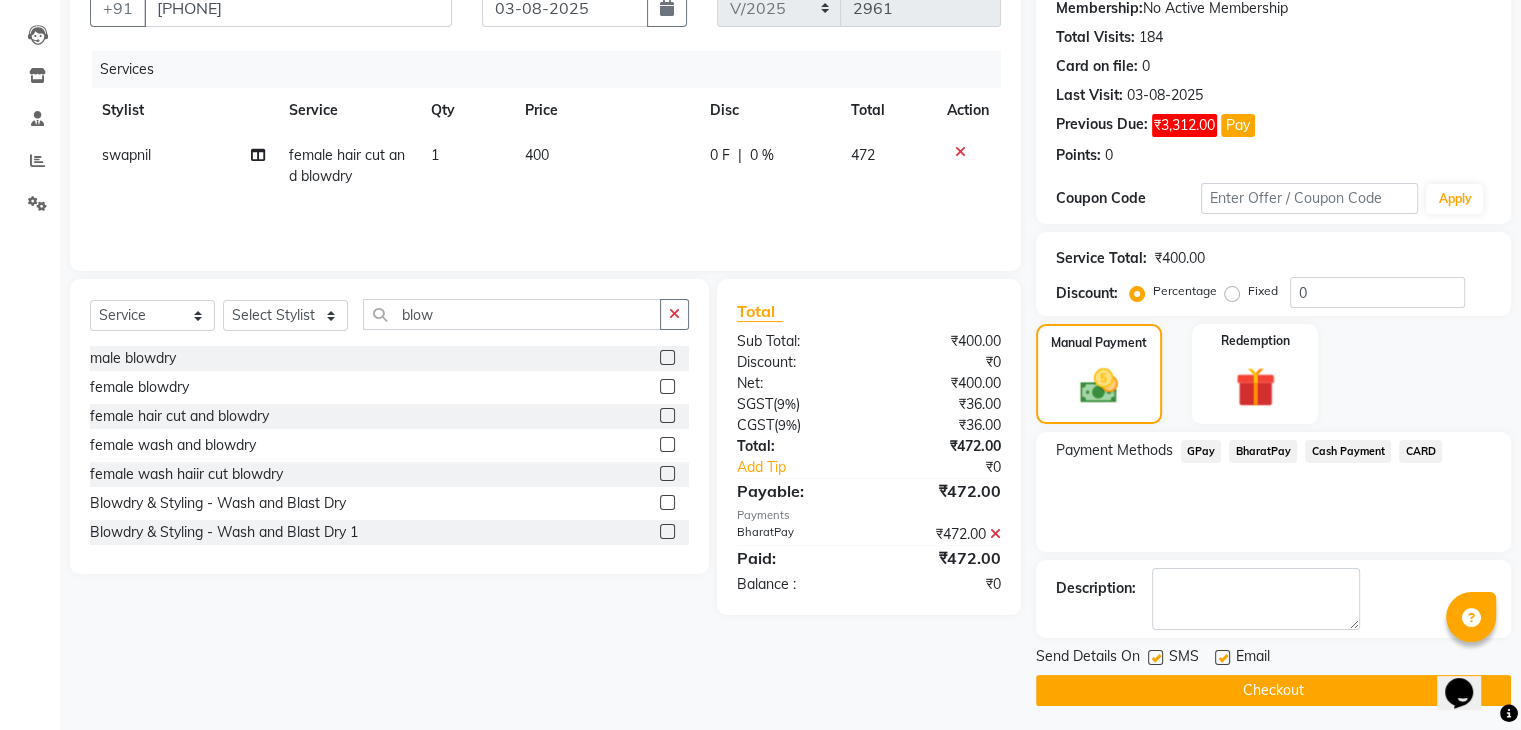 scroll, scrollTop: 201, scrollLeft: 0, axis: vertical 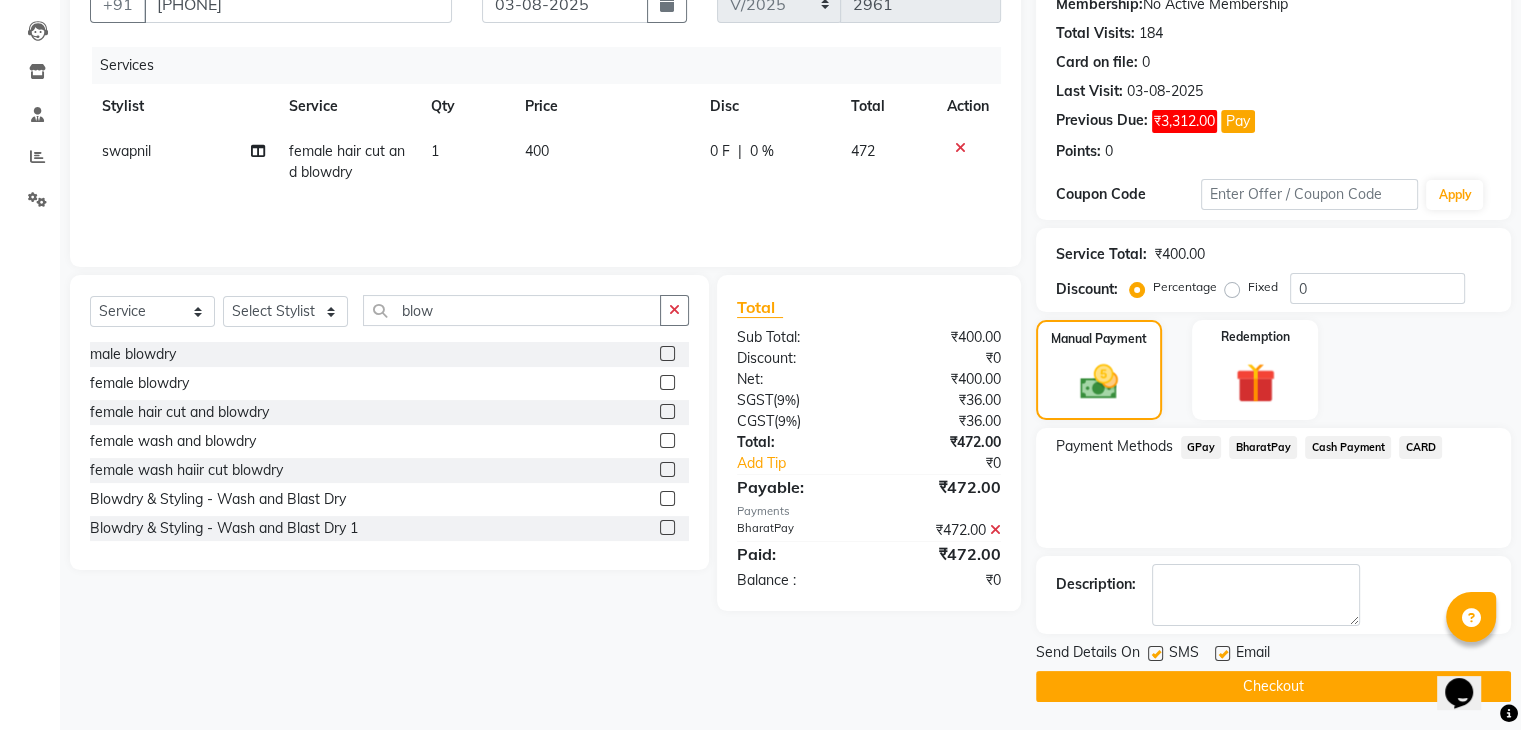 click on "Checkout" 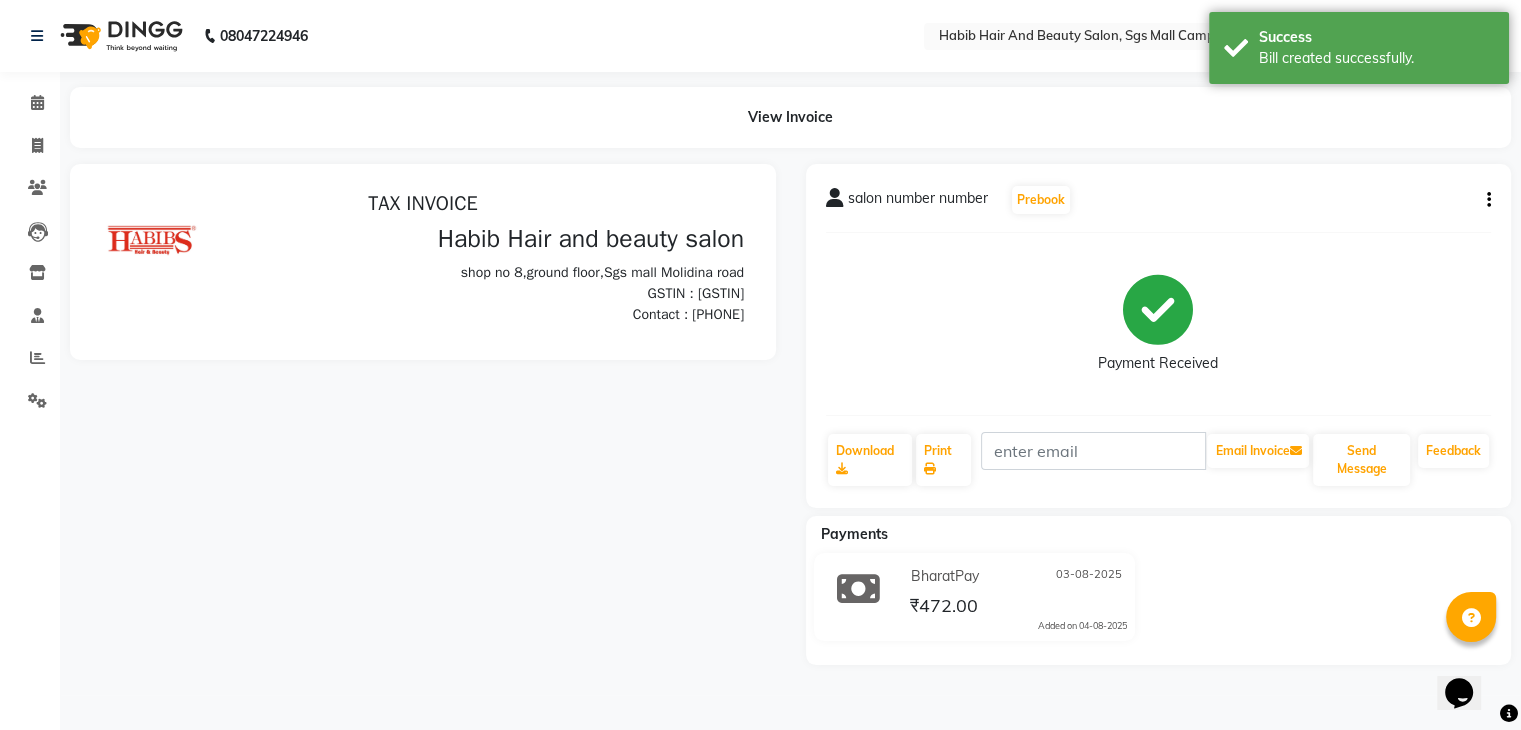 scroll, scrollTop: 0, scrollLeft: 0, axis: both 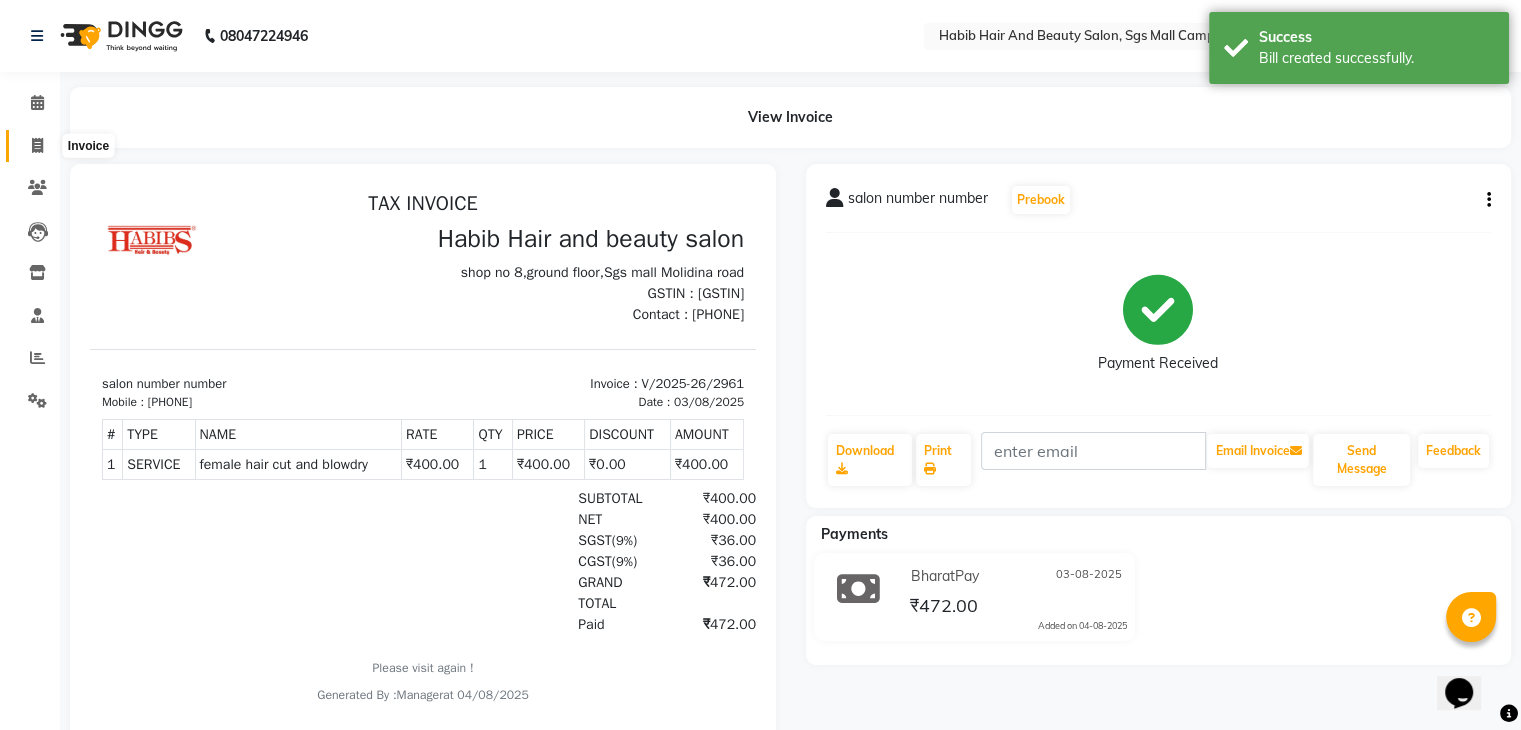 click 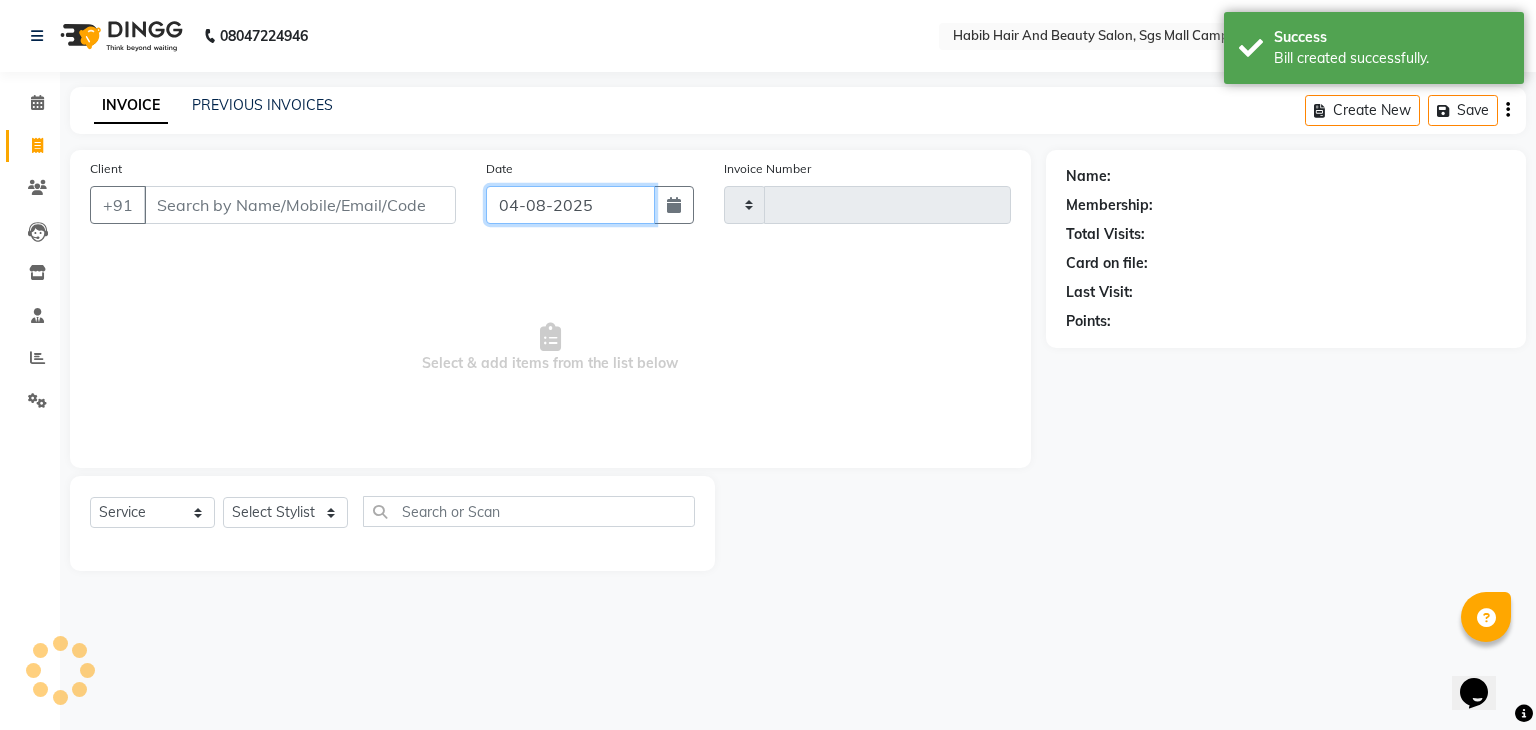 click on "04-08-2025" 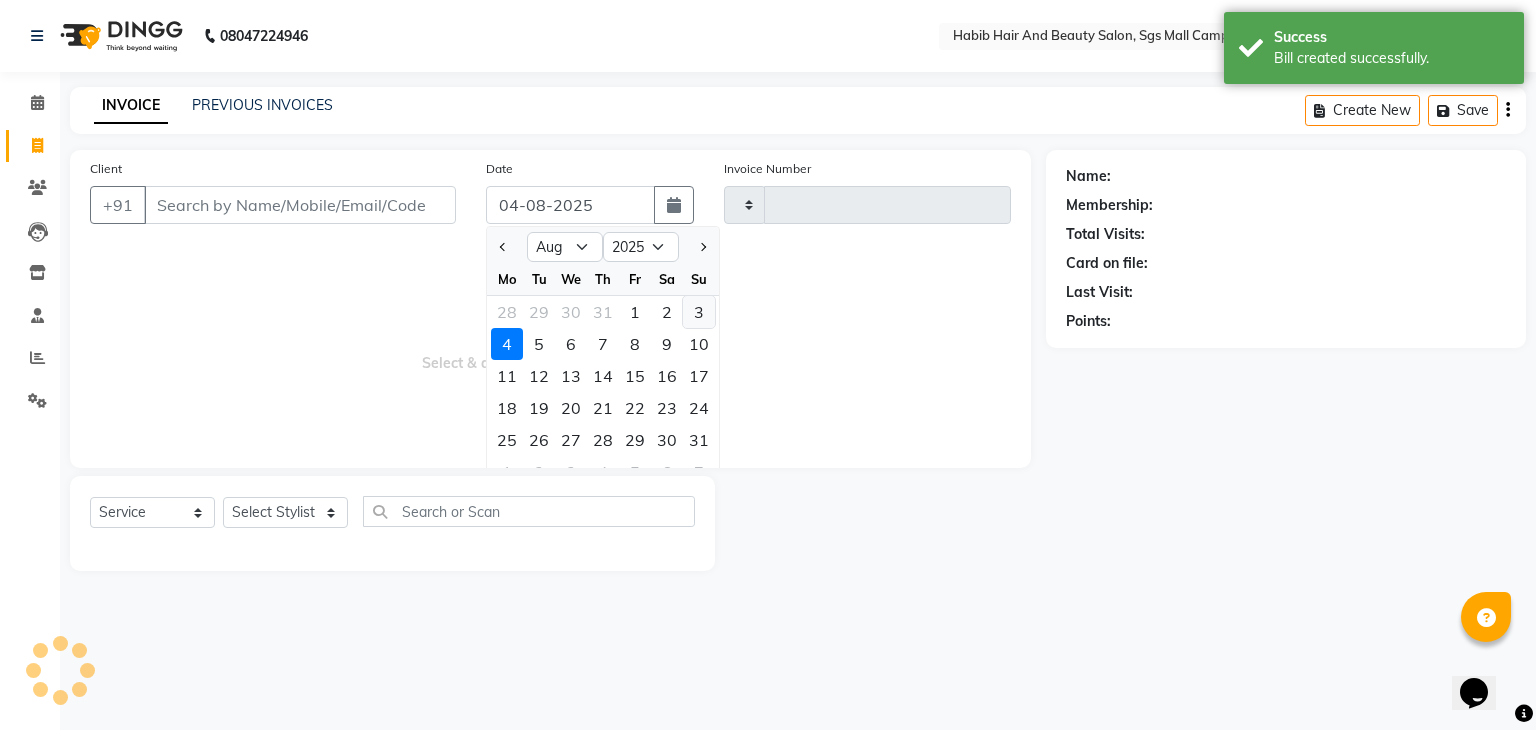 click on "3" 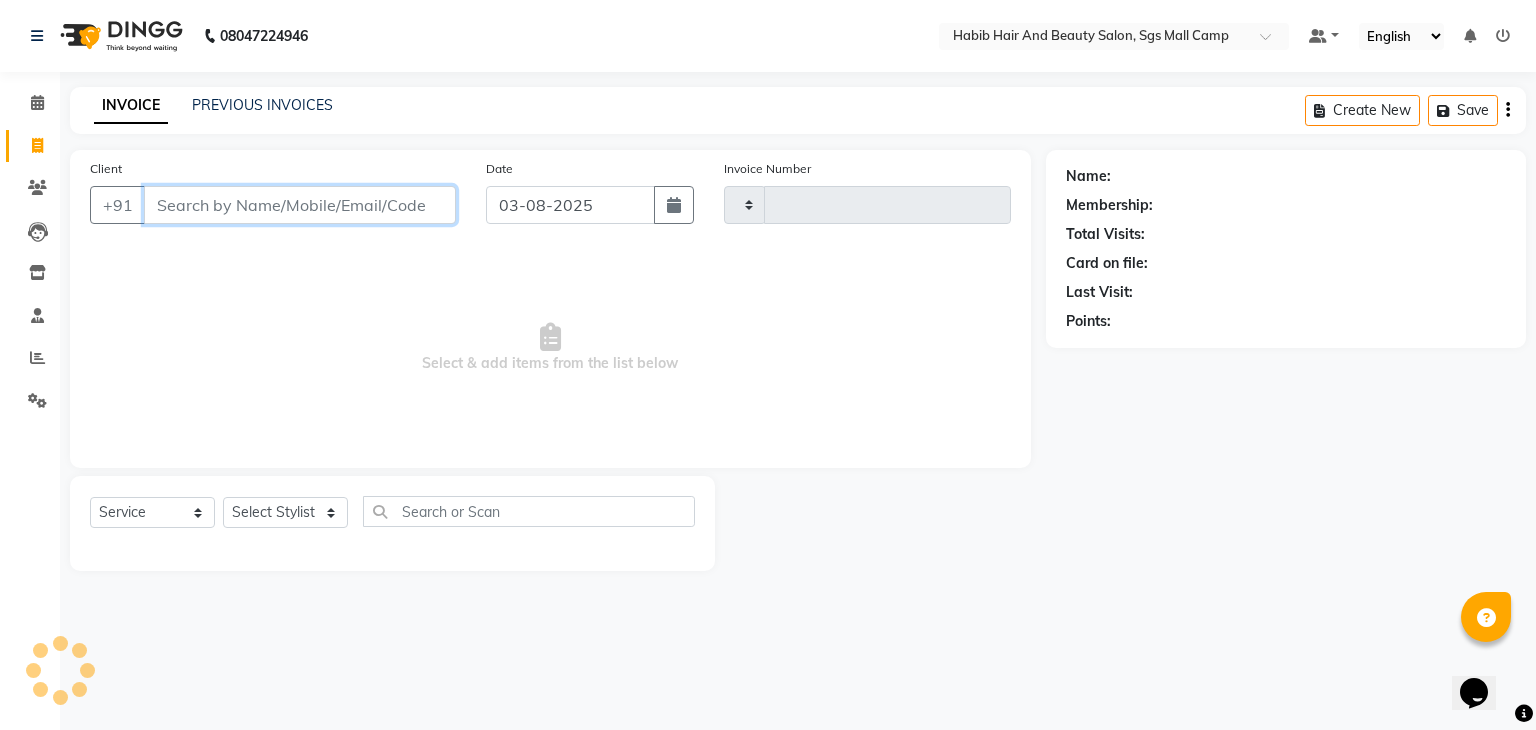 click on "Client" at bounding box center [300, 205] 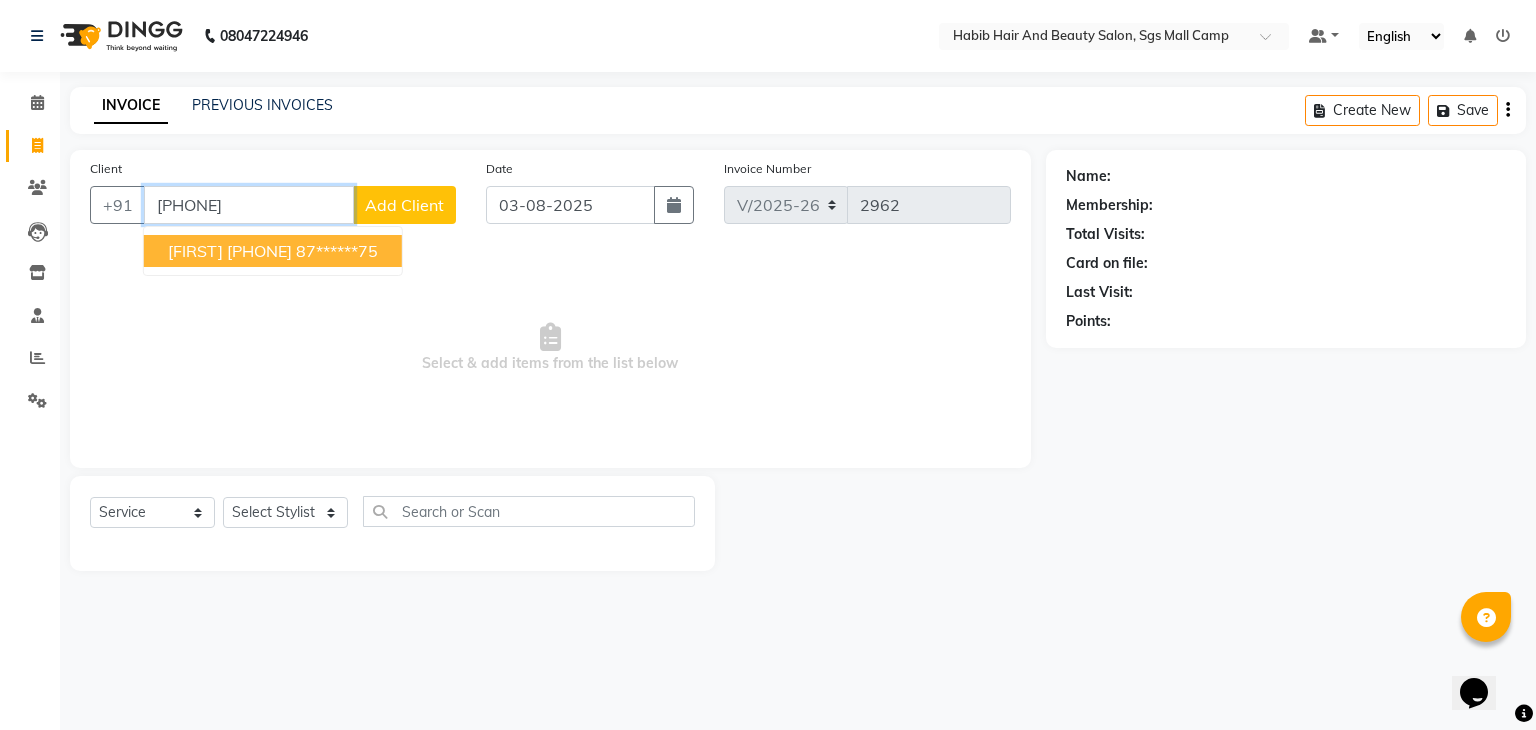 click on "jannat 8788949475" at bounding box center [230, 251] 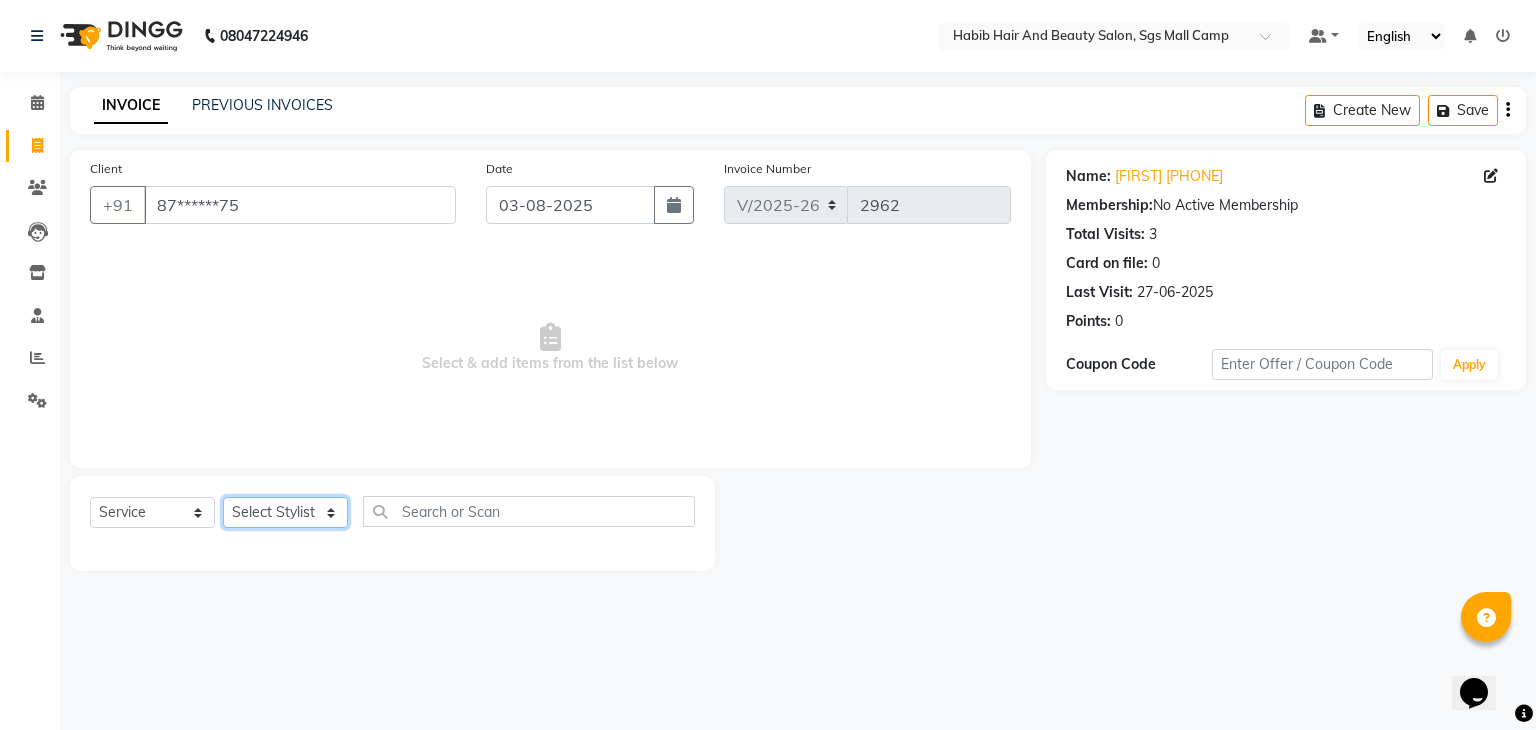 click on "Select Stylist akshay rajguru Avinash  Debojit Manager Micheal  sangeeta shilpa sujal Suraj  swapnil vishakha" 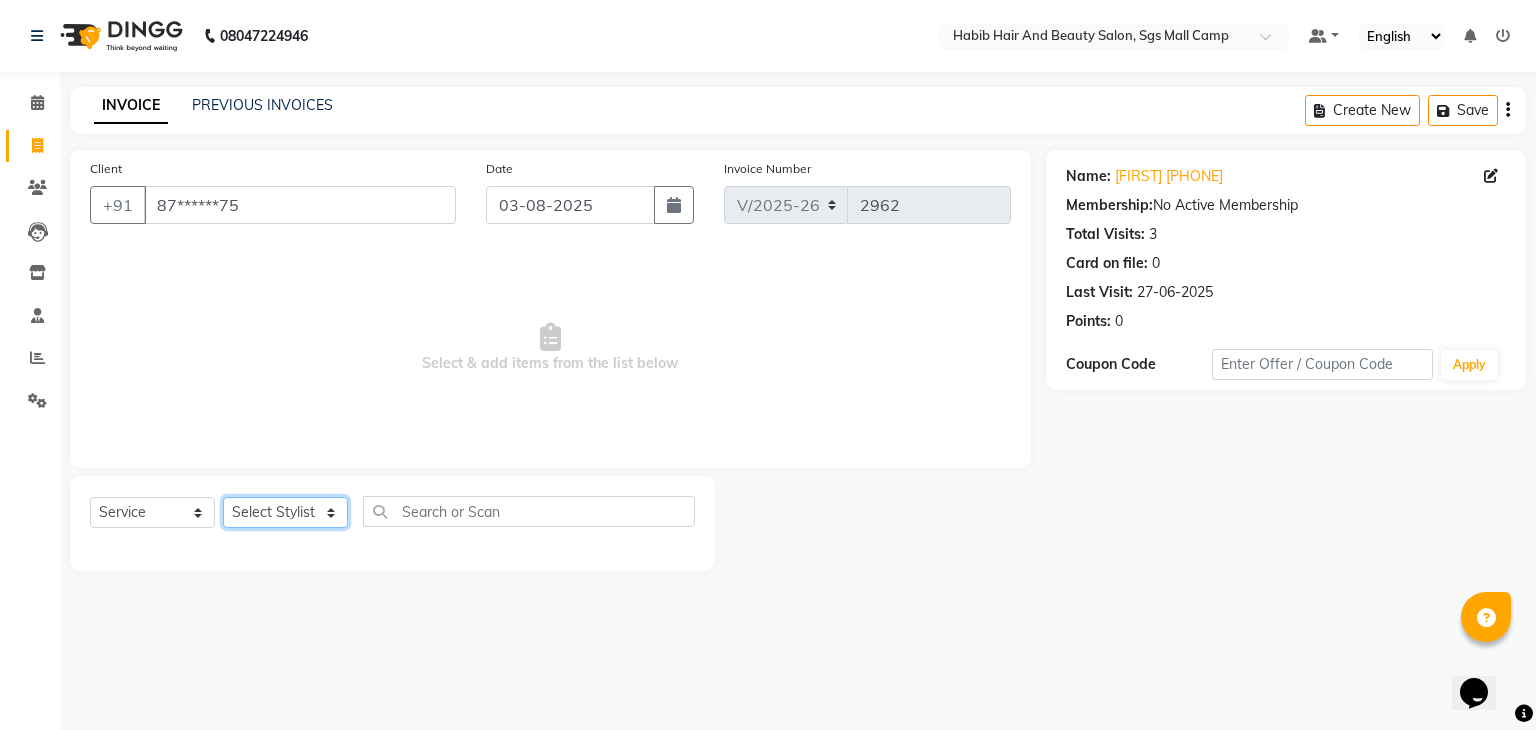 click on "Select Stylist akshay rajguru Avinash  Debojit Manager Micheal  sangeeta shilpa sujal Suraj  swapnil vishakha" 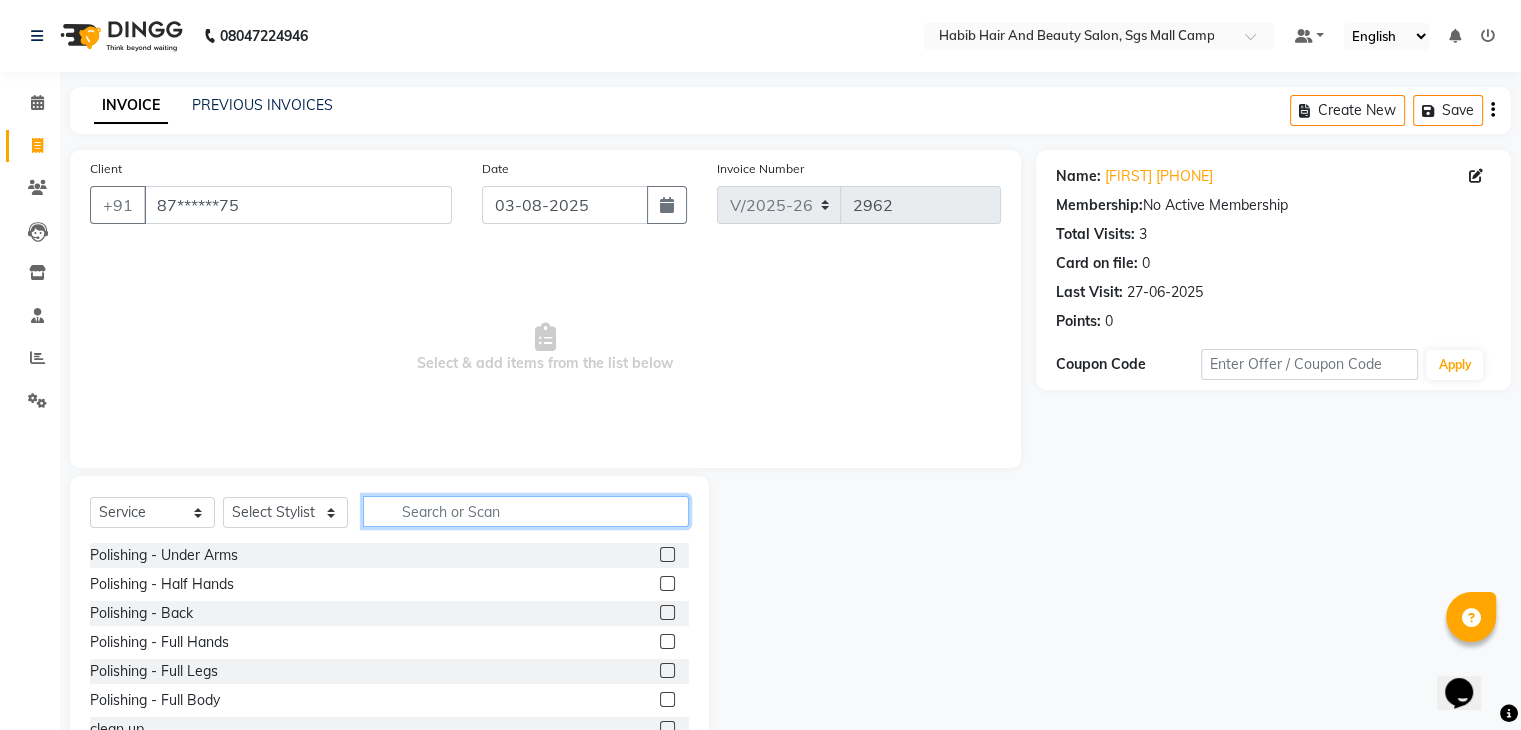 click 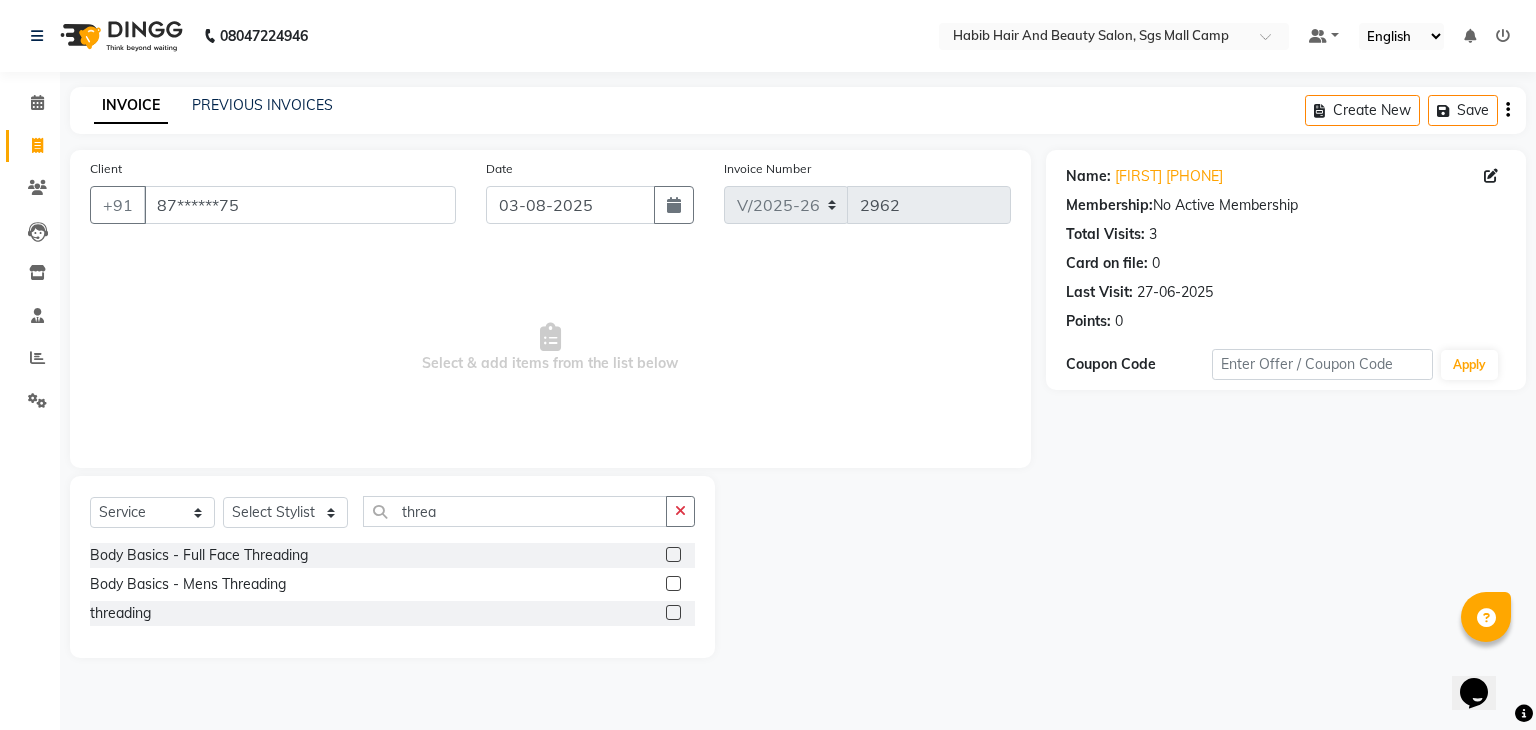 click 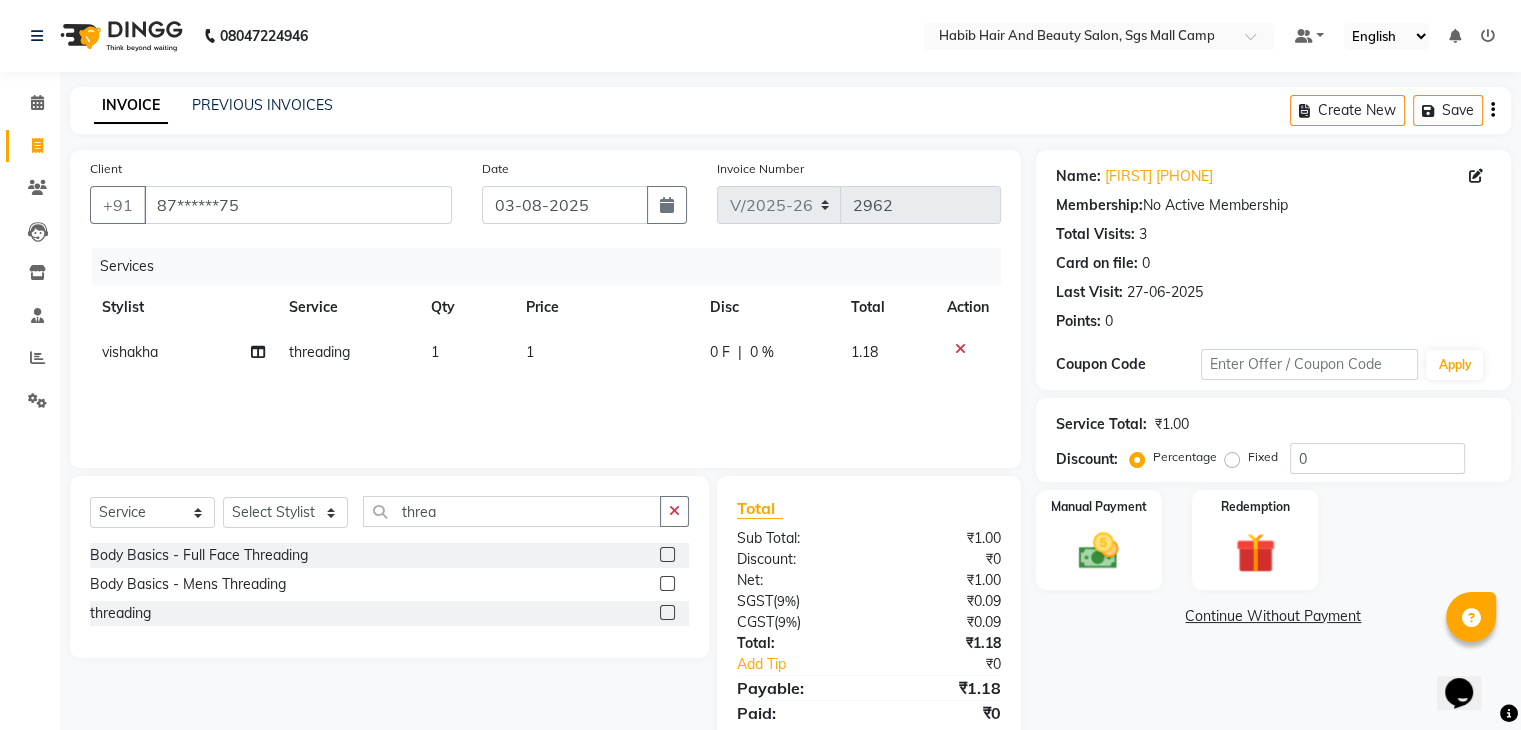 click on "1" 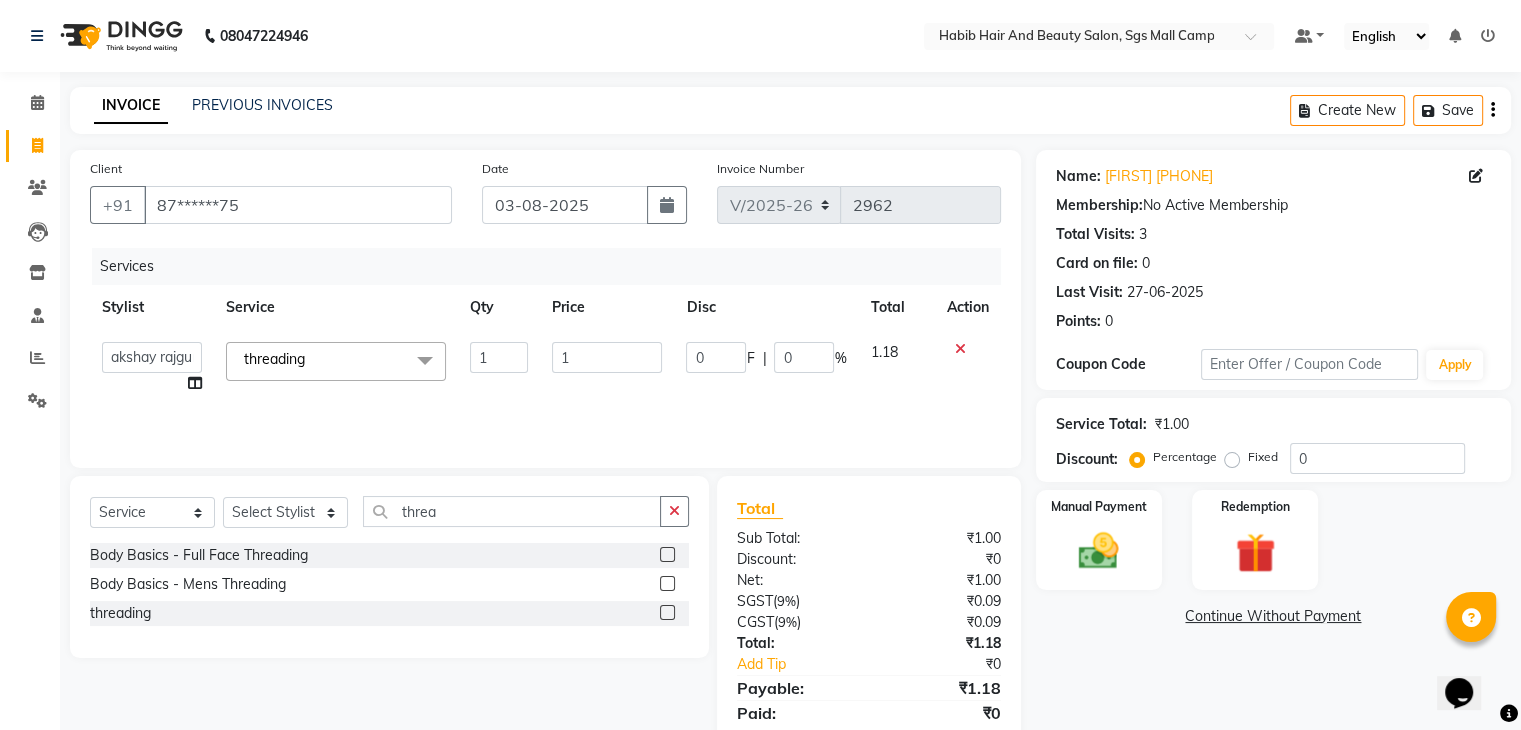 click on "1" 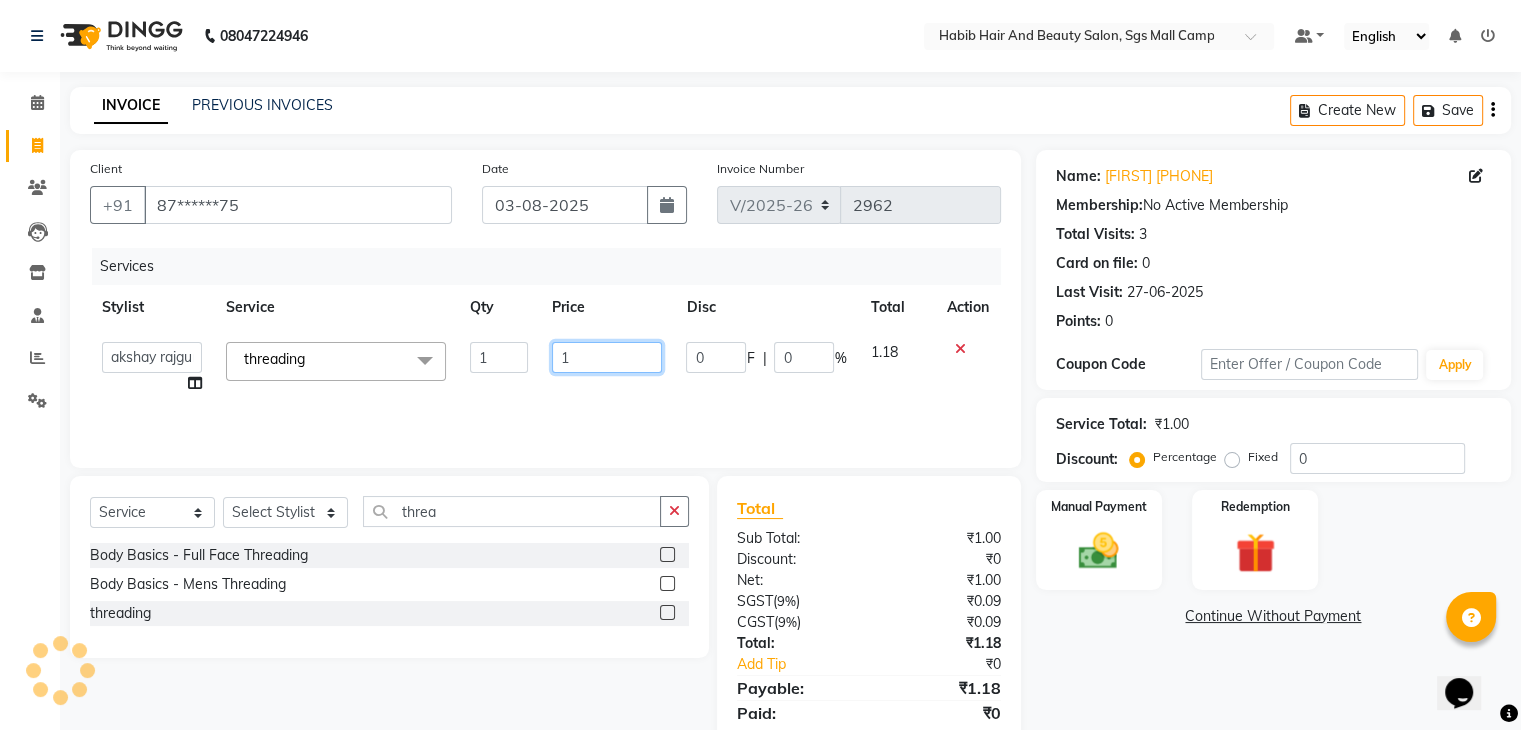 click on "1" 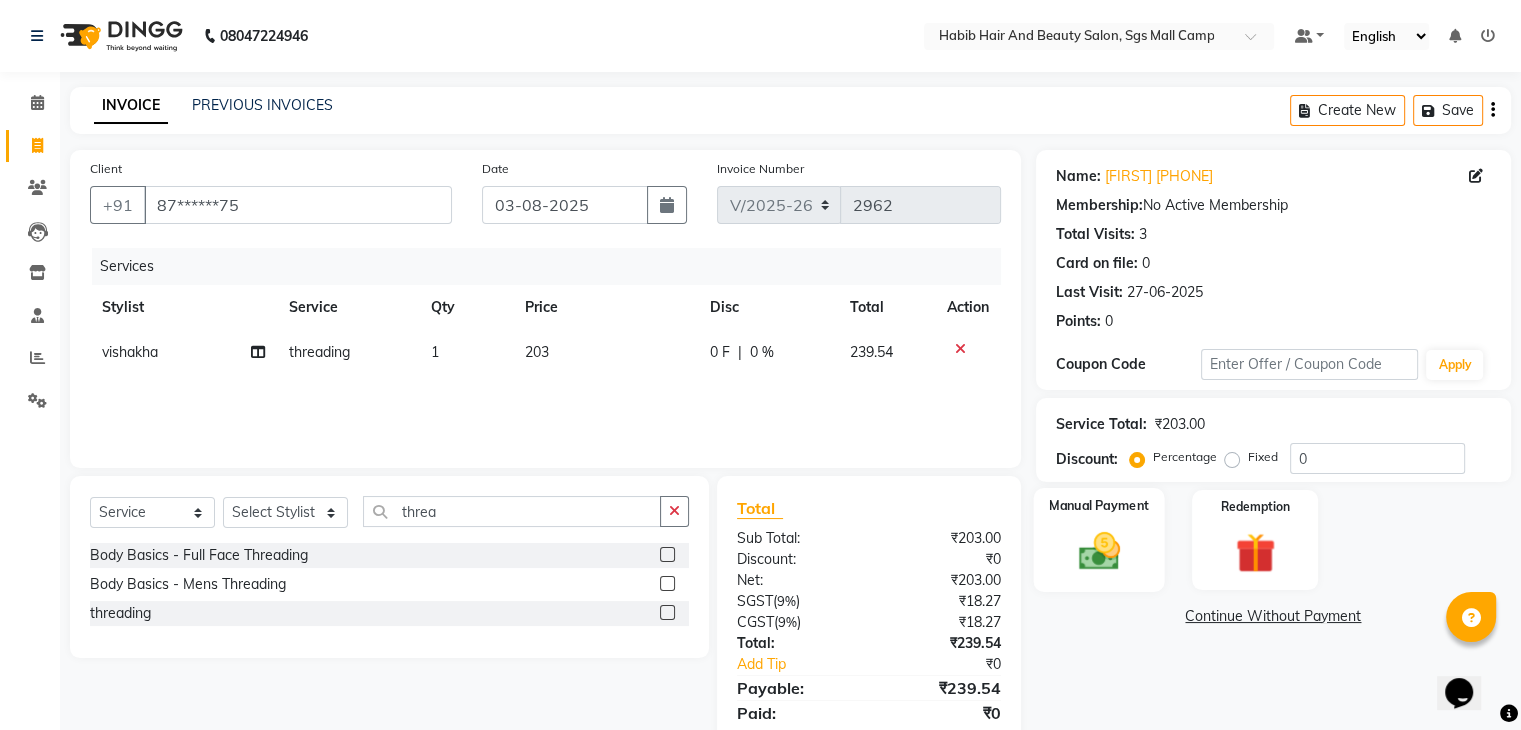 click 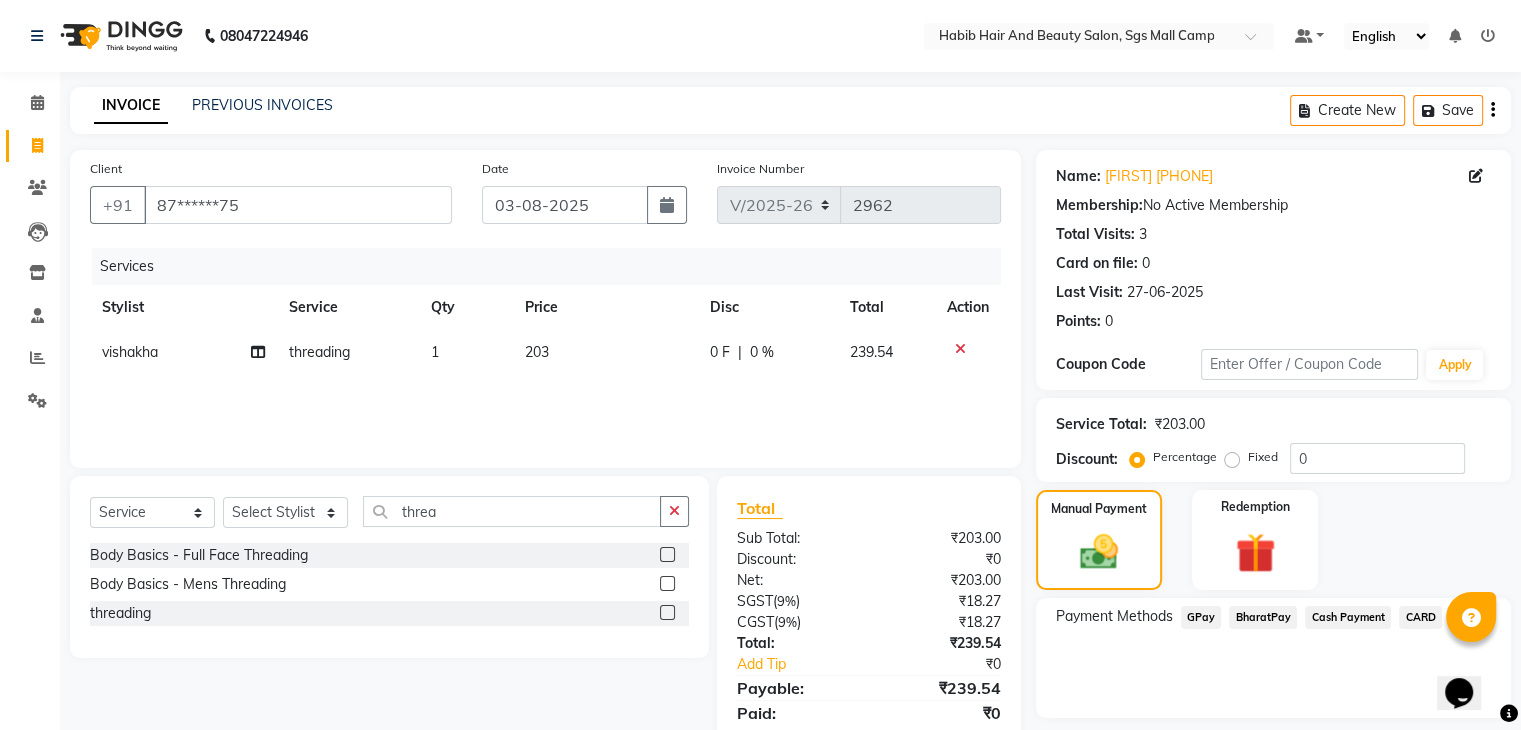 click on "BharatPay" 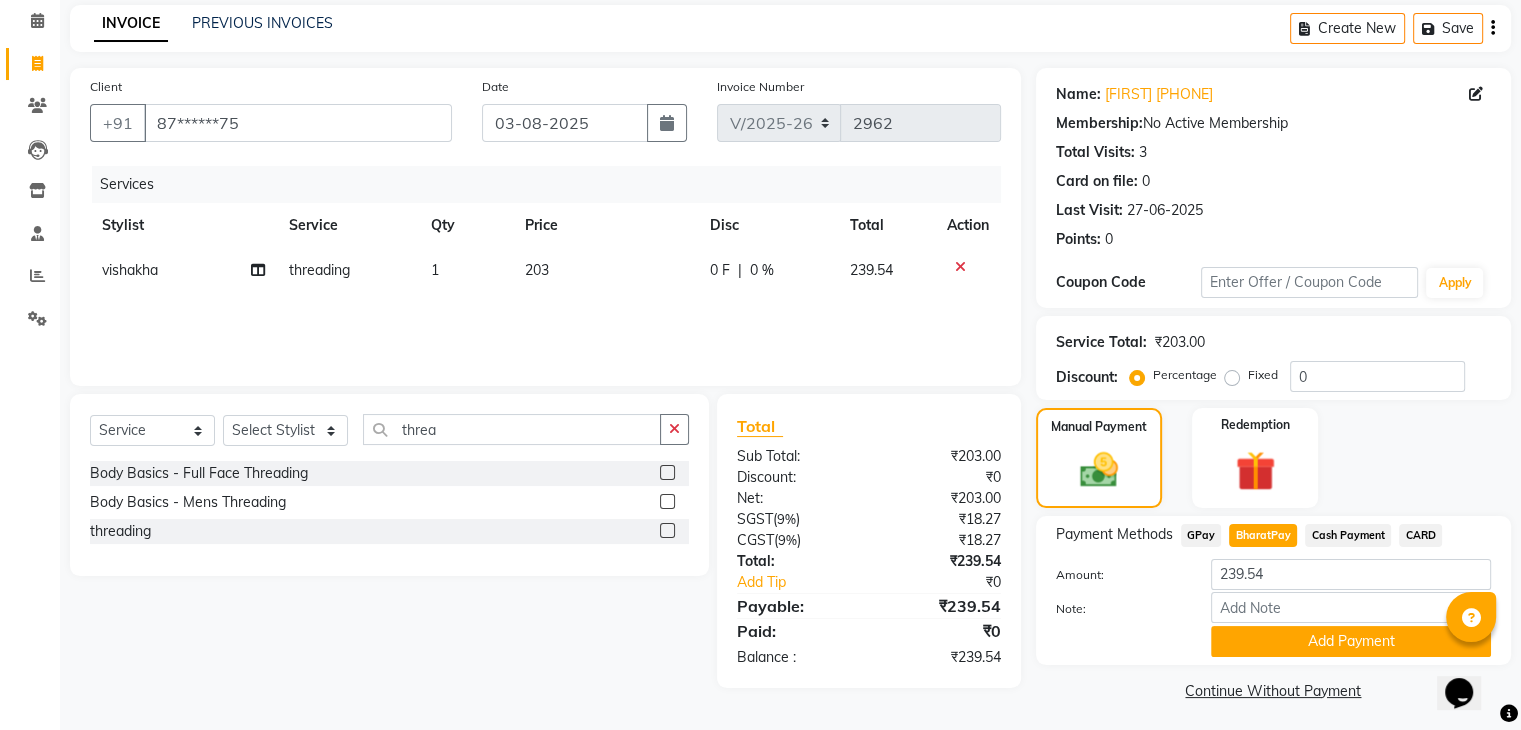 scroll, scrollTop: 89, scrollLeft: 0, axis: vertical 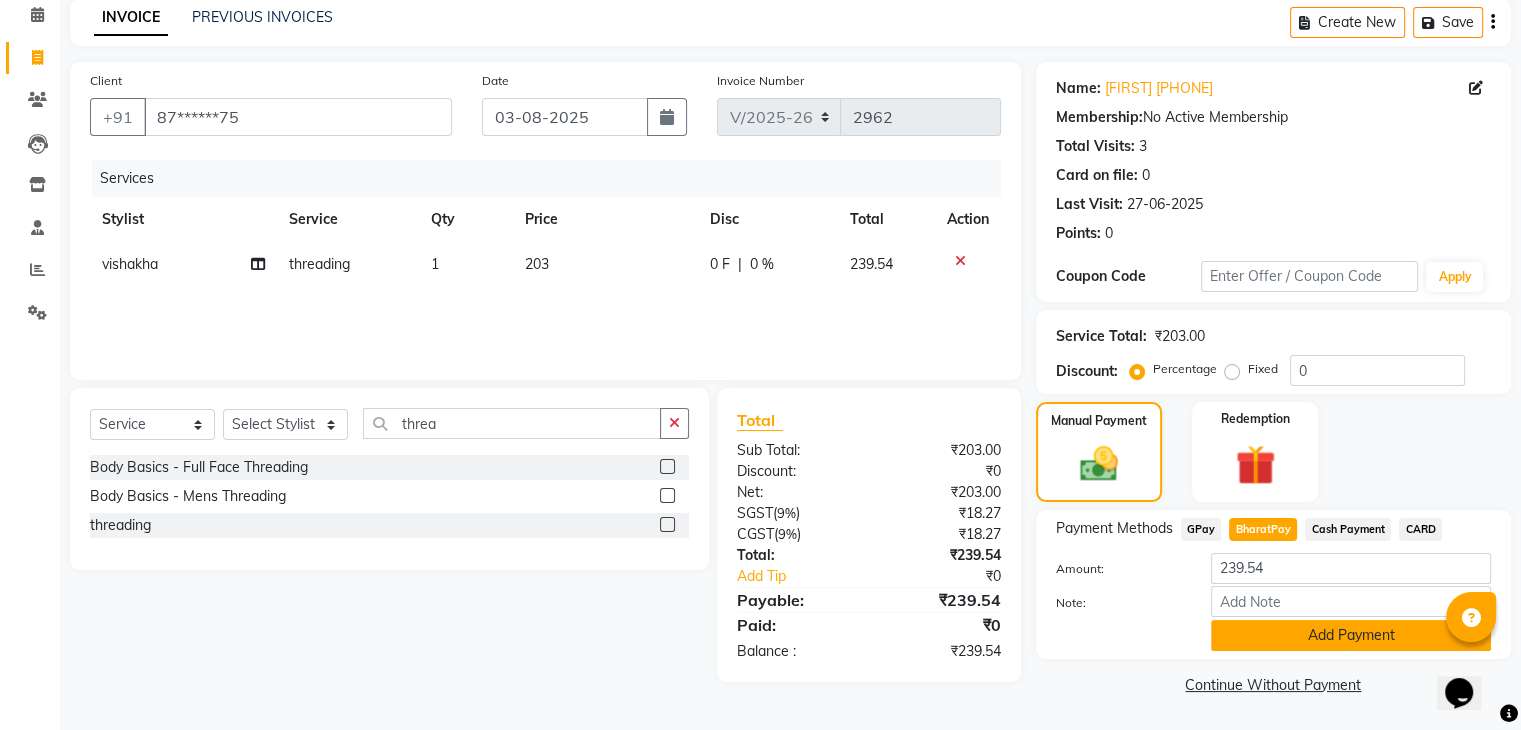 click on "Add Payment" 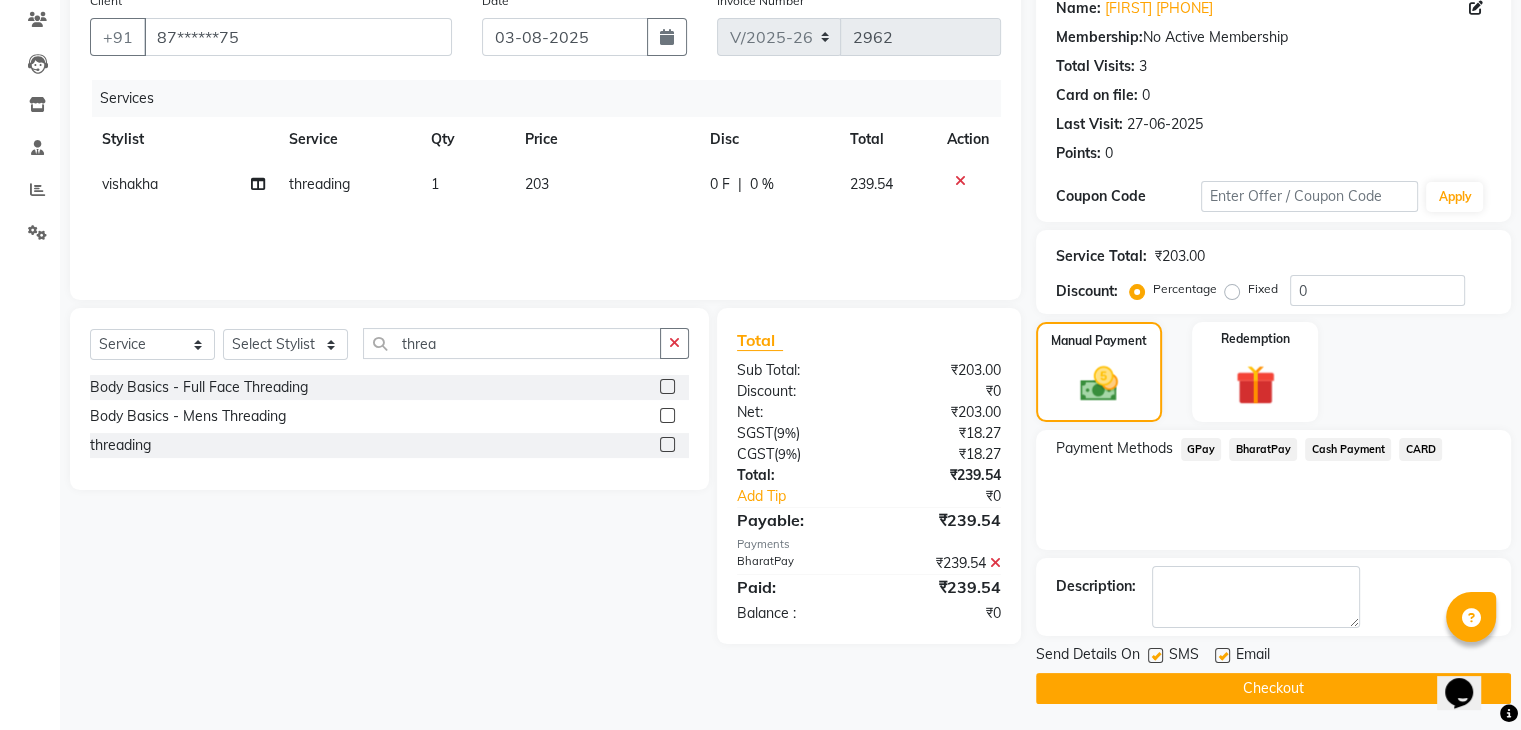 scroll, scrollTop: 171, scrollLeft: 0, axis: vertical 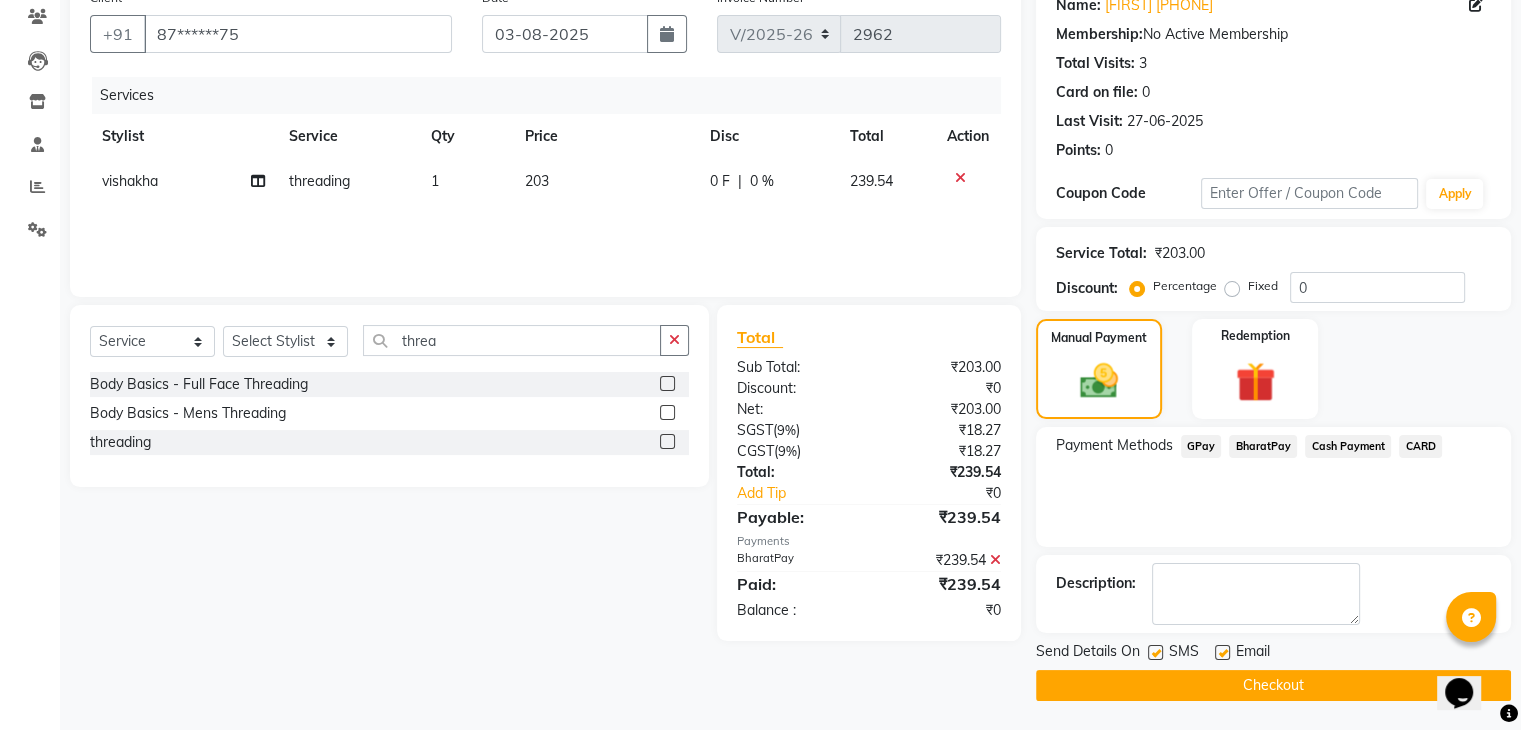 click on "Checkout" 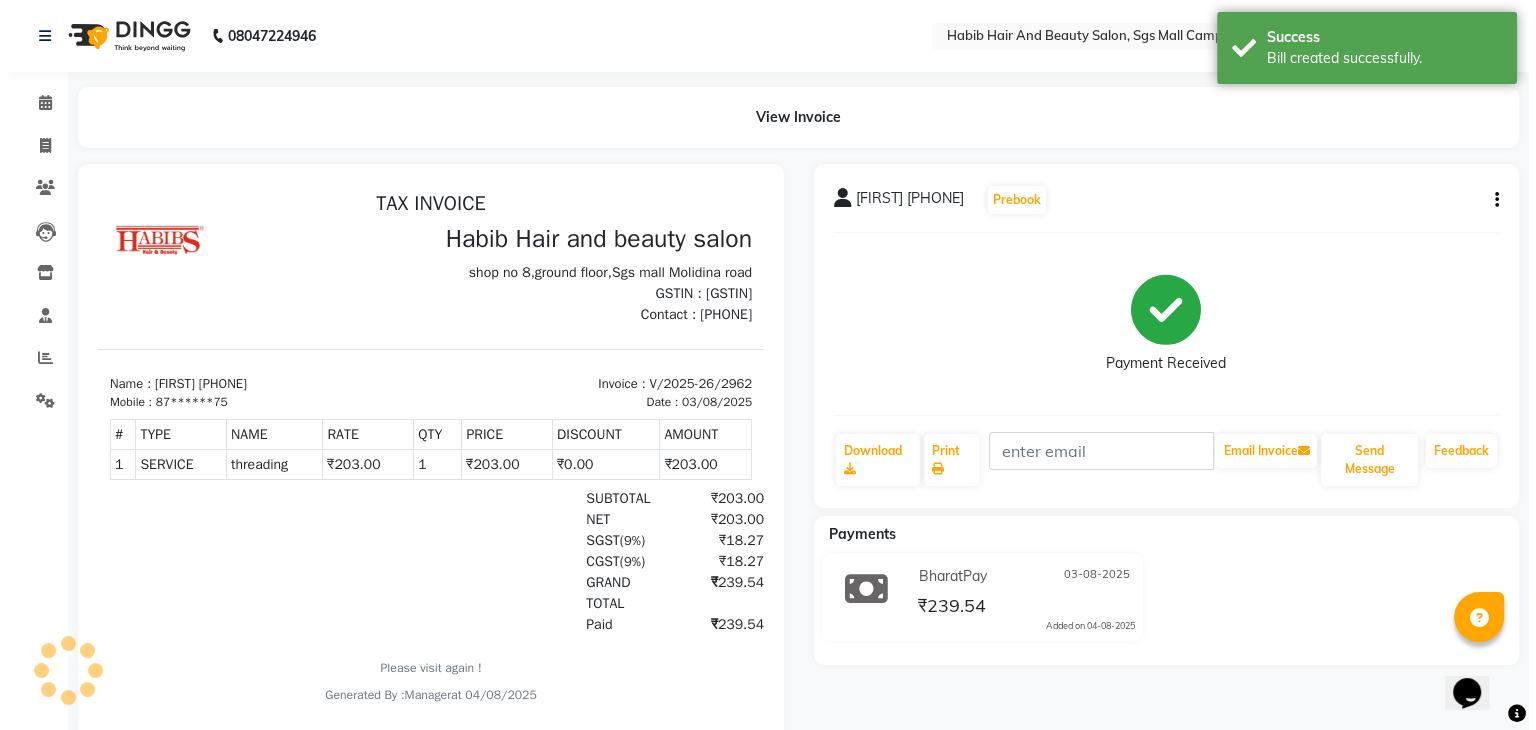 scroll, scrollTop: 0, scrollLeft: 0, axis: both 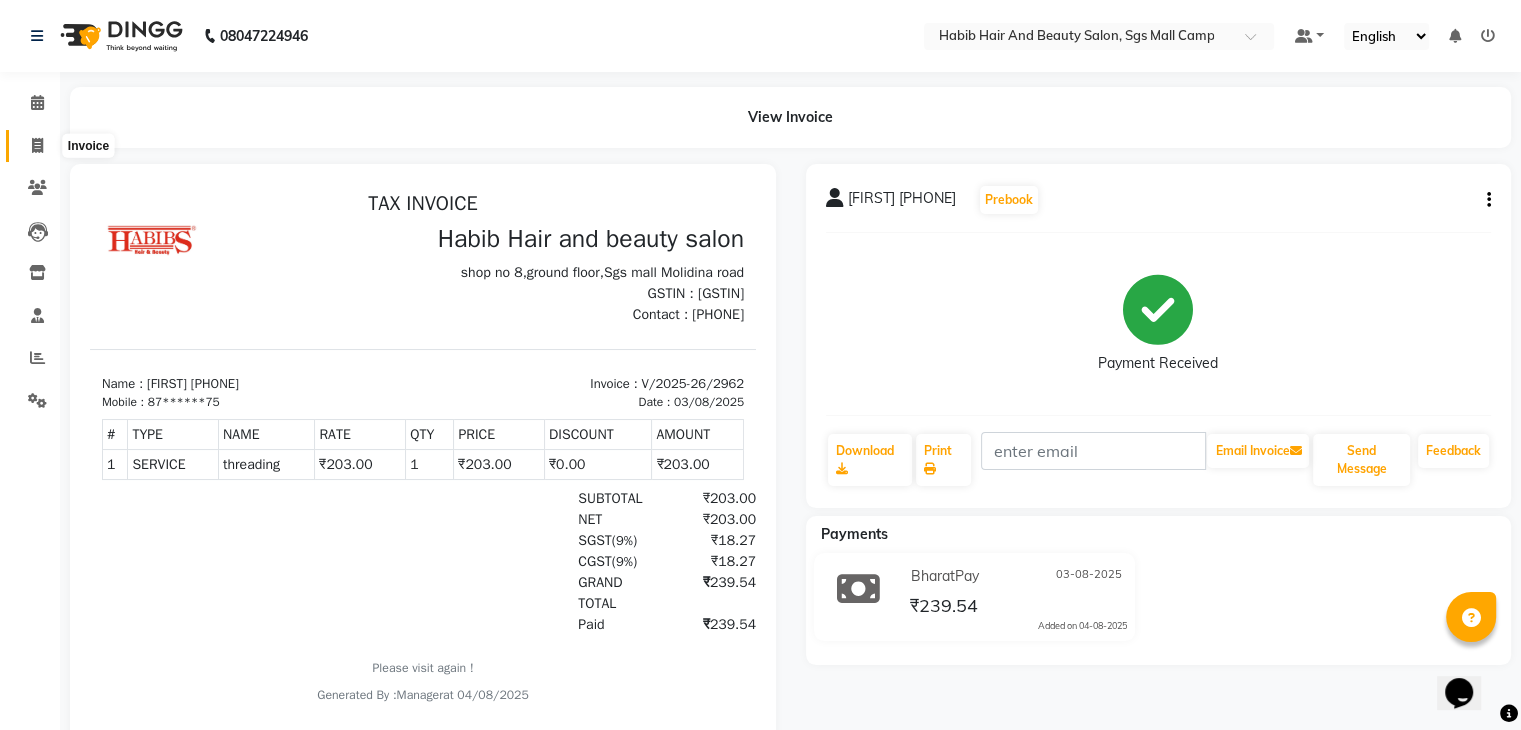 click 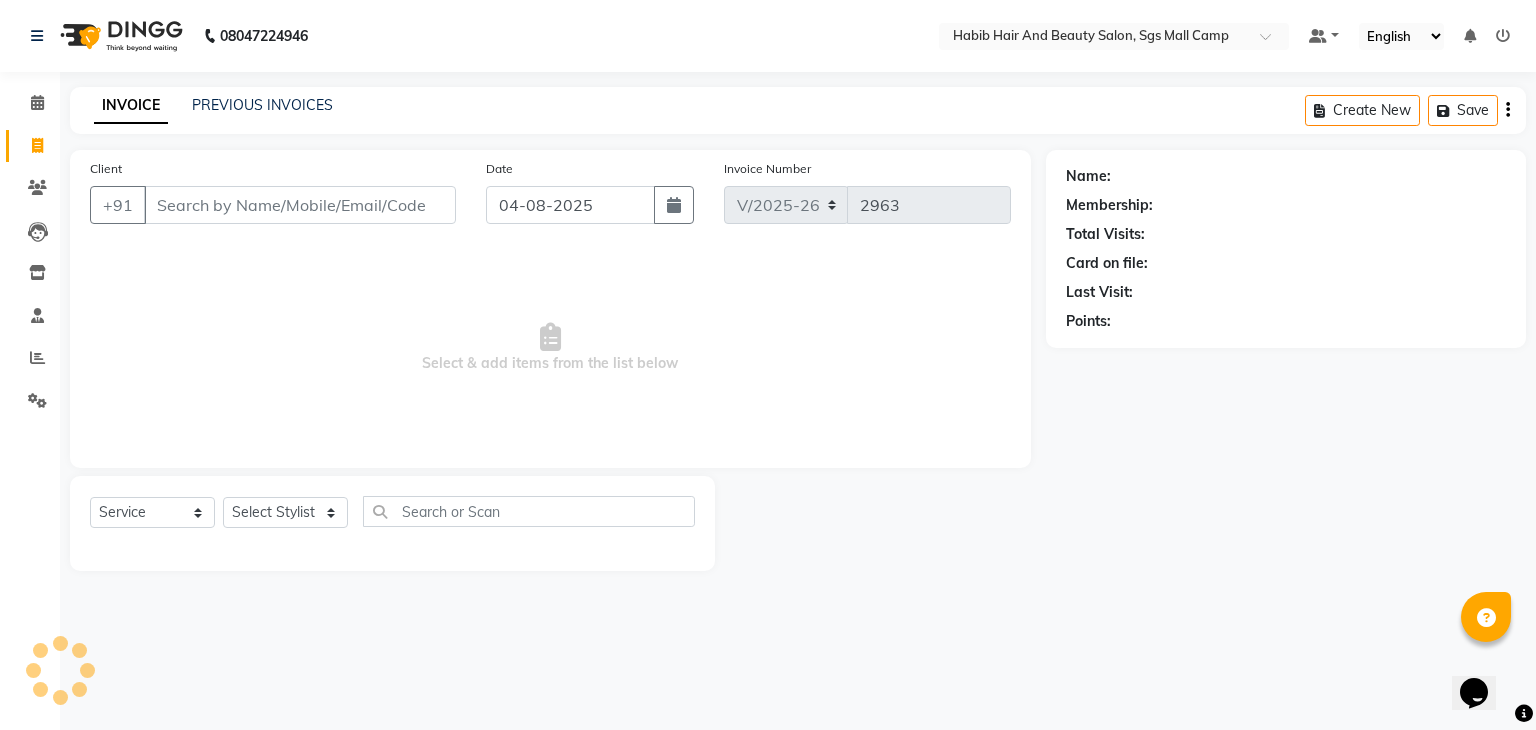 click on "Client" at bounding box center [300, 205] 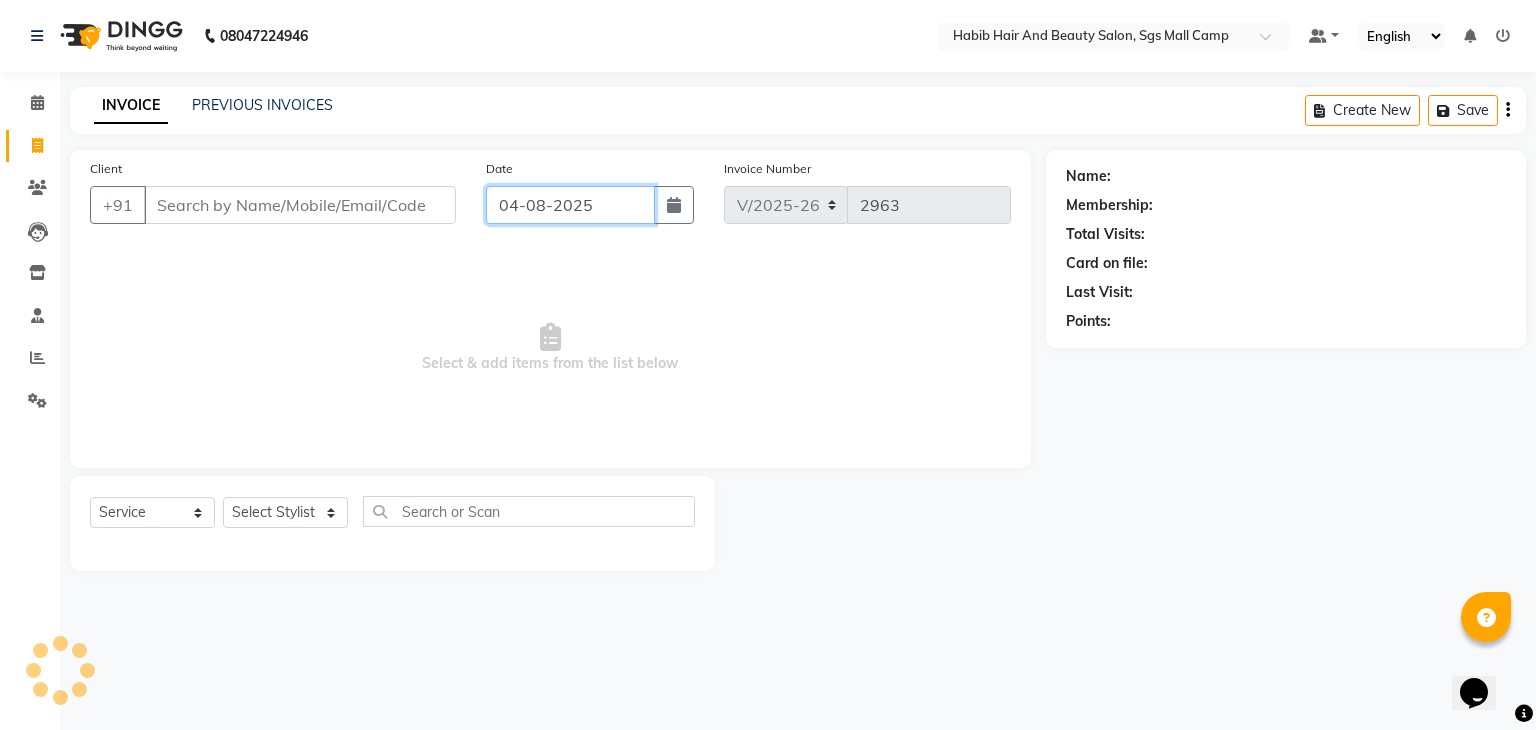 click on "04-08-2025" 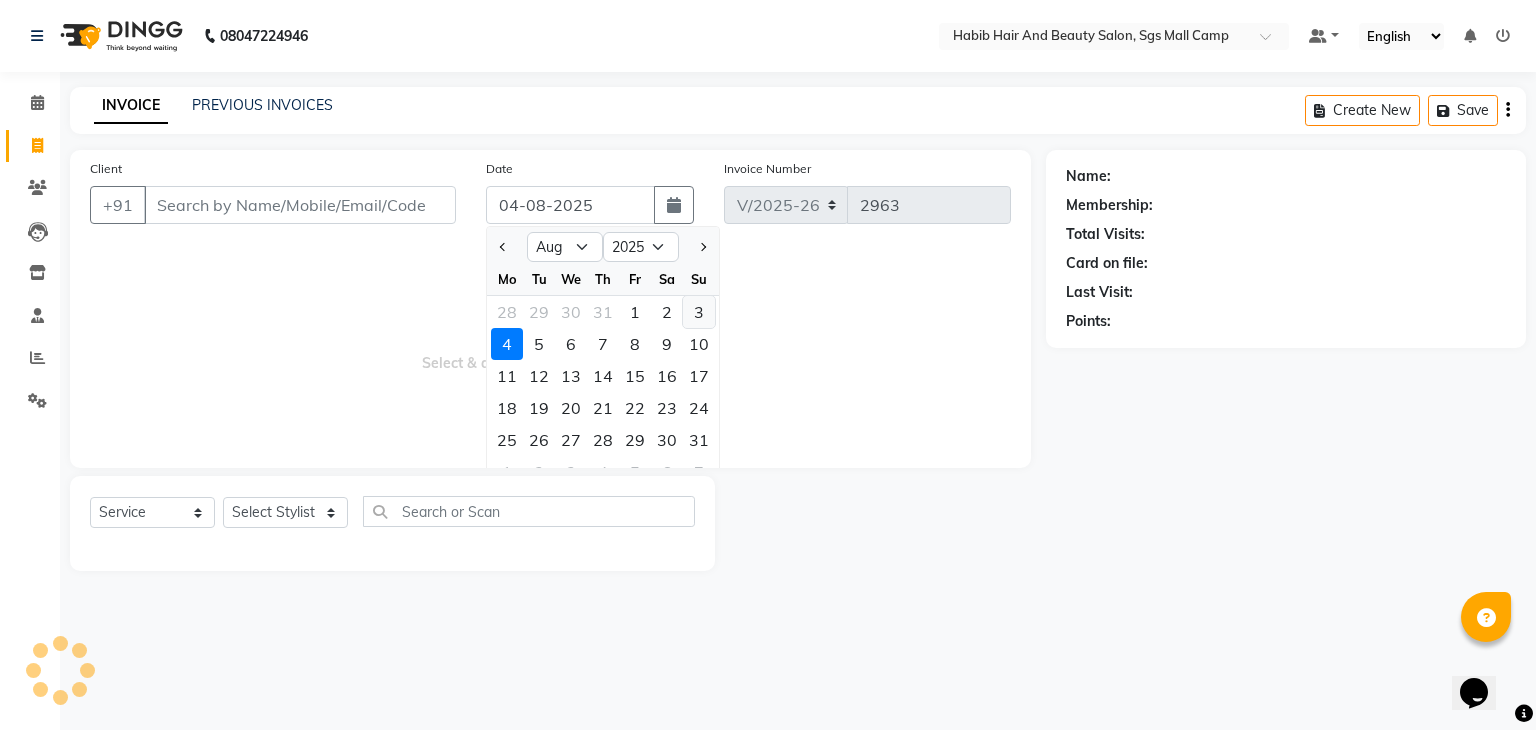 click on "3" 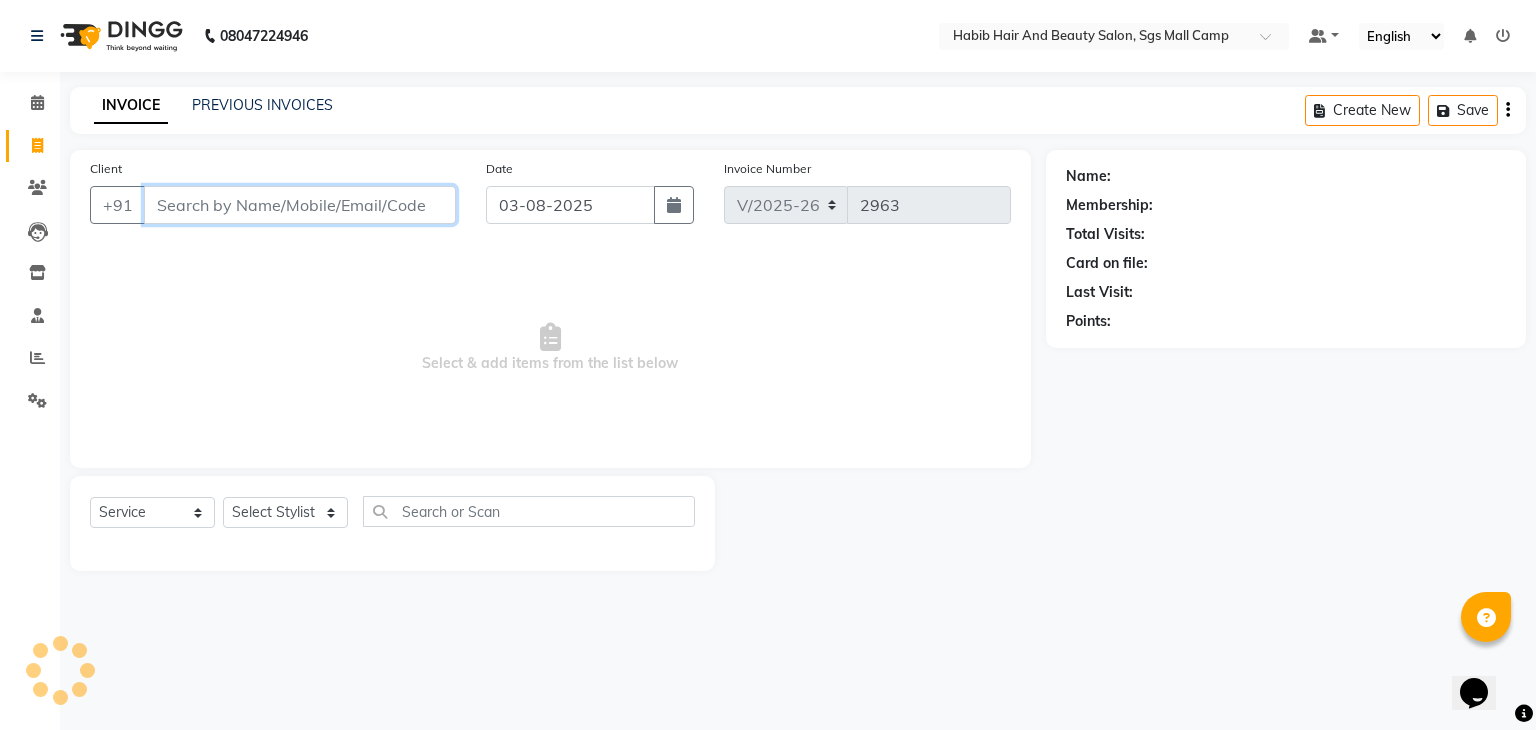 click on "Client" at bounding box center (300, 205) 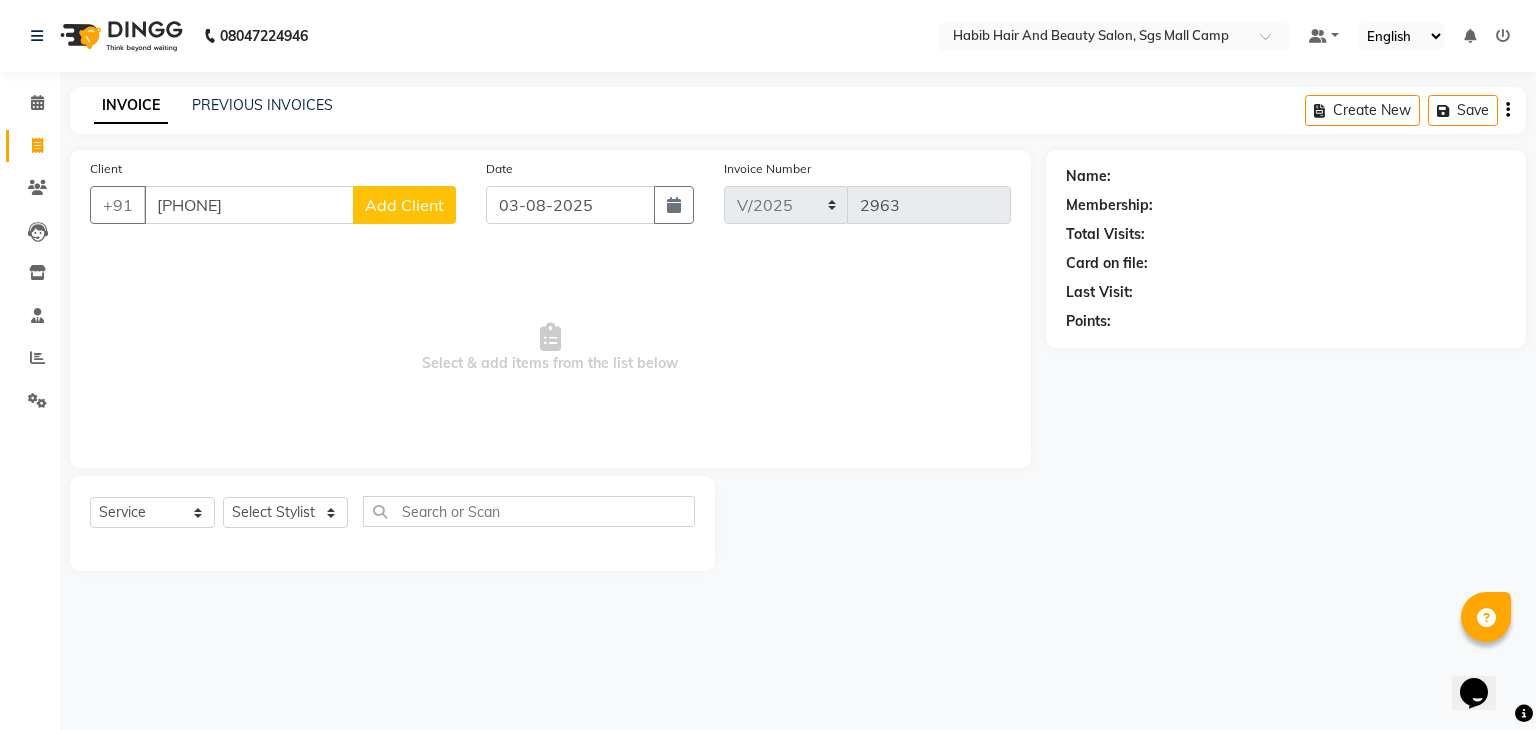 click on "Add Client" 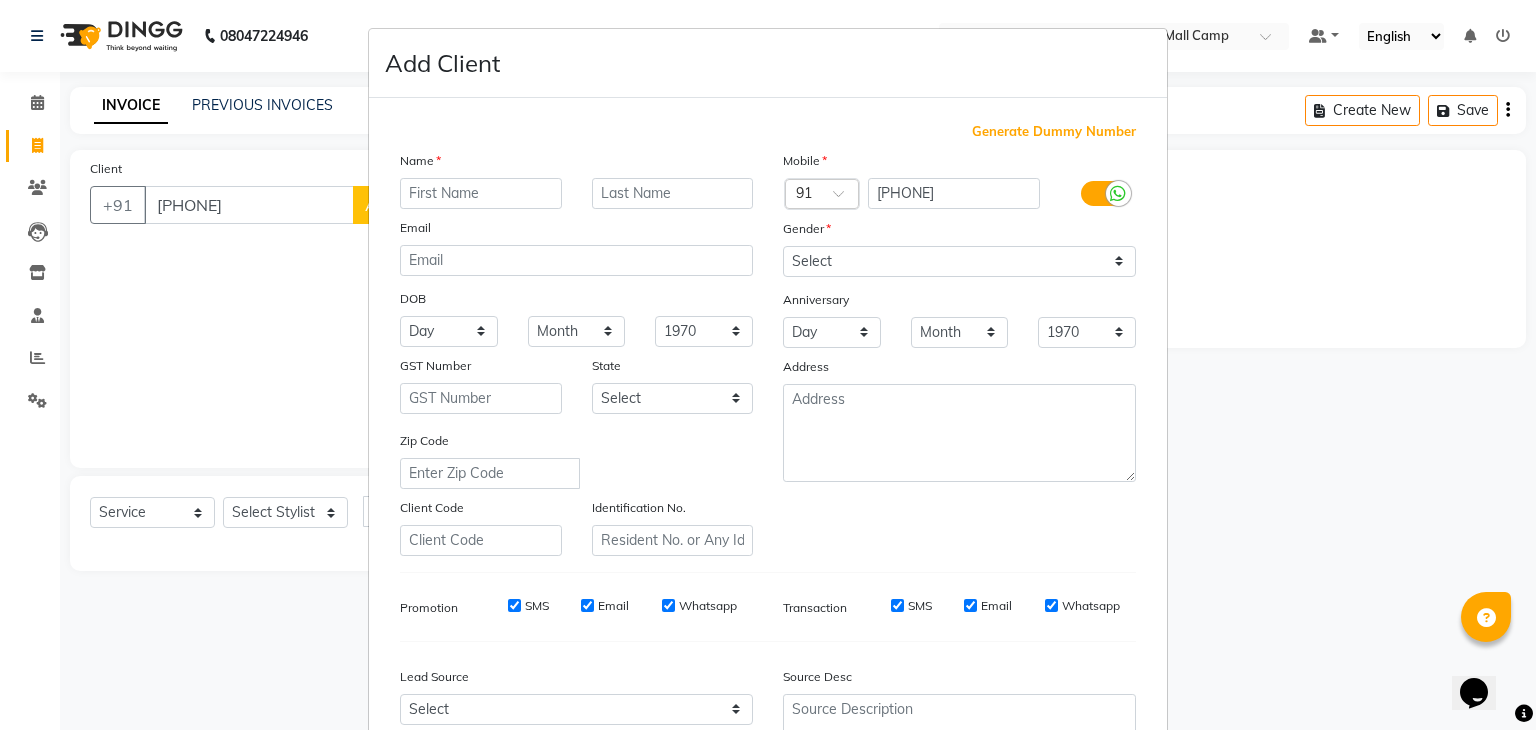 click at bounding box center [481, 193] 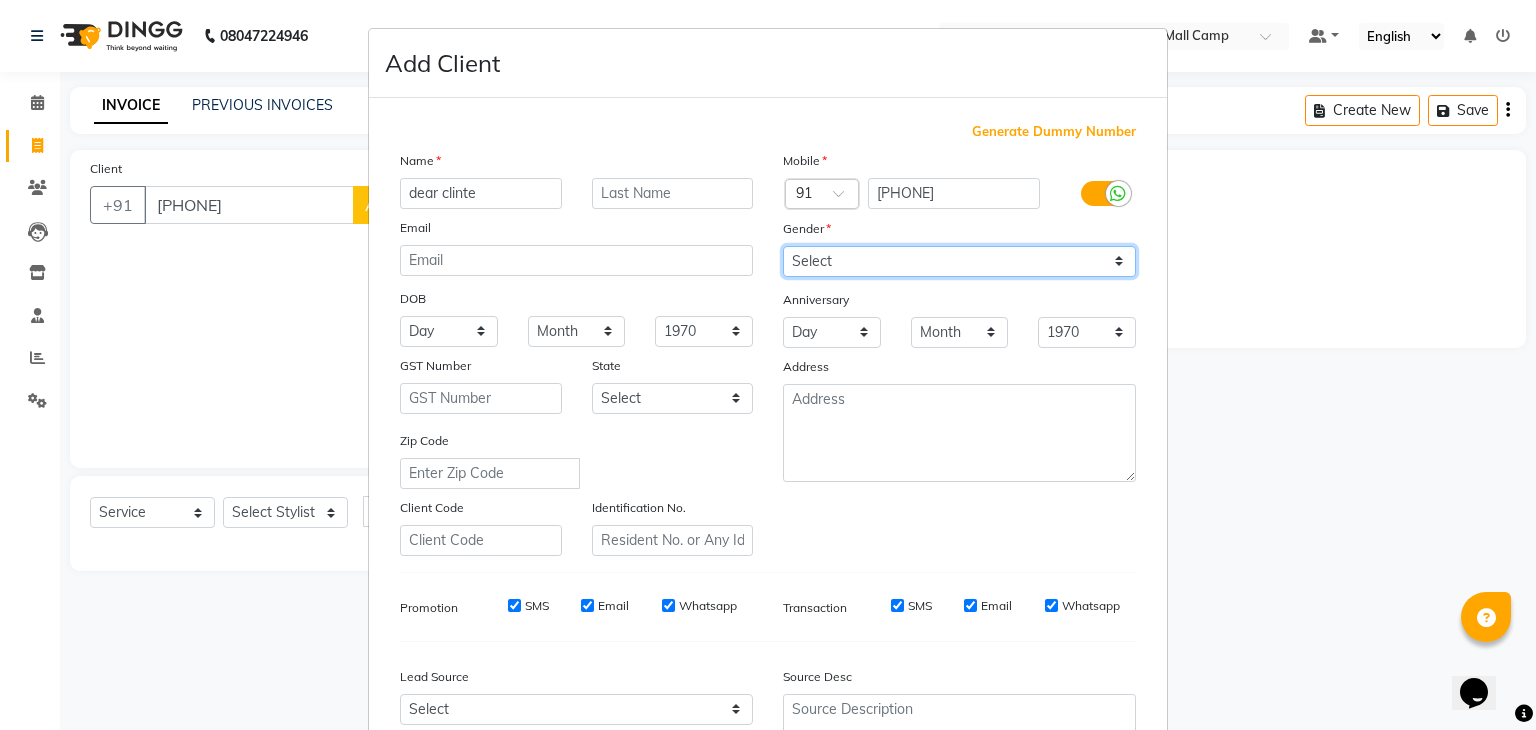 click on "Select Male Female Other Prefer Not To Say" at bounding box center (959, 261) 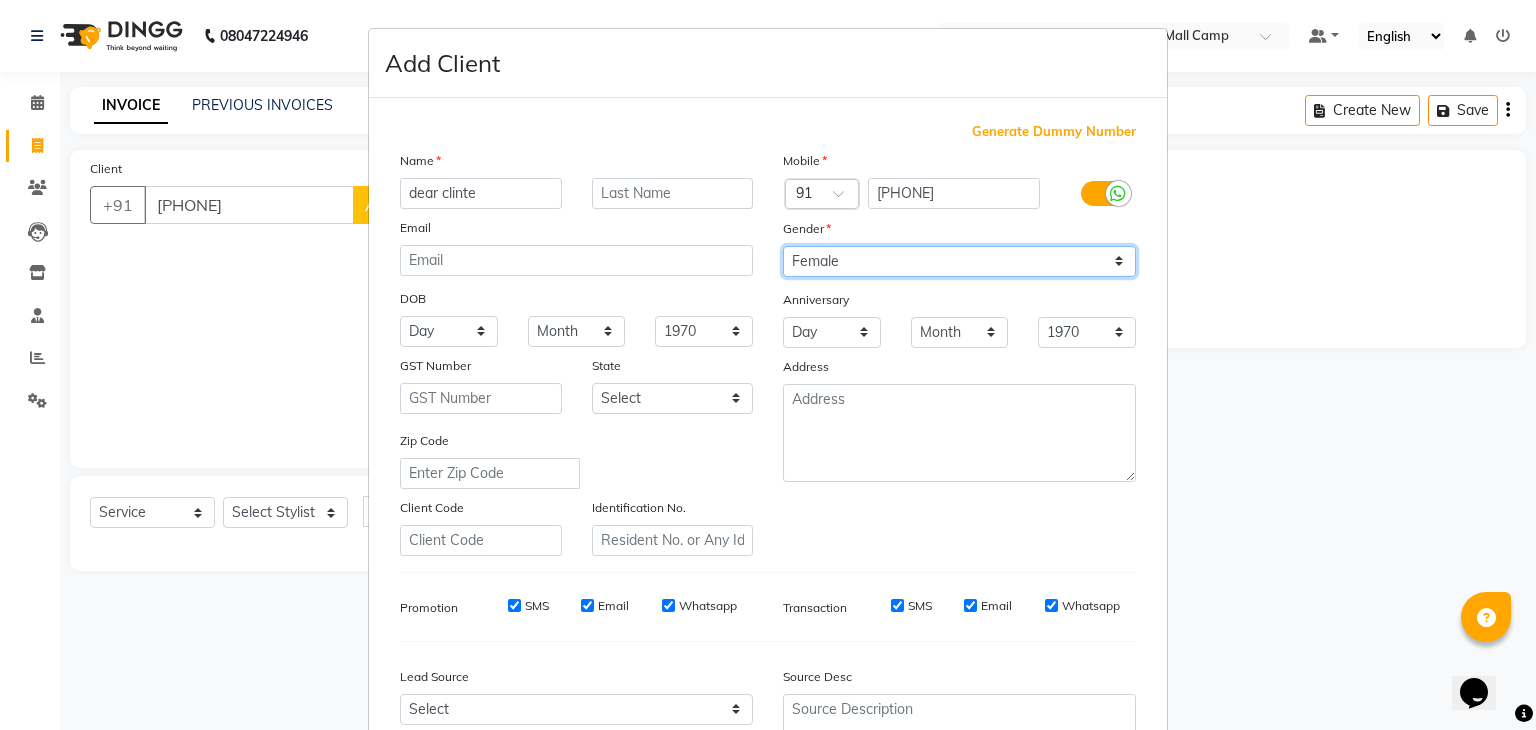 click on "Select Male Female Other Prefer Not To Say" at bounding box center [959, 261] 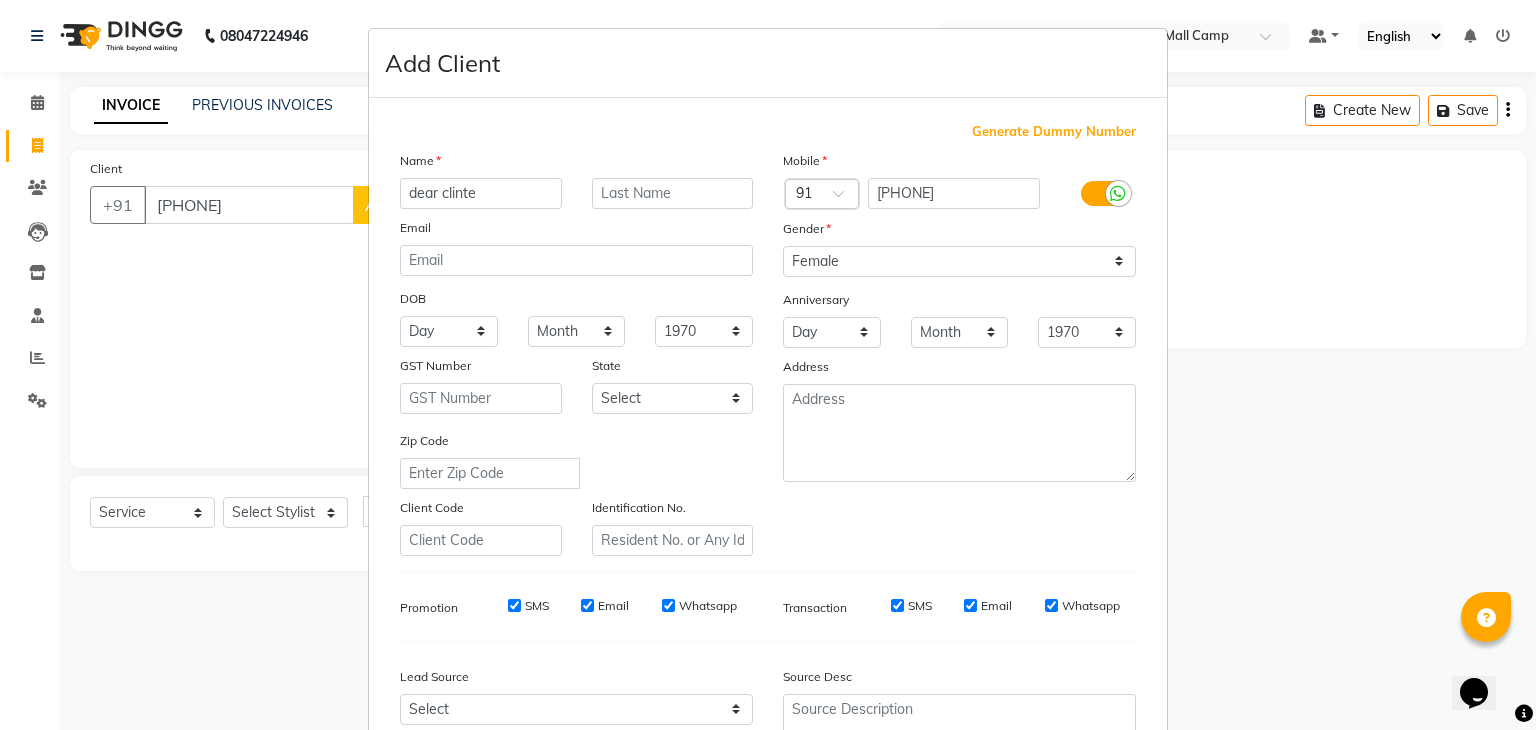 click on "Zip Code" at bounding box center (576, 459) 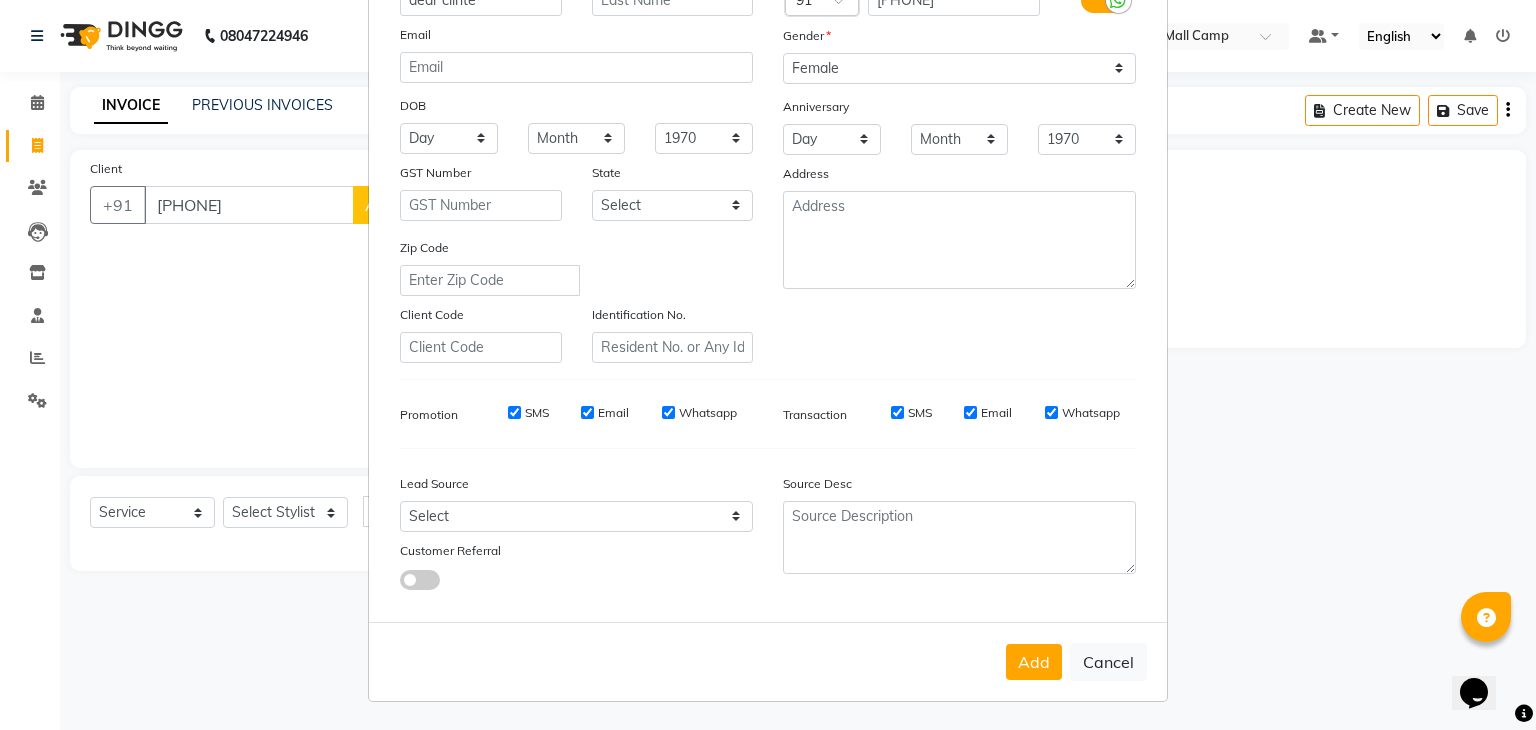 scroll, scrollTop: 203, scrollLeft: 0, axis: vertical 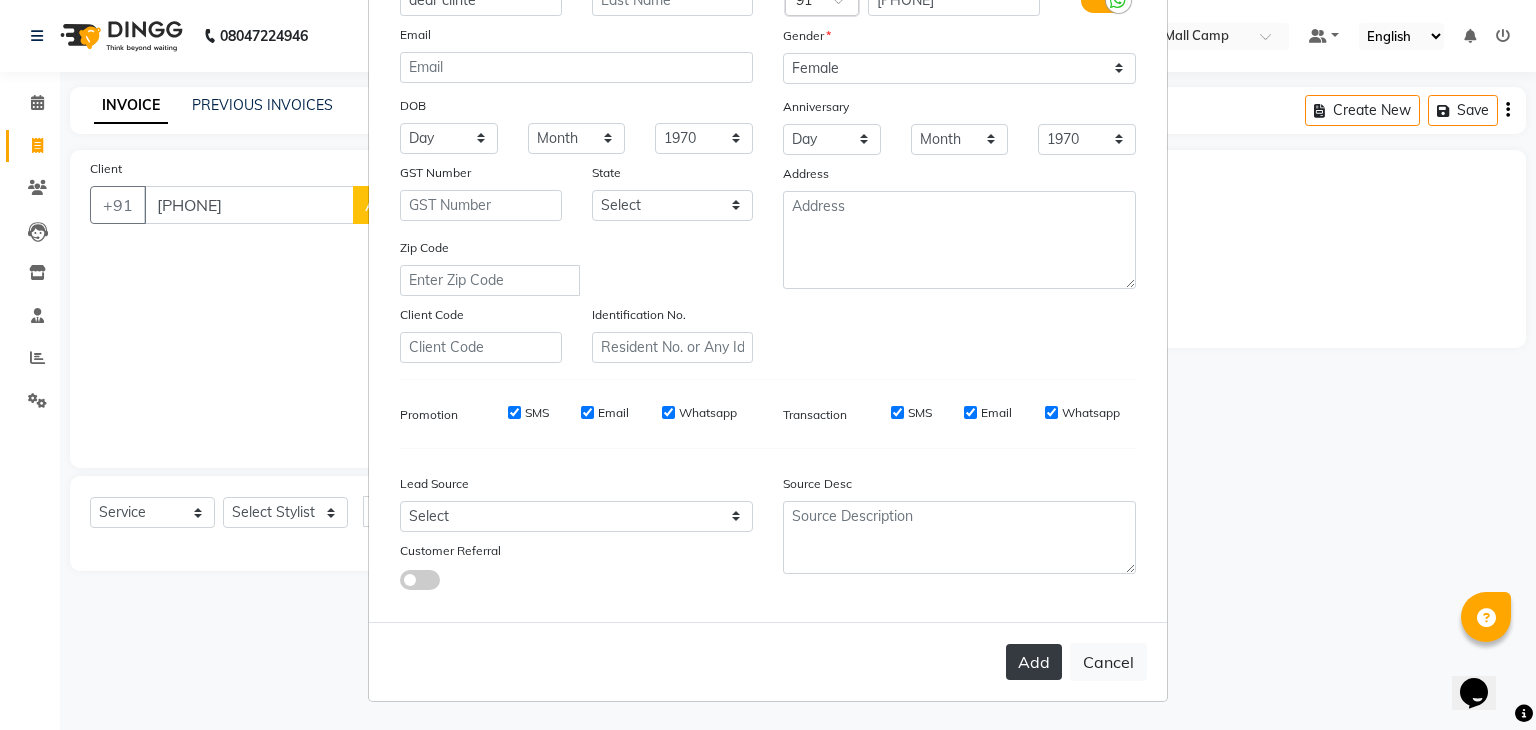 click on "Add" at bounding box center (1034, 662) 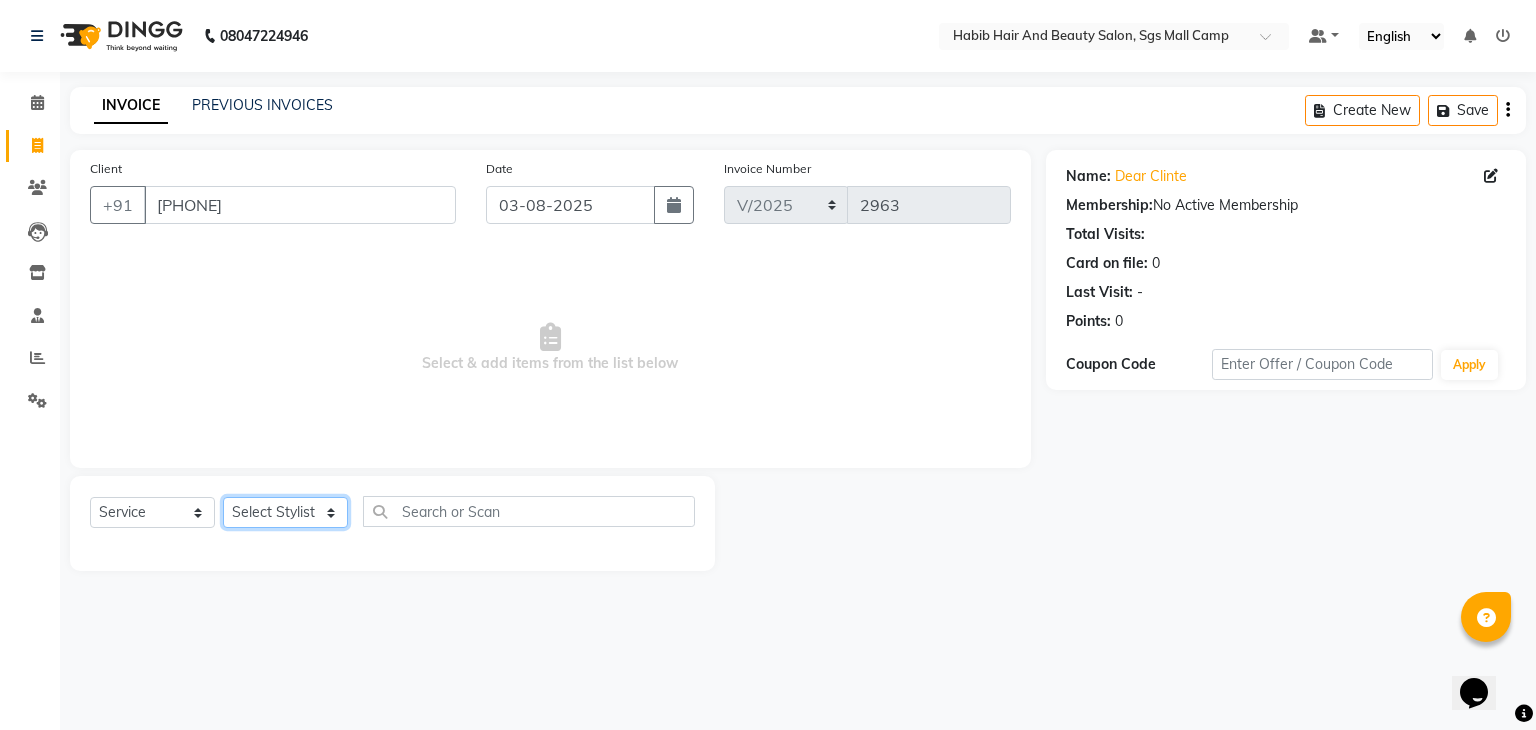 click on "Select Stylist" 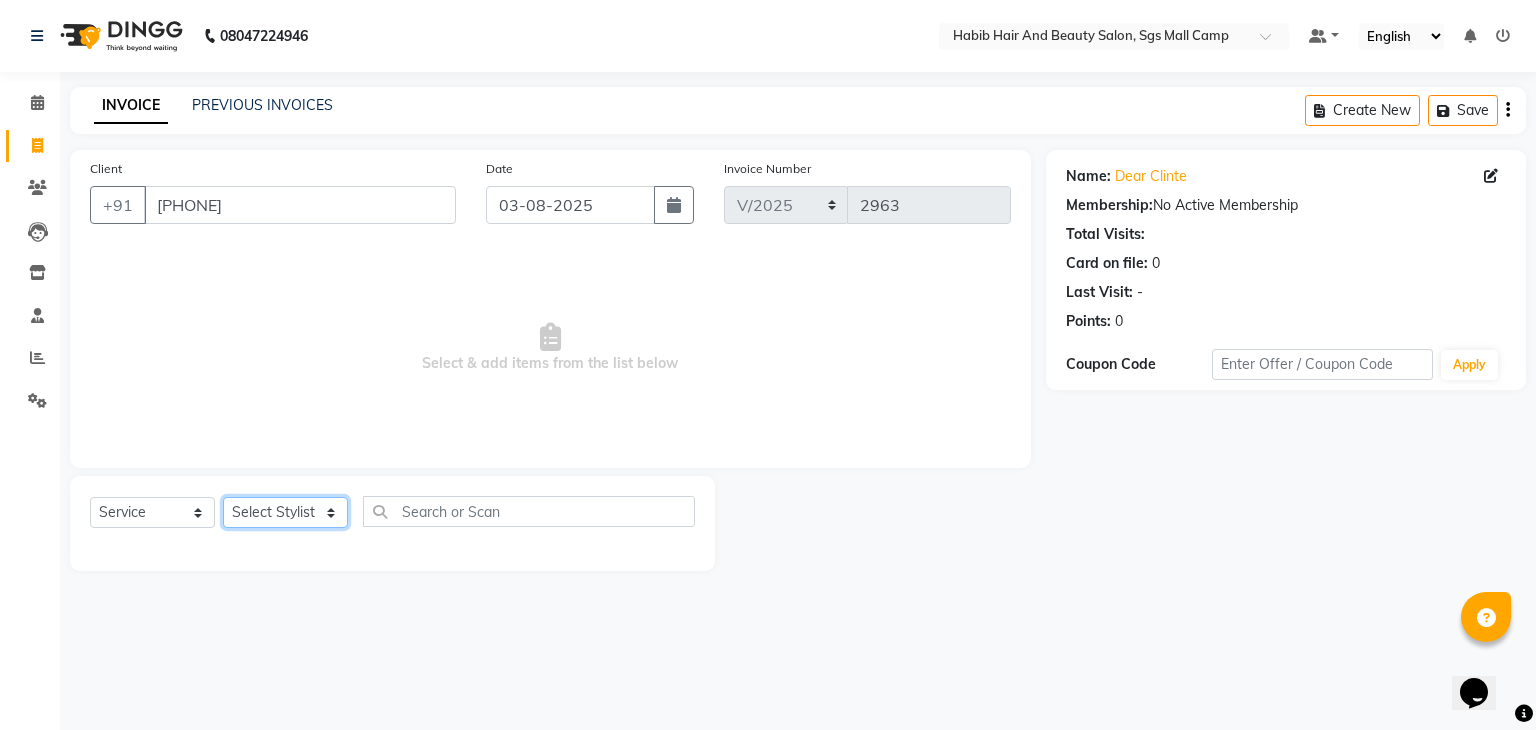 click on "Select Stylist" 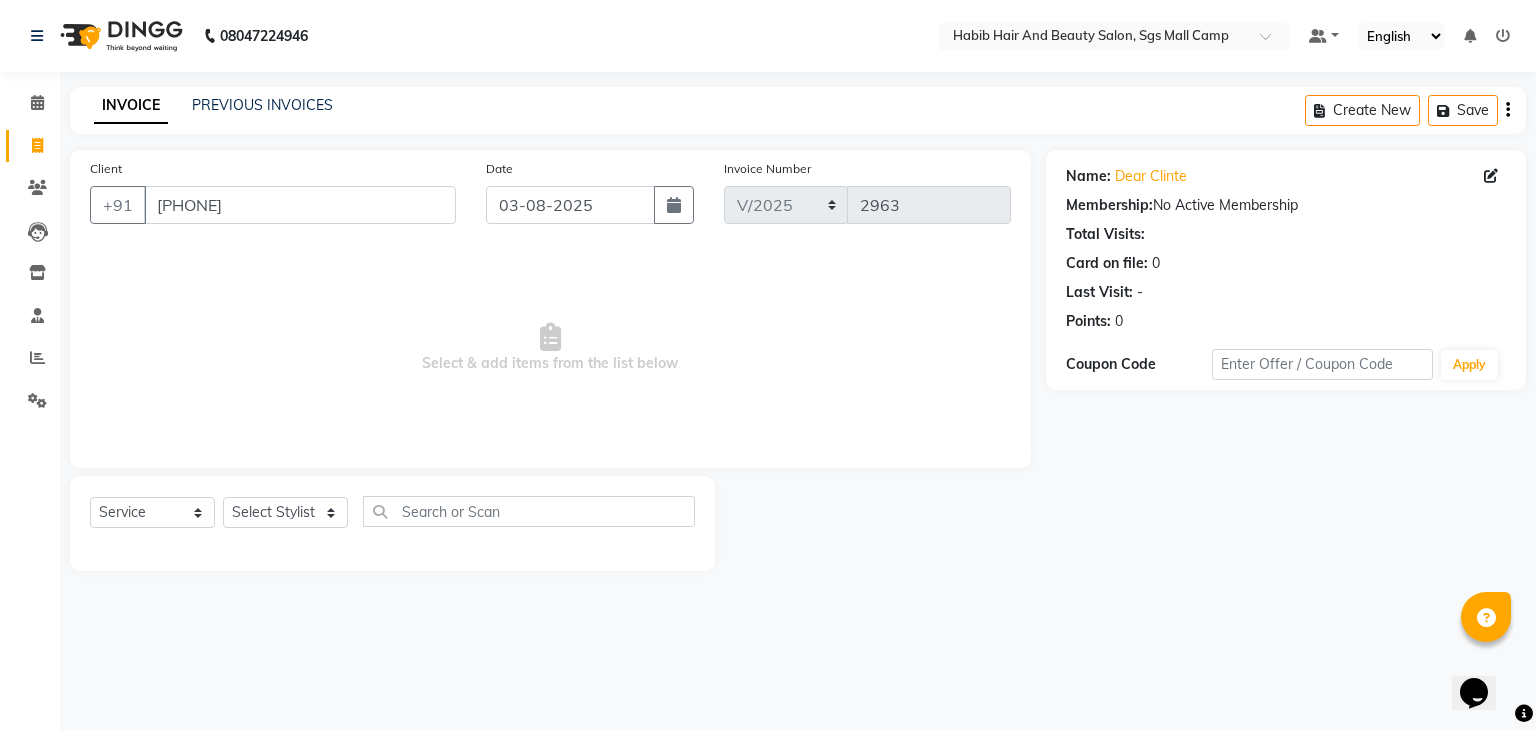 click on "Select & add items from the list below" at bounding box center [550, 348] 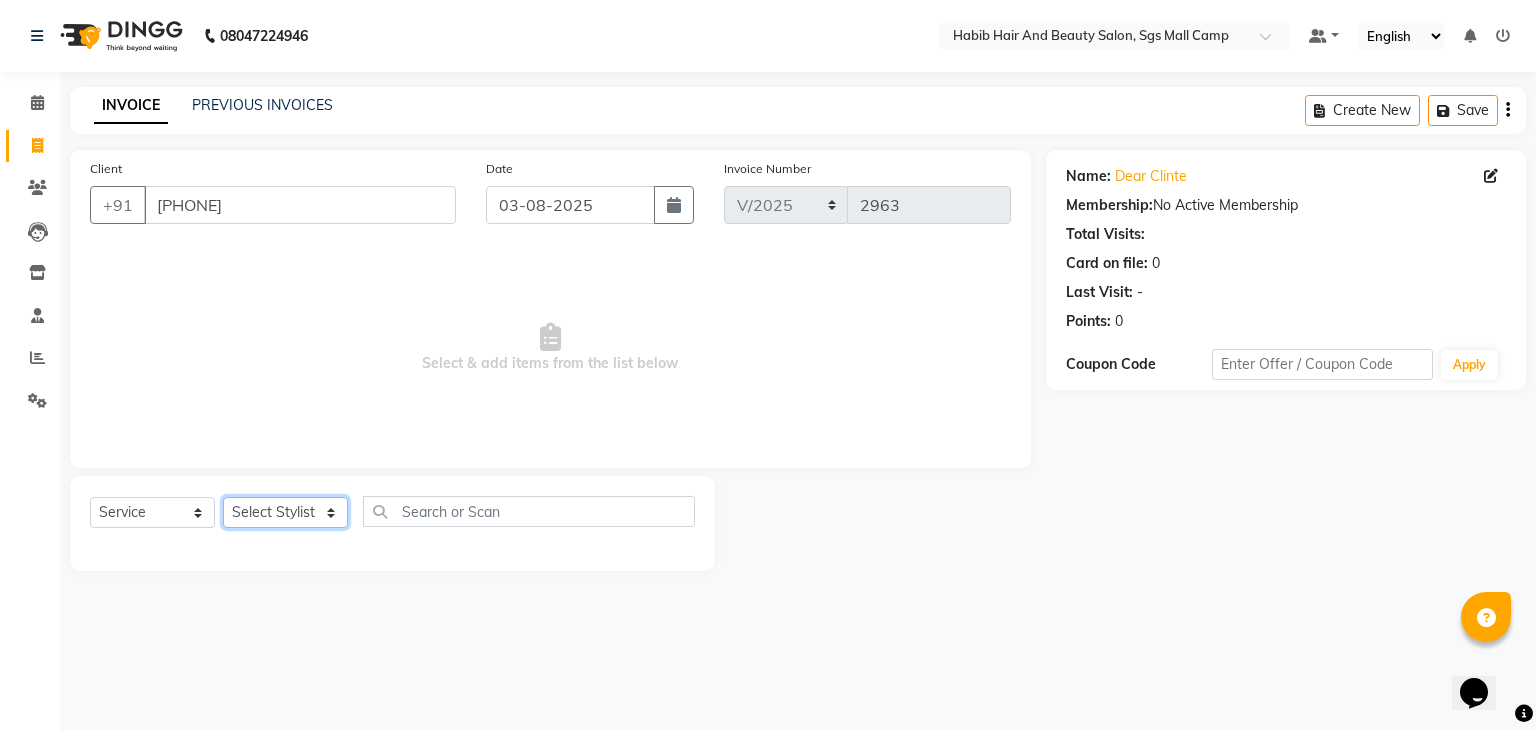 click on "Select Stylist" 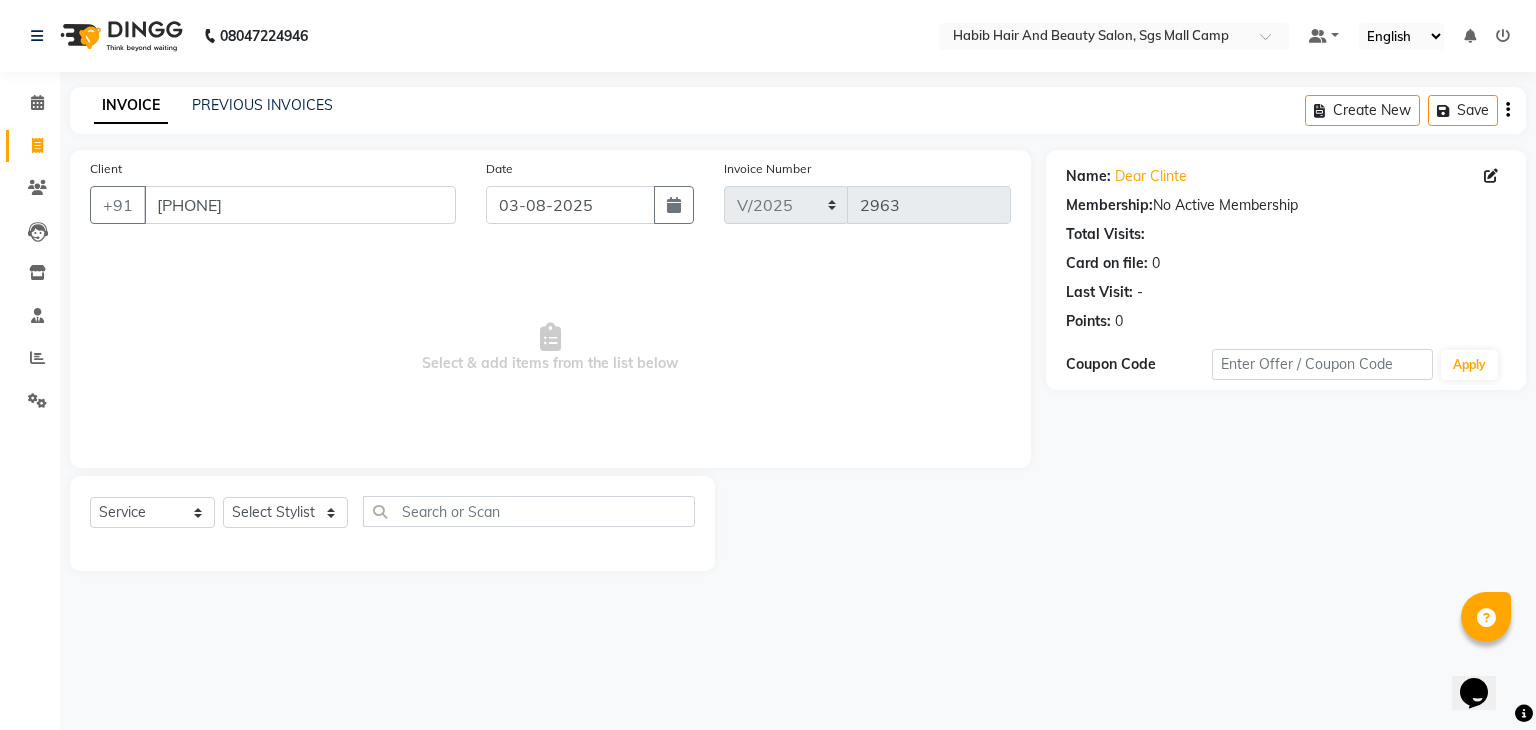 click on "Select & add items from the list below" at bounding box center (550, 348) 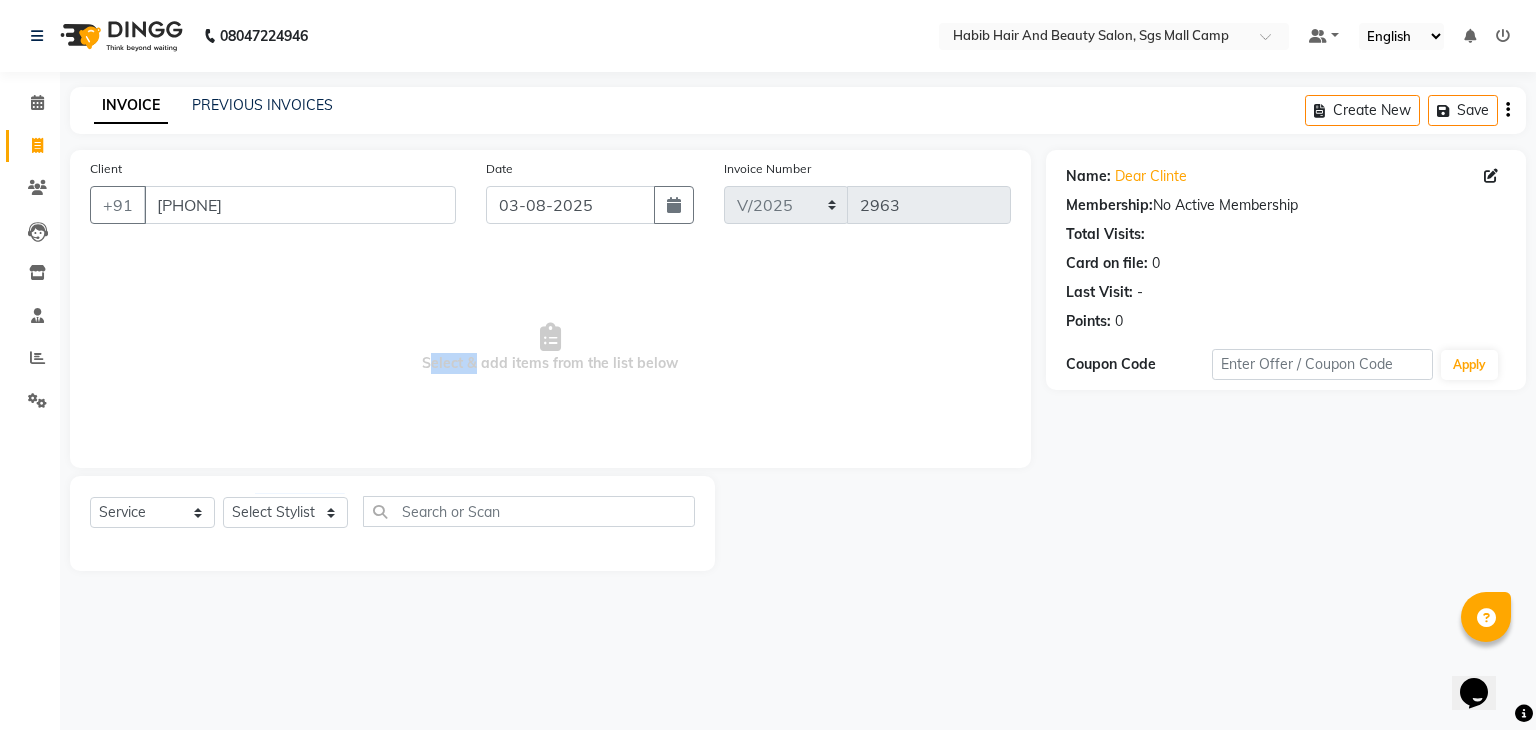 click on "Select & add items from the list below" at bounding box center [550, 348] 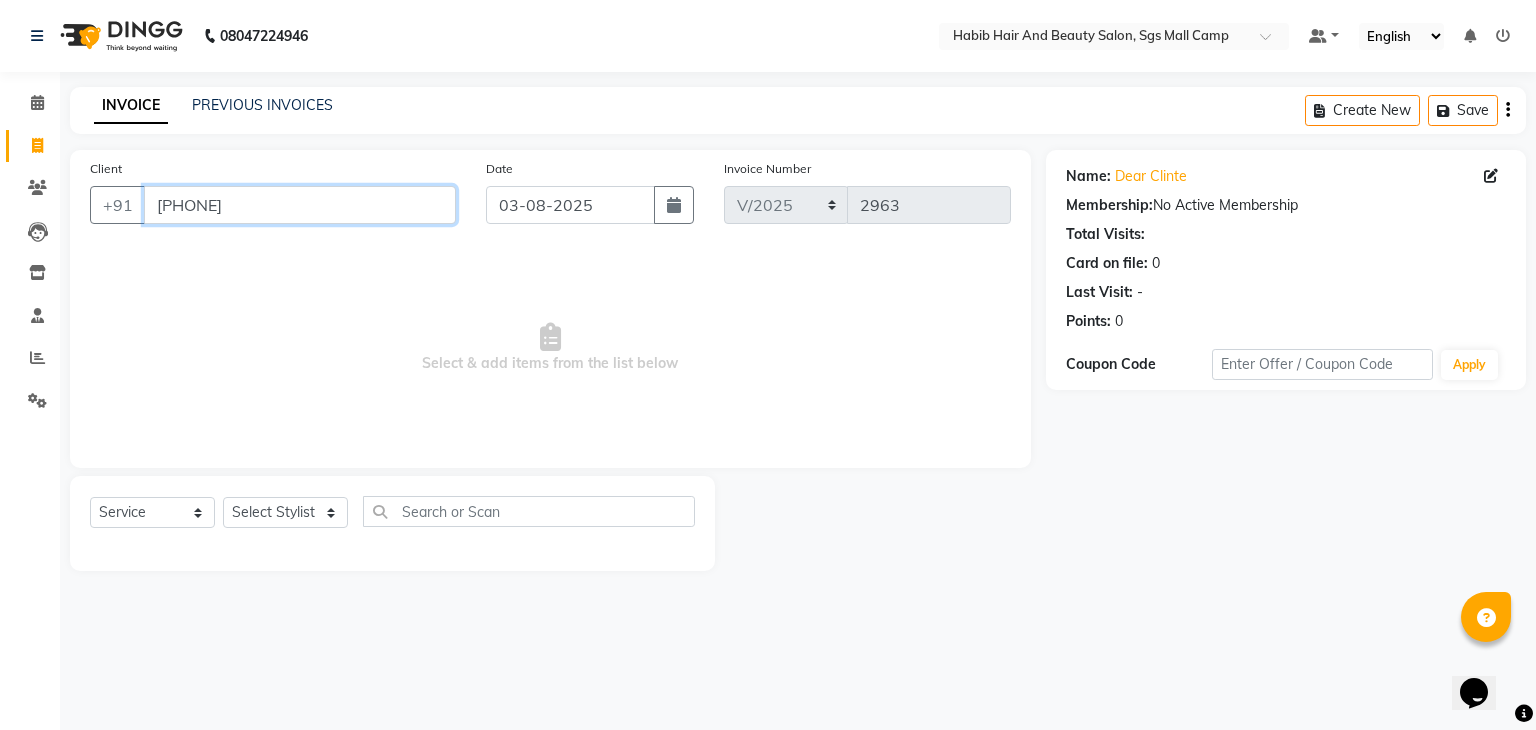 click on "97******34" at bounding box center (300, 205) 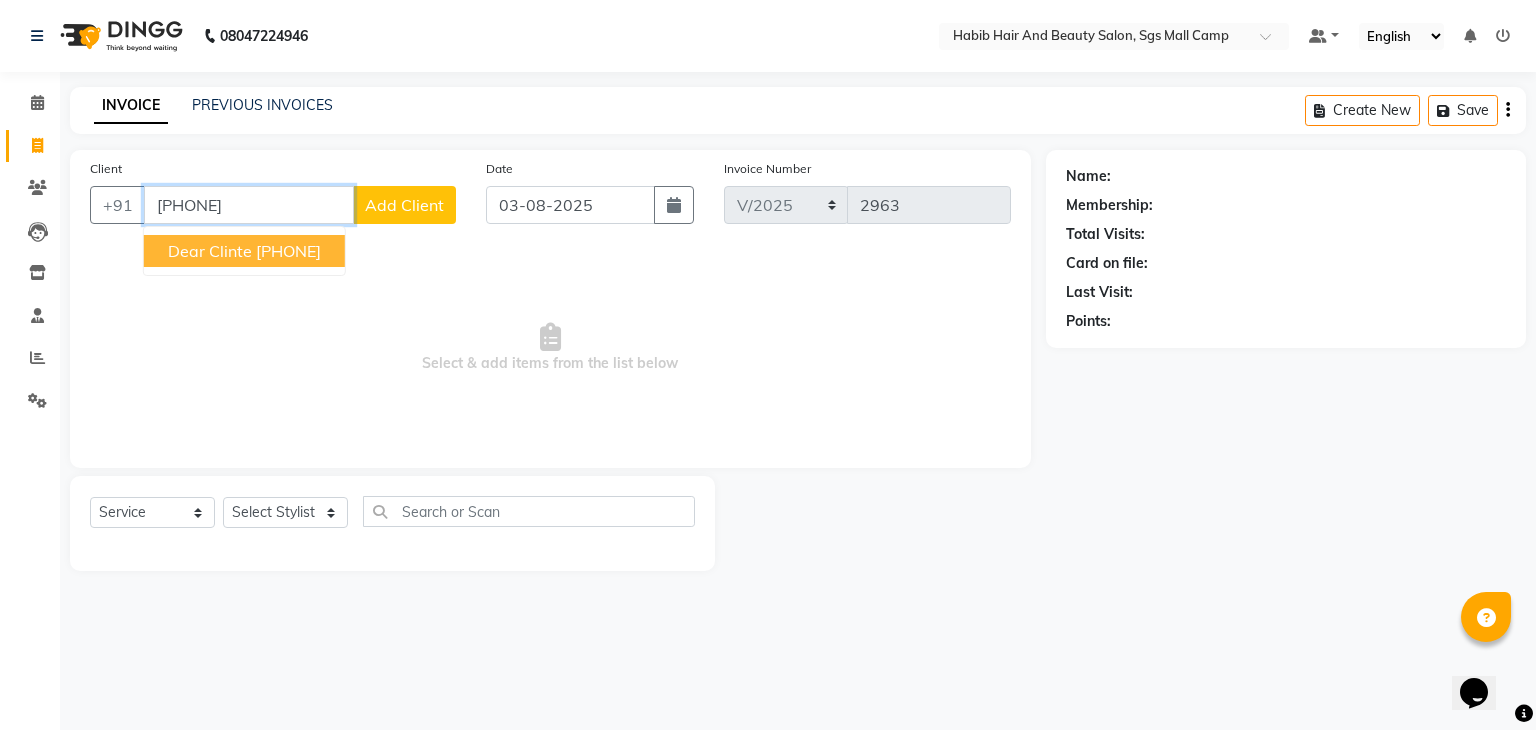 click on "97******34" at bounding box center (288, 251) 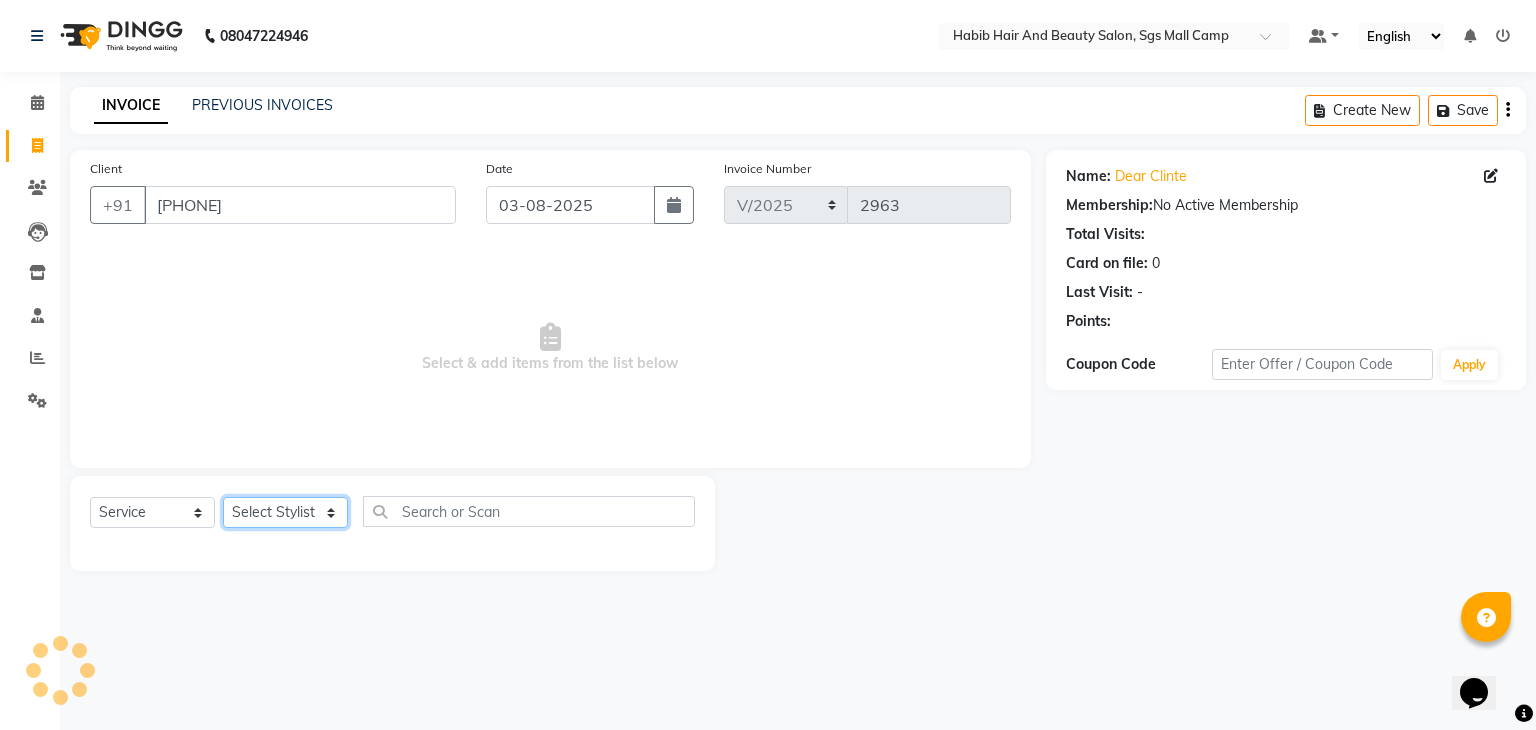 click on "Select Stylist" 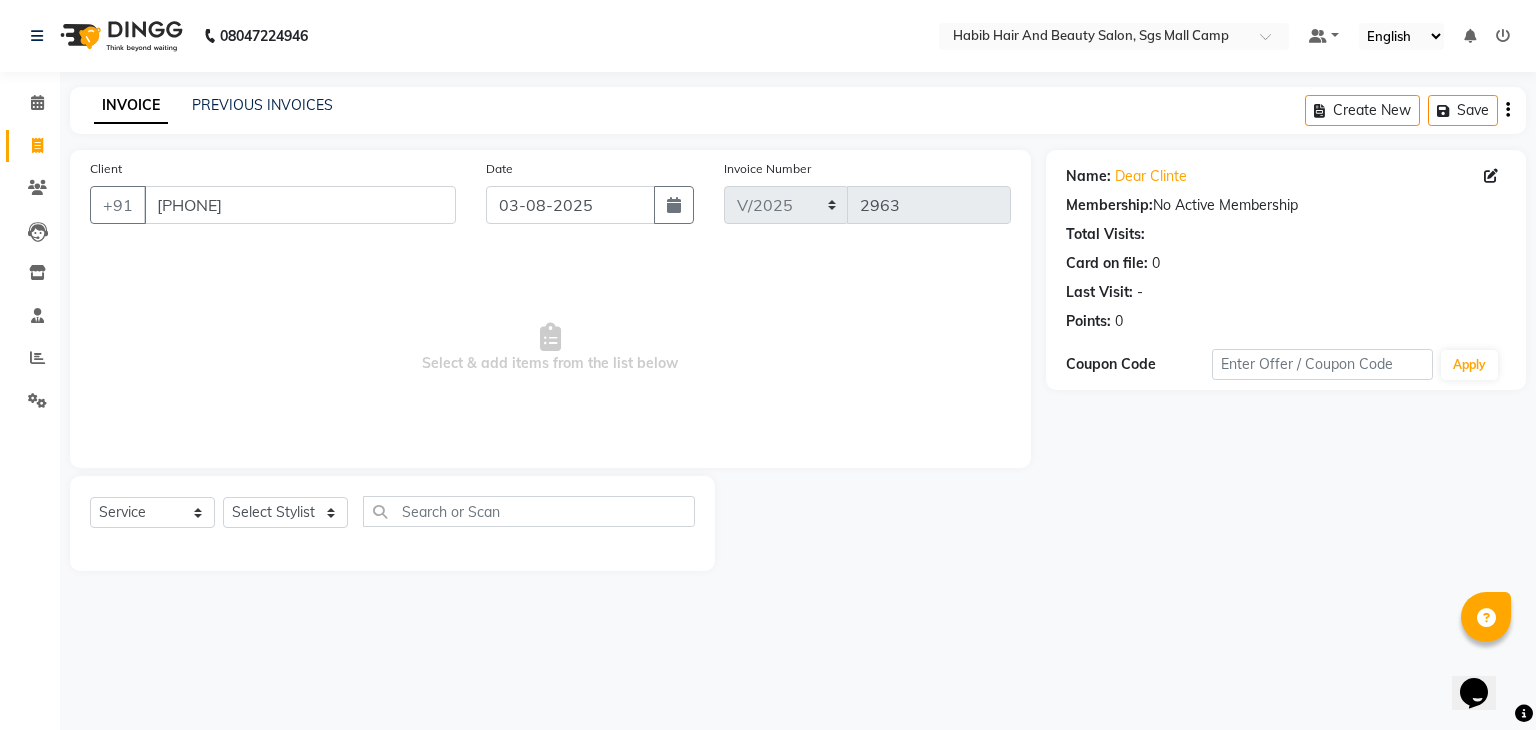 click on "Select & add items from the list below" at bounding box center (550, 348) 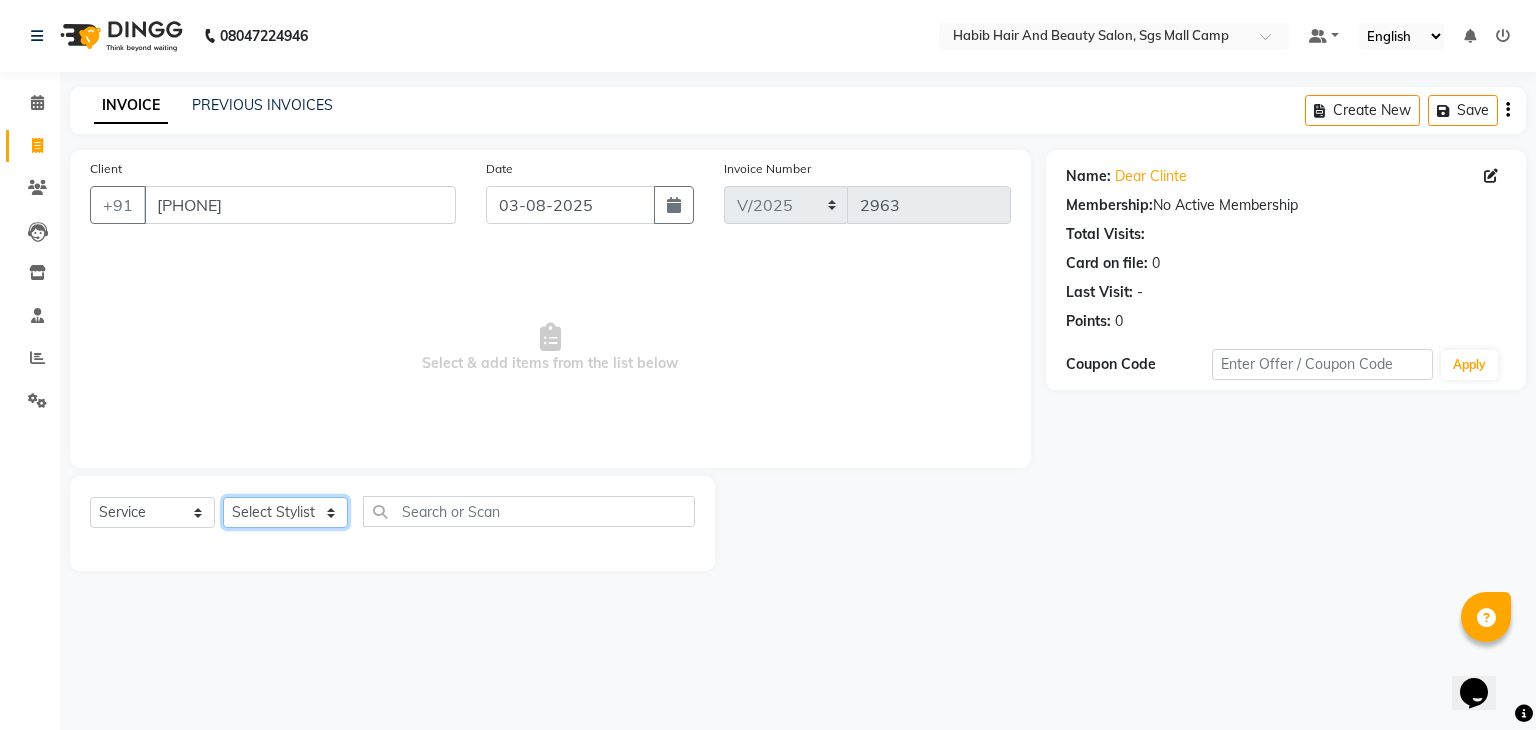 click on "Select Stylist" 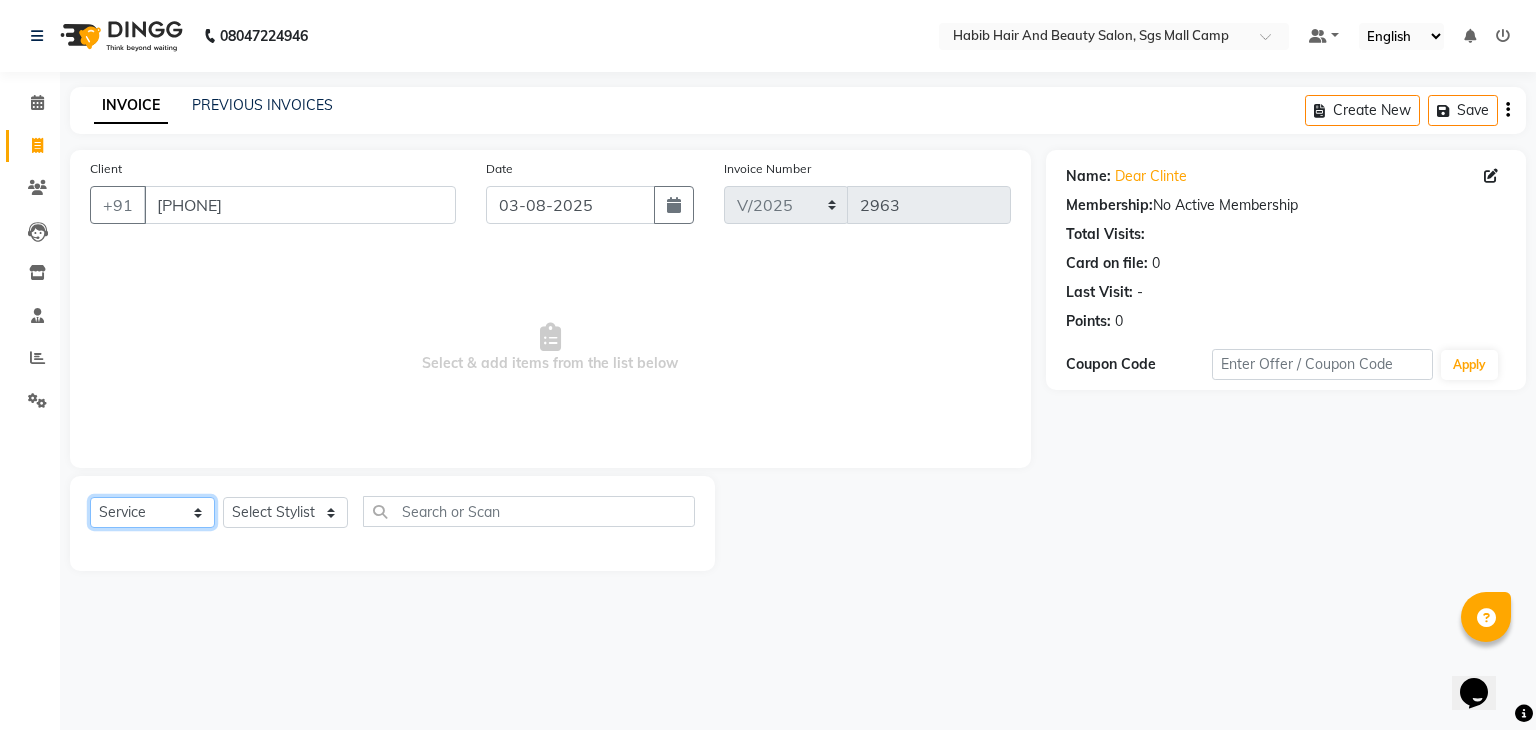 click on "Select  Service  Product  Membership  Package Voucher Prepaid Gift Card" 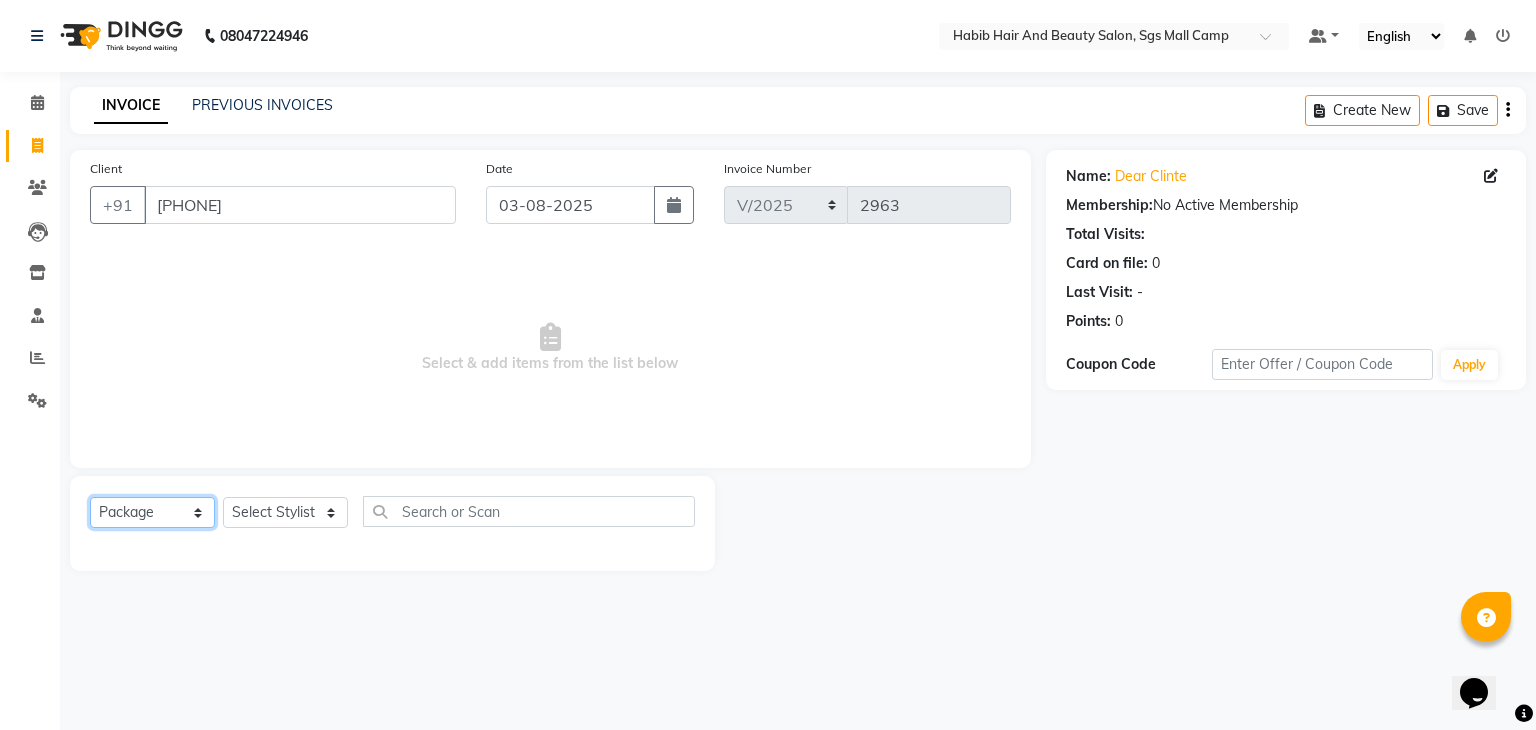click on "Select  Service  Product  Membership  Package Voucher Prepaid Gift Card" 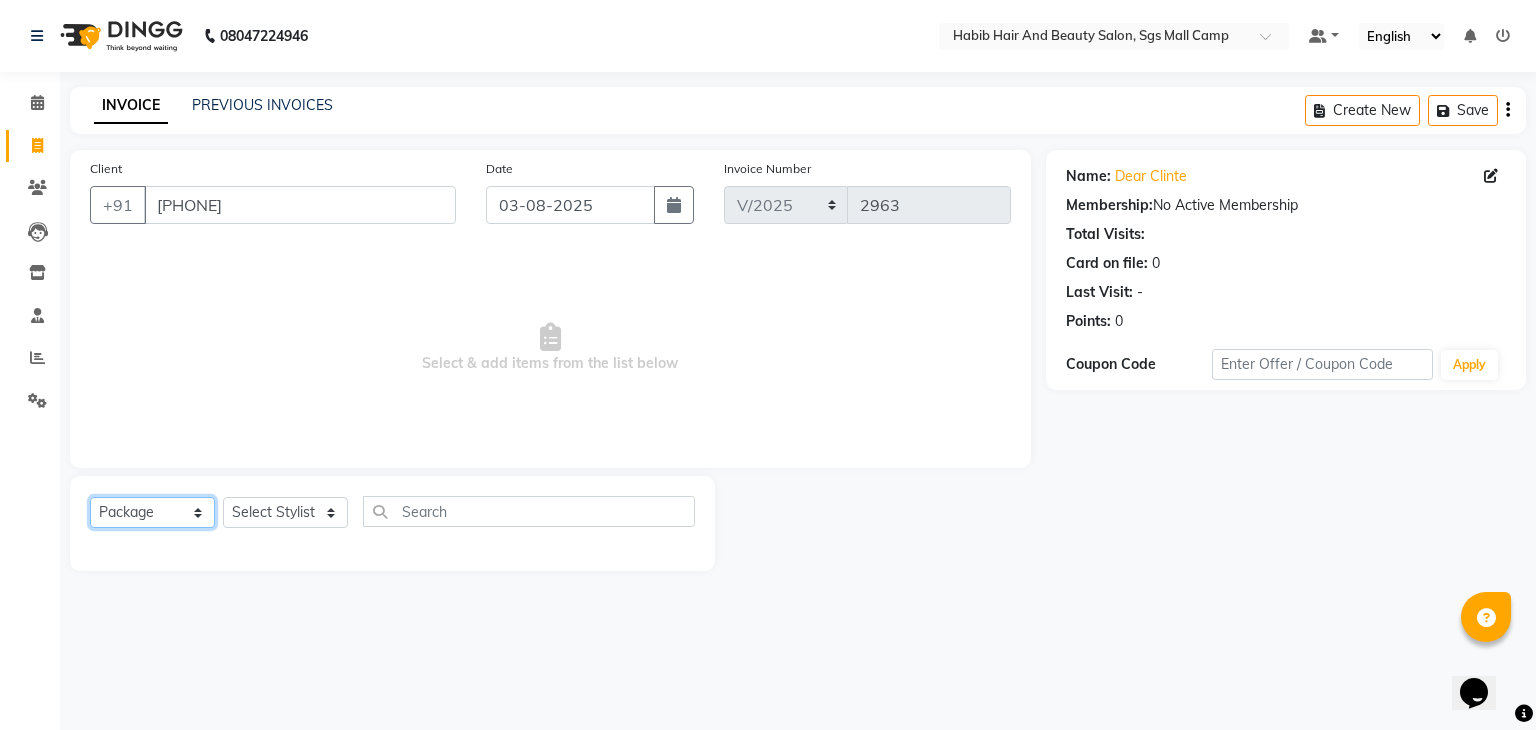 click on "Select  Service  Product  Membership  Package Voucher Prepaid Gift Card" 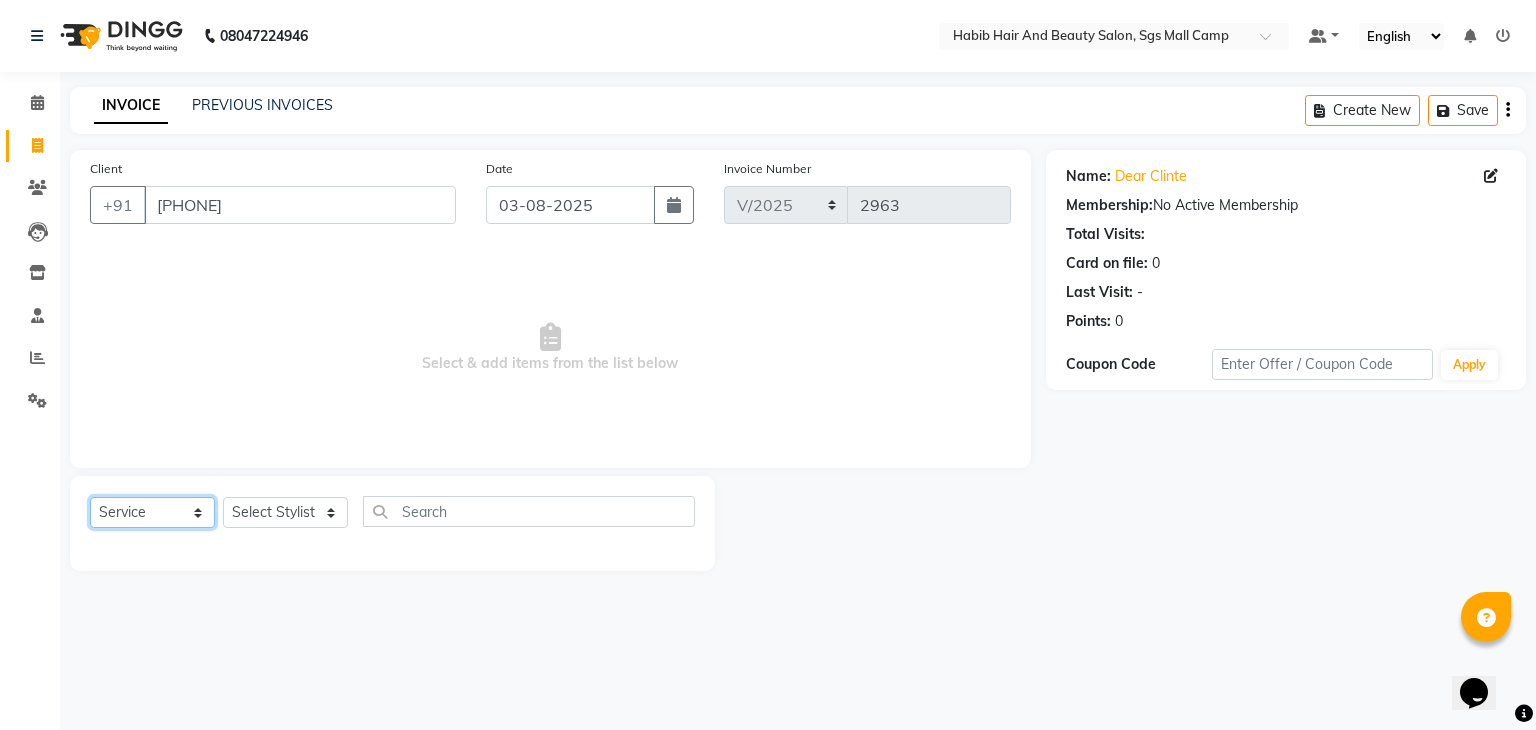 click on "Select  Service  Product  Membership  Package Voucher Prepaid Gift Card" 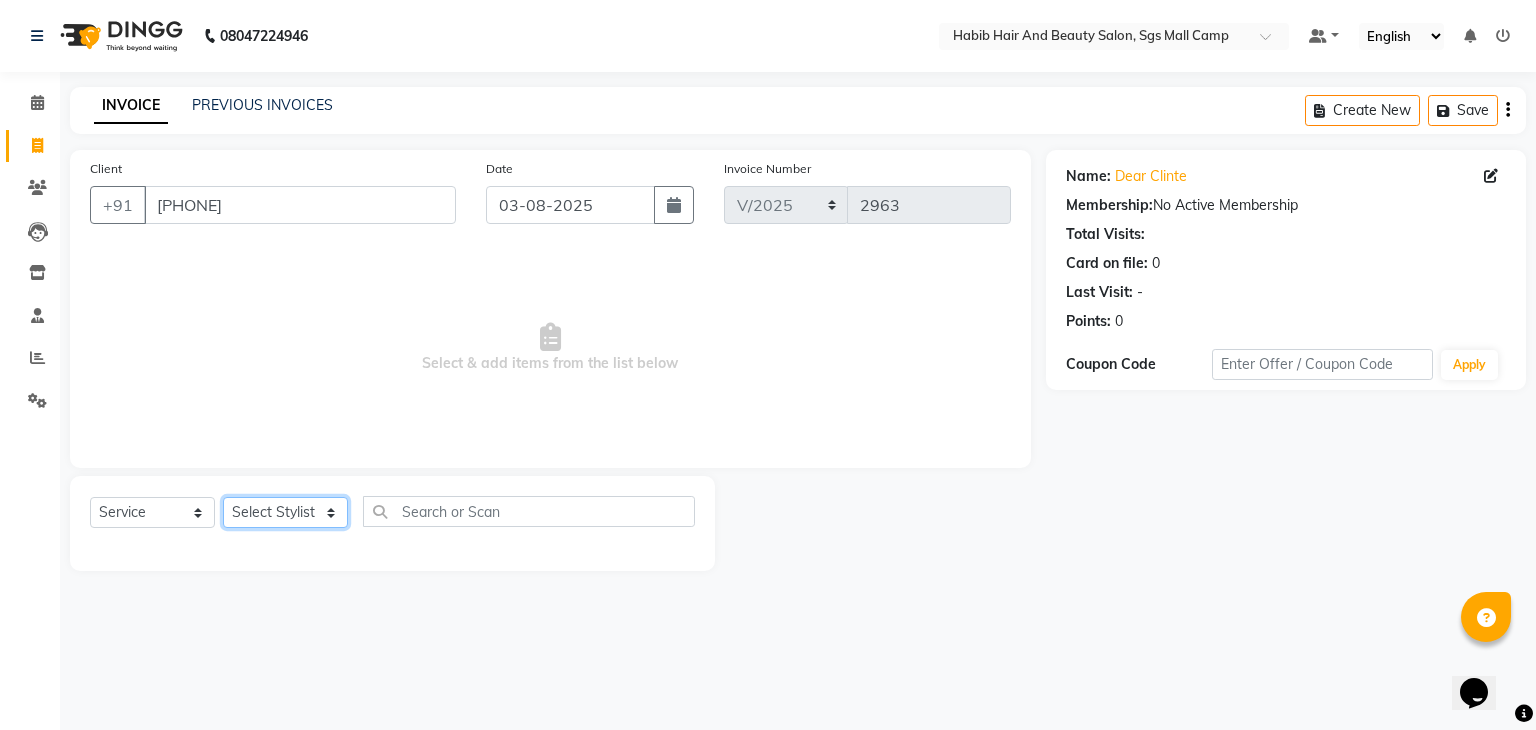click on "Select Stylist" 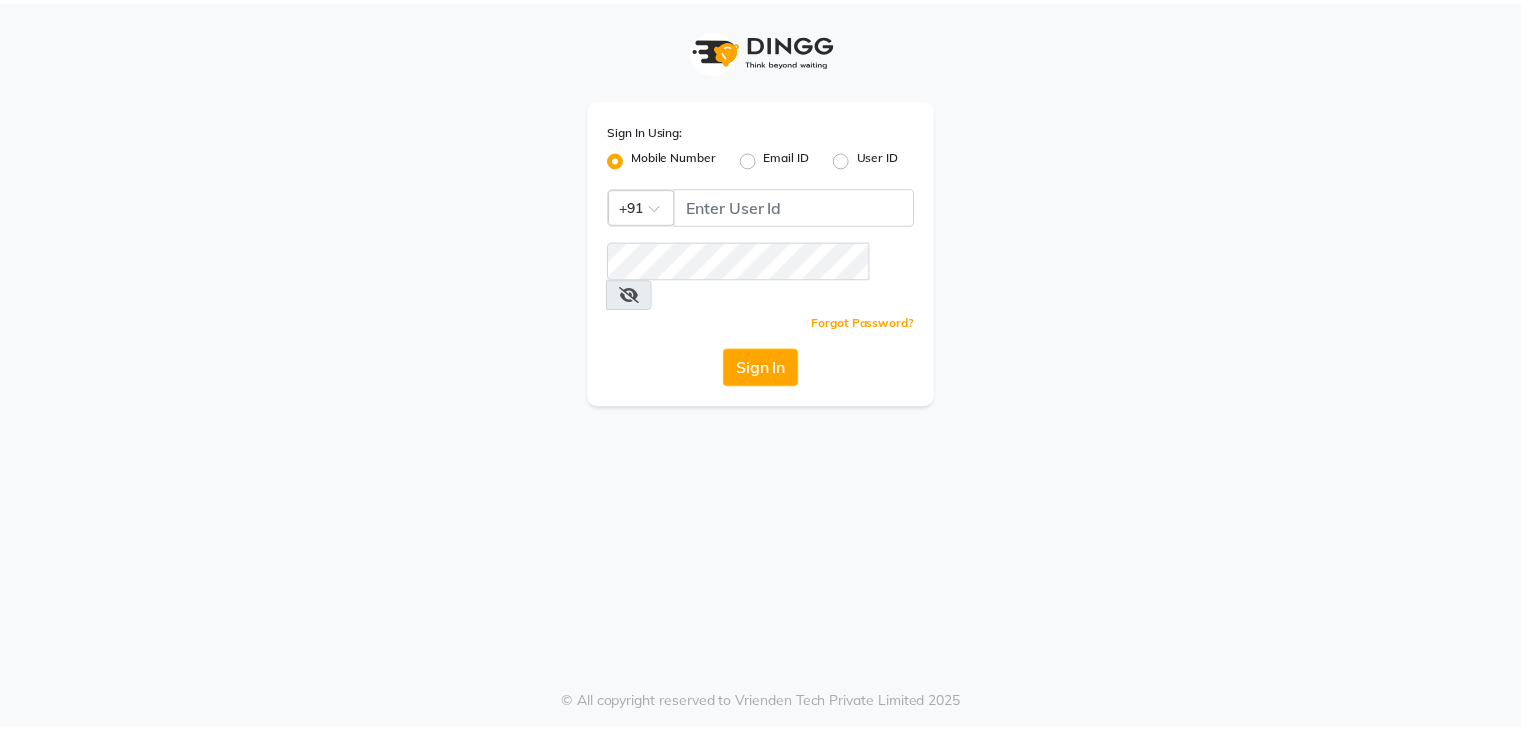 scroll, scrollTop: 0, scrollLeft: 0, axis: both 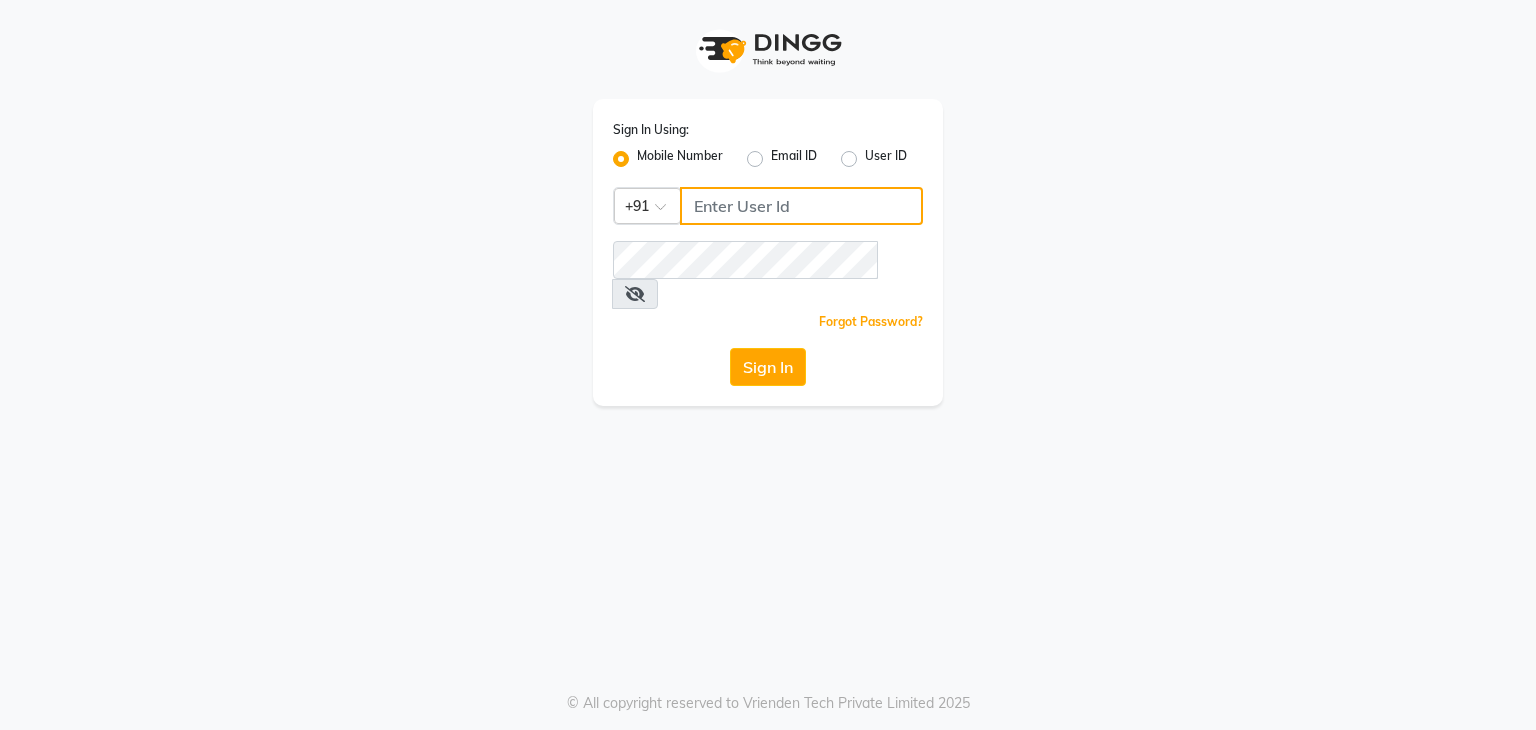 click 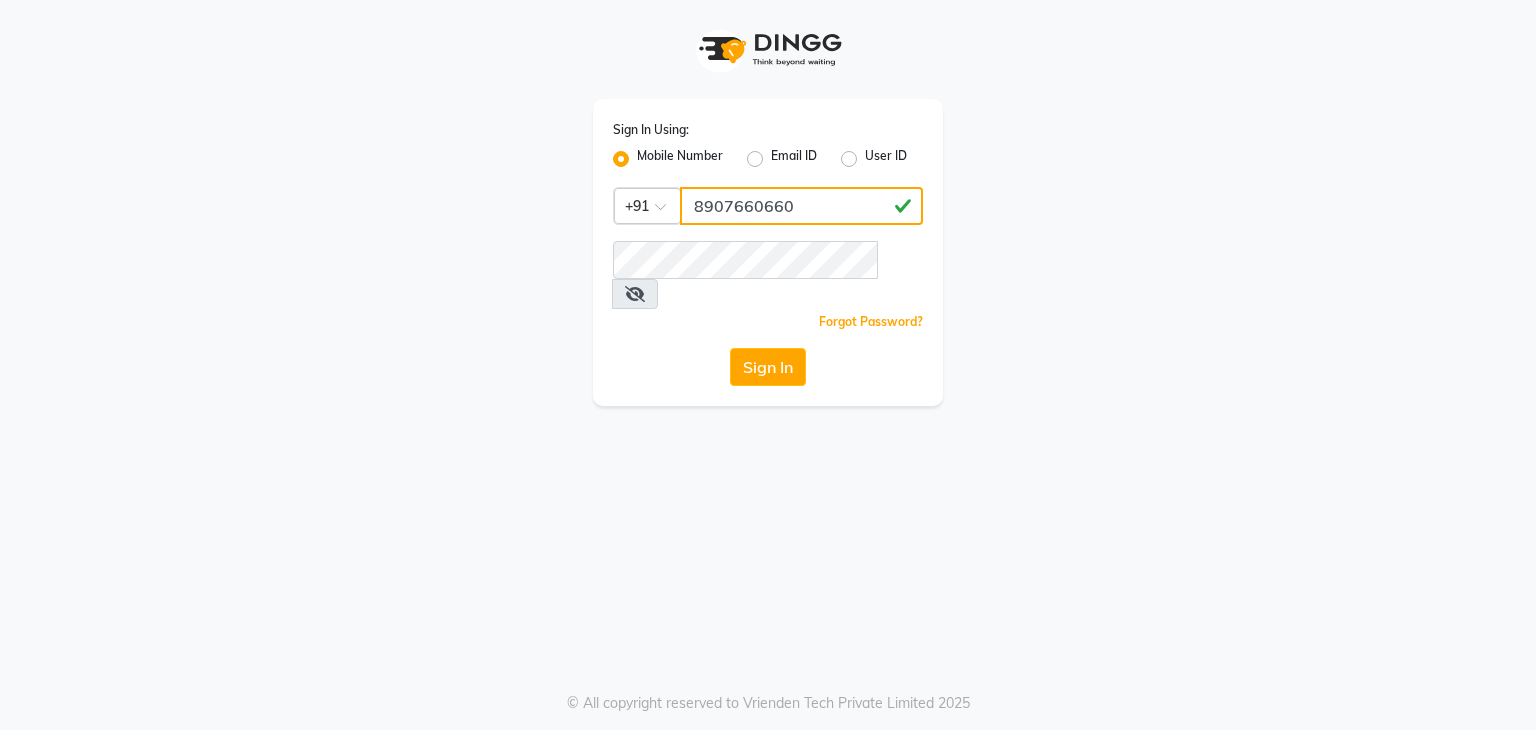 type on "8907660660" 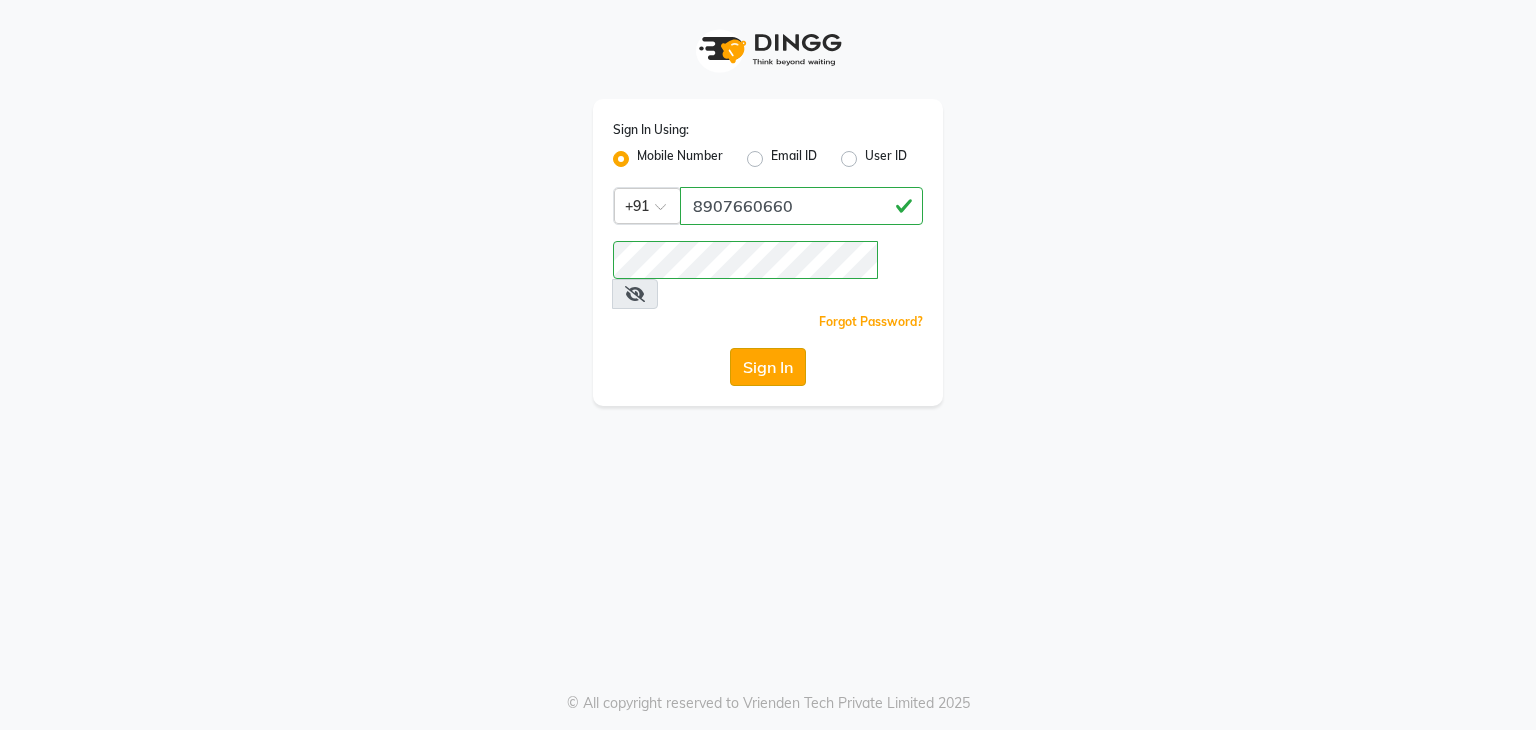 click on "Sign In" 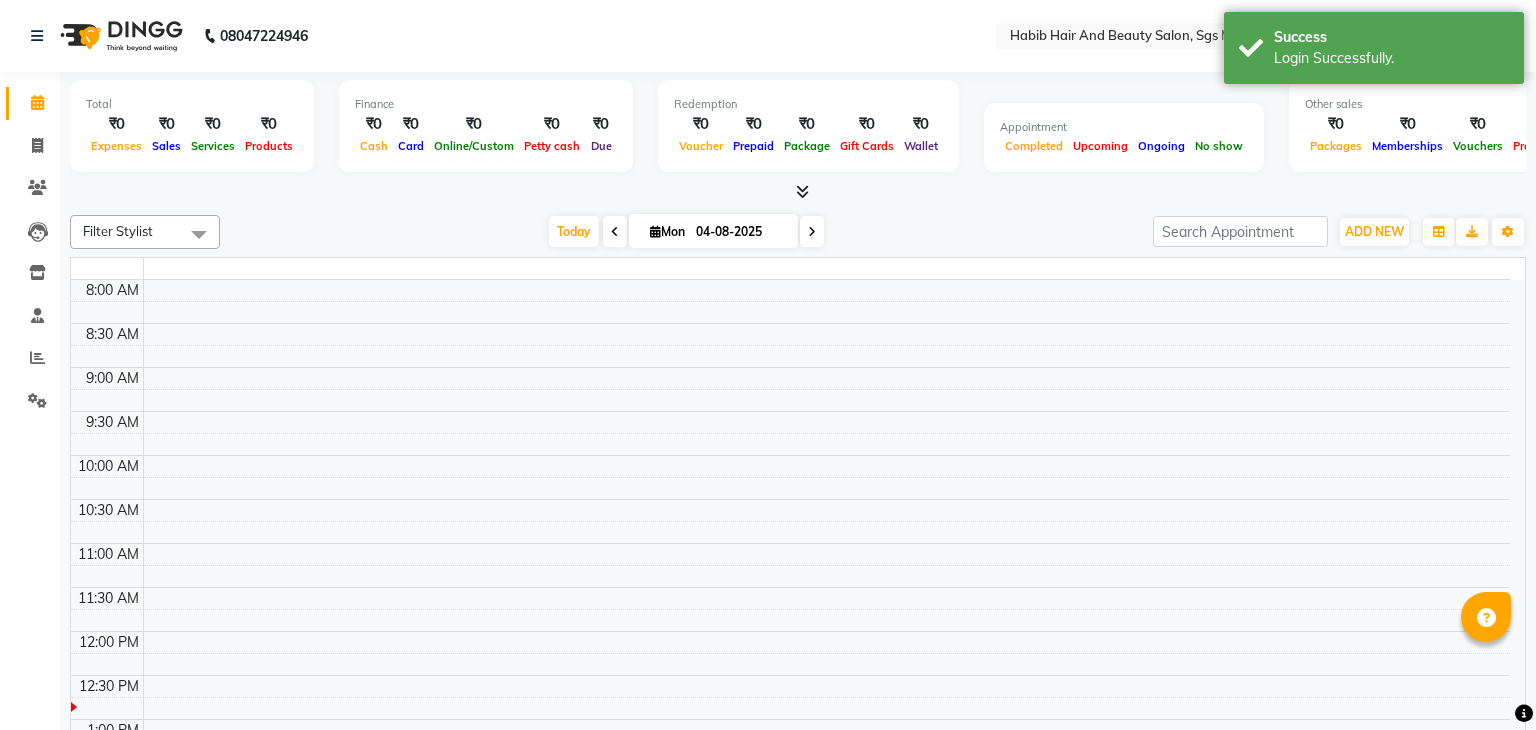 select on "en" 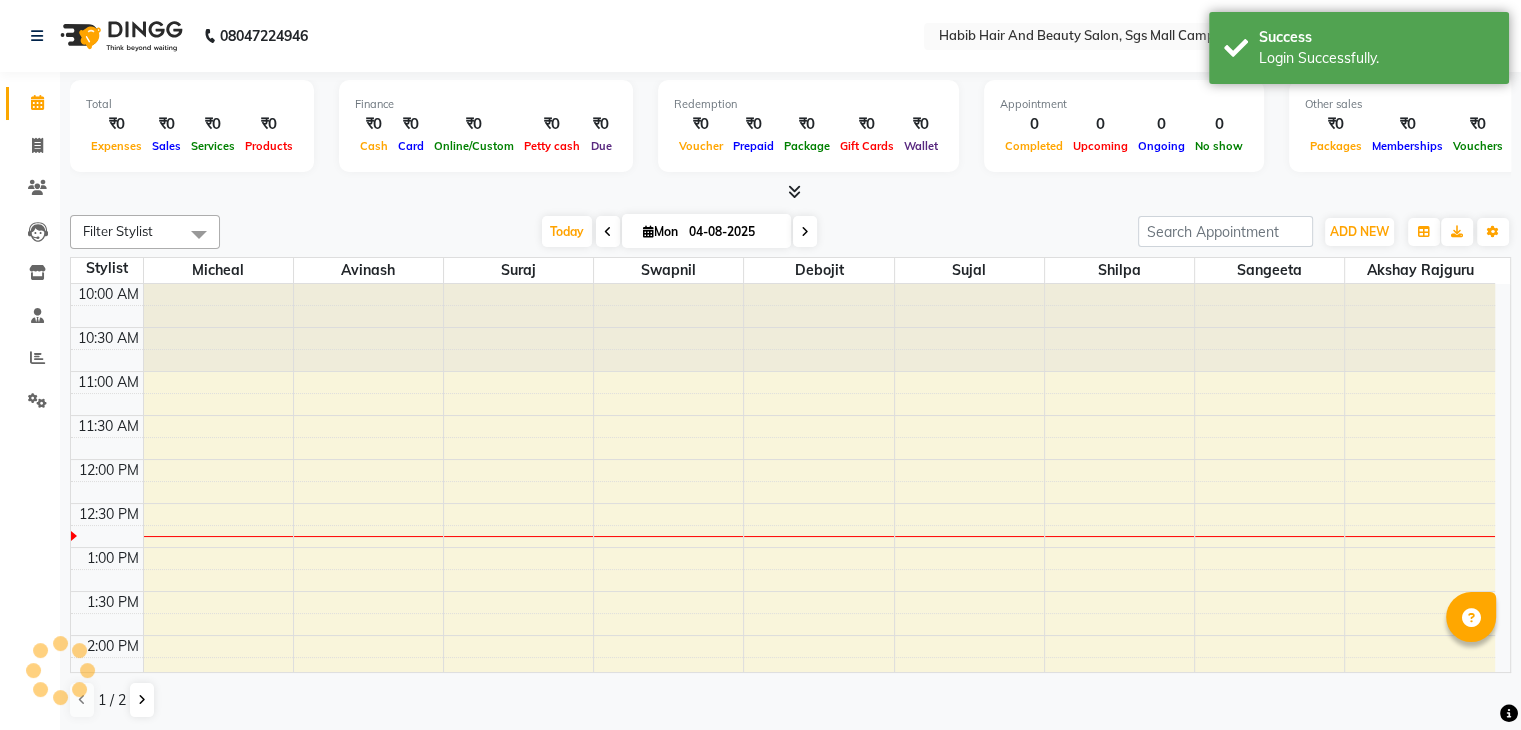 scroll, scrollTop: 0, scrollLeft: 0, axis: both 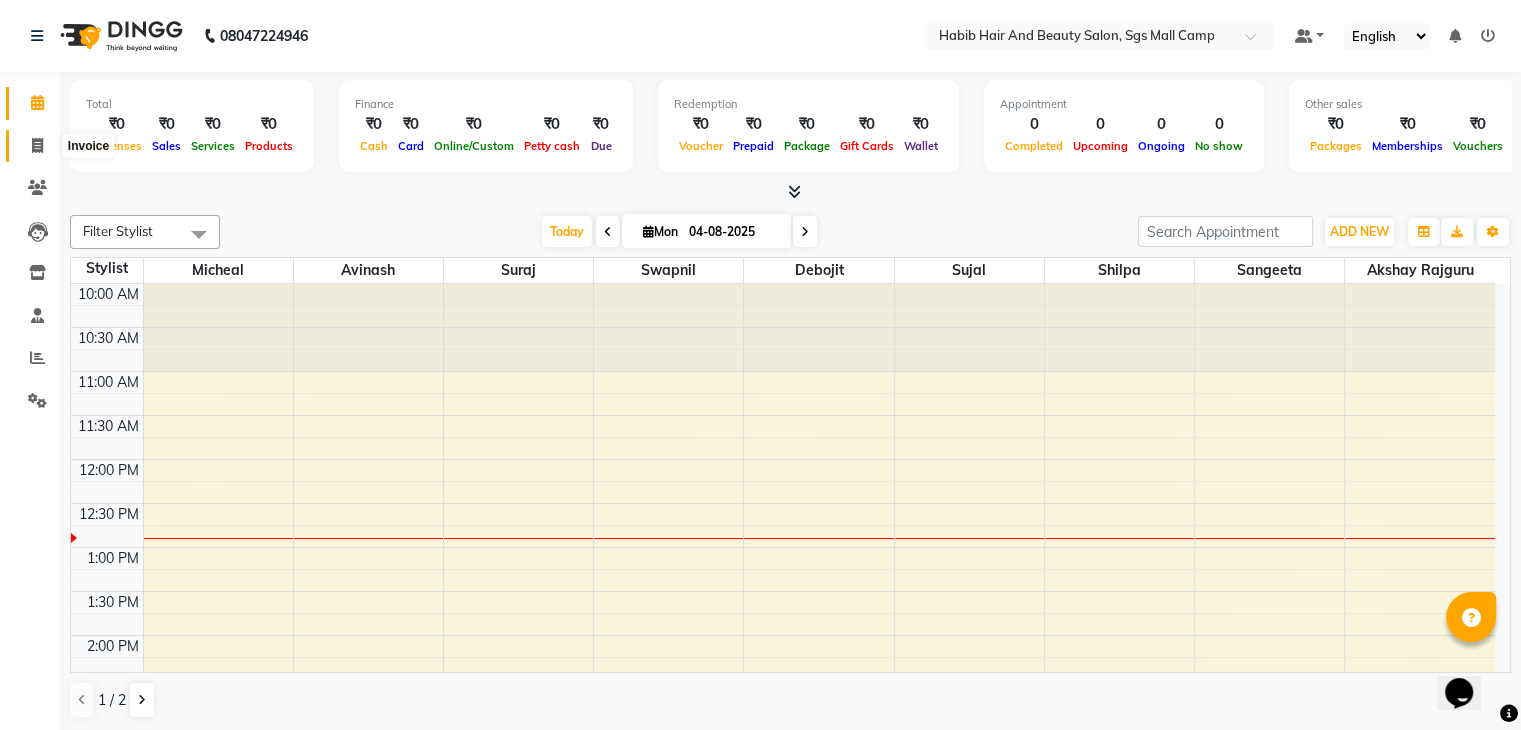 click 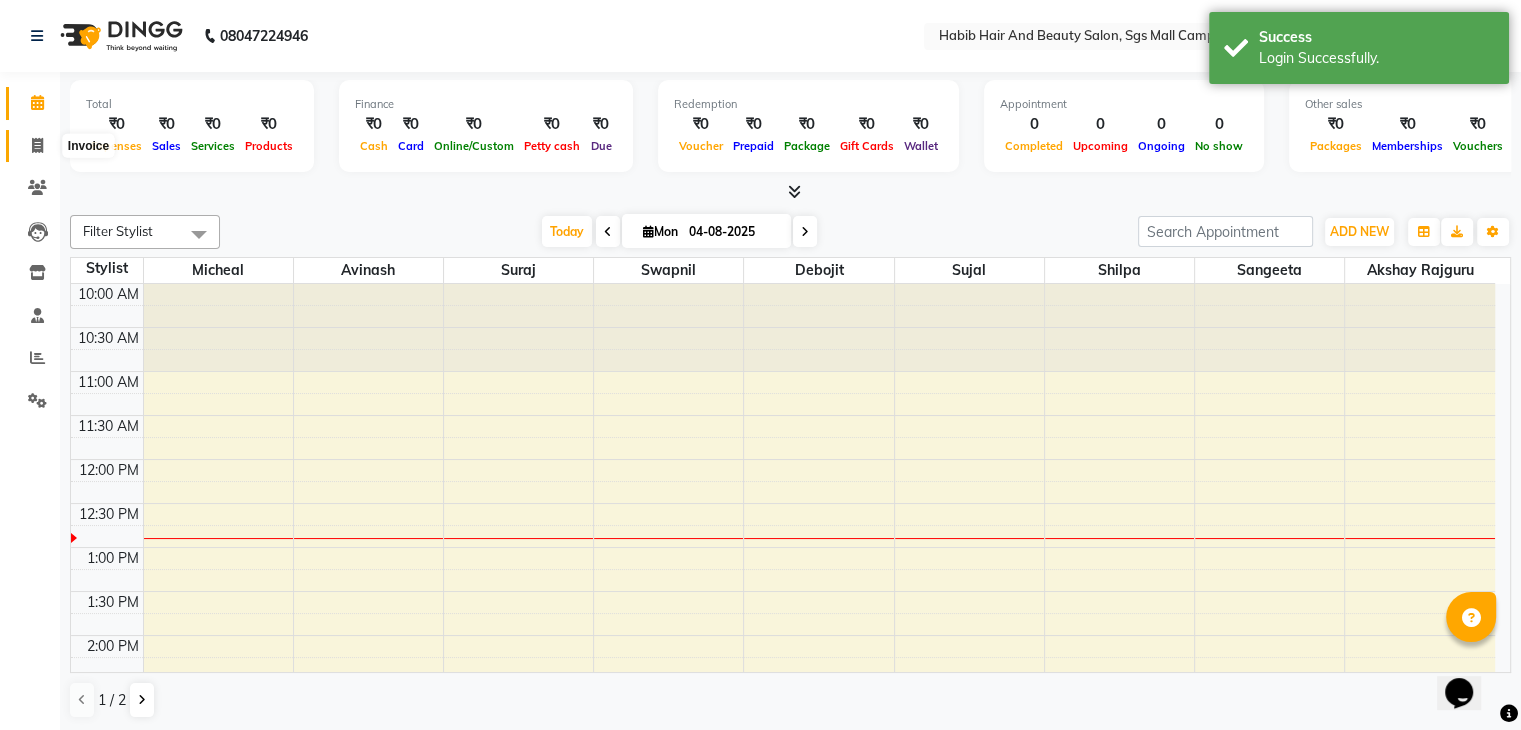 select on "service" 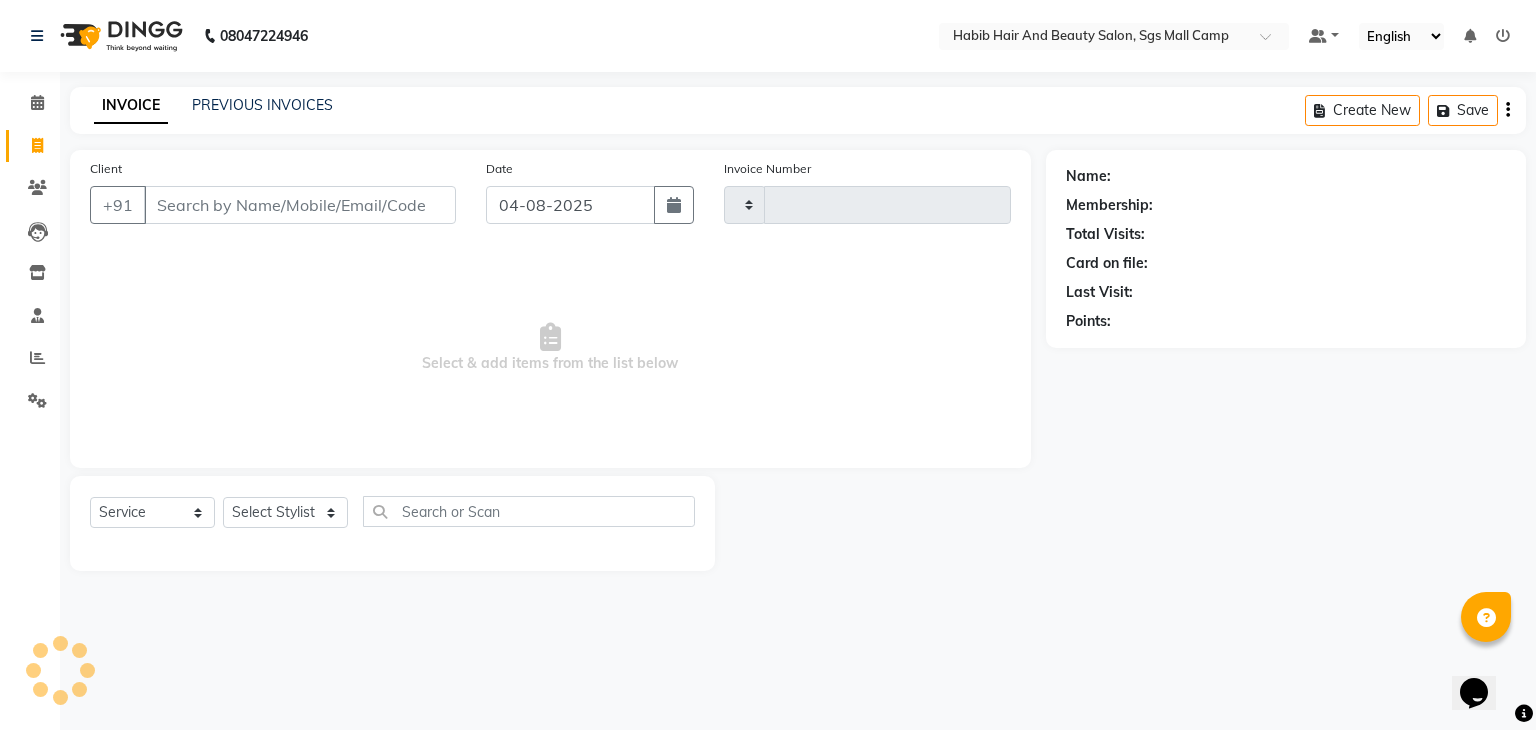 click on "Date 04-08-2025" 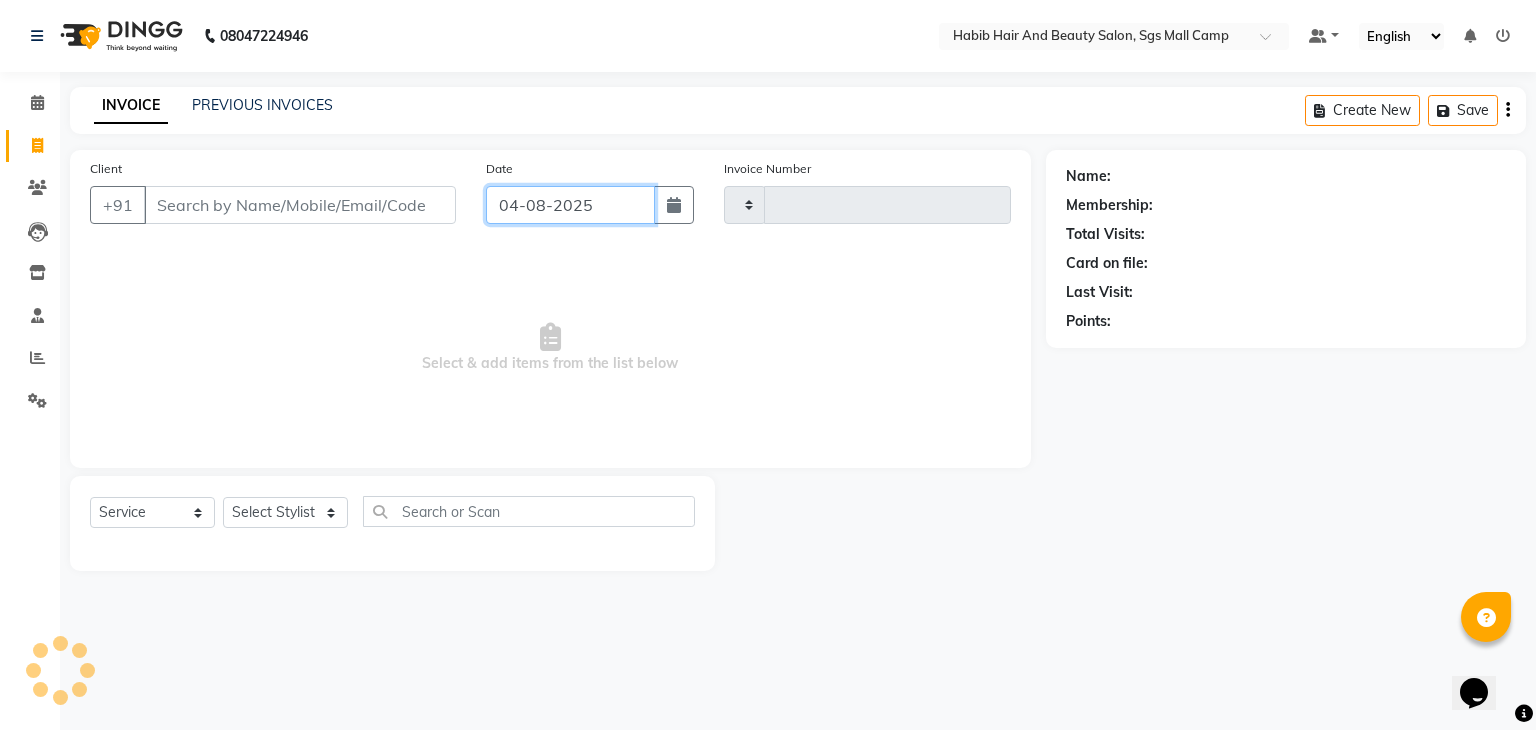click on "04-08-2025" 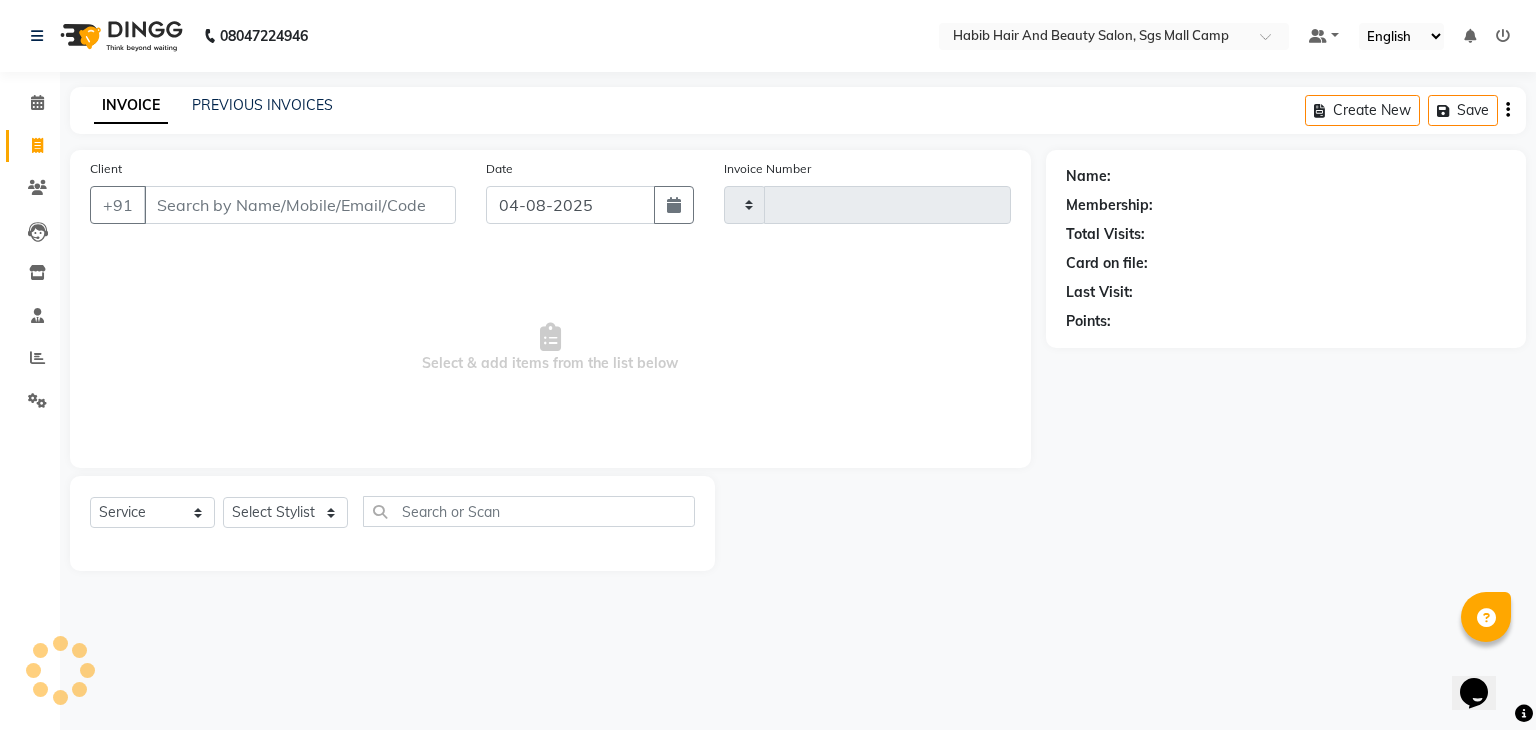 select on "8" 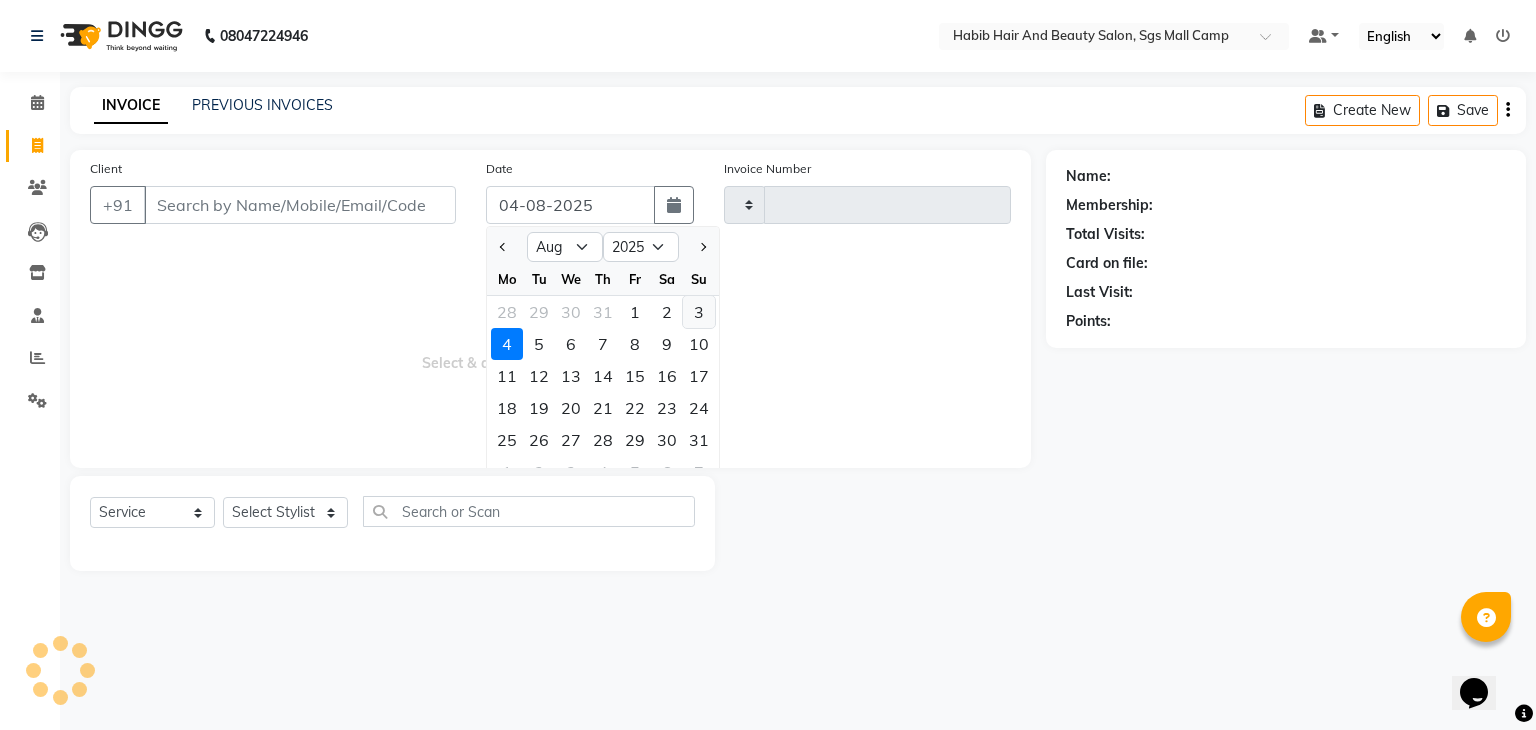 type on "2963" 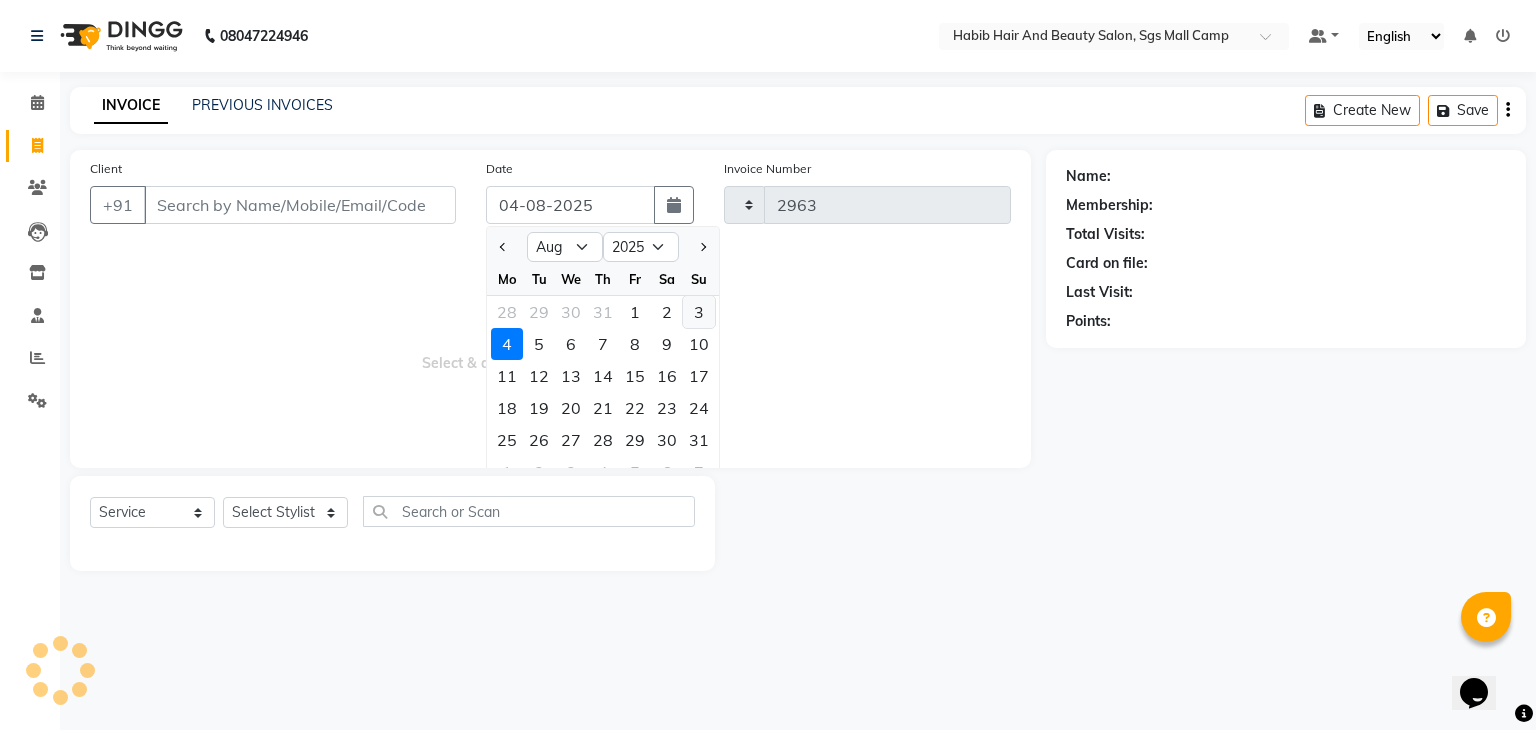 select on "8362" 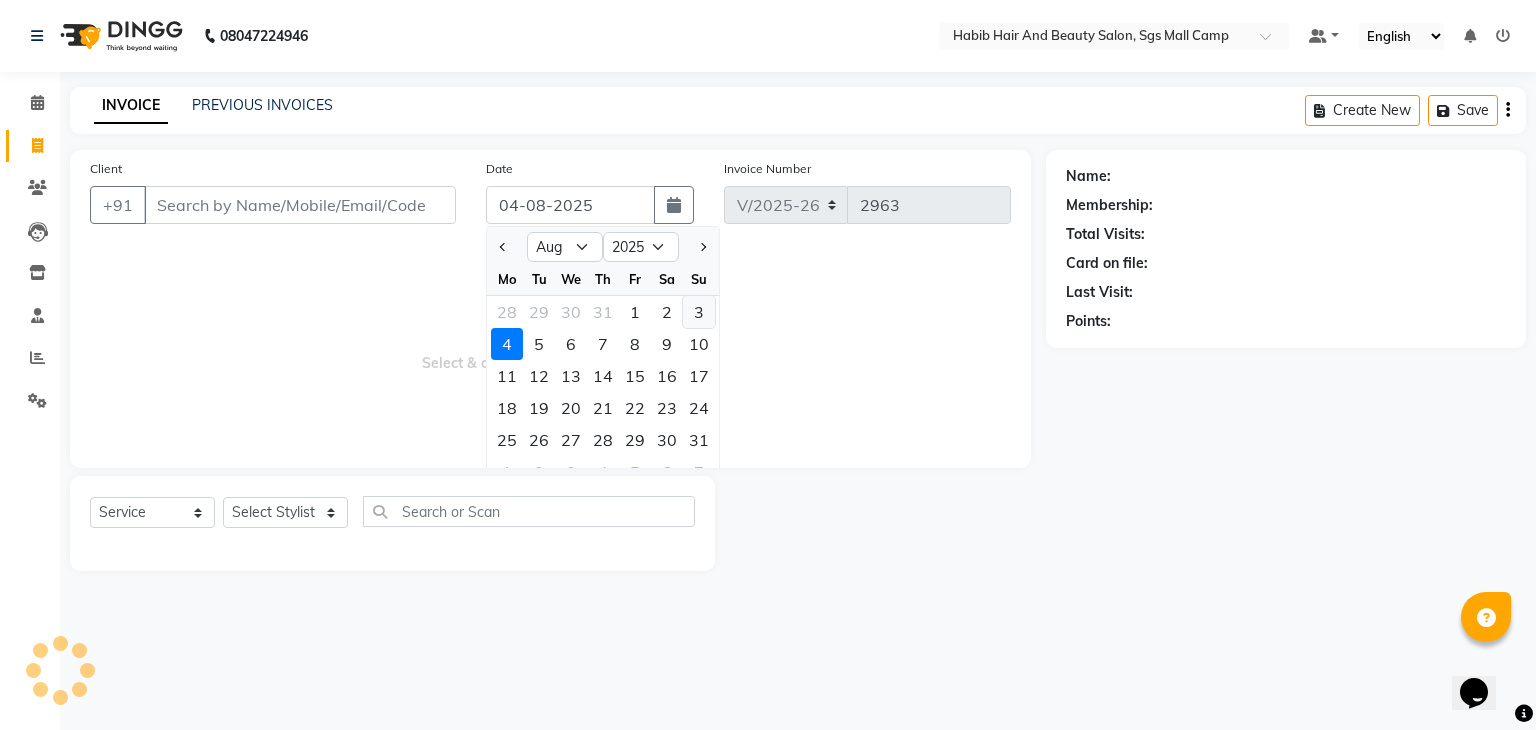 click on "3" 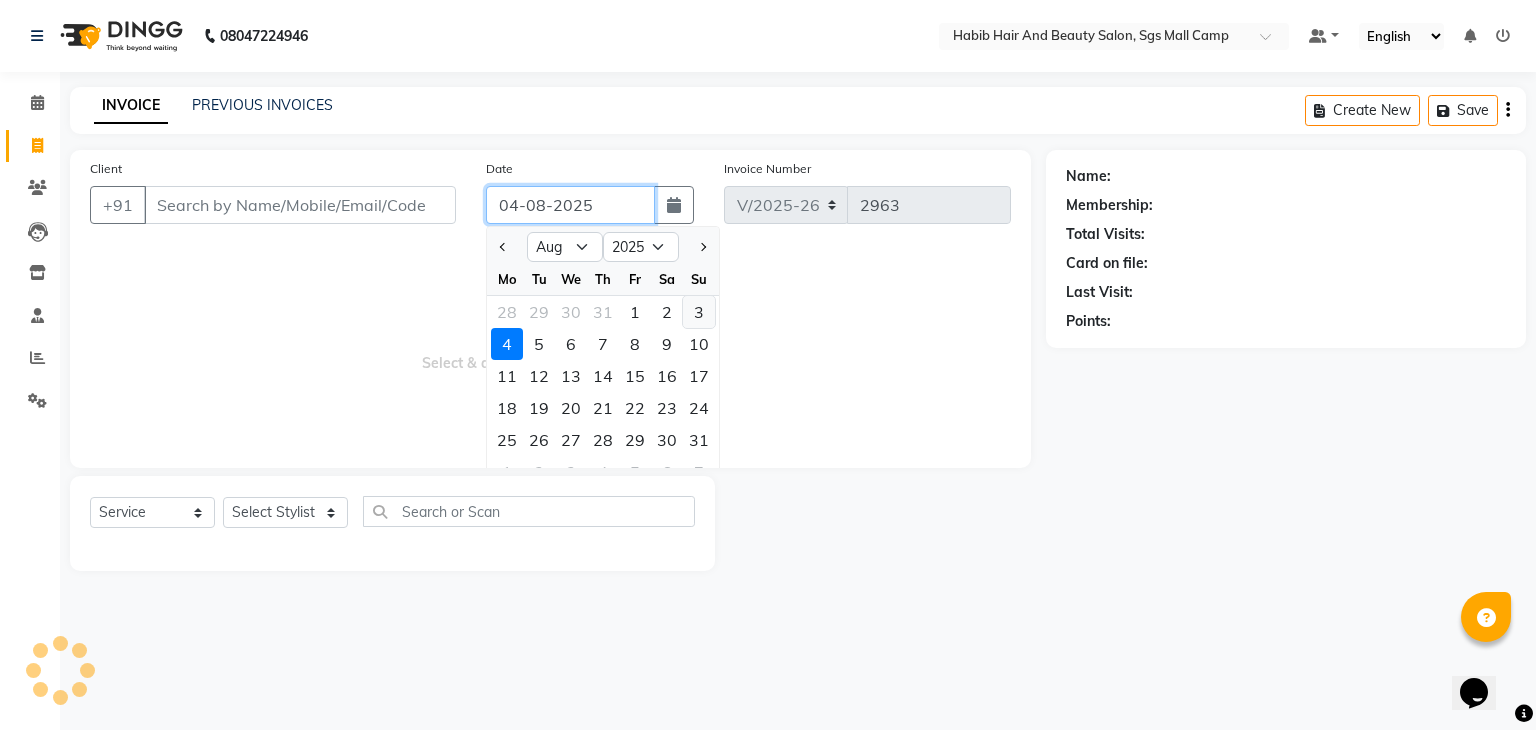 type on "03-08-2025" 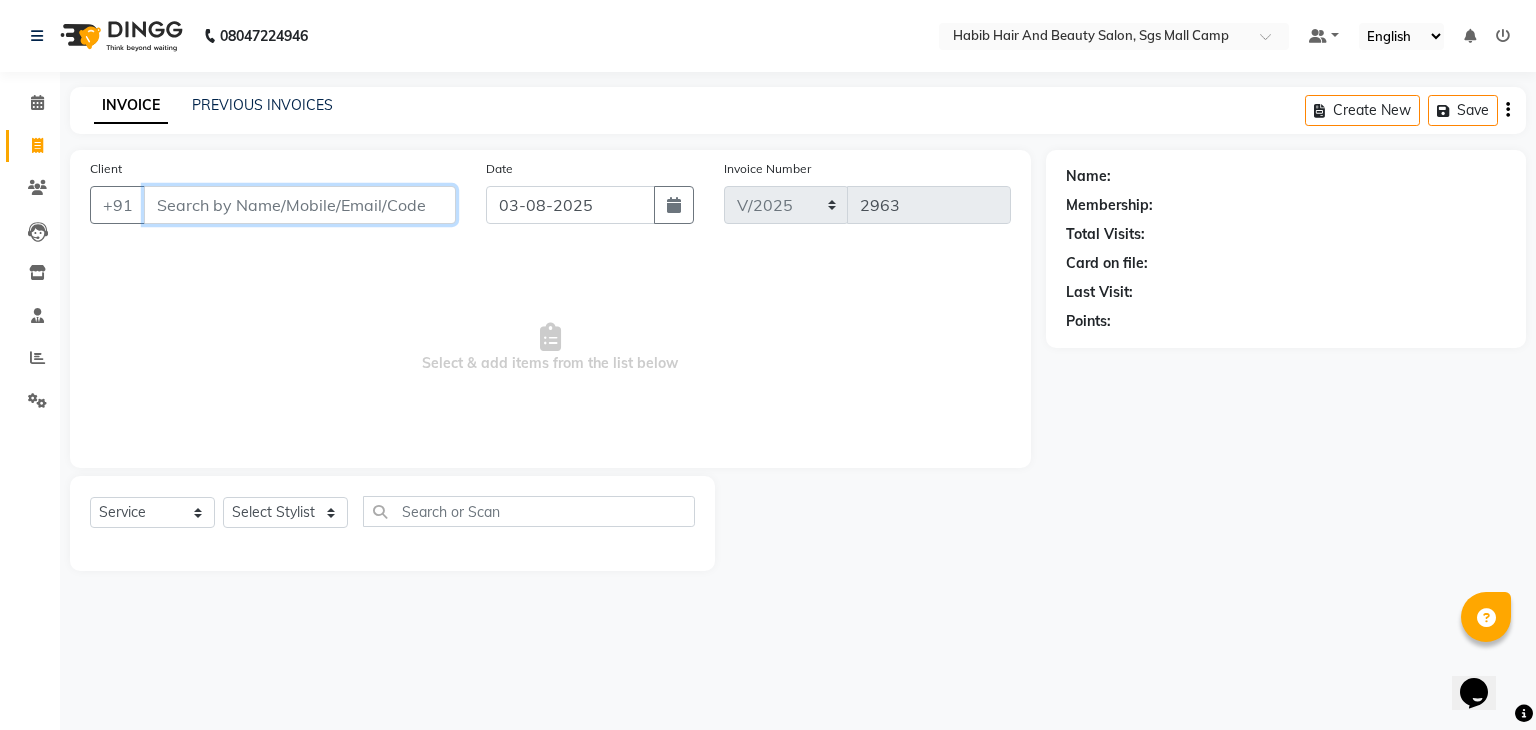 click on "Client" at bounding box center (300, 205) 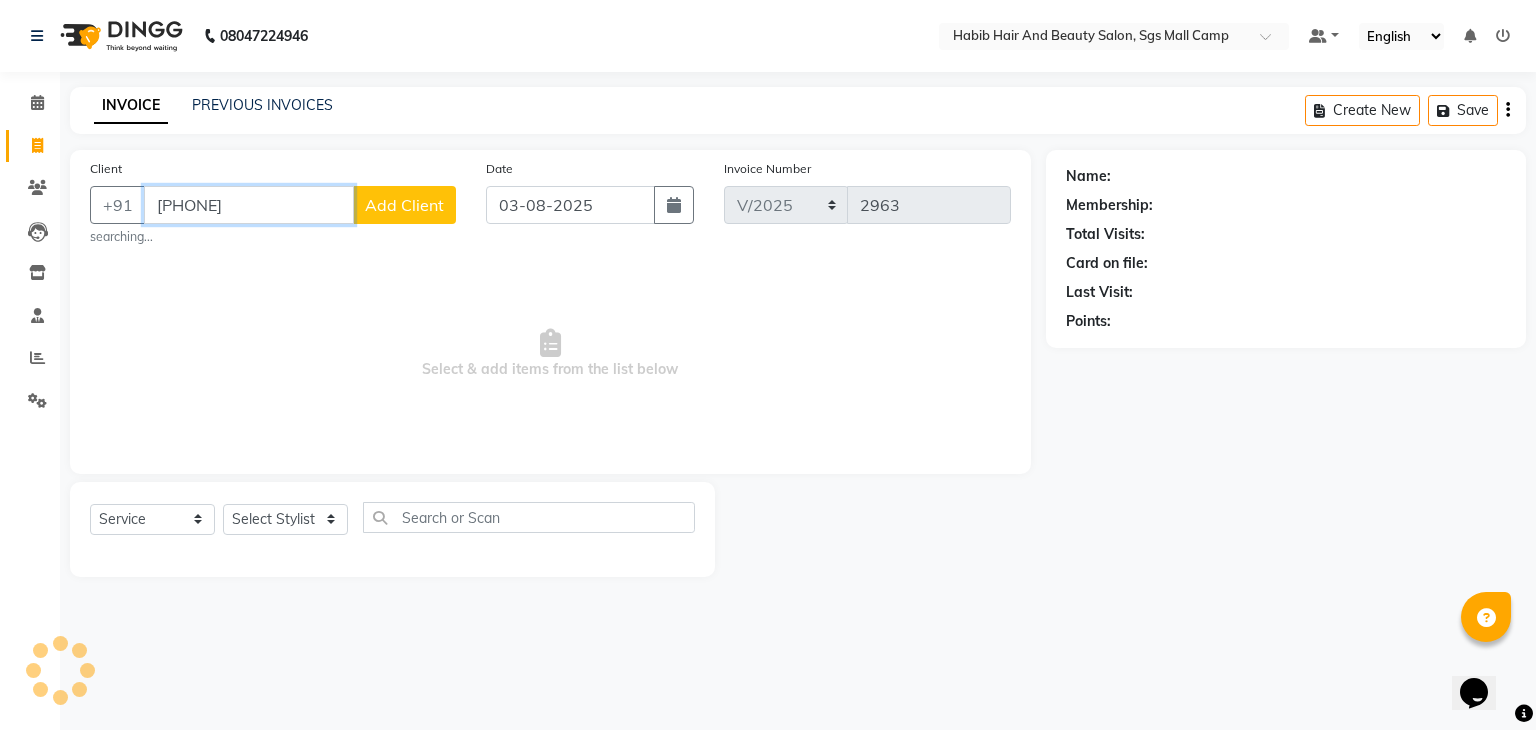 type on "[PHONE]" 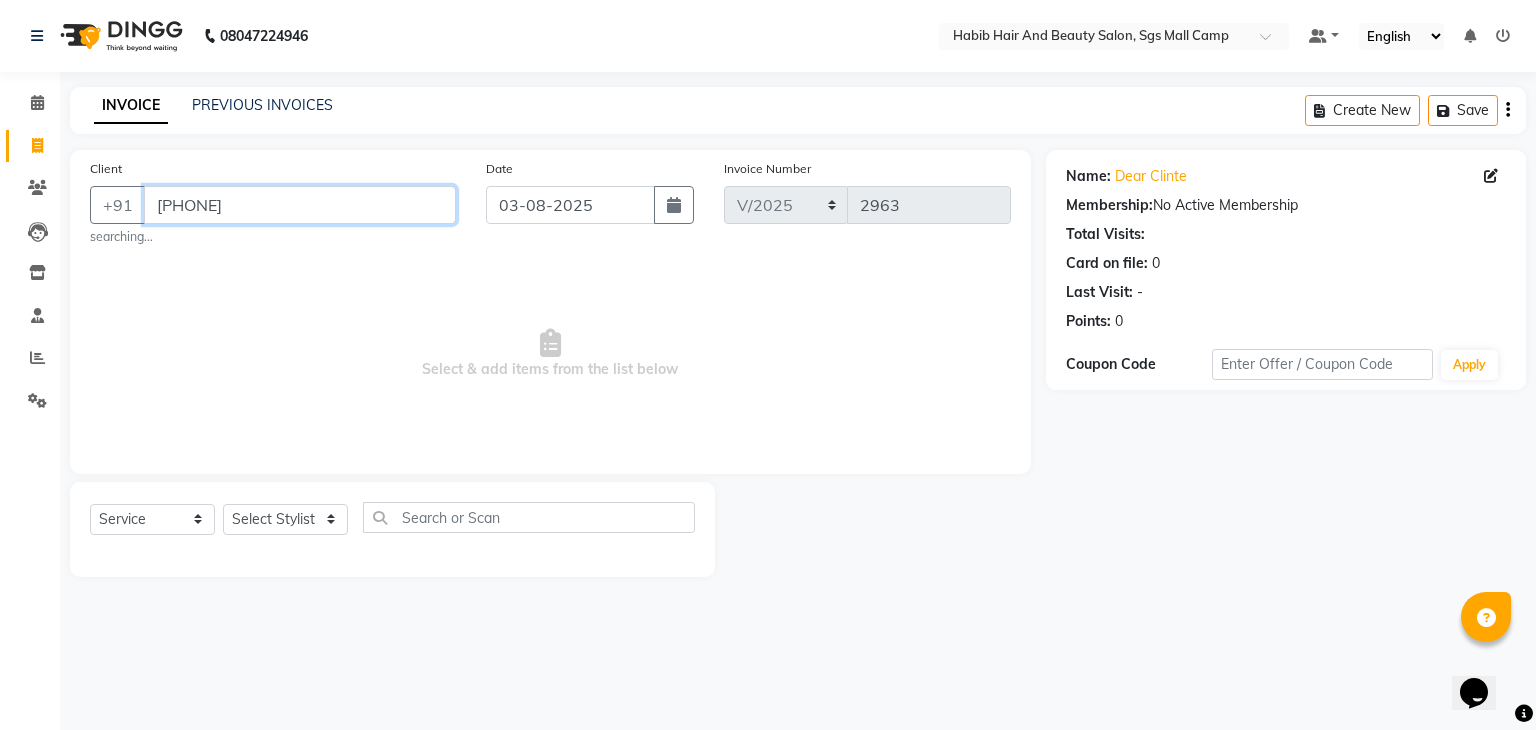 click on "[PHONE]" at bounding box center [300, 205] 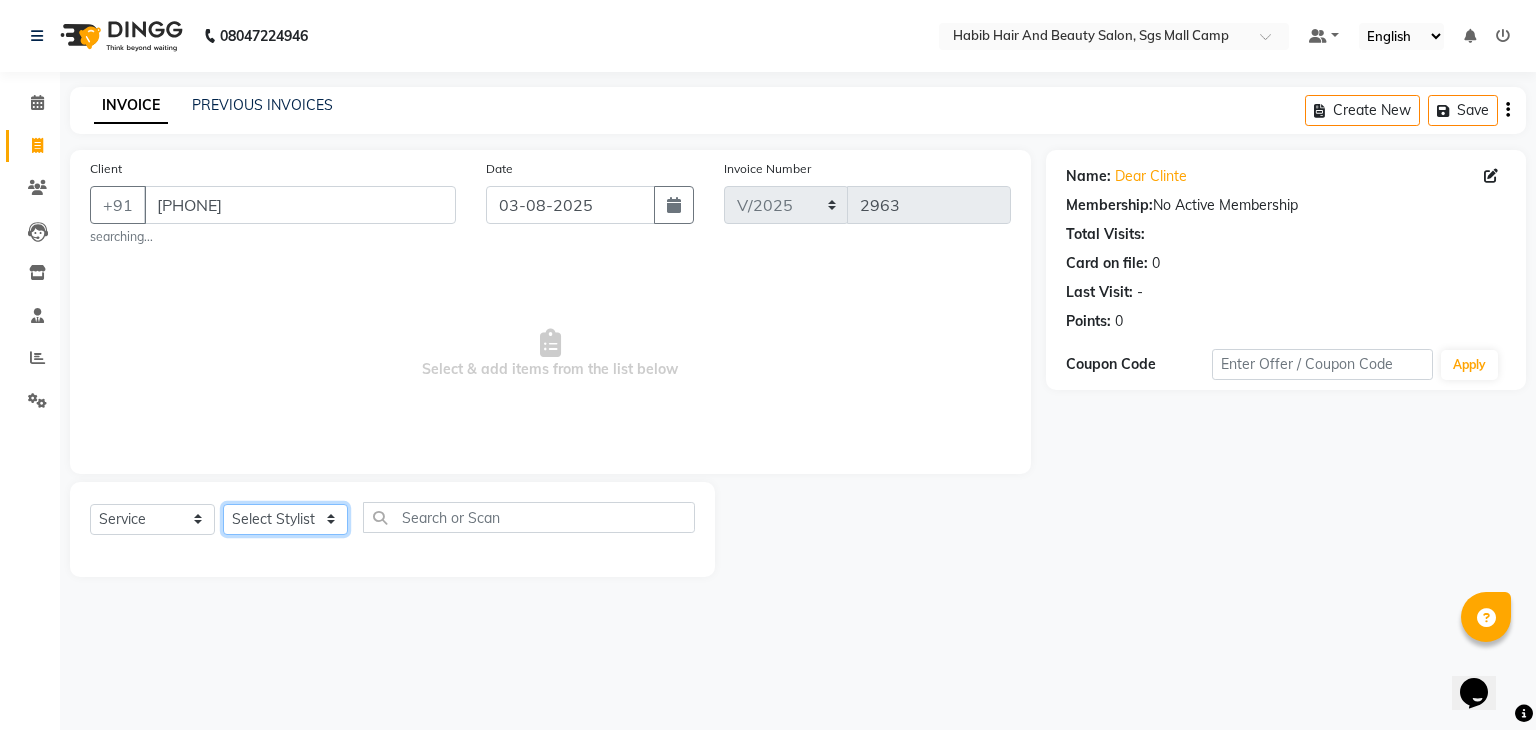 click on "Select Stylist akshay rajguru Avinash  Debojit Manager Micheal  sangeeta shilpa sujal Suraj  swapnil vishakha" 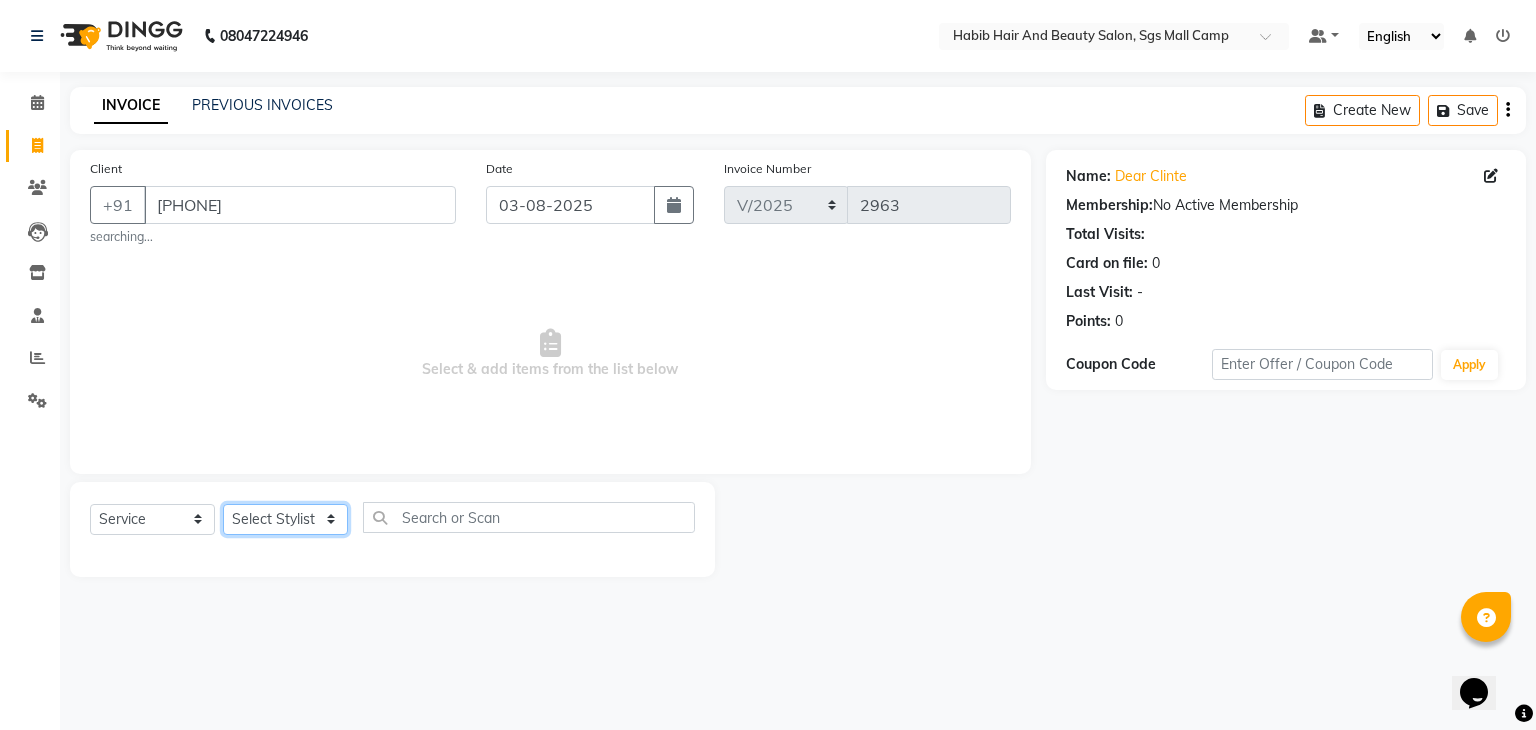 select on "[PHONE]" 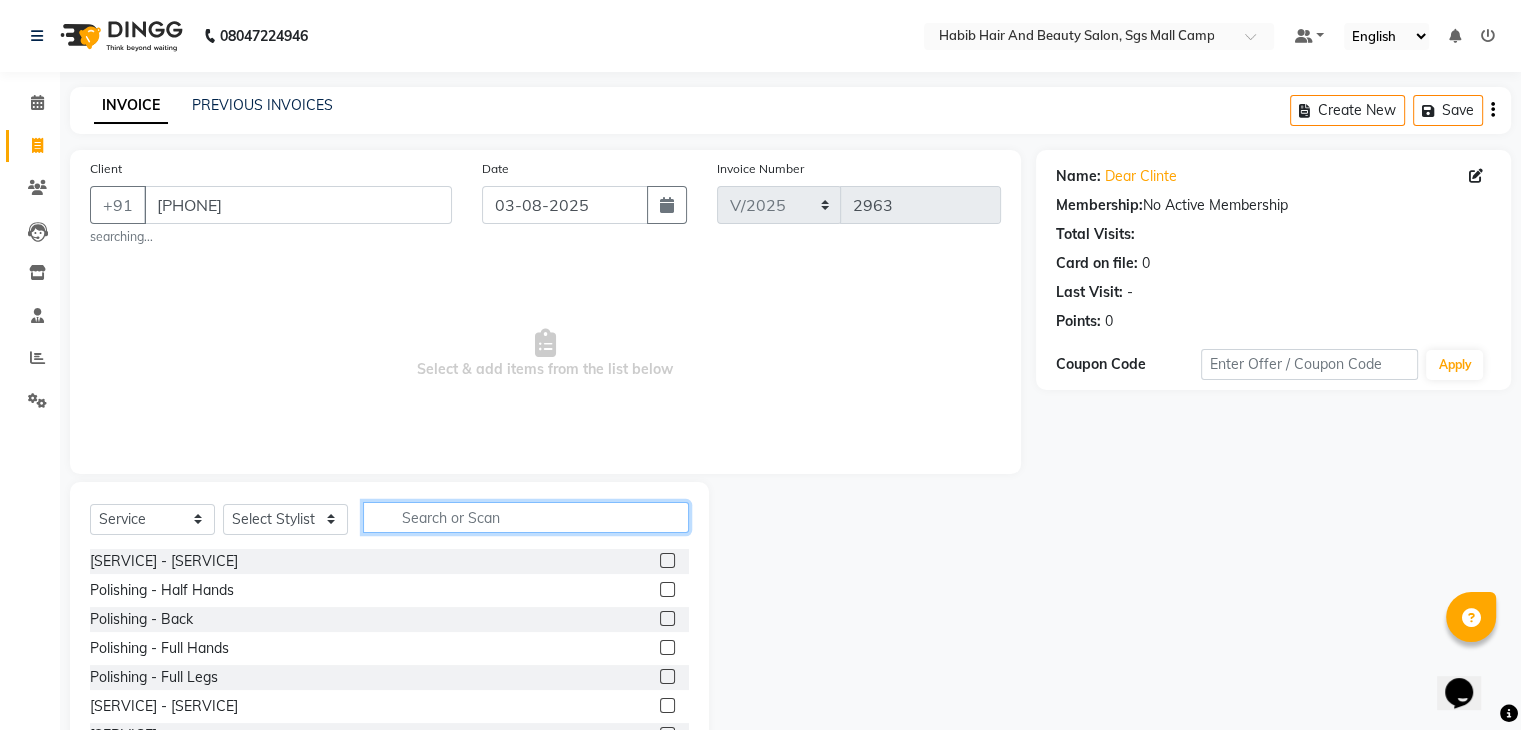 click 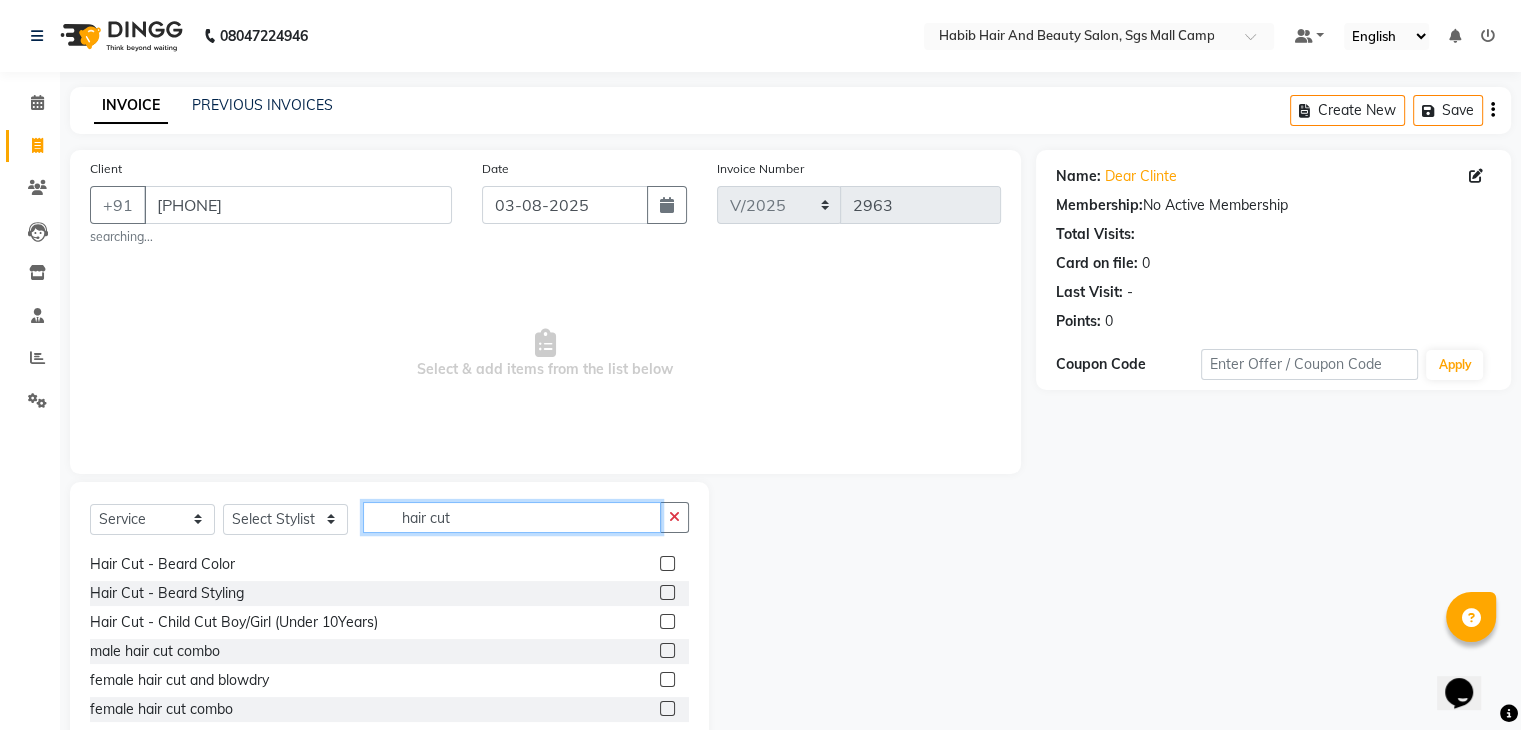 scroll, scrollTop: 232, scrollLeft: 0, axis: vertical 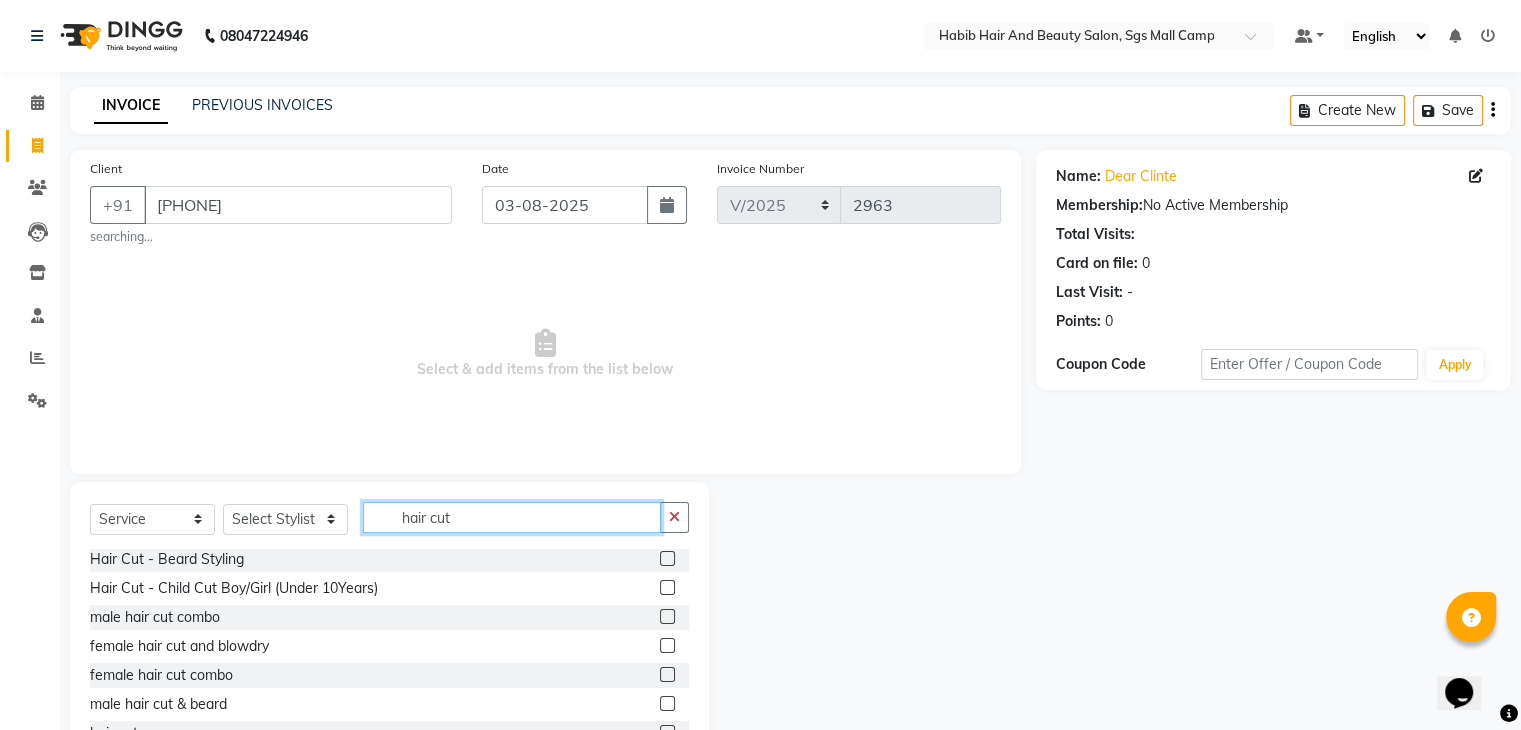 type on "hair cut" 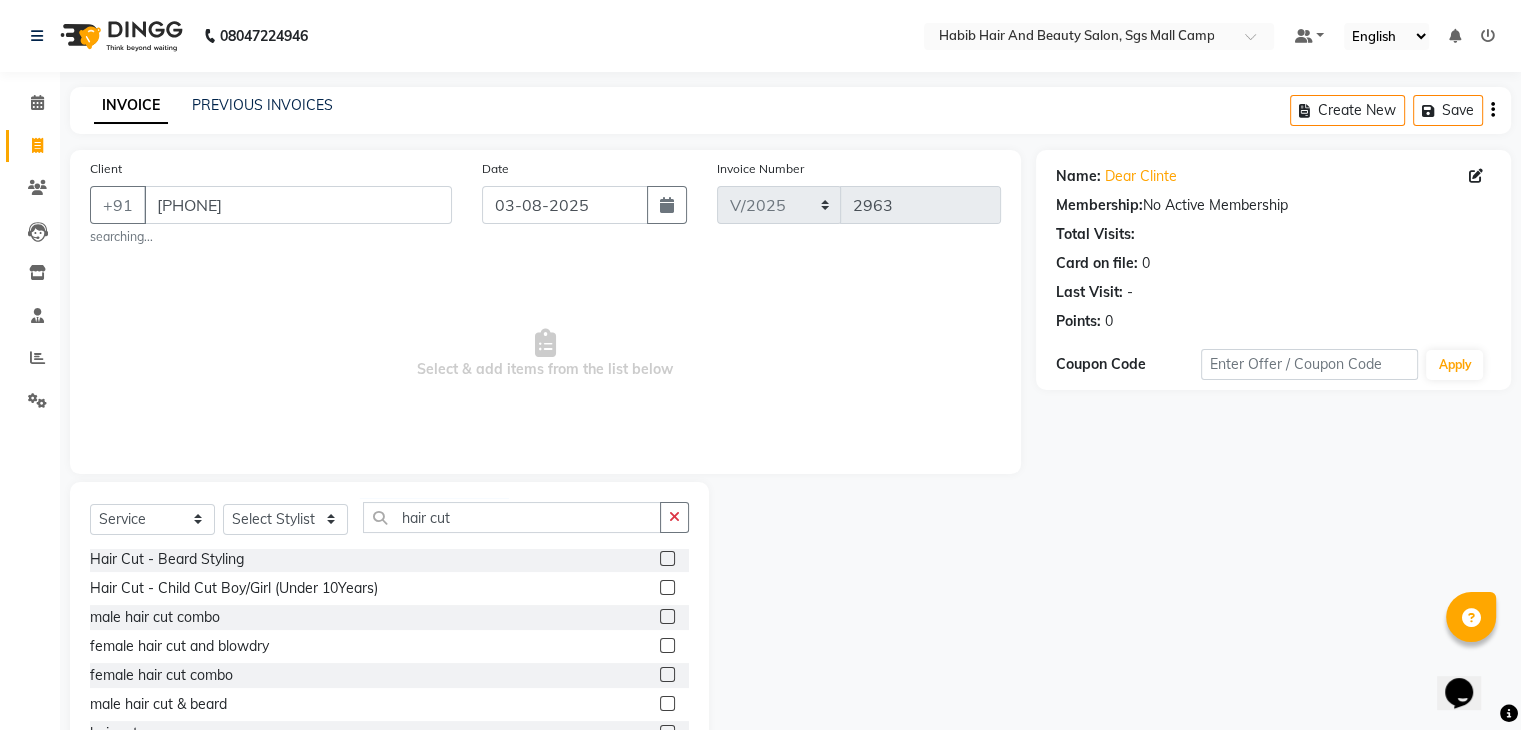 click on "Select  Service  Product  Membership  Package Voucher Prepaid Gift Card  Select Stylist [FIRST] [LAST] Avinash  Debojit Manager Micheal  sangeeta shilpa sujal Suraj  swapnil vishakha hair cut long hair wash cut bldry  haircut bd oily wash  Hair Cut - Male Haircut  Hair Cut - Female Haircut  Hair Cut - Fringe Haircut  Hair Cut - Beard Trim  Hair Cut - Shaving  Hair Cut - Beard Color  Hair Cut - Beard Styling  Hair Cut - Child Cut Boy/Girl (Under 10Years)  male hair cut combo  female hair cut and blowdry  female hair cut combo  male hair cut & beard  hair cut" 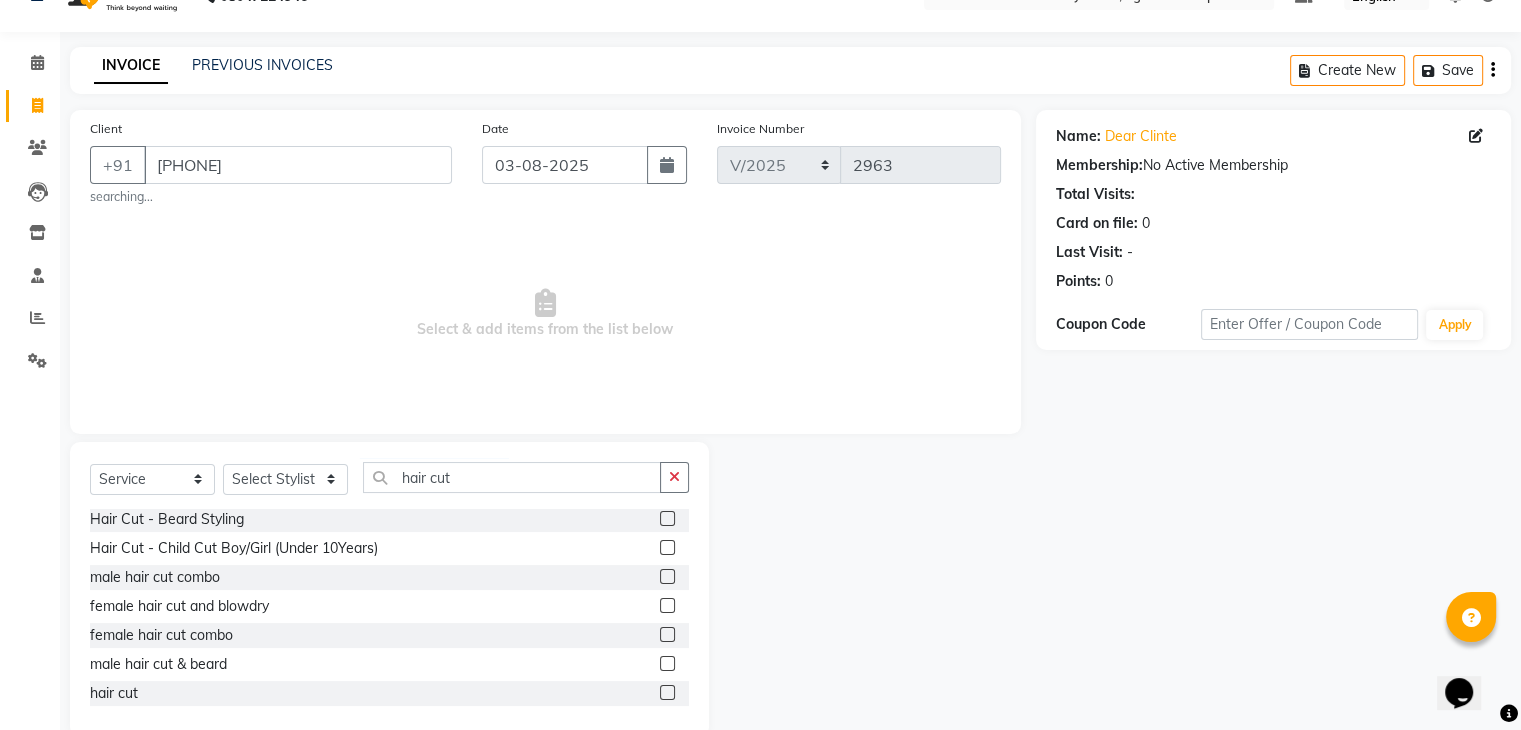 scroll, scrollTop: 78, scrollLeft: 0, axis: vertical 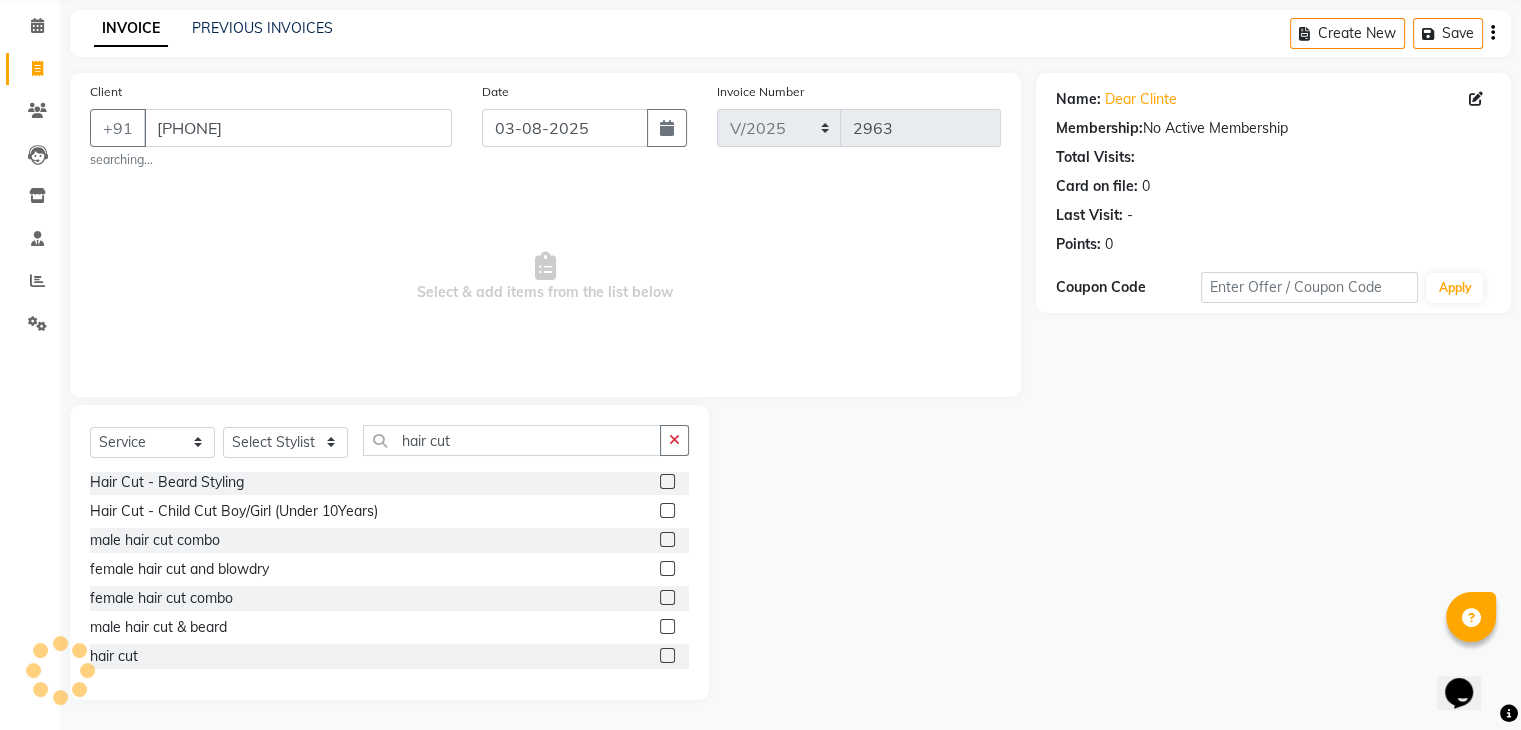 click 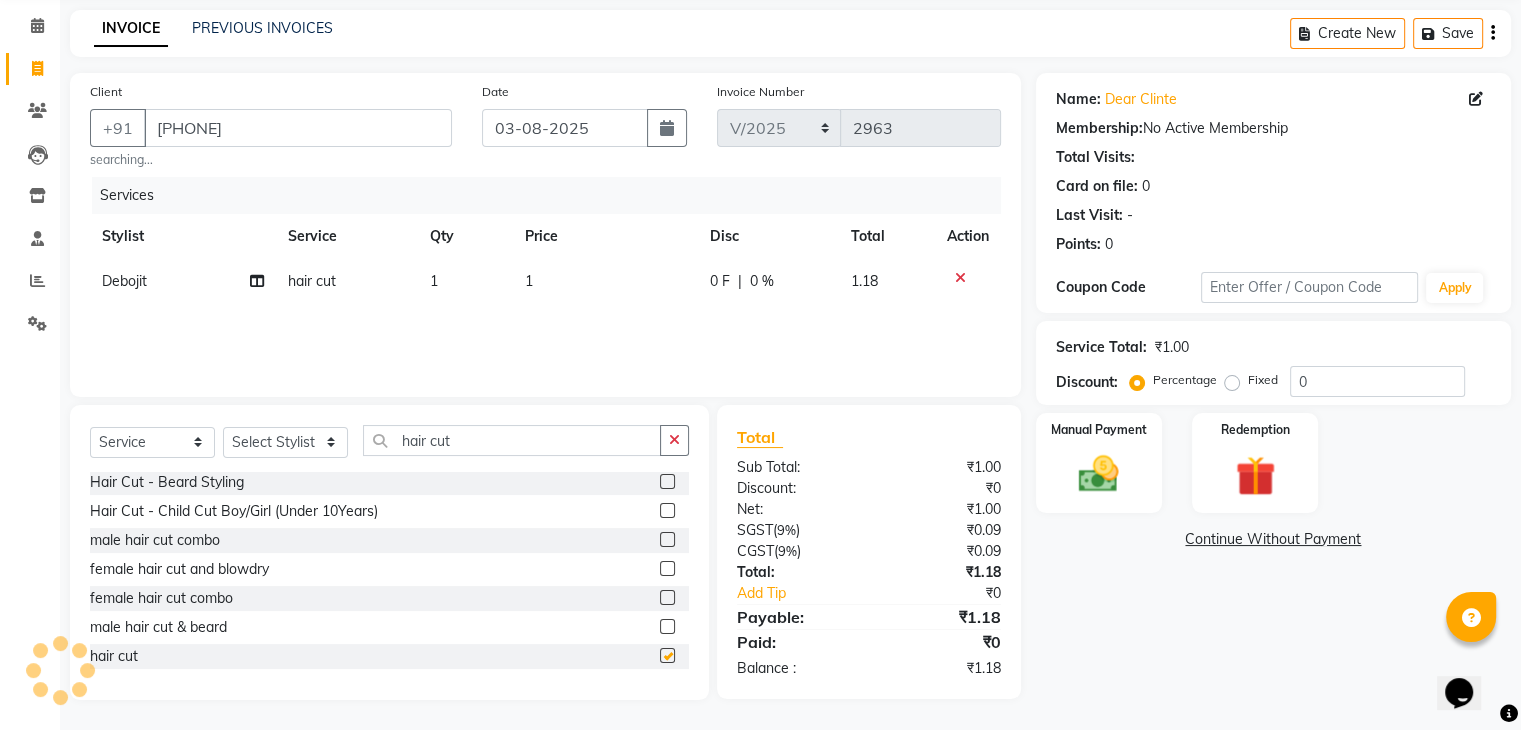 checkbox on "false" 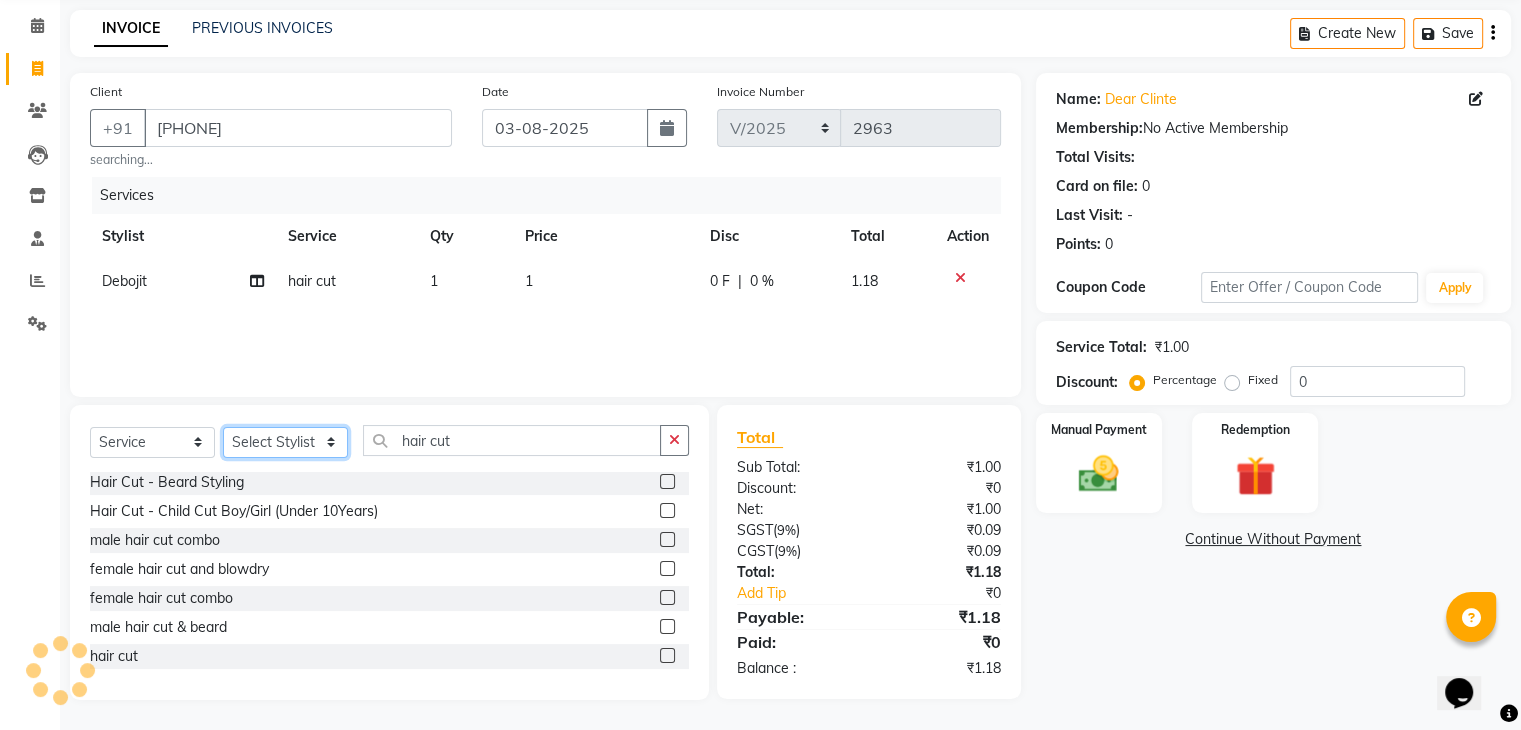 click on "Select Stylist akshay rajguru Avinash  Debojit Manager Micheal  sangeeta shilpa sujal Suraj  swapnil vishakha" 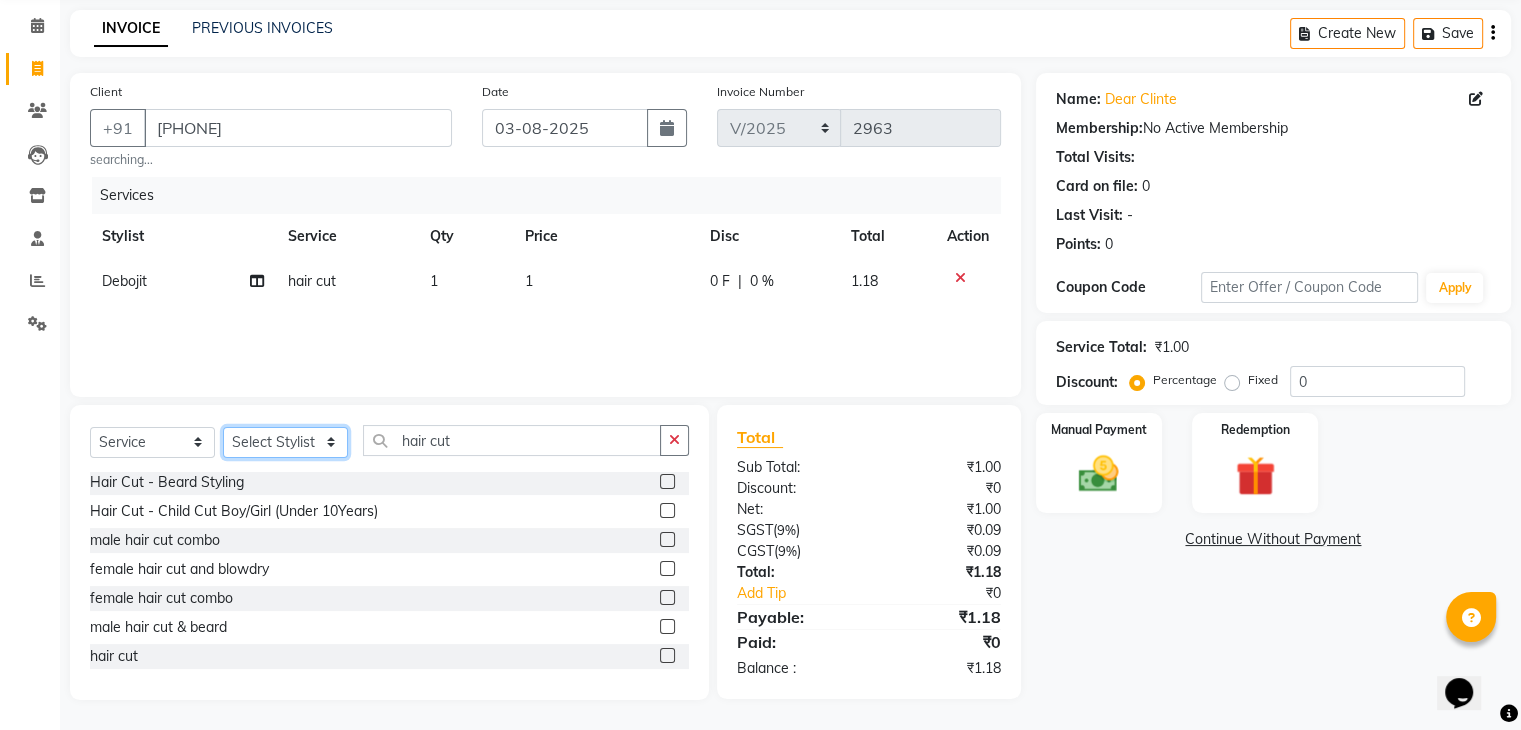 select on "81161" 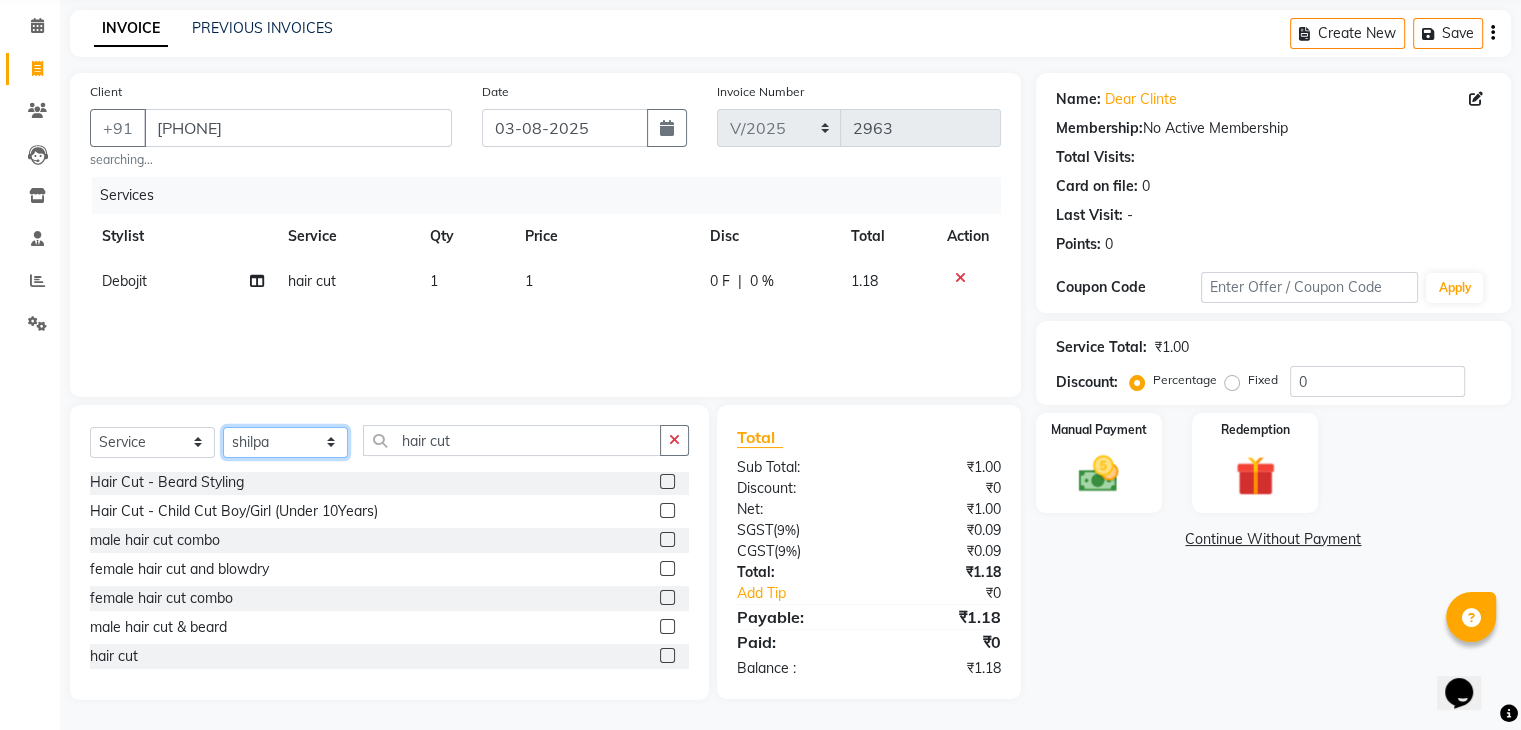 click on "Select Stylist akshay rajguru Avinash  Debojit Manager Micheal  sangeeta shilpa sujal Suraj  swapnil vishakha" 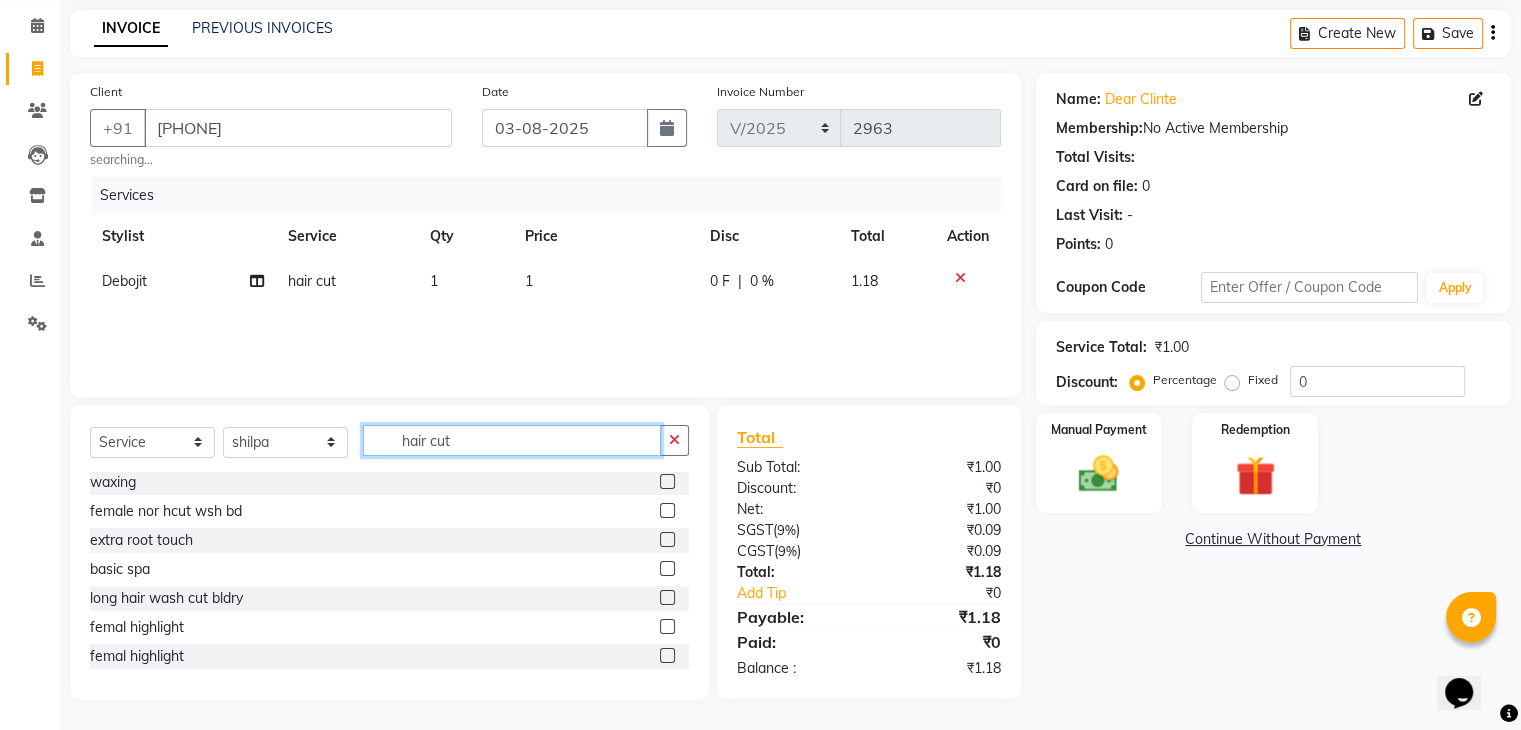 click on "hair cut" 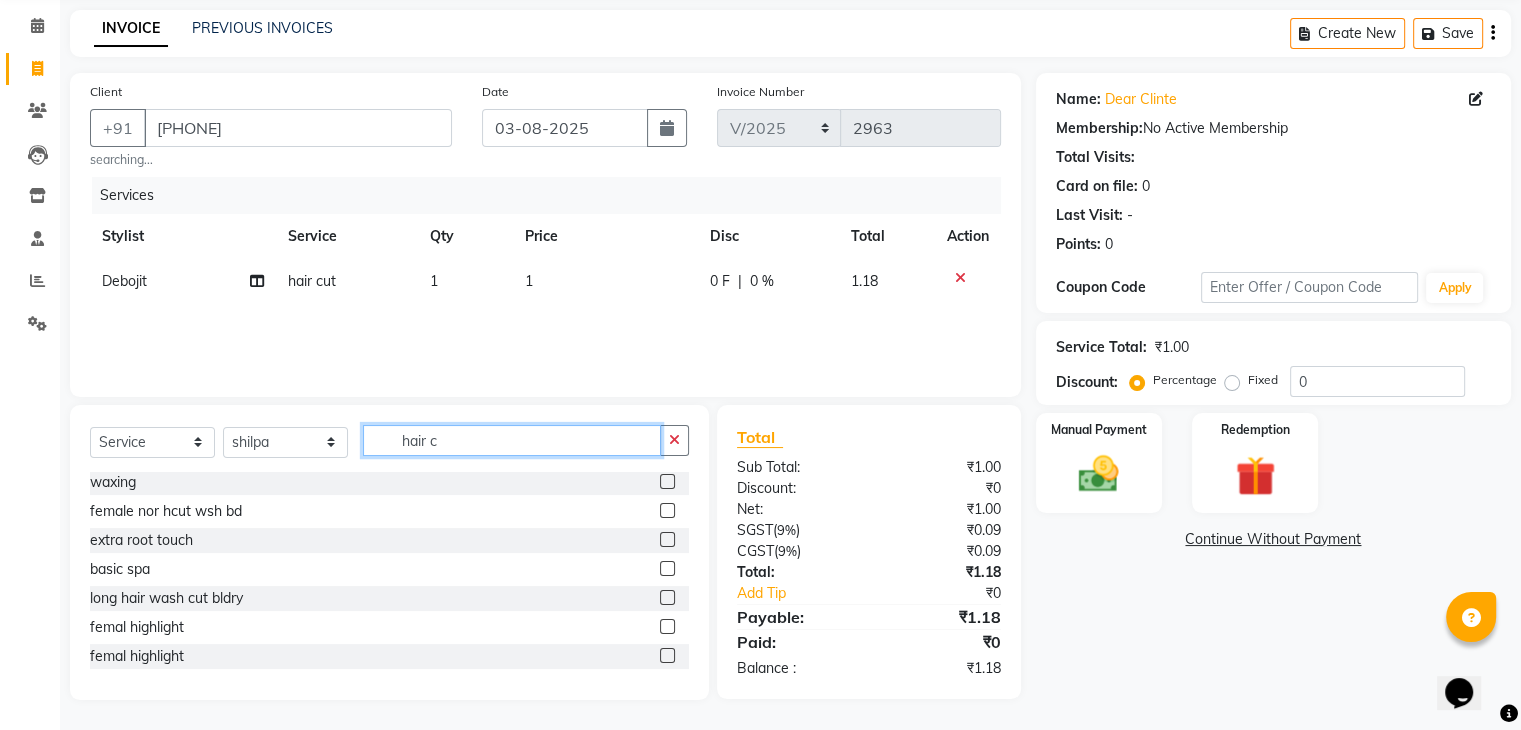 scroll, scrollTop: 0, scrollLeft: 0, axis: both 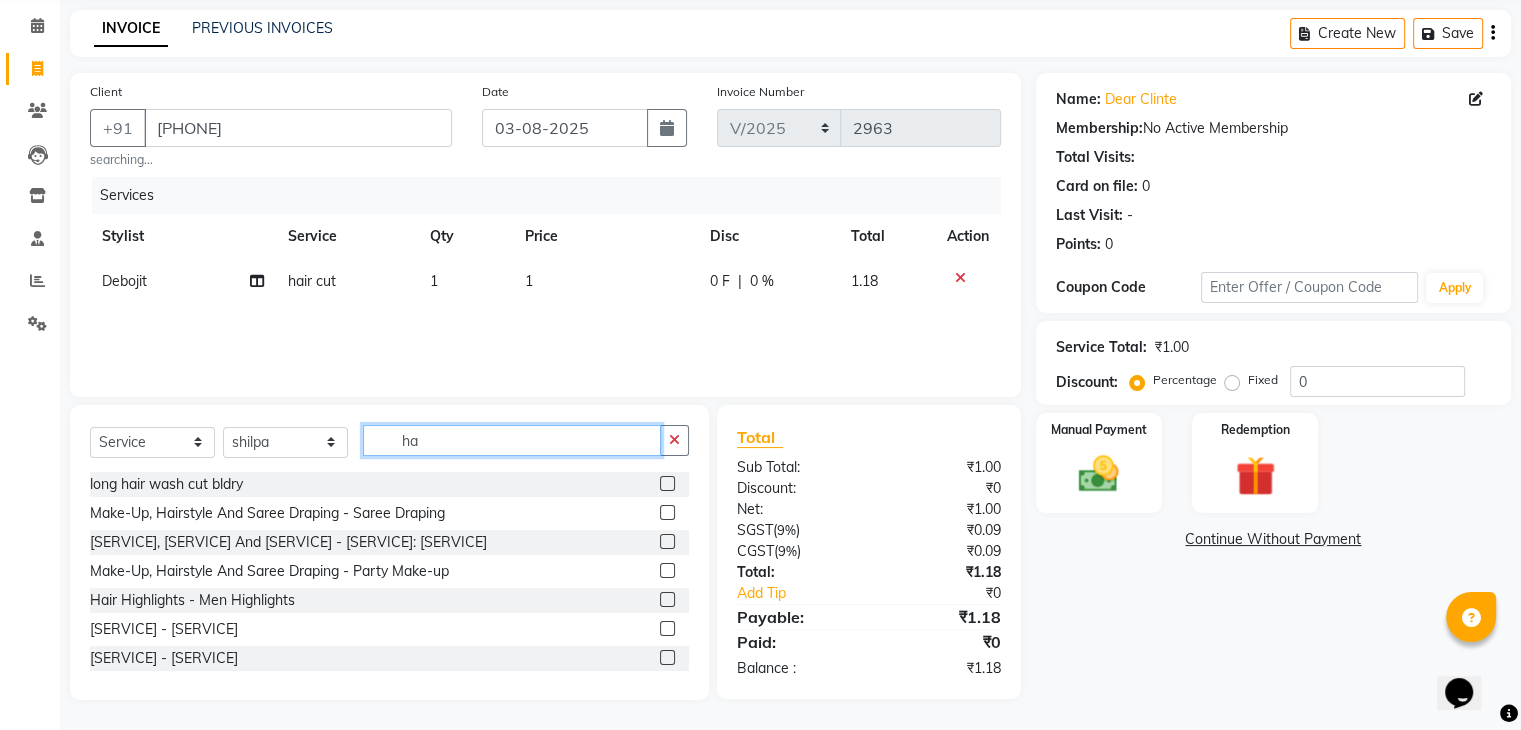 type on "h" 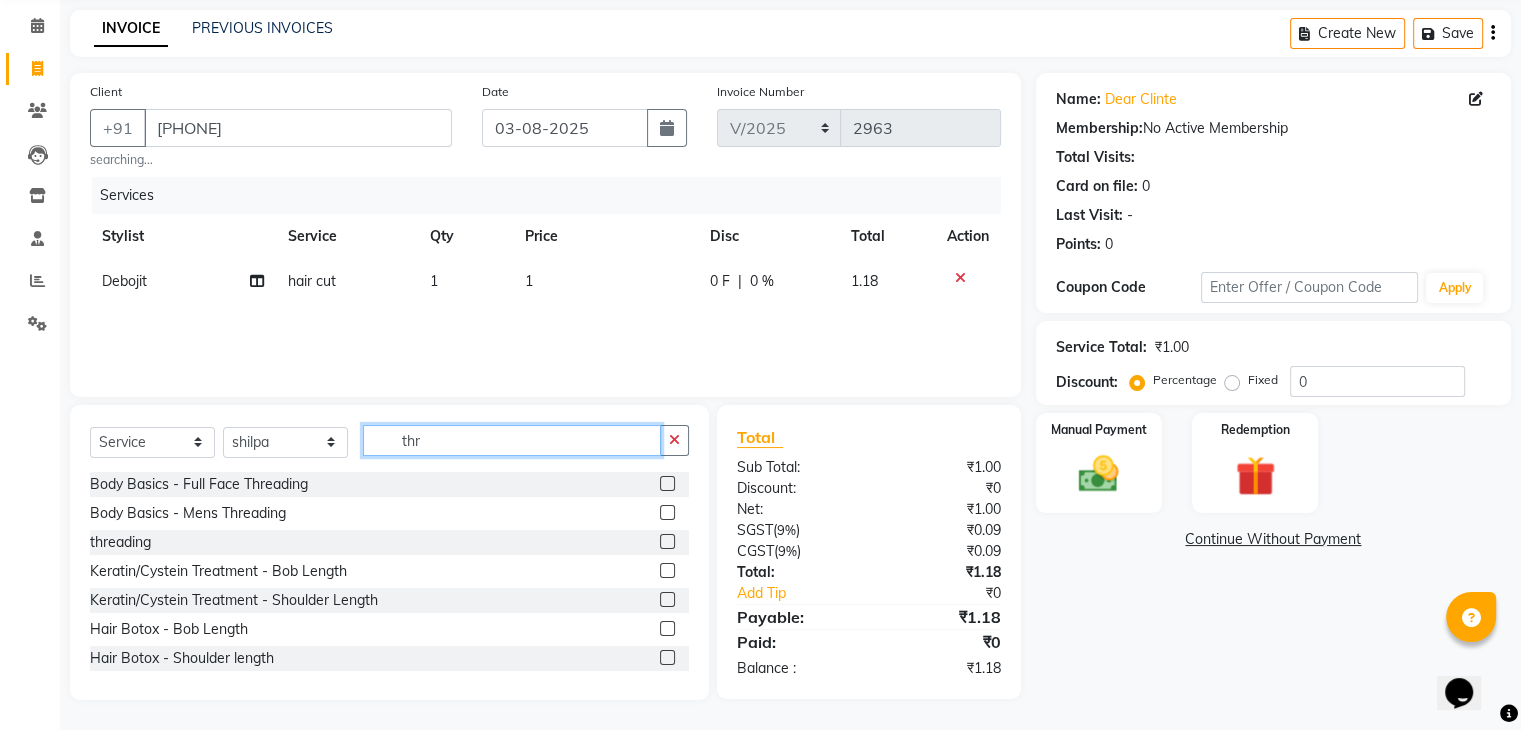 scroll, scrollTop: 77, scrollLeft: 0, axis: vertical 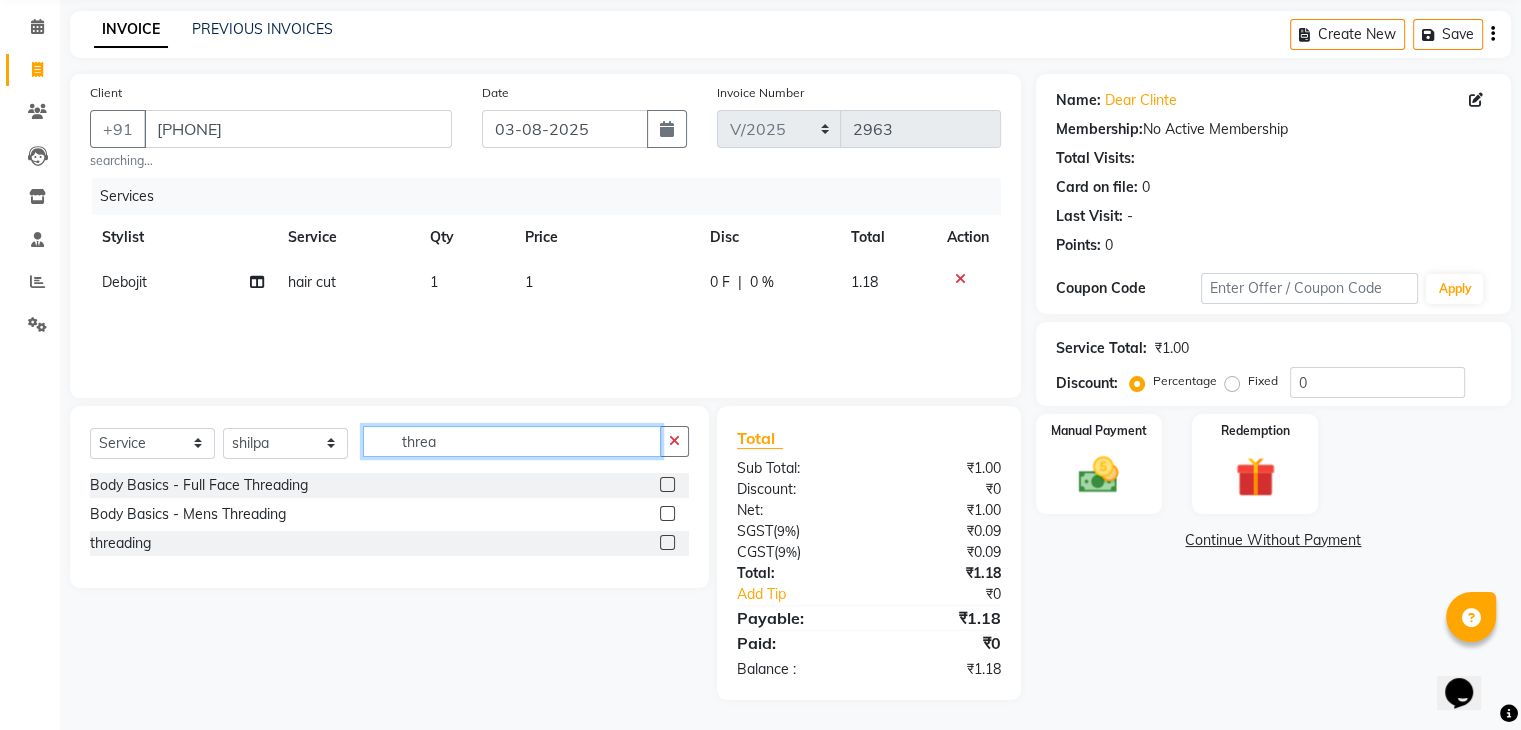 type on "threa" 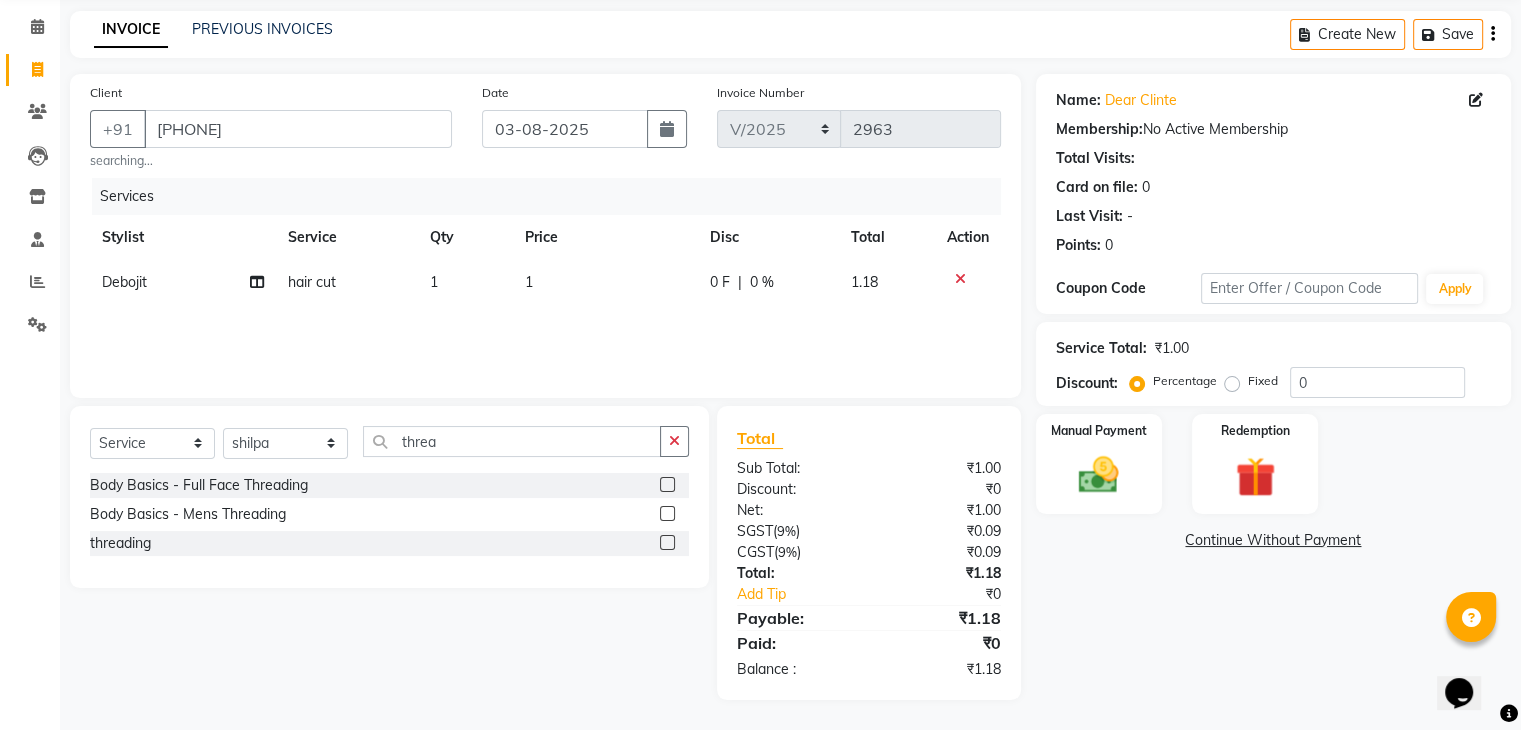 click 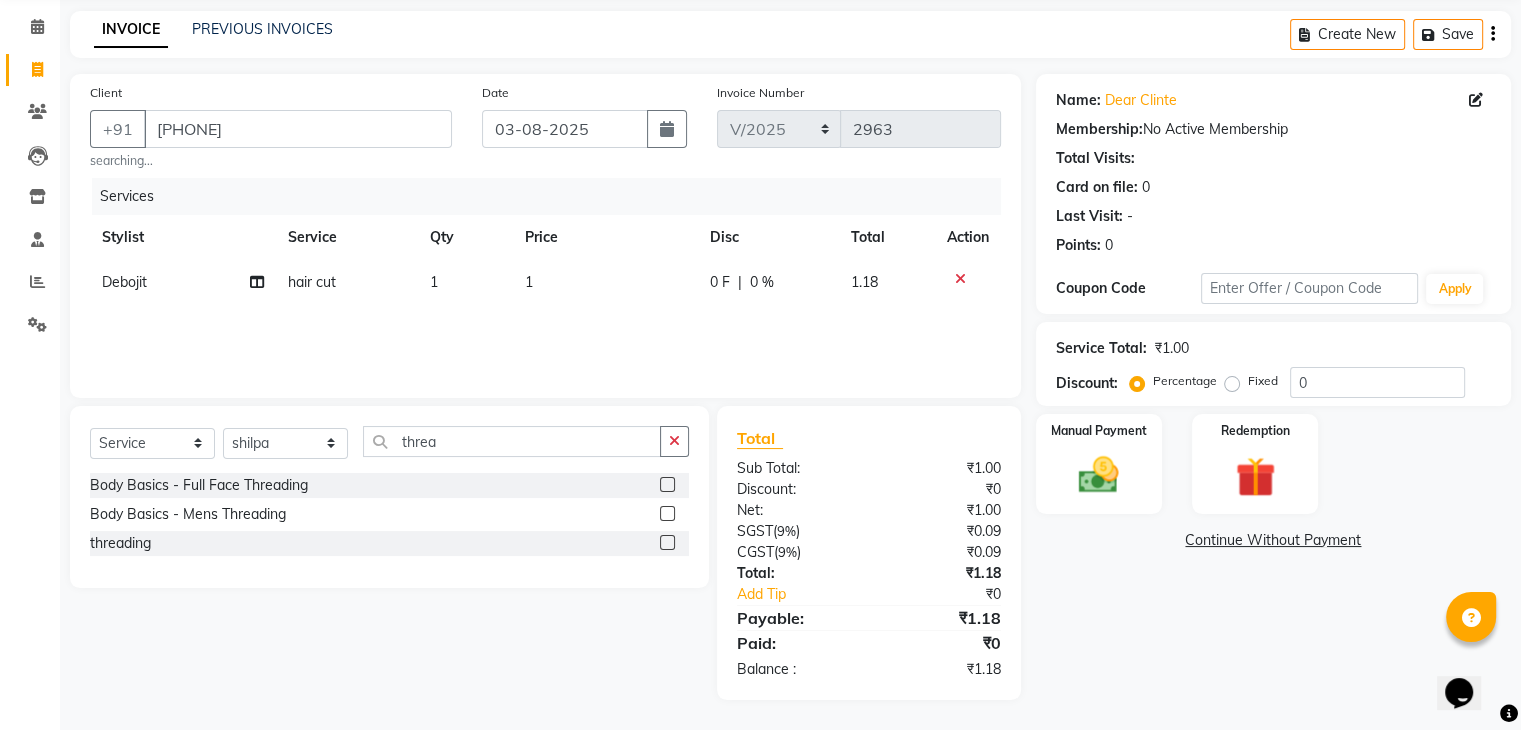 click at bounding box center (666, 543) 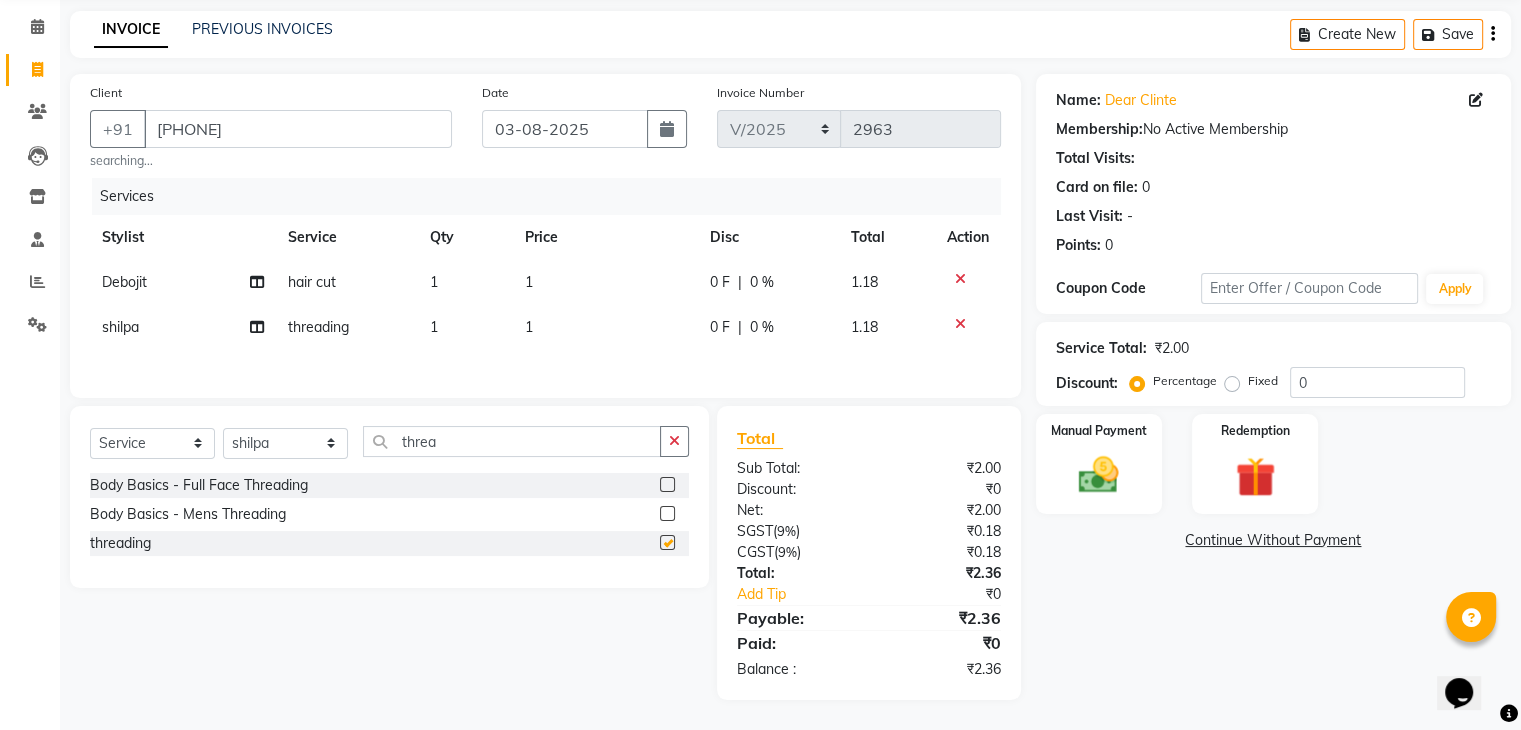 checkbox on "false" 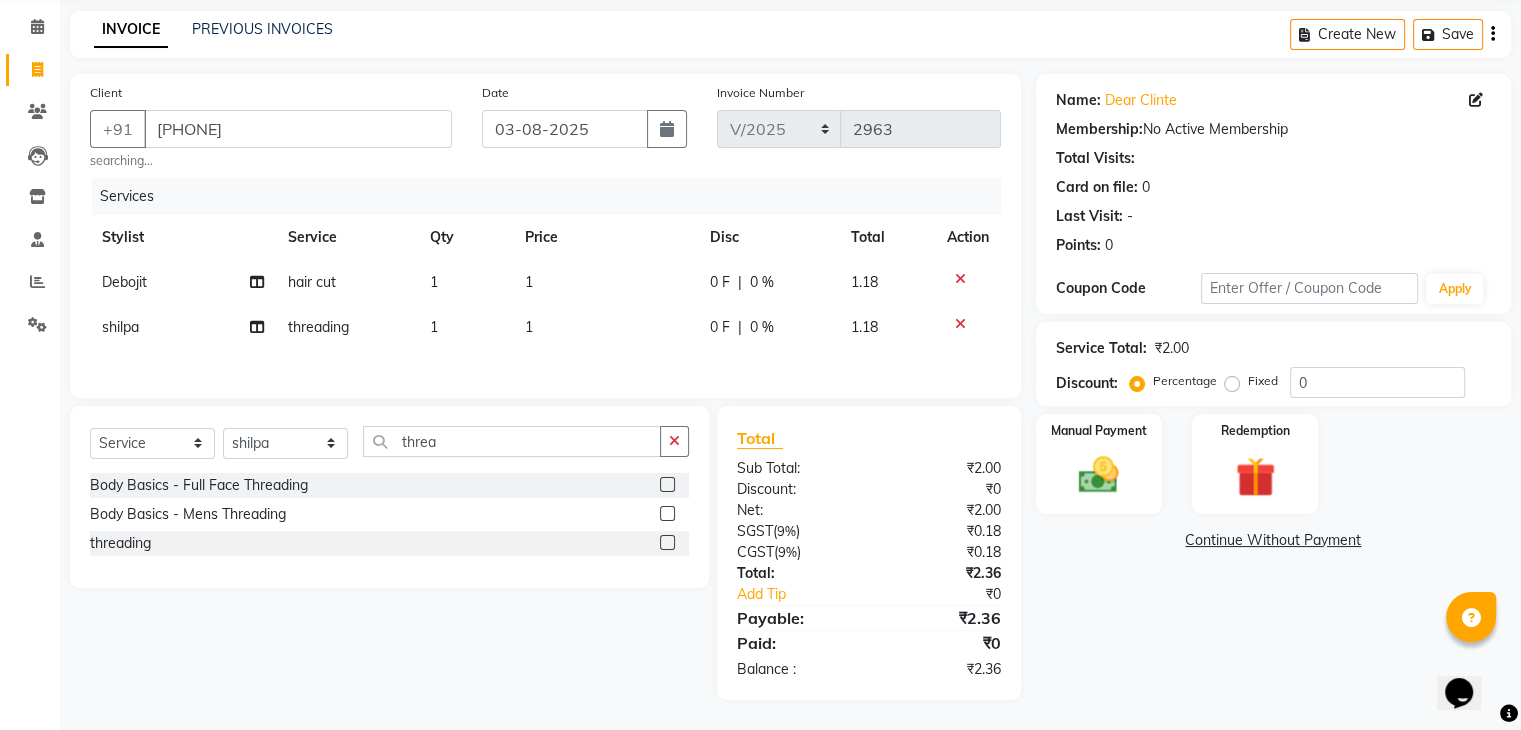 click on "1" 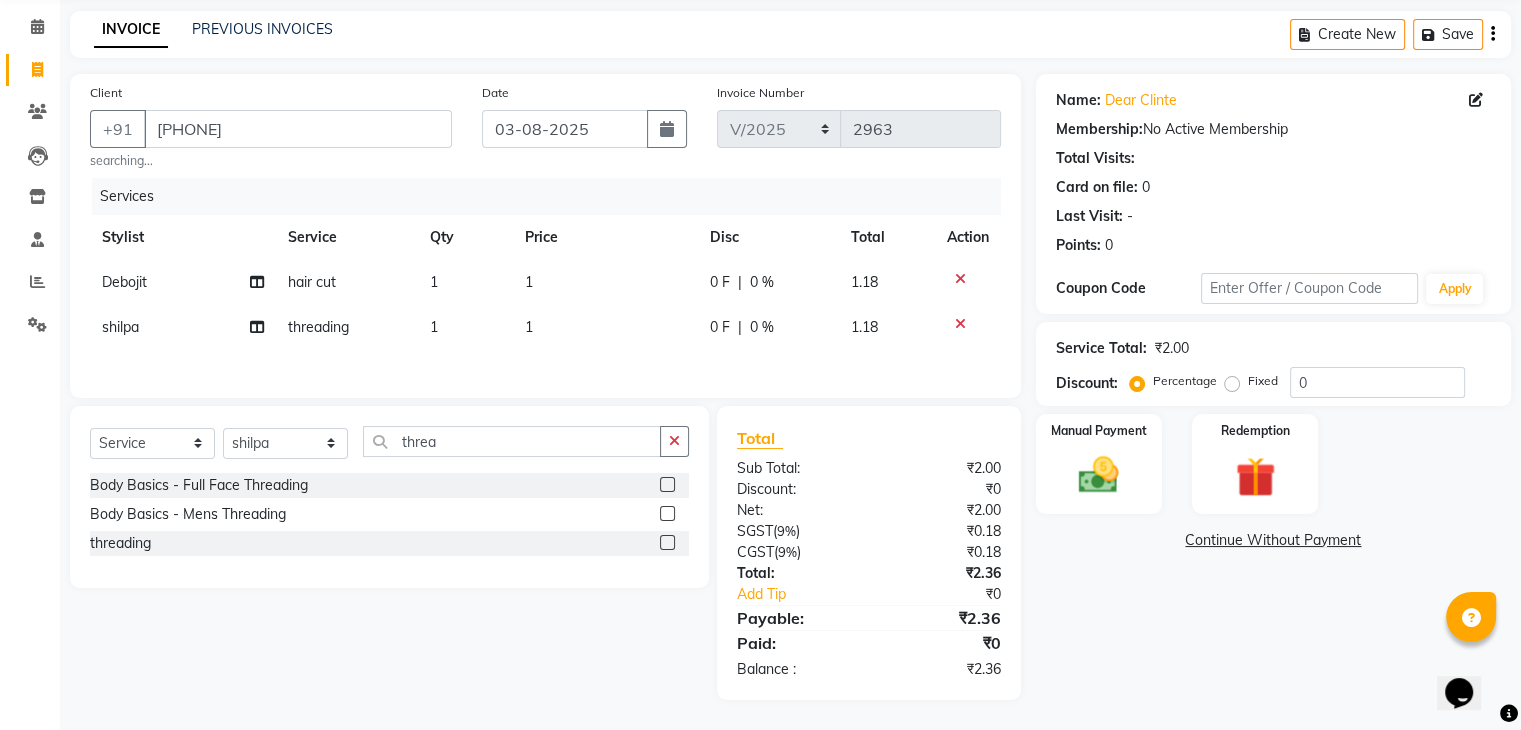 select on "[PHONE]" 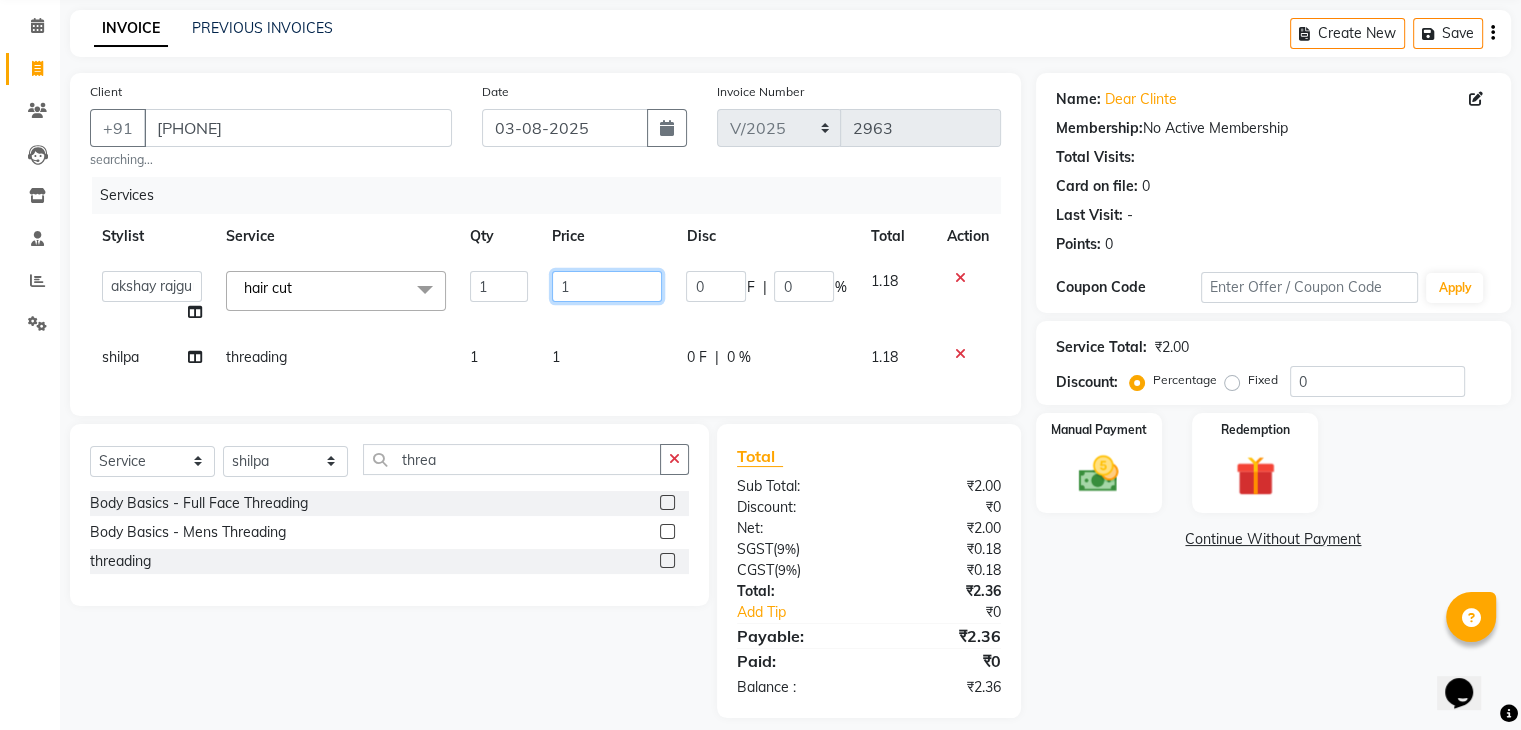 click on "1" 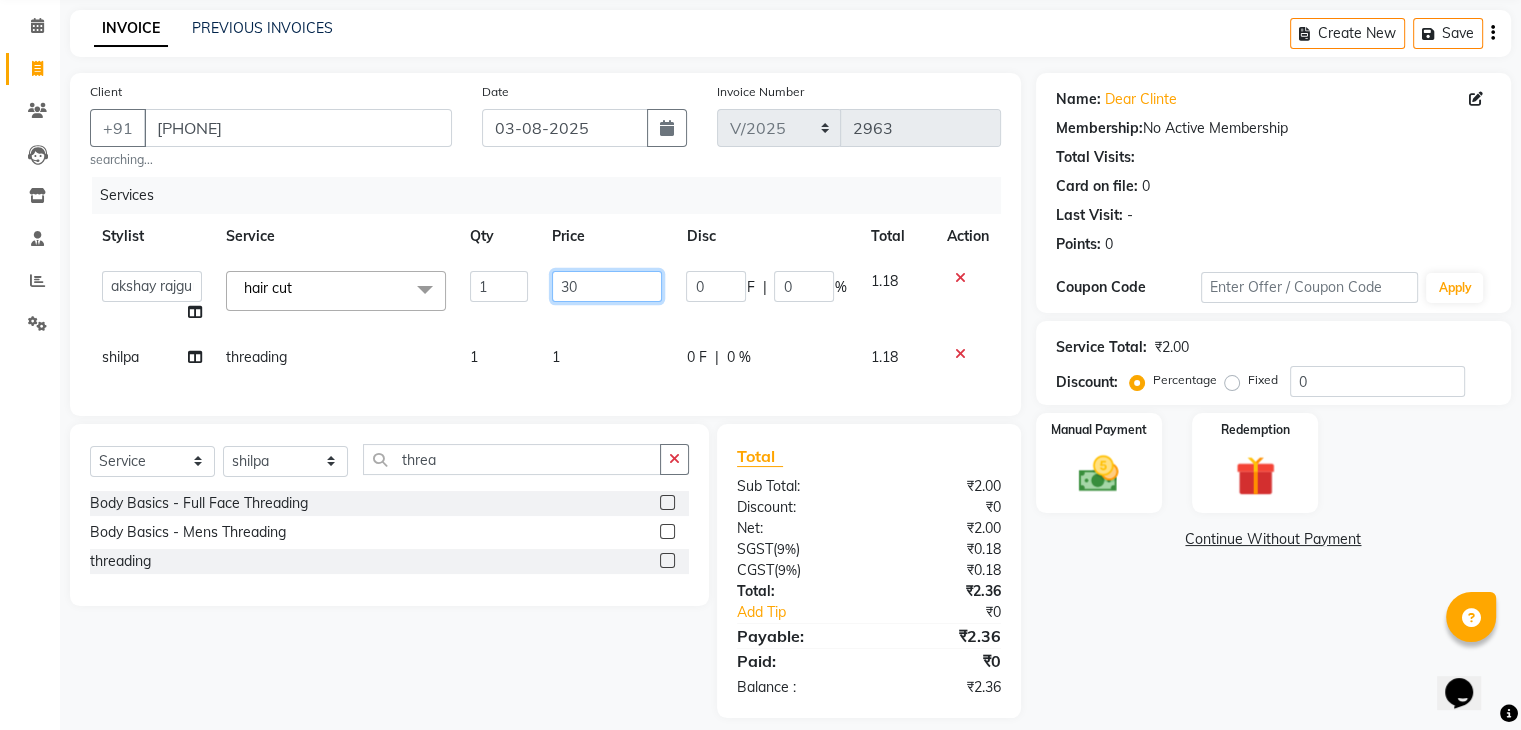 type on "300" 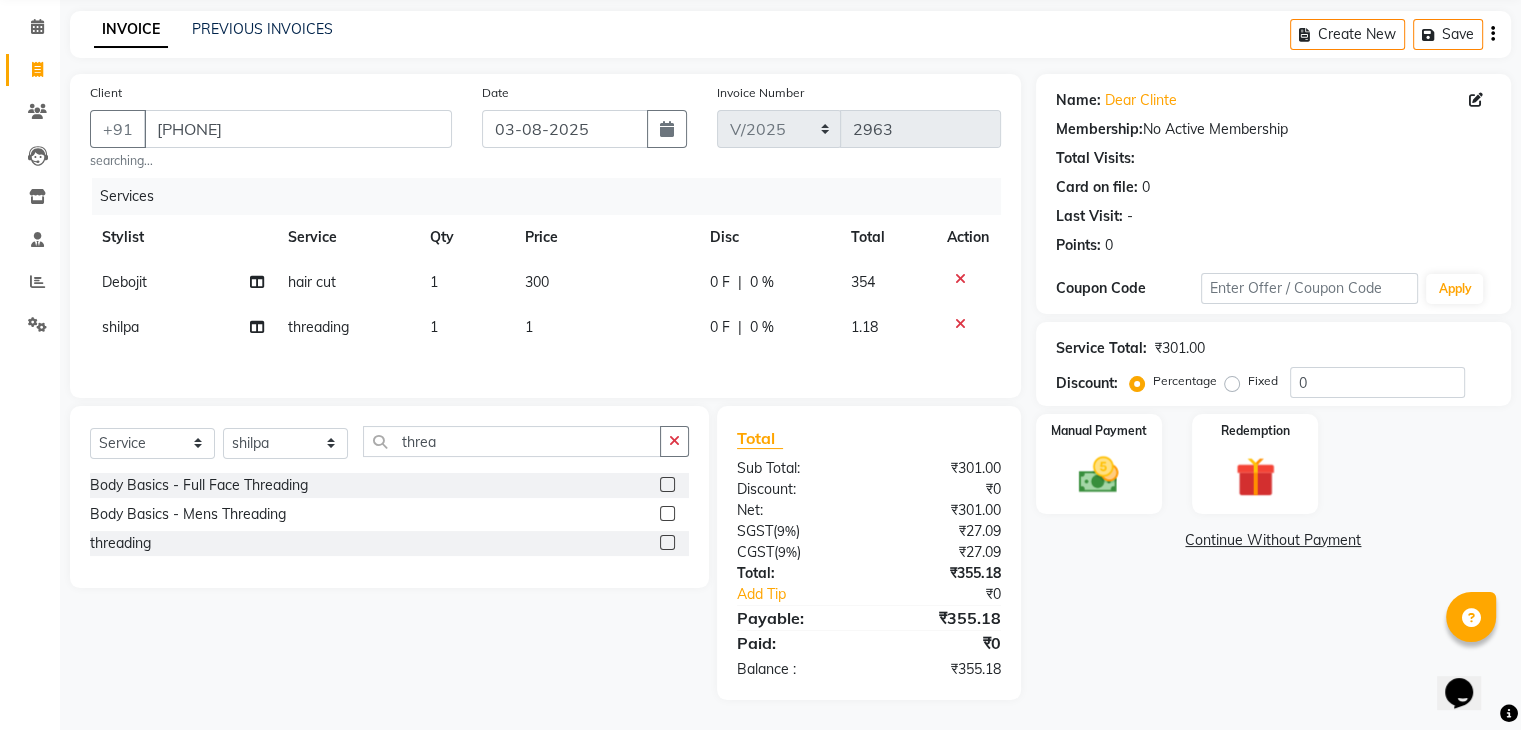 click on "Services Stylist Service Qty Price Disc Total Action Debojit hair cut 1 300 0 F | 0 % 354 shilpa threading 1 1 0 F | 0 % 1.18" 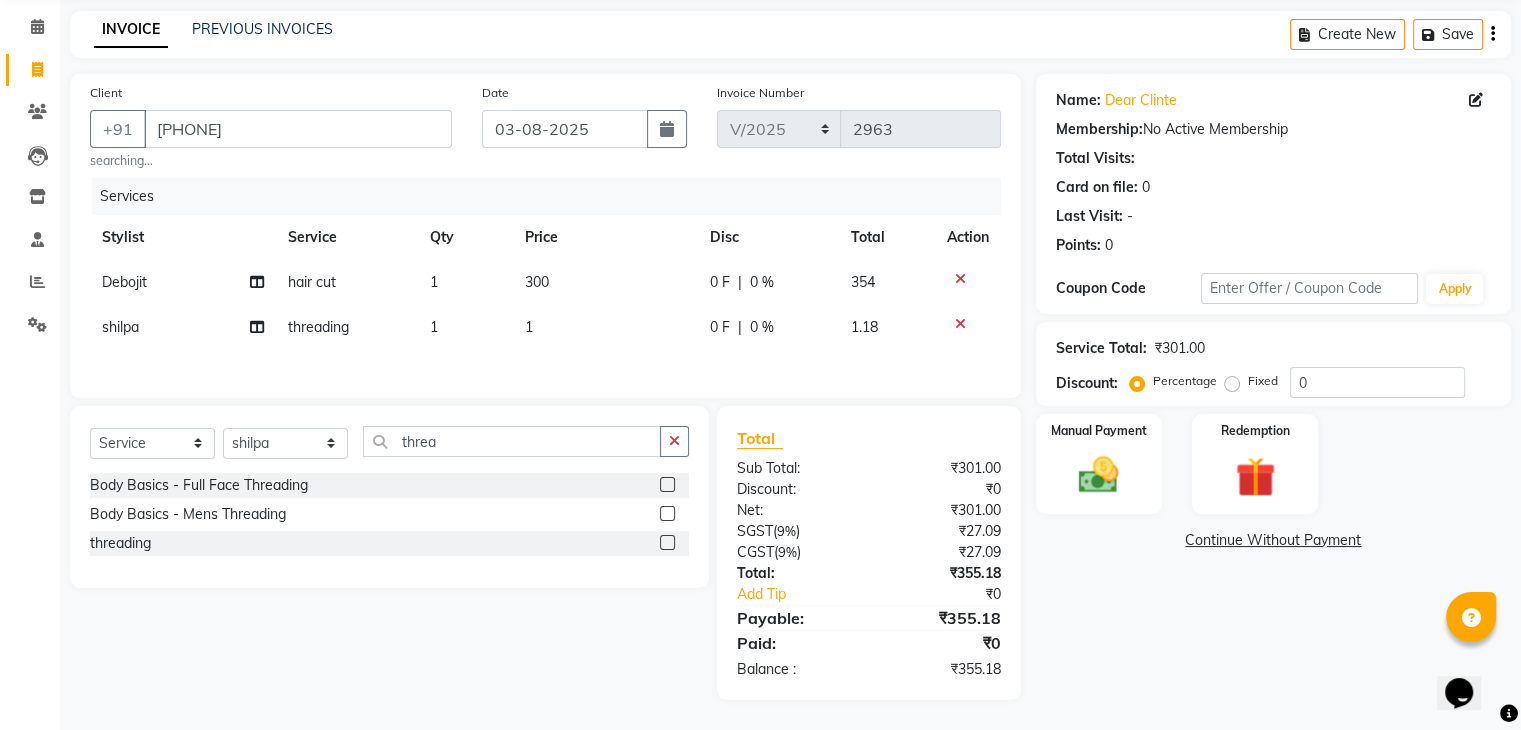 select on "81161" 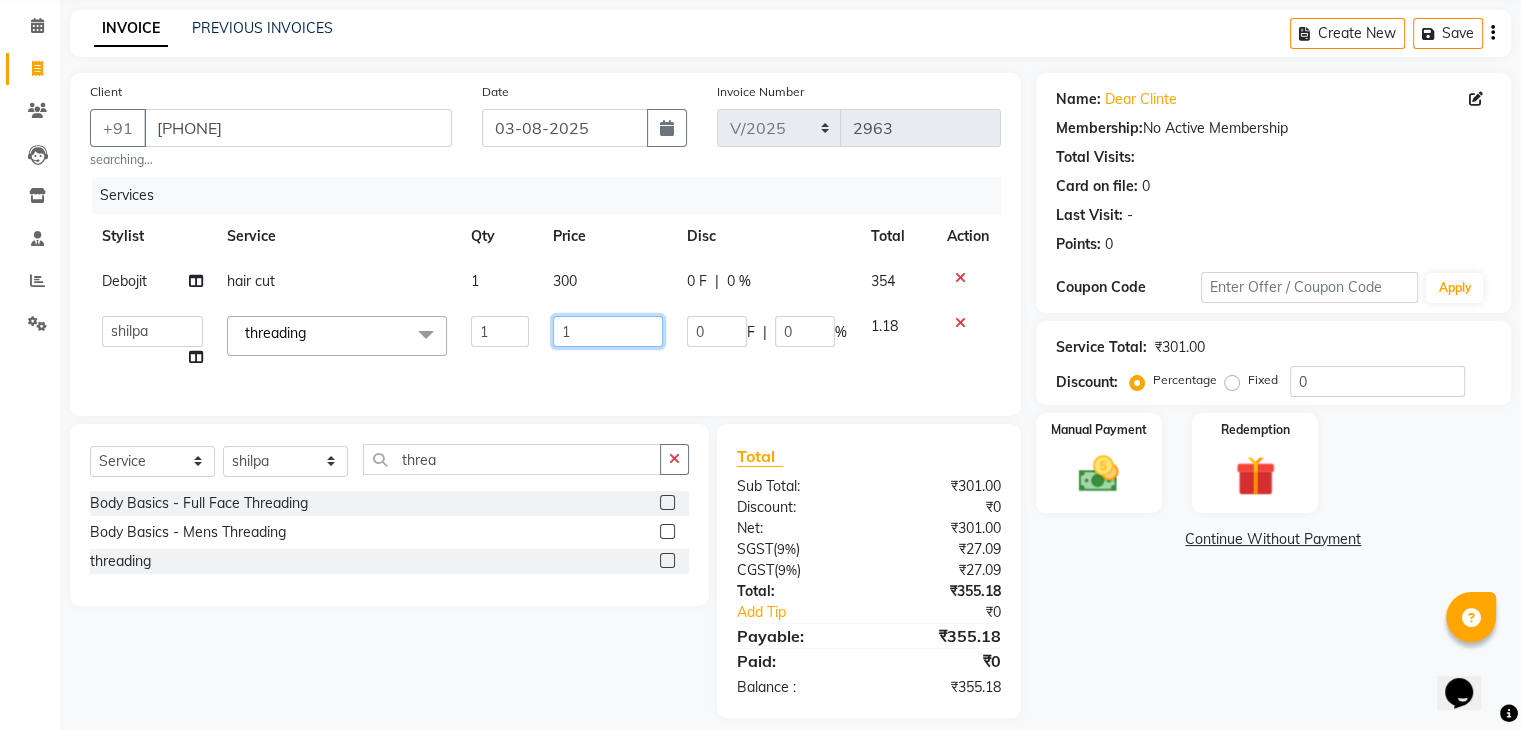 click on "1" 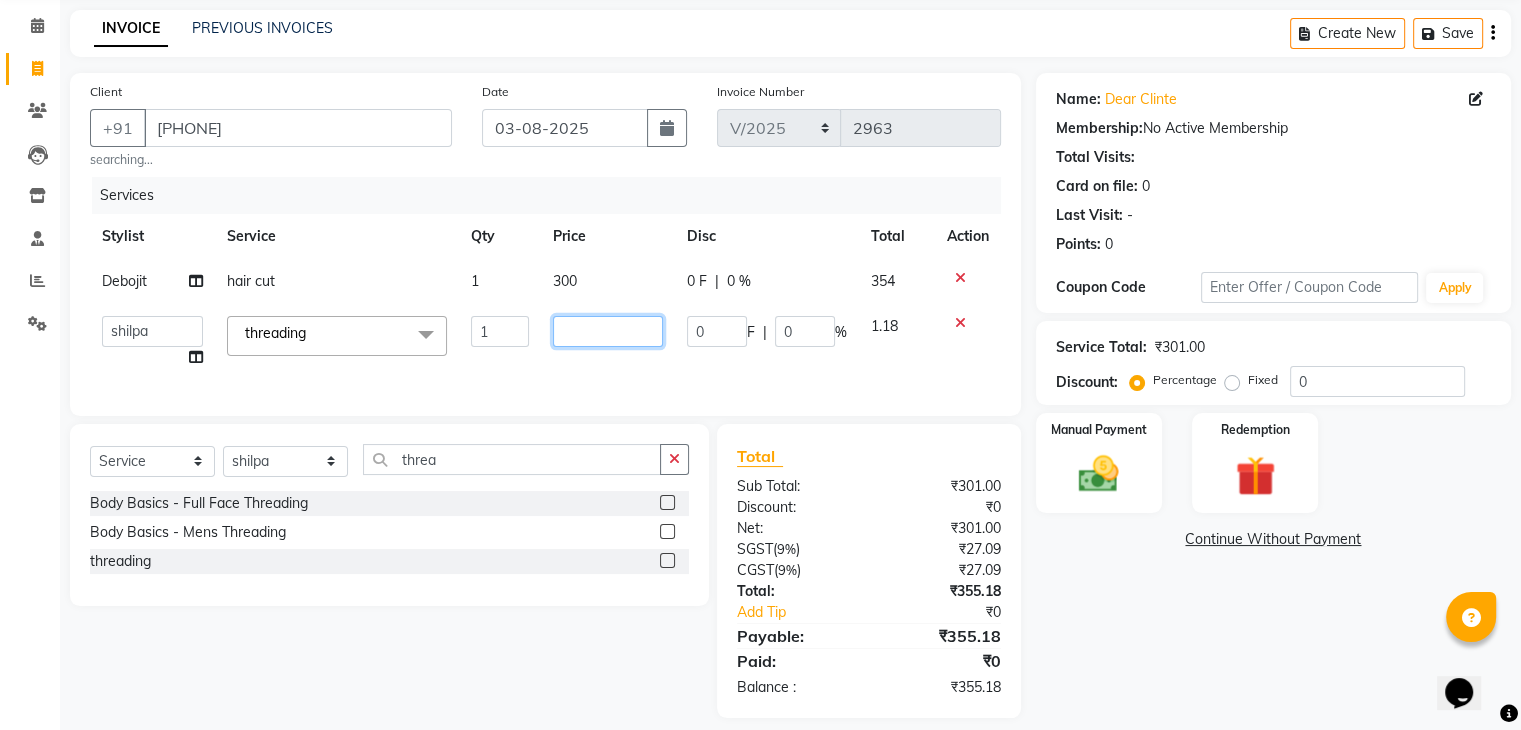 type on "2" 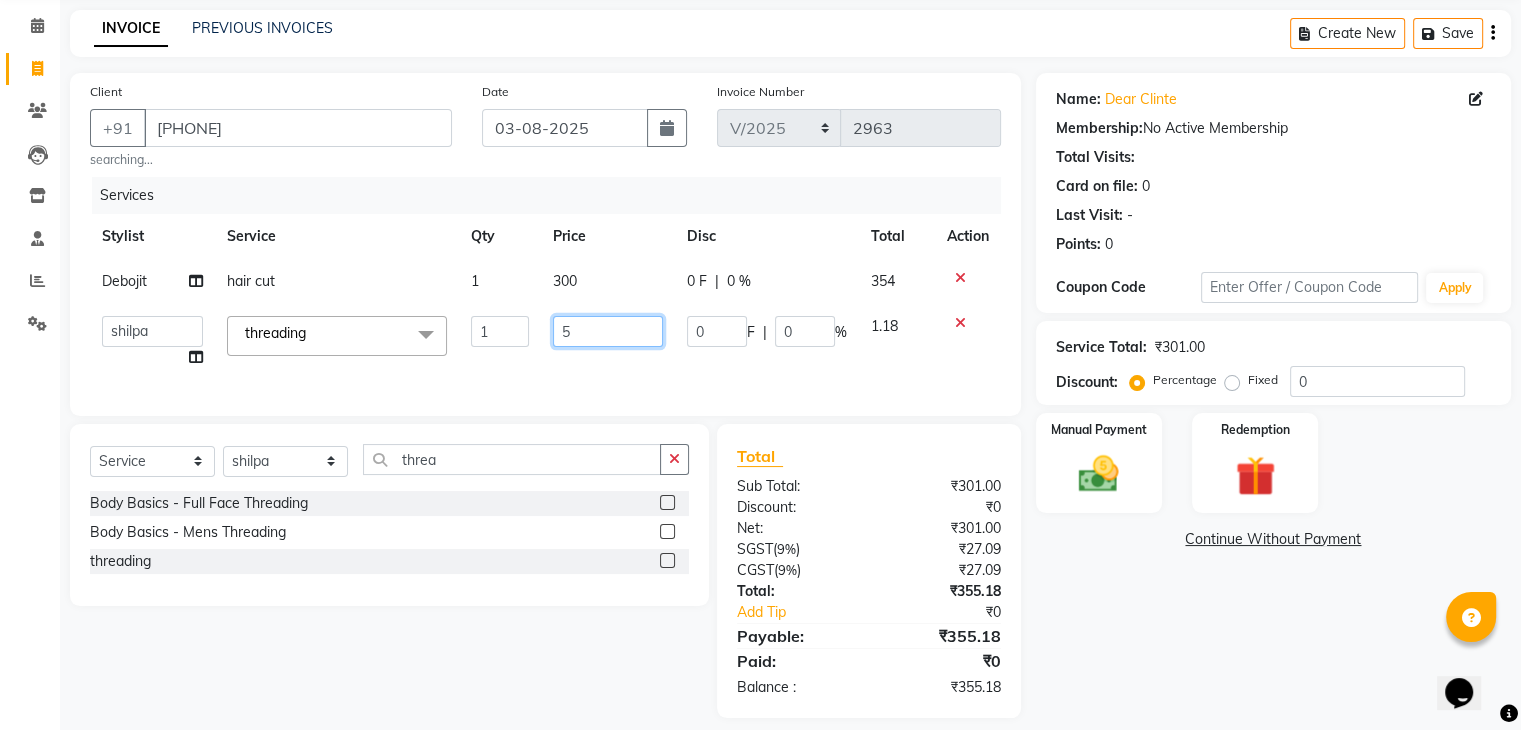 type on "50" 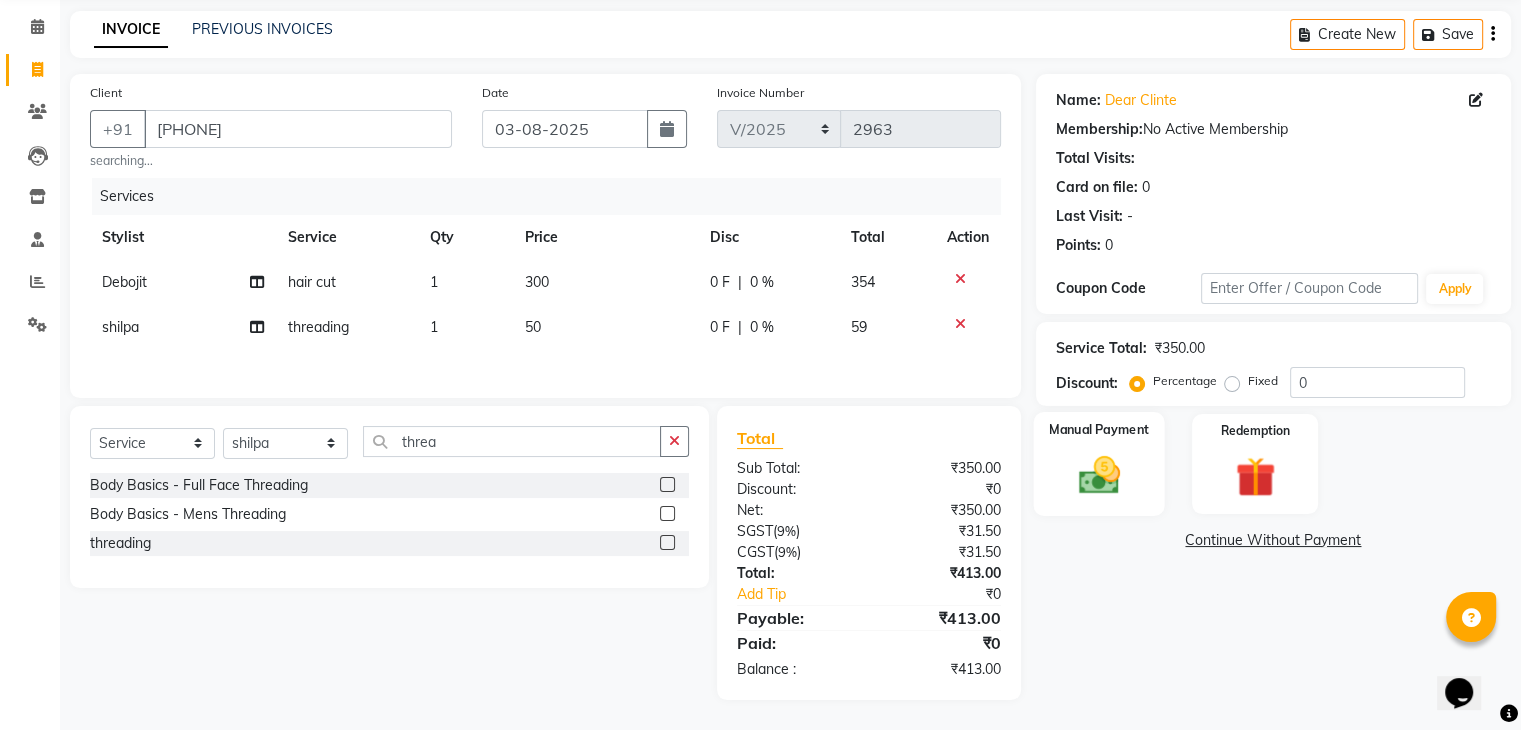 click 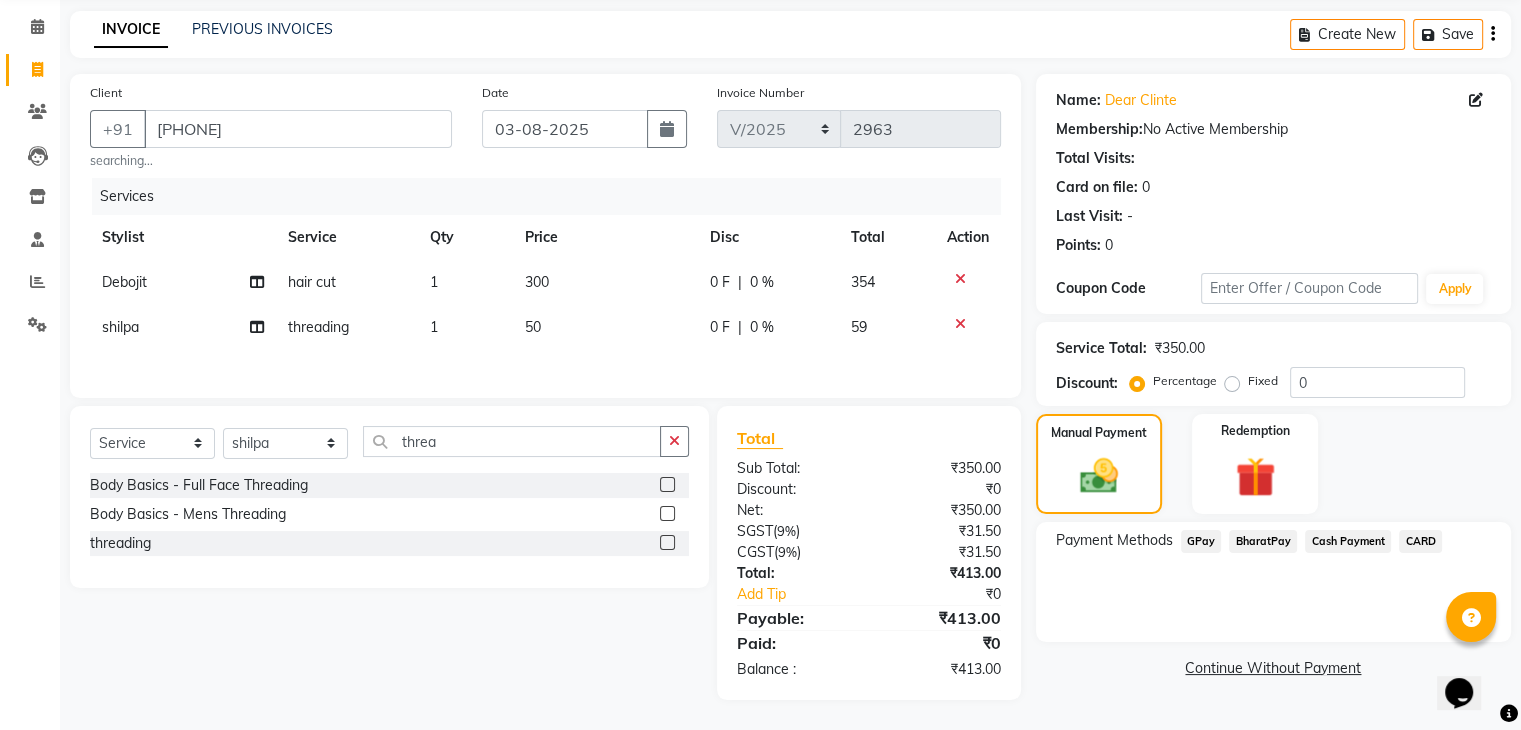 click on "BharatPay" 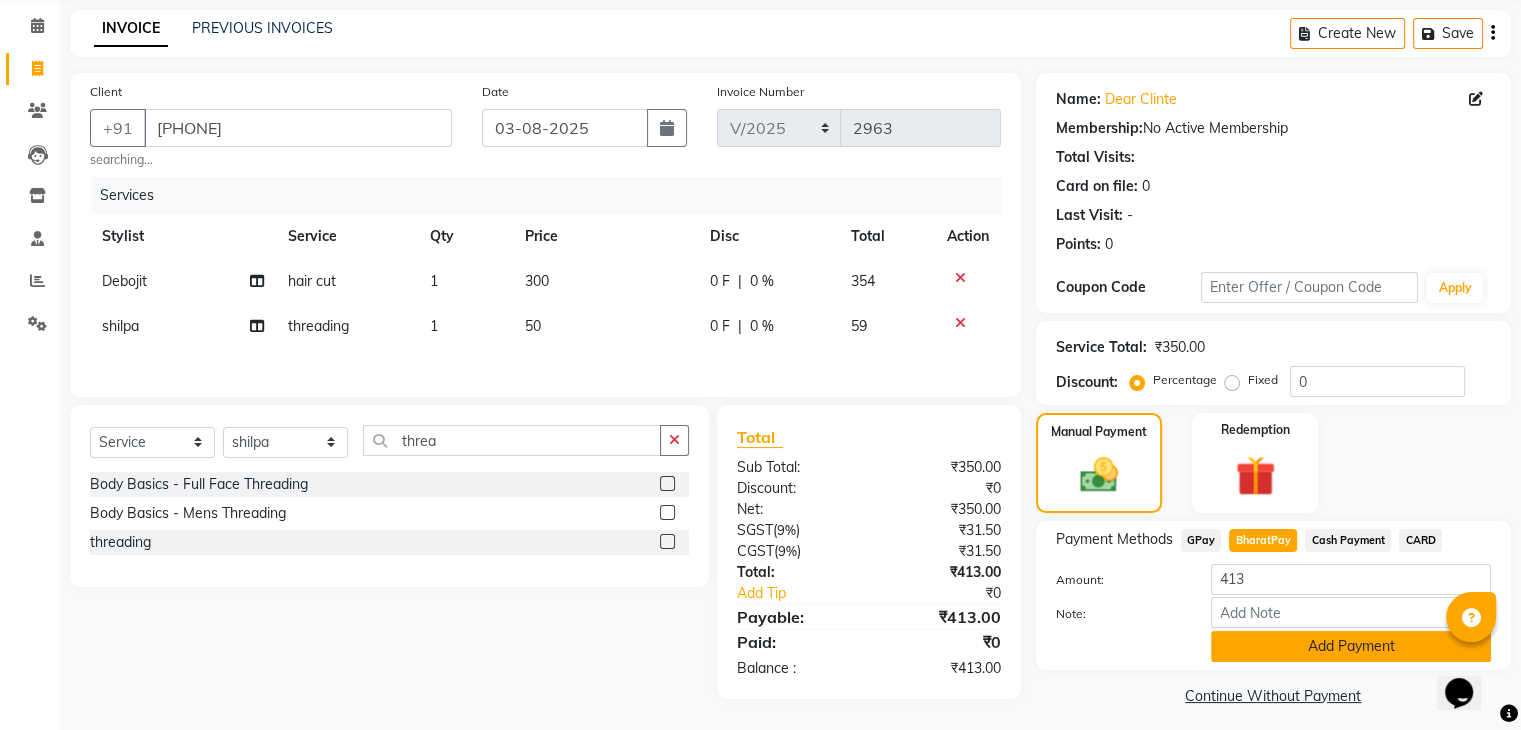 click on "Add Payment" 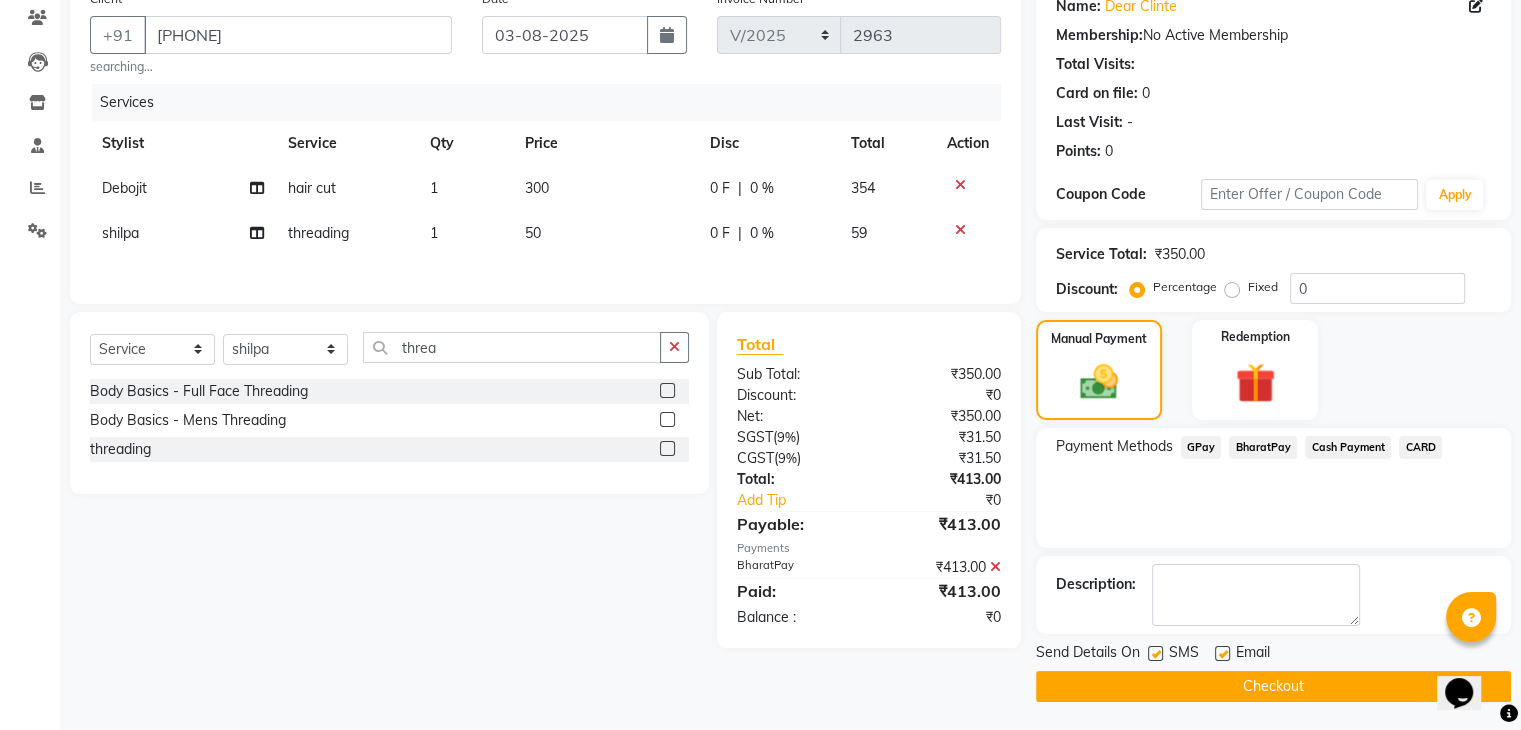 scroll, scrollTop: 171, scrollLeft: 0, axis: vertical 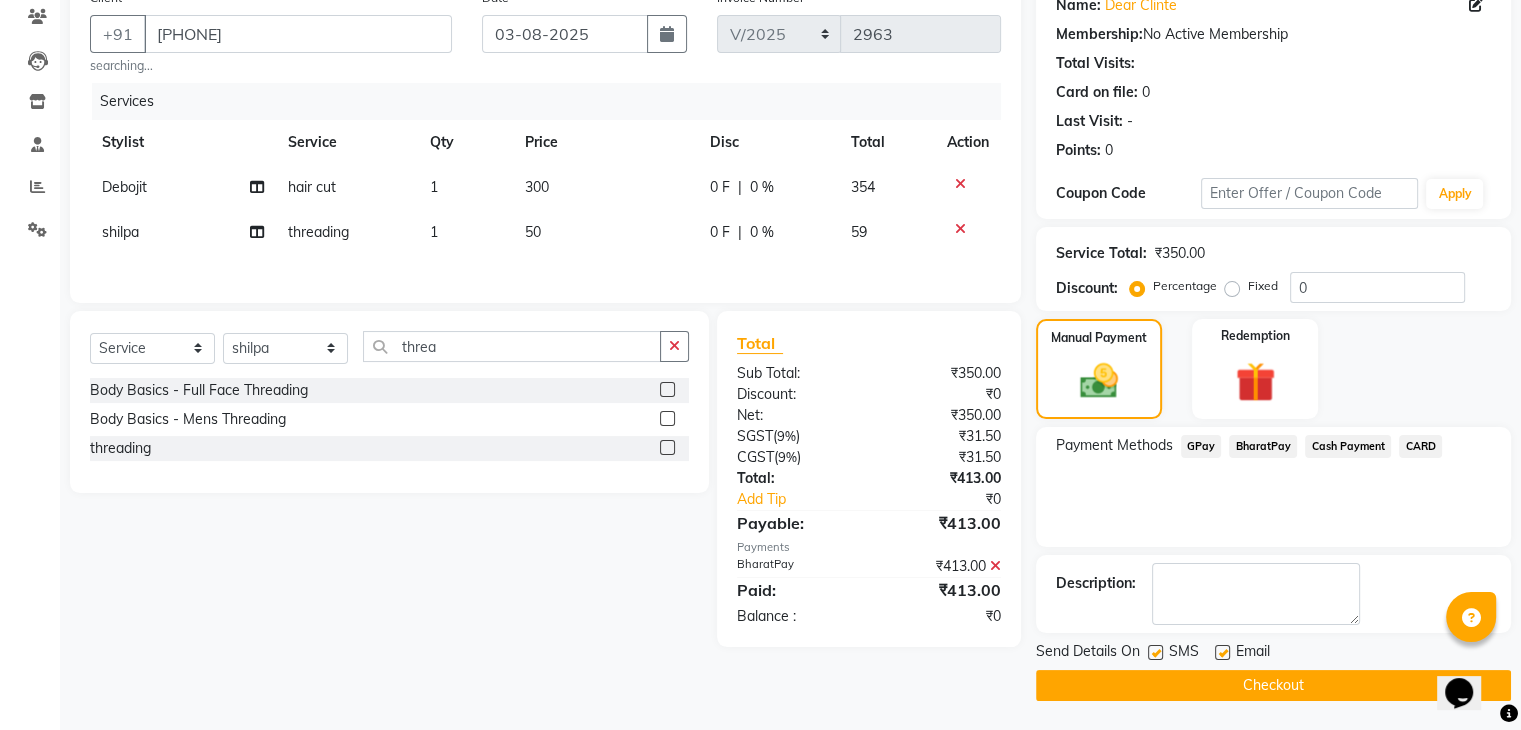 click on "Checkout" 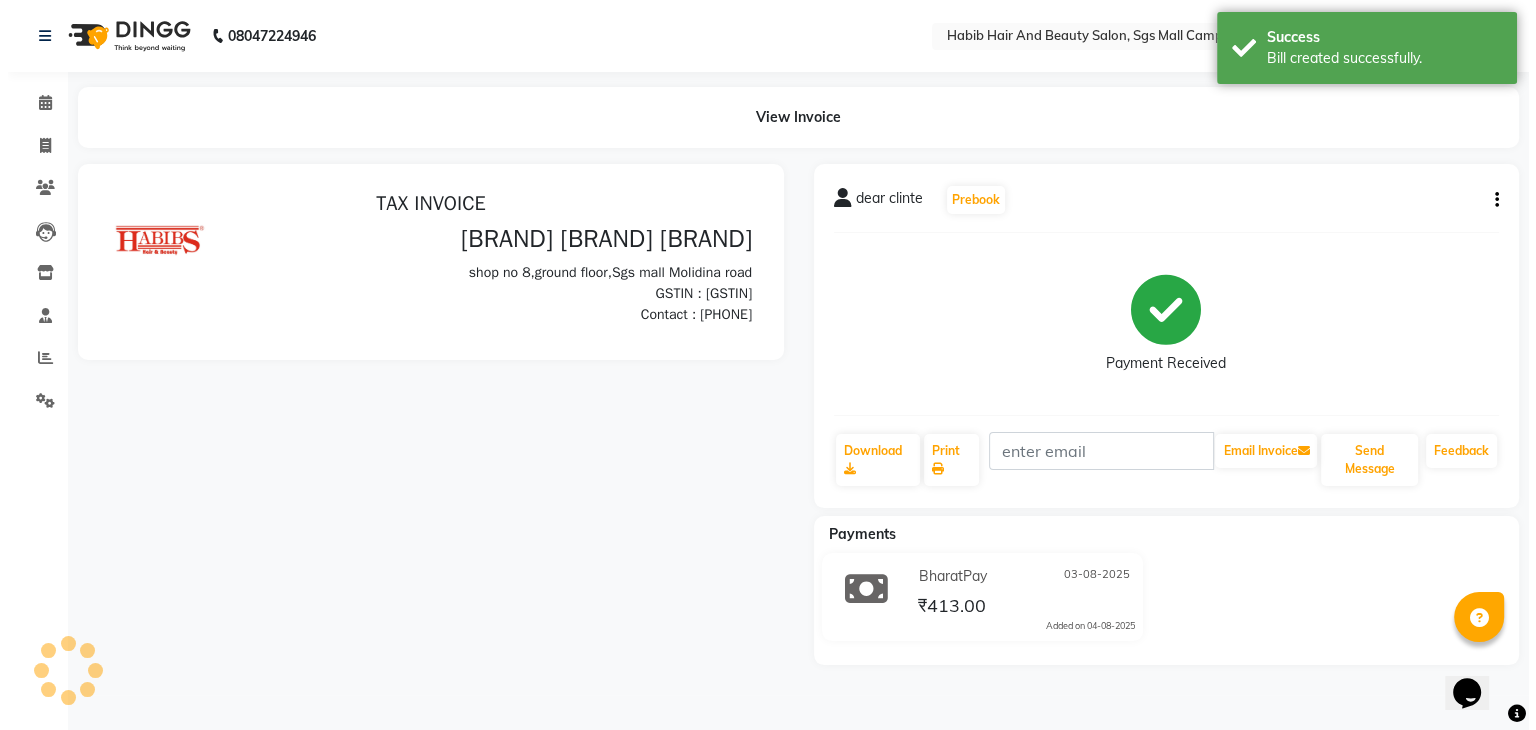 scroll, scrollTop: 0, scrollLeft: 0, axis: both 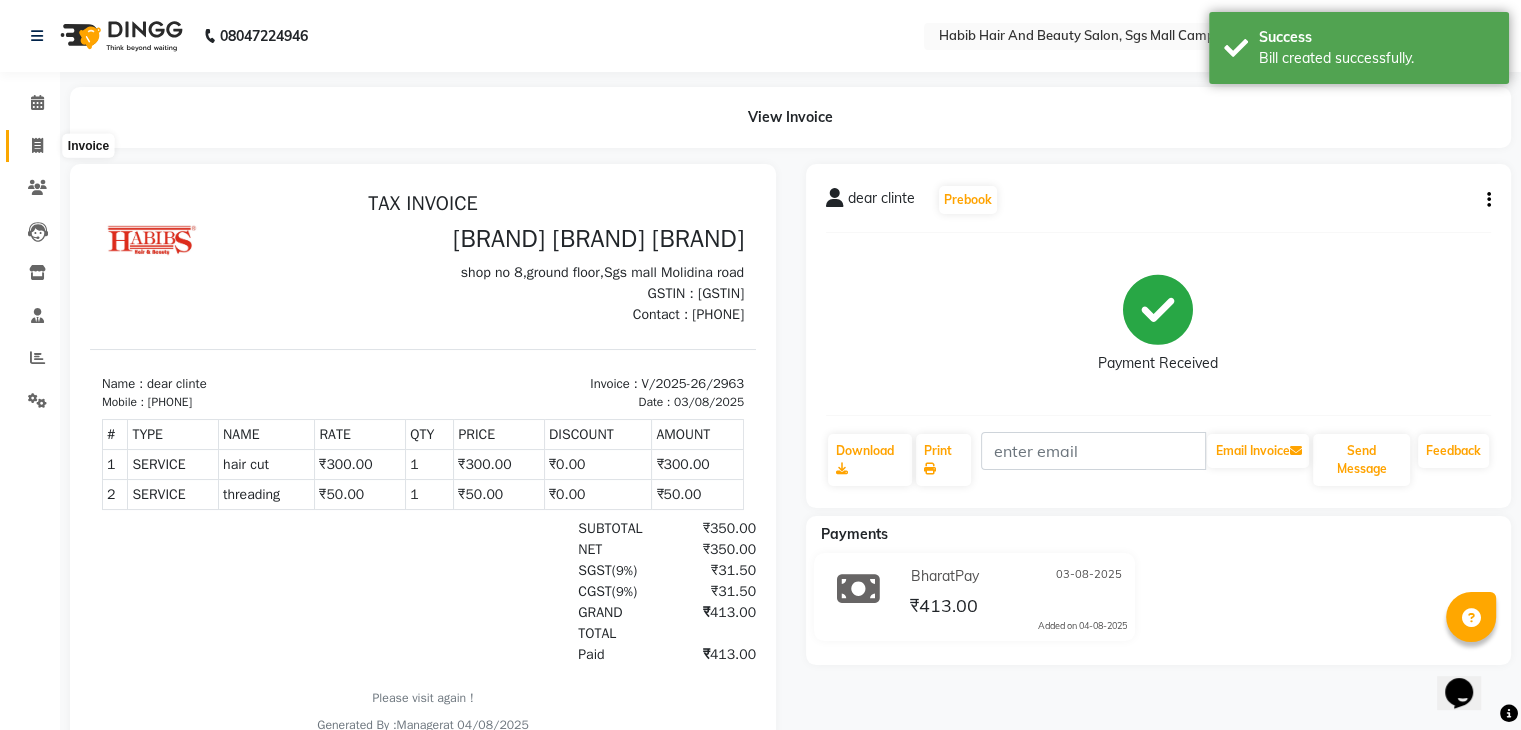 click 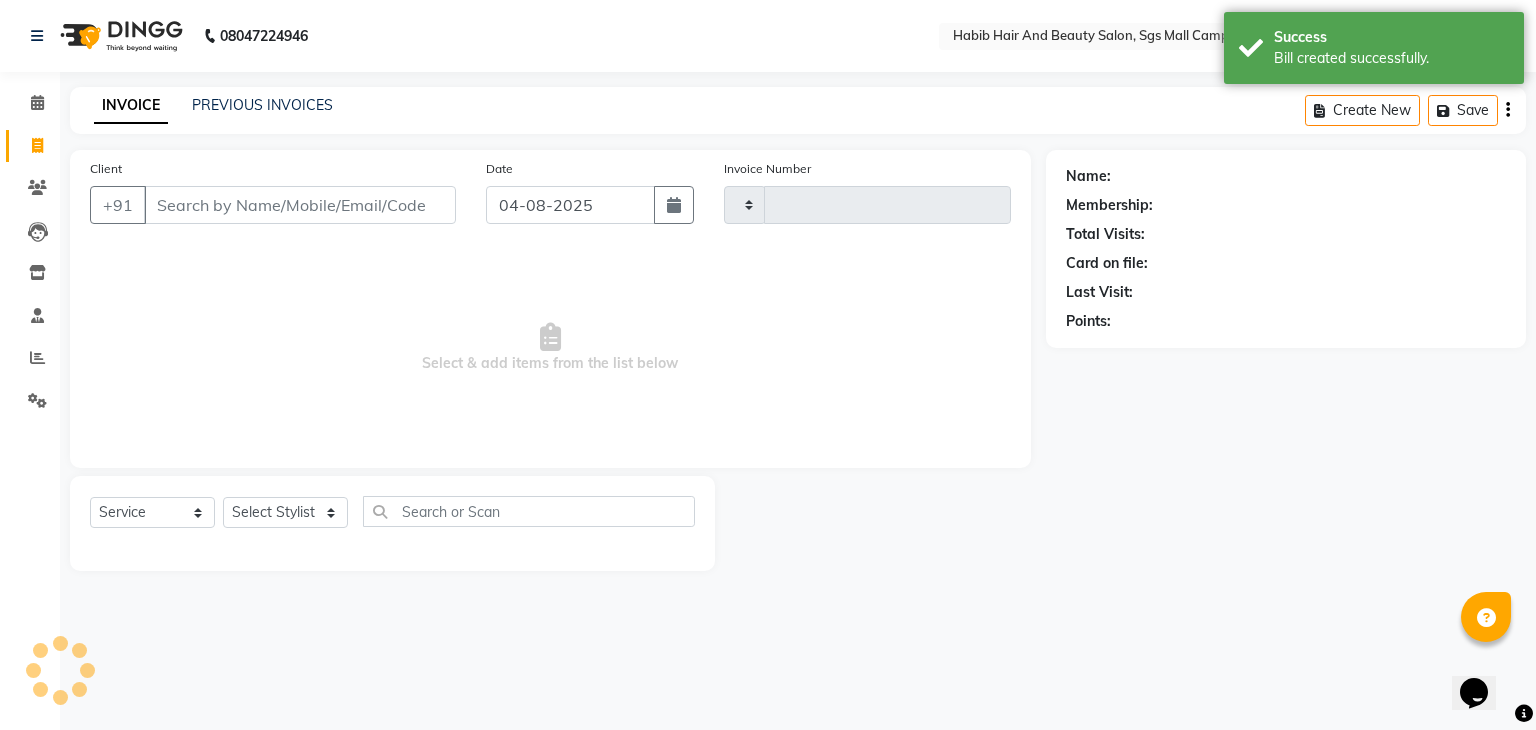 type on "2964" 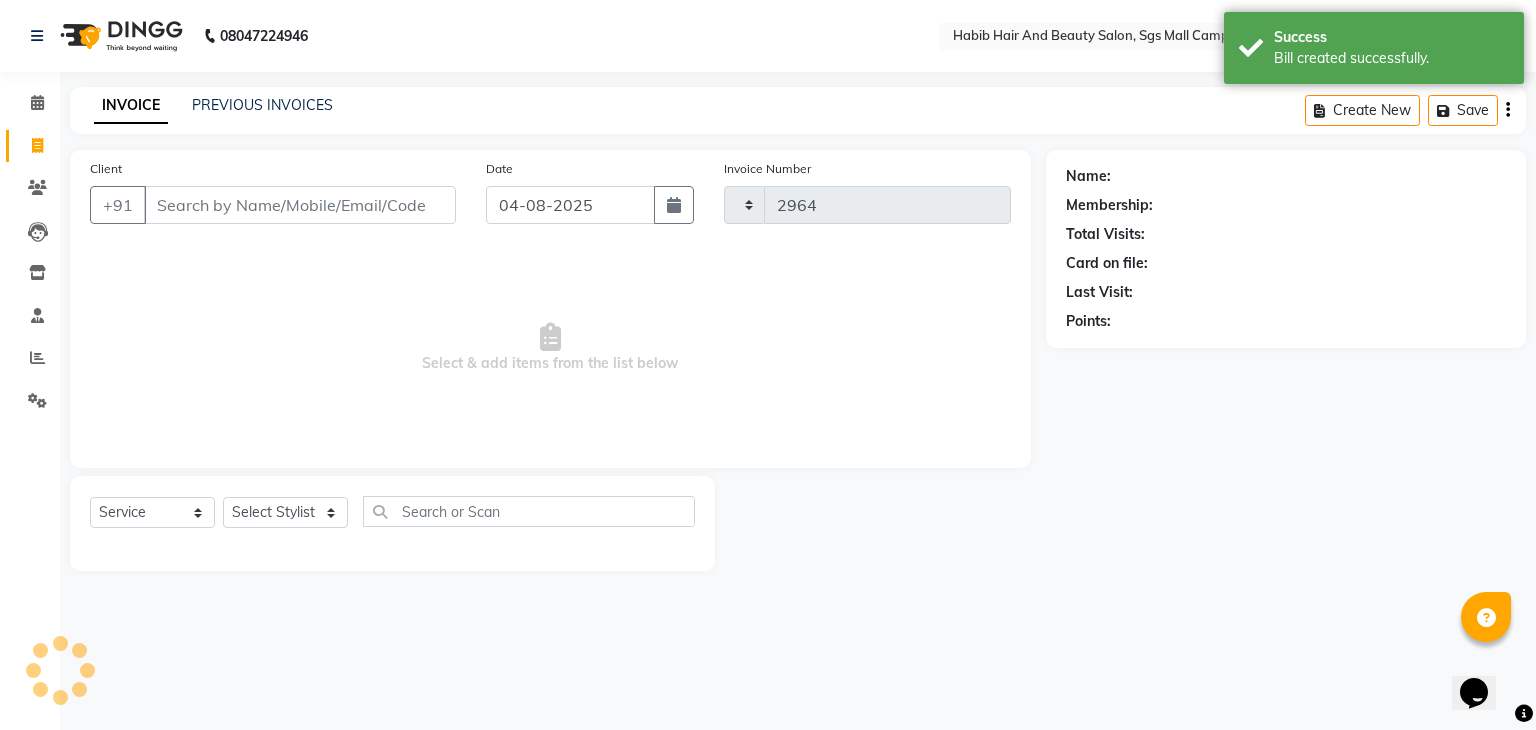 select on "8362" 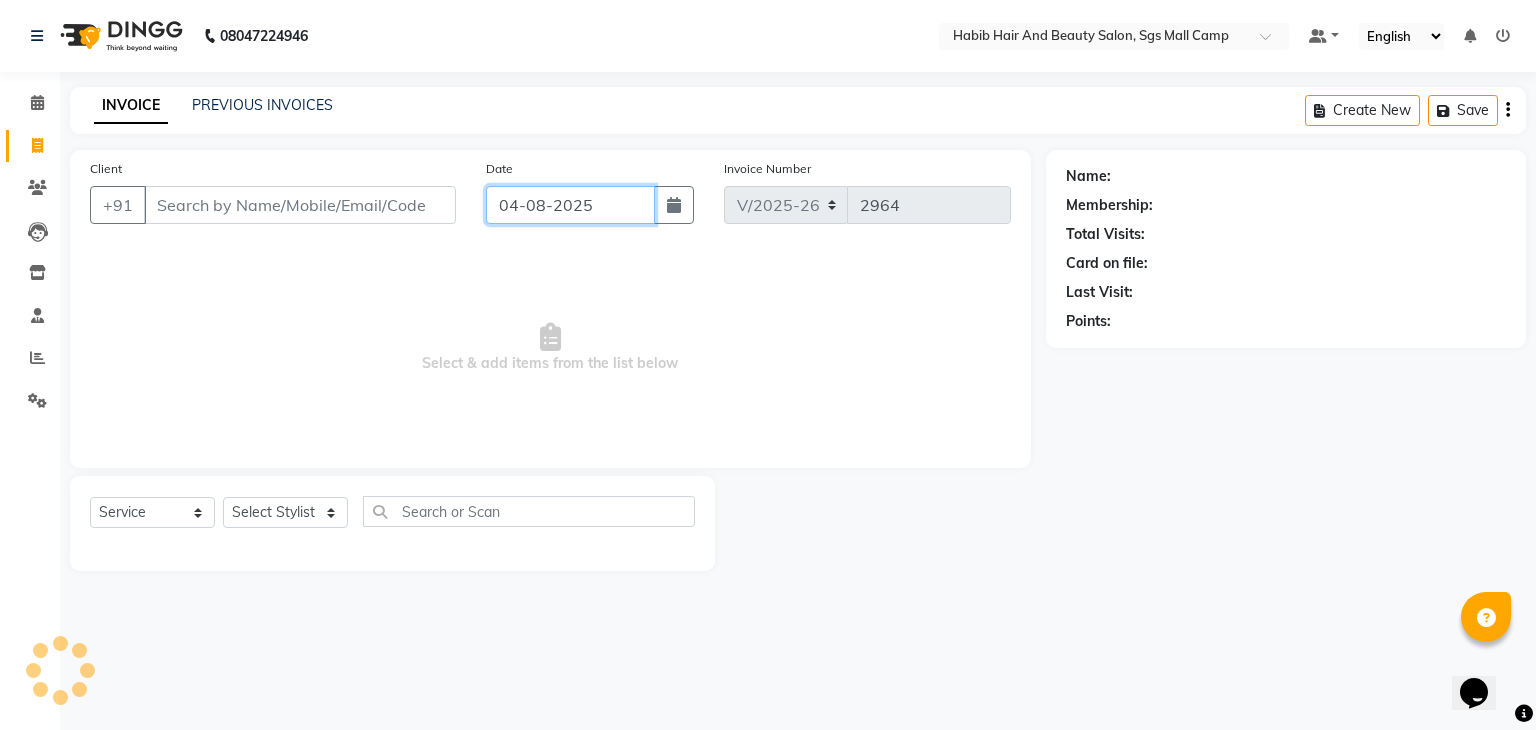 click on "04-08-2025" 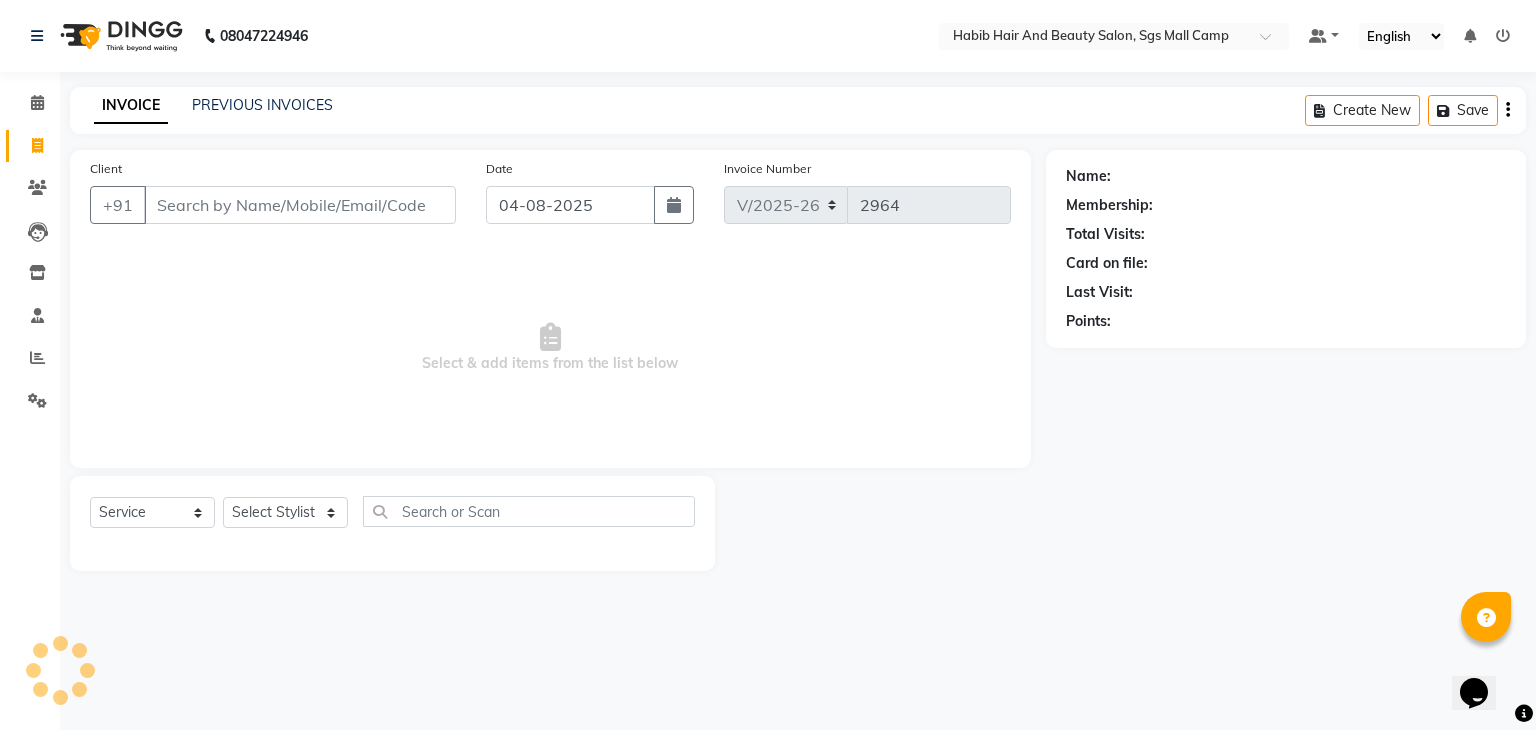 select on "8" 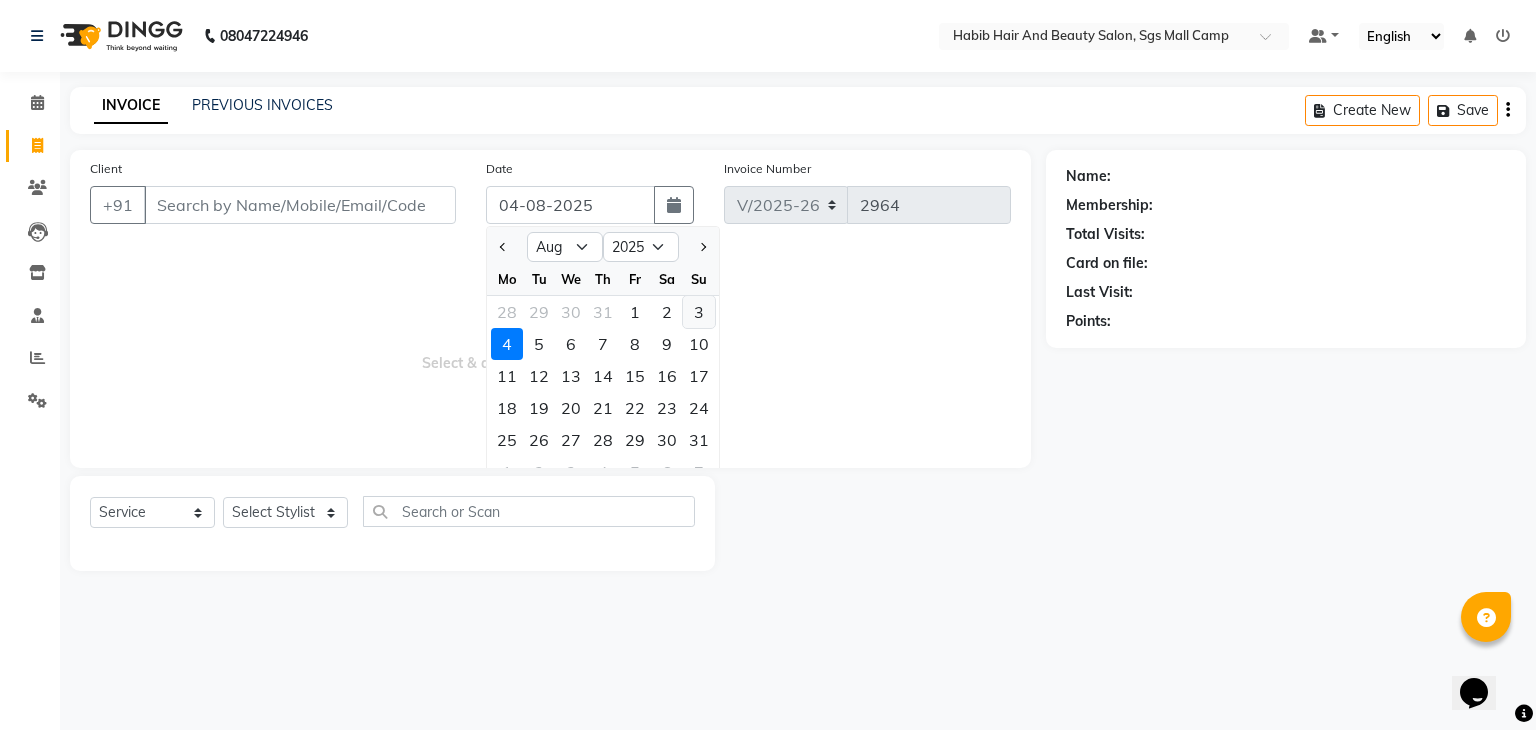 click on "3" 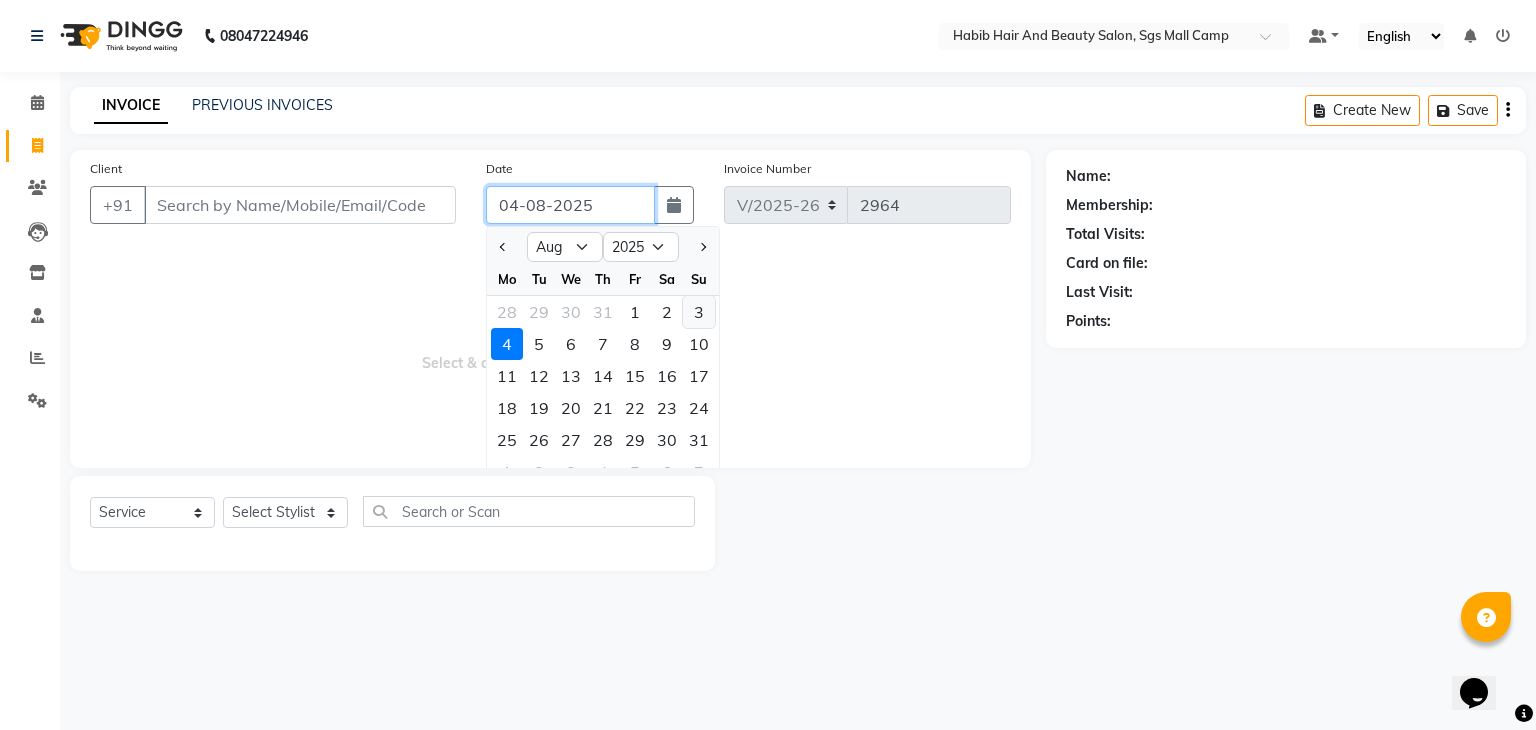 type on "03-08-2025" 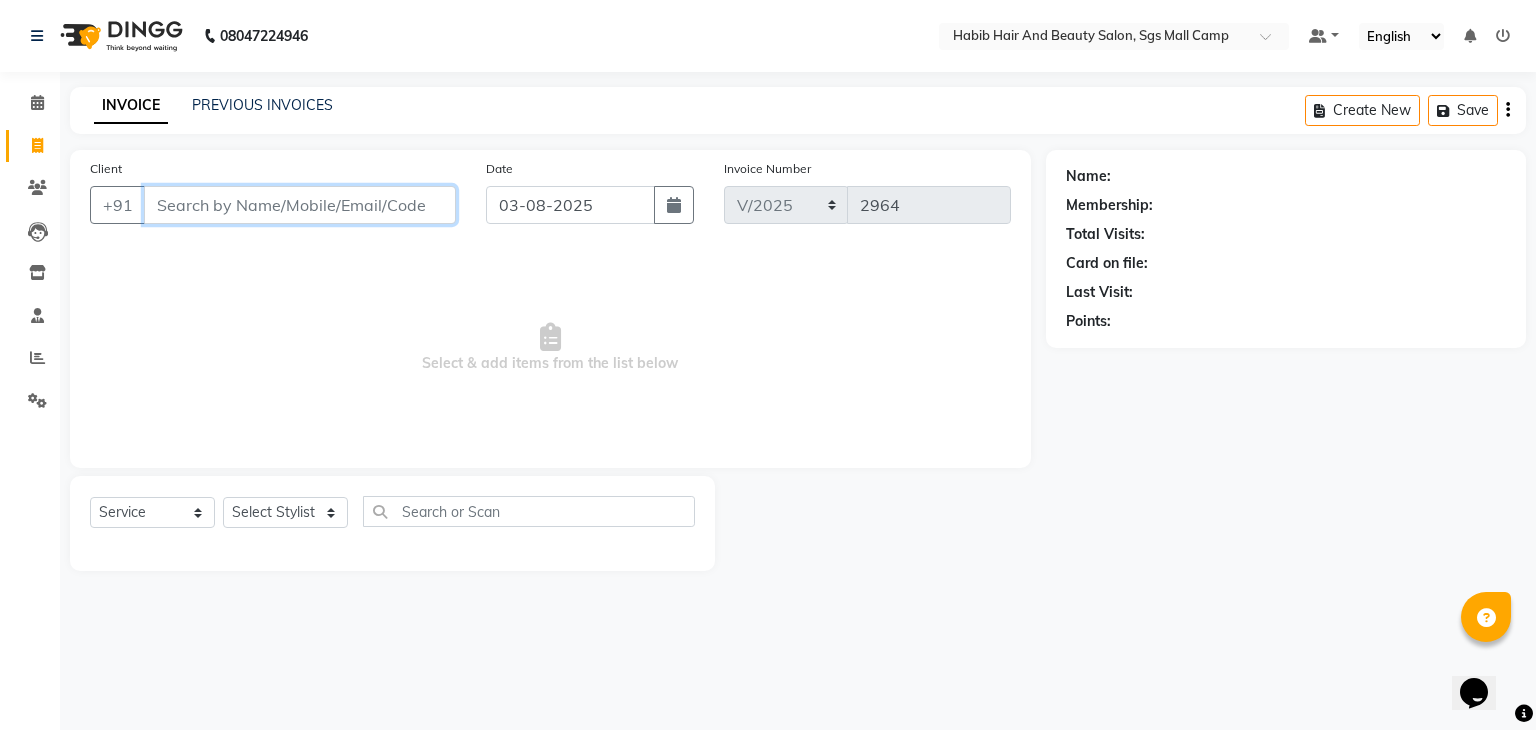 click on "Client" at bounding box center (300, 205) 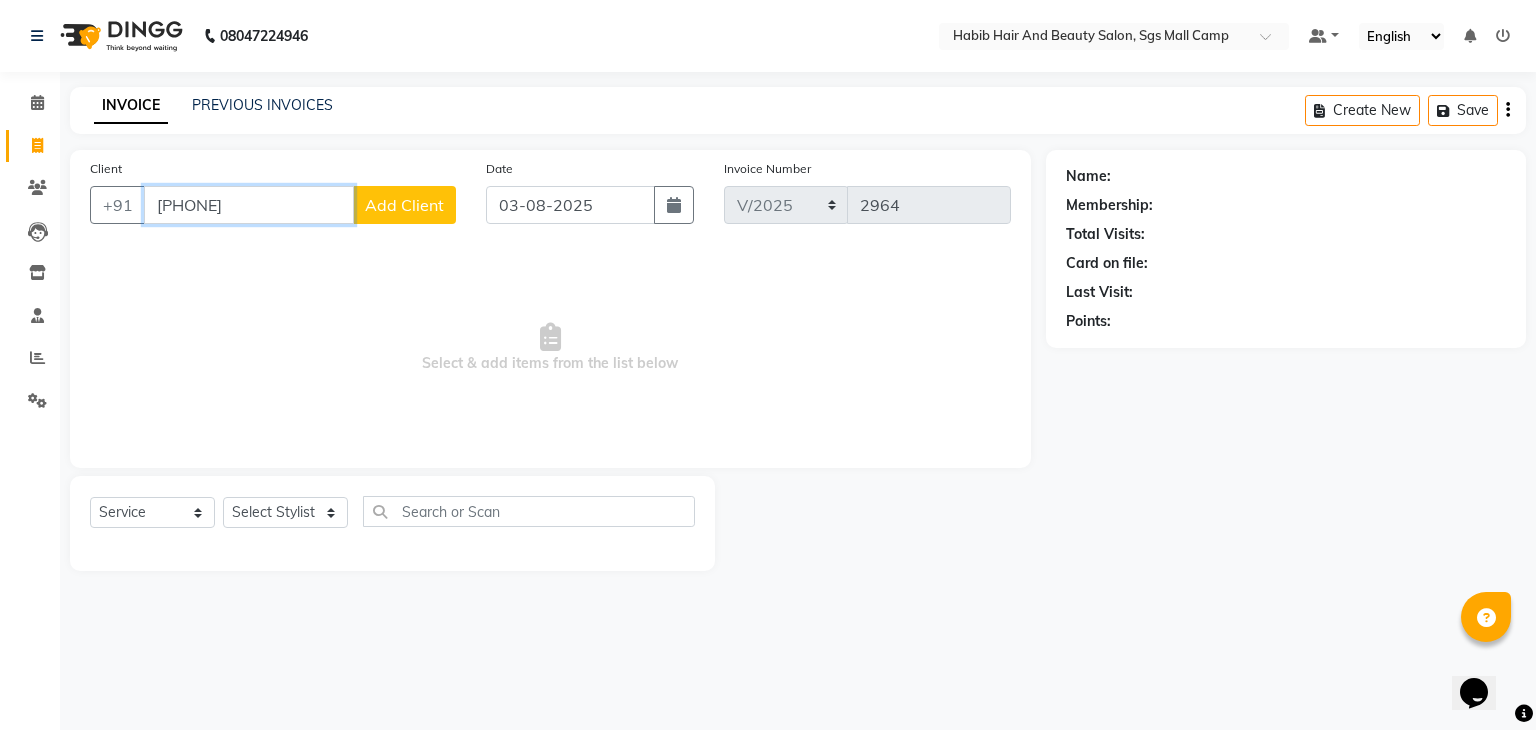 type on "[PHONE]" 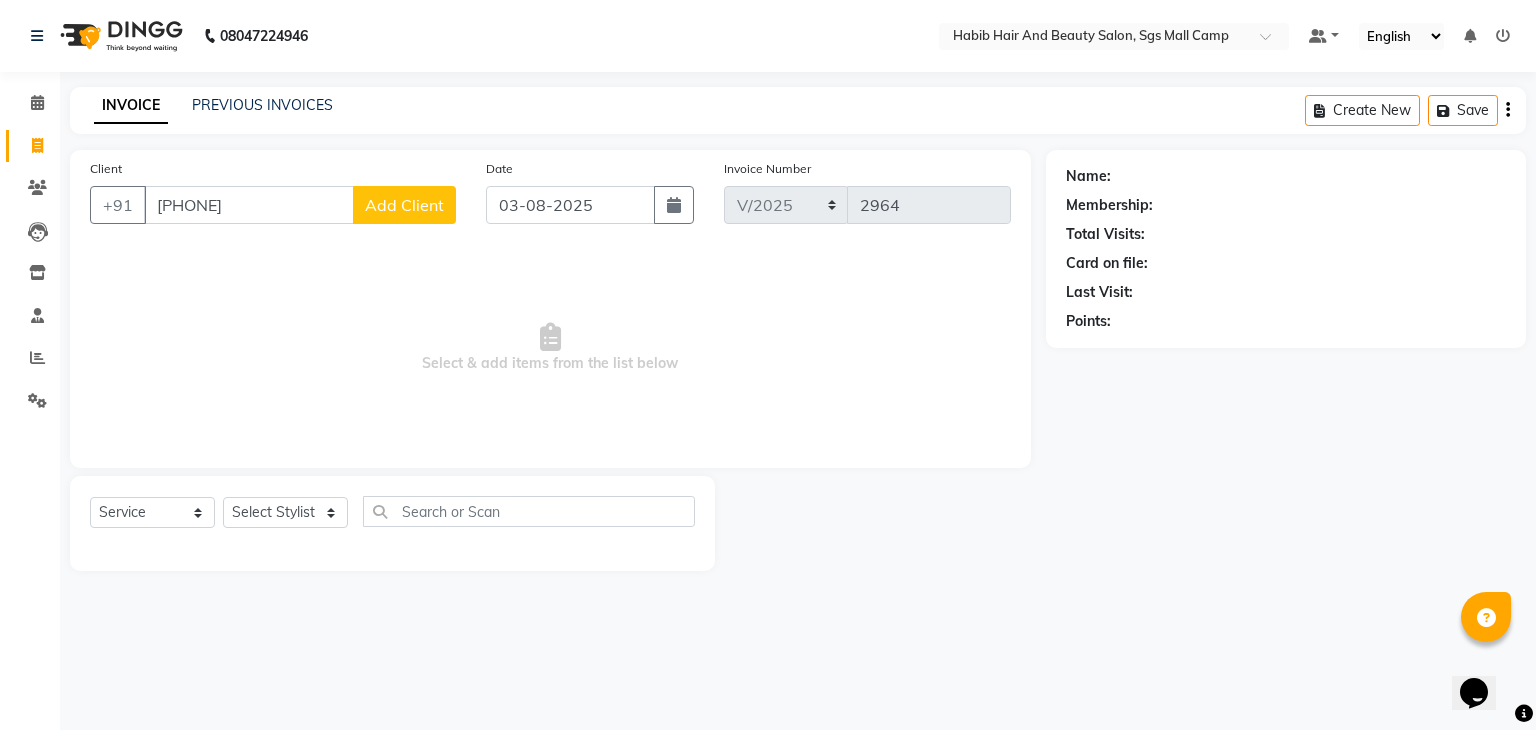 click on "Add Client" 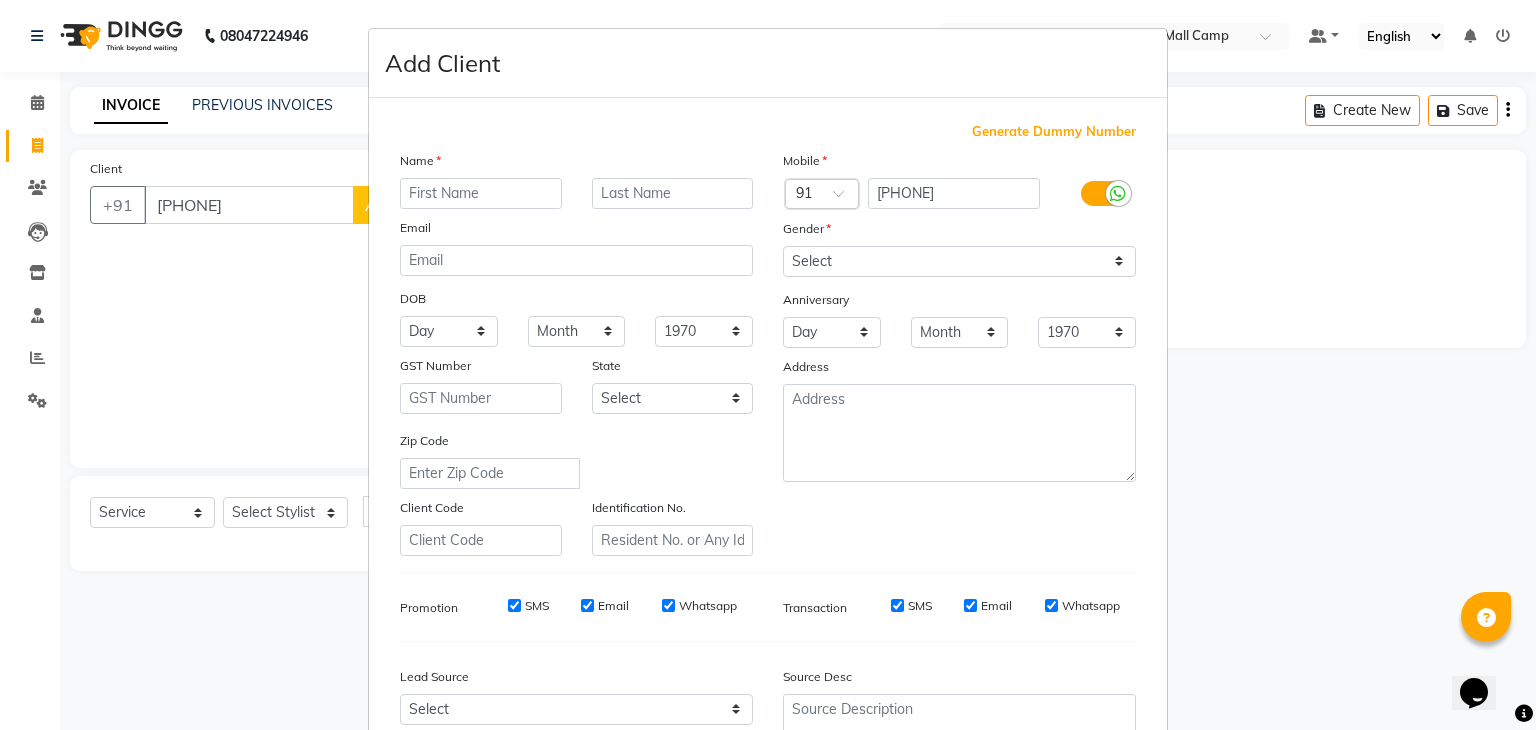 click at bounding box center [481, 193] 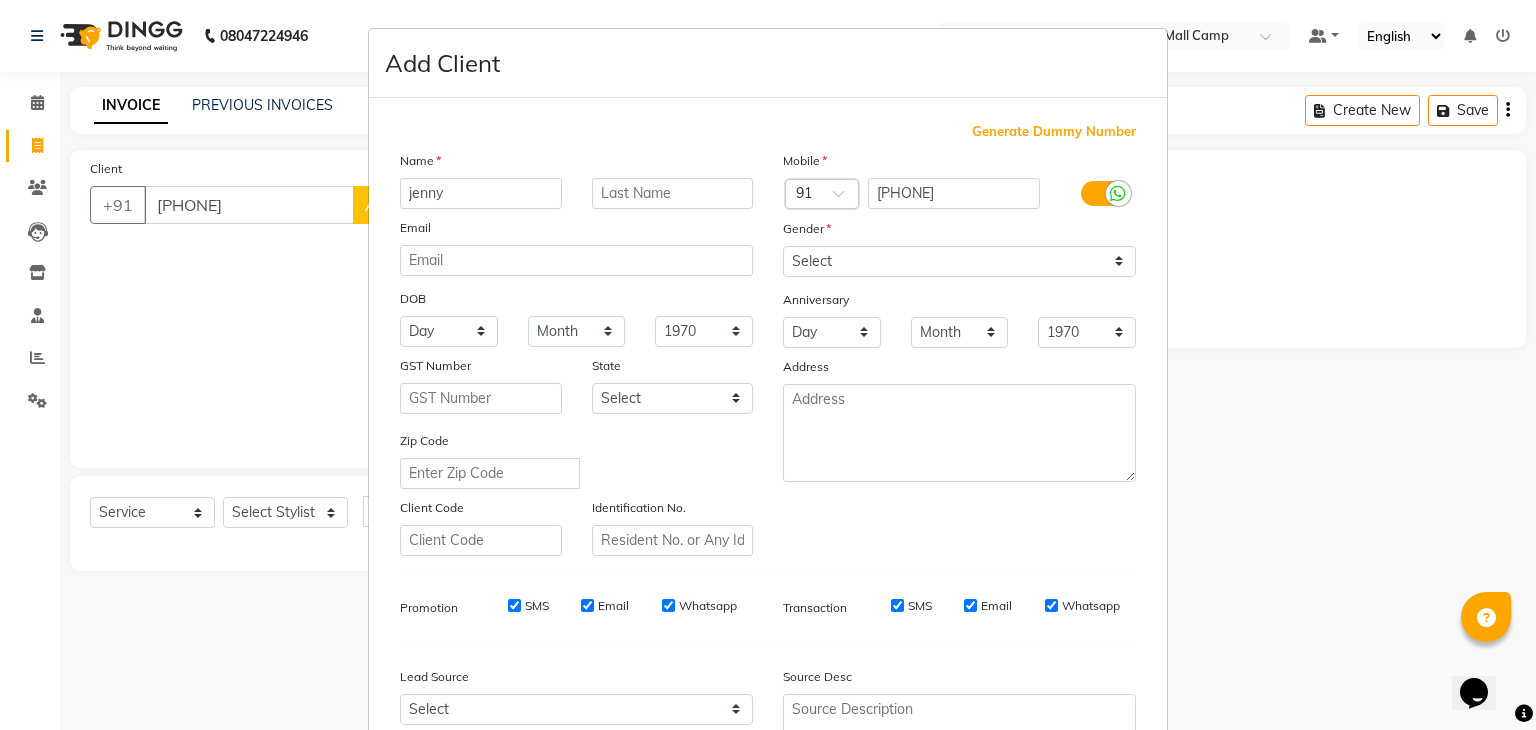 type on "jenny" 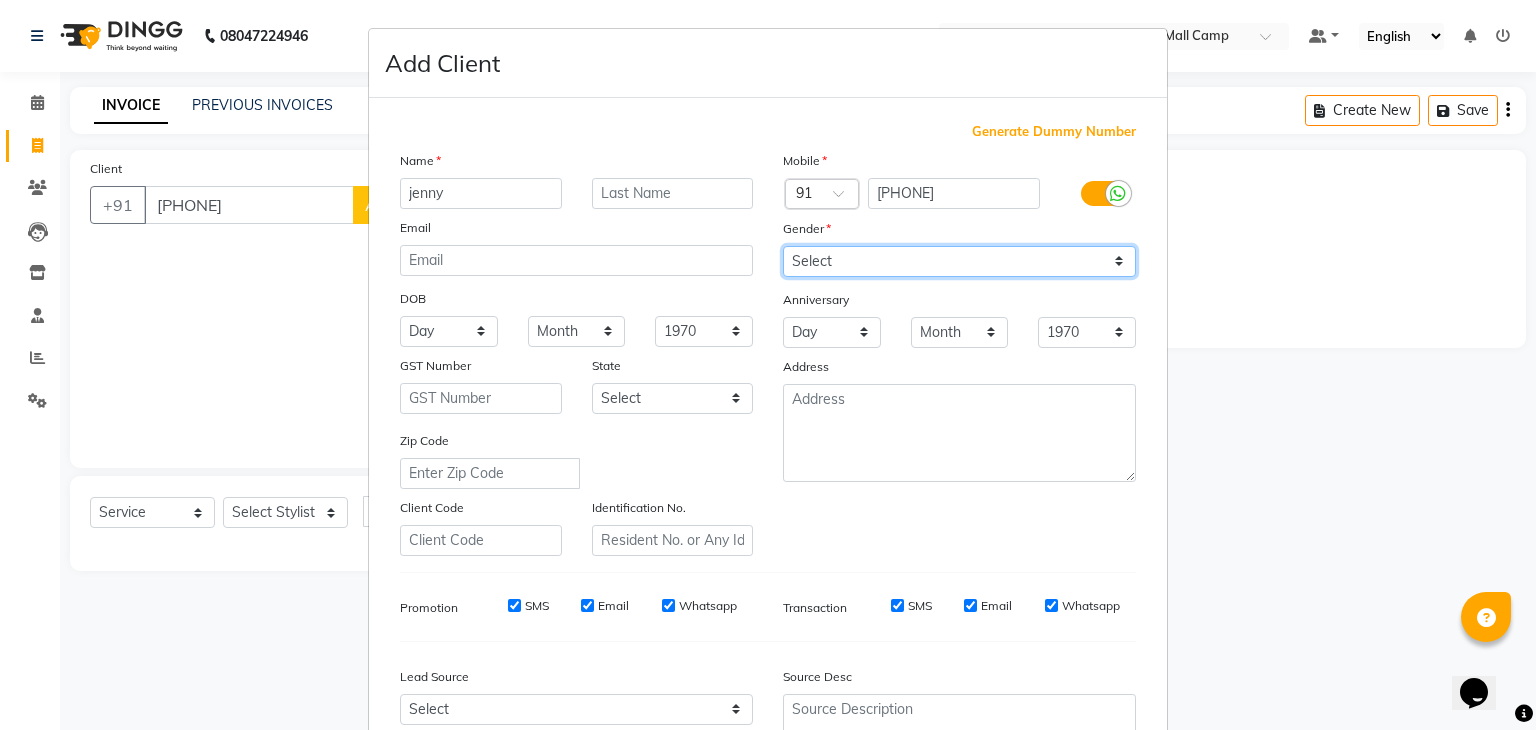 click on "Select Male Female Other Prefer Not To Say" at bounding box center (959, 261) 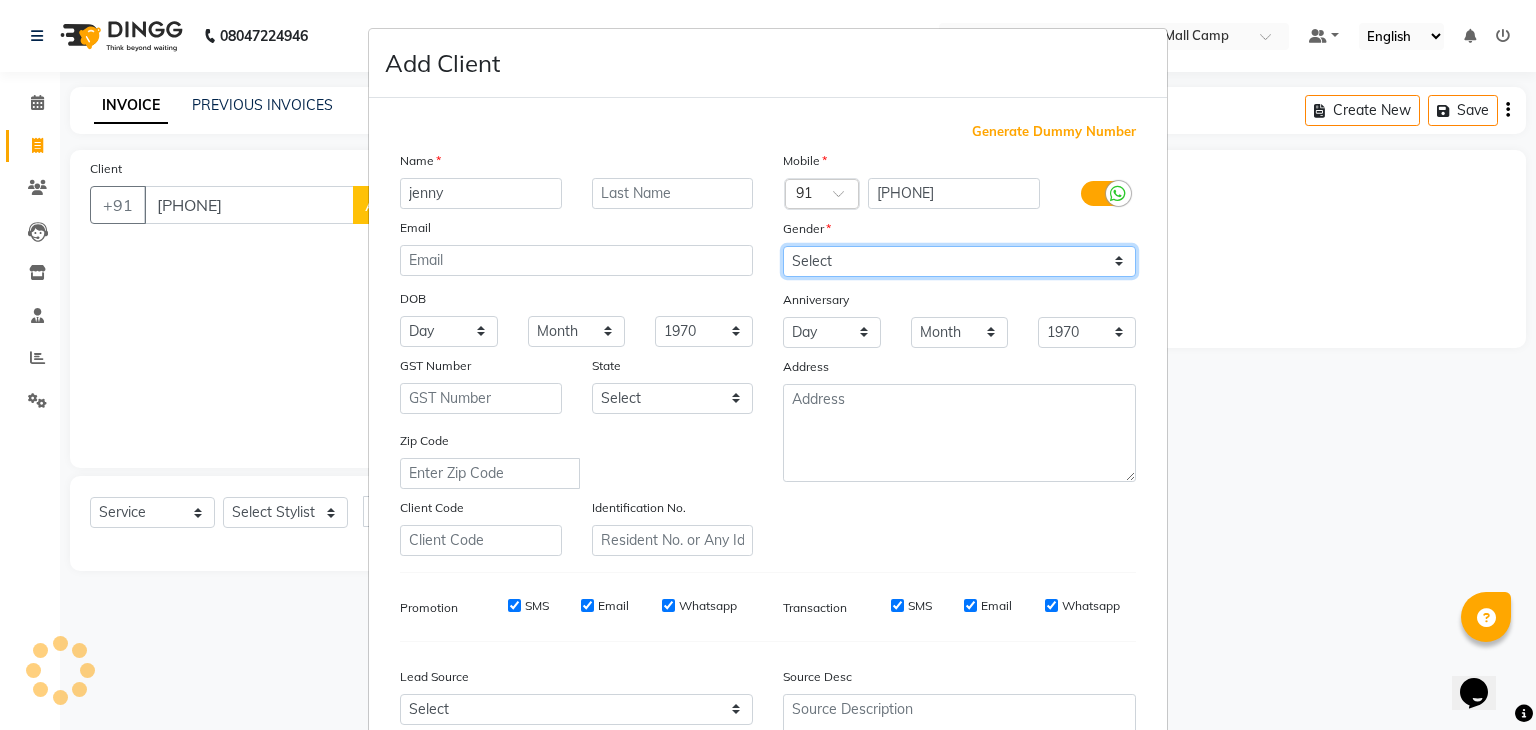 select on "female" 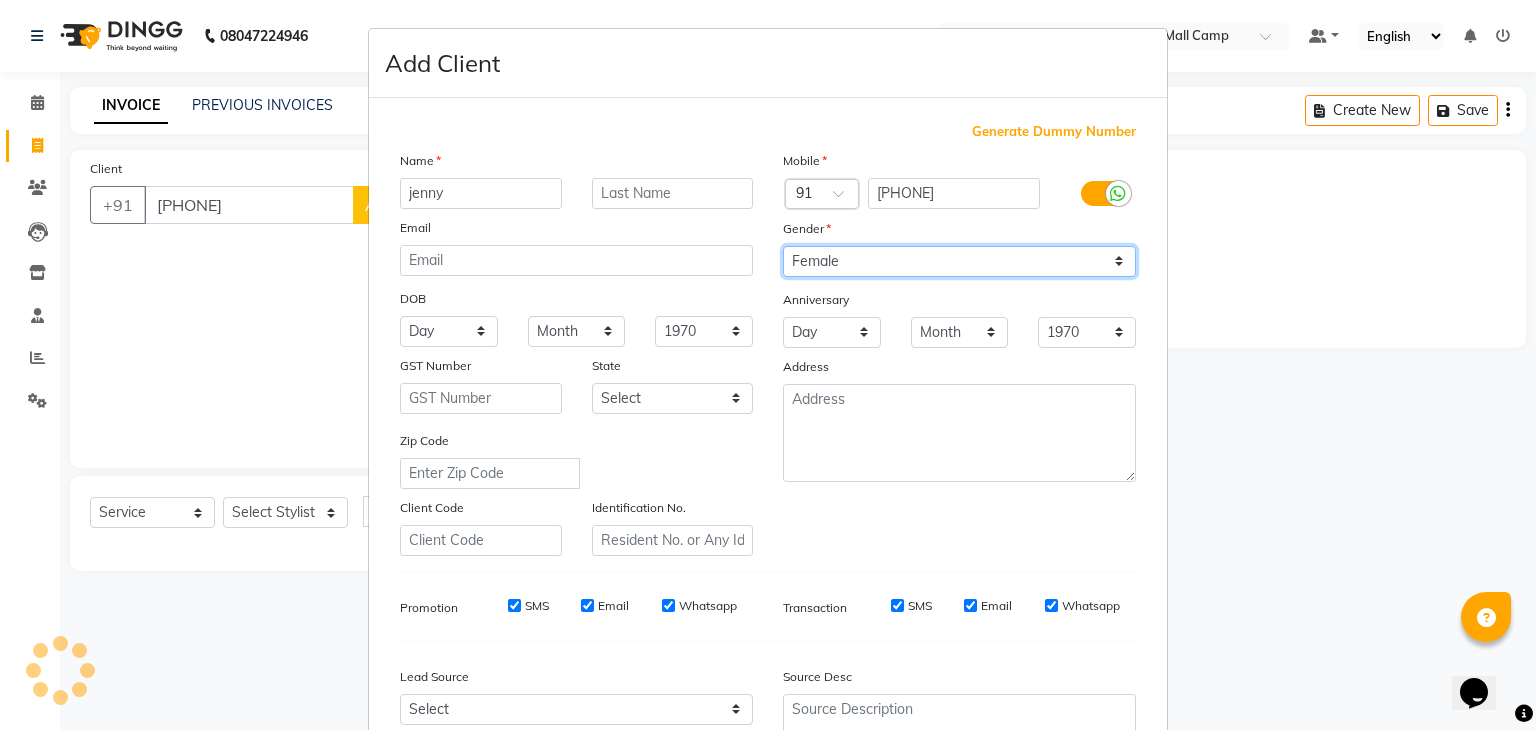 click on "Select Male Female Other Prefer Not To Say" at bounding box center [959, 261] 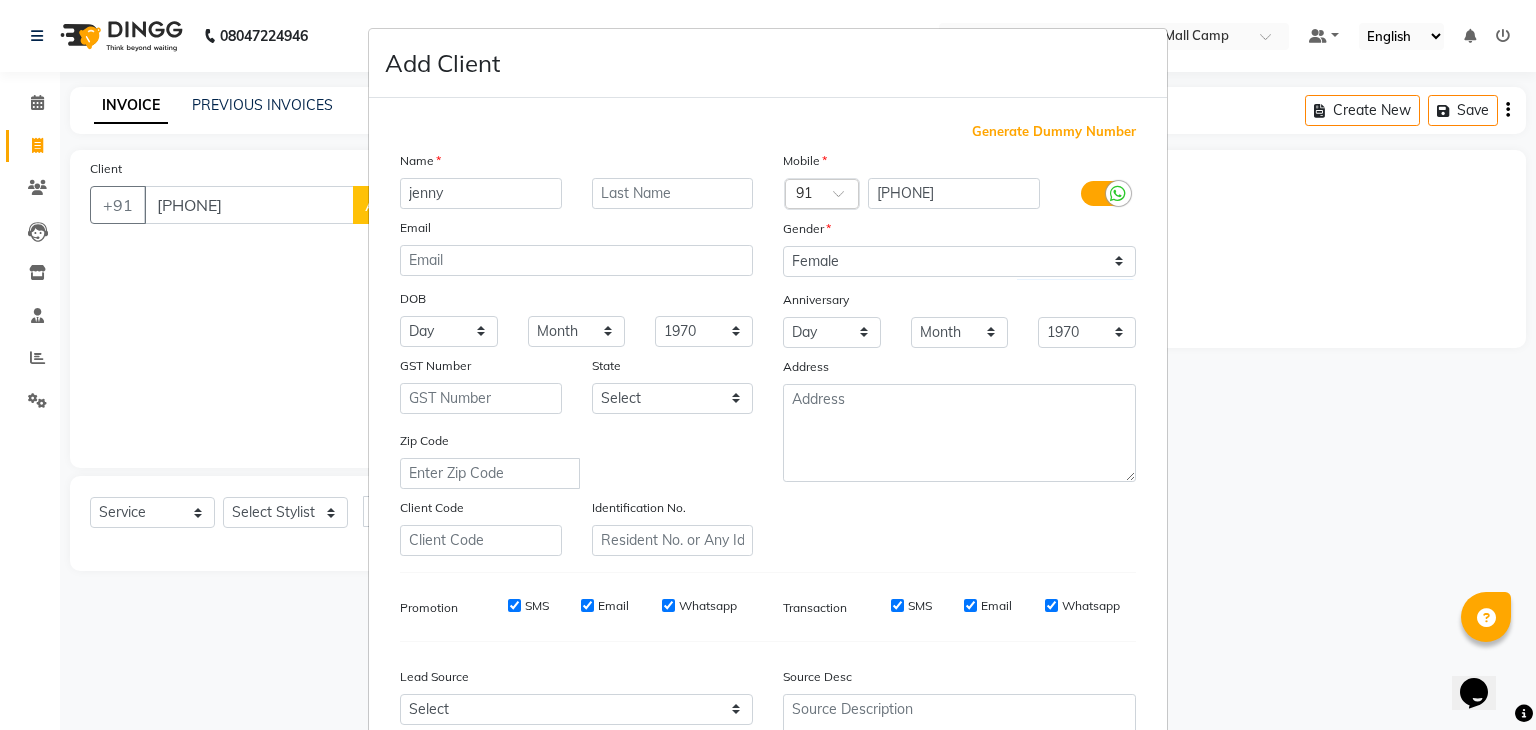 click on "Zip Code" at bounding box center (576, 459) 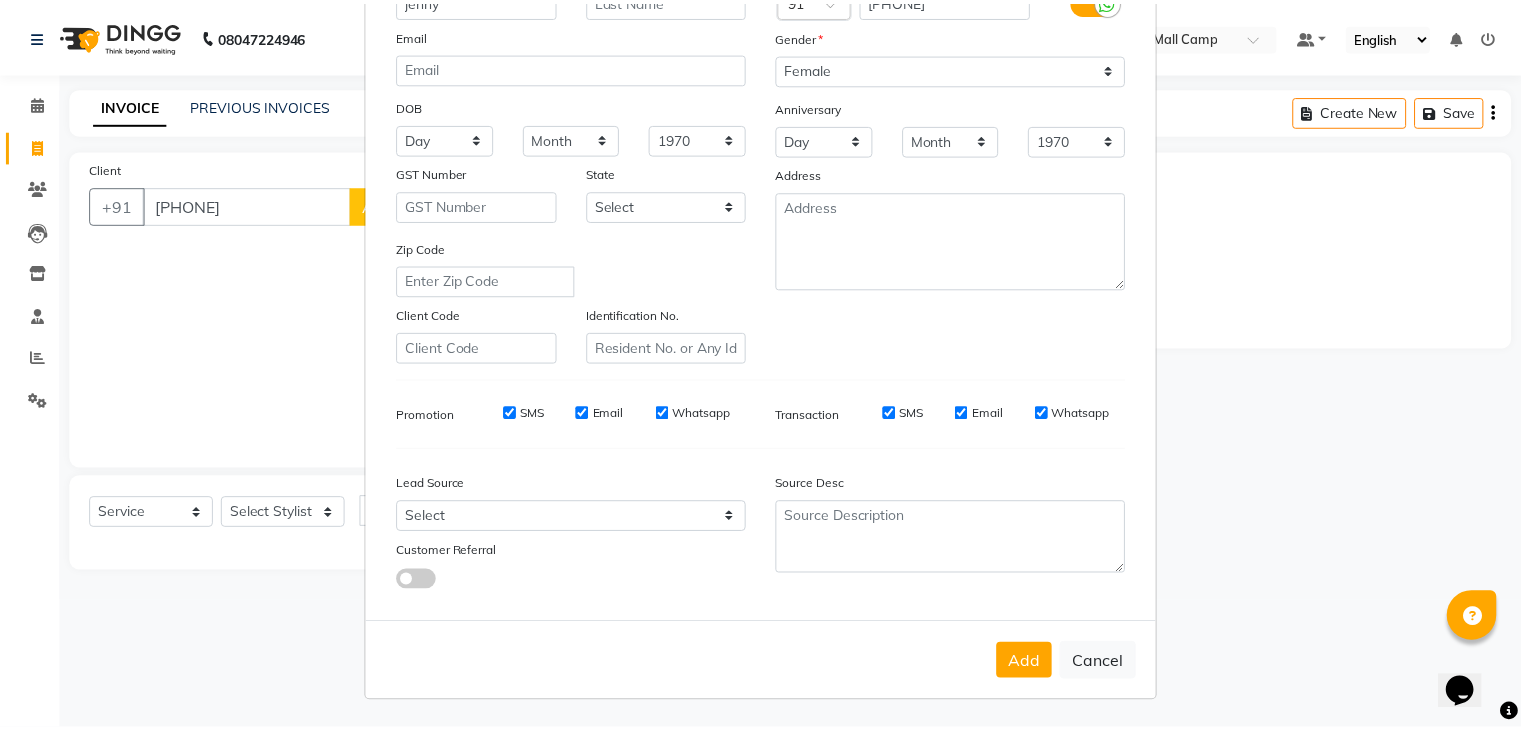 scroll, scrollTop: 203, scrollLeft: 0, axis: vertical 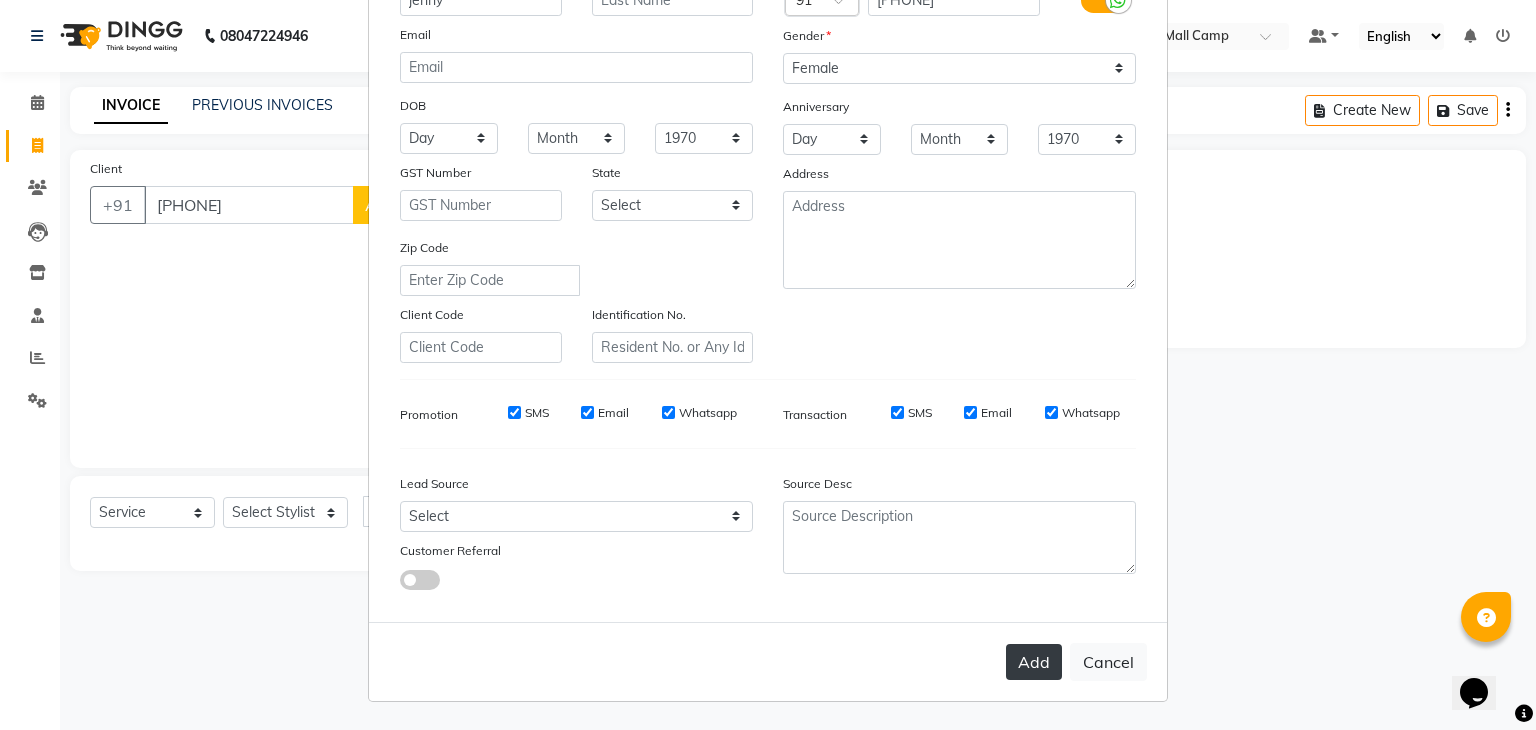click on "Add" at bounding box center (1034, 662) 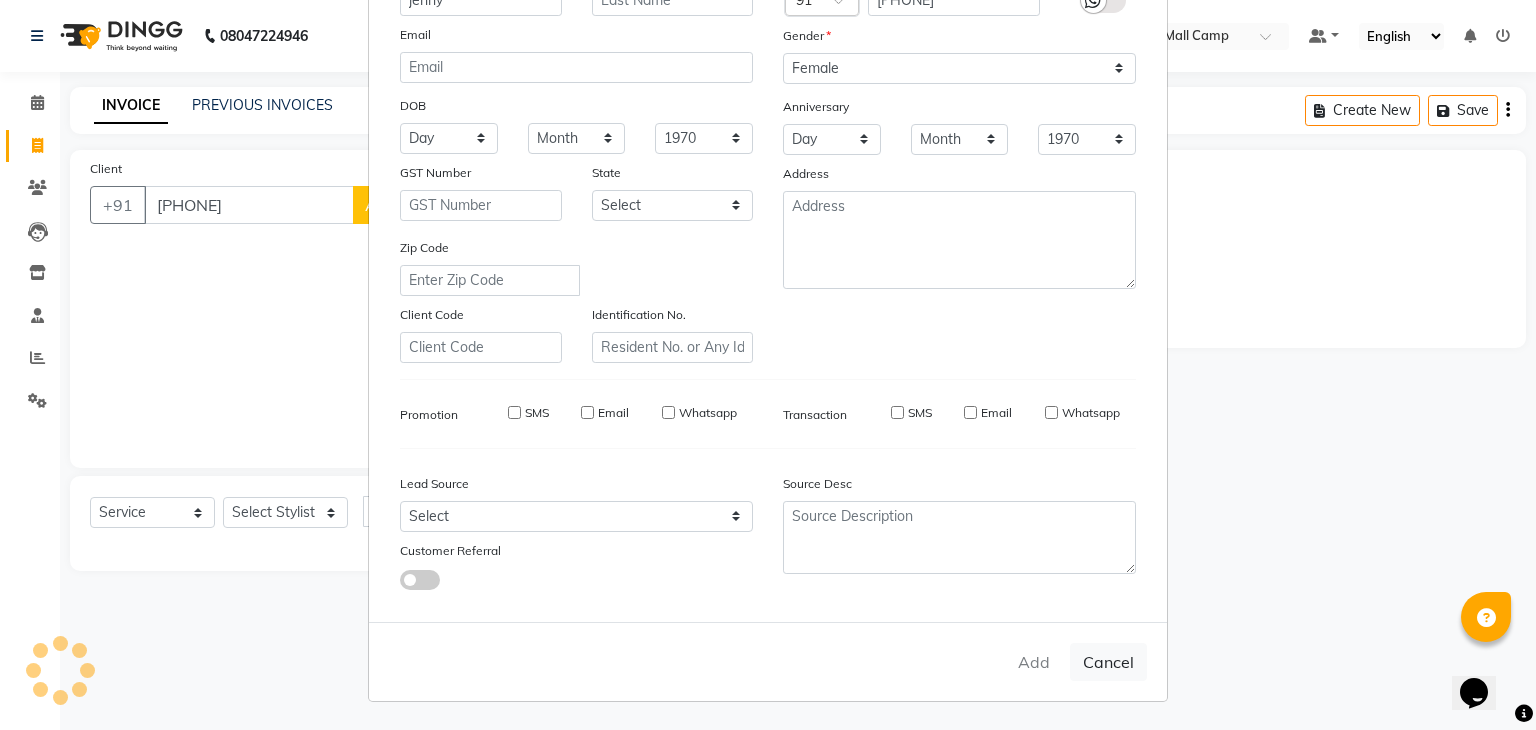 type on "93******51" 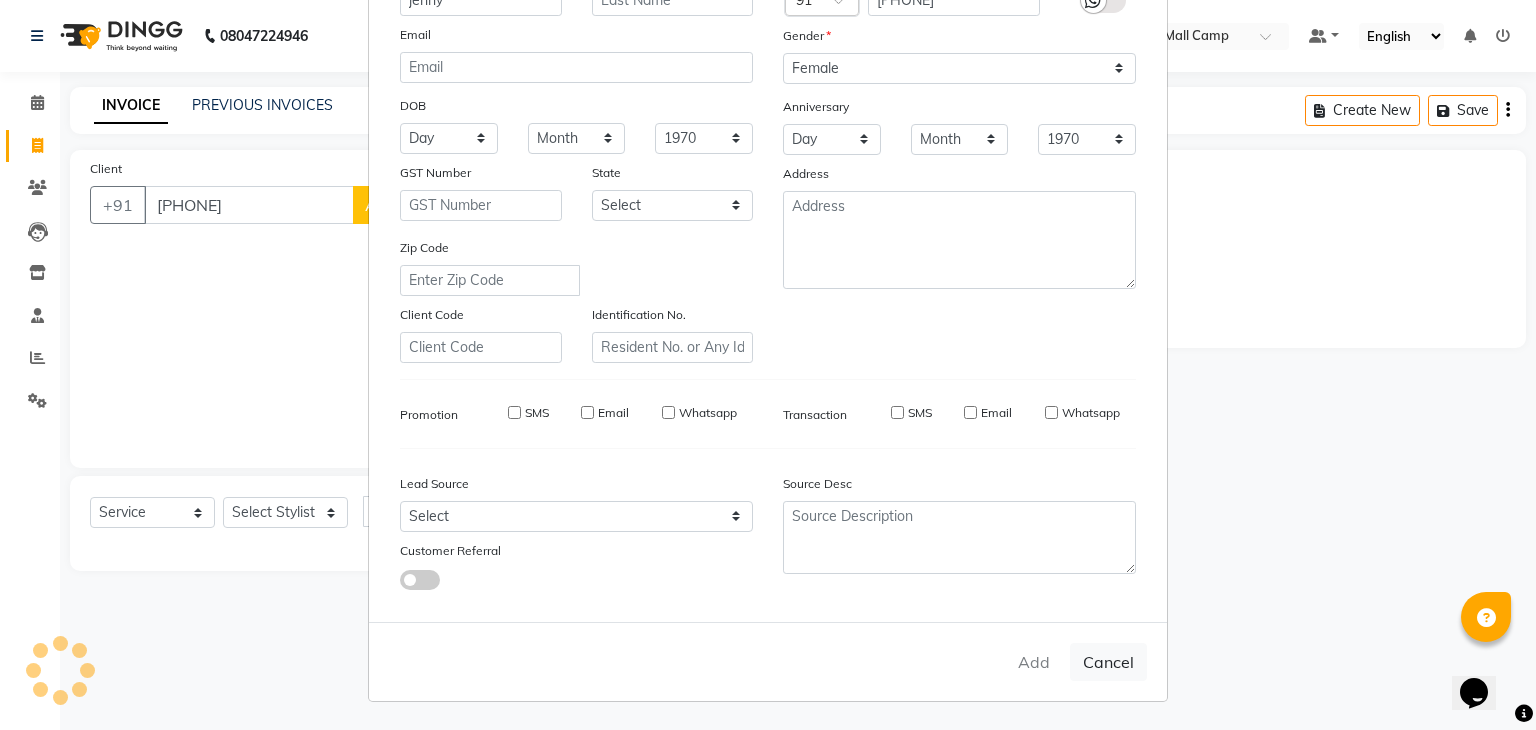 type 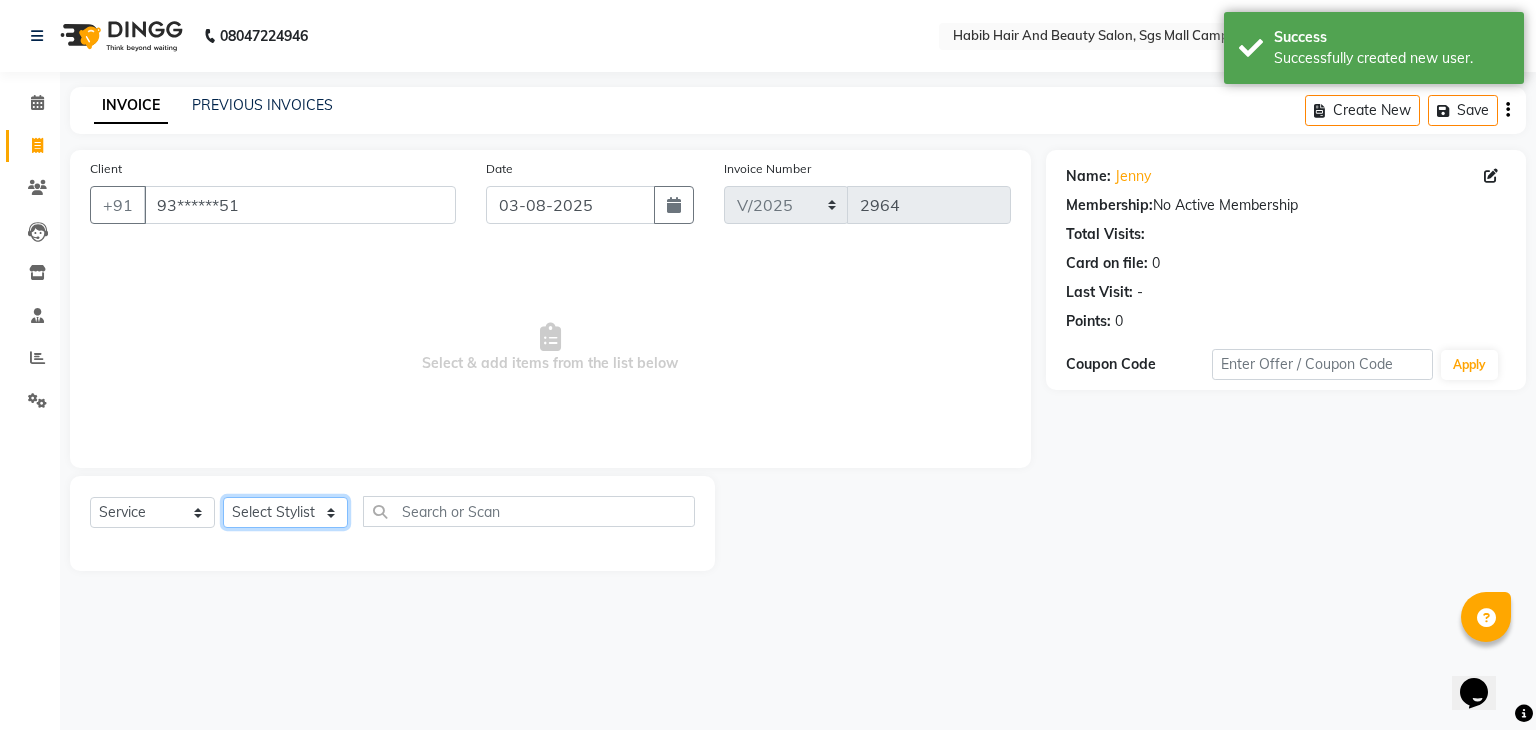 click on "Select Stylist akshay rajguru Avinash  Debojit Manager Micheal  sangeeta shilpa sujal Suraj  swapnil vishakha" 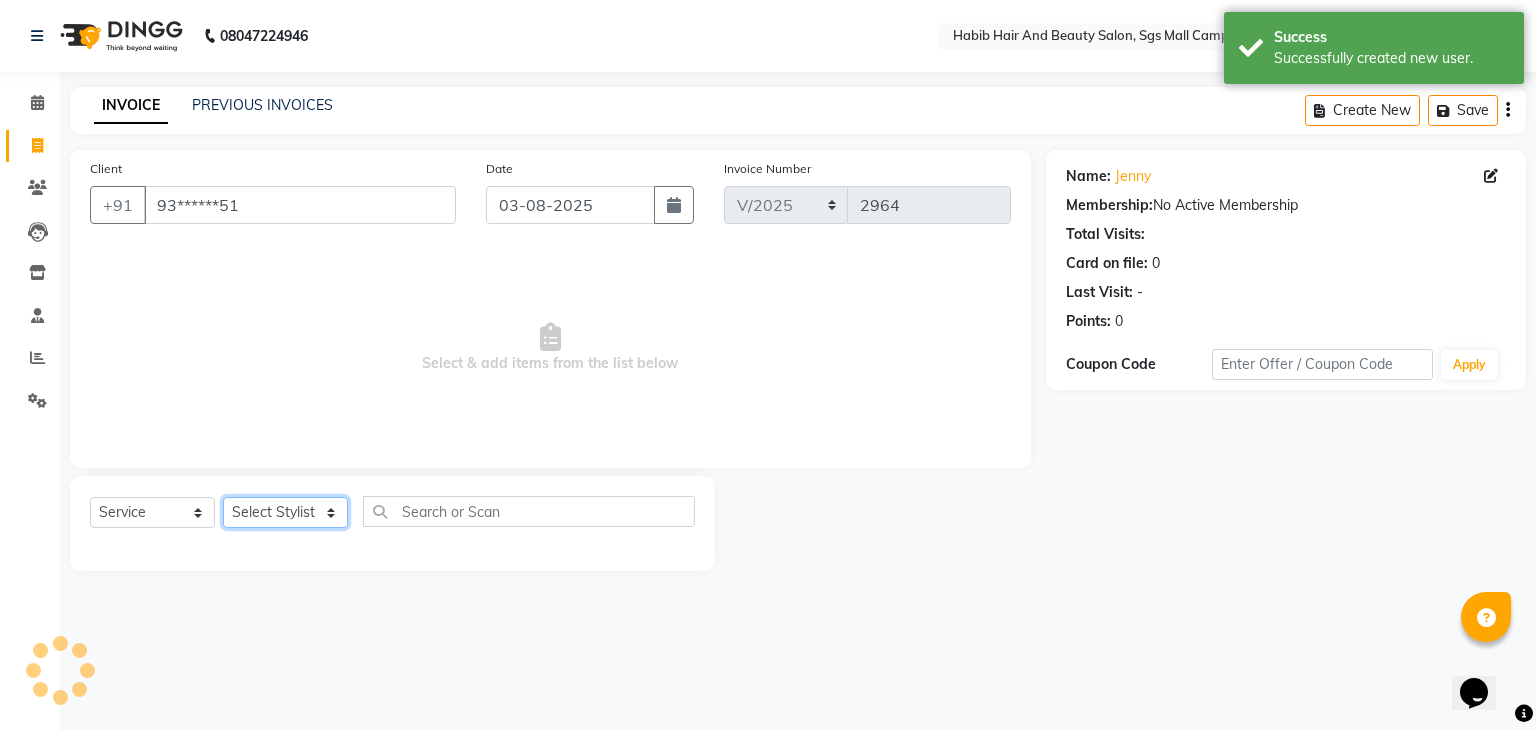 select on "87131" 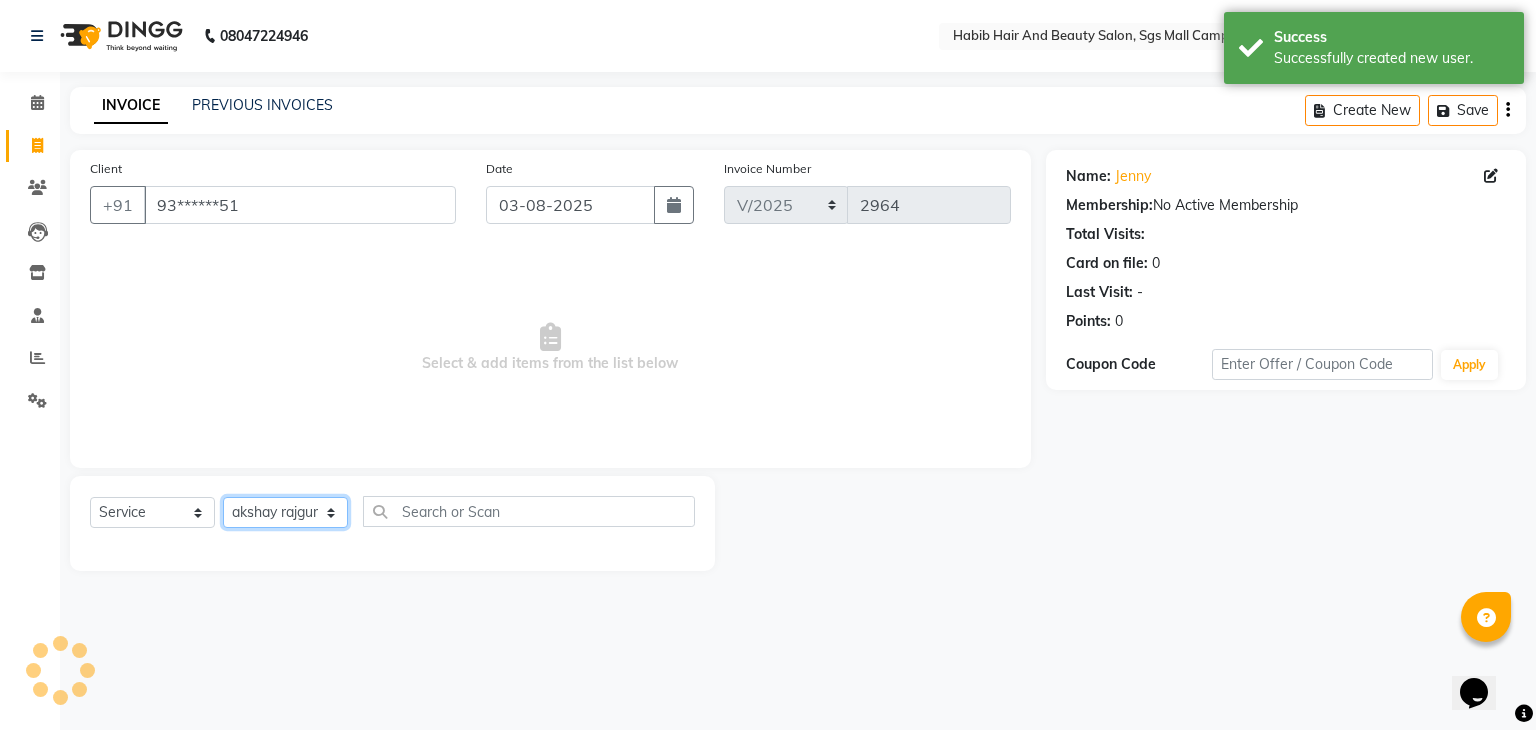 click on "Select Stylist akshay rajguru Avinash  Debojit Manager Micheal  sangeeta shilpa sujal Suraj  swapnil vishakha" 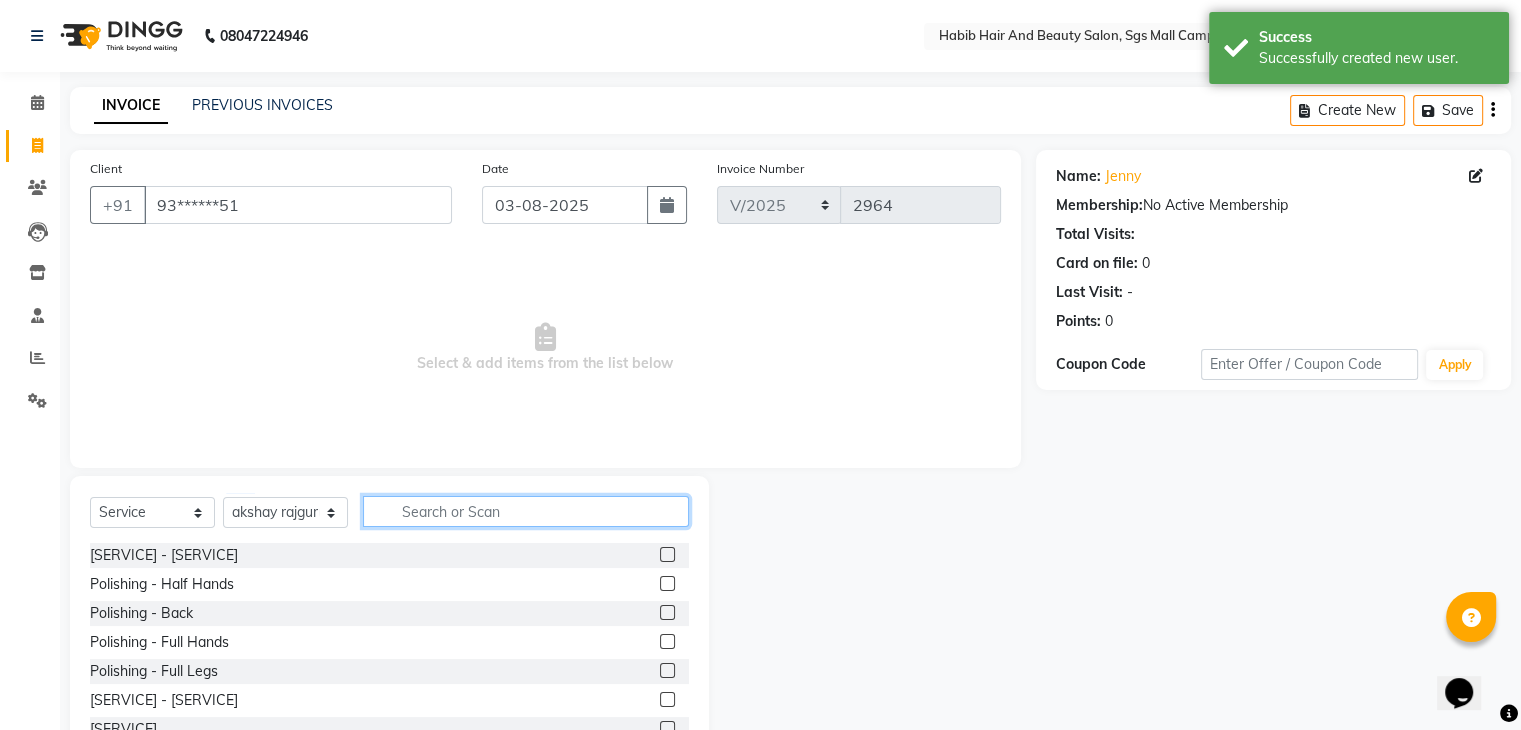 click 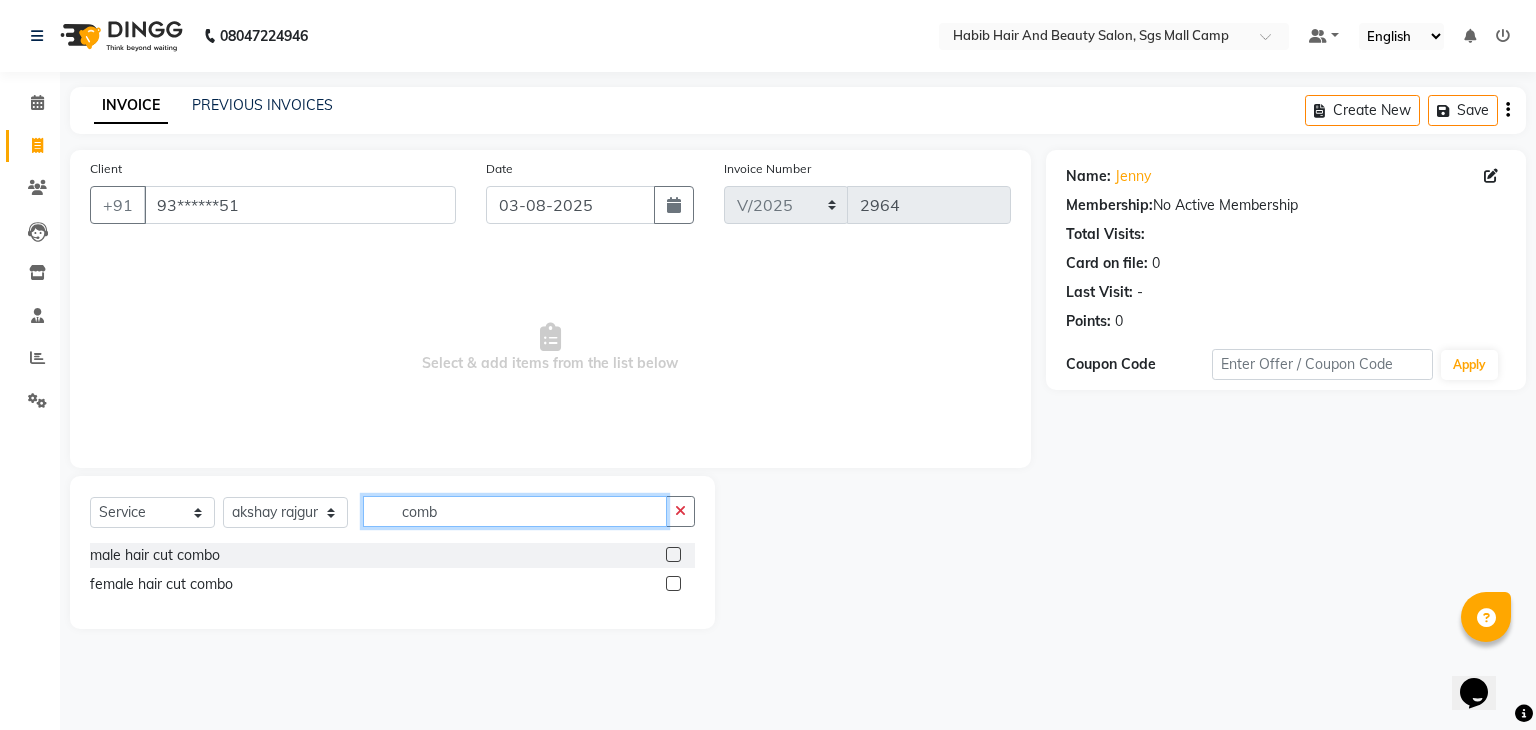 type on "comb" 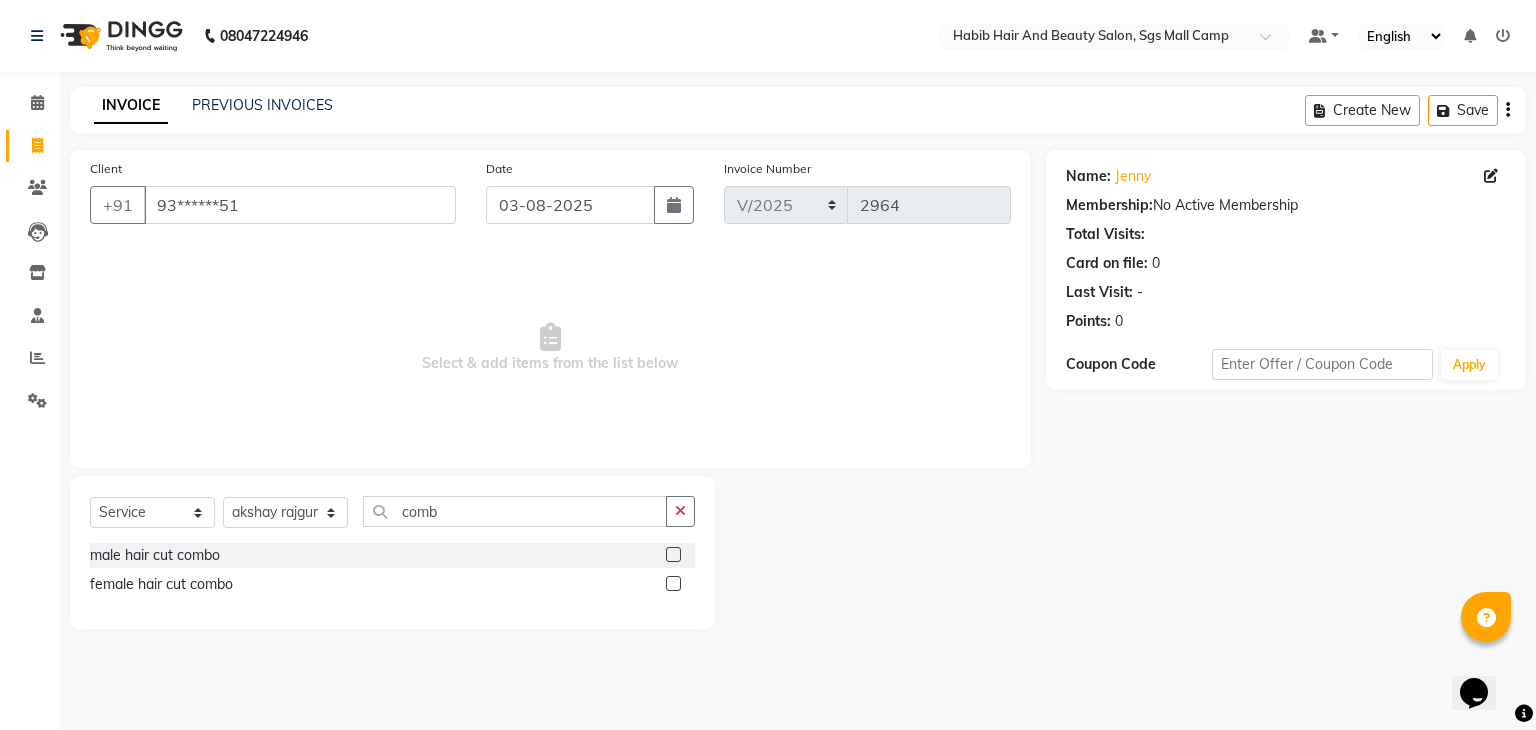 click 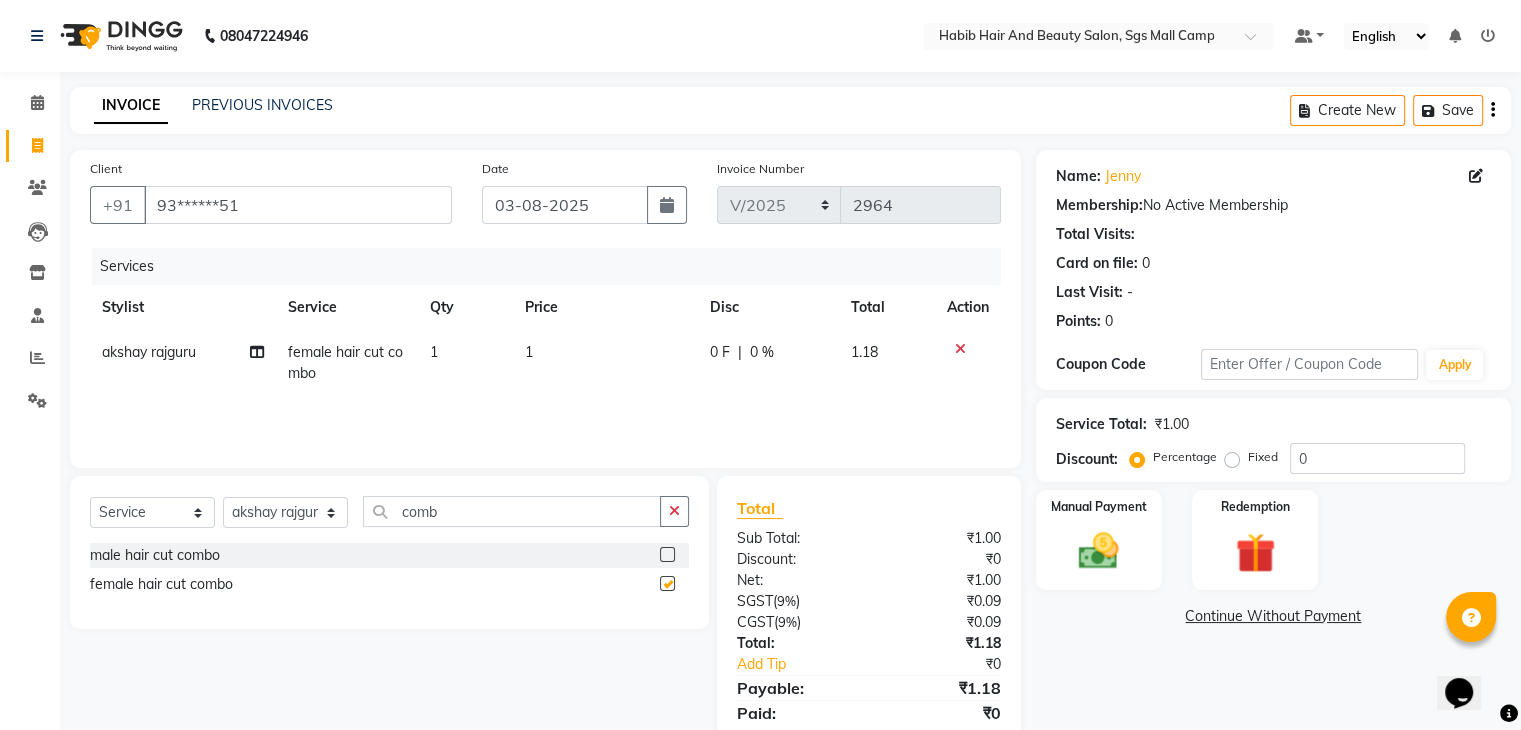 checkbox on "false" 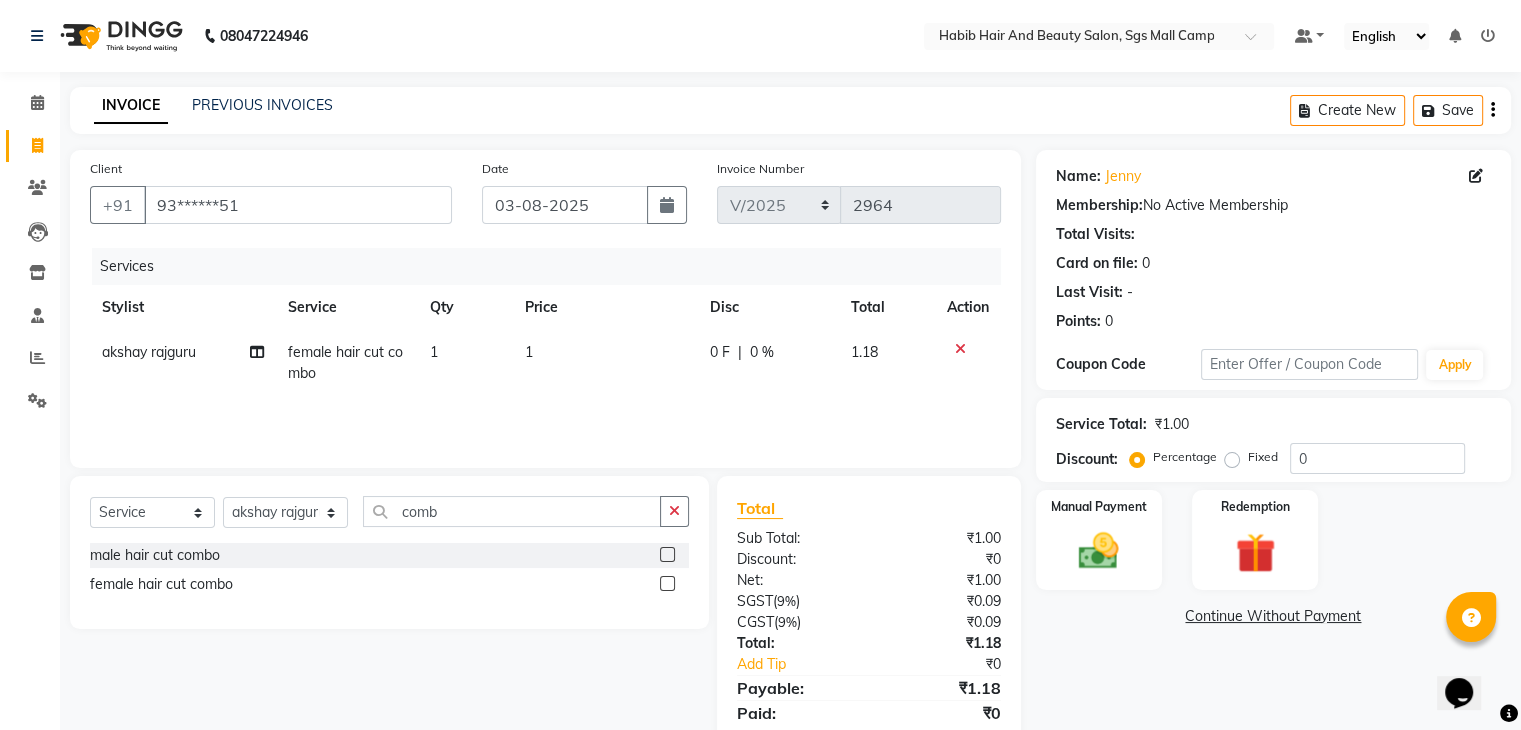click on "1" 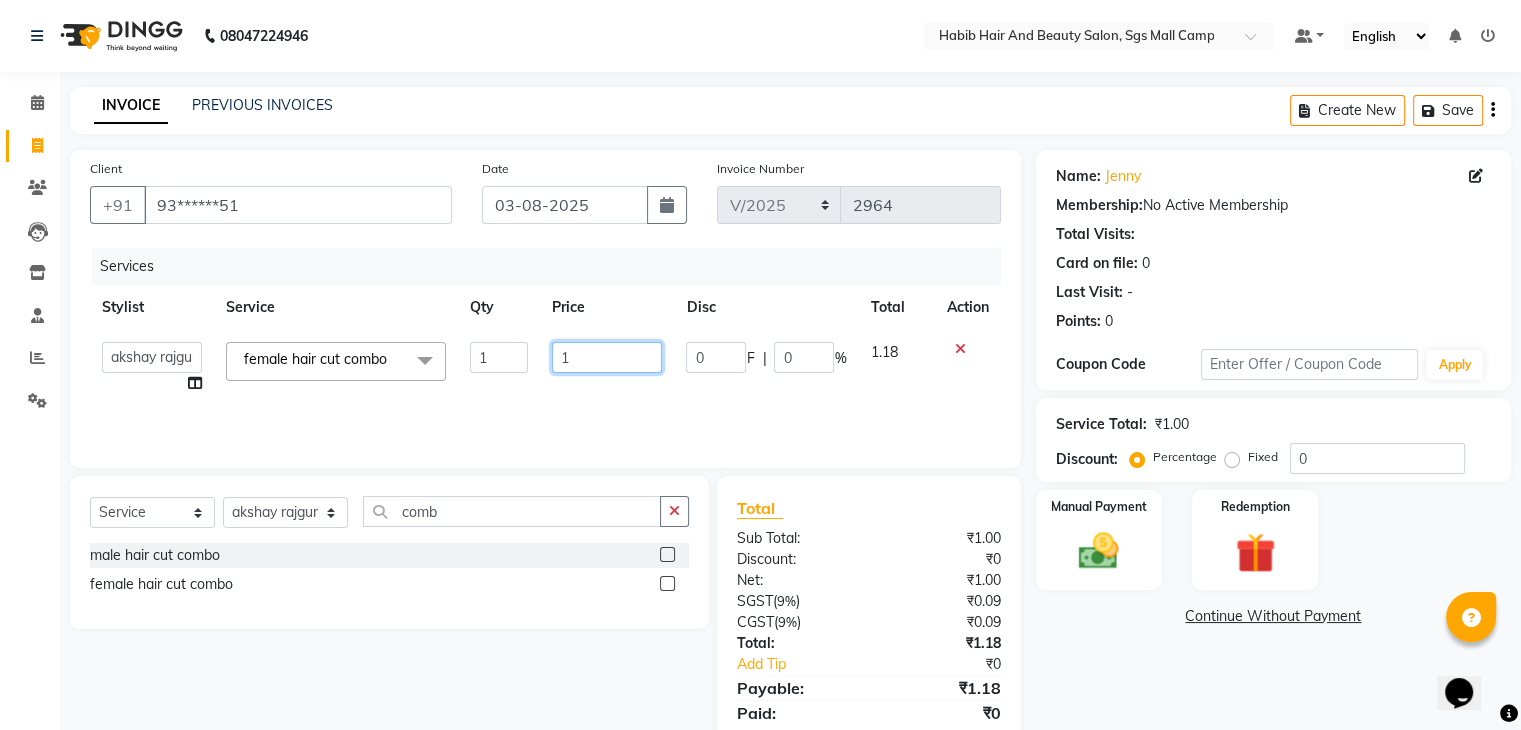 click on "1" 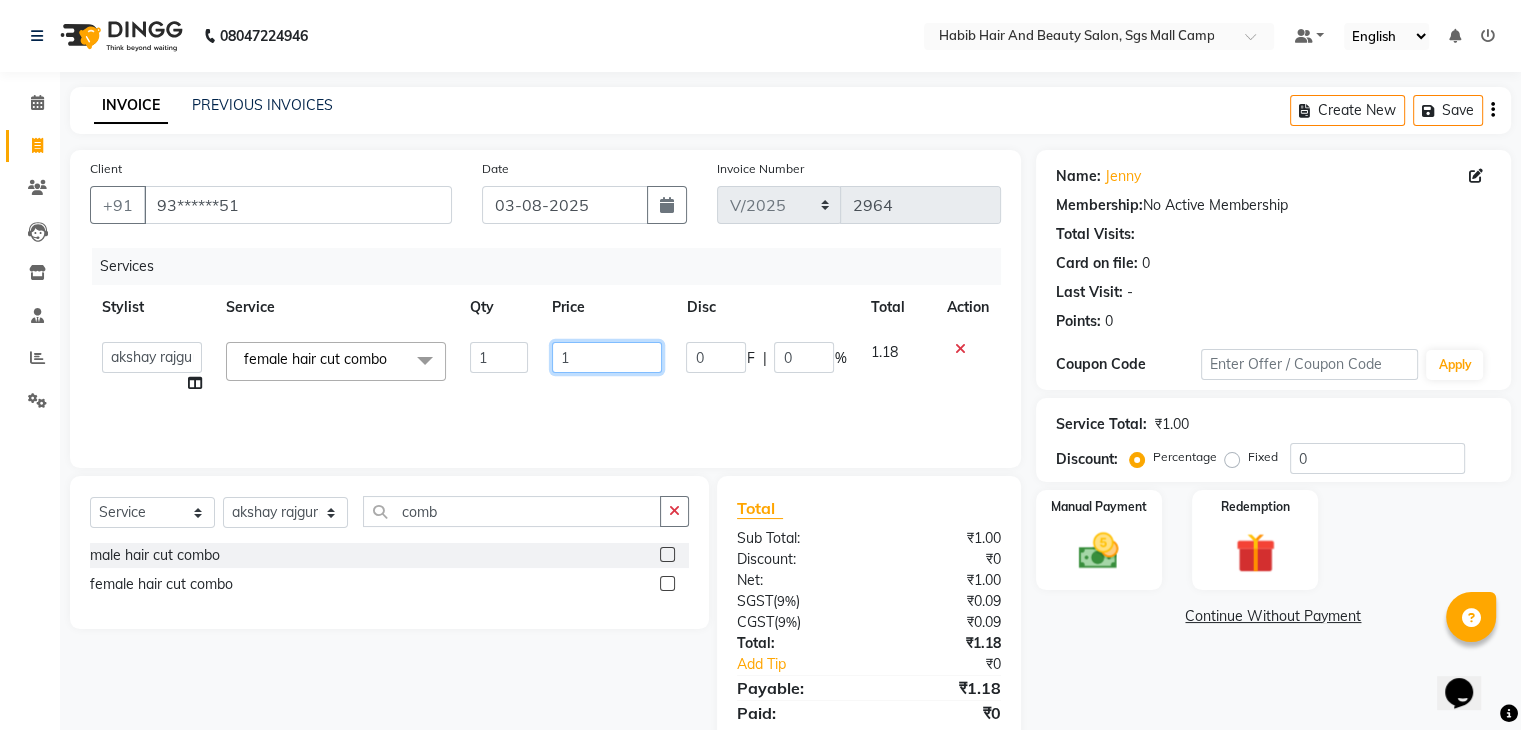 click on "1" 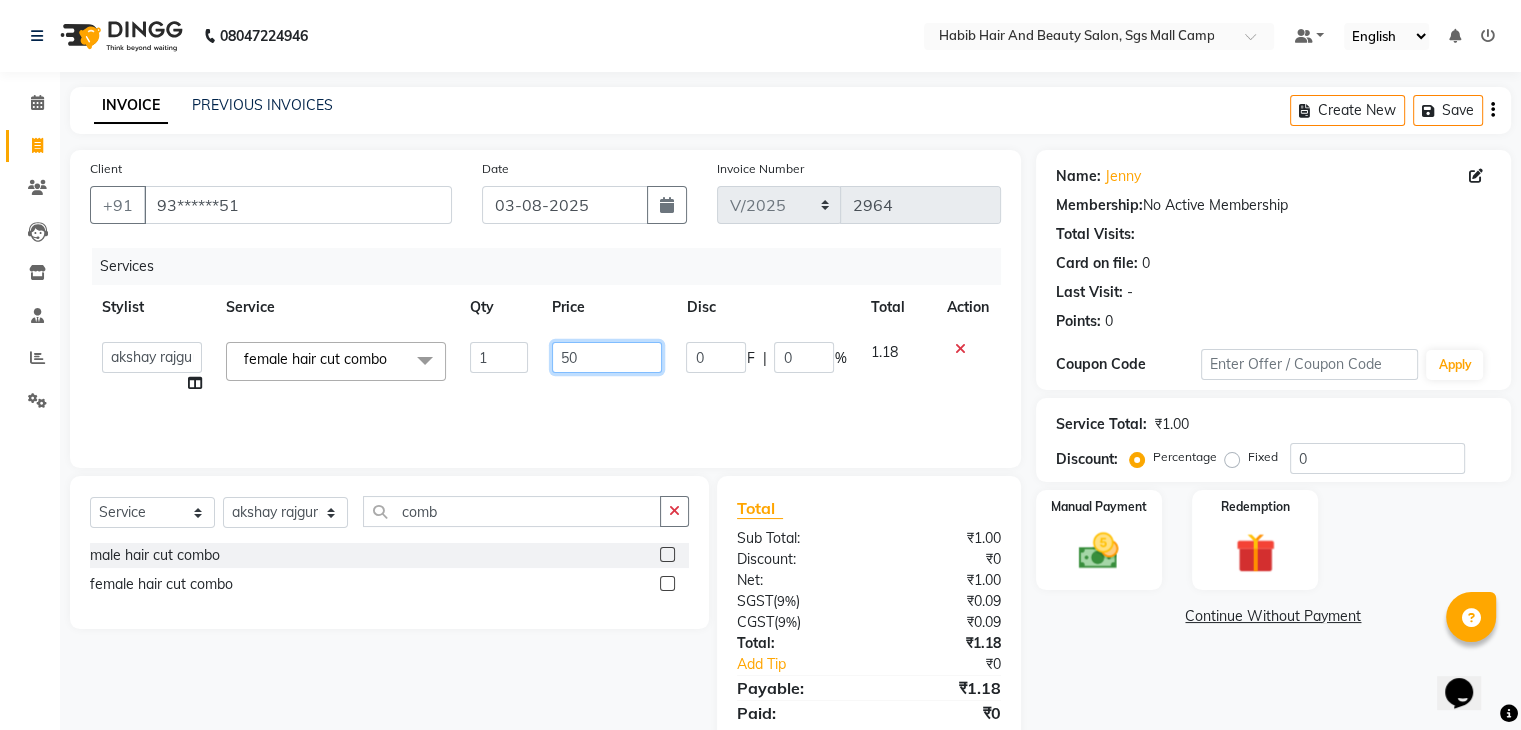 type on "500" 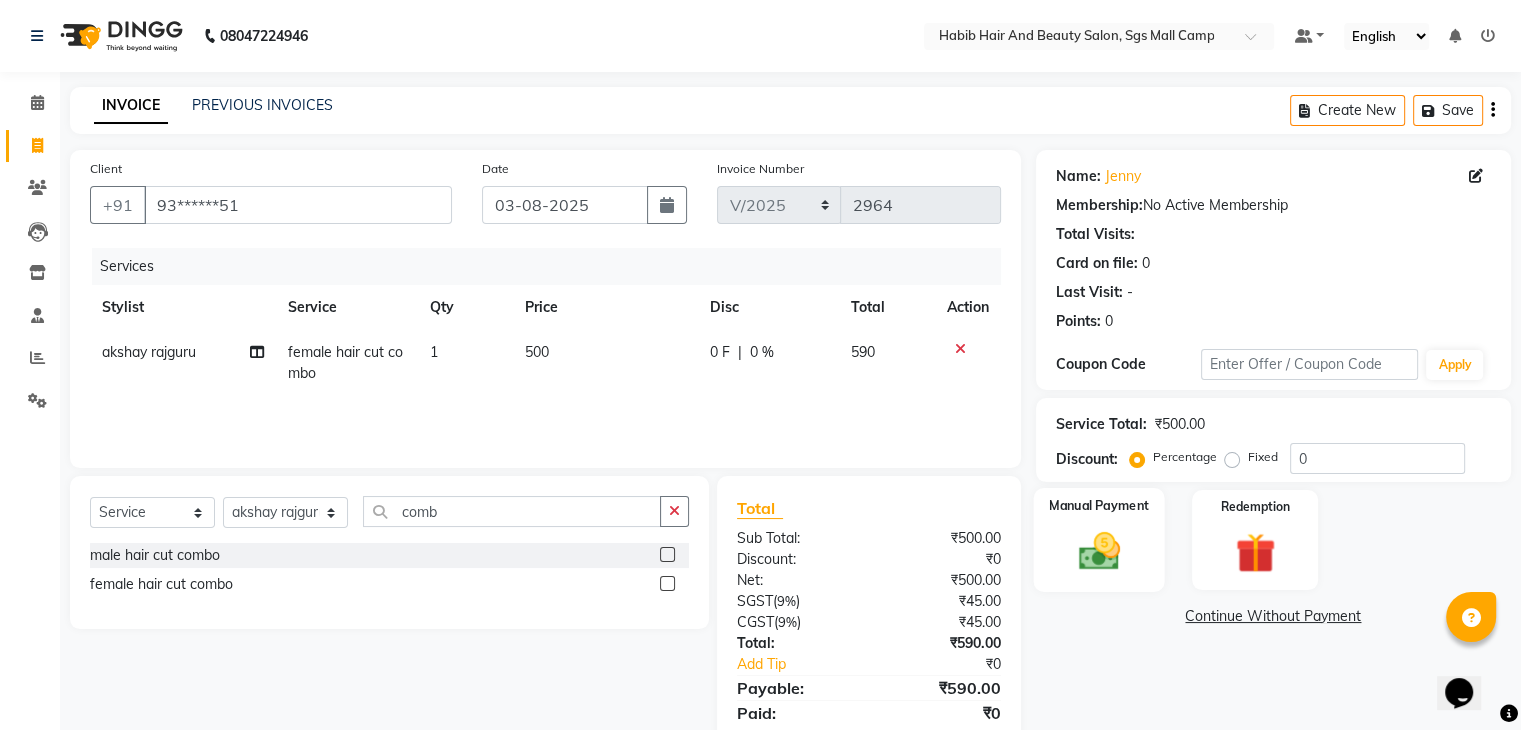 click 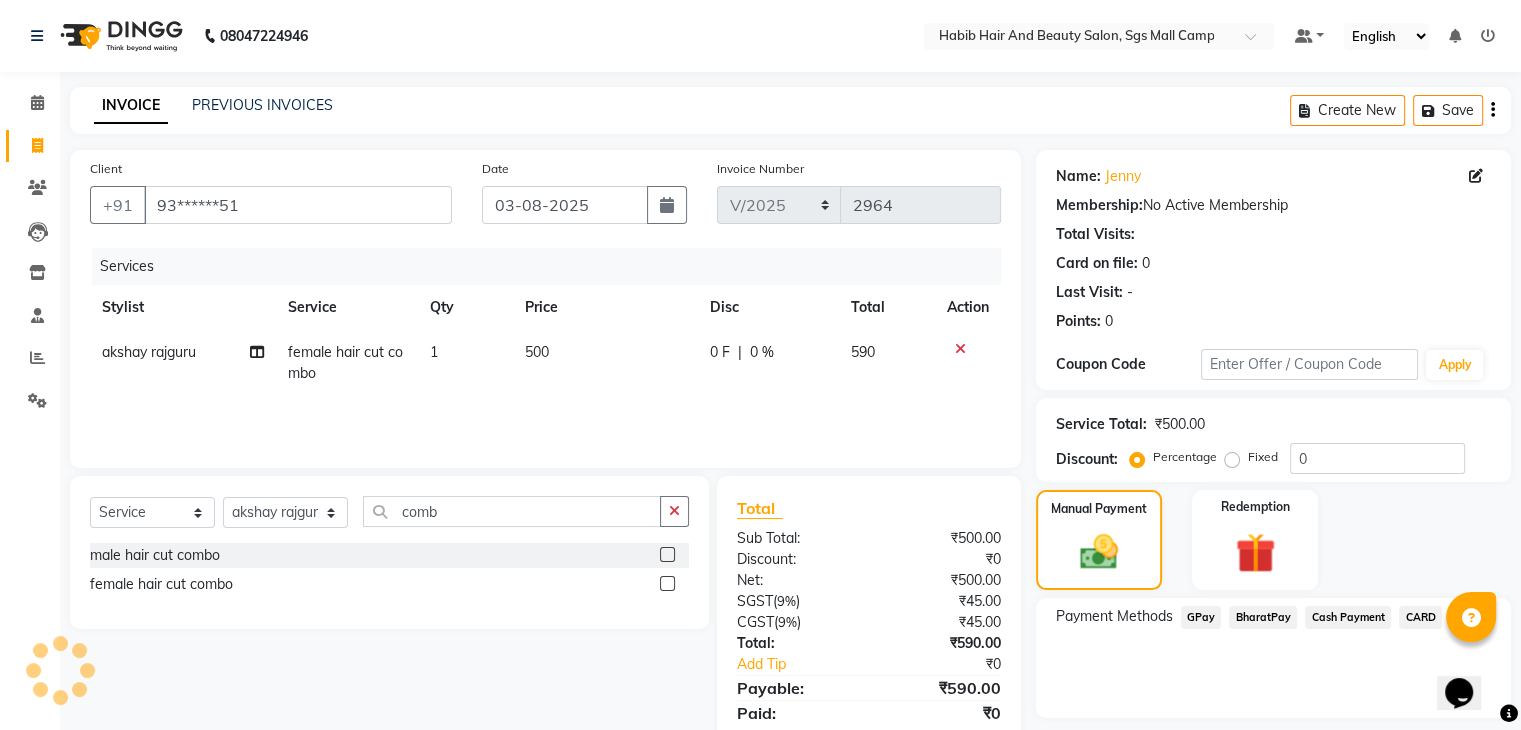 click on "BharatPay" 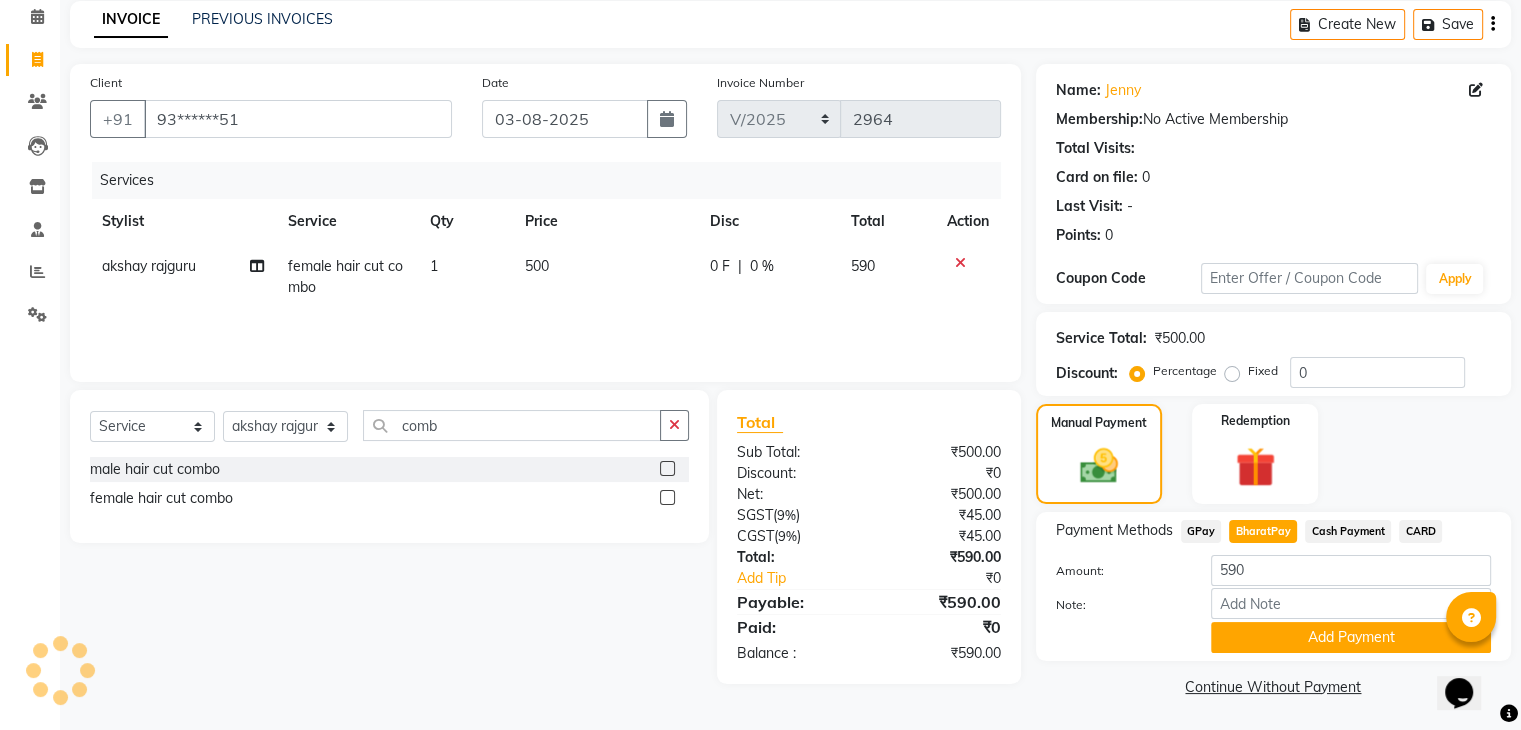 scroll, scrollTop: 89, scrollLeft: 0, axis: vertical 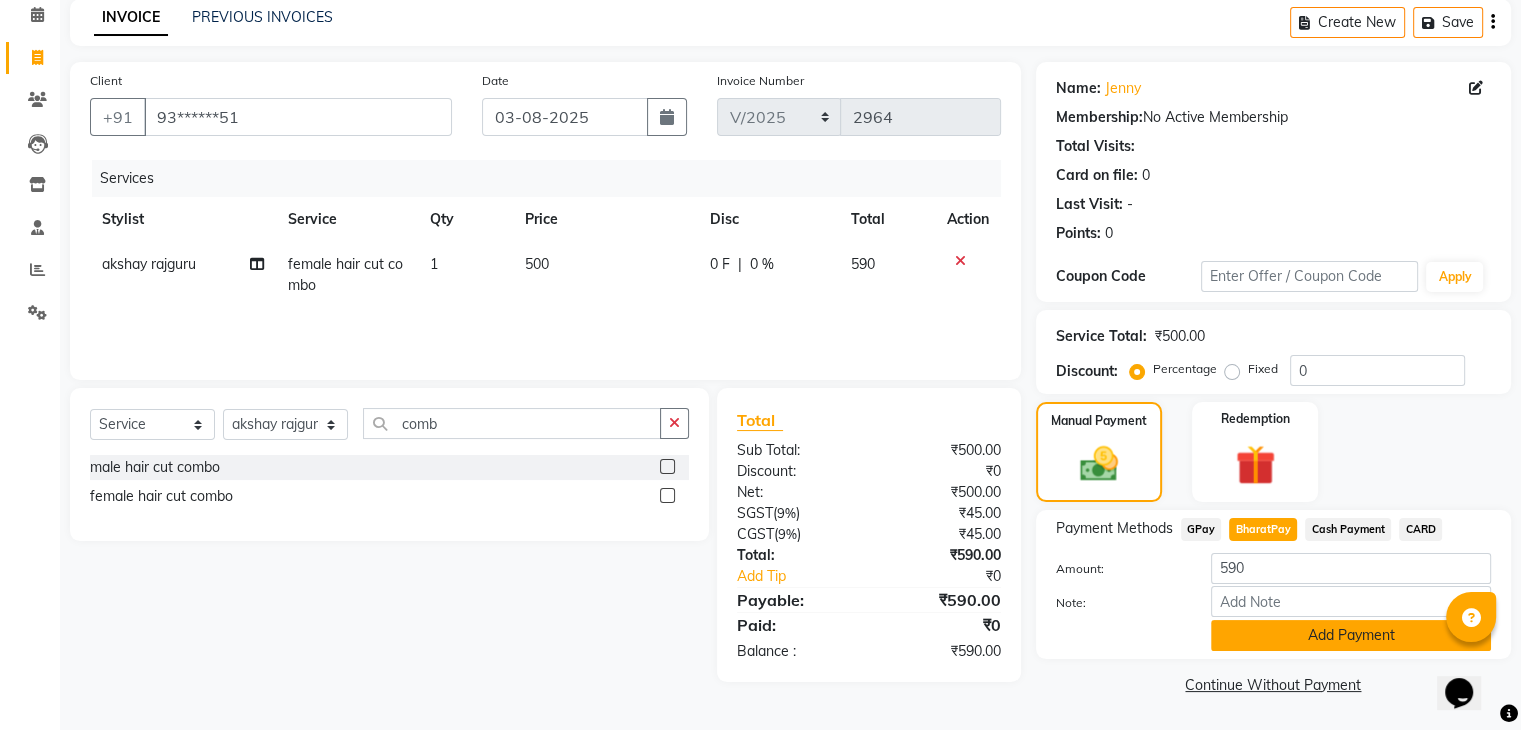 click on "Add Payment" 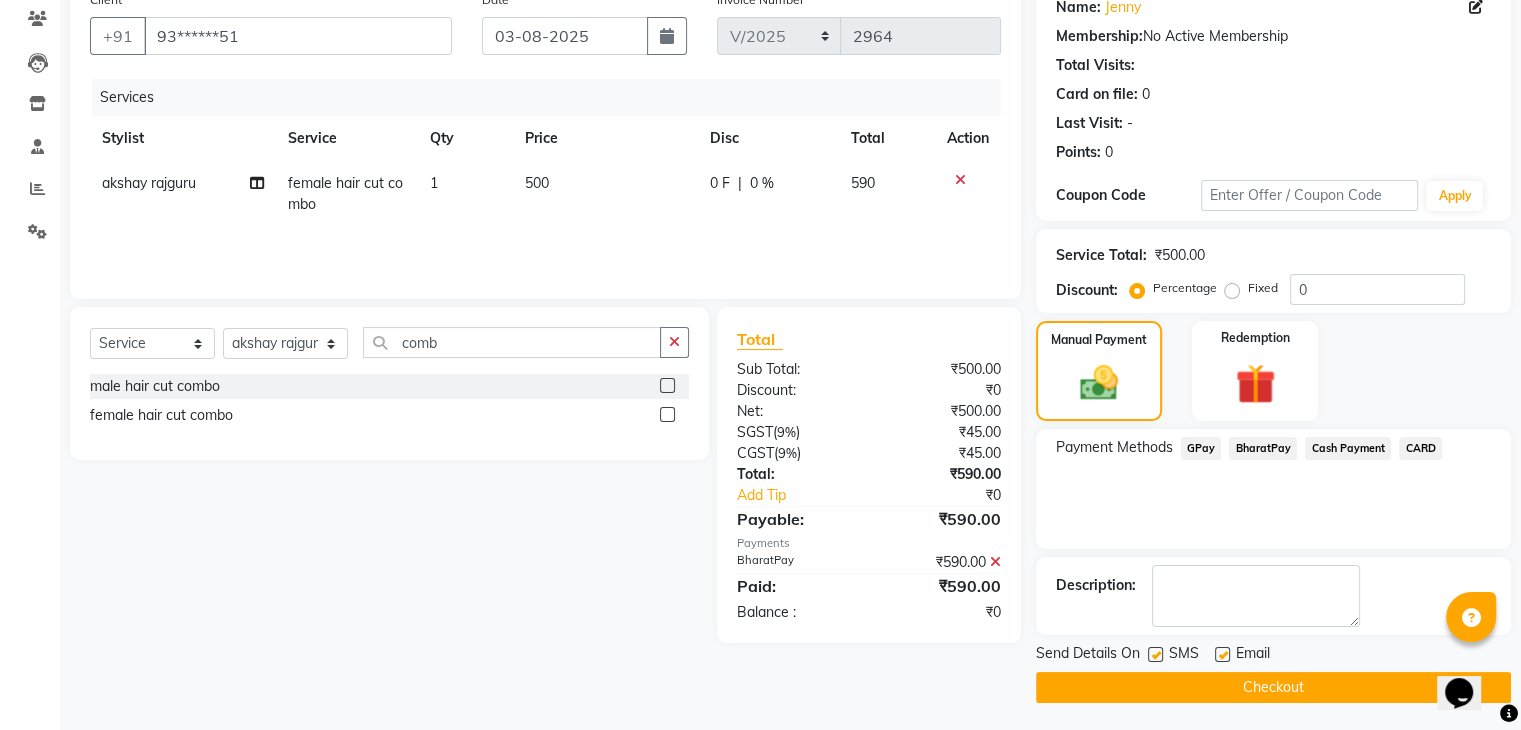scroll, scrollTop: 171, scrollLeft: 0, axis: vertical 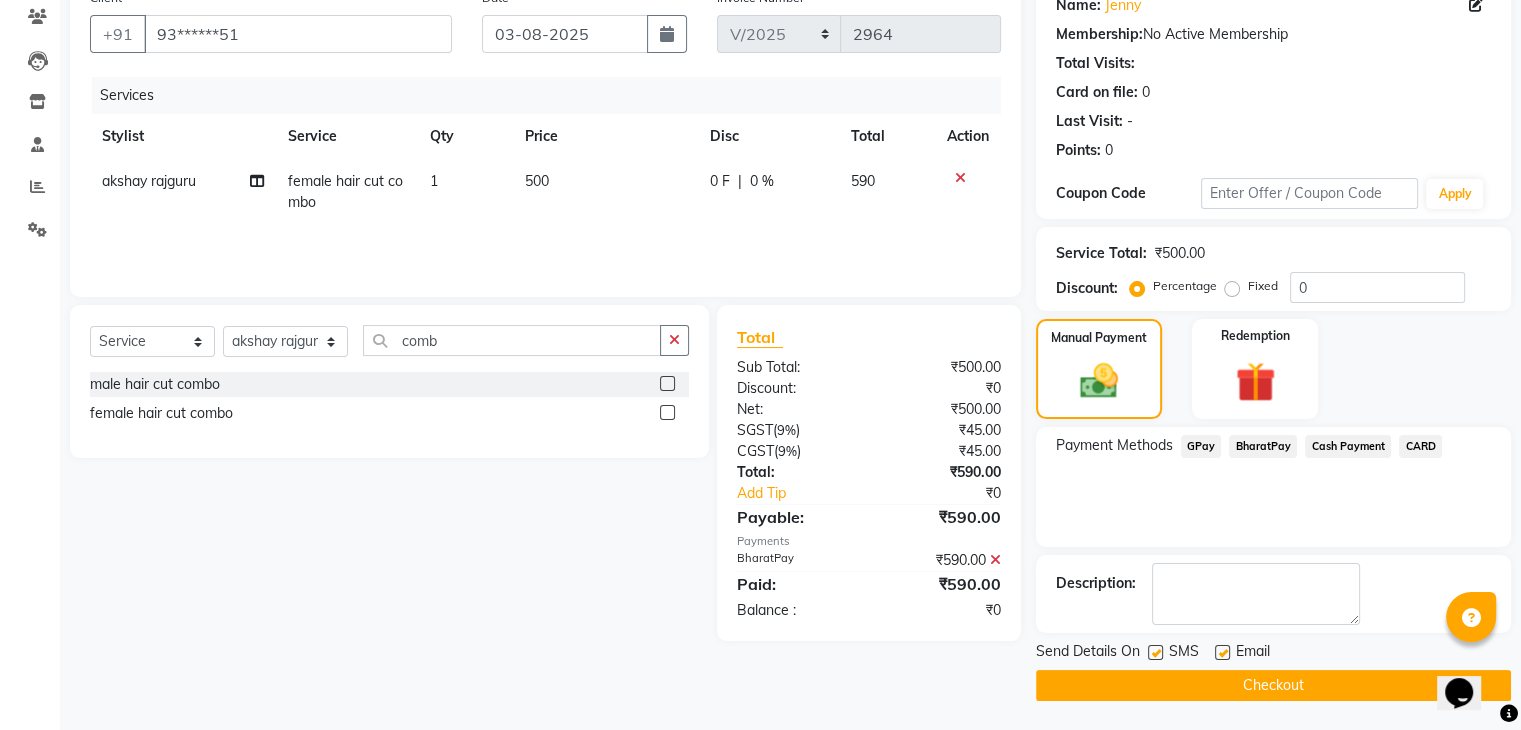 click on "Checkout" 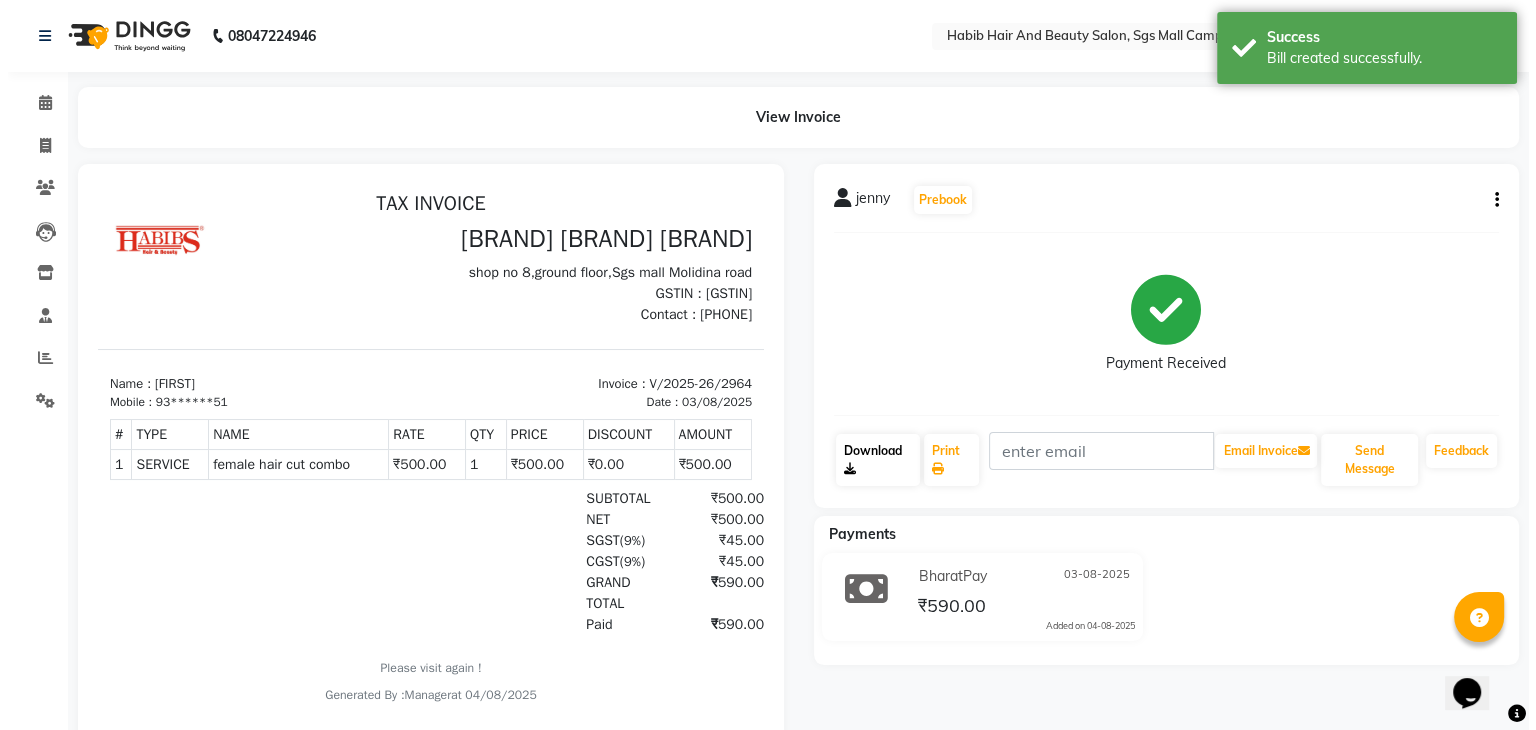 scroll, scrollTop: 0, scrollLeft: 0, axis: both 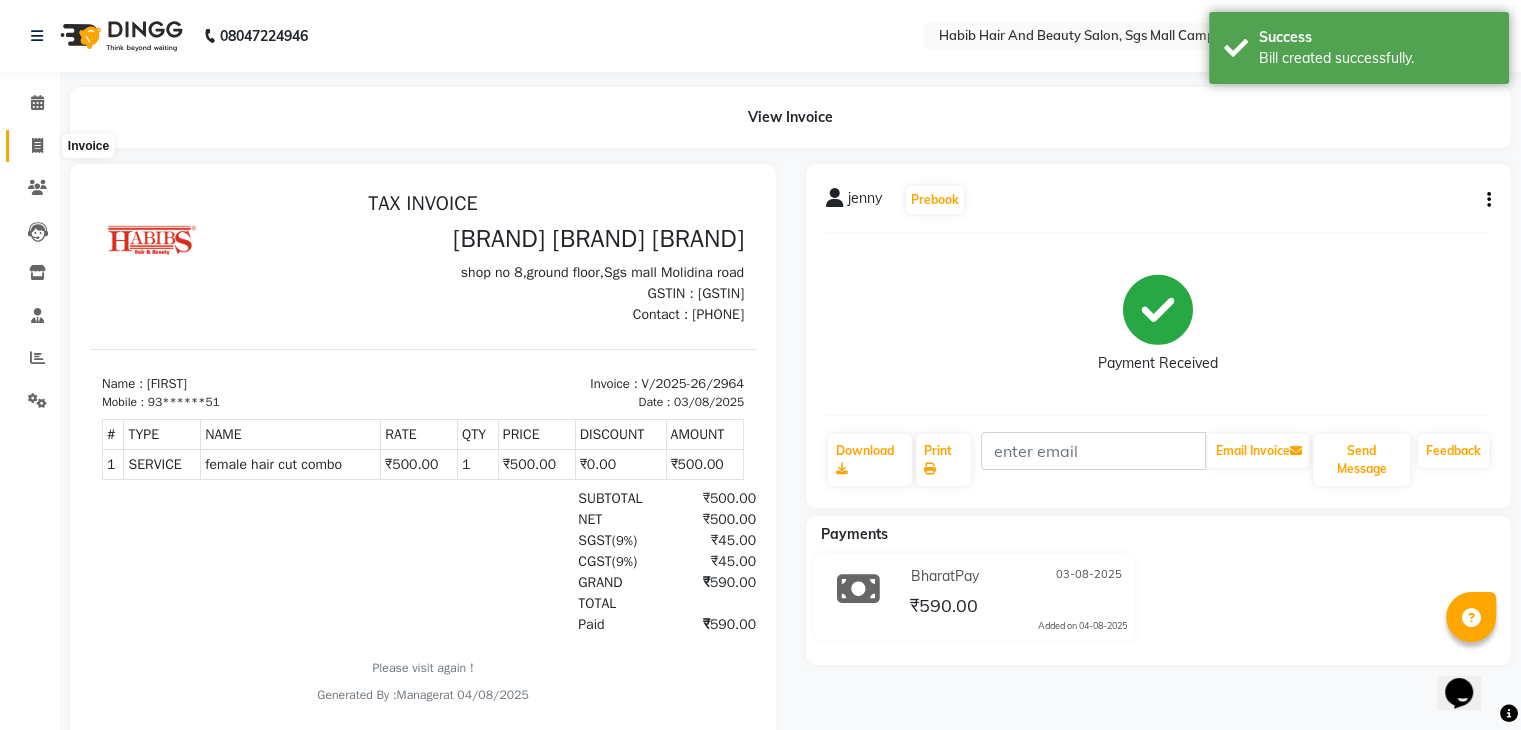 click 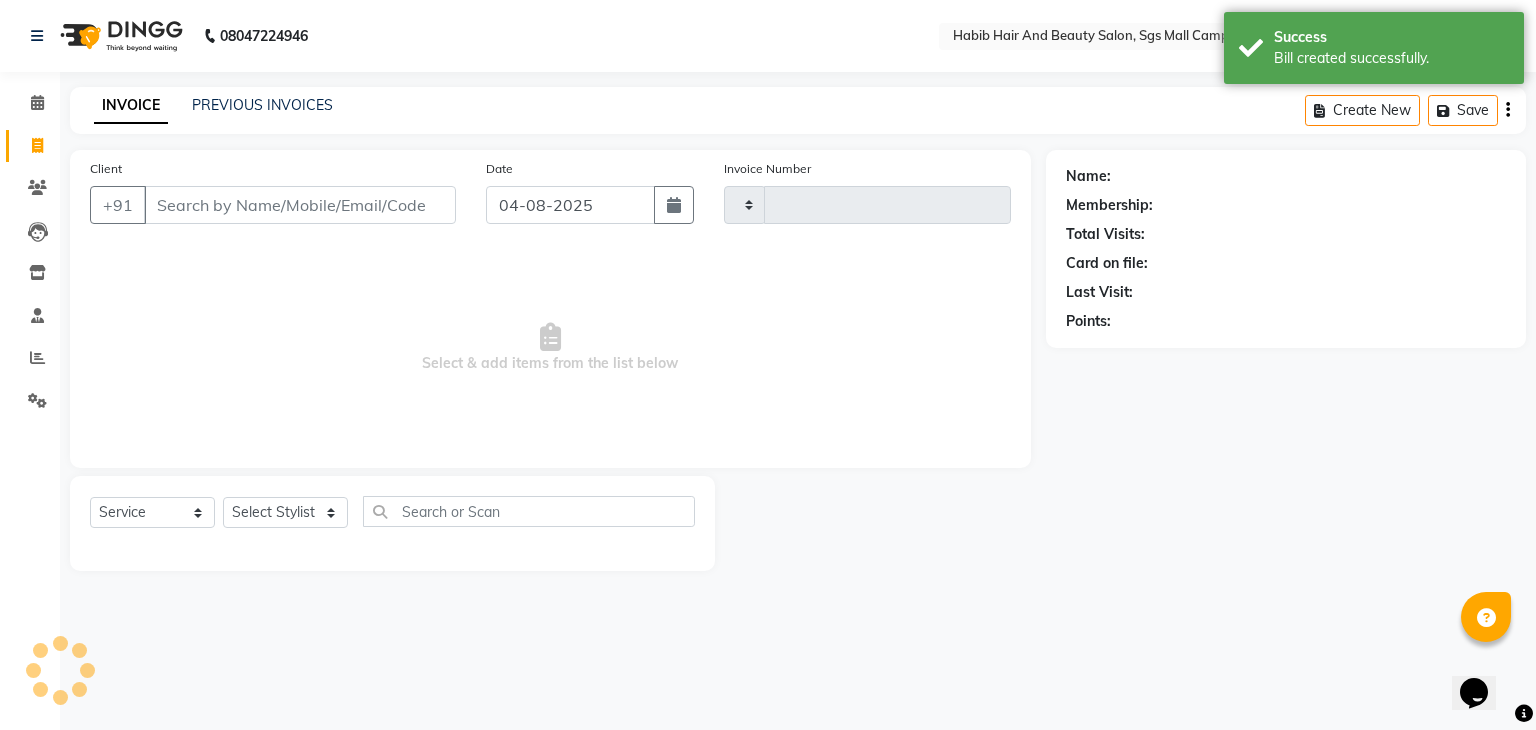 type on "2965" 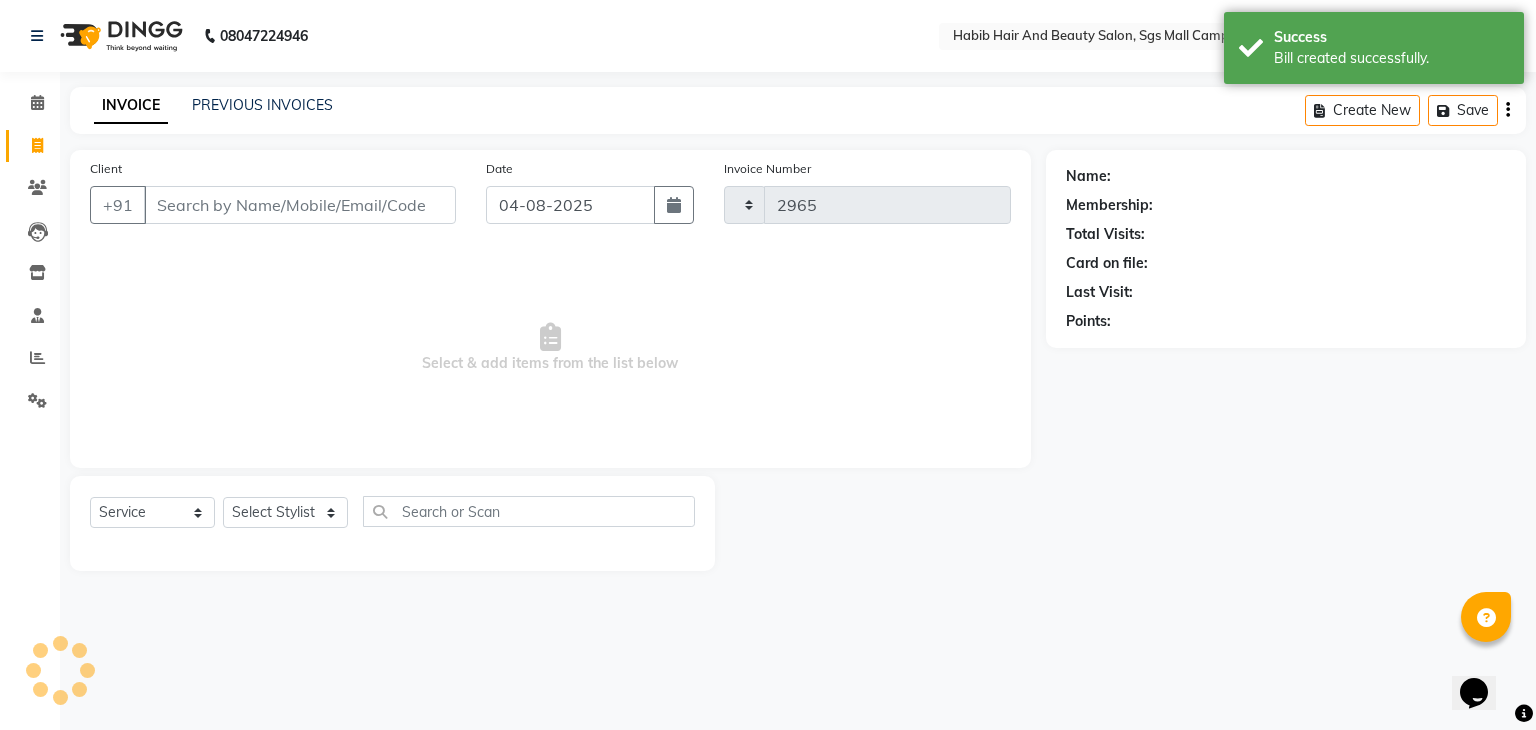 select on "8362" 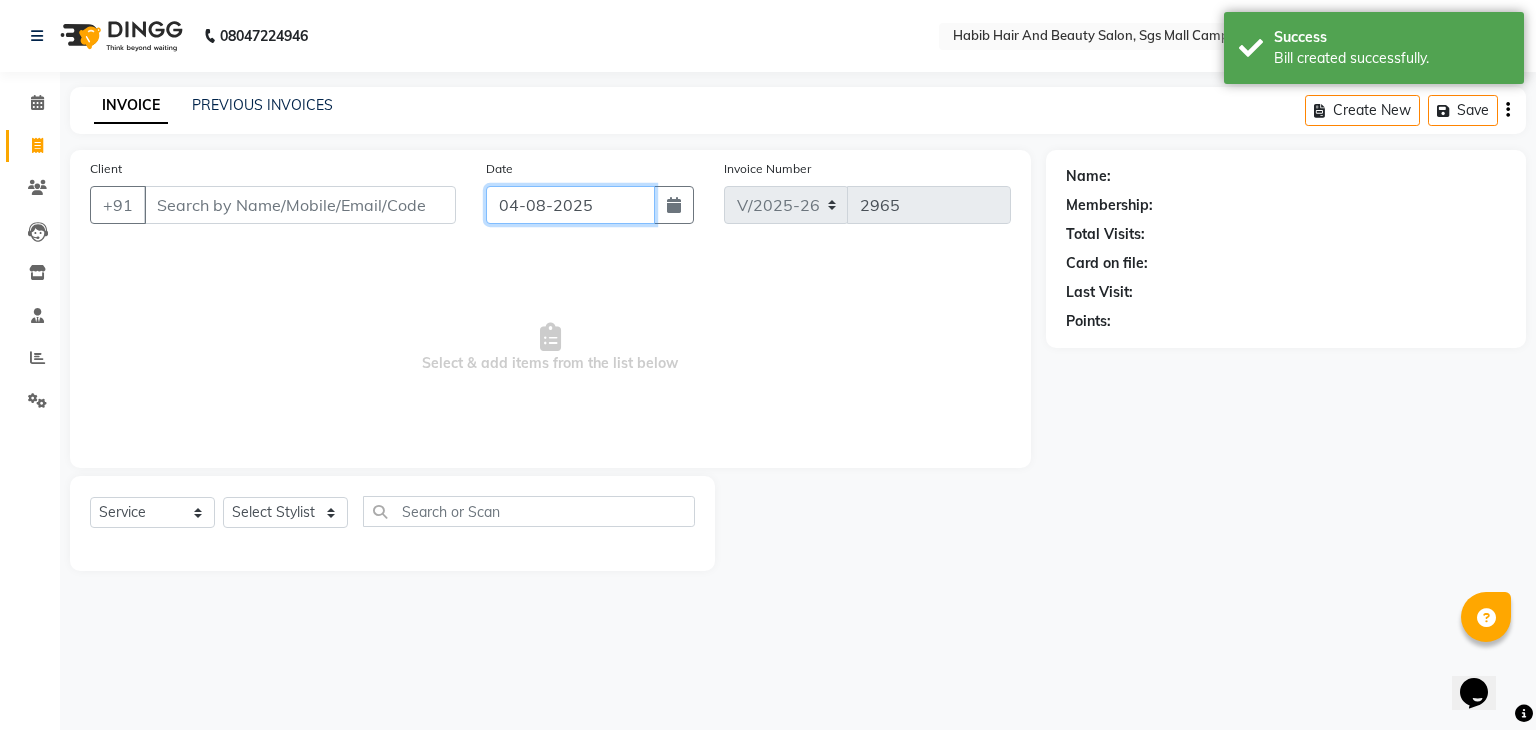 click on "04-08-2025" 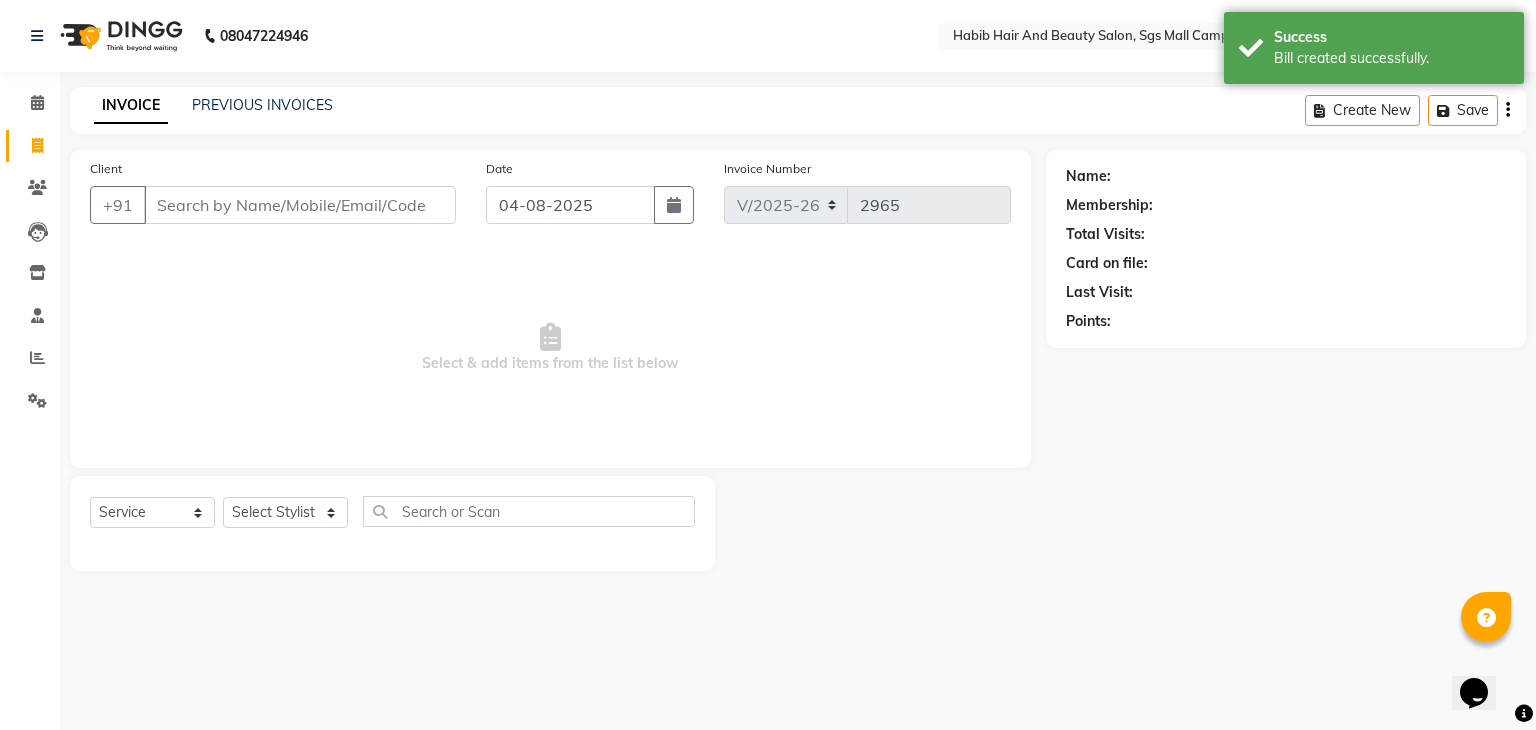 select on "8" 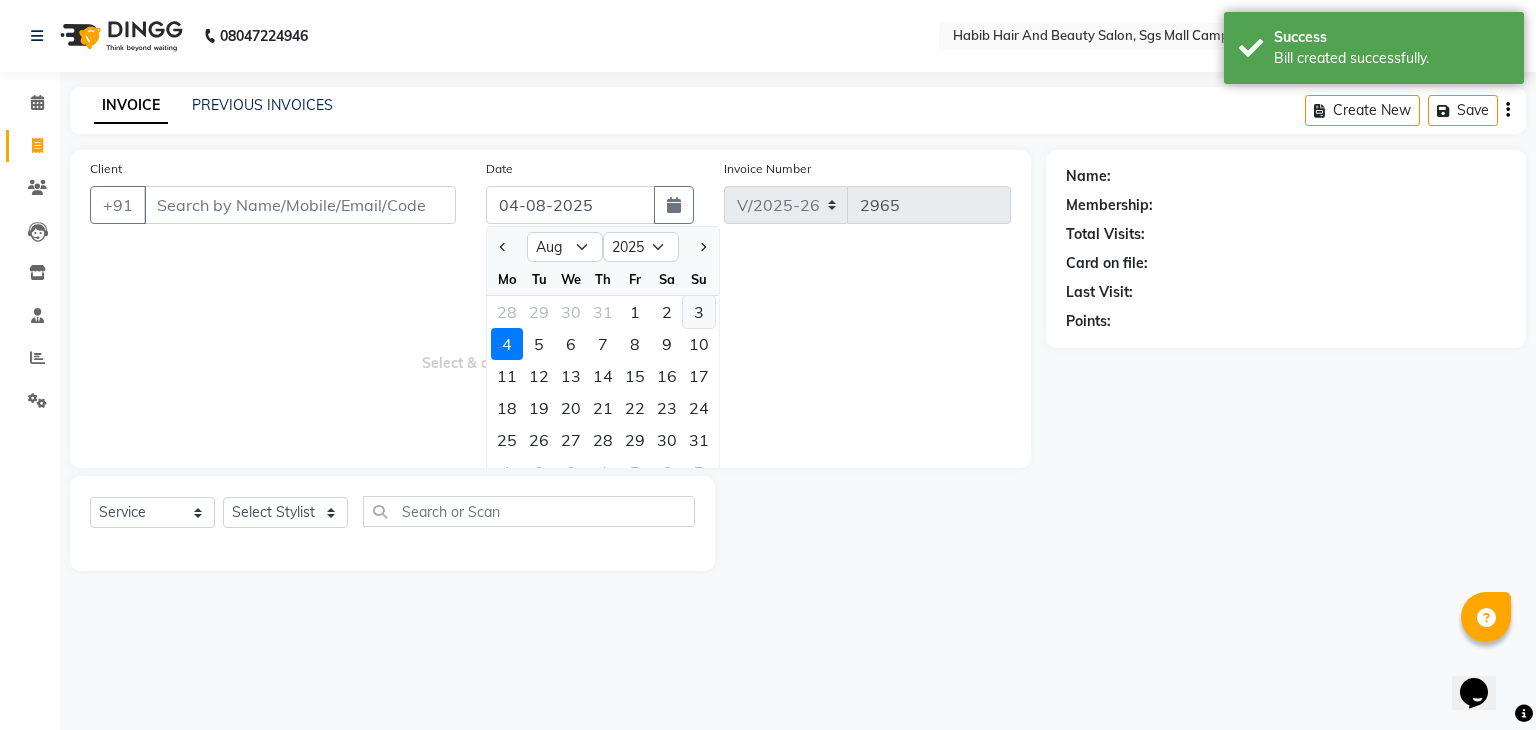 click on "3" 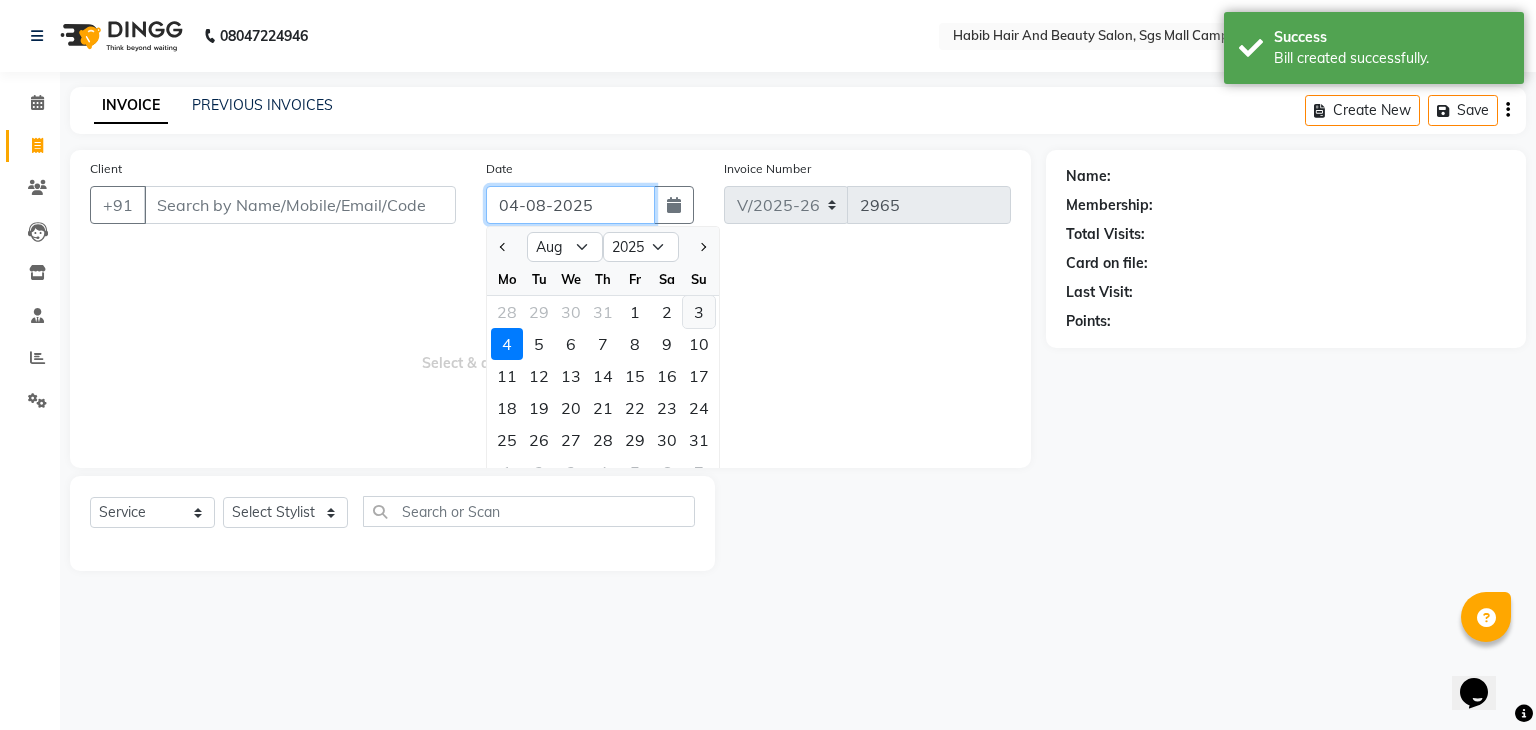 type on "03-08-2025" 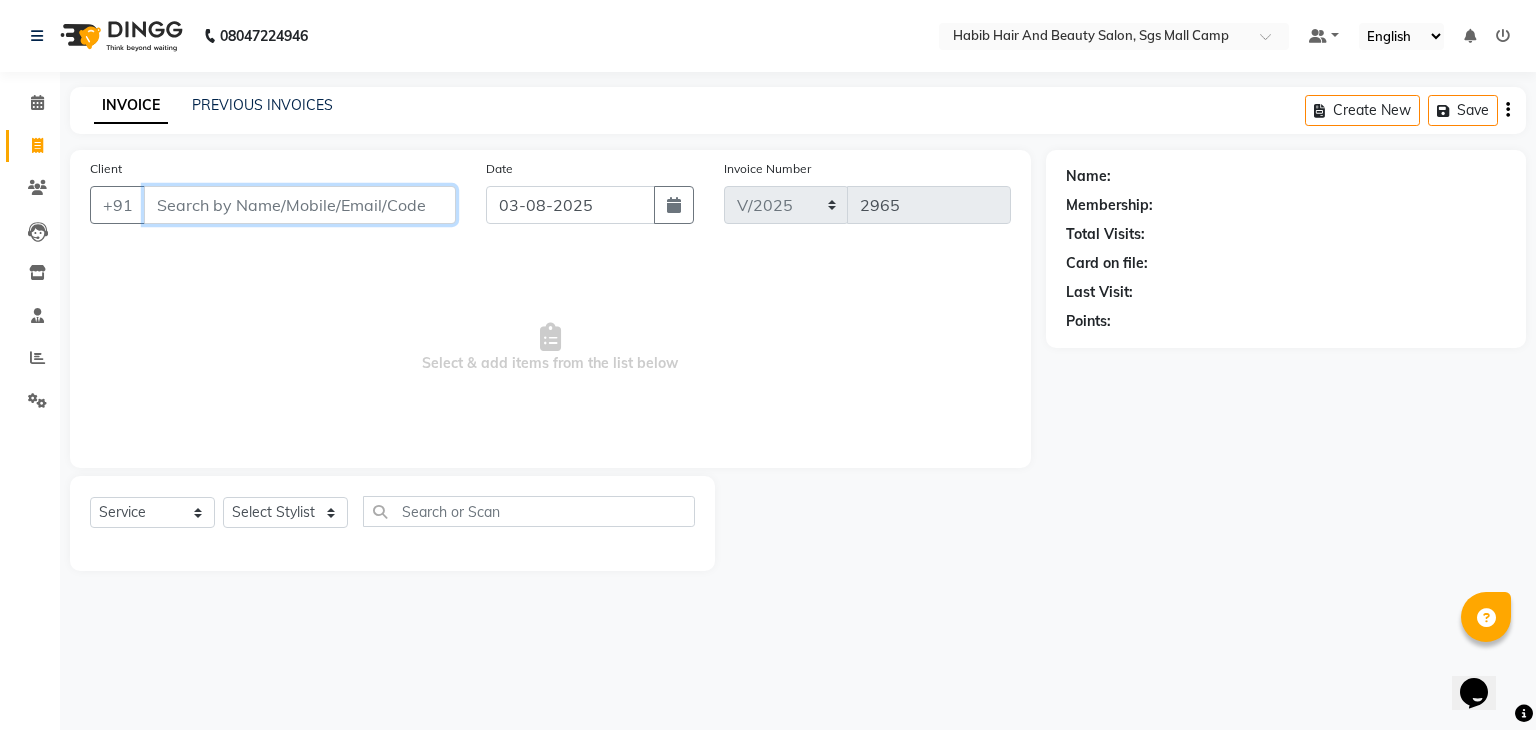 click on "Client" at bounding box center (300, 205) 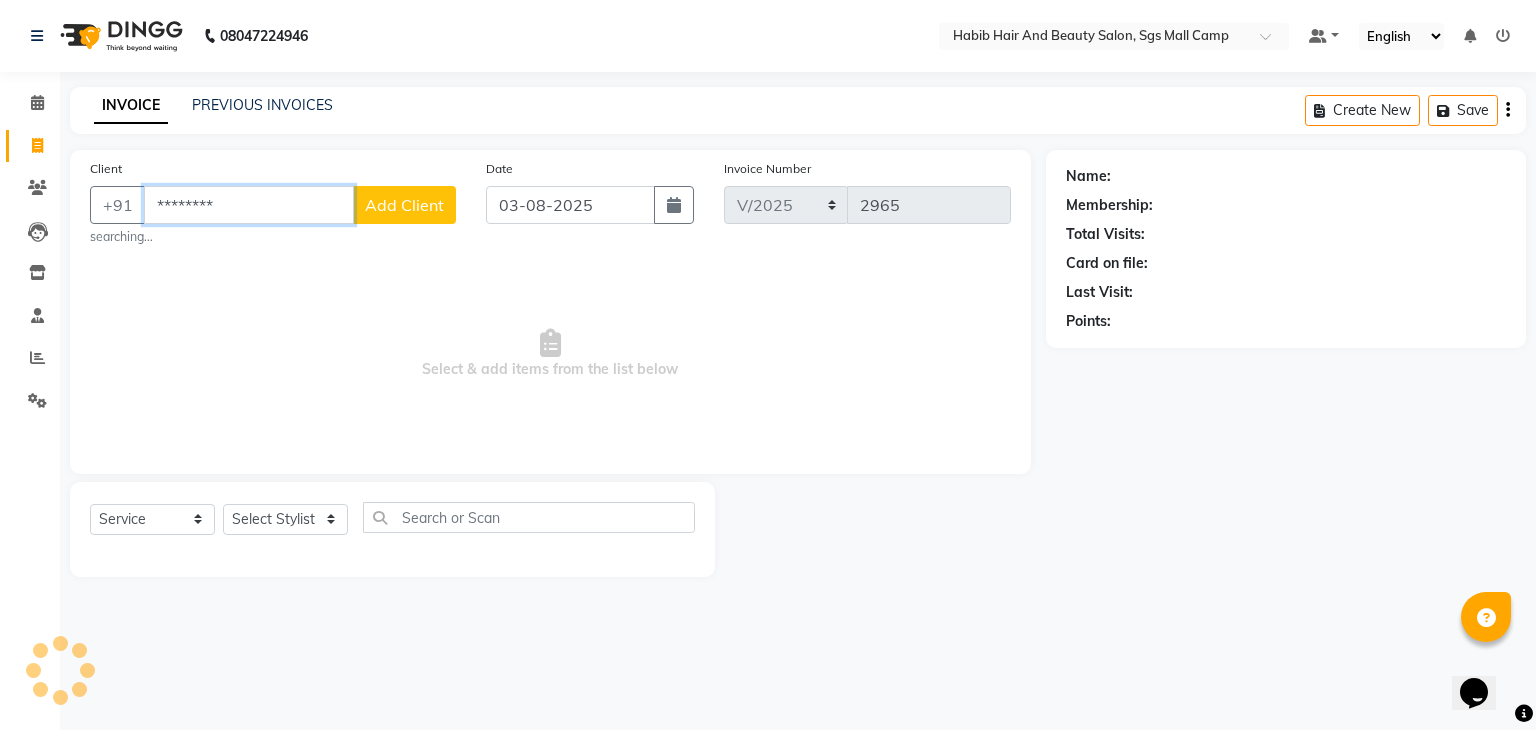 type on "9422001140" 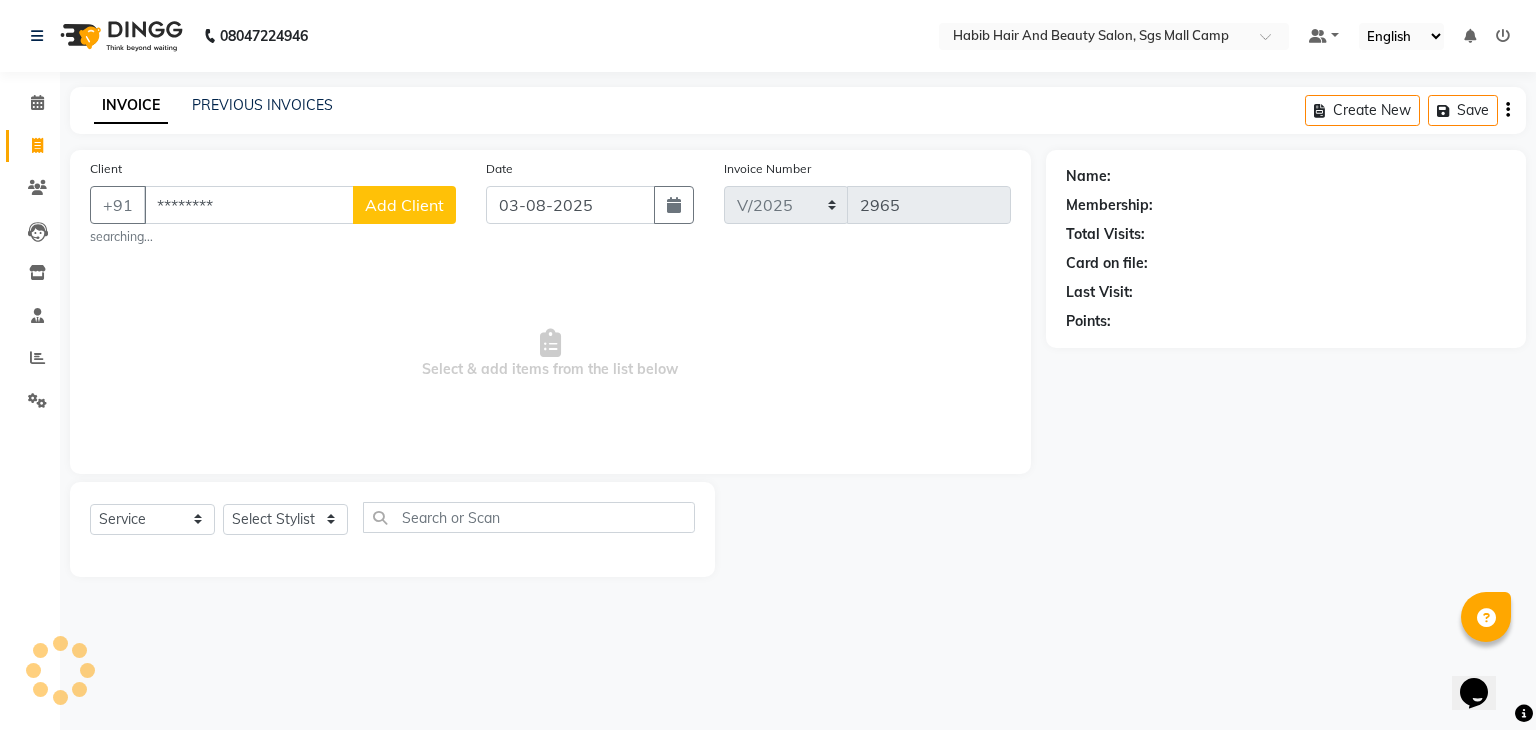 click on "Add Client" 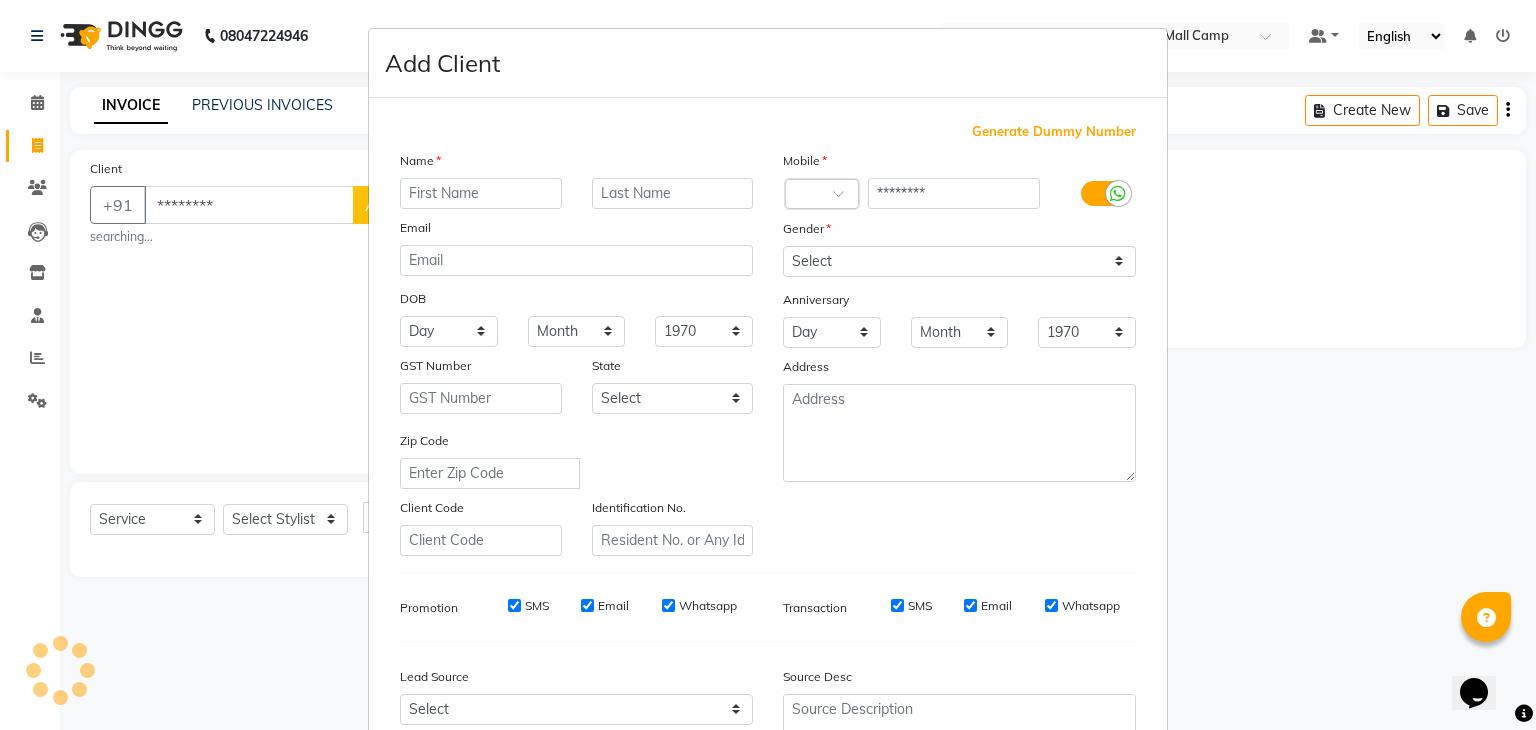 click on "Name" at bounding box center [576, 164] 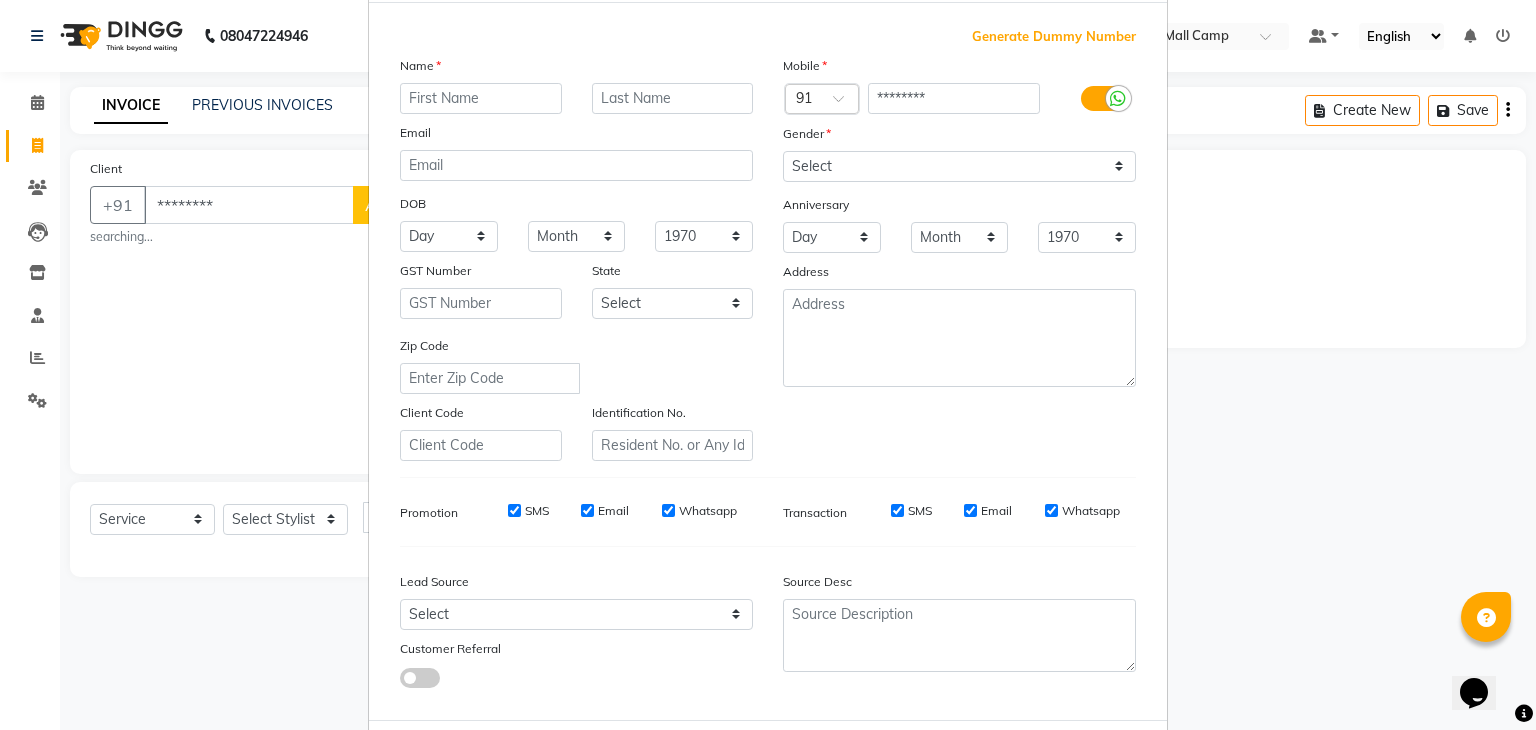 scroll, scrollTop: 83, scrollLeft: 0, axis: vertical 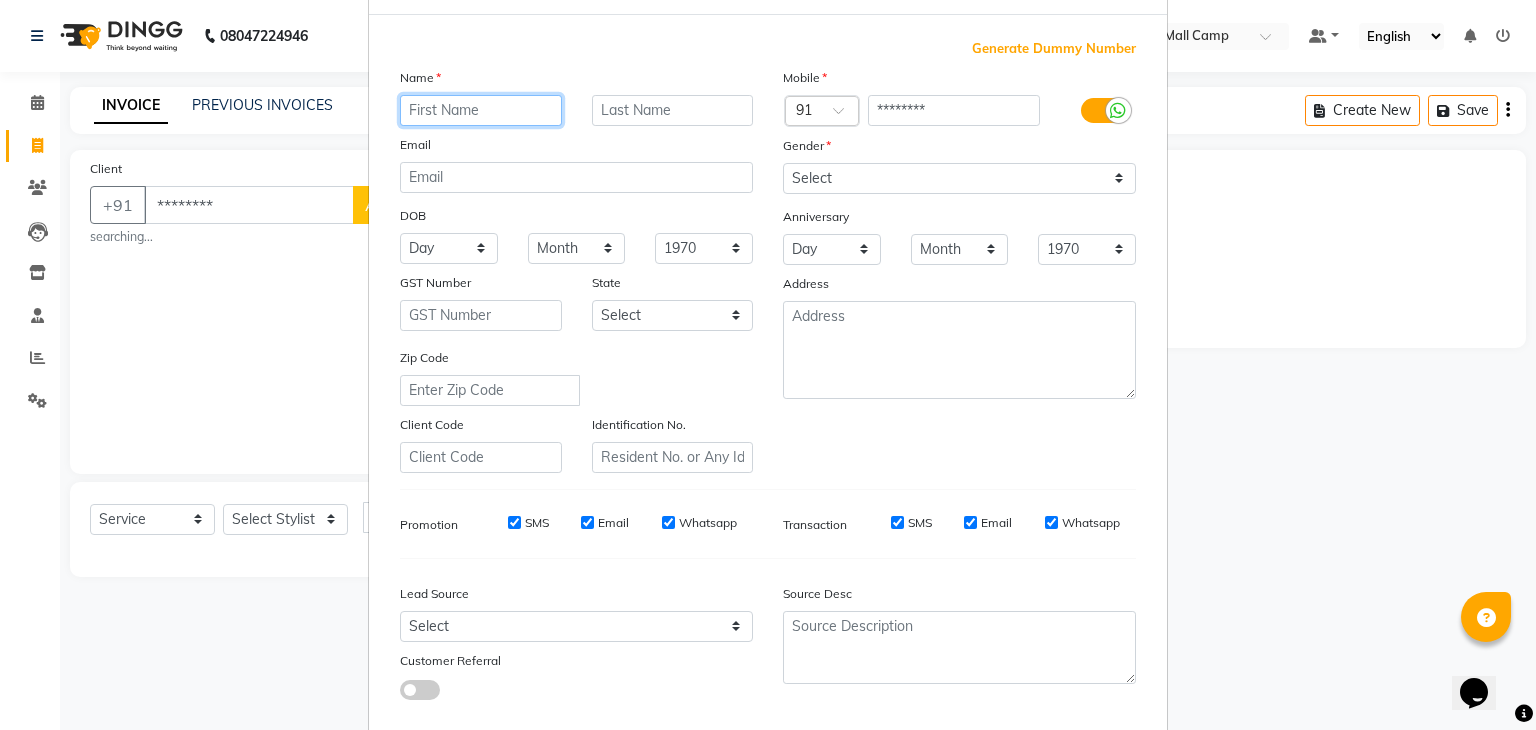 click at bounding box center (481, 110) 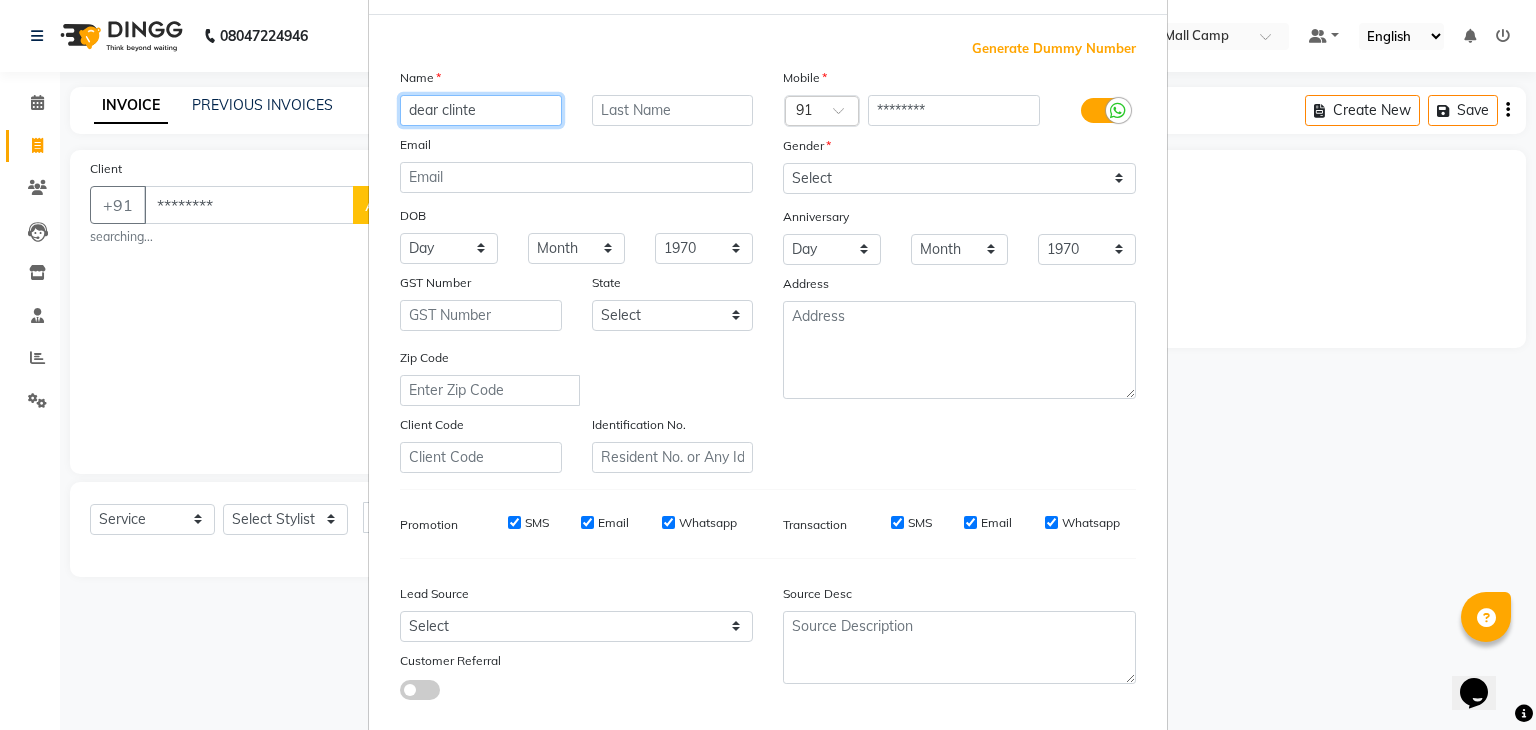 type on "dear clinte" 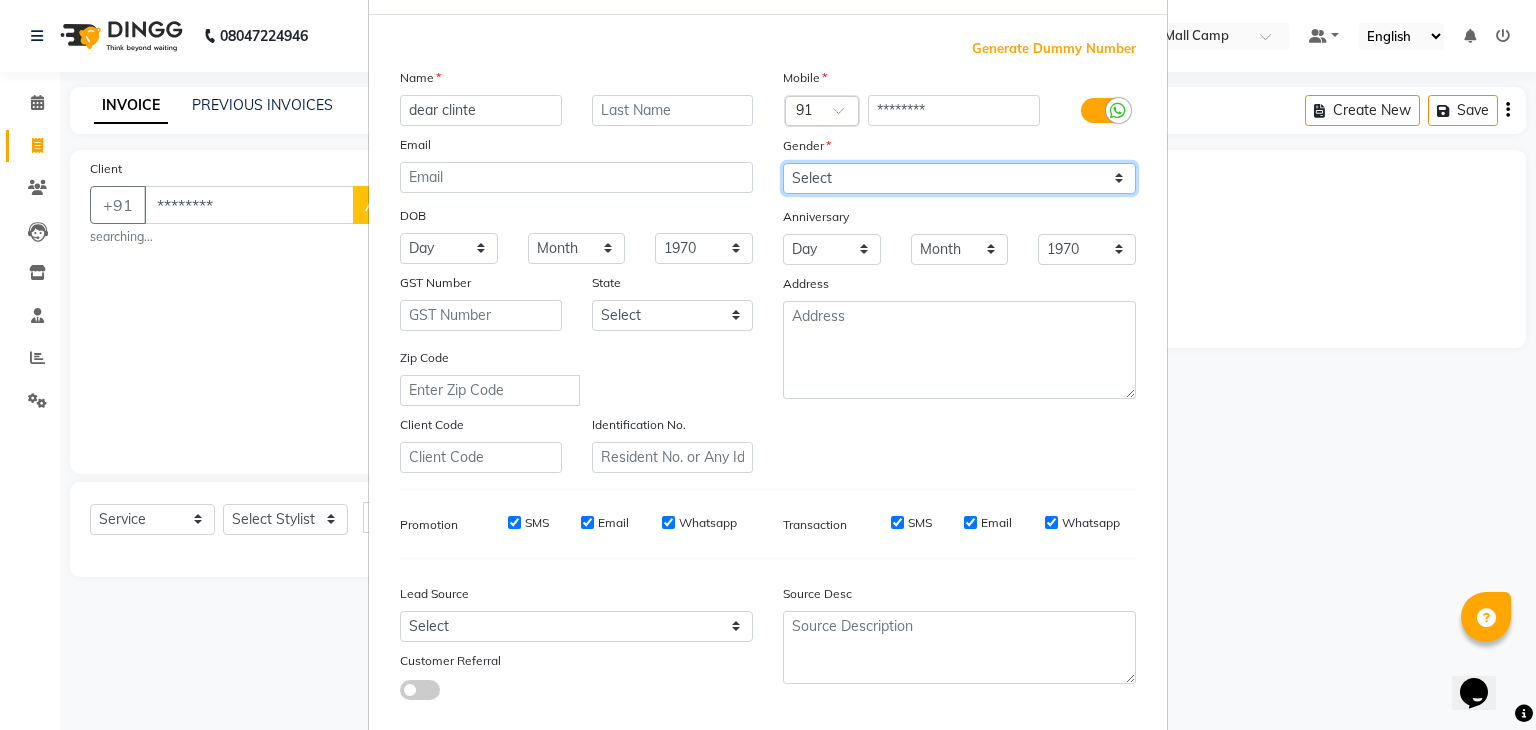 click on "Select Male Female Other Prefer Not To Say" at bounding box center [959, 178] 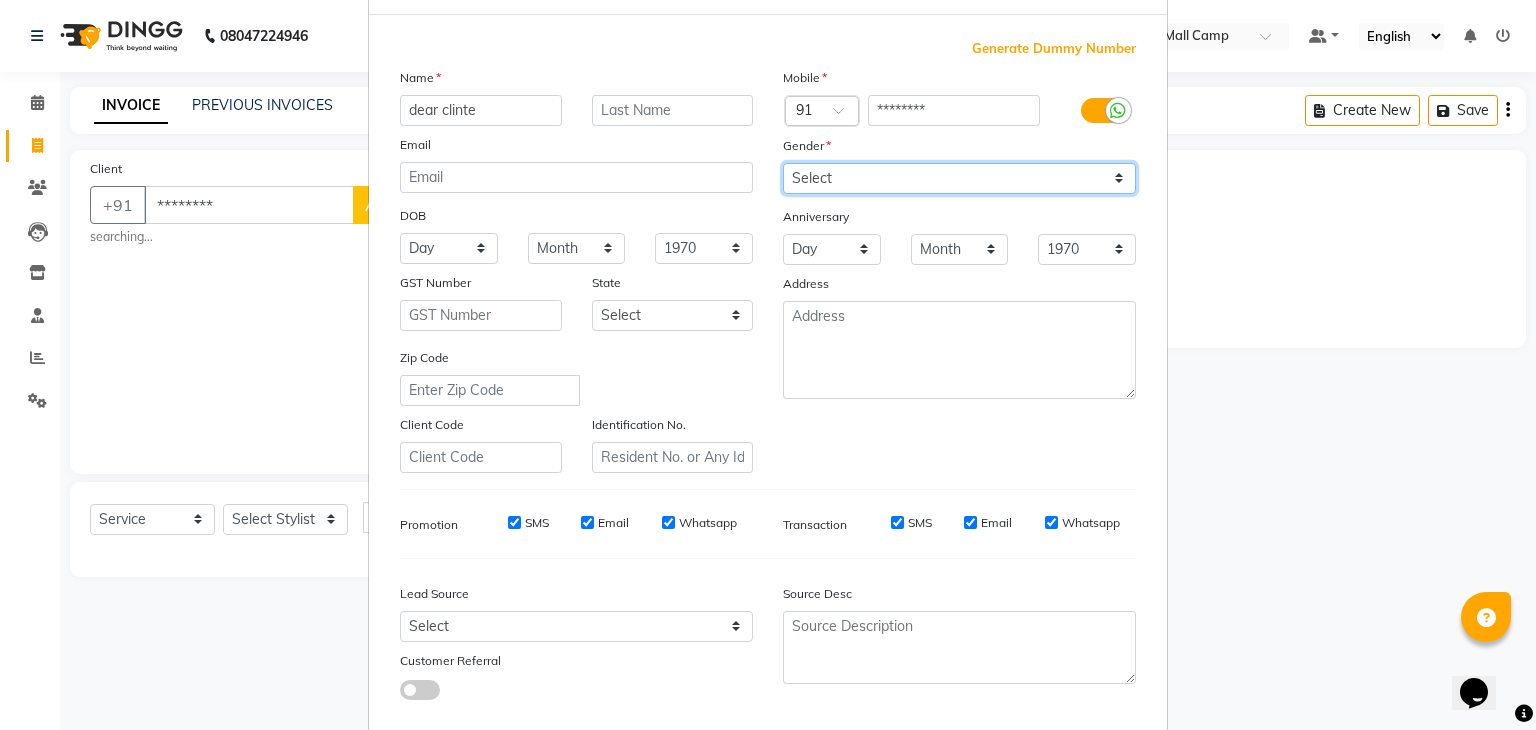 select on "female" 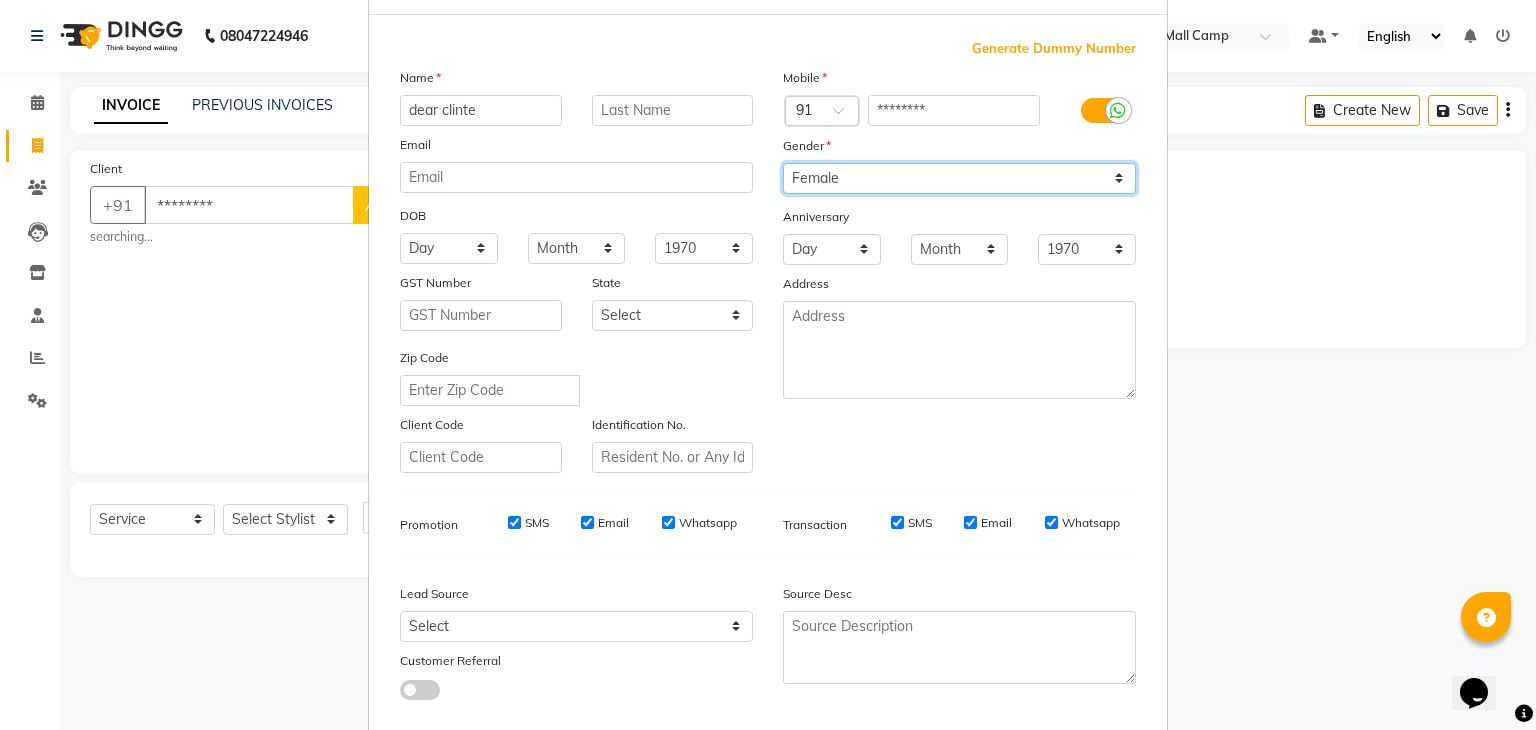 click on "Select Male Female Other Prefer Not To Say" at bounding box center [959, 178] 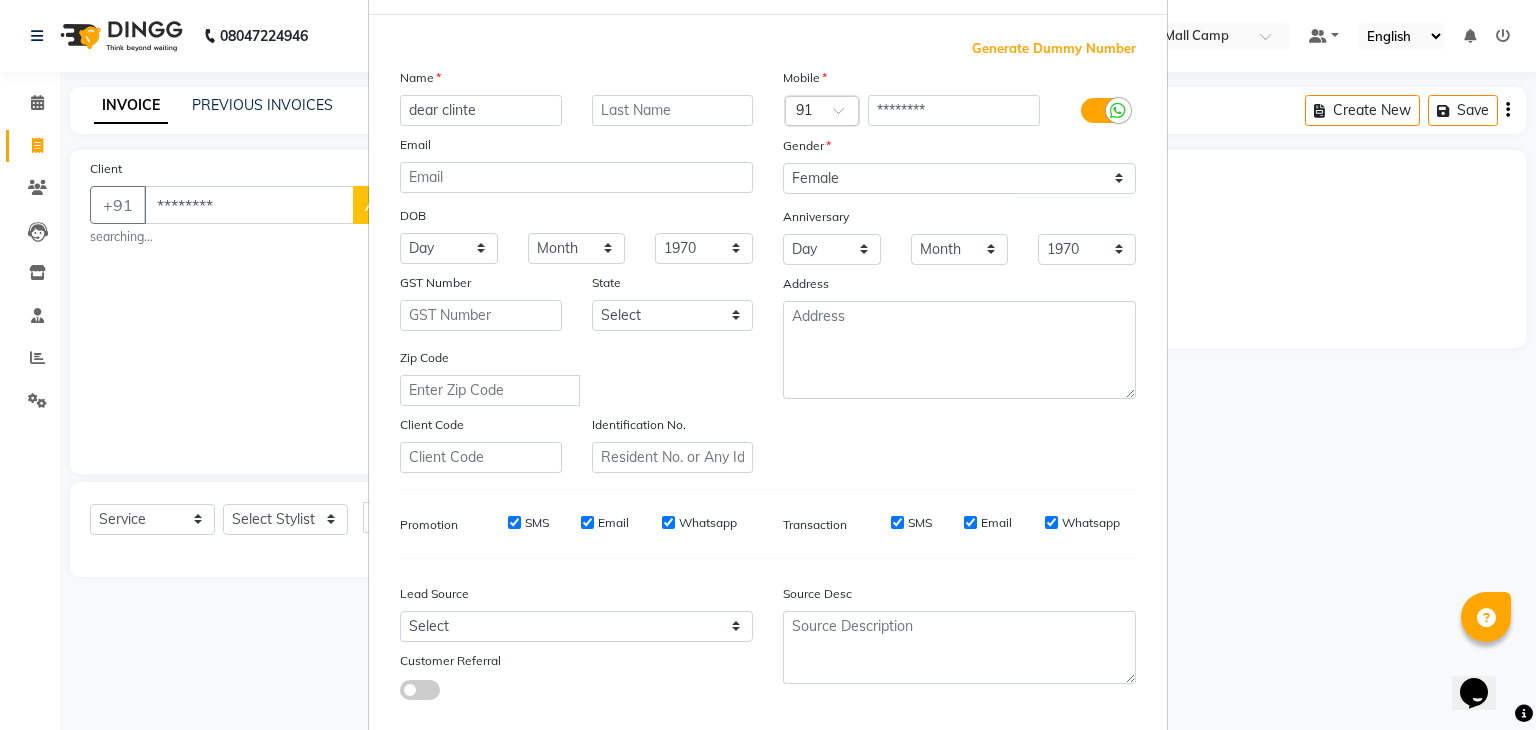 click on "Zip Code" at bounding box center (576, 376) 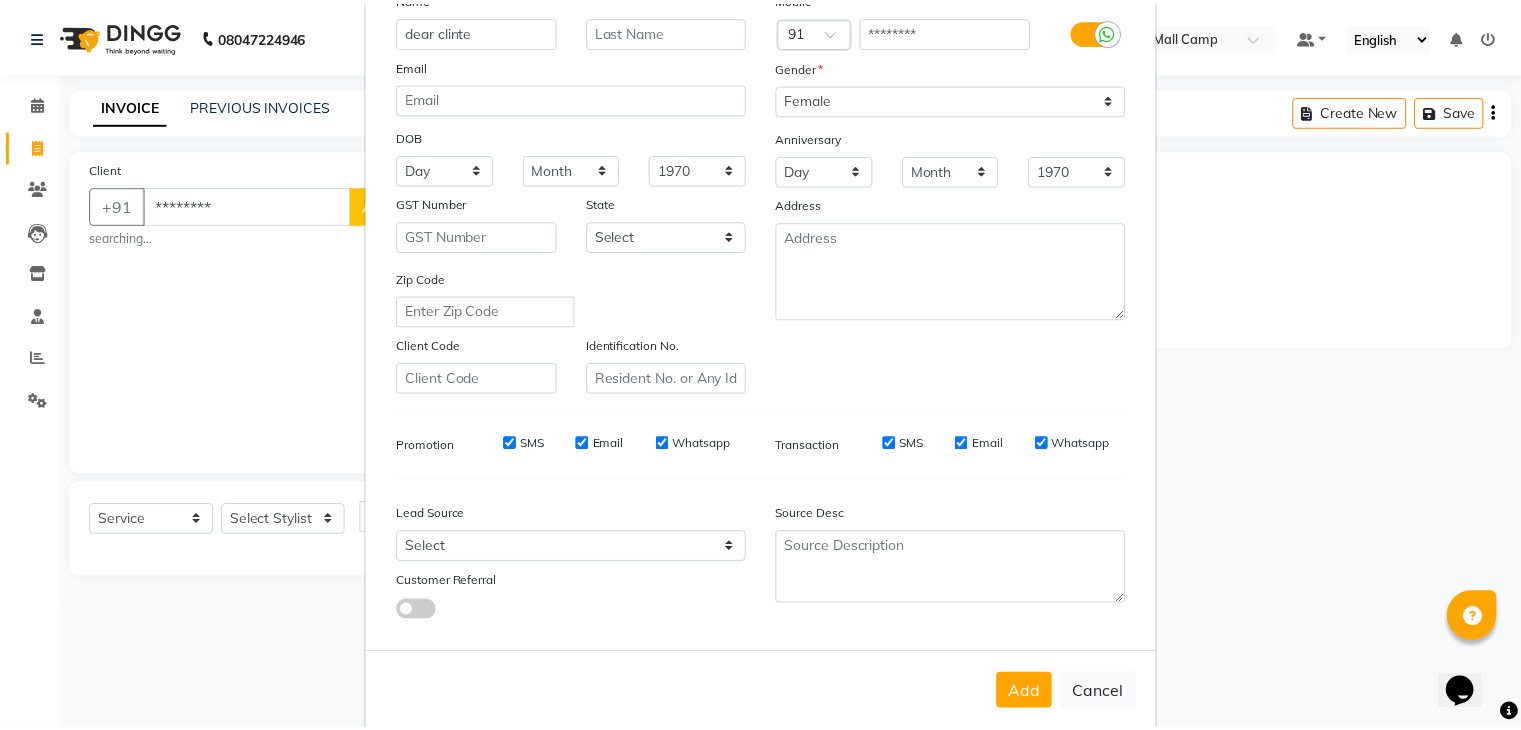 scroll, scrollTop: 203, scrollLeft: 0, axis: vertical 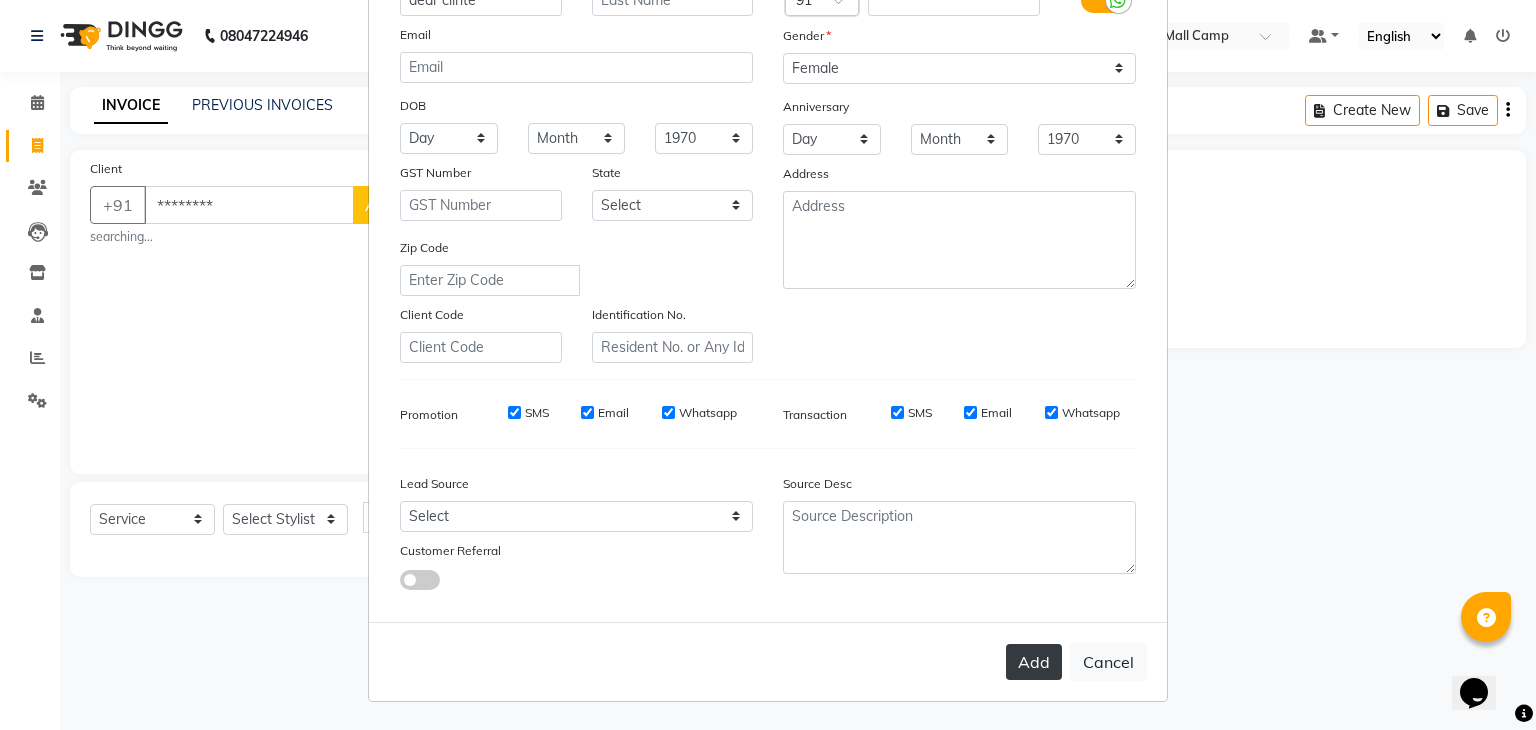 click on "Add" at bounding box center (1034, 662) 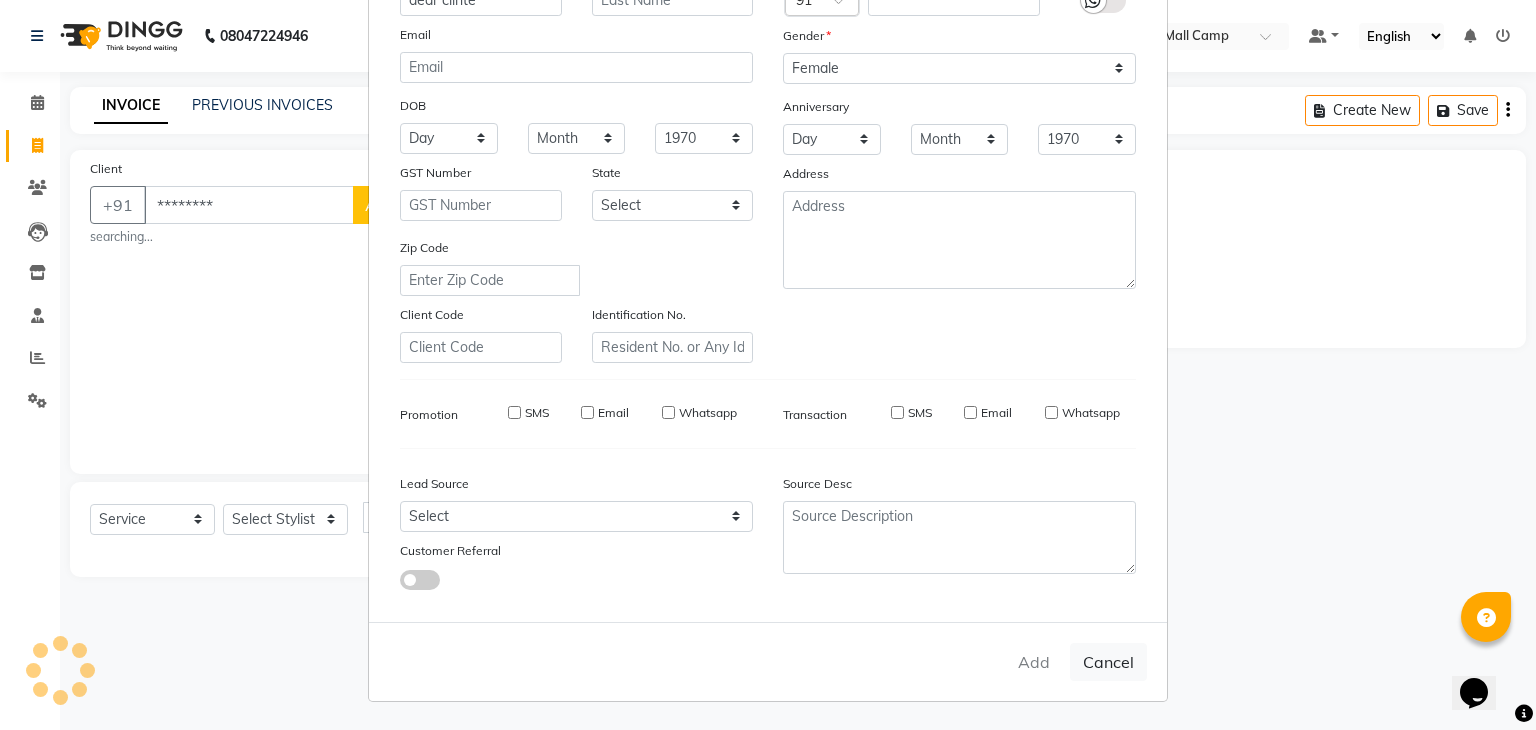 type on "94******40" 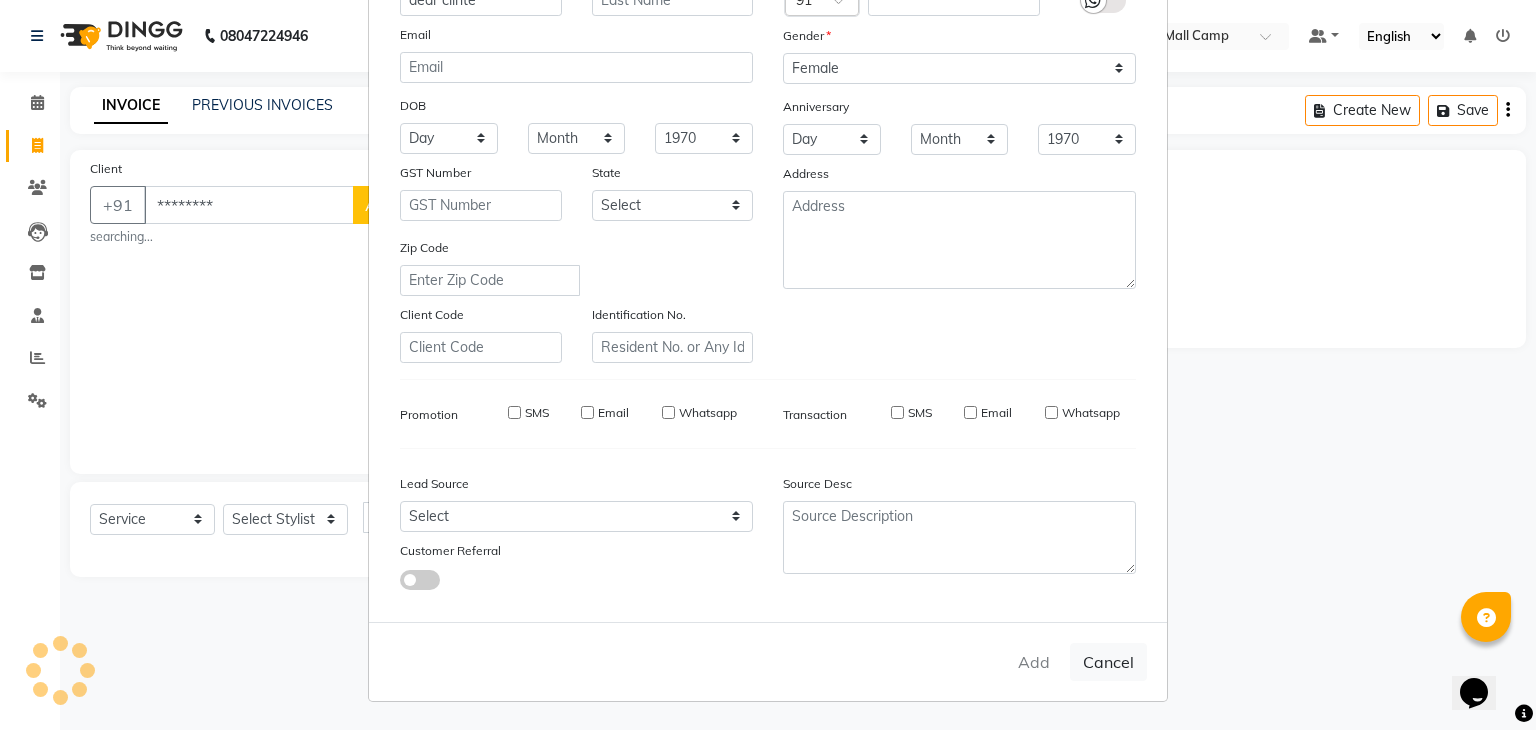type 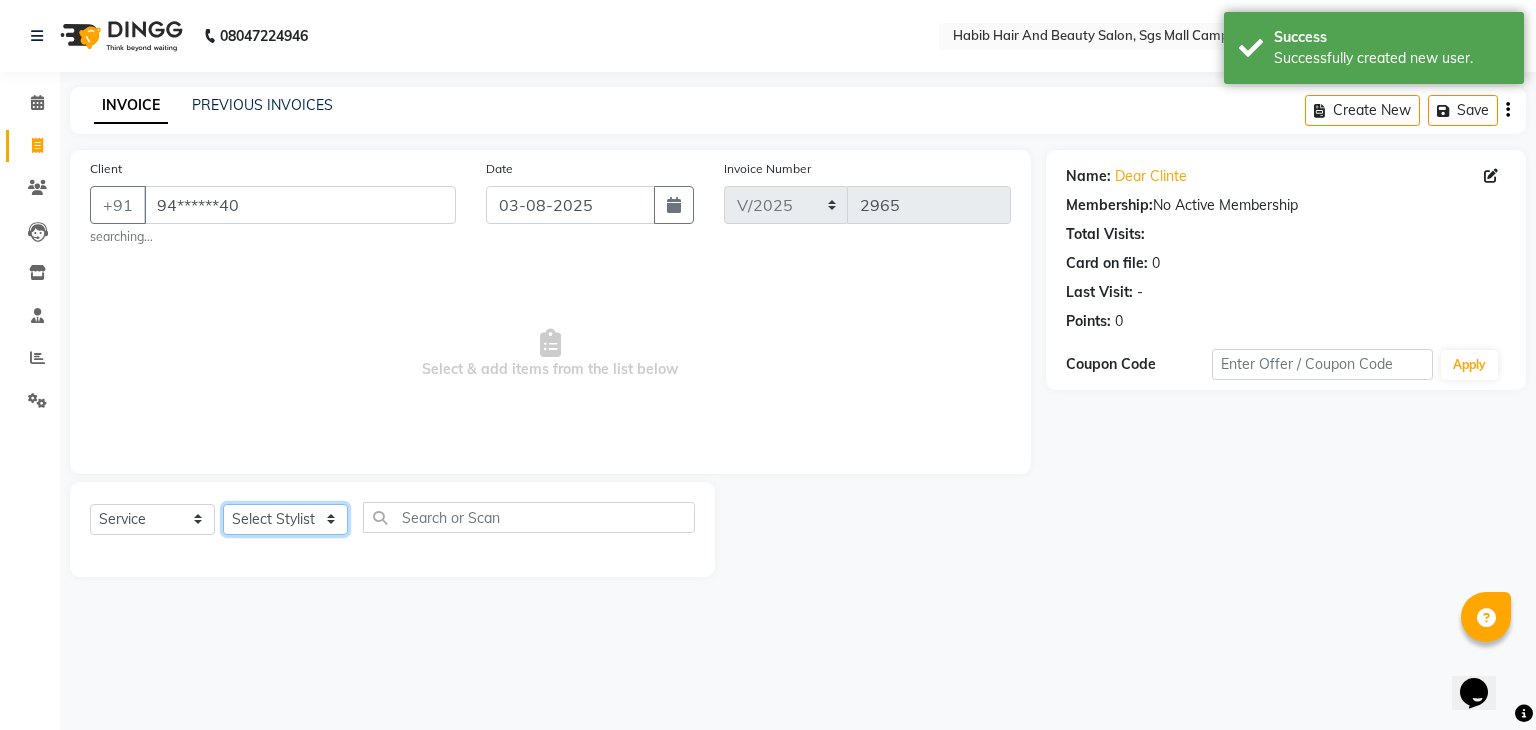 click on "Select Stylist akshay rajguru Avinash  Debojit Manager Micheal  sangeeta shilpa sujal Suraj  swapnil vishakha" 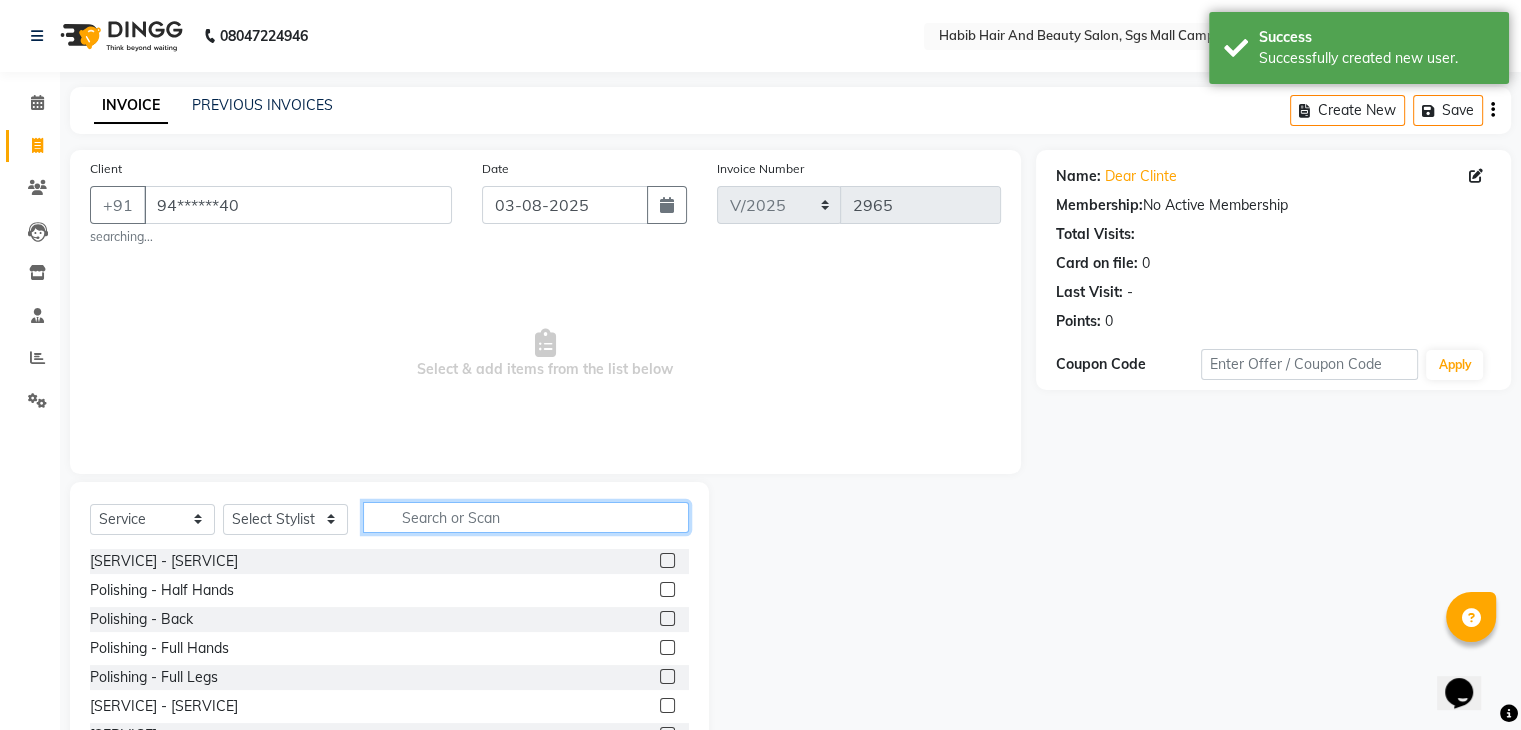 click 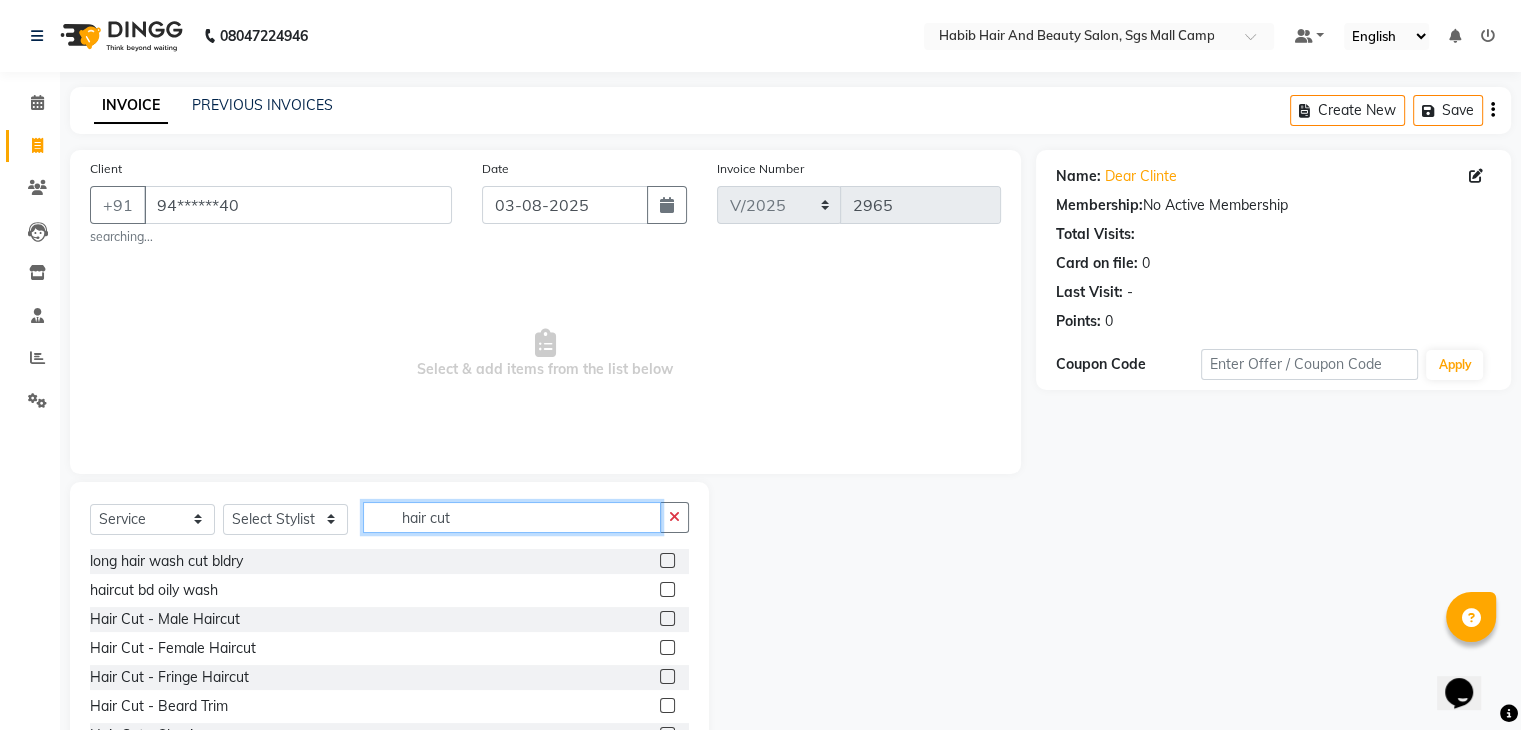 type on "hair cut" 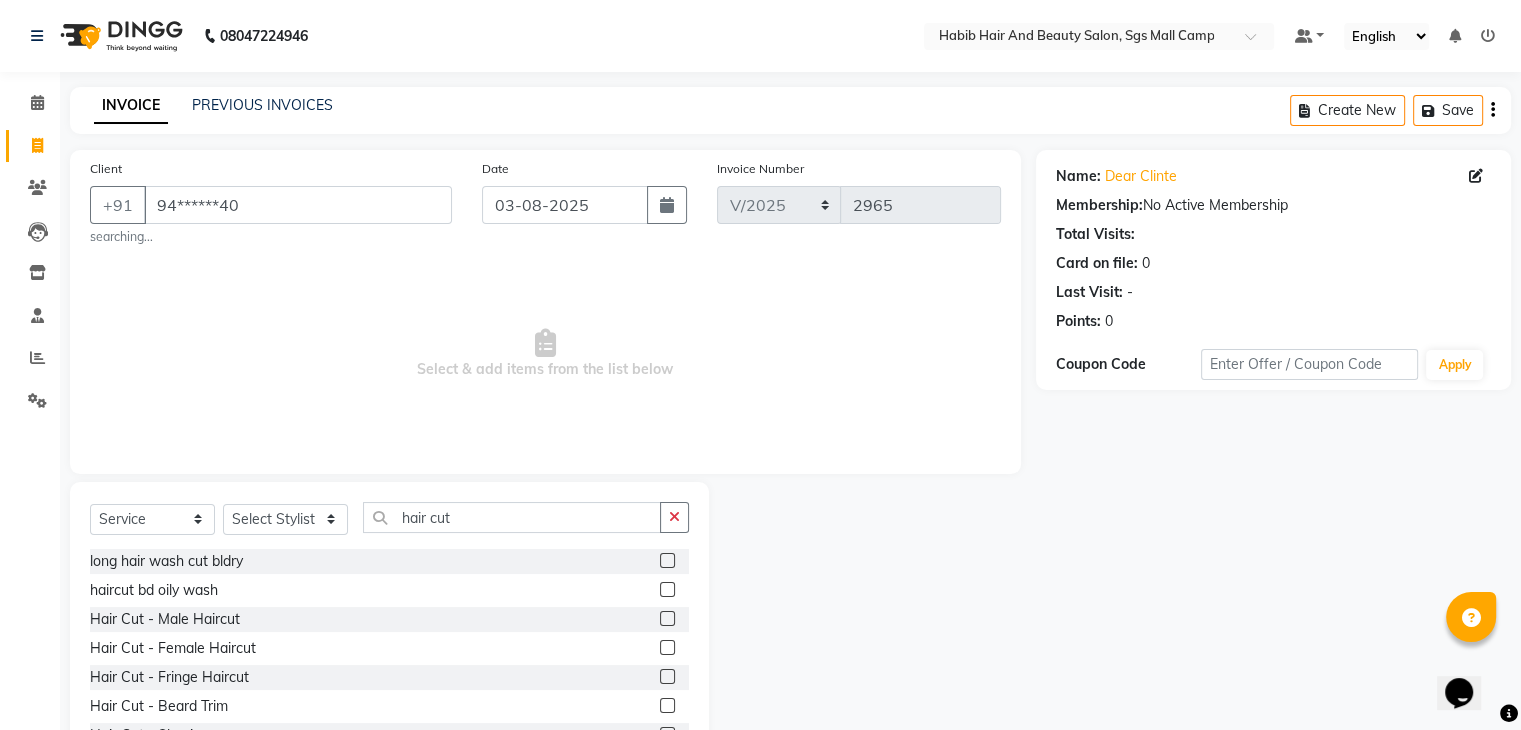 click 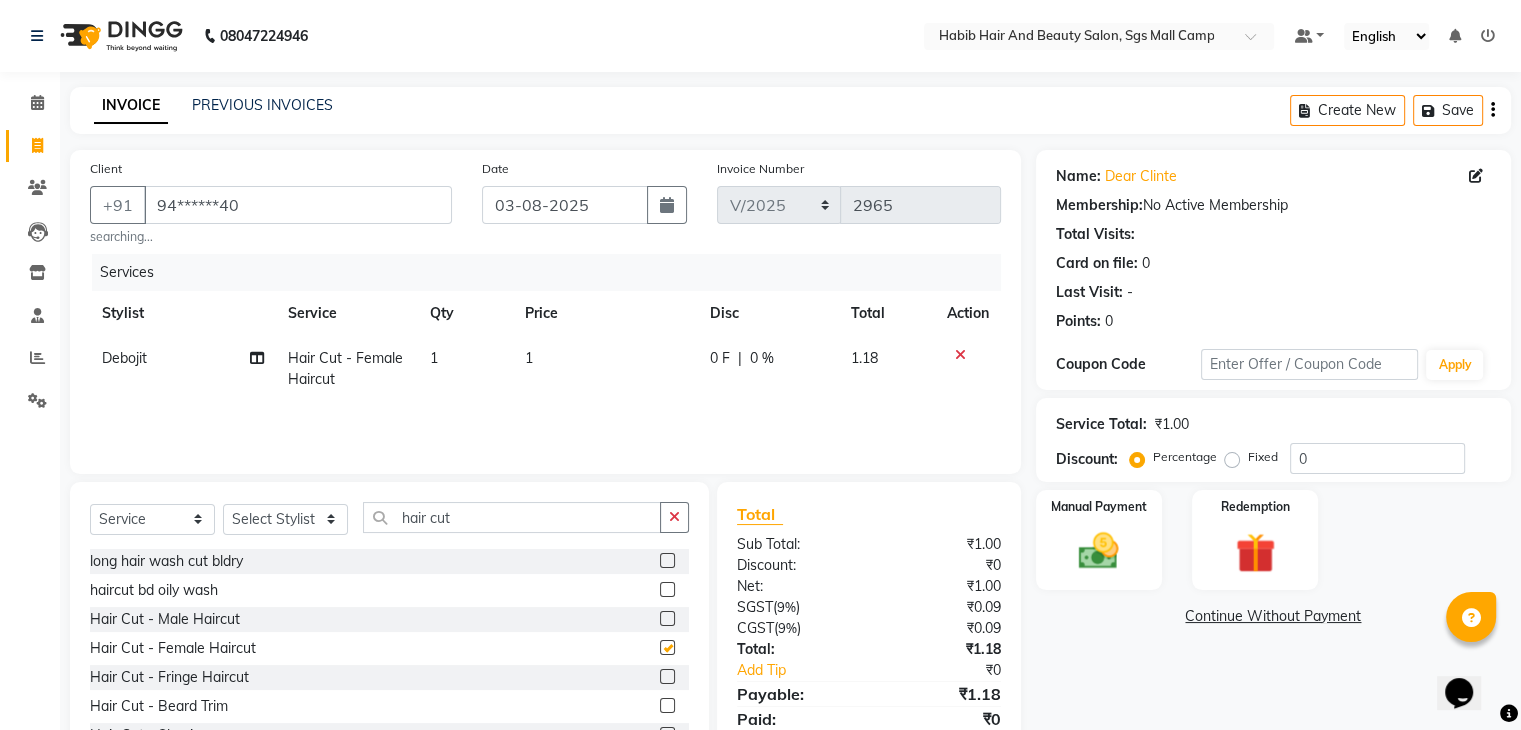 checkbox on "false" 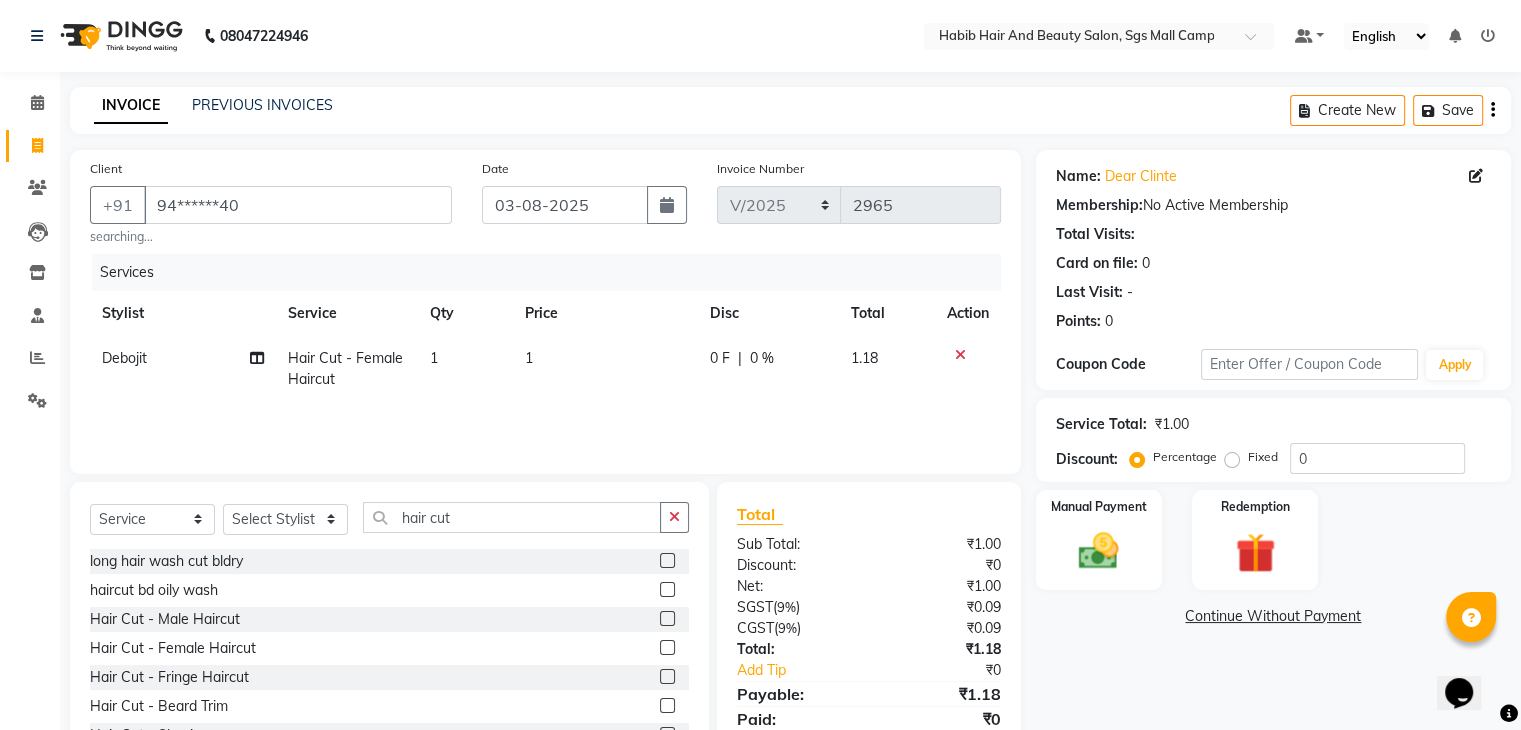 click on "1" 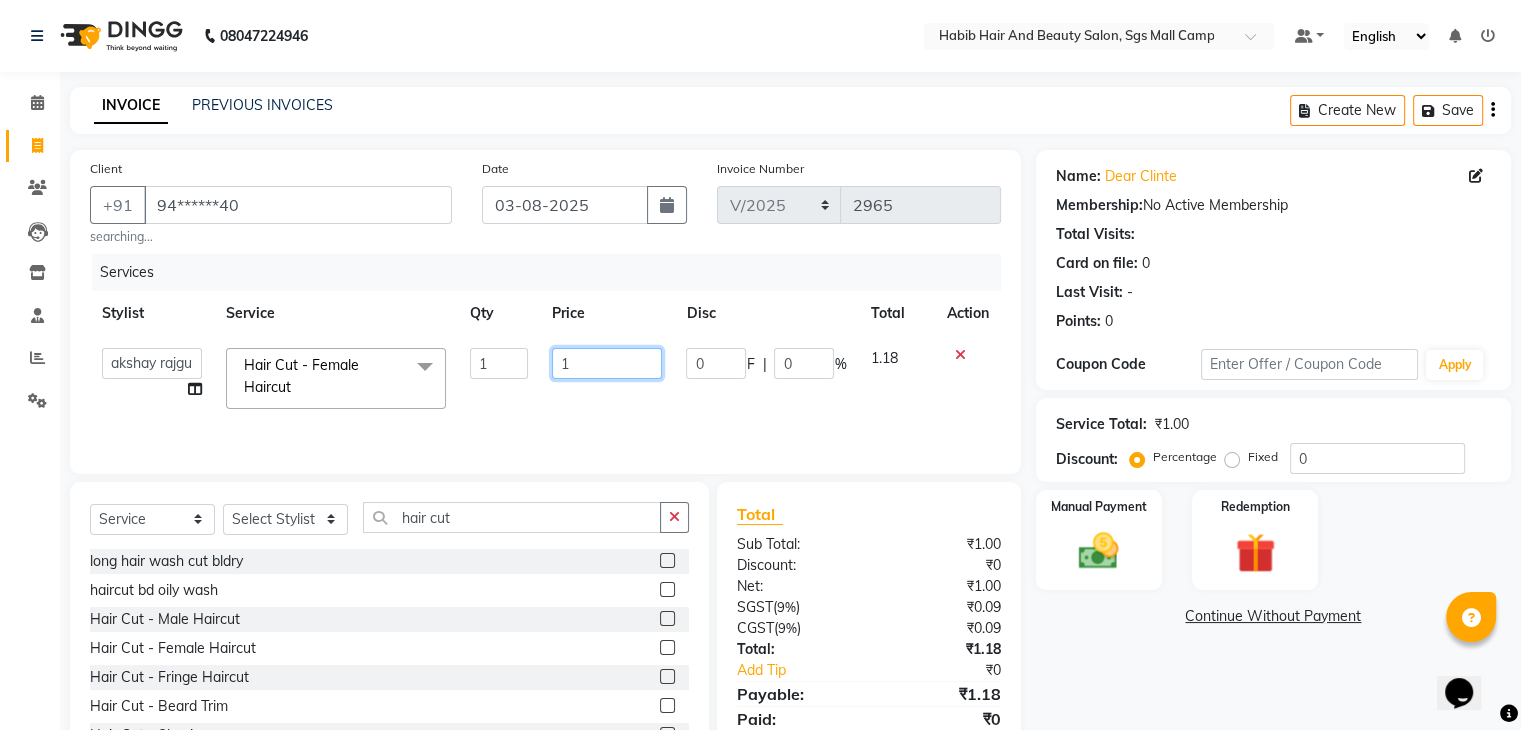 click on "1" 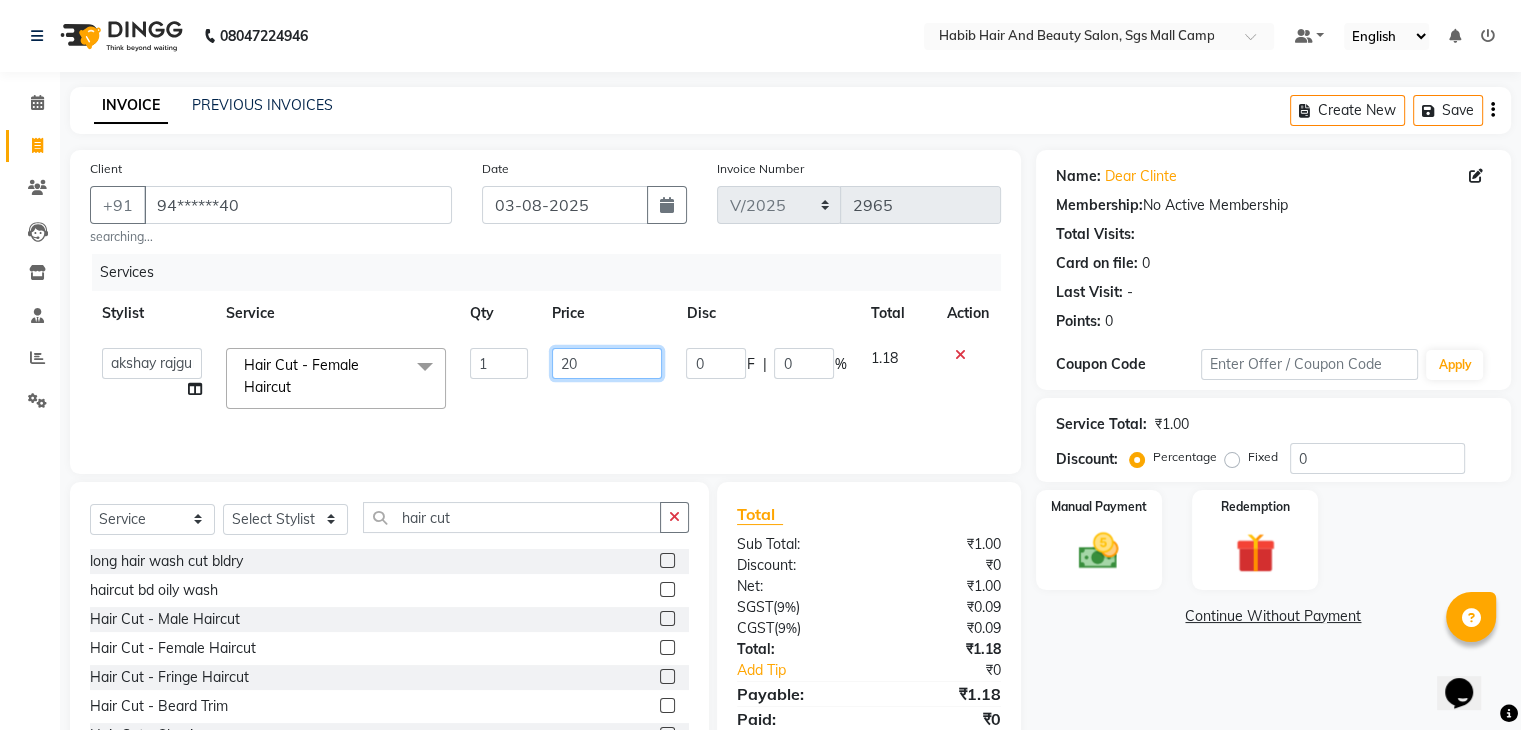type on "200" 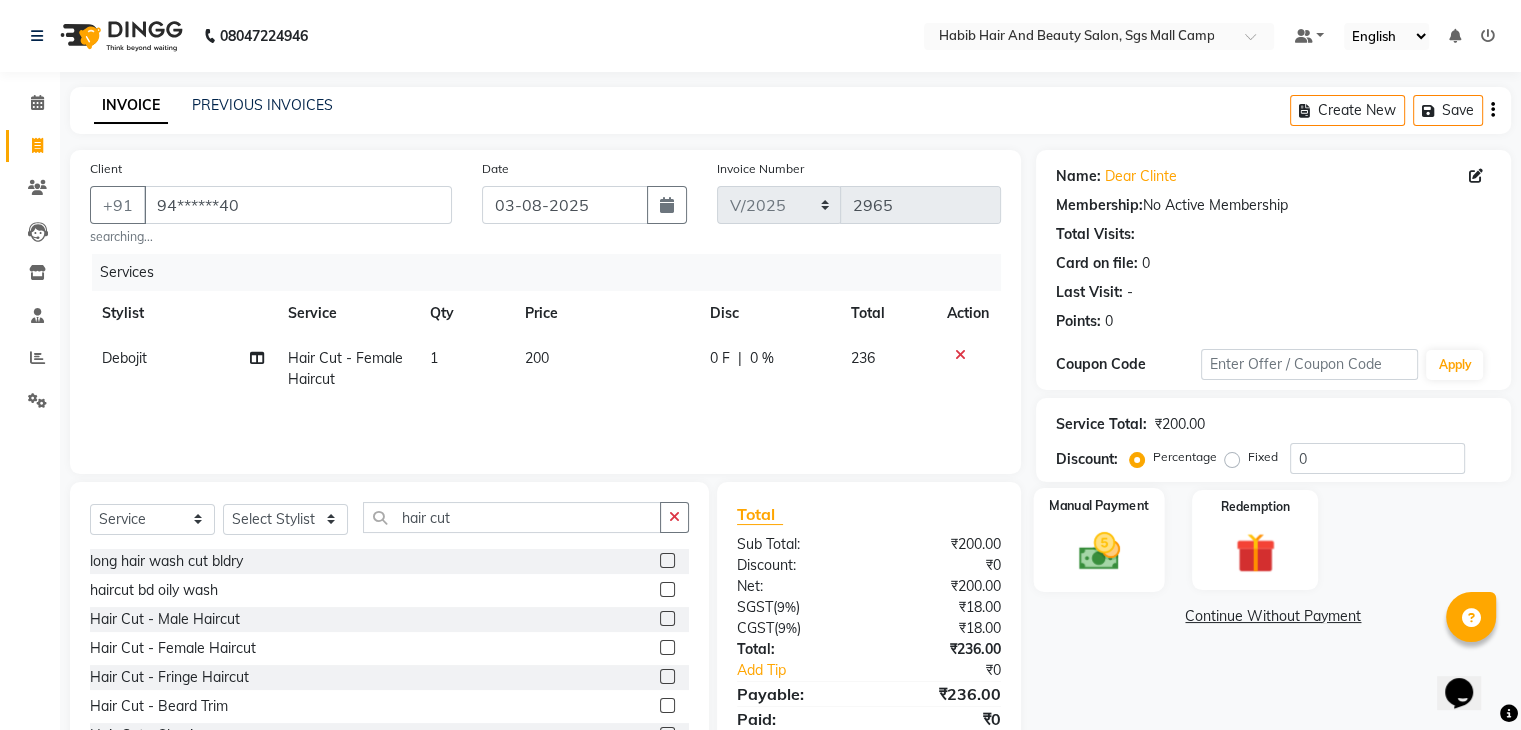 click 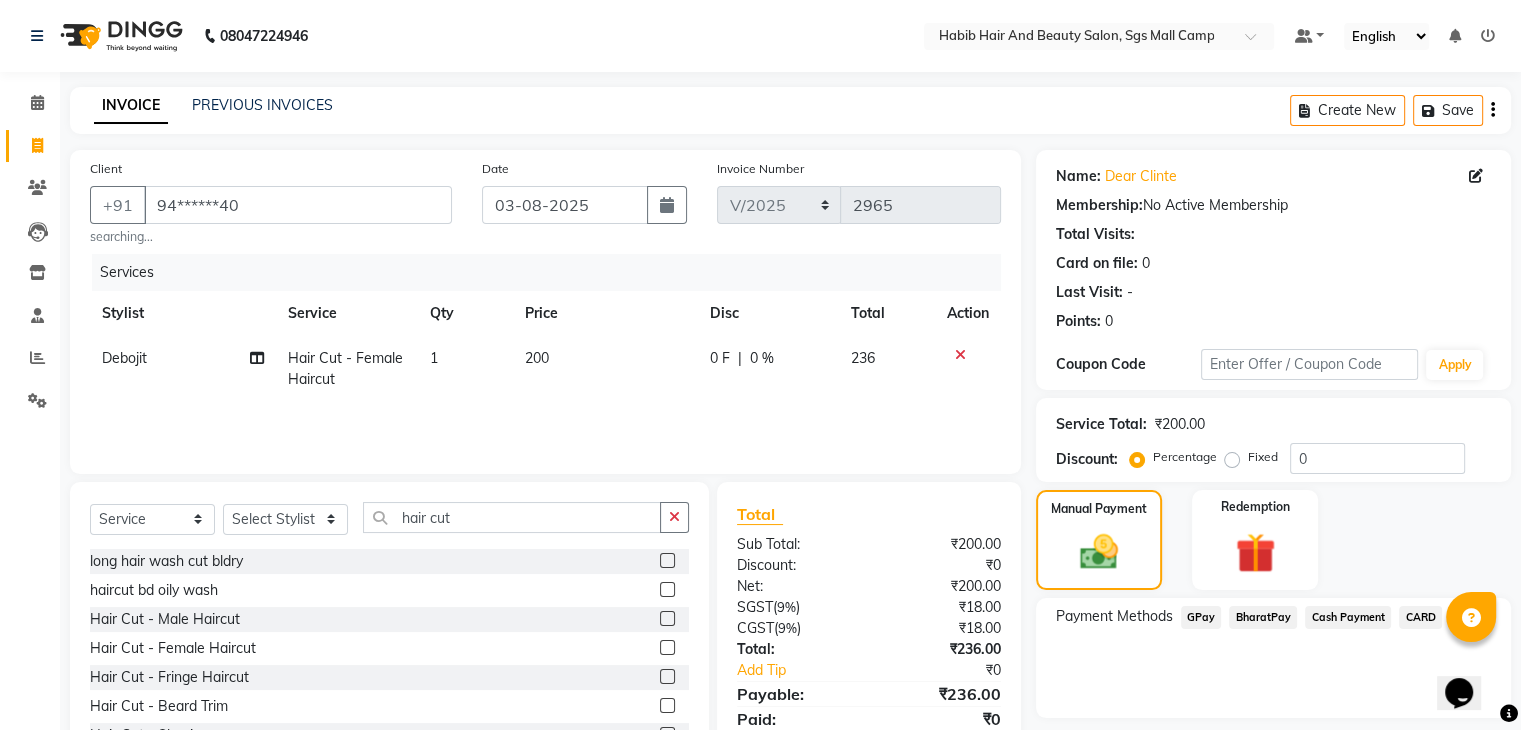click on "BharatPay" 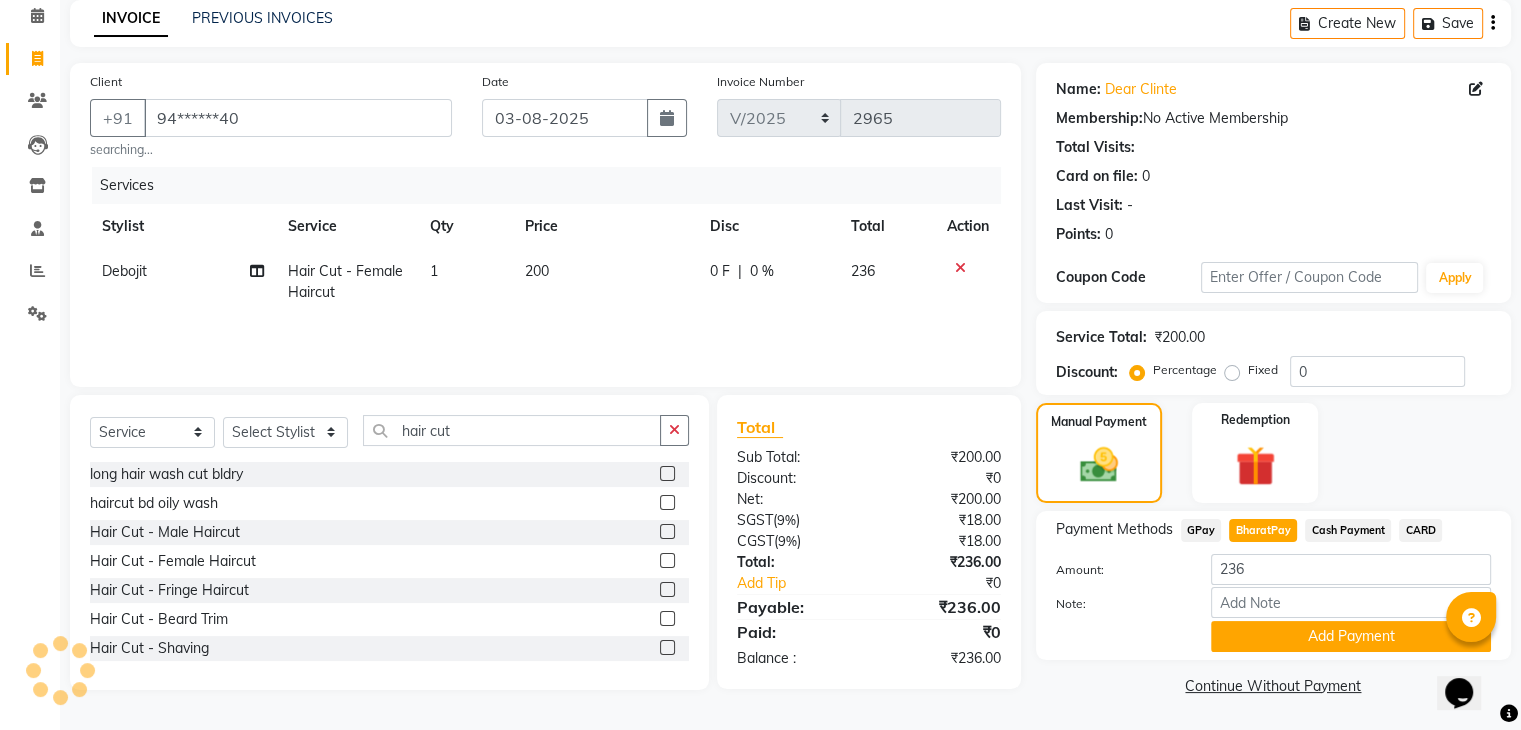 scroll, scrollTop: 89, scrollLeft: 0, axis: vertical 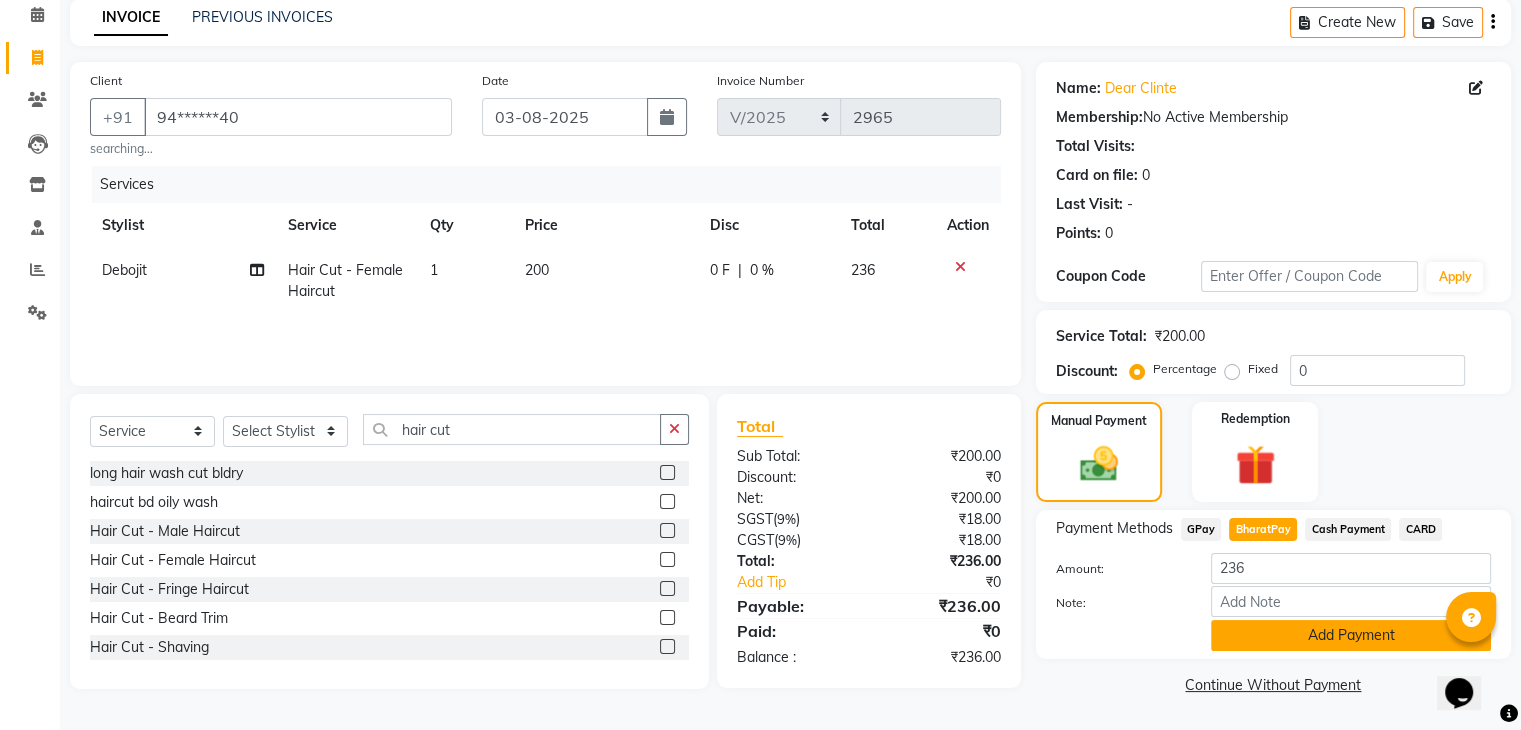 click on "Add Payment" 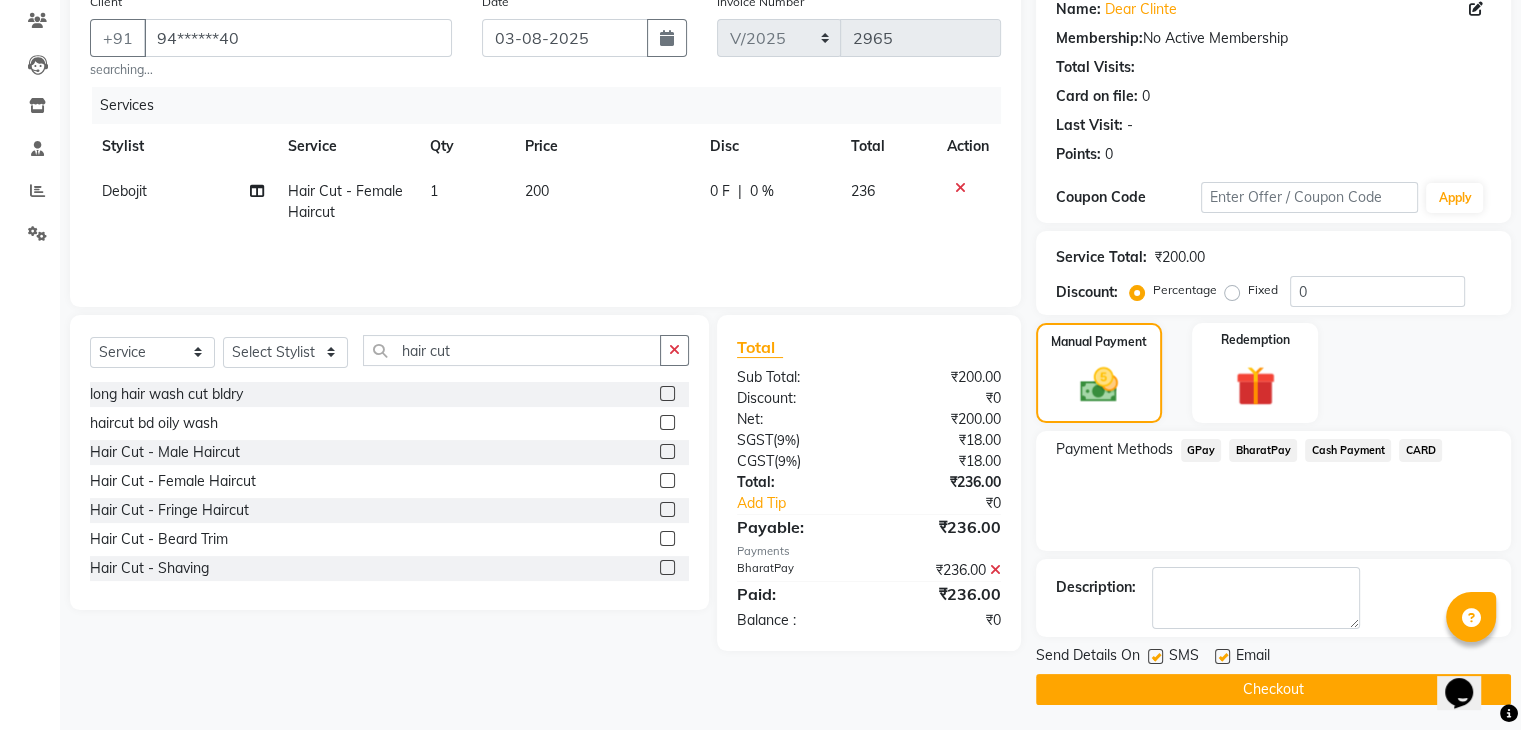 scroll, scrollTop: 171, scrollLeft: 0, axis: vertical 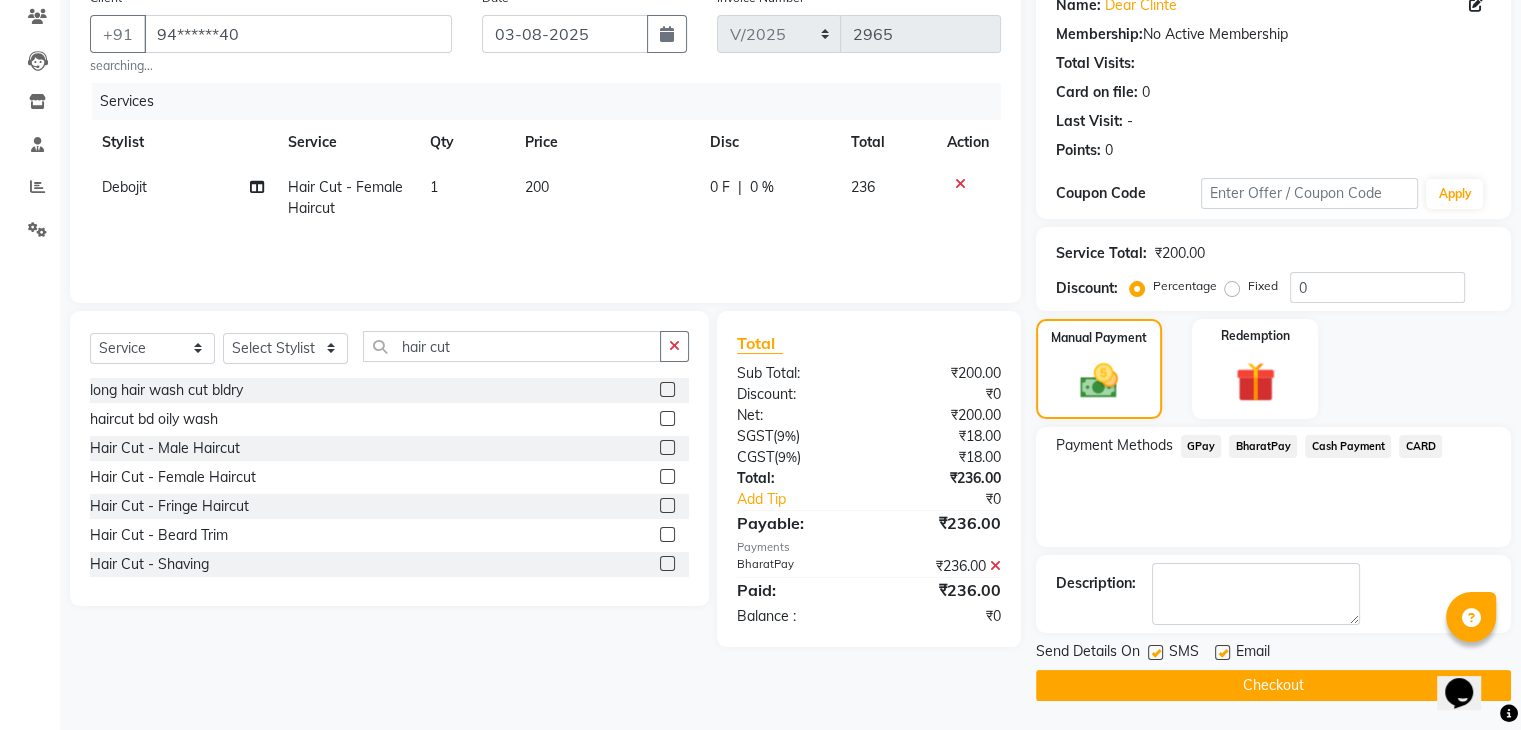 click on "Checkout" 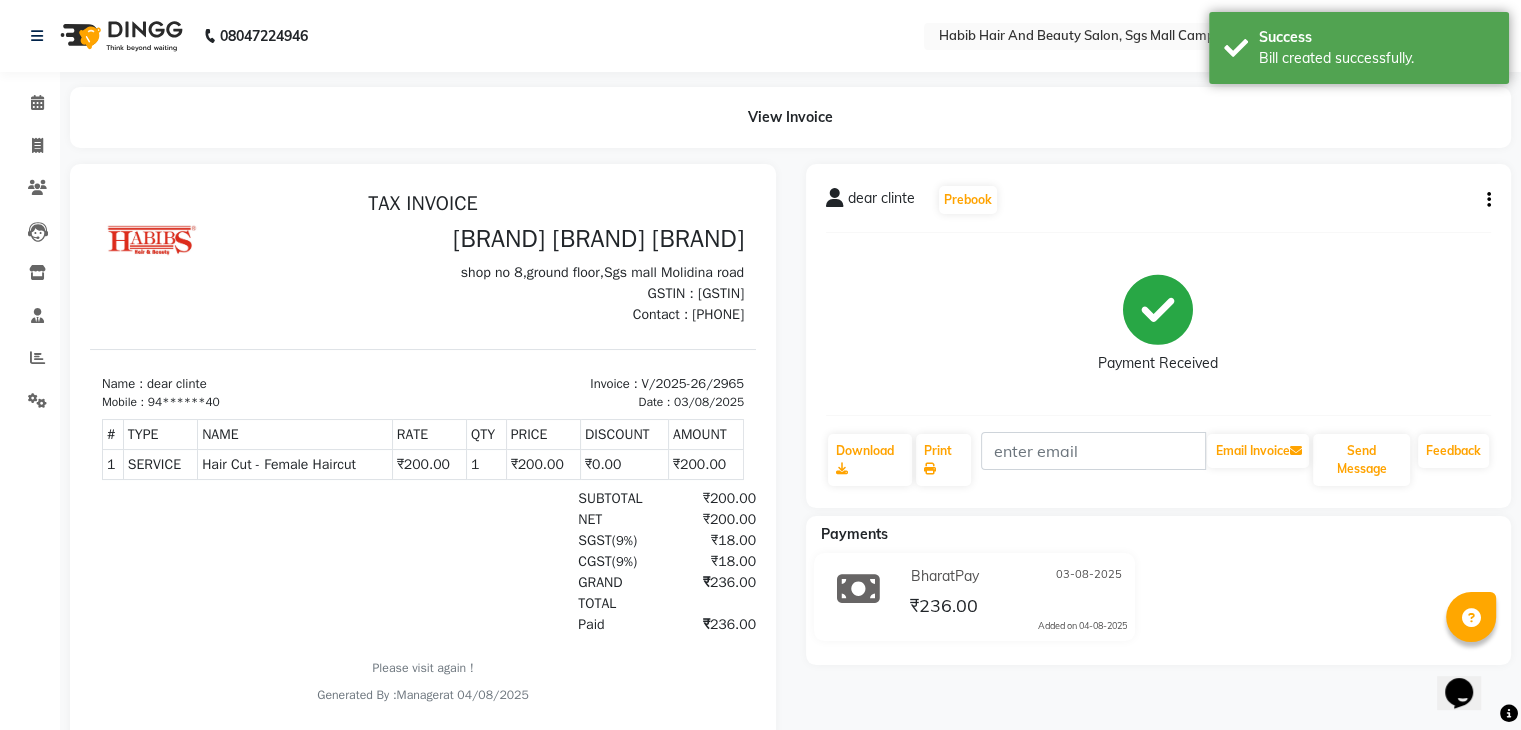 scroll, scrollTop: 0, scrollLeft: 0, axis: both 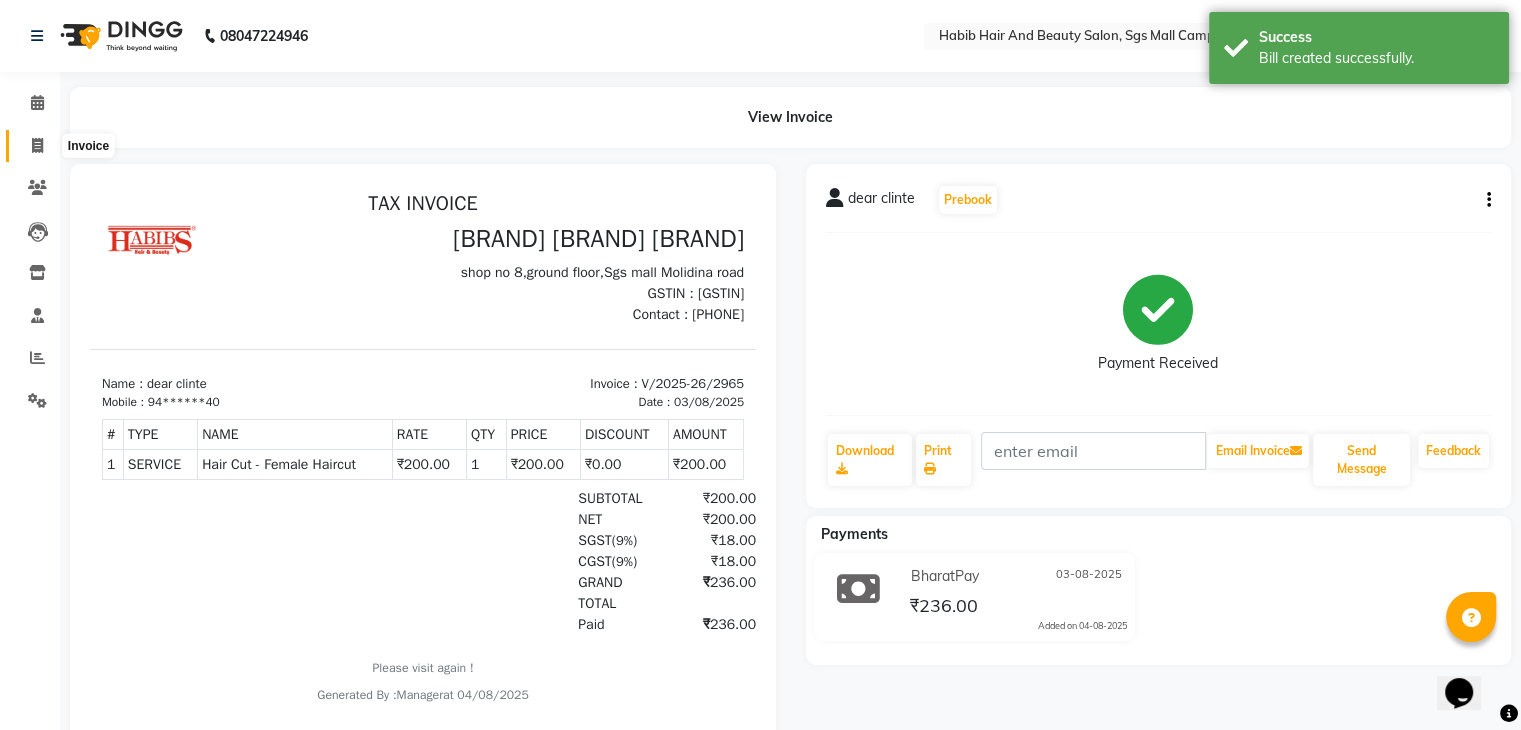 click 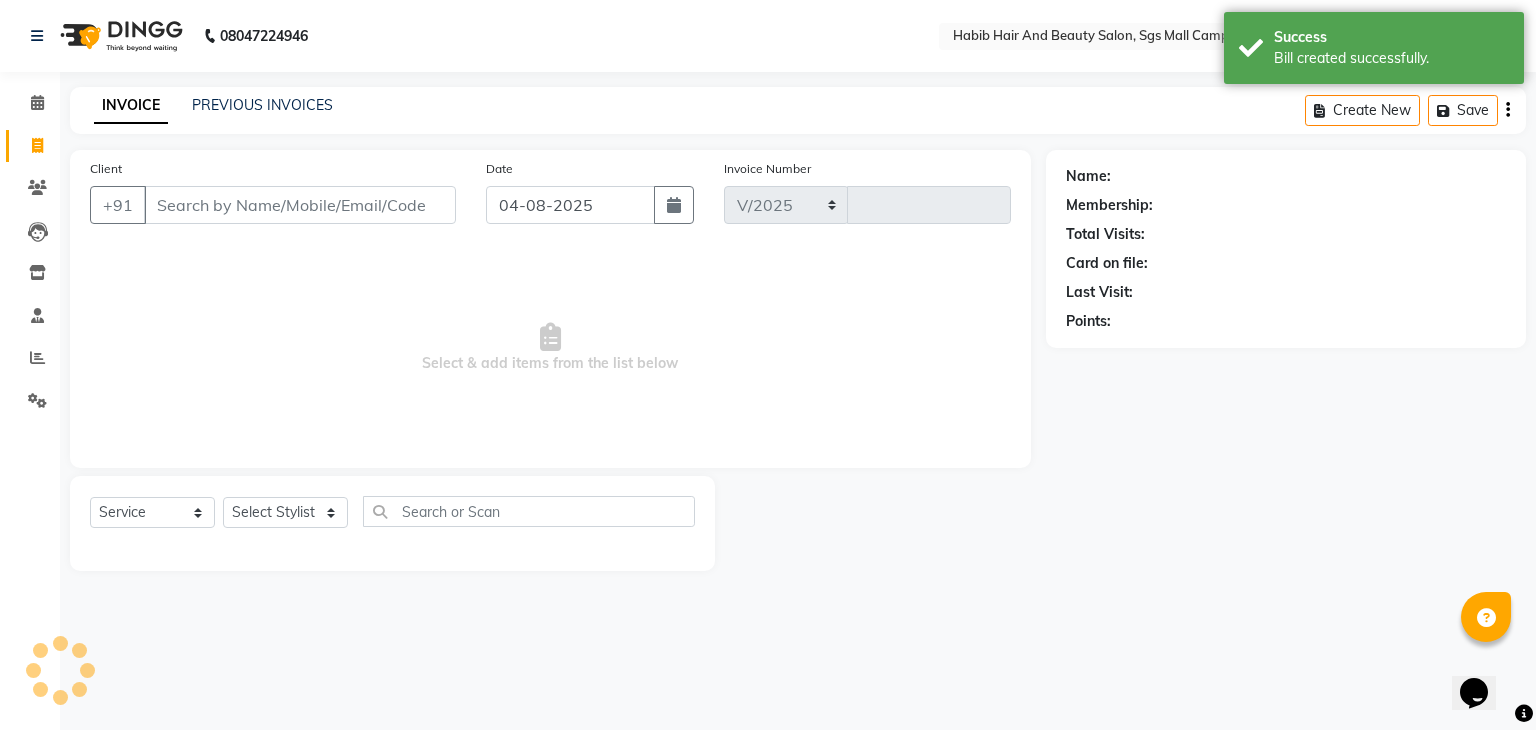 select on "8362" 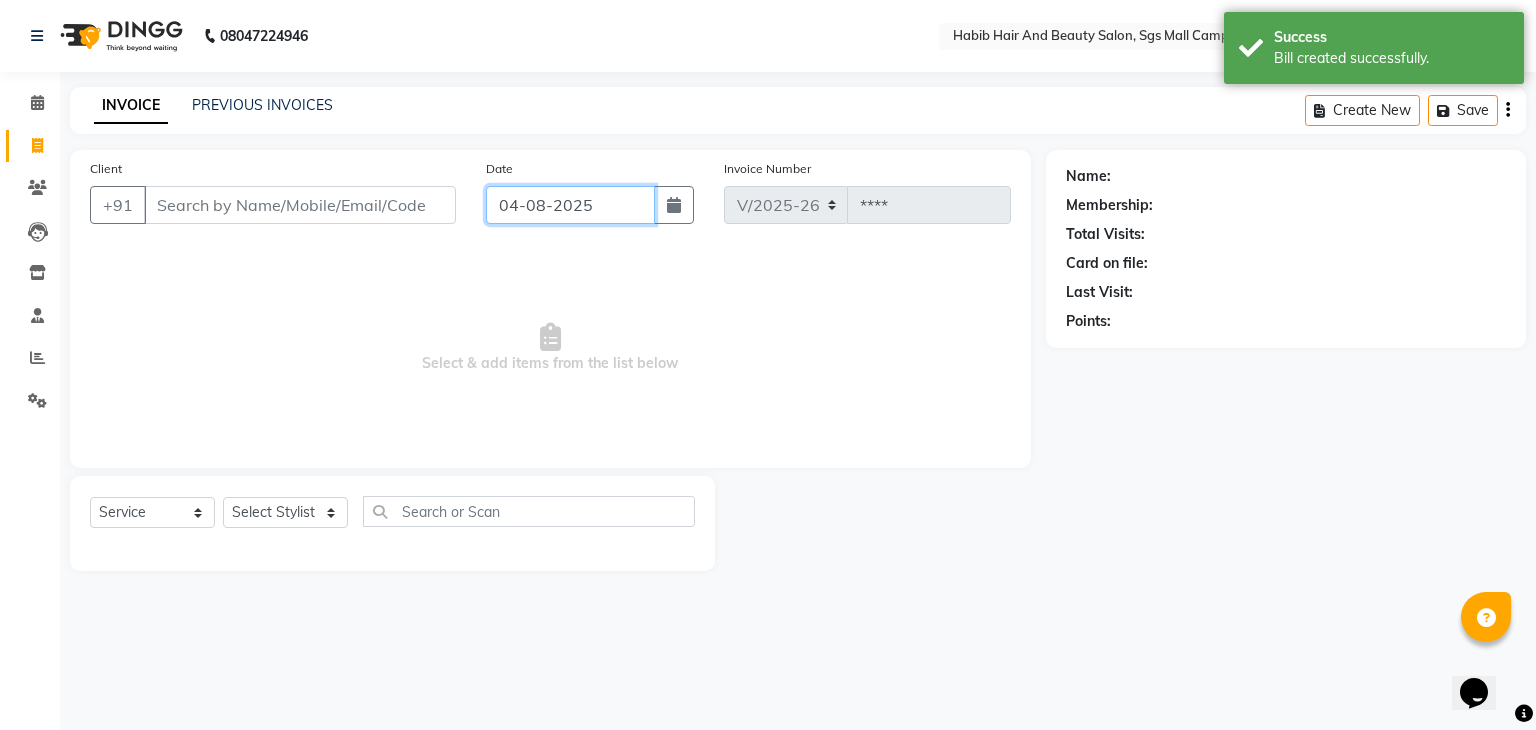 click on "04-08-2025" 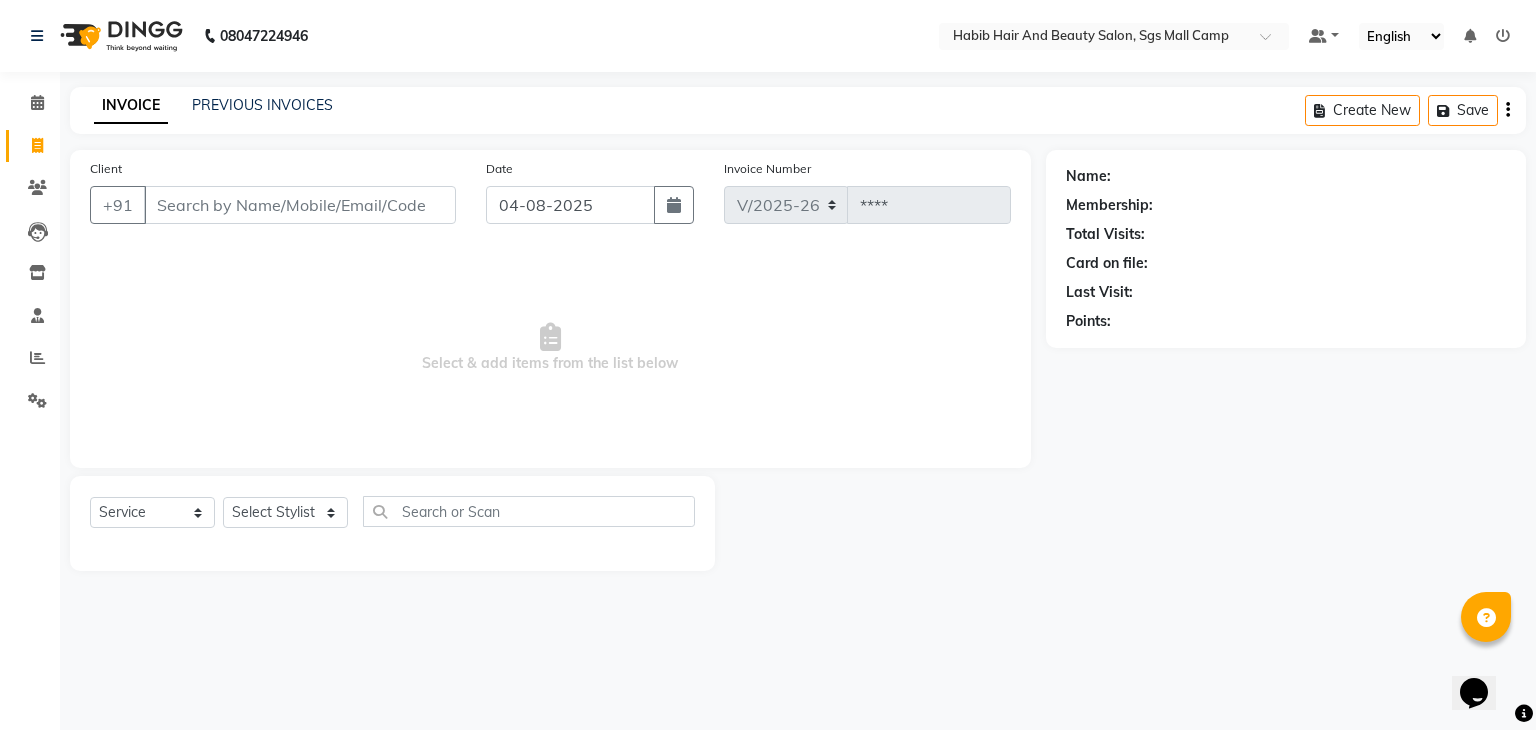 select on "8" 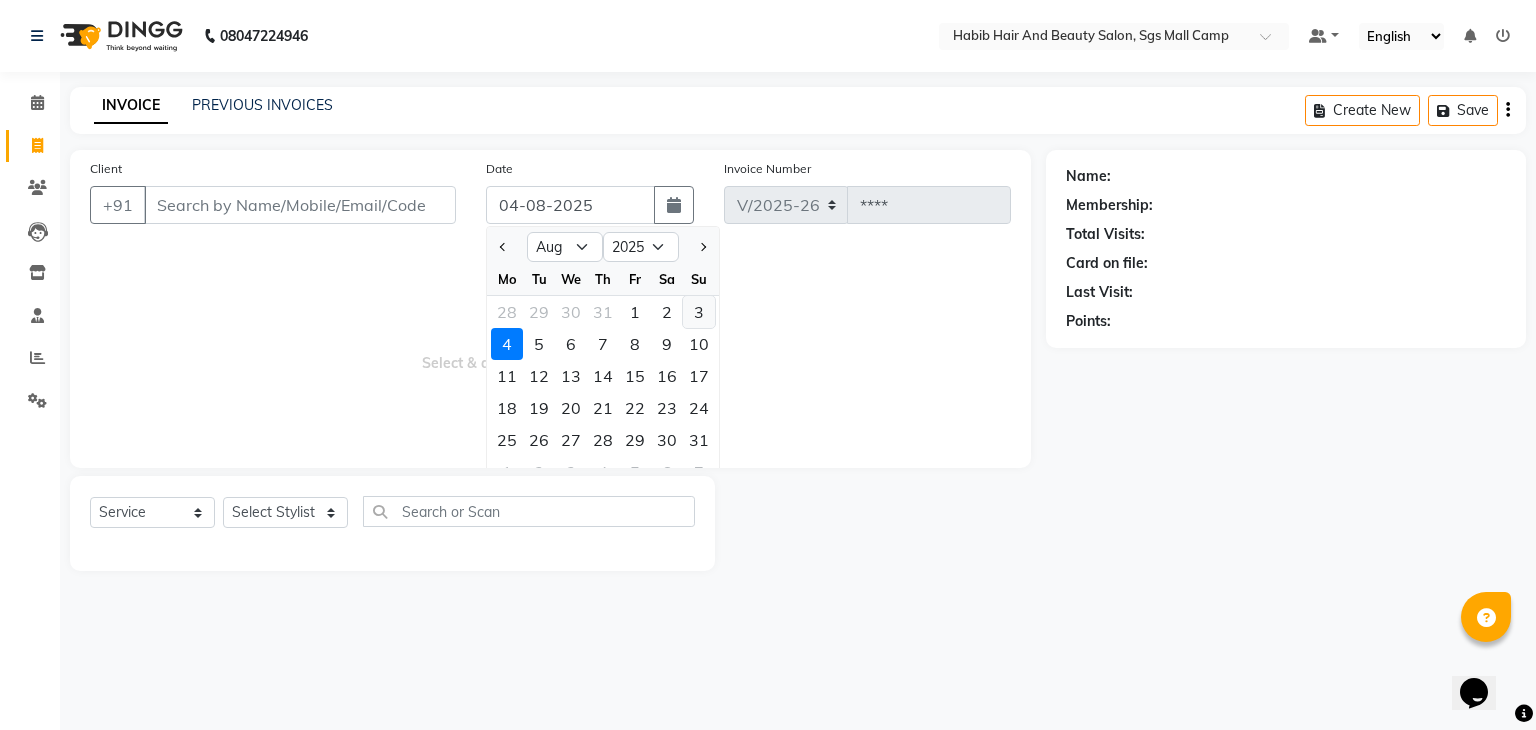 click on "3" 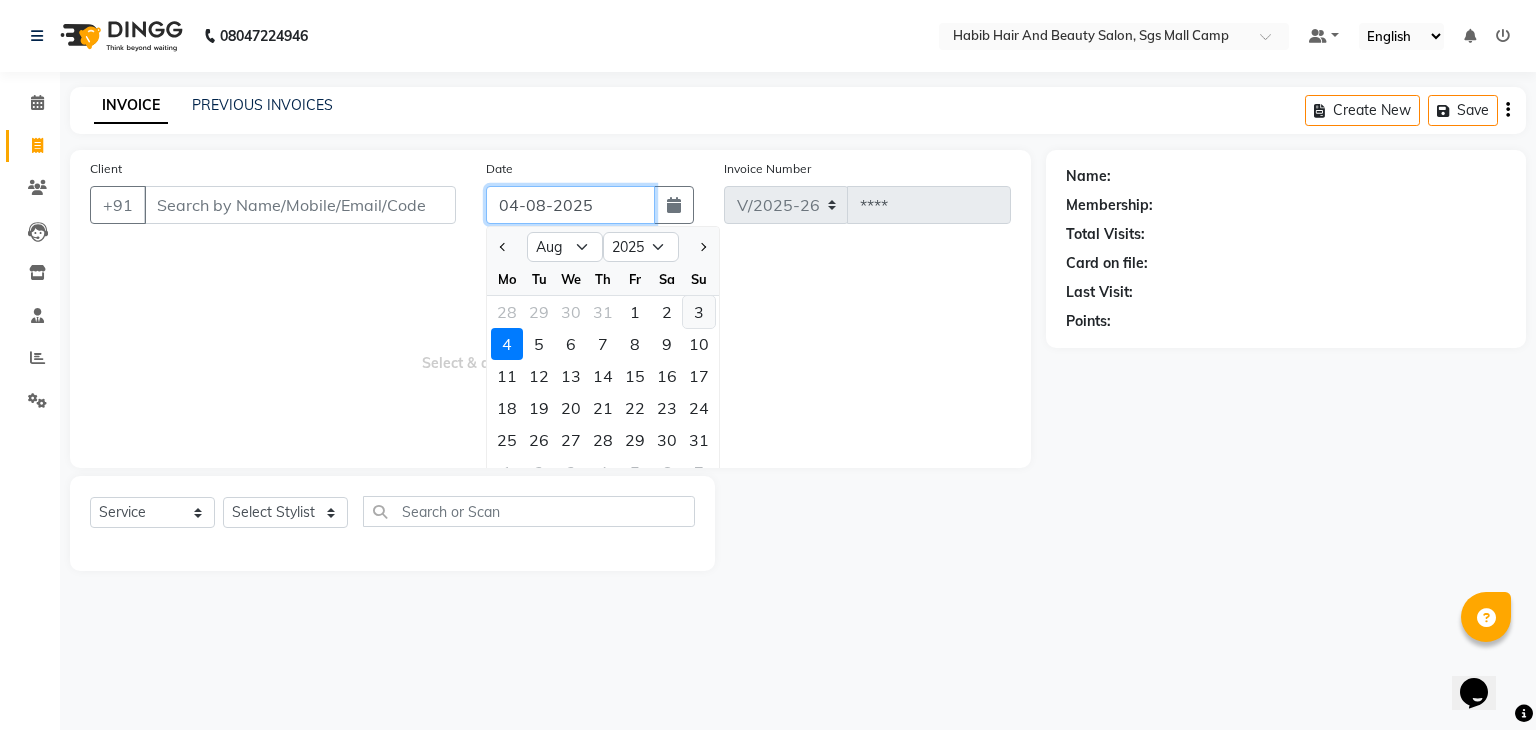 type on "03-08-2025" 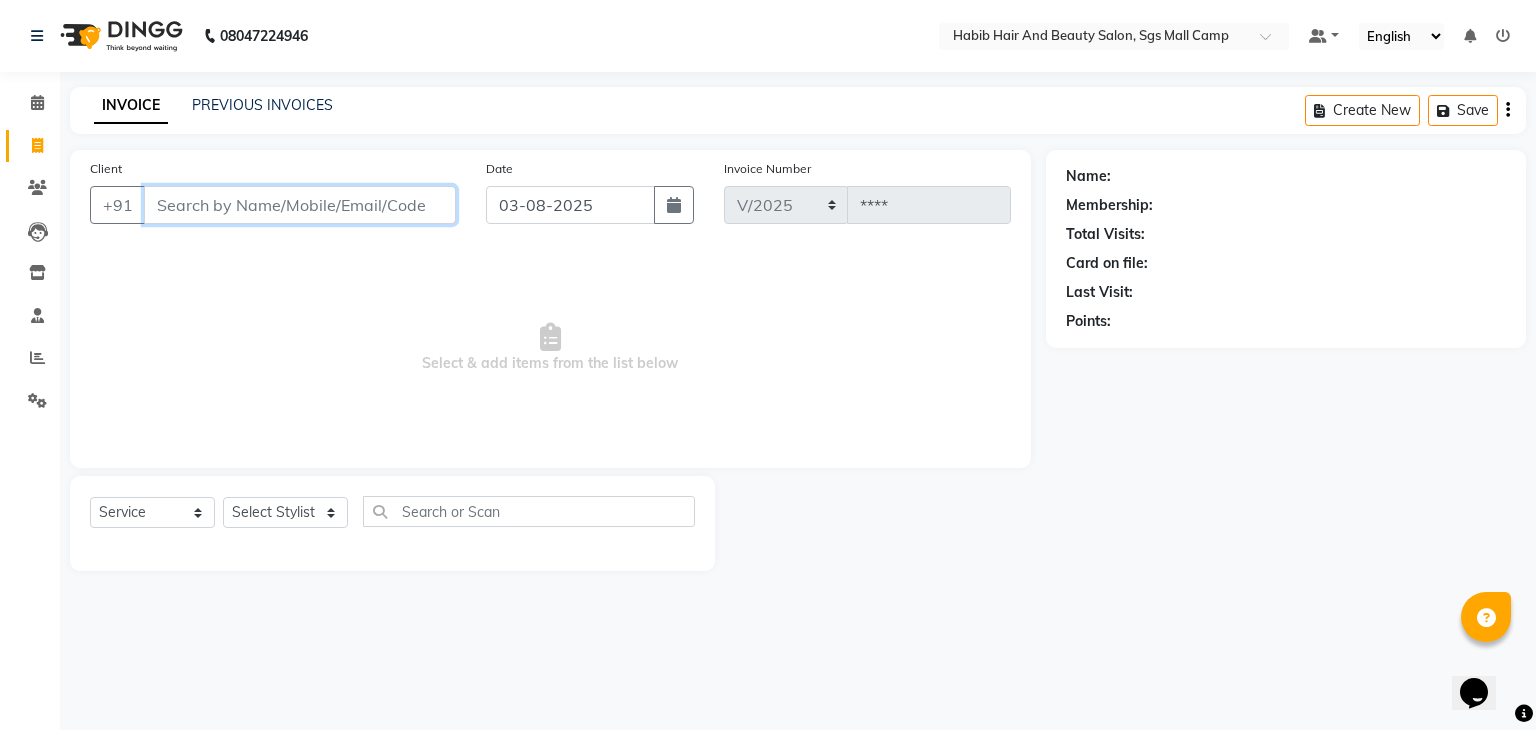 click on "Client" at bounding box center [300, 205] 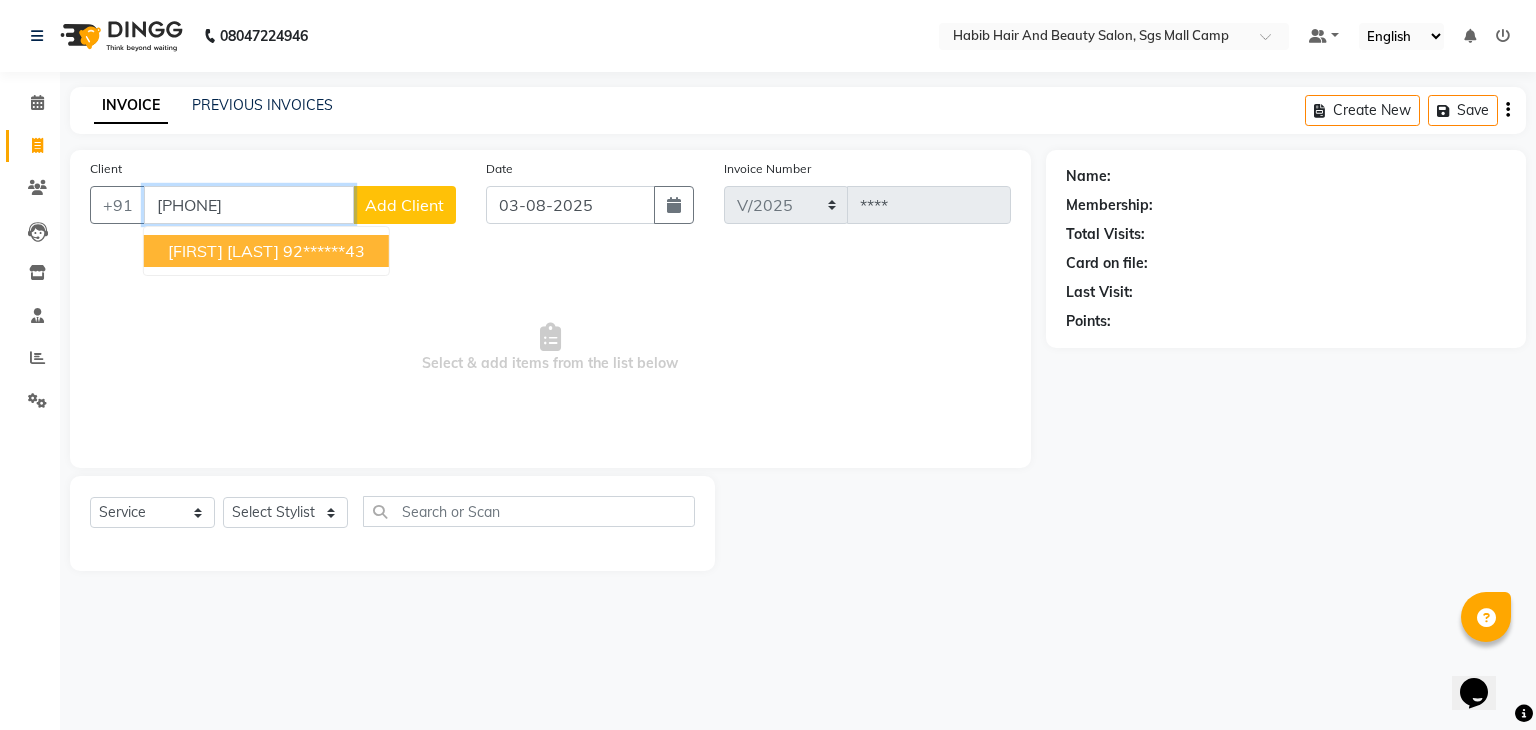click on "92******43" at bounding box center [324, 251] 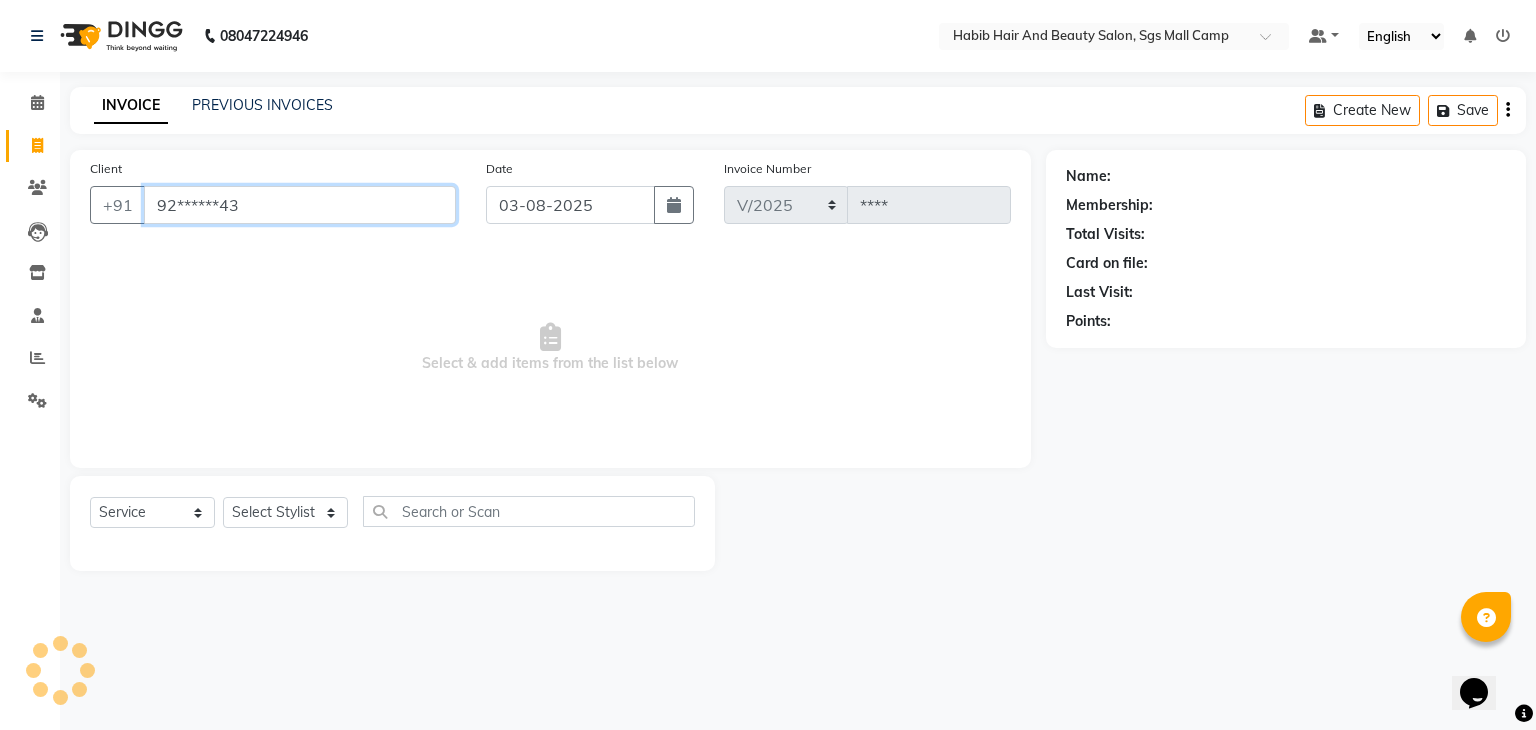 type on "92******43" 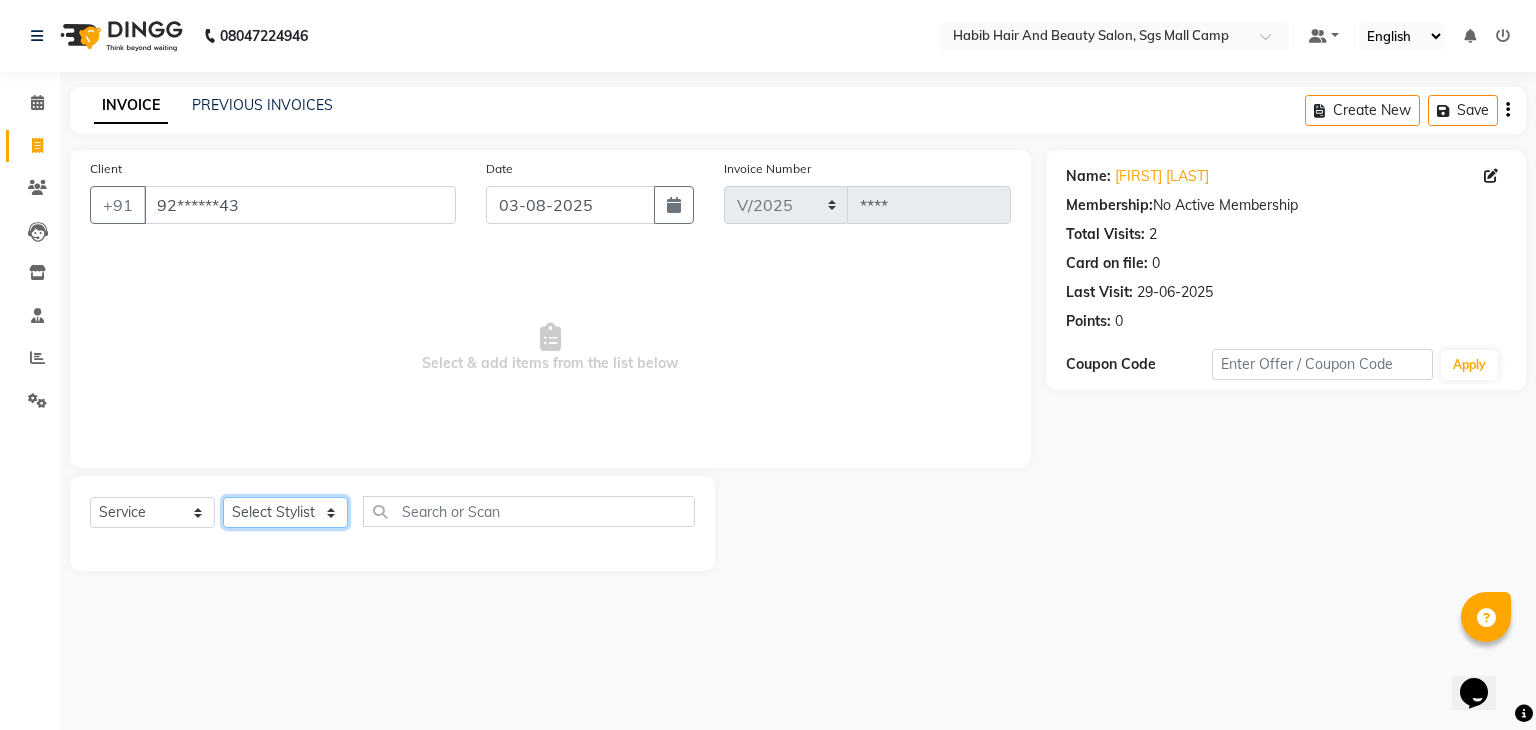 click on "Select Stylist akshay rajguru Avinash  Debojit Manager Micheal  sangeeta shilpa sujal Suraj  swapnil vishakha" 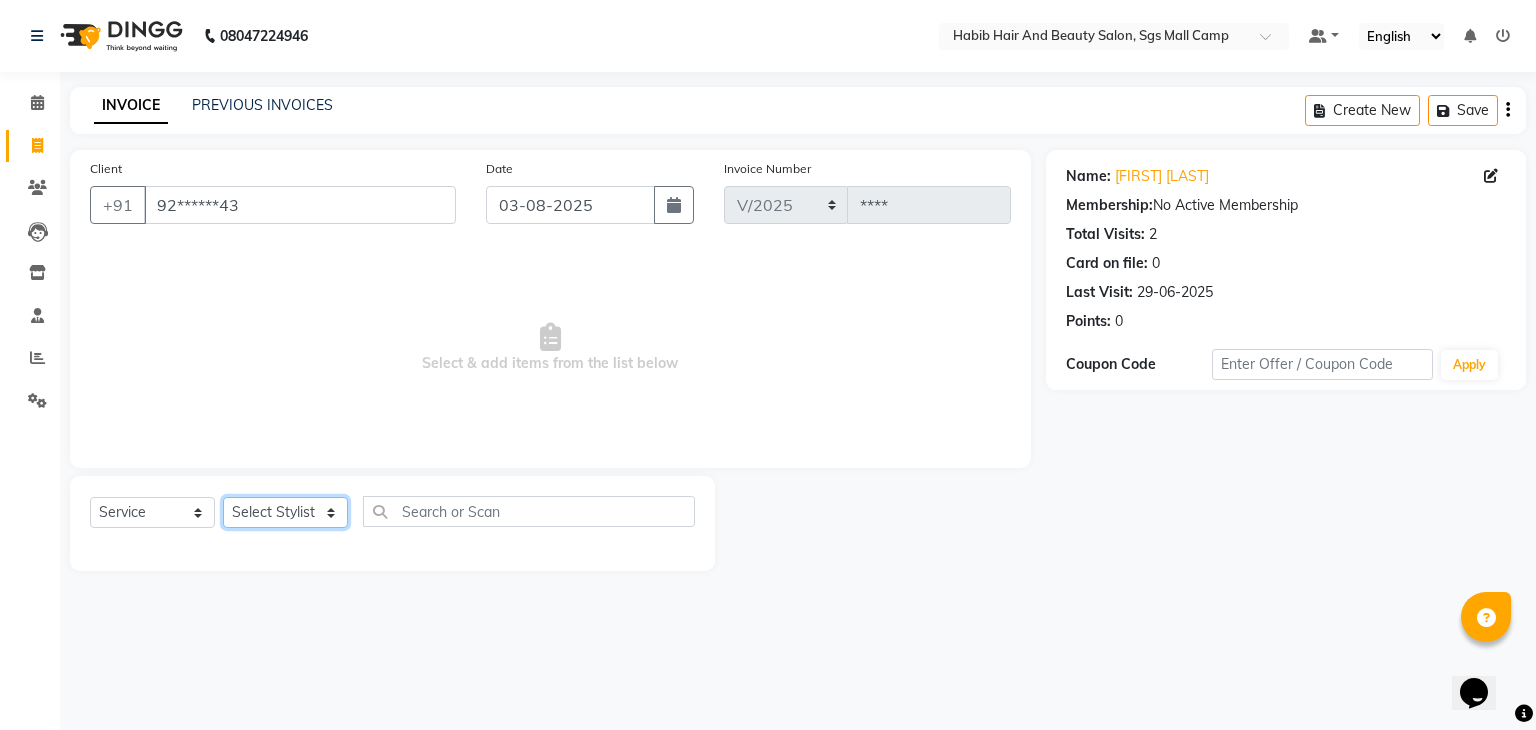 select on "81157" 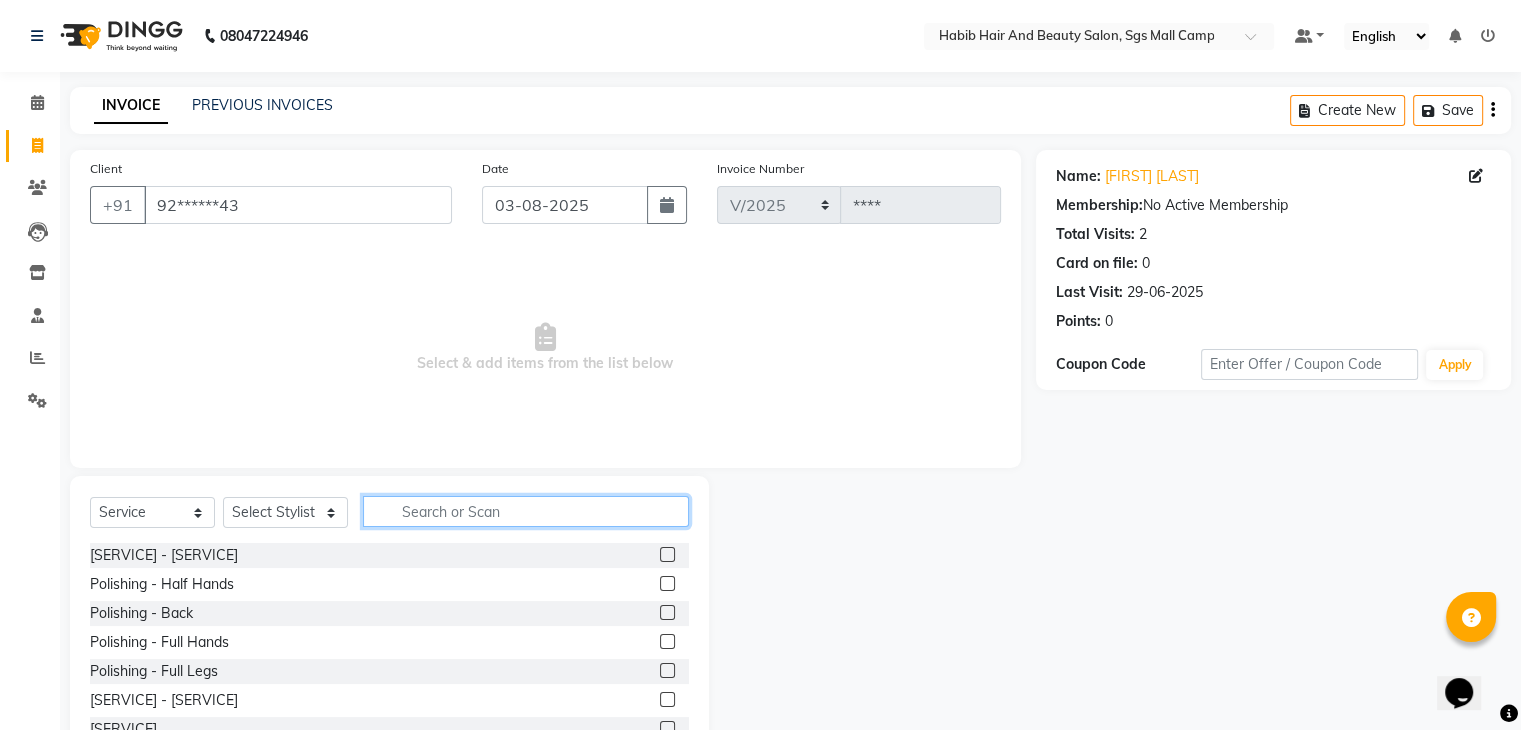 click 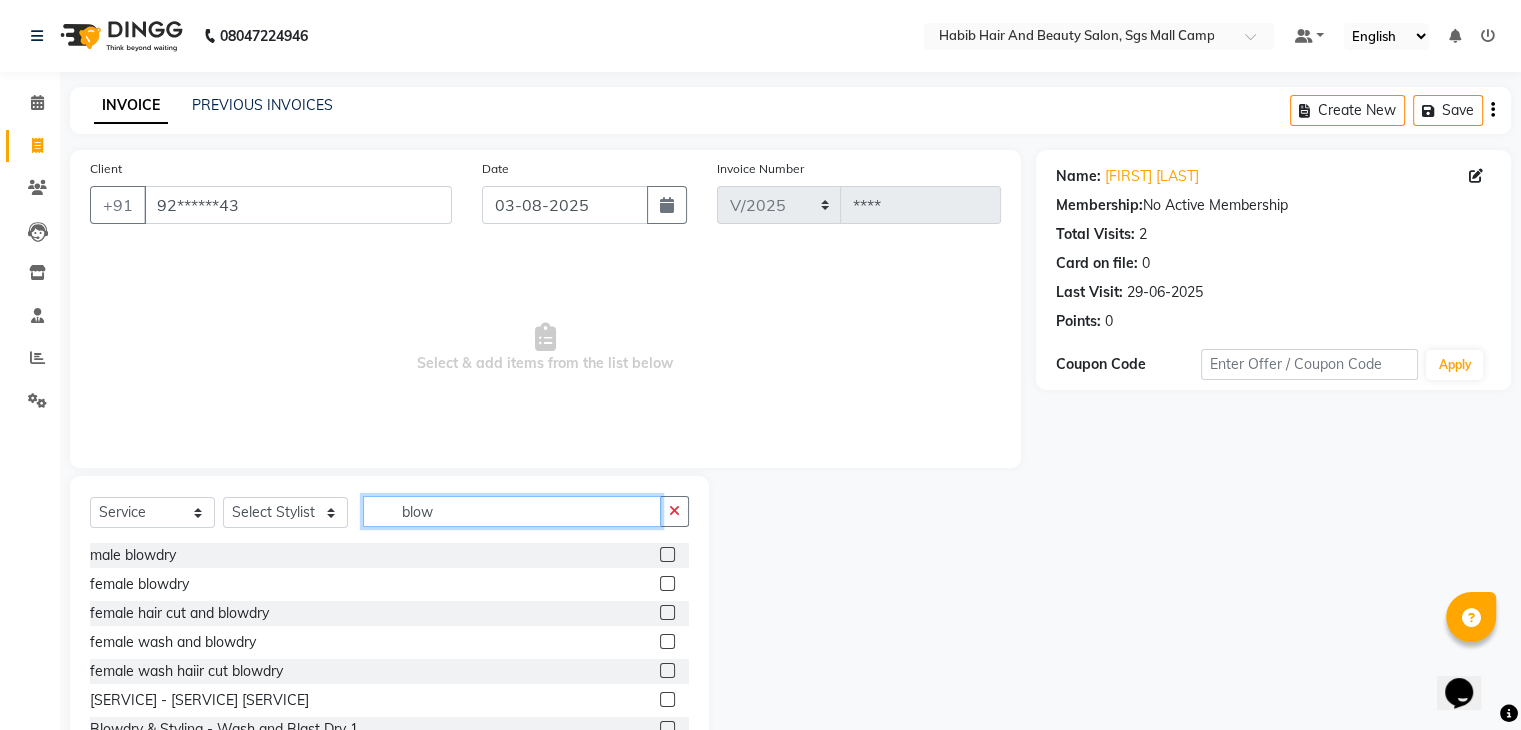 type on "blow" 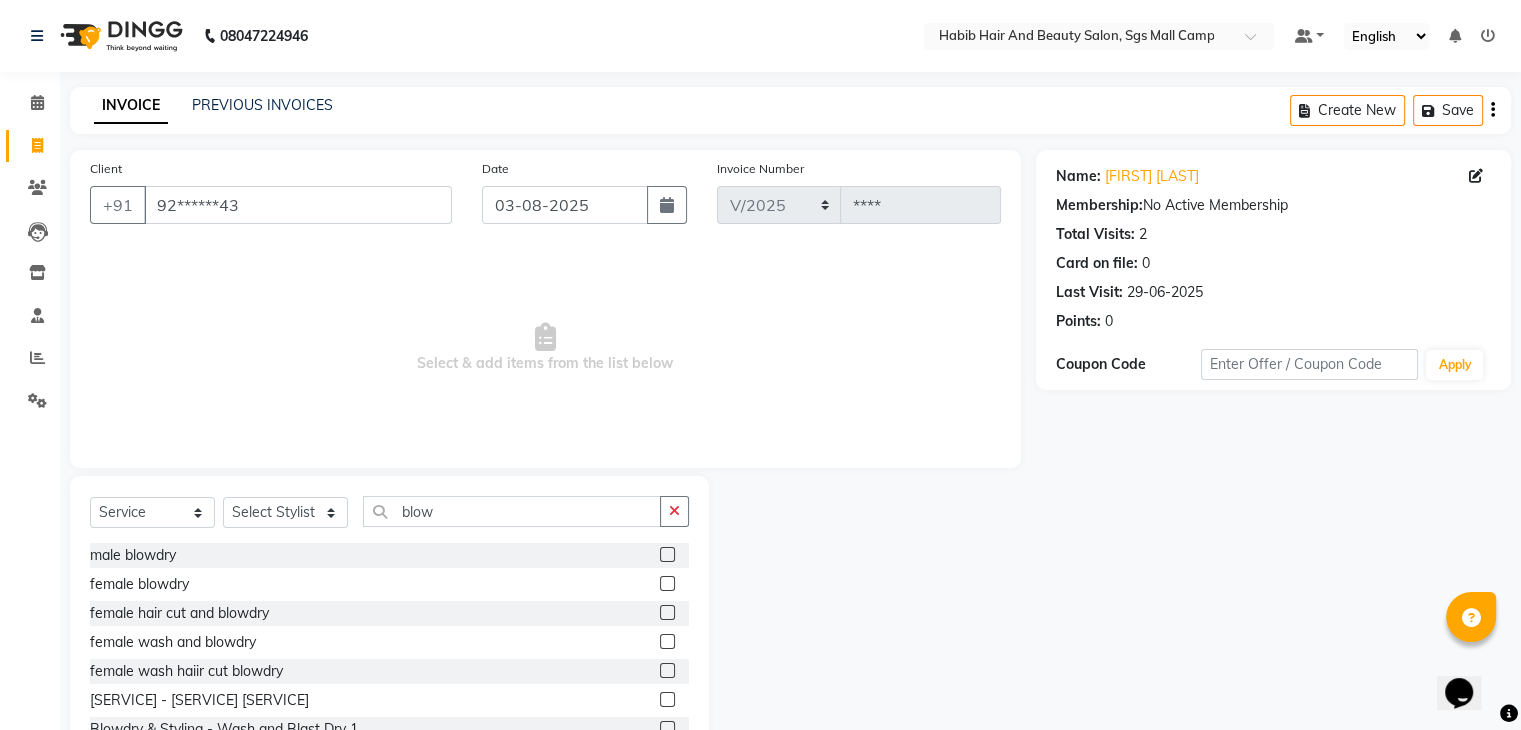 click 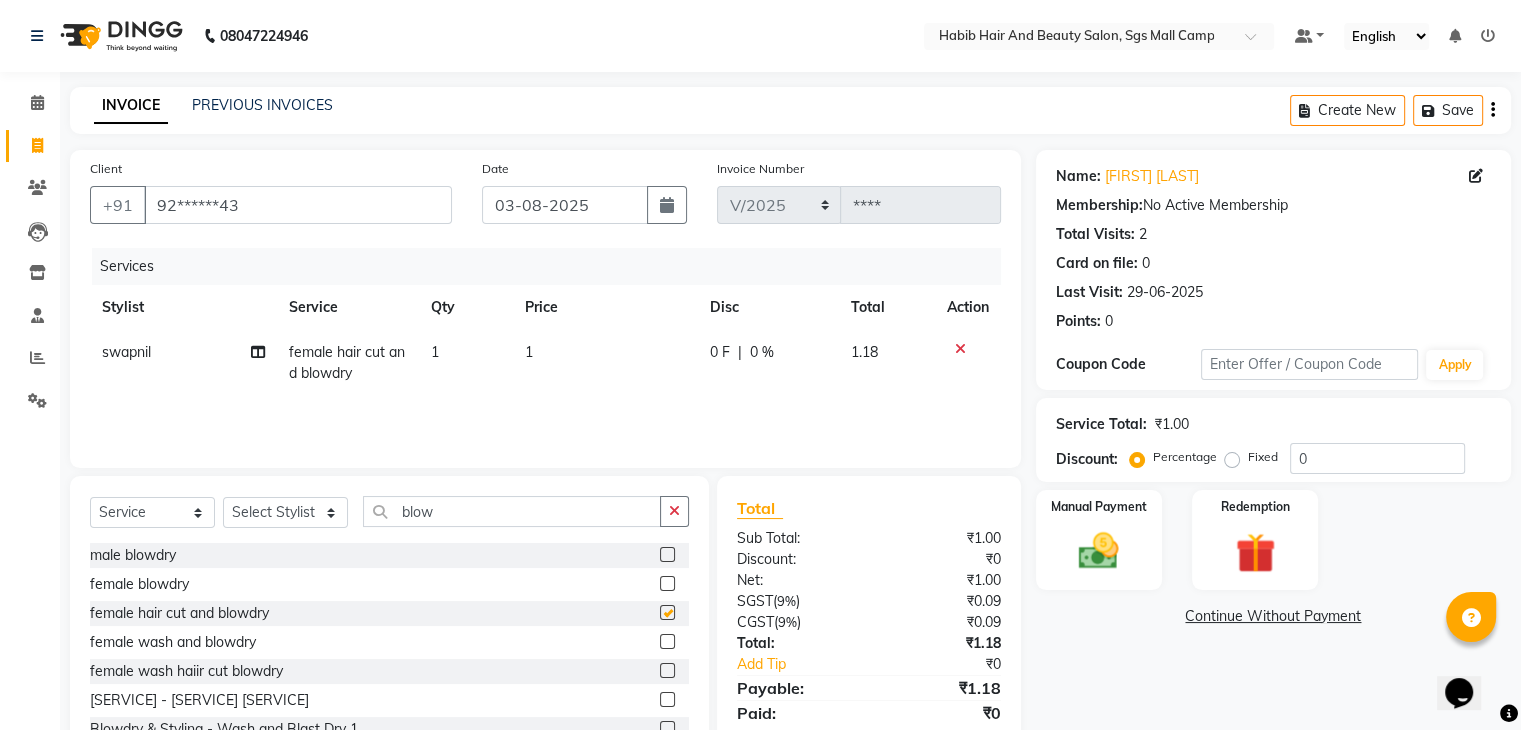 checkbox on "false" 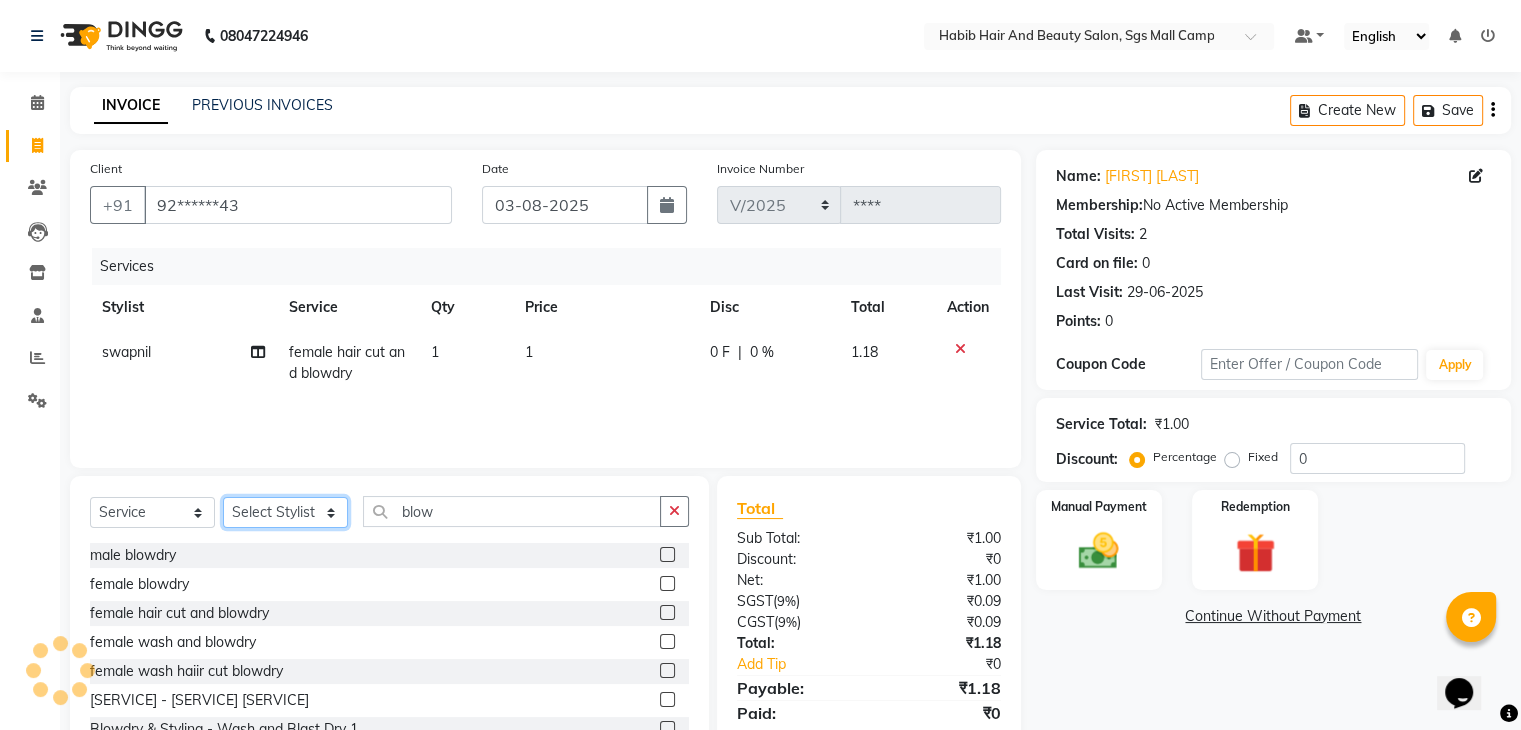 click on "Select Stylist akshay rajguru Avinash  Debojit Manager Micheal  sangeeta shilpa sujal Suraj  swapnil vishakha" 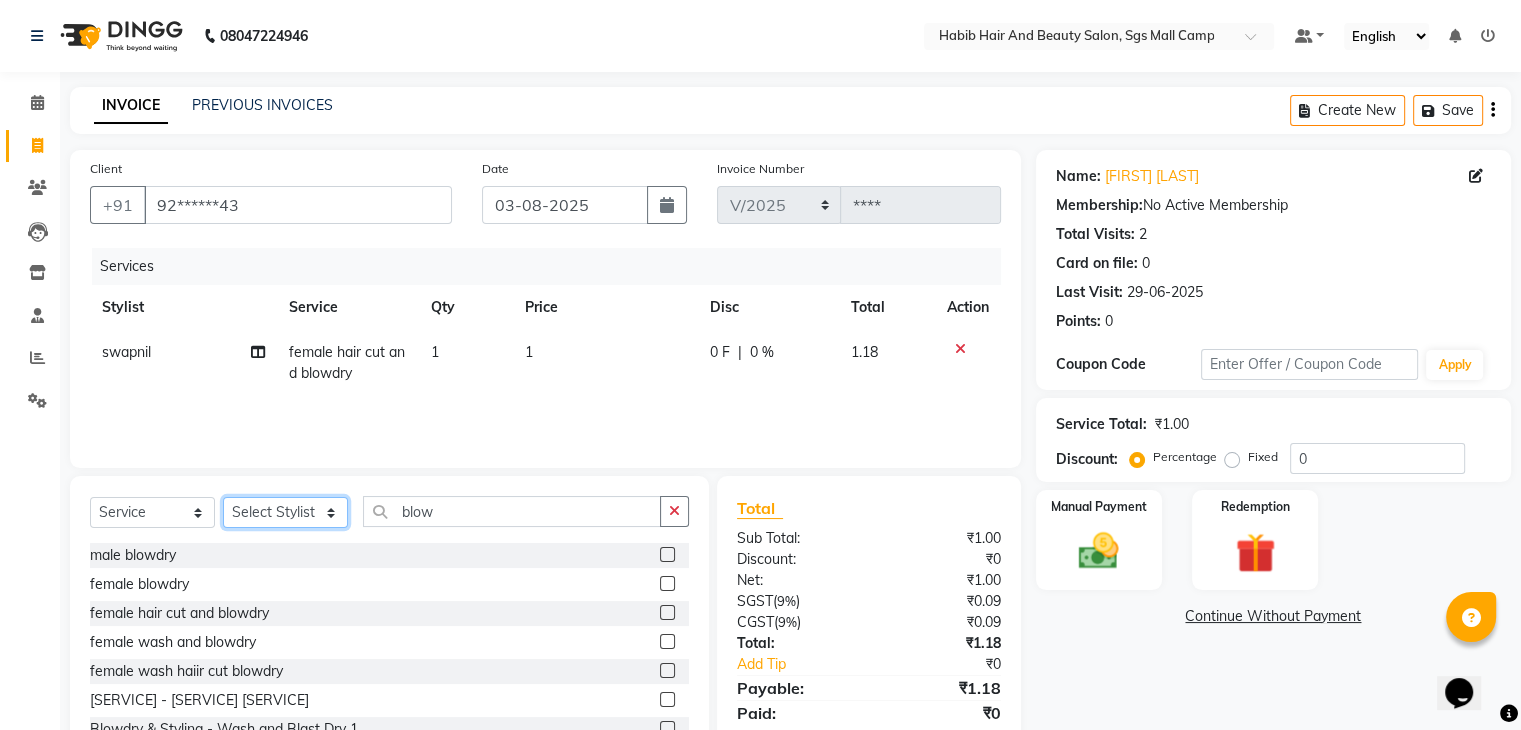 select on "81153" 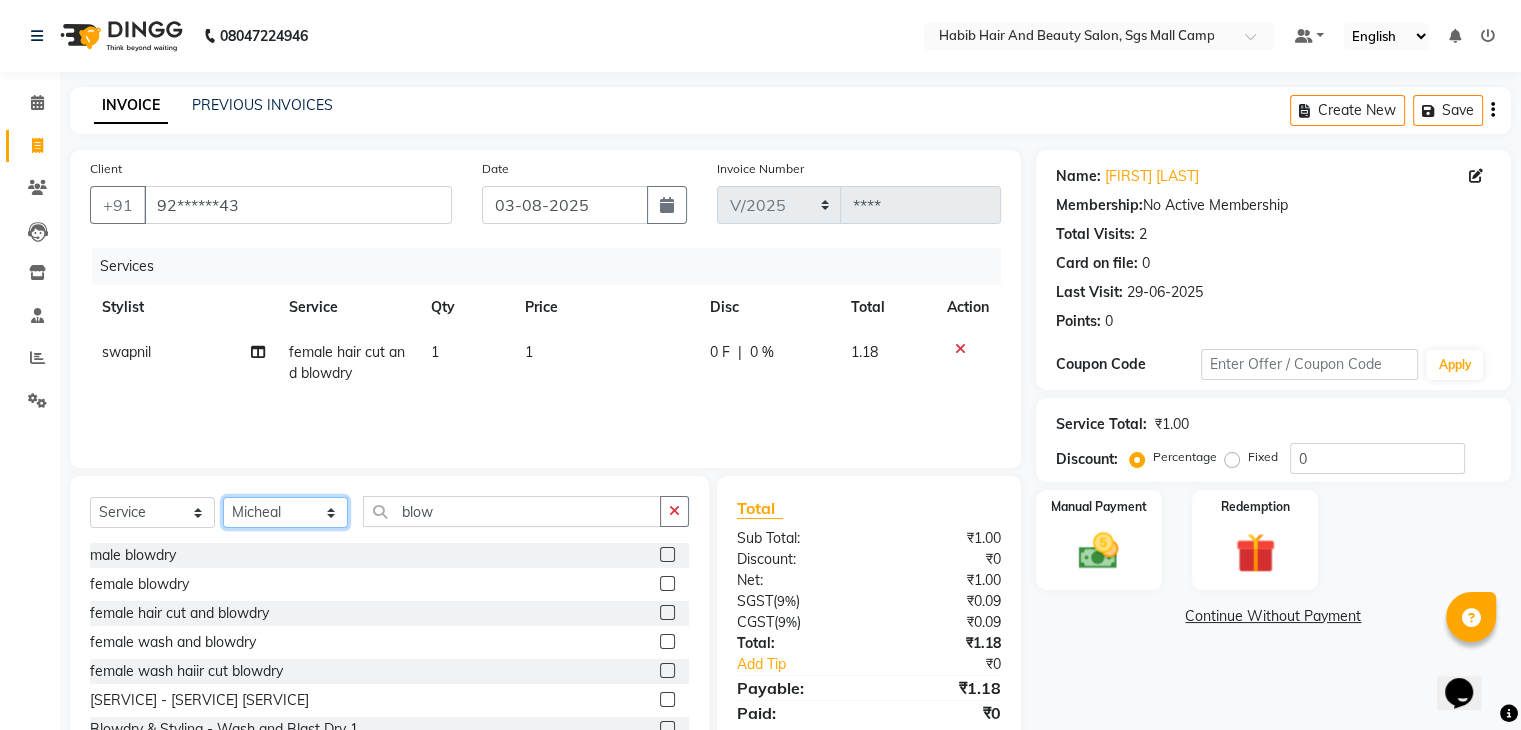 click on "Select Stylist akshay rajguru Avinash  Debojit Manager Micheal  sangeeta shilpa sujal Suraj  swapnil vishakha" 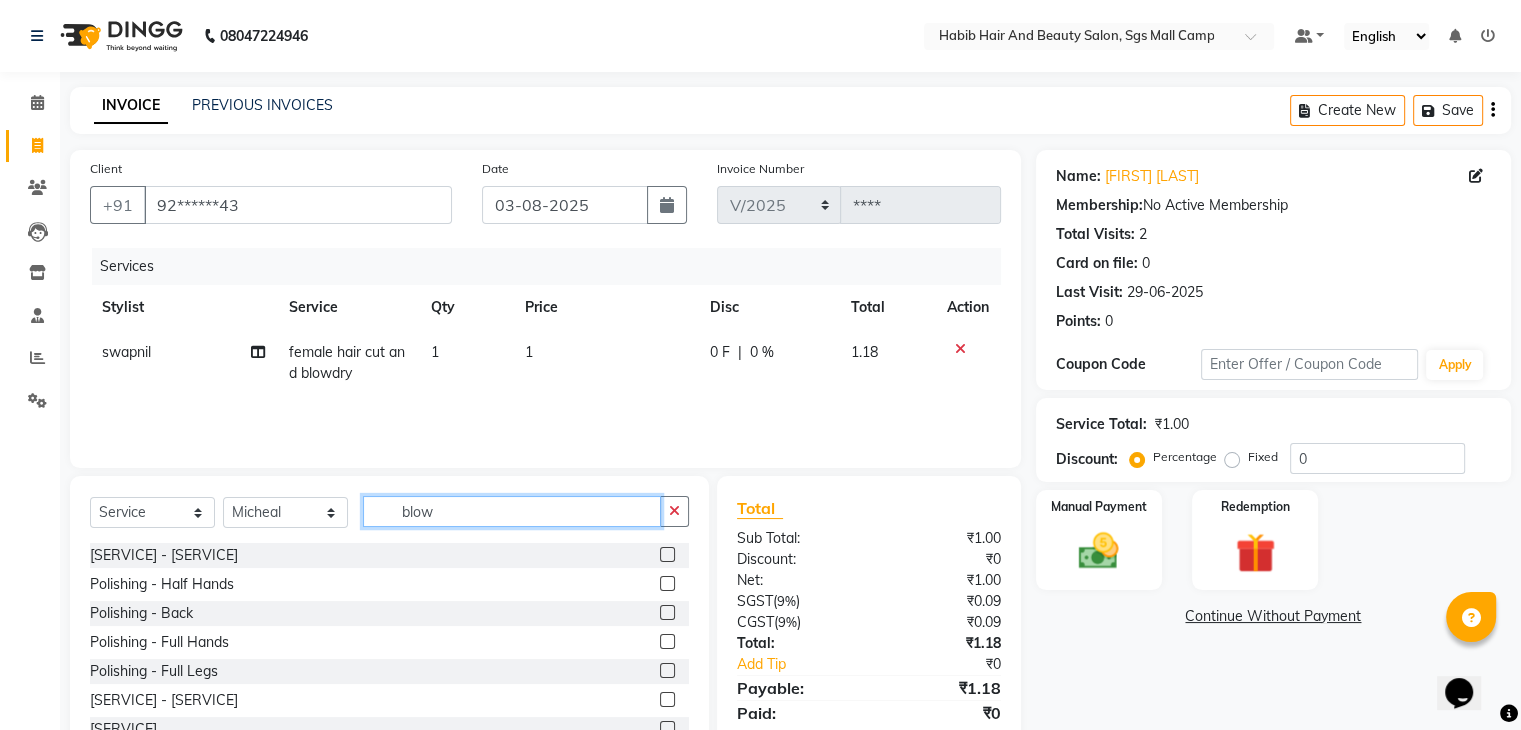 click on "blow" 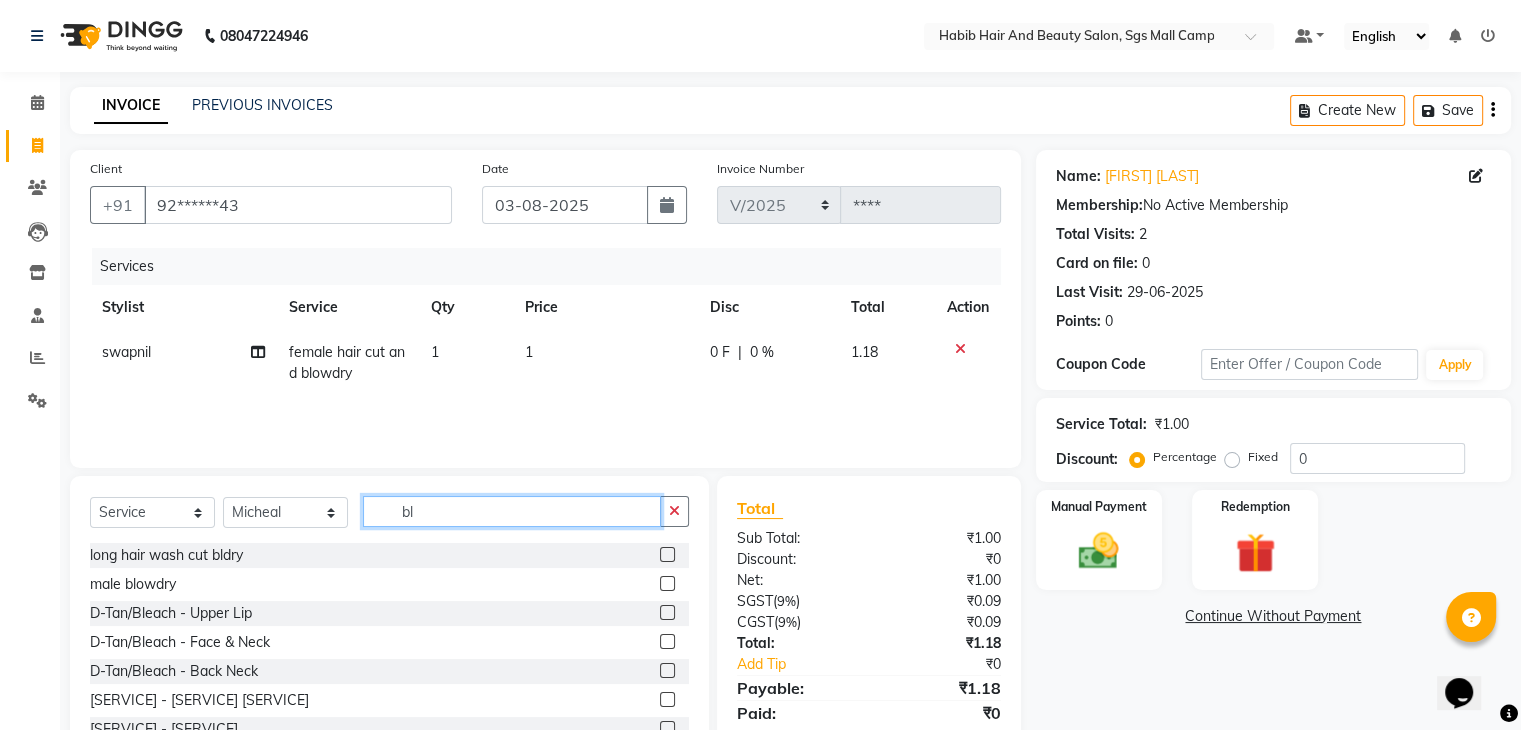 type on "b" 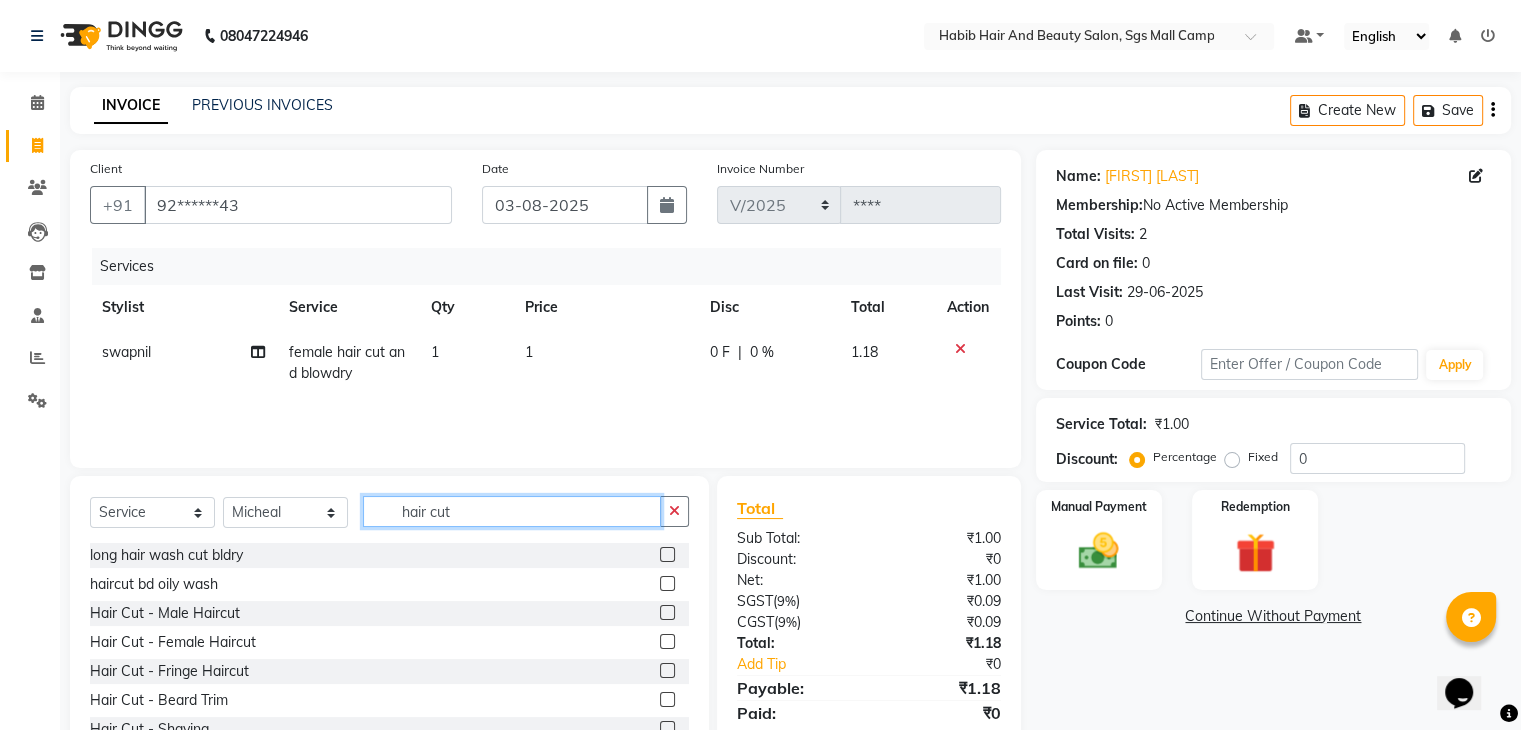 type on "hair cut" 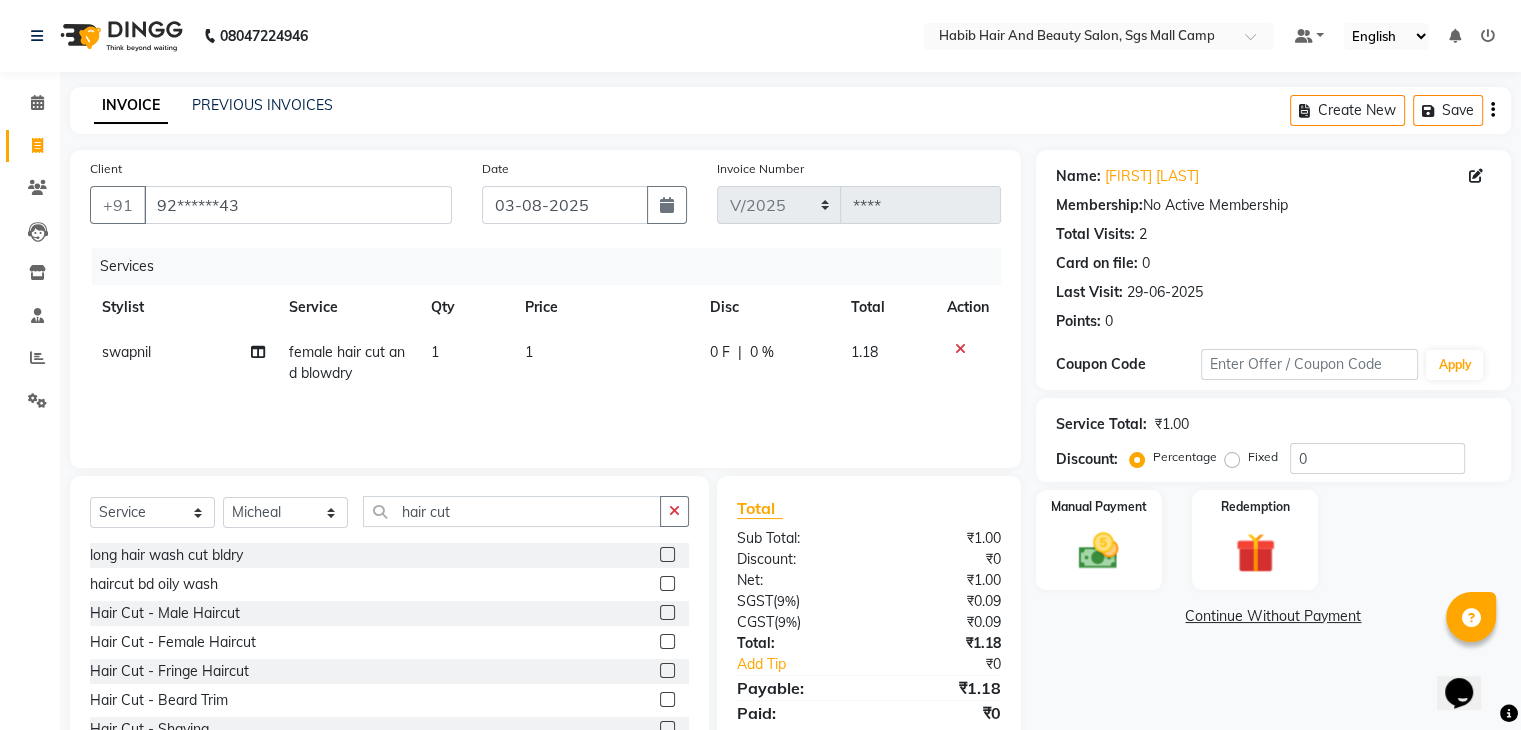 click 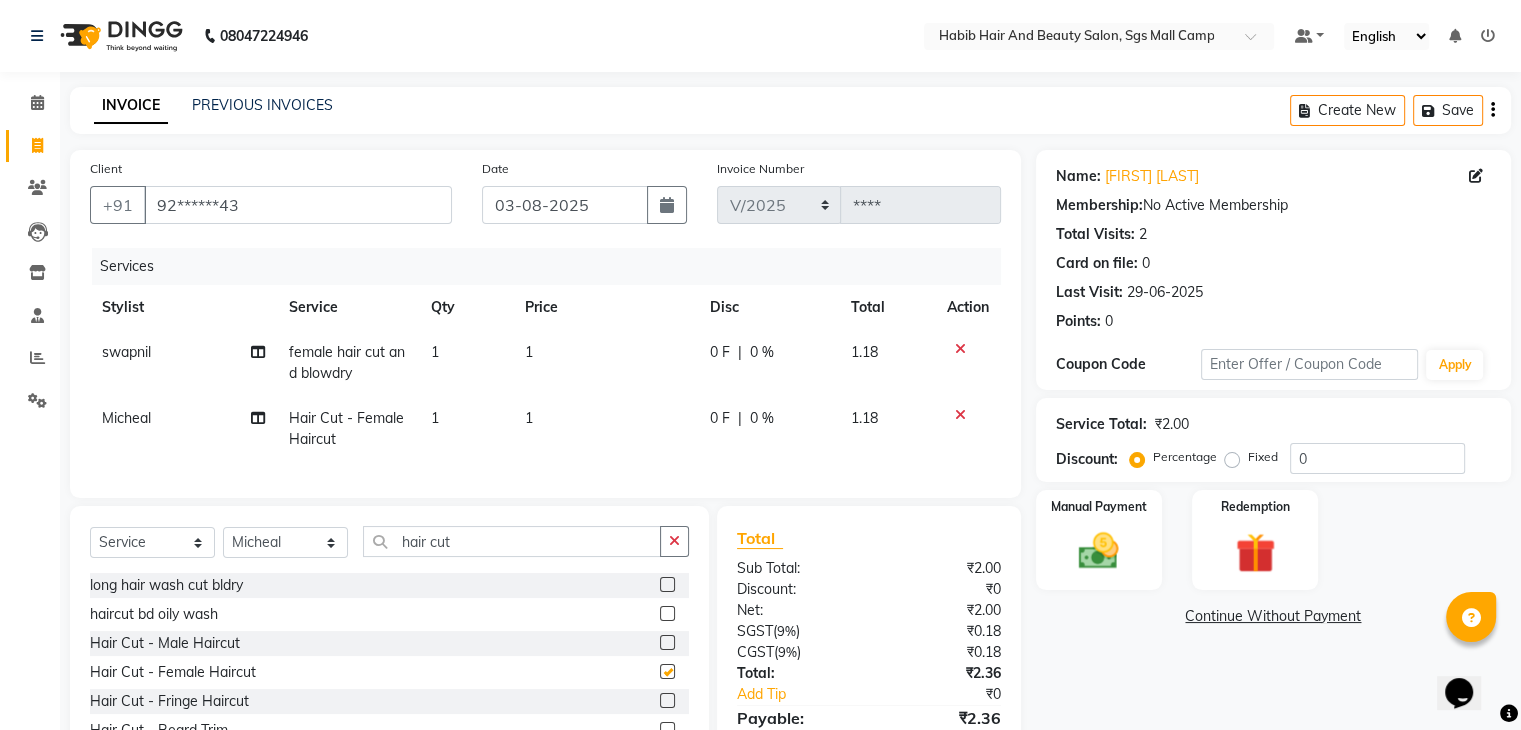 checkbox on "false" 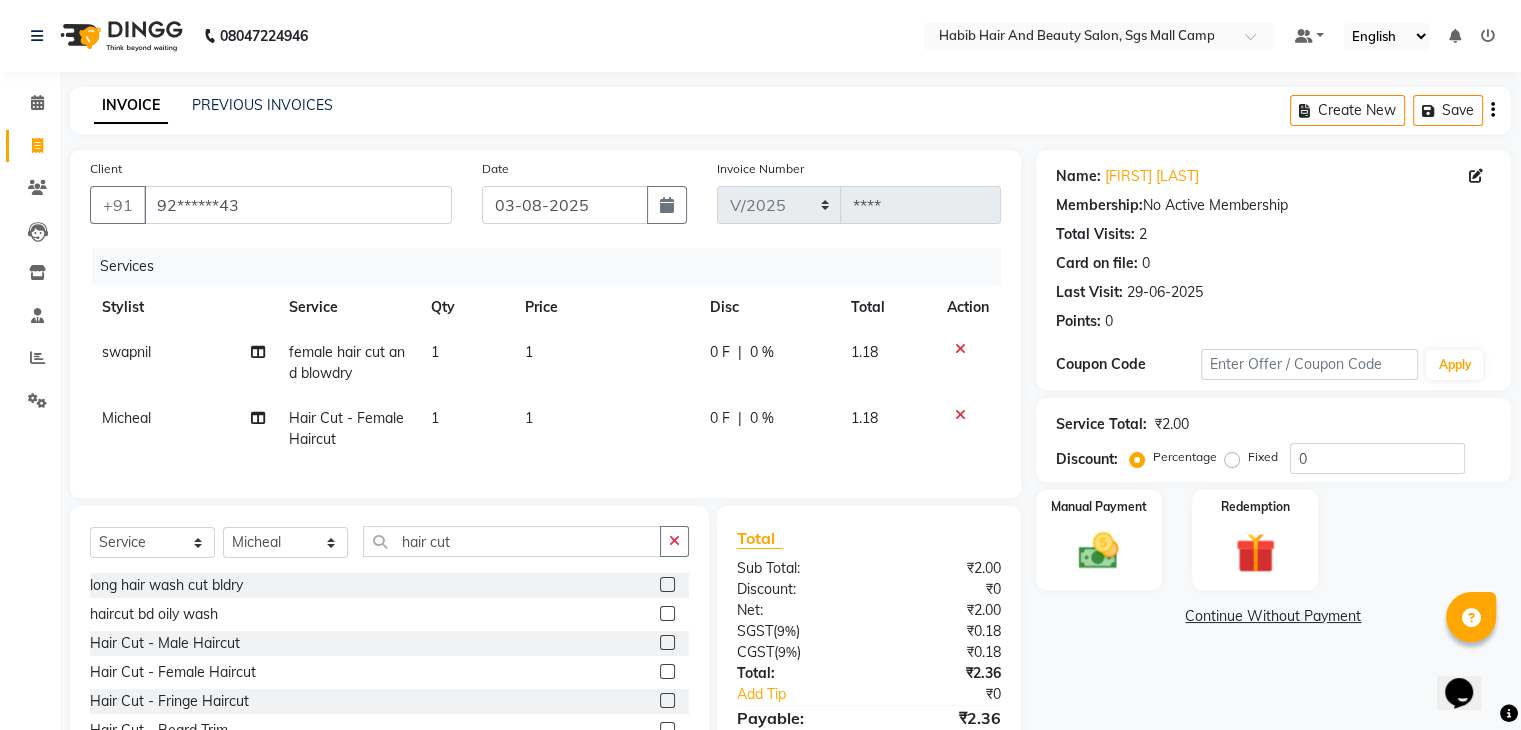 click on "1" 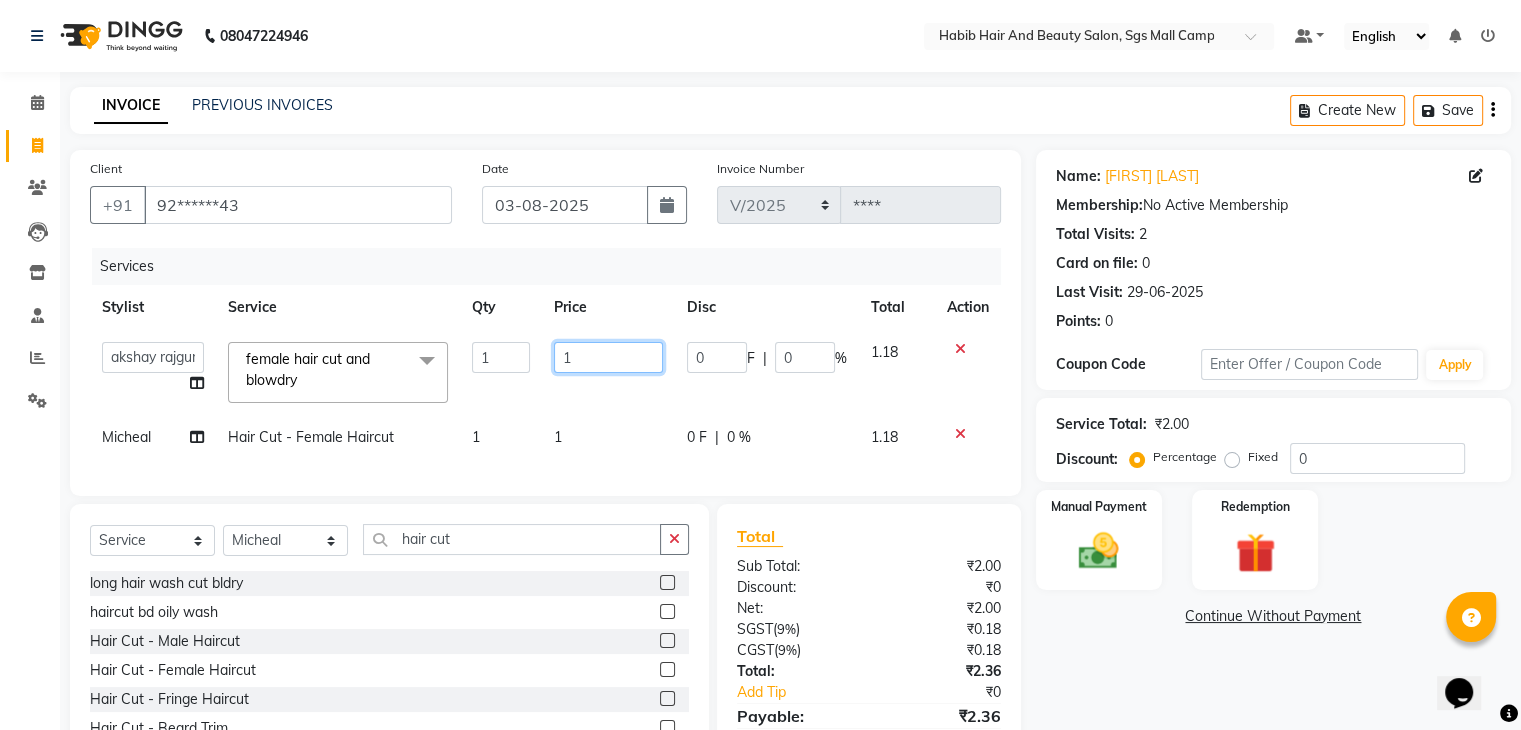 click on "1" 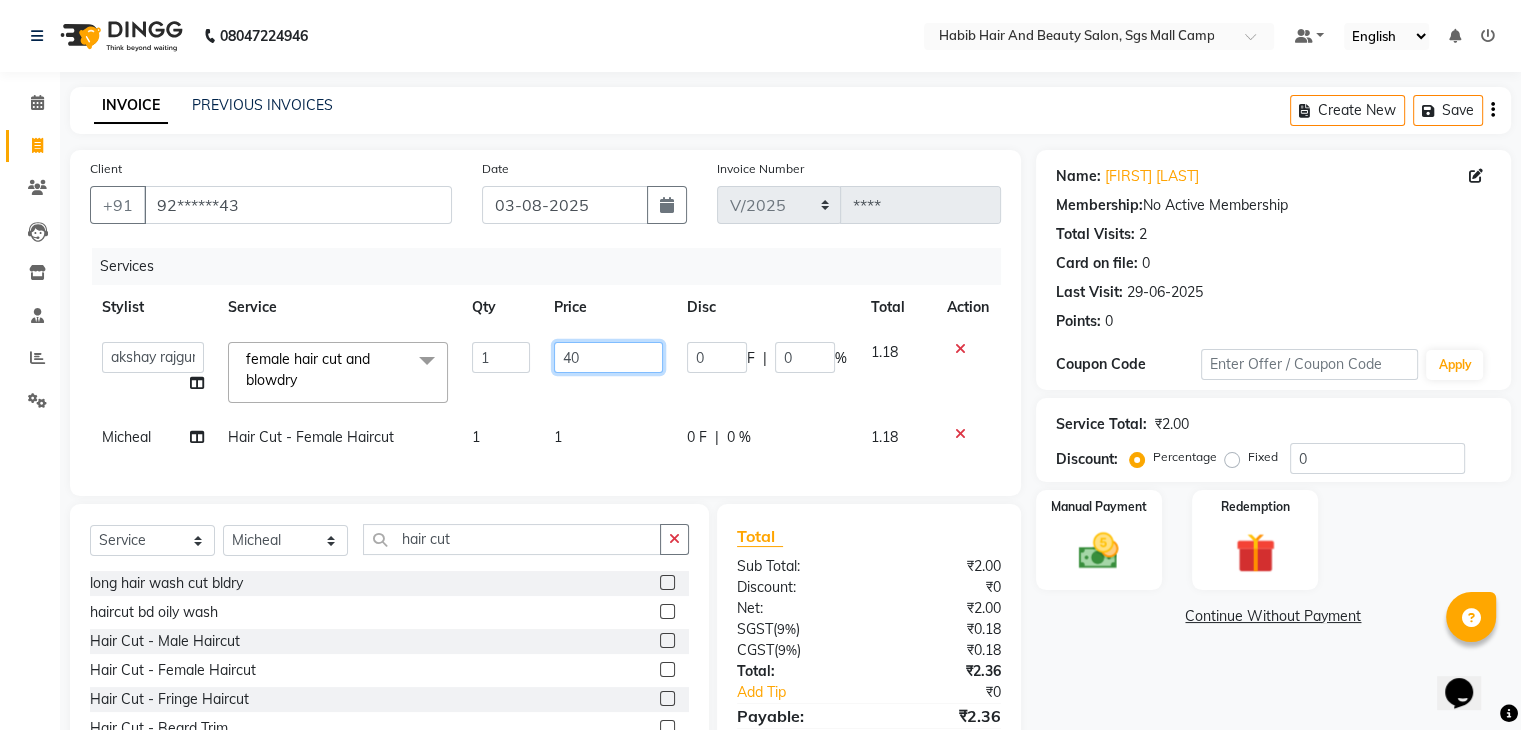 type on "400" 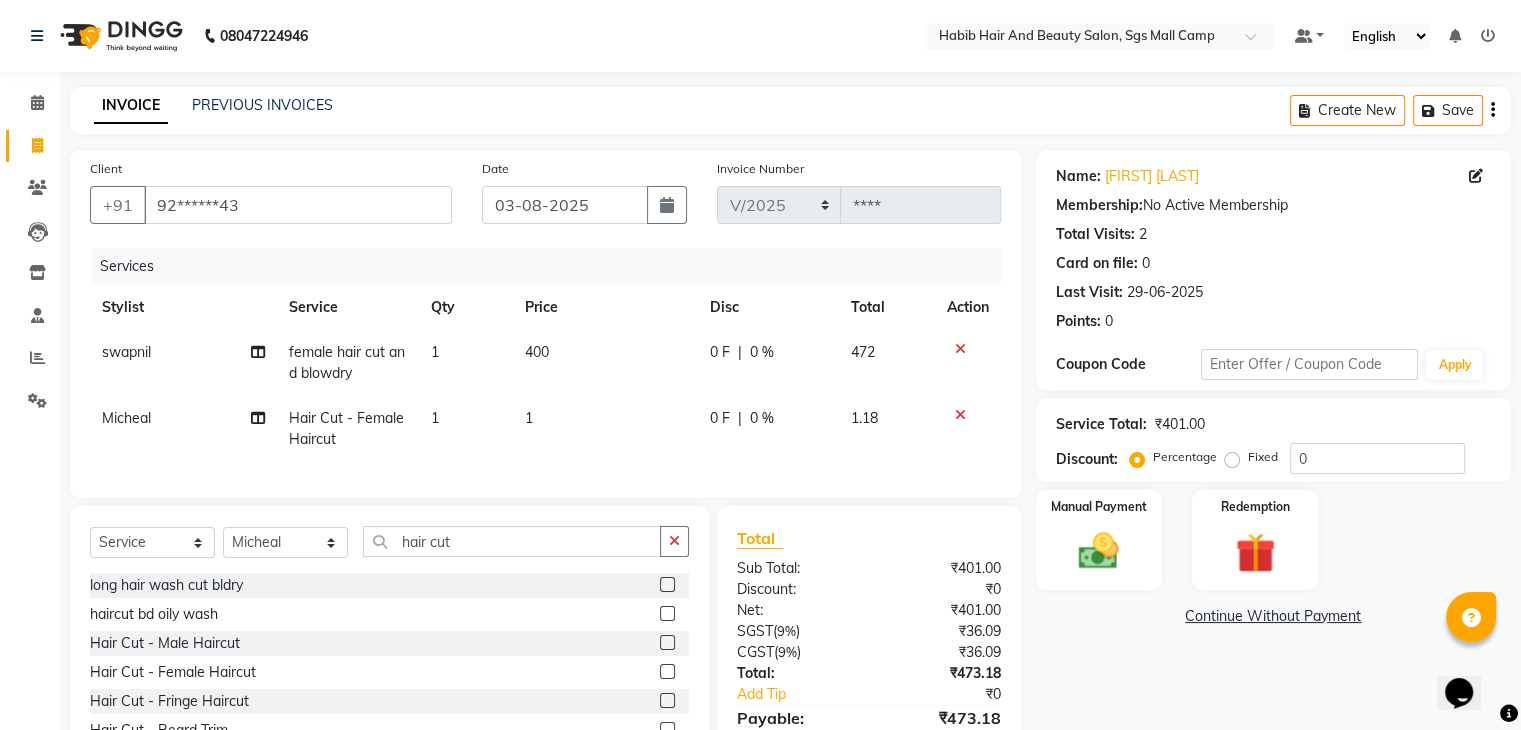 click on "1" 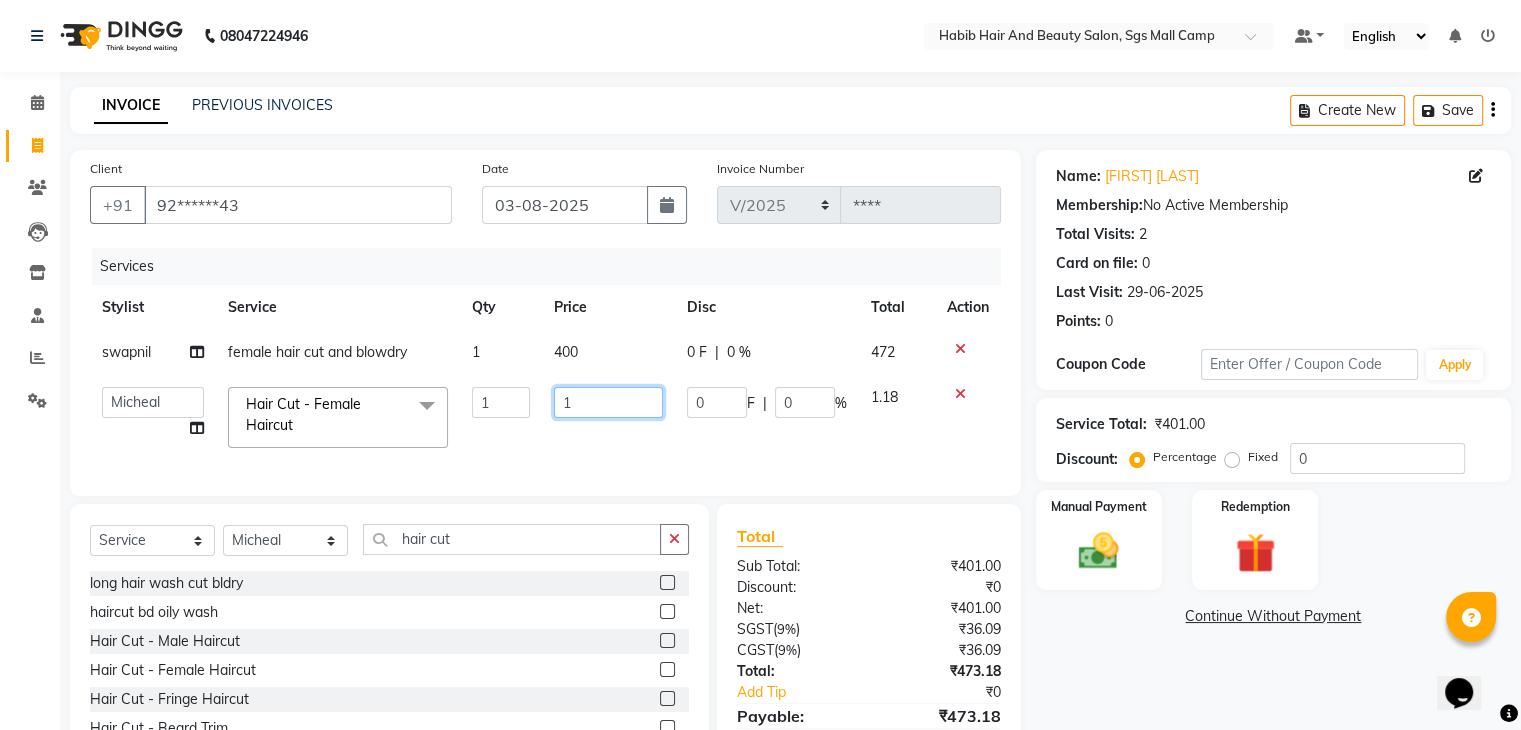 click on "1" 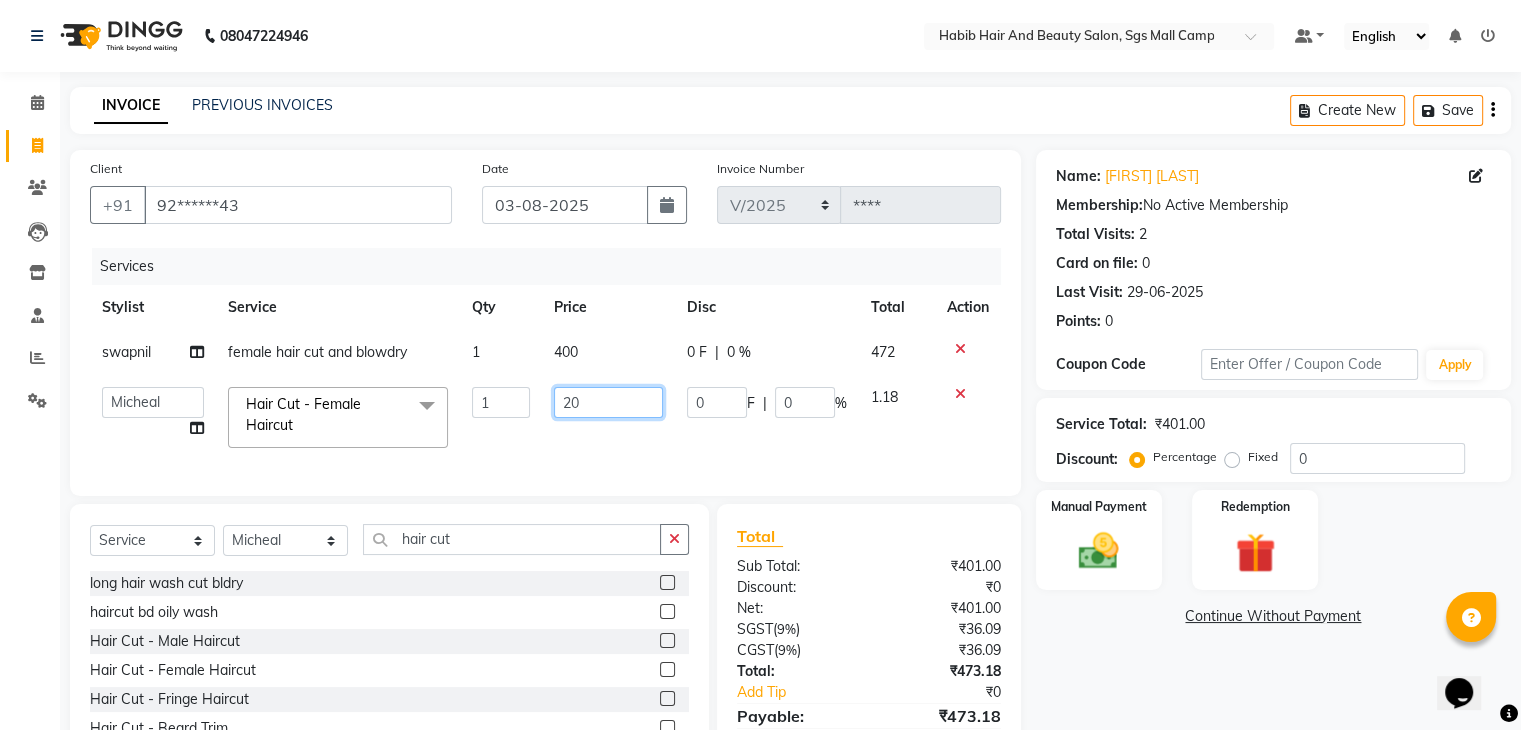type on "200" 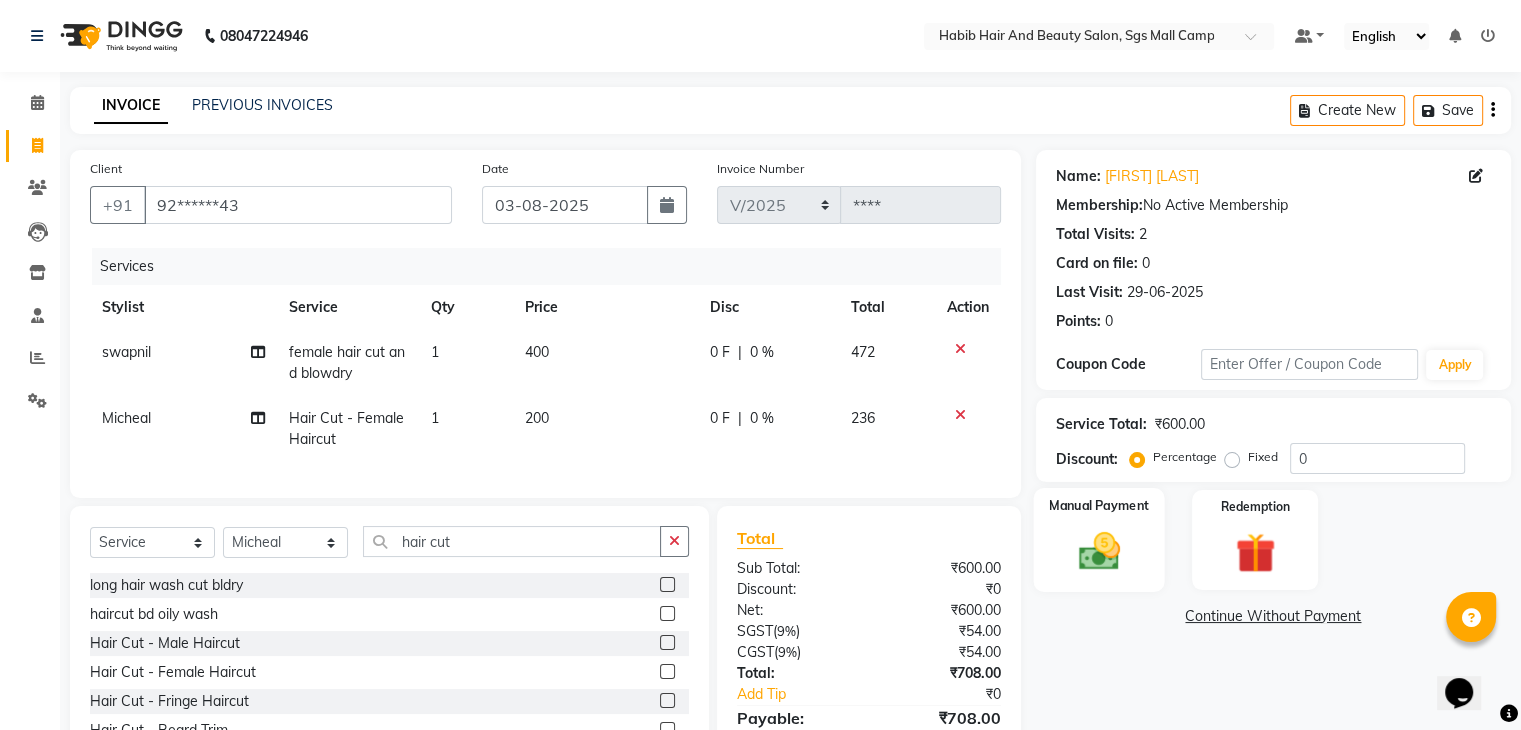 click 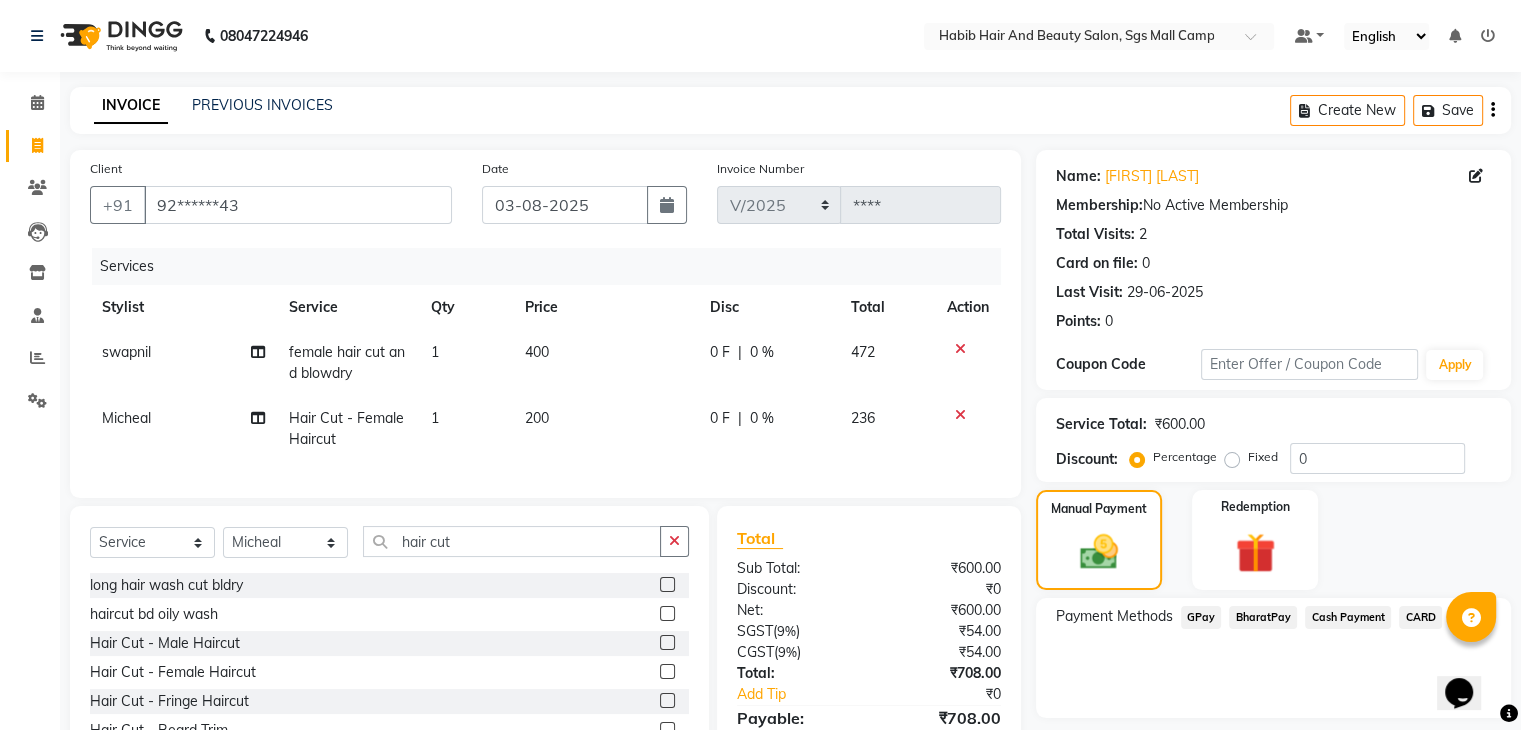 click on "BharatPay" 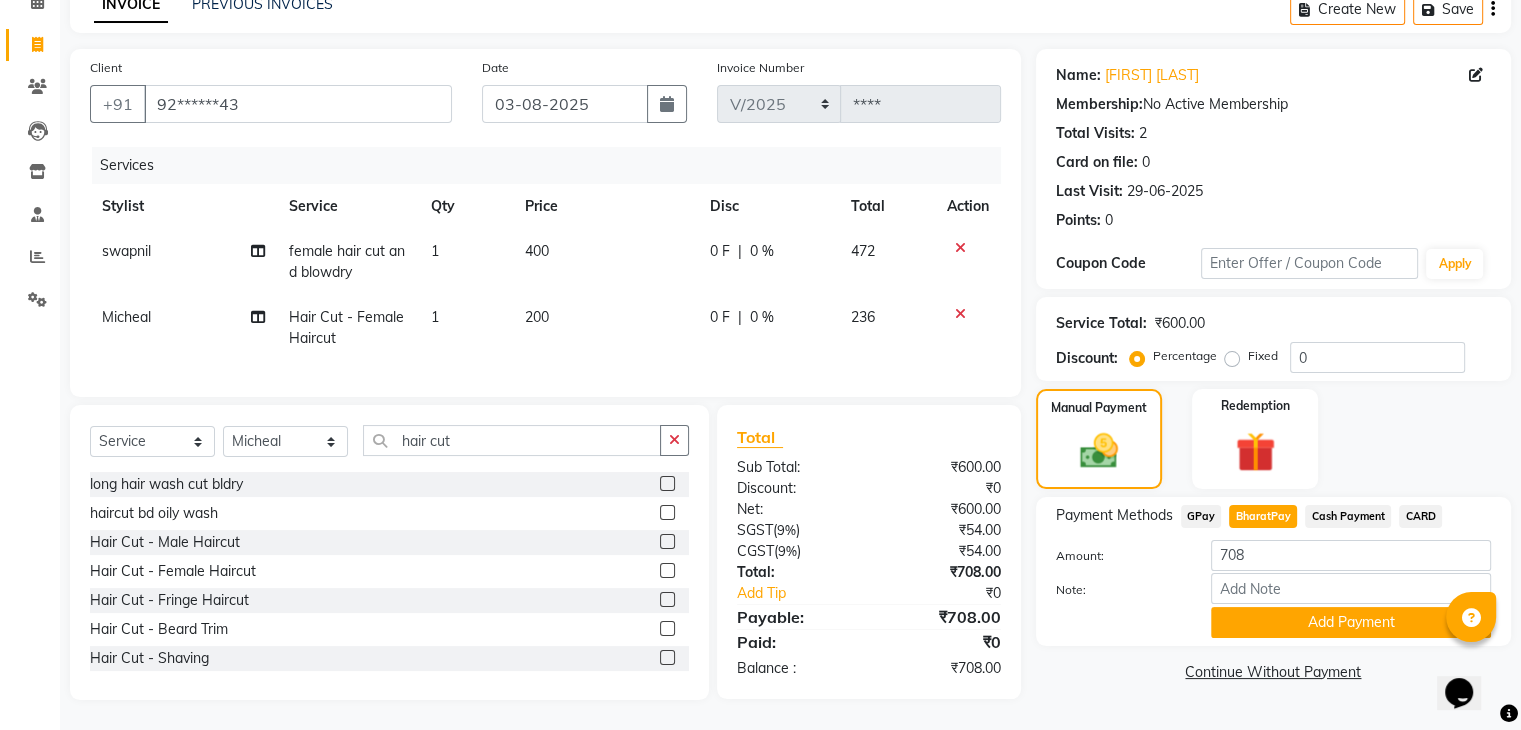 scroll, scrollTop: 117, scrollLeft: 0, axis: vertical 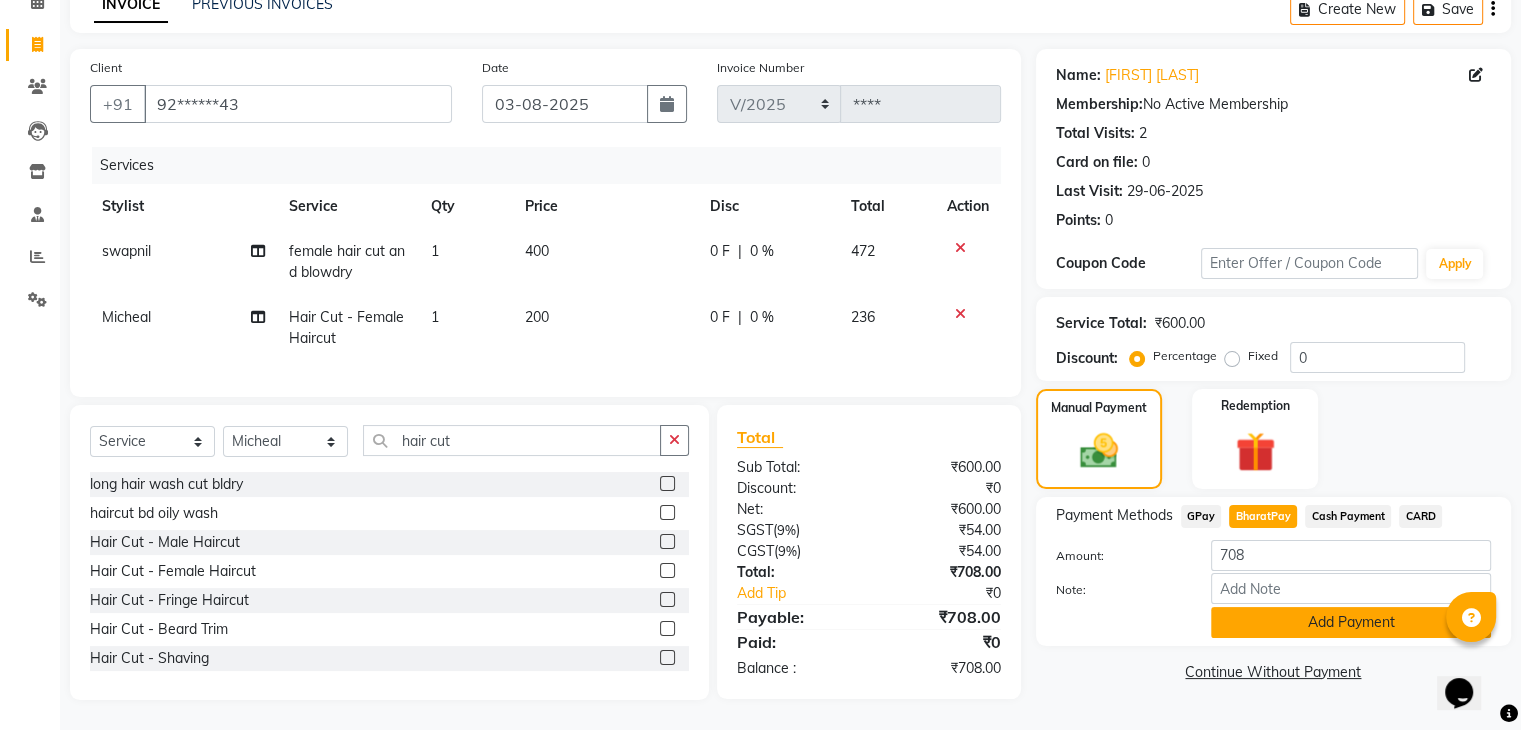 click on "Add Payment" 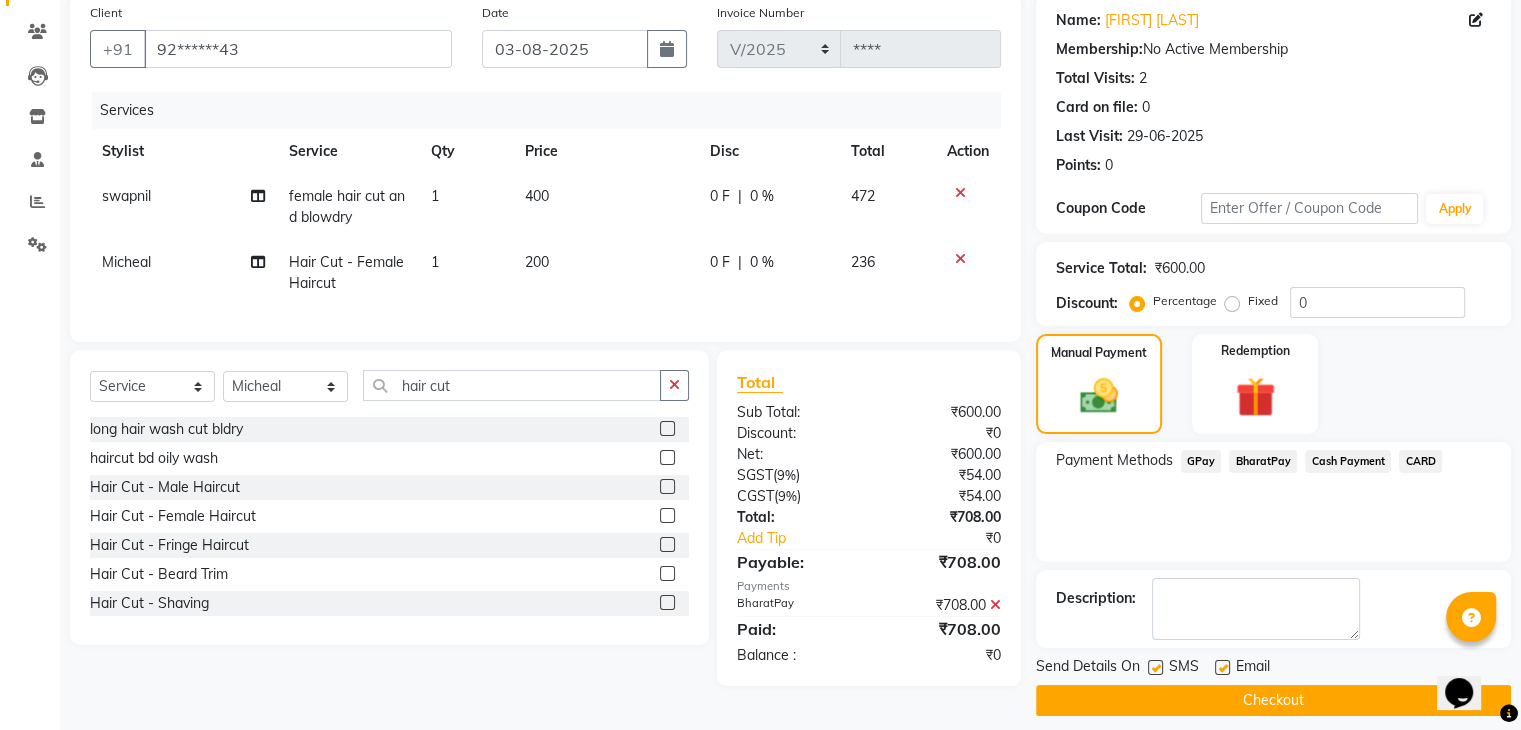 scroll, scrollTop: 157, scrollLeft: 0, axis: vertical 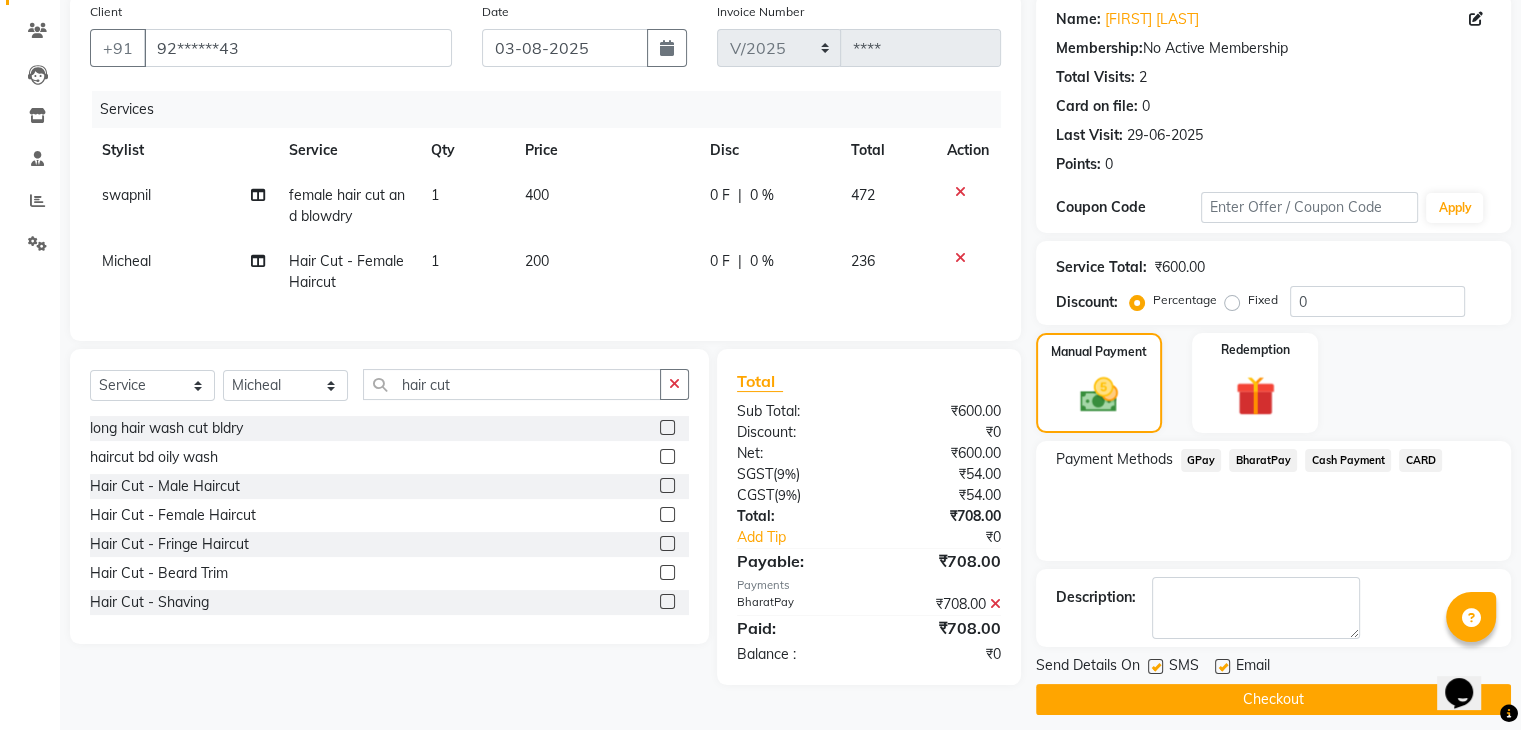 click on "Checkout" 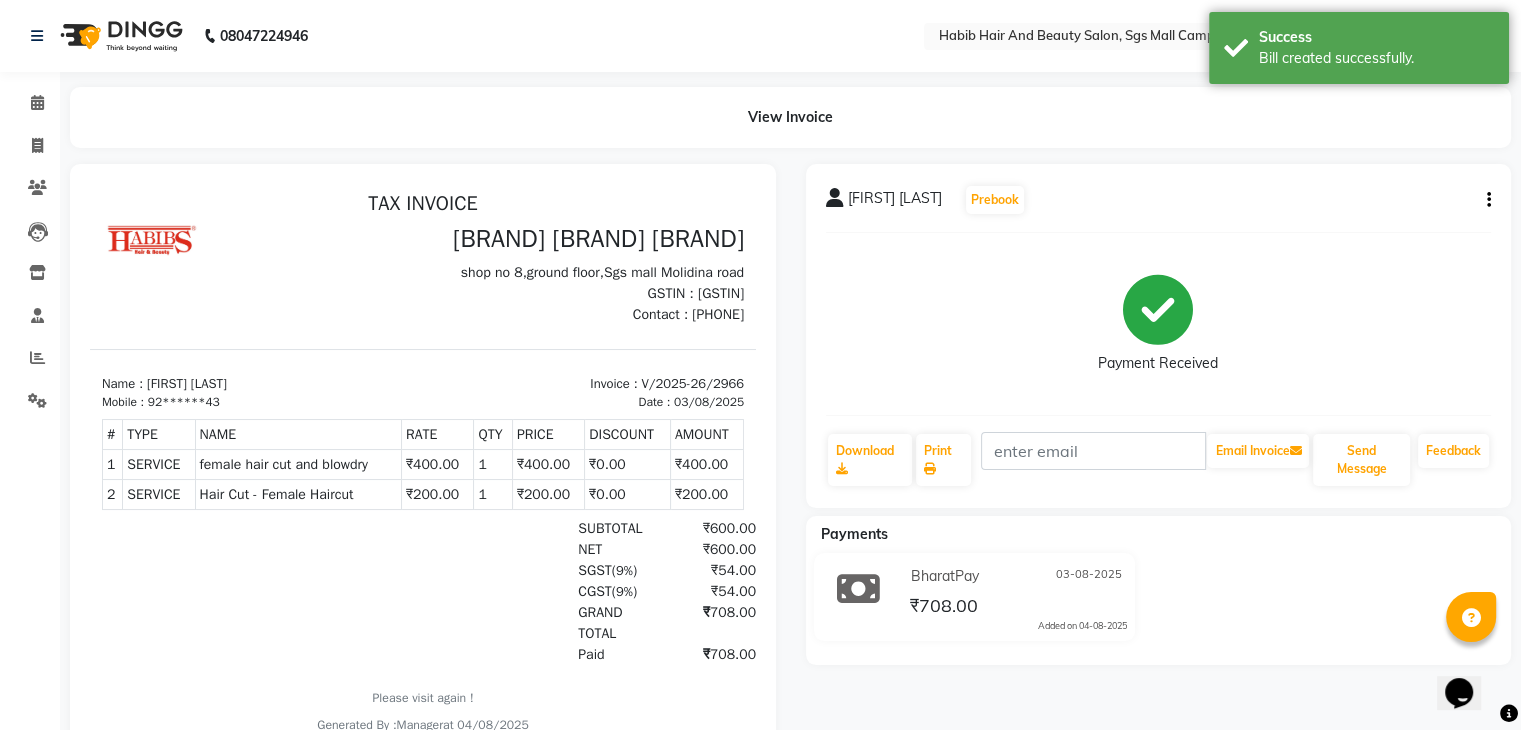 scroll, scrollTop: 0, scrollLeft: 0, axis: both 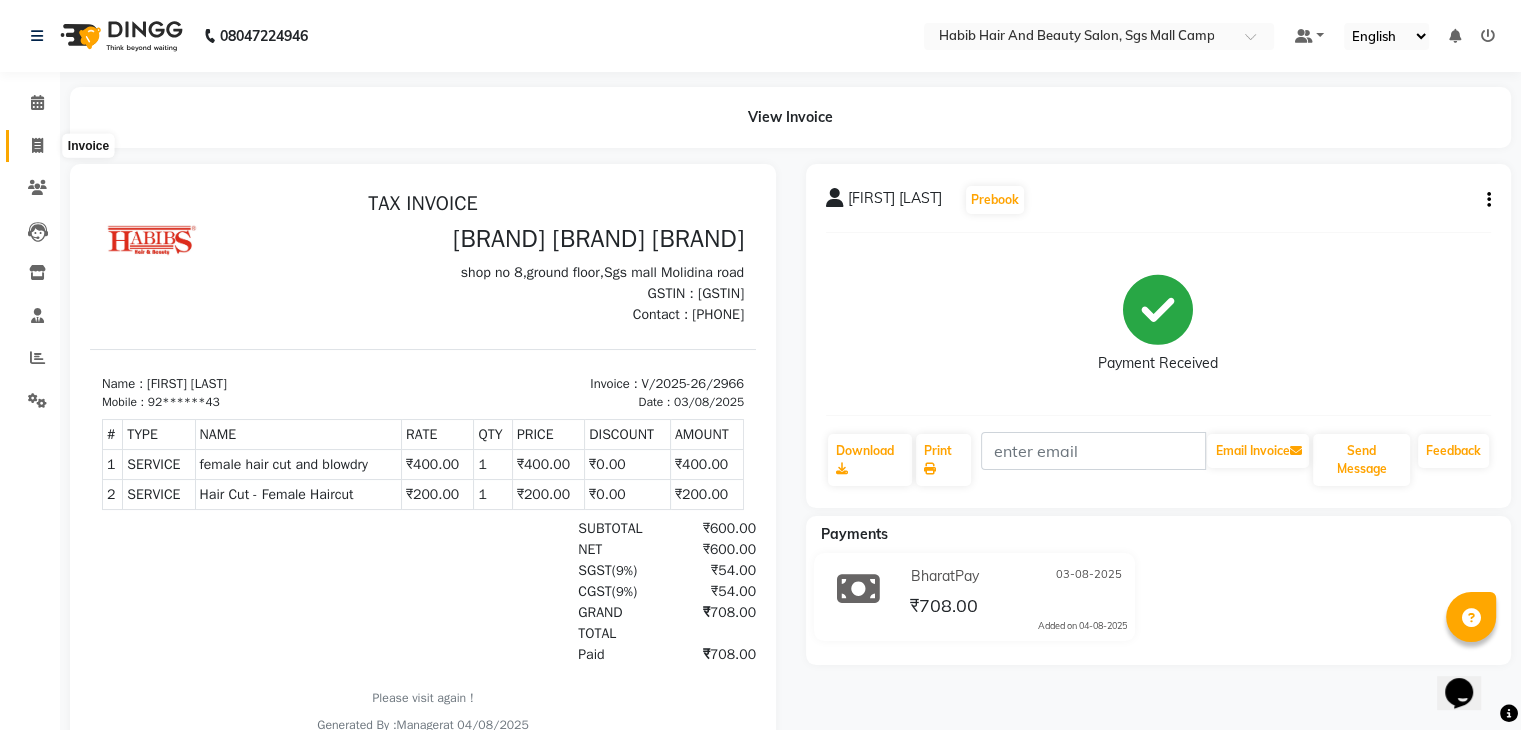 click 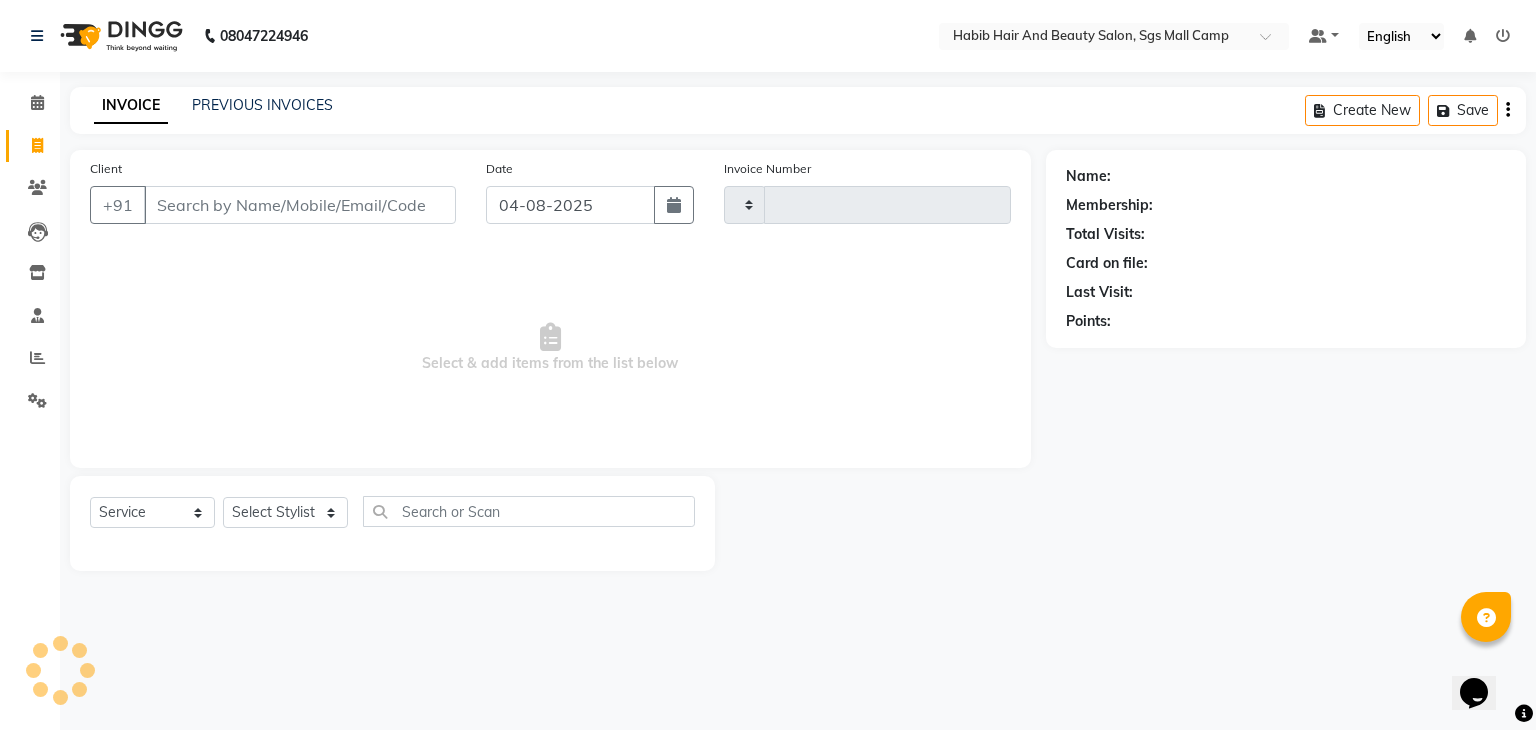 type on "2967" 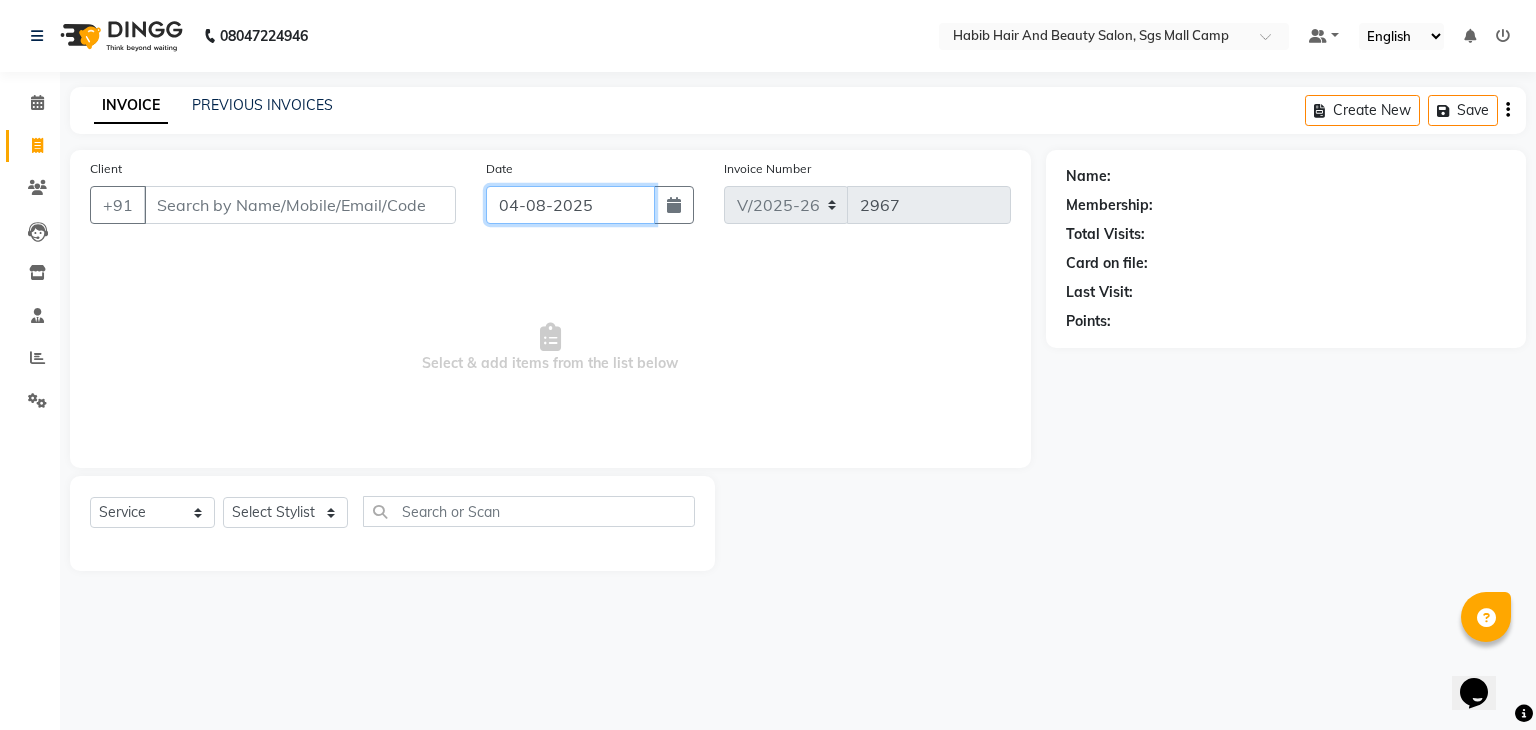 click on "04-08-2025" 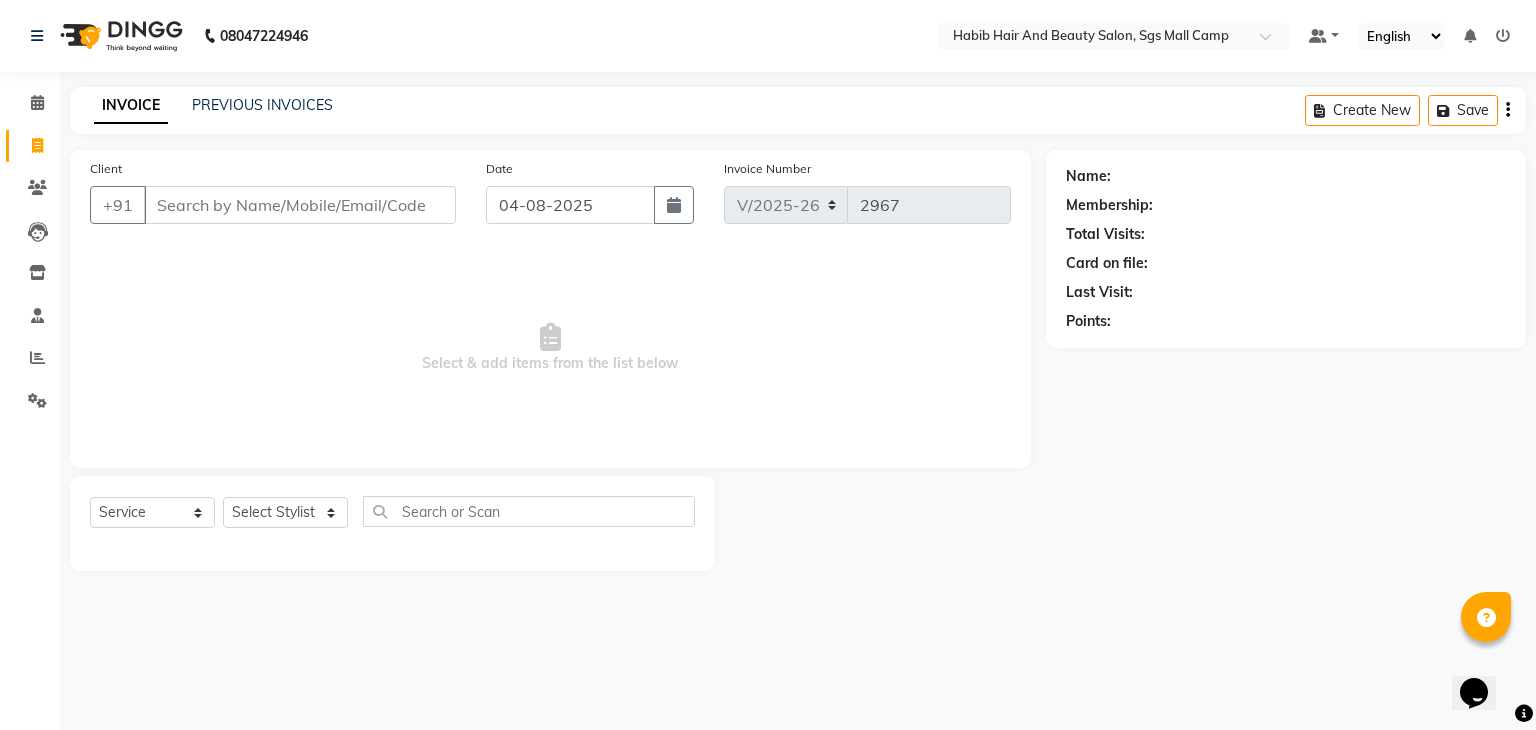 select on "8" 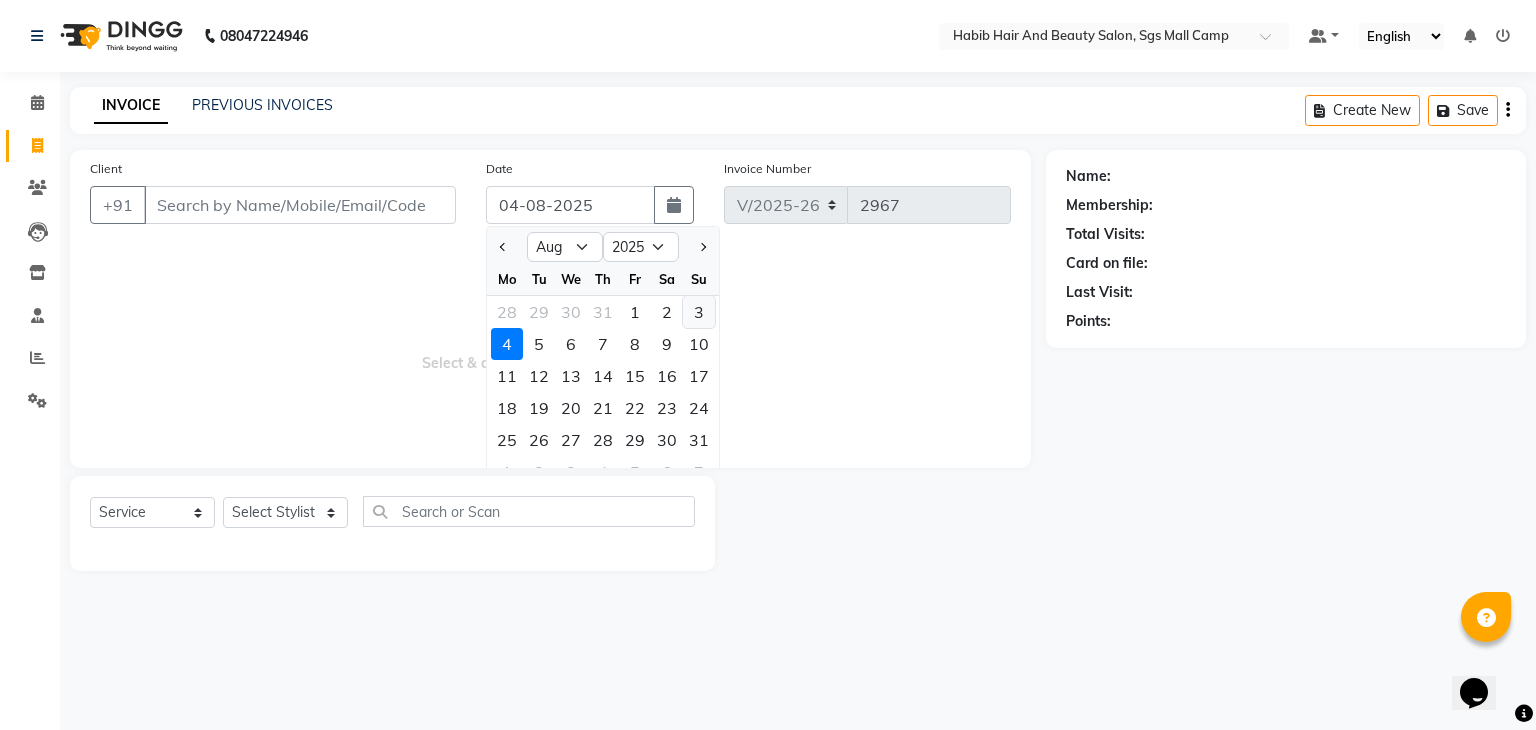 click on "3" 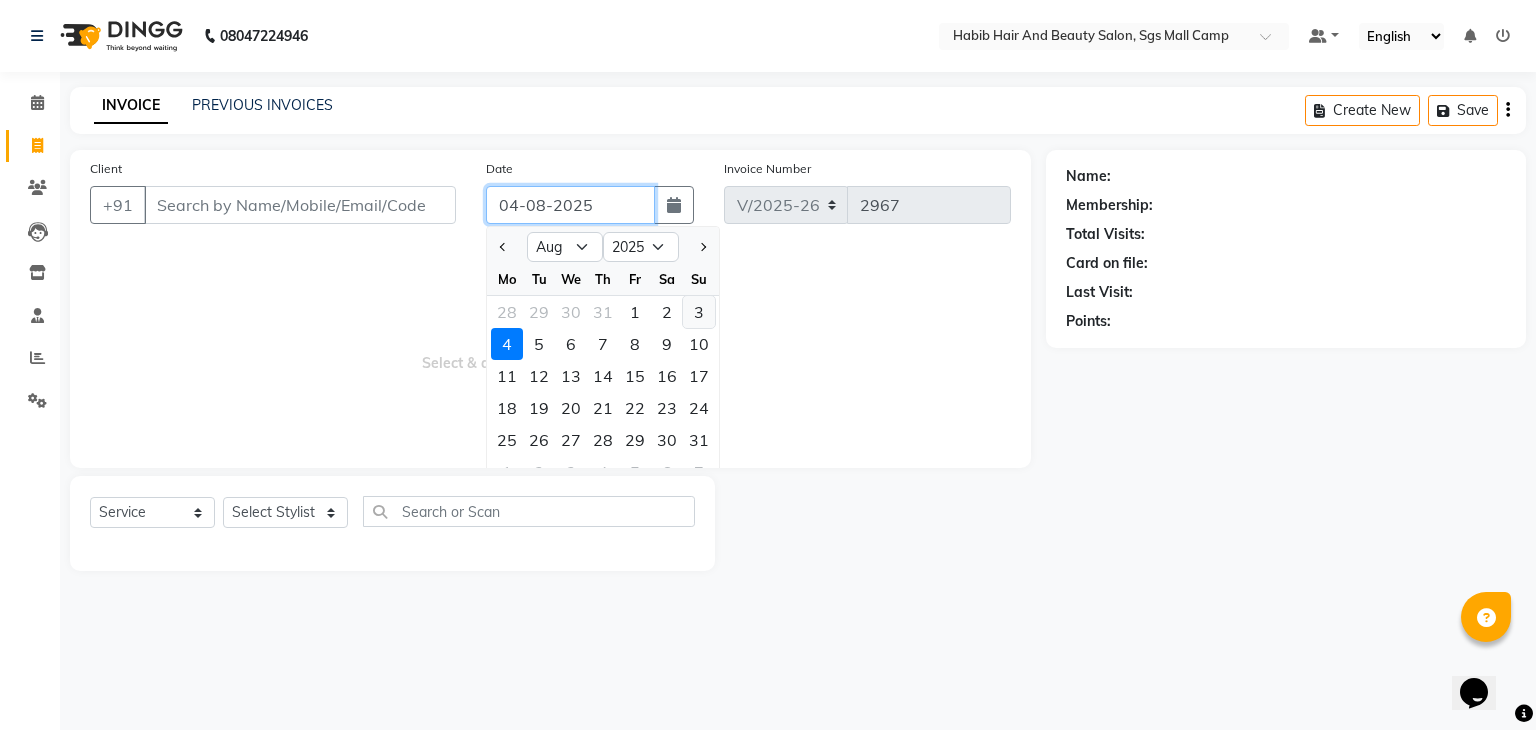type on "03-08-2025" 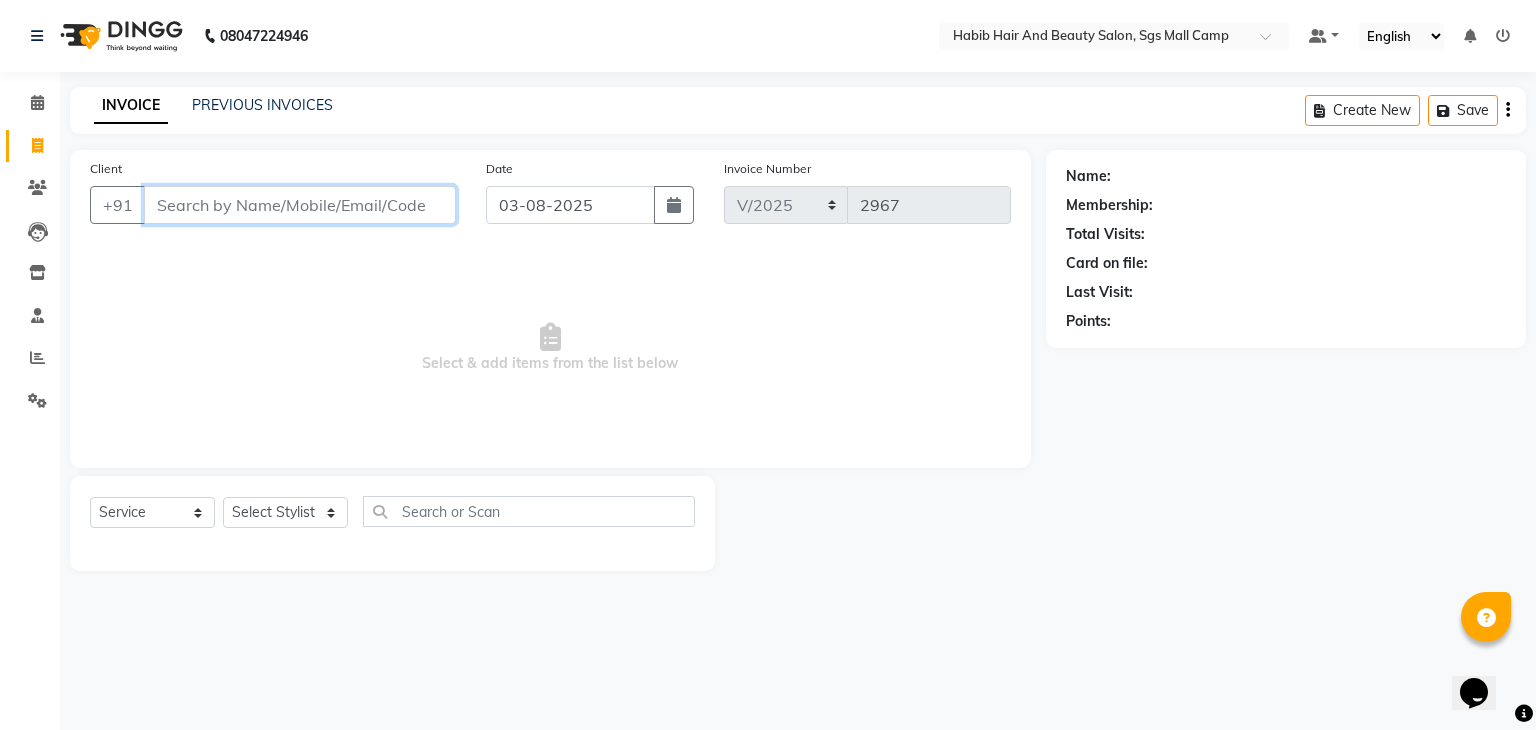 click on "Client" at bounding box center [300, 205] 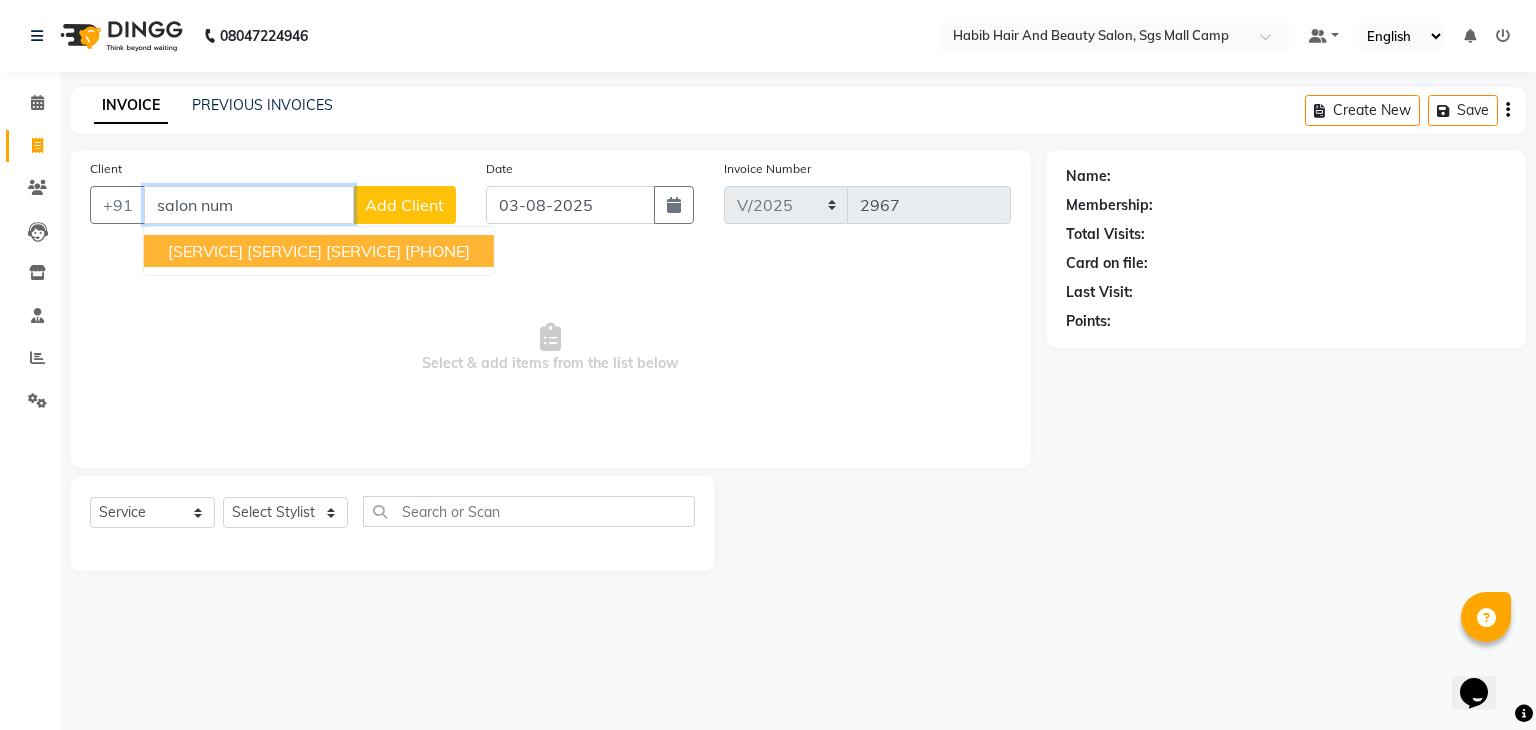 click on "salon number number" at bounding box center (284, 251) 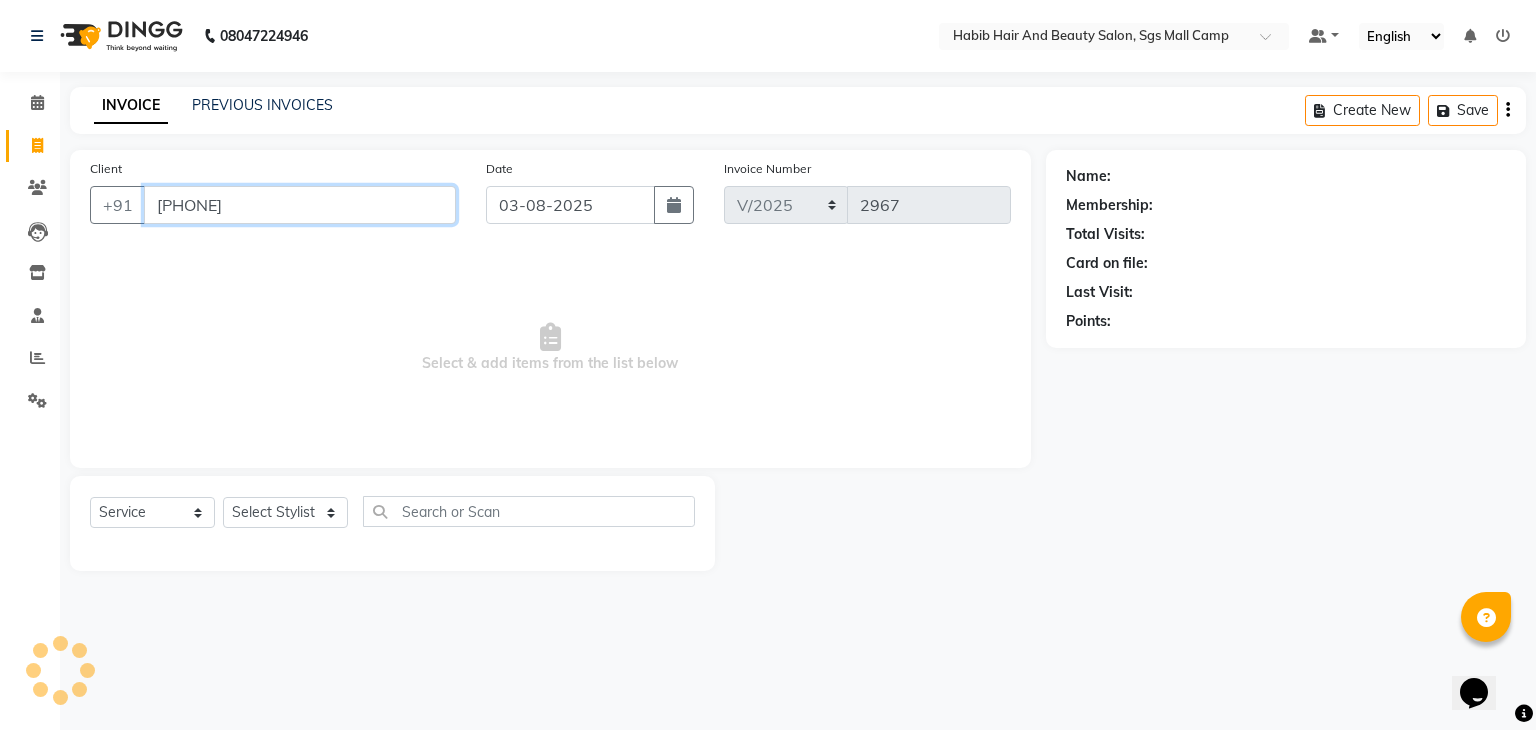 type on "[PHONE]" 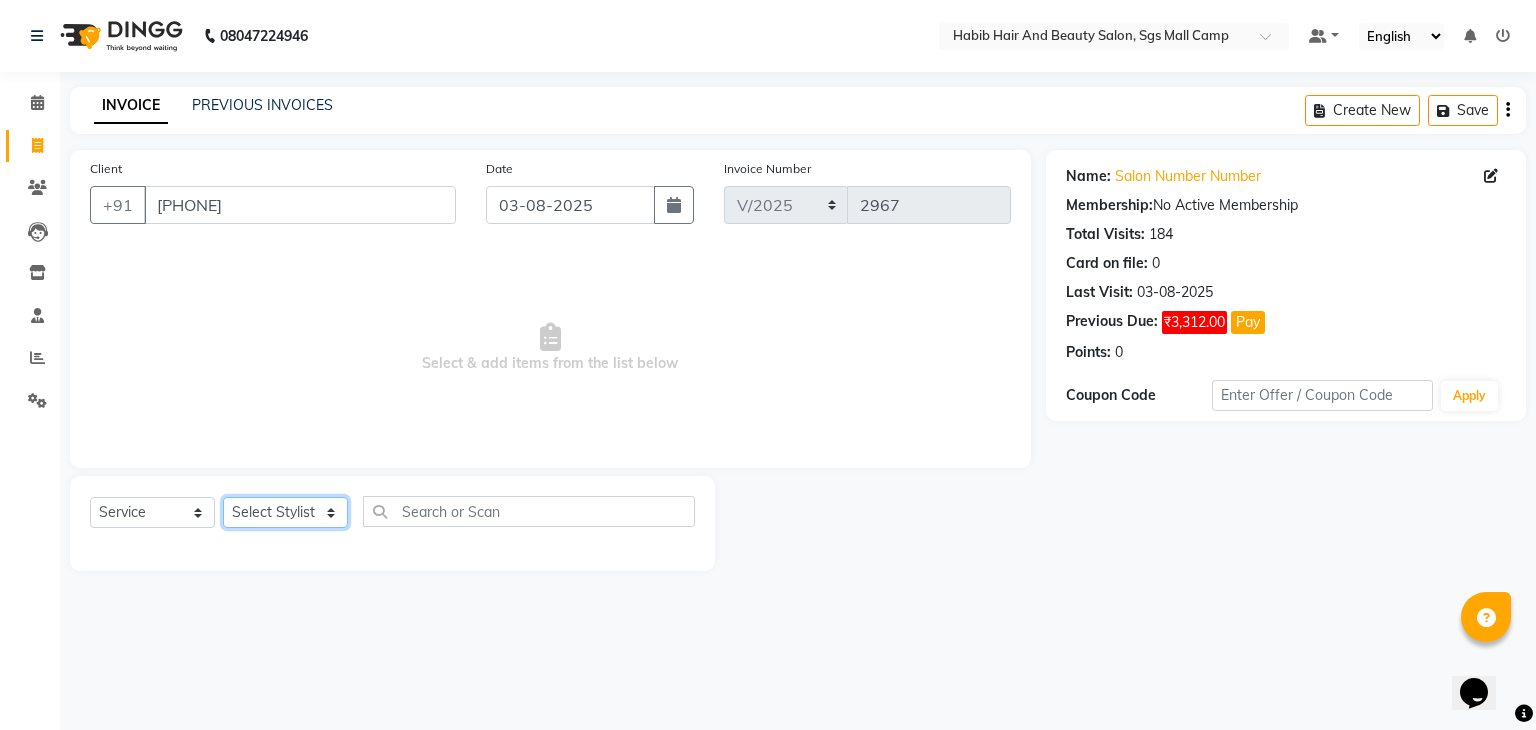 click on "Select Stylist akshay rajguru Avinash  Debojit Manager Micheal  sangeeta shilpa sujal Suraj  swapnil vishakha" 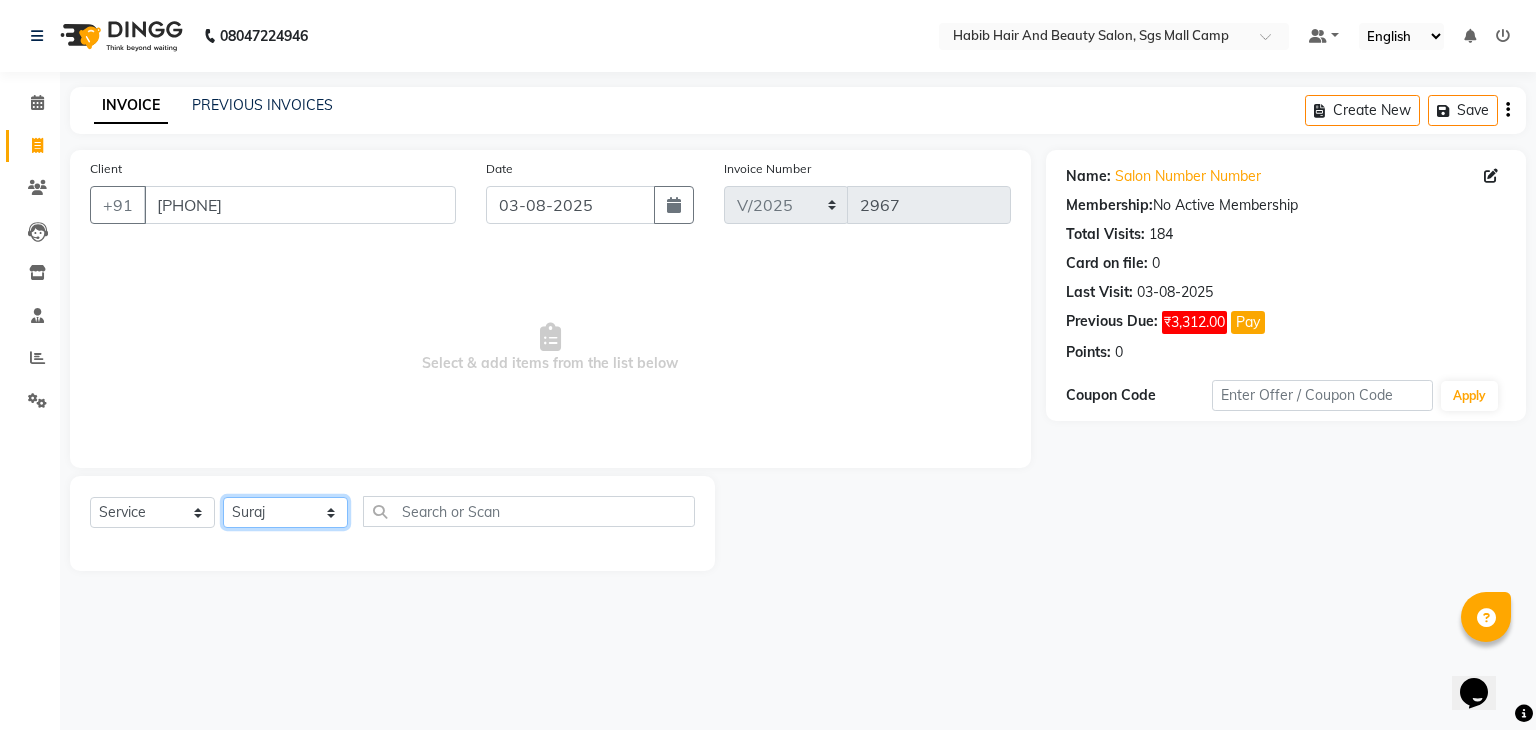 click on "Select Stylist akshay rajguru Avinash  Debojit Manager Micheal  sangeeta shilpa sujal Suraj  swapnil vishakha" 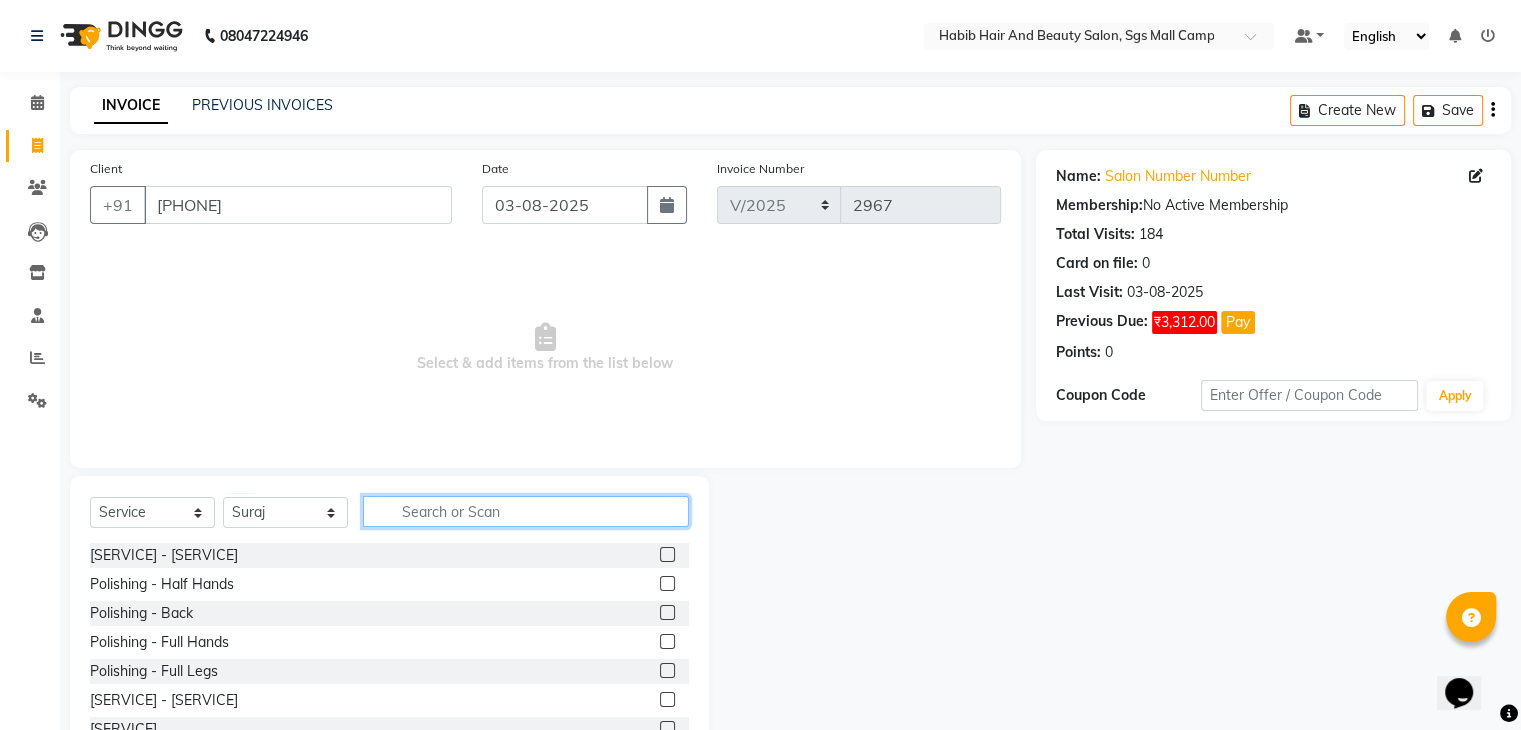 click 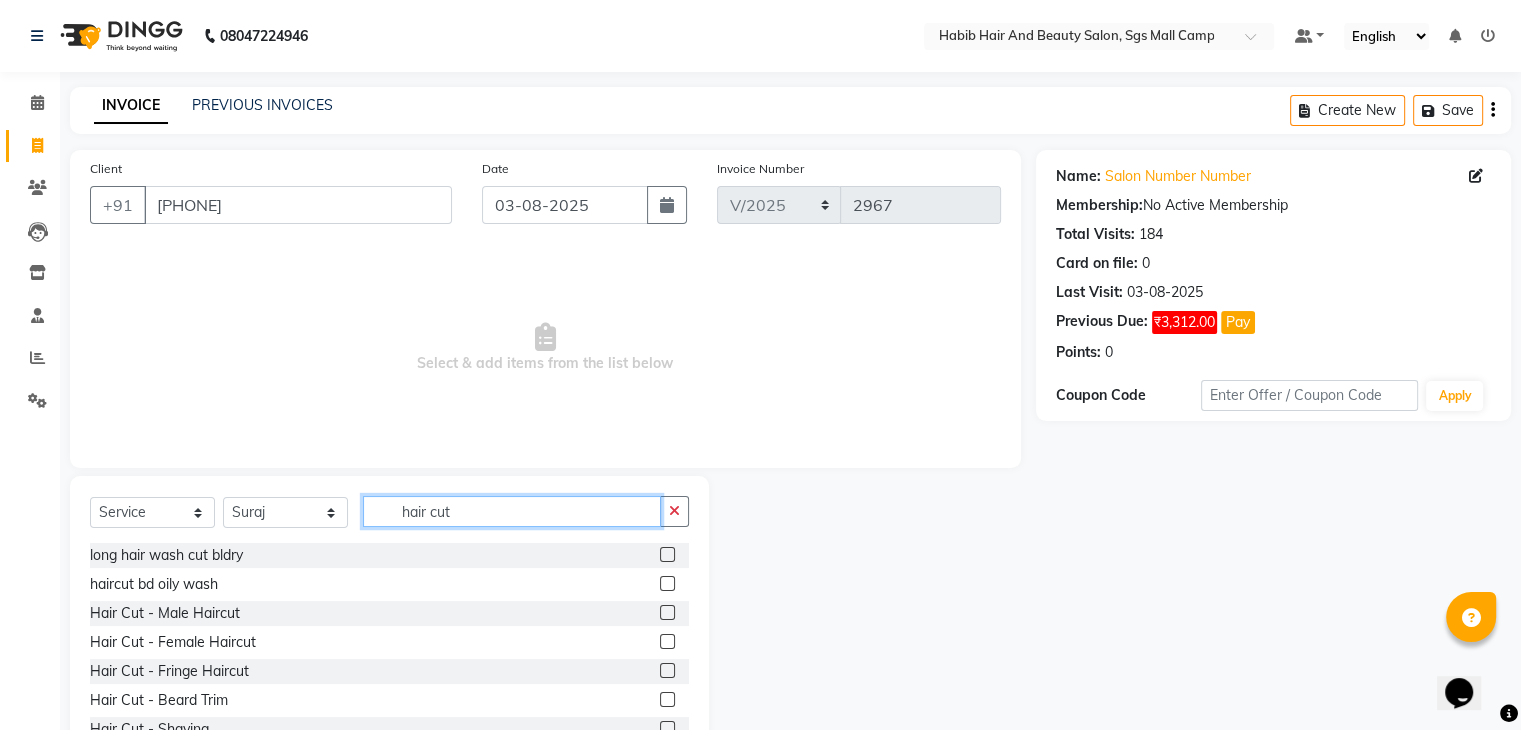 type on "hair cut" 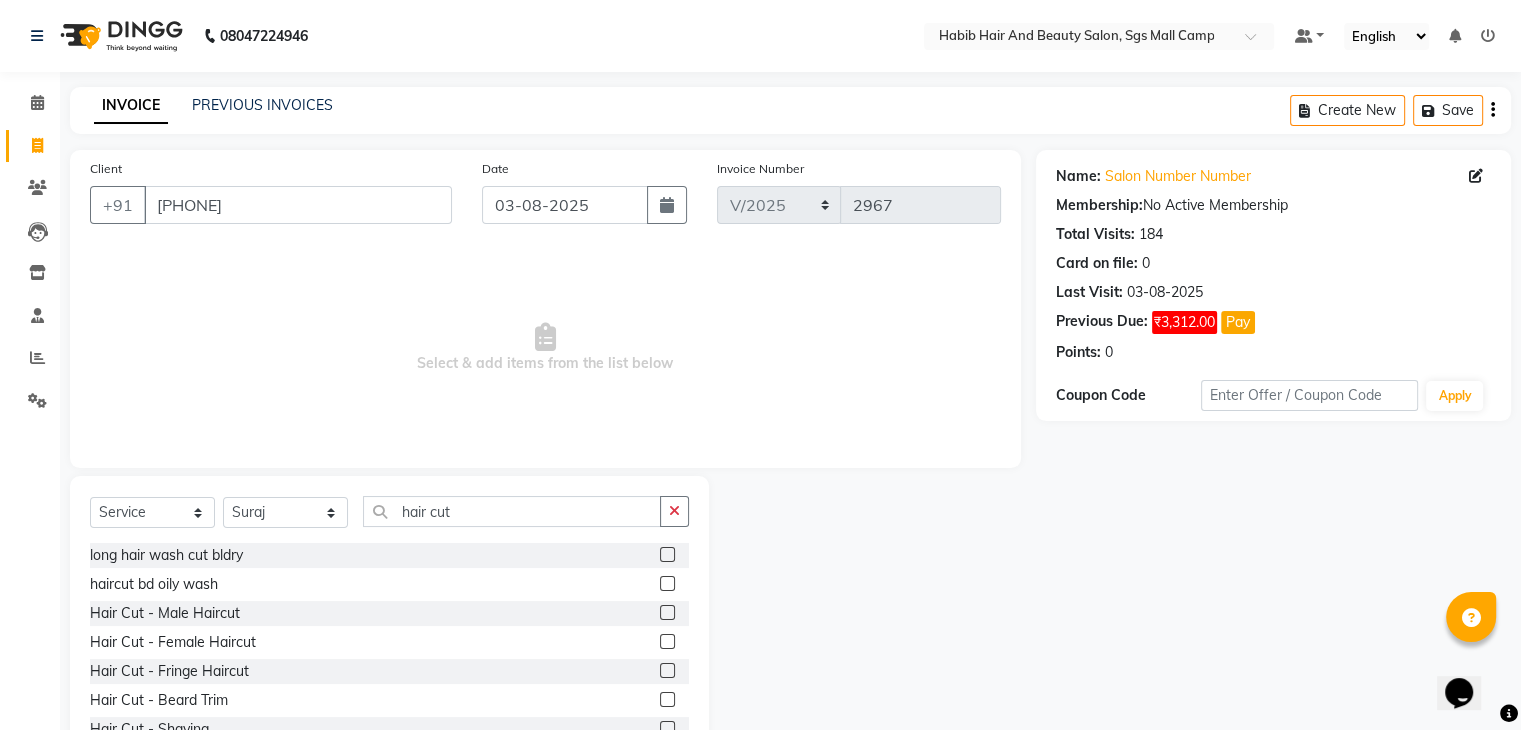 click 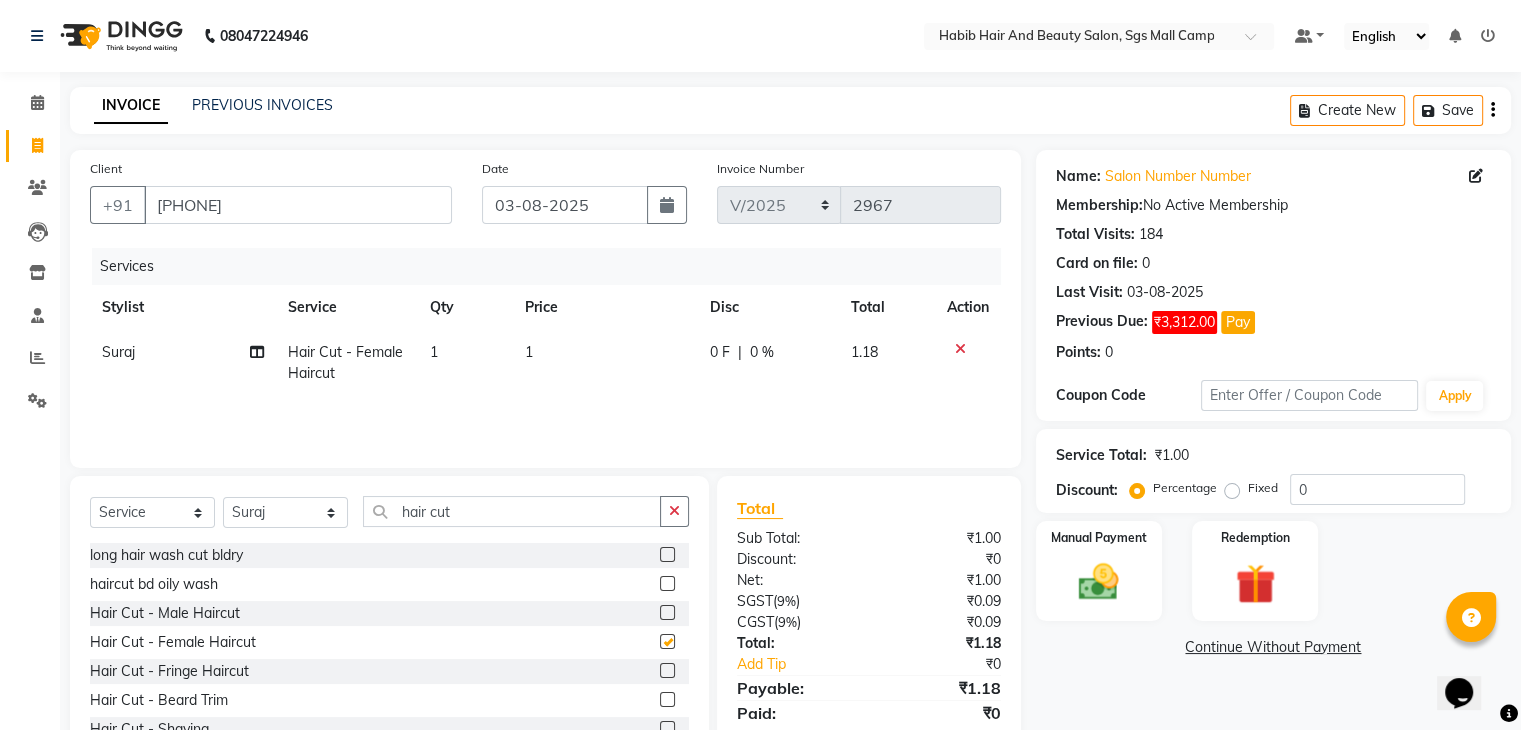checkbox on "false" 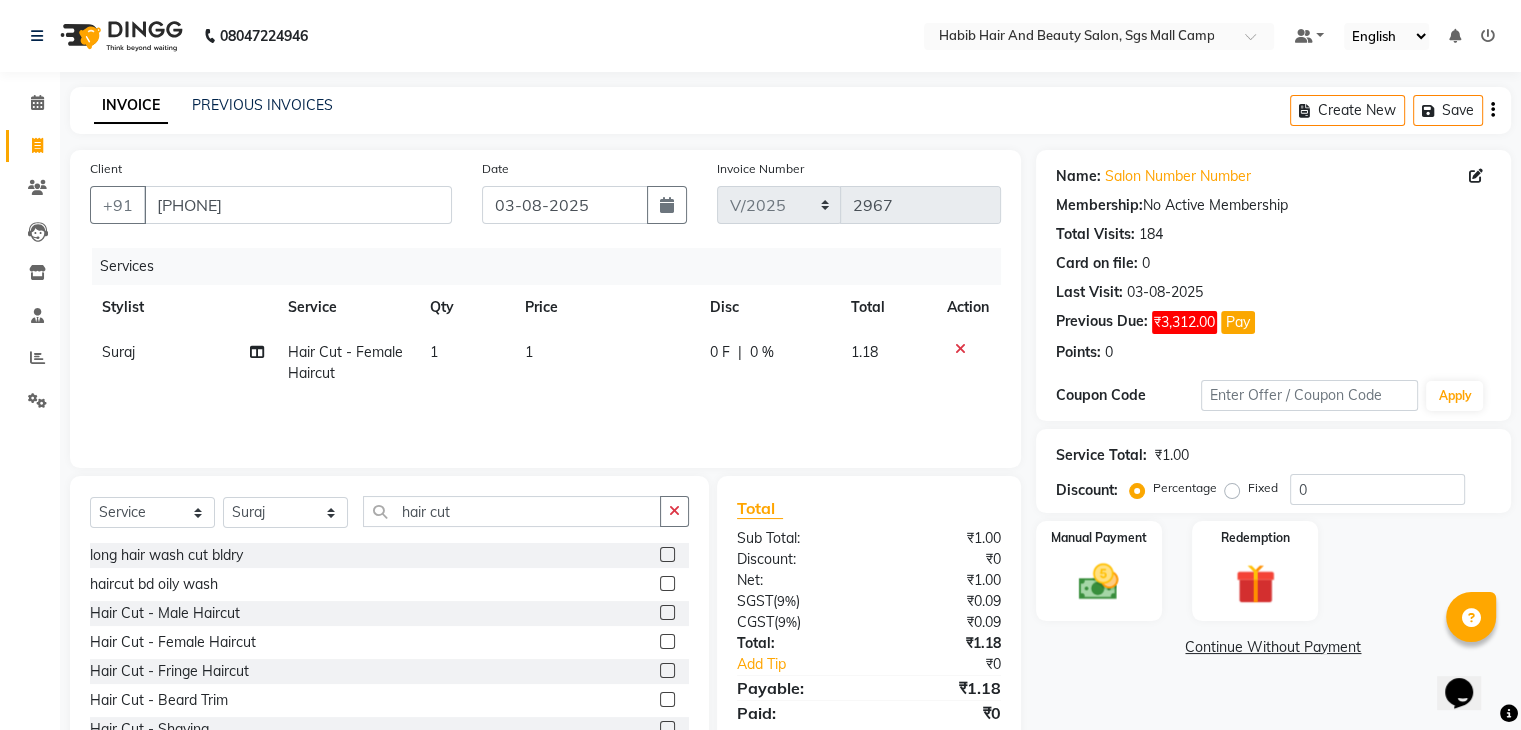click on "1" 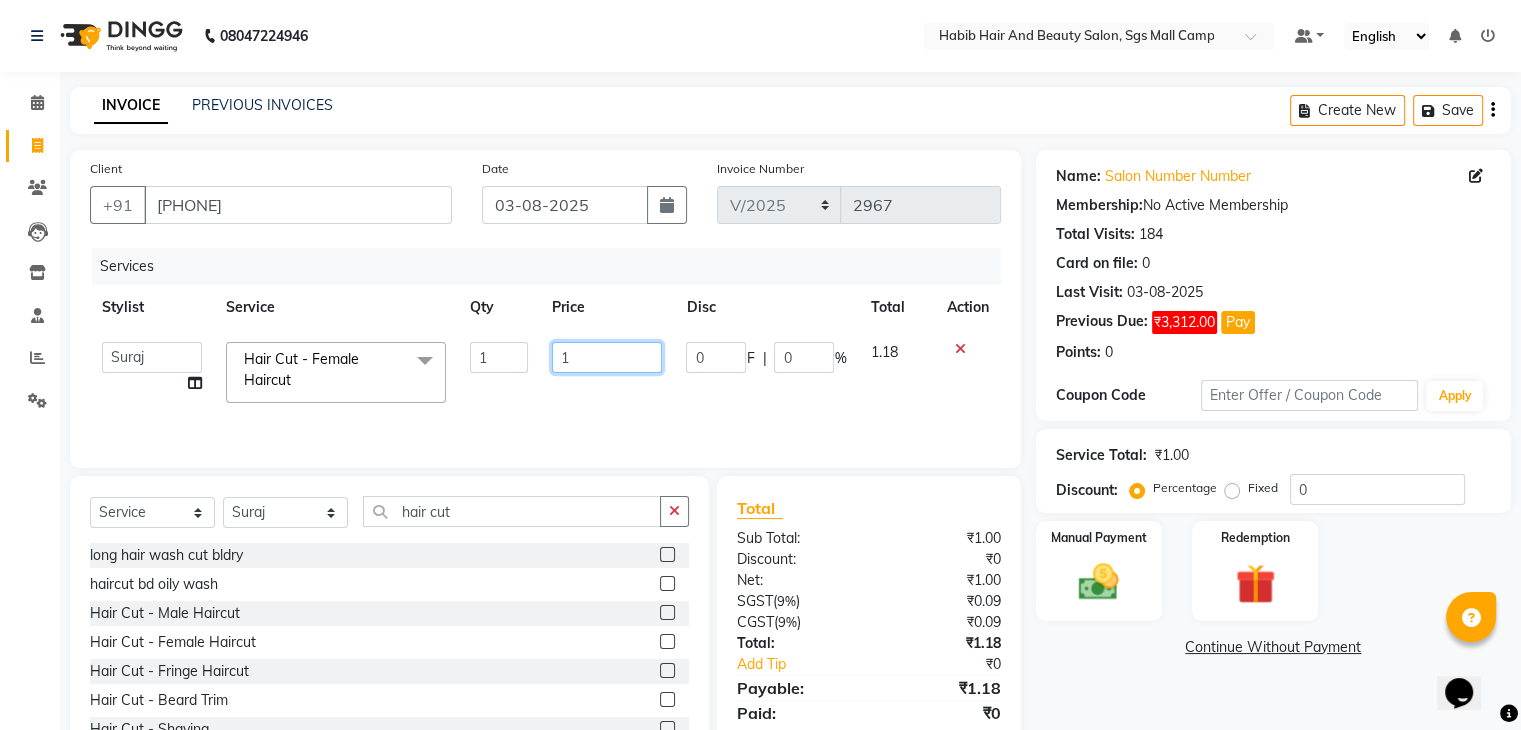 click on "1" 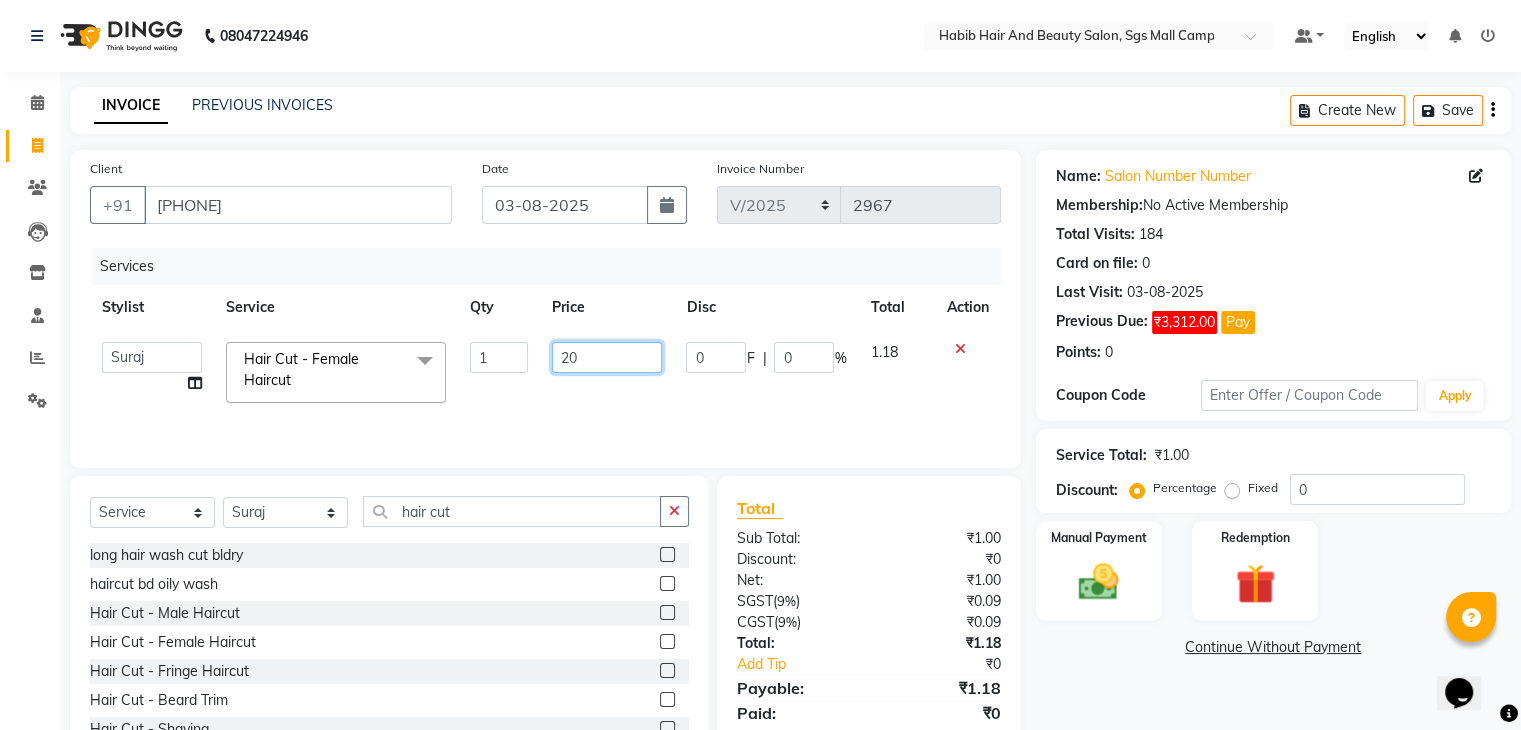 type on "200" 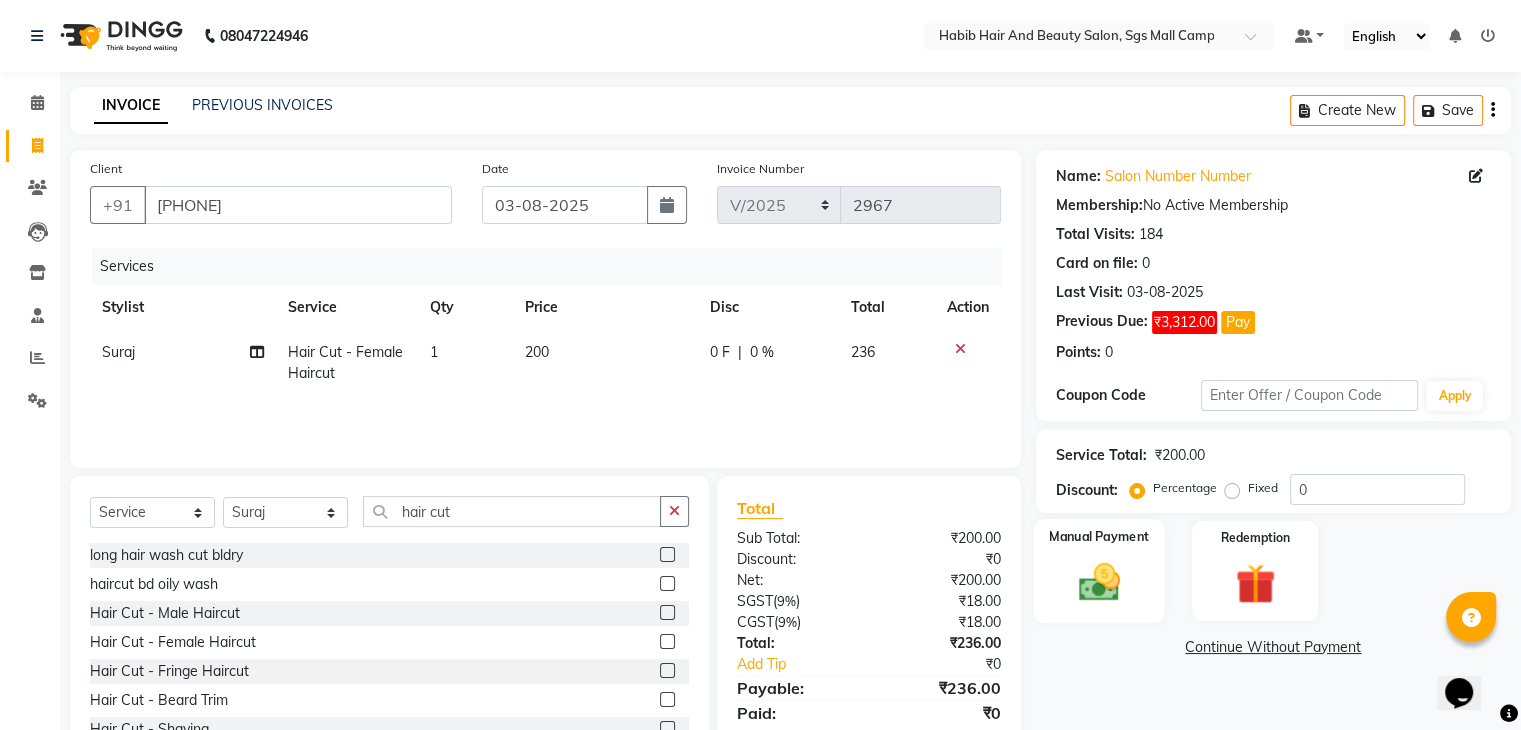 click on "Manual Payment" 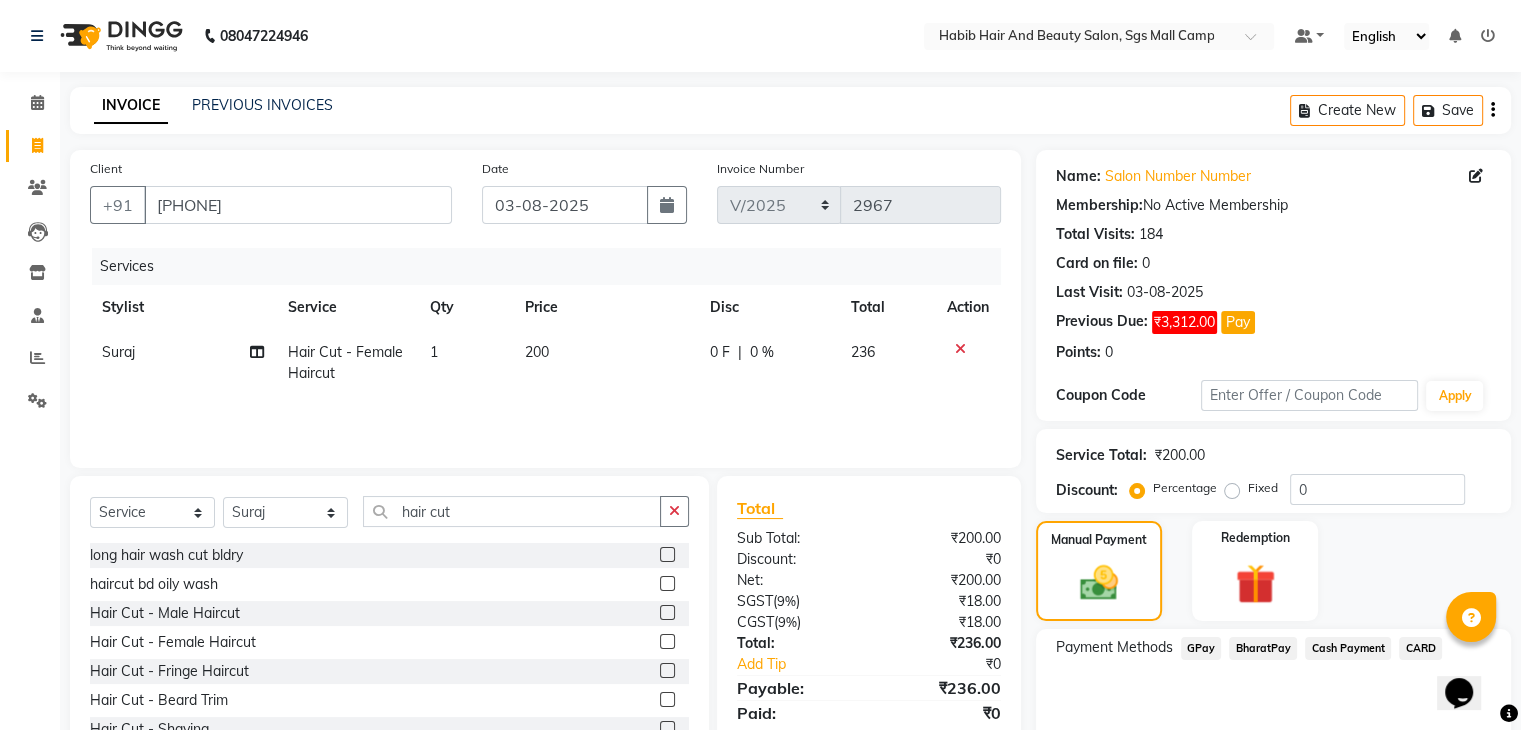 click on "BharatPay" 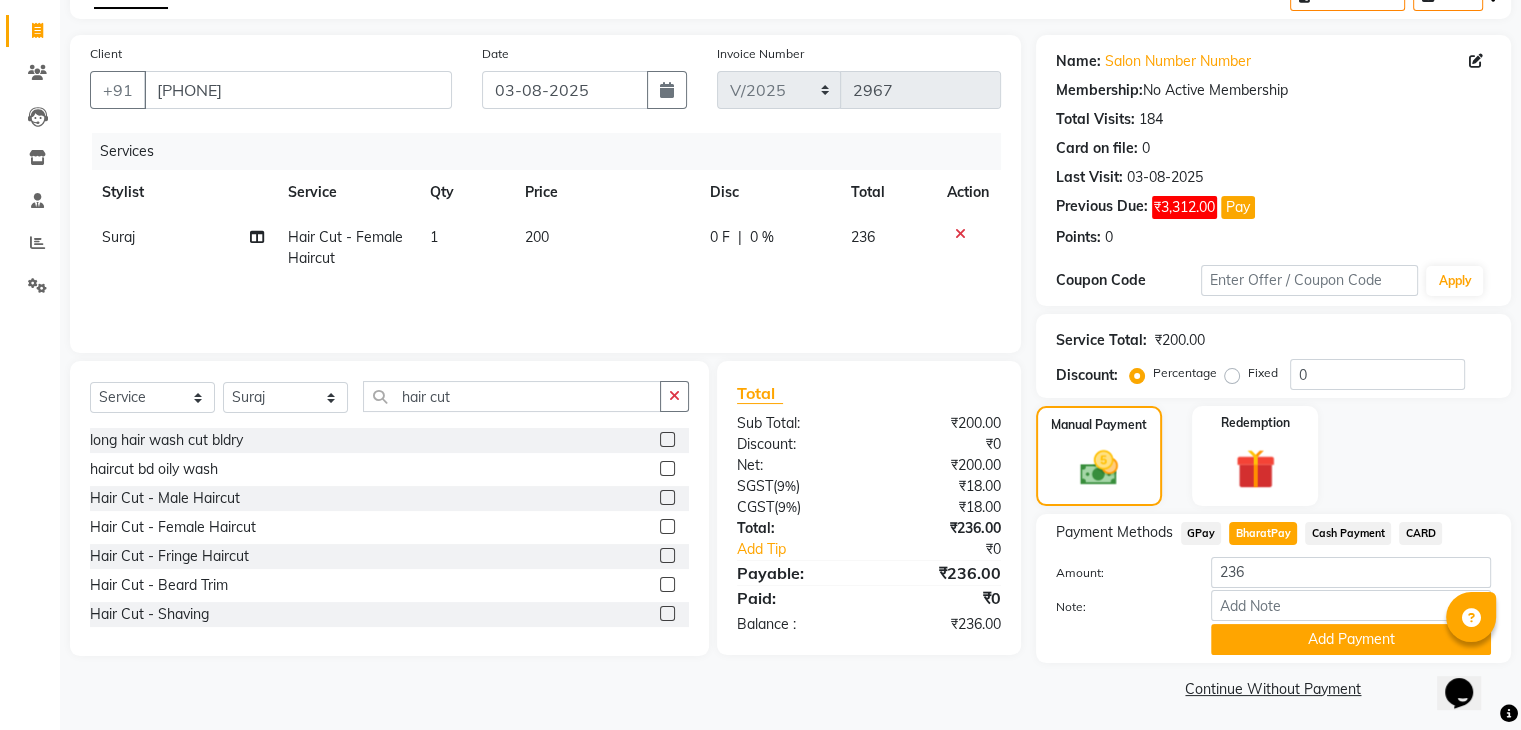 scroll, scrollTop: 120, scrollLeft: 0, axis: vertical 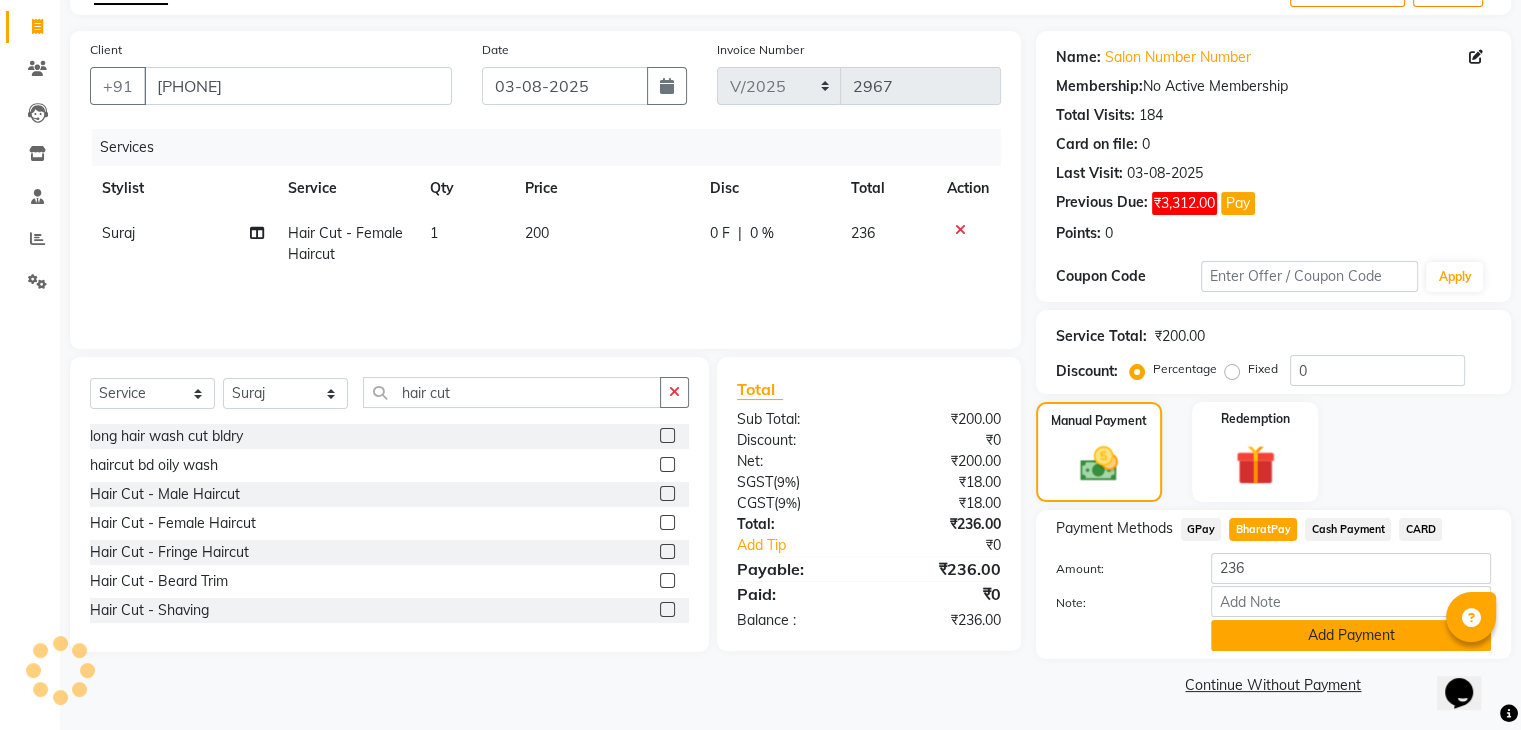 click on "Add Payment" 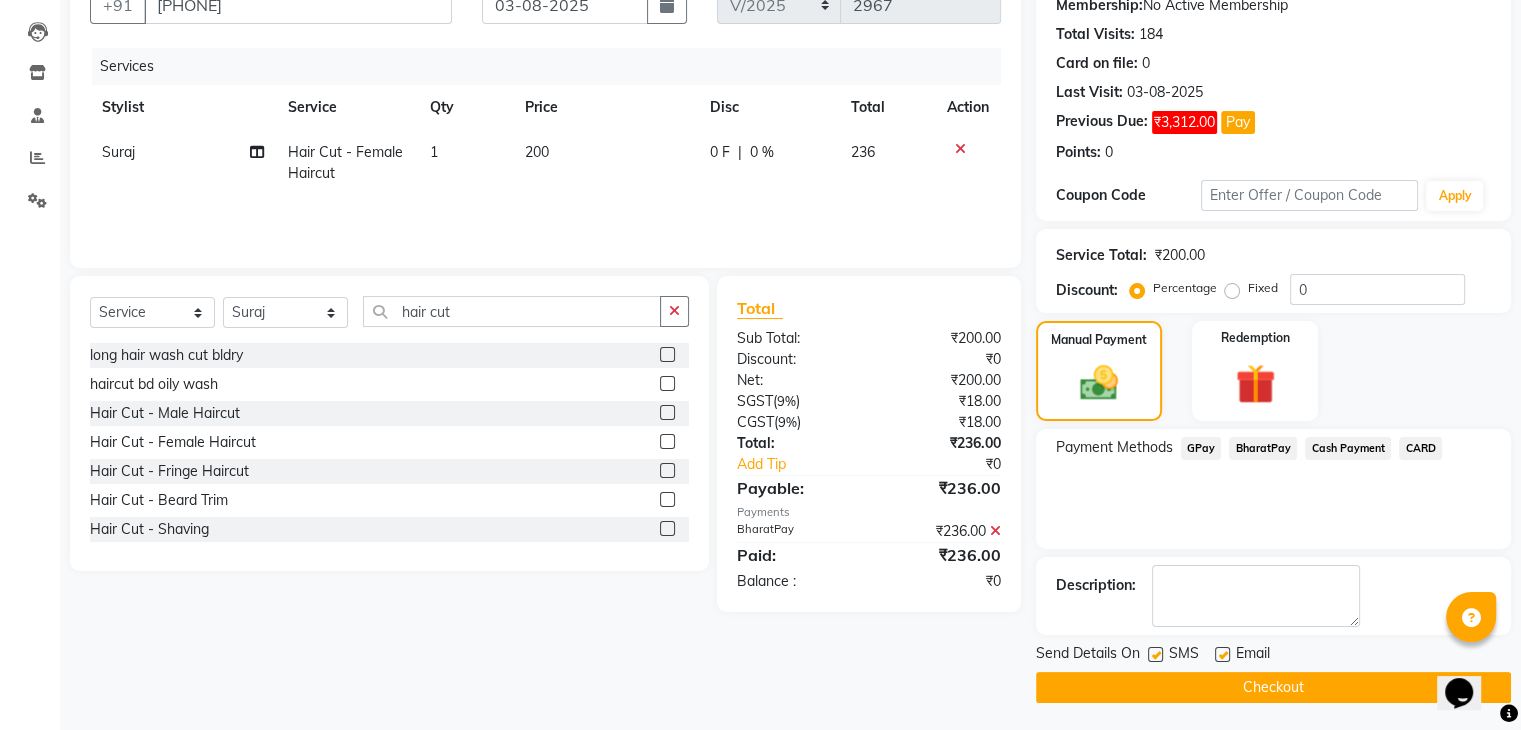scroll, scrollTop: 201, scrollLeft: 0, axis: vertical 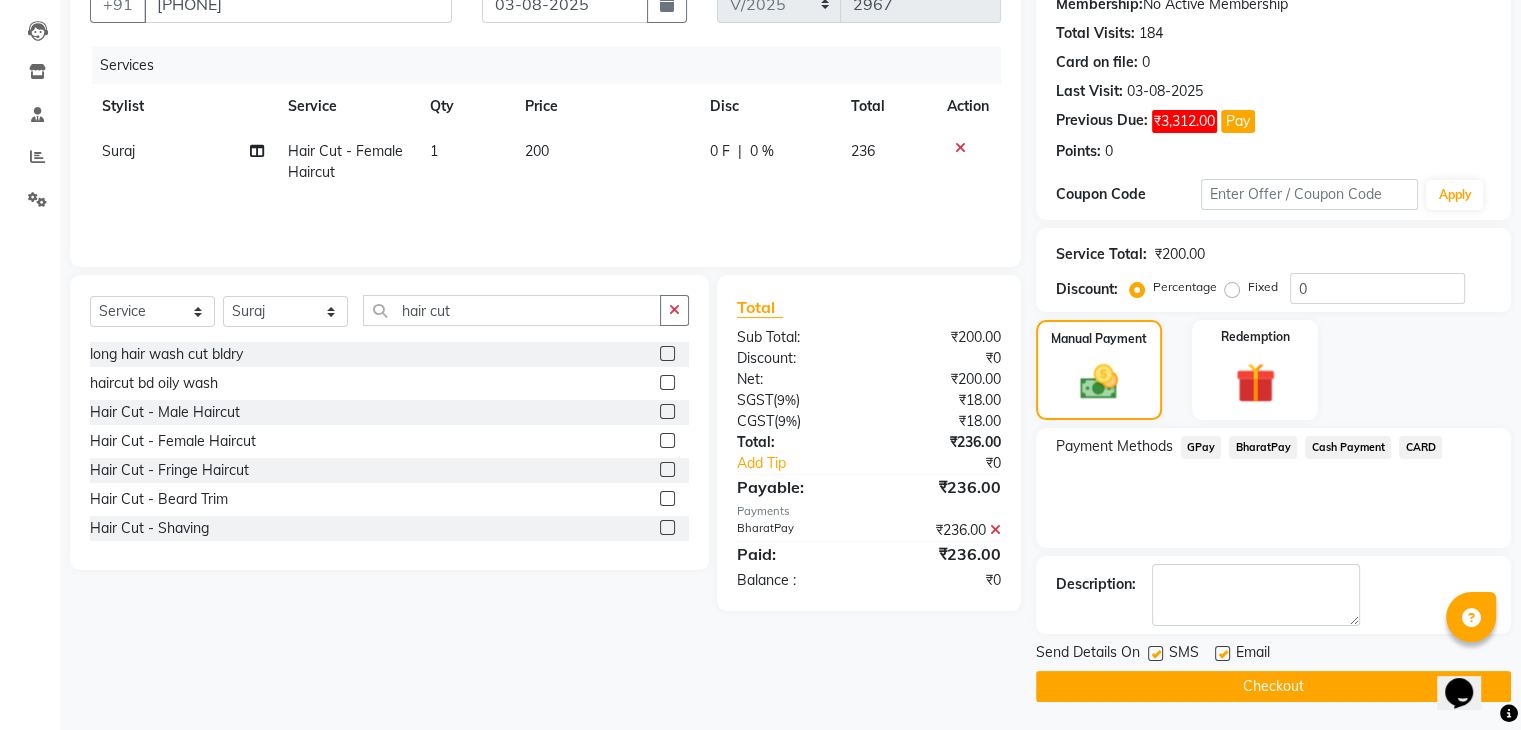 click on "Checkout" 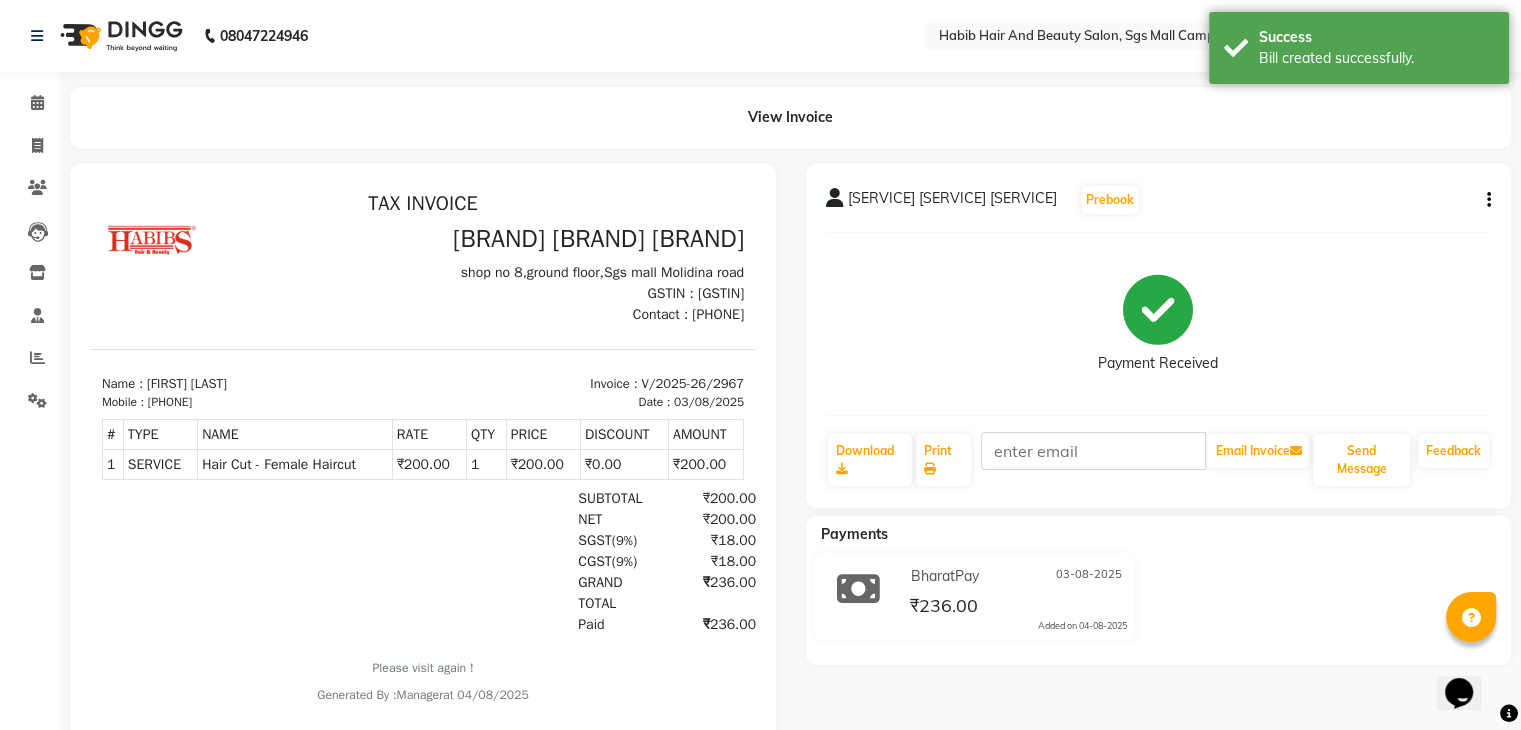 scroll, scrollTop: 0, scrollLeft: 0, axis: both 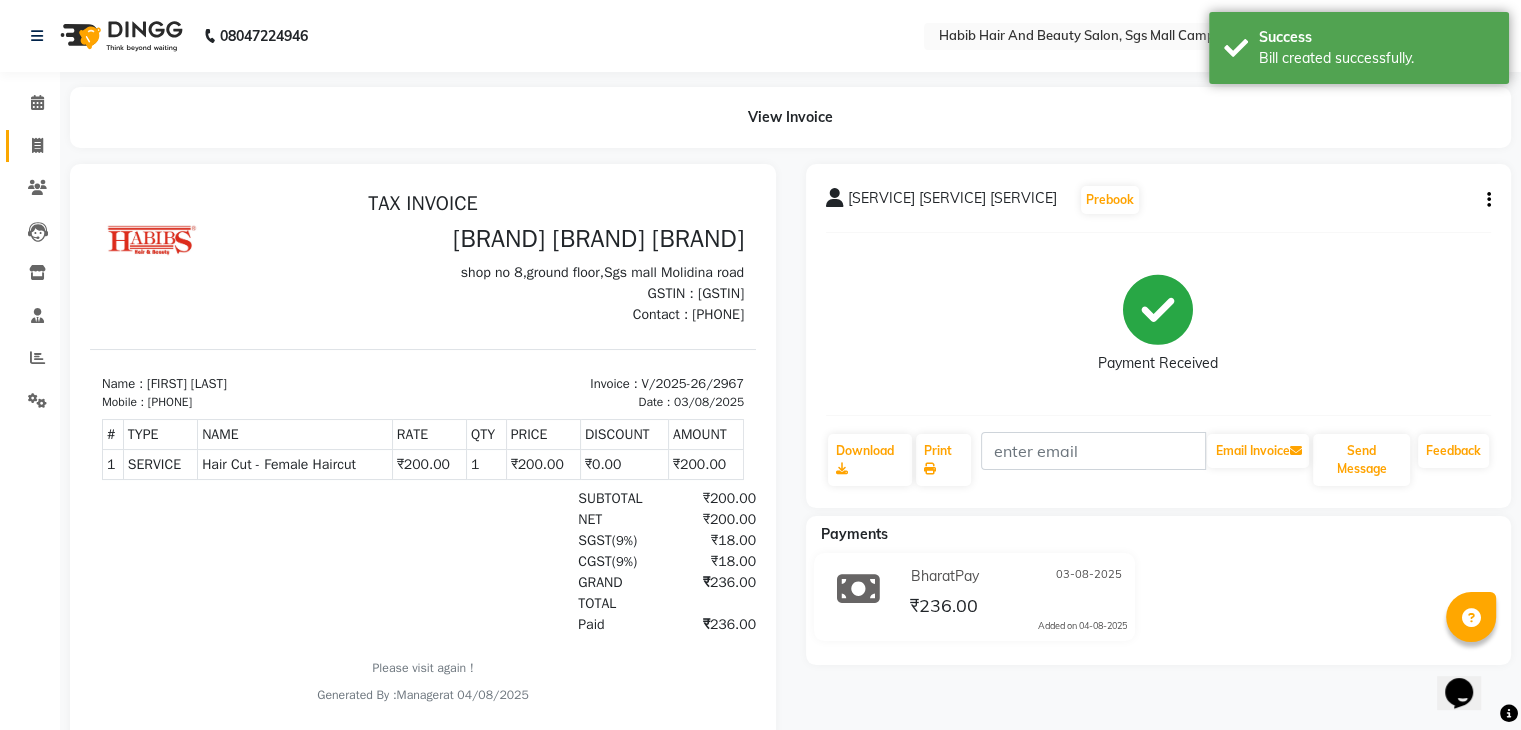 click on "Invoice" 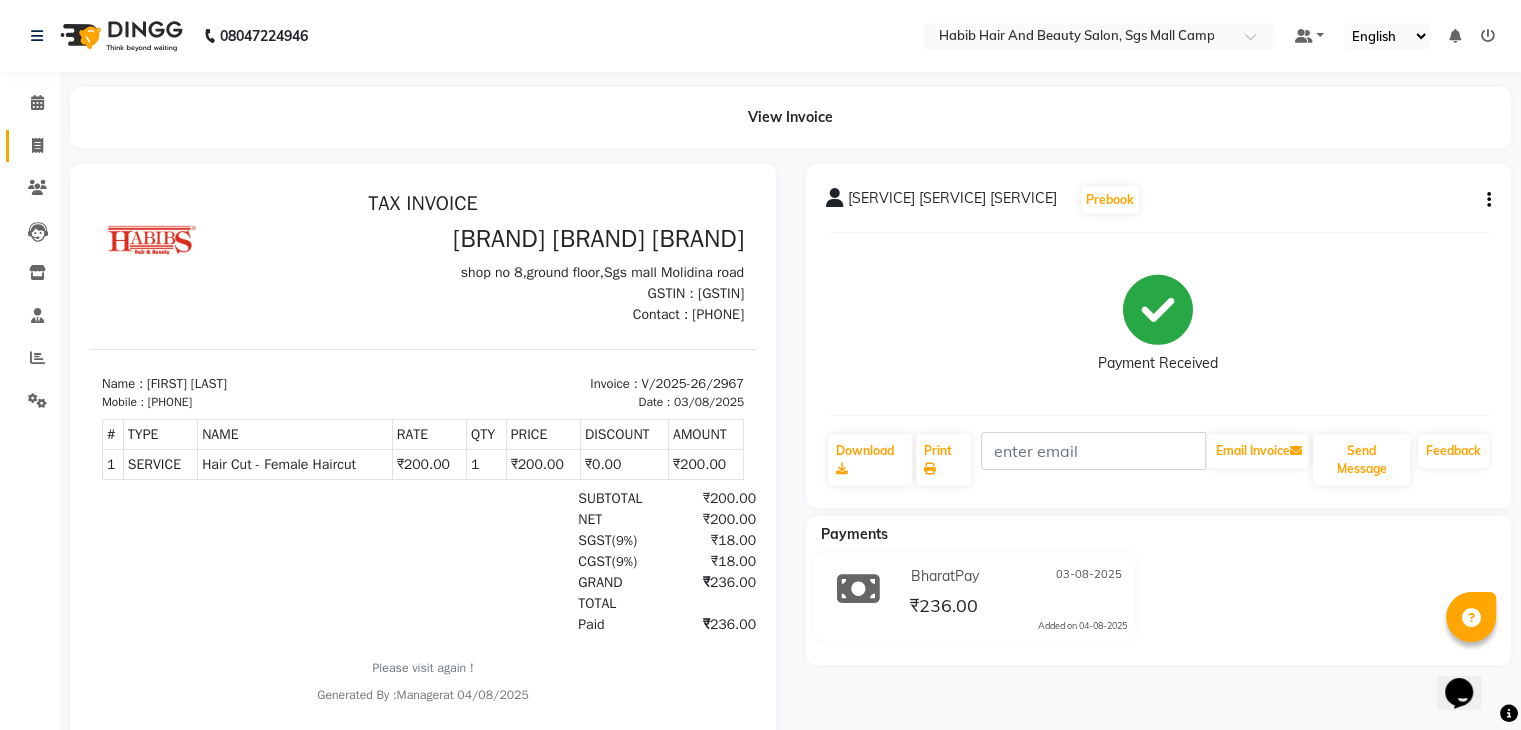 select on "service" 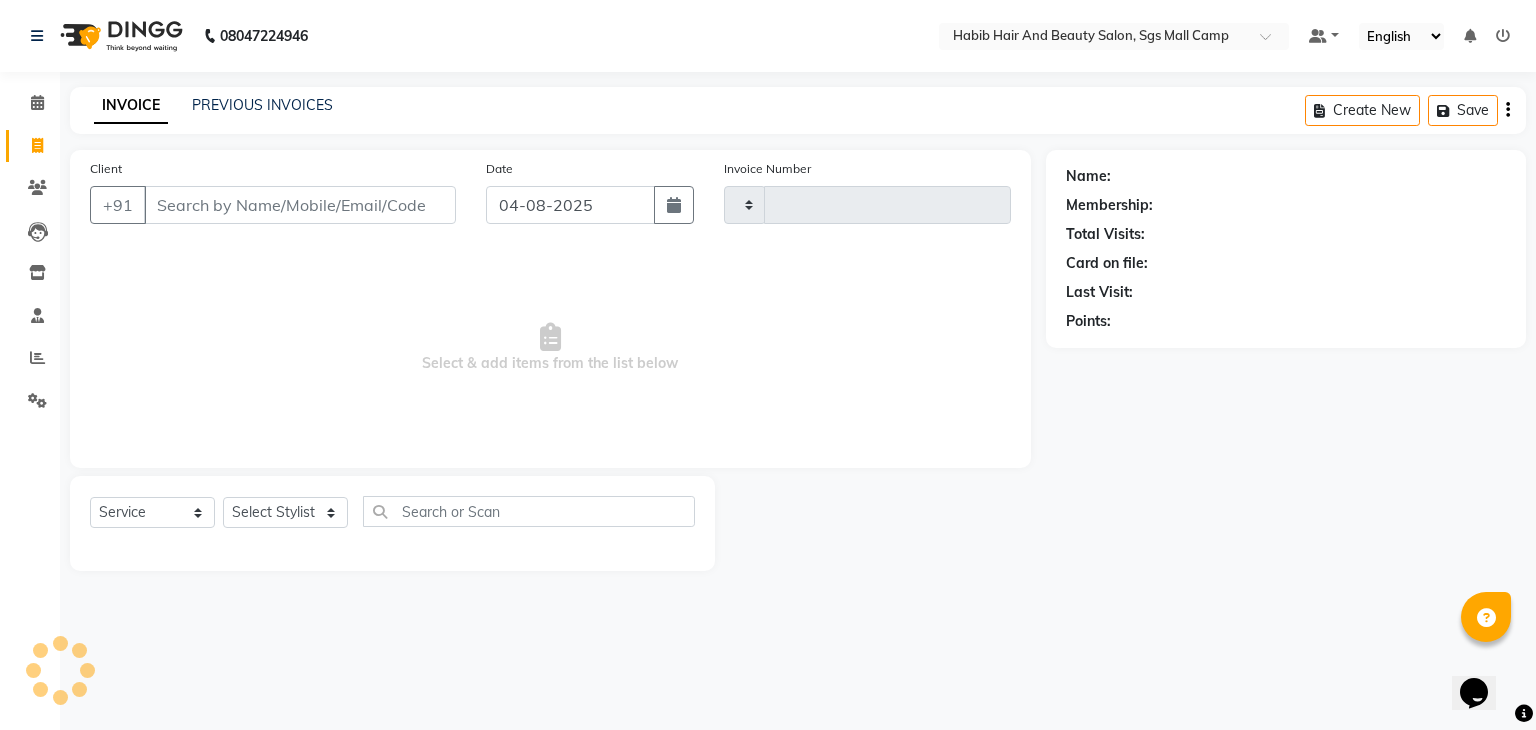 type on "2968" 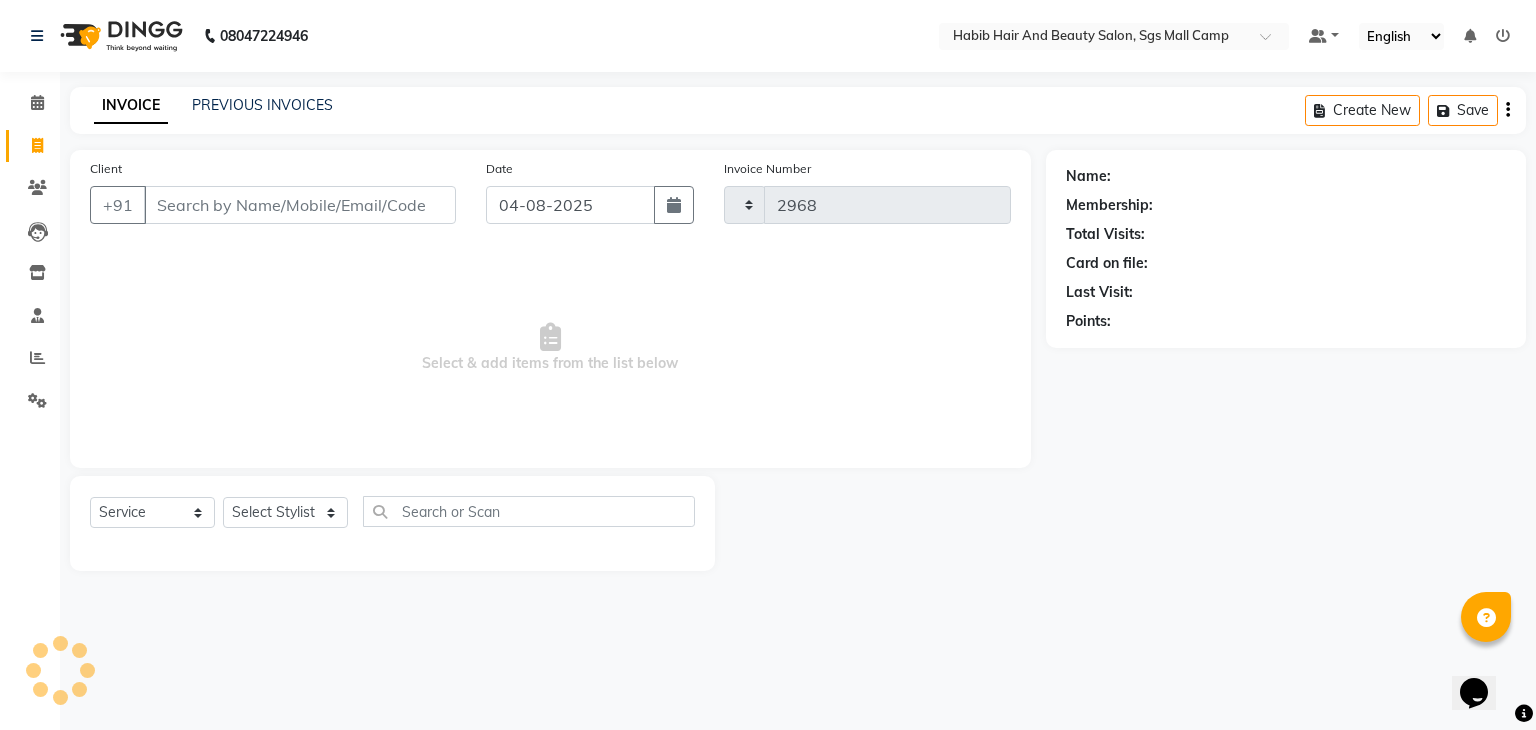 select on "8362" 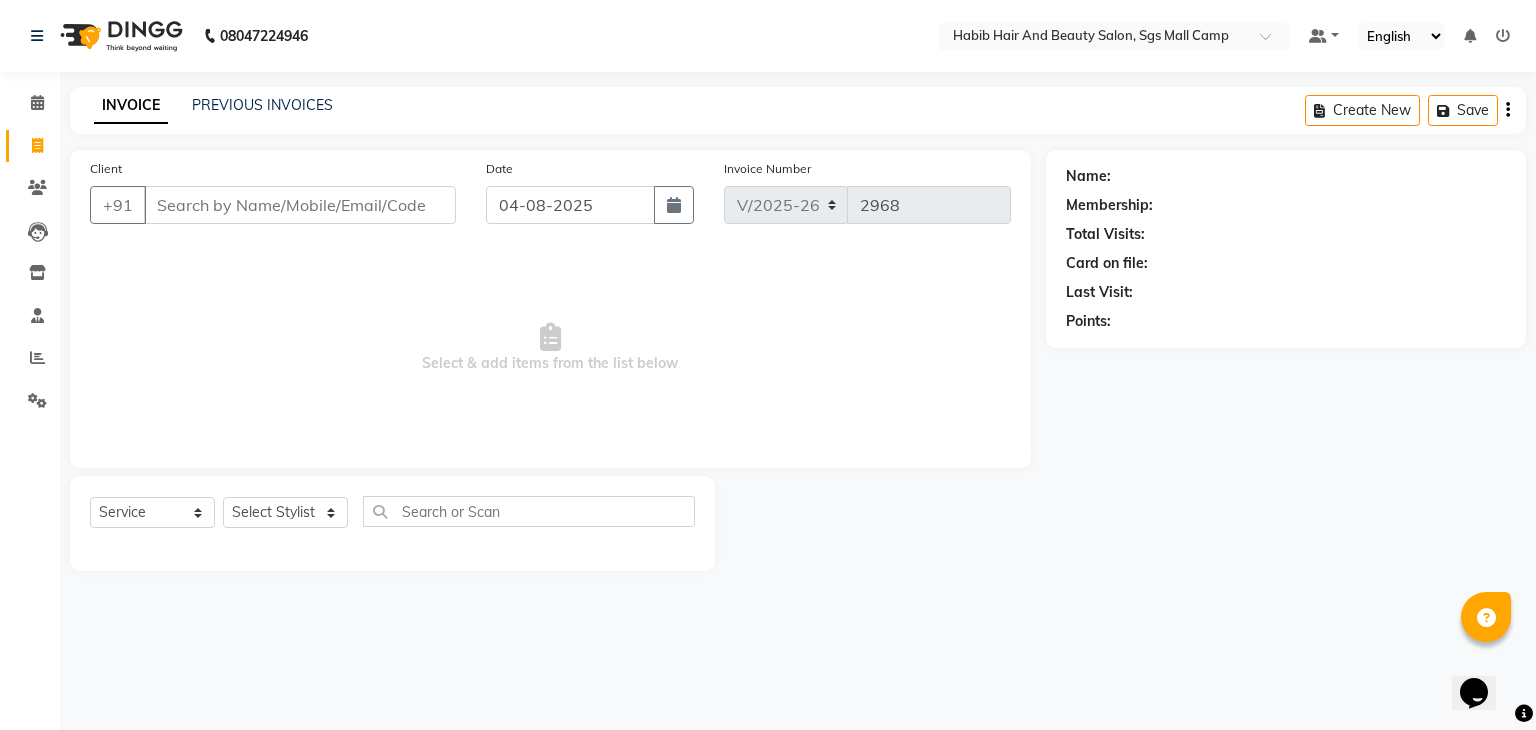 click on "Date 04-08-2025" 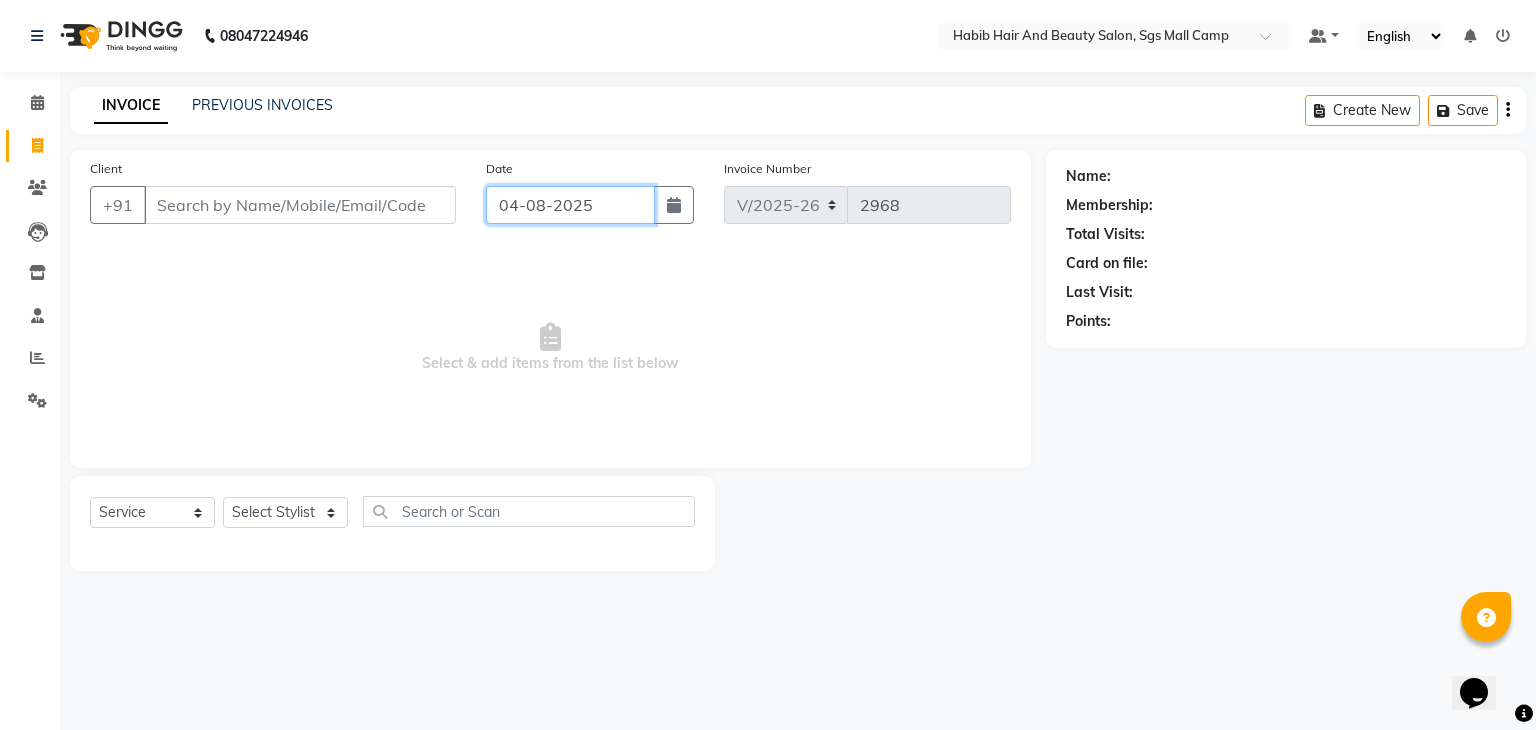 click on "04-08-2025" 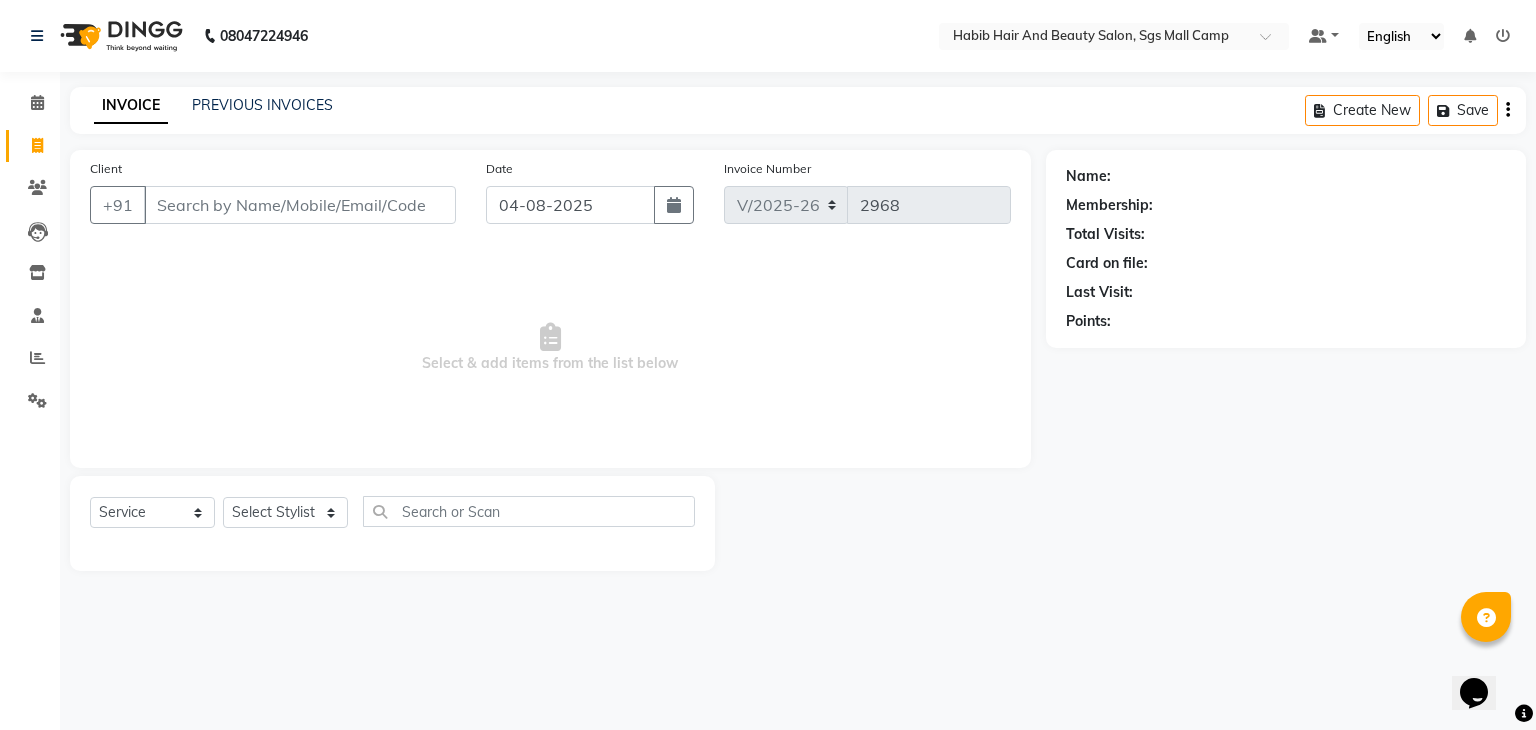 select on "8" 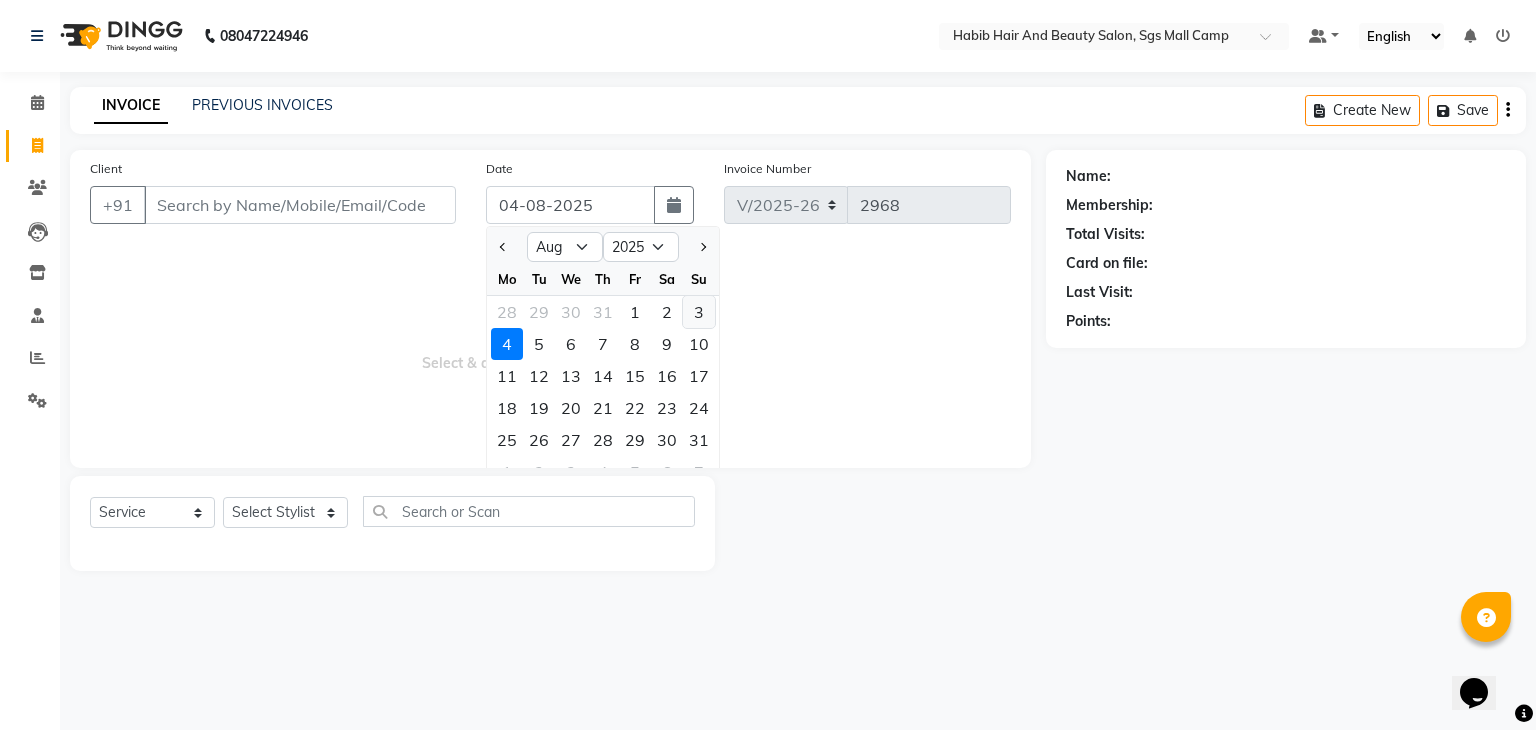 click on "3" 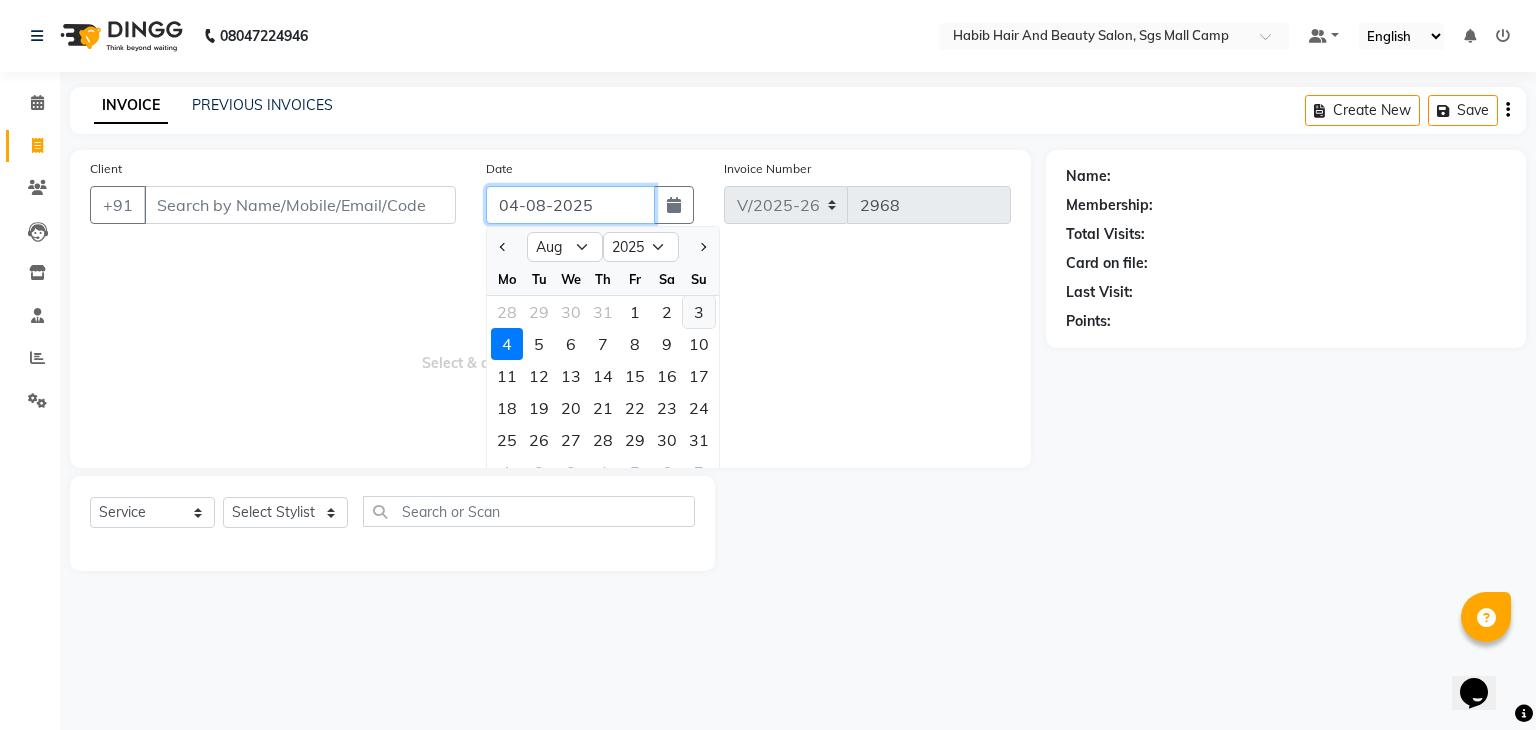 type on "03-08-2025" 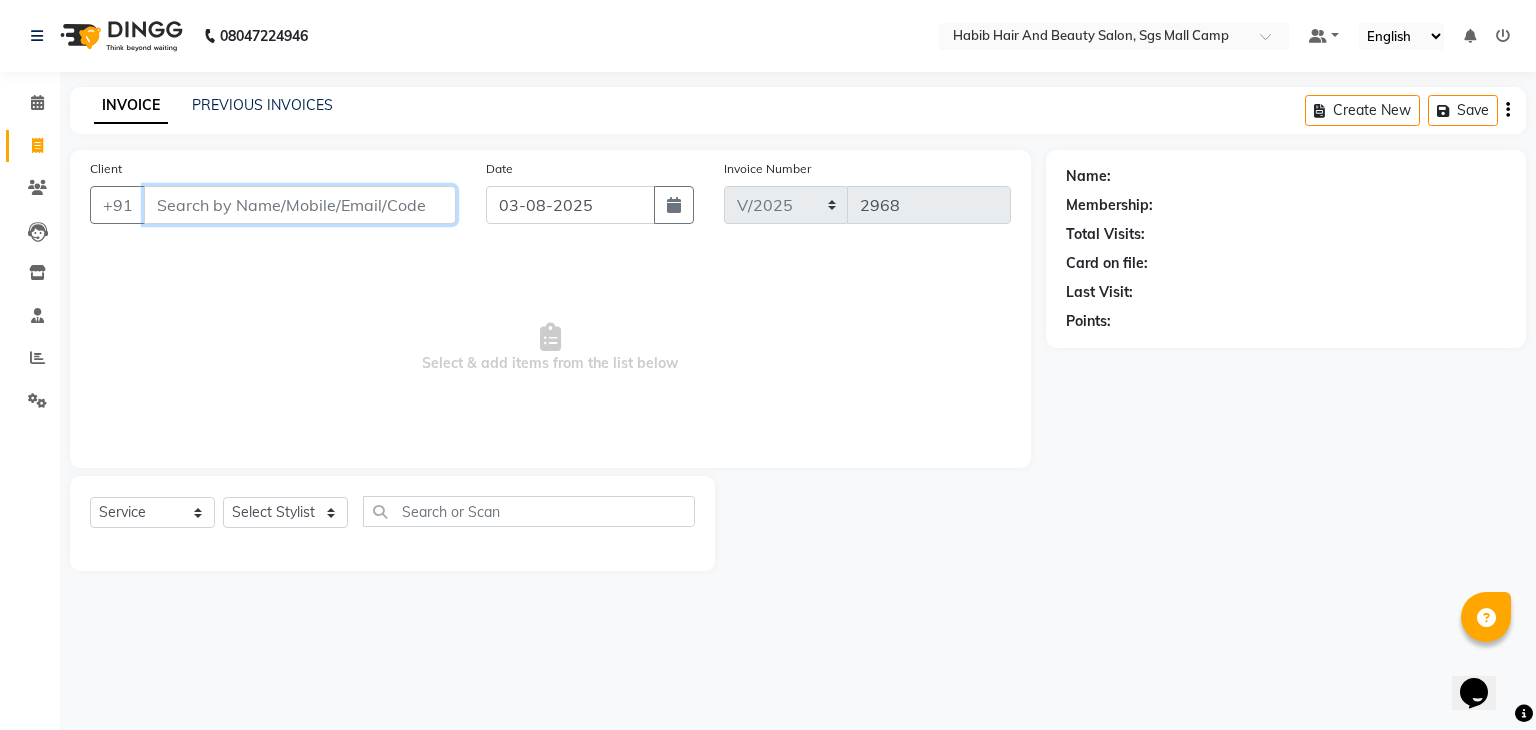 click on "Client" at bounding box center [300, 205] 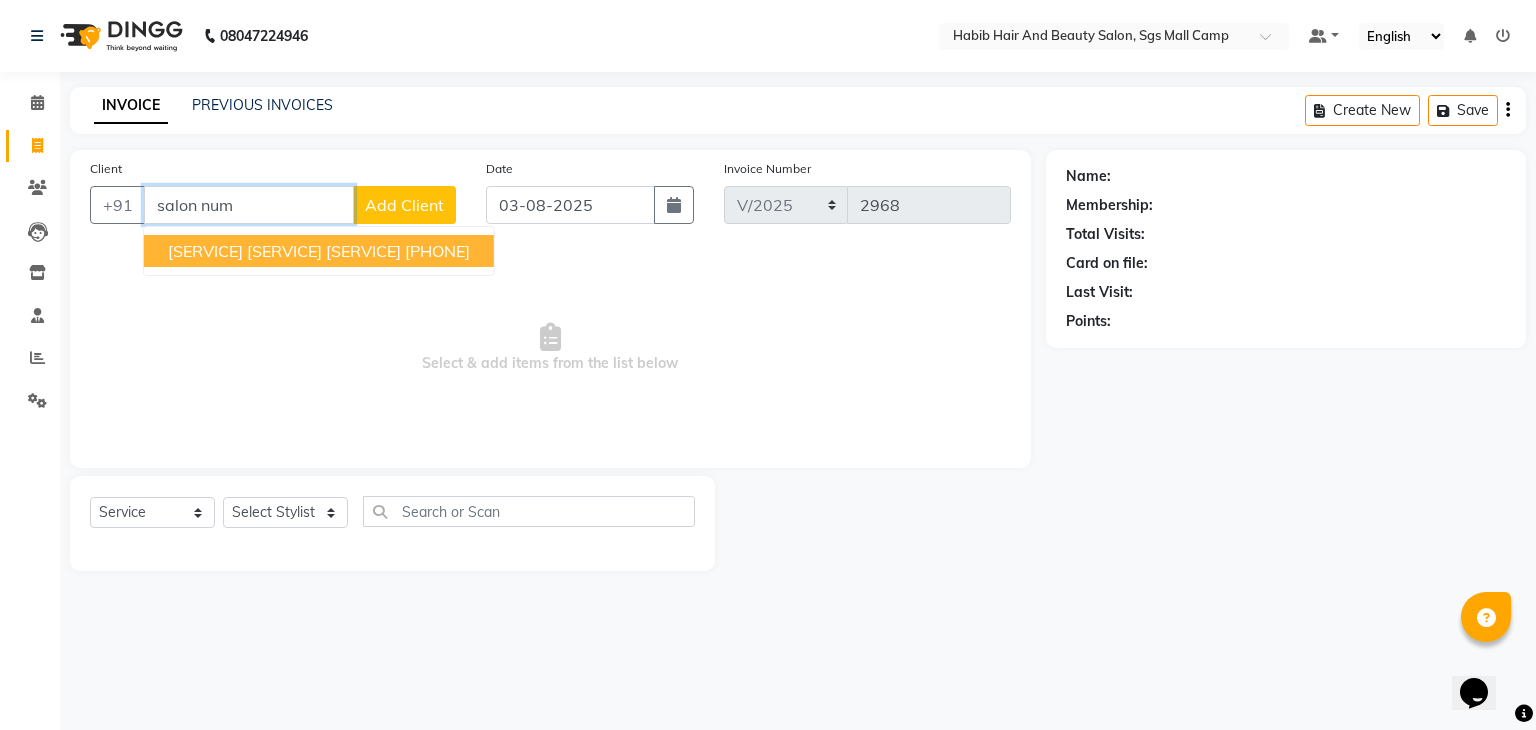 click on "salon number number" at bounding box center [284, 251] 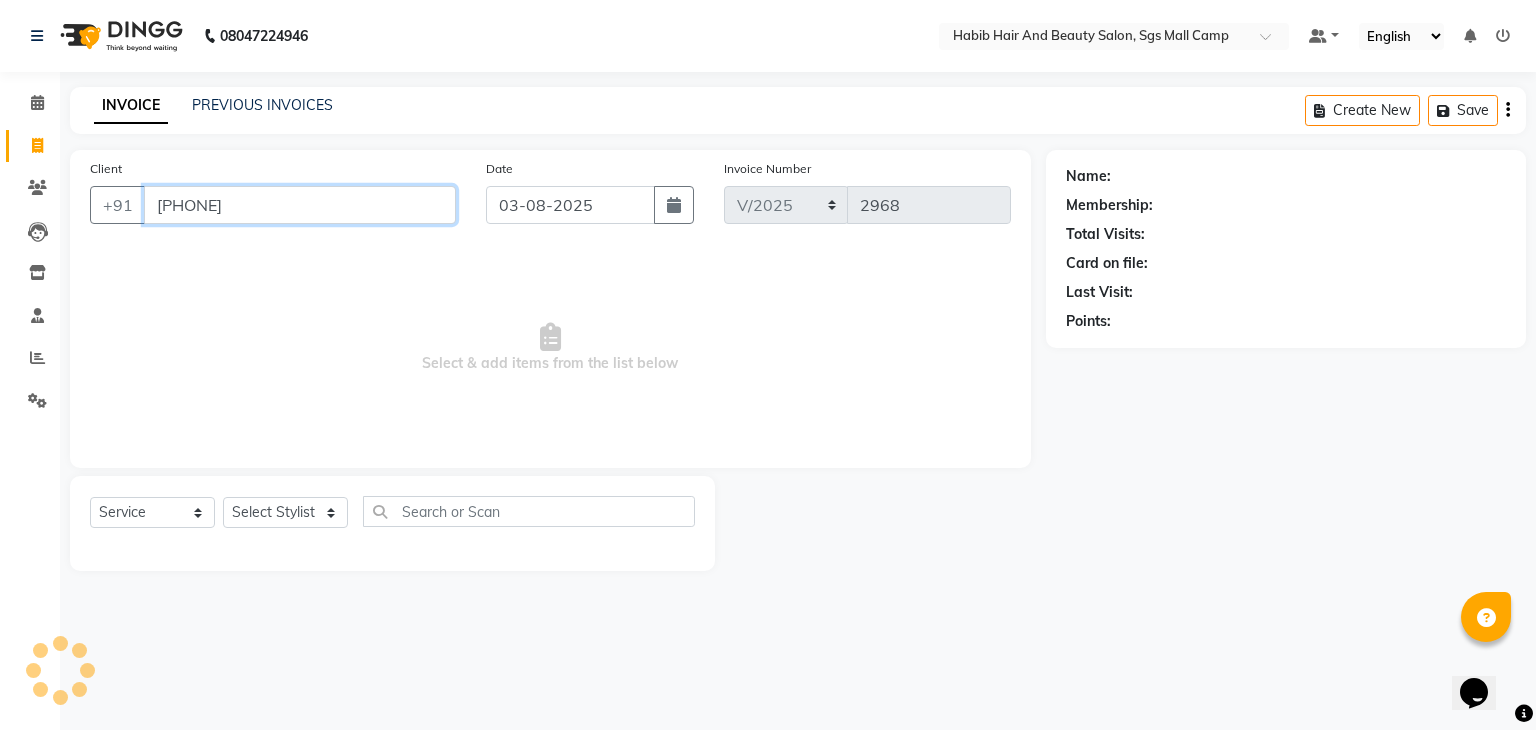 type on "[PHONE]" 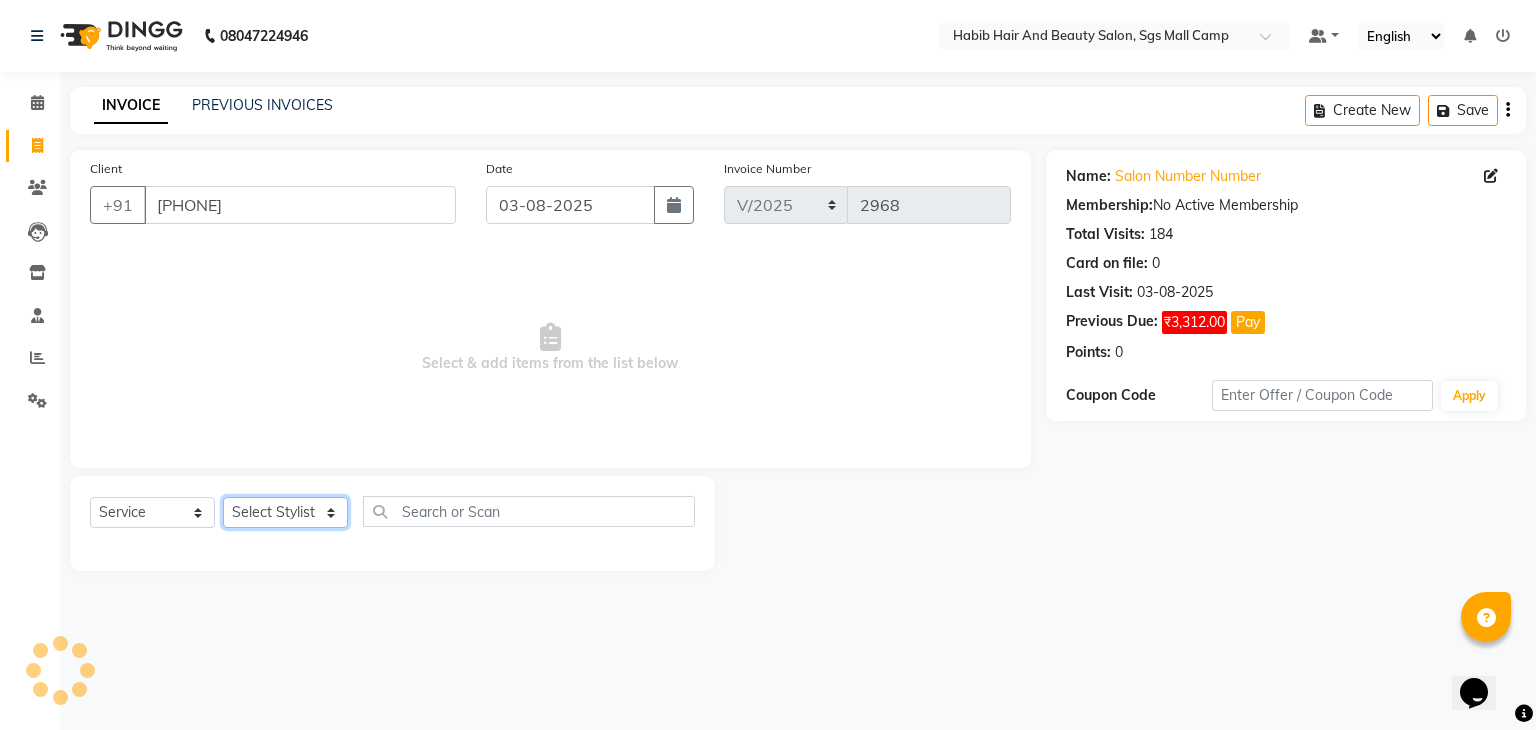 click on "Select Stylist akshay rajguru Avinash  Debojit Manager Micheal  sangeeta shilpa sujal Suraj  swapnil vishakha" 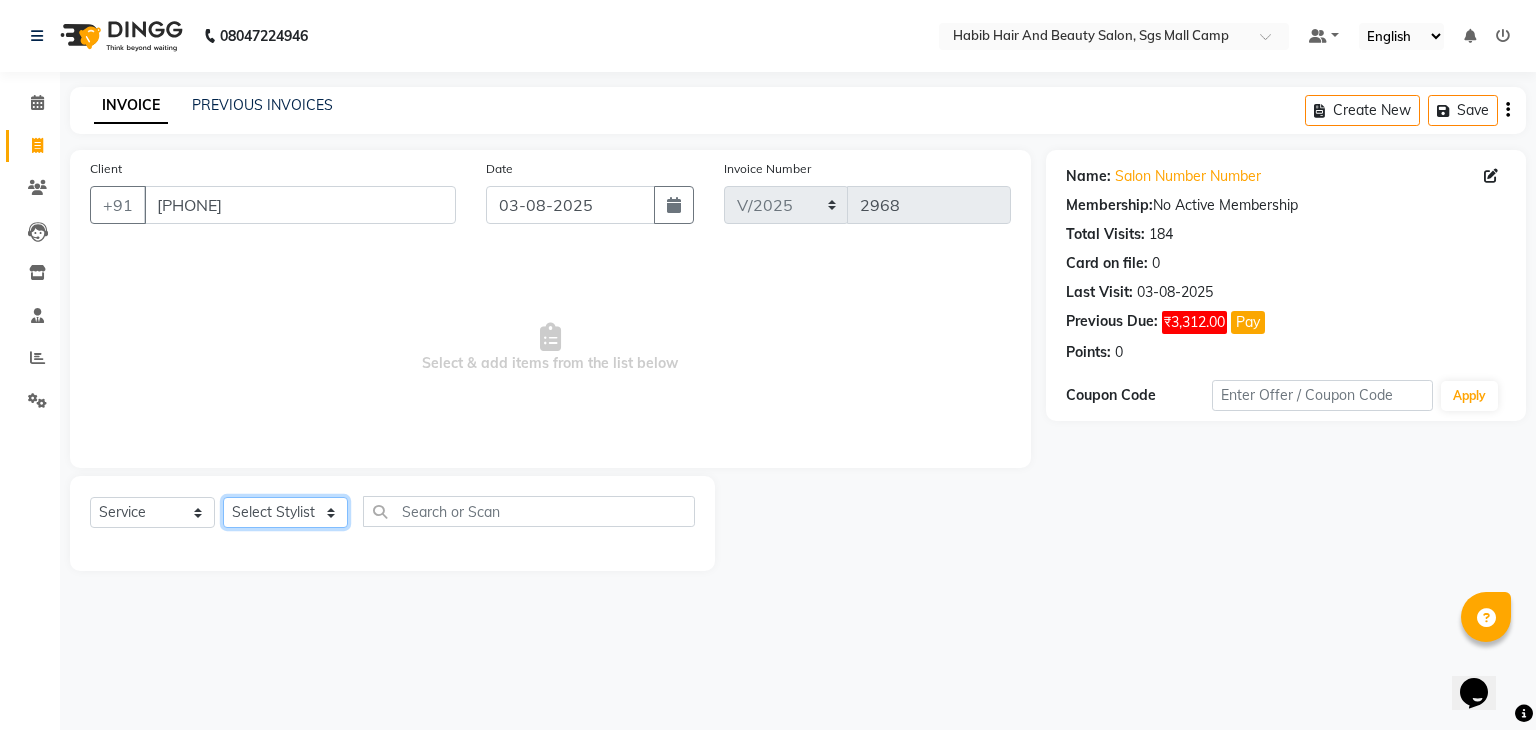 select on "81153" 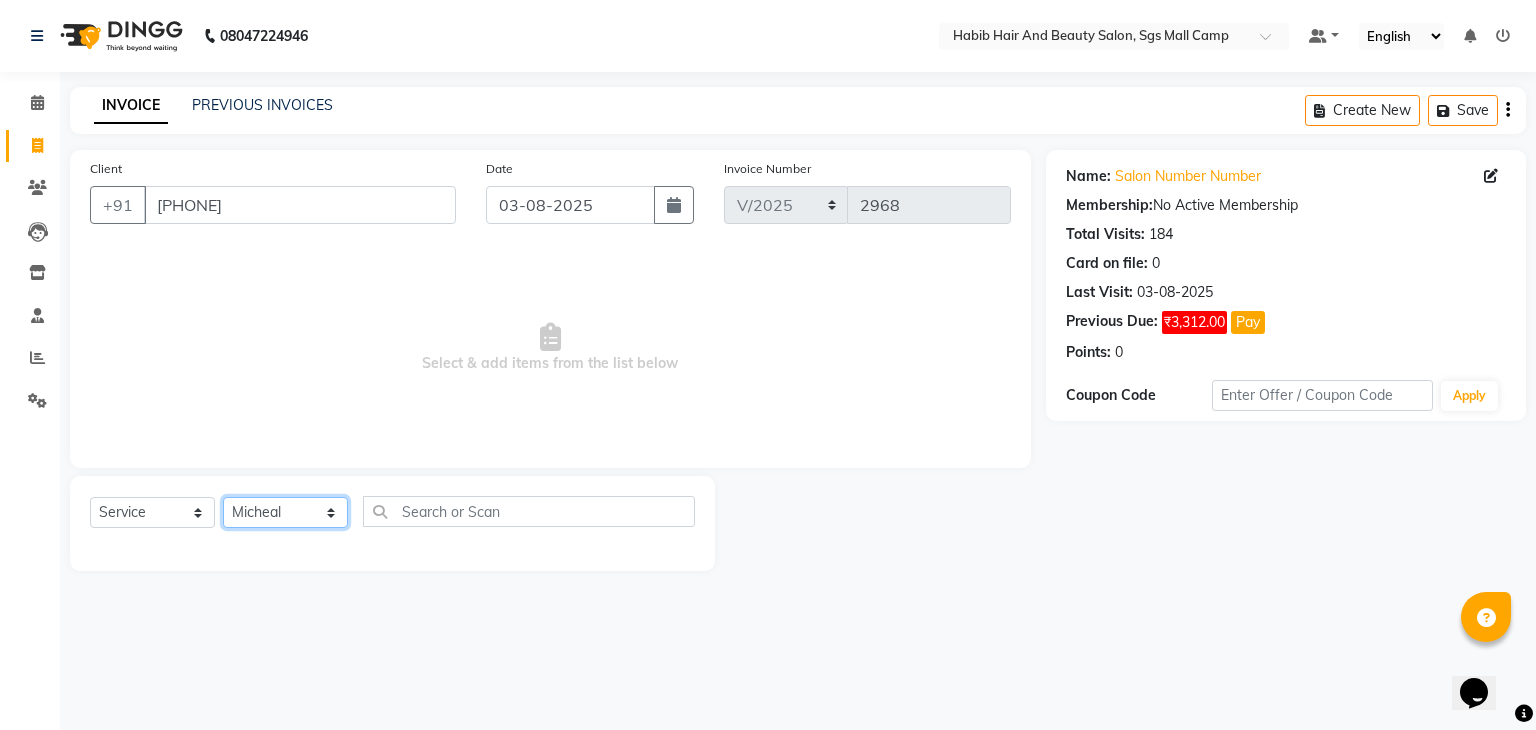 click on "Select Stylist akshay rajguru Avinash  Debojit Manager Micheal  sangeeta shilpa sujal Suraj  swapnil vishakha" 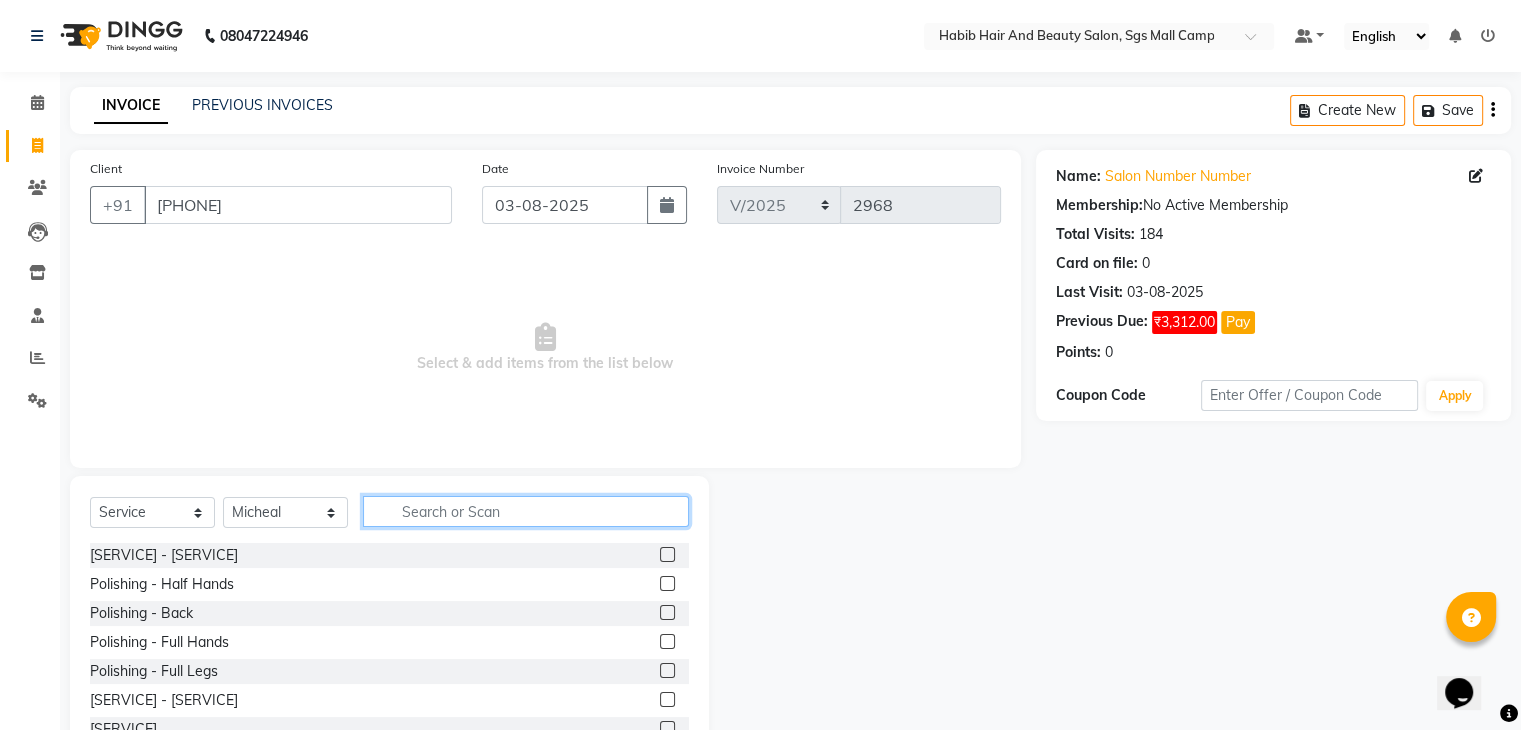 click 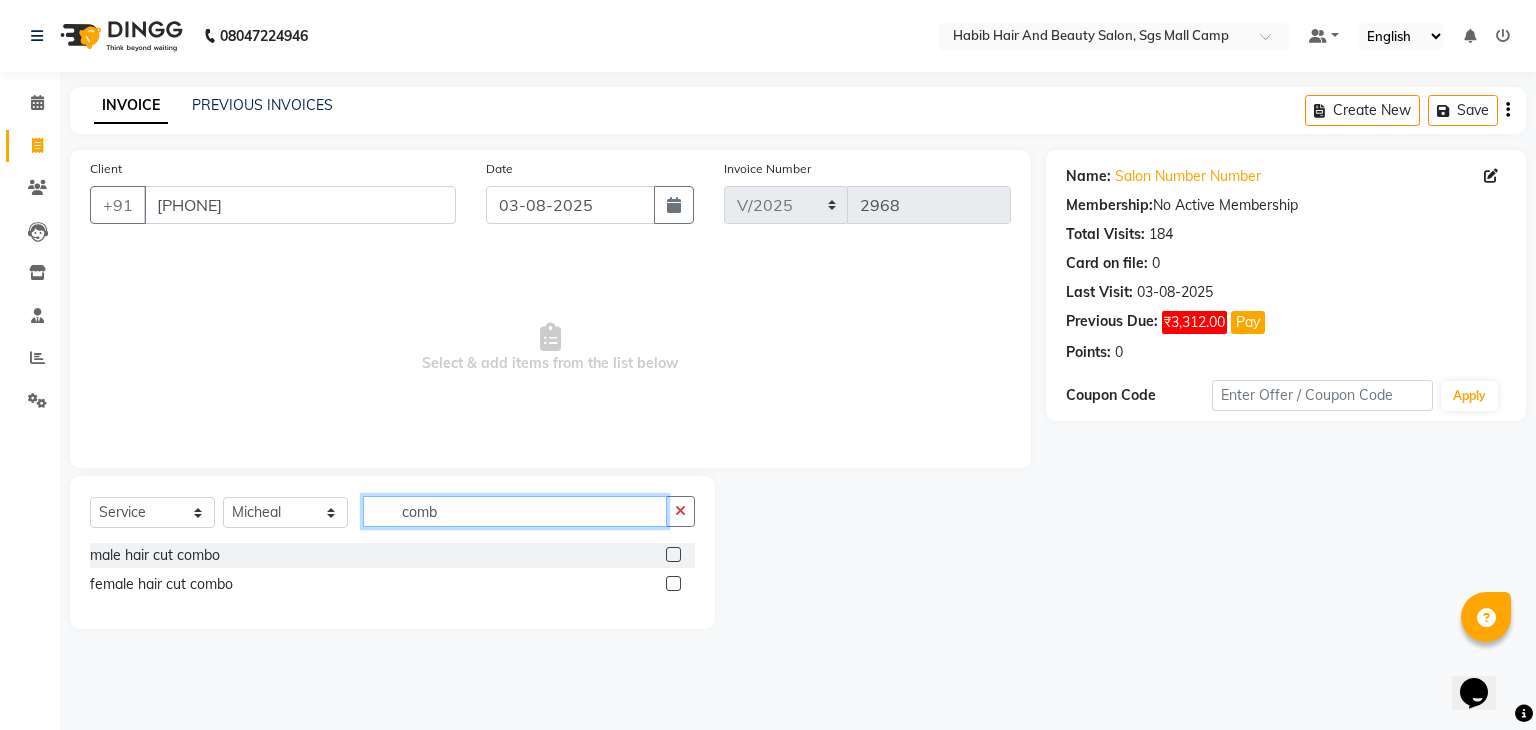 type on "comb" 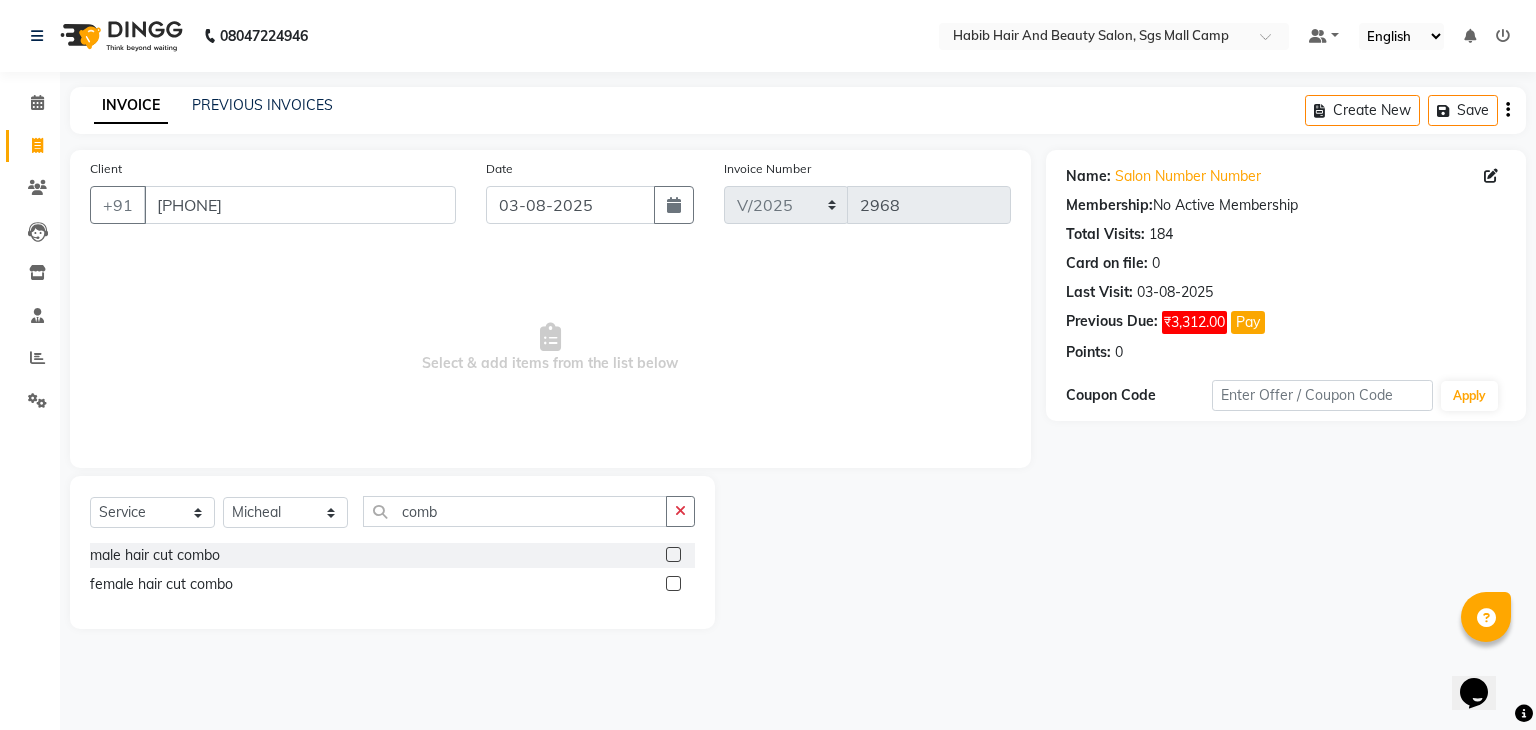 click 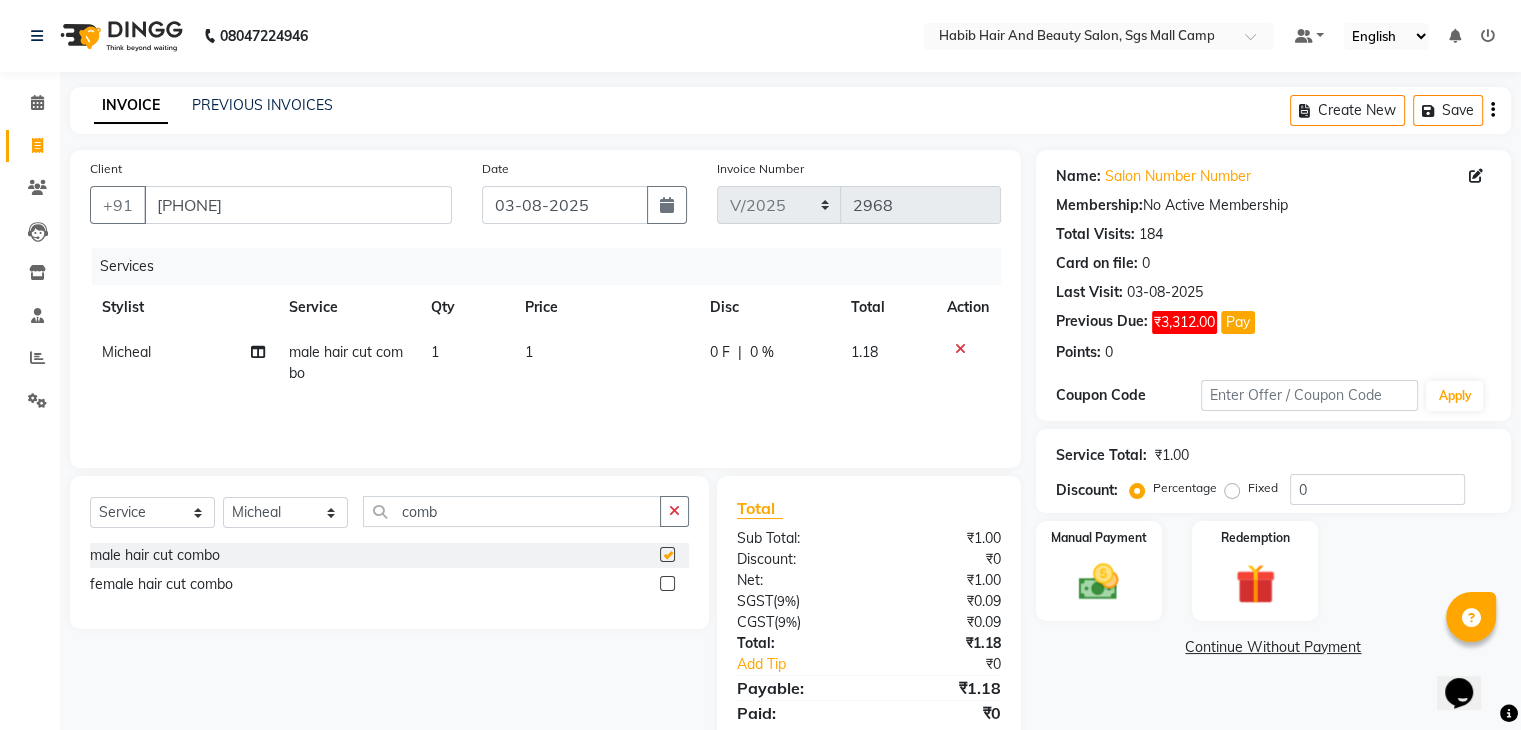 checkbox on "false" 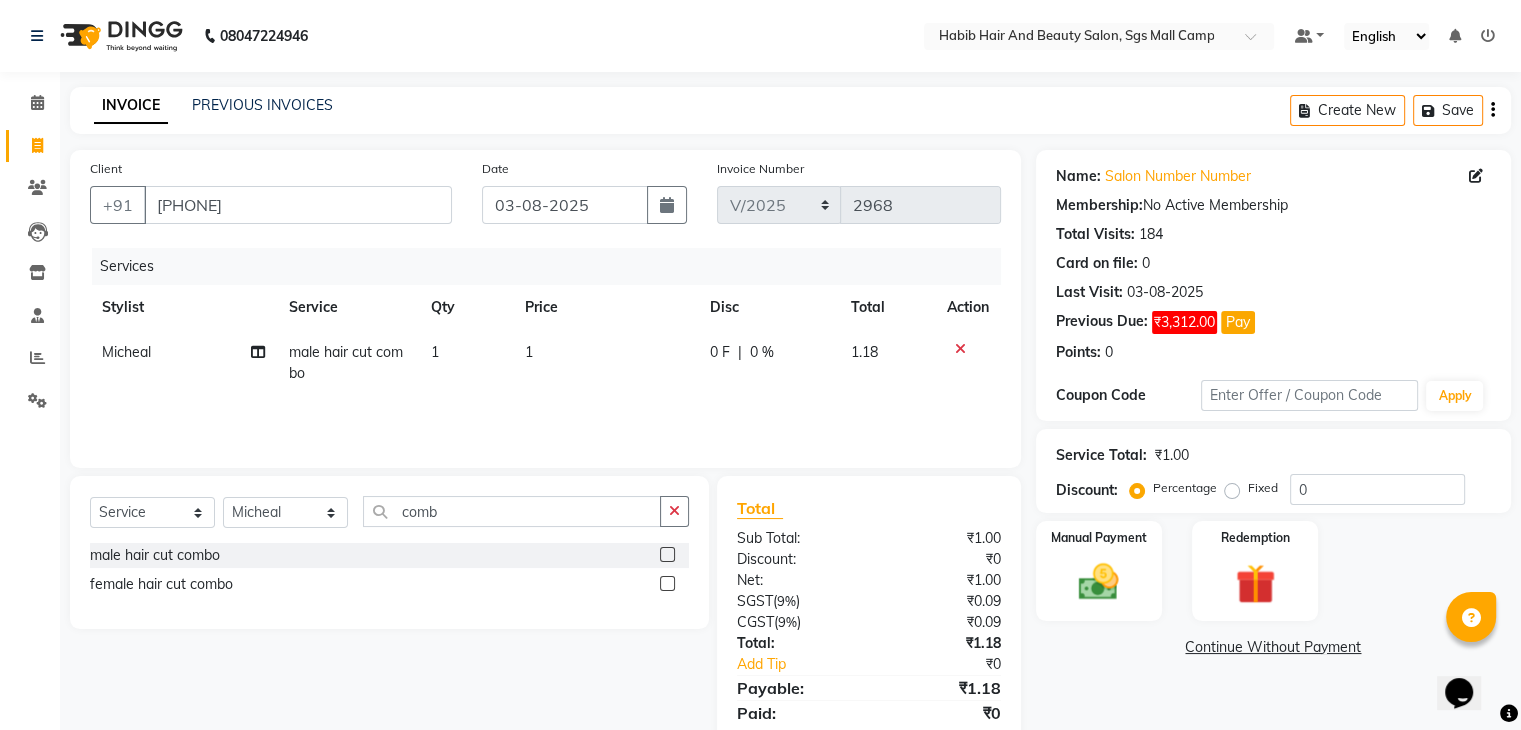 click on "1" 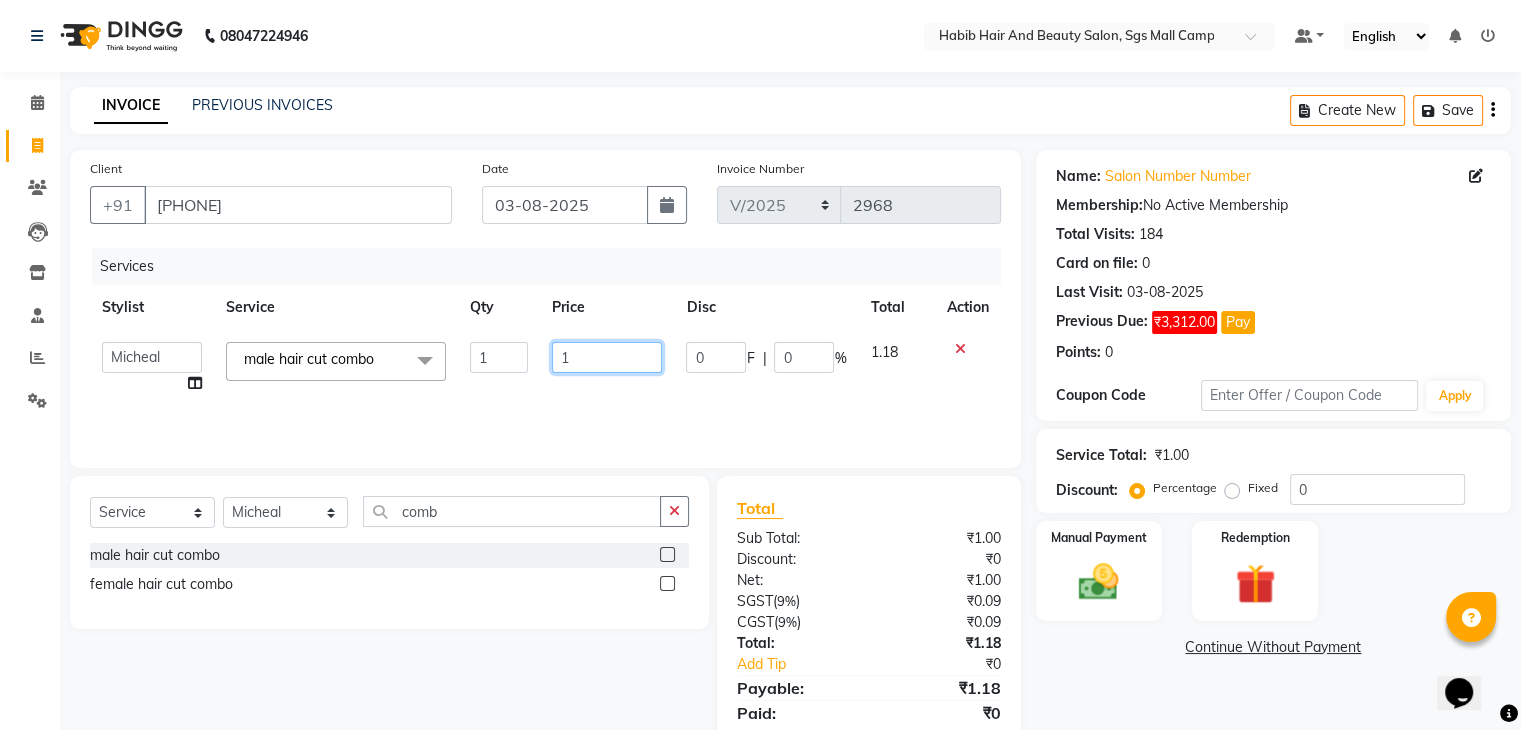 click on "1" 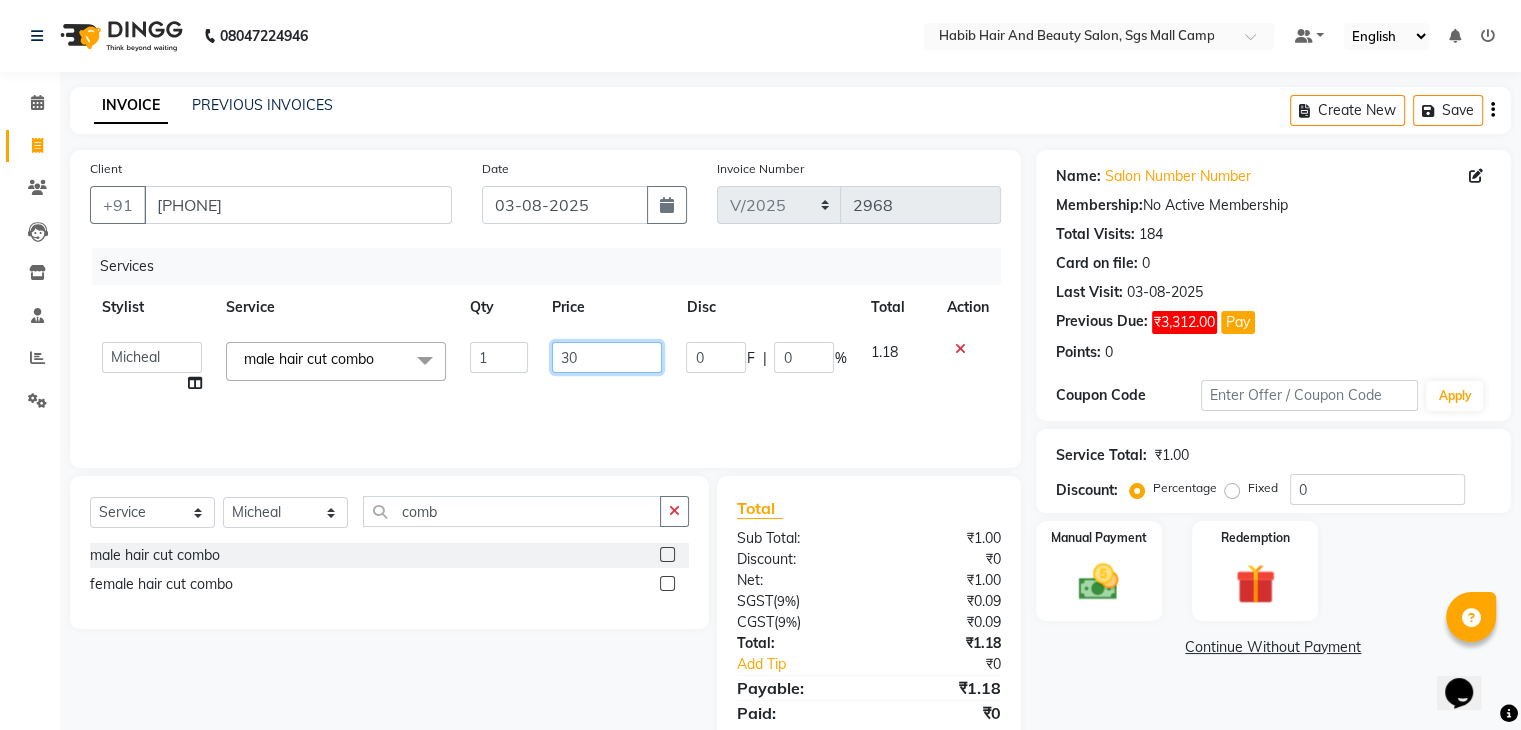 type on "300" 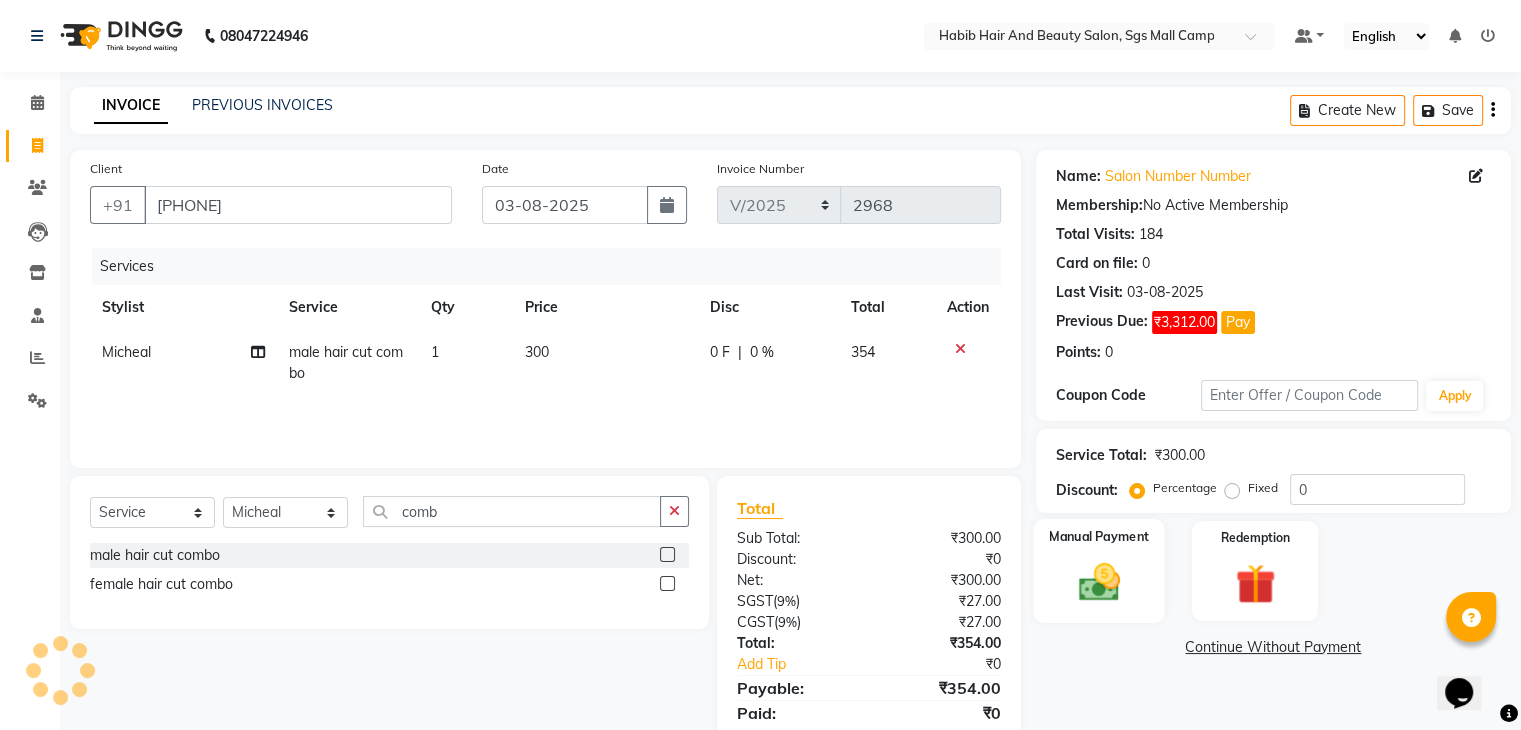 click on "Manual Payment" 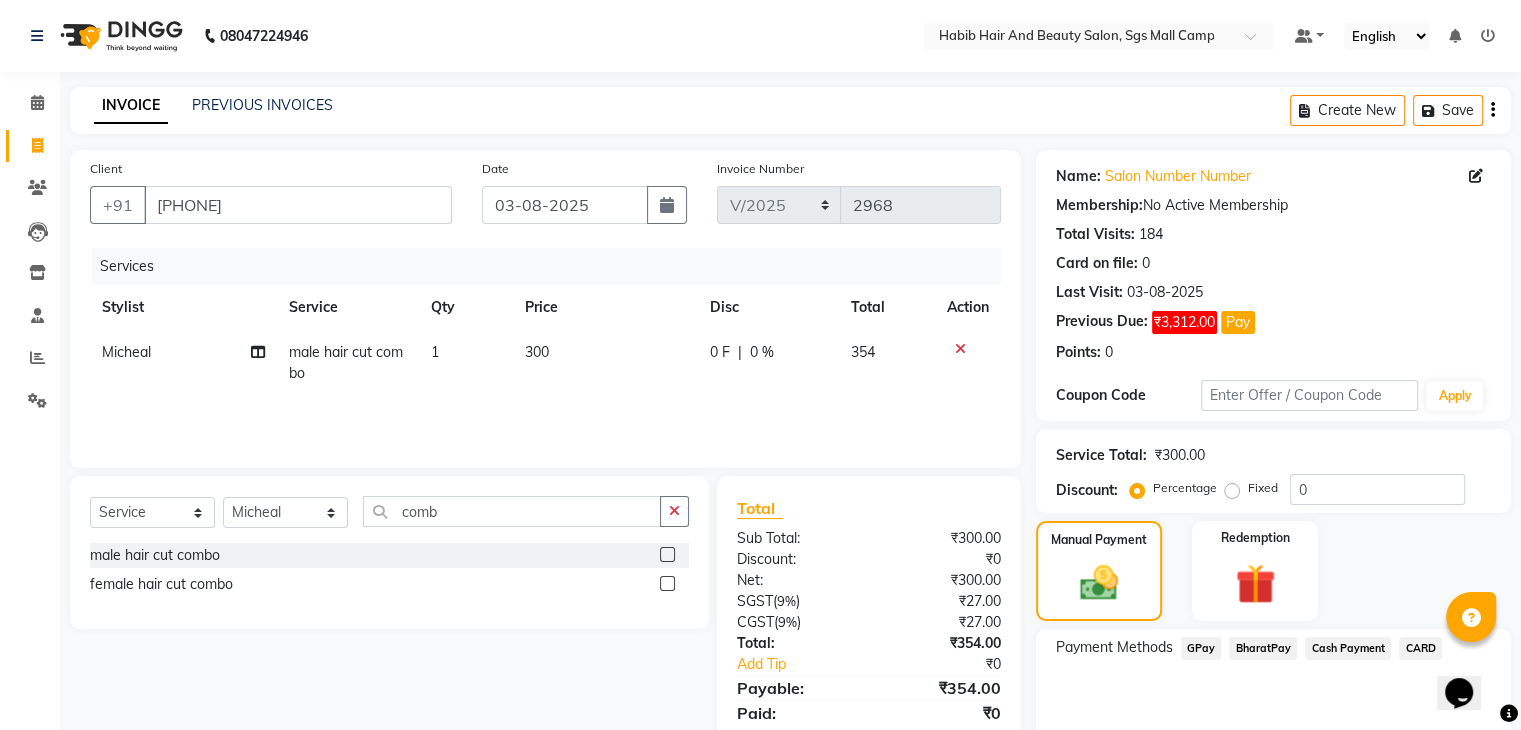 click on "Cash Payment" 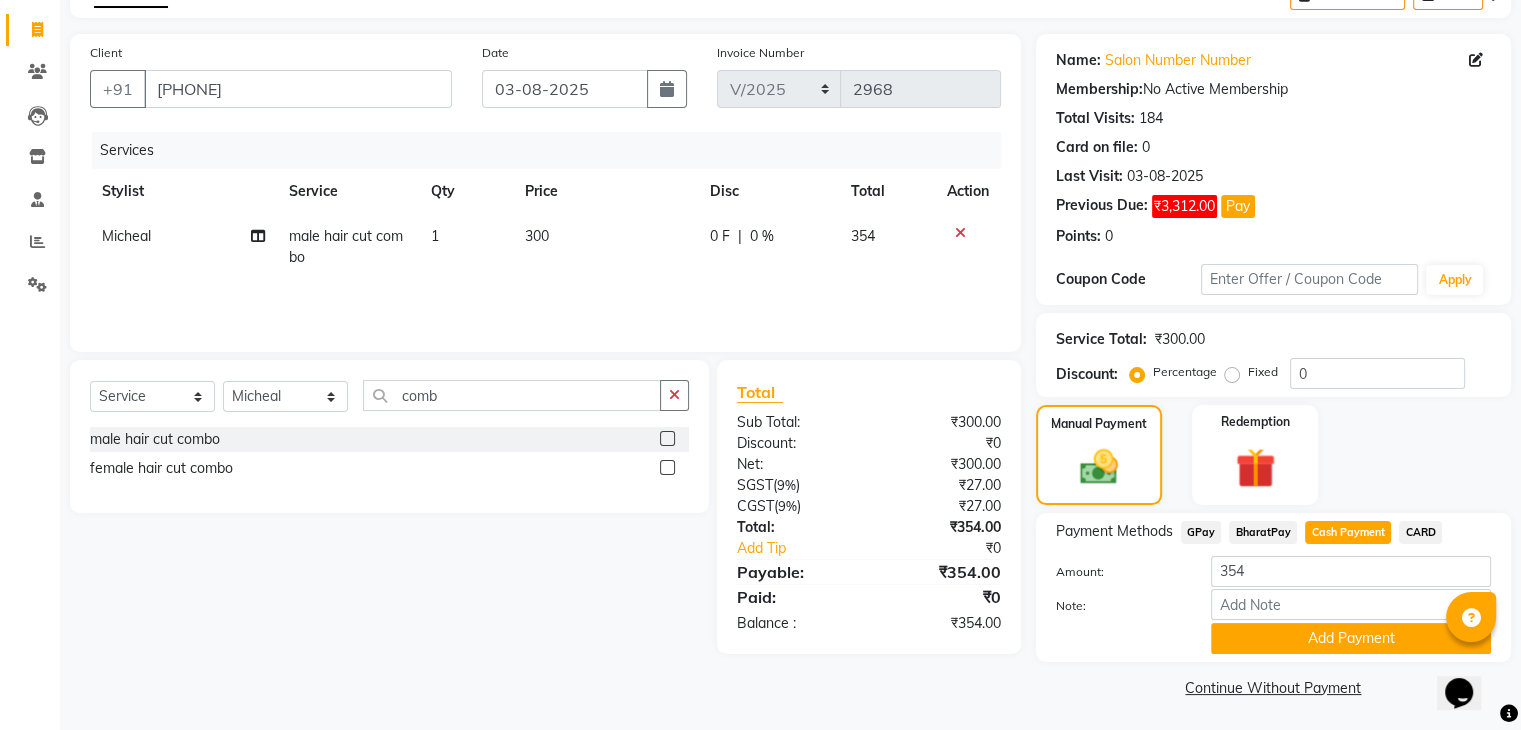 scroll, scrollTop: 120, scrollLeft: 0, axis: vertical 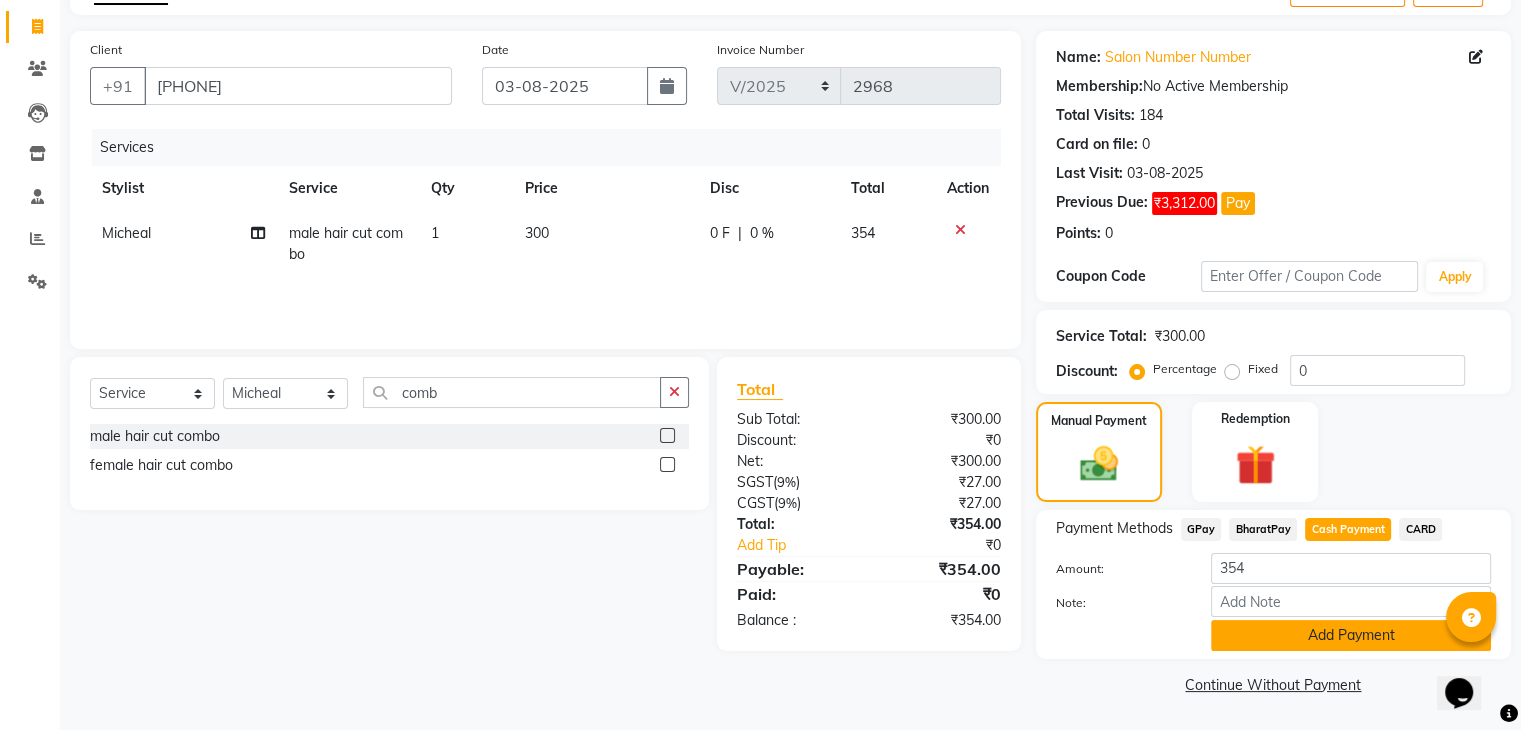 click on "Add Payment" 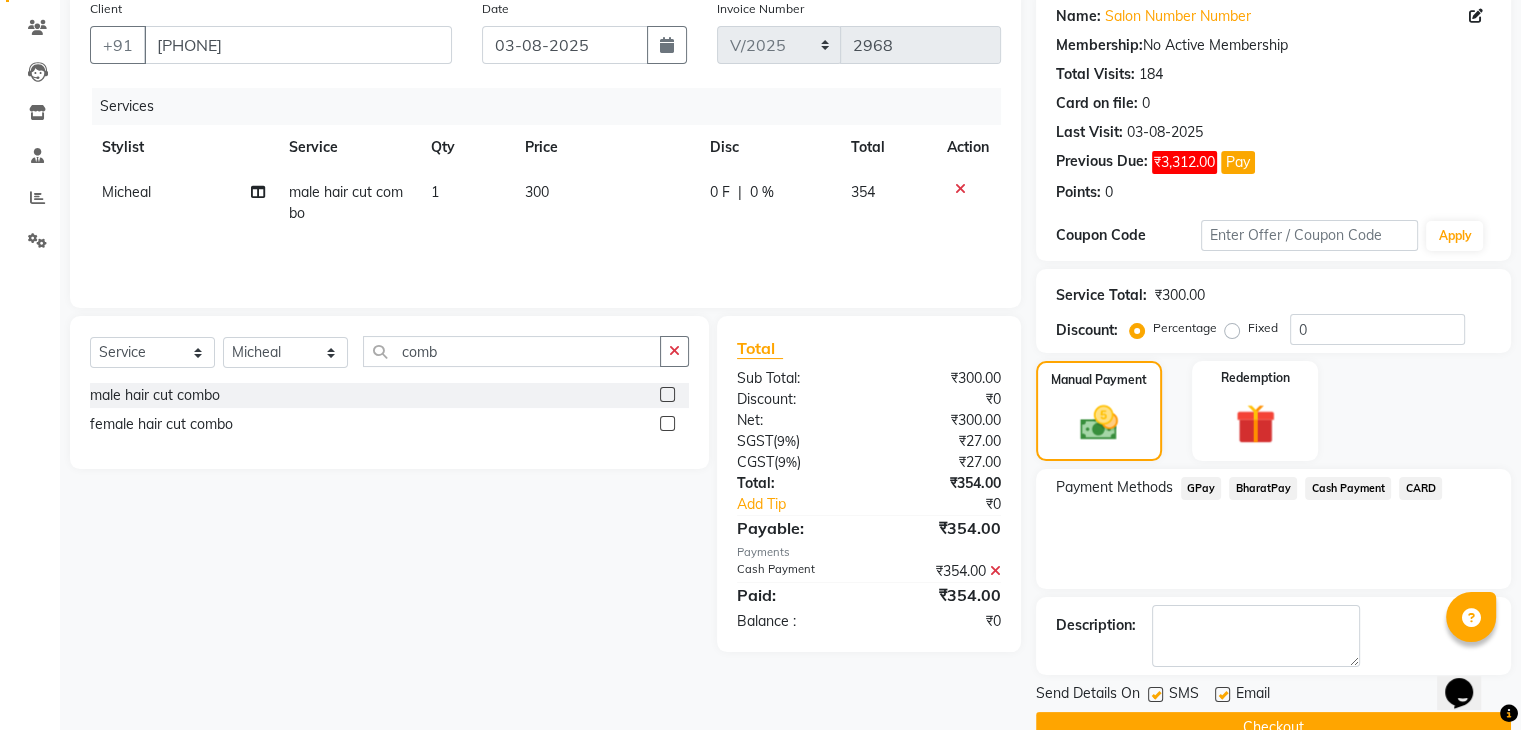 scroll, scrollTop: 160, scrollLeft: 0, axis: vertical 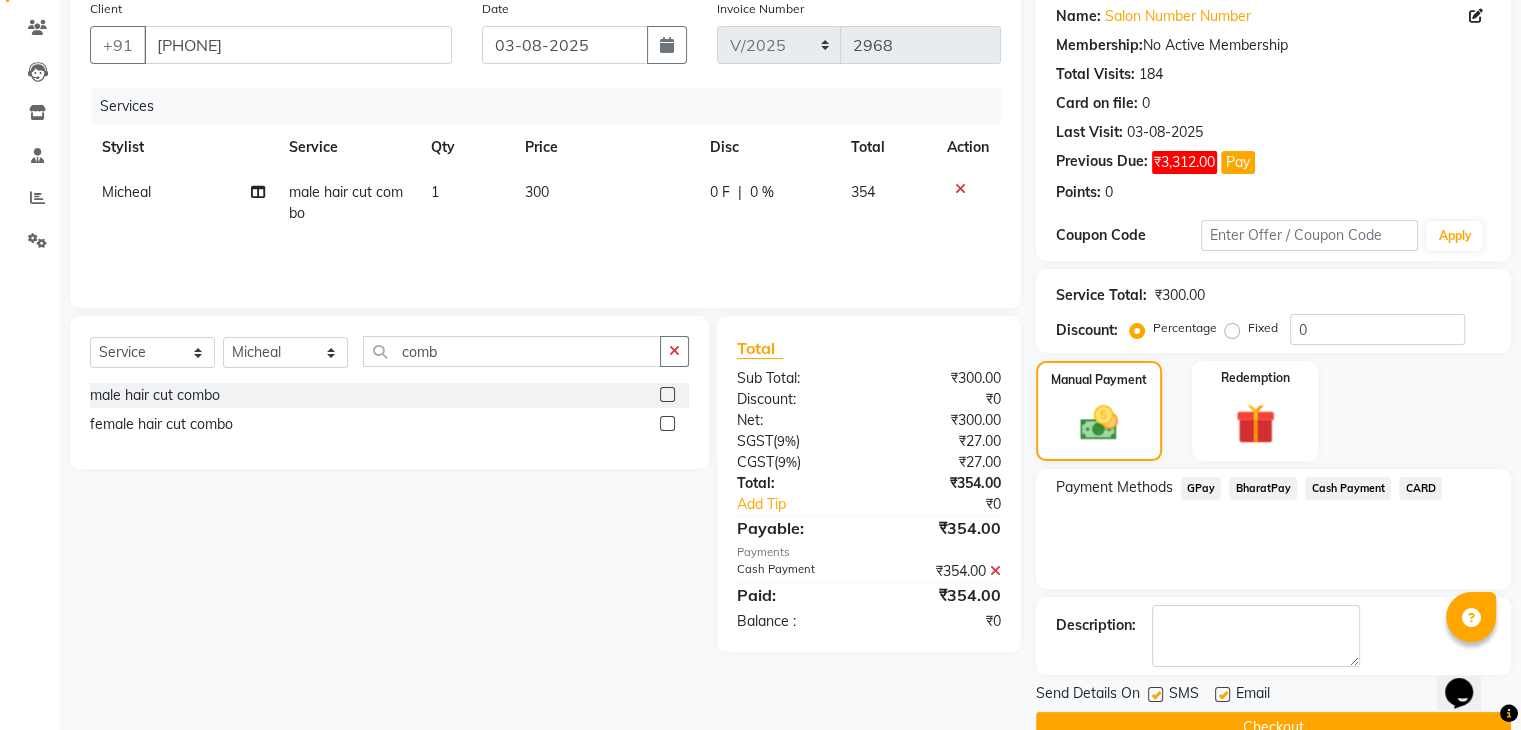 click on "Checkout" 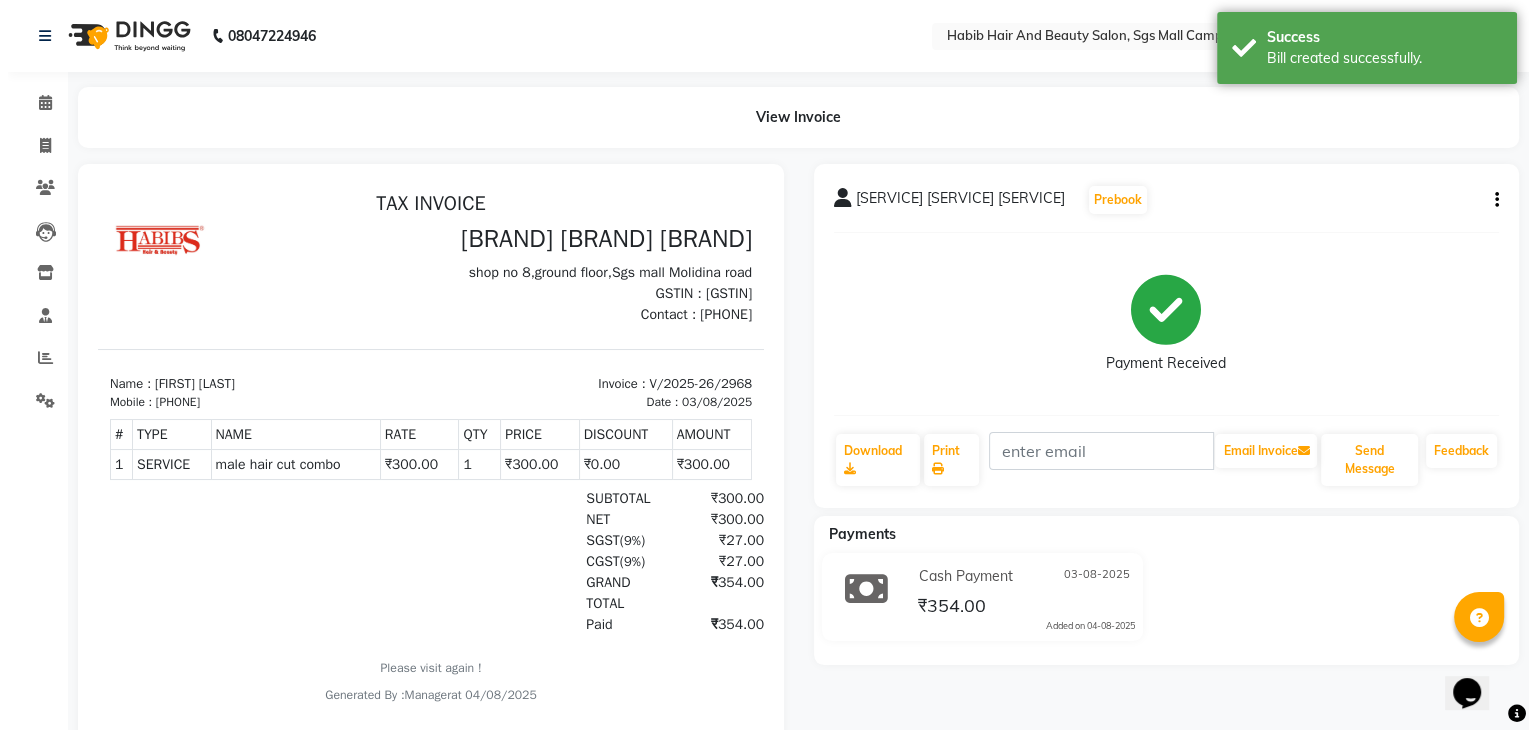 scroll, scrollTop: 0, scrollLeft: 0, axis: both 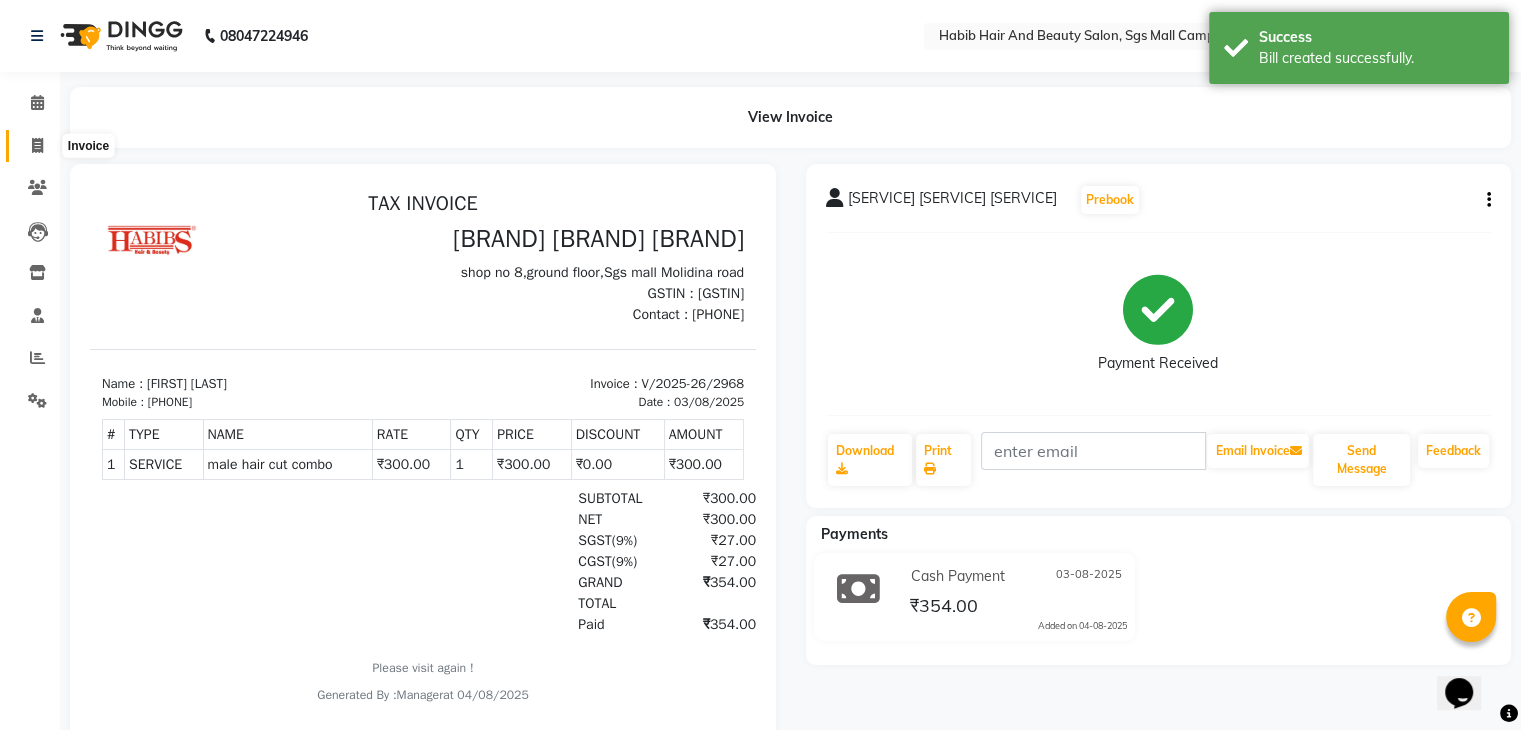 click 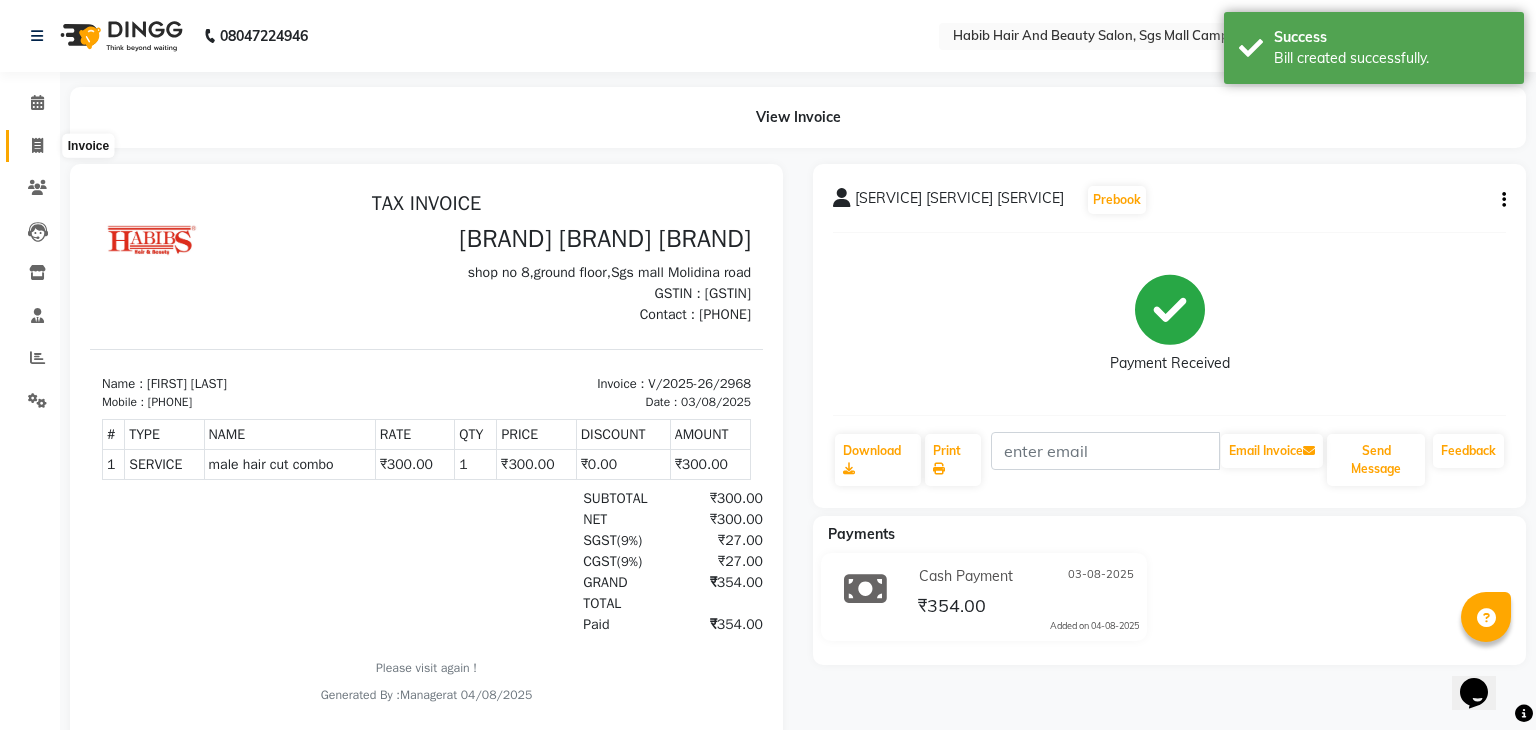 select on "service" 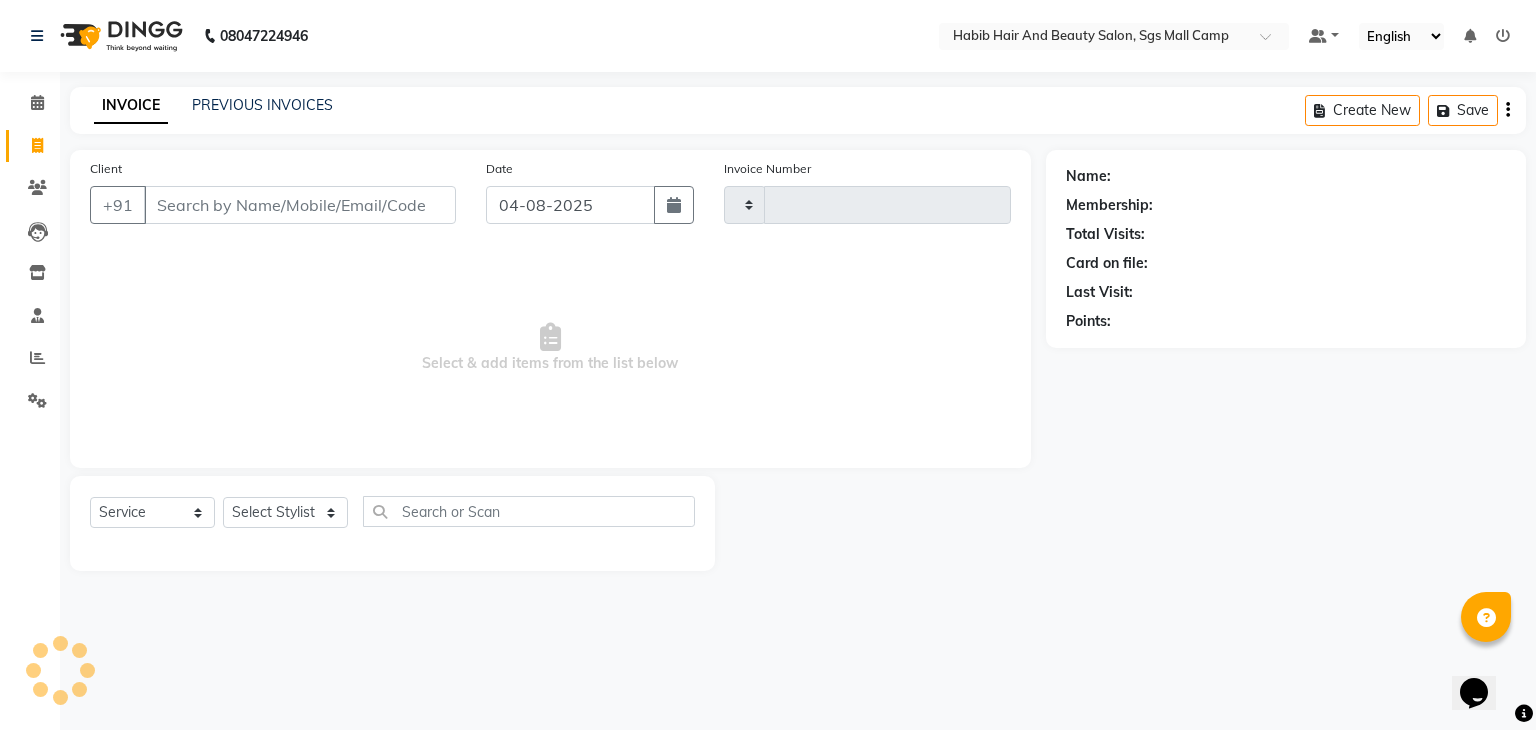 type on "2969" 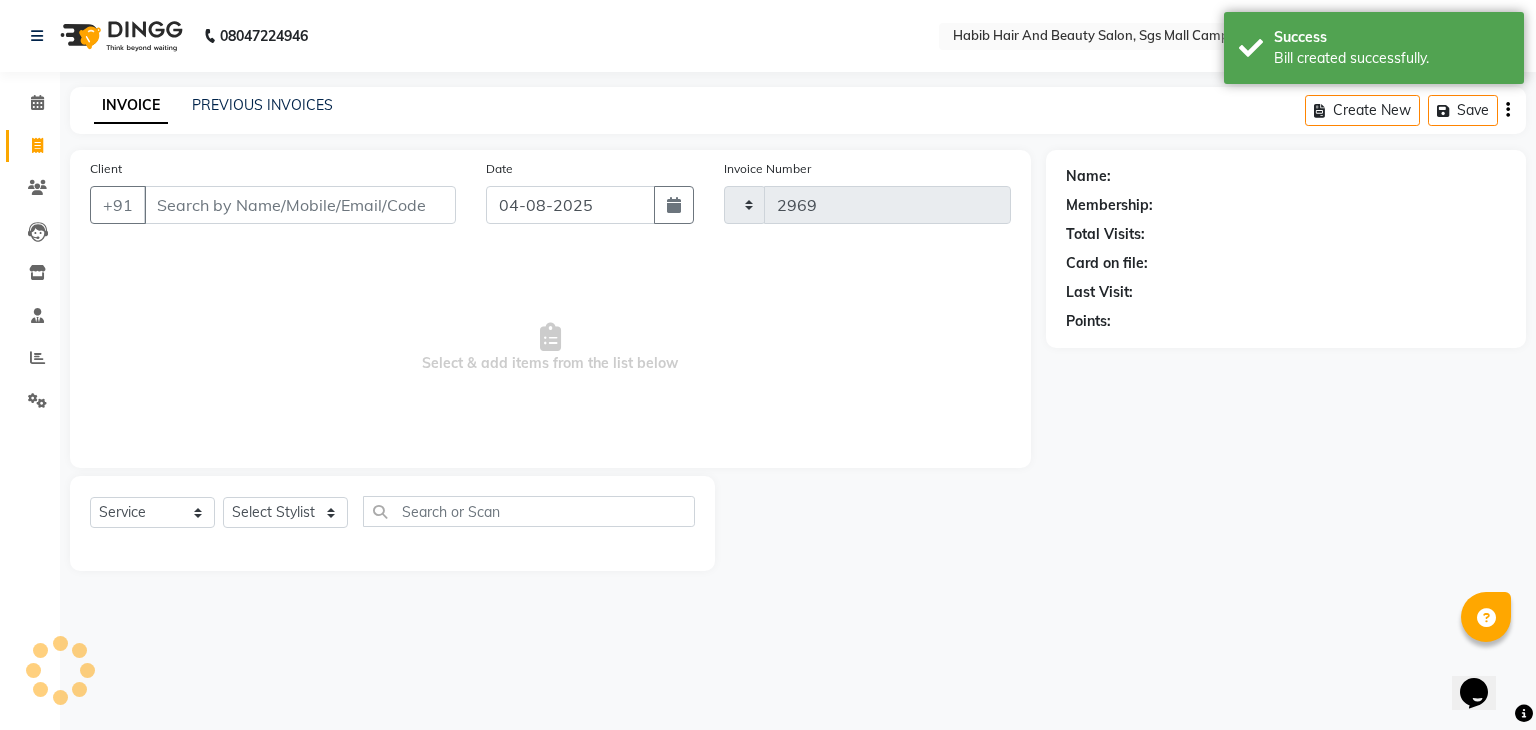 select on "8362" 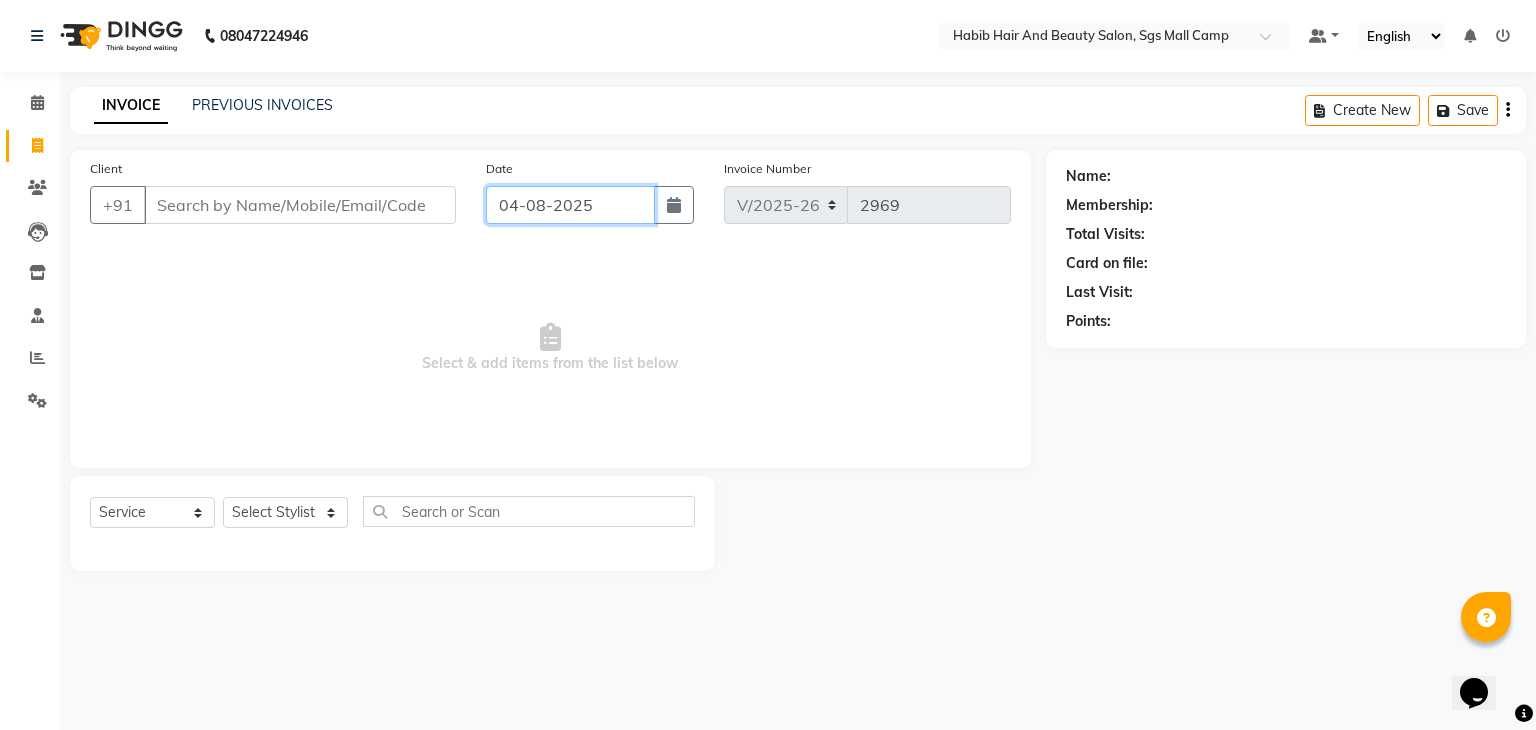 click on "04-08-2025" 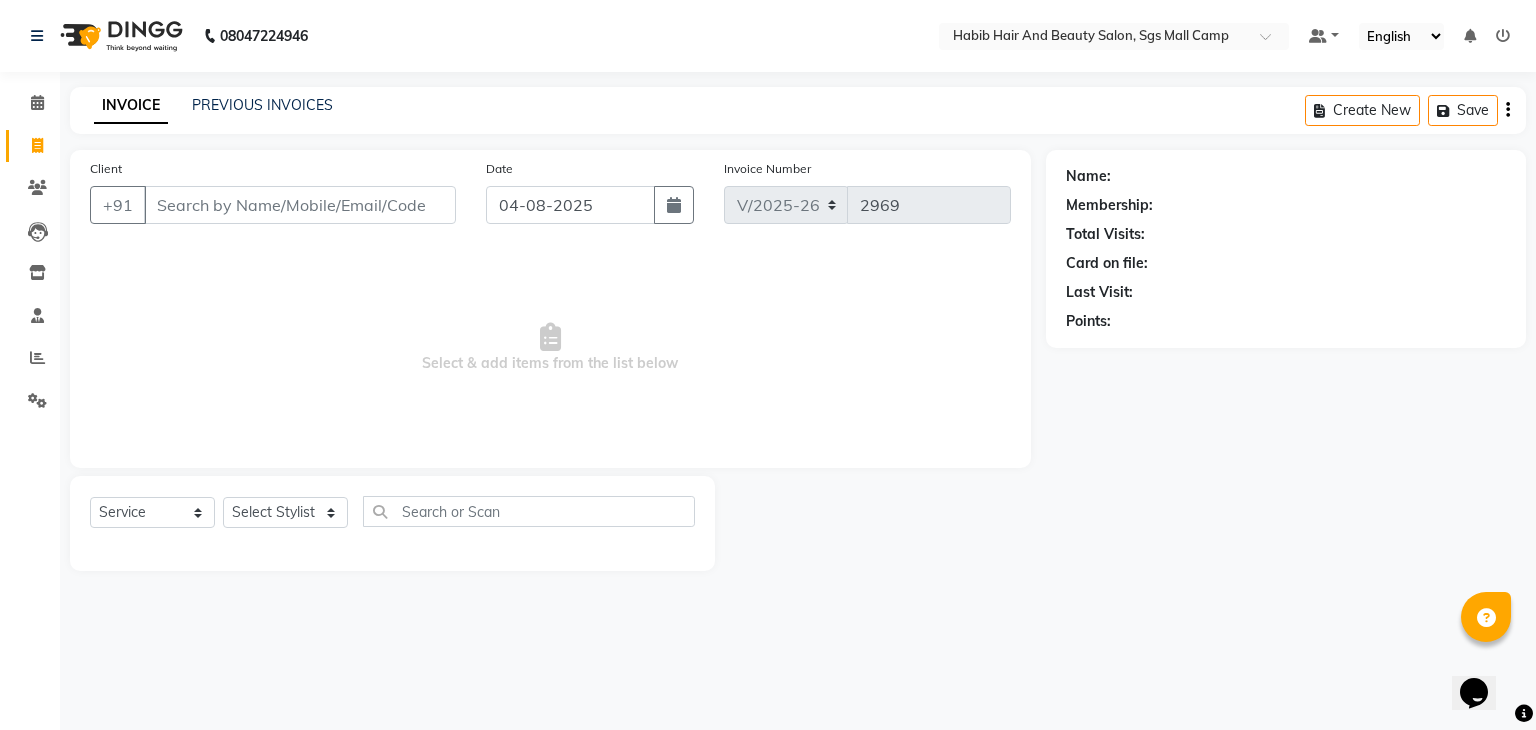 select on "8" 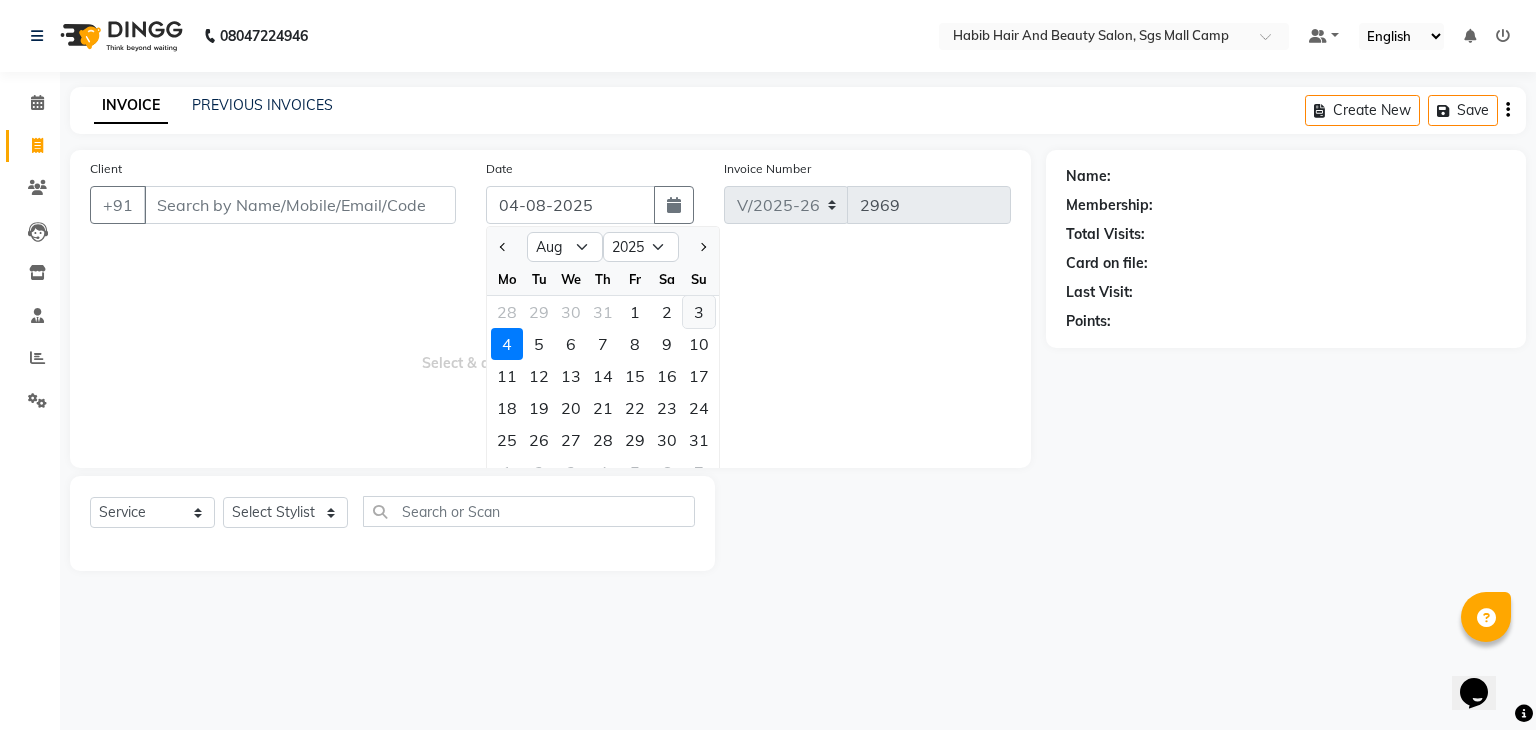 click on "3" 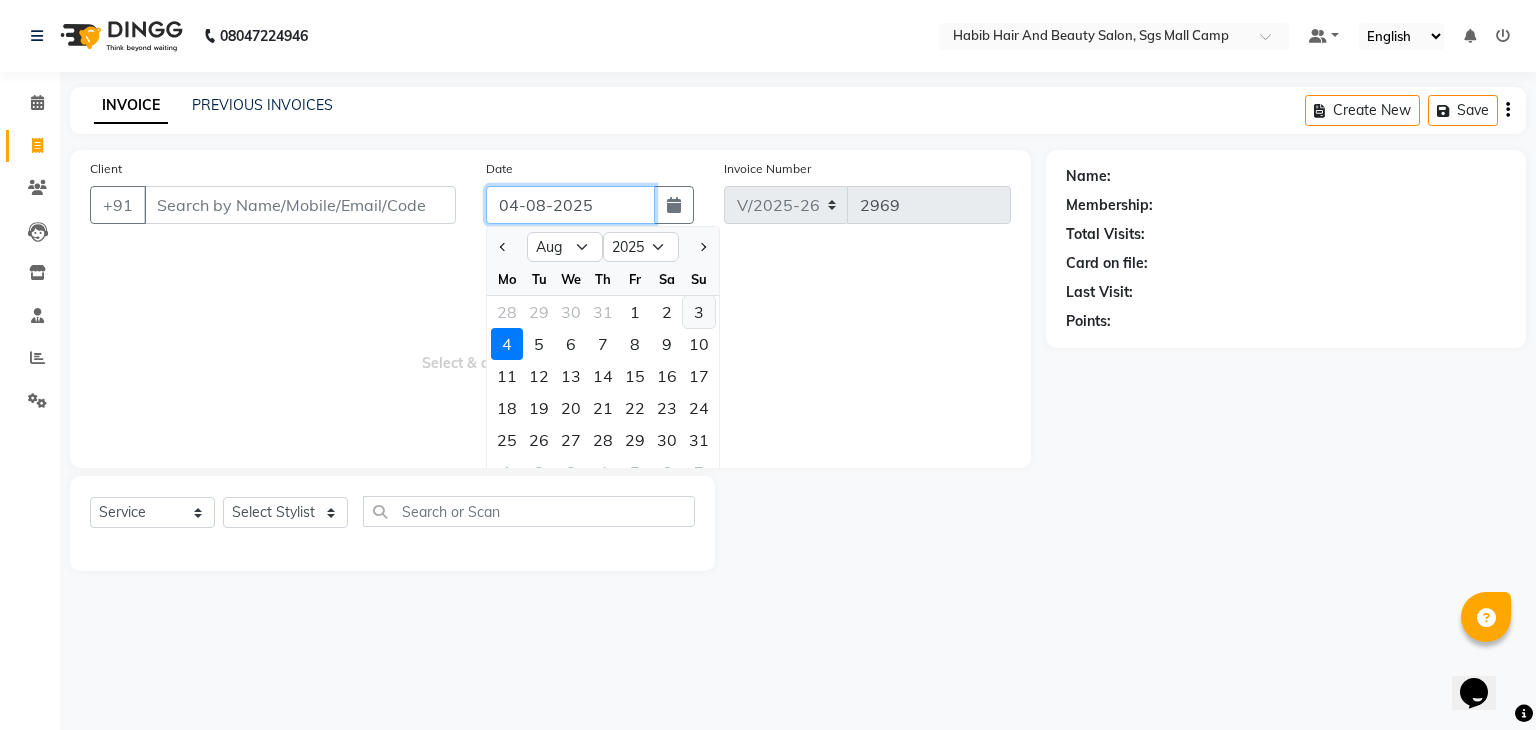 type on "03-08-2025" 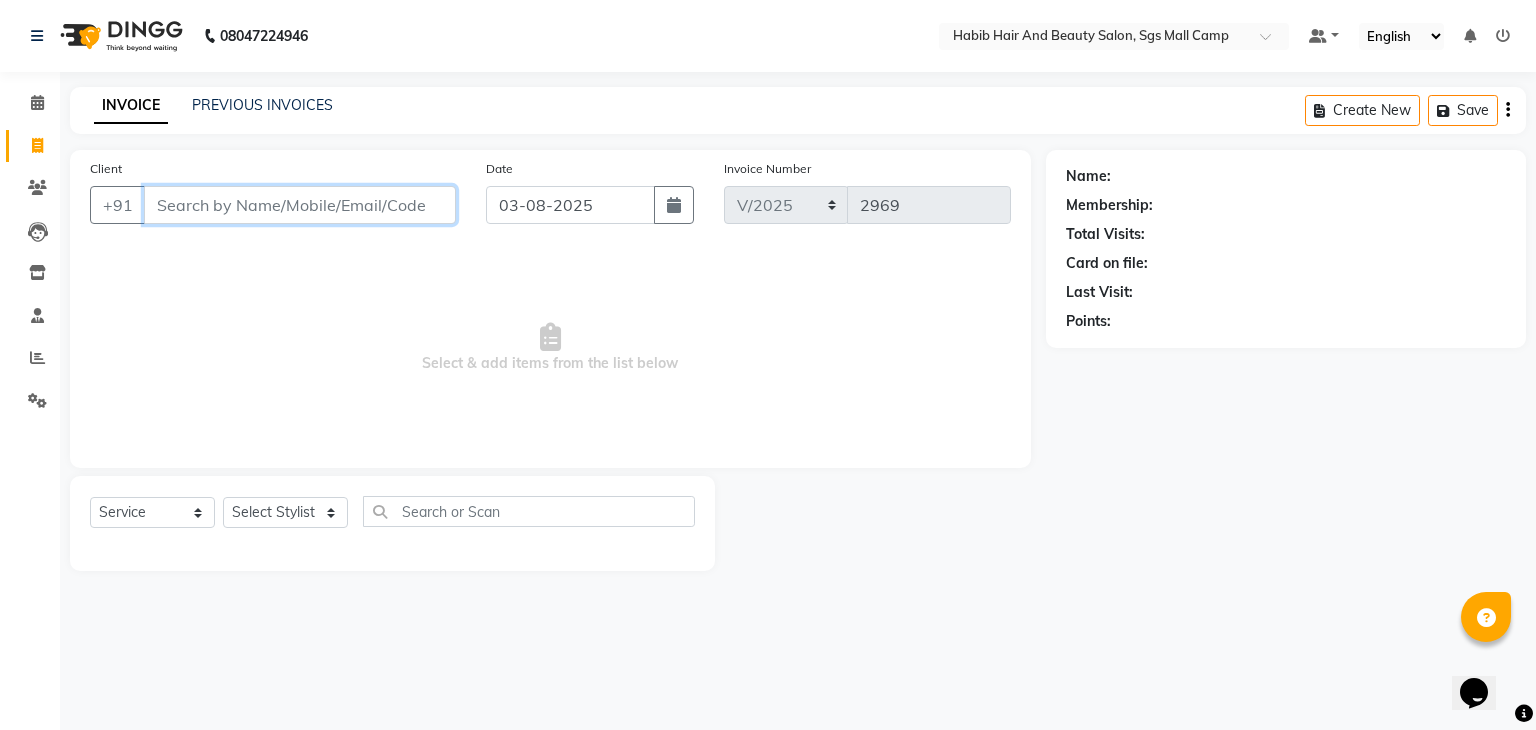 click on "Client" at bounding box center [300, 205] 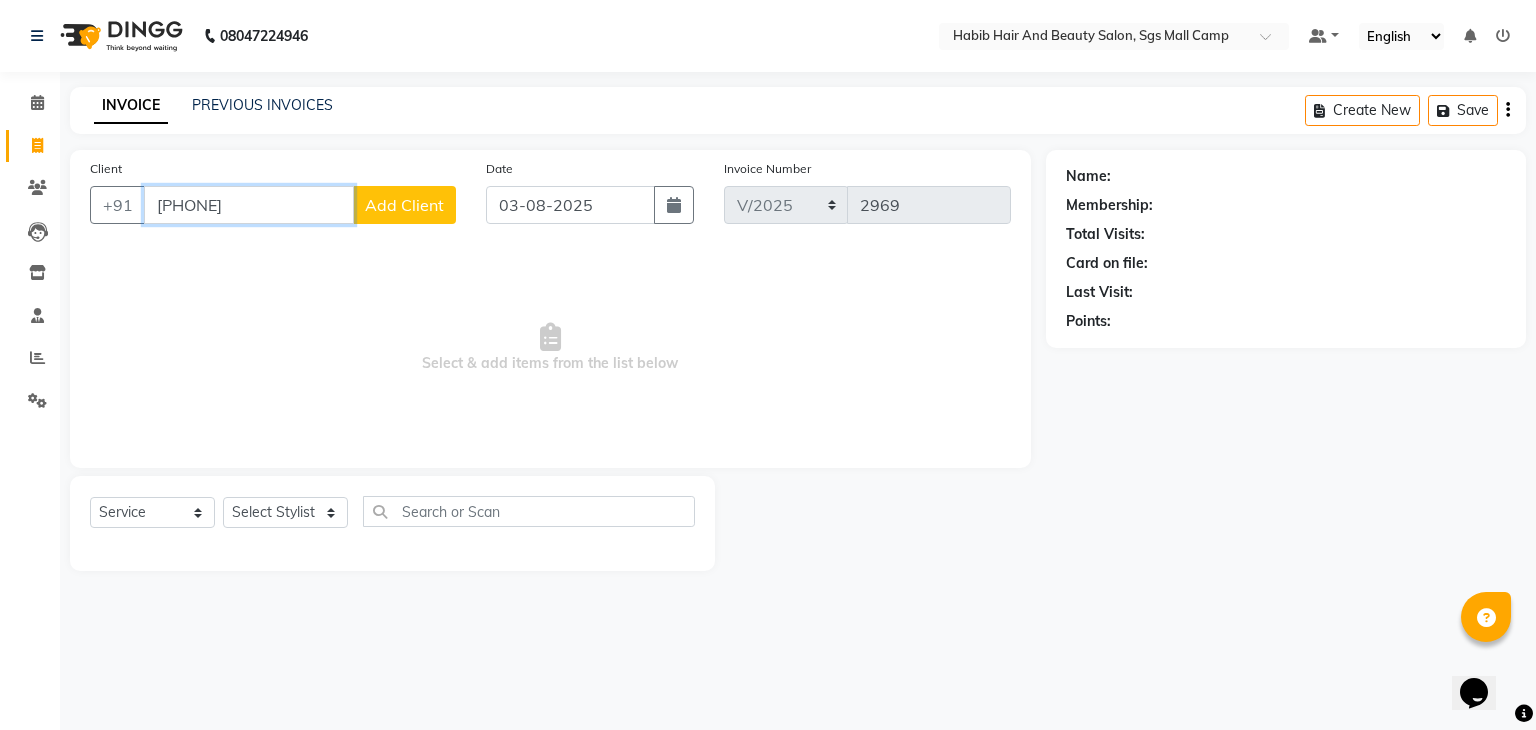 type on "981123453" 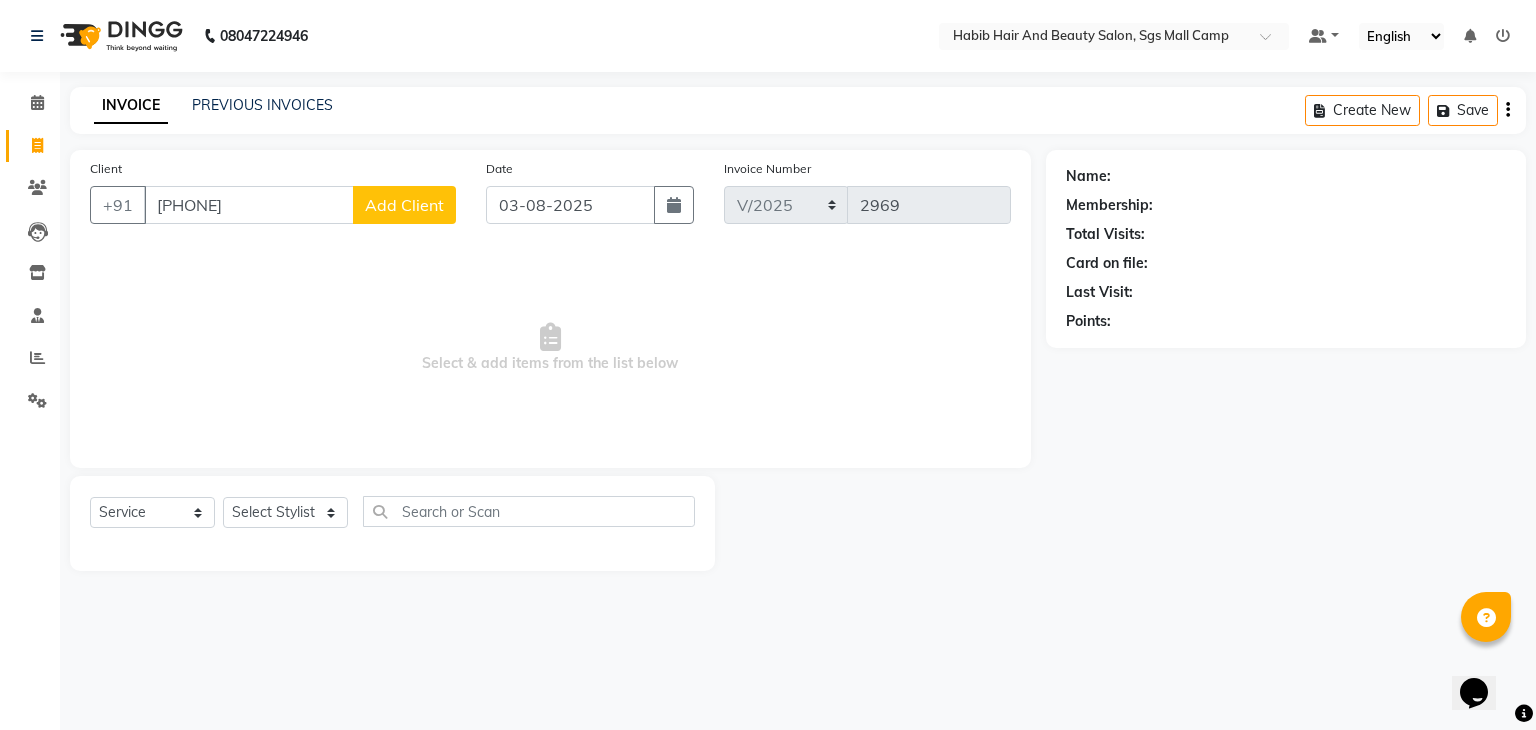 click on "Add Client" 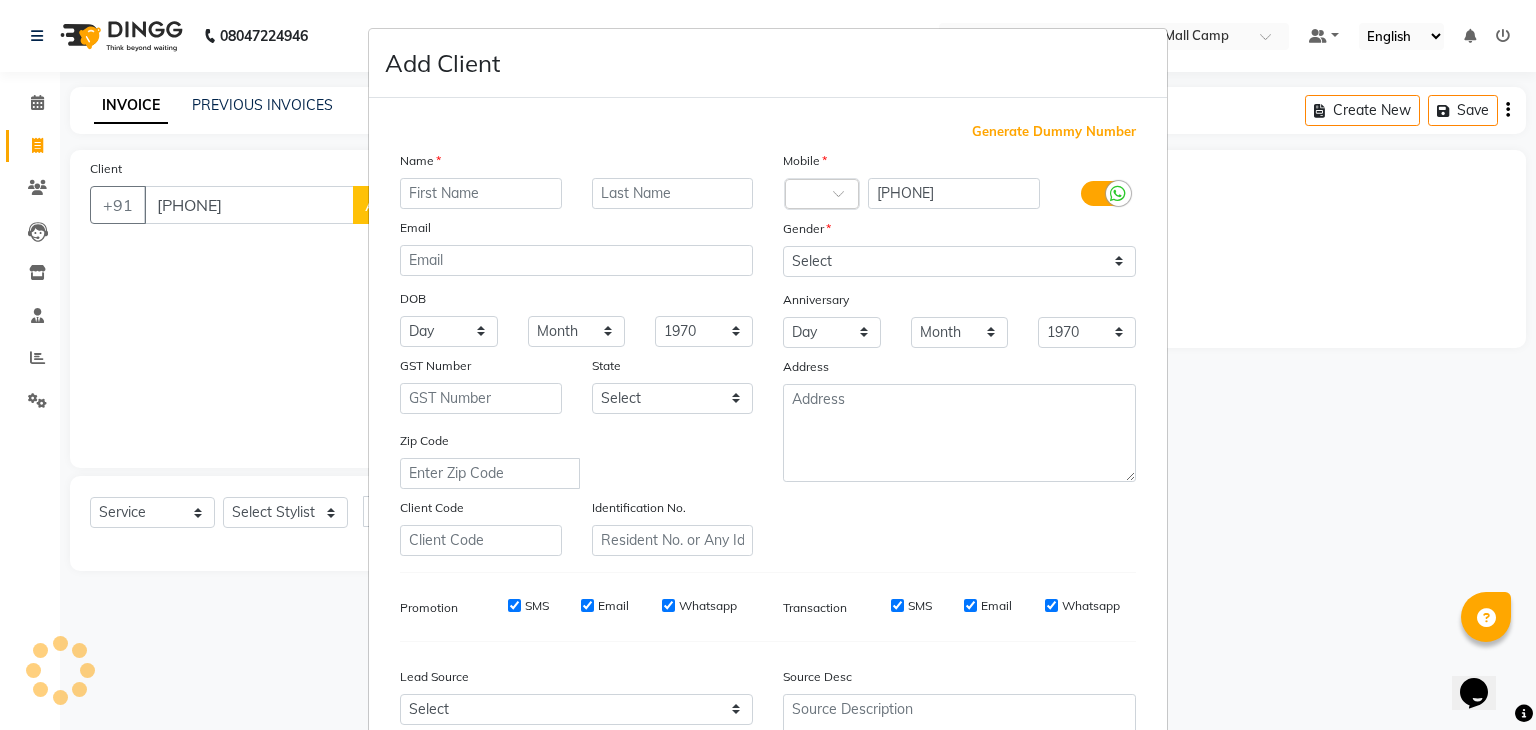 click at bounding box center [481, 193] 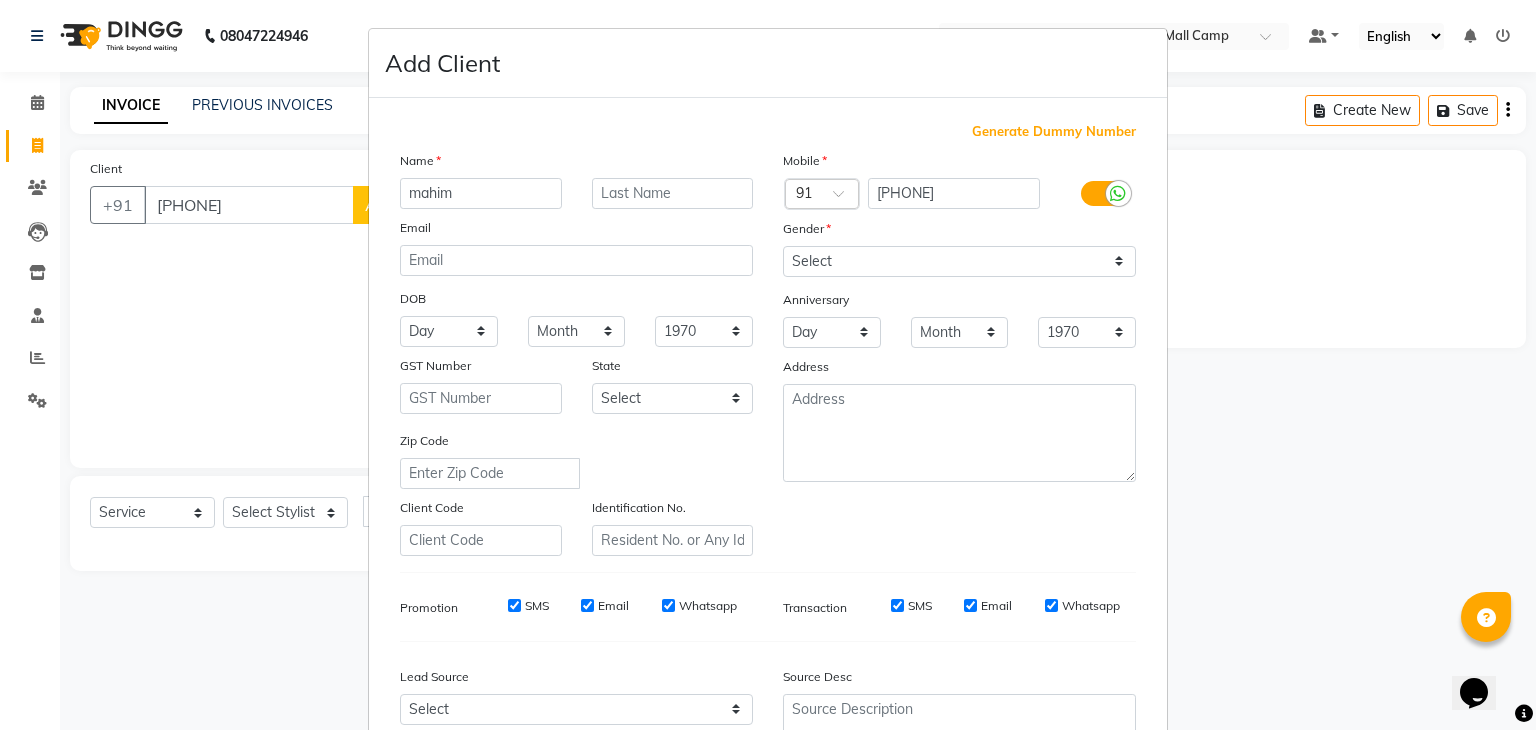 type on "mahim" 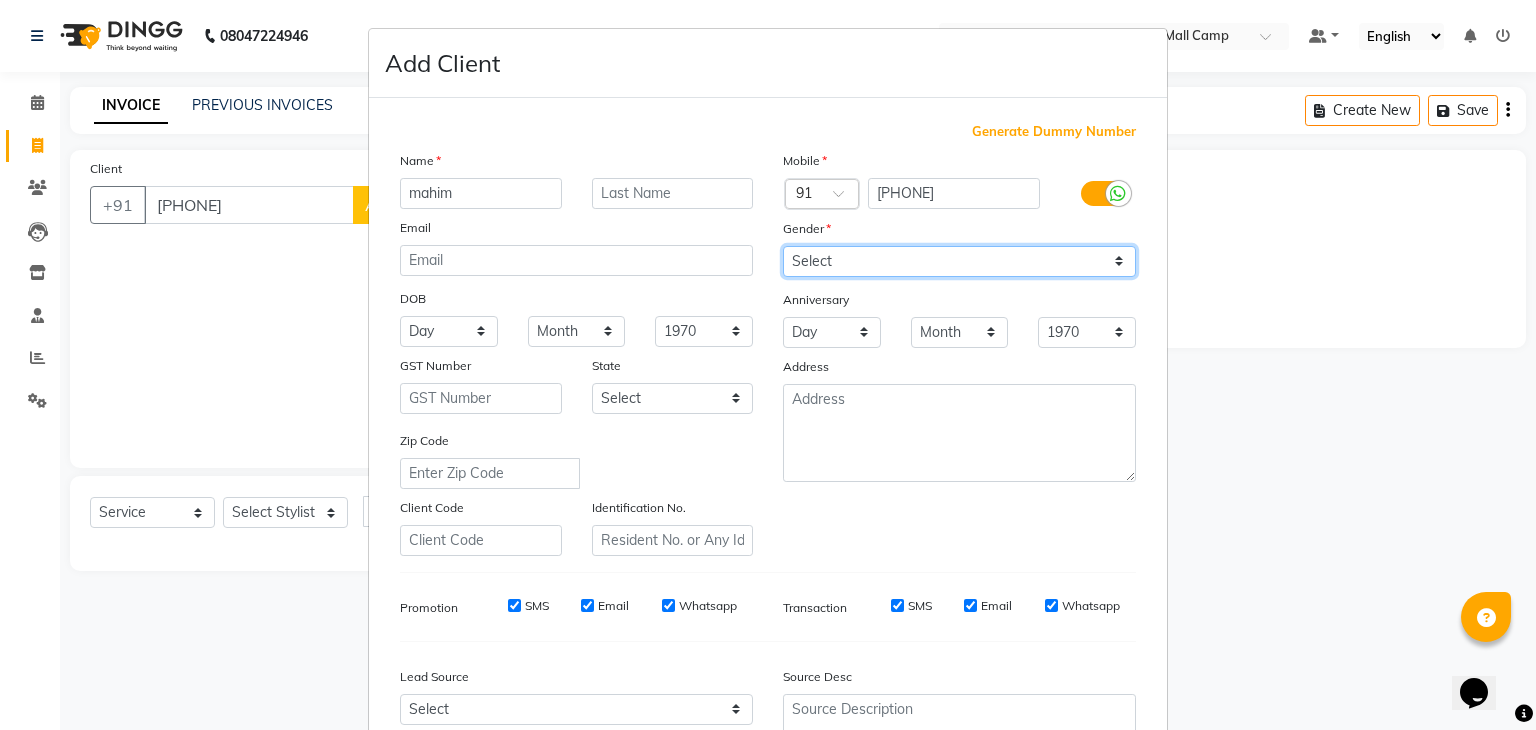 click on "Select Male Female Other Prefer Not To Say" at bounding box center (959, 261) 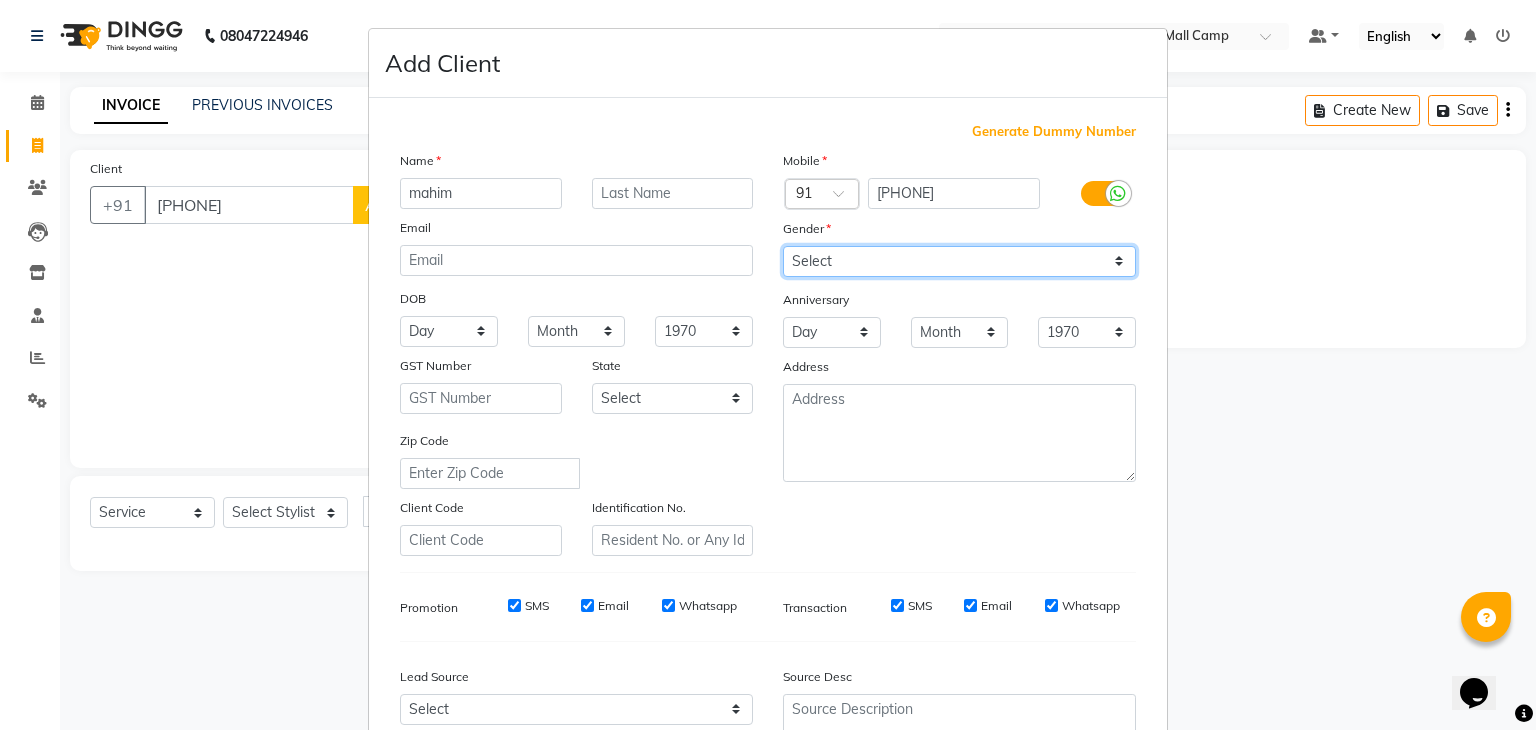 select on "female" 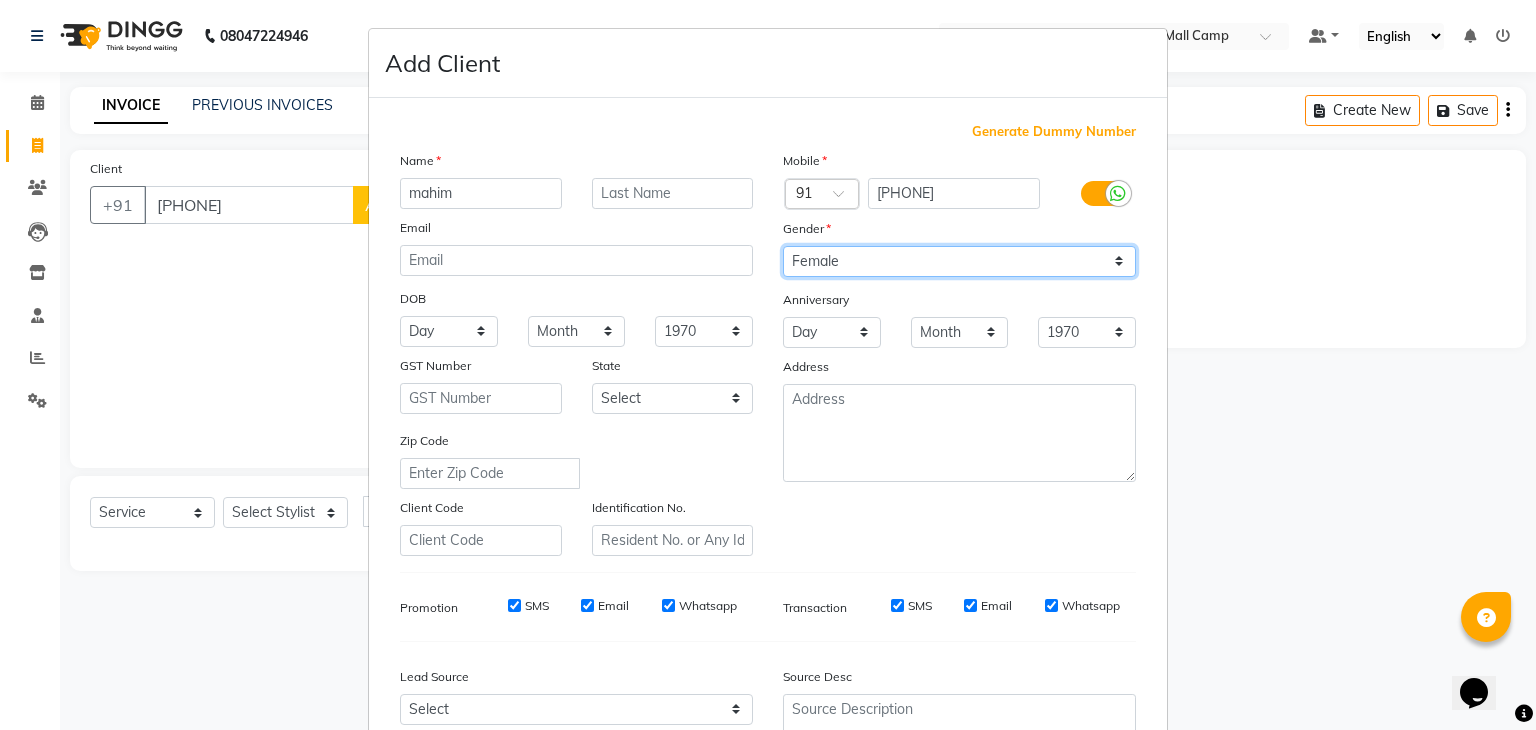 click on "Select Male Female Other Prefer Not To Say" at bounding box center [959, 261] 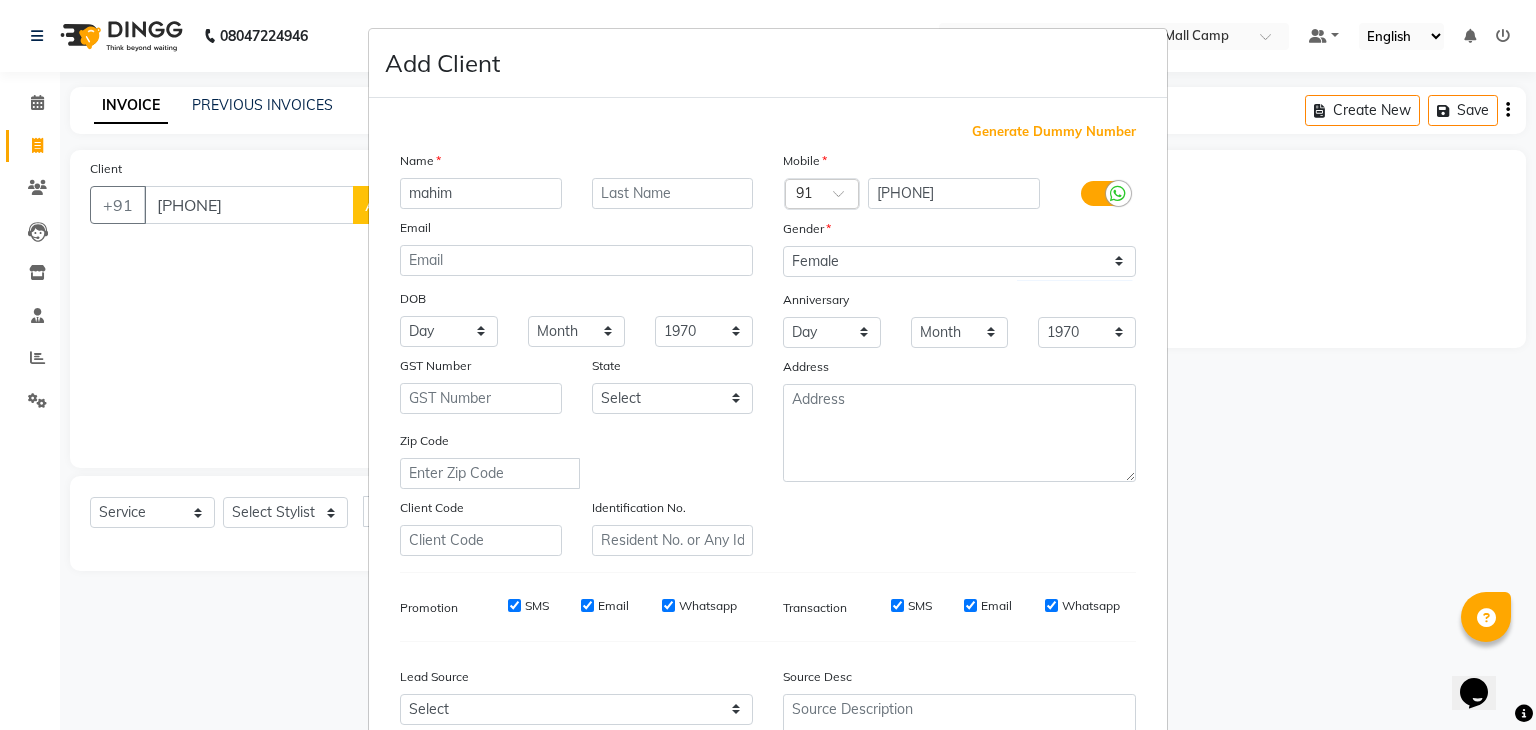 click on "Zip Code" at bounding box center [576, 459] 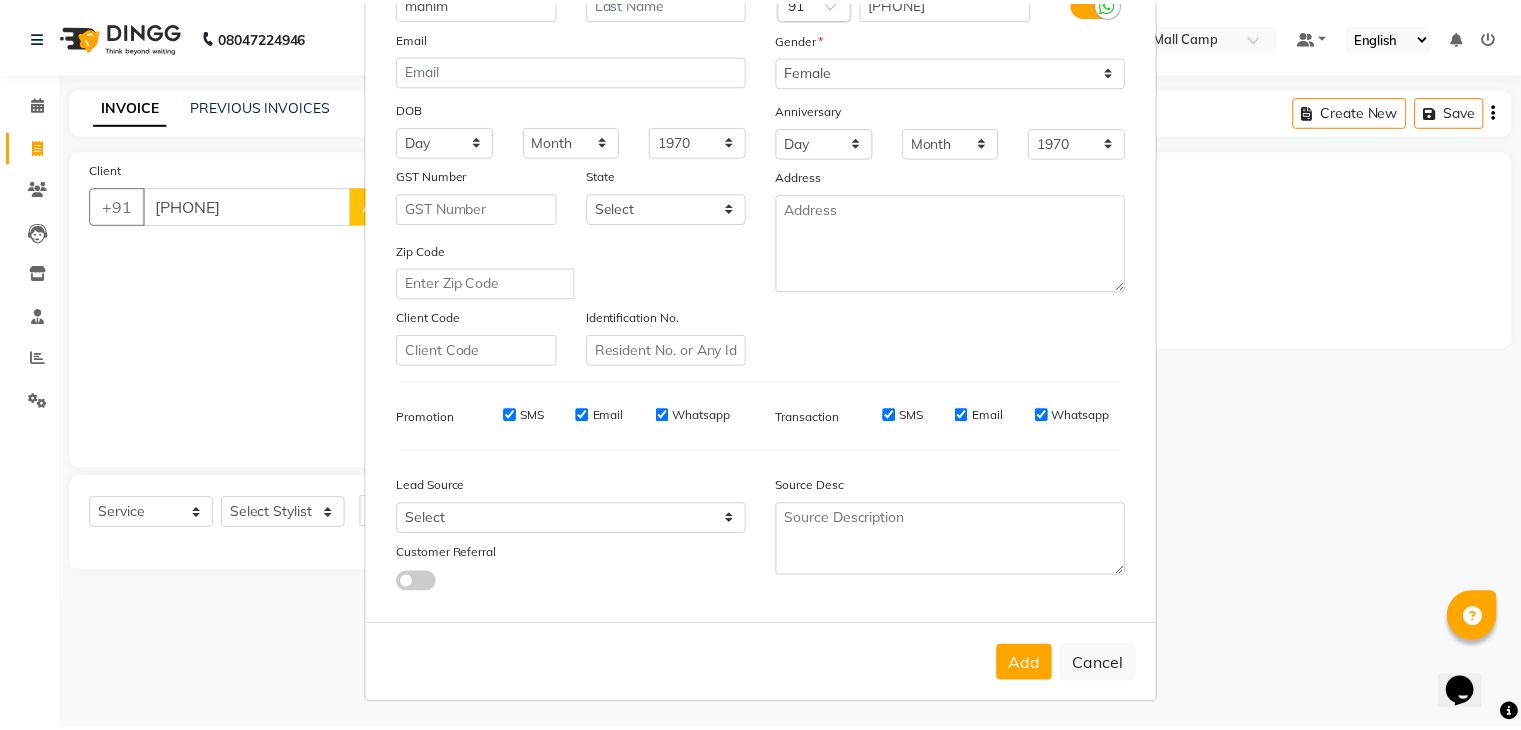 scroll, scrollTop: 200, scrollLeft: 0, axis: vertical 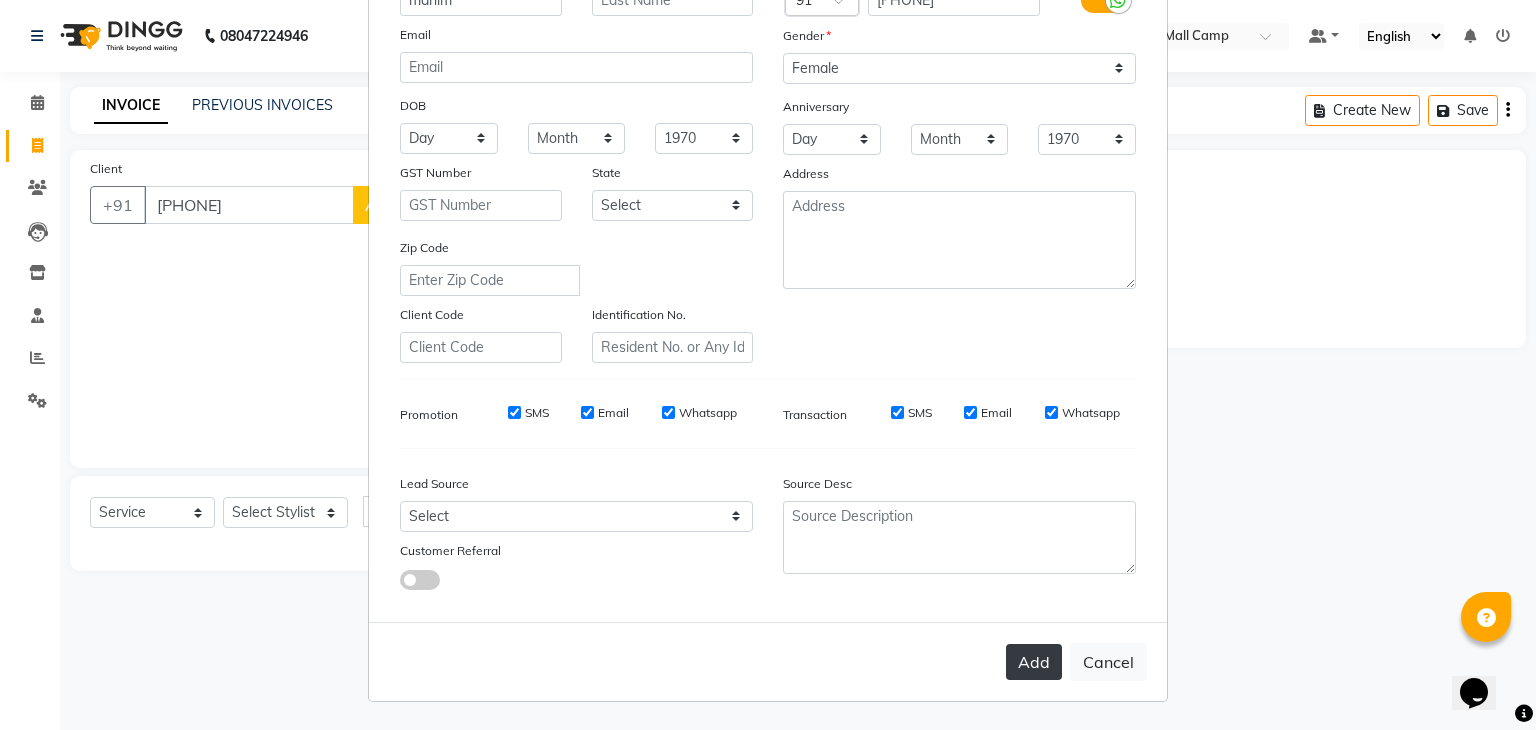 click on "Add" at bounding box center (1034, 662) 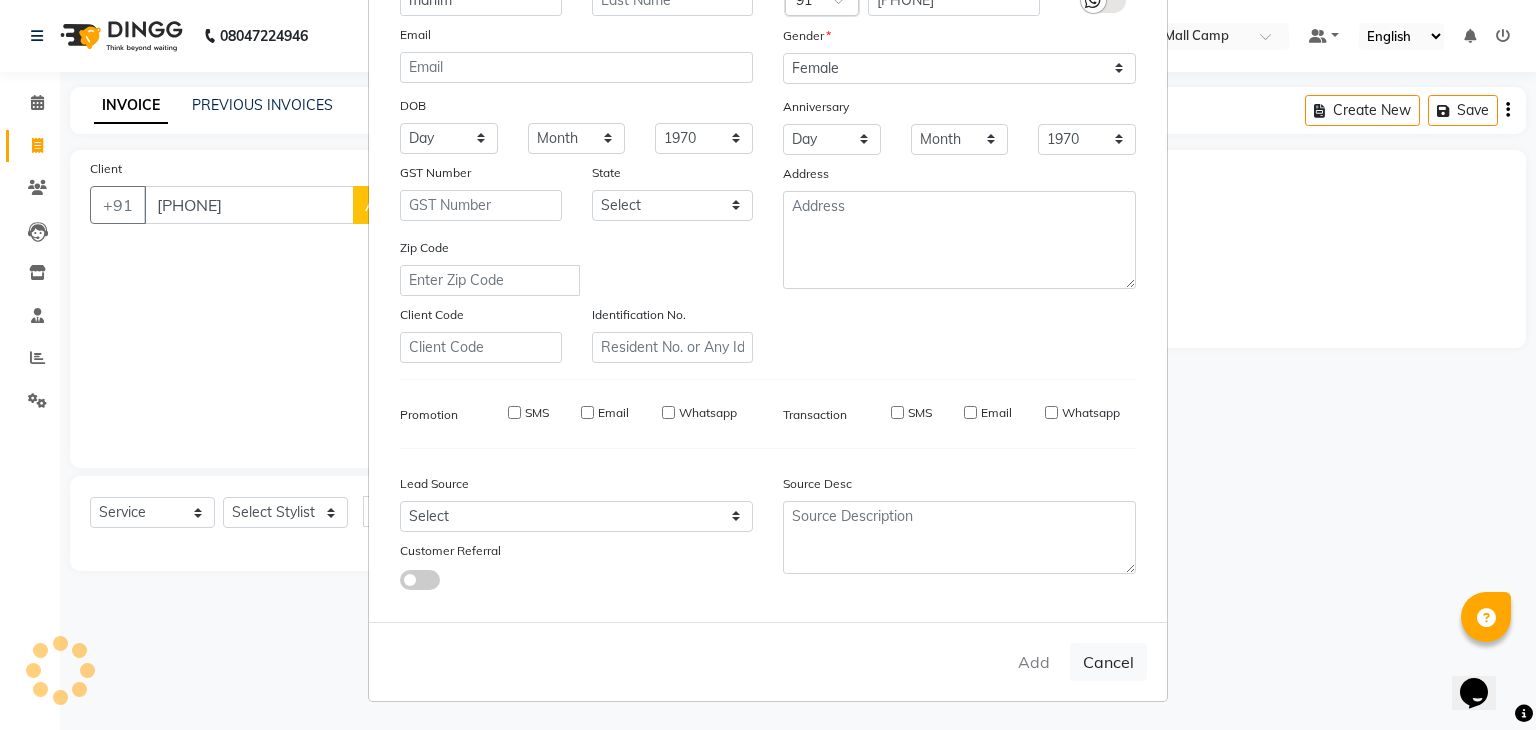type on "[PHONE]" 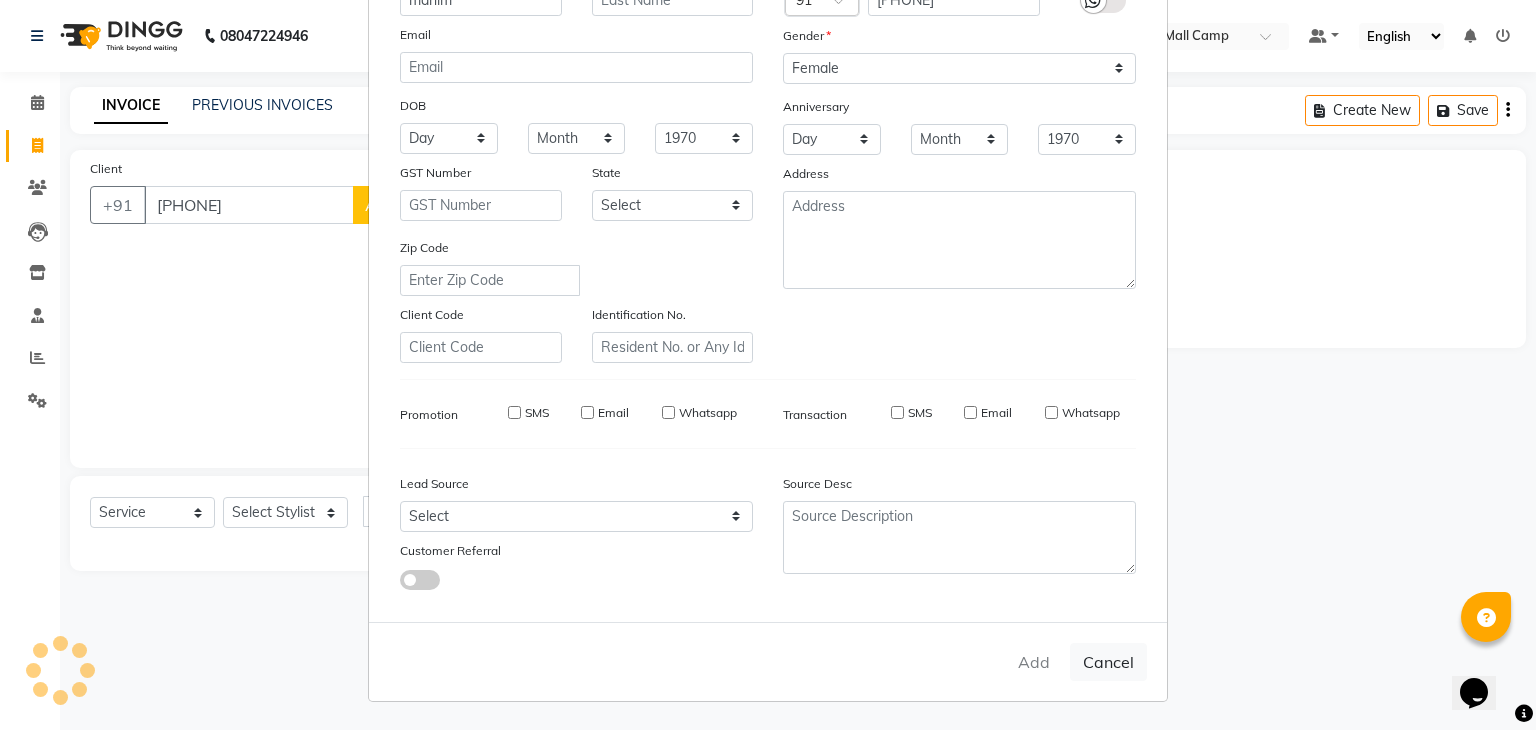 type 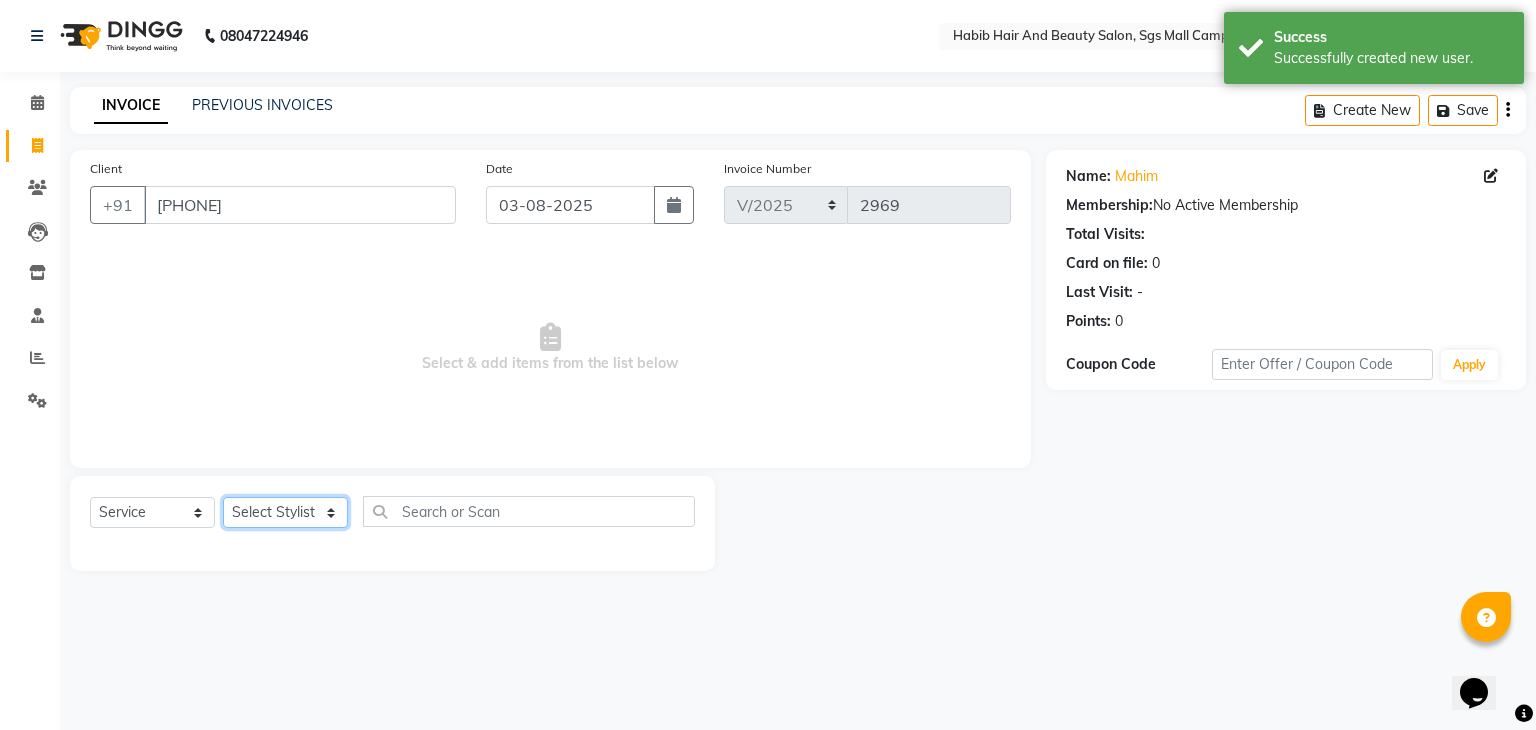 click on "Select Stylist akshay rajguru Avinash  Debojit Manager Micheal  sangeeta shilpa sujal Suraj  swapnil vishakha" 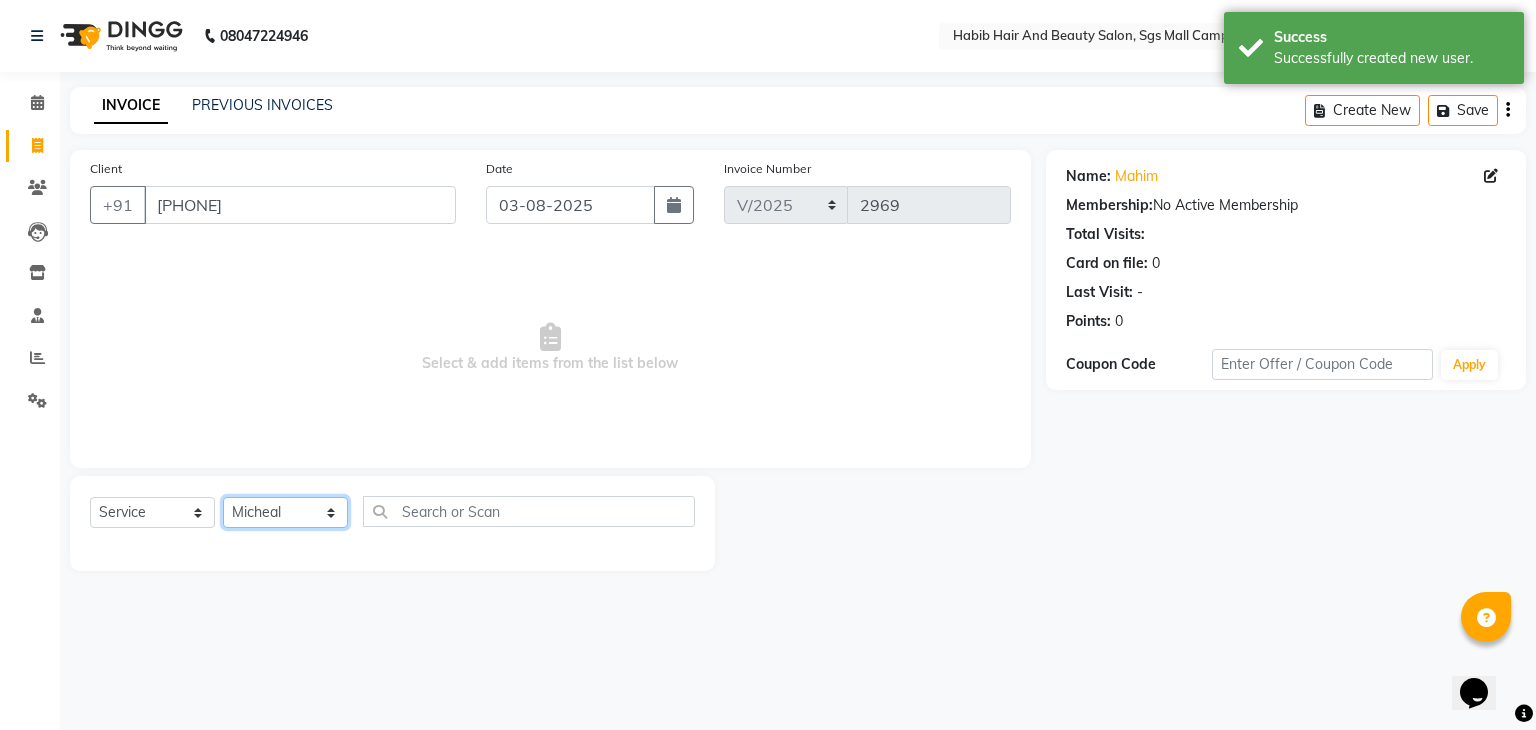 click on "Select Stylist akshay rajguru Avinash  Debojit Manager Micheal  sangeeta shilpa sujal Suraj  swapnil vishakha" 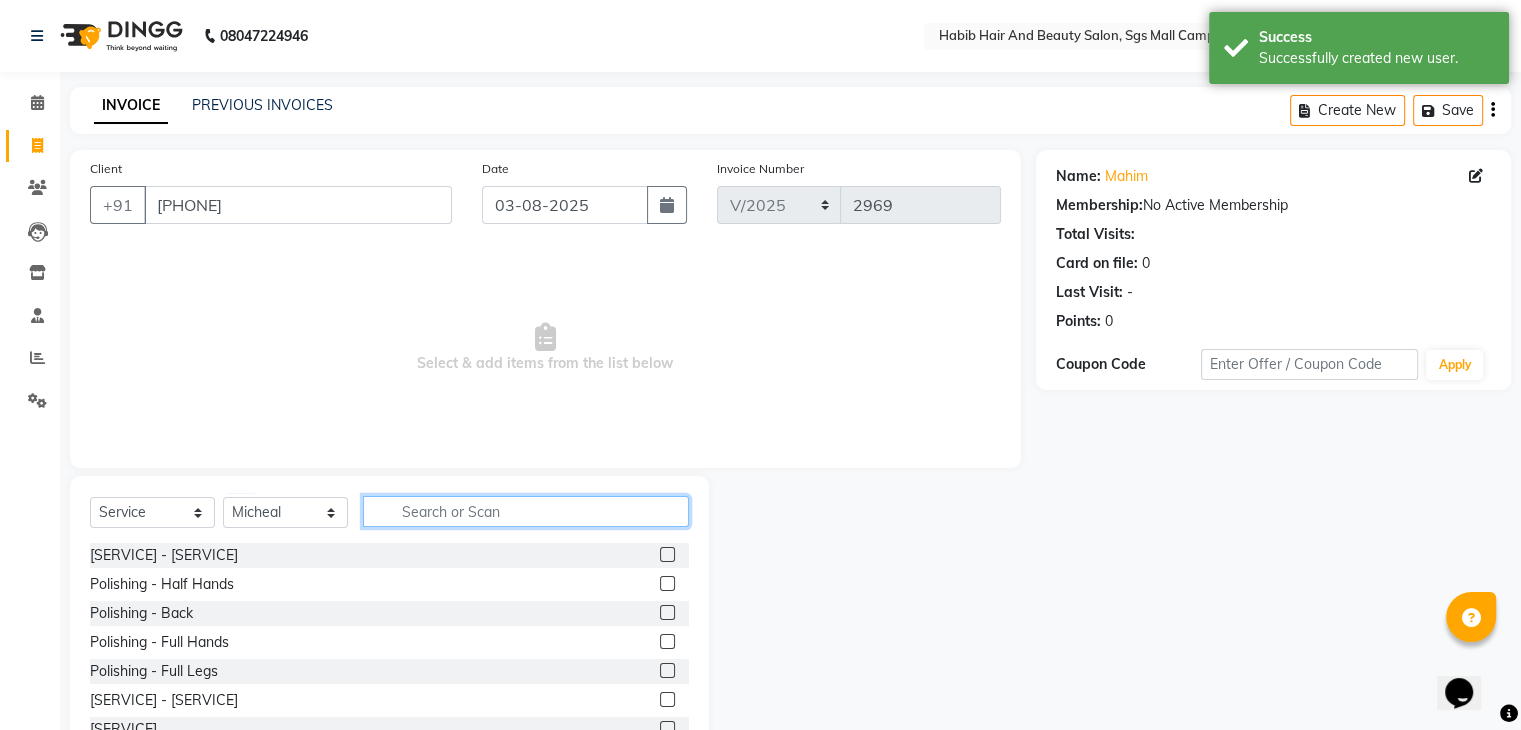 click 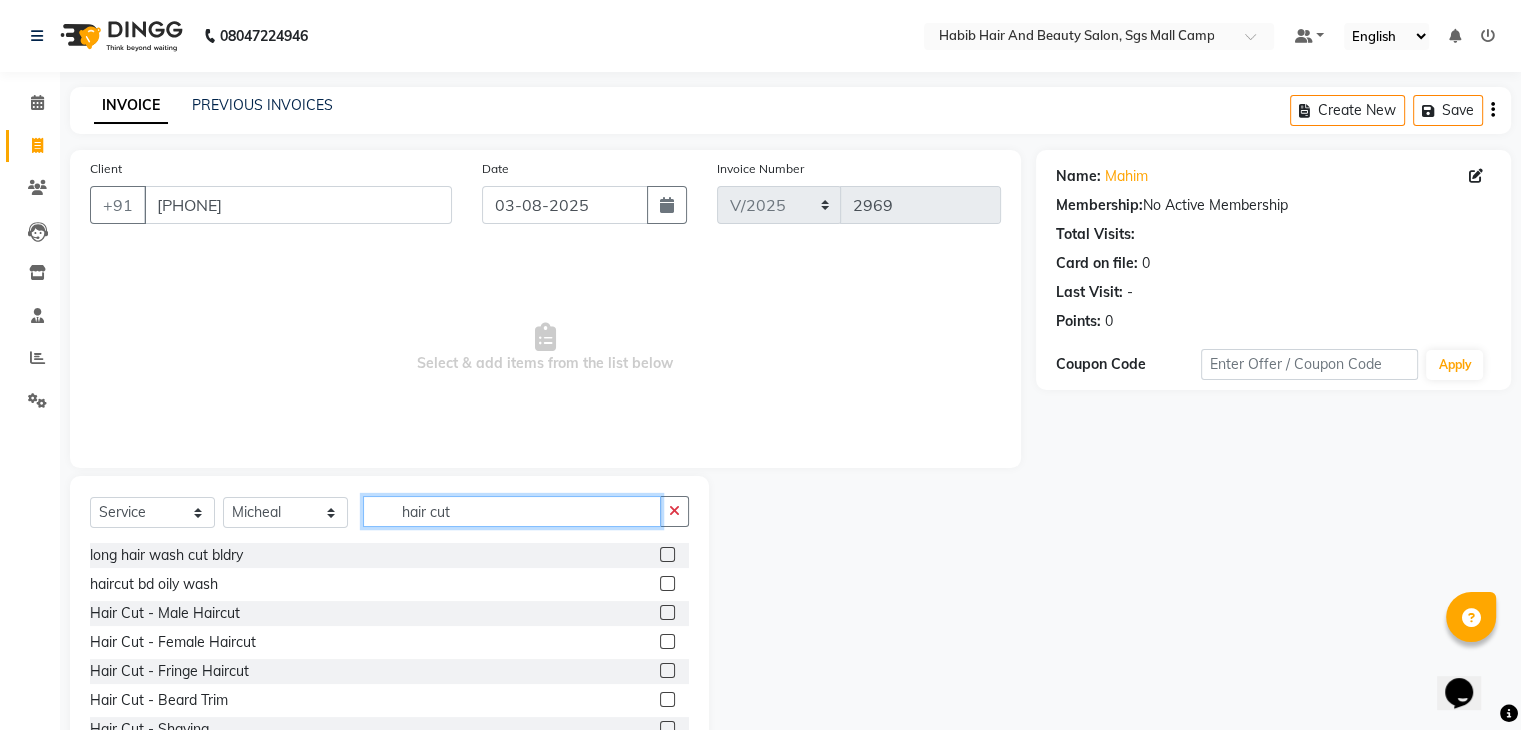 type on "hair cut" 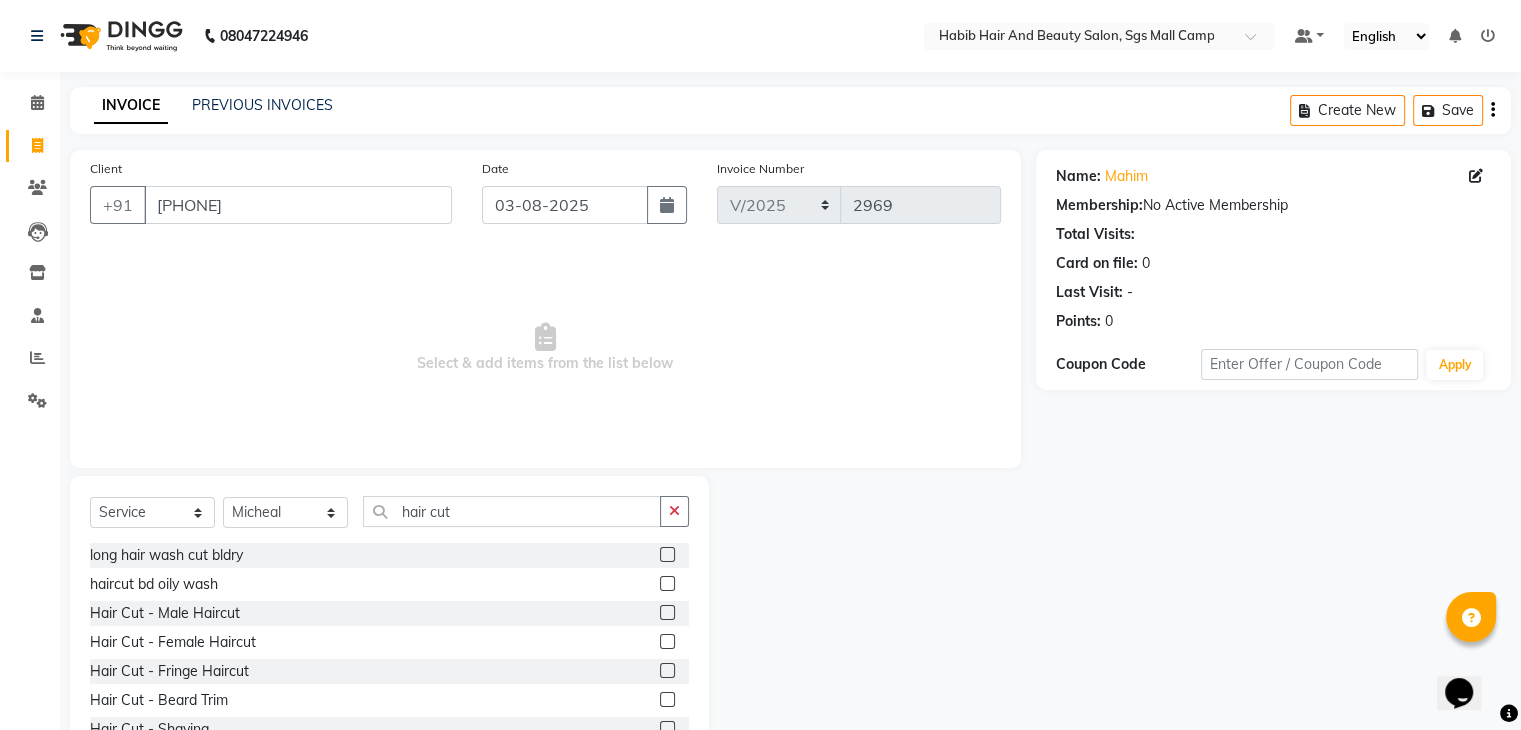 click 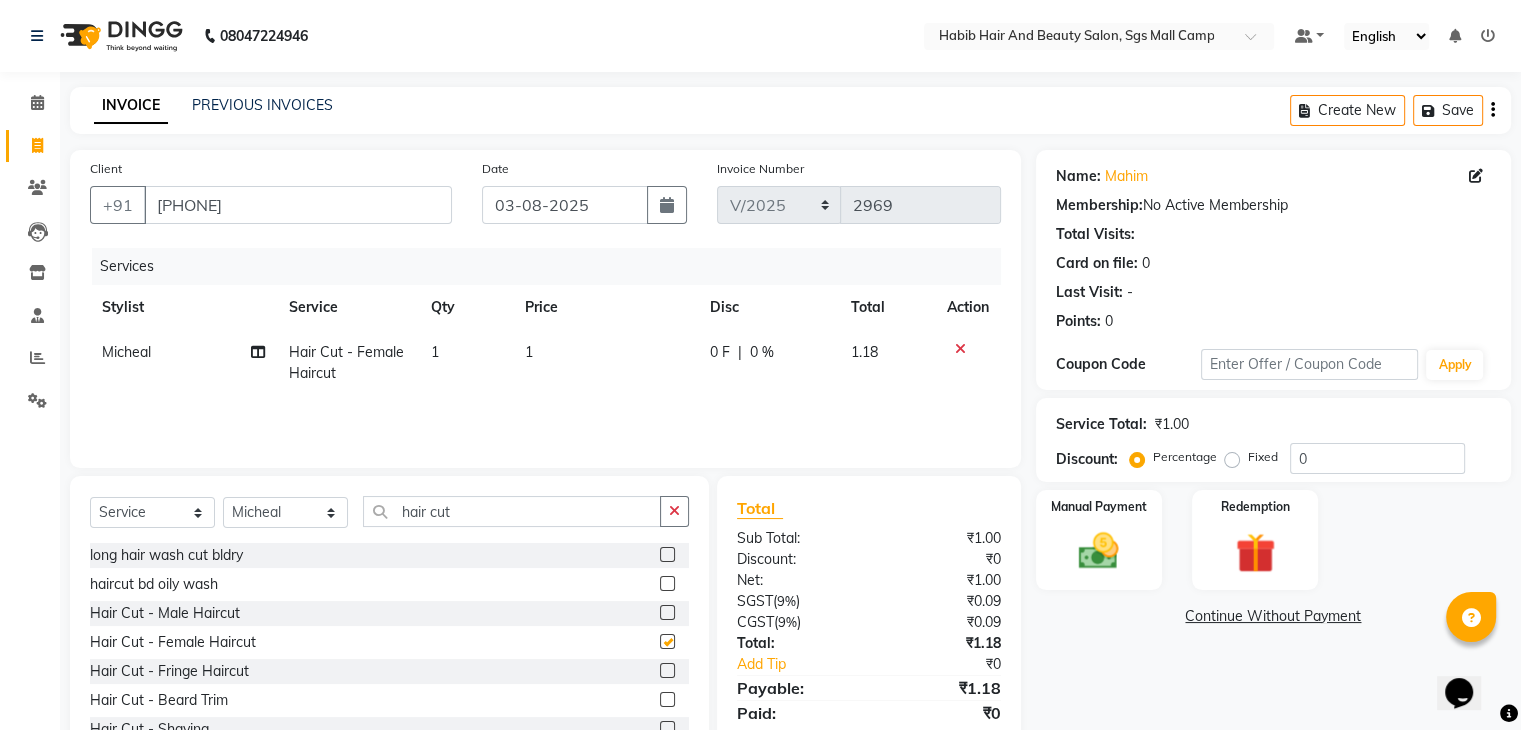 checkbox on "false" 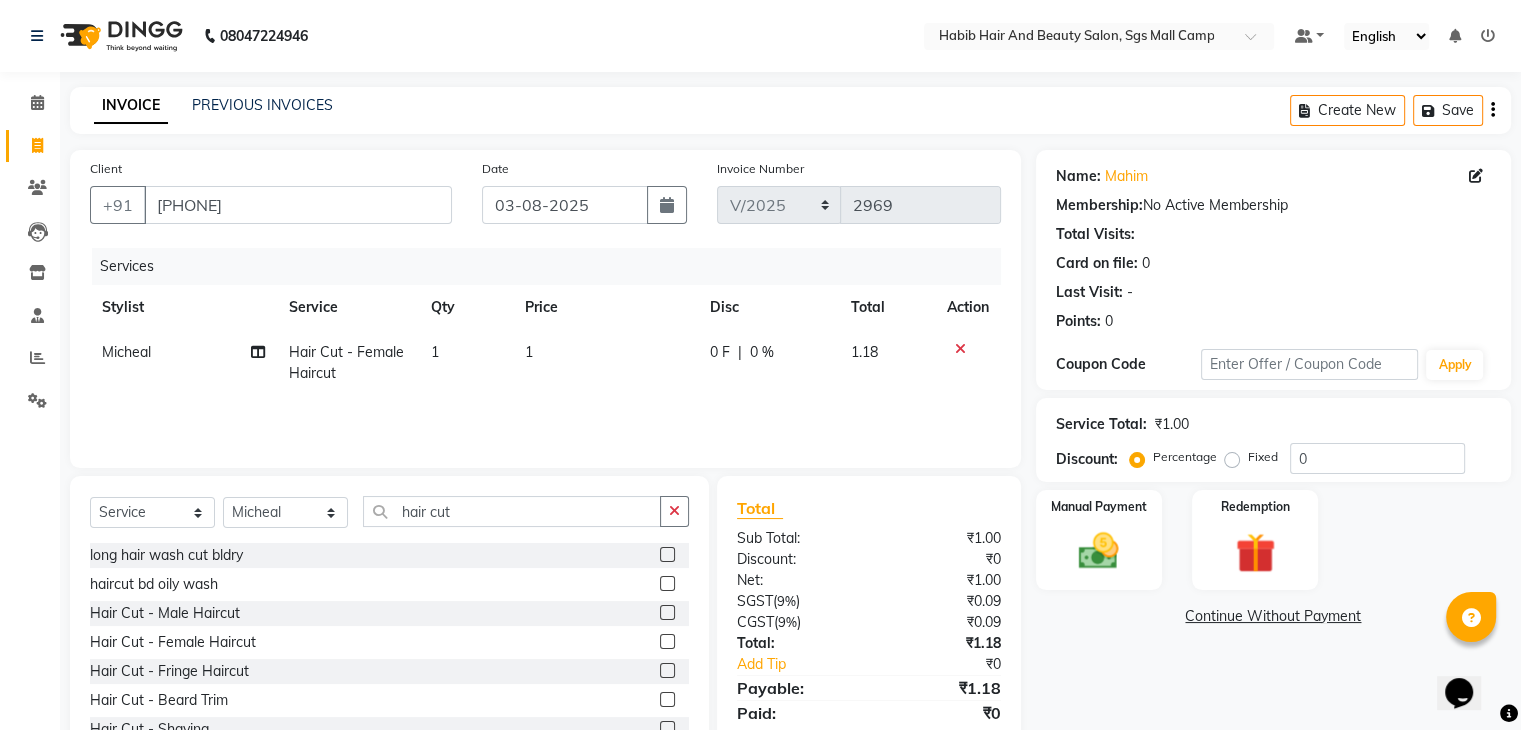 click on "1" 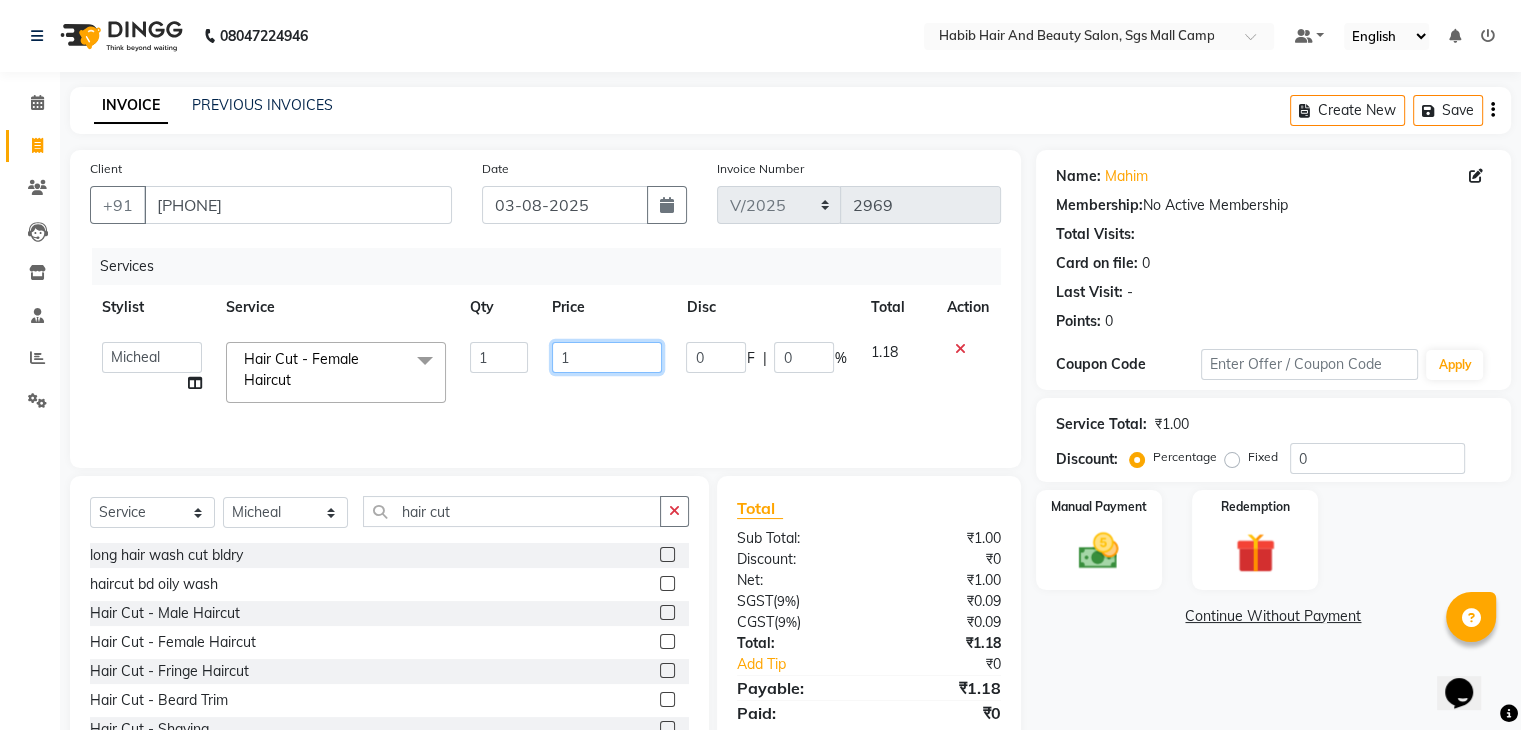 click on "1" 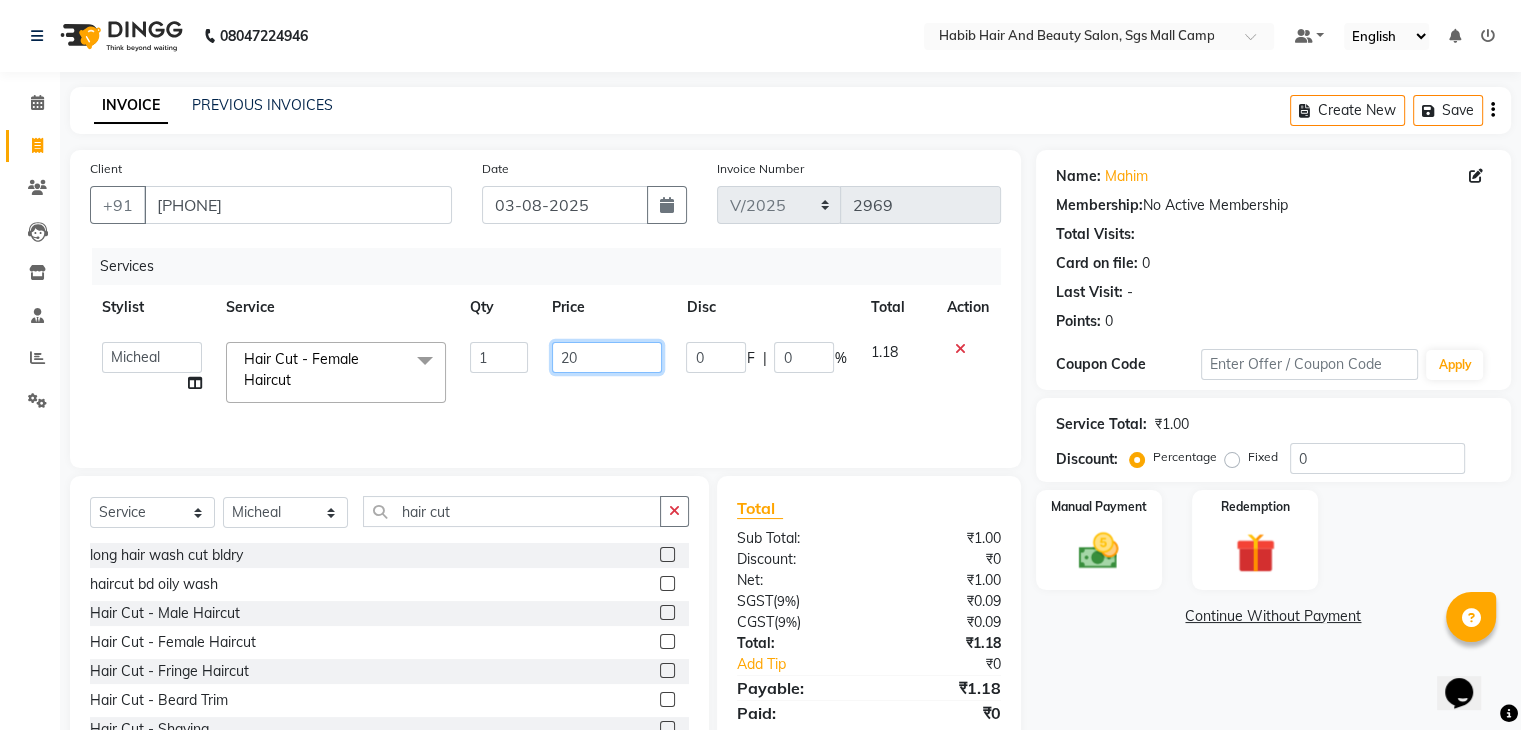 type on "200" 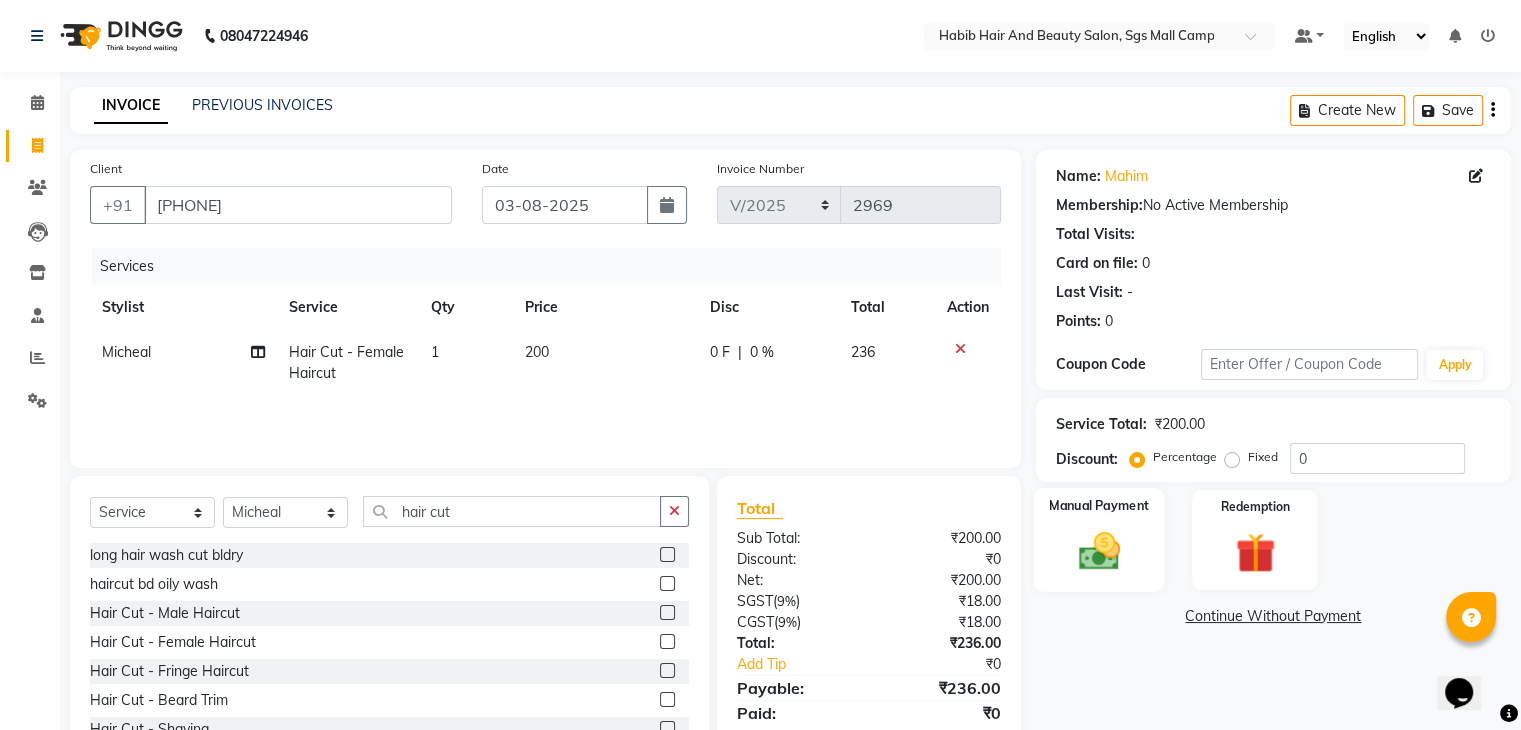 click on "Manual Payment" 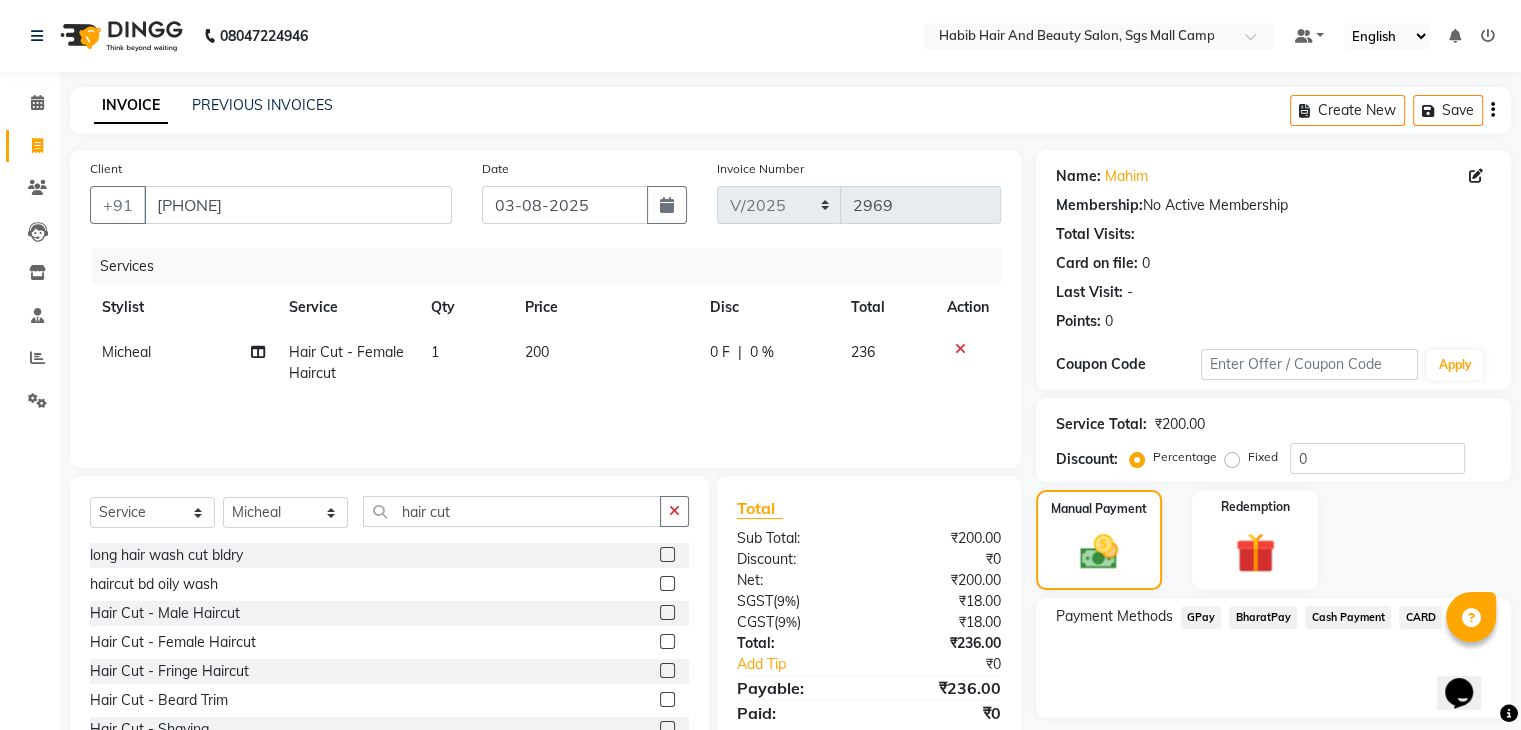 click on "BharatPay" 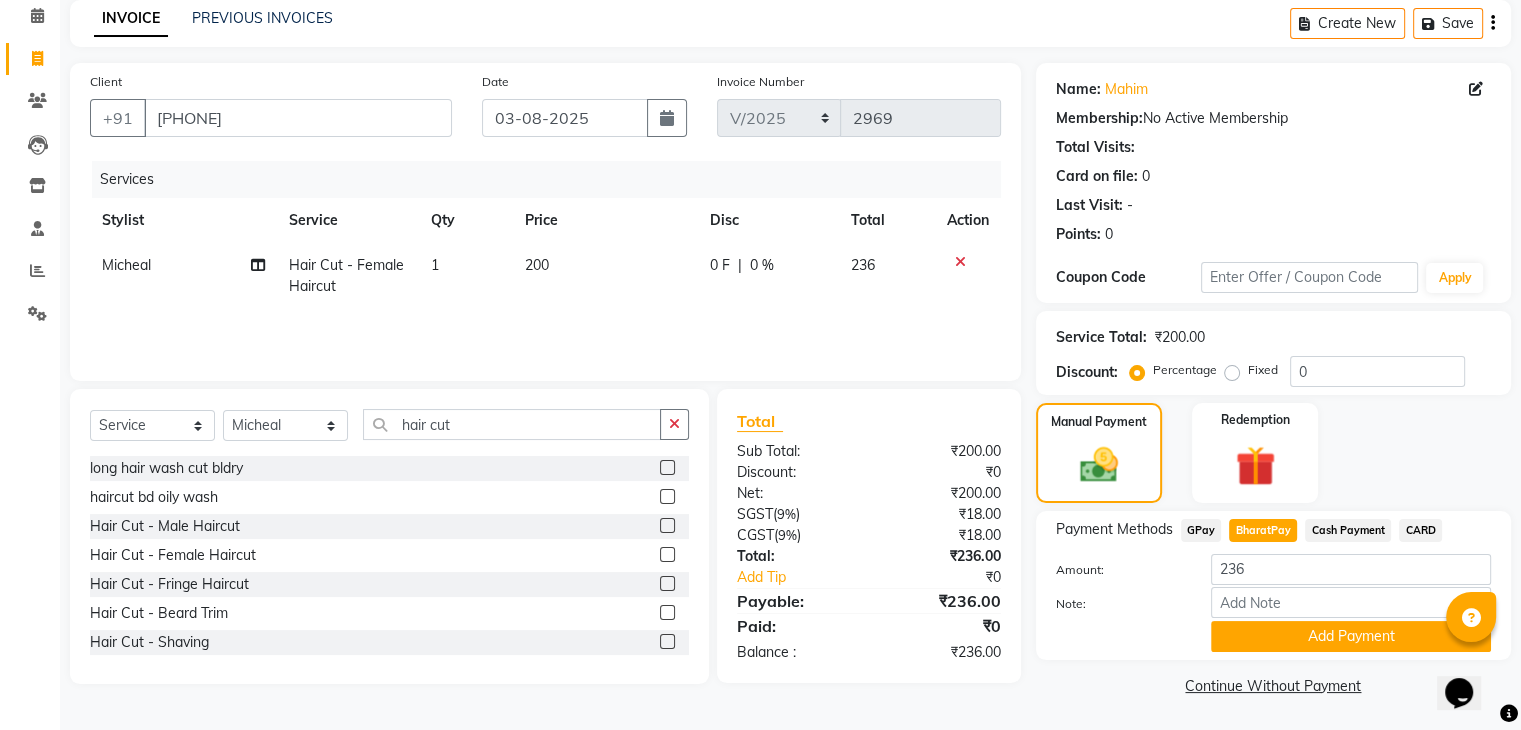 scroll, scrollTop: 89, scrollLeft: 0, axis: vertical 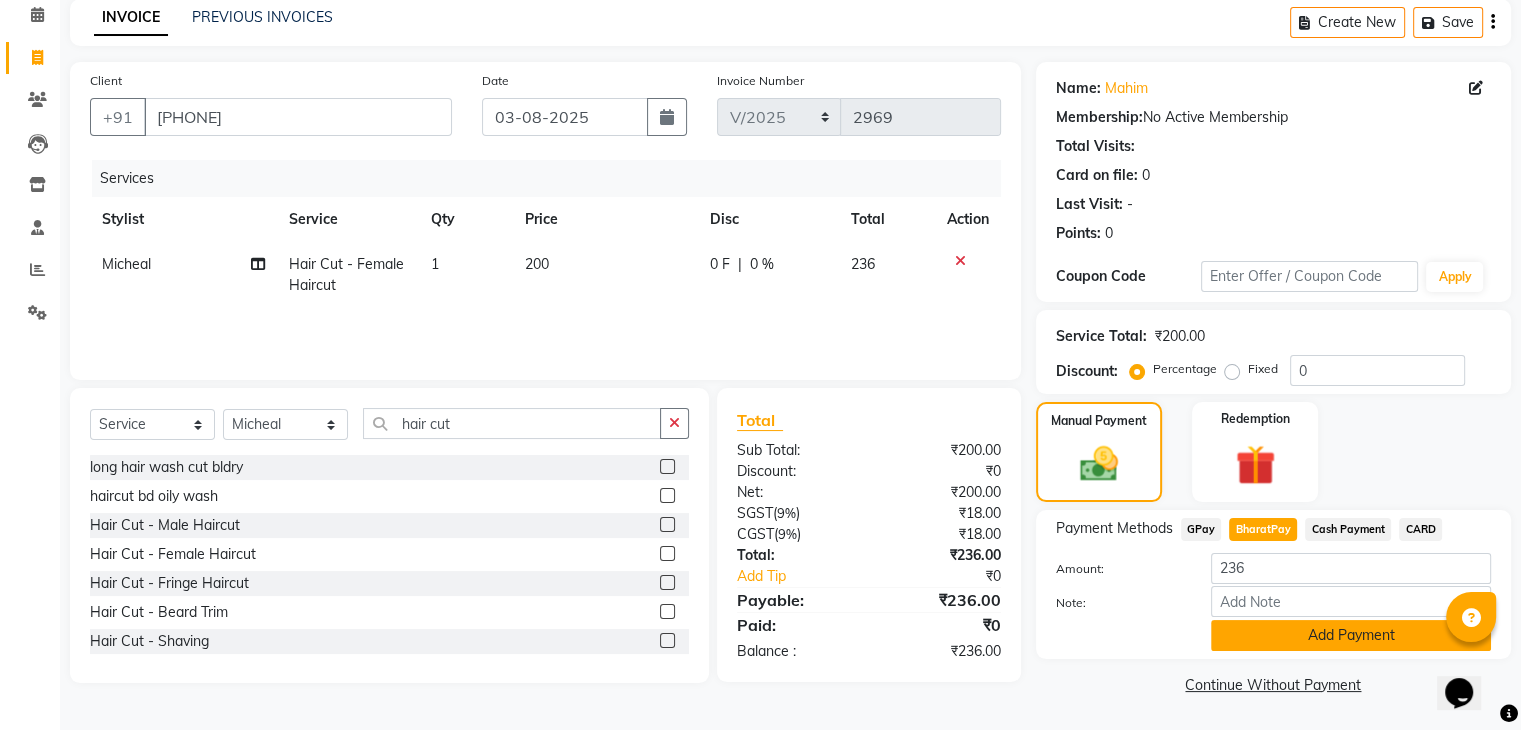 click on "Add Payment" 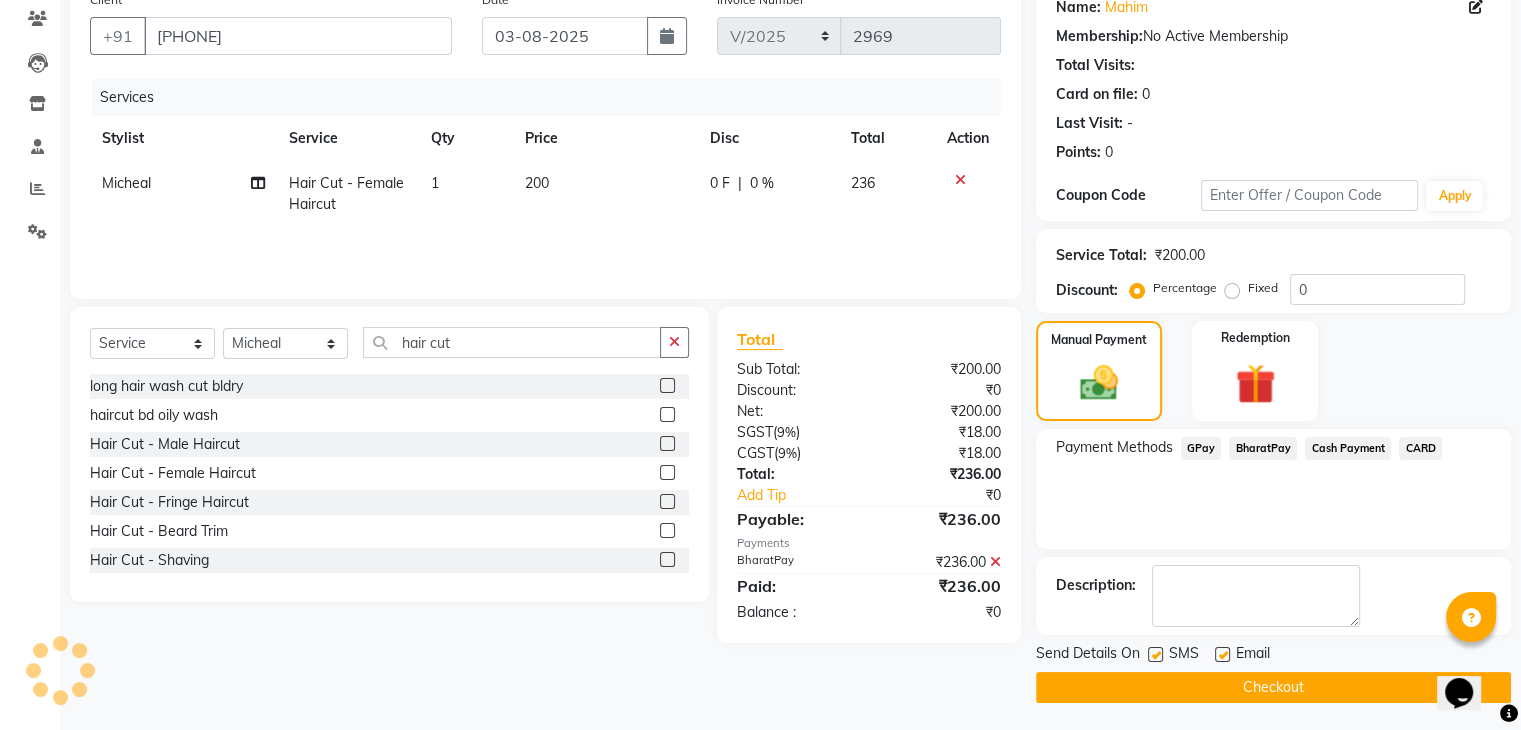 scroll, scrollTop: 171, scrollLeft: 0, axis: vertical 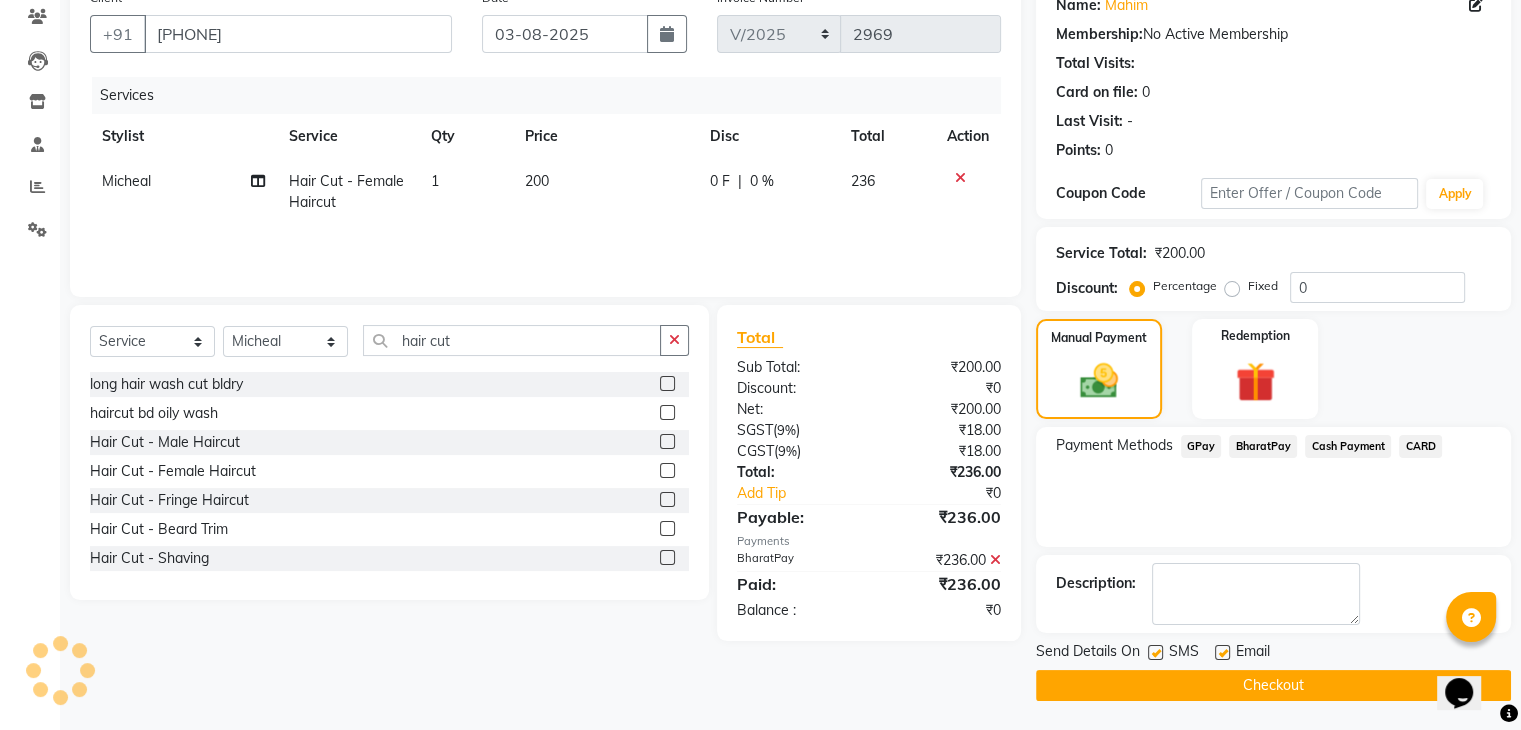 click on "Checkout" 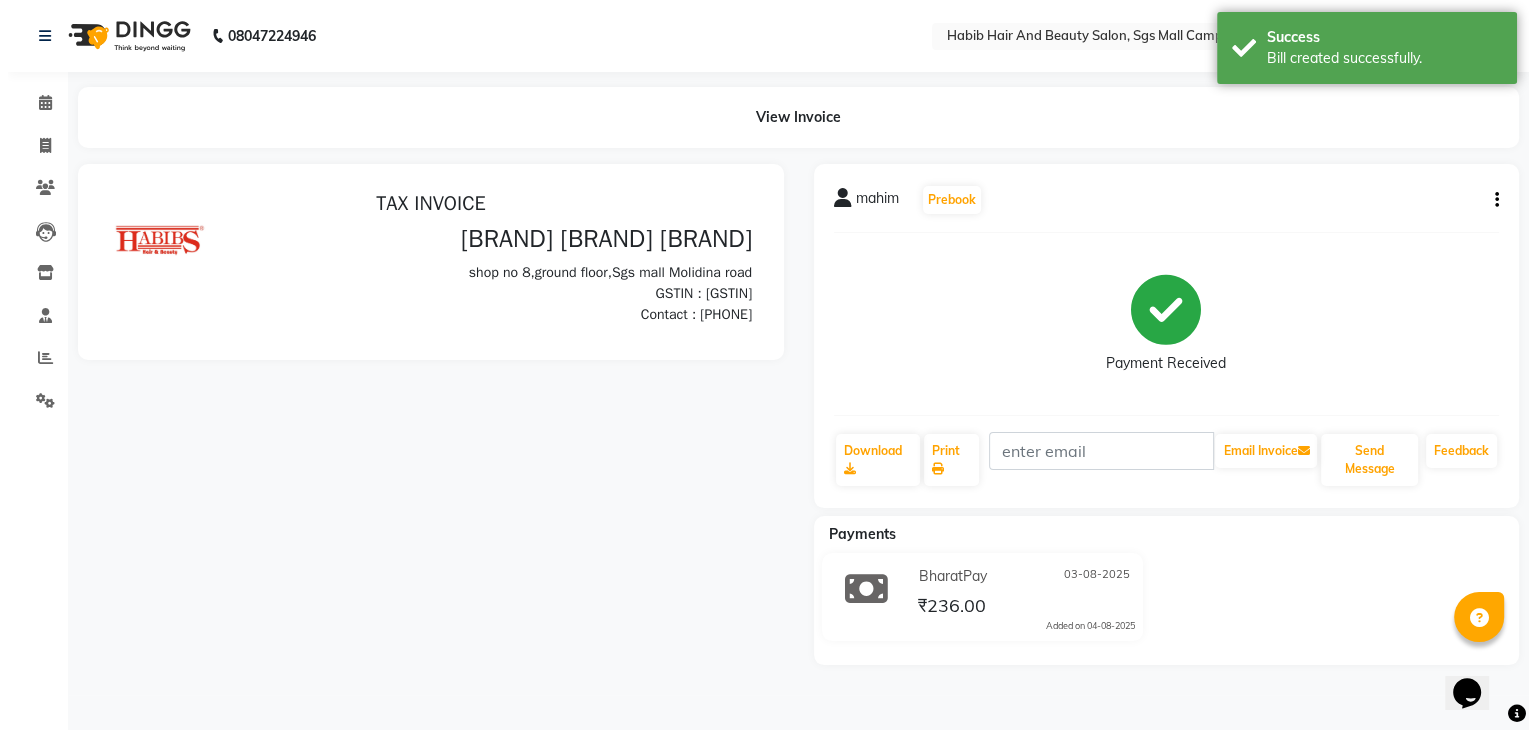 scroll, scrollTop: 0, scrollLeft: 0, axis: both 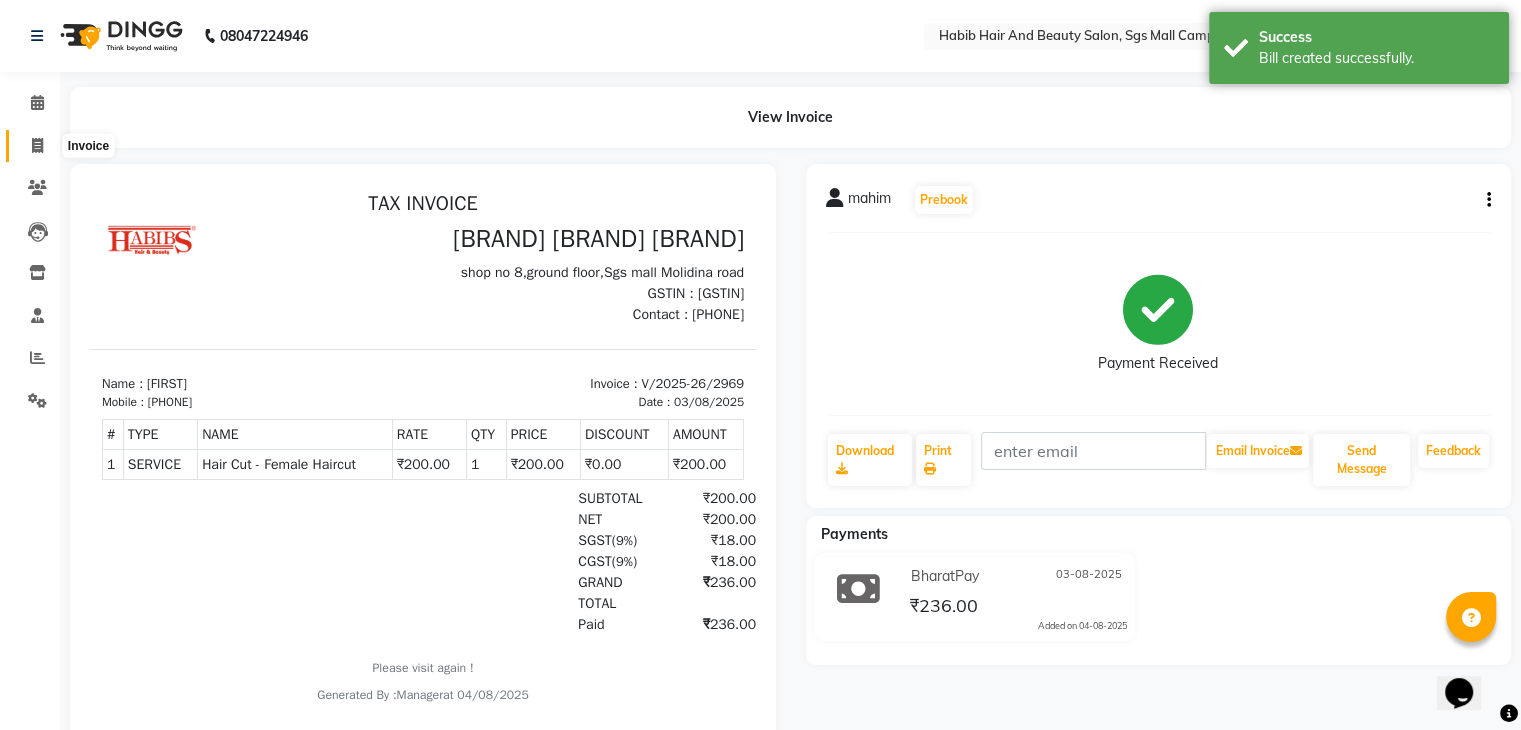 click 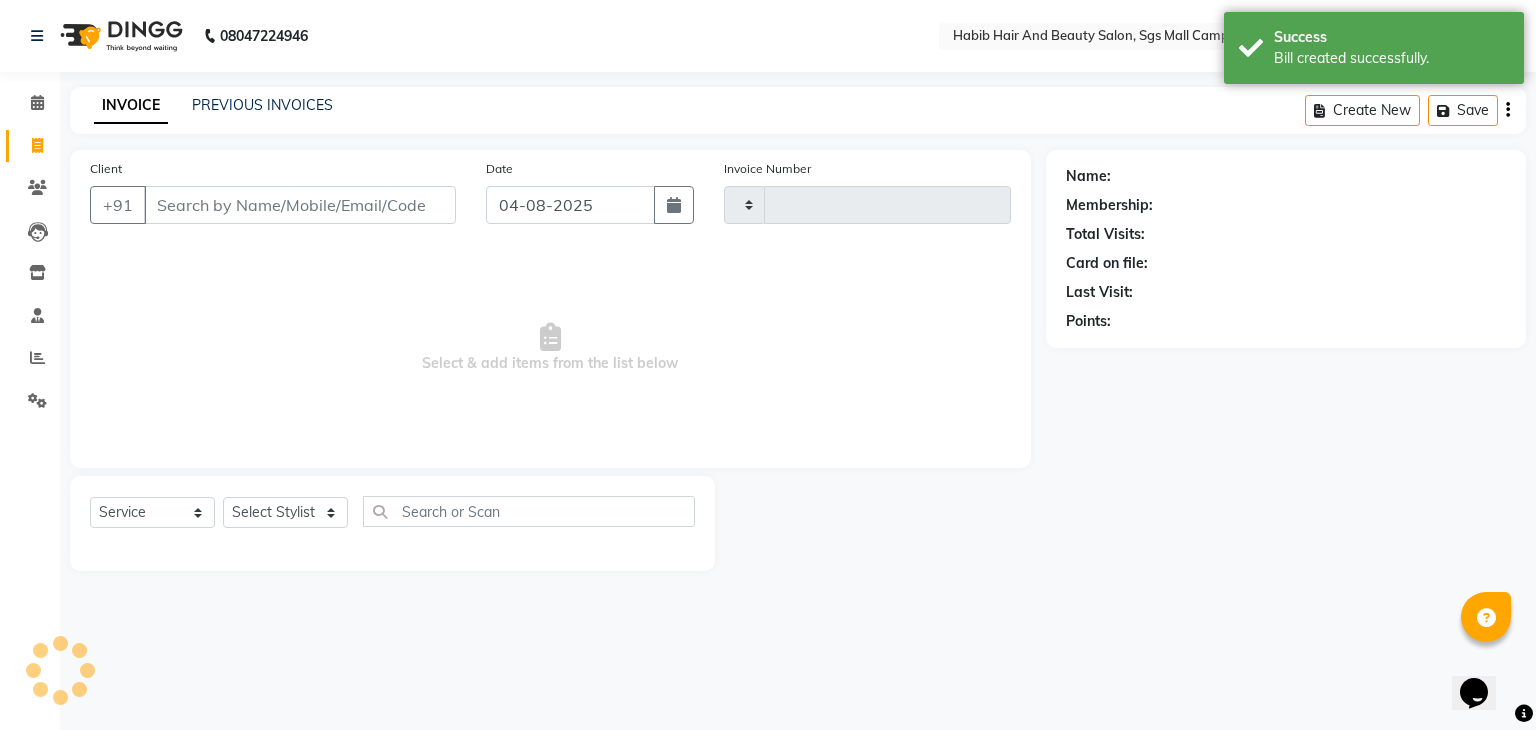type on "2970" 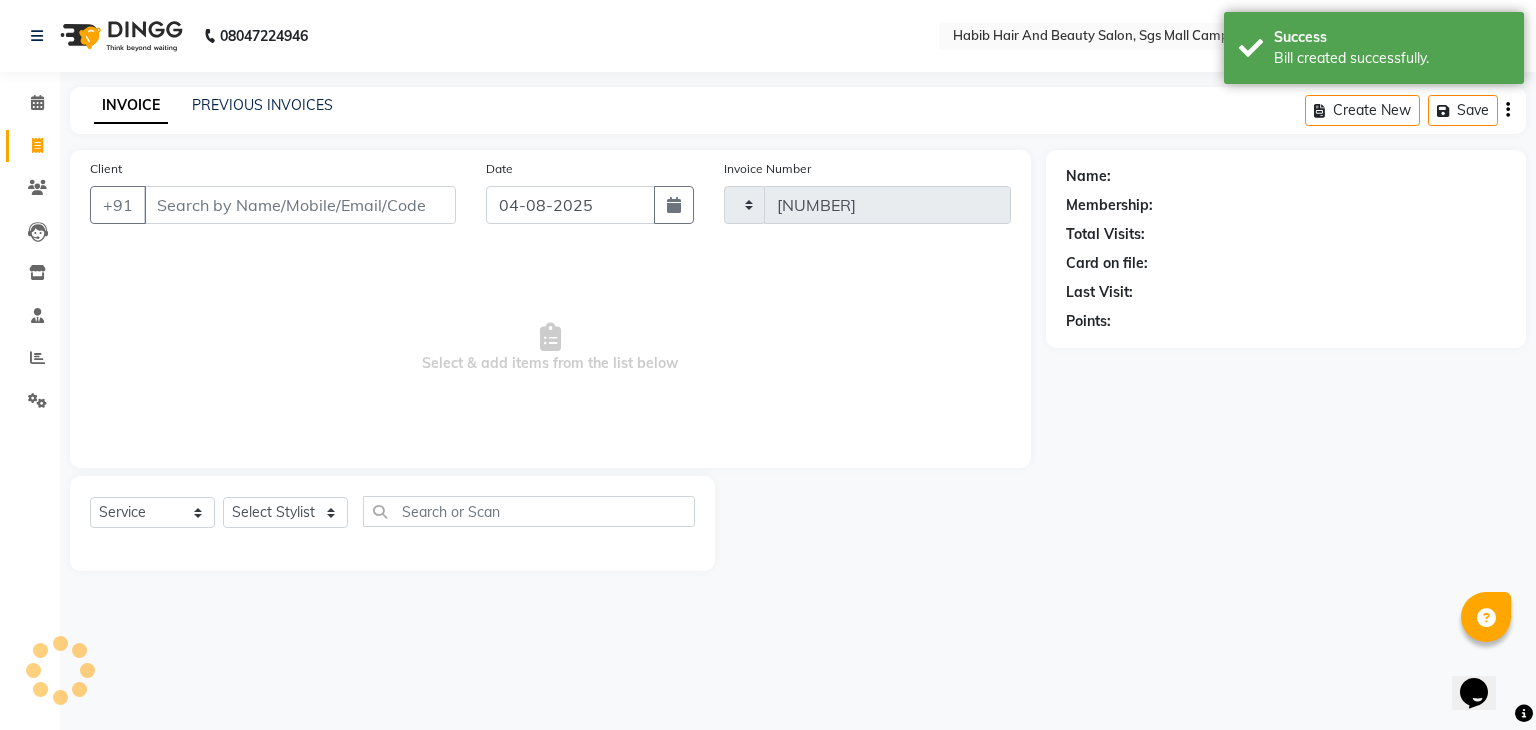 select on "8362" 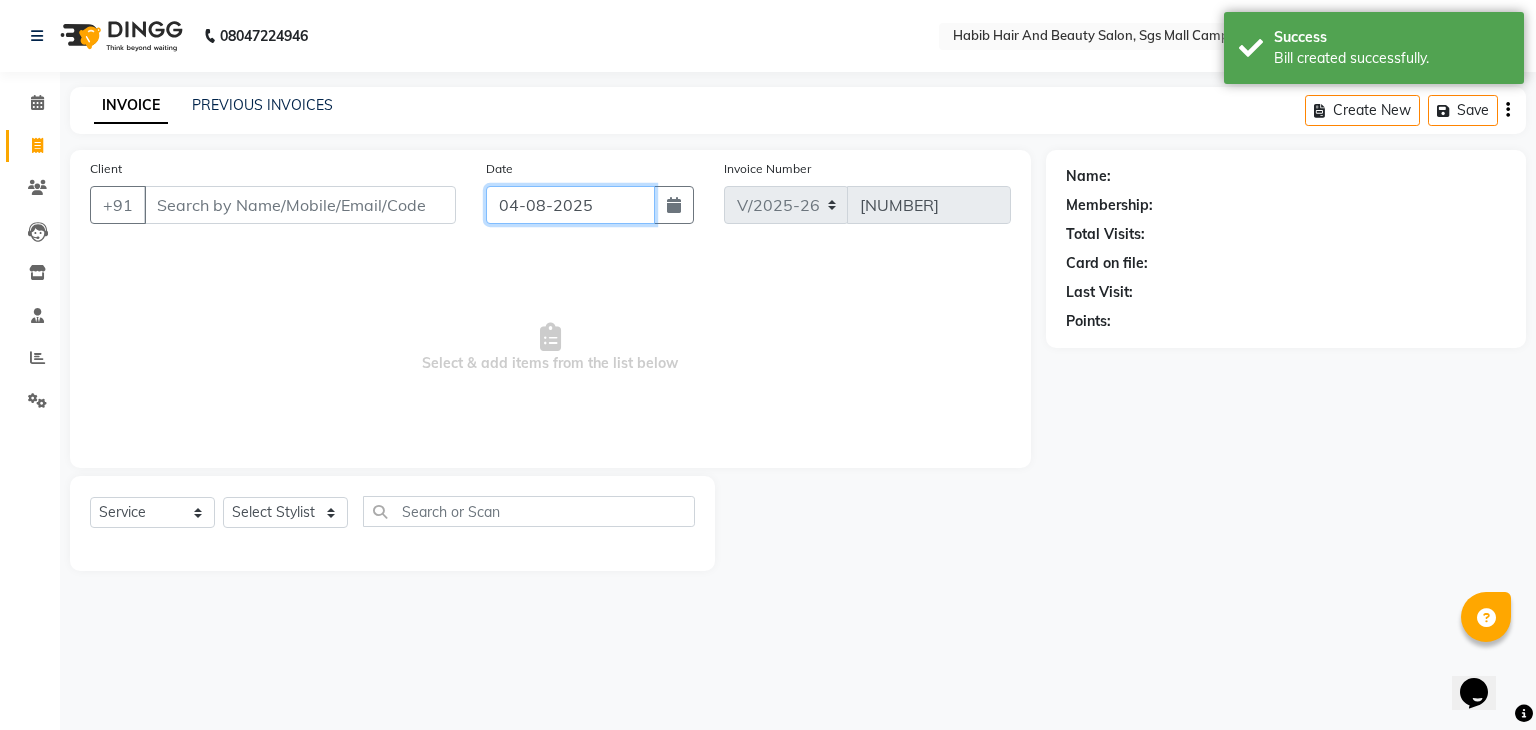 click on "04-08-2025" 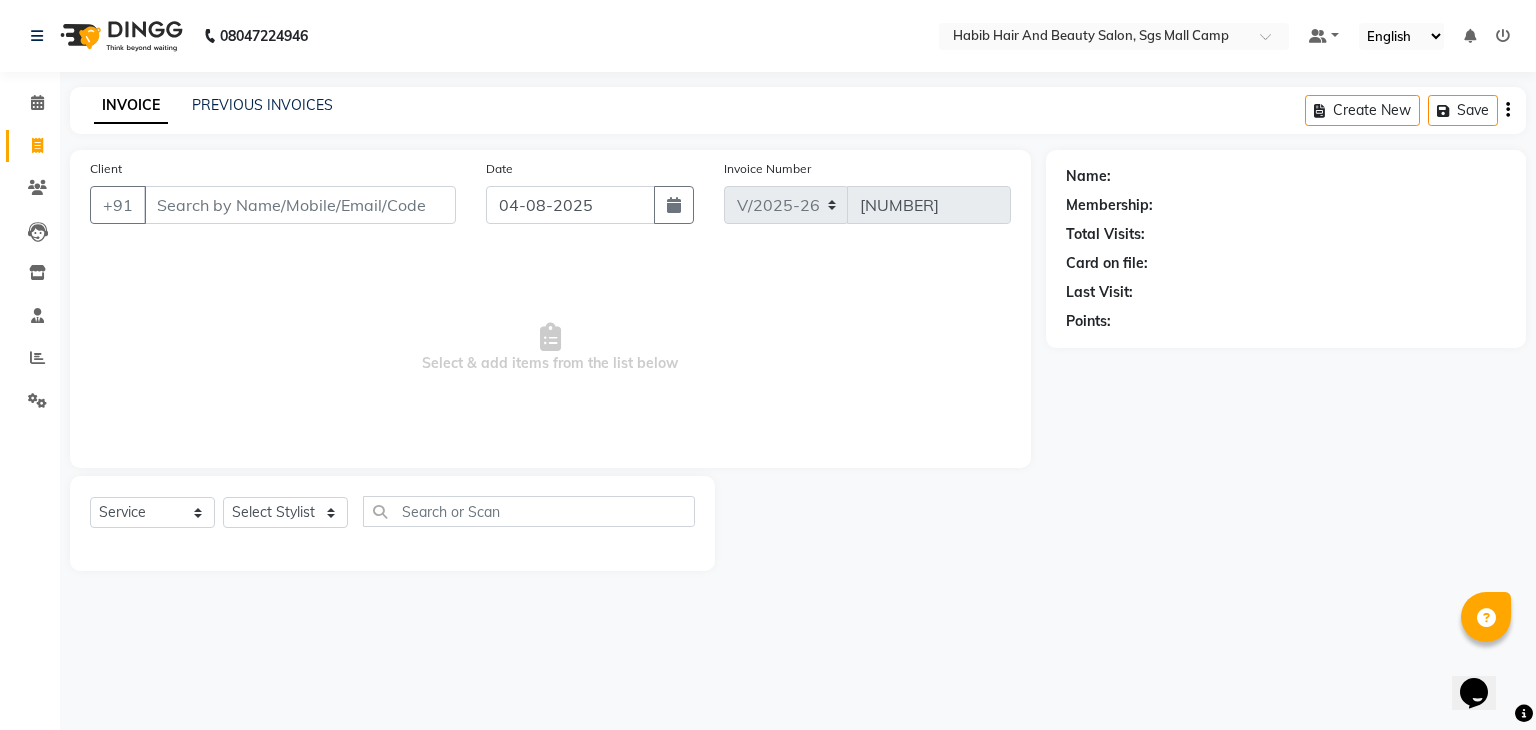 select on "8" 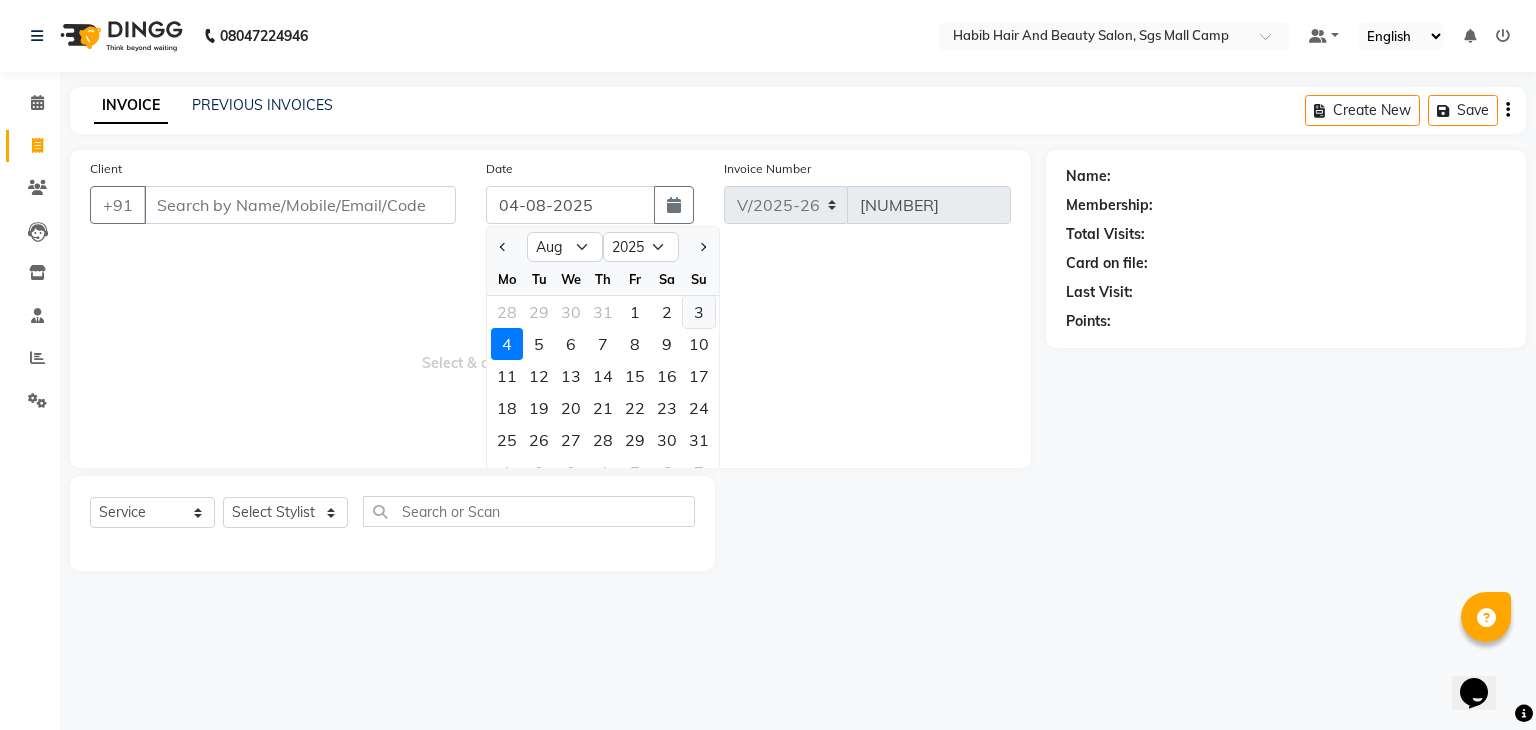 click on "3" 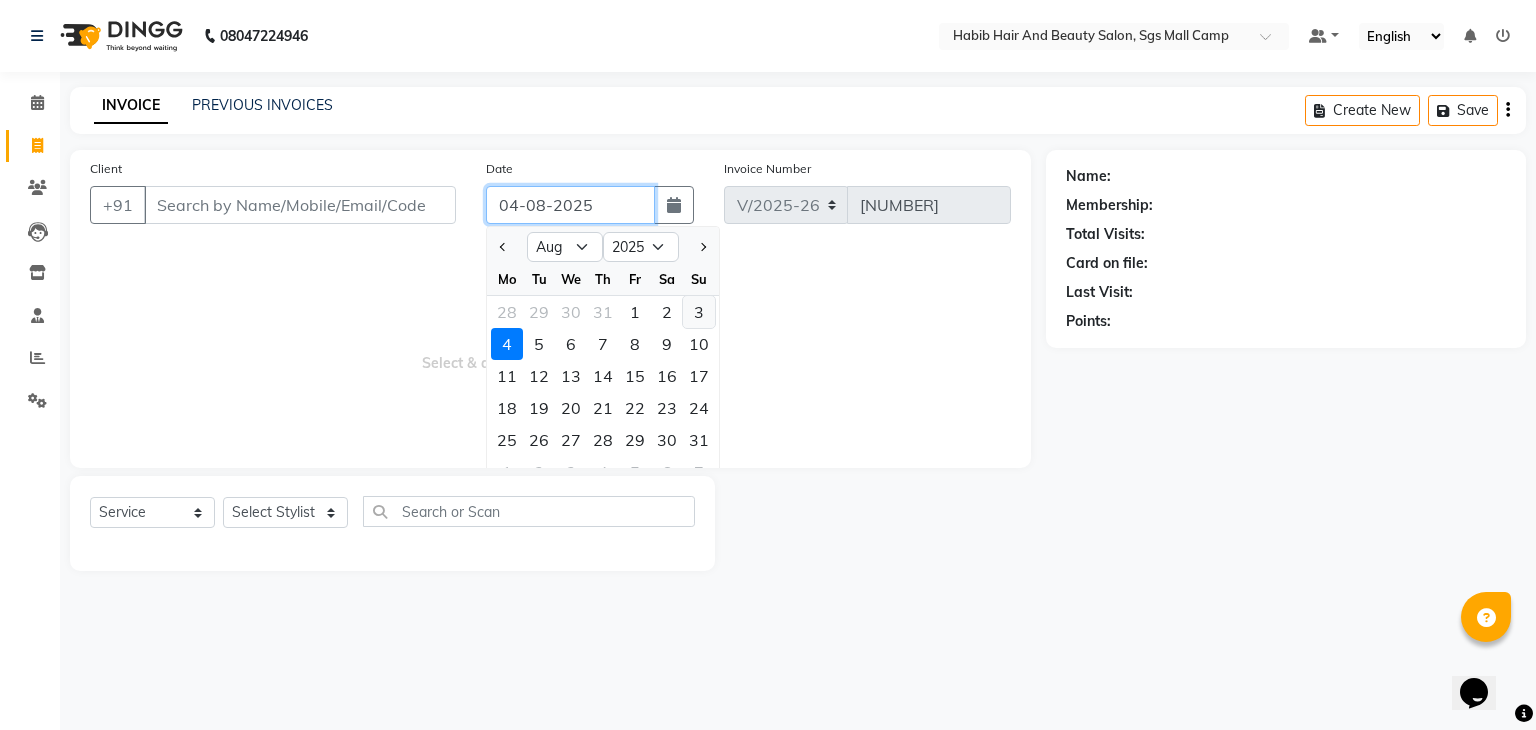 type on "03-08-2025" 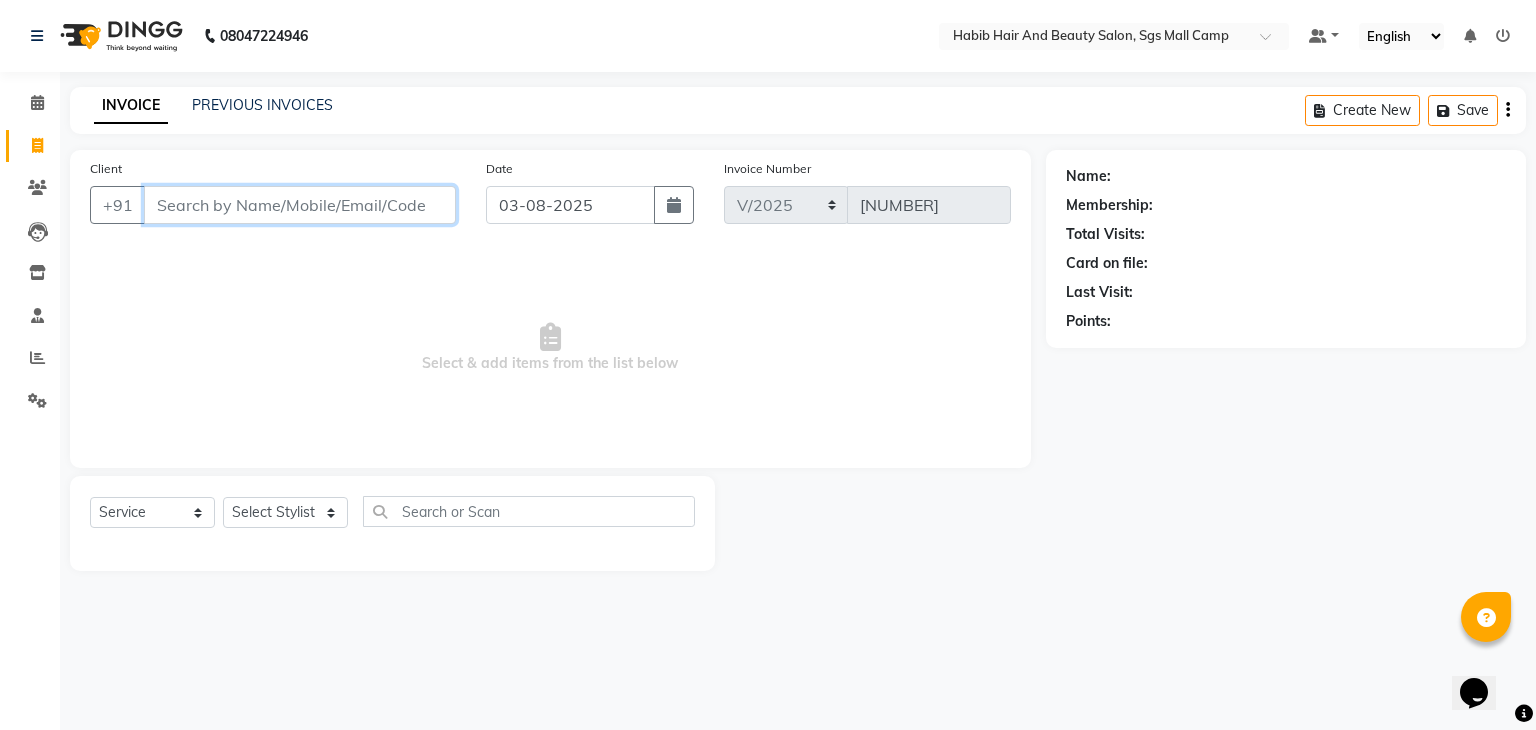 click on "Client" at bounding box center (300, 205) 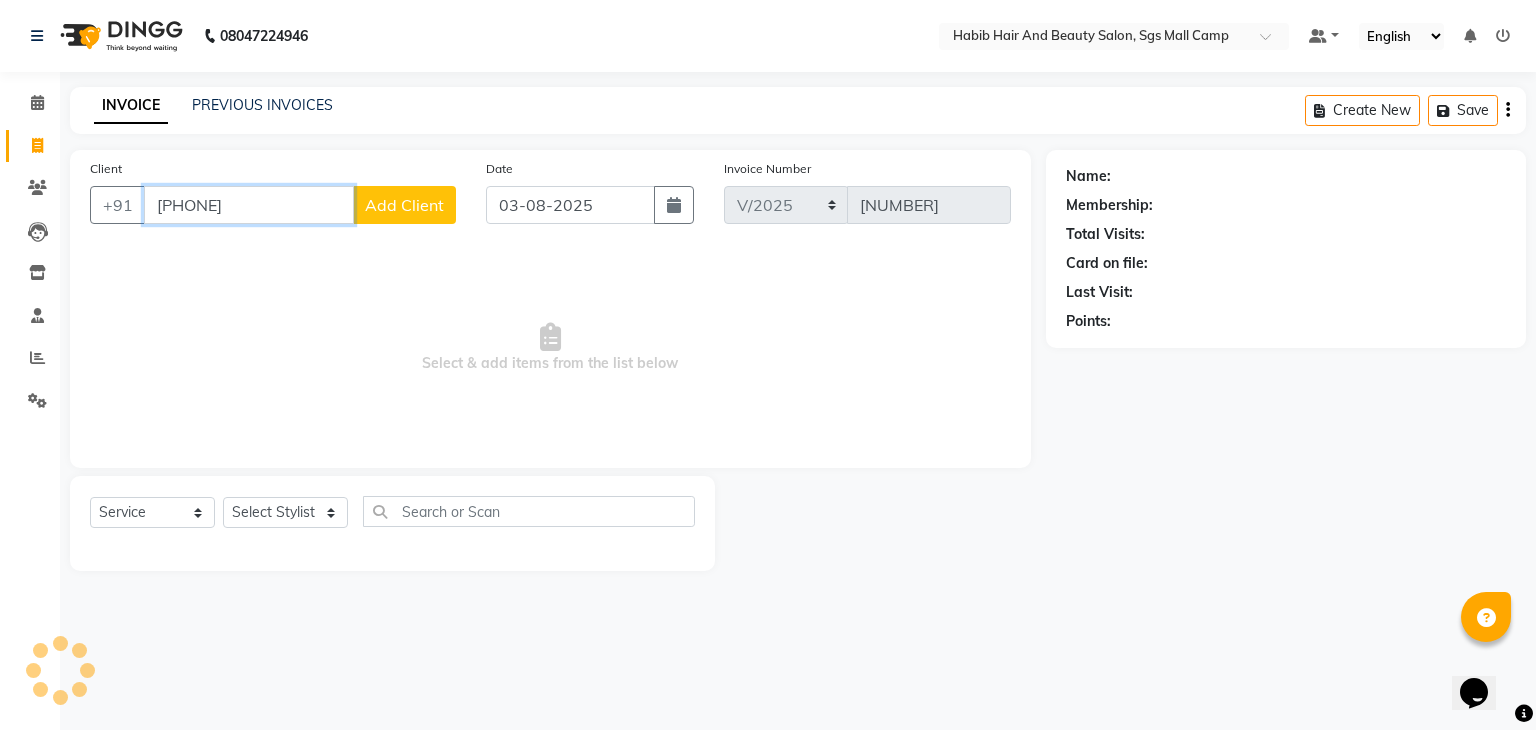 type on "7057660581" 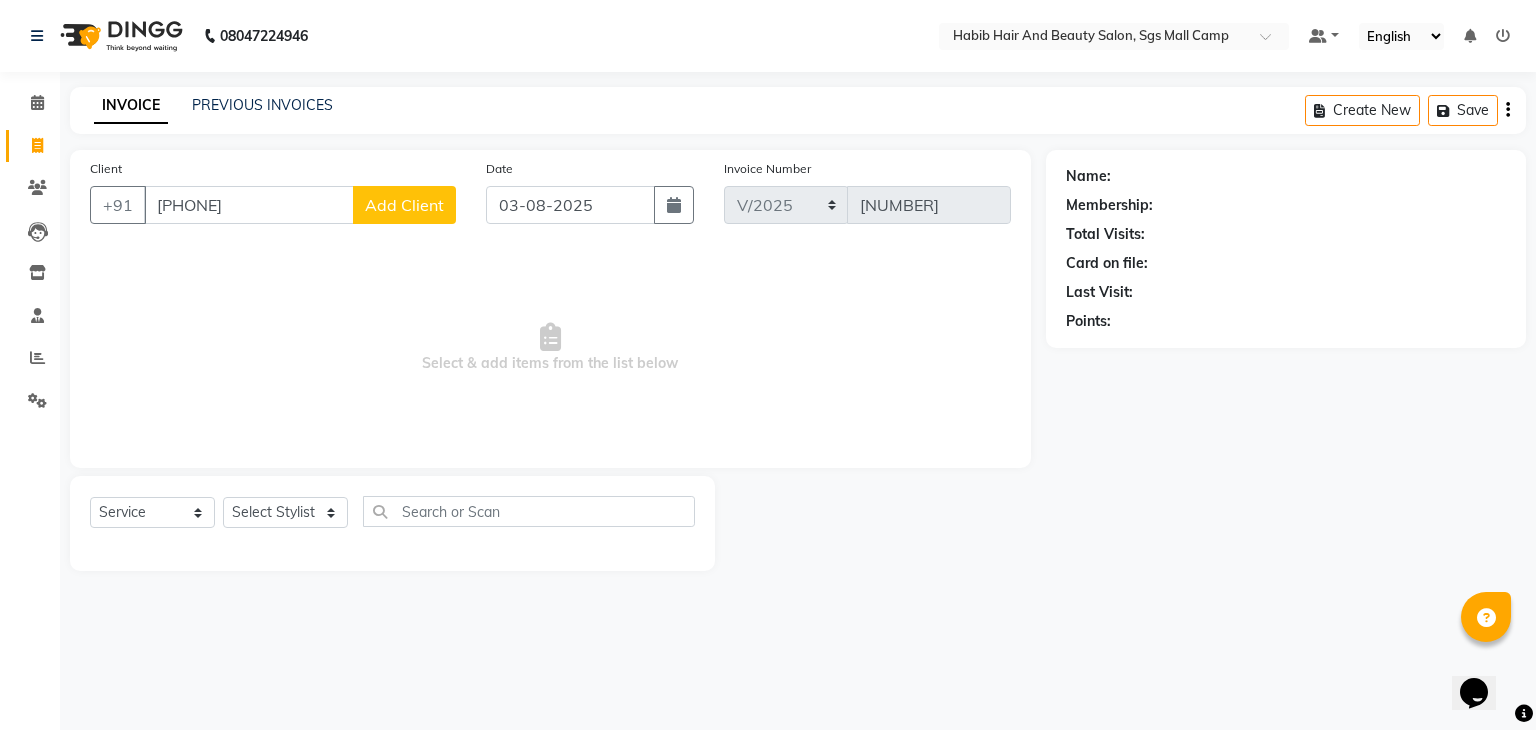 click on "Add Client" 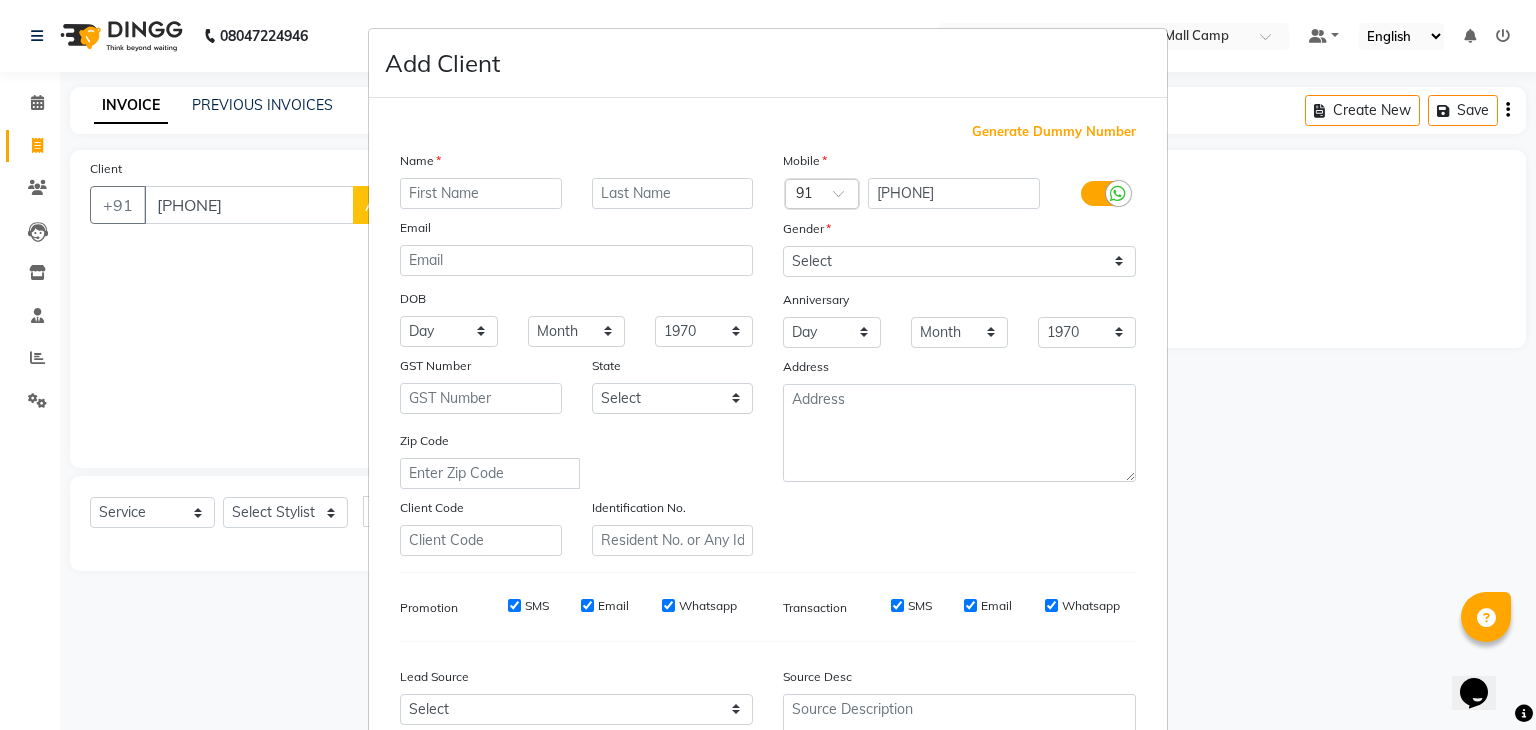 click at bounding box center [481, 193] 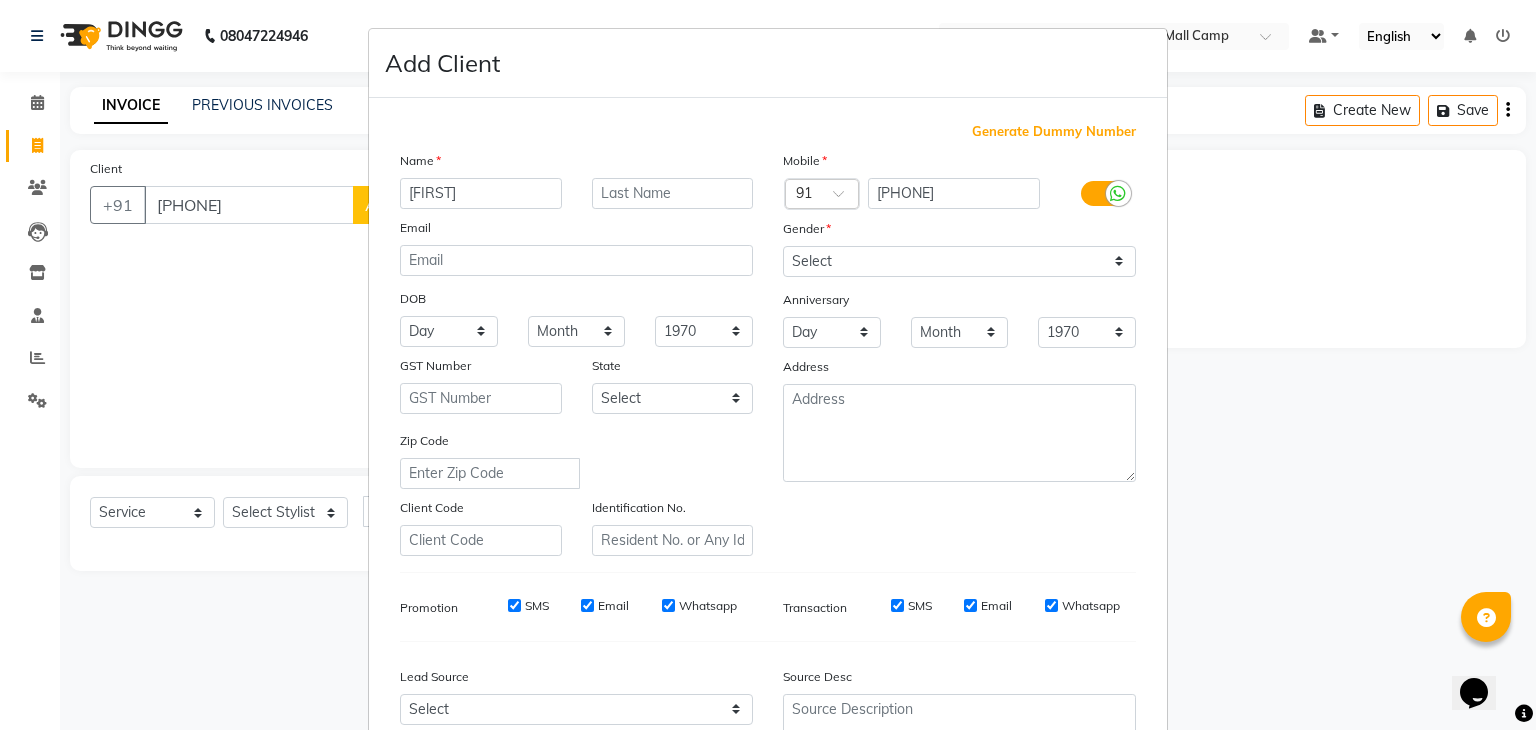 type on "[FIRST]" 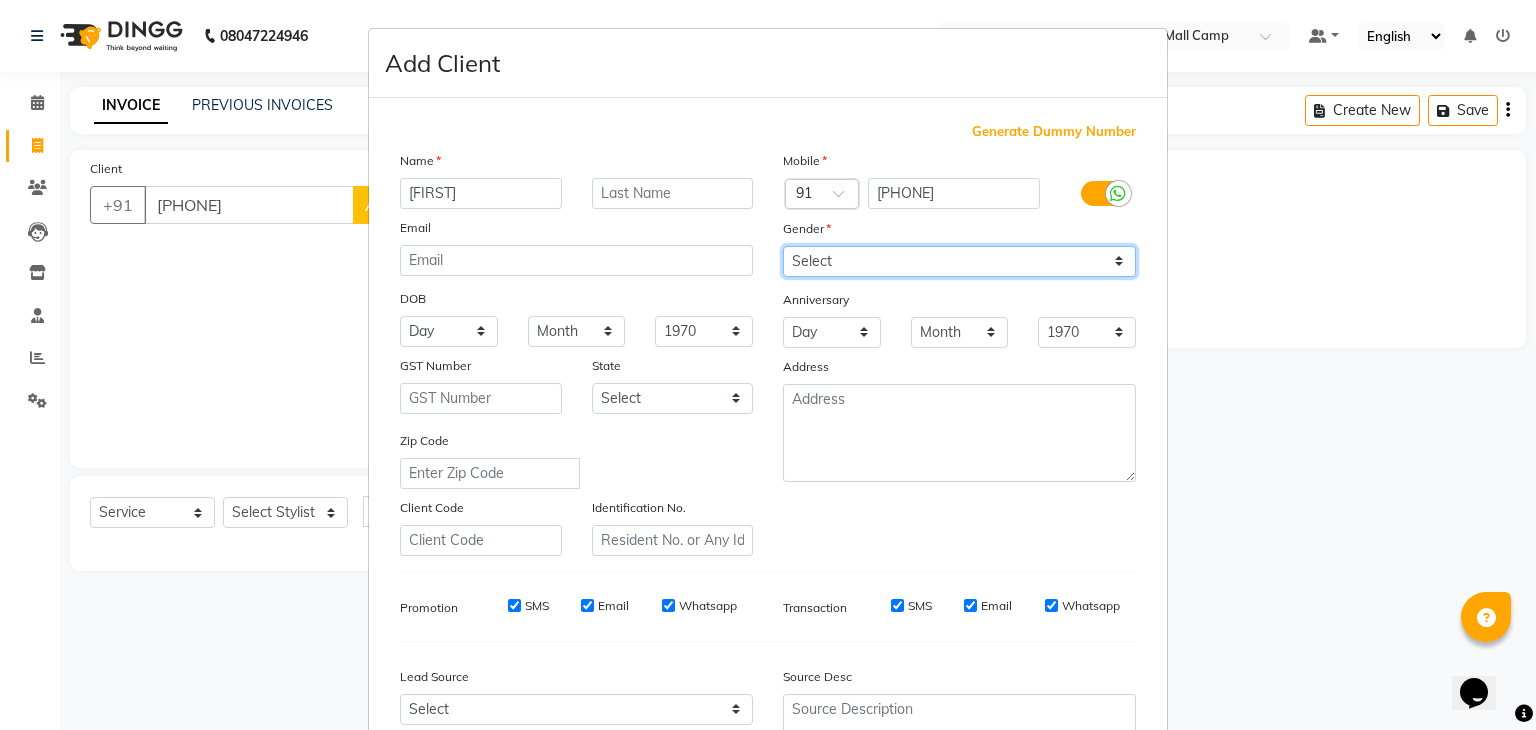 click on "Select Male Female Other Prefer Not To Say" at bounding box center [959, 261] 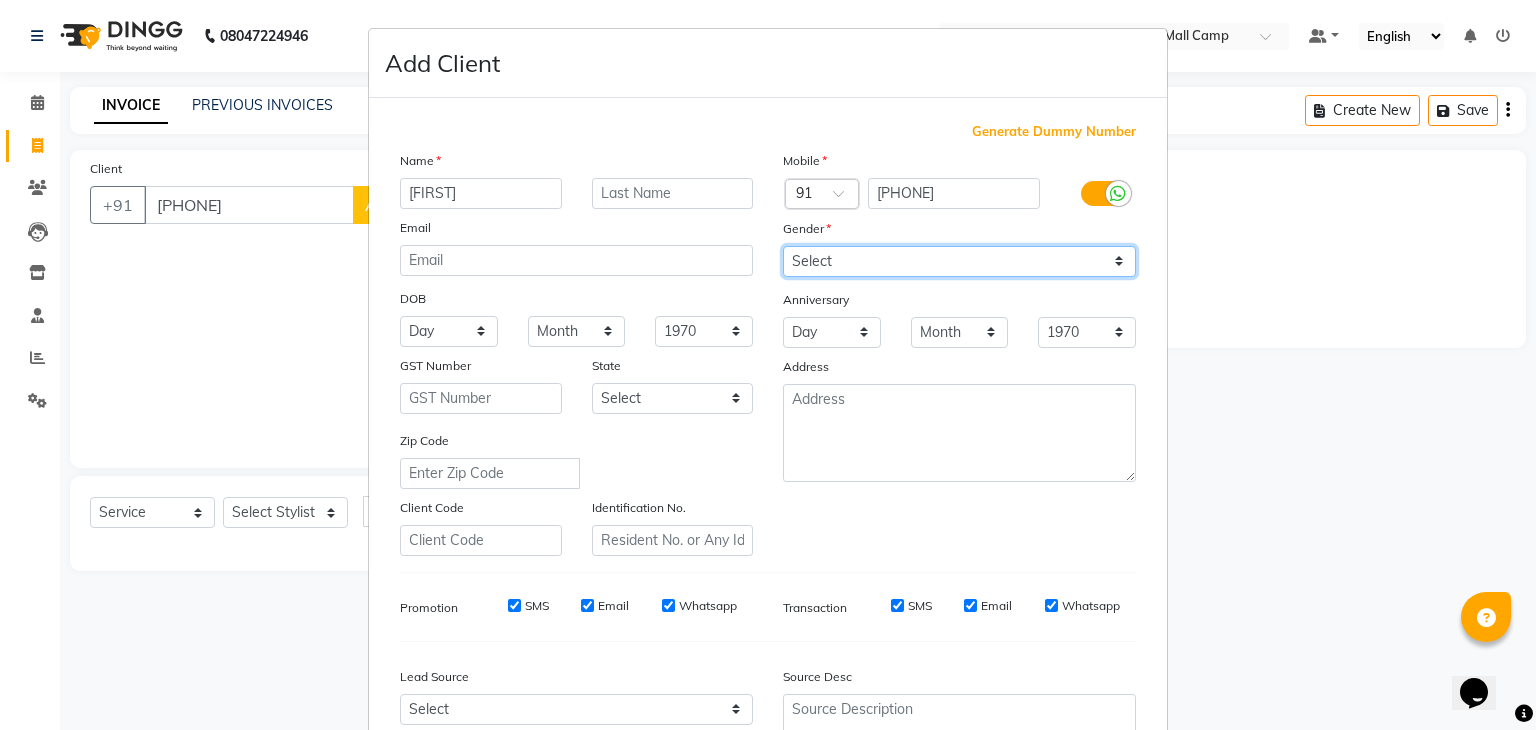select on "male" 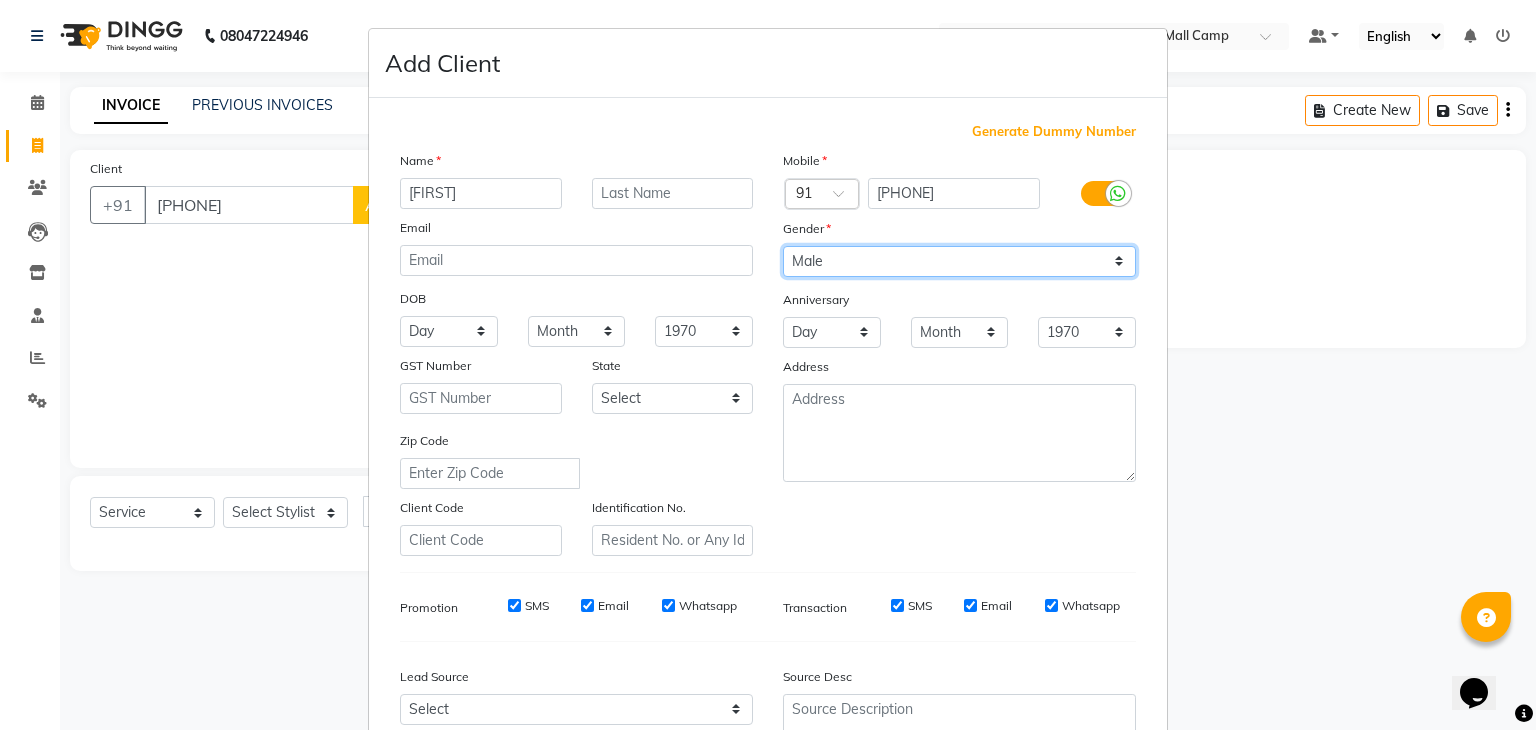 click on "Select Male Female Other Prefer Not To Say" at bounding box center (959, 261) 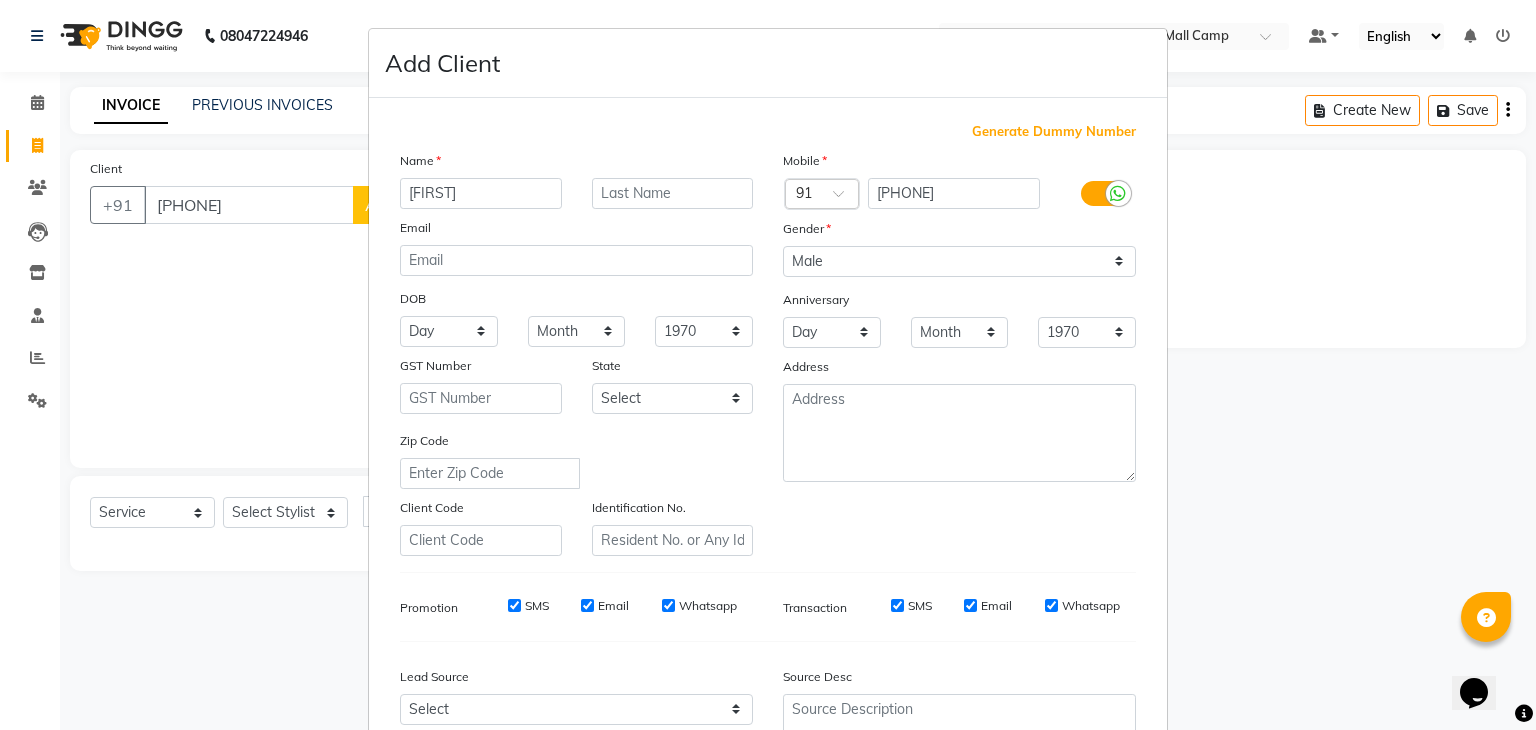 click on "Zip Code" at bounding box center (576, 459) 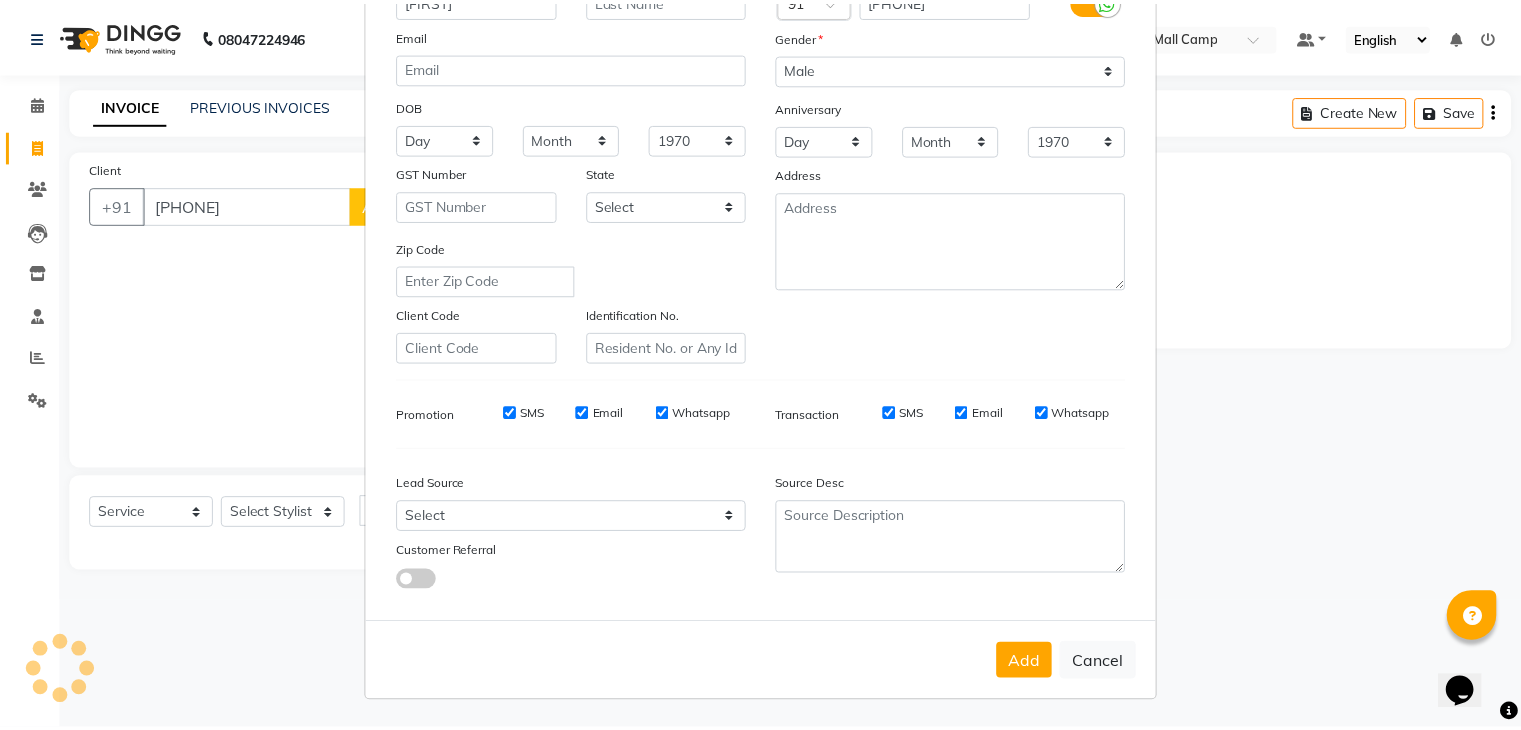 scroll, scrollTop: 203, scrollLeft: 0, axis: vertical 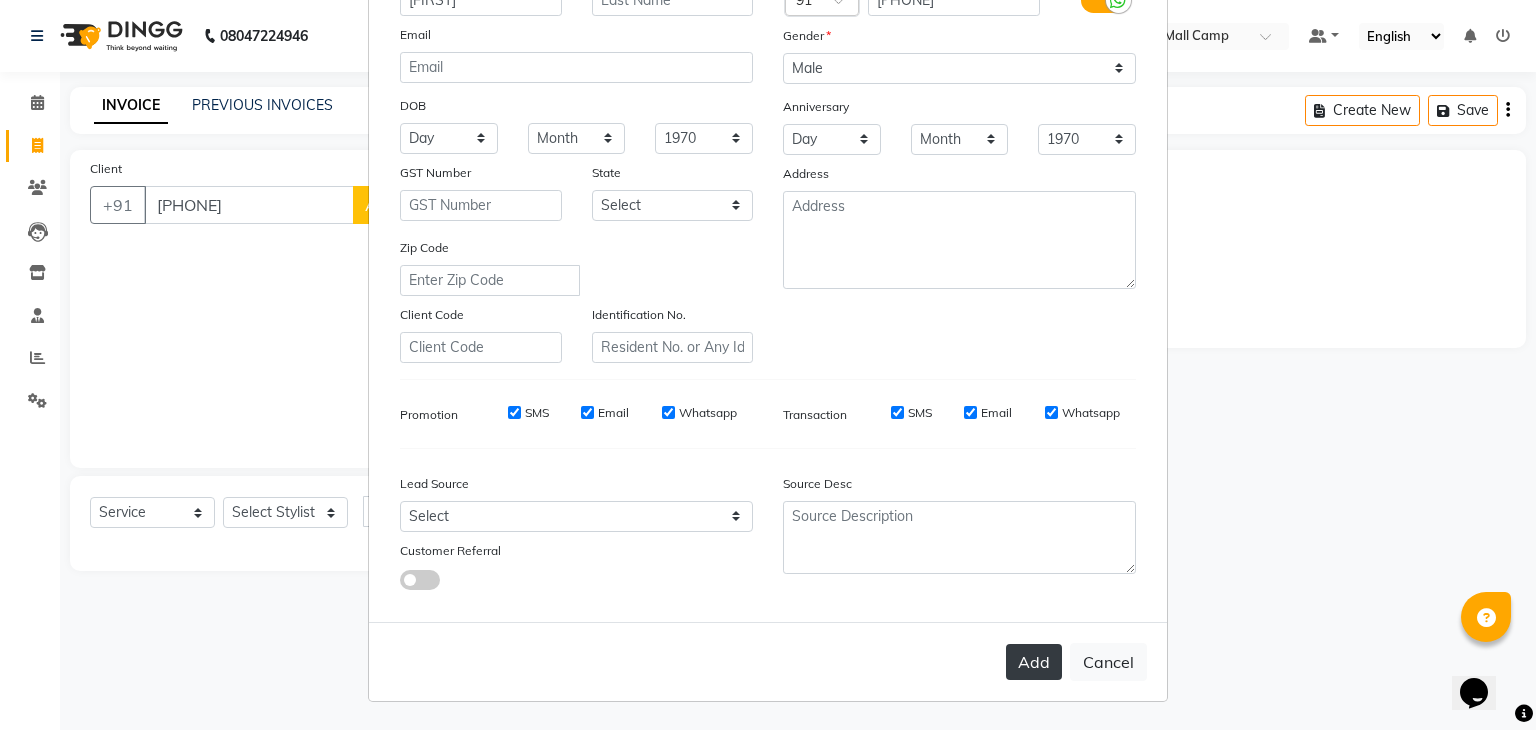 click on "Add" at bounding box center [1034, 662] 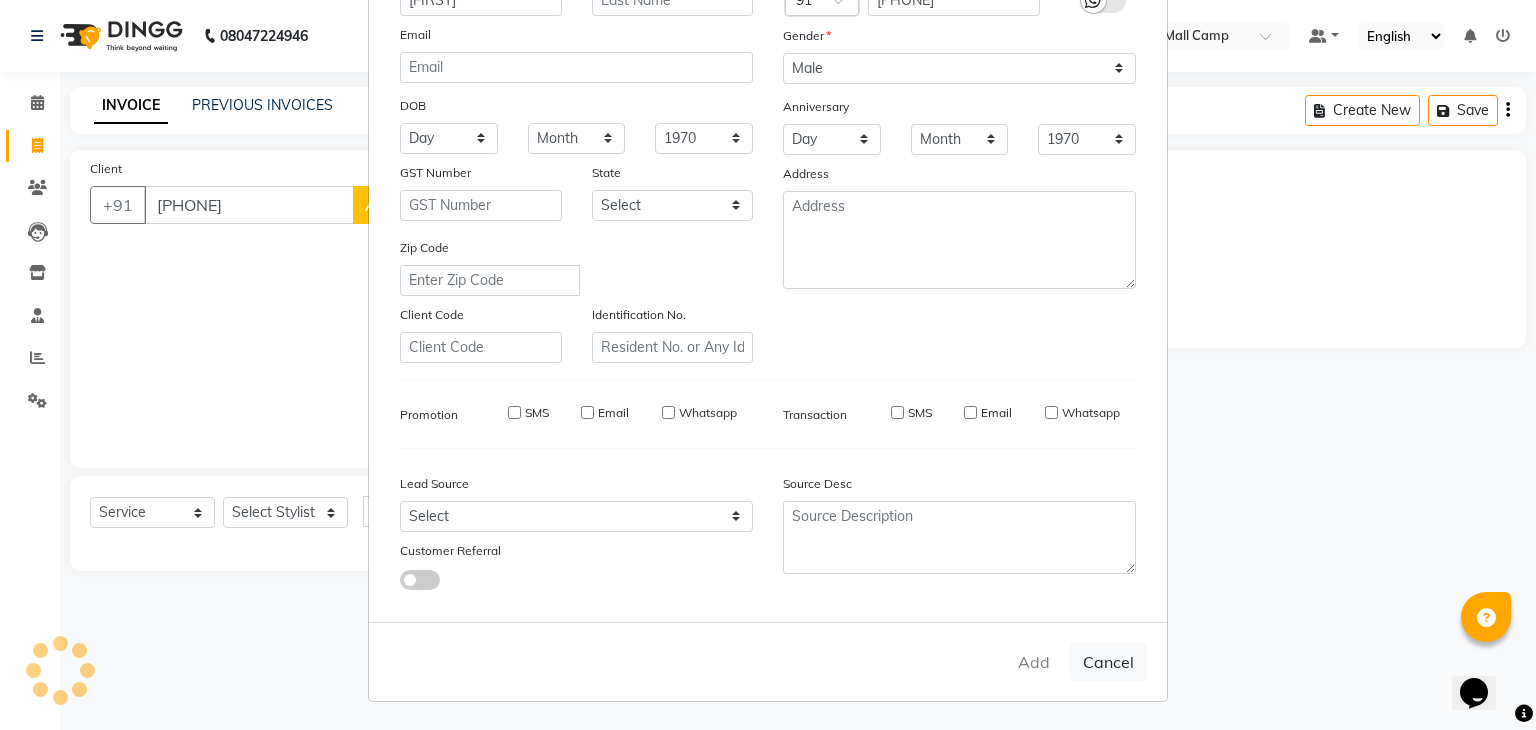 type on "70******81" 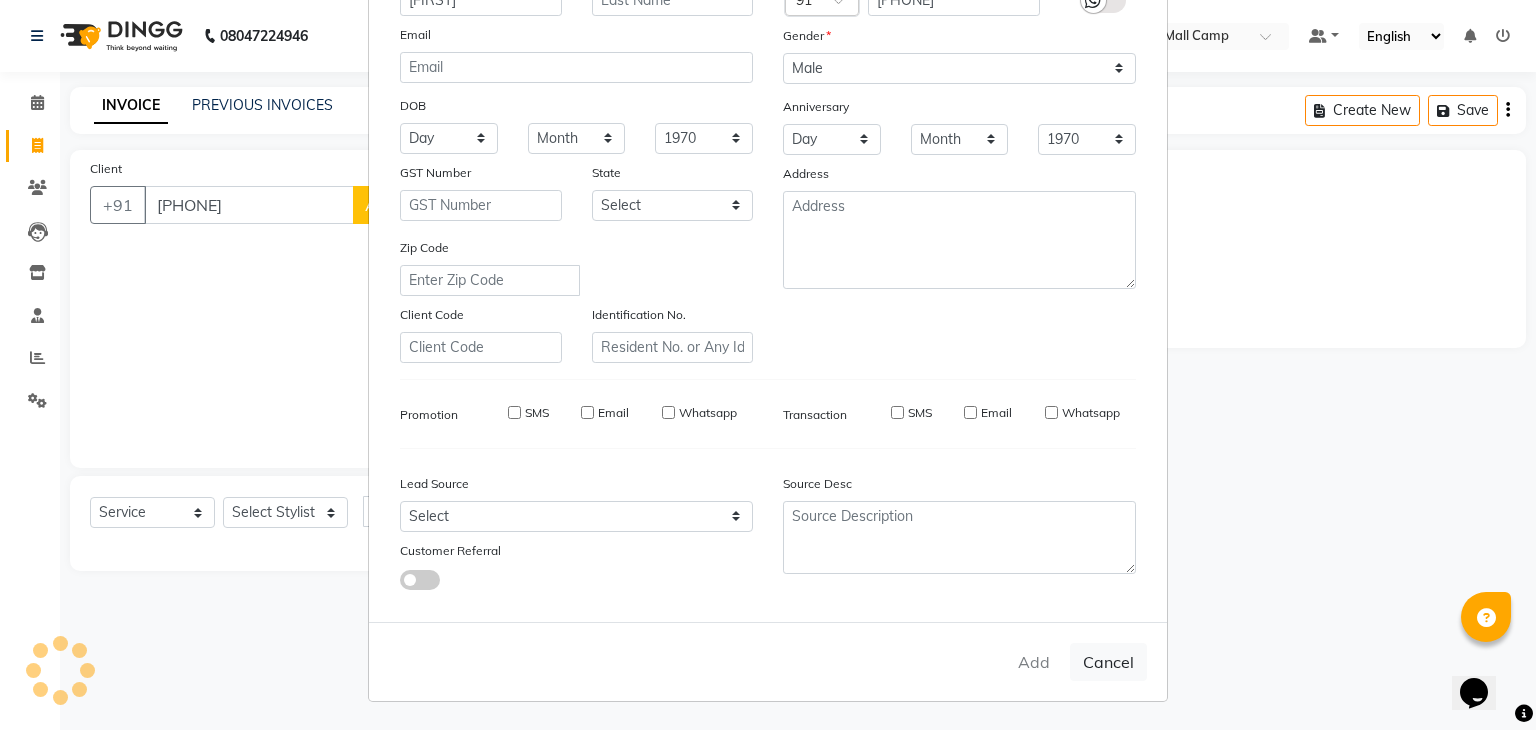 type 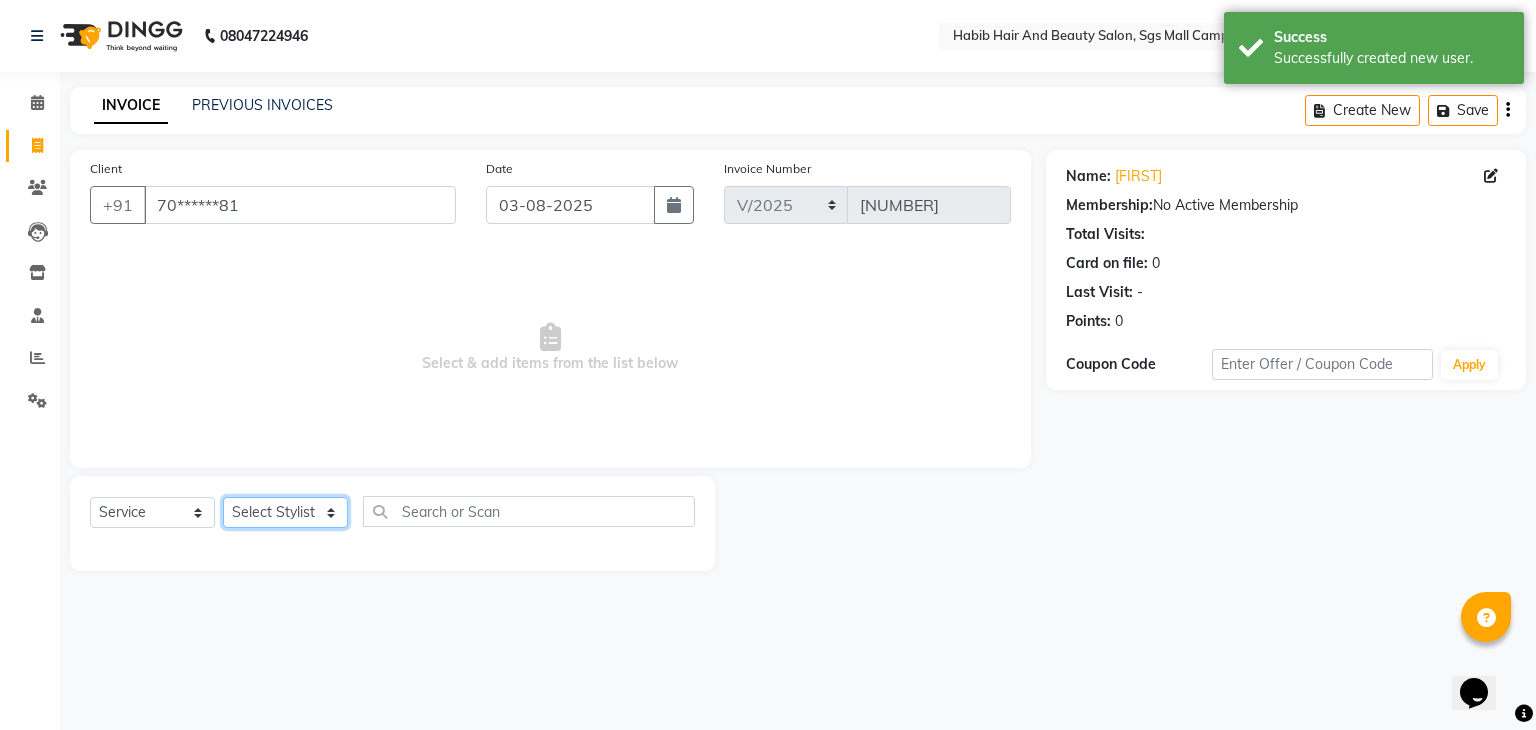 click on "Select Stylist akshay rajguru Avinash  Debojit Manager Micheal  sangeeta shilpa sujal Suraj  swapnil vishakha" 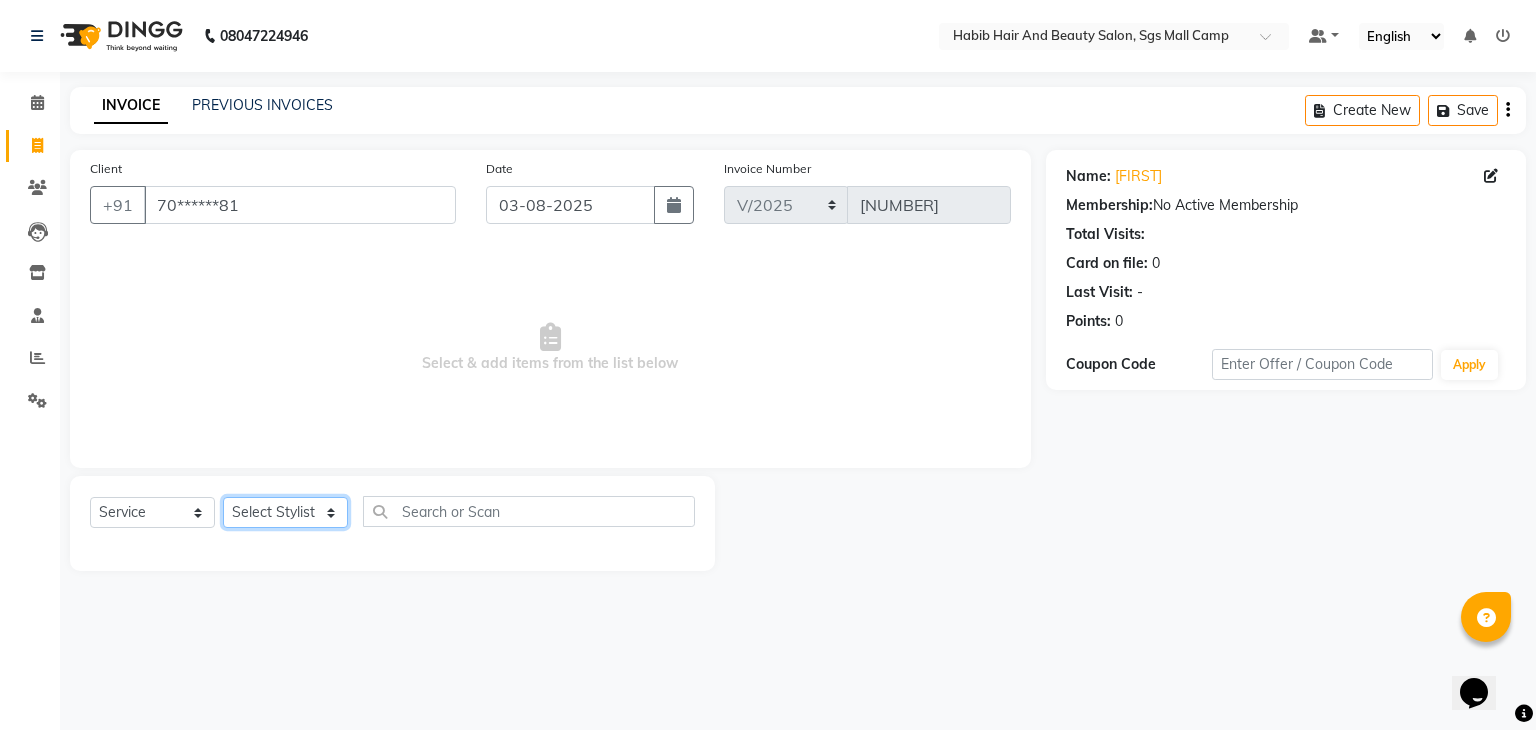 select on "81155" 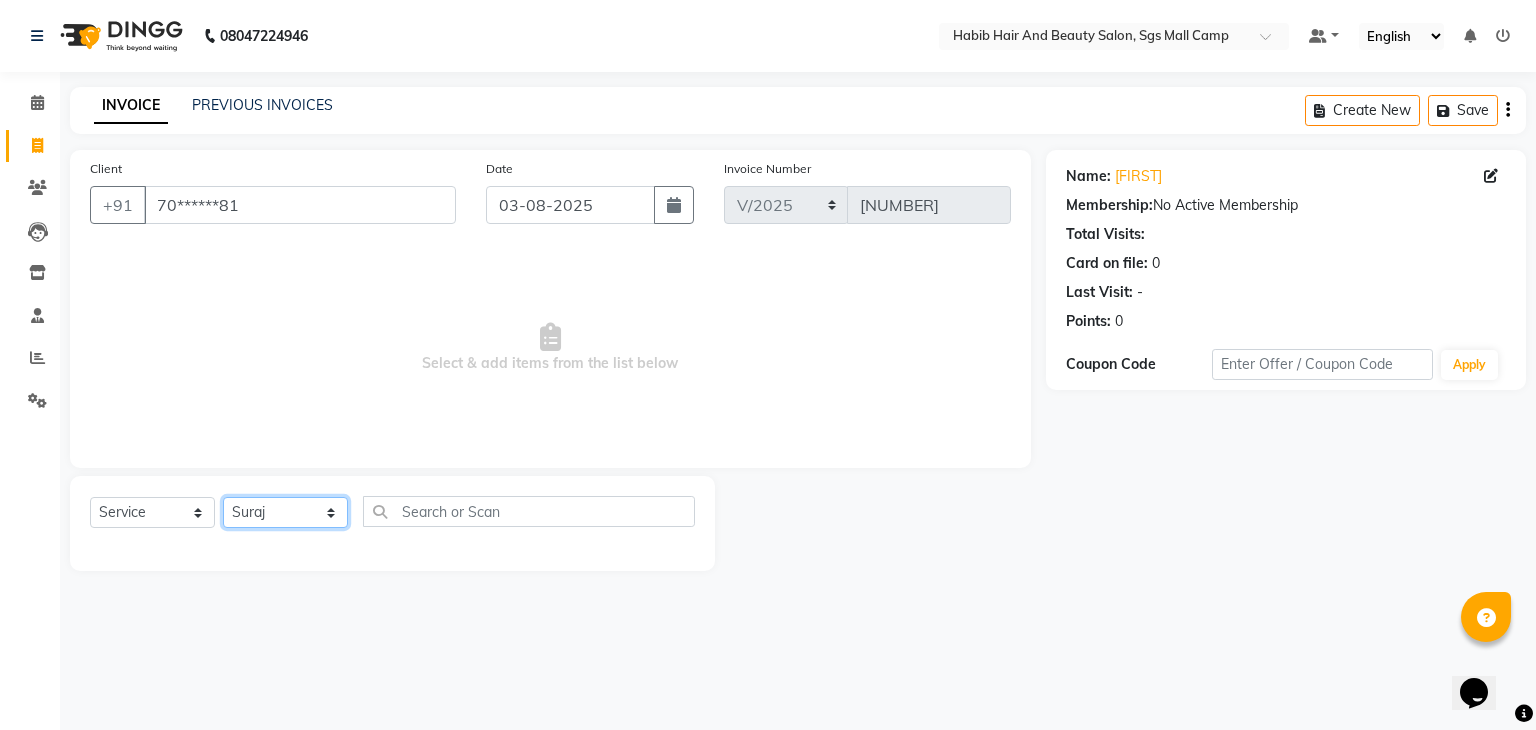 click on "Select Stylist akshay rajguru Avinash  Debojit Manager Micheal  sangeeta shilpa sujal Suraj  swapnil vishakha" 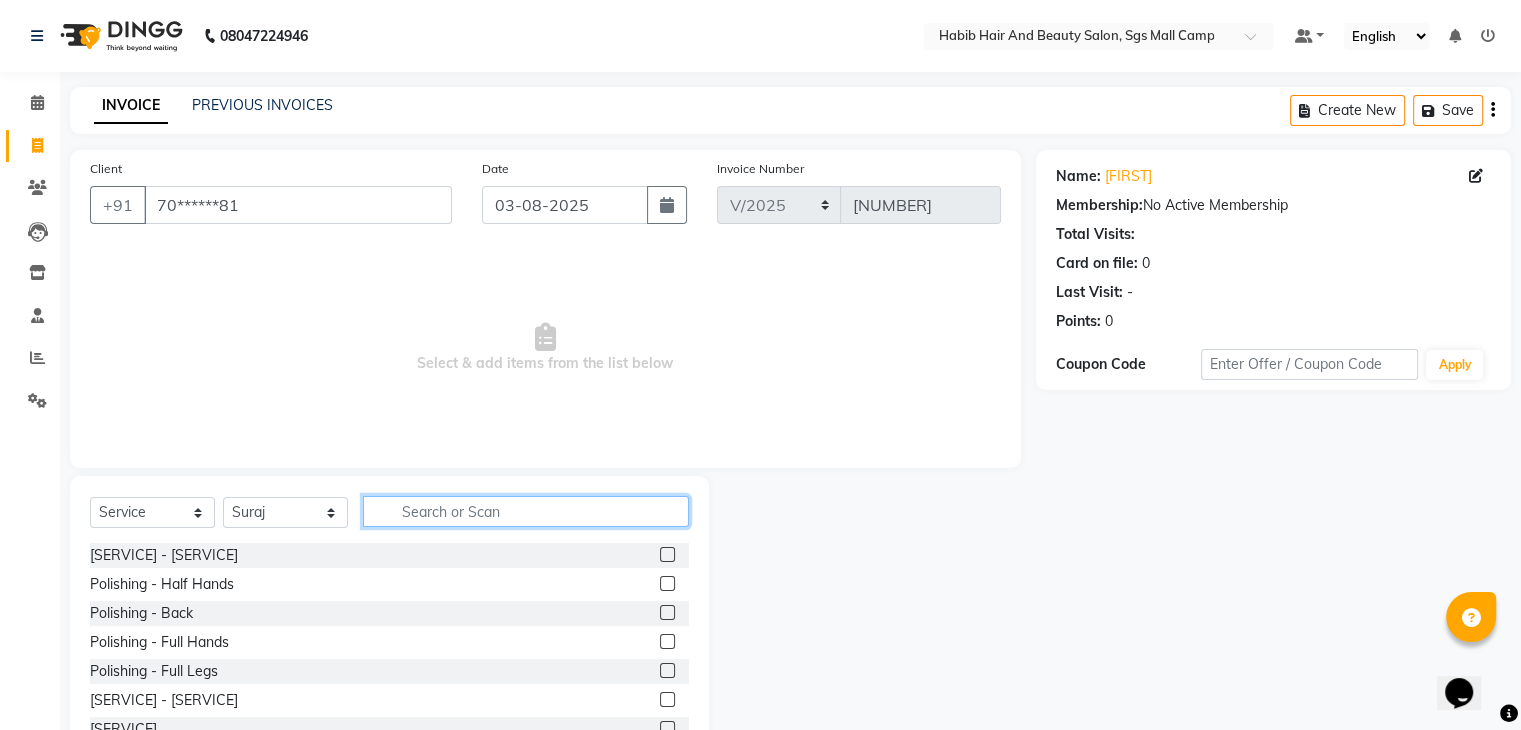 click 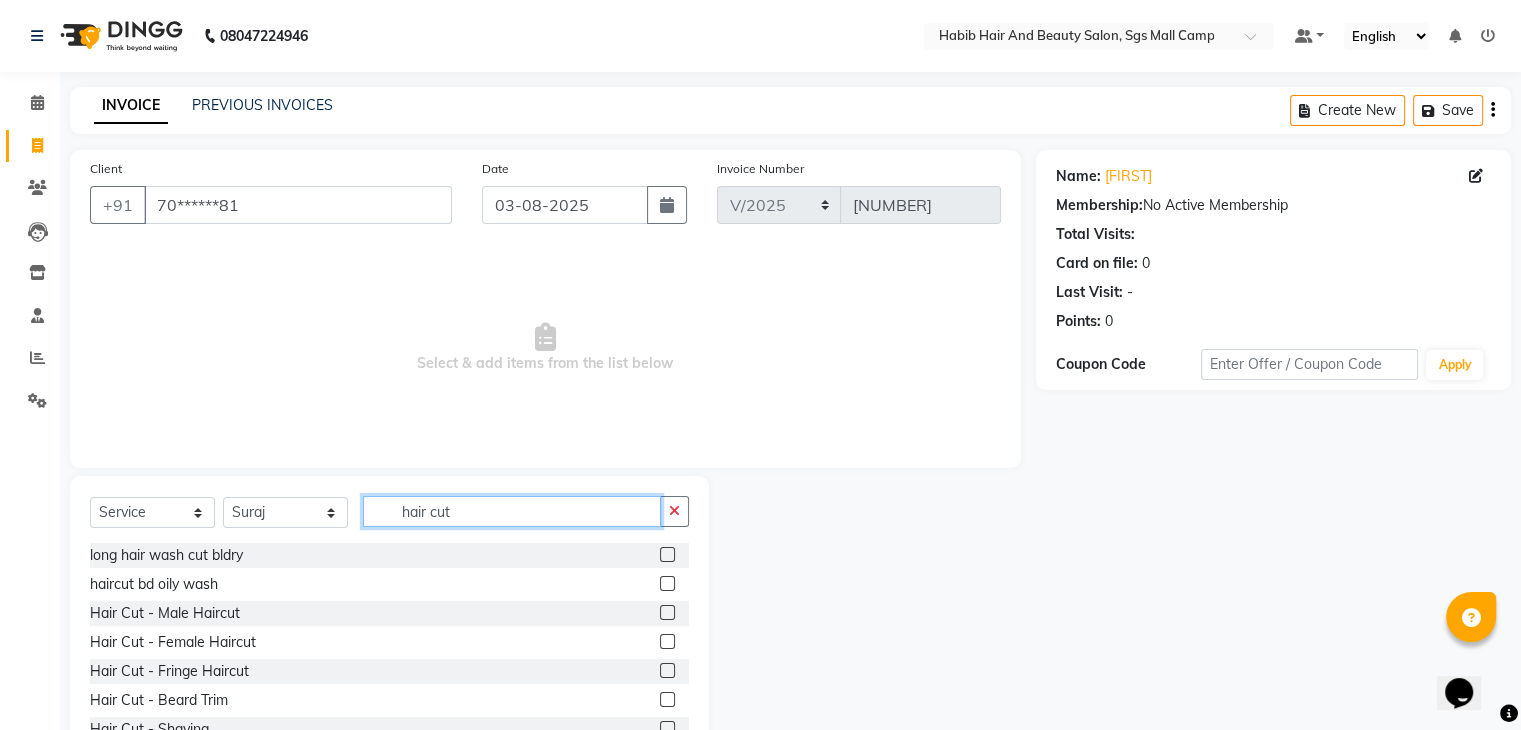 type on "hair cut" 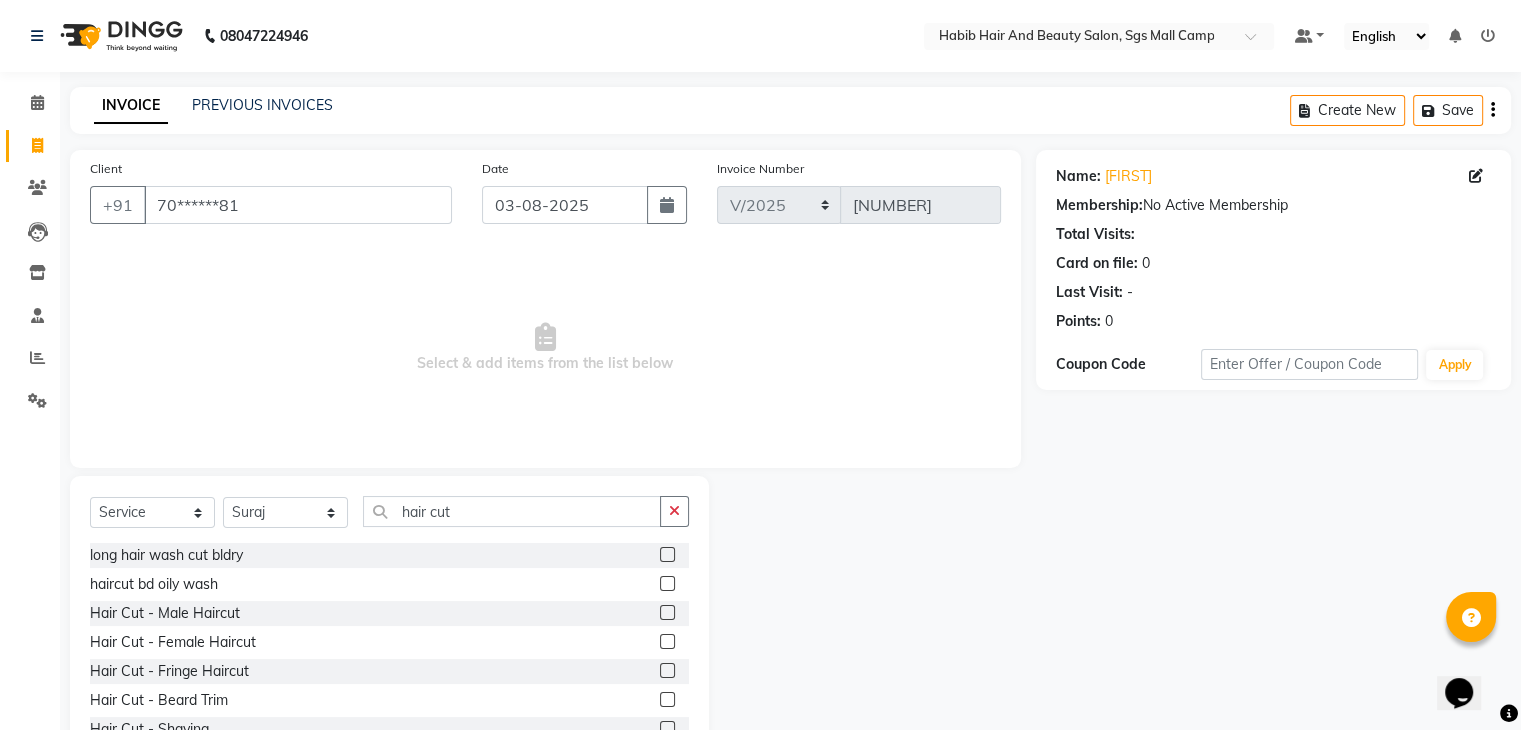click 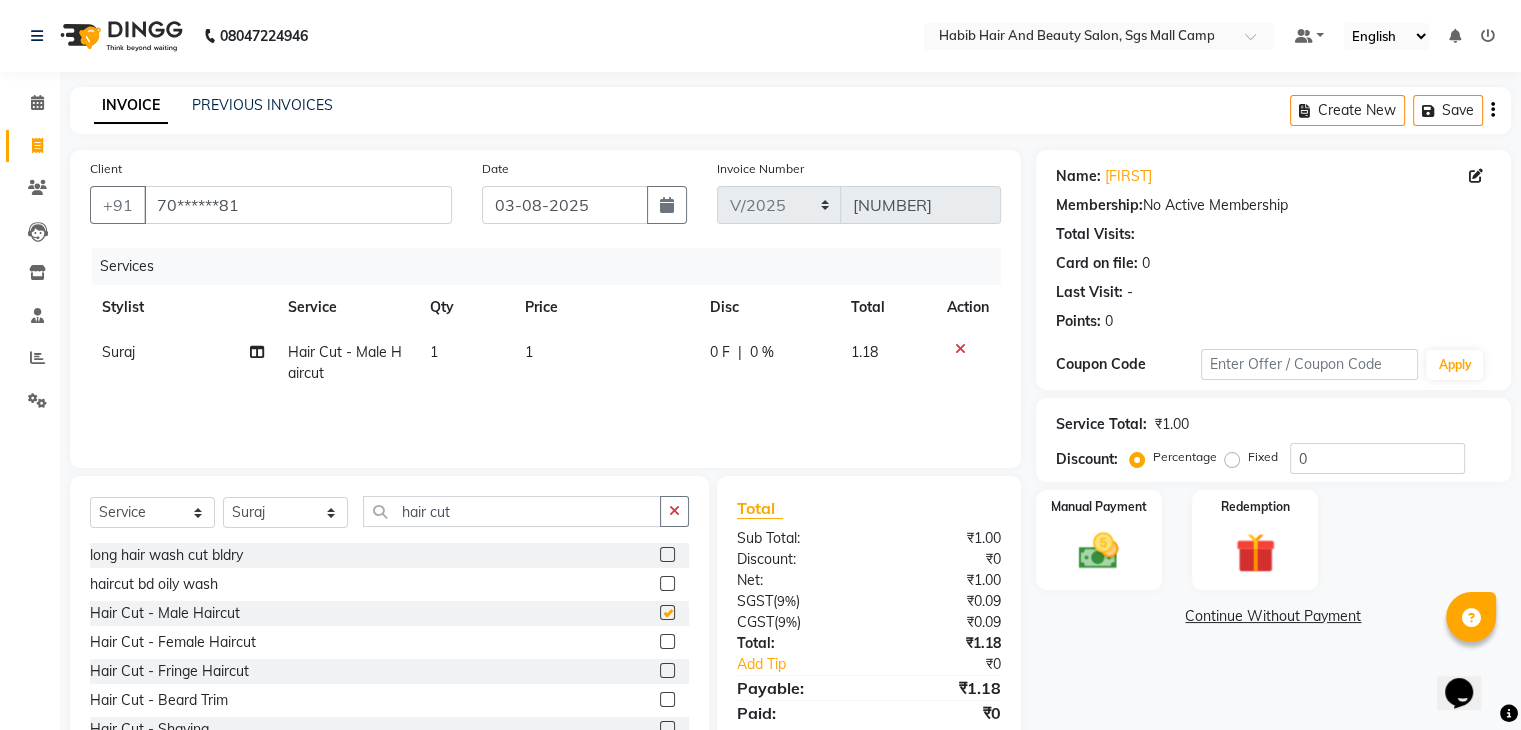 checkbox on "false" 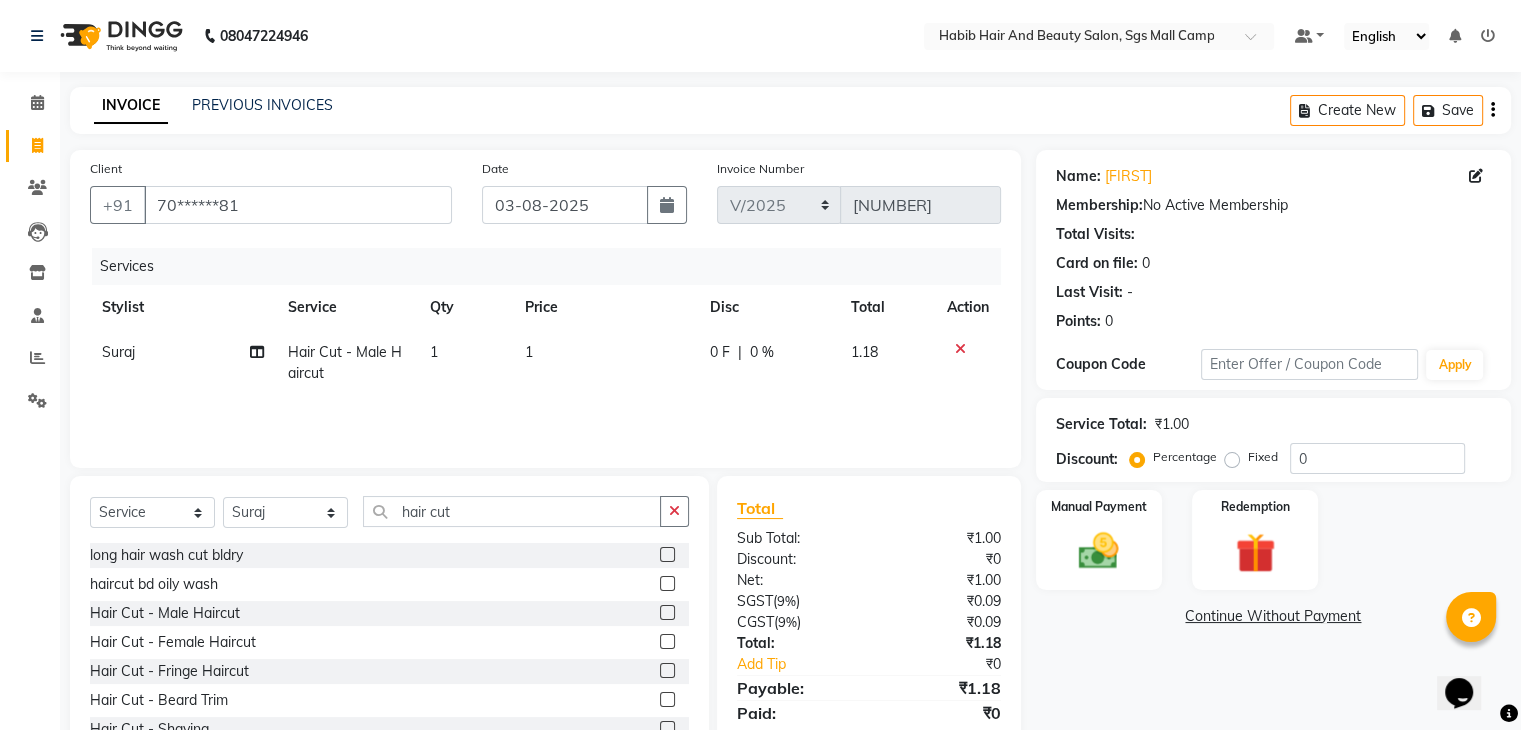 click on "1" 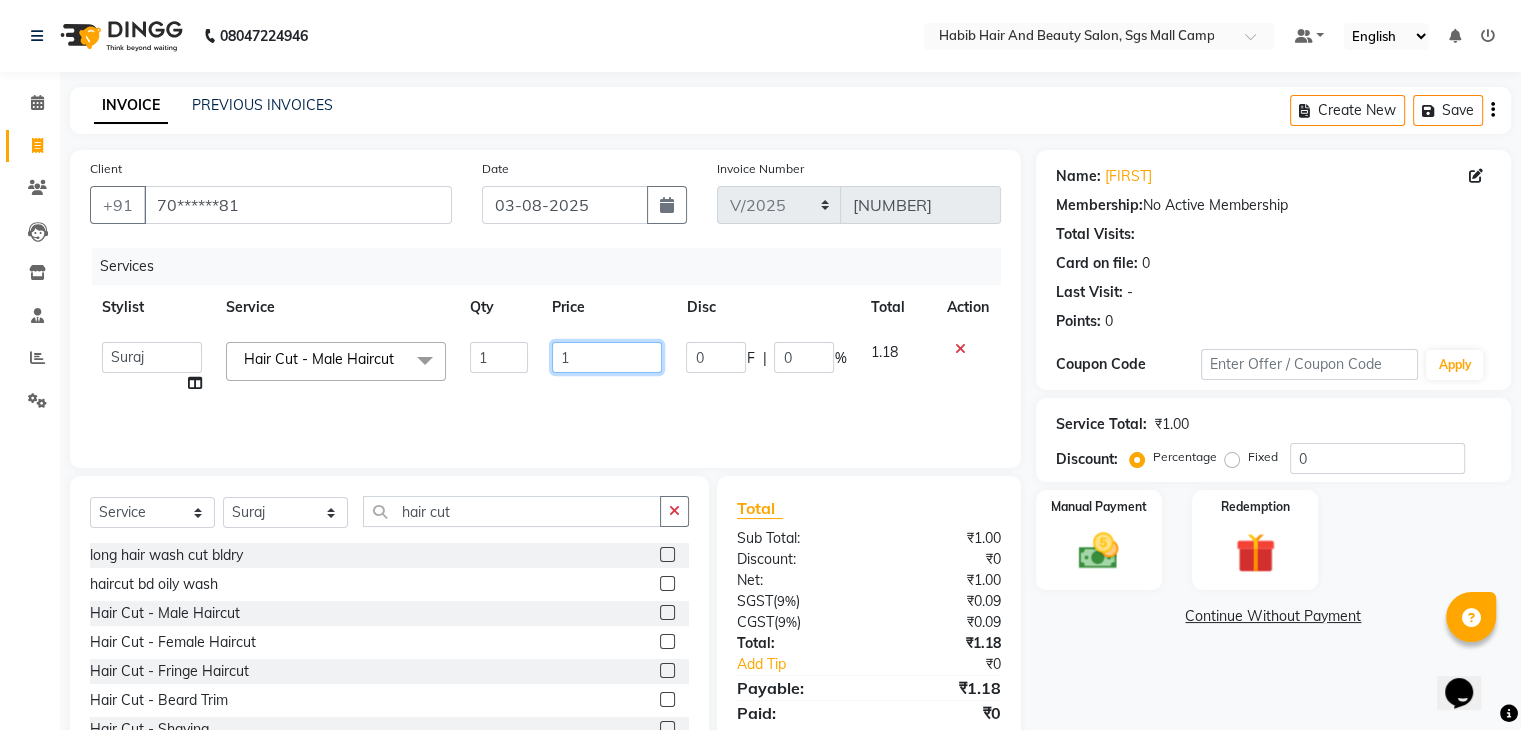 click on "1" 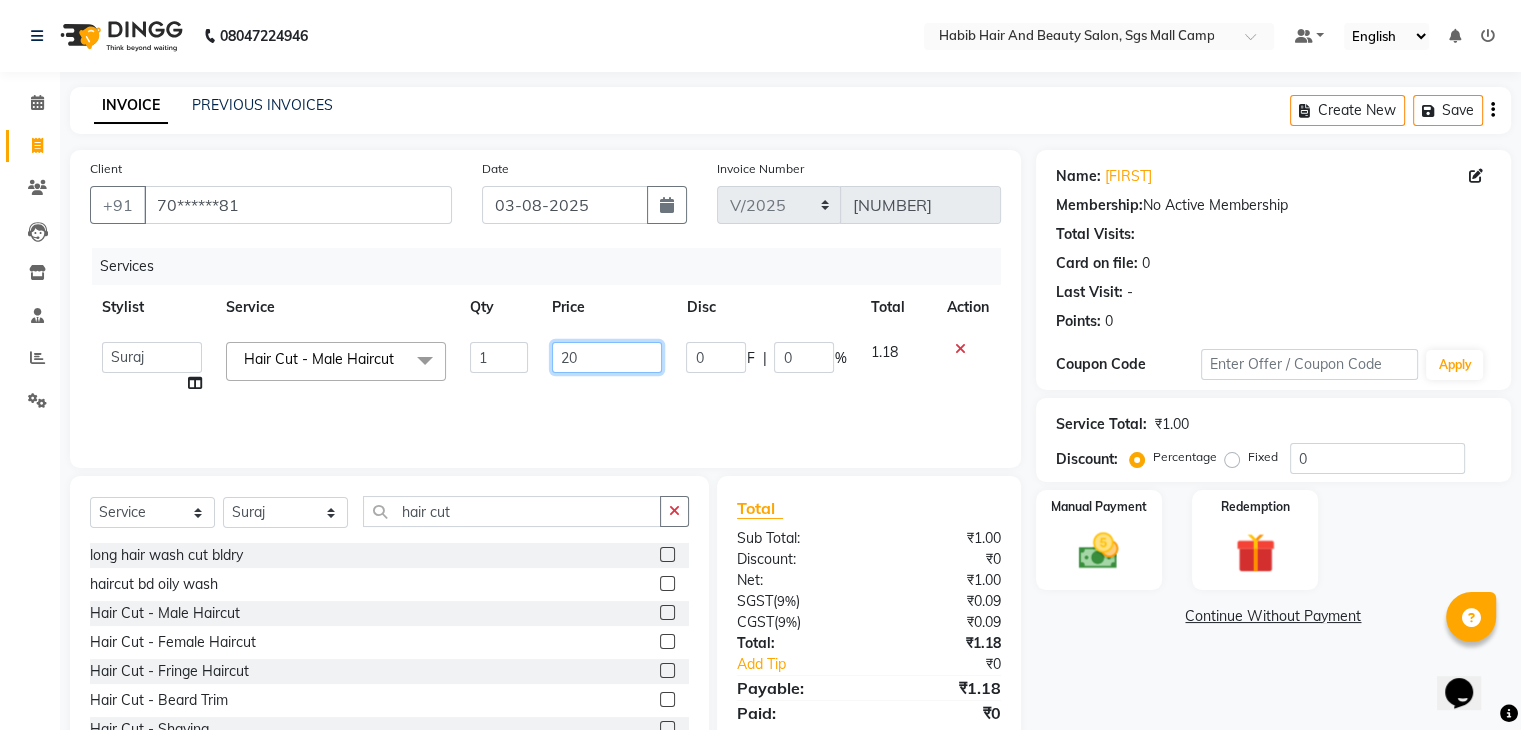 type on "200" 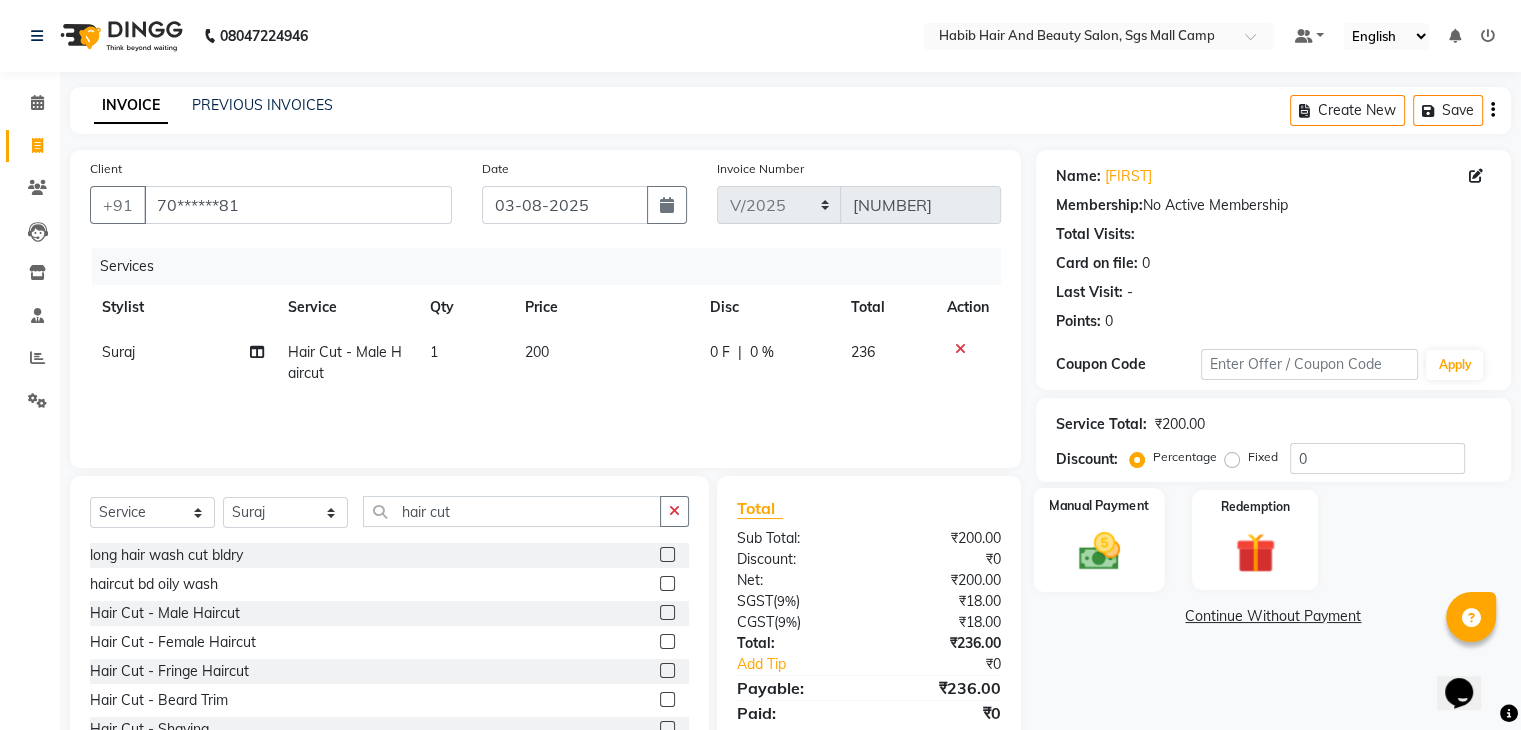 click 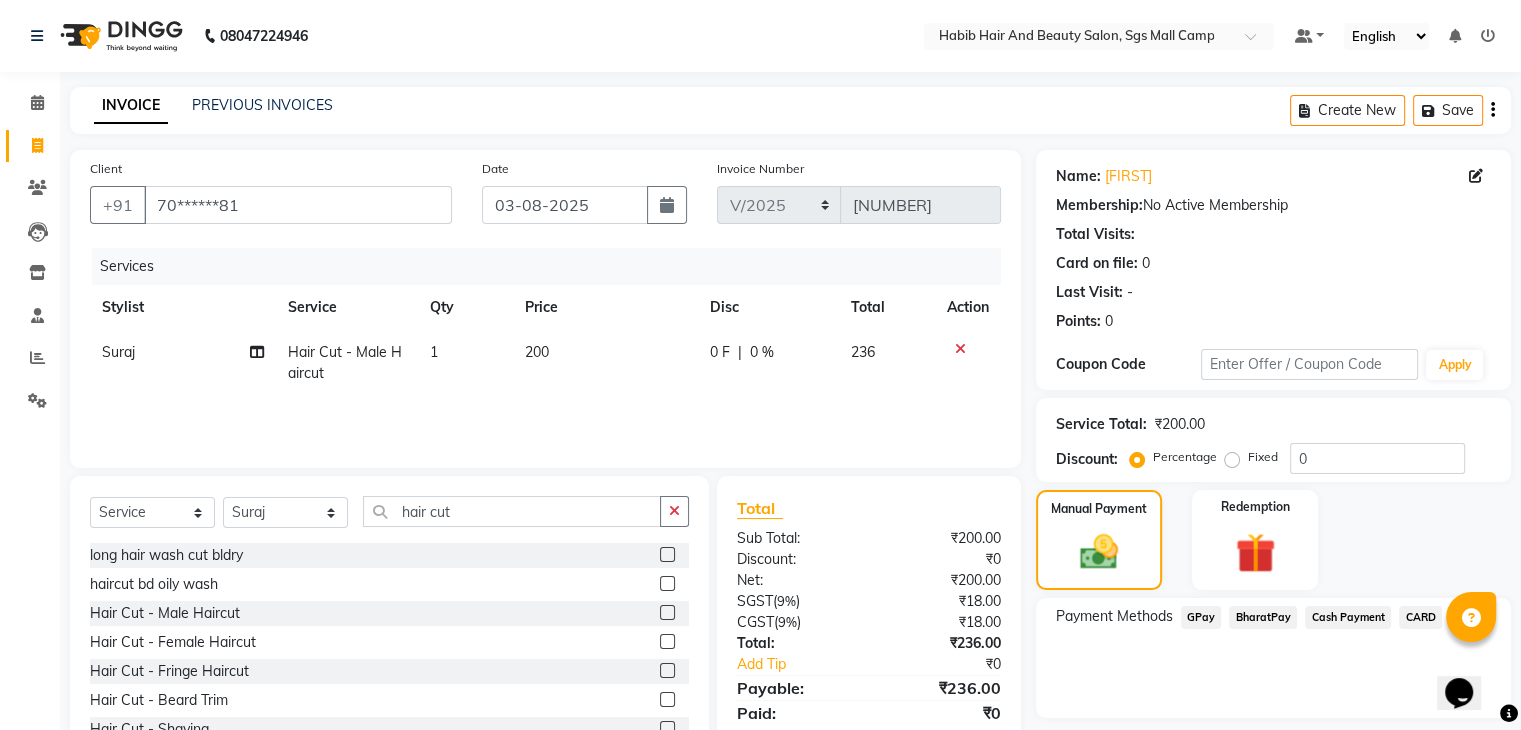 click on "BharatPay" 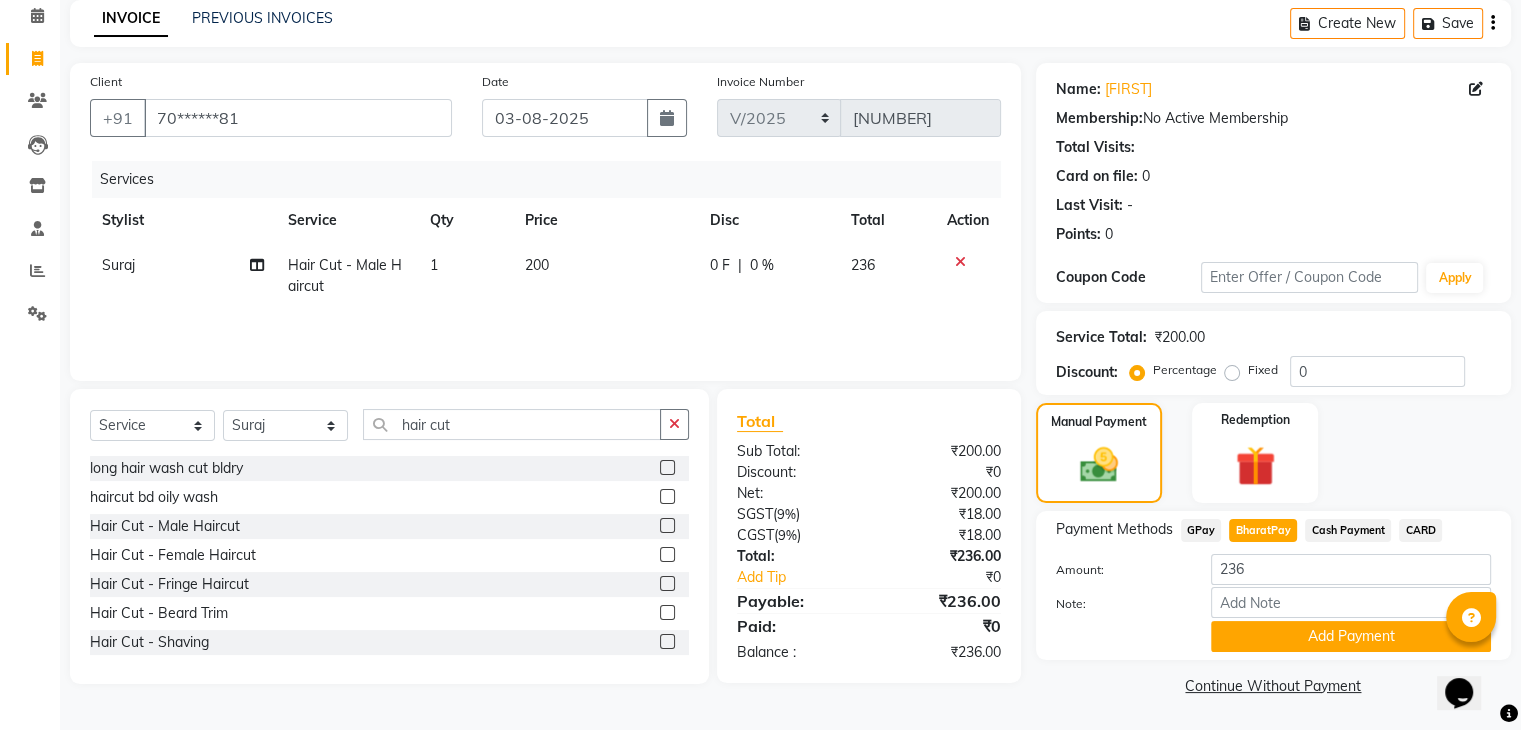 scroll, scrollTop: 89, scrollLeft: 0, axis: vertical 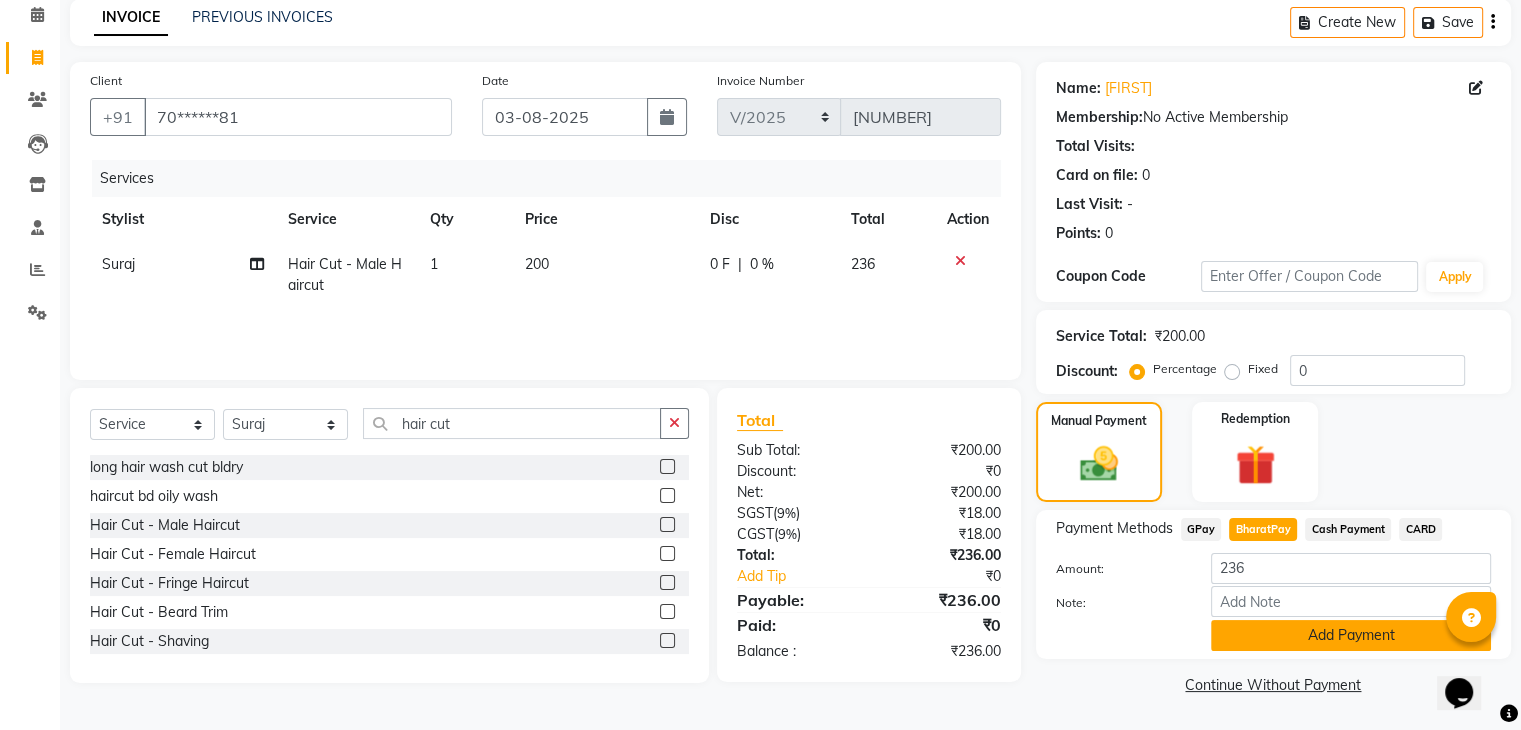 click on "Add Payment" 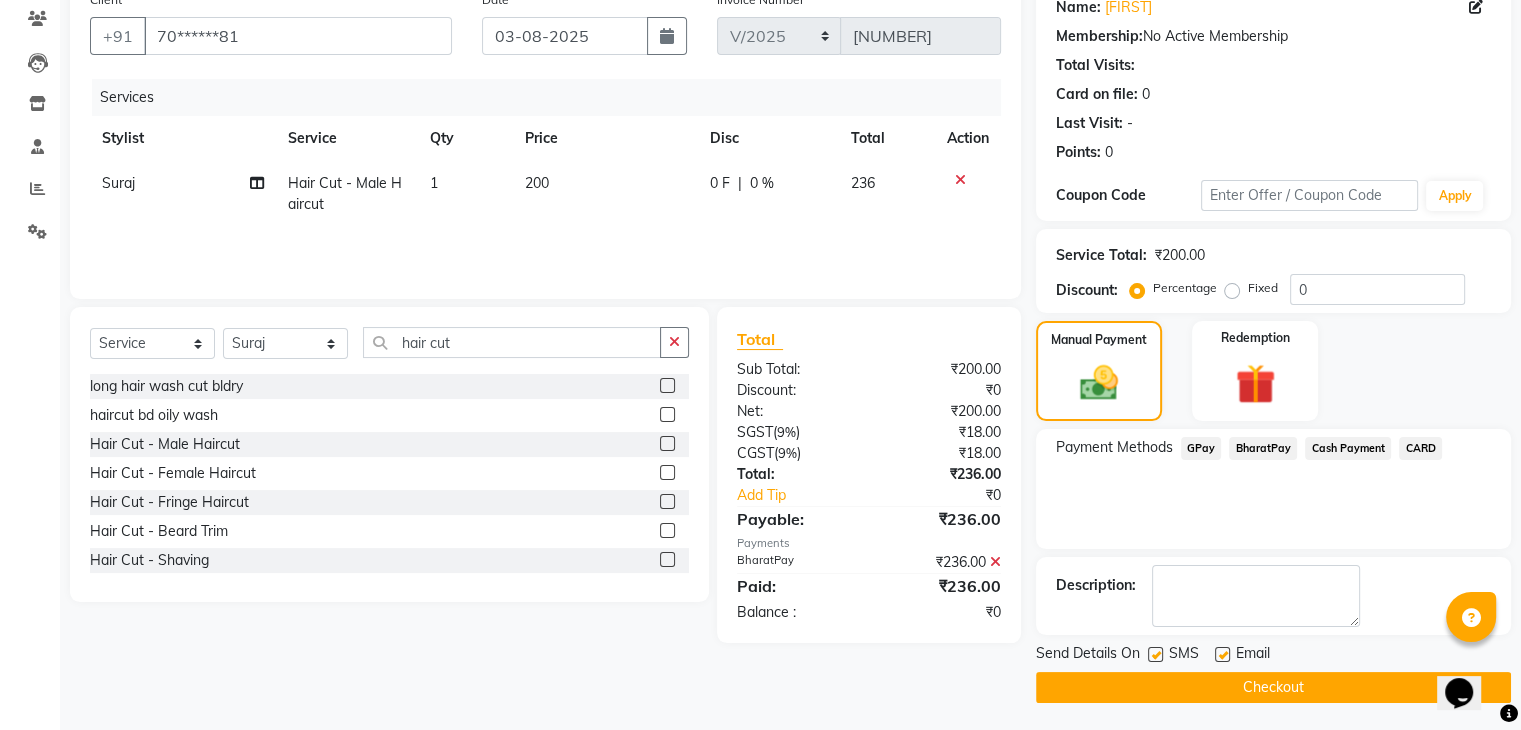 scroll, scrollTop: 171, scrollLeft: 0, axis: vertical 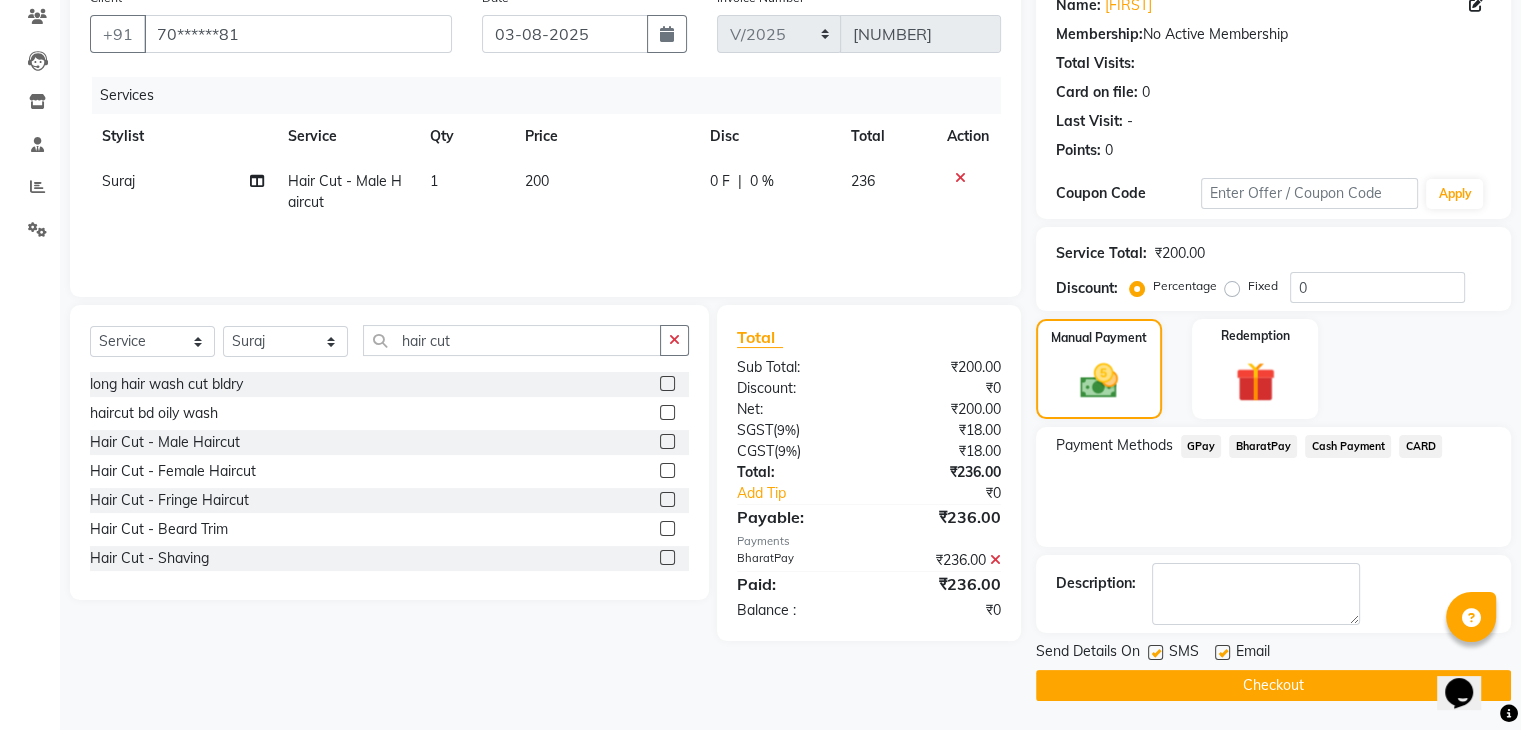click on "Checkout" 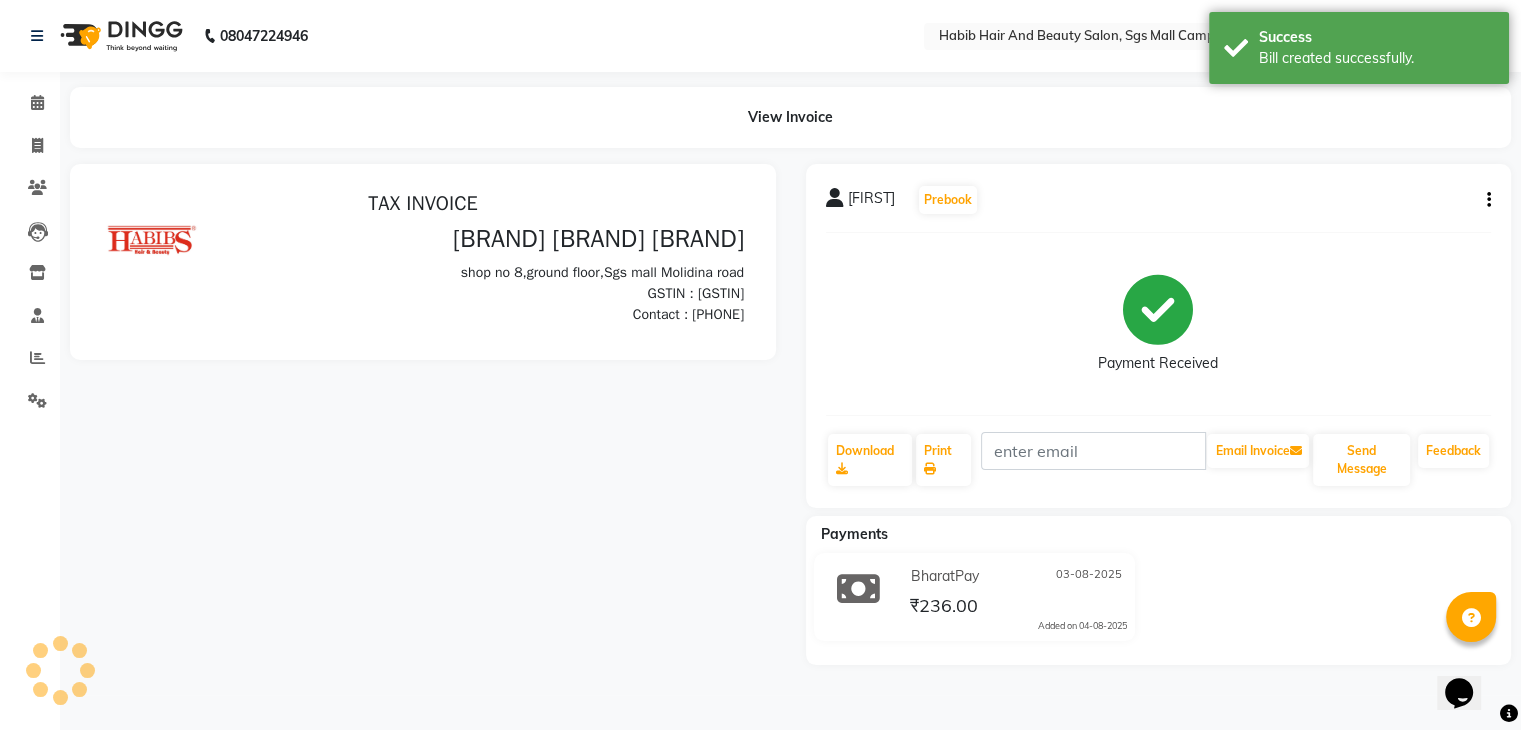 scroll, scrollTop: 0, scrollLeft: 0, axis: both 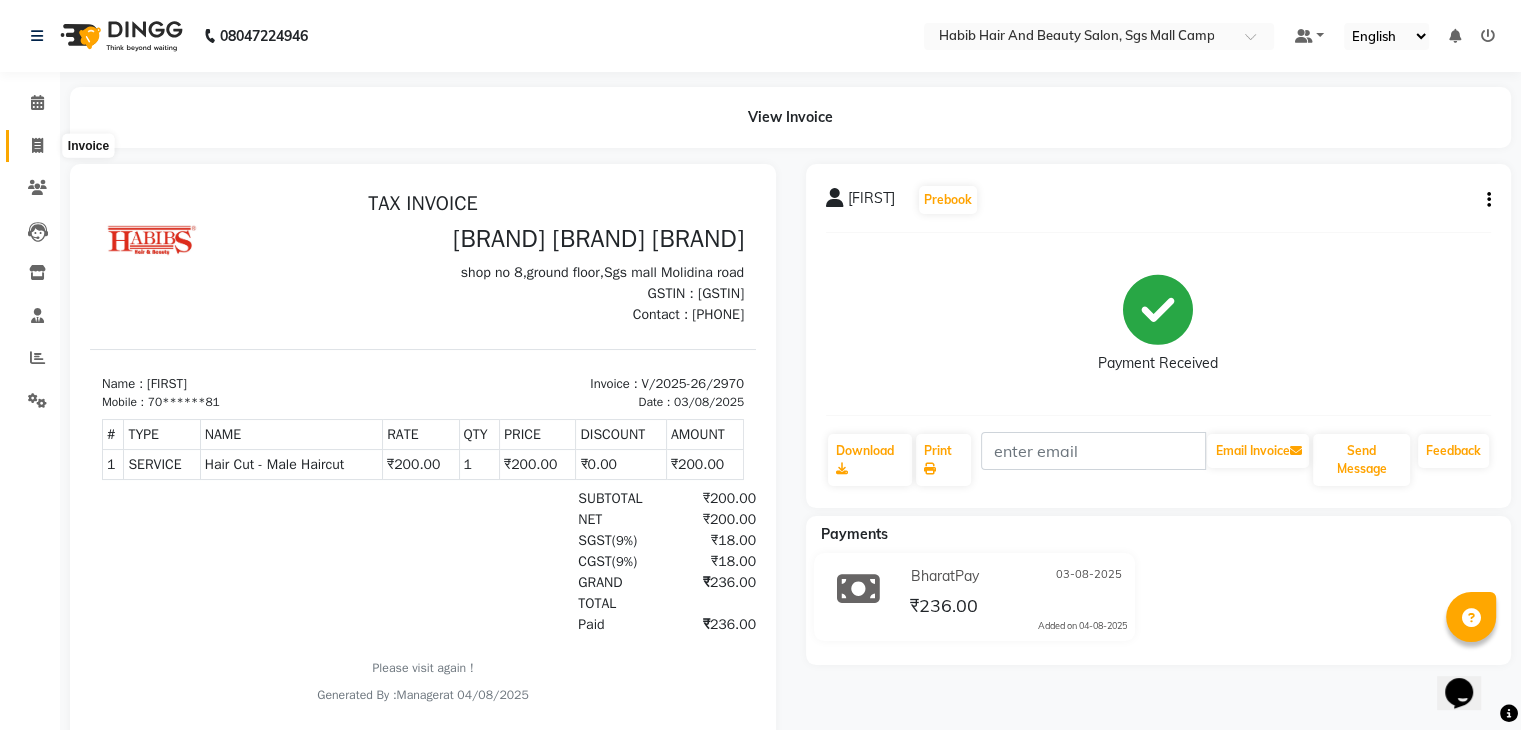 click 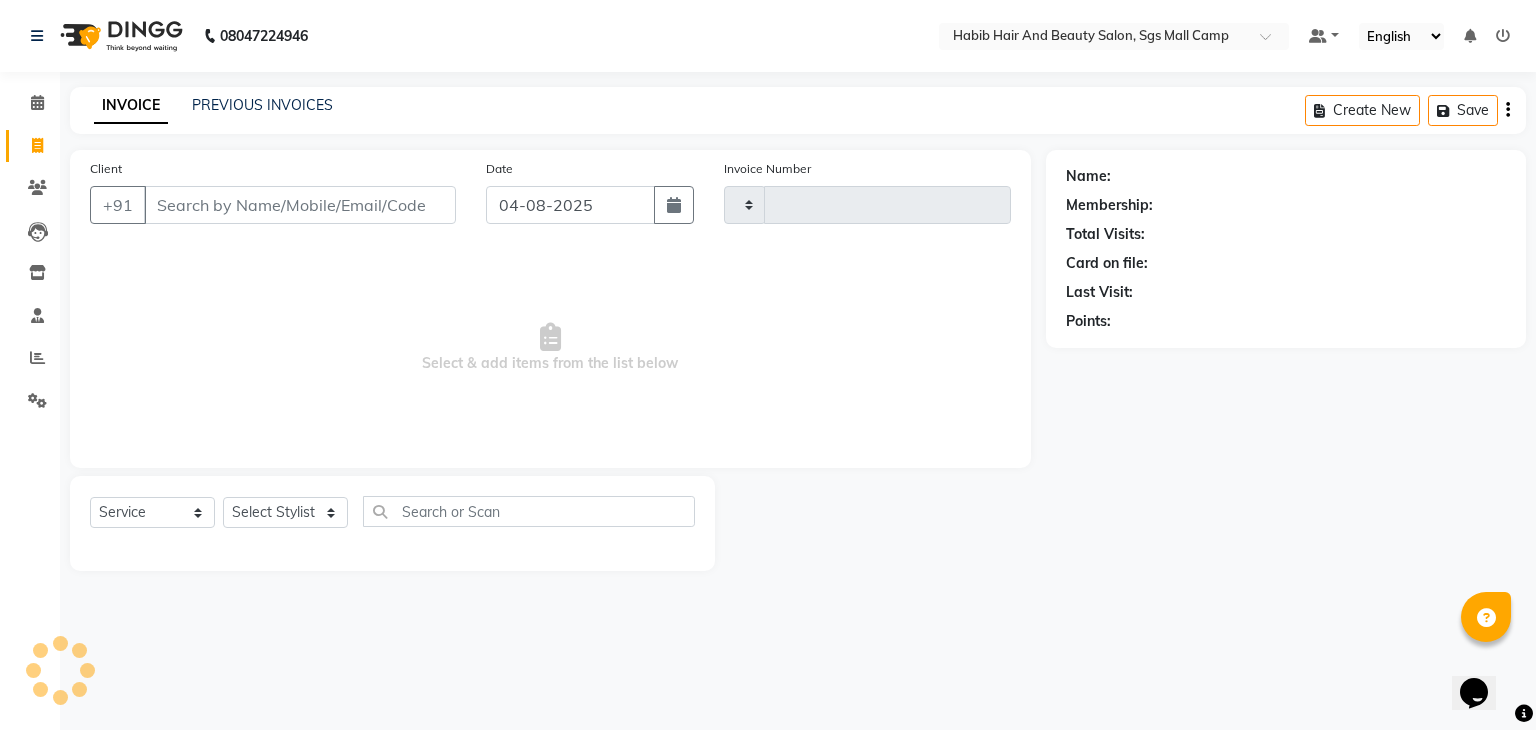type on "2971" 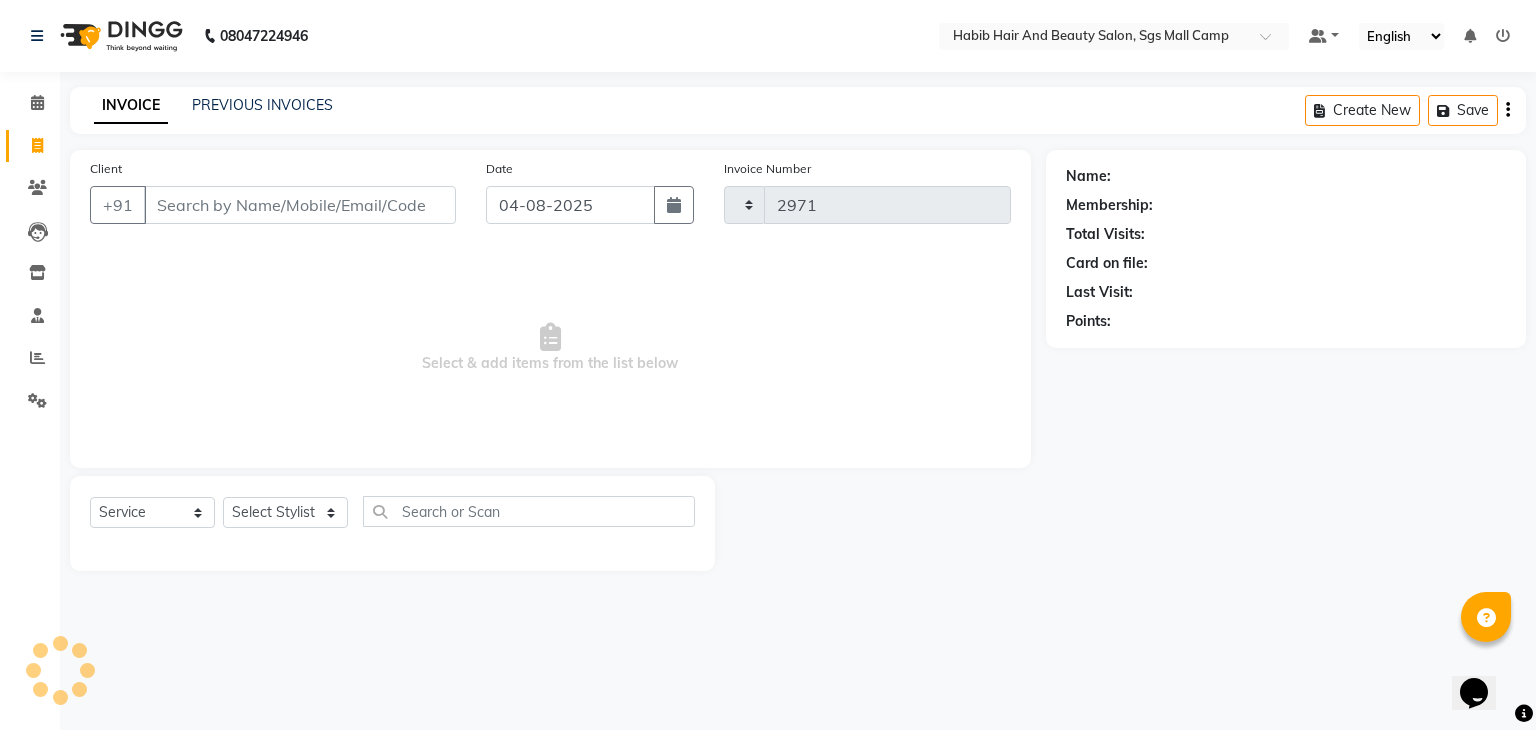 select on "8362" 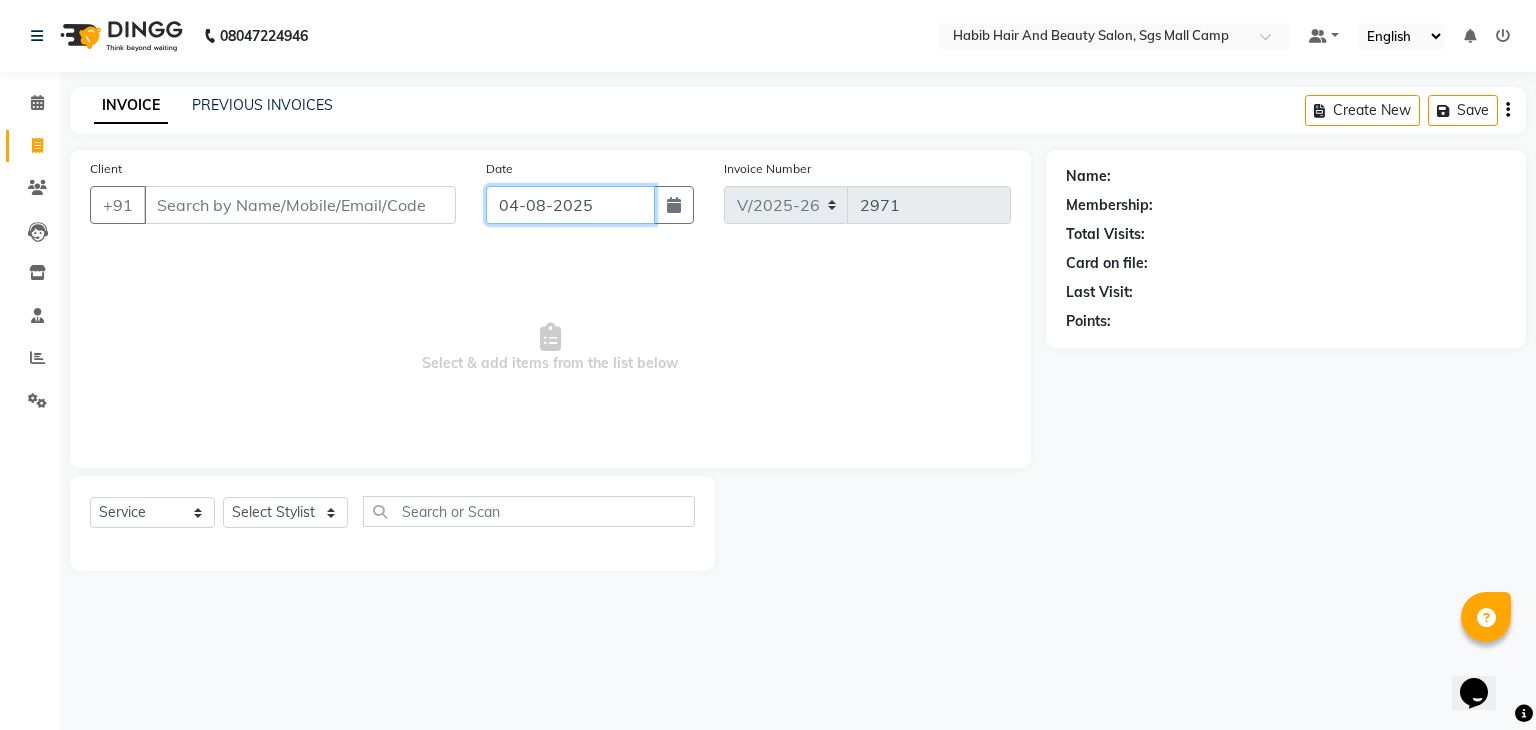 click on "04-08-2025" 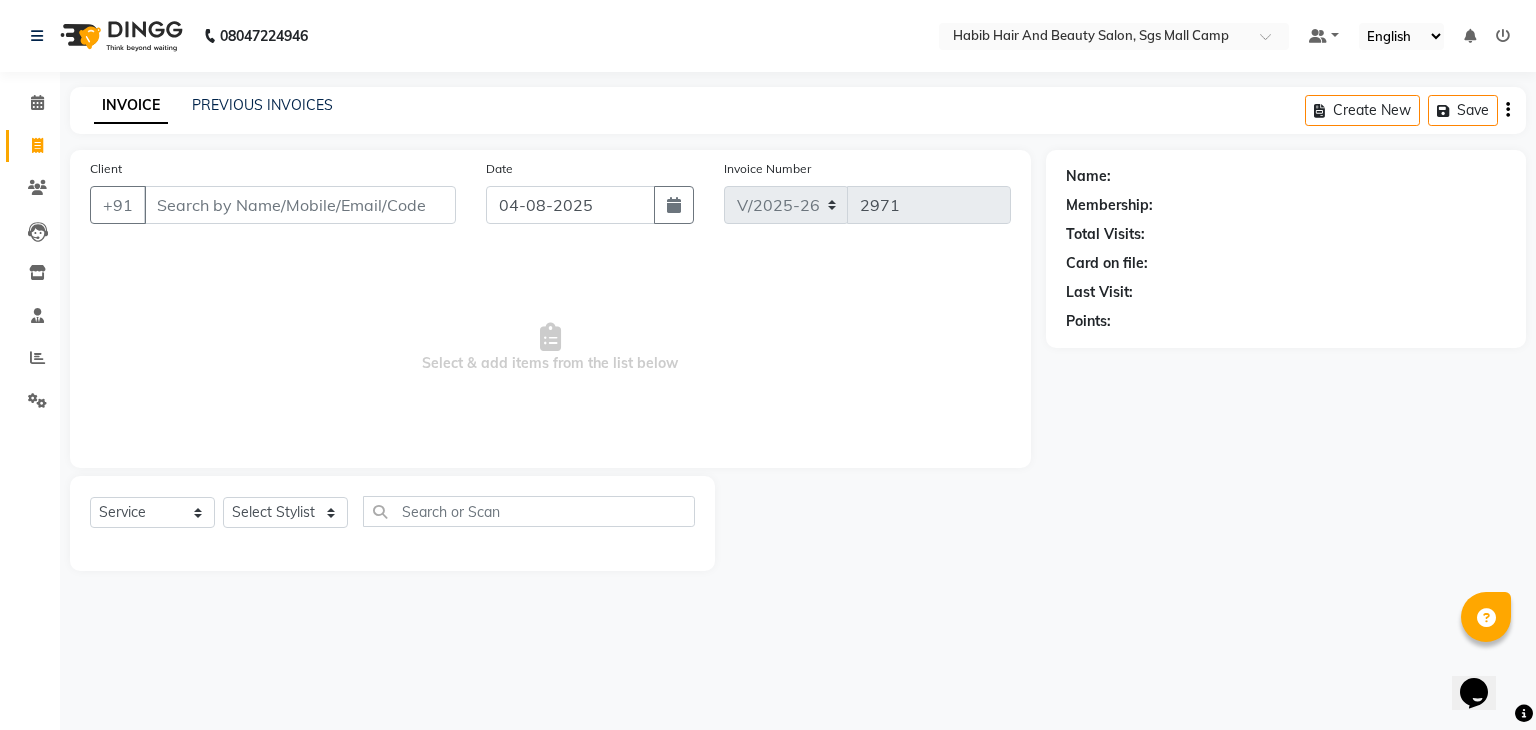 select on "8" 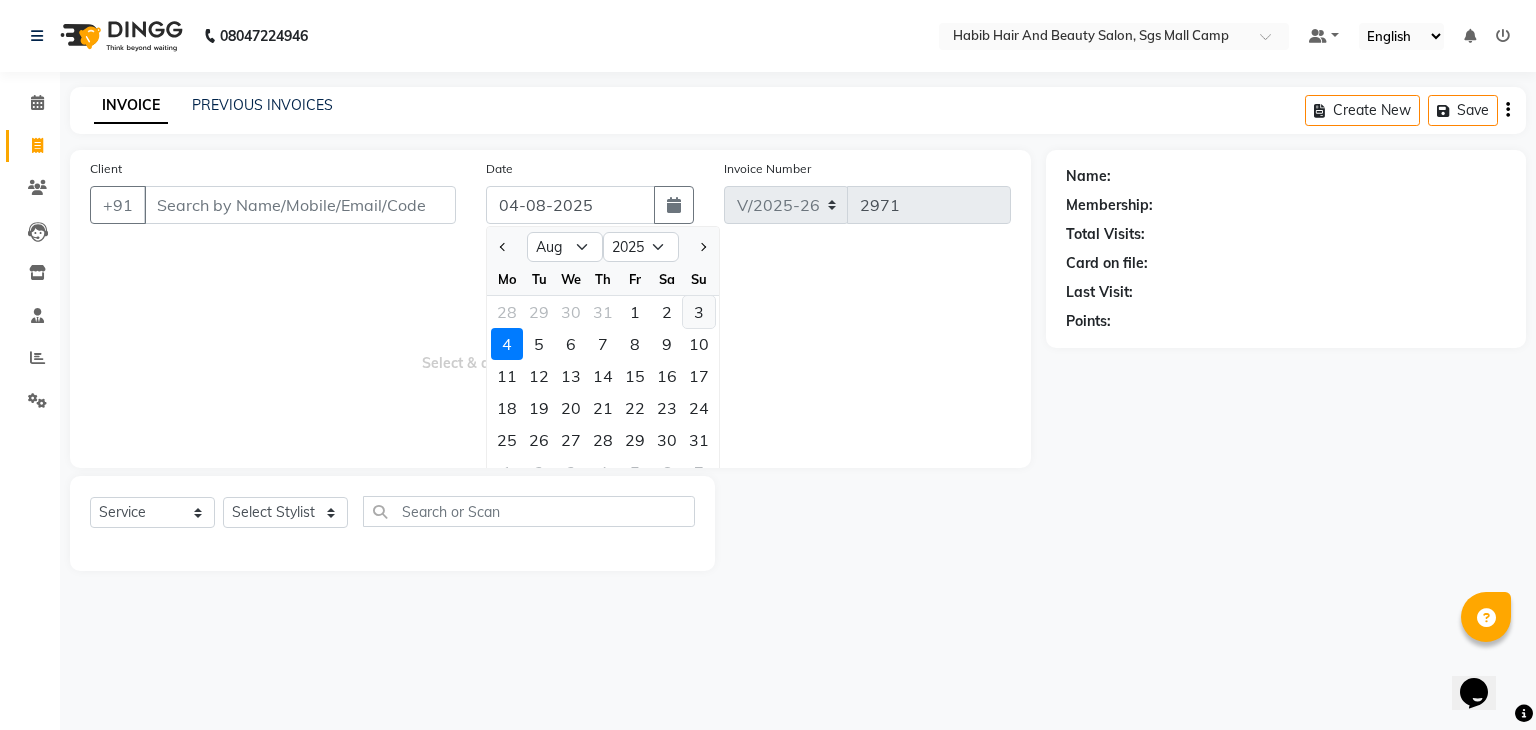 click on "3" 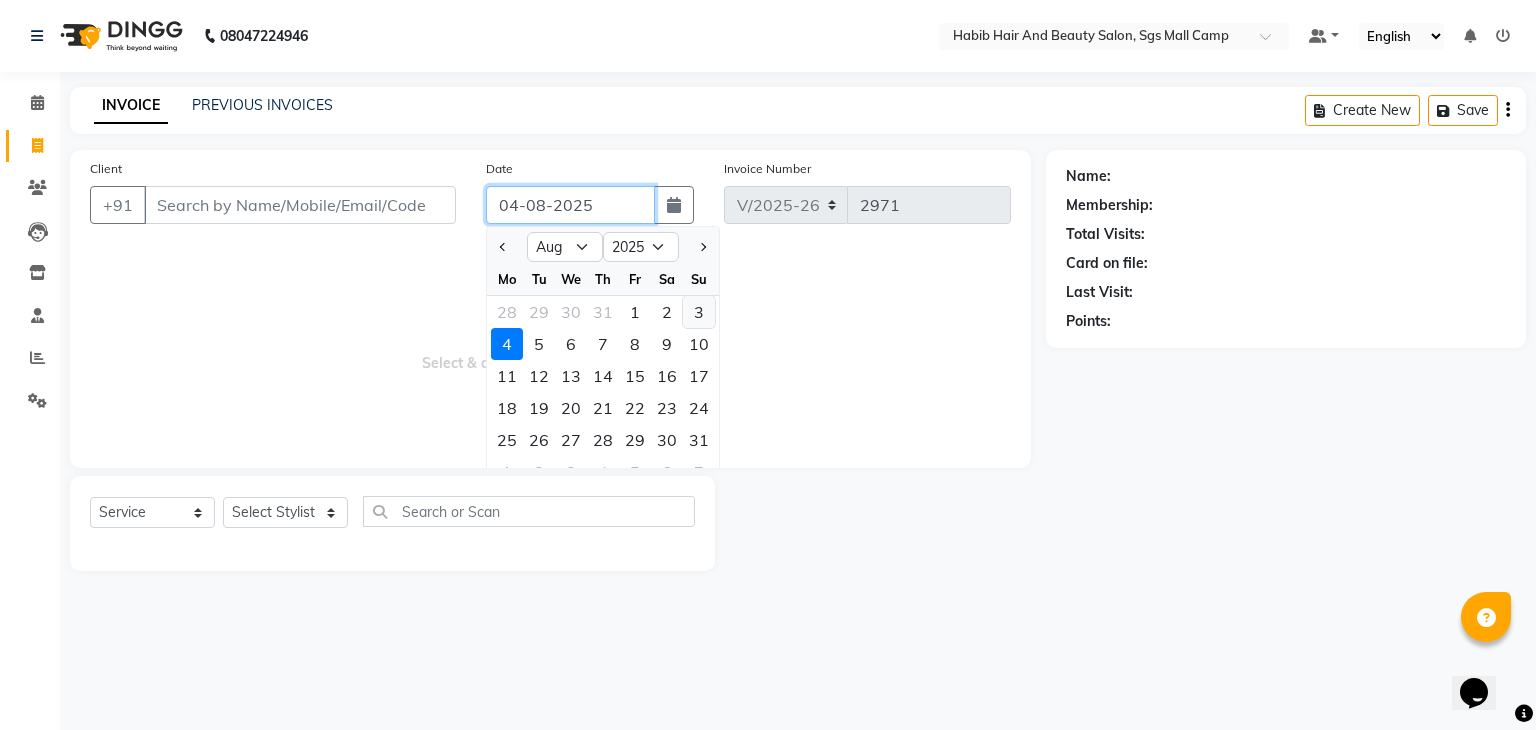 type on "03-08-2025" 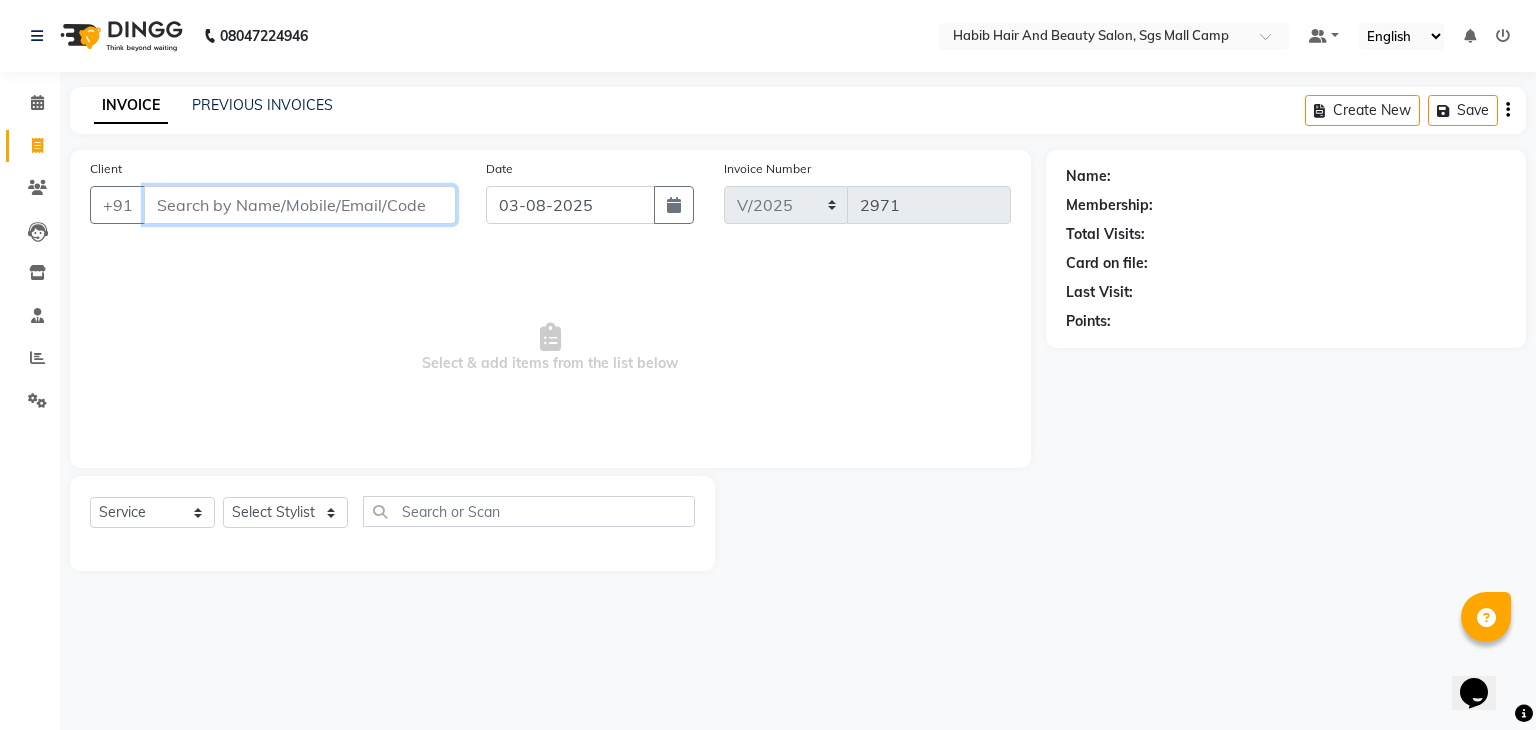 click on "Client" at bounding box center [300, 205] 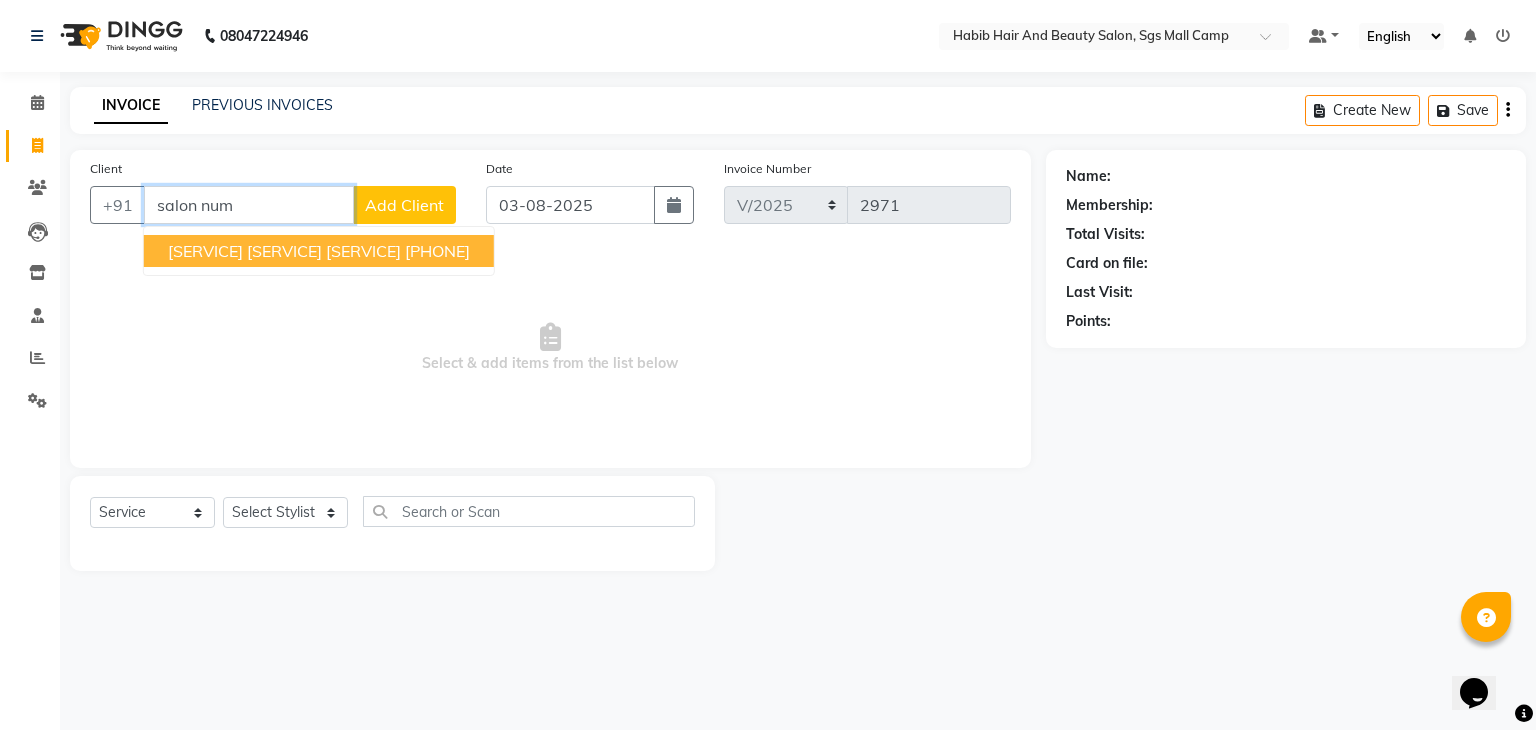 click on "salon number number" at bounding box center [284, 251] 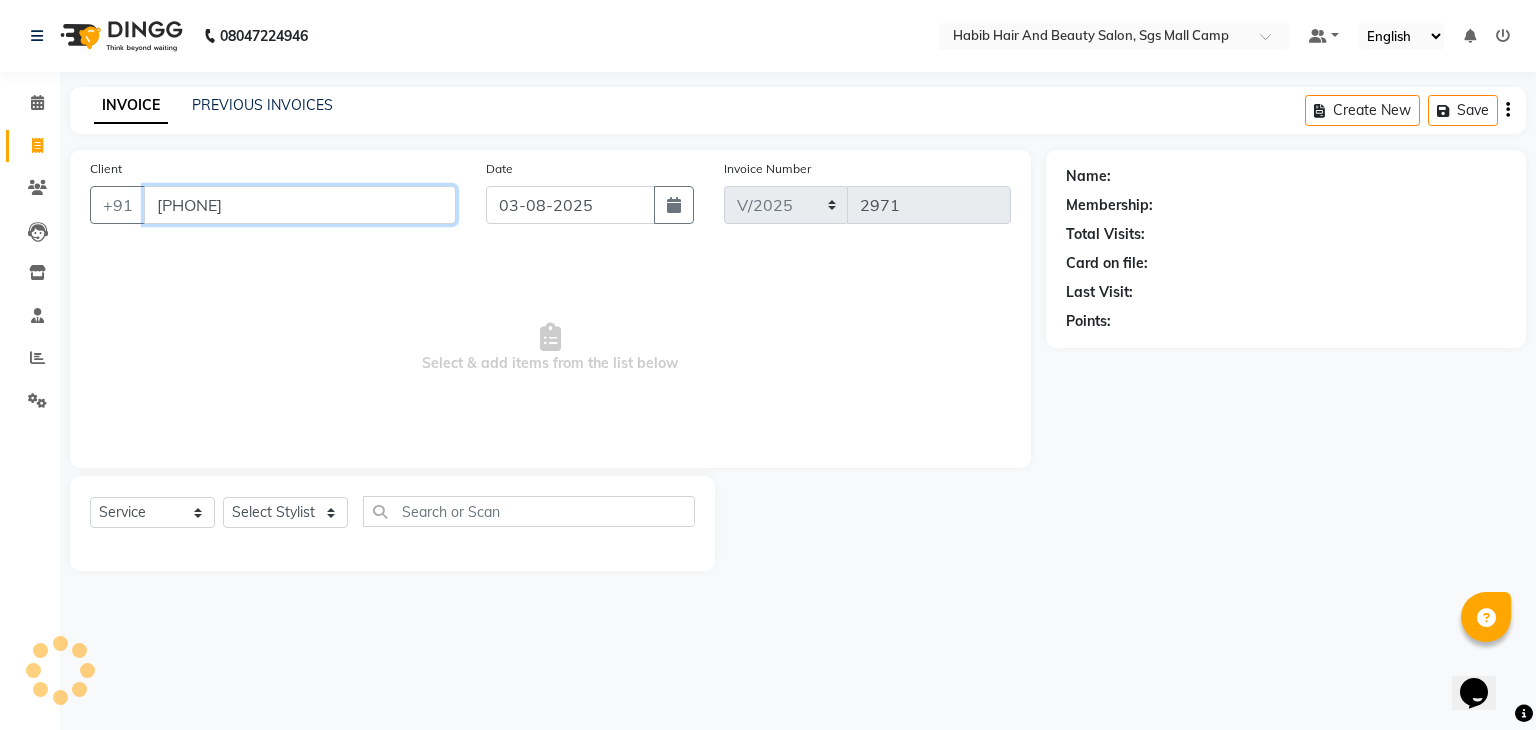 type on "[PHONE]" 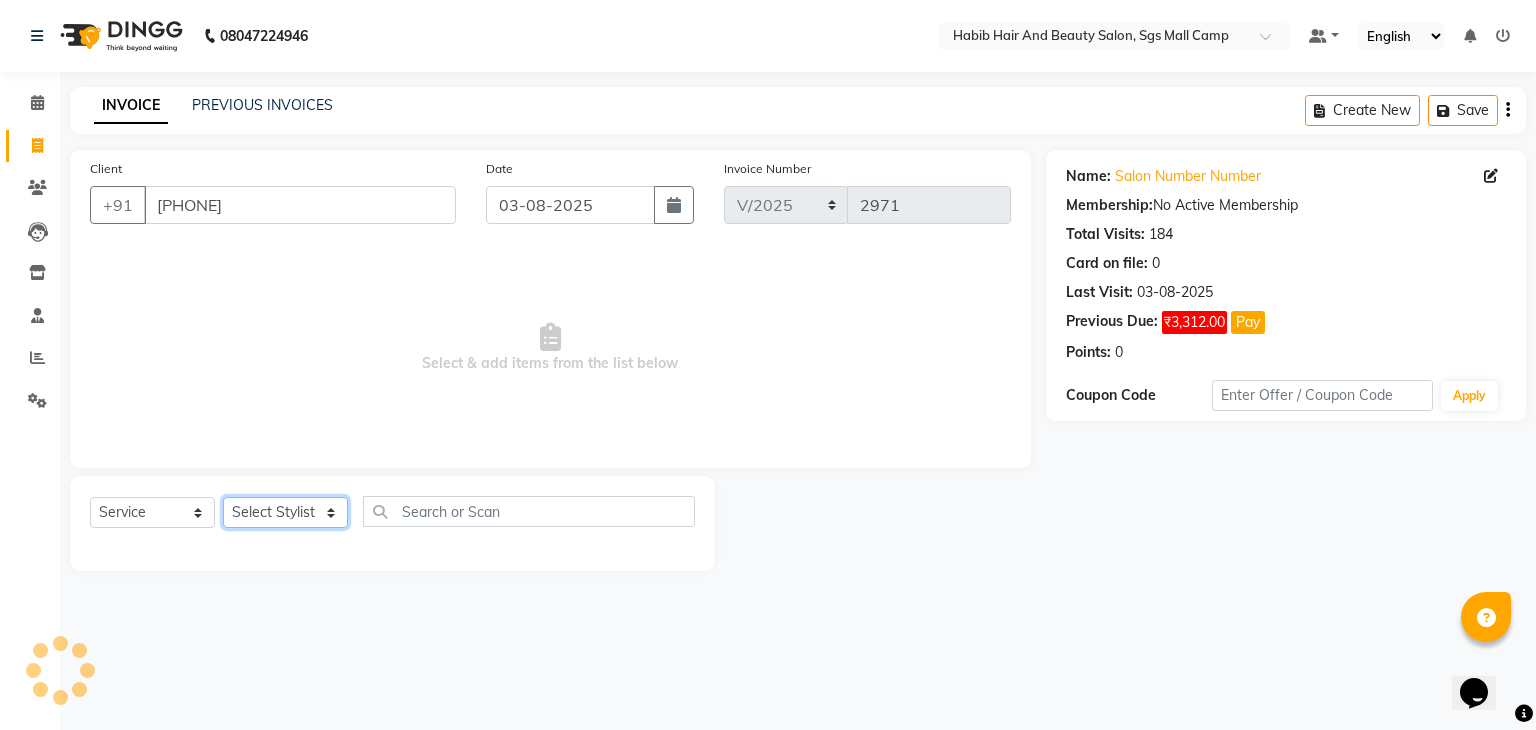click on "Select Stylist akshay rajguru Avinash  Debojit Manager Micheal  sangeeta shilpa sujal Suraj  swapnil vishakha" 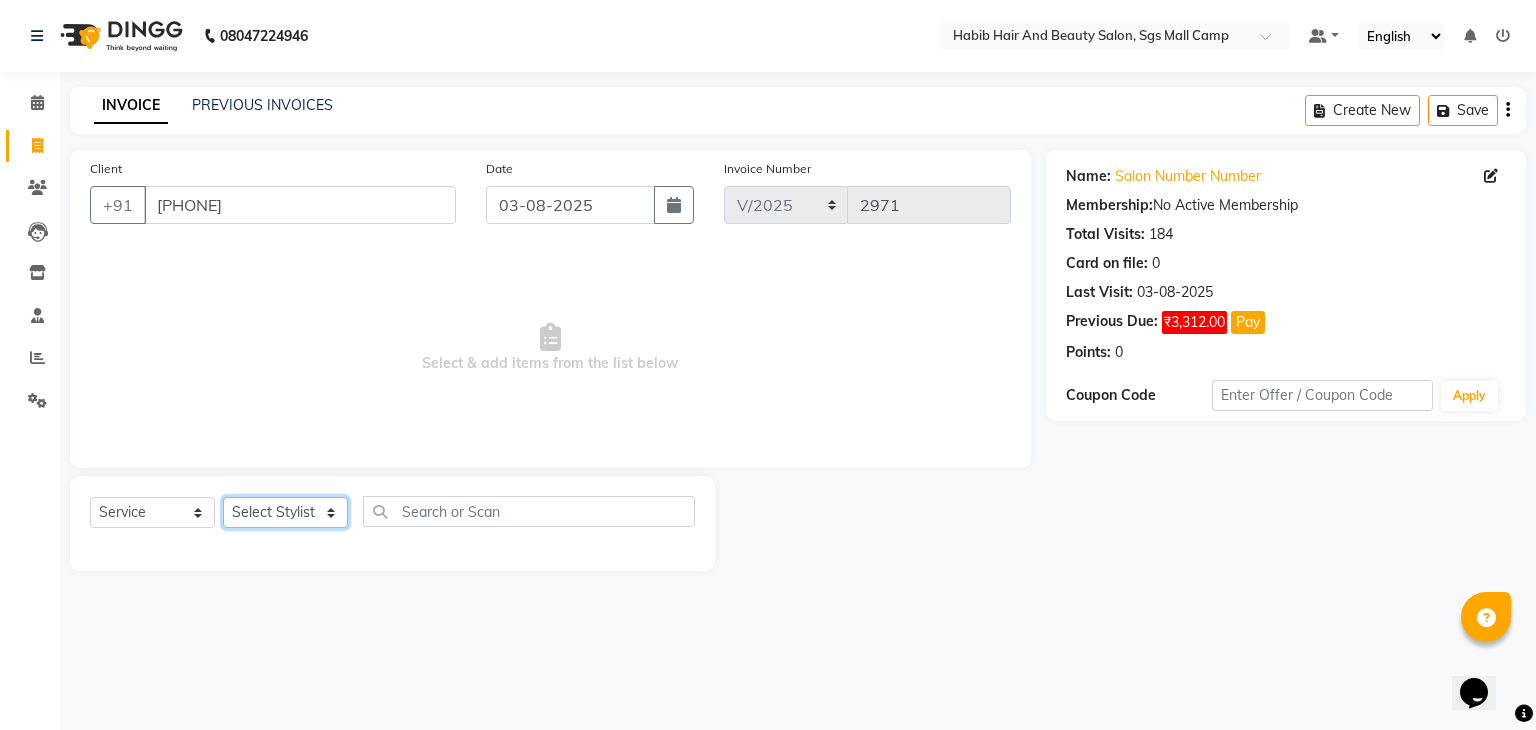 select on "81157" 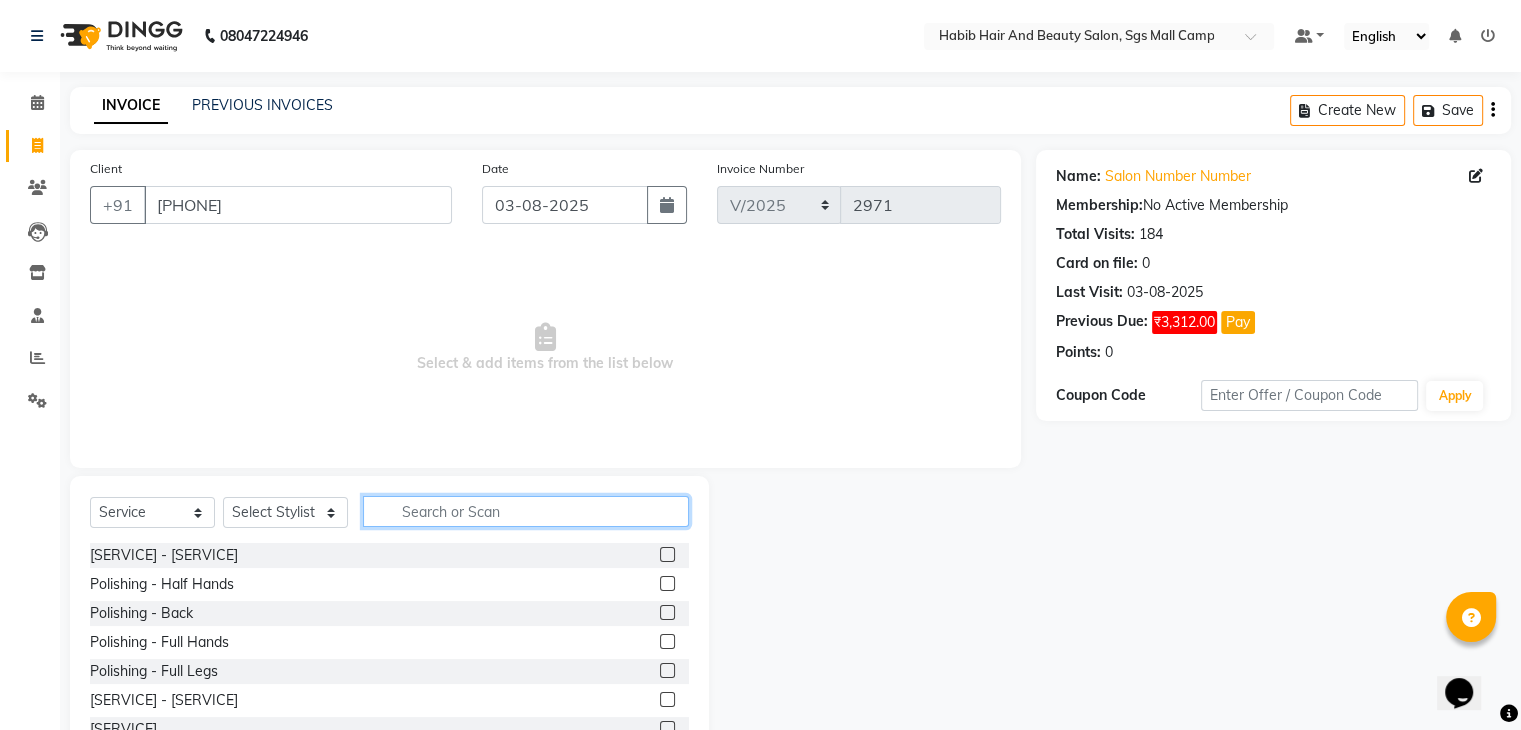click 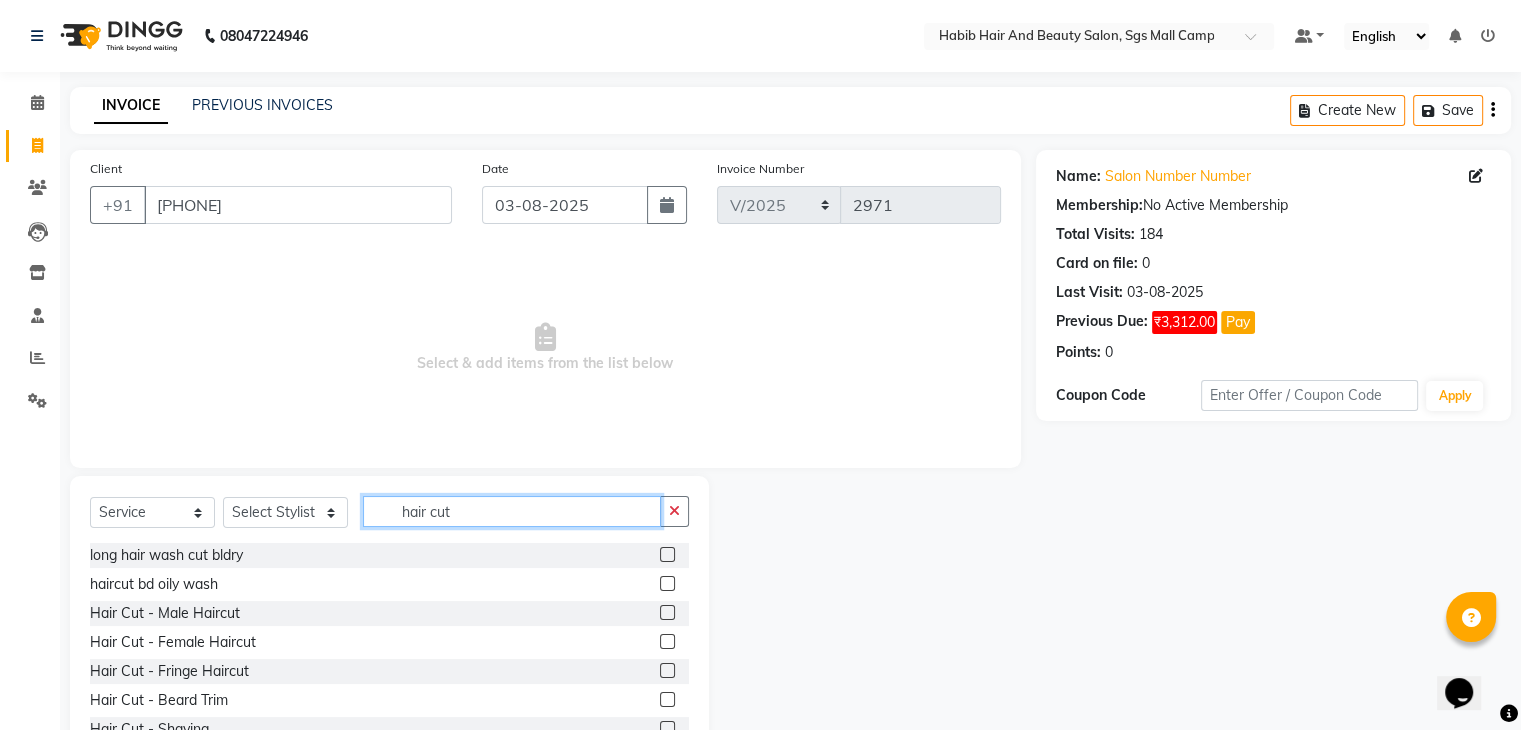 type on "hair cut" 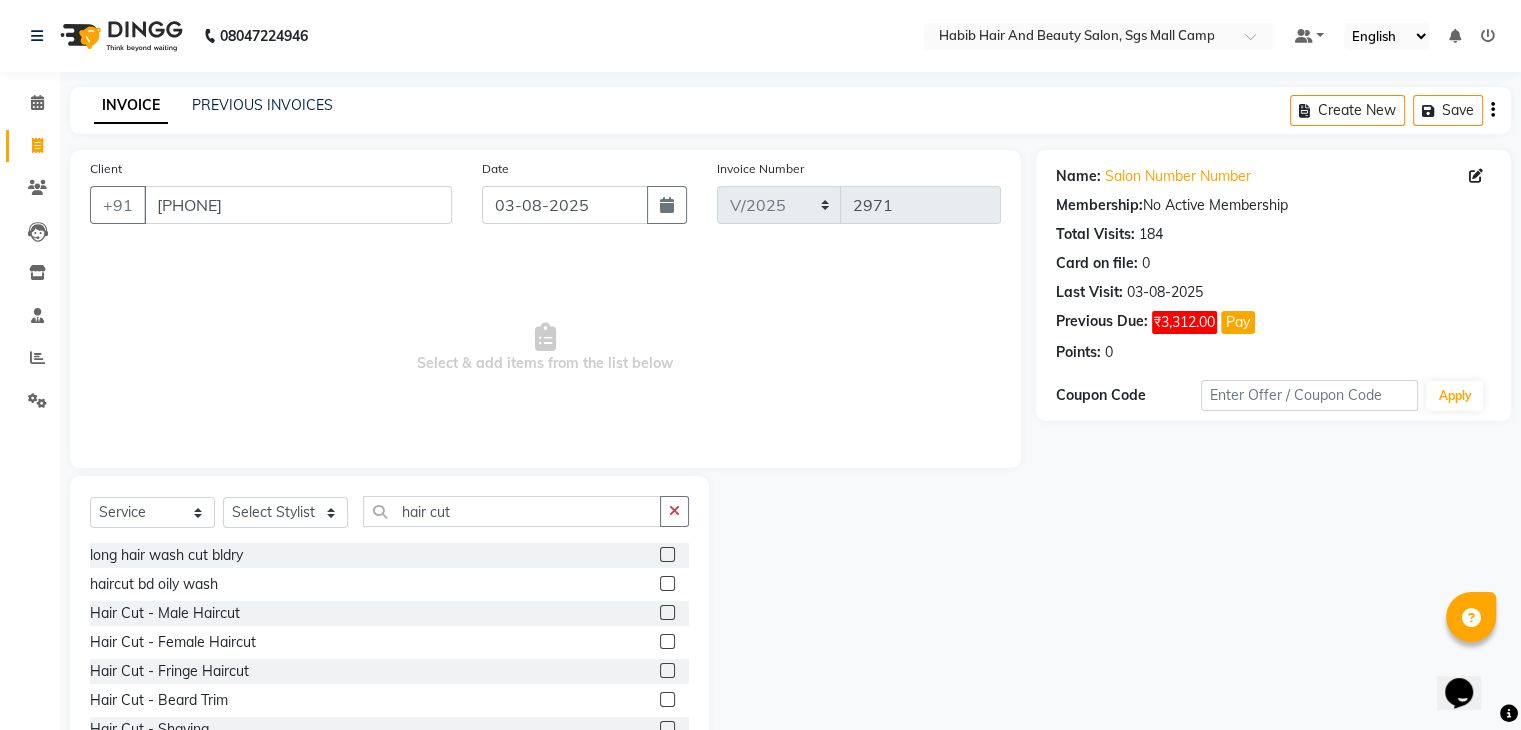 click 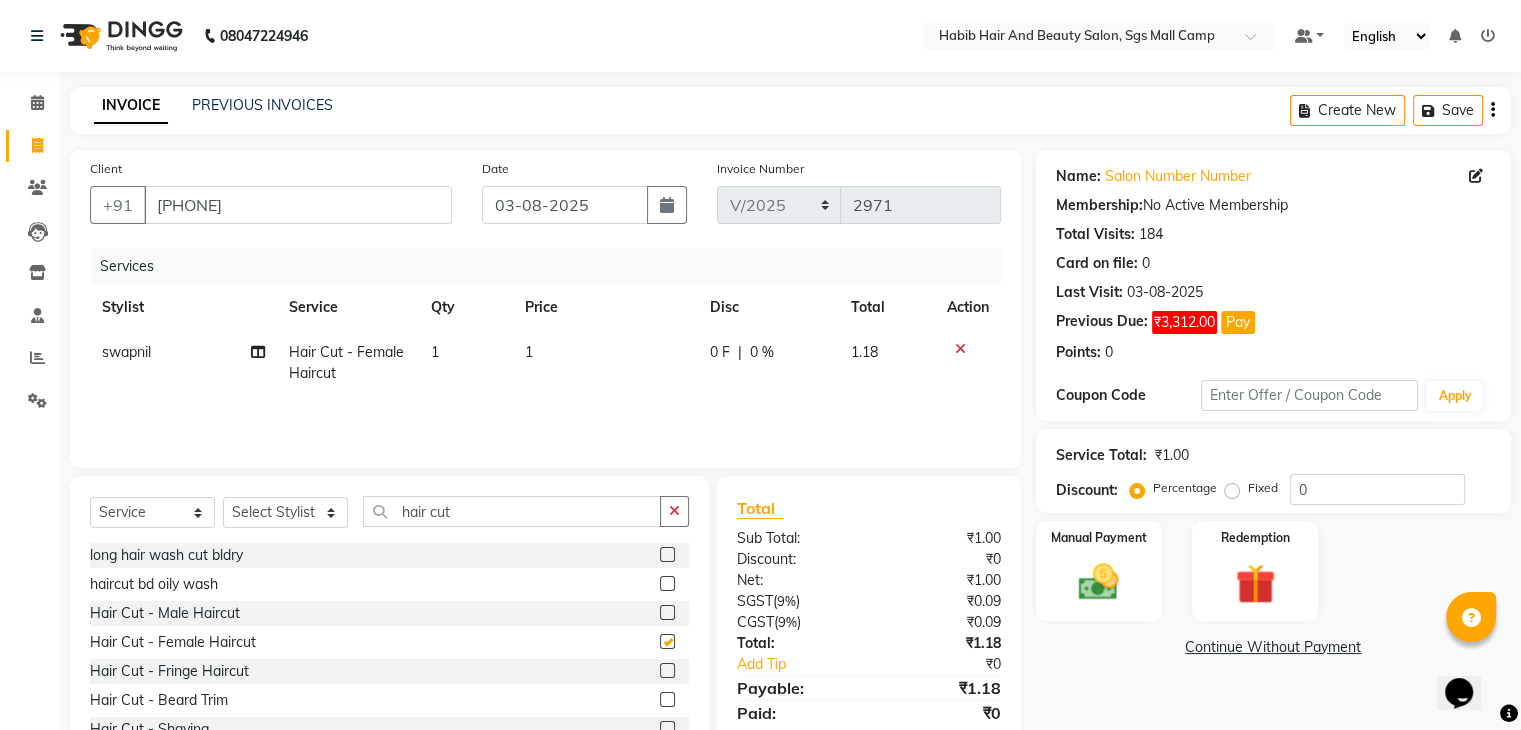 checkbox on "false" 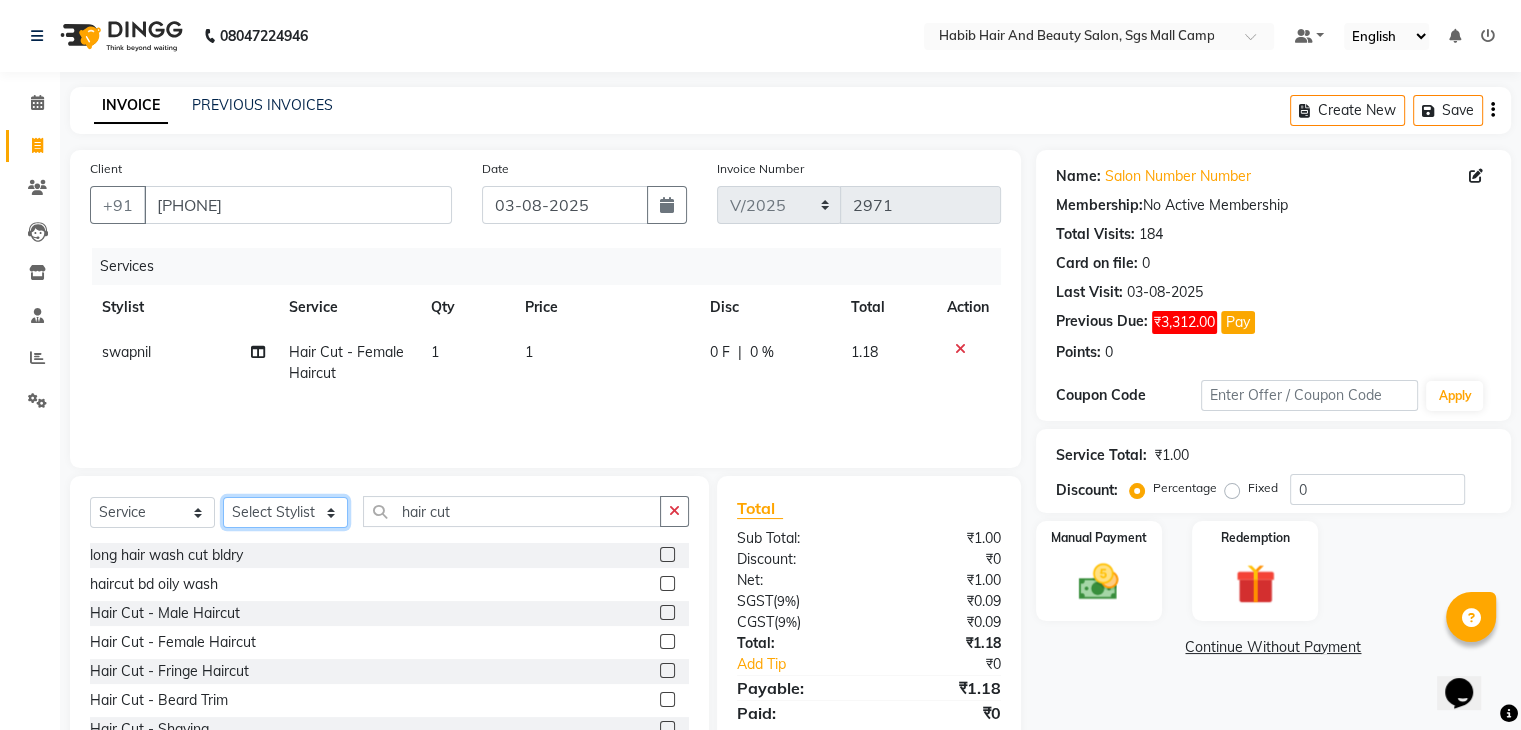 click on "Select Stylist akshay rajguru Avinash  Debojit Manager Micheal  sangeeta shilpa sujal Suraj  swapnil vishakha" 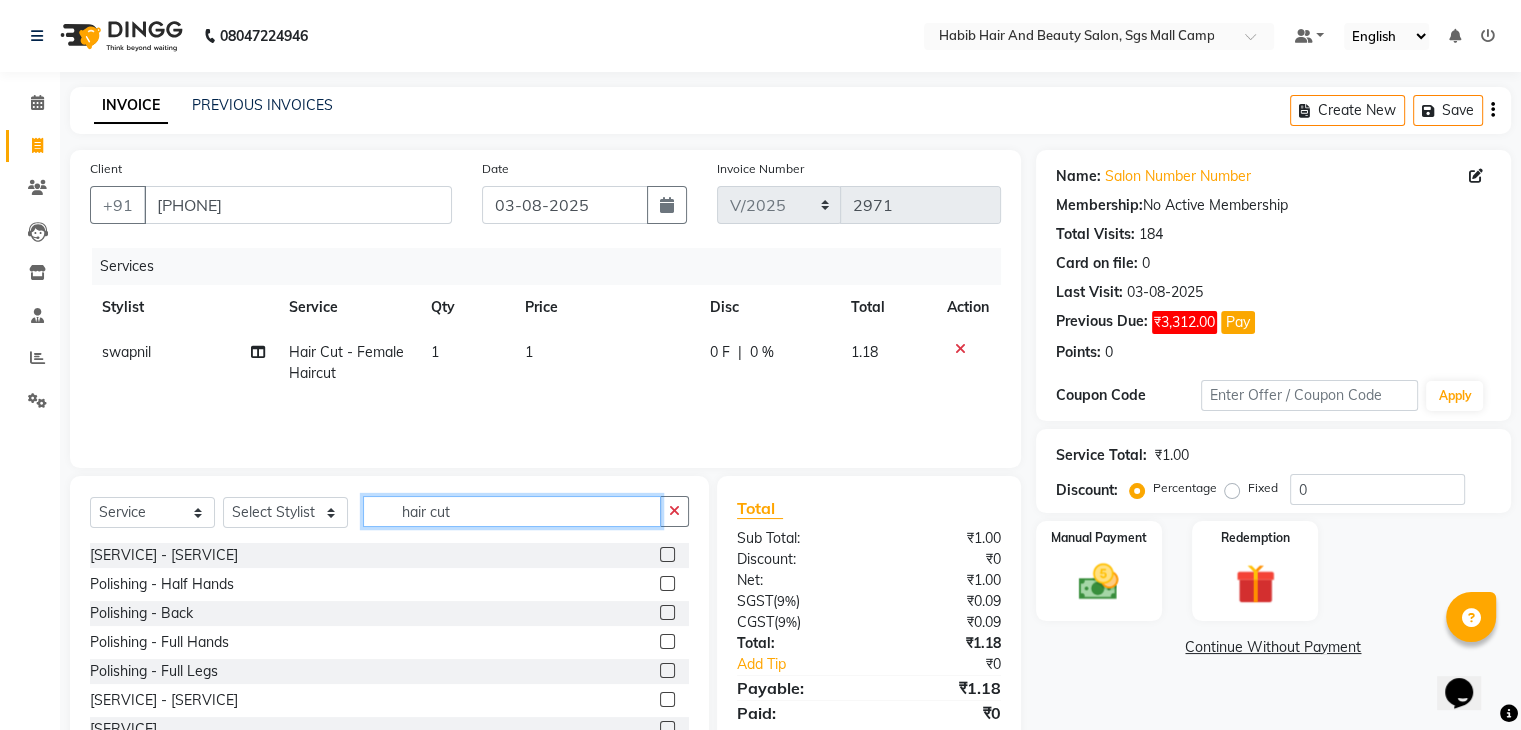 click on "hair cut" 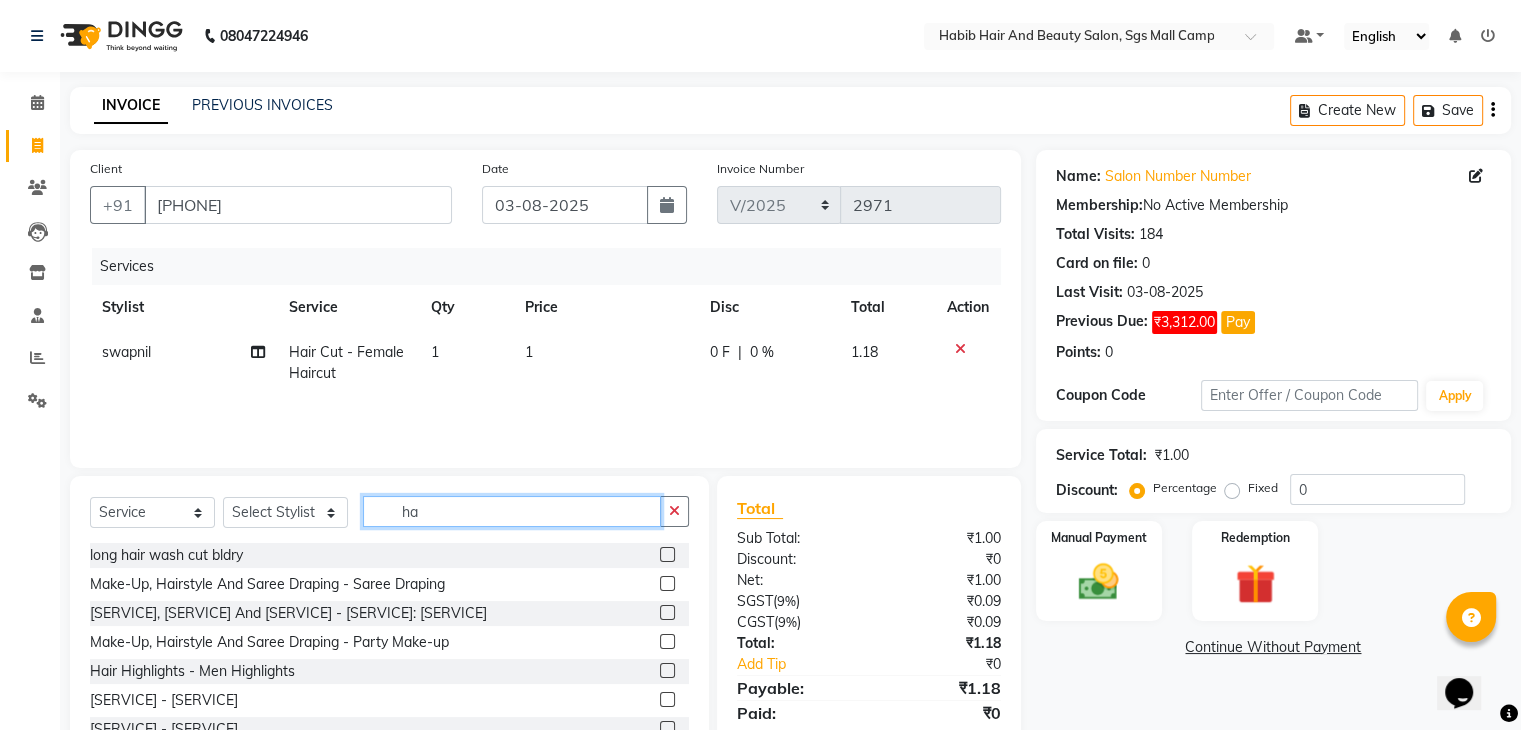 type on "h" 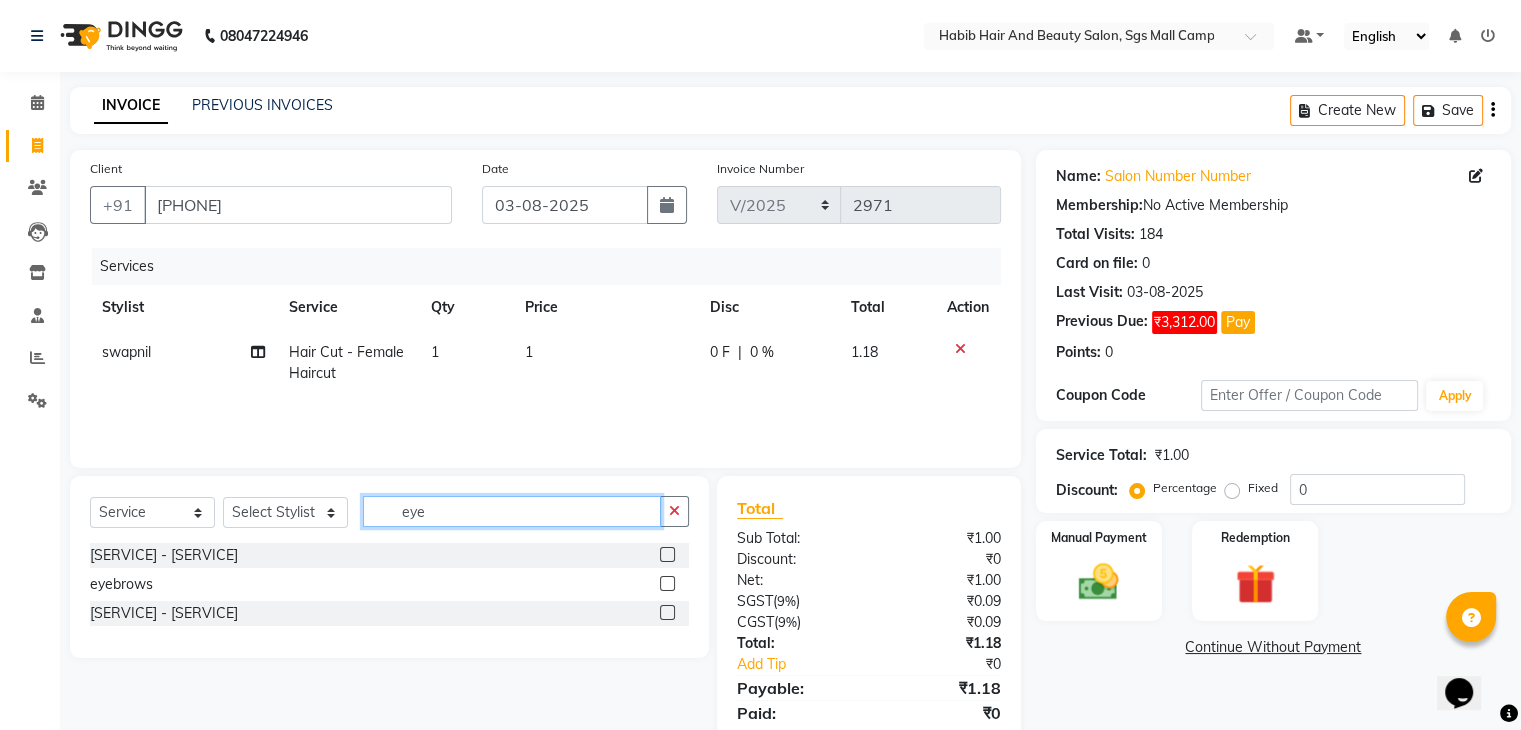 type on "eye" 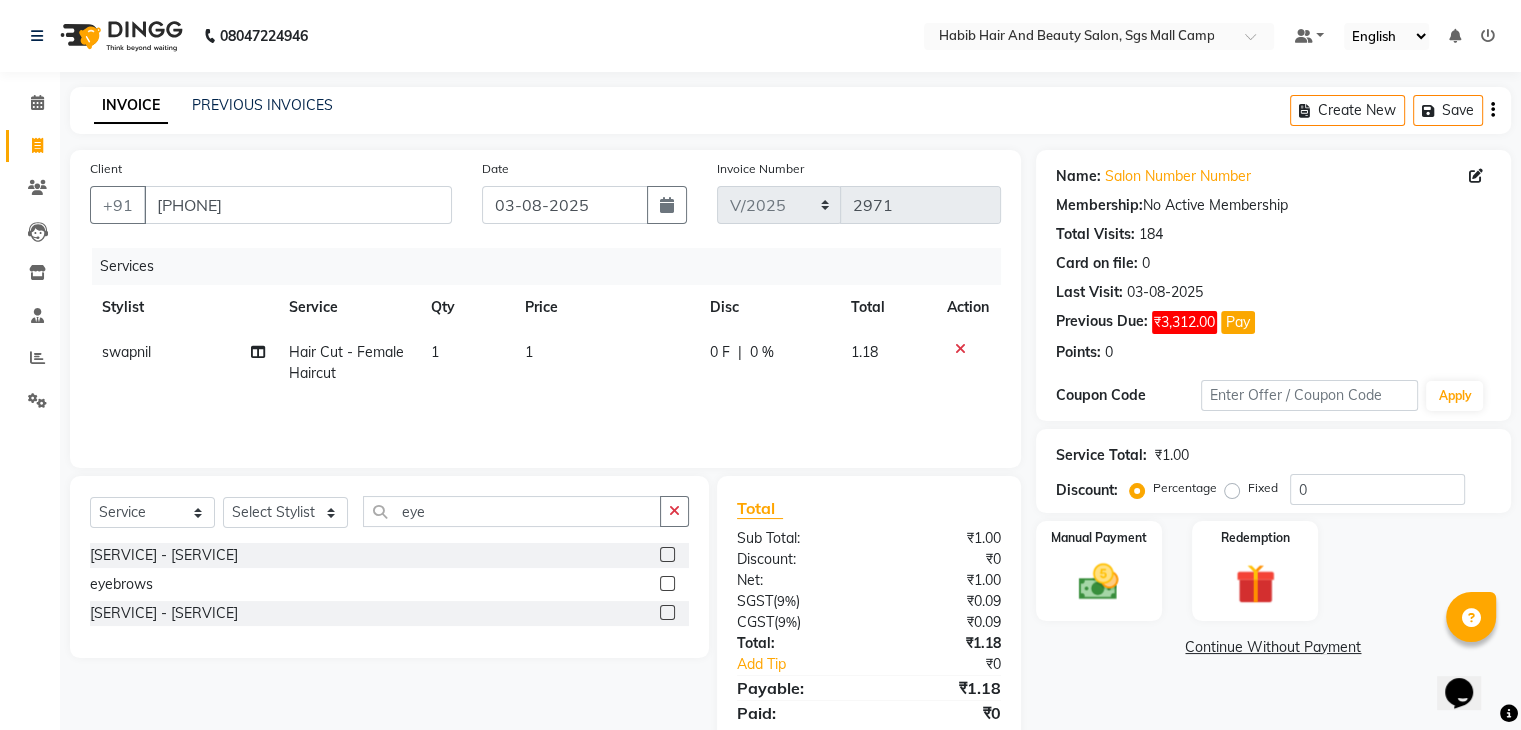 click 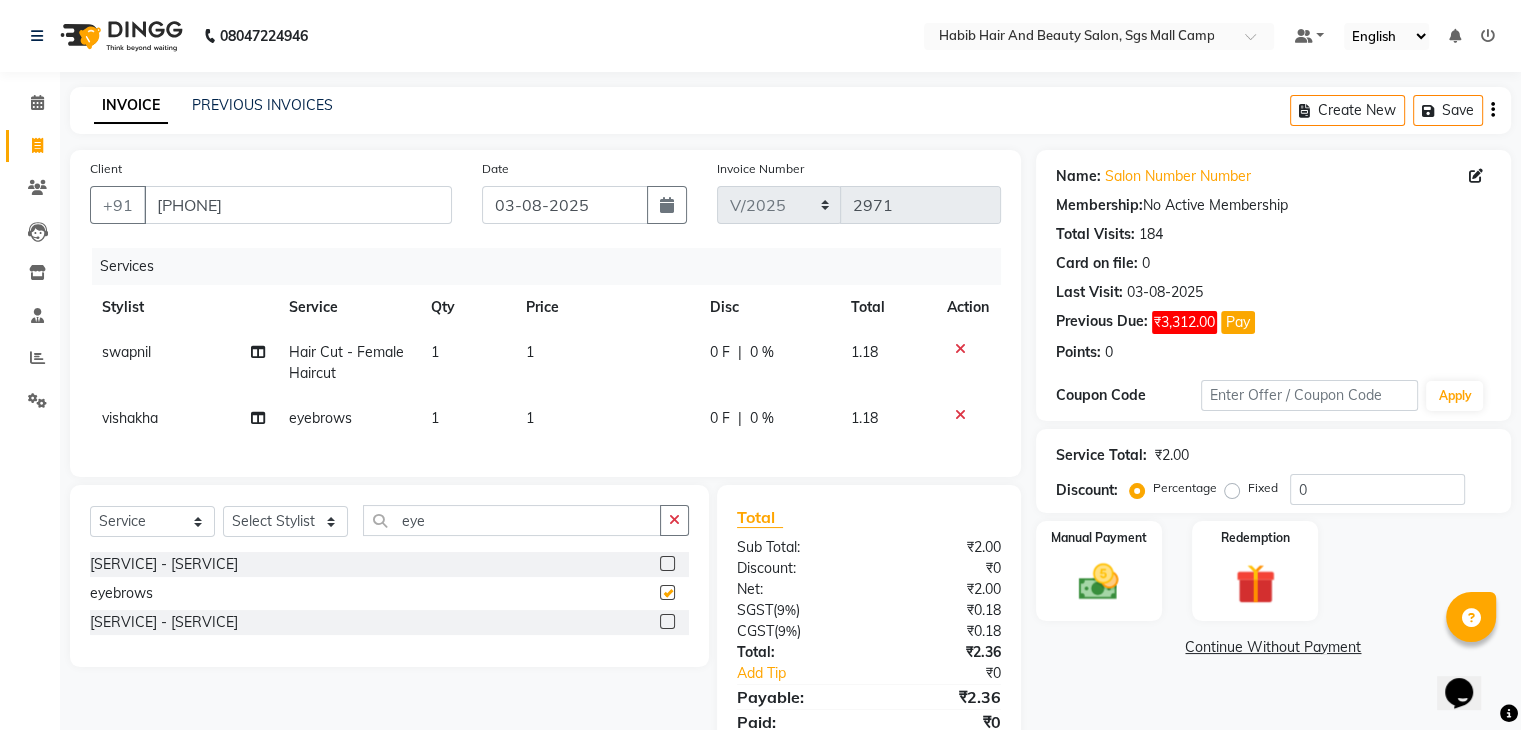 checkbox on "false" 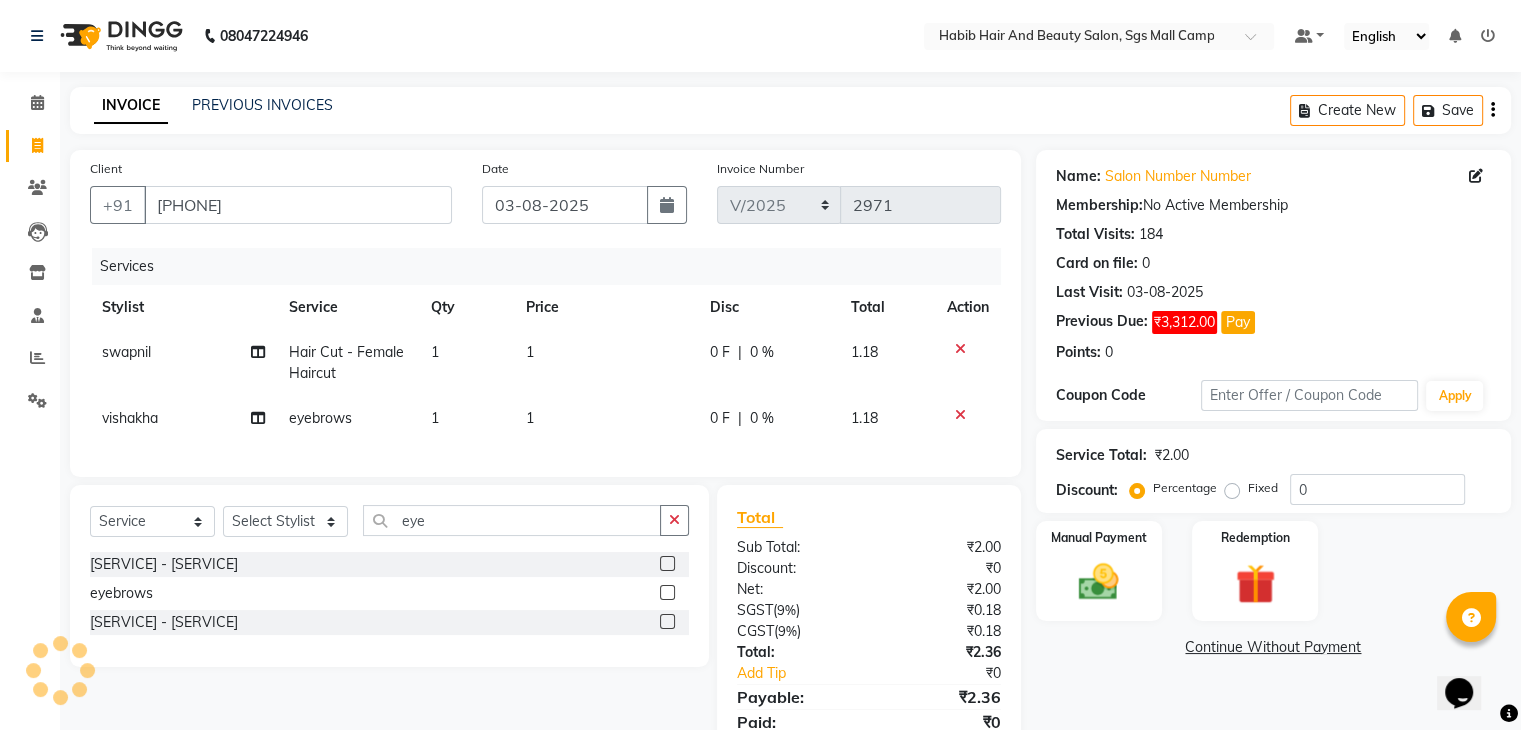 click on "1" 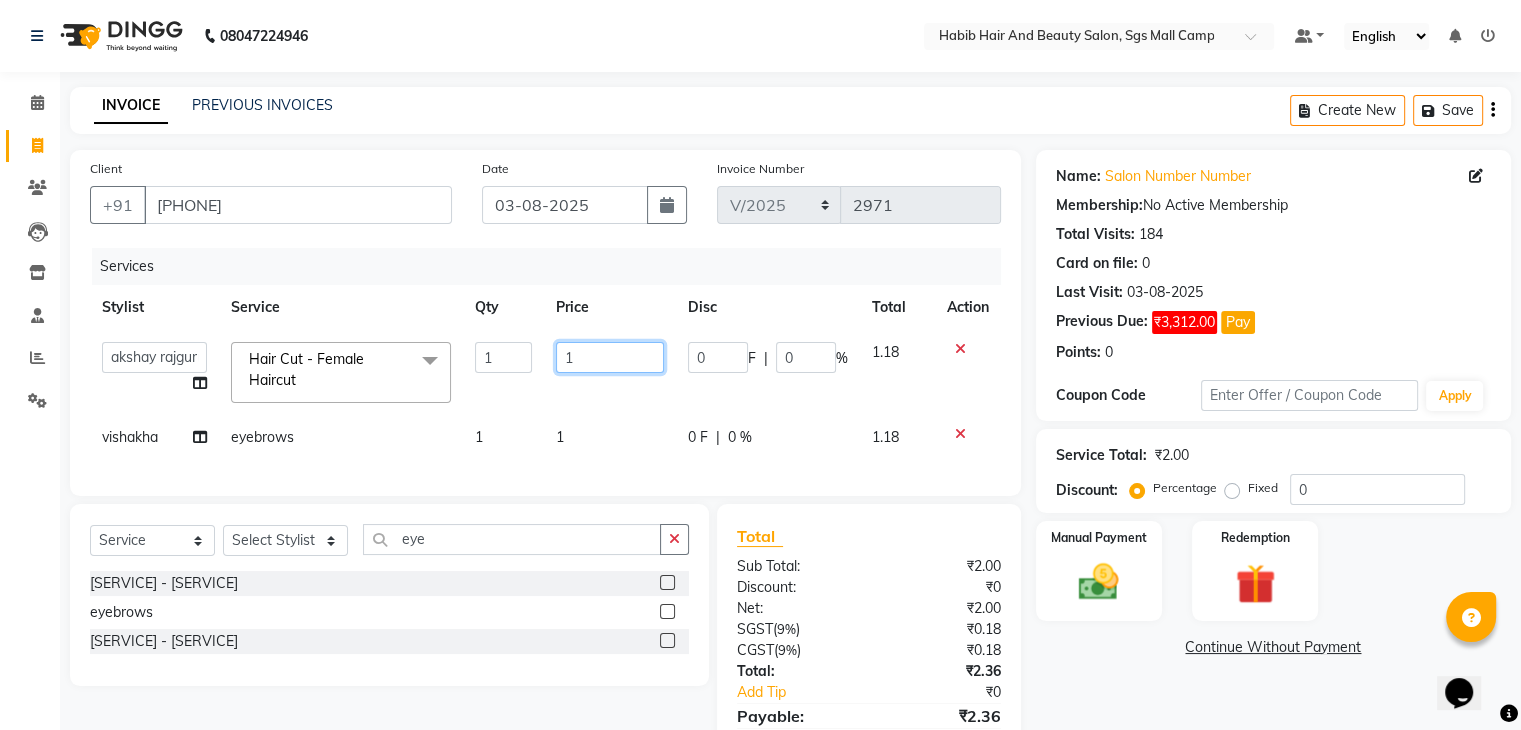 click on "1" 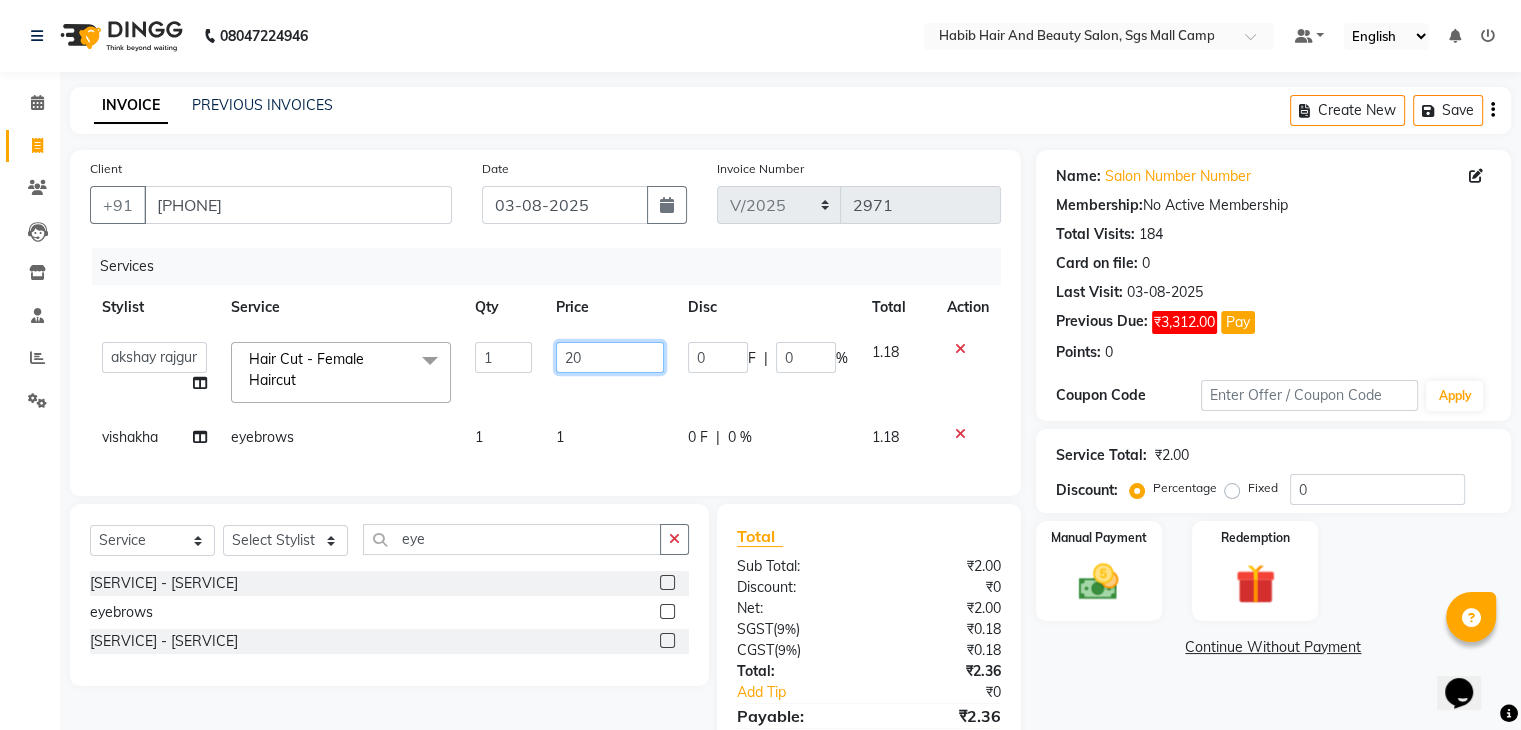 type on "200" 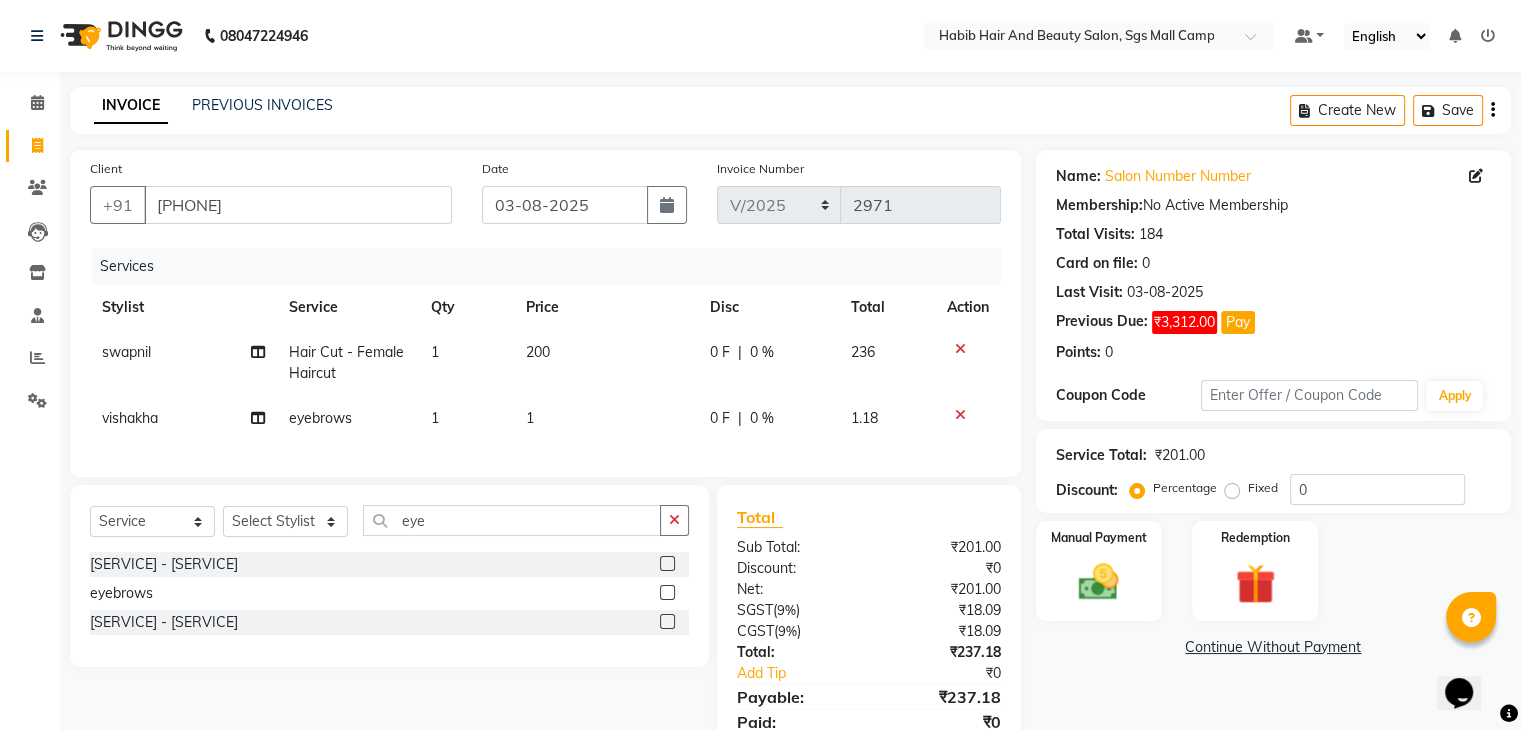 click on "1" 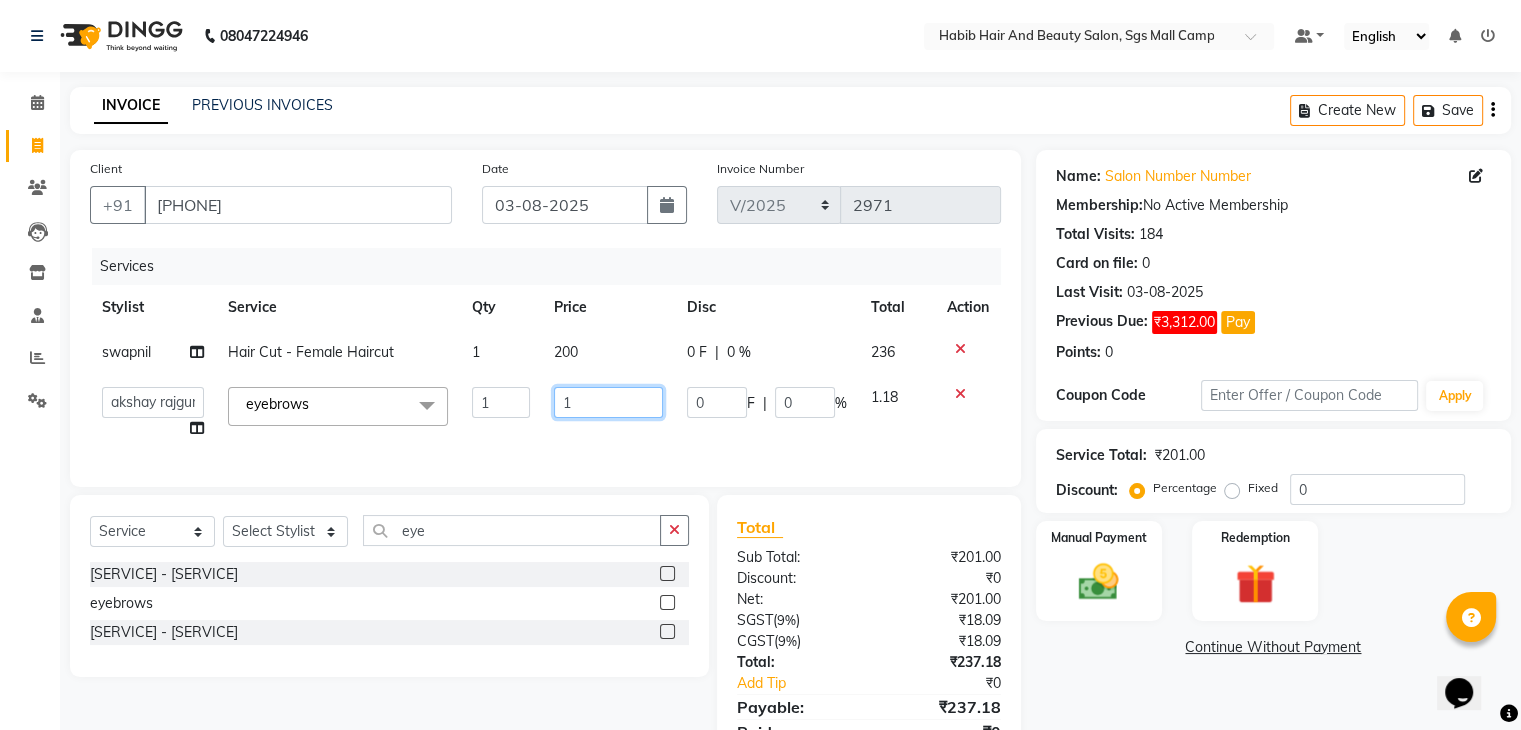 click on "1" 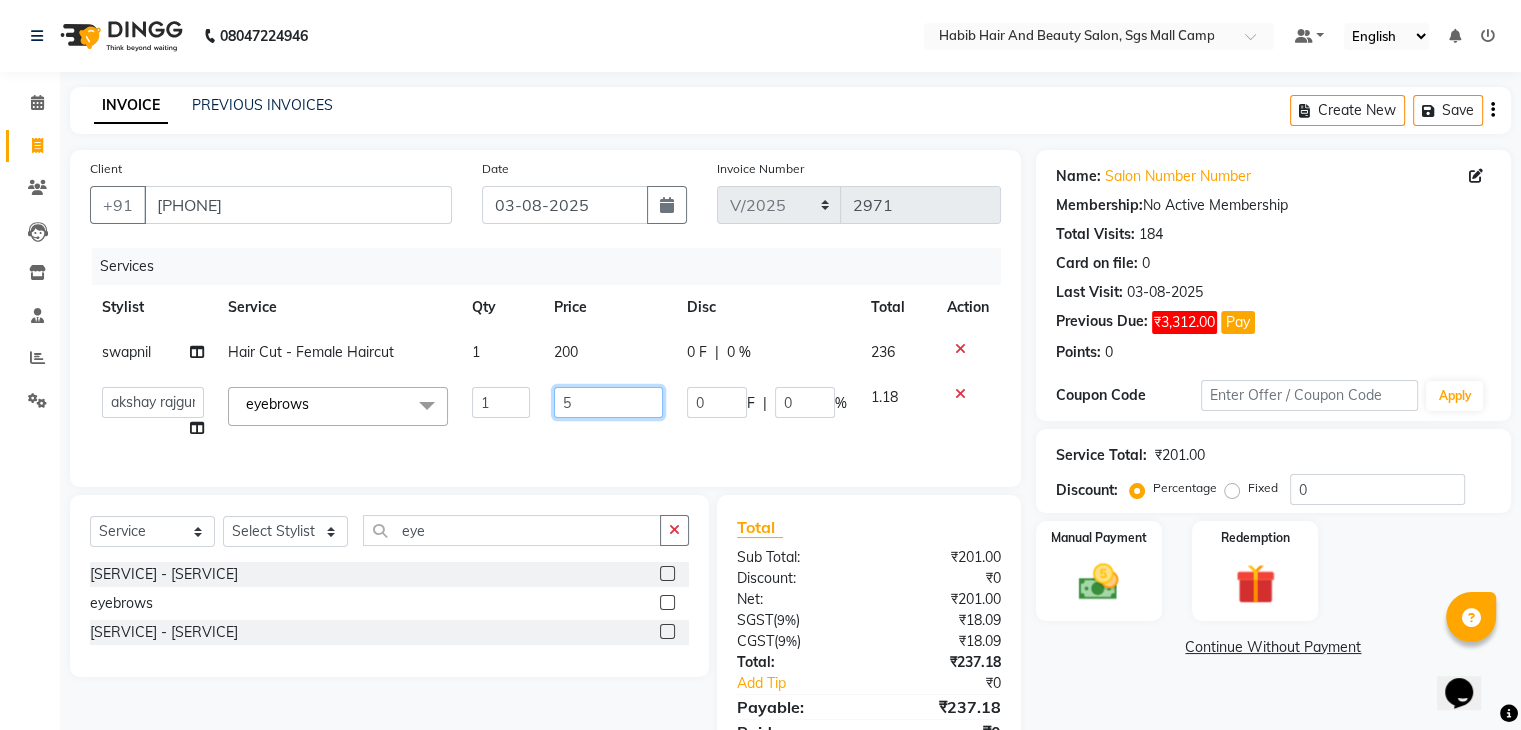 type on "51" 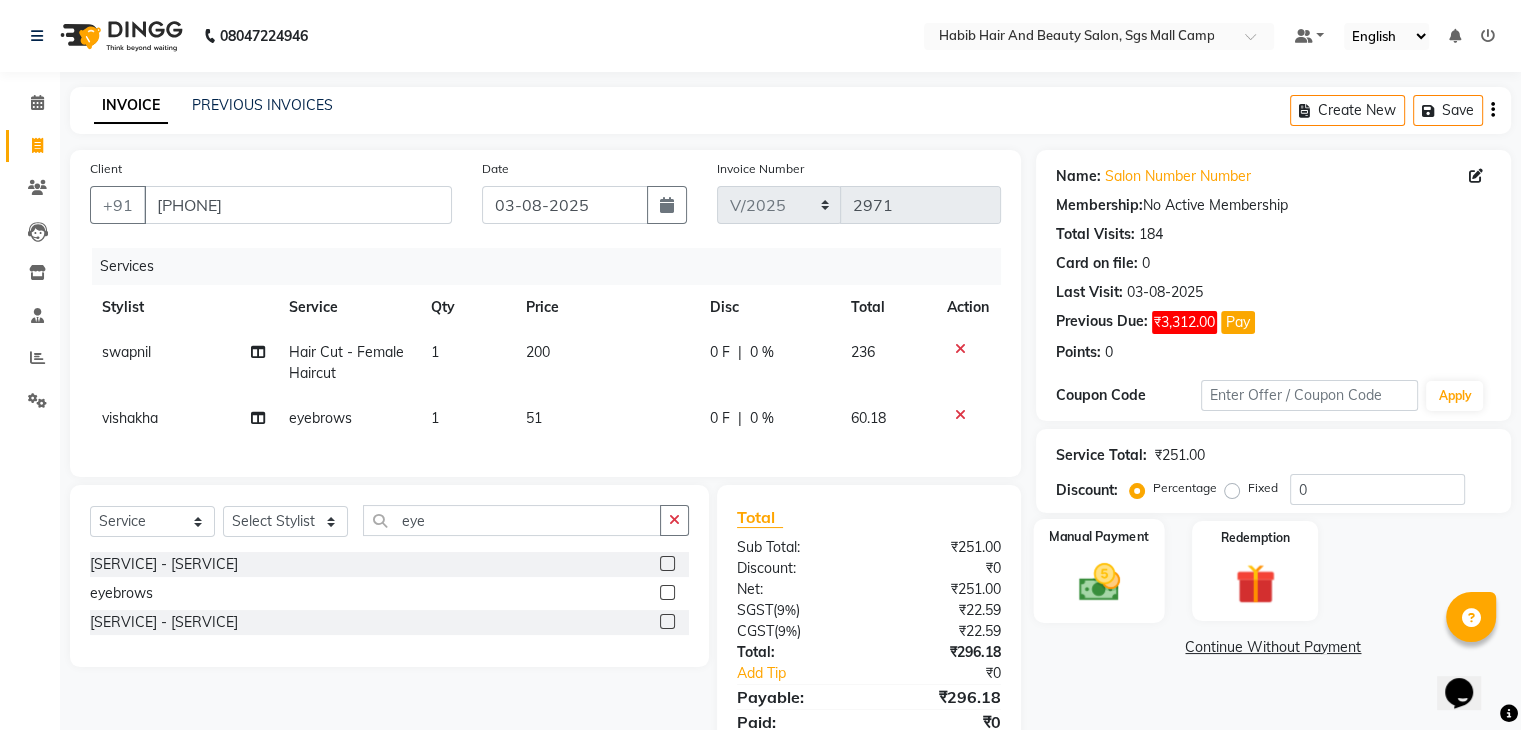 click 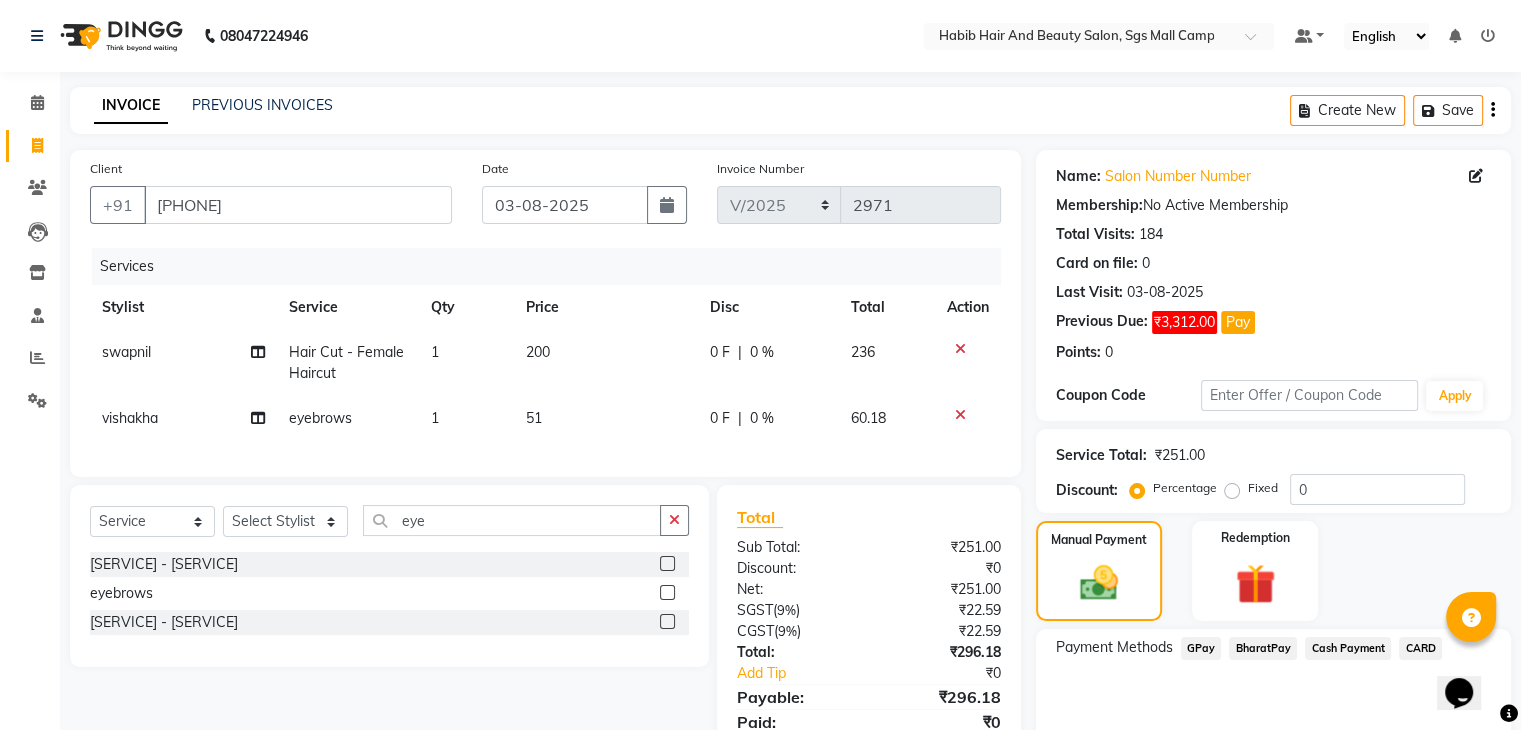click on "BharatPay" 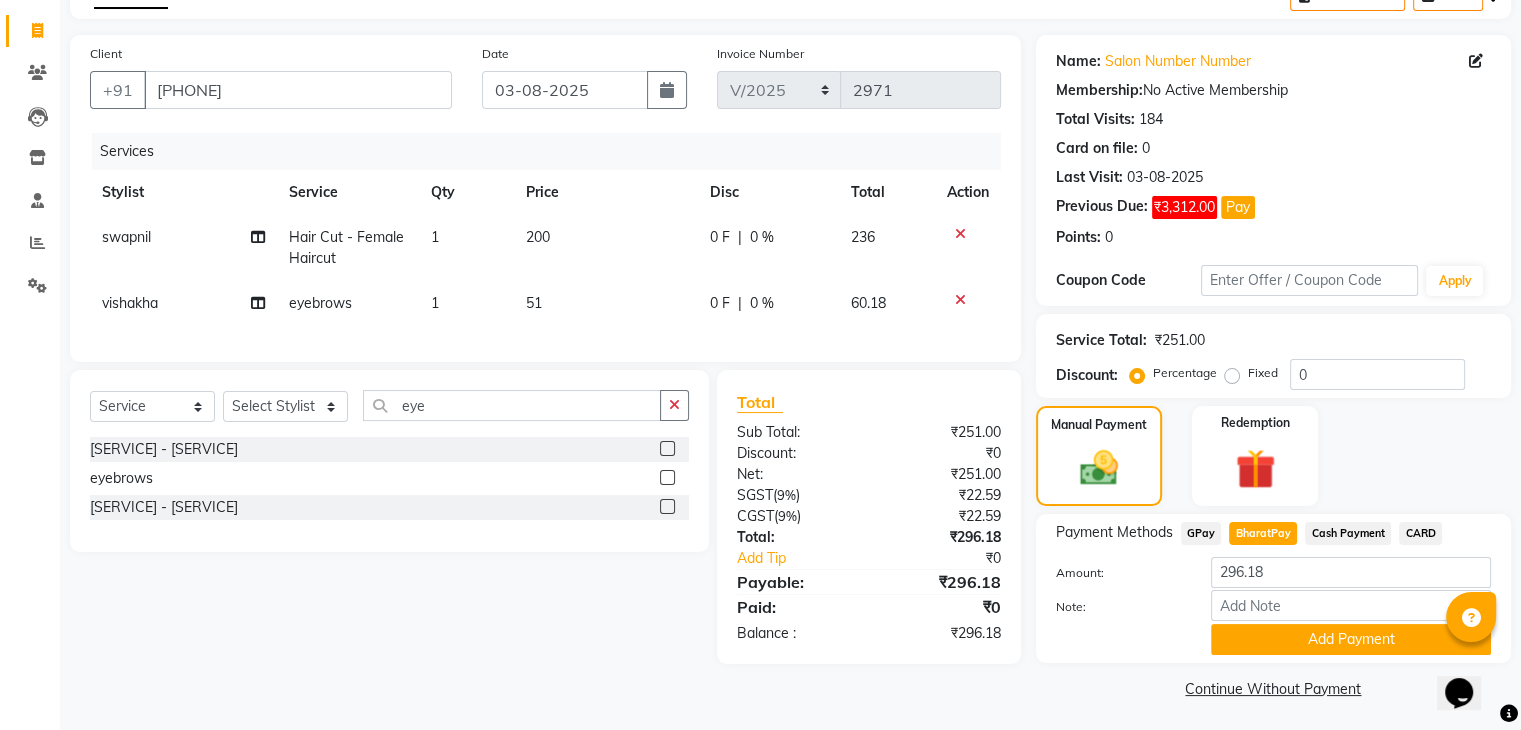 scroll, scrollTop: 120, scrollLeft: 0, axis: vertical 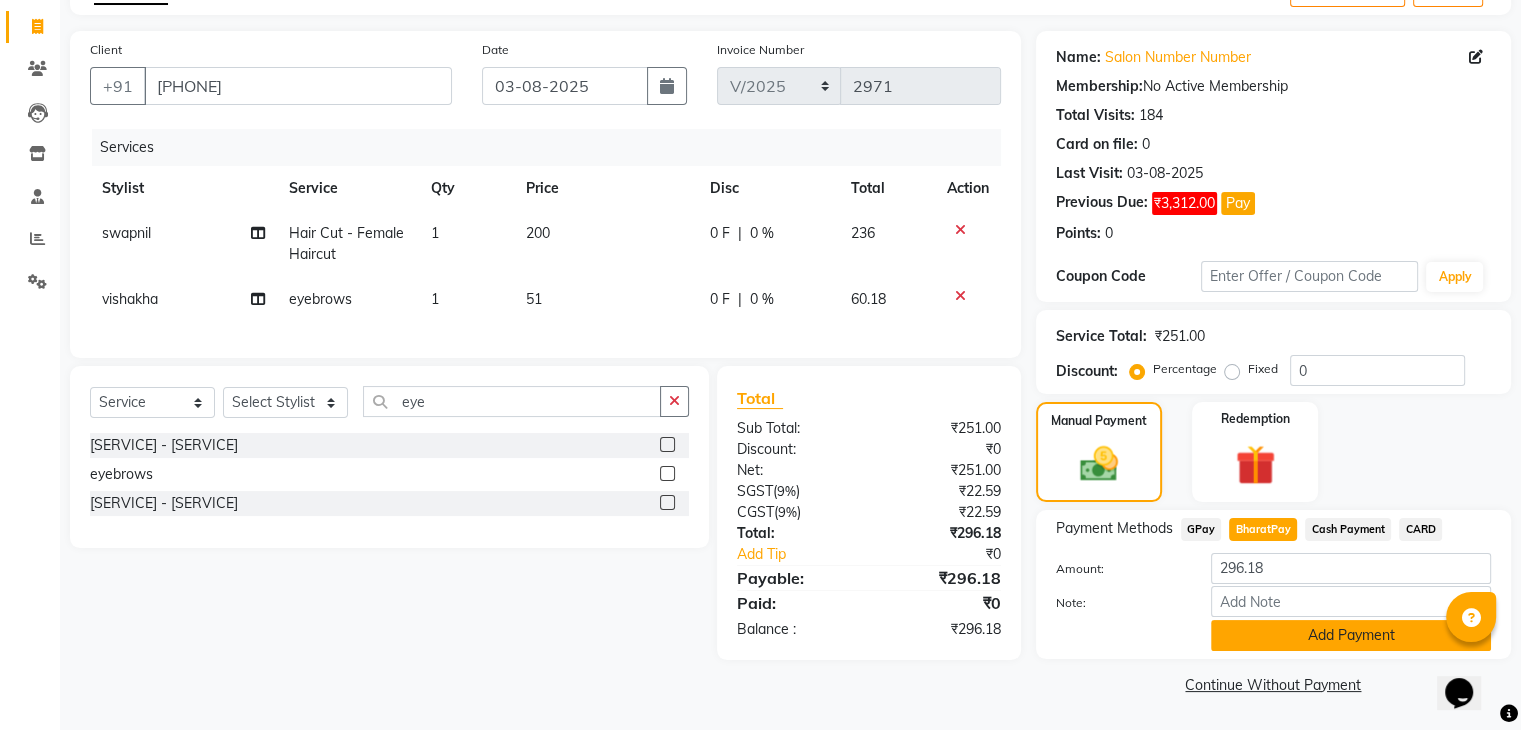 click on "Add Payment" 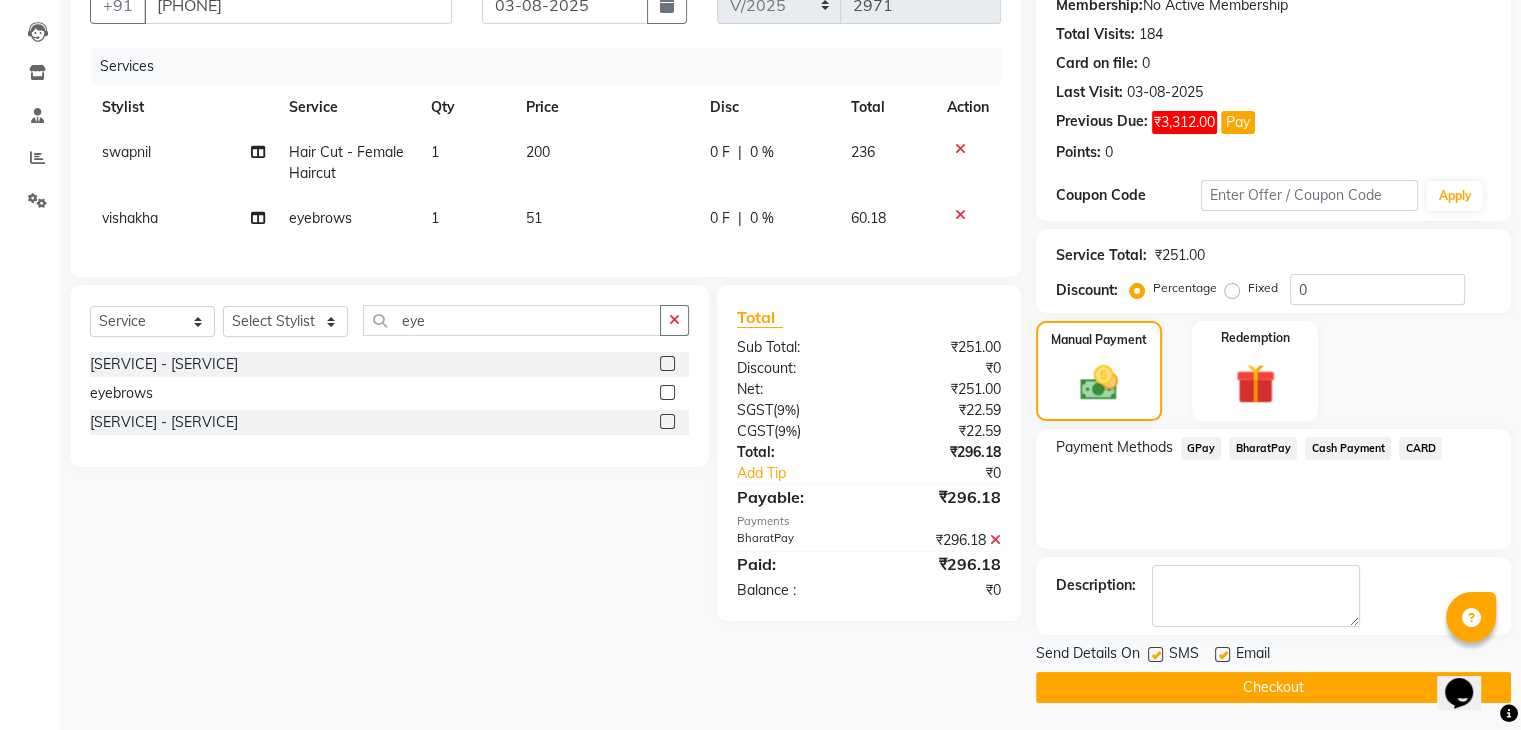 scroll, scrollTop: 201, scrollLeft: 0, axis: vertical 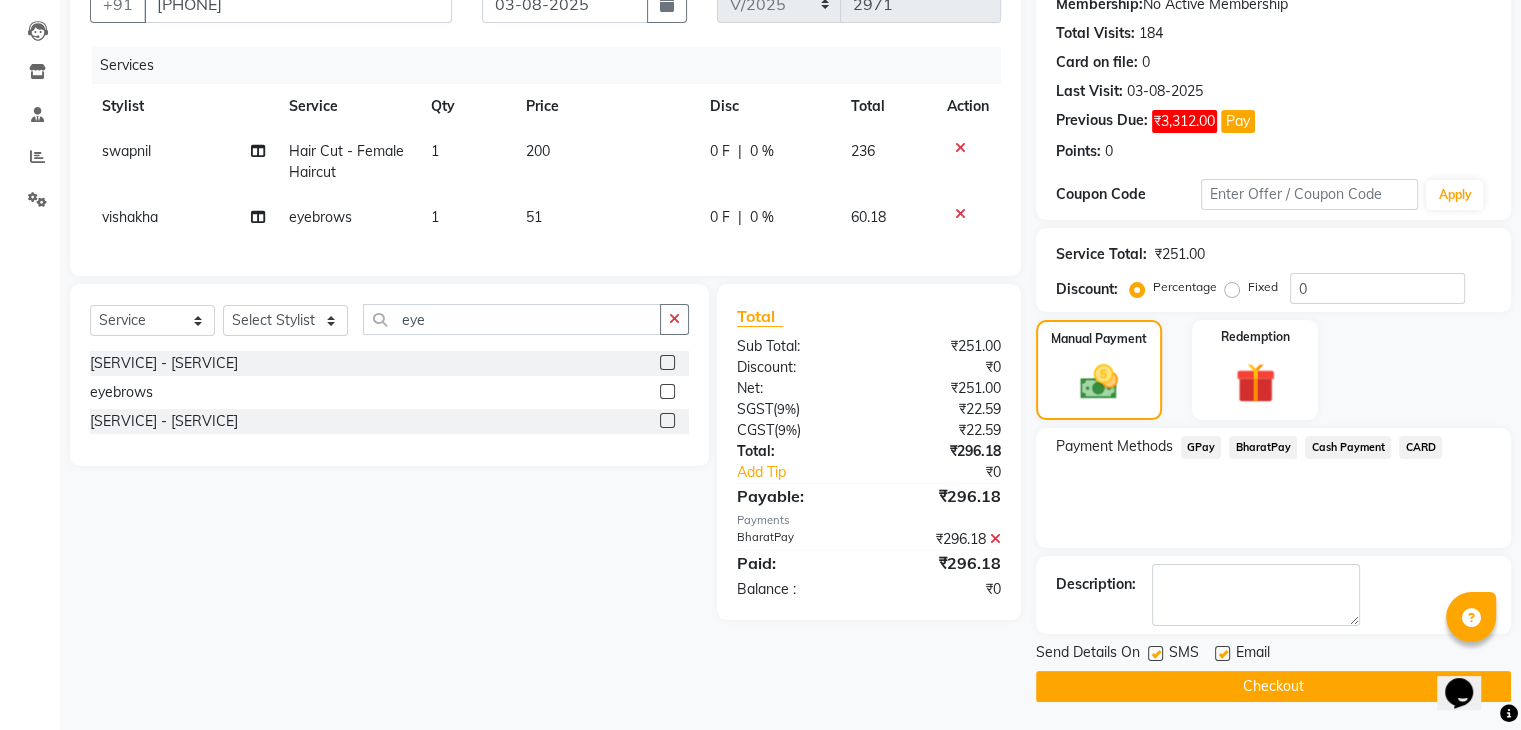 click on "Checkout" 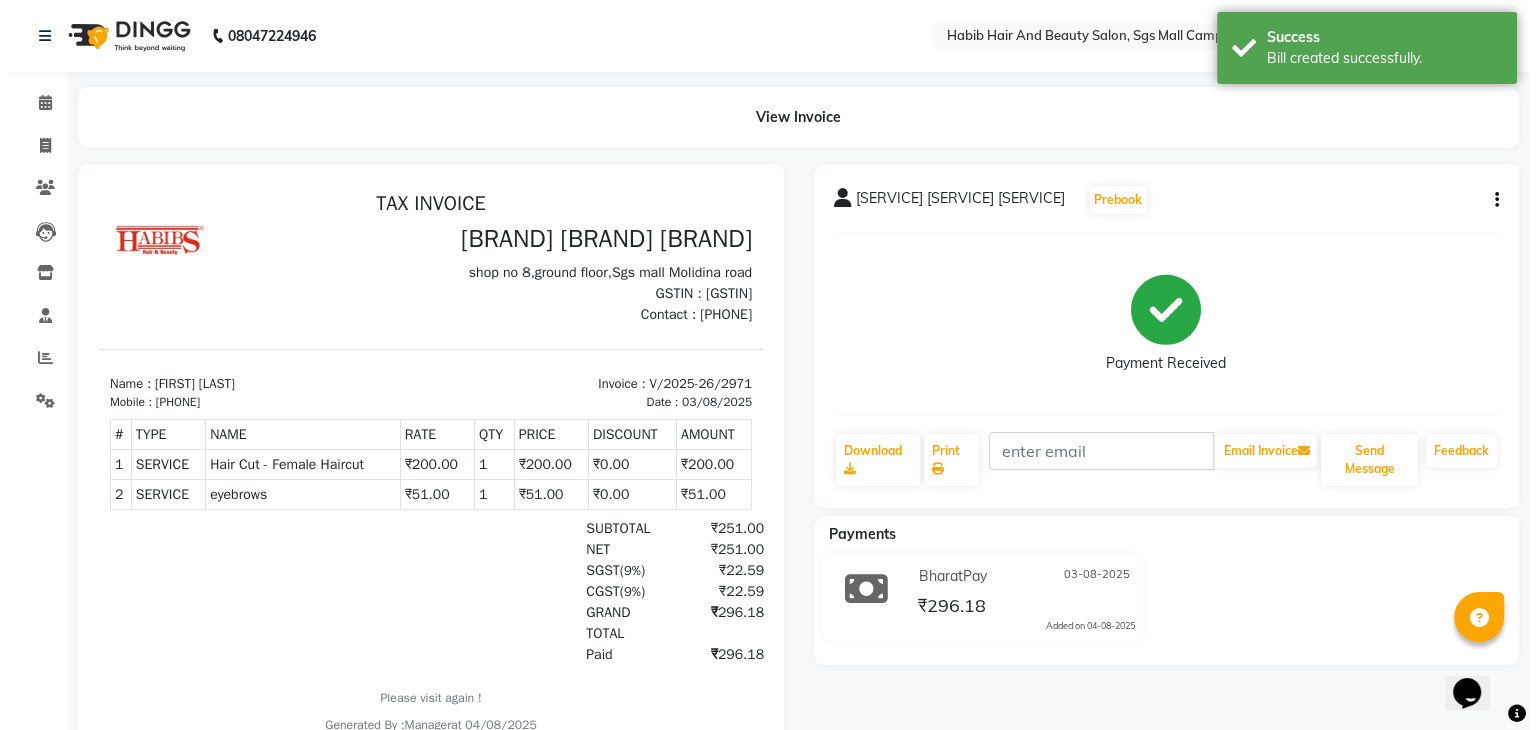 scroll, scrollTop: 0, scrollLeft: 0, axis: both 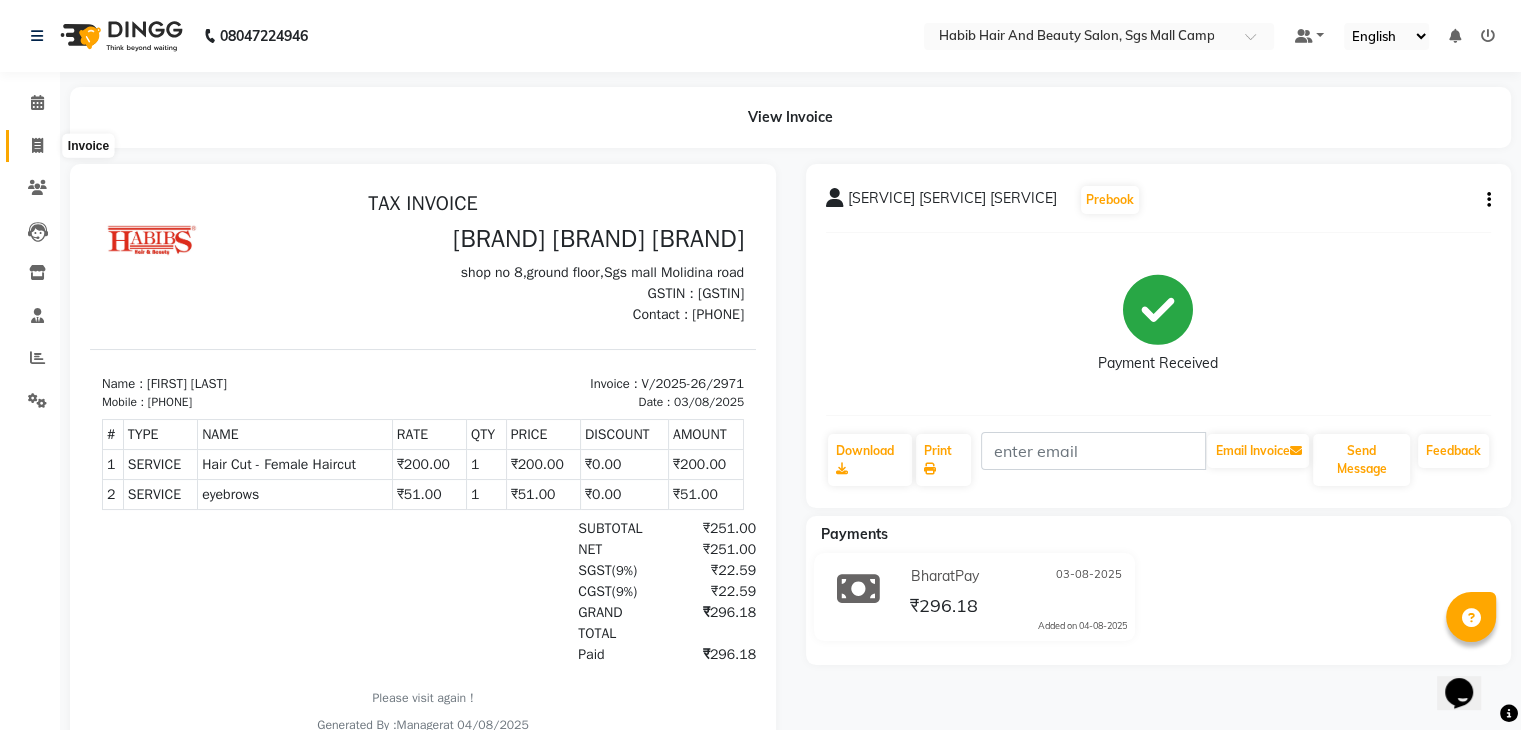 click 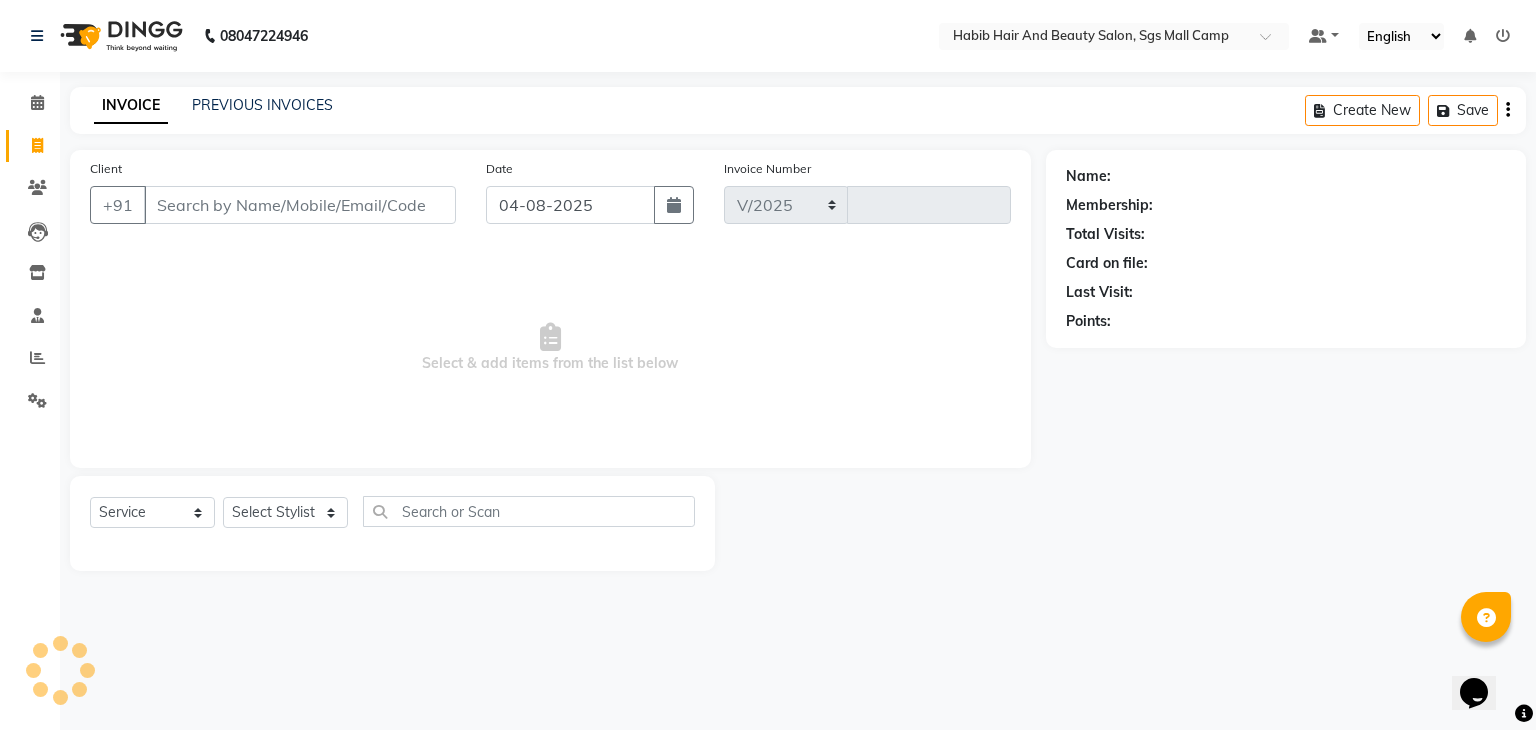 select on "8362" 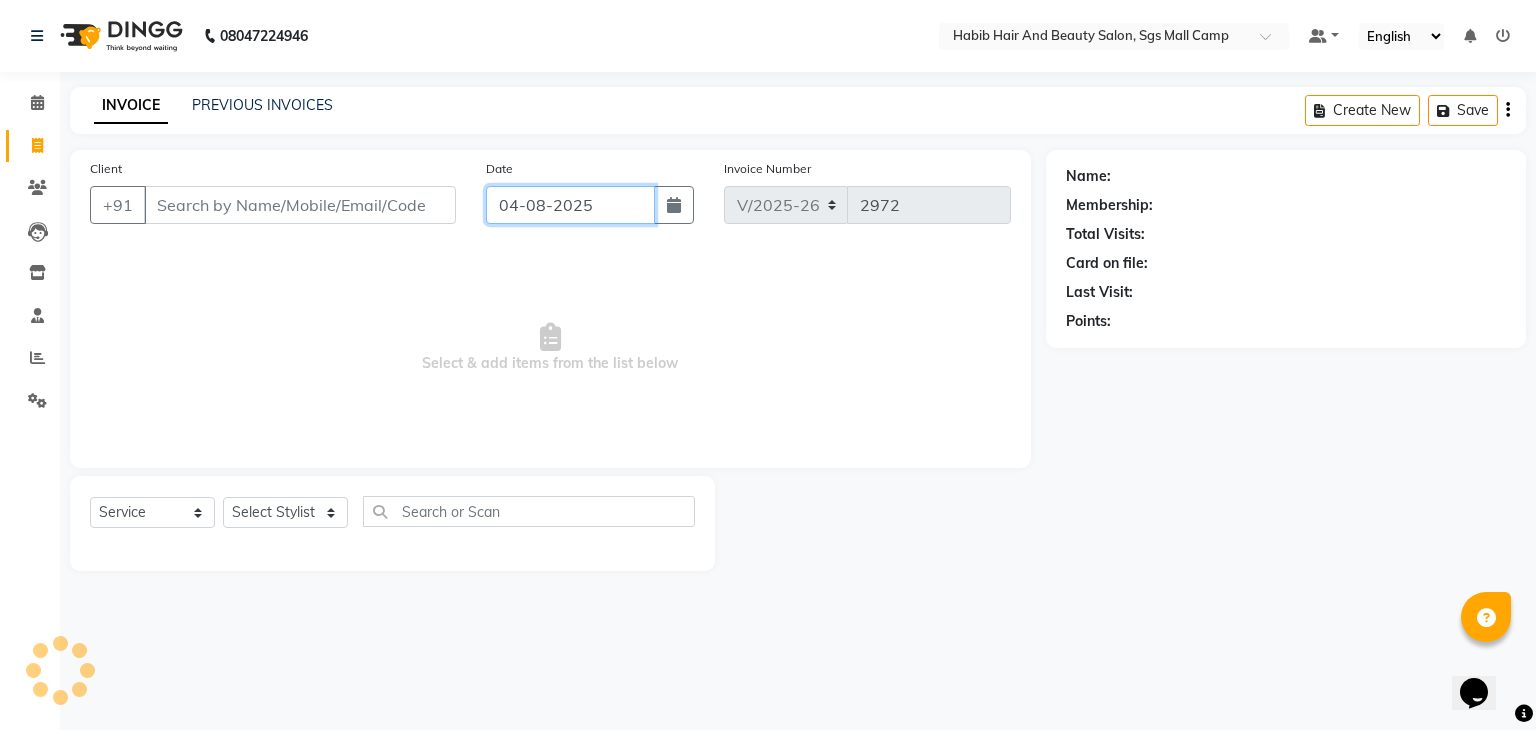 click on "04-08-2025" 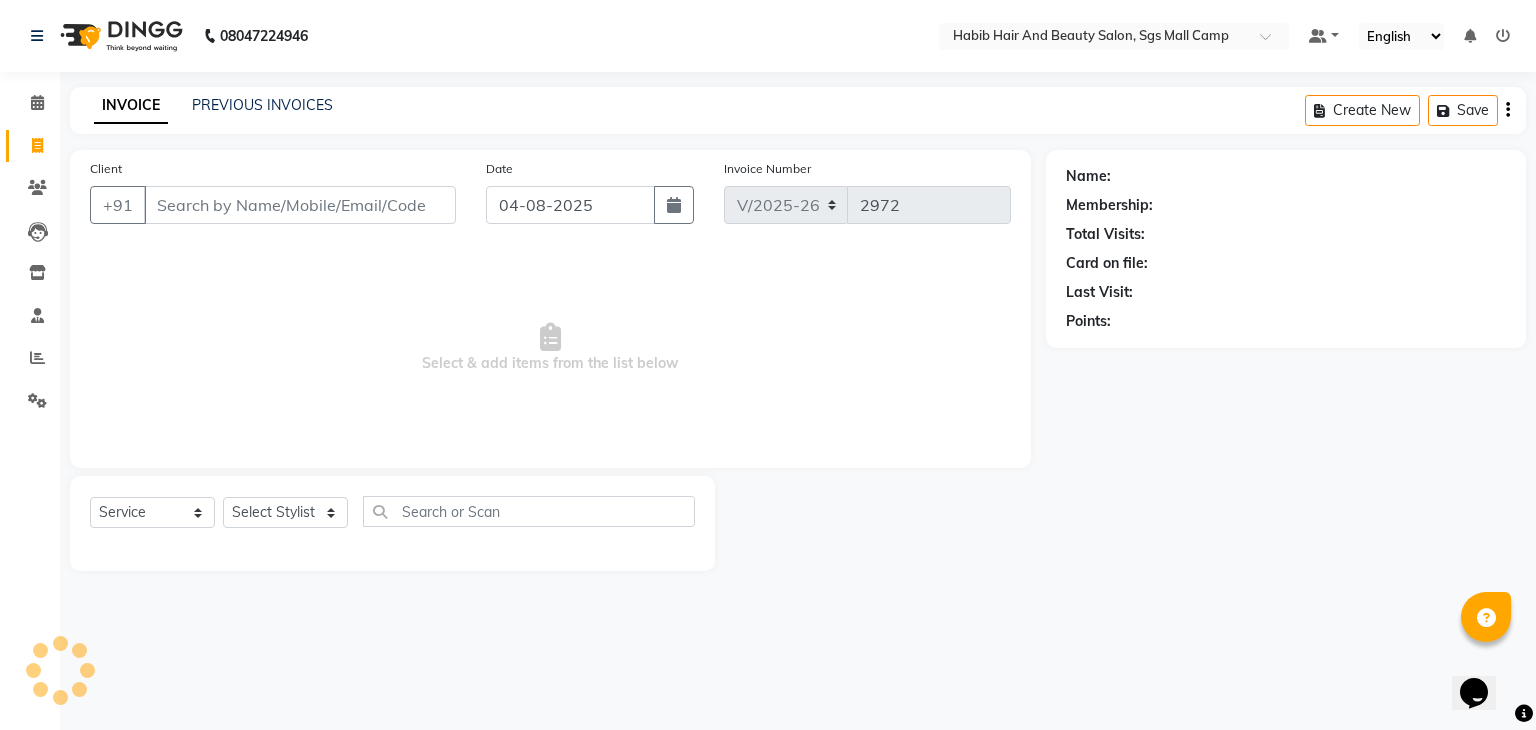select on "8" 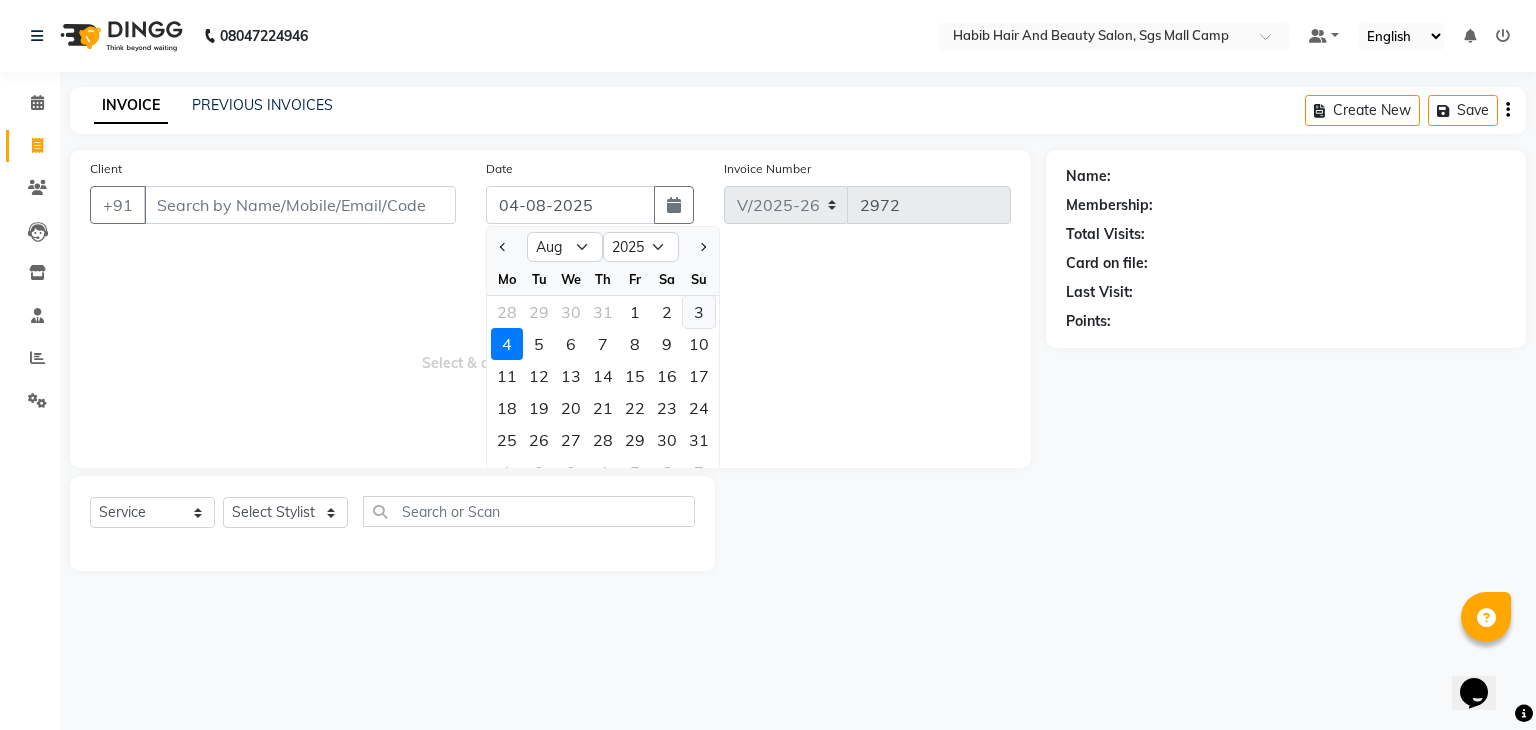 click on "3" 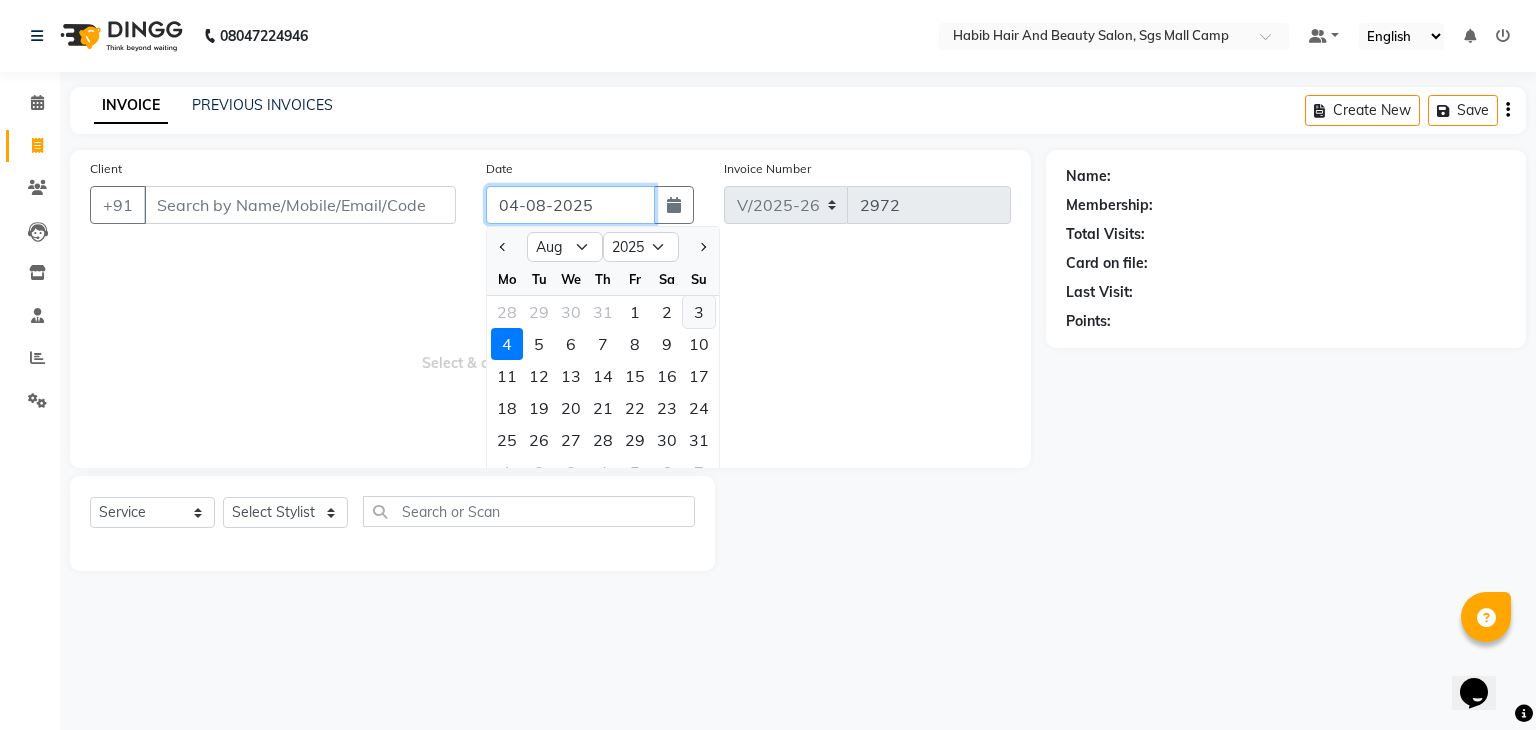 type on "03-08-2025" 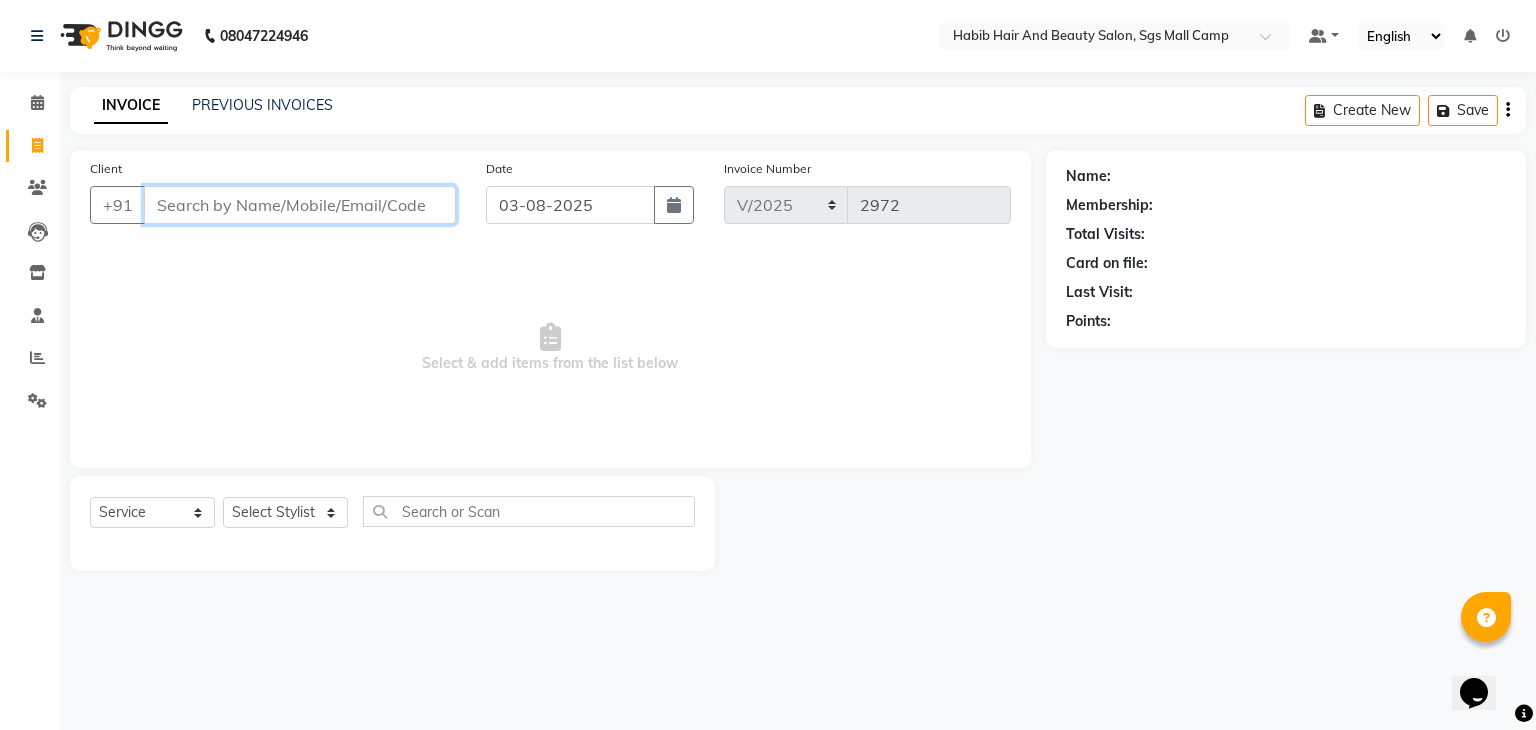 click on "Client" at bounding box center (300, 205) 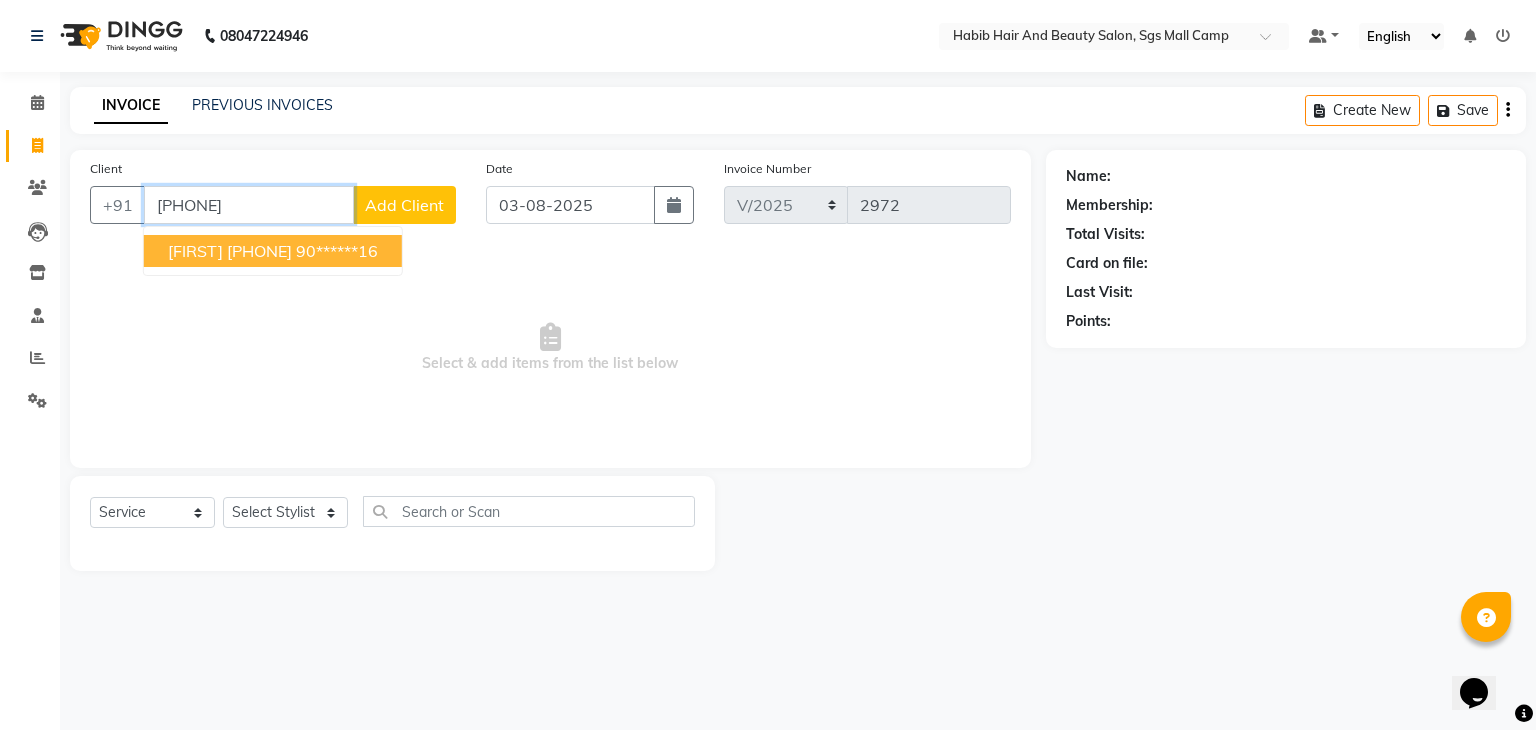 click on "akshay 9096742116" at bounding box center (230, 251) 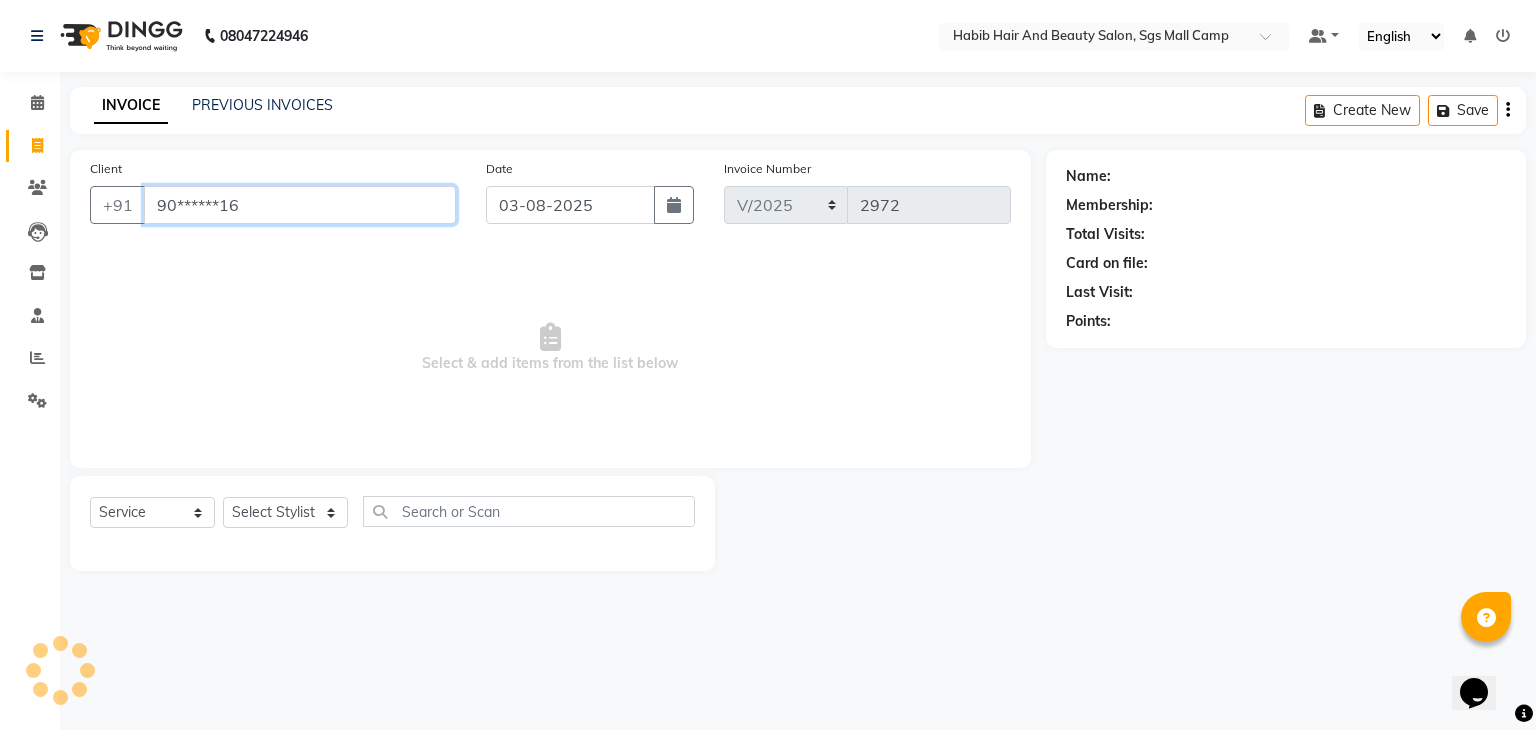 type on "90******16" 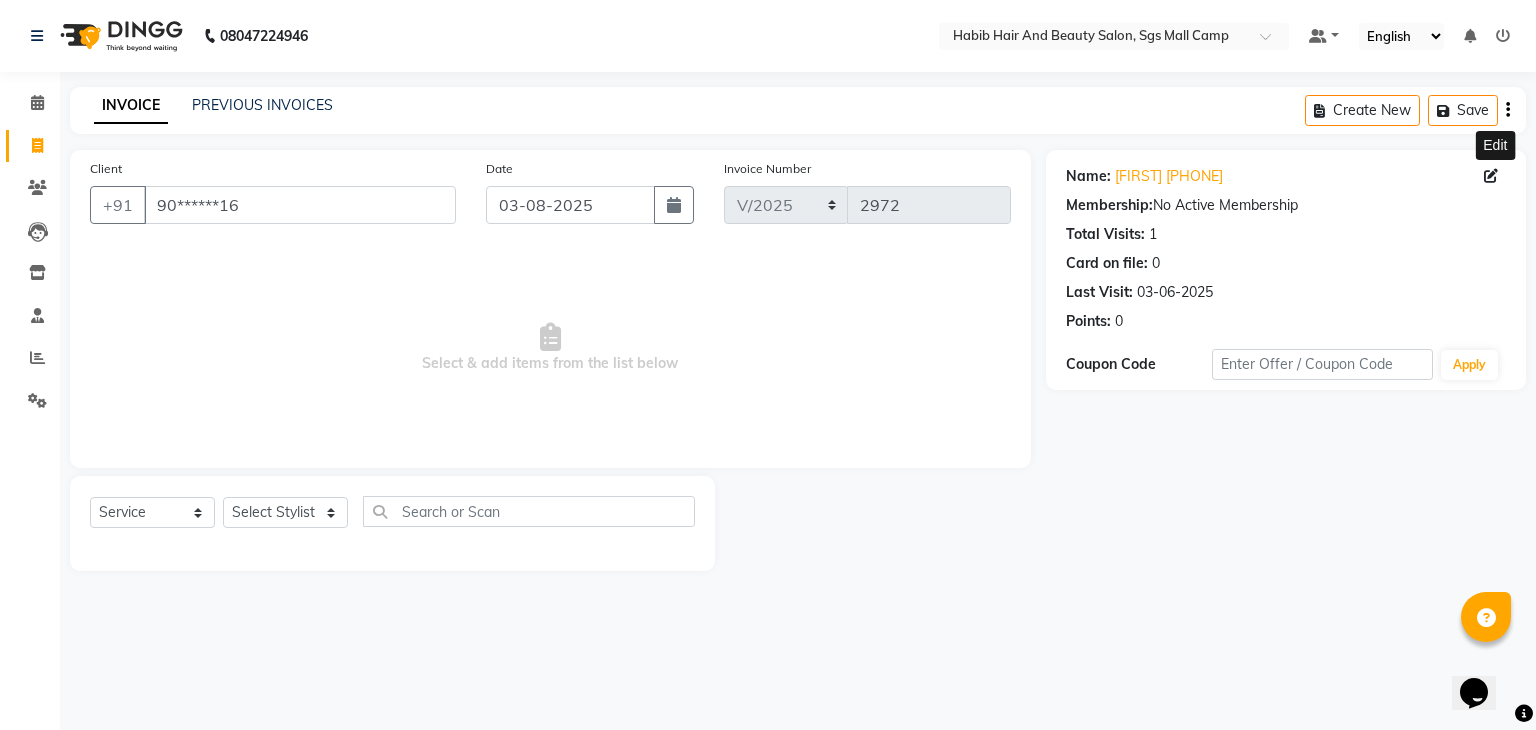 click 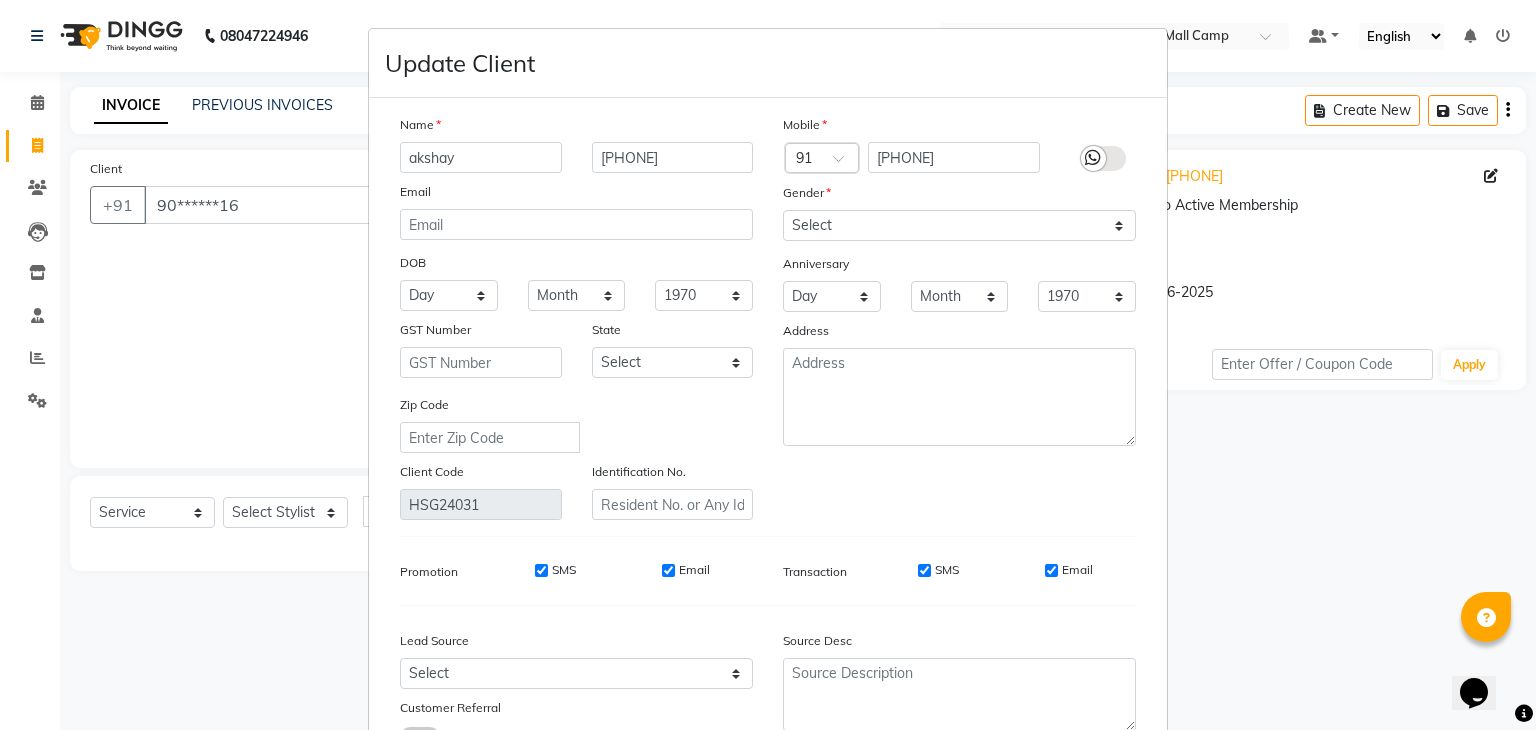 click on "akshay" at bounding box center [481, 157] 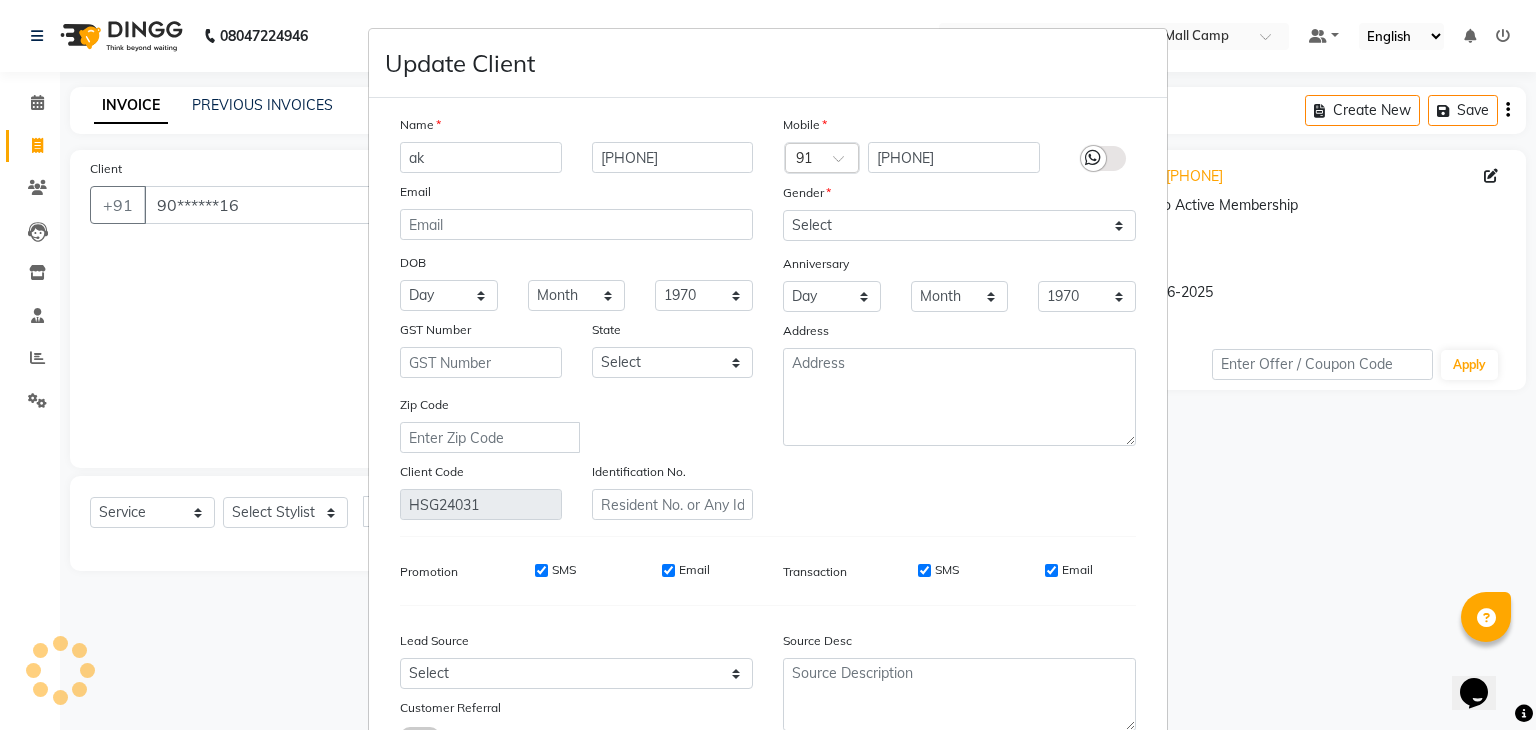 type on "a" 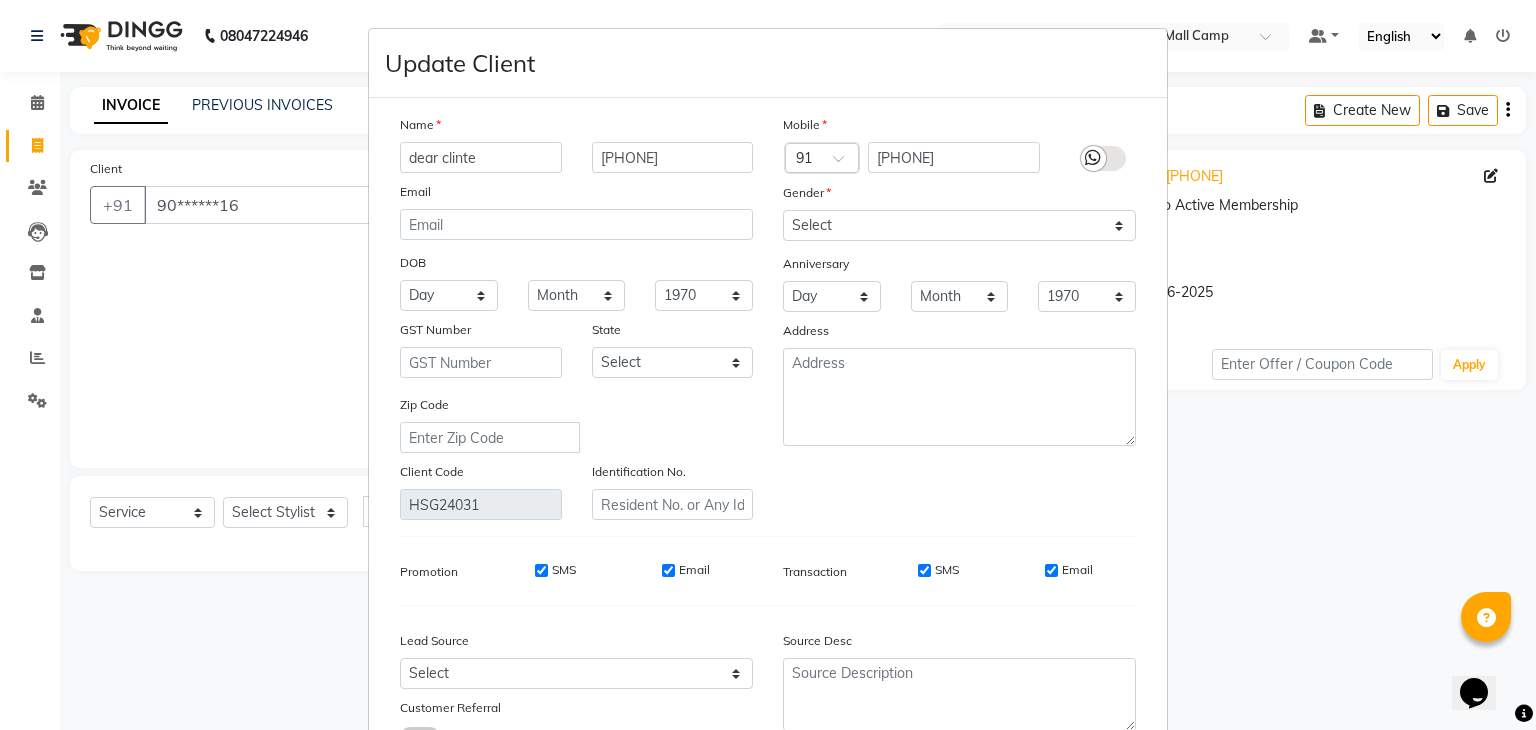 type 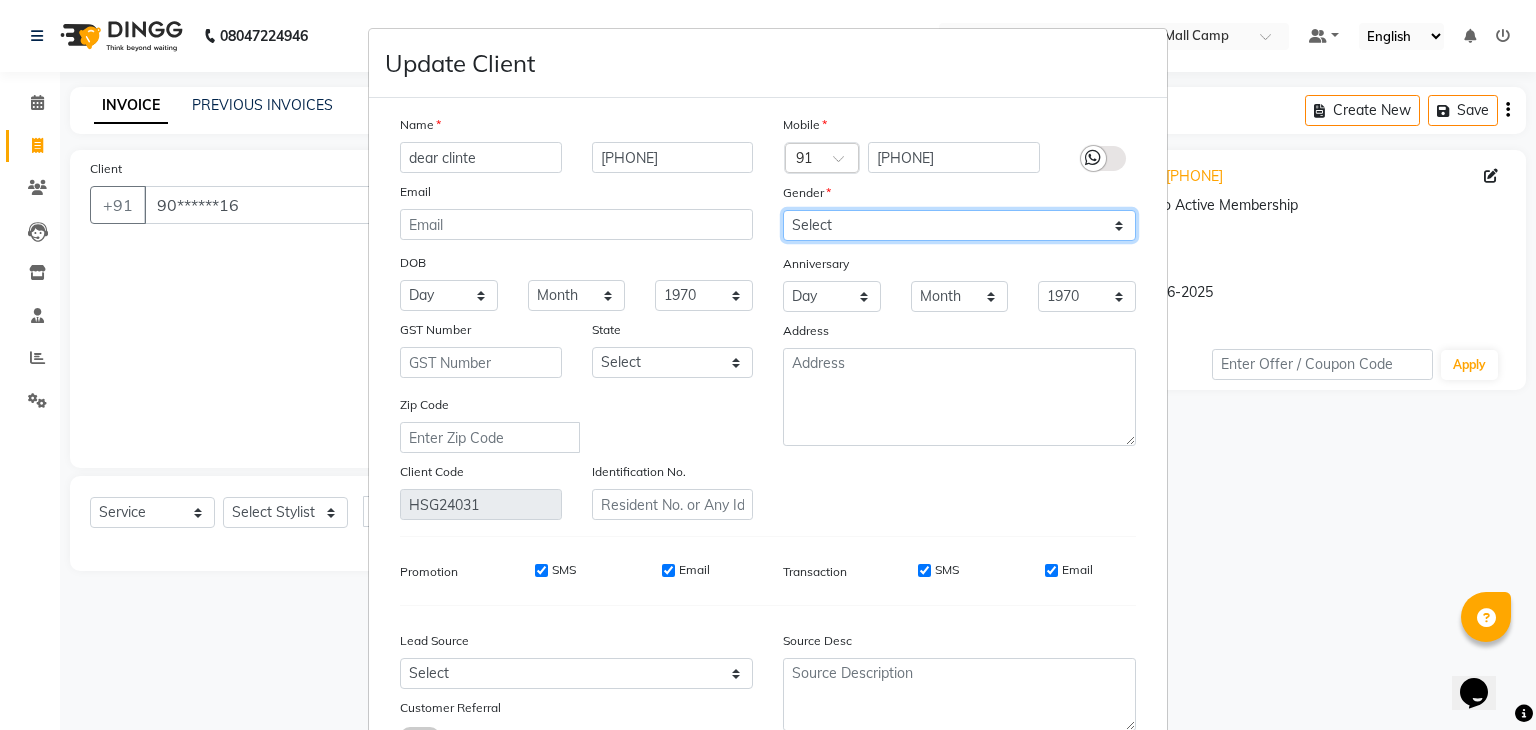 click on "Select Male Female Other Prefer Not To Say" at bounding box center [959, 225] 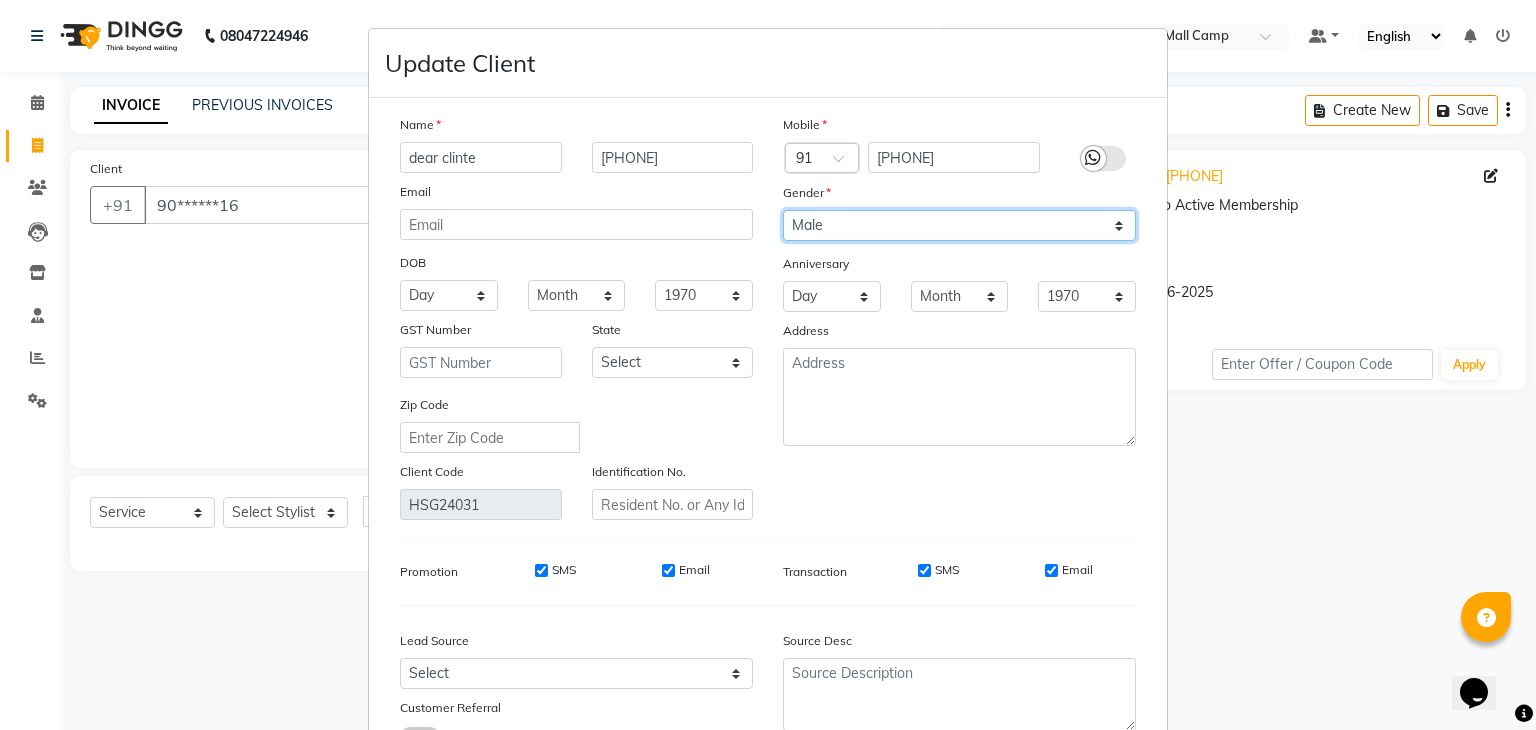 click on "Select Male Female Other Prefer Not To Say" at bounding box center [959, 225] 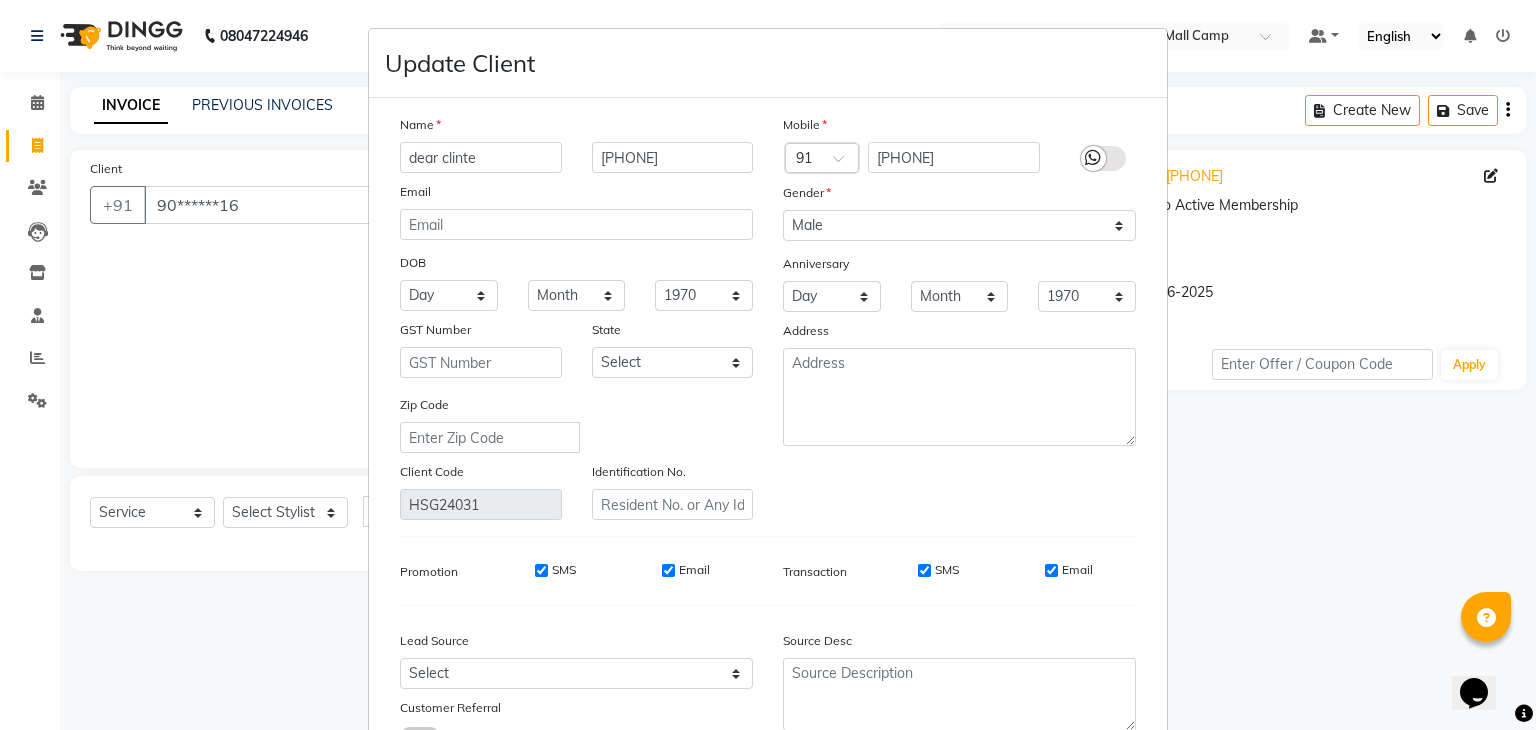 click on "Name dear clinte 9096742116 Email DOB Day 01 02 03 04 05 06 07 08 09 10 11 12 13 14 15 16 17 18 19 20 21 22 23 24 25 26 27 28 29 30 31 Month January February March April May June July August September October November December 1940 1941 1942 1943 1944 1945 1946 1947 1948 1949 1950 1951 1952 1953 1954 1955 1956 1957 1958 1959 1960 1961 1962 1963 1964 1965 1966 1967 1968 1969 1970 1971 1972 1973 1974 1975 1976 1977 1978 1979 1980 1981 1982 1983 1984 1985 1986 1987 1988 1989 1990 1991 1992 1993 1994 1995 1996 1997 1998 1999 2000 2001 2002 2003 2004 2005 2006 2007 2008 2009 2010 2011 2012 2013 2014 2015 2016 2017 2018 2019 2020 2021 2022 2023 2024 GST Number State Select Andaman and Nicobar Islands Andhra Pradesh Arunachal Pradesh Assam Bihar Chandigarh Chhattisgarh Dadra and Nagar Haveli Daman and Diu Delhi Goa Gujarat Haryana Himachal Pradesh Jammu and Kashmir Jharkhand Karnataka Kerala Lakshadweep Madhya Pradesh Maharashtra Manipur Meghalaya Mizoram Nagaland Odisha Pondicherry Punjab Rajasthan Sikkim Telangana" at bounding box center [768, 438] 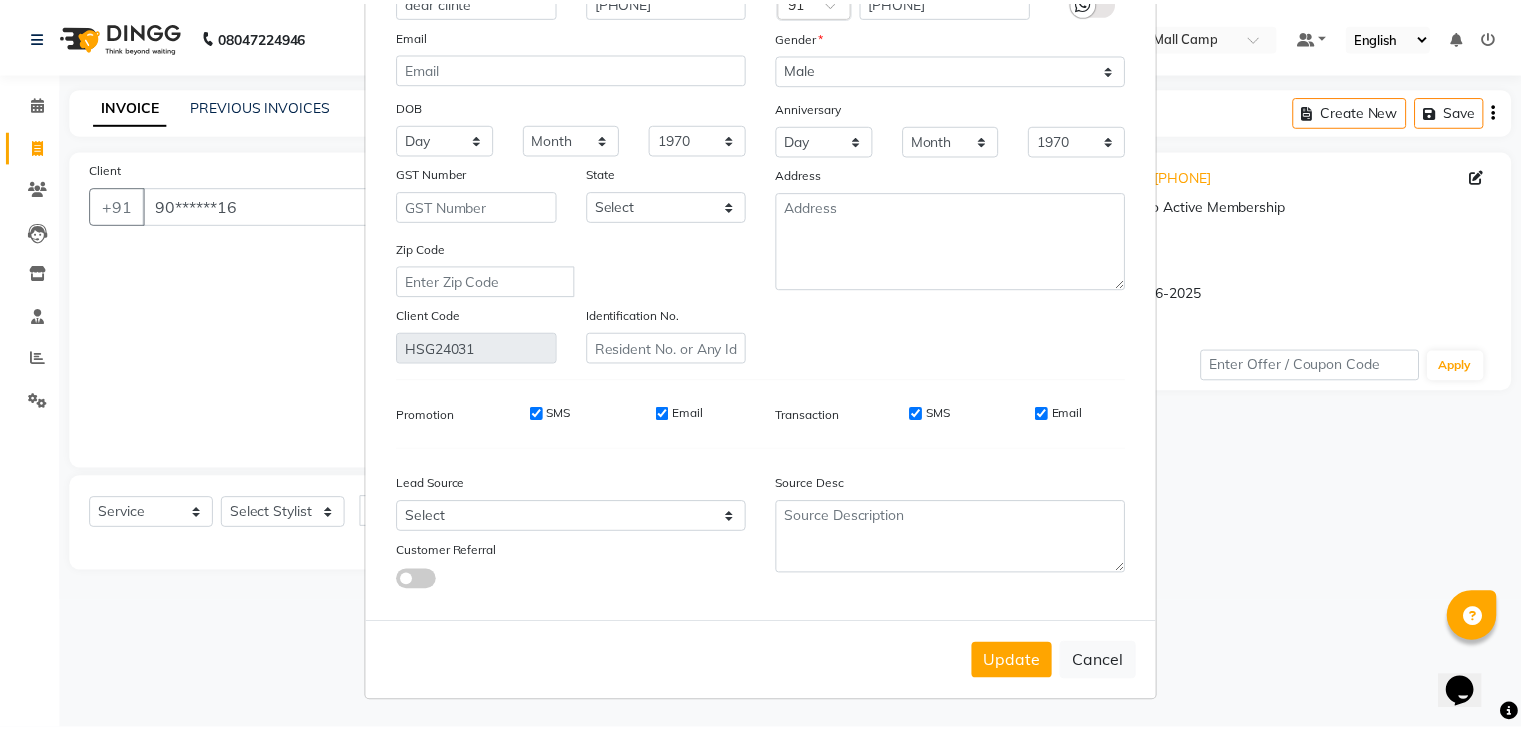scroll, scrollTop: 168, scrollLeft: 0, axis: vertical 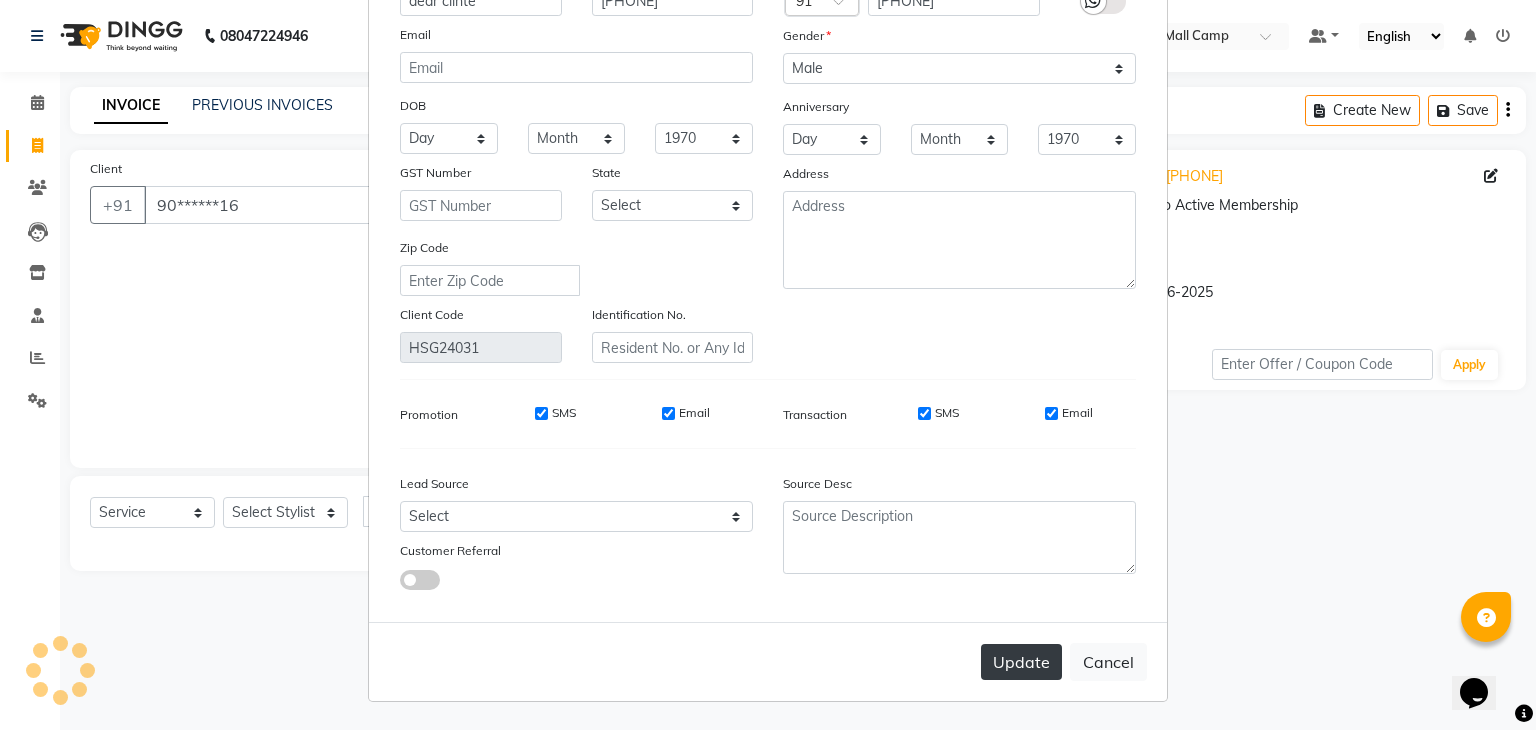 click on "Update" at bounding box center (1021, 662) 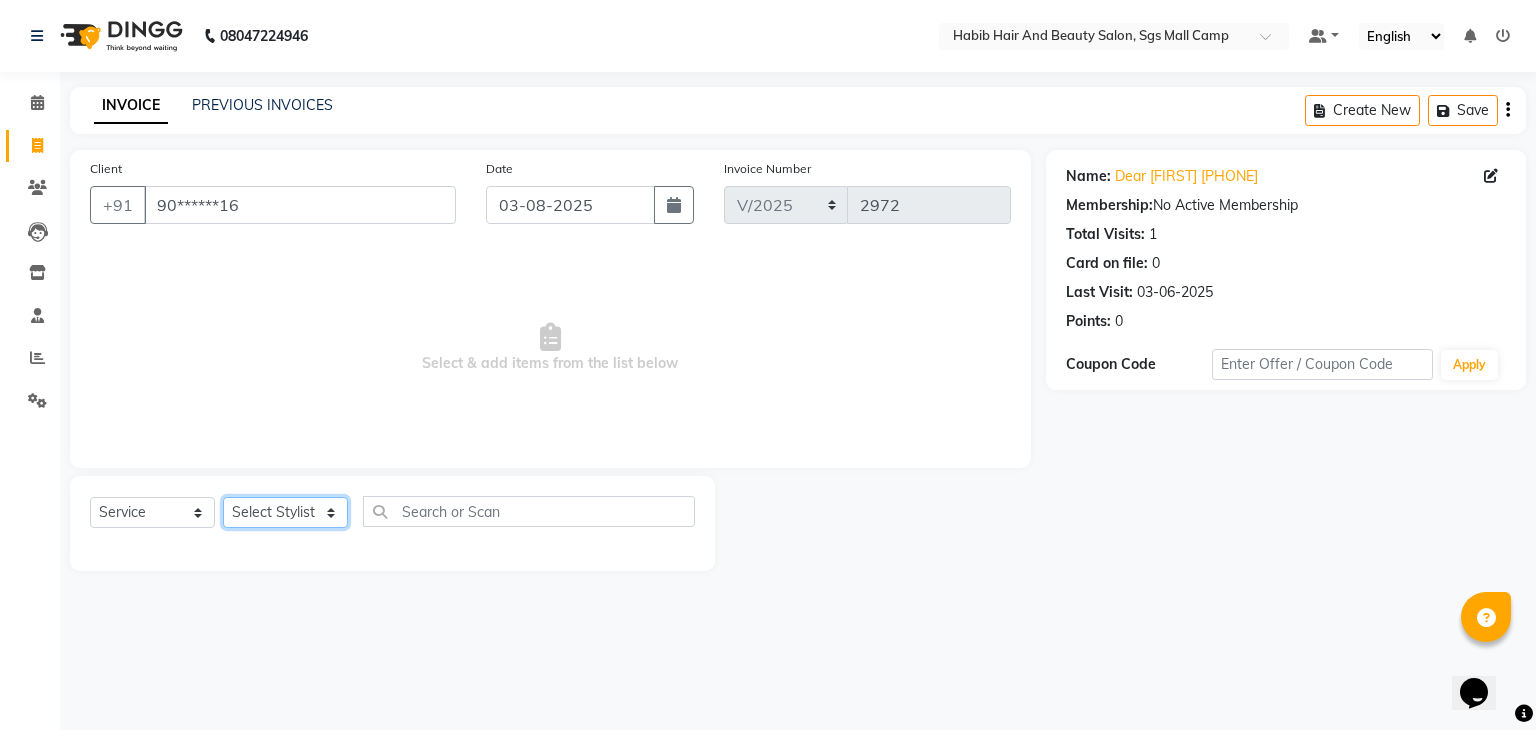 click on "Select Stylist akshay rajguru Avinash  Debojit Manager Micheal  sangeeta shilpa sujal Suraj  swapnil vishakha" 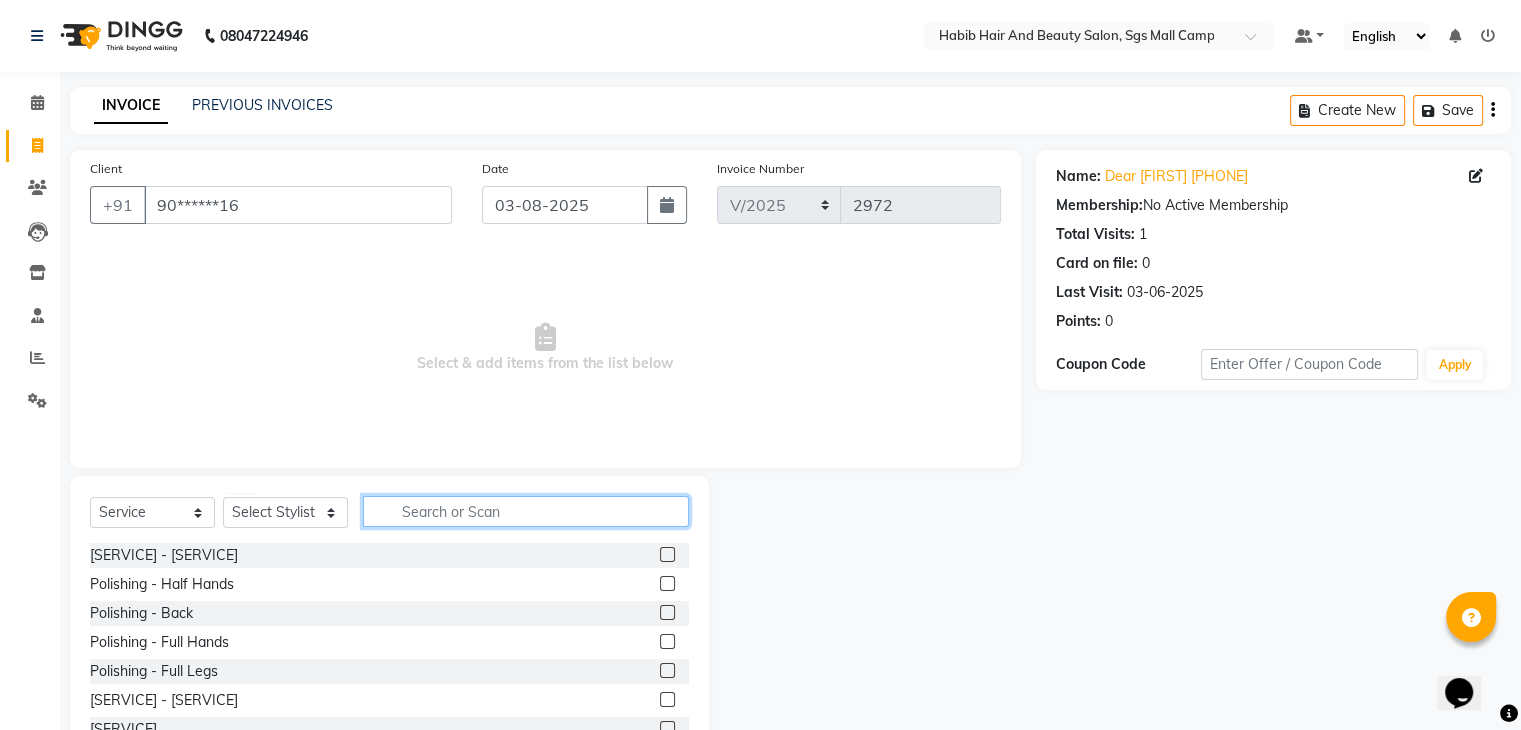 click 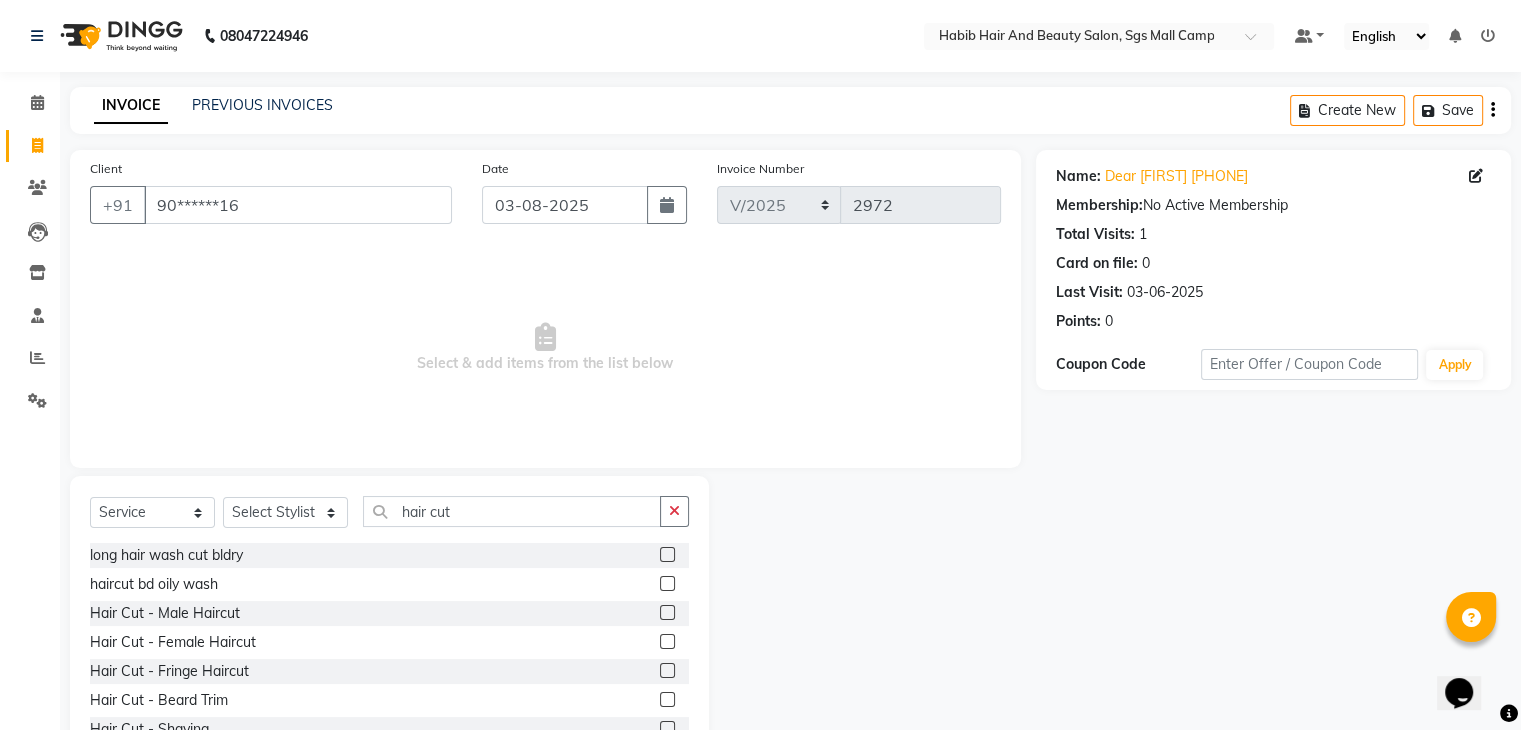 click 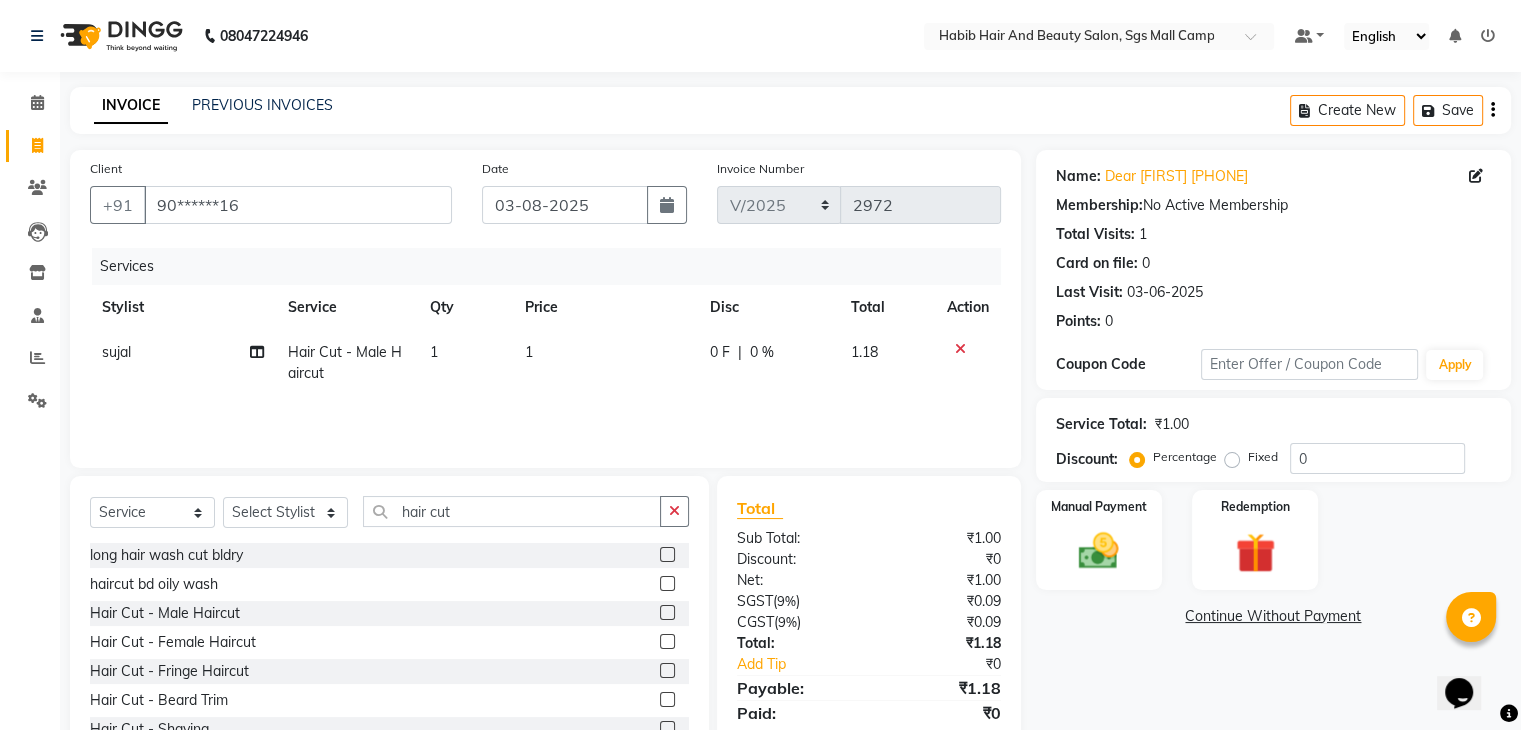 click on "1" 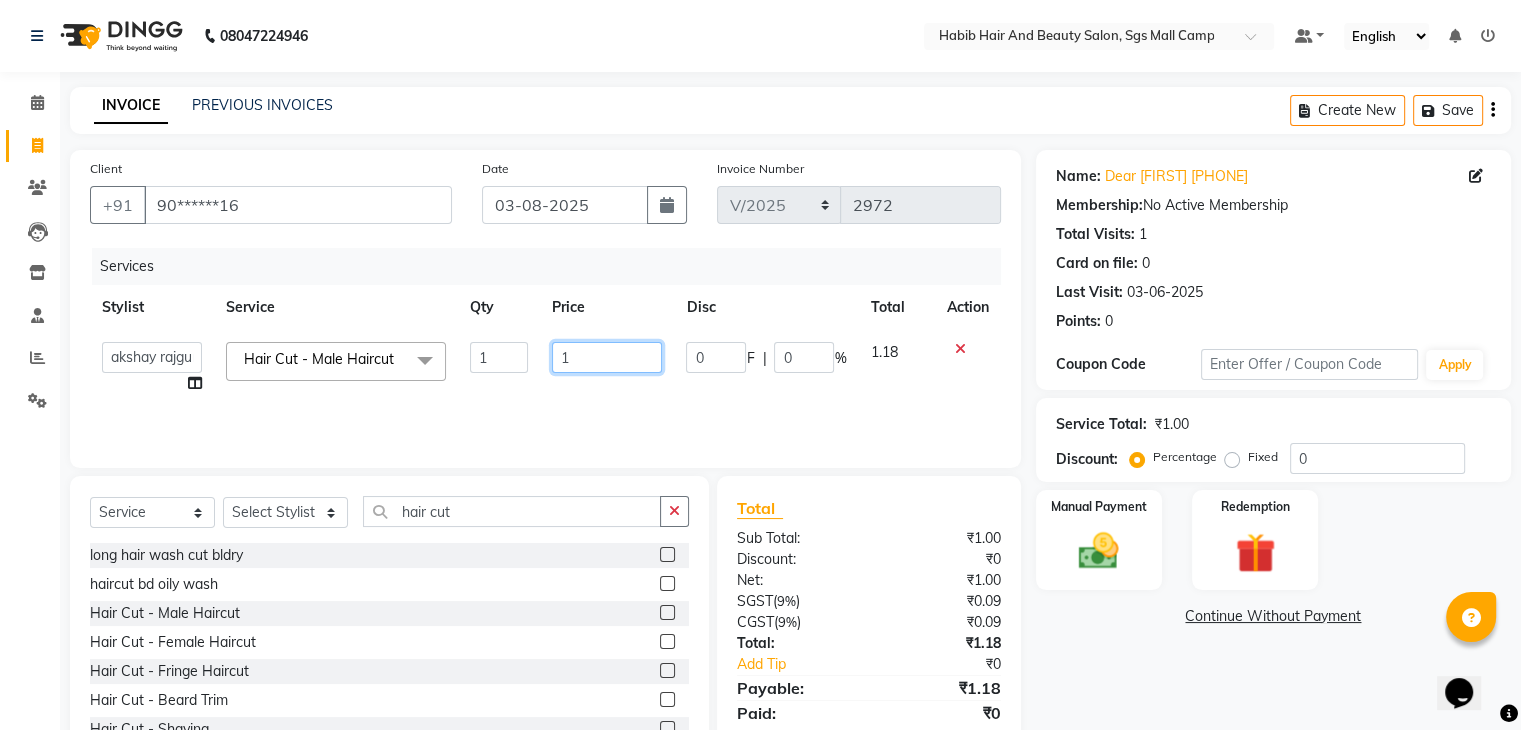 click on "1" 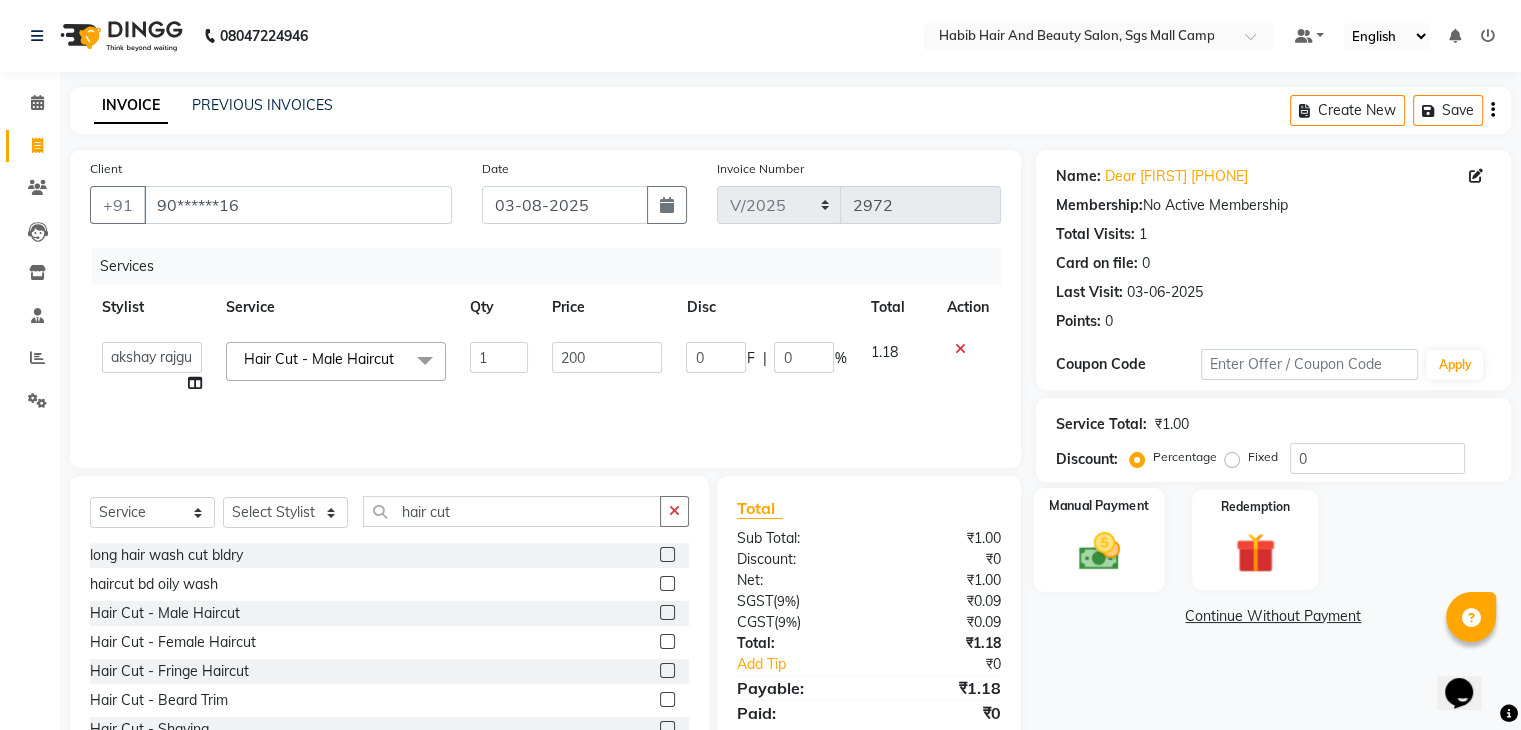 click on "Manual Payment" 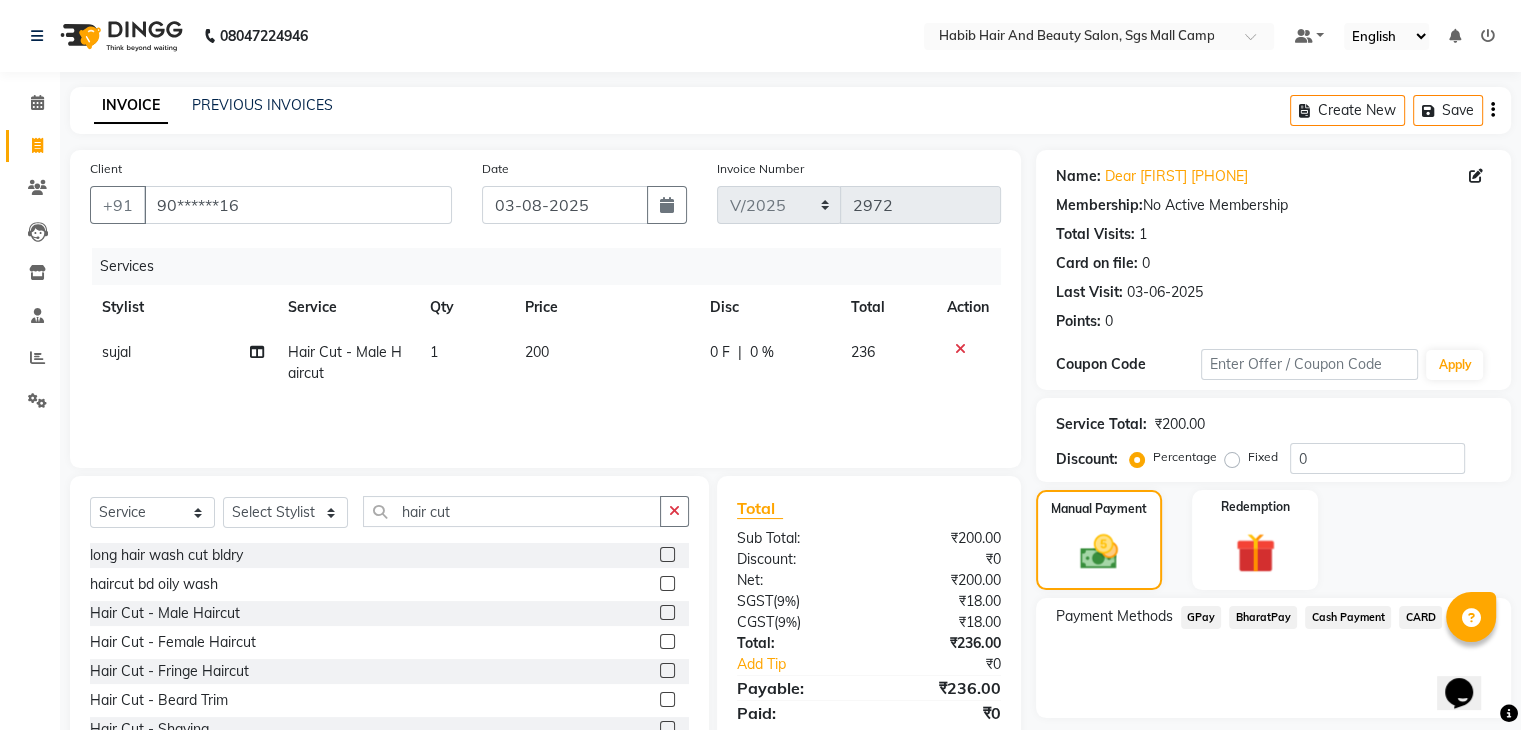 click on "BharatPay" 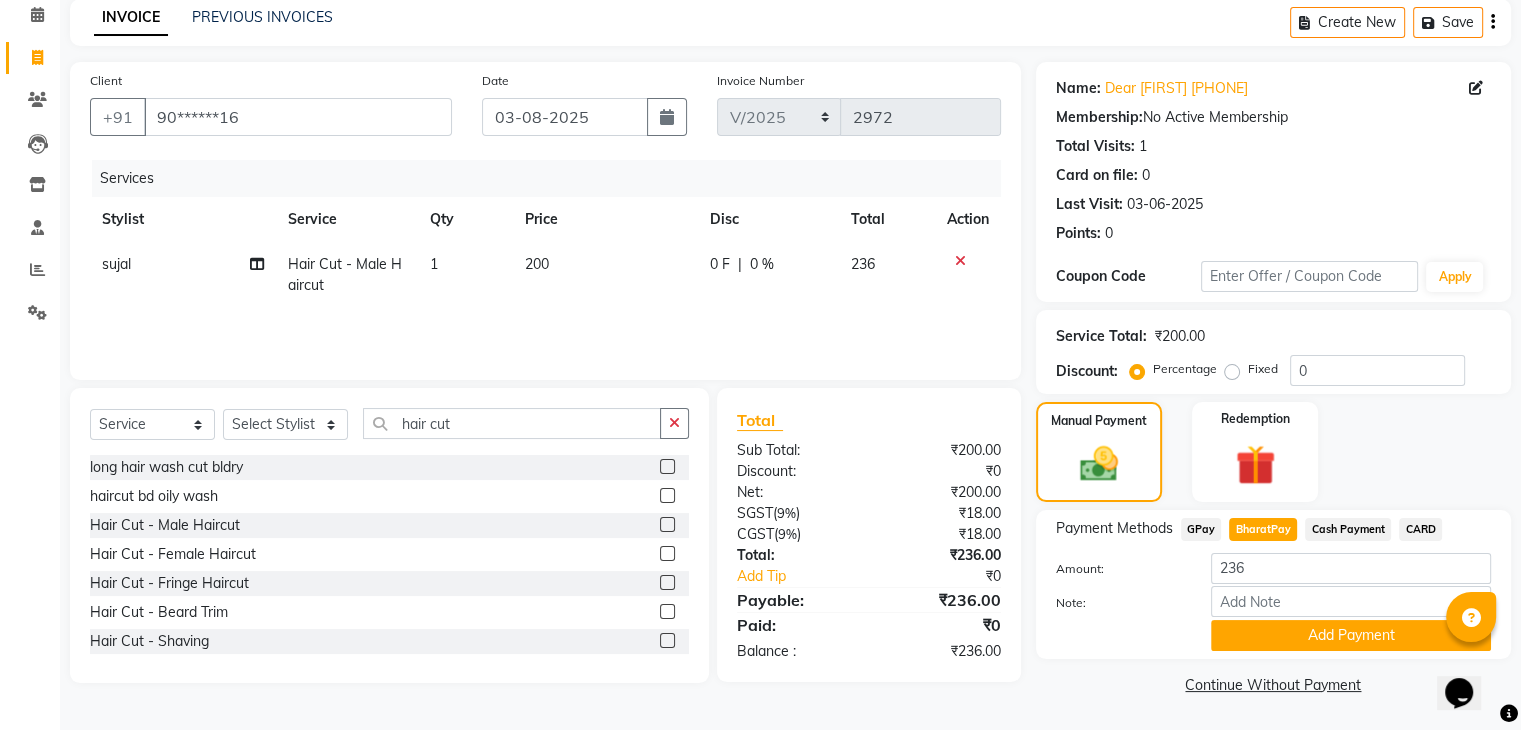 scroll, scrollTop: 89, scrollLeft: 0, axis: vertical 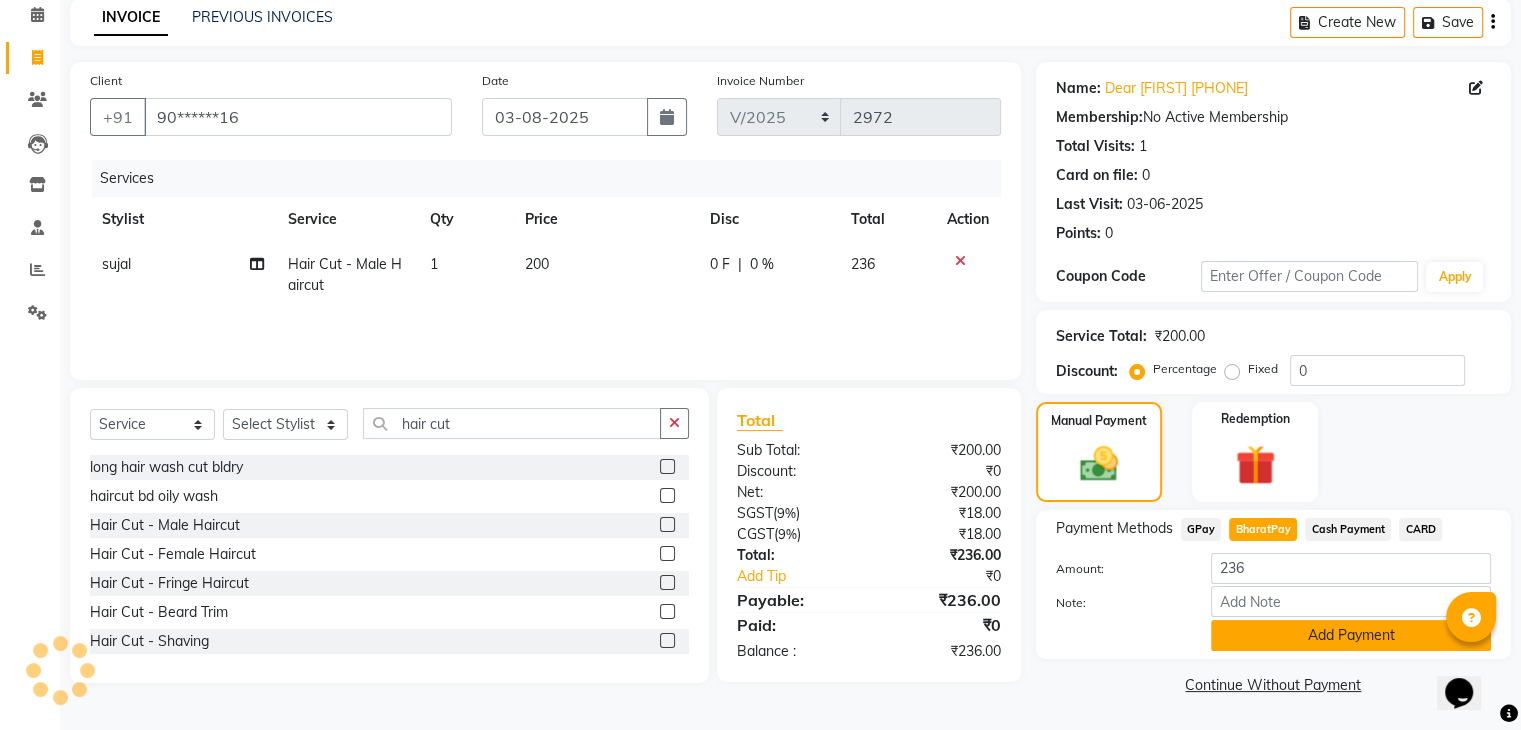 click on "Add Payment" 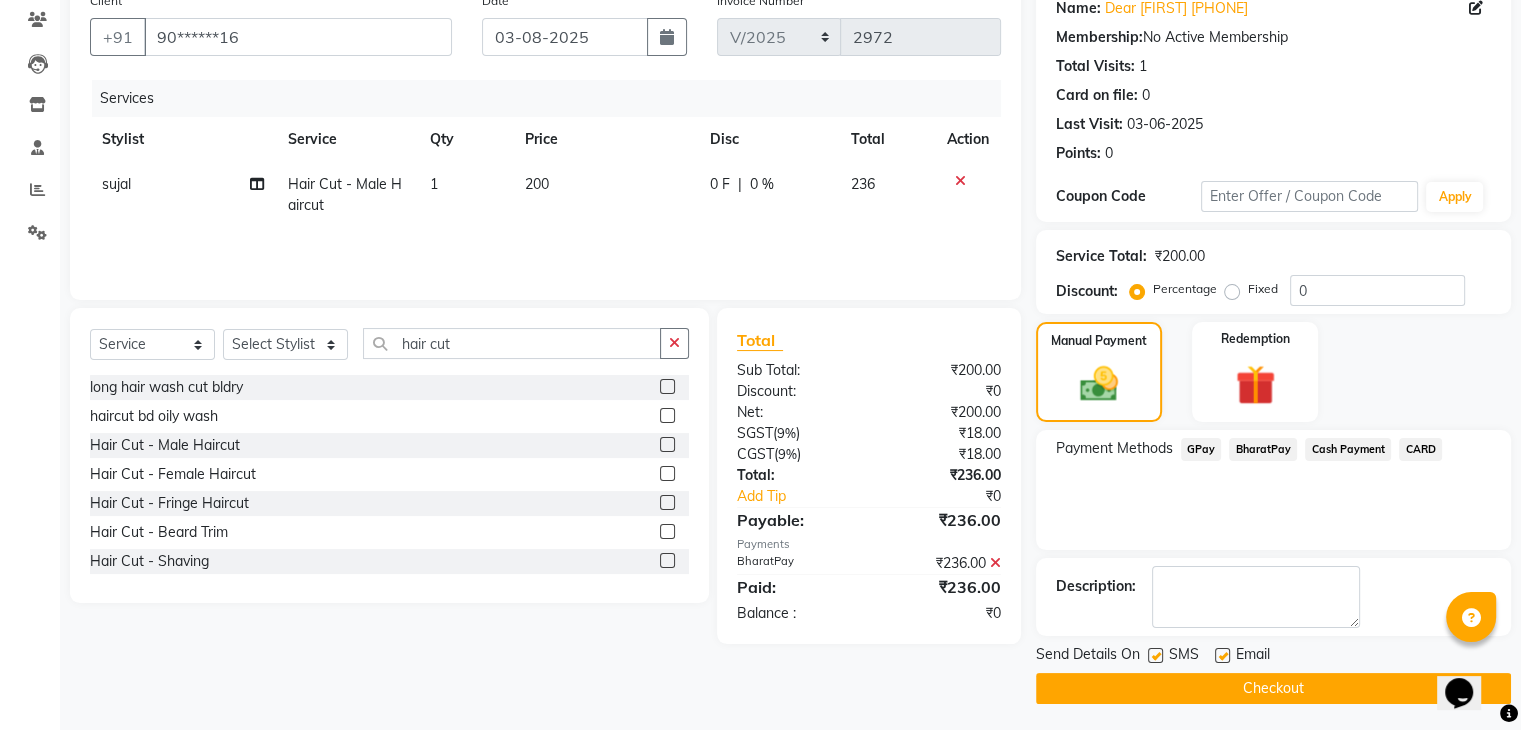 scroll, scrollTop: 171, scrollLeft: 0, axis: vertical 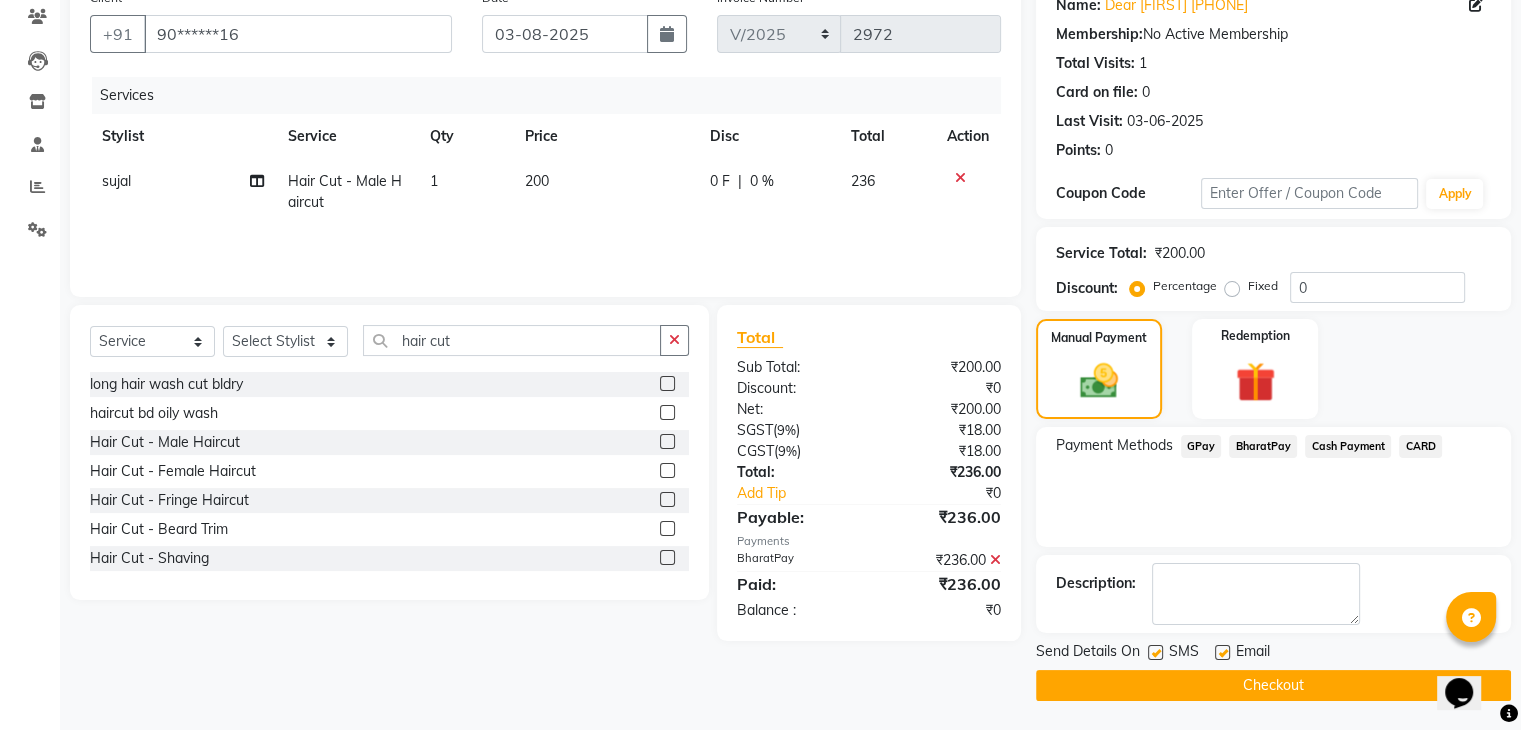 click on "Checkout" 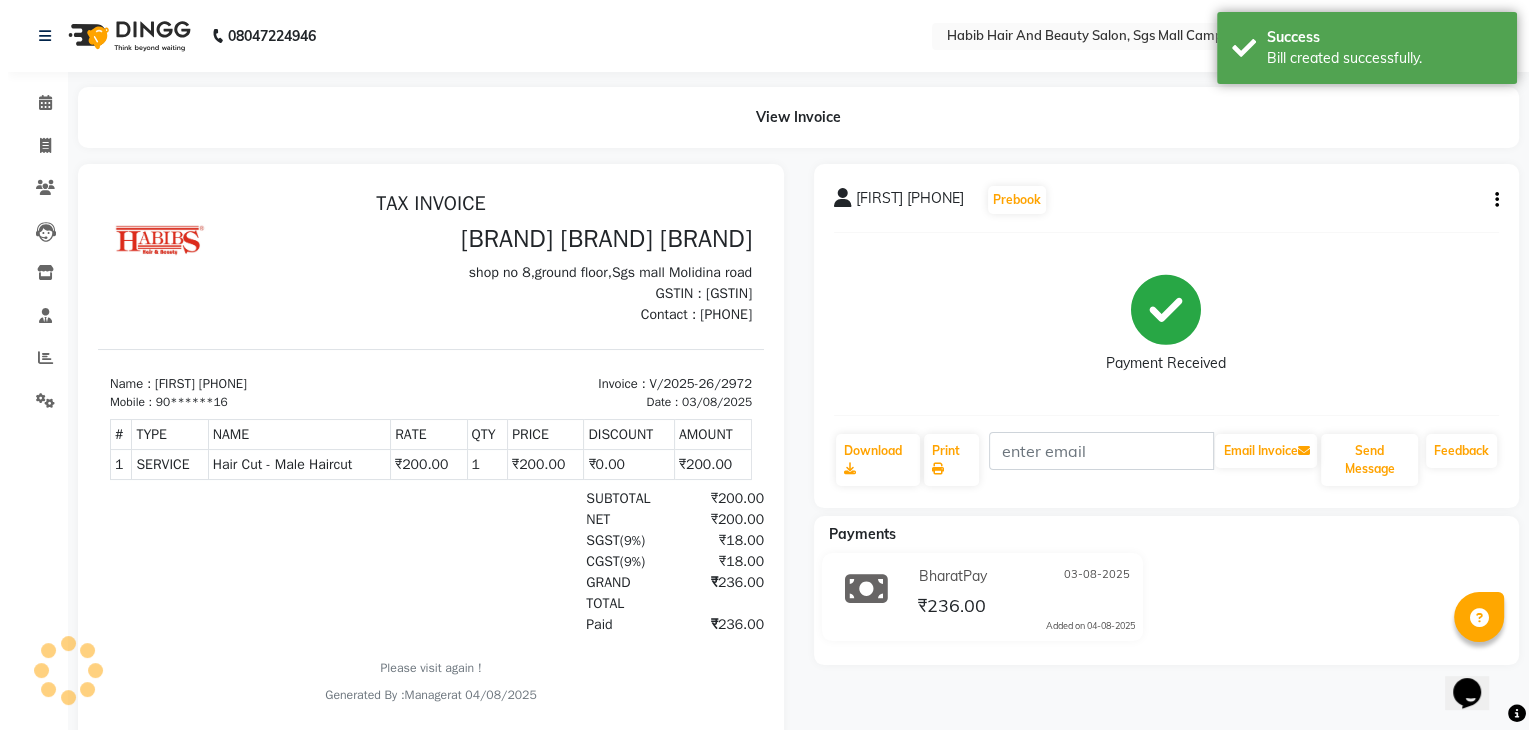 scroll, scrollTop: 0, scrollLeft: 0, axis: both 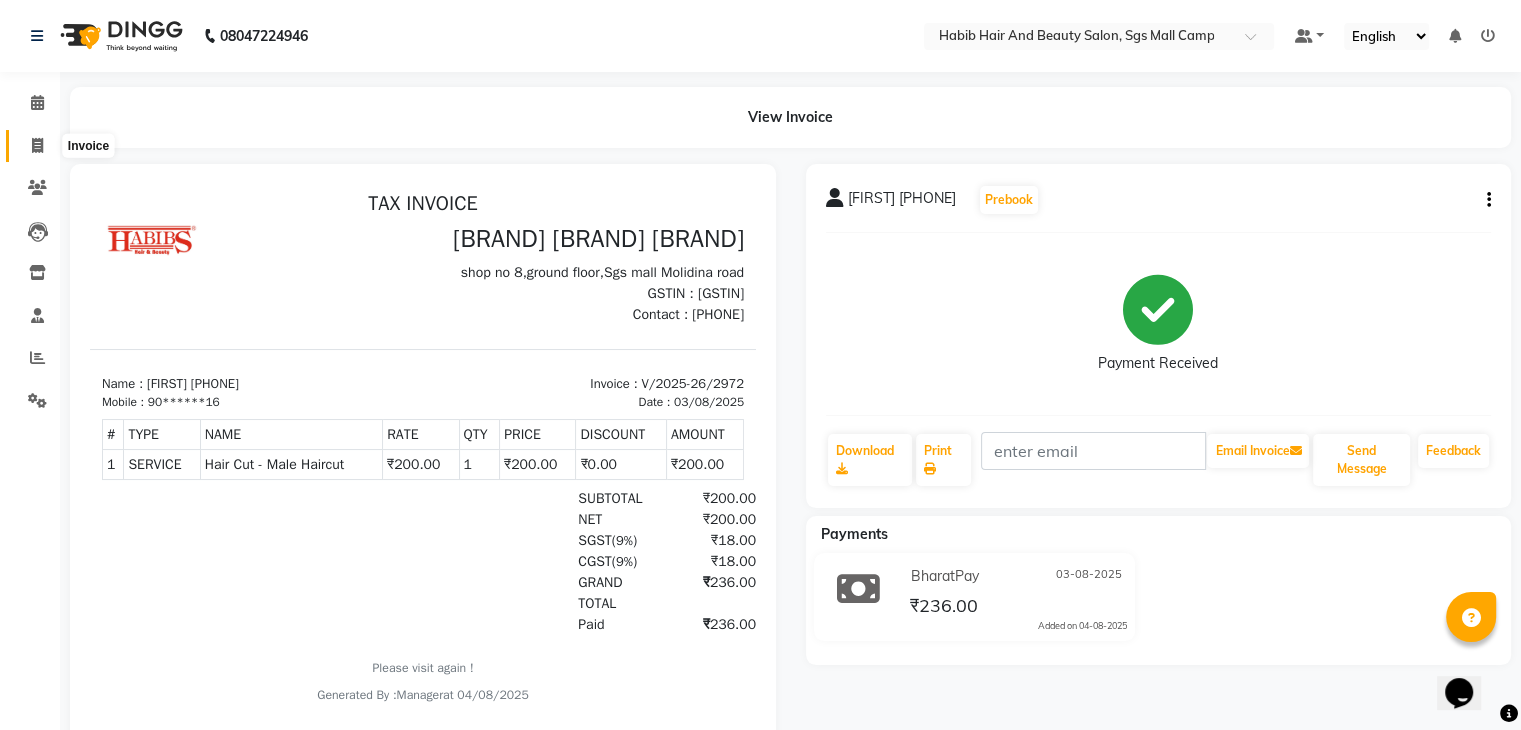 click 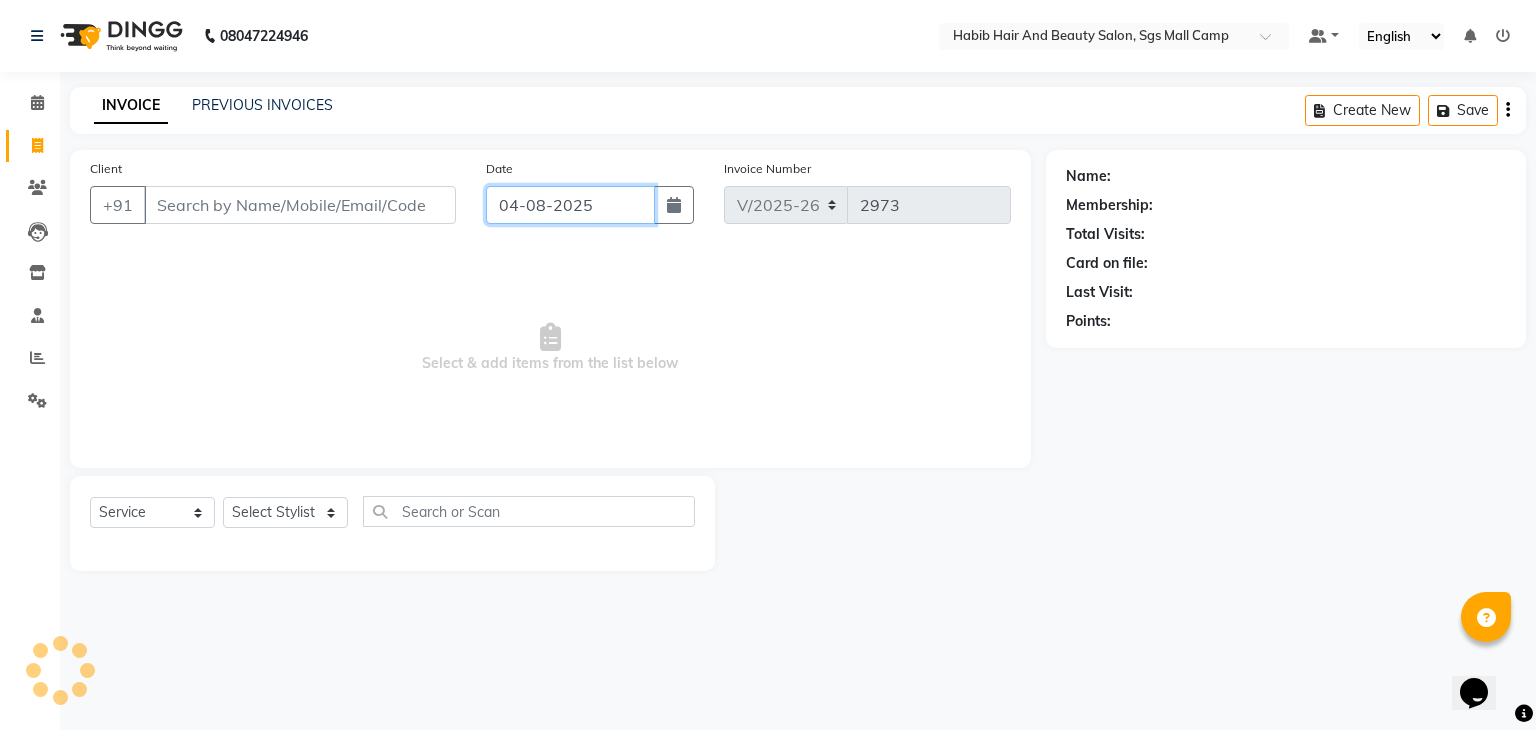 click on "04-08-2025" 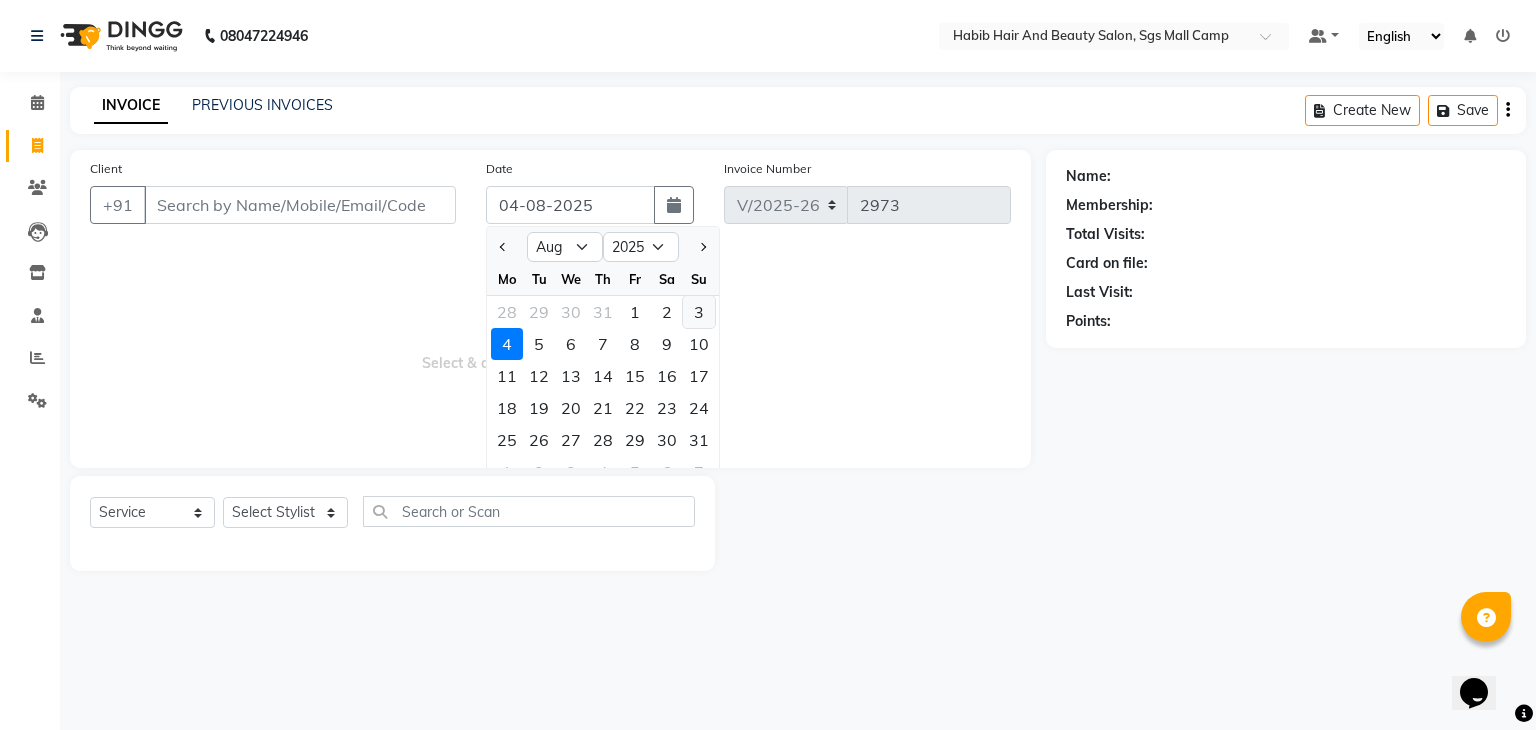 click on "3" 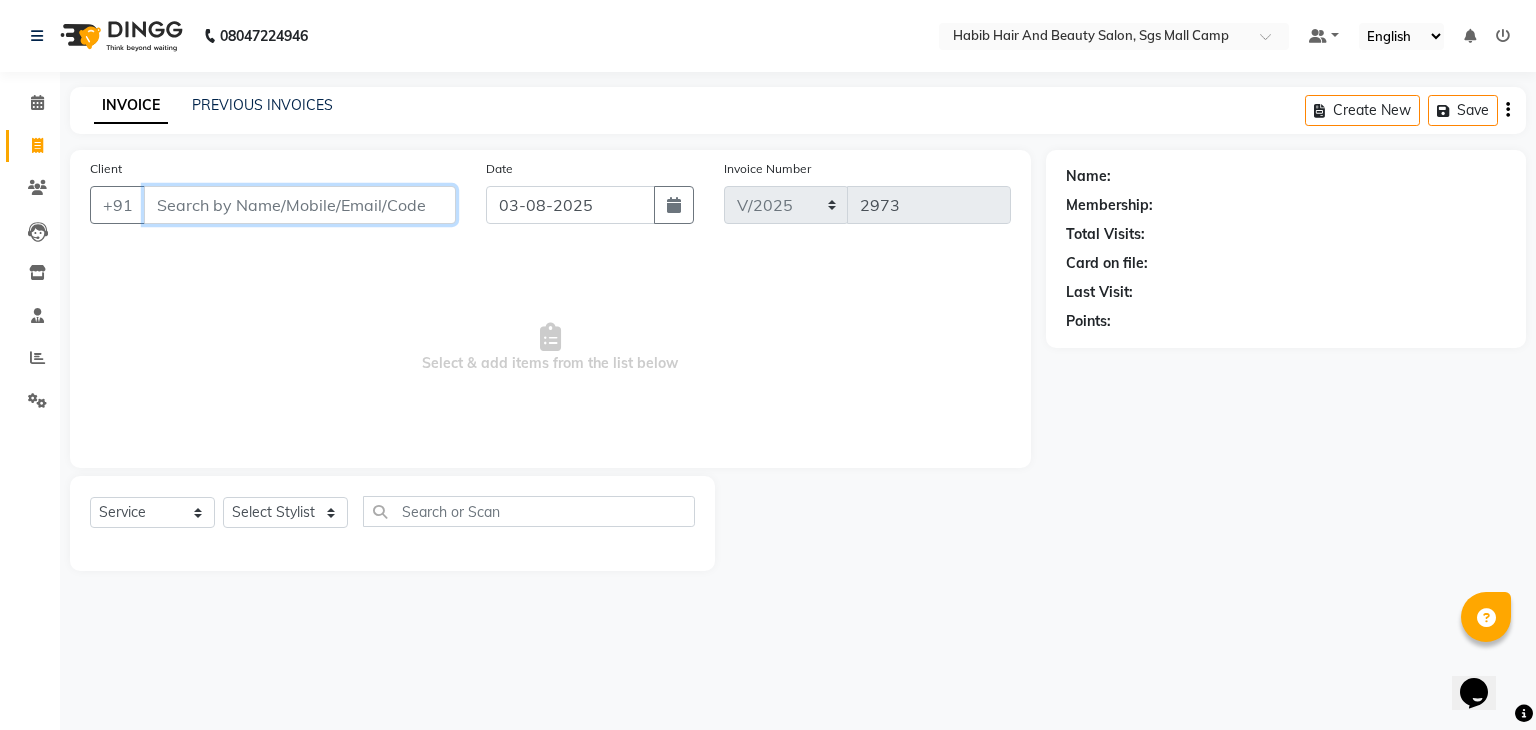 click on "Client" at bounding box center [300, 205] 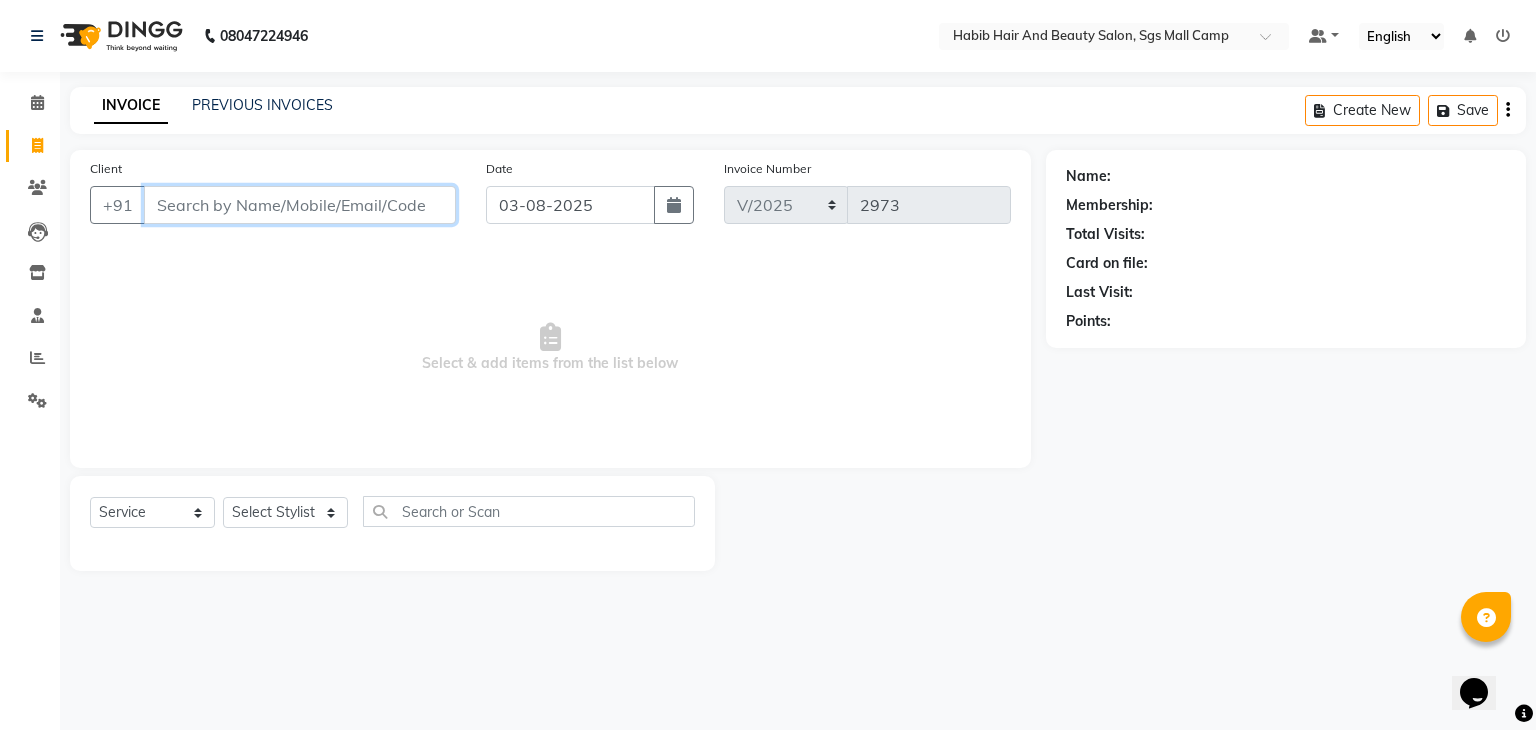 click on "Client" at bounding box center [300, 205] 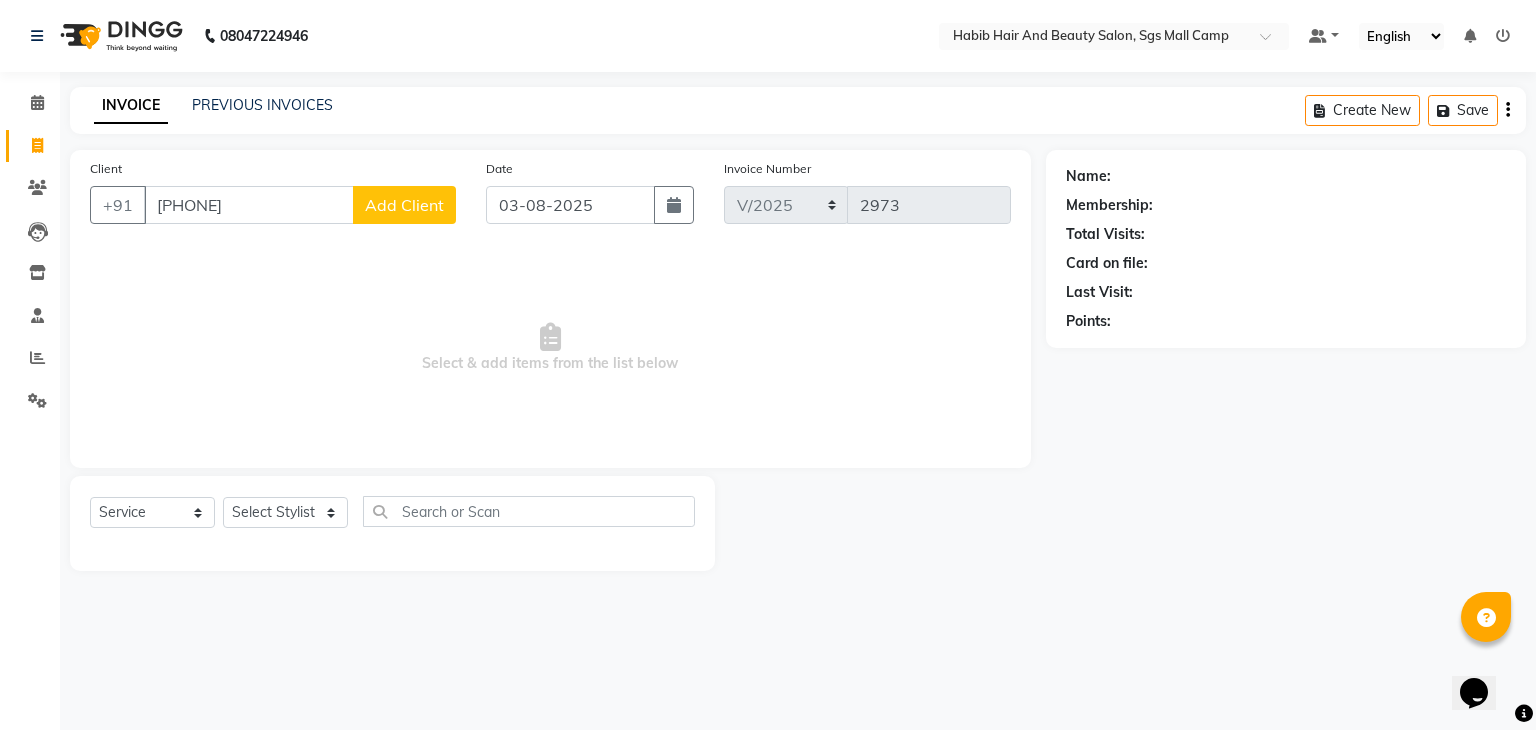 click on "Add Client" 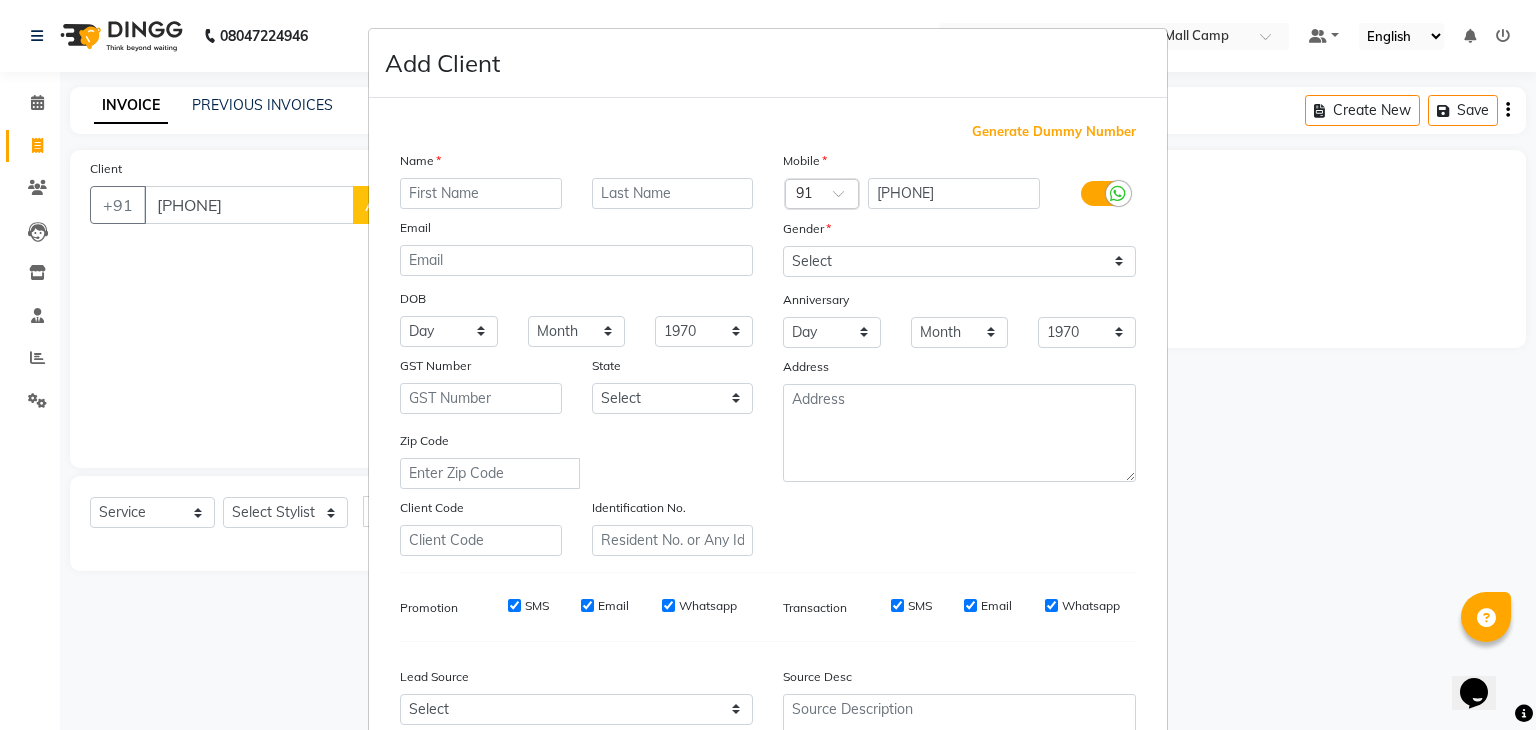 click at bounding box center [481, 193] 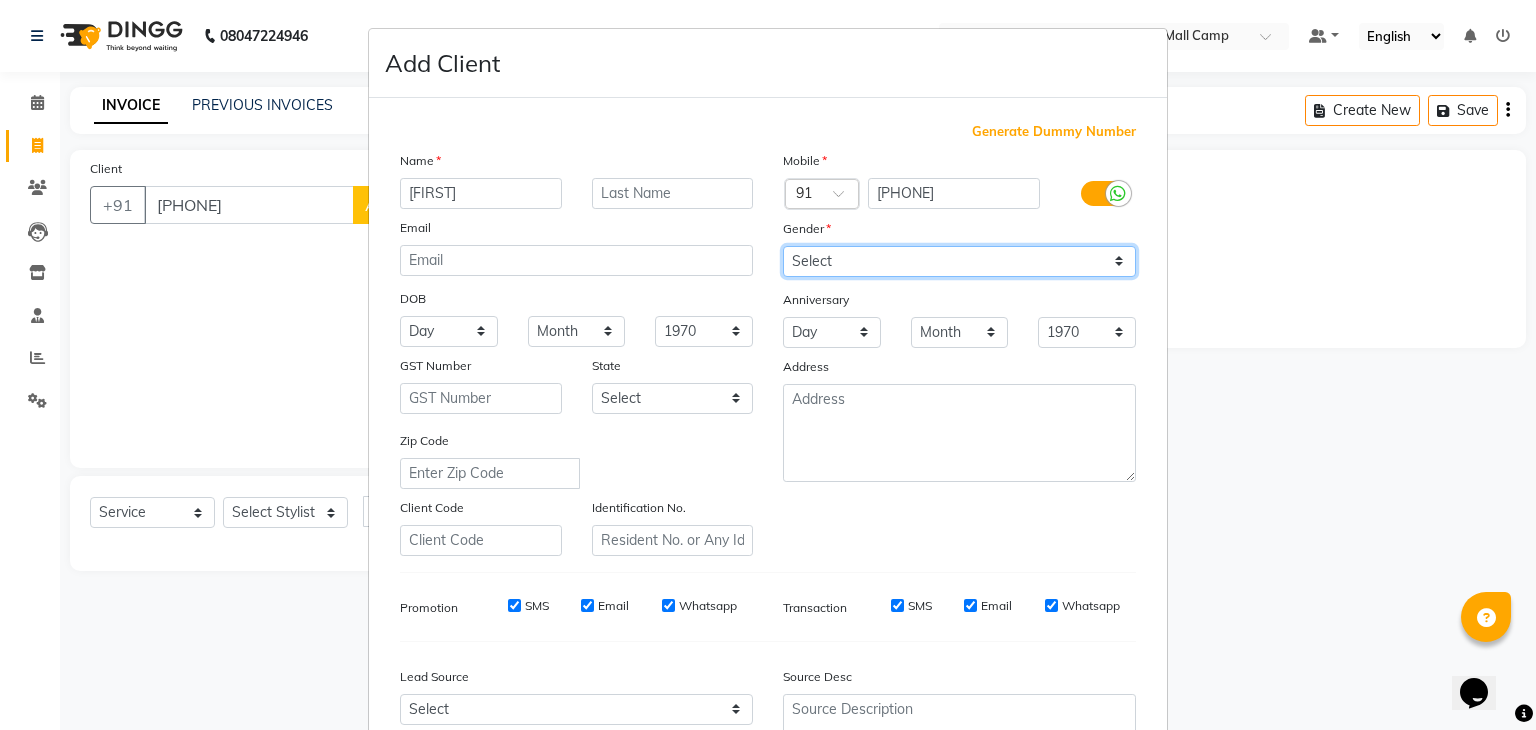 click on "Select Male Female Other Prefer Not To Say" at bounding box center (959, 261) 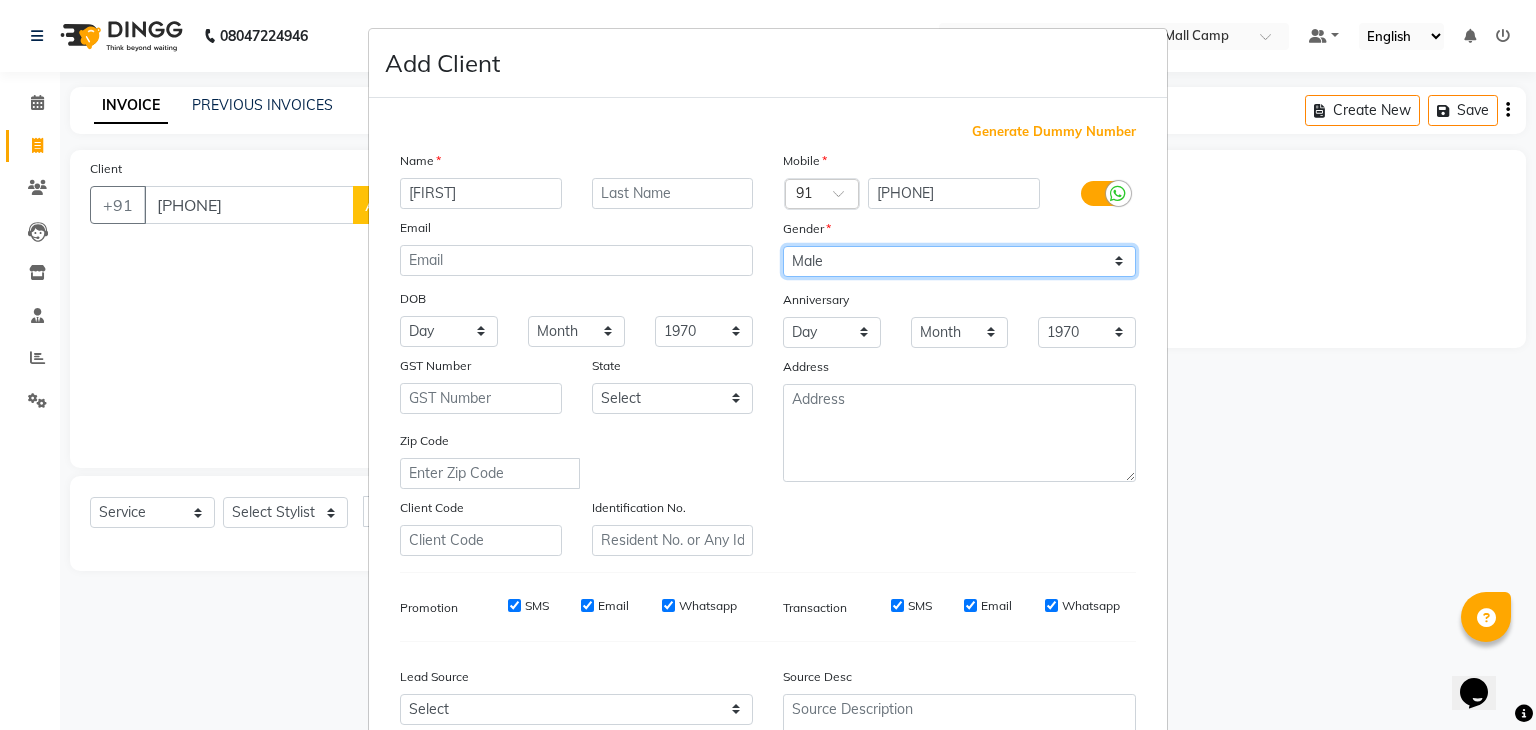 click on "Select Male Female Other Prefer Not To Say" at bounding box center [959, 261] 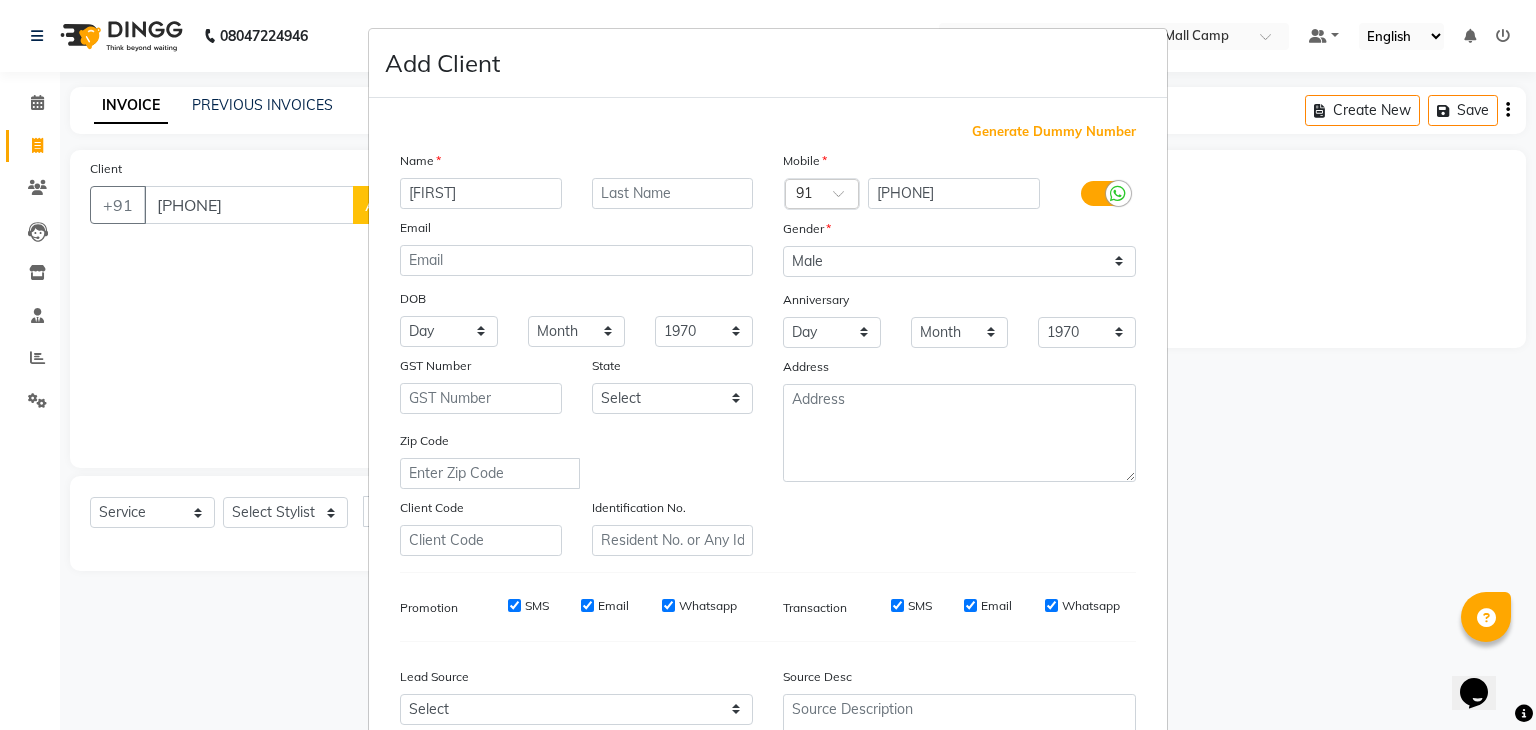 click on "Zip Code" at bounding box center [576, 459] 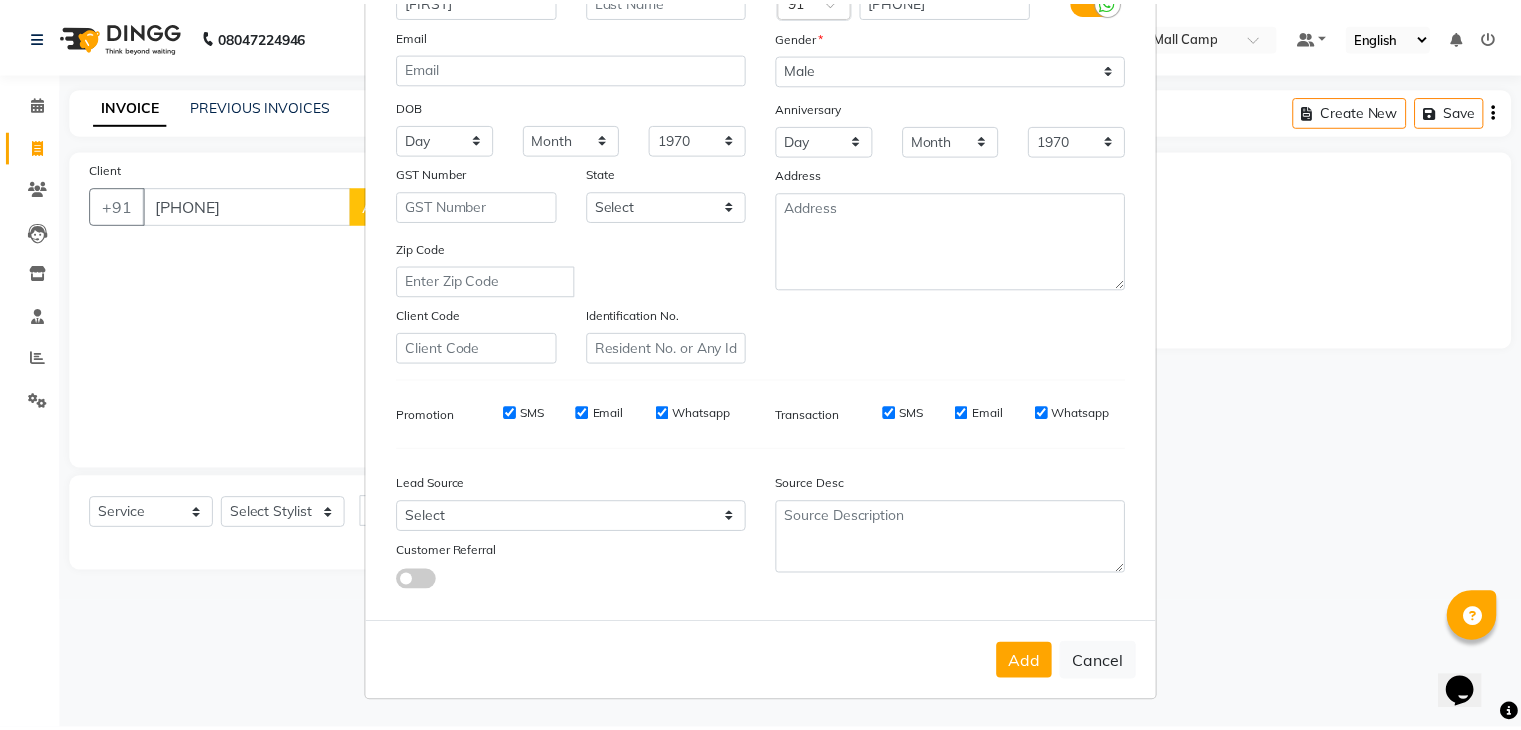 scroll, scrollTop: 203, scrollLeft: 0, axis: vertical 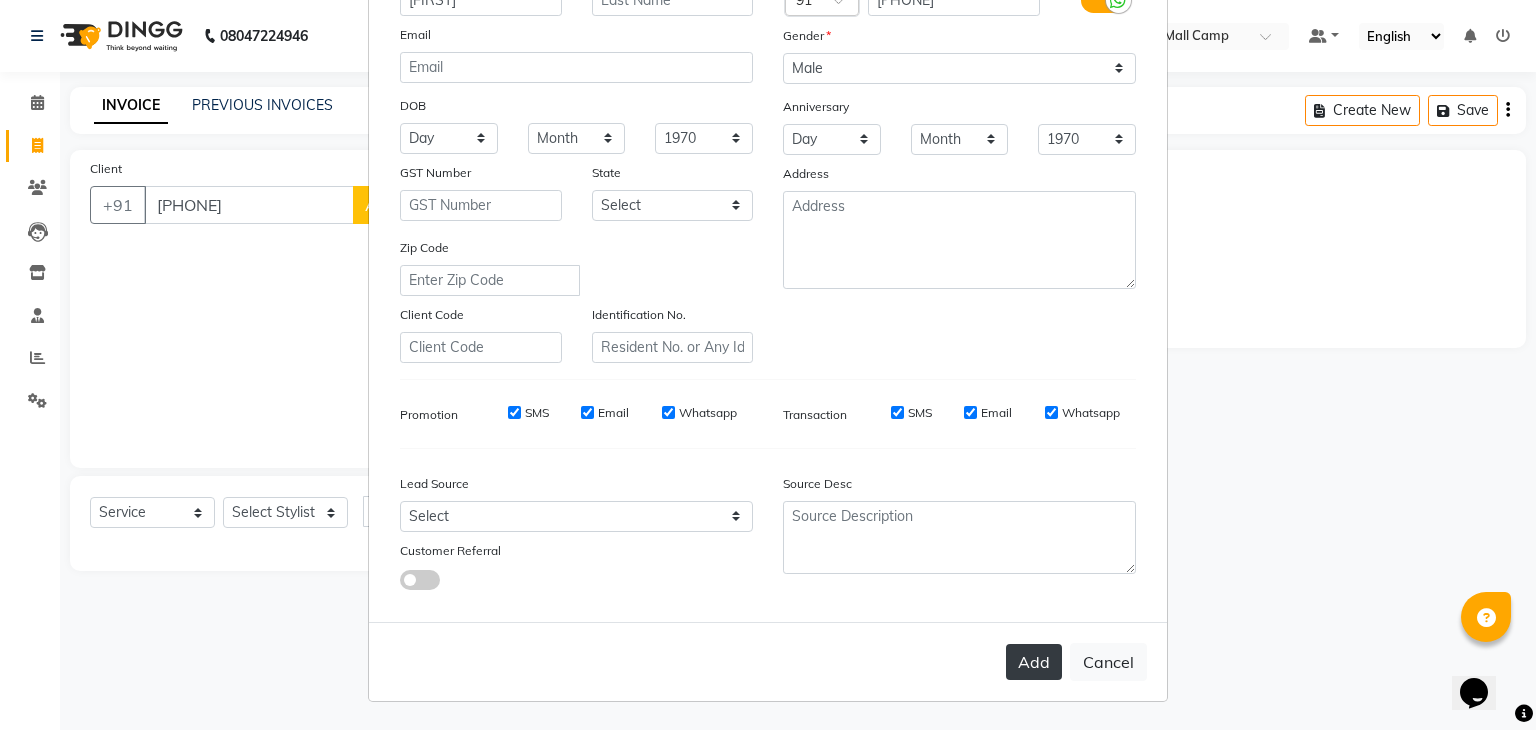 click on "Add" at bounding box center (1034, 662) 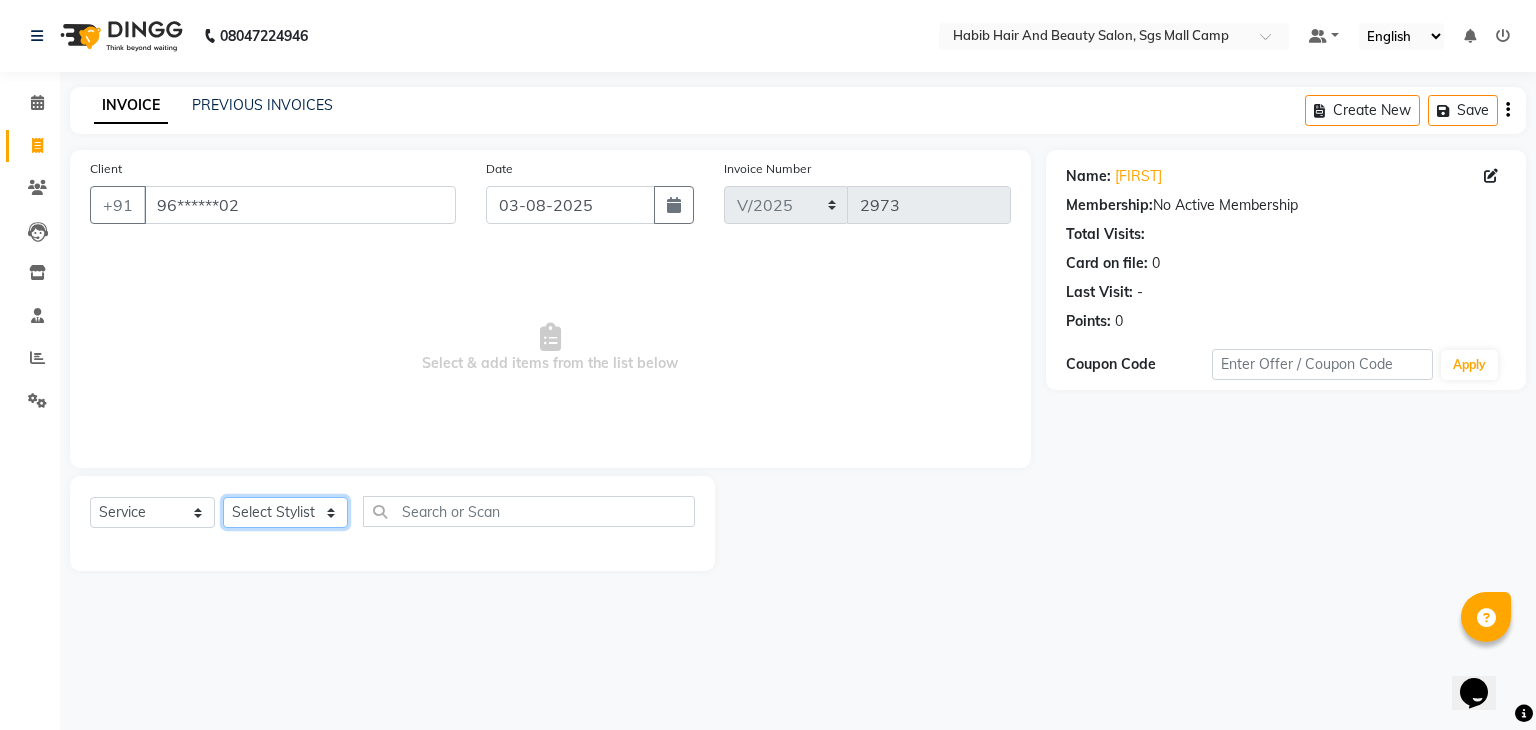 click on "Select Stylist akshay rajguru Avinash  Debojit Manager Micheal  sangeeta shilpa sujal Suraj  swapnil vishakha" 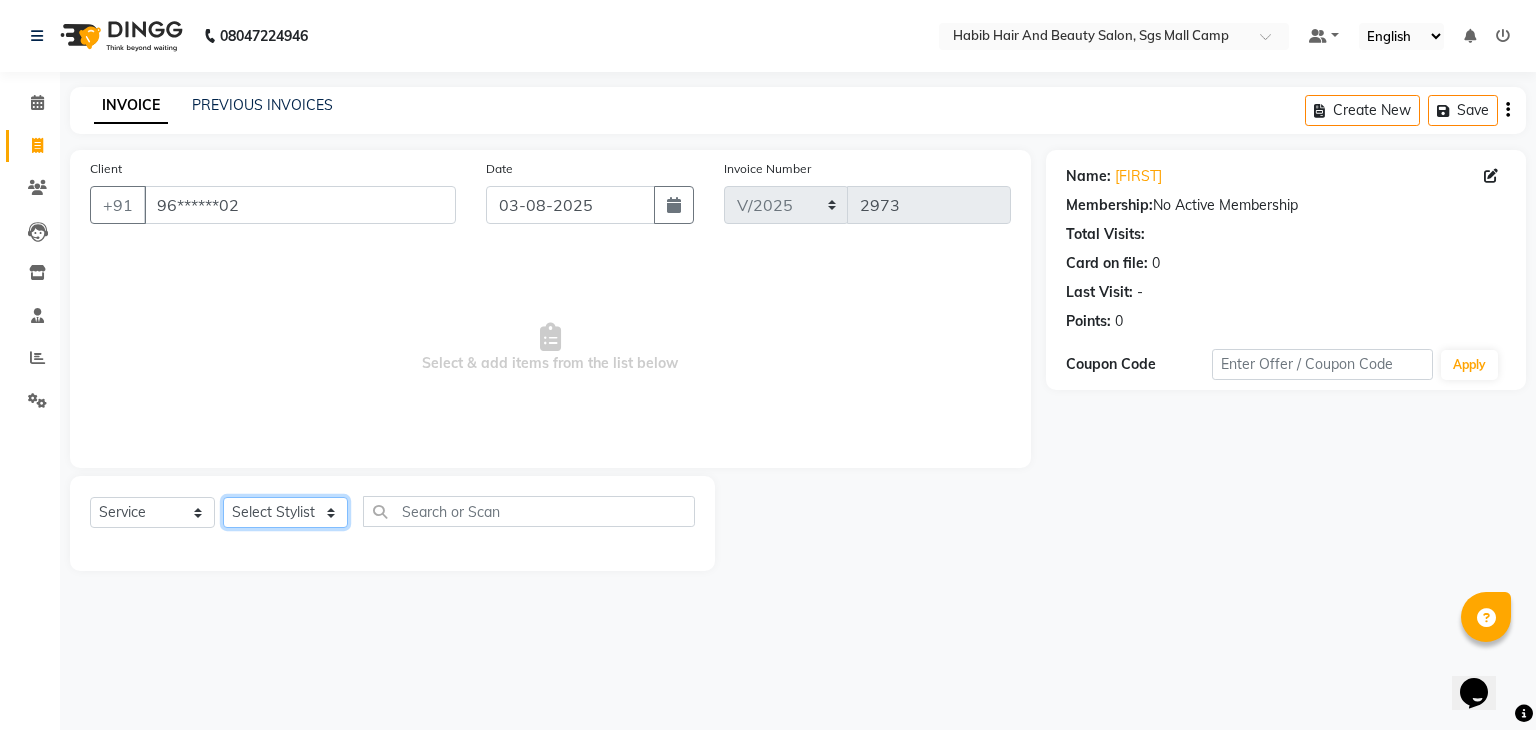 drag, startPoint x: 332, startPoint y: 509, endPoint x: 332, endPoint y: 491, distance: 18 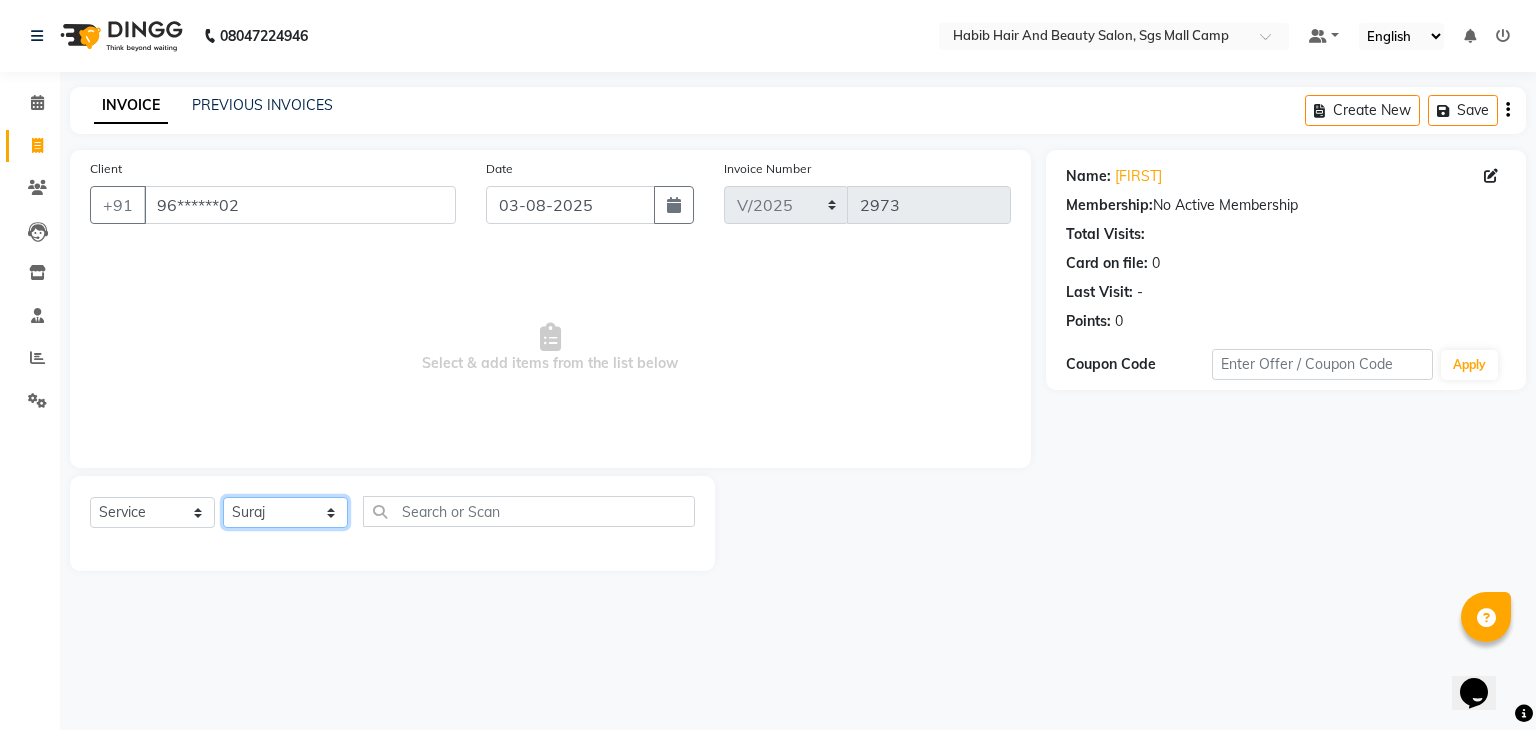 click on "Select Stylist akshay rajguru Avinash  Debojit Manager Micheal  sangeeta shilpa sujal Suraj  swapnil vishakha" 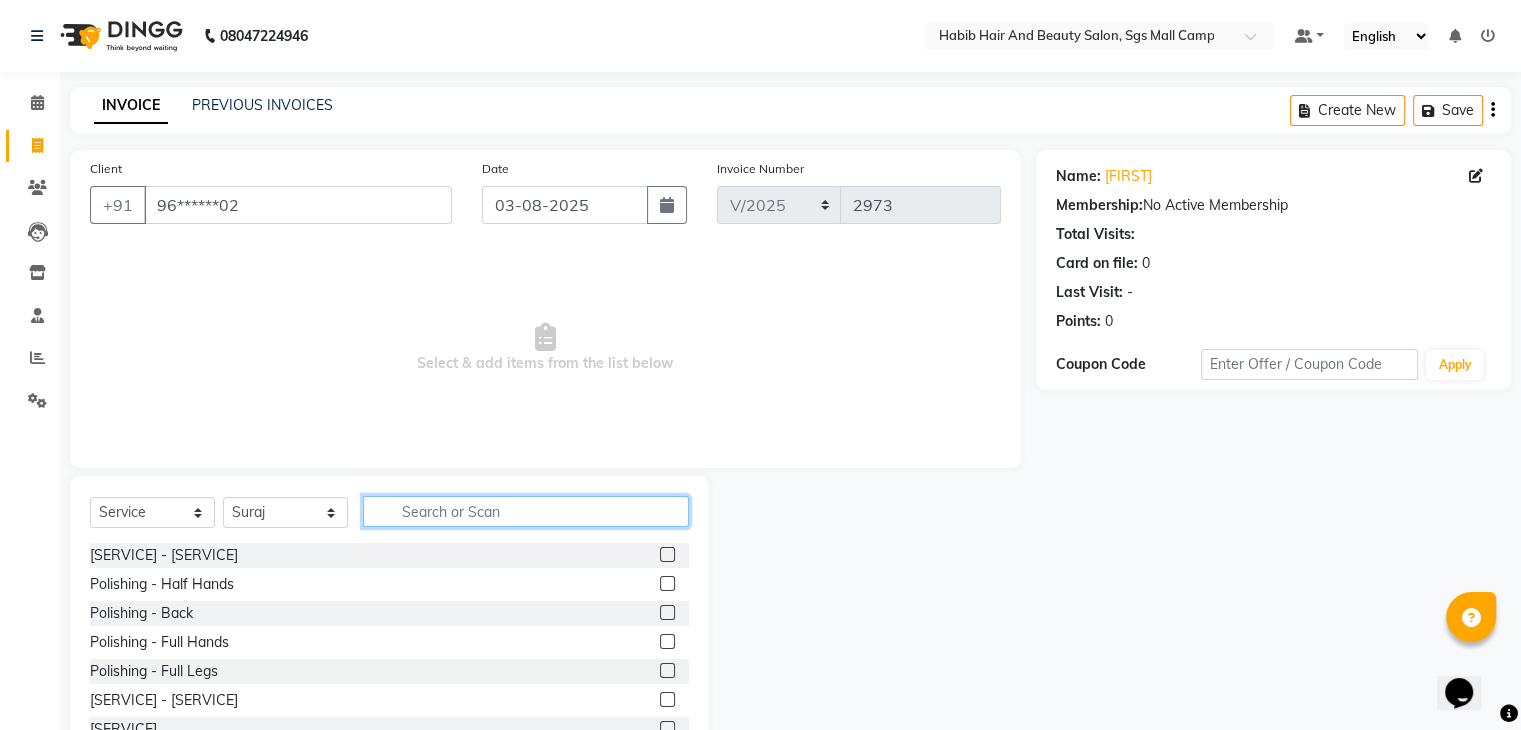 click 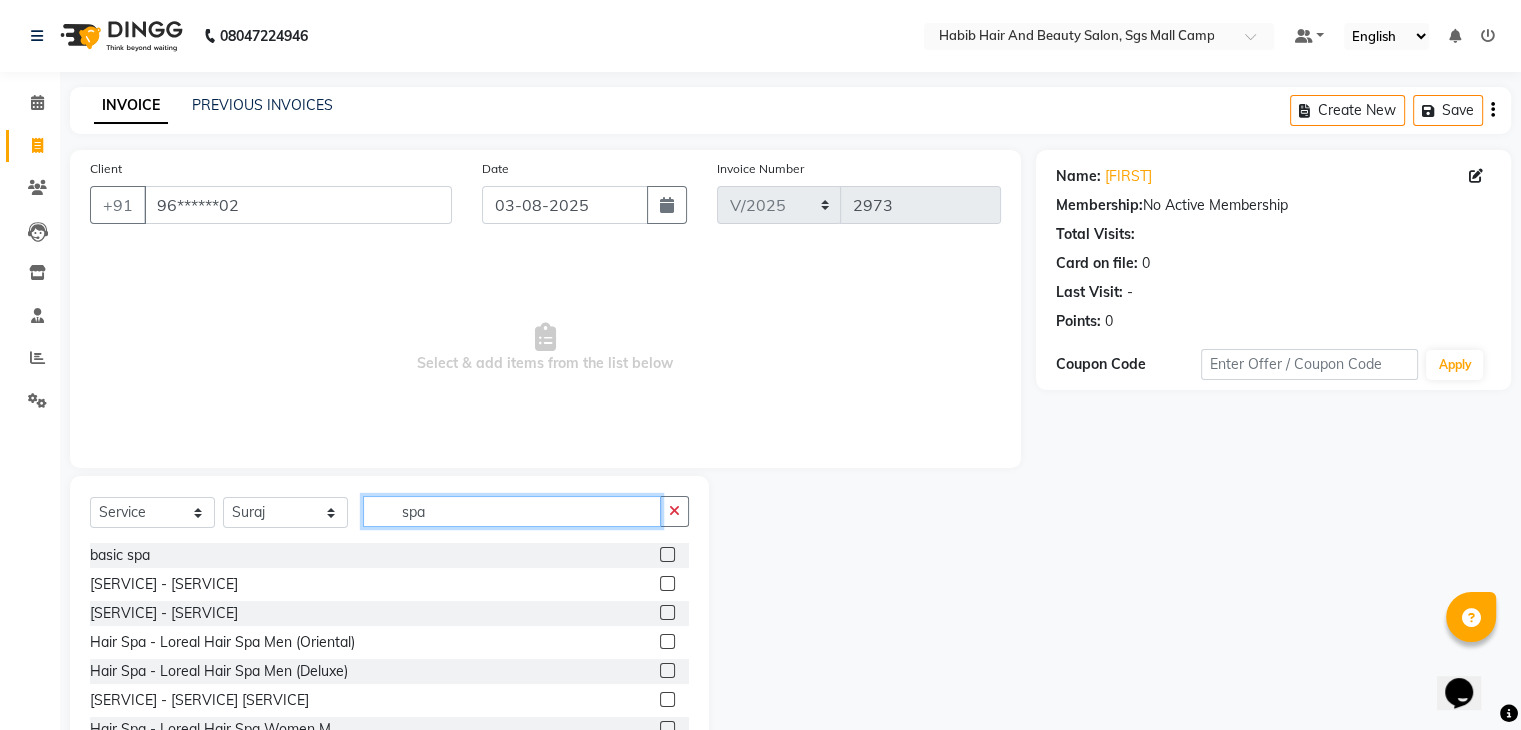 scroll, scrollTop: 174, scrollLeft: 0, axis: vertical 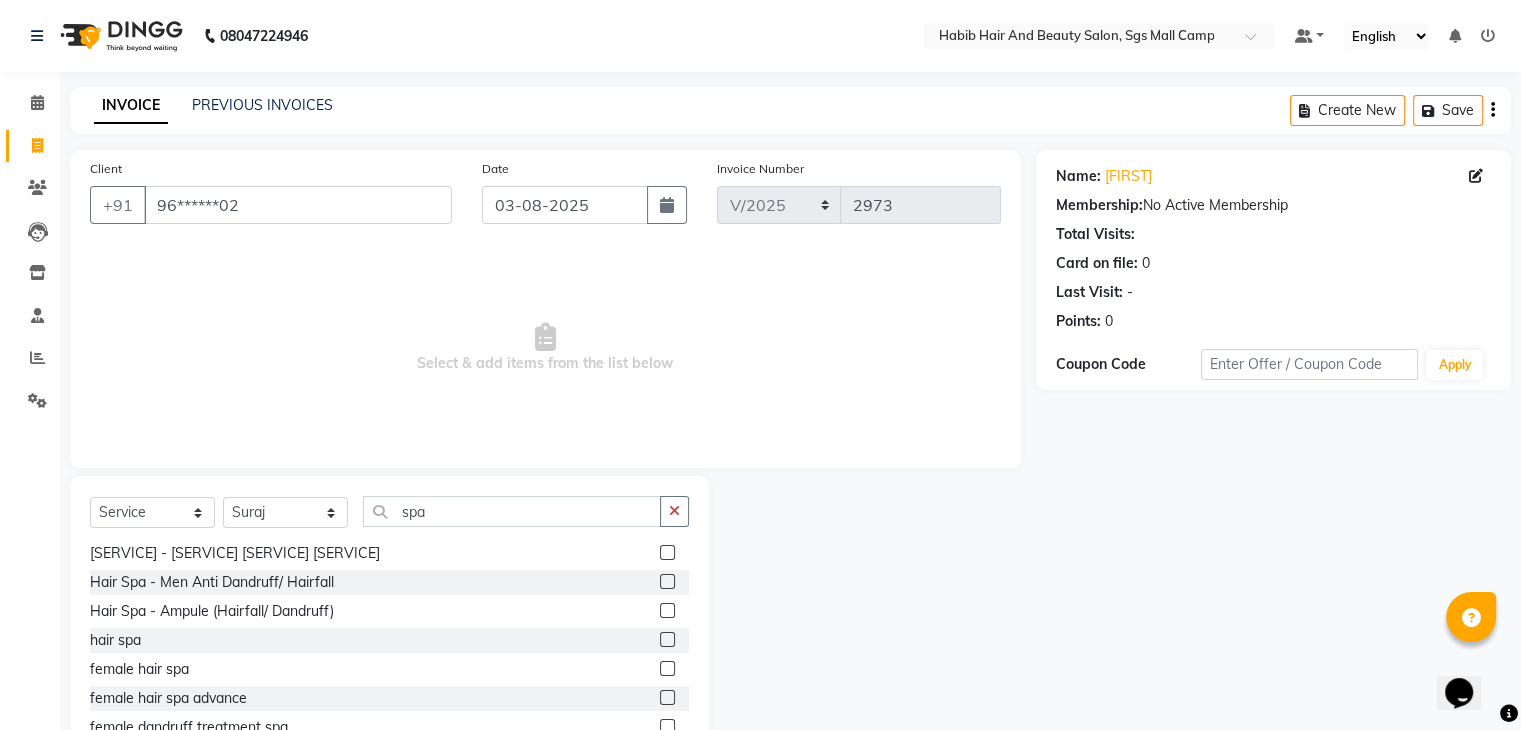 click 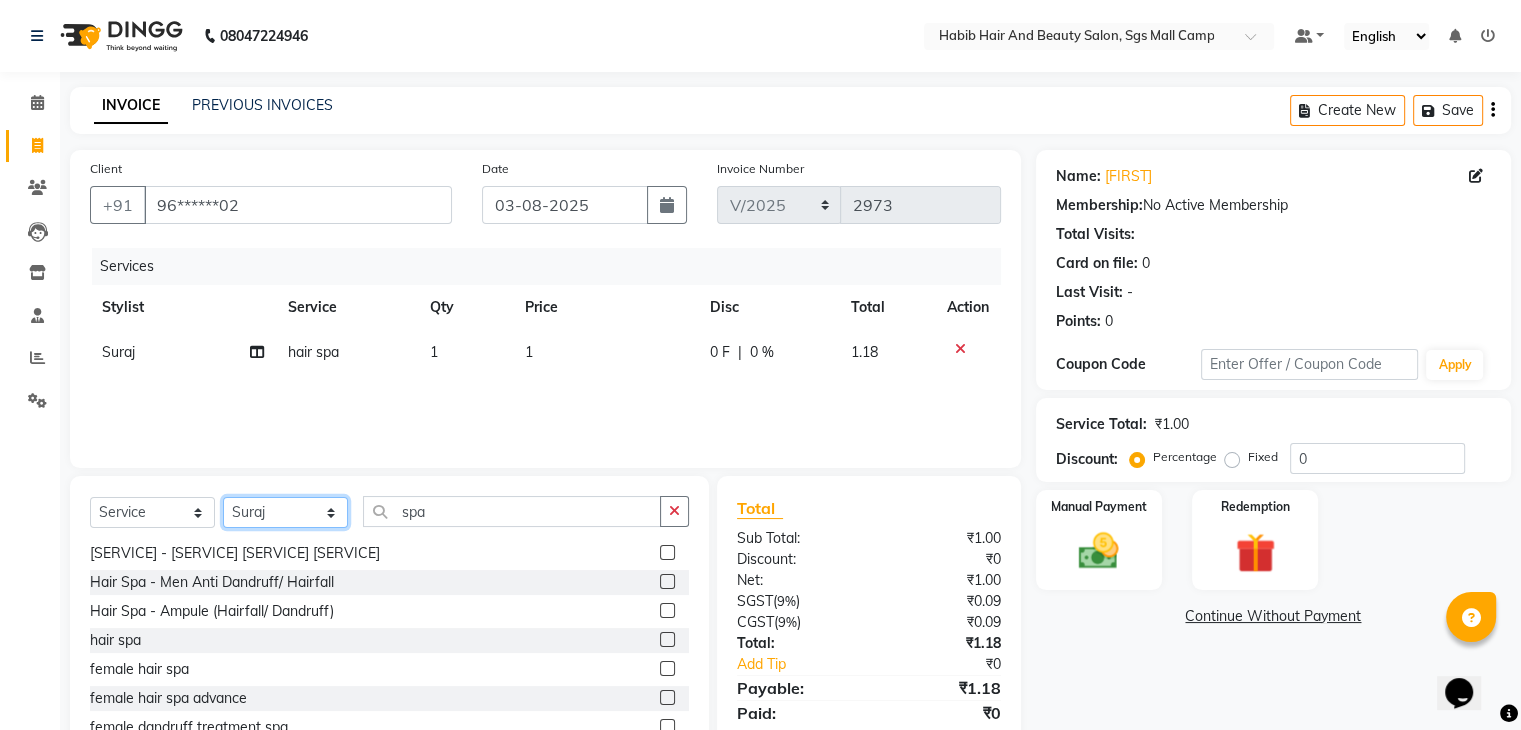 click on "Select Stylist akshay rajguru Avinash  Debojit Manager Micheal  sangeeta shilpa sujal Suraj  swapnil vishakha" 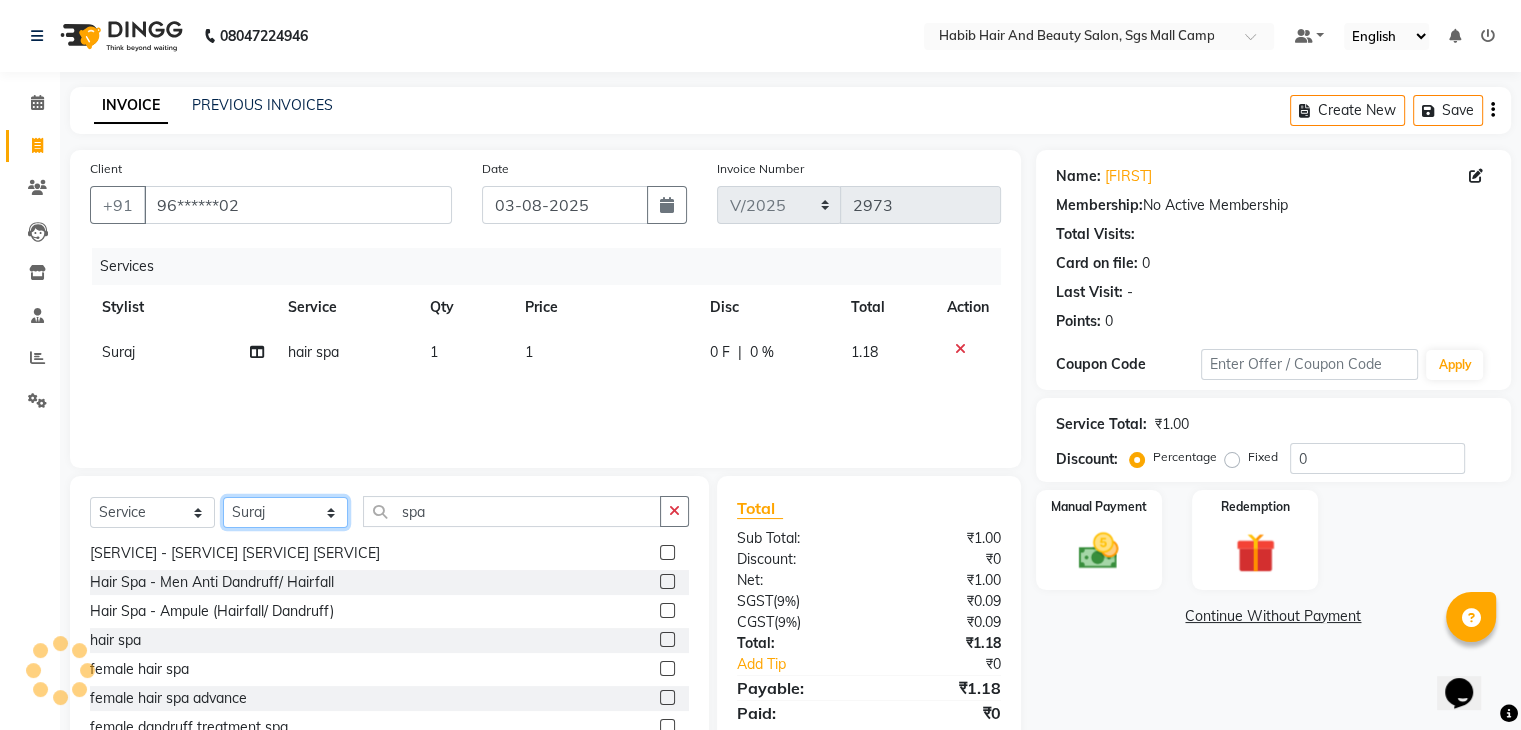 click on "Select Stylist akshay rajguru Avinash  Debojit Manager Micheal  sangeeta shilpa sujal Suraj  swapnil vishakha" 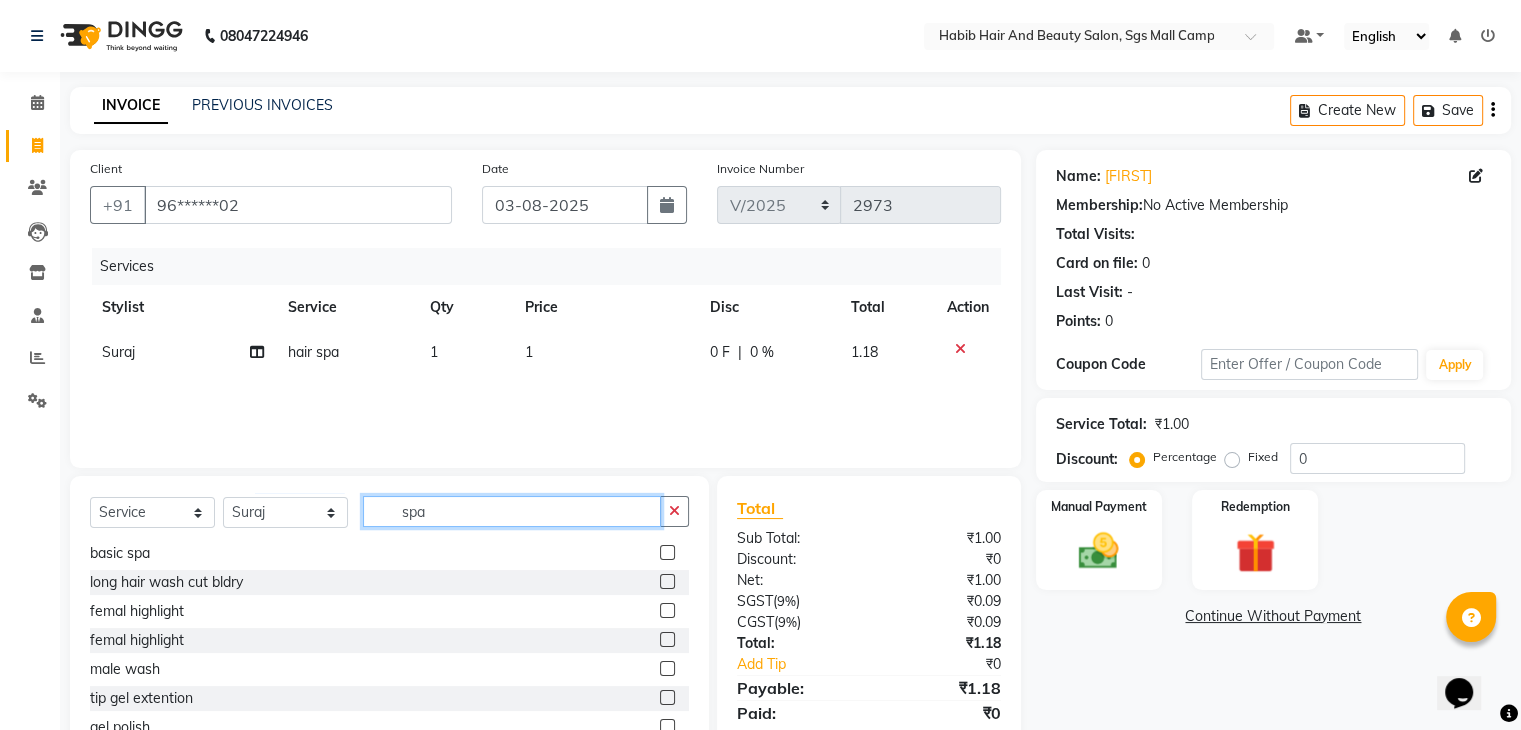 click on "spa" 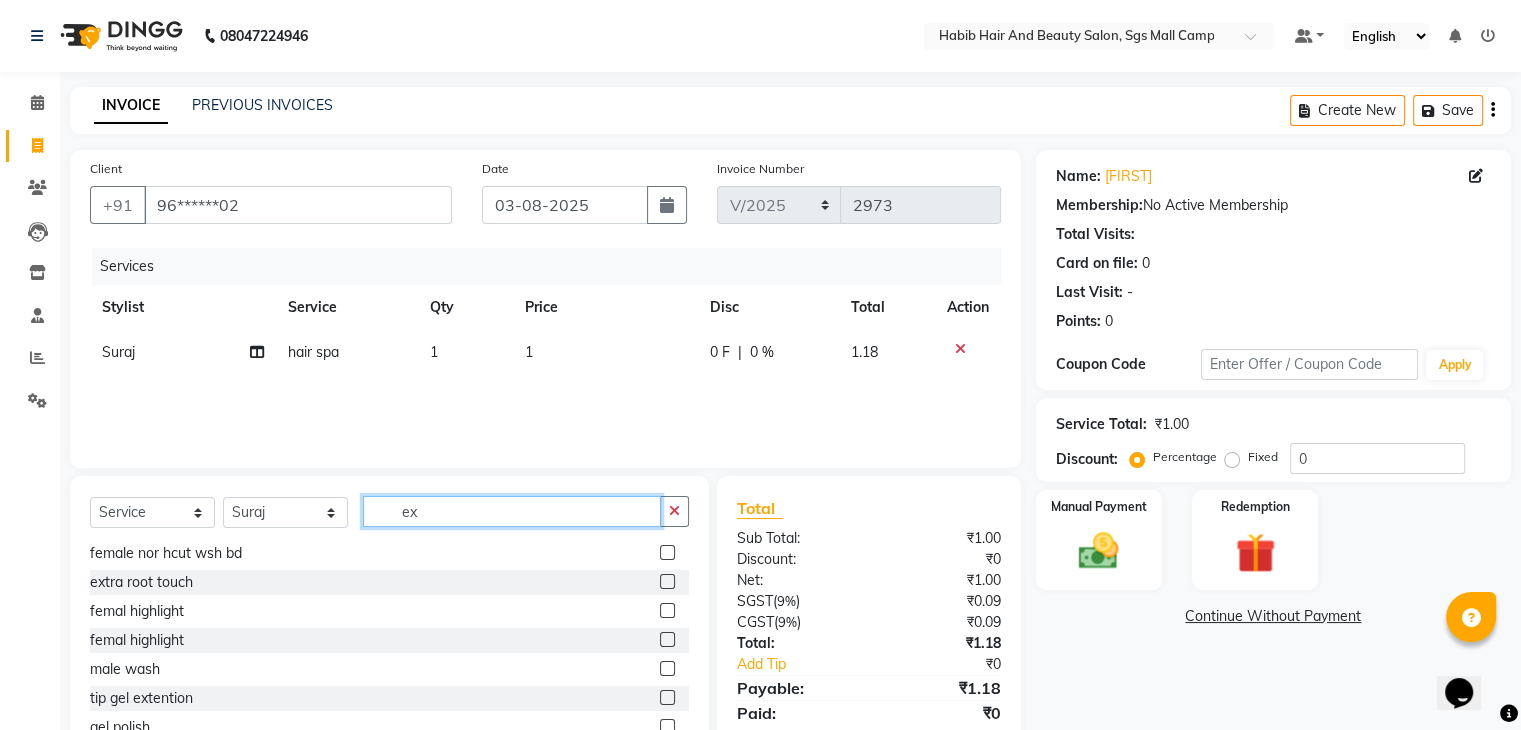 scroll, scrollTop: 0, scrollLeft: 0, axis: both 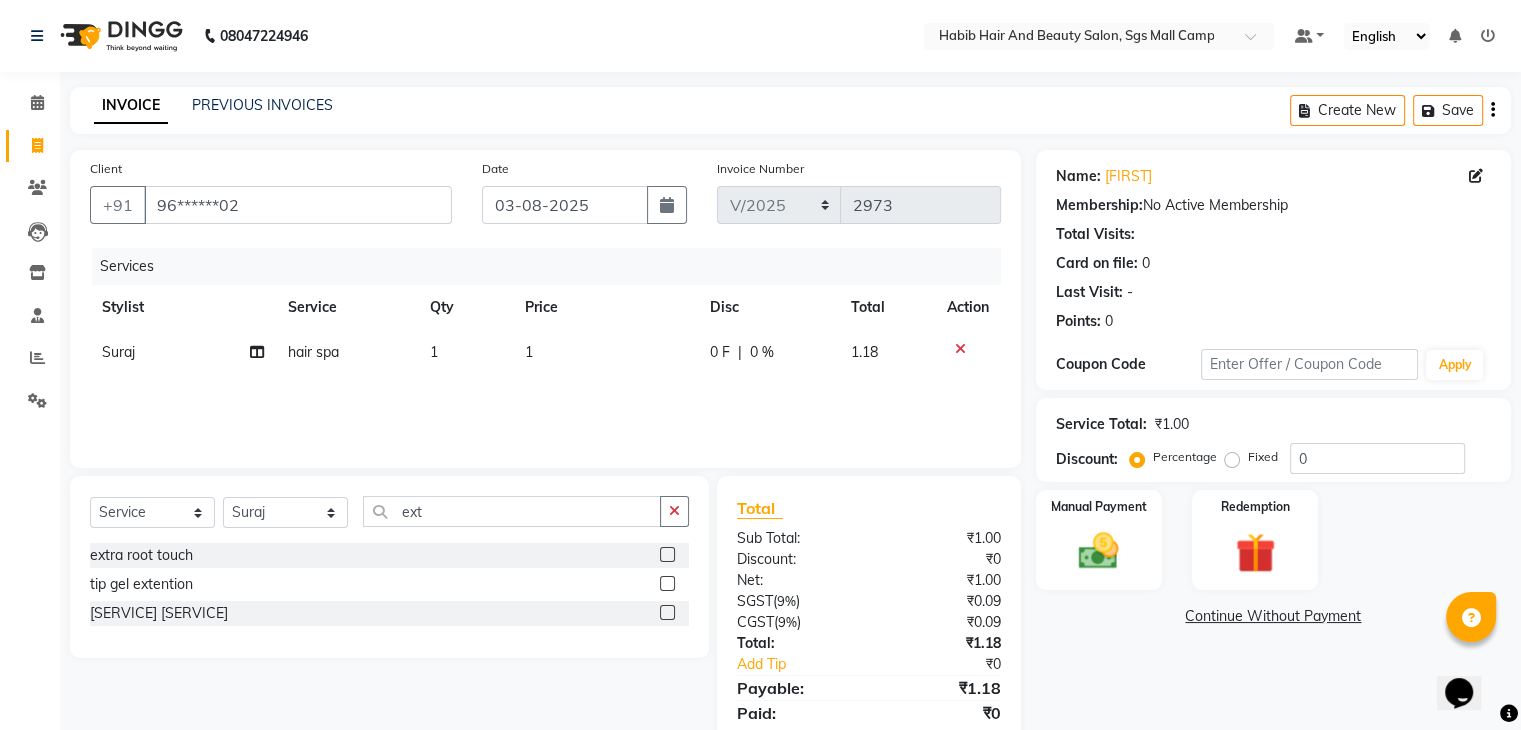 click 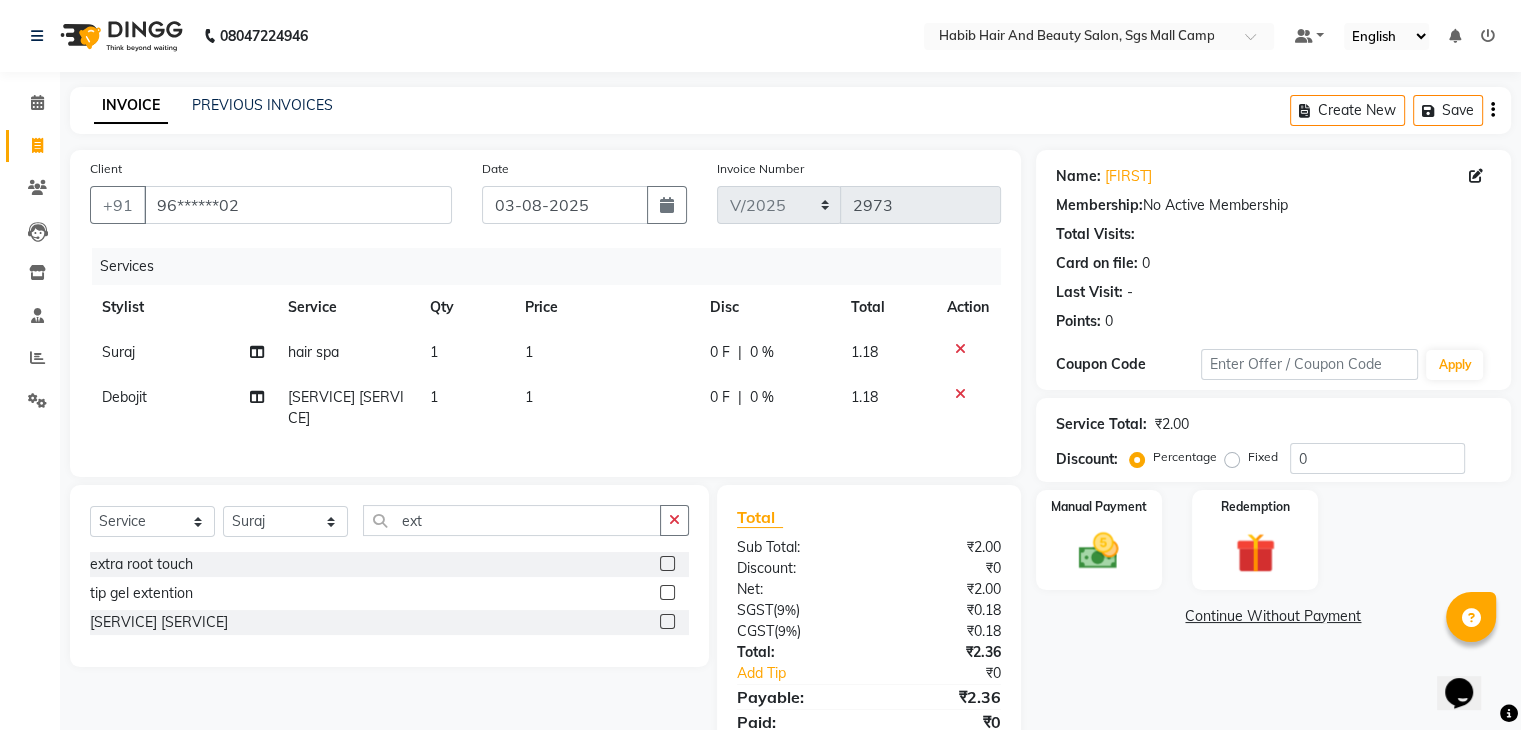 click on "1" 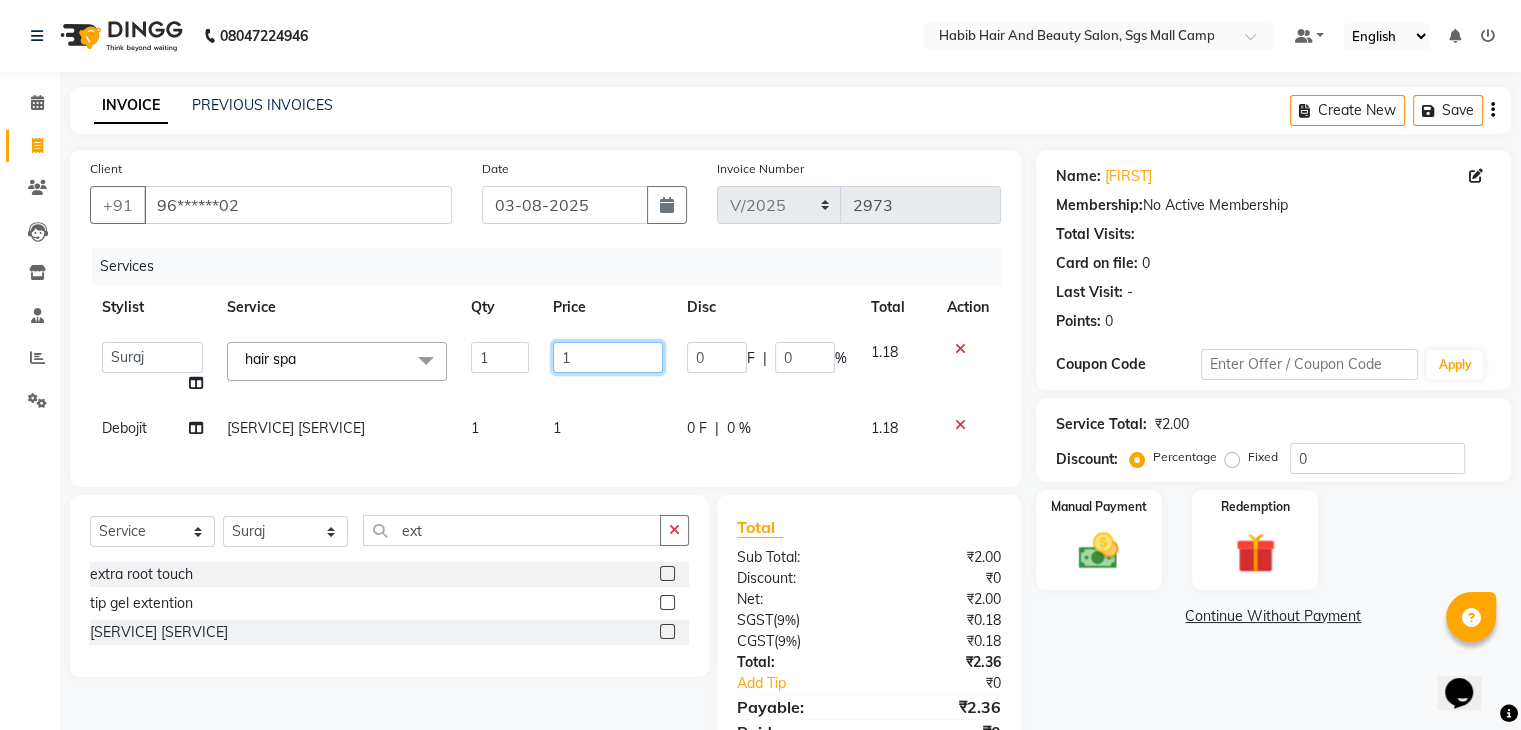 click on "1" 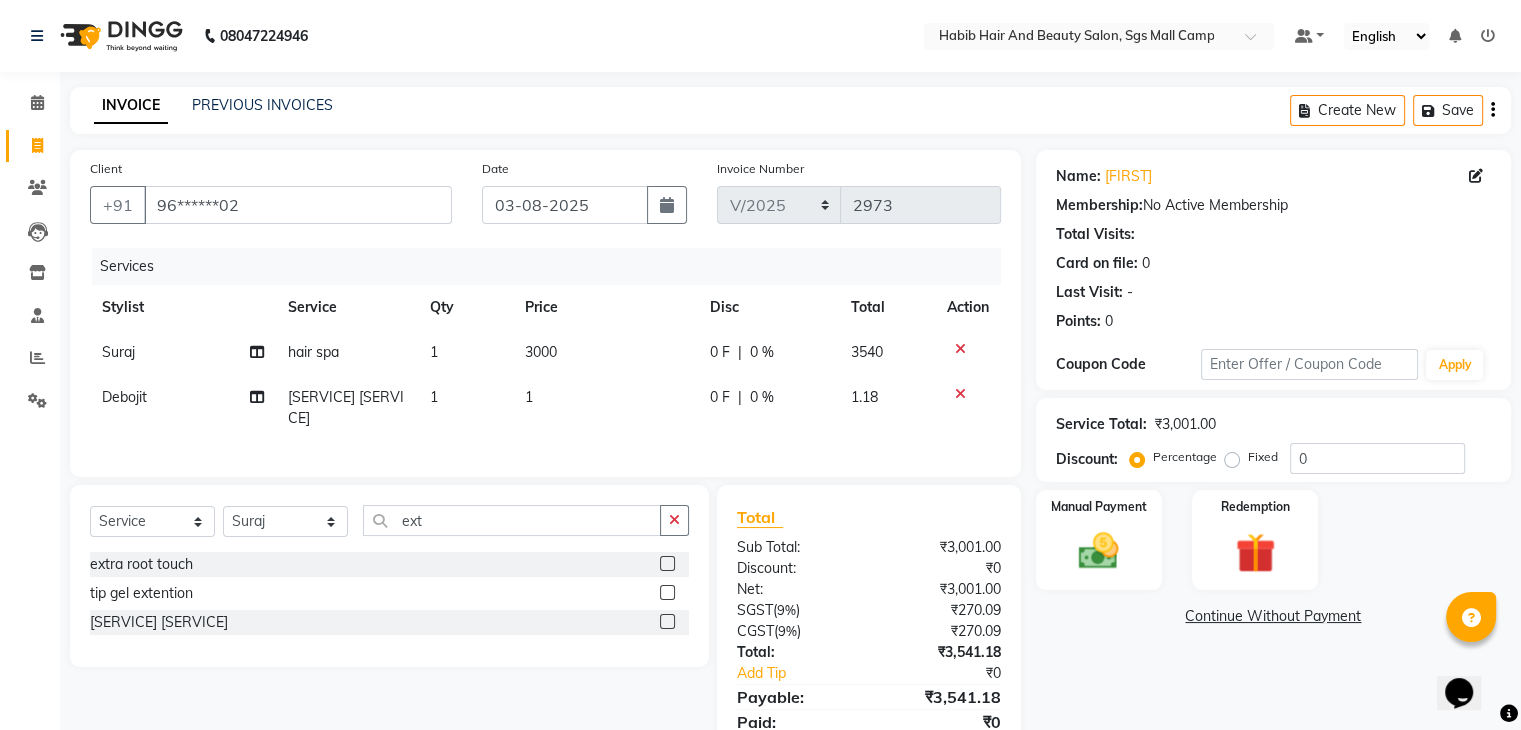 click on "Services Stylist Service Qty Price Disc Total Action Suraj  hair spa 1 3000 0 F | 0 % 3540 Debojit nail extention 1 1 0 F | 0 % 1.18" 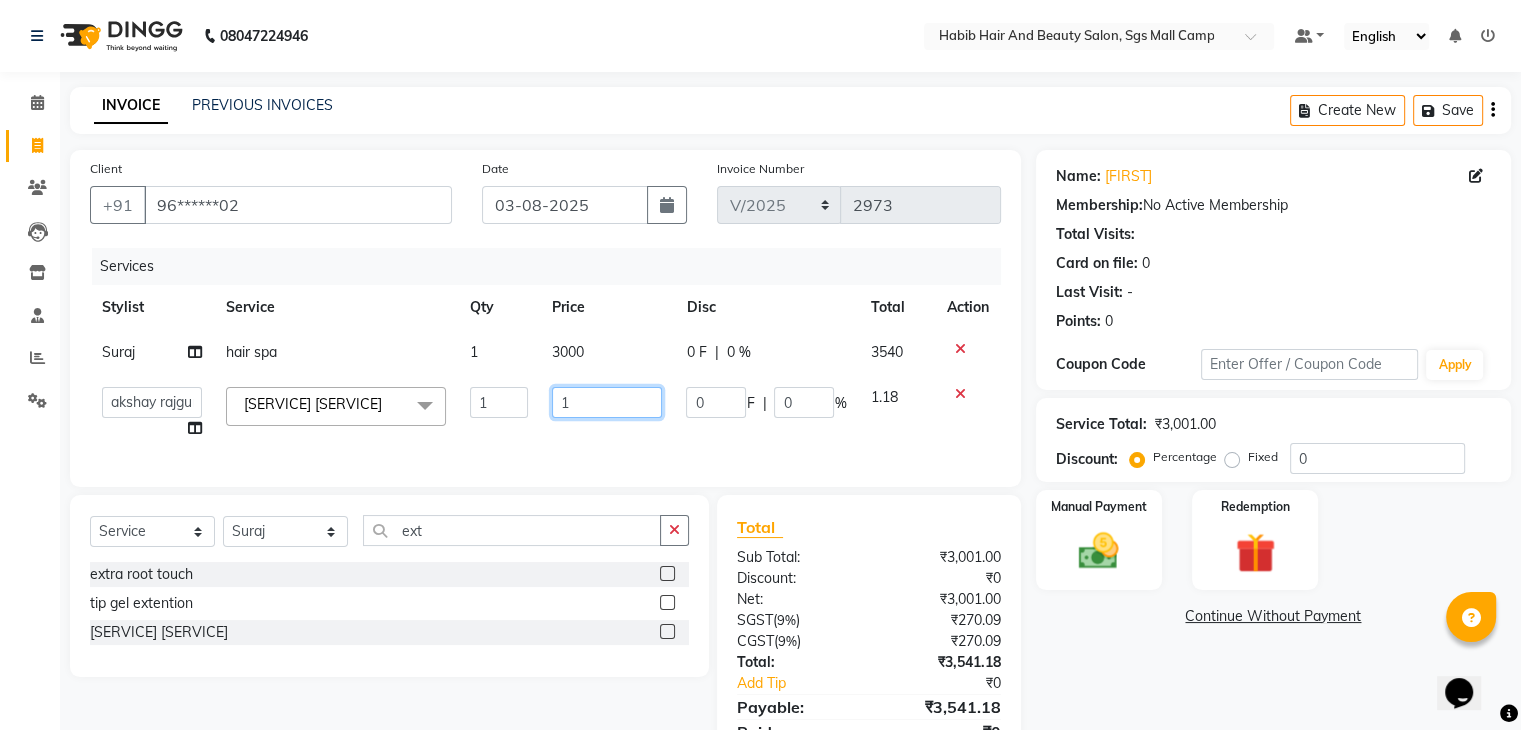 click on "1" 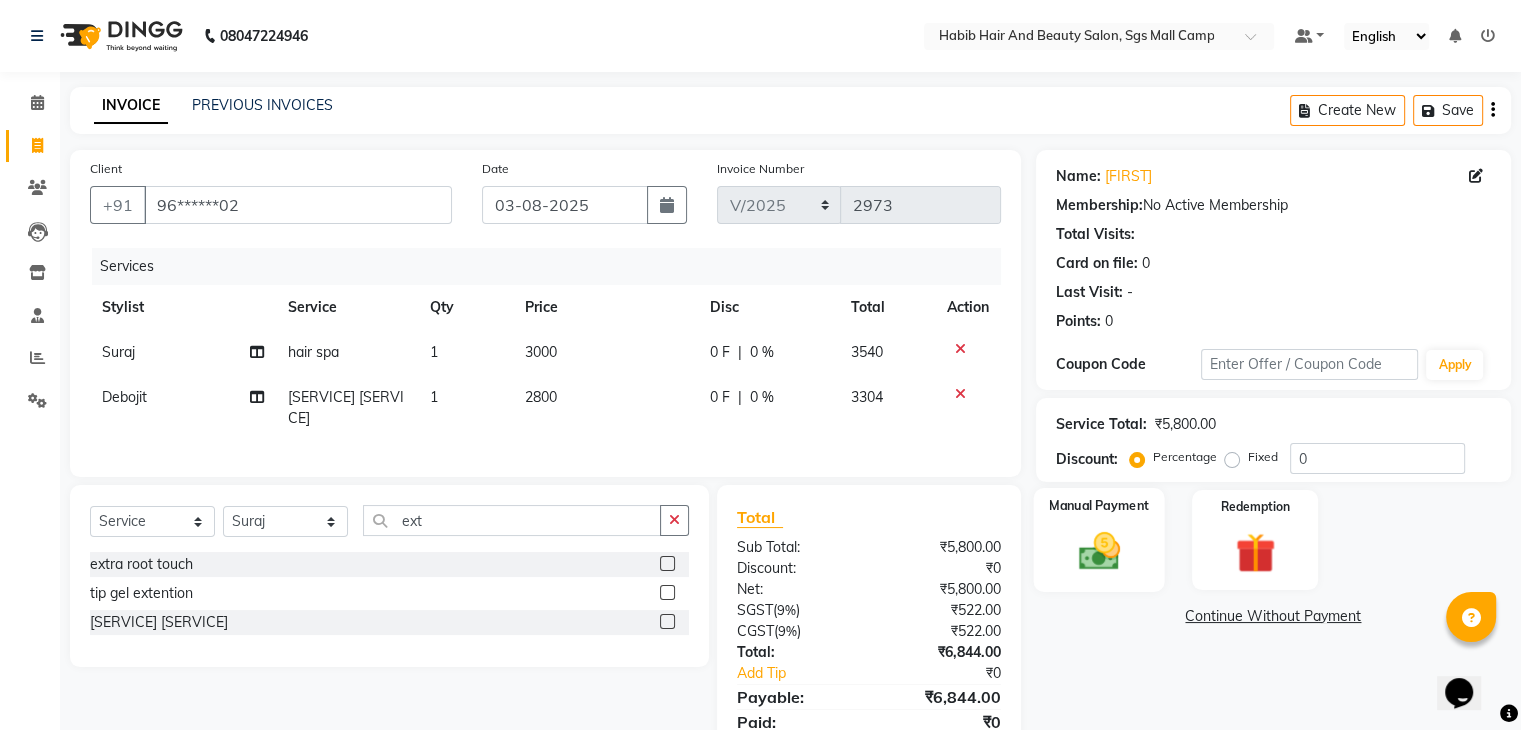 click 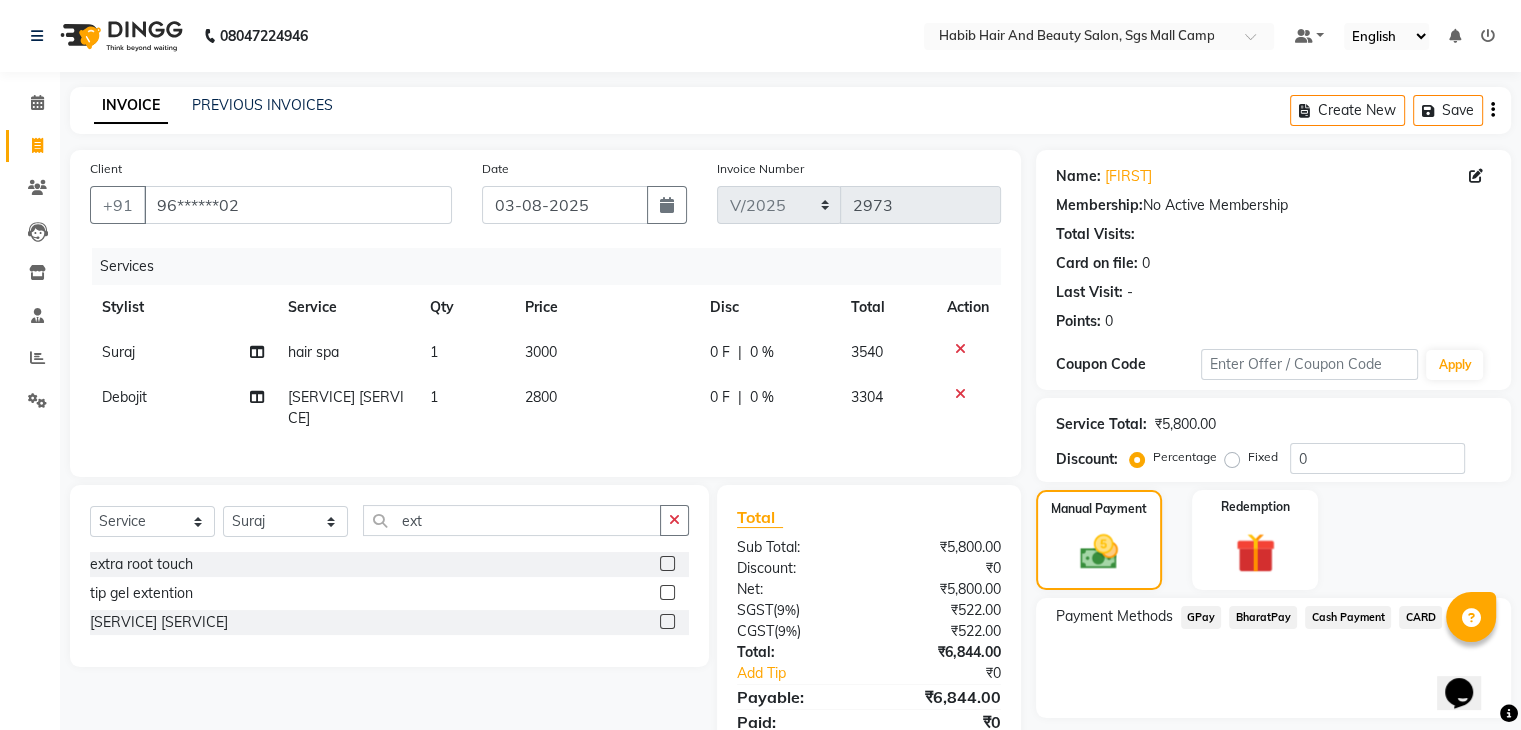 click on "CARD" 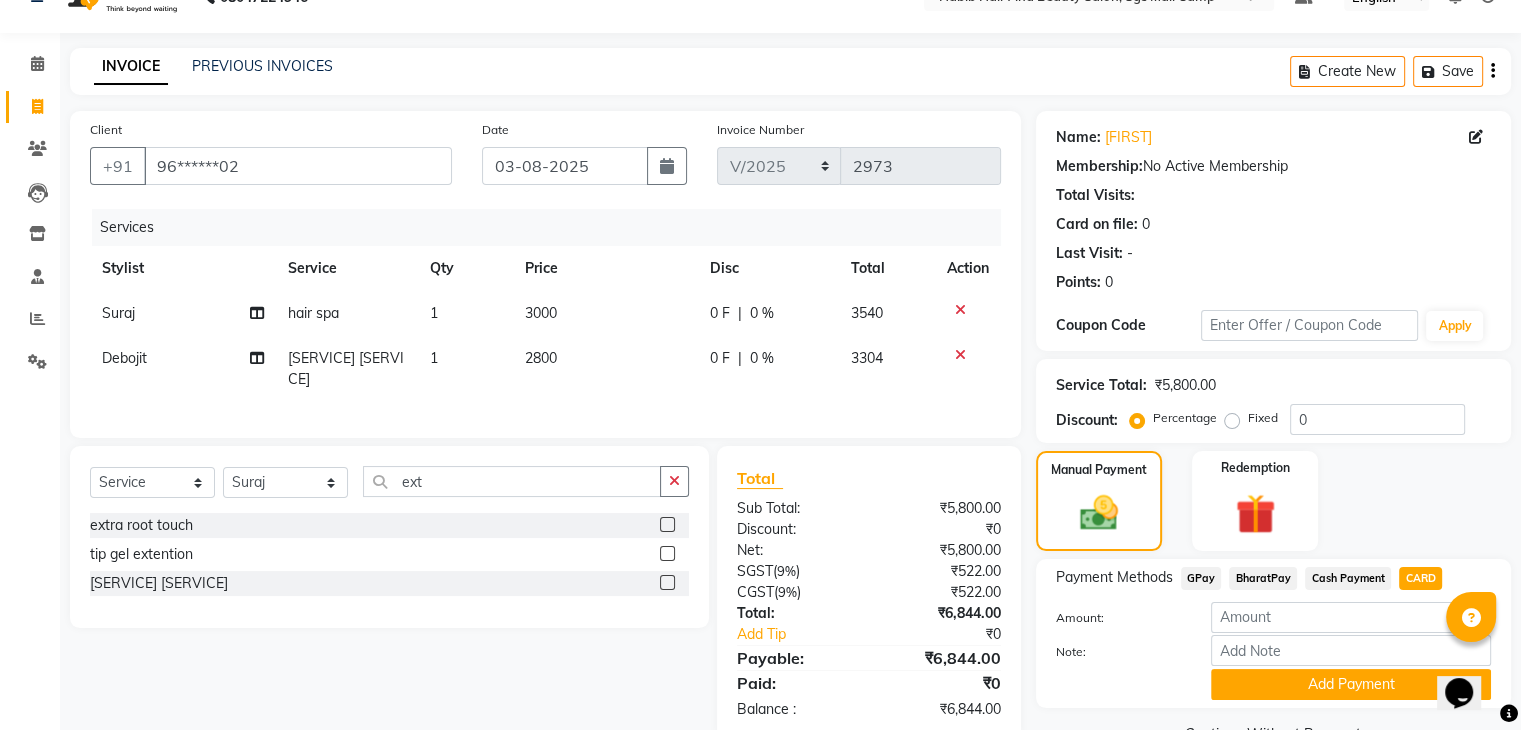 scroll, scrollTop: 40, scrollLeft: 0, axis: vertical 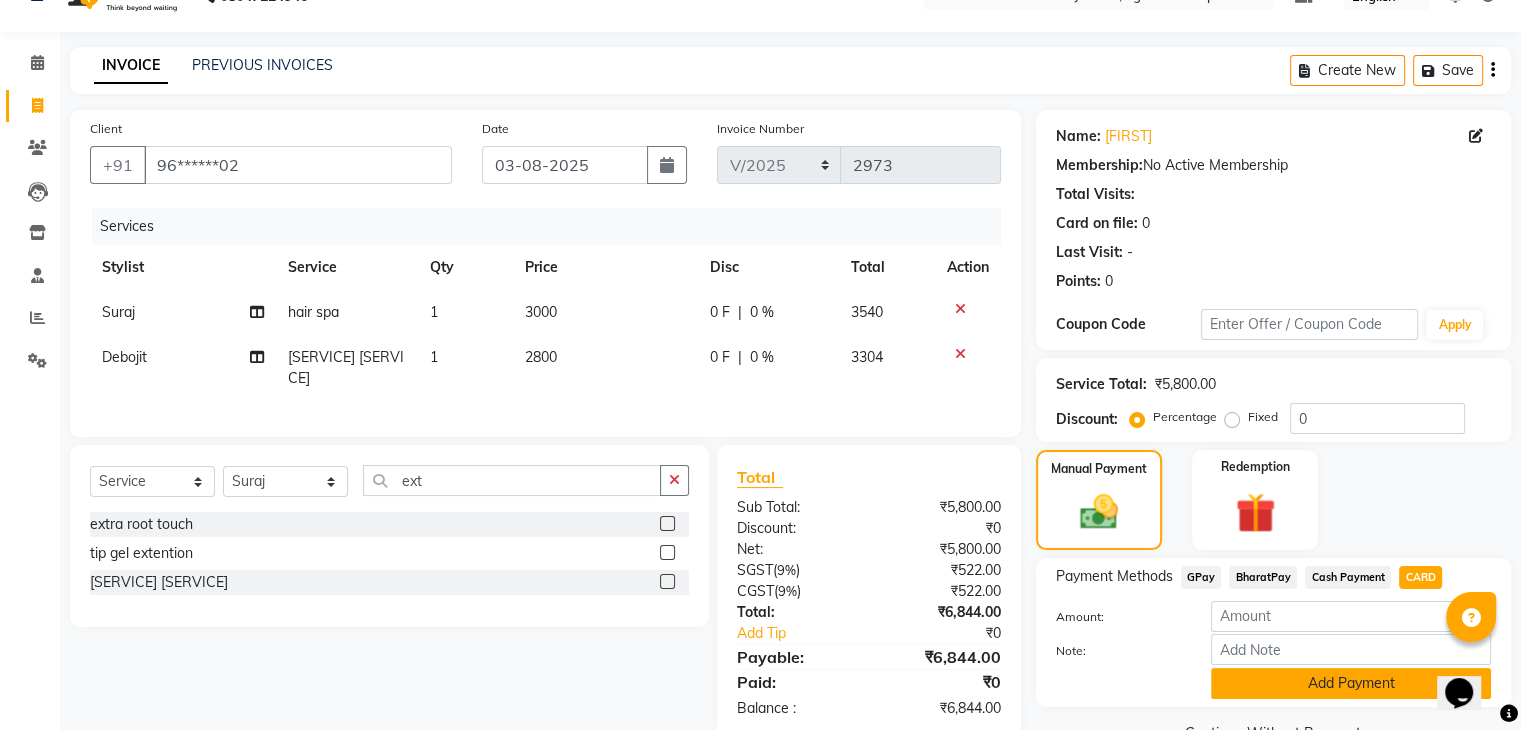 click on "Add Payment" 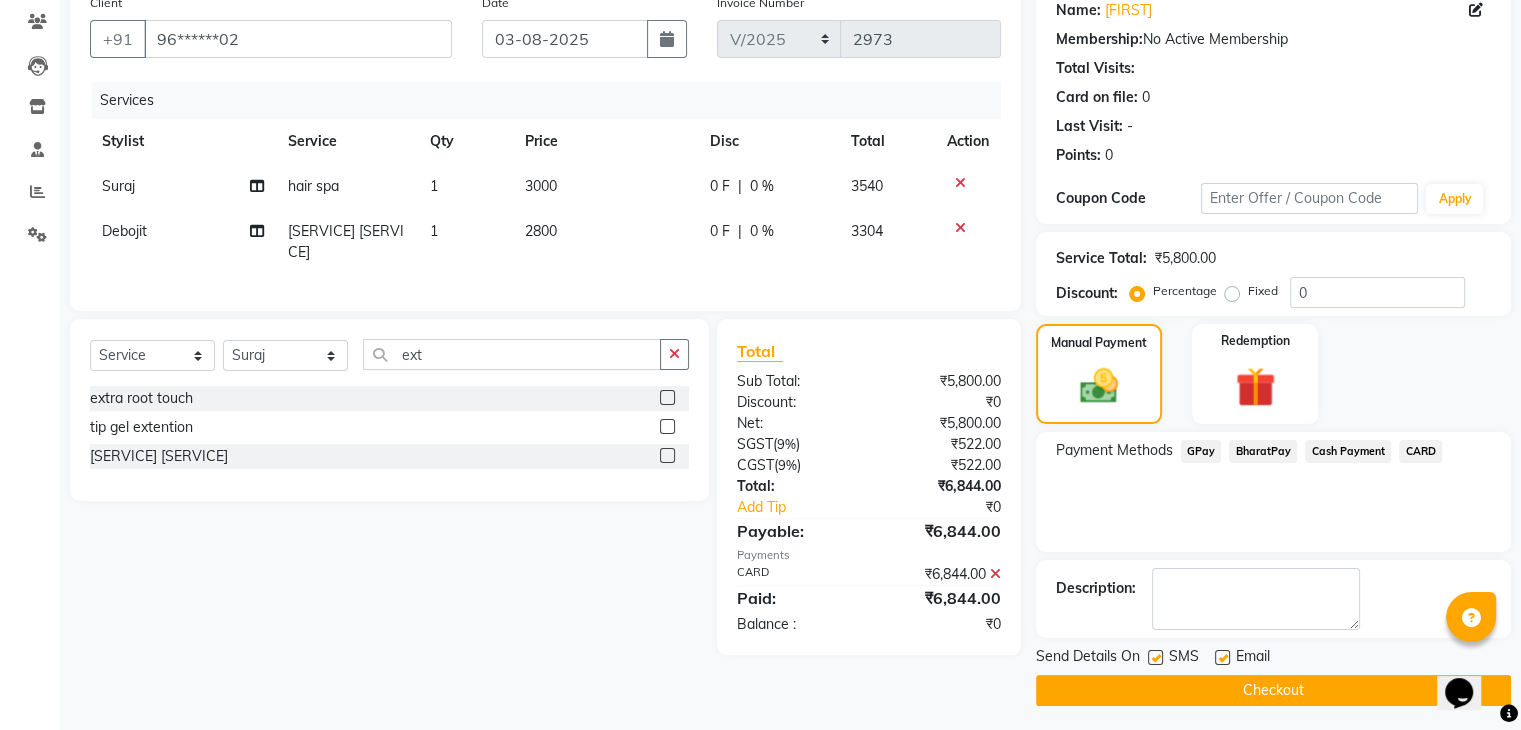 scroll, scrollTop: 171, scrollLeft: 0, axis: vertical 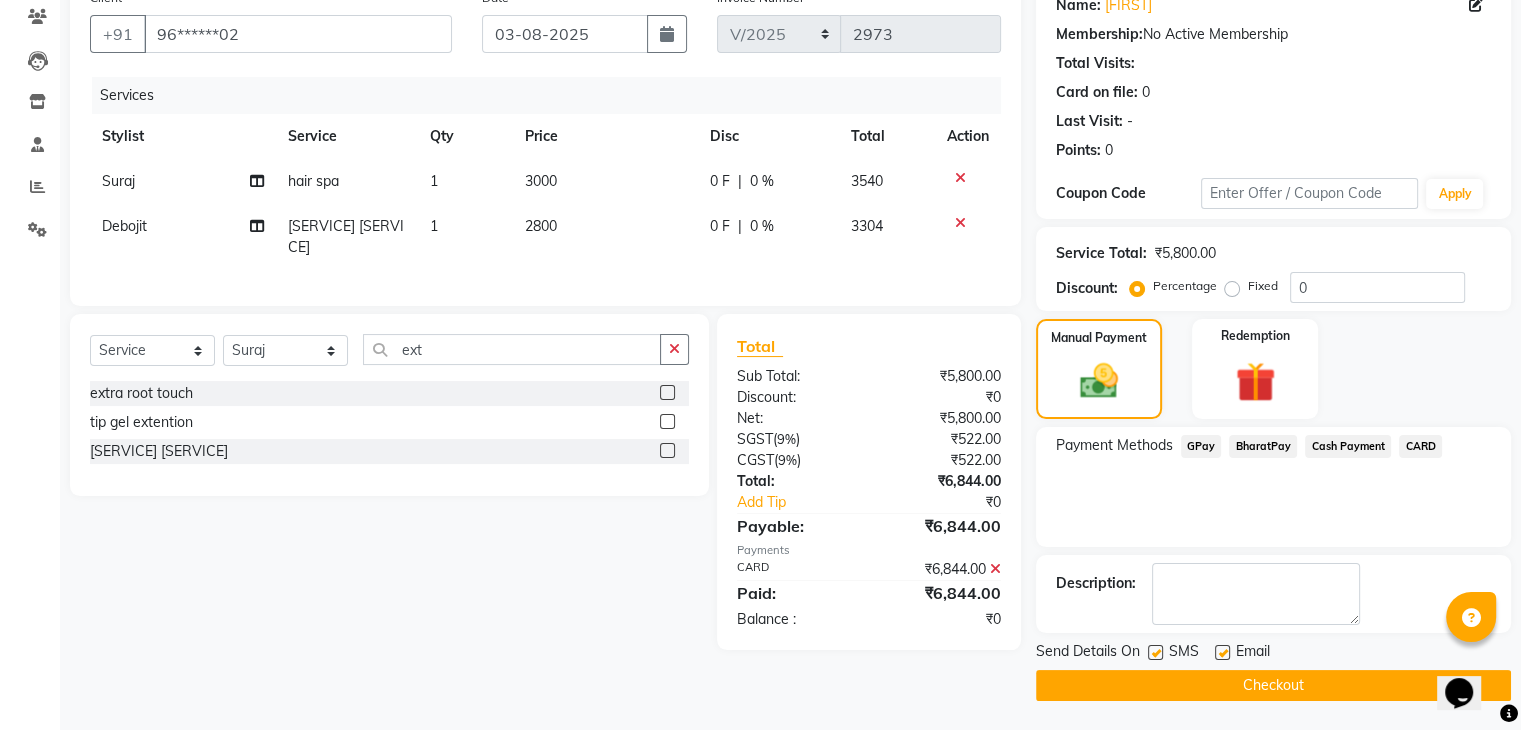 click on "Checkout" 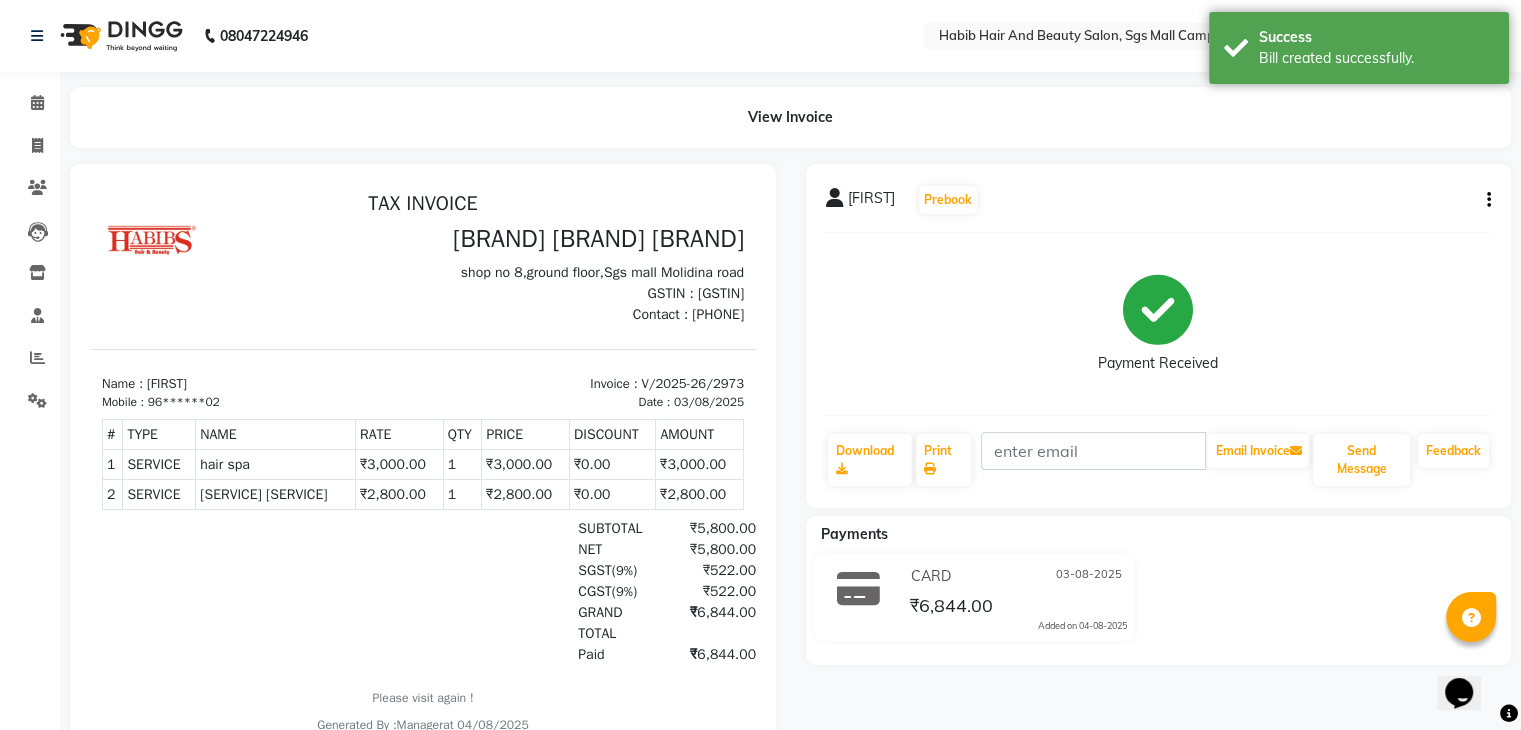 scroll, scrollTop: 0, scrollLeft: 0, axis: both 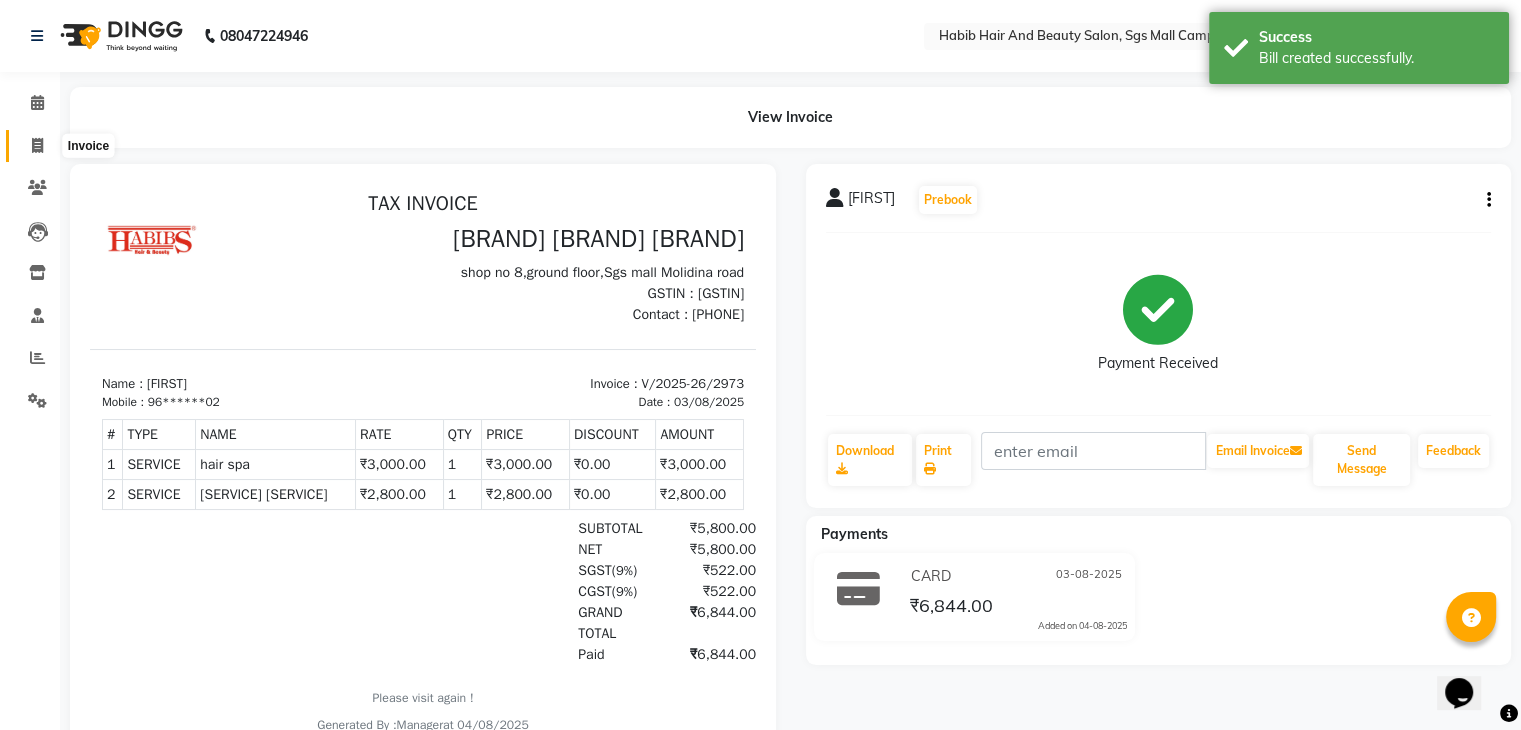 click 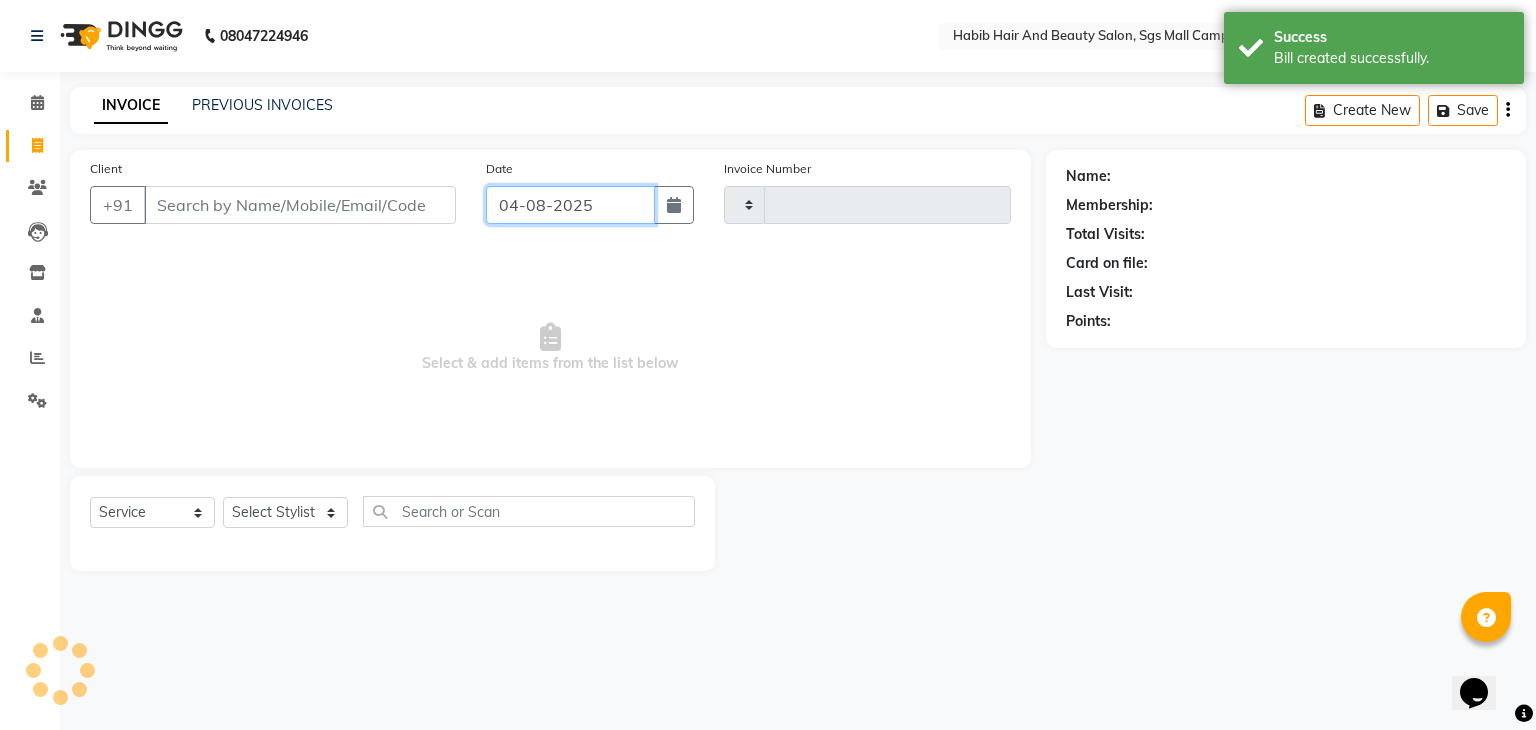 click on "04-08-2025" 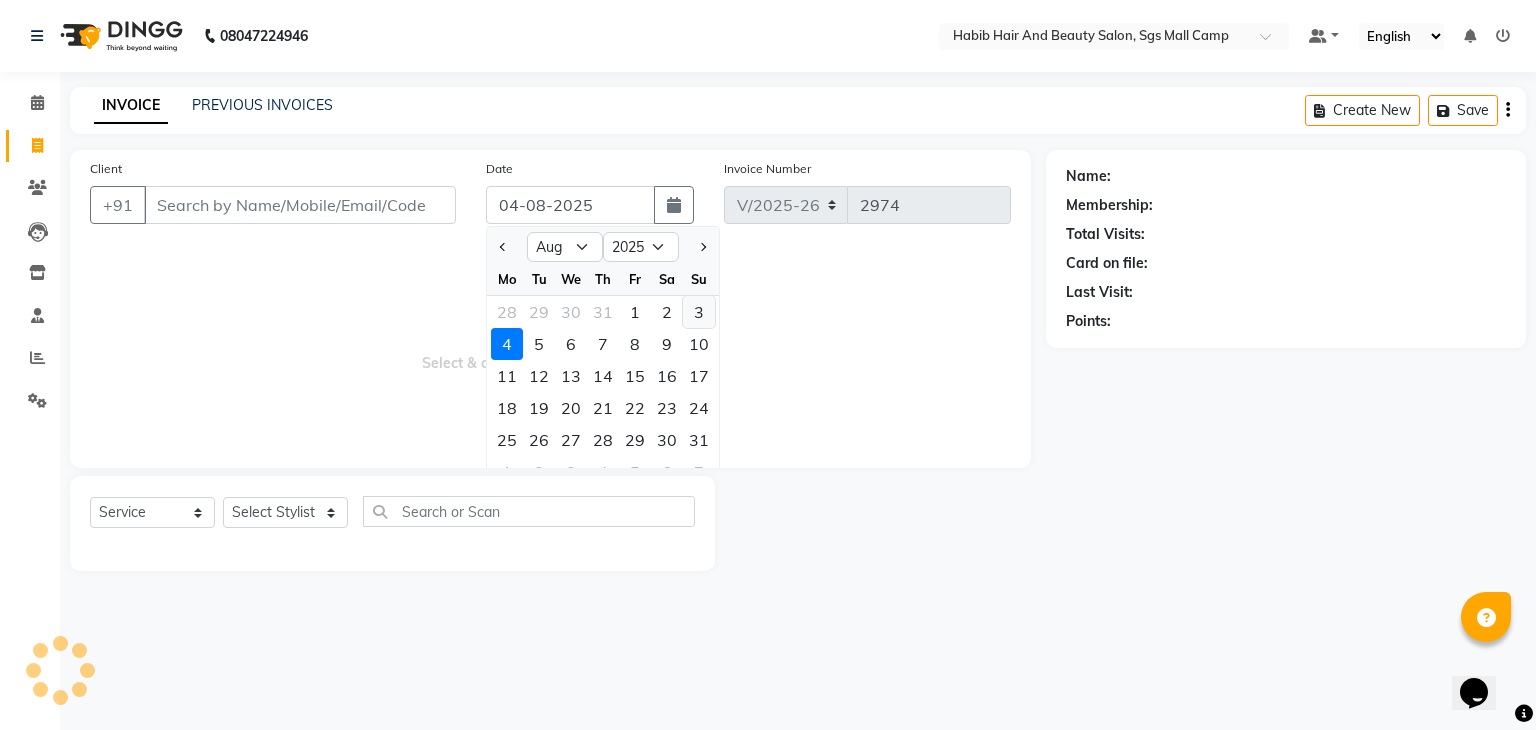 click on "3" 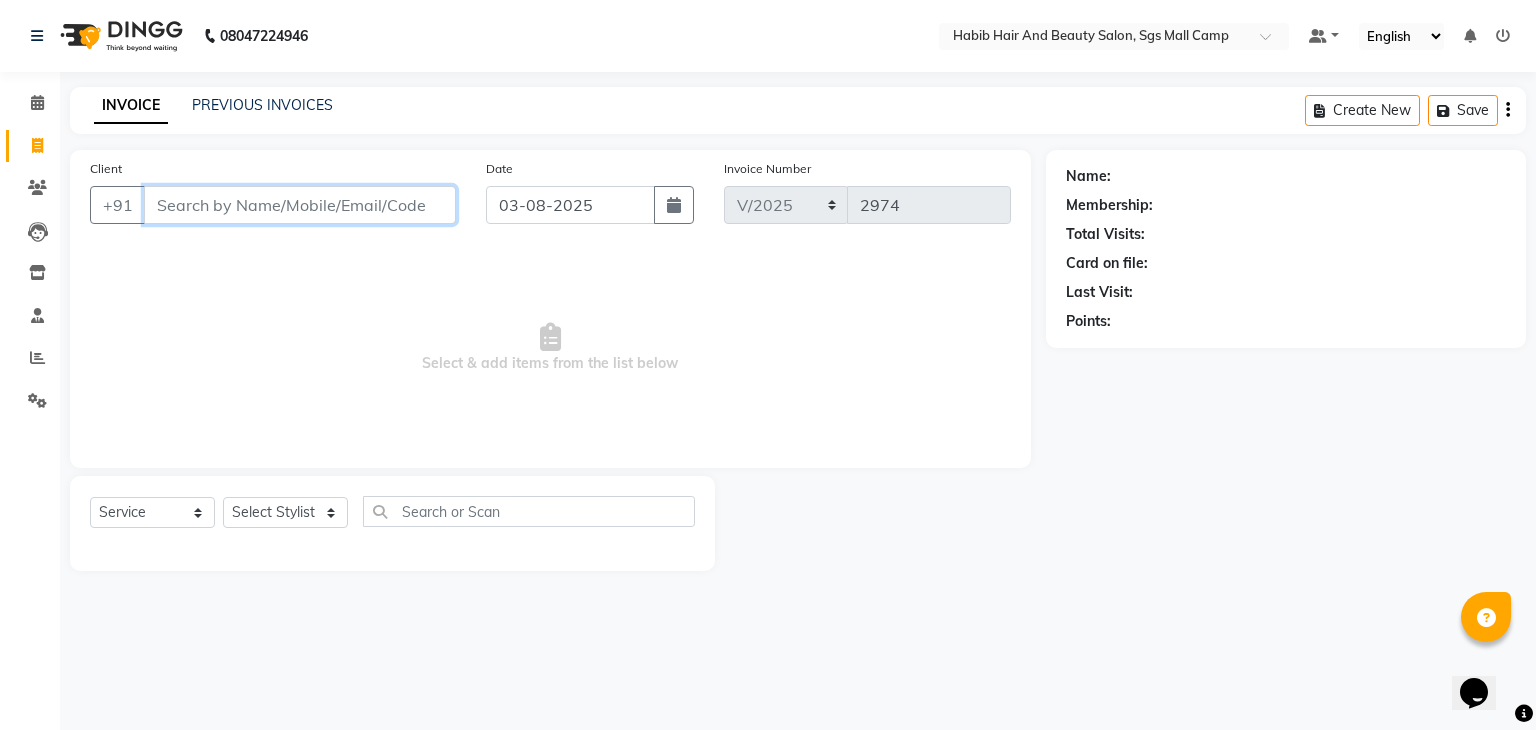 click on "Client" at bounding box center [300, 205] 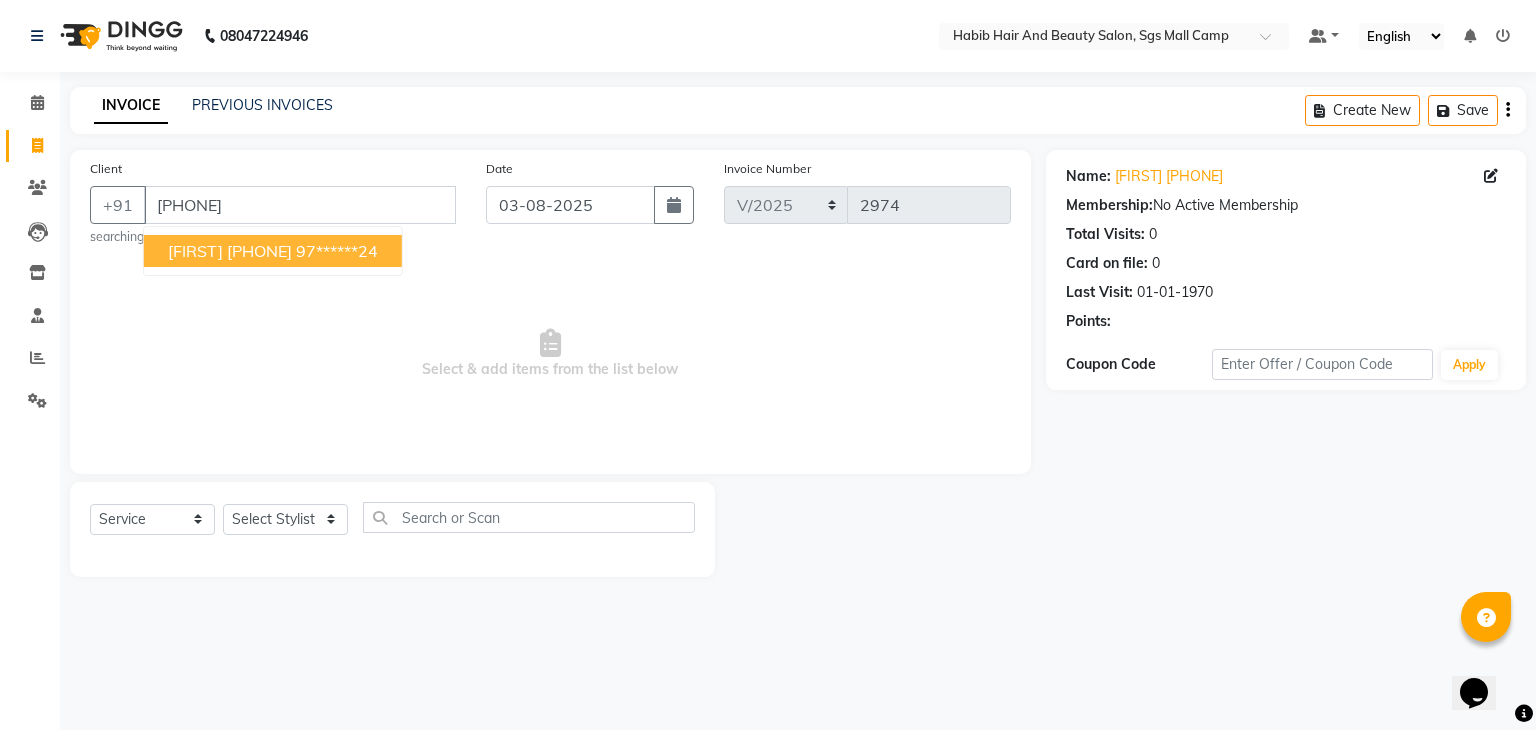 click on "Gayatri 9731730224" at bounding box center (230, 251) 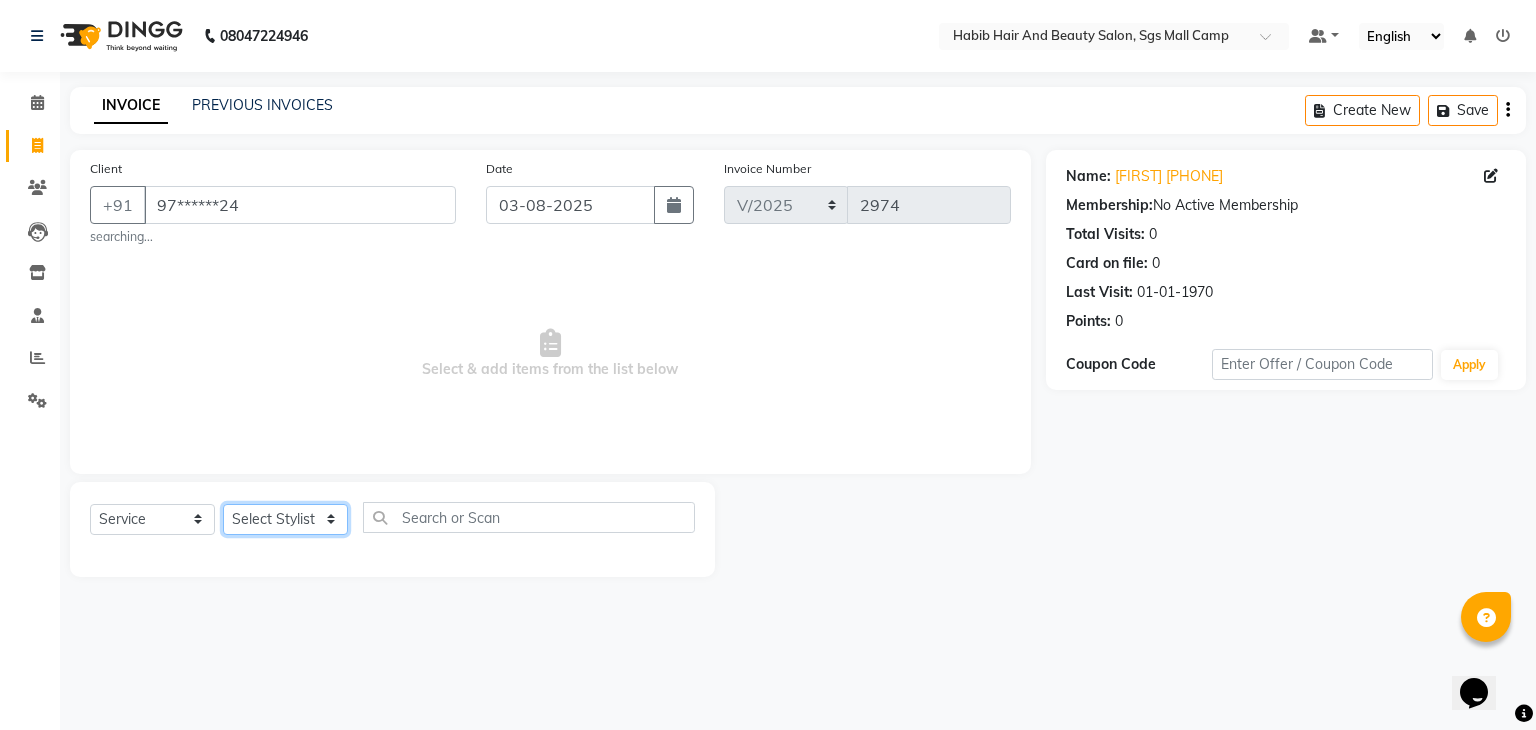 click on "Select Stylist akshay rajguru Avinash  Debojit Manager Micheal  sangeeta shilpa sujal Suraj  swapnil vishakha" 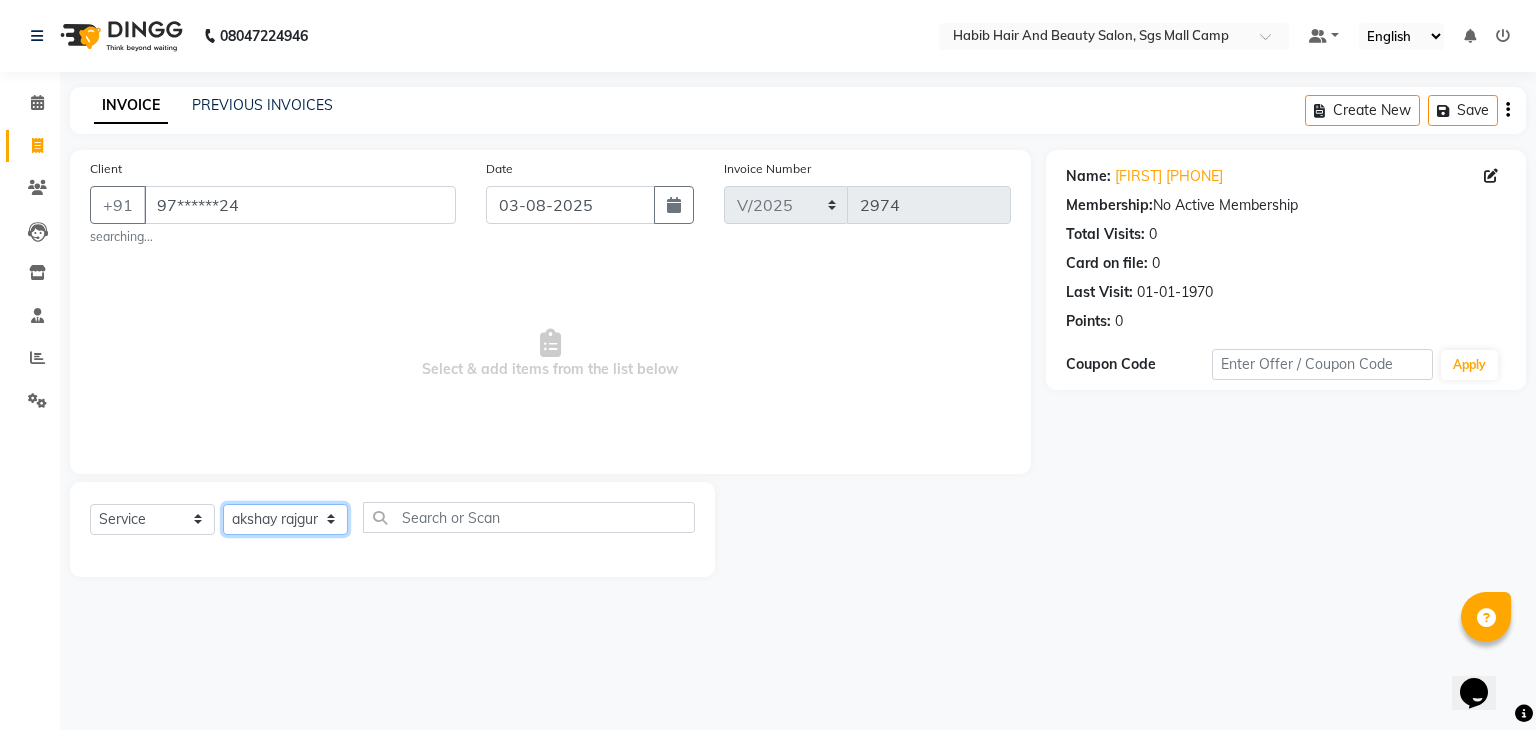 click on "Select Stylist akshay rajguru Avinash  Debojit Manager Micheal  sangeeta shilpa sujal Suraj  swapnil vishakha" 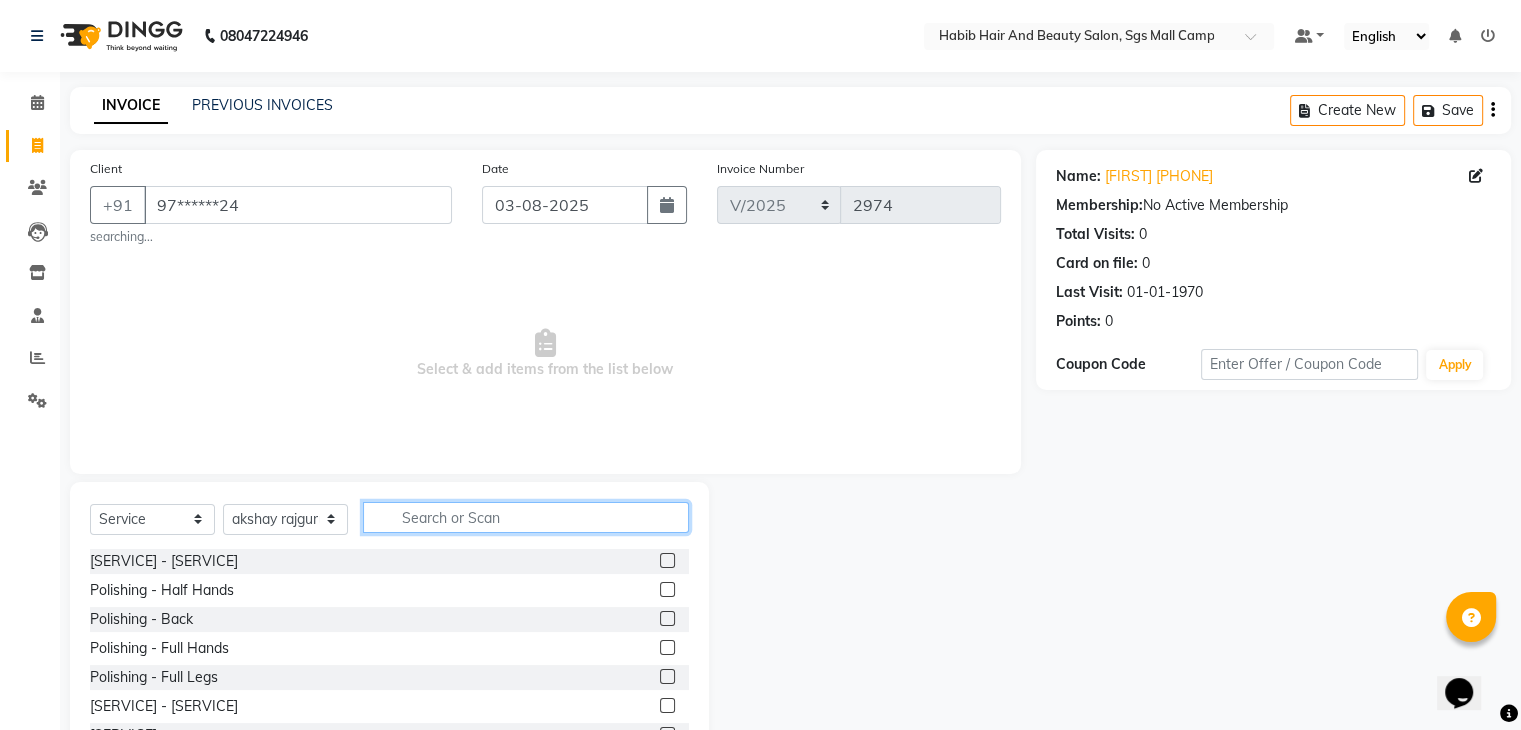 click 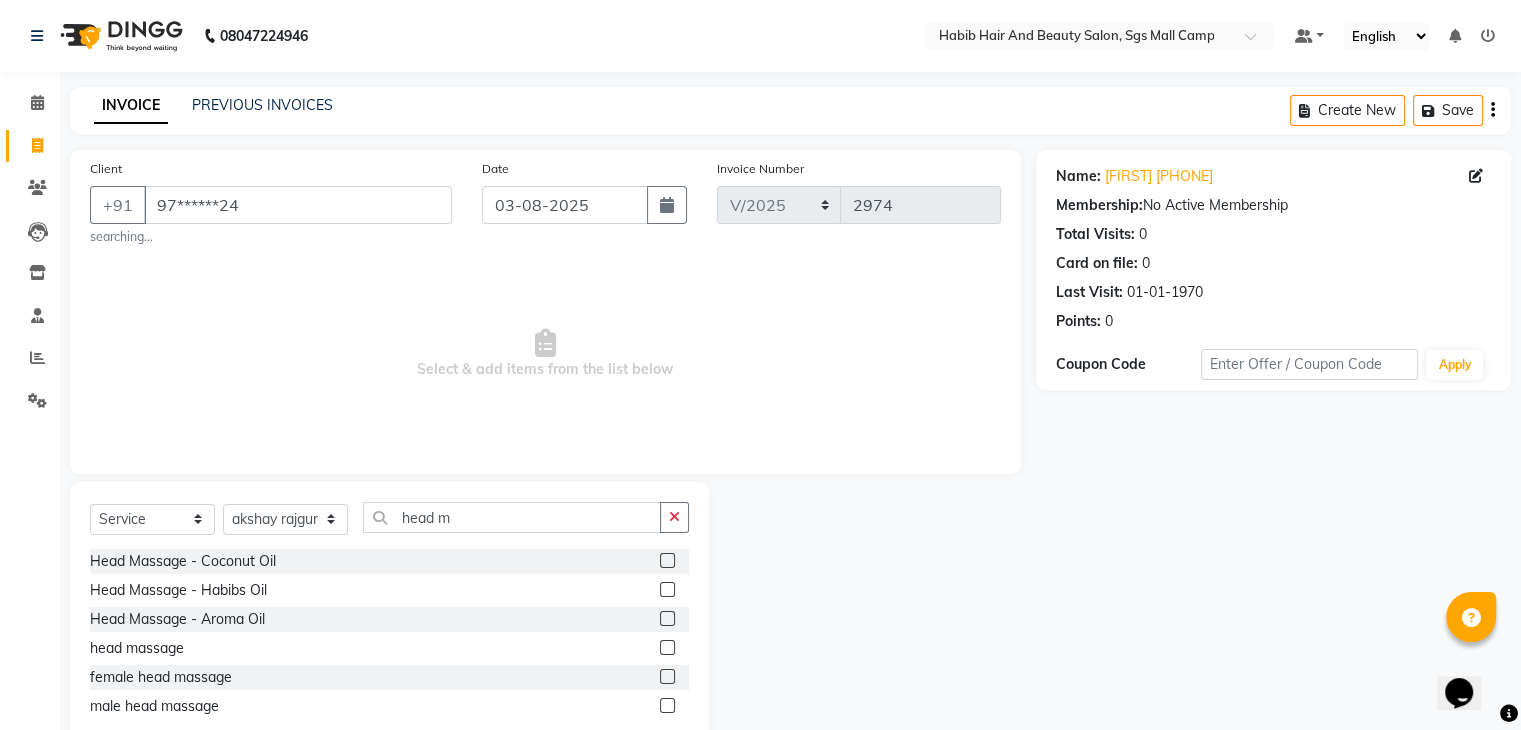 click 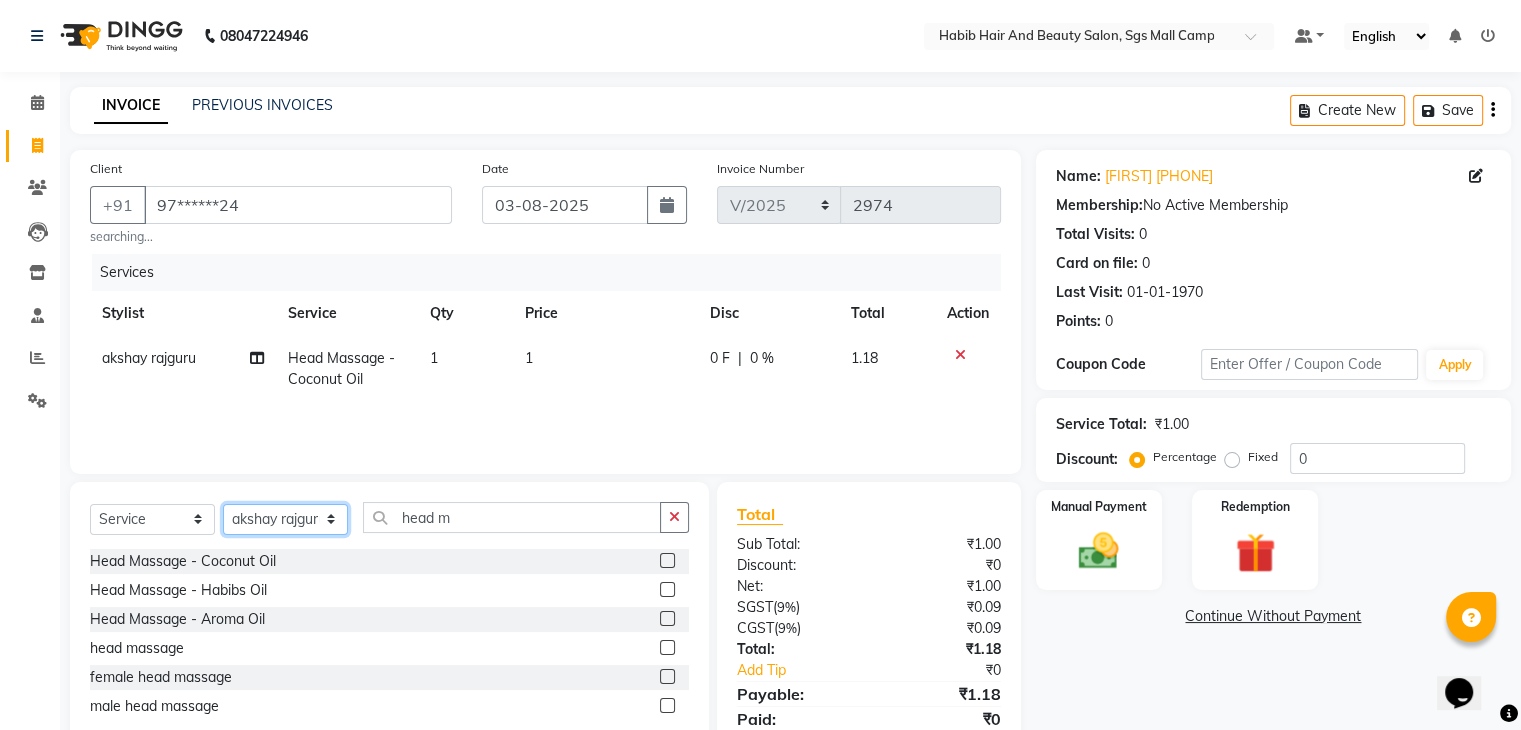 click on "Select Stylist akshay rajguru Avinash  Debojit Manager Micheal  sangeeta shilpa sujal Suraj  swapnil vishakha" 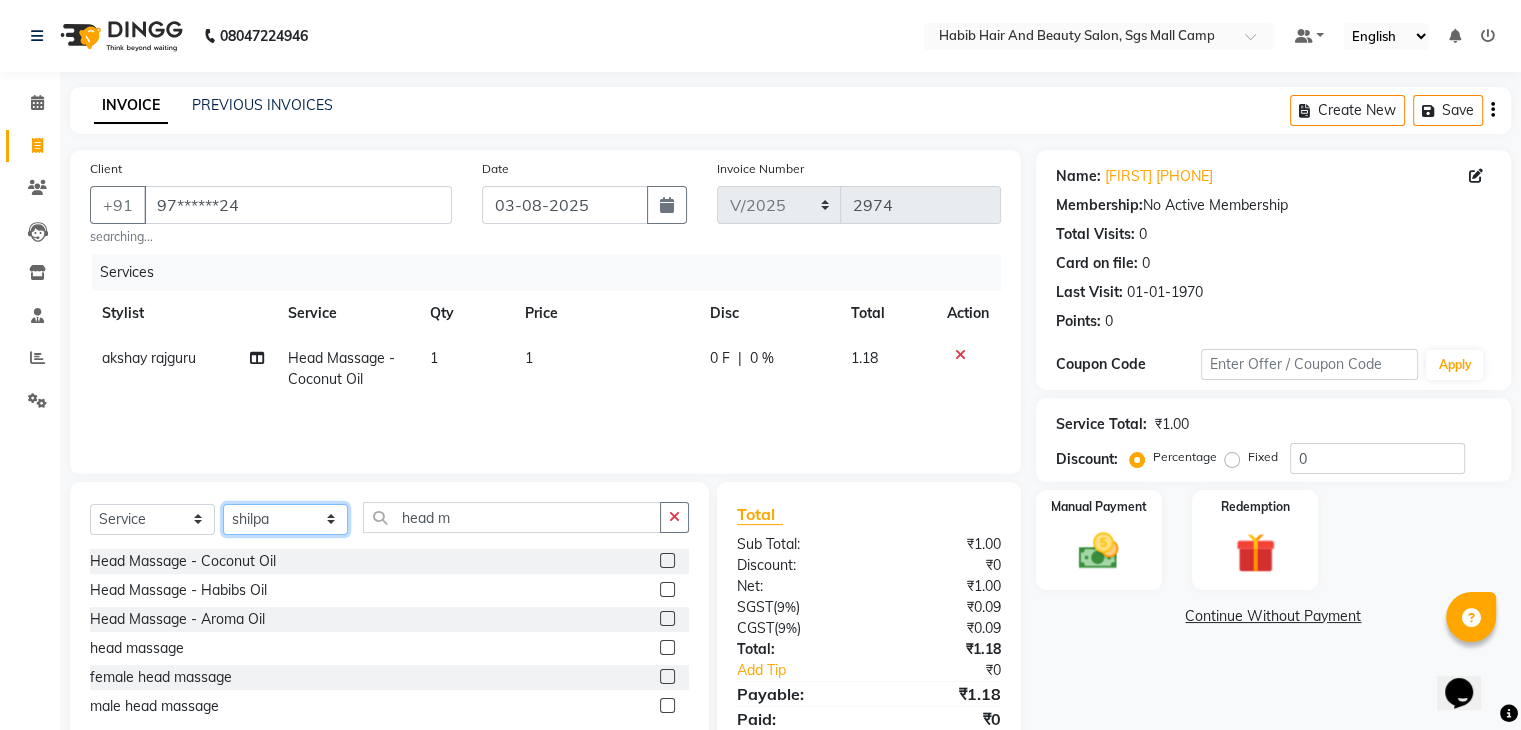 click on "Select Stylist akshay rajguru Avinash  Debojit Manager Micheal  sangeeta shilpa sujal Suraj  swapnil vishakha" 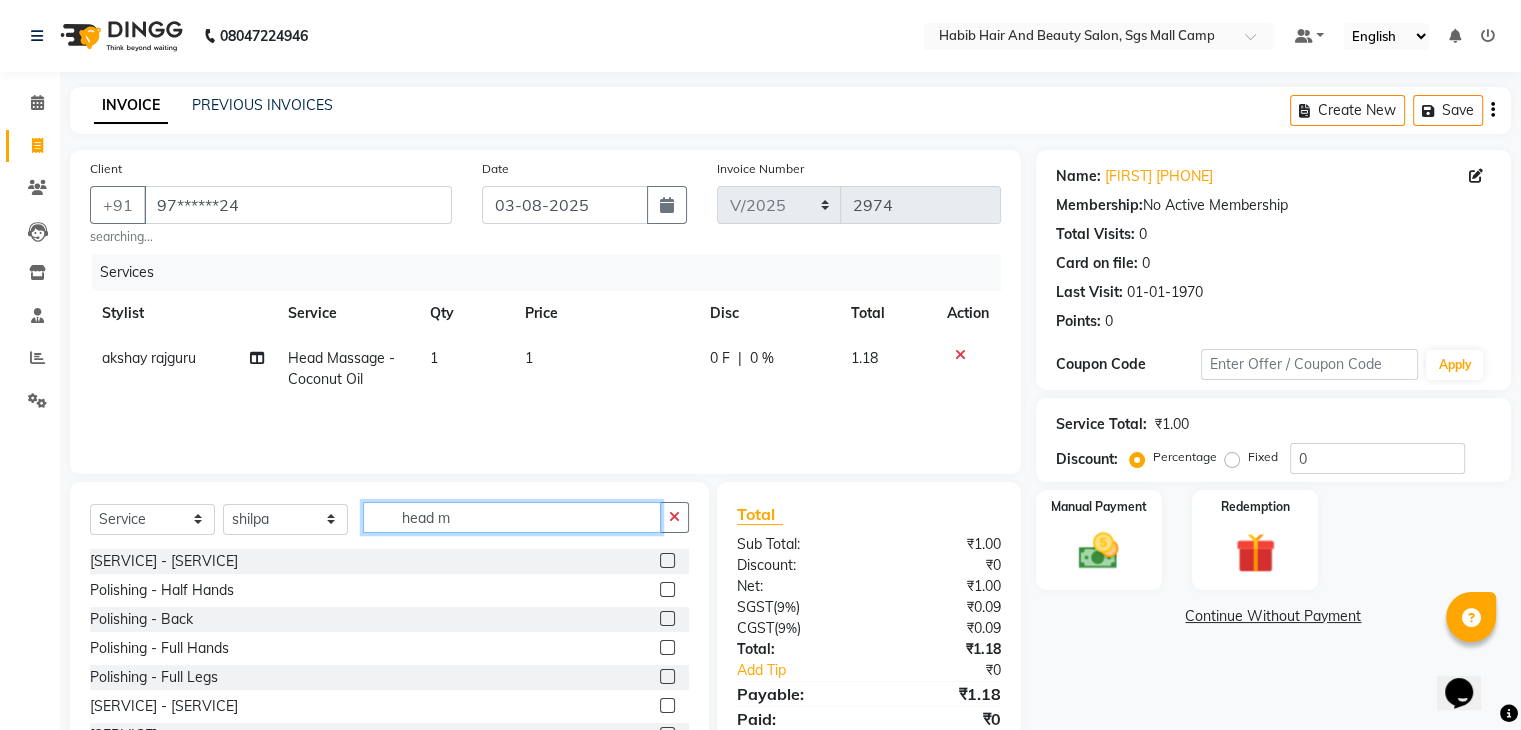click on "head m" 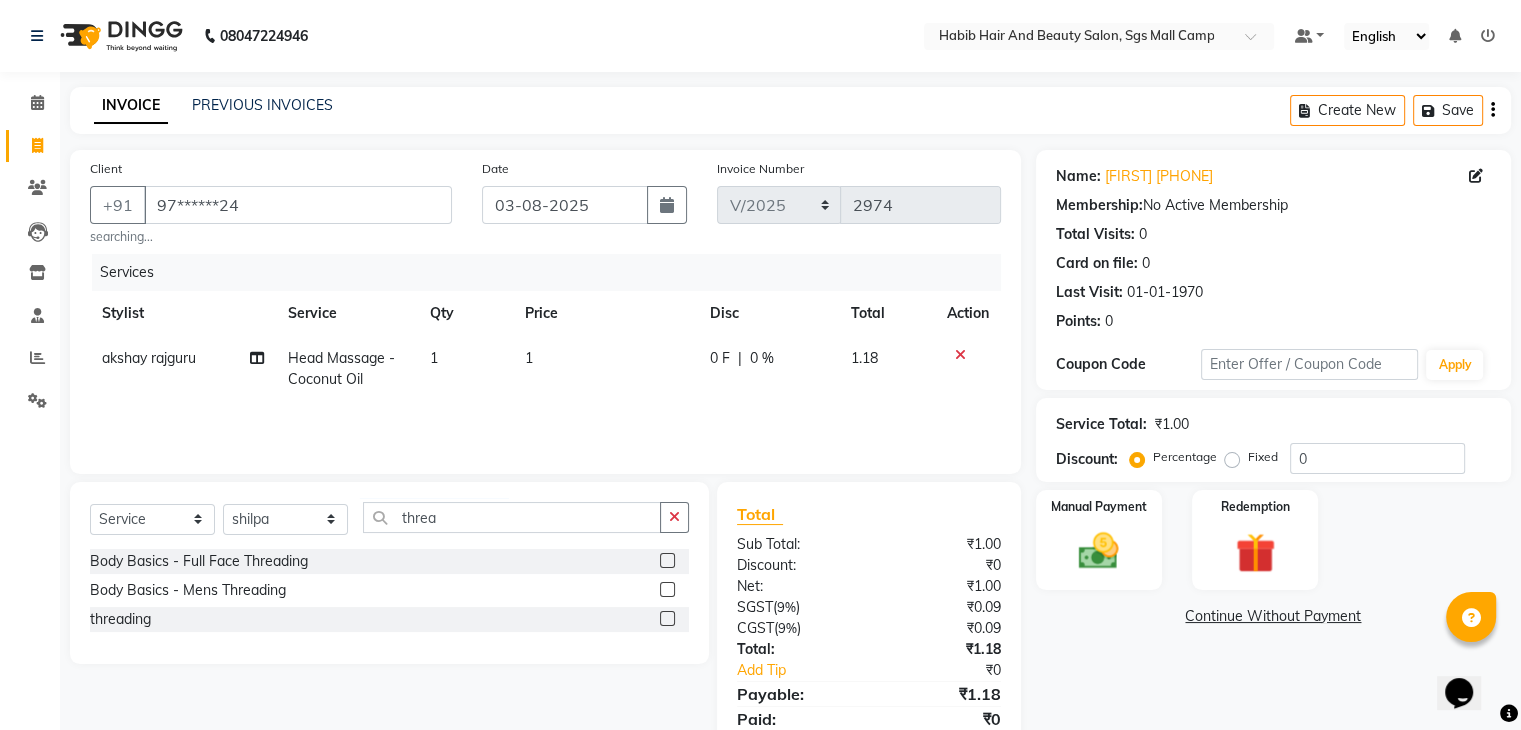 click 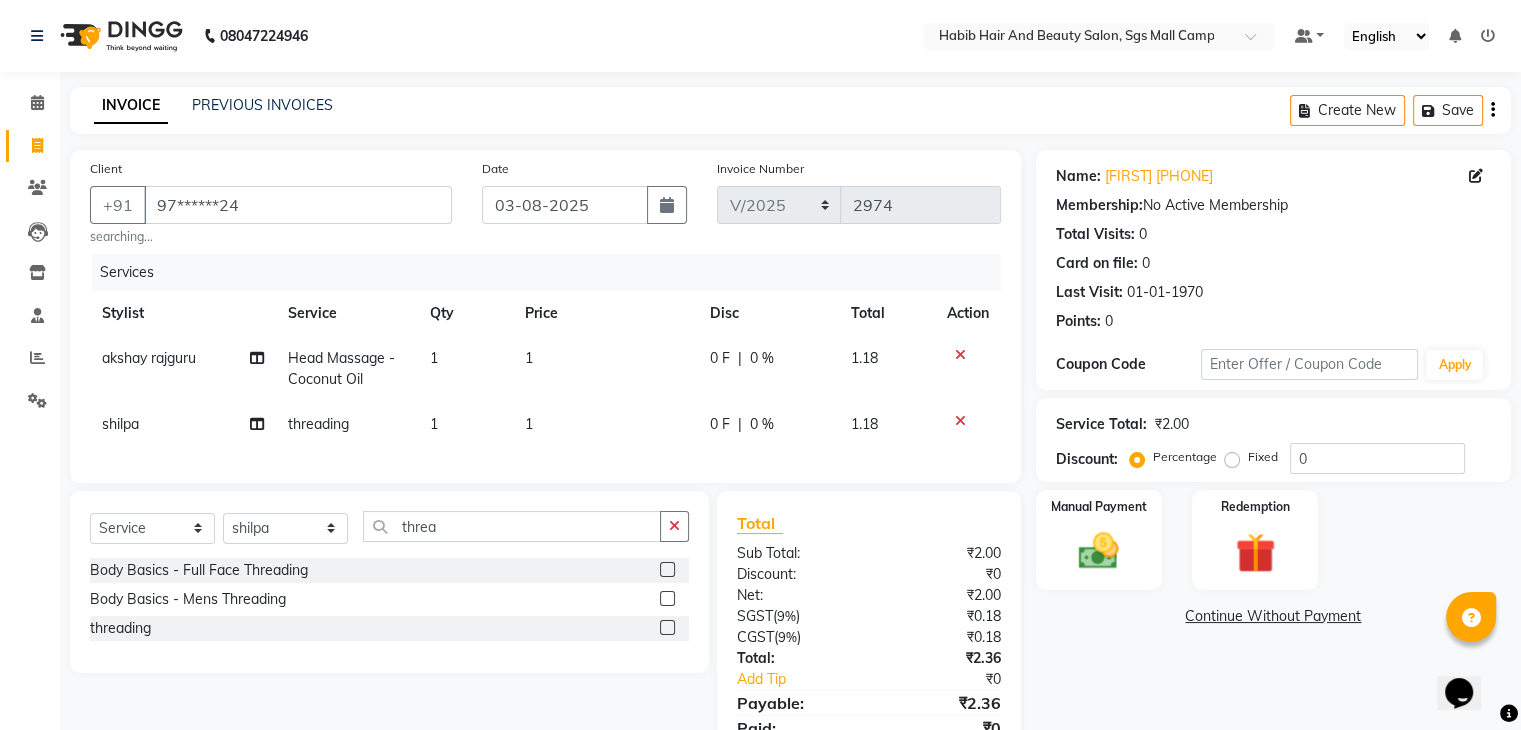 click on "1" 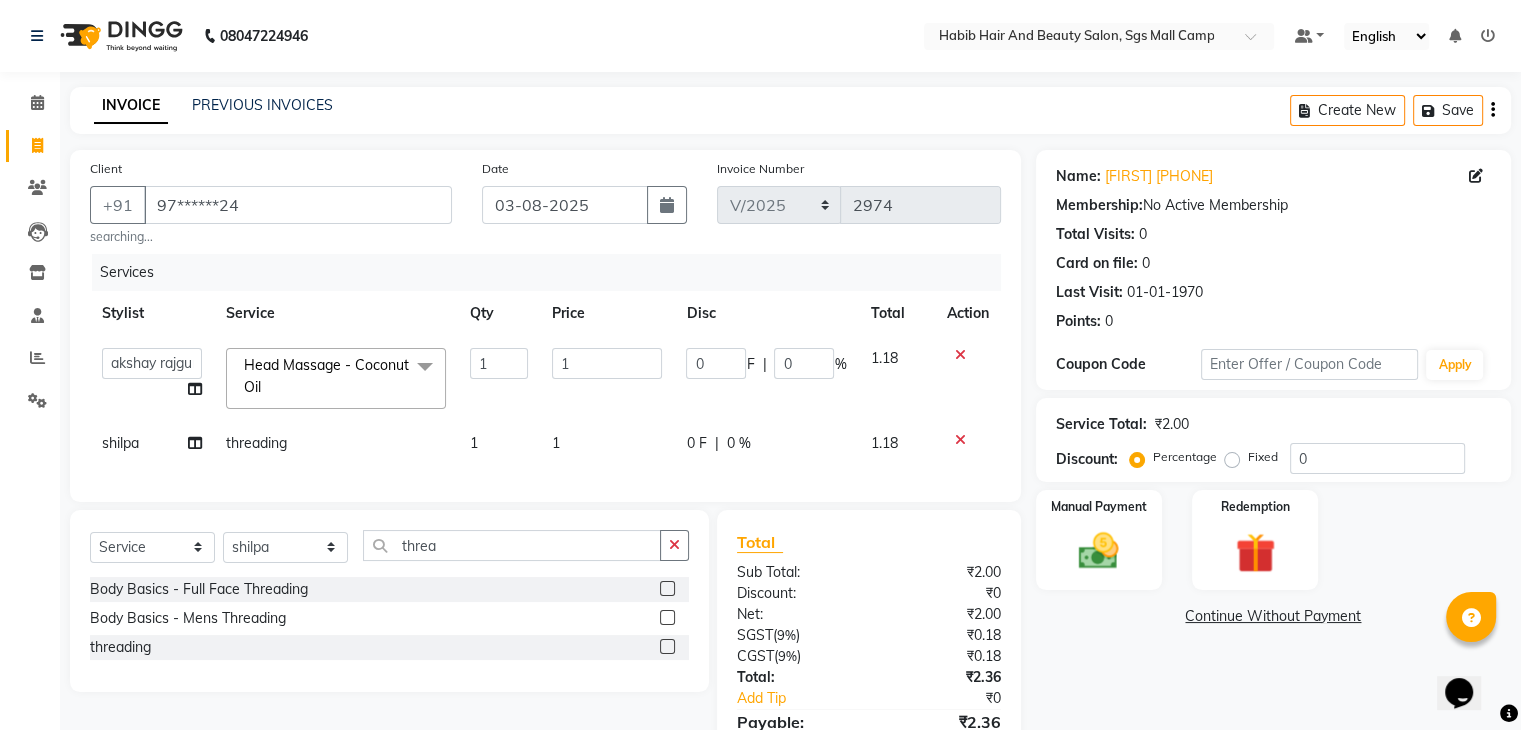 click on "1" 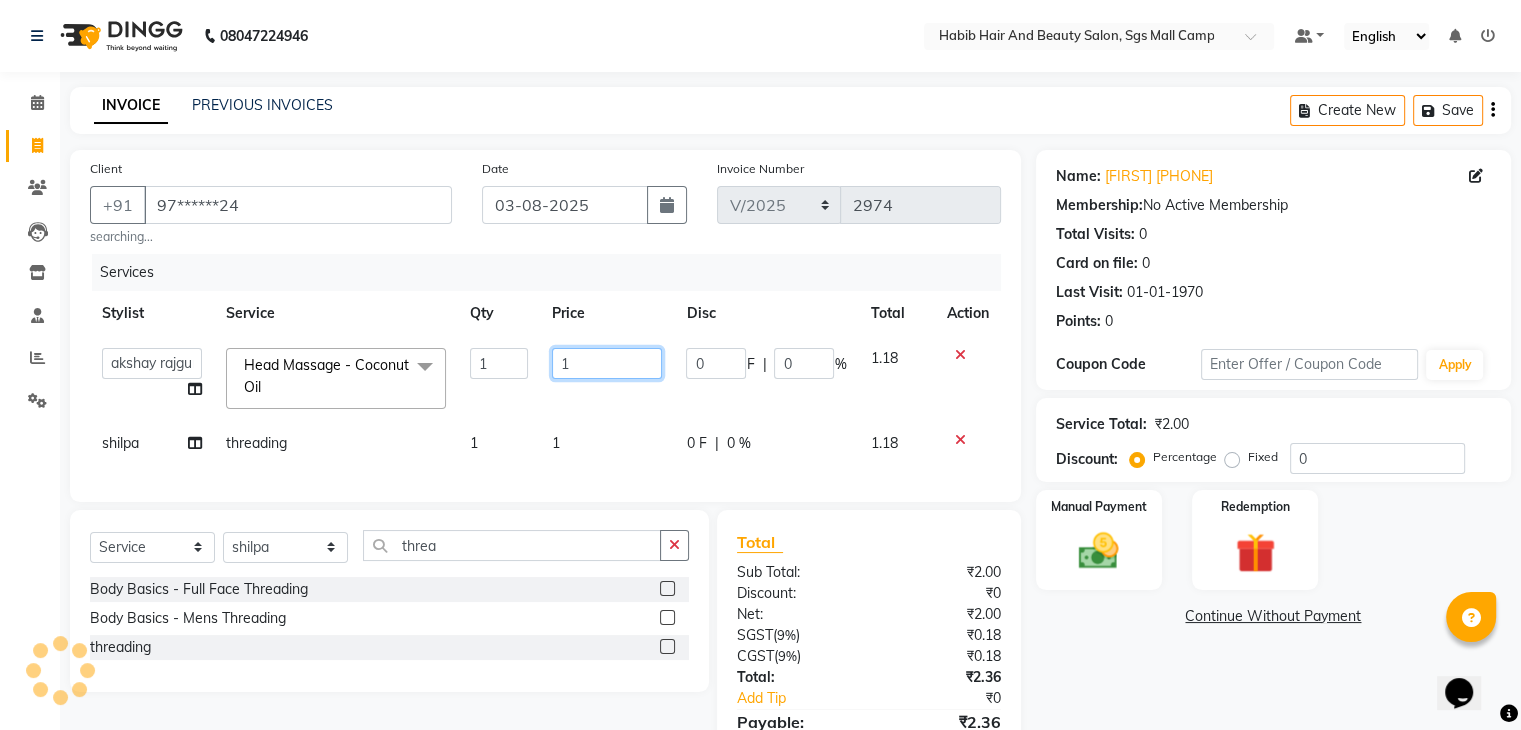 click on "1" 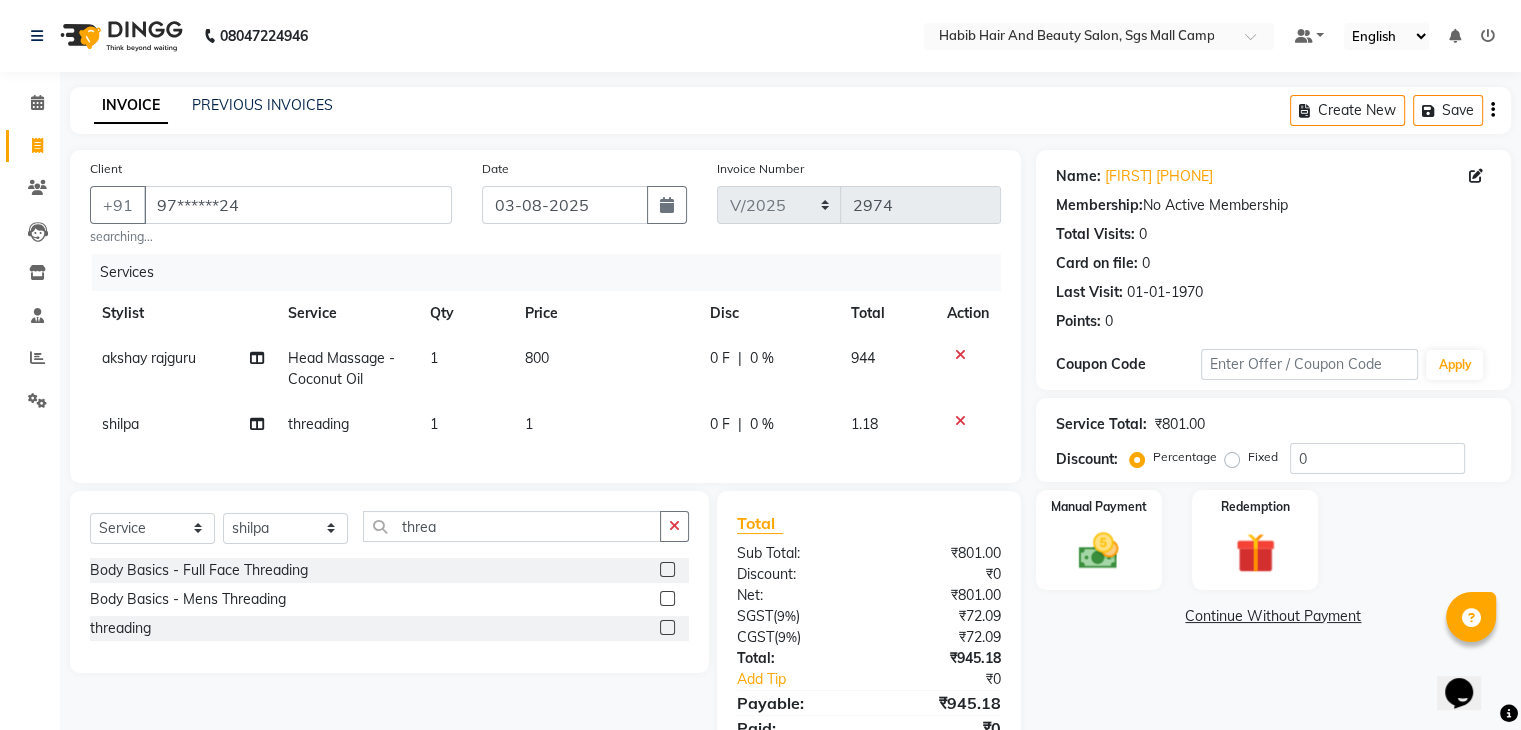 click on "1" 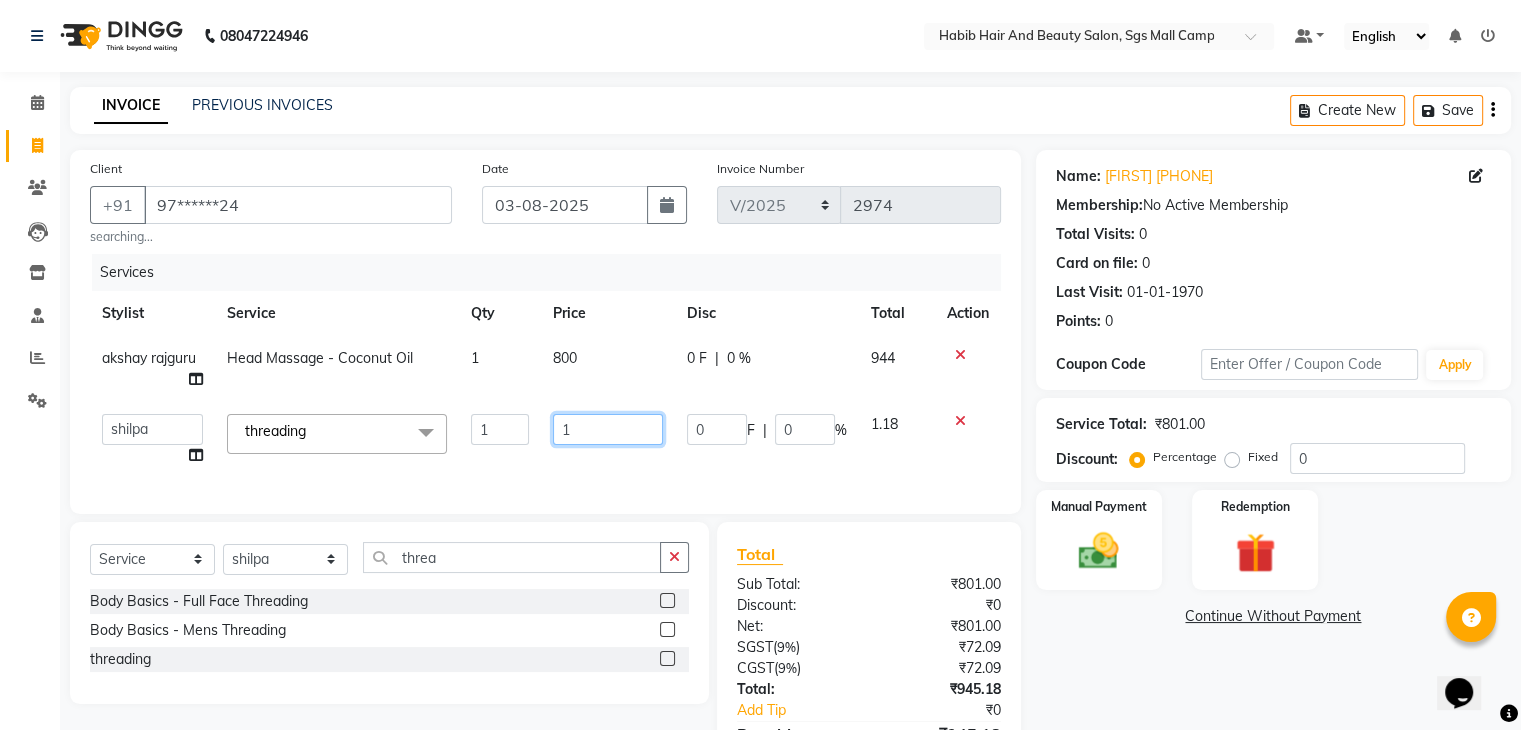 click on "1" 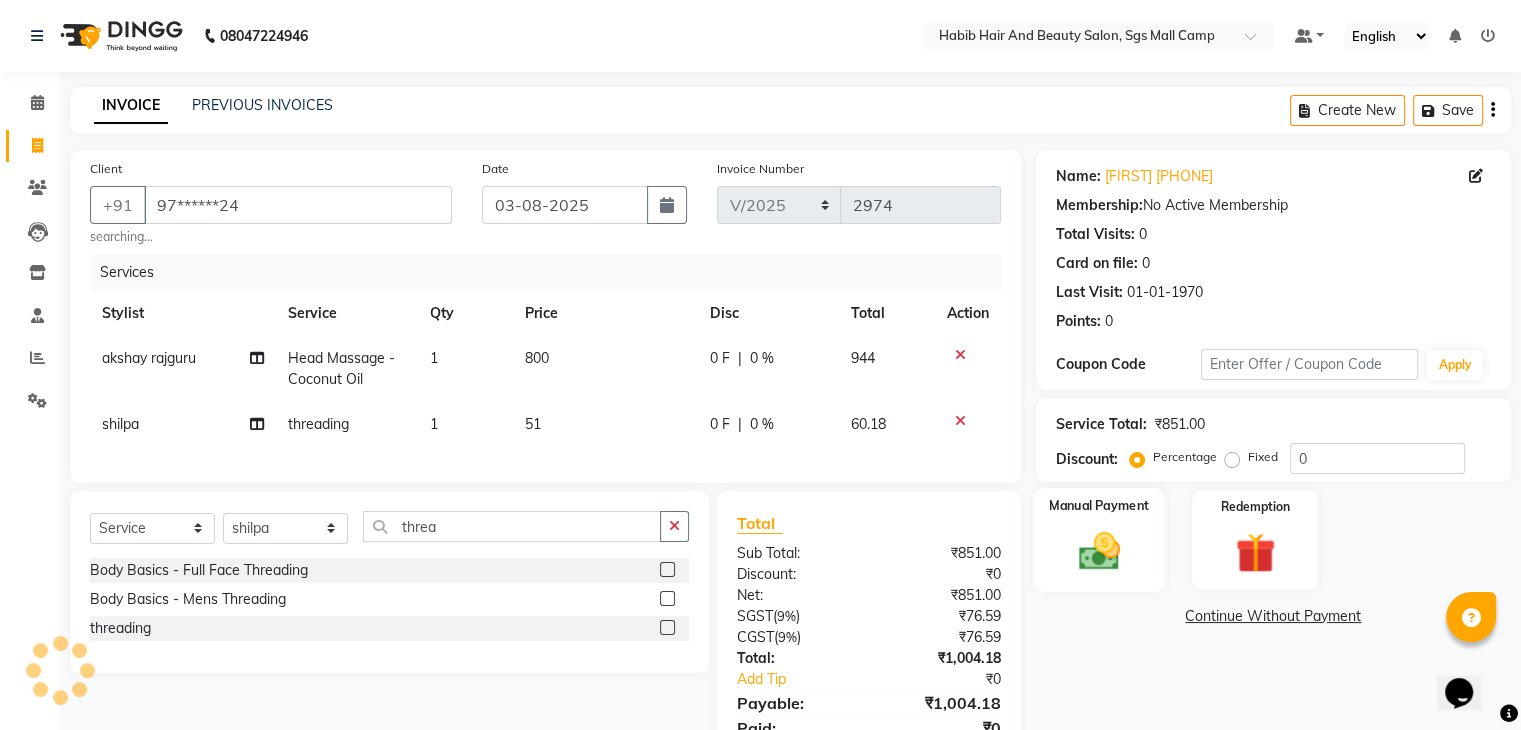 click on "Manual Payment" 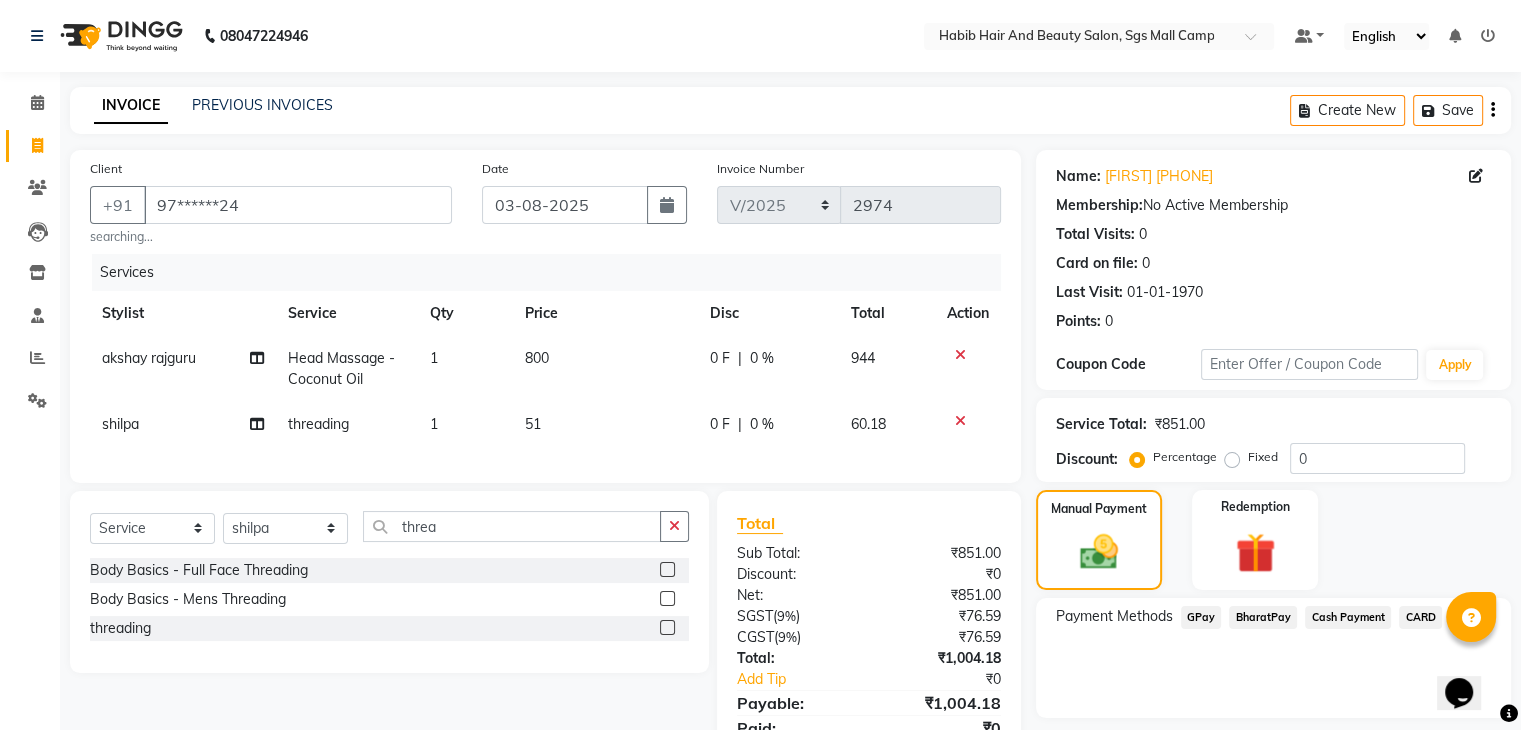 click on "51" 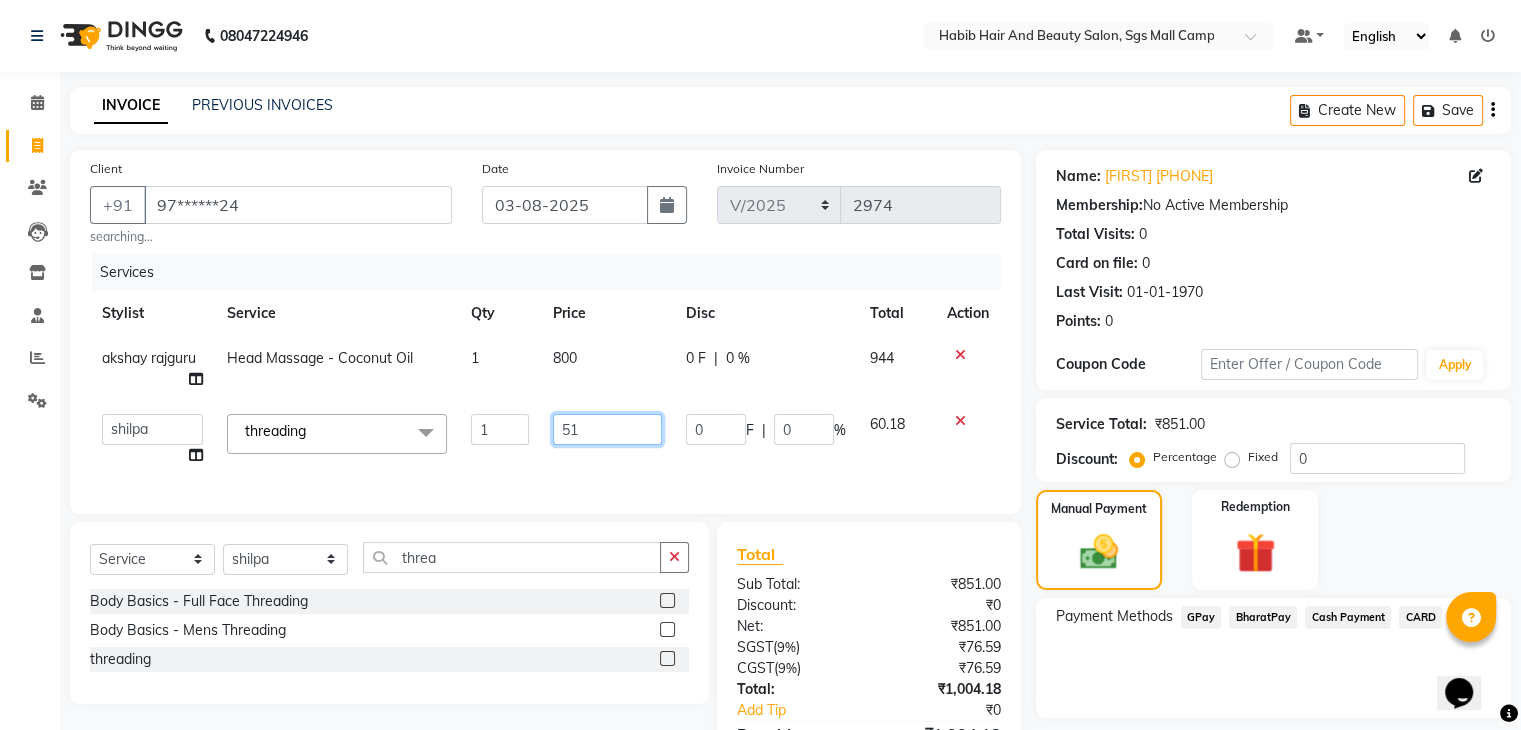 click on "51" 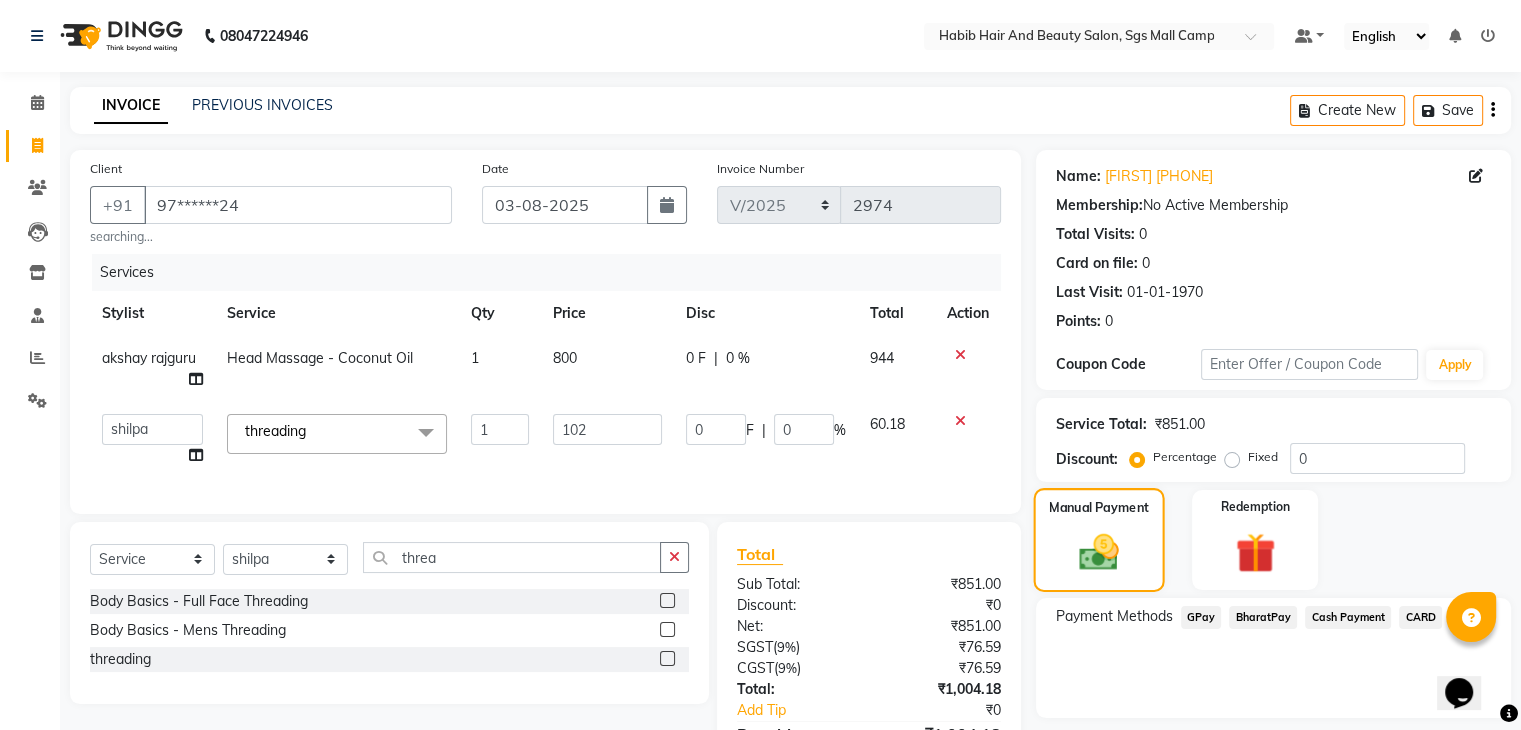 click 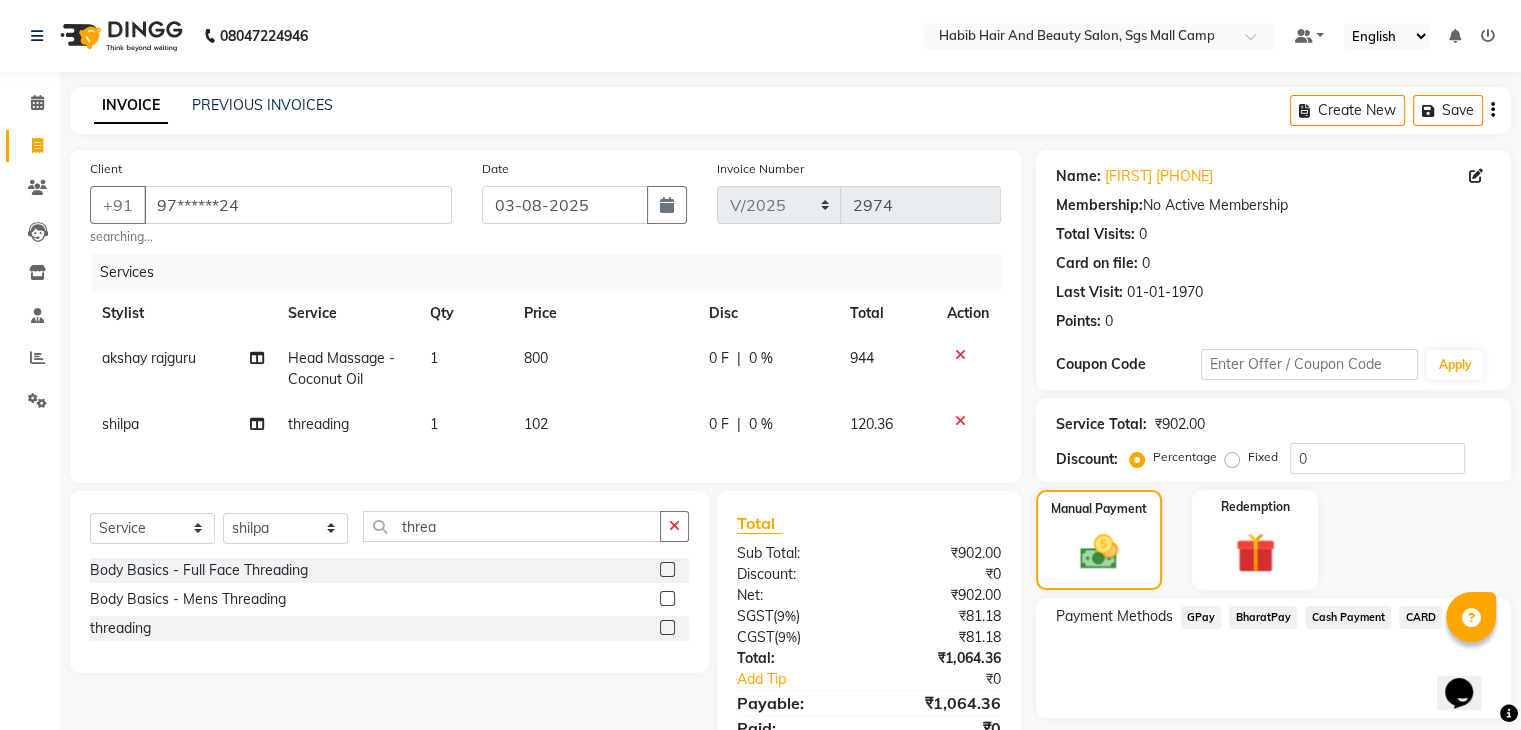 click on "Cash Payment" 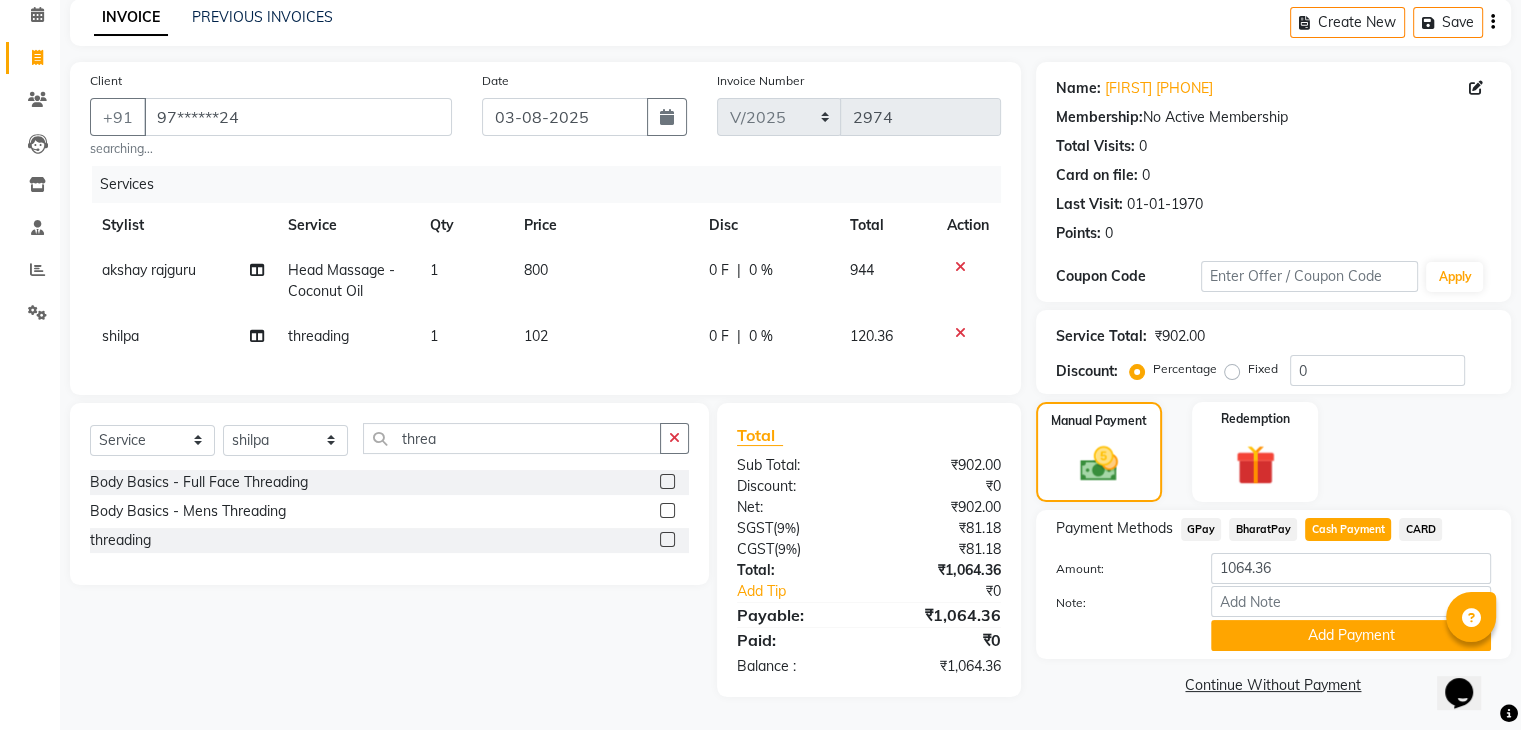 scroll, scrollTop: 101, scrollLeft: 0, axis: vertical 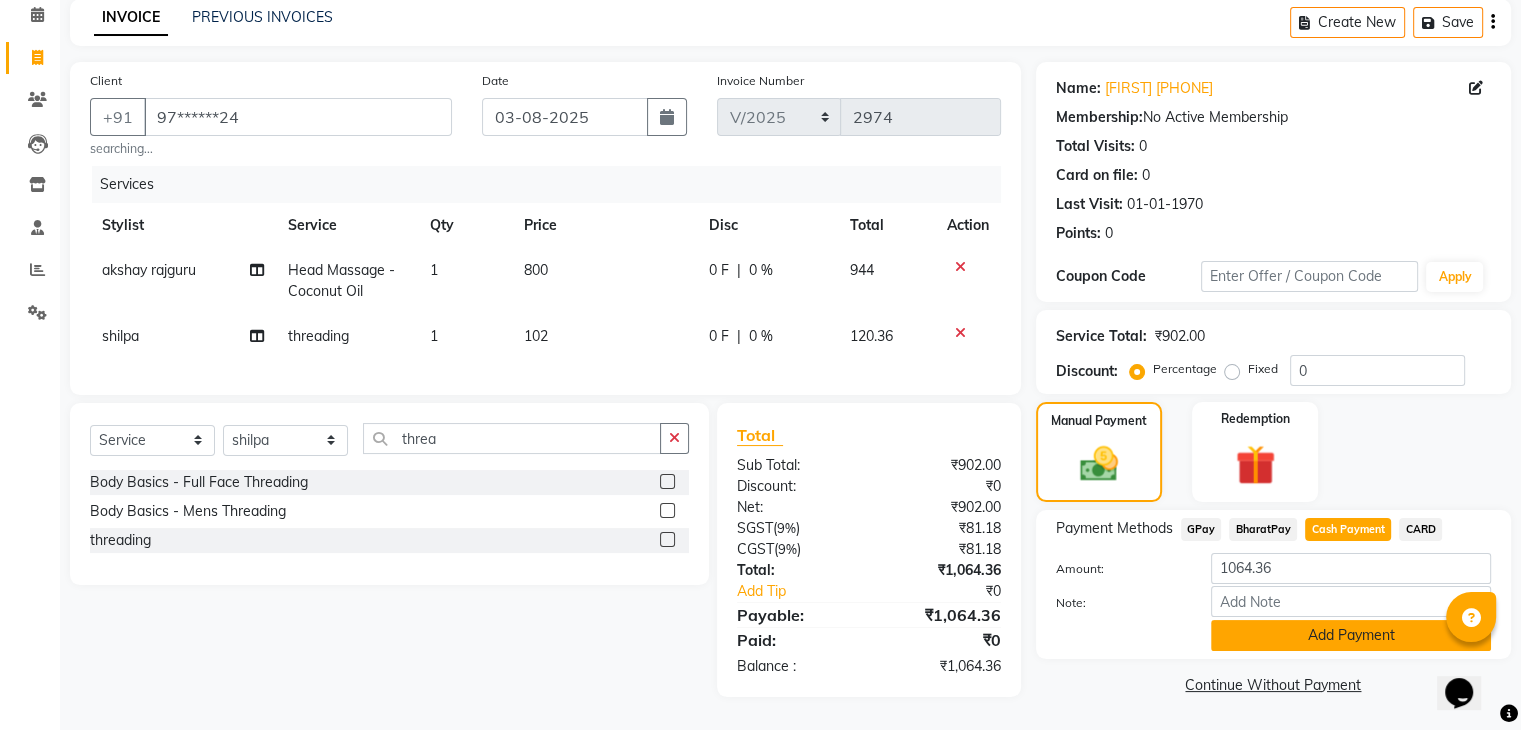 click on "Add Payment" 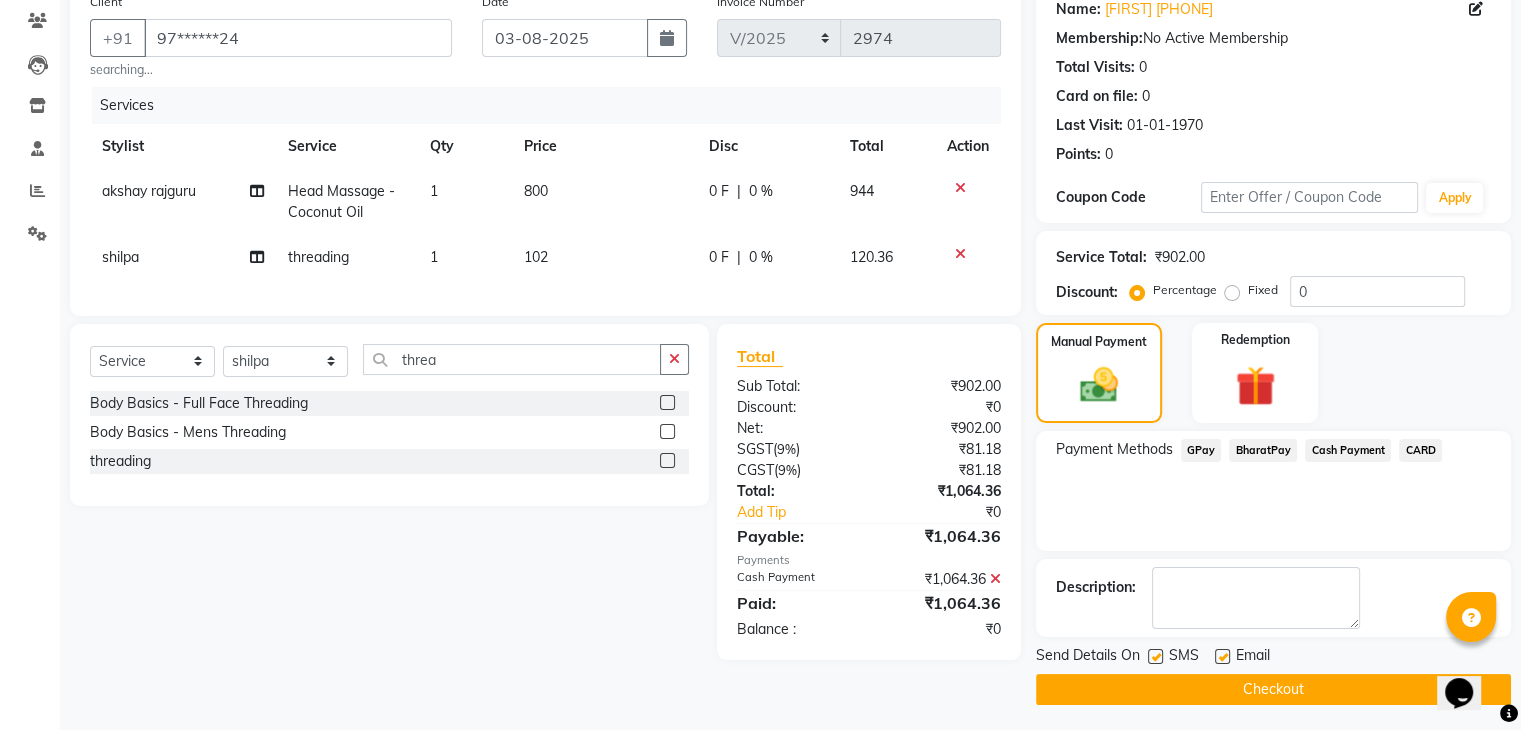 scroll, scrollTop: 171, scrollLeft: 0, axis: vertical 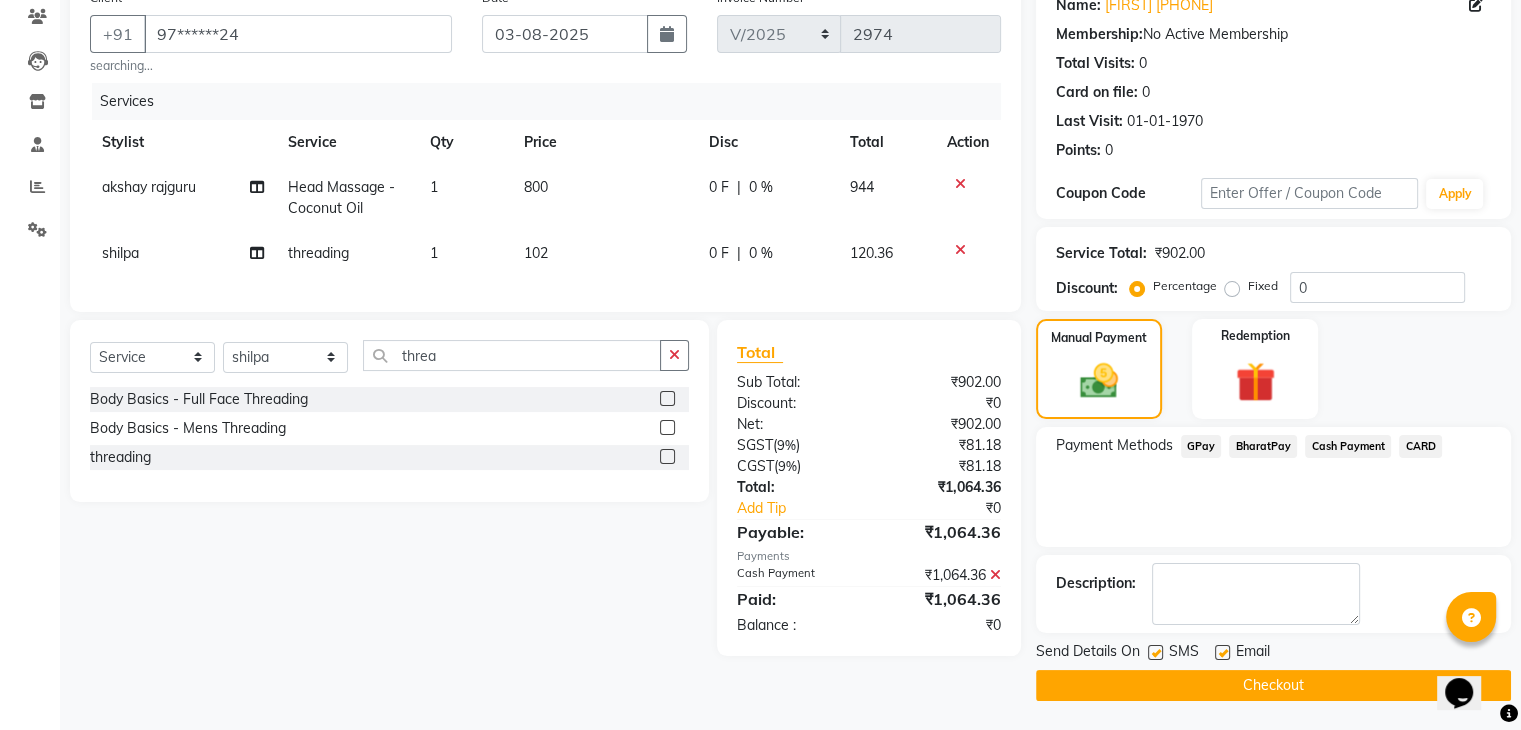 click on "Checkout" 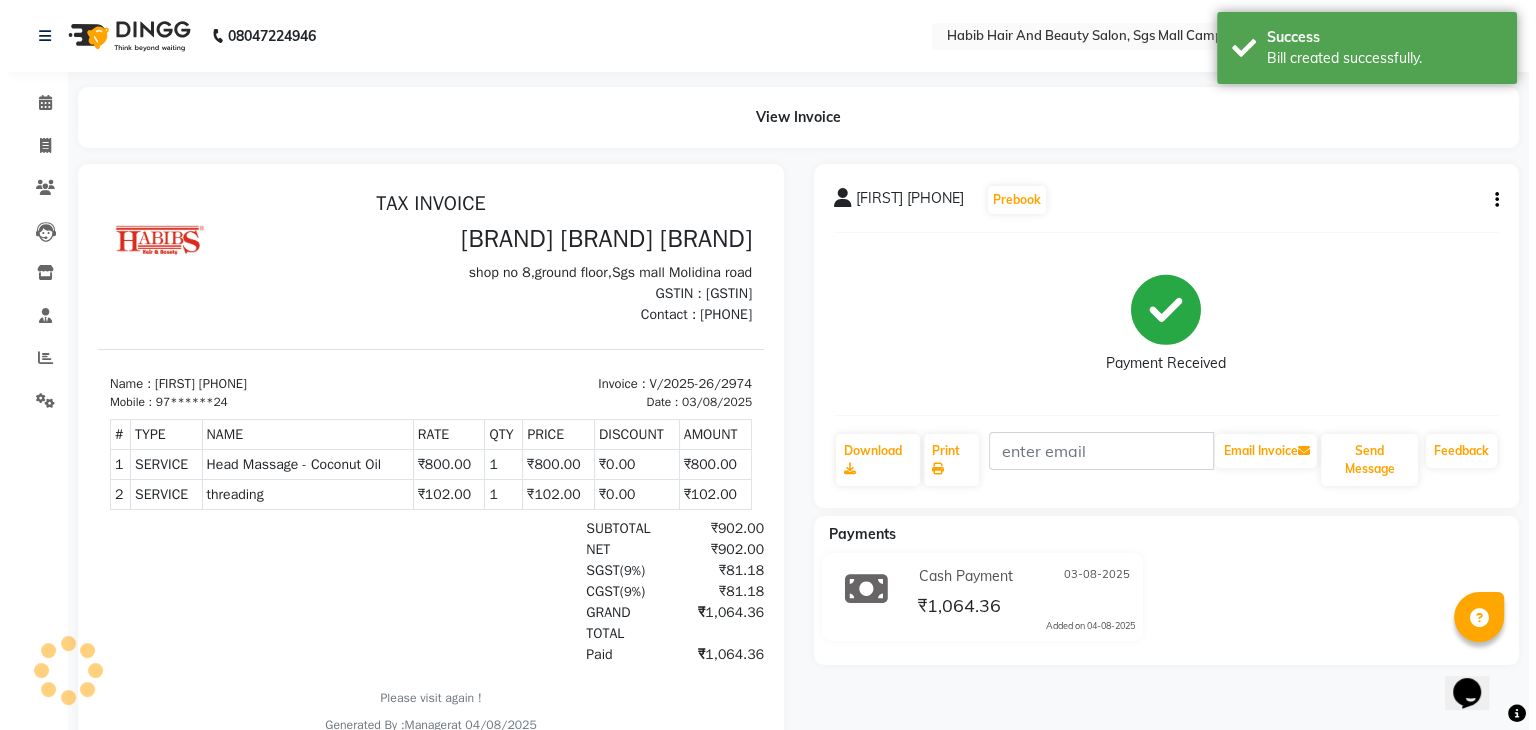 scroll, scrollTop: 0, scrollLeft: 0, axis: both 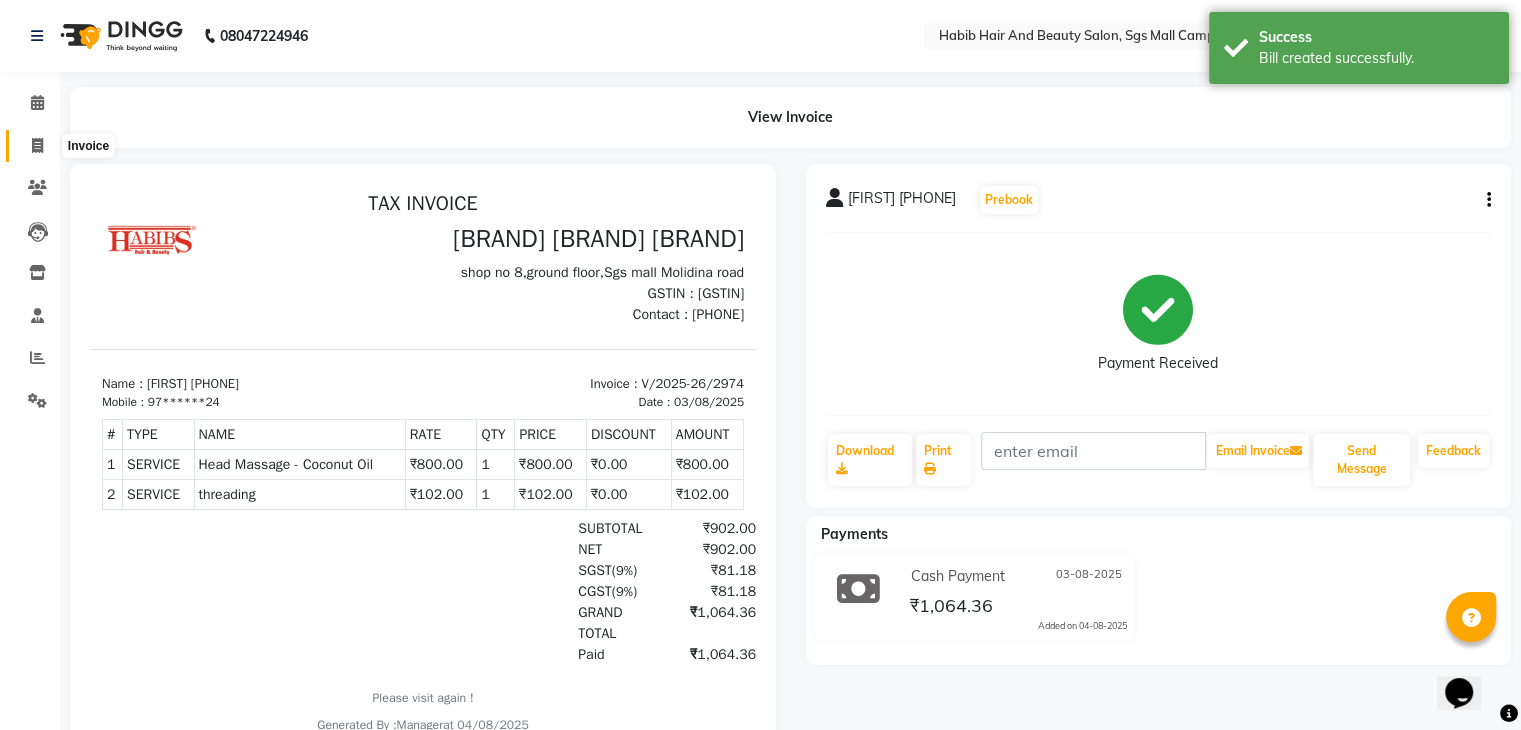 click 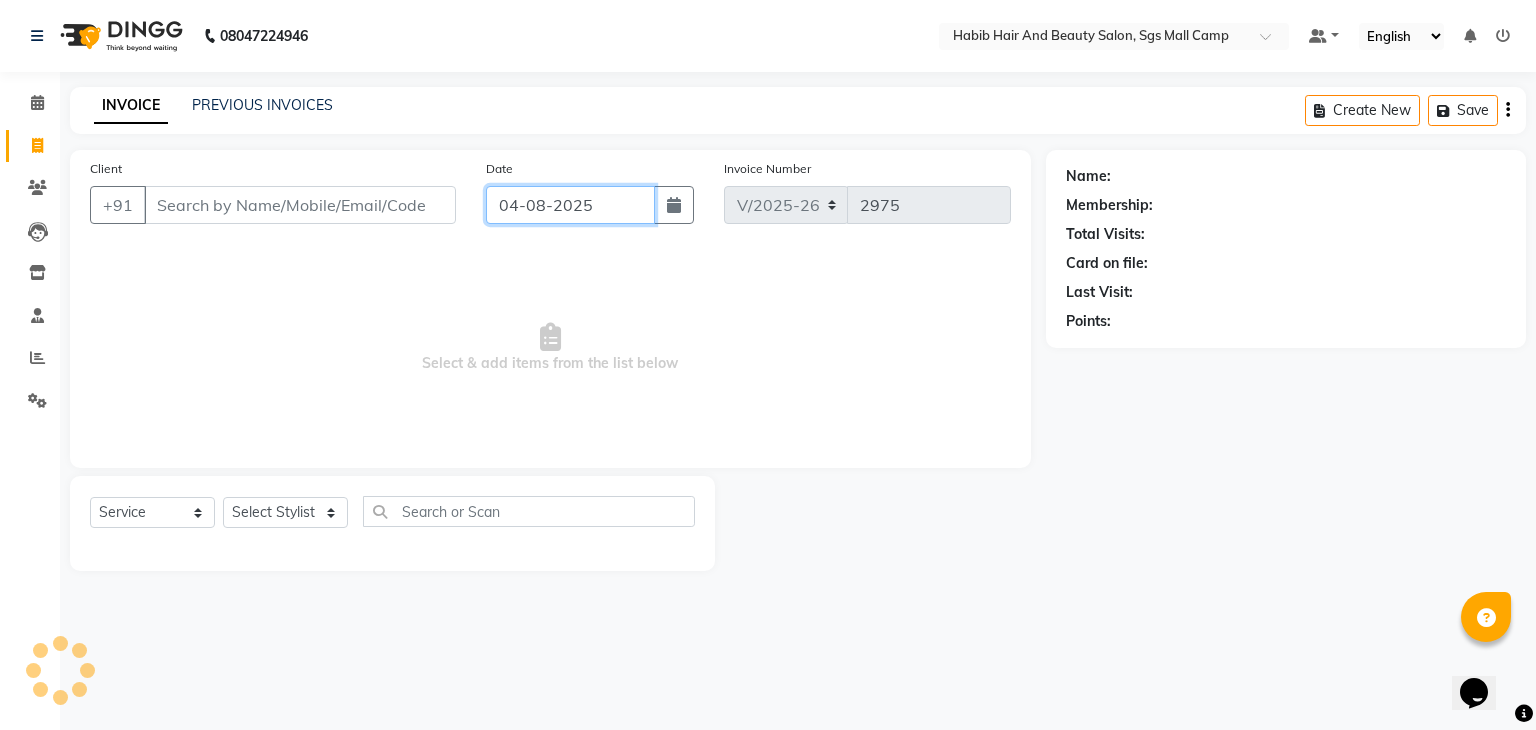 click on "04-08-2025" 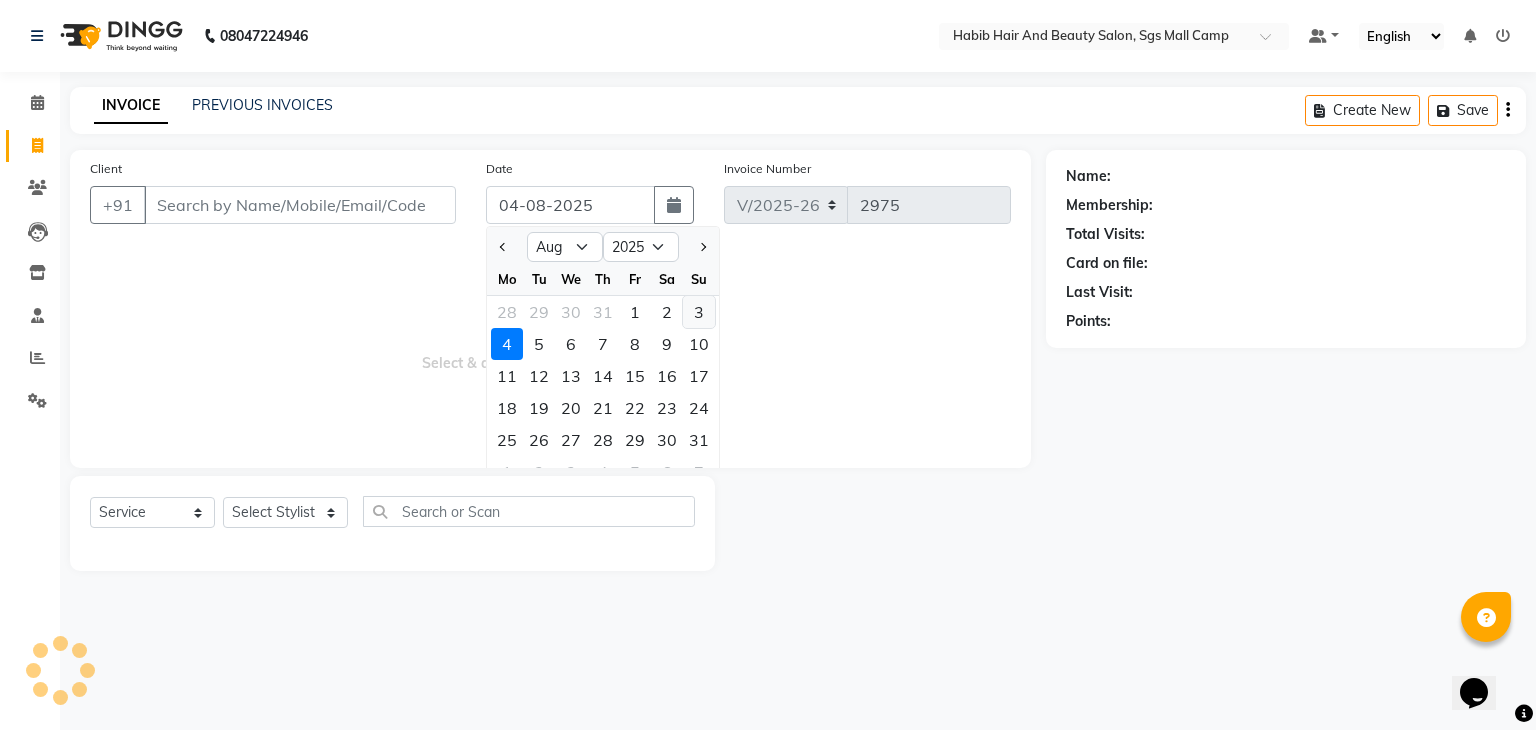 click on "3" 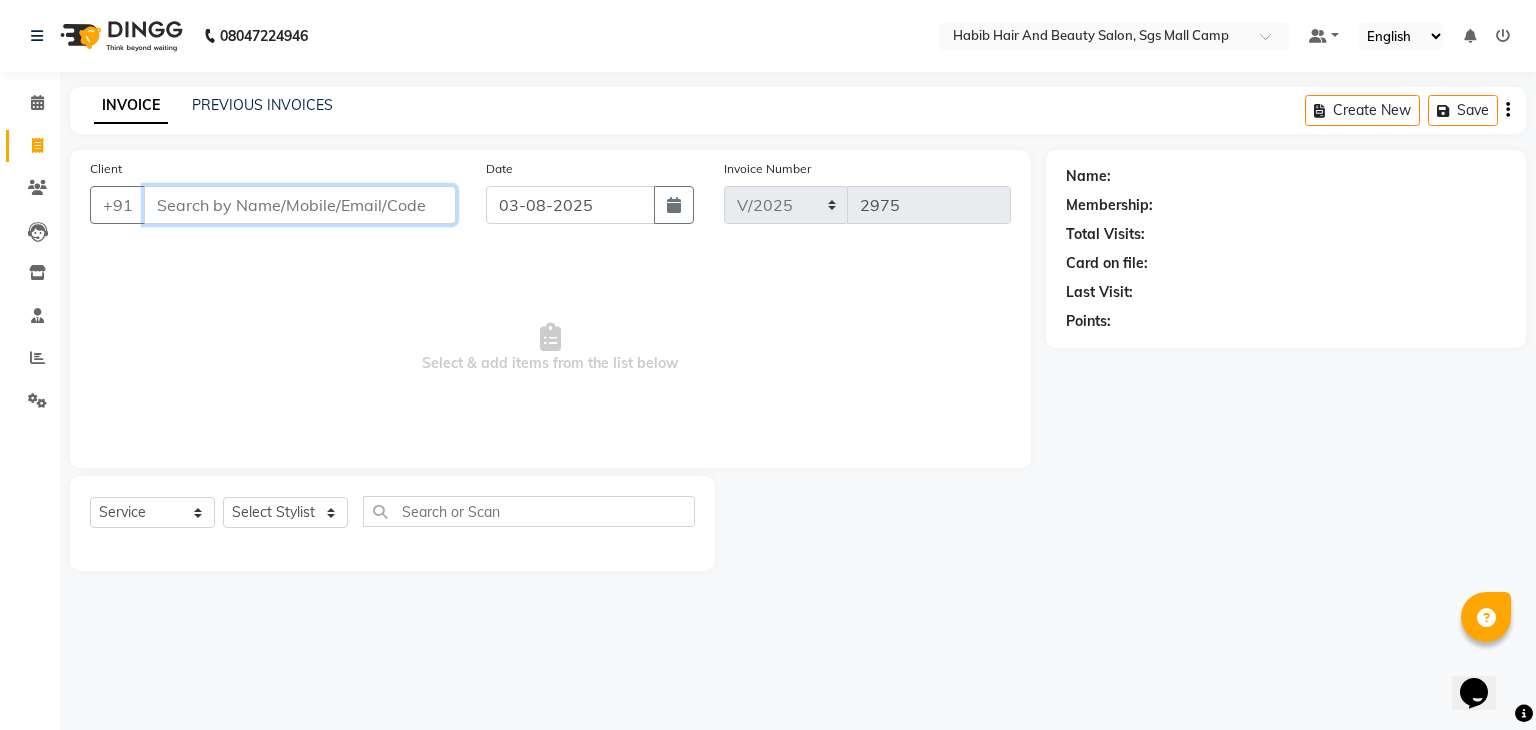 click on "Client" at bounding box center [300, 205] 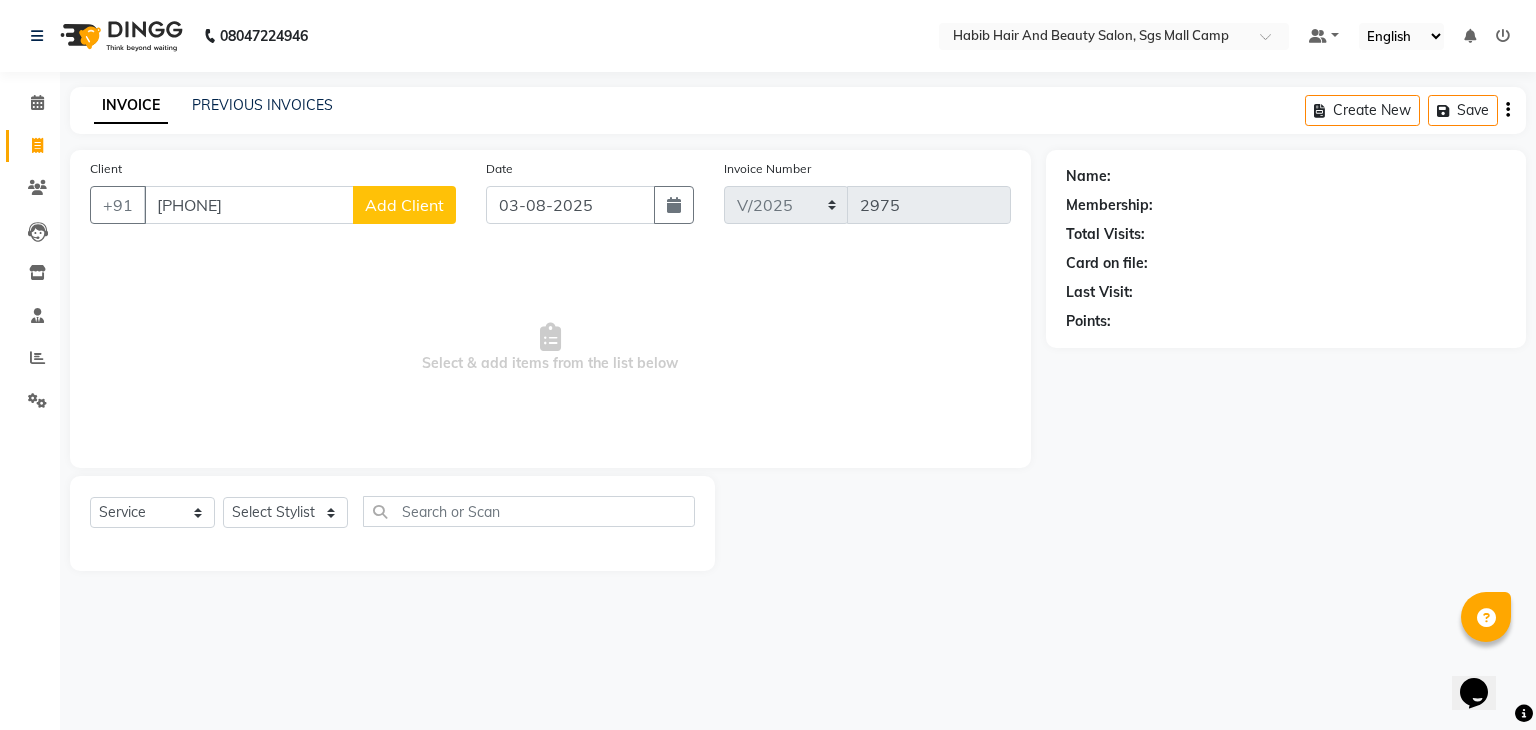 click on "Add Client" 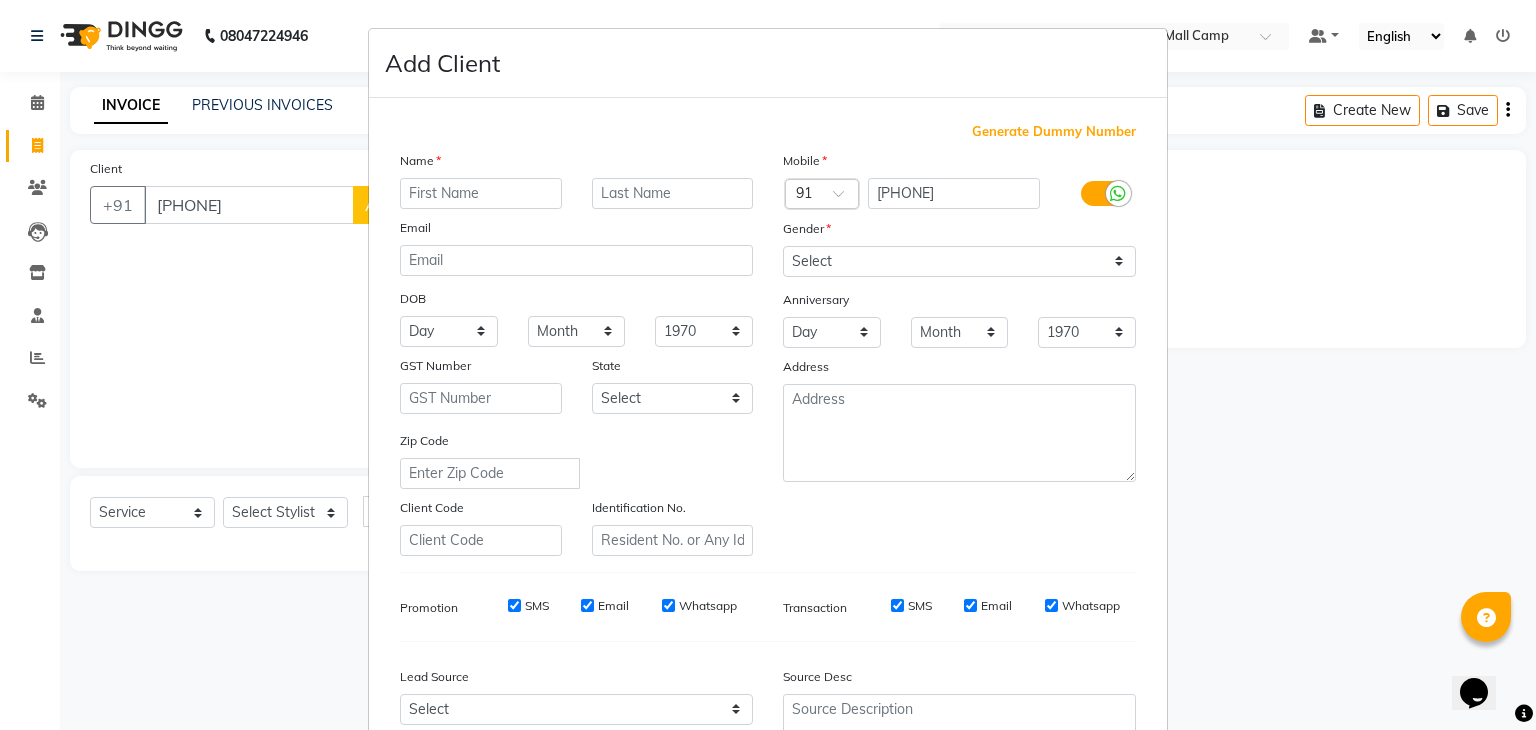 click at bounding box center [481, 193] 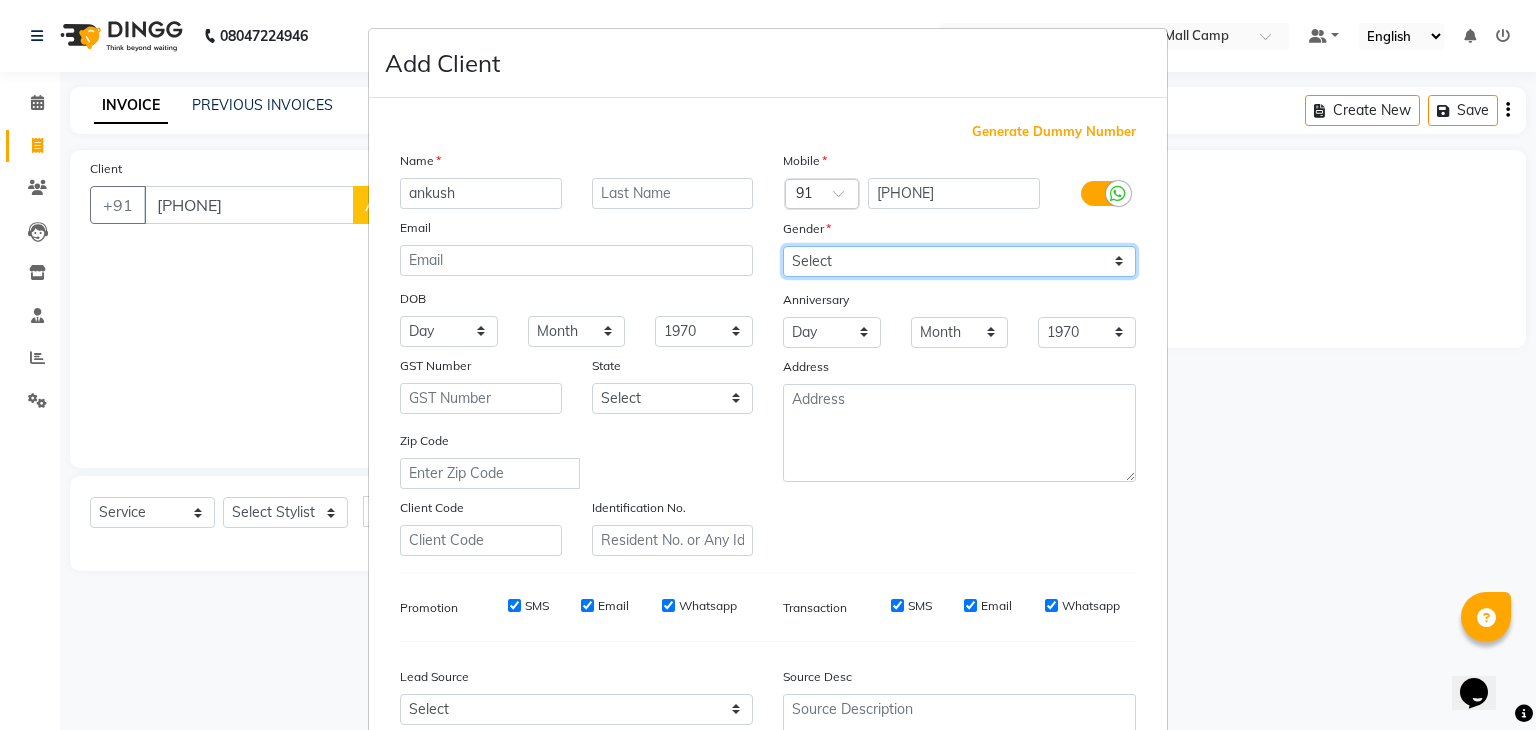 click on "Select Male Female Other Prefer Not To Say" at bounding box center (959, 261) 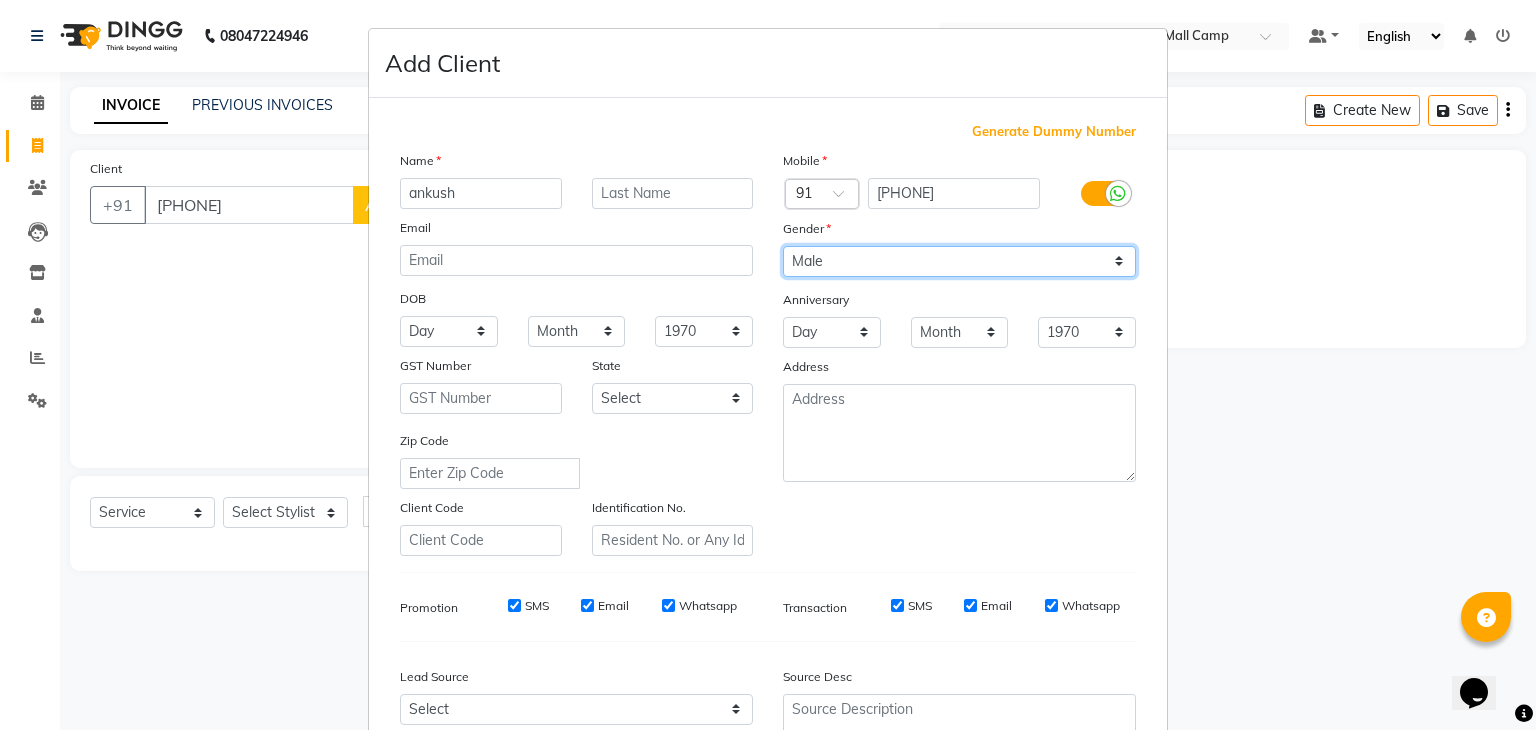 click on "Select Male Female Other Prefer Not To Say" at bounding box center [959, 261] 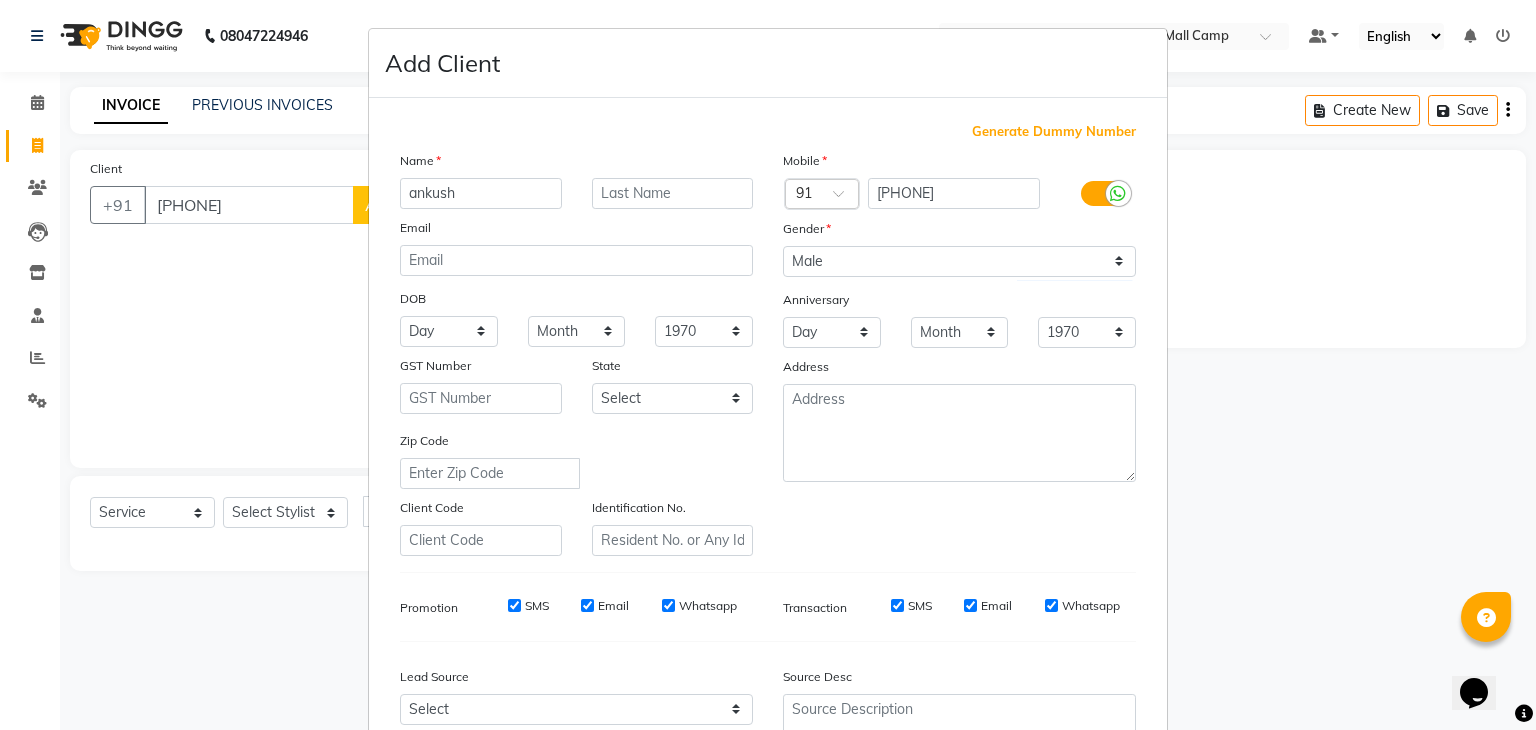 click at bounding box center [959, 433] 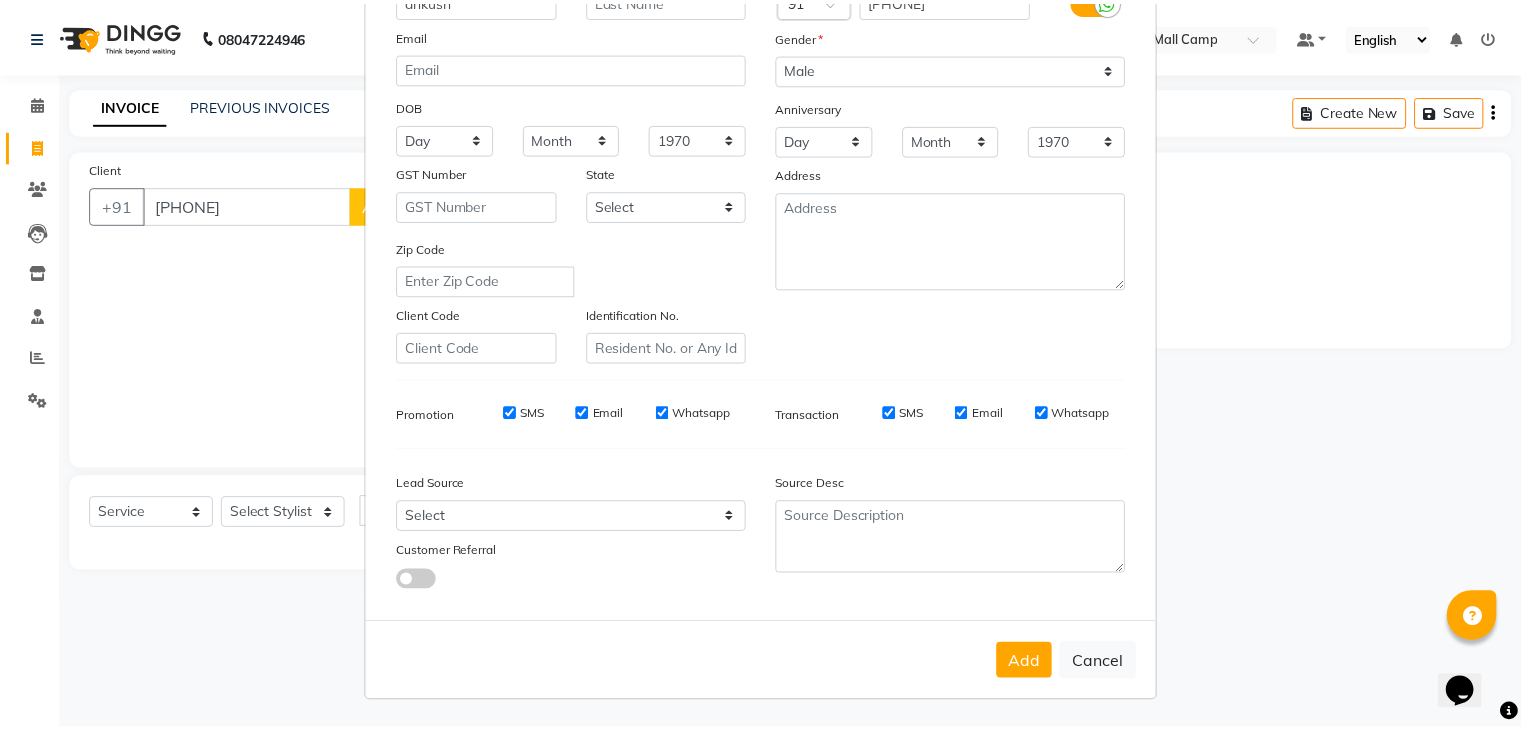 scroll, scrollTop: 203, scrollLeft: 0, axis: vertical 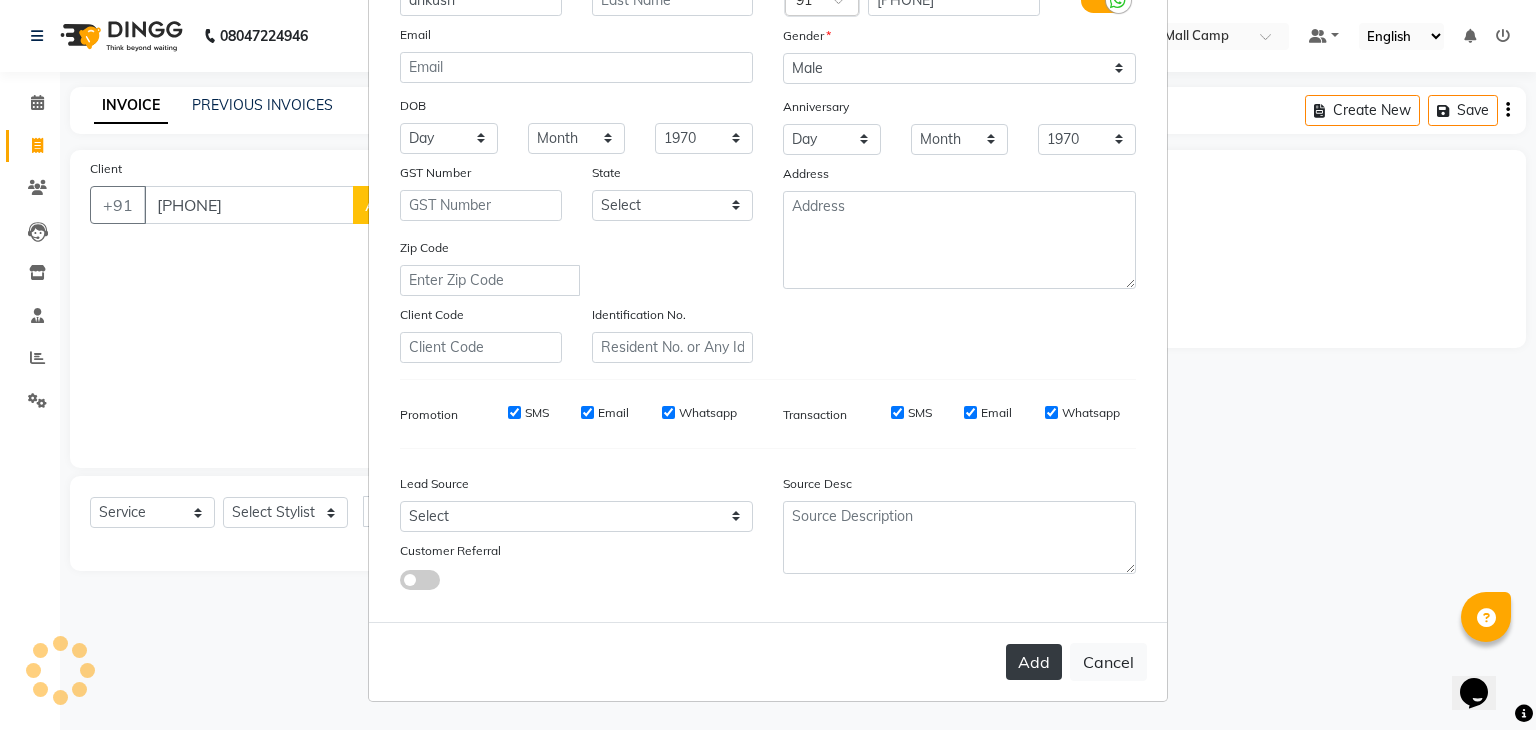 click on "Add" at bounding box center (1034, 662) 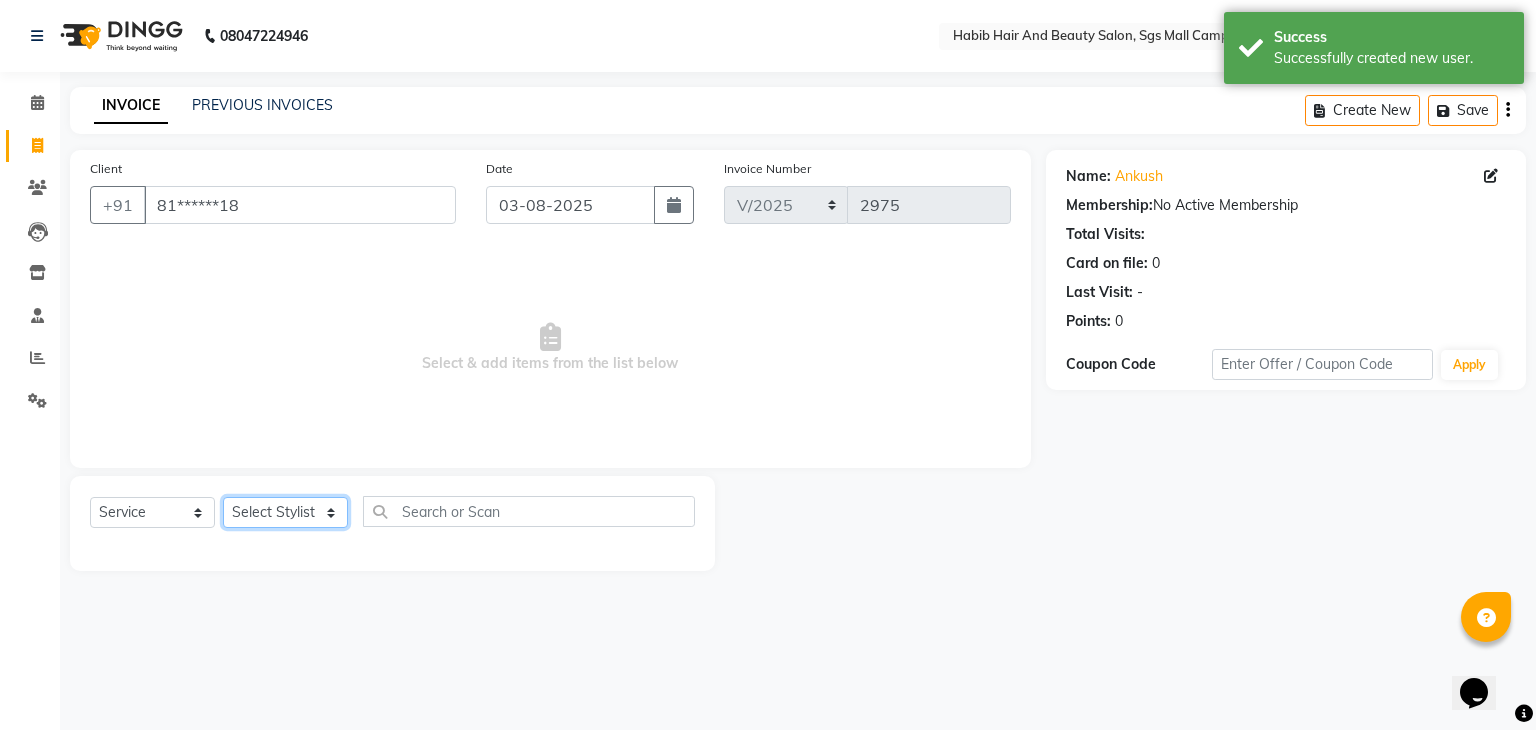 click on "Select Stylist akshay rajguru Avinash  Debojit Manager Micheal  sangeeta shilpa sujal Suraj  swapnil vishakha" 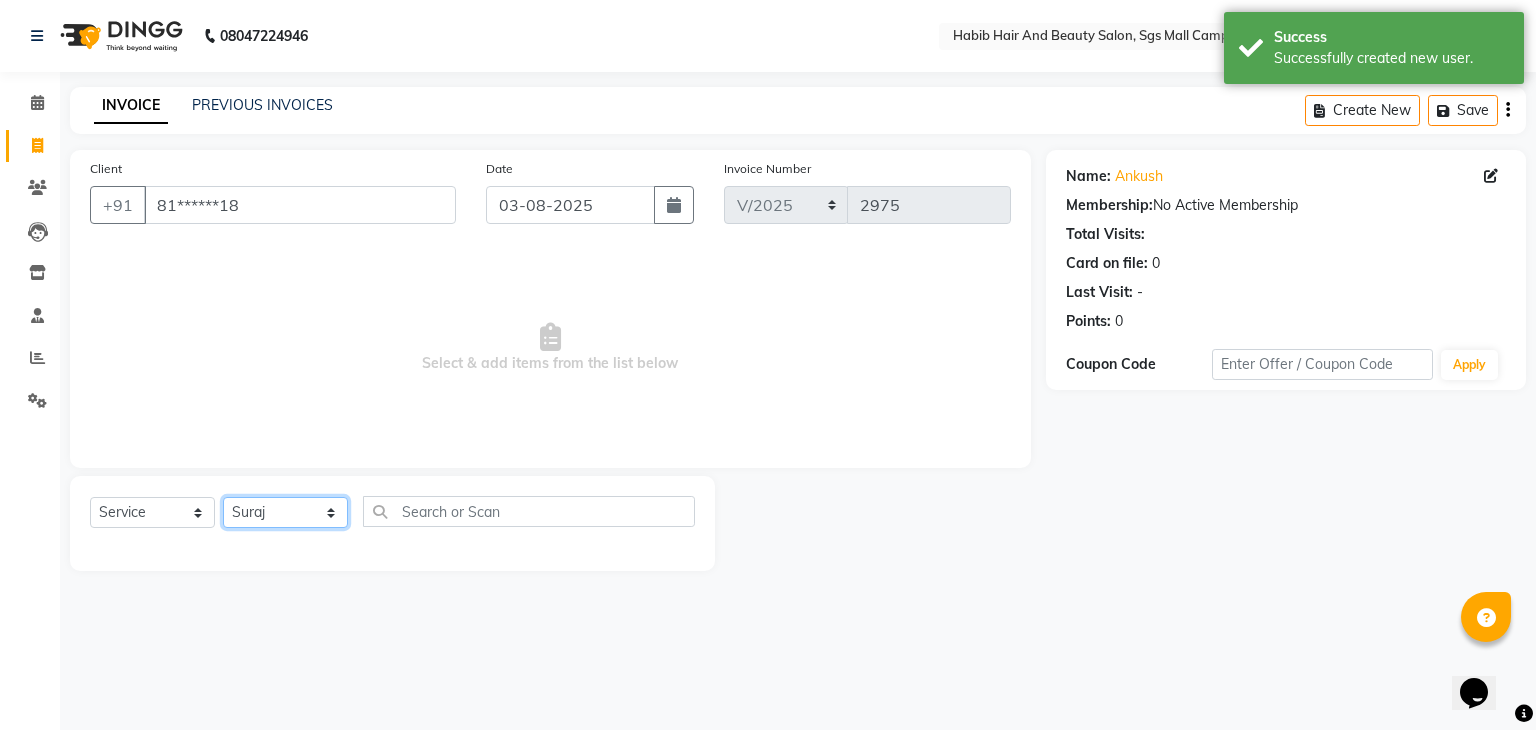 click on "Select Stylist akshay rajguru Avinash  Debojit Manager Micheal  sangeeta shilpa sujal Suraj  swapnil vishakha" 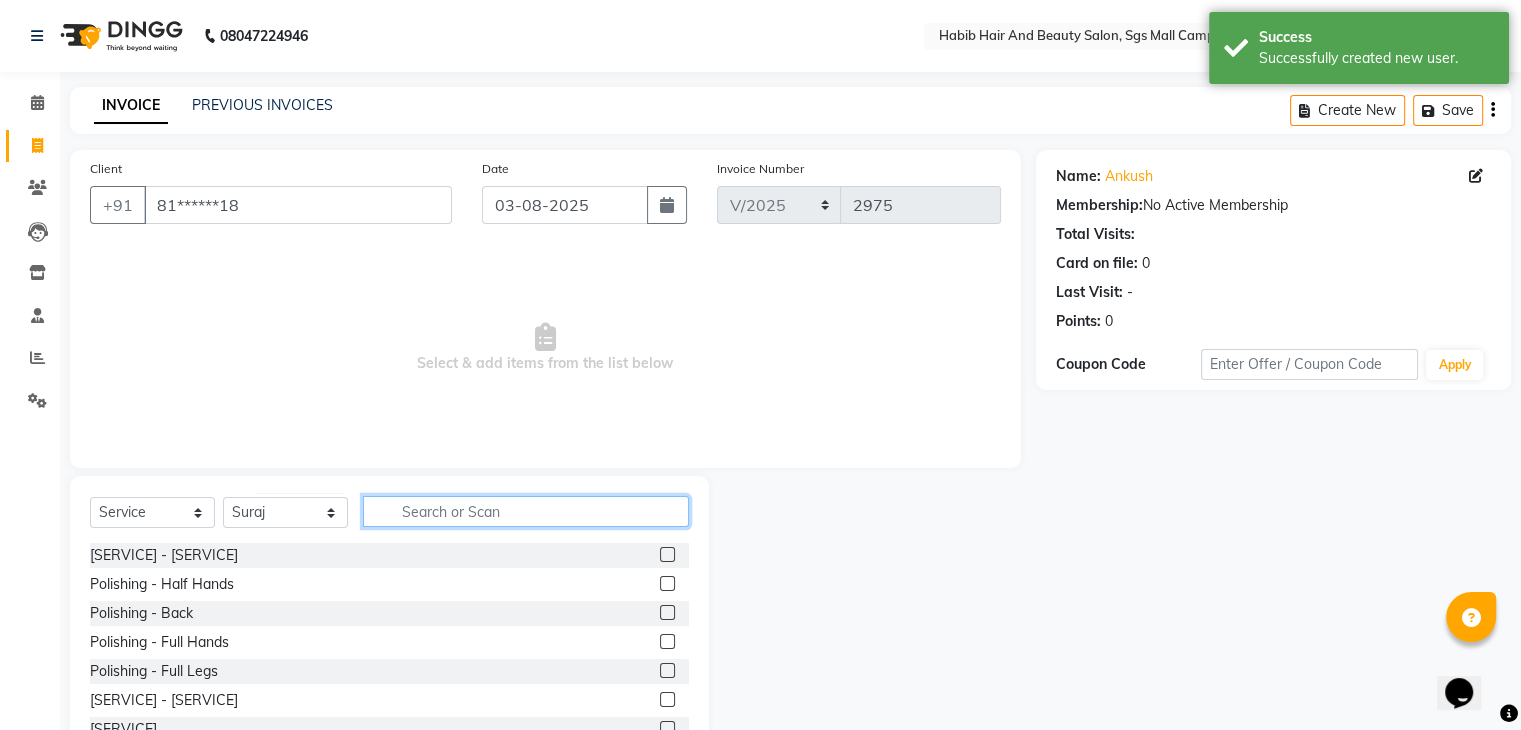 click 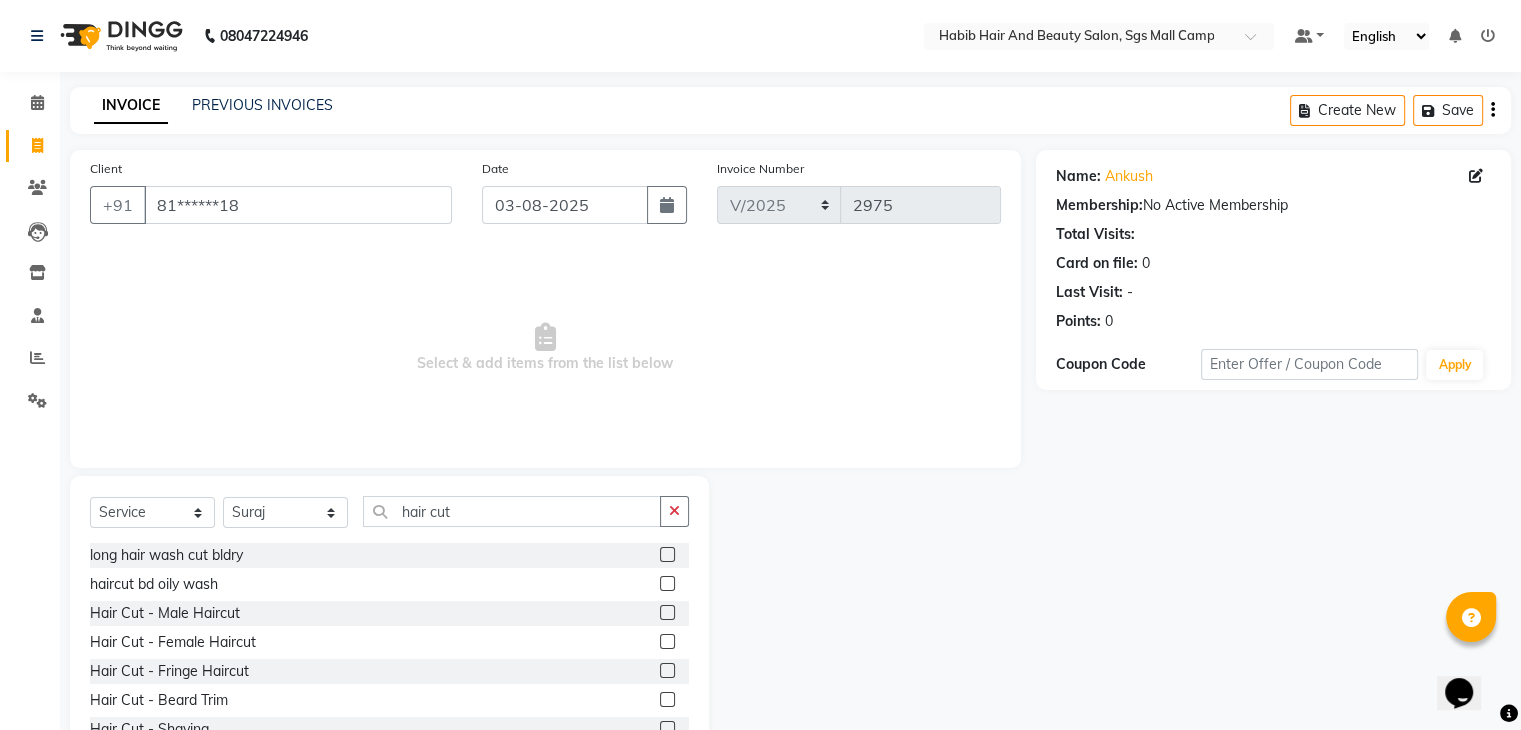 click 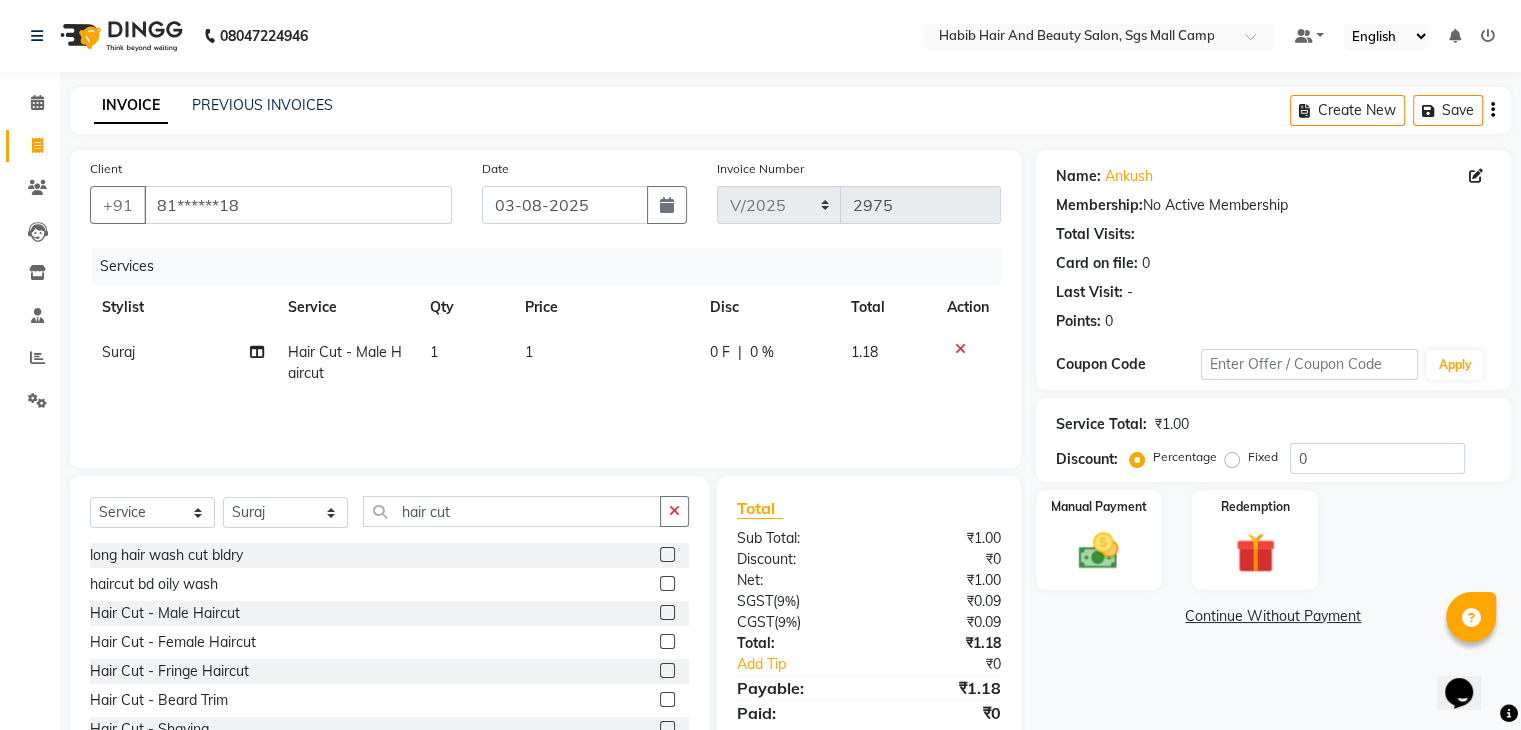 click on "1" 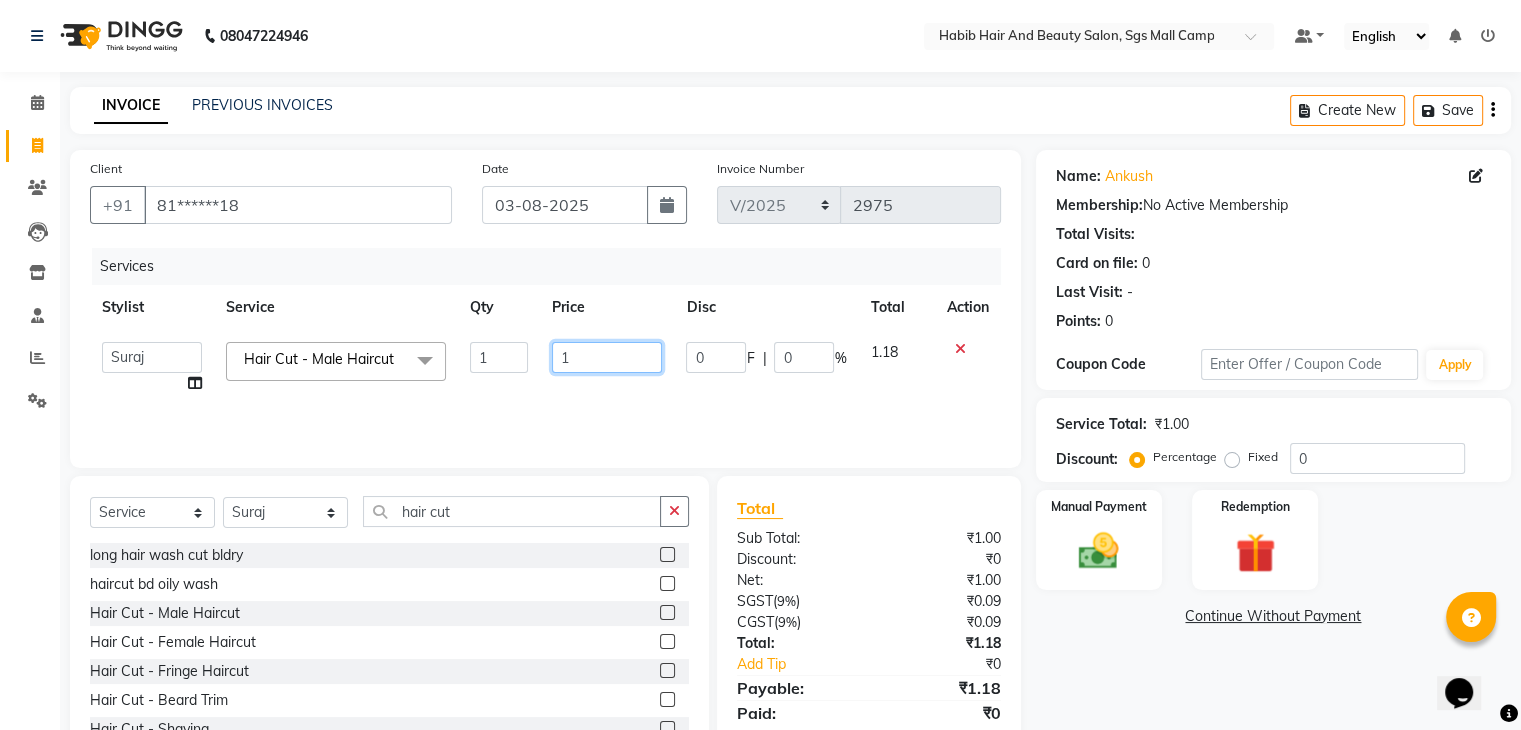click on "1" 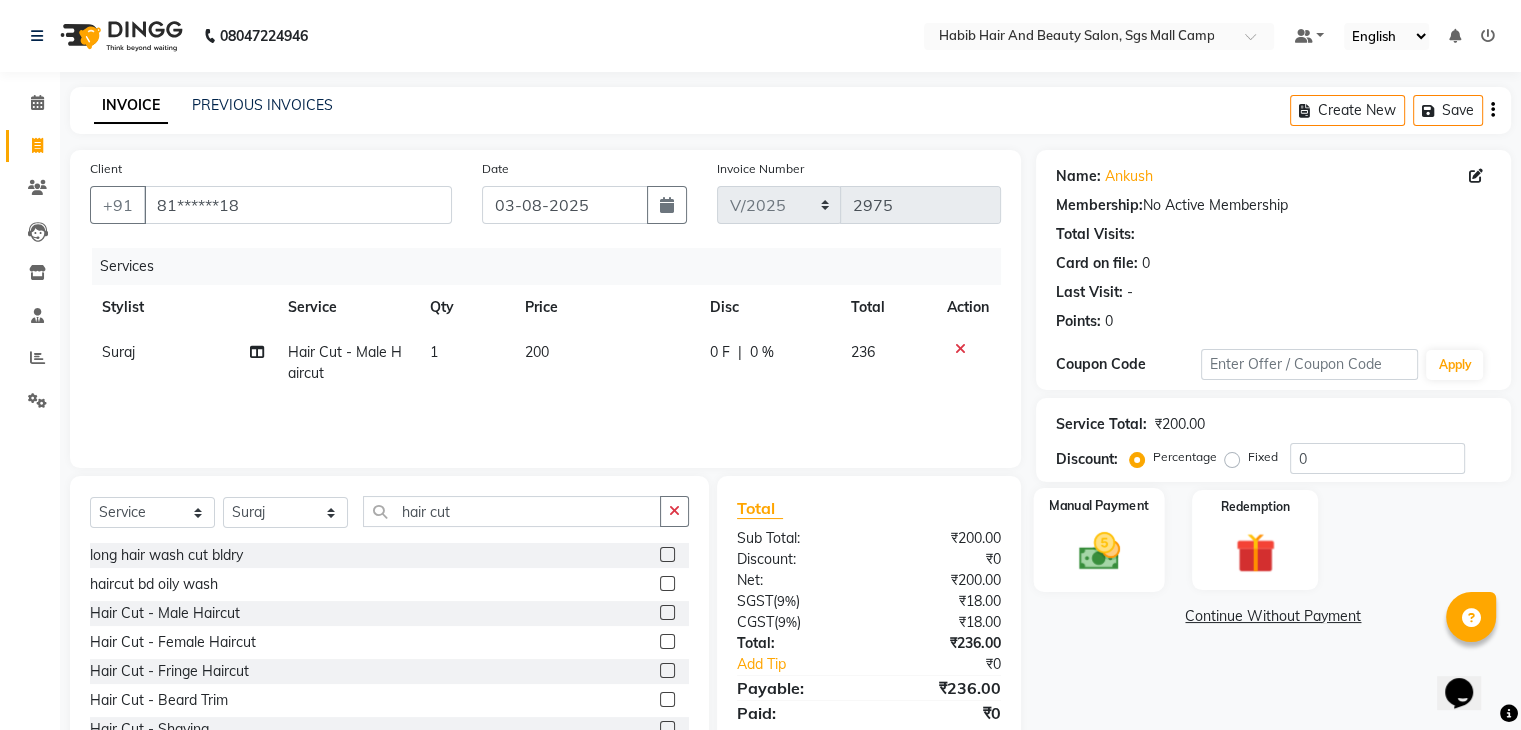 click 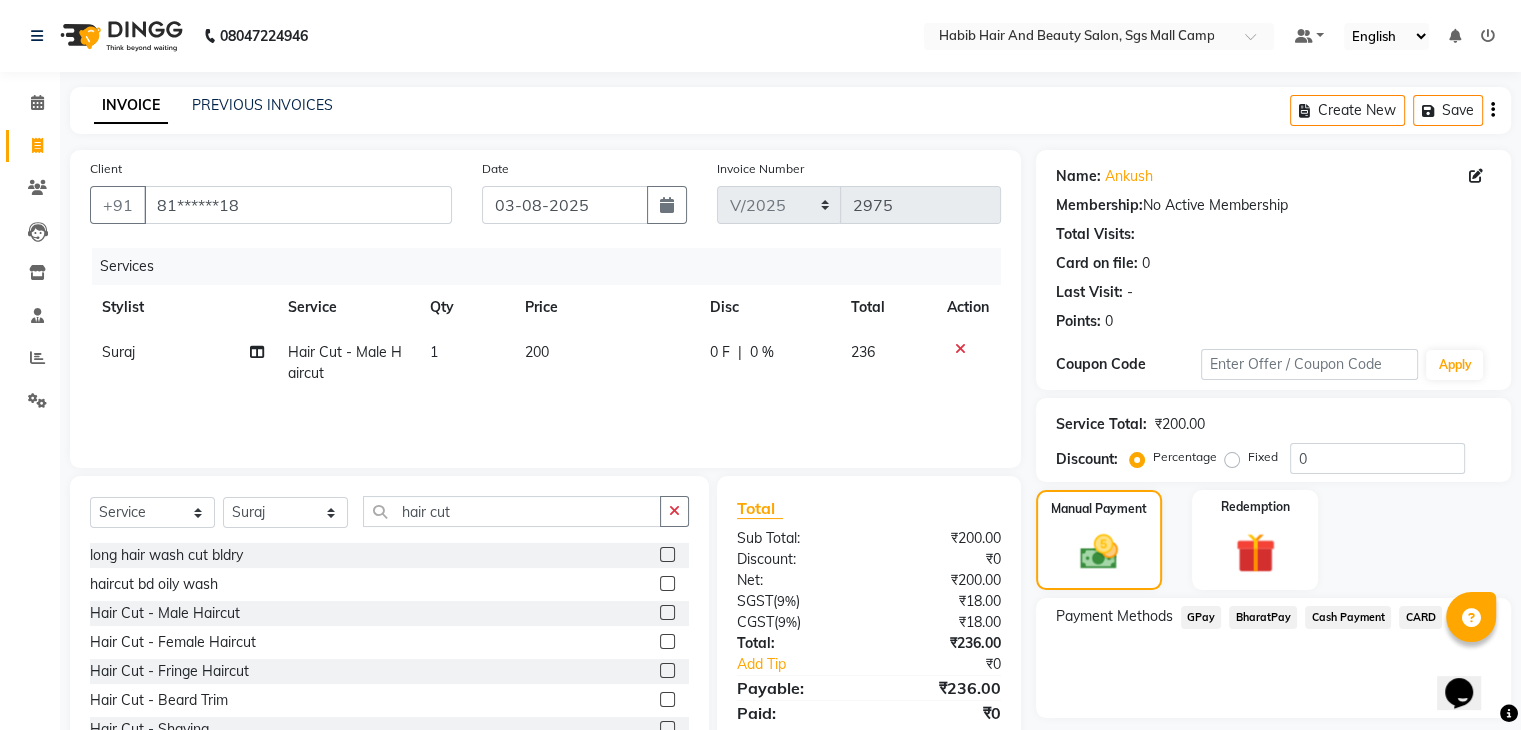click on "BharatPay" 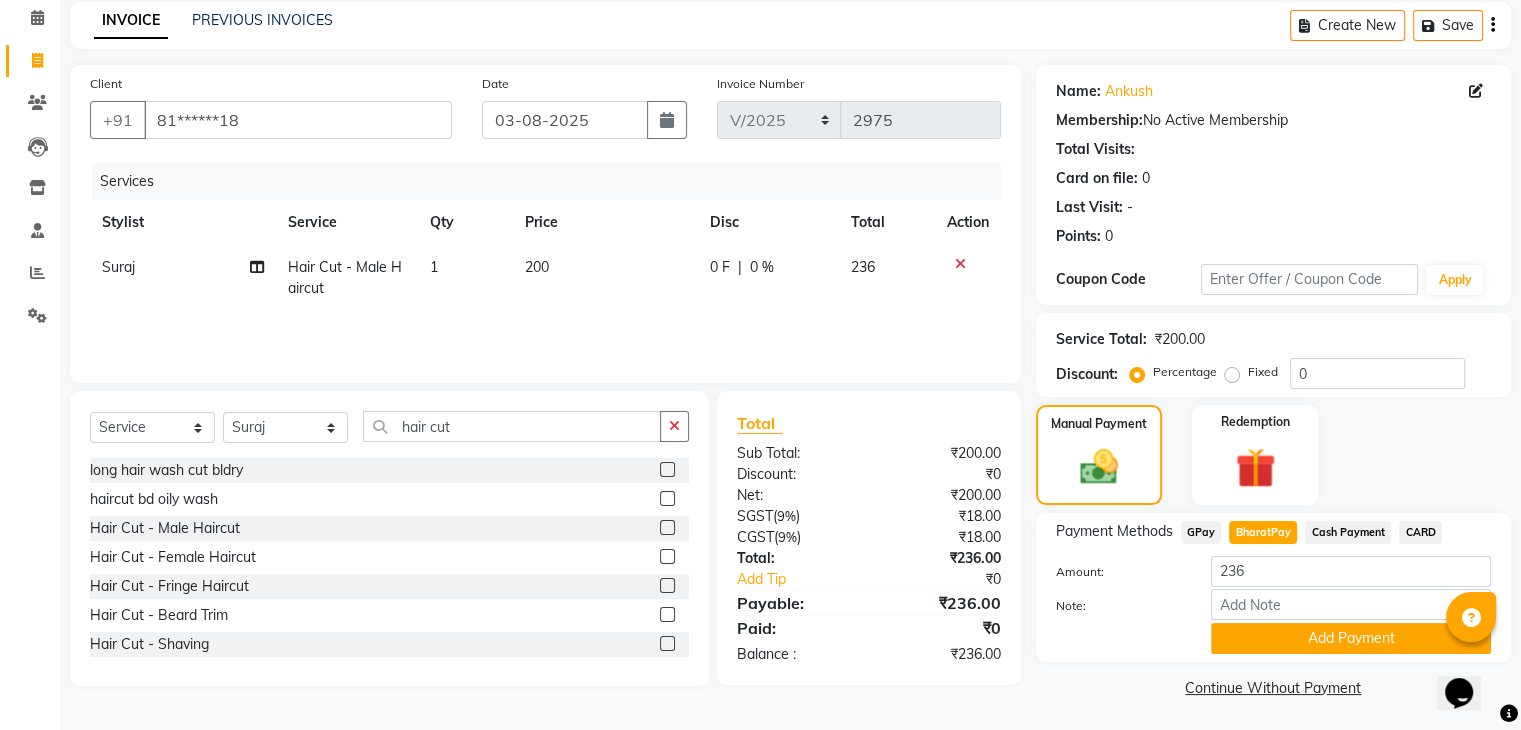 scroll, scrollTop: 89, scrollLeft: 0, axis: vertical 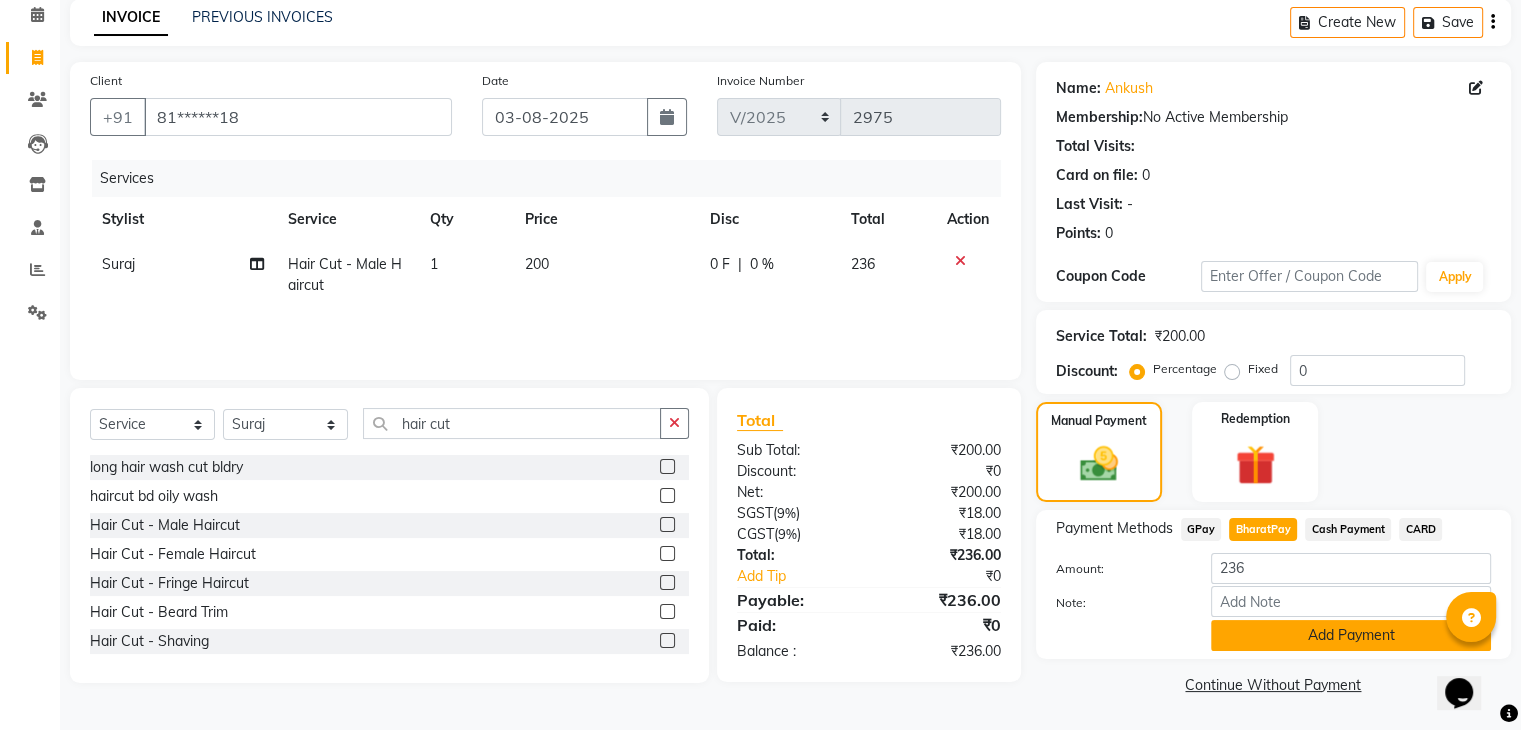 click on "Add Payment" 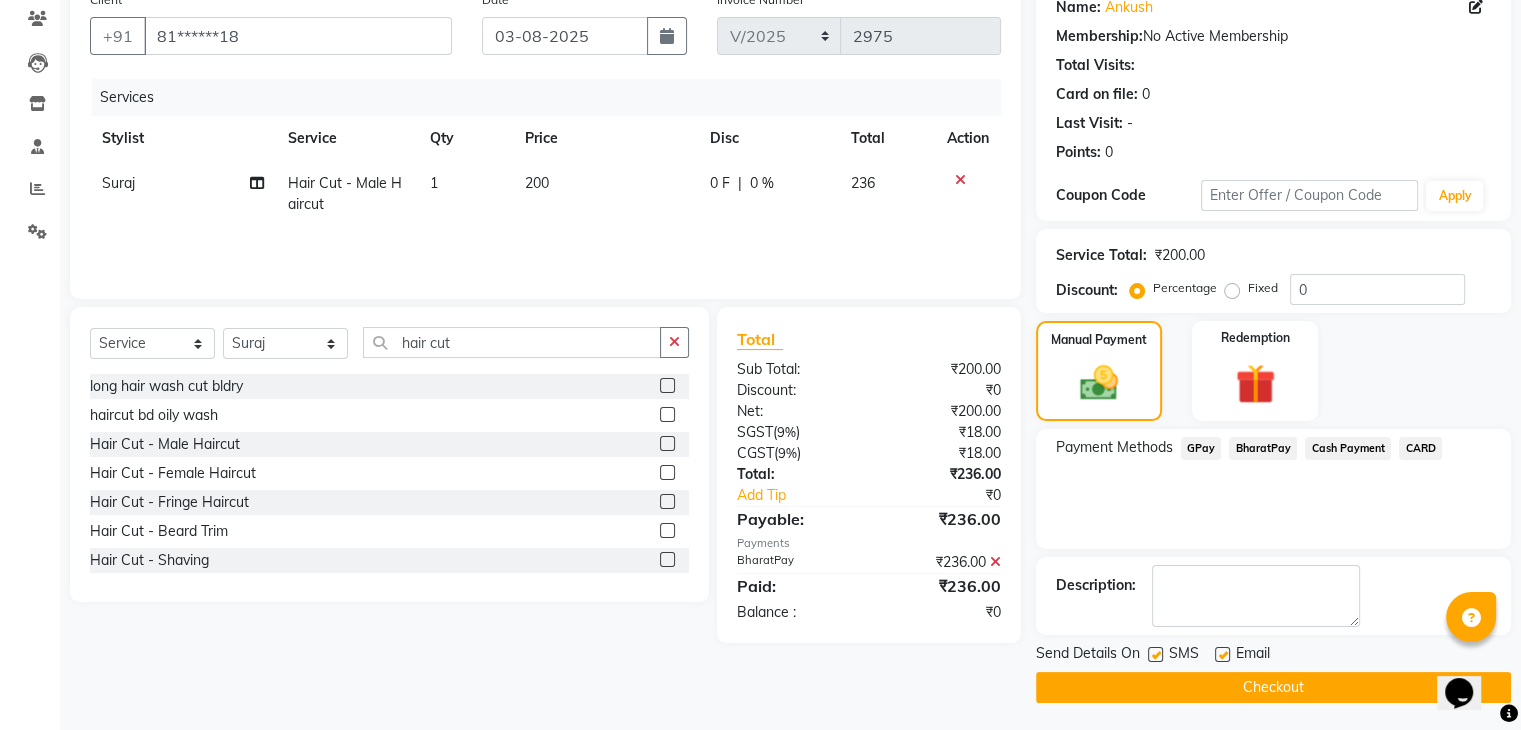 scroll, scrollTop: 171, scrollLeft: 0, axis: vertical 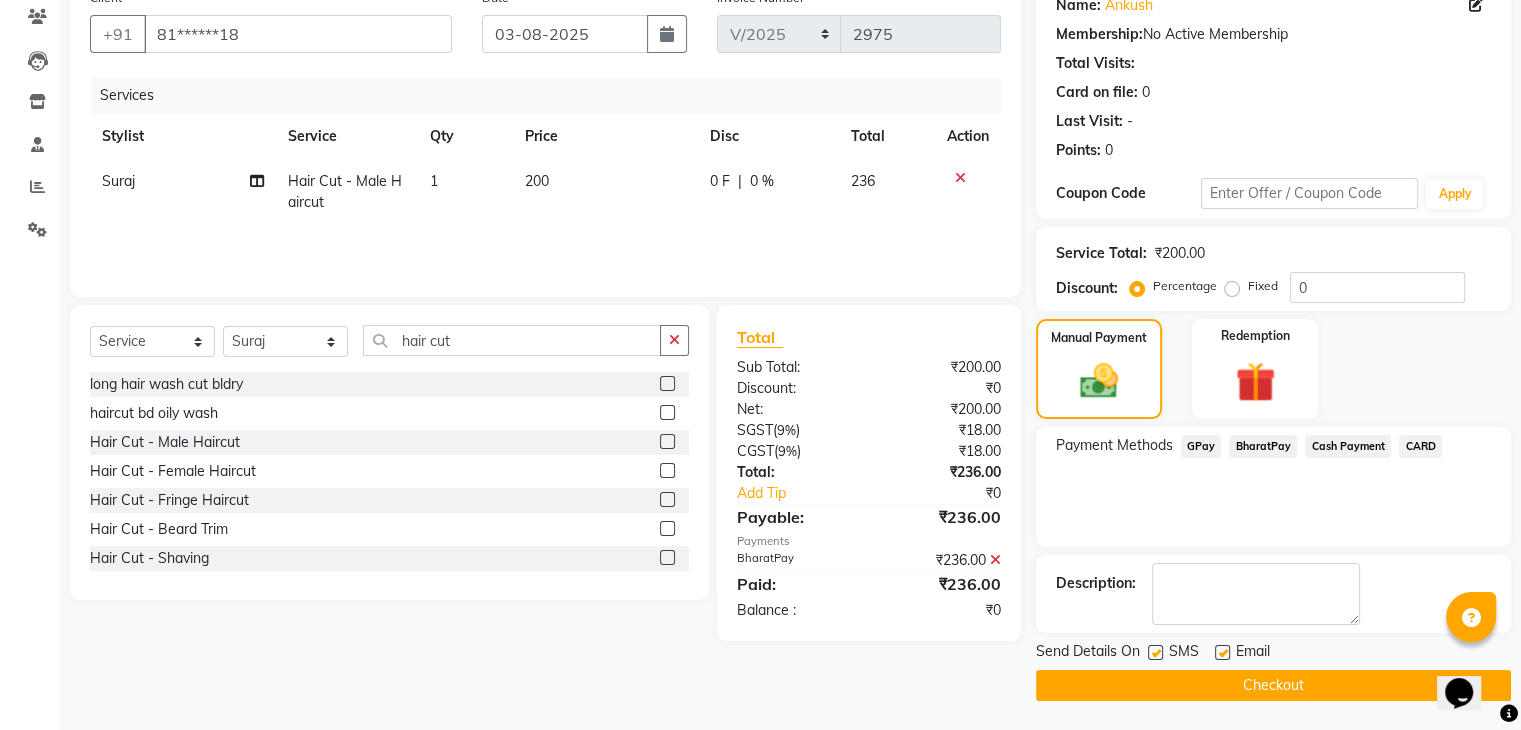 click on "Checkout" 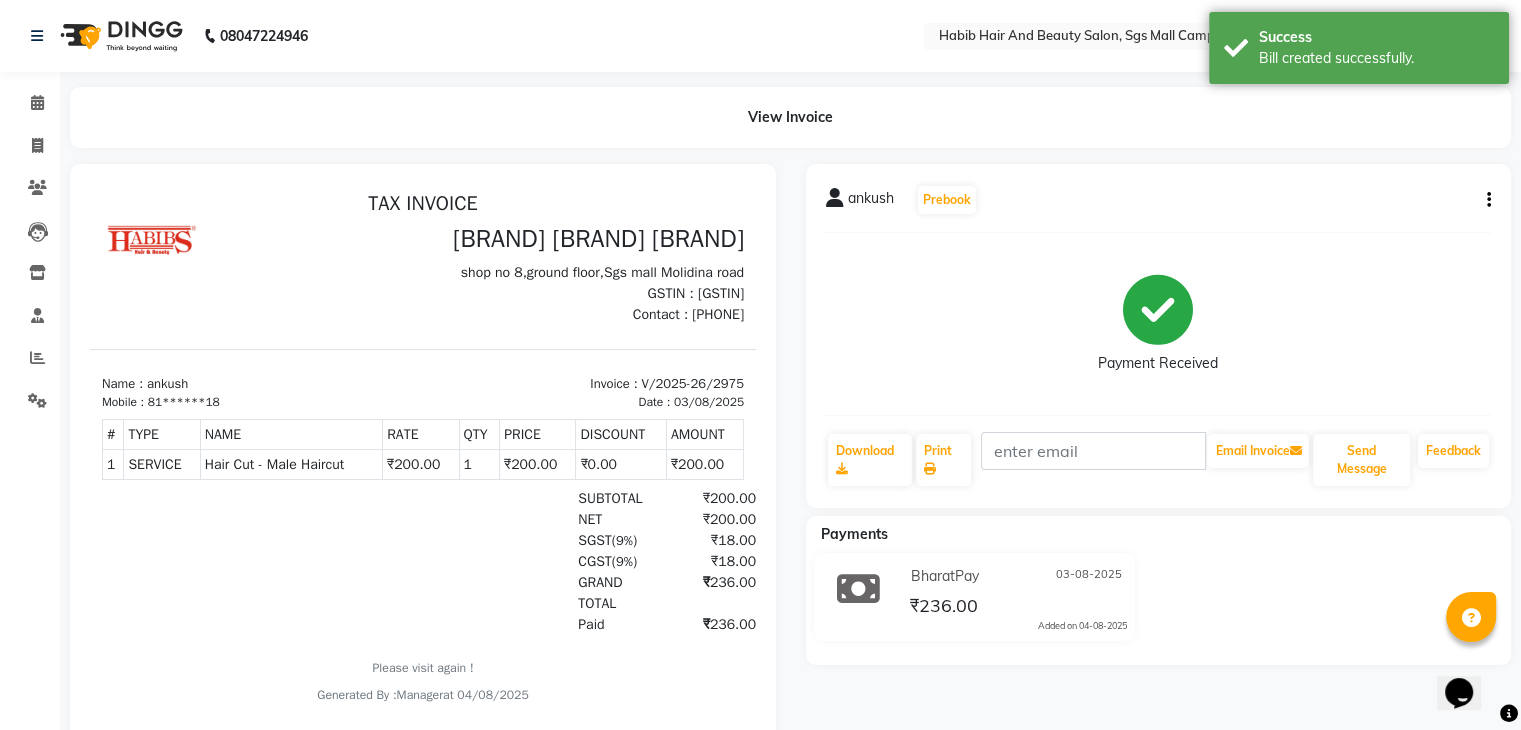 scroll, scrollTop: 0, scrollLeft: 0, axis: both 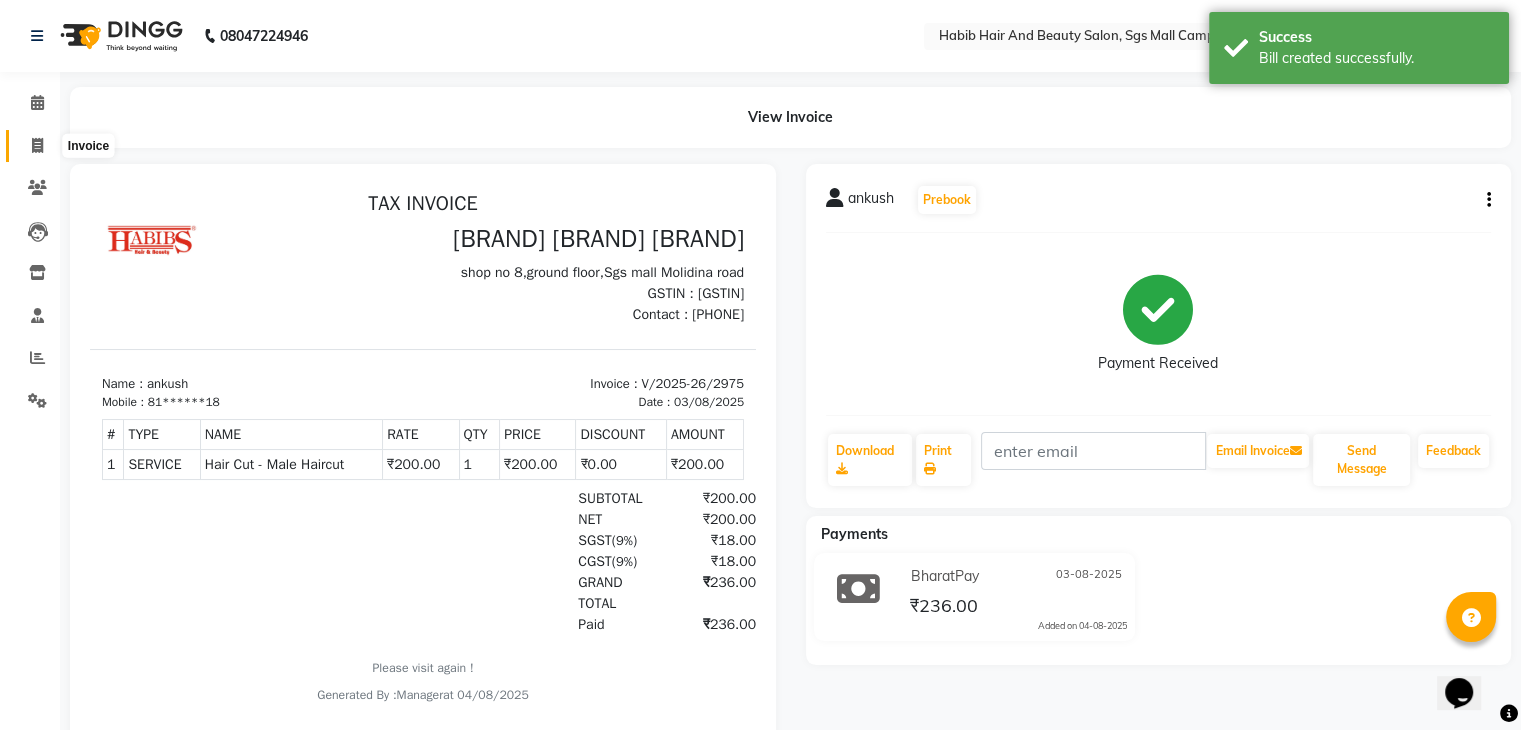 click 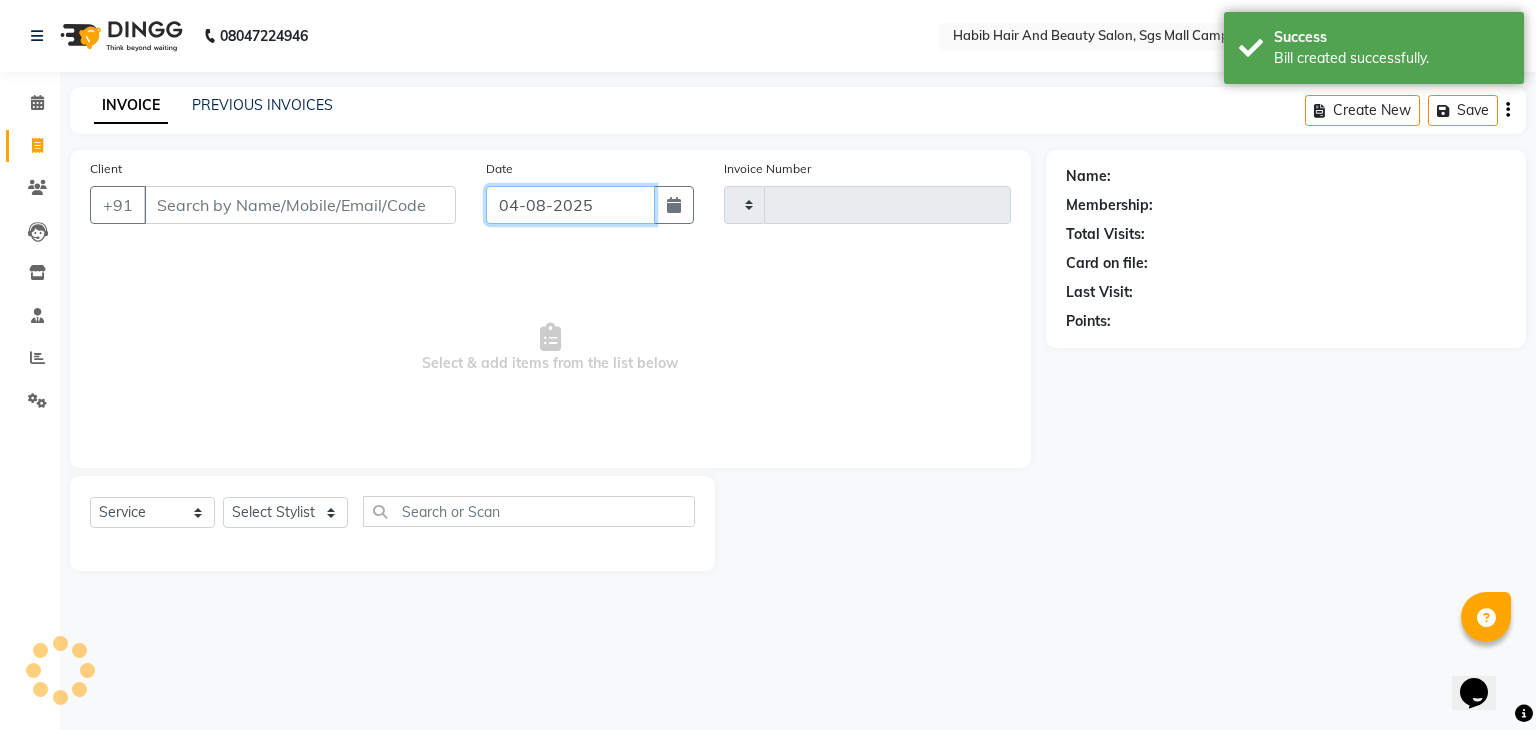 click on "04-08-2025" 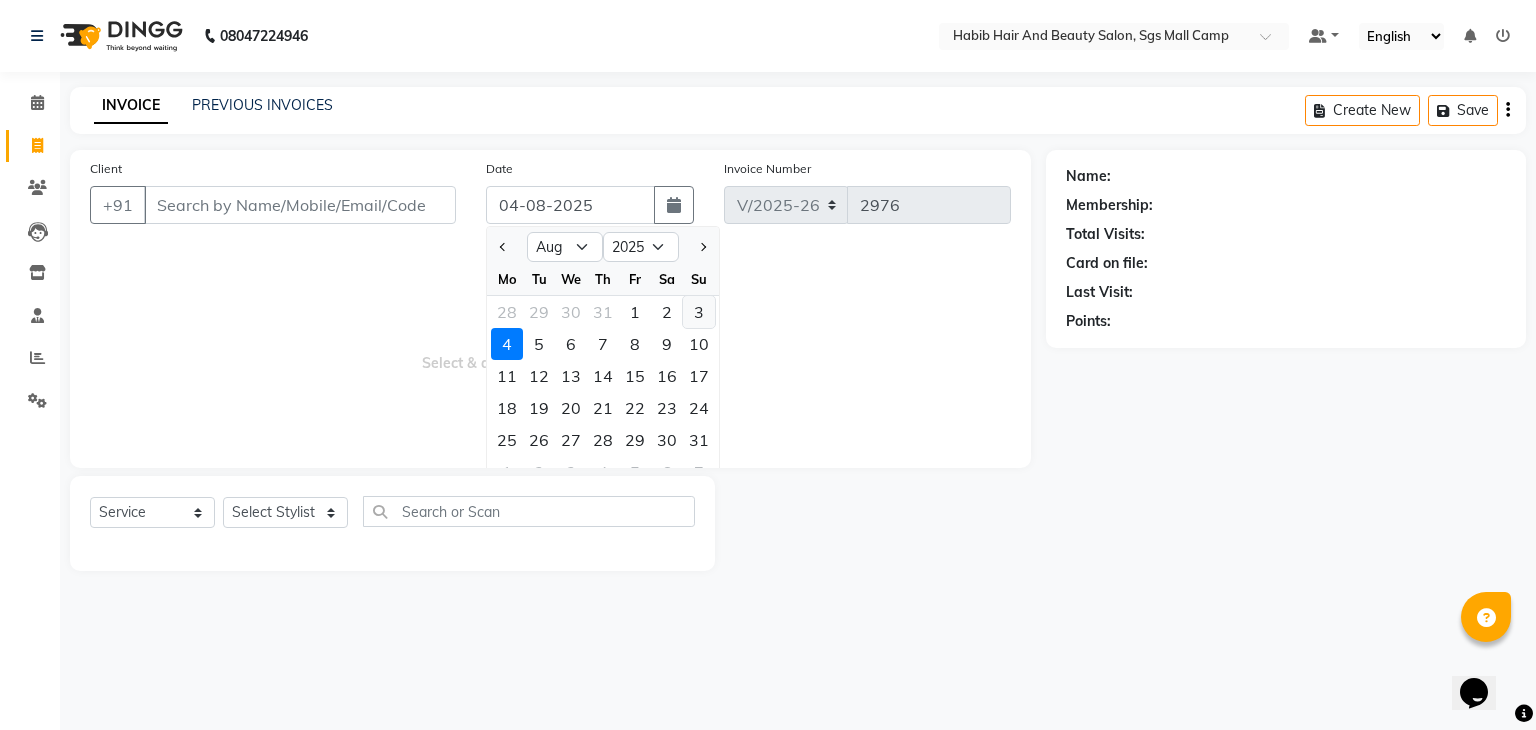 click on "3" 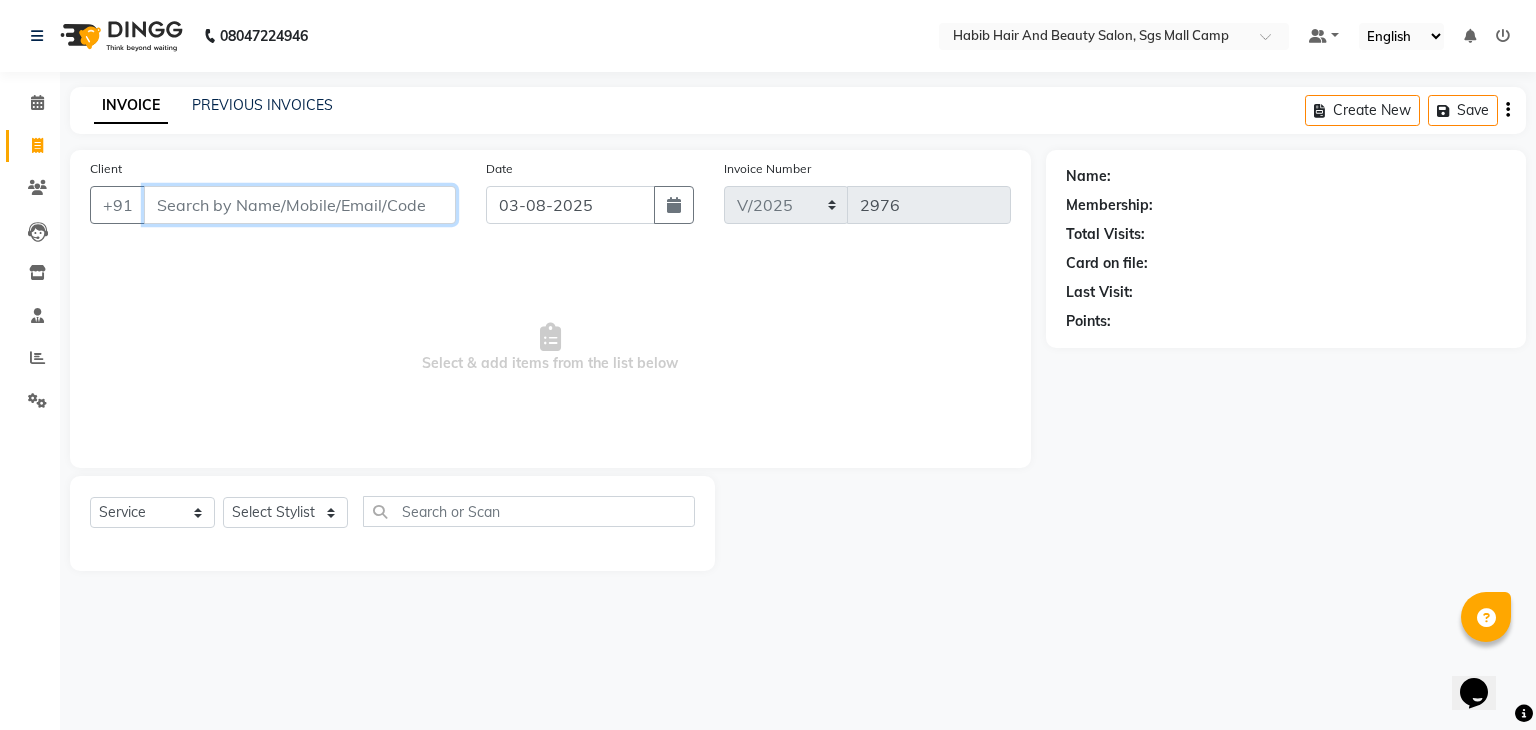 click on "Client" at bounding box center (300, 205) 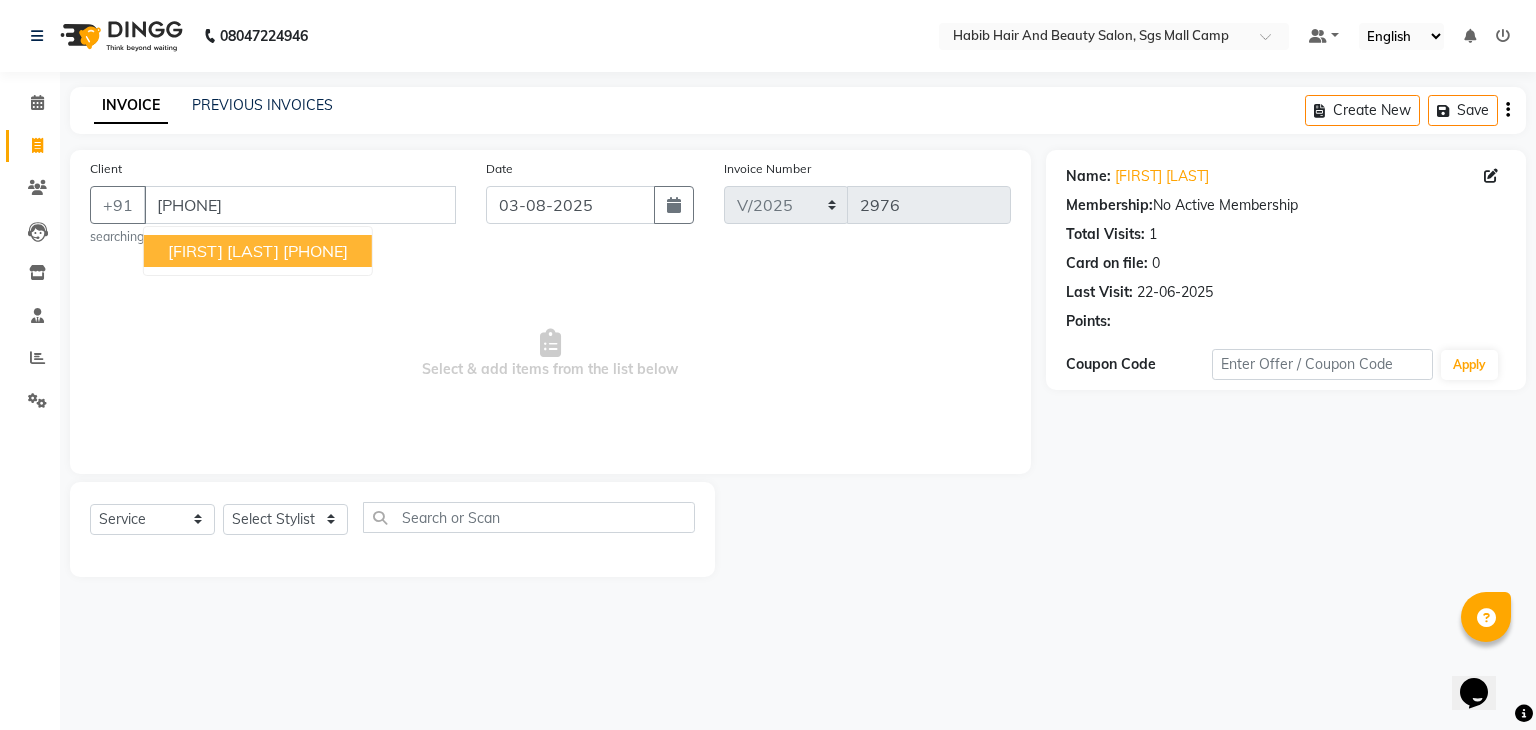 click on "98******65" at bounding box center (315, 251) 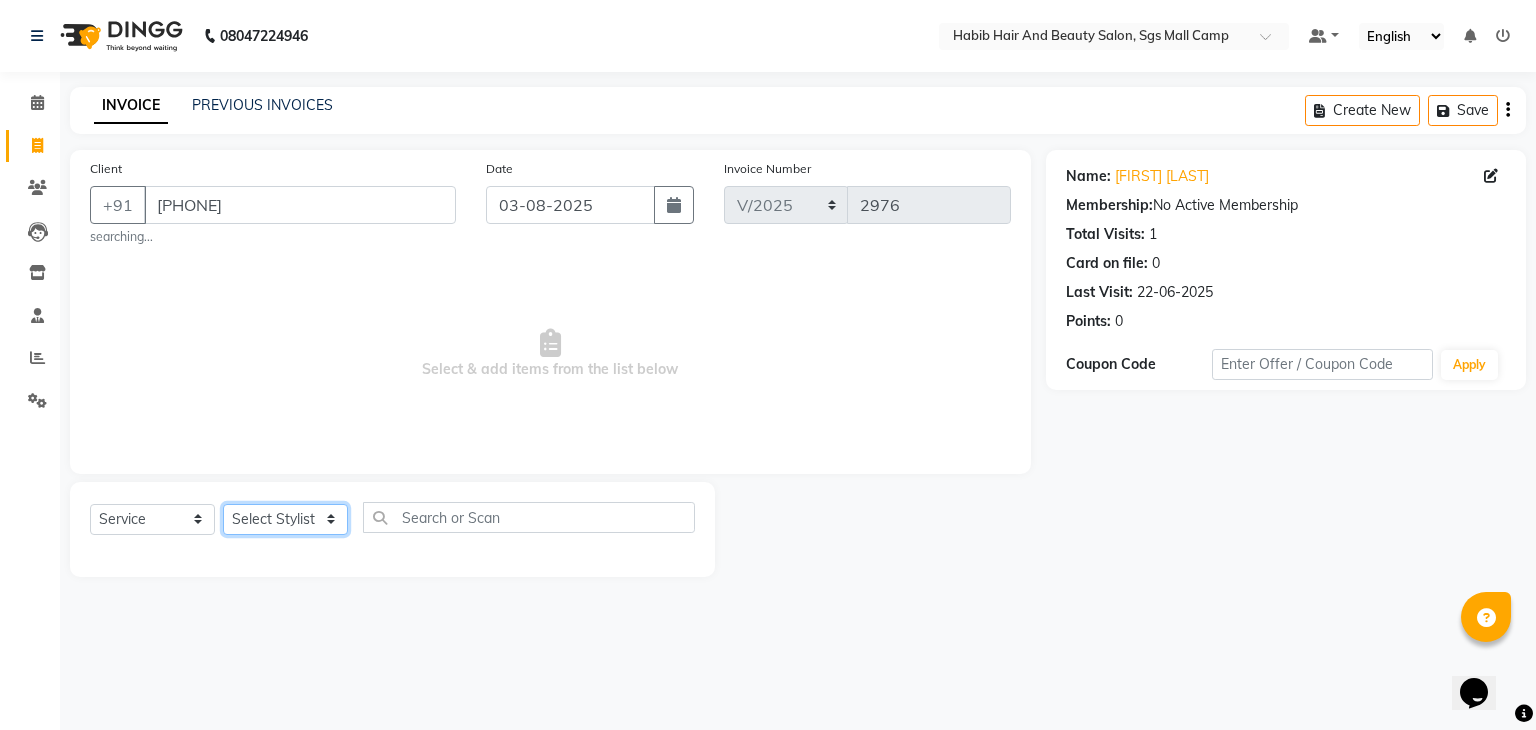 click on "Select Stylist akshay rajguru Avinash  Debojit Manager Micheal  sangeeta shilpa sujal Suraj  swapnil vishakha" 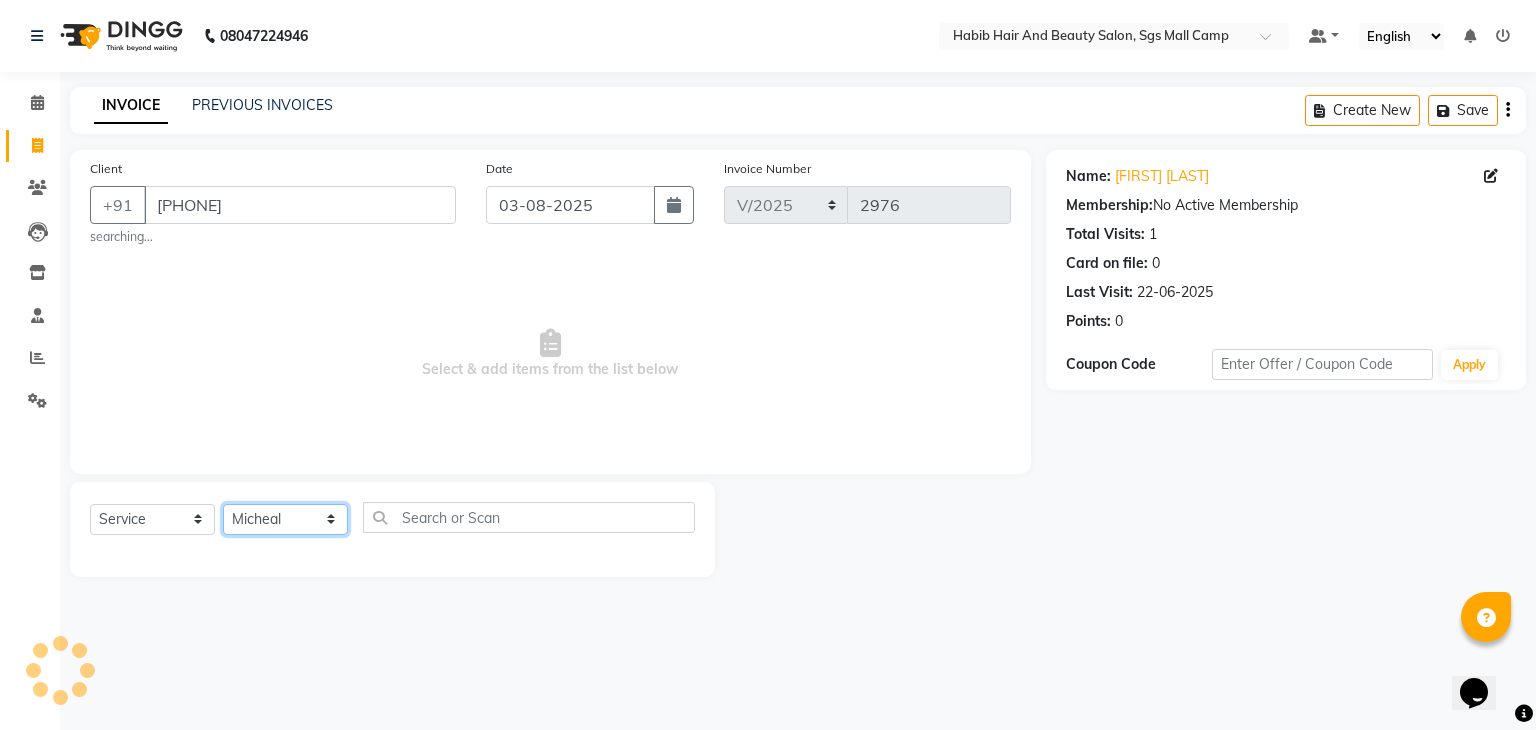 click on "Select Stylist akshay rajguru Avinash  Debojit Manager Micheal  sangeeta shilpa sujal Suraj  swapnil vishakha" 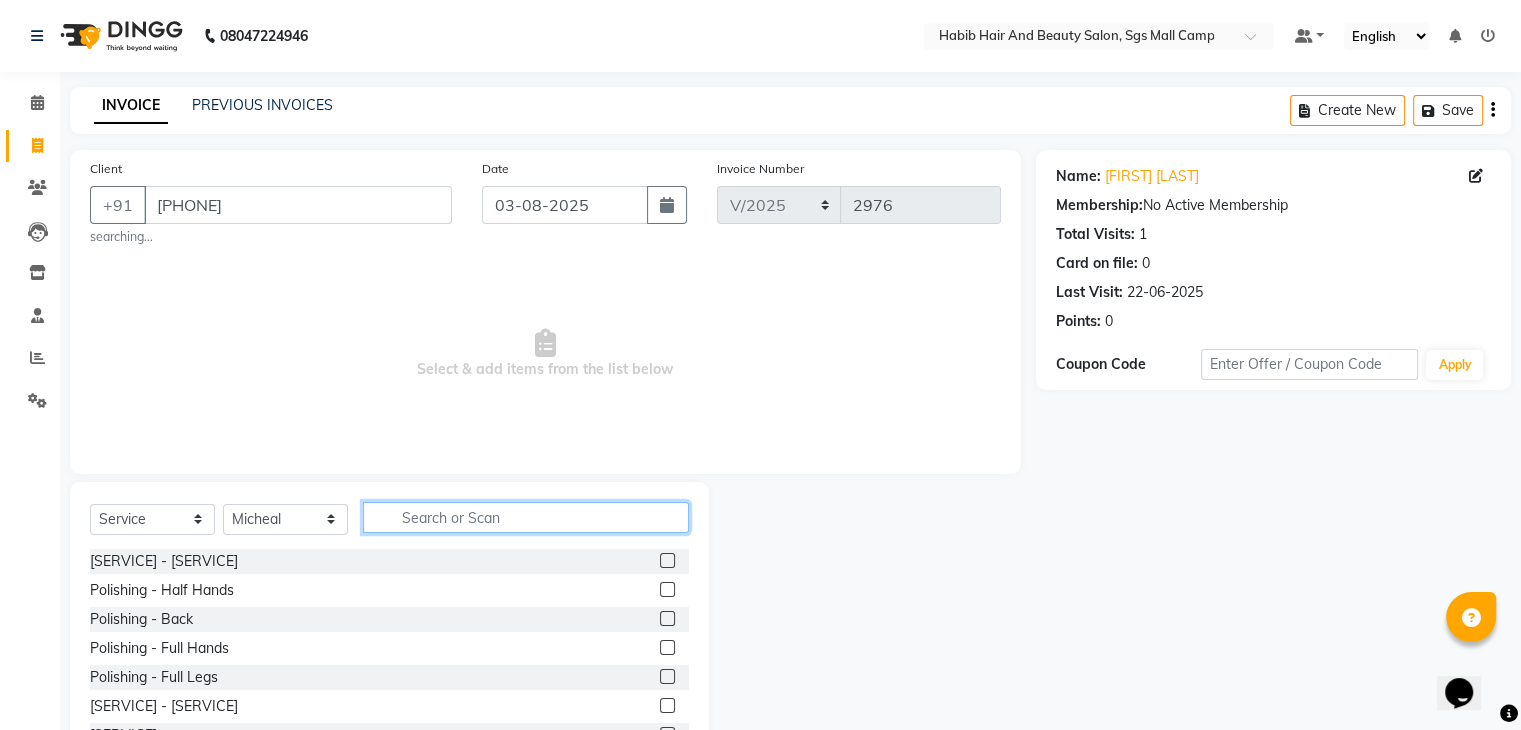 click 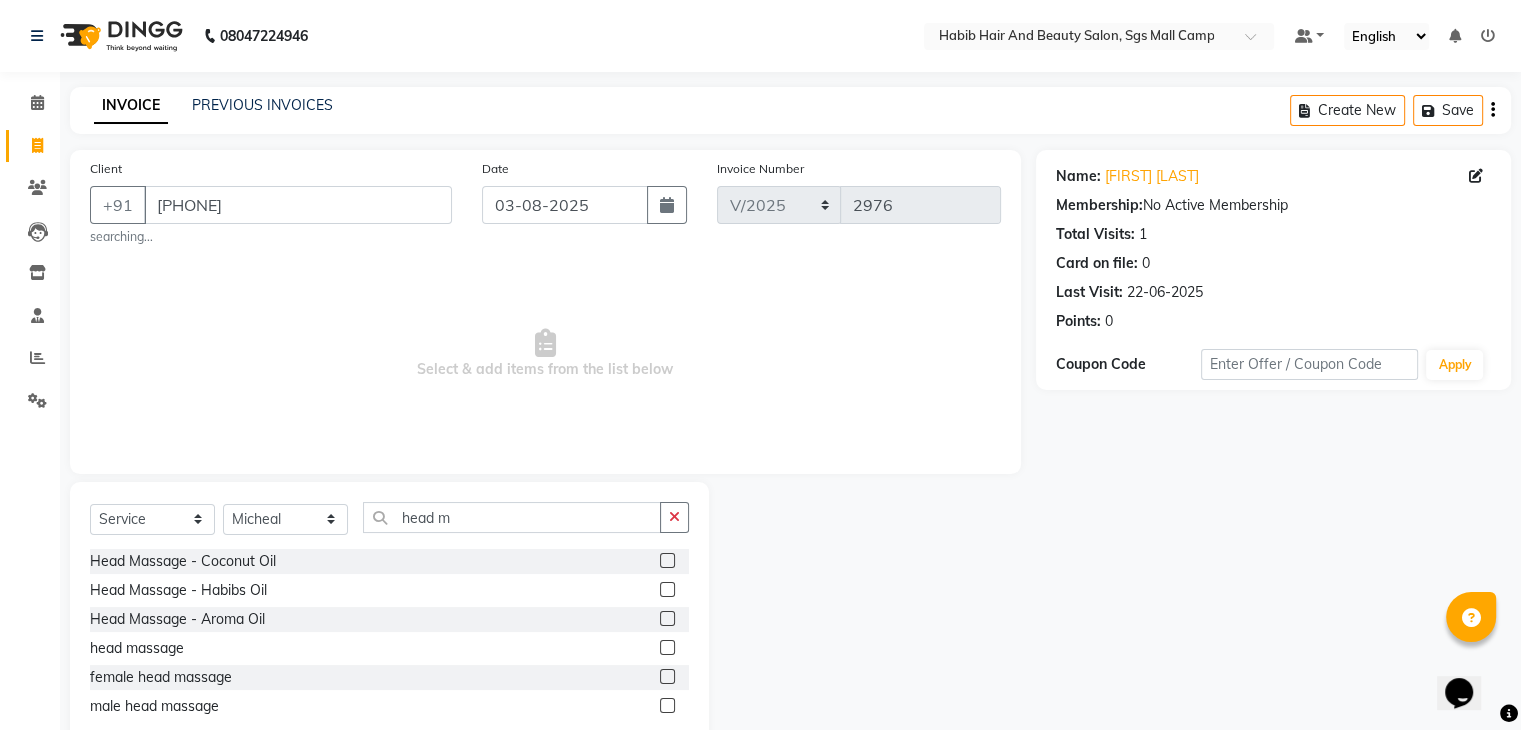 click 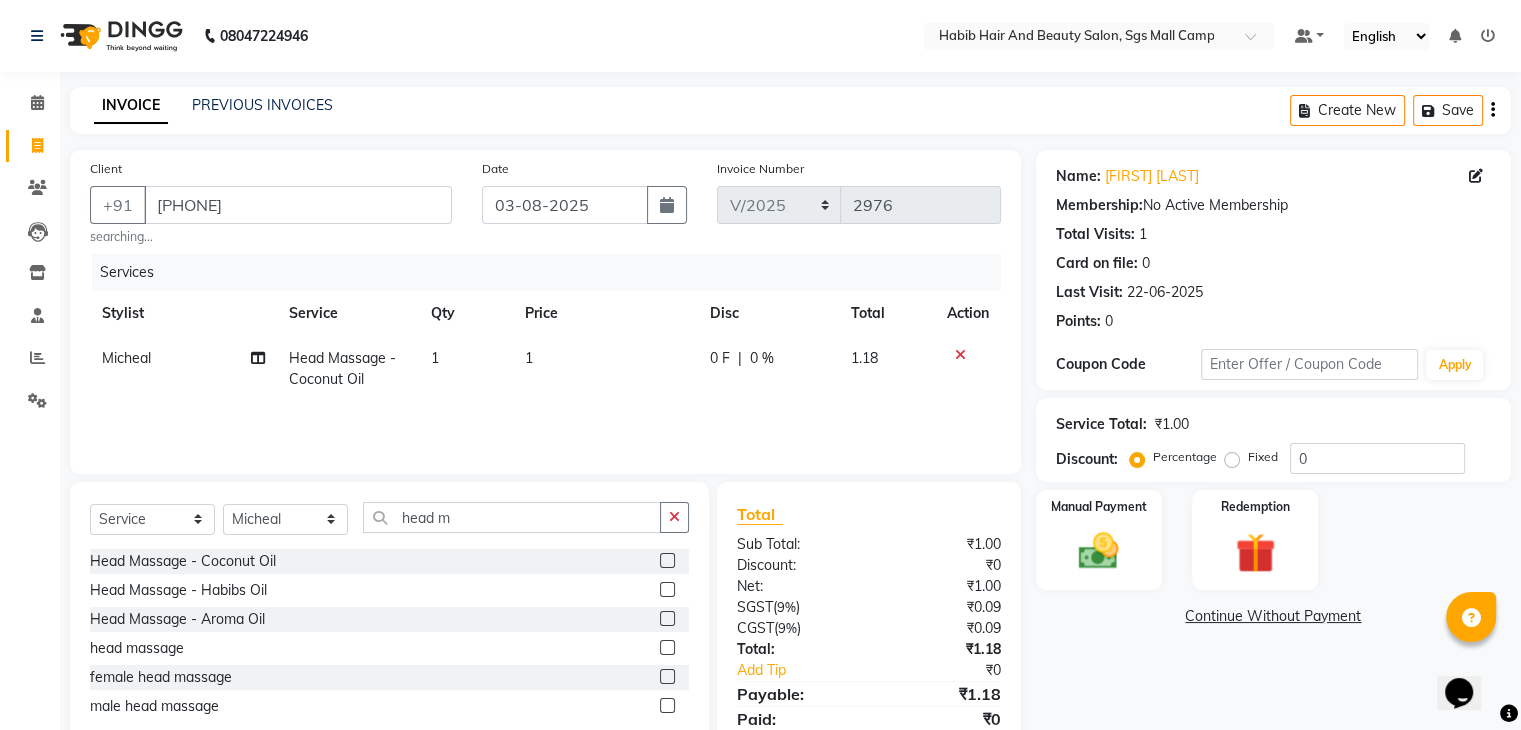 click on "1" 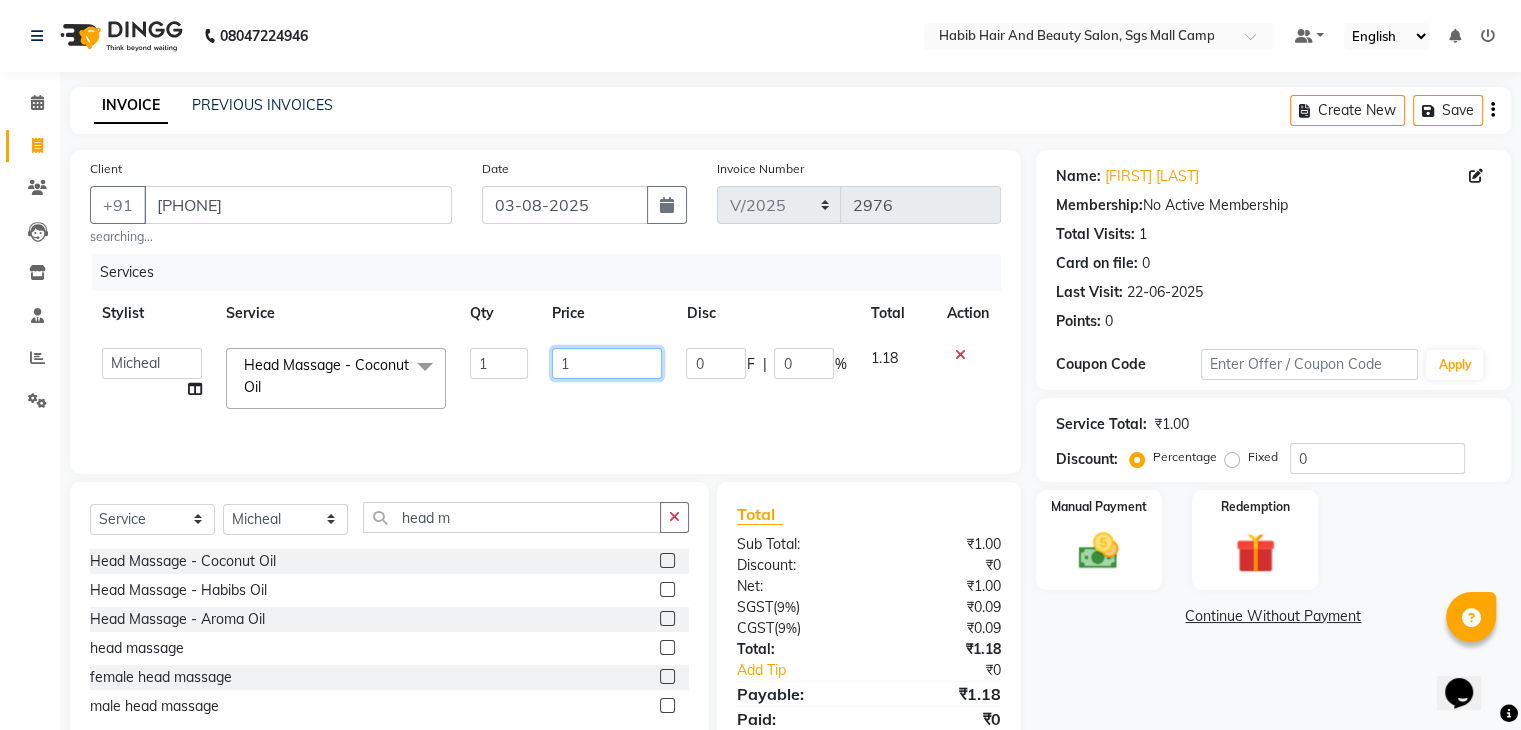 click on "1" 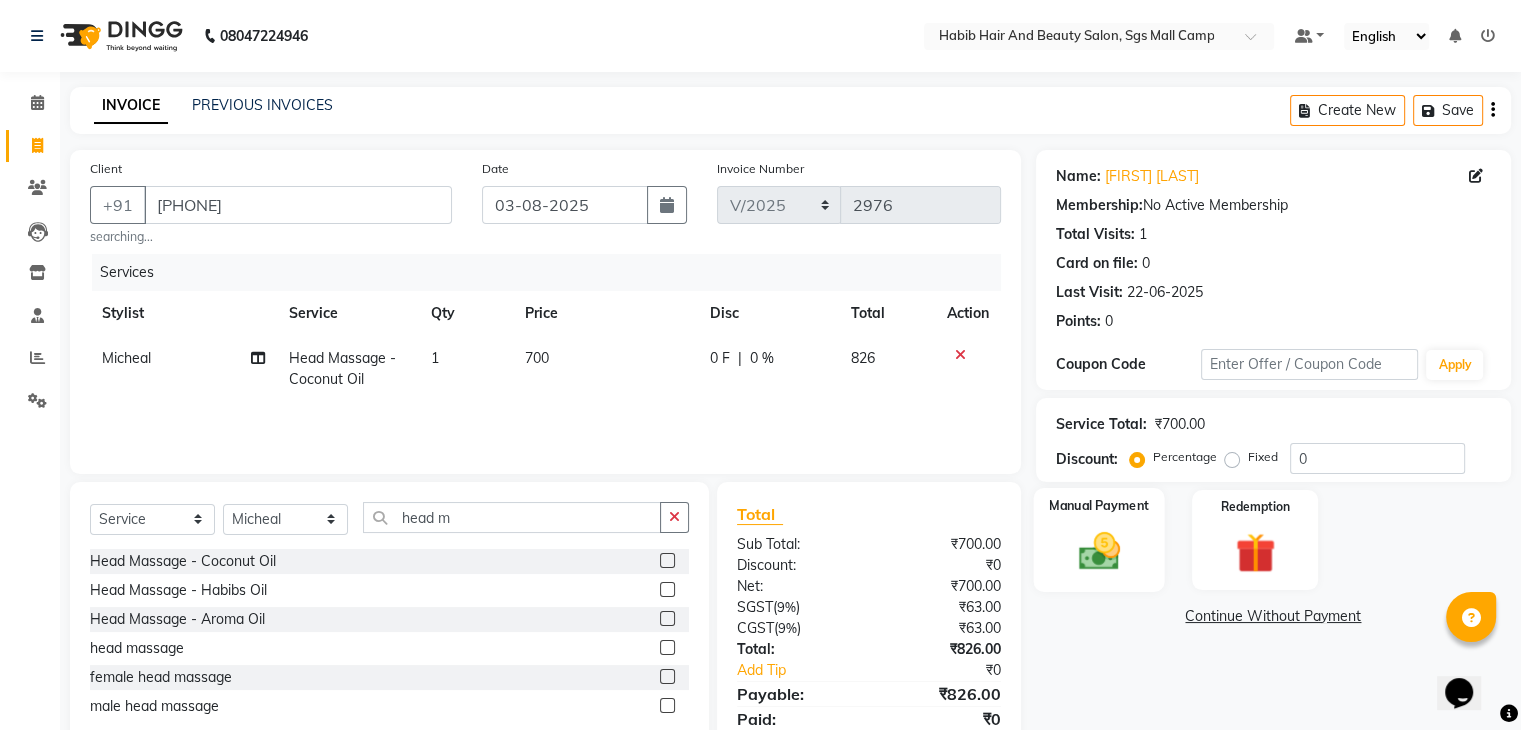 click on "Manual Payment" 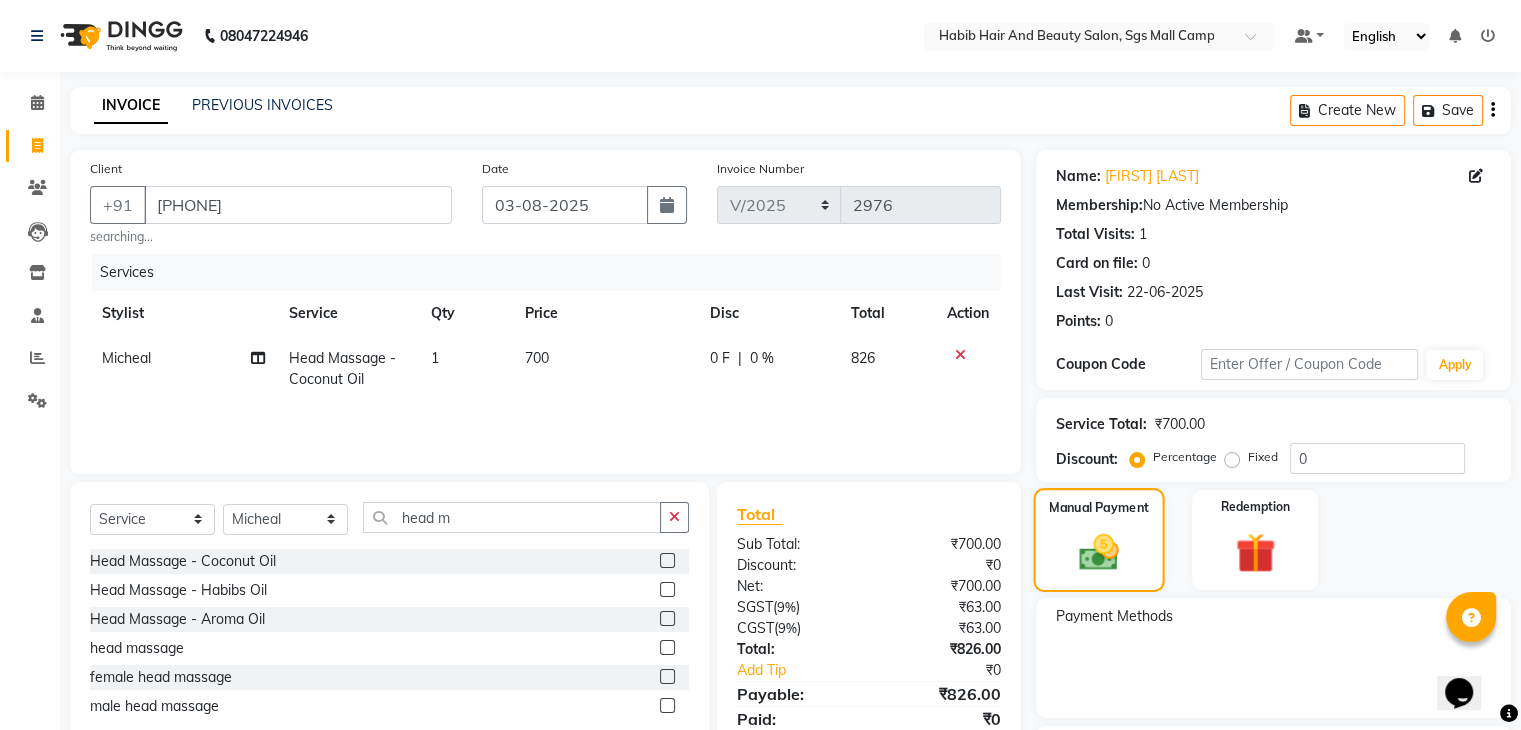 click 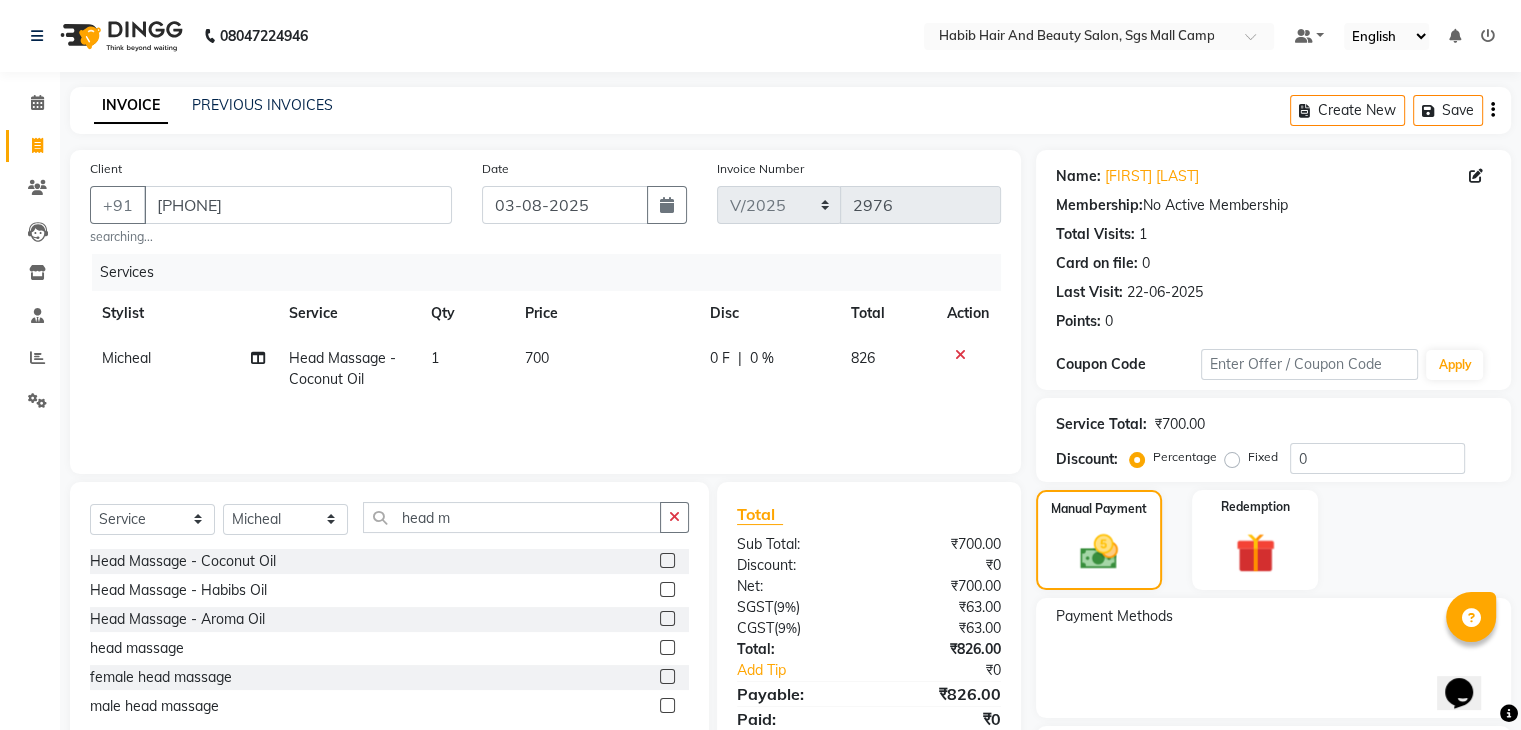 click on "Opens Chat This icon Opens the chat window." 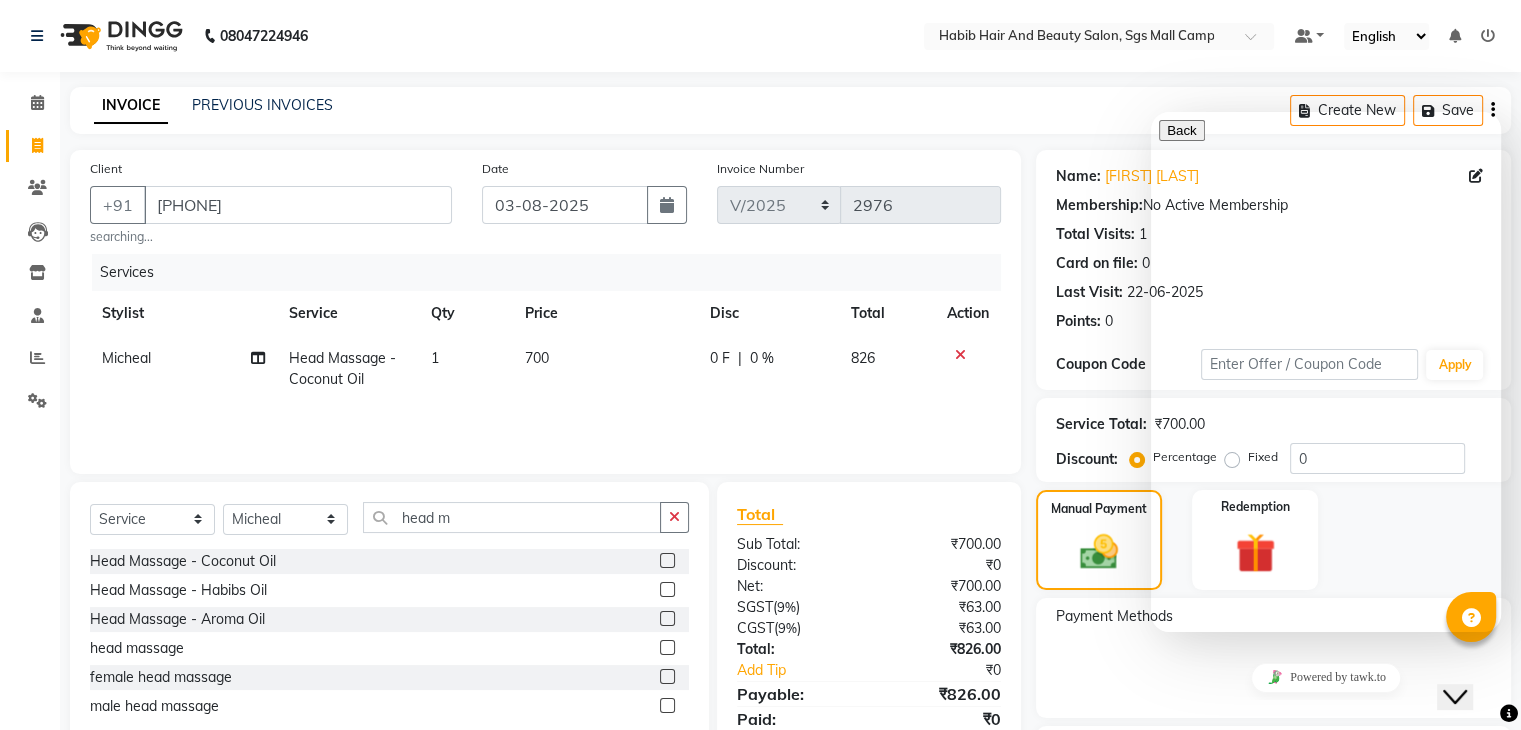 click on "Services Stylist Service Qty Price Disc Total Action Micheal  Head Massage - Coconut Oil 1 700 0 F | 0 % 826" 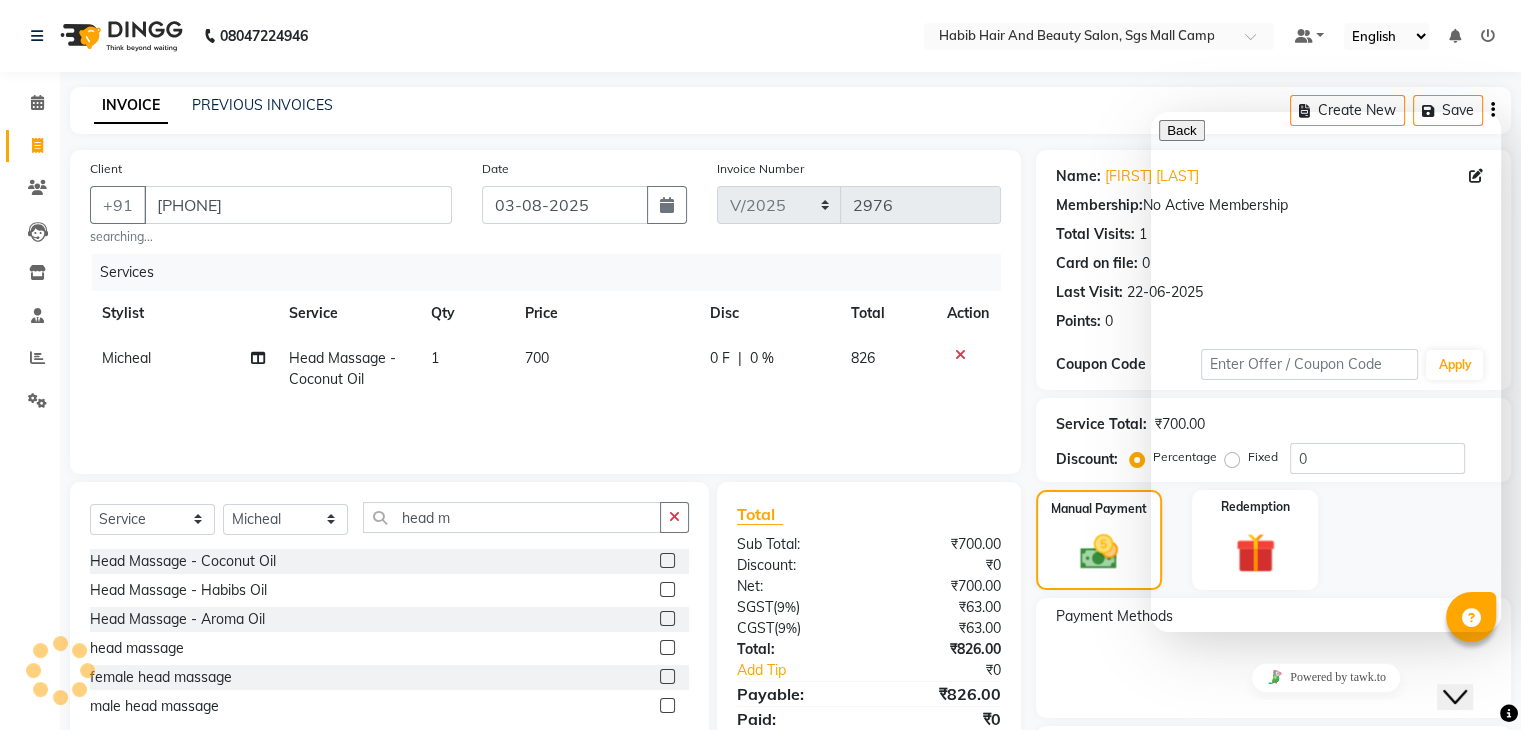 click on "Close Chat This icon closes the chat window." 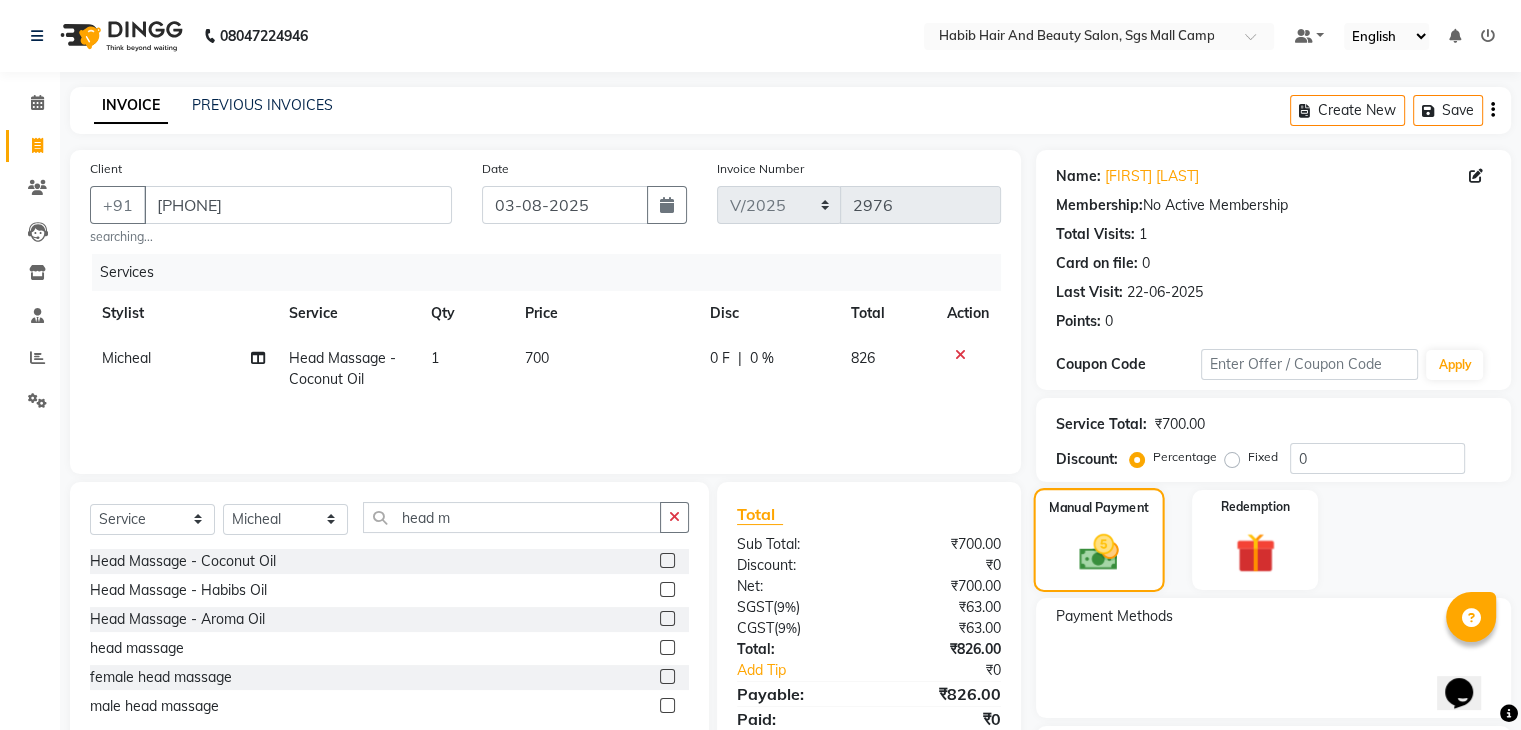 click 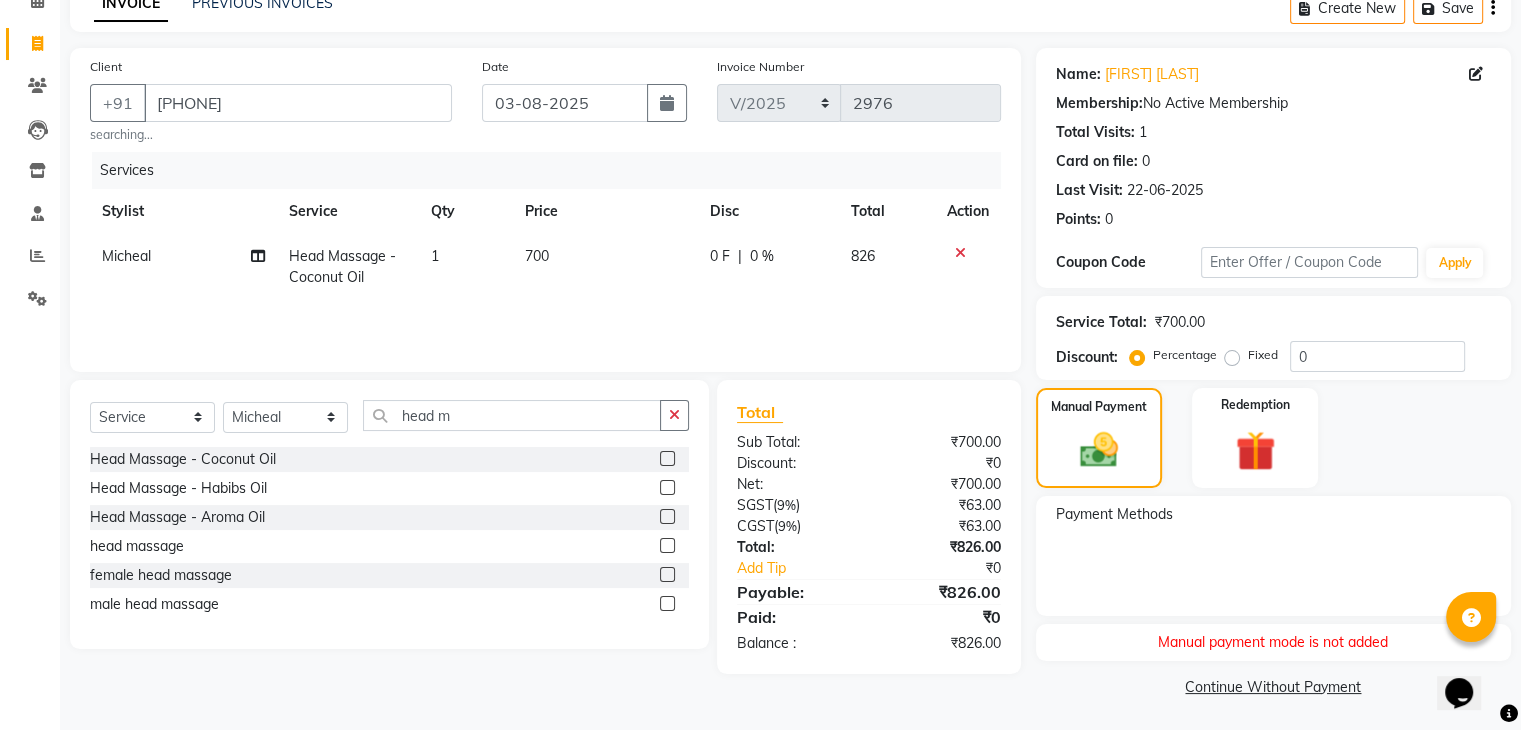 scroll, scrollTop: 104, scrollLeft: 0, axis: vertical 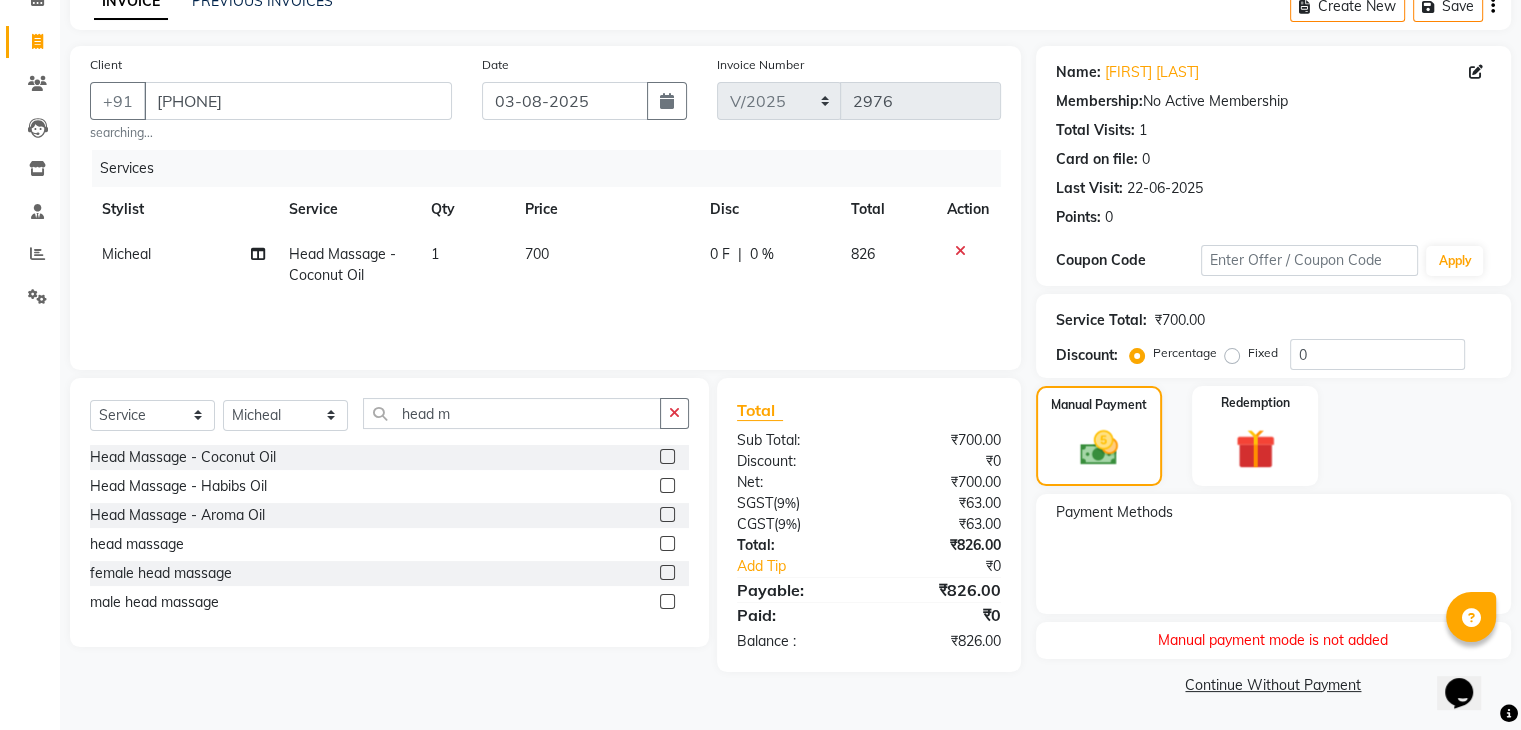click on "Manual payment mode is not added" 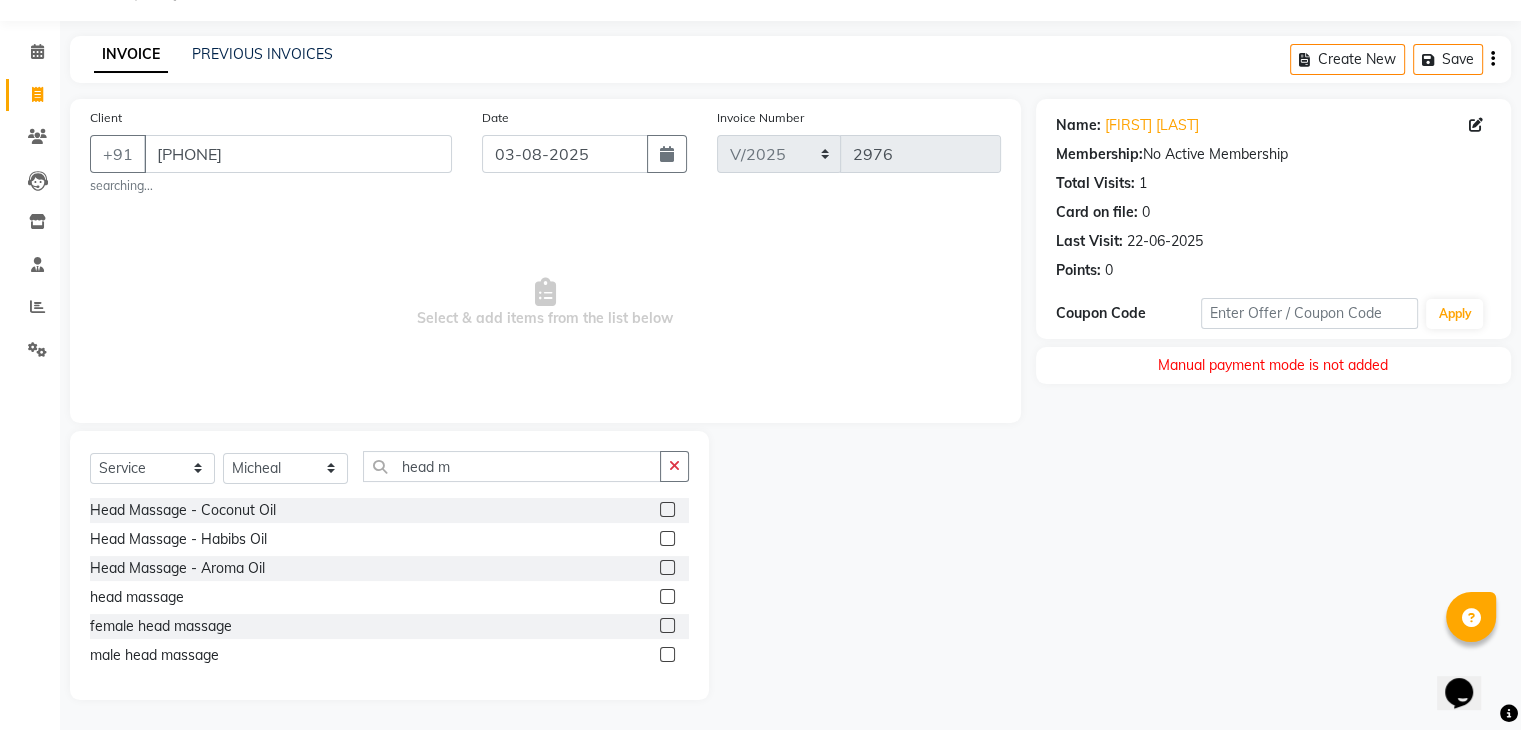 scroll, scrollTop: 52, scrollLeft: 0, axis: vertical 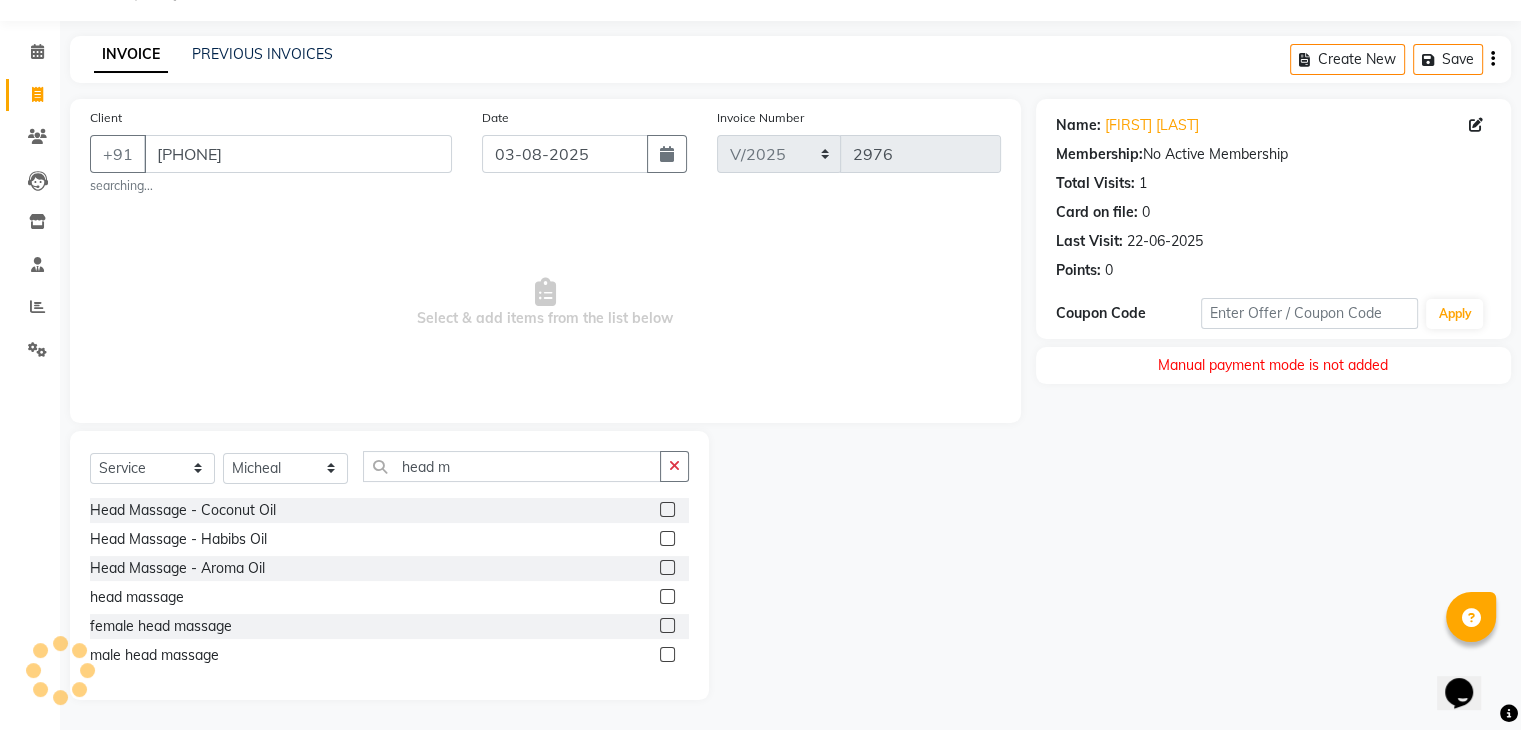 click on "Manual payment mode is not added" 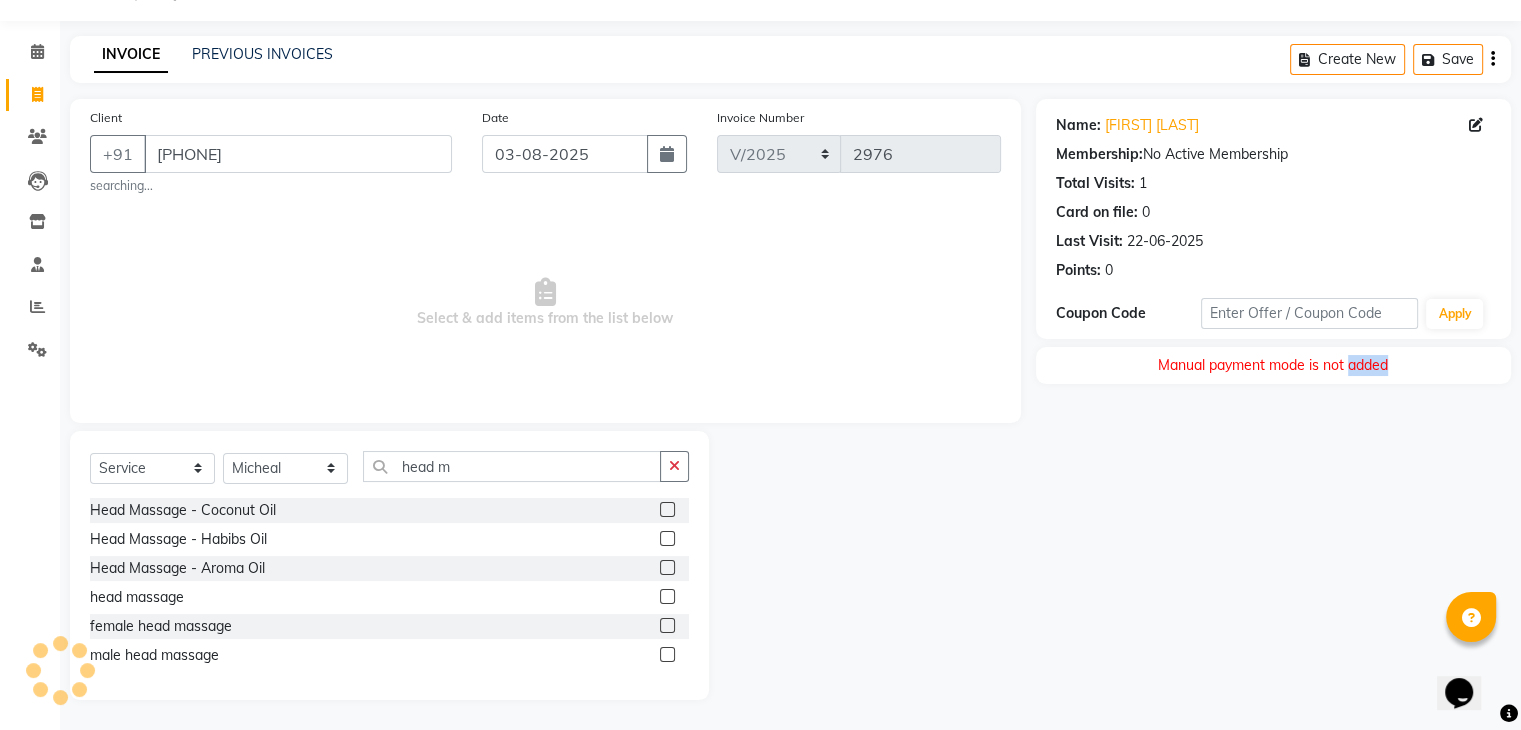 click on "Manual payment mode is not added" 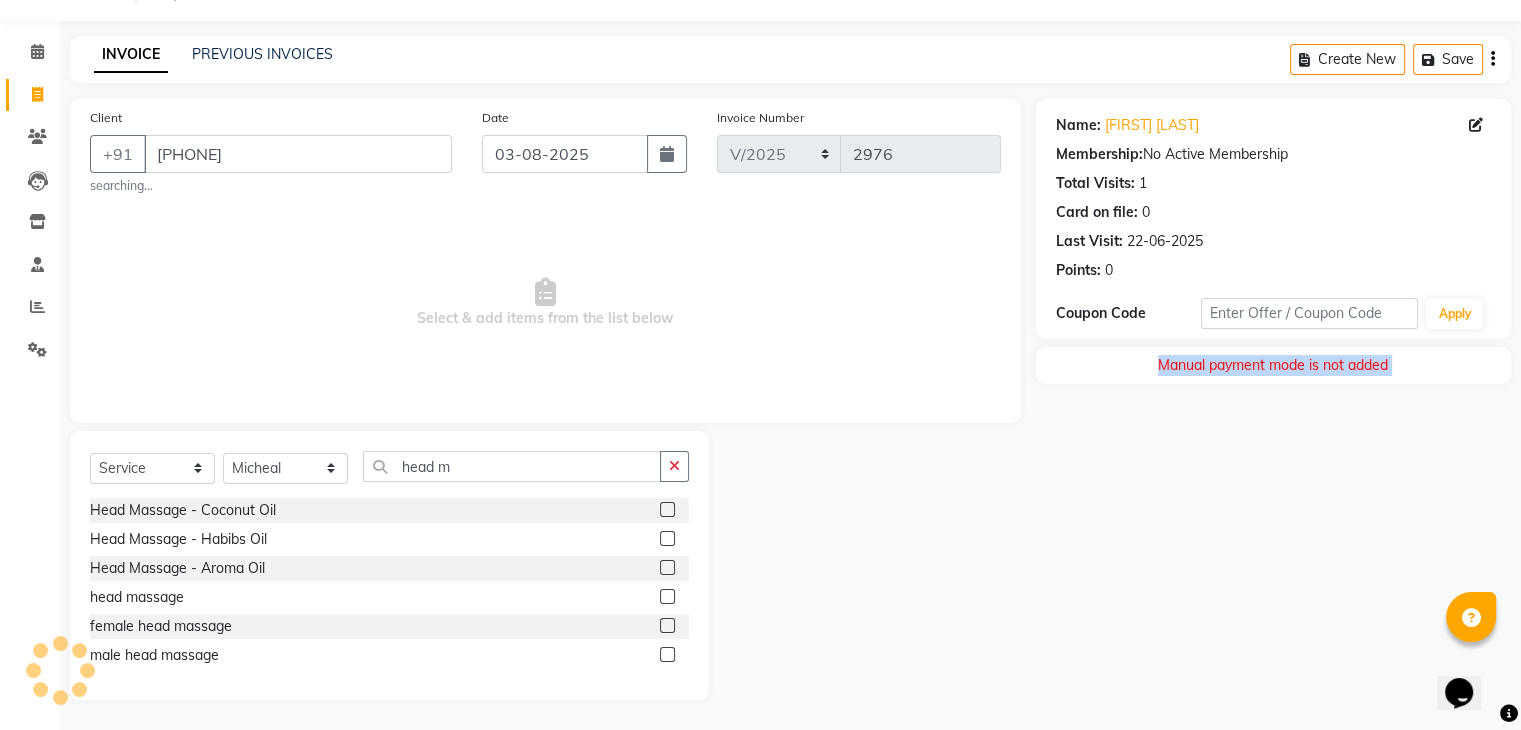 click on "Manual payment mode is not added" 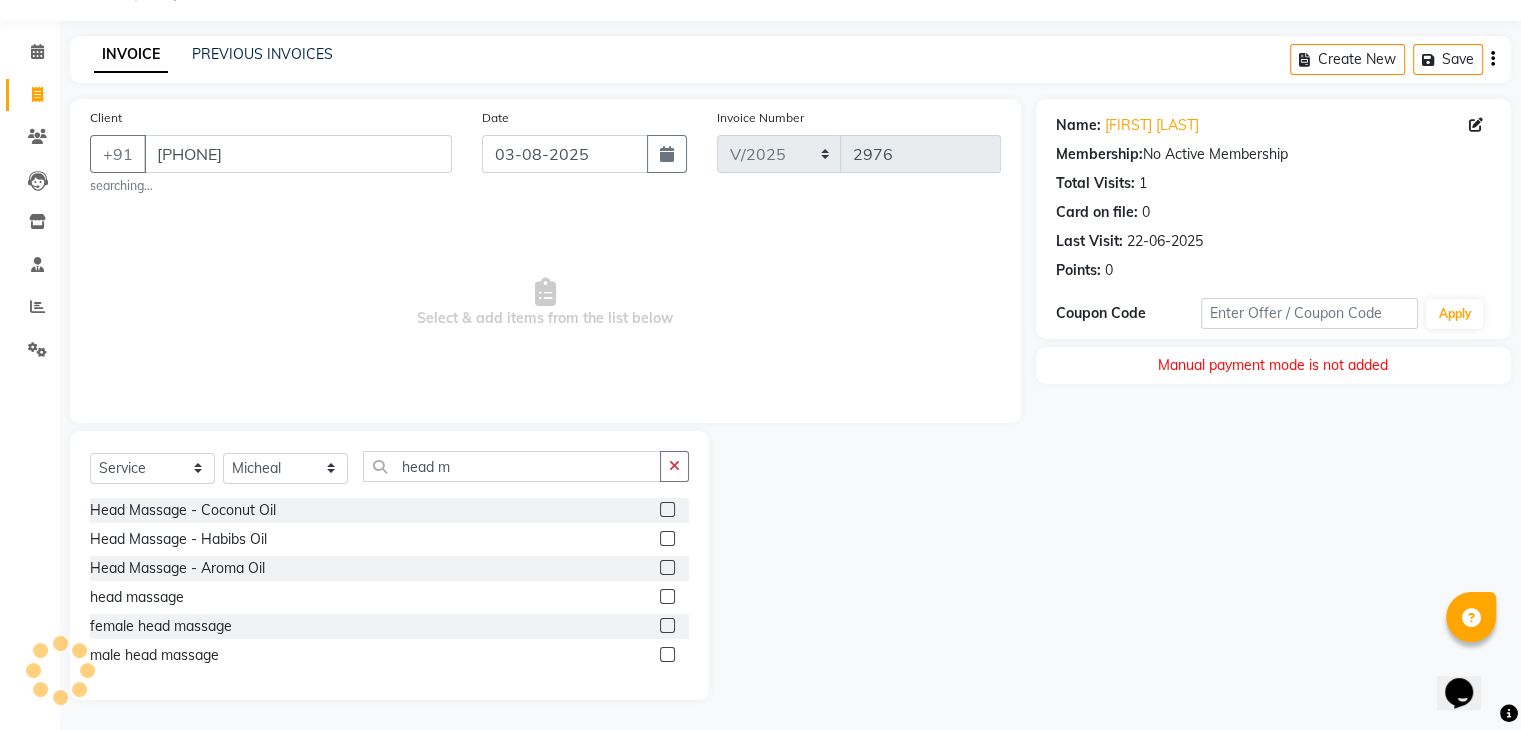 click on "Select & add items from the list below" at bounding box center [545, 303] 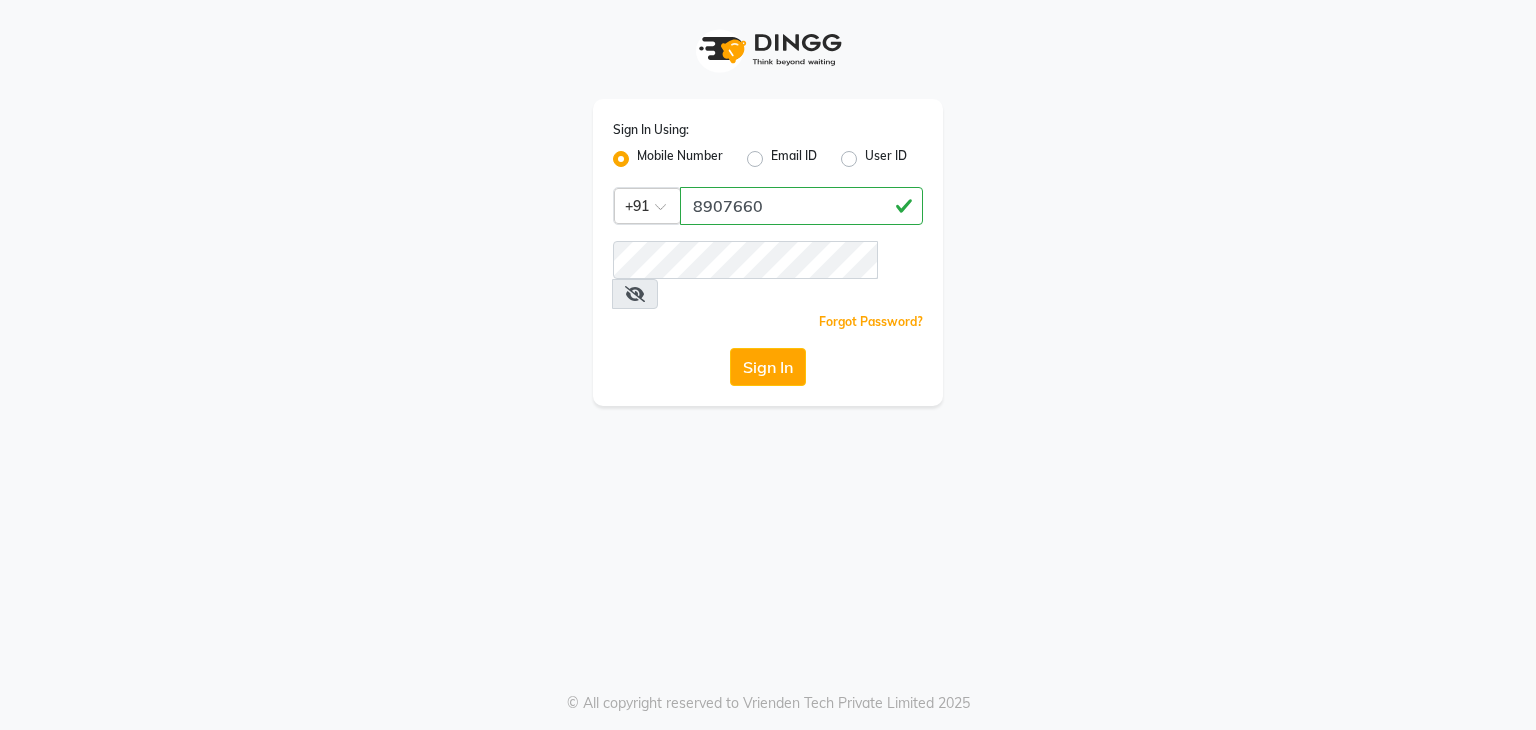 scroll, scrollTop: 0, scrollLeft: 0, axis: both 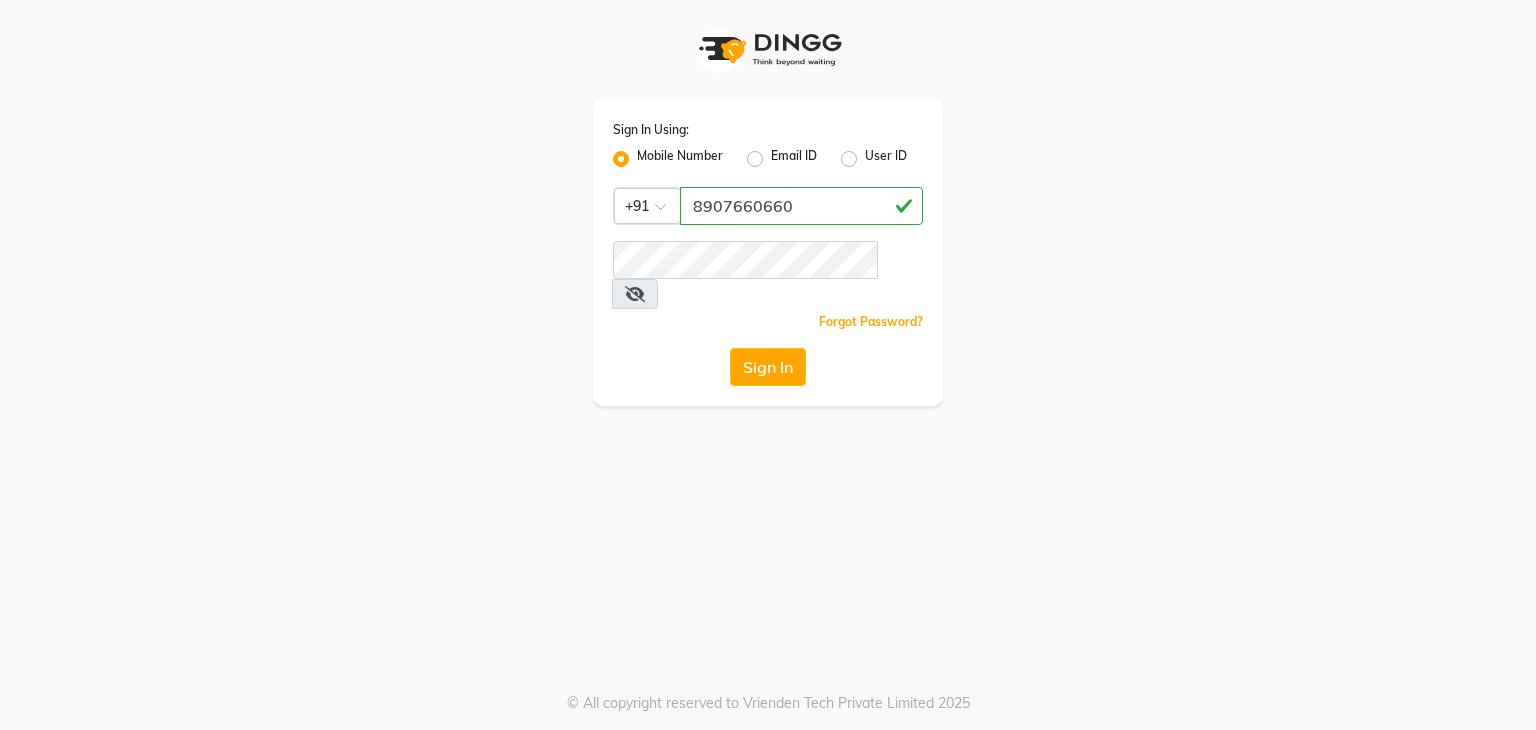 type on "8907660660" 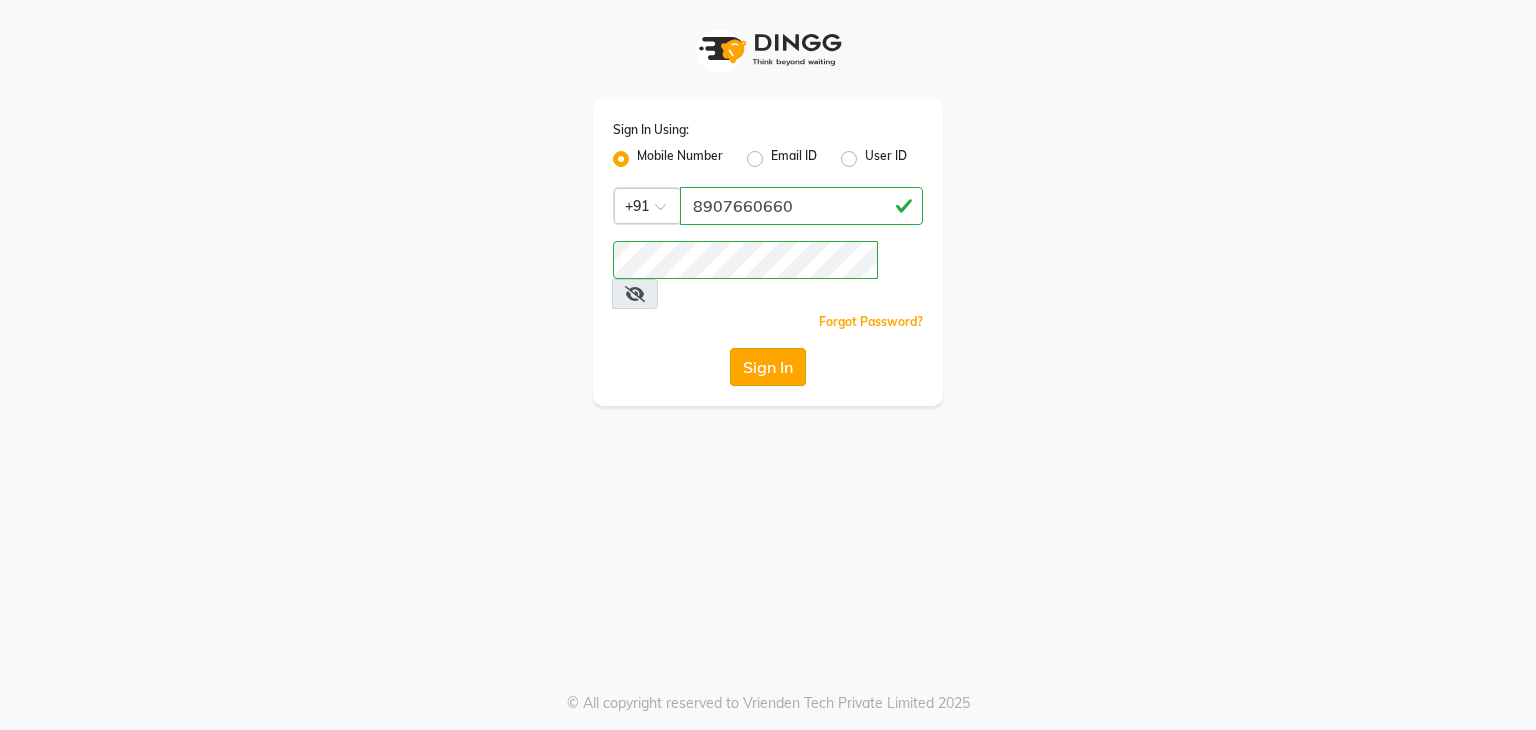 click on "Sign In" 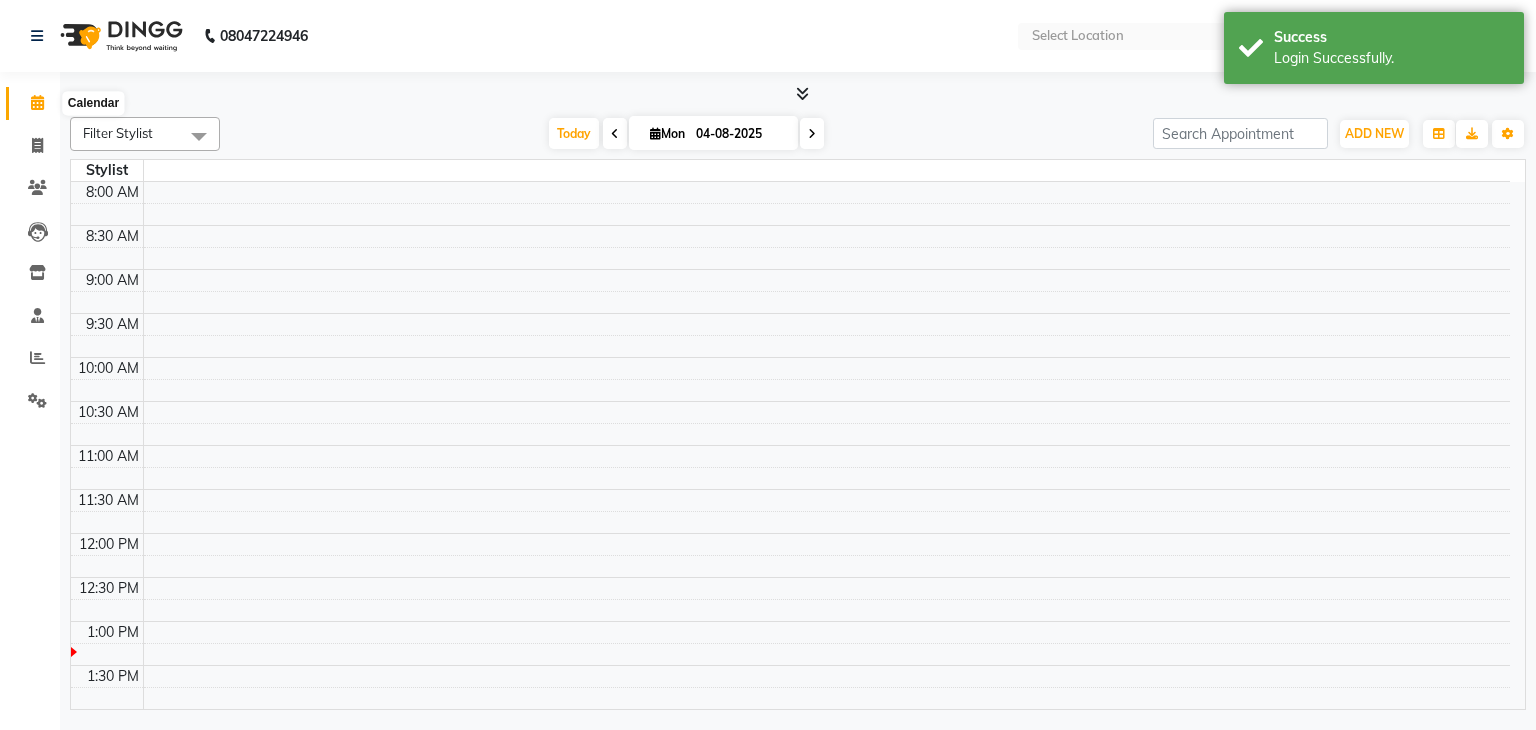 click 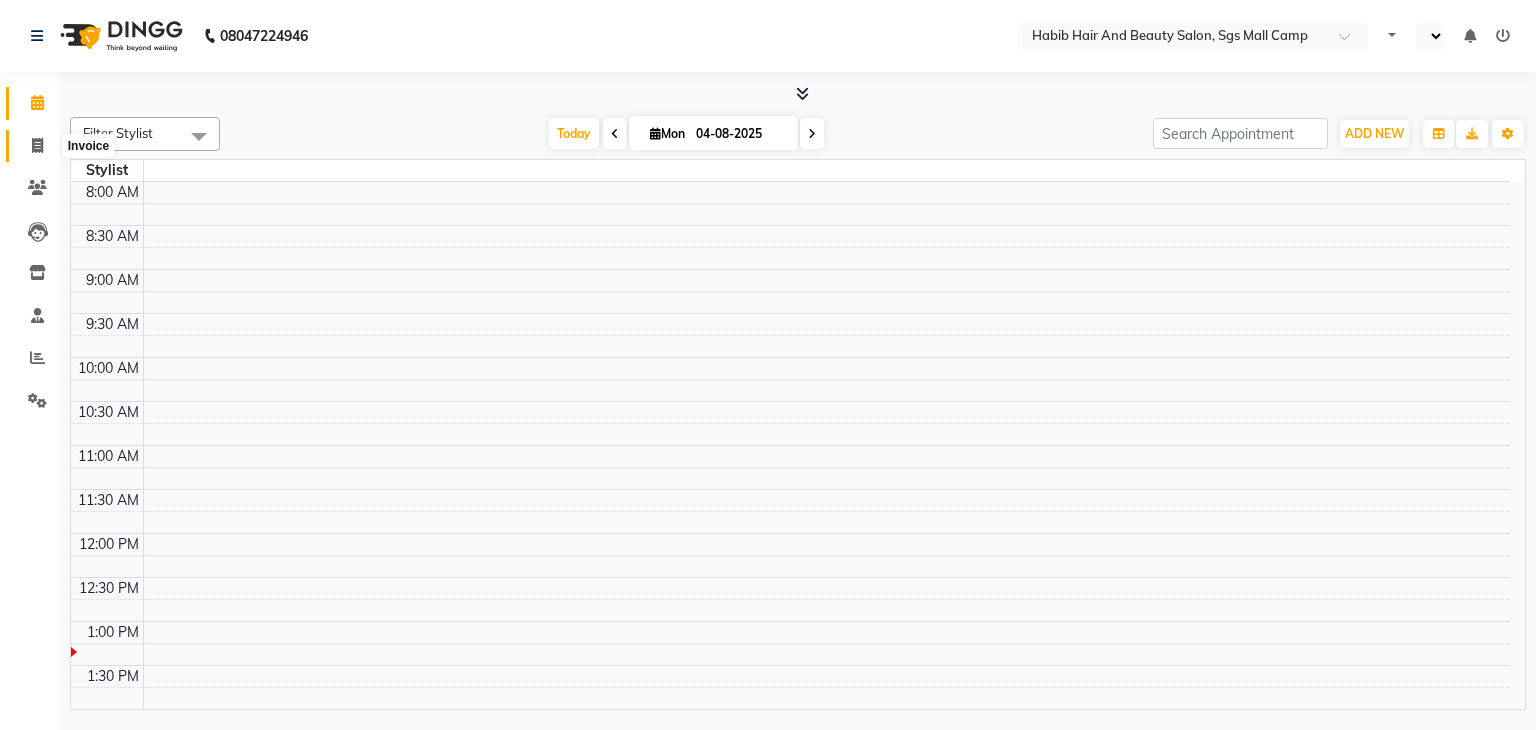 click 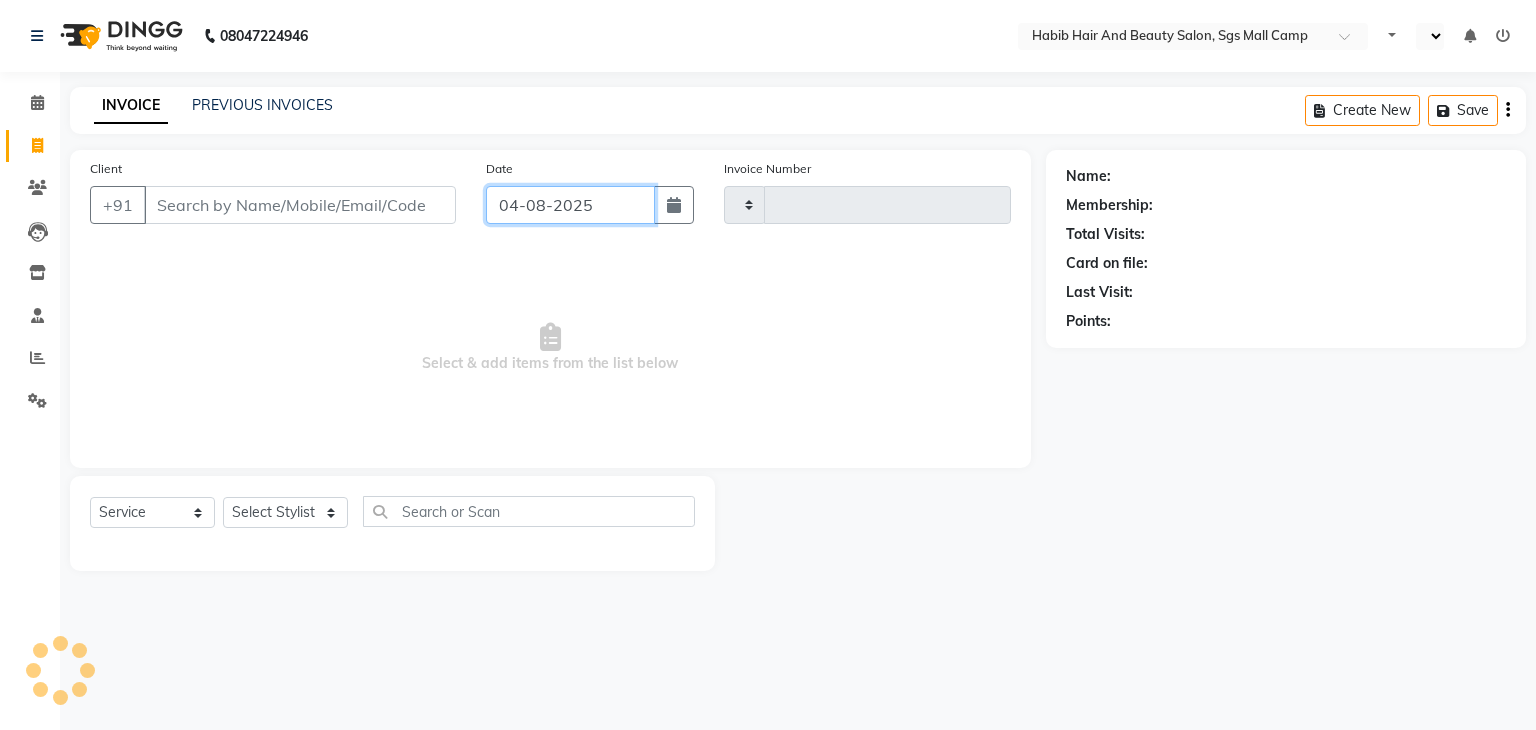 click on "04-08-2025" 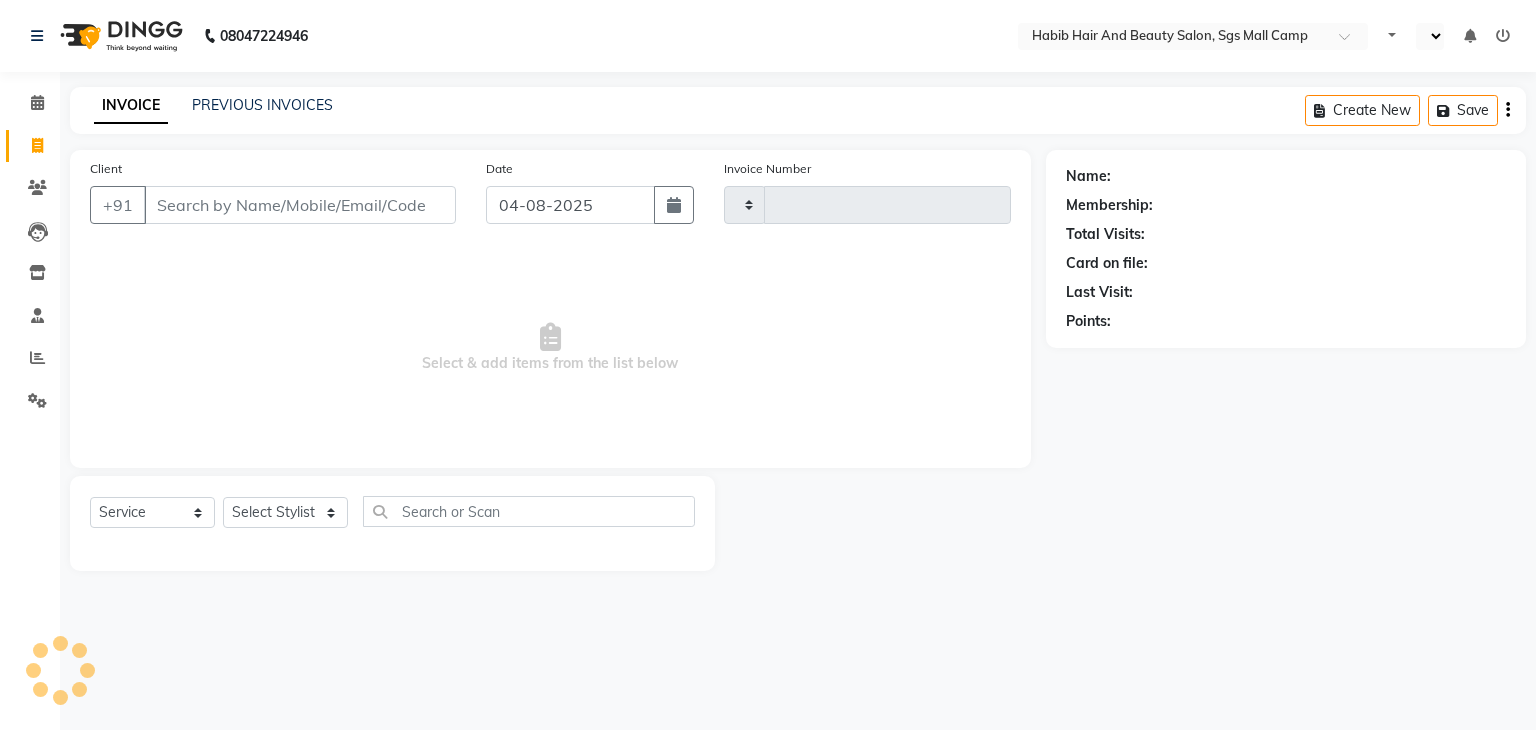 select on "8" 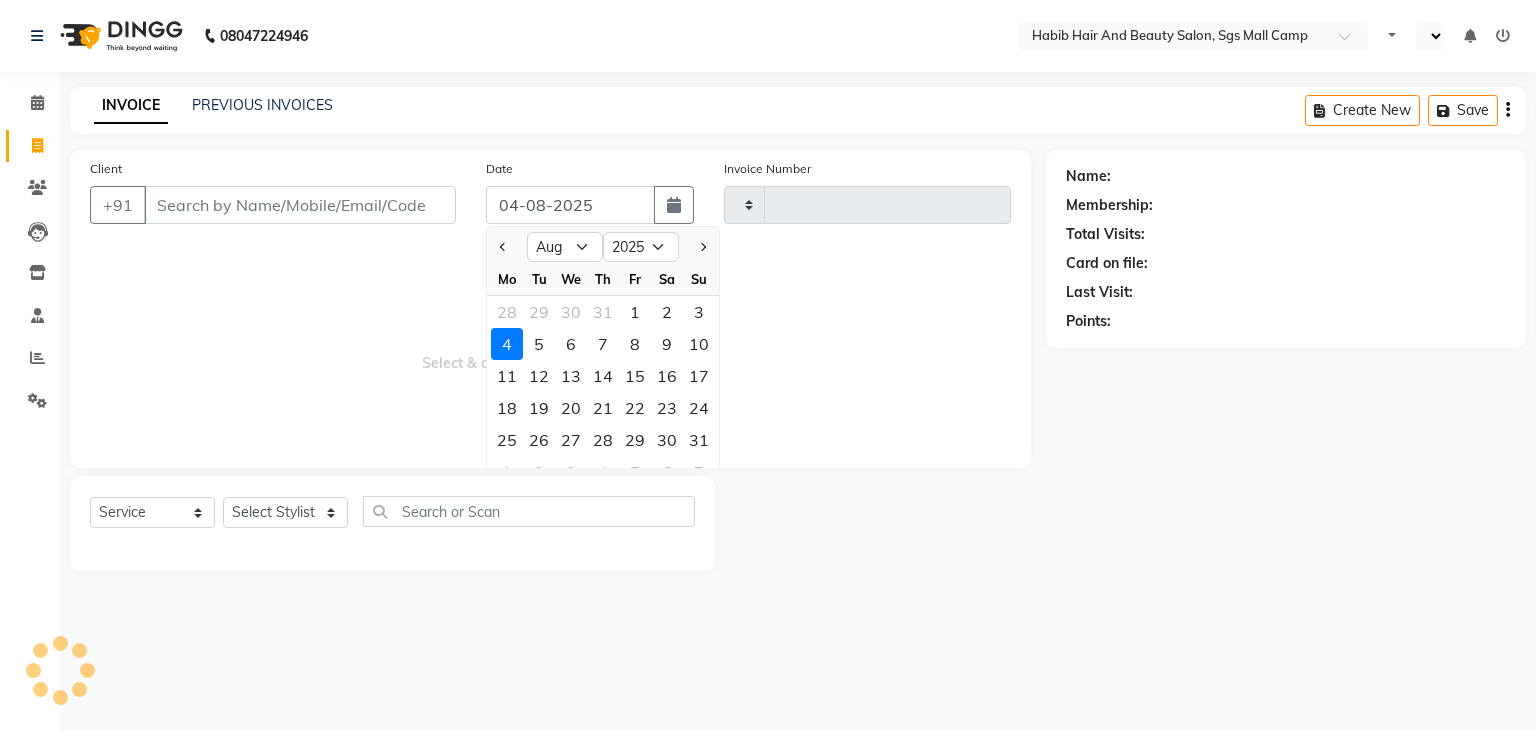 select on "en" 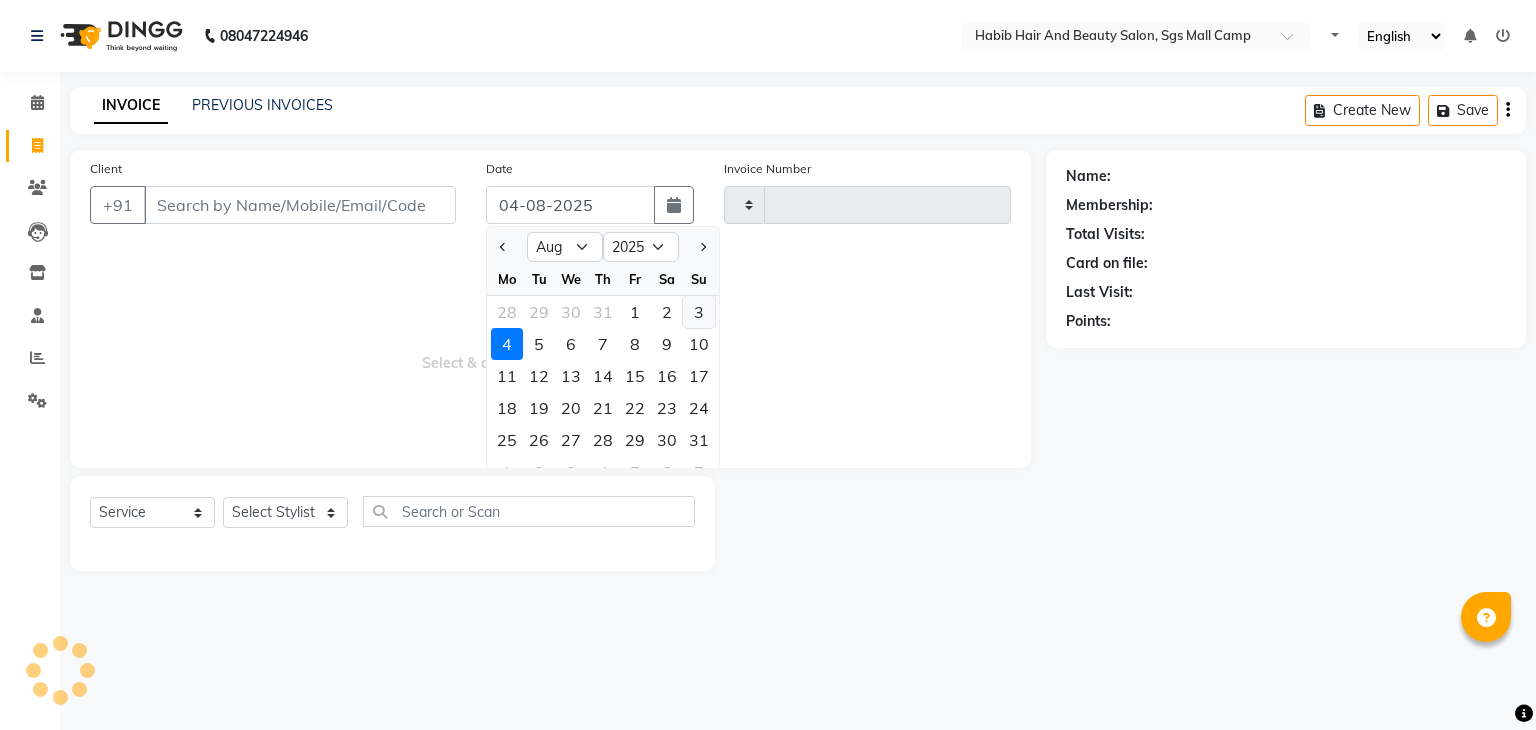 type on "2976" 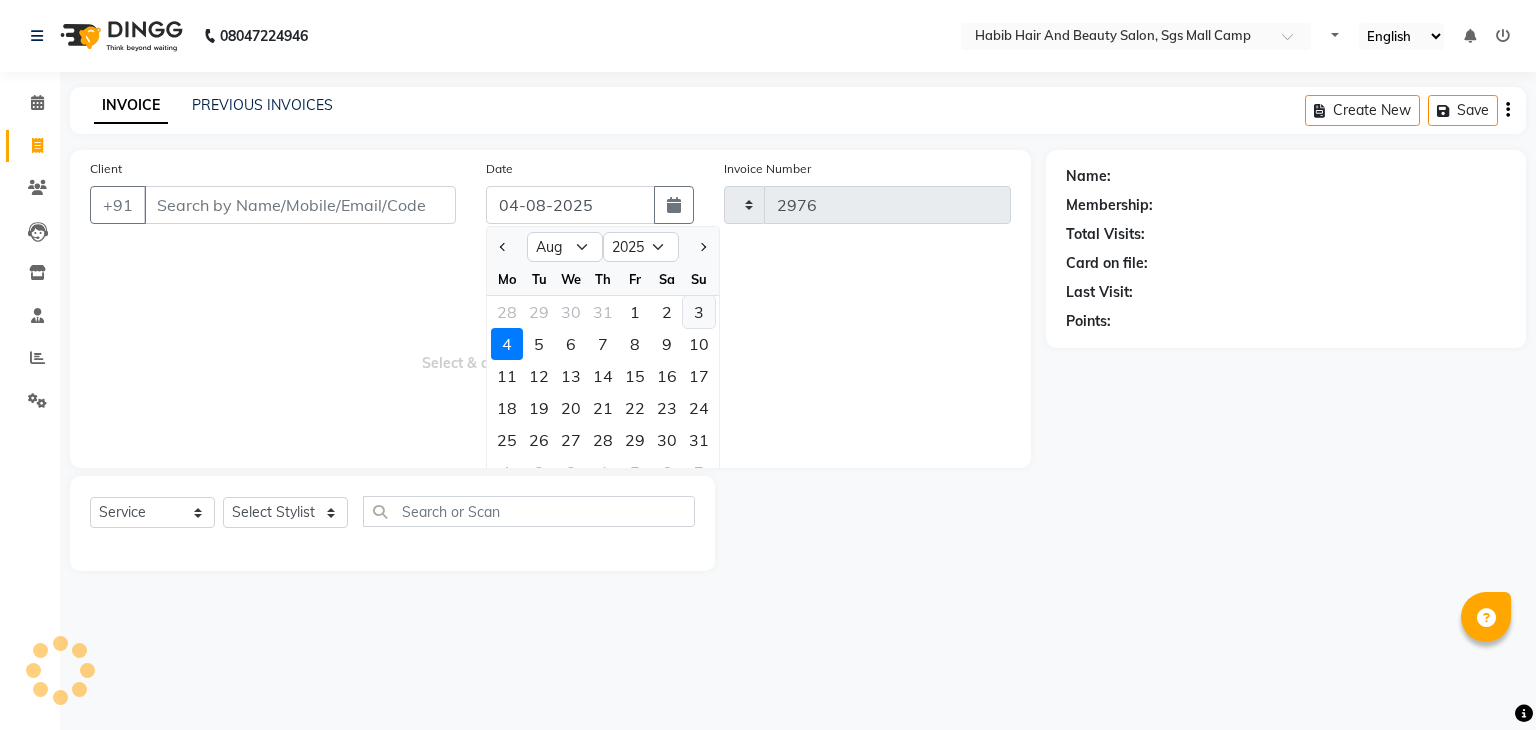 select on "8362" 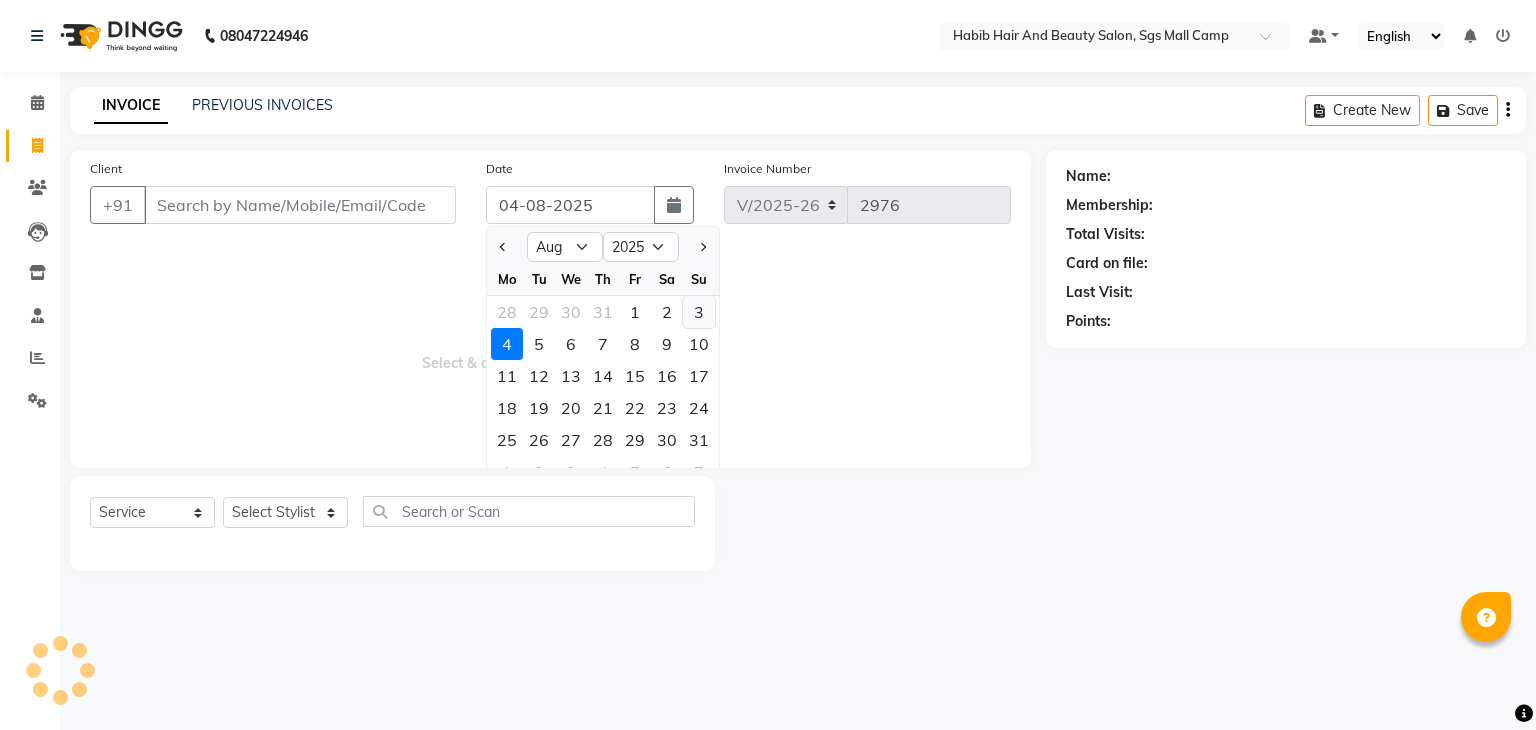 click on "3" 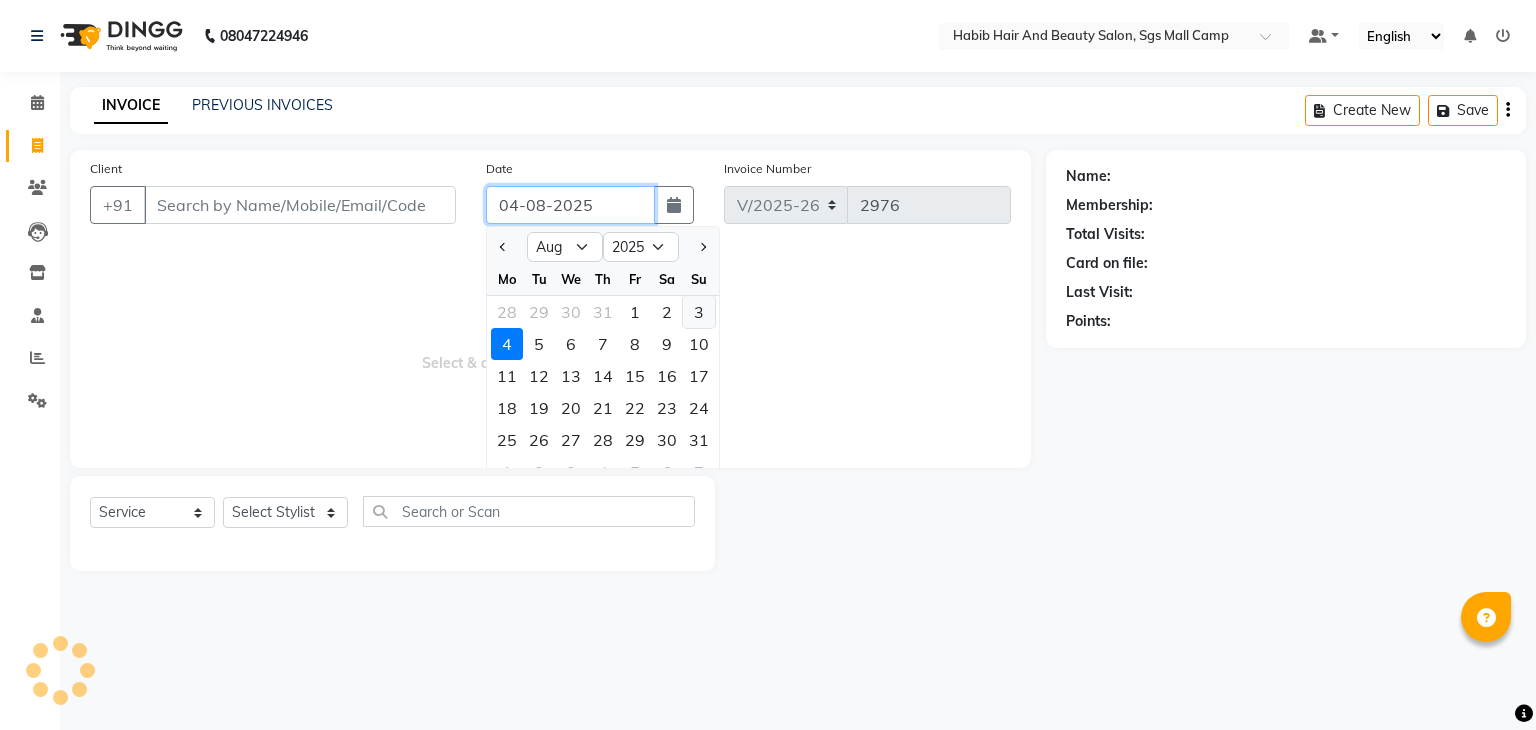 type on "03-08-2025" 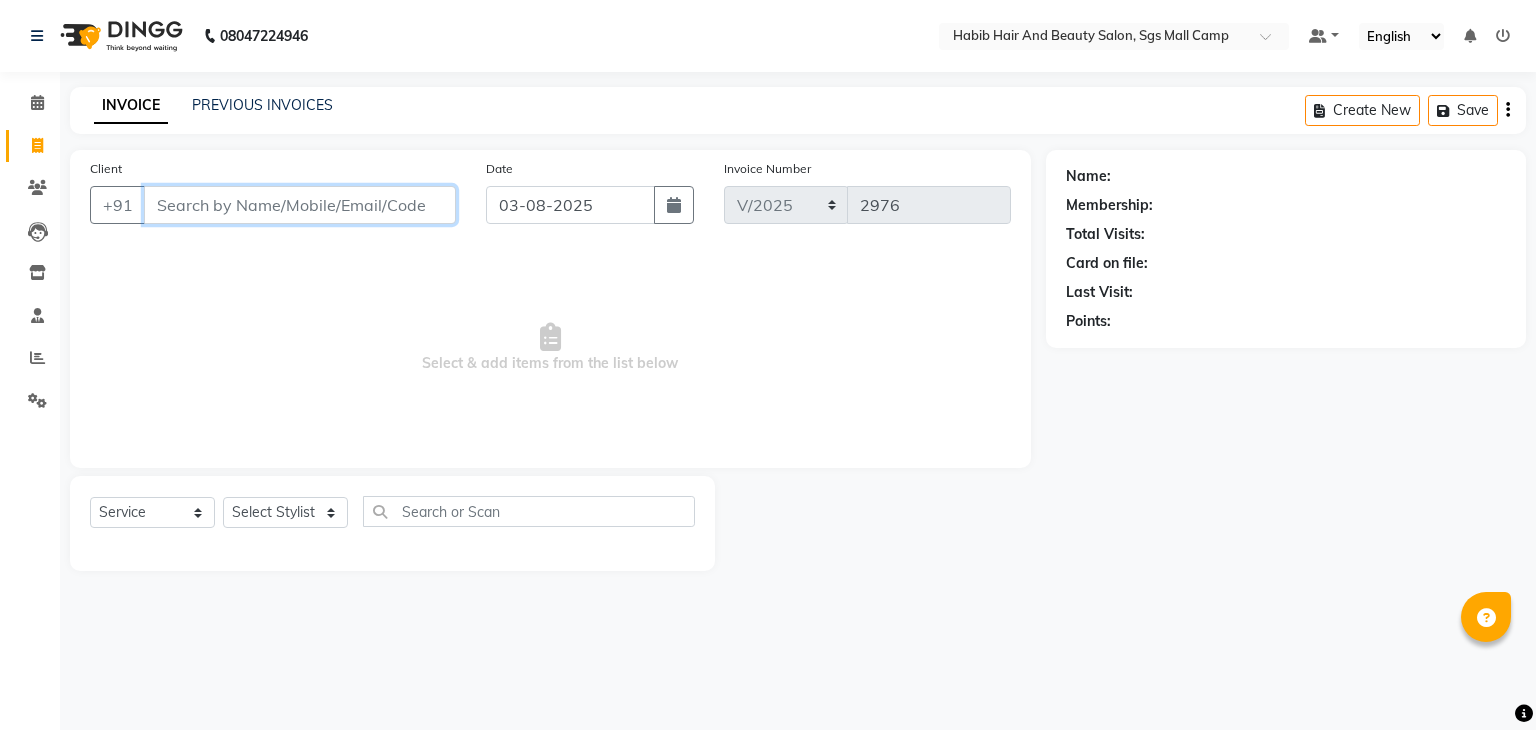 click on "Client" at bounding box center (300, 205) 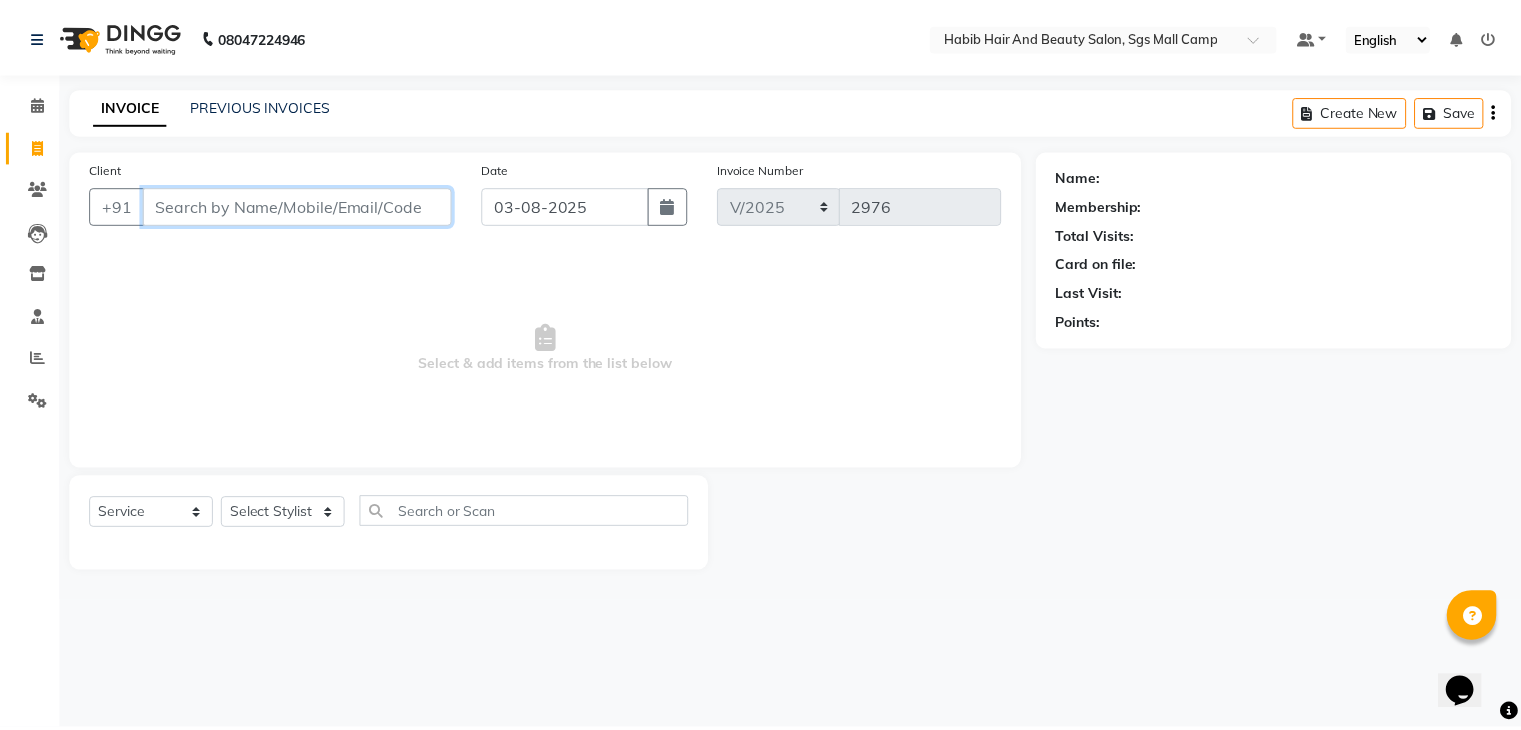 scroll, scrollTop: 0, scrollLeft: 0, axis: both 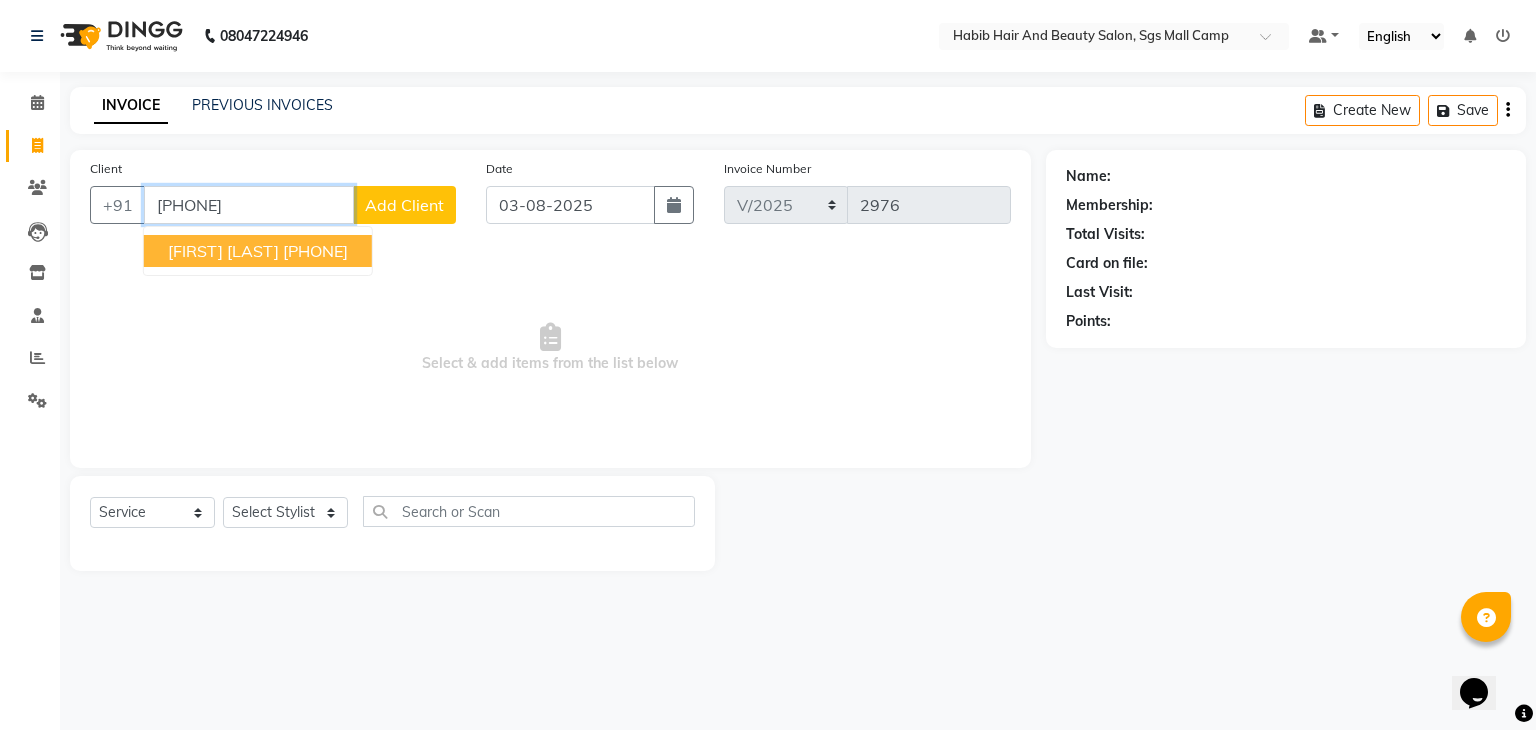 click on "[FIRST] [LAST]" at bounding box center (223, 251) 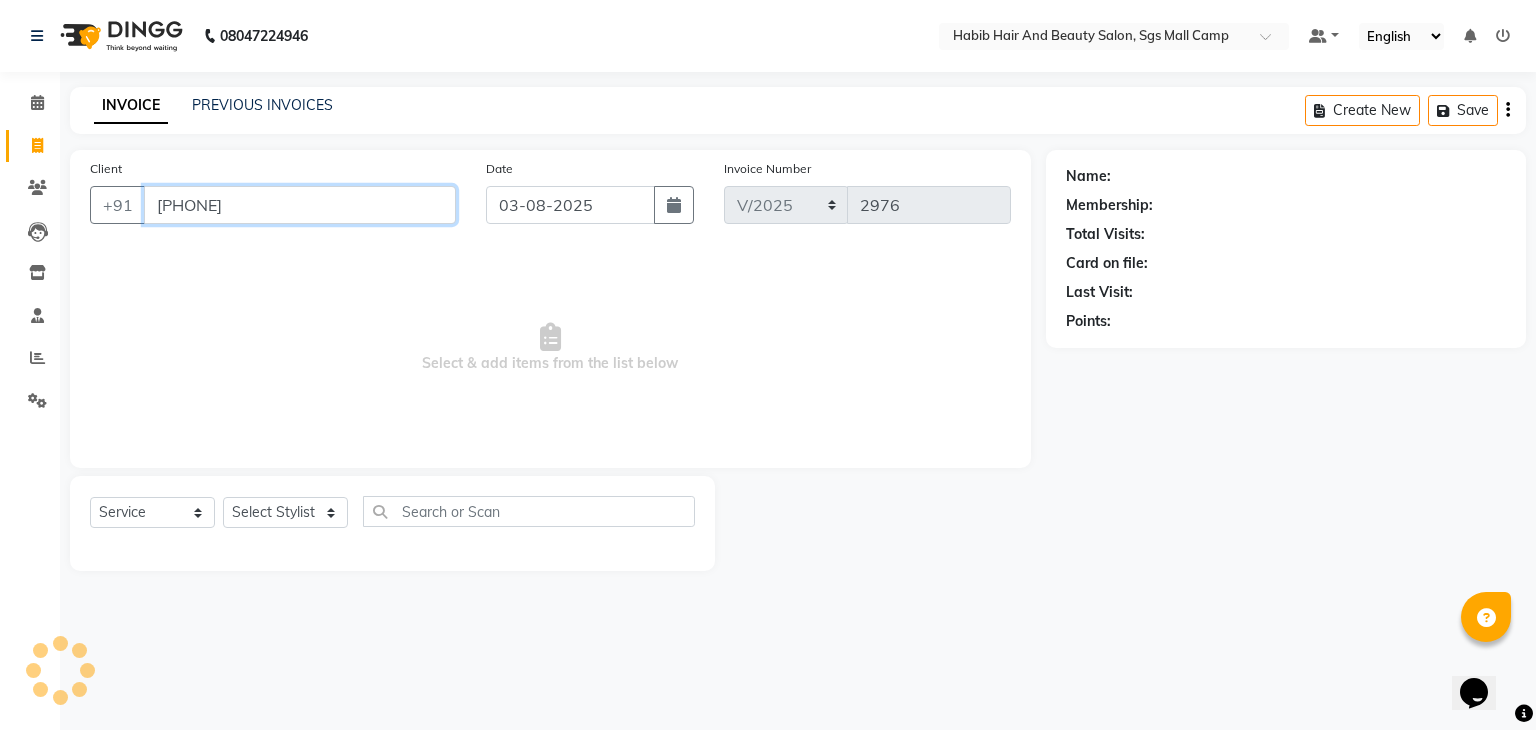 type on "[PHONE]" 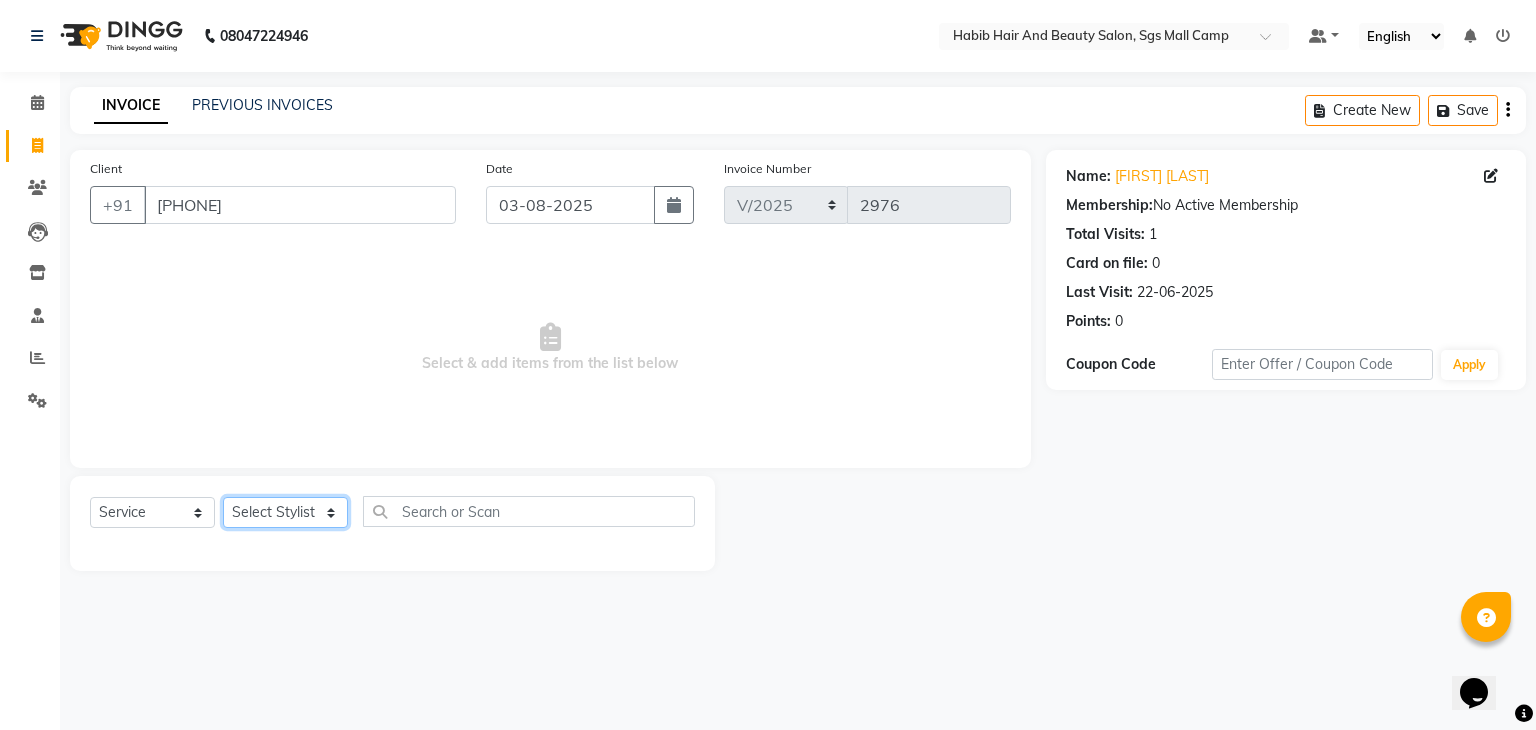 click on "Select Stylist akshay rajguru Avinash  Debojit Manager Micheal  sangeeta shilpa sujal Suraj  swapnil vishakha" 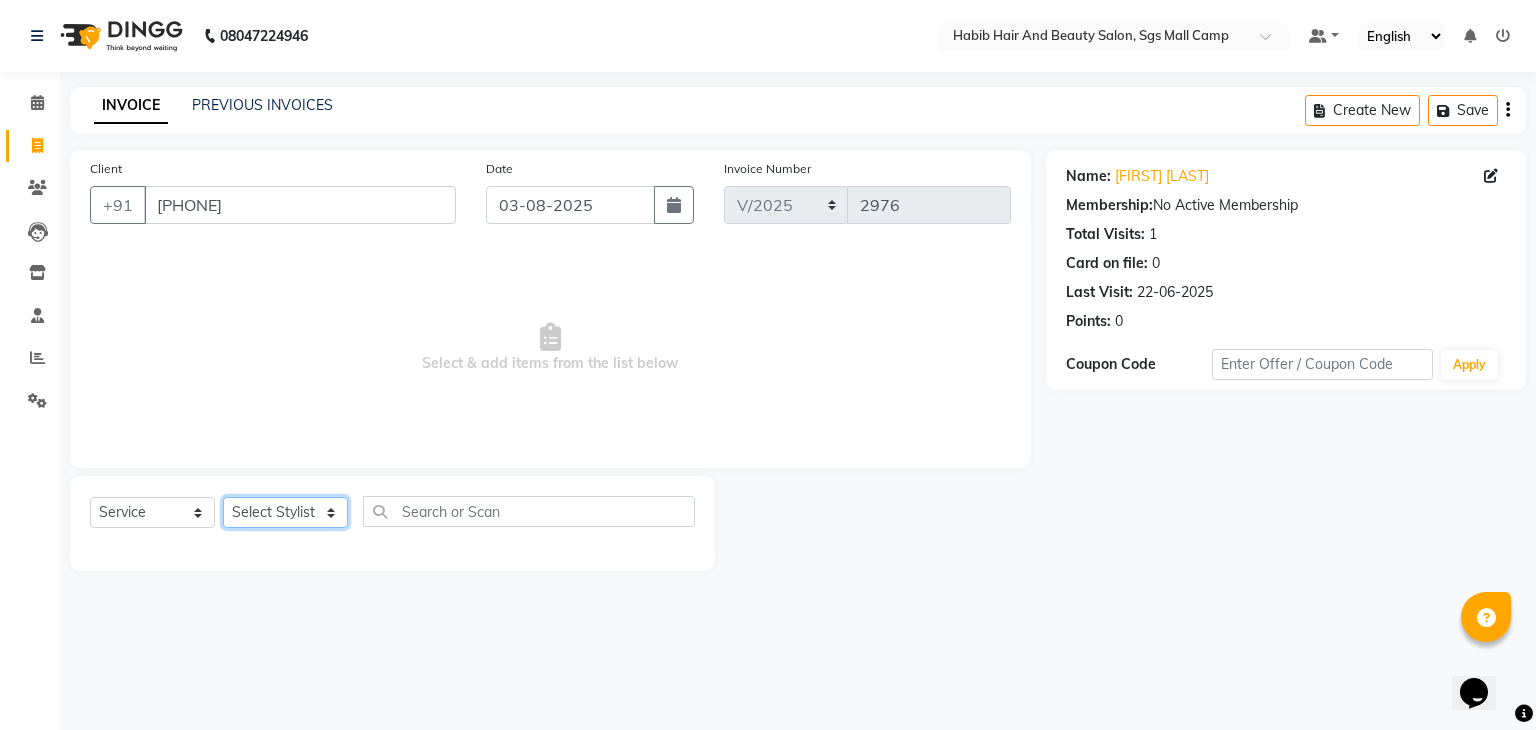select on "81153" 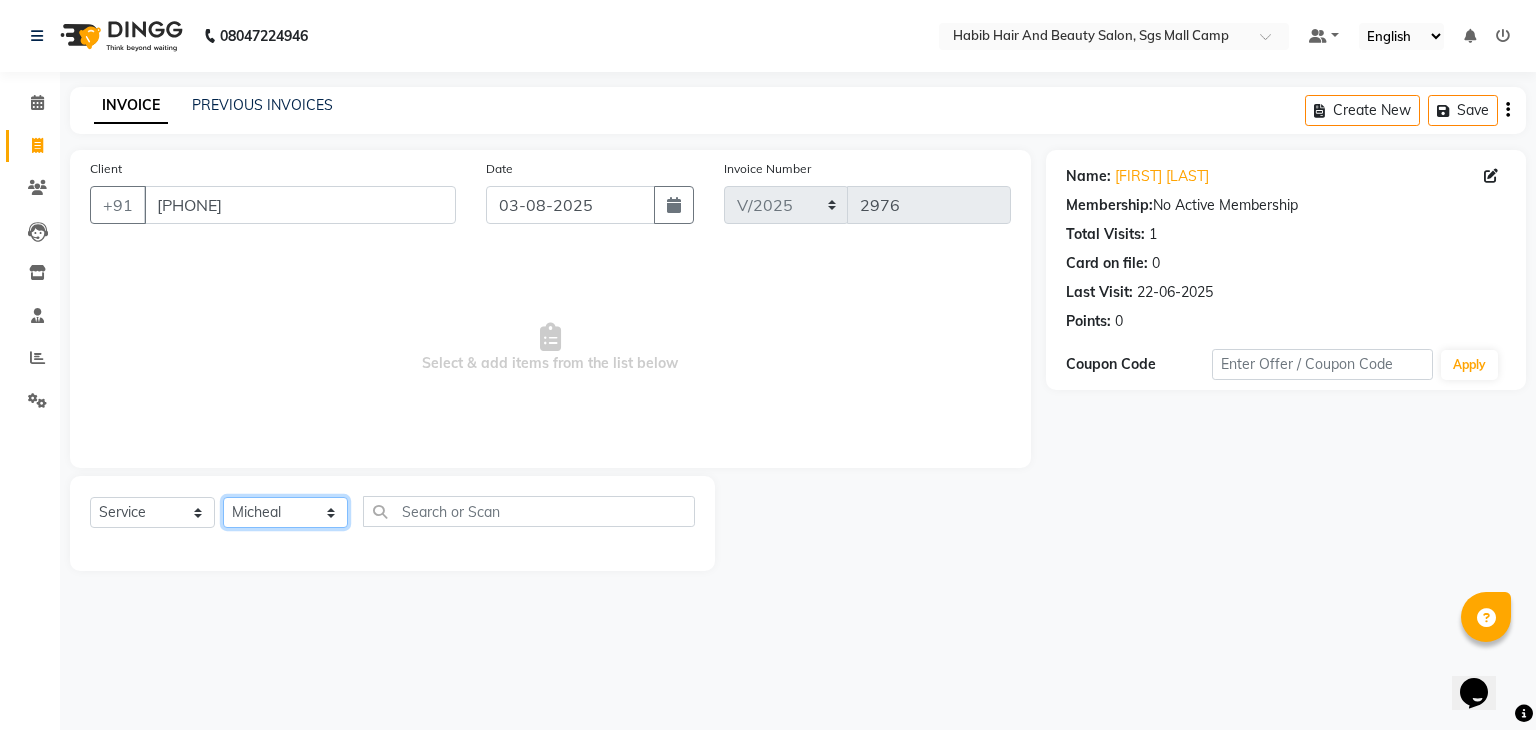 click on "Select Stylist akshay rajguru Avinash  Debojit Manager Micheal  sangeeta shilpa sujal Suraj  swapnil vishakha" 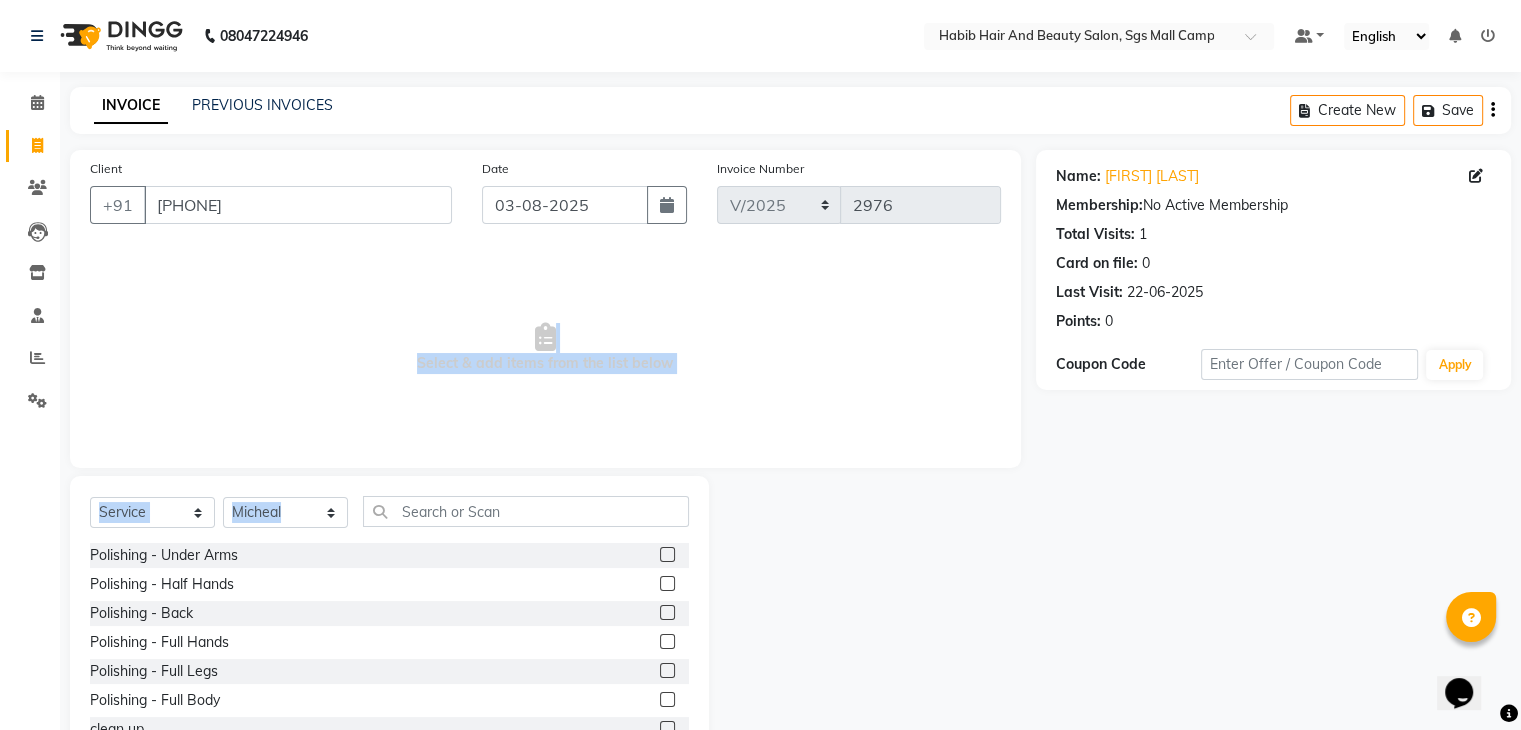 drag, startPoint x: 310, startPoint y: 329, endPoint x: 476, endPoint y: 510, distance: 245.5952 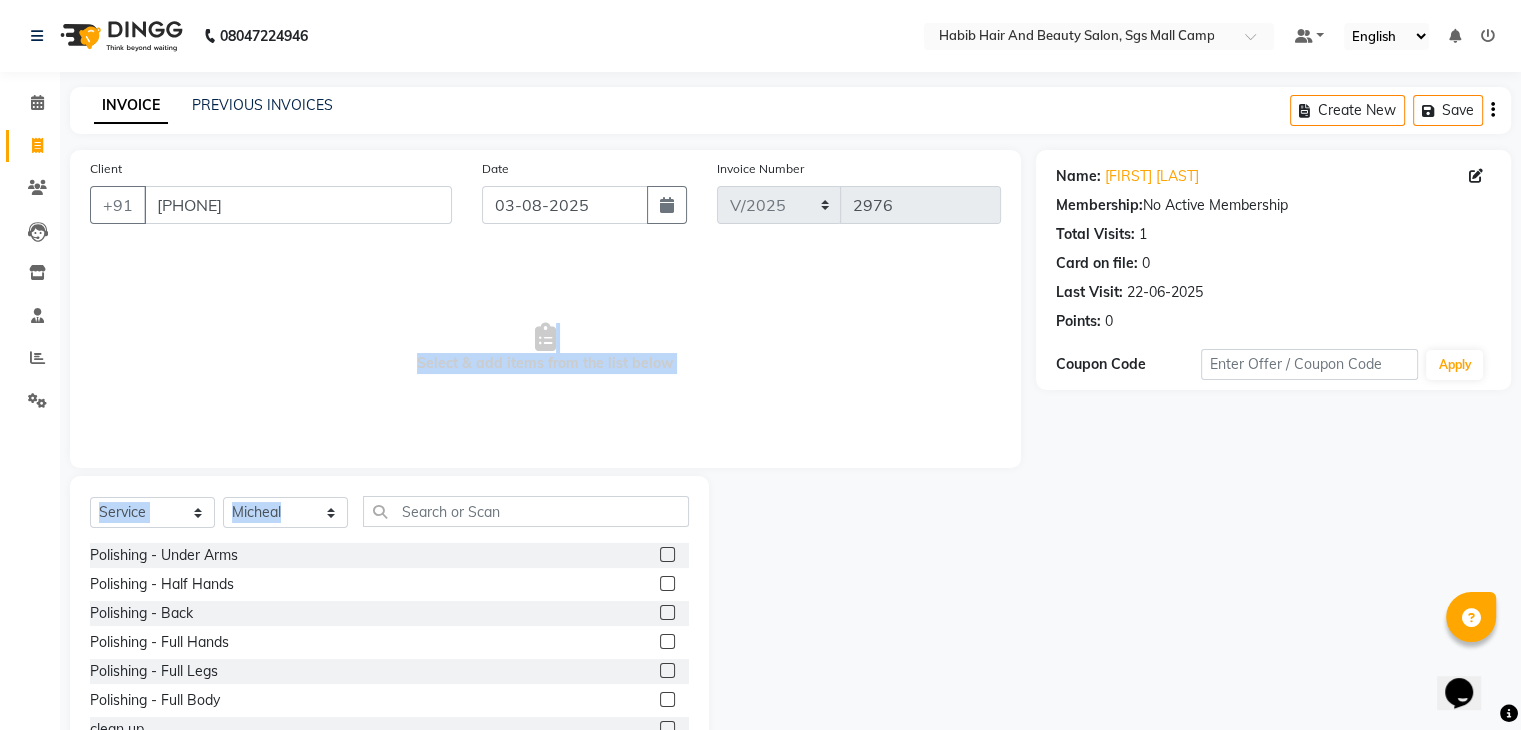 click on "Client +91 98******65 Date 03-08-2025 Invoice Number V/2025 V/2025-26 2976  Select & add items from the list below  Select  Service  Product  Membership  Package Voucher Prepaid Gift Card  Select Stylist akshay rajguru Avinash  Debojit Manager Micheal  sangeeta shilpa sujal Suraj  swapnil vishakha Polishing - Under Arms  Polishing - Half Hands  Polishing - Back  Polishing - Full Hands  Polishing - Full Legs  Polishing - Full Body  clean up  products  waxing  female nor hcut wsh bd  extra root touch  basic spa  long hair wash cut bldry  femal highlight  femal highlight  male wash  tip gel extention  gel polish  beard trimming  male blowdry   nail cutting  D-Tan/Bleach - Upper Lip  D-Tan/Bleach - Face & Neck  D-Tan/Bleach - Back Neck  D-Tan/Bleach - Under Arms  D-Tan/Bleach - Full Arms  D-Tan/Bleach - Full Legs  D-Tan/Bleach - Half Arms  D-Tan/Bleach - Full Back or Front  D-Tan/Bleach - Half Back or Stomach  D-Tan/Bleach - Feet or Palms  D-Tan/Bleach - Full Body  upperlips  upperlips wax  male globle  globle" 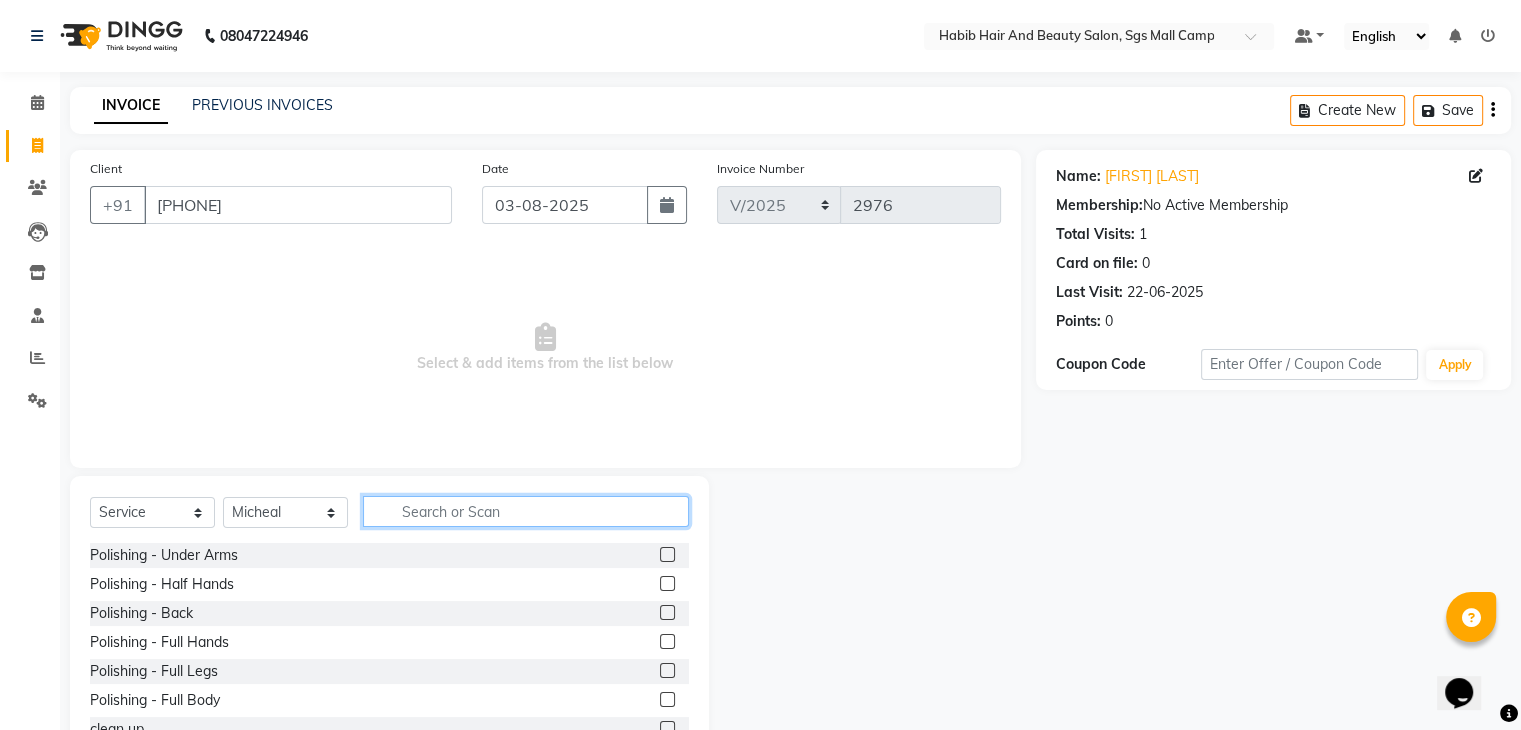 click 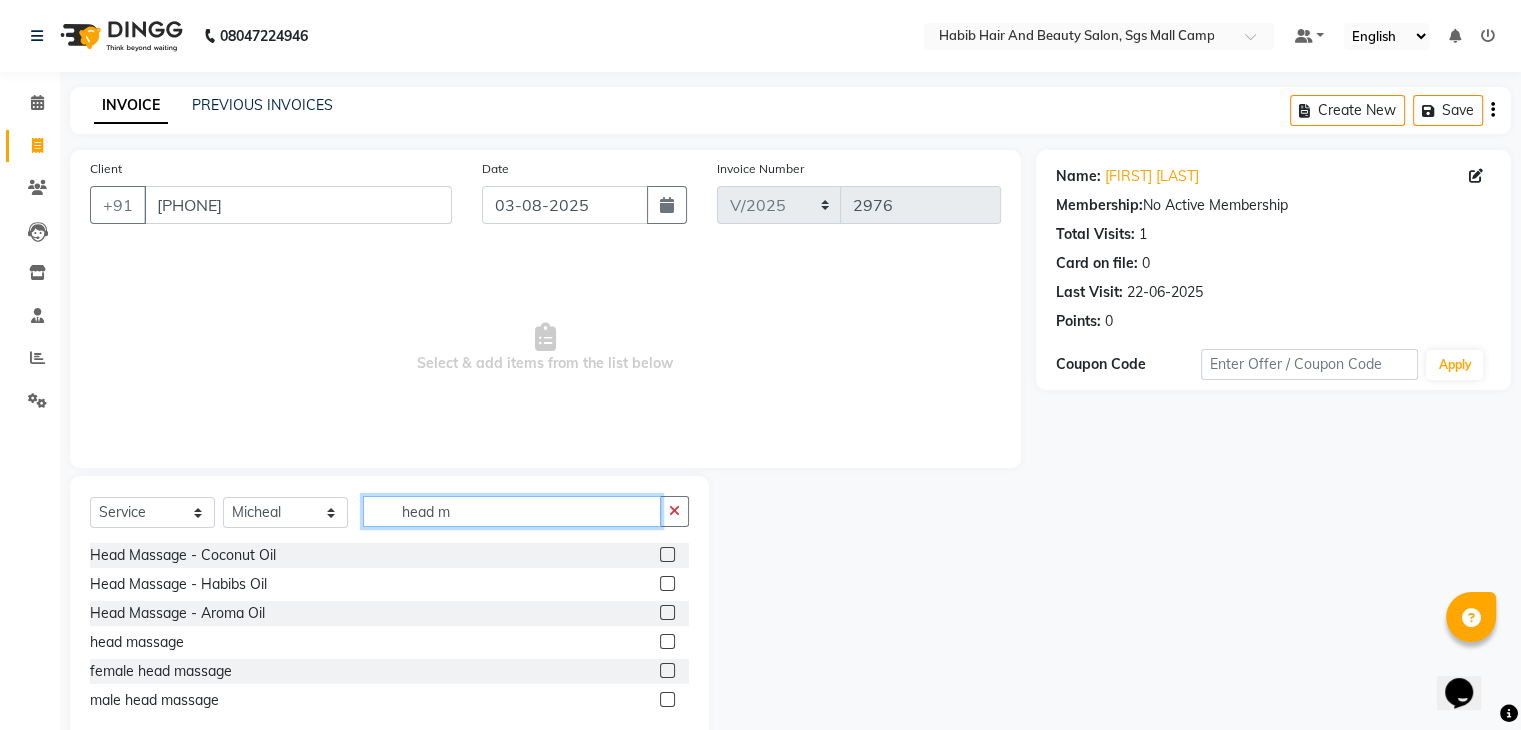 type on "head m" 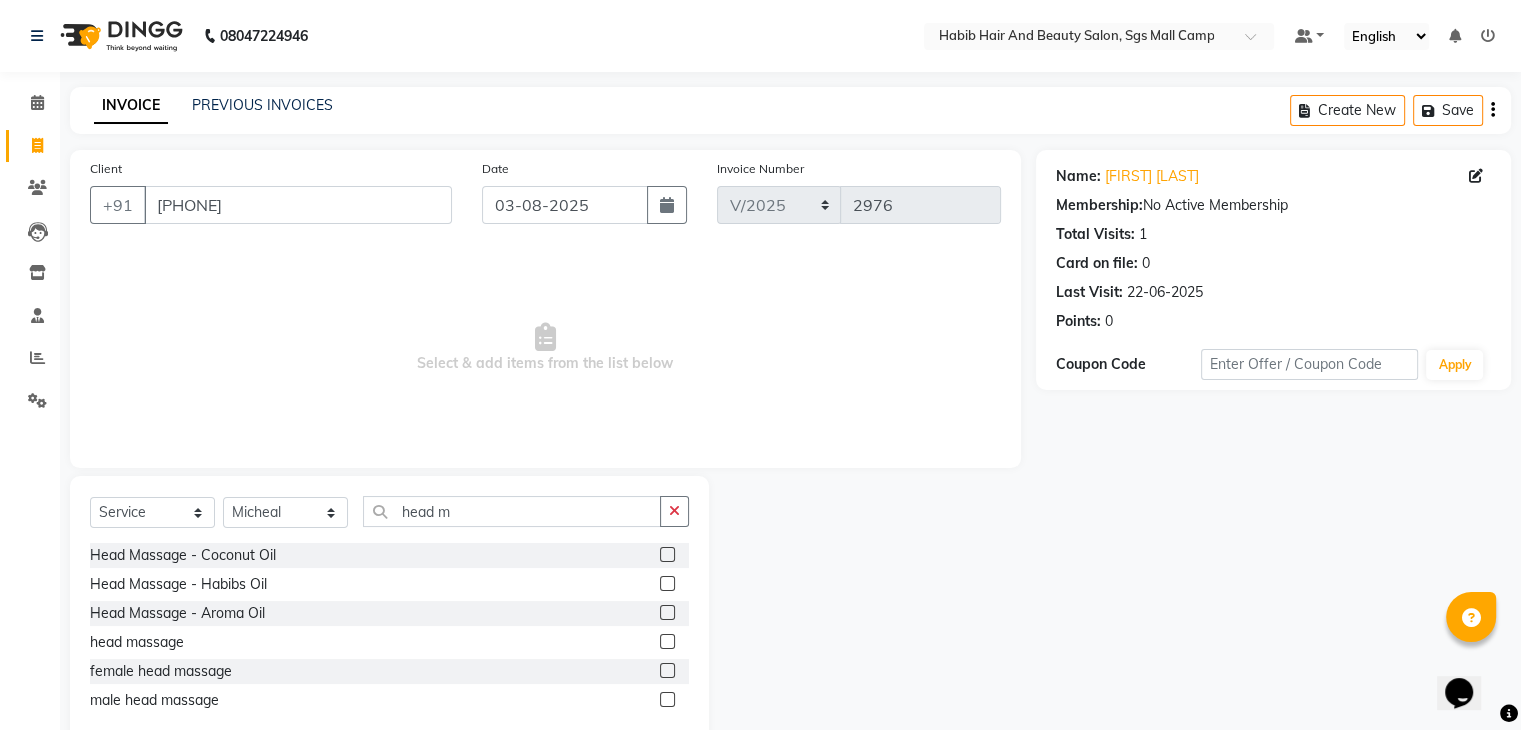 click 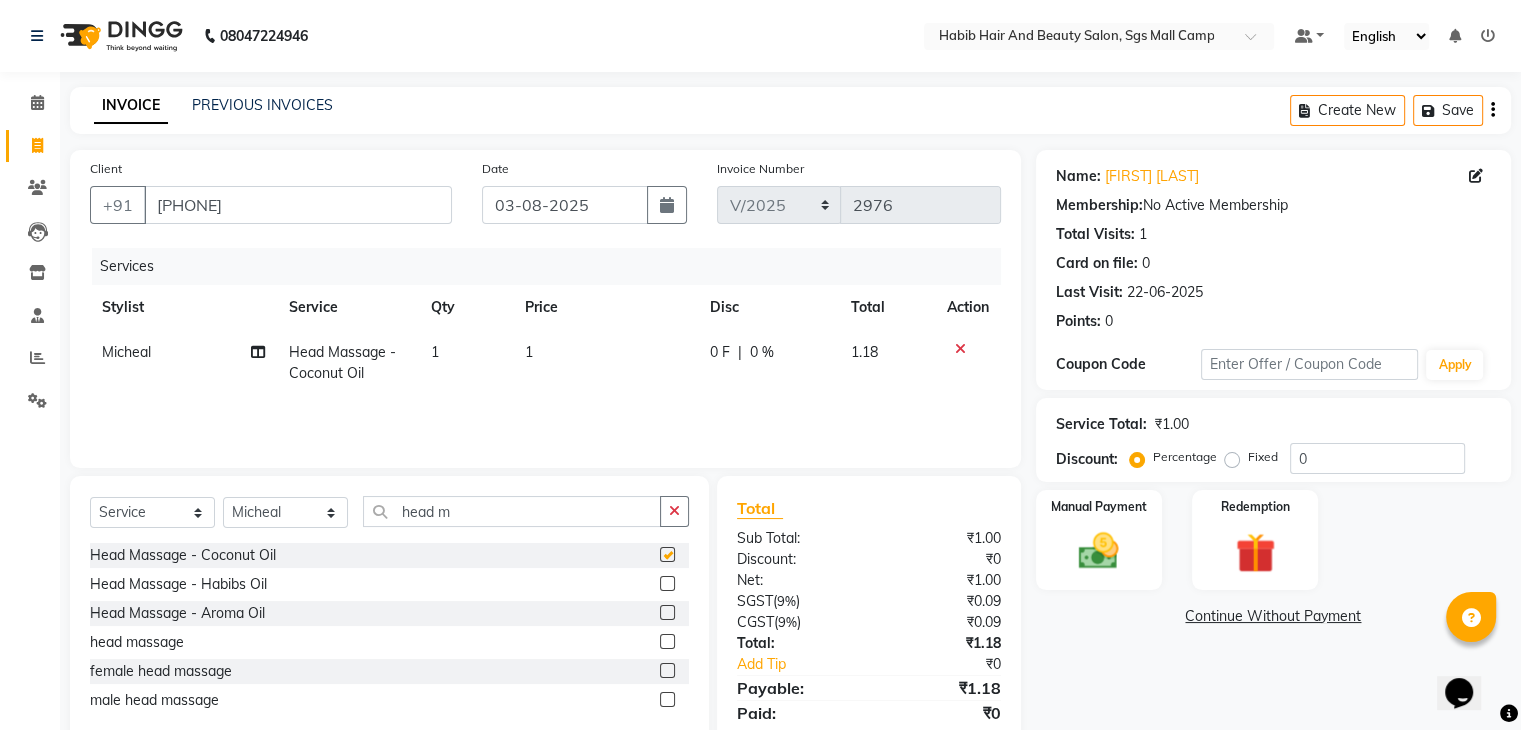 checkbox on "false" 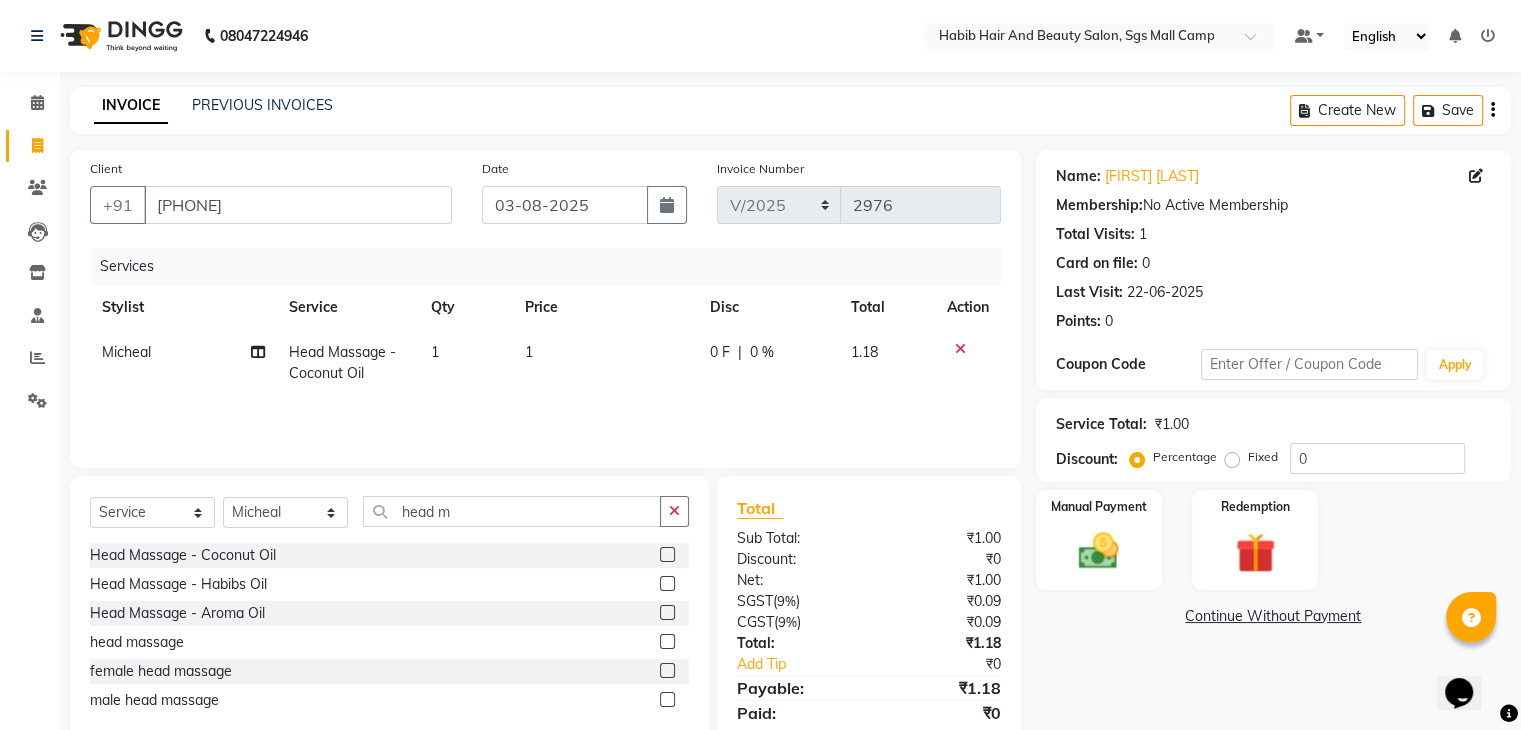 click on "1" 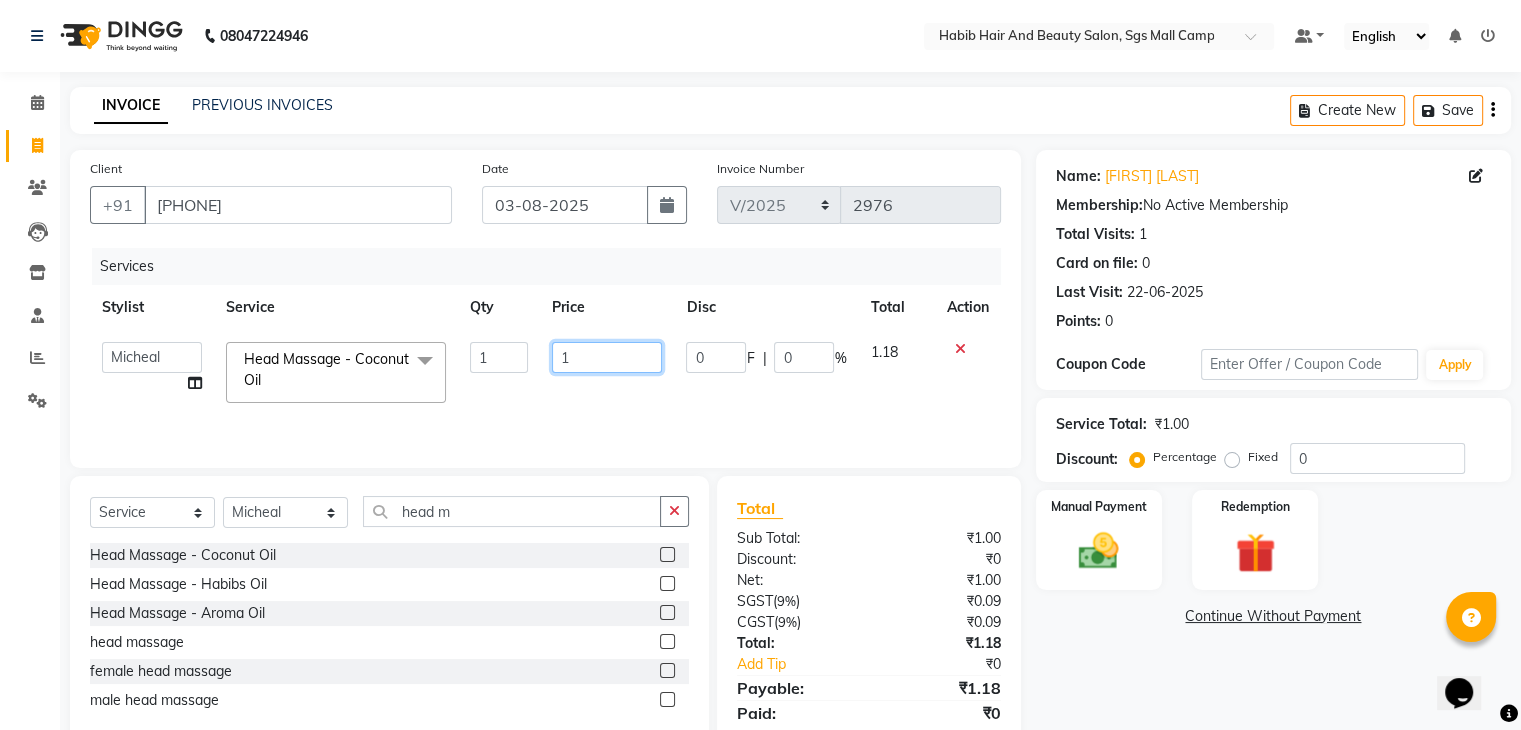 click on "1" 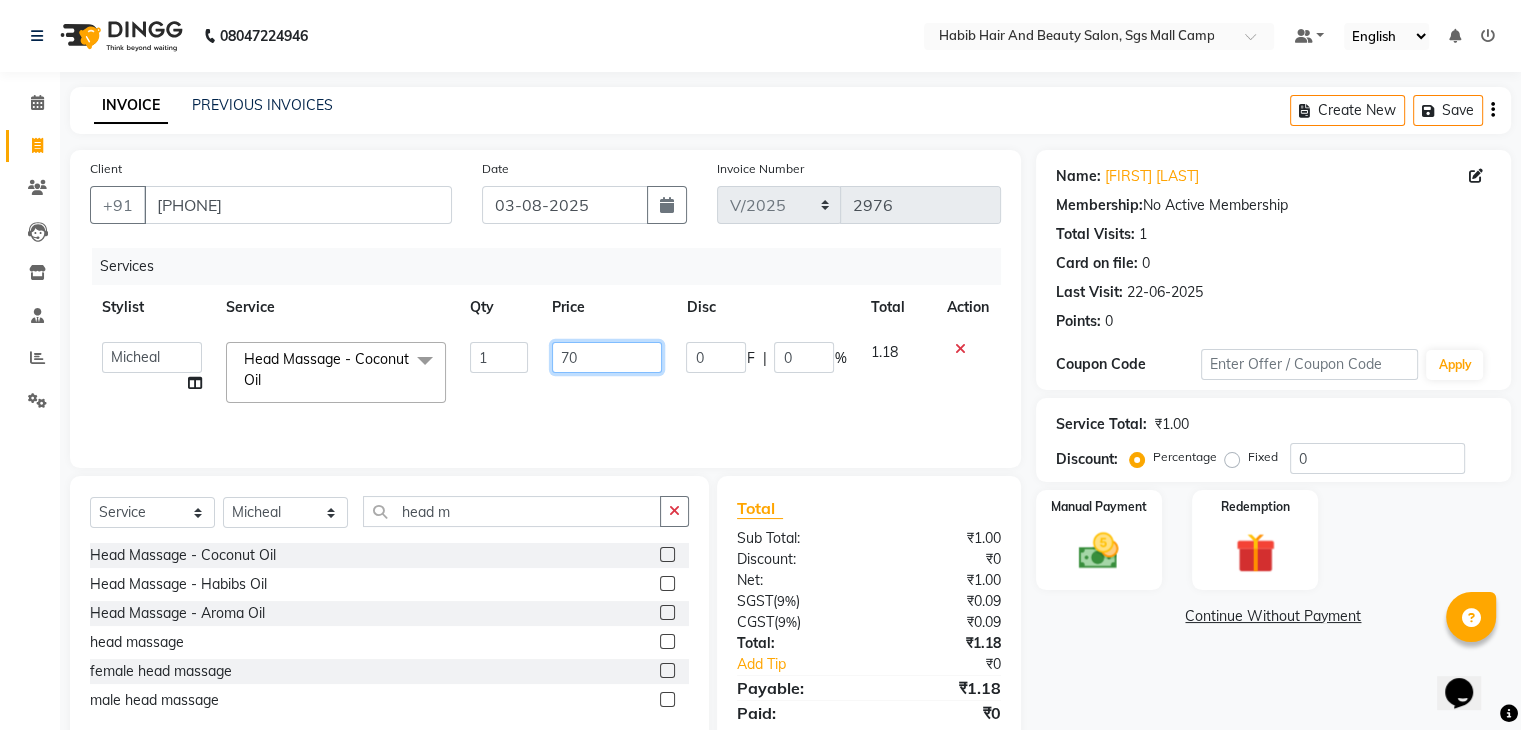 type on "700" 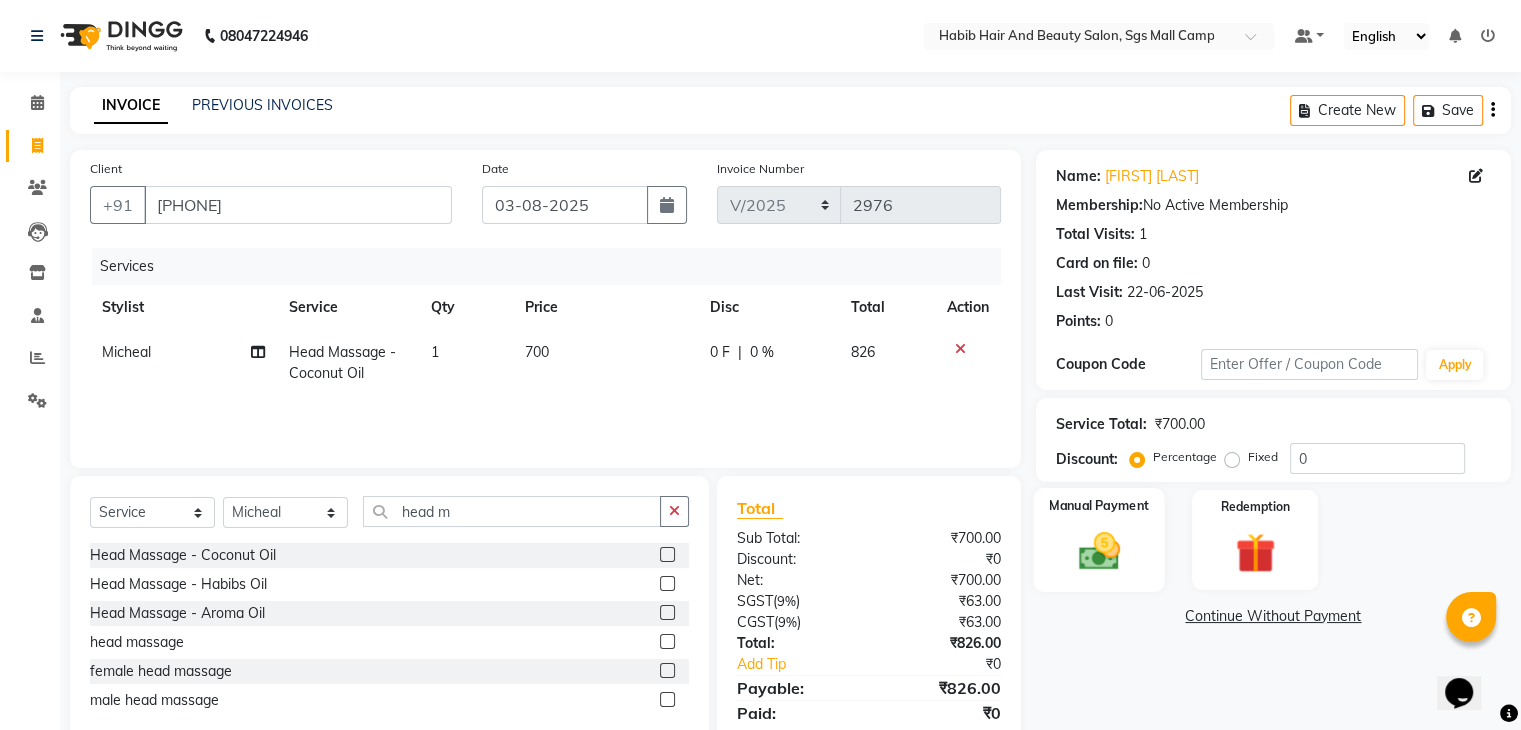 click 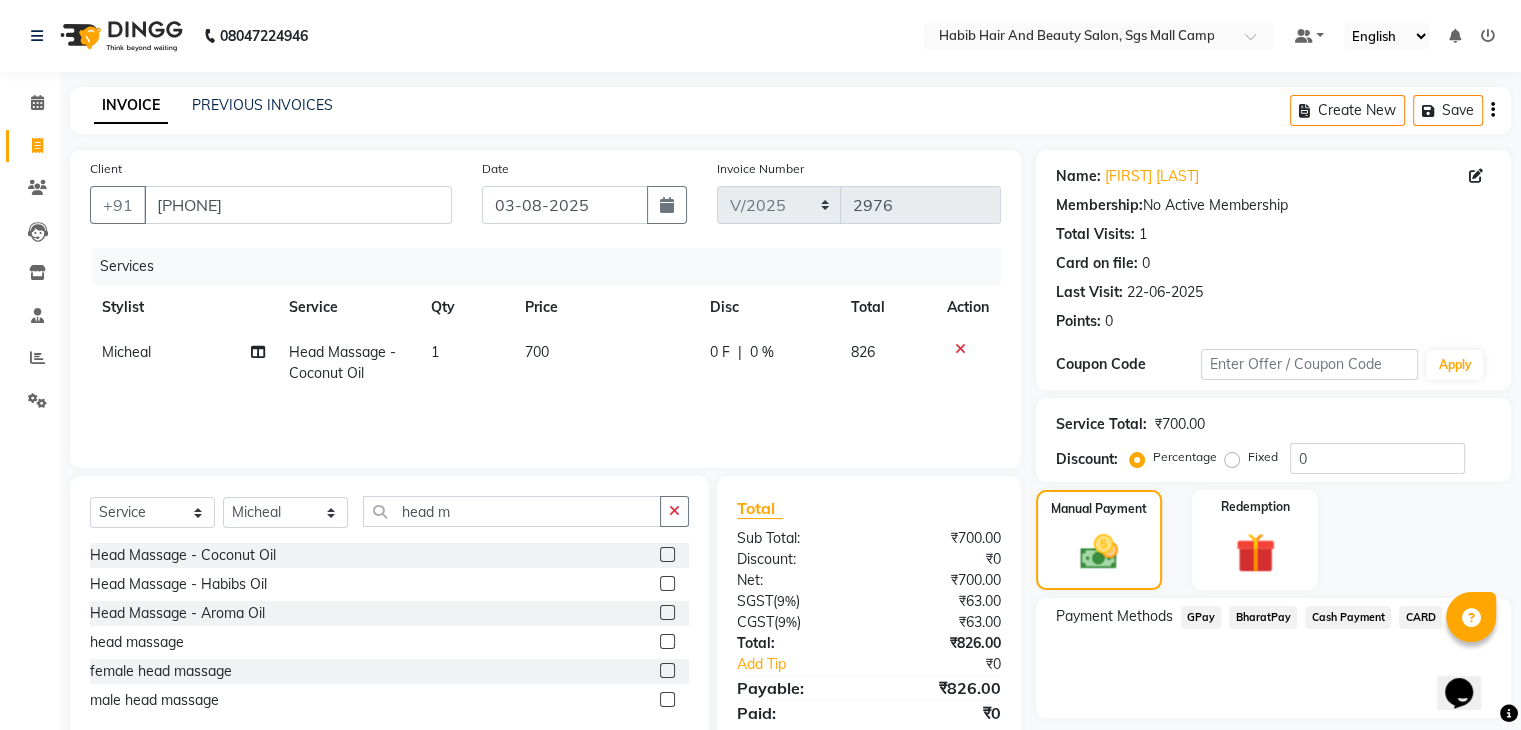 click on "BharatPay" 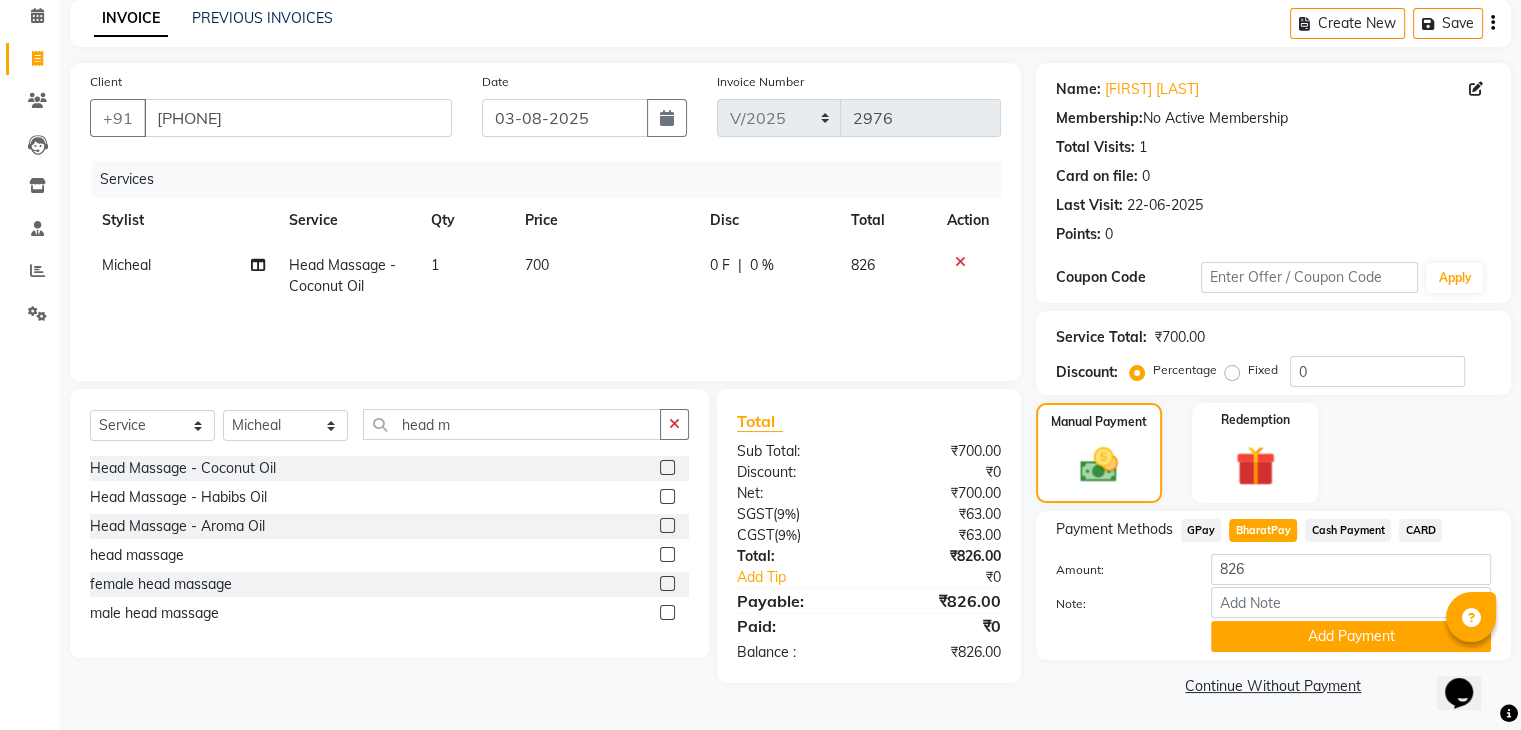 scroll, scrollTop: 89, scrollLeft: 0, axis: vertical 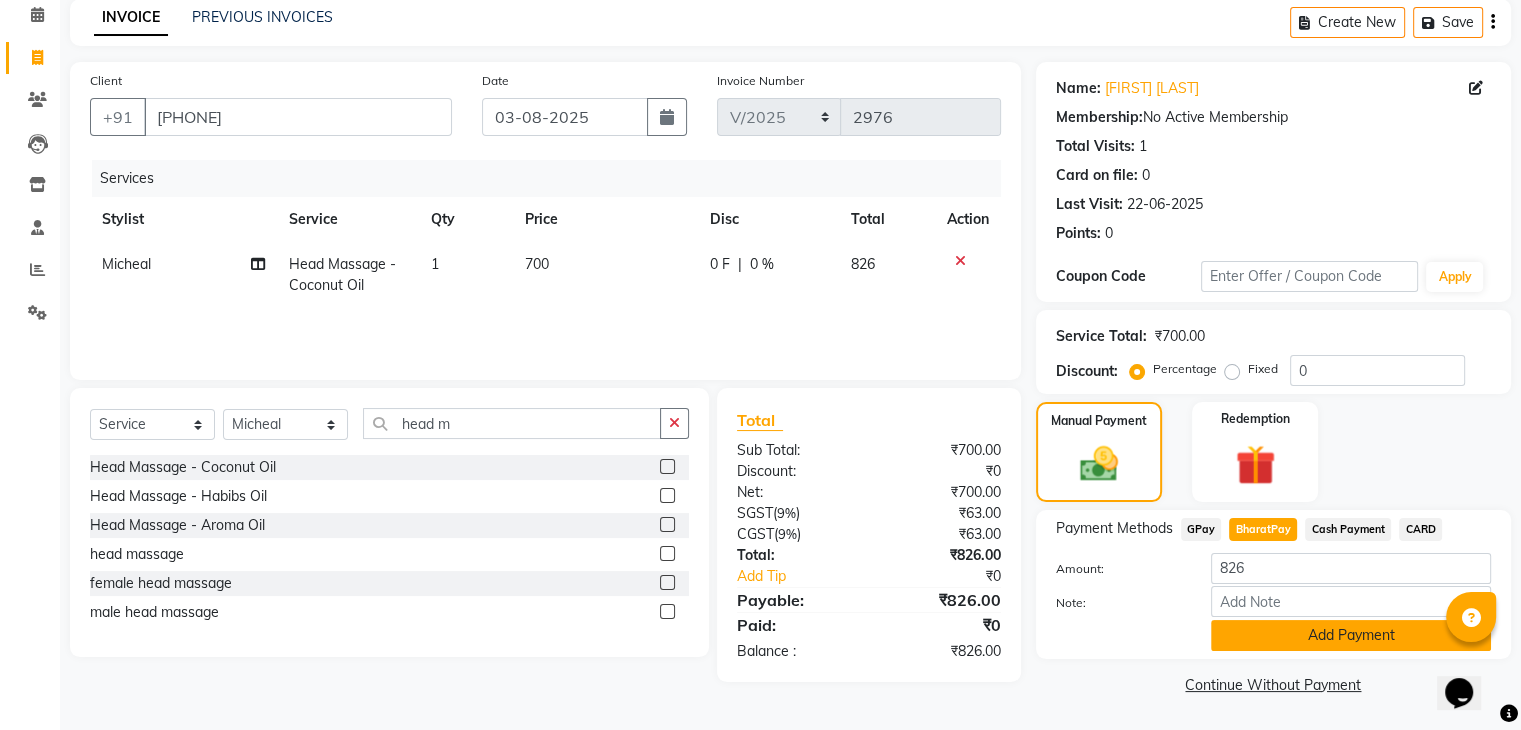 click on "Add Payment" 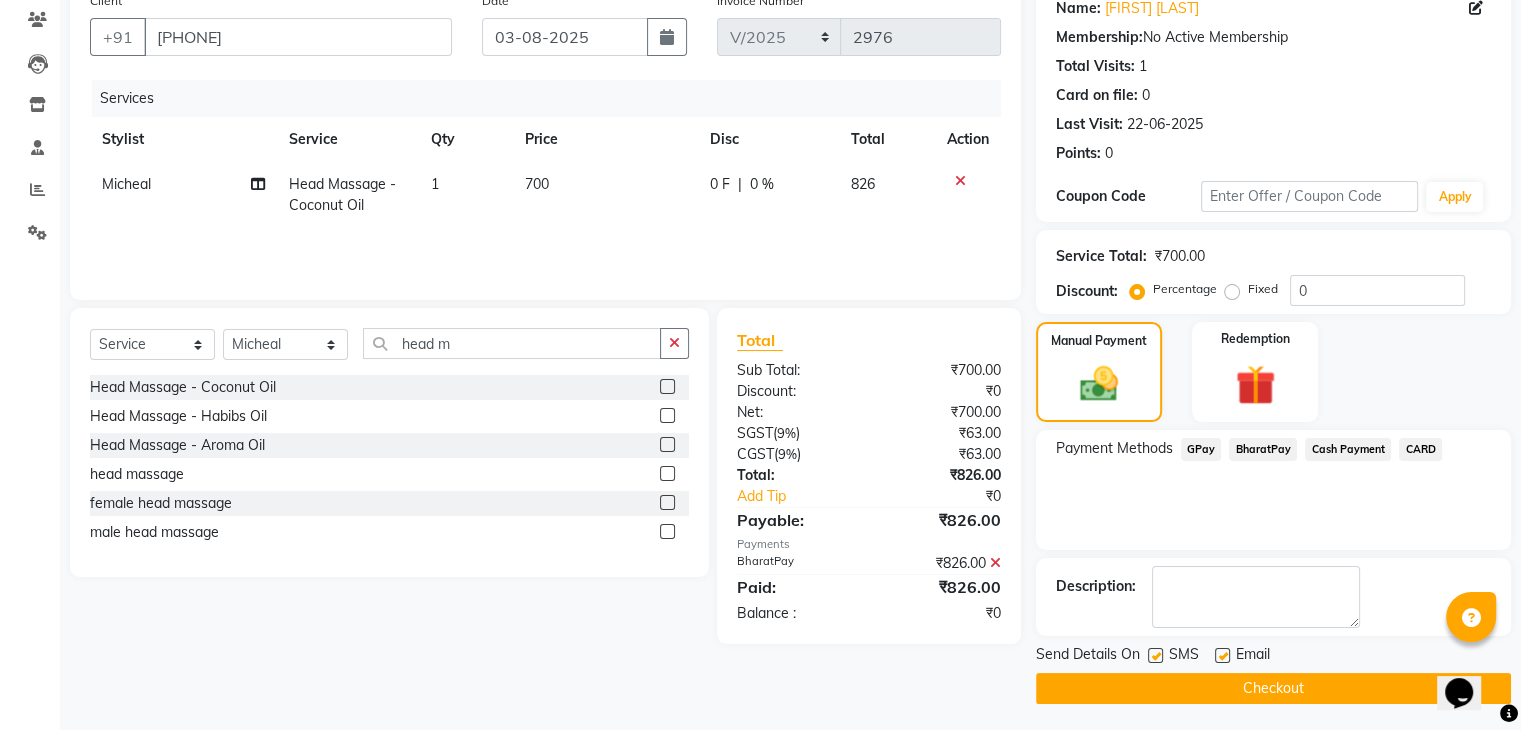scroll, scrollTop: 171, scrollLeft: 0, axis: vertical 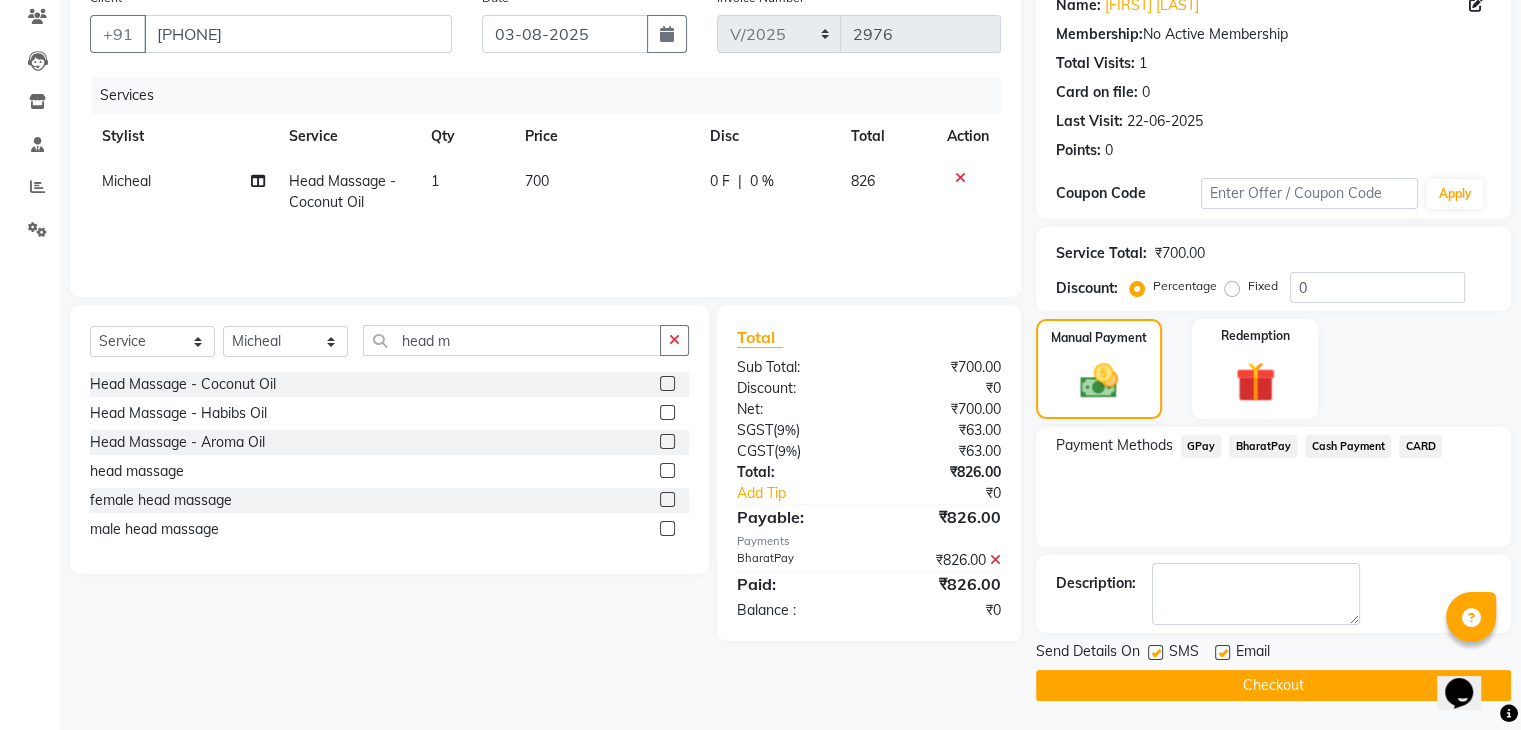 click on "Checkout" 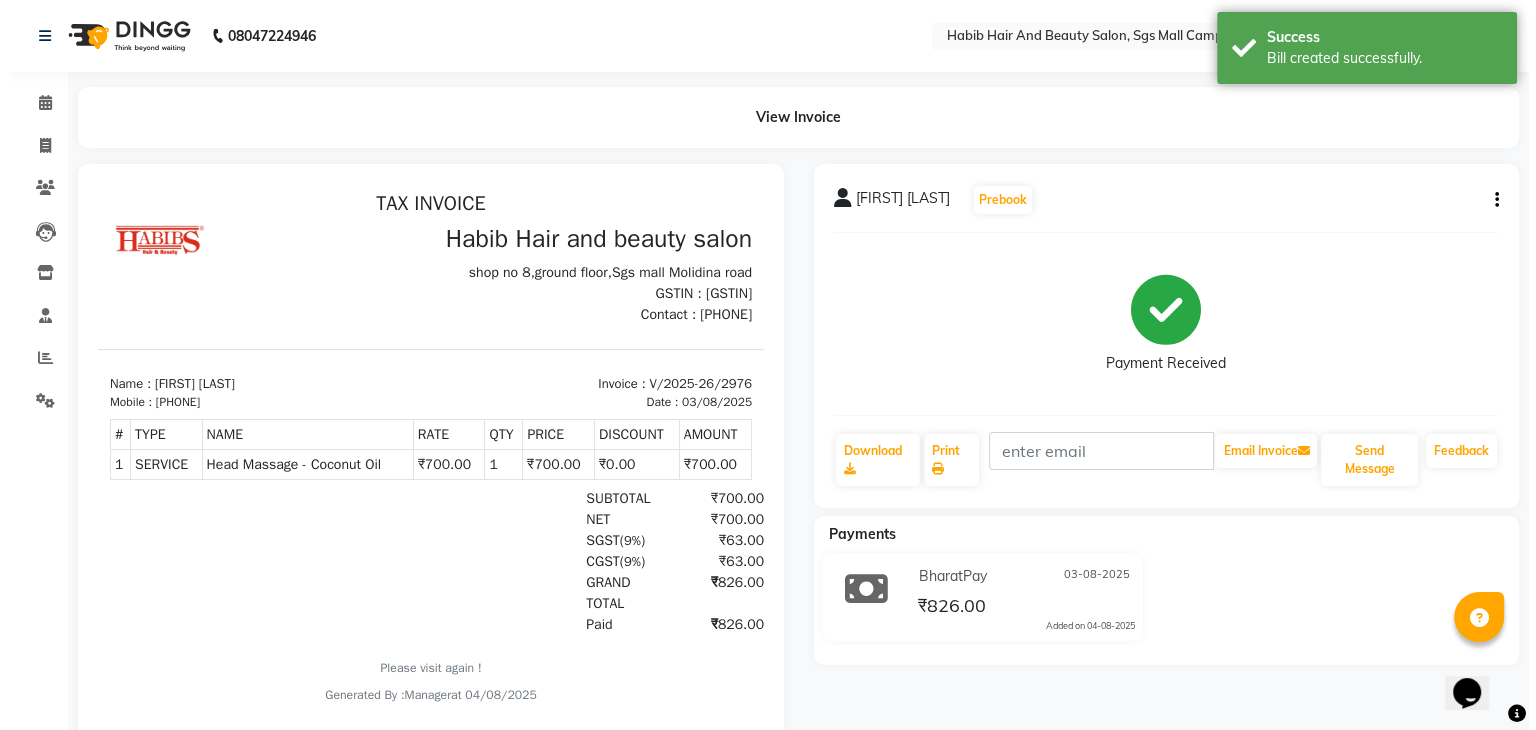 scroll, scrollTop: 0, scrollLeft: 0, axis: both 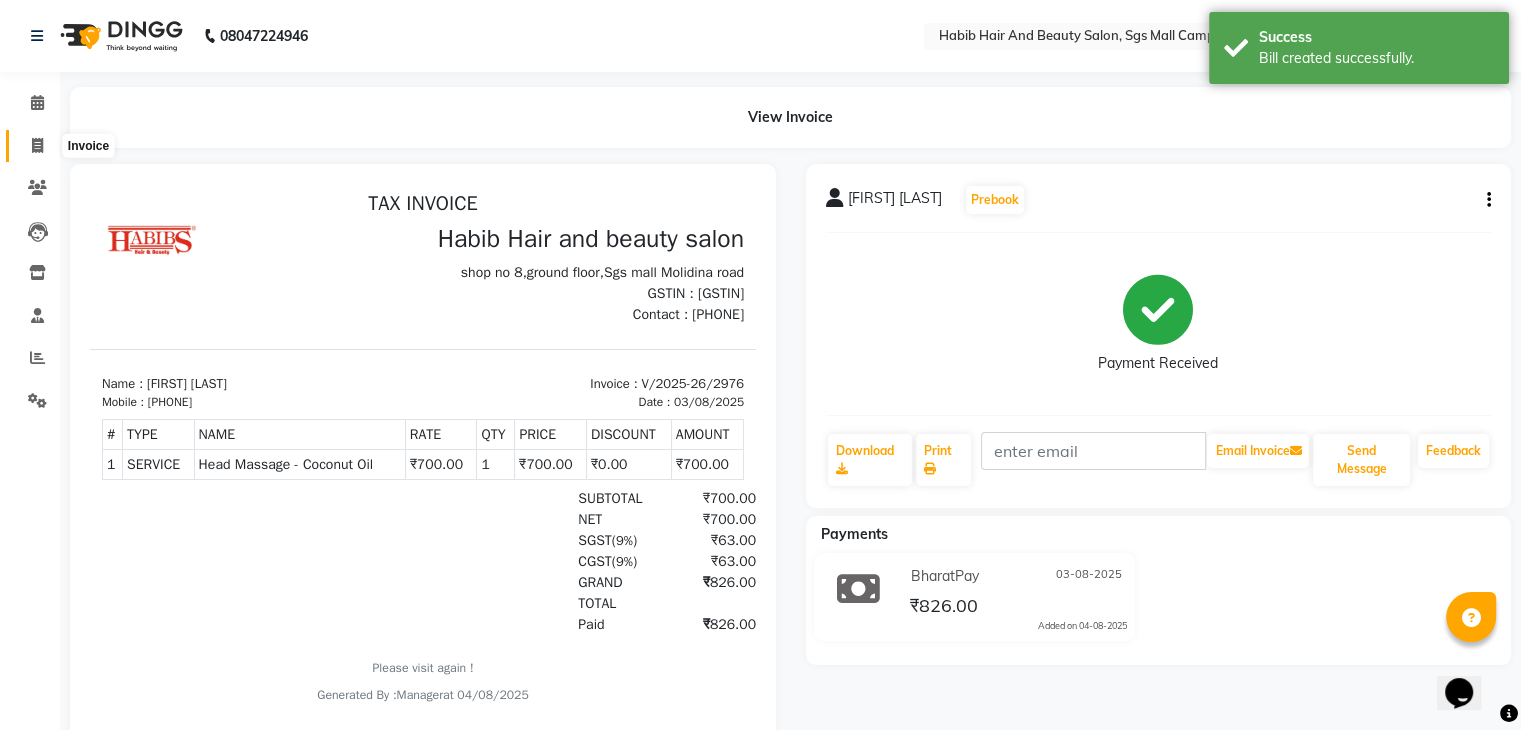 click 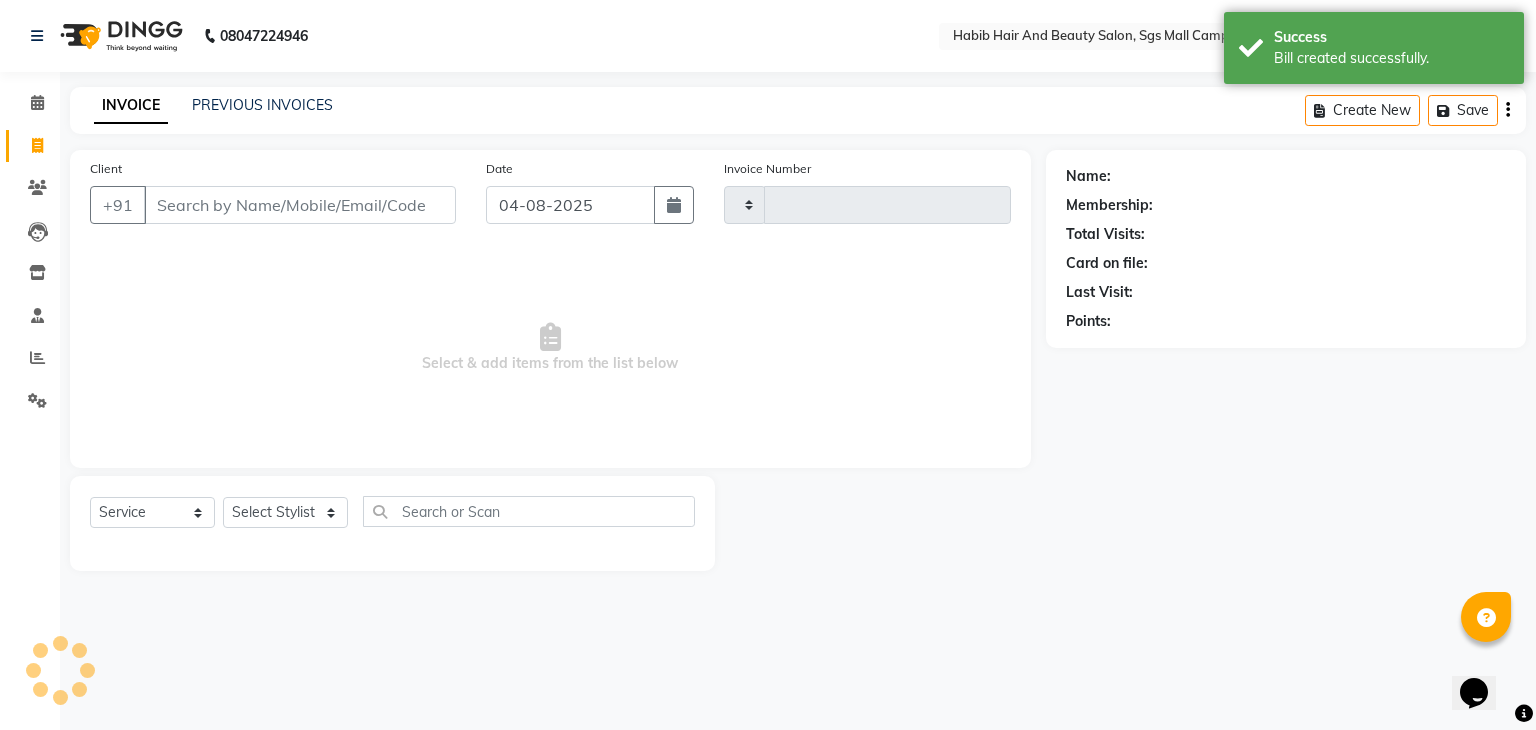 type on "2977" 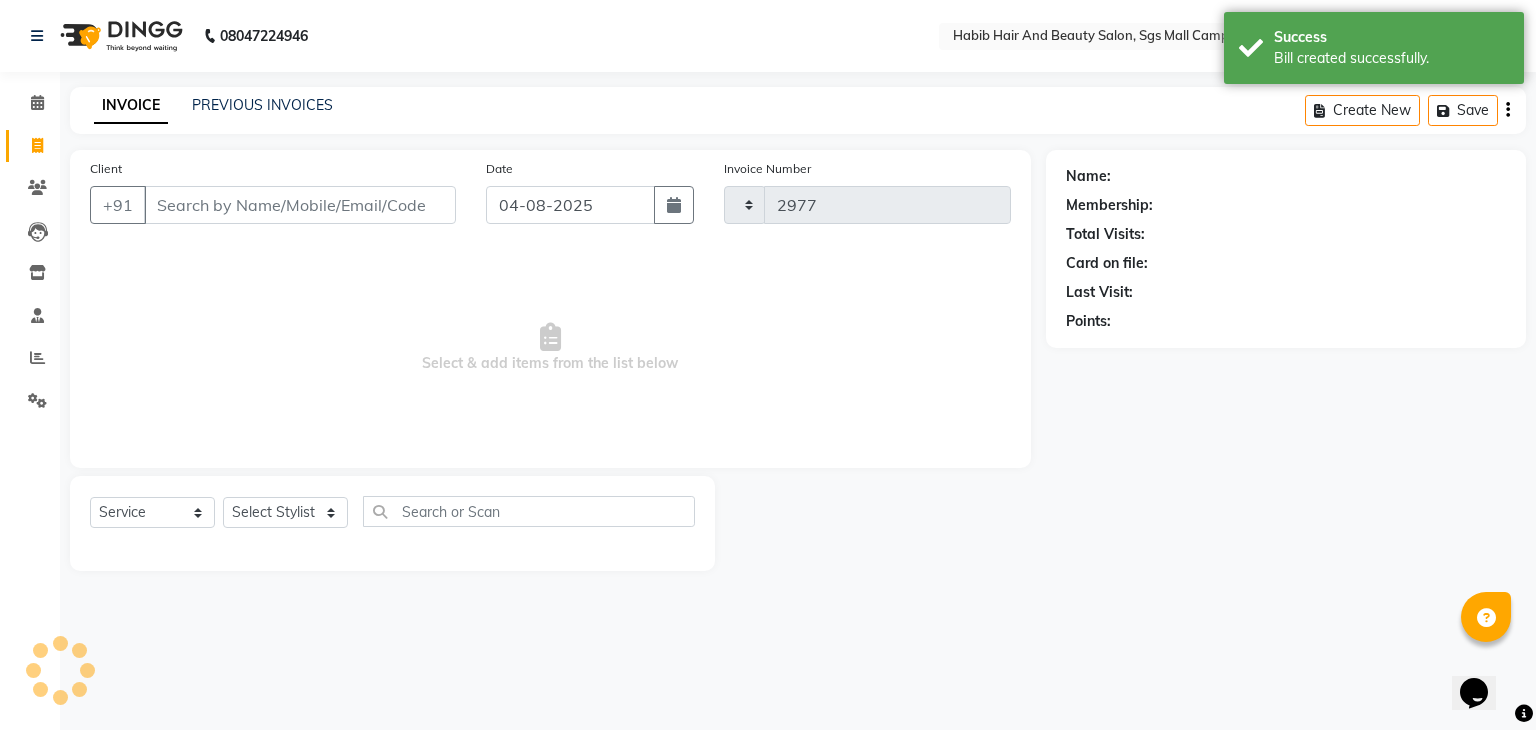 select on "8362" 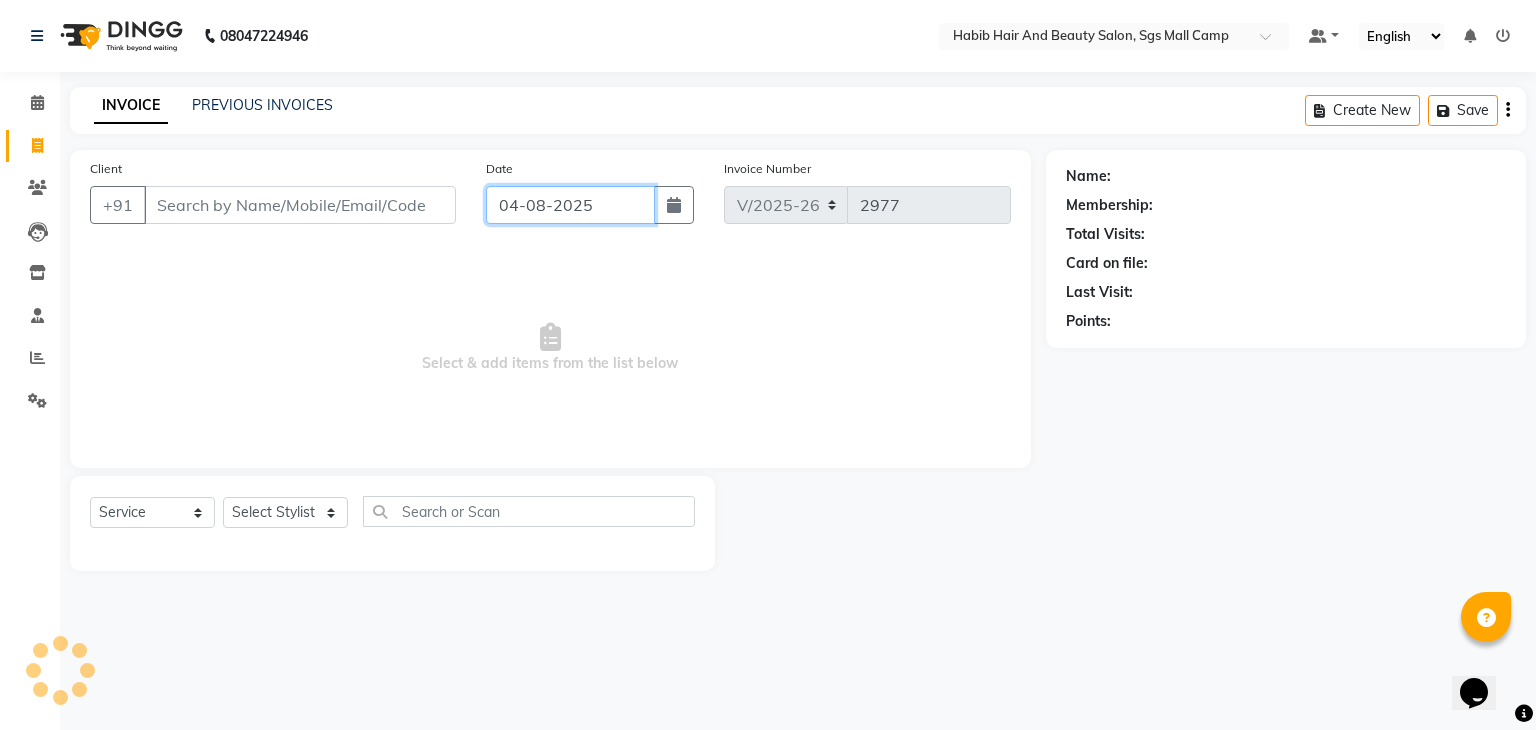 click on "04-08-2025" 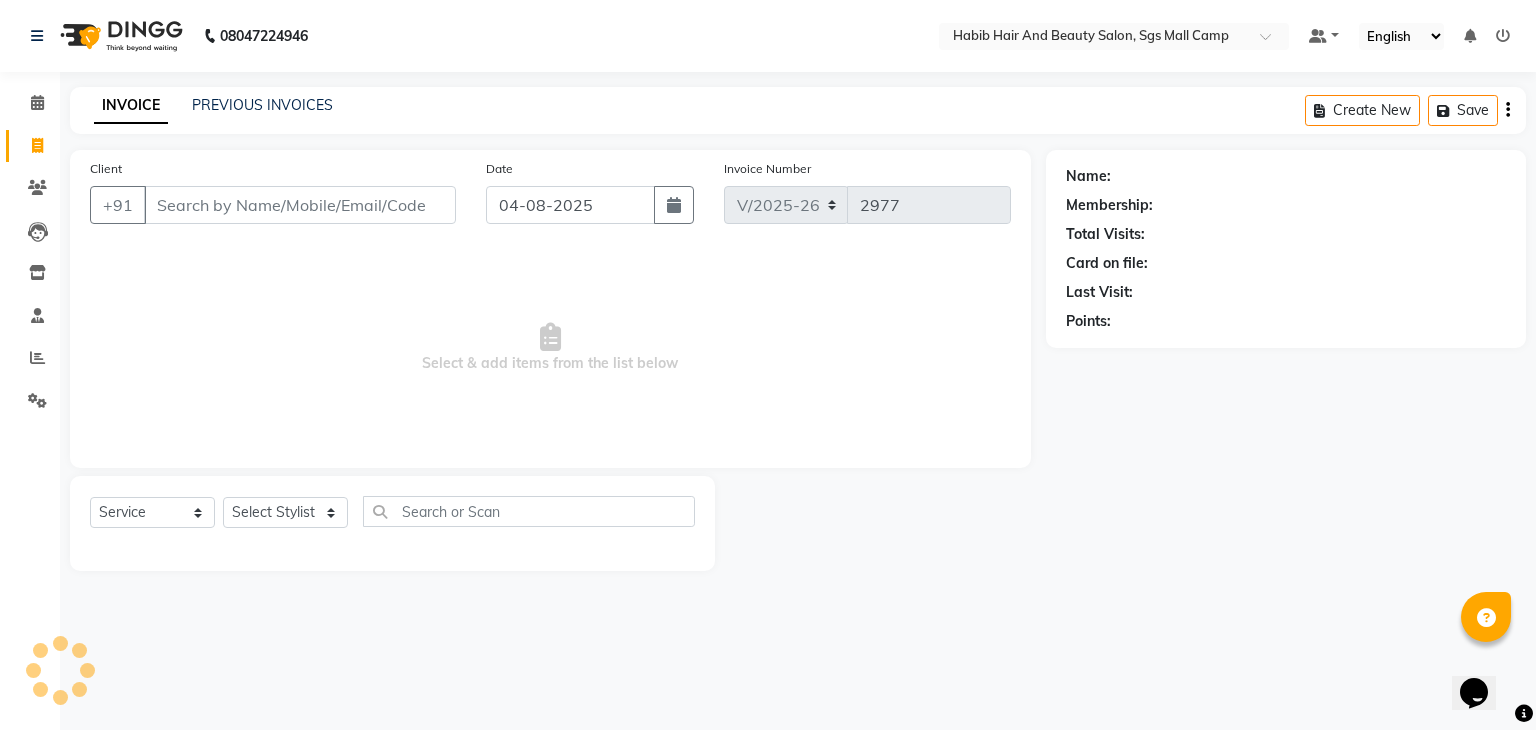 select on "8" 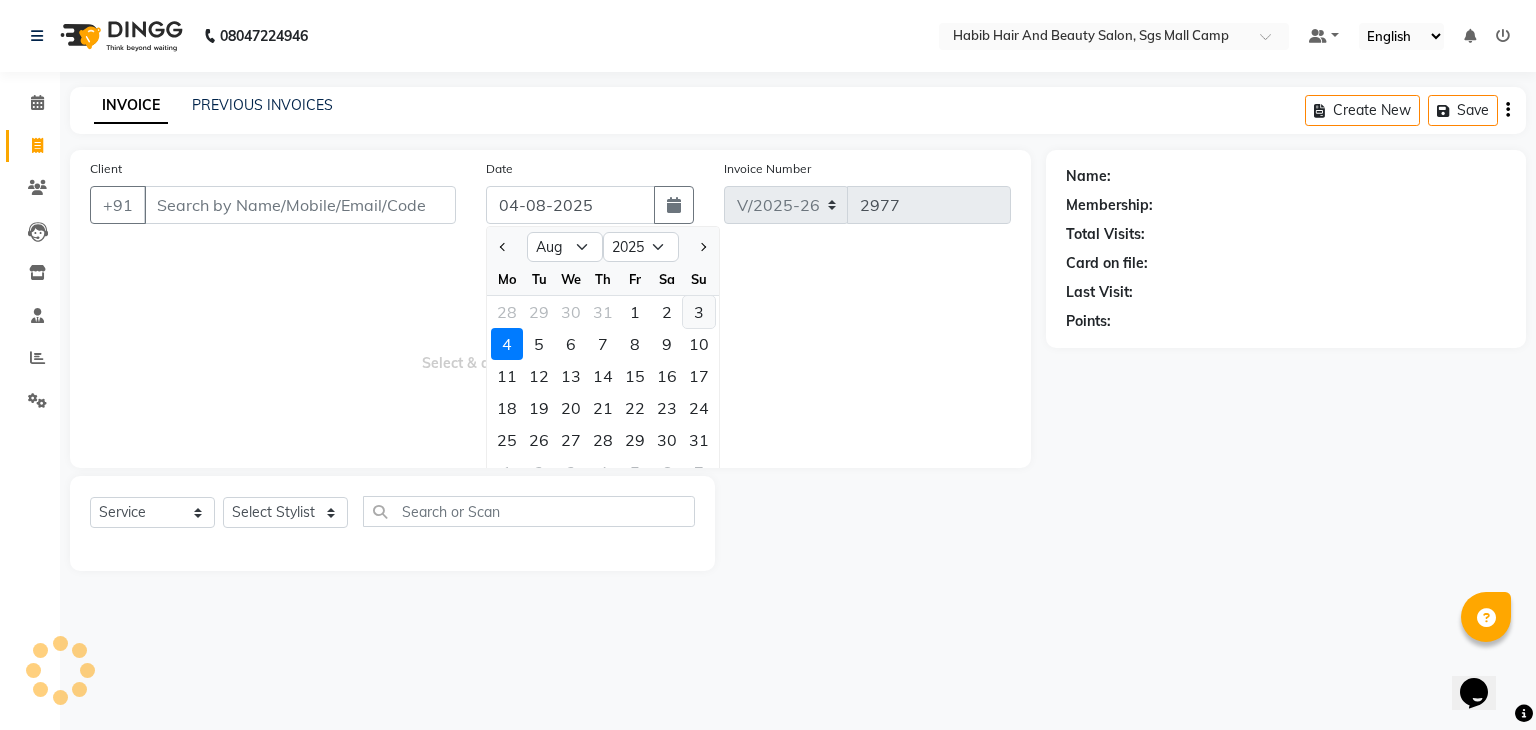 click on "3" 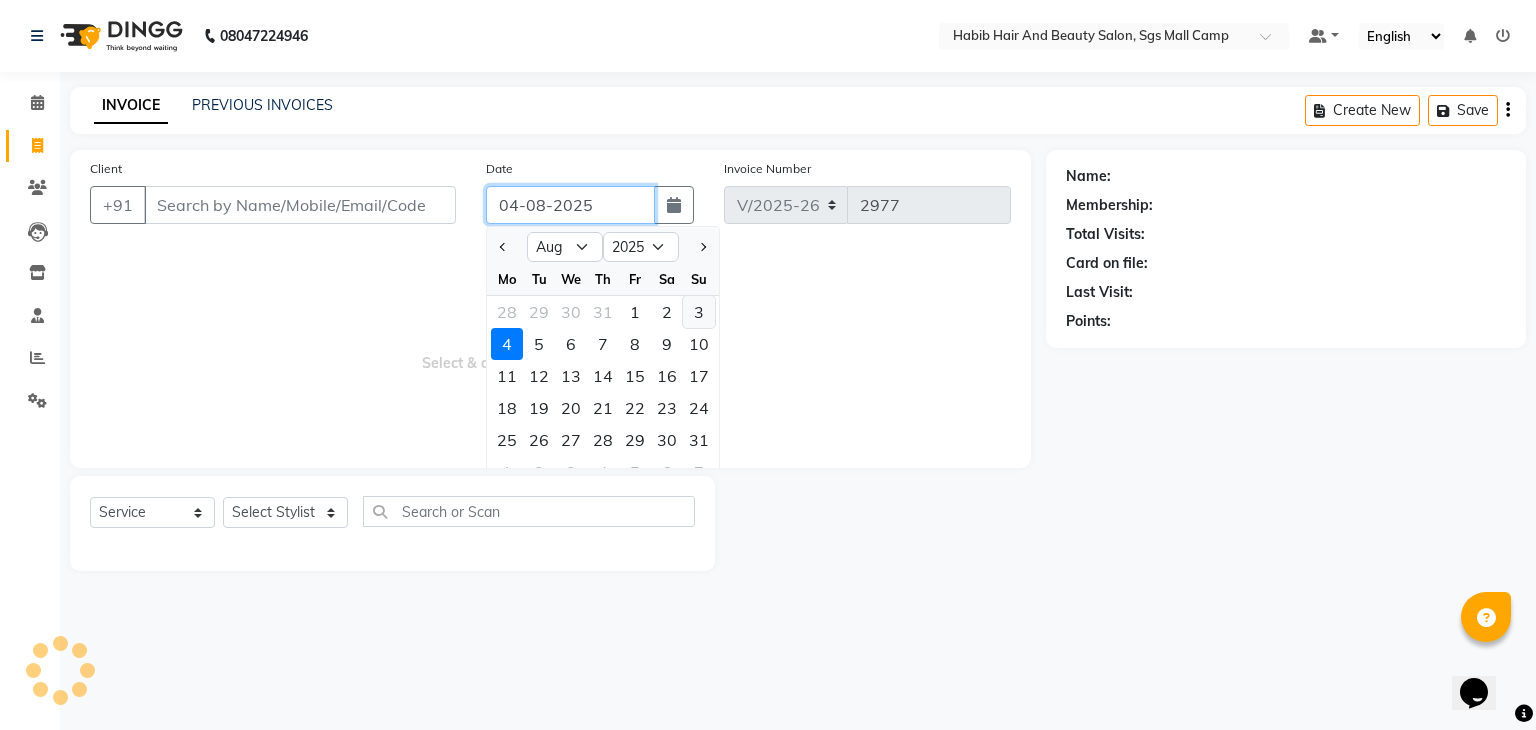 type on "03-08-2025" 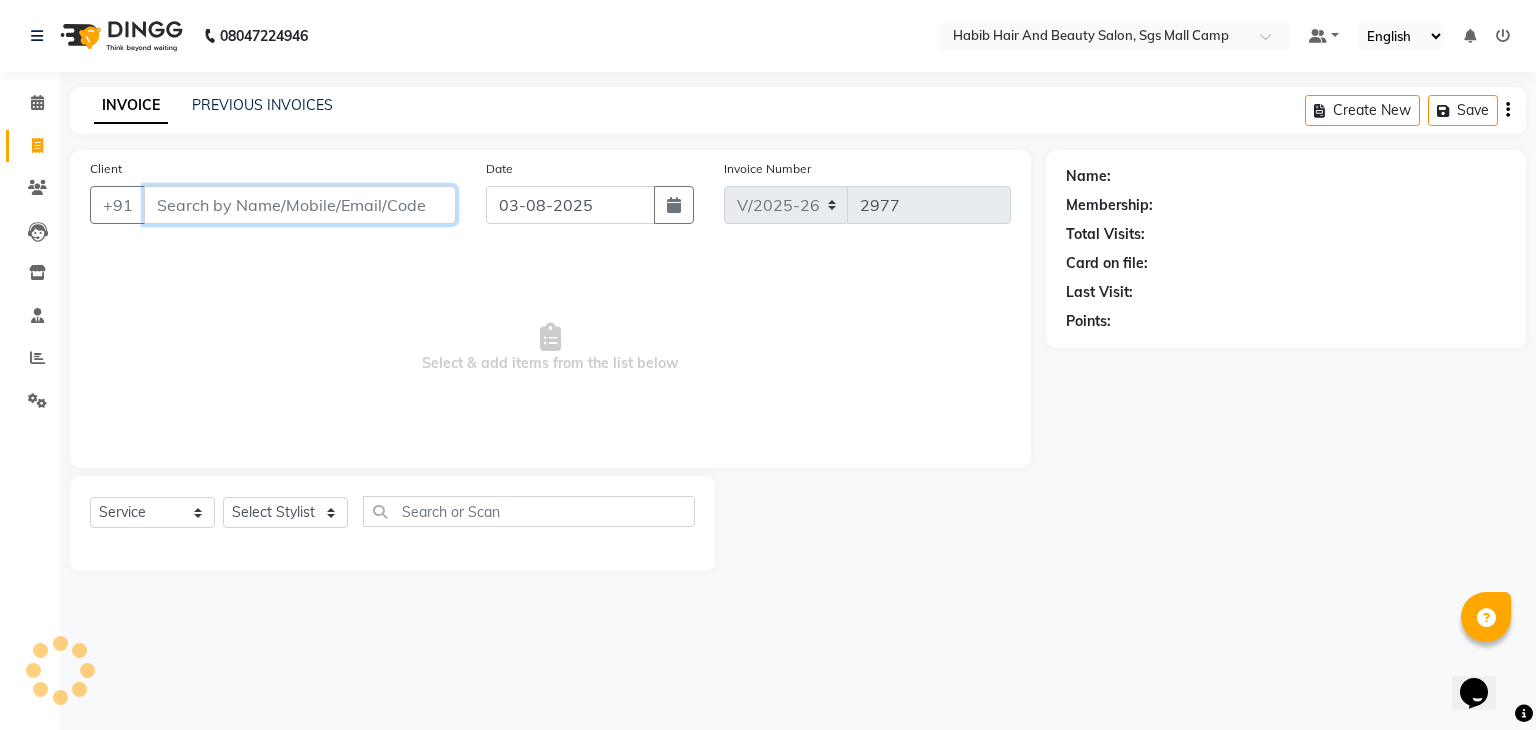 click on "Client" at bounding box center [300, 205] 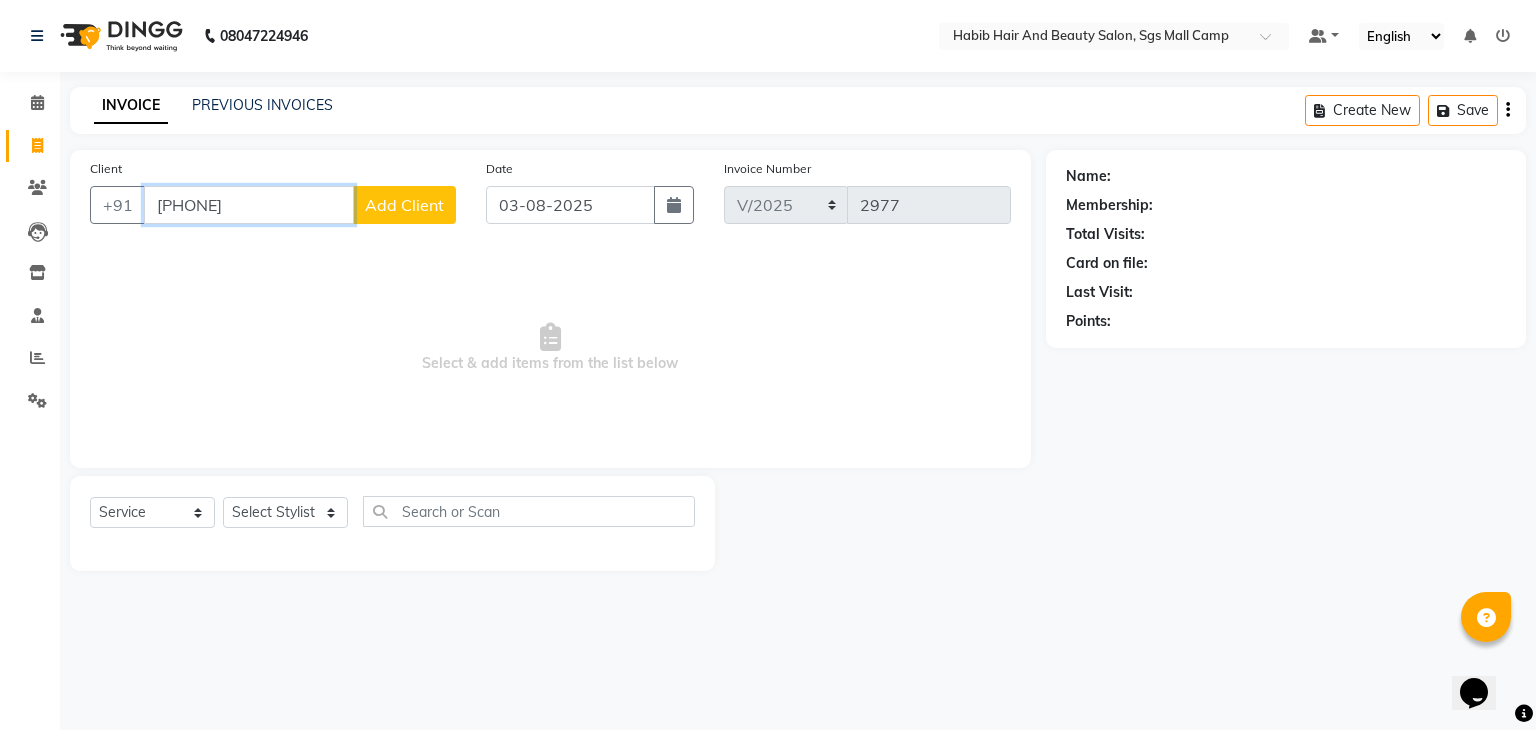 type on "9922380000" 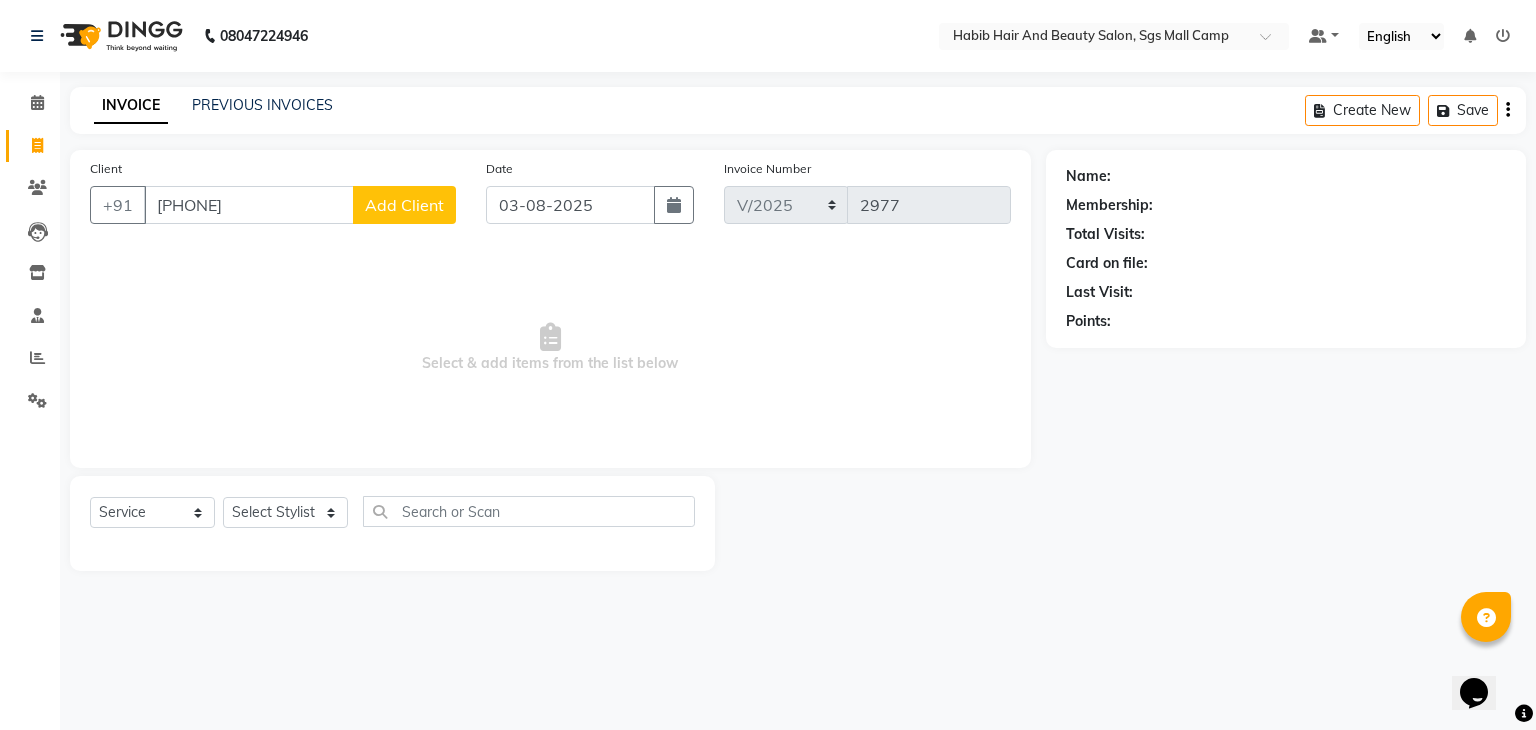 click on "Add Client" 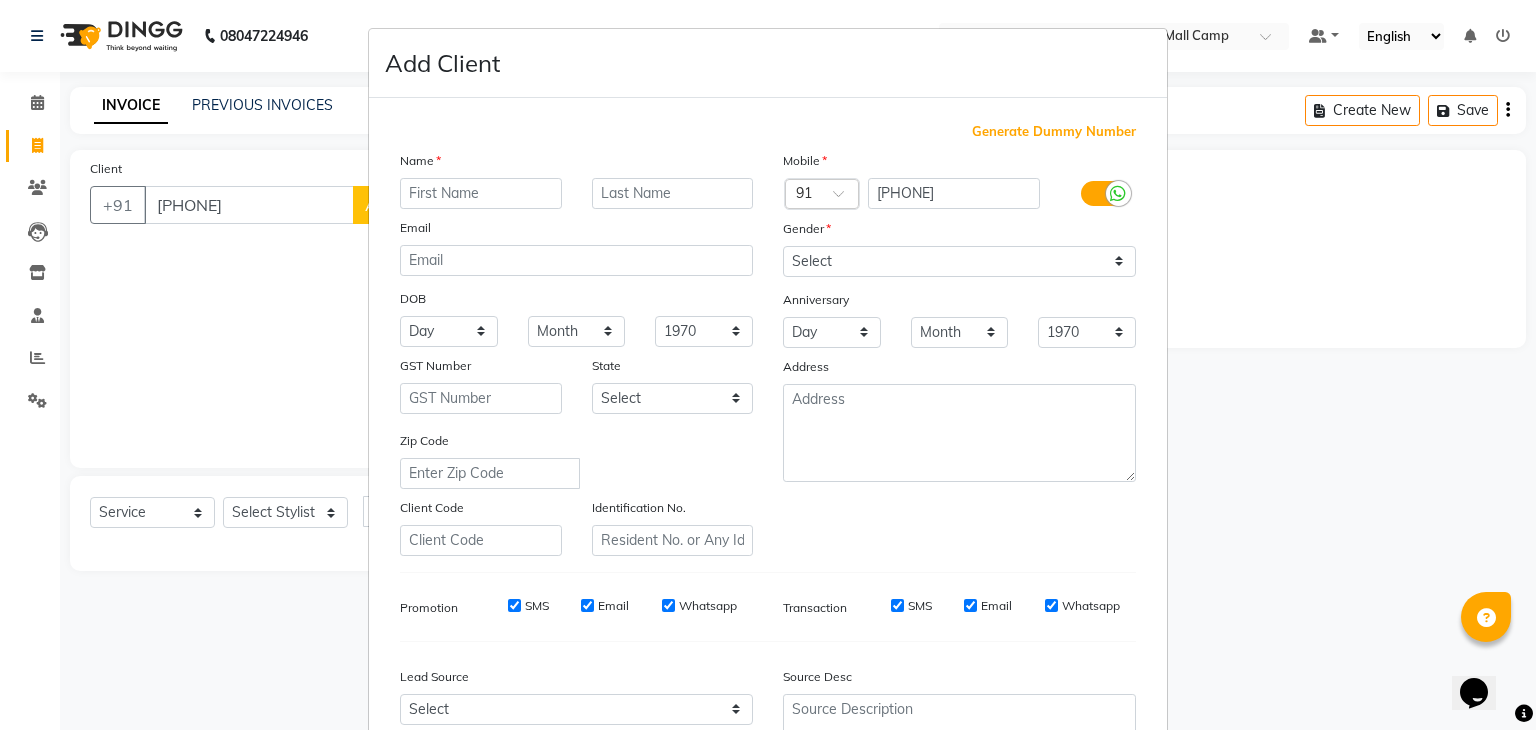 click at bounding box center (481, 193) 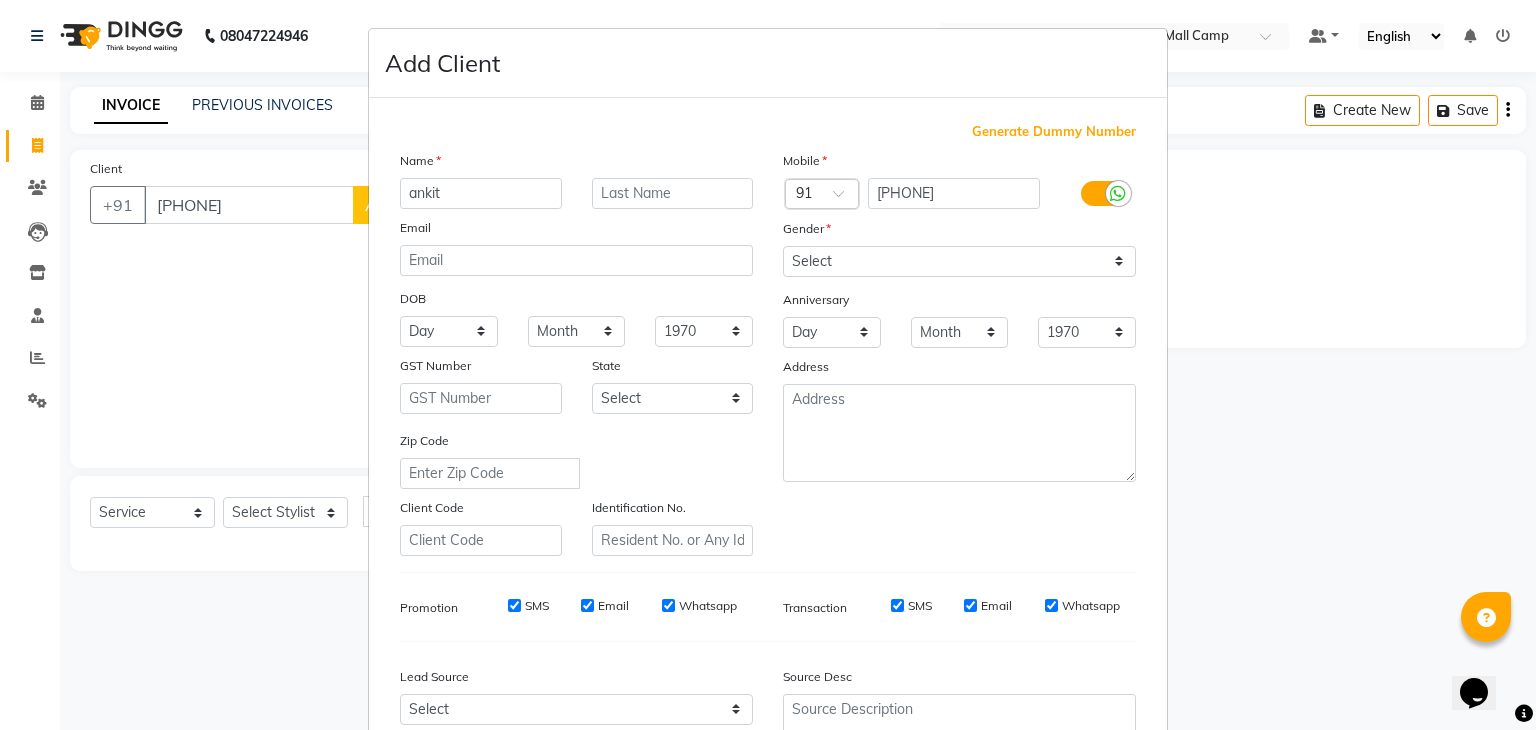 type on "ankit" 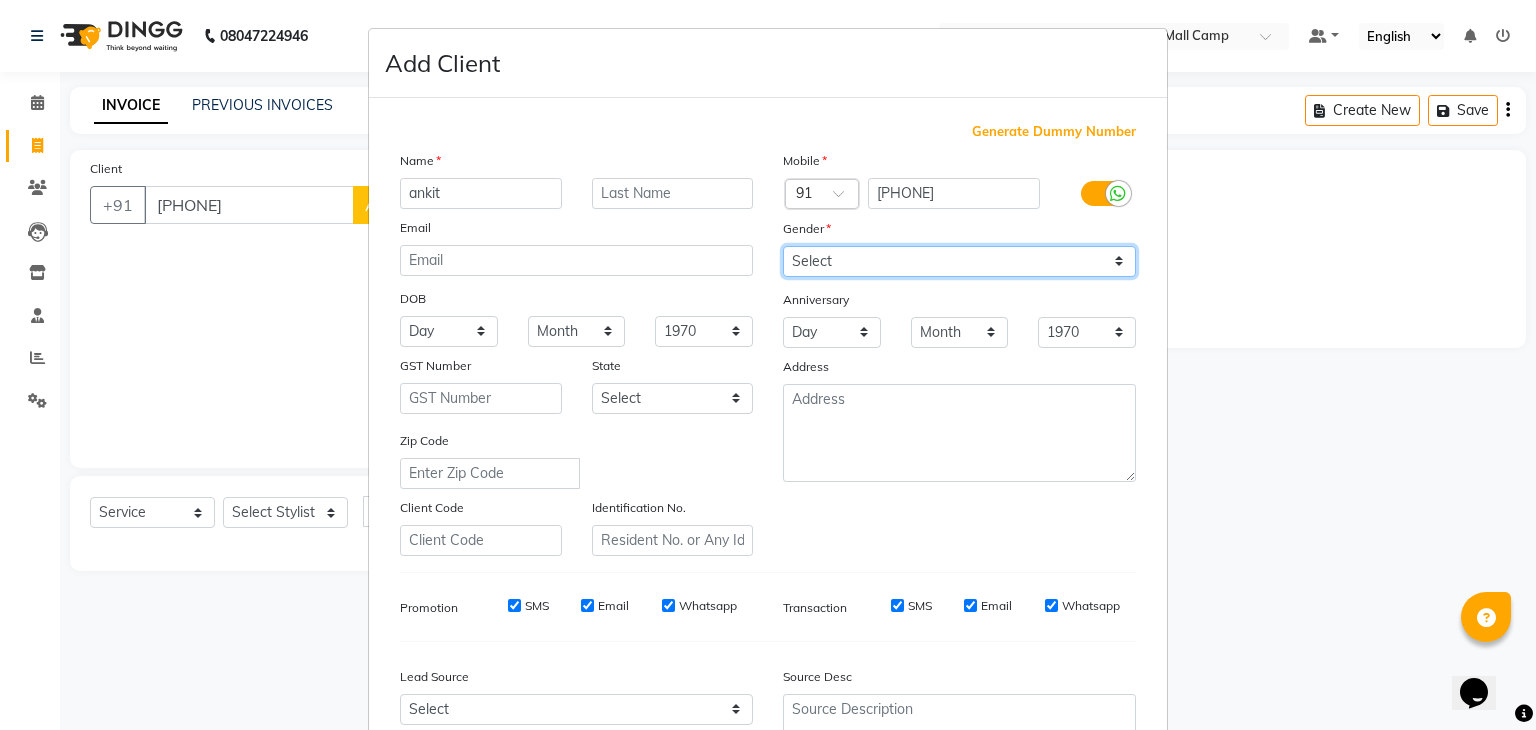click on "Select Male Female Other Prefer Not To Say" at bounding box center (959, 261) 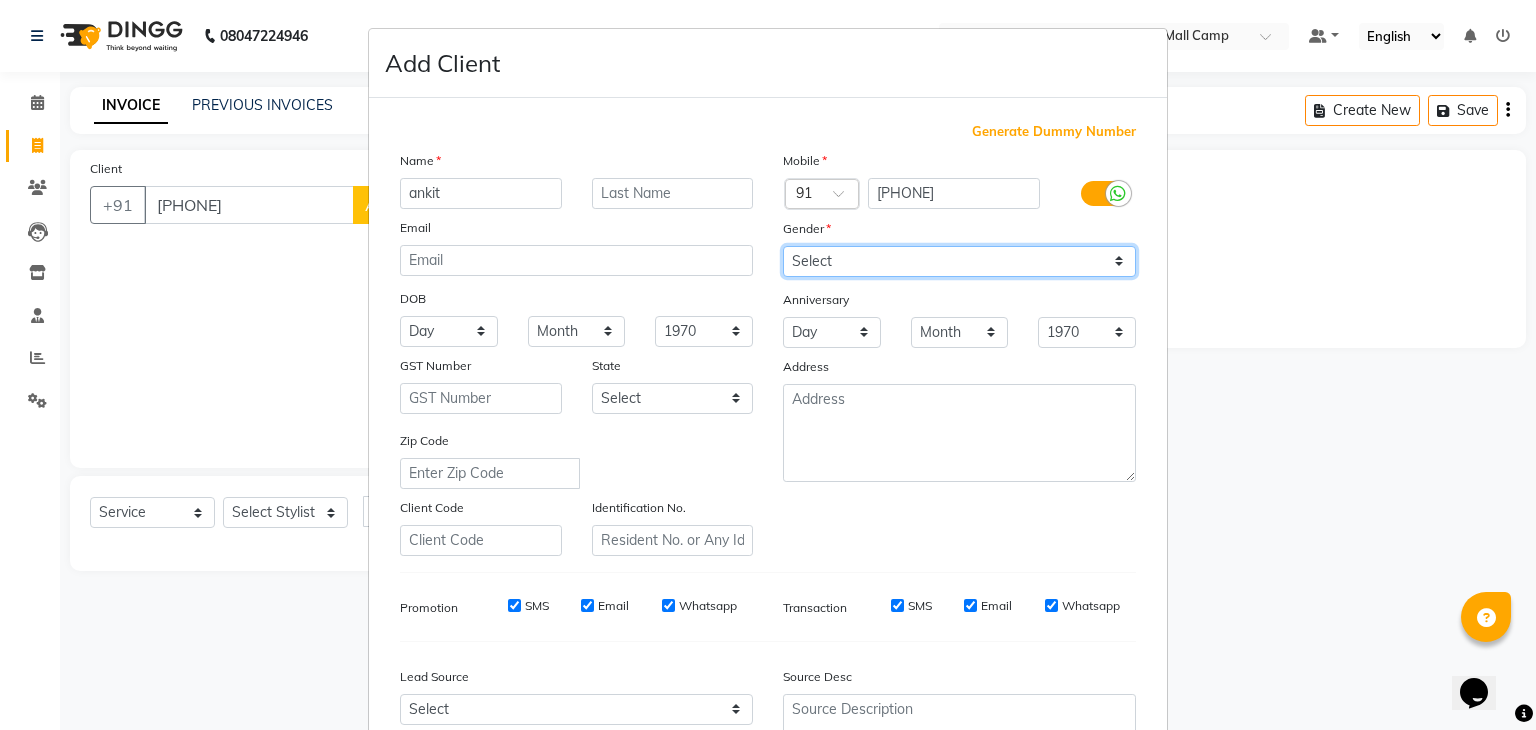 select on "male" 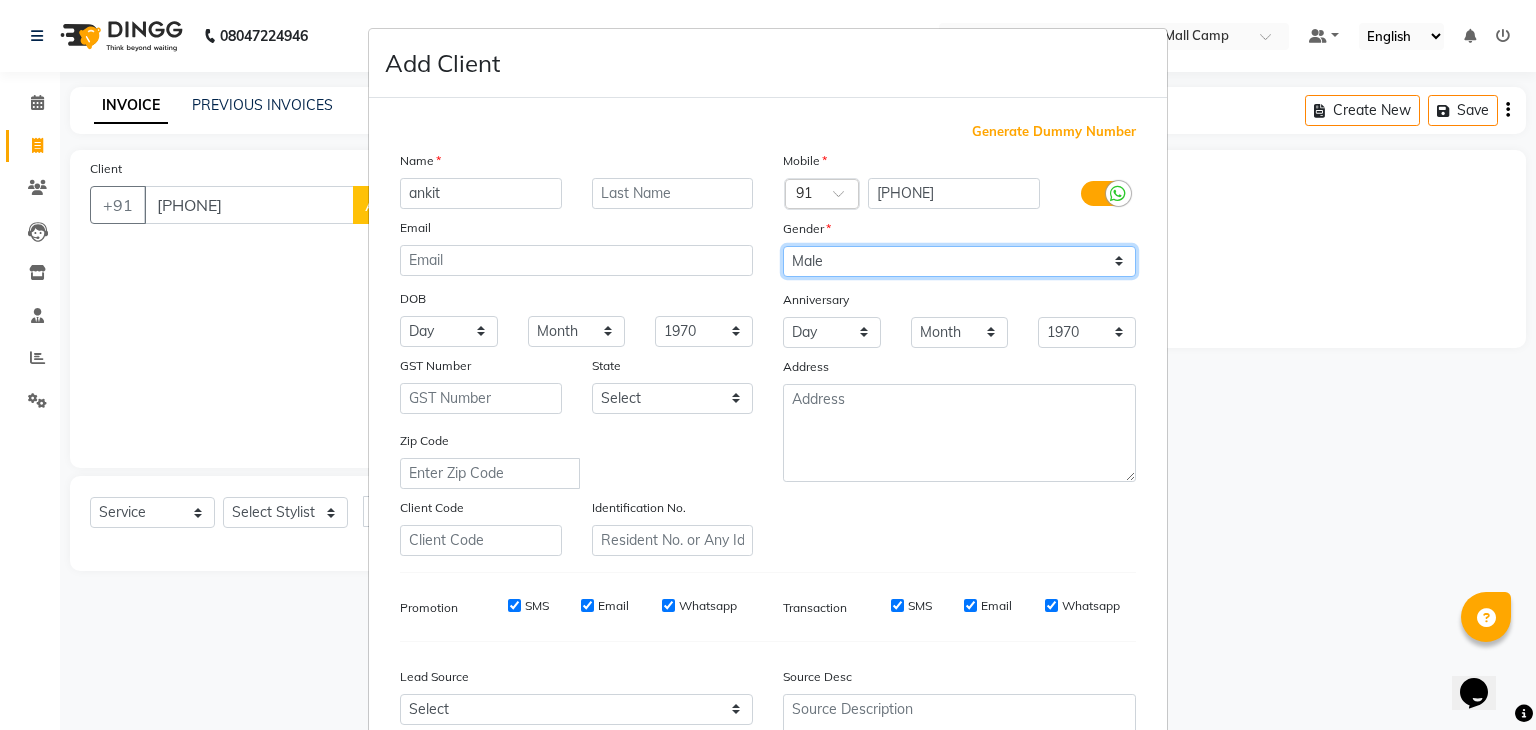click on "Select Male Female Other Prefer Not To Say" at bounding box center [959, 261] 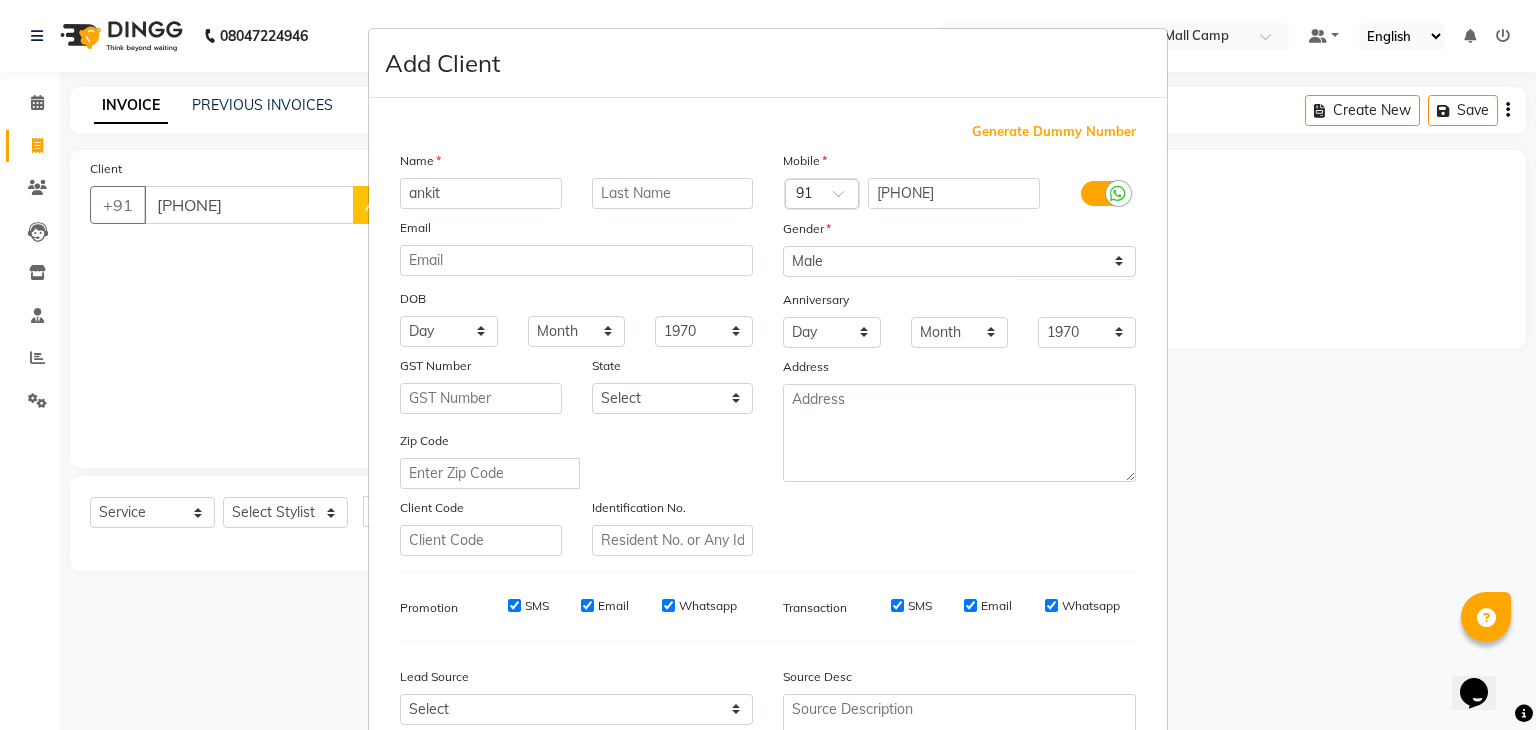 click on "Name ankit Email DOB Day 01 02 03 04 05 06 07 08 09 10 11 12 13 14 15 16 17 18 19 20 21 22 23 24 25 26 27 28 29 30 31 Month January February March April May June July August September October November December 1940 1941 1942 1943 1944 1945 1946 1947 1948 1949 1950 1951 1952 1953 1954 1955 1956 1957 1958 1959 1960 1961 1962 1963 1964 1965 1966 1967 1968 1969 1970 1971 1972 1973 1974 1975 1976 1977 1978 1979 1980 1981 1982 1983 1984 1985 1986 1987 1988 1989 1990 1991 1992 1993 1994 1995 1996 1997 1998 1999 2000 2001 2002 2003 2004 2005 2006 2007 2008 2009 2010 2011 2012 2013 2014 2015 2016 2017 2018 2019 2020 2021 2022 2023 2024 GST Number State Select Andaman and Nicobar Islands Andhra Pradesh Arunachal Pradesh Assam Bihar Chandigarh Chhattisgarh Dadra and Nagar Haveli Daman and Diu Delhi Goa Gujarat Haryana Himachal Pradesh Jammu and Kashmir Jharkhand Karnataka Kerala Lakshadweep Madhya Pradesh Maharashtra Manipur Meghalaya Mizoram Nagaland Odisha Pondicherry Punjab Rajasthan Sikkim Tamil Nadu Telangana" at bounding box center [576, 353] 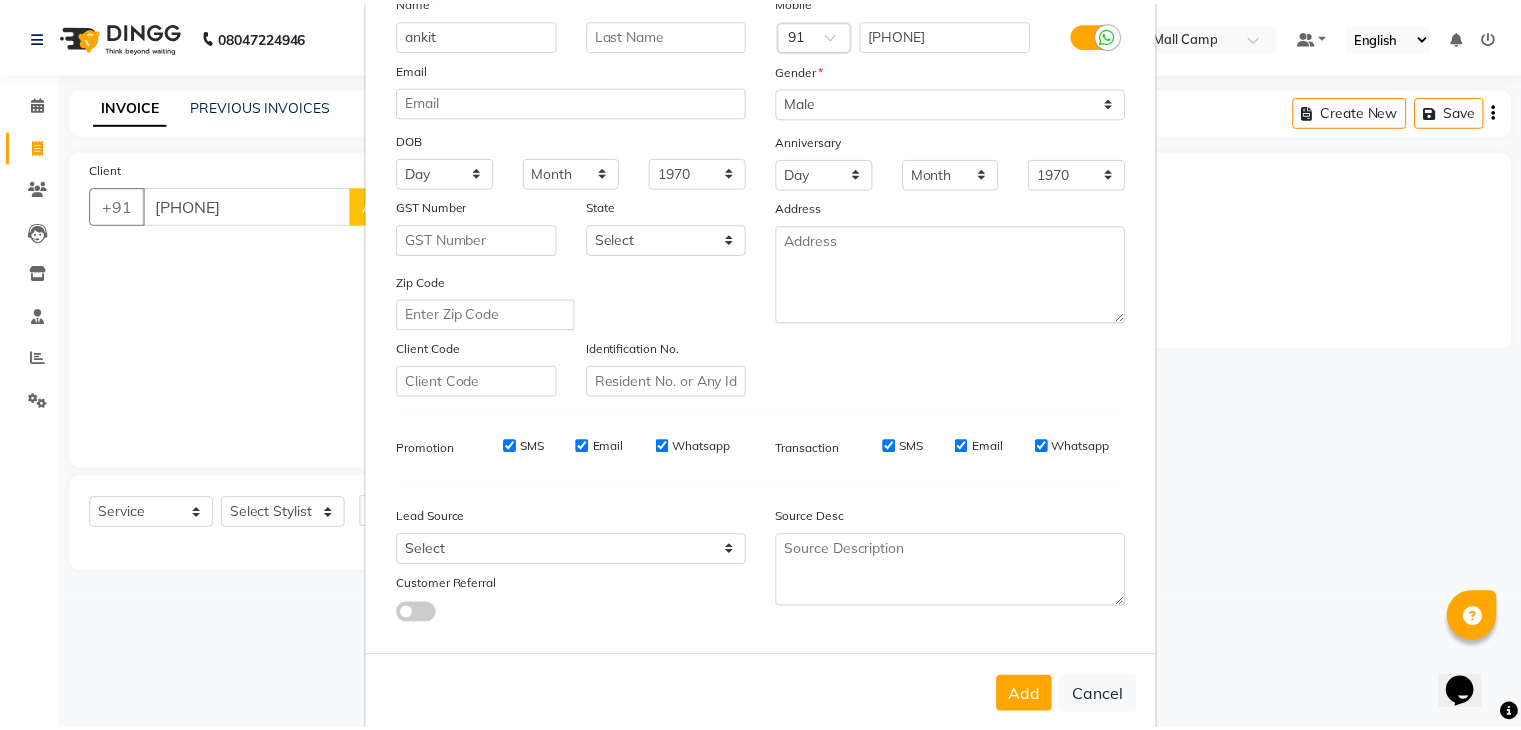 scroll, scrollTop: 200, scrollLeft: 0, axis: vertical 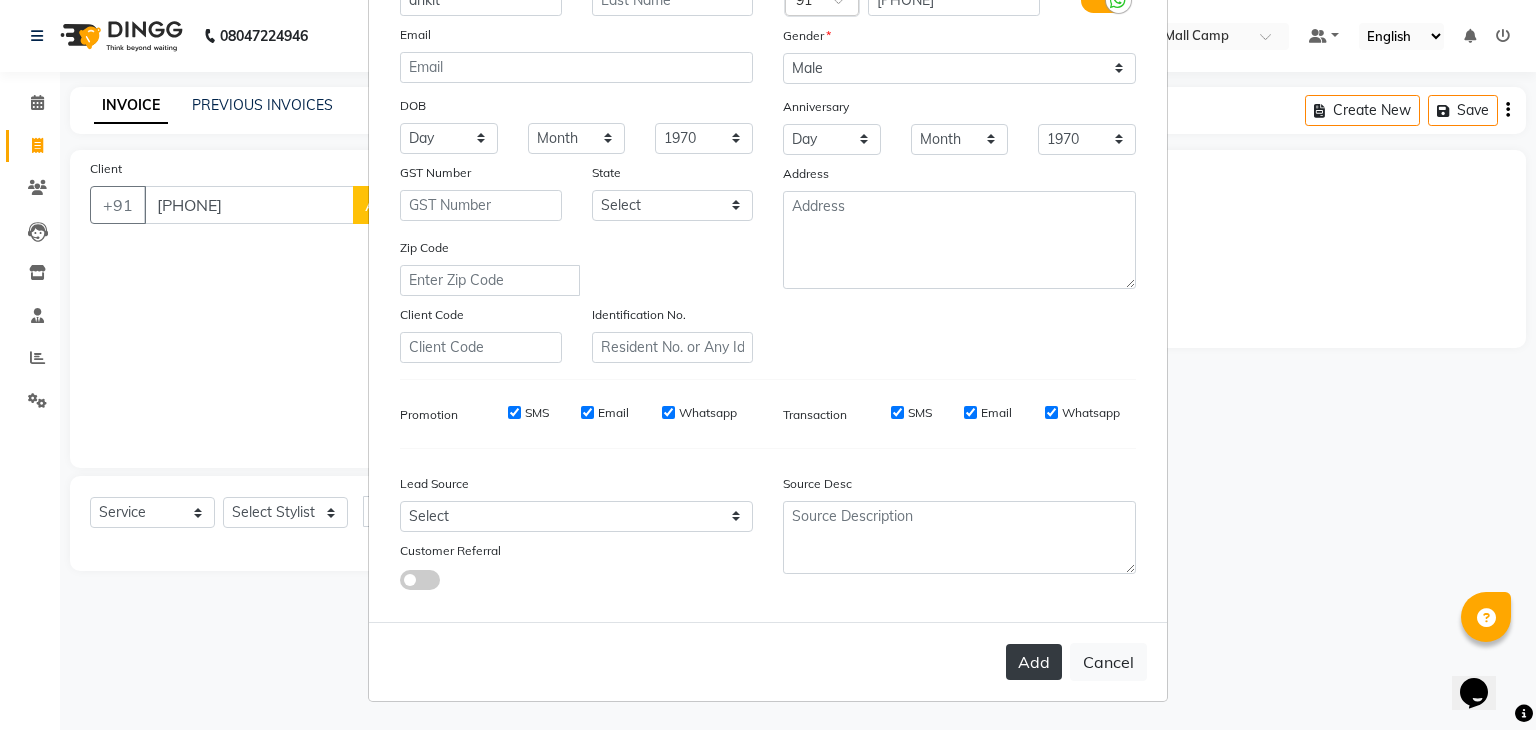 click on "Add" at bounding box center (1034, 662) 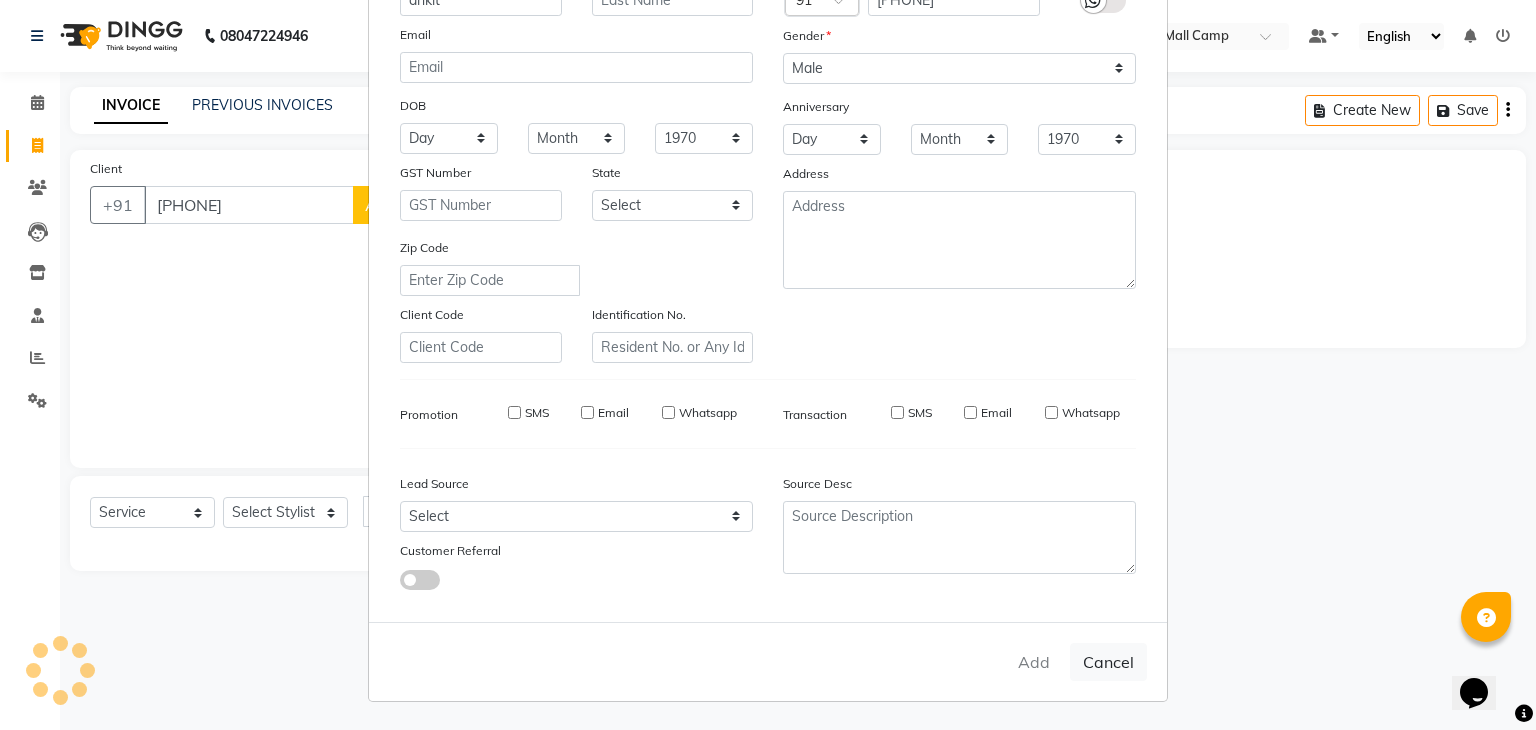 type on "99******00" 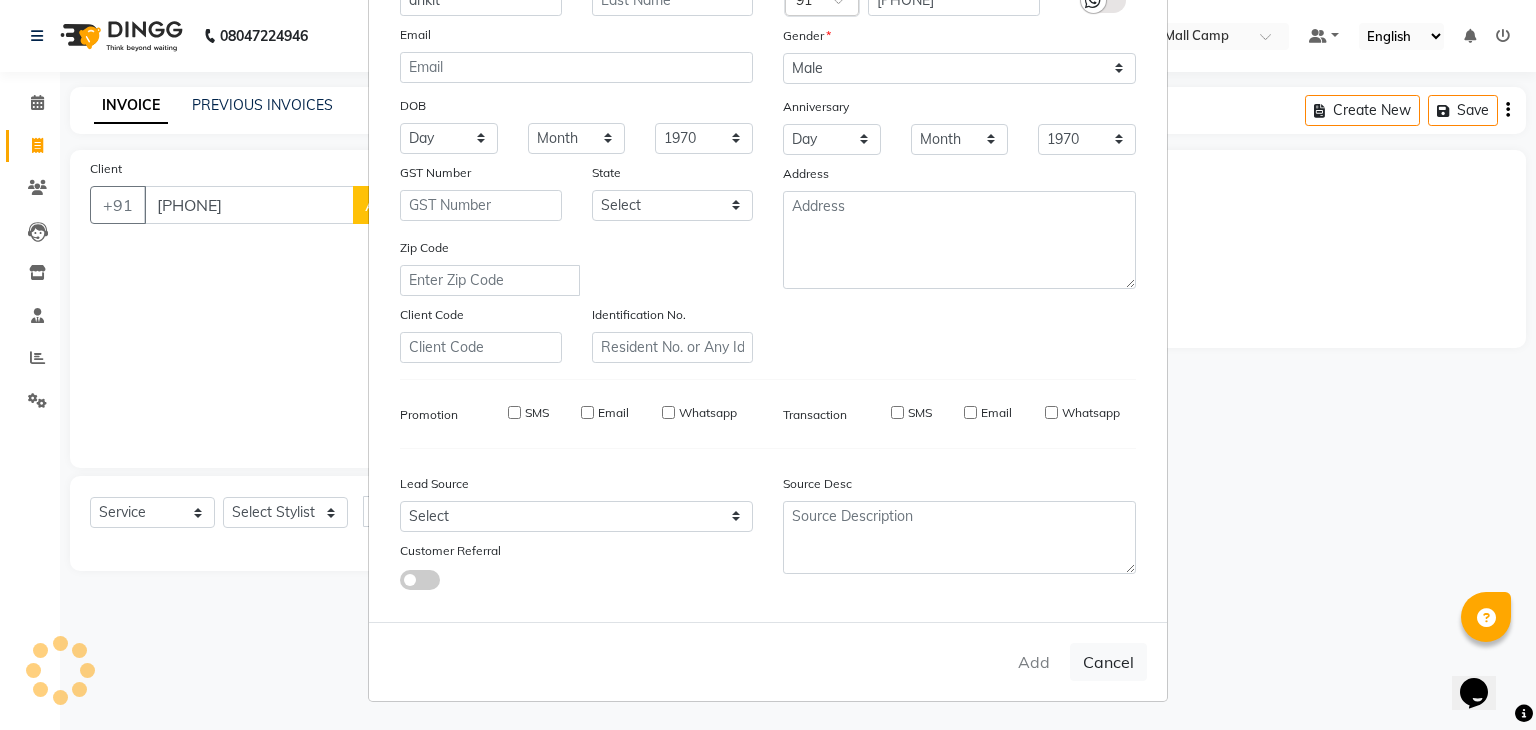 type 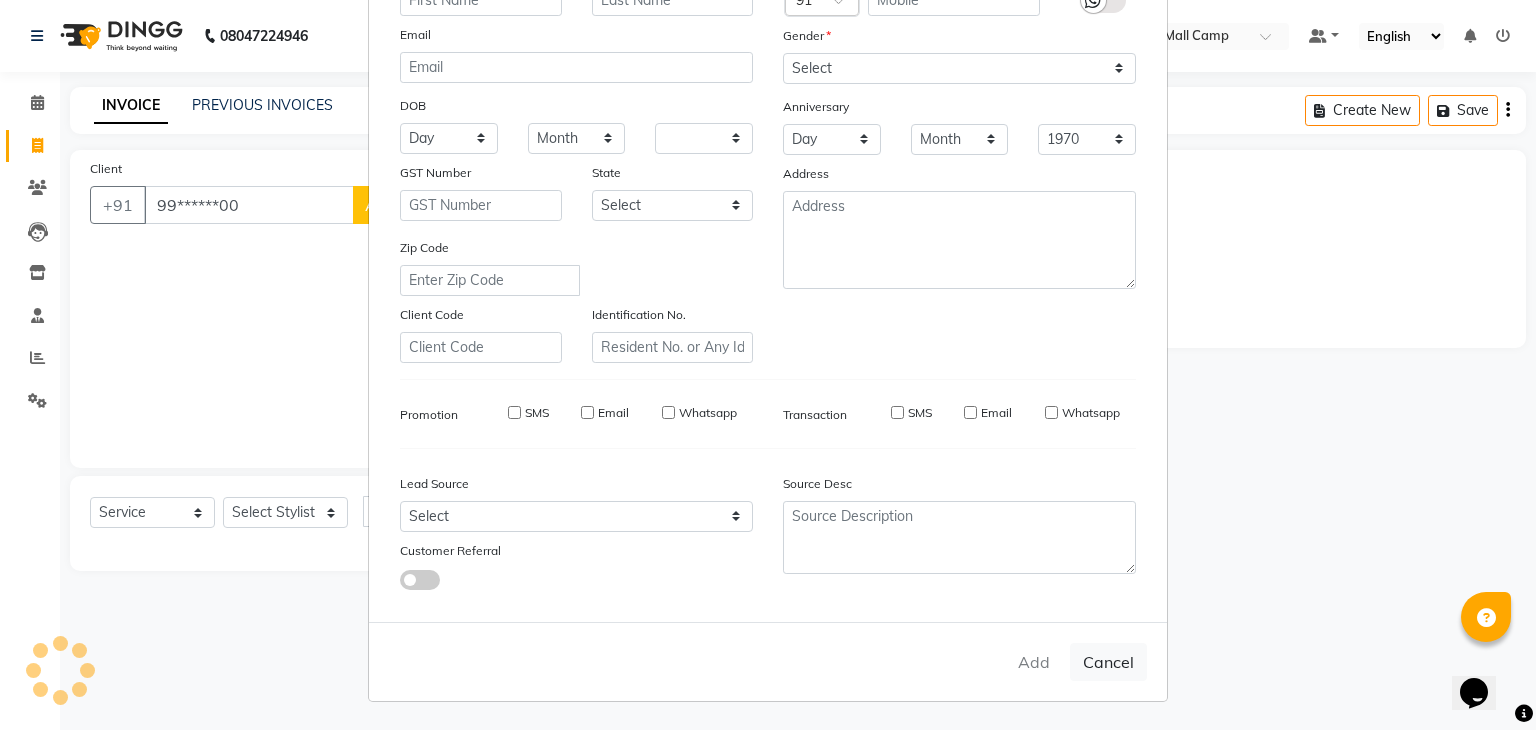 select 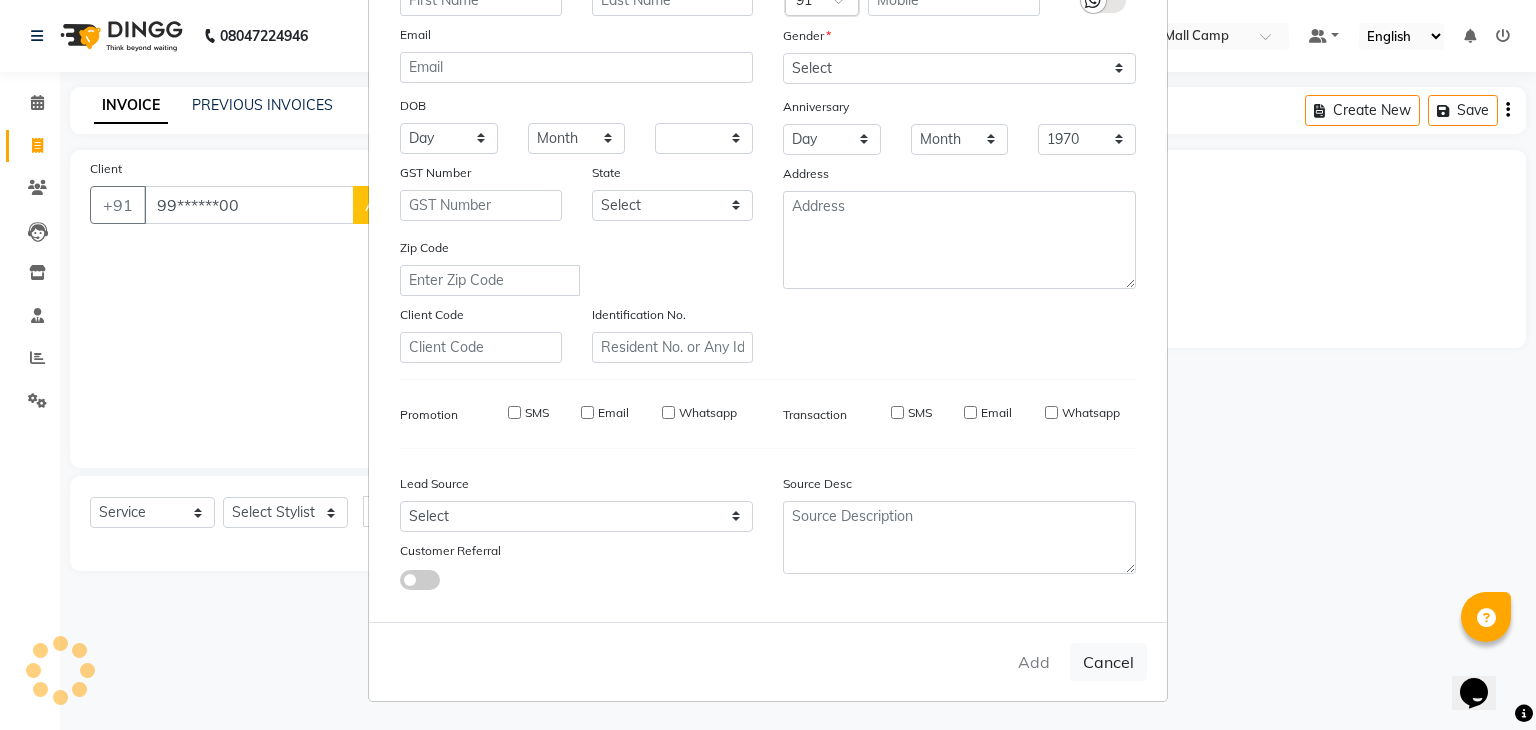 checkbox on "false" 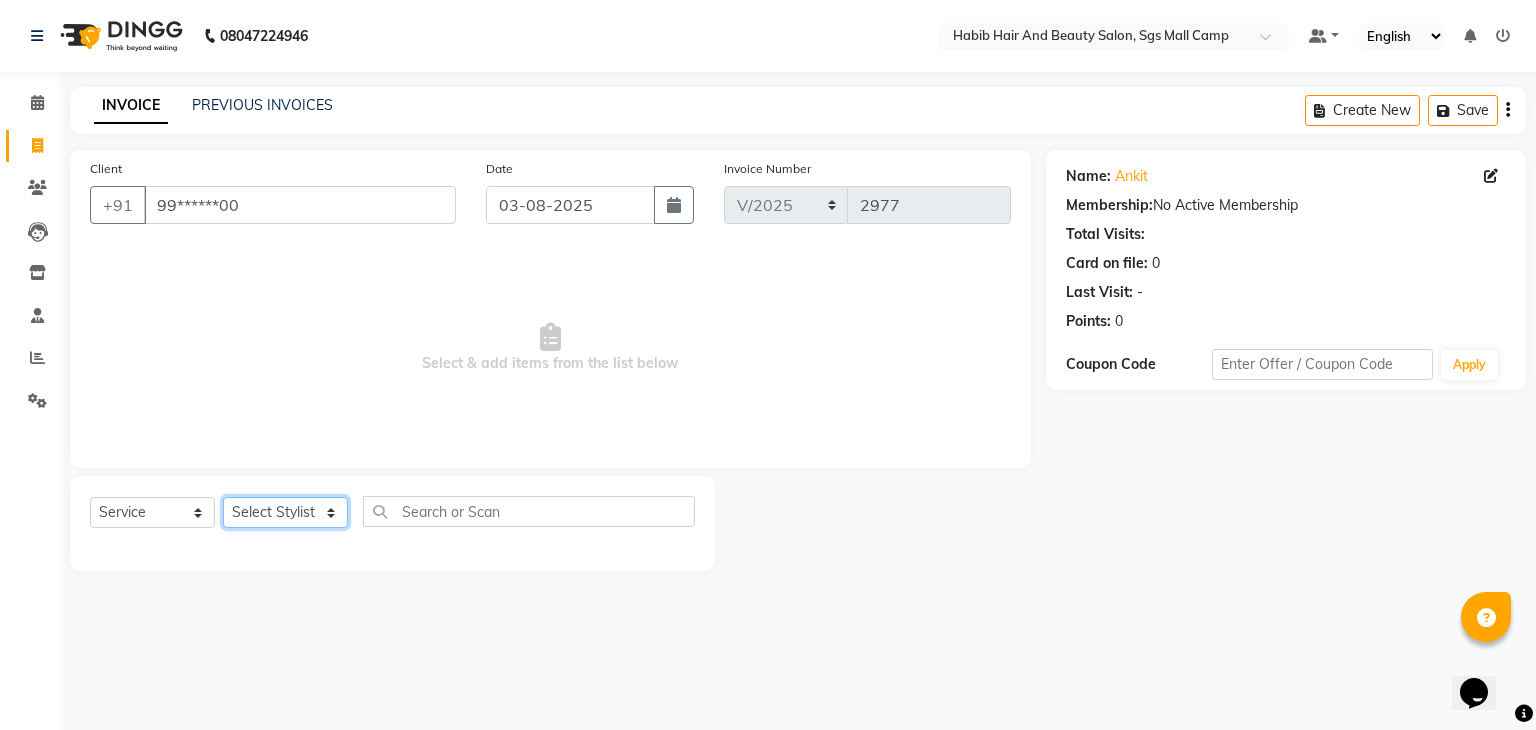 click on "Select Stylist akshay rajguru Avinash  Debojit Manager Micheal  sangeeta shilpa sujal Suraj  swapnil vishakha" 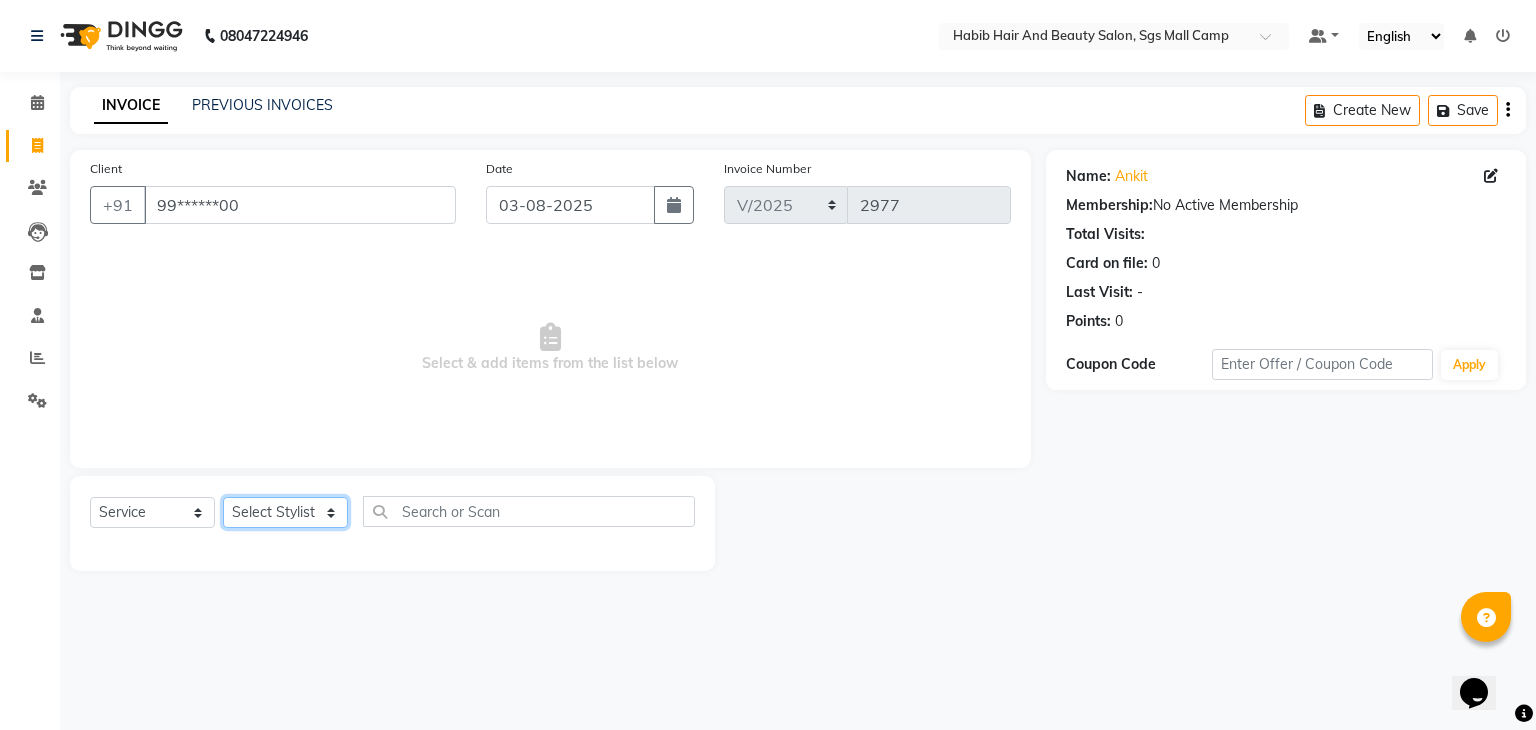select on "81158" 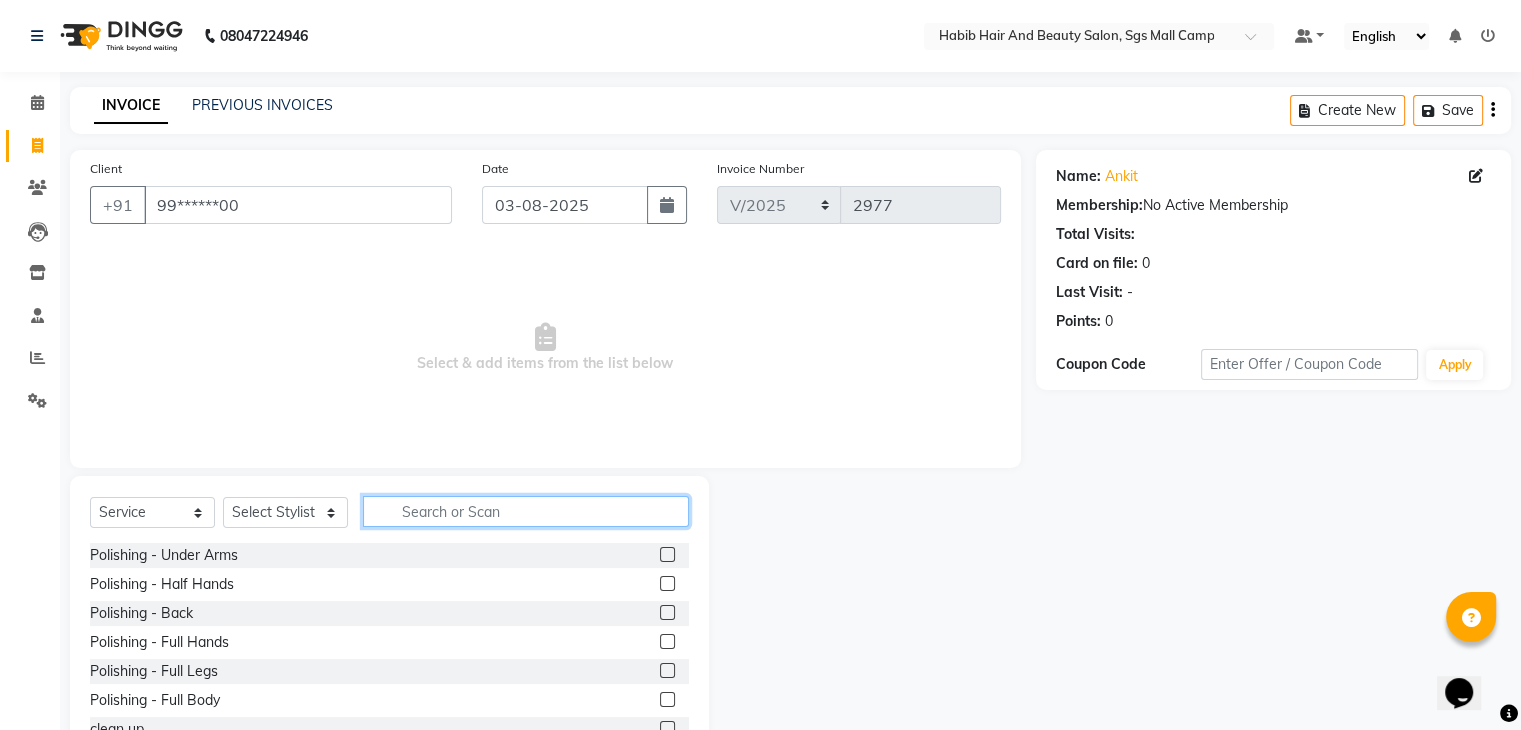 click 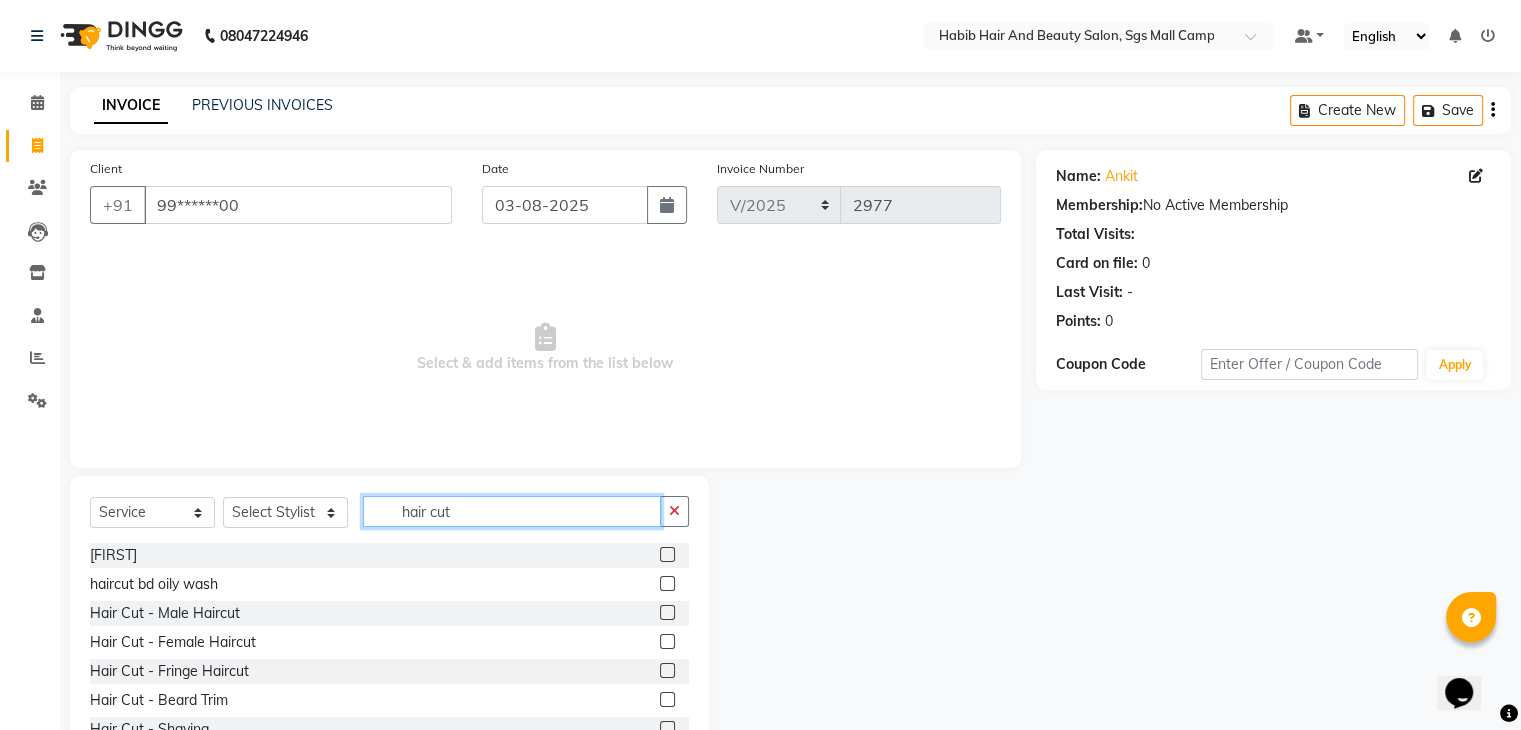 type on "hair cut" 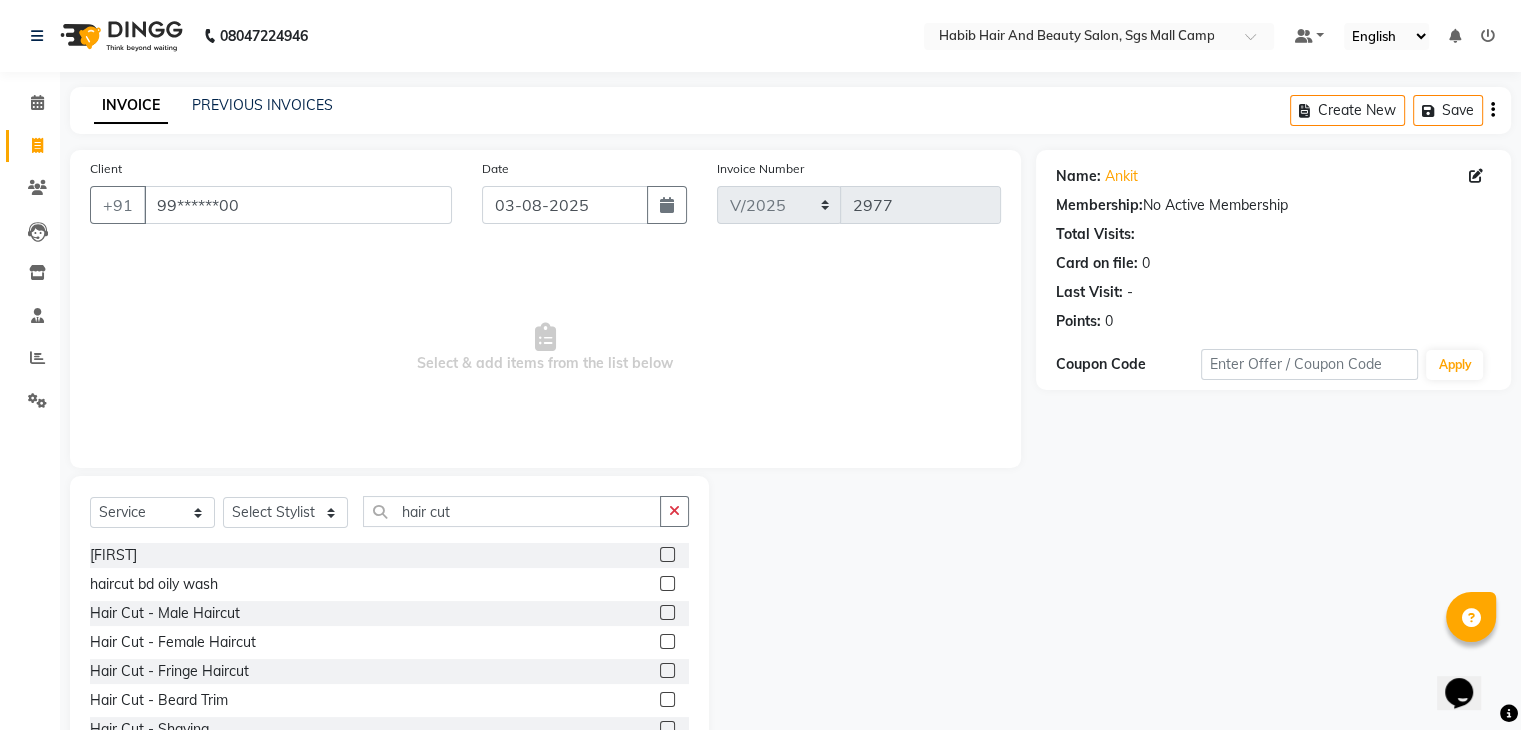 click 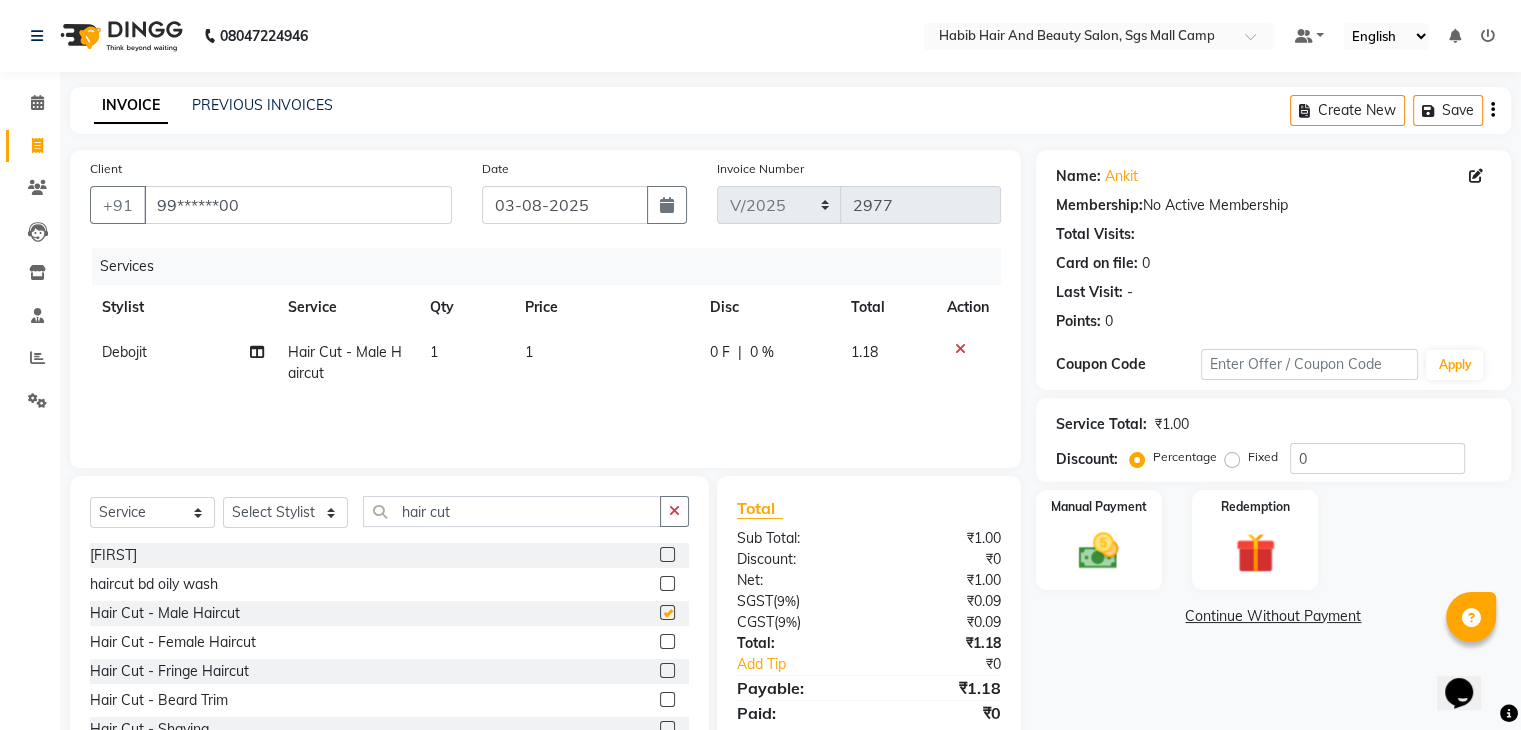 checkbox on "false" 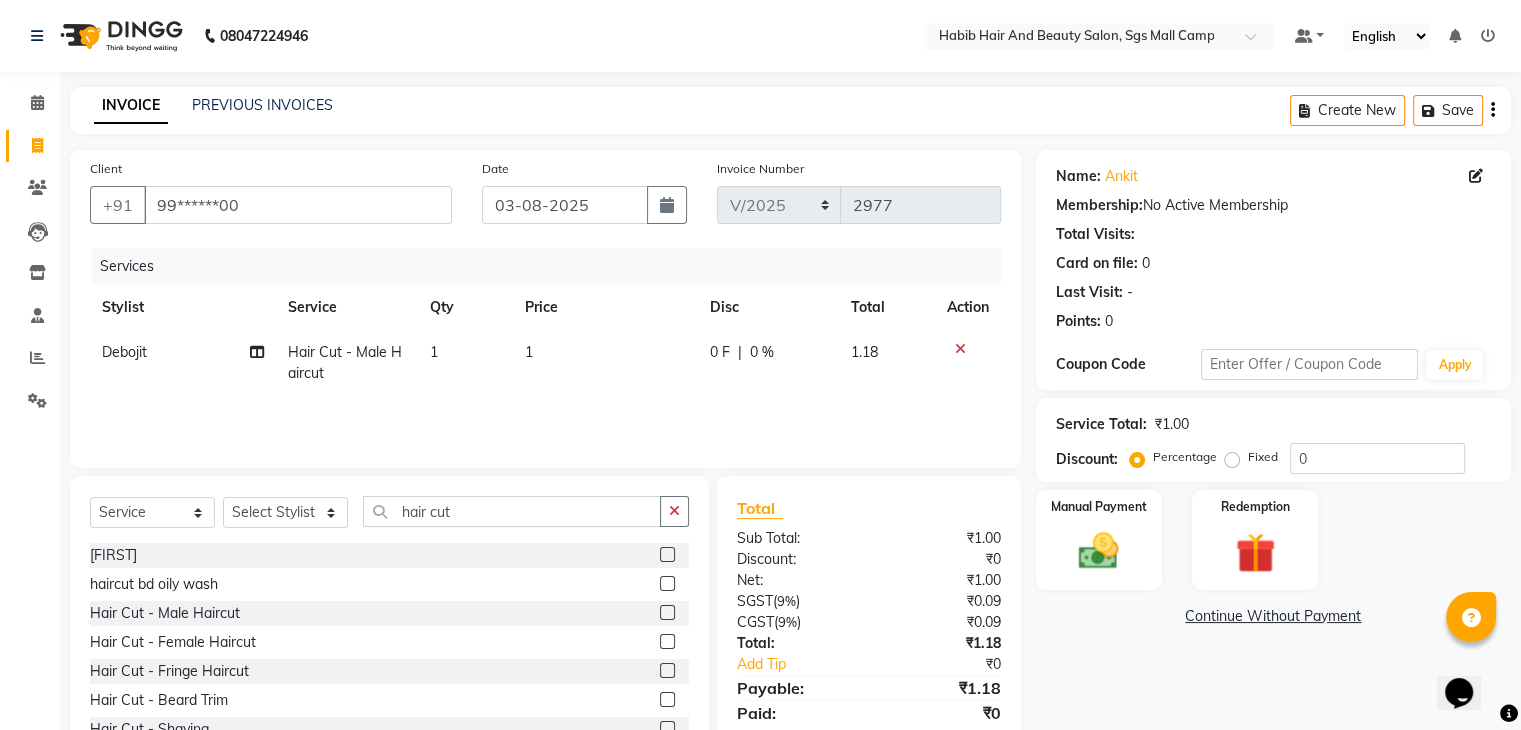 click on "1" 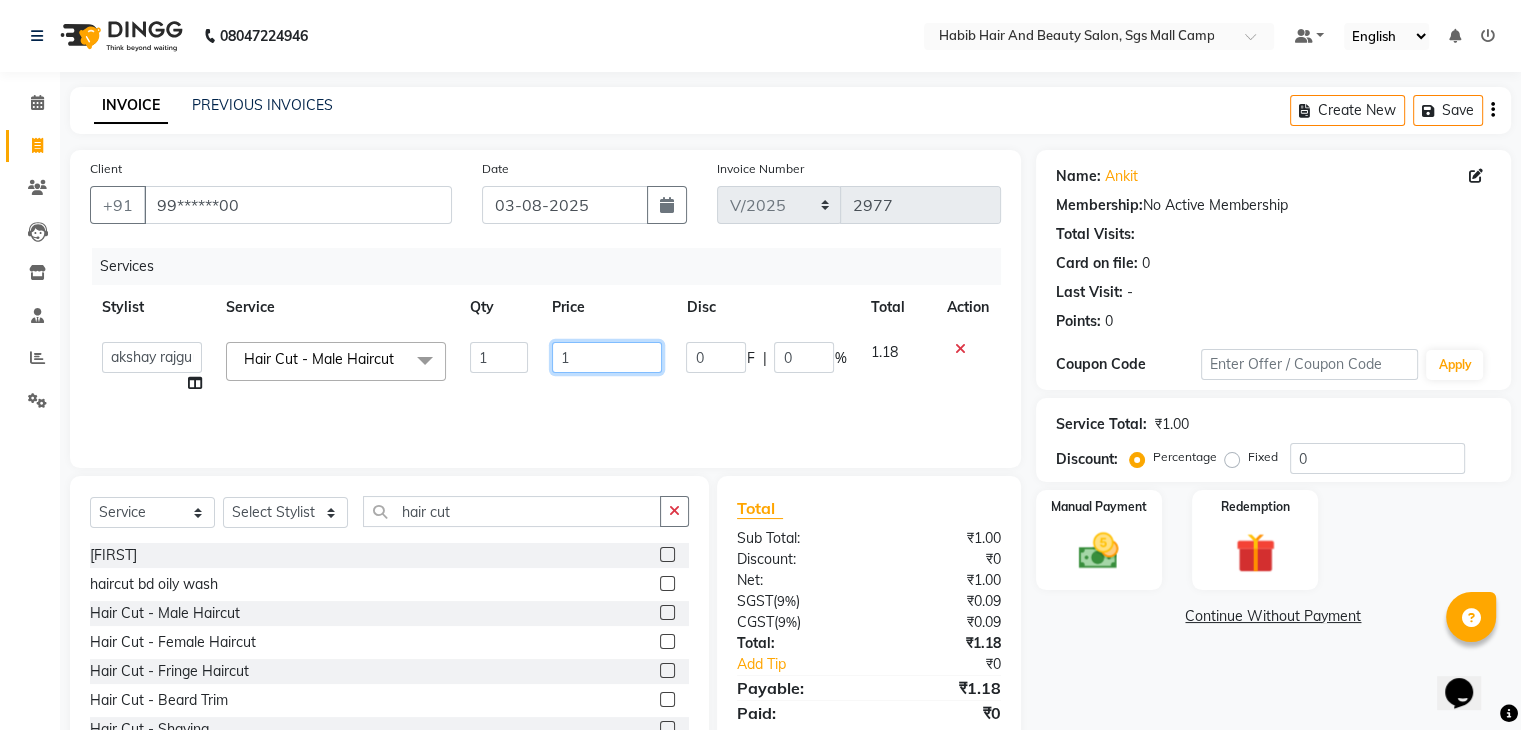 click on "1" 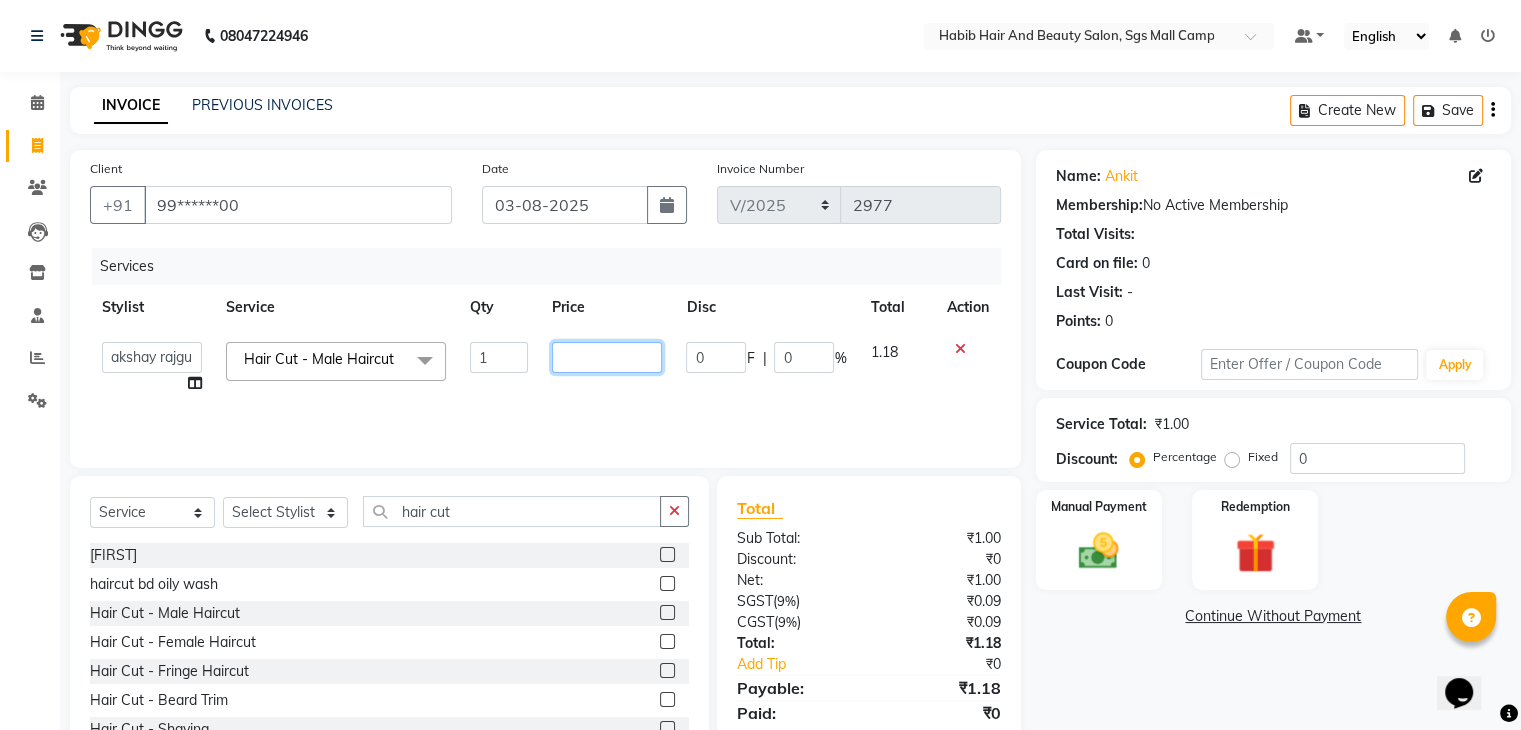 type on "5" 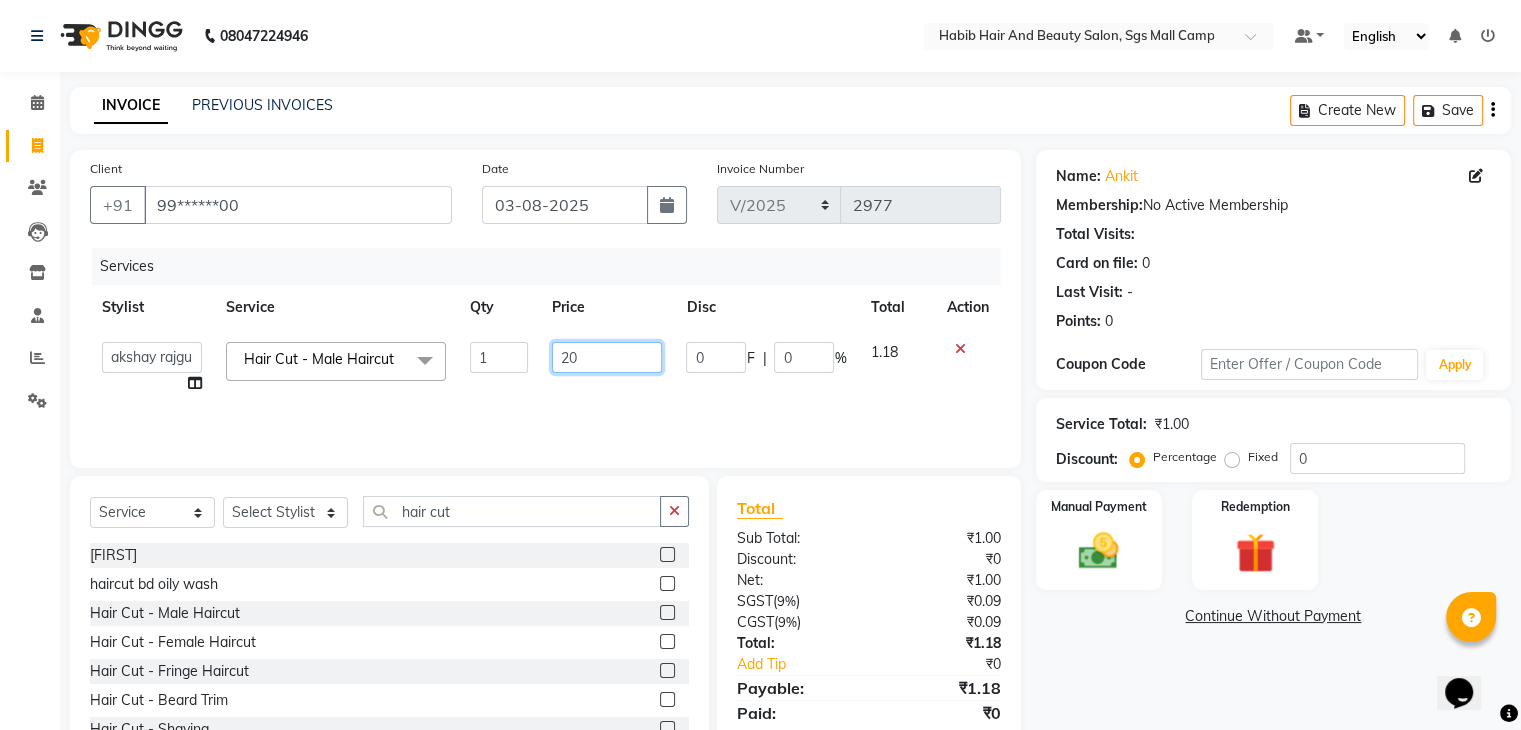 type on "200" 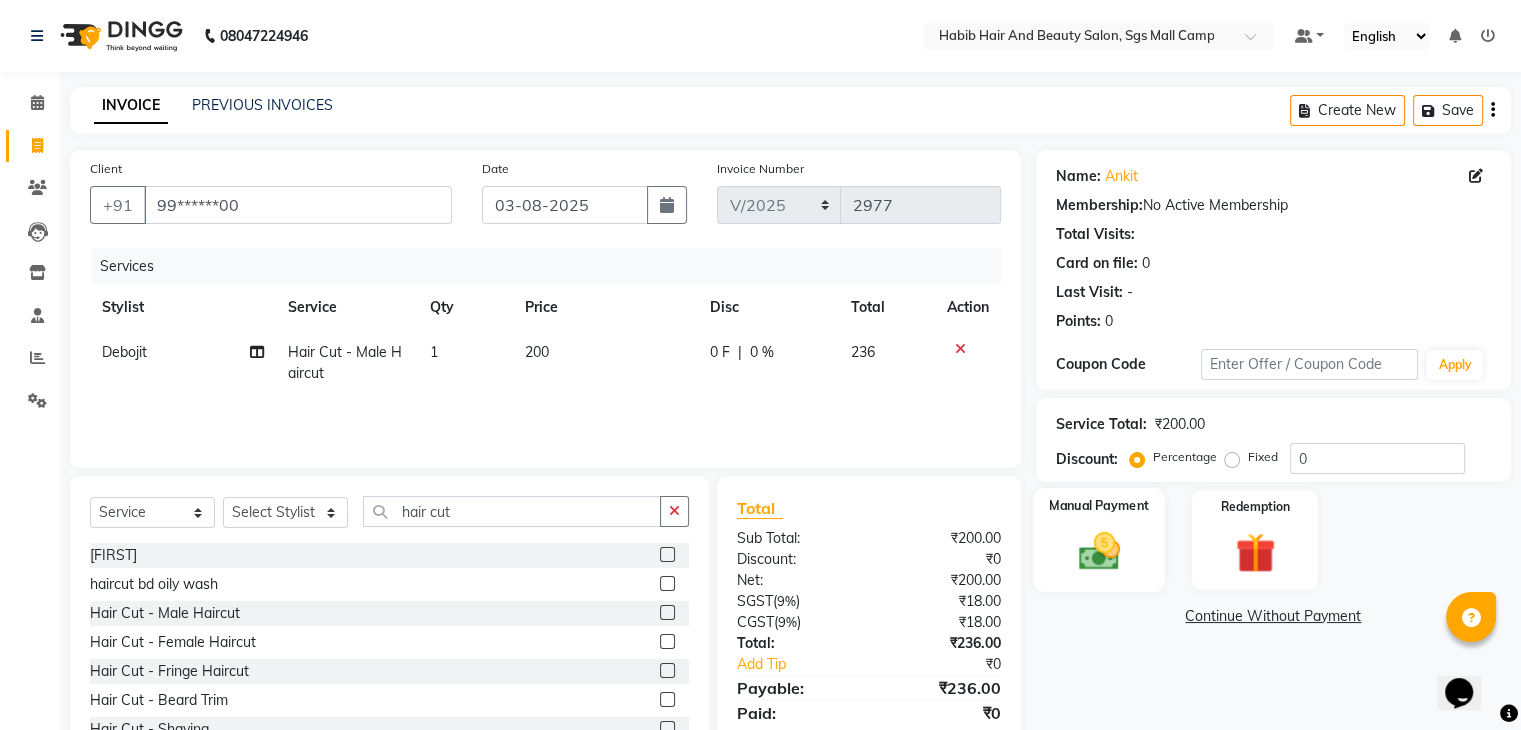 click 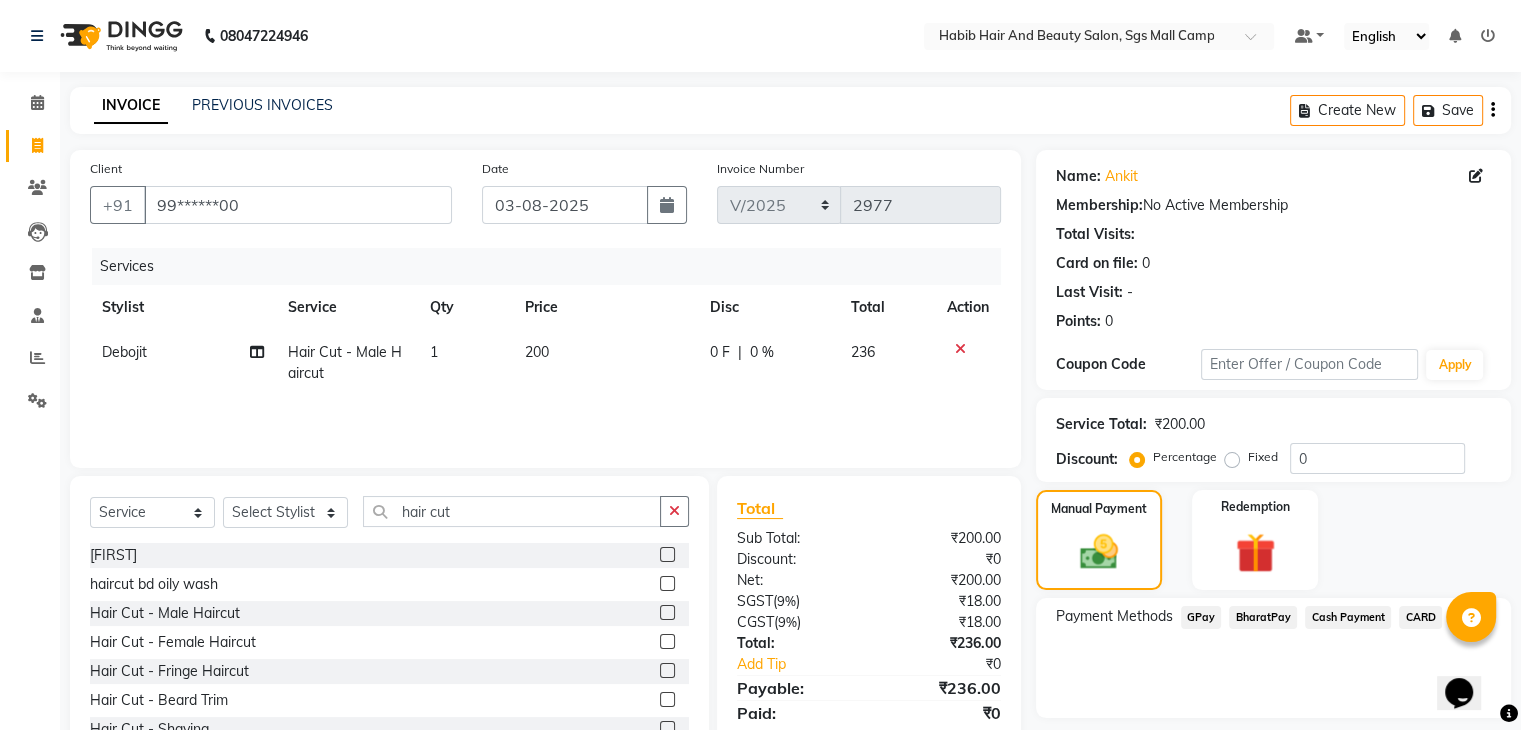 click on "Cash Payment" 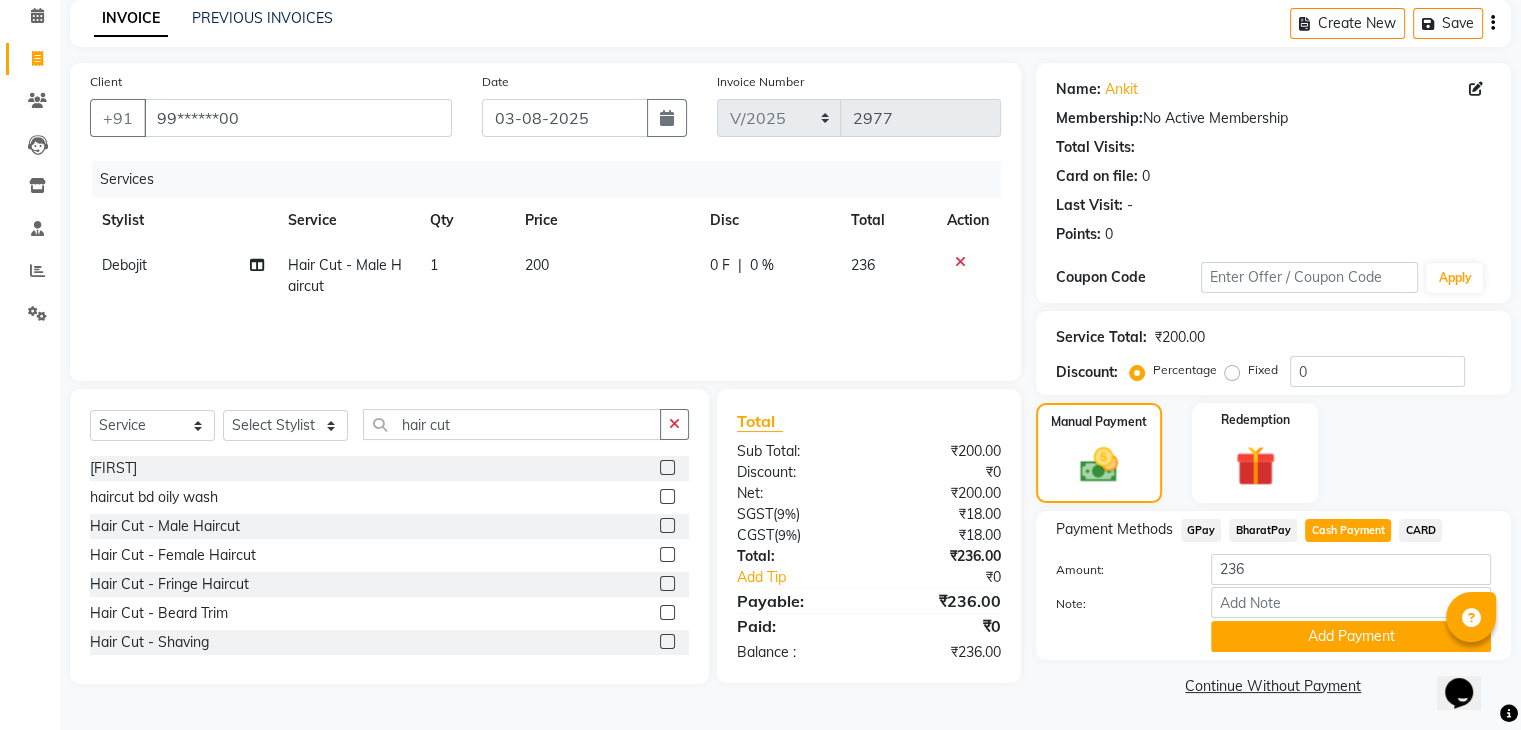 scroll, scrollTop: 89, scrollLeft: 0, axis: vertical 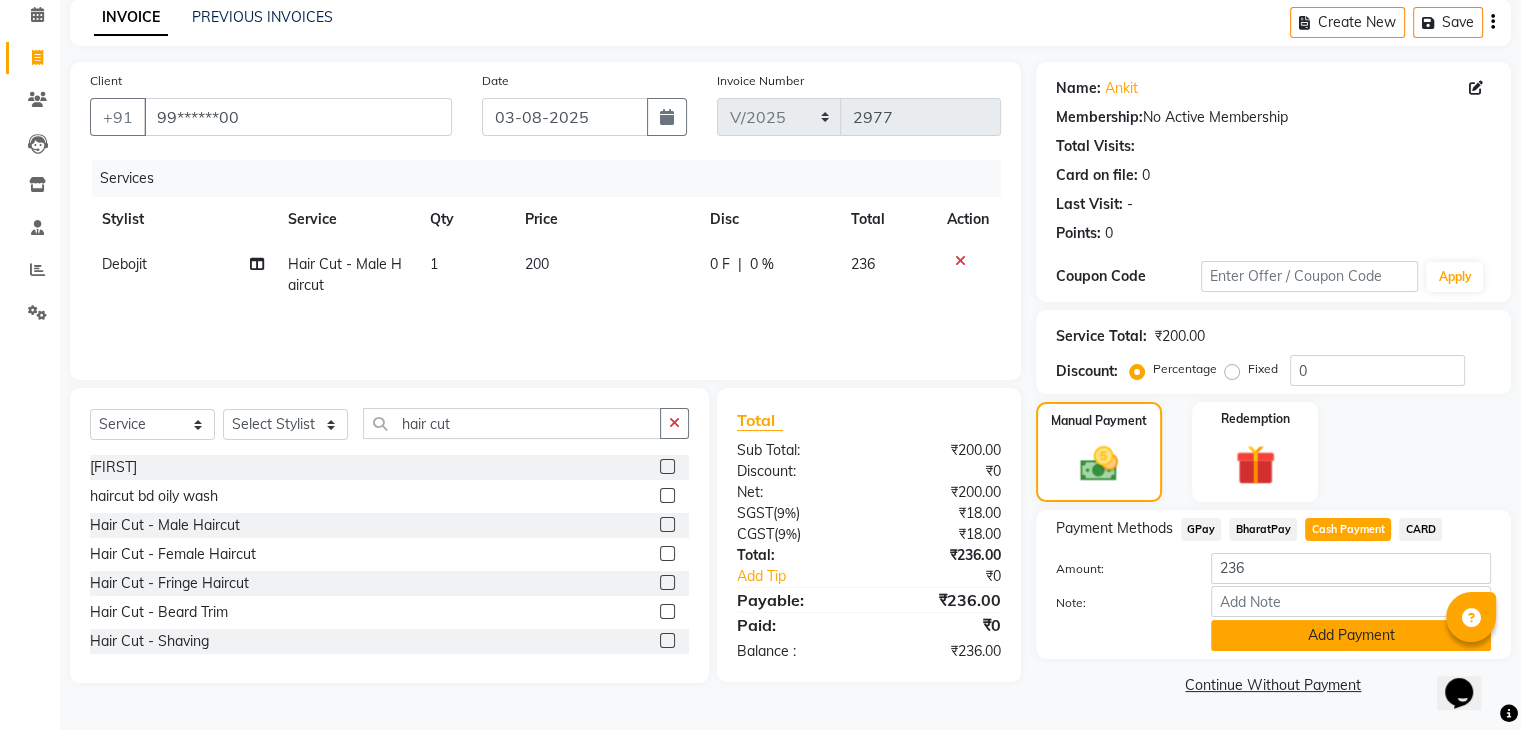 click on "Add Payment" 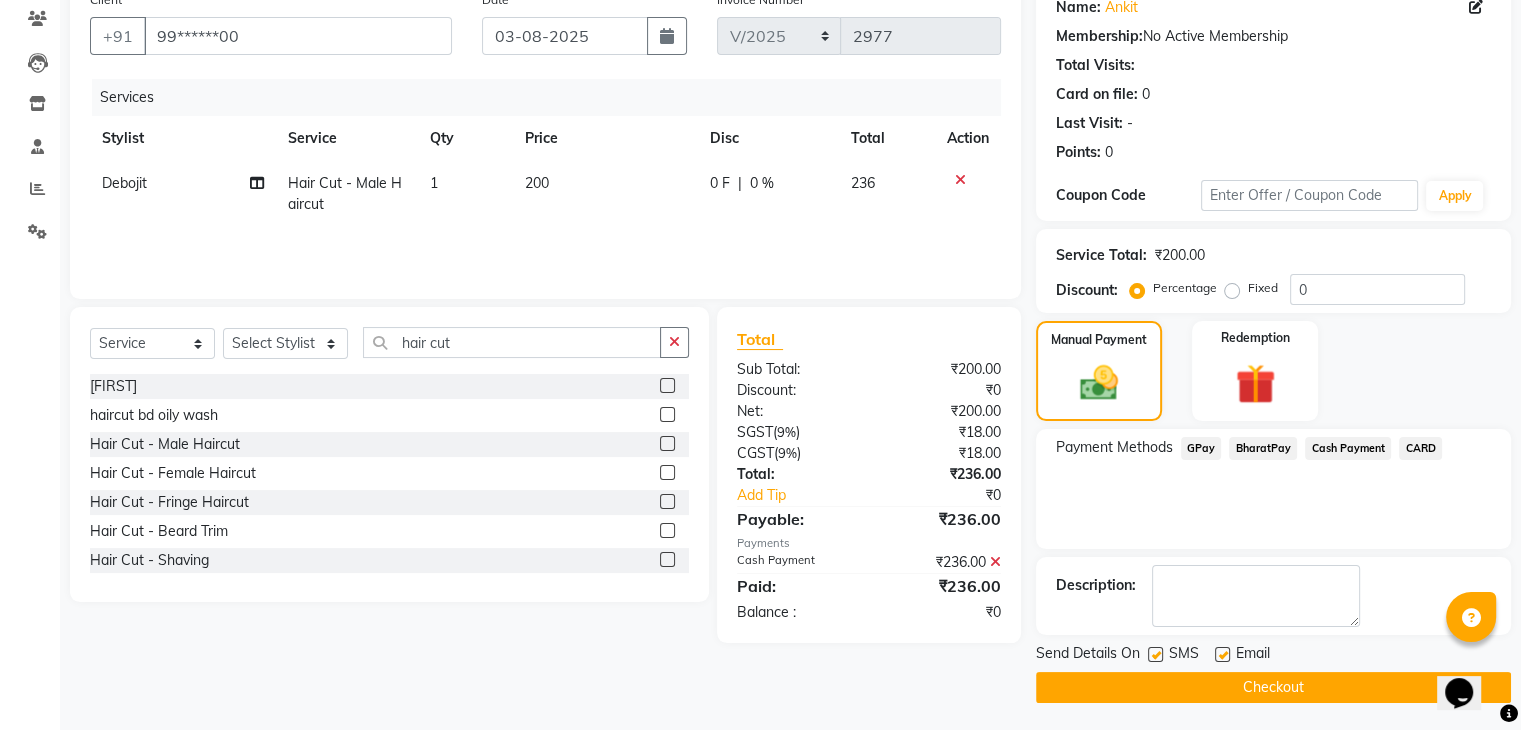scroll, scrollTop: 171, scrollLeft: 0, axis: vertical 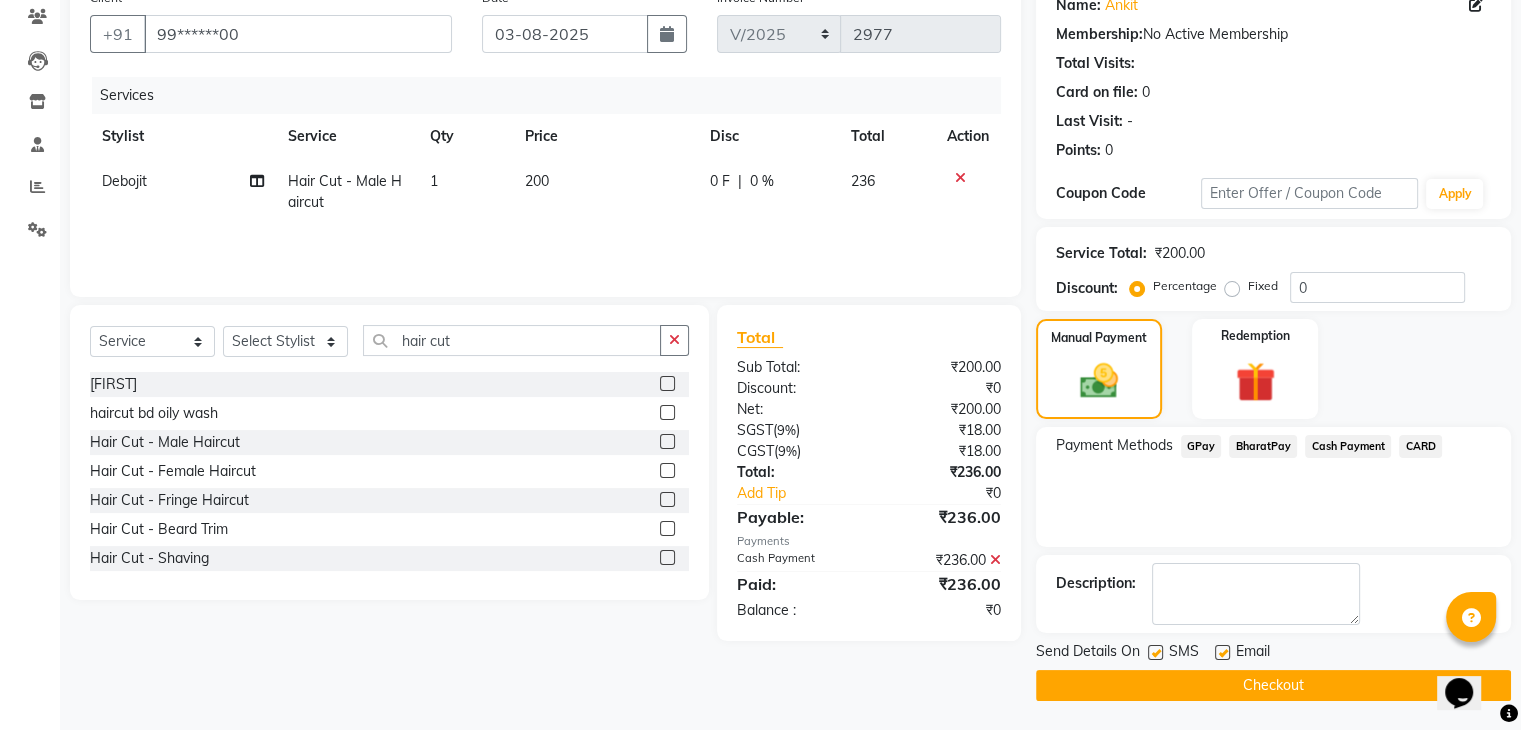 click on "Checkout" 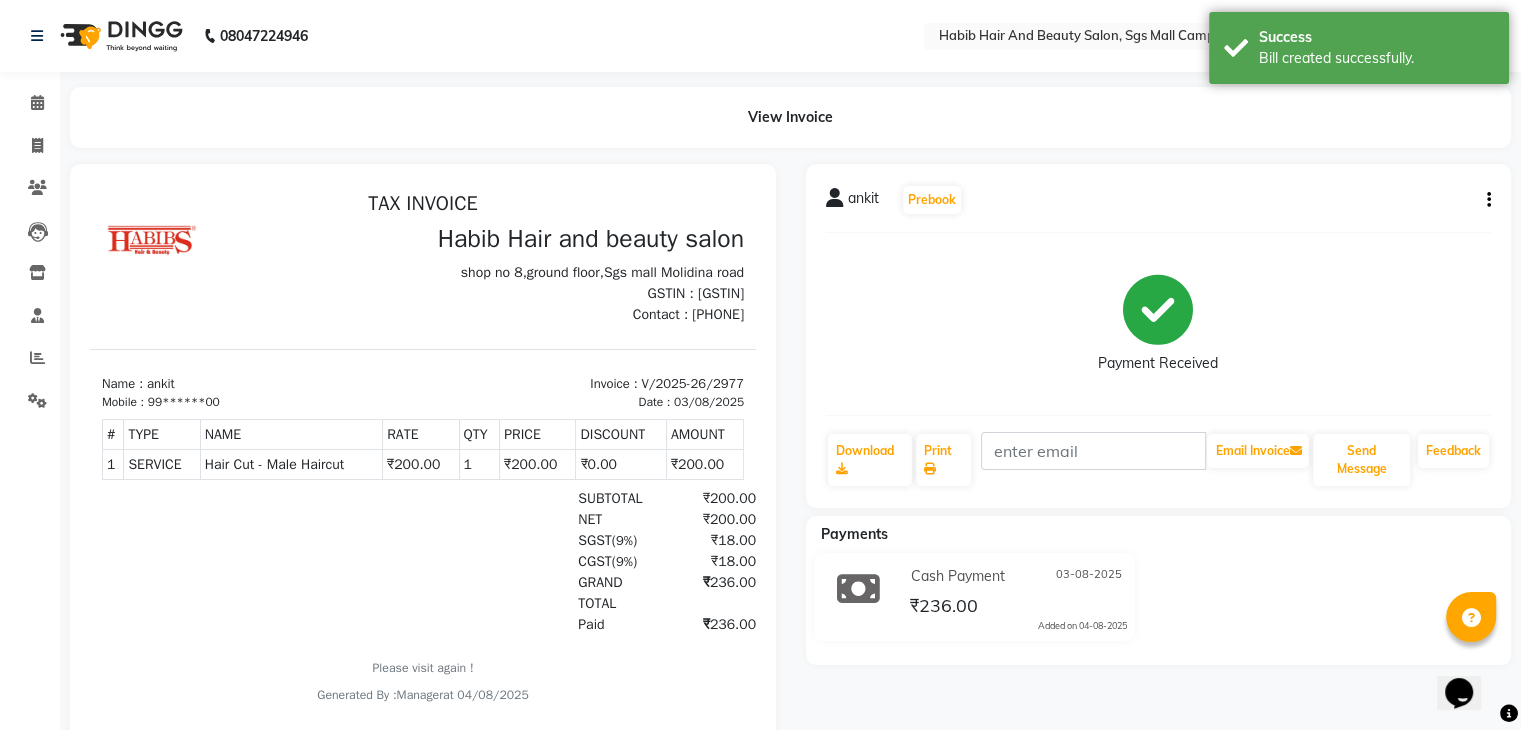 scroll, scrollTop: 0, scrollLeft: 0, axis: both 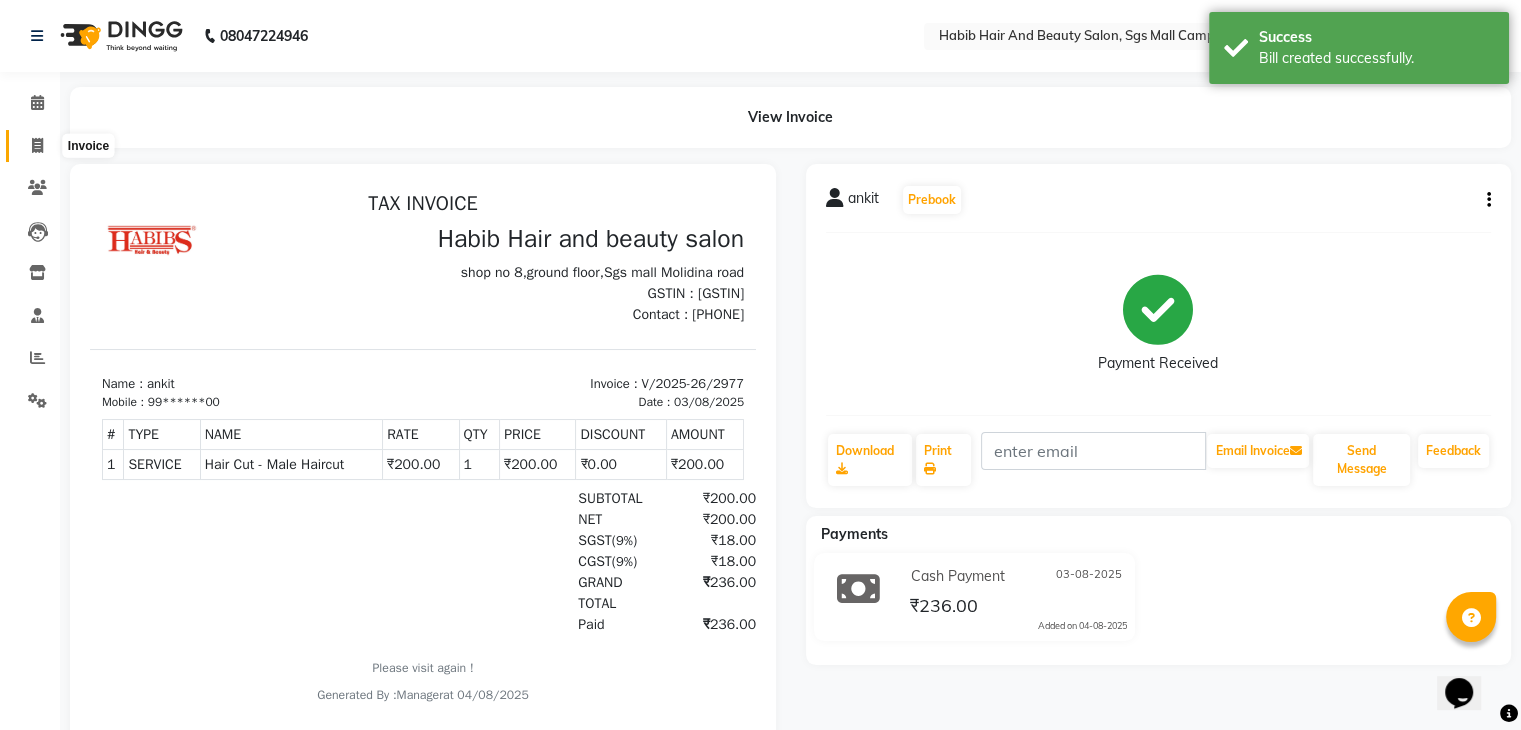 click 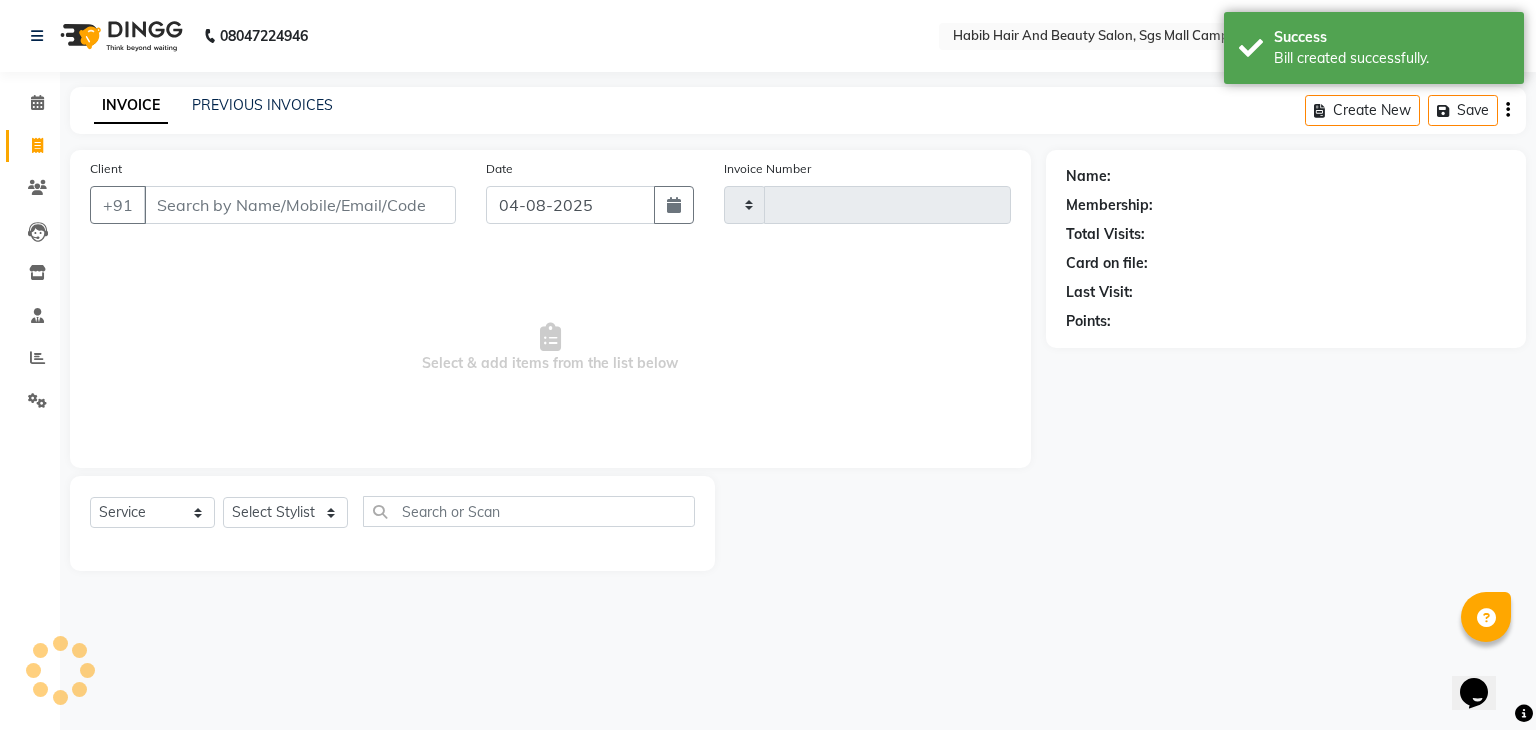 type on "2978" 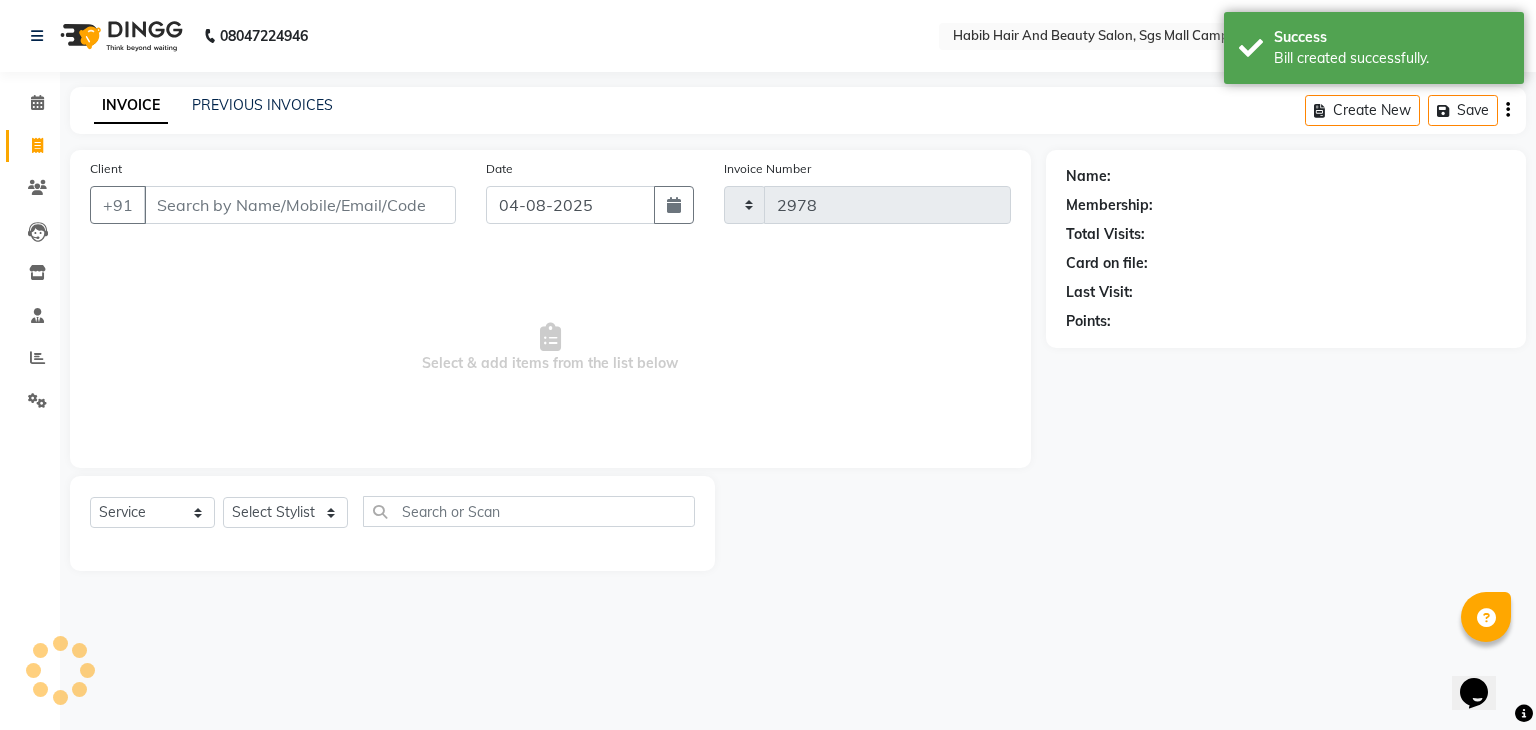 select on "8362" 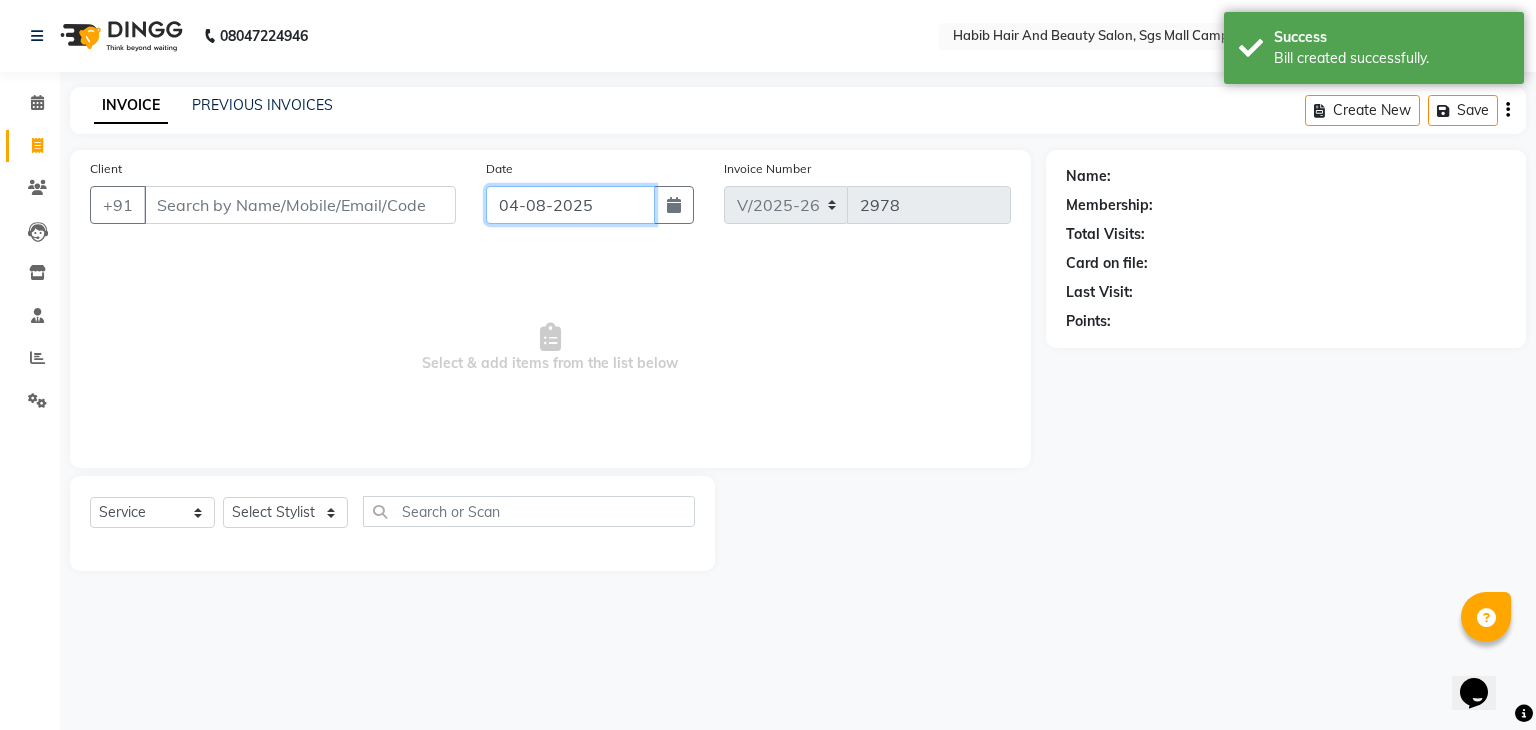click on "04-08-2025" 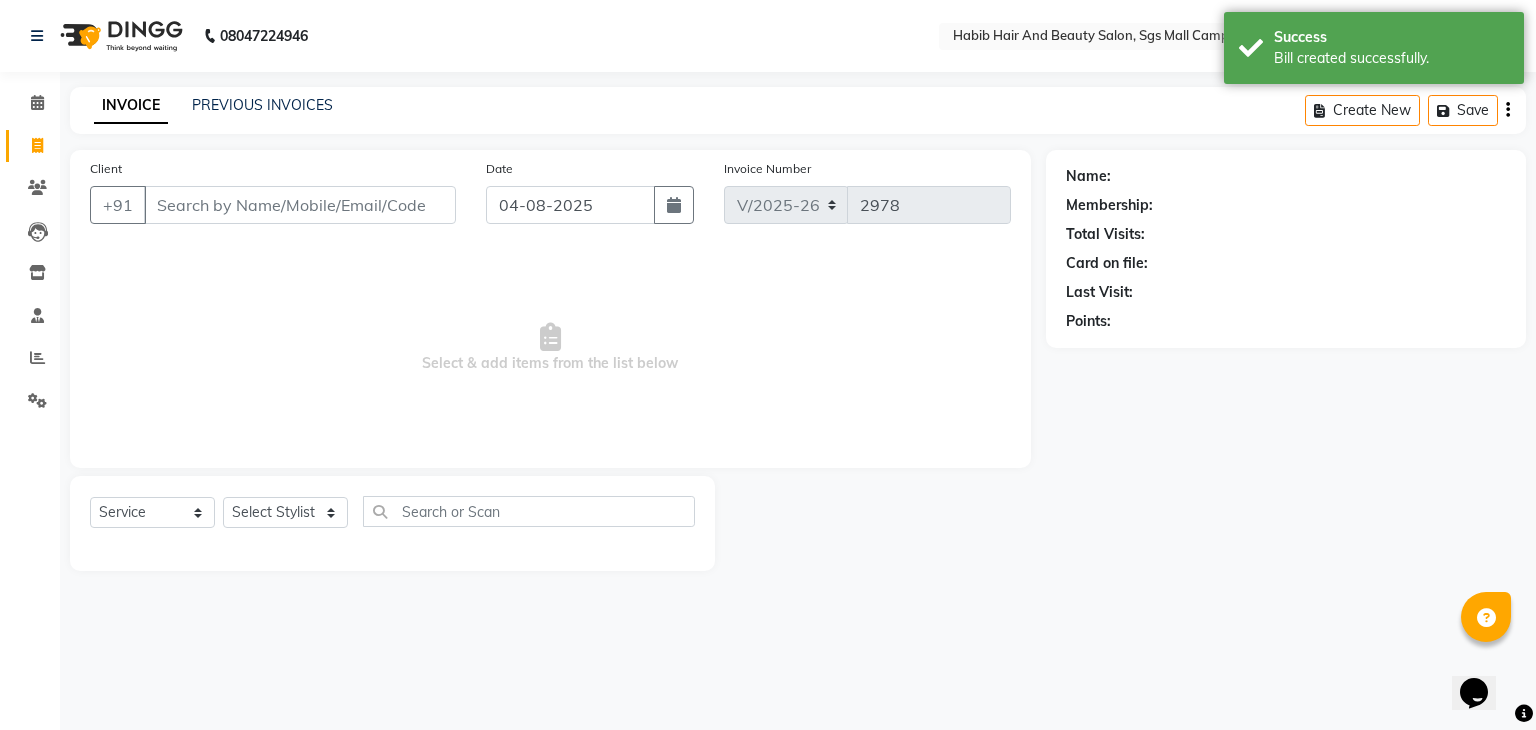select on "8" 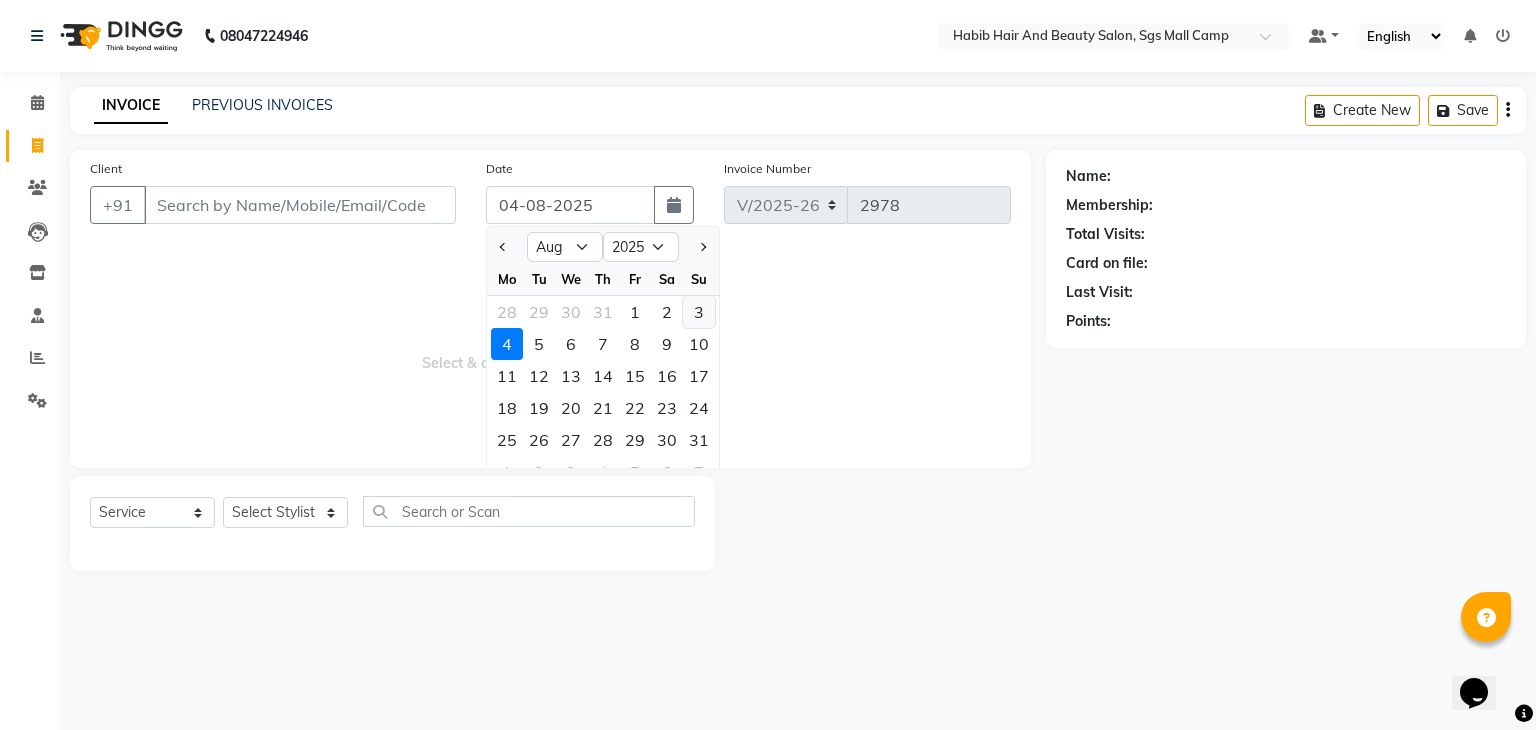click on "3" 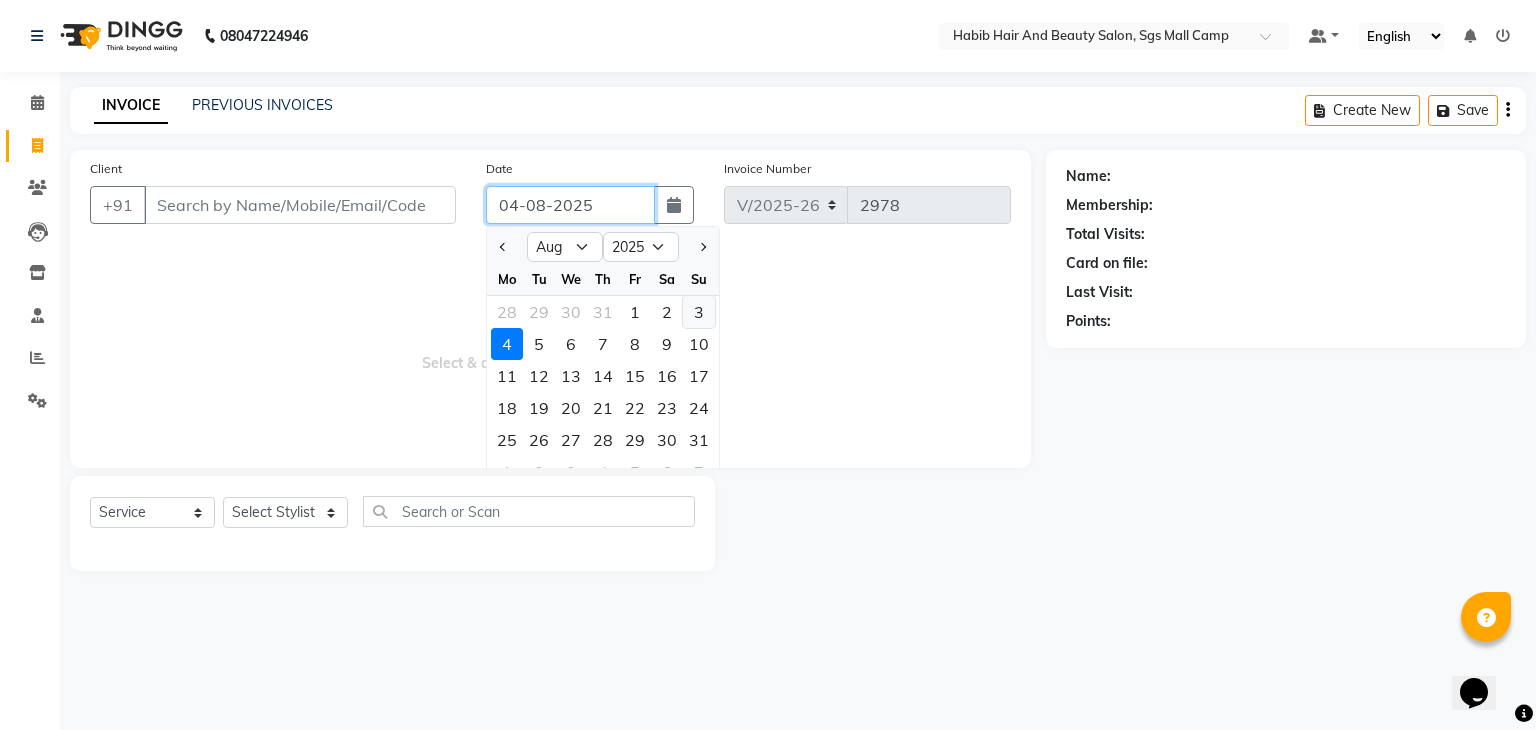 type on "03-08-2025" 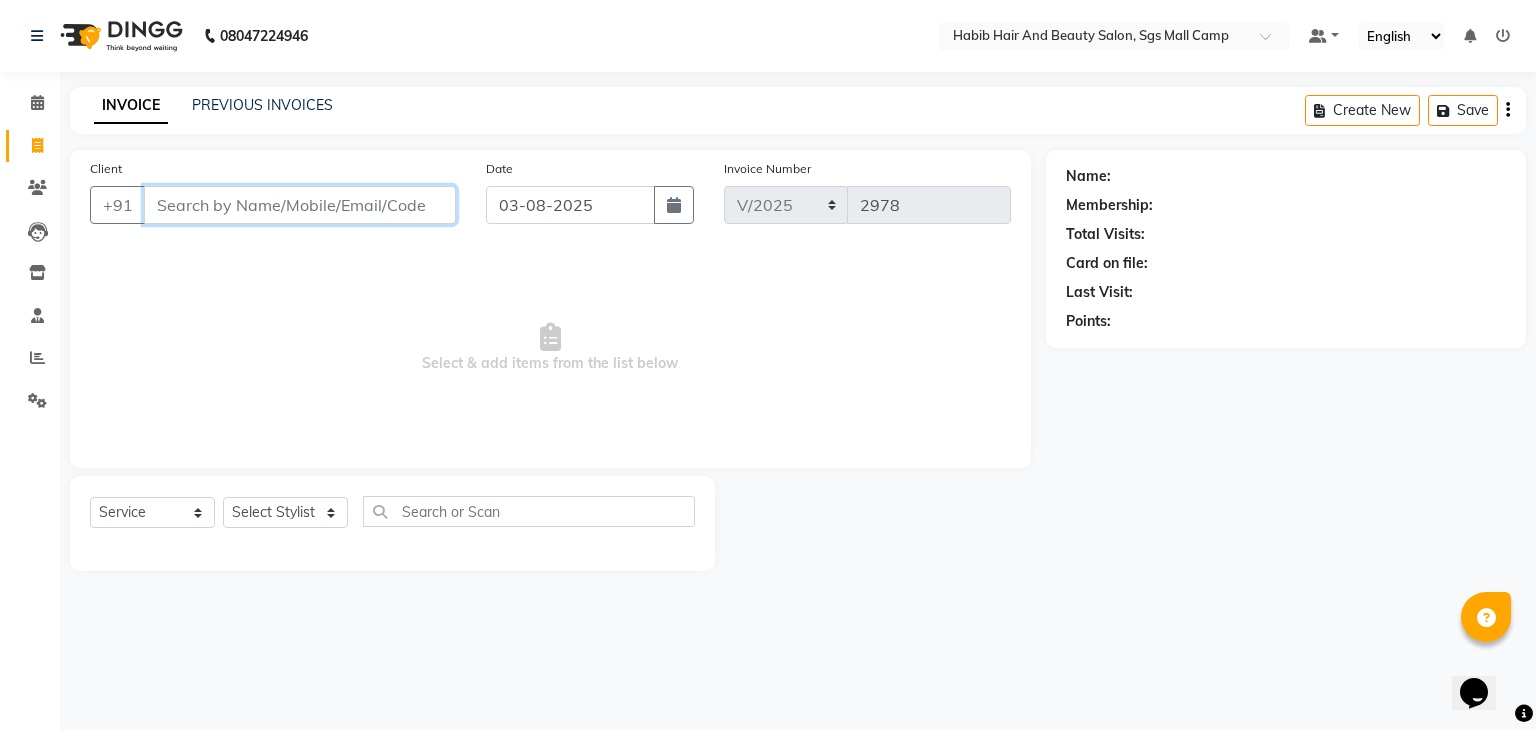click on "Client" at bounding box center [300, 205] 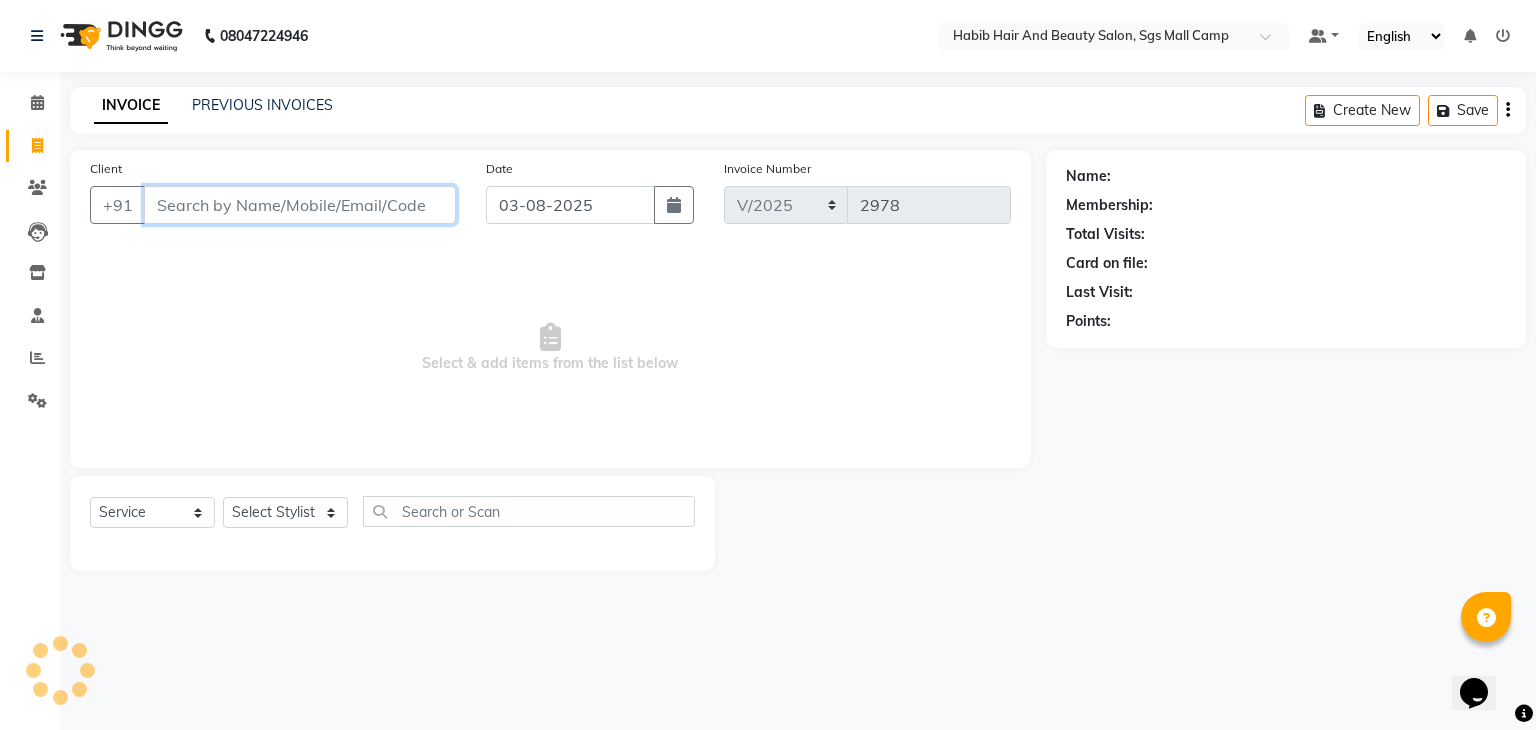 click on "Client" at bounding box center [300, 205] 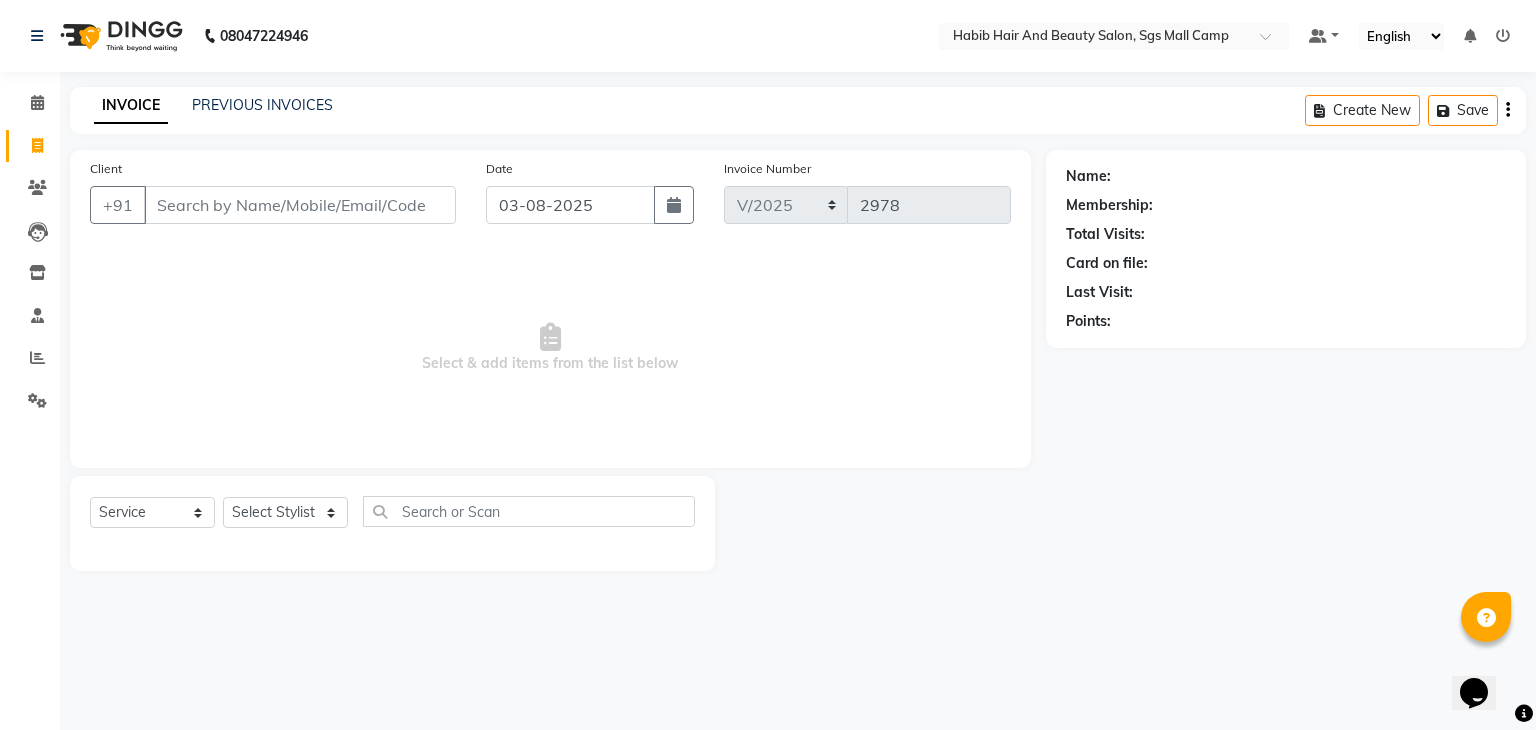 drag, startPoint x: 290, startPoint y: 217, endPoint x: 856, endPoint y: 533, distance: 648.2376 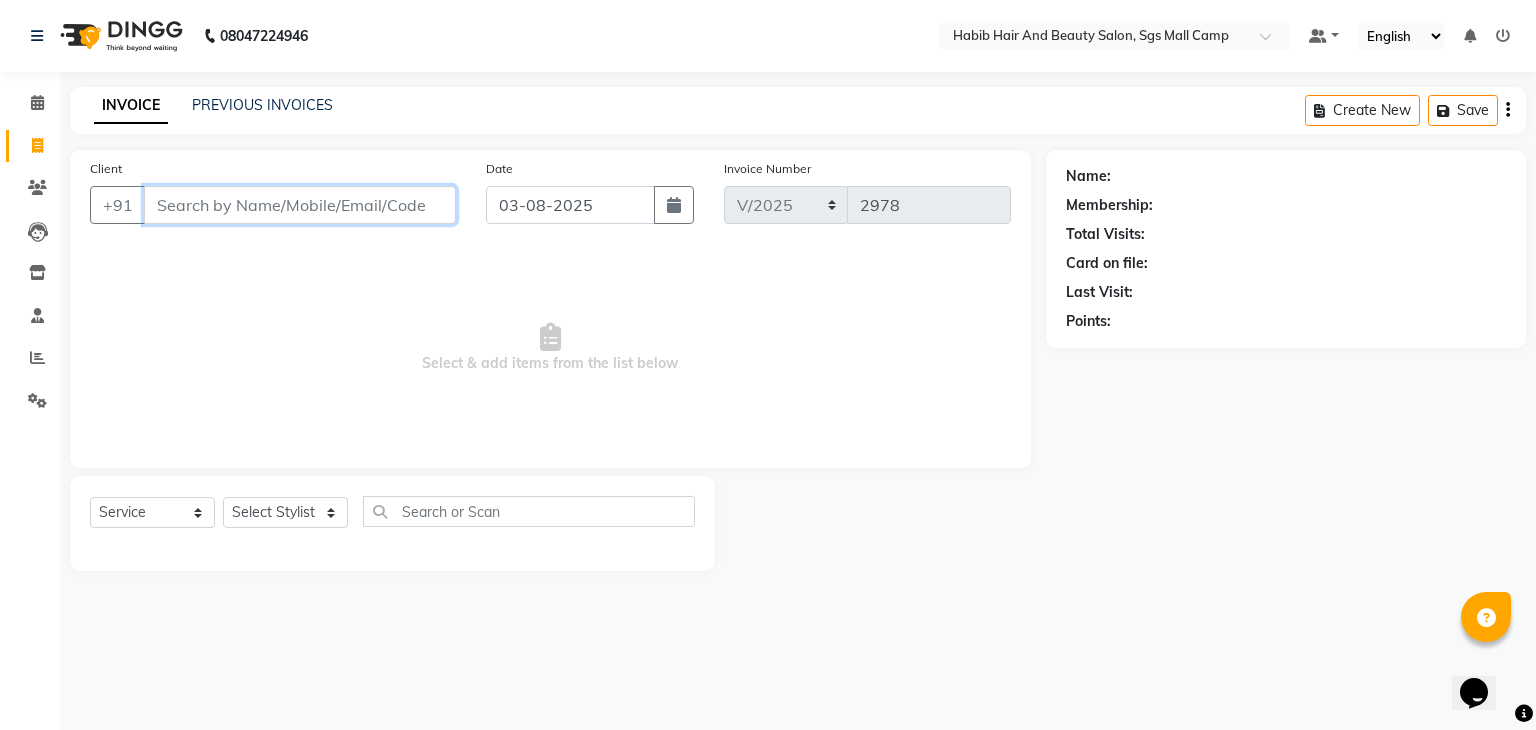 click on "Client" at bounding box center (300, 205) 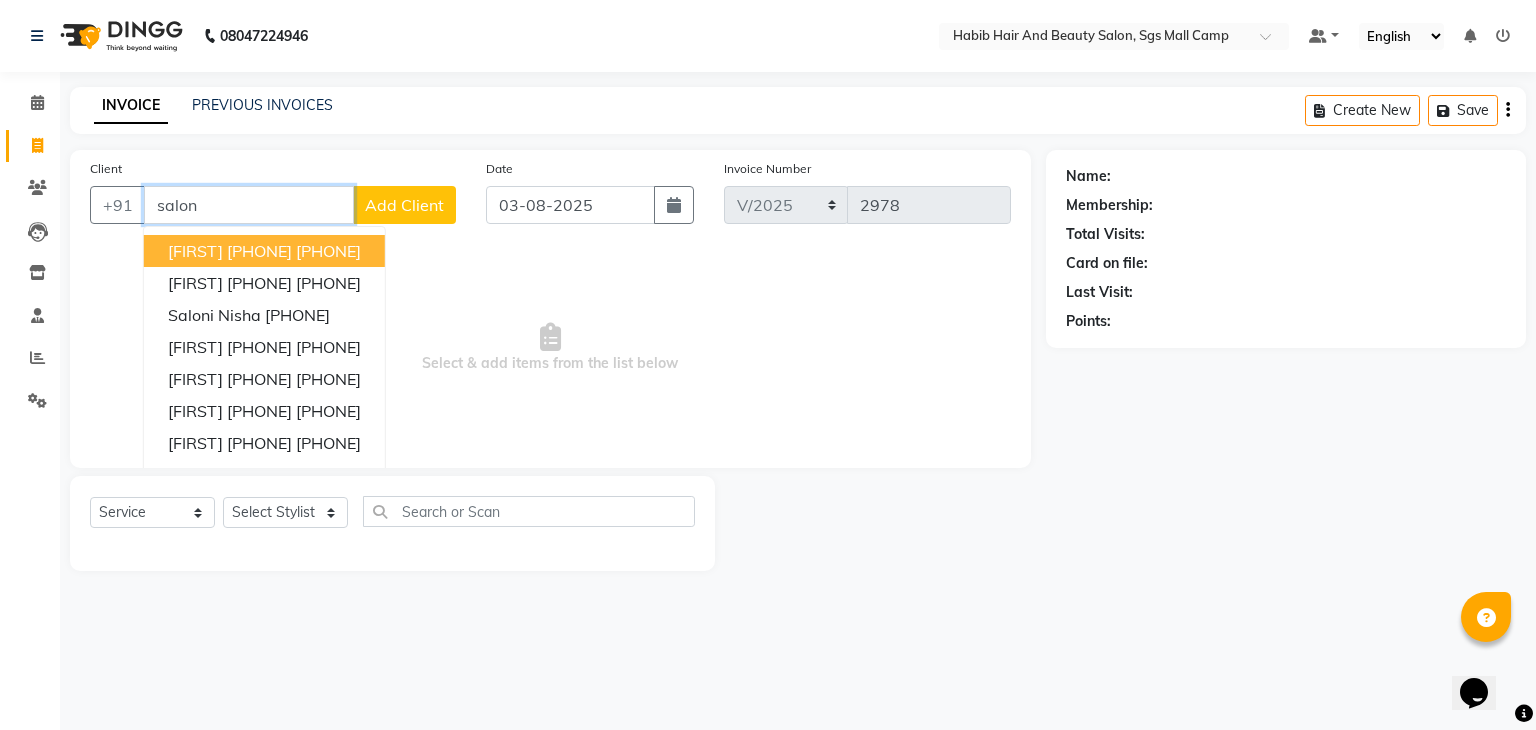 click on "salon" at bounding box center [249, 205] 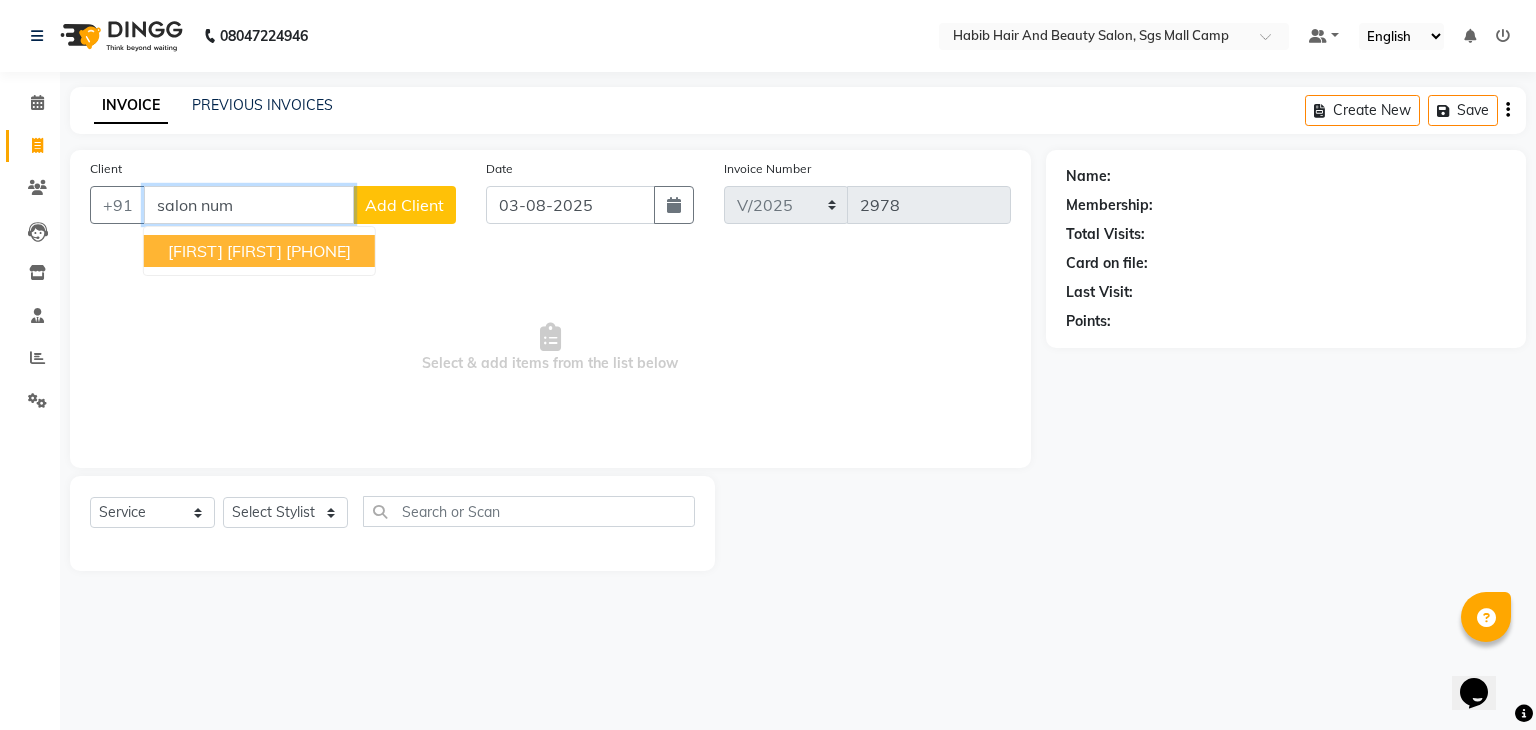 click on "[PHONE]" at bounding box center (318, 251) 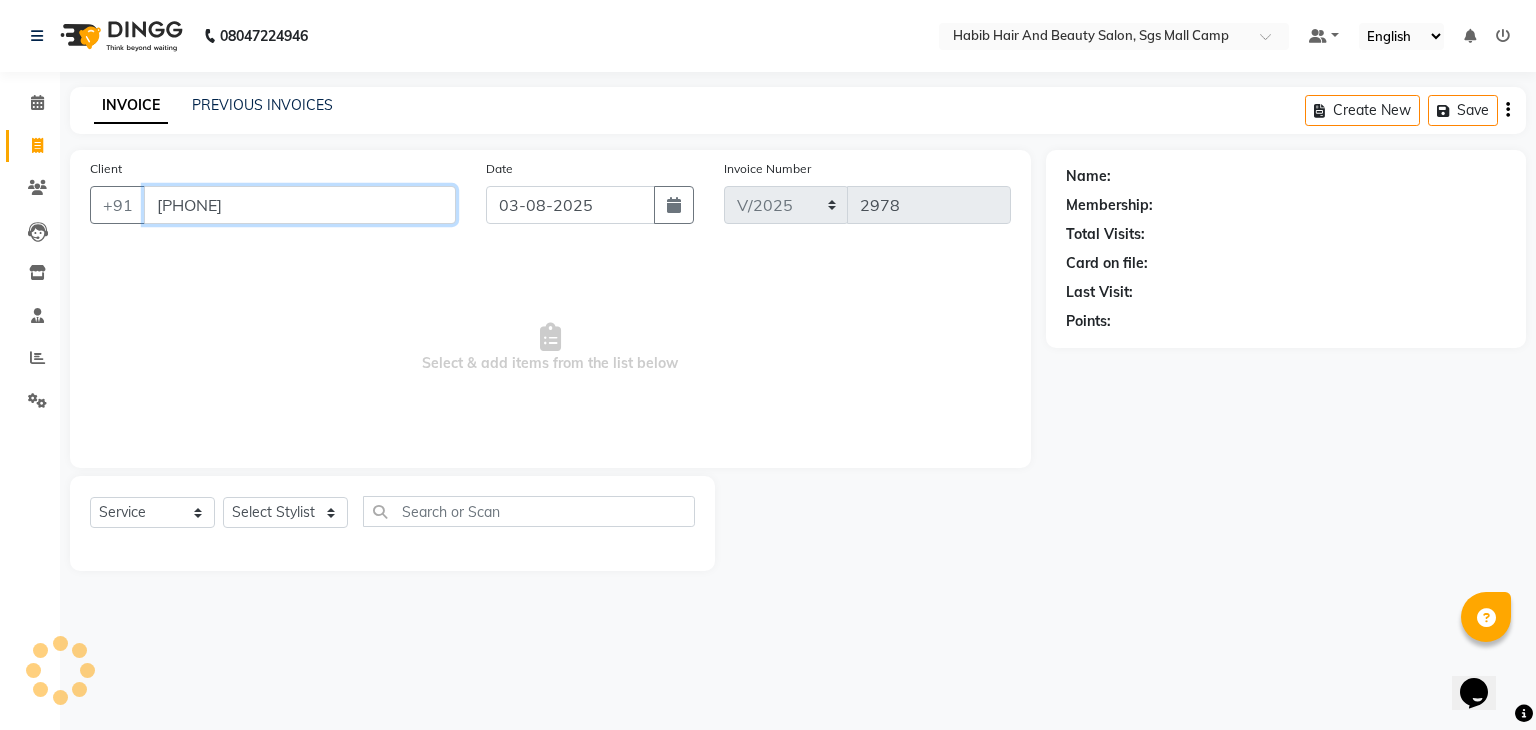 type on "[PHONE]" 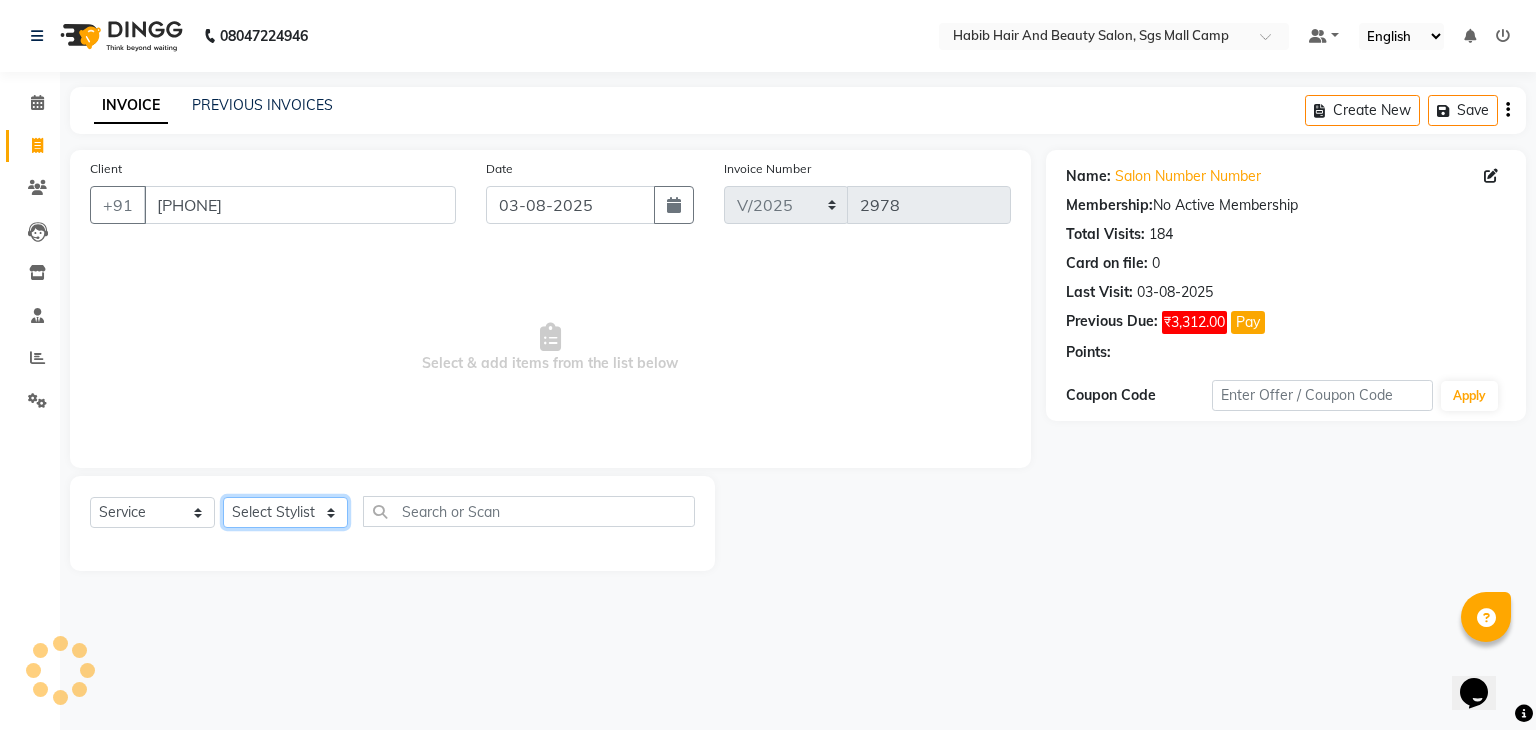 click on "Select Stylist akshay rajguru Avinash  Debojit Manager Micheal  sangeeta shilpa sujal Suraj  swapnil vishakha" 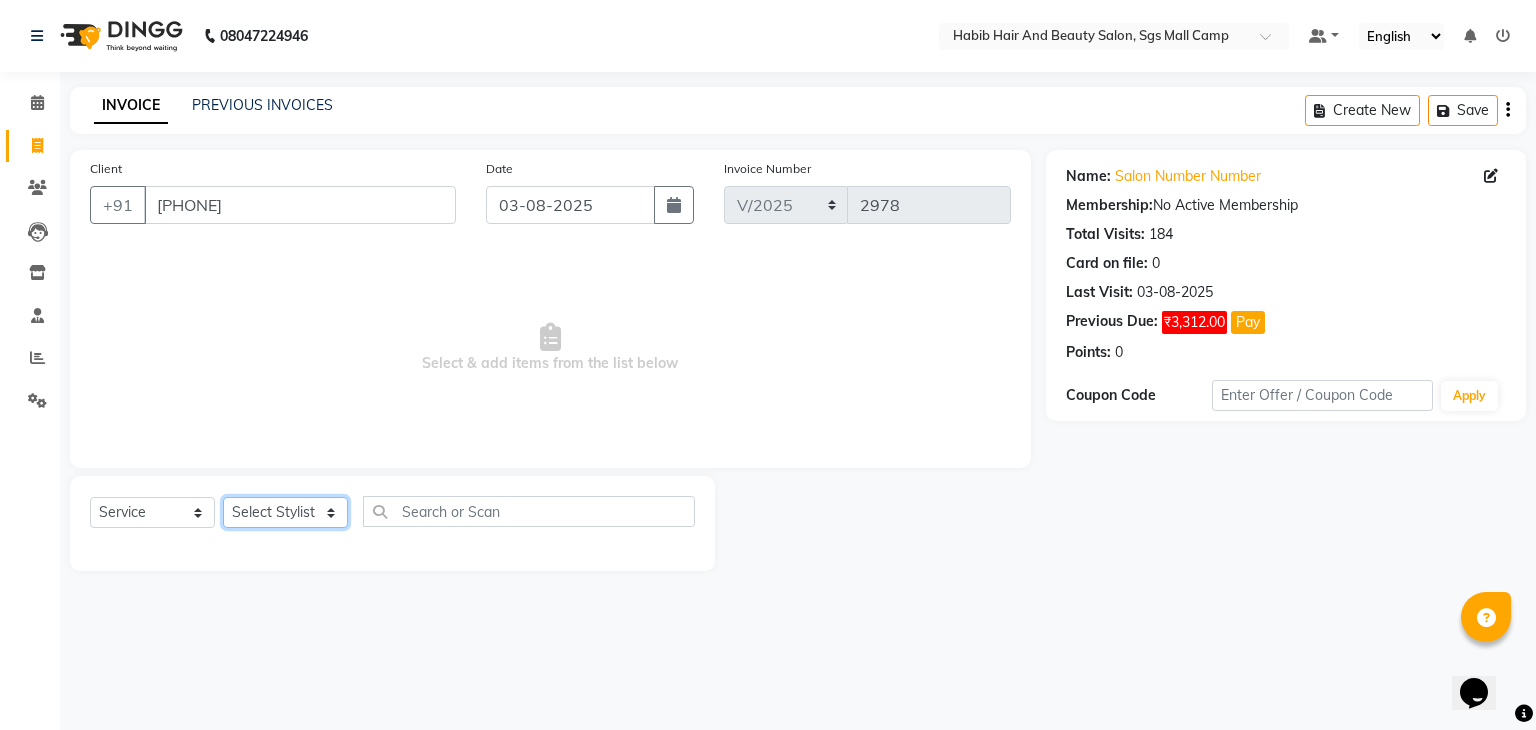 select on "81157" 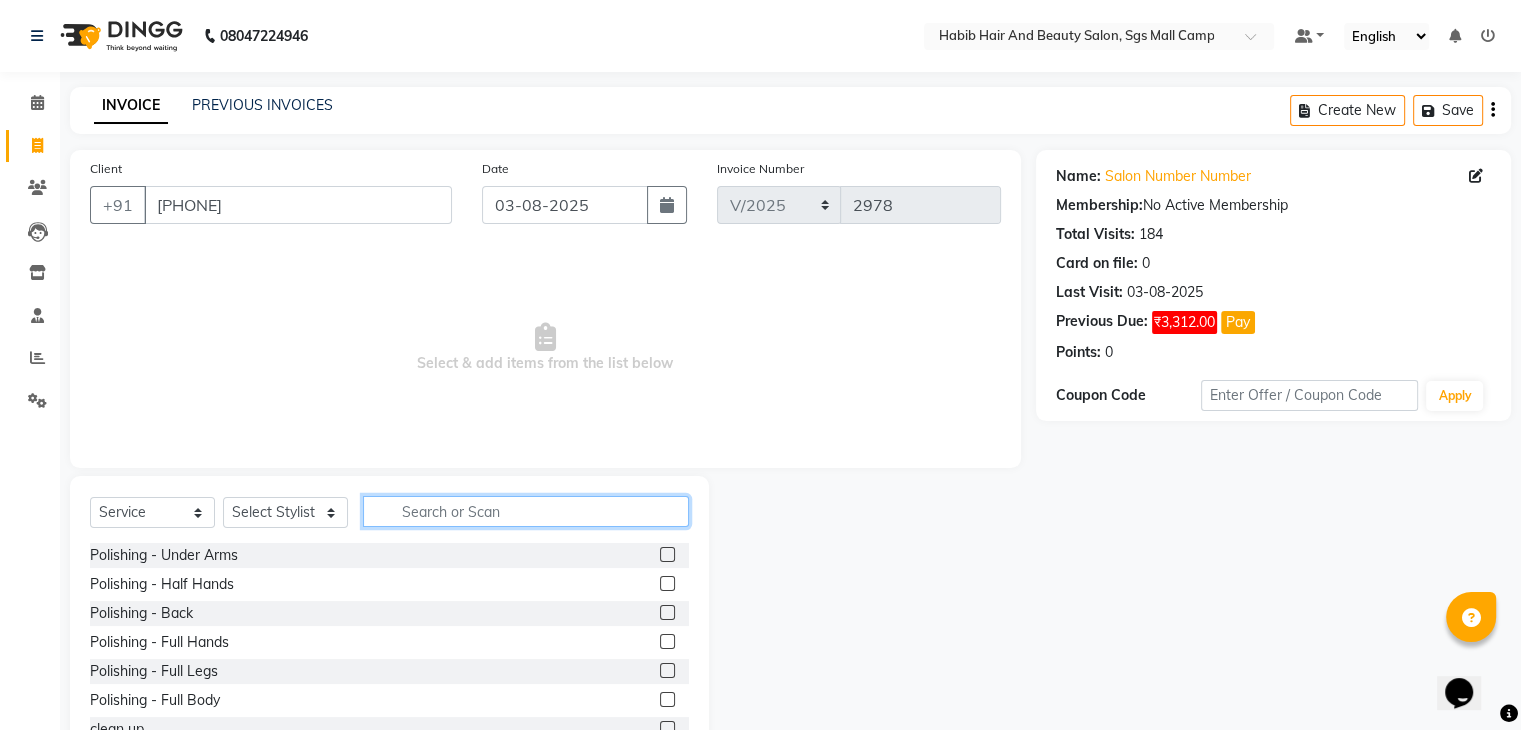 click 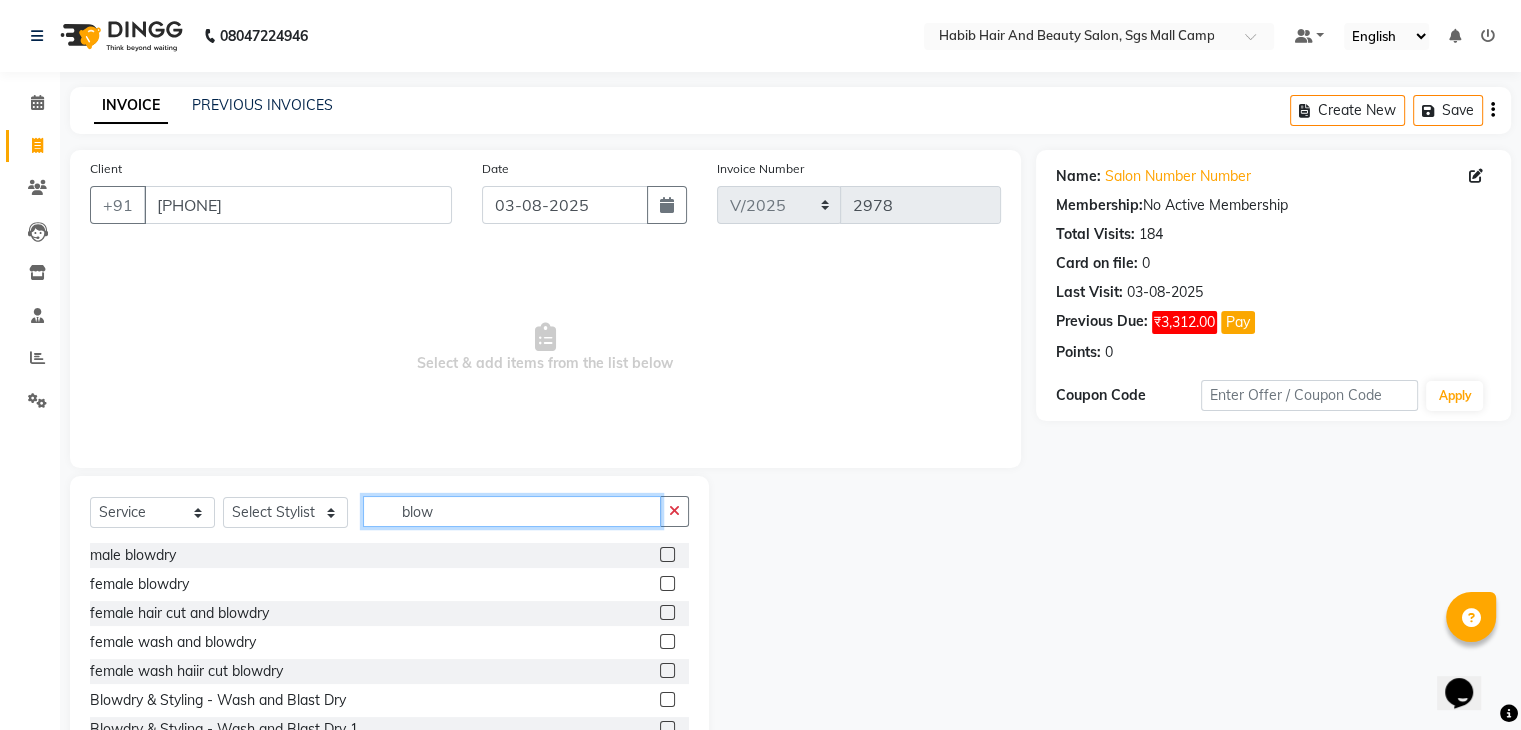 type on "blow" 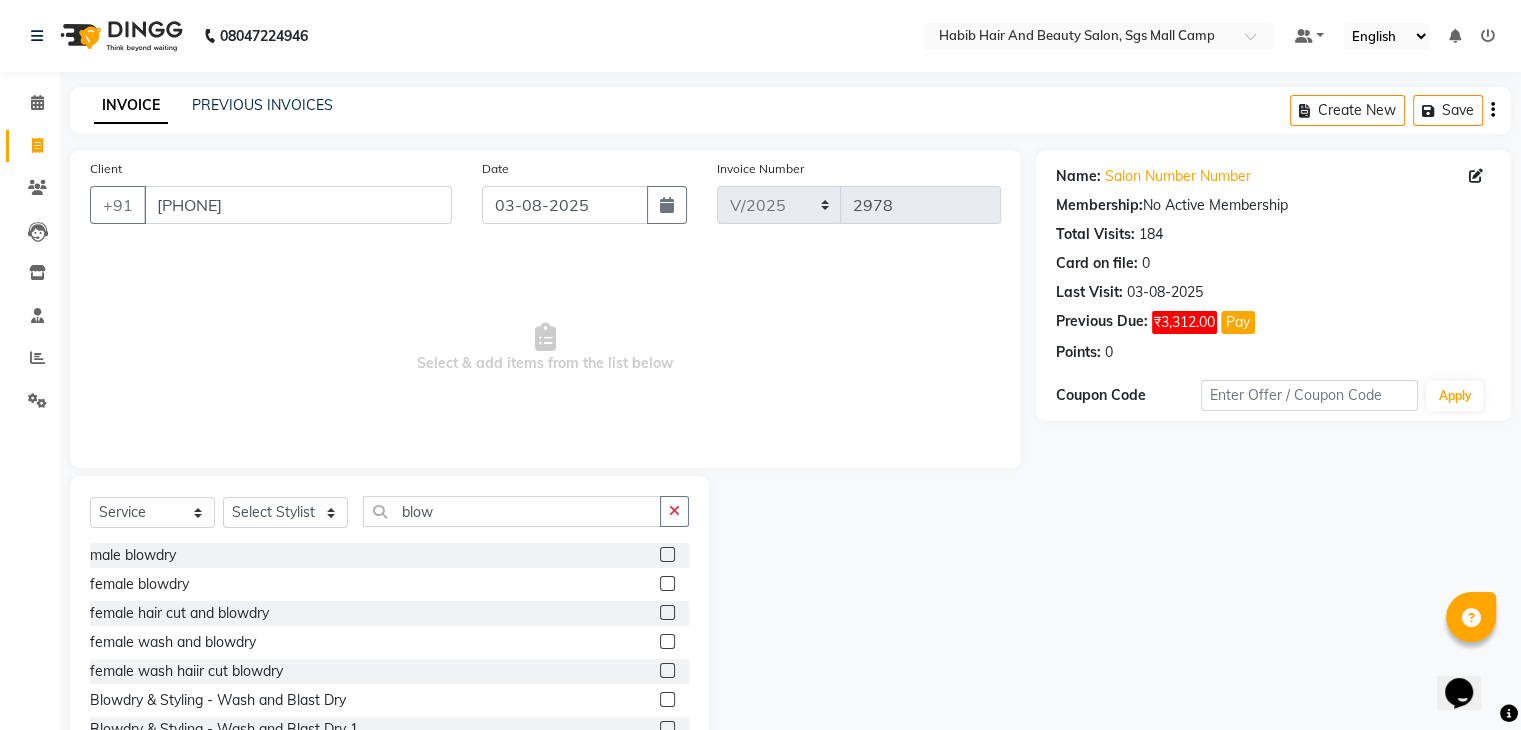 click 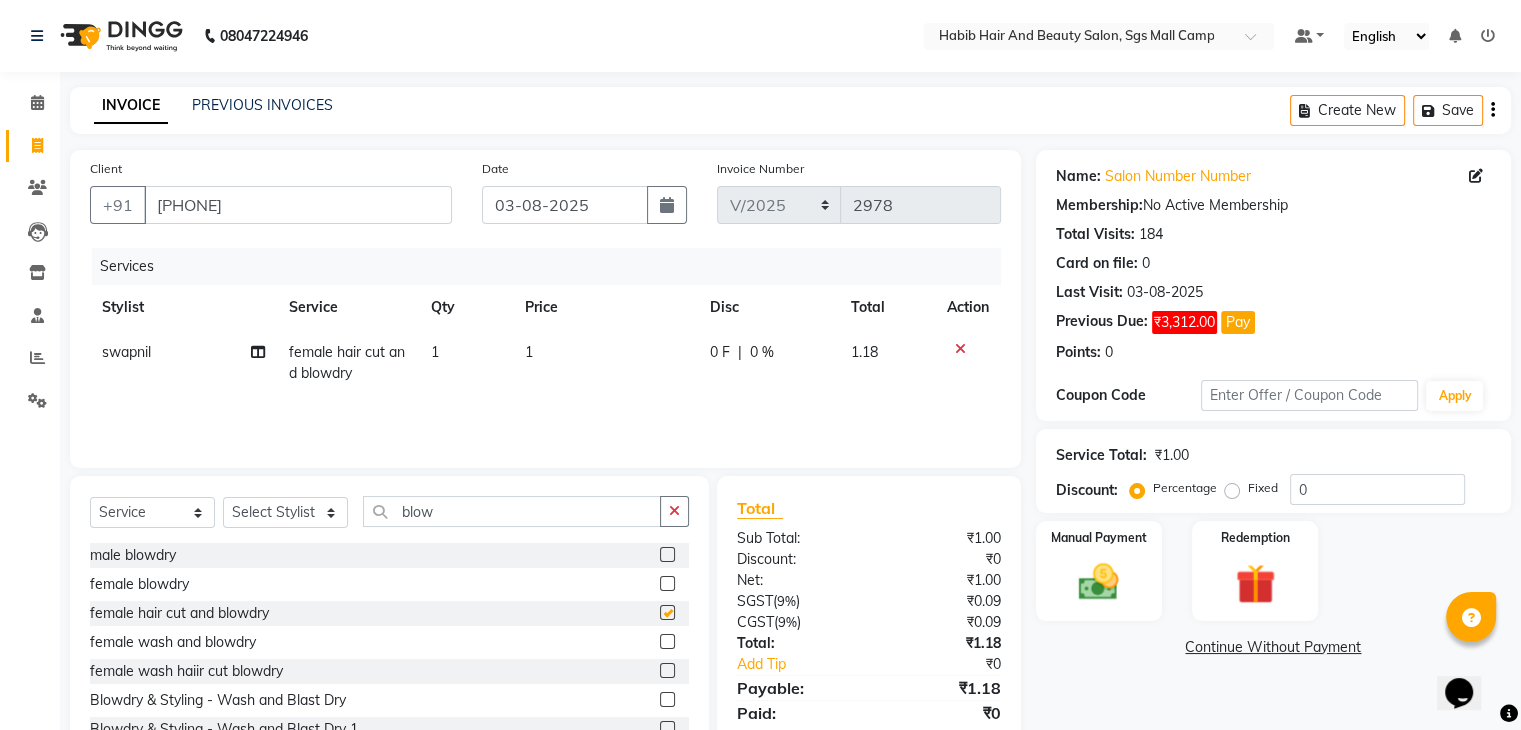 checkbox on "false" 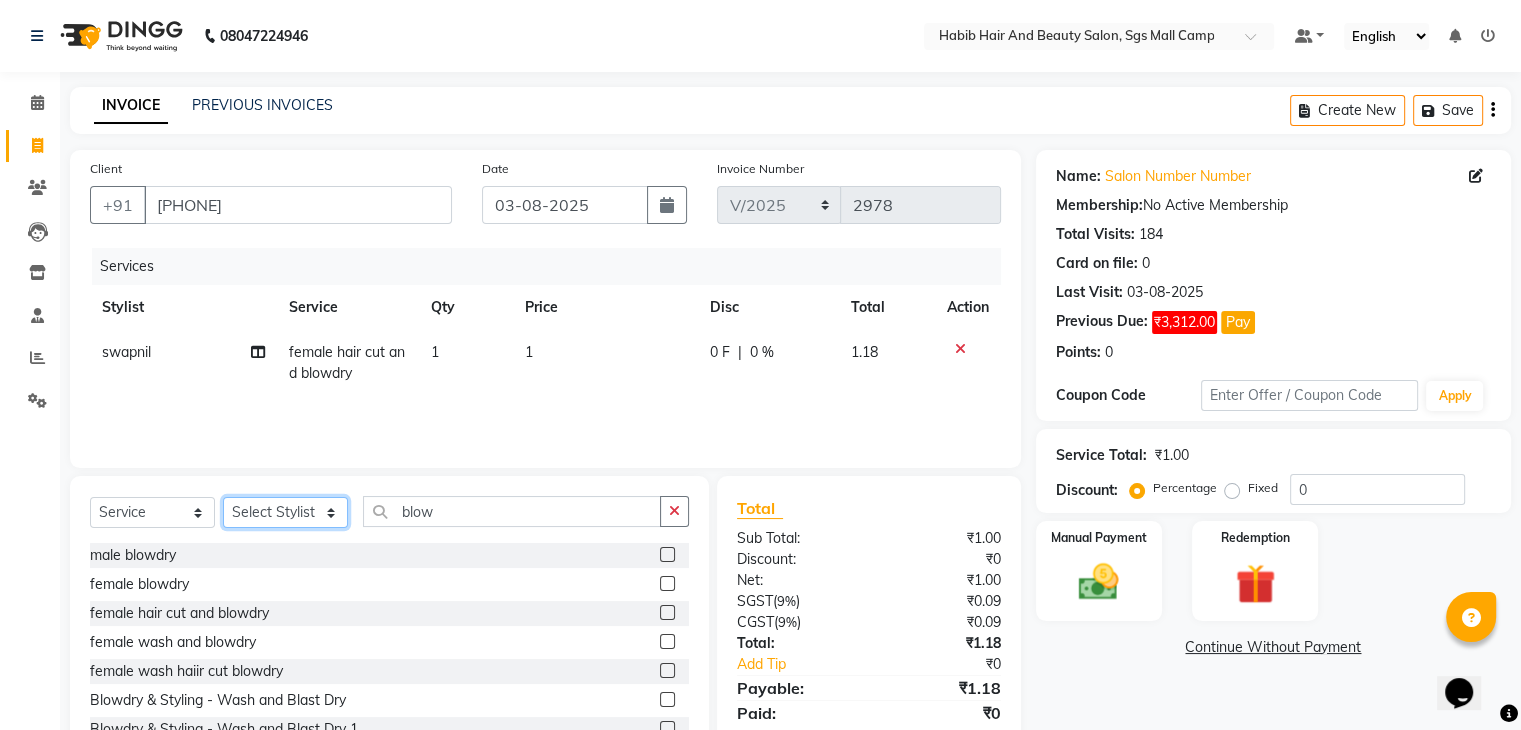 click on "Select Stylist akshay rajguru Avinash  Debojit Manager Micheal  sangeeta shilpa sujal Suraj  swapnil vishakha" 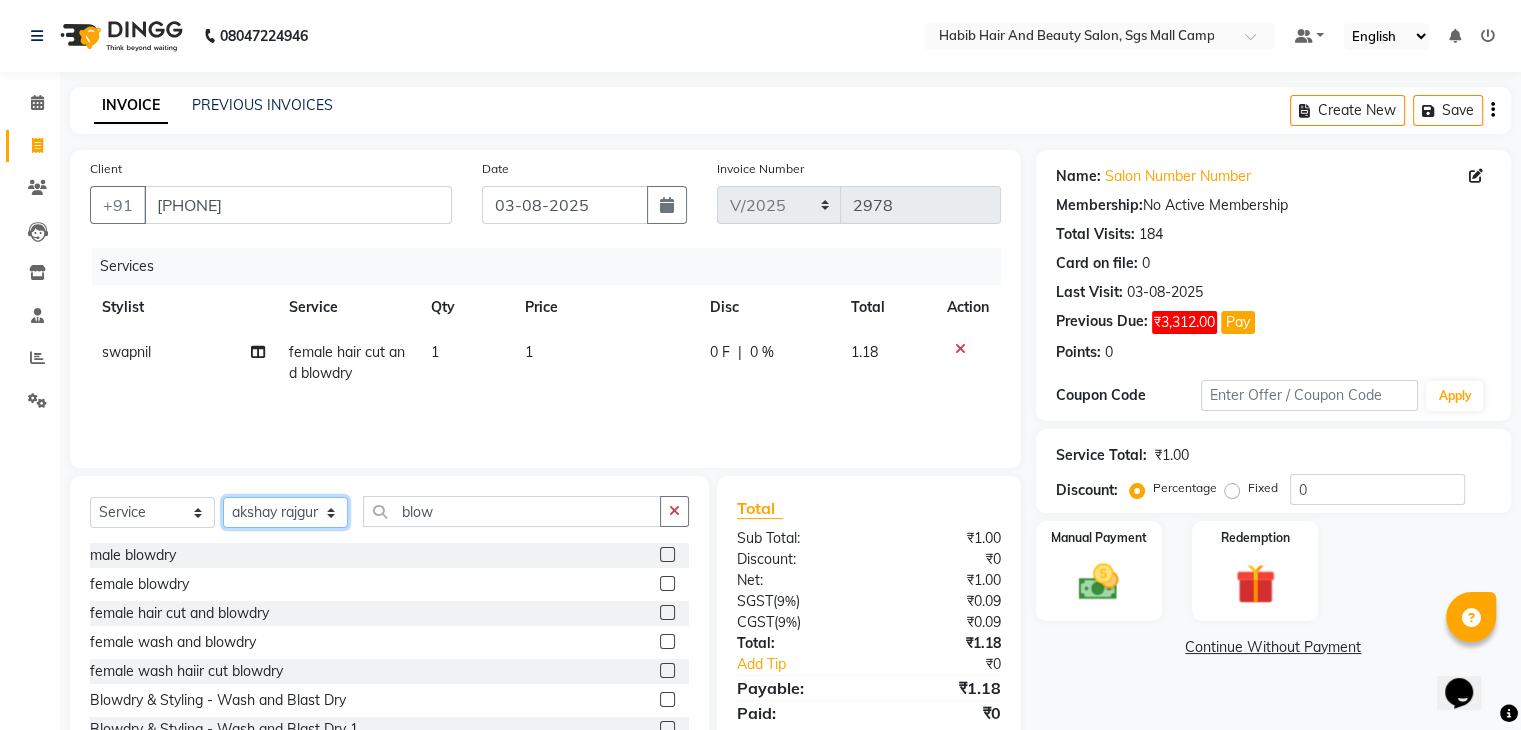 click on "Select Stylist akshay rajguru Avinash  Debojit Manager Micheal  sangeeta shilpa sujal Suraj  swapnil vishakha" 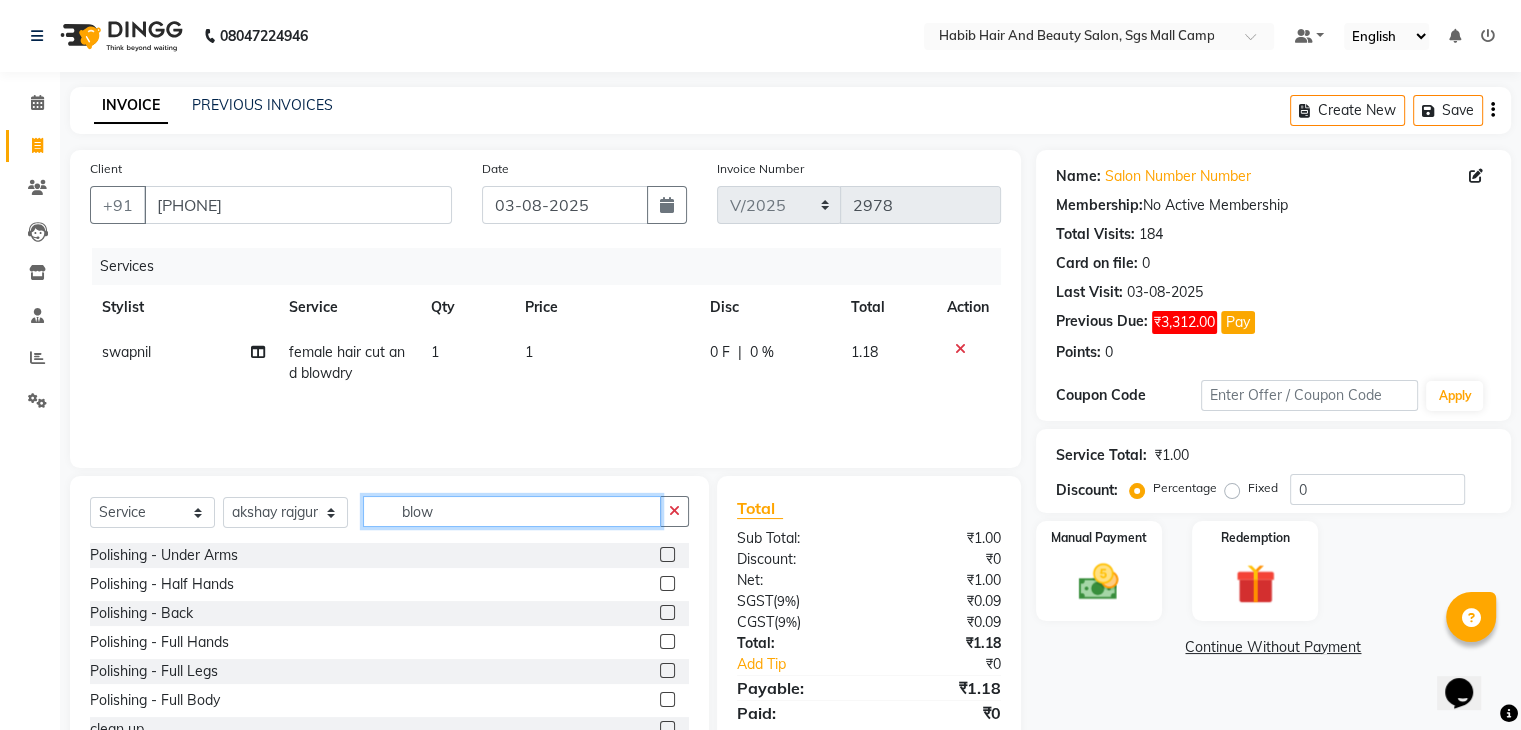 click on "blow" 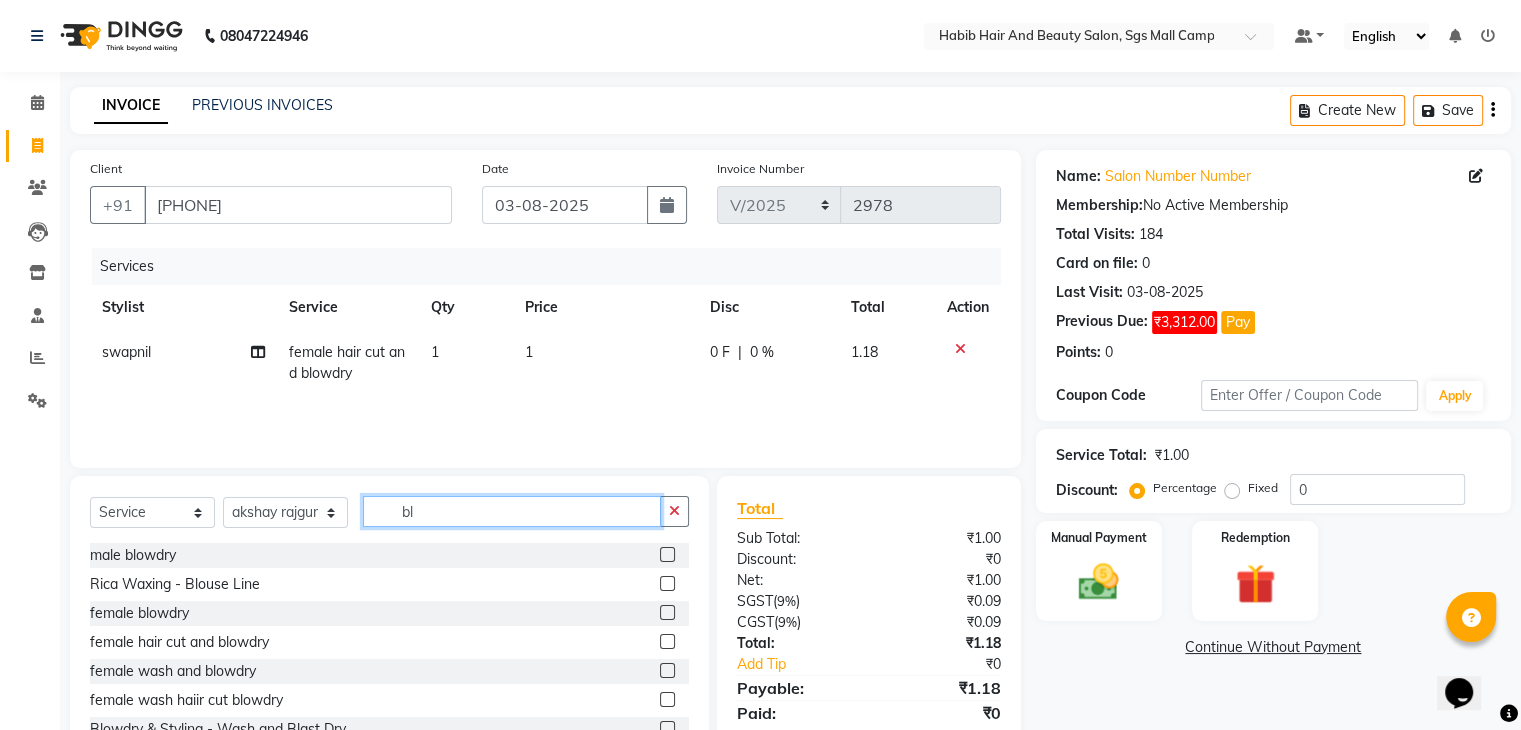 type on "b" 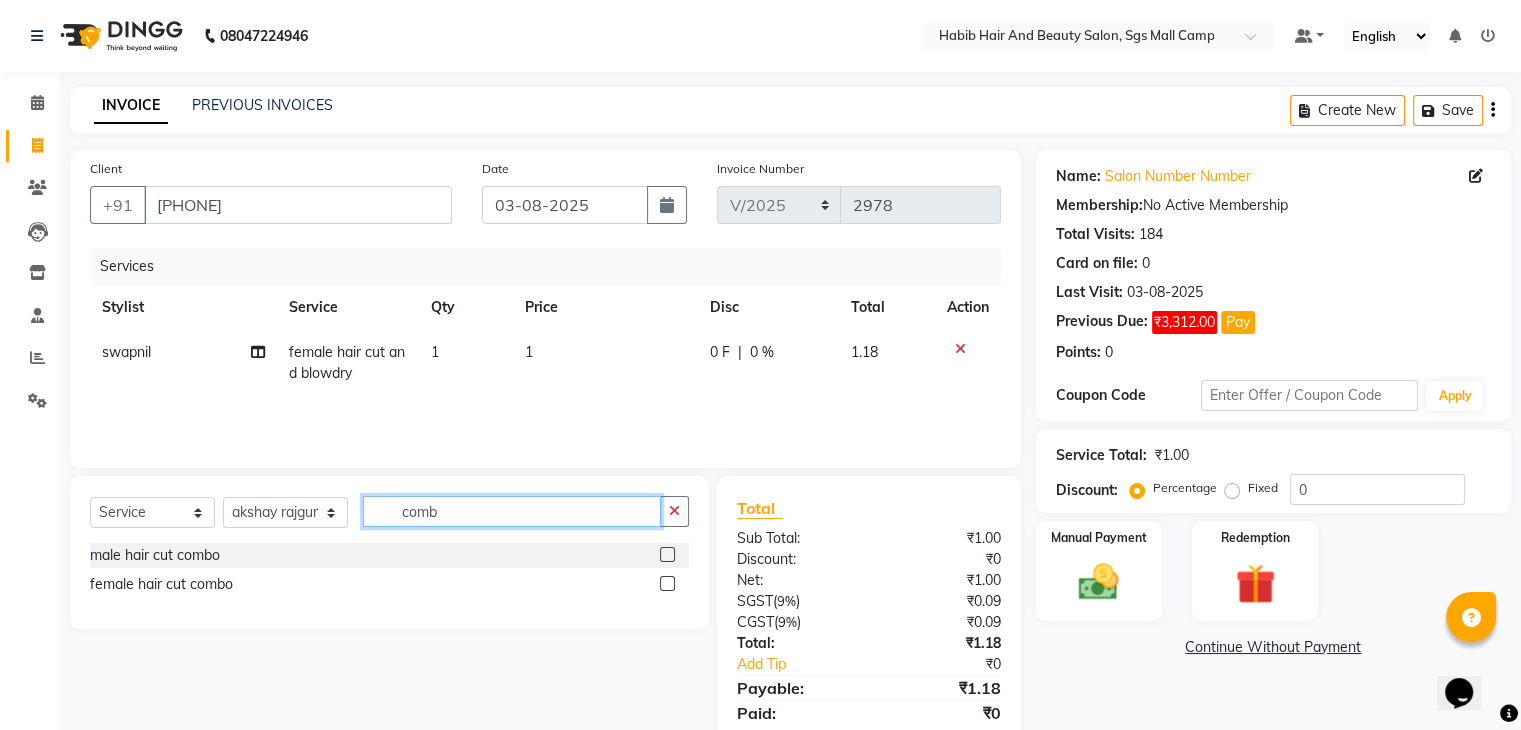 type on "comb" 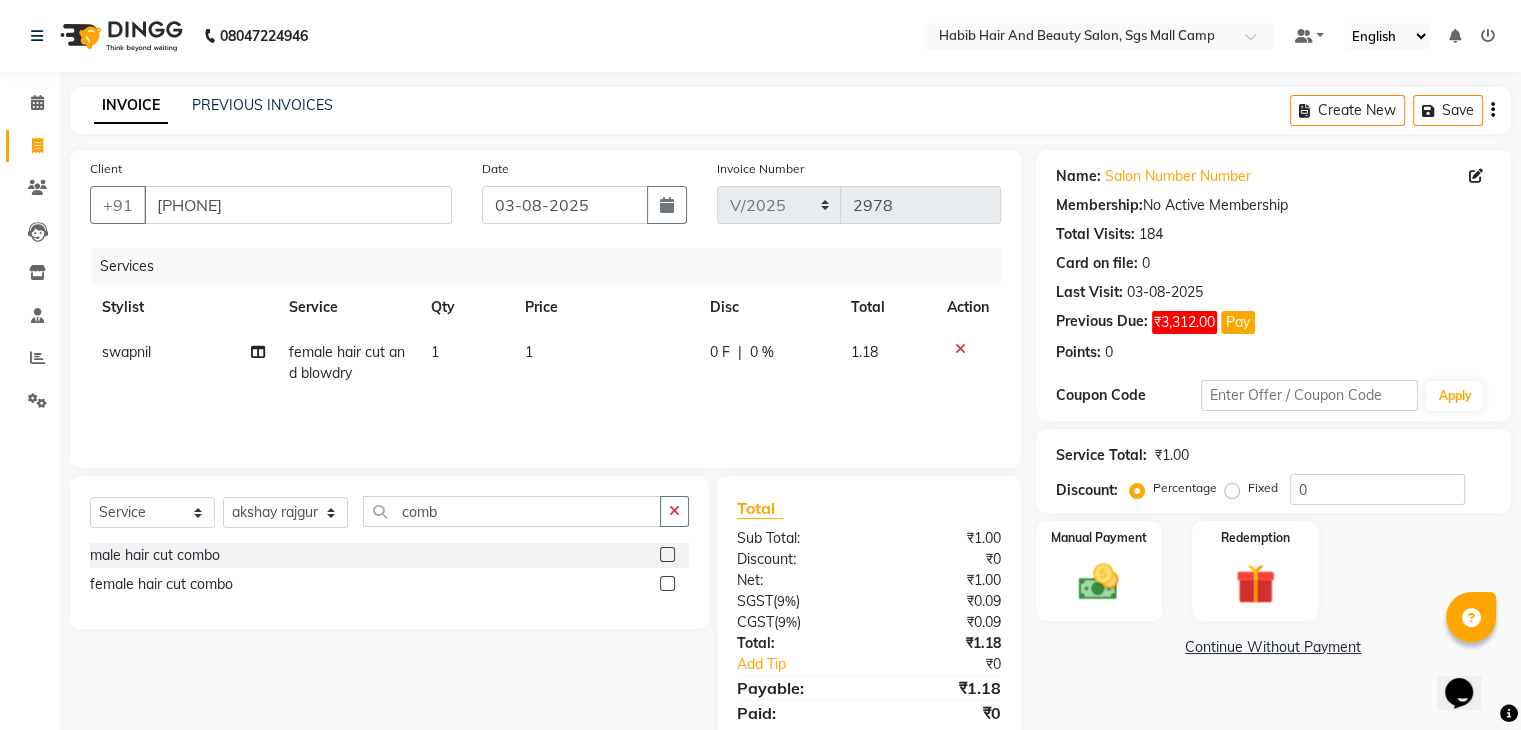 click 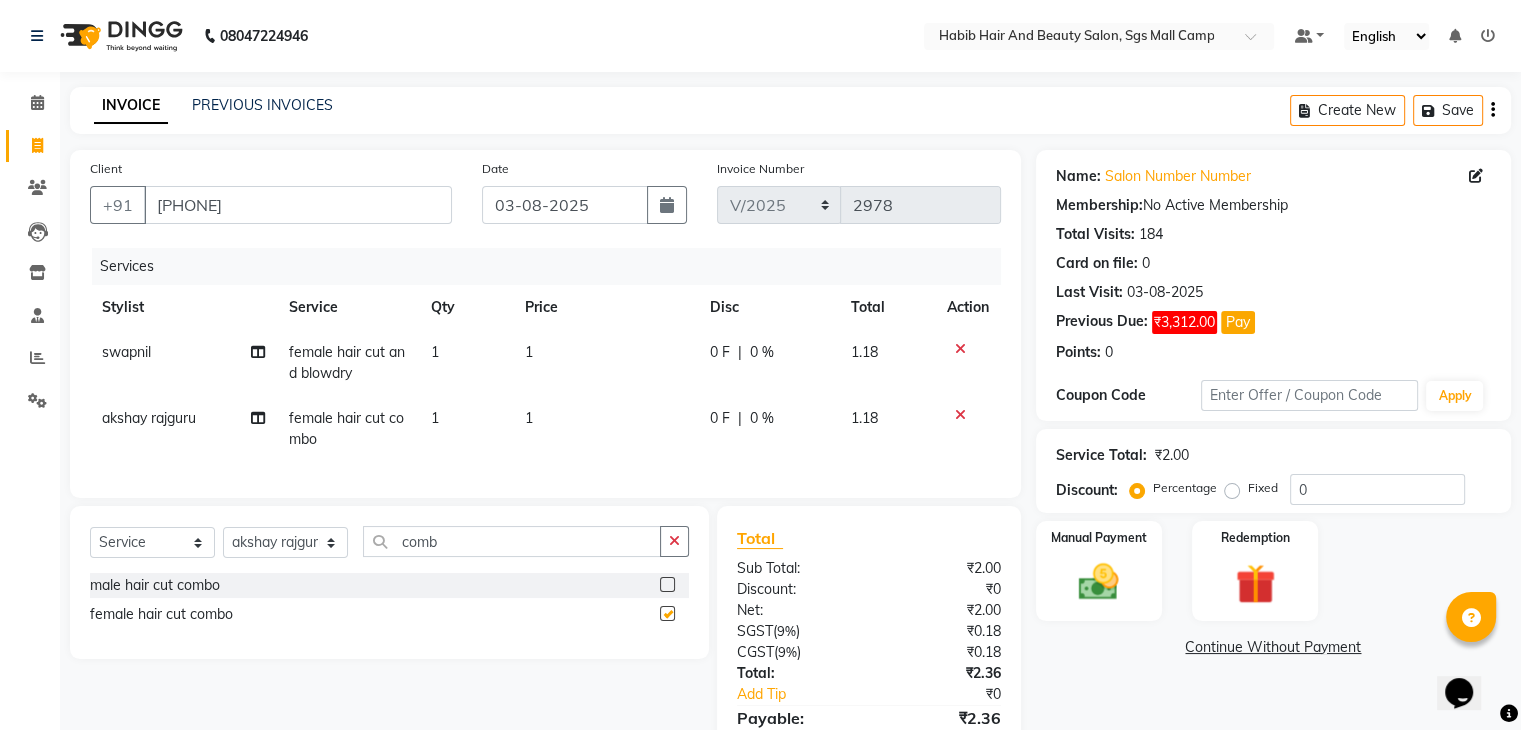 checkbox on "false" 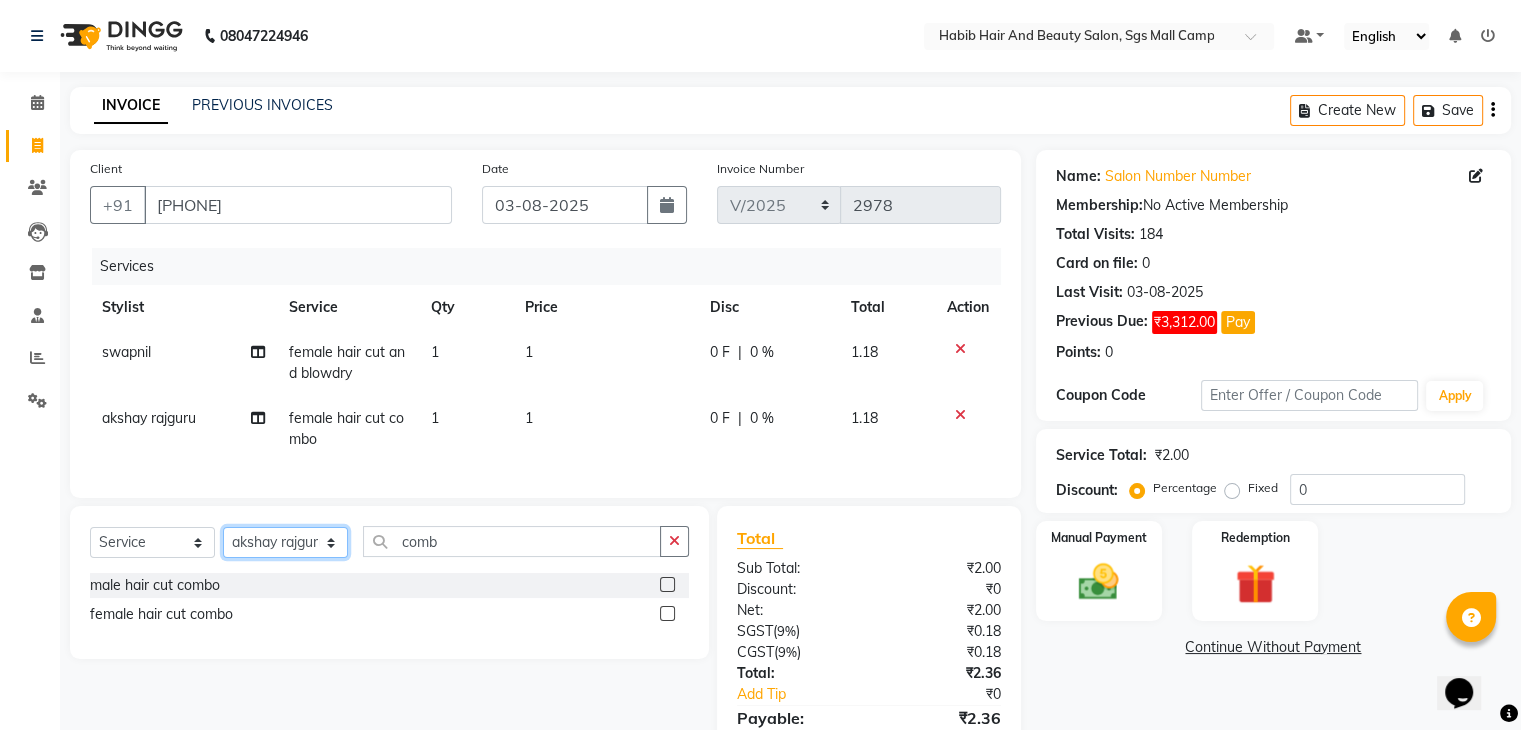 click on "Select Stylist akshay rajguru Avinash  Debojit Manager Micheal  sangeeta shilpa sujal Suraj  swapnil vishakha" 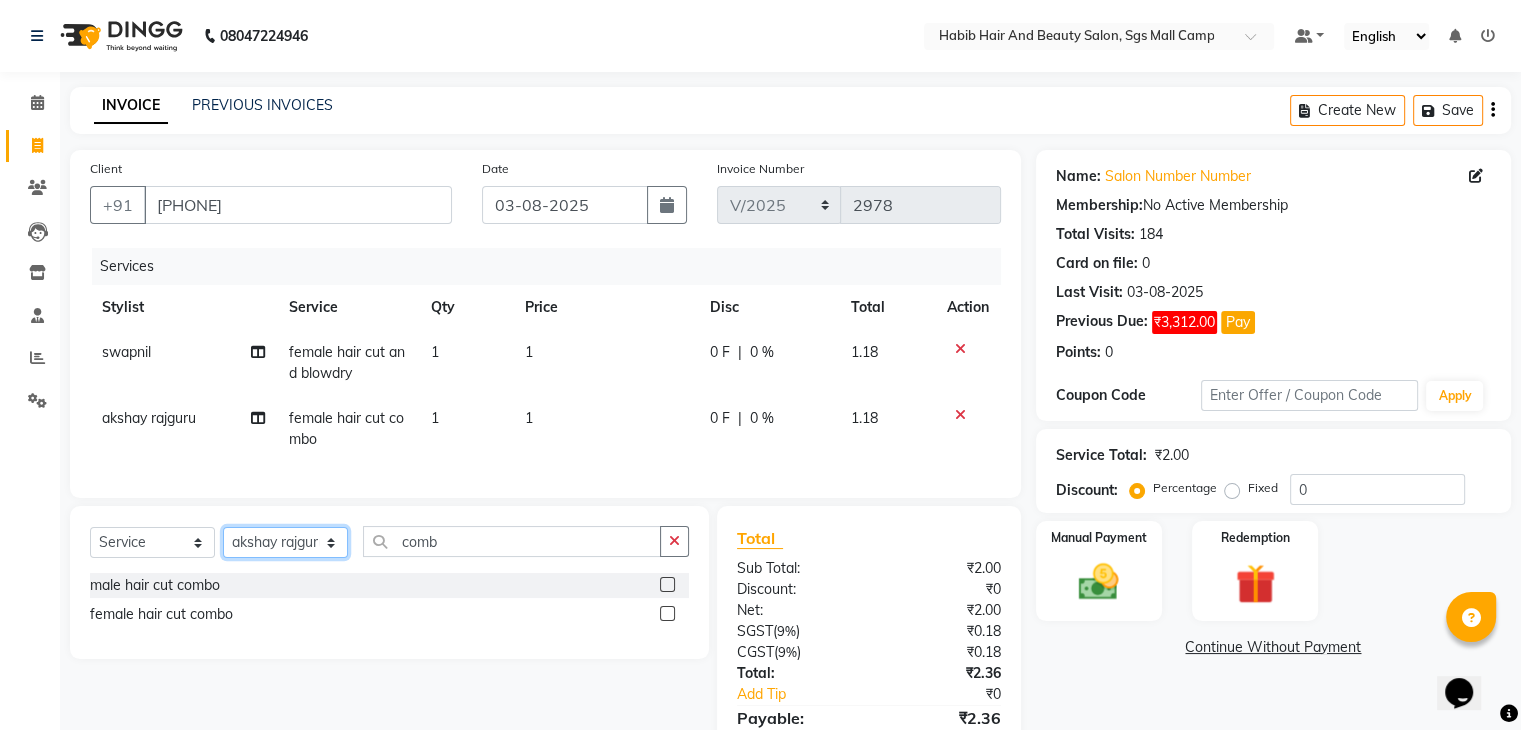 select on "81161" 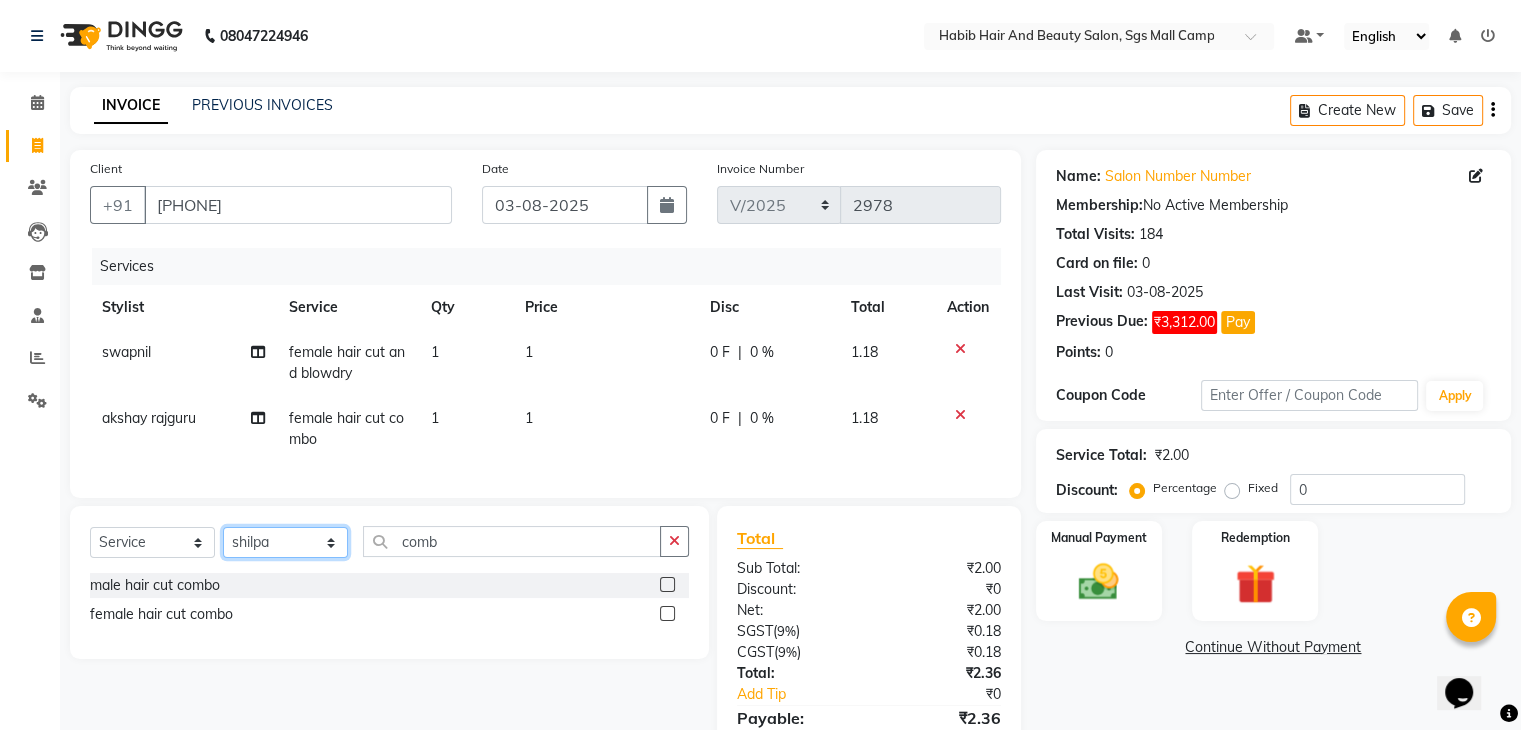 click on "Select Stylist akshay rajguru Avinash  Debojit Manager Micheal  sangeeta shilpa sujal Suraj  swapnil vishakha" 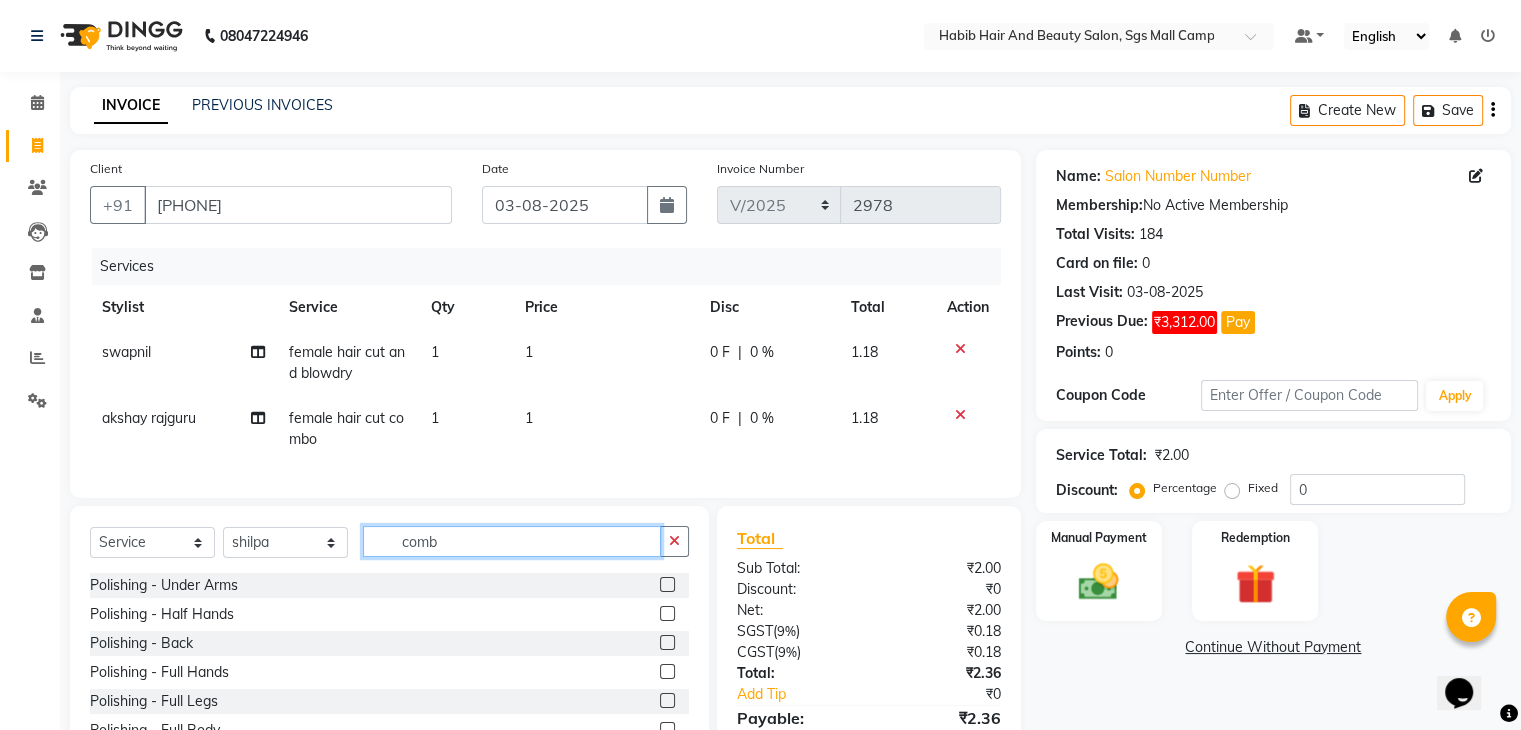 click on "comb" 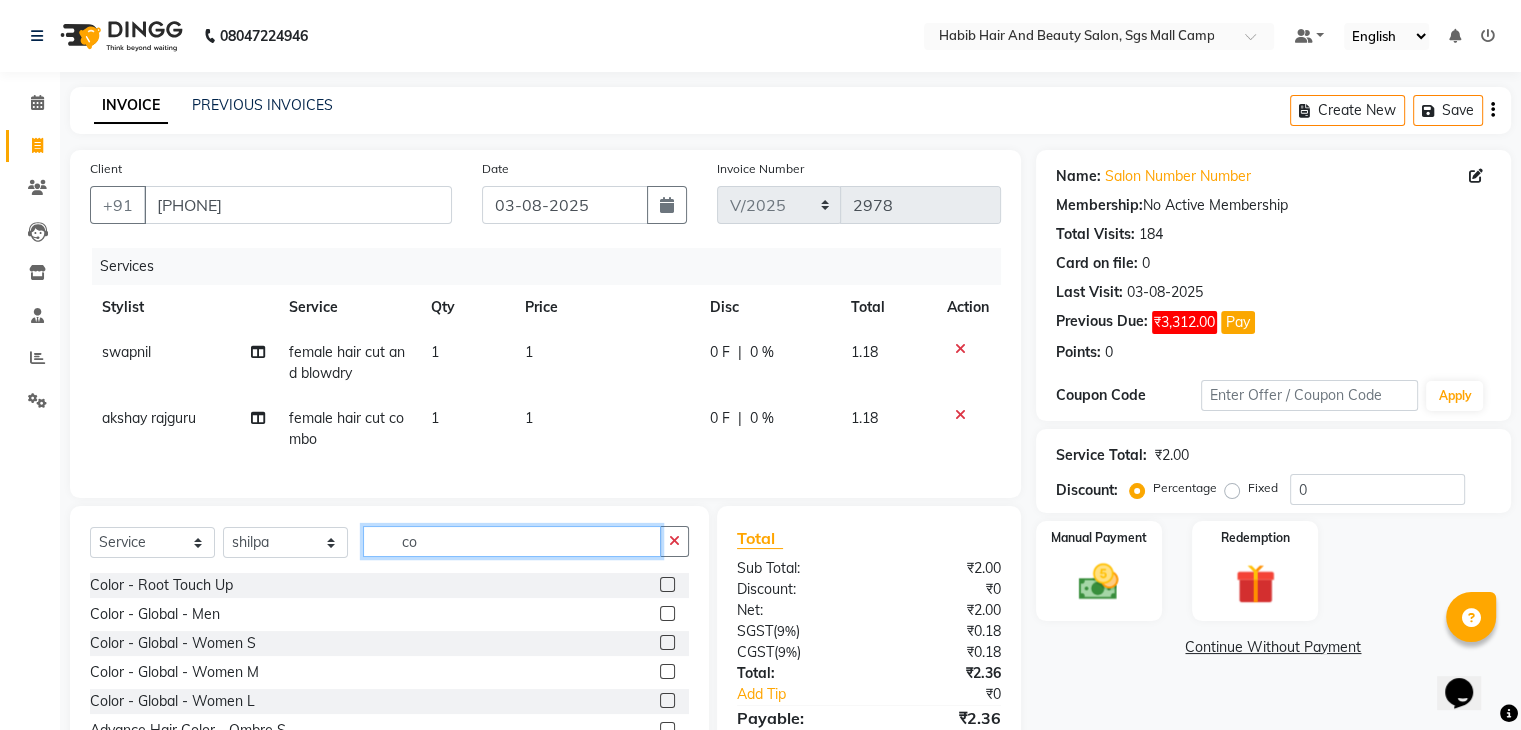 type on "c" 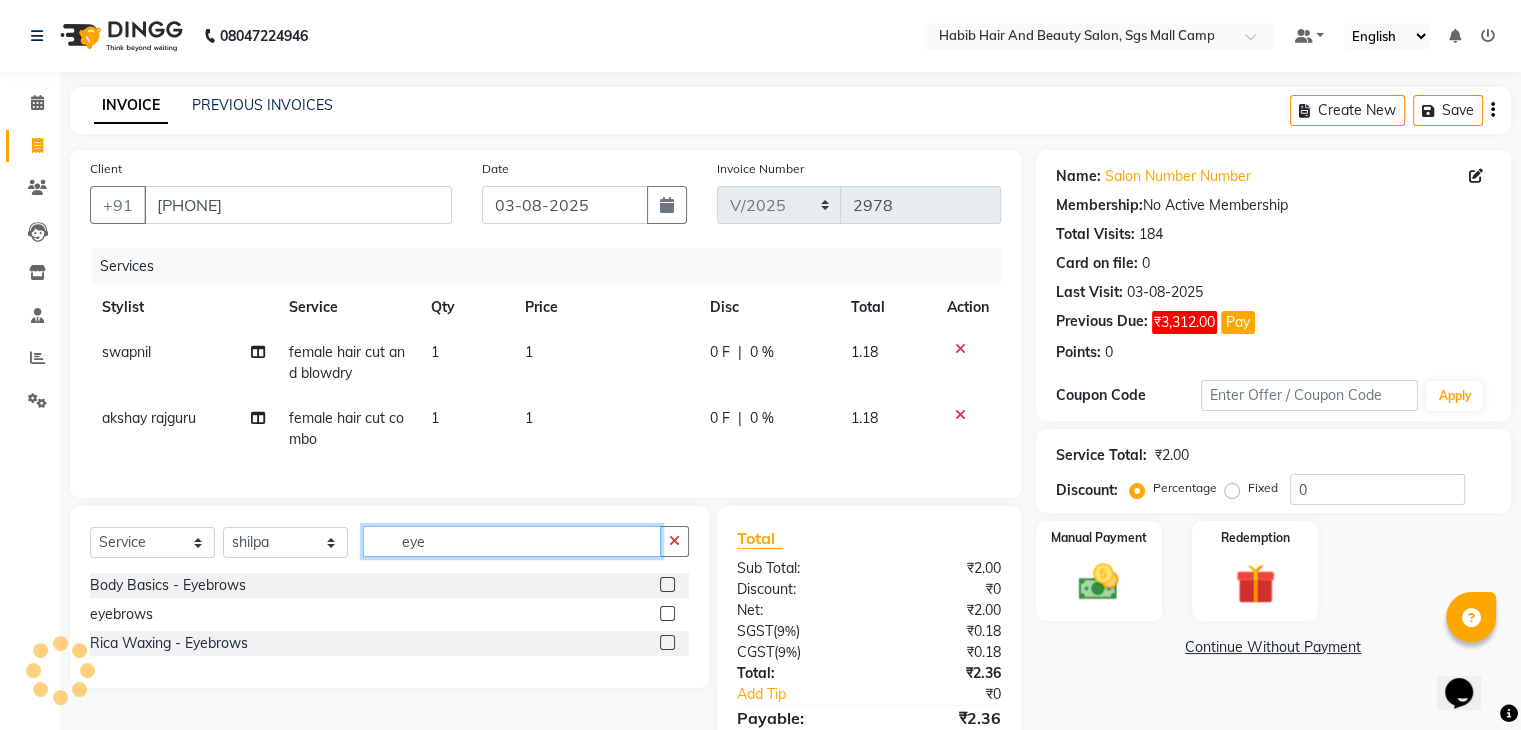type on "eye" 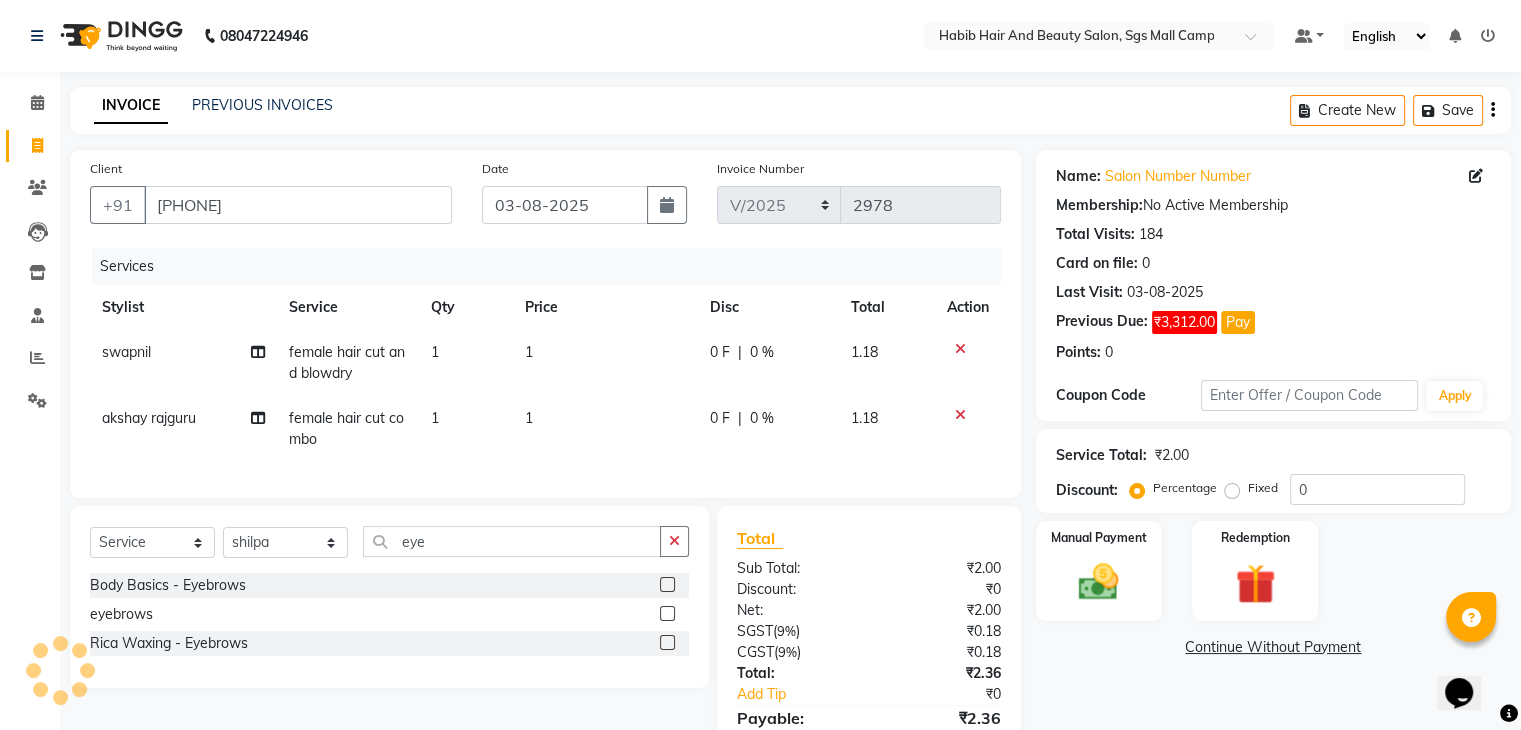 click 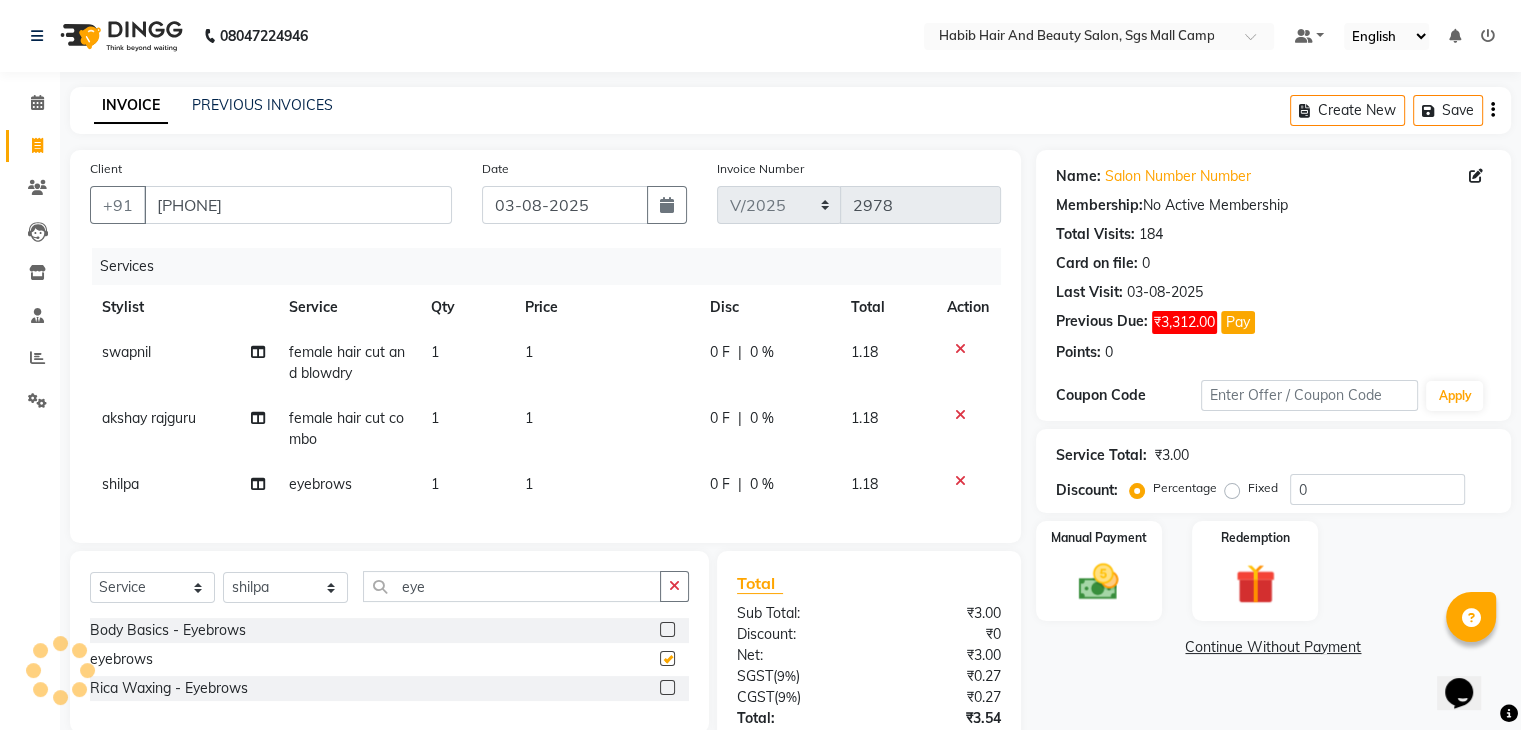 checkbox on "false" 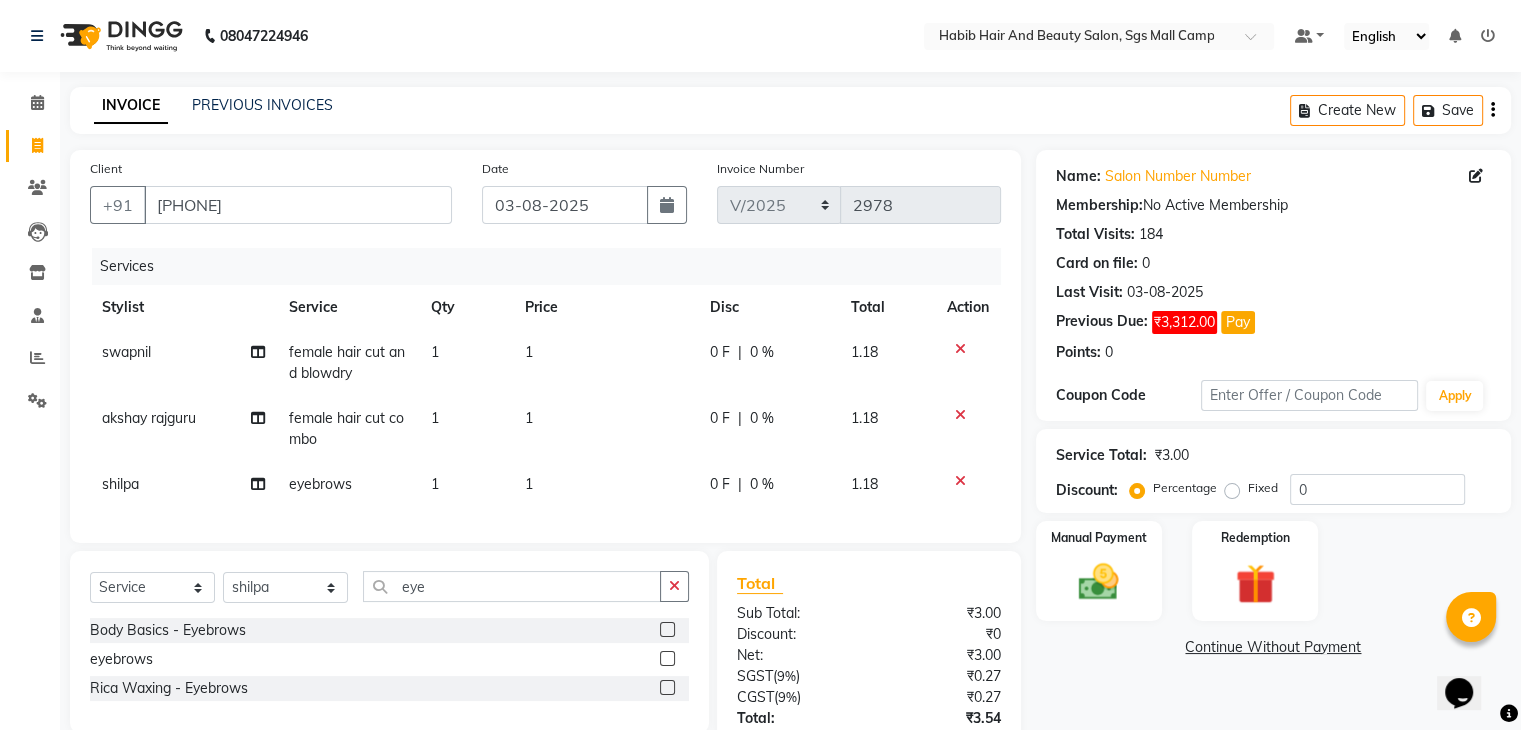 click on "1" 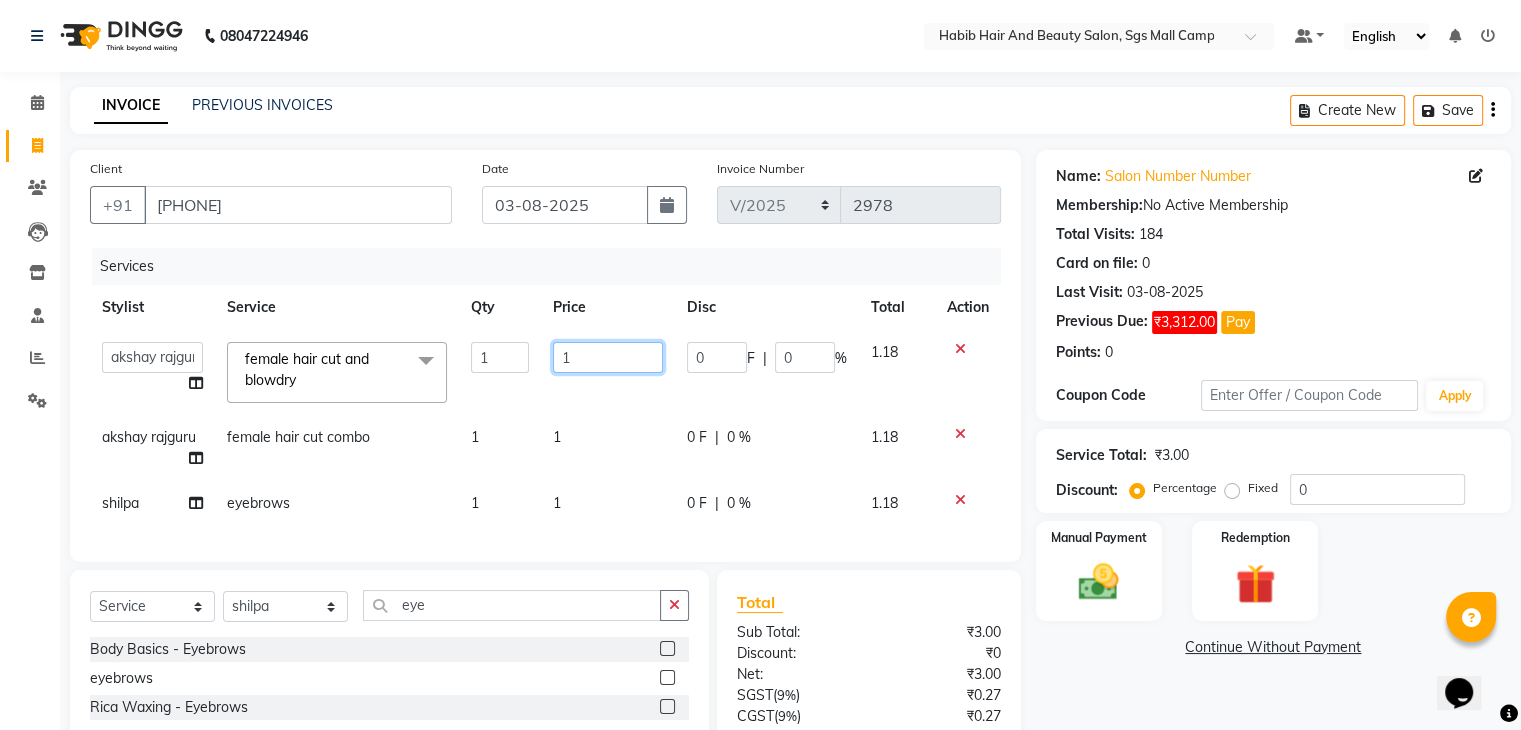 click on "1" 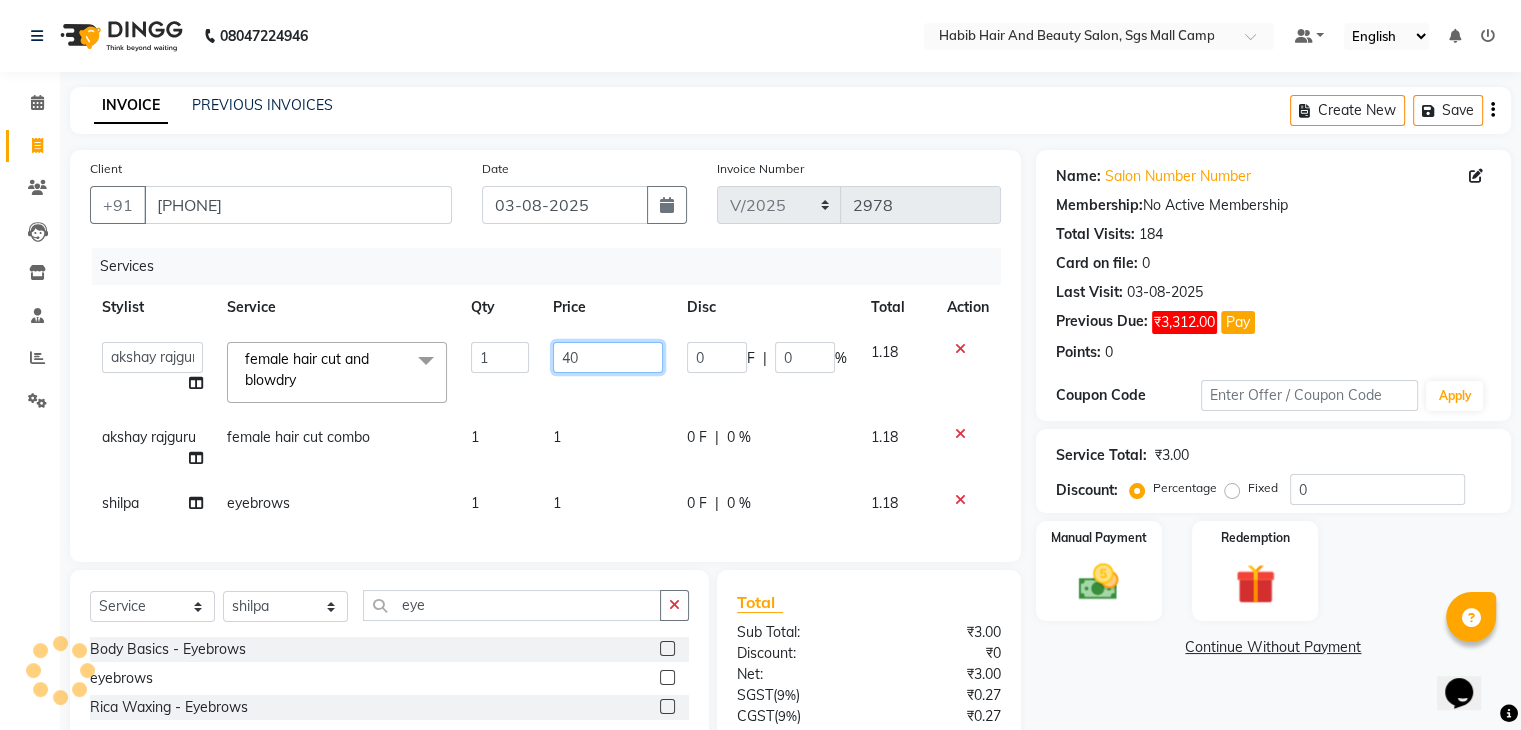 type on "400" 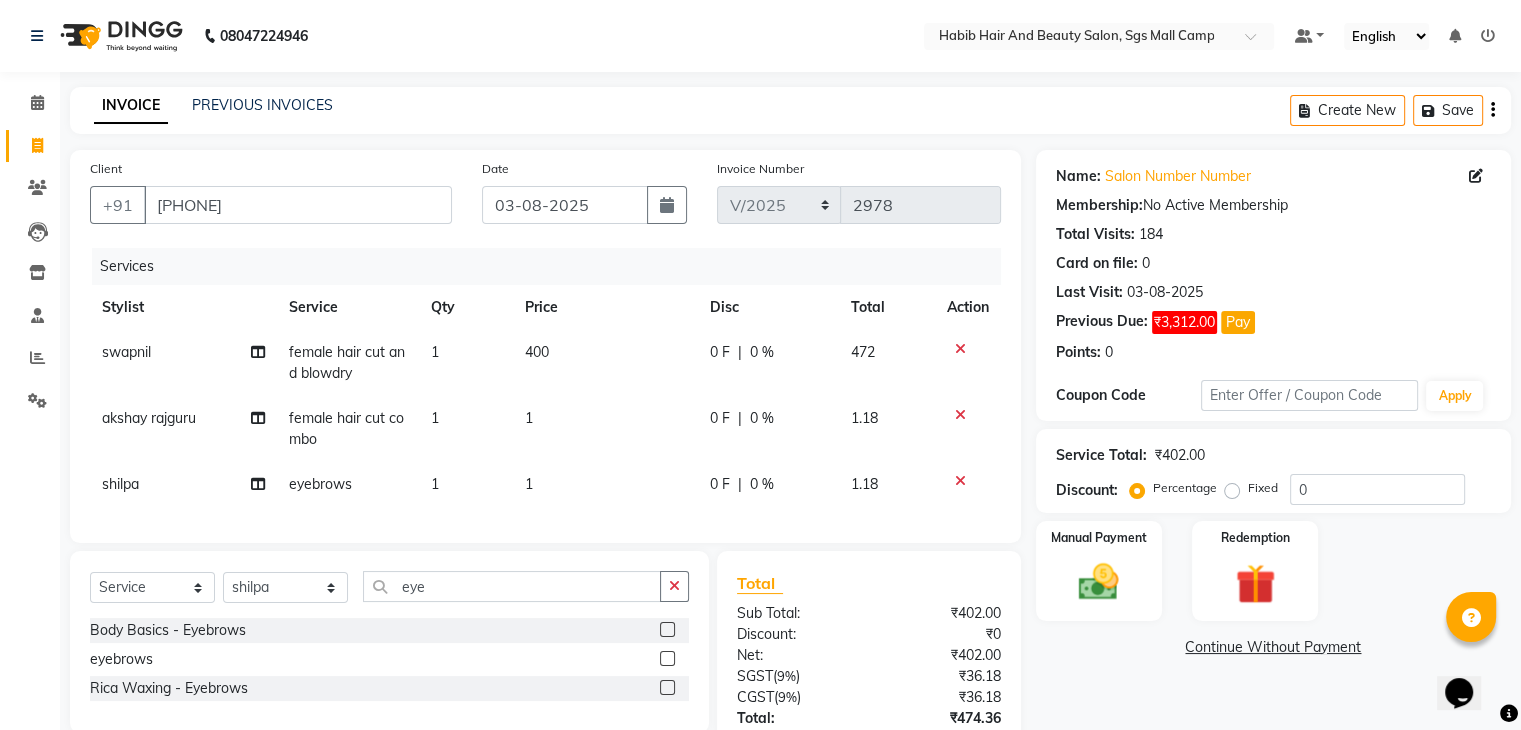 click on "1" 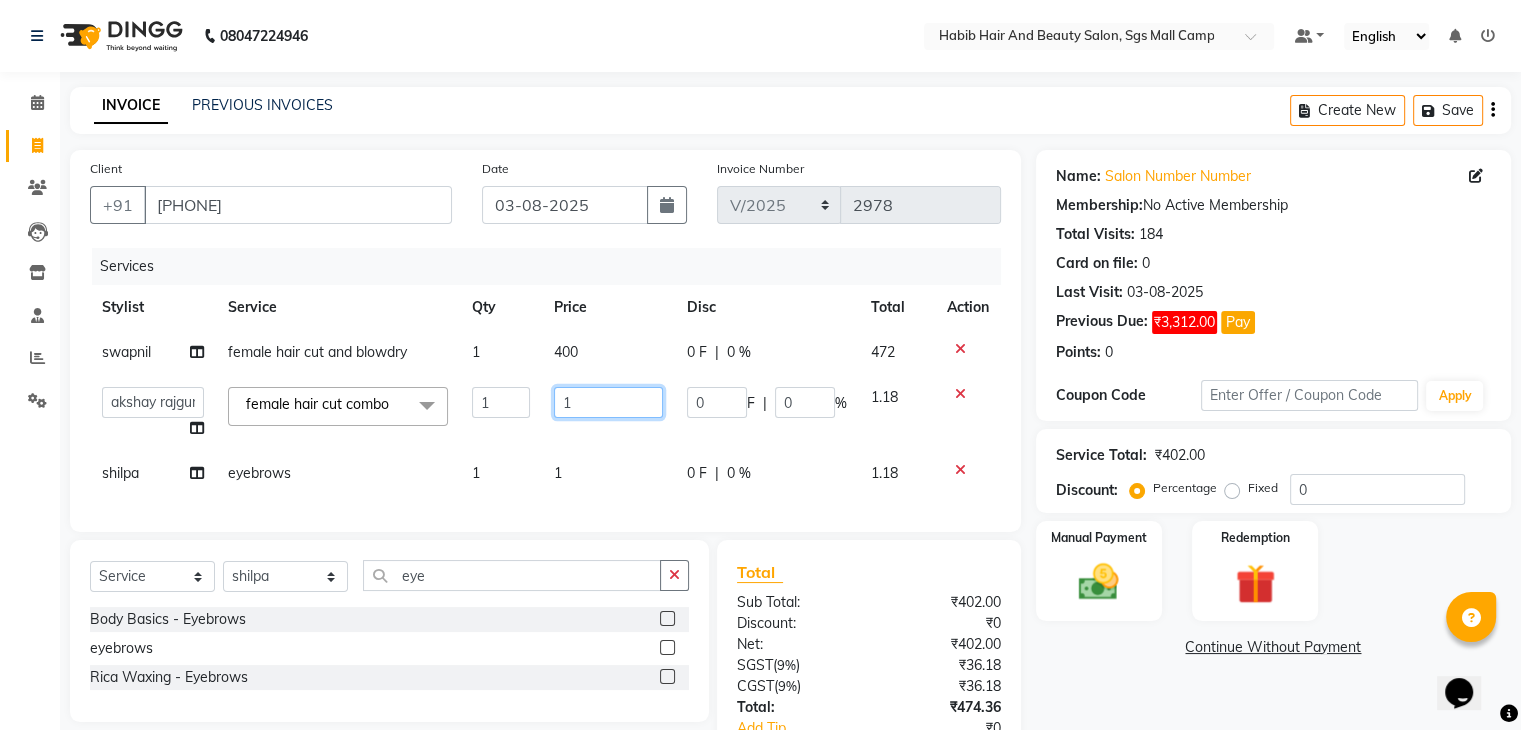 click on "1" 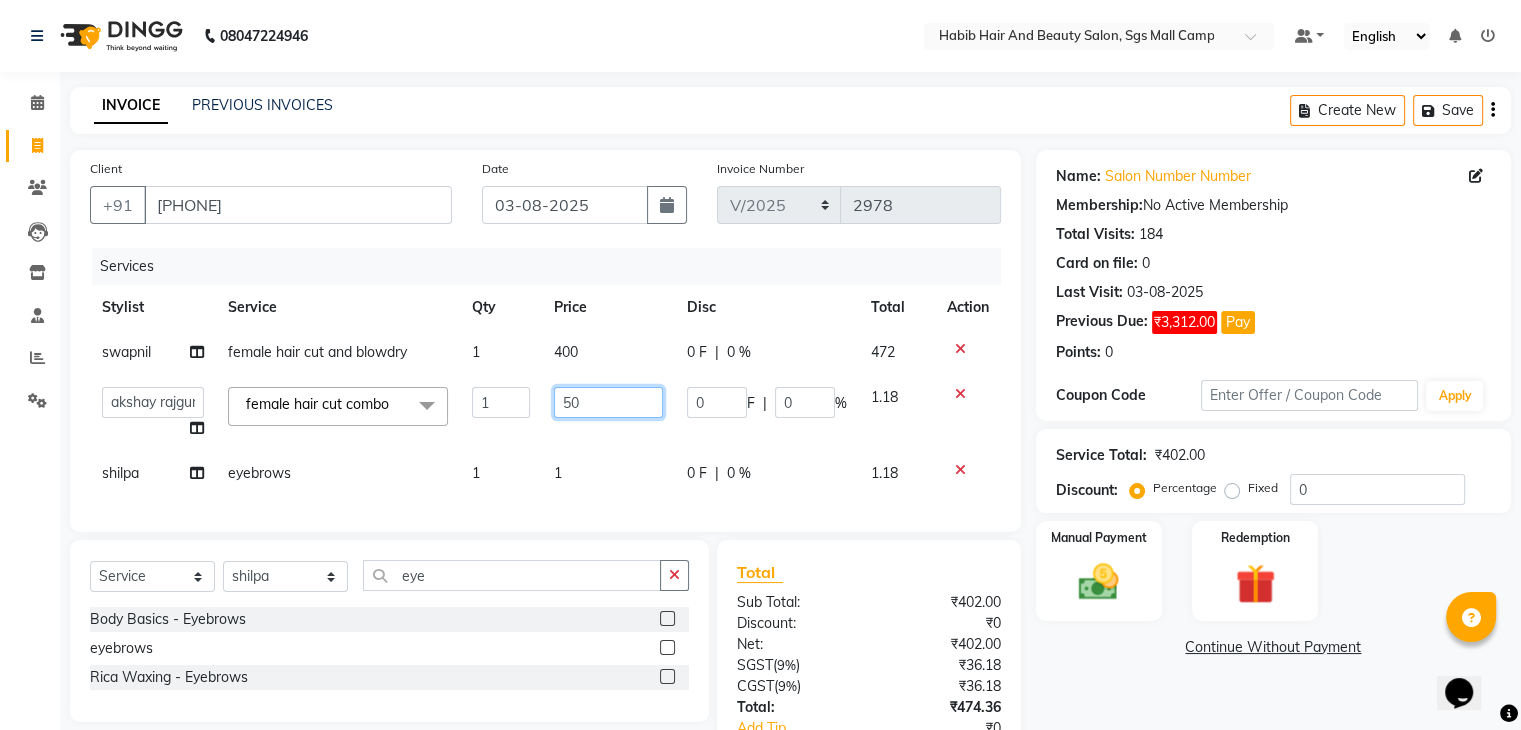 type on "500" 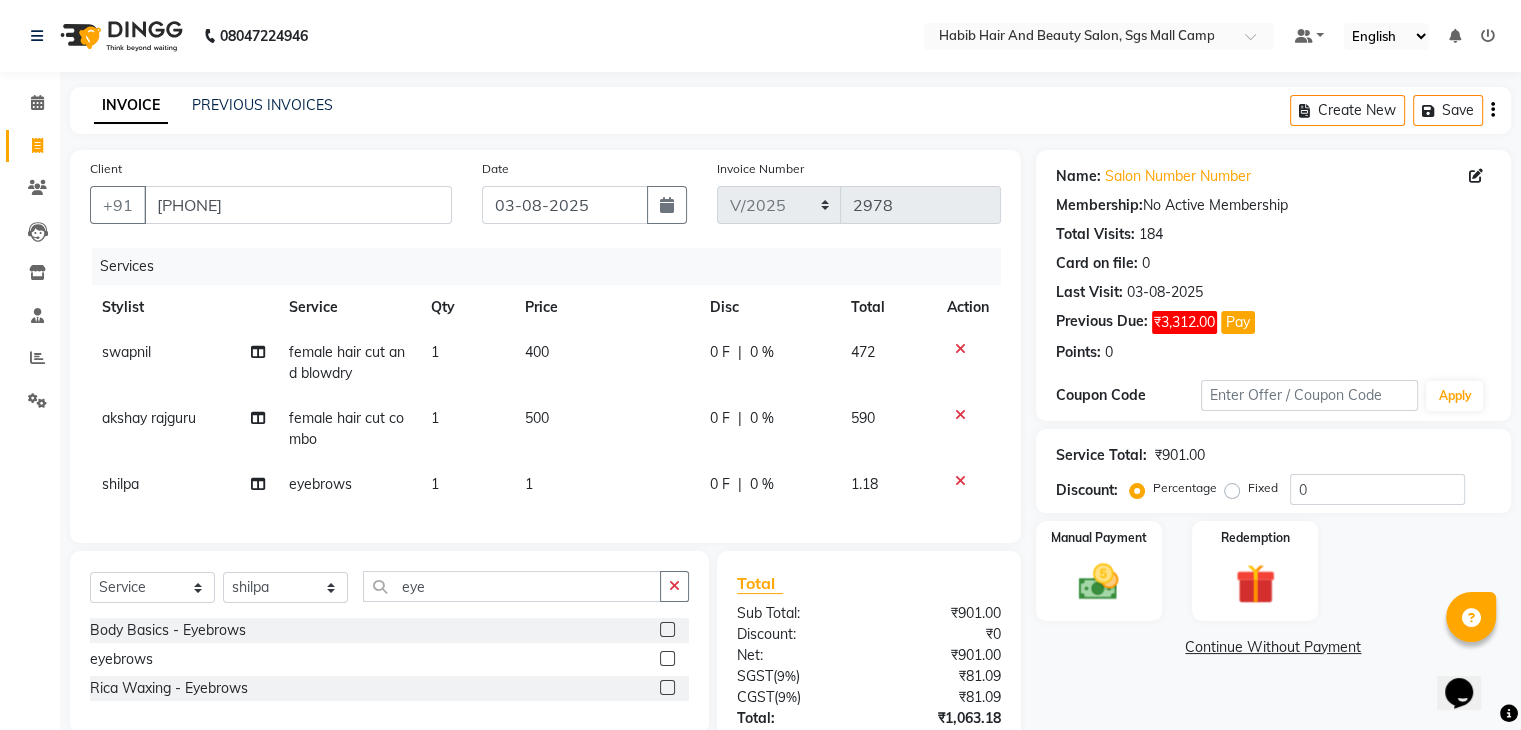 click on "swapnil female hair cut and blowdry 1 400 0 F | 0 % 472 akshay rajguru female hair cut combo 1 500 0 F | 0 % 590 shilpa eyebrows 1 1 0 F | 0 % 1.18" 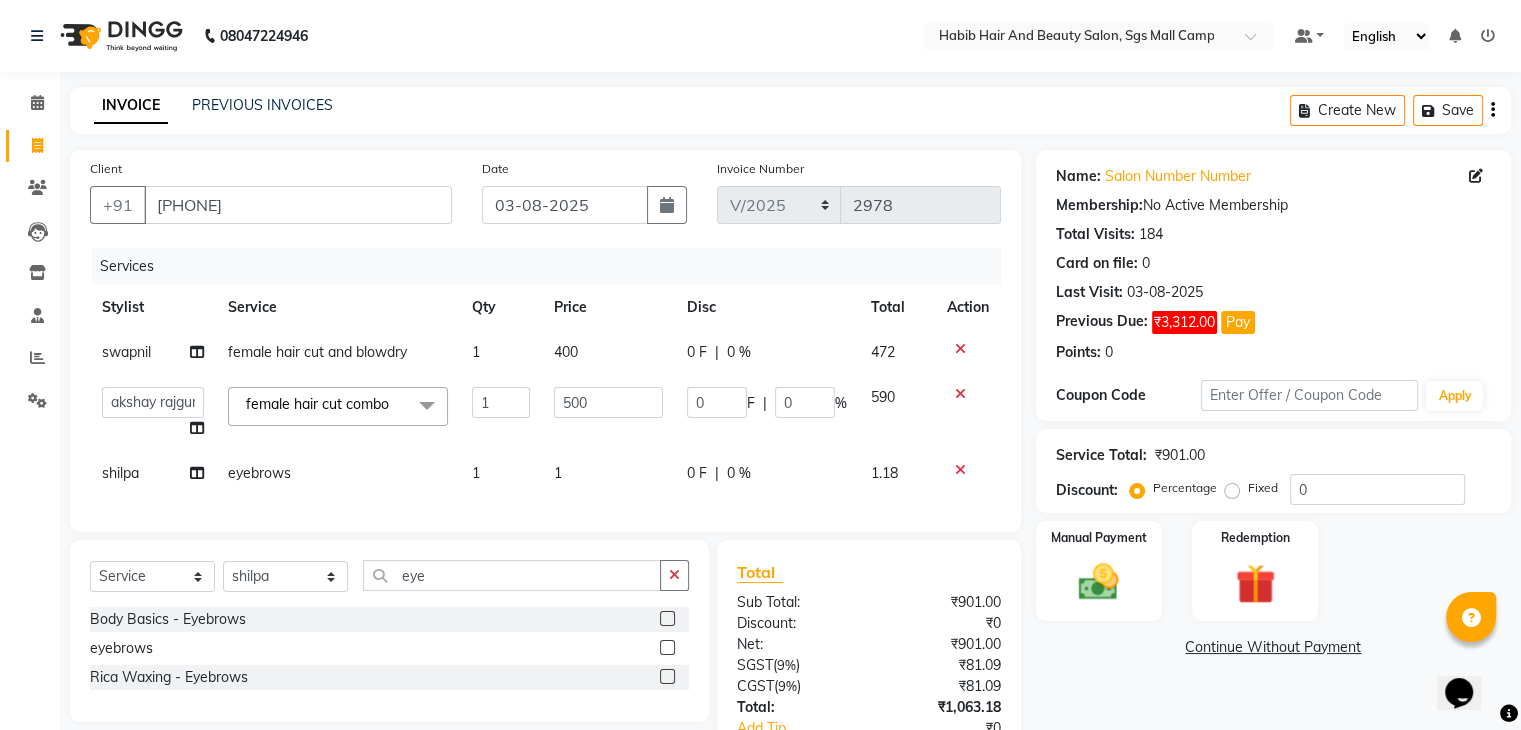 click on "1" 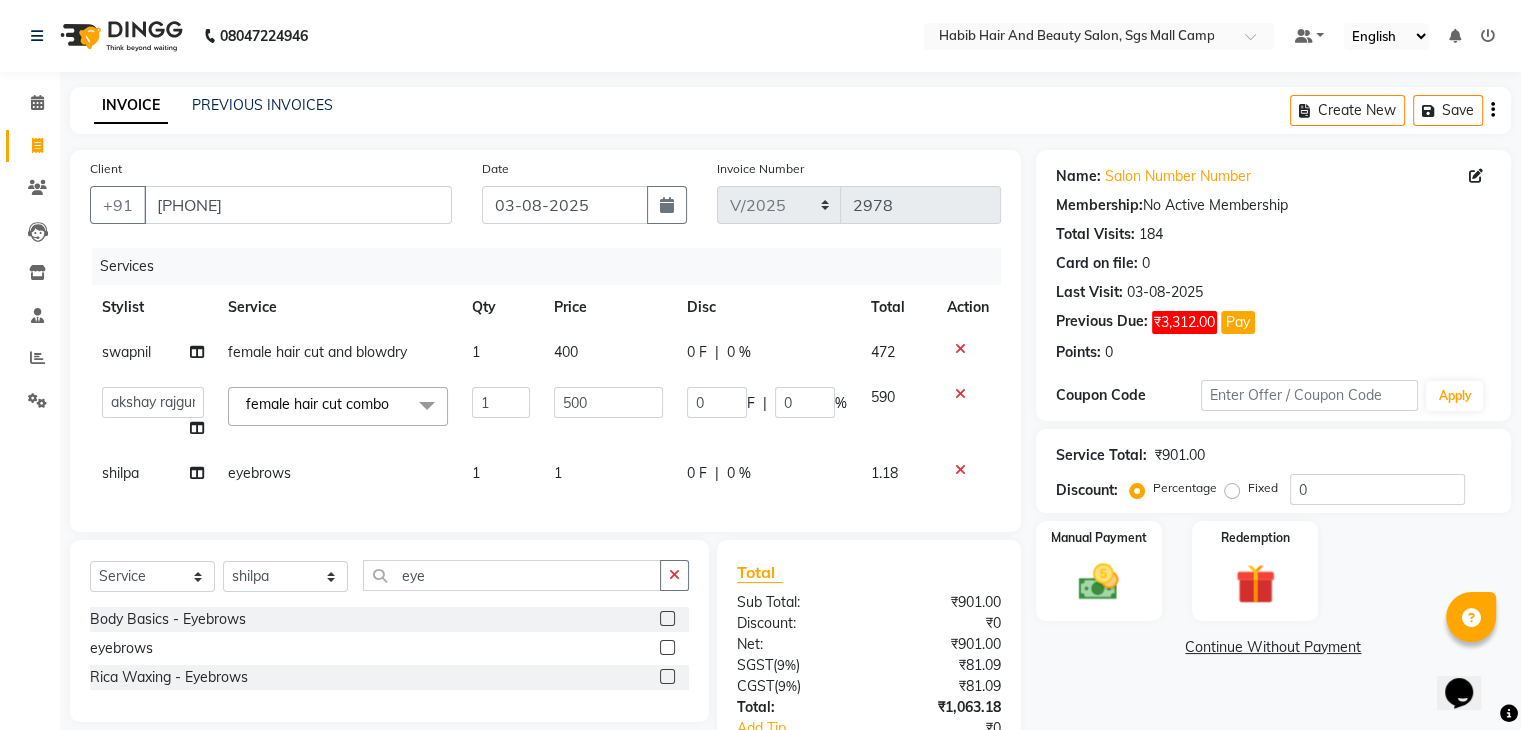 select on "81161" 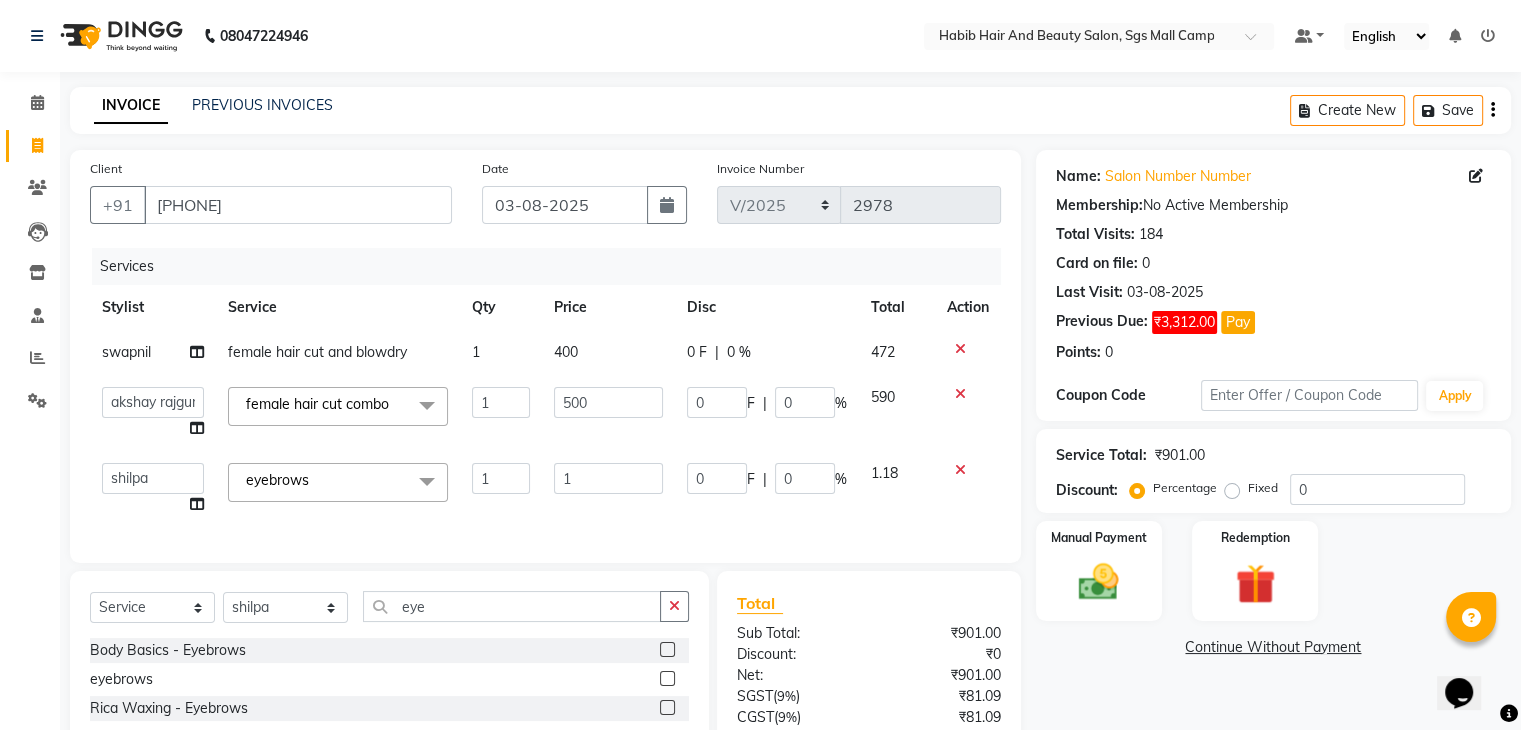click on "1" 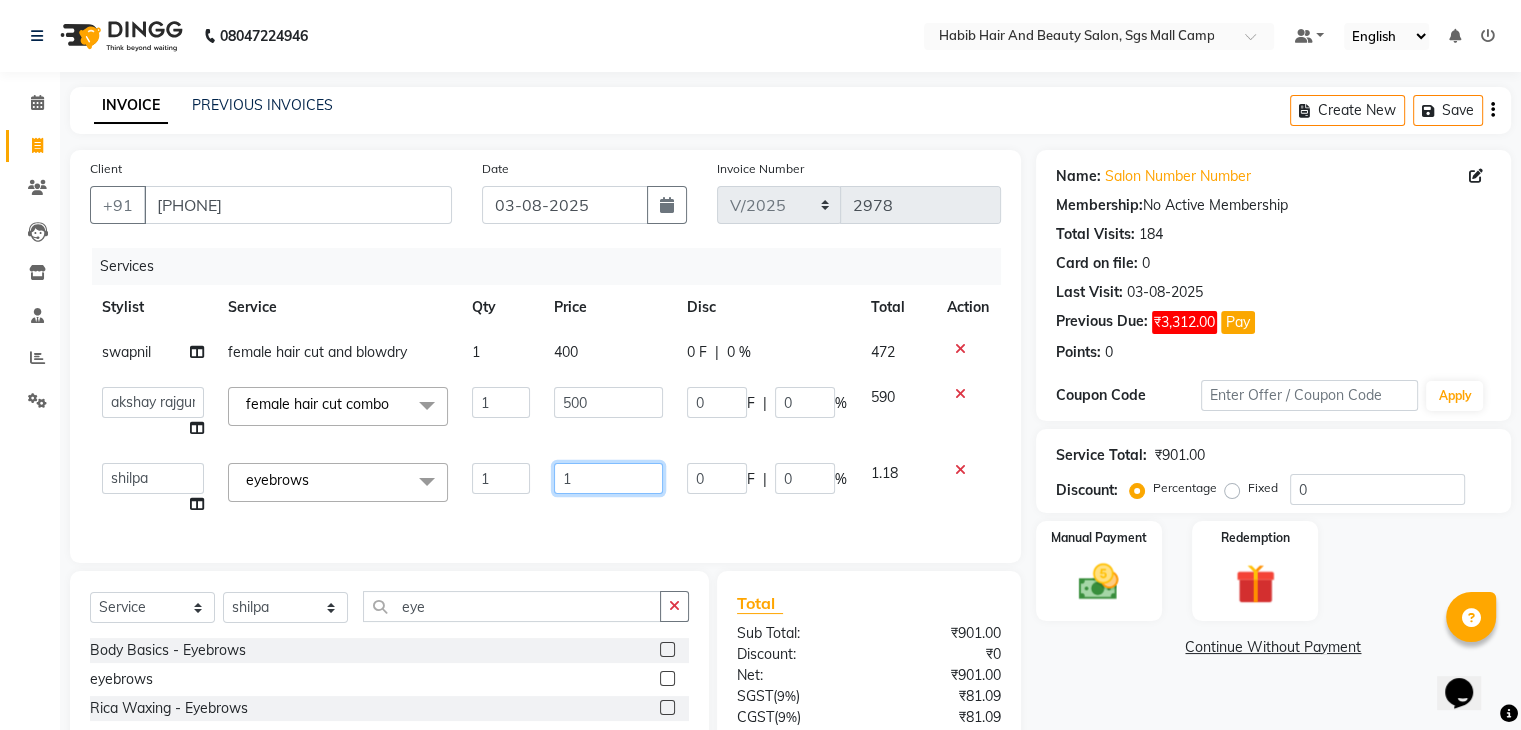 click on "1" 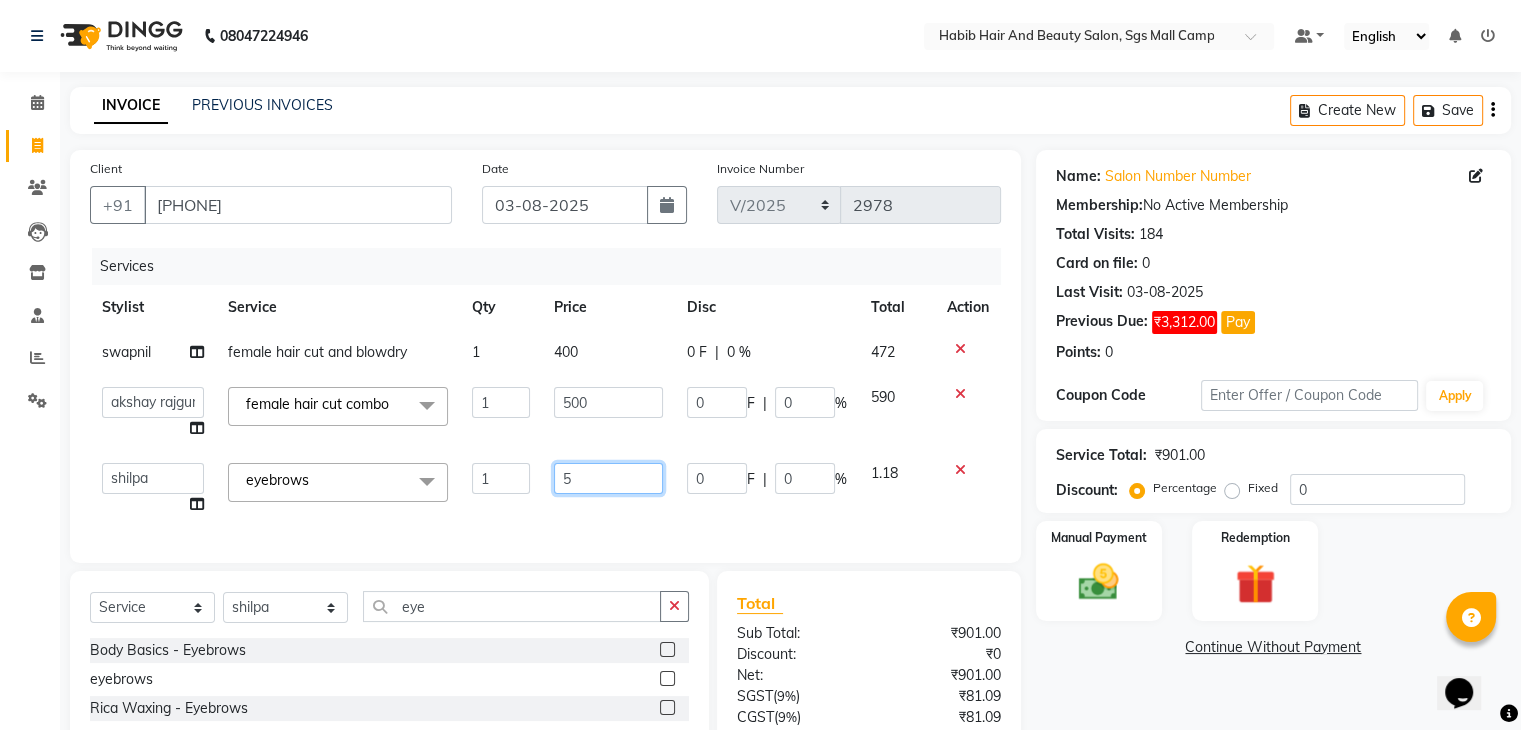 type on "50" 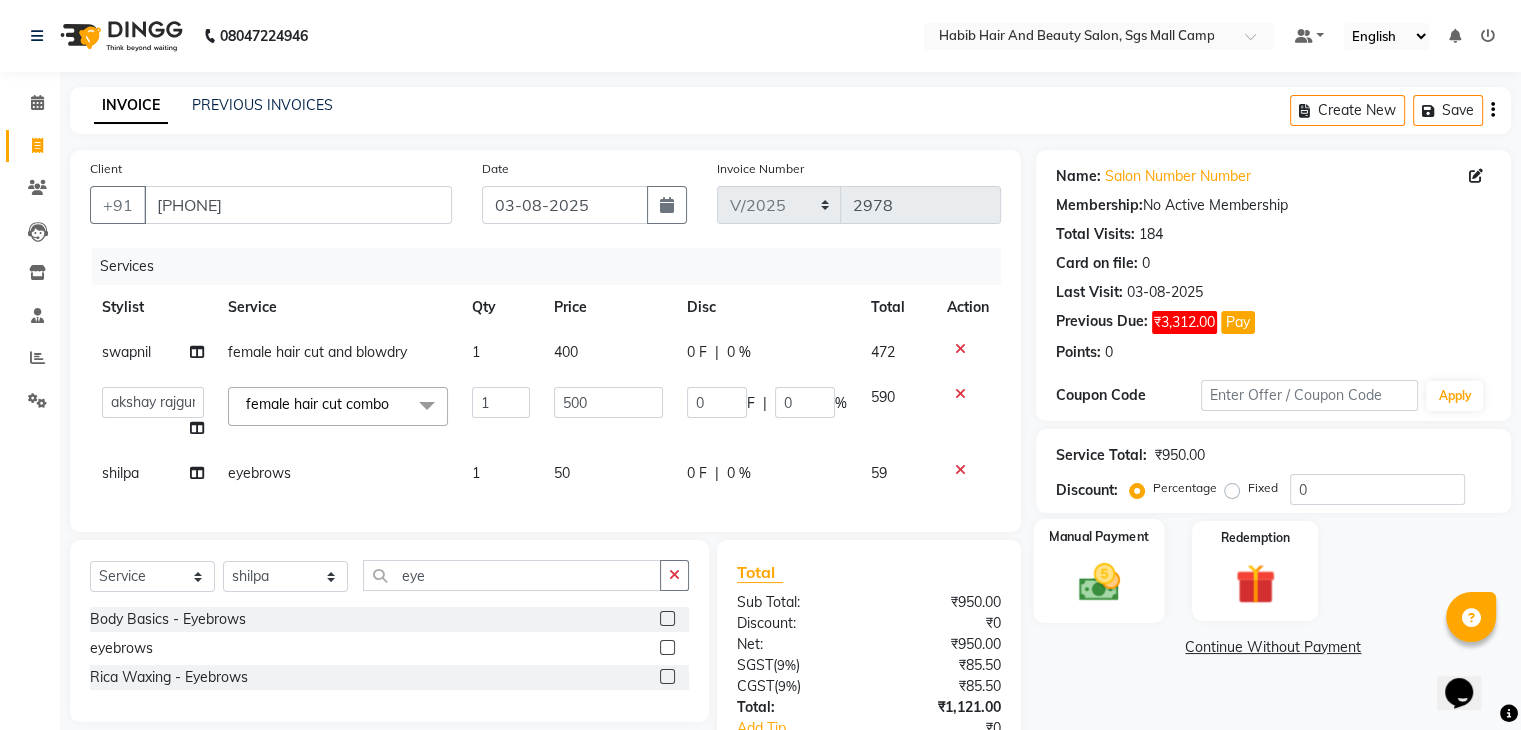 click 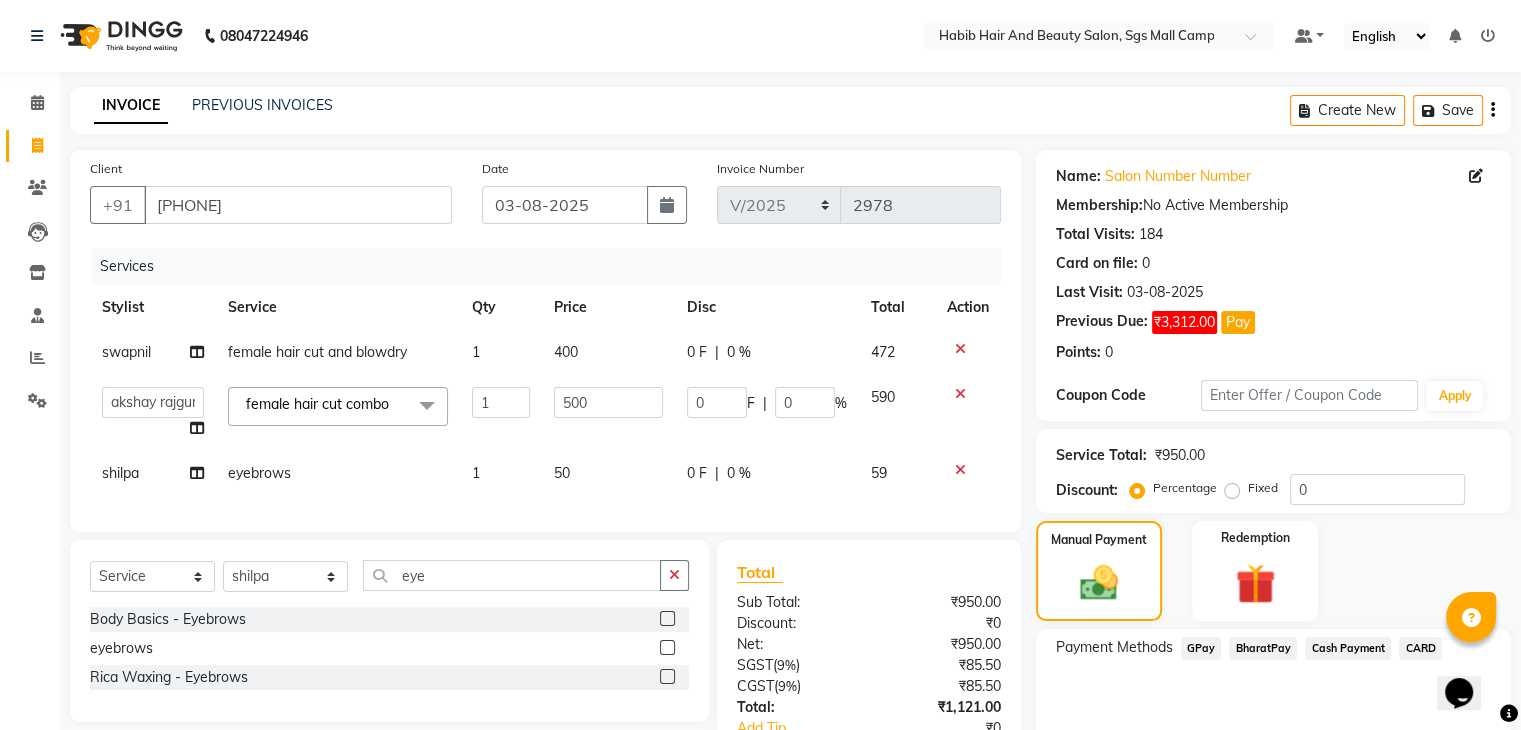 click on "BharatPay" 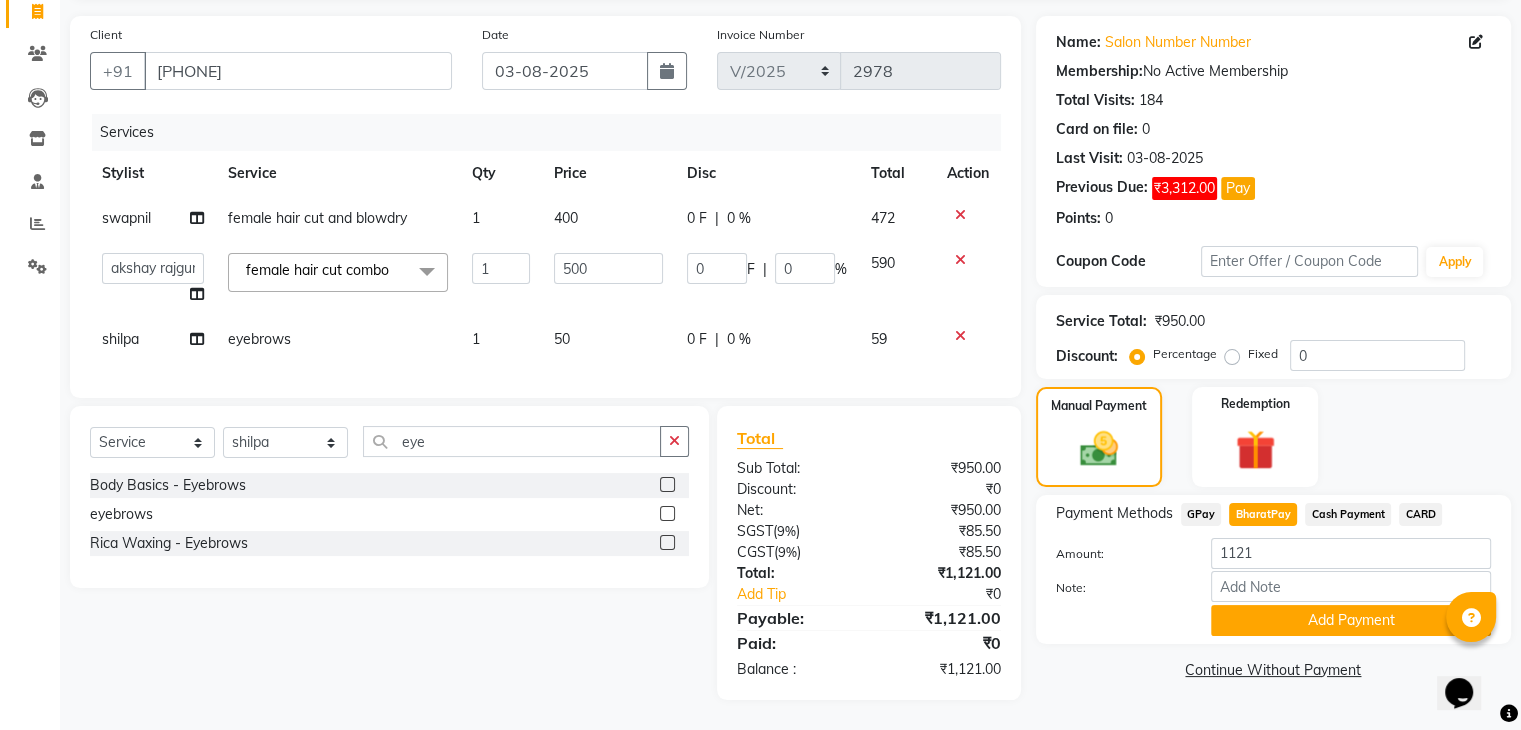 scroll, scrollTop: 150, scrollLeft: 0, axis: vertical 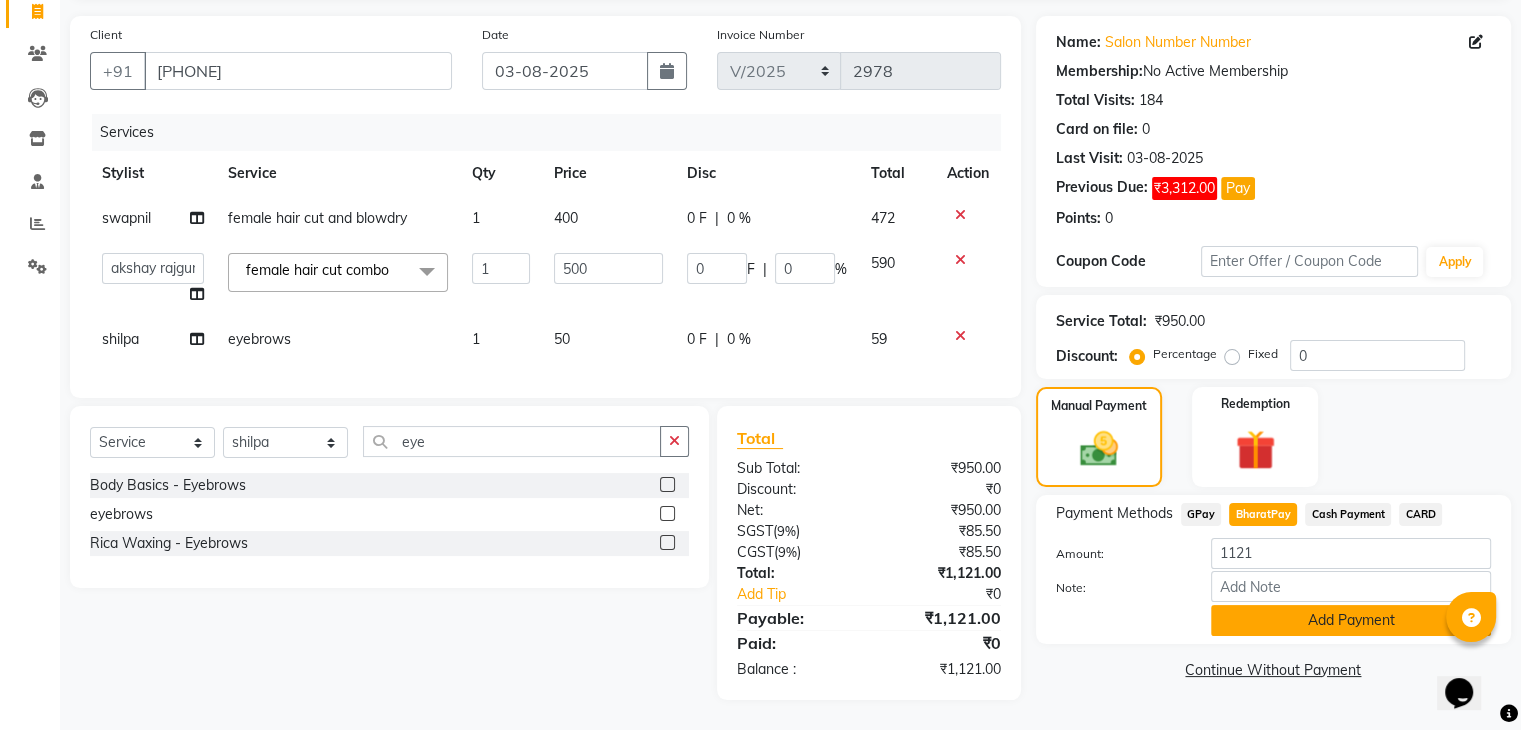click on "Add Payment" 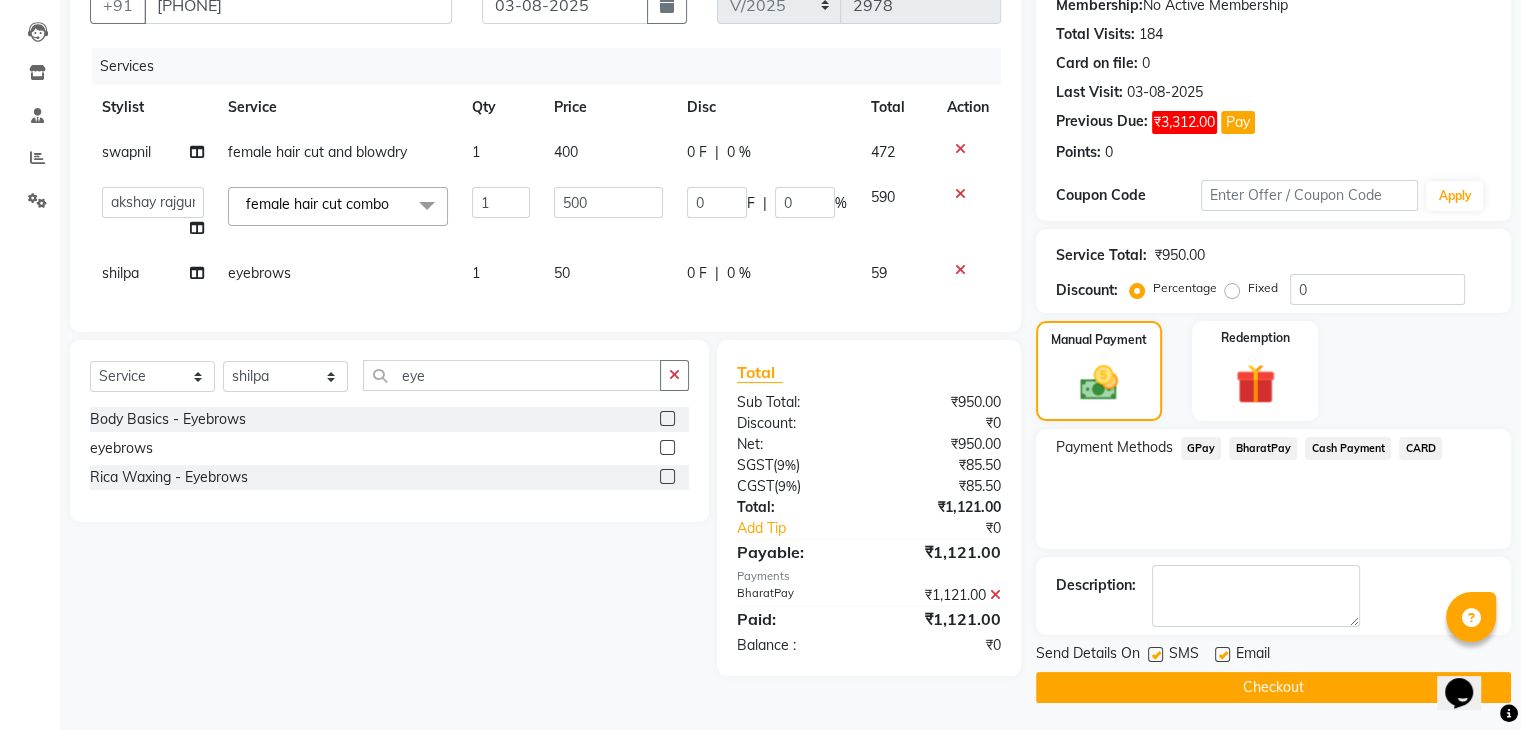 scroll, scrollTop: 201, scrollLeft: 0, axis: vertical 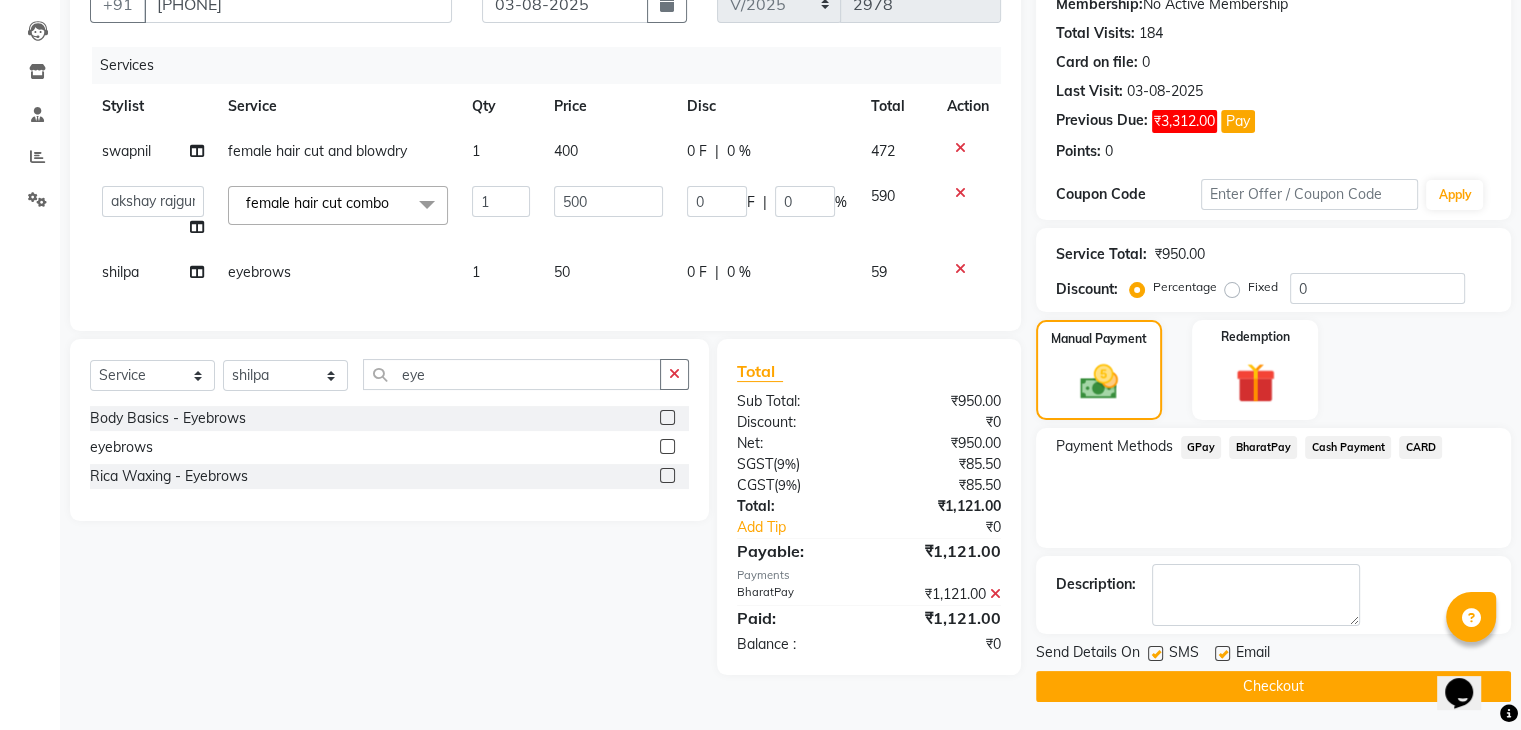 click on "Checkout" 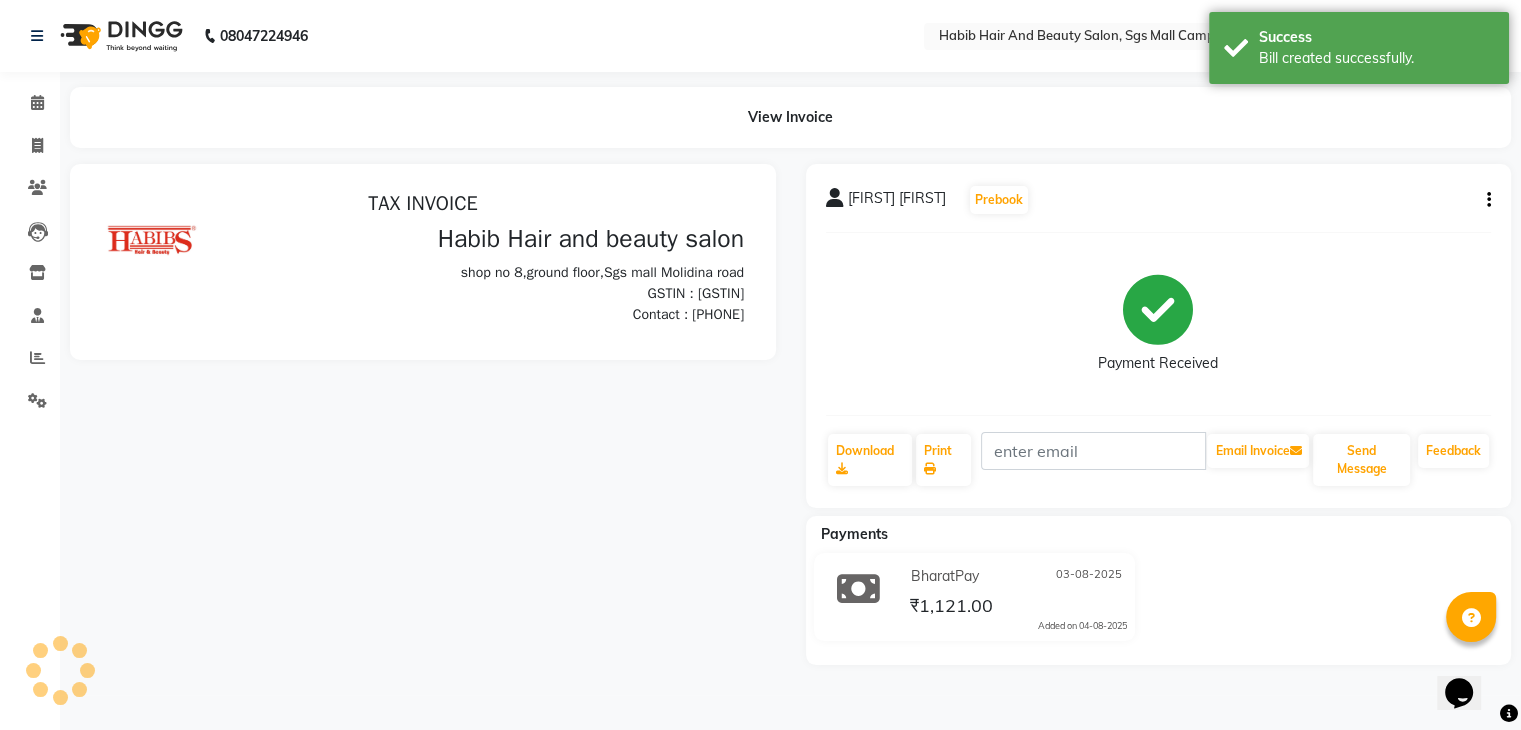 scroll, scrollTop: 0, scrollLeft: 0, axis: both 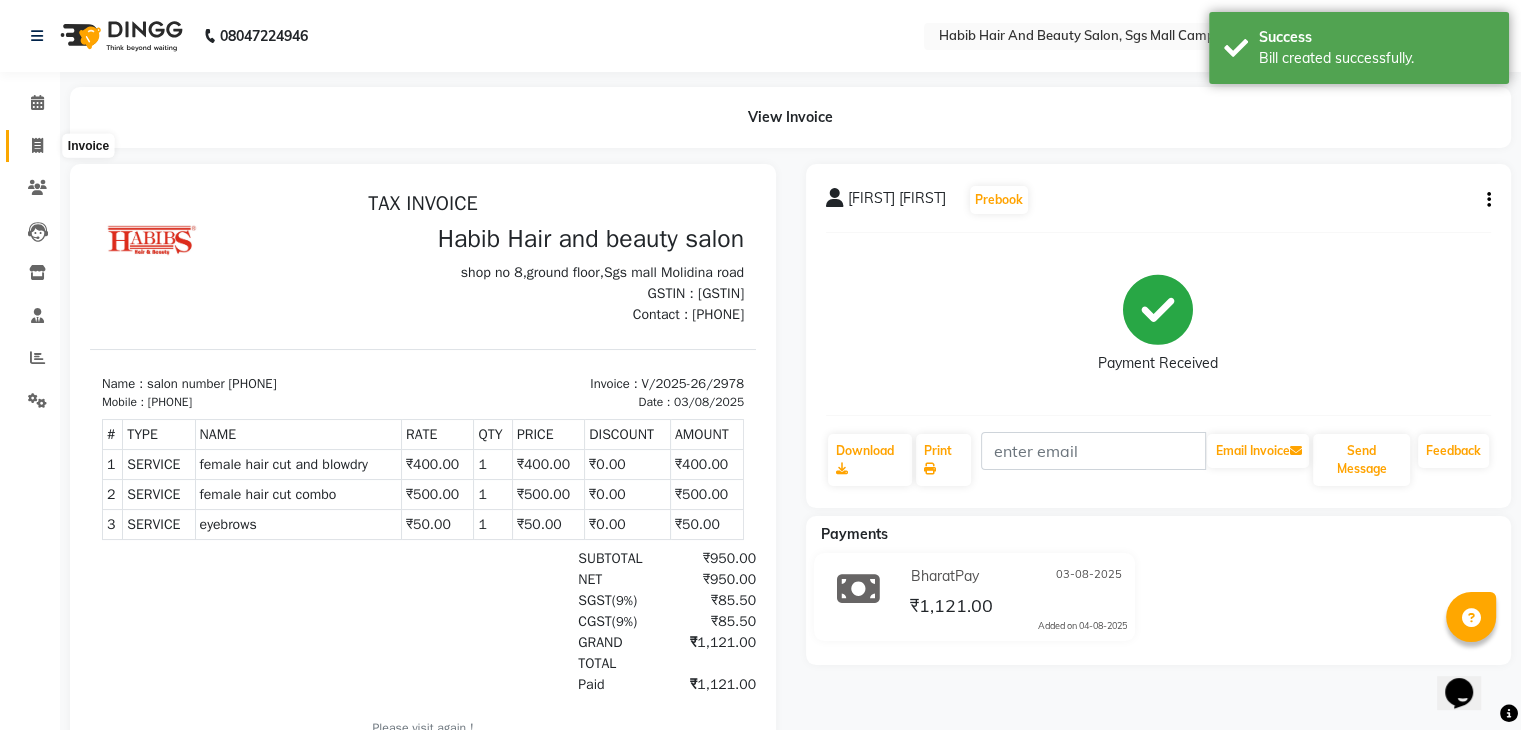 click 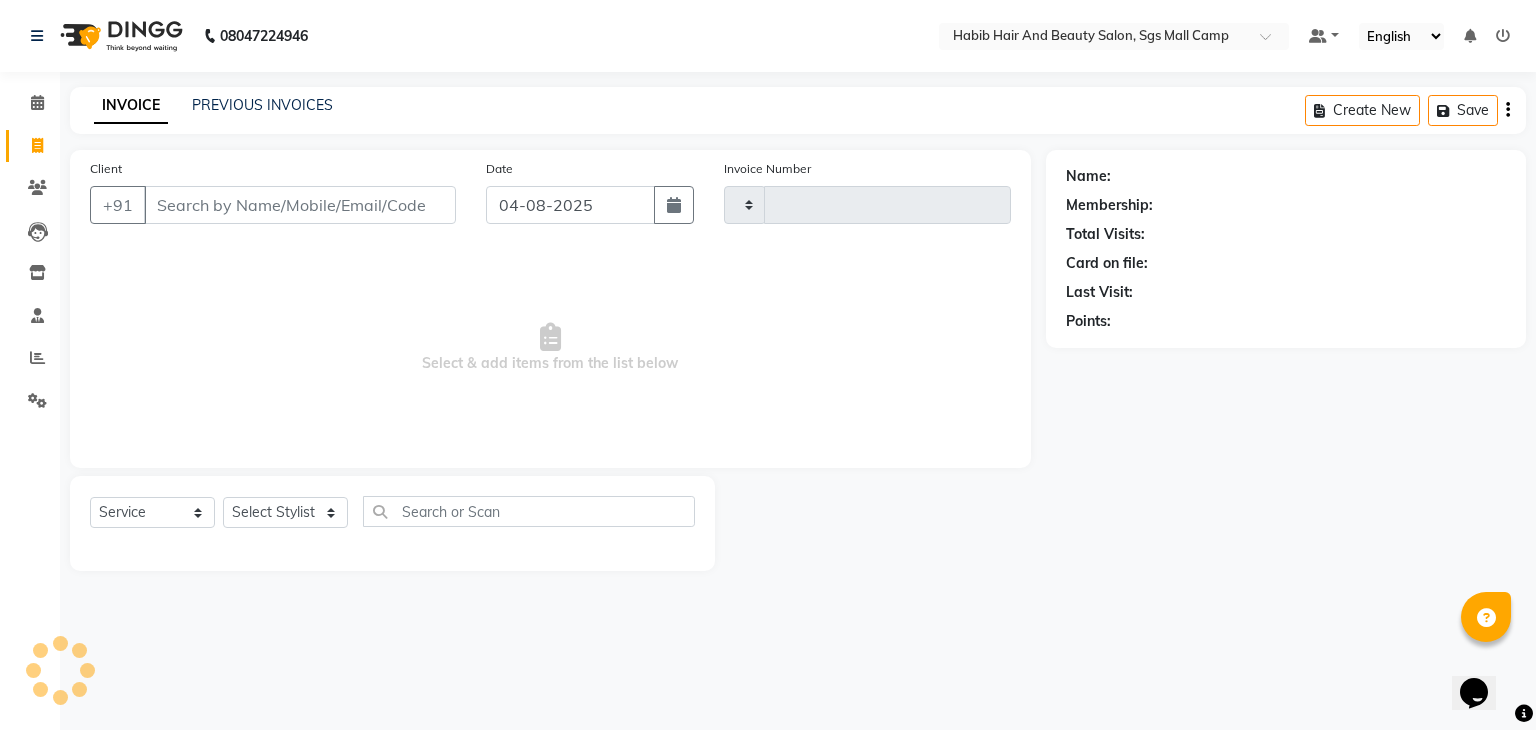 type on "2979" 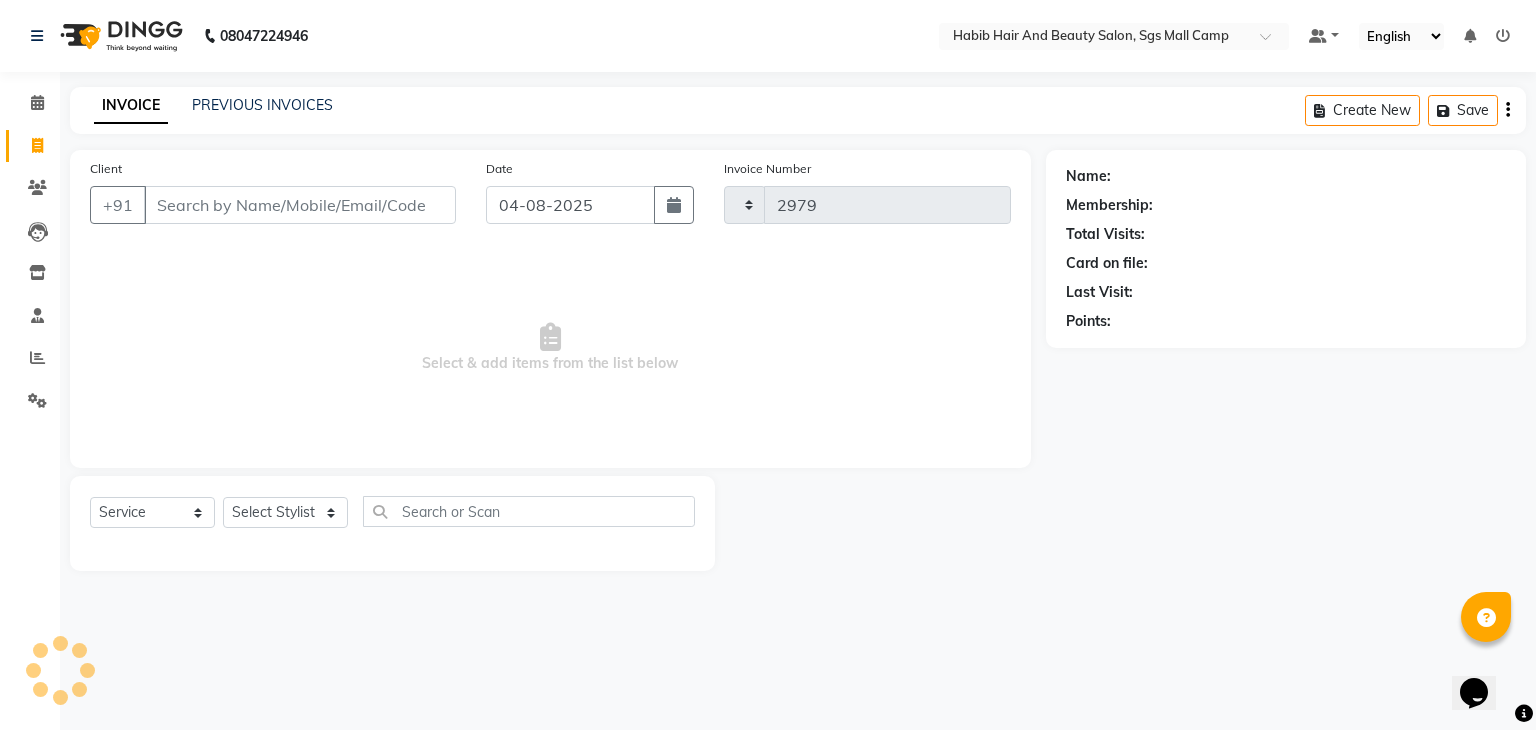 select on "8362" 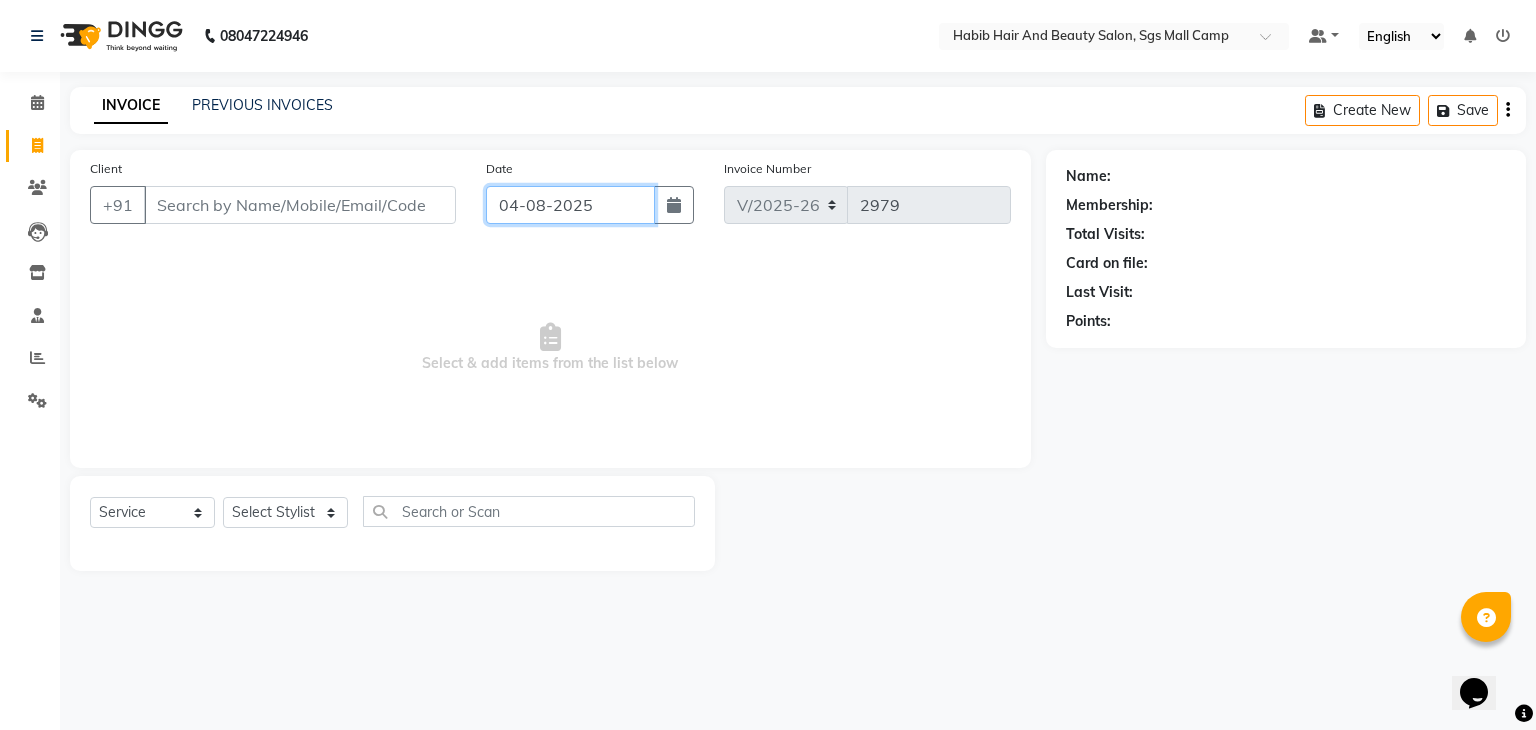 click on "04-08-2025" 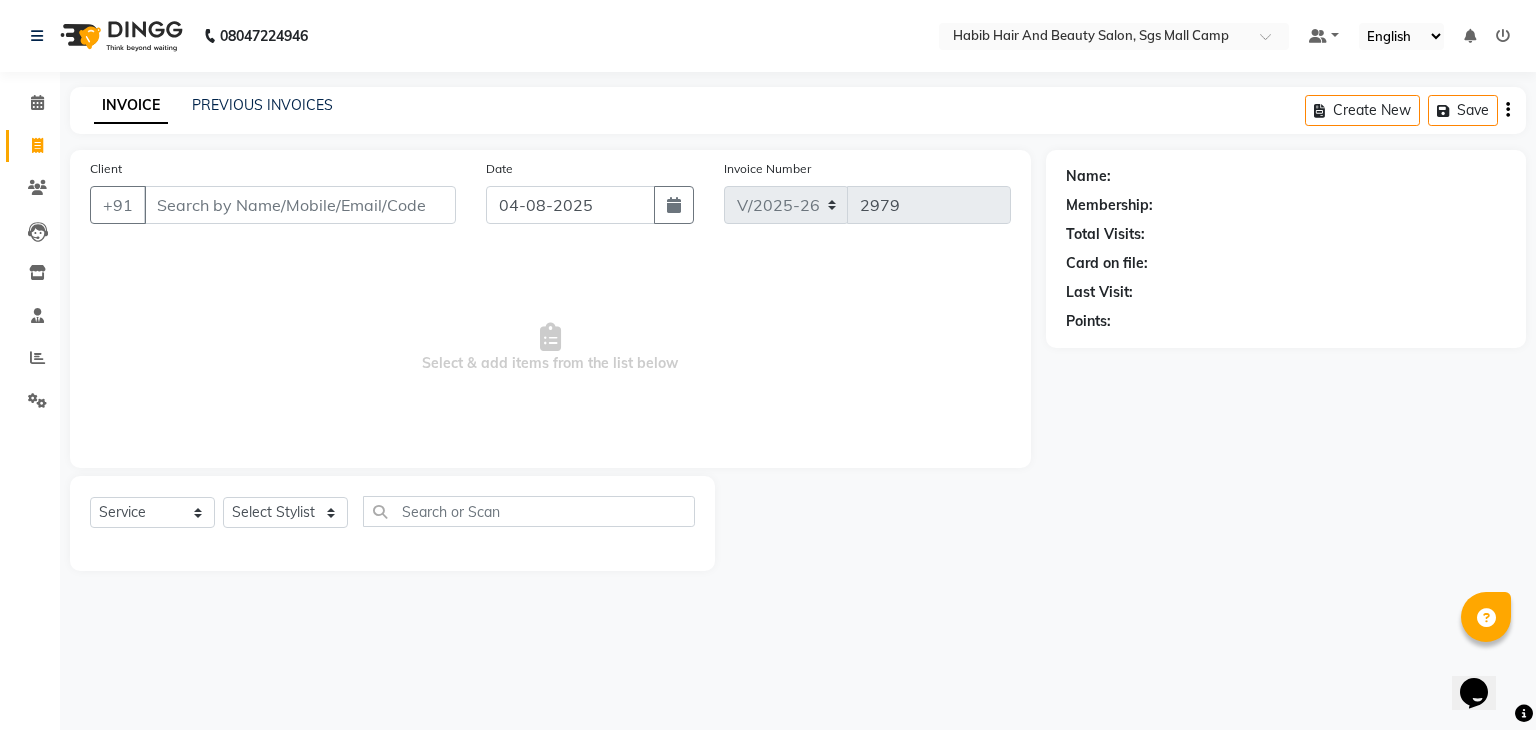 select on "8" 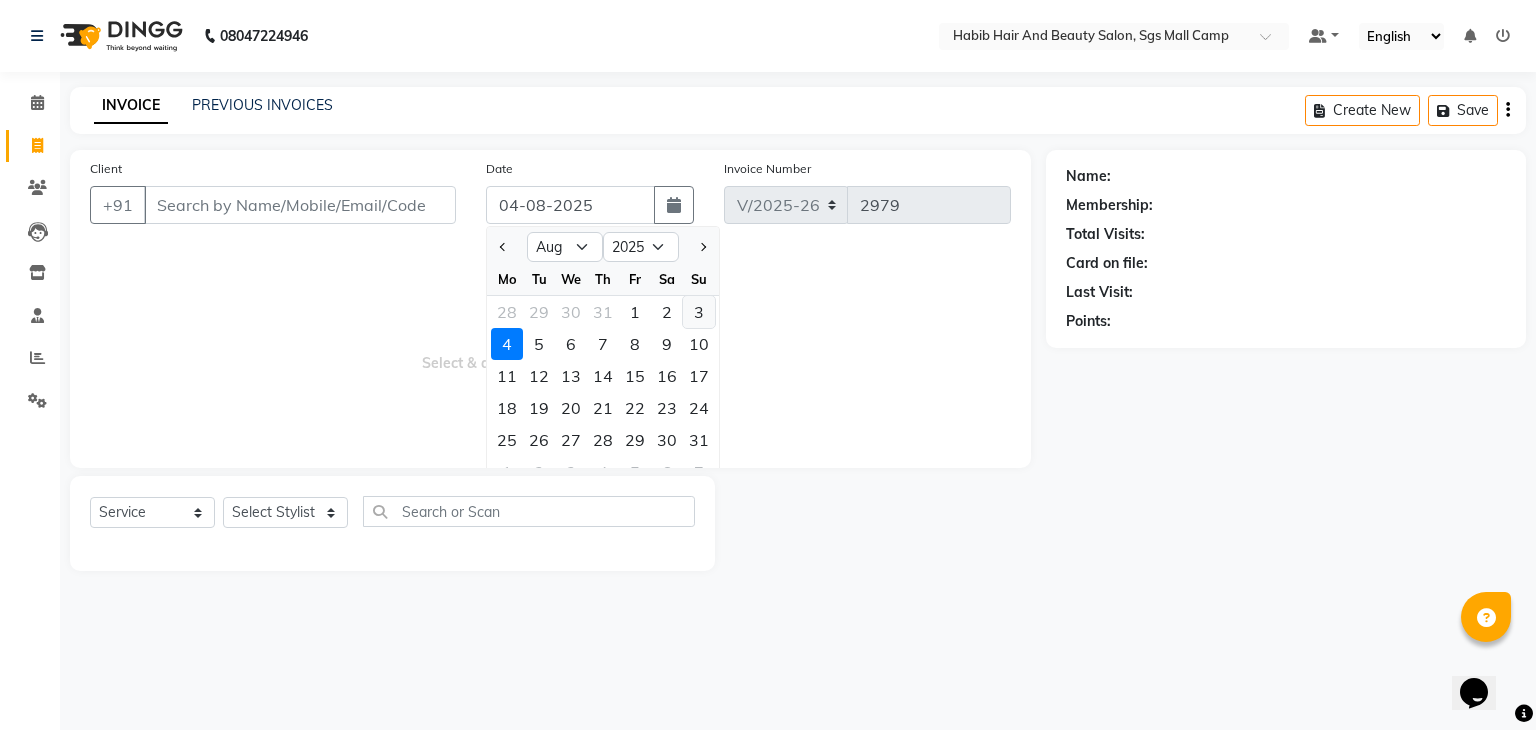 click on "3" 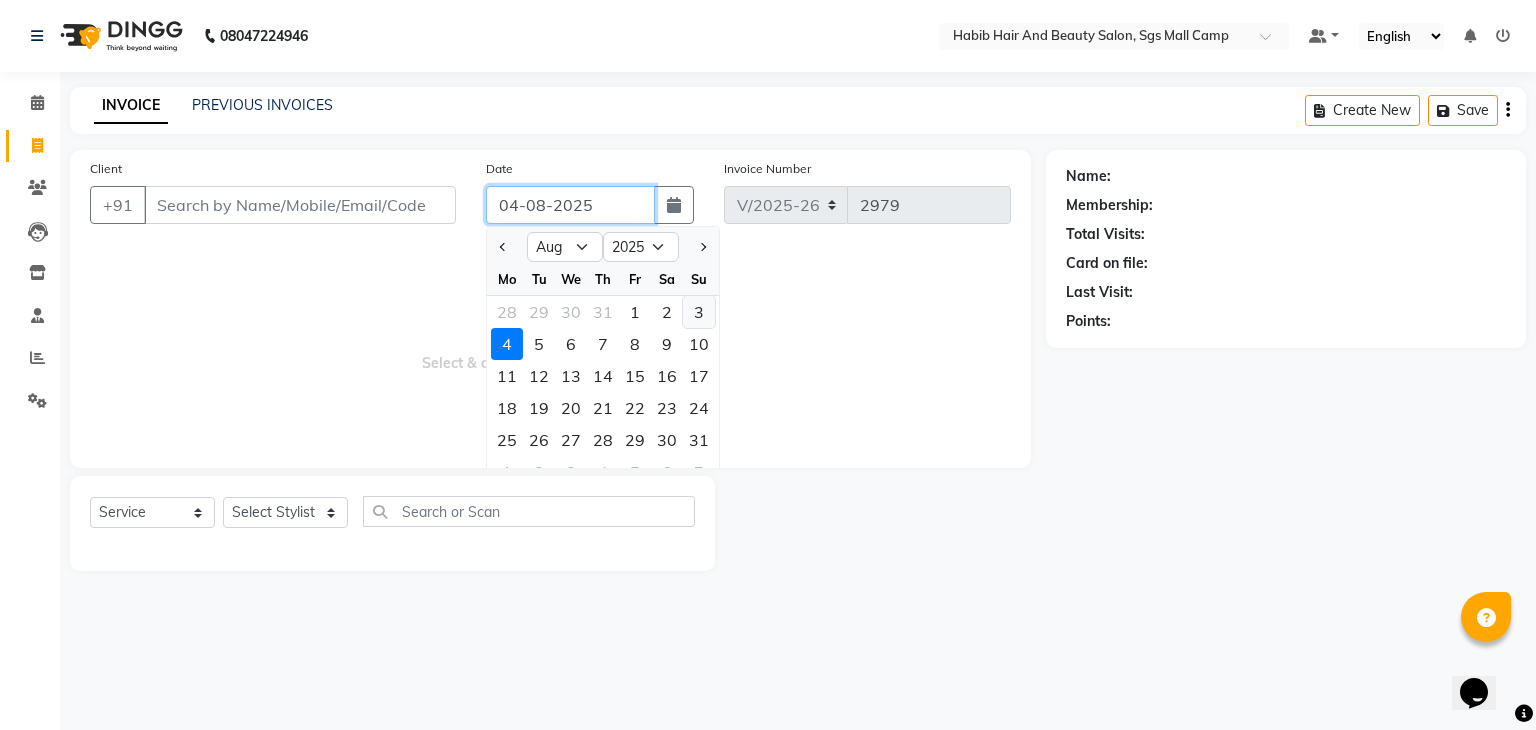 type on "03-08-2025" 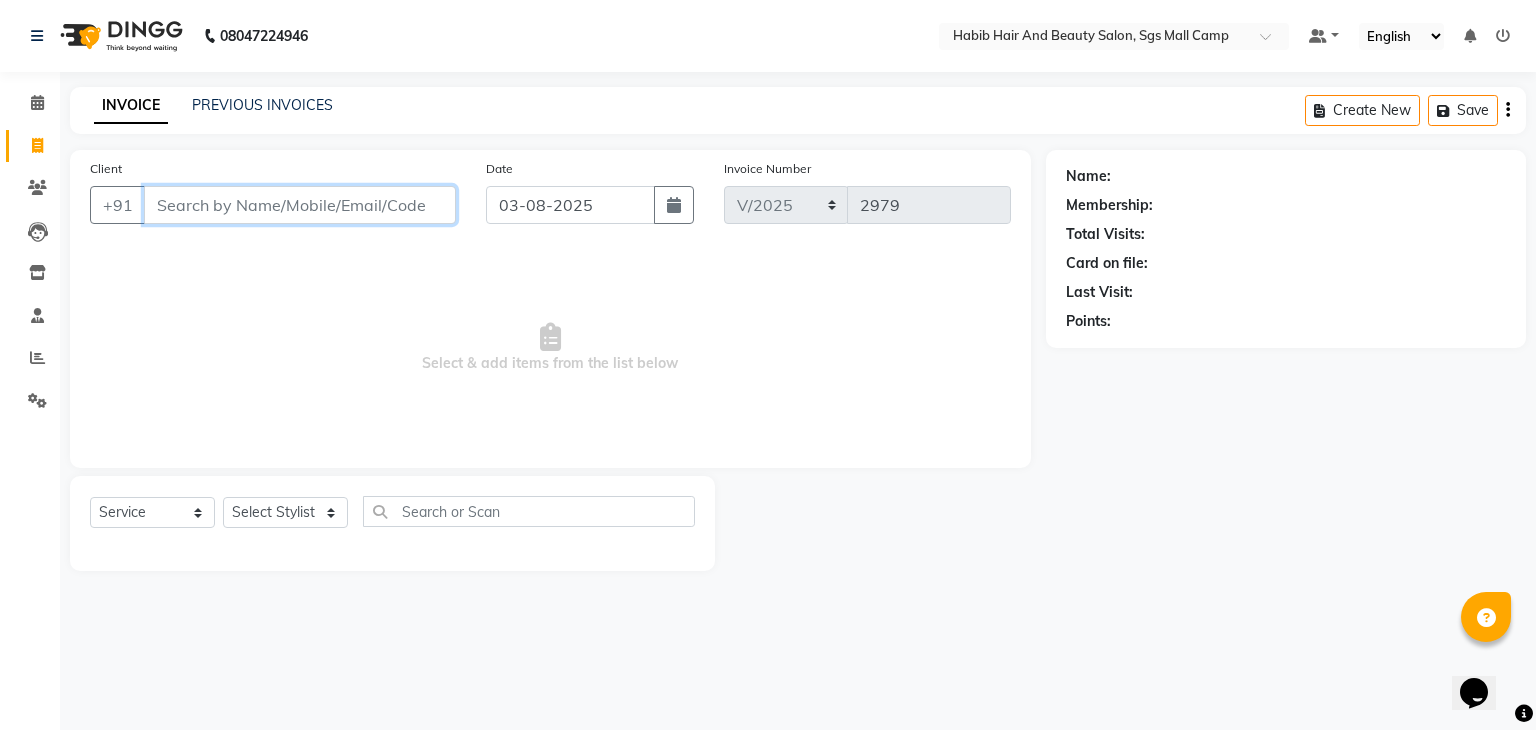 click on "Client" at bounding box center [300, 205] 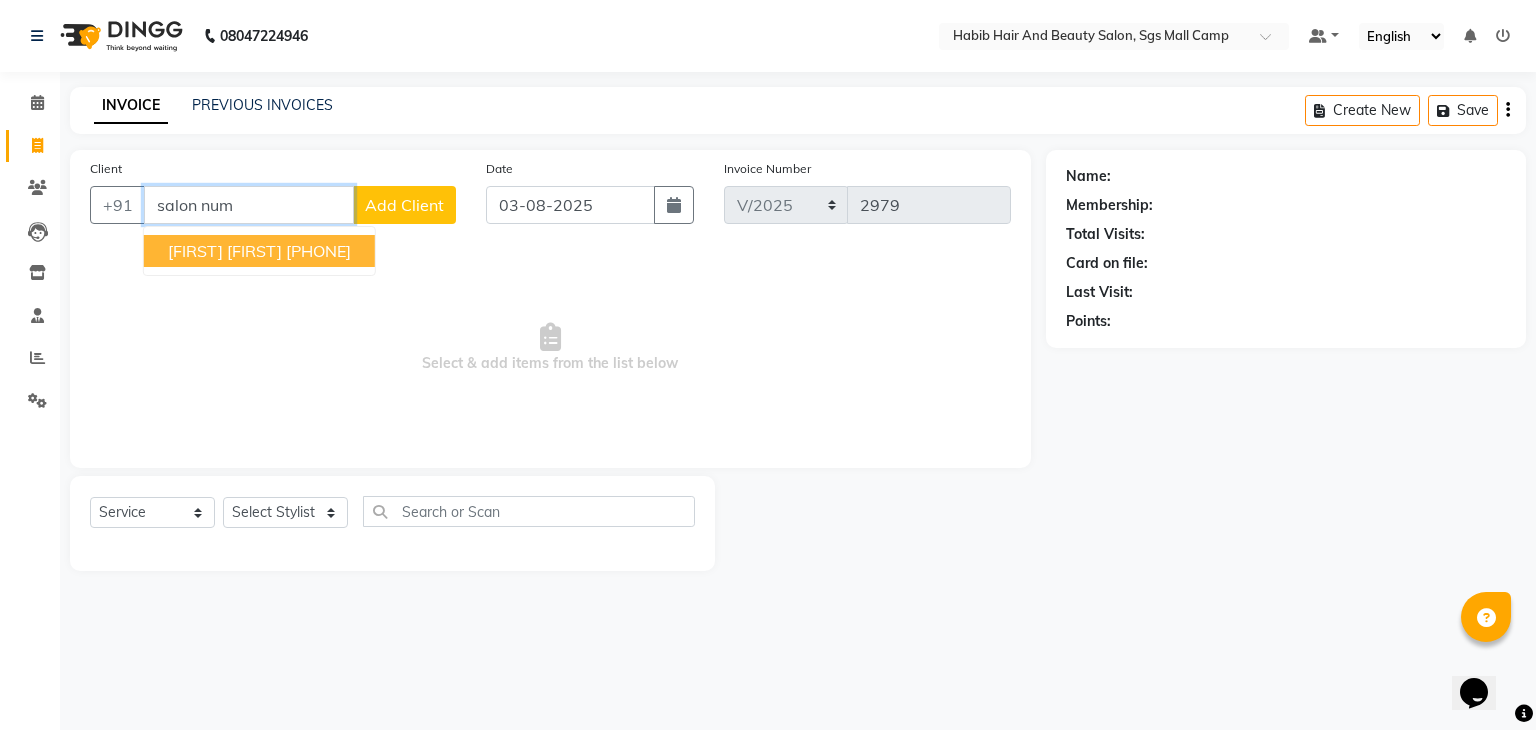 click on "89******60" at bounding box center (318, 251) 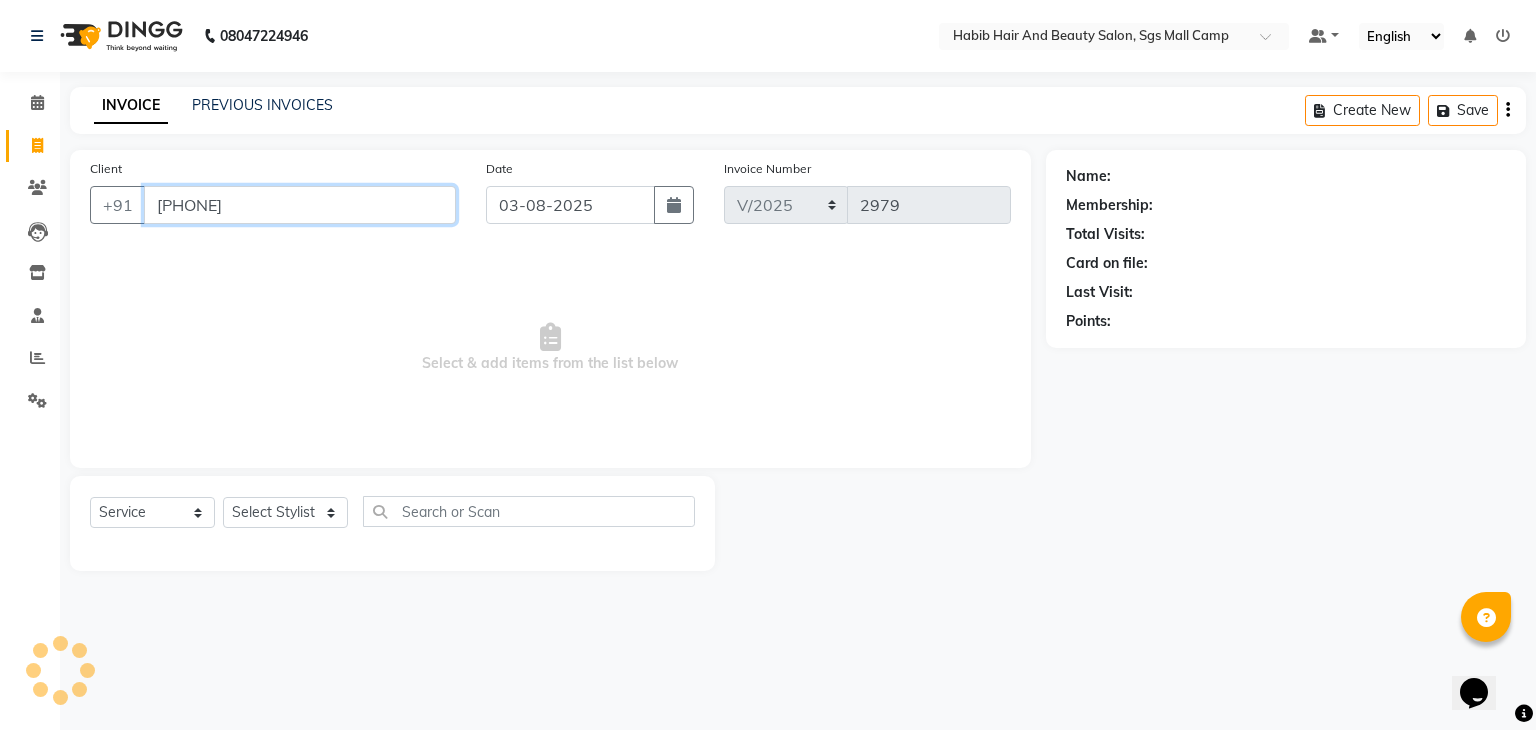 type on "89******60" 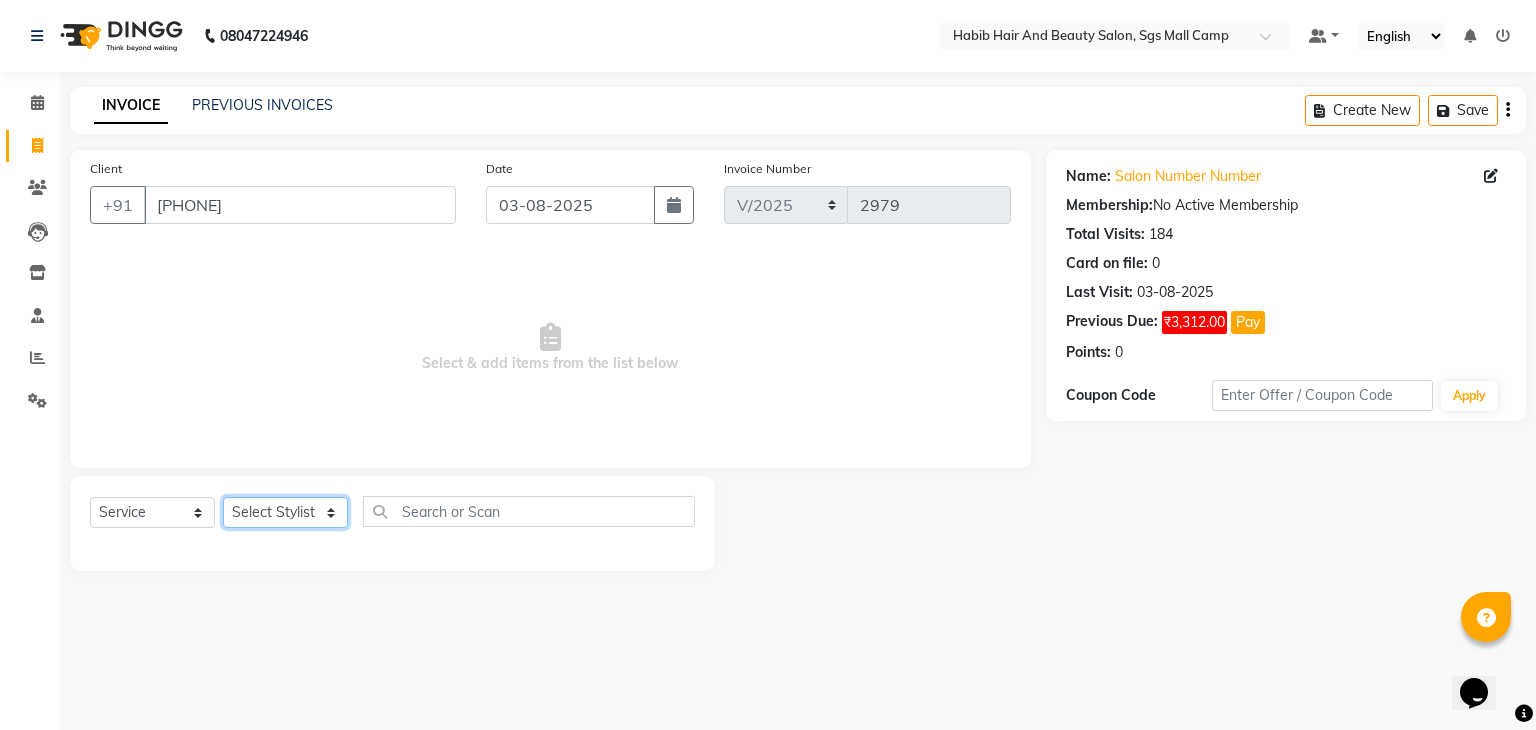 click on "Select Stylist akshay rajguru Avinash  Debojit Manager Micheal  sangeeta shilpa sujal Suraj  swapnil vishakha" 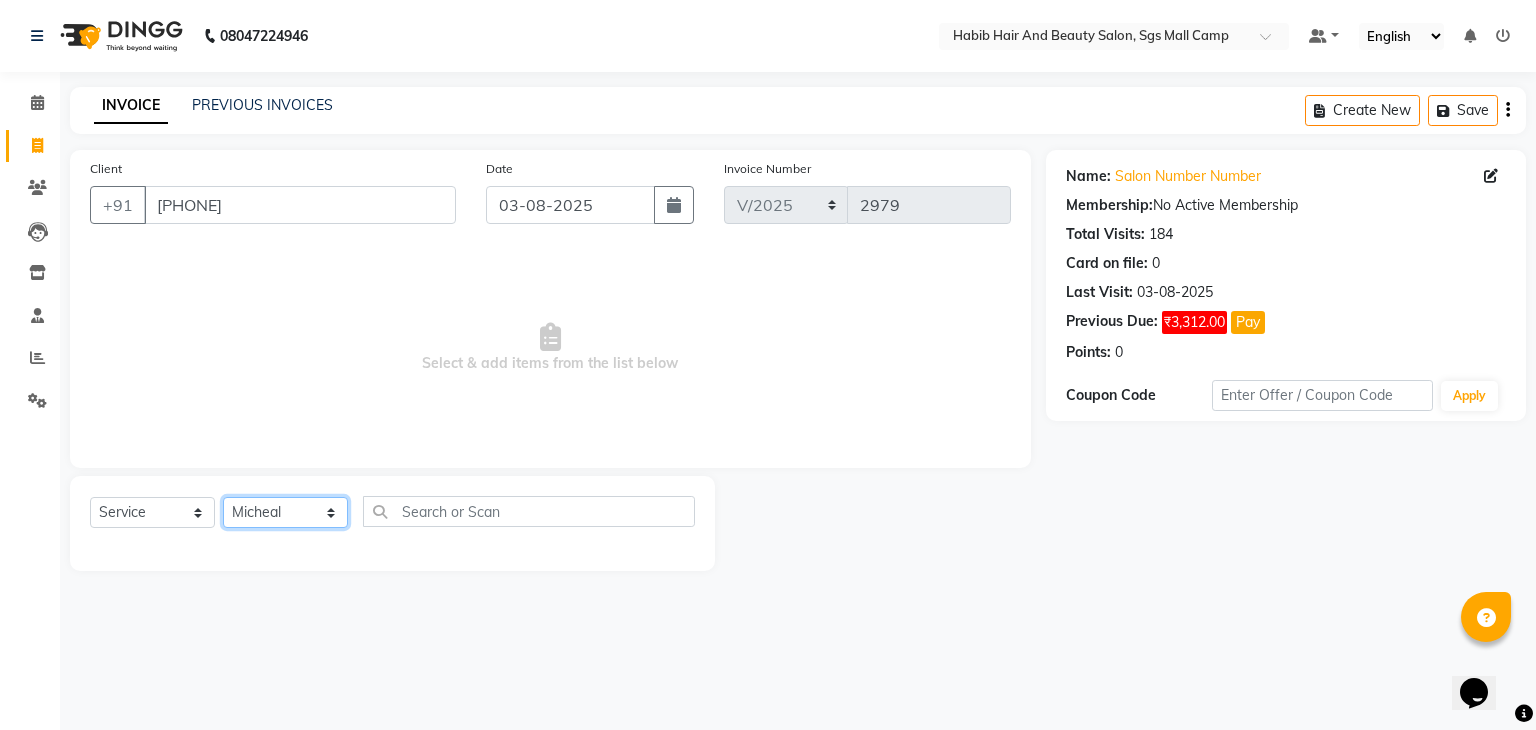 click on "Select Stylist akshay rajguru Avinash  Debojit Manager Micheal  sangeeta shilpa sujal Suraj  swapnil vishakha" 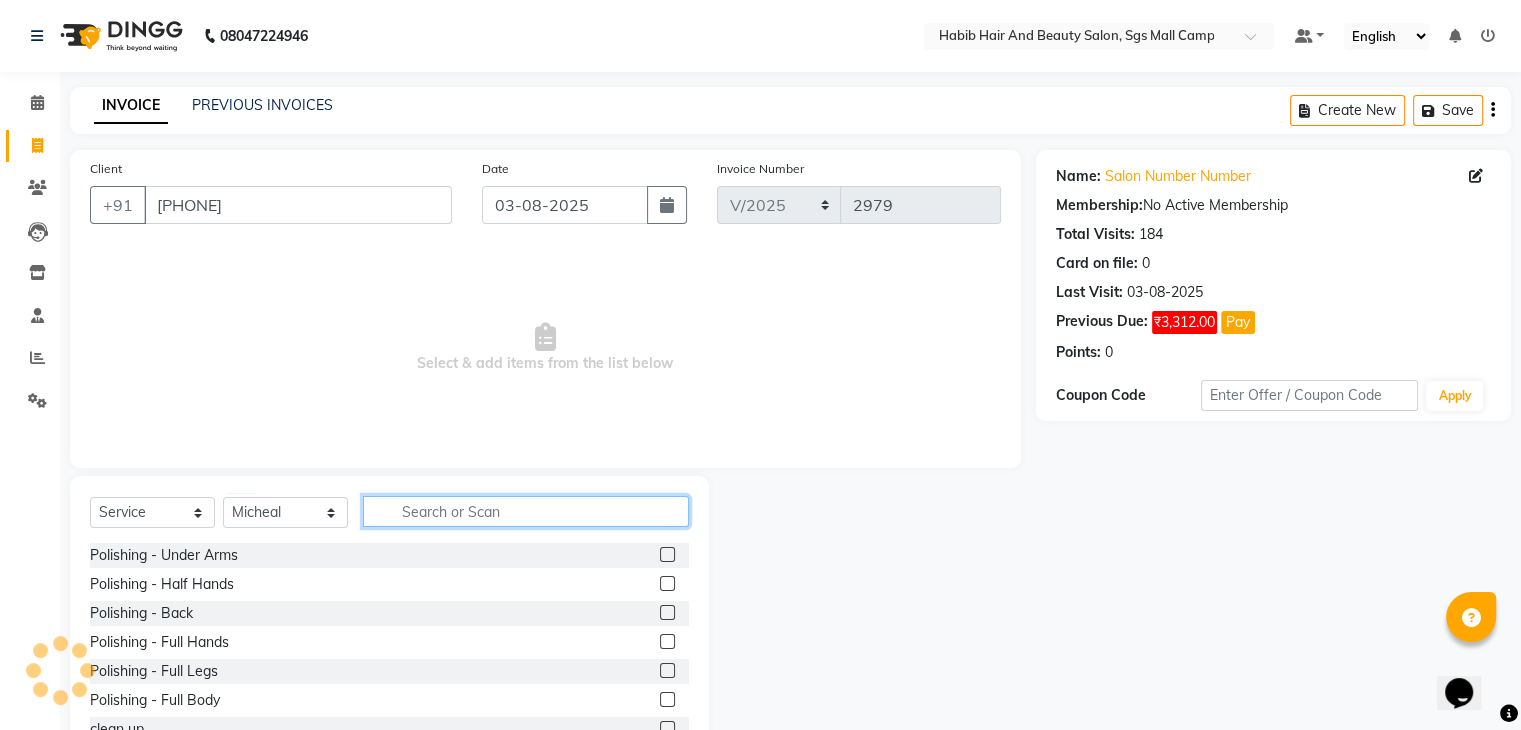 click 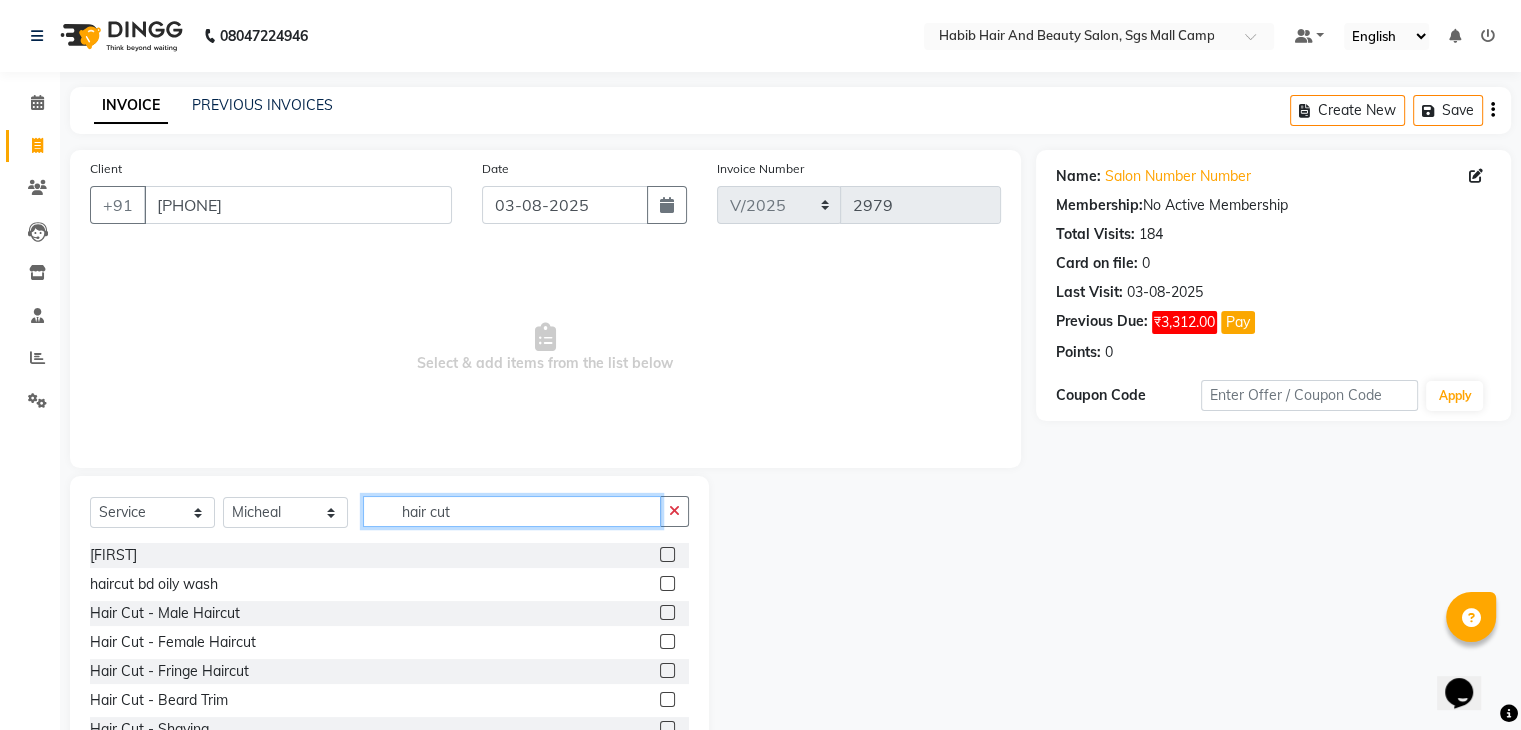 type on "hair cut" 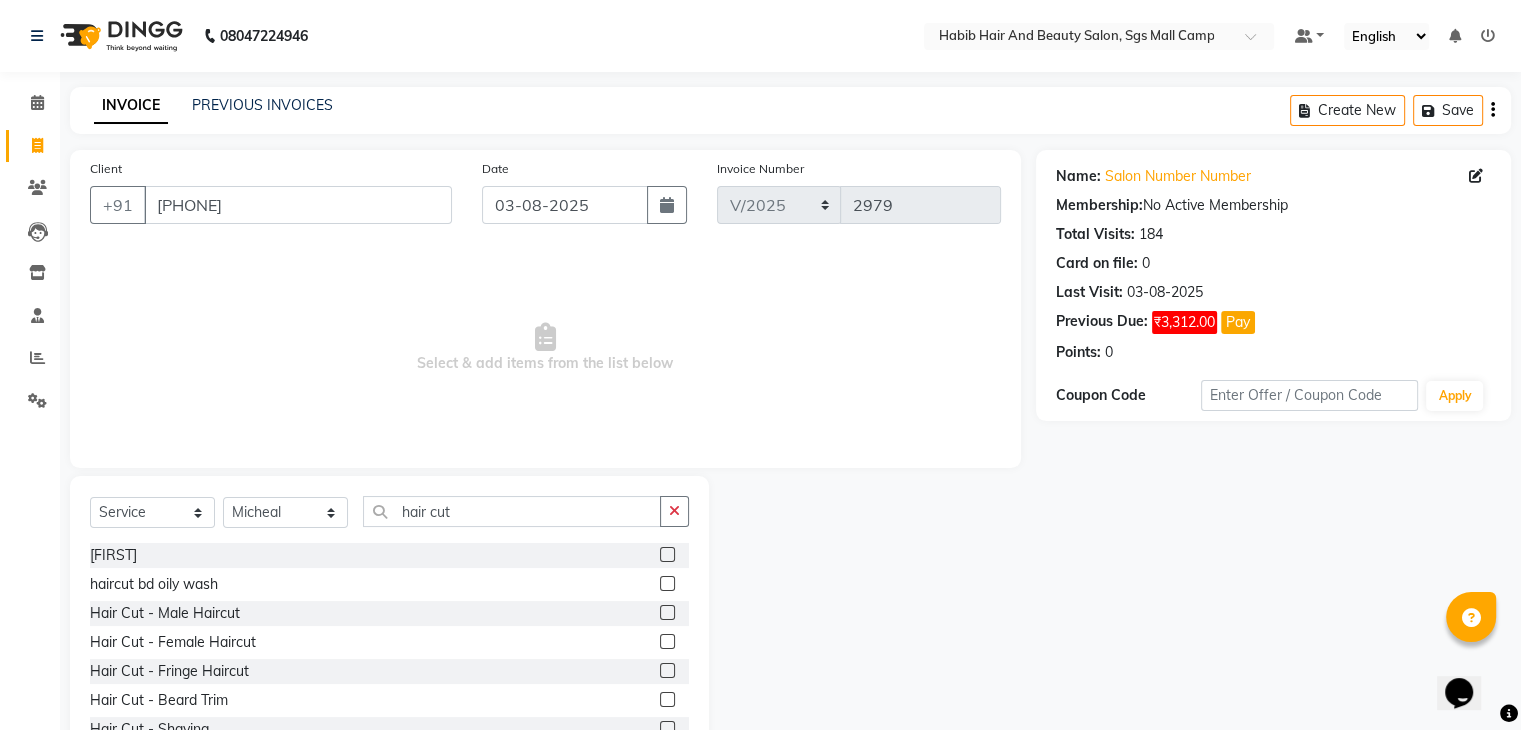 click 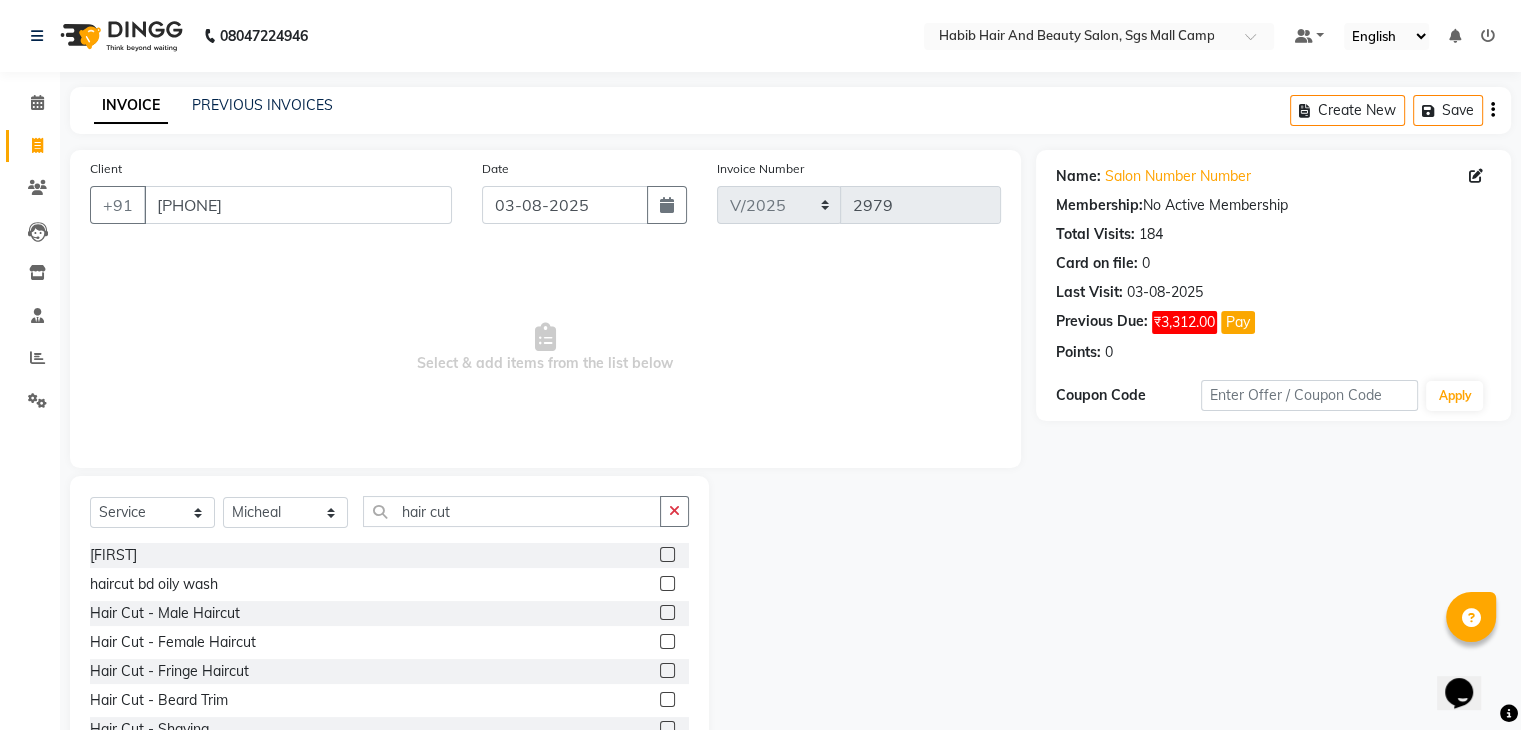 click 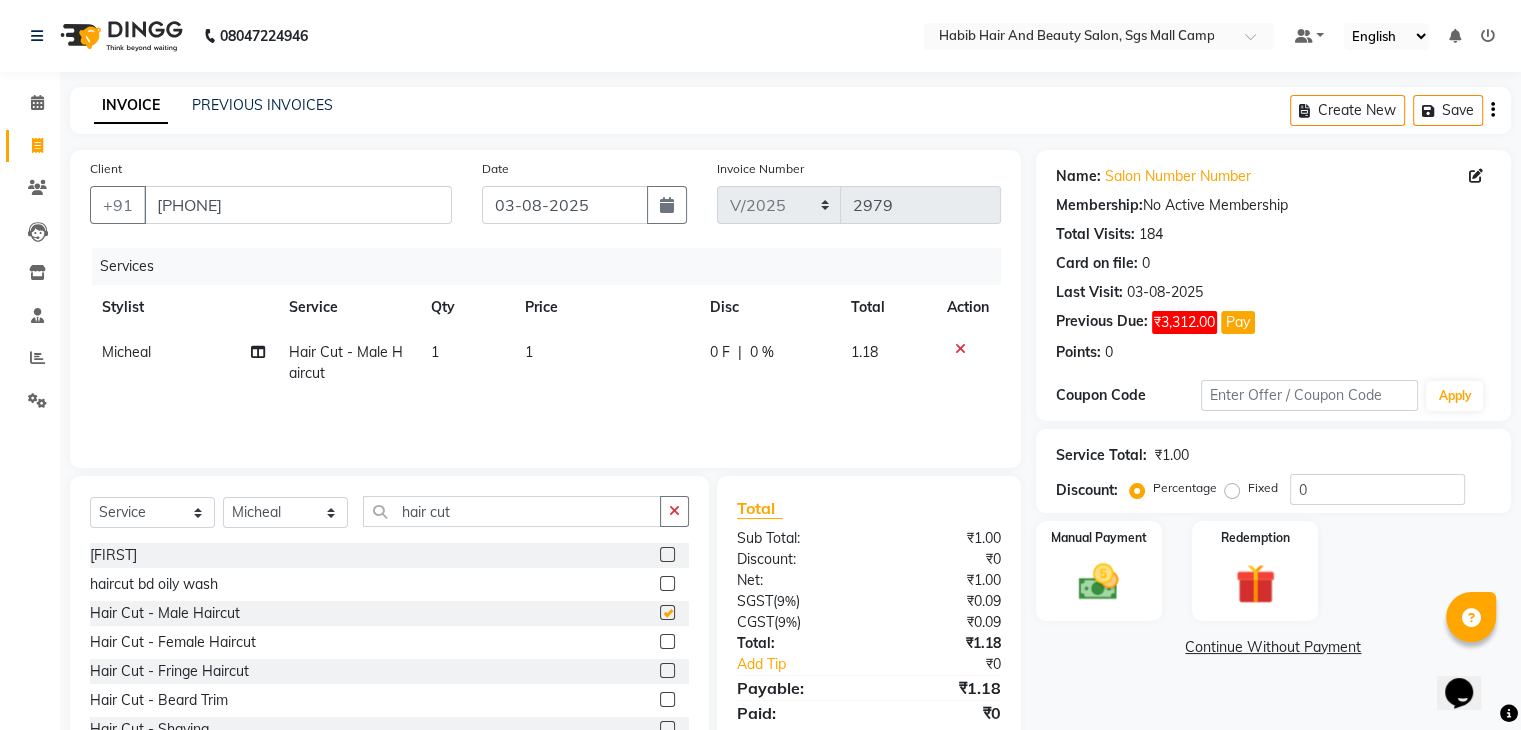 checkbox on "false" 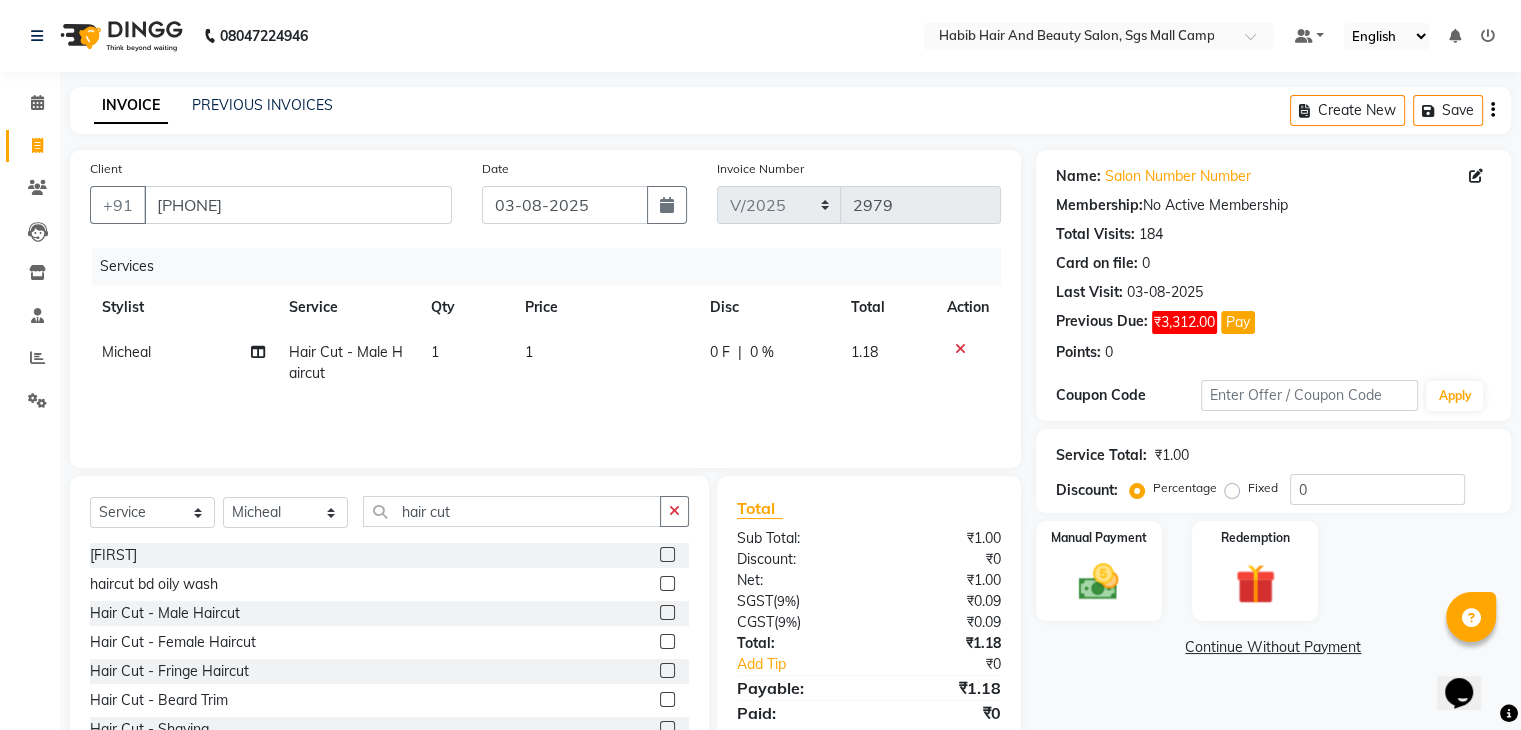 click on "1" 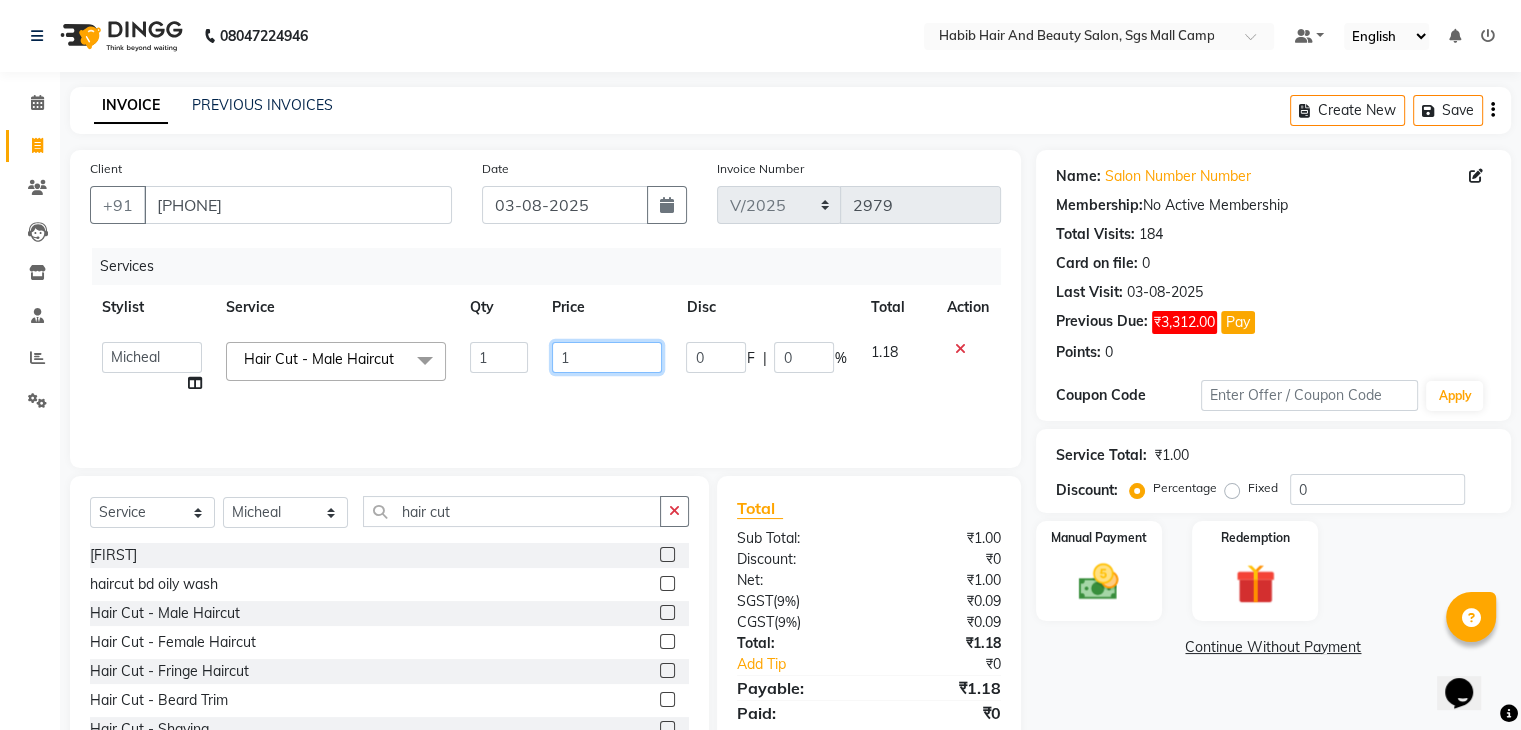 click on "1" 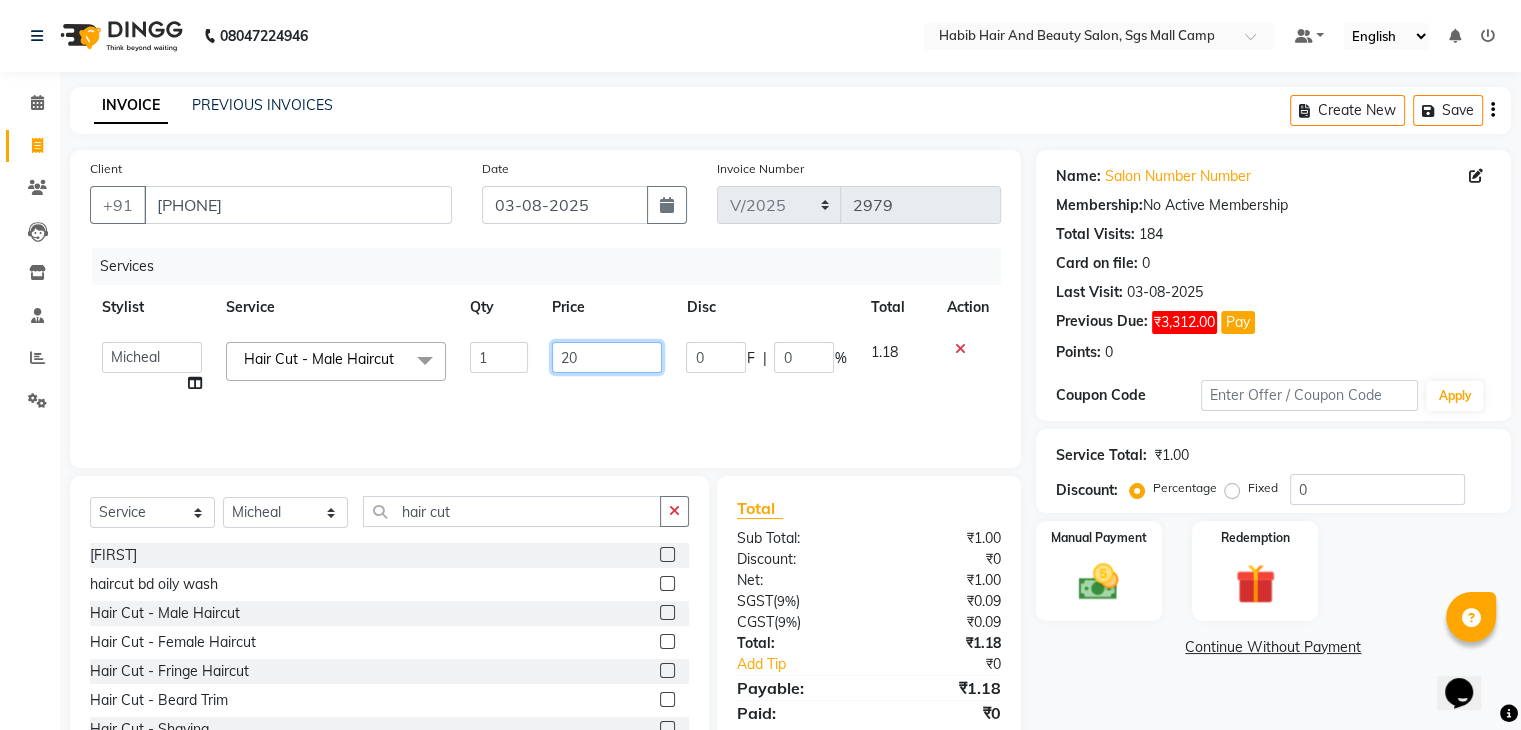 type on "200" 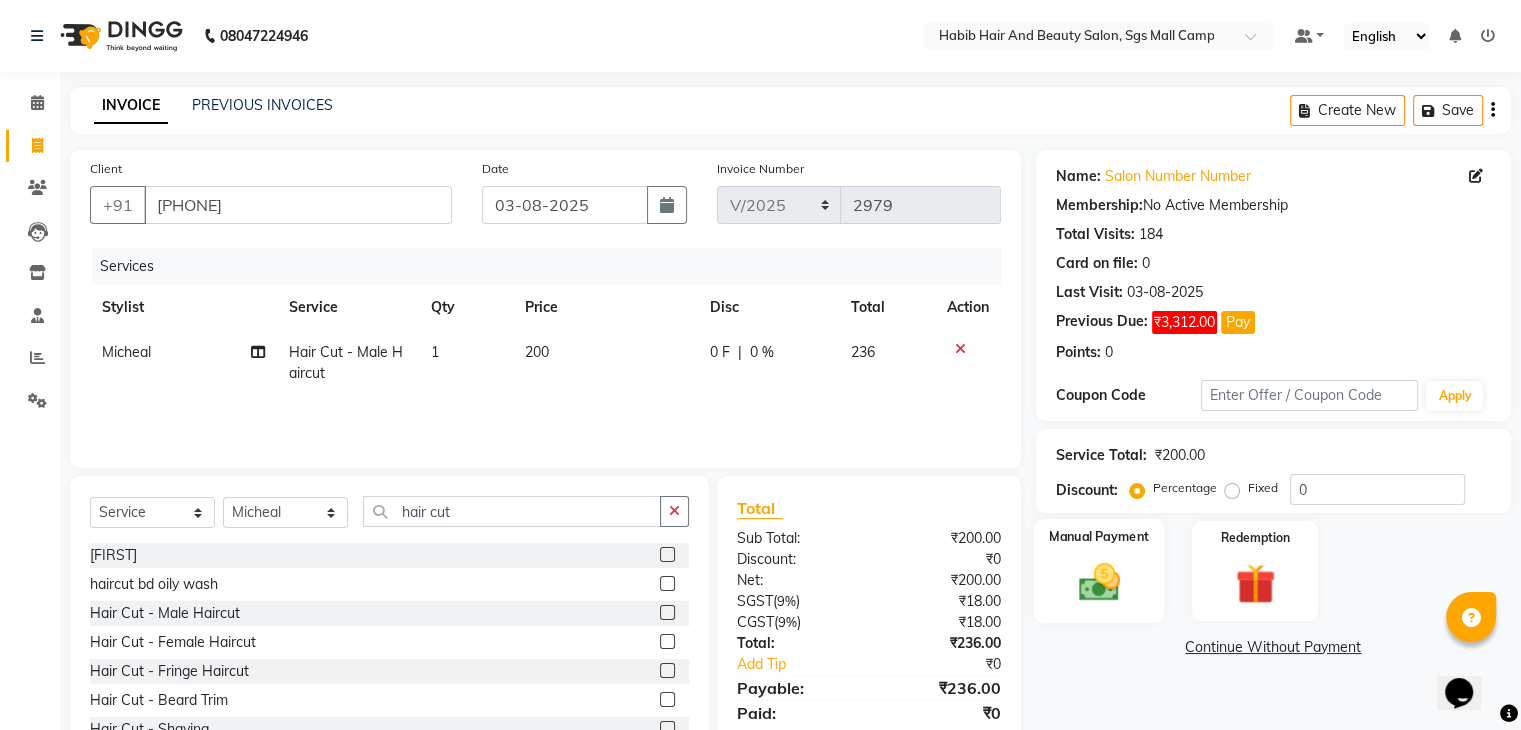 click 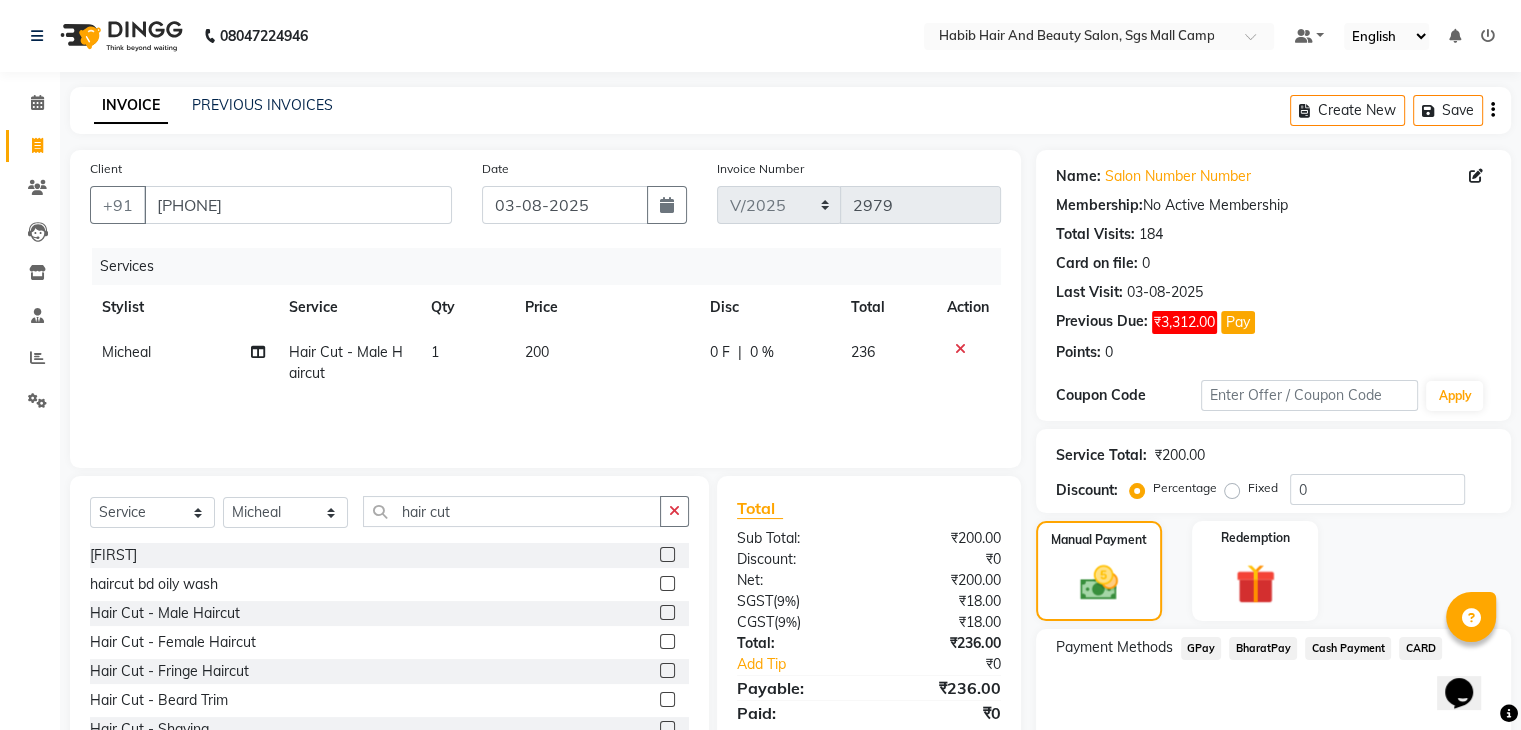 click on "Cash Payment" 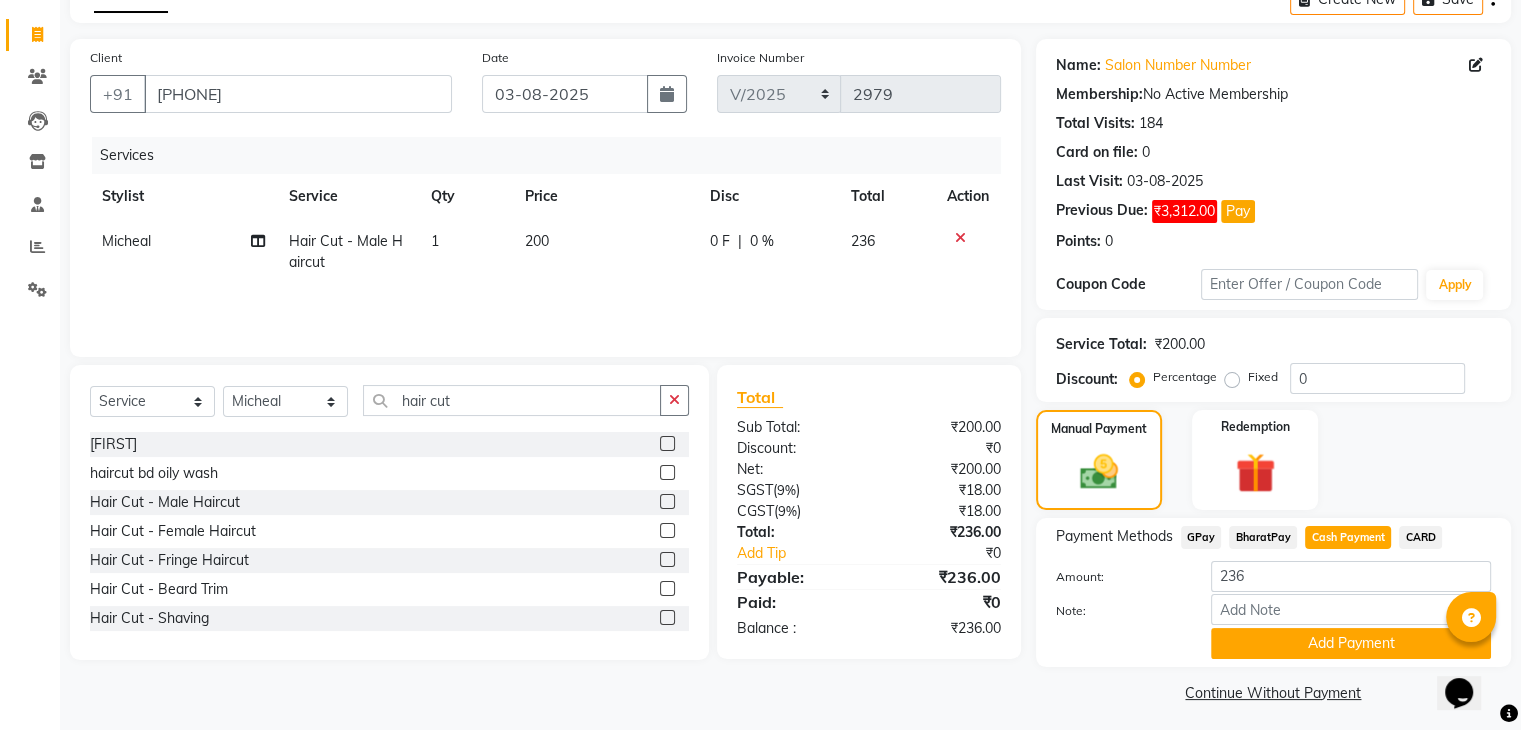 scroll, scrollTop: 120, scrollLeft: 0, axis: vertical 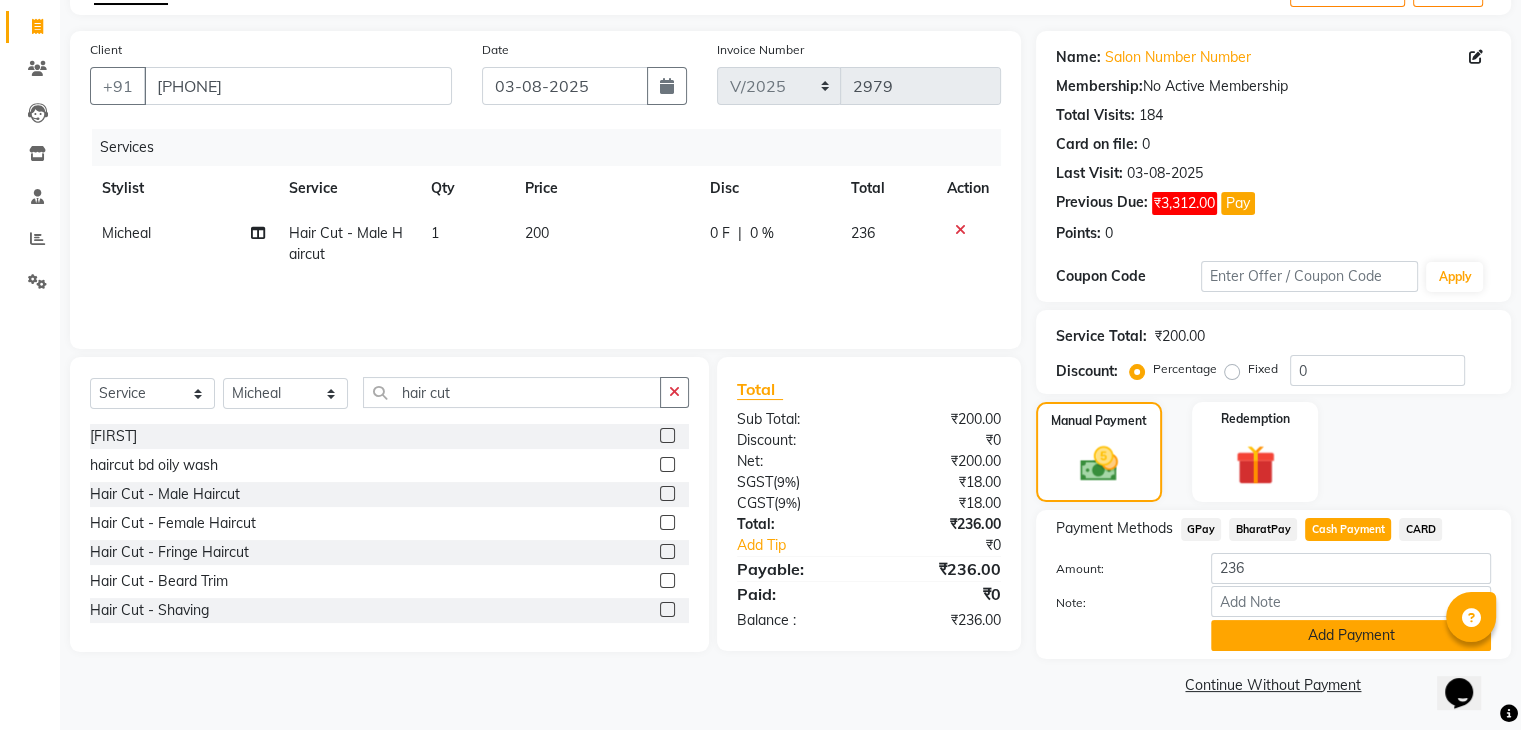 click on "Add Payment" 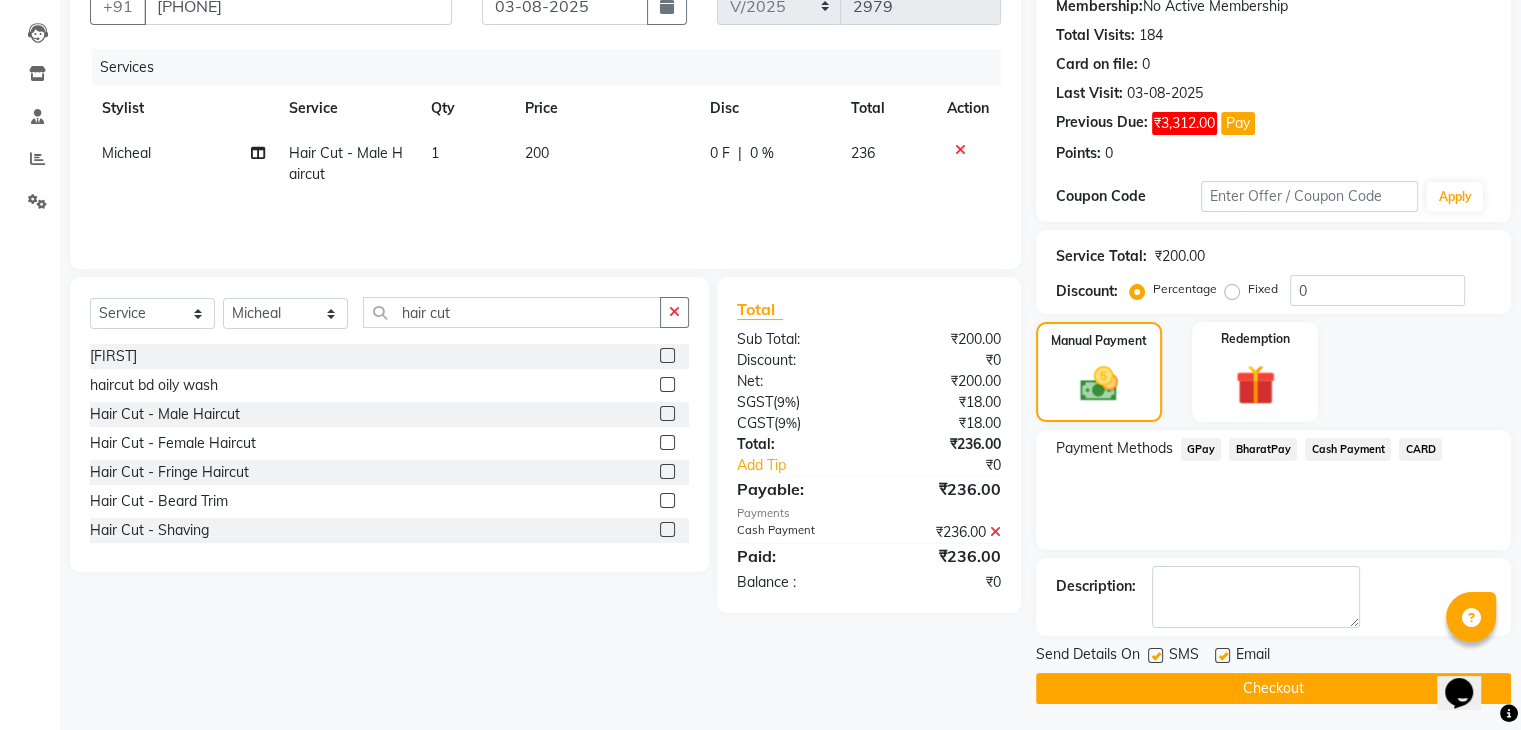 scroll, scrollTop: 201, scrollLeft: 0, axis: vertical 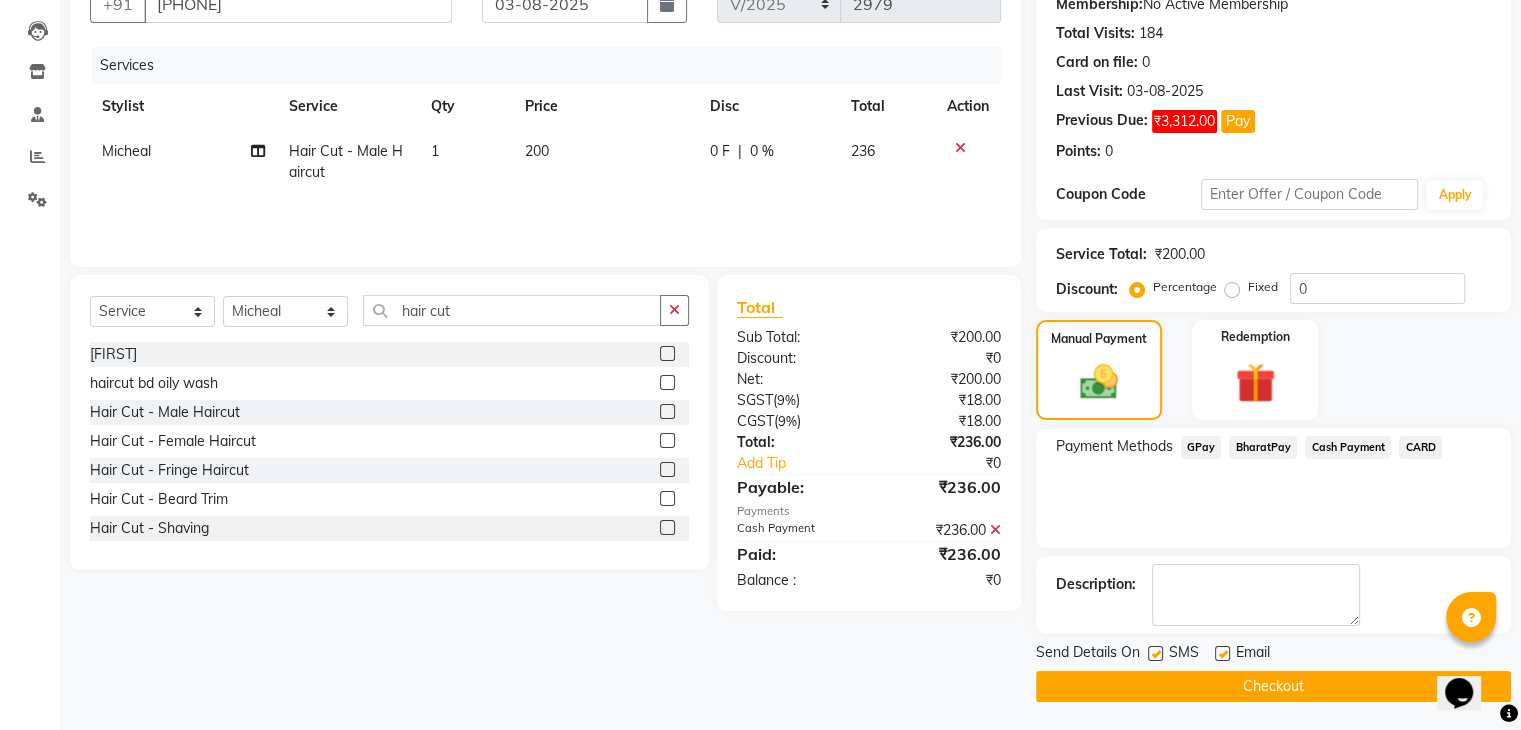 click on "Checkout" 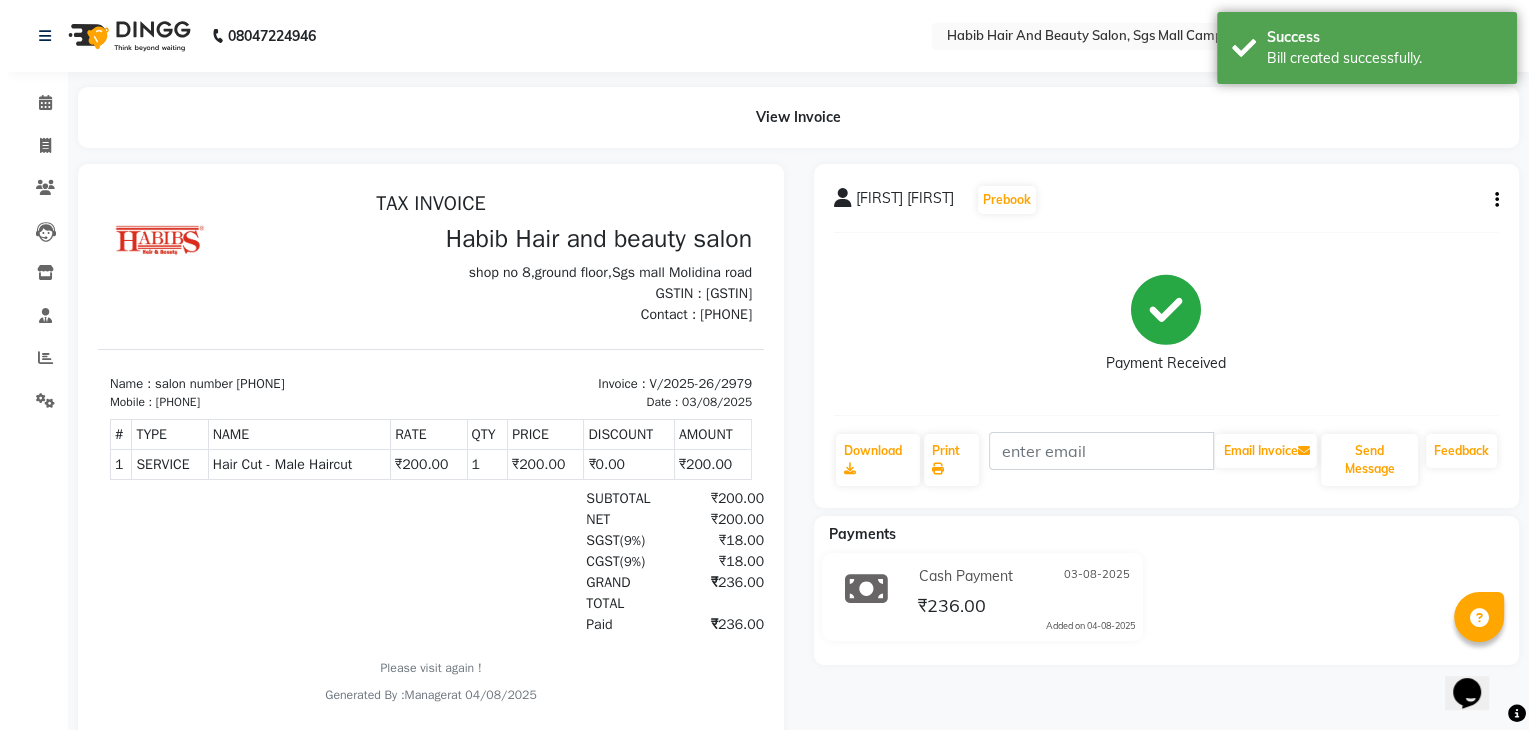 scroll, scrollTop: 0, scrollLeft: 0, axis: both 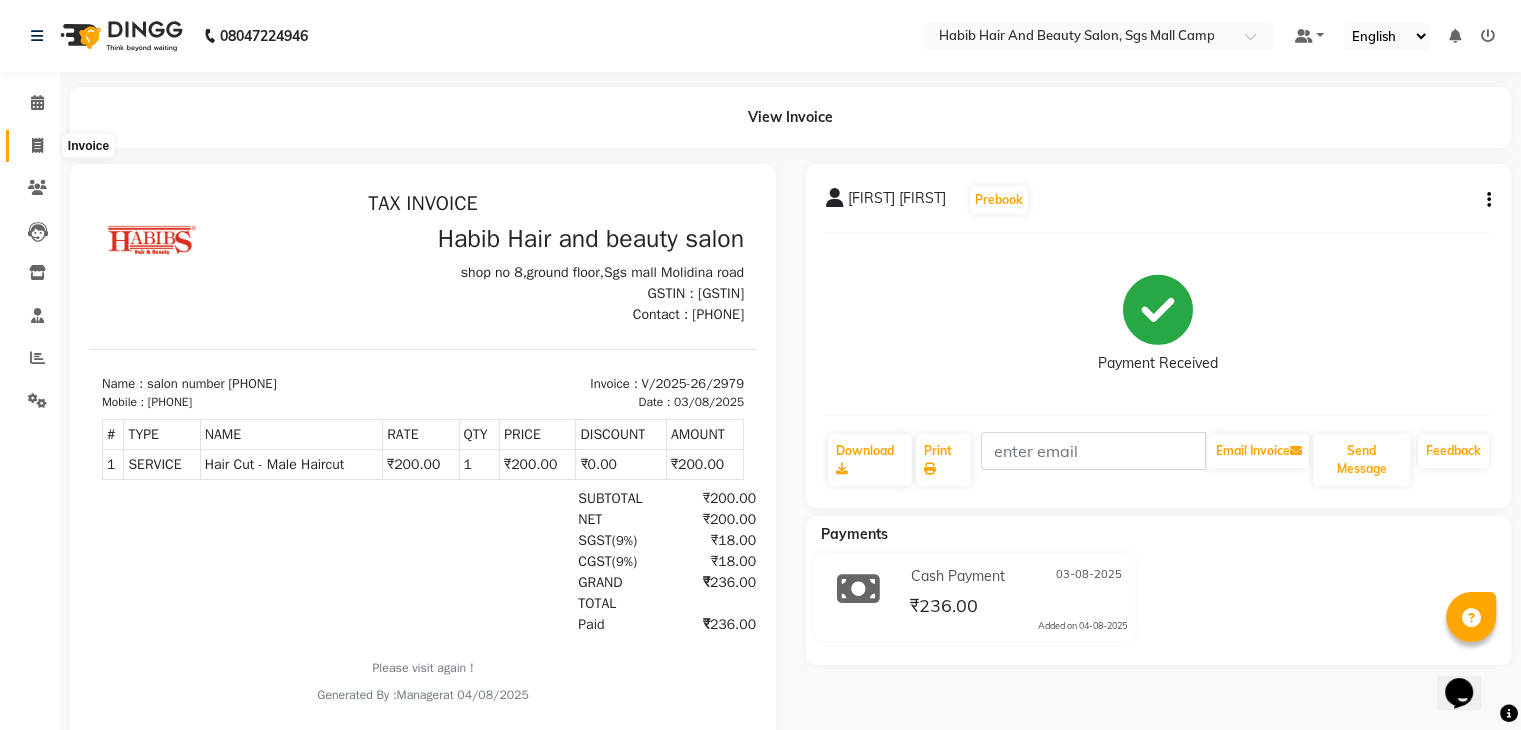 click 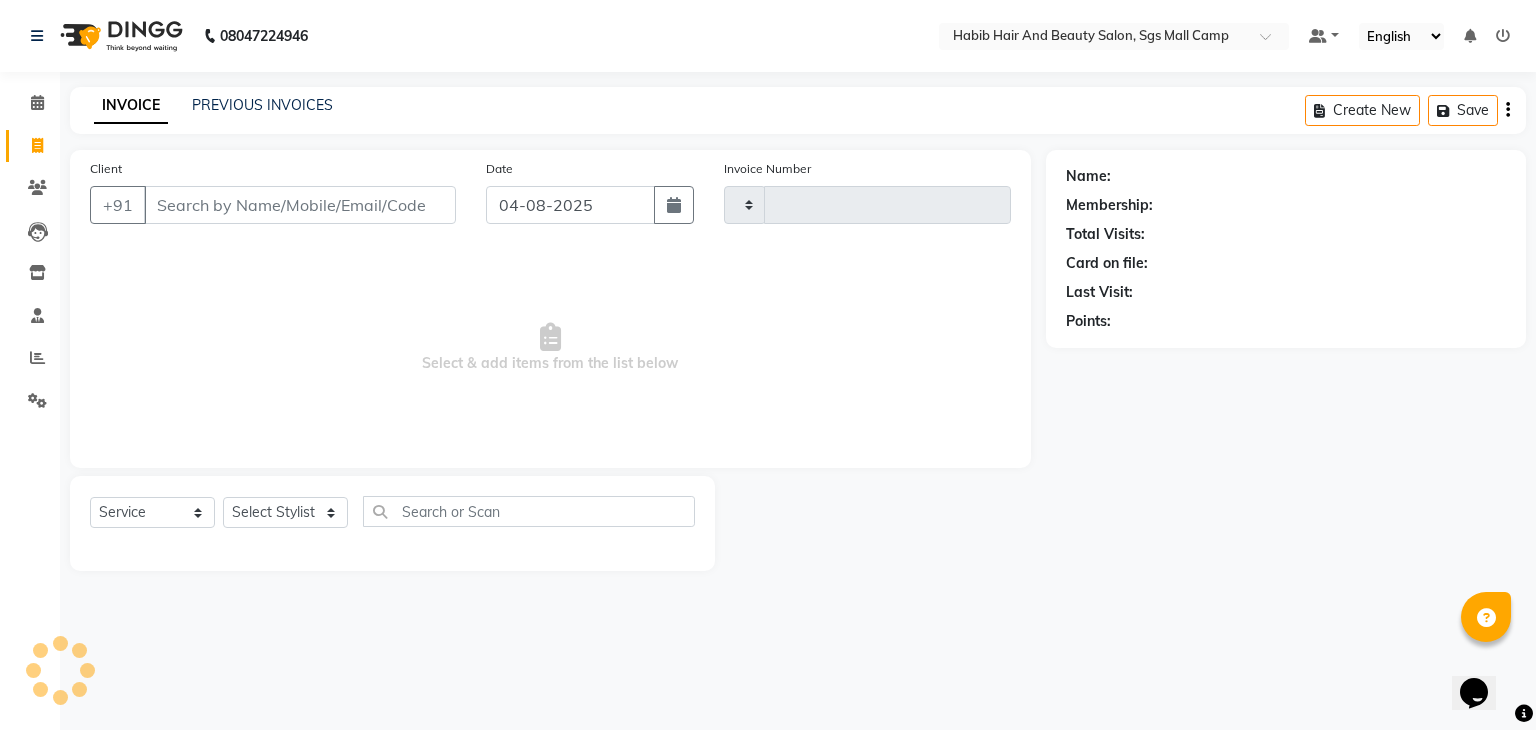 type on "2980" 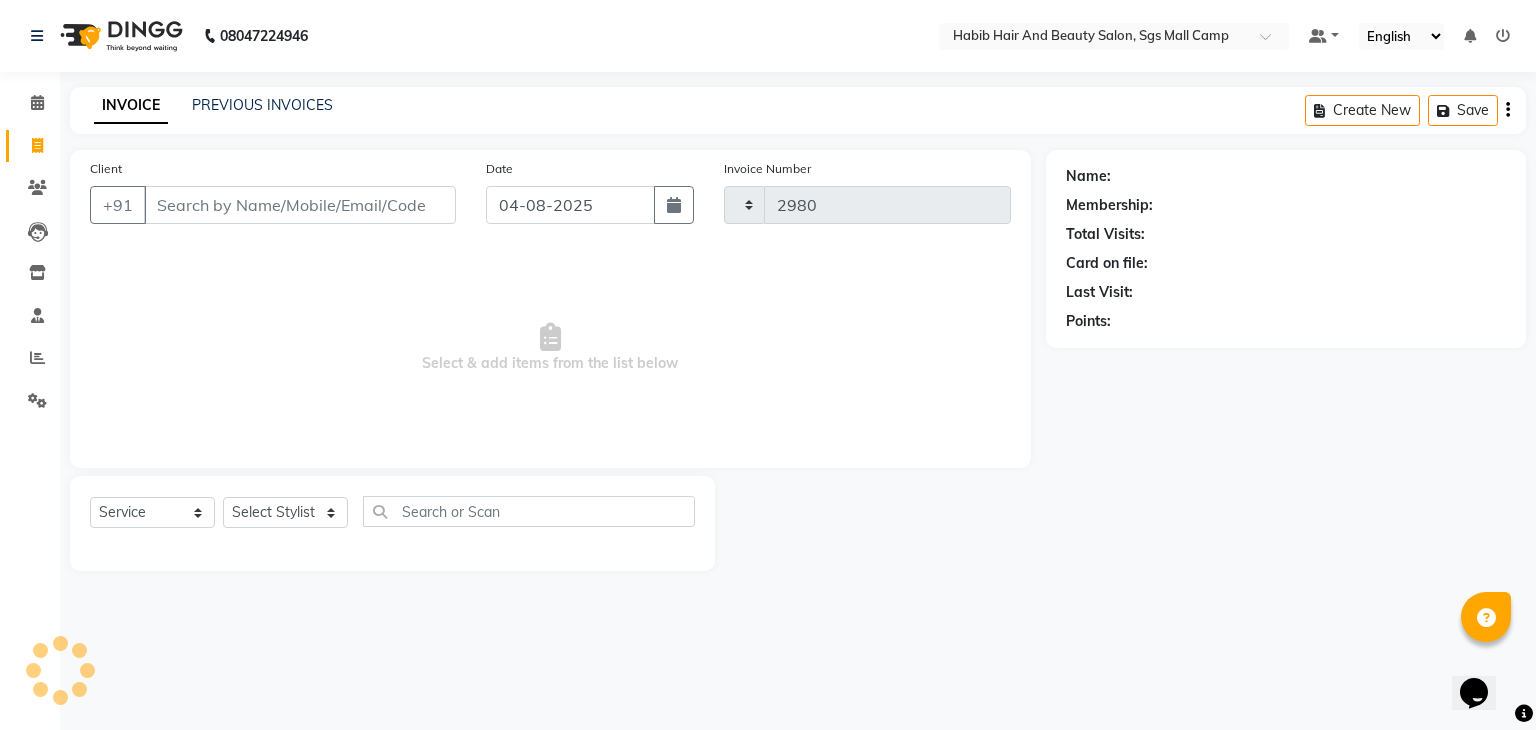select on "8362" 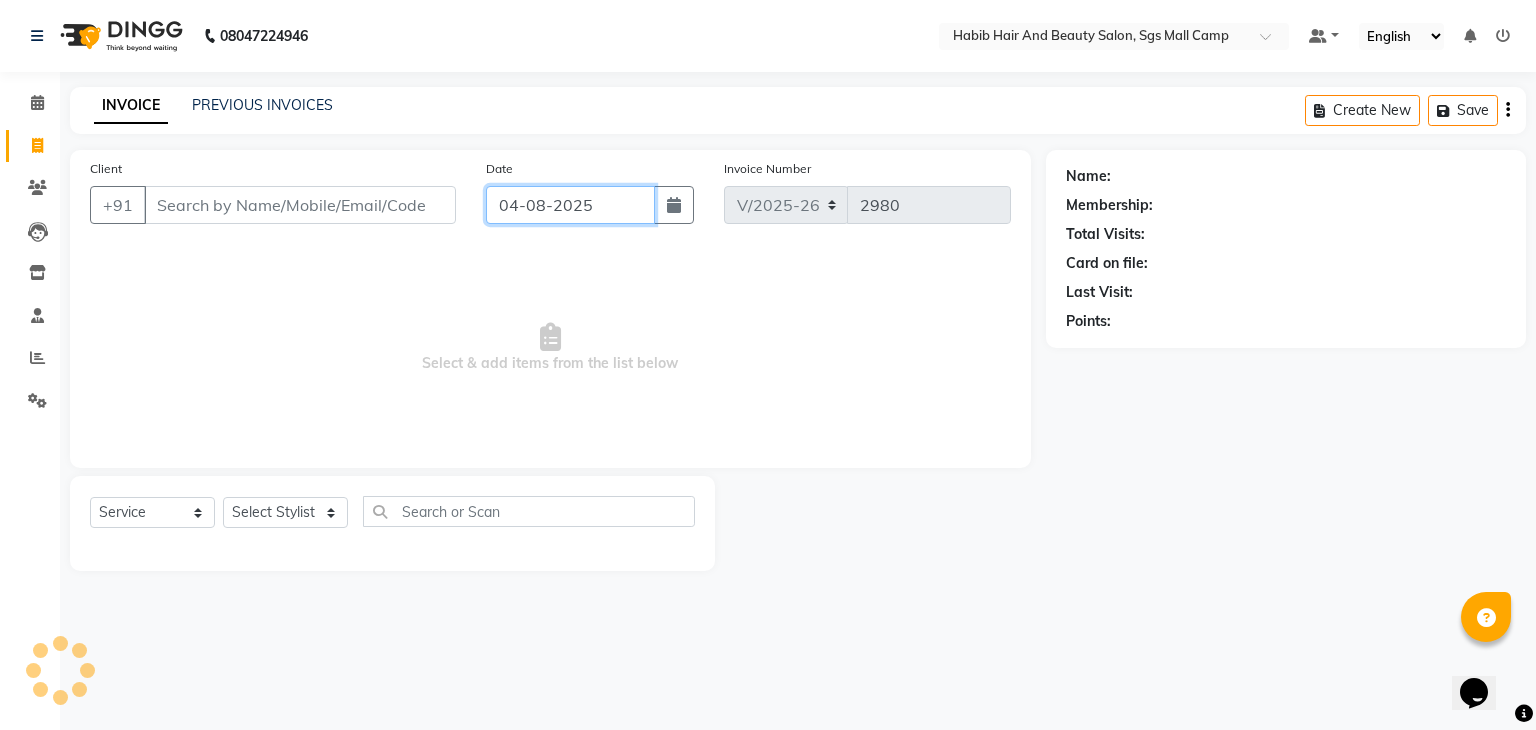 click on "04-08-2025" 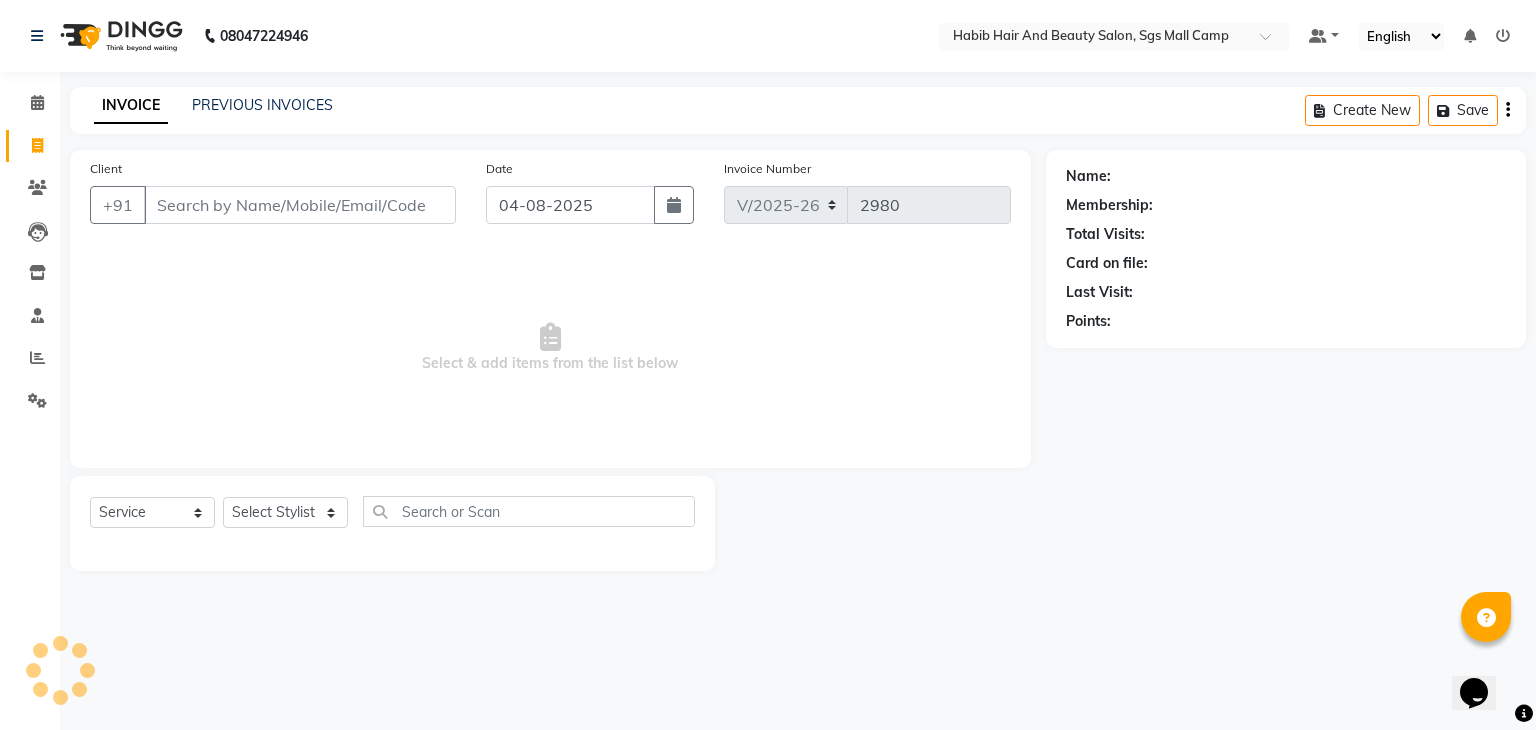 select on "8" 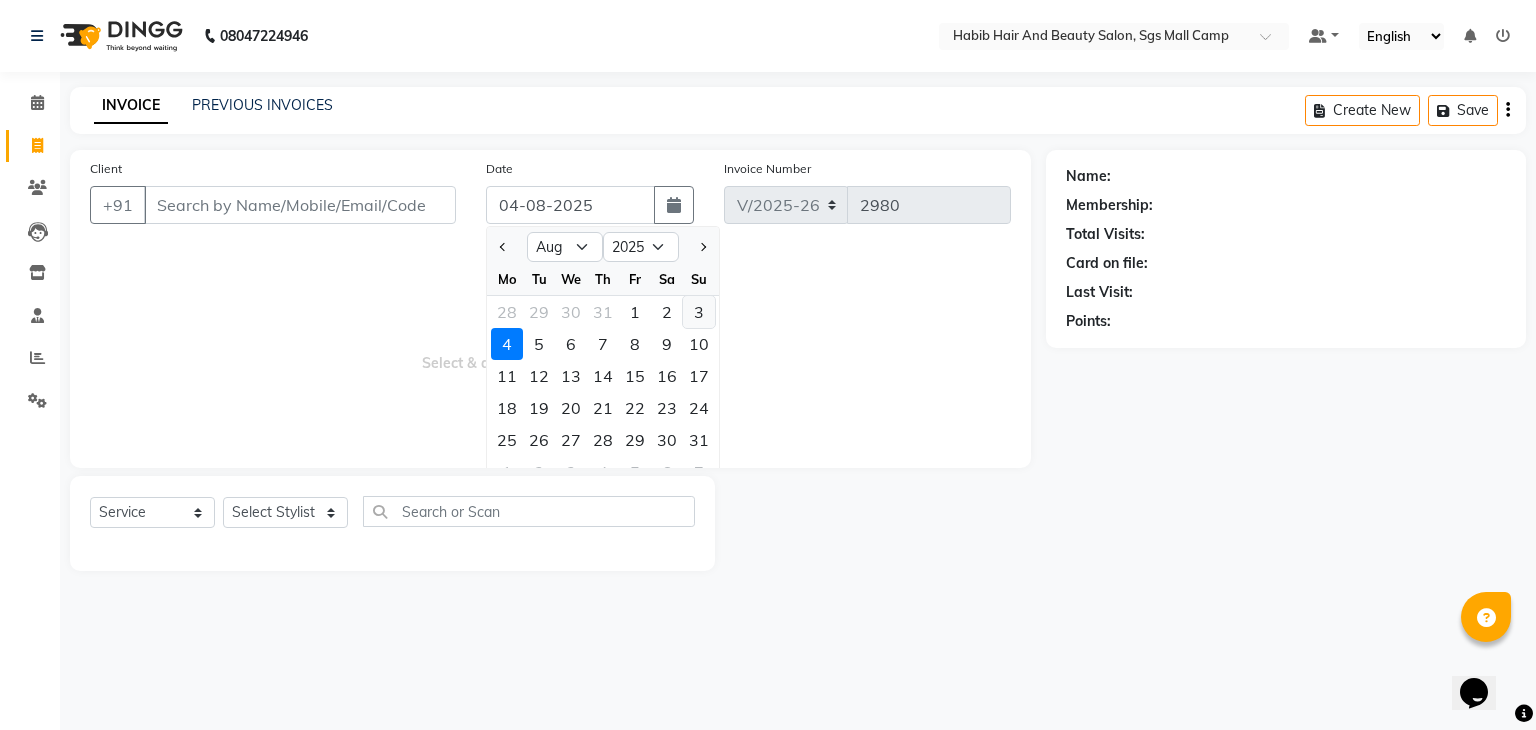 click on "3" 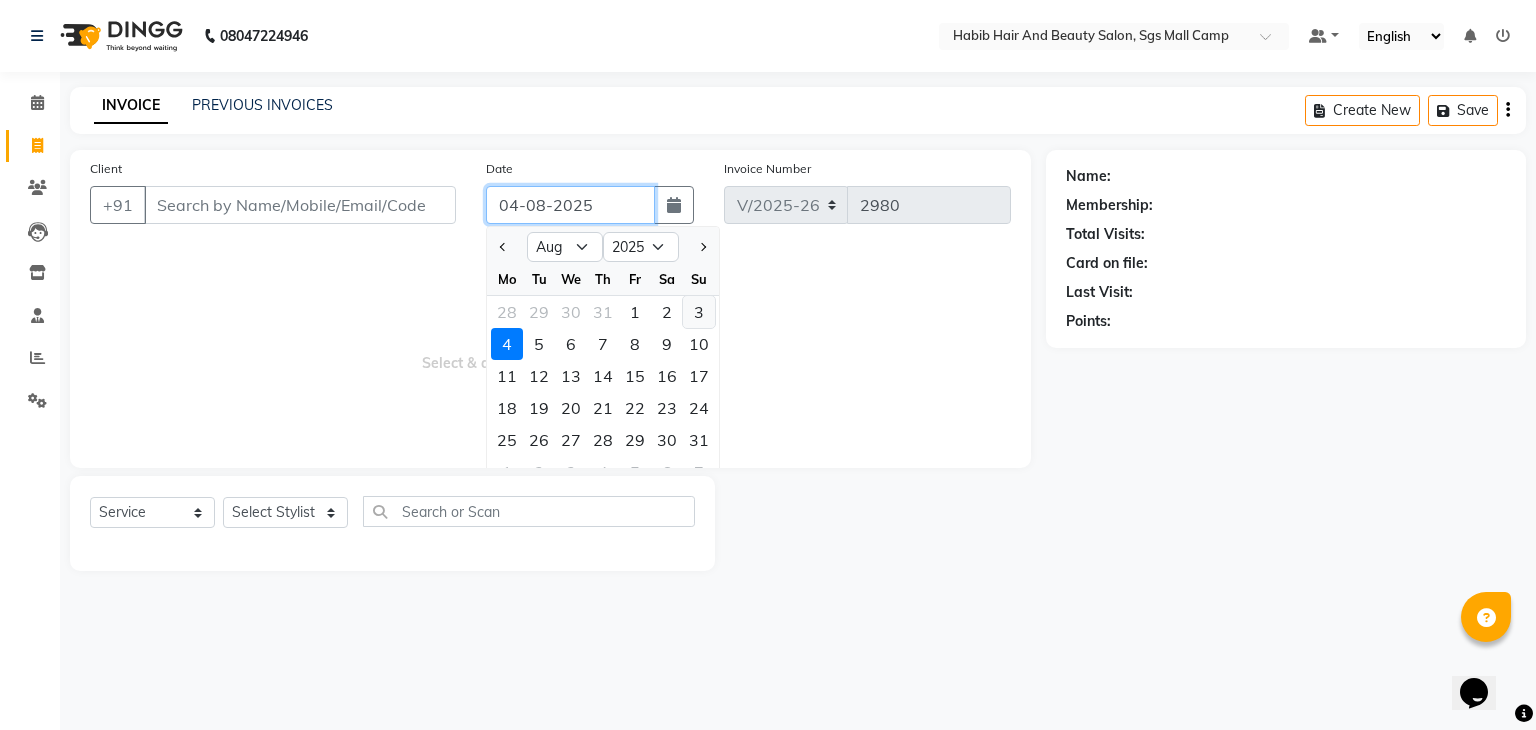 type on "03-08-2025" 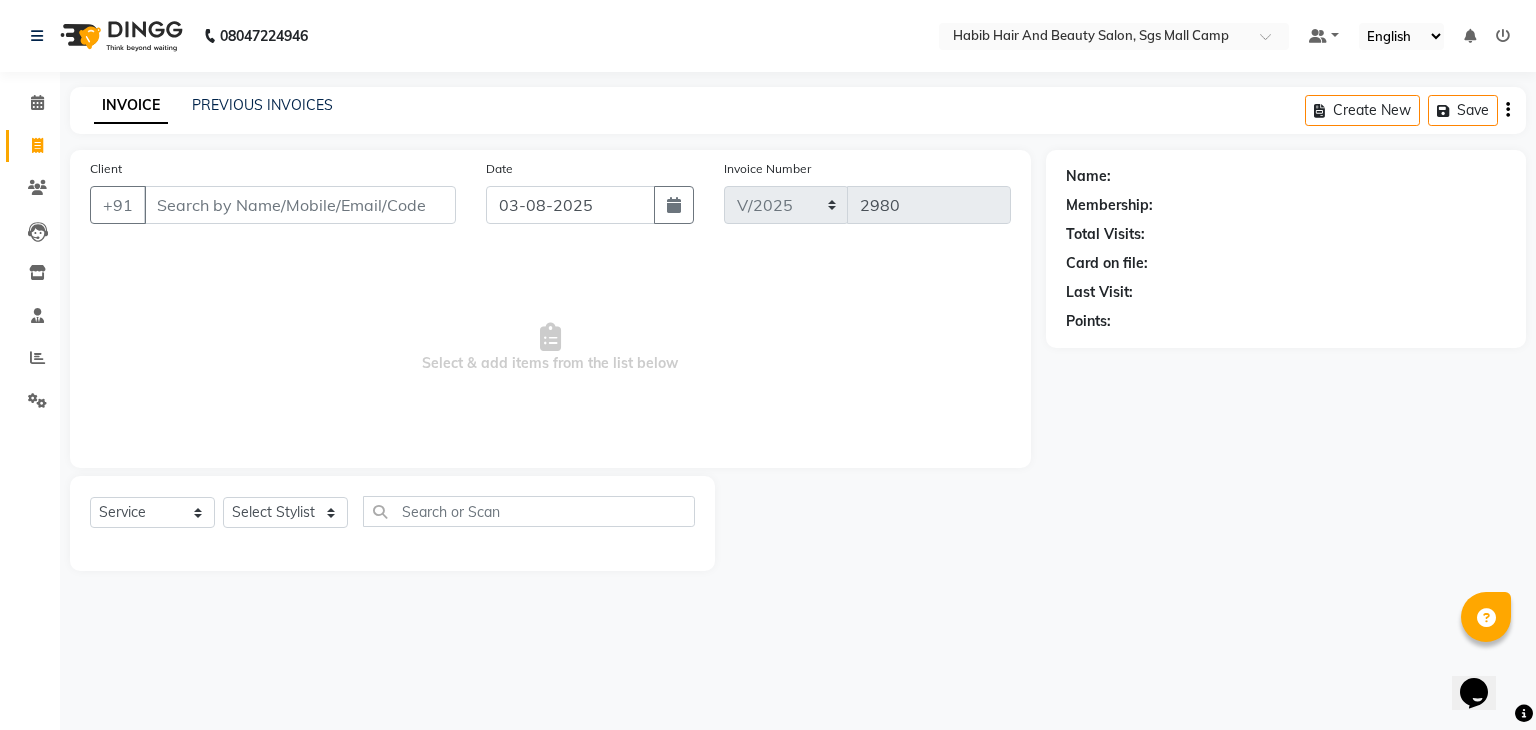 click on "Client +91" 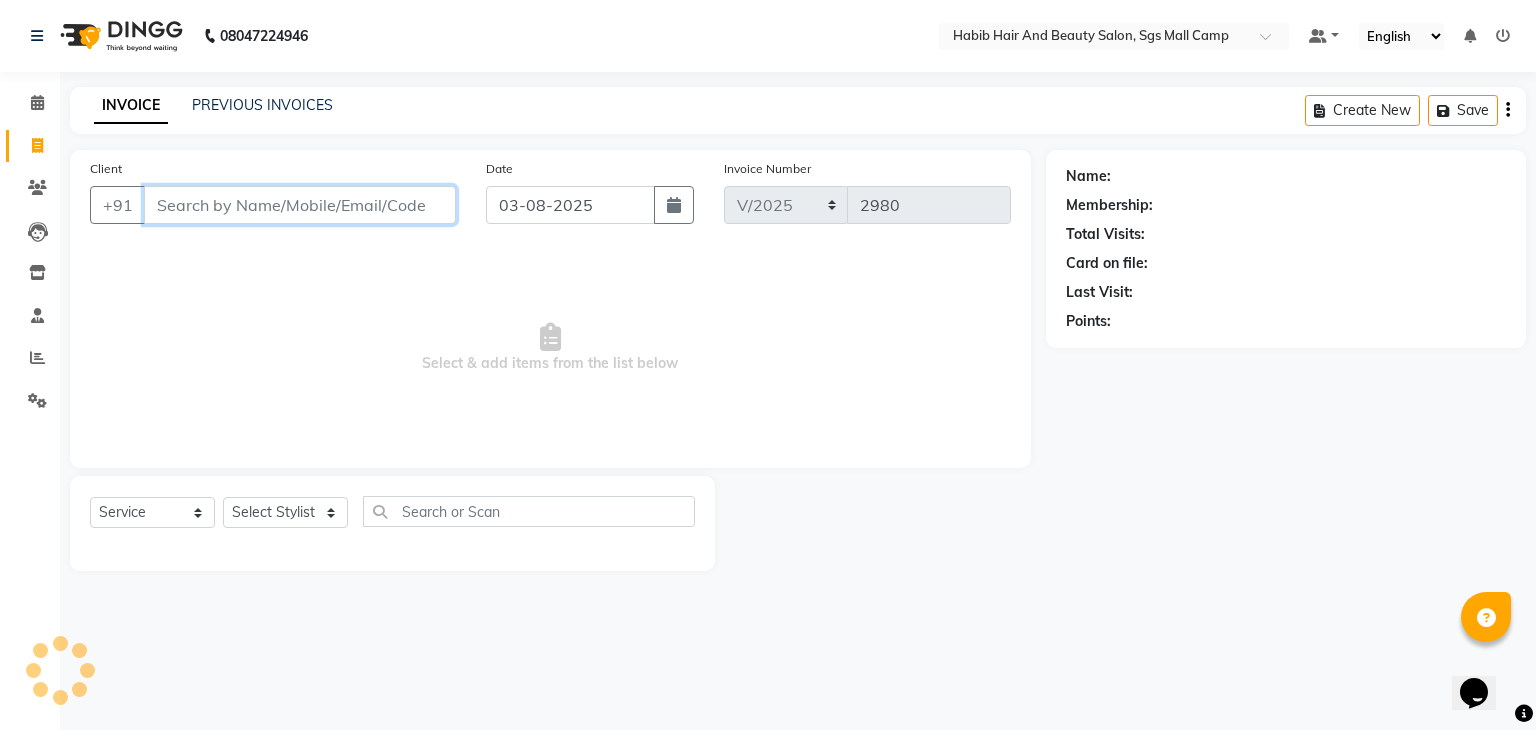 click on "Client" at bounding box center (300, 205) 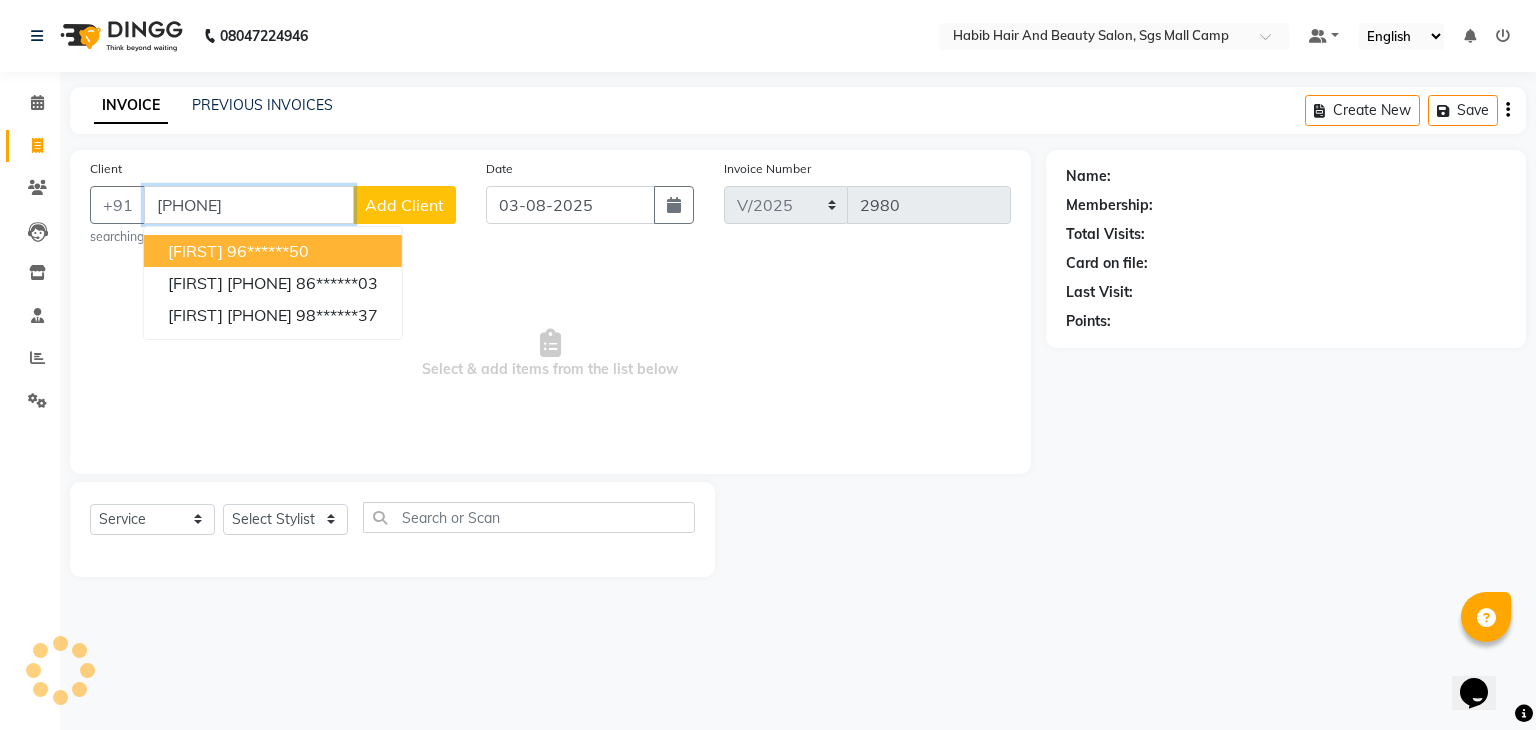type on "8515064163" 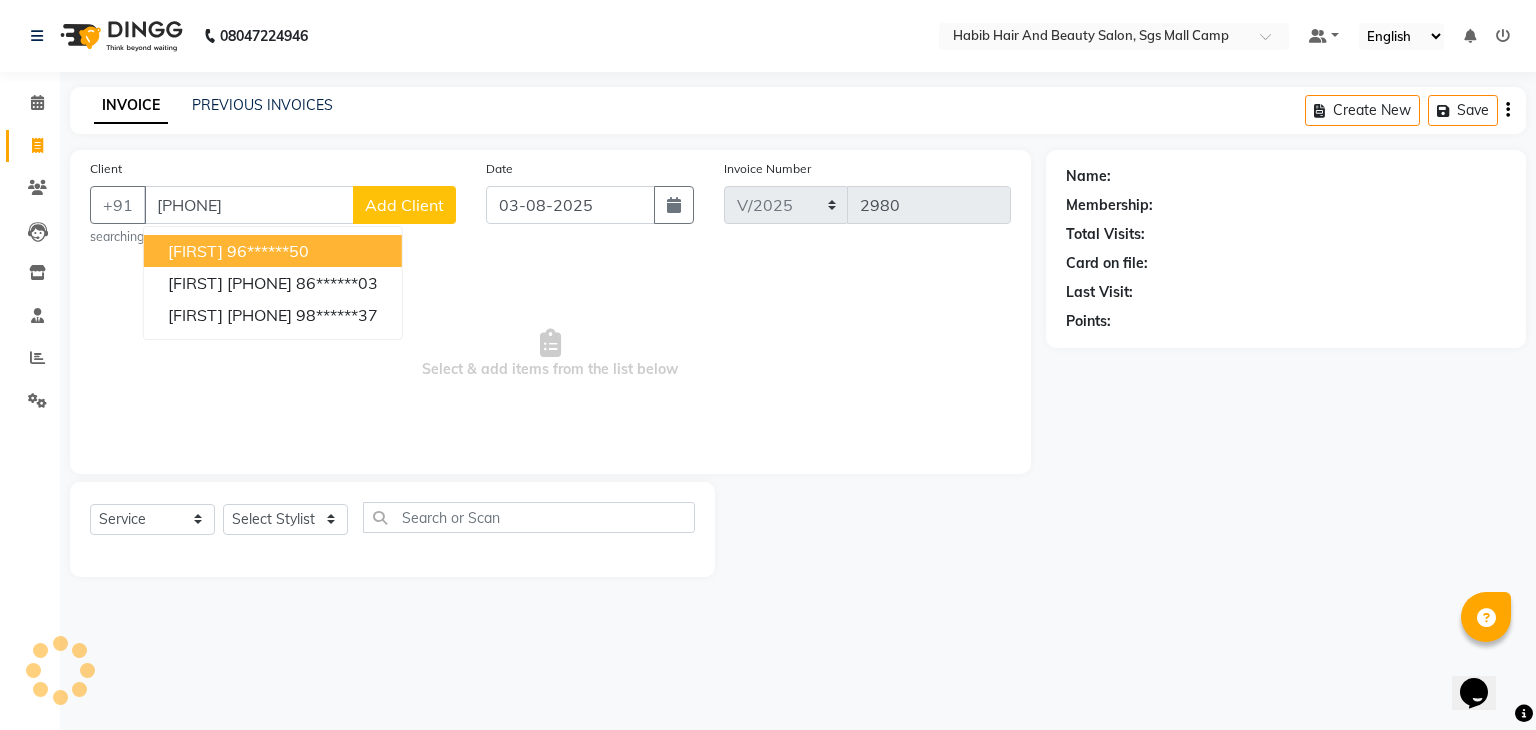 click on "Add Client" 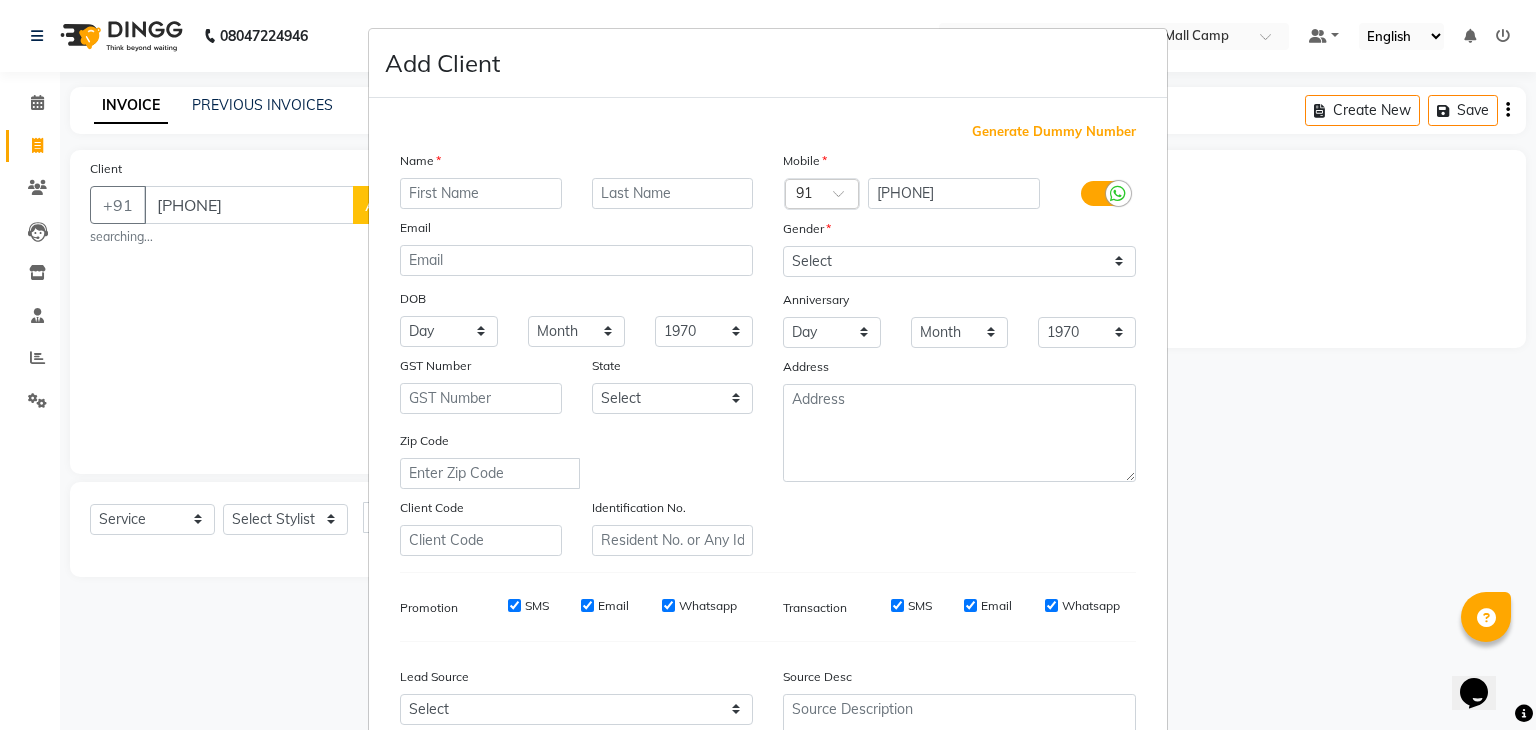 click at bounding box center [481, 193] 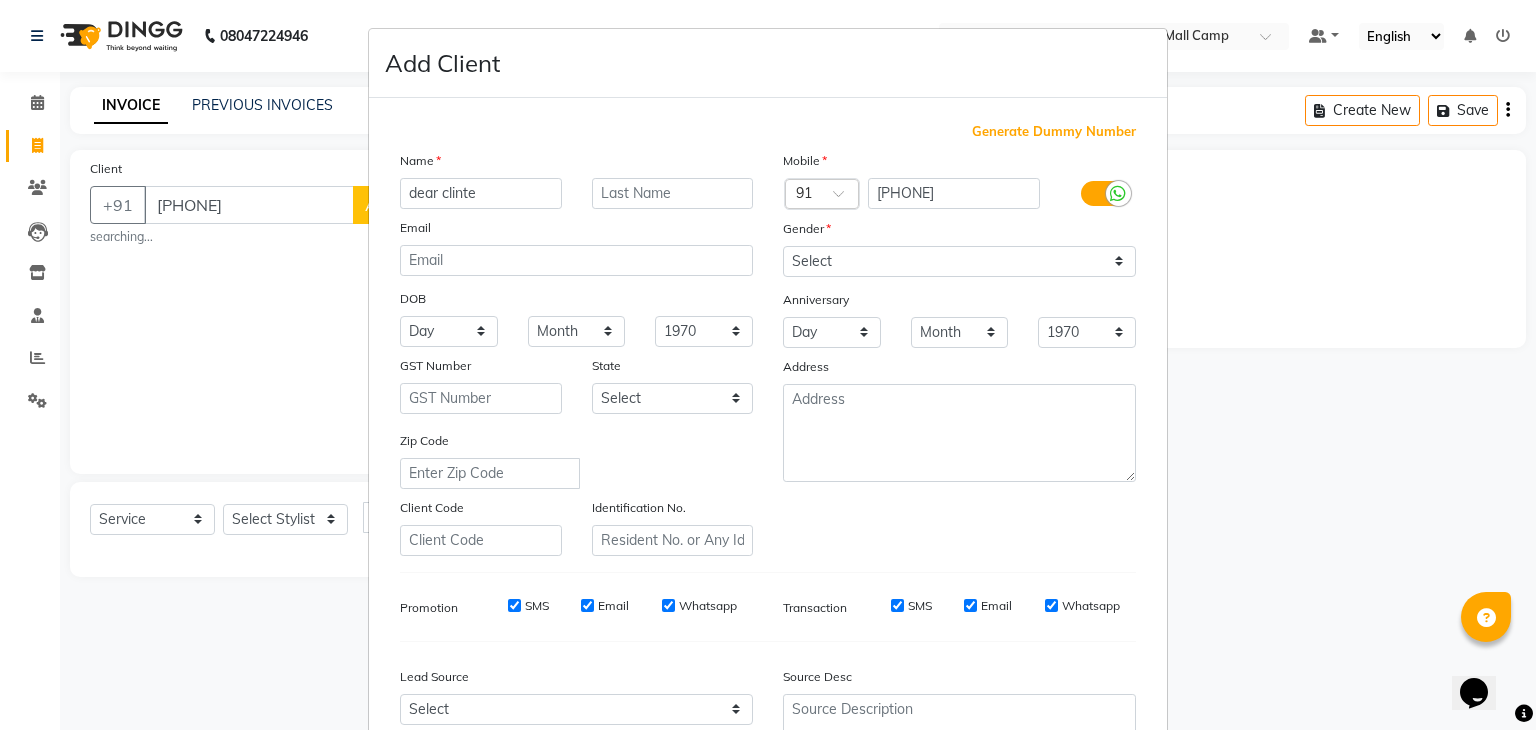 type on "dear clinte" 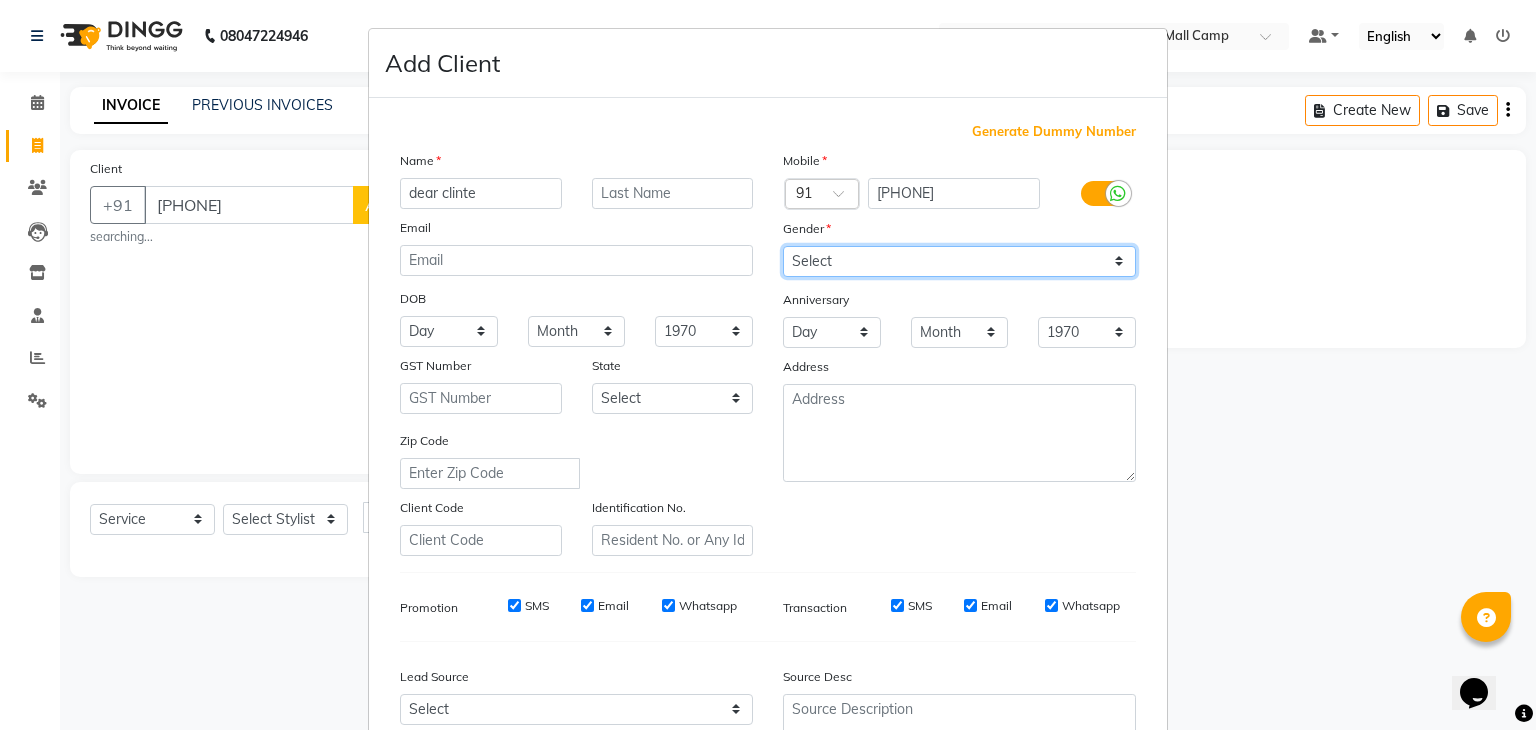 click on "Select Male Female Other Prefer Not To Say" at bounding box center [959, 261] 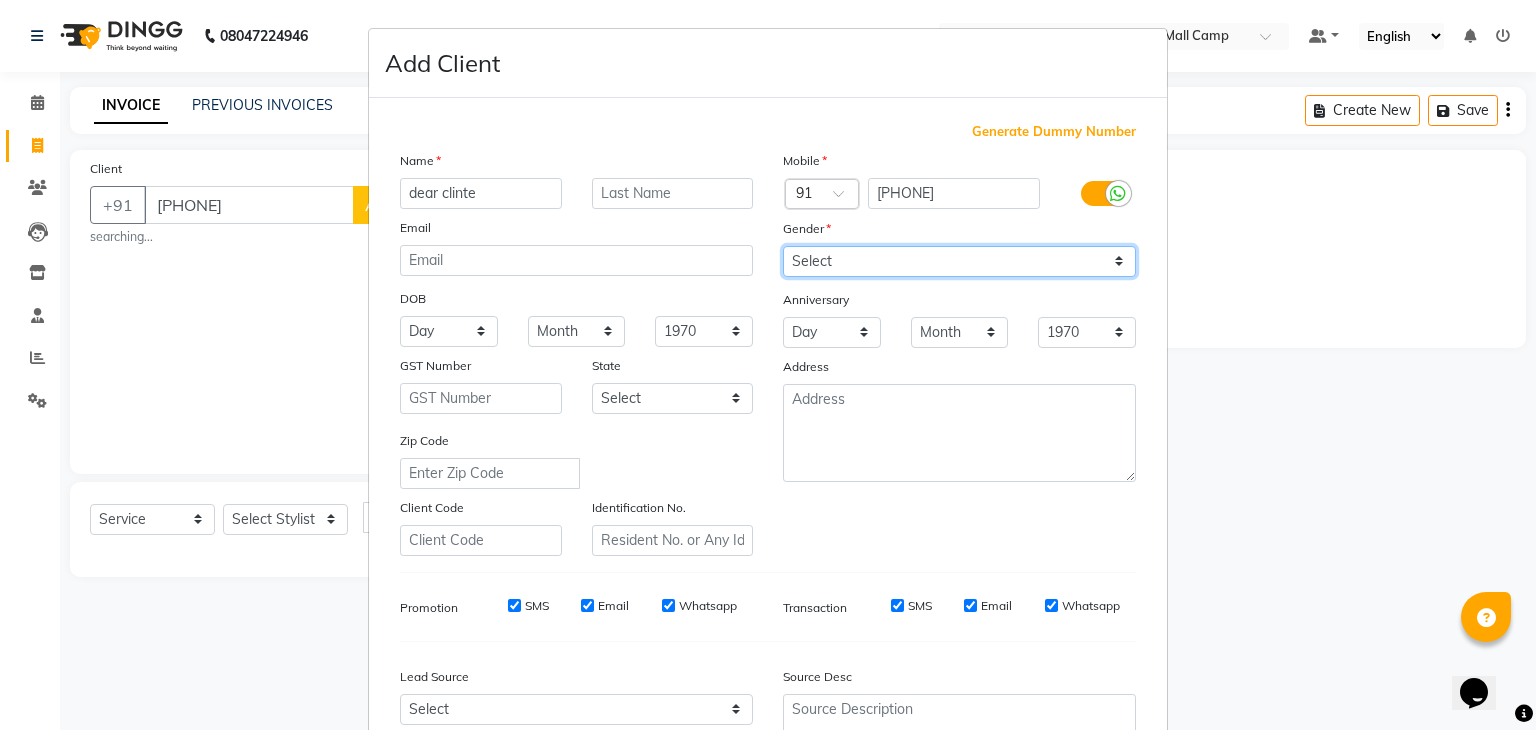 select on "female" 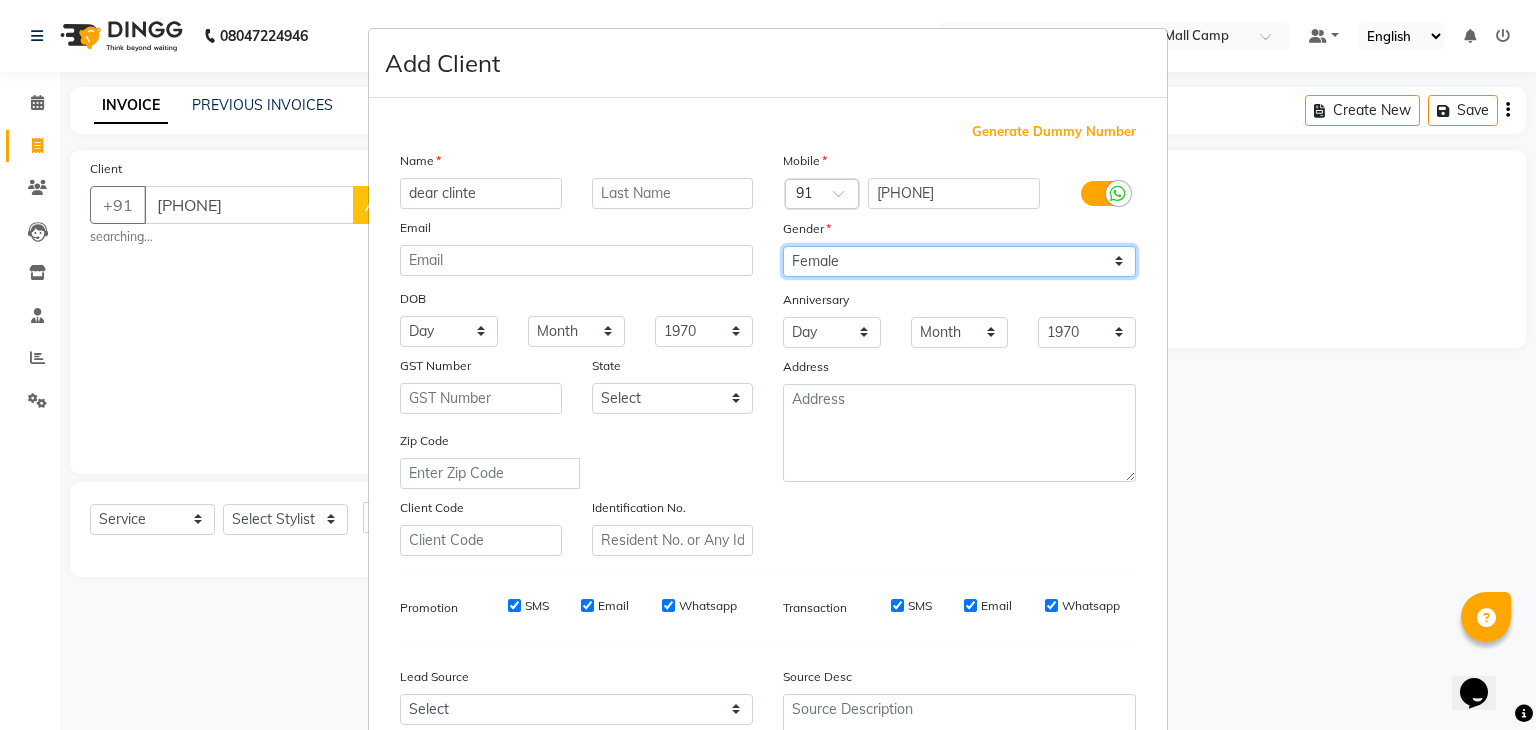 click on "Select Male Female Other Prefer Not To Say" at bounding box center (959, 261) 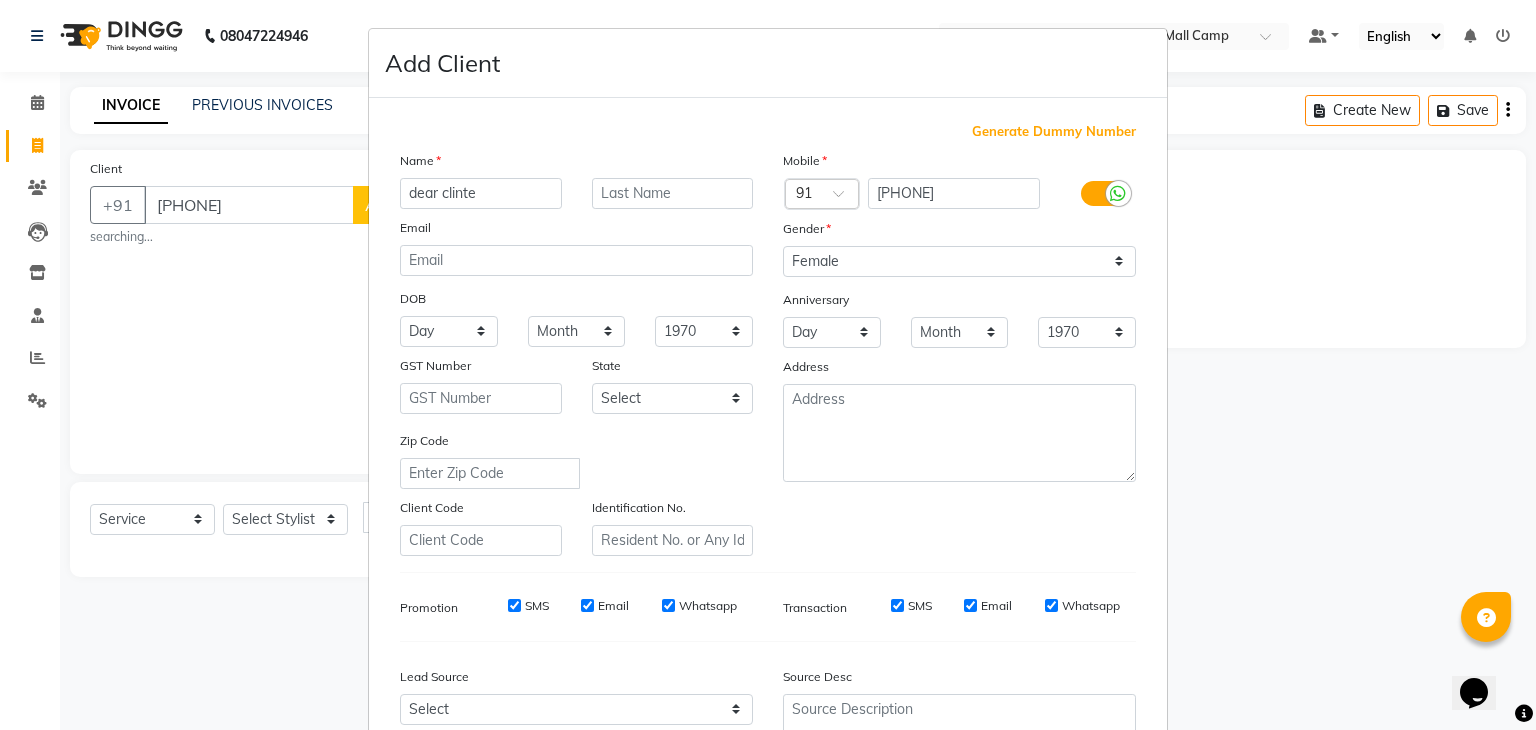 click on "Zip Code" at bounding box center (576, 459) 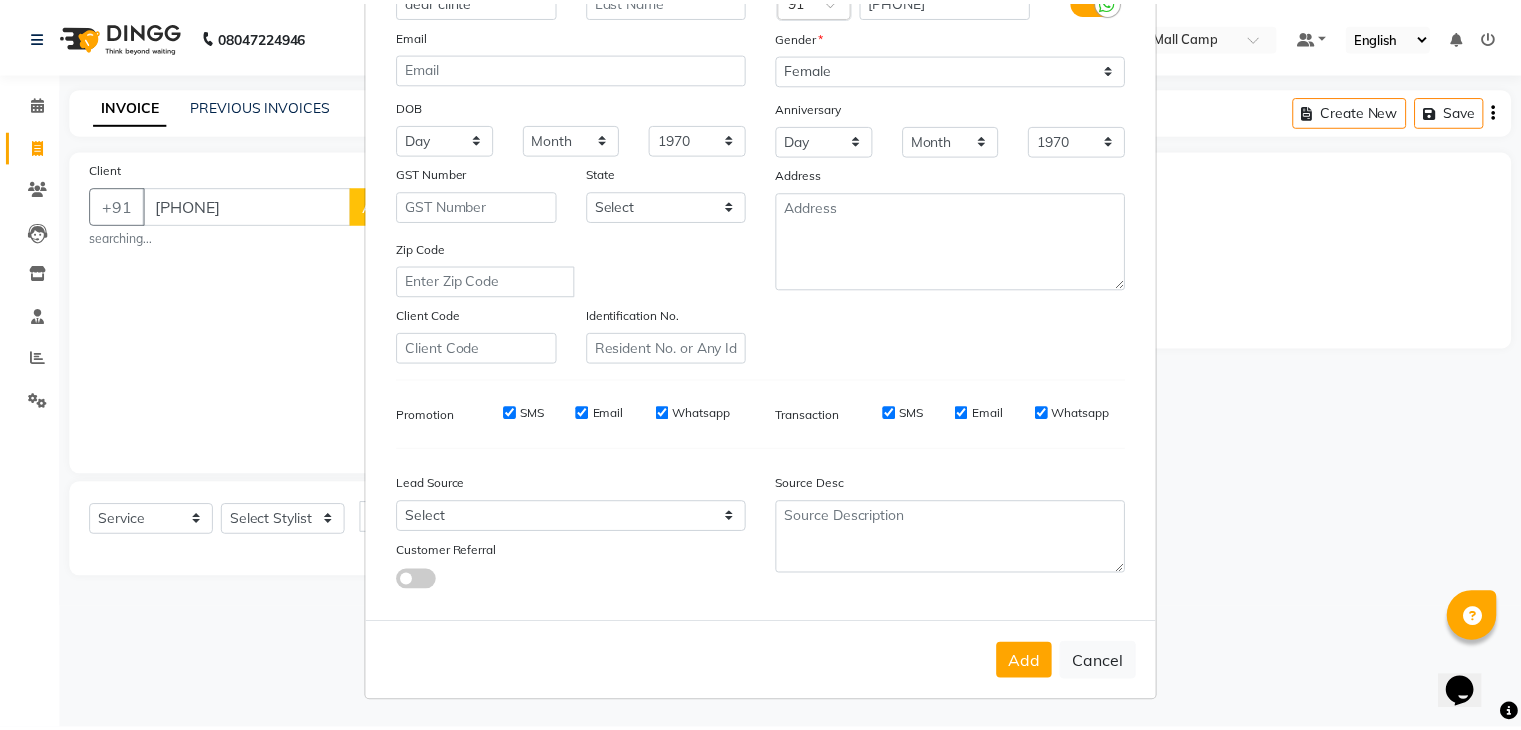 scroll, scrollTop: 203, scrollLeft: 0, axis: vertical 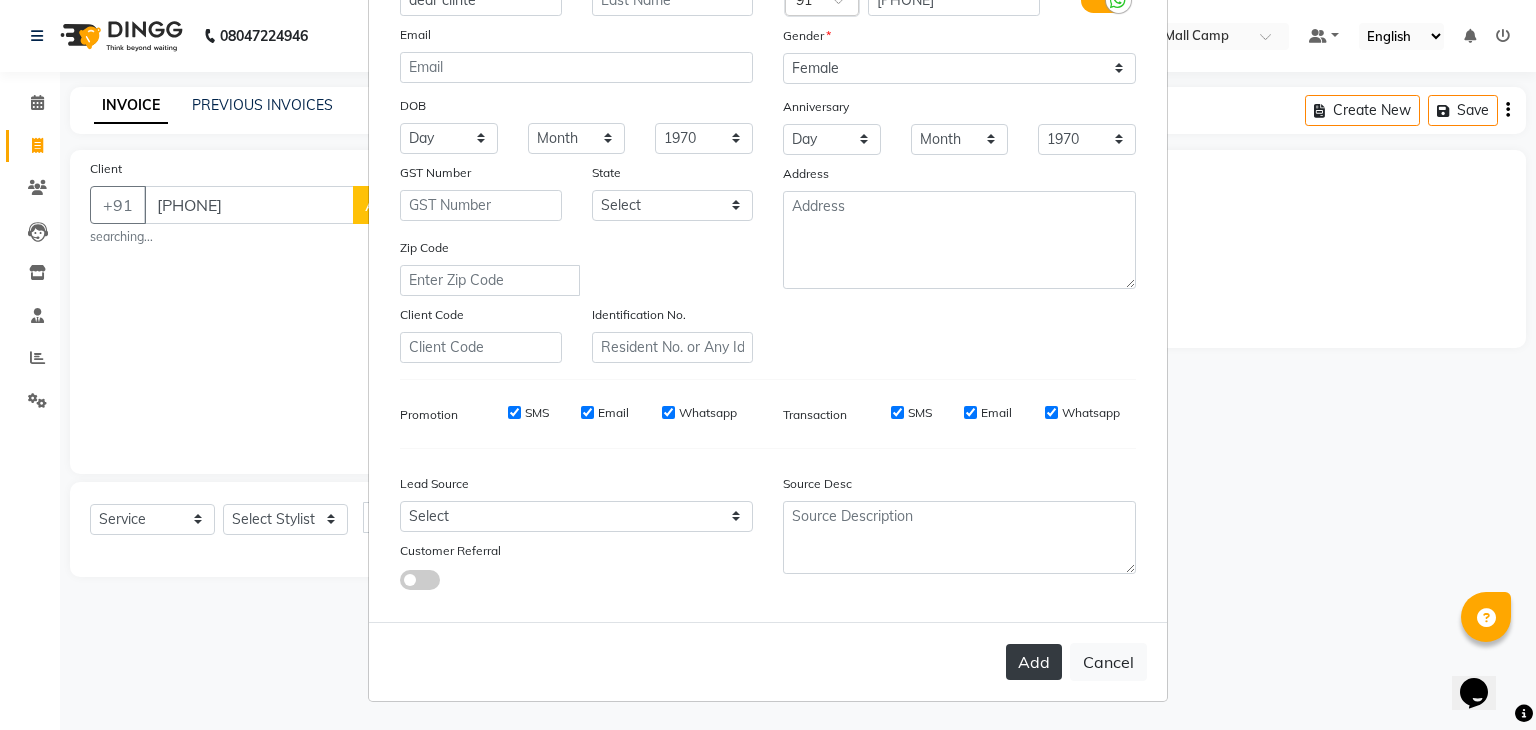 click on "Add" at bounding box center (1034, 662) 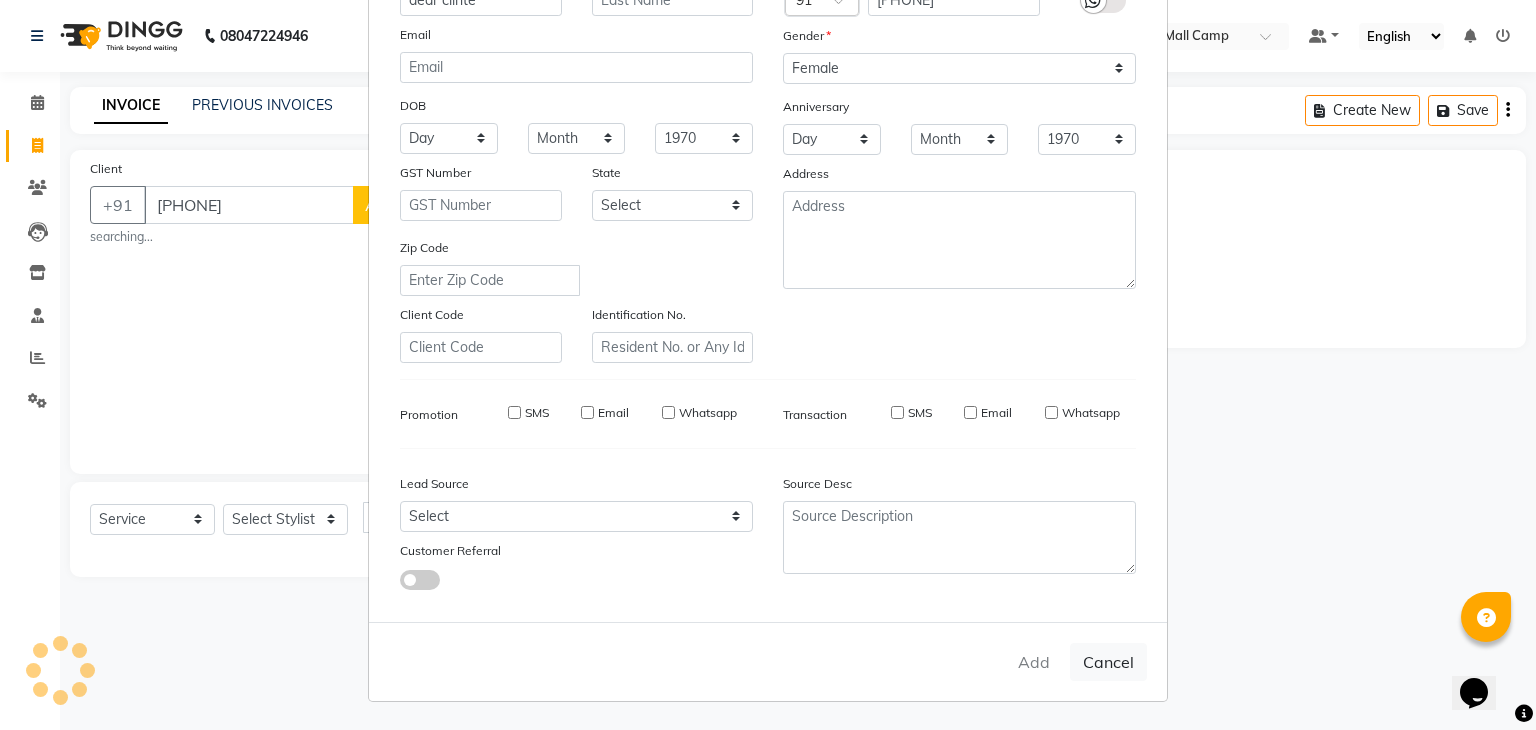 type on "85******63" 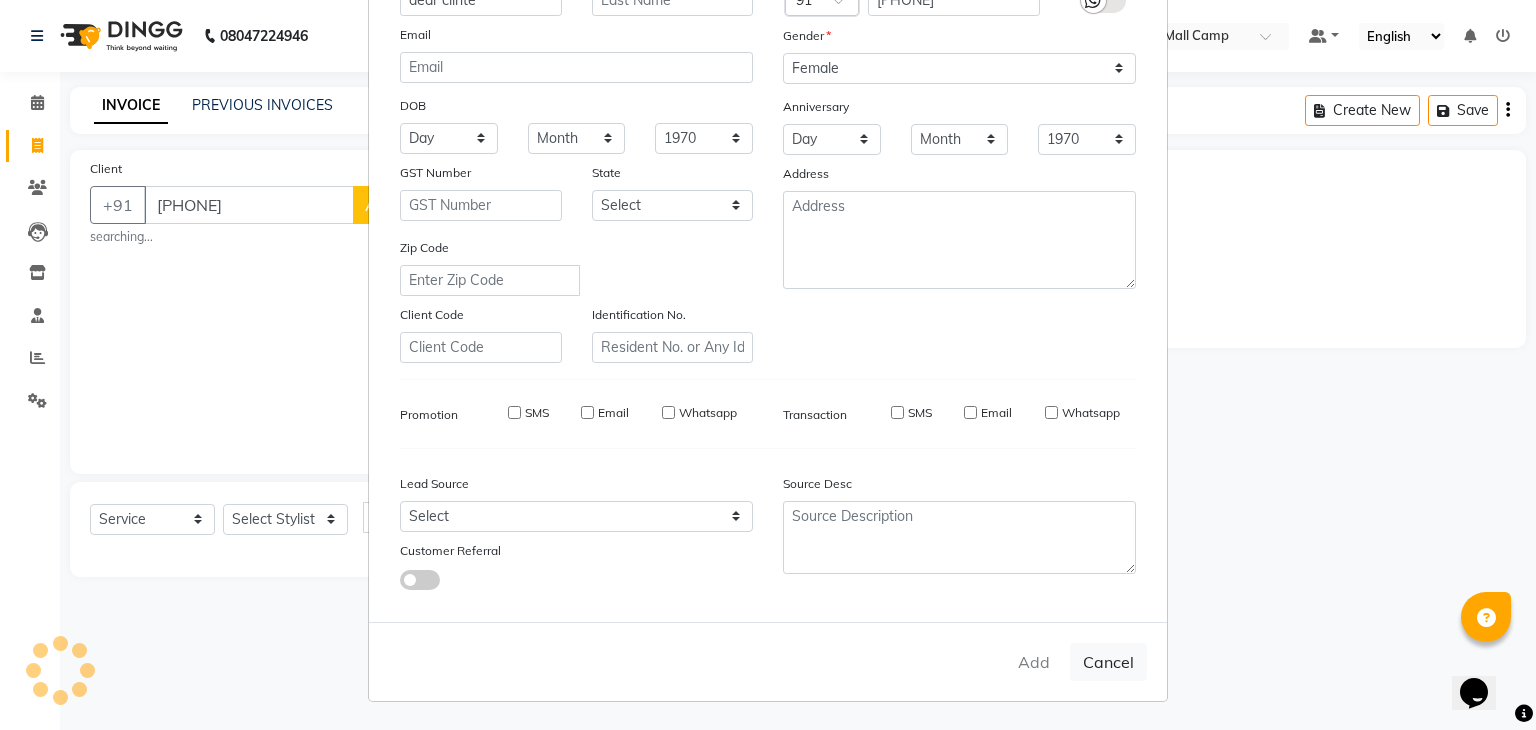type 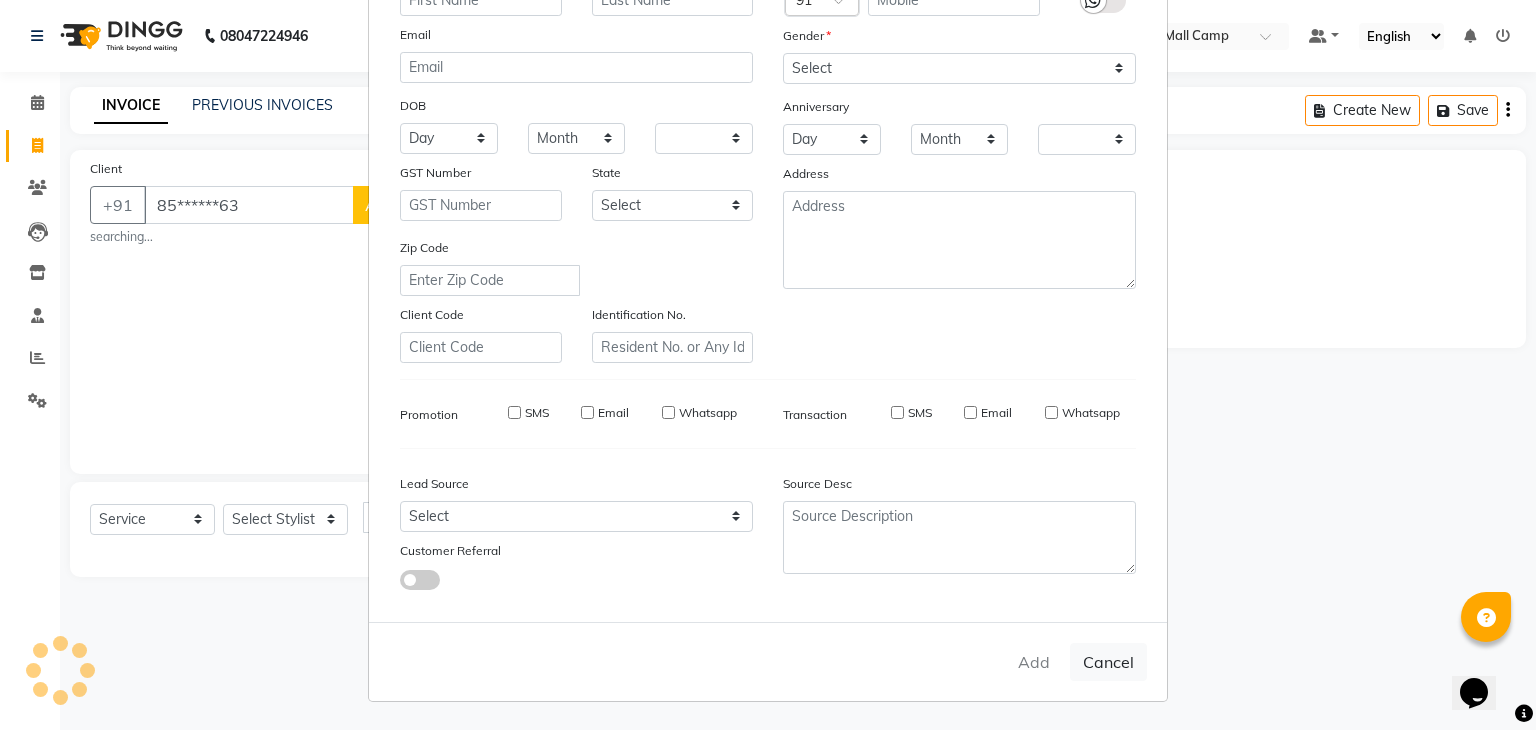 checkbox on "false" 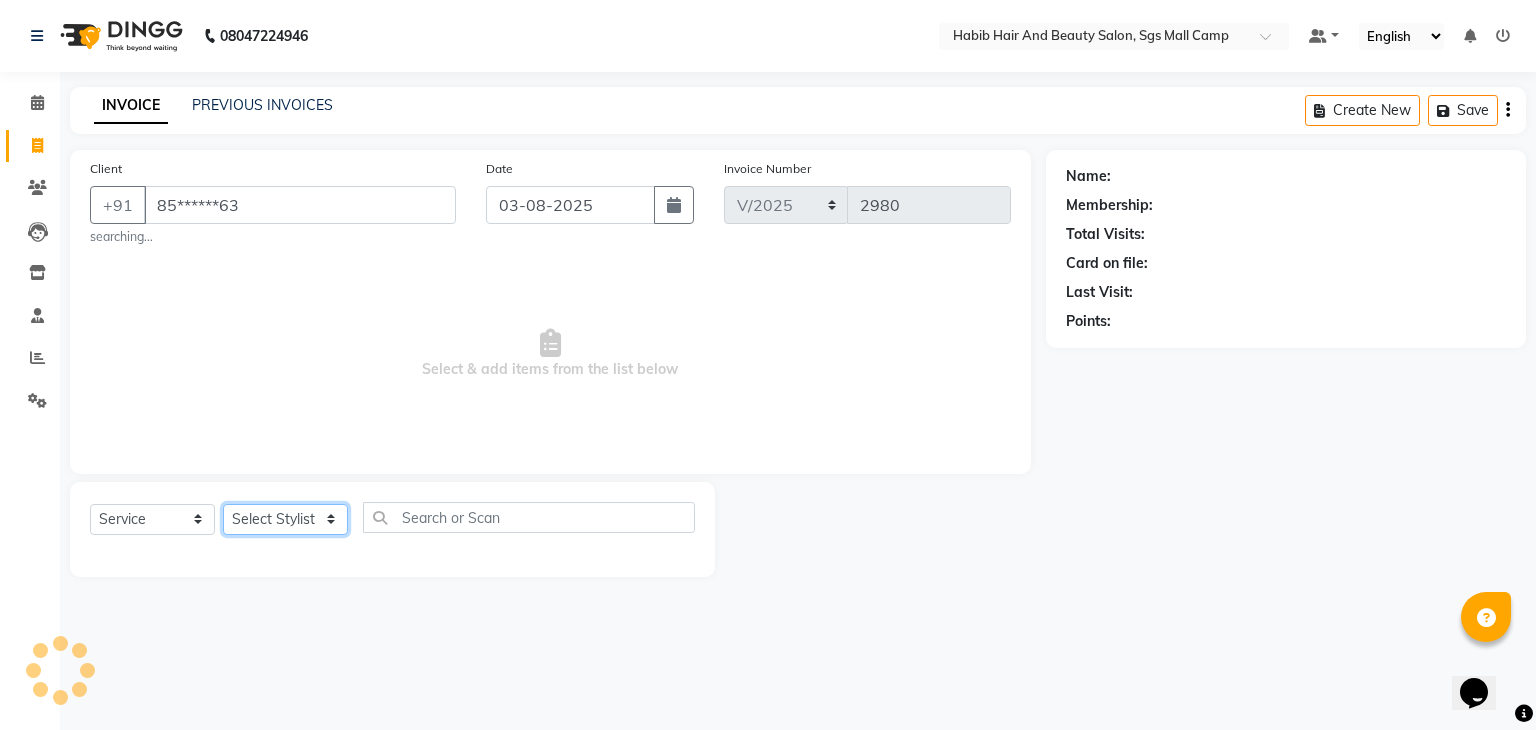 click on "Select Stylist akshay rajguru Avinash  Debojit Manager Micheal  sangeeta shilpa sujal Suraj  swapnil vishakha" 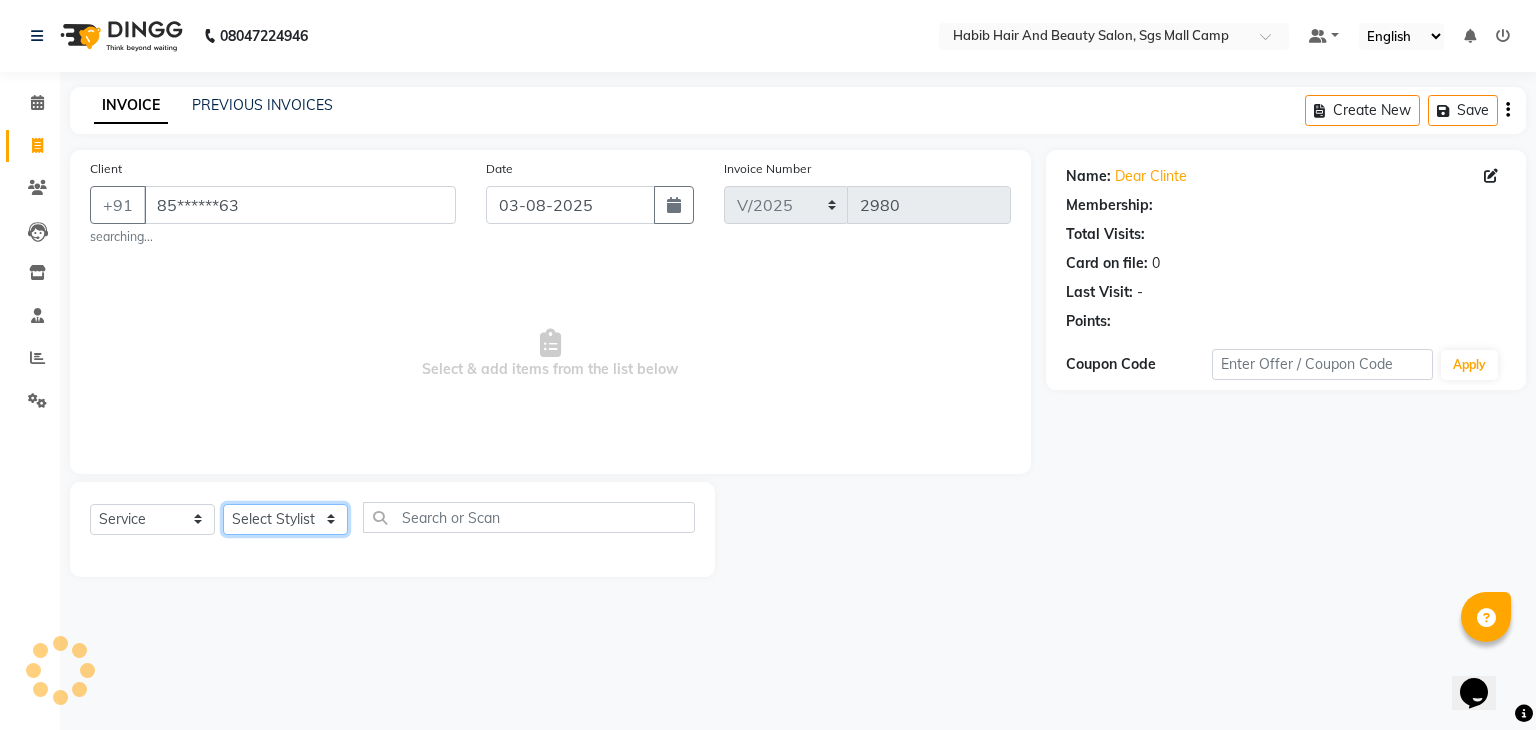 select on "81159" 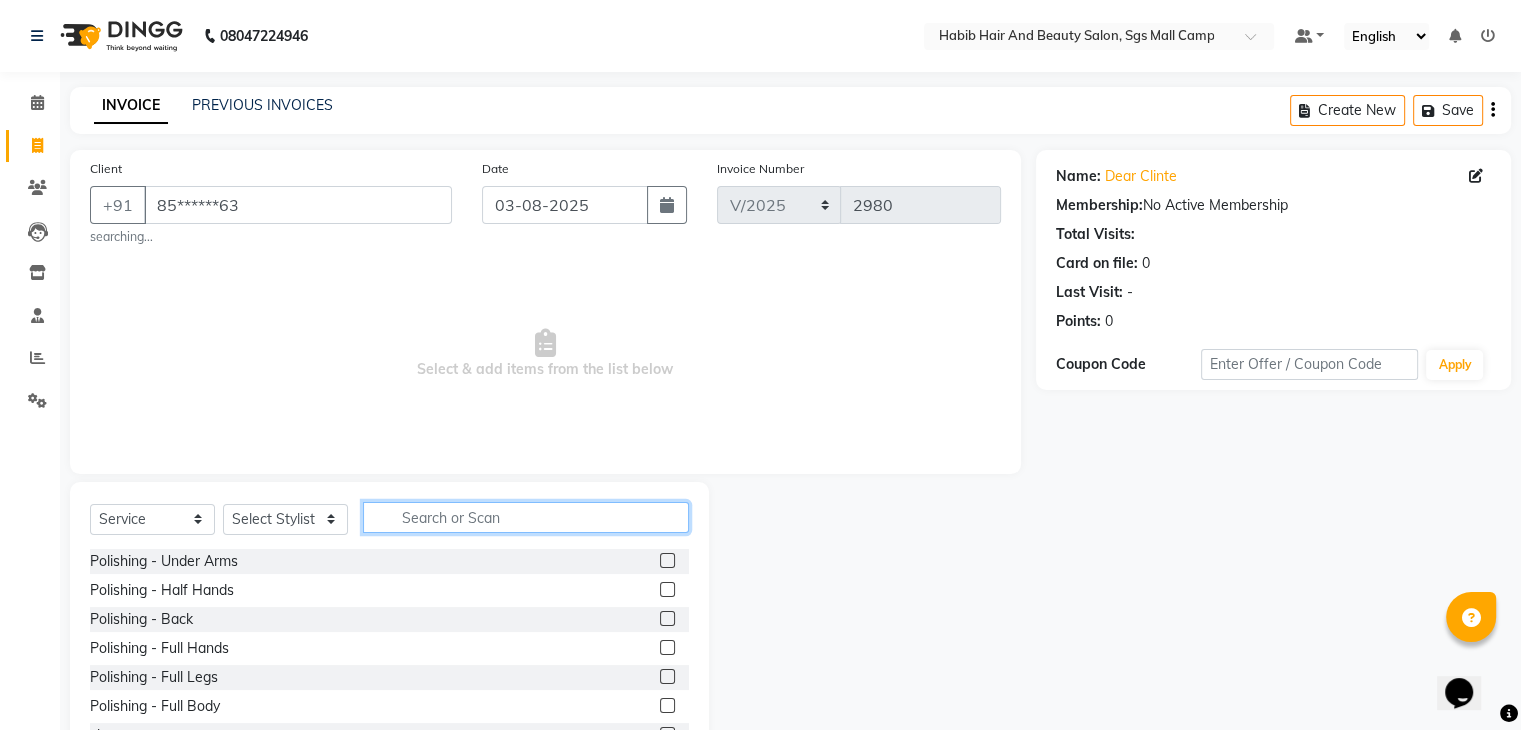 click 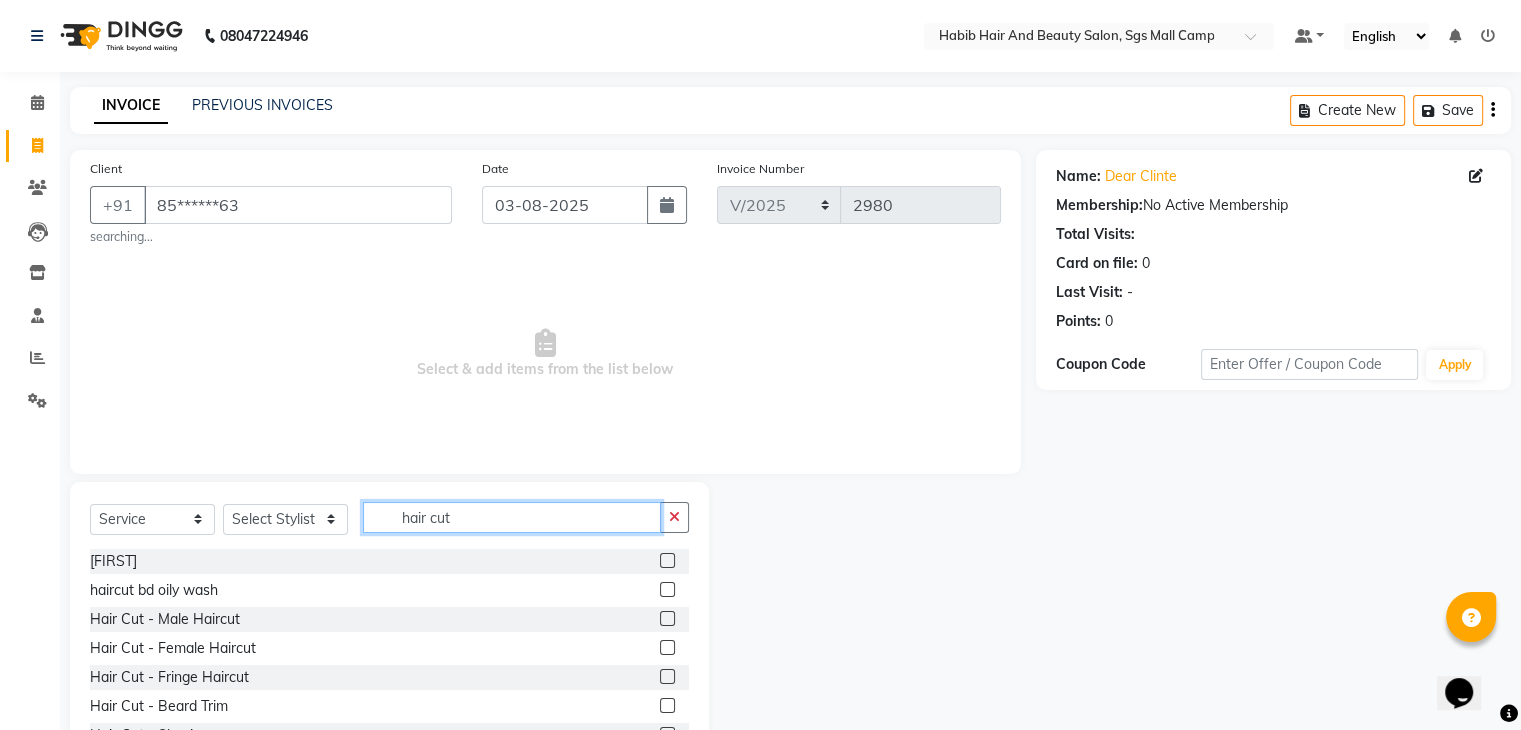 type on "hair cut" 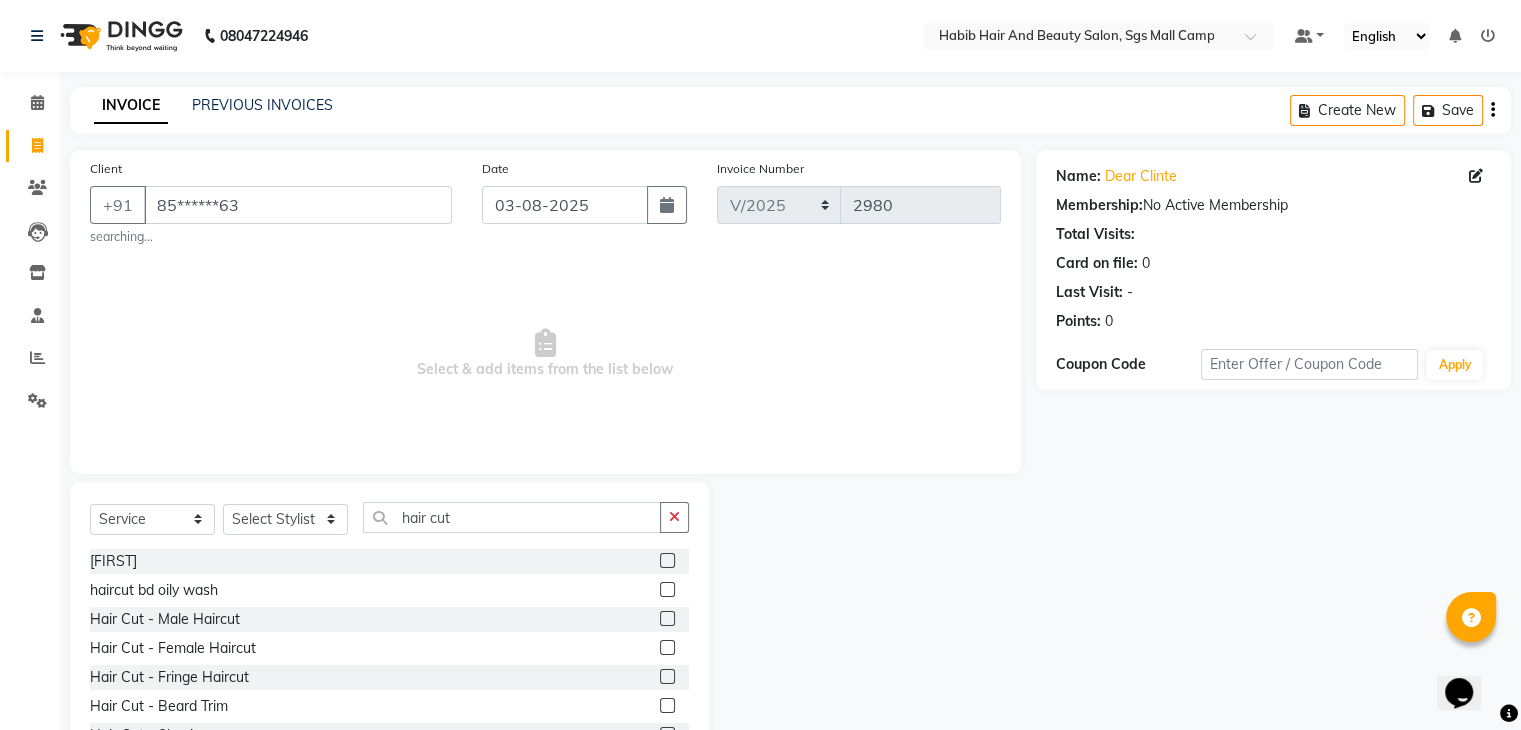 click 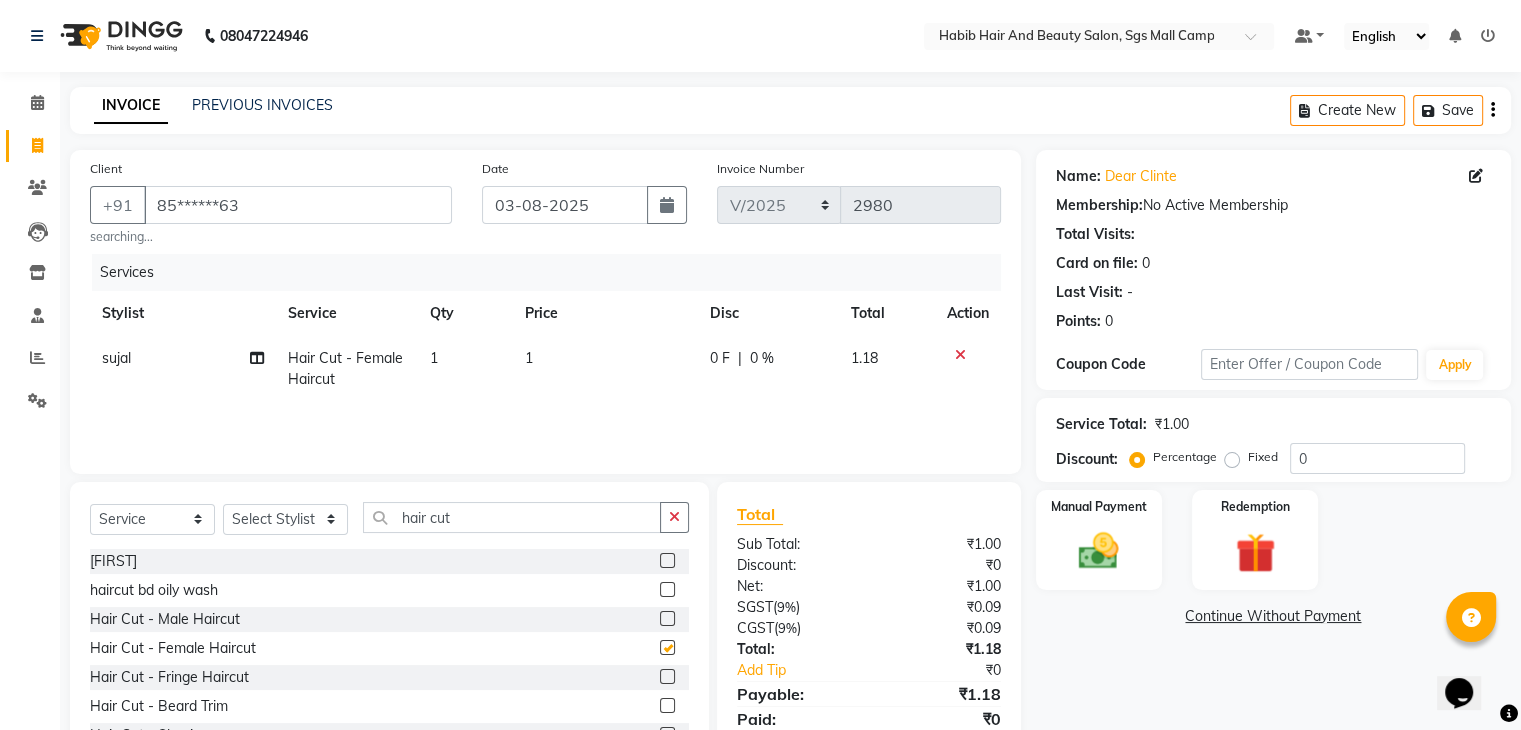 checkbox on "false" 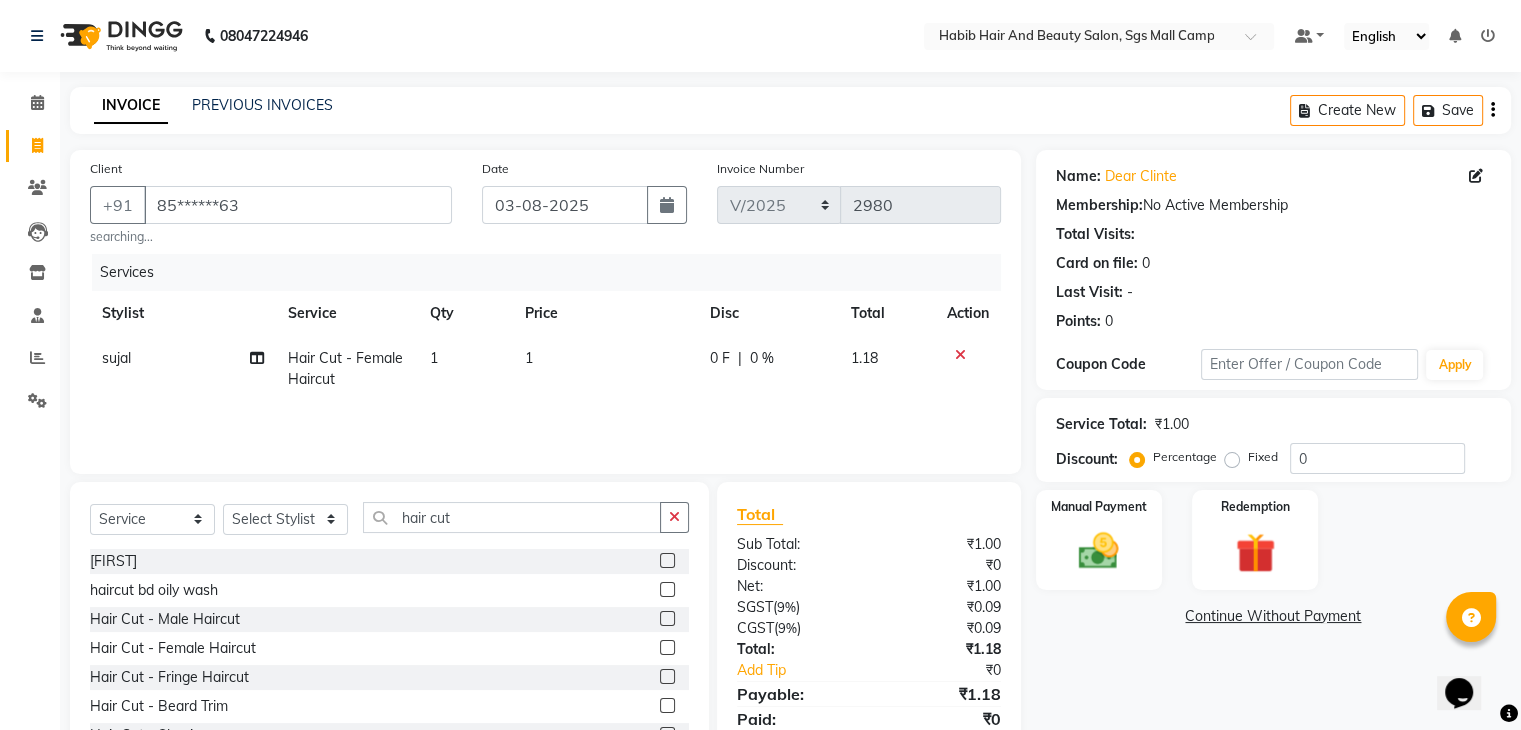 click on "1" 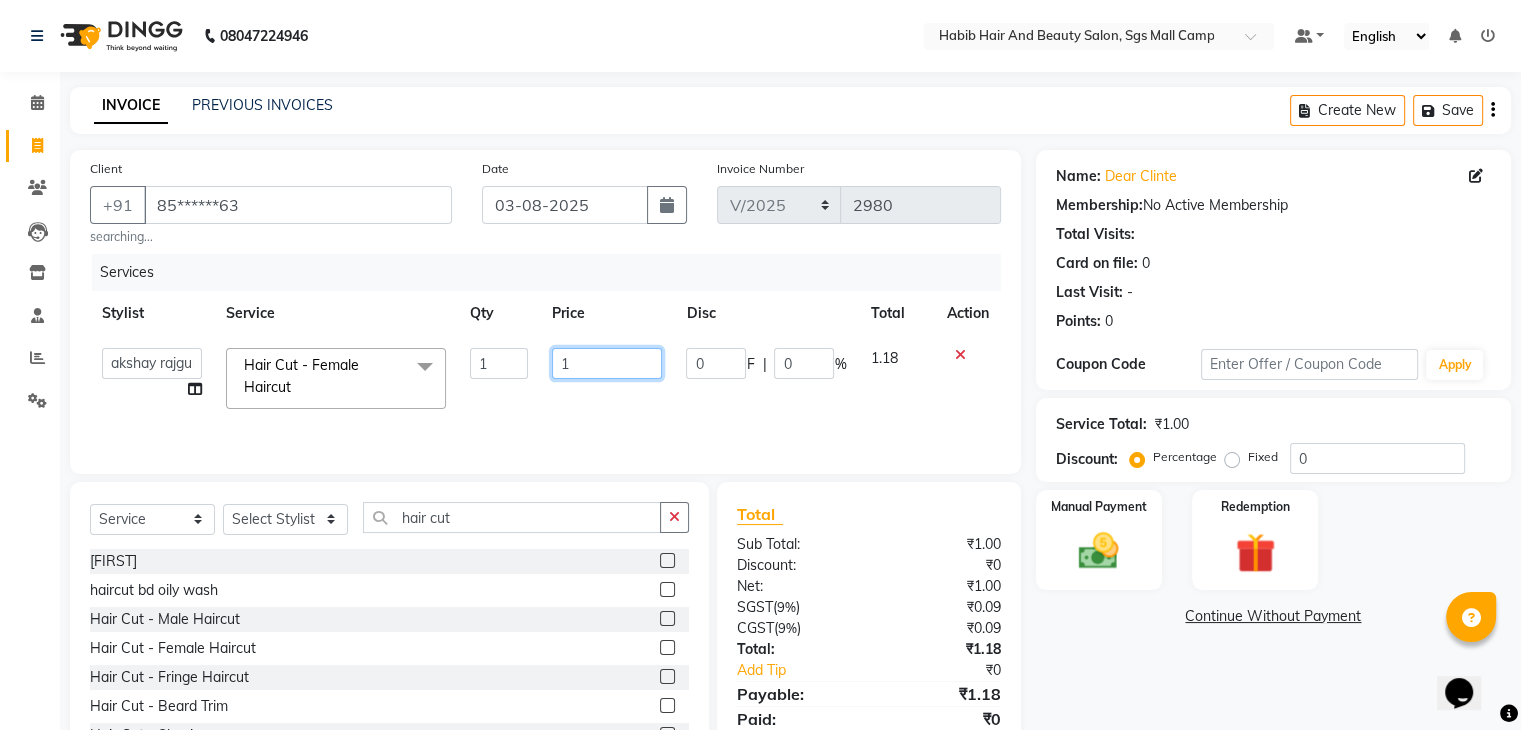 click on "1" 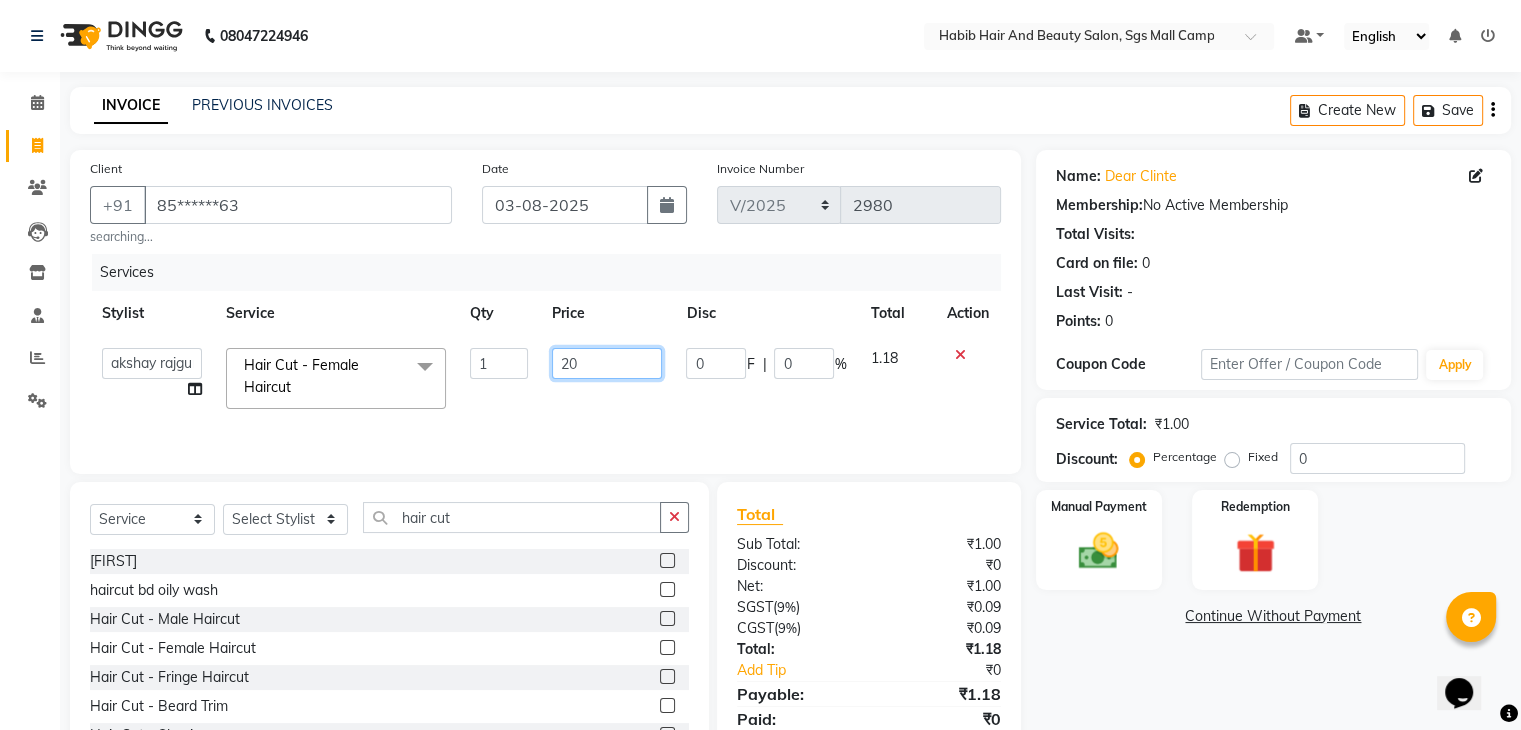 type on "200" 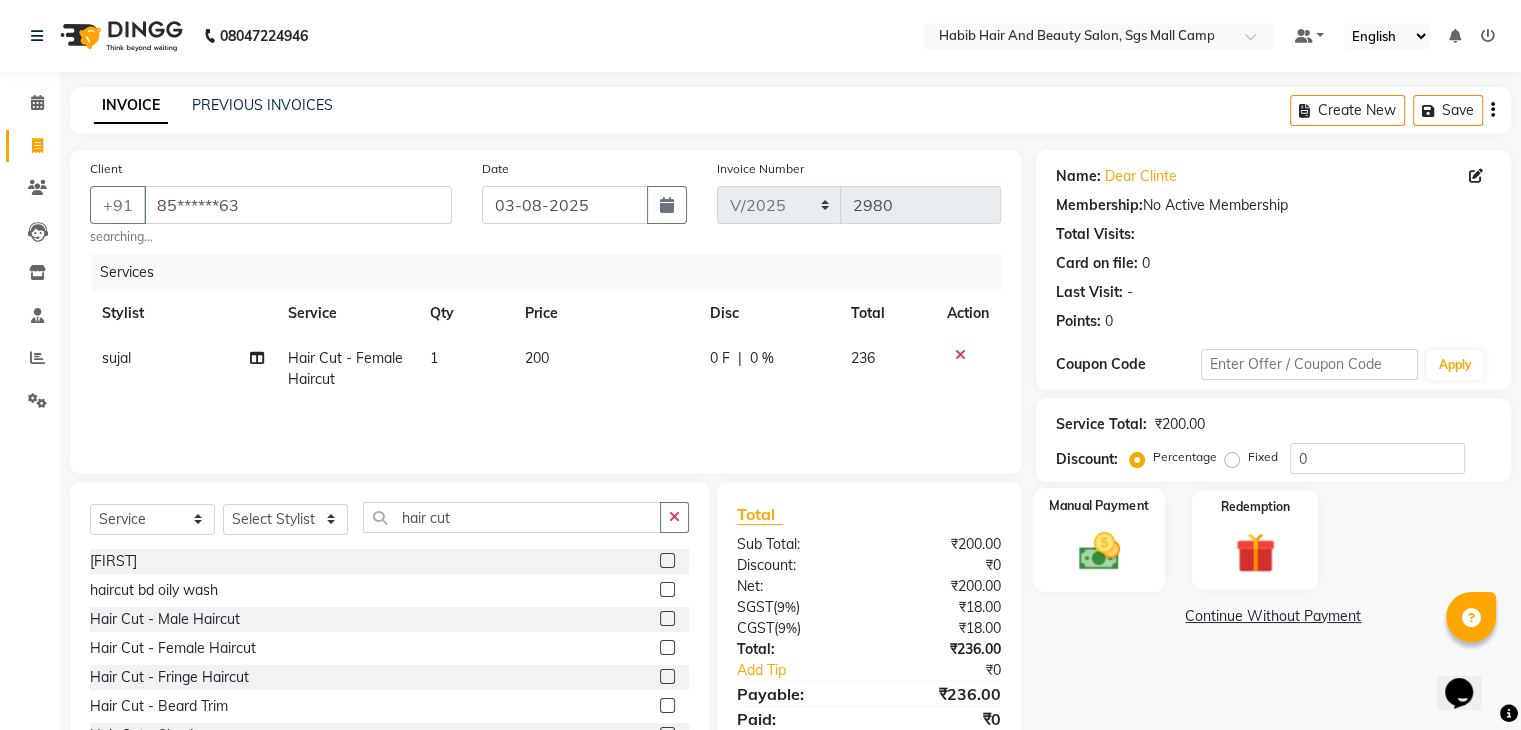 click 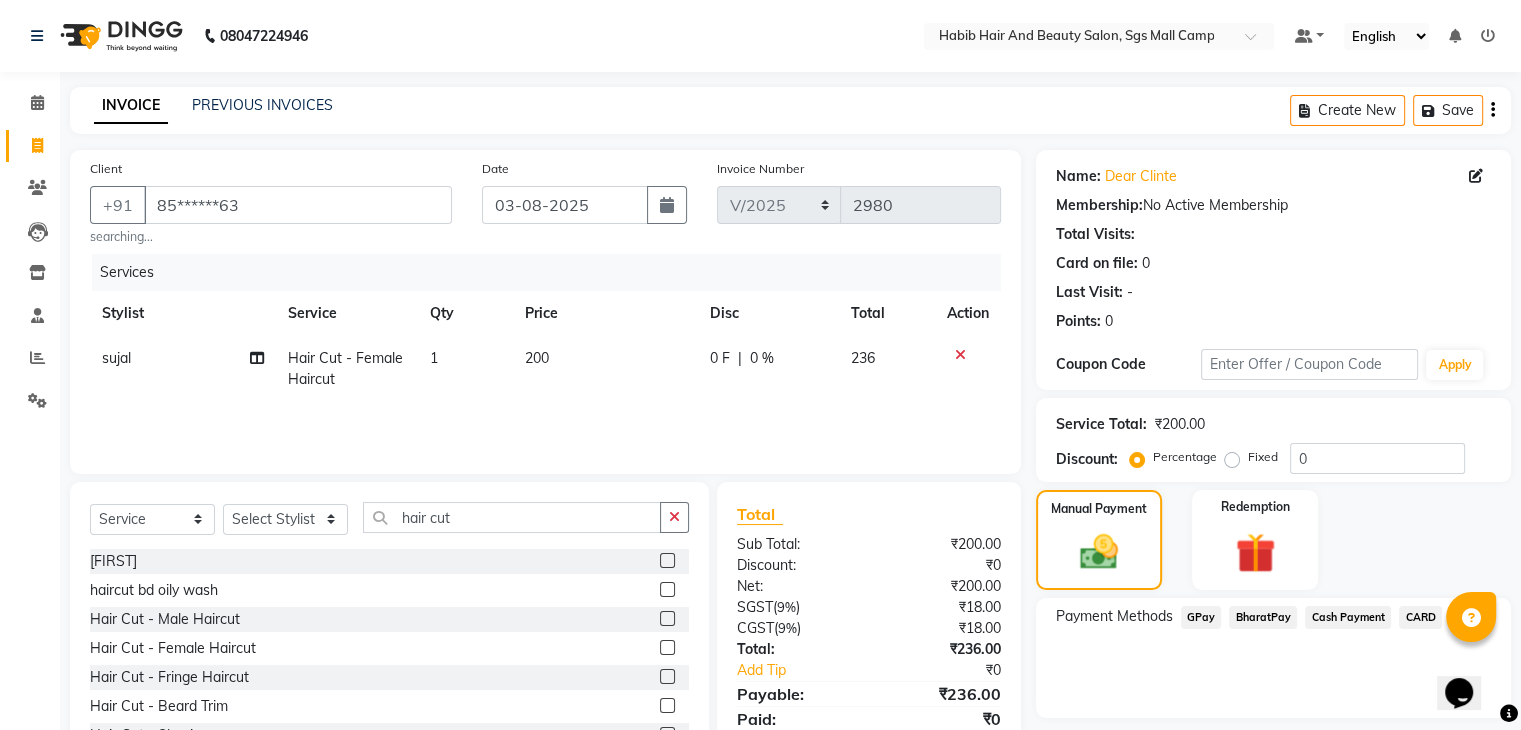 click on "BharatPay" 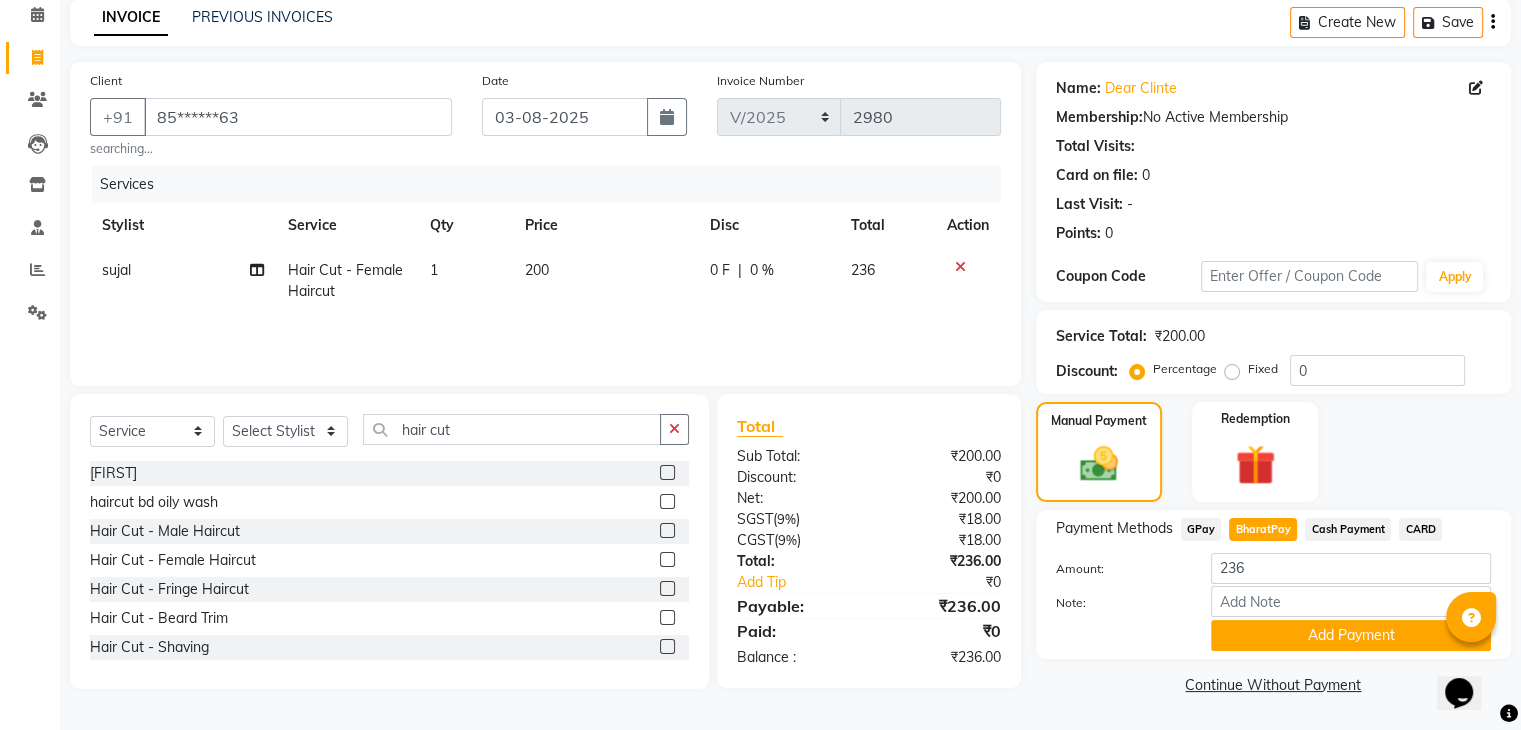 scroll, scrollTop: 89, scrollLeft: 0, axis: vertical 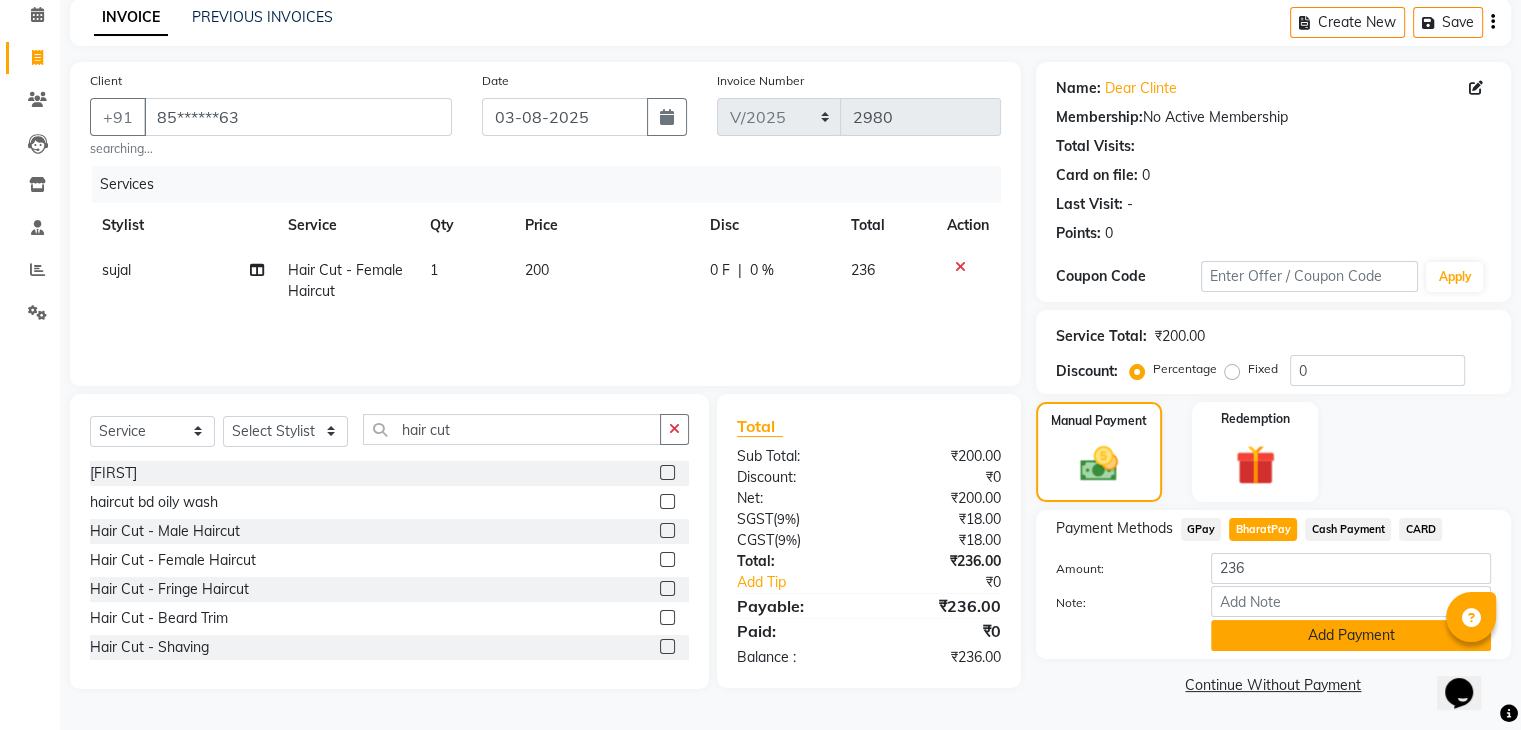 click on "Add Payment" 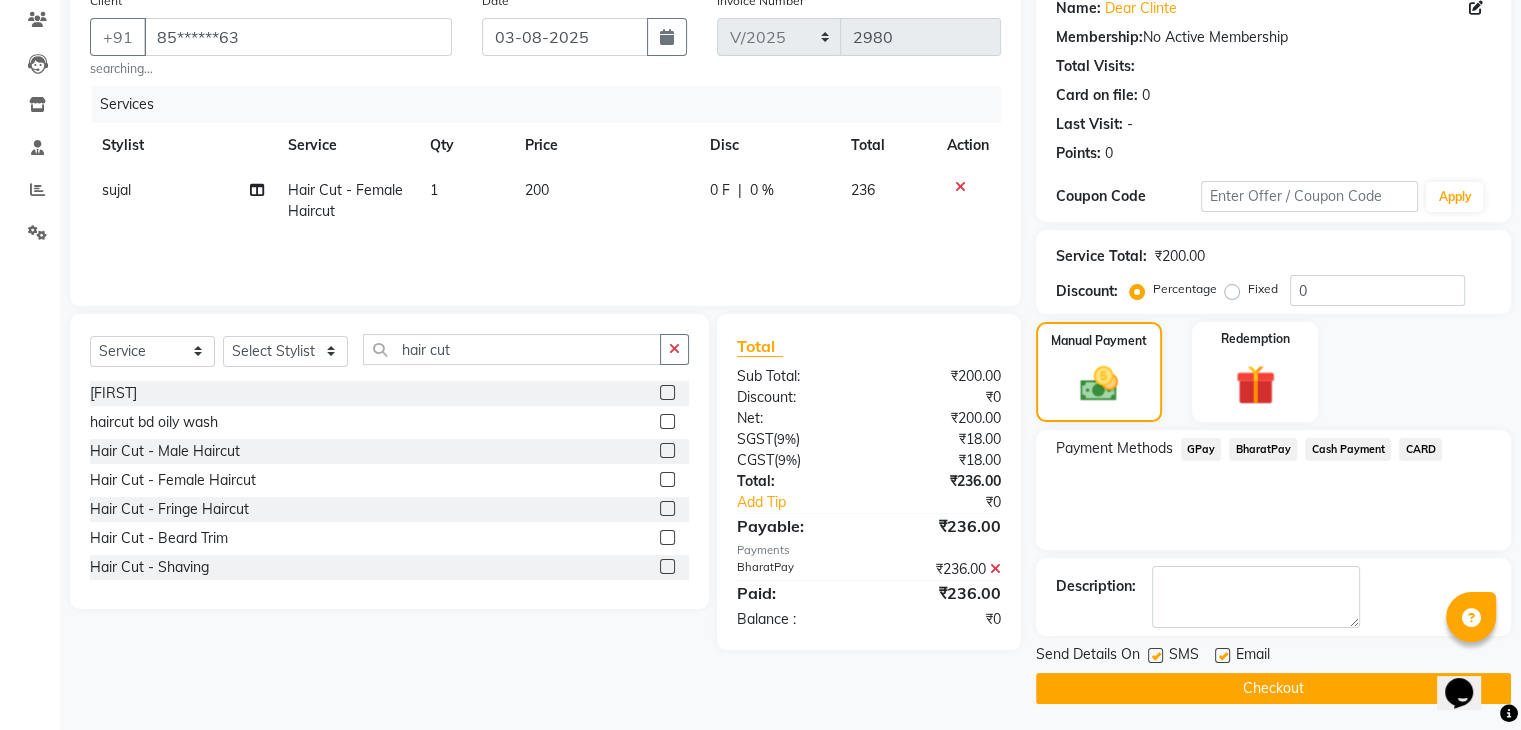 scroll, scrollTop: 171, scrollLeft: 0, axis: vertical 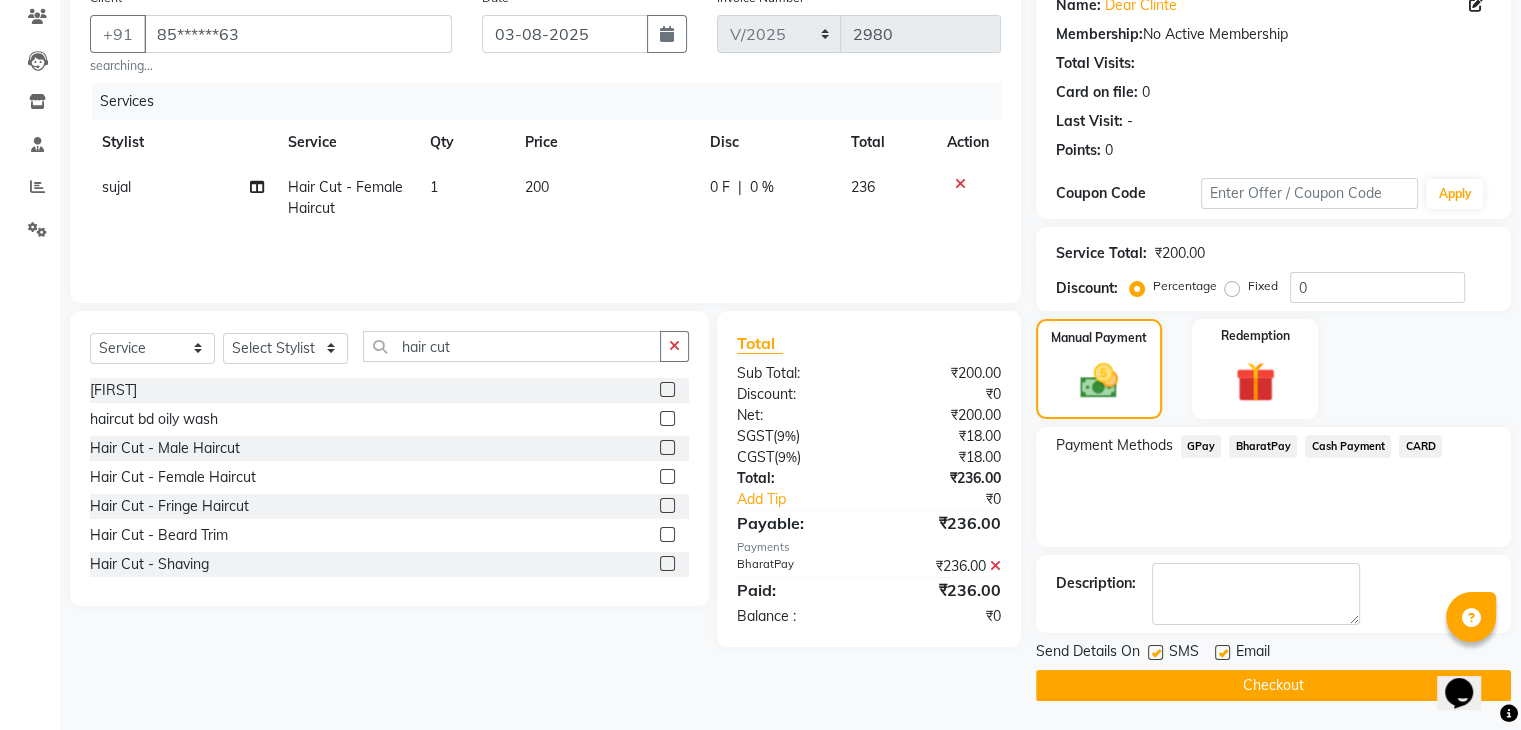 click on "Checkout" 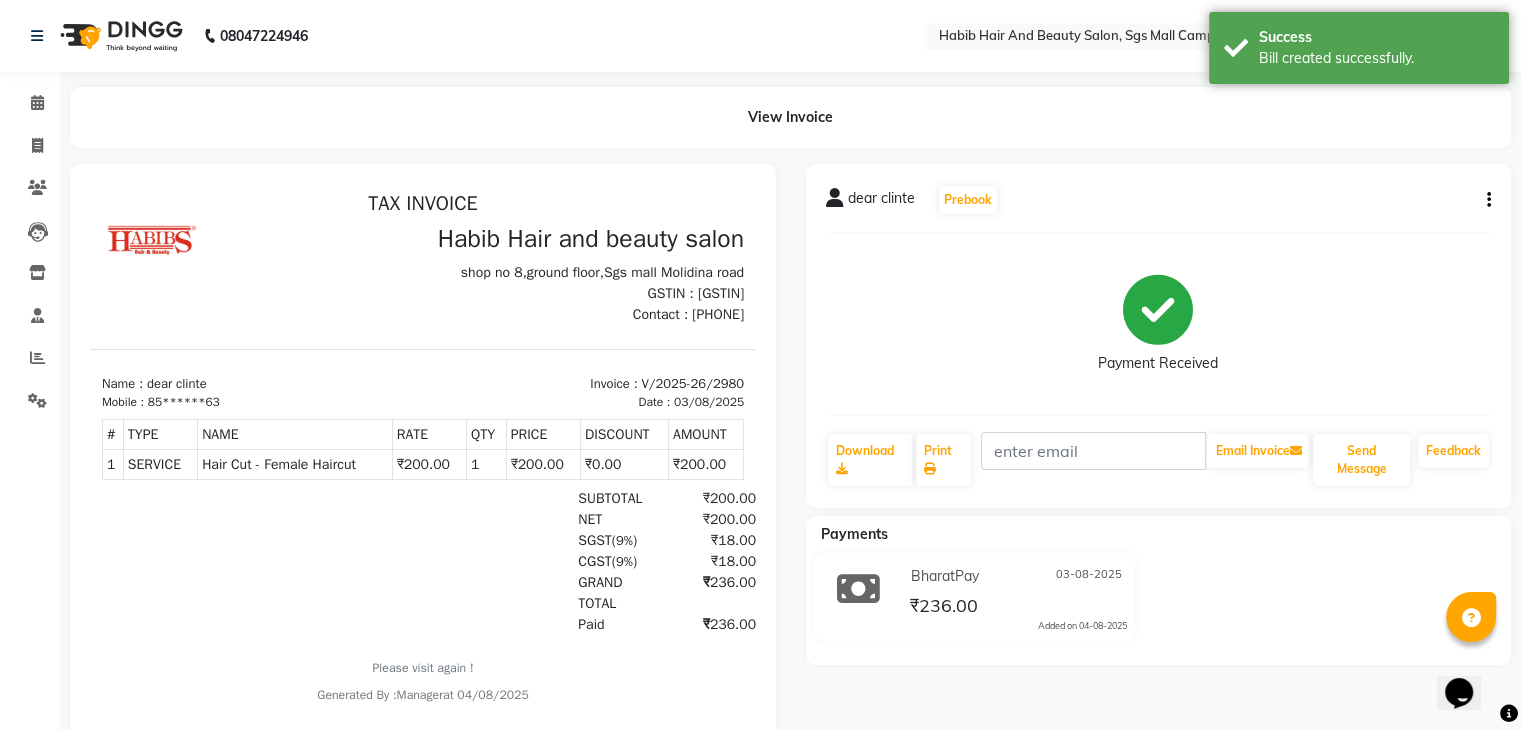 scroll, scrollTop: 0, scrollLeft: 0, axis: both 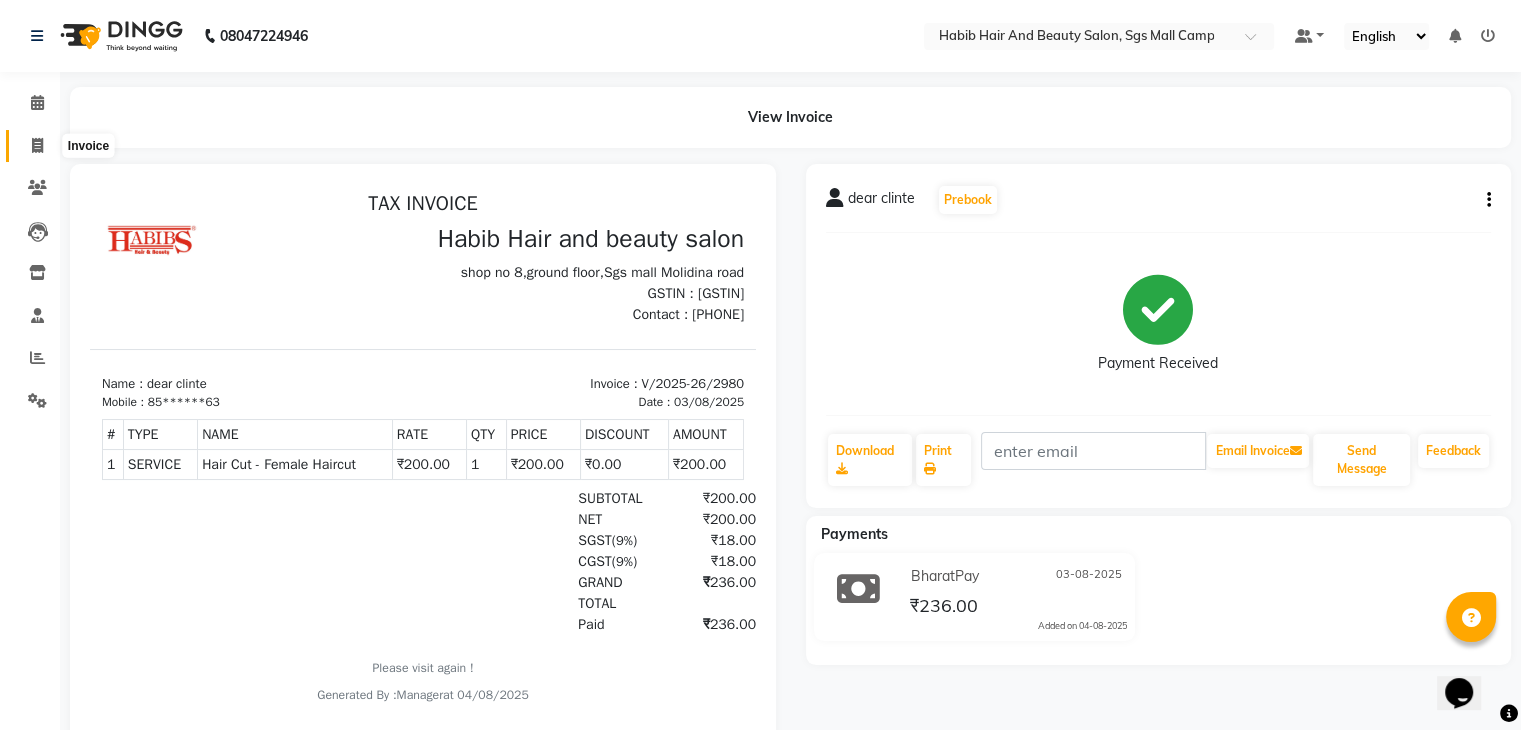 click 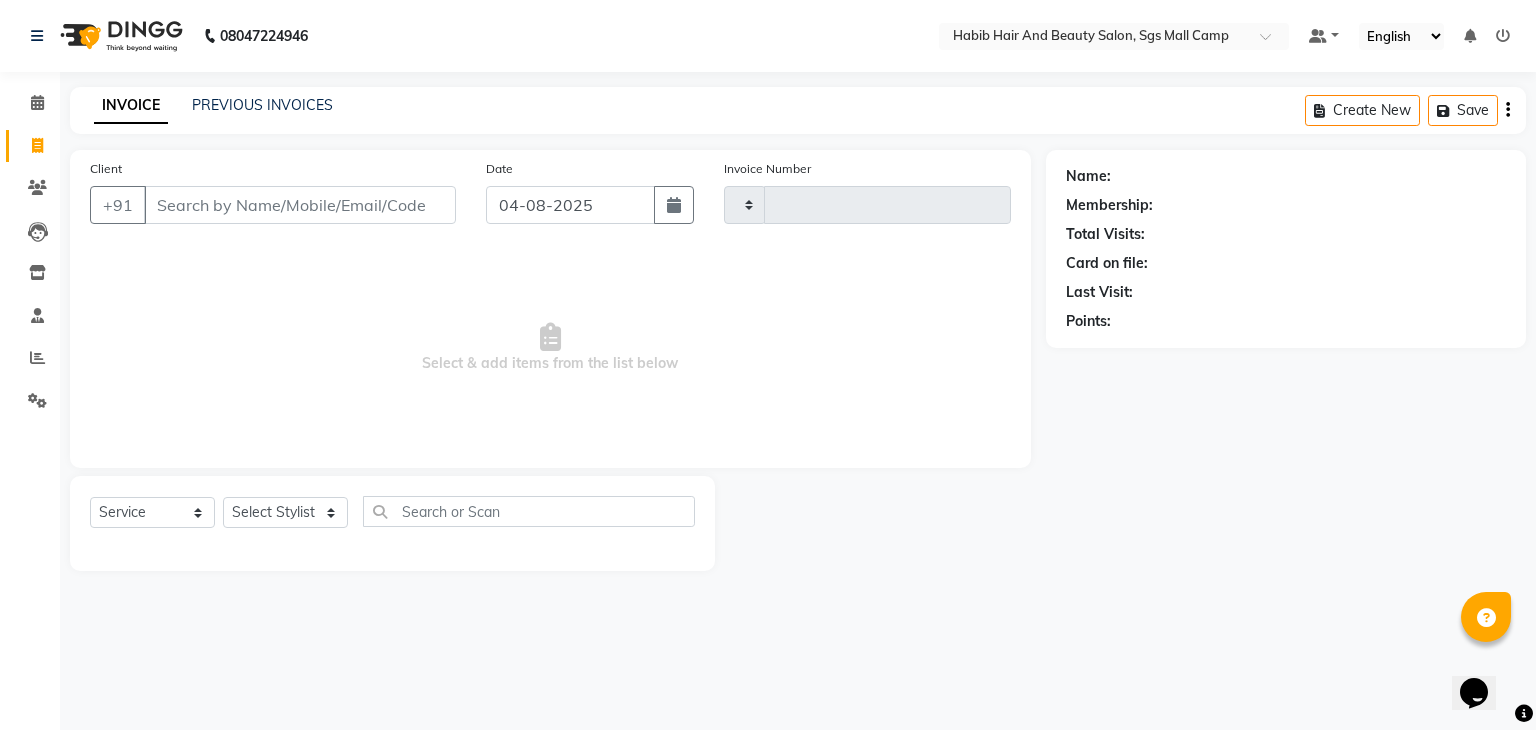 type on "2981" 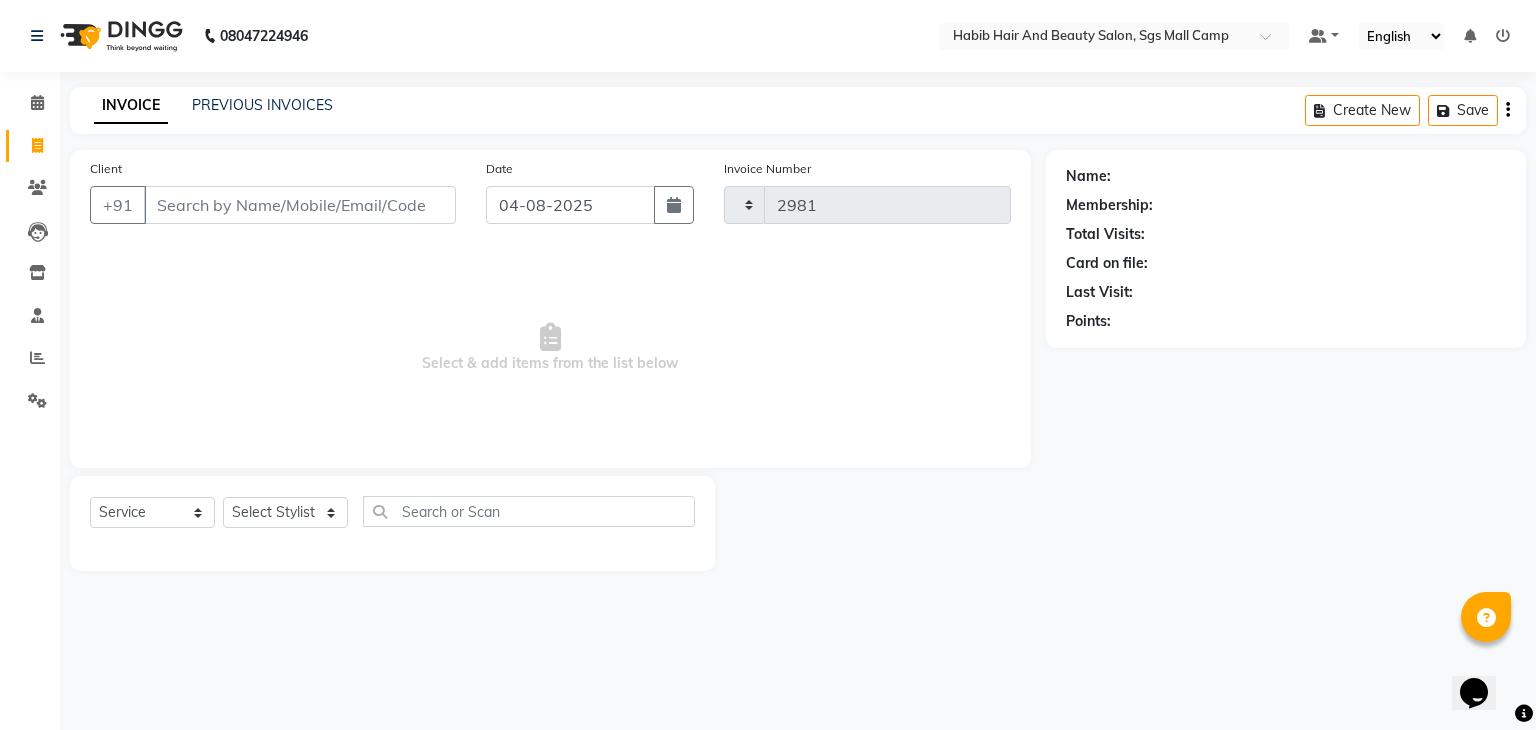 select on "8362" 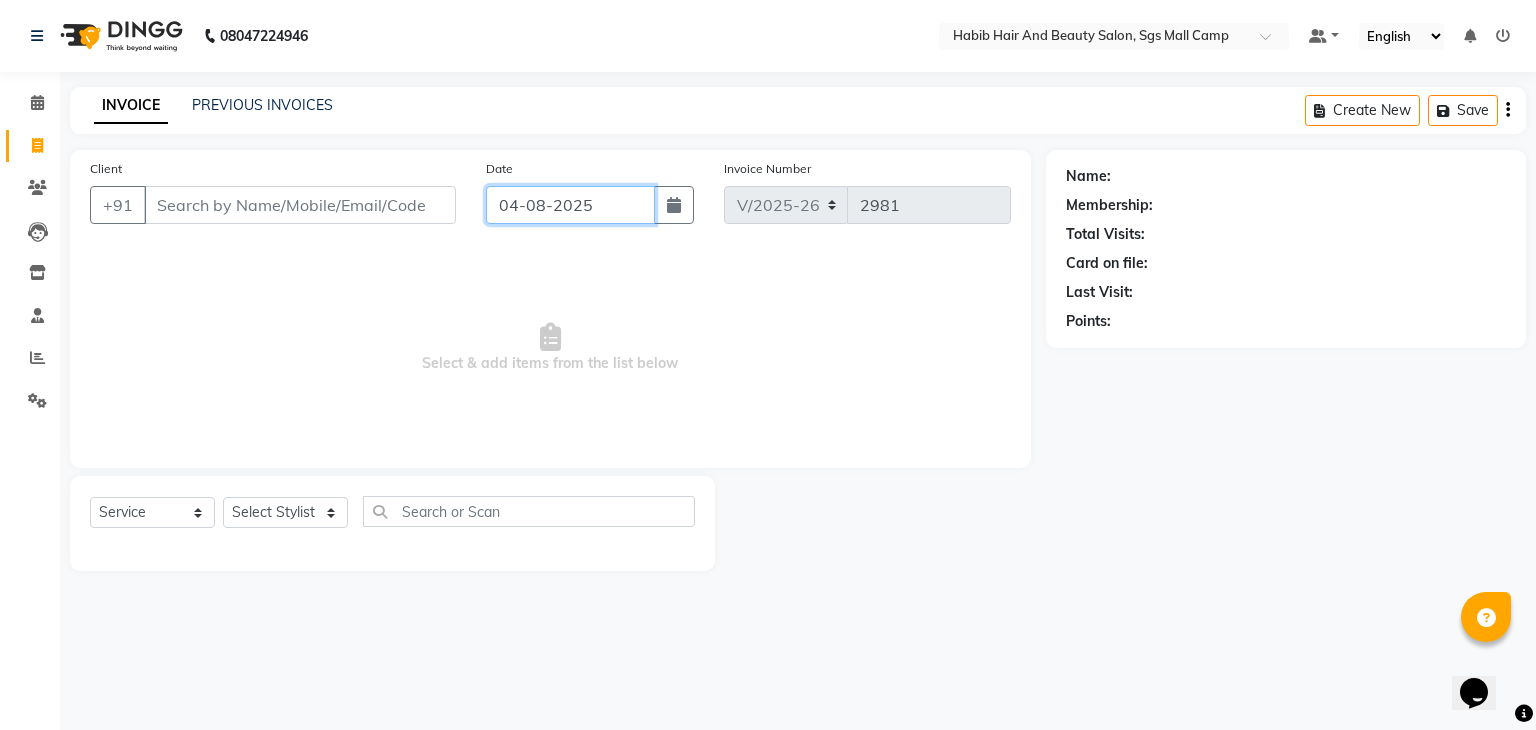 click on "04-08-2025" 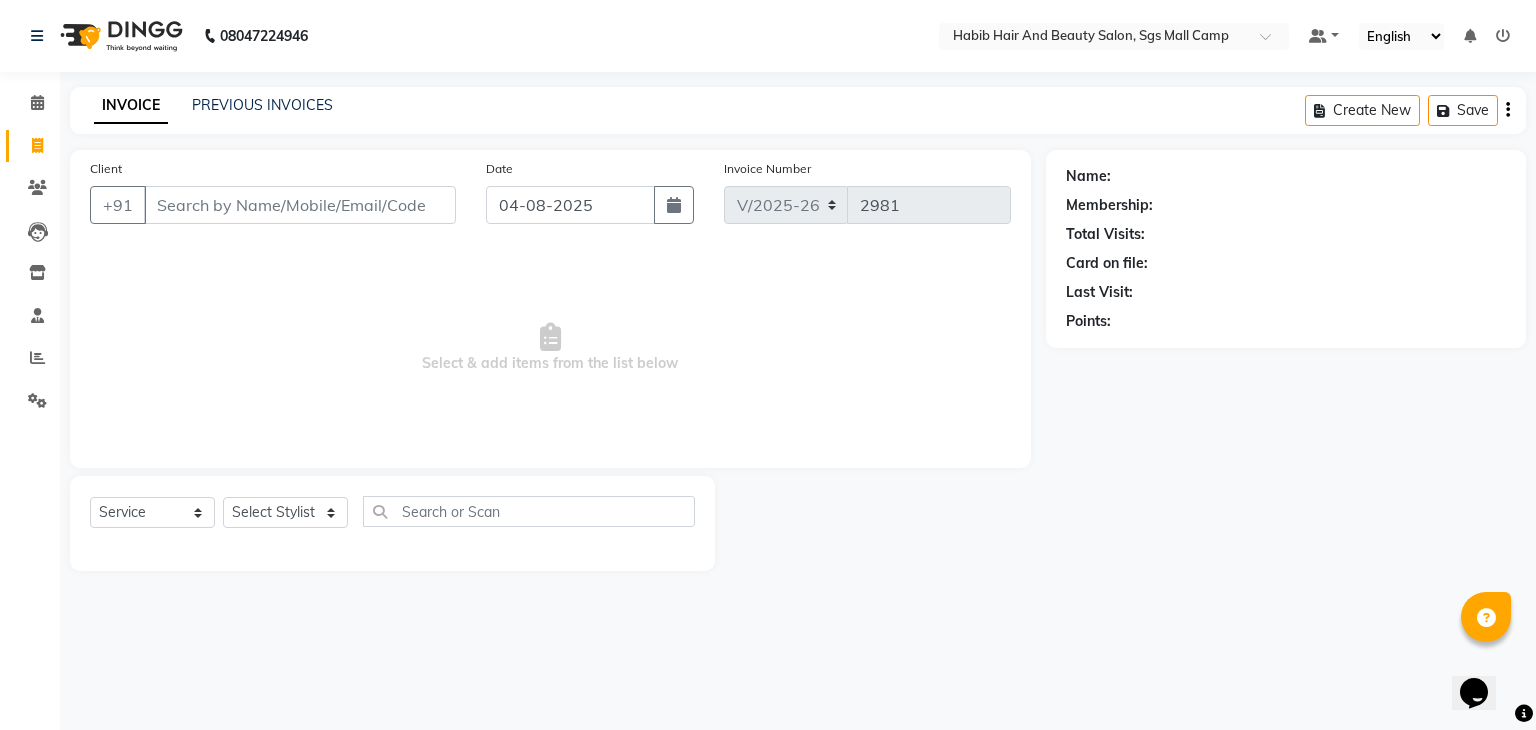 select on "8" 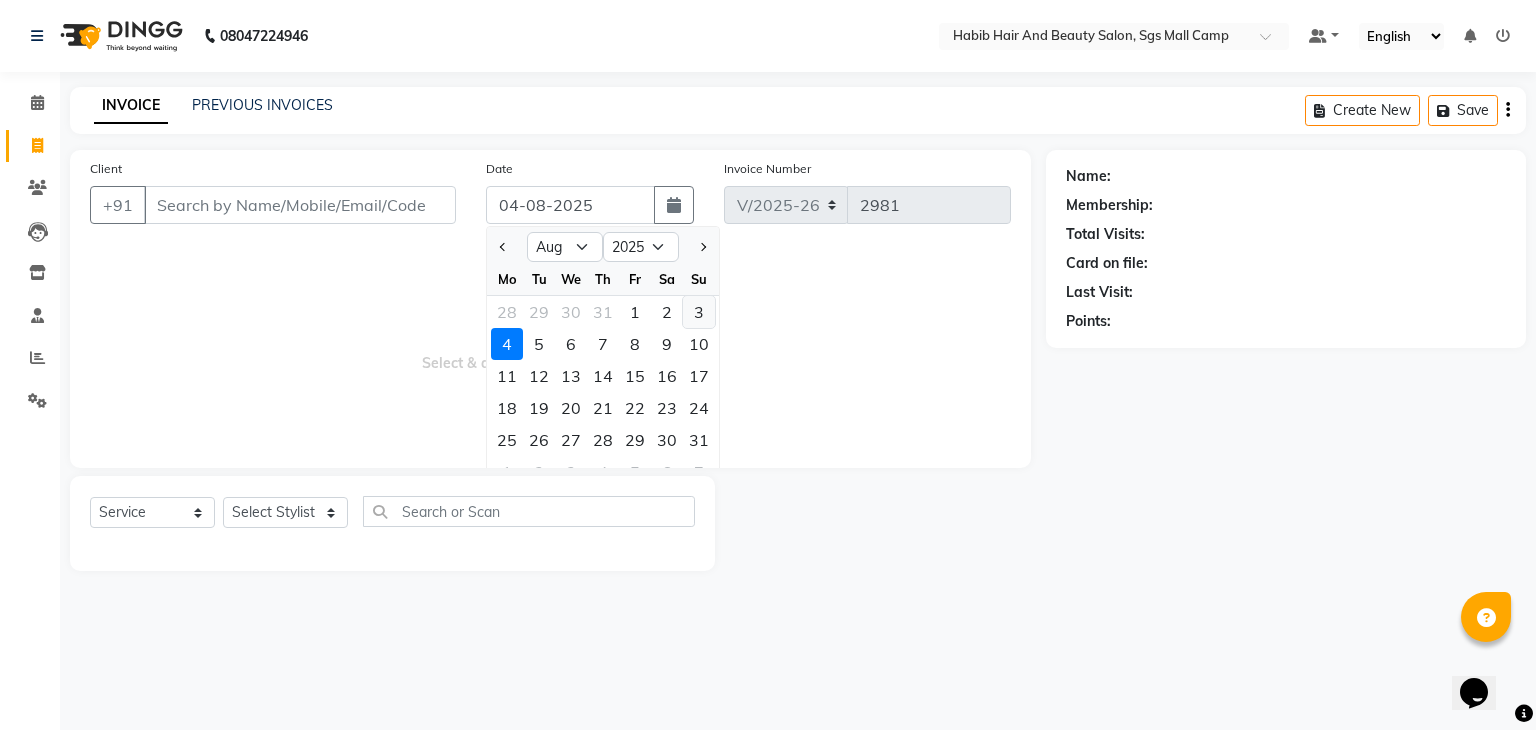 click on "3" 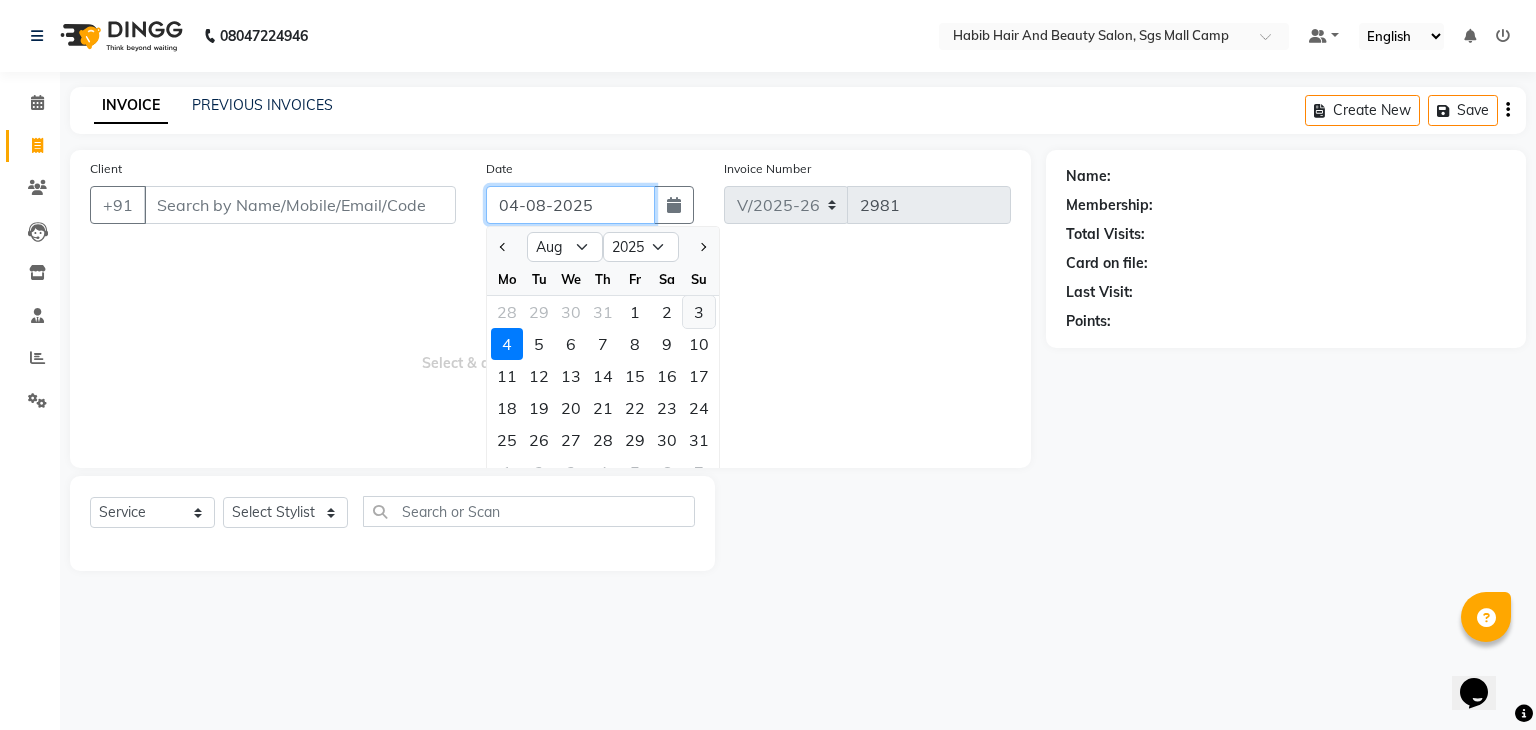type on "03-08-2025" 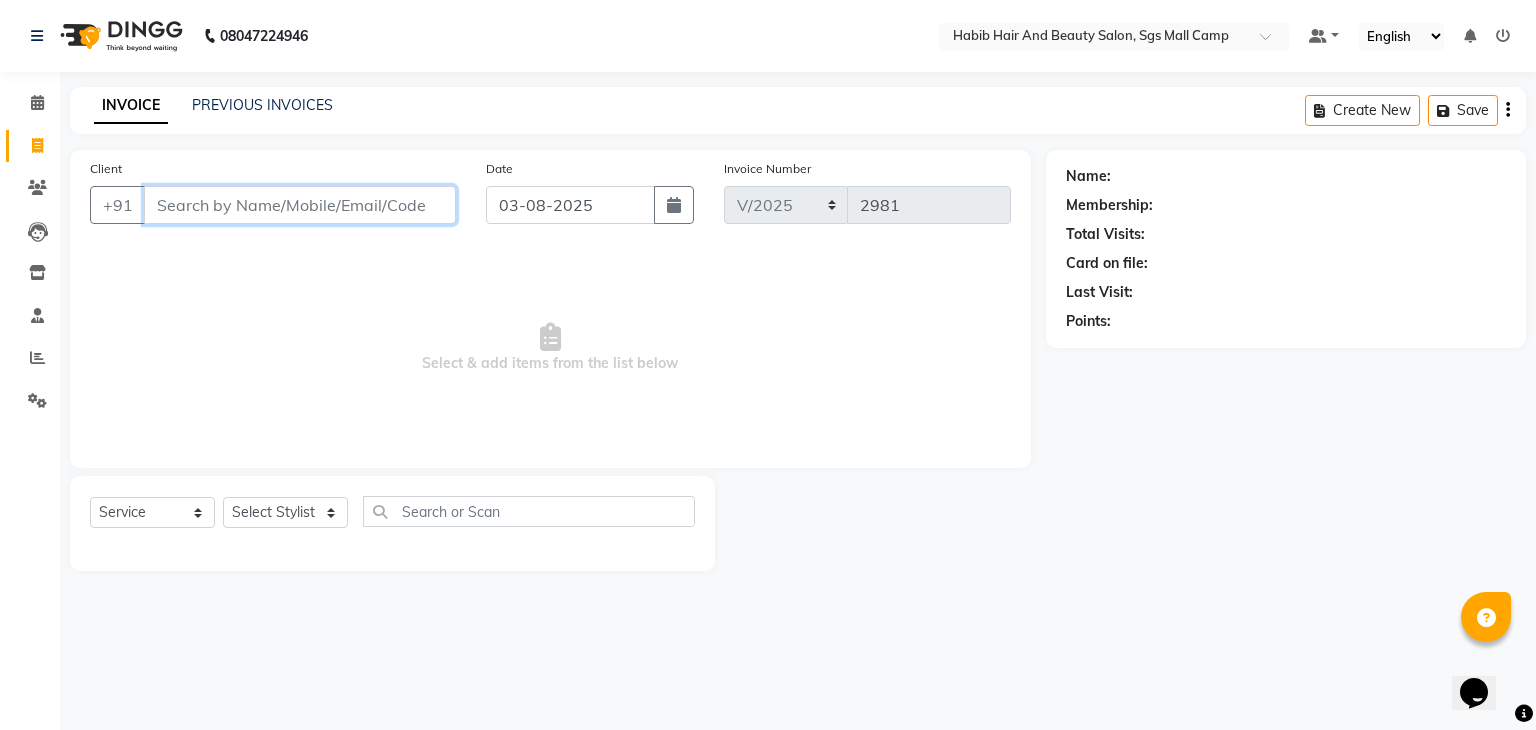 click on "Client" at bounding box center (300, 205) 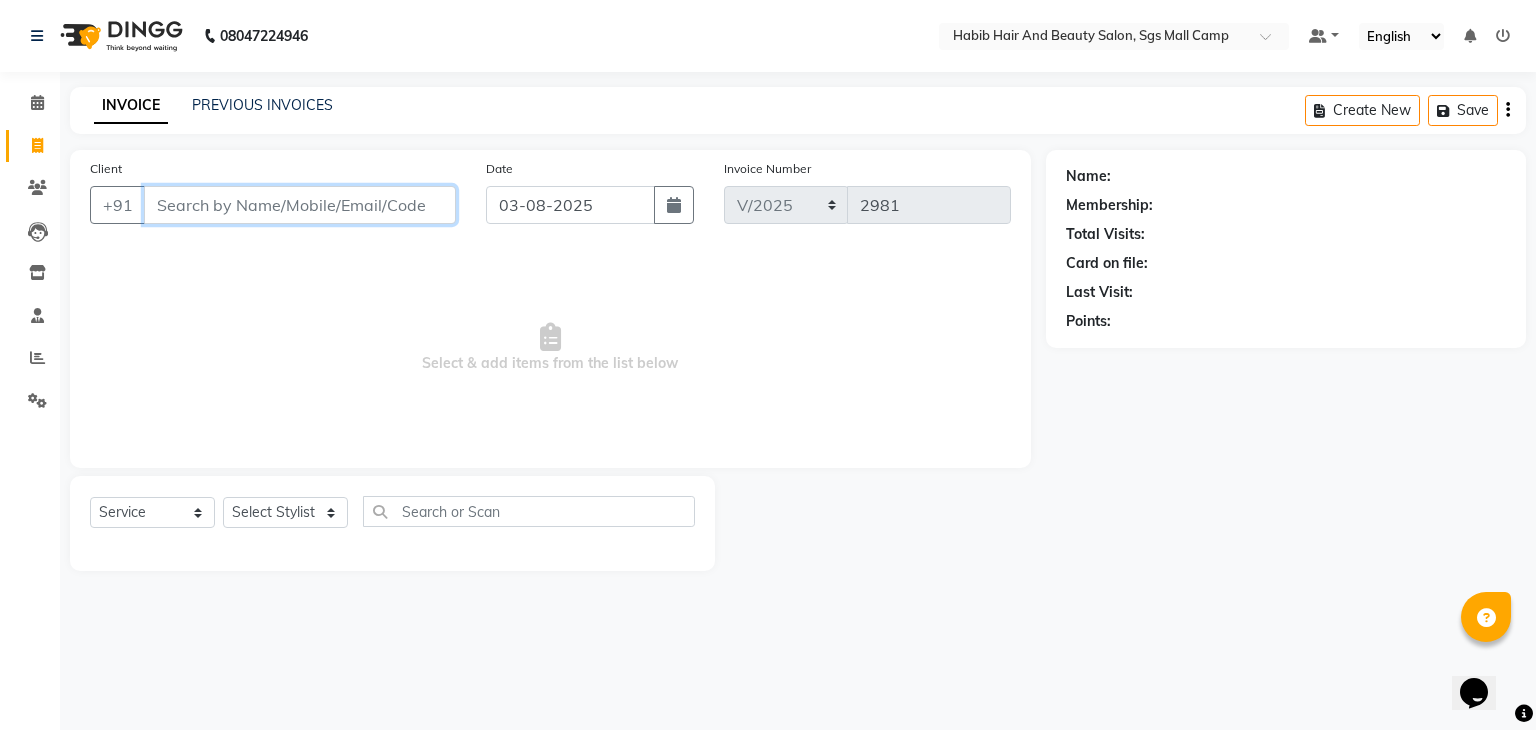 click on "Client" at bounding box center (300, 205) 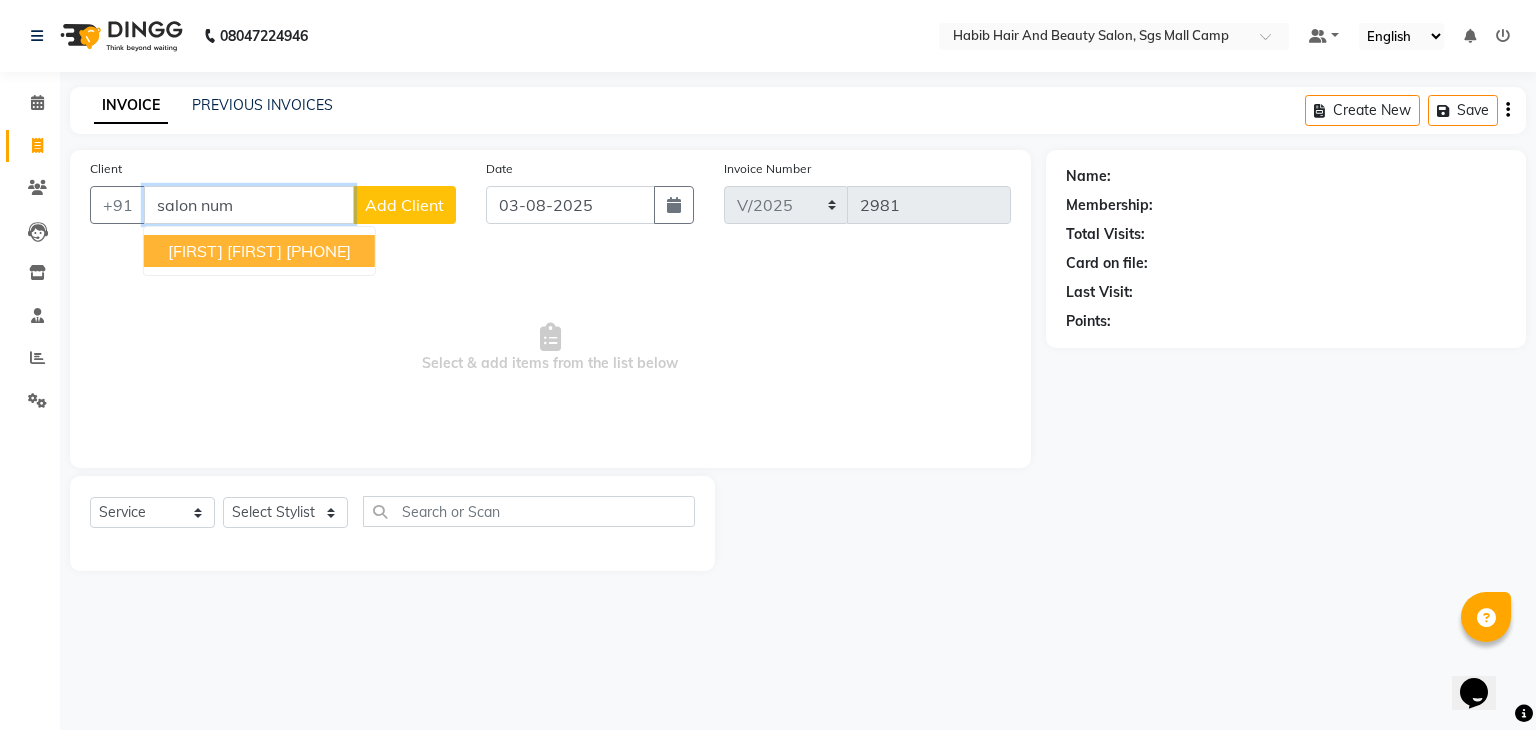 click on "salon number number" at bounding box center [225, 251] 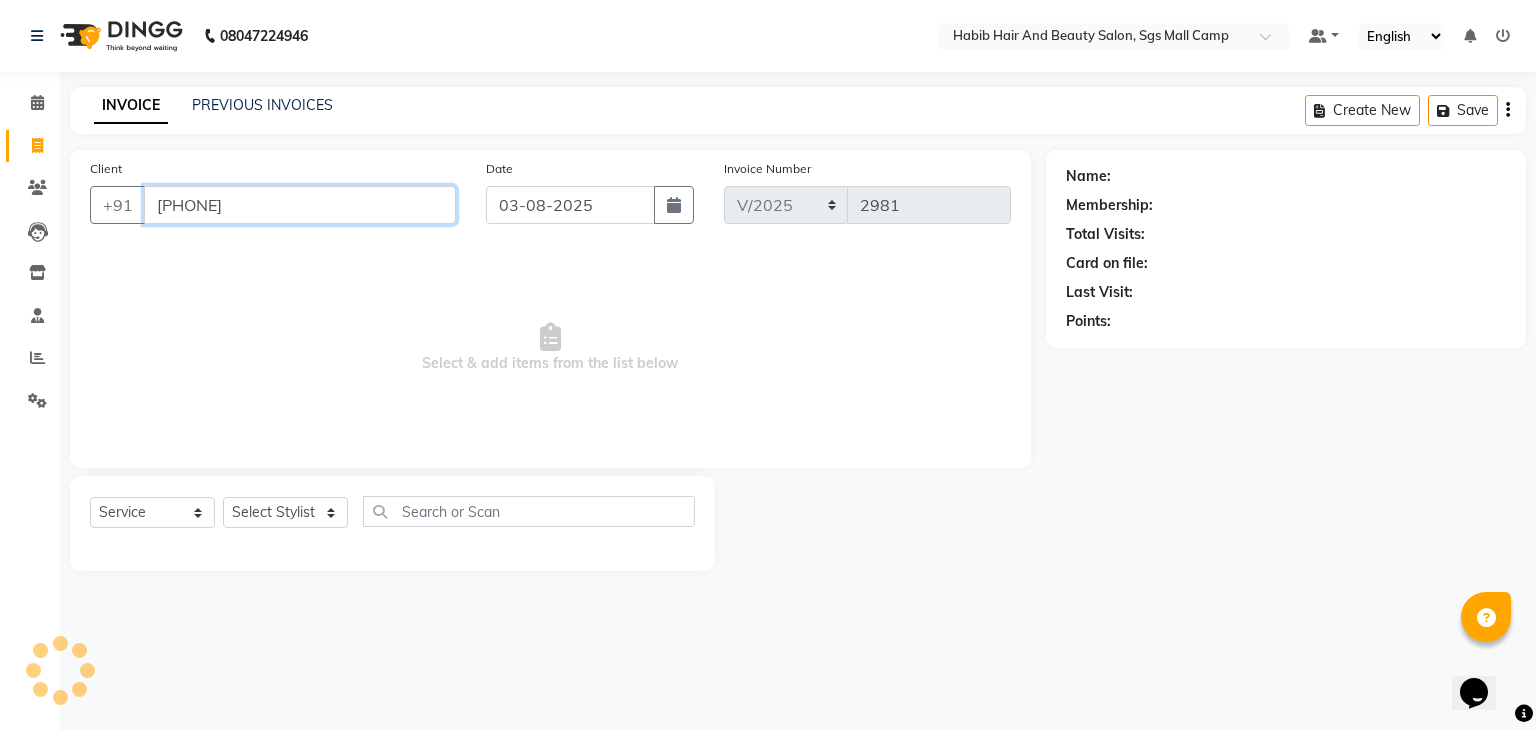 type on "89******60" 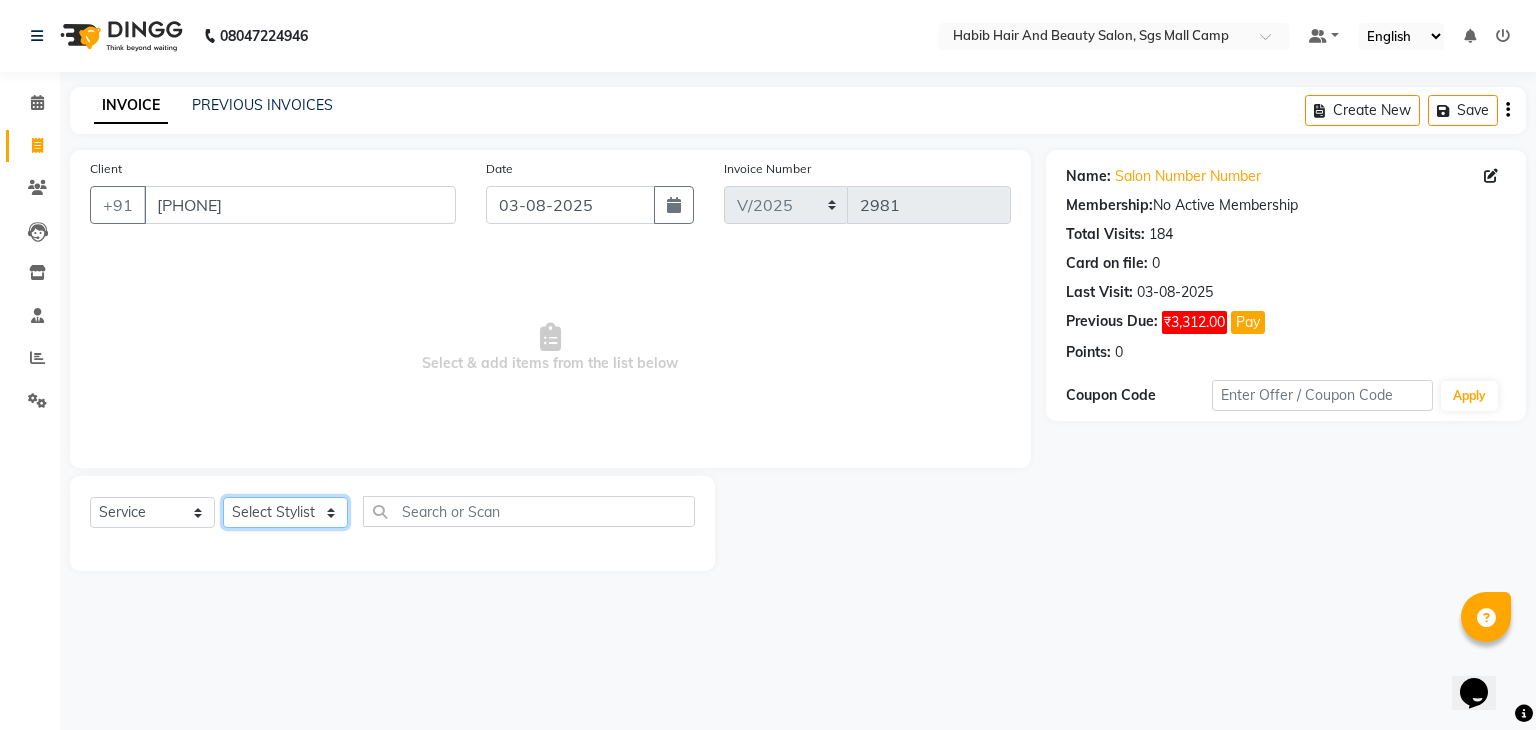 click on "Select Stylist akshay rajguru Avinash  Debojit Manager Micheal  sangeeta shilpa sujal Suraj  swapnil vishakha" 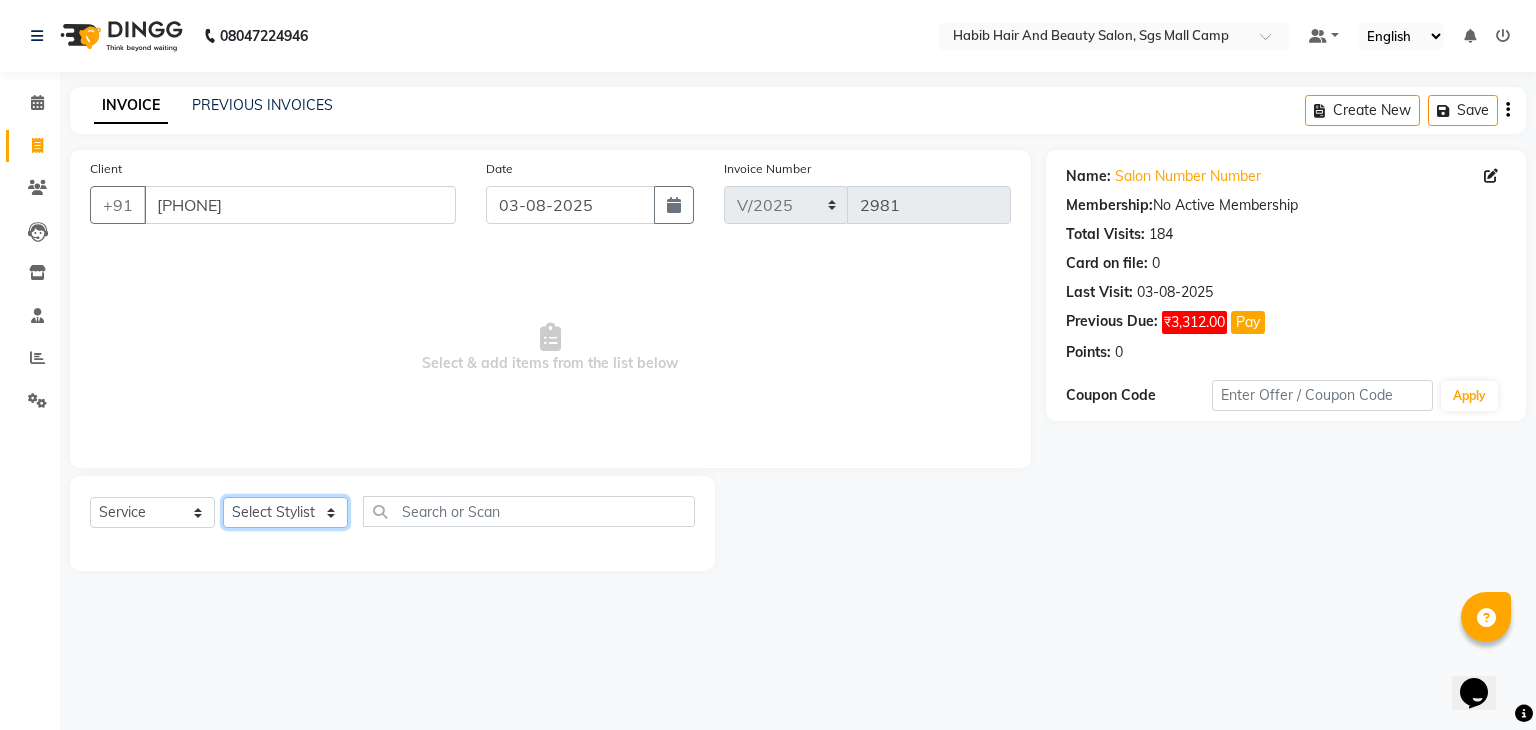 select on "87131" 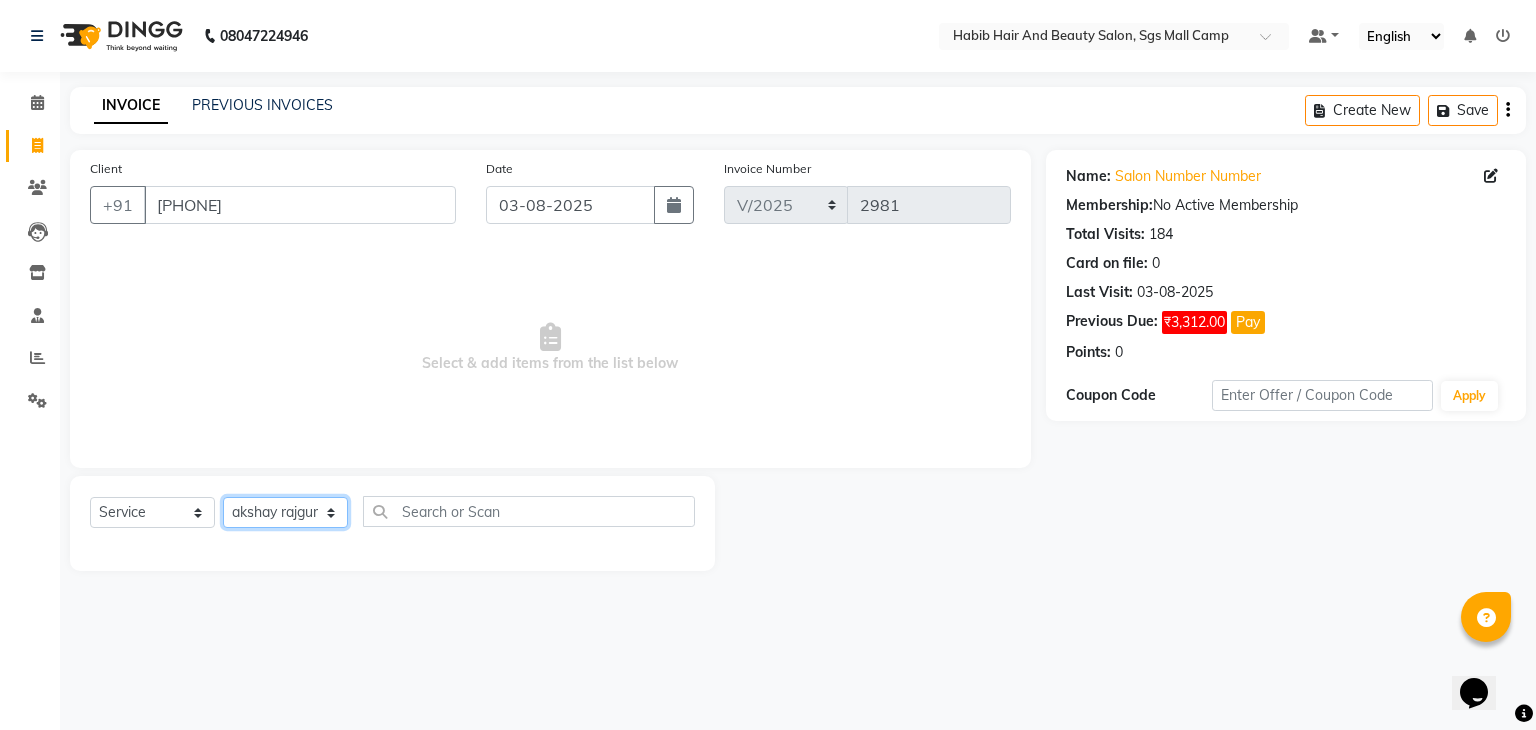 click on "Select Stylist akshay rajguru Avinash  Debojit Manager Micheal  sangeeta shilpa sujal Suraj  swapnil vishakha" 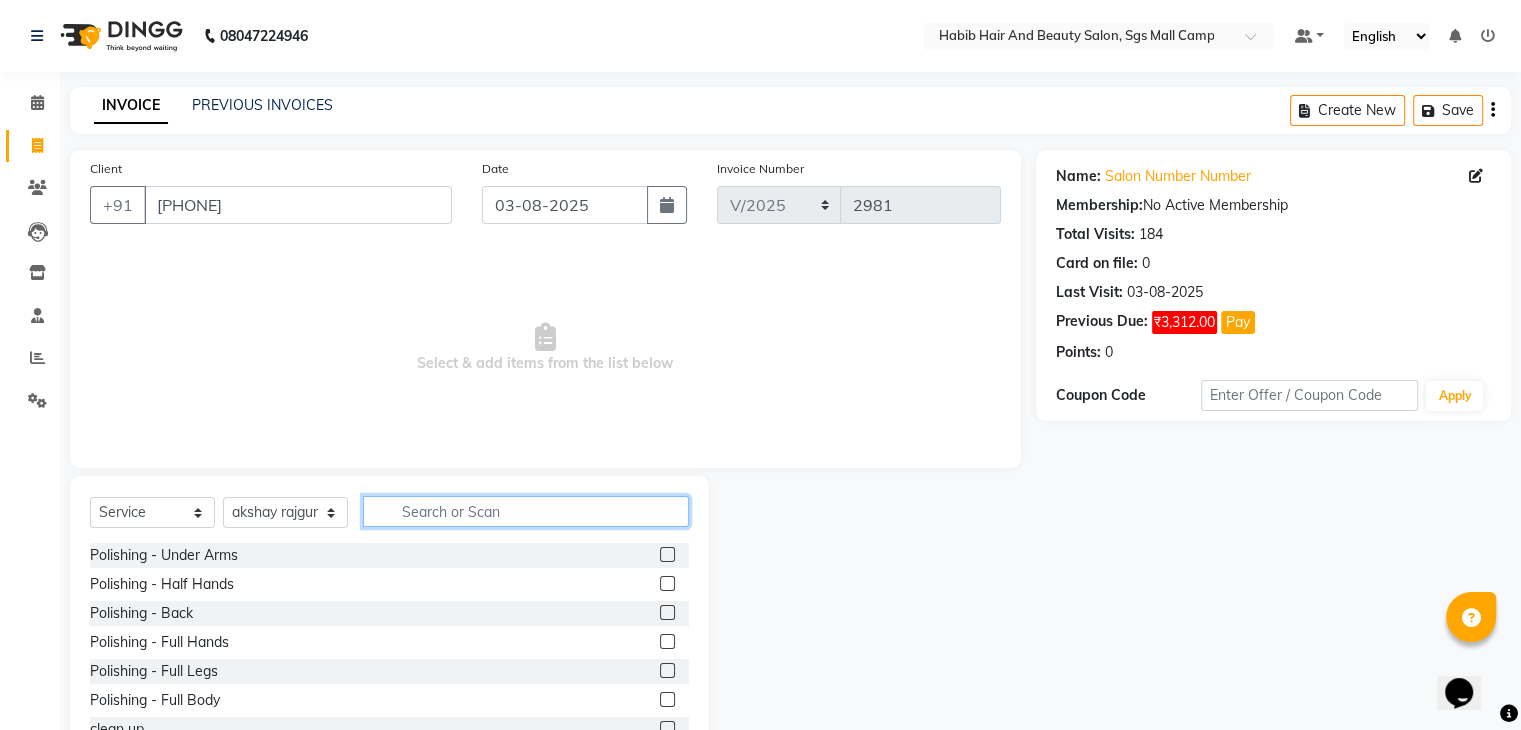 click 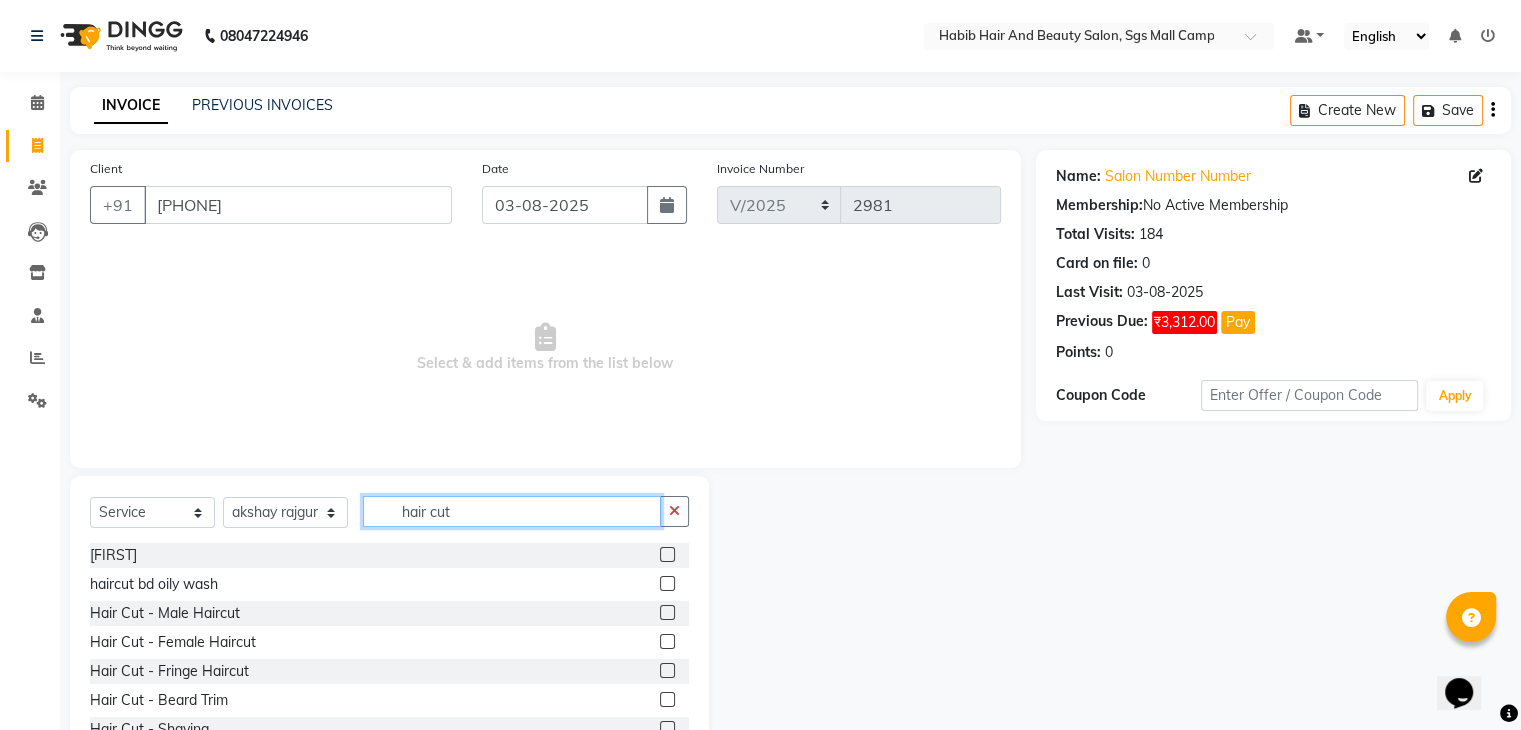 type on "hair cut" 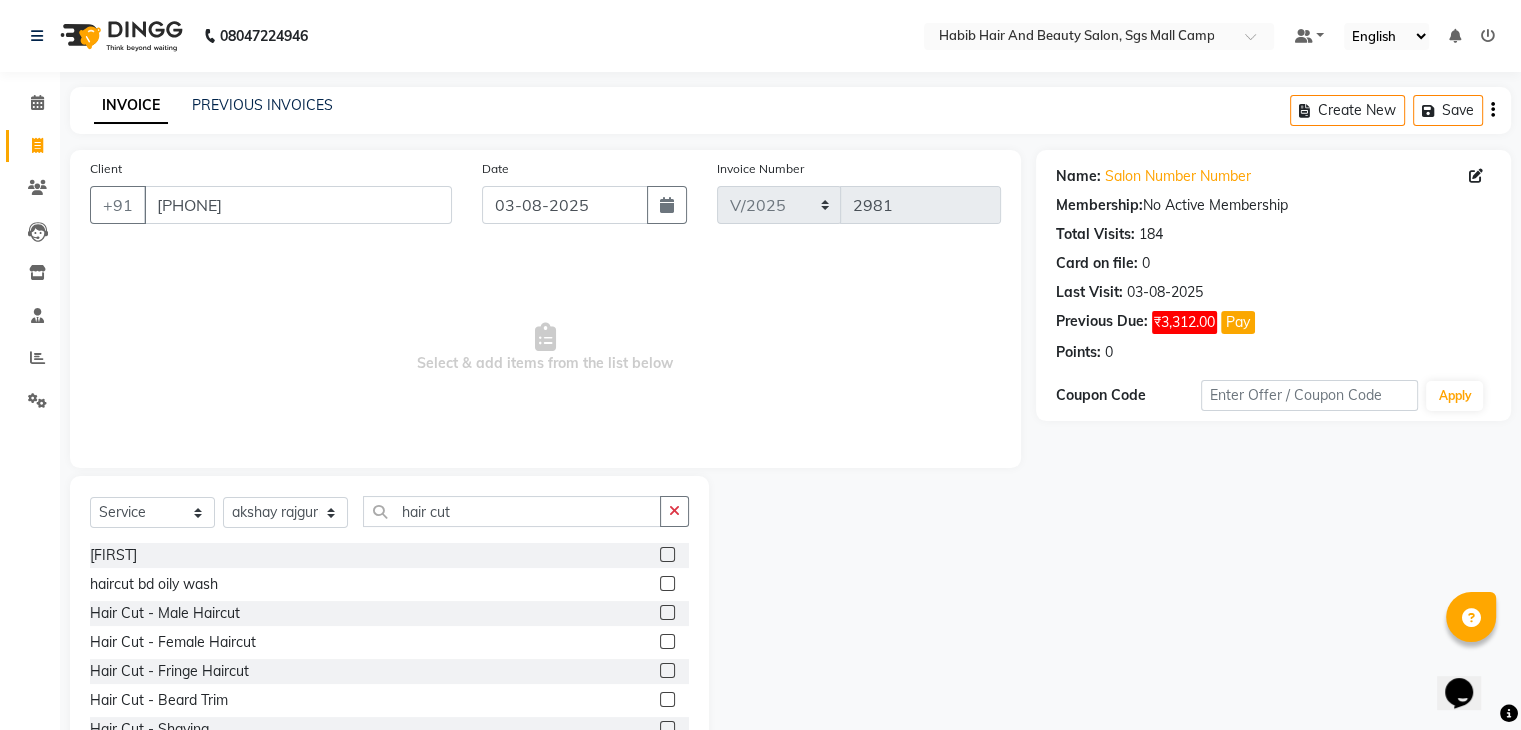click 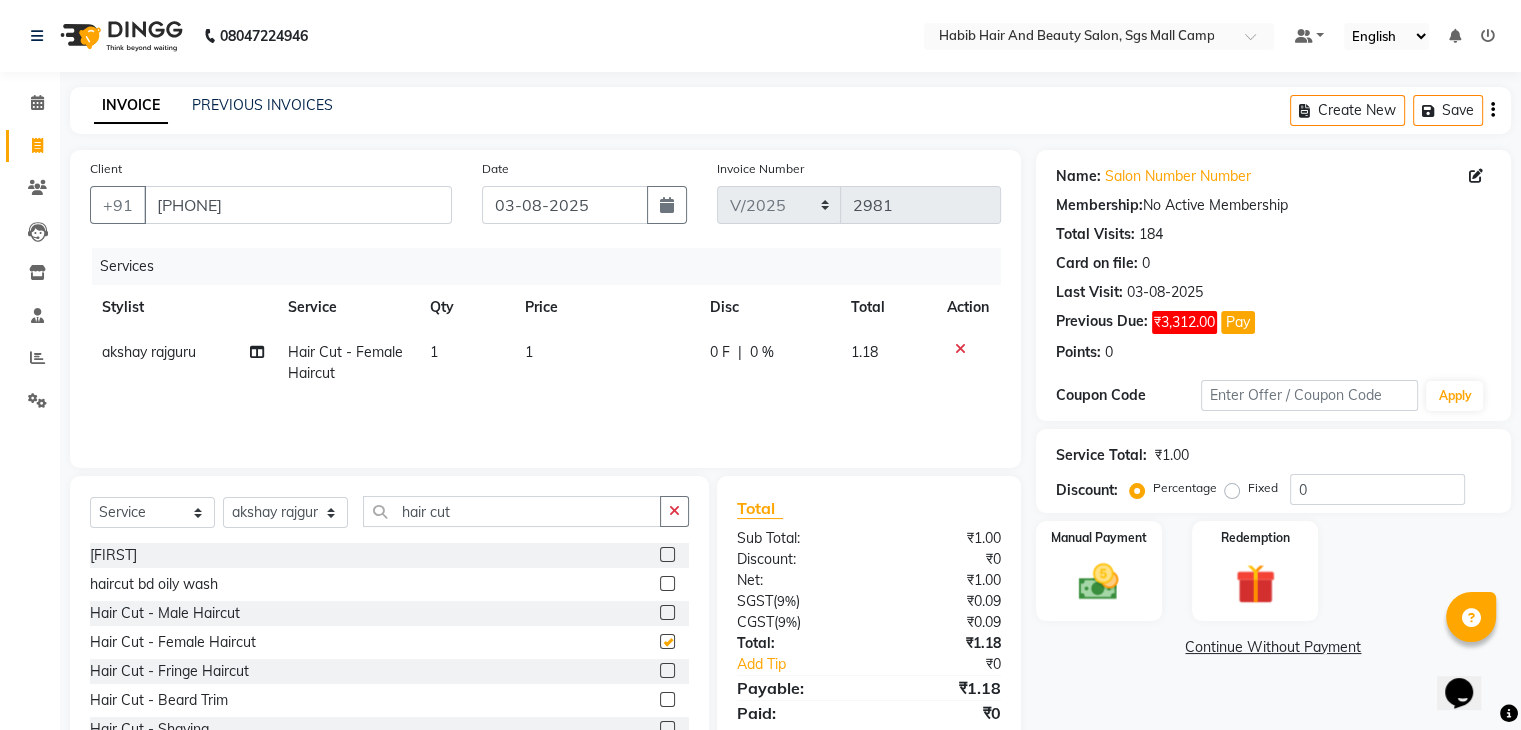 checkbox on "false" 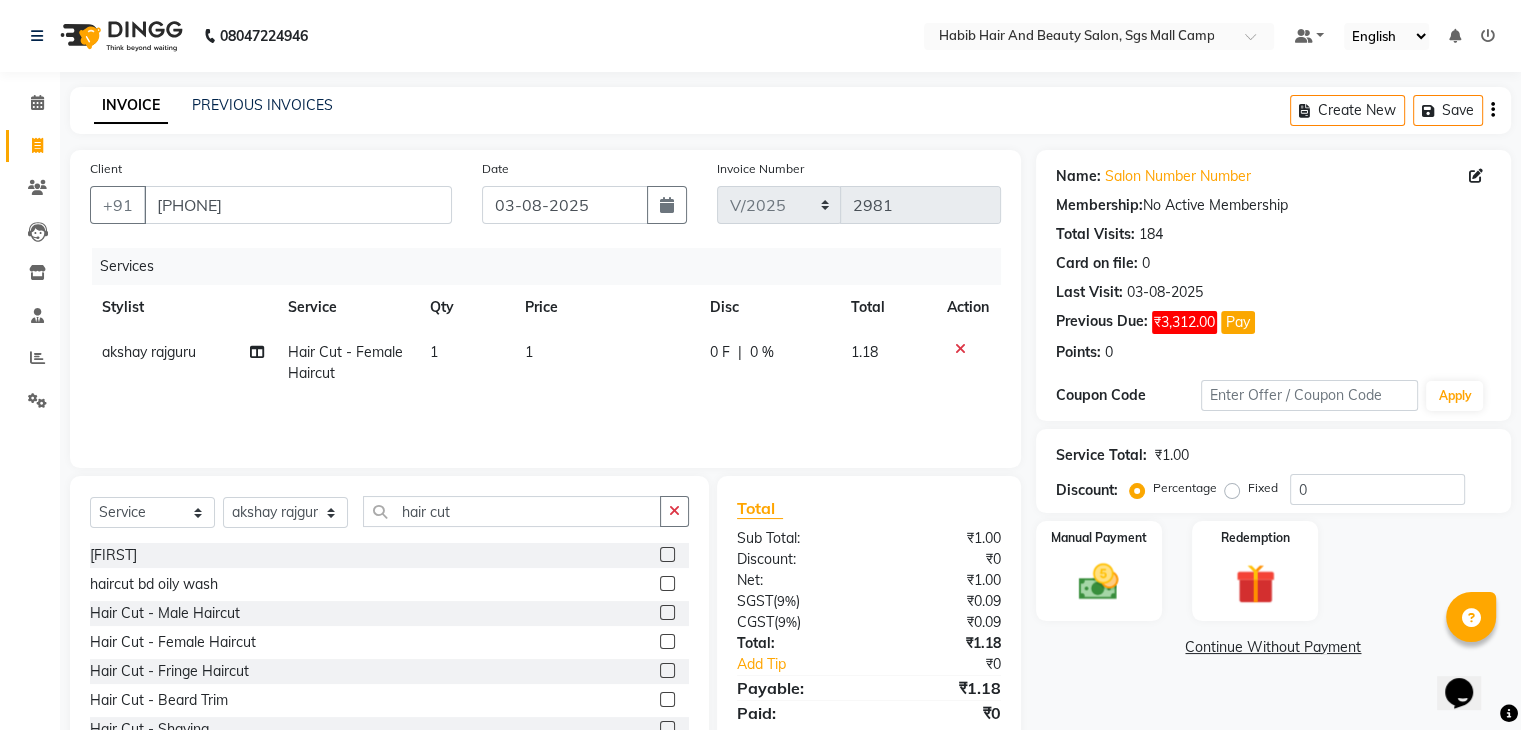 click on "1" 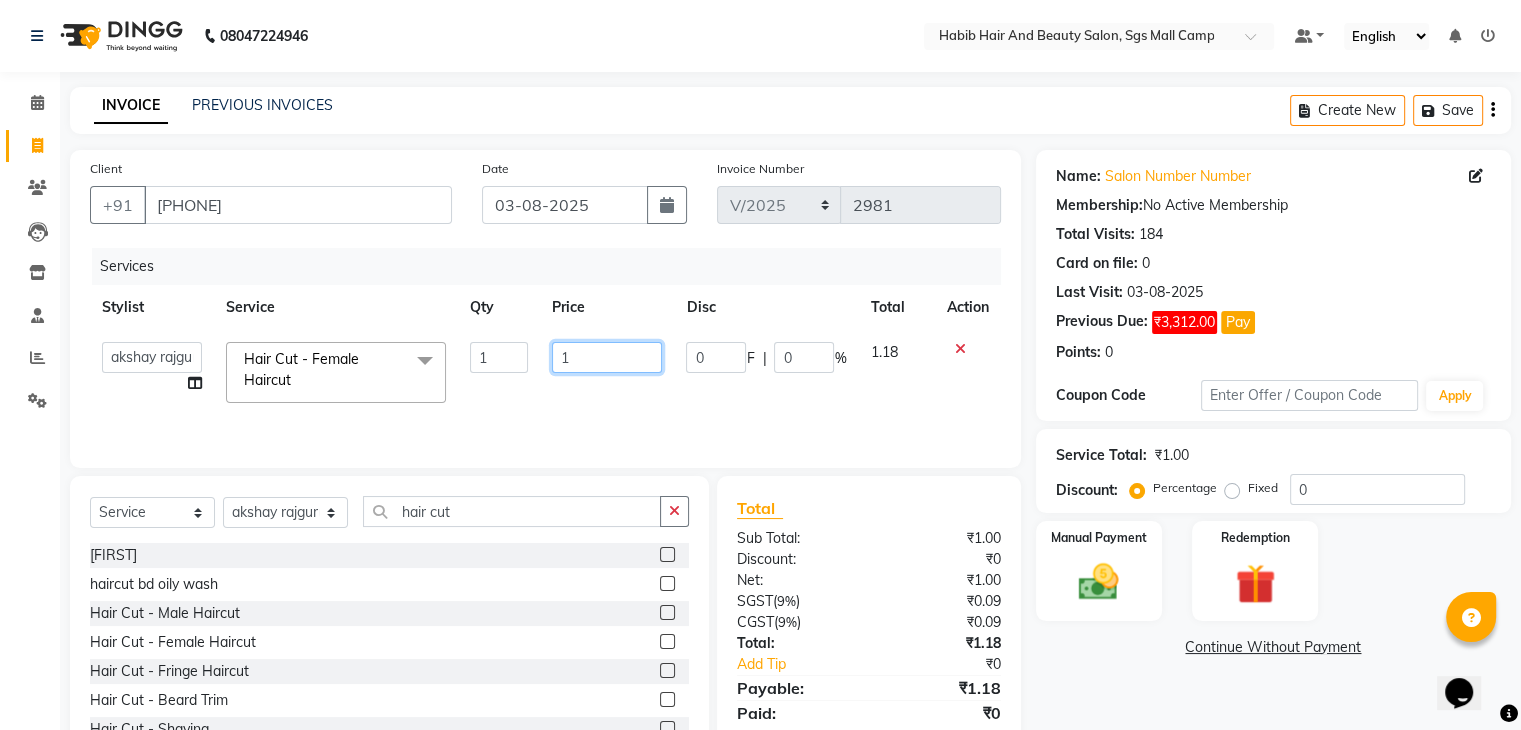 click on "1" 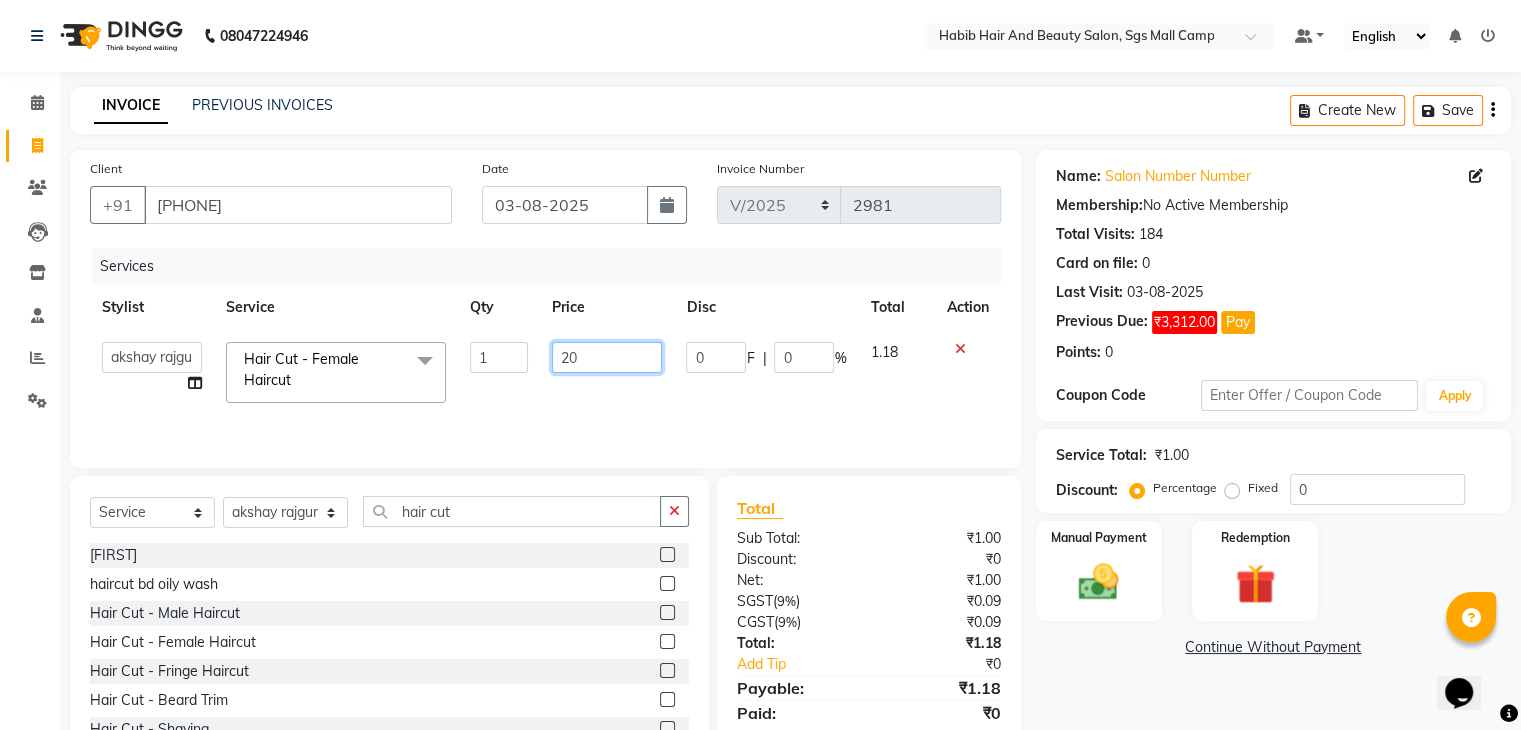 type on "200" 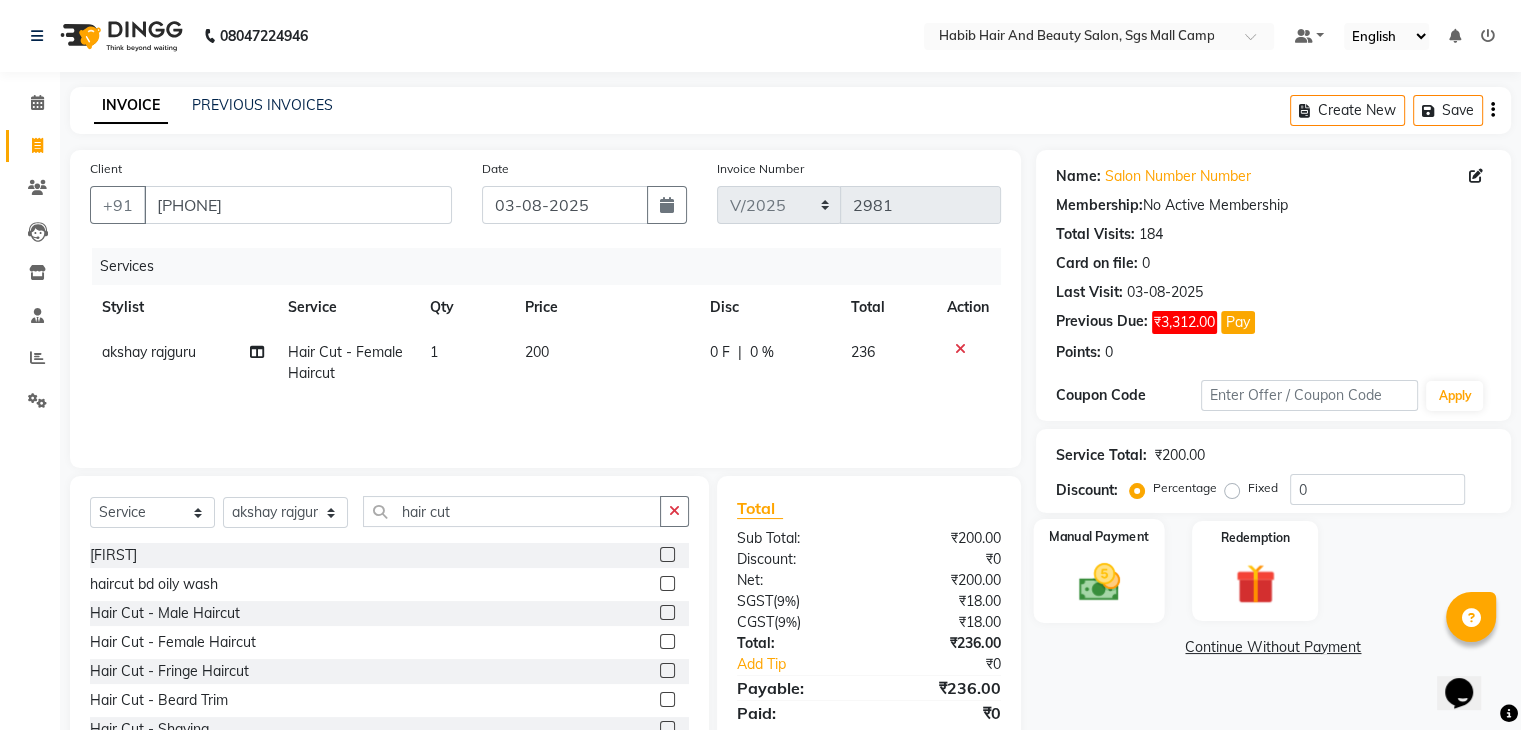 click 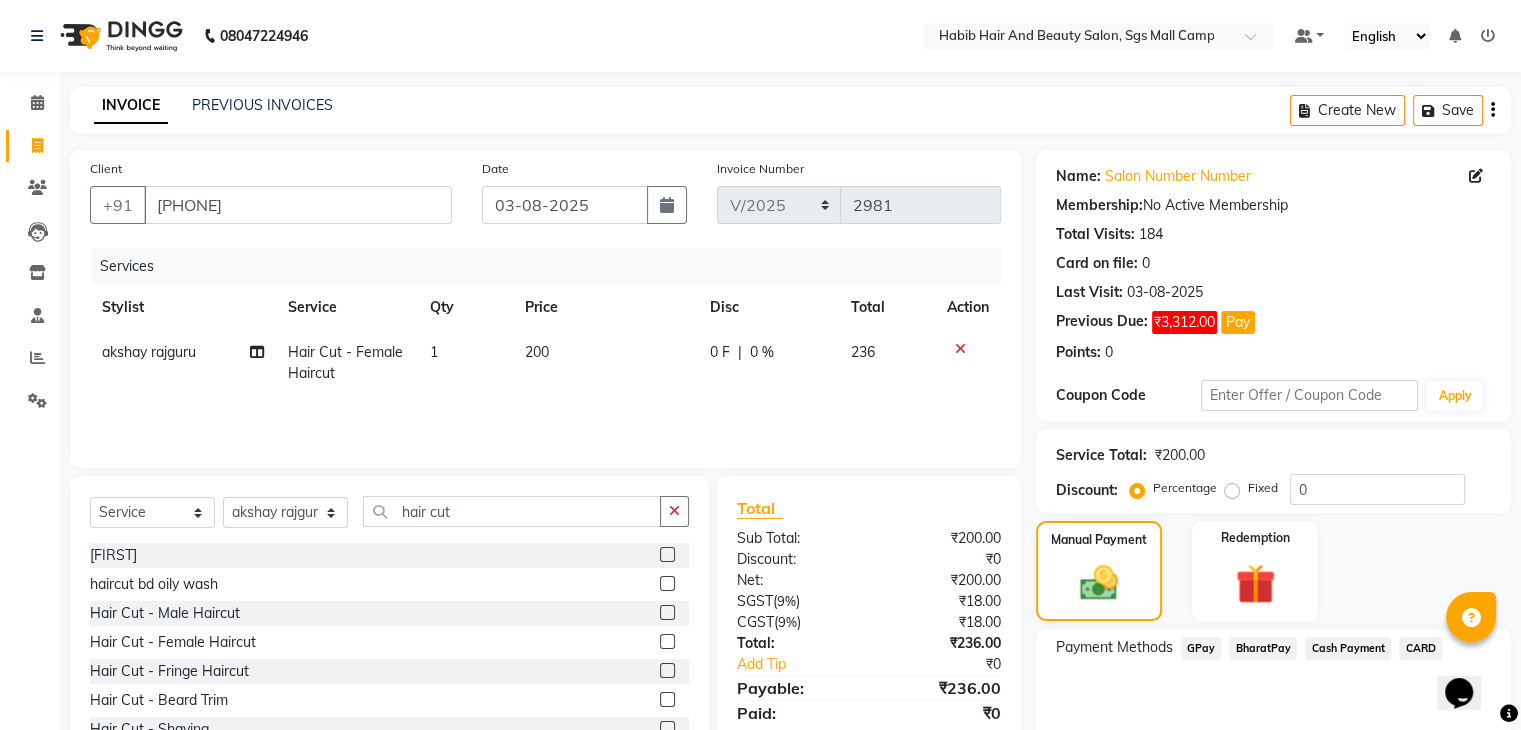 click on "BharatPay" 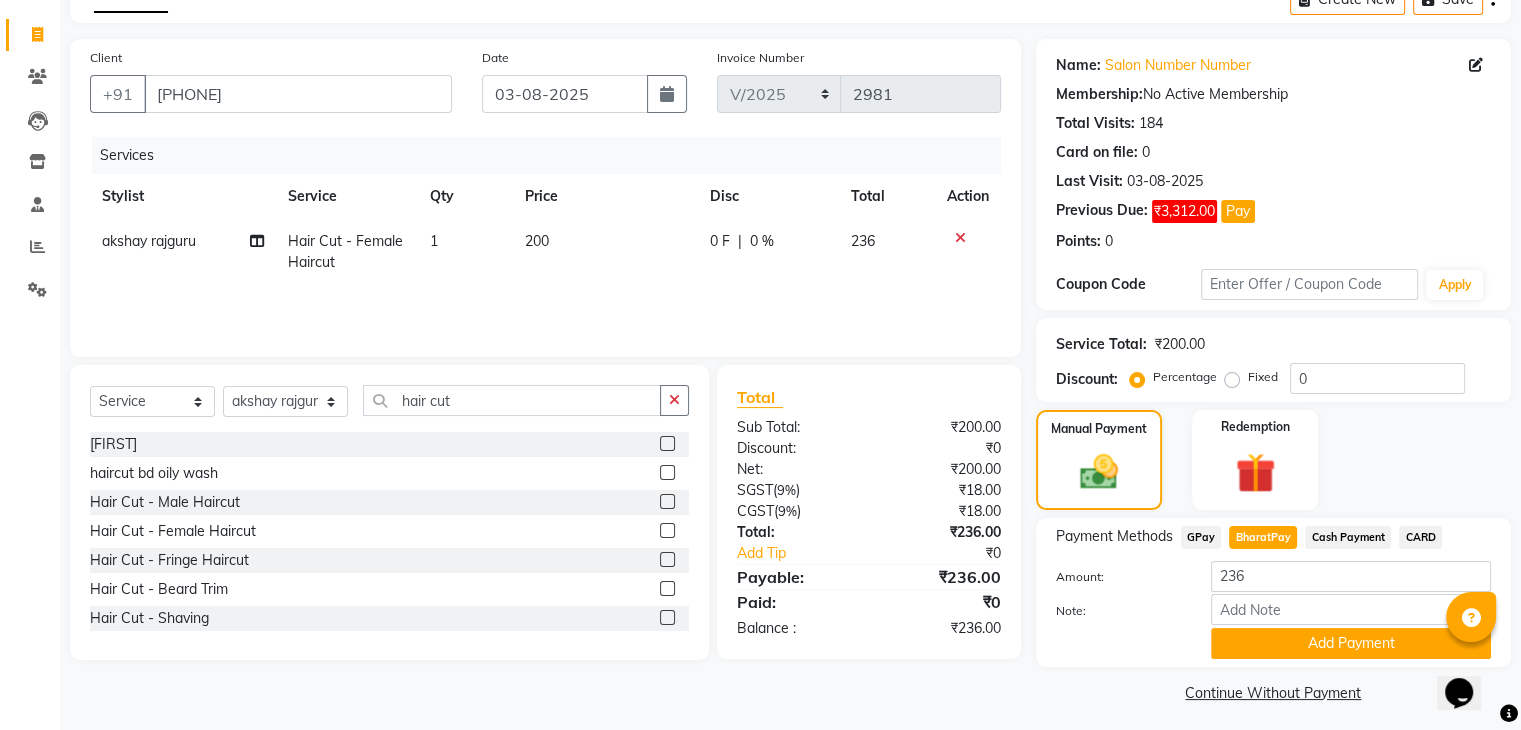 scroll, scrollTop: 120, scrollLeft: 0, axis: vertical 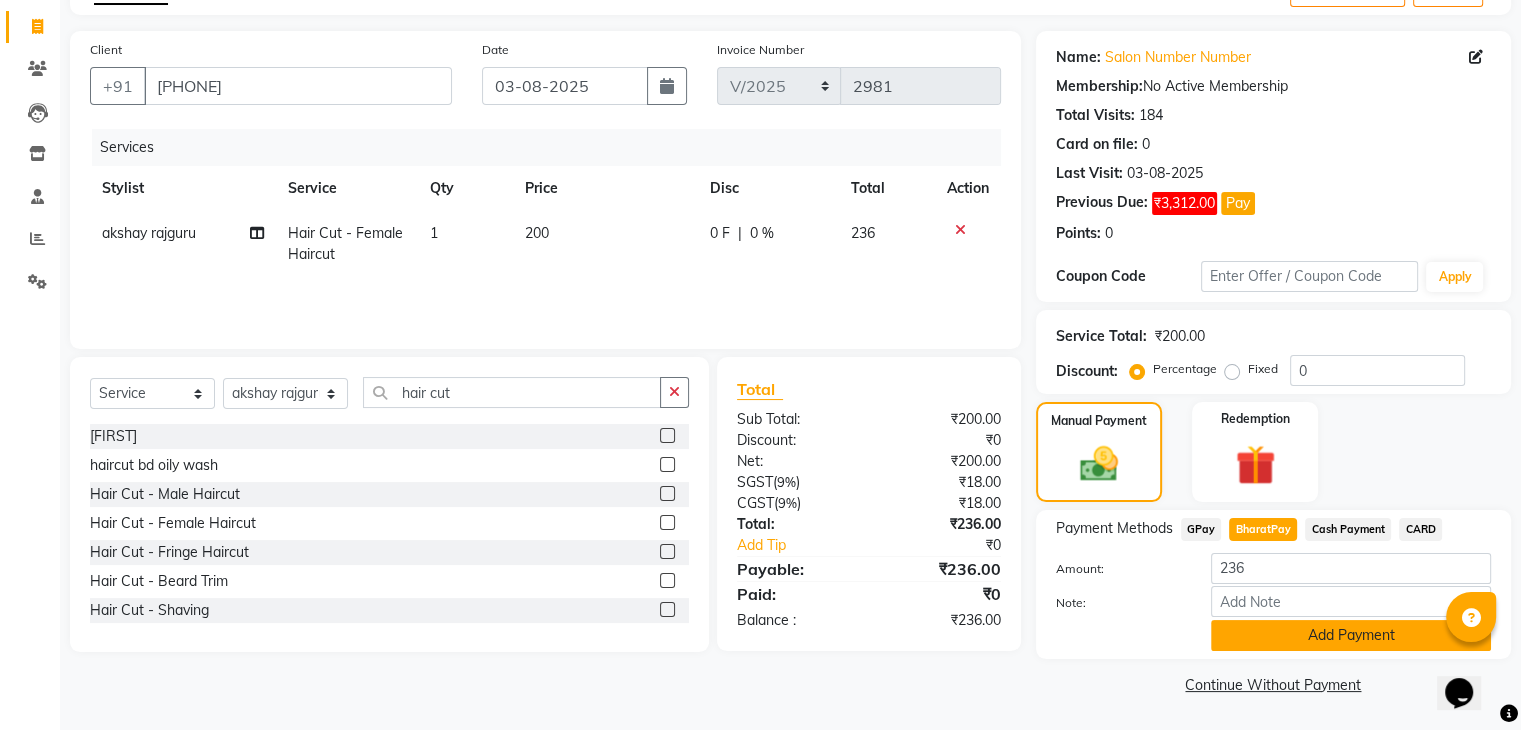 click on "Add Payment" 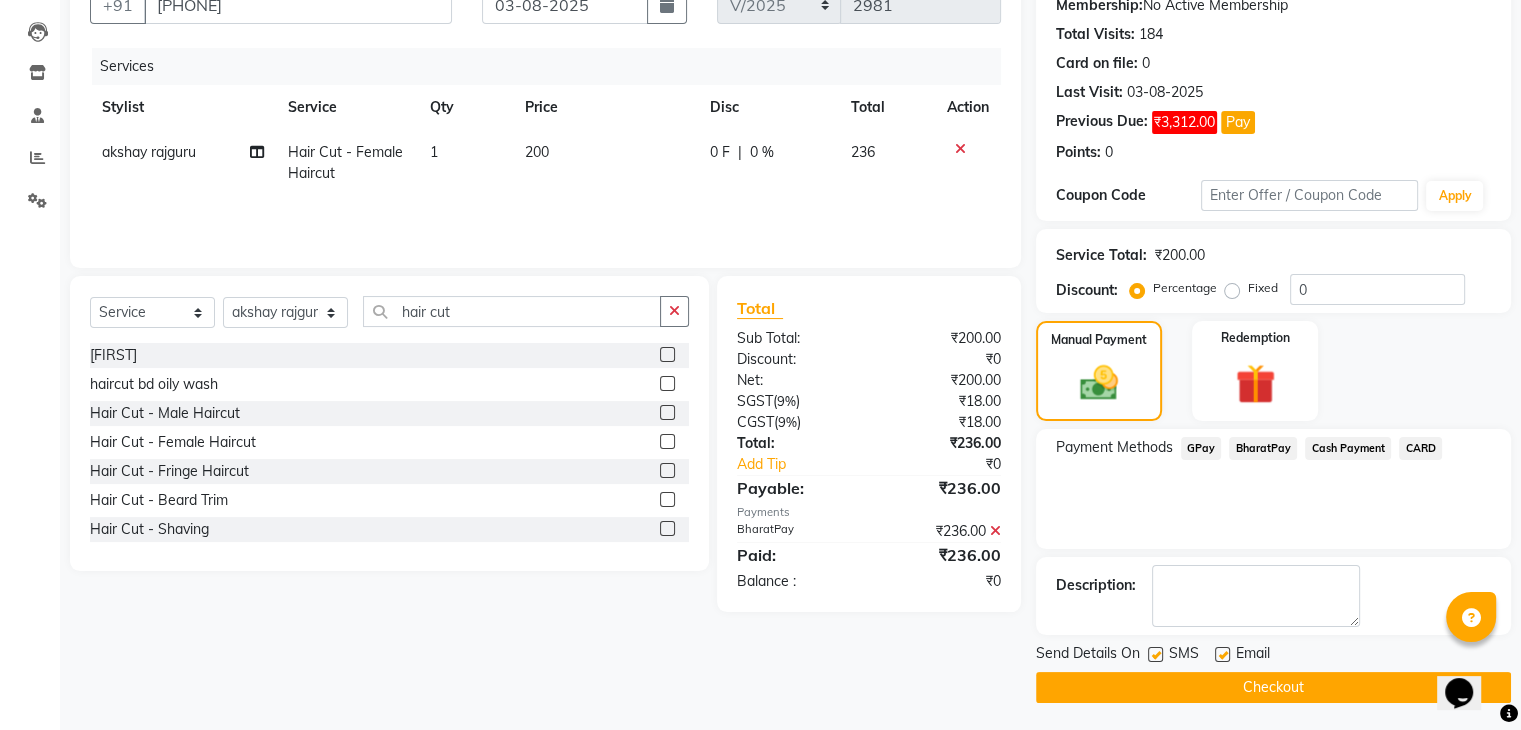 scroll, scrollTop: 201, scrollLeft: 0, axis: vertical 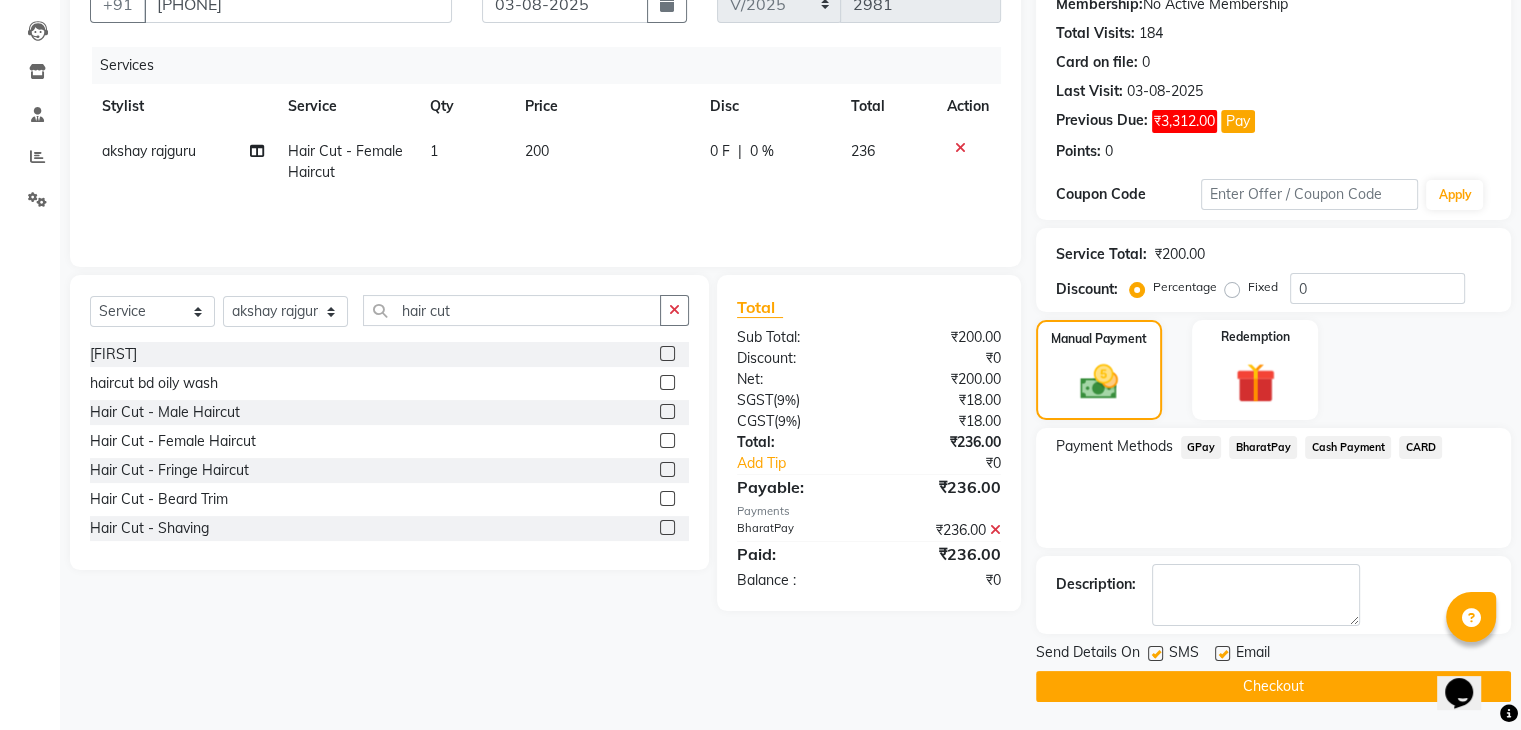 click on "Checkout" 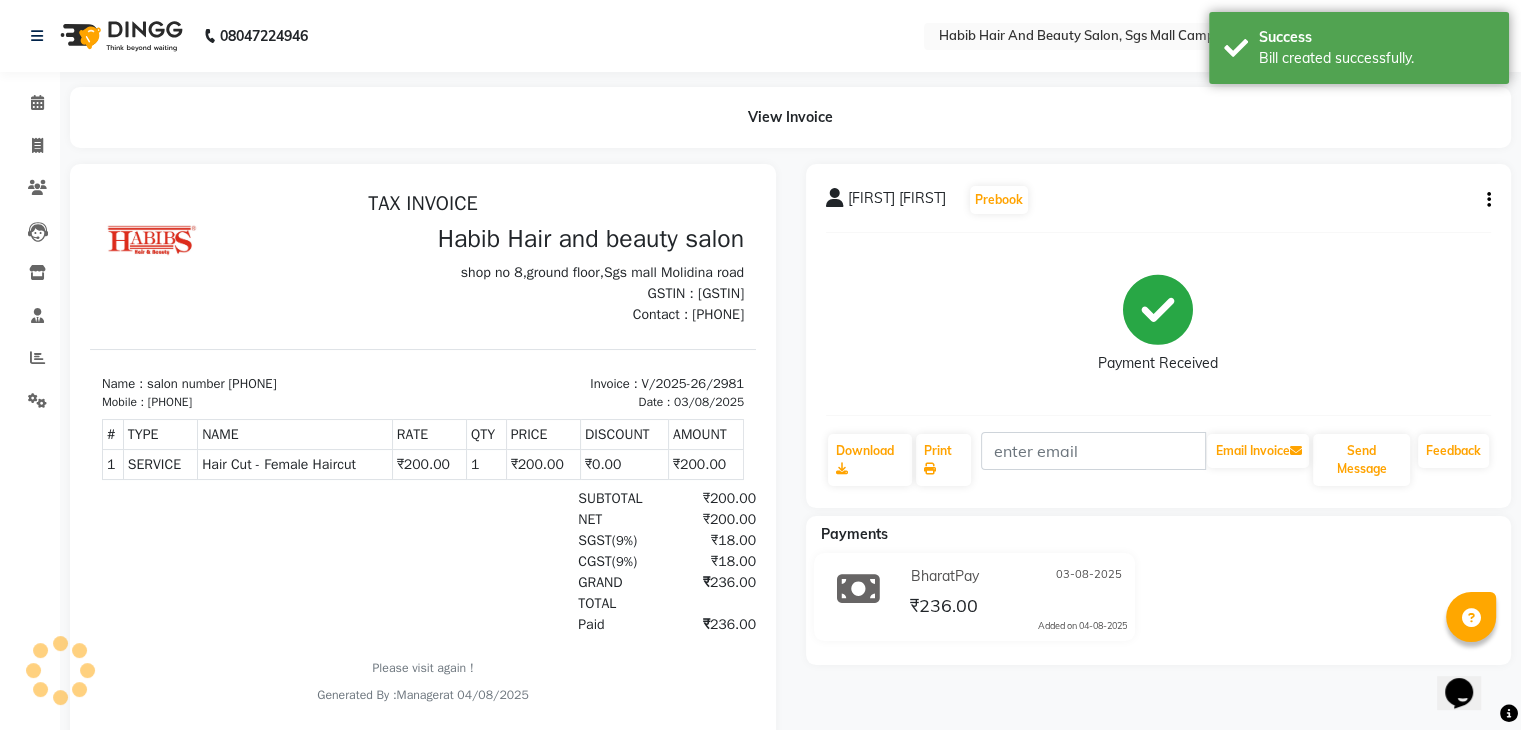 scroll, scrollTop: 0, scrollLeft: 0, axis: both 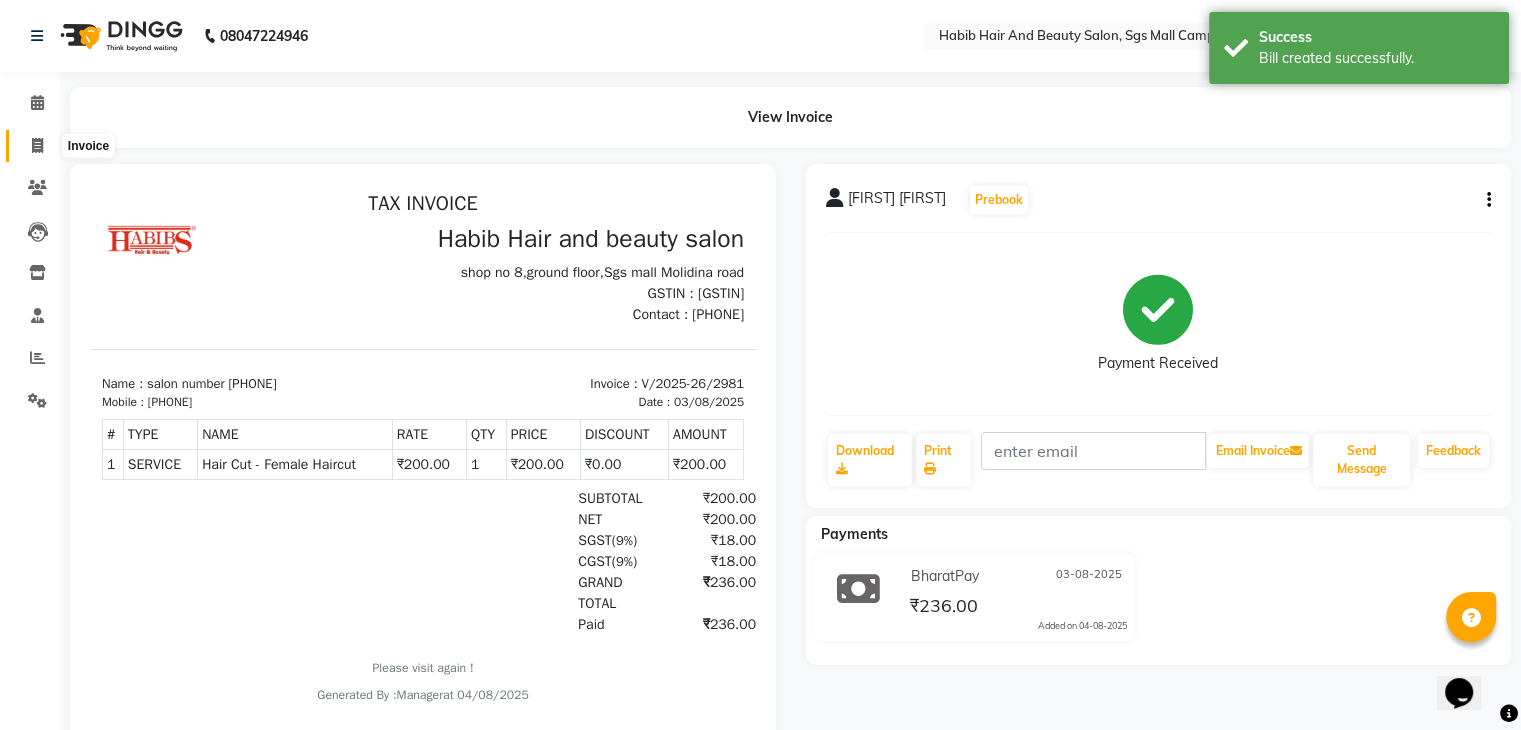 click 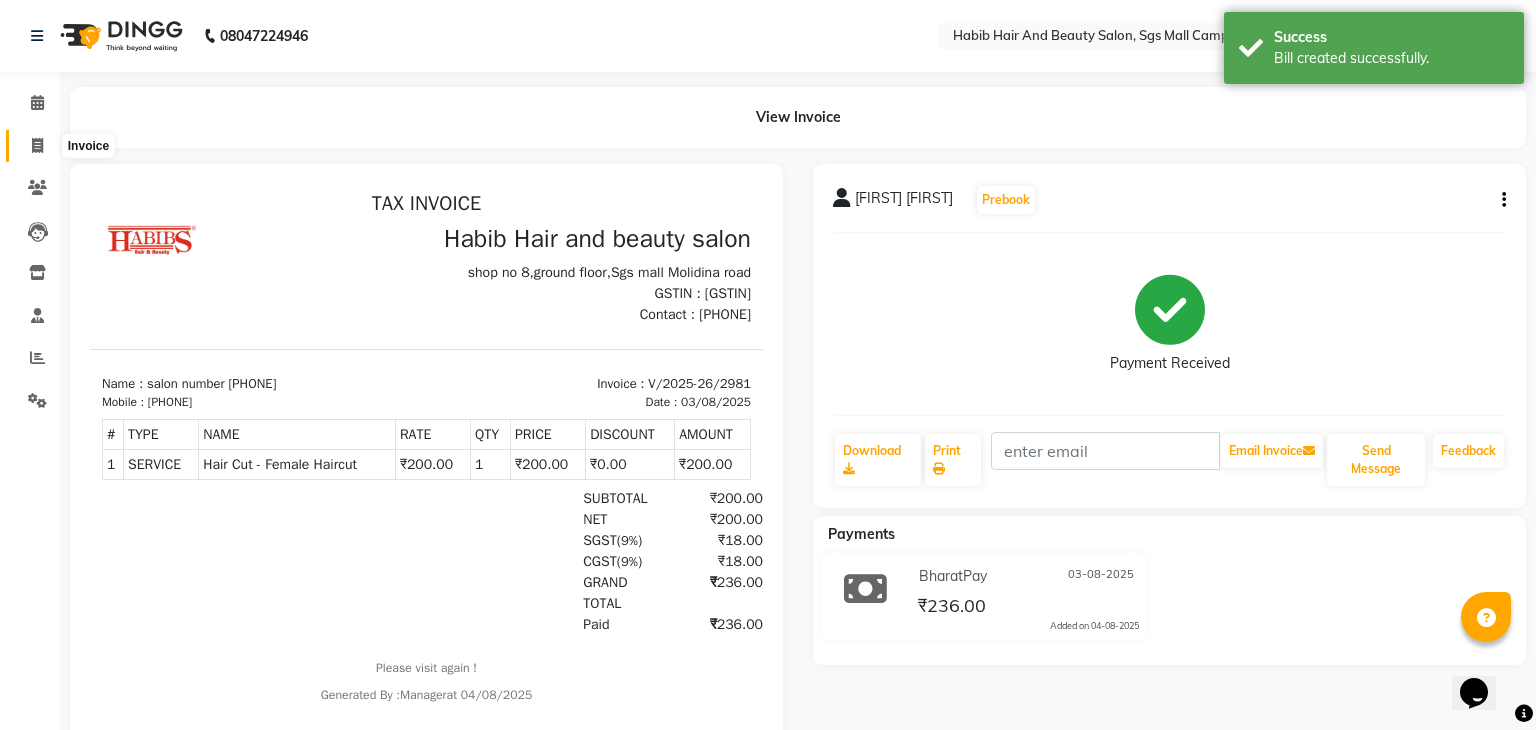 select on "service" 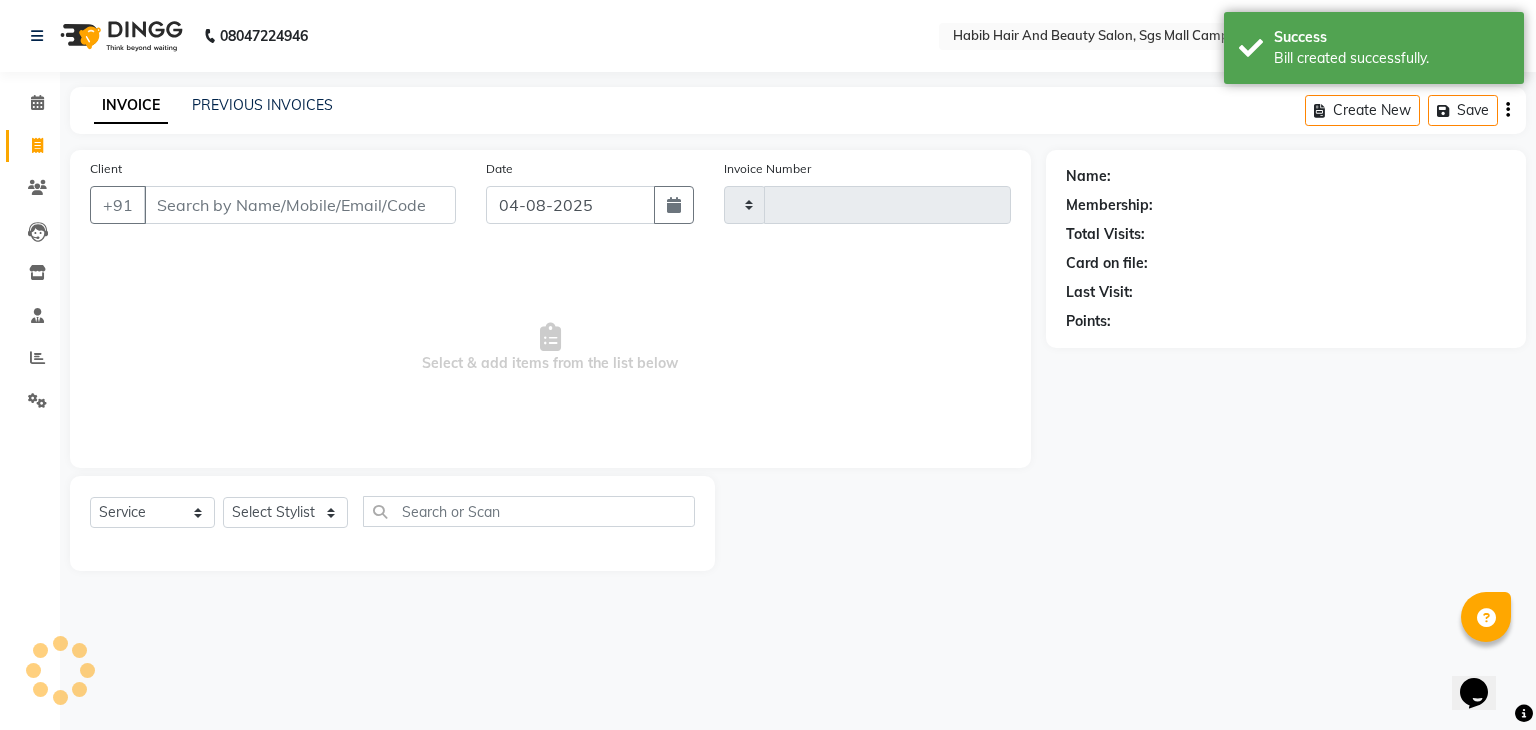 type on "2982" 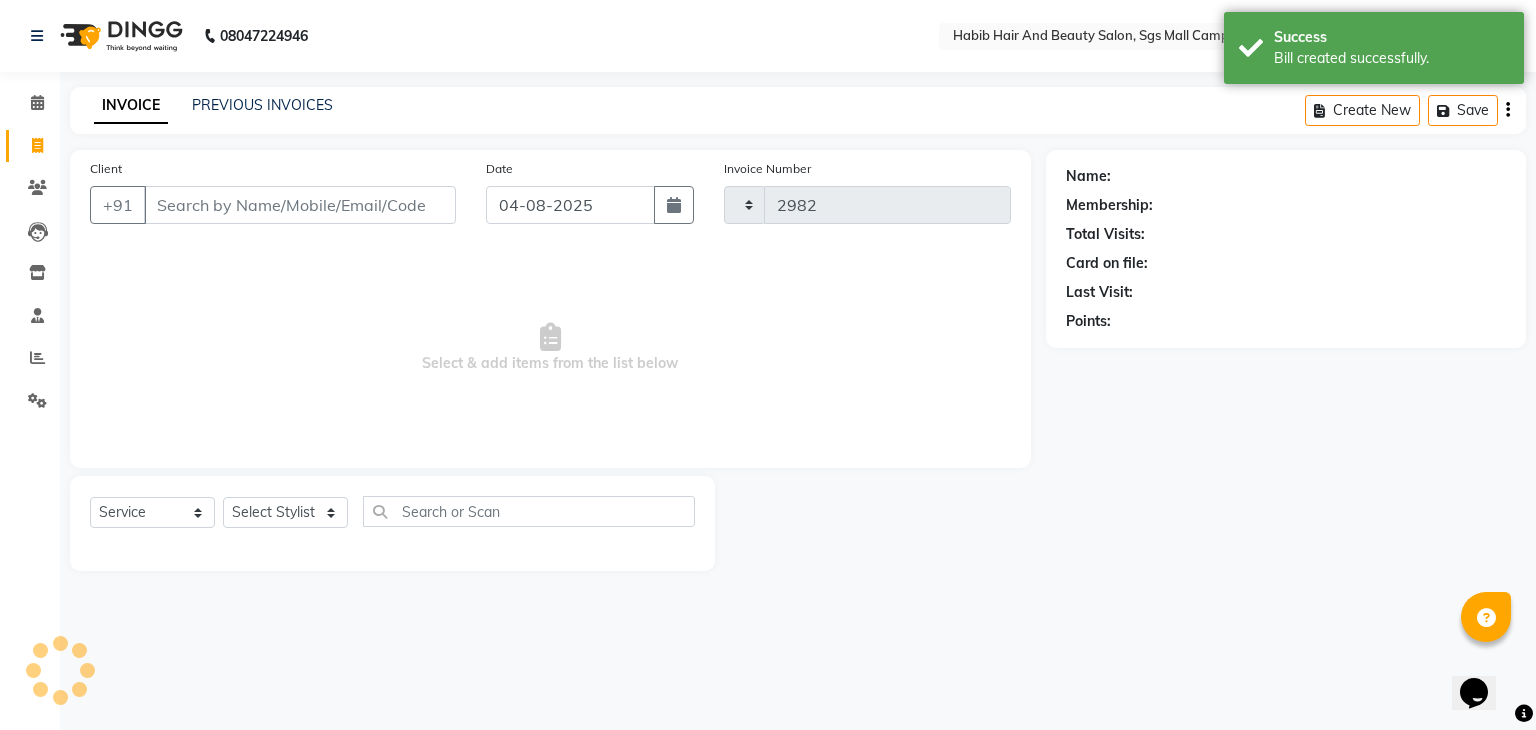 select on "8362" 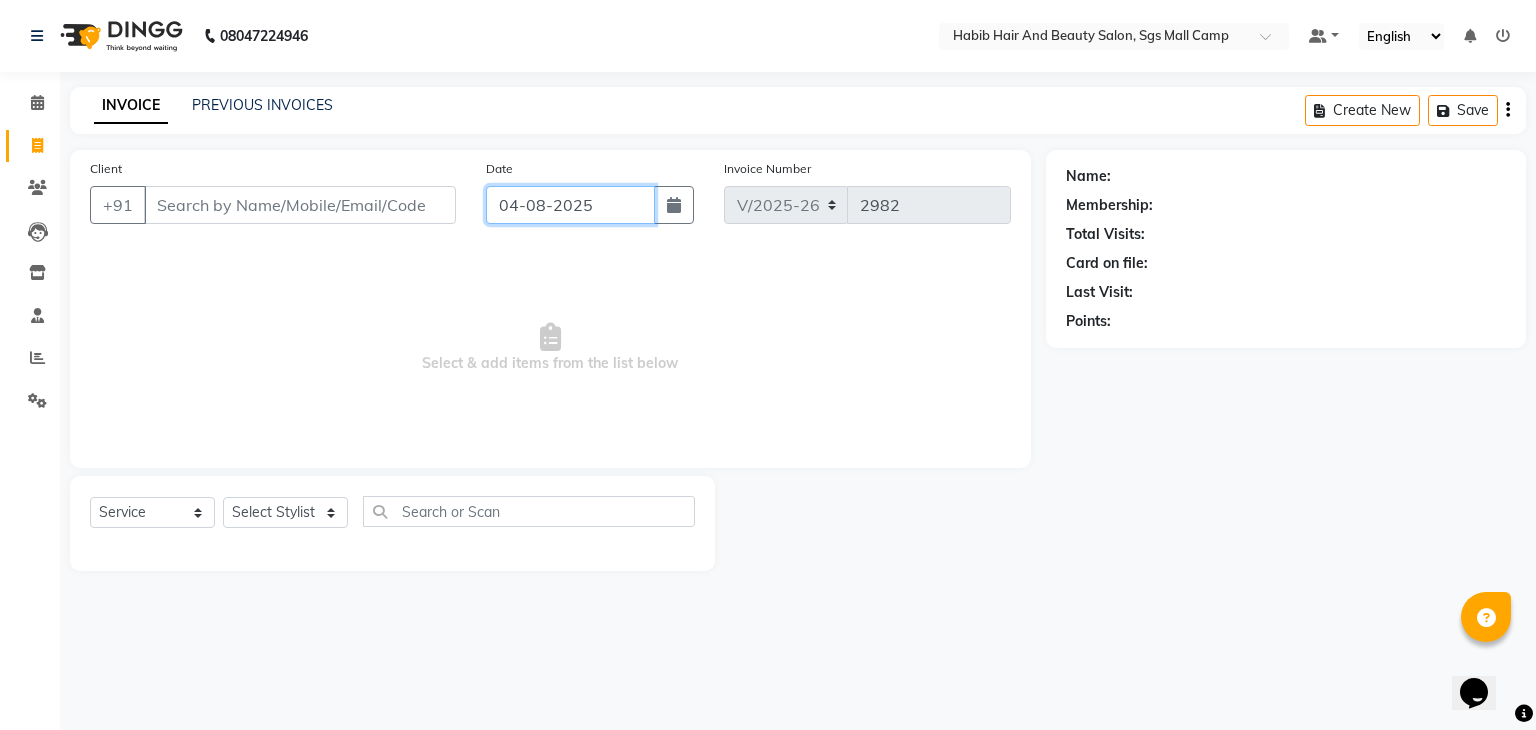 click on "04-08-2025" 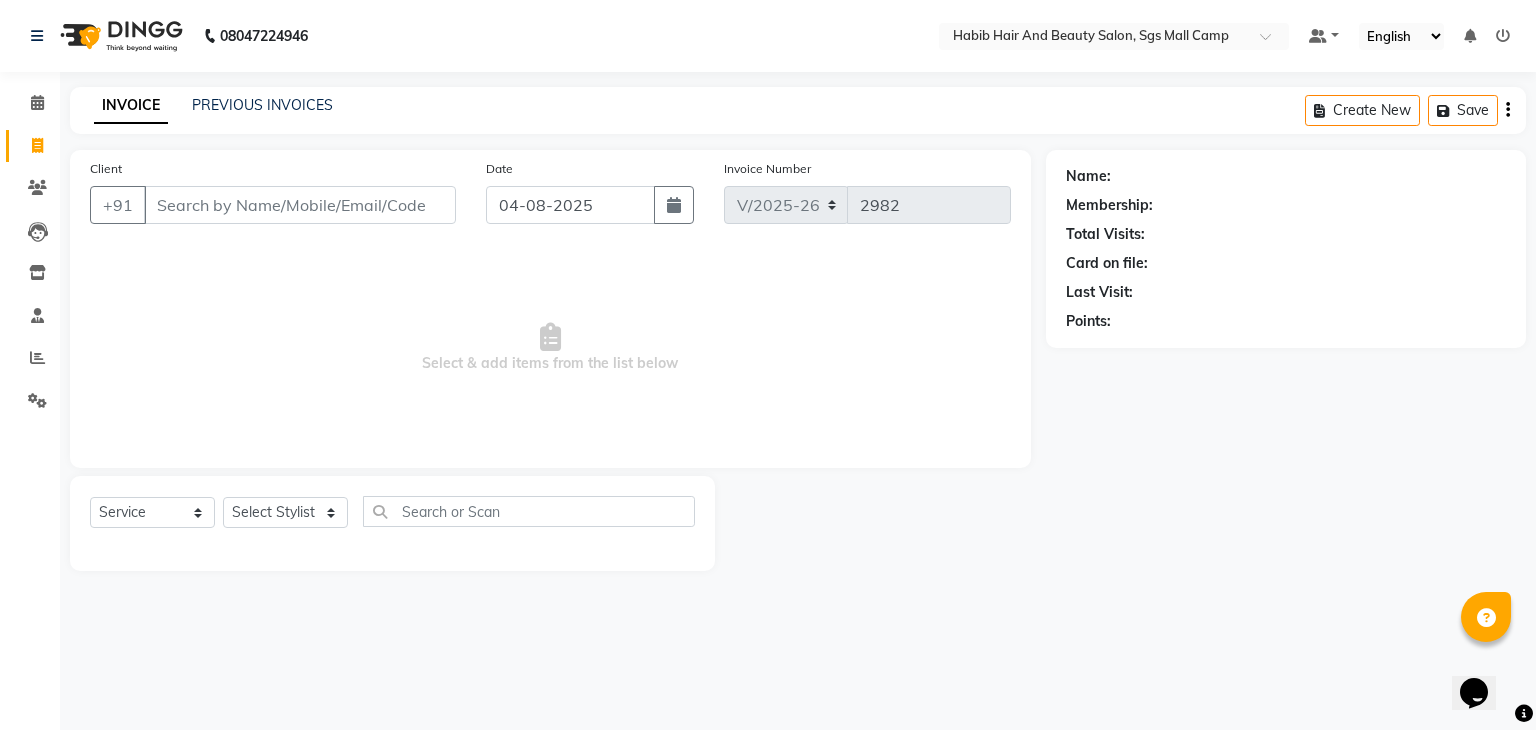select on "8" 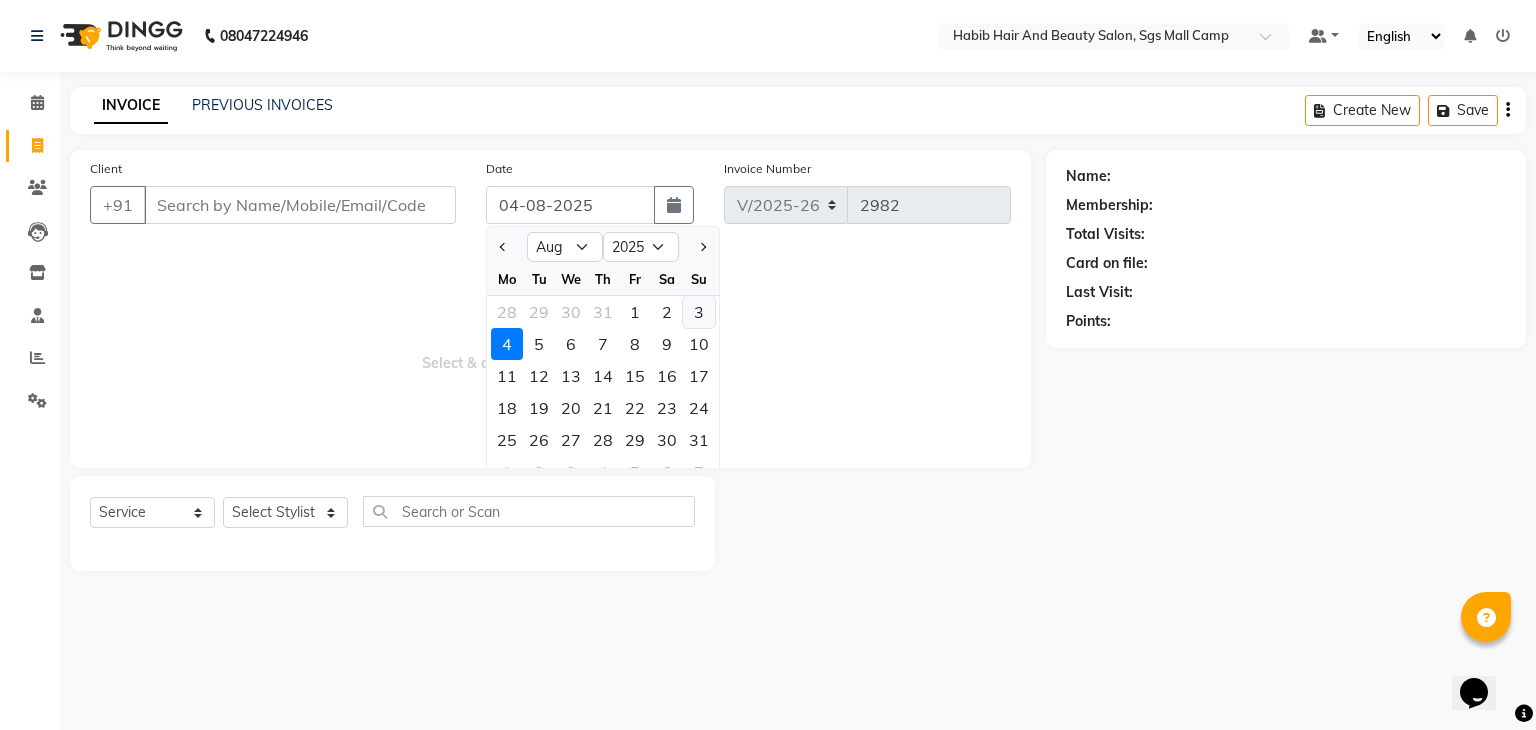 click on "3" 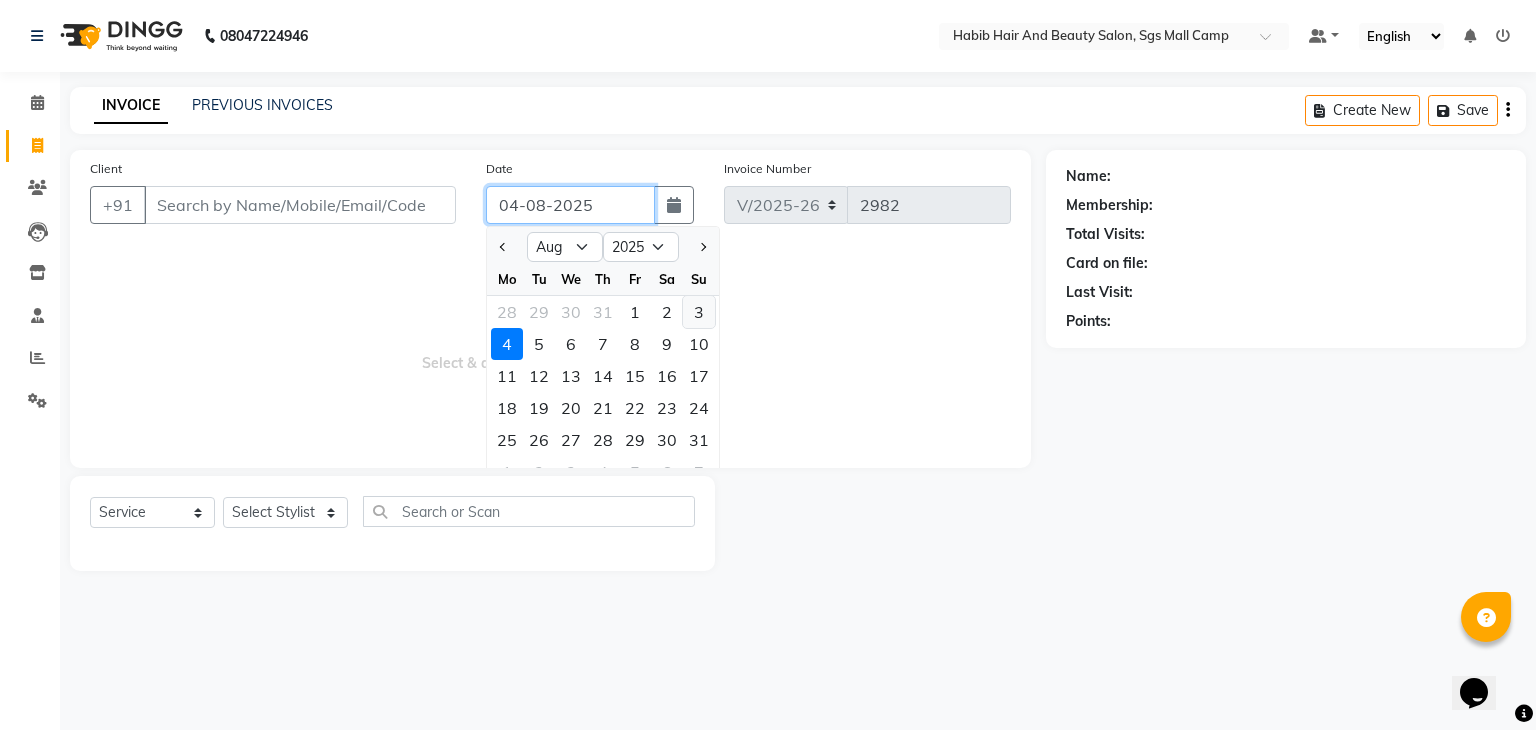 type on "03-08-2025" 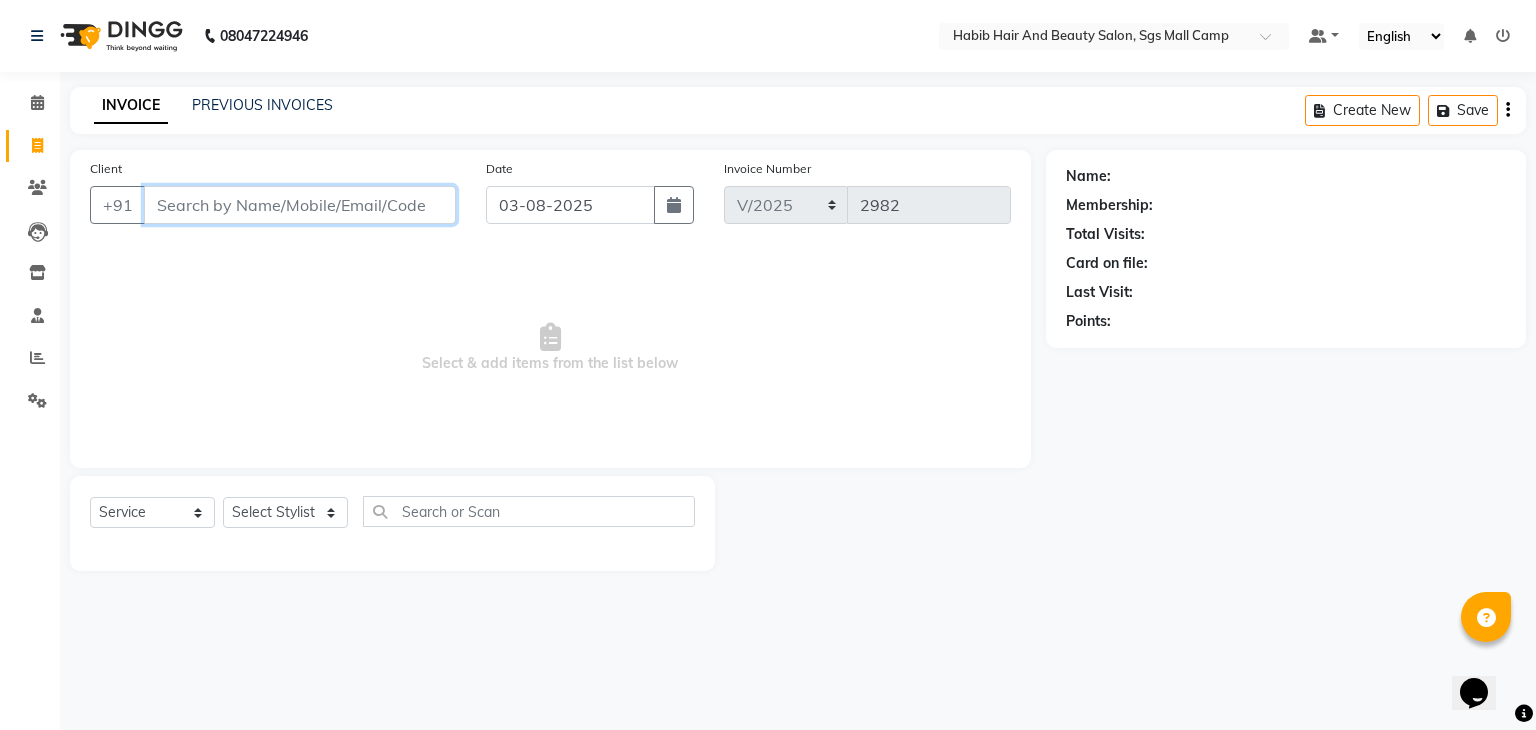 click on "Client" at bounding box center [300, 205] 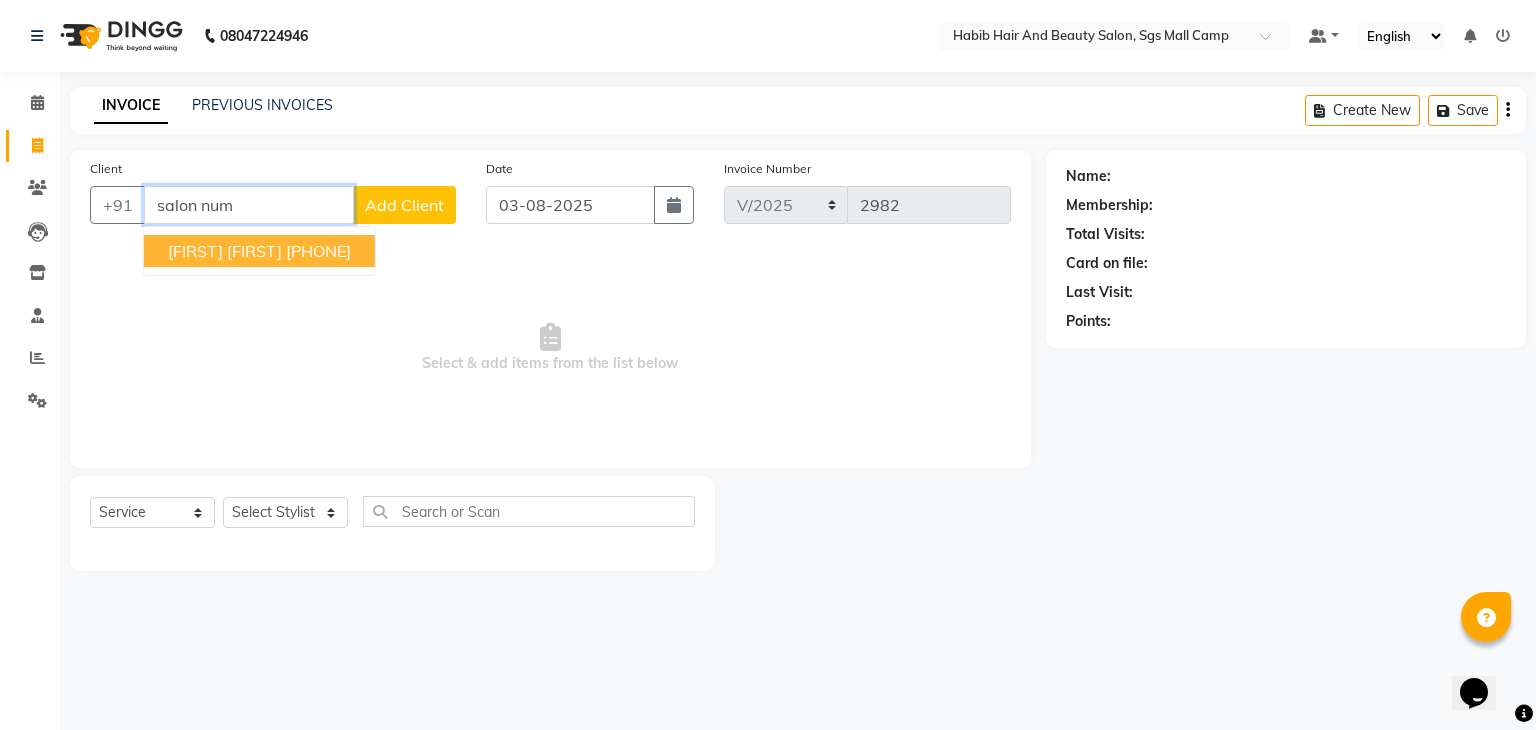 click on "salon number number" at bounding box center [225, 251] 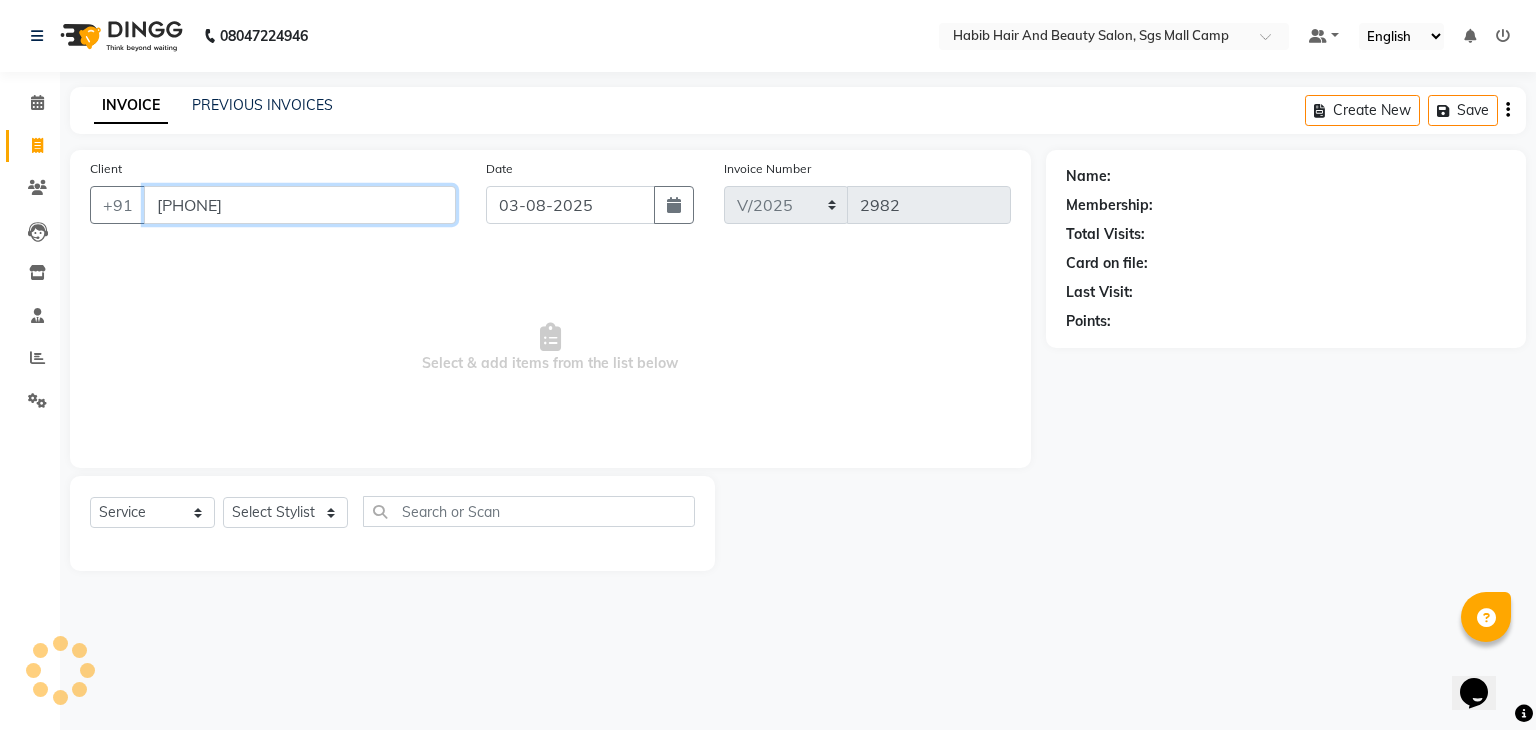 type on "89******60" 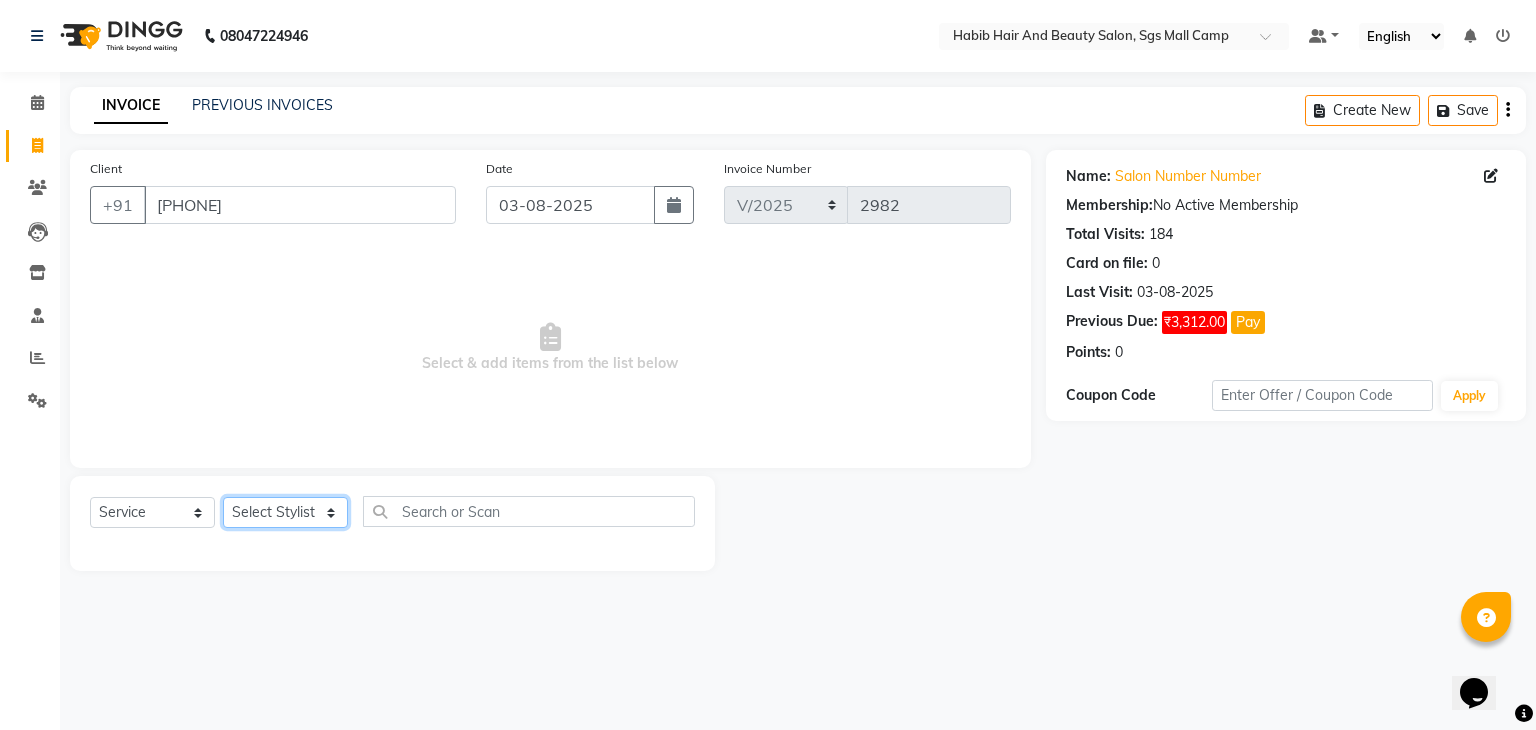 click on "Select Stylist akshay rajguru Avinash  Debojit Manager Micheal  sangeeta shilpa sujal Suraj  swapnil vishakha" 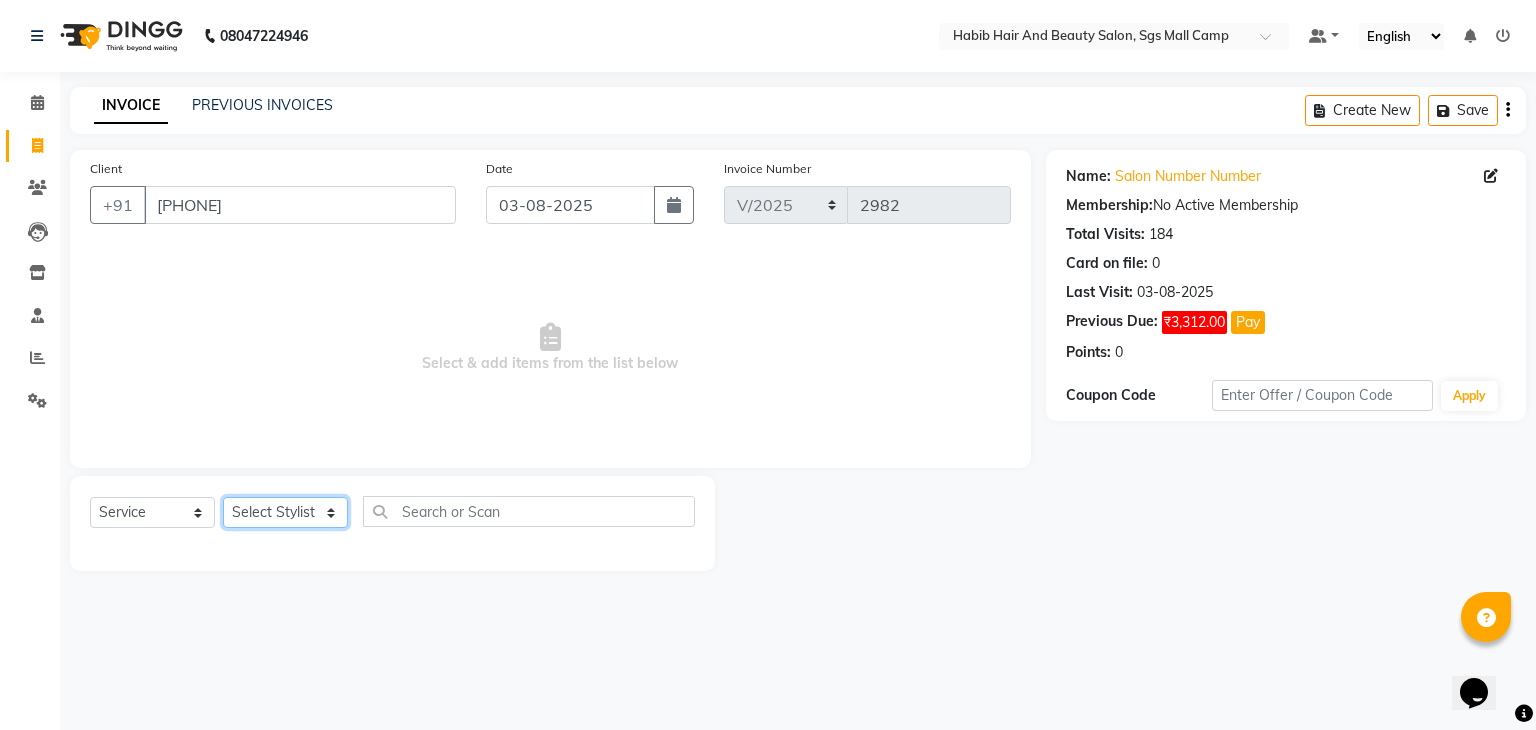 select on "[POSTAL_CODE]" 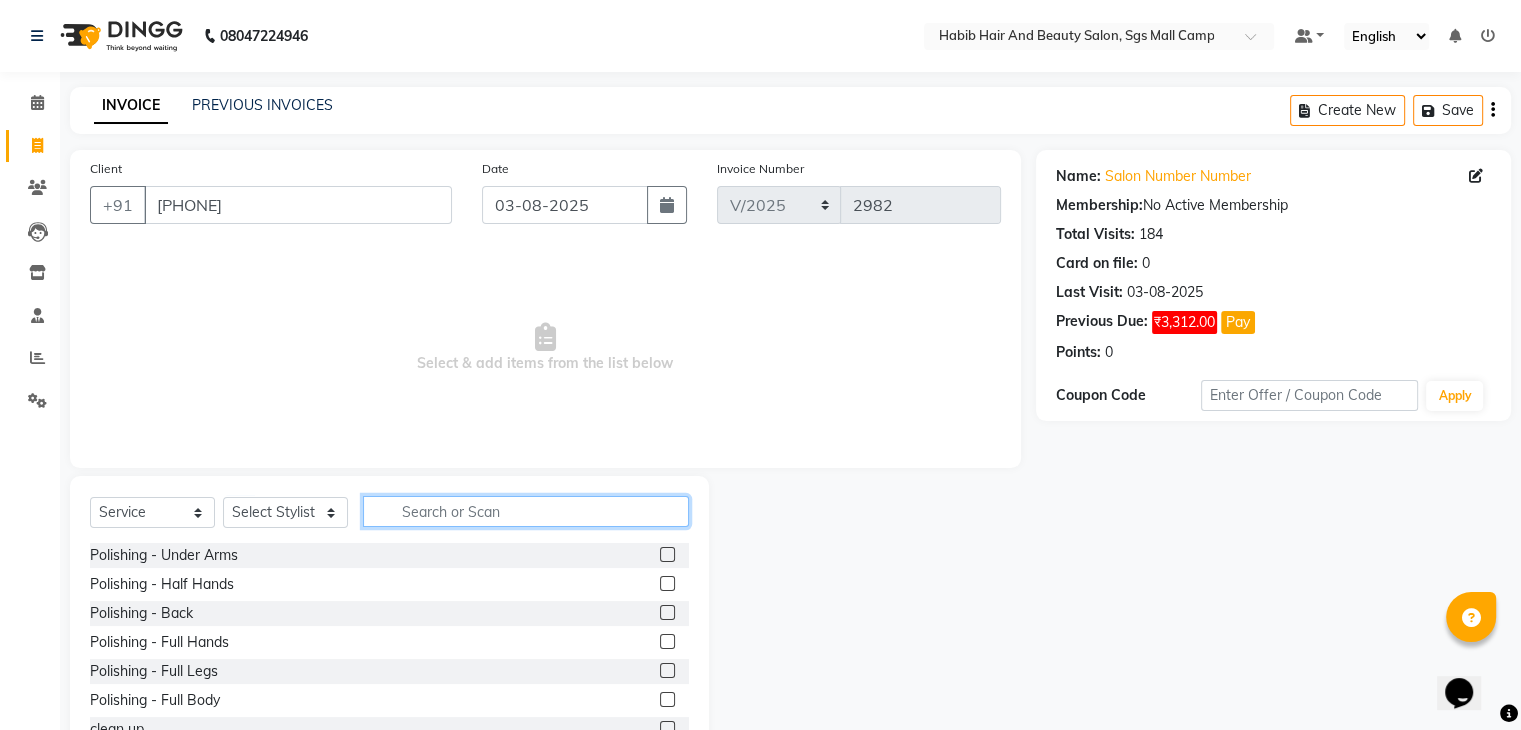 click 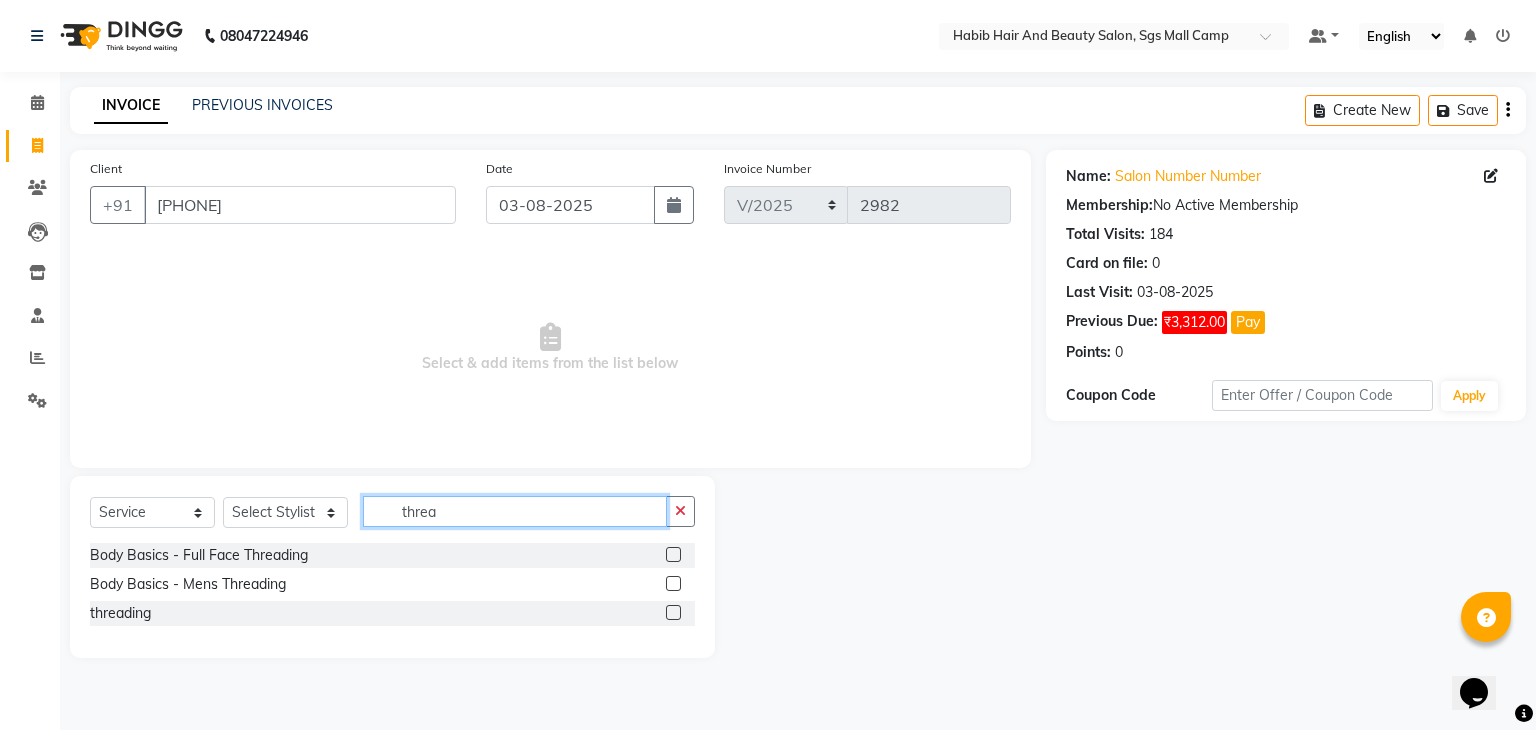 type on "threa" 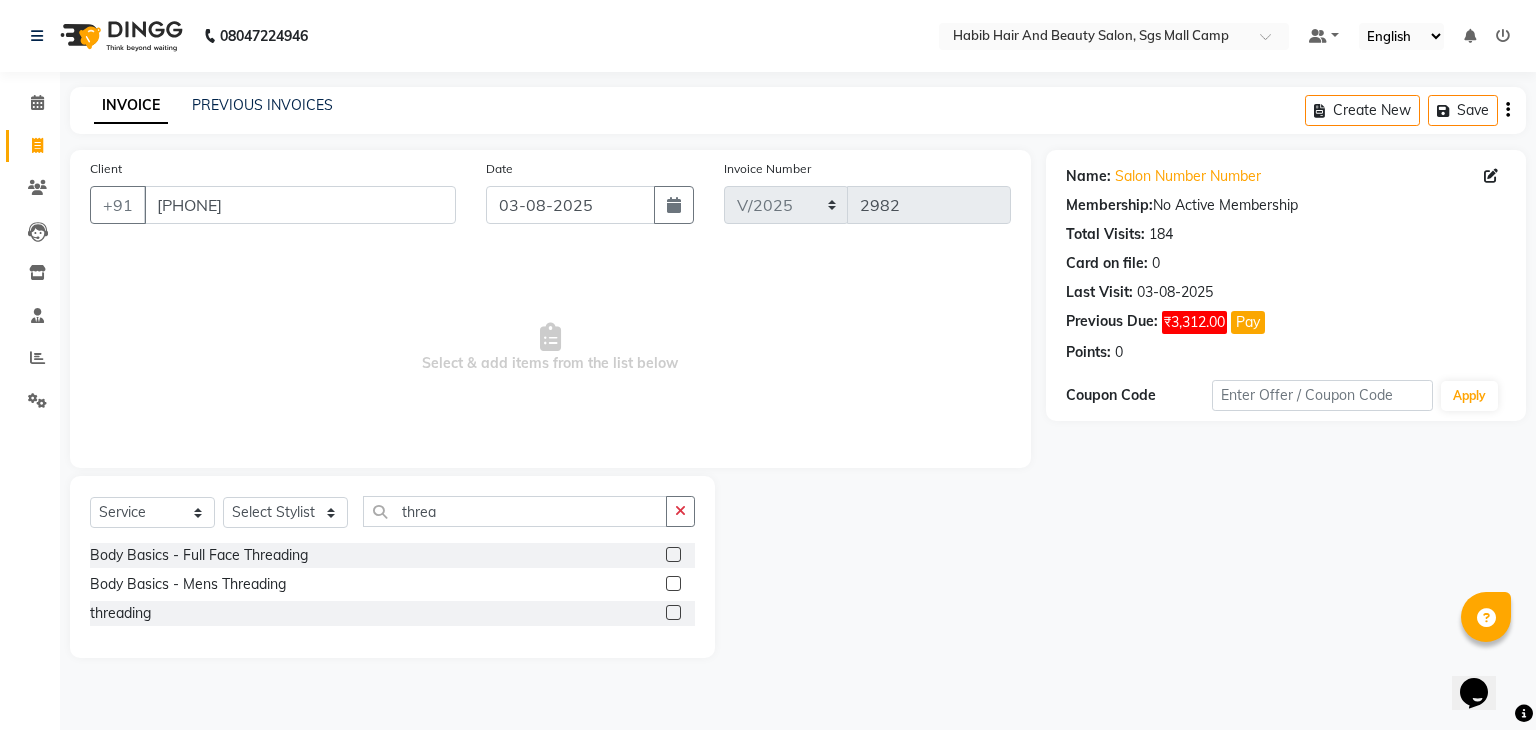 click 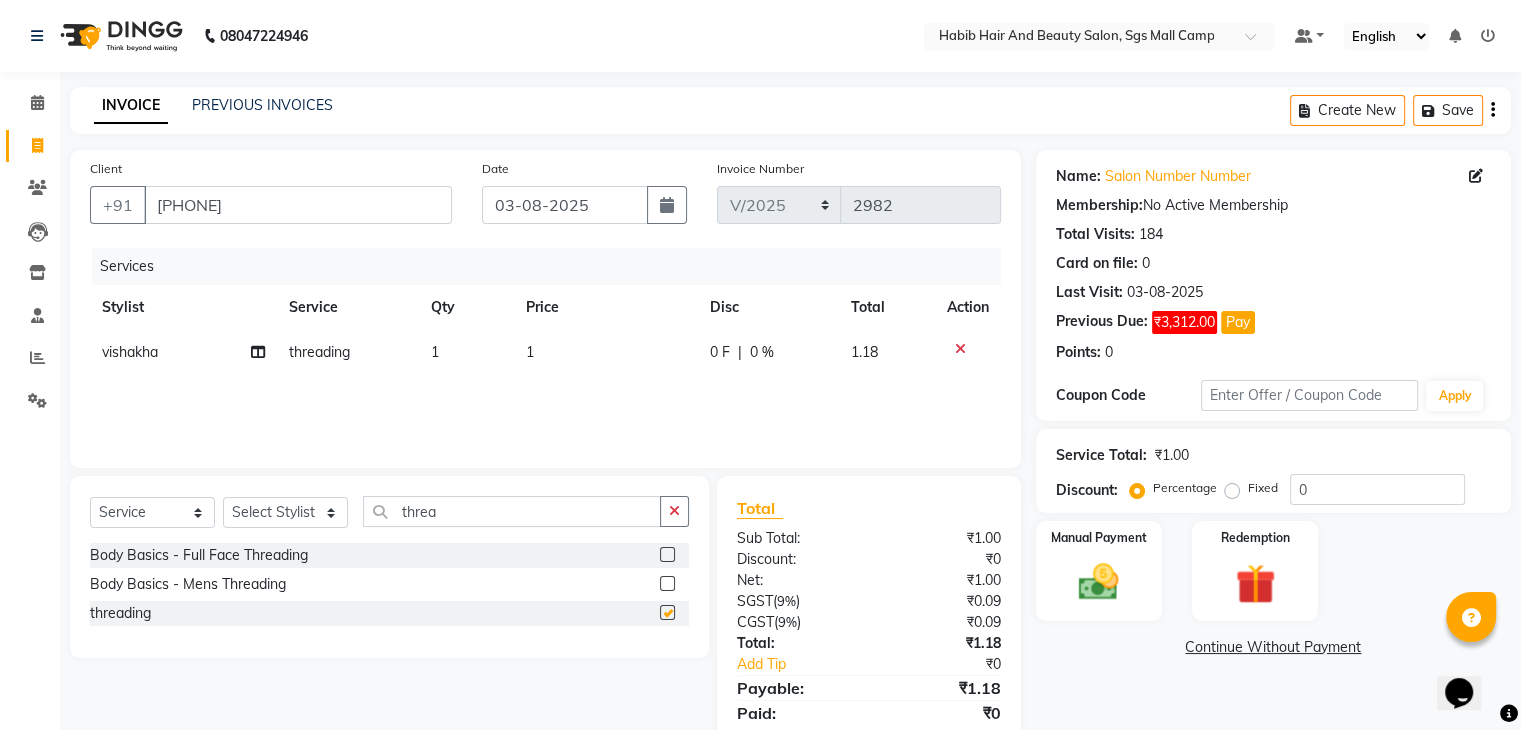 checkbox on "false" 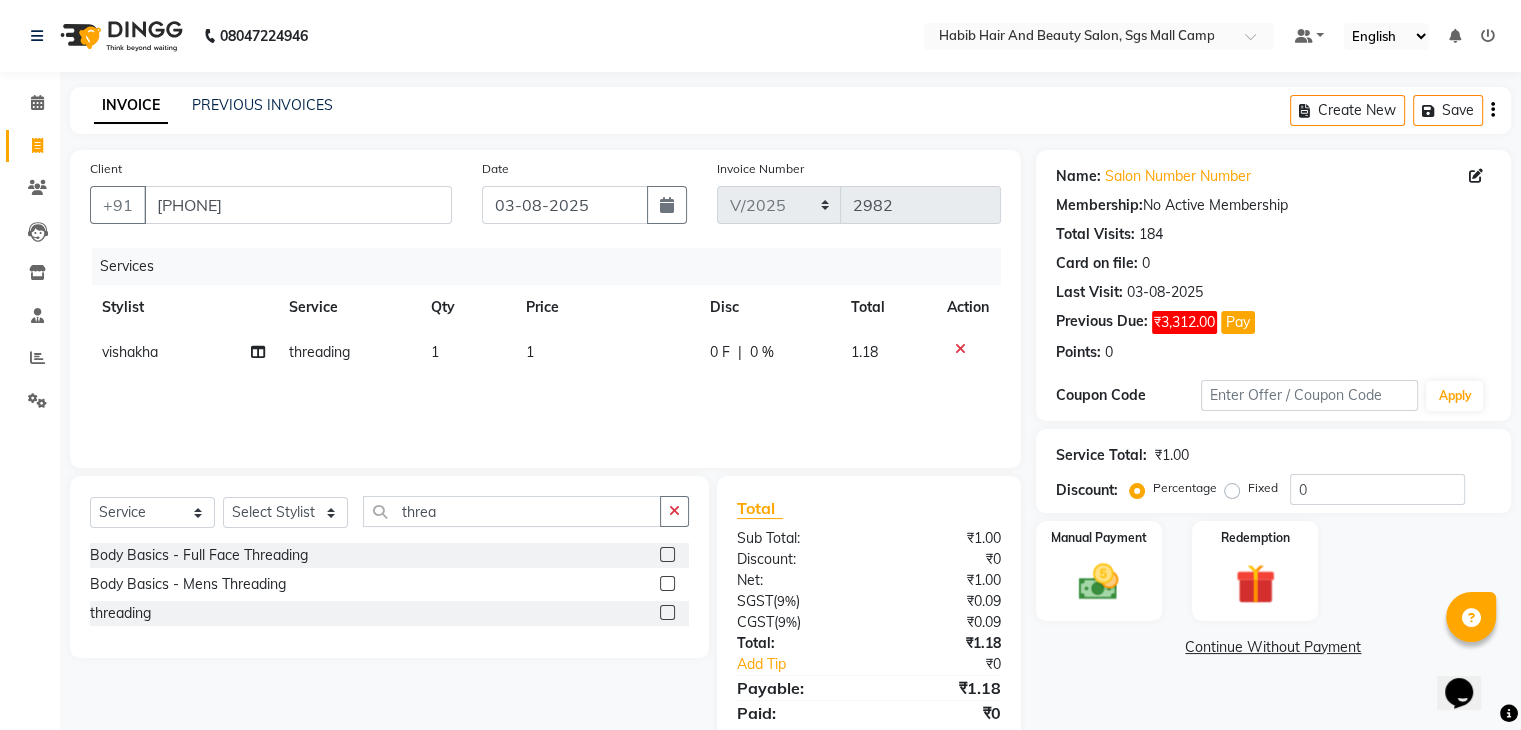 click on "1" 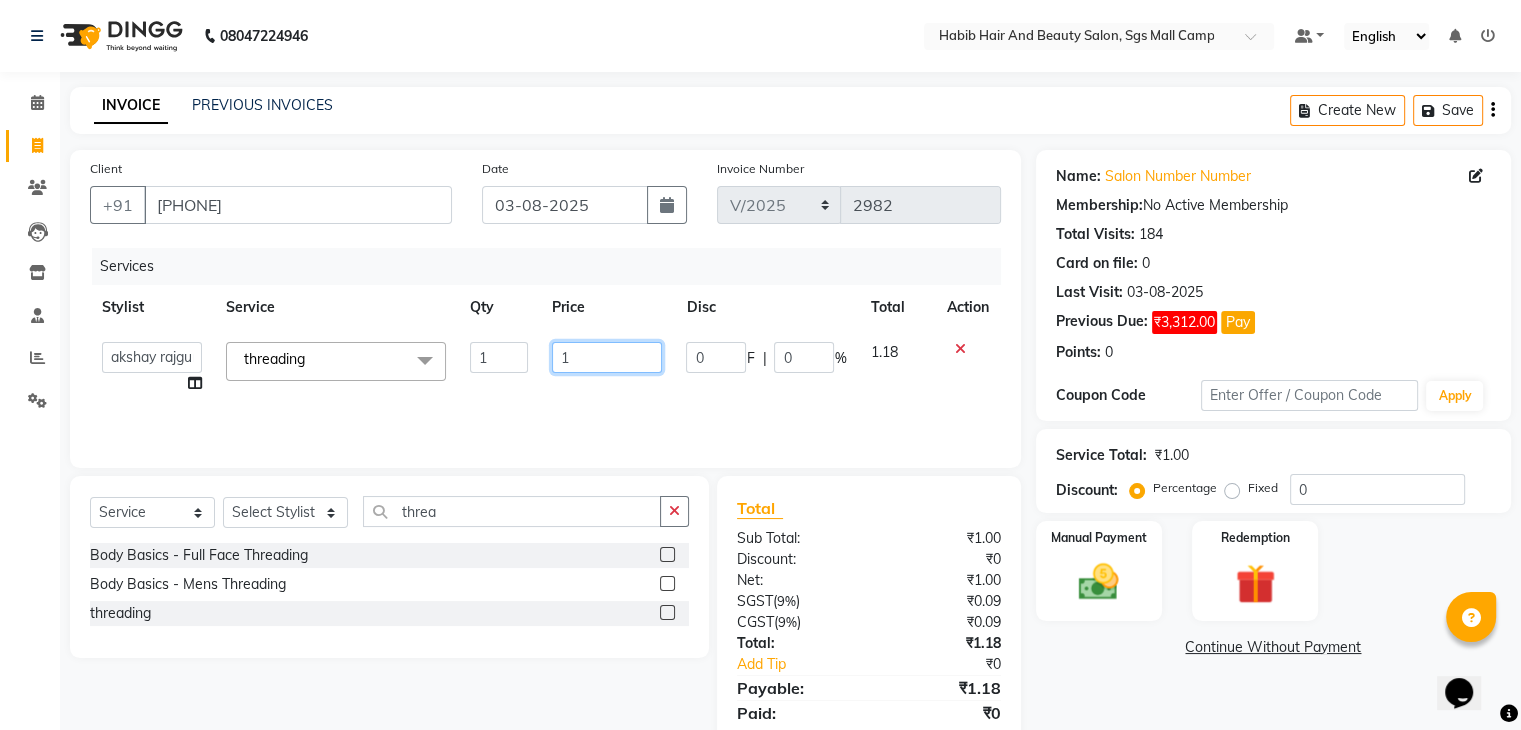 click on "1" 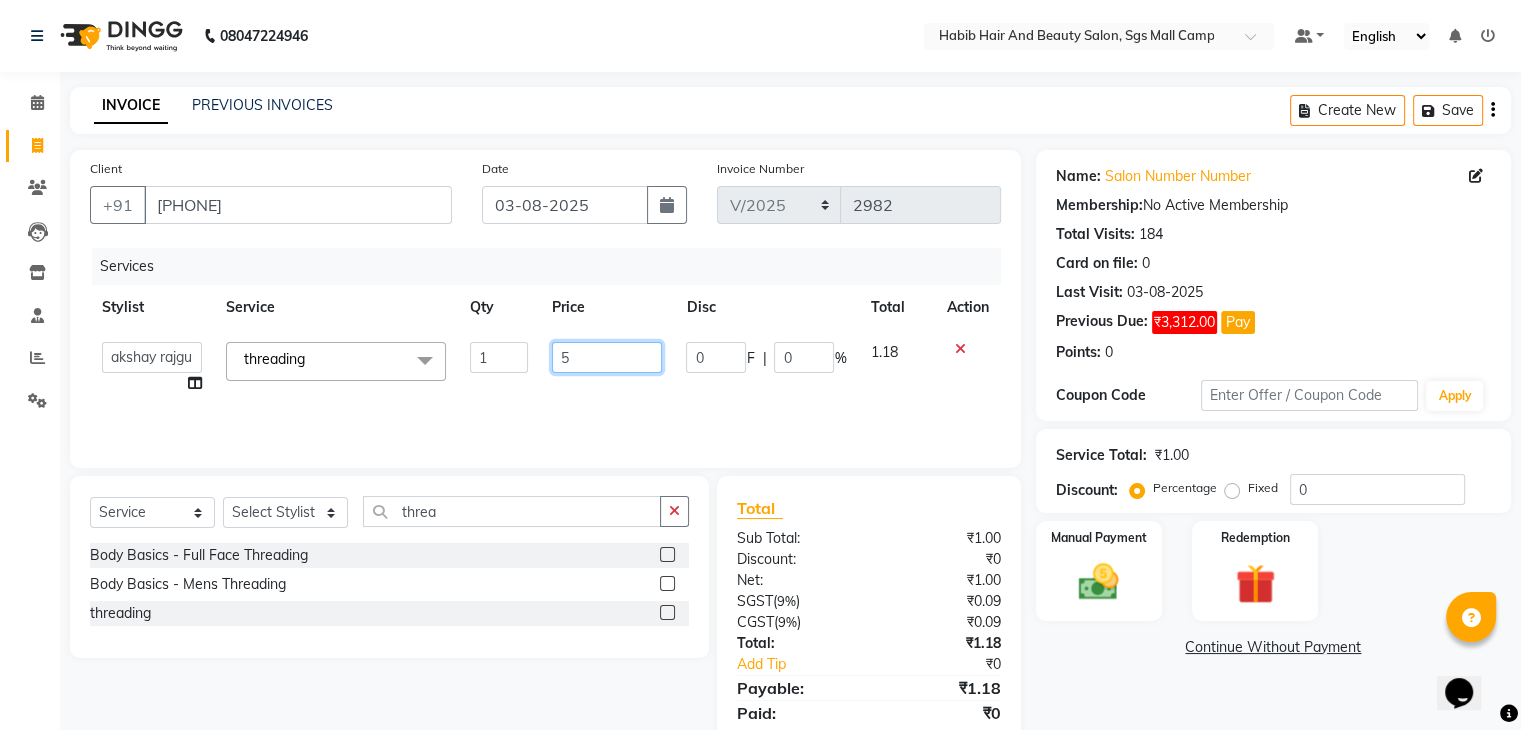 type on "51" 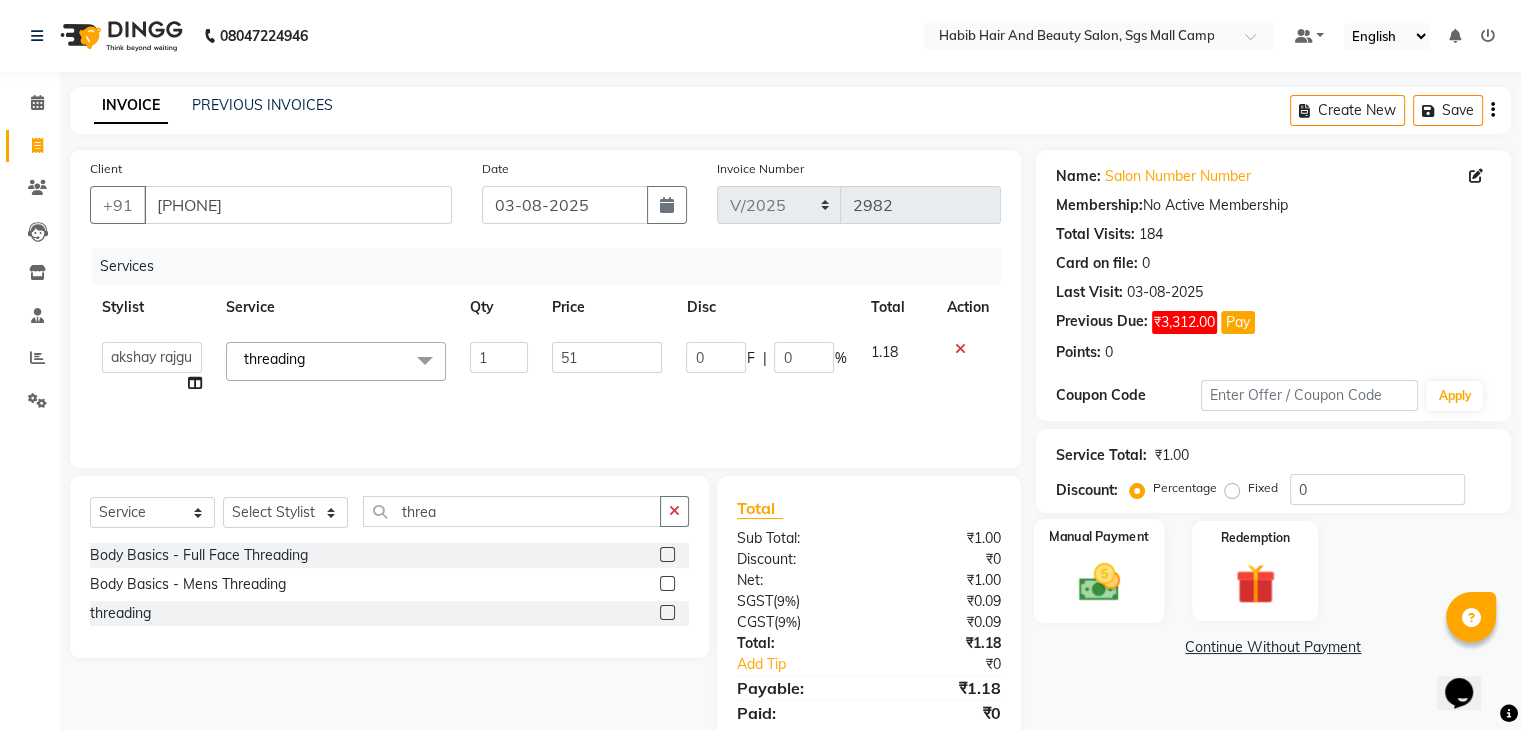 click on "Manual Payment" 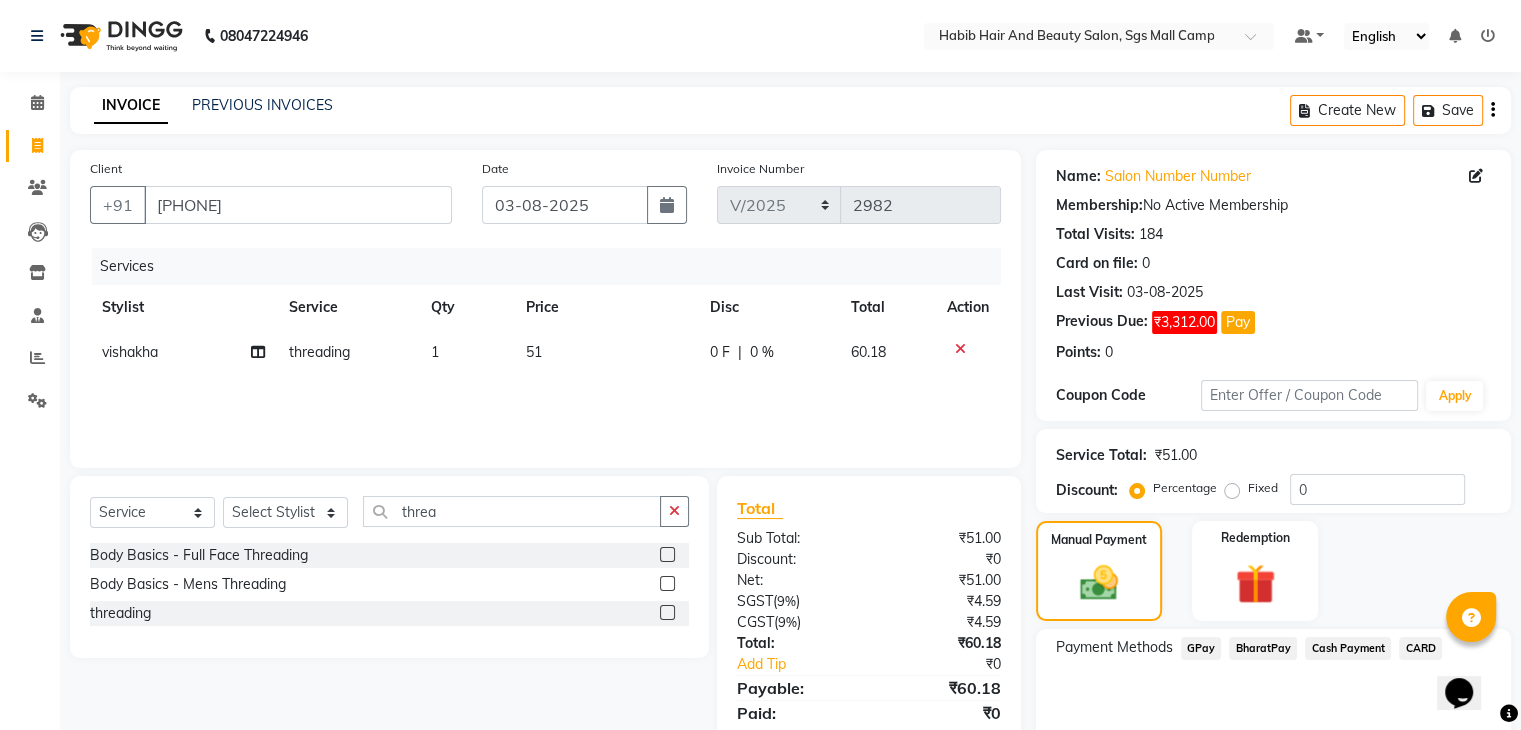 click on "BharatPay" 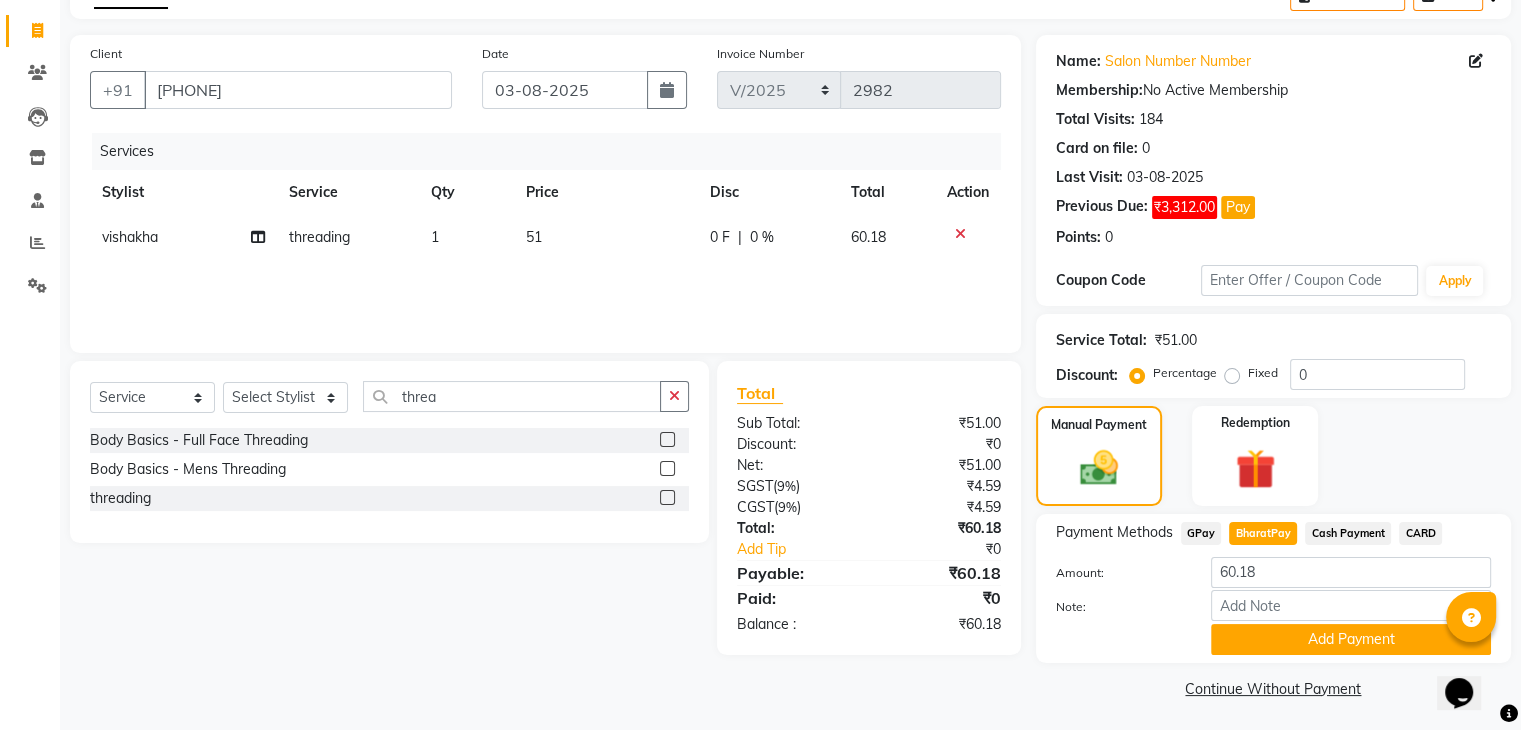 scroll, scrollTop: 120, scrollLeft: 0, axis: vertical 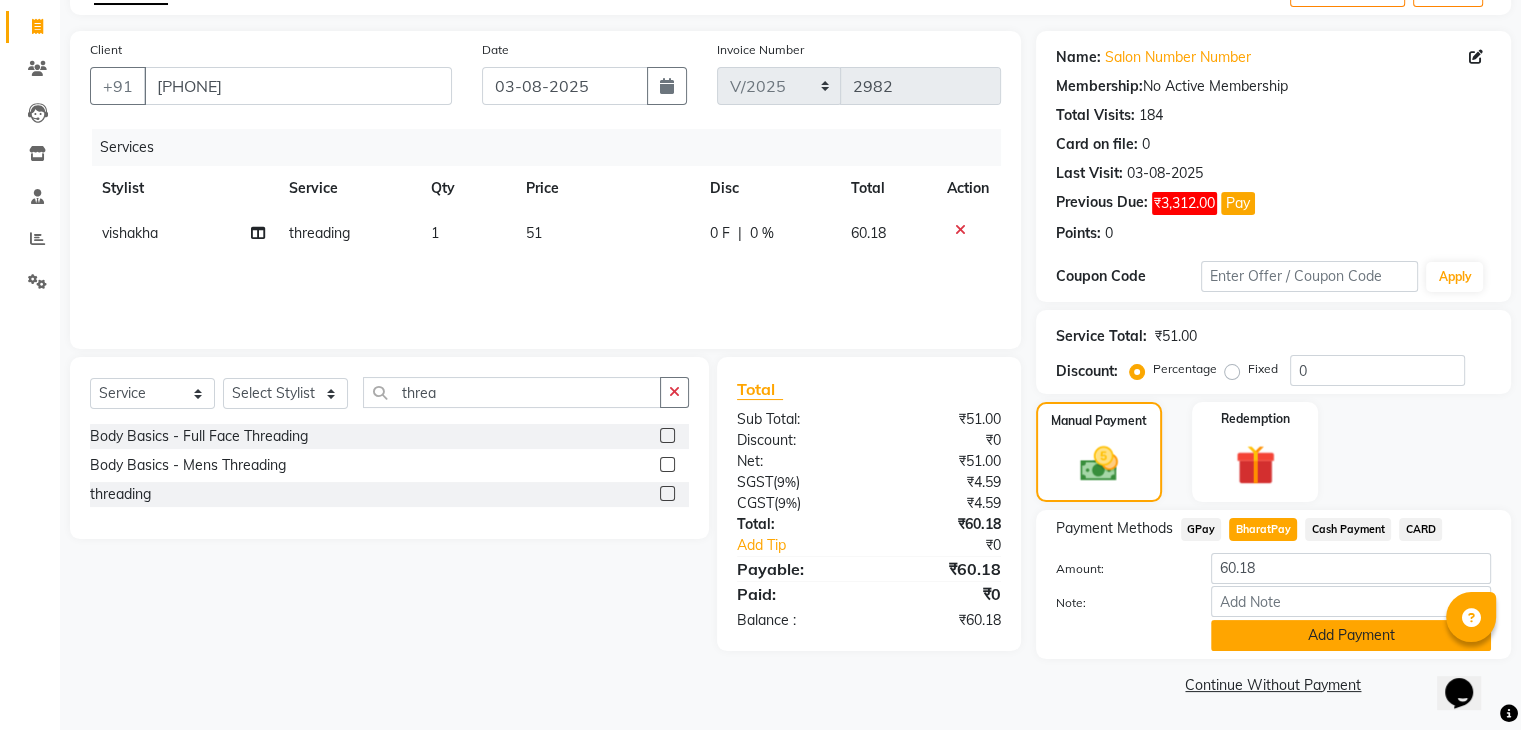 click on "Add Payment" 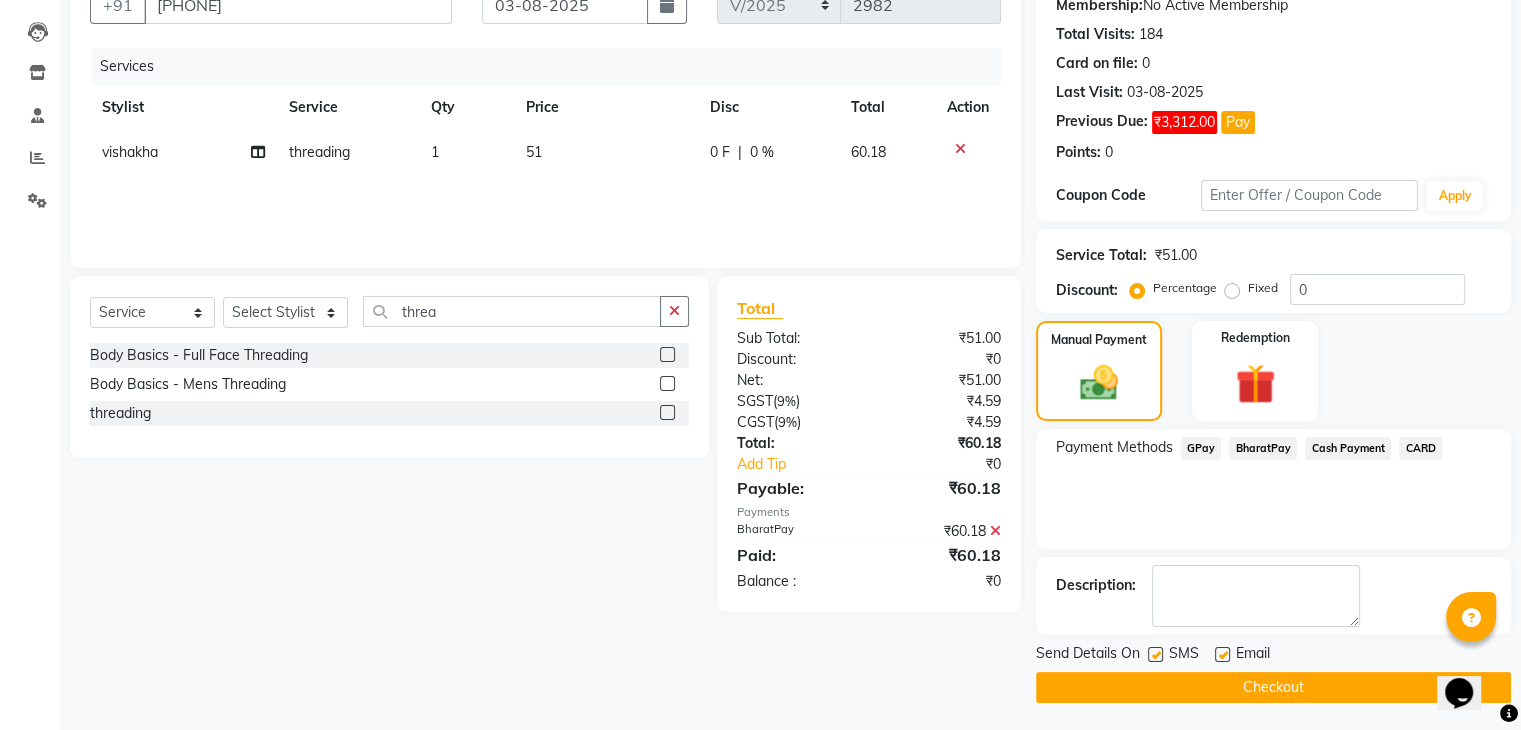 scroll, scrollTop: 201, scrollLeft: 0, axis: vertical 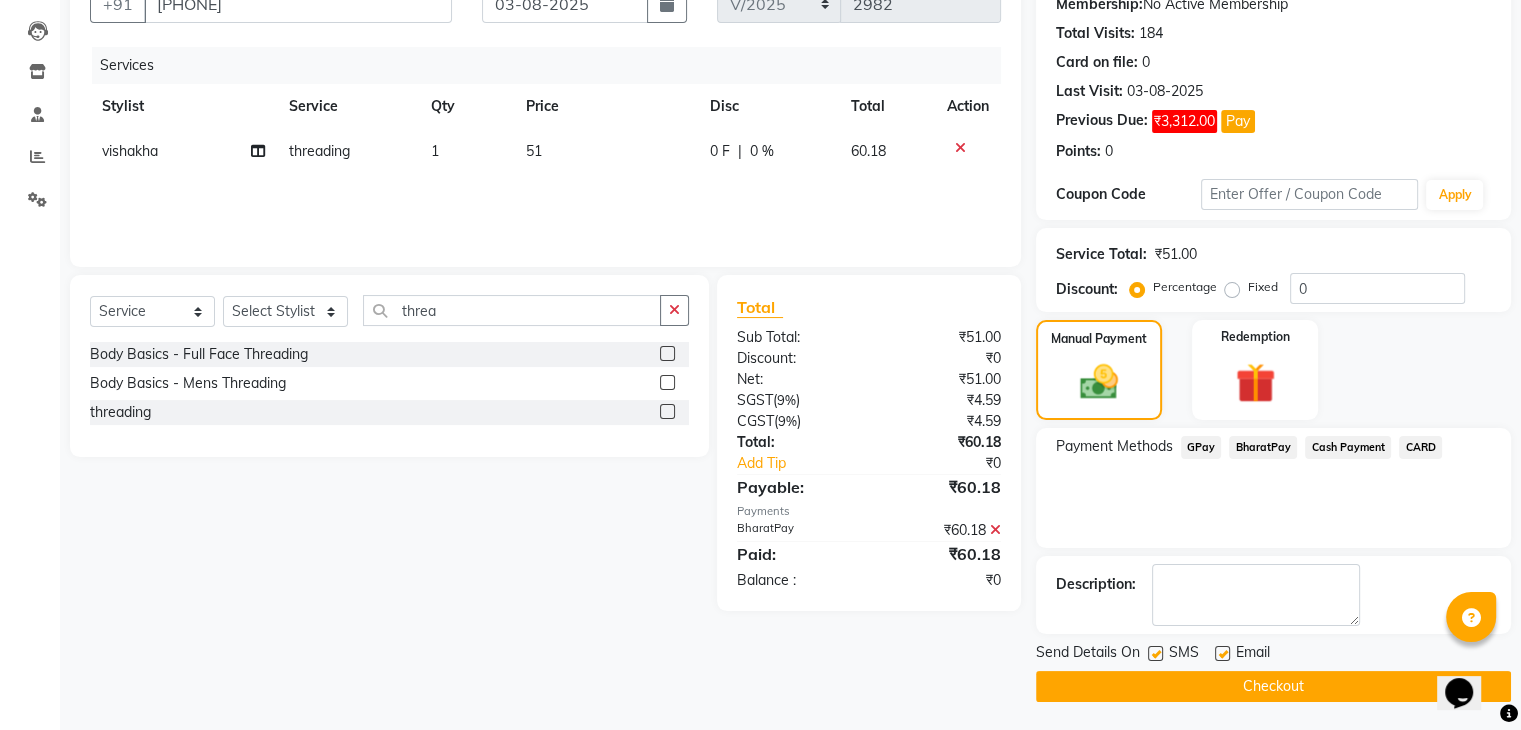 click on "Checkout" 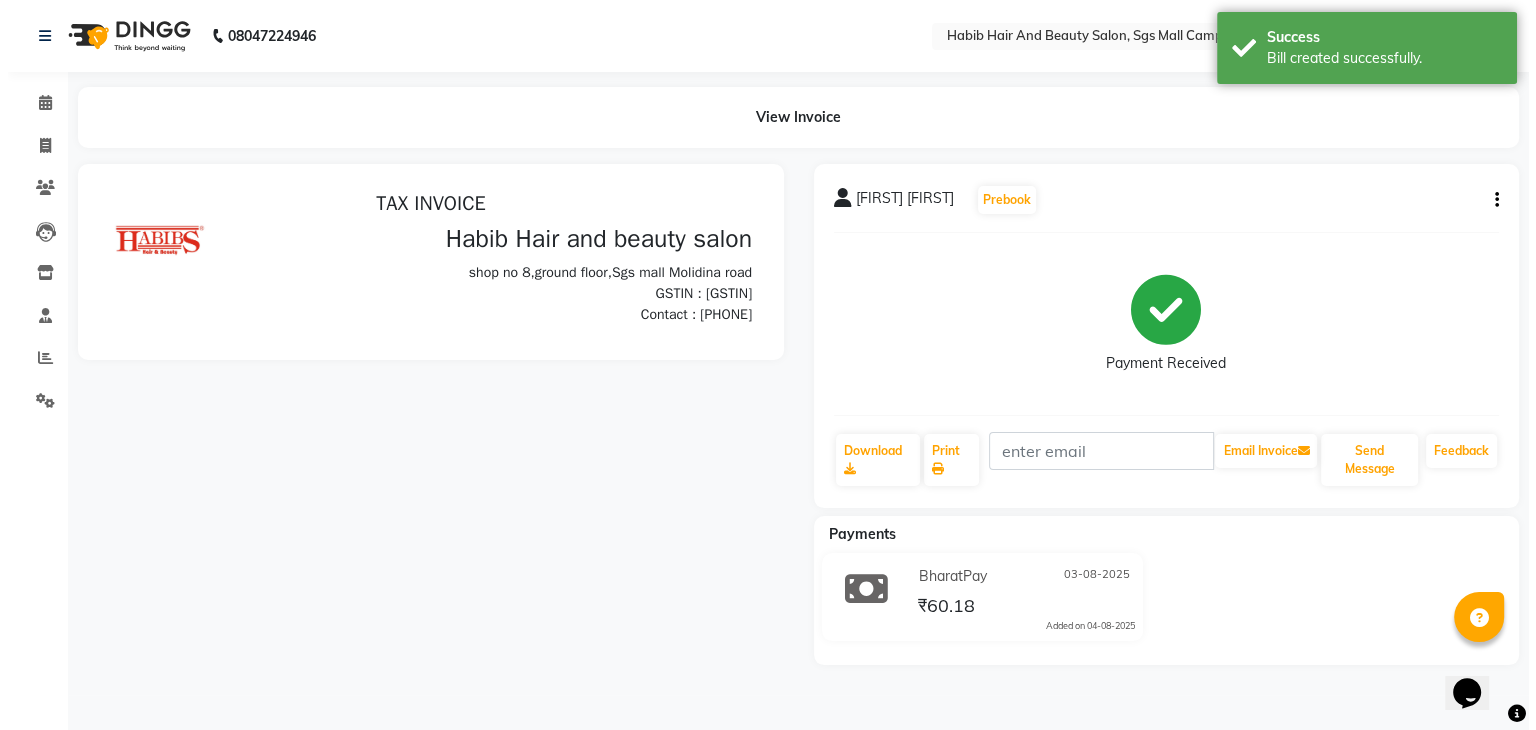 scroll, scrollTop: 0, scrollLeft: 0, axis: both 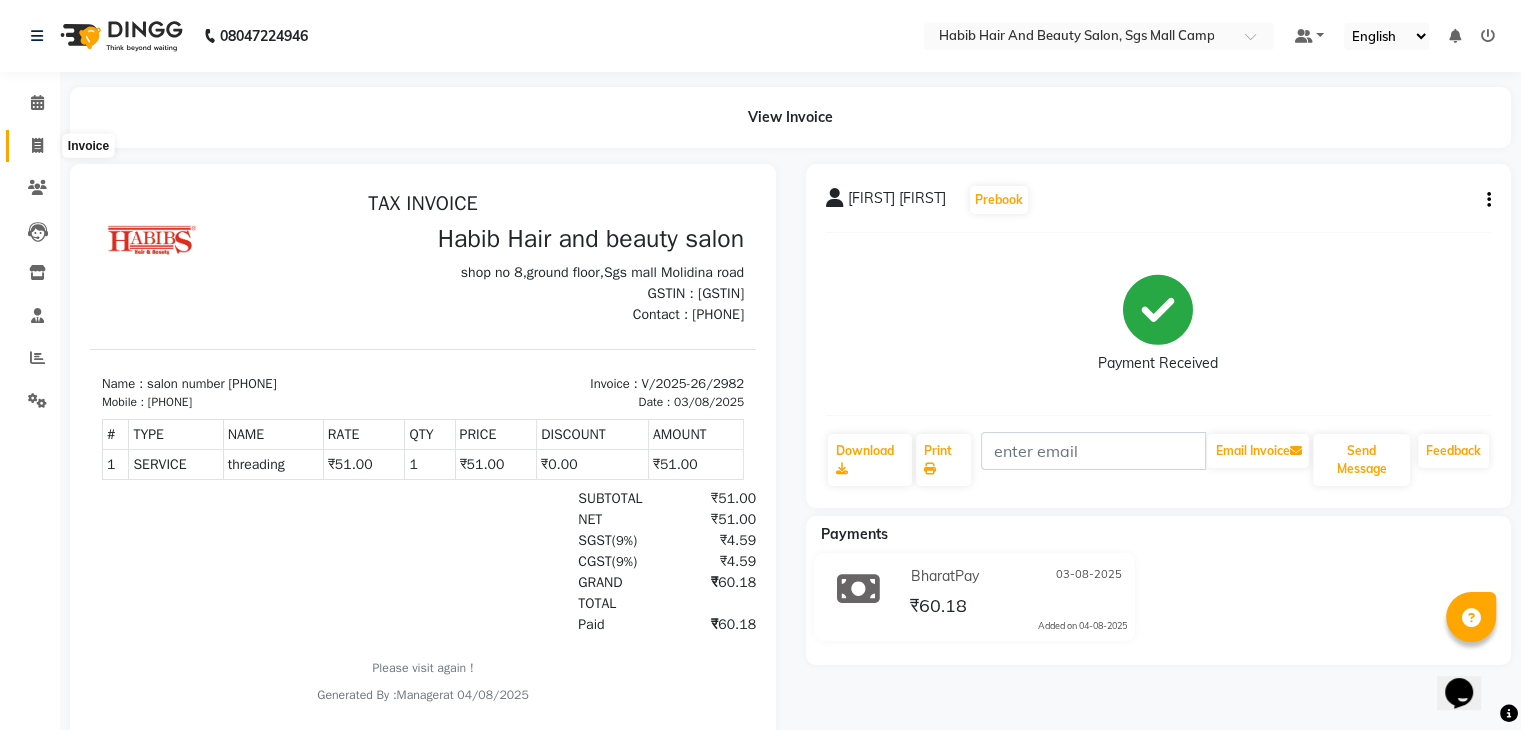 click 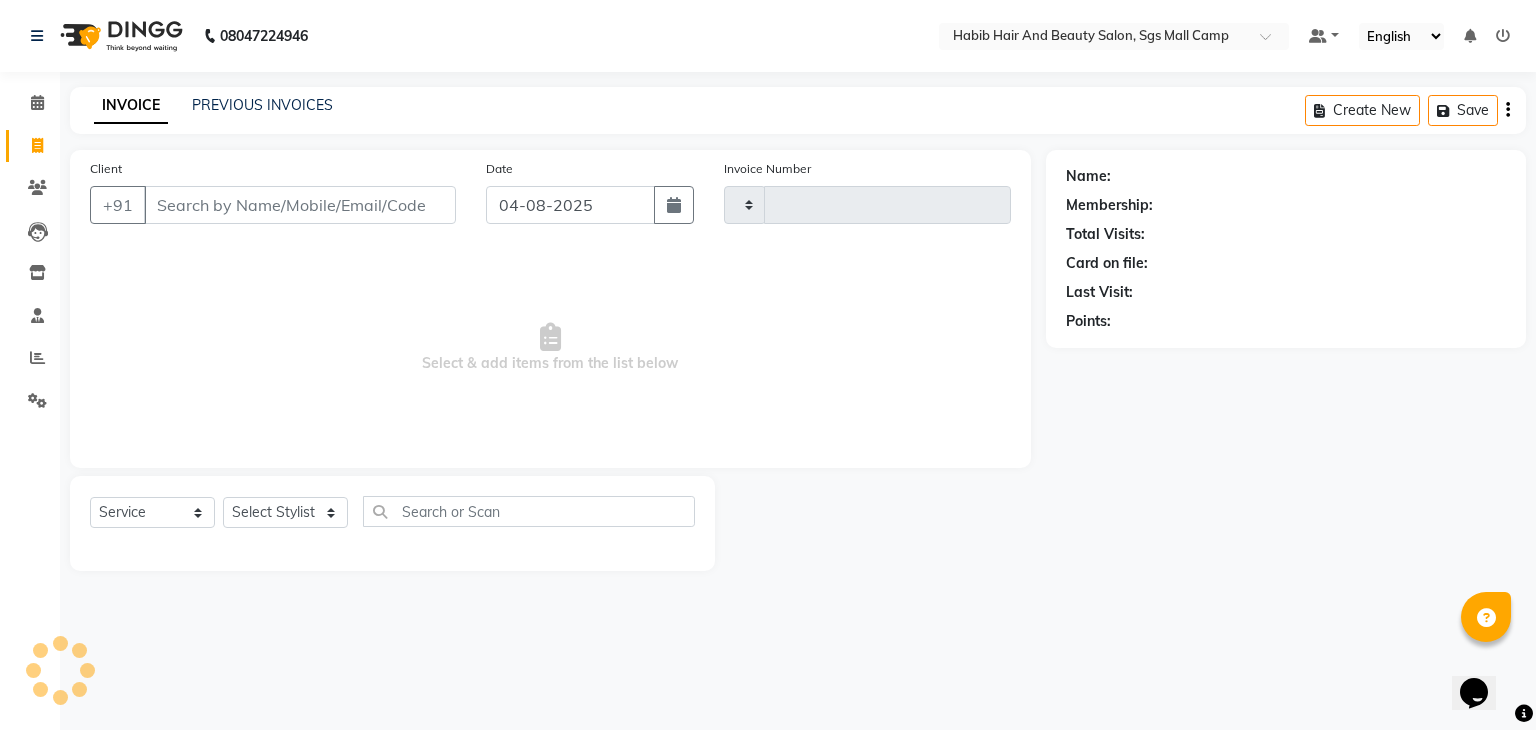 type on "2983" 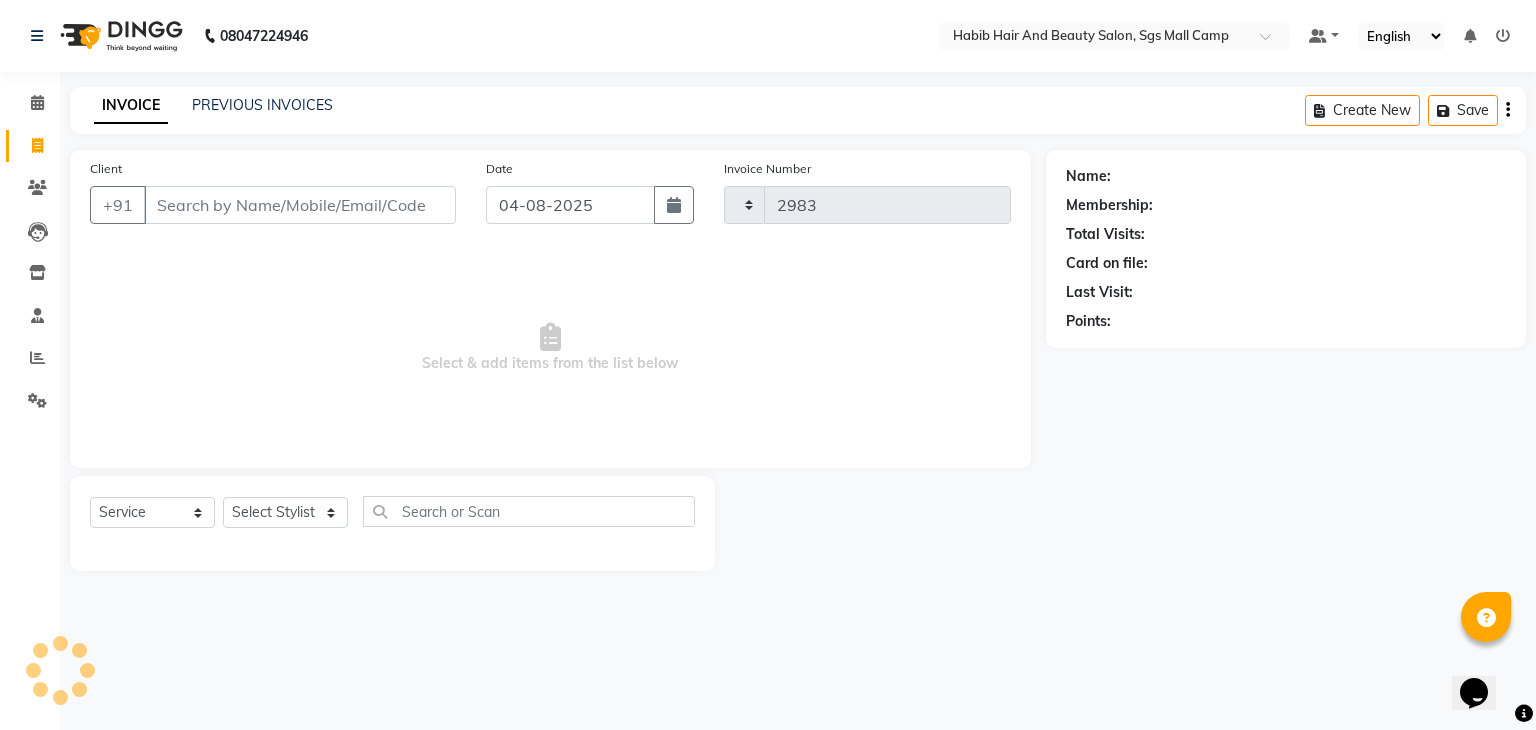 select on "8362" 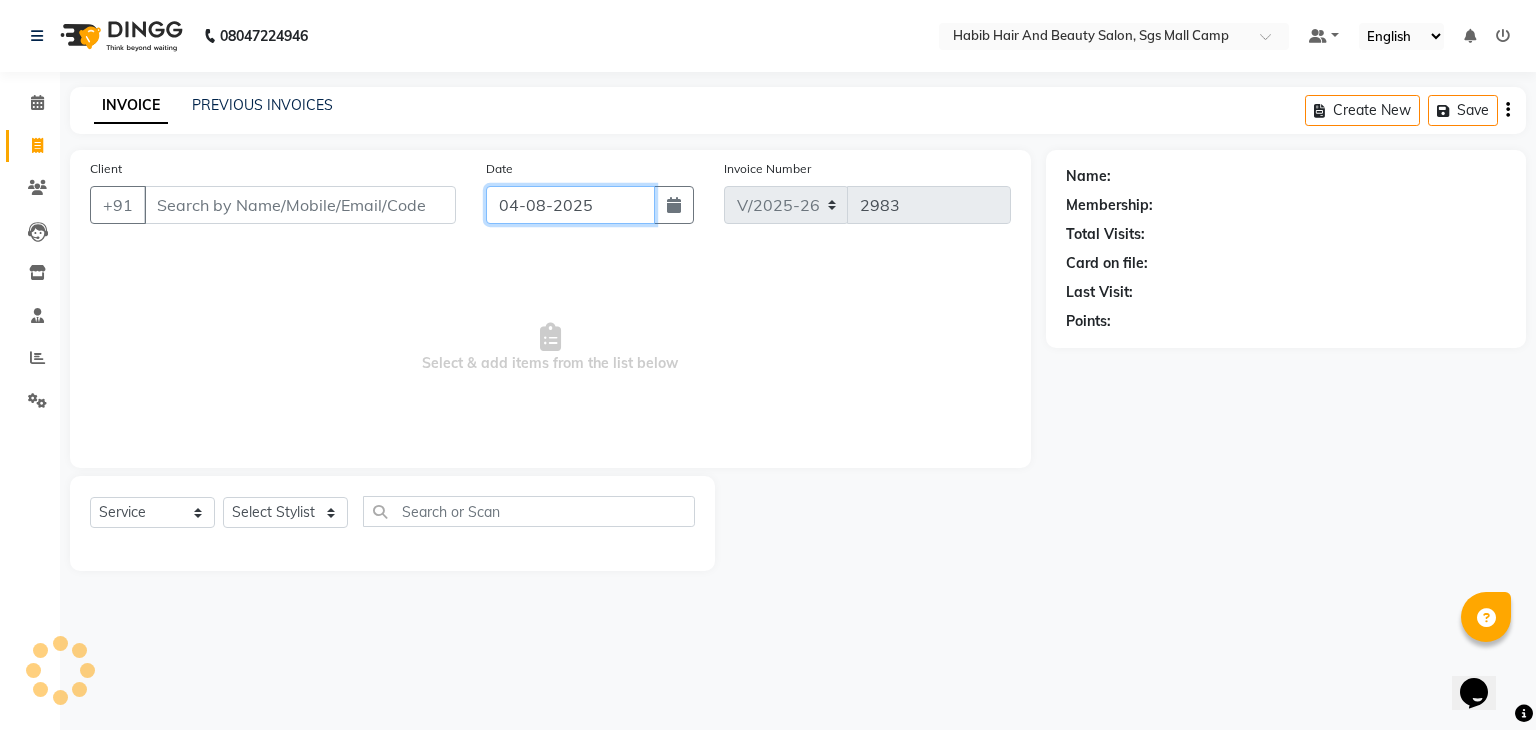 click on "04-08-2025" 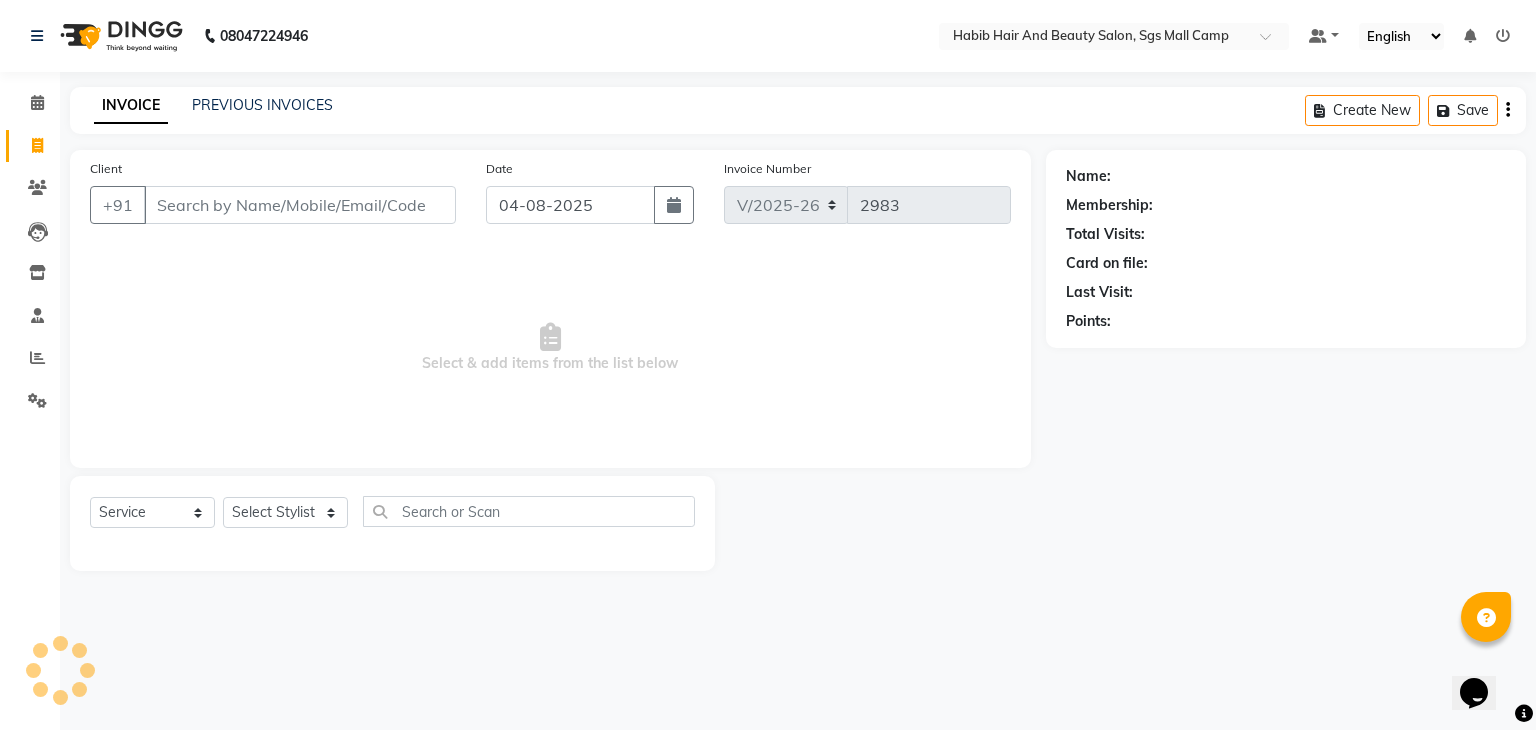 select on "8" 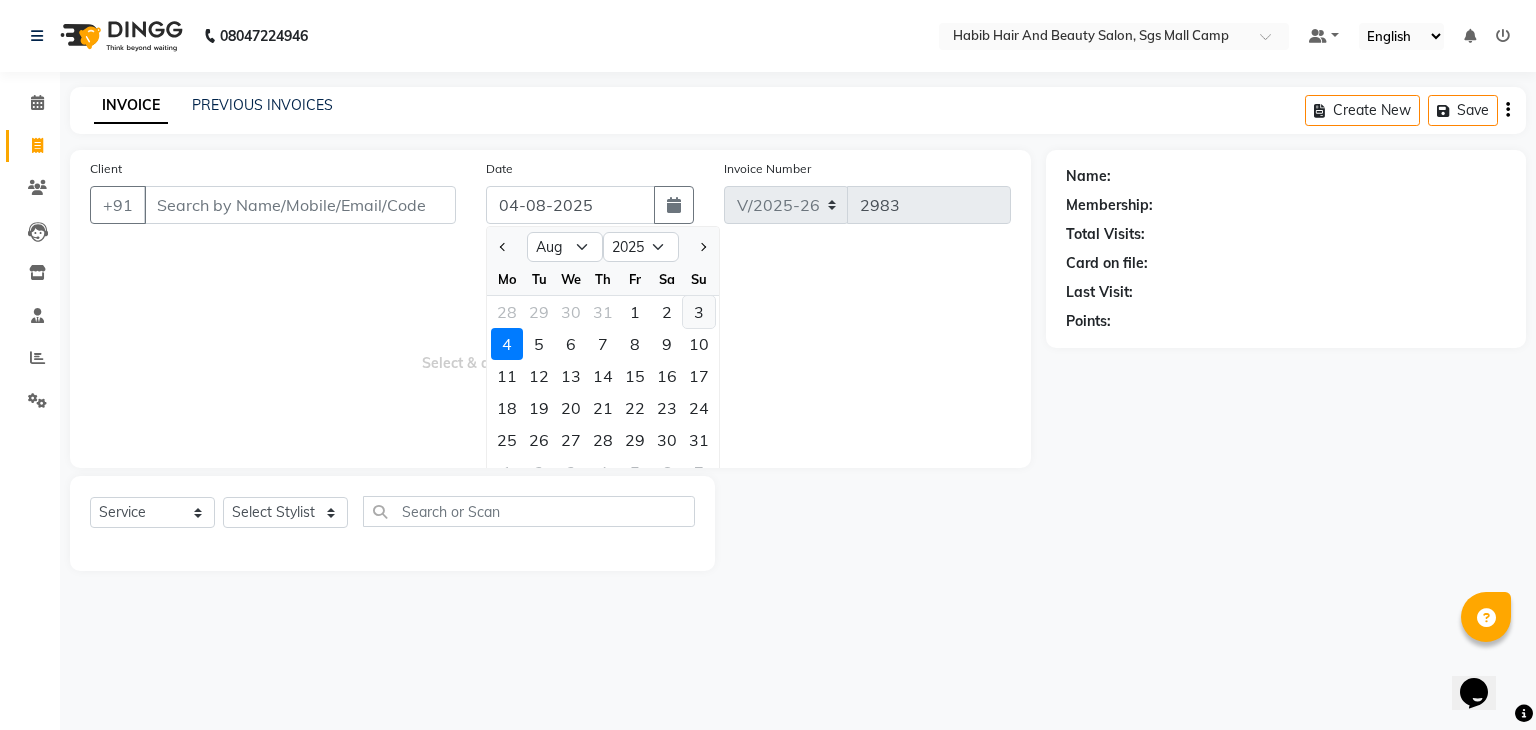 click on "3" 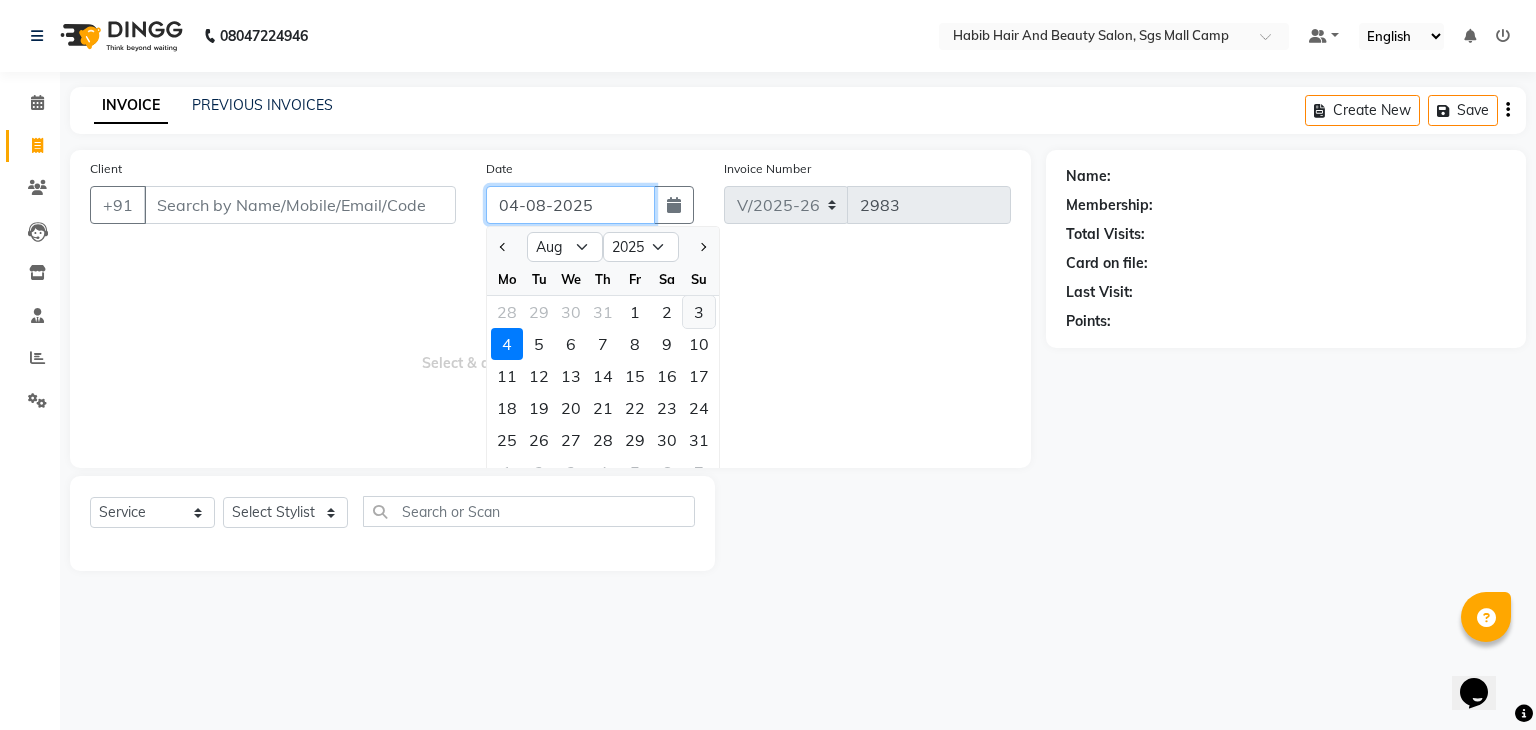 type on "03-08-2025" 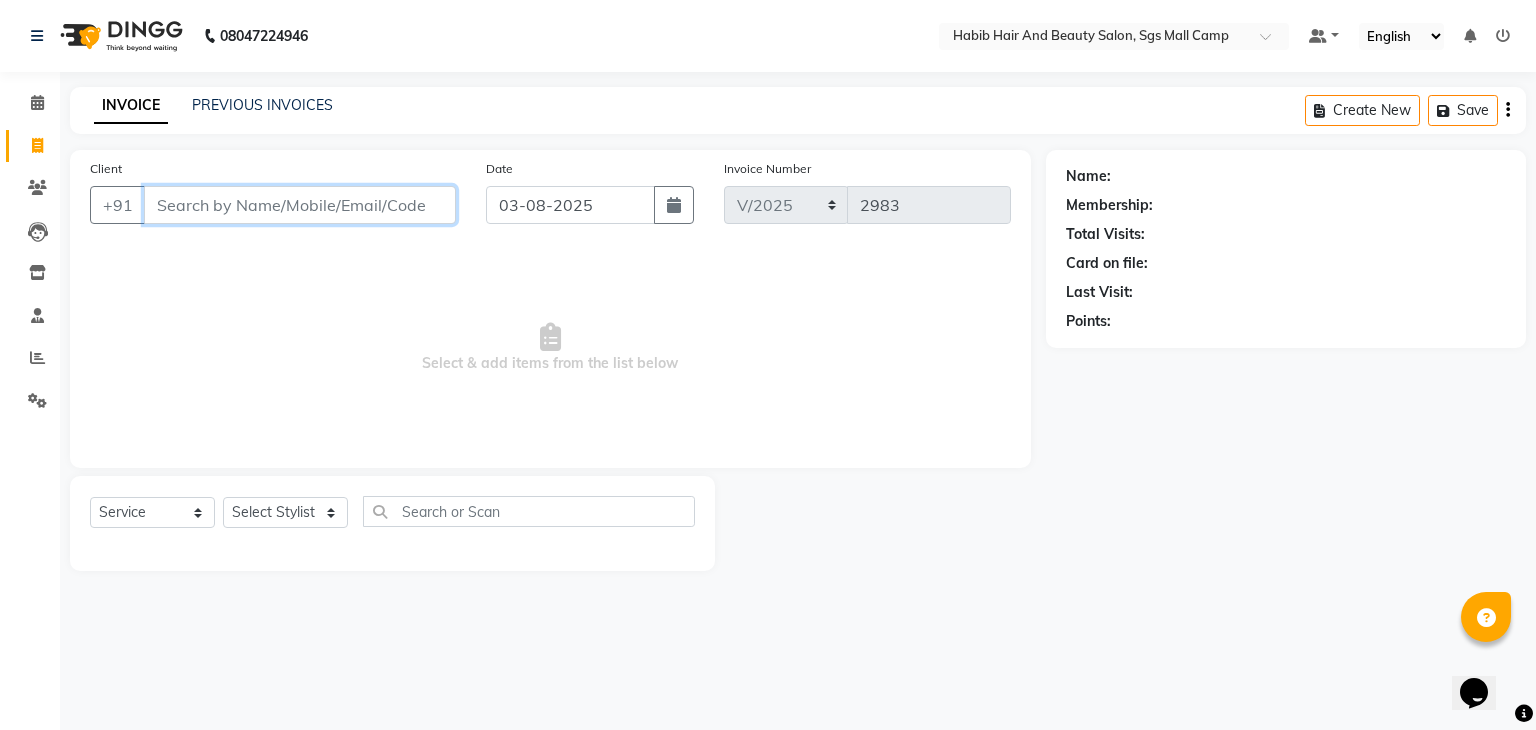 click on "Client" at bounding box center [300, 205] 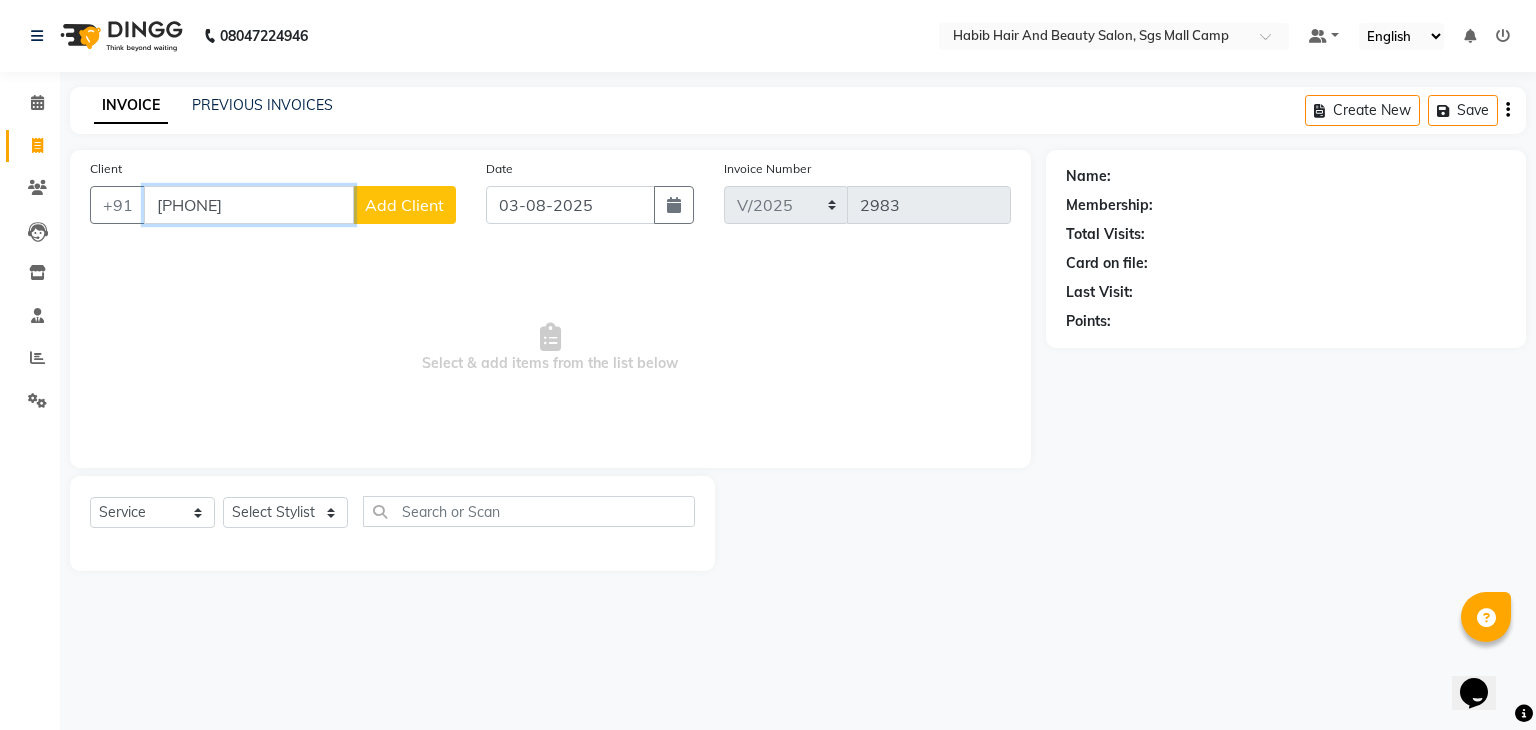 type on "9773700195" 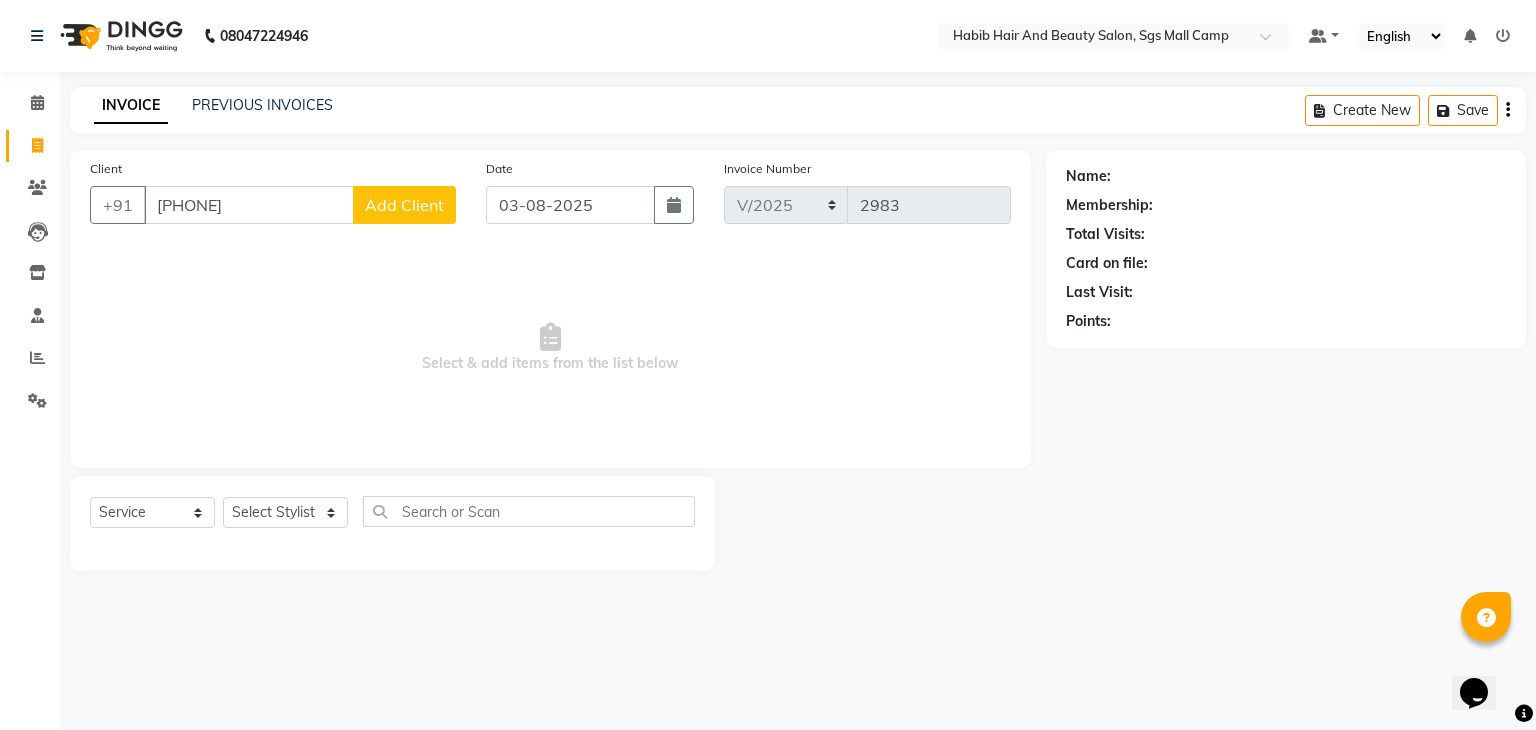 click on "Add Client" 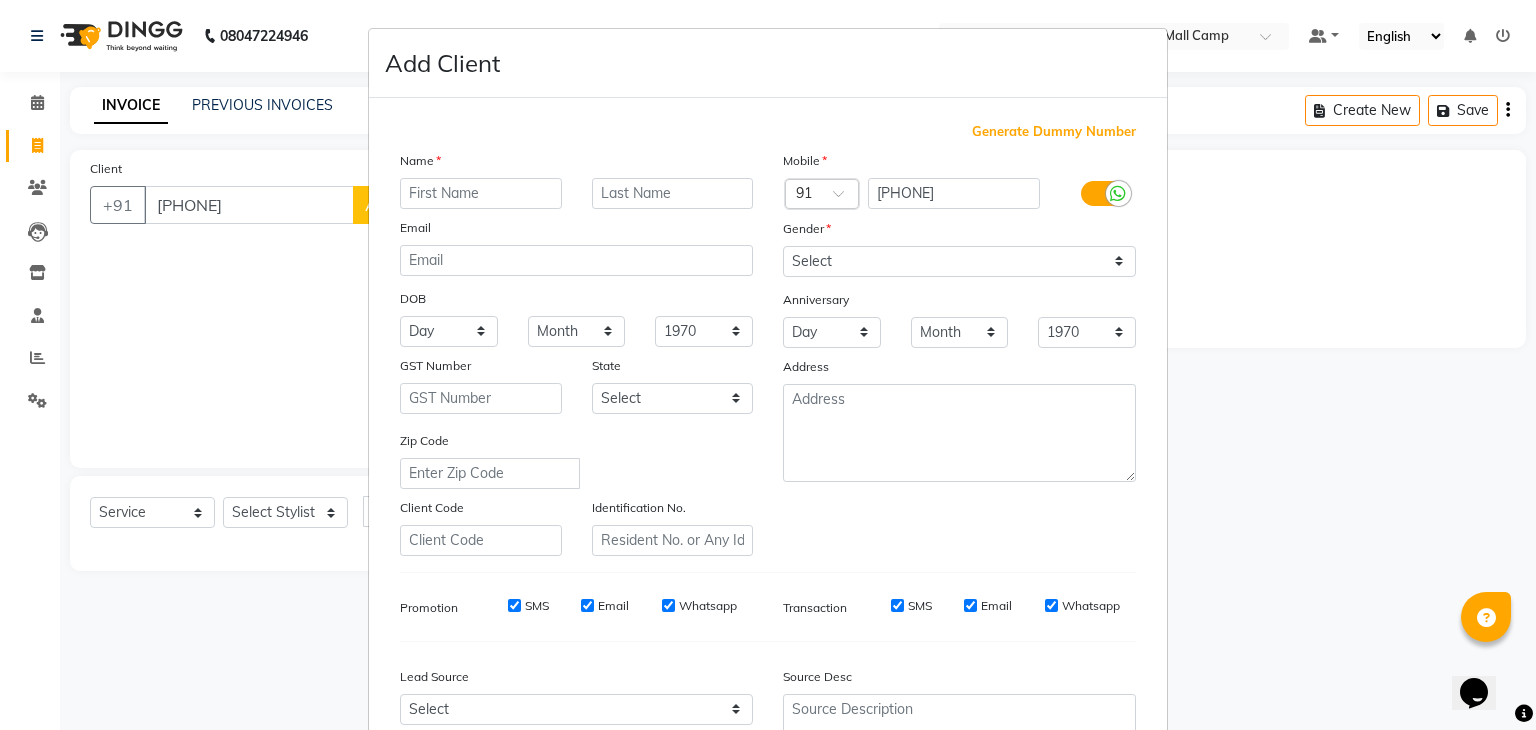 click at bounding box center (481, 193) 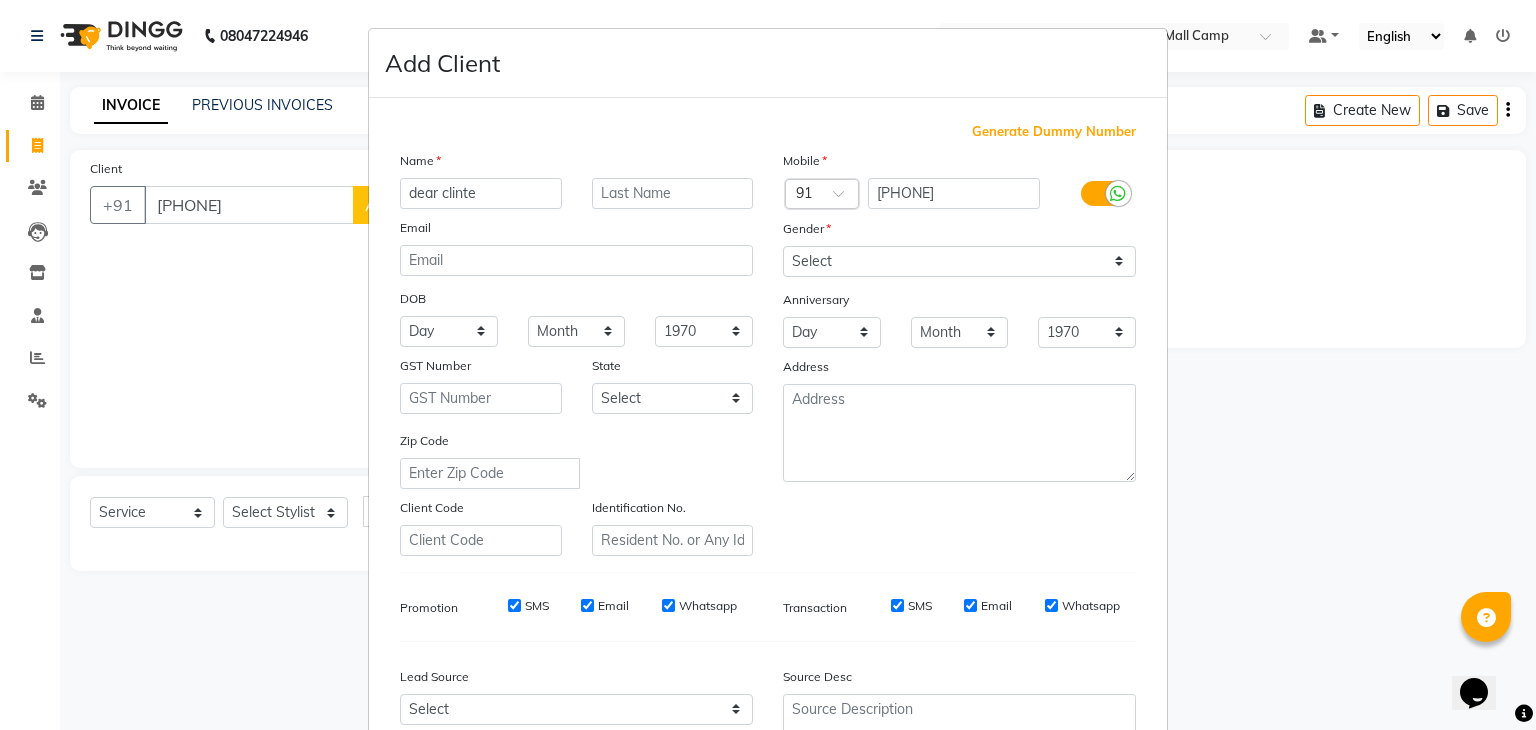 type on "dear clinte" 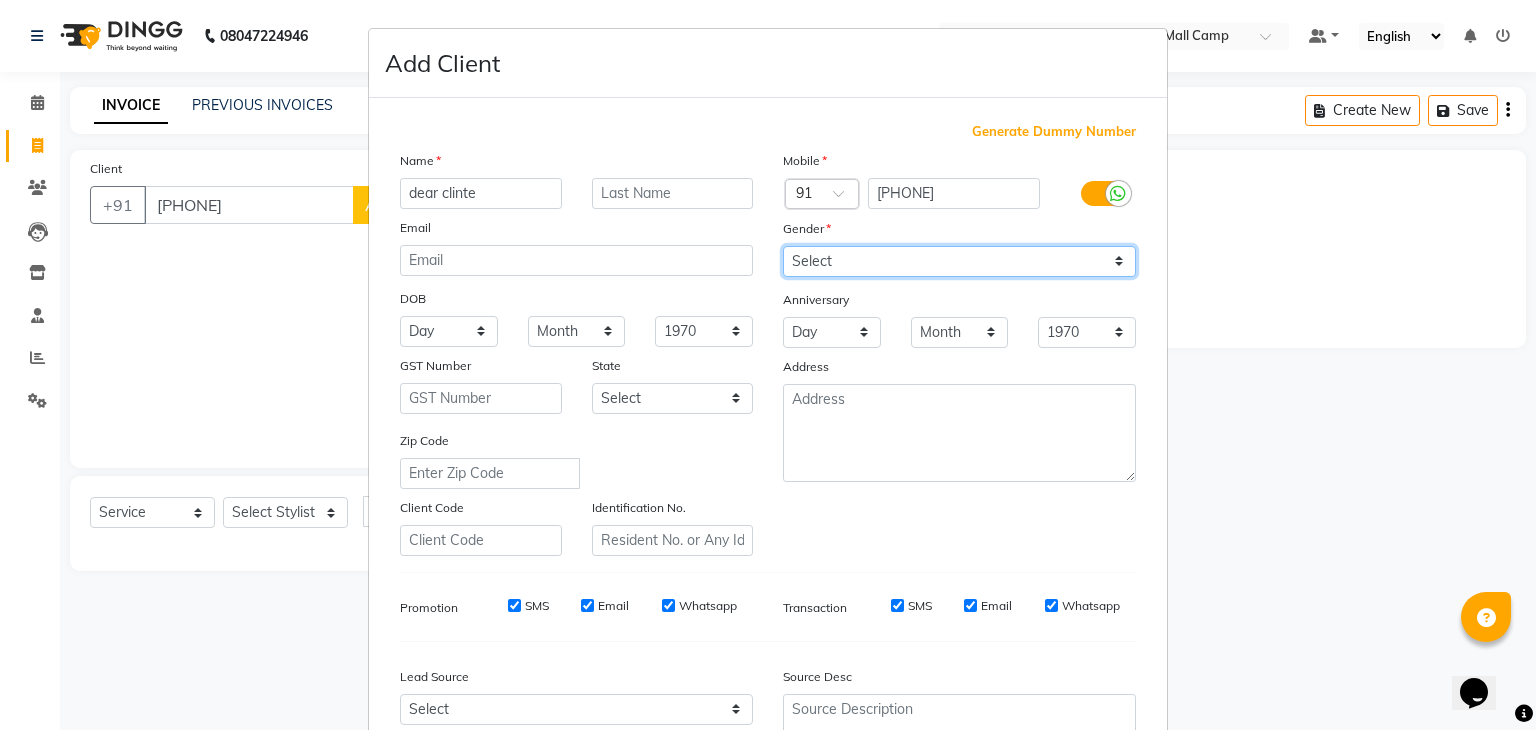 click on "Select Male Female Other Prefer Not To Say" at bounding box center [959, 261] 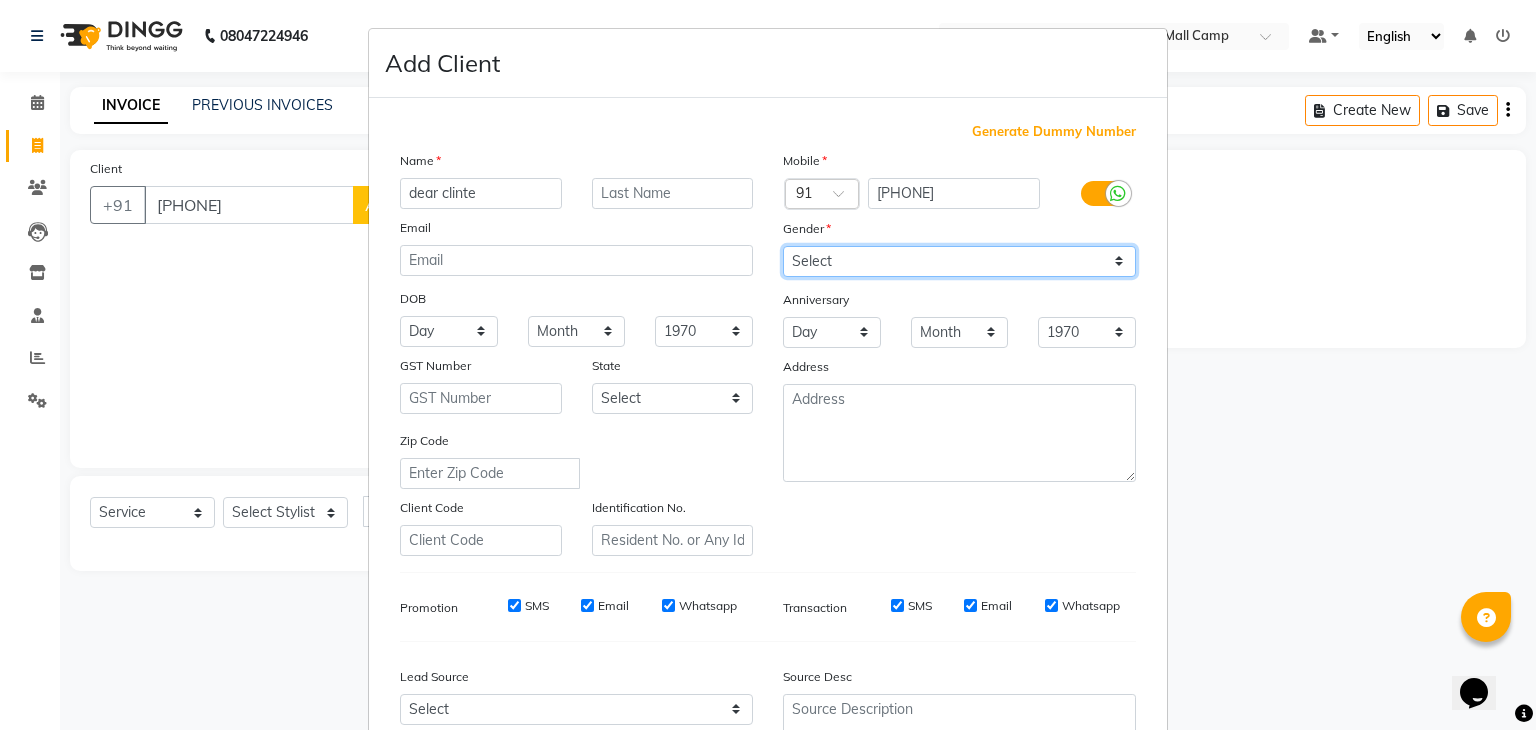 select on "female" 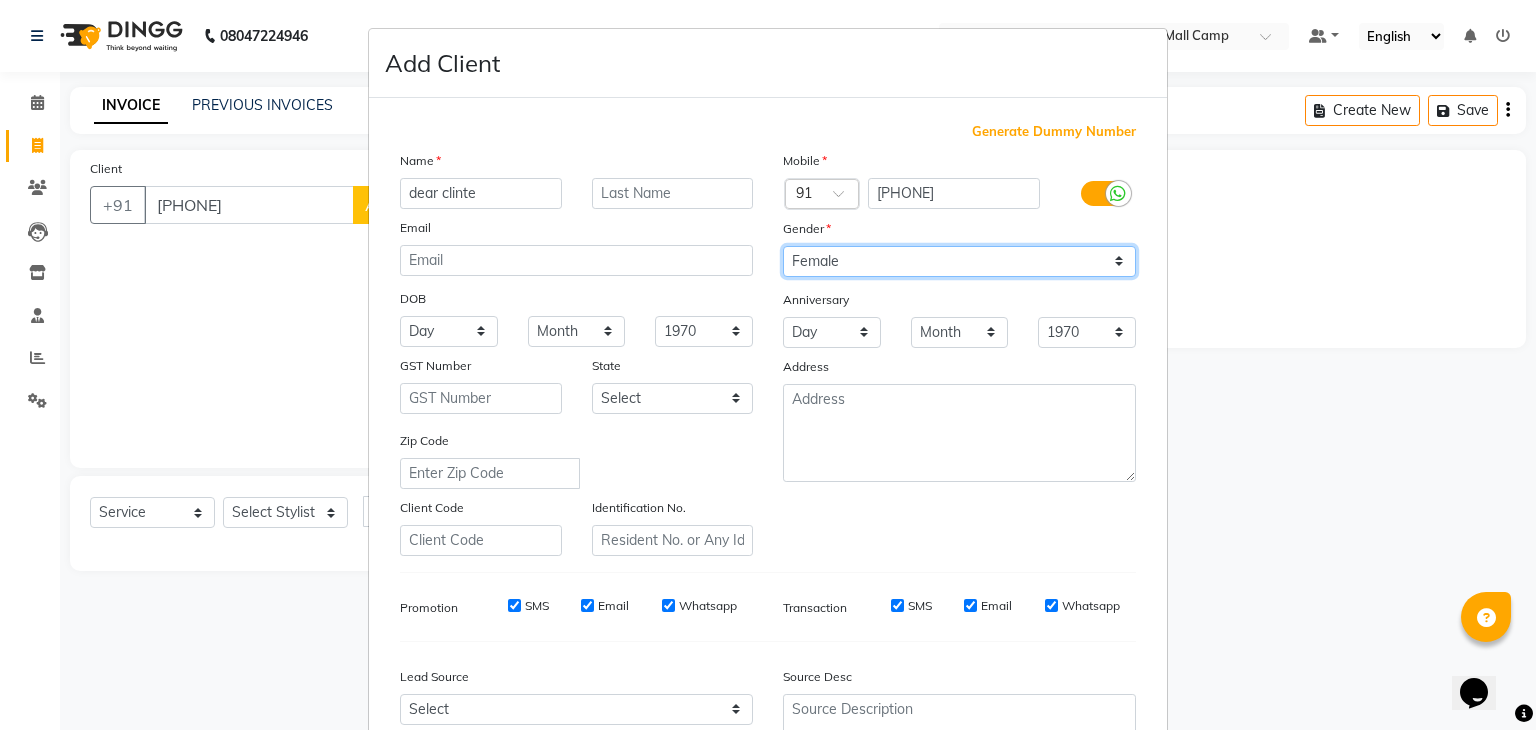 click on "Select Male Female Other Prefer Not To Say" at bounding box center [959, 261] 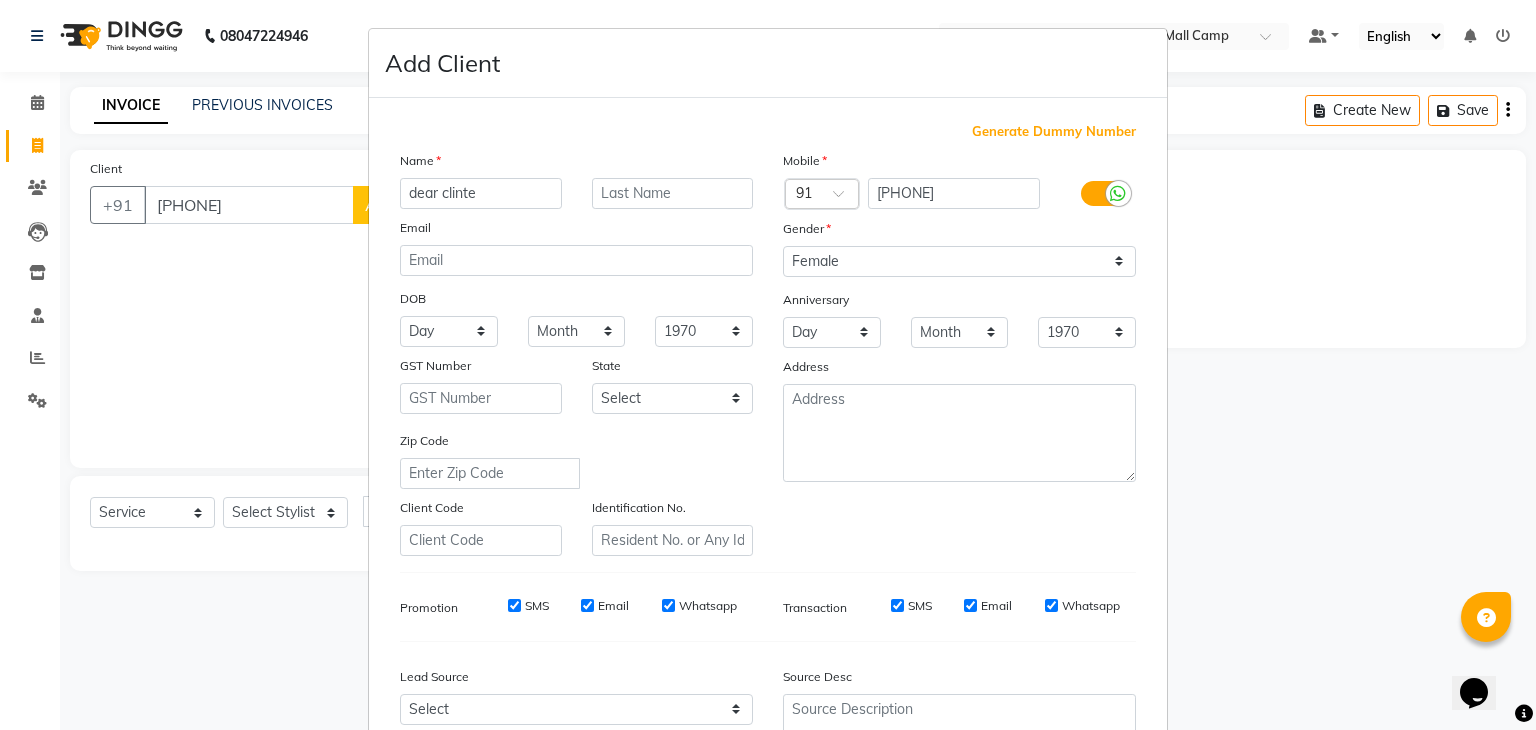 click on "Zip Code" at bounding box center [576, 459] 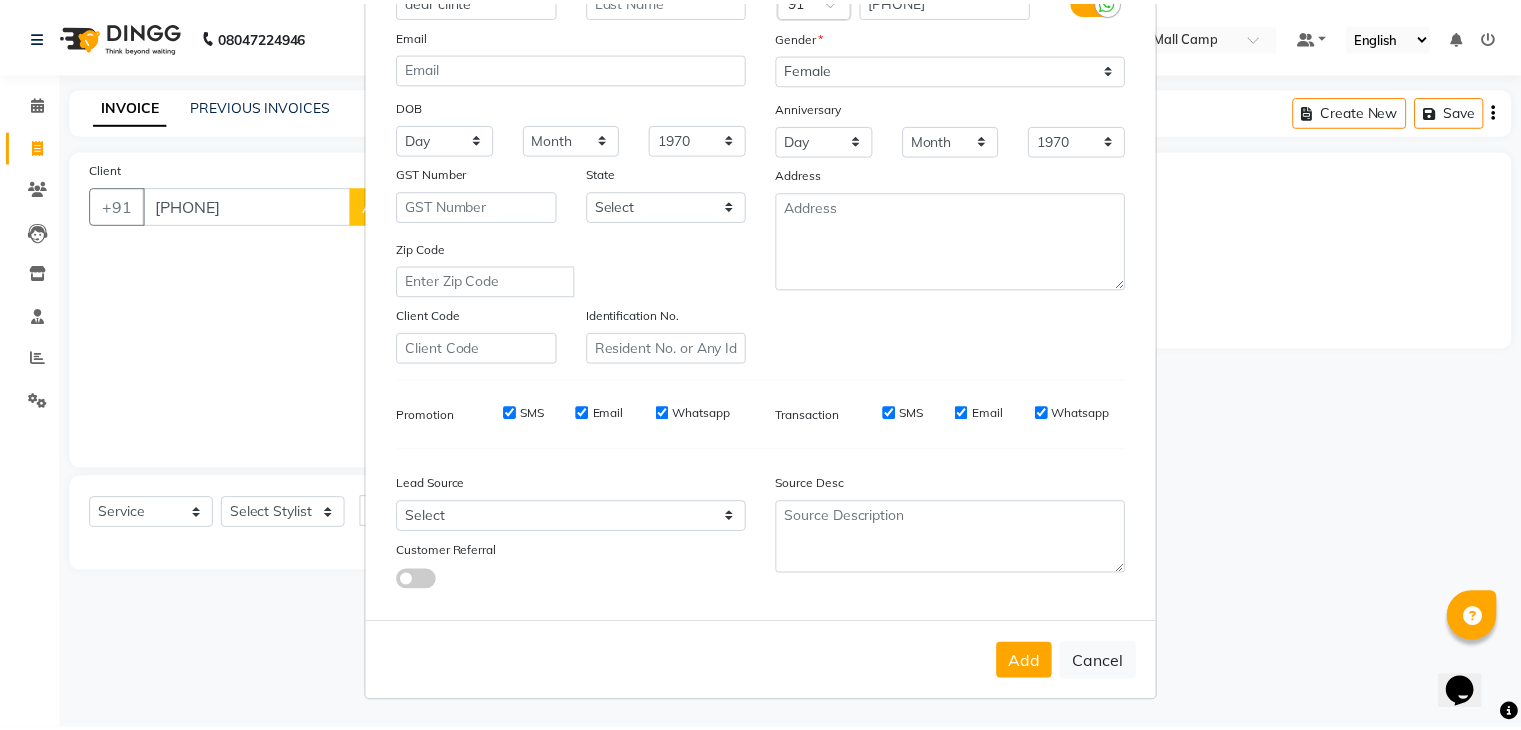 scroll, scrollTop: 203, scrollLeft: 0, axis: vertical 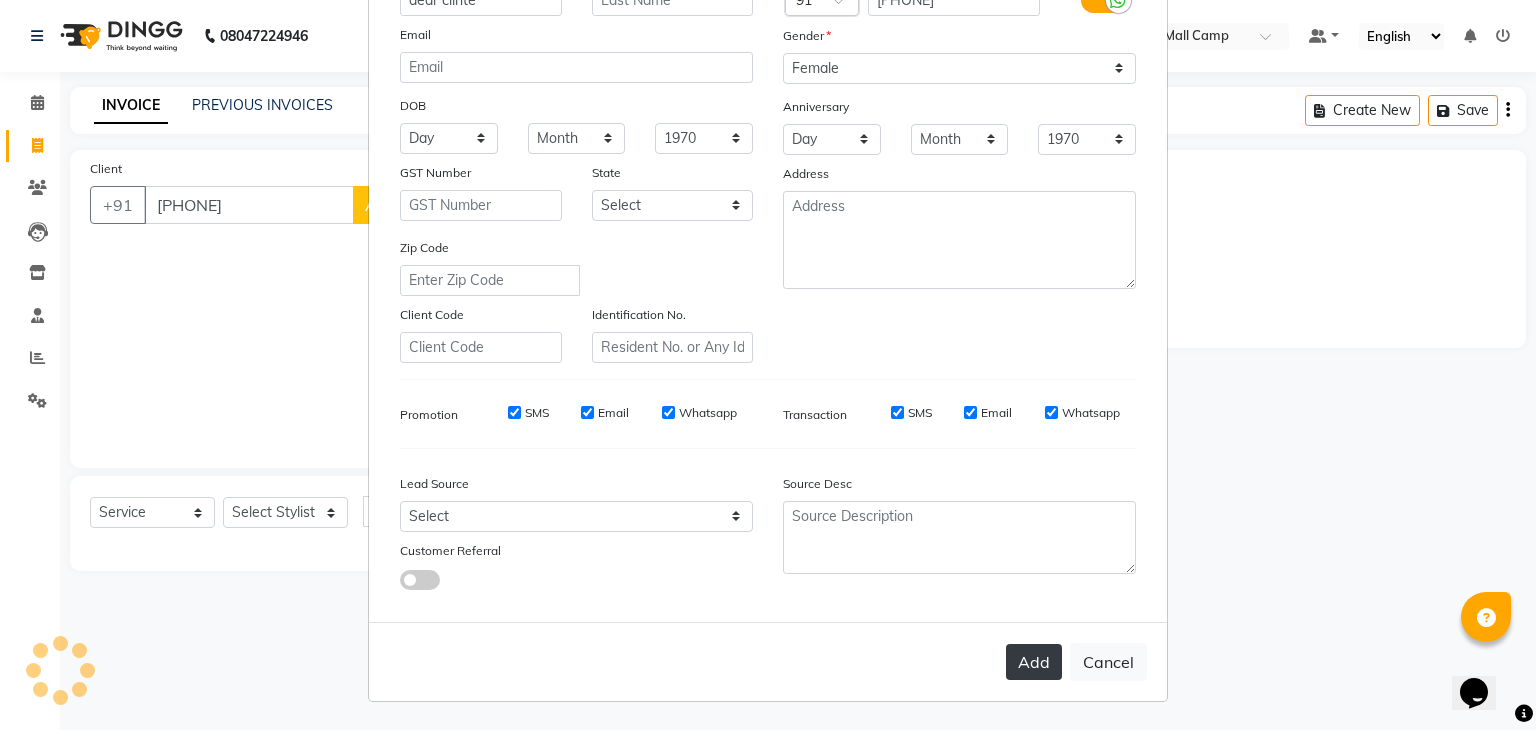 click on "Add" at bounding box center (1034, 662) 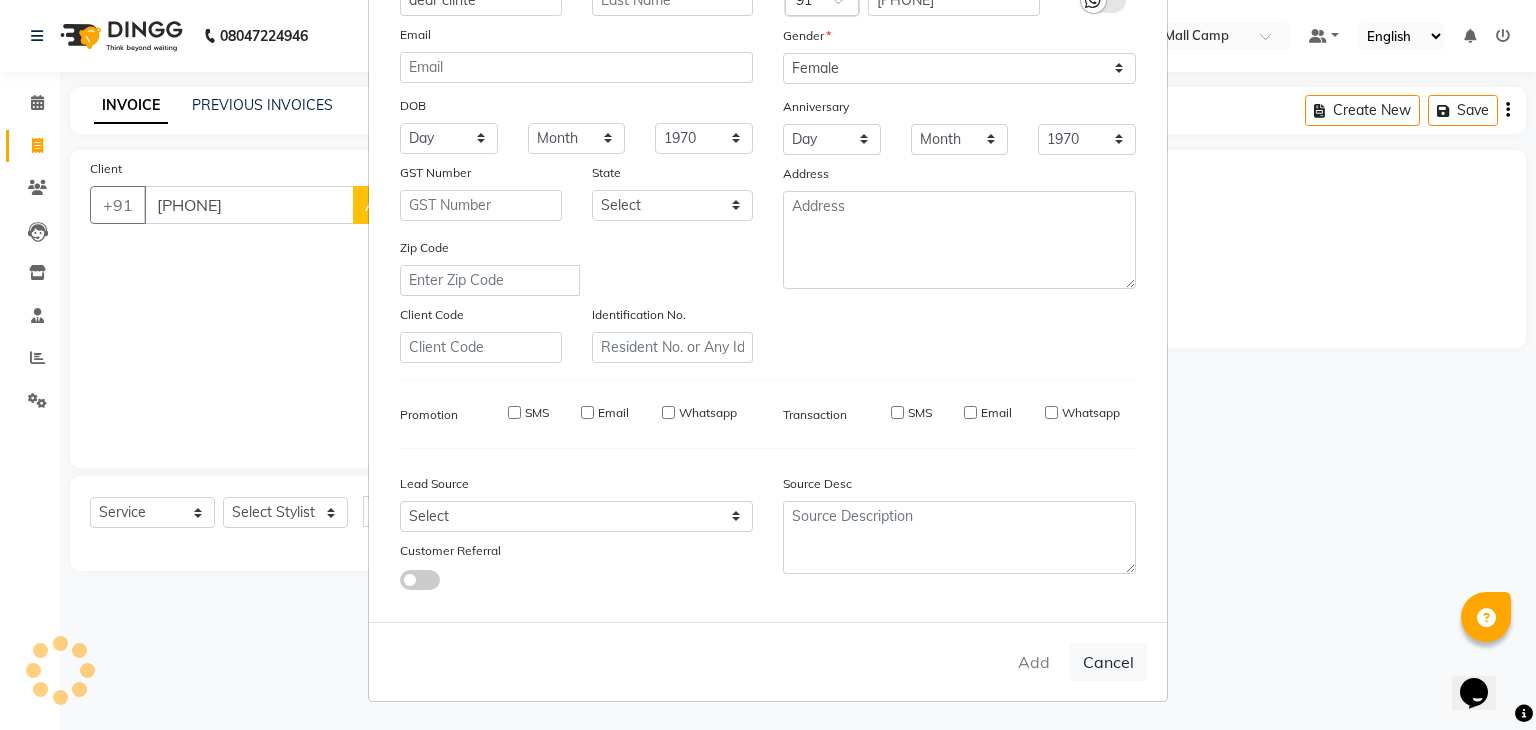 type on "97******95" 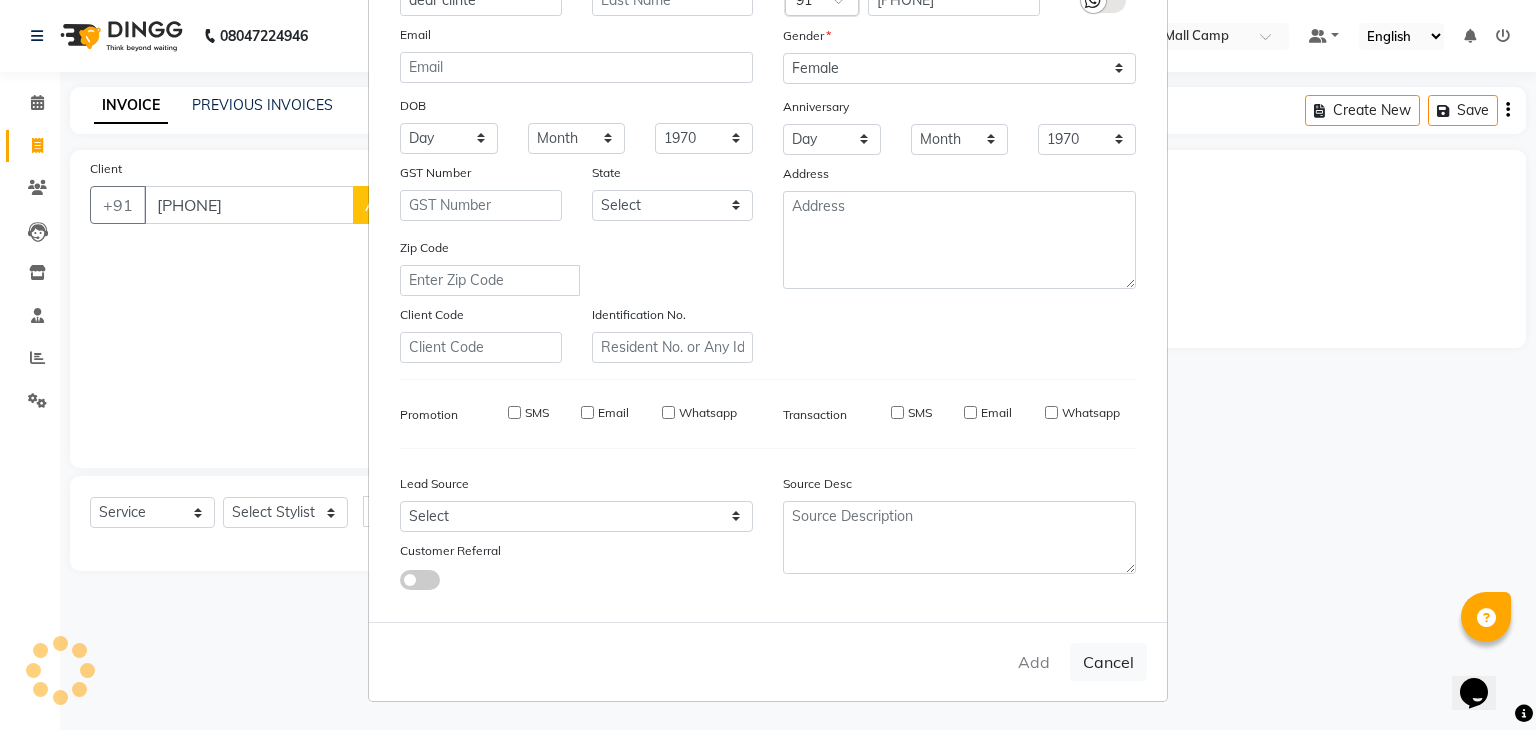 type 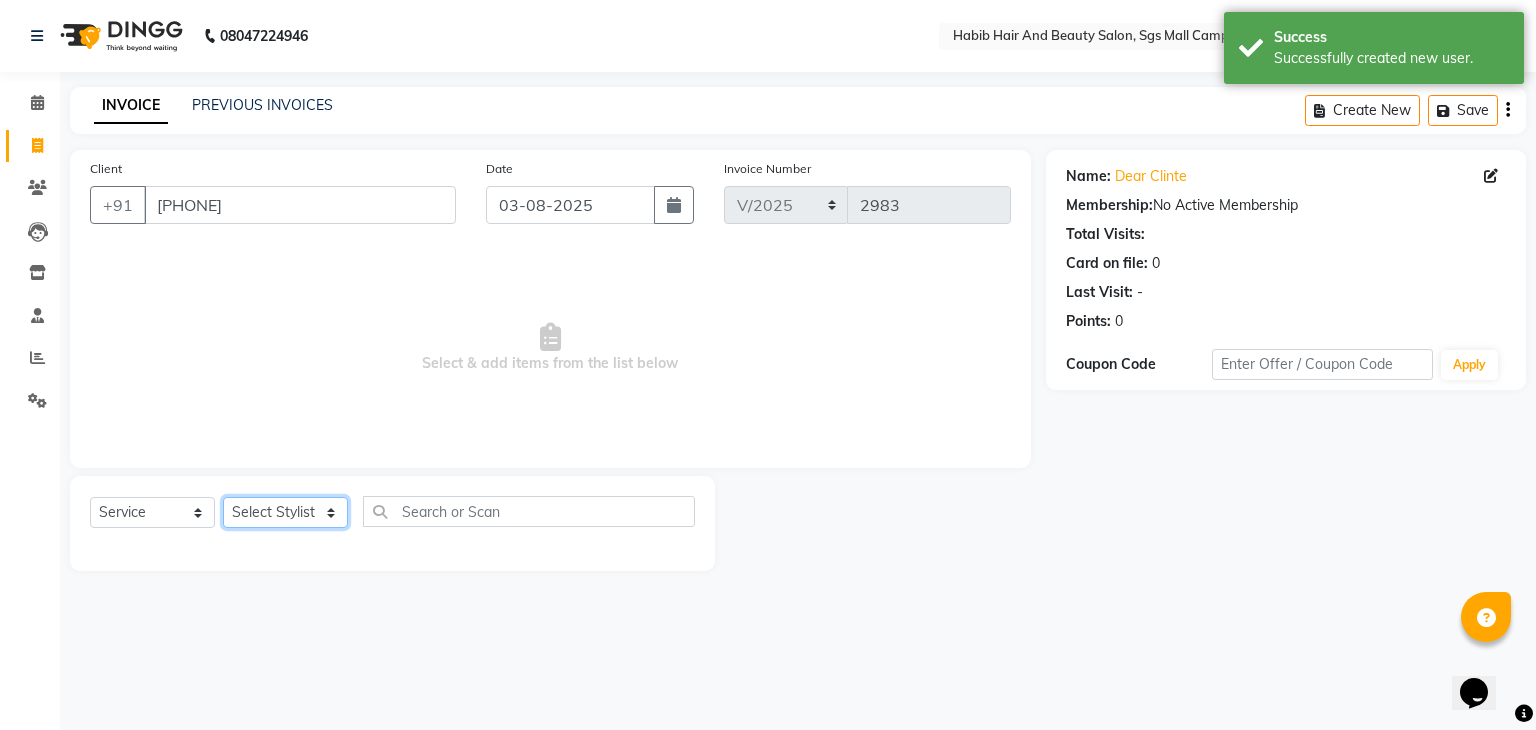 click on "Select Stylist akshay rajguru Avinash  Debojit Manager Micheal  sangeeta shilpa sujal Suraj  swapnil vishakha" 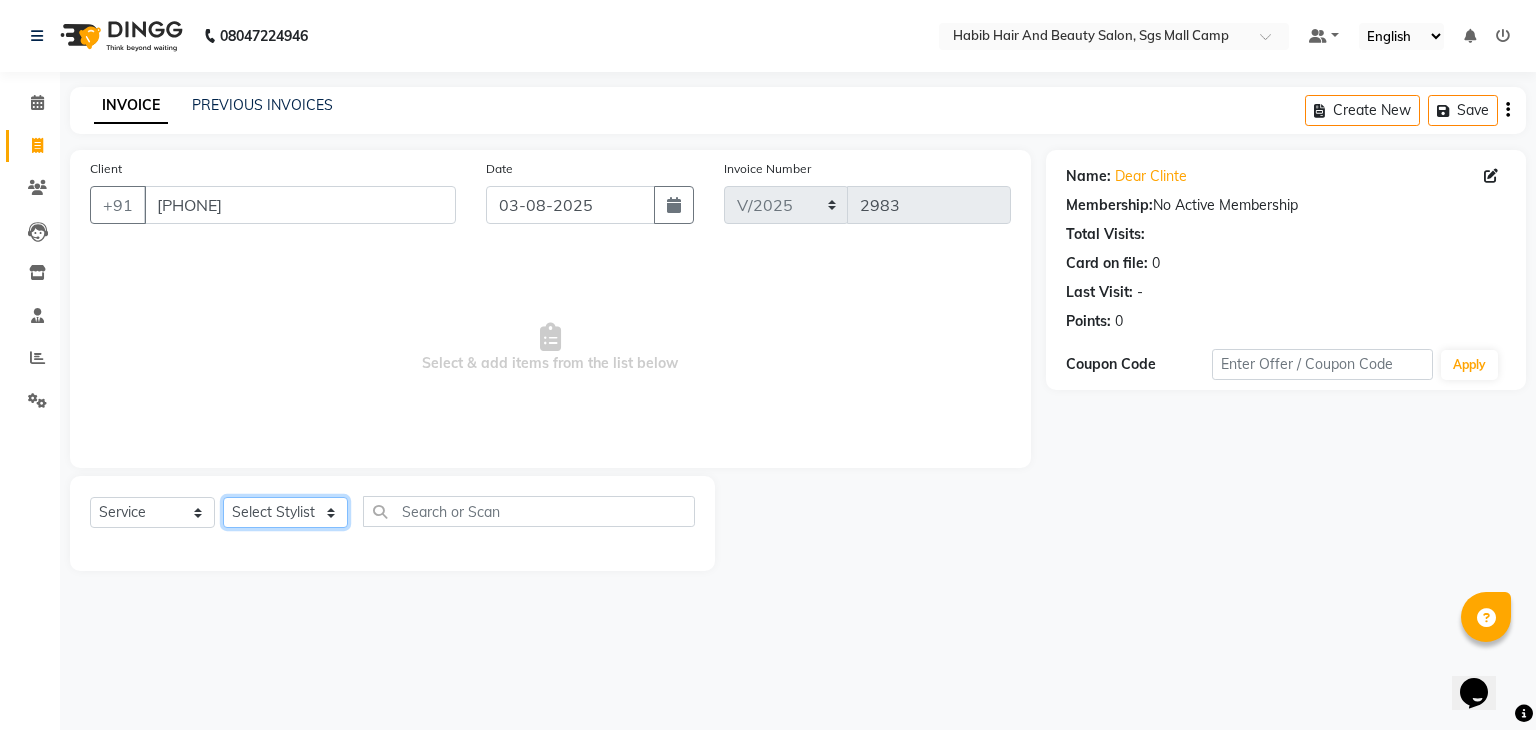 select on "81158" 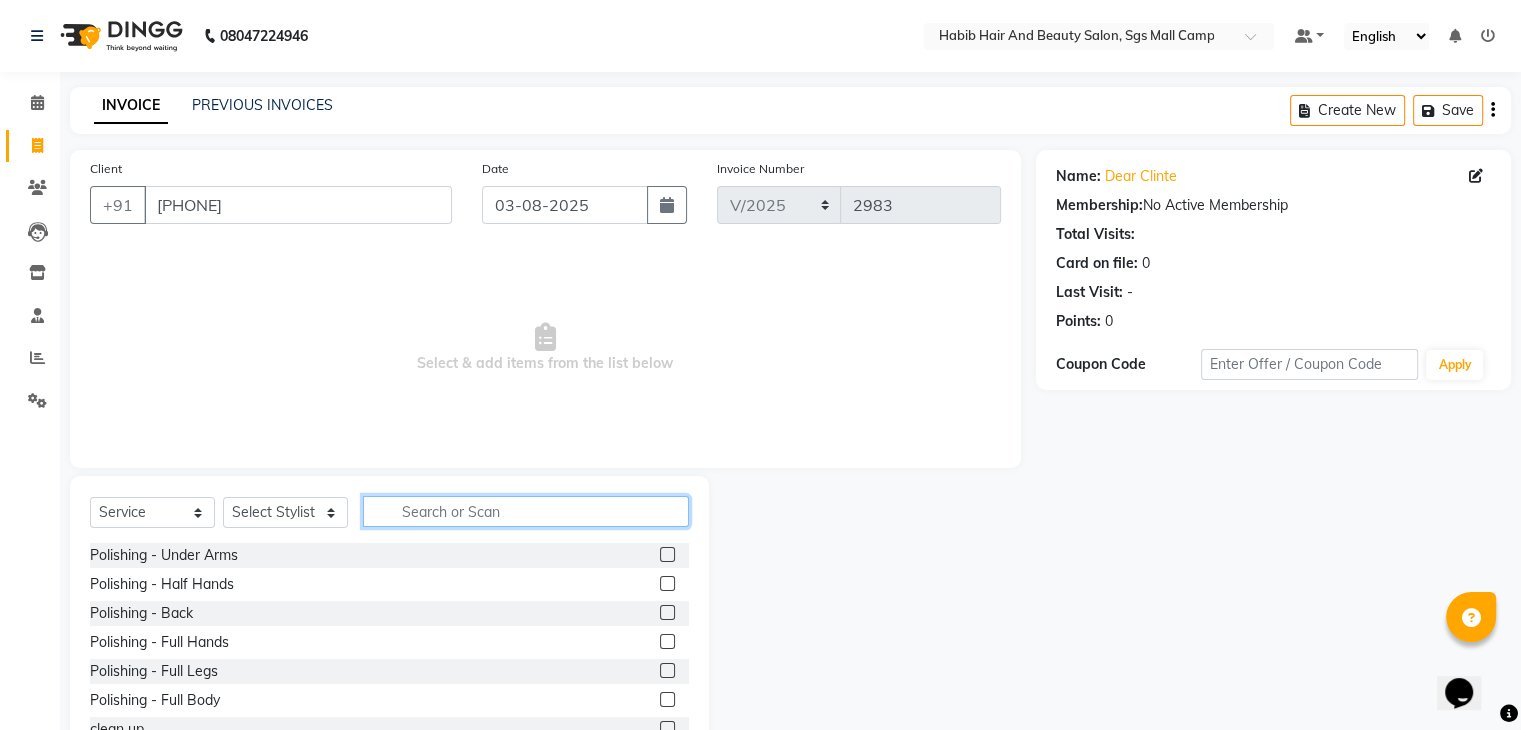 click 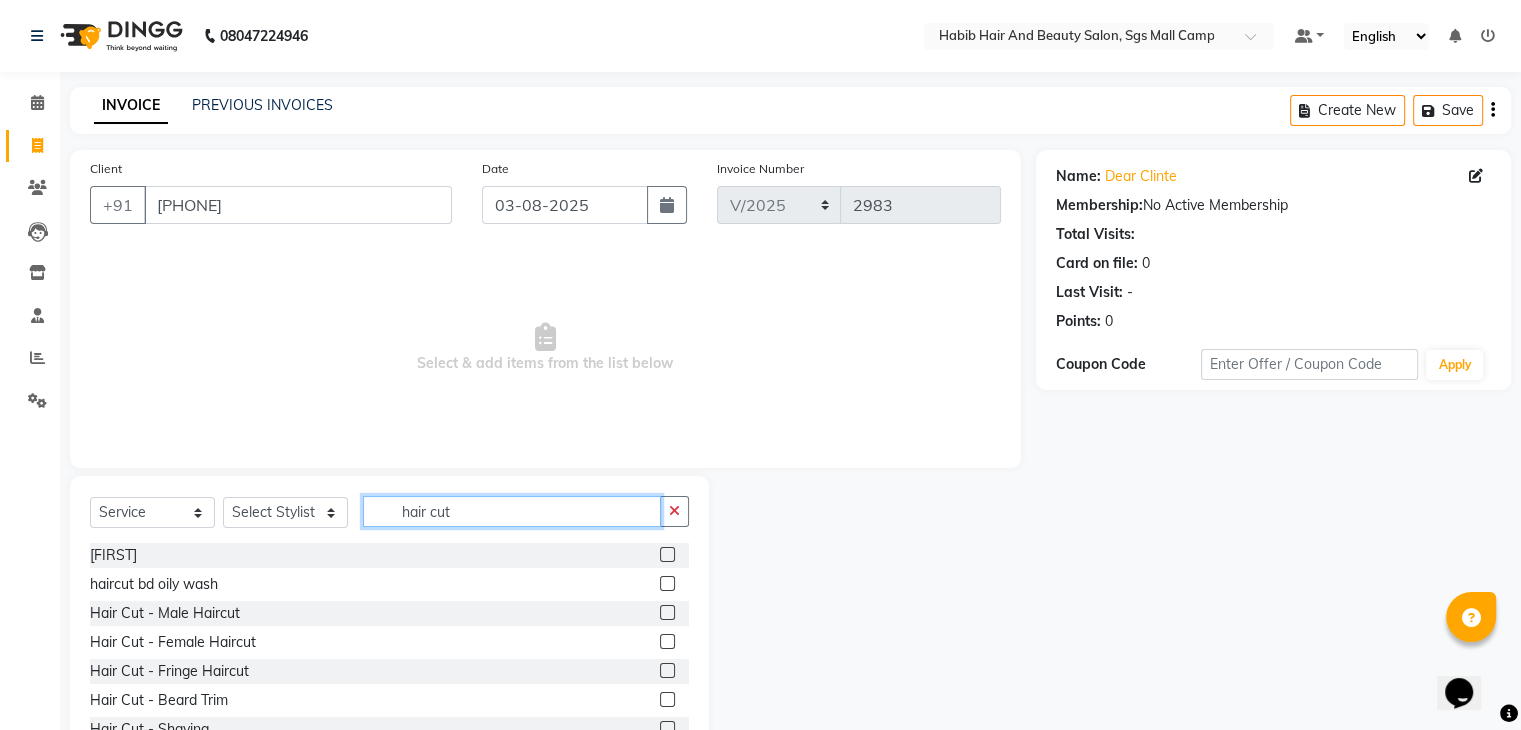 type on "hair cut" 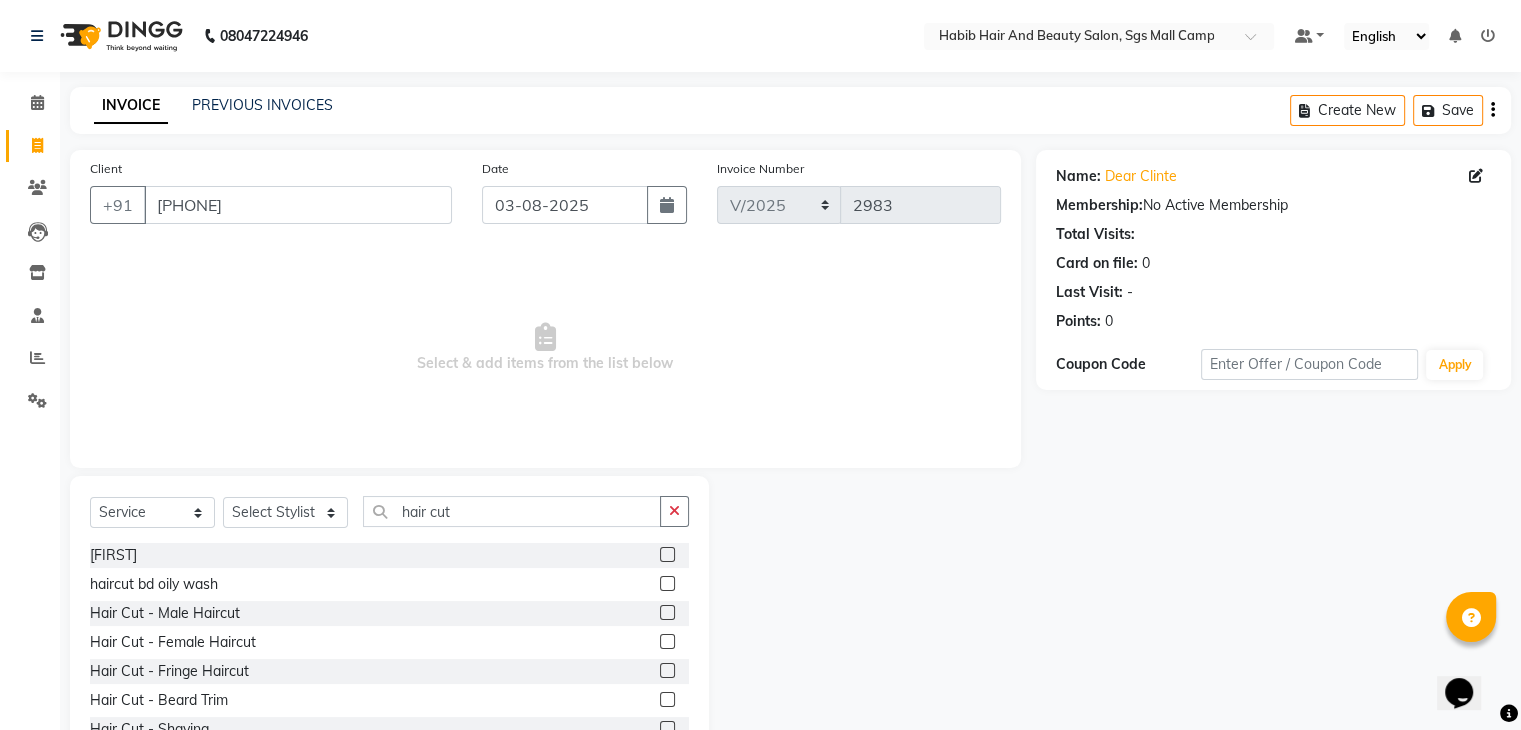 click 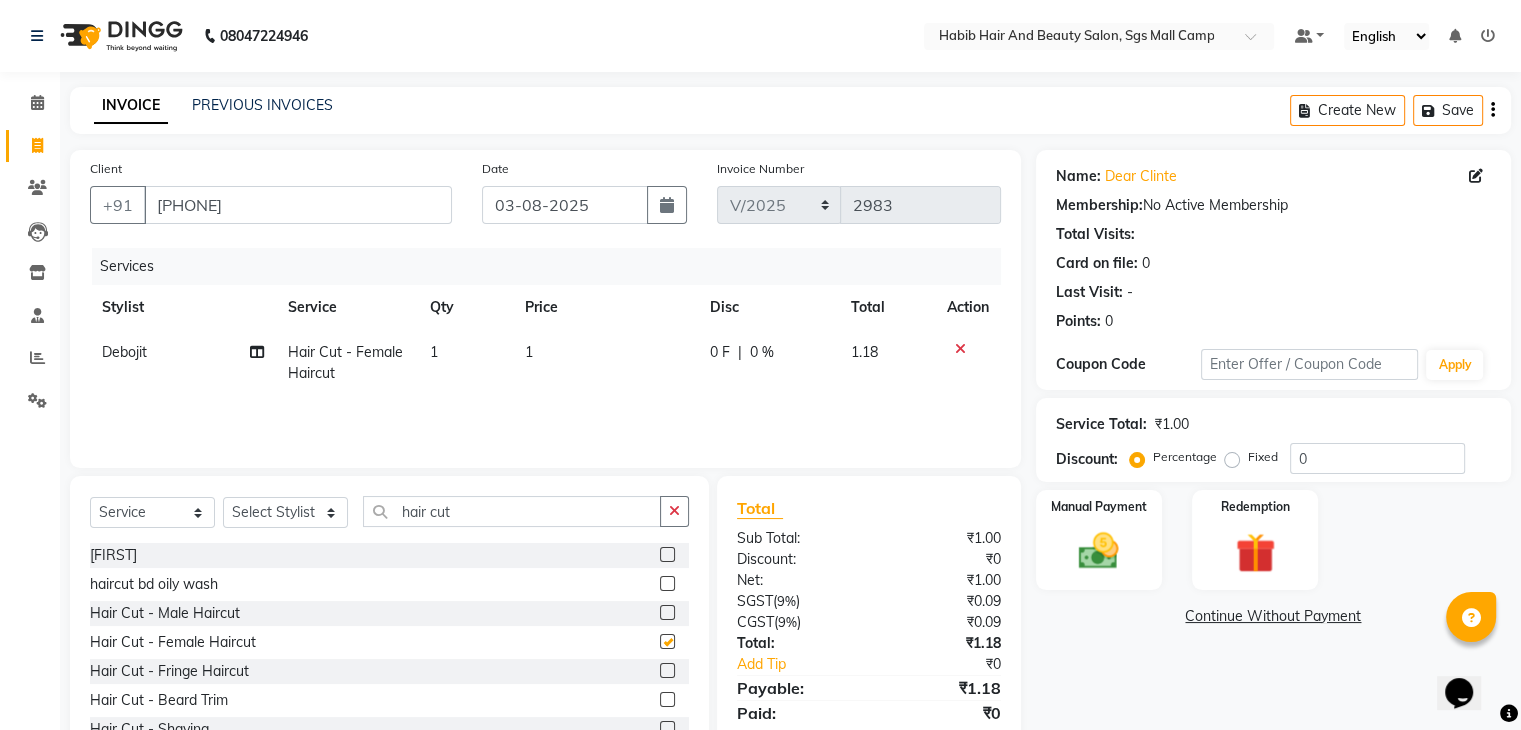 checkbox on "false" 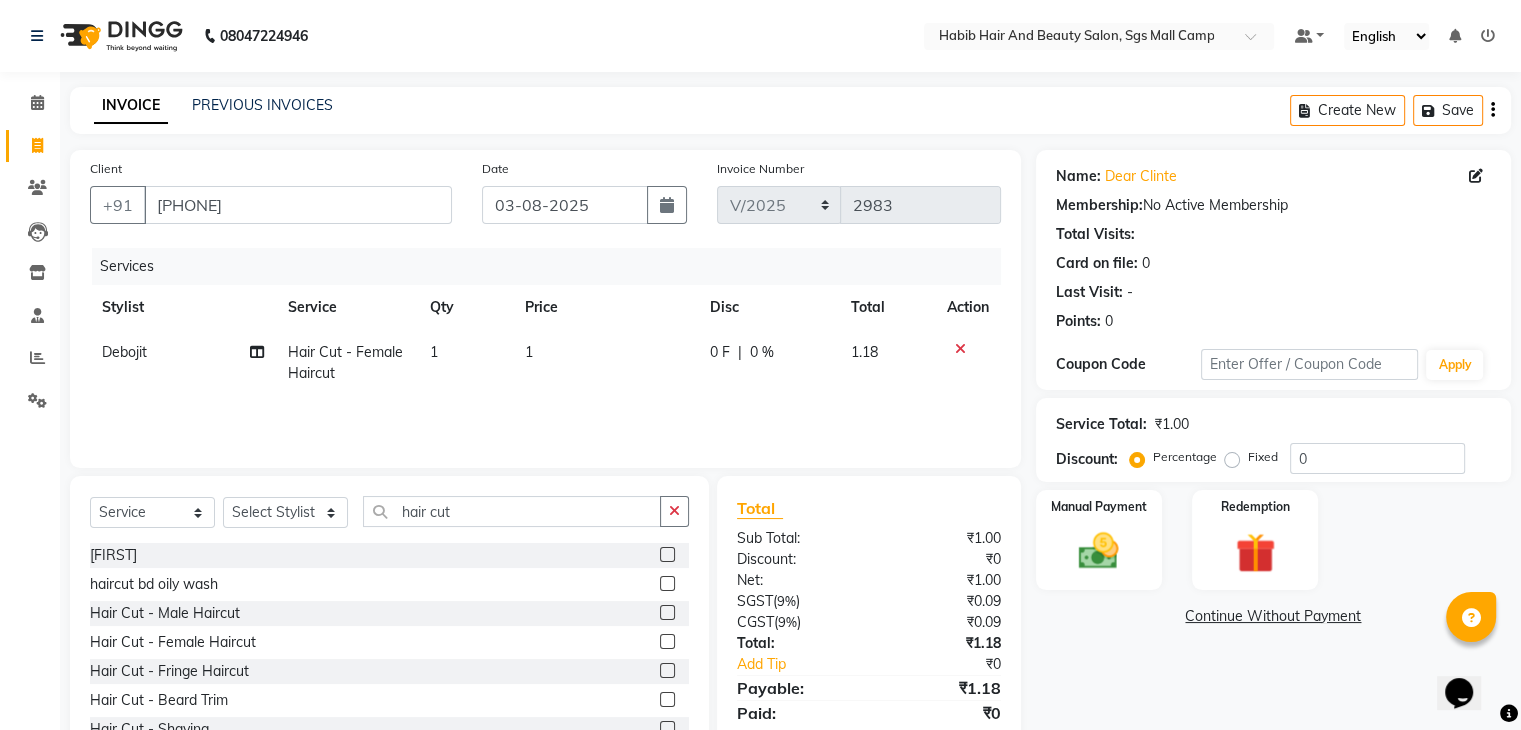 click on "1" 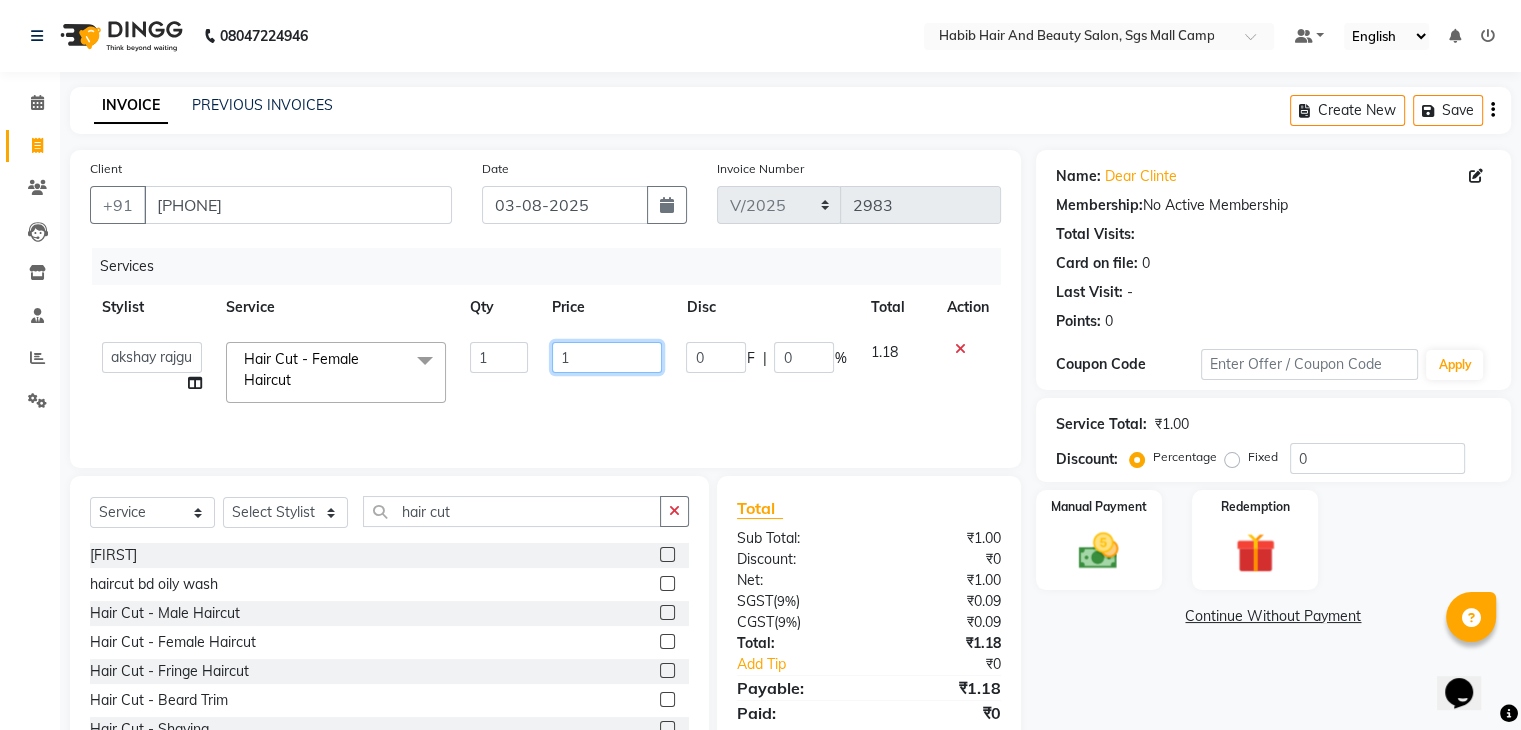 click on "1" 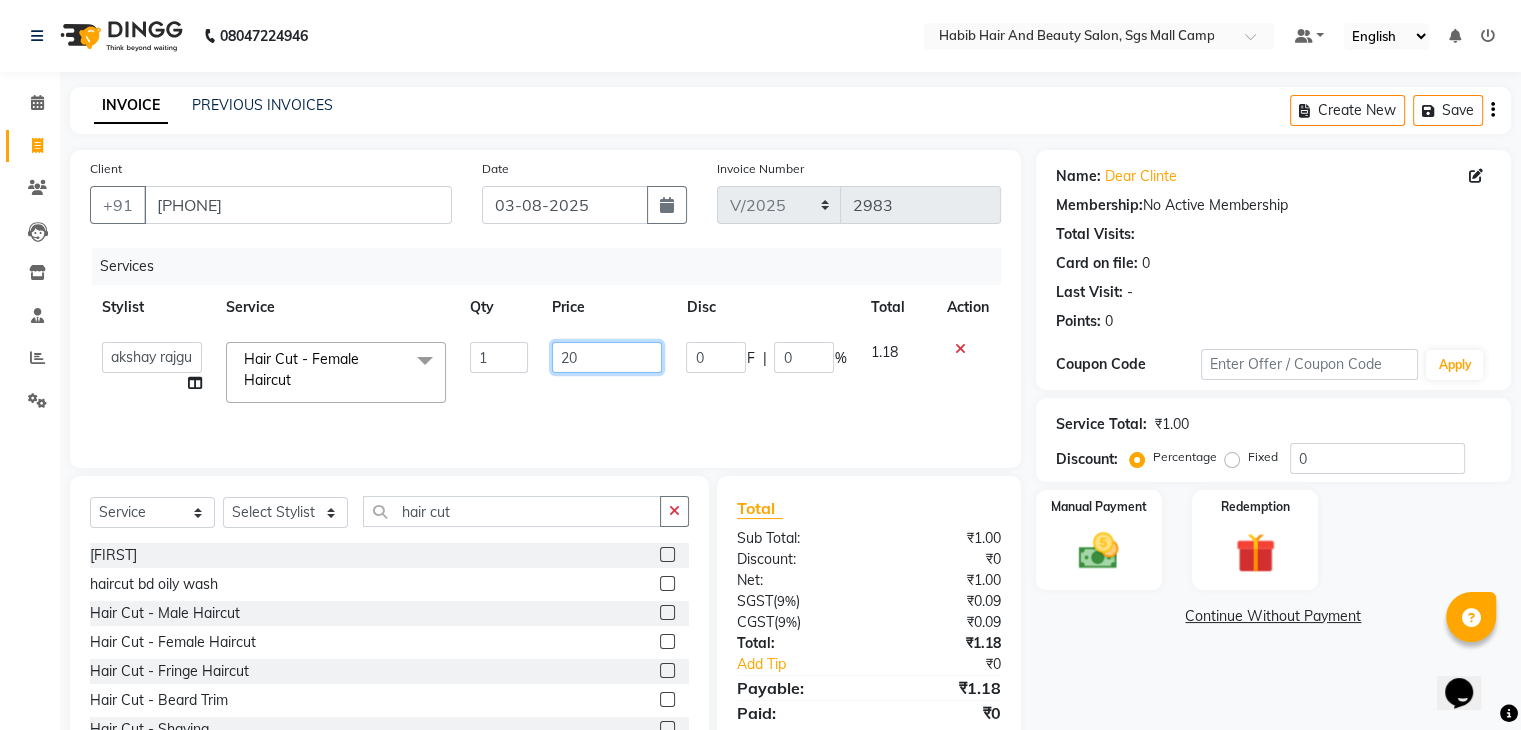 type on "200" 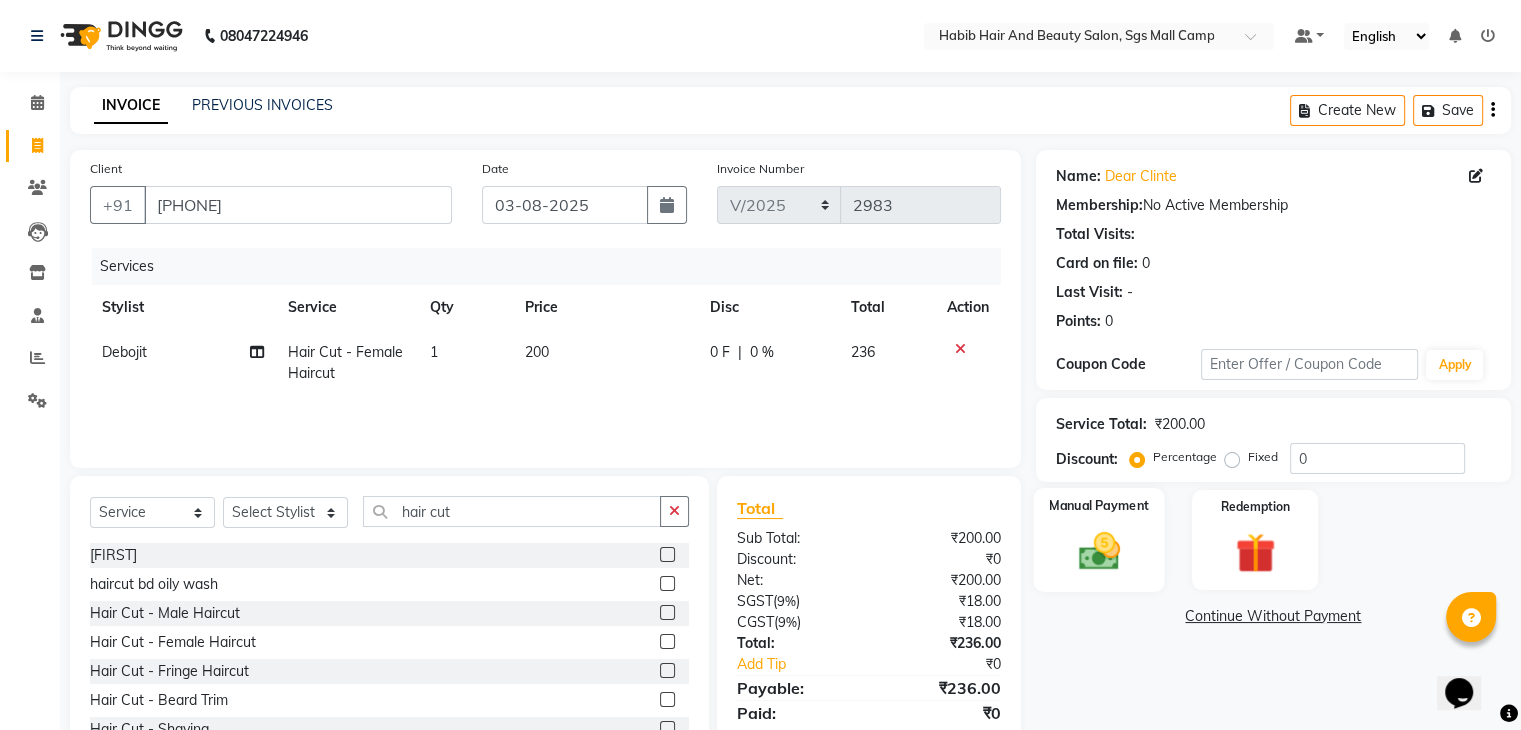 click on "Manual Payment" 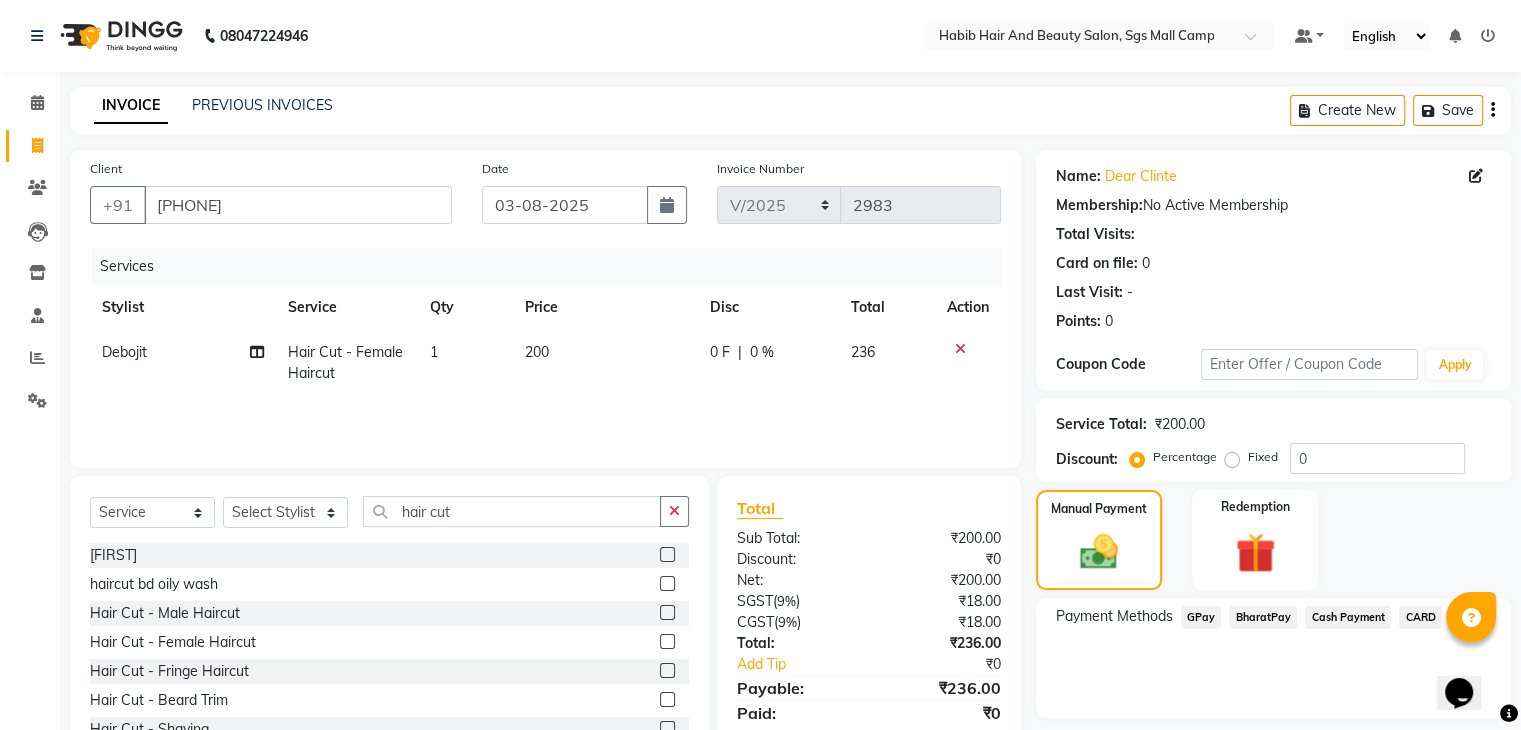 click on "BharatPay" 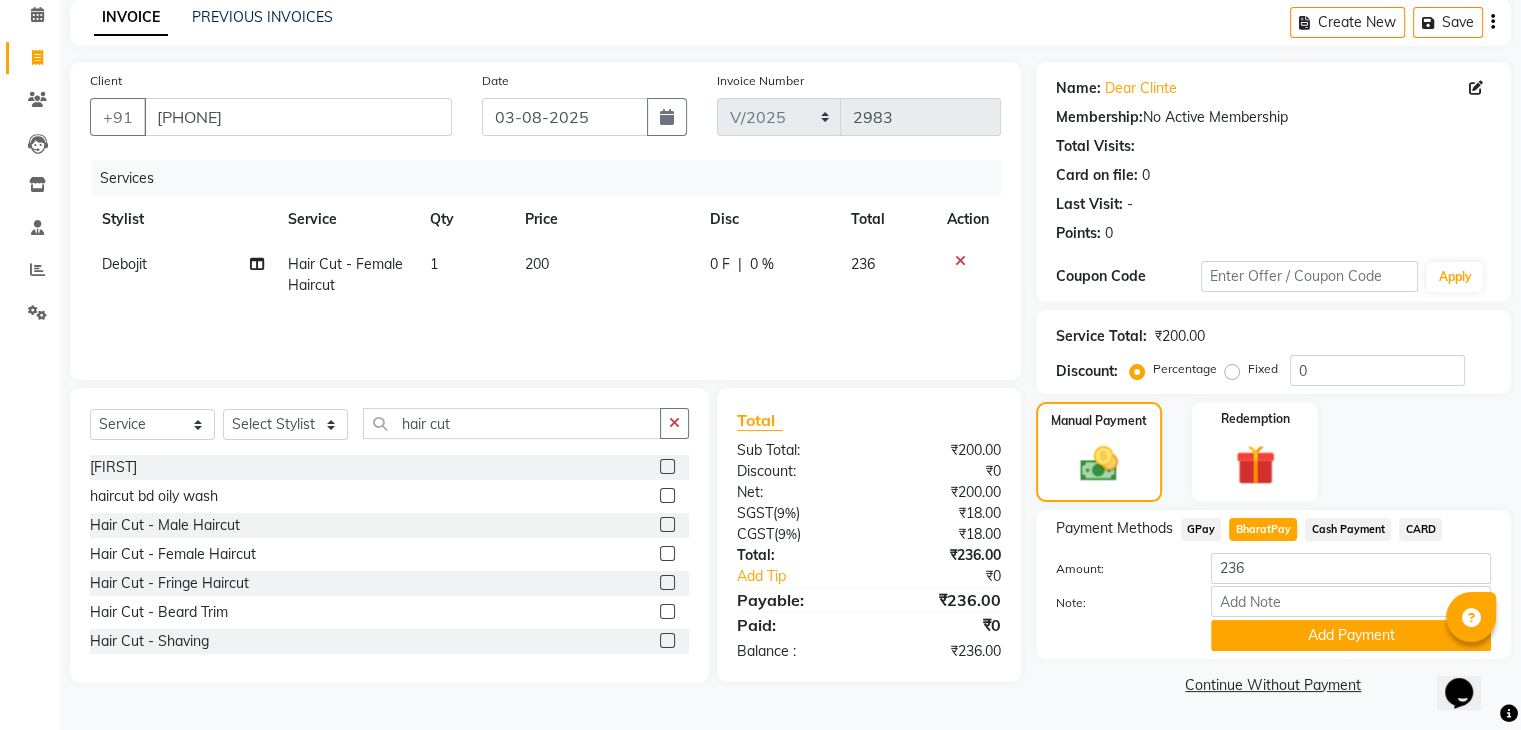 scroll, scrollTop: 89, scrollLeft: 0, axis: vertical 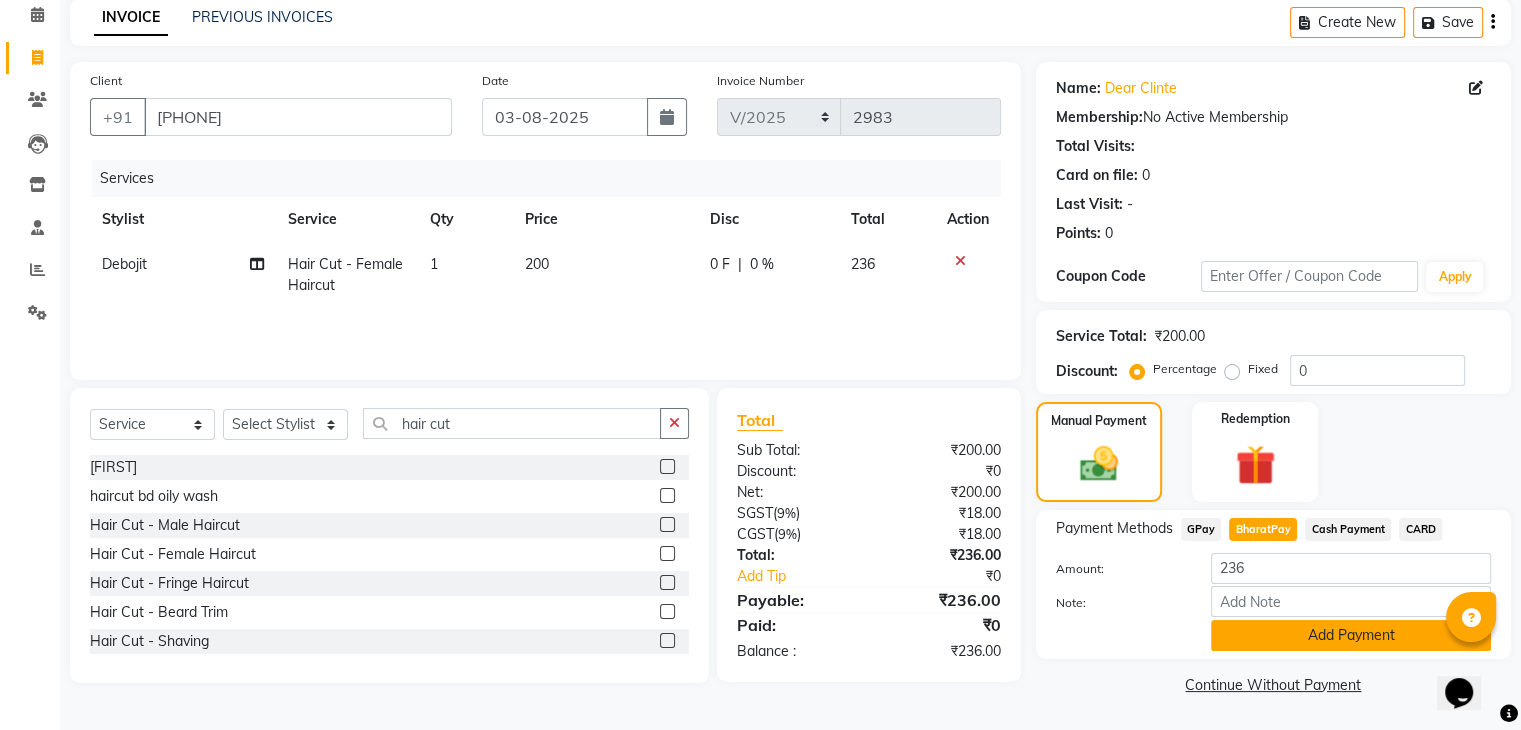 click on "Add Payment" 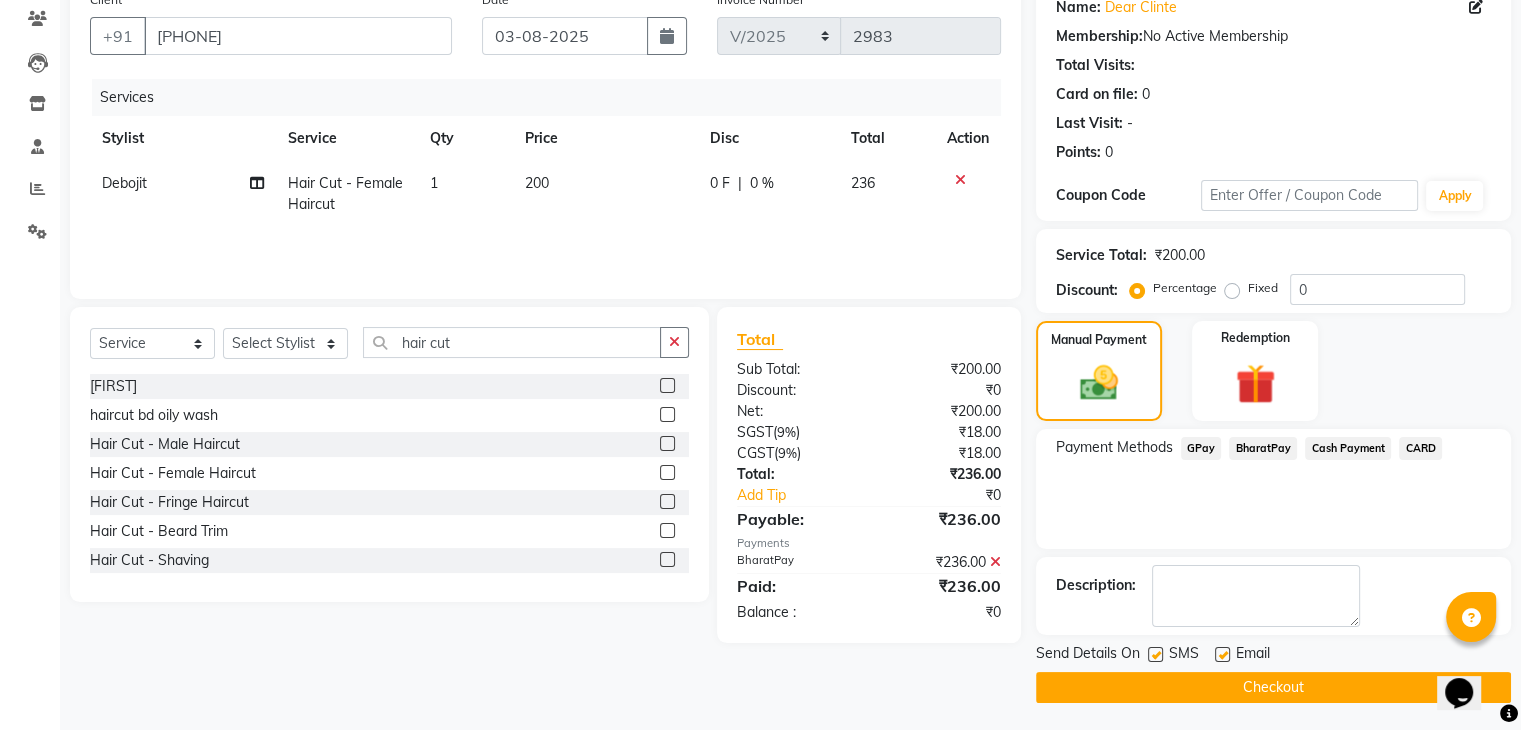 scroll, scrollTop: 171, scrollLeft: 0, axis: vertical 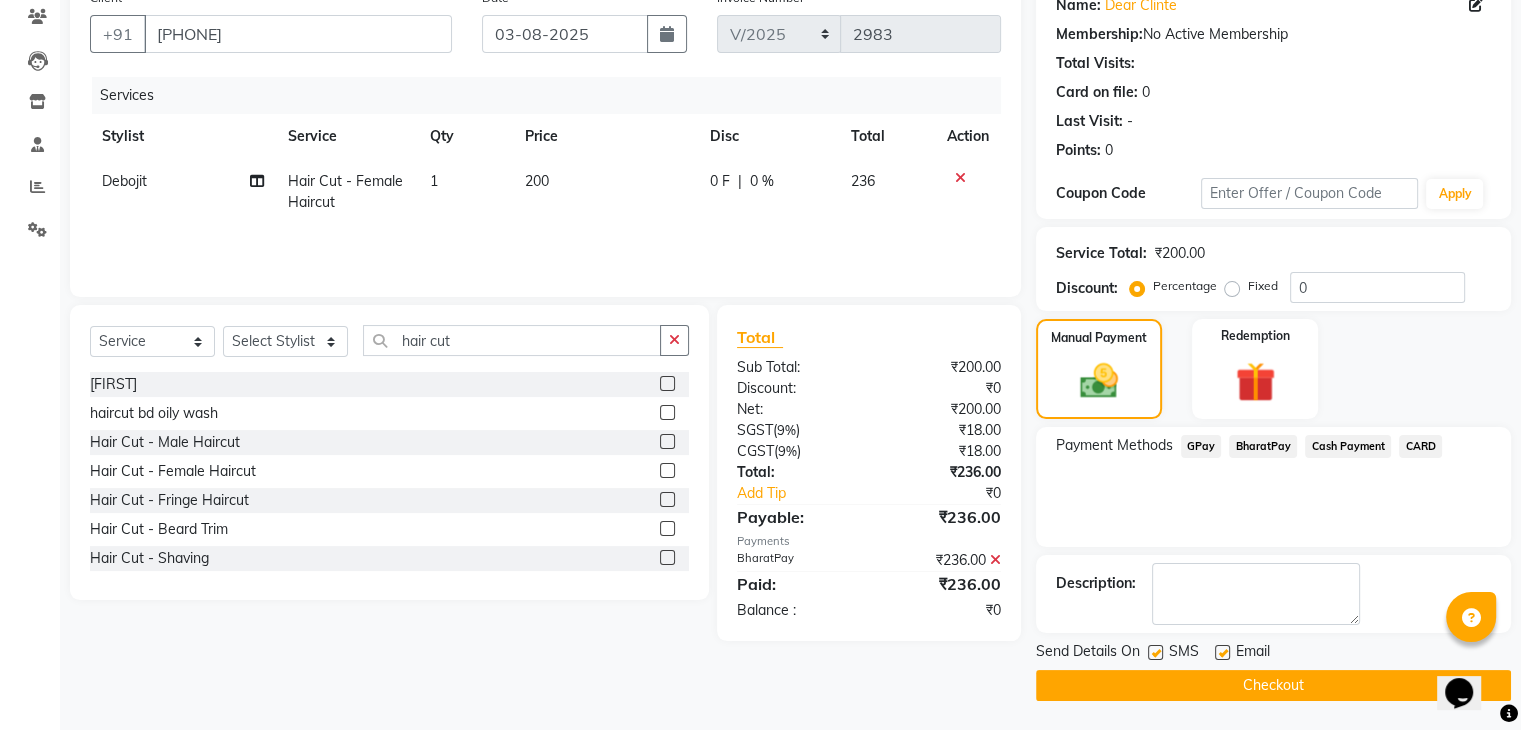 click on "Checkout" 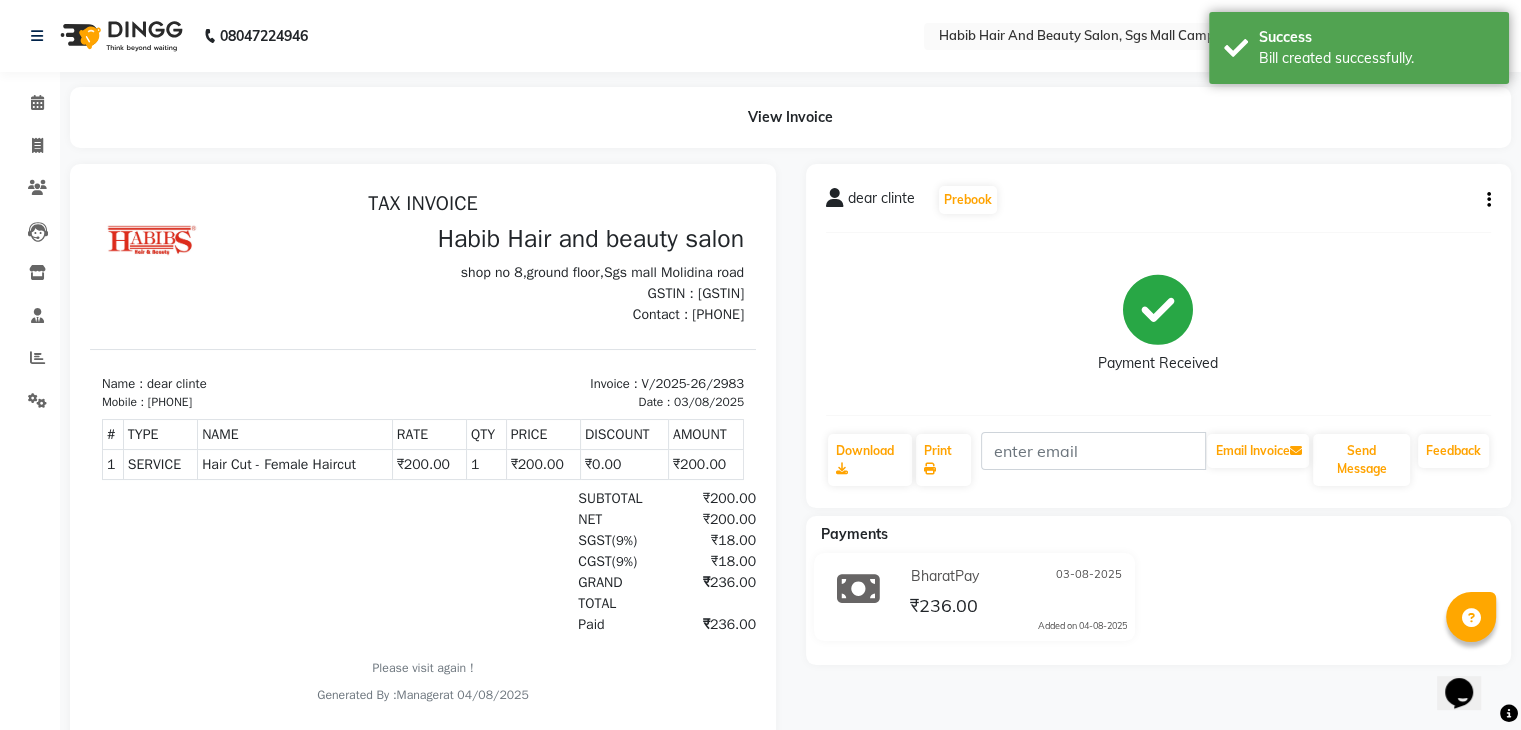 scroll, scrollTop: 0, scrollLeft: 0, axis: both 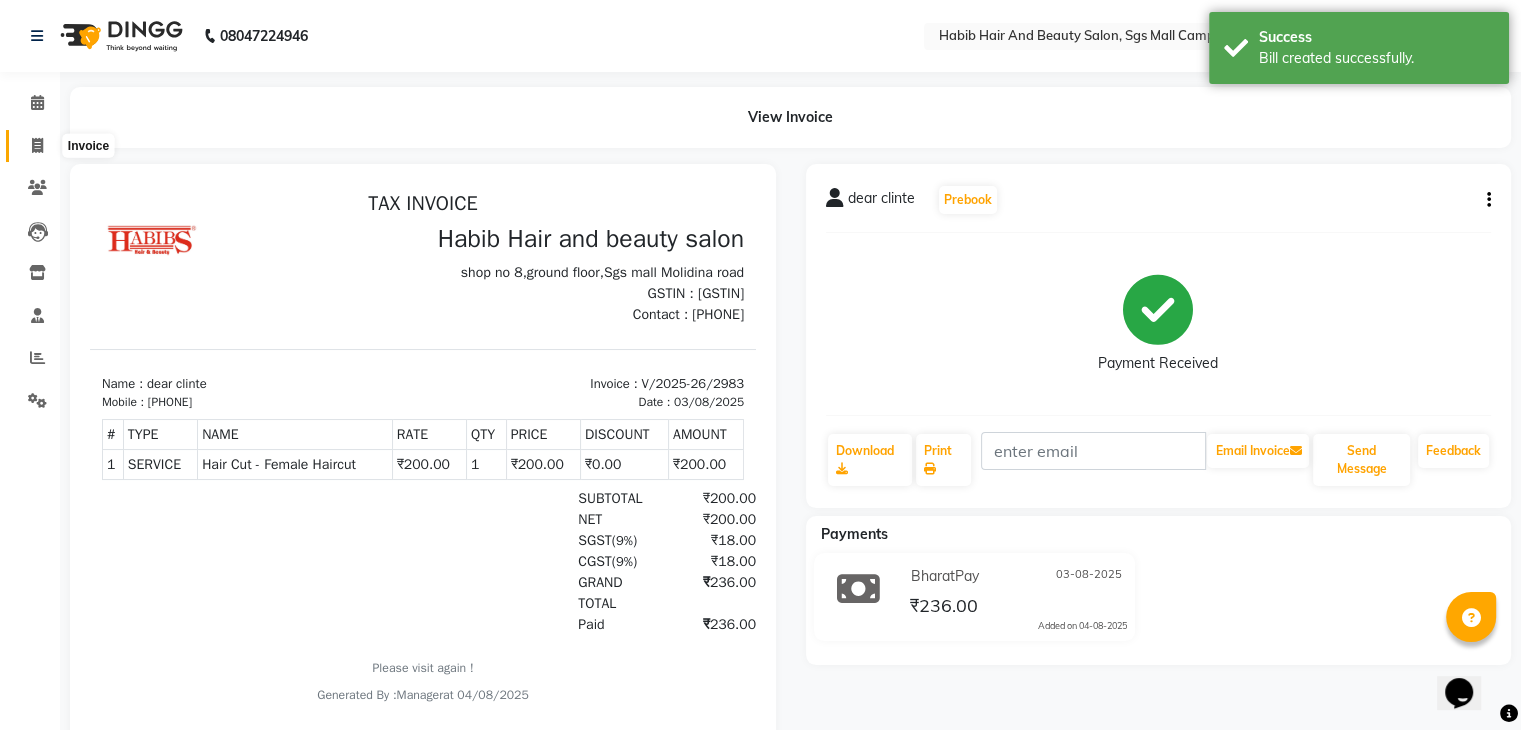 click 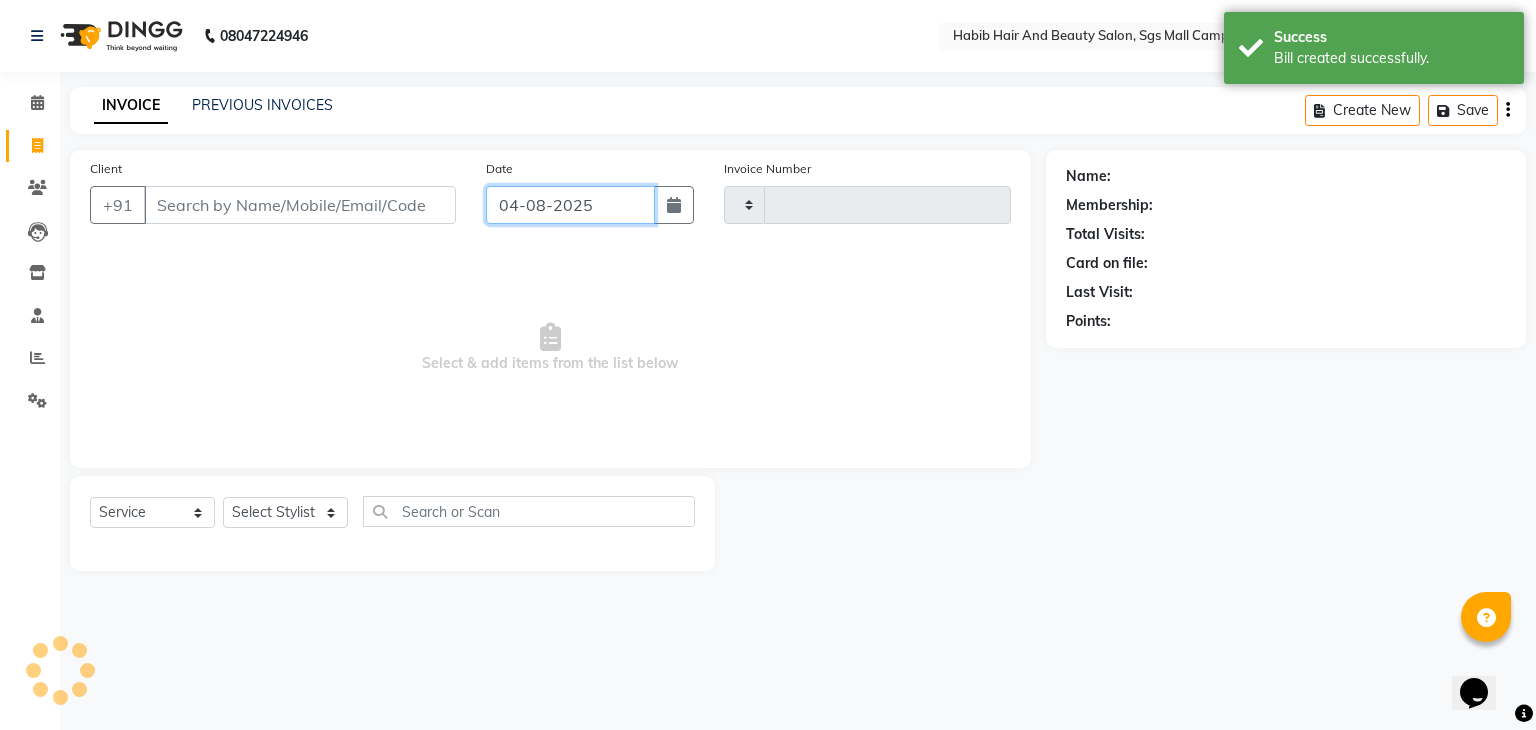 click on "04-08-2025" 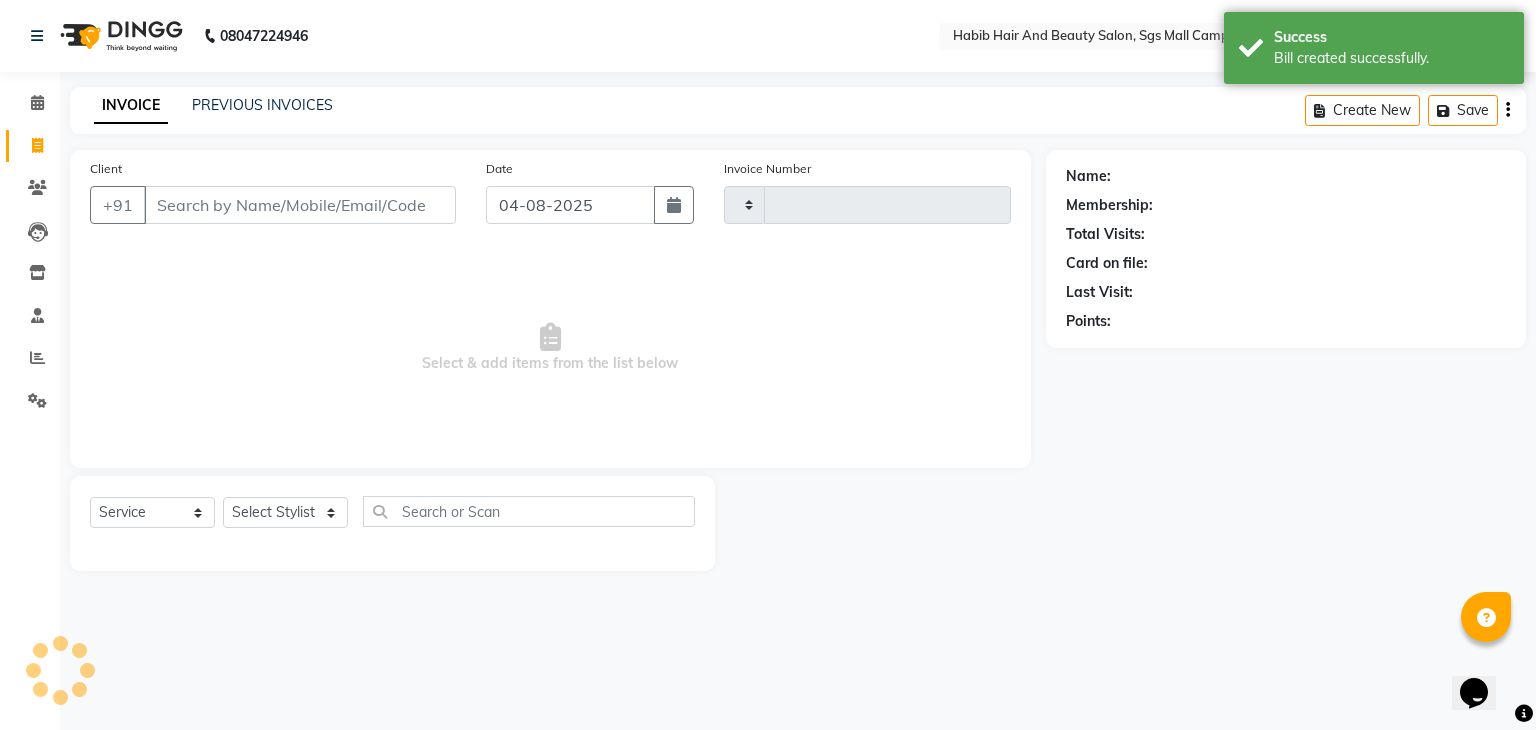 type on "2984" 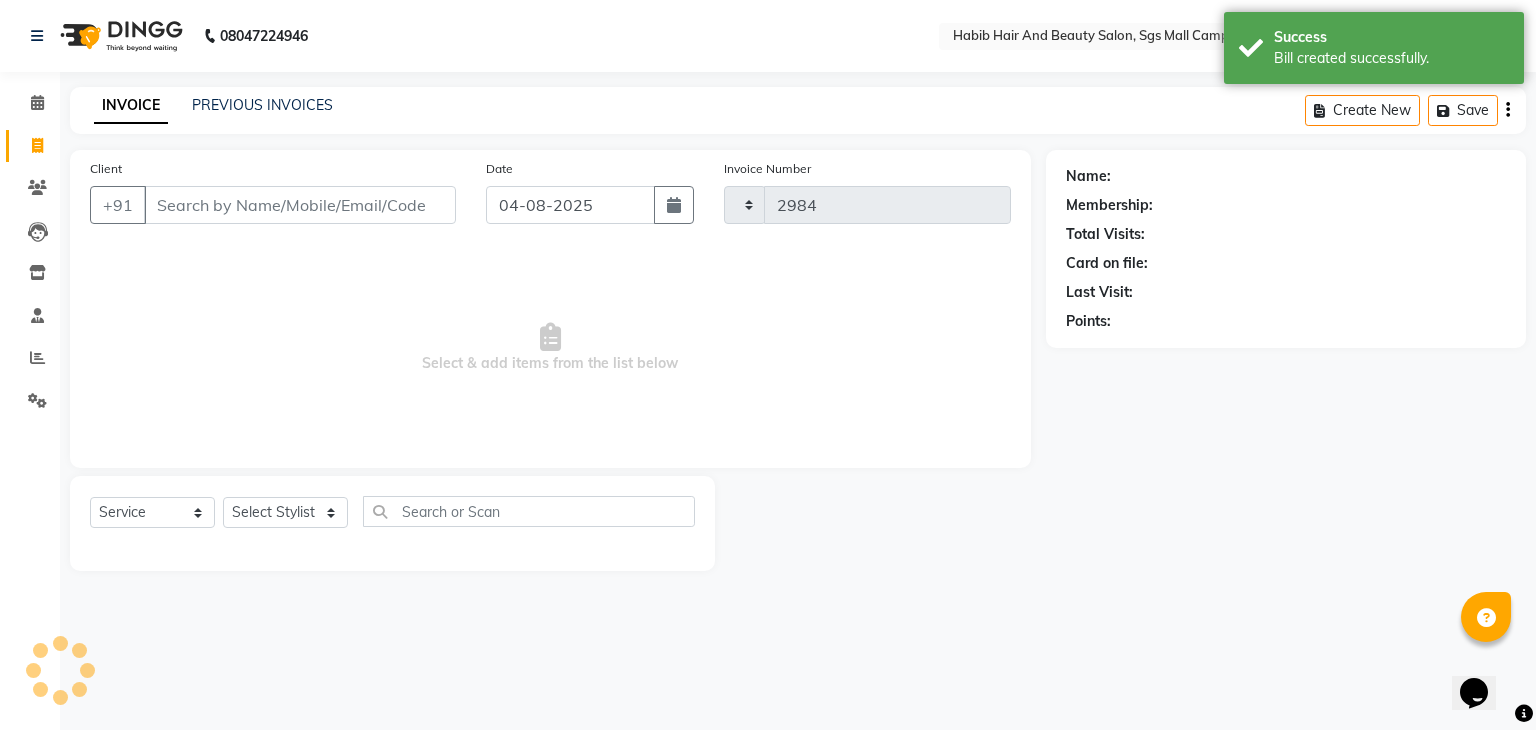 select on "8362" 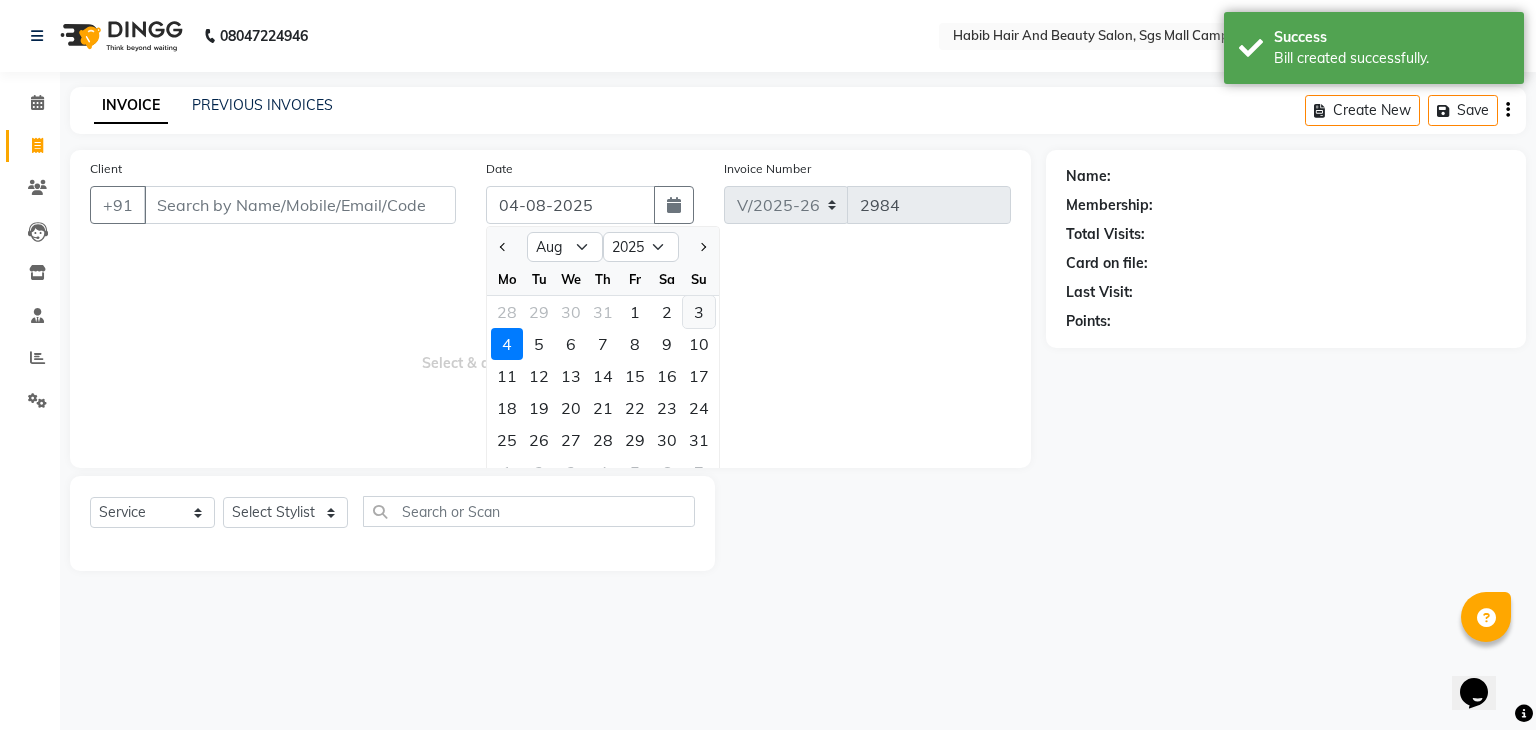 click on "3" 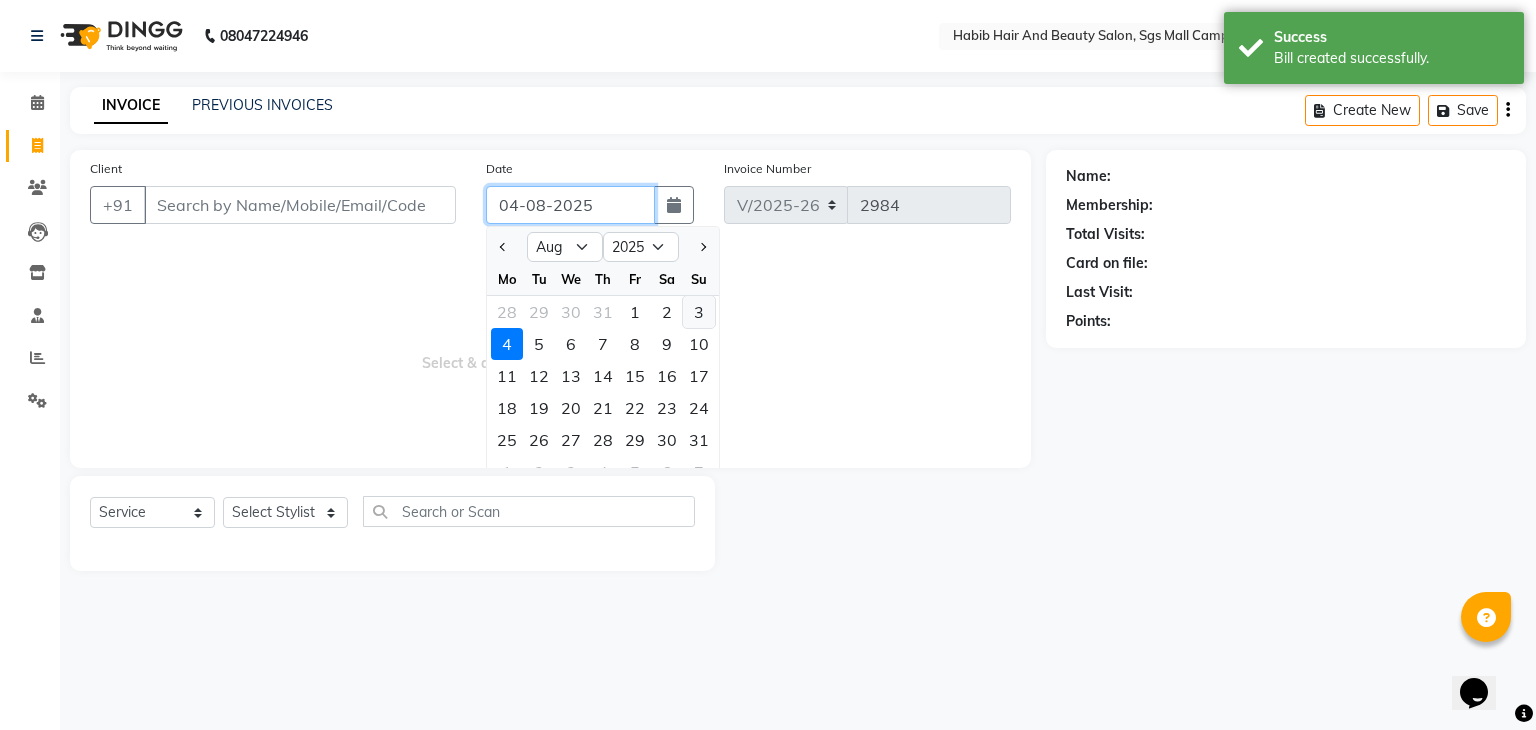 type on "03-08-2025" 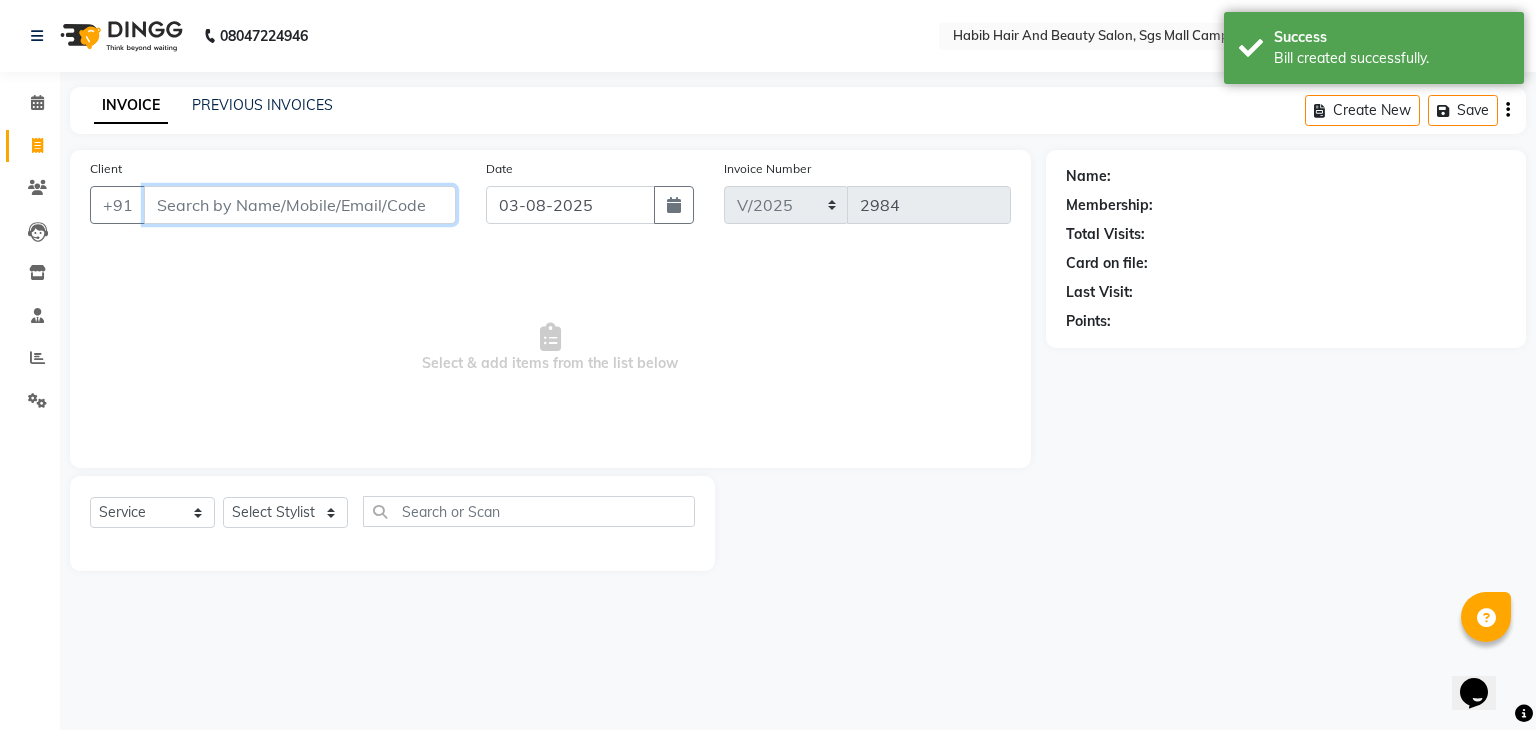 click on "Client" at bounding box center (300, 205) 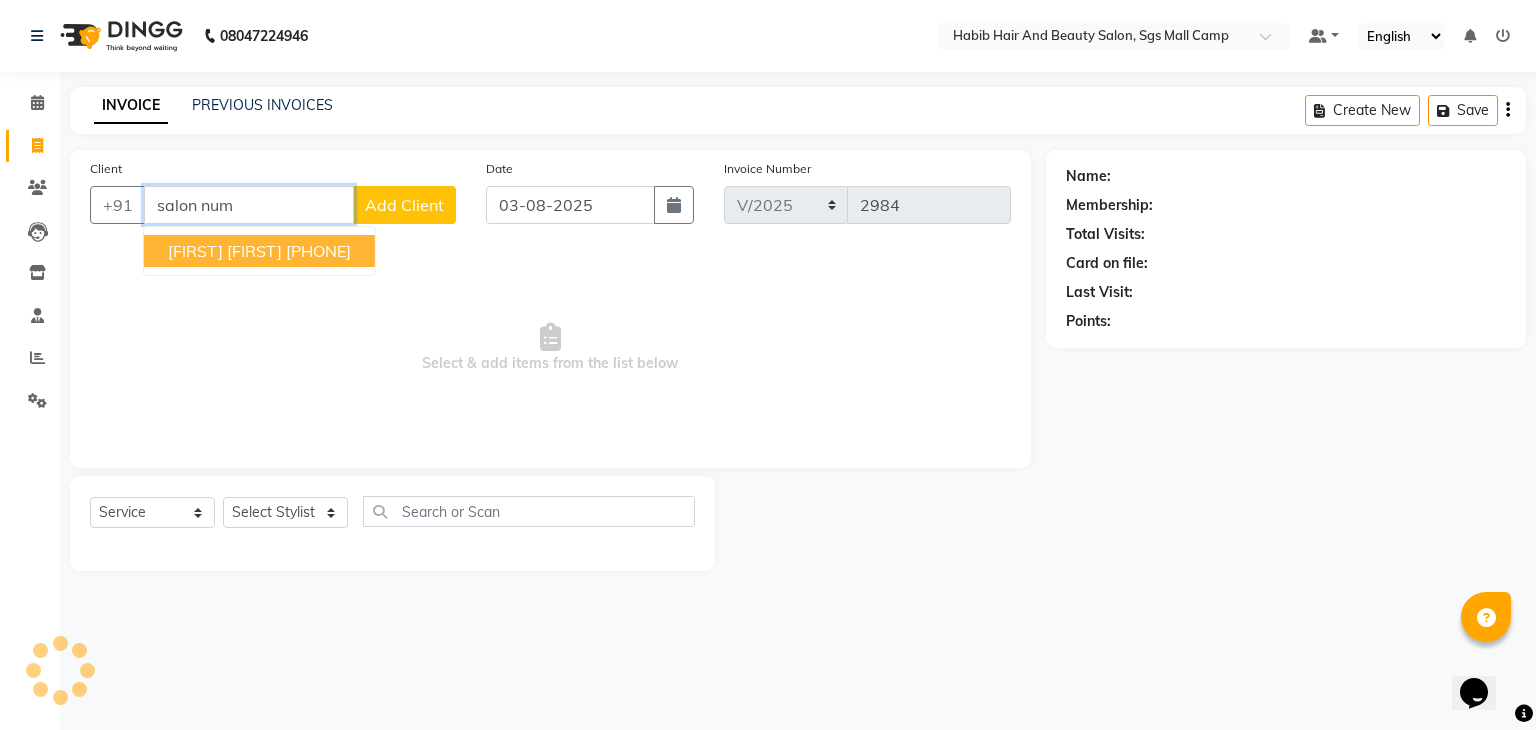 click on "salon number number" at bounding box center [225, 251] 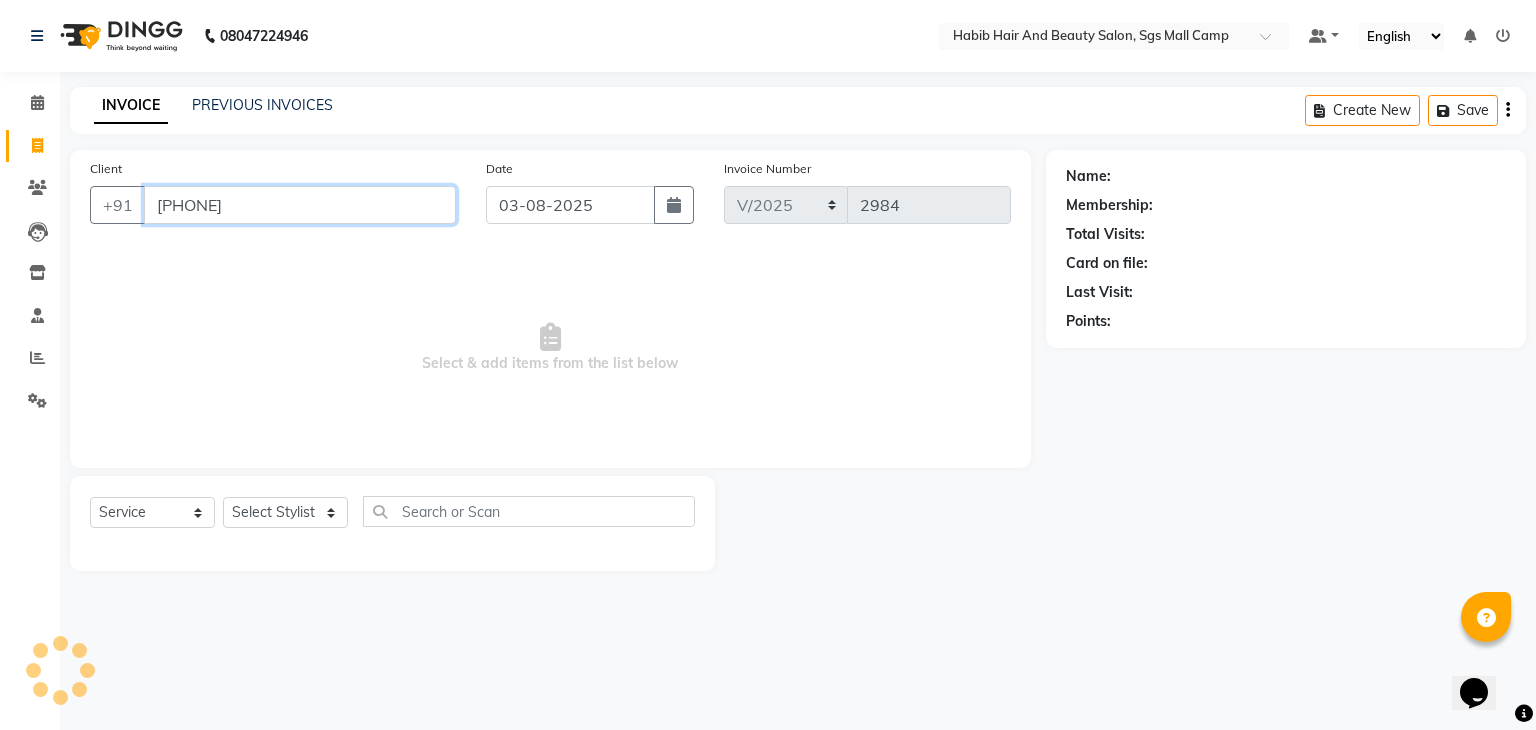 type on "89******60" 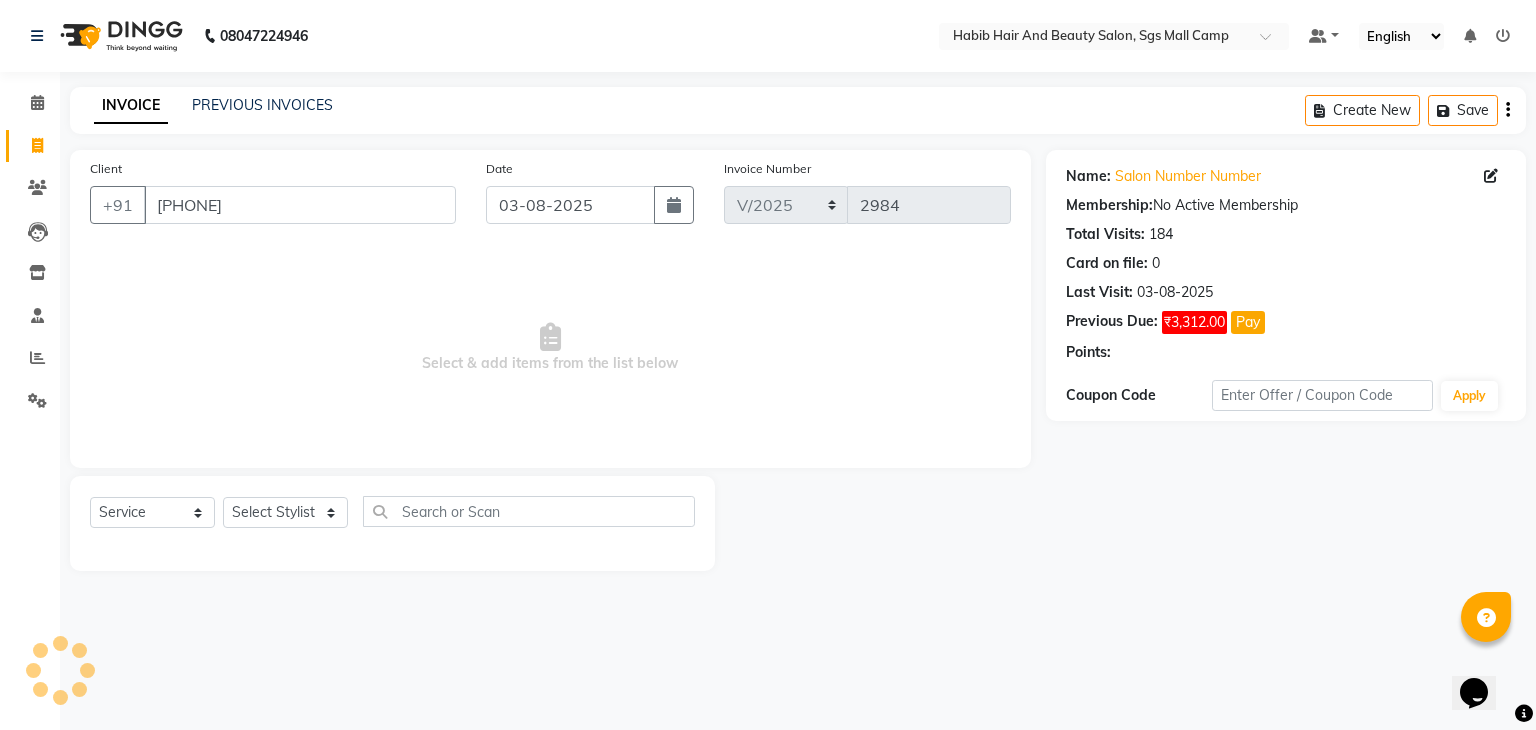click on "Select  Service  Product  Membership  Package Voucher Prepaid Gift Card  Select Stylist akshay rajguru Avinash  Debojit Manager Micheal  sangeeta shilpa sujal Suraj  swapnil vishakha" 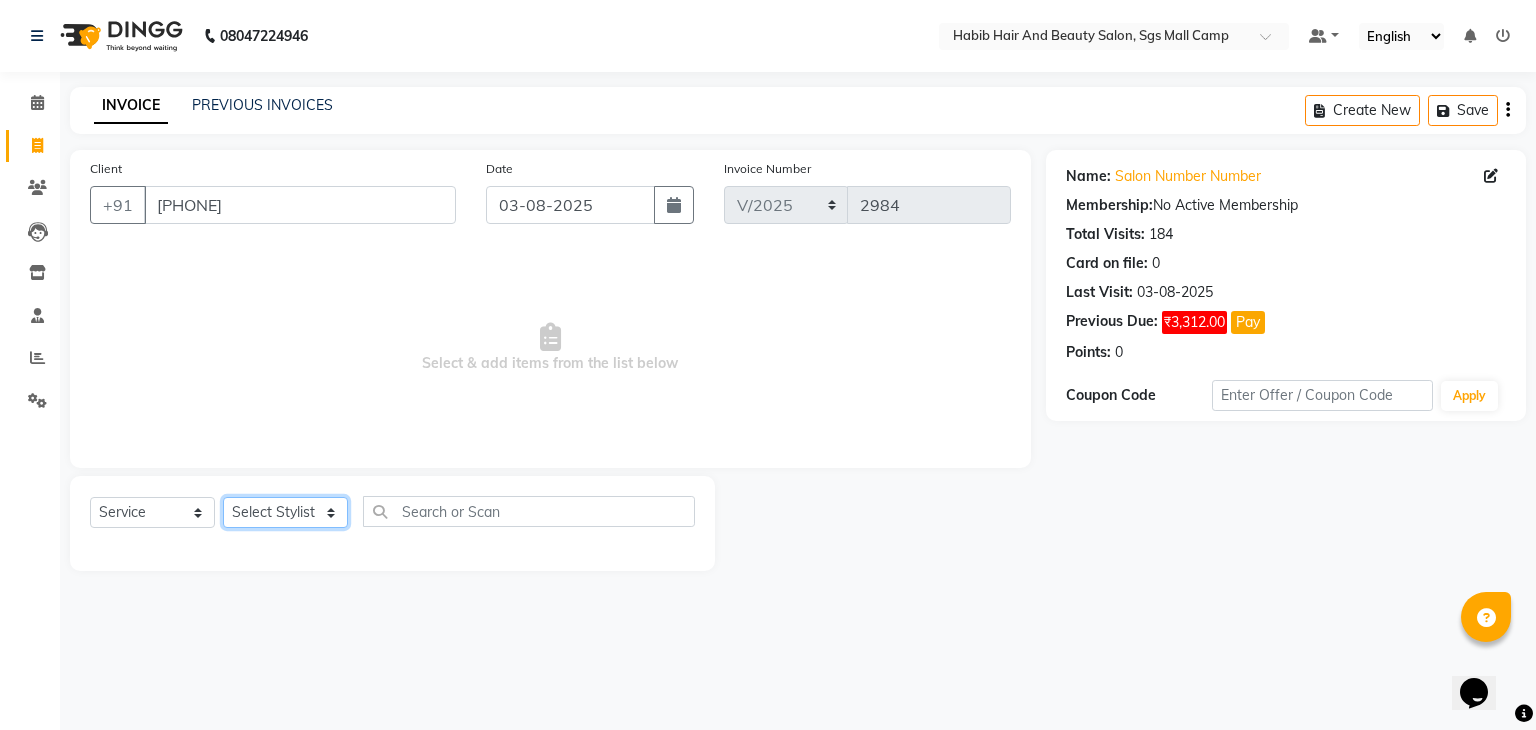 click on "Select Stylist akshay rajguru Avinash  Debojit Manager Micheal  sangeeta shilpa sujal Suraj  swapnil vishakha" 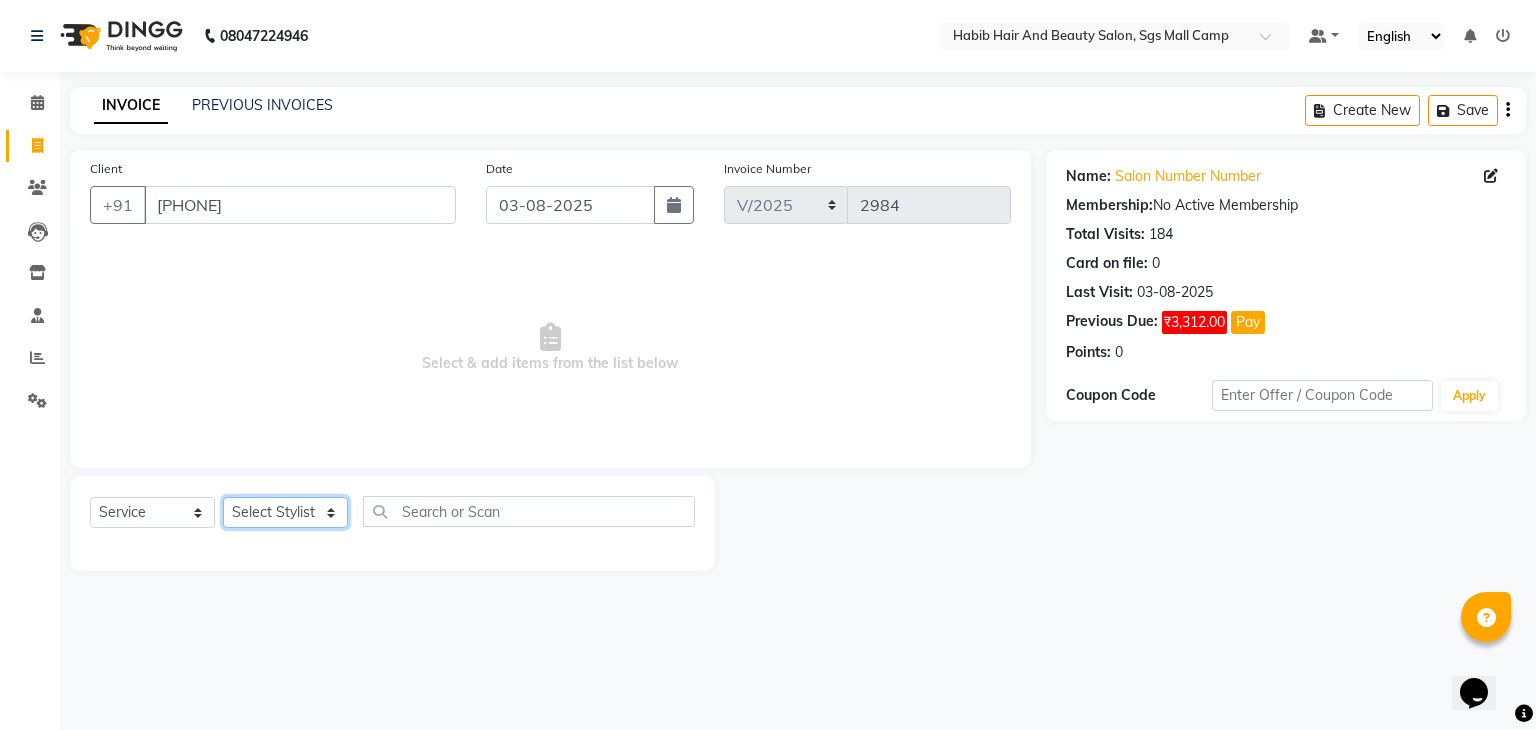 select on "87131" 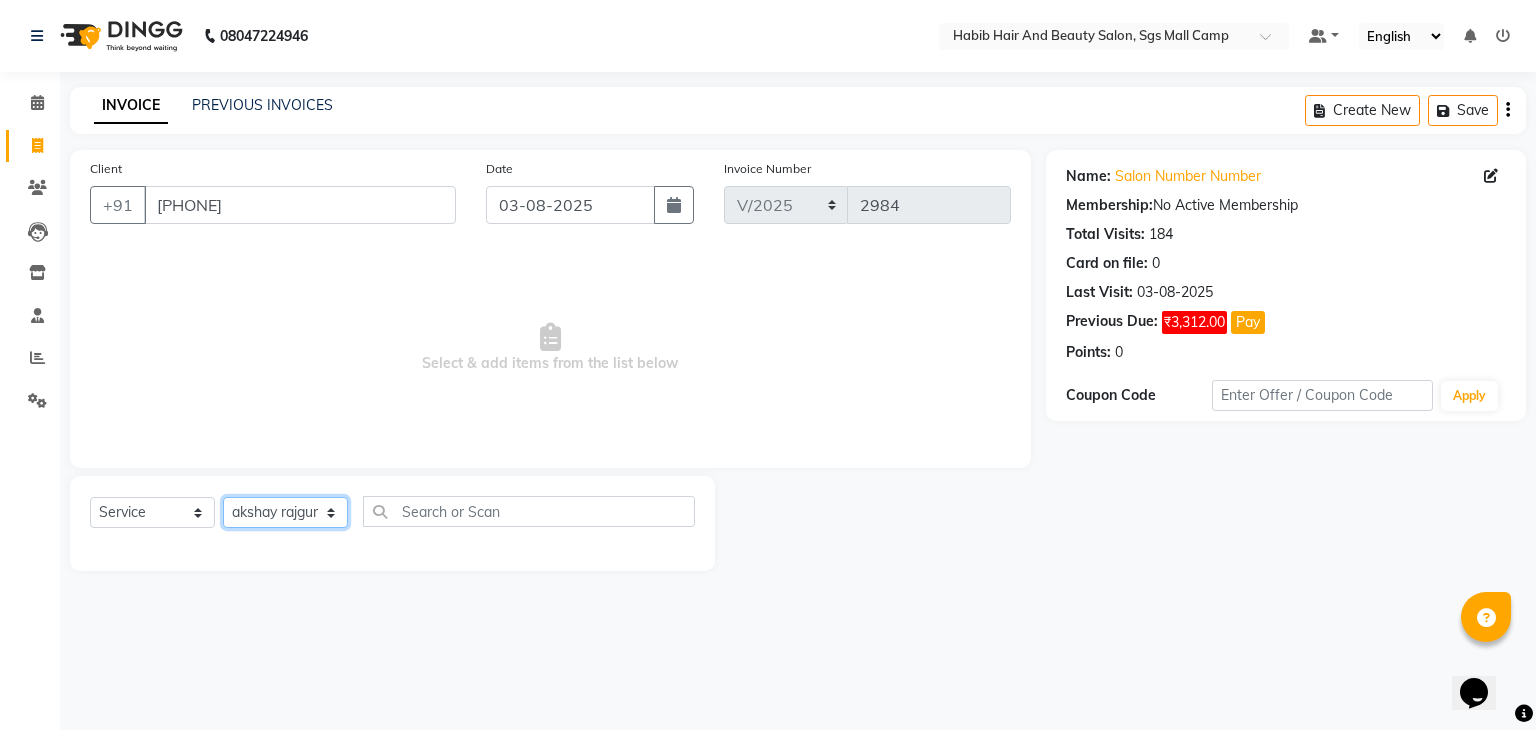 click on "Select Stylist akshay rajguru Avinash  Debojit Manager Micheal  sangeeta shilpa sujal Suraj  swapnil vishakha" 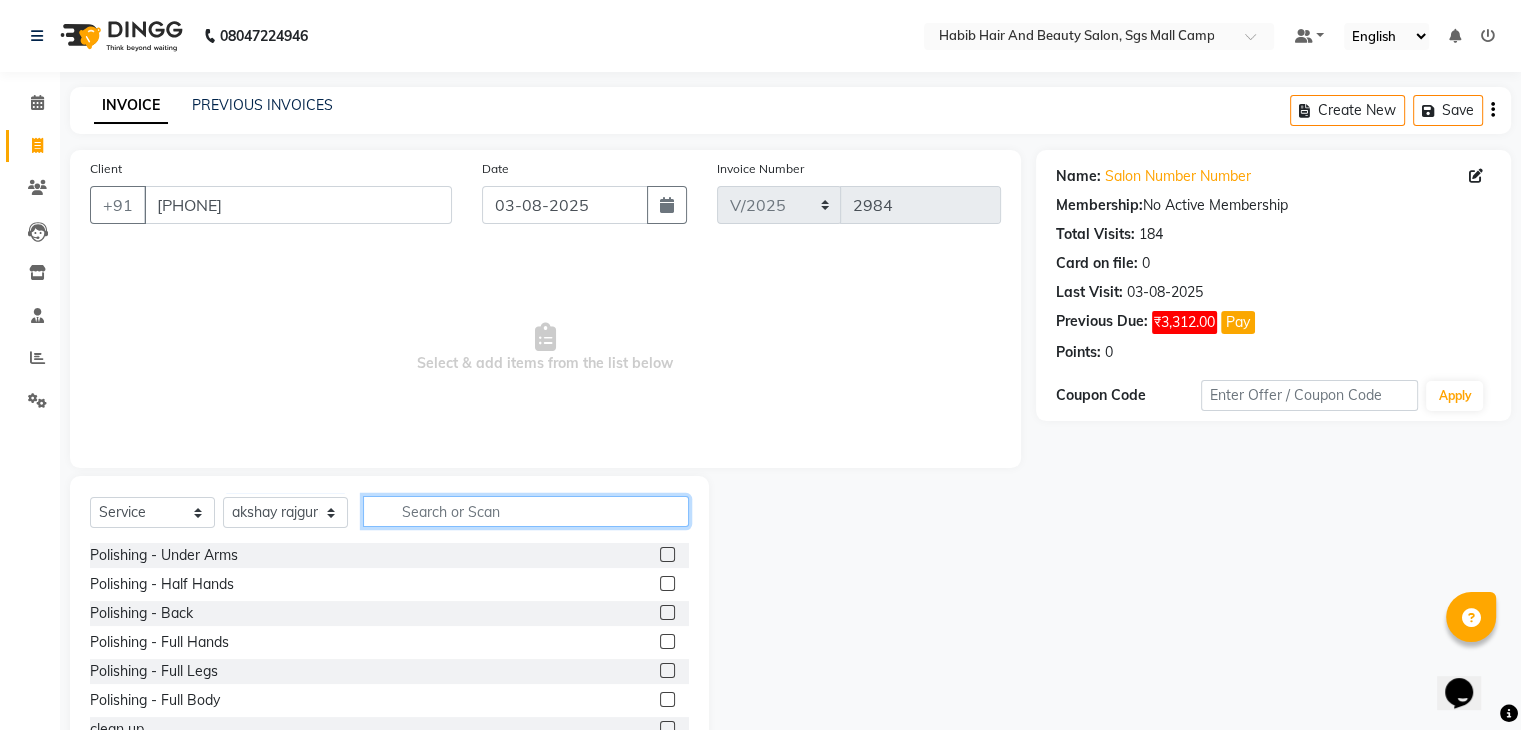 click 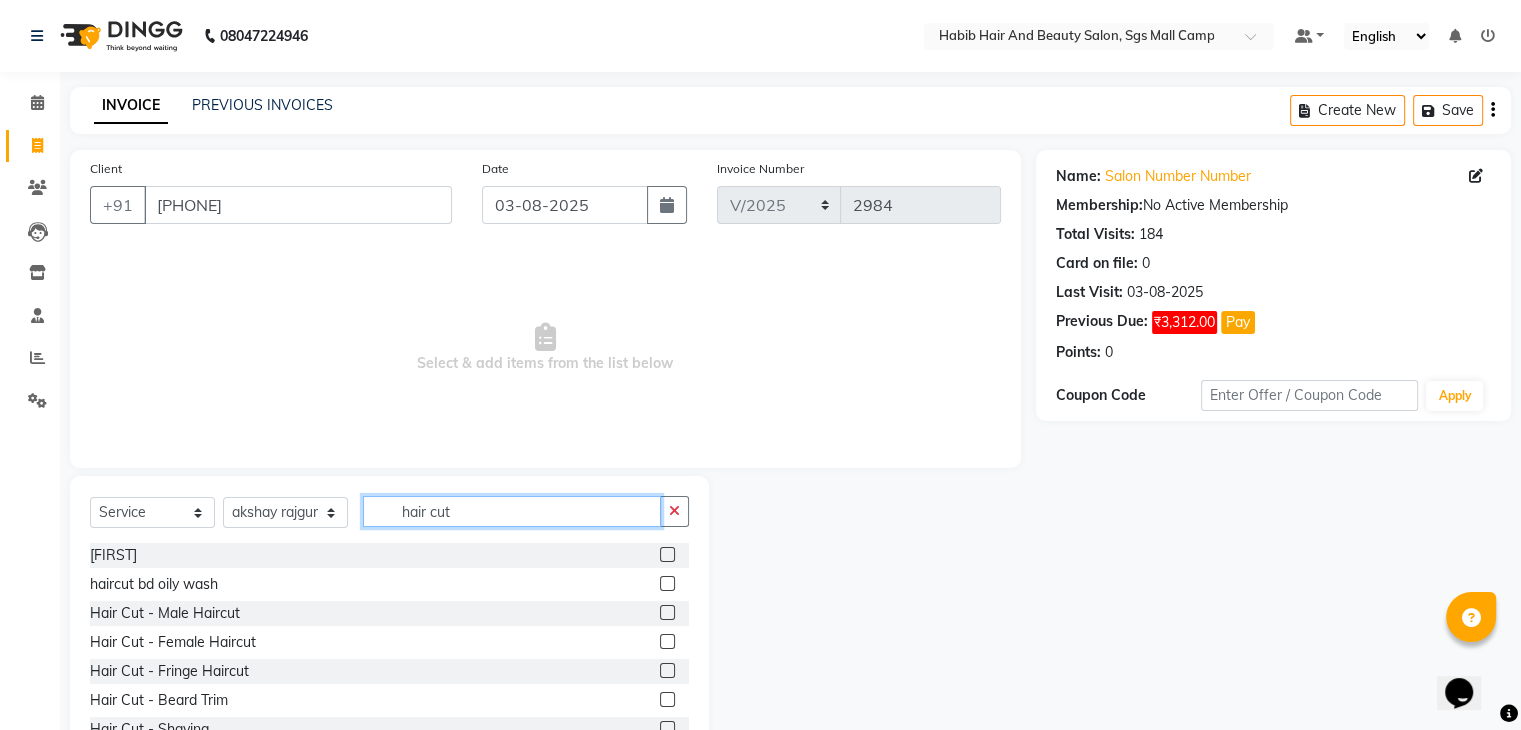type on "hair cut" 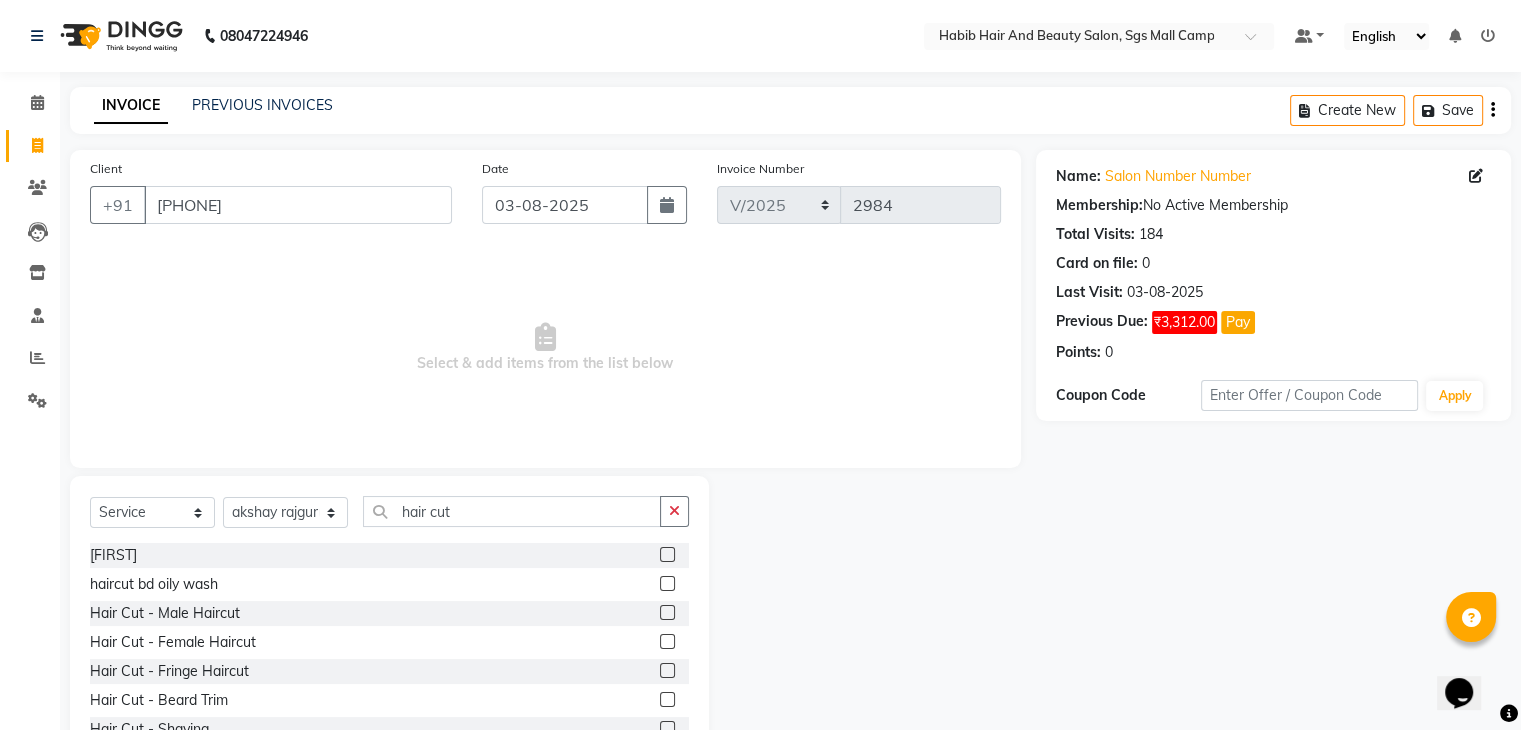 click 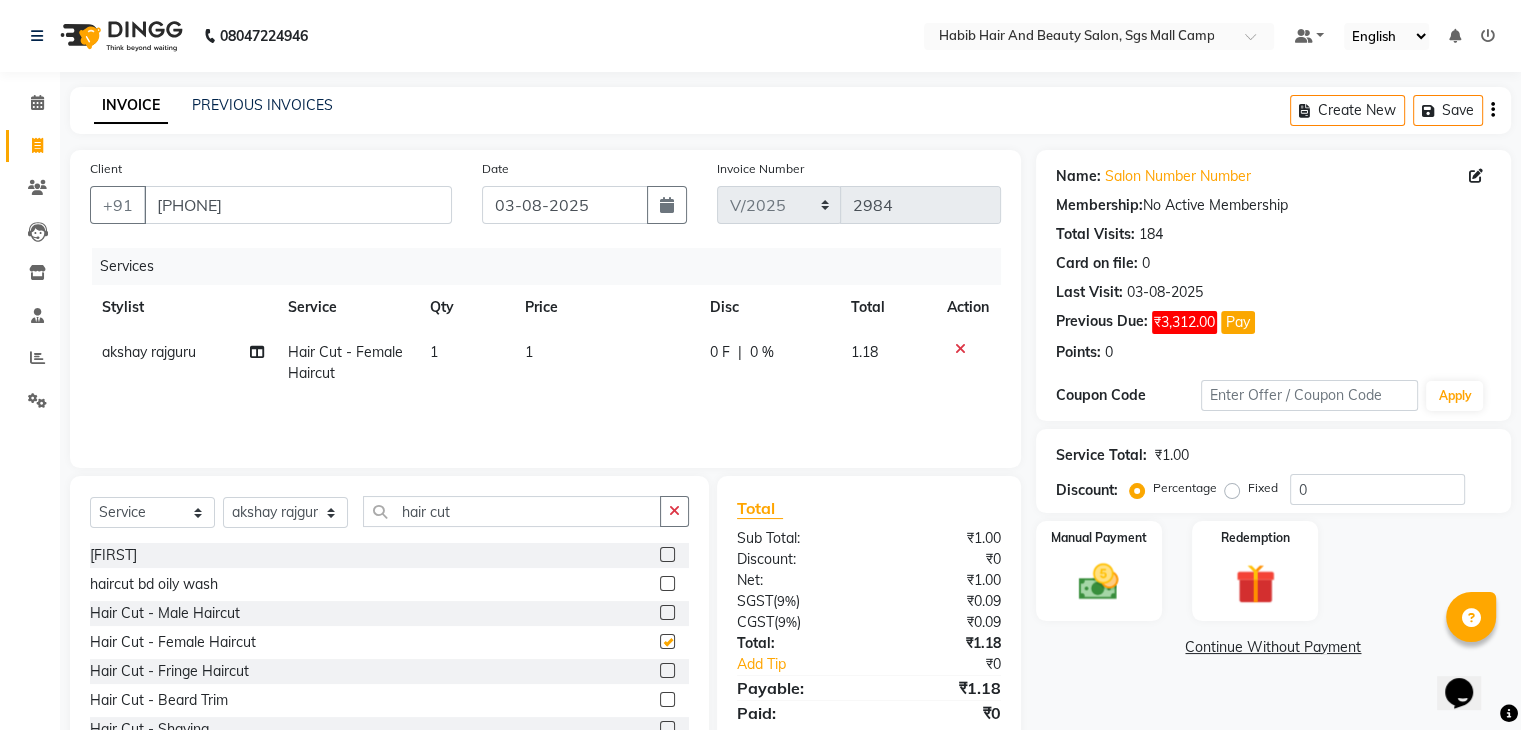 checkbox on "false" 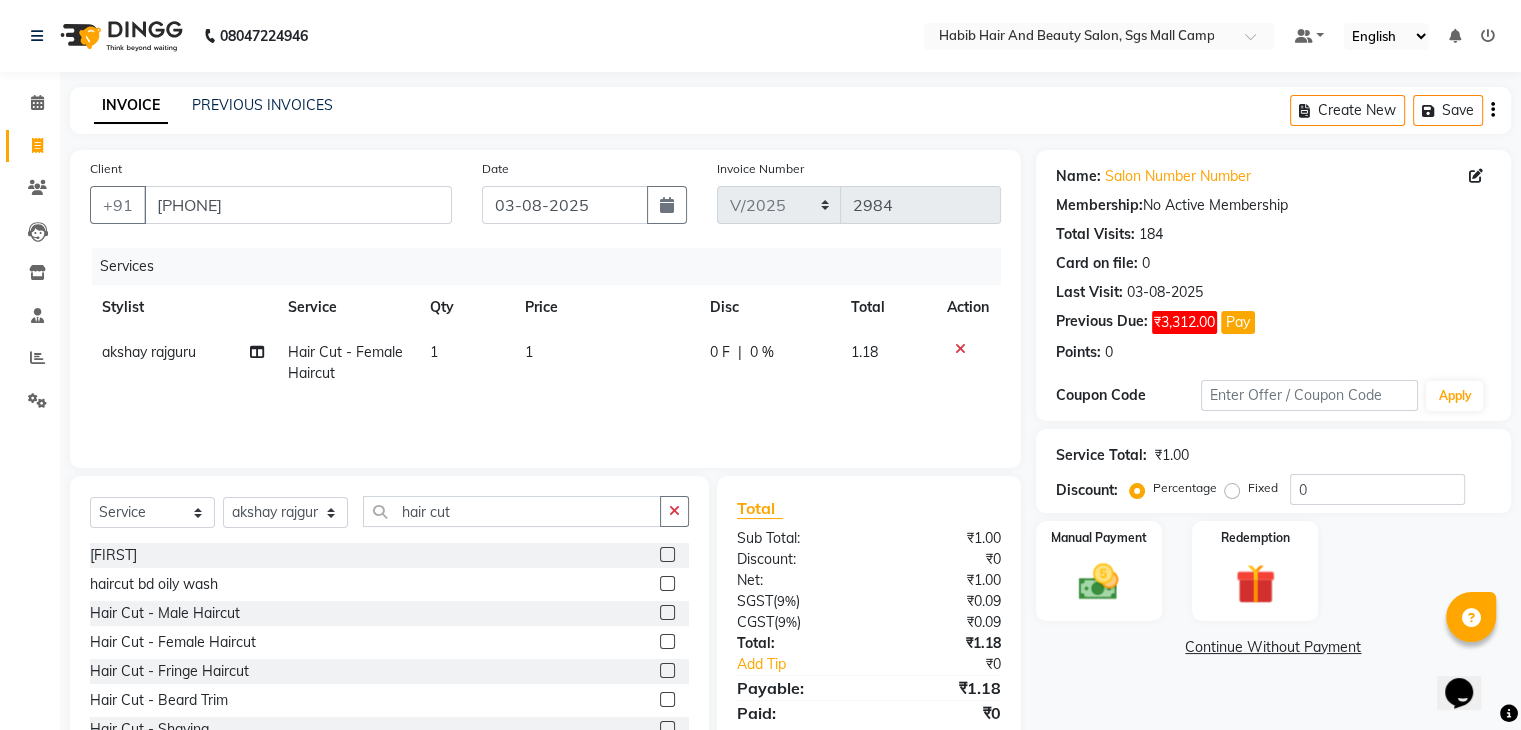 click on "1" 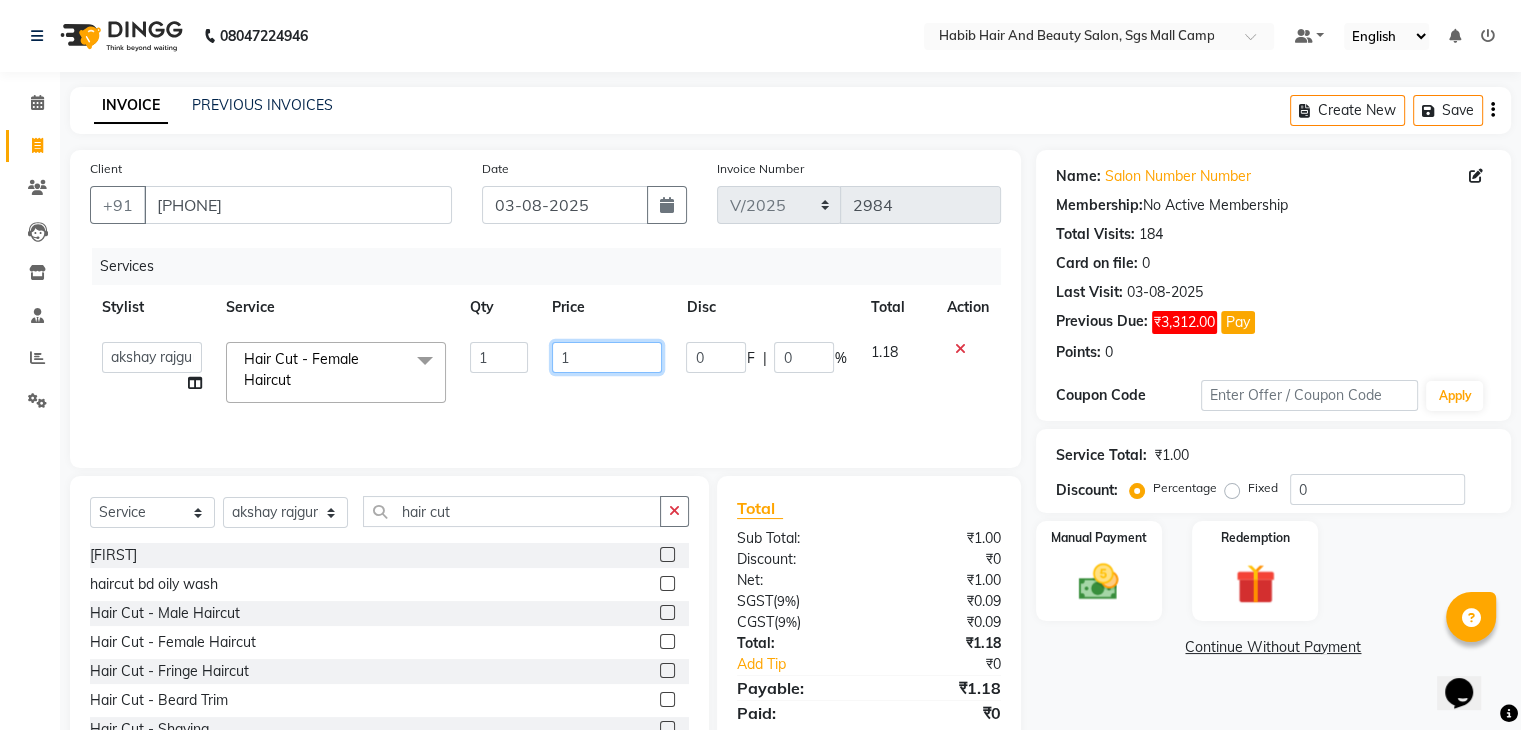 click on "1" 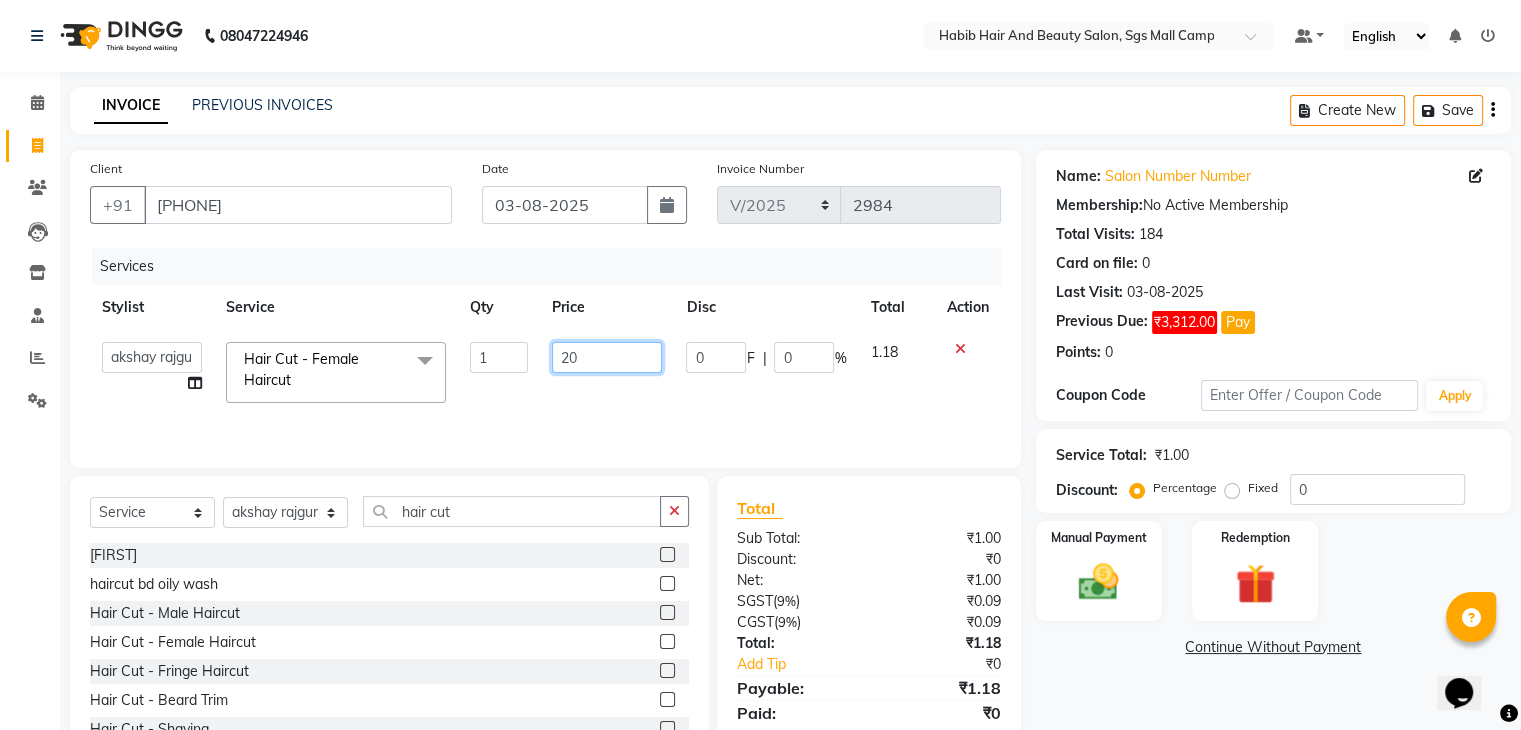 type on "200" 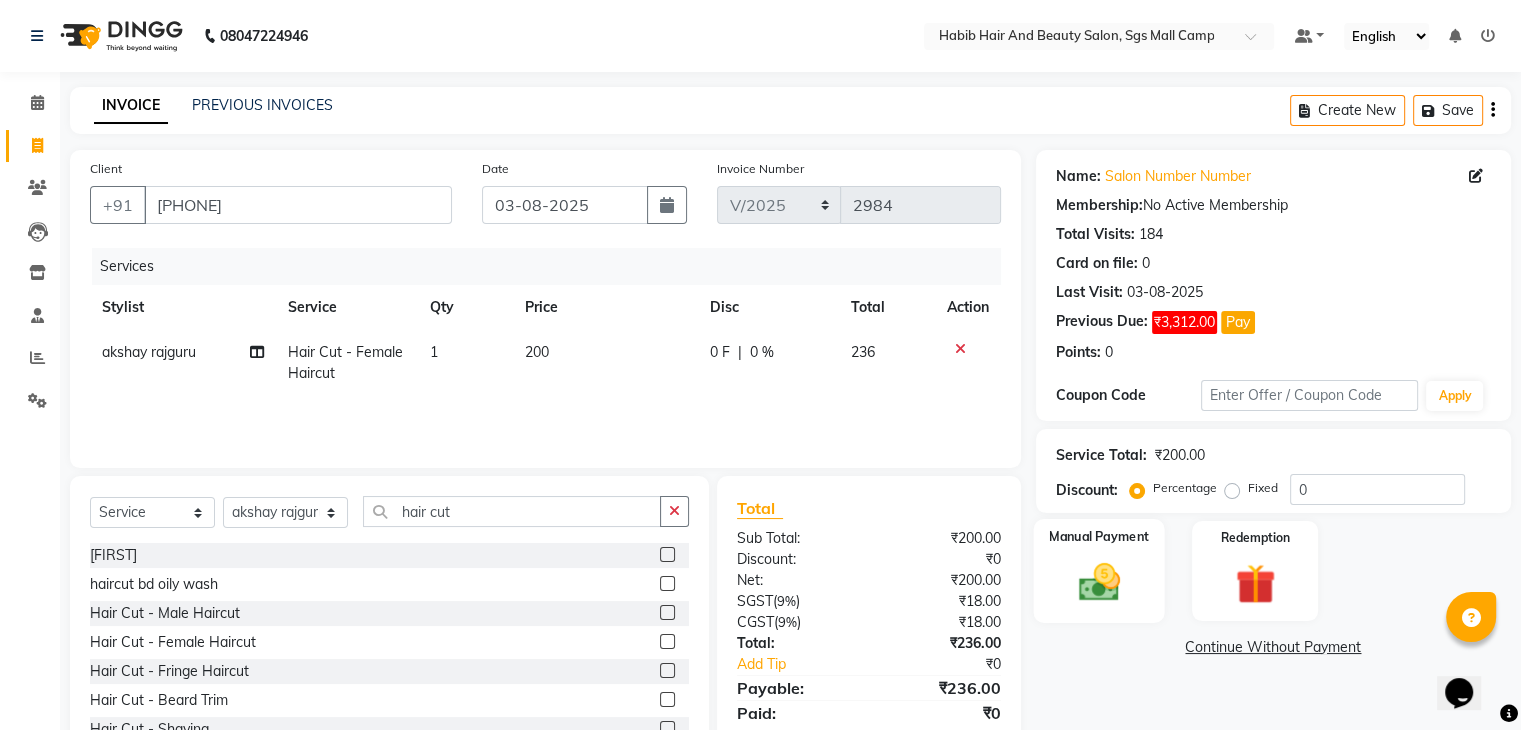click 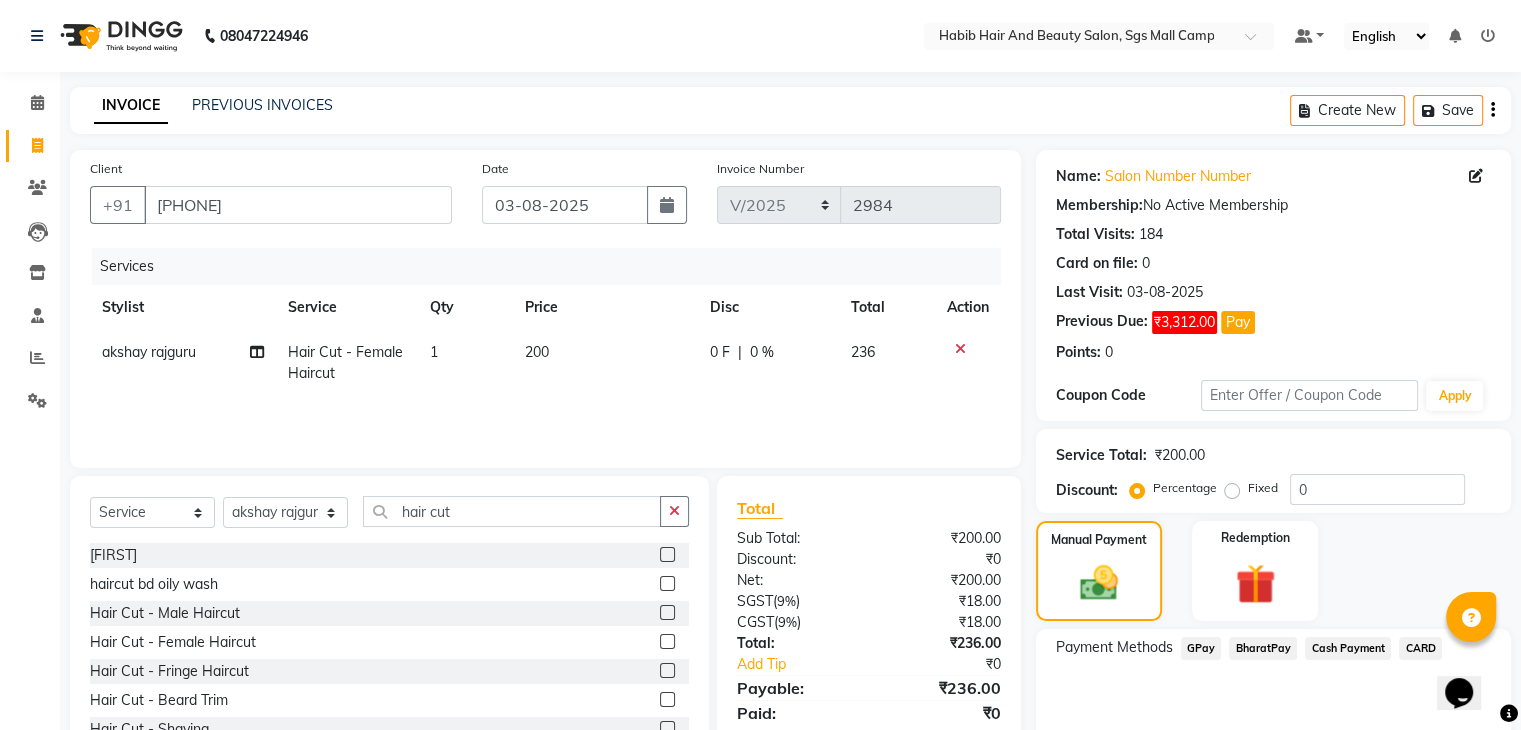 click on "BharatPay" 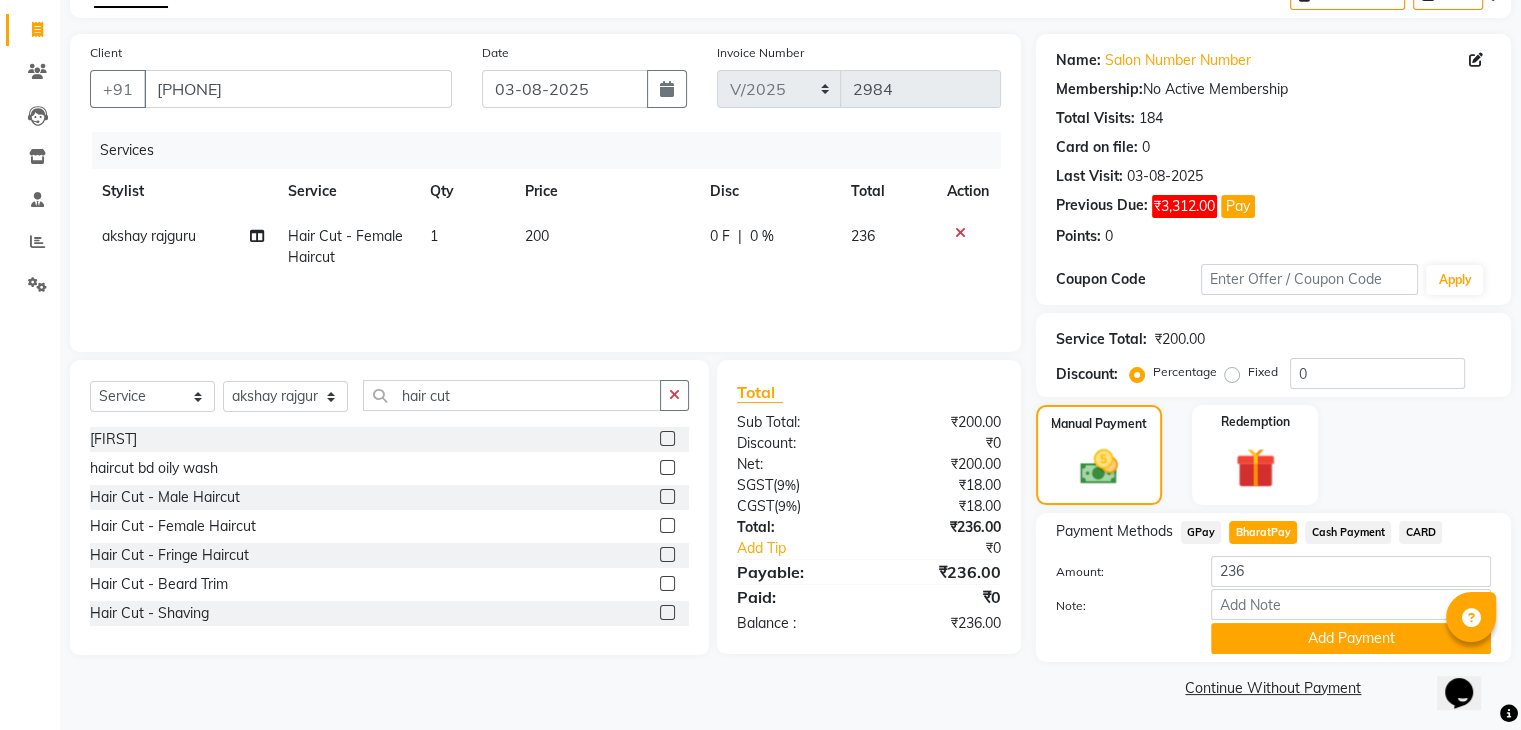 scroll, scrollTop: 120, scrollLeft: 0, axis: vertical 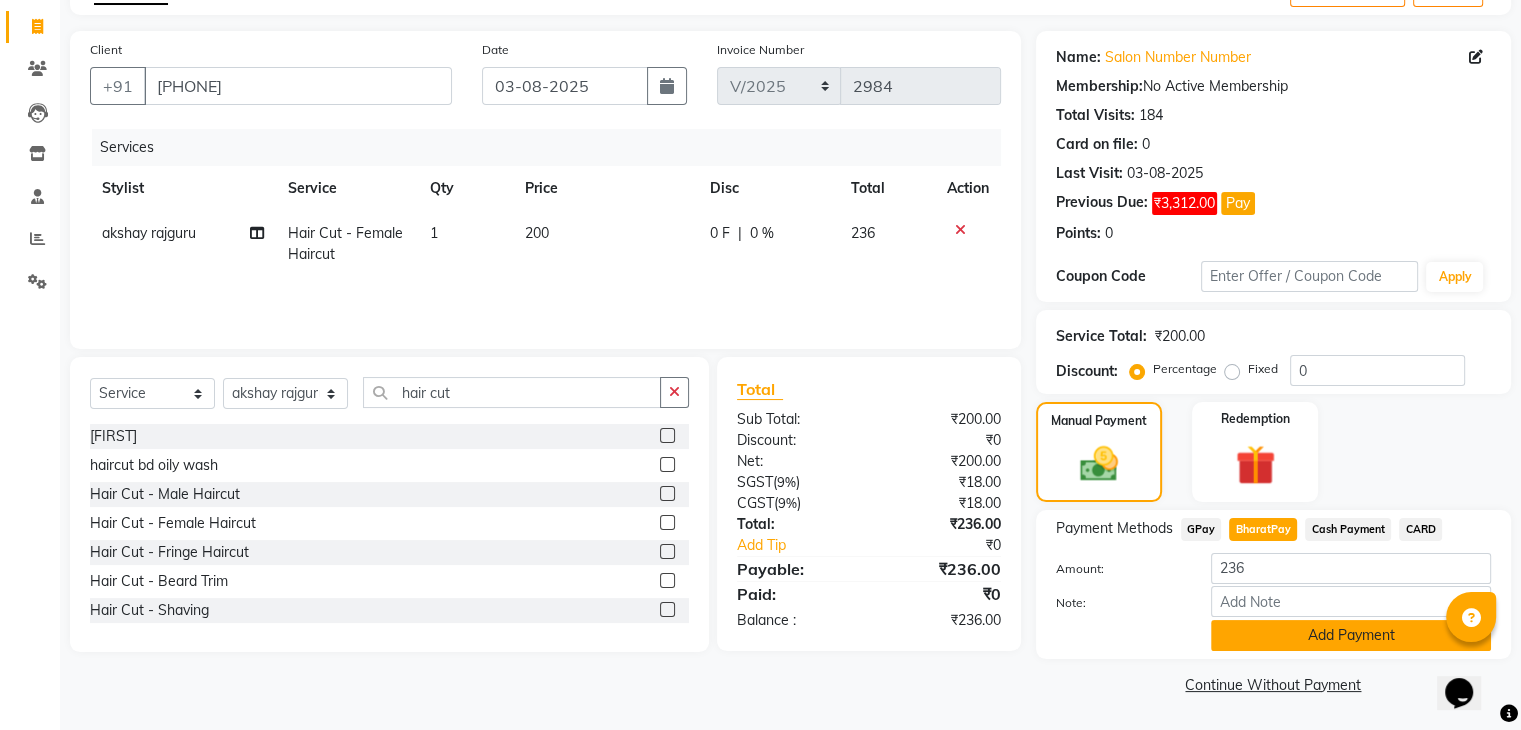 click on "Add Payment" 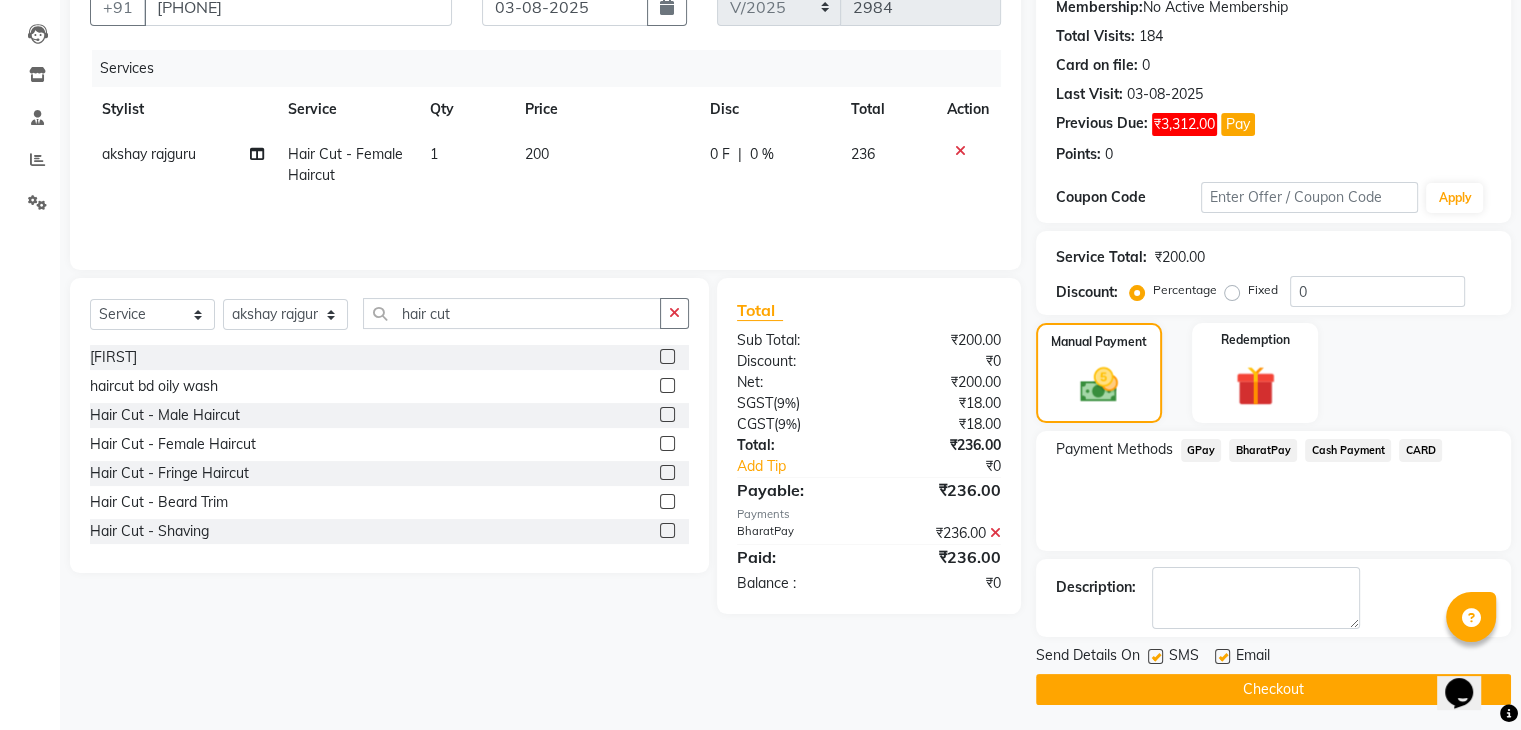 scroll, scrollTop: 201, scrollLeft: 0, axis: vertical 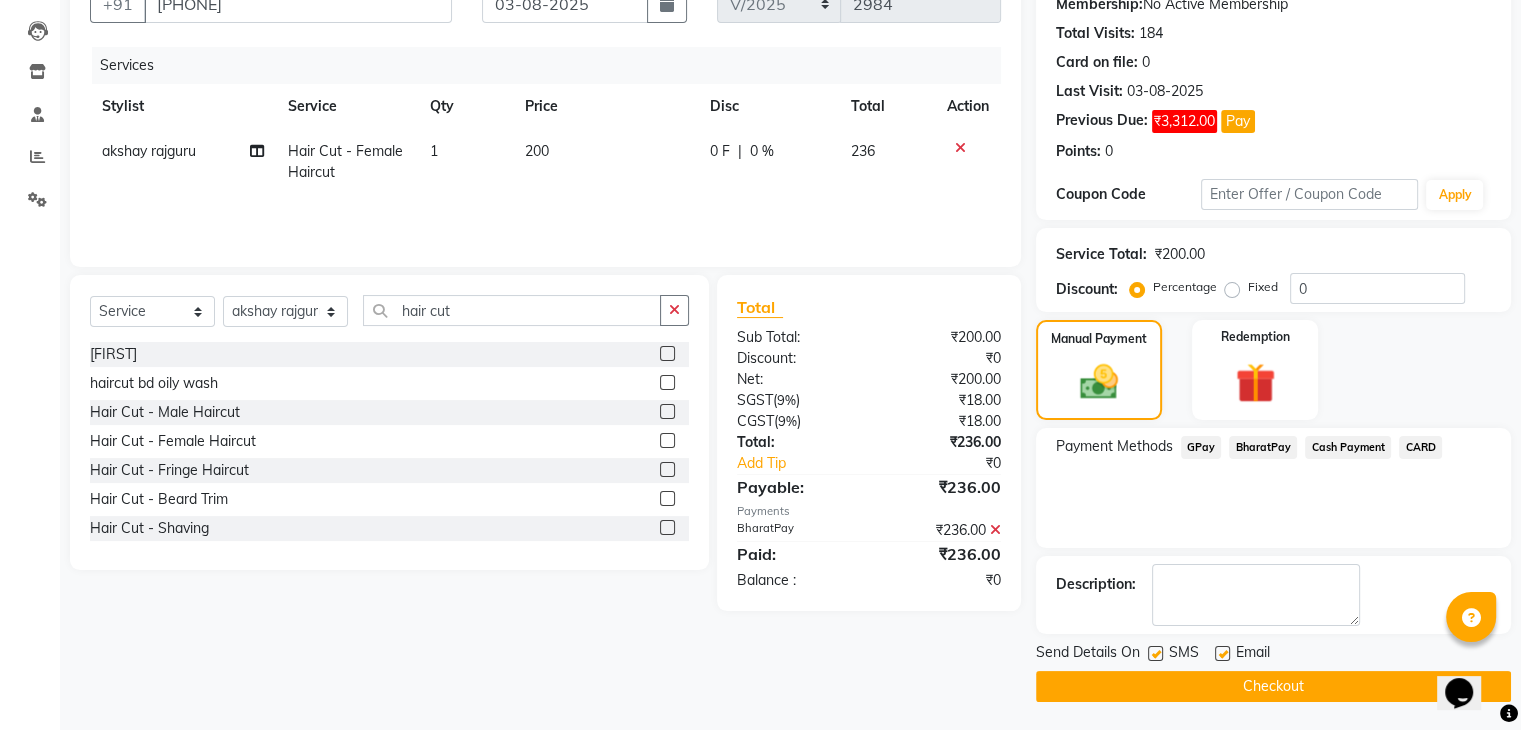 click on "Checkout" 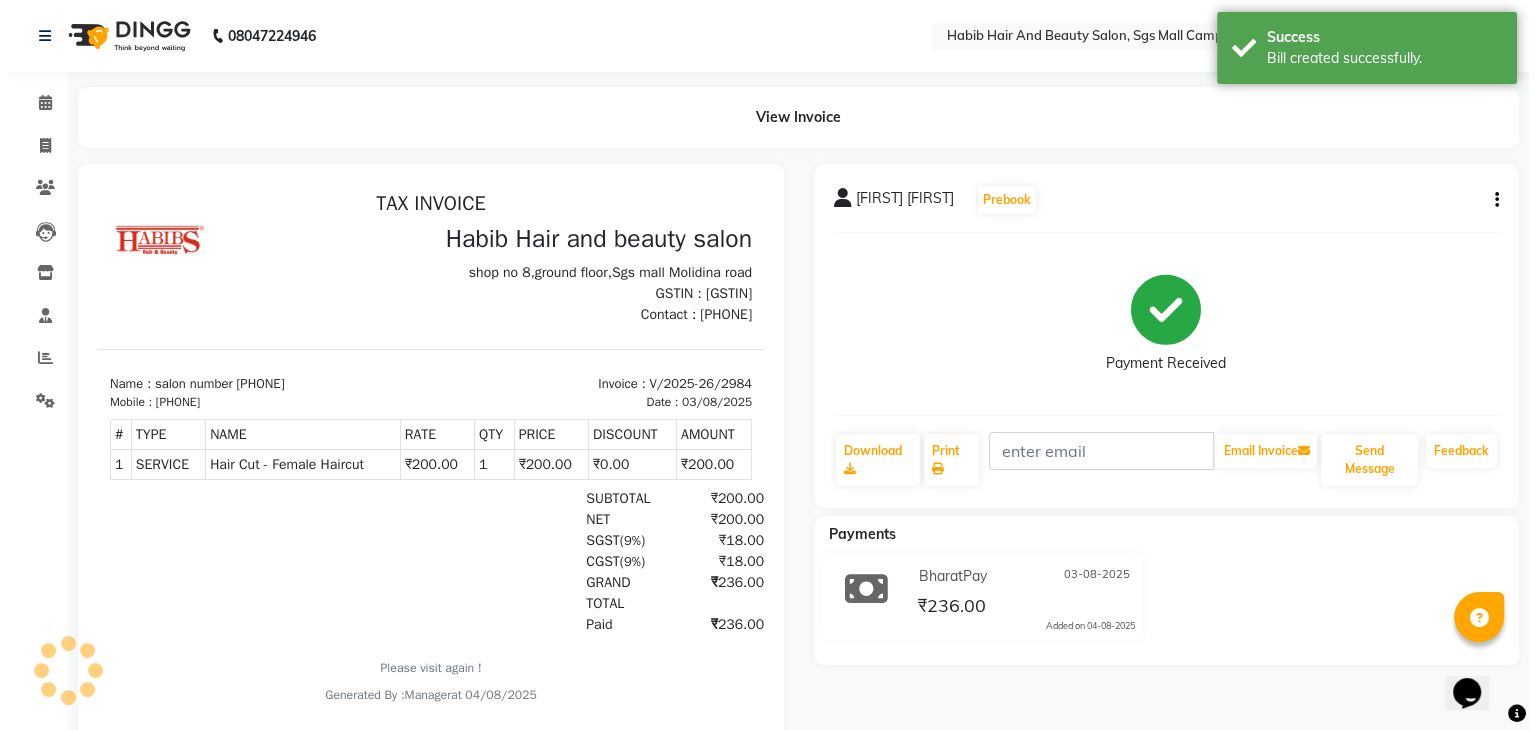 scroll, scrollTop: 0, scrollLeft: 0, axis: both 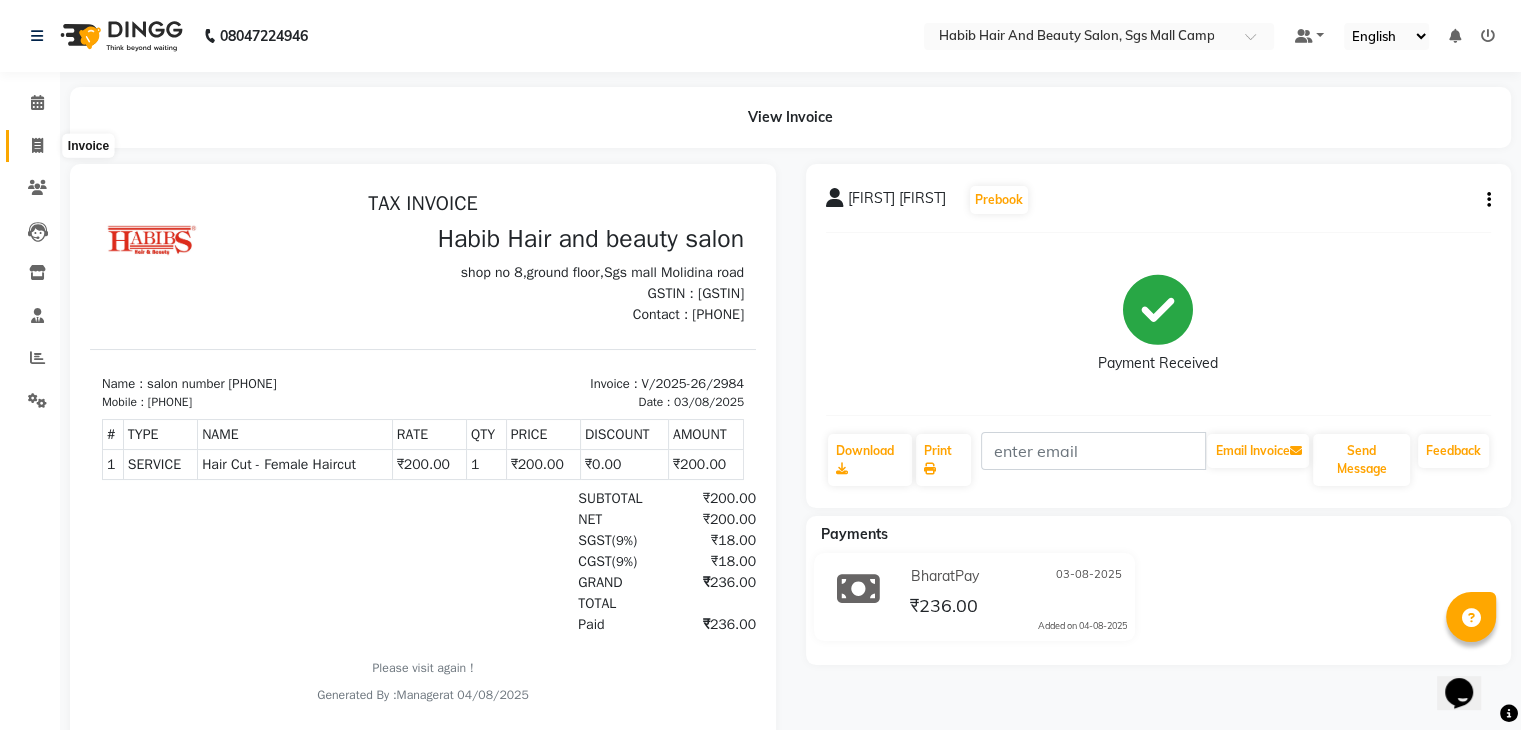 click 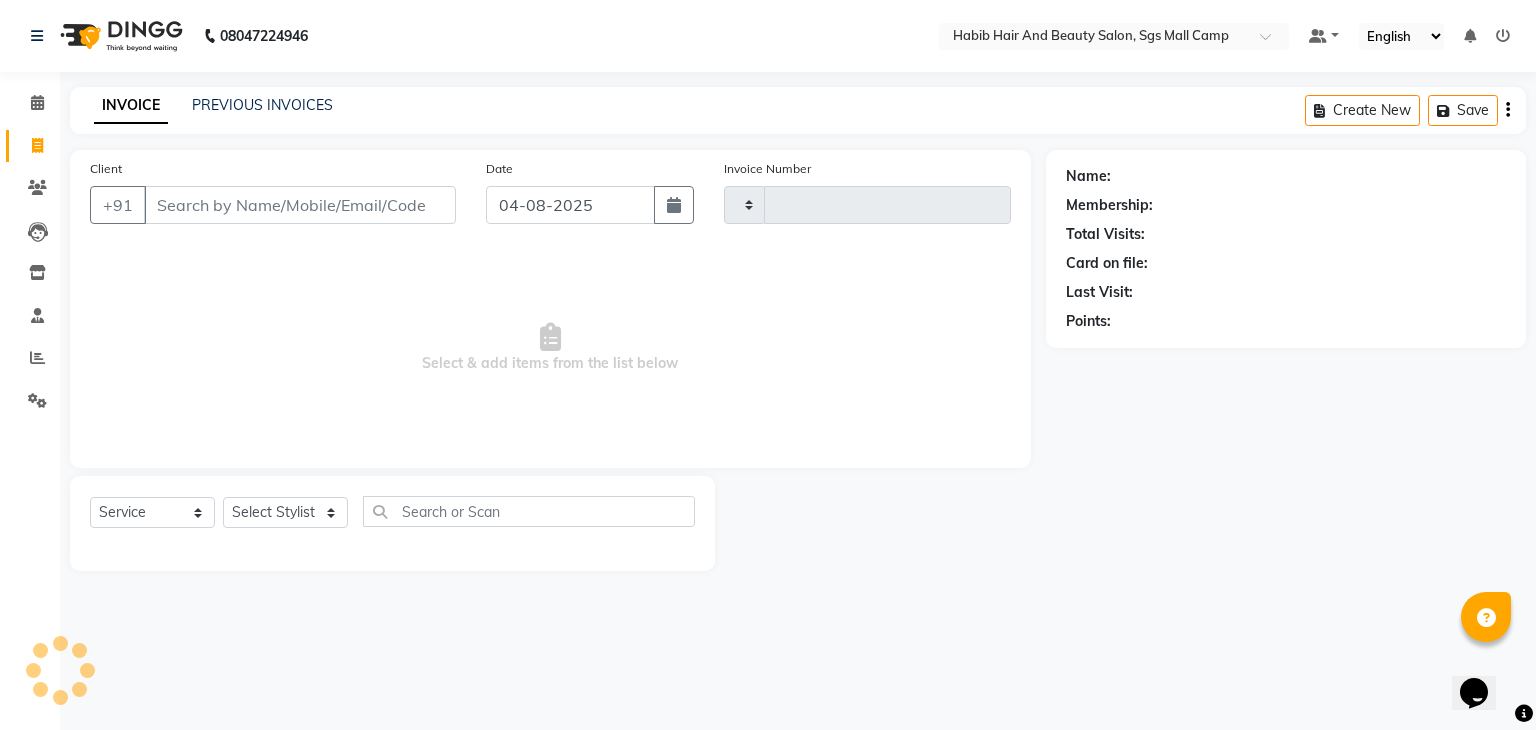 type on "2985" 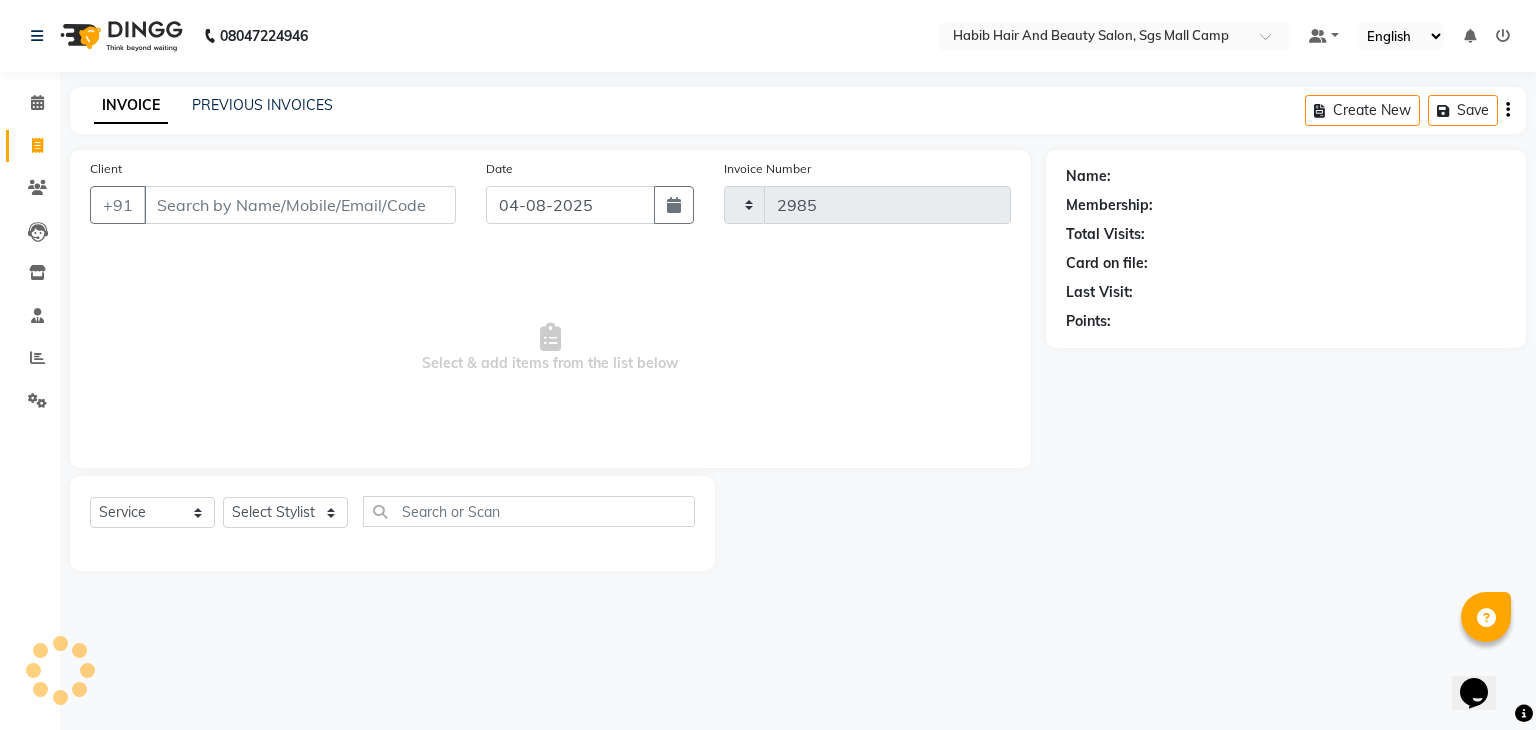 select on "8362" 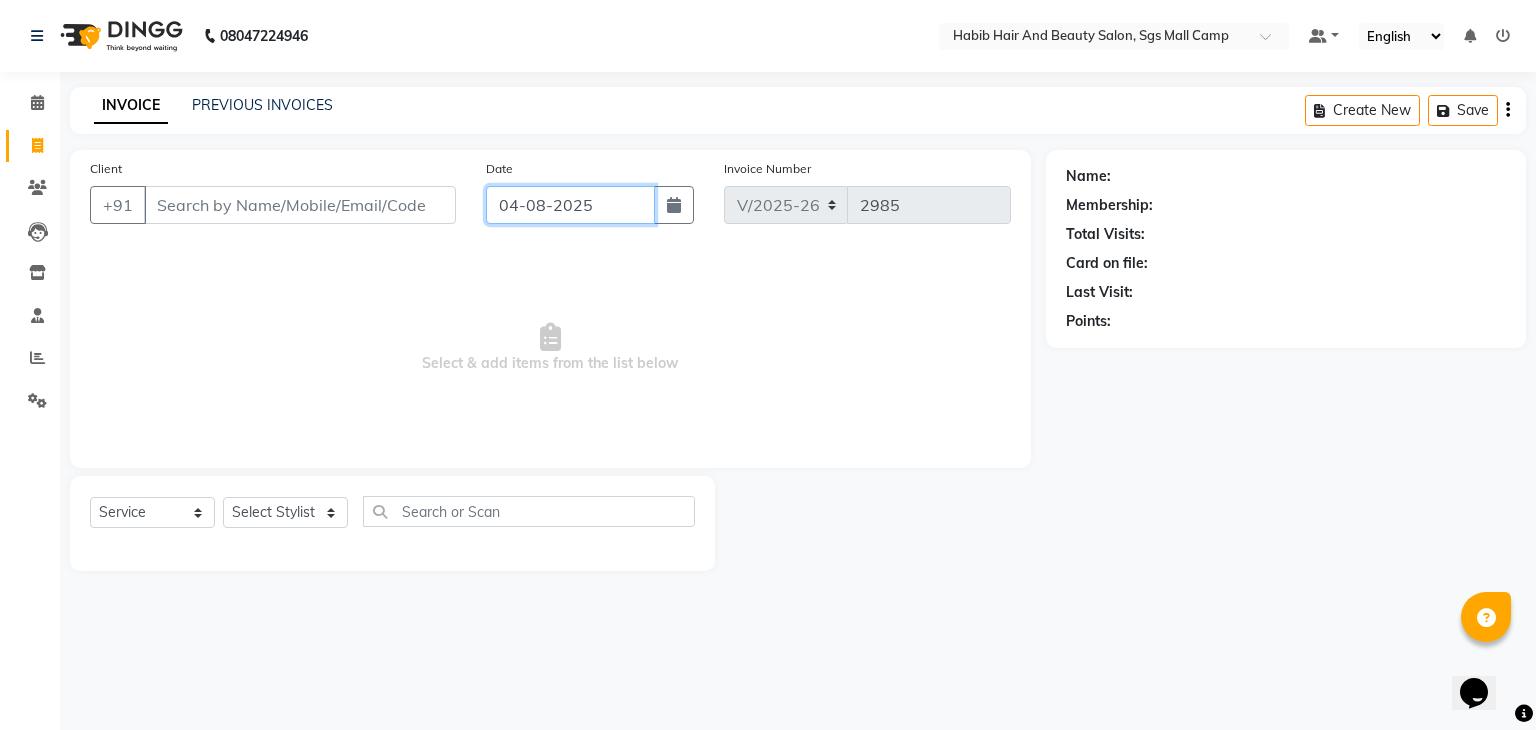 click on "04-08-2025" 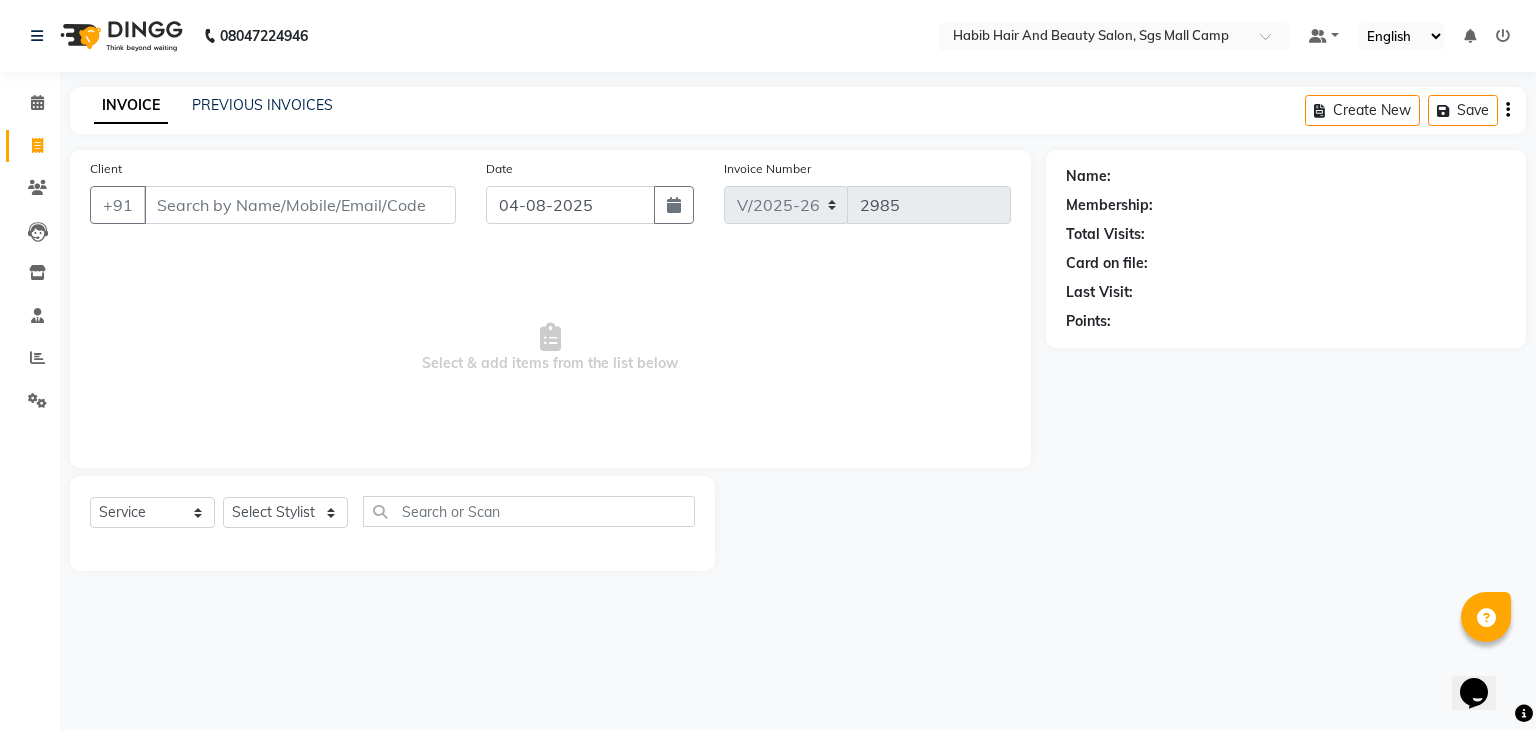 select on "8" 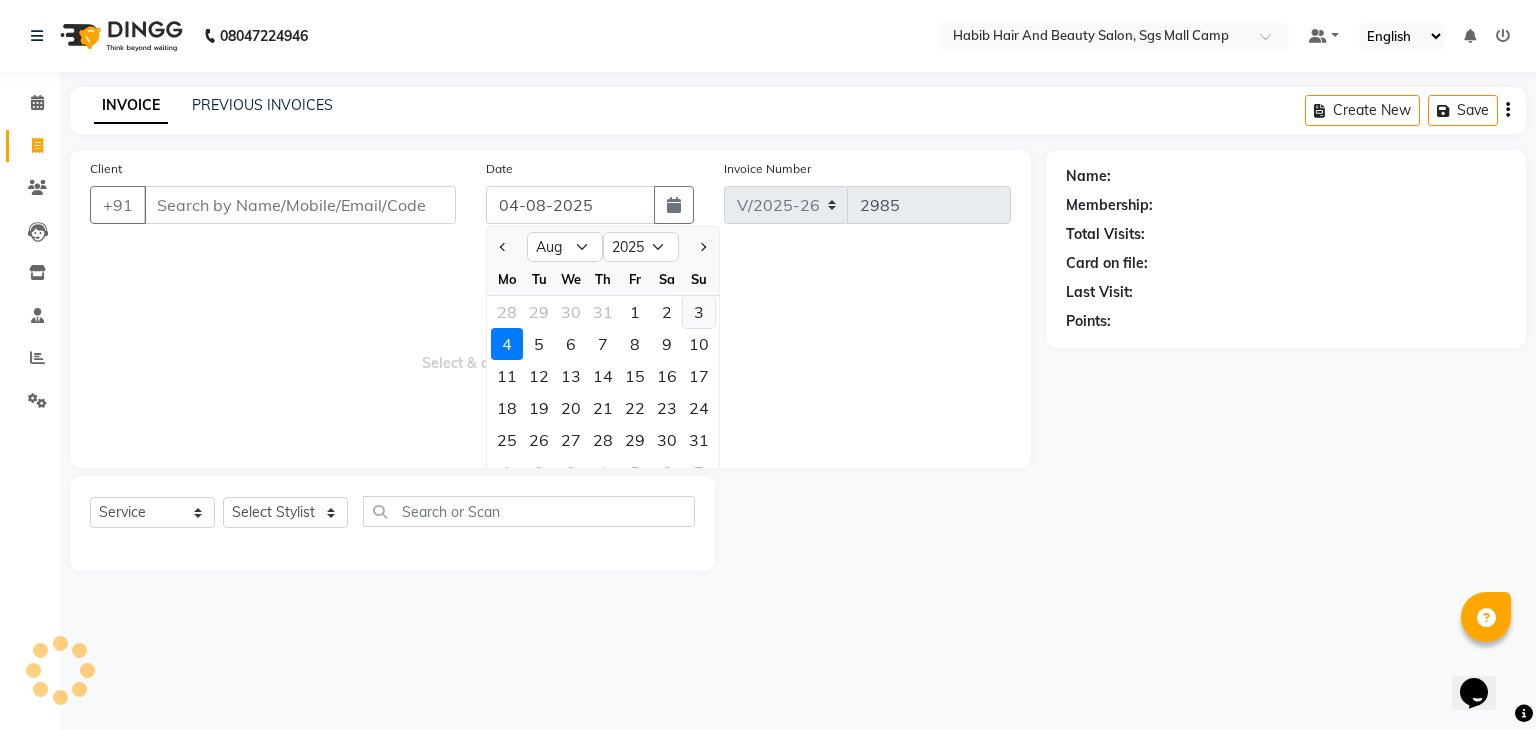 click on "3" 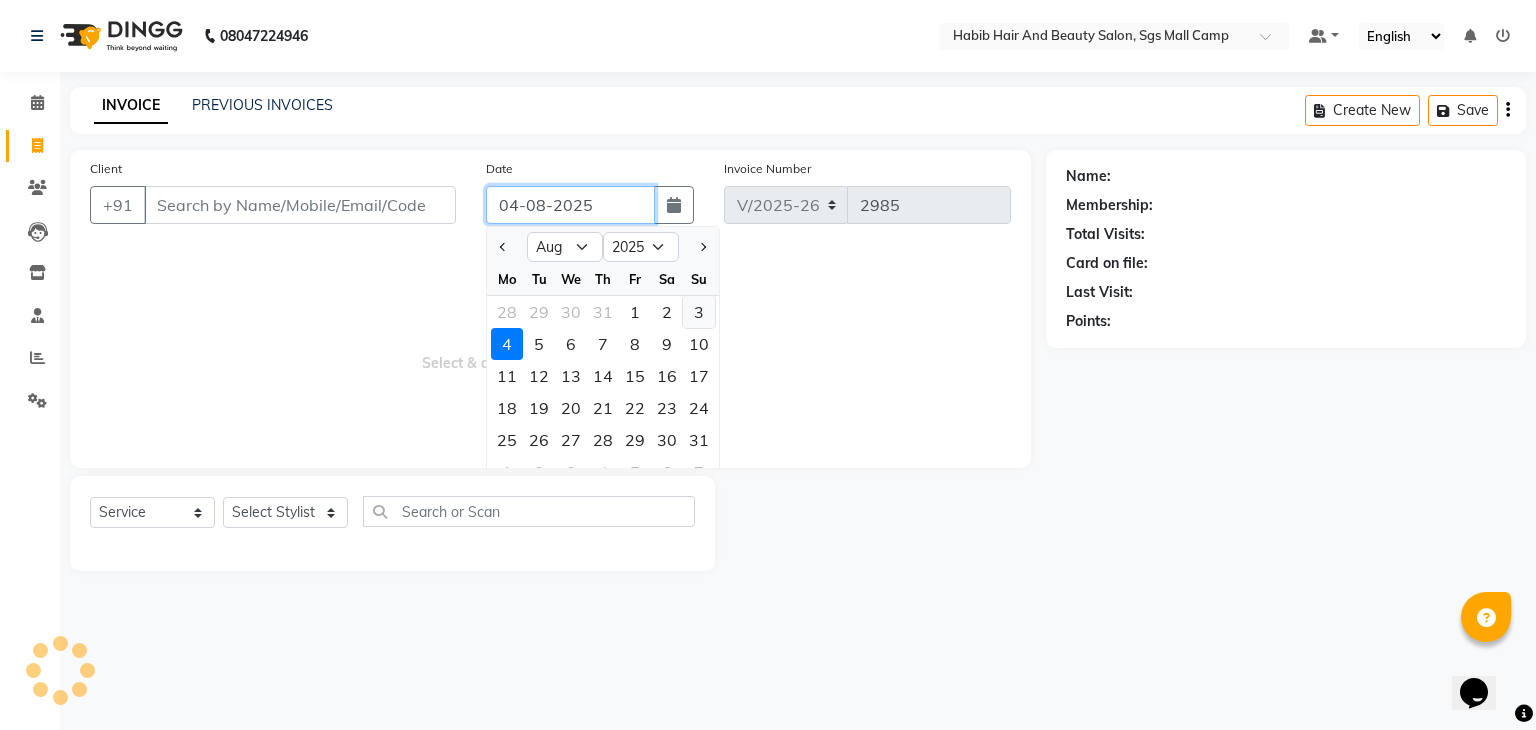 type on "03-08-2025" 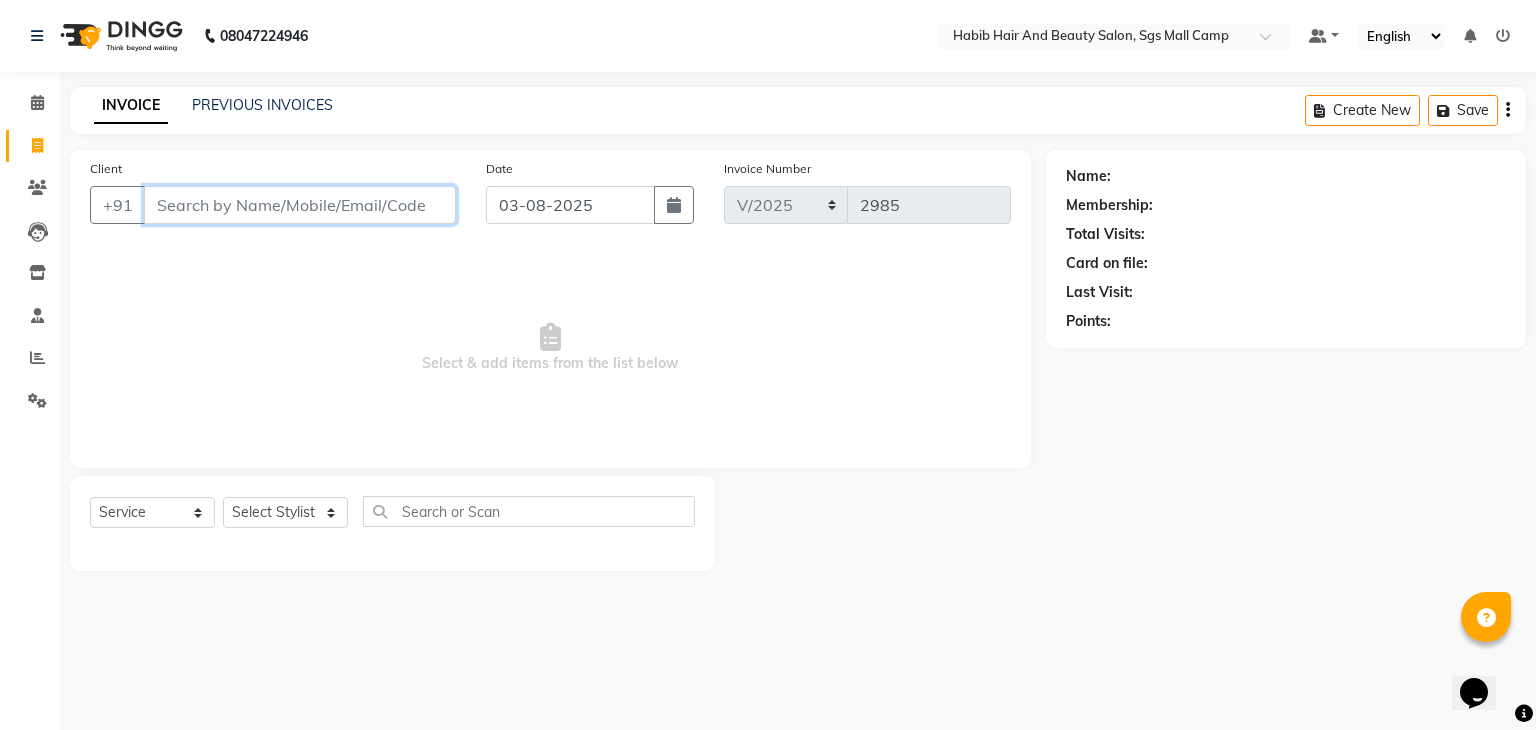 click on "Client" at bounding box center [300, 205] 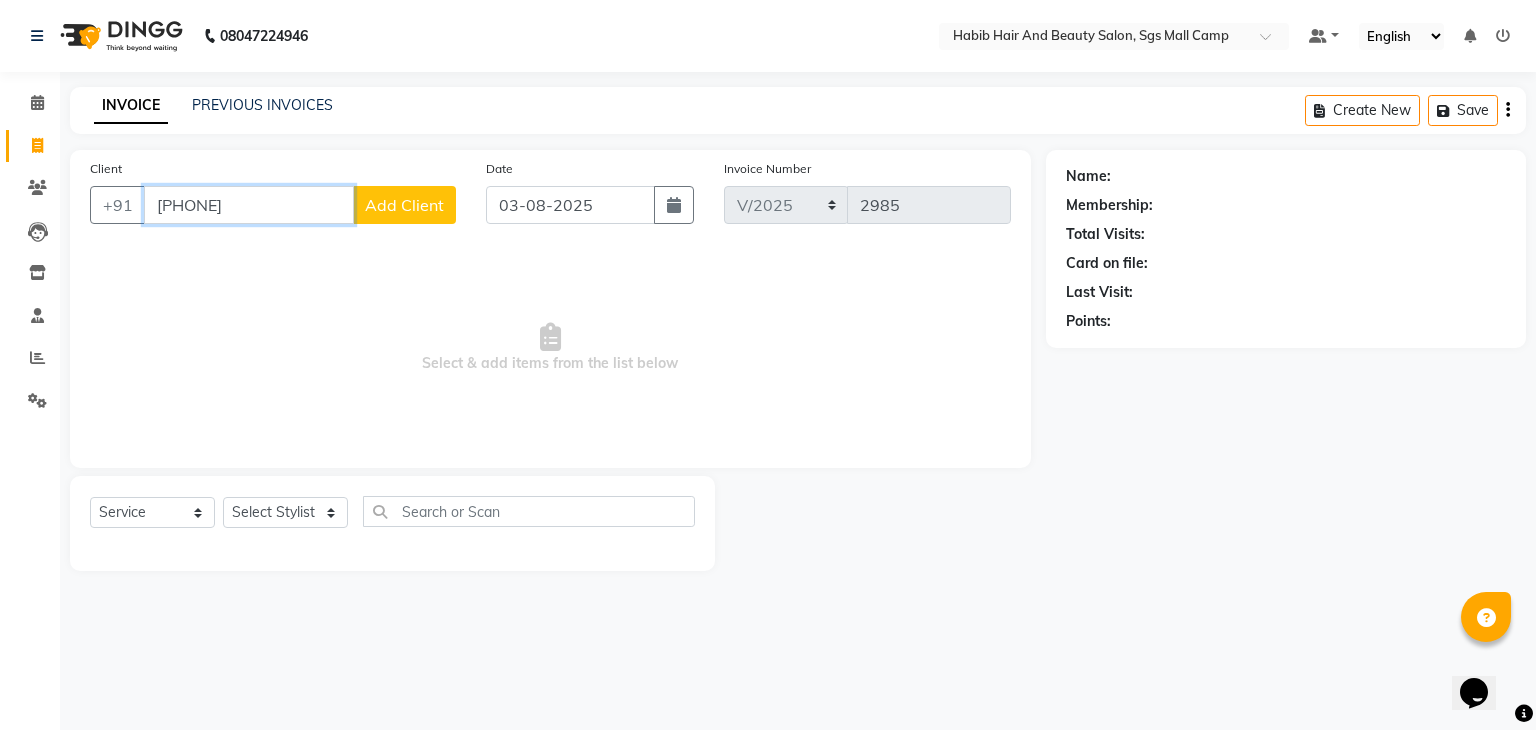 type on "9325250795" 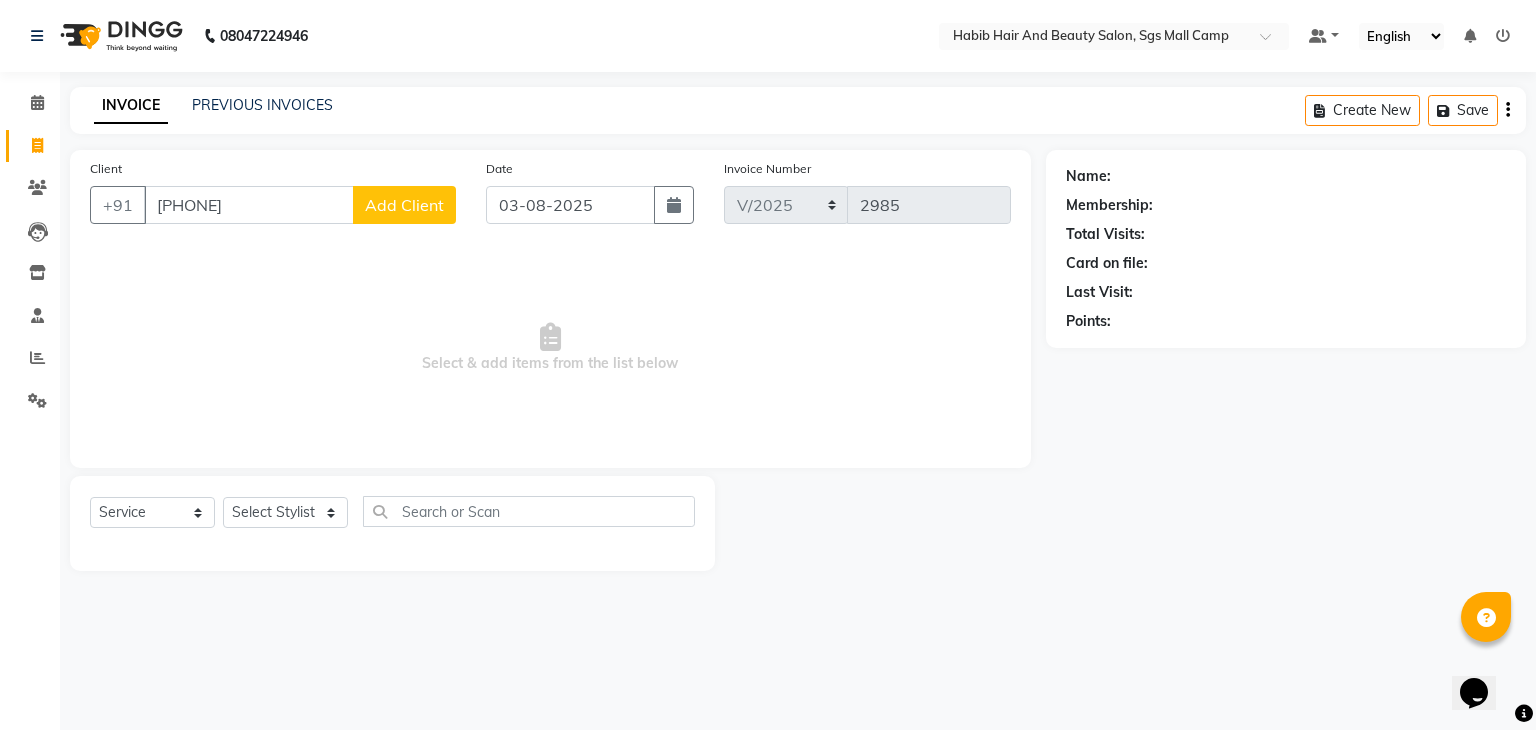click on "Add Client" 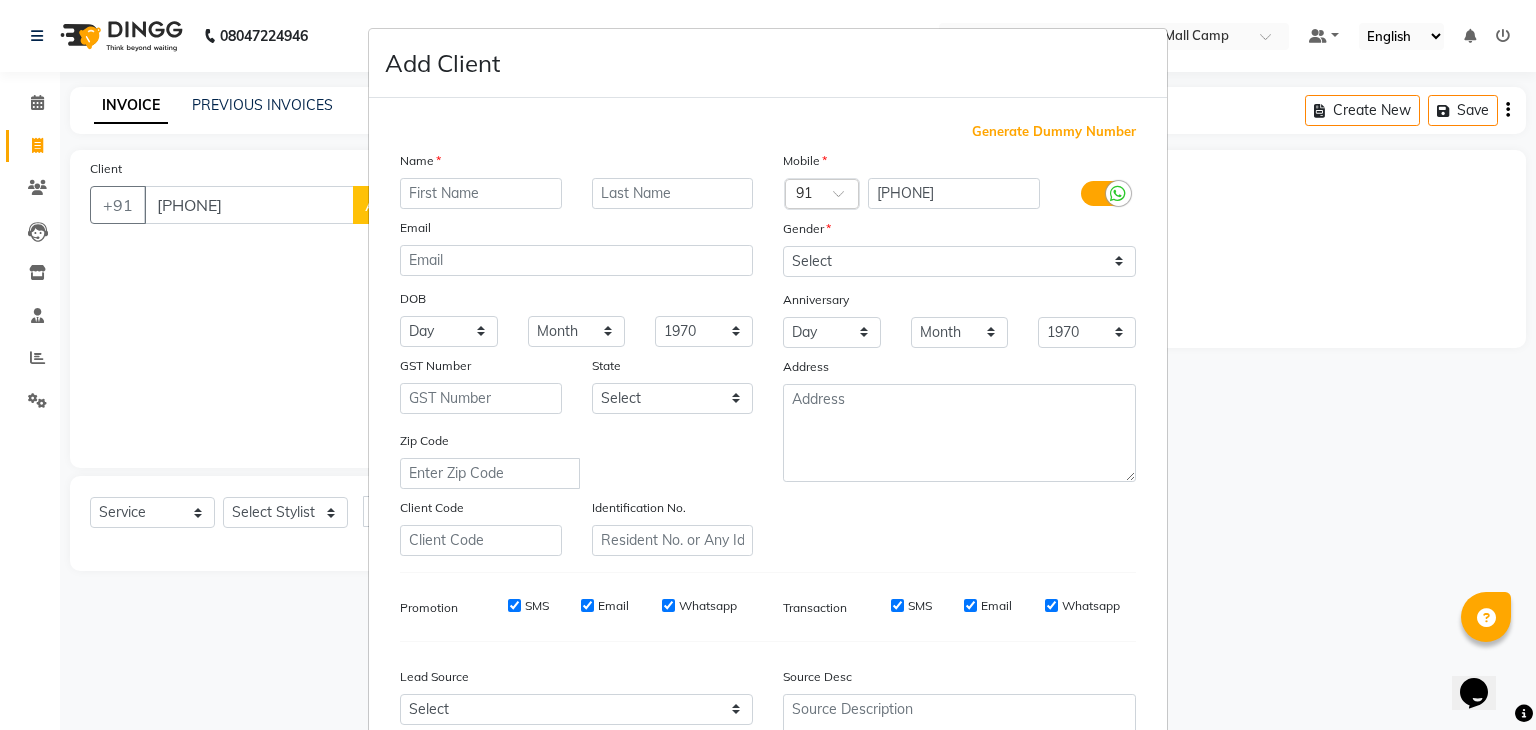 click at bounding box center (481, 193) 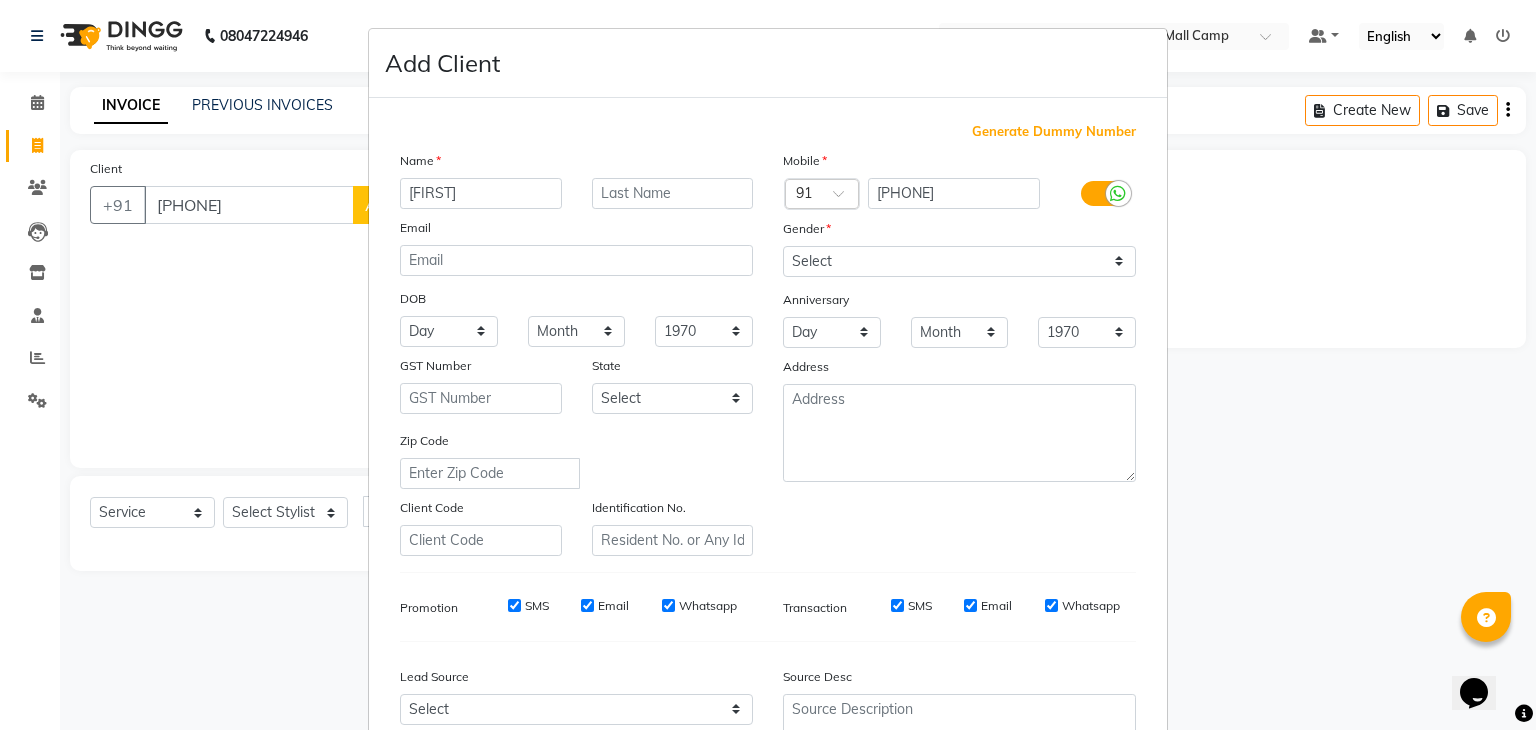 type on "sheetal" 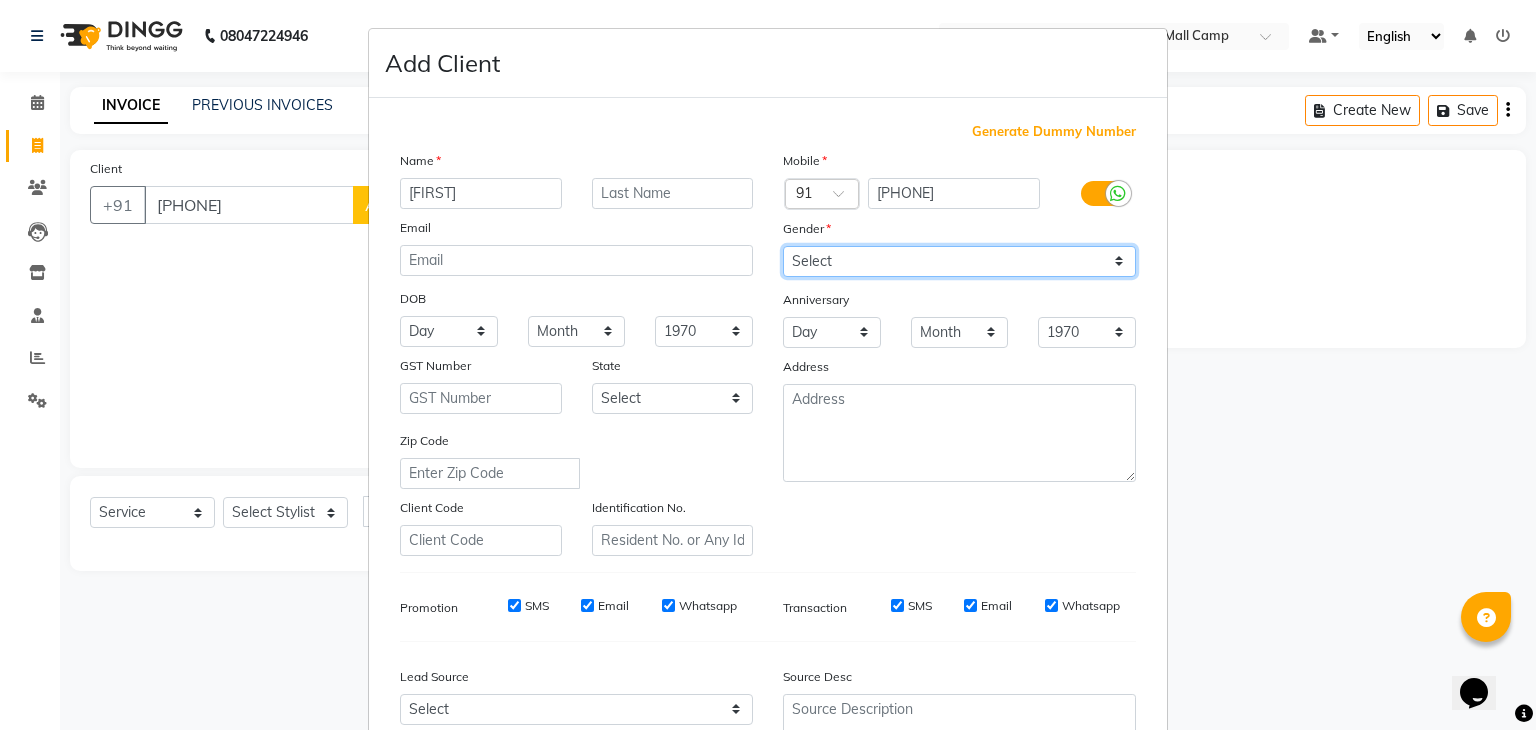 click on "Select Male Female Other Prefer Not To Say" at bounding box center [959, 261] 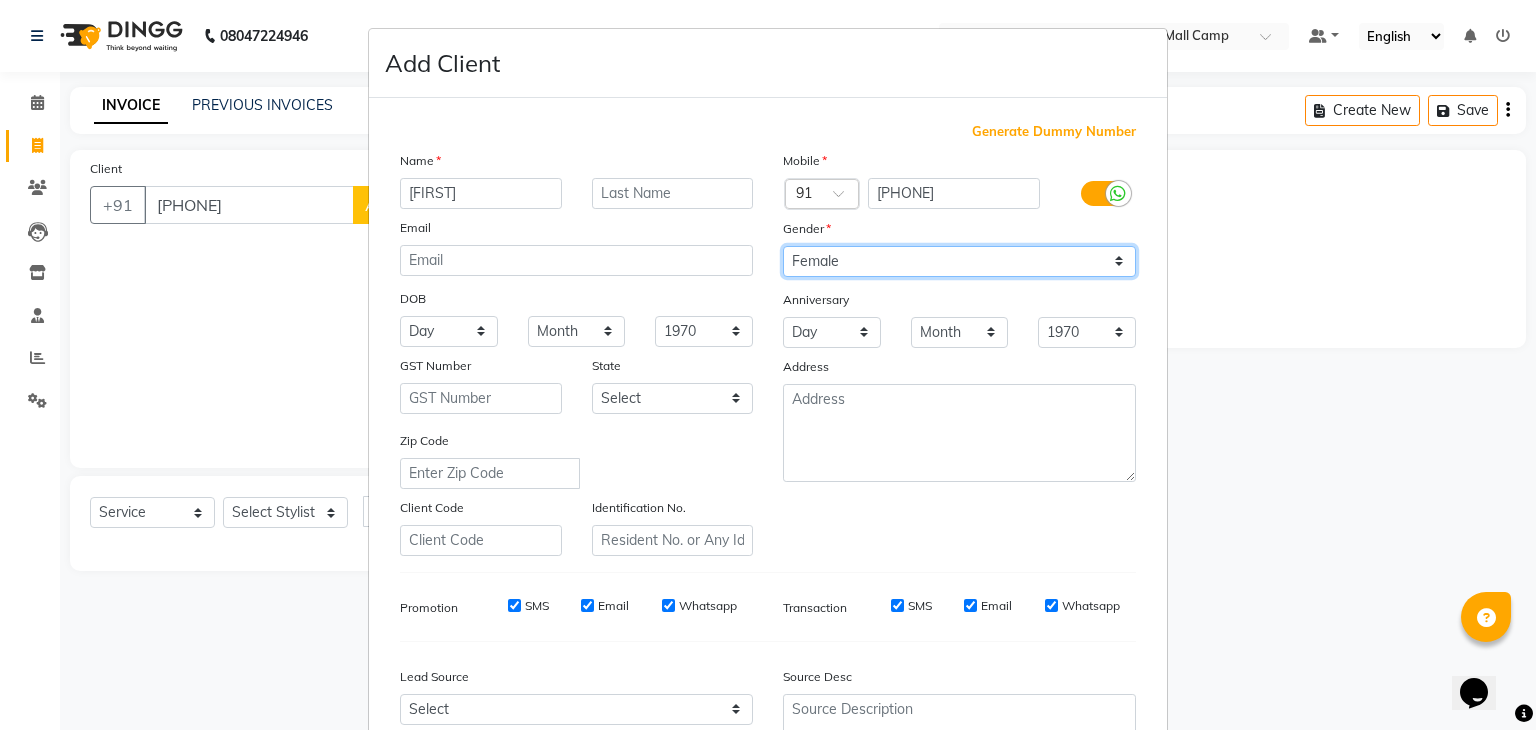 click on "Select Male Female Other Prefer Not To Say" at bounding box center (959, 261) 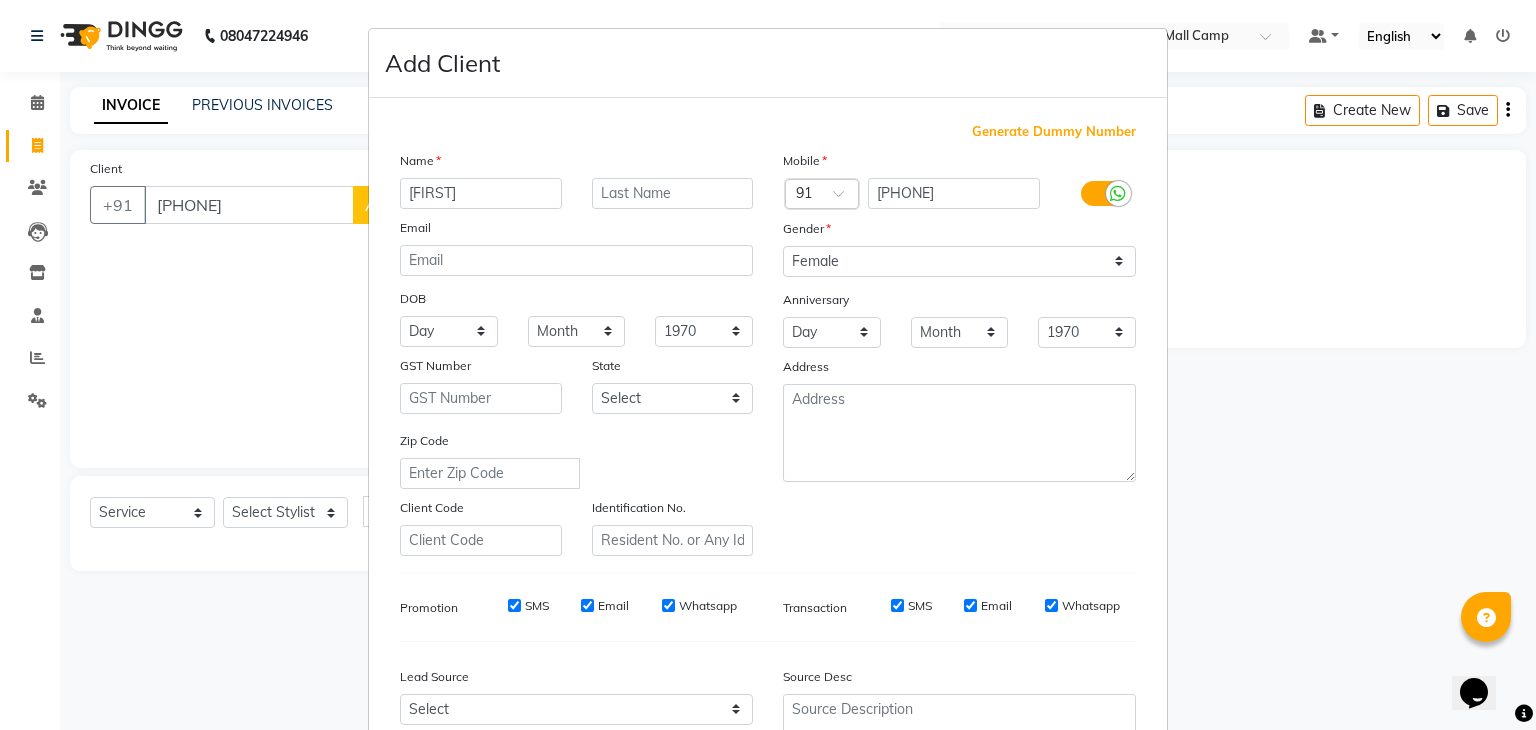 click on "Zip Code" at bounding box center (576, 459) 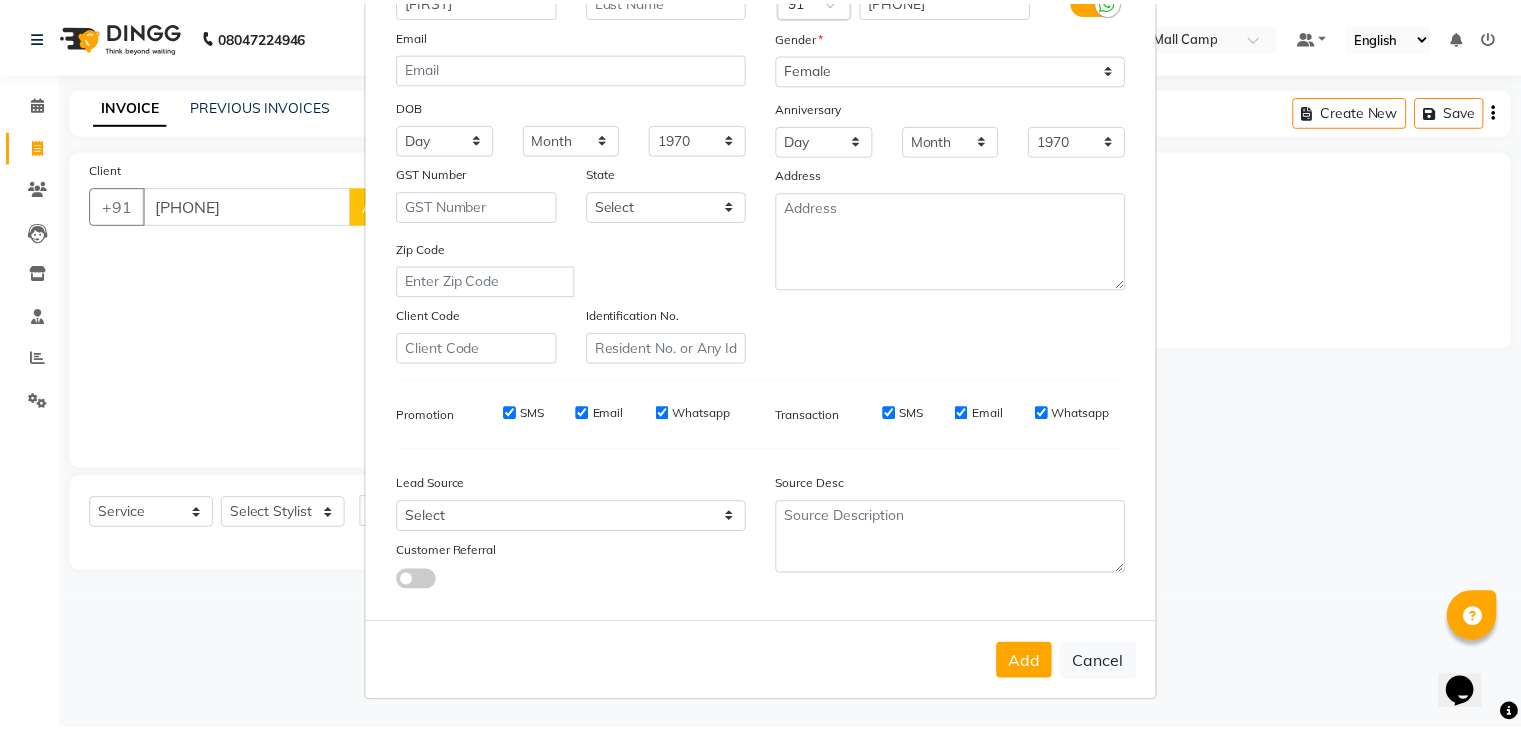 scroll, scrollTop: 203, scrollLeft: 0, axis: vertical 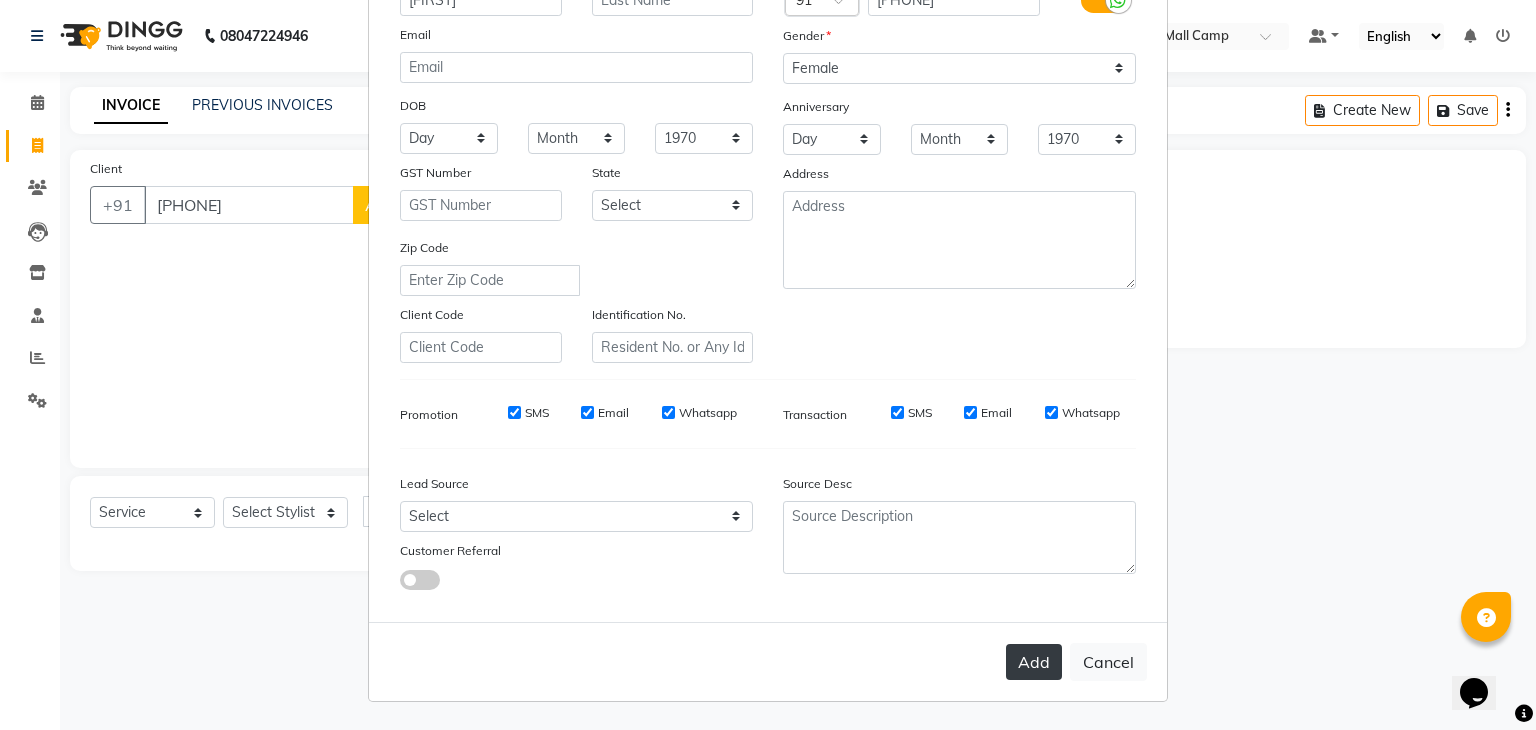 click on "Add" at bounding box center [1034, 662] 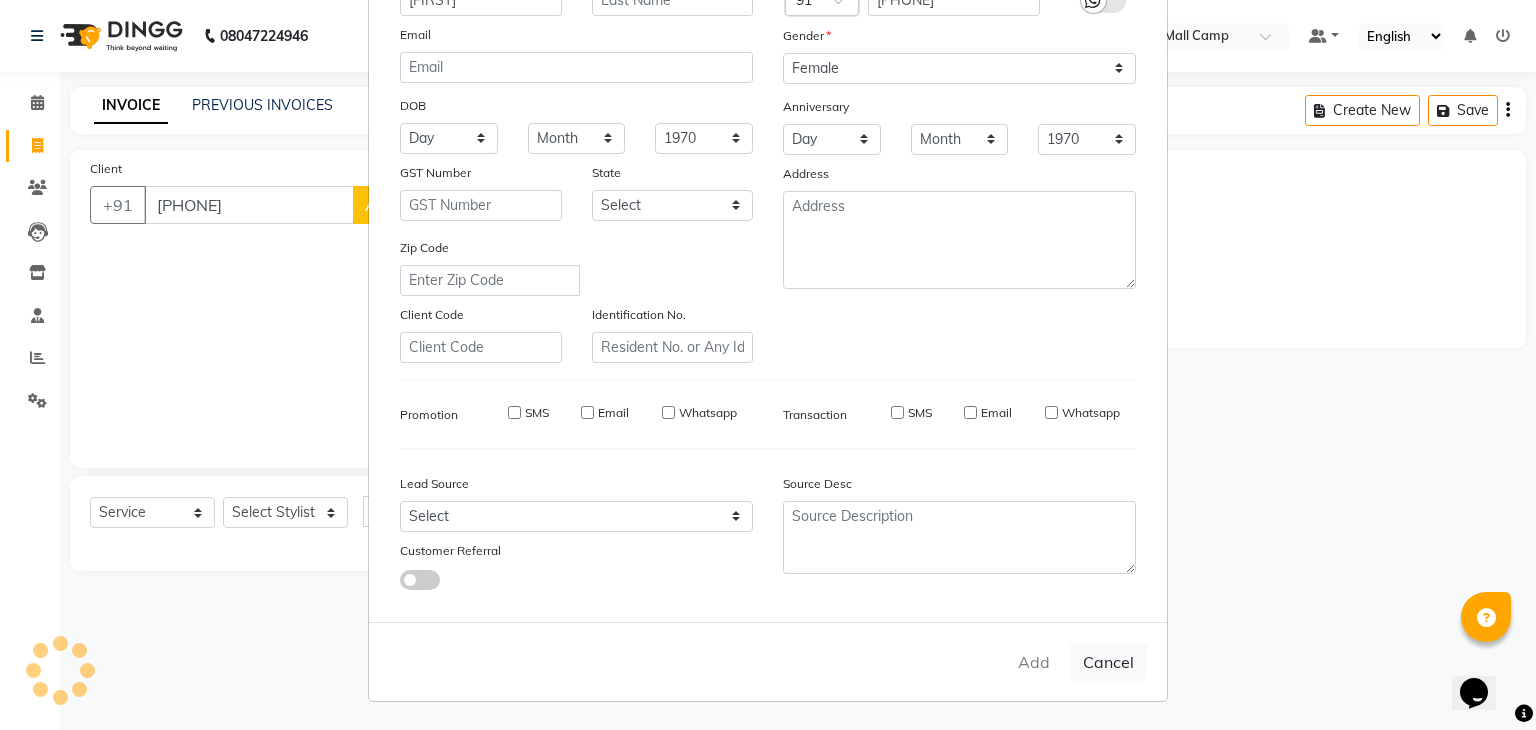 type on "93******95" 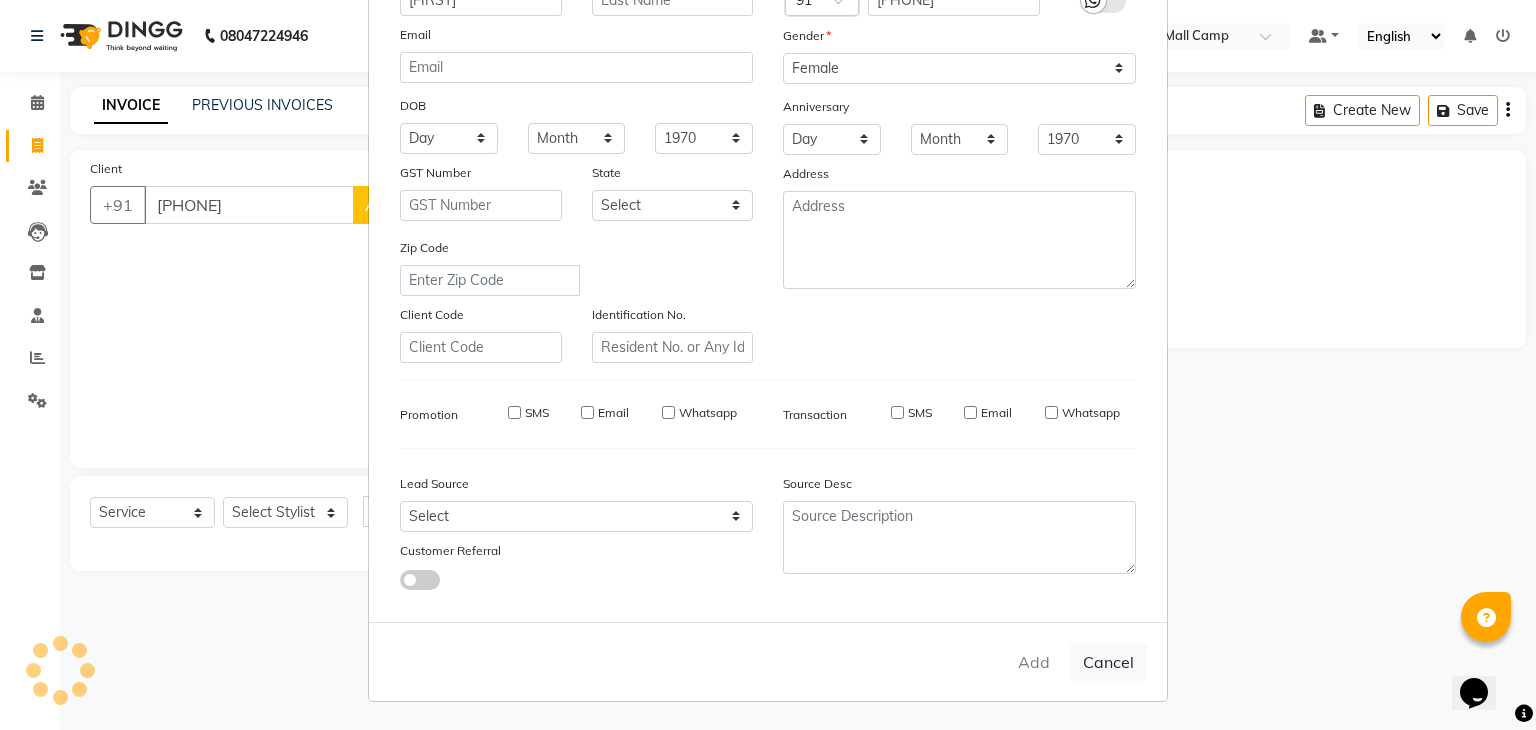 type 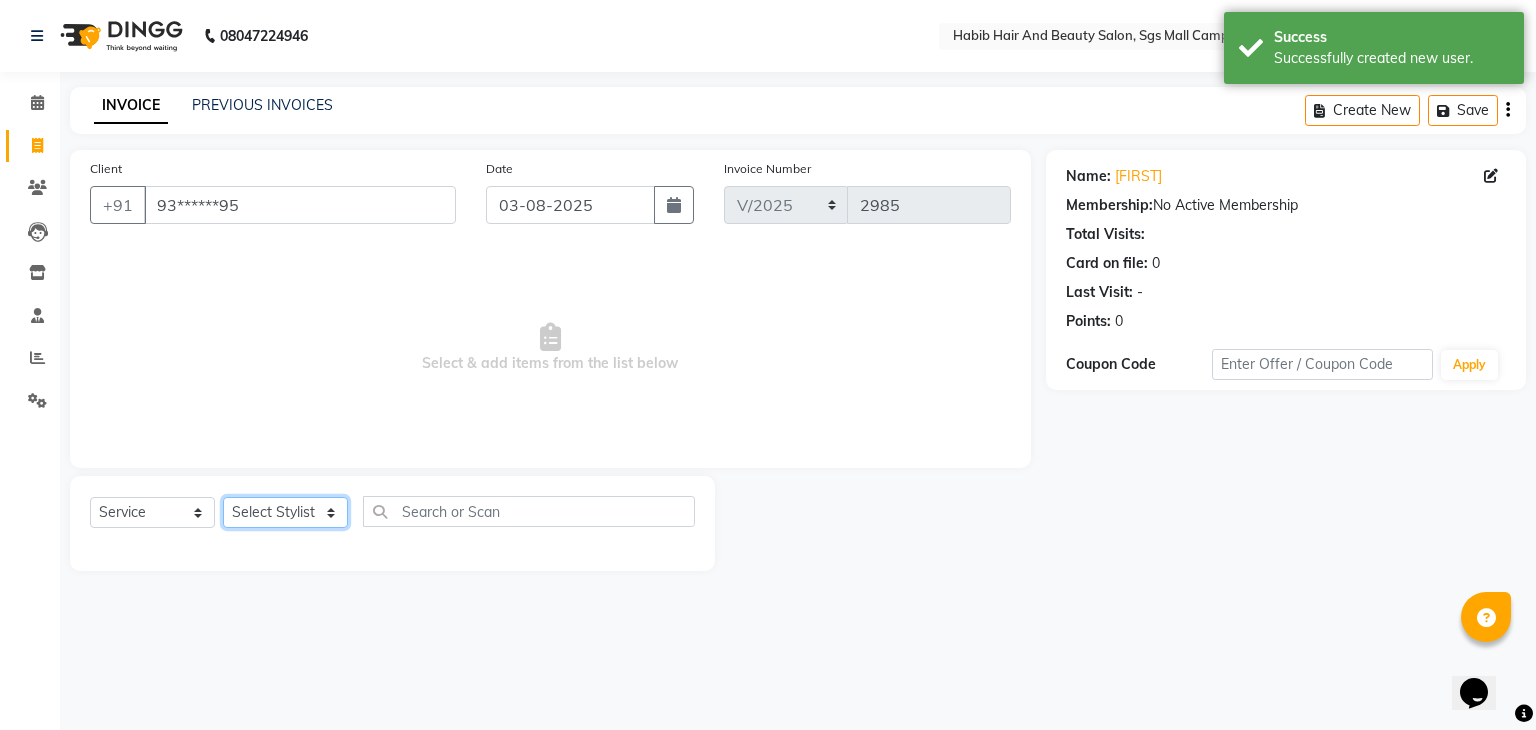 click on "Select Stylist akshay rajguru Avinash  Debojit Manager Micheal  sangeeta shilpa sujal Suraj  swapnil vishakha" 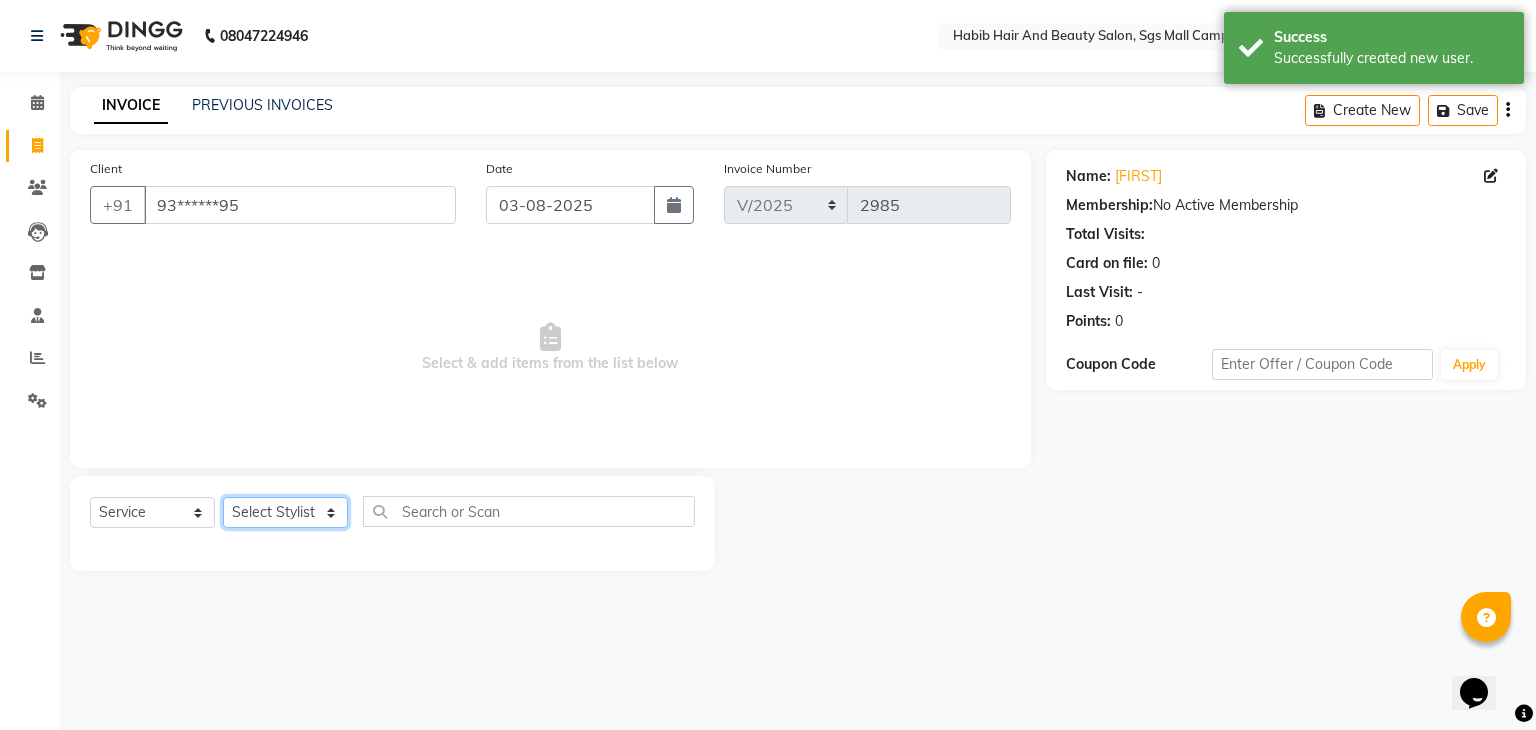 select on "81153" 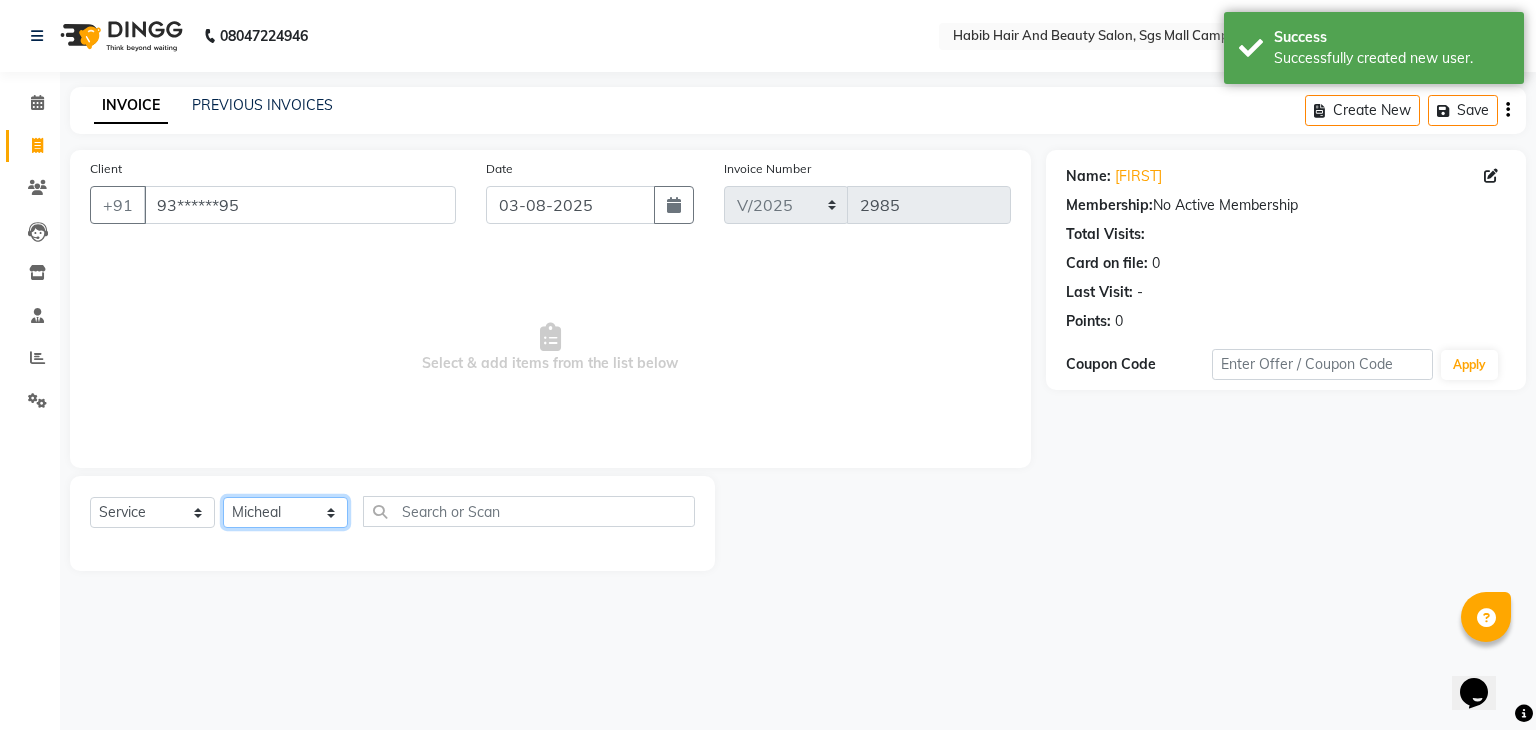 click on "Select Stylist akshay rajguru Avinash  Debojit Manager Micheal  sangeeta shilpa sujal Suraj  swapnil vishakha" 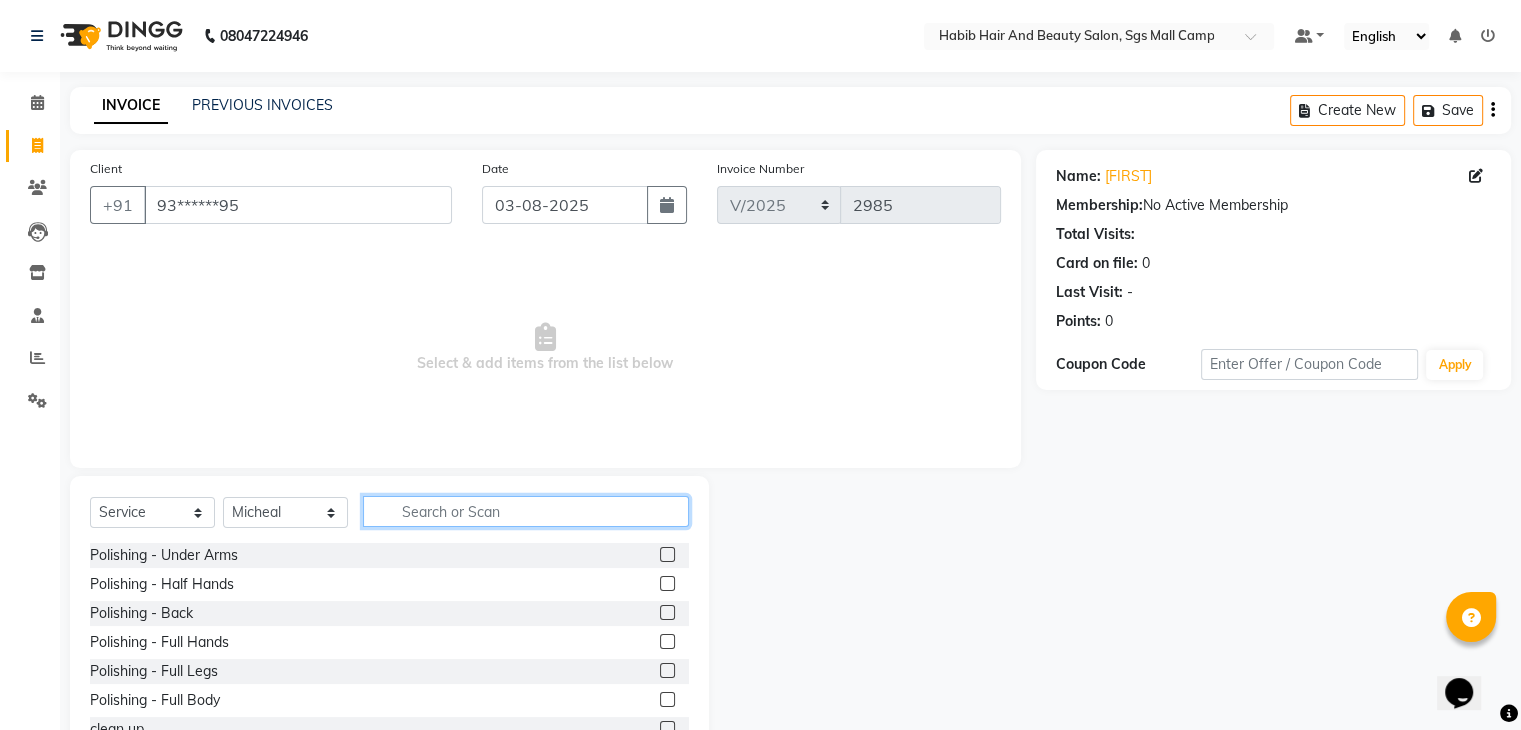 click 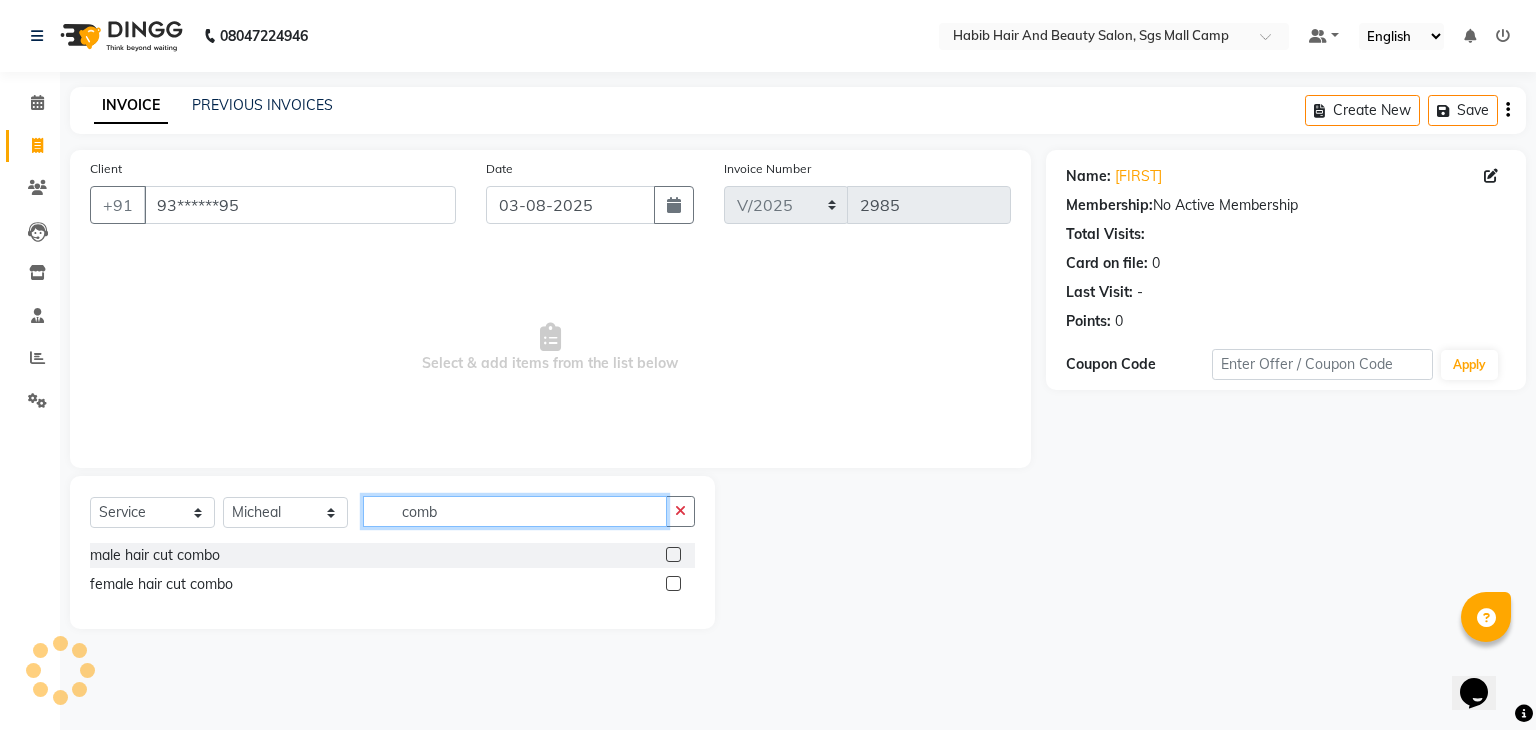 type on "comb" 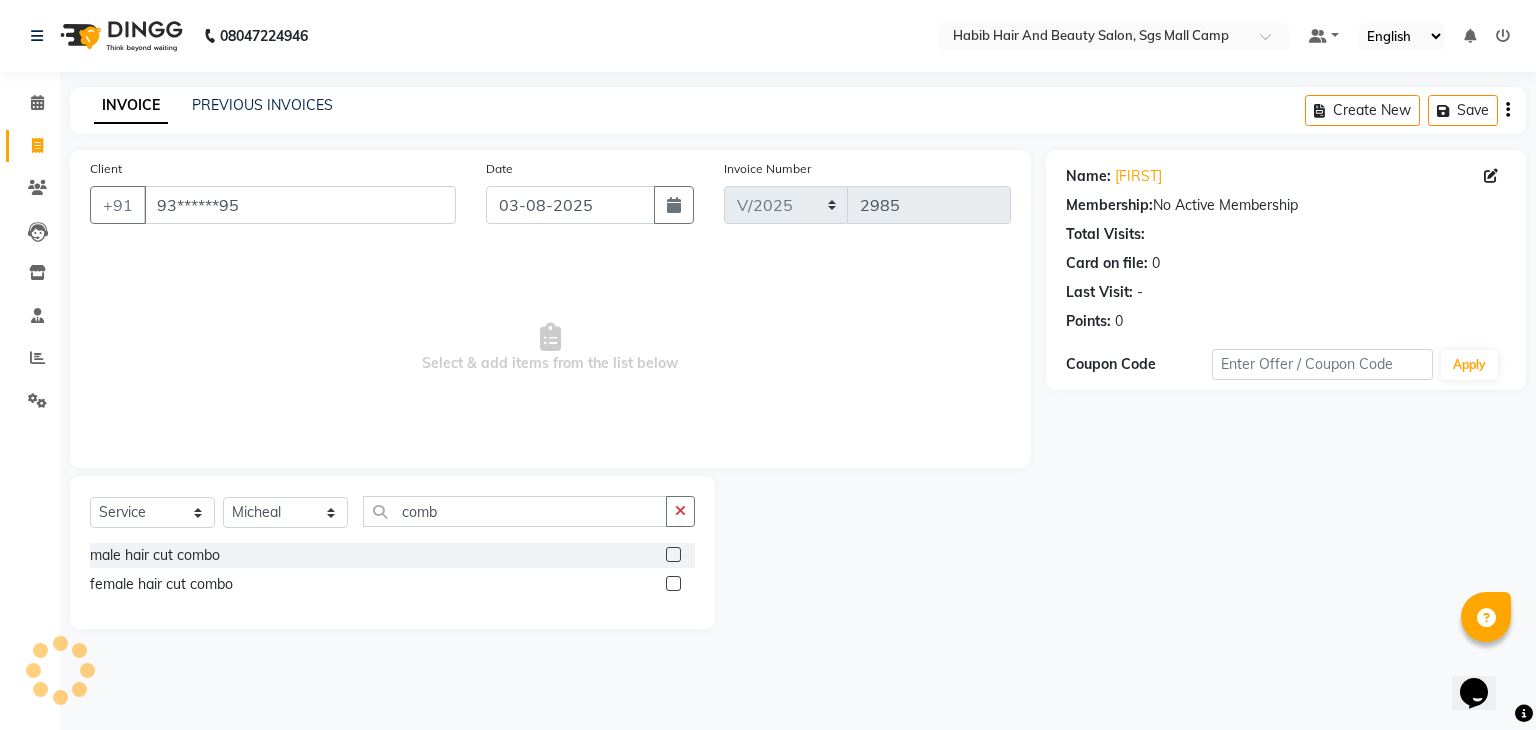 click 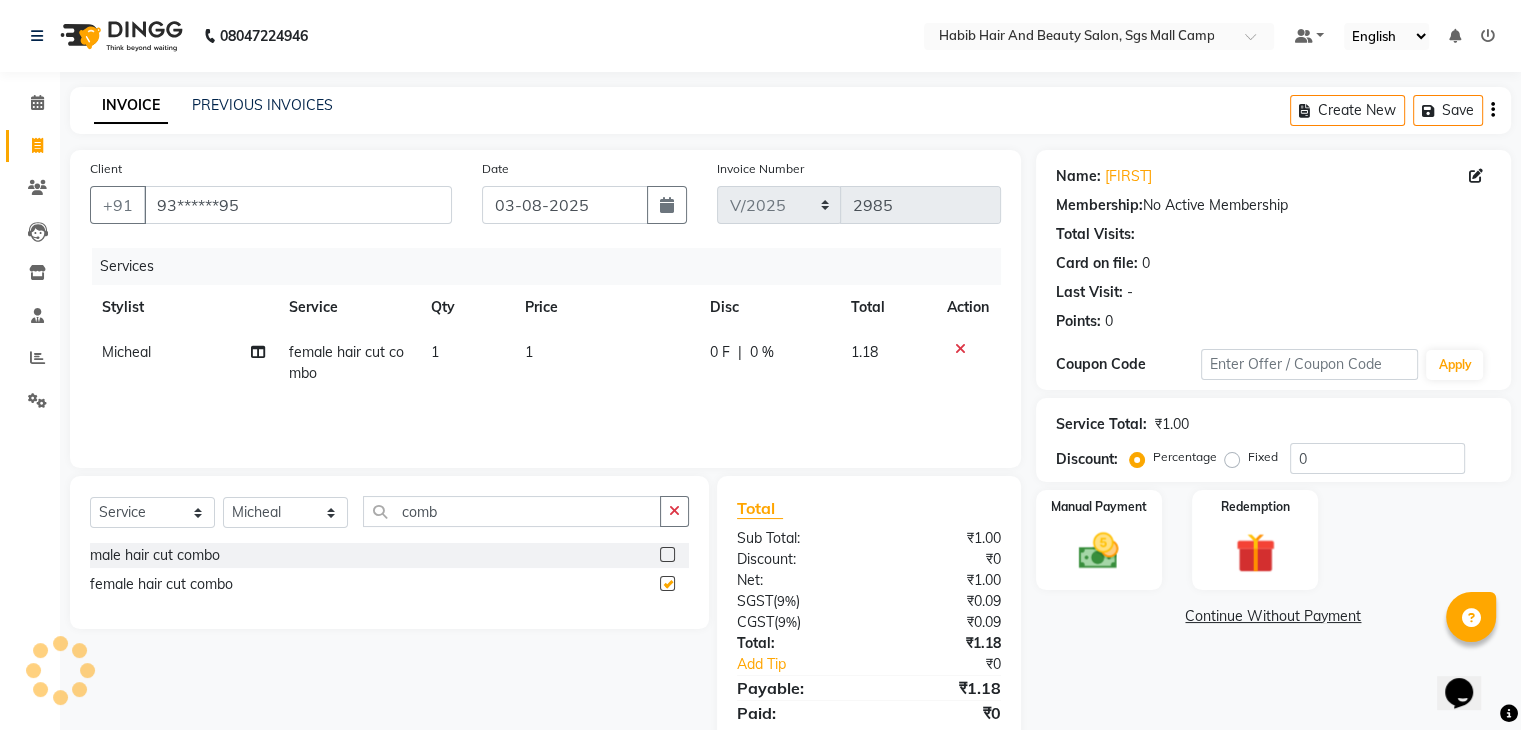 checkbox on "false" 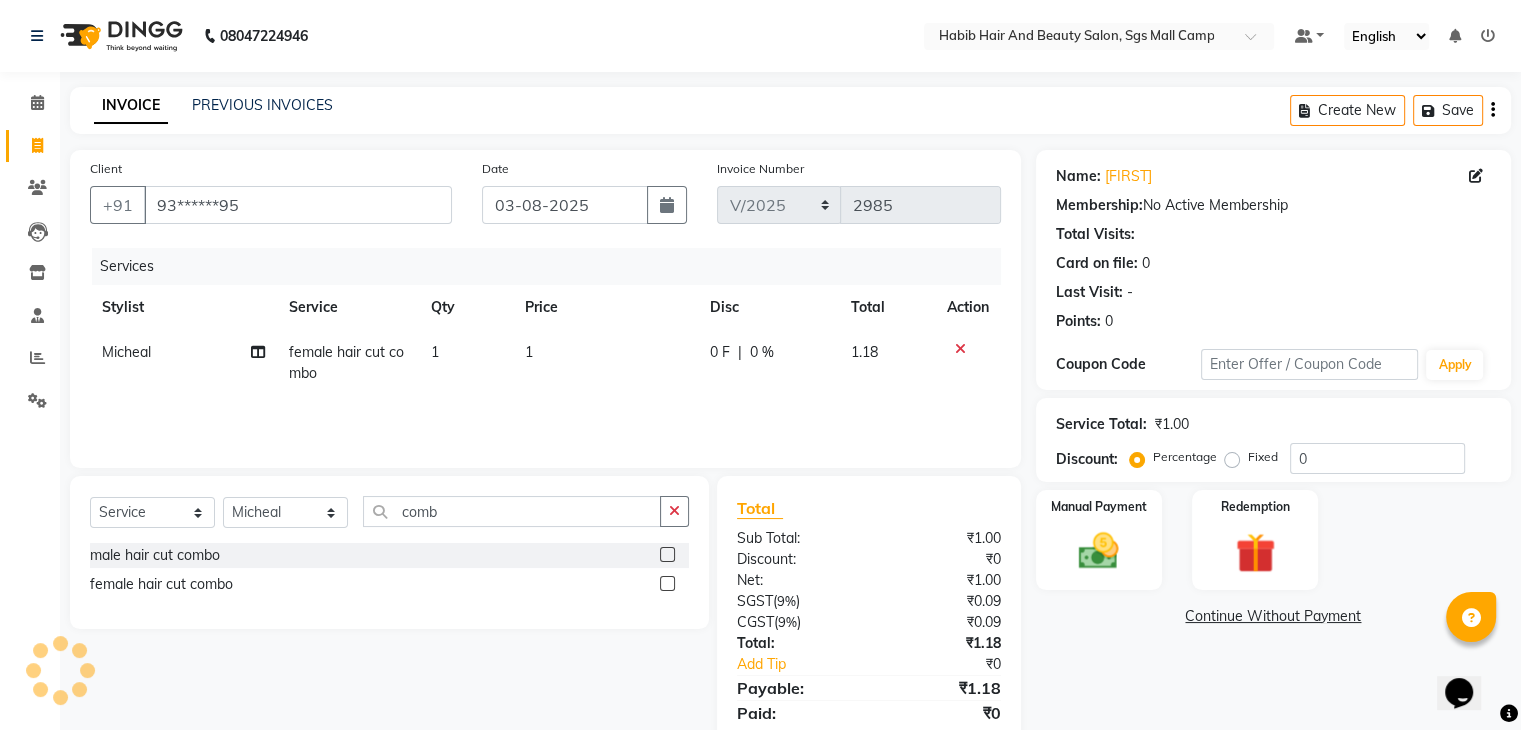 click on "1" 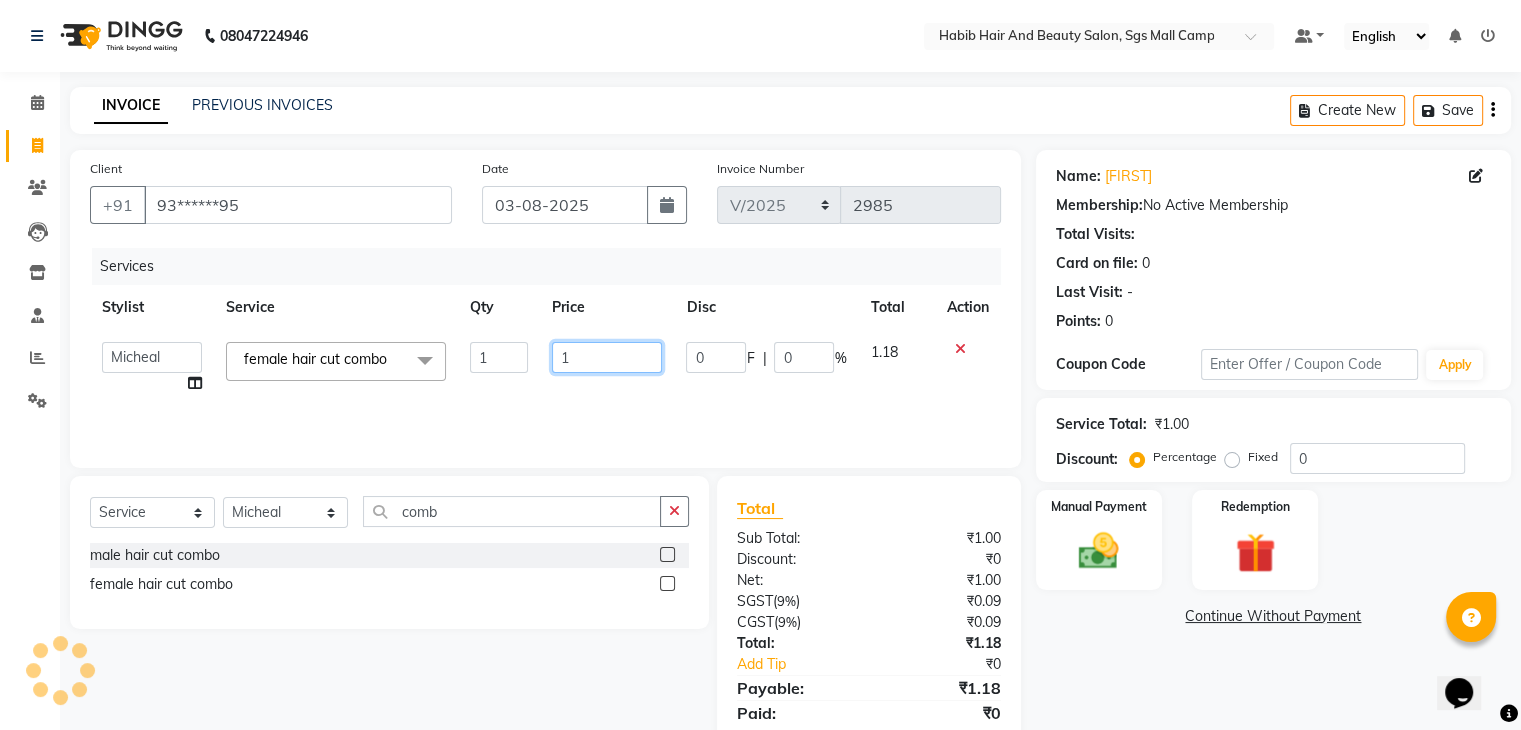 click on "1" 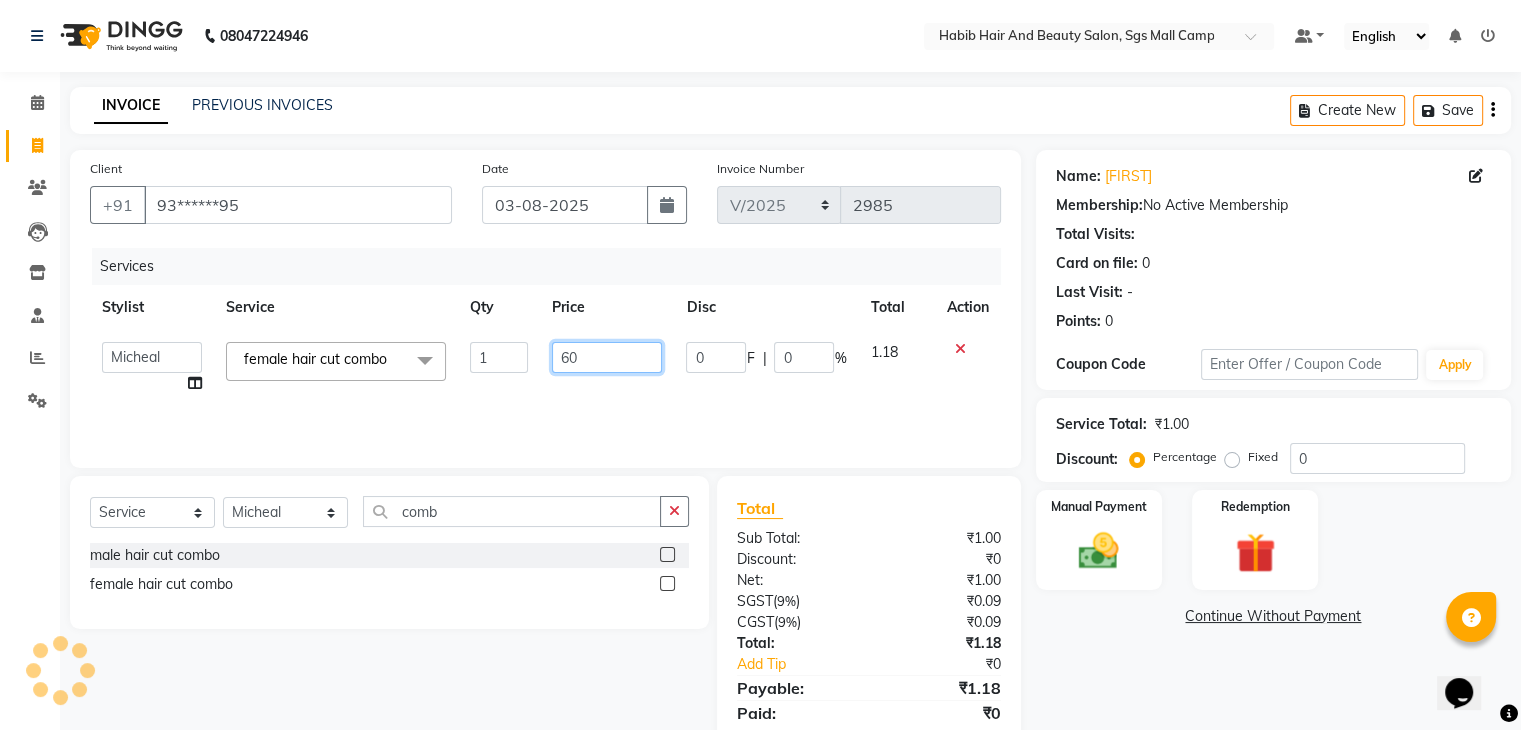 type on "600" 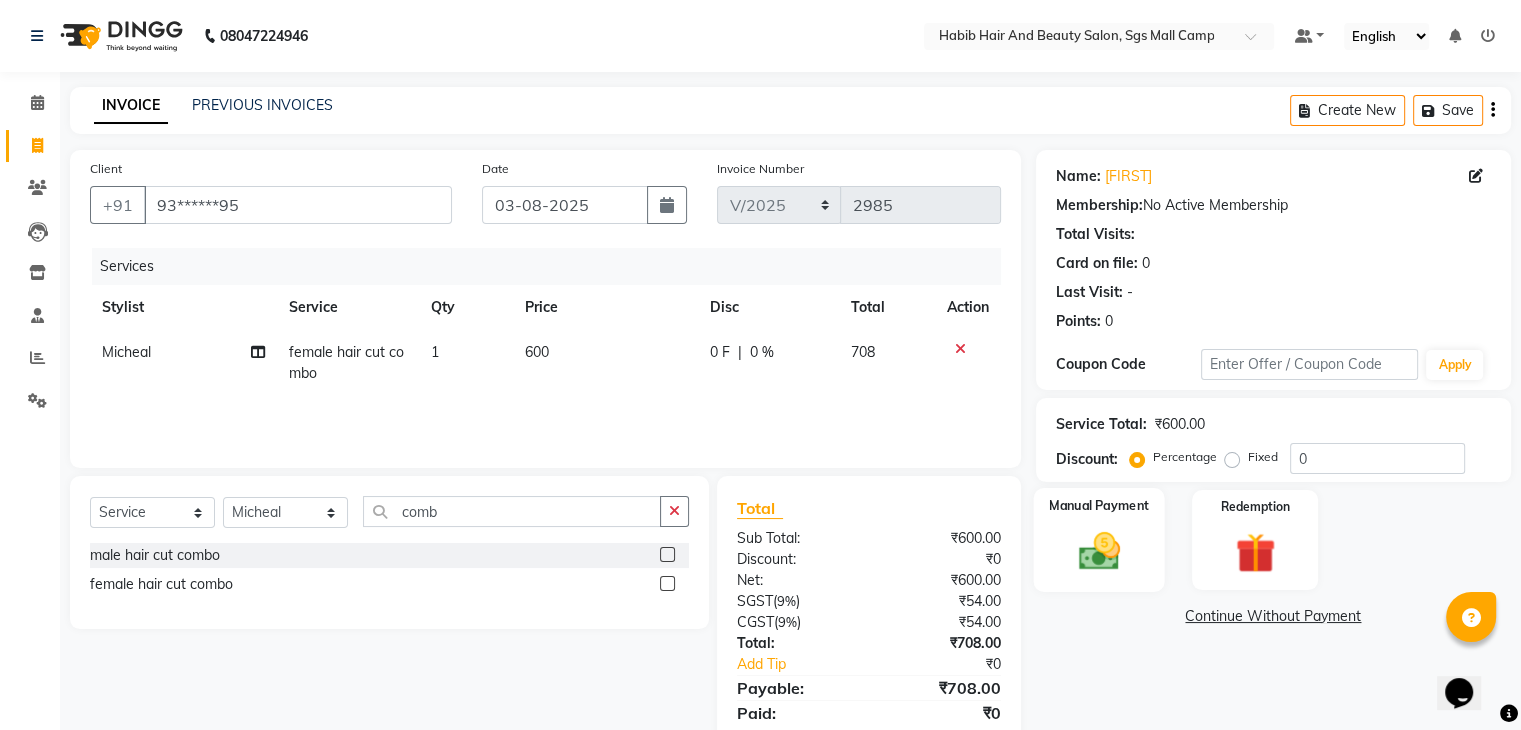 click 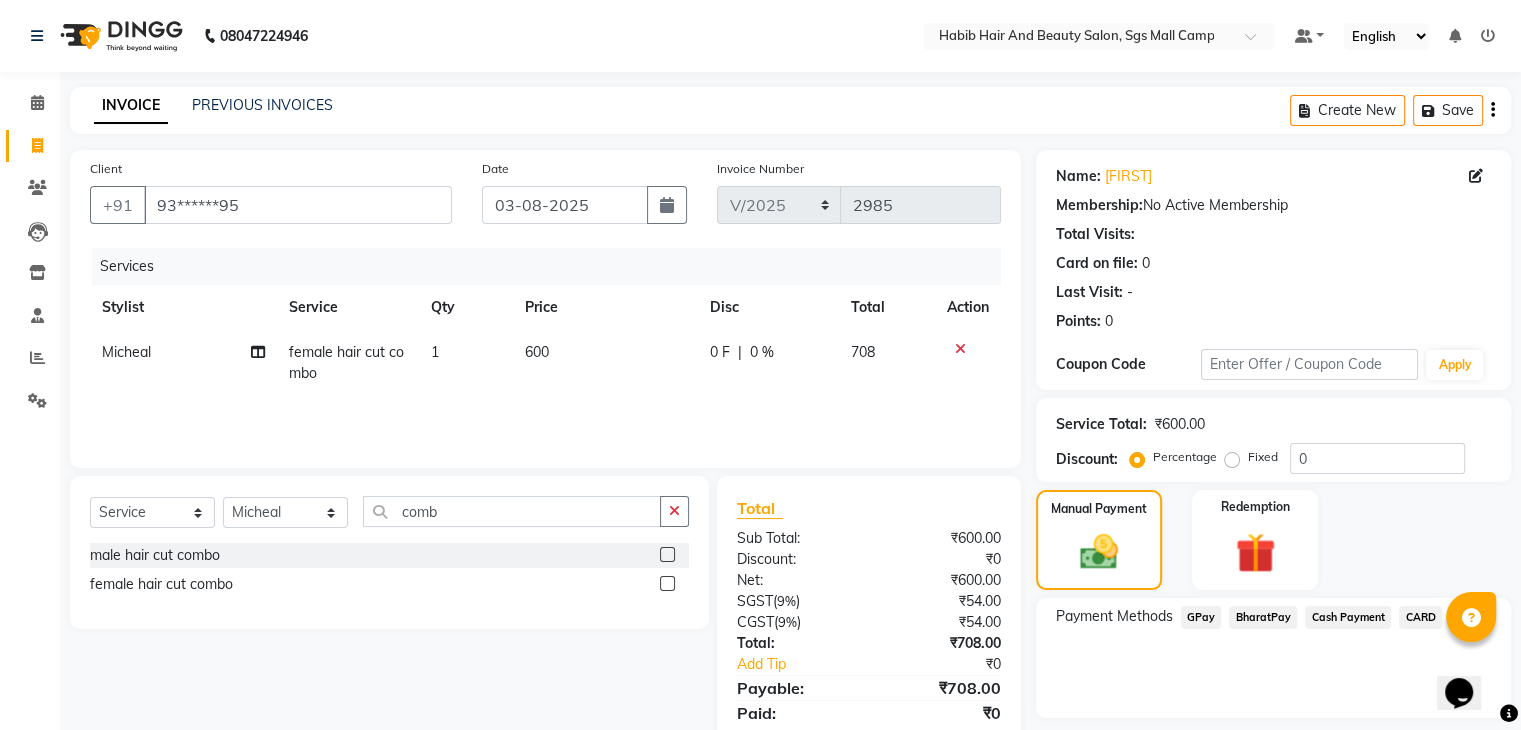 click on "BharatPay" 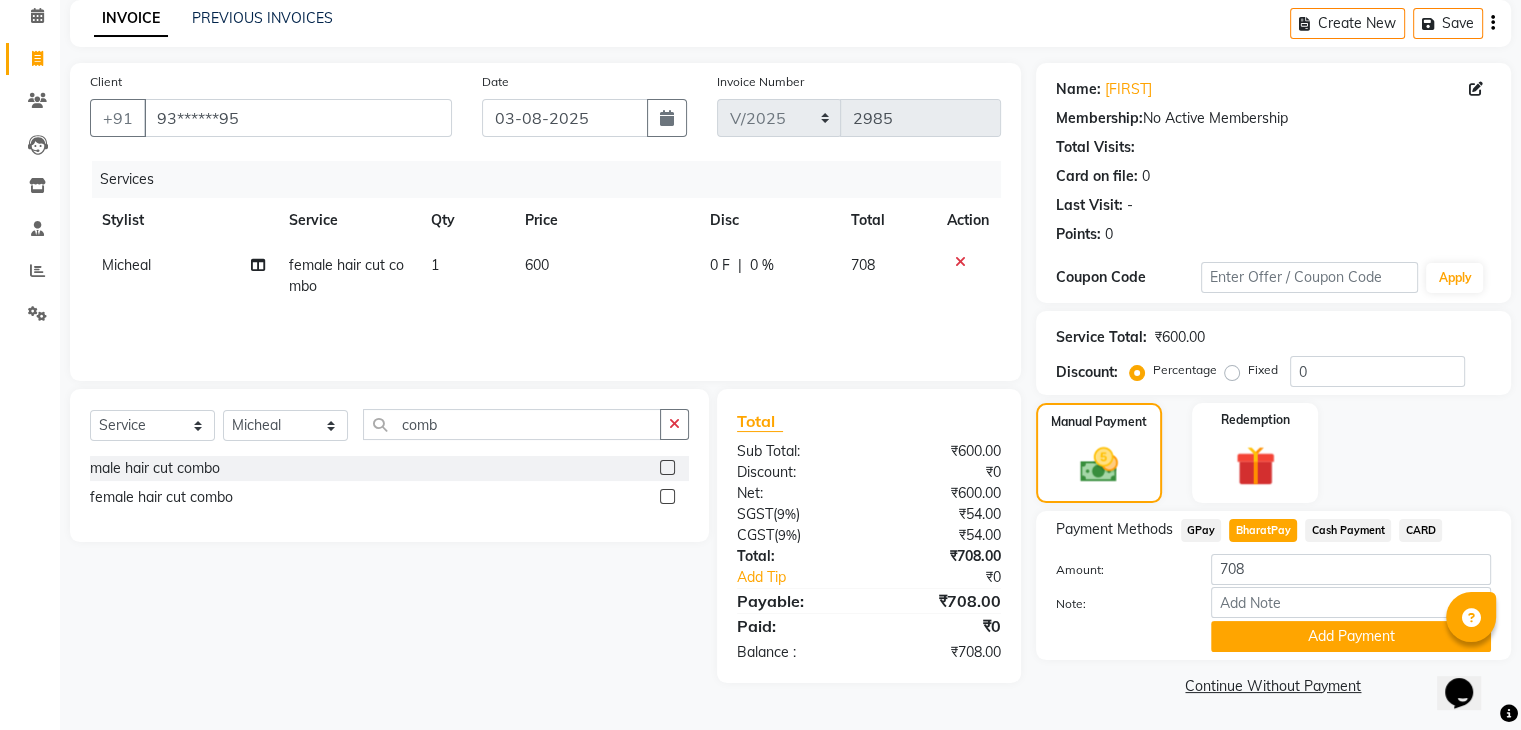 scroll, scrollTop: 89, scrollLeft: 0, axis: vertical 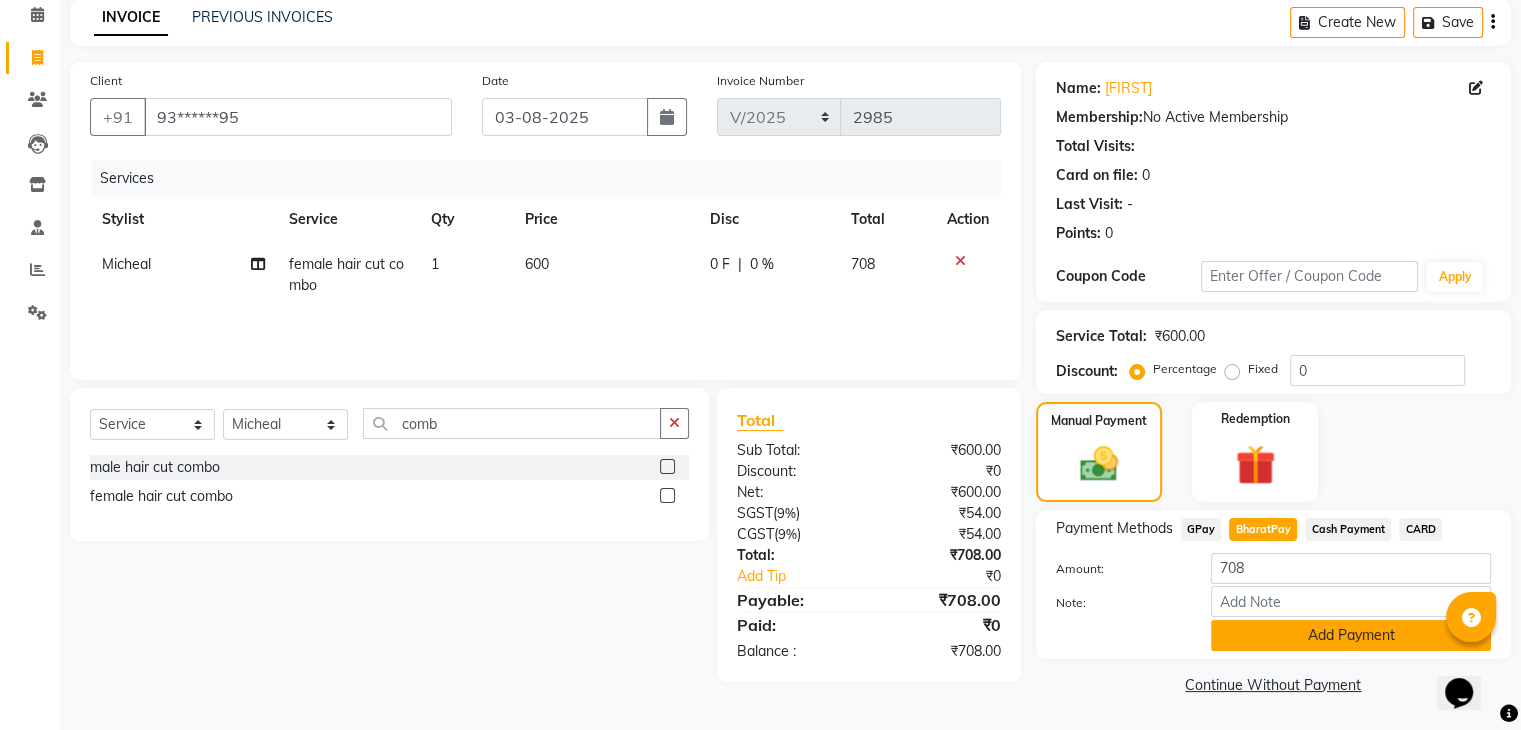 click on "Add Payment" 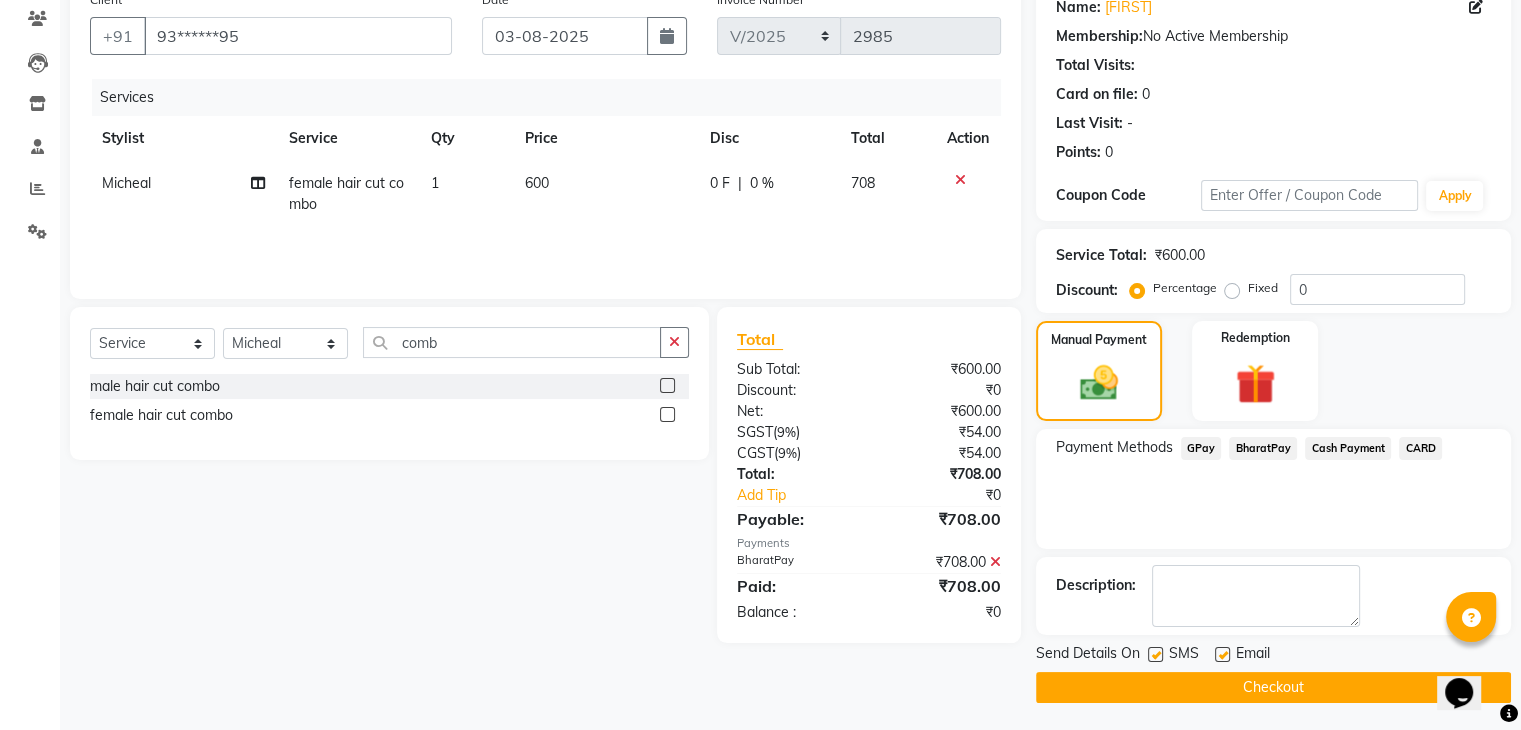 scroll, scrollTop: 171, scrollLeft: 0, axis: vertical 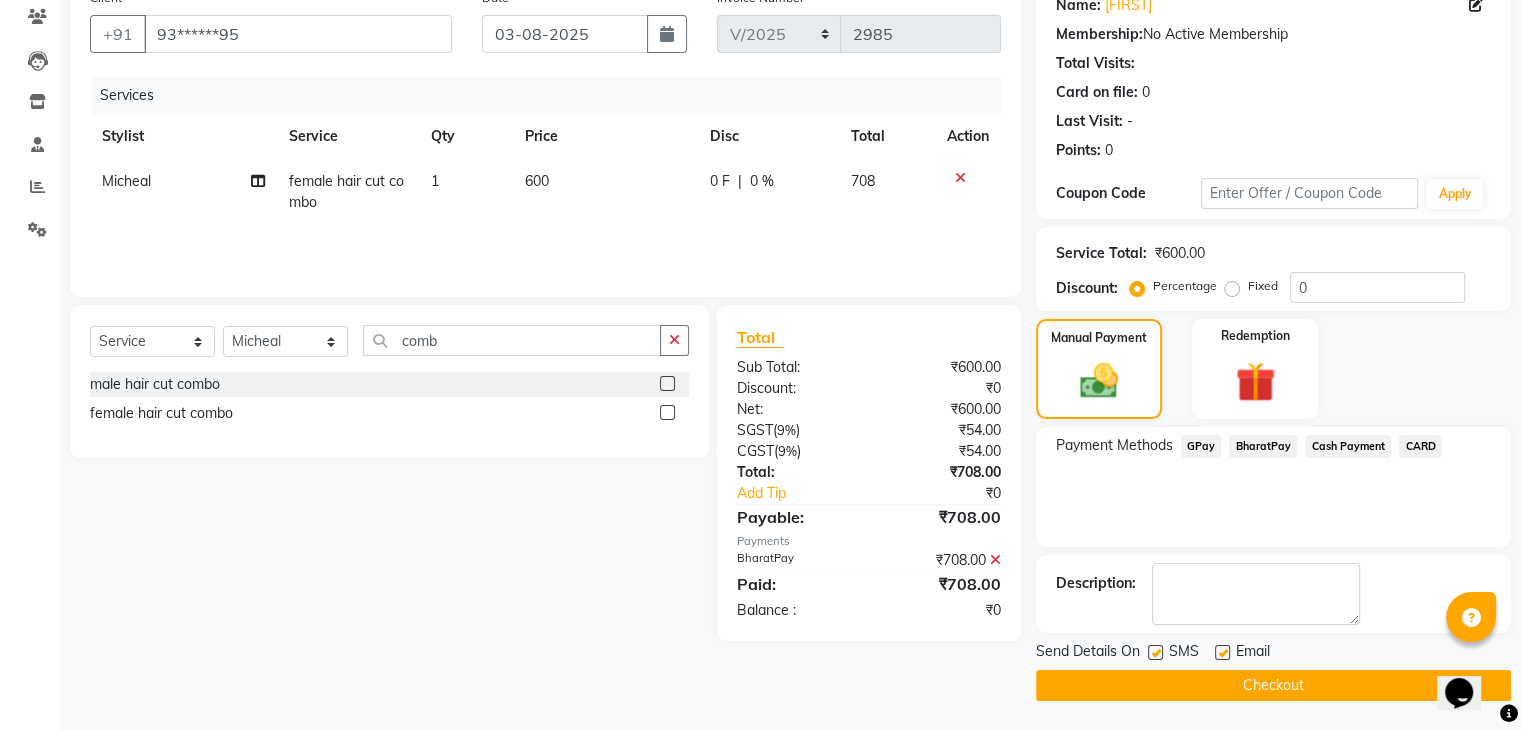 click on "Checkout" 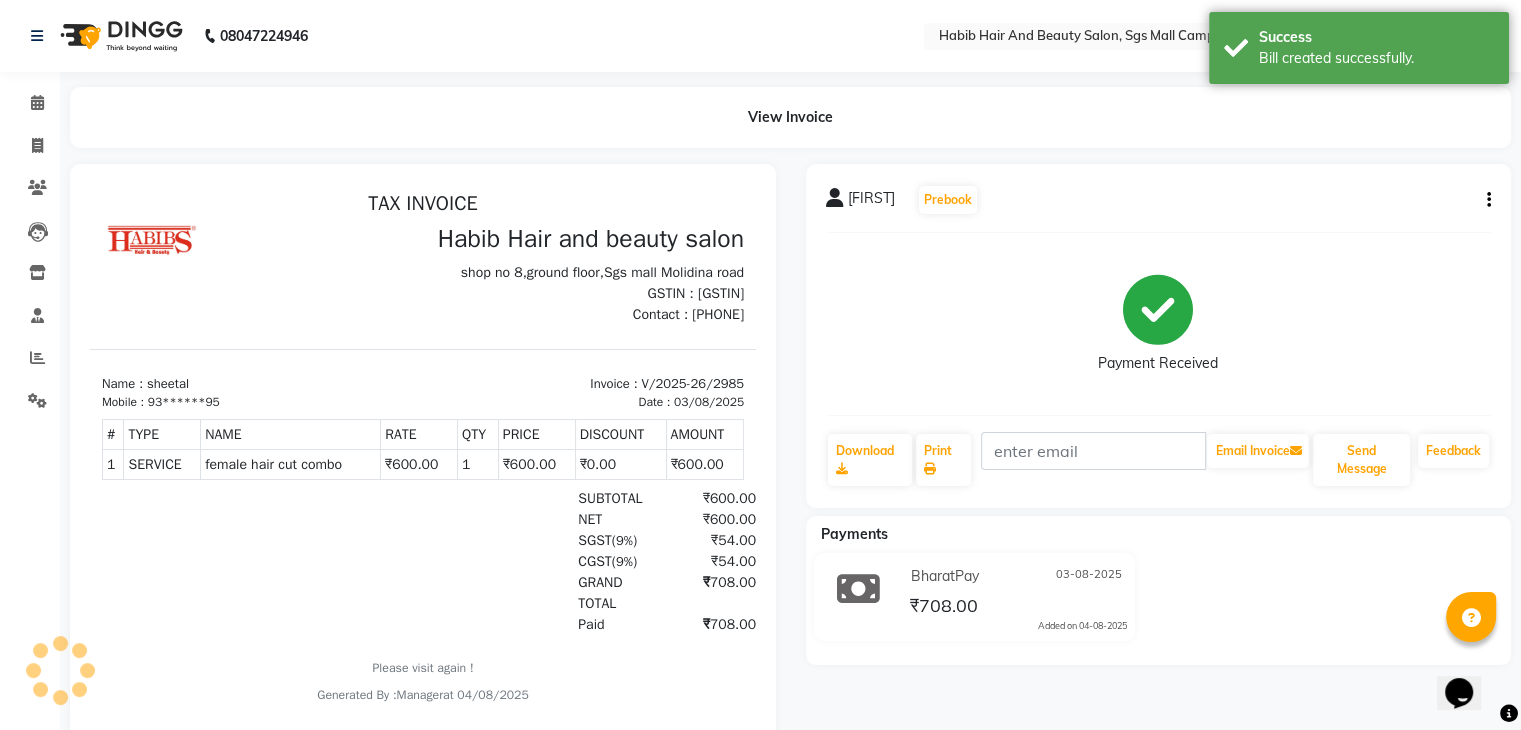 scroll, scrollTop: 0, scrollLeft: 0, axis: both 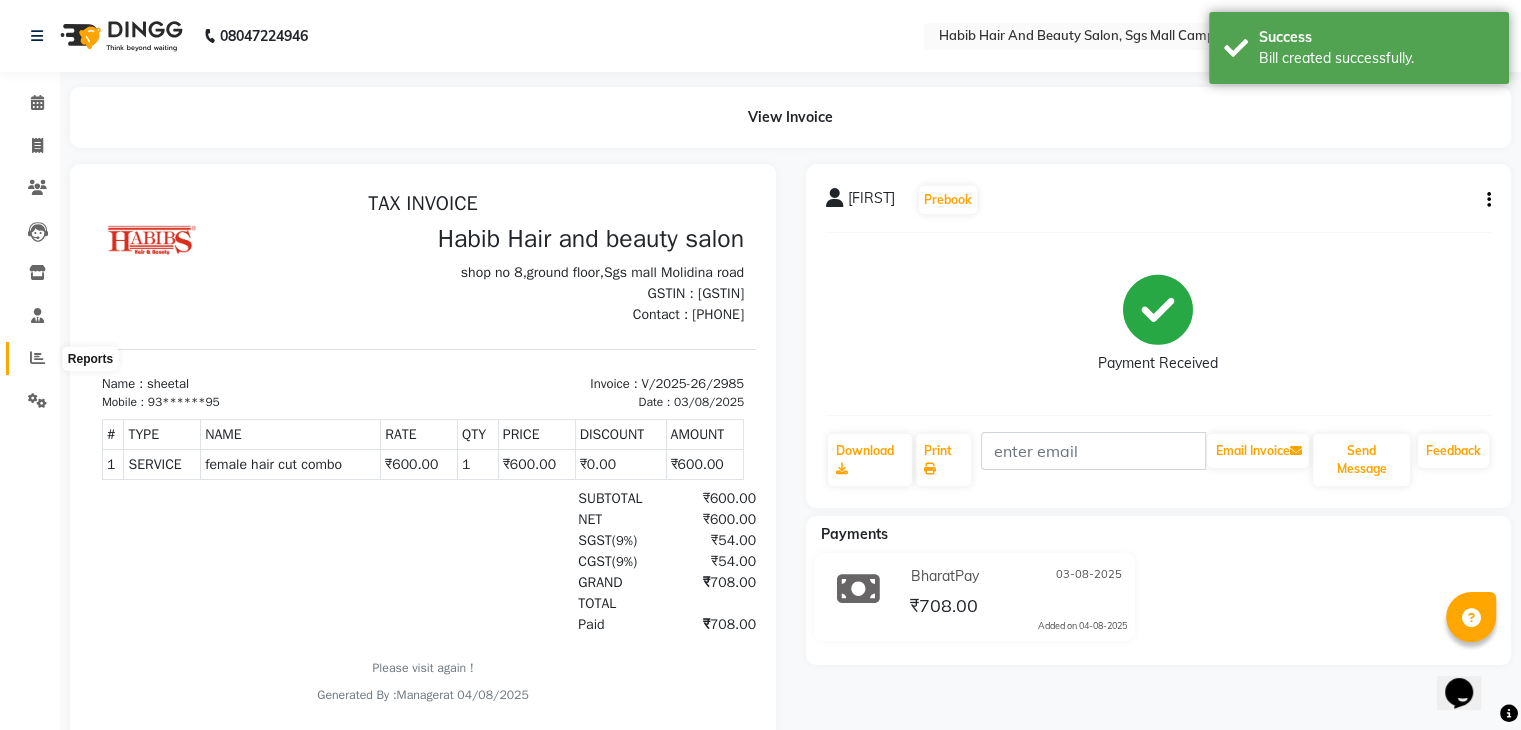 click 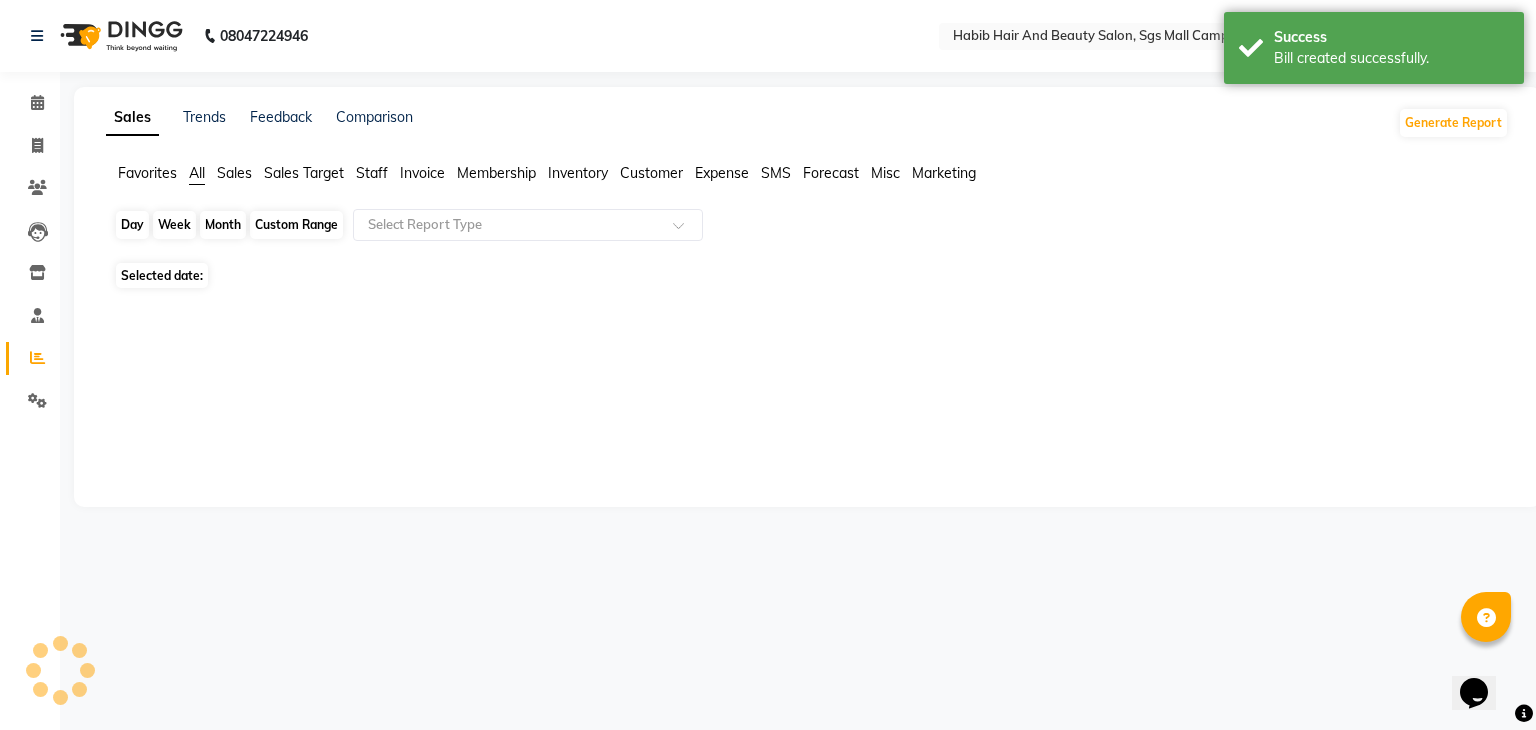 click on "Day" 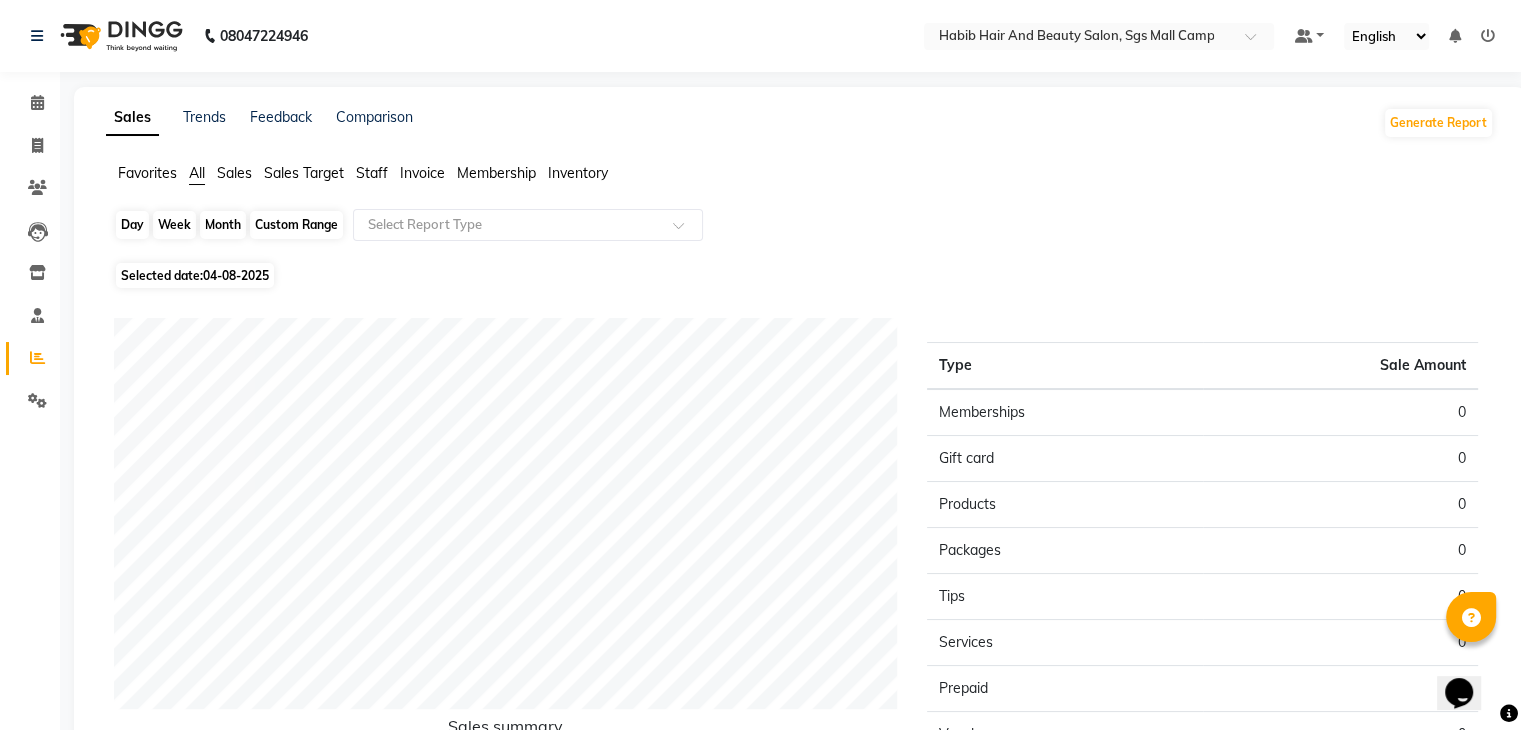 click on "Day" 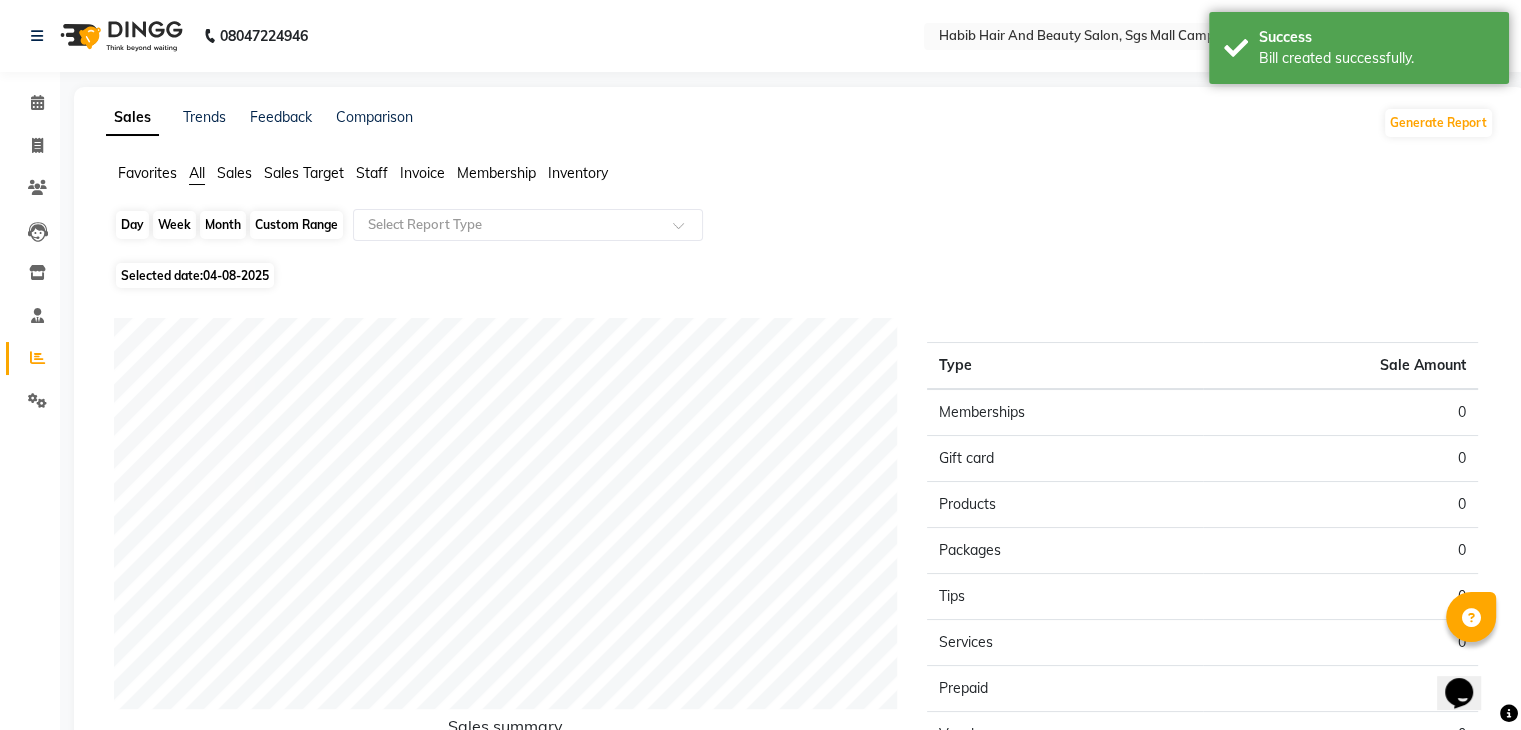 select on "8" 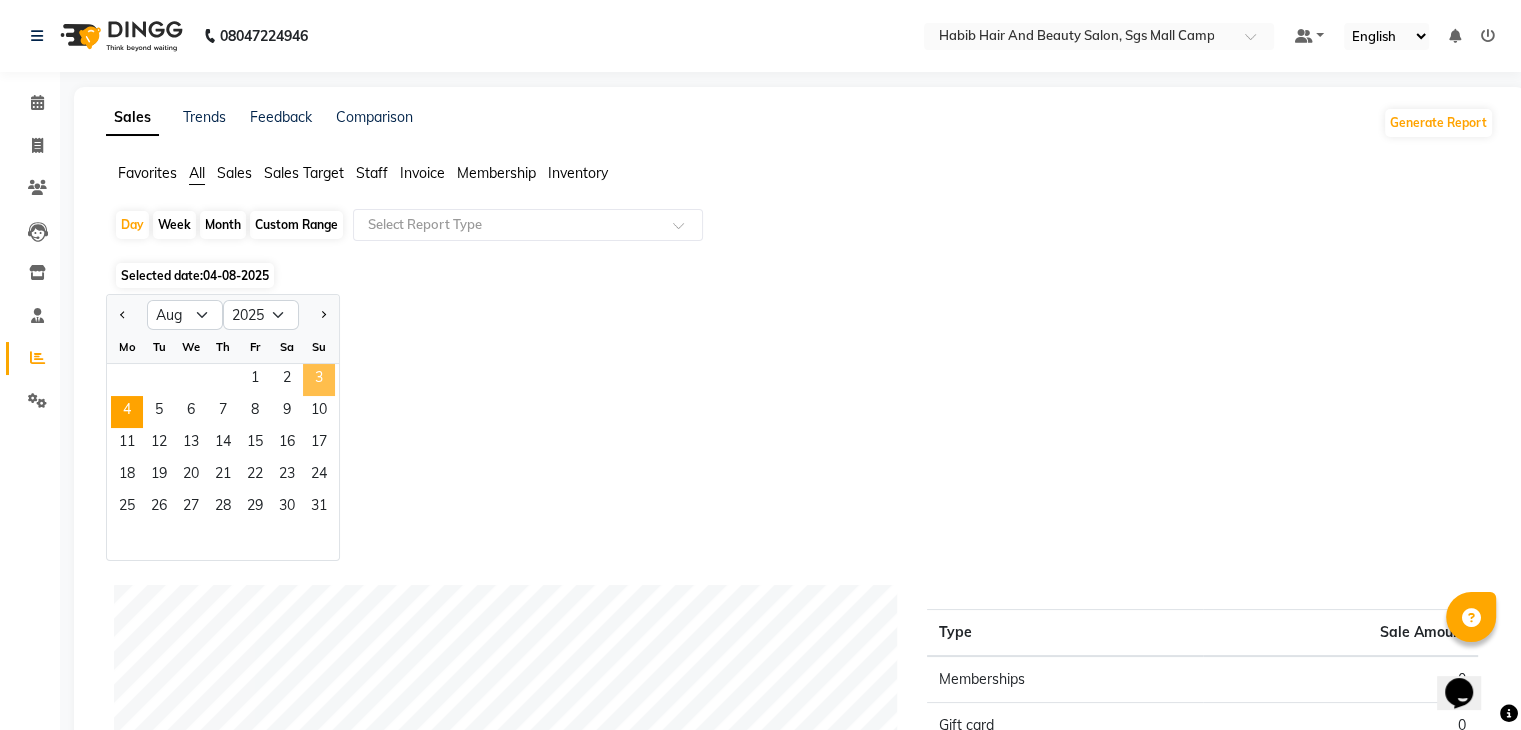 click on "3" 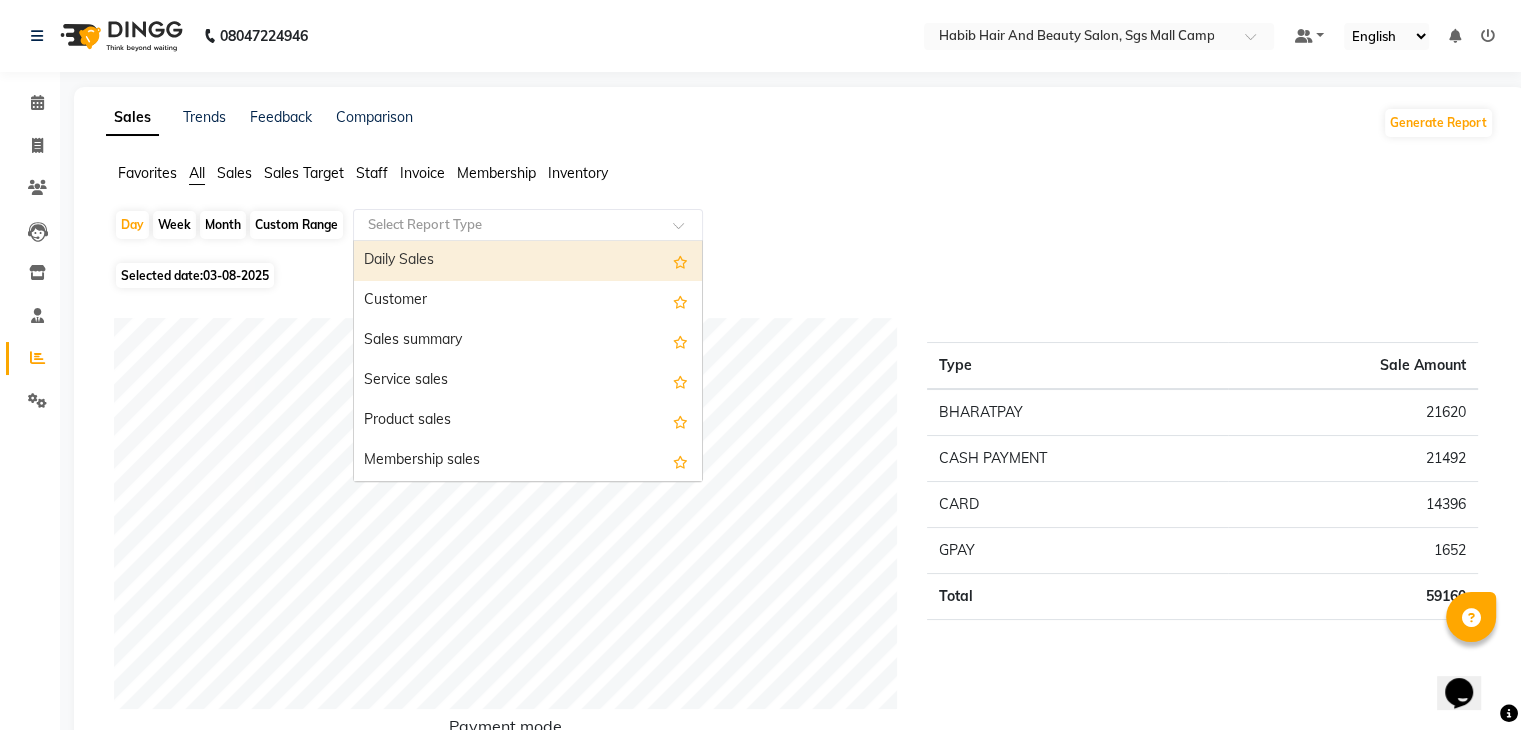 click 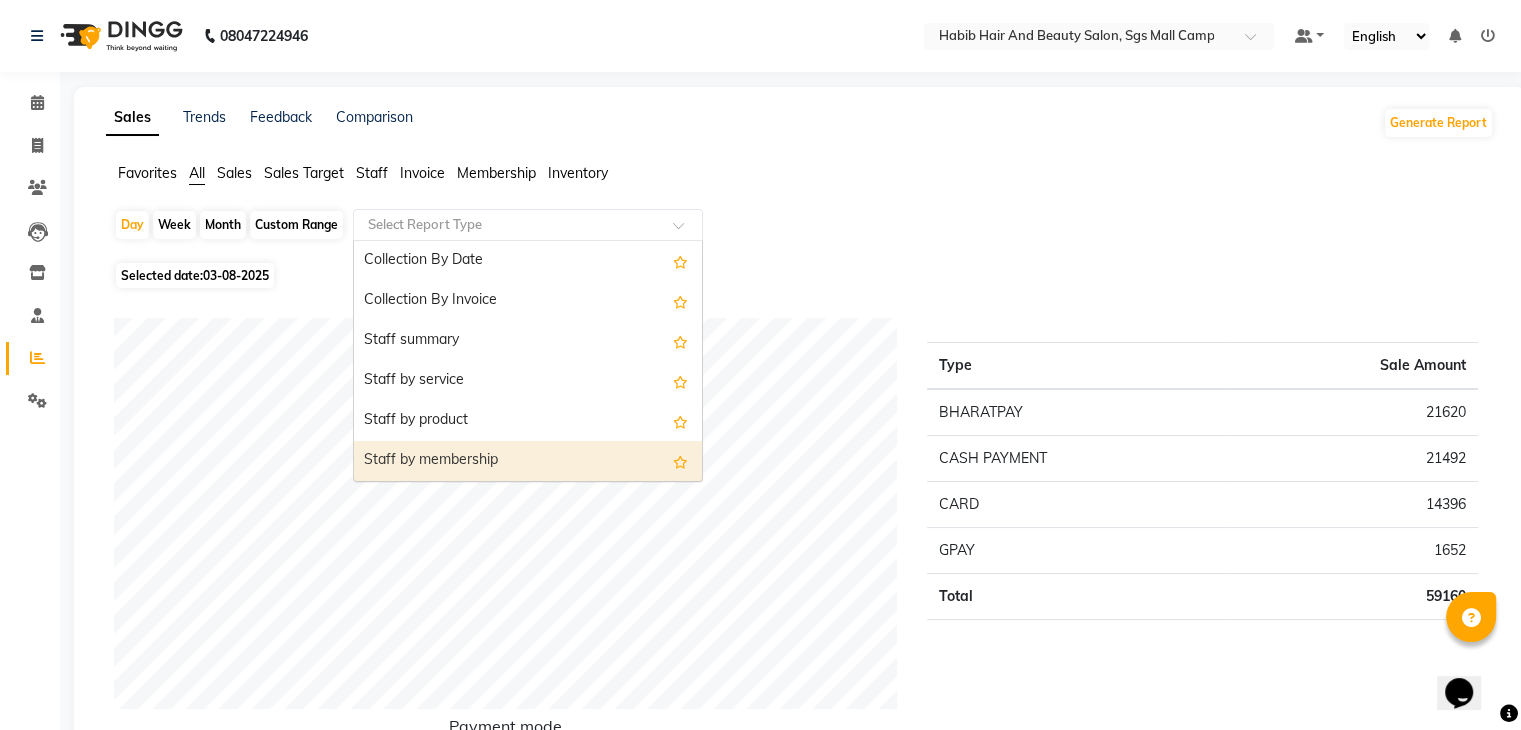 scroll, scrollTop: 680, scrollLeft: 0, axis: vertical 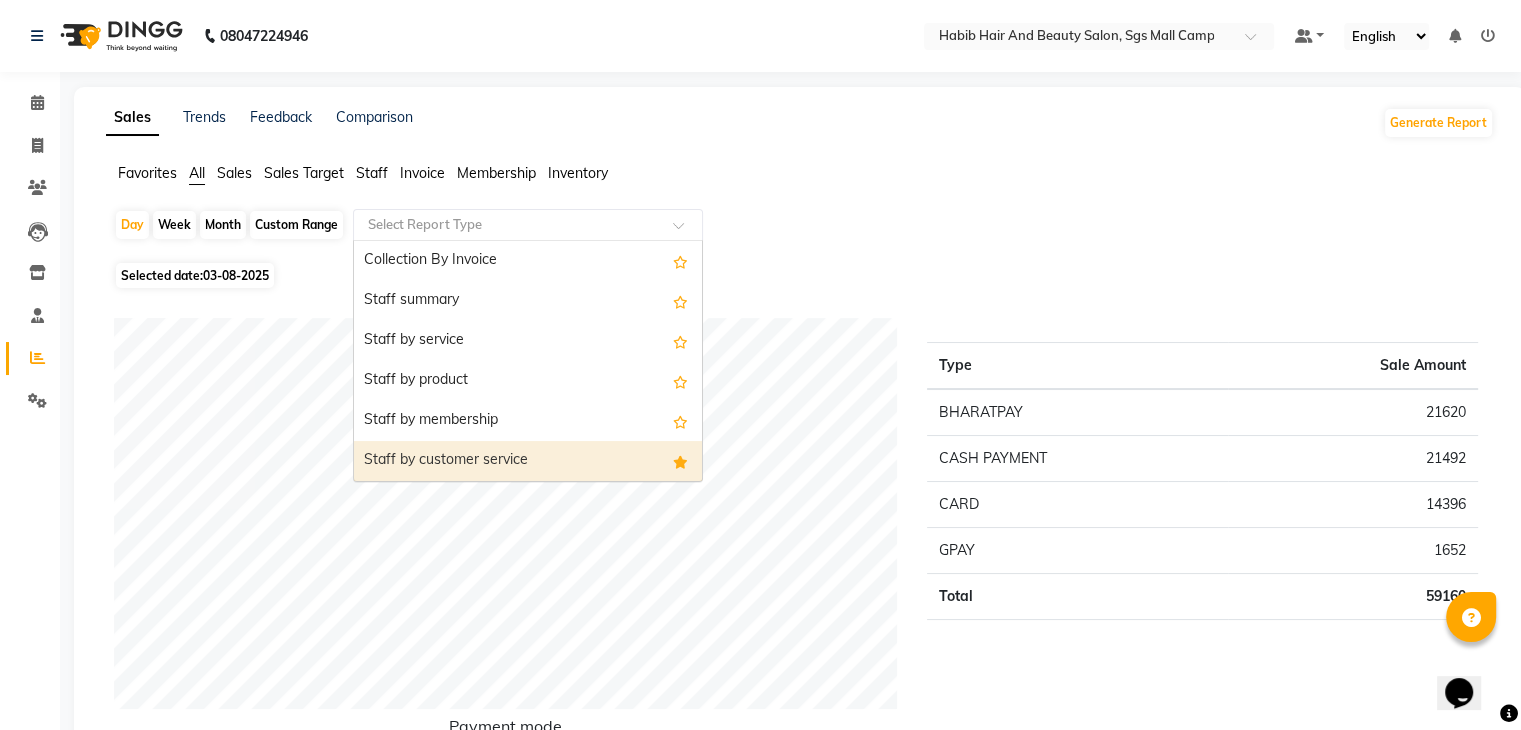 click on "Staff by customer service" at bounding box center [528, 461] 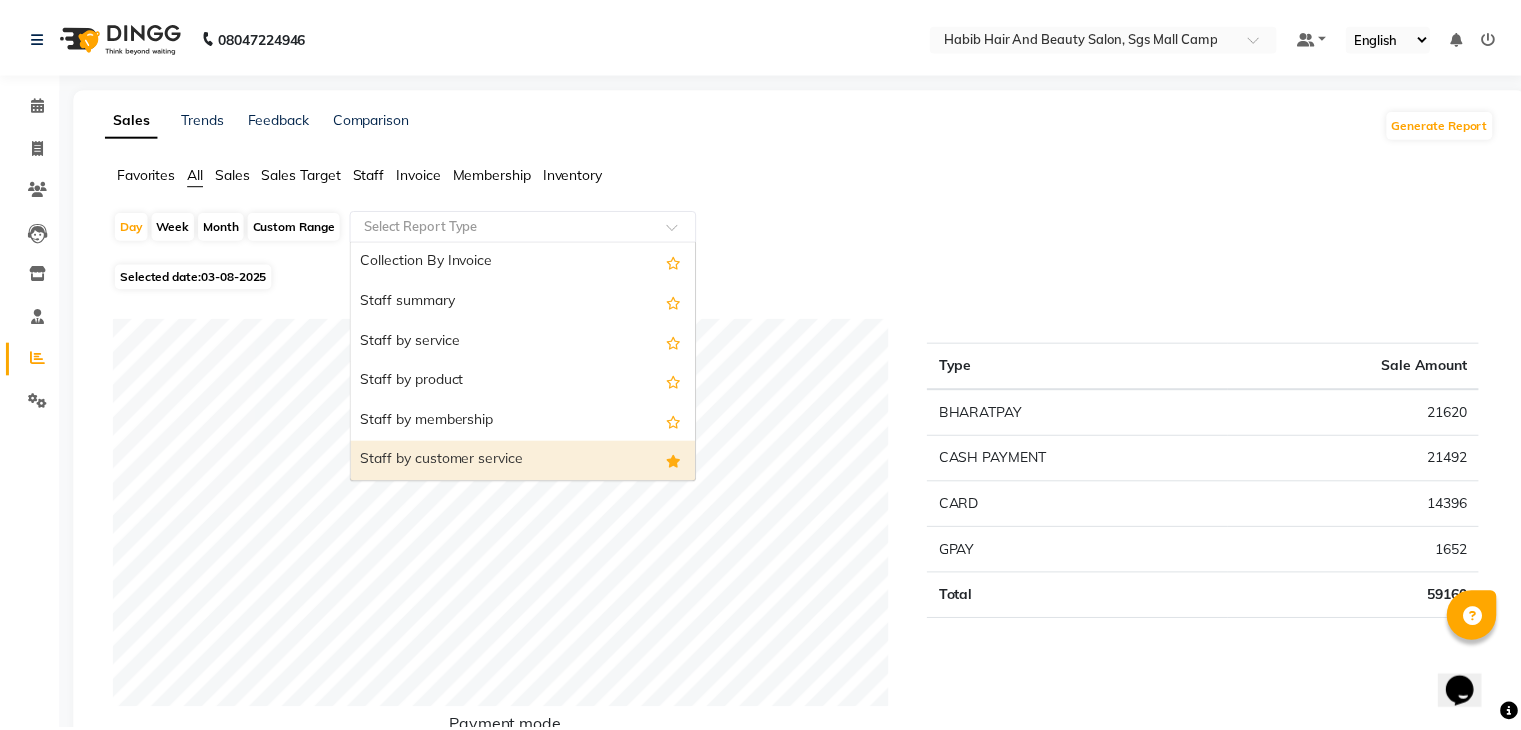 type 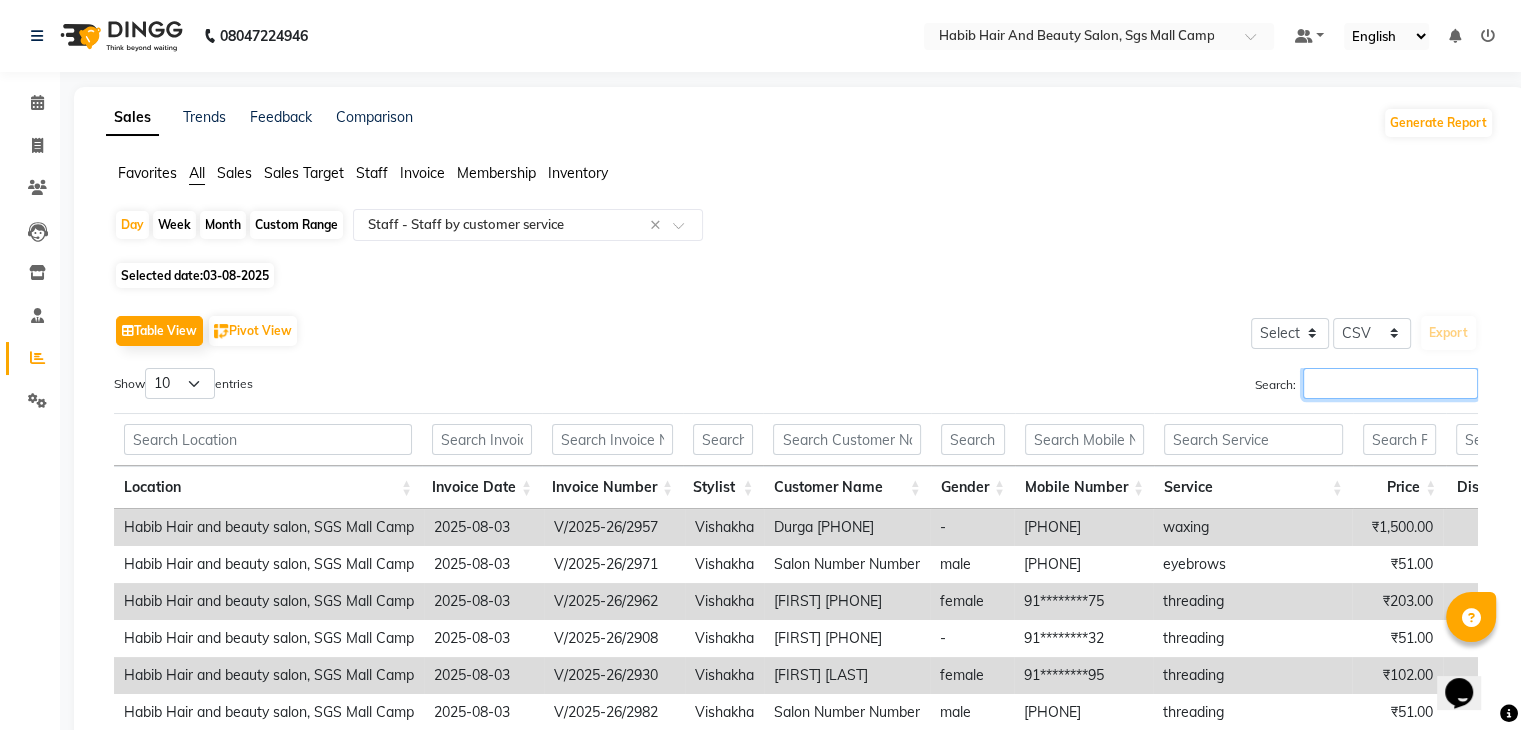 click on "Search:" at bounding box center [1390, 383] 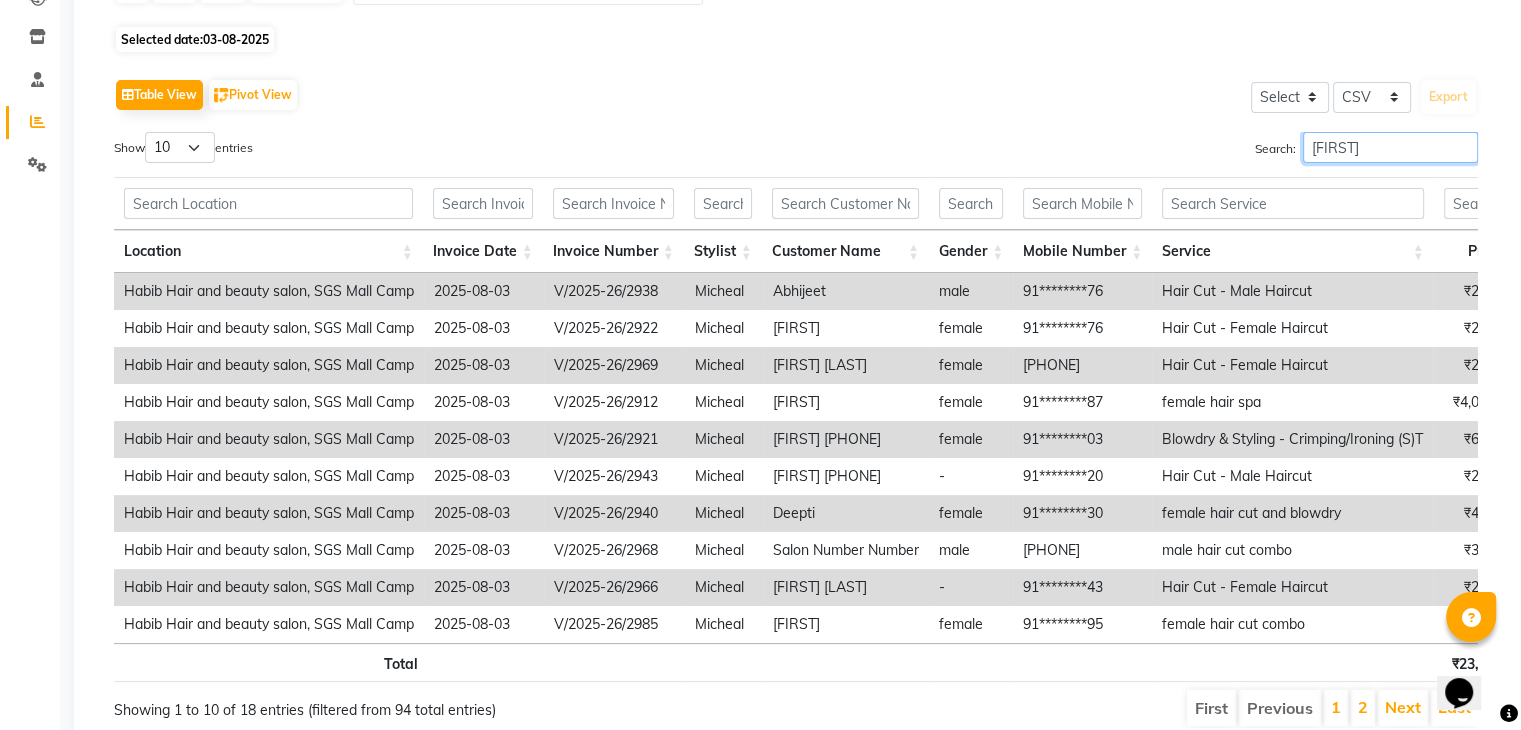scroll, scrollTop: 328, scrollLeft: 0, axis: vertical 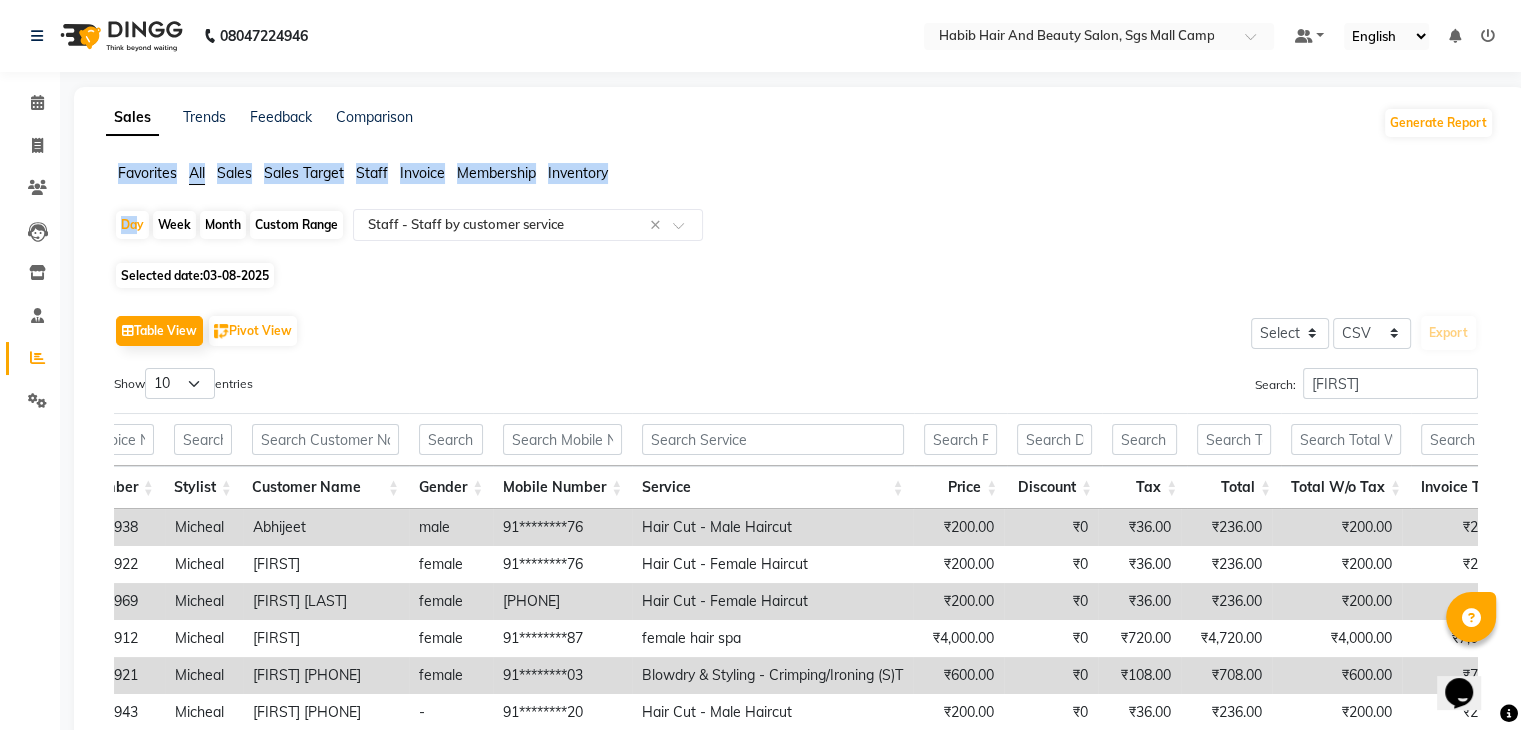 drag, startPoint x: 129, startPoint y: 227, endPoint x: 60, endPoint y: 159, distance: 96.87621 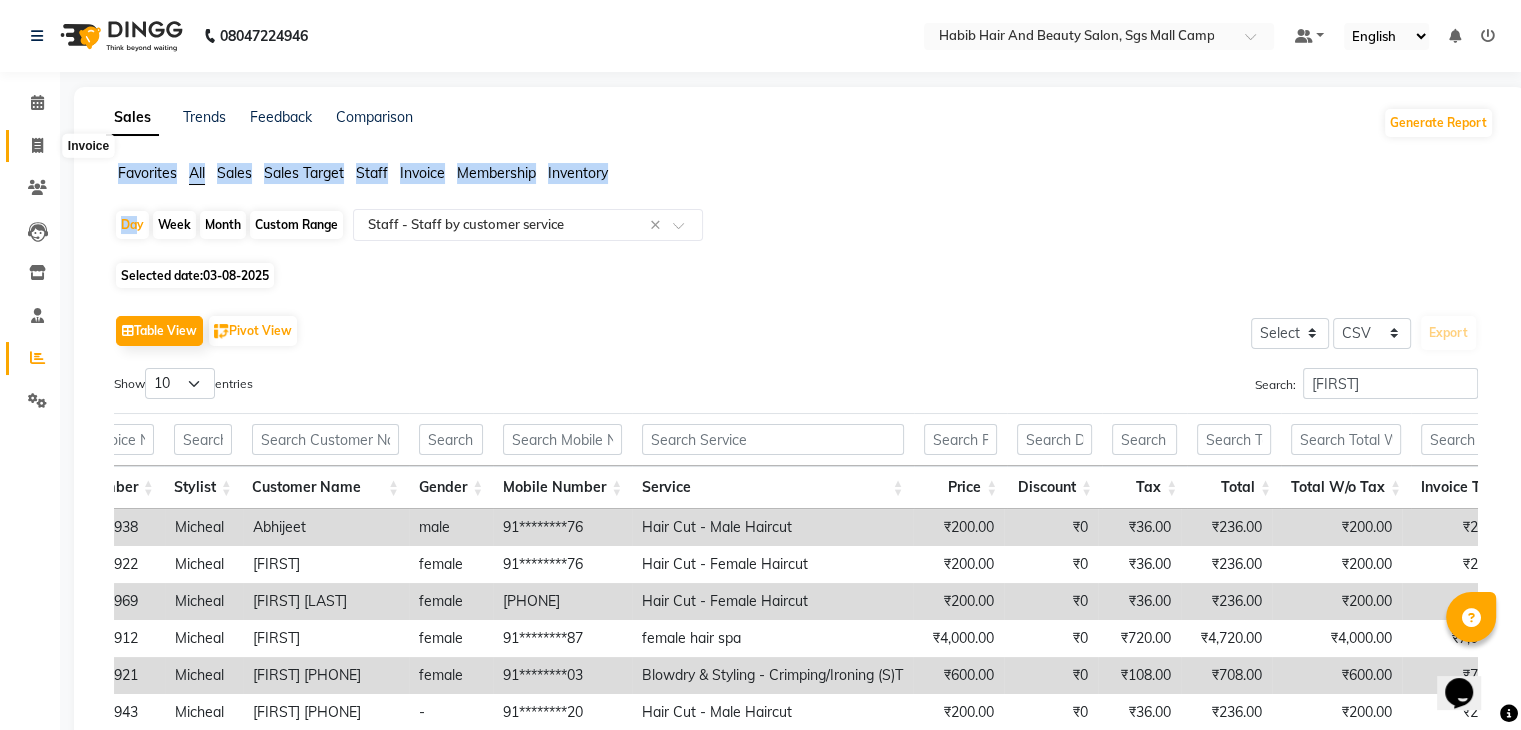 click 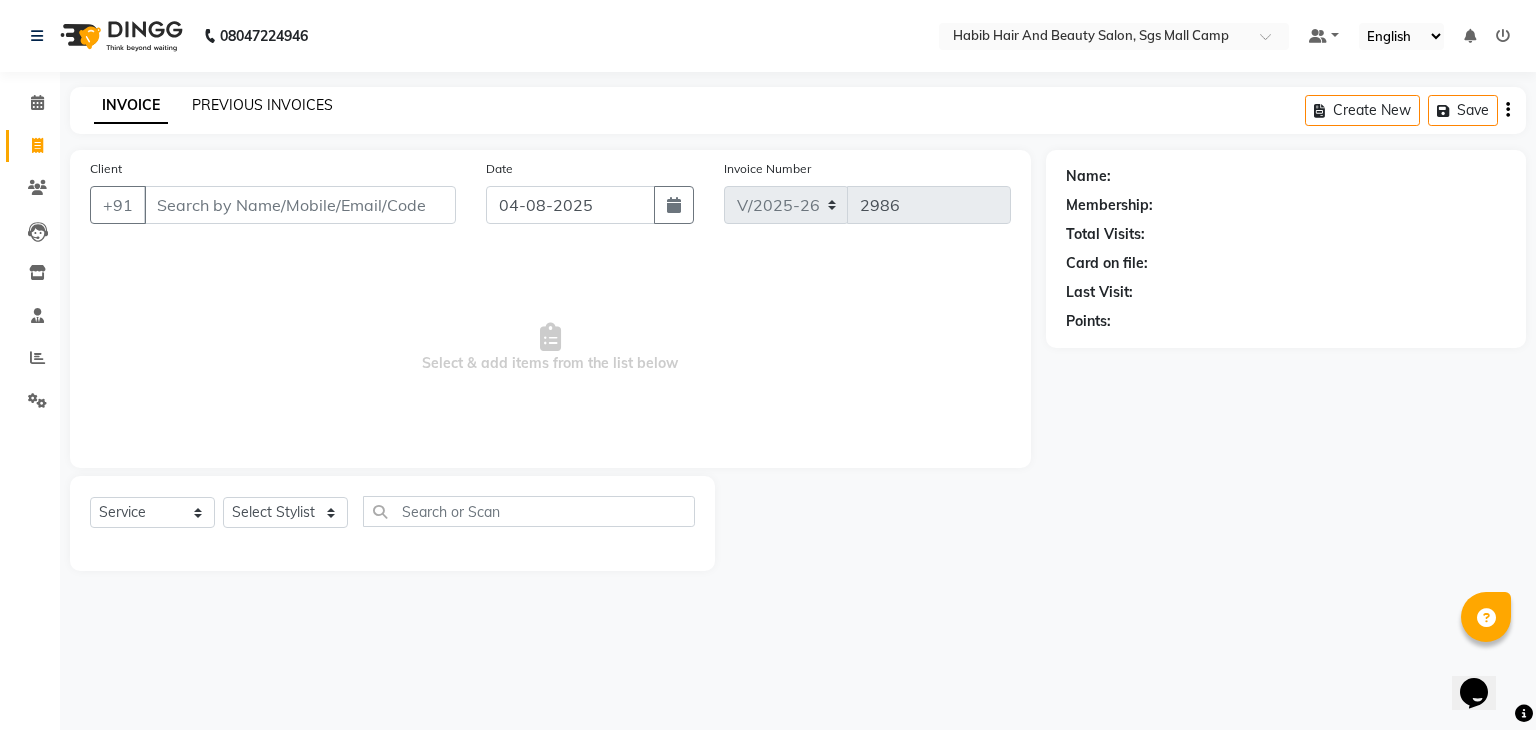 click on "PREVIOUS INVOICES" 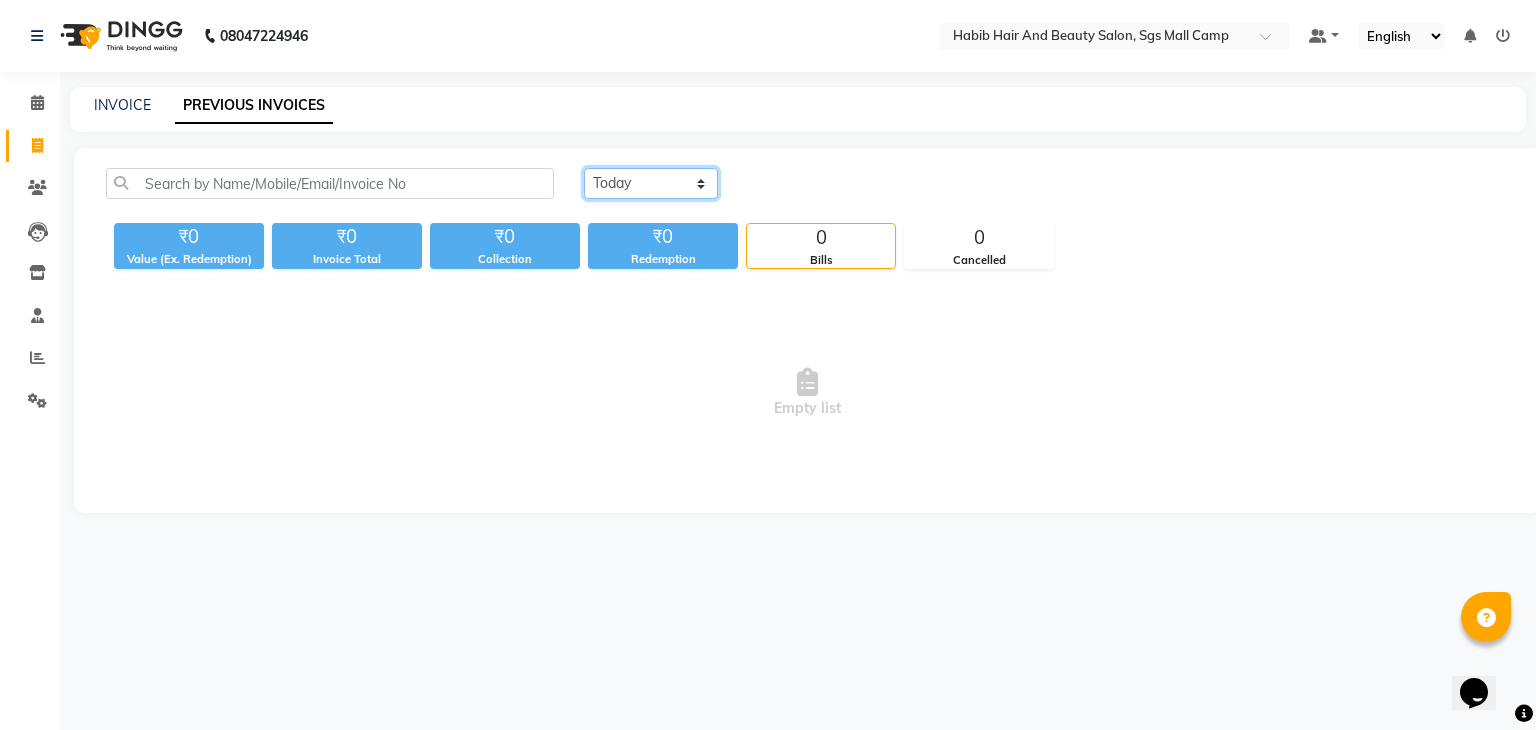 click on "Today Yesterday Custom Range" 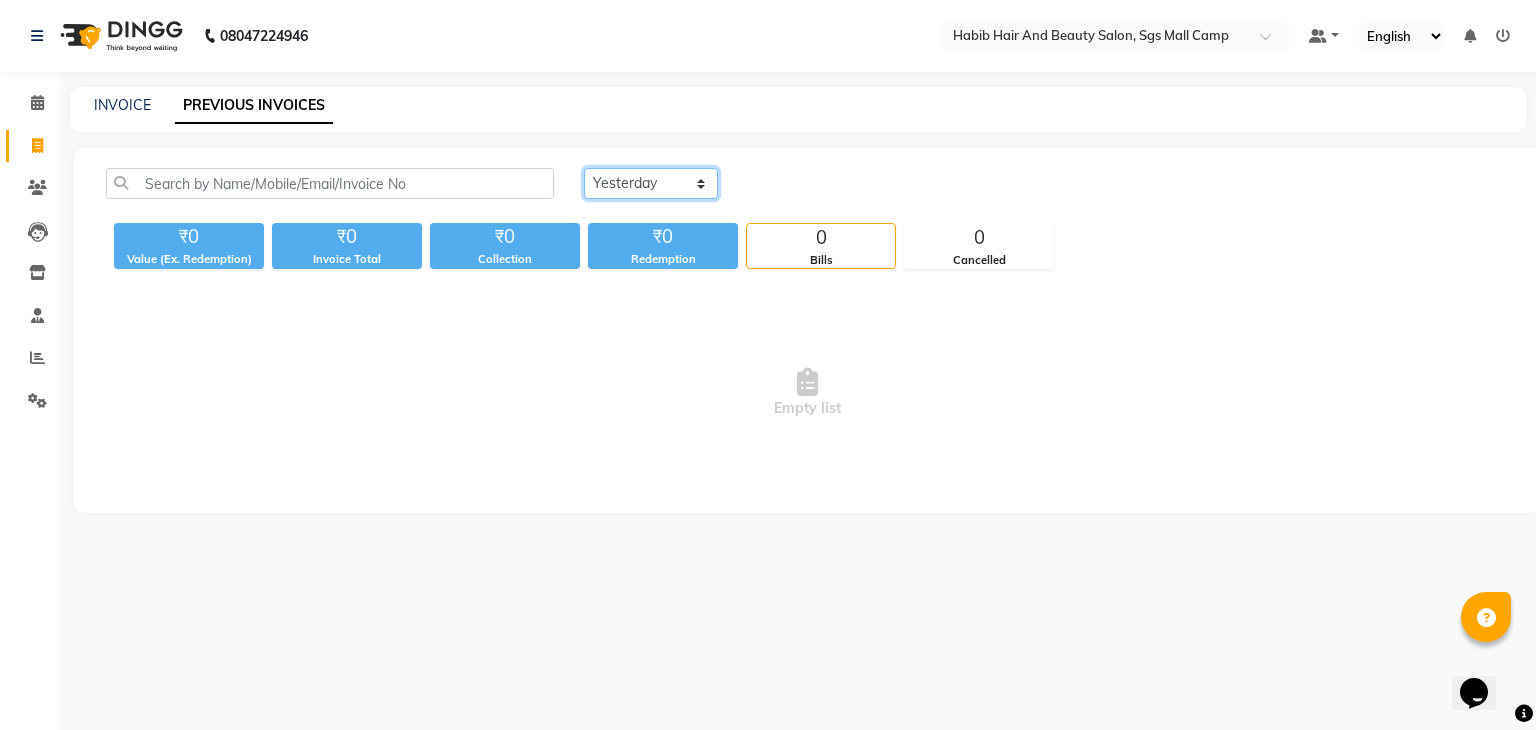click on "Today Yesterday Custom Range" 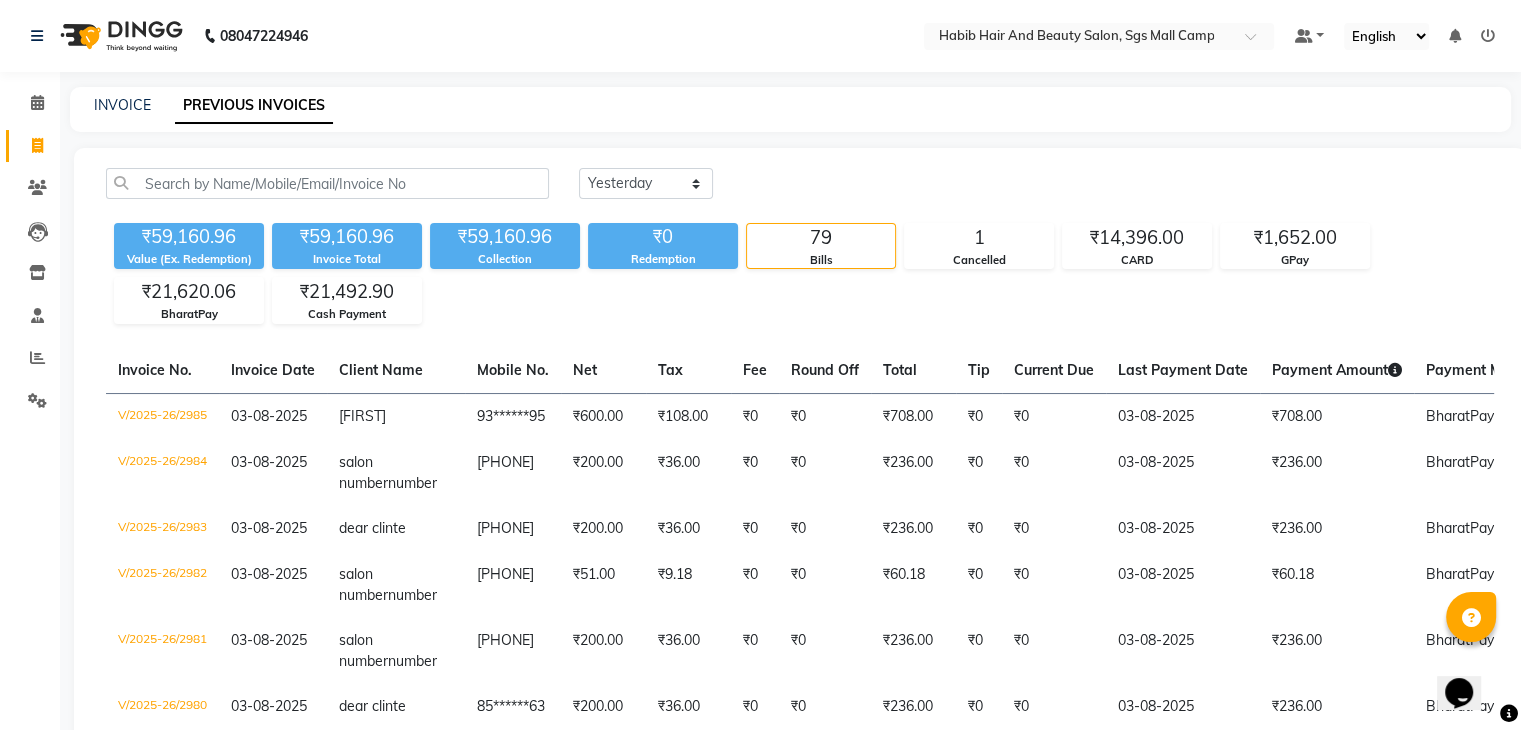click on "Today Yesterday Custom Range ₹59,160.96 Value (Ex. Redemption) ₹59,160.96 Invoice Total  ₹59,160.96 Collection ₹0 Redemption 79 Bills 1 Cancelled ₹14,396.00 CARD ₹1,652.00 GPay ₹21,620.06 BharatPay ₹21,492.90 Cash Payment  Invoice No.   Invoice Date   Client Name   Mobile No.   Net   Tax   Fee   Round Off   Total   Tip   Current Due   Last Payment Date   Payment Amount   Payment Methods   Cancel Reason   Status   V/2025-26/2985  03-08-2025 sheetal   93******95 ₹600.00 ₹108.00  ₹0  ₹0 ₹708.00 ₹0 ₹0 03-08-2025 ₹708.00  BharatPay - PAID  V/2025-26/2984  03-08-2025 salon number  number 89******60 ₹200.00 ₹36.00  ₹0  ₹0 ₹236.00 ₹0 ₹0 03-08-2025 ₹236.00  BharatPay - PAID  V/2025-26/2983  03-08-2025 dear clinte   97******95 ₹200.00 ₹36.00  ₹0  ₹0 ₹236.00 ₹0 ₹0 03-08-2025 ₹236.00  BharatPay - PAID  V/2025-26/2982  03-08-2025 salon number  number 89******60 ₹51.00 ₹9.18  ₹0  ₹0 ₹60.18 ₹0 ₹0 03-08-2025 ₹60.18  BharatPay - PAID 03-08-2025 -" 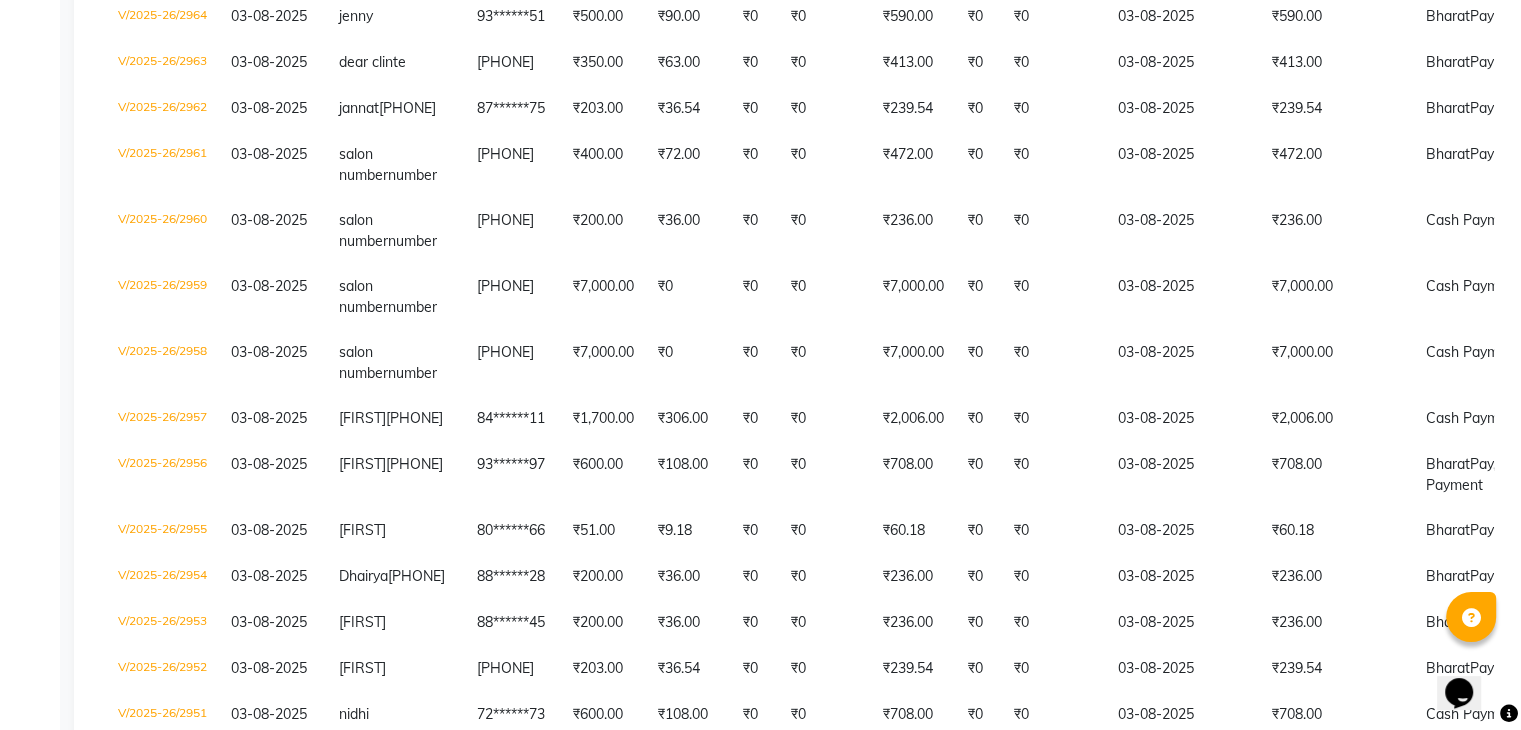 scroll, scrollTop: 1560, scrollLeft: 0, axis: vertical 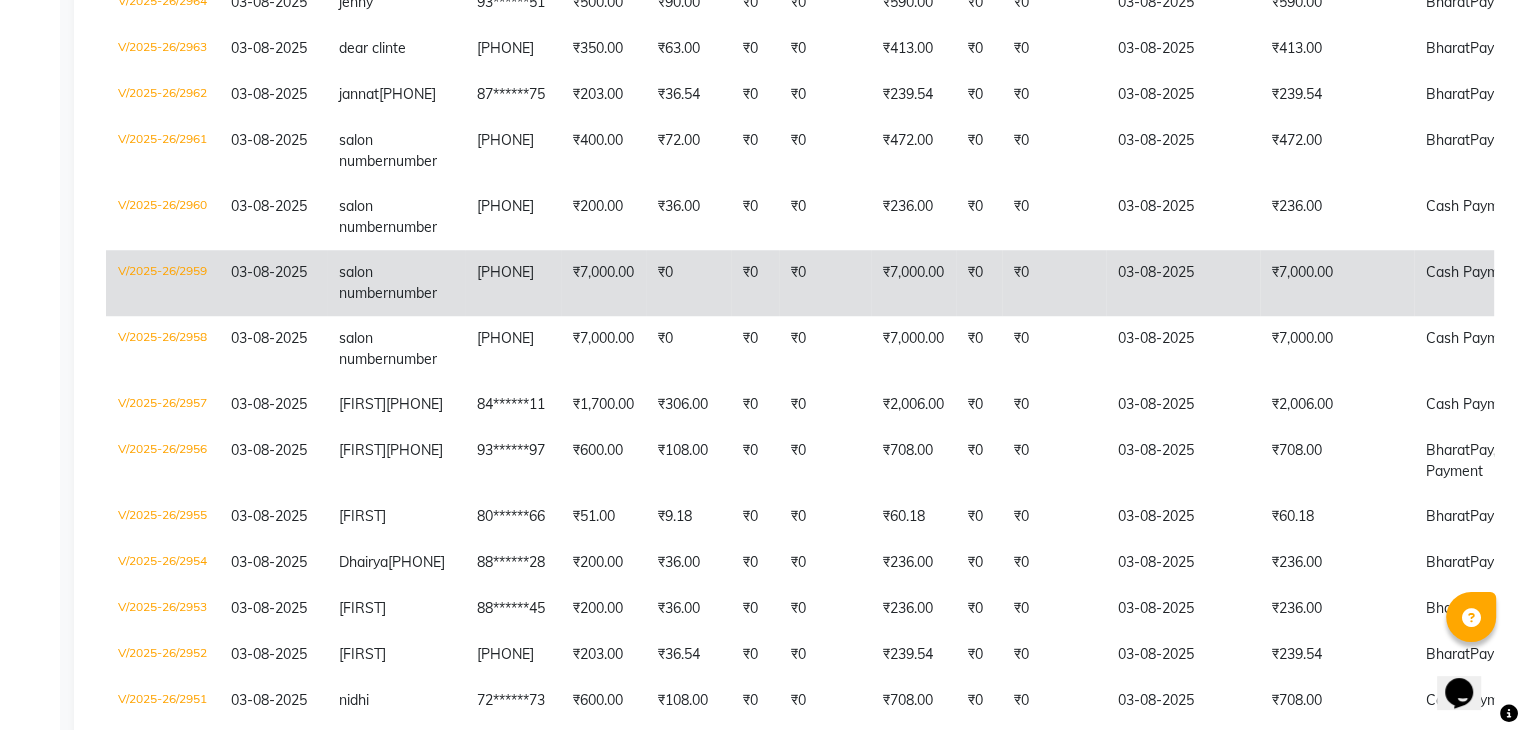 click on "03-08-2025" 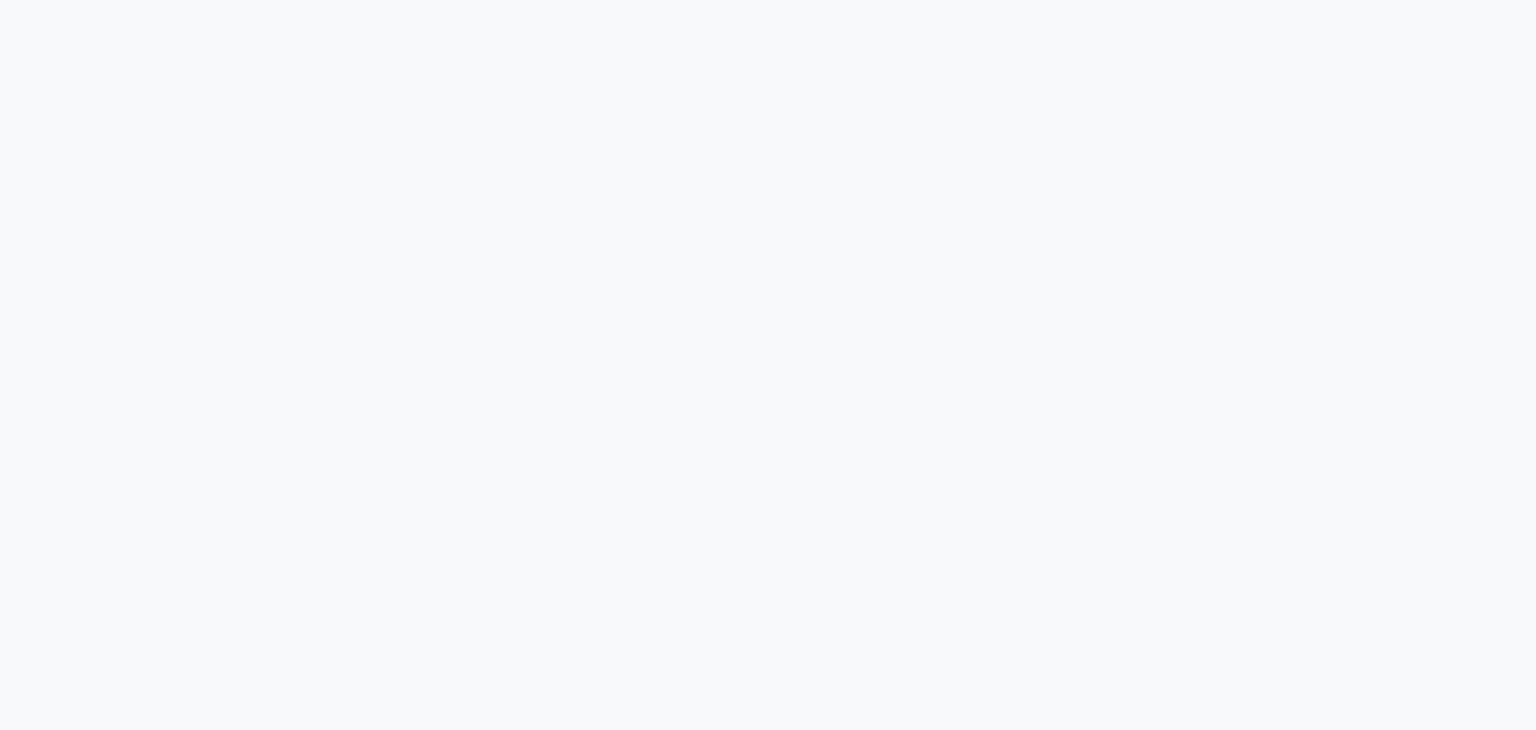 scroll, scrollTop: 0, scrollLeft: 0, axis: both 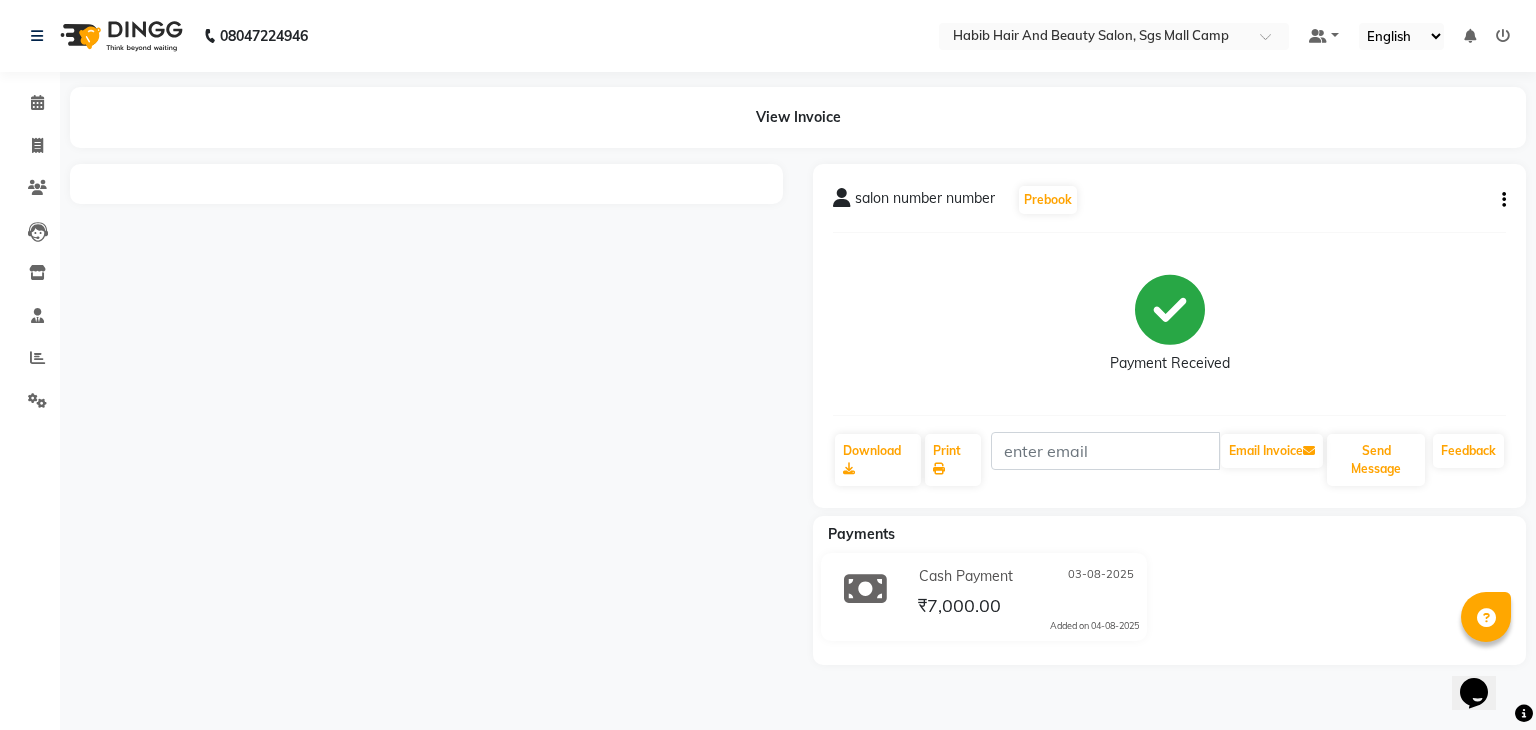 click 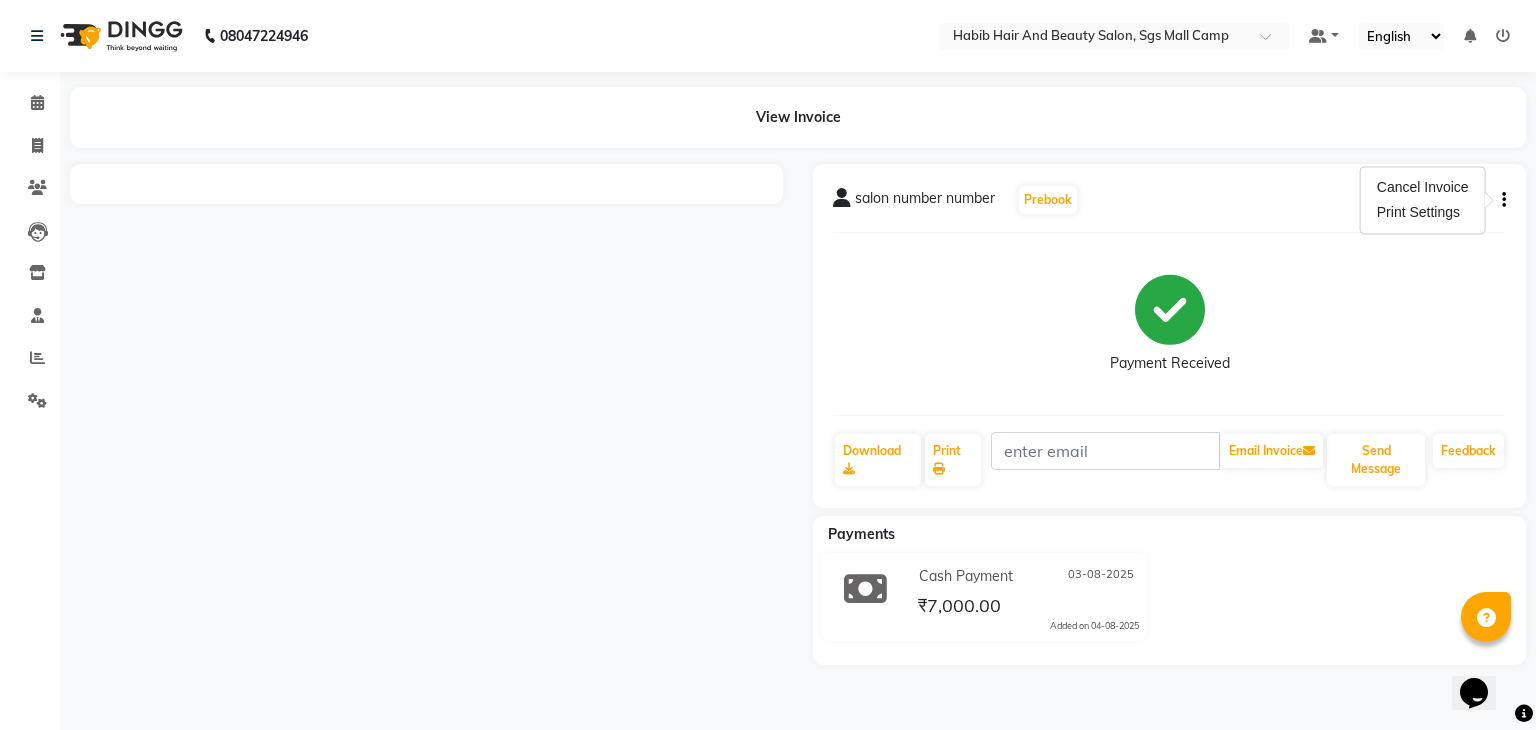 click 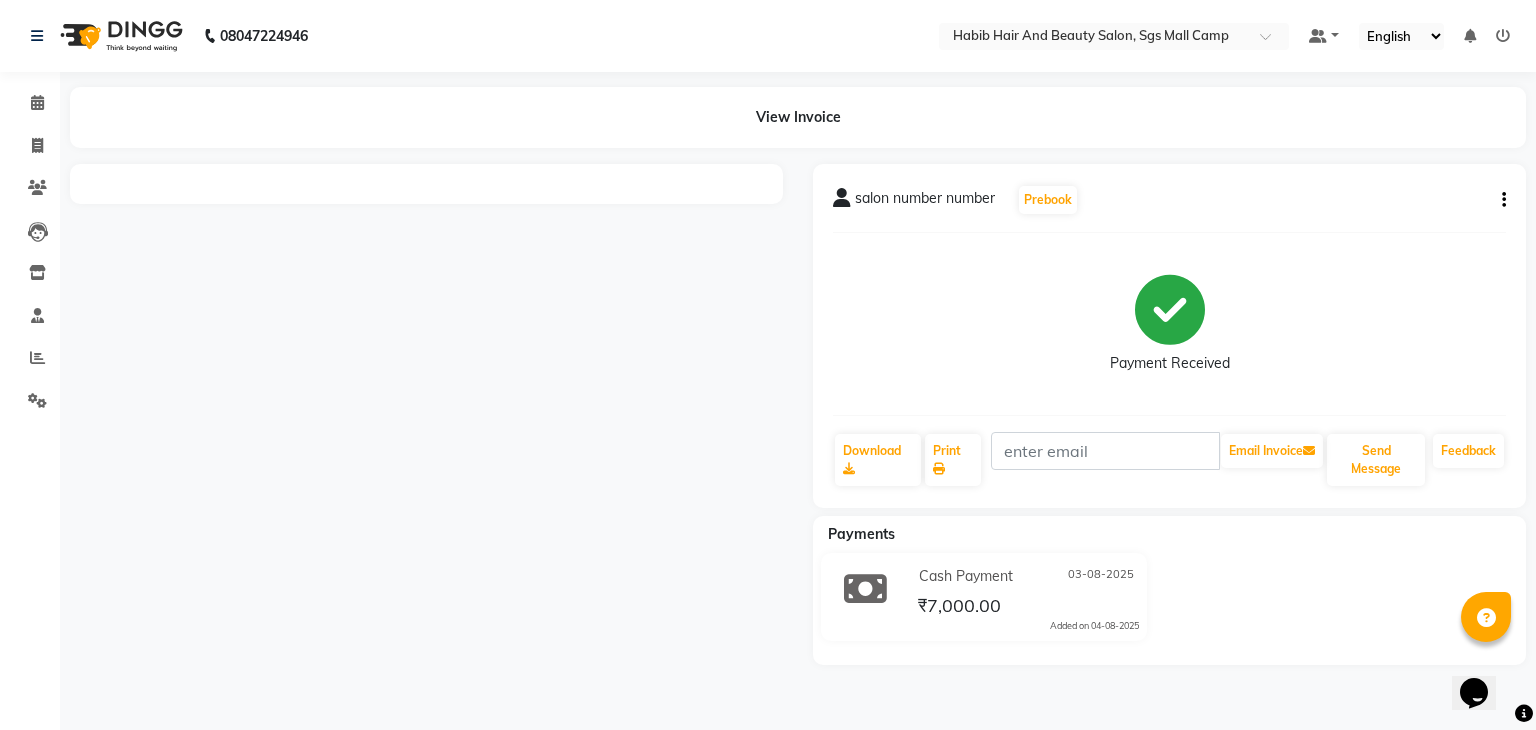 click 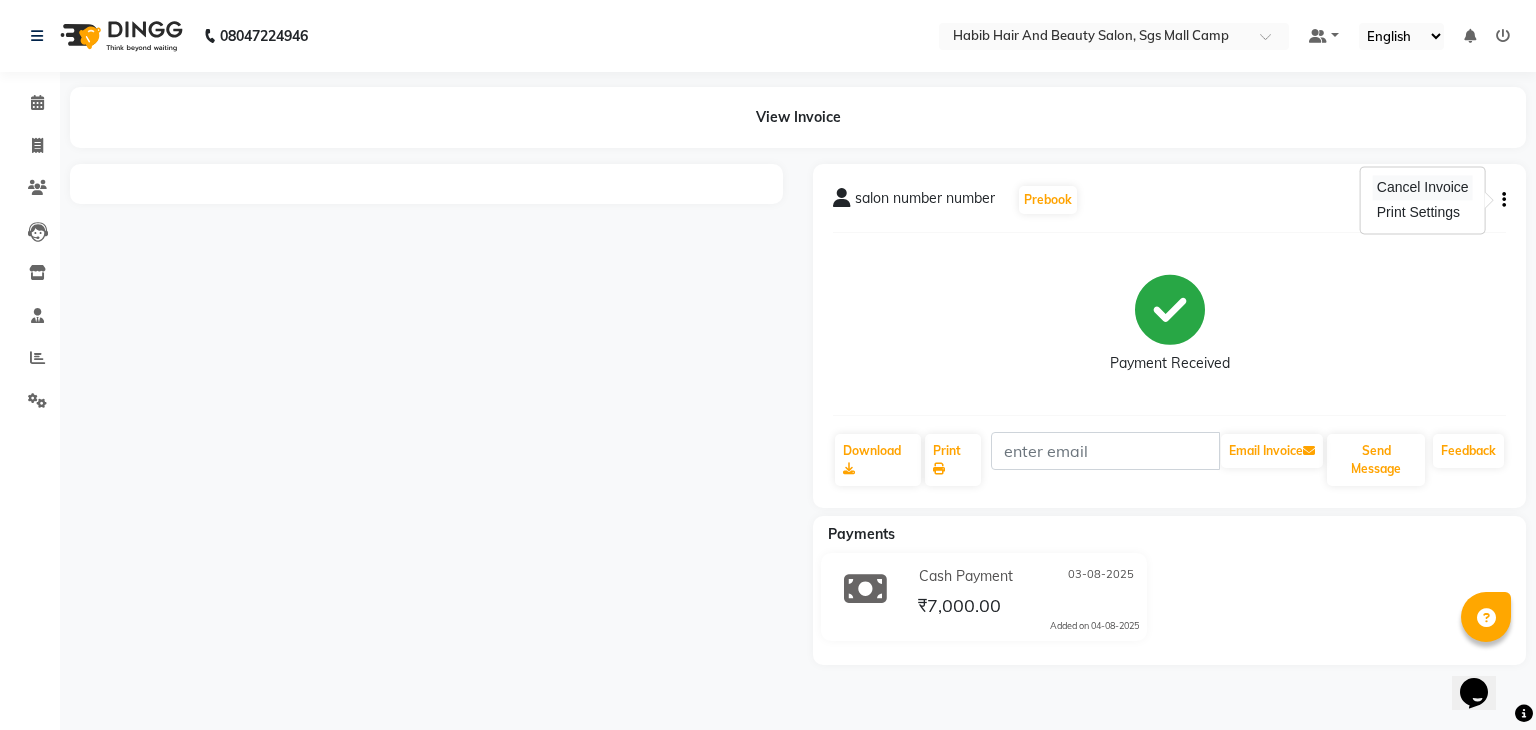 click on "Cancel Invoice" at bounding box center (1423, 187) 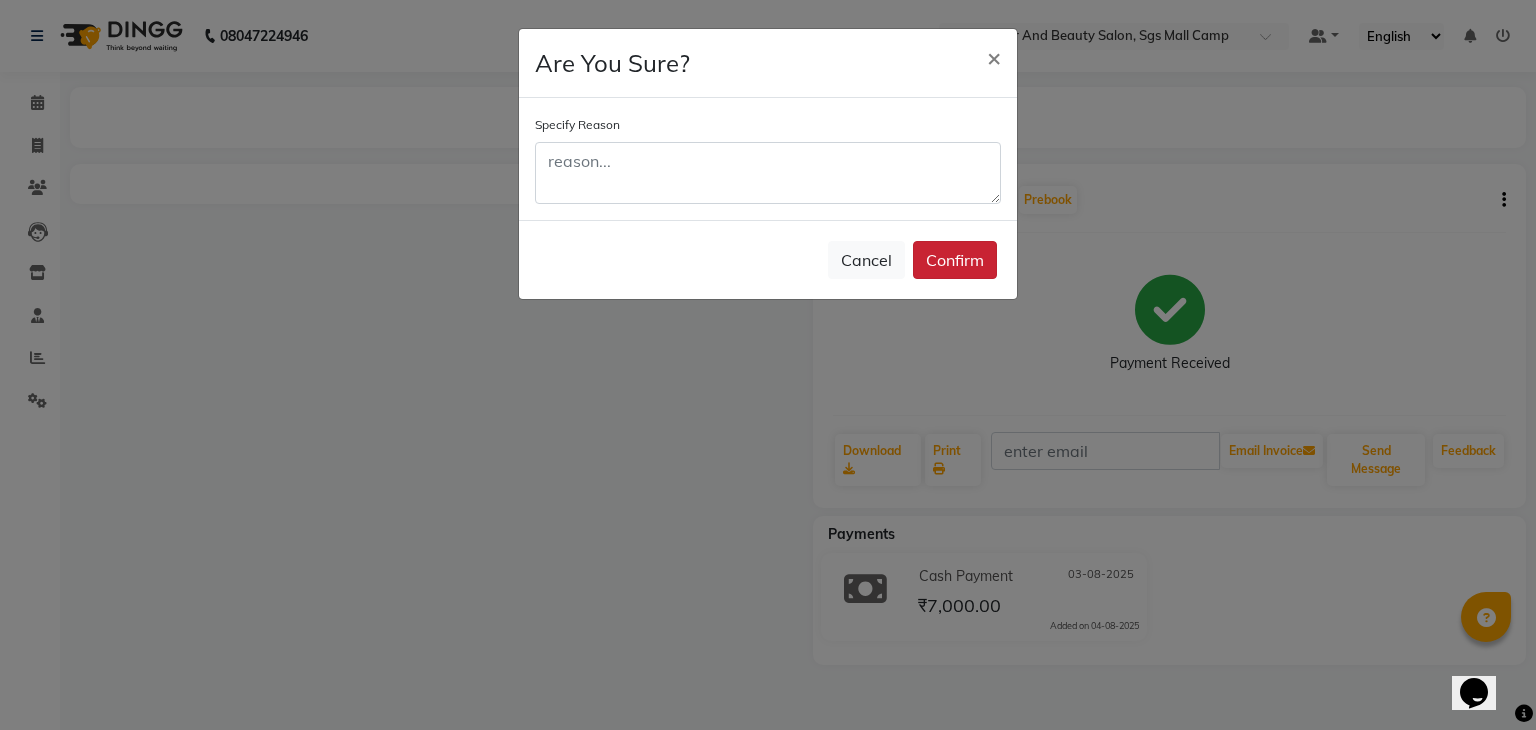 click on "Confirm" 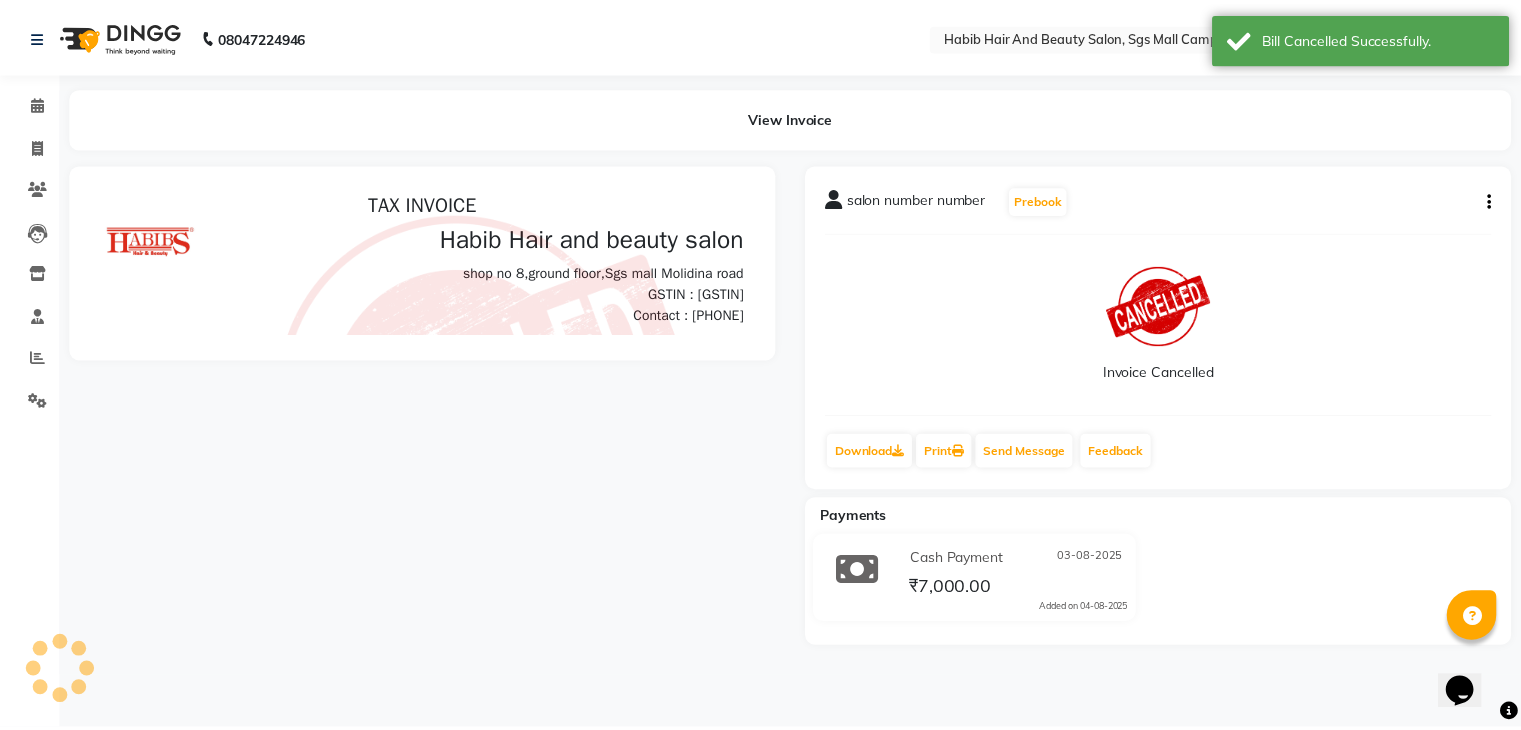 scroll, scrollTop: 0, scrollLeft: 0, axis: both 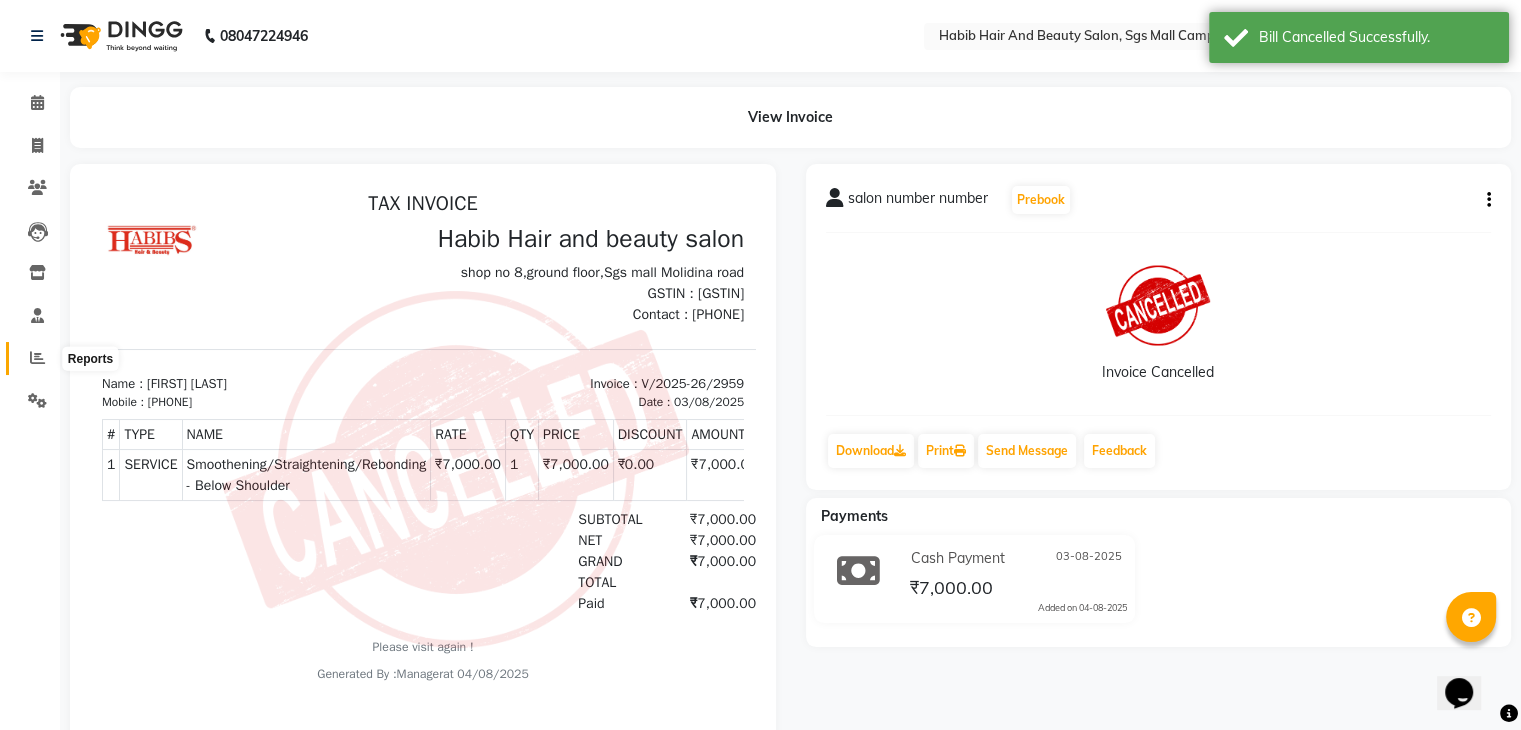 click 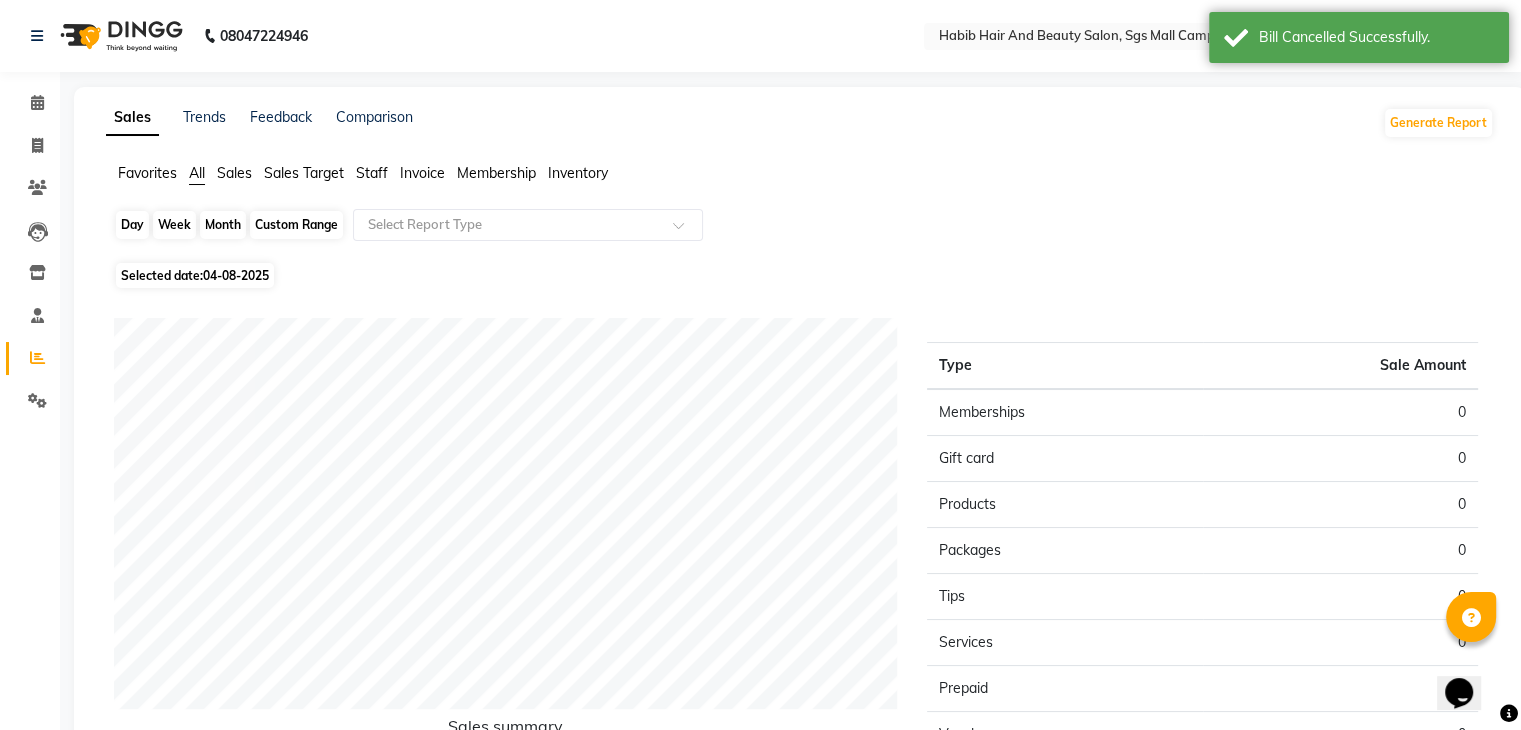 click on "Day" 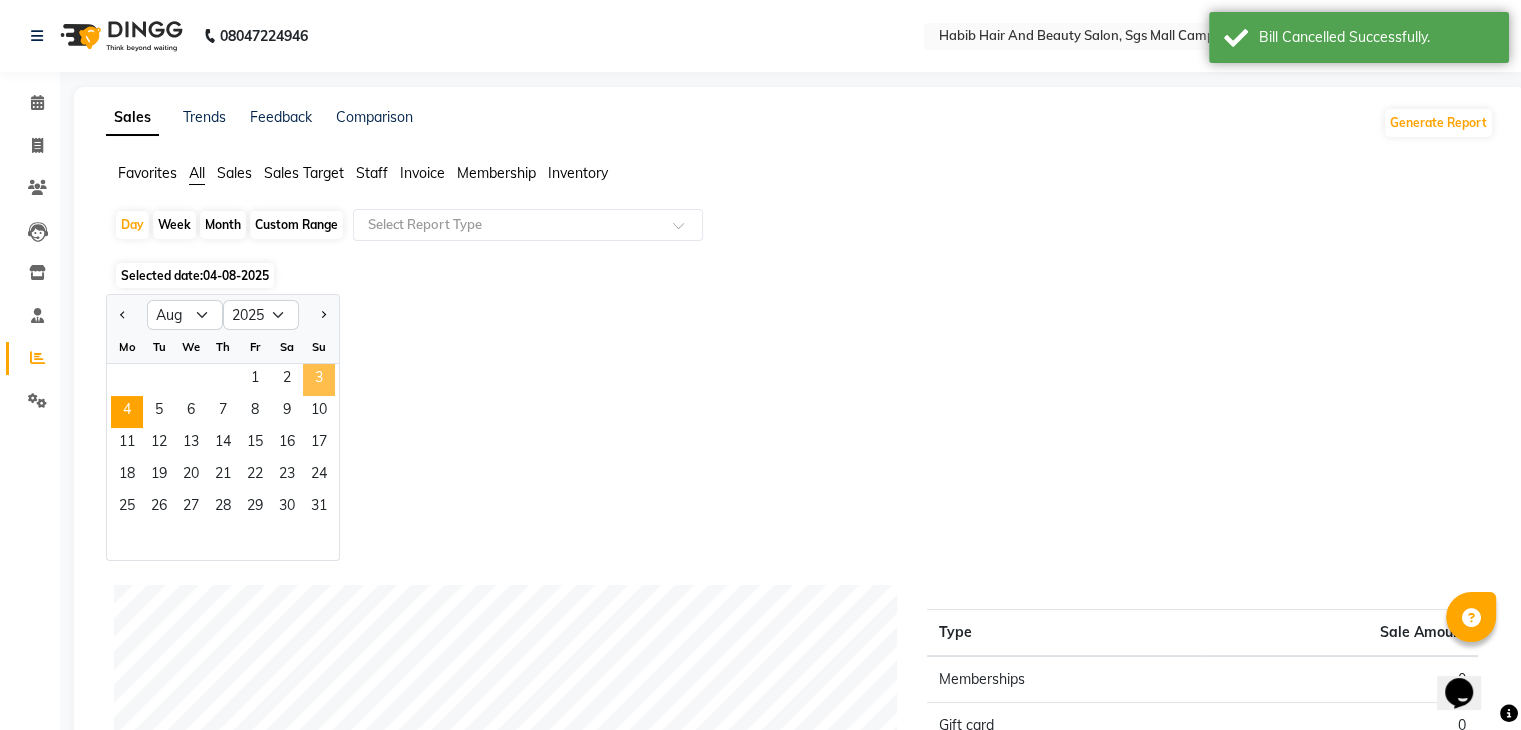 click on "3" 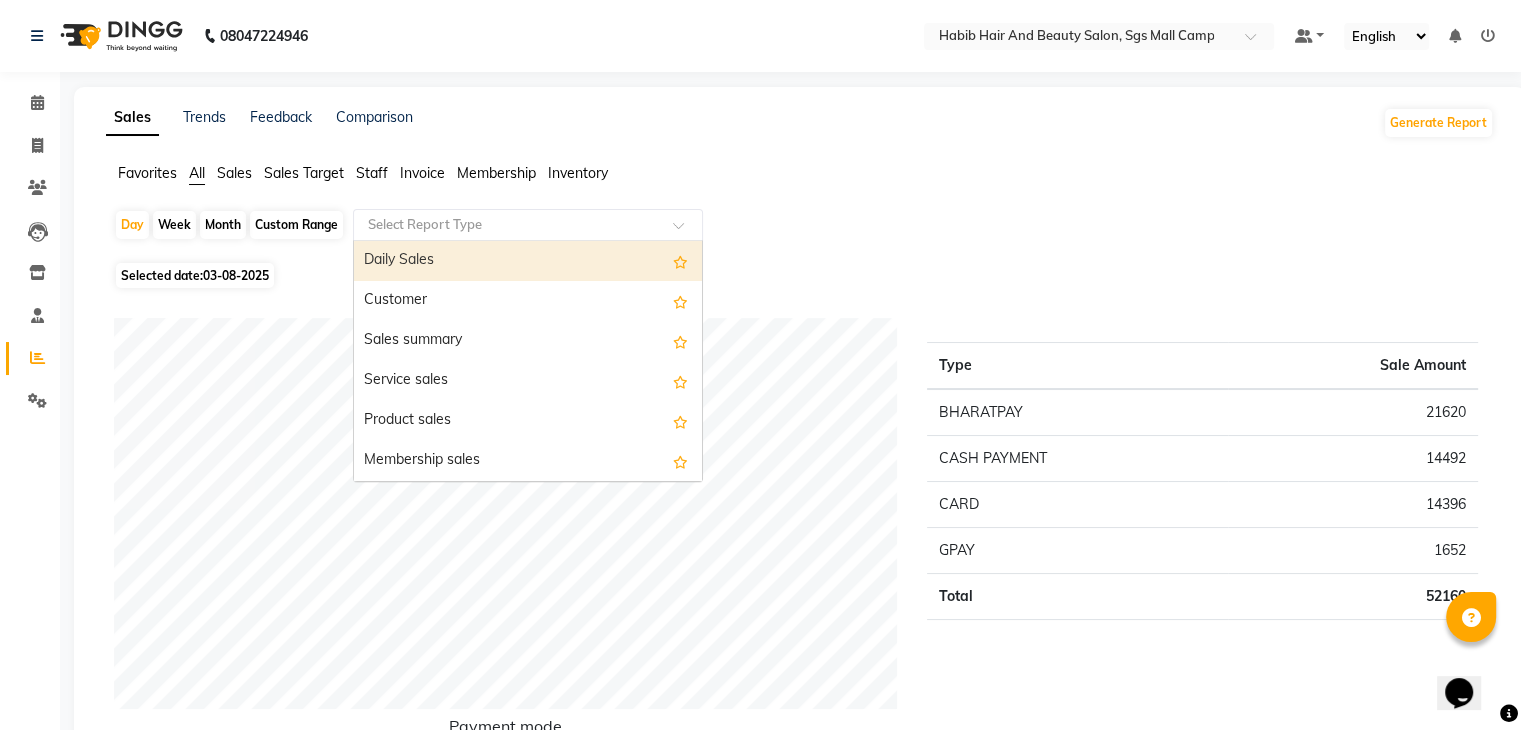 click 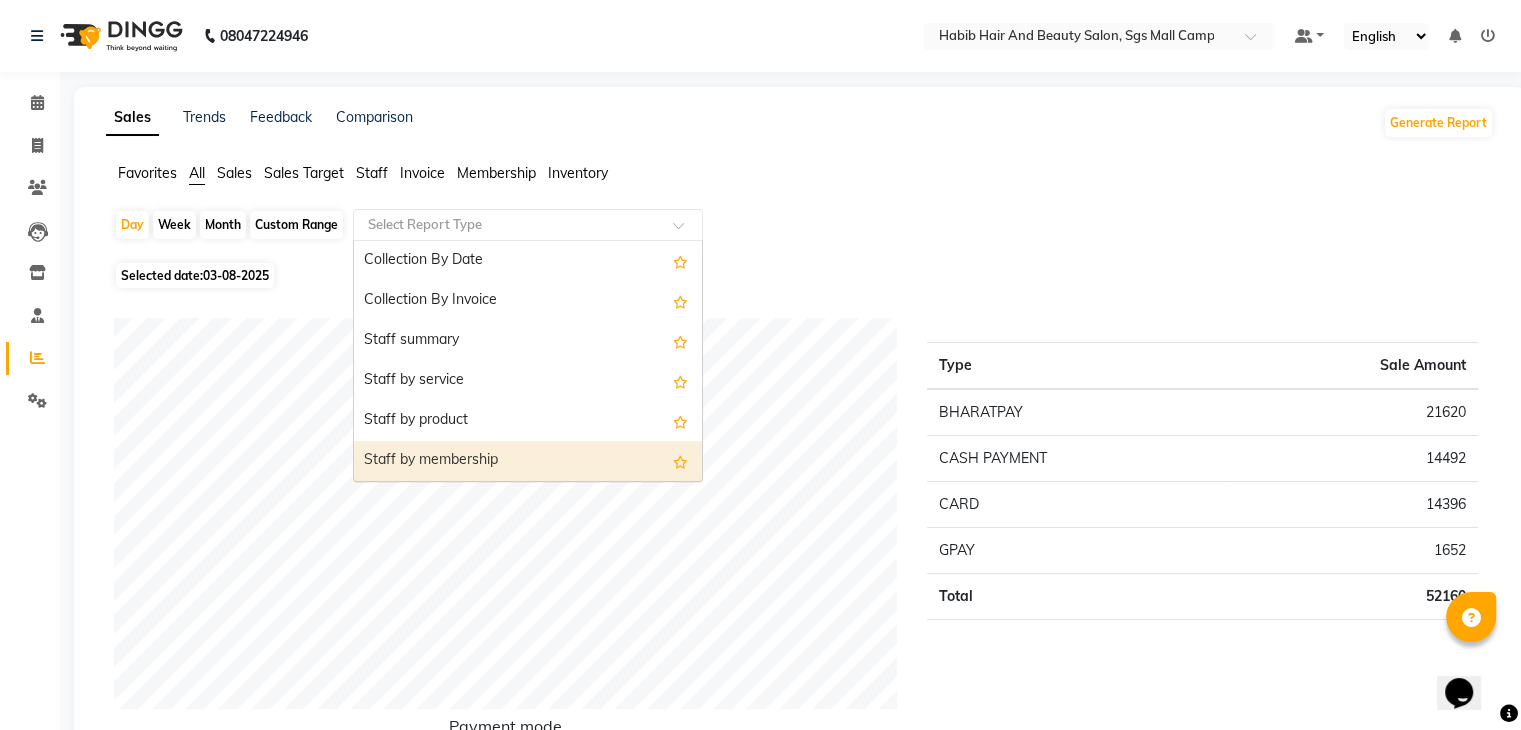 scroll, scrollTop: 680, scrollLeft: 0, axis: vertical 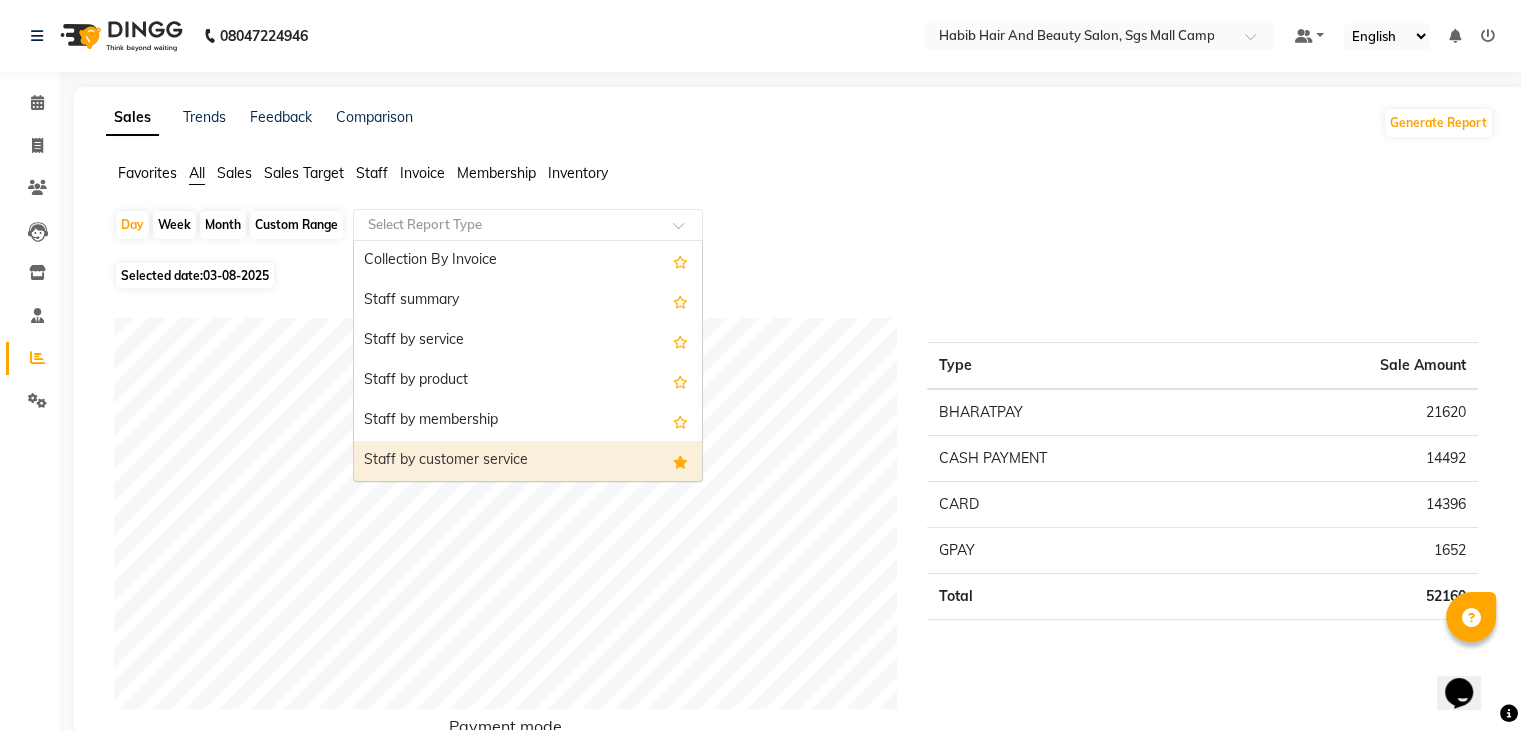 click on "Staff by customer service" at bounding box center (528, 461) 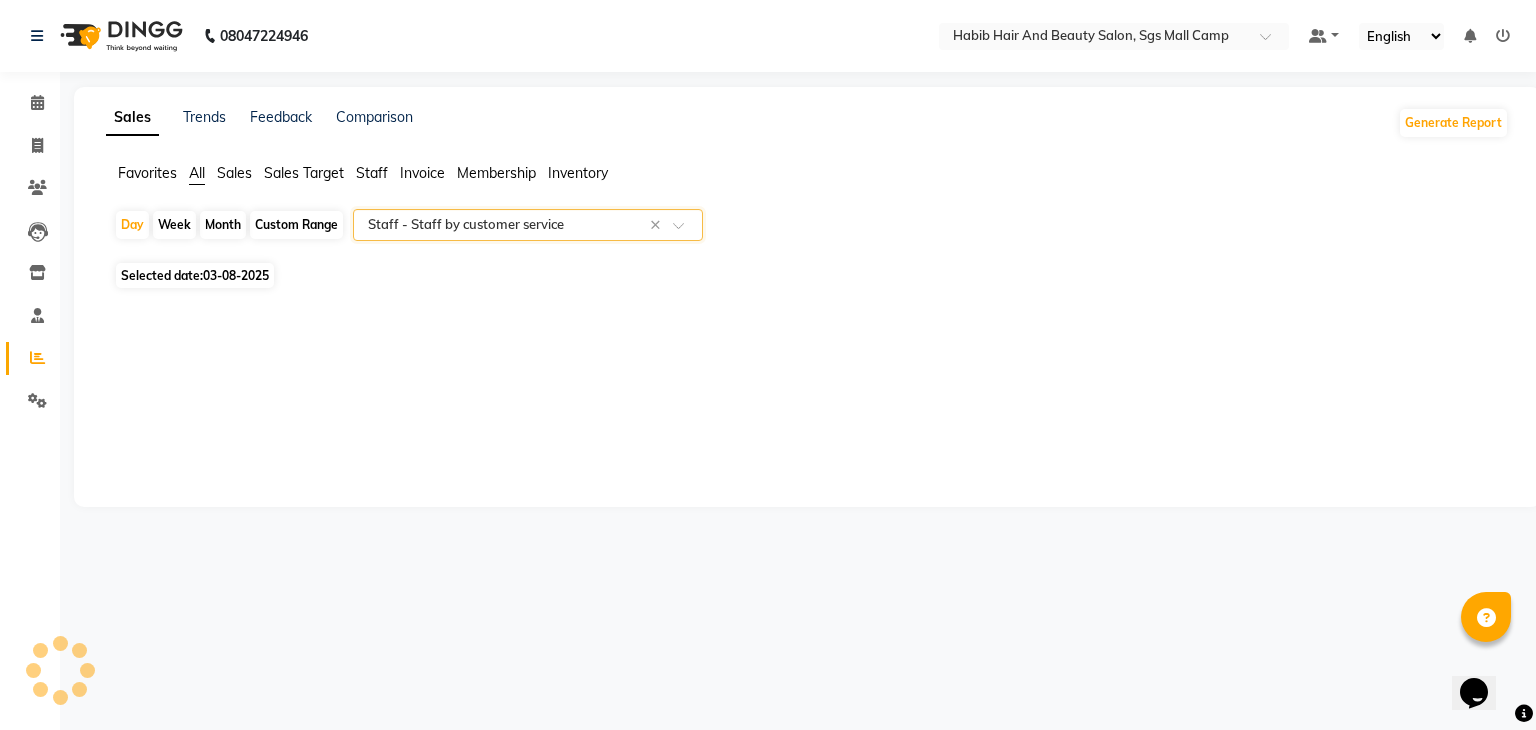 select on "csv" 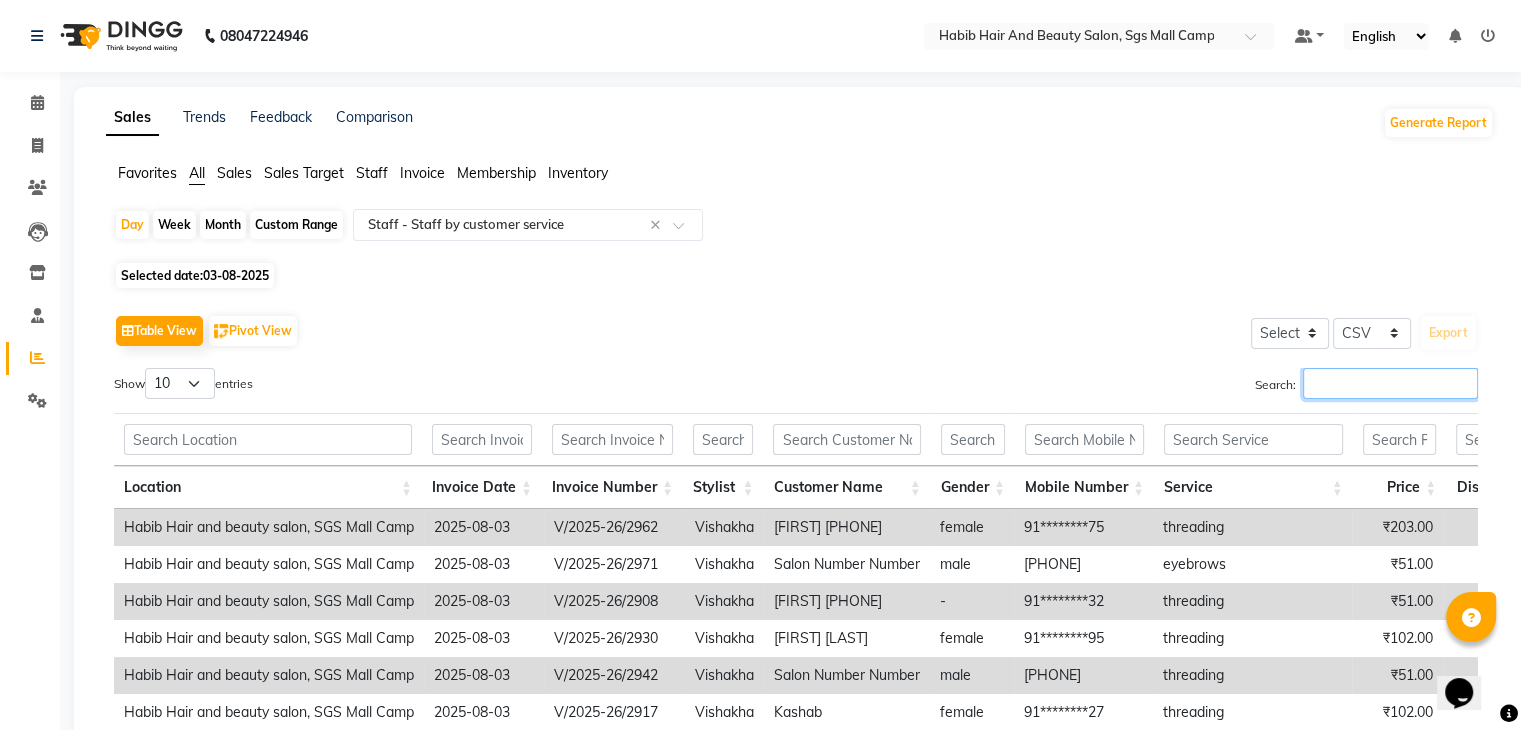 click on "Search:" at bounding box center (1390, 383) 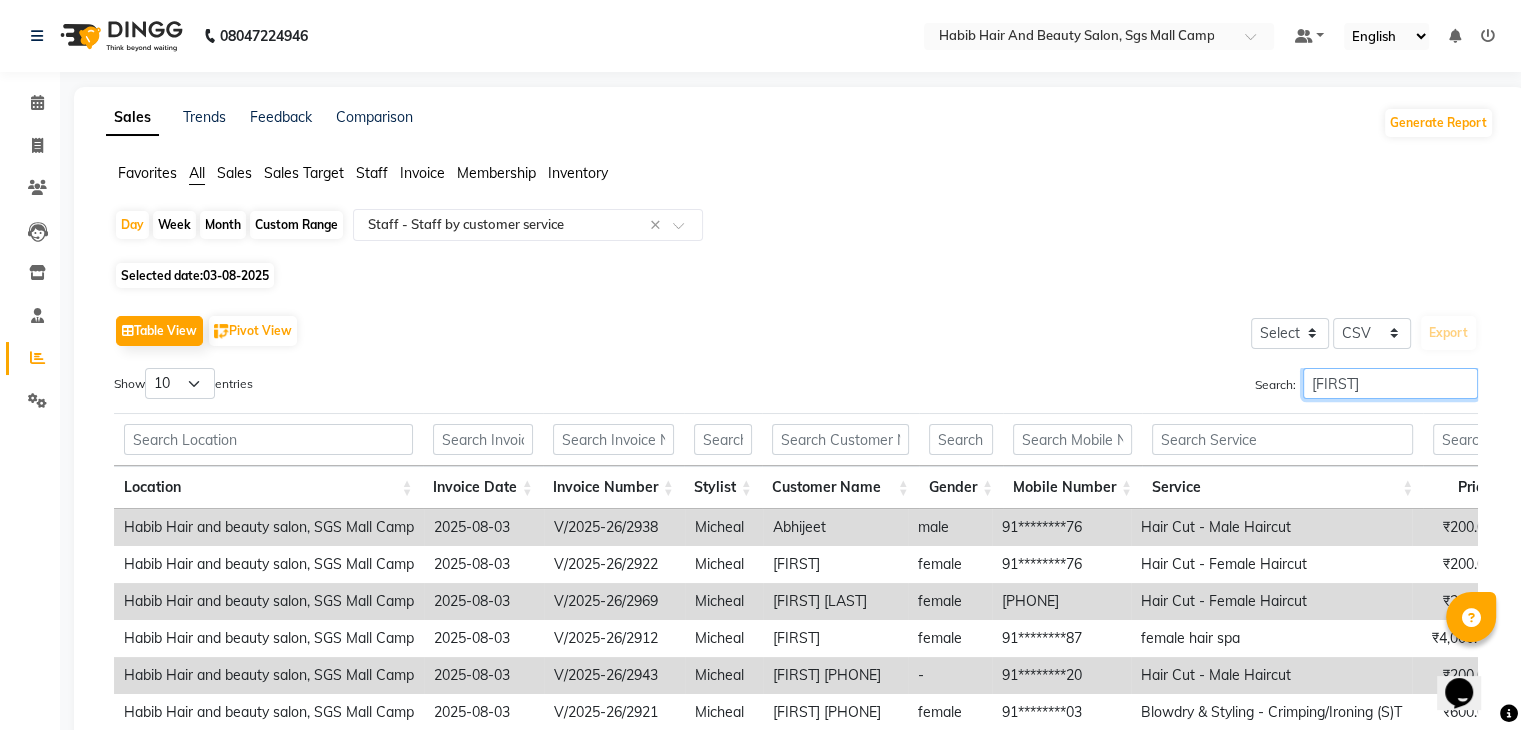 scroll, scrollTop: 328, scrollLeft: 0, axis: vertical 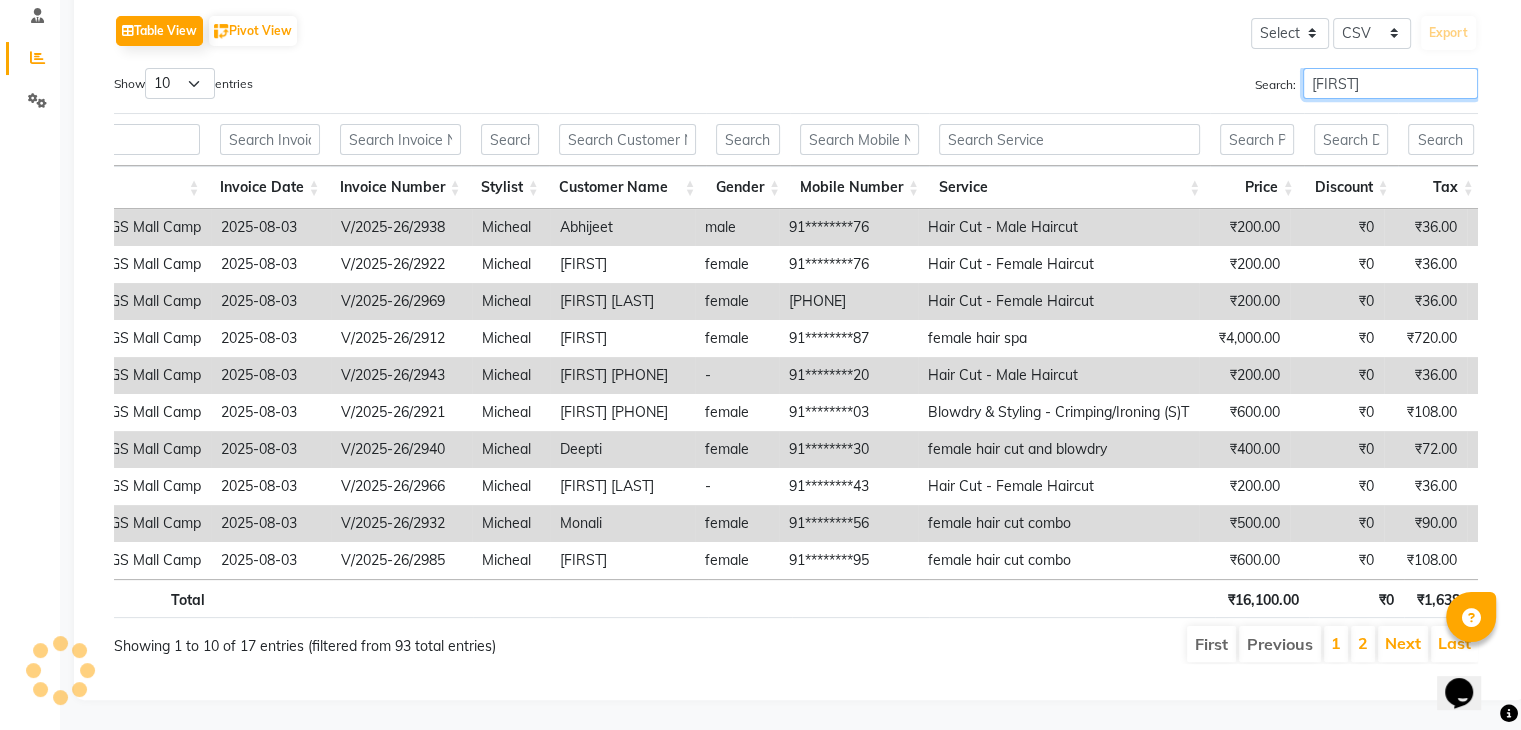 click on "[FIRST]" at bounding box center [1390, 83] 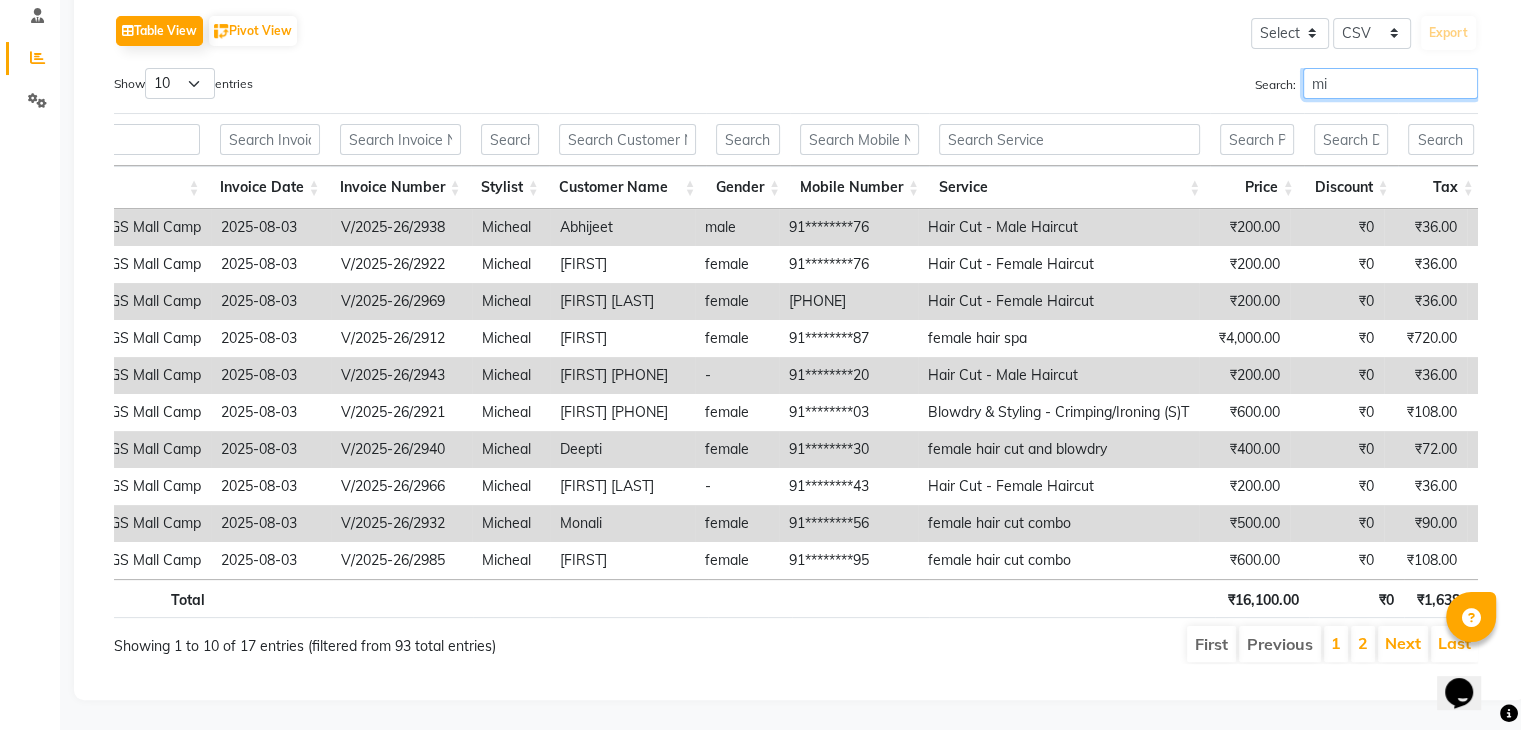type on "m" 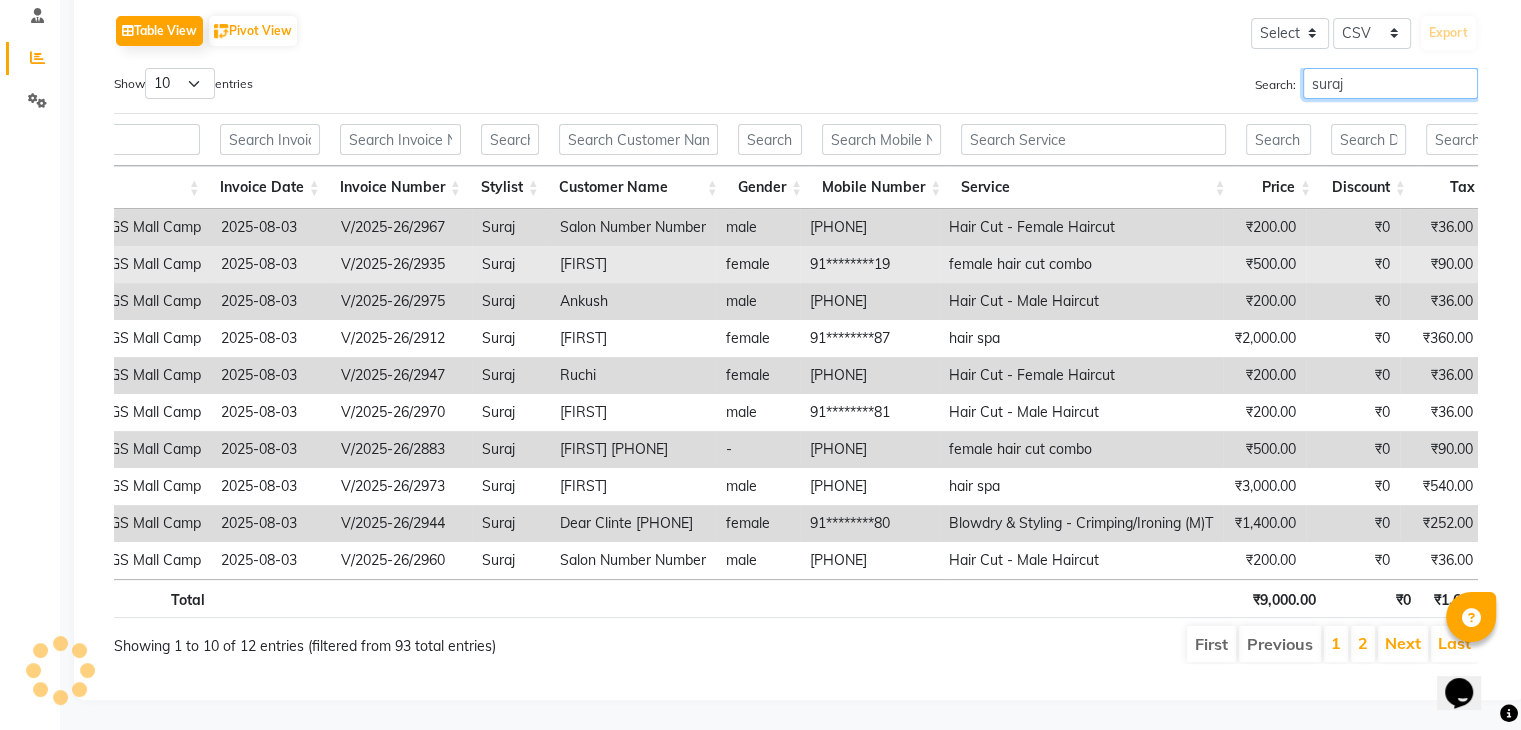 type on "suraj" 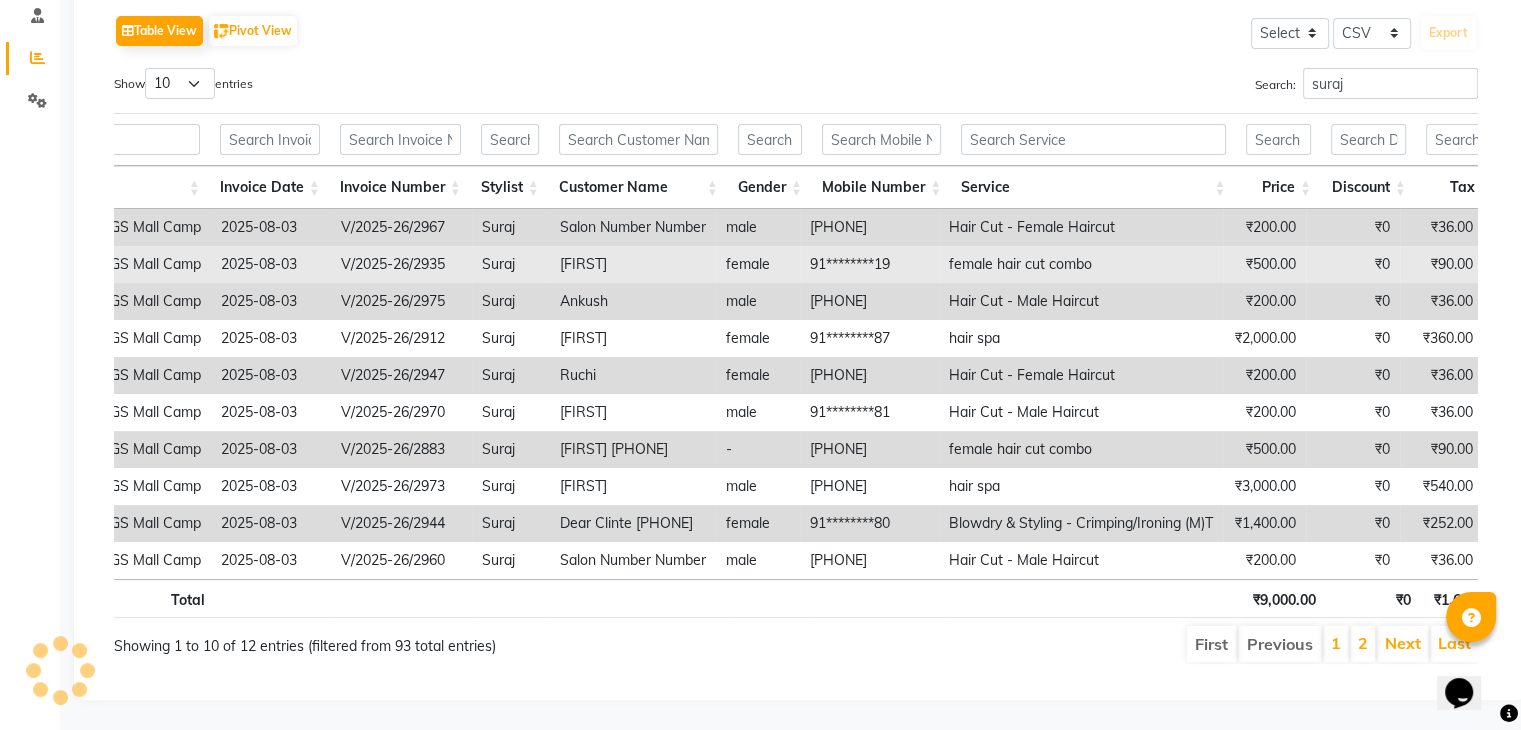 click on "female" at bounding box center [758, 264] 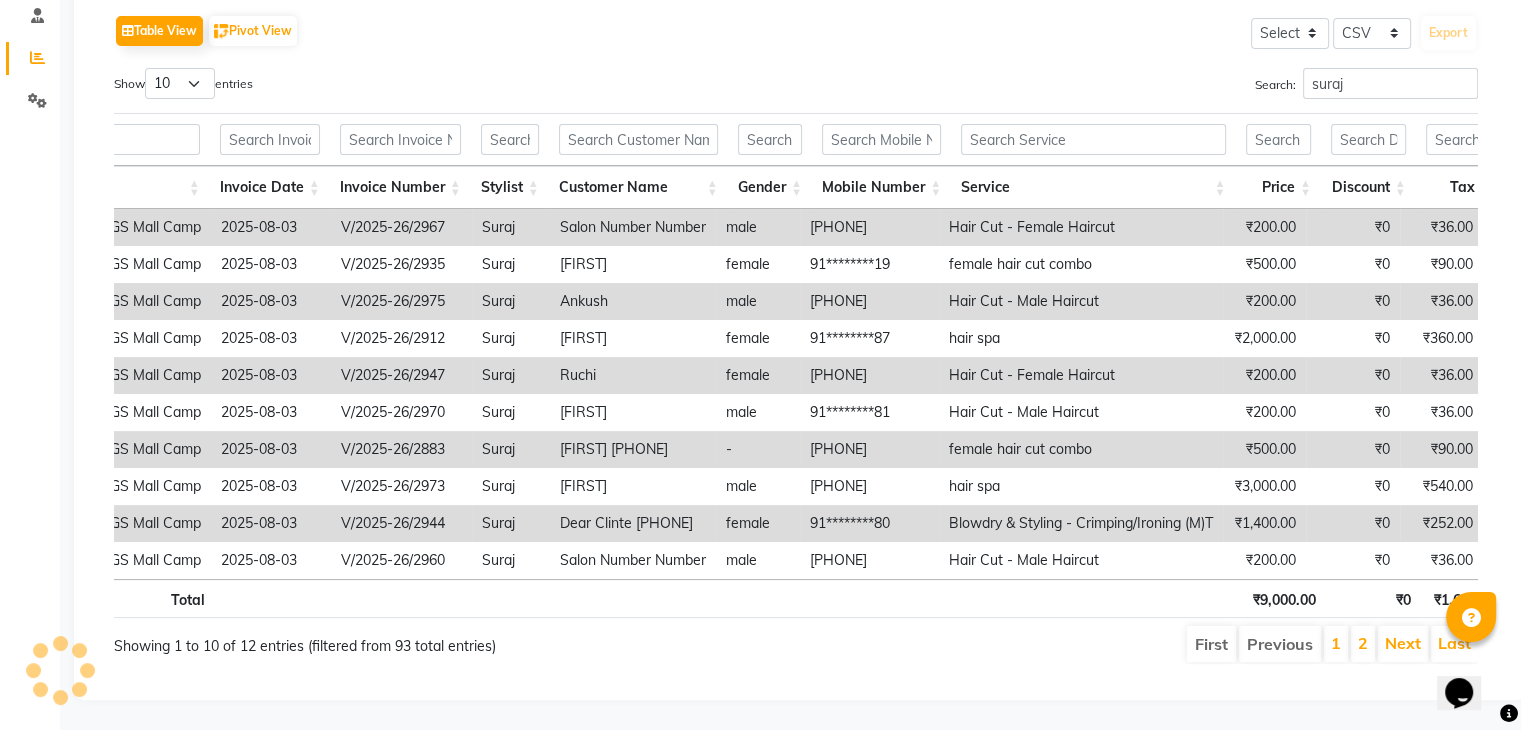 click on "Sales Trends Feedback Comparison Generate Report Favorites All Sales Sales Target Staff Invoice Membership Inventory  Day   Week   Month   Custom Range  Select Report Type × Staff -  Staff by customer service × Selected date:  [DATE]   Table View   Pivot View  Select Select CSV PDF  Export  Show  10 25 50 100  entries Search: [FIRST] Location Invoice Date Invoice Number Stylist Customer Name Gender Mobile Number Service Price Discount Tax Total Total W/o Tax Invoice Total Payment Redemption Redemption Share Location Invoice Date Invoice Number Stylist Customer Name Gender Mobile Number Service Price Discount Tax Total Total W/o Tax Invoice Total Payment Redemption Redemption Share Total ₹9,000.00 ₹0 ₹1,620.00 ₹10,620.00 ₹9,000.00 ₹18,644.00 ₹10,620.00 ₹0 ₹0 [FIRST] Hair and beauty salon, SGS Mall Camp [DATE] V/2025-26/2967 [FIRST]  Salon Number Number male [PHONE] Hair Cut - Female Haircut ₹200.00 ₹0 ₹36.00 ₹236.00 ₹200.00 ₹236.00 ₹236.00 ₹0 ₹0 [DATE] [FIRST]" 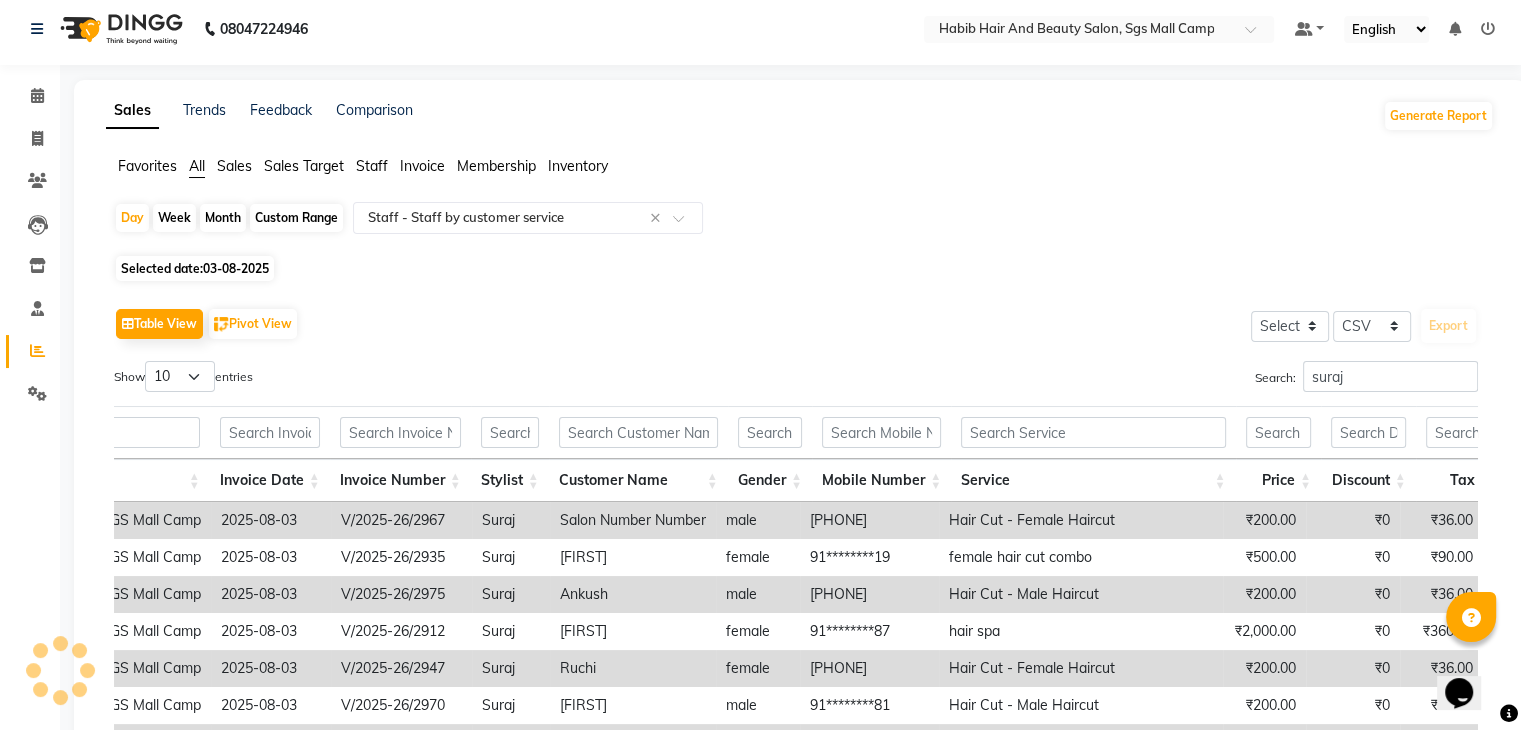 scroll, scrollTop: 0, scrollLeft: 0, axis: both 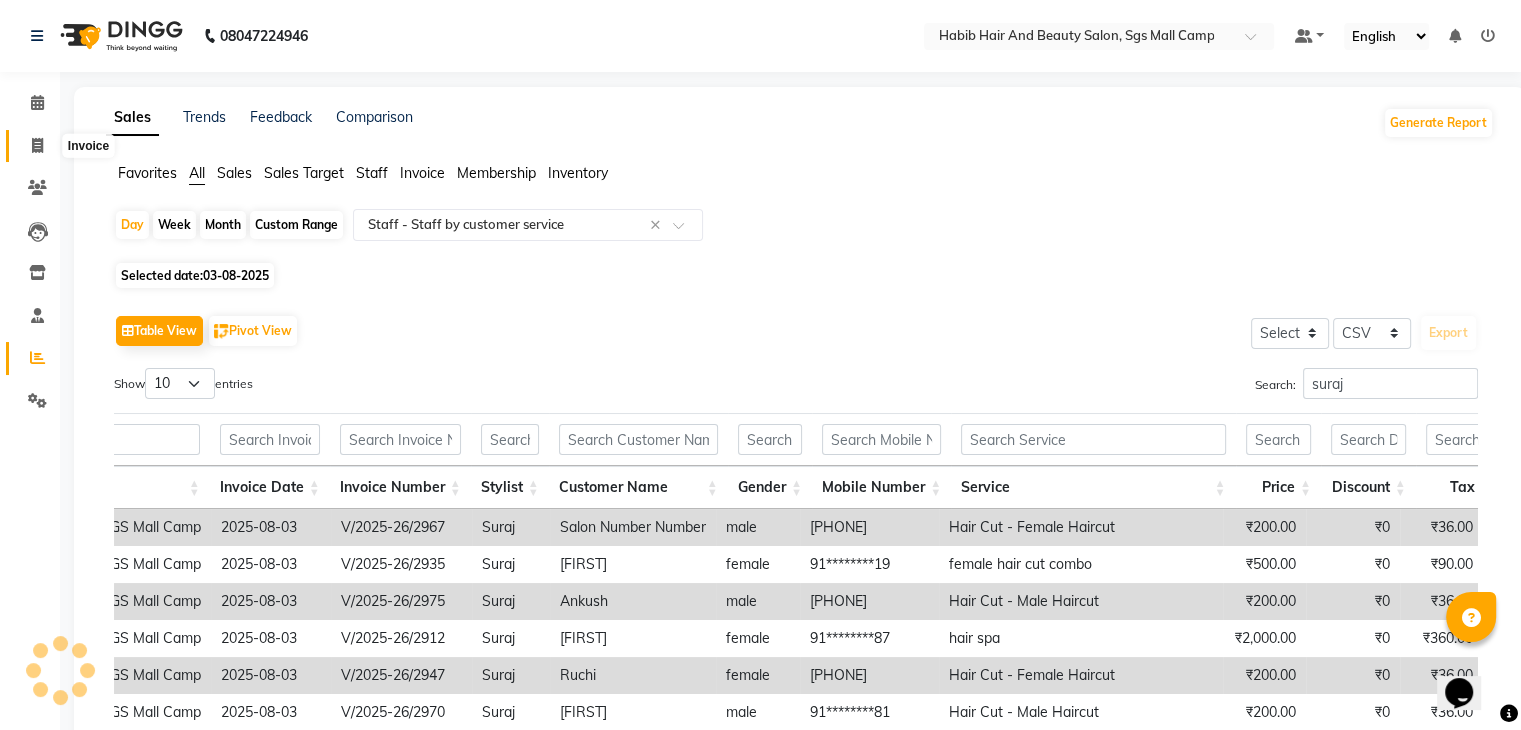 click 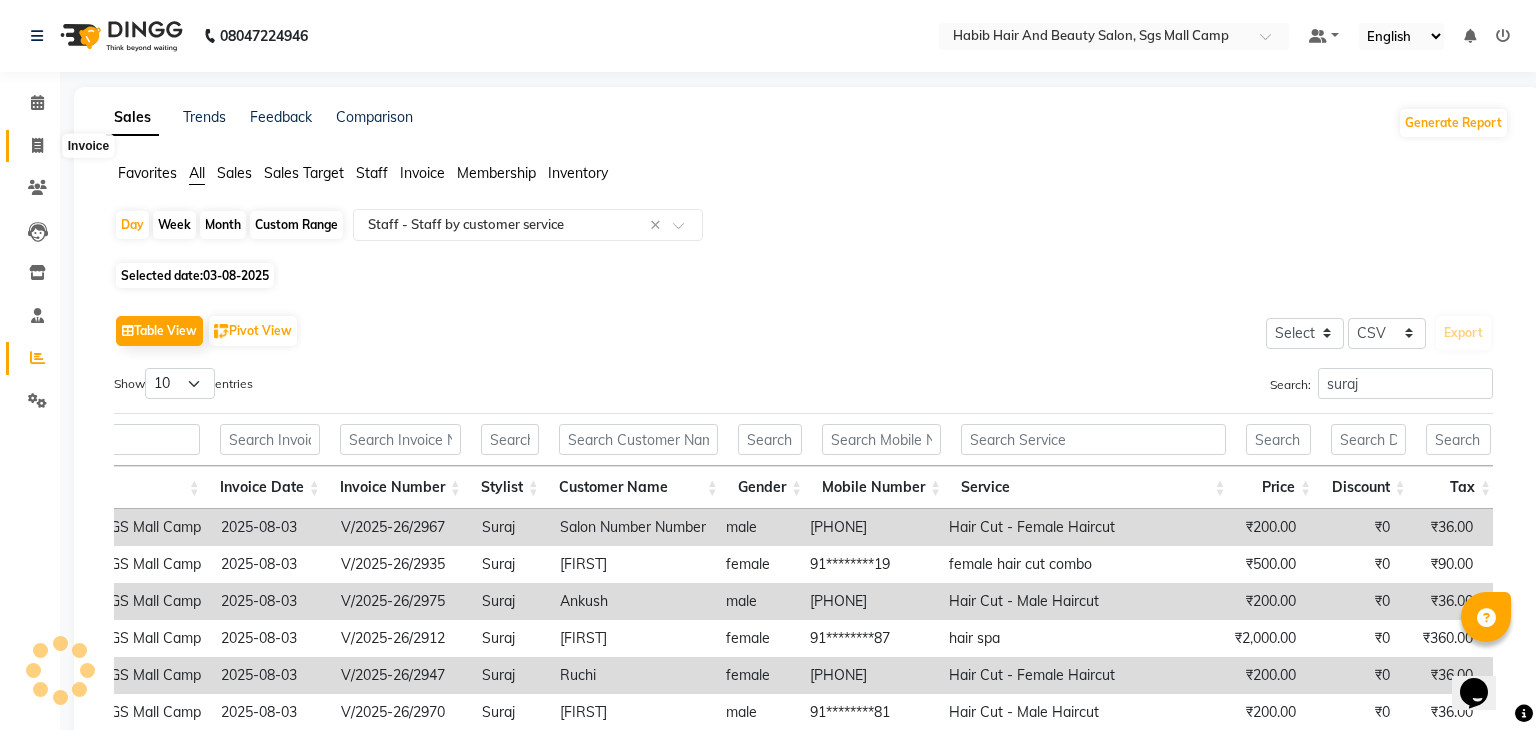 select on "8362" 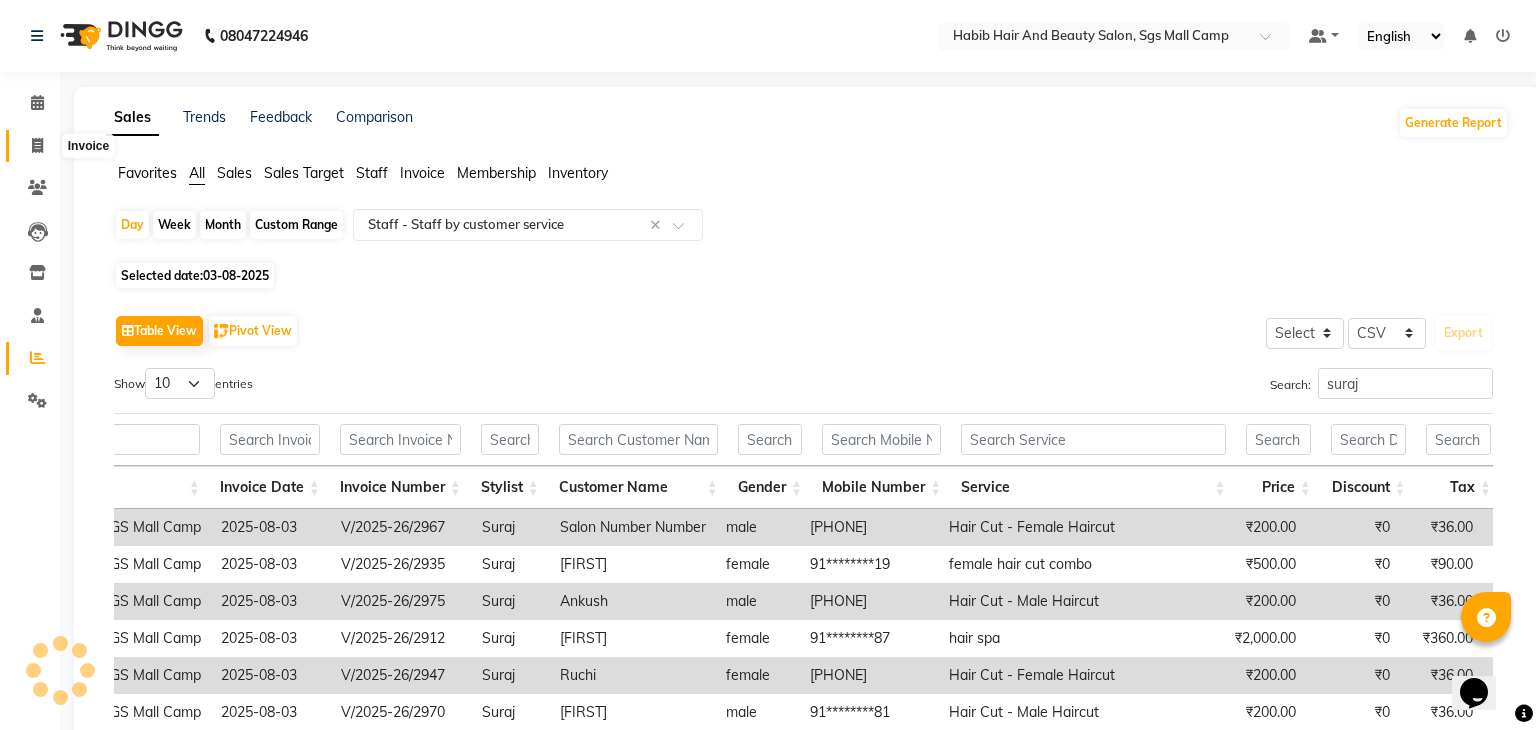 select on "service" 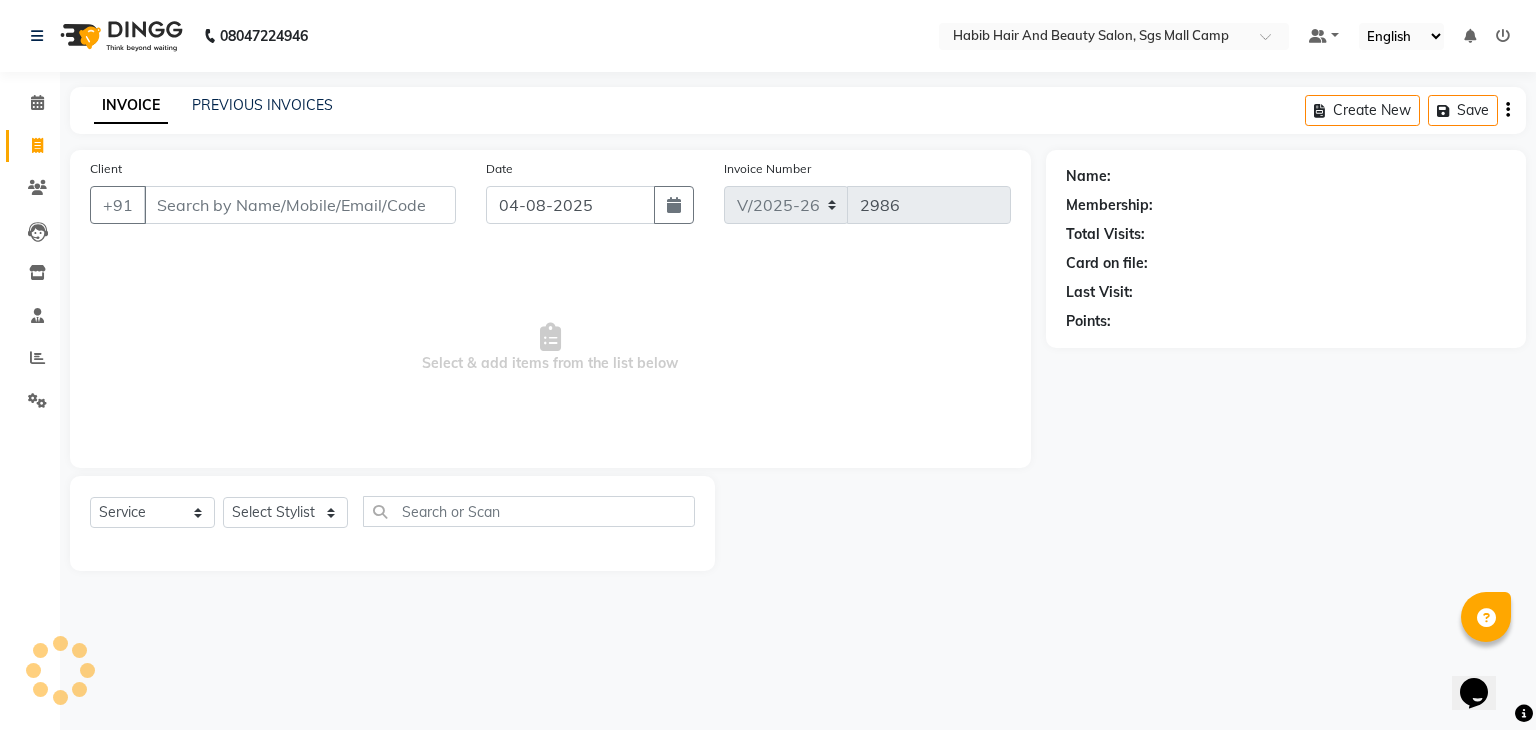 click on "PREVIOUS INVOICES" 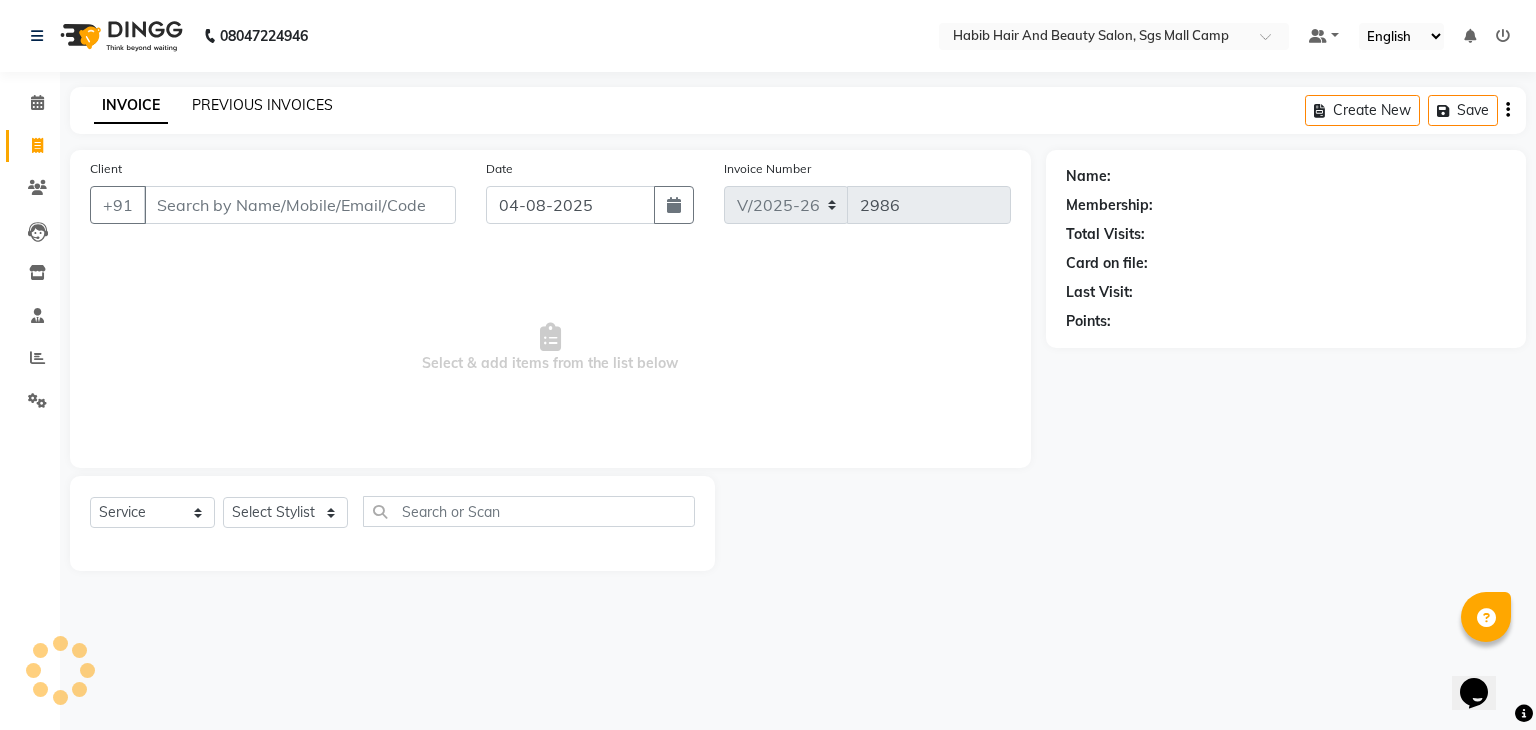 click on "PREVIOUS INVOICES" 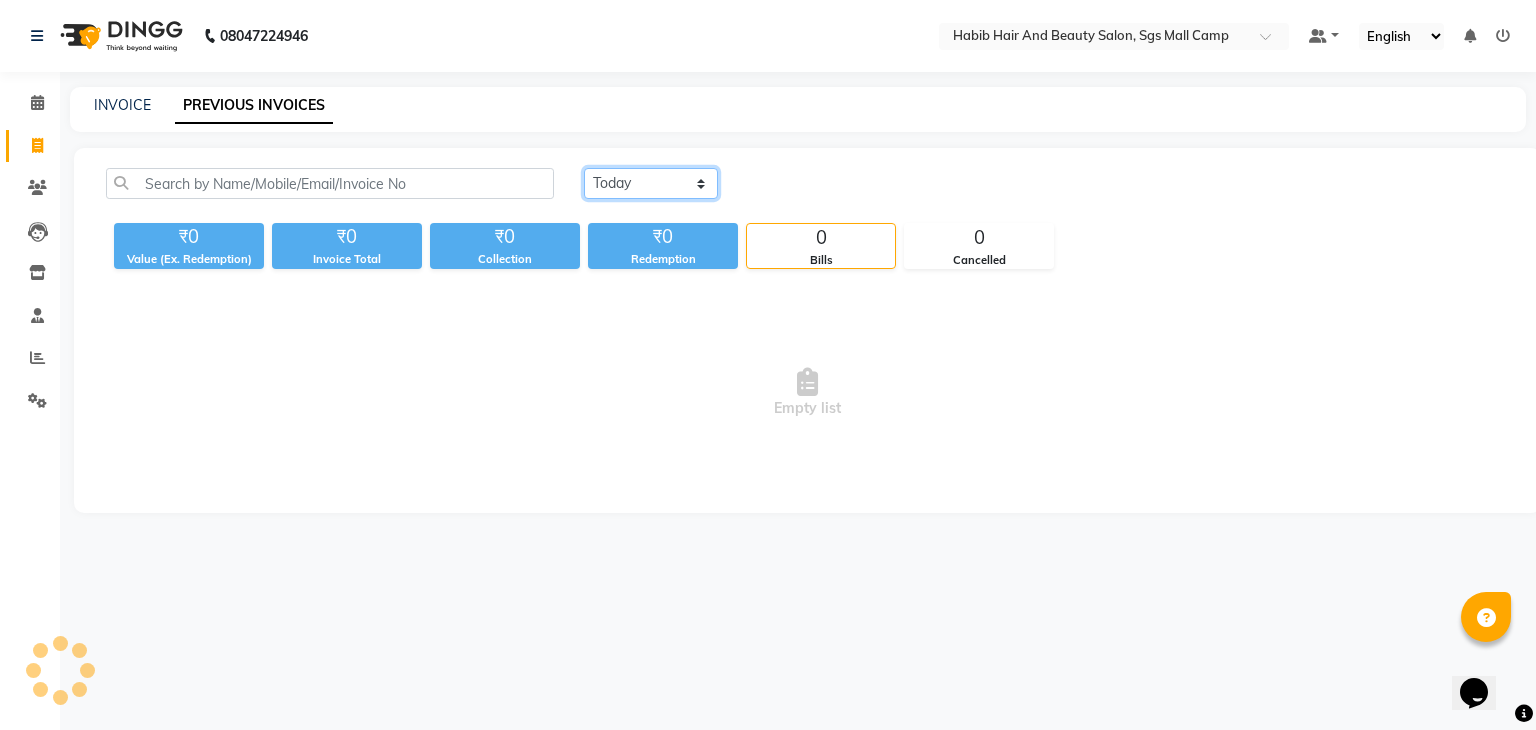 click on "Today Yesterday Custom Range" 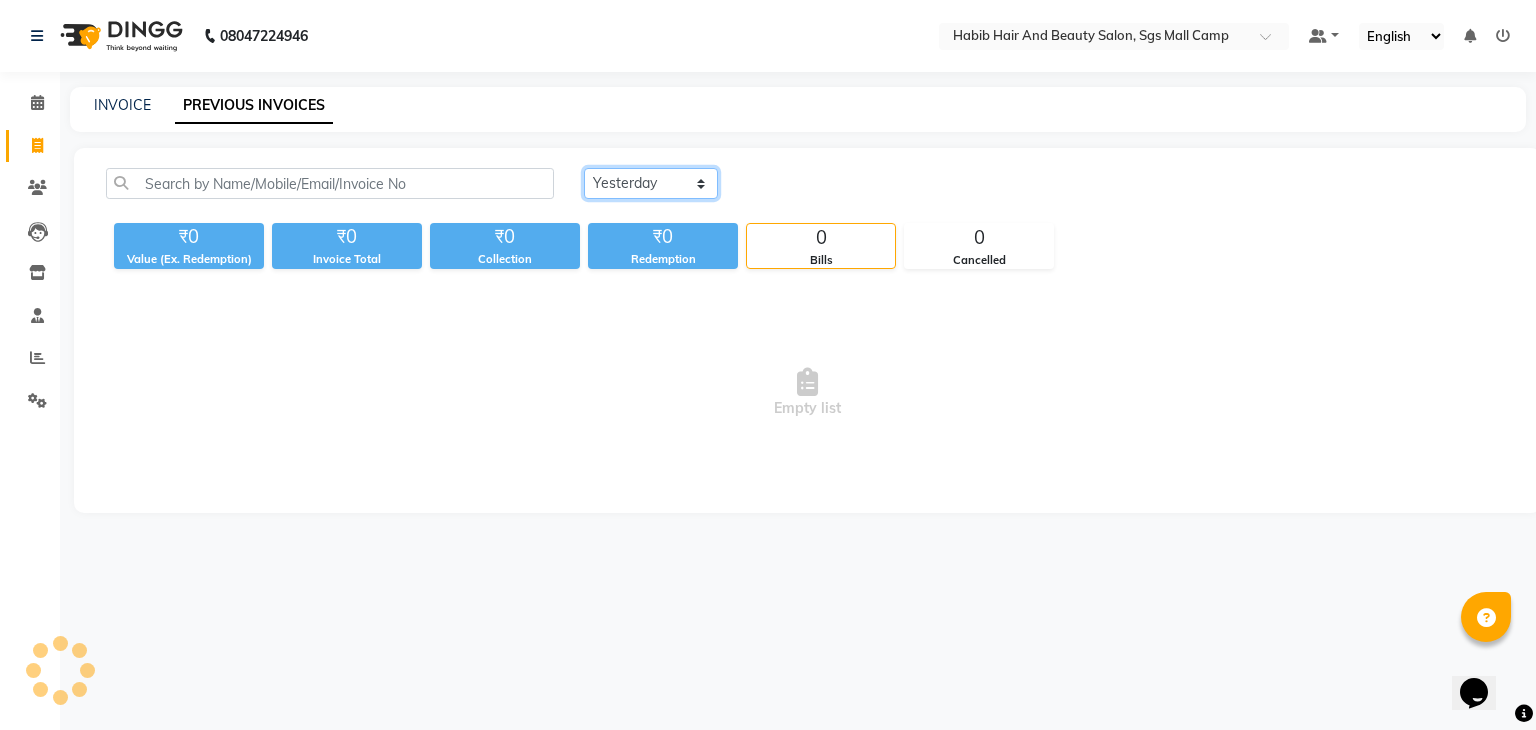 click on "Today Yesterday Custom Range" 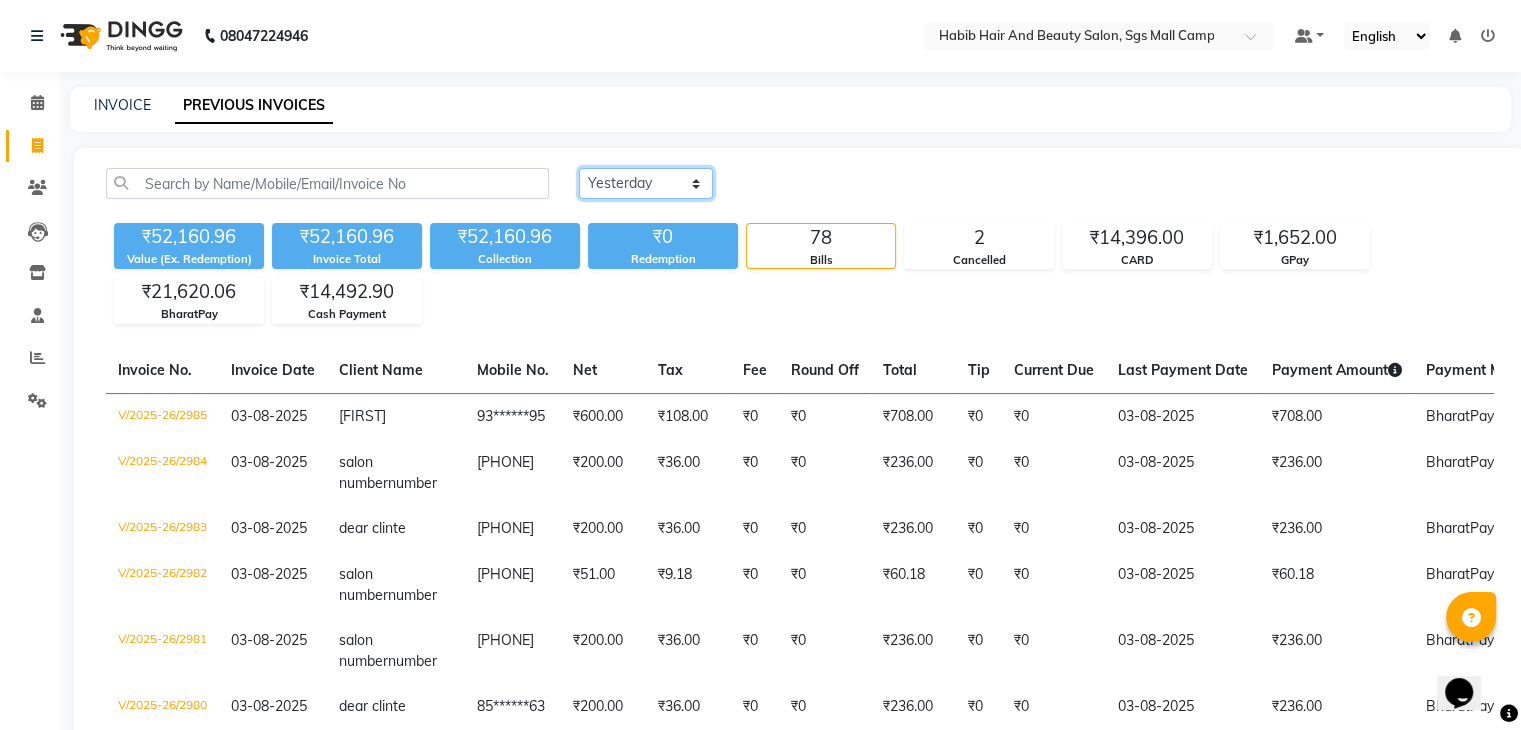 scroll, scrollTop: 638, scrollLeft: 0, axis: vertical 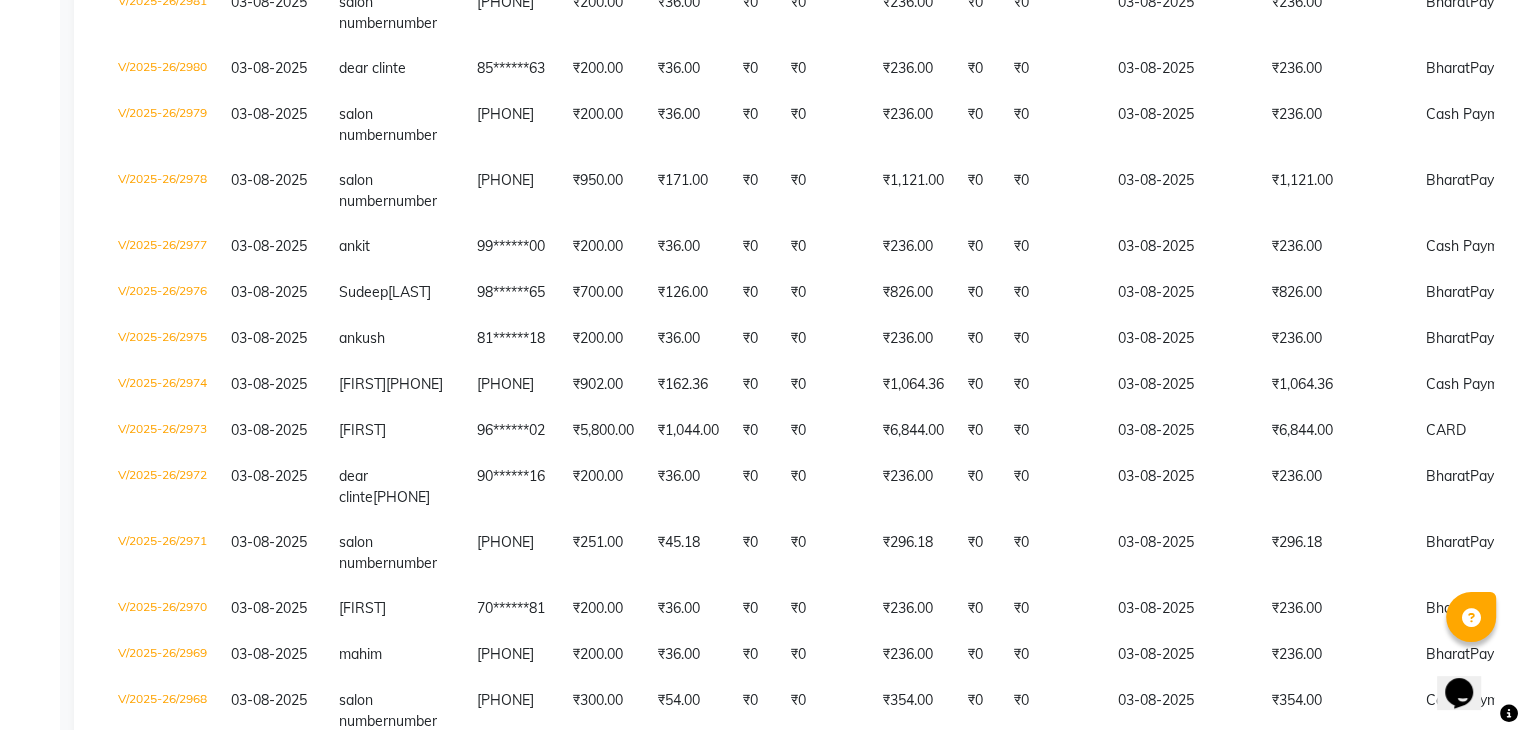 select on "range" 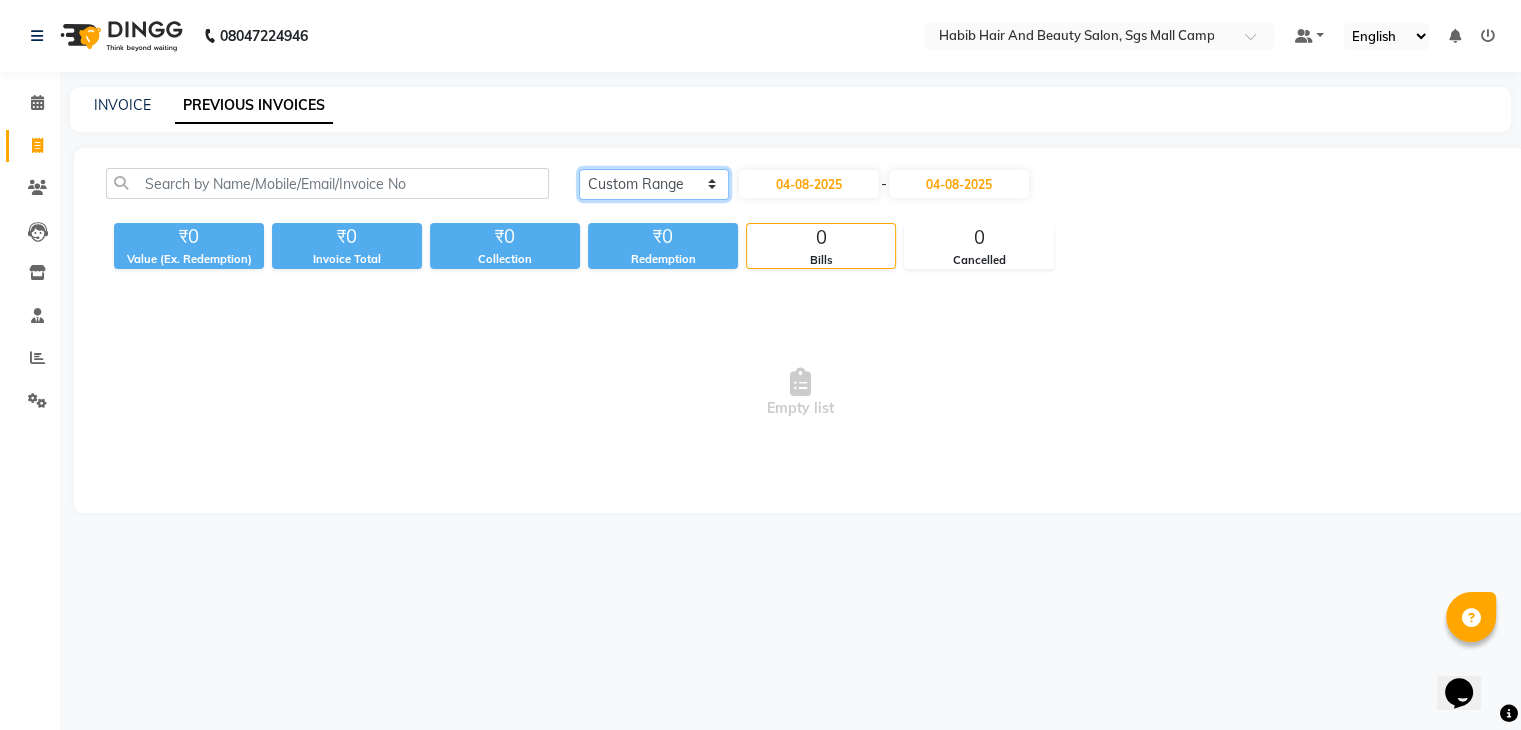 scroll, scrollTop: 0, scrollLeft: 0, axis: both 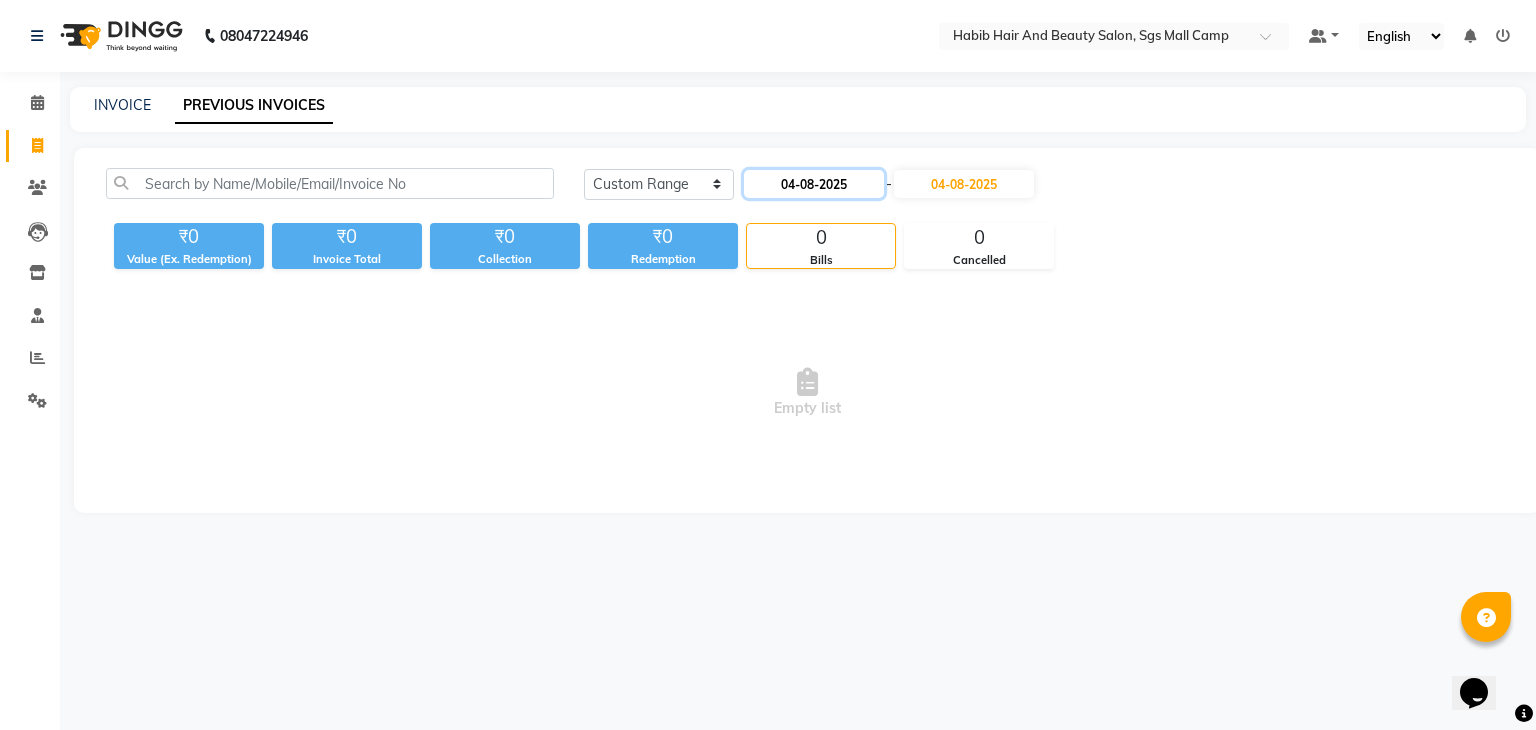 click on "04-08-2025" 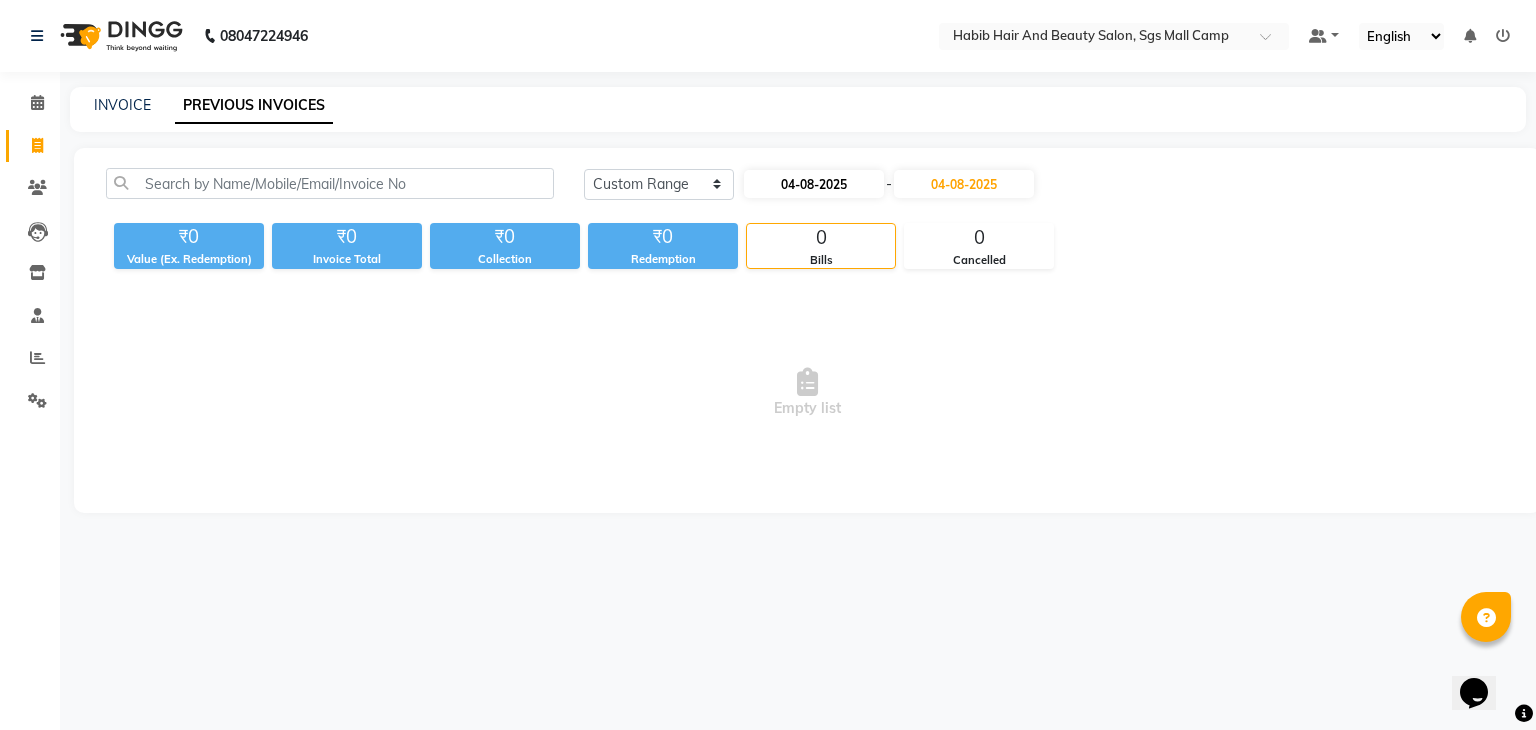 select on "8" 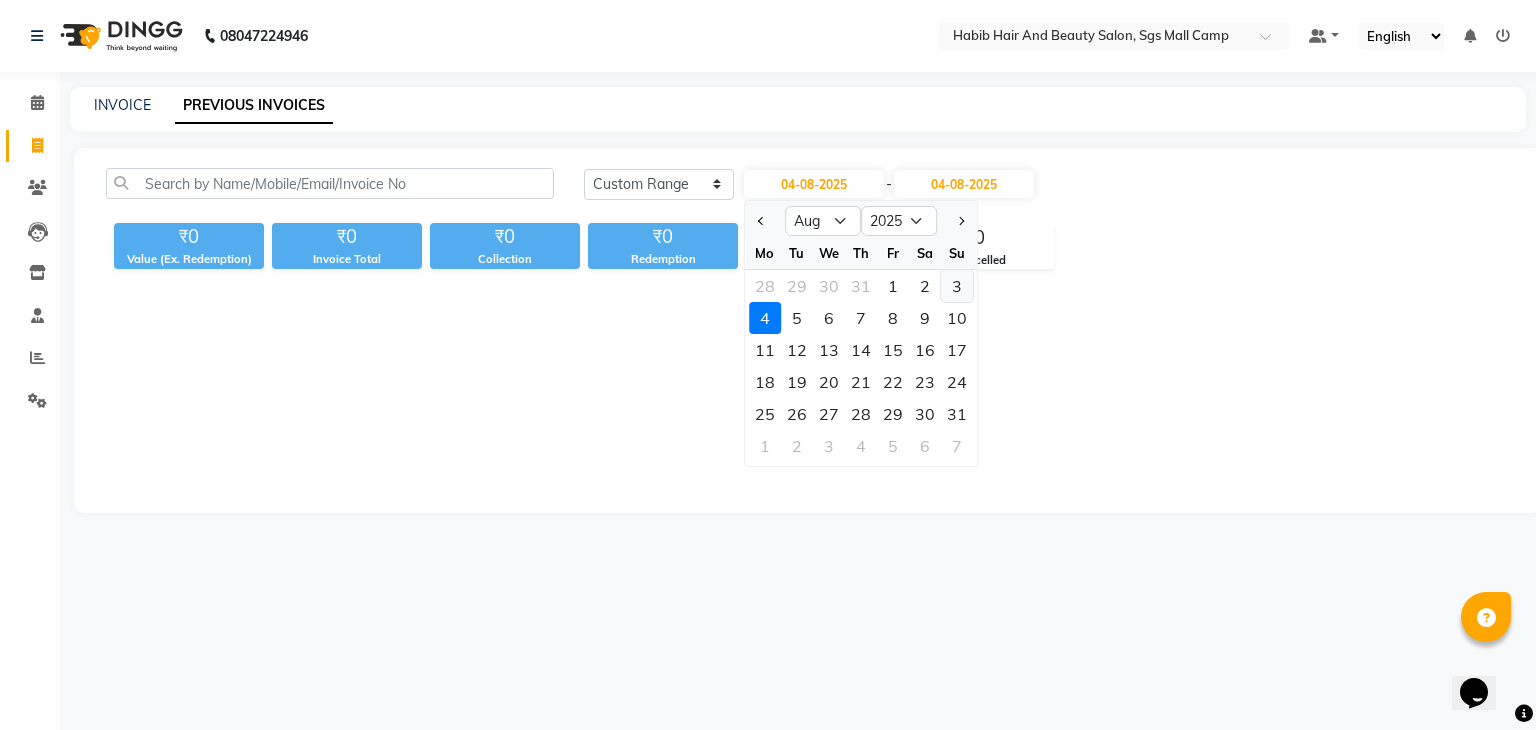 click on "3" 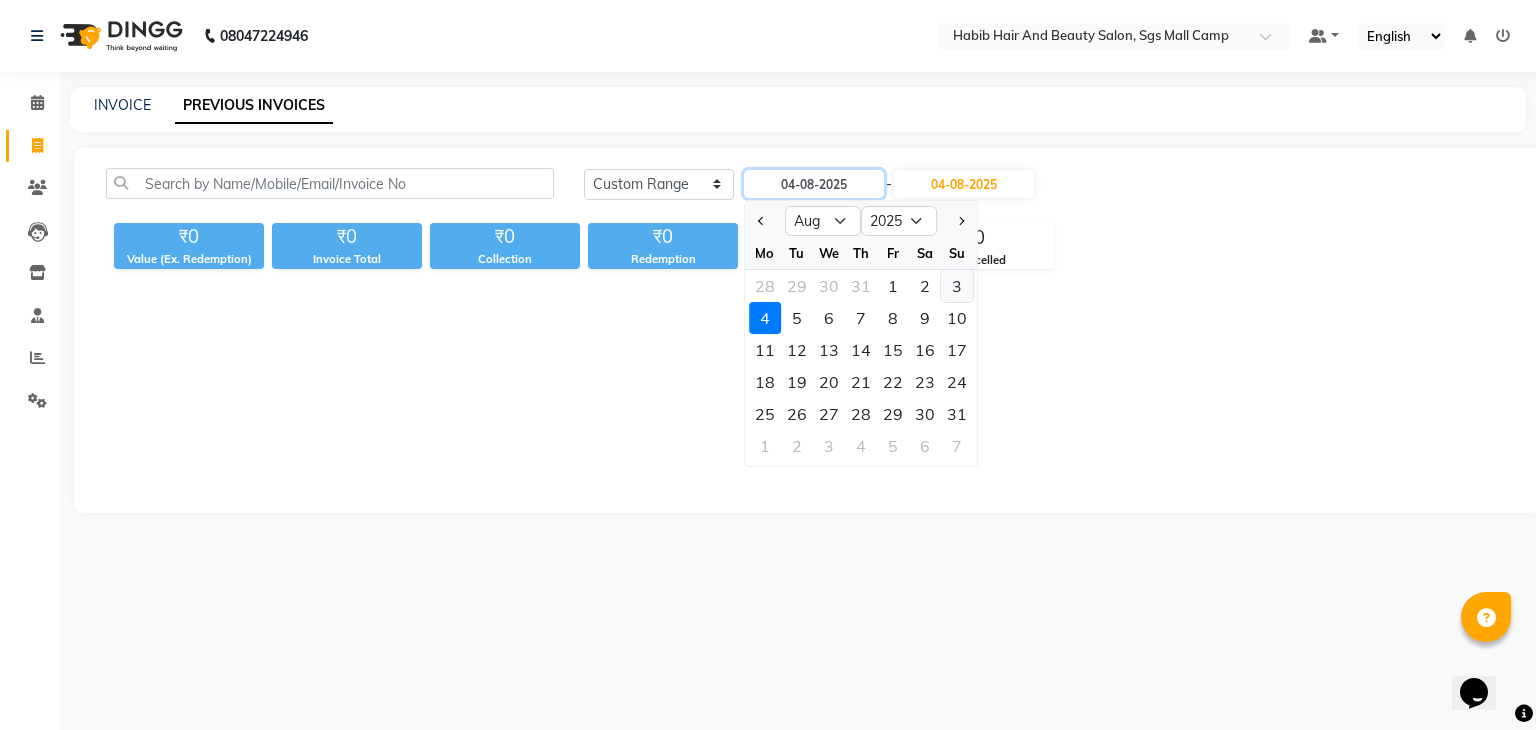 type on "03-08-2025" 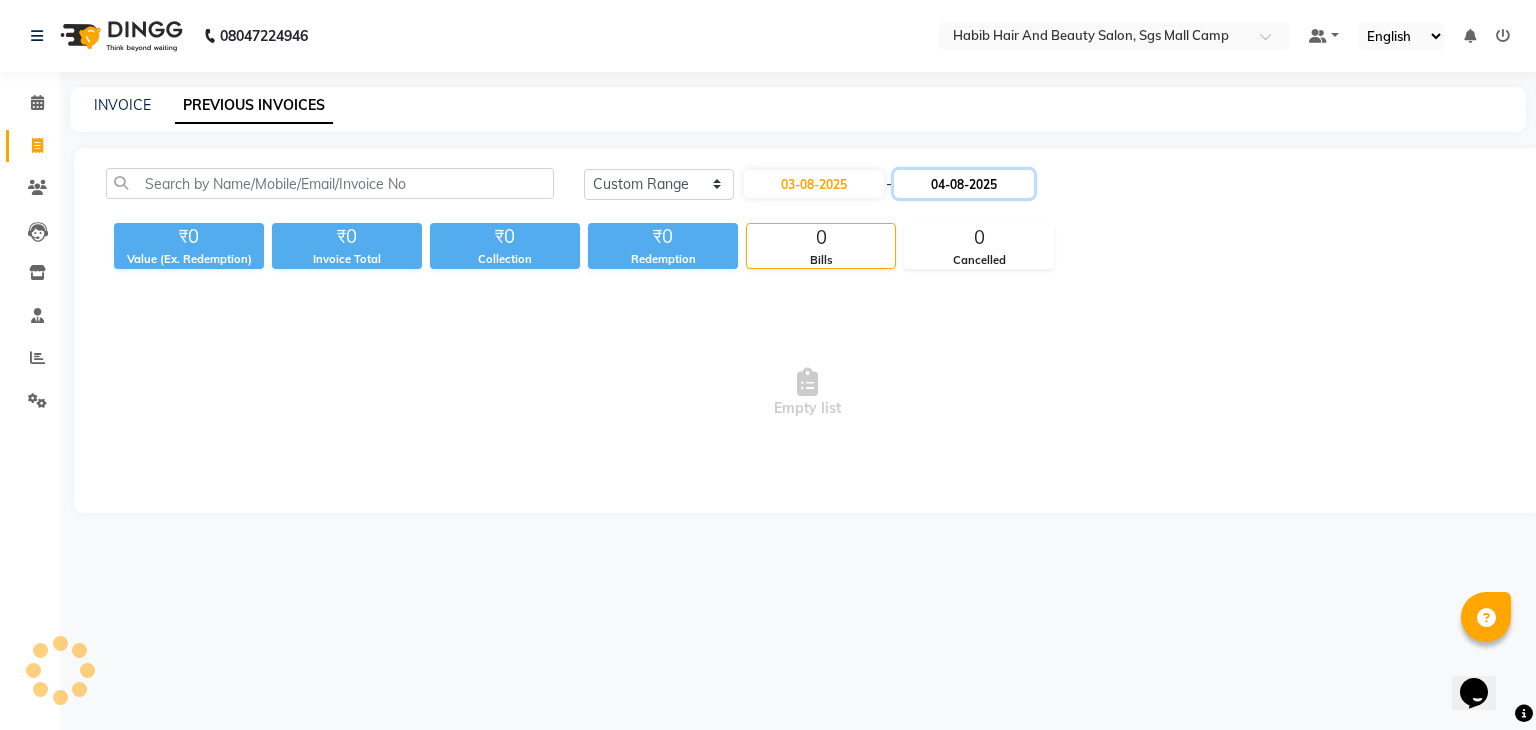 click on "04-08-2025" 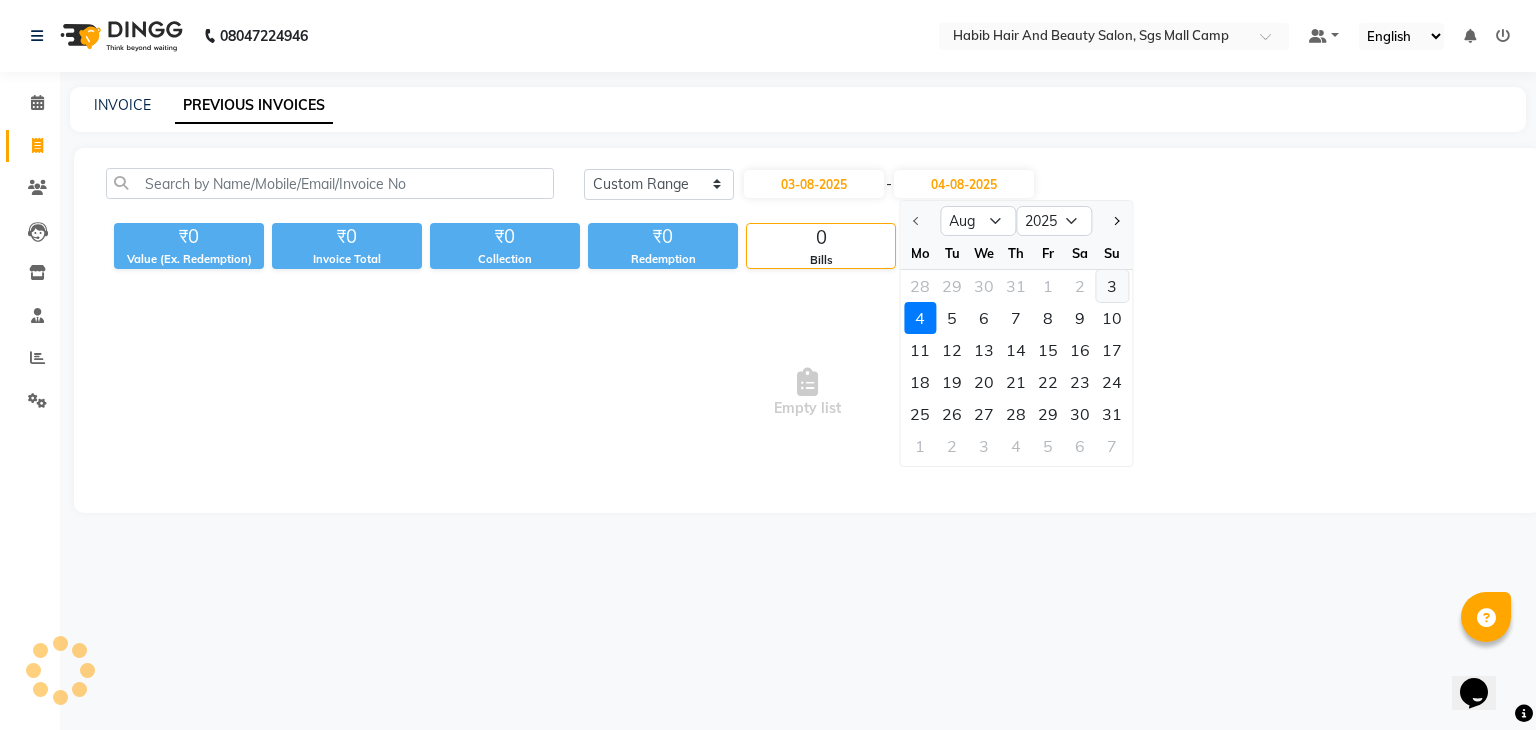 click on "3" 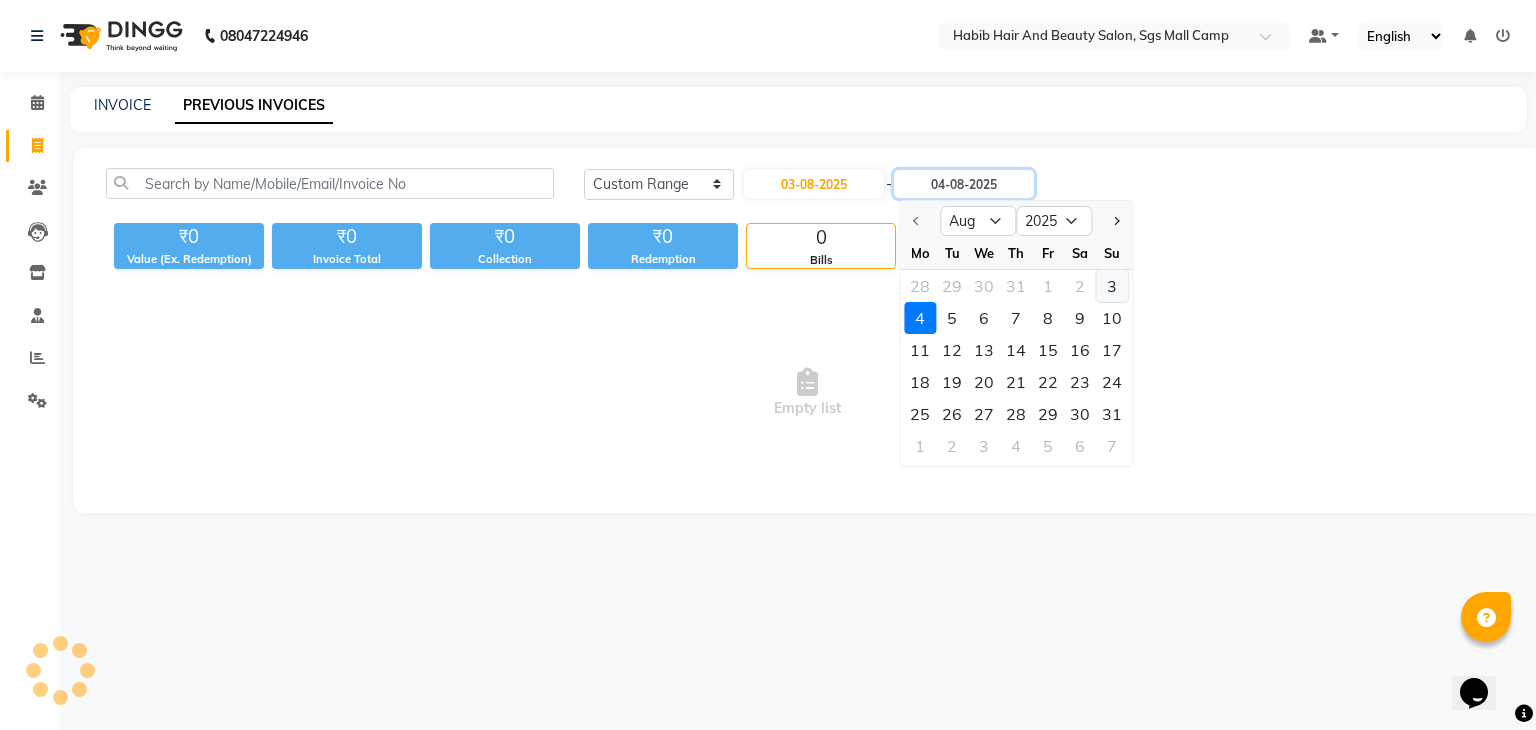 type on "03-08-2025" 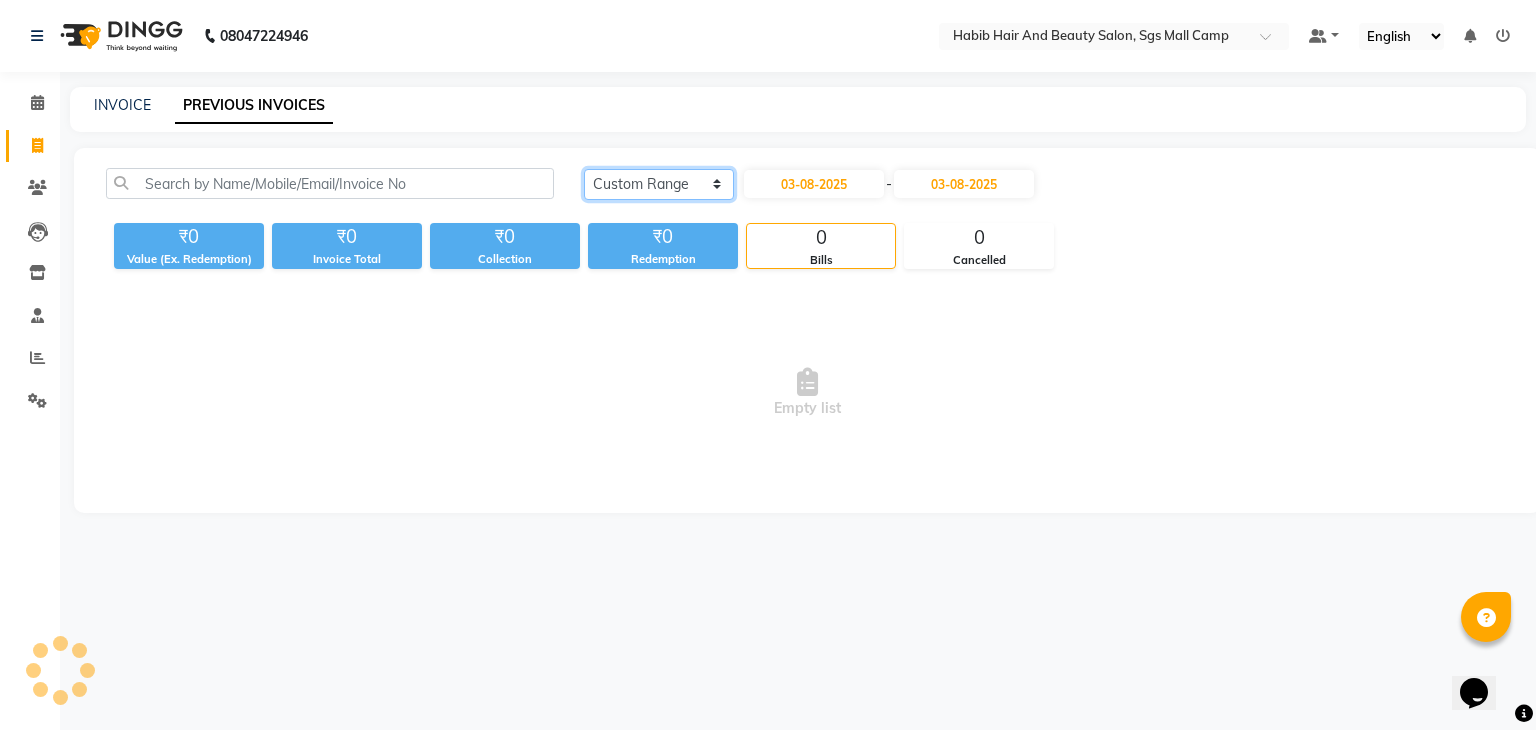 click on "Today Yesterday Custom Range" 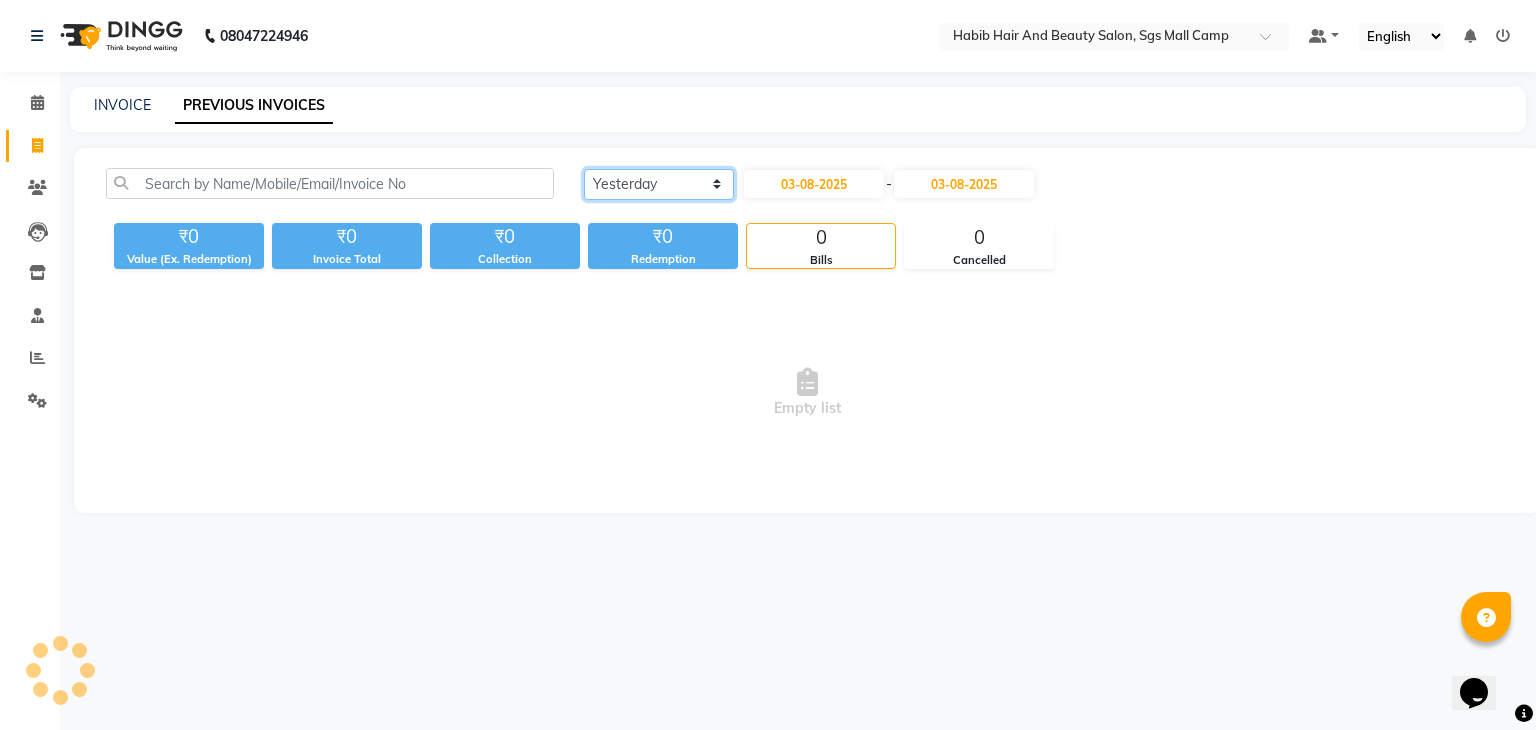 click on "Today Yesterday Custom Range" 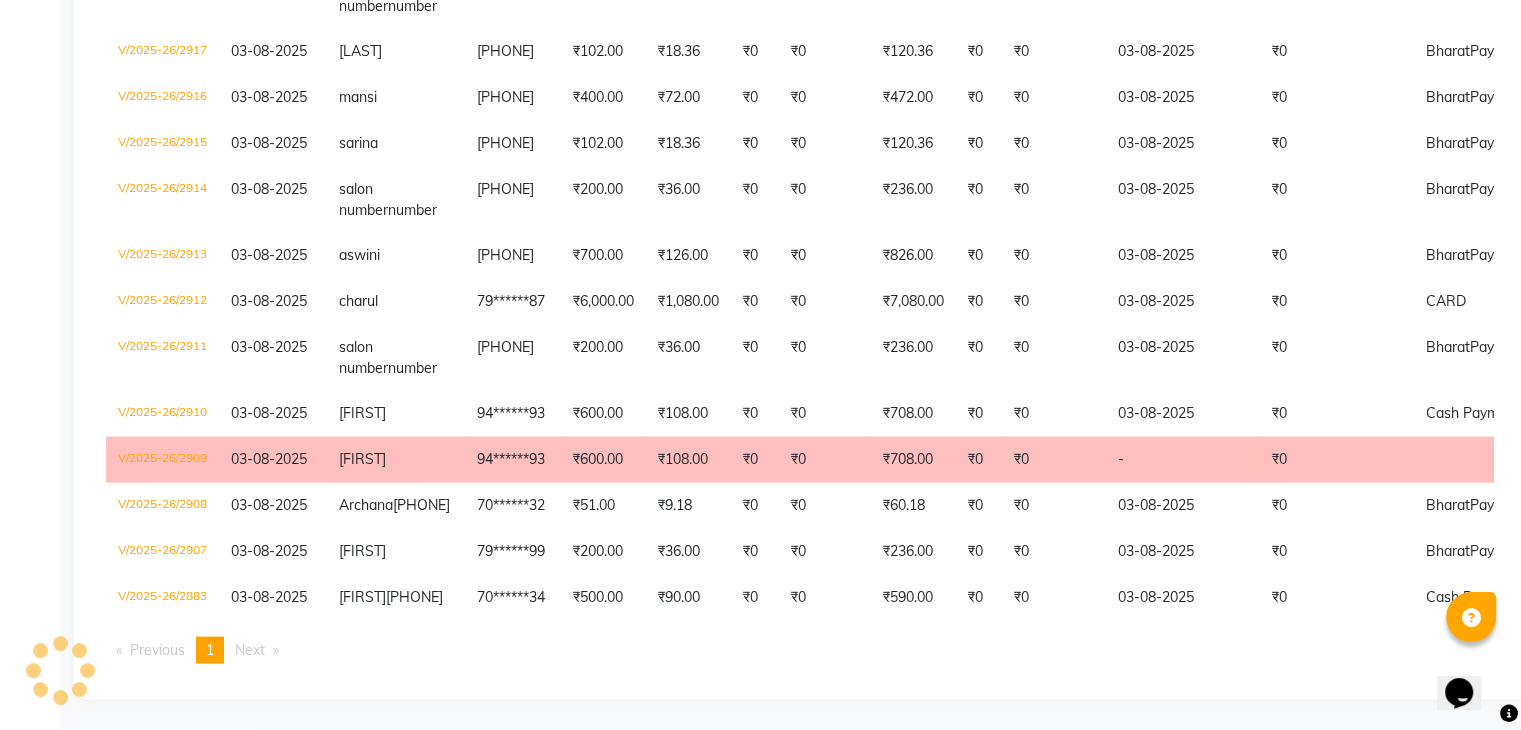 scroll, scrollTop: 0, scrollLeft: 0, axis: both 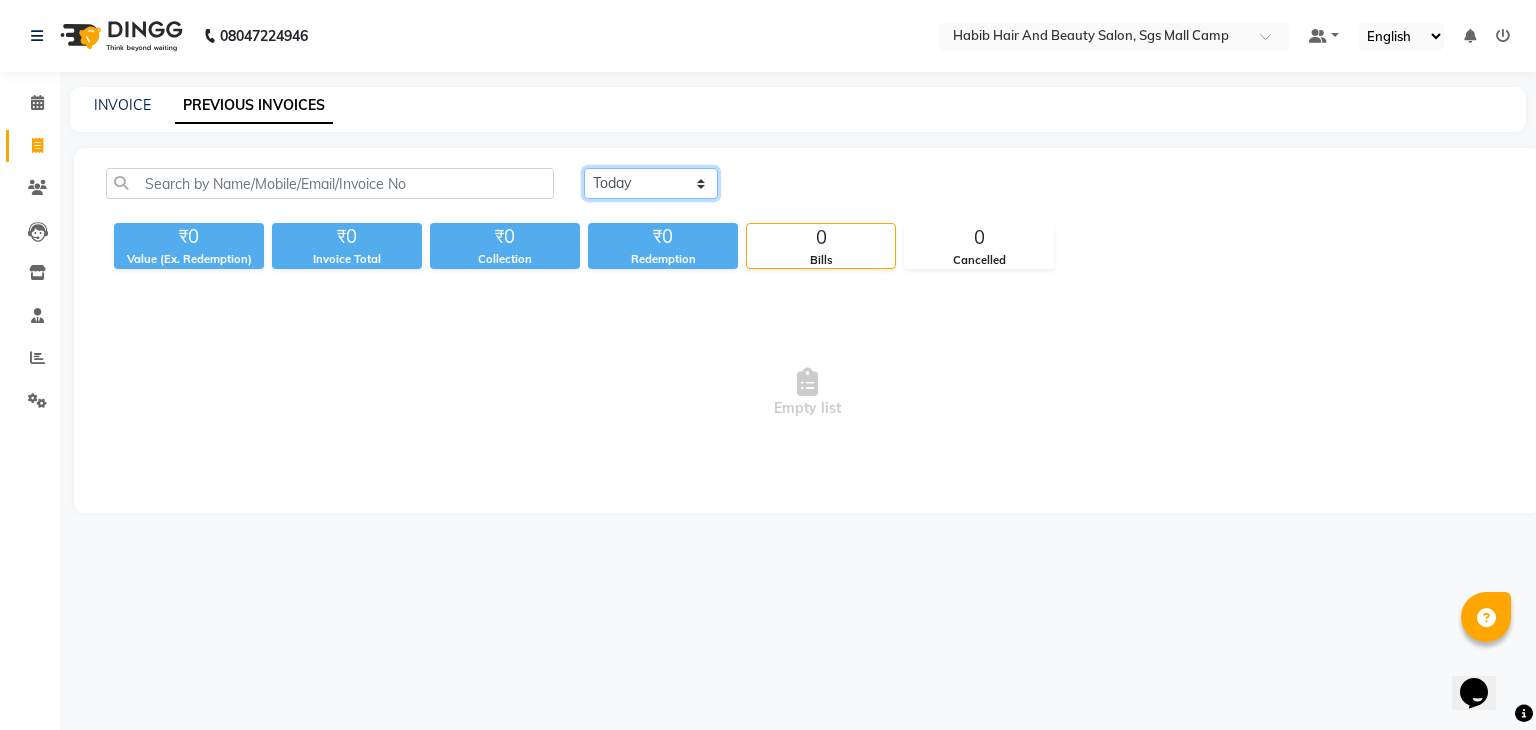 click on "Today Yesterday Custom Range" 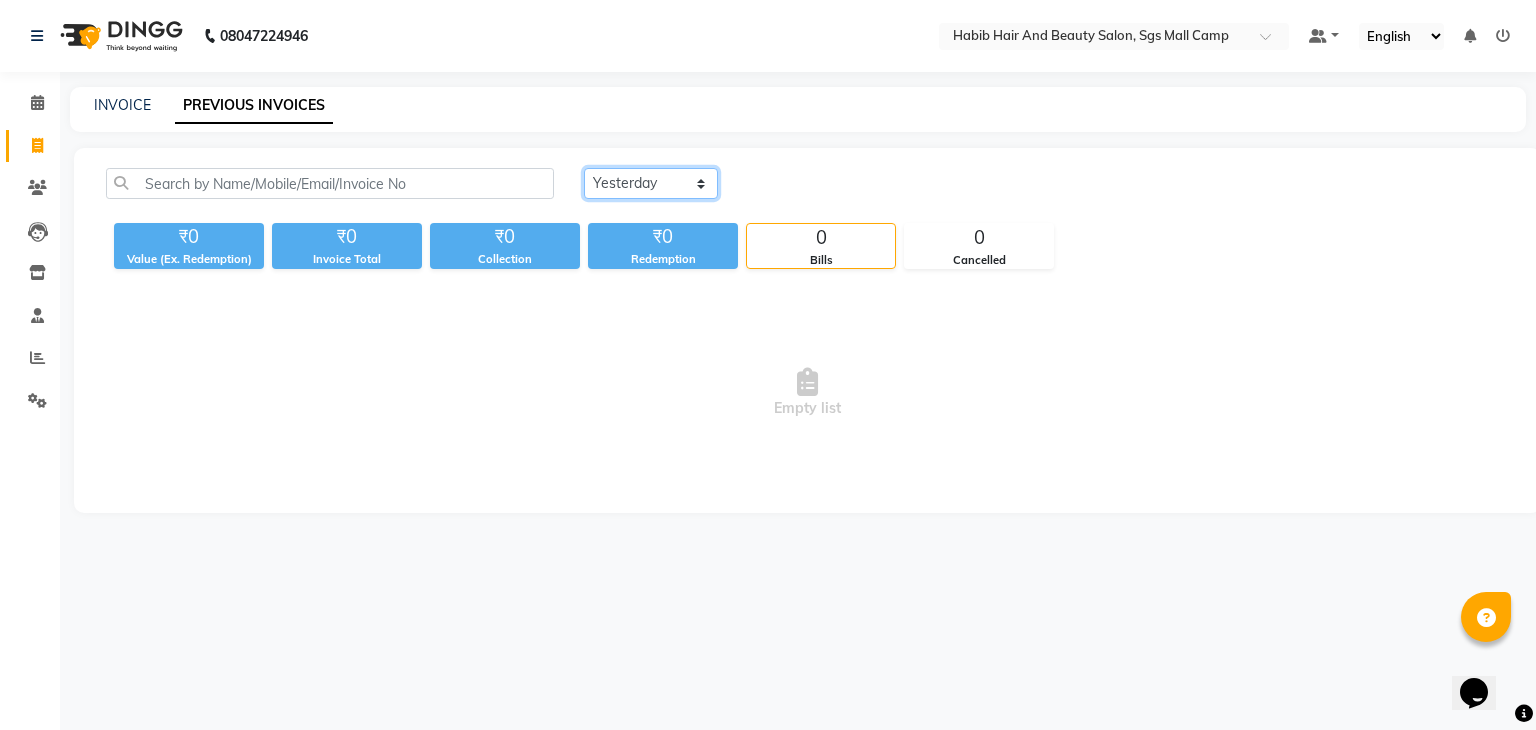 click on "Today Yesterday Custom Range" 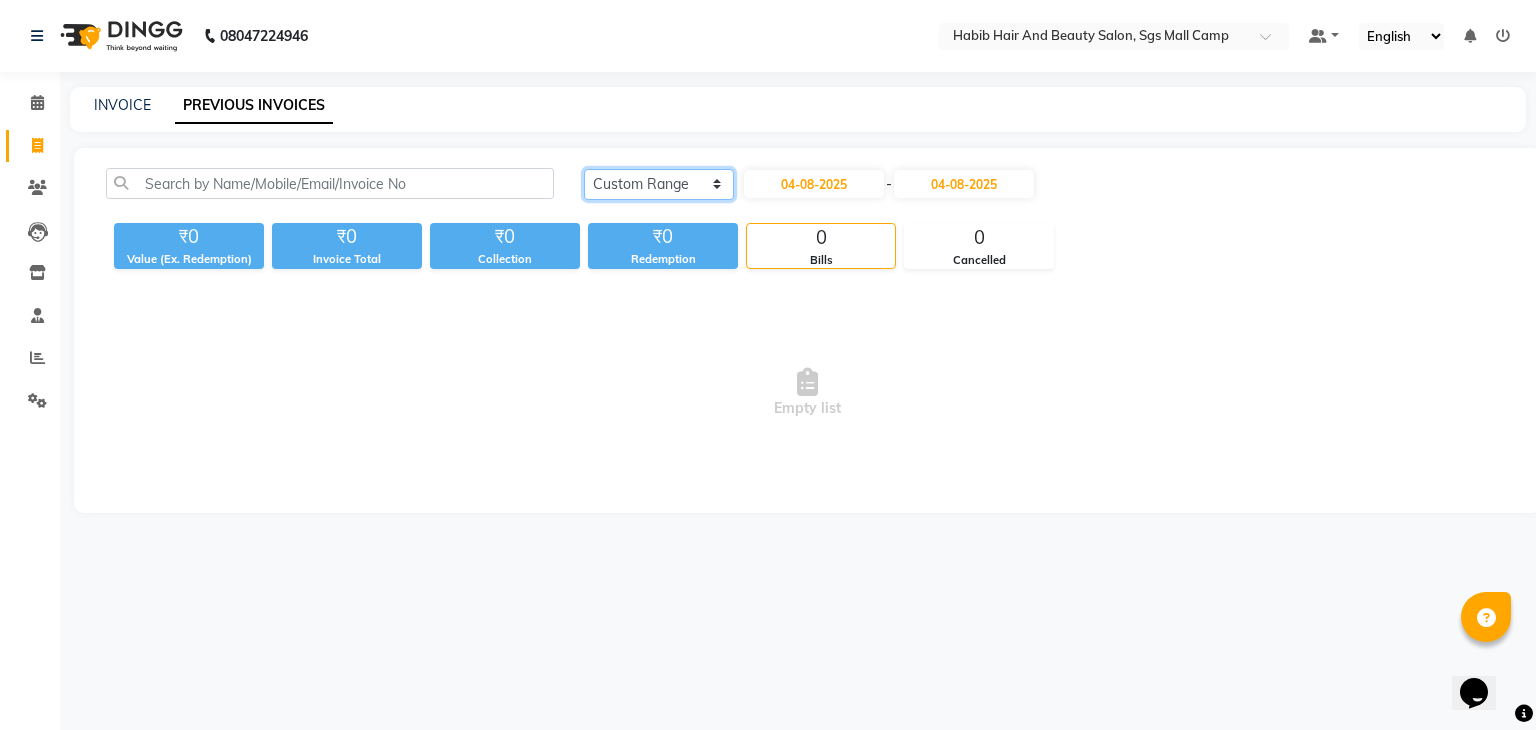 click on "Today Yesterday Custom Range" 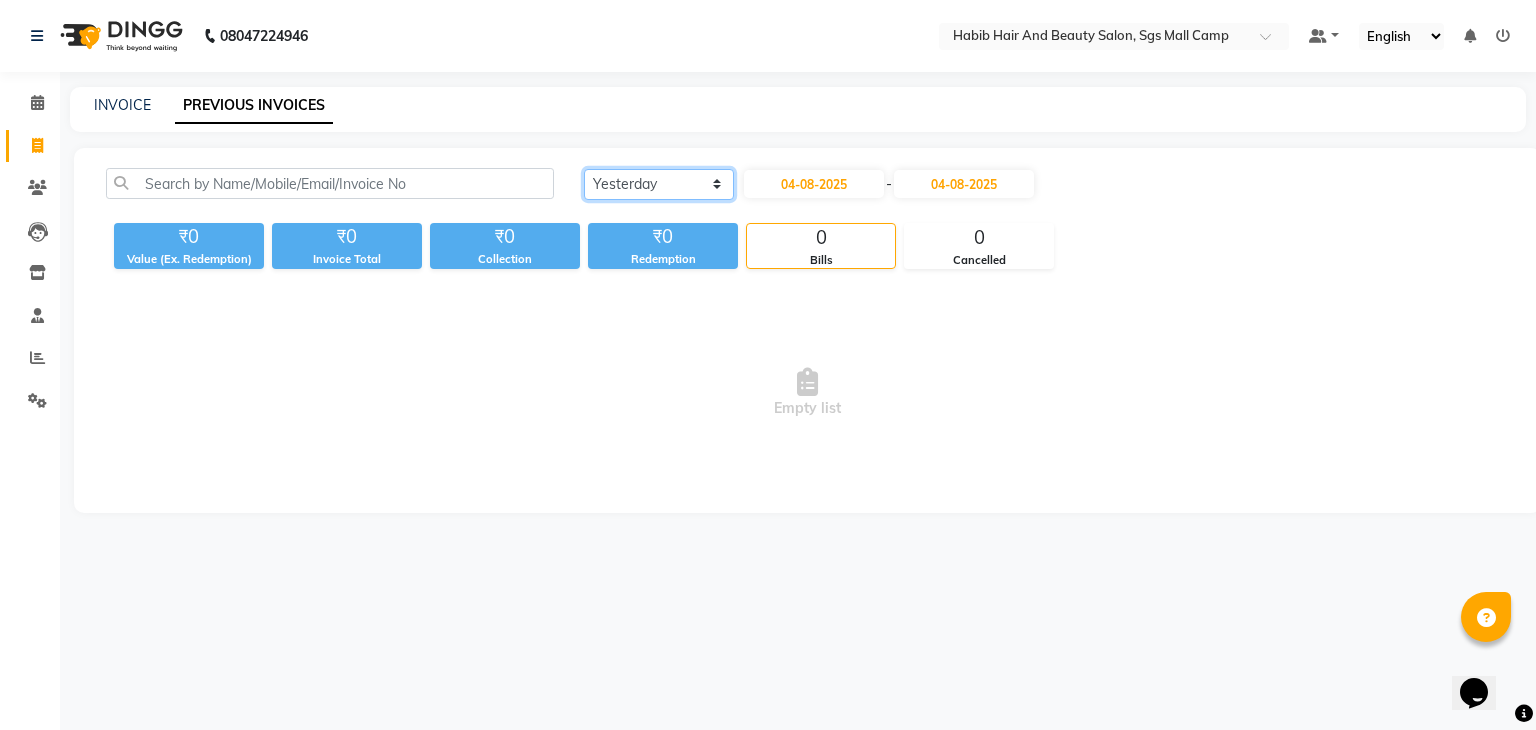 click on "Today Yesterday Custom Range" 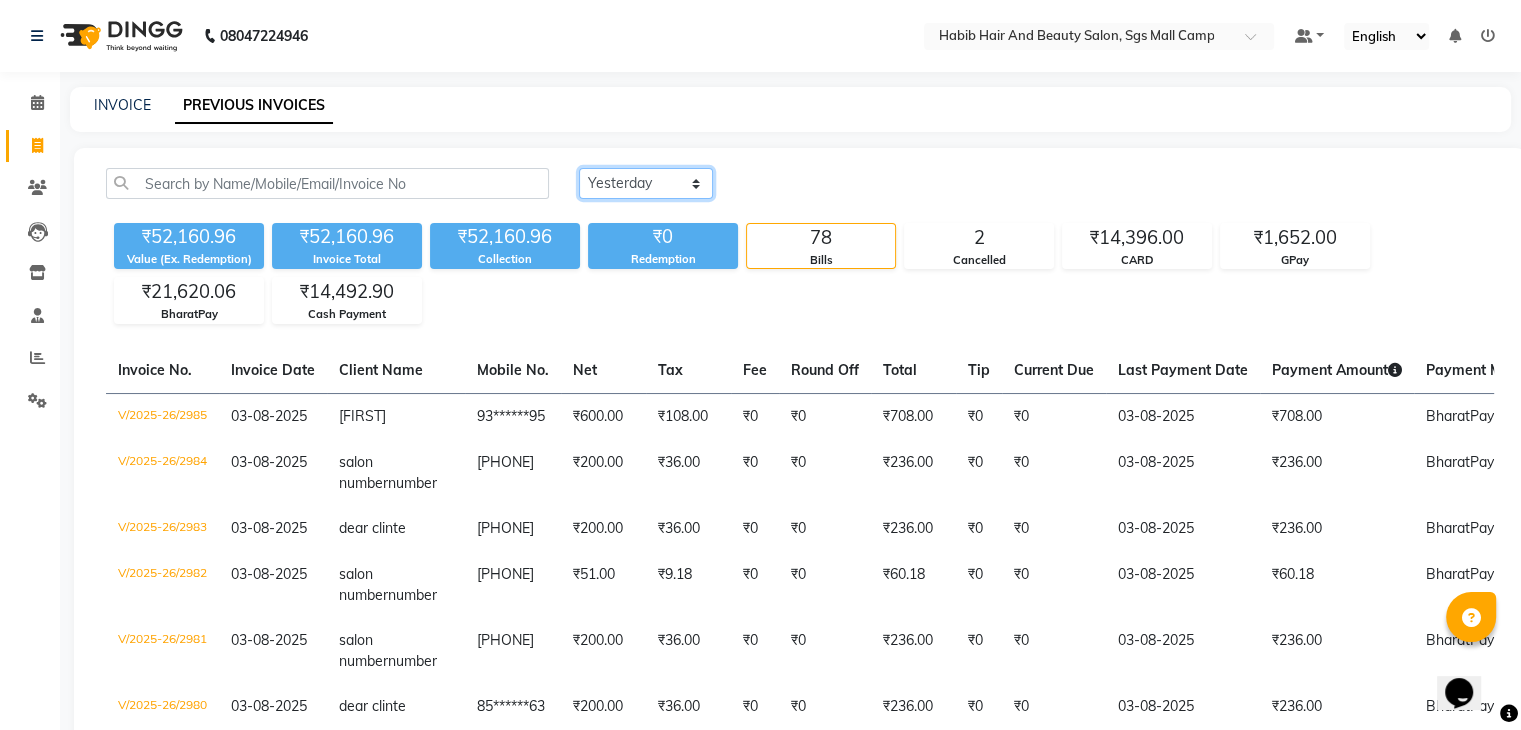 click on "Today Yesterday Custom Range" 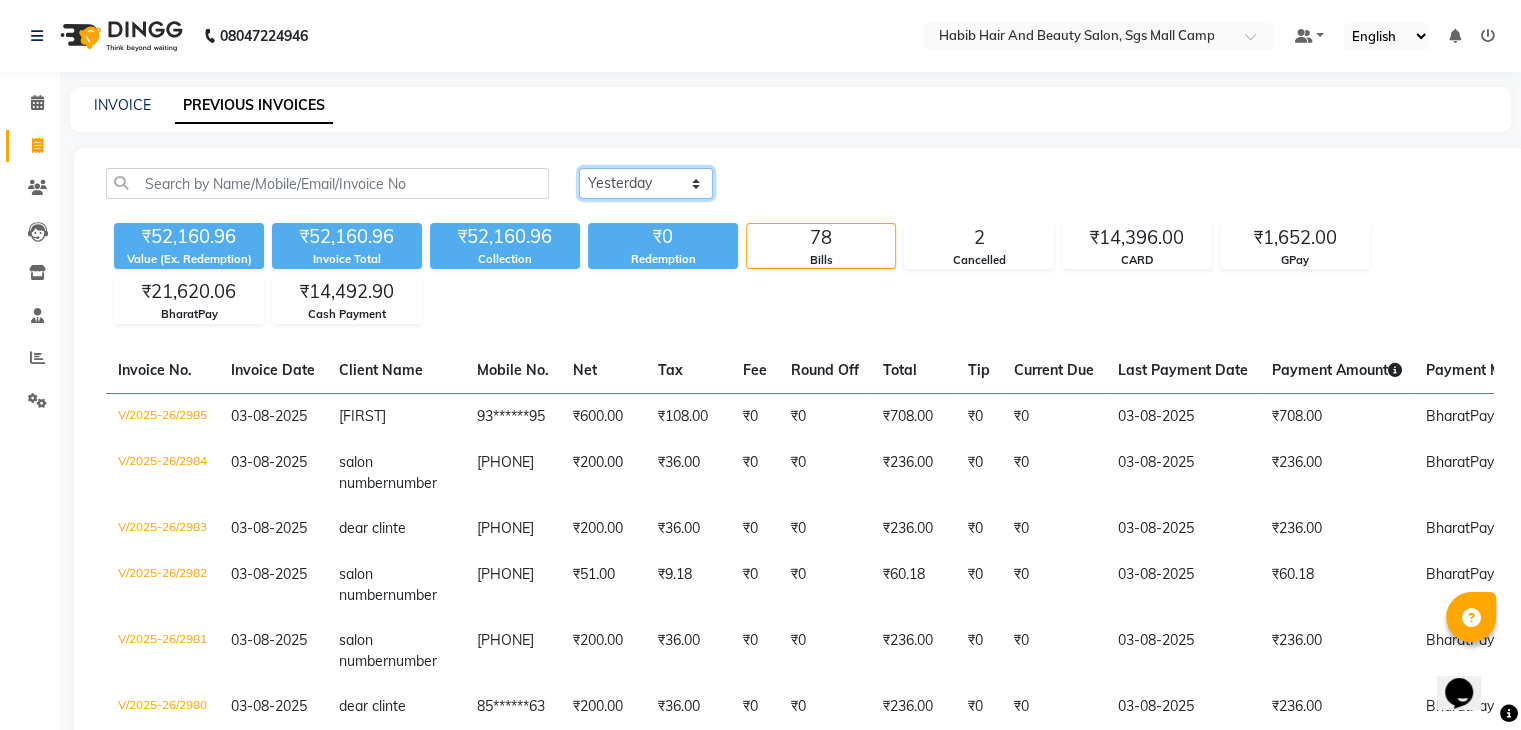 select on "range" 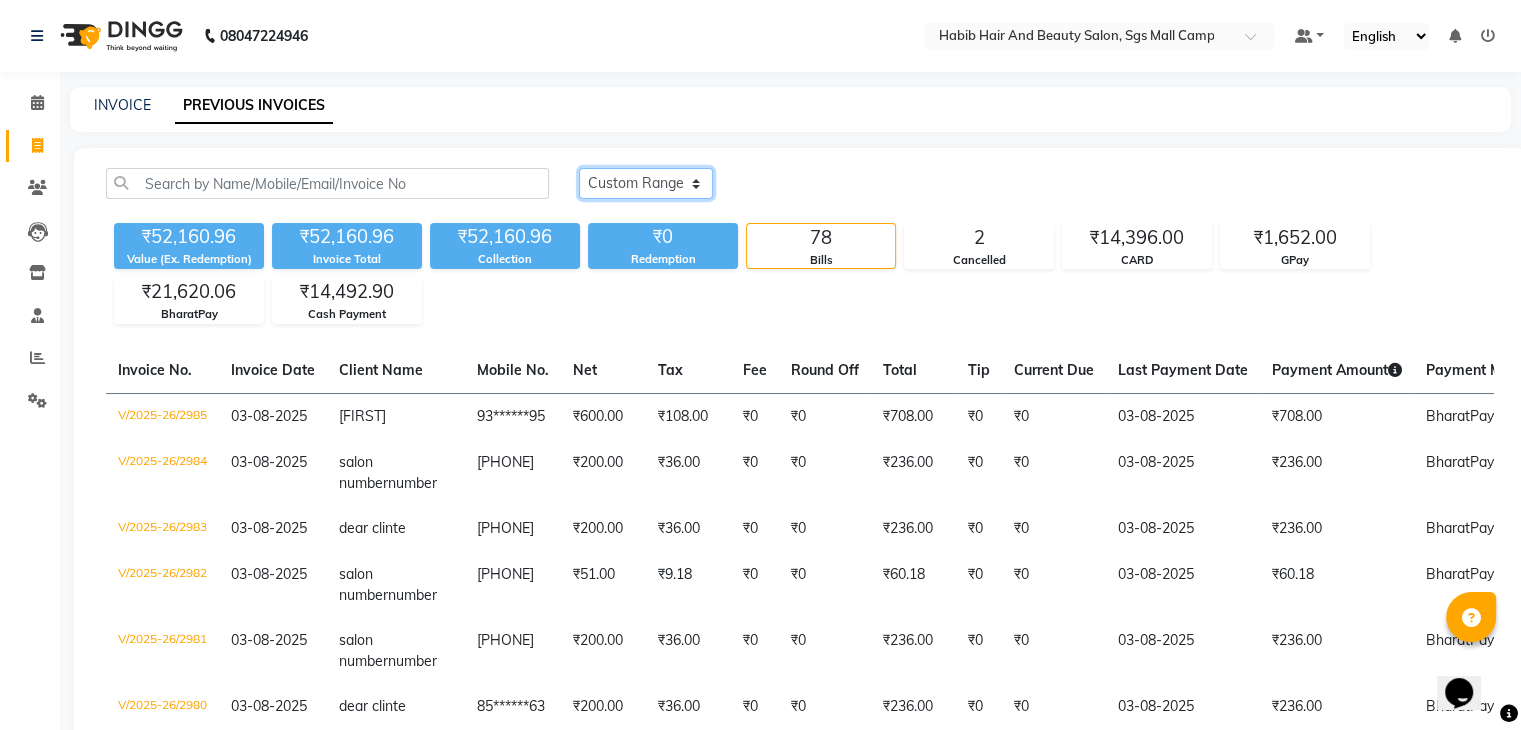 click on "Today Yesterday Custom Range" 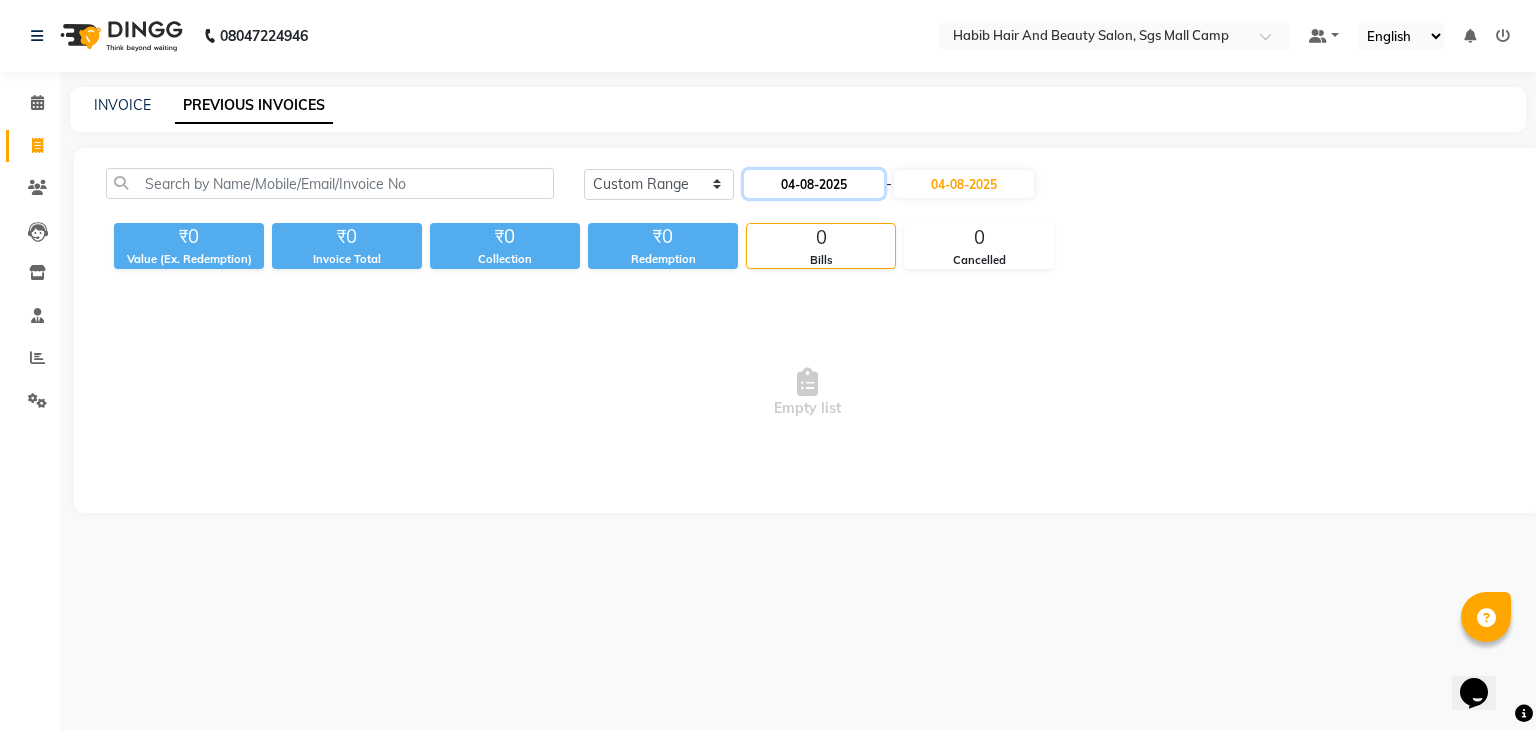 click on "04-08-2025" 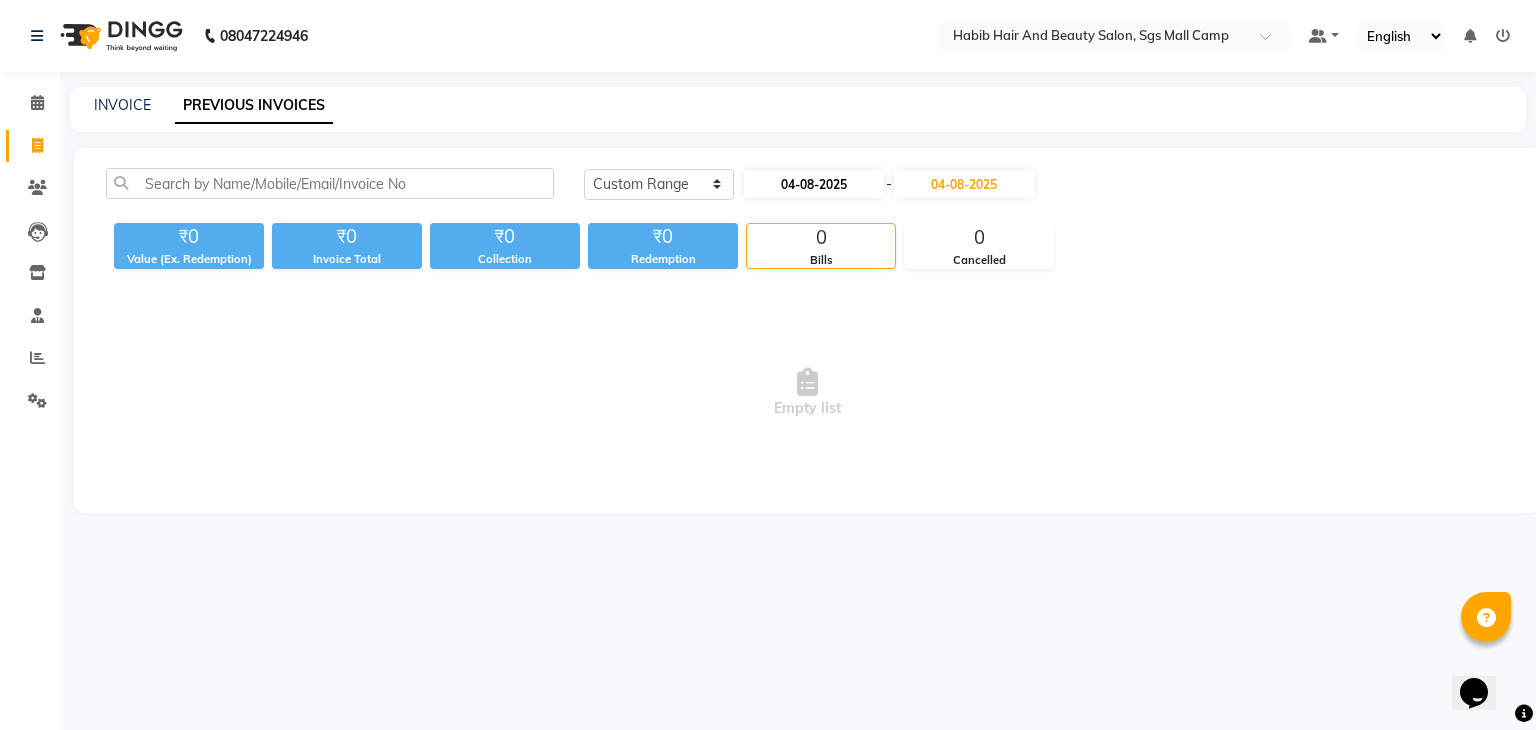 select on "8" 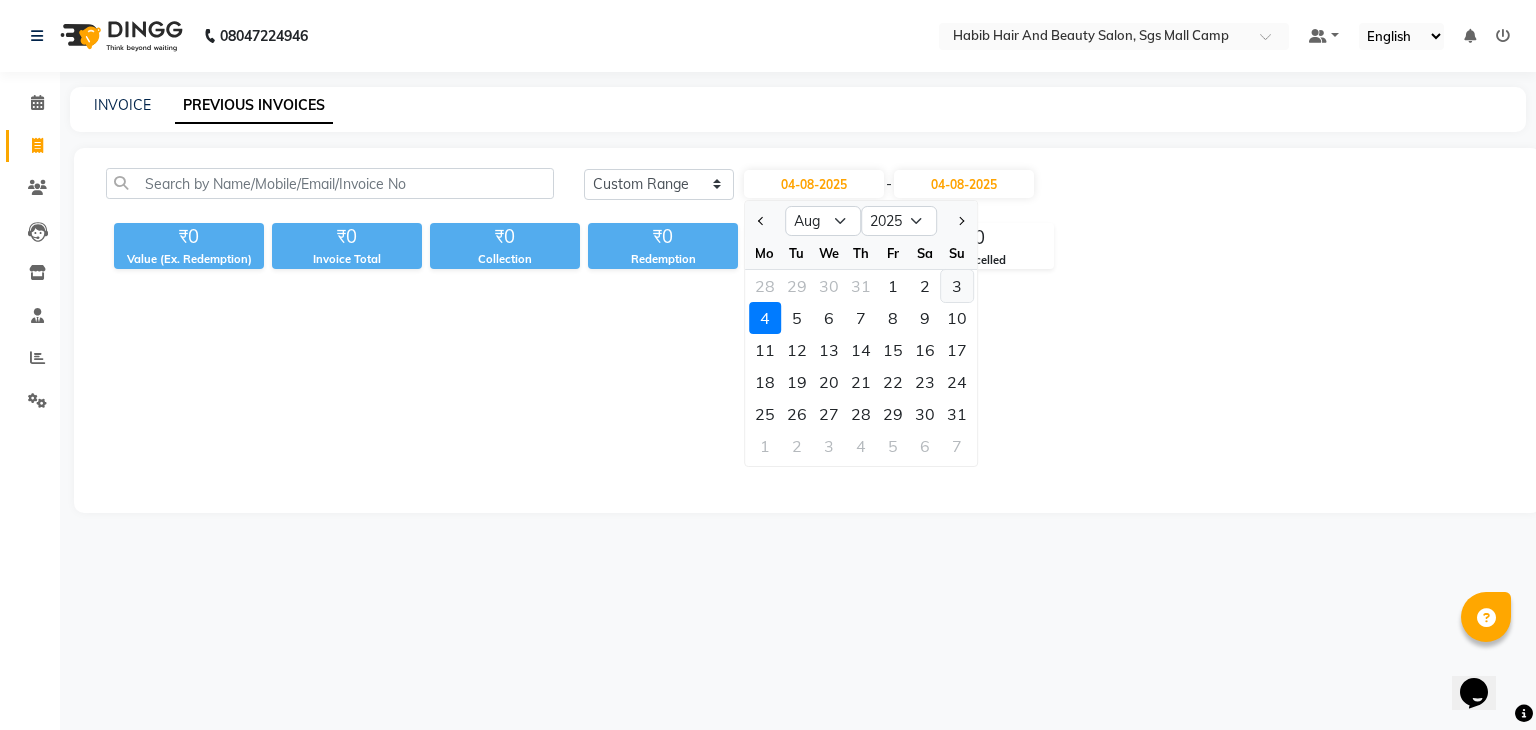 click on "3" 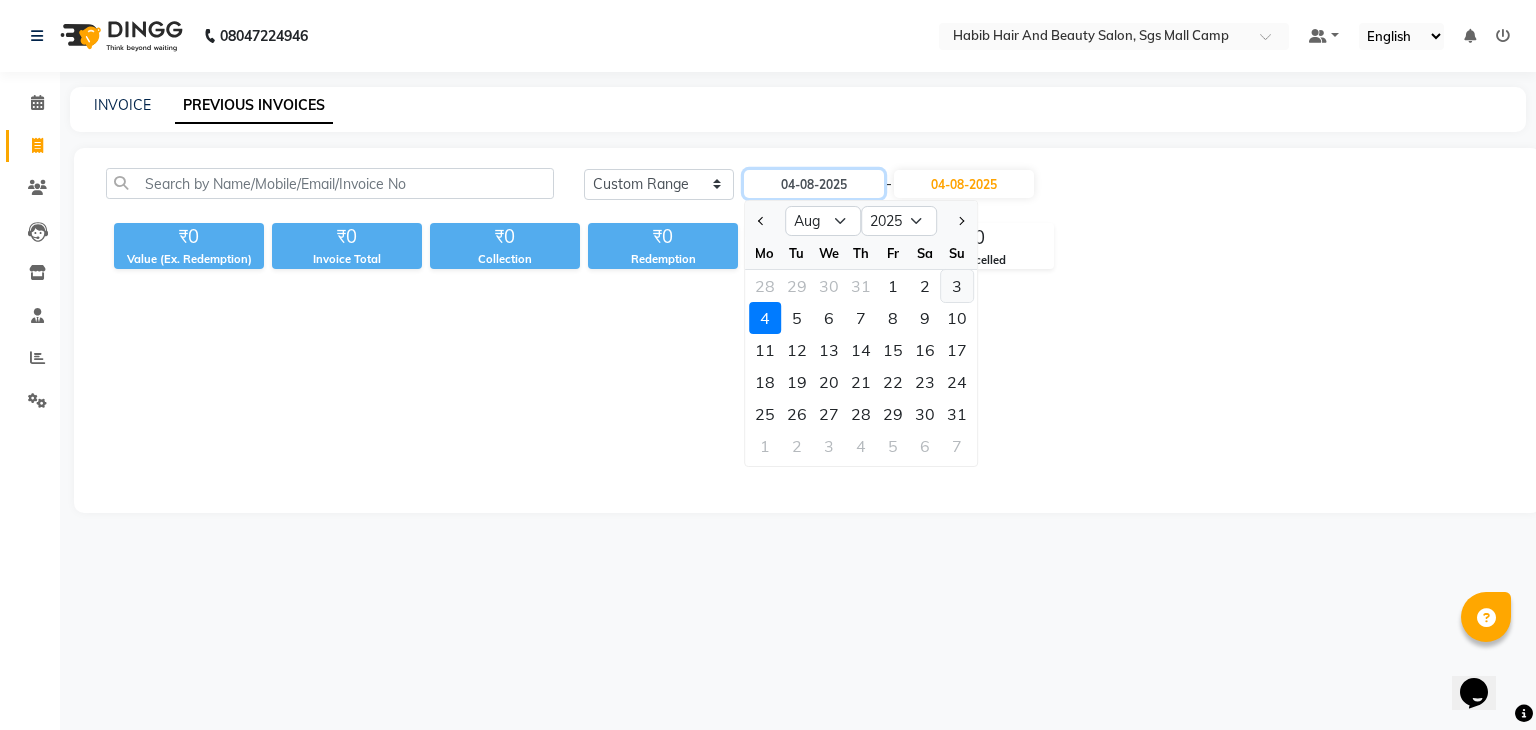 type on "03-08-2025" 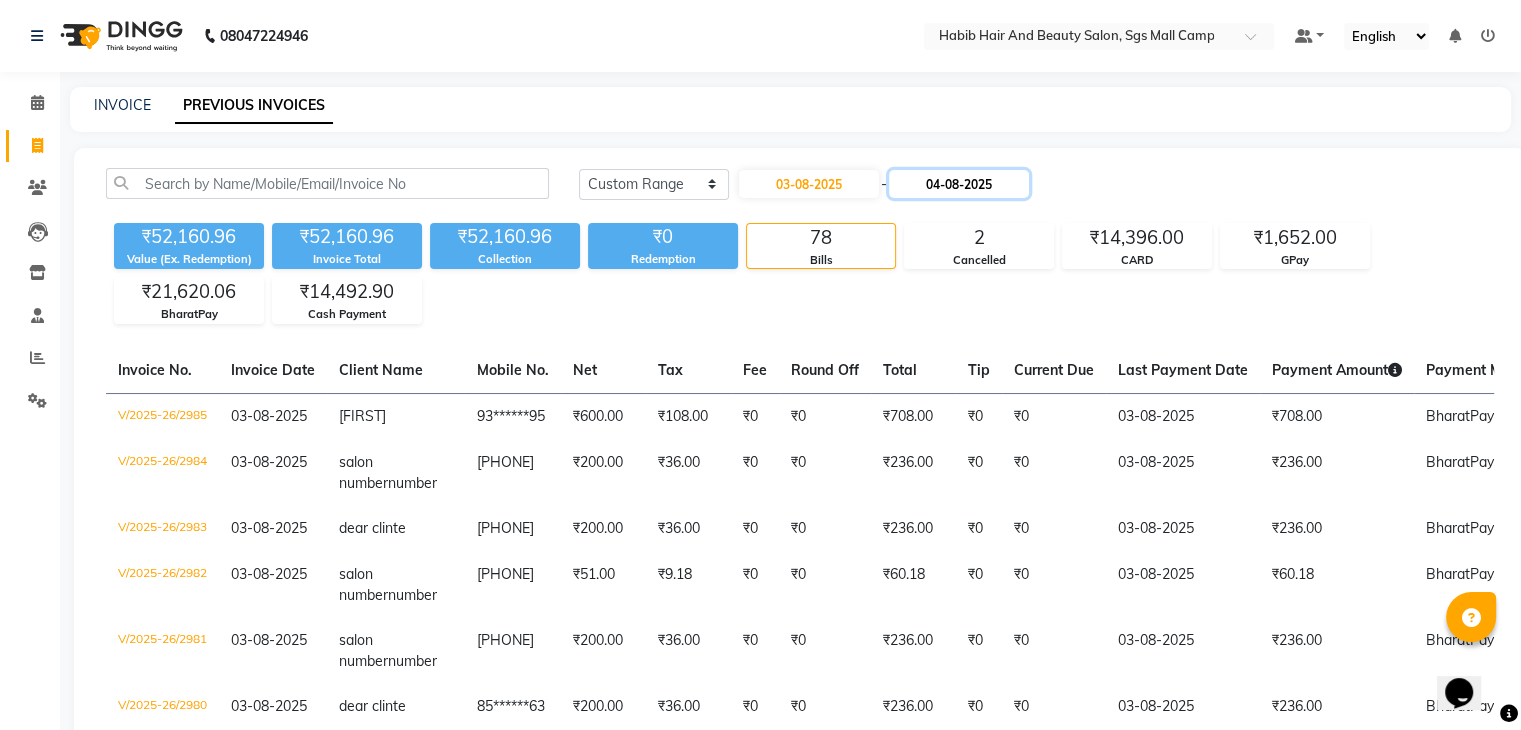 click on "04-08-2025" 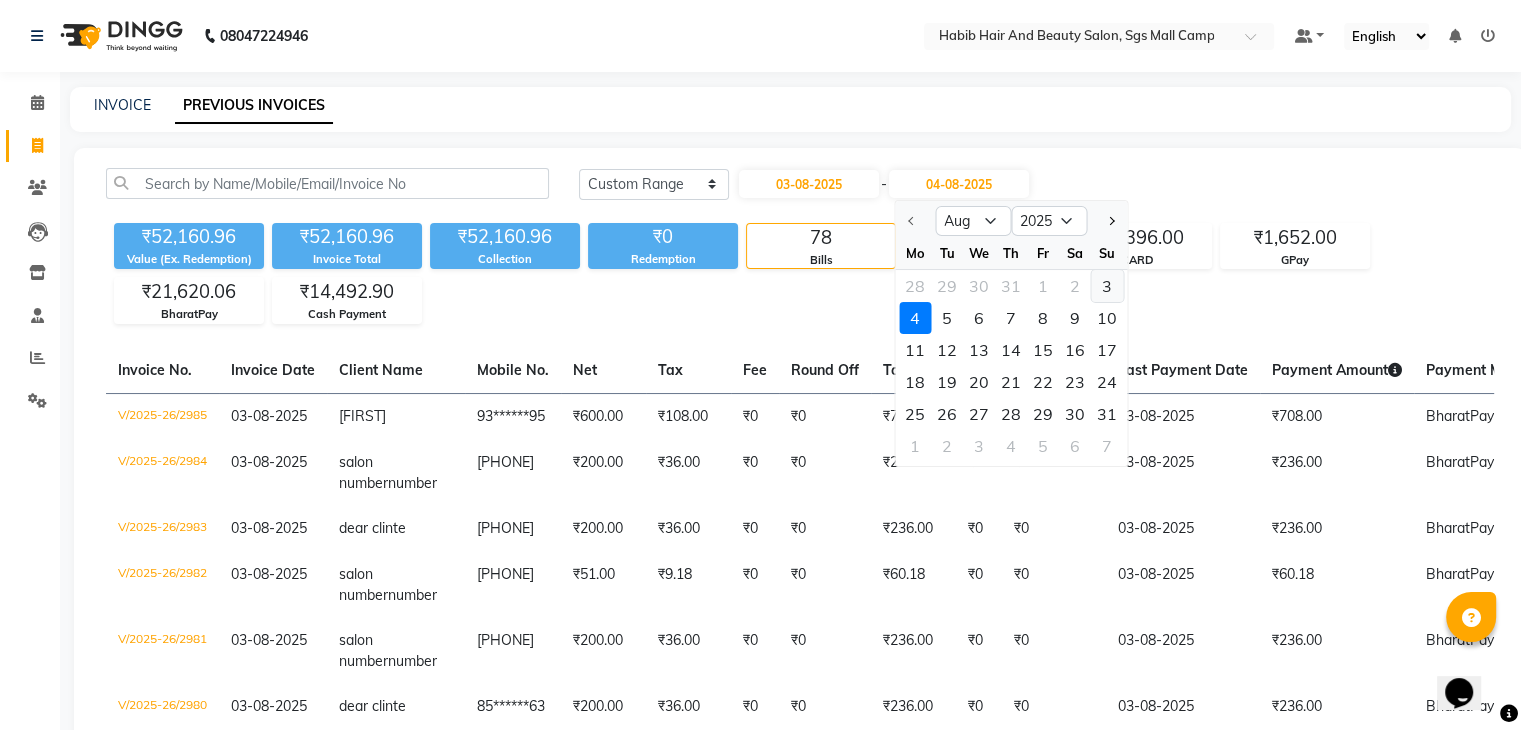 click on "3" 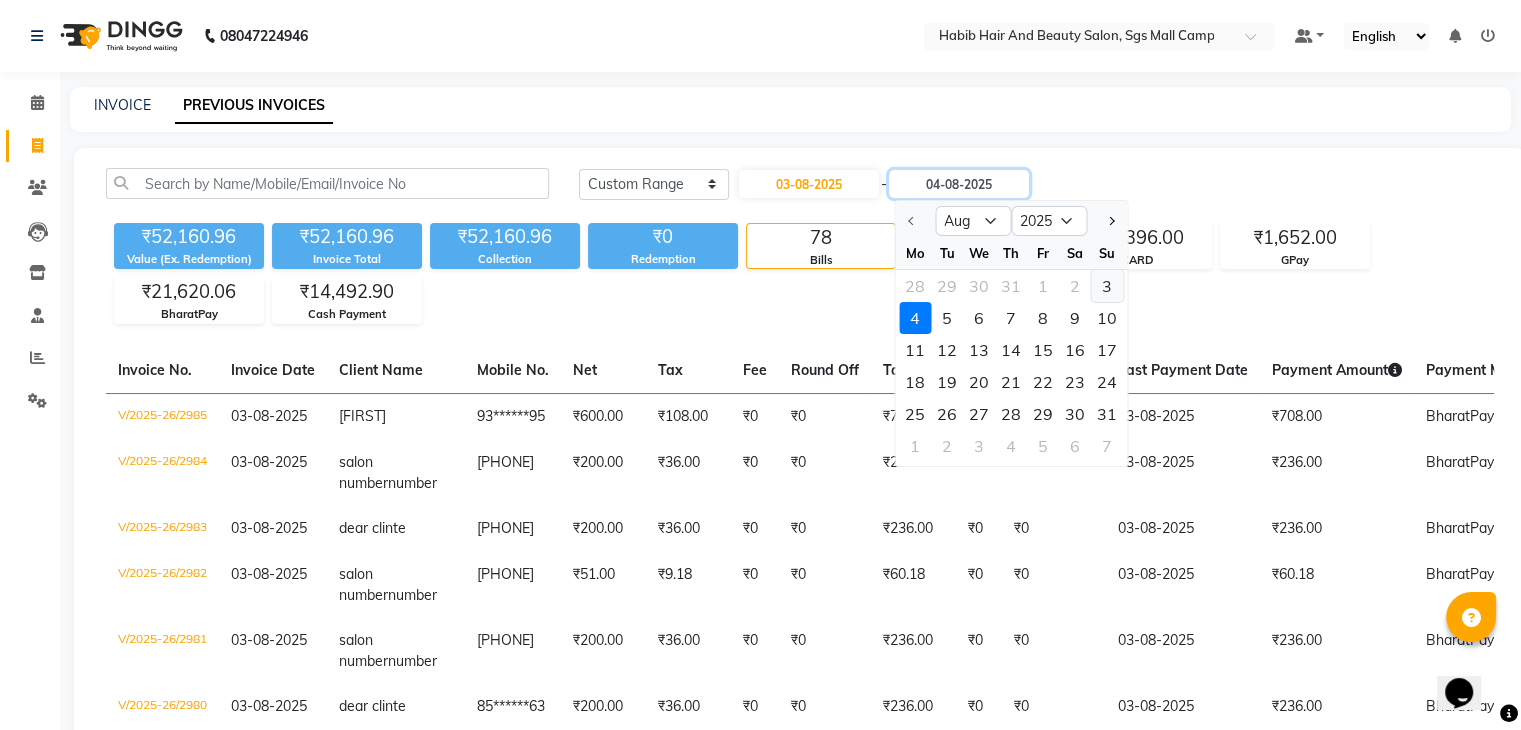 type on "03-08-2025" 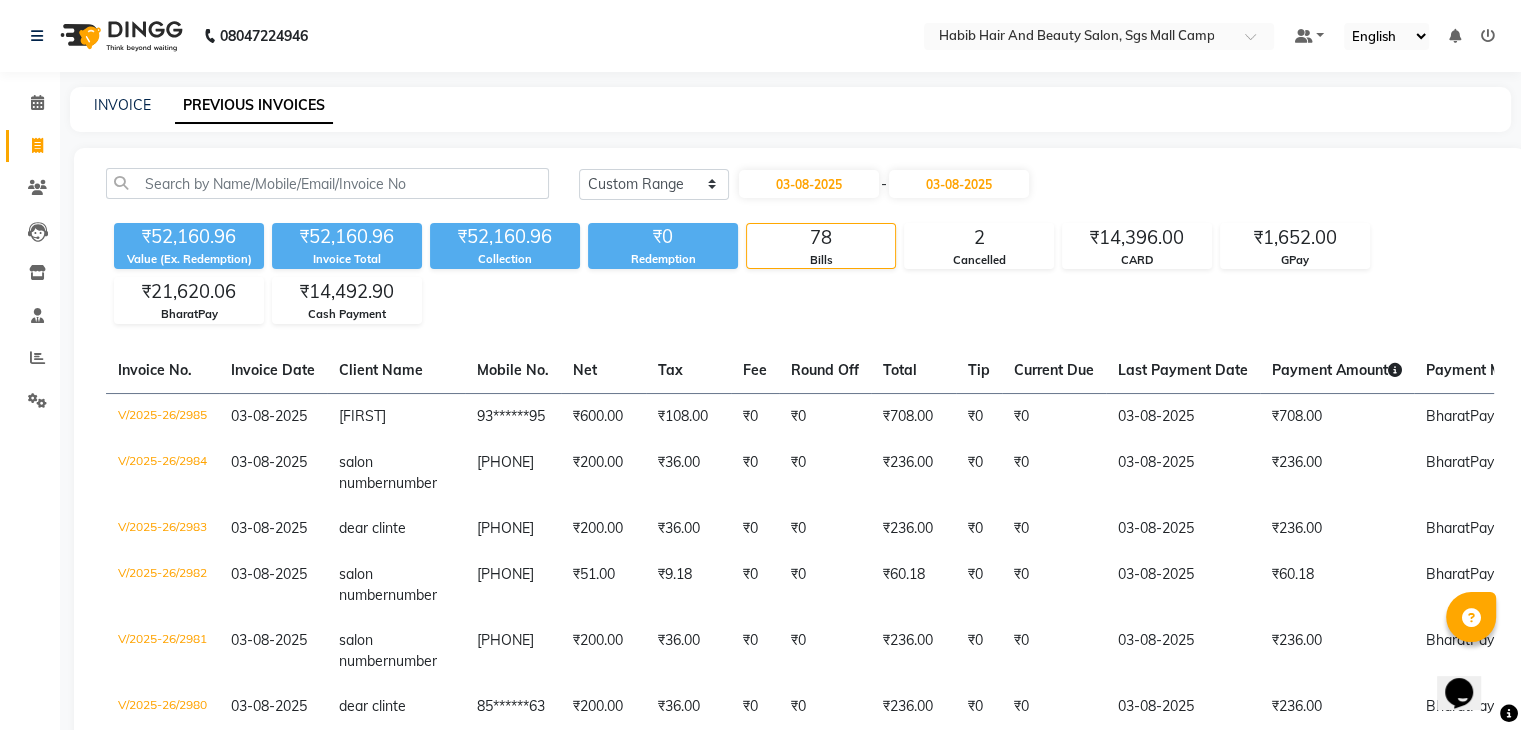 click on "Today Yesterday Custom Range [DATE] - [DATE] ₹52,160.96 Value (Ex. Redemption) ₹52,160.96 Invoice Total  ₹52,160.96 Collection ₹0 Redemption 78 Bills 2 Cancelled ₹14,396.00 CARD ₹1,652.00 GPay ₹21,620.06 BharatPay ₹14,492.90 Cash Payment  Invoice No.   Invoice Date   Client Name   Mobile No.   Net   Tax   Fee   Round Off   Total   Tip   Current Due   Last Payment Date   Payment Amount   Payment Methods   Cancel Reason   Status   V/2025-26/2985  [DATE] [FIRST]   [PHONE] ₹600.00 ₹108.00  ₹0  ₹0 ₹708.00 ₹0 ₹0 [DATE] ₹708.00  BharatPay - PAID  V/2025-26/2984  [DATE] [FIRST]  number number [PHONE] ₹200.00 ₹36.00  ₹0  ₹0 ₹236.00 ₹0 ₹0 [DATE] ₹236.00  BharatPay - PAID  V/2025-26/2983  [DATE] [FIRST]   [PHONE] ₹200.00 ₹36.00  ₹0  ₹0 ₹236.00 ₹0 ₹0 [DATE] ₹236.00  BharatPay - PAID  V/2025-26/2982  [DATE] [FIRST]  number number [PHONE] ₹51.00 ₹9.18  ₹0  ₹0 ₹60.18 ₹0 ₹0 [DATE] ₹60.18  - PAID" 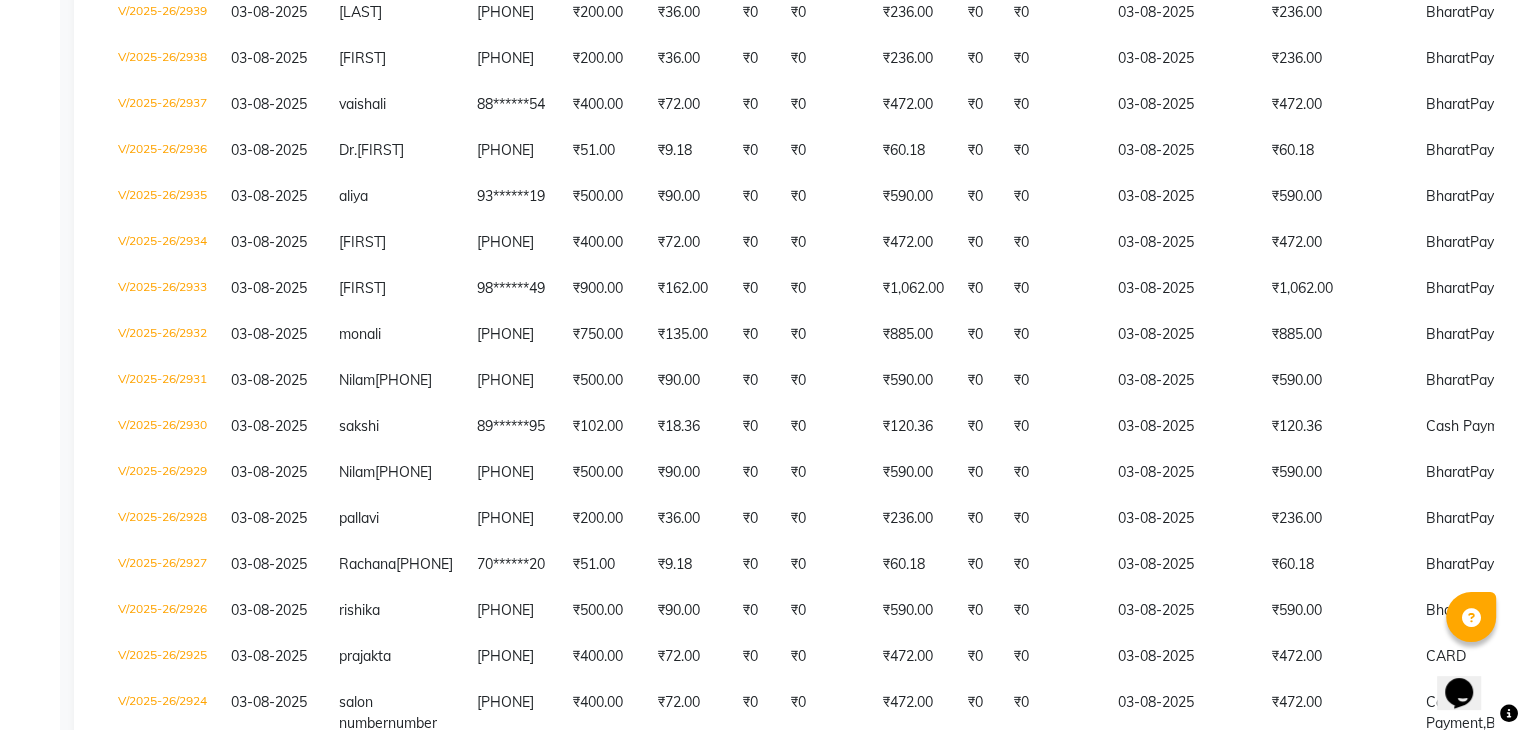 scroll, scrollTop: 2880, scrollLeft: 0, axis: vertical 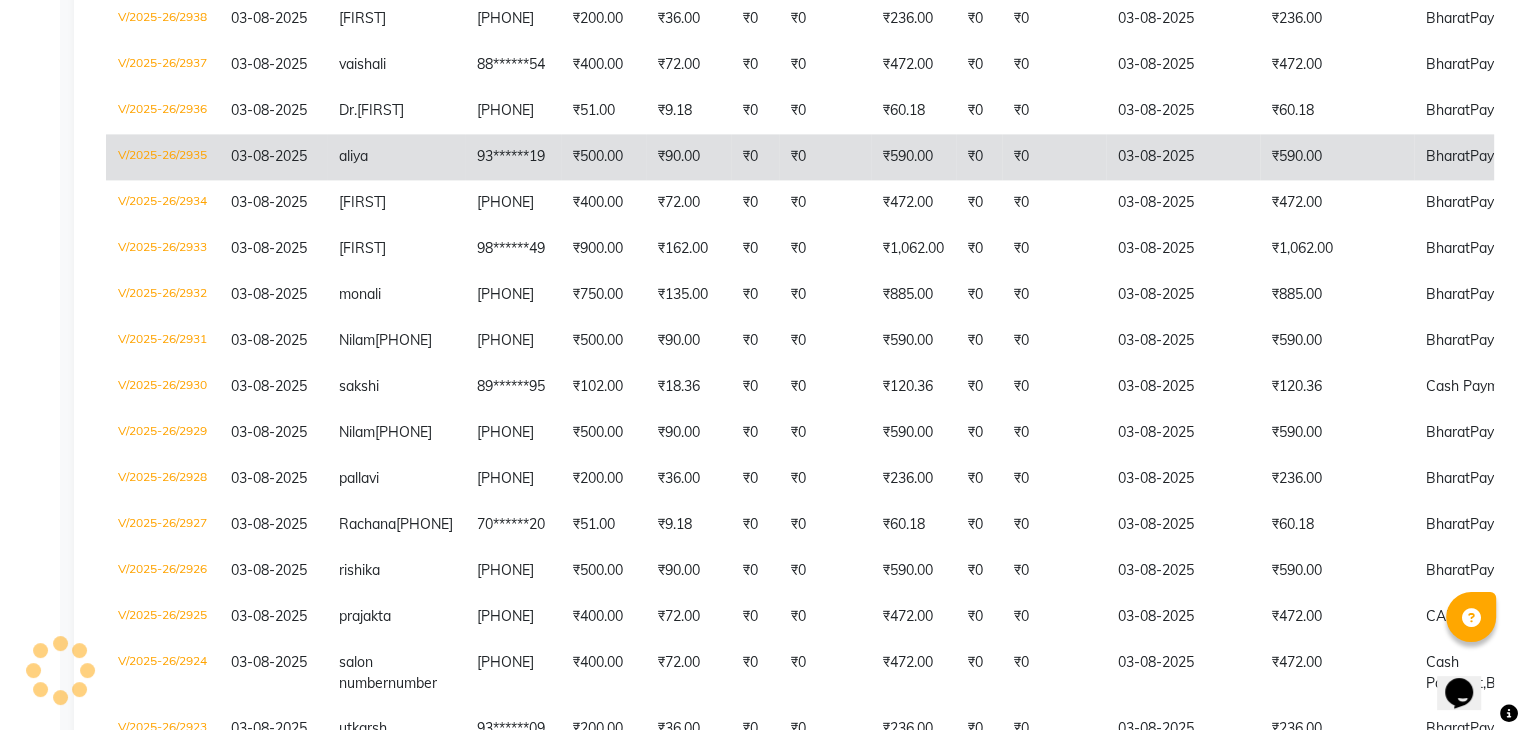 click on "₹590.00" 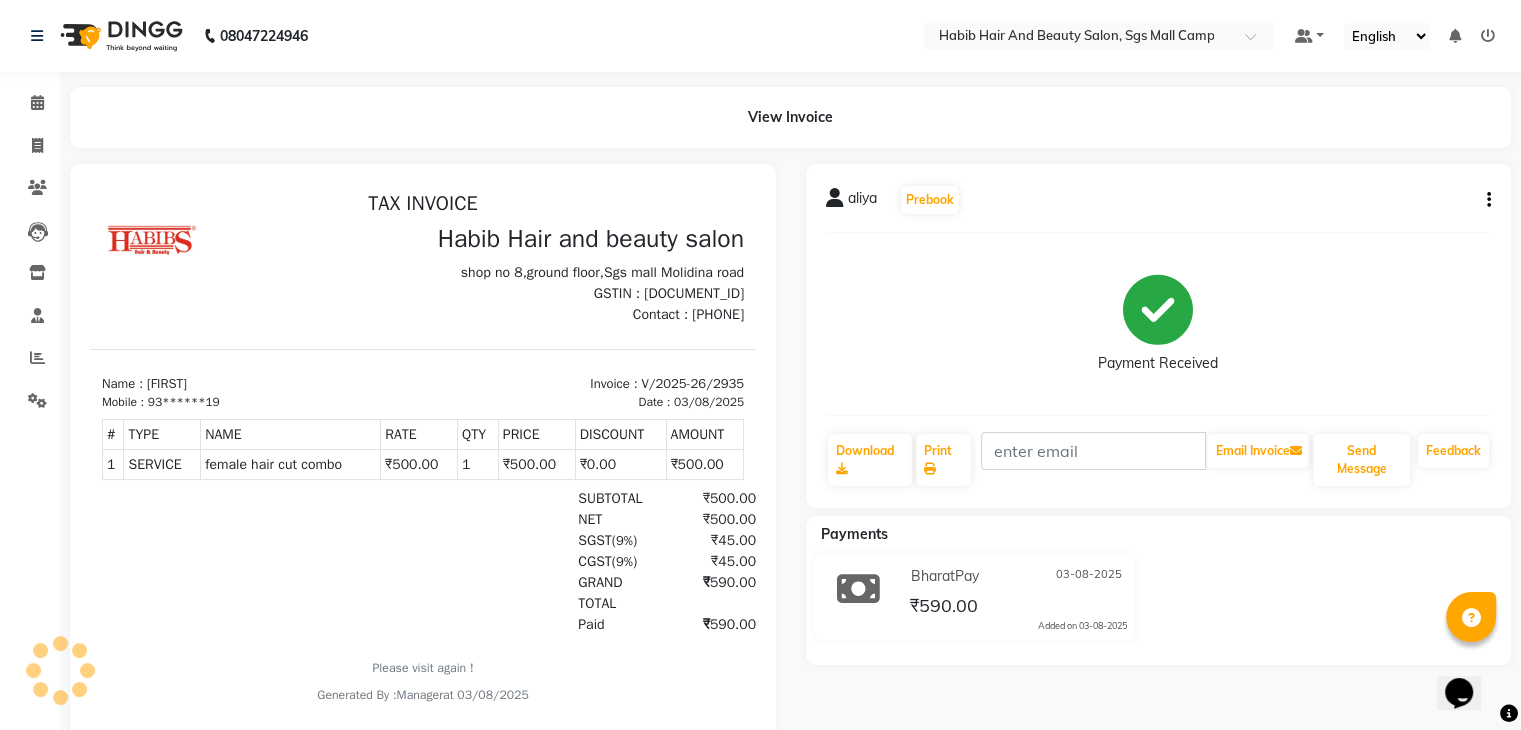 scroll, scrollTop: 0, scrollLeft: 0, axis: both 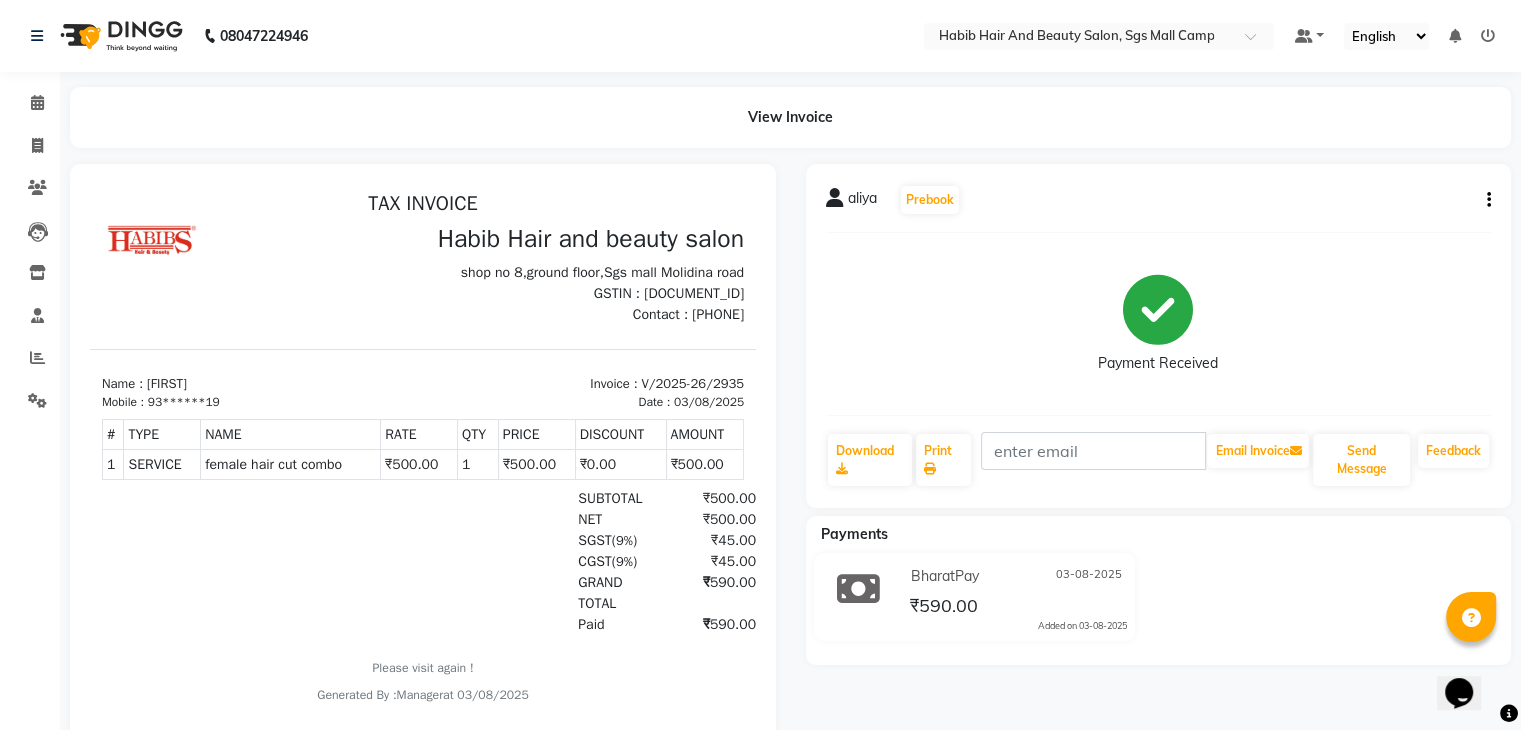 click 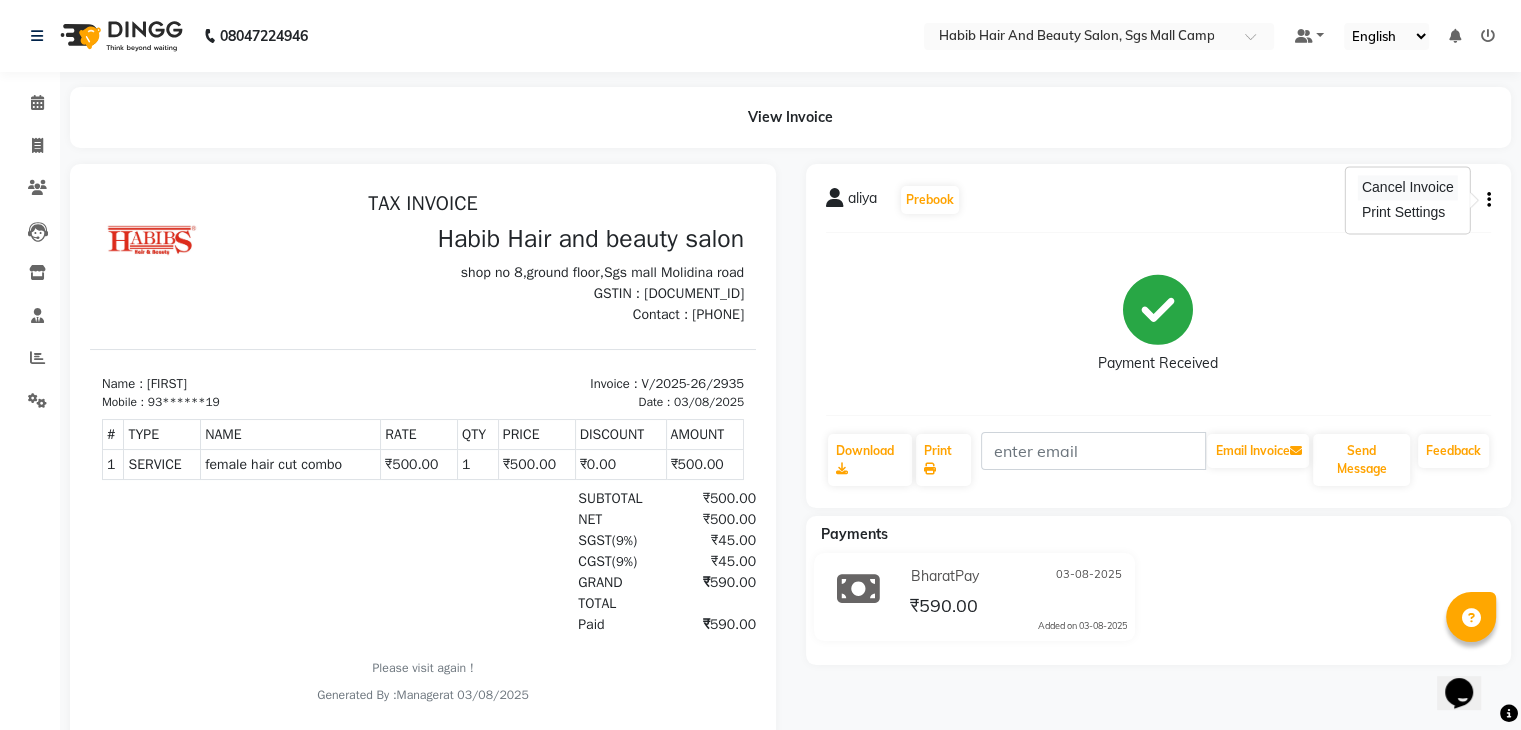 click on "Cancel Invoice" at bounding box center (1408, 187) 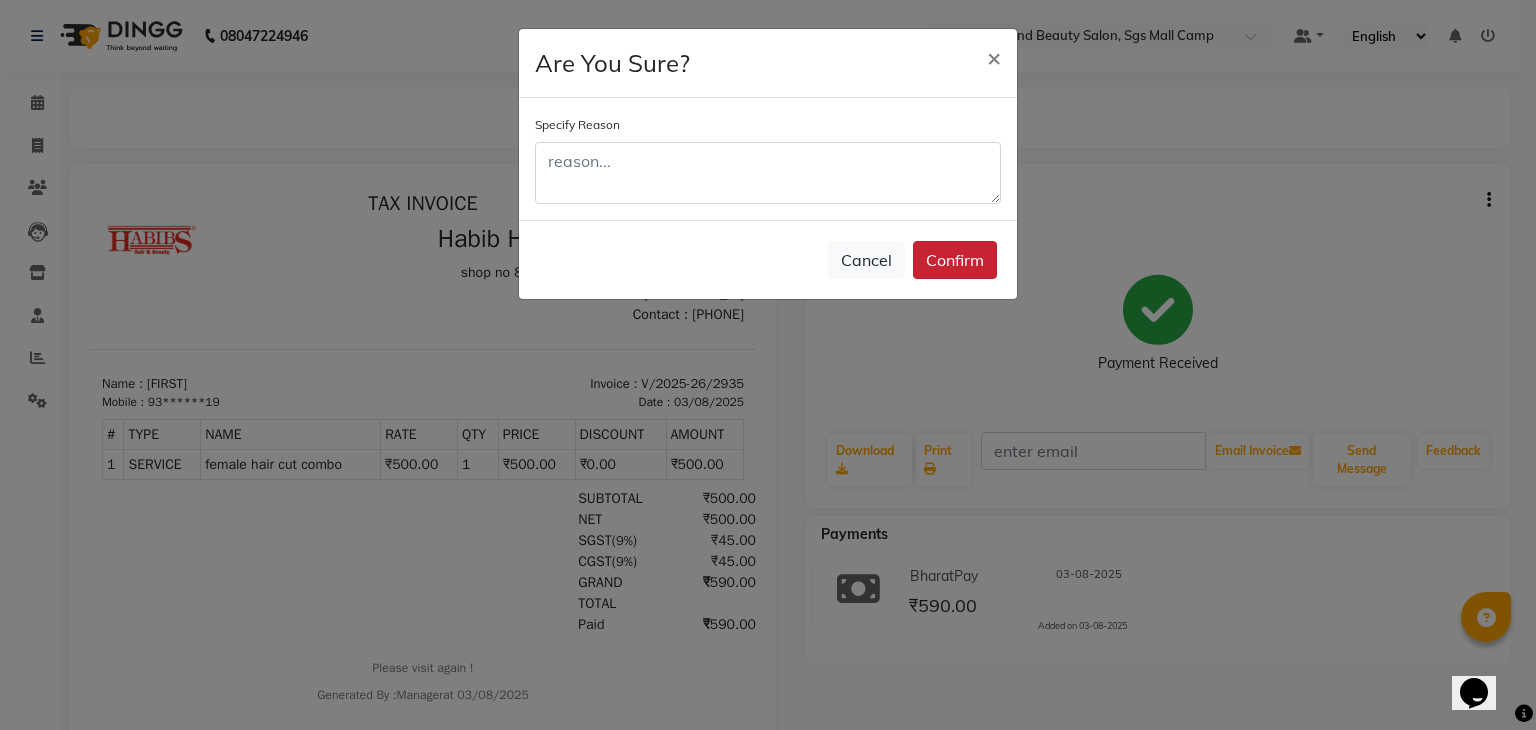 click on "Confirm" 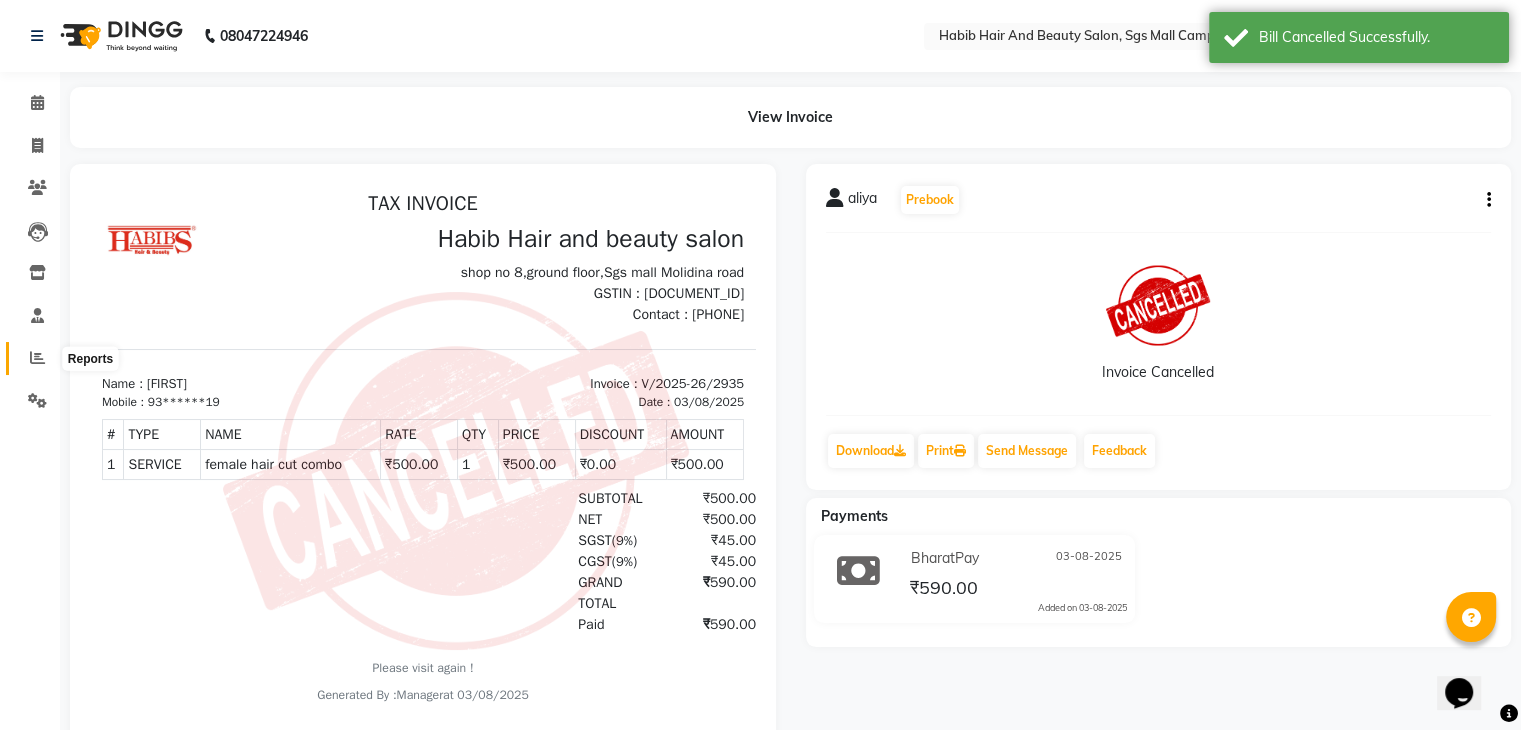 click 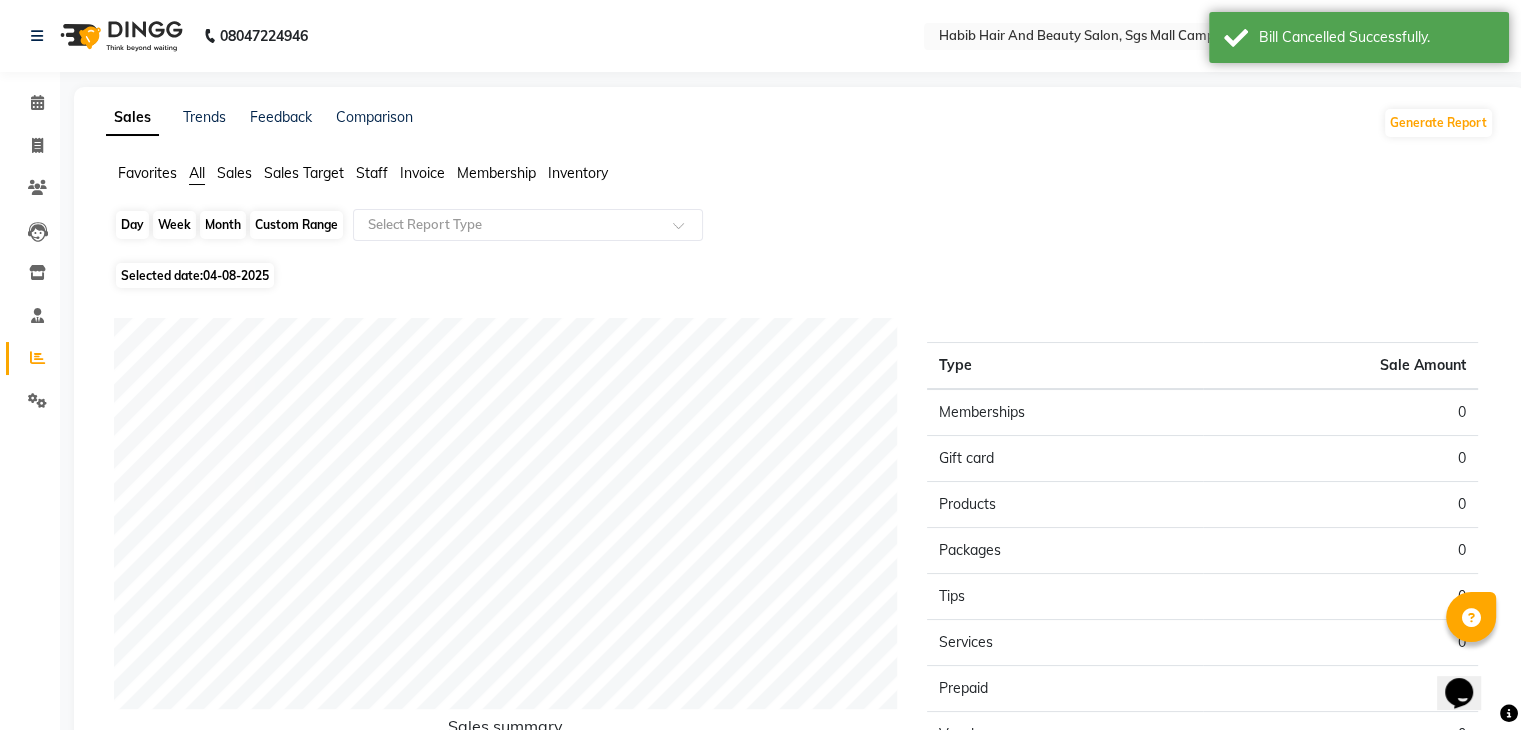 click on "Day" 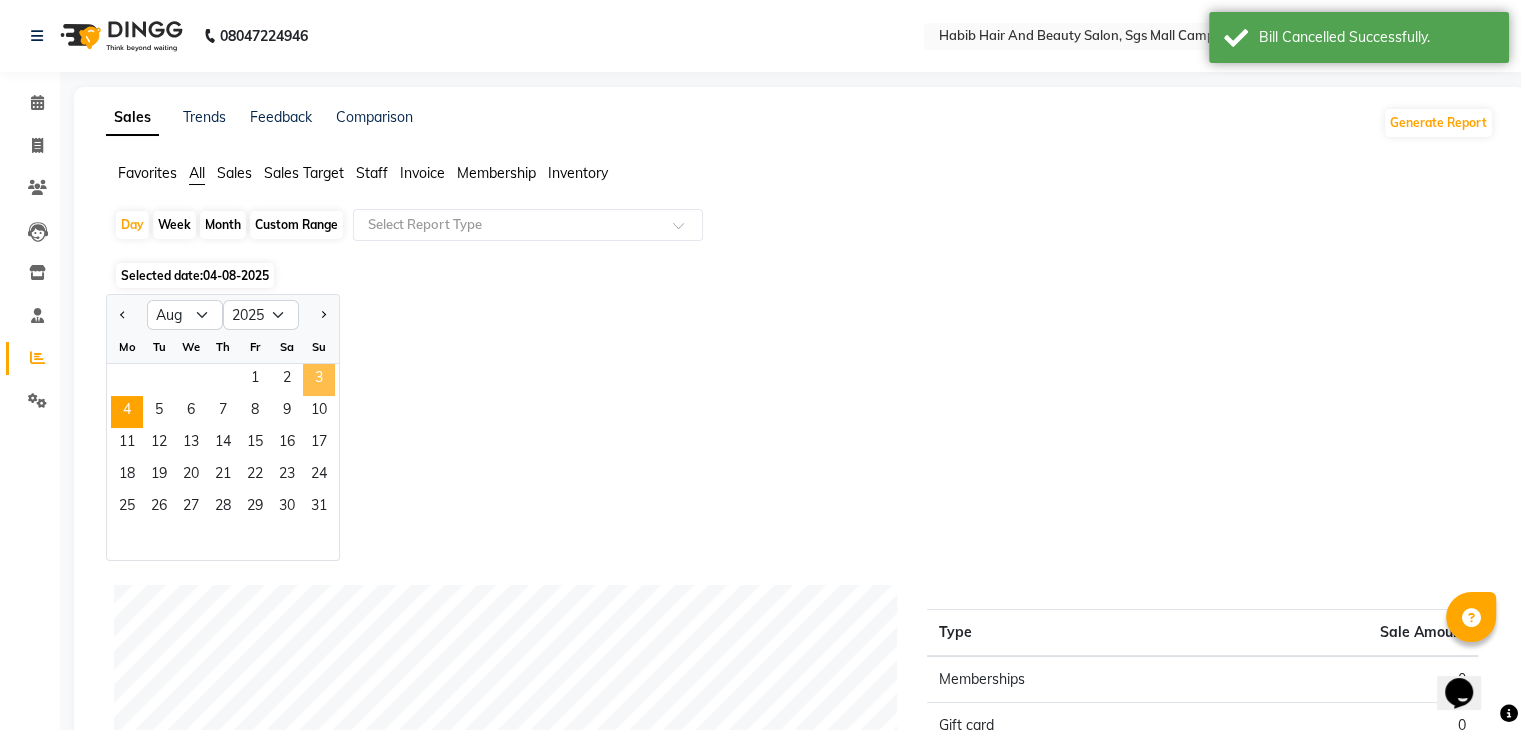 click on "3" 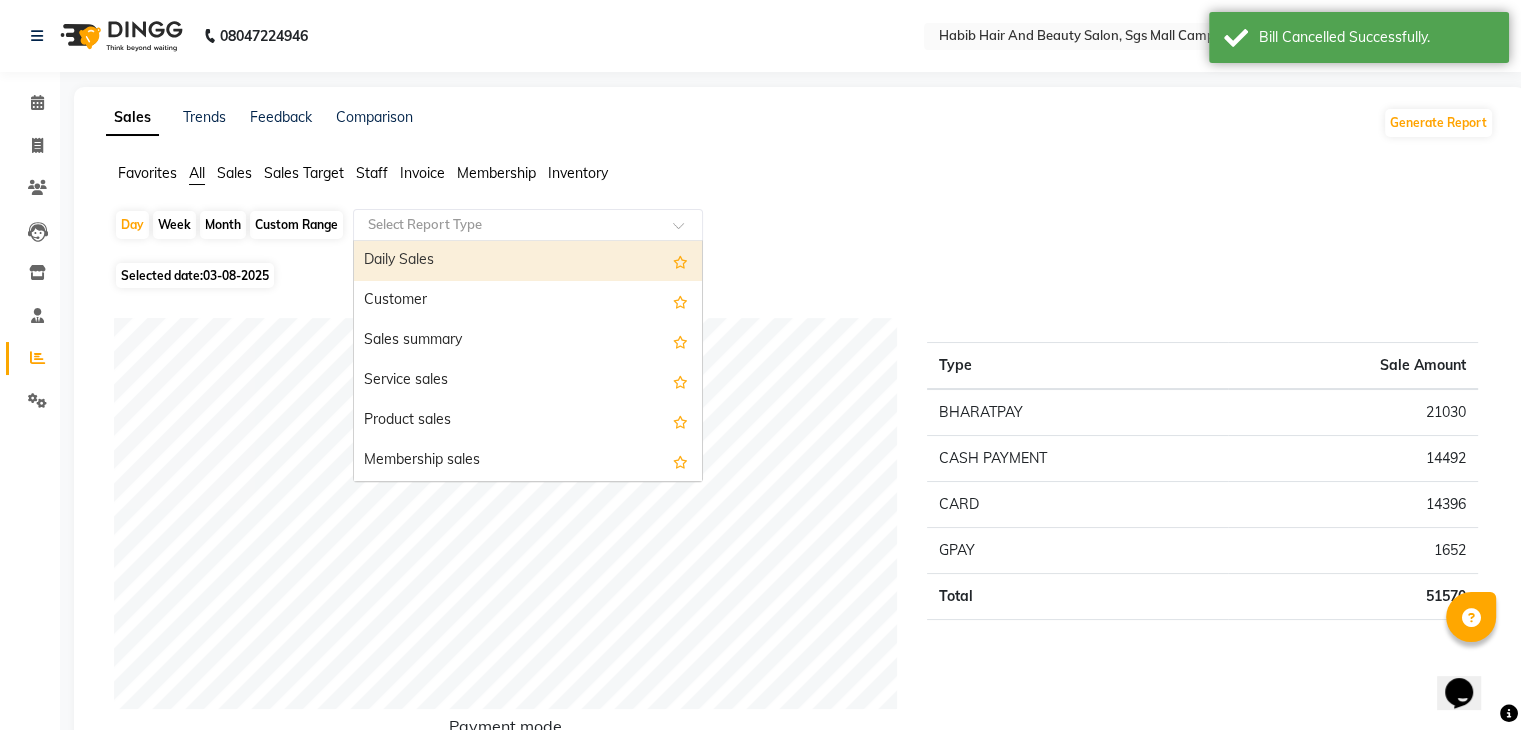 click on "Select Report Type" 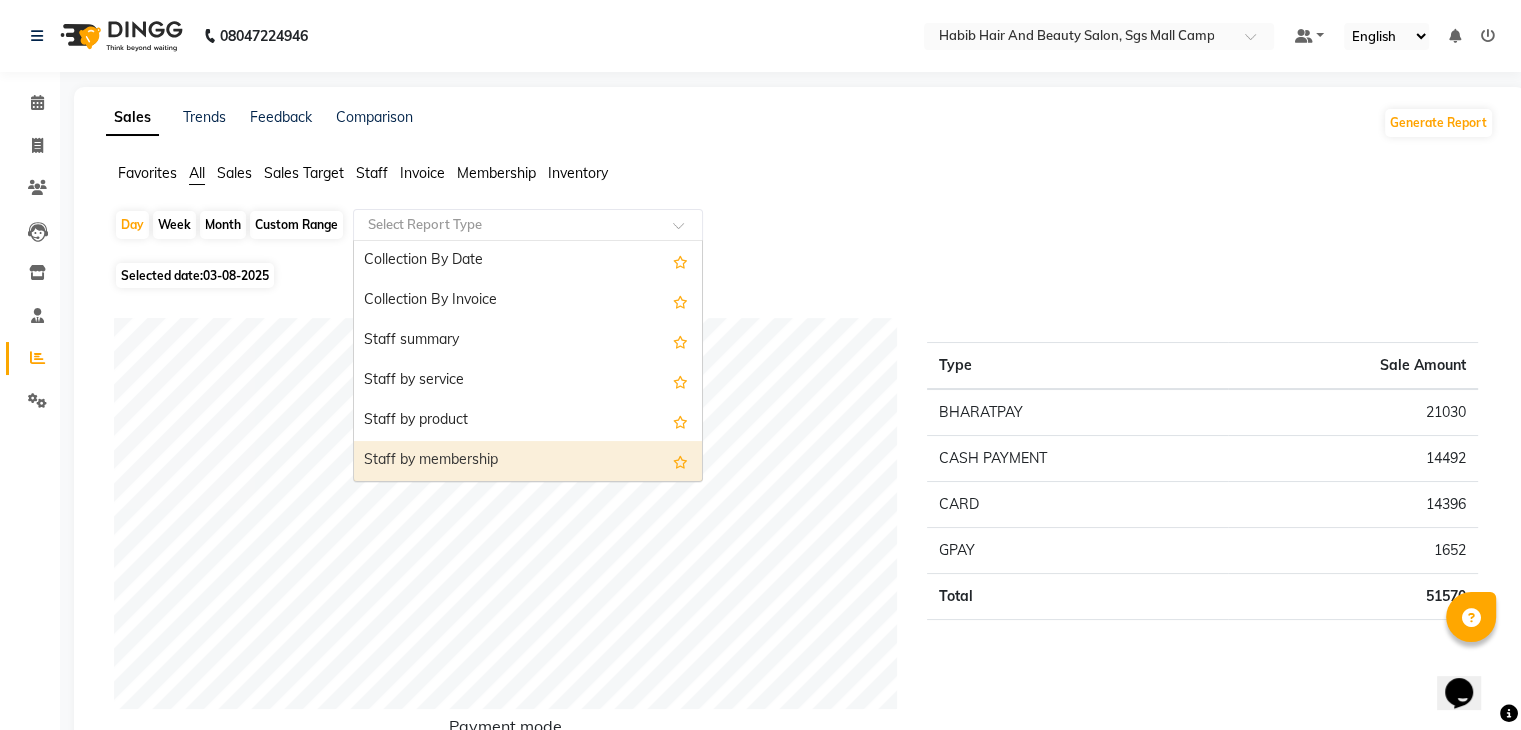 scroll, scrollTop: 680, scrollLeft: 0, axis: vertical 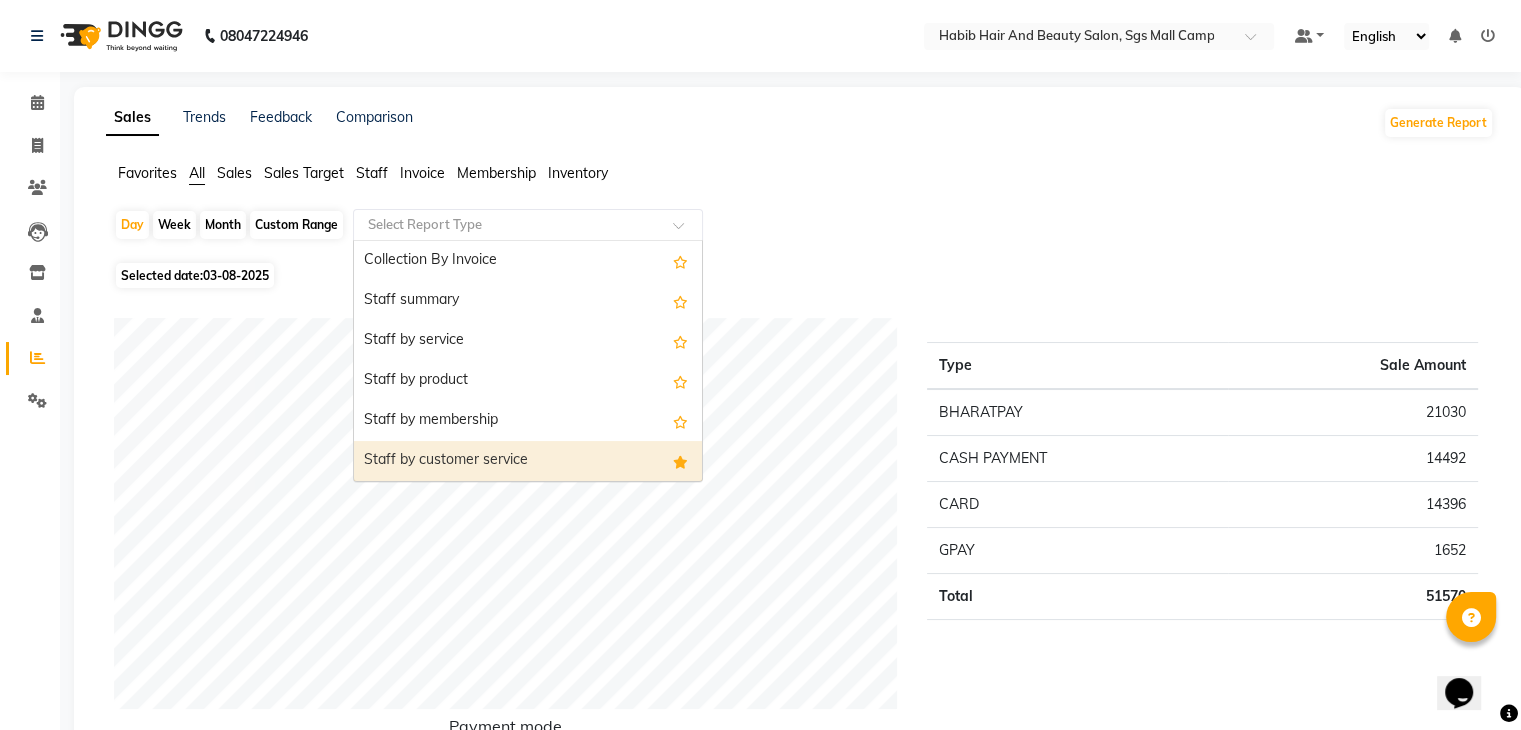 click on "Staff by customer service" at bounding box center (528, 461) 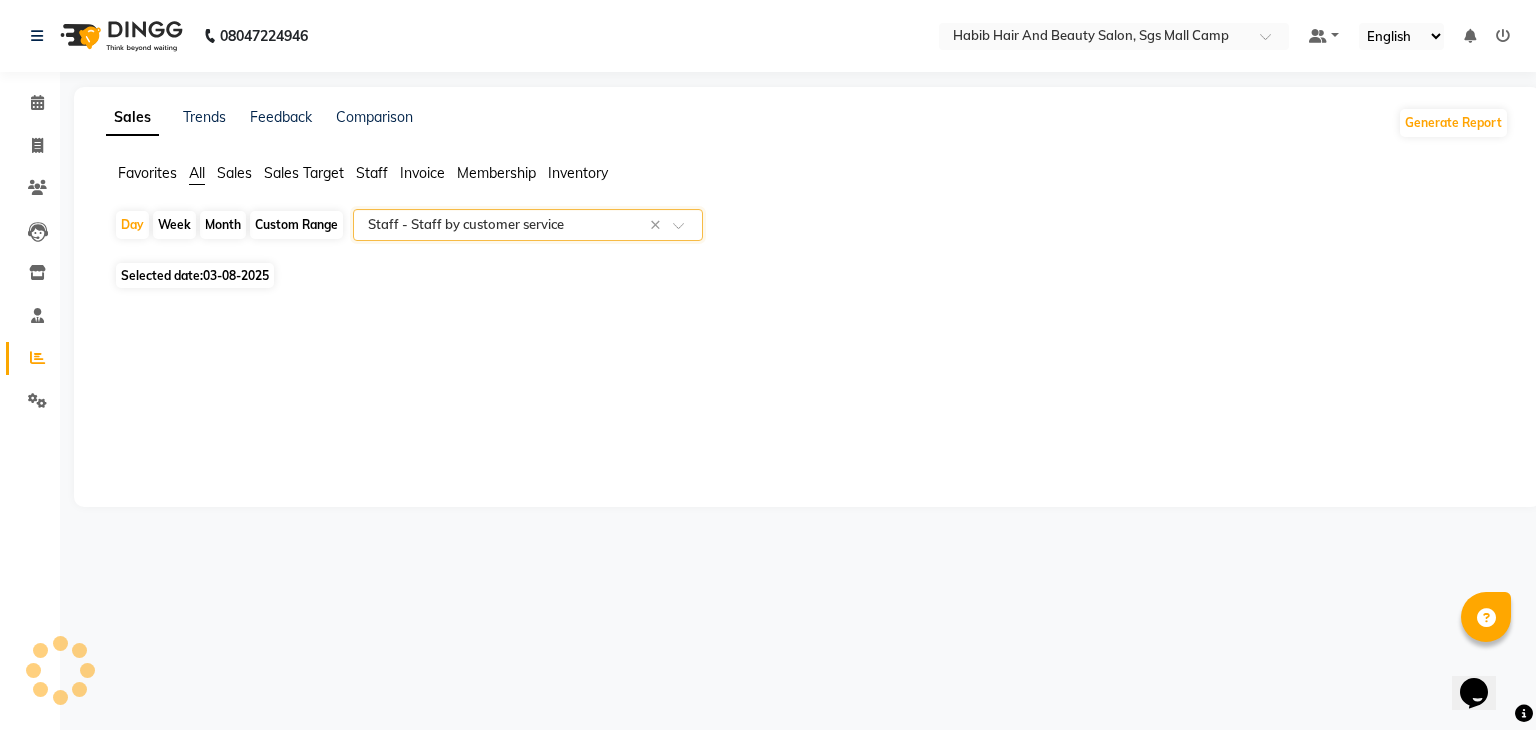 select on "csv" 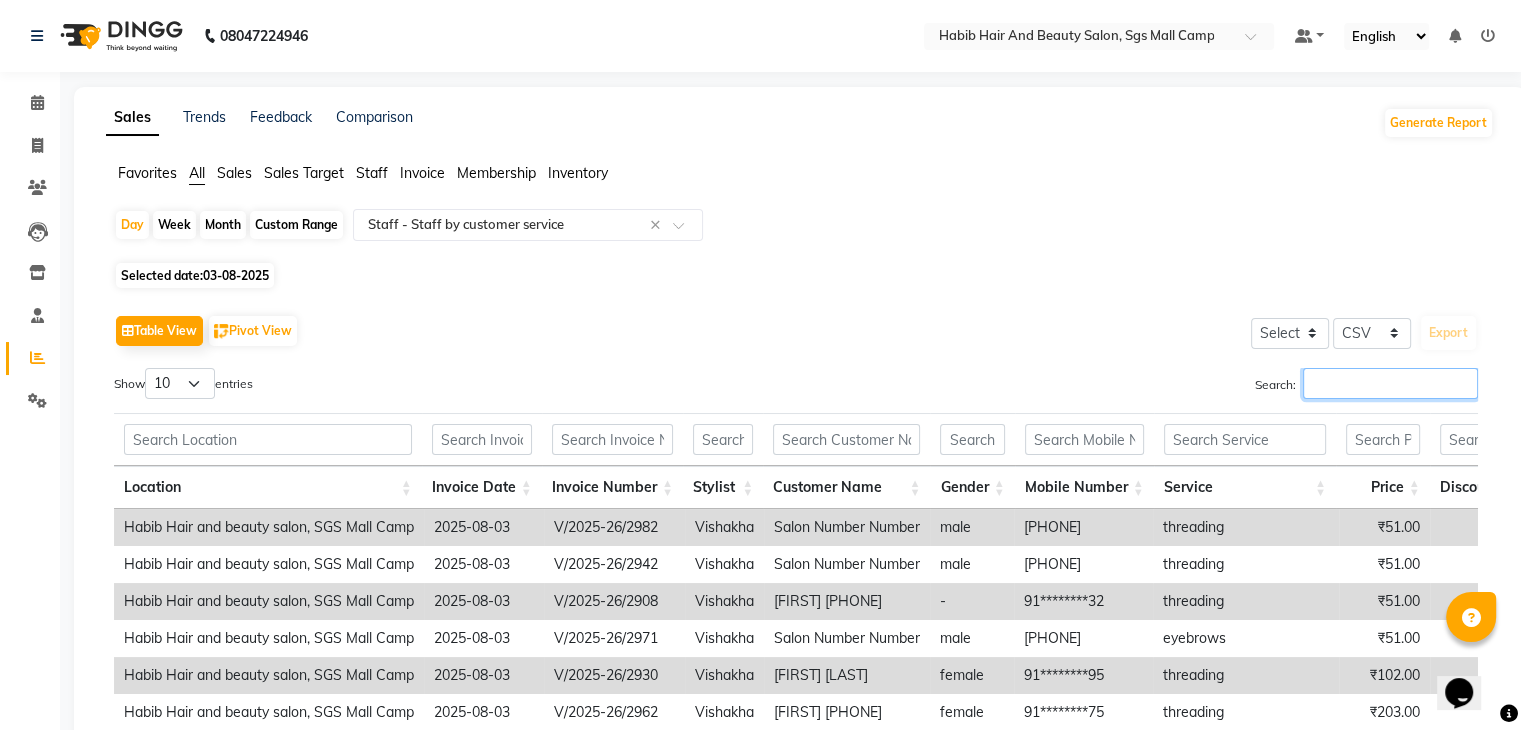 click on "Search:" at bounding box center [1390, 383] 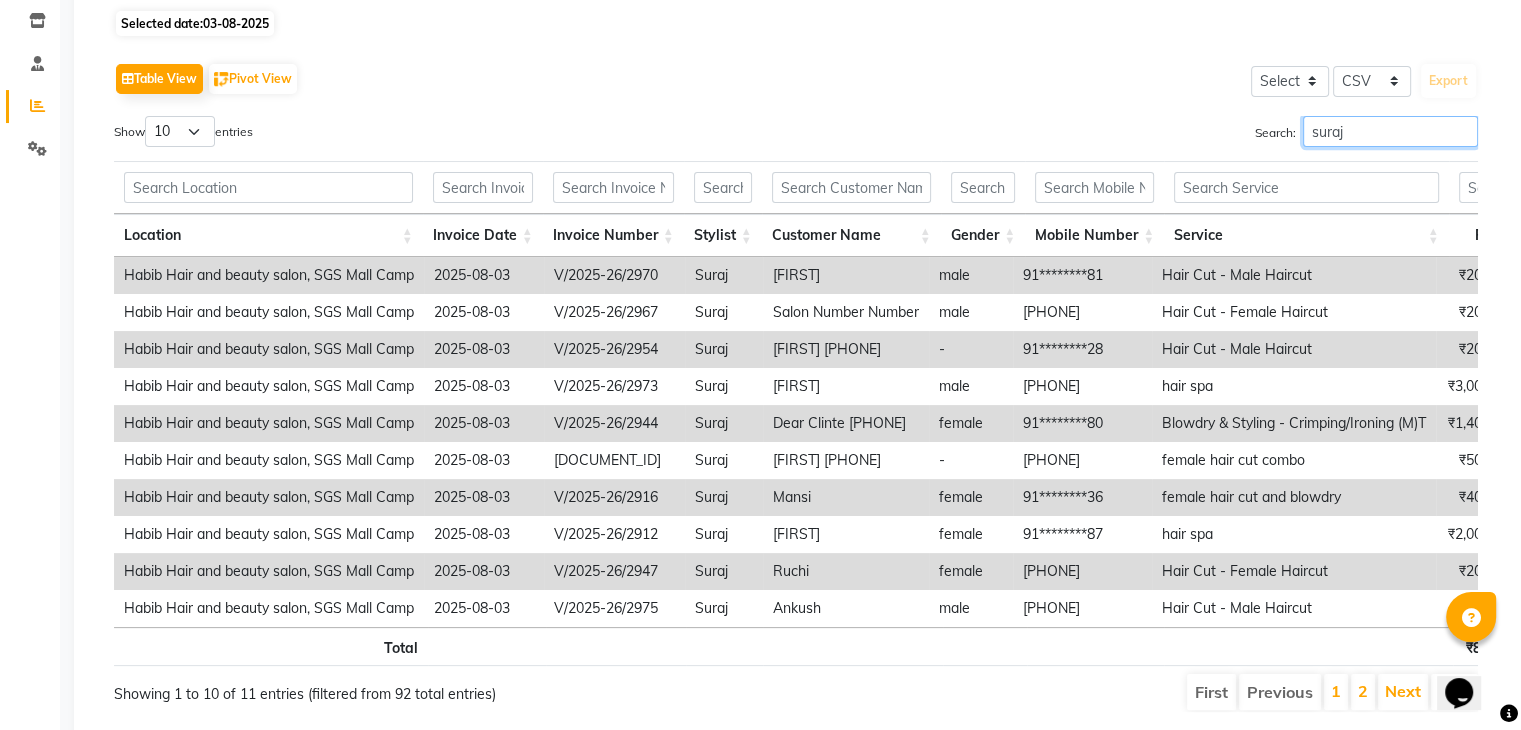 scroll, scrollTop: 328, scrollLeft: 0, axis: vertical 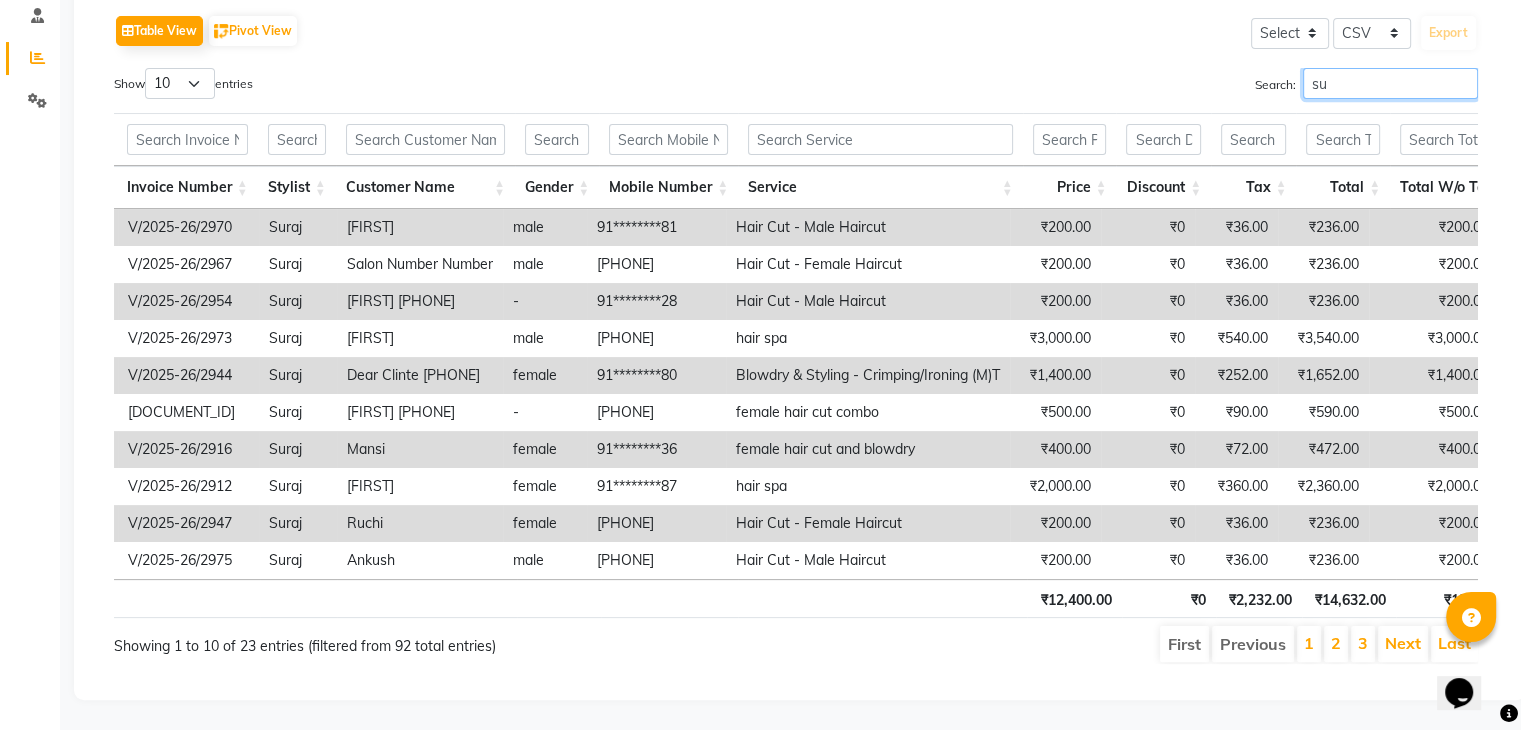 type on "s" 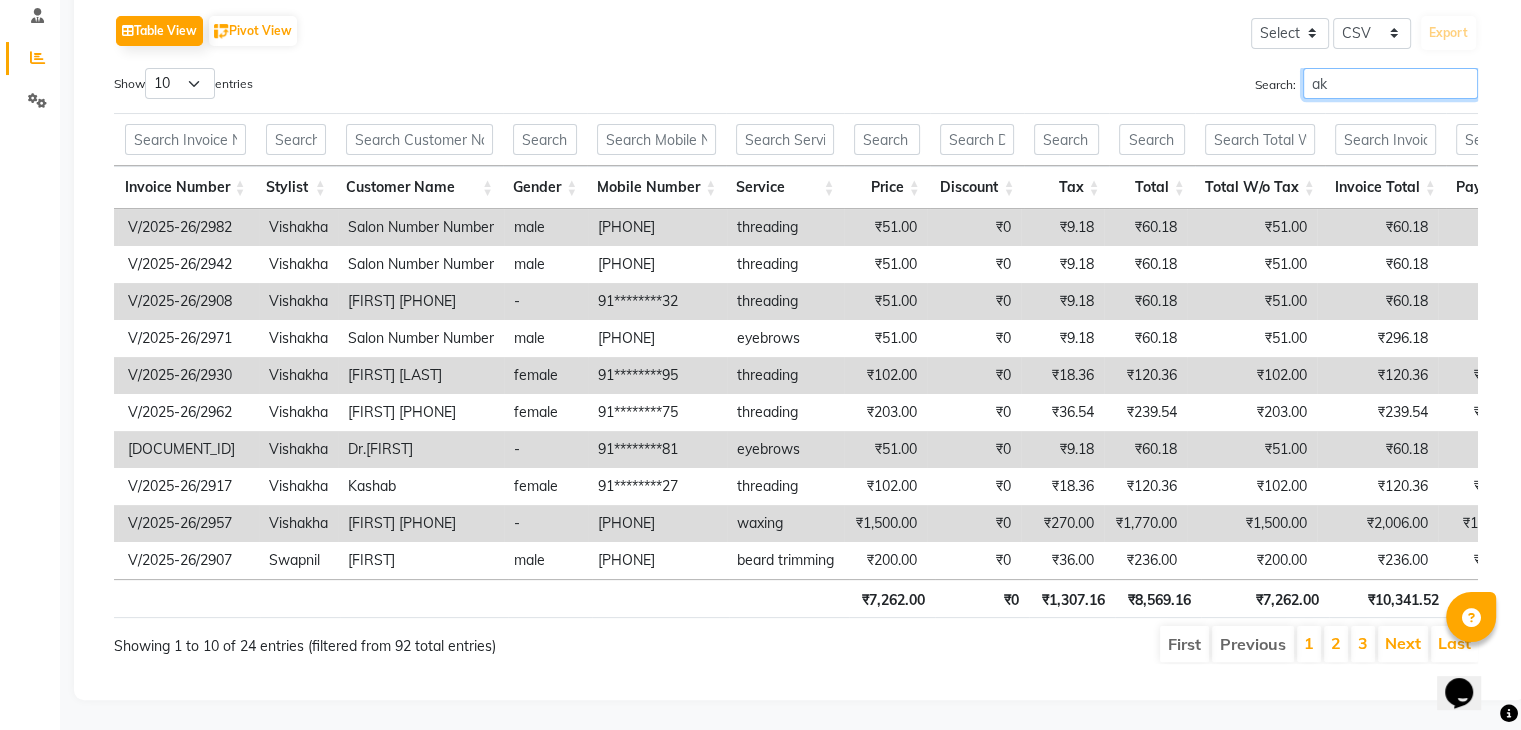 type on "a" 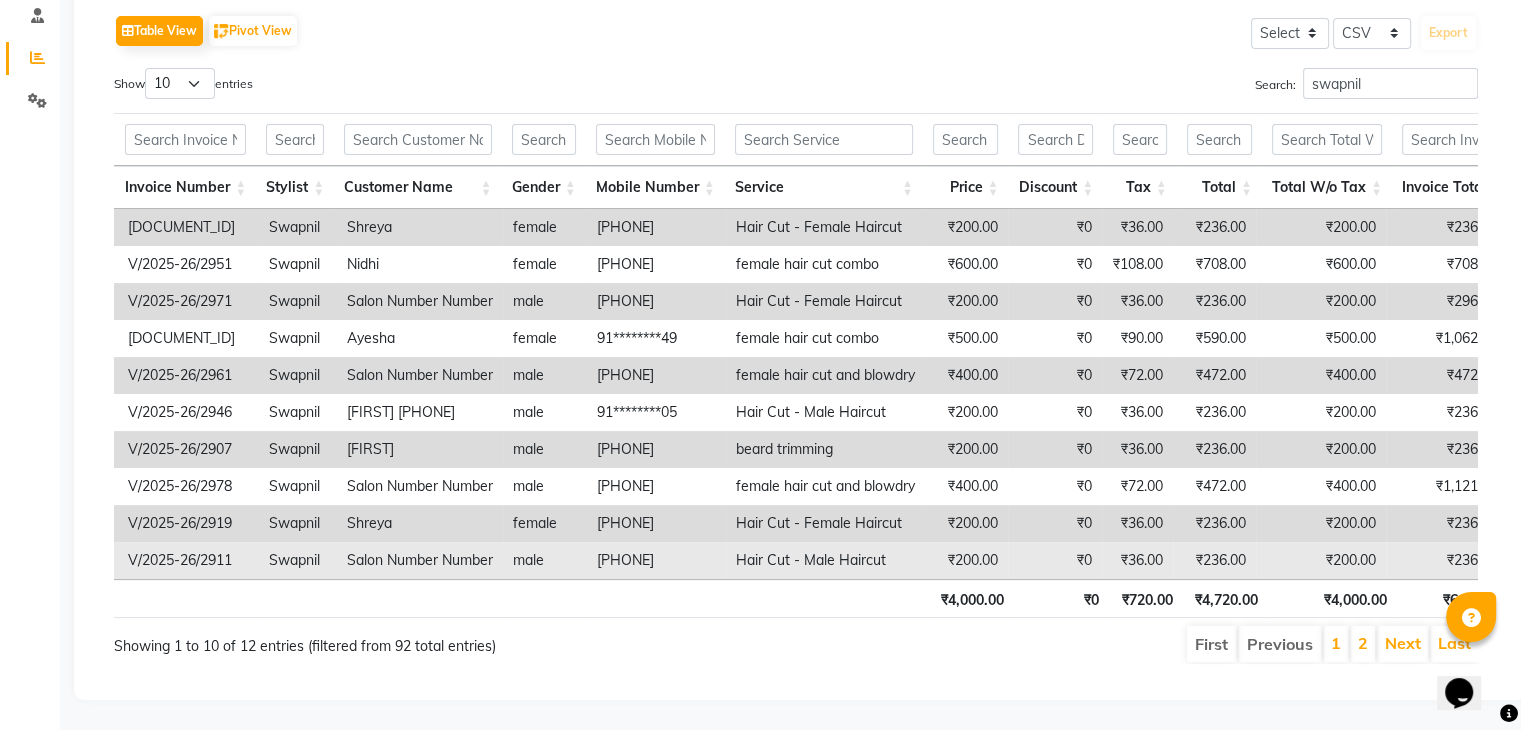 click on "Hair Cut - Male Haircut" at bounding box center (825, 560) 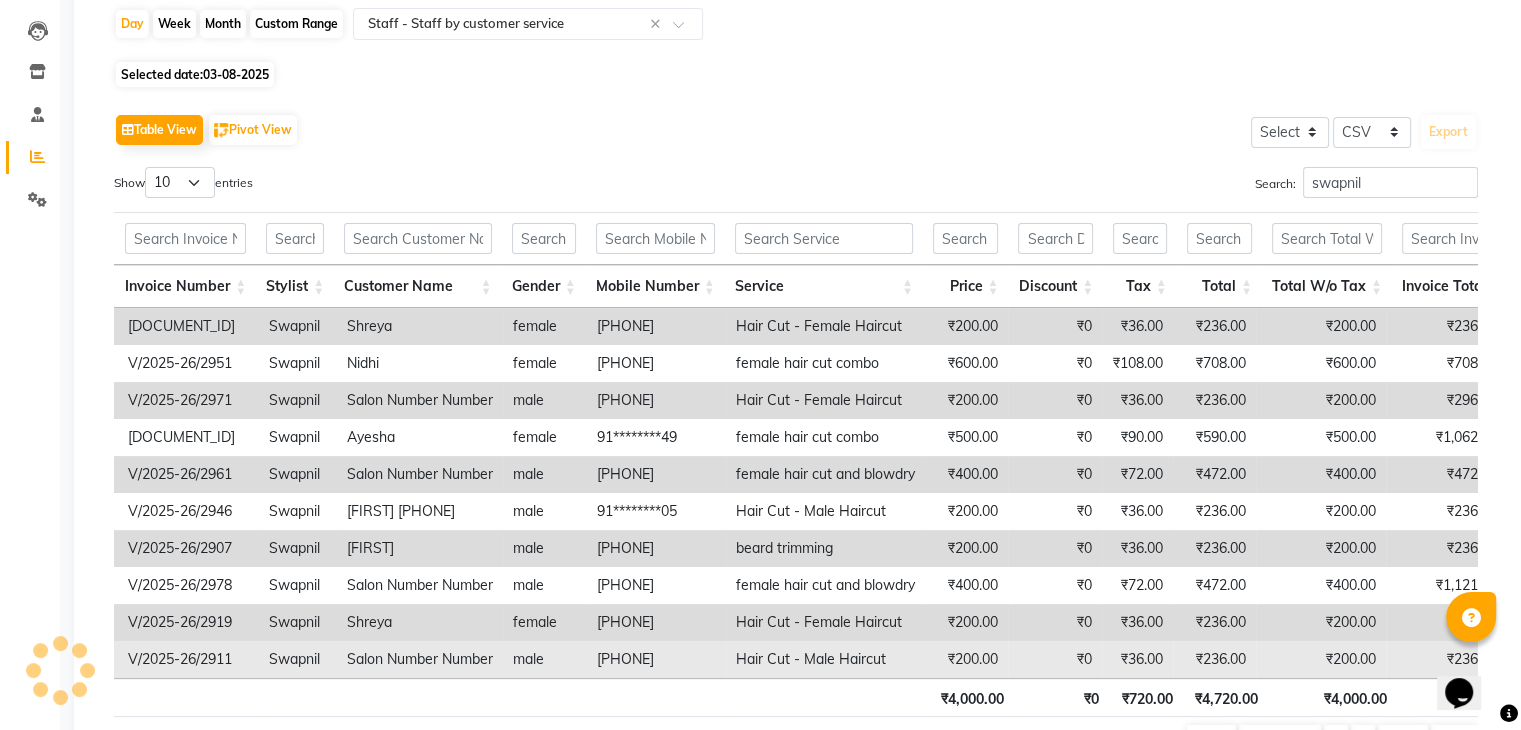 scroll, scrollTop: 168, scrollLeft: 0, axis: vertical 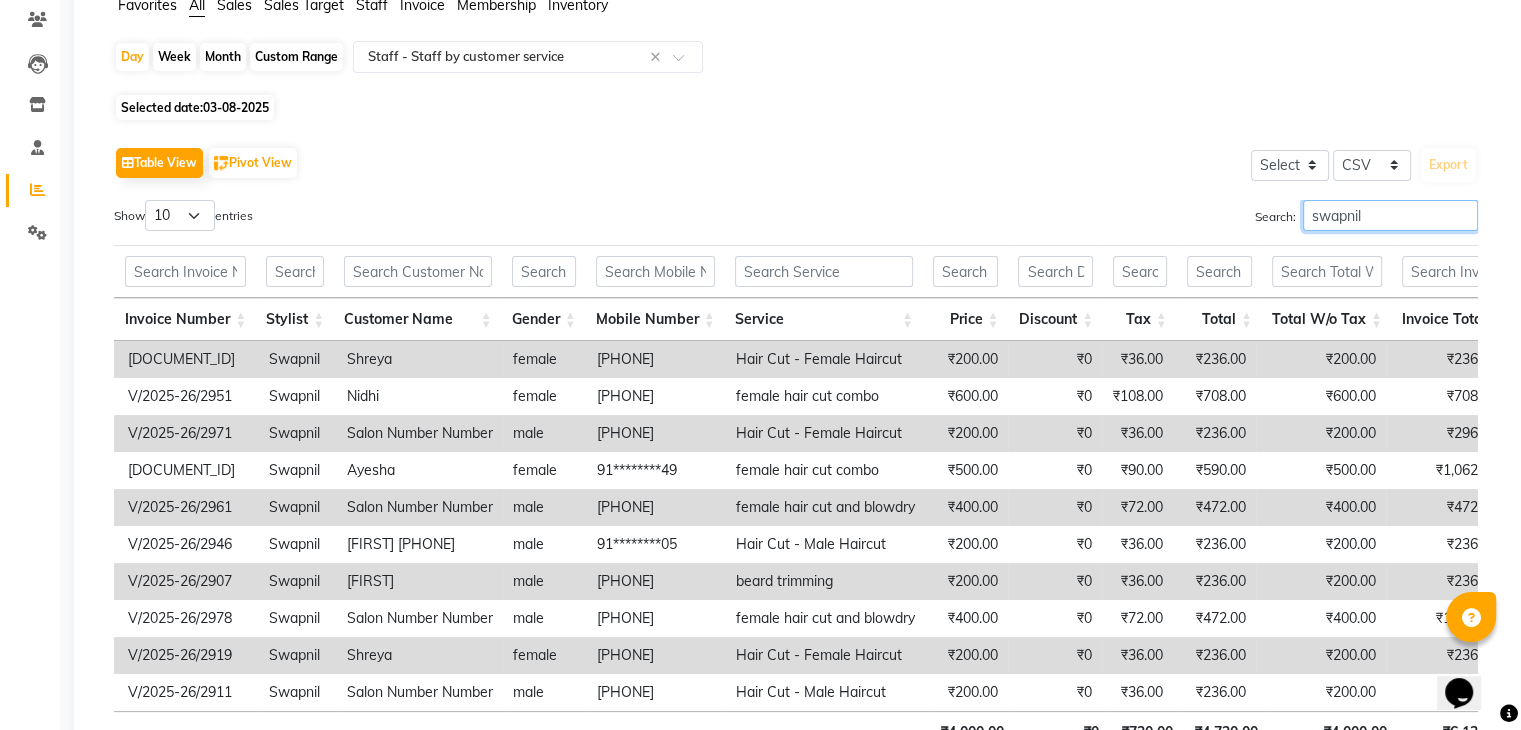 click on "swapnil" at bounding box center [1390, 215] 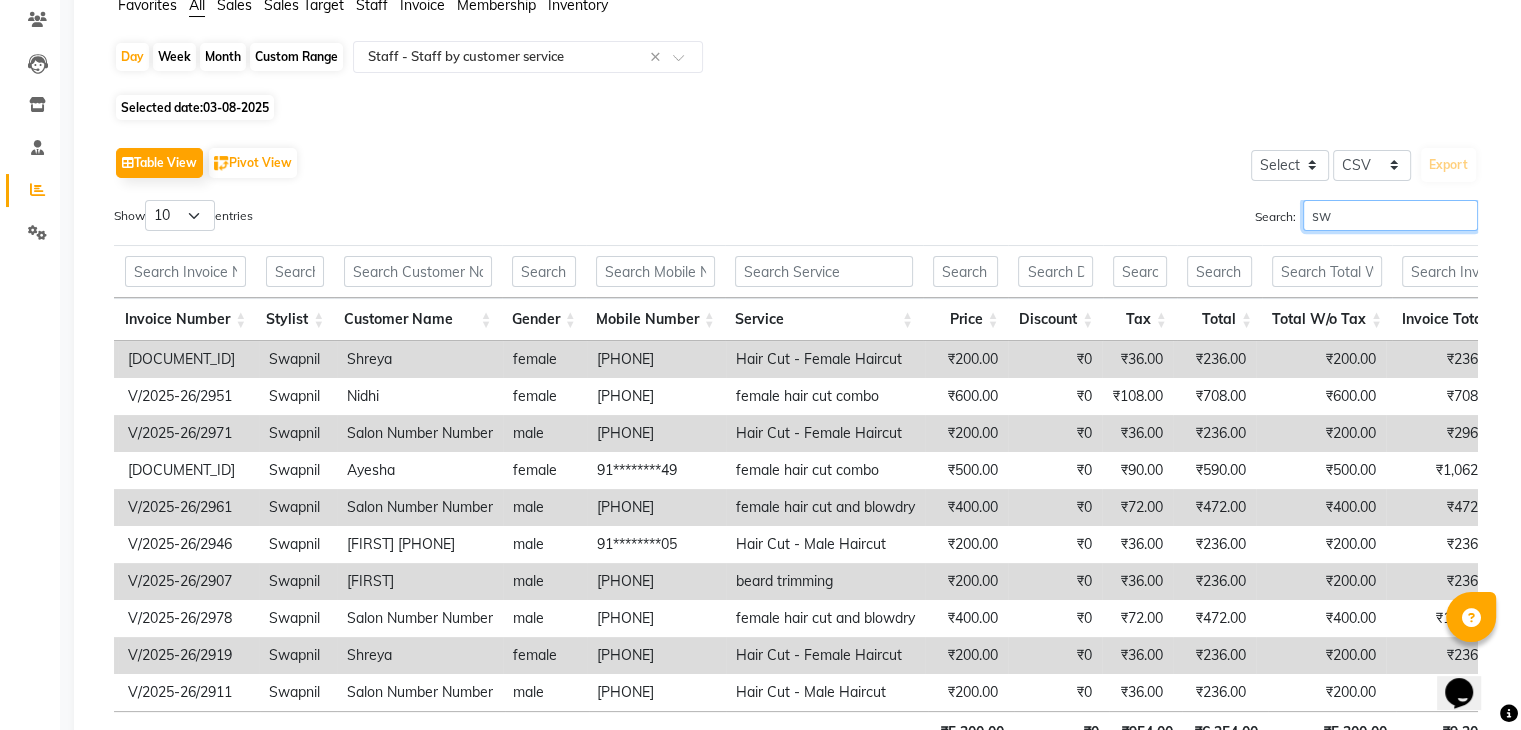 type on "s" 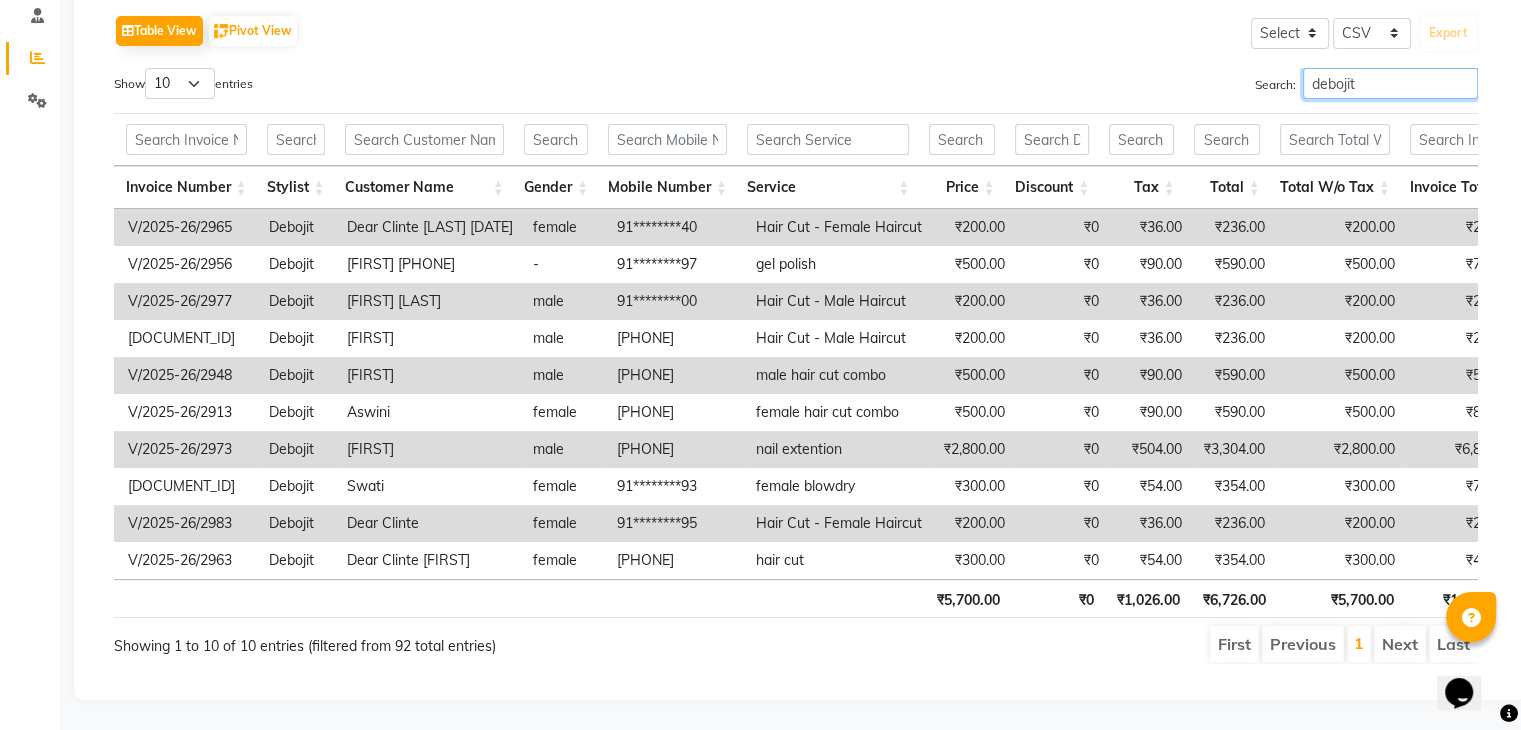 scroll, scrollTop: 328, scrollLeft: 0, axis: vertical 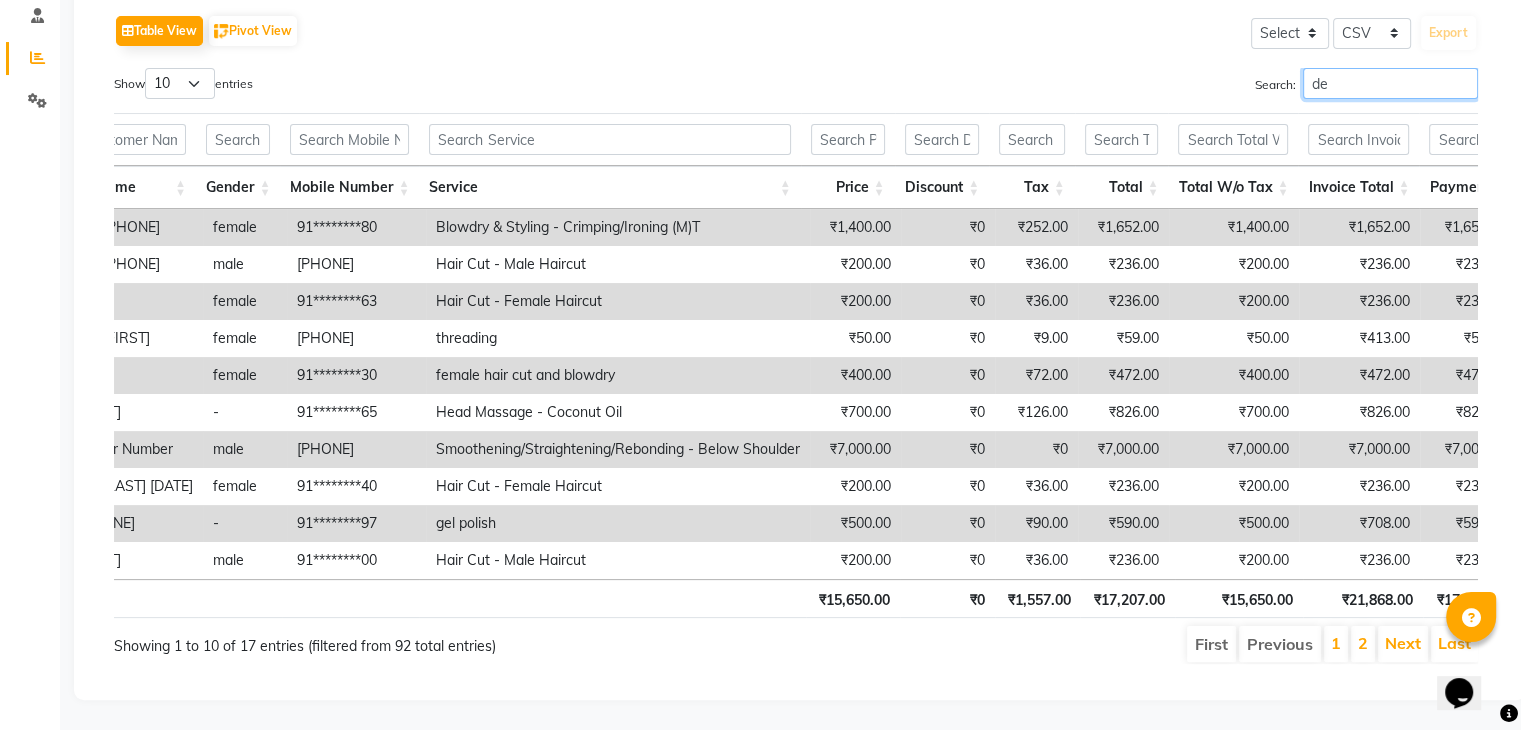 type on "d" 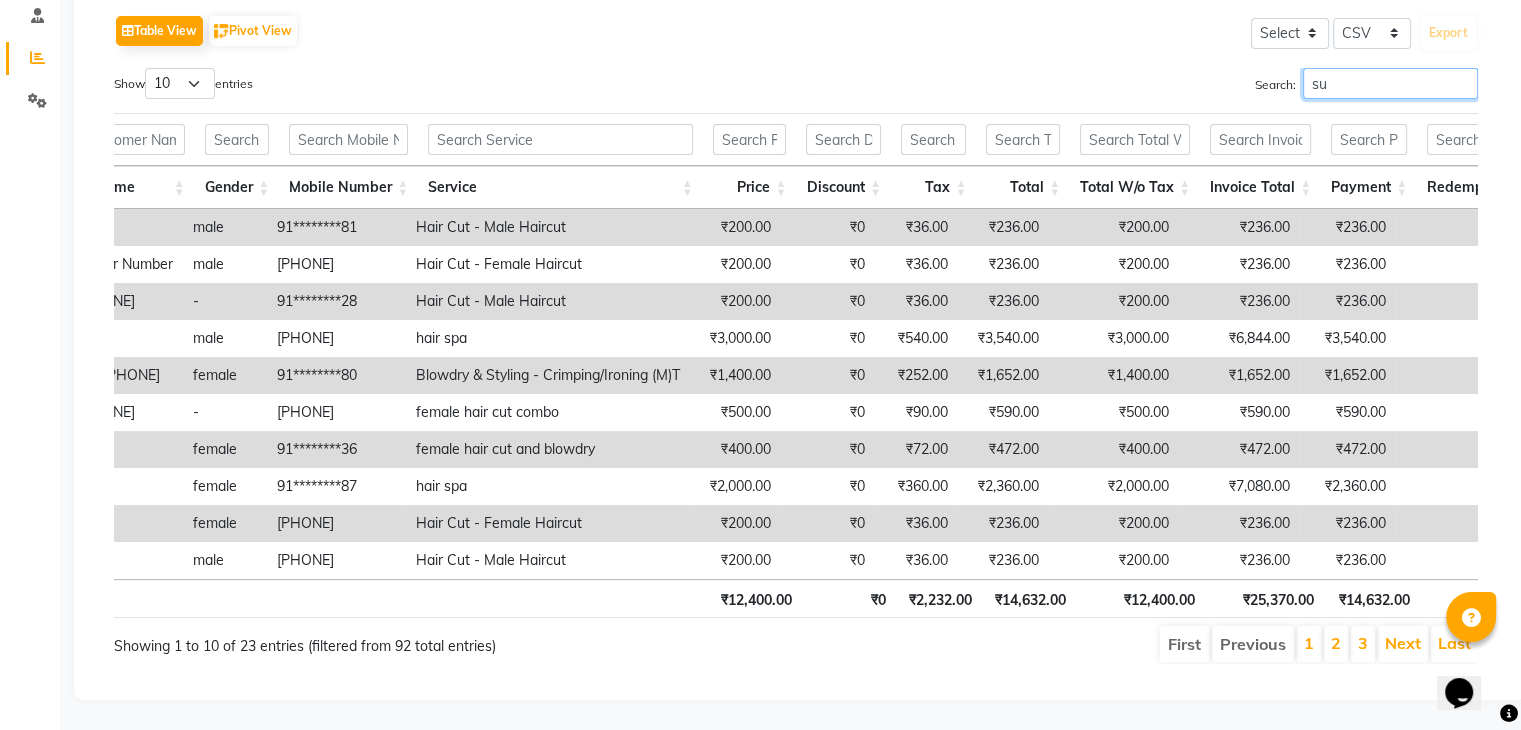 type on "s" 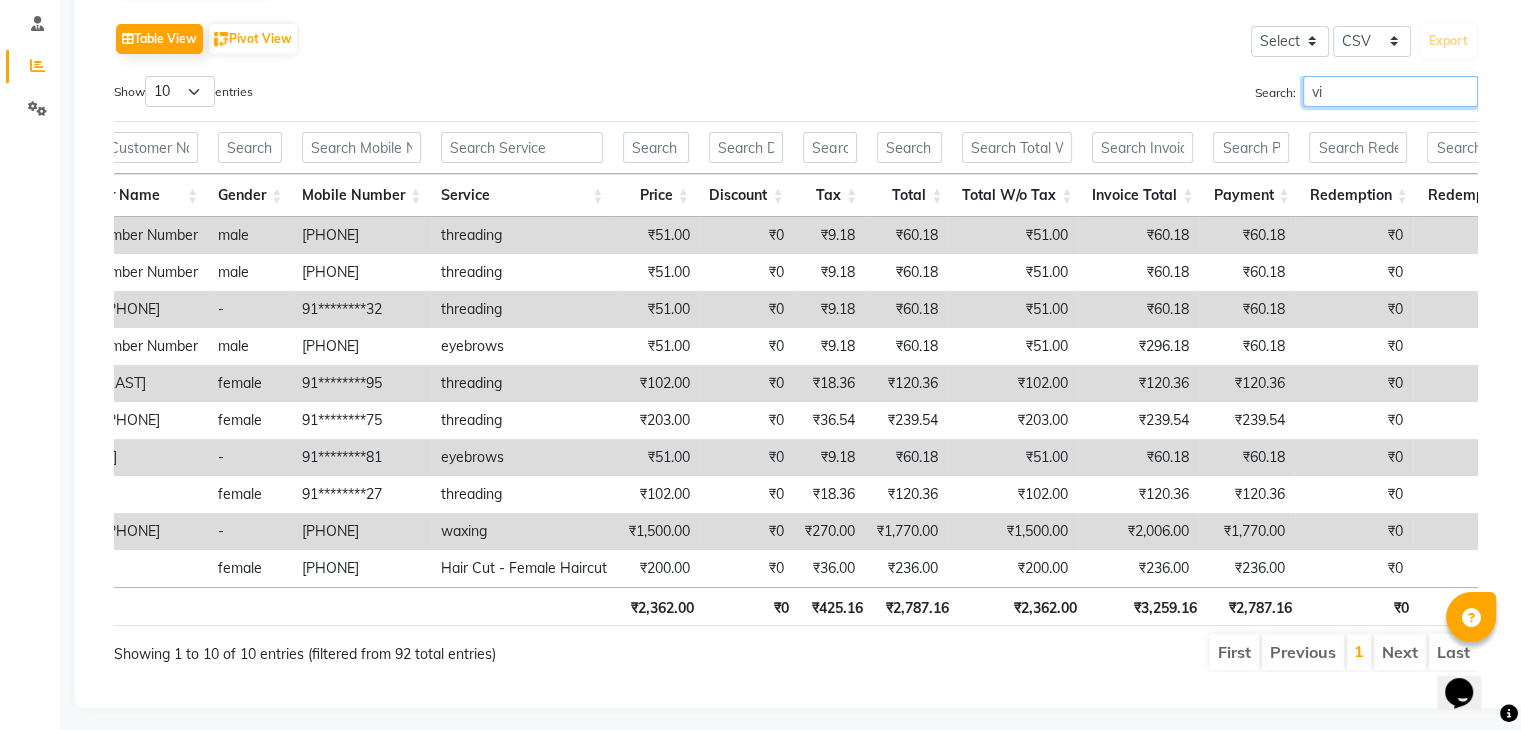type on "v" 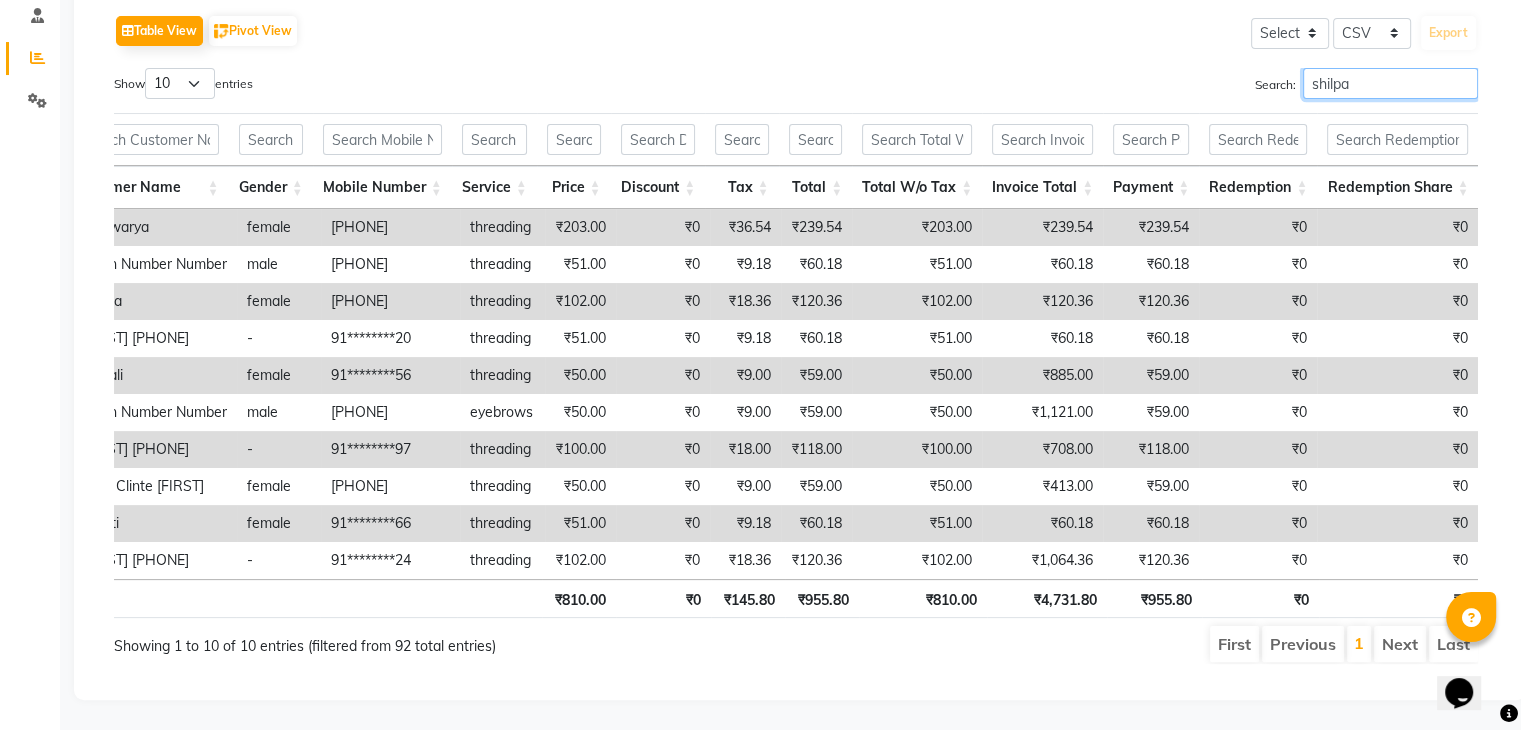 type on "shilpa" 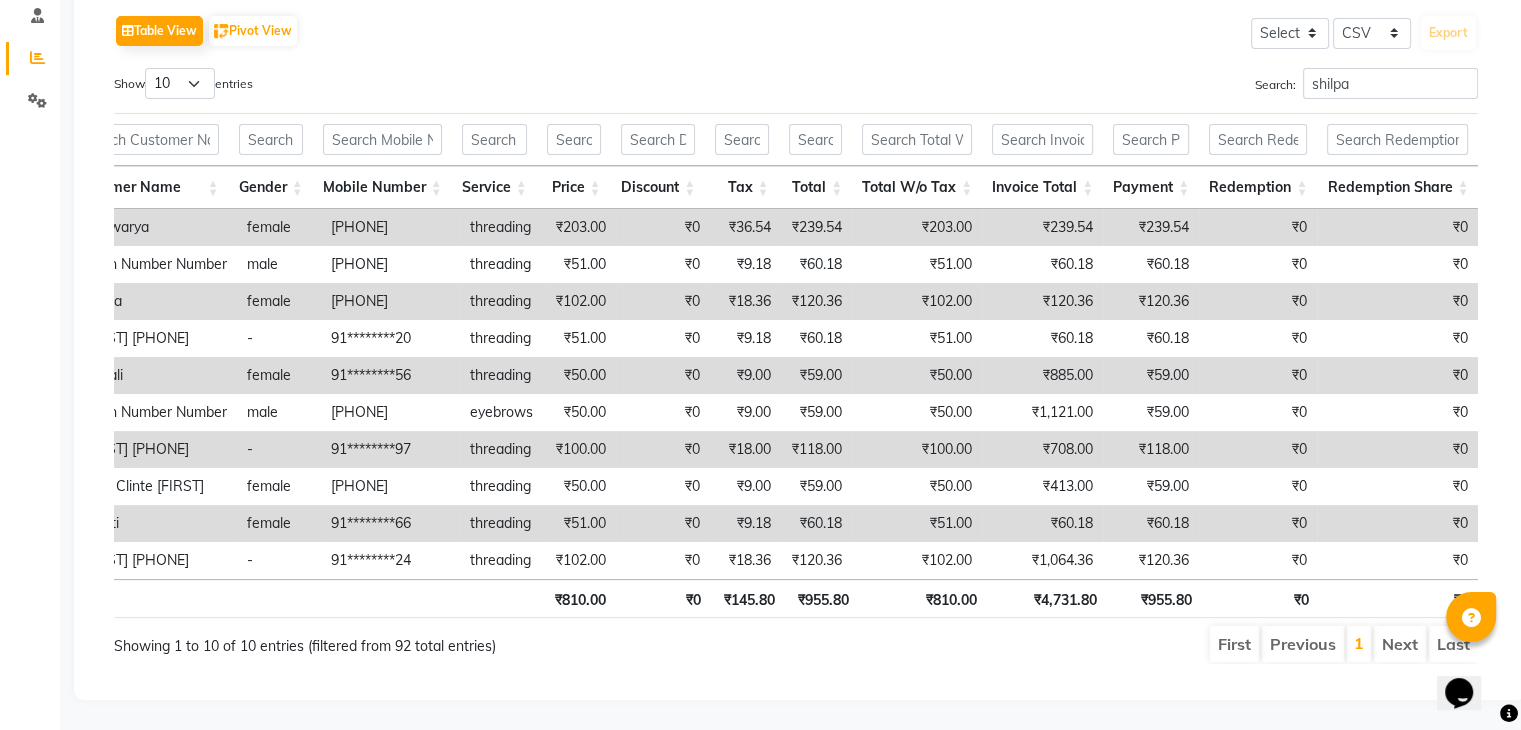 click on "Sales Trends Feedback Comparison Generate Report Favorites All Sales Sales Target Staff Invoice Membership Inventory  Day   Week   Month   Custom Range  Select Report Type × Staff -  Staff by customer service × Selected date:  03-08-2025   Table View   Pivot View  Select Select CSV PDF  Export  Show  10 25 50 100  entries Search: [FIRST] Location Invoice Date Invoice Number Stylist Customer Name Gender Mobile Number Service Price Discount Tax Total Total W/o Tax Invoice Total Payment Redemption Redemption Share Location Invoice Date Invoice Number Stylist Customer Name Gender Mobile Number Service Price Discount Tax Total Total W/o Tax Invoice Total Payment Redemption Redemption Share Total ₹810.00 ₹0 ₹145.80 ₹955.80 ₹810.00 ₹4,731.80 ₹955.80 ₹0 ₹0 Habib Hair and beauty salon, SGS Mall Camp 2025-08-03 V/2025-26/2952 [FIRST] [FIRST]  female [PHONE] threading ₹203.00 ₹0 ₹36.54 ₹239.54 ₹203.00 ₹239.54 ₹239.54 ₹0 ₹0 Habib Hair and beauty salon, SGS Mall Camp 2025-08-03" 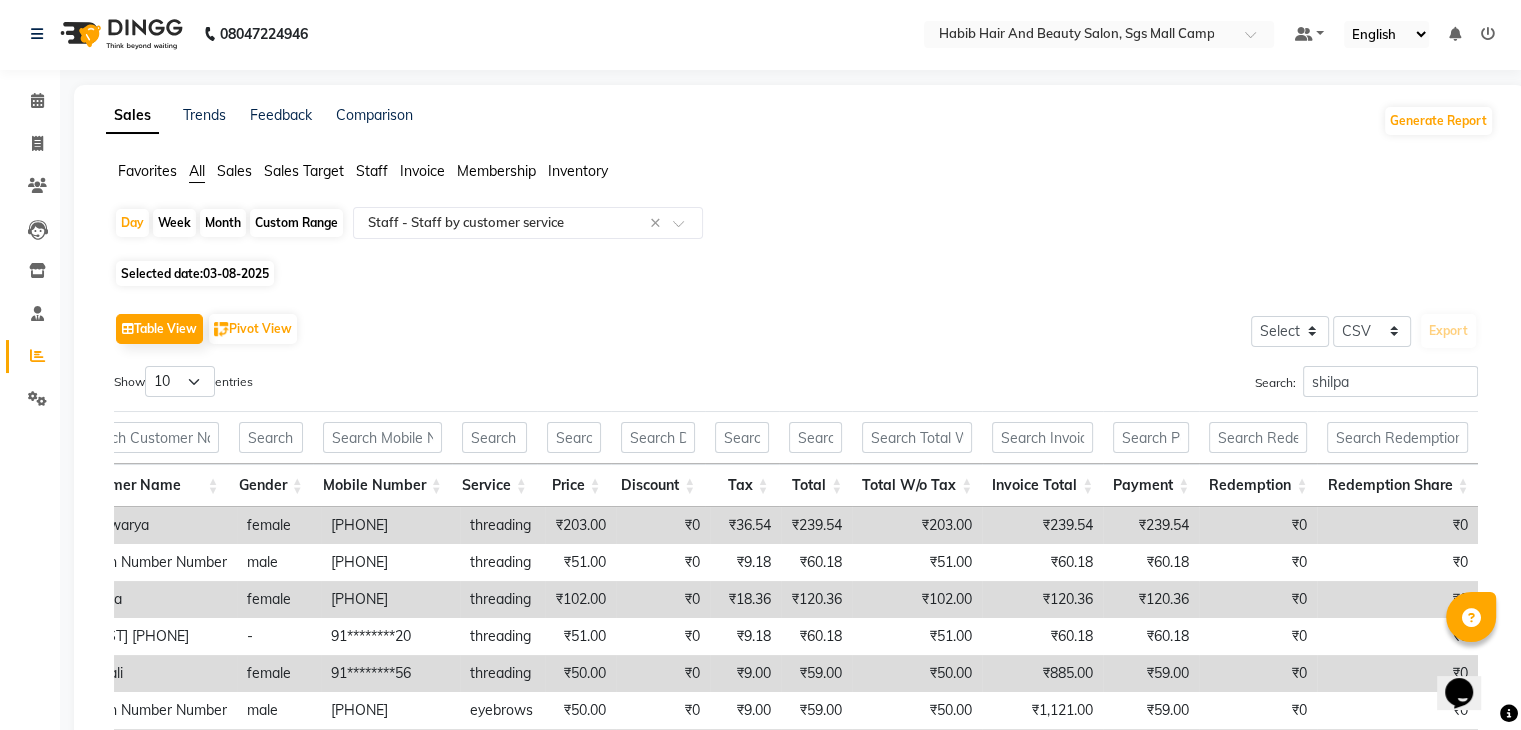 scroll, scrollTop: 0, scrollLeft: 0, axis: both 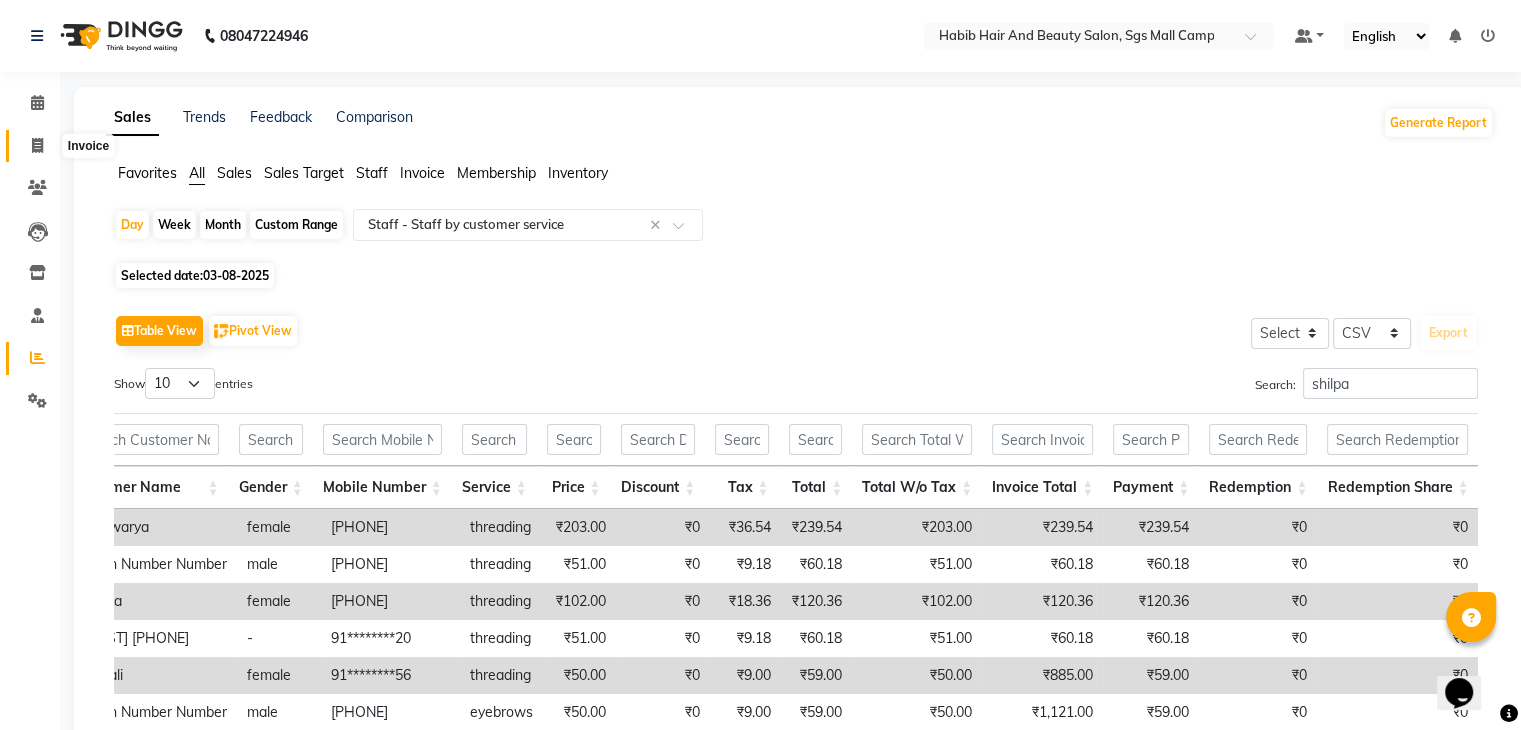 click 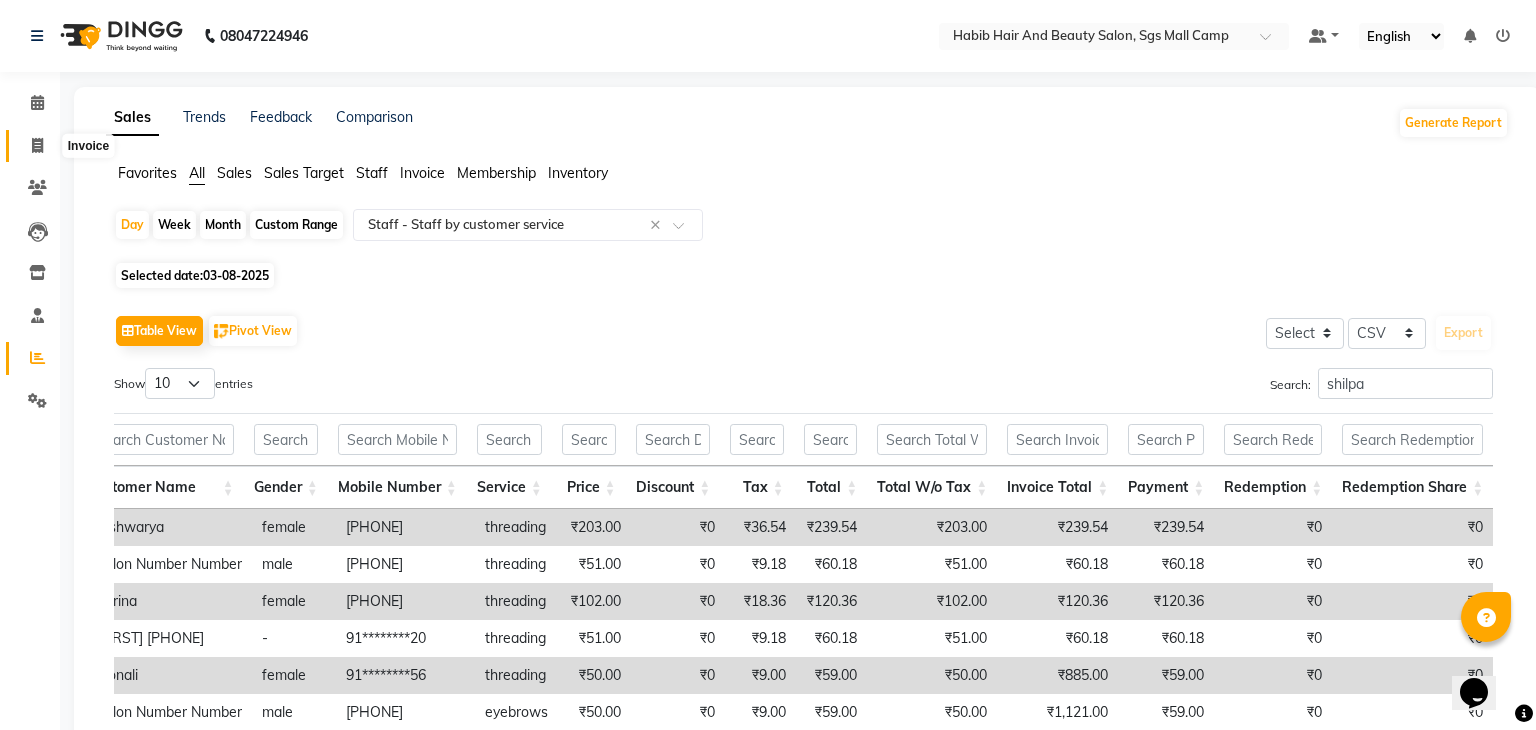 select on "service" 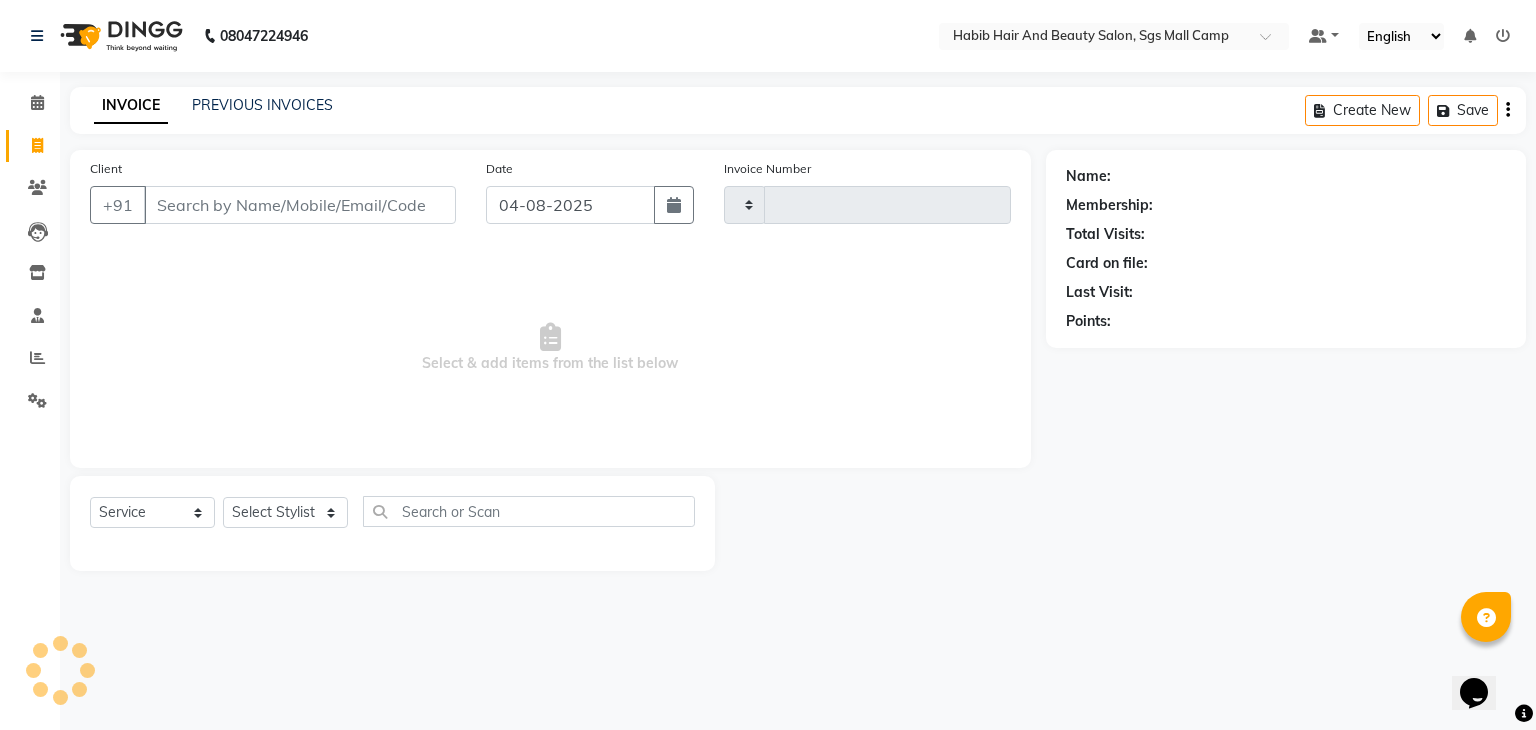 type on "2986" 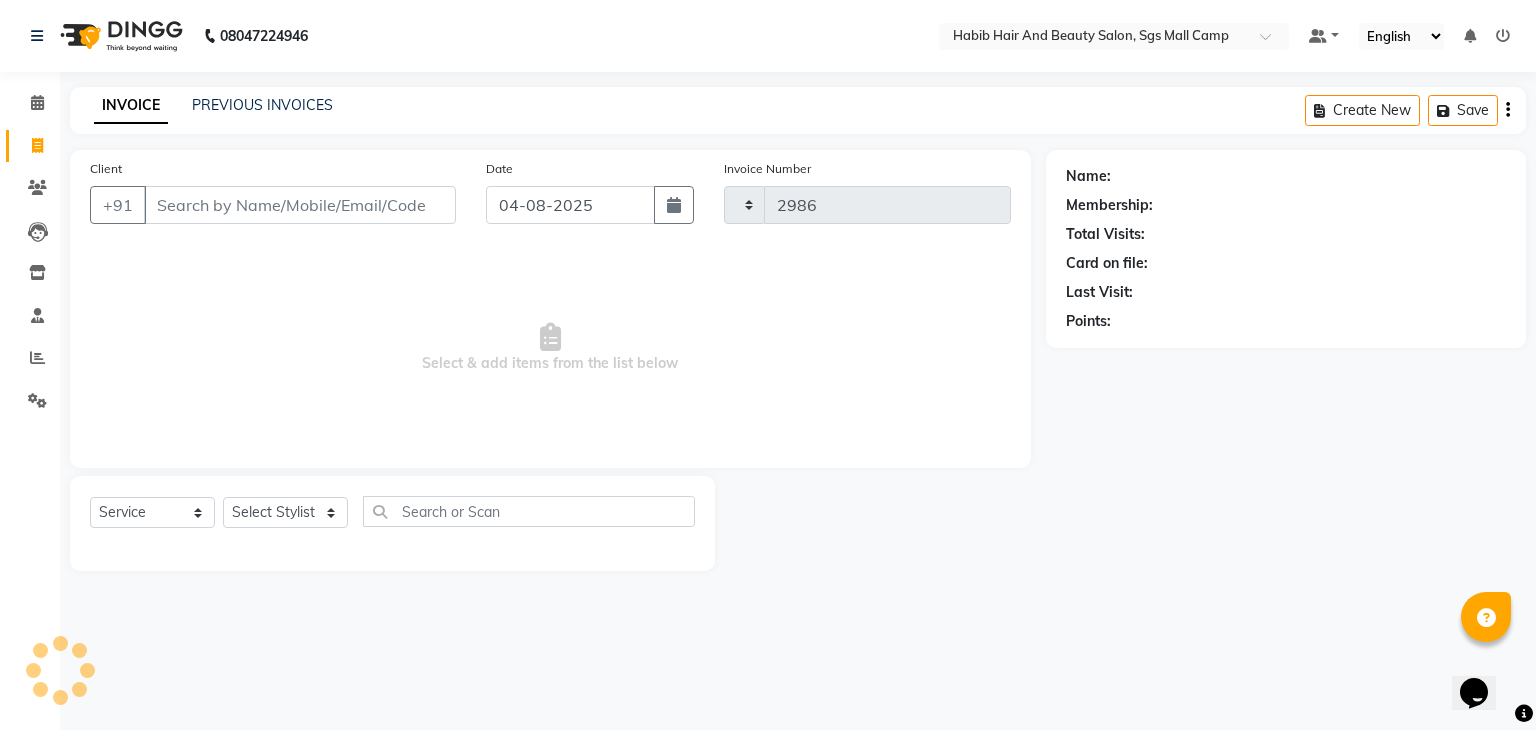 select on "8362" 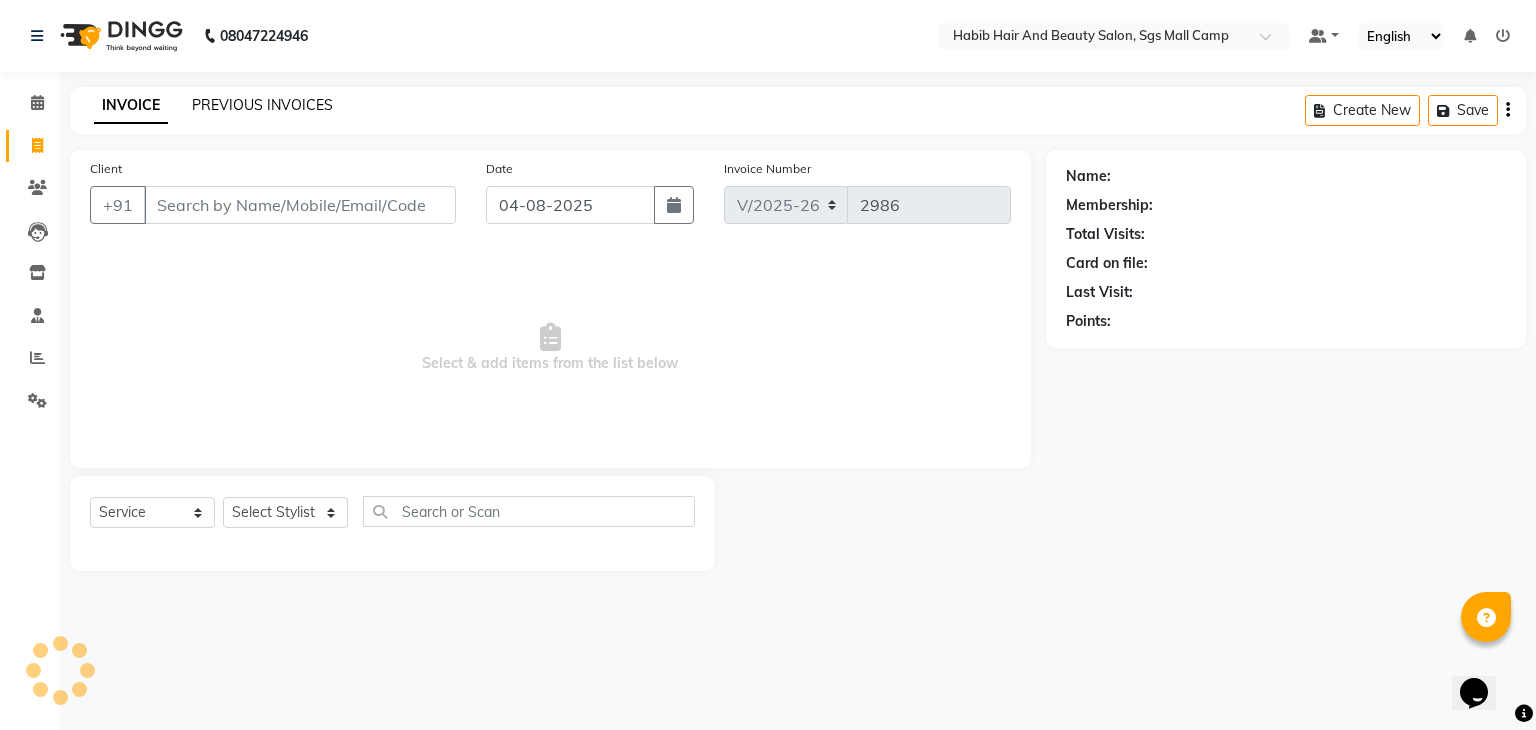 click on "PREVIOUS INVOICES" 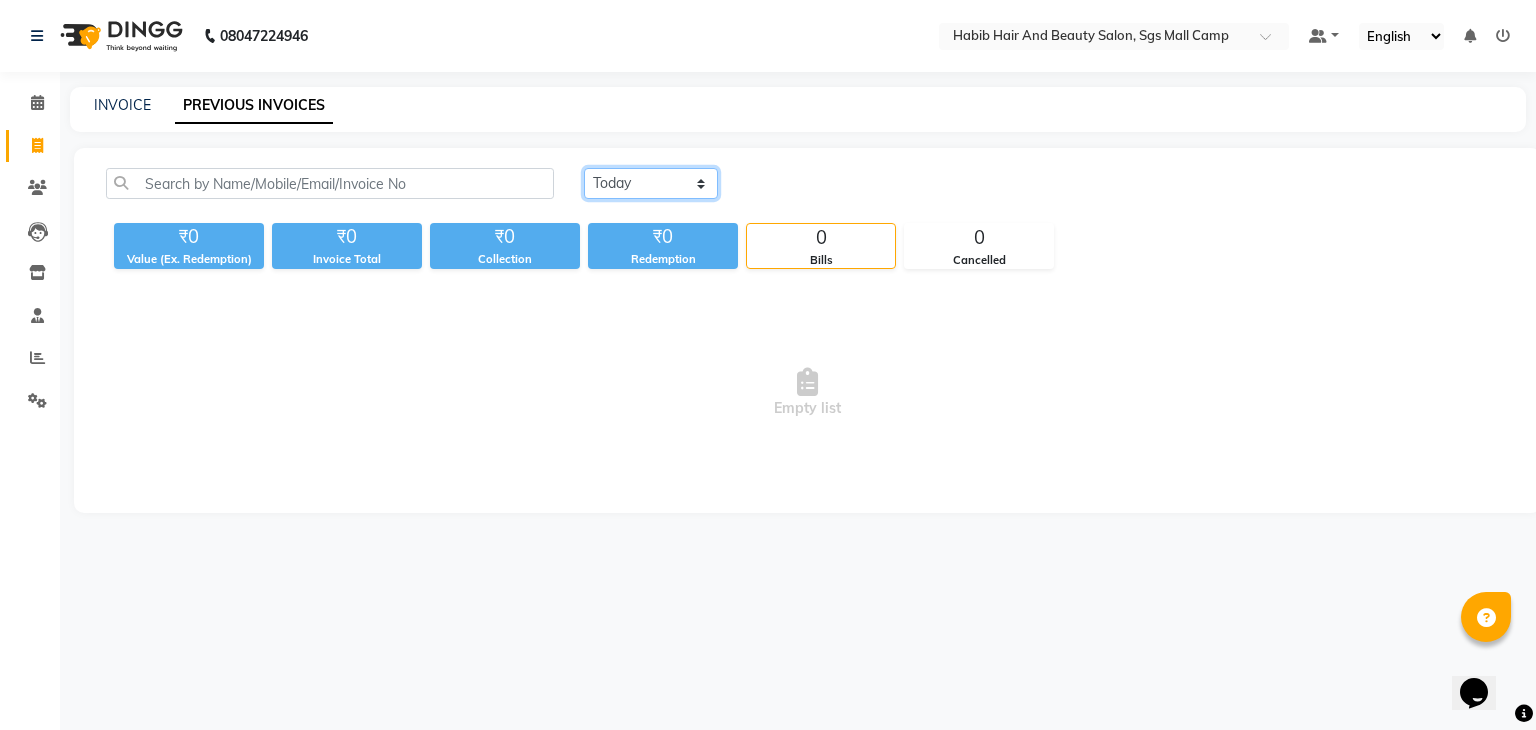 click on "Today Yesterday Custom Range" 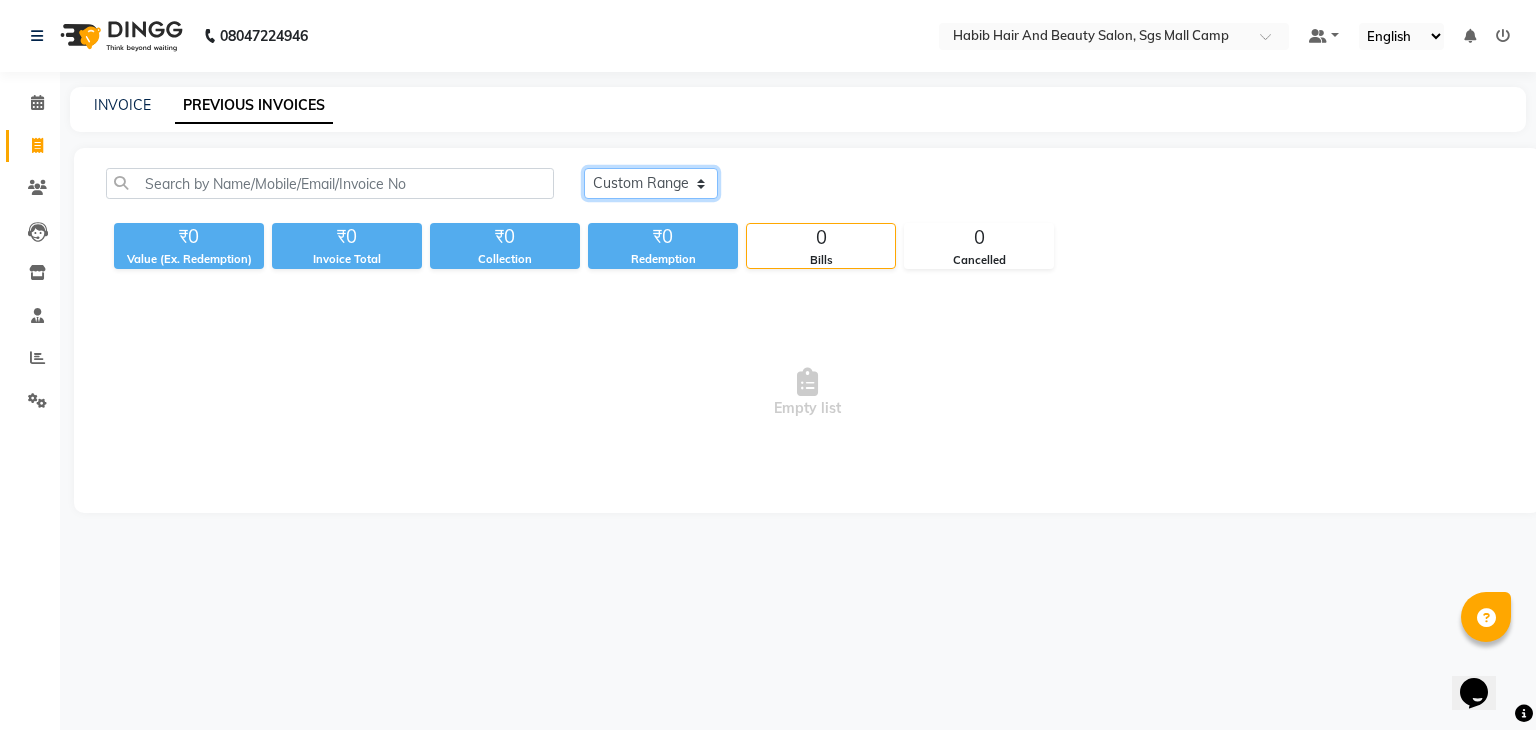 click on "Today Yesterday Custom Range" 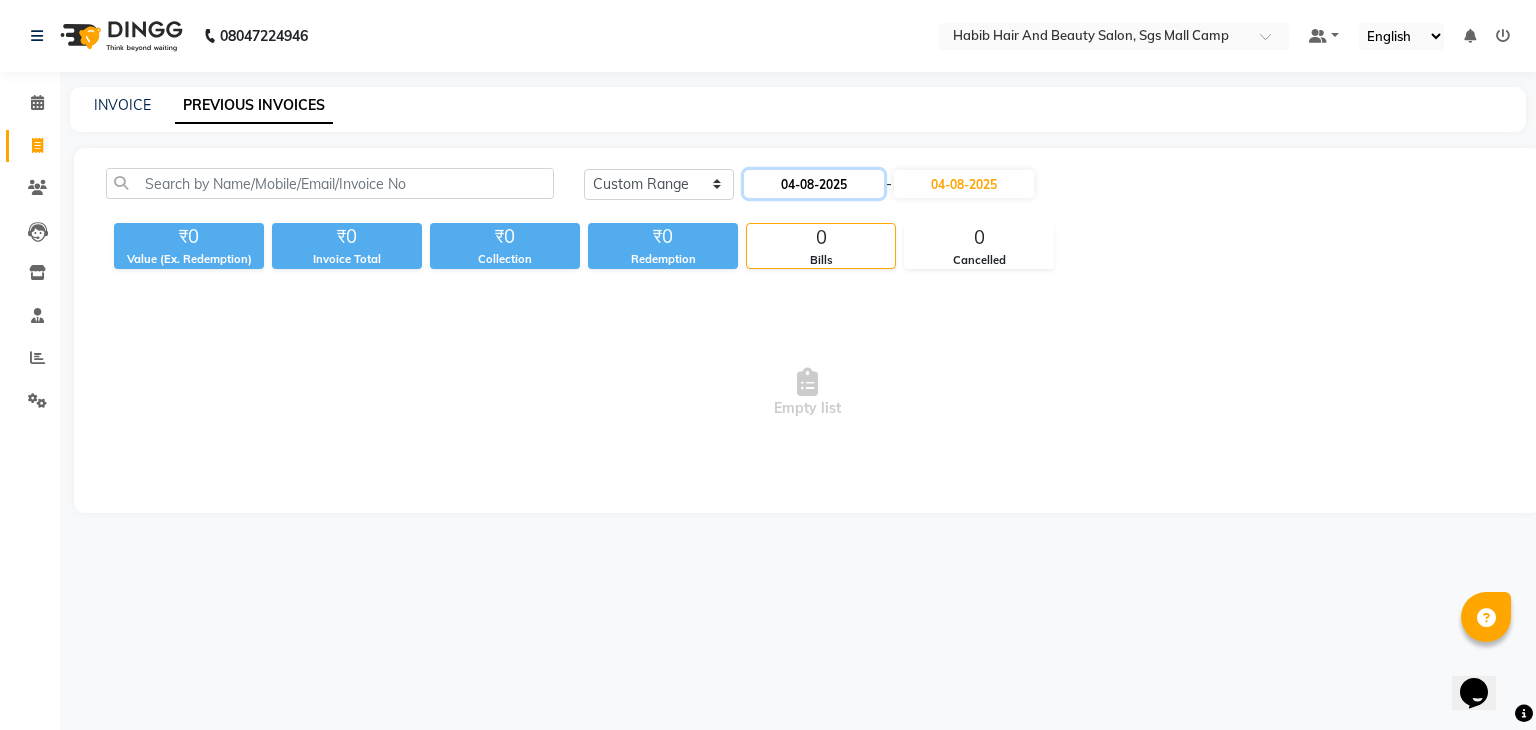 click on "04-08-2025" 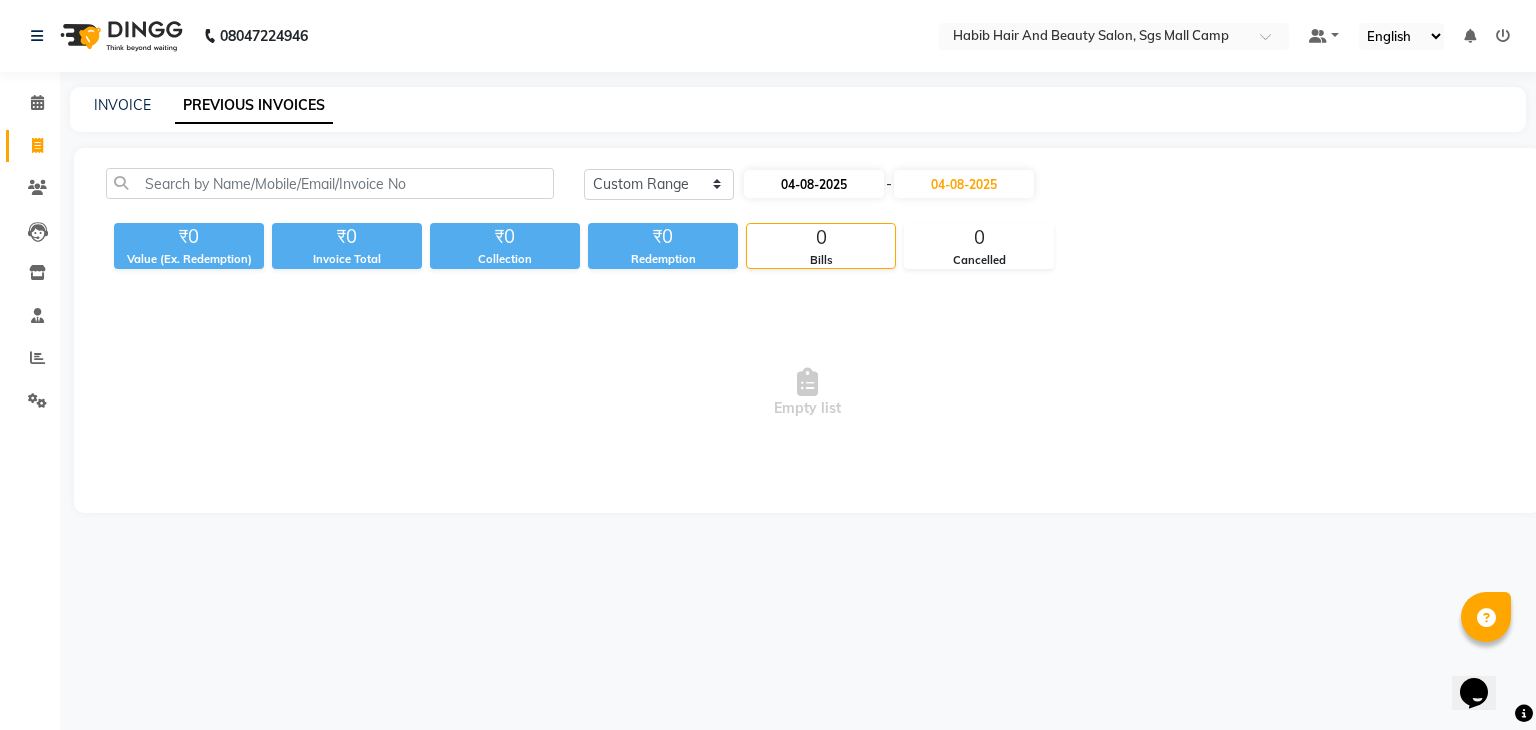 select on "8" 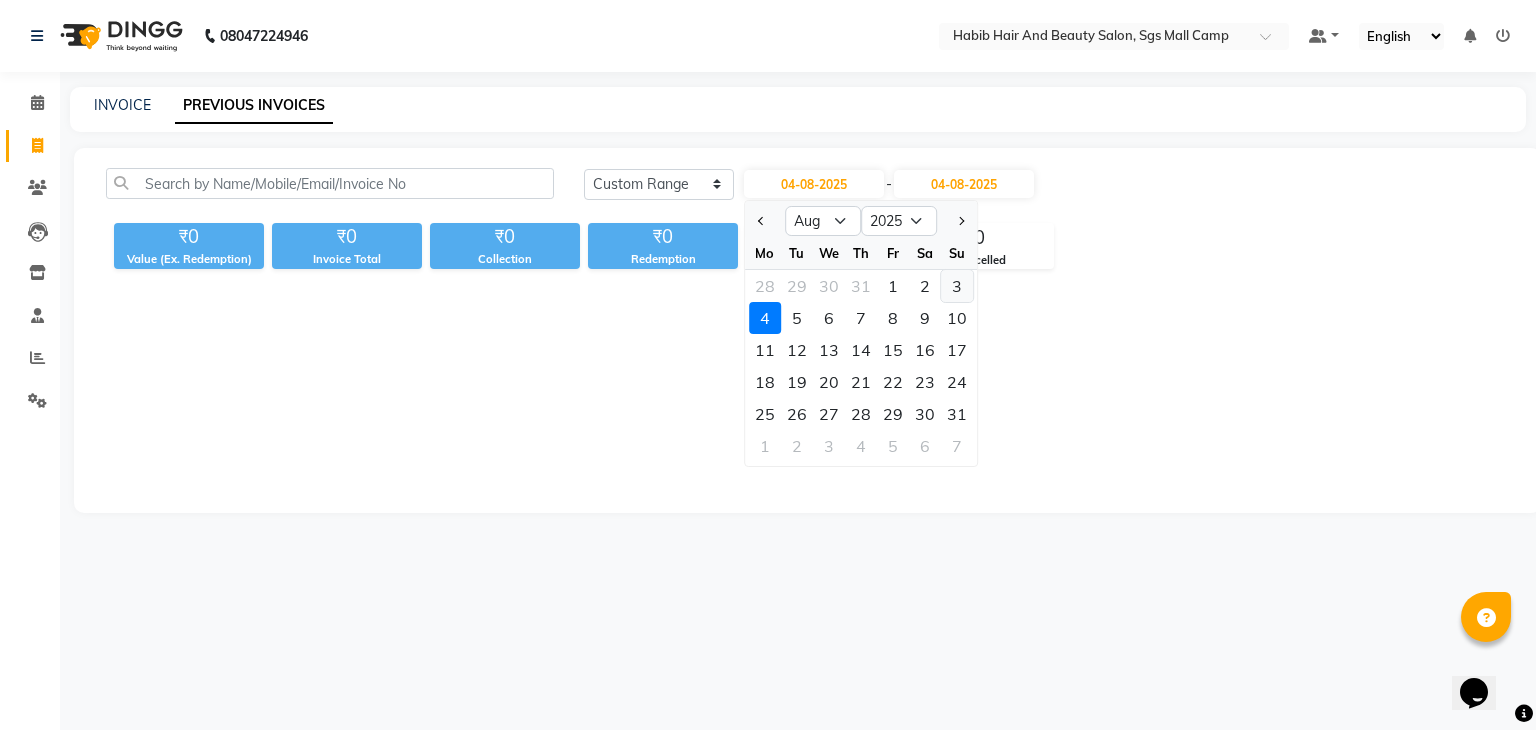 click on "3" 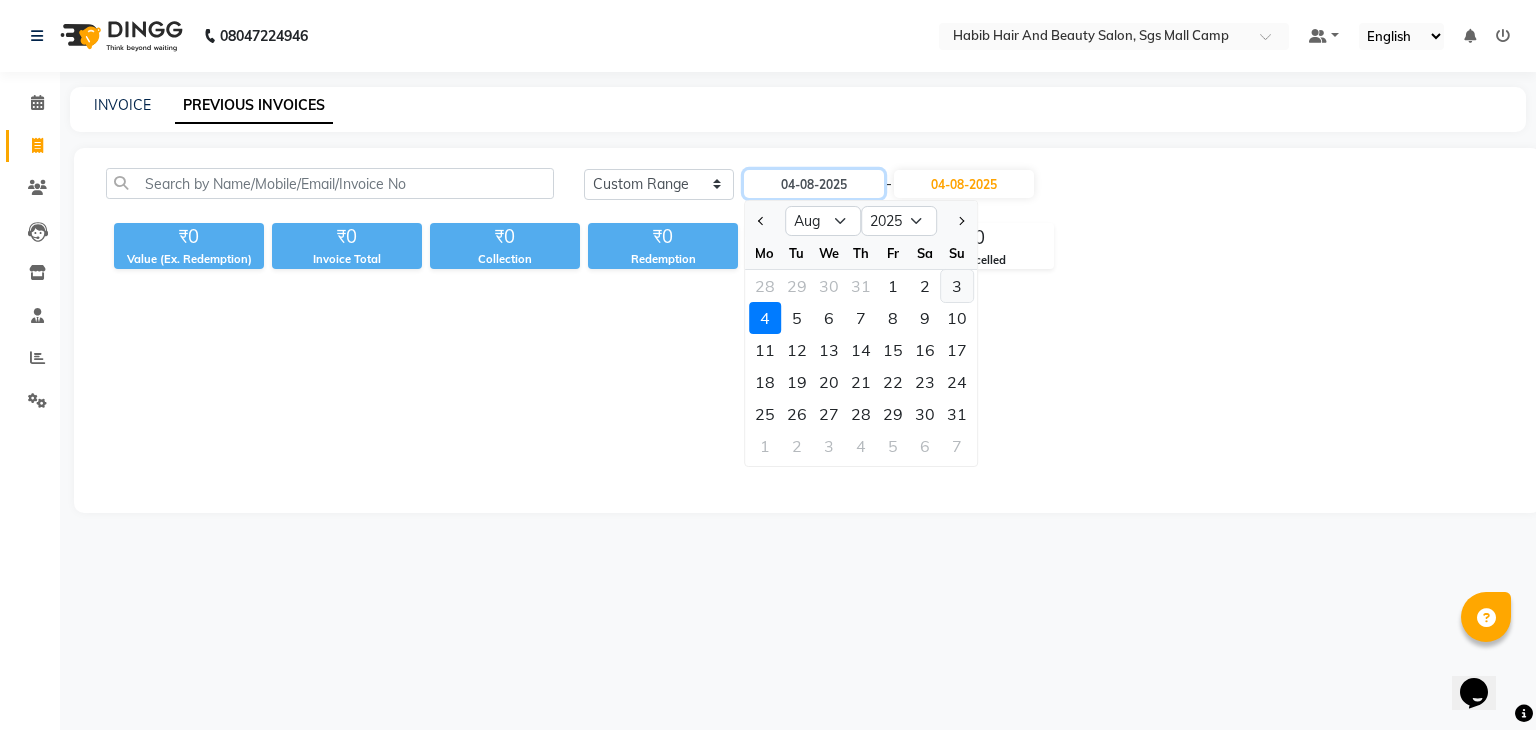 type on "03-08-2025" 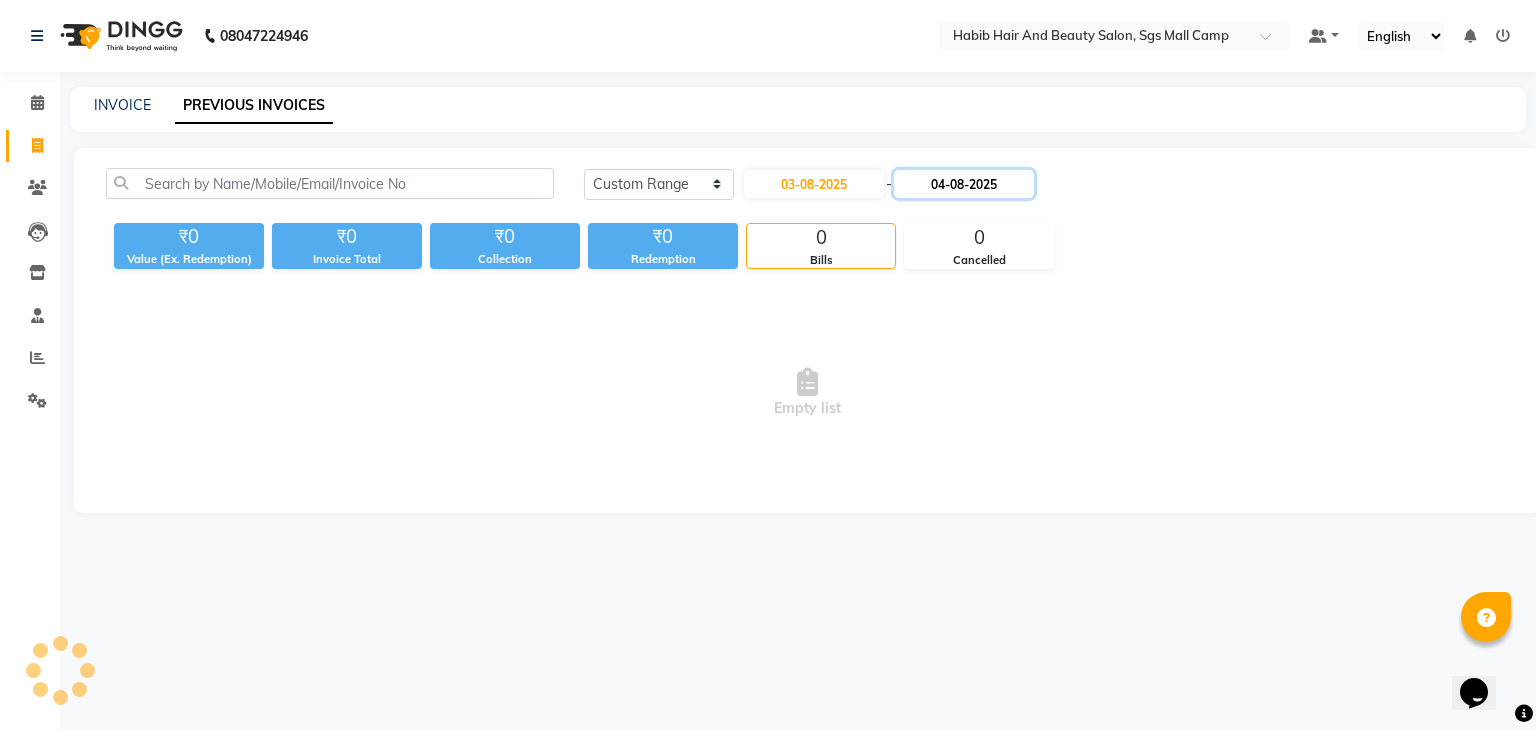 click on "04-08-2025" 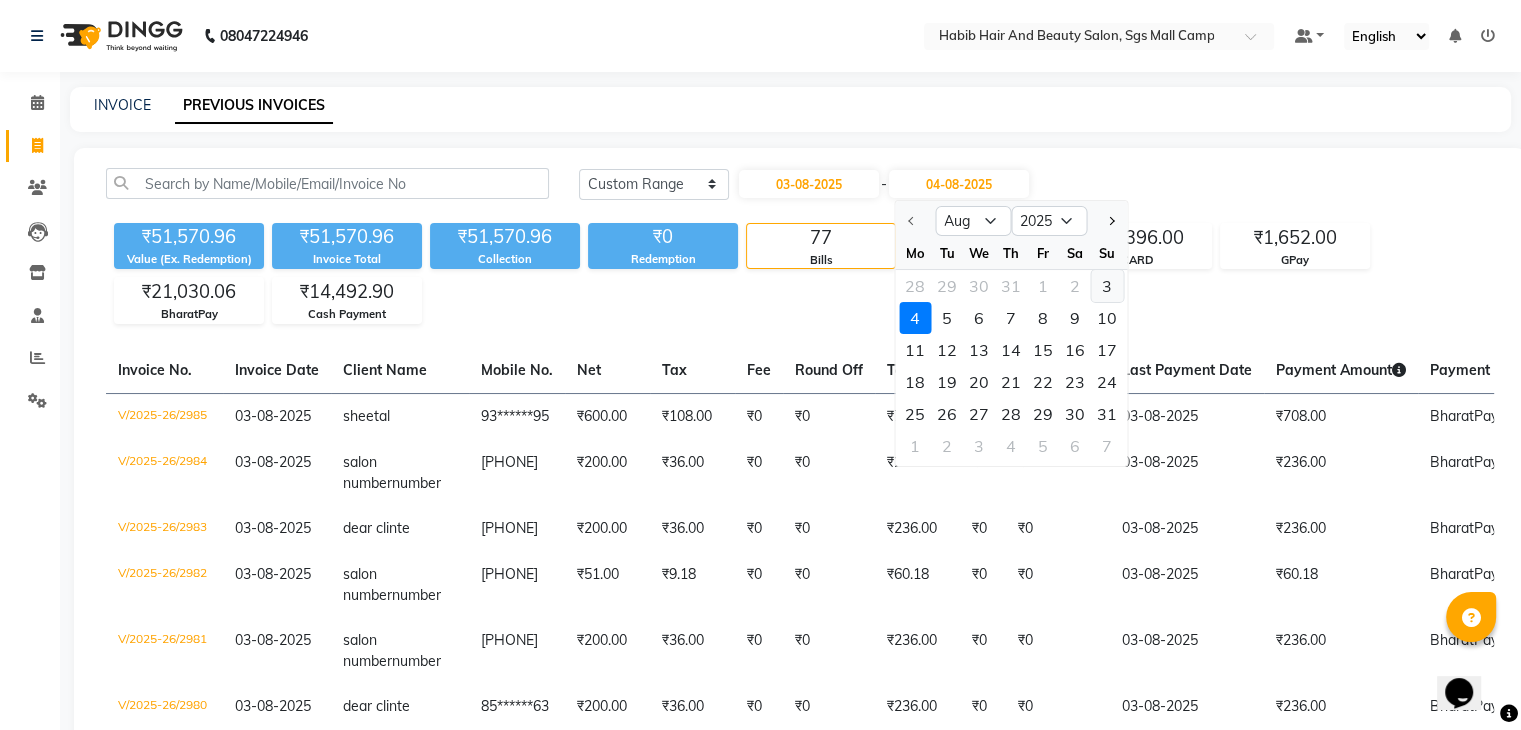 click on "3" 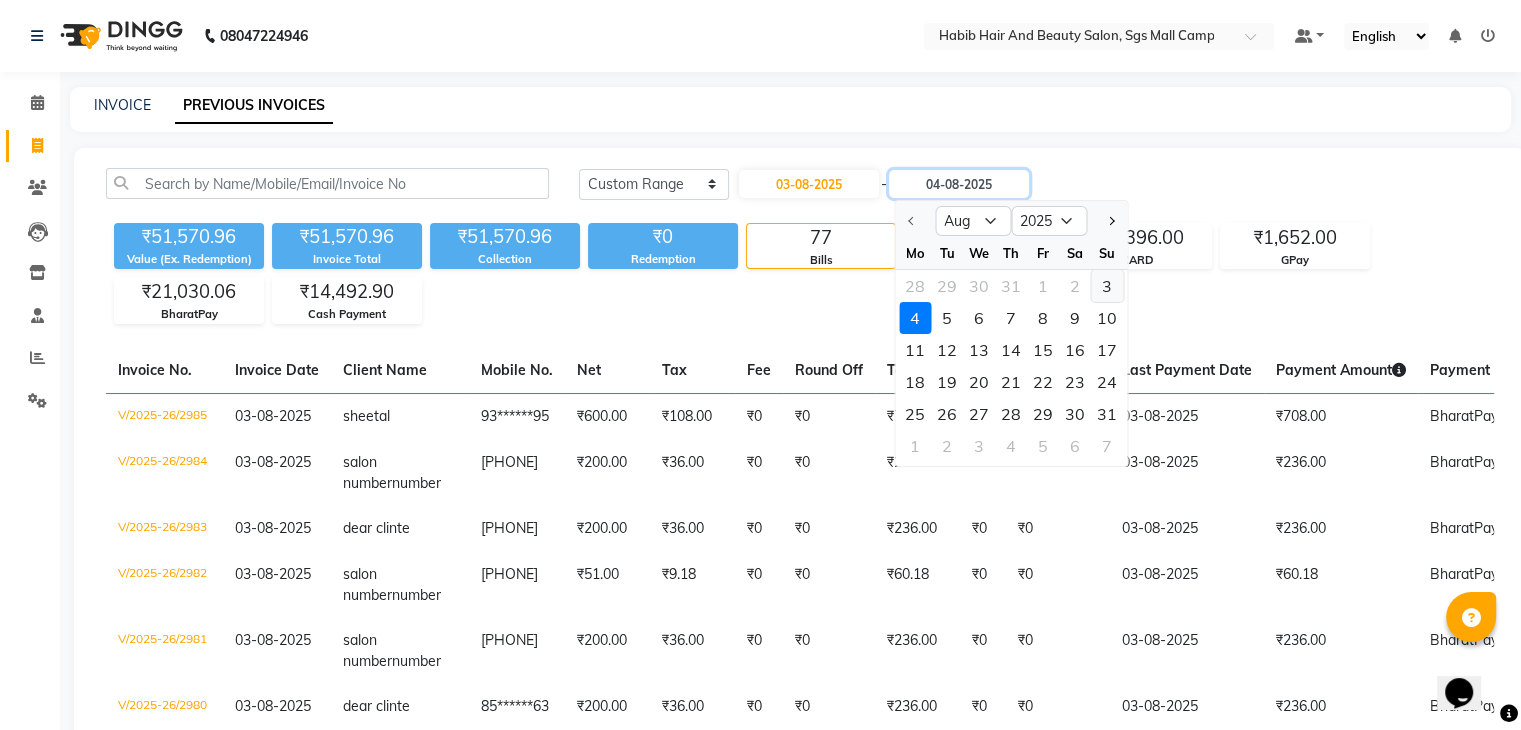 type on "03-08-2025" 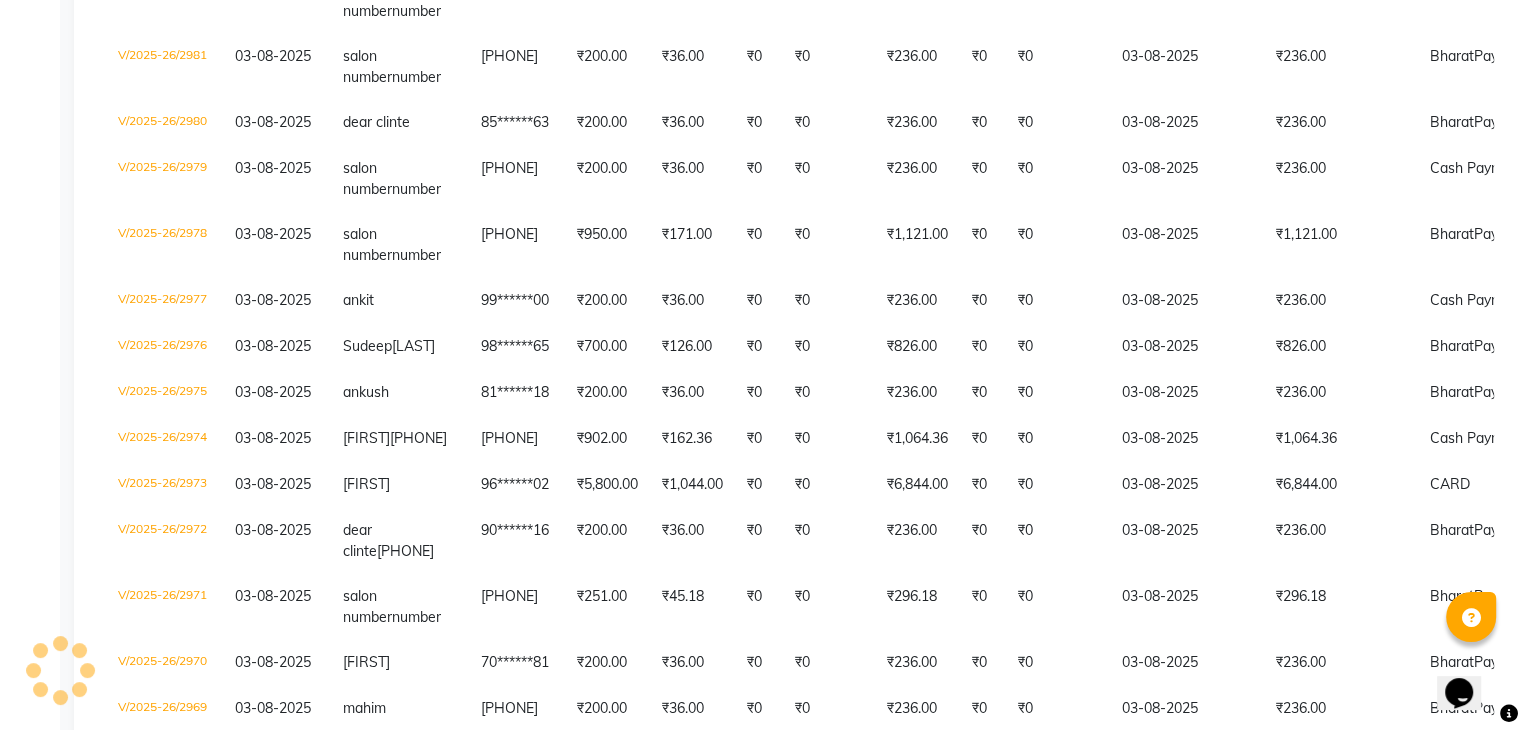 scroll, scrollTop: 638, scrollLeft: 0, axis: vertical 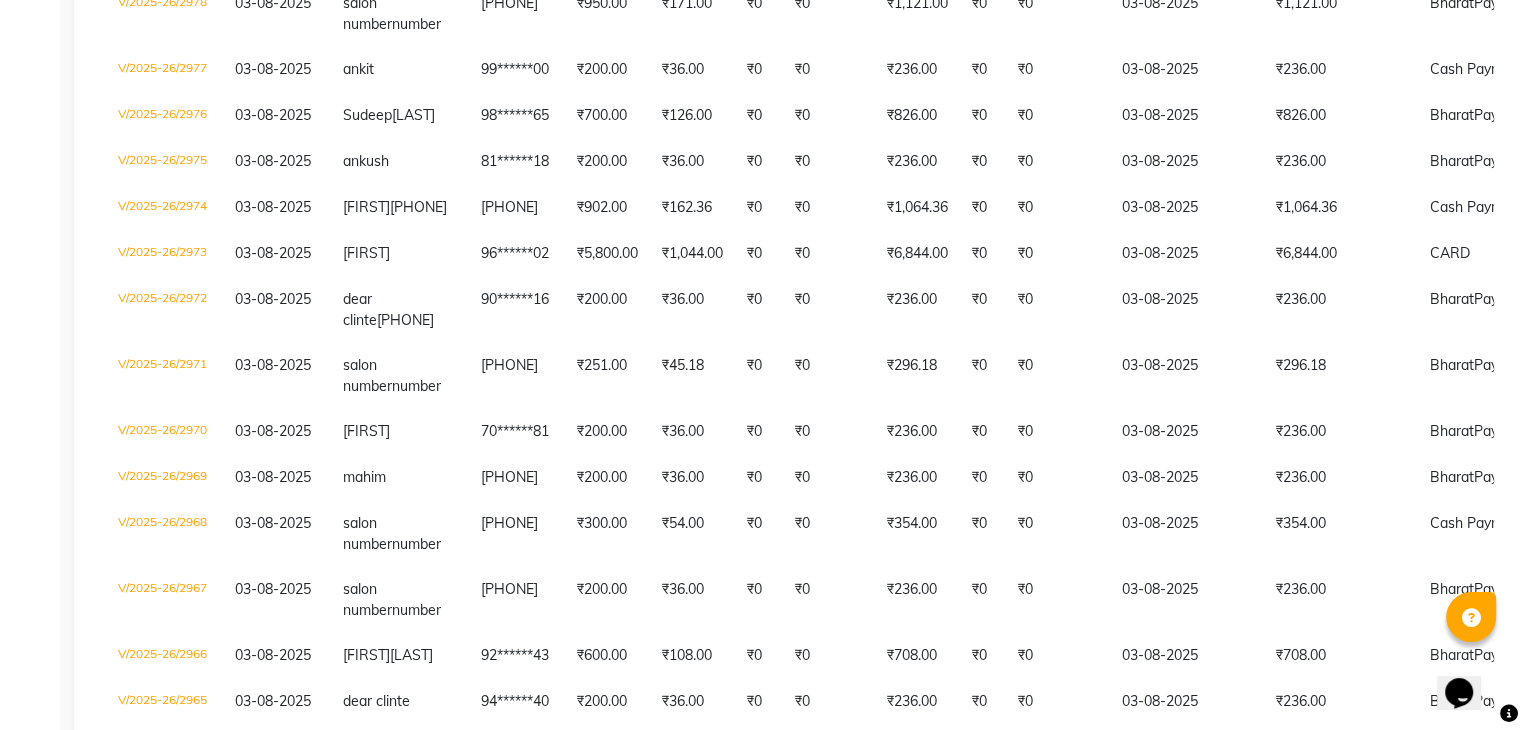 click on "Today Yesterday Custom Range 03-08-2025 - 03-08-2025 ₹51,570.96 Value (Ex. Redemption) ₹51,570.96 Invoice Total  ₹51,570.96 Collection ₹0 Redemption 77 Bills 3 Cancelled ₹14,396.00 CARD ₹1,652.00 GPay ₹21,030.06 BharatPay ₹14,492.90 Cash Payment  Invoice No.   Invoice Date   Client Name   Mobile No.   Net   Tax   Fee   Round Off   Total   Tip   Current Due   Last Payment Date   Payment Amount   Payment Methods   Cancel Reason   Status   V/2025-26/2985  03-08-2025 [FIRST]   [PHONE] ₹600.00 ₹108.00  ₹0  ₹0 ₹708.00 ₹0 ₹0 03-08-2025 ₹708.00  BharatPay - PAID  V/2025-26/2984  03-08-2025 [FIRST] [FIRST]  [PHONE] ₹200.00 ₹36.00  ₹0  ₹0 ₹236.00 ₹0 ₹0 03-08-2025 ₹236.00  BharatPay - PAID  V/2025-26/2983  03-08-2025 dear clinte   [PHONE] ₹200.00 ₹36.00  ₹0  ₹0 ₹236.00 ₹0 ₹0 03-08-2025 ₹236.00  BharatPay - PAID  V/2025-26/2982  03-08-2025 [FIRST] [FIRST]  [PHONE] ₹51.00 ₹9.18  ₹0  ₹0 ₹60.18 ₹0 ₹0 03-08-2025 ₹60.18  - PAID" 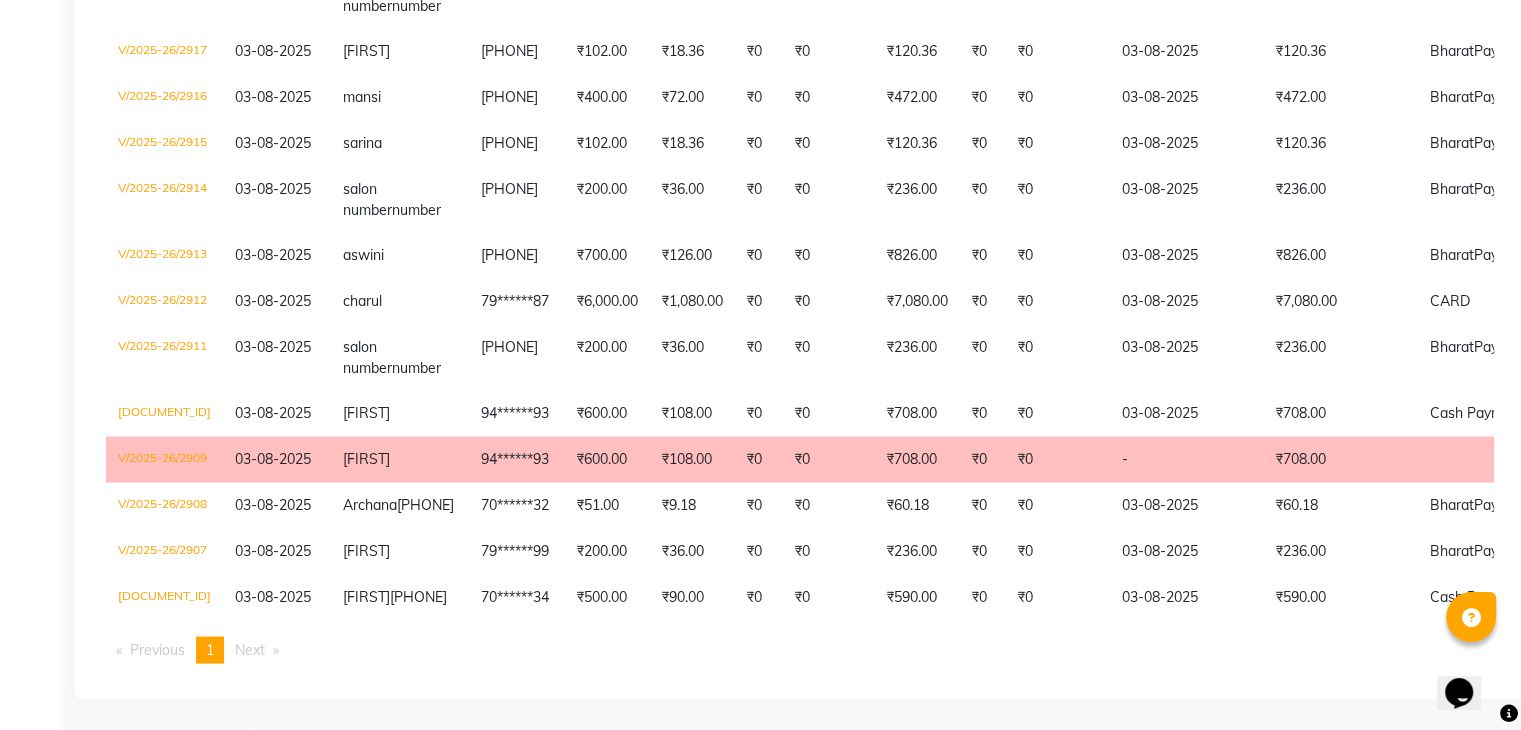 scroll, scrollTop: 4255, scrollLeft: 0, axis: vertical 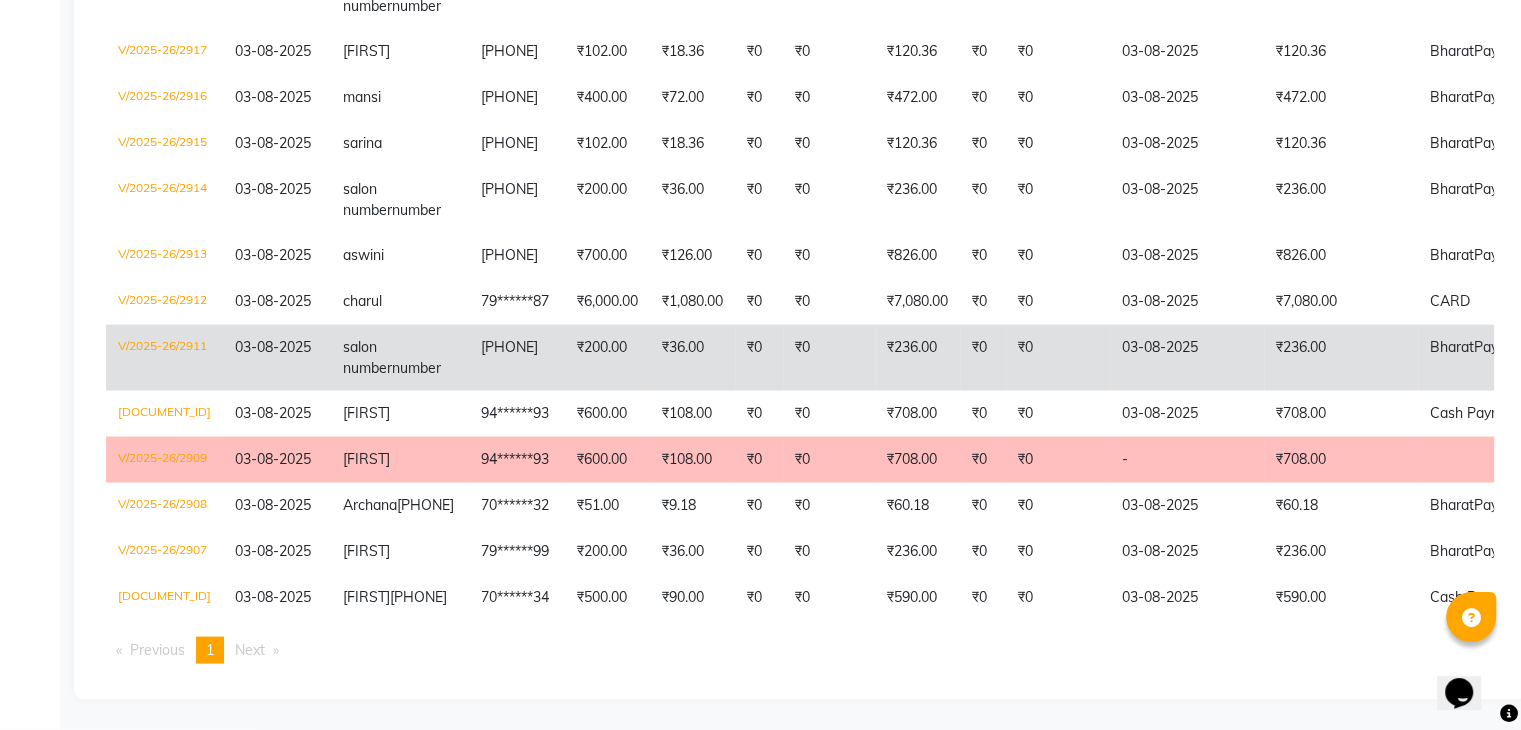 click on "03-08-2025" 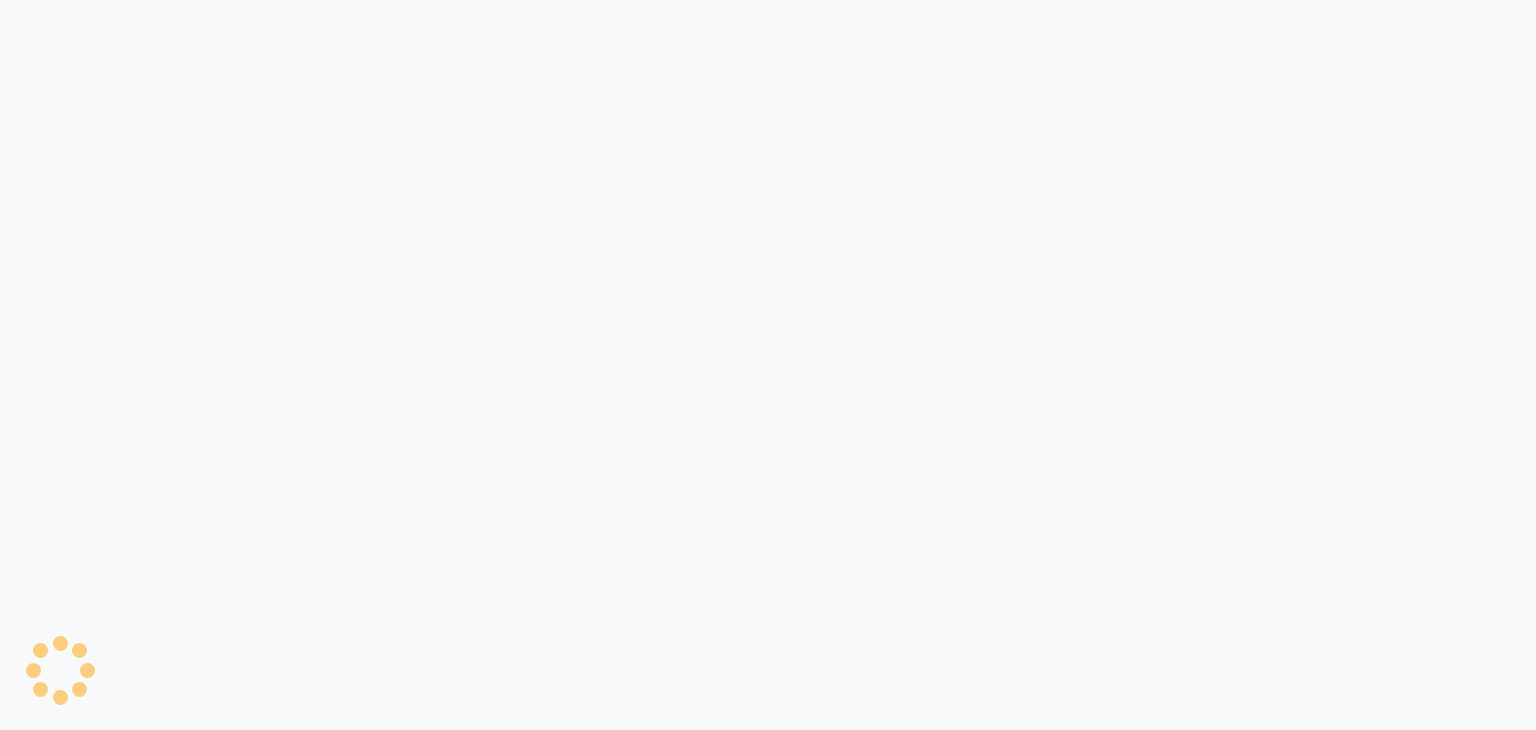 scroll, scrollTop: 0, scrollLeft: 0, axis: both 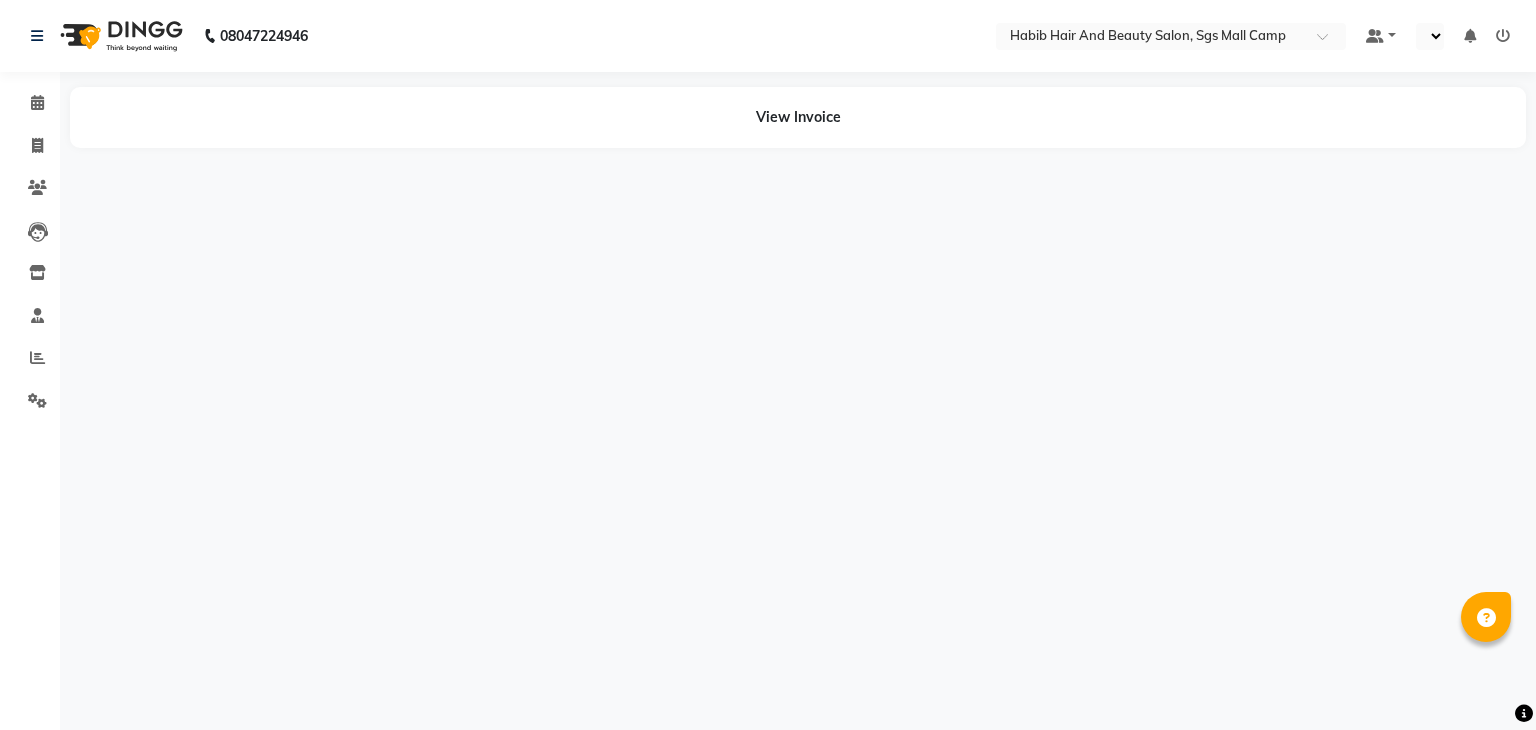 select on "en" 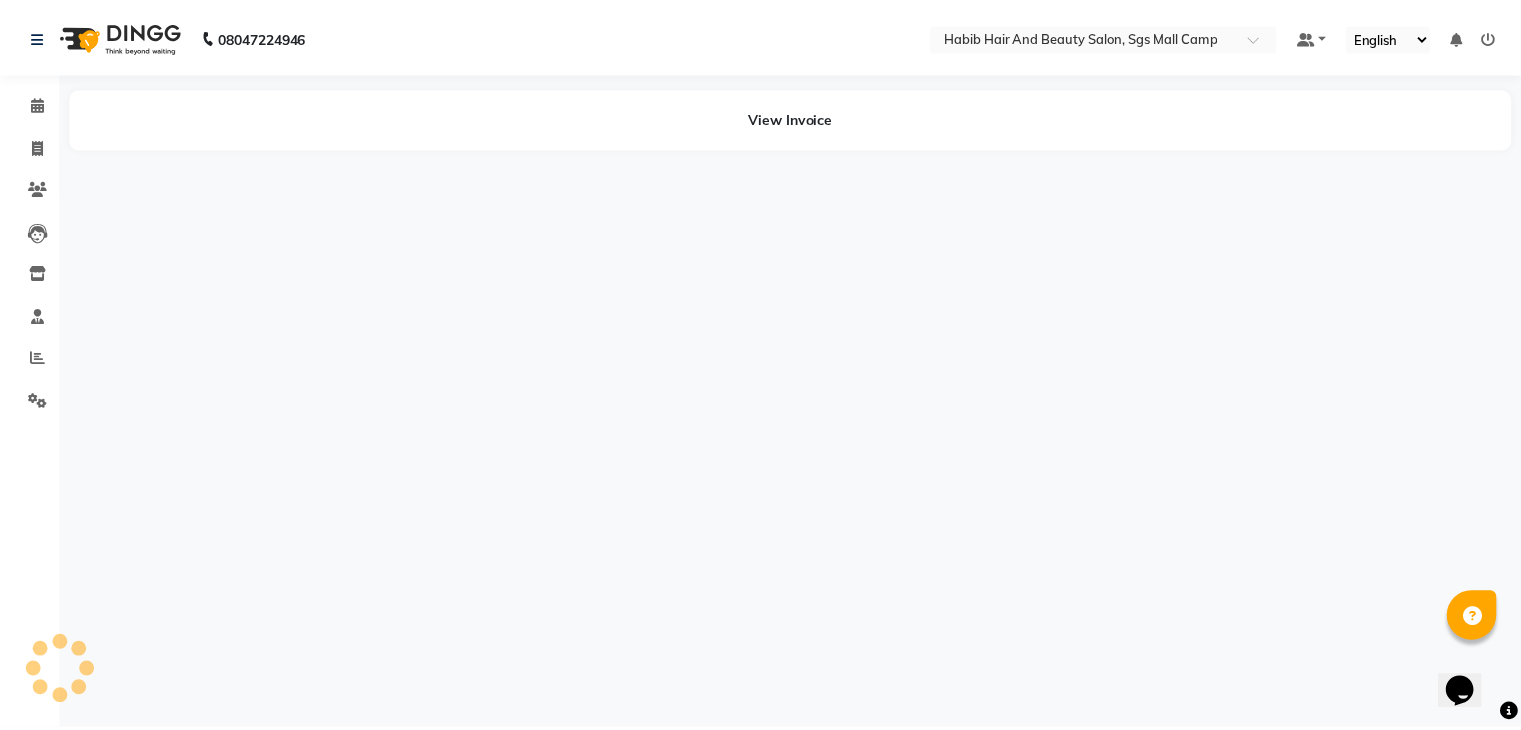 scroll, scrollTop: 0, scrollLeft: 0, axis: both 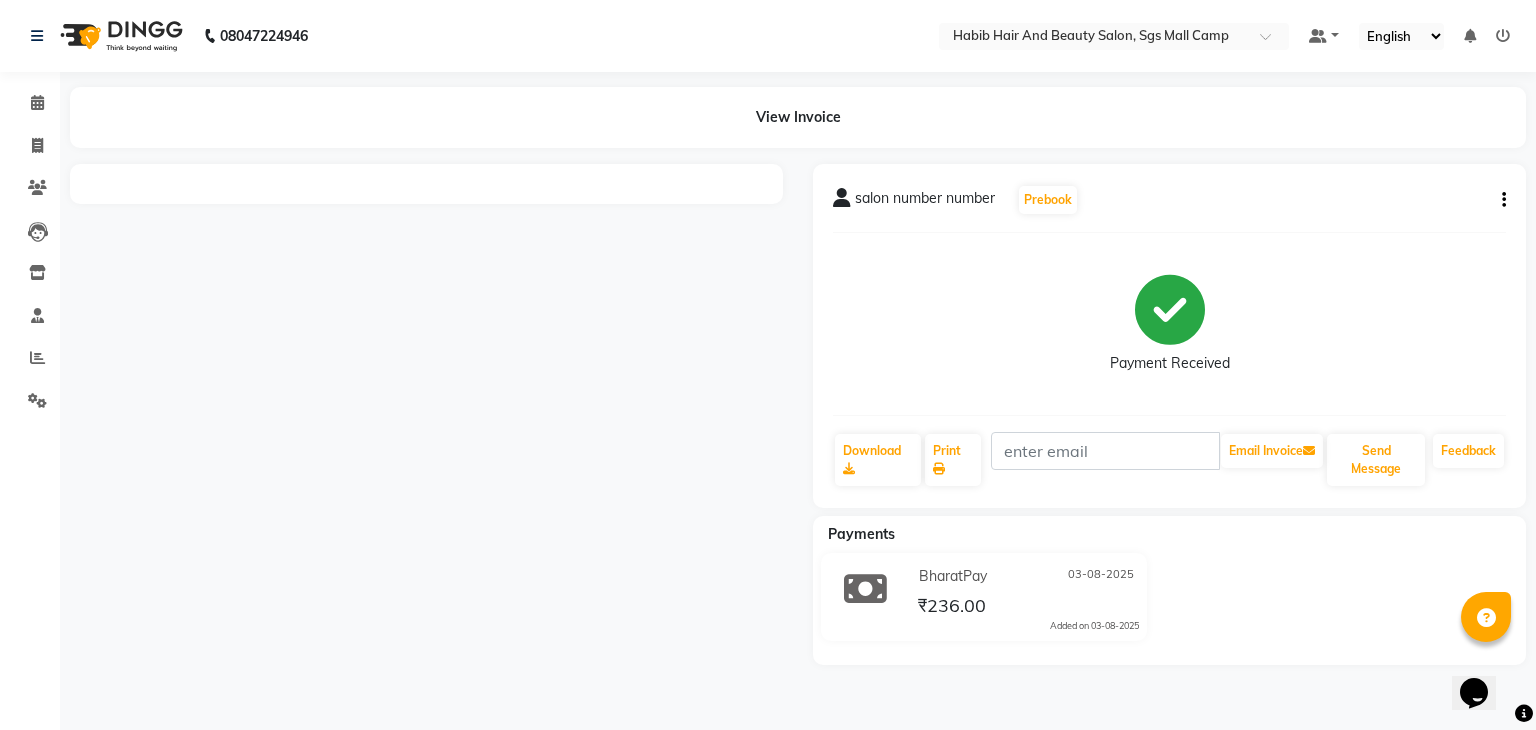 click 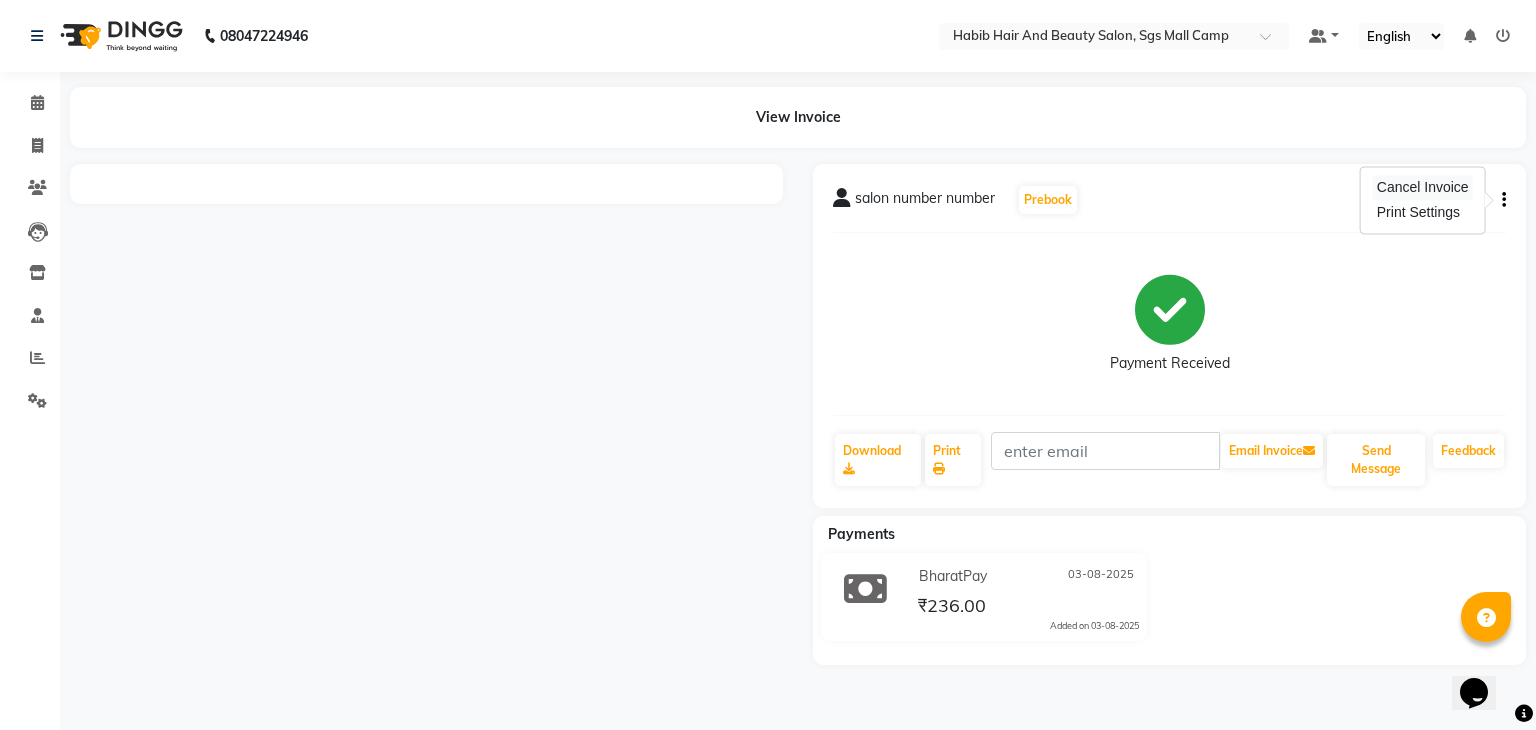 click on "Cancel Invoice" at bounding box center [1423, 187] 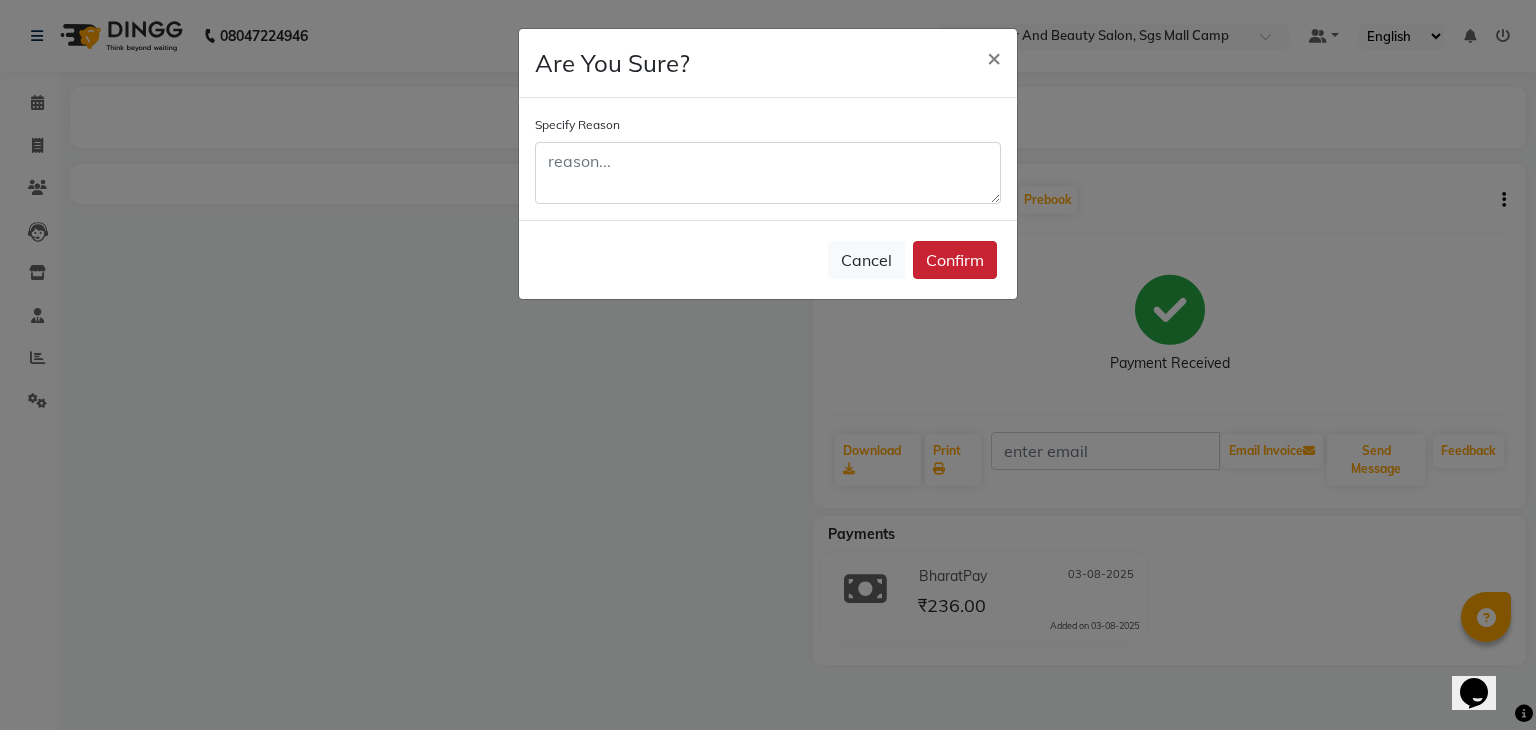 click on "Confirm" 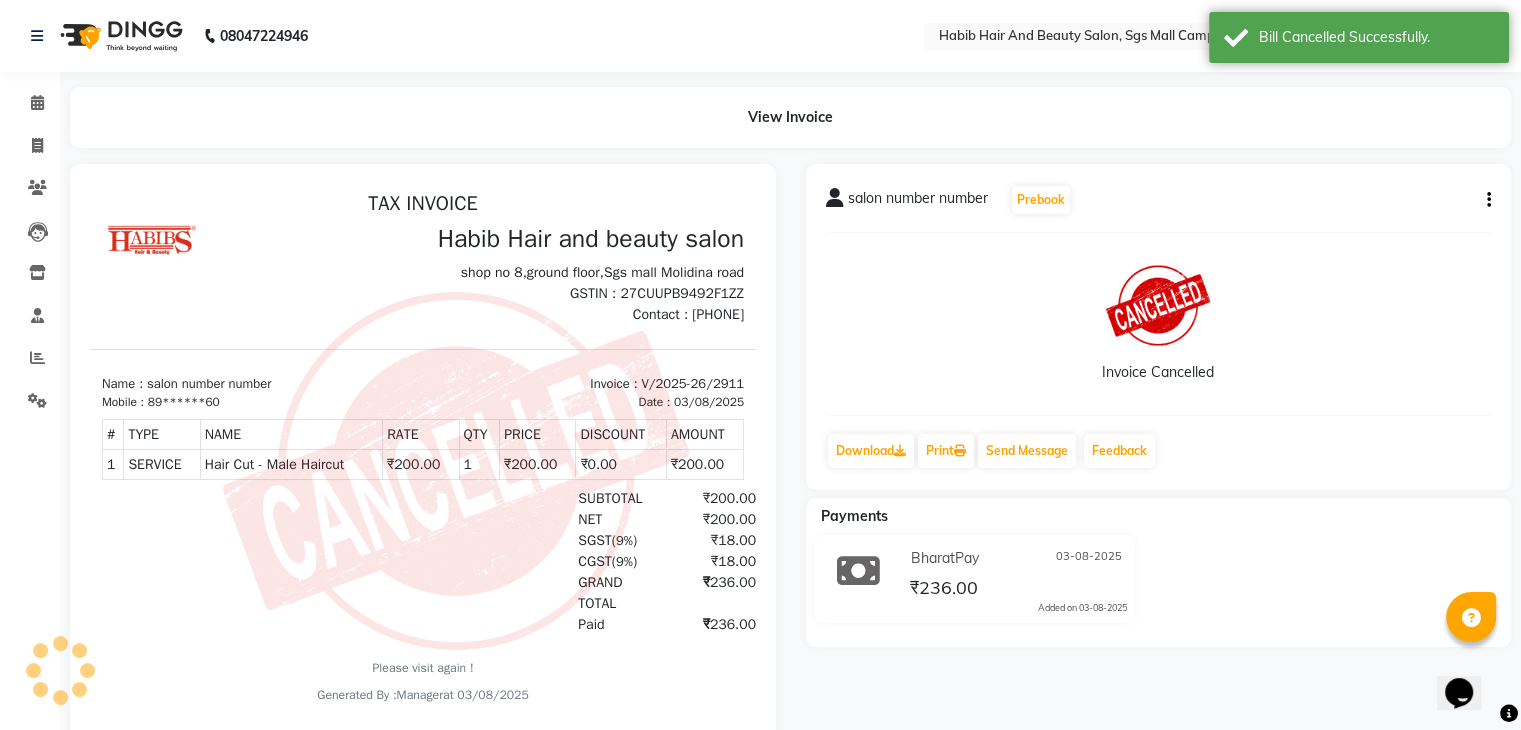 scroll, scrollTop: 0, scrollLeft: 0, axis: both 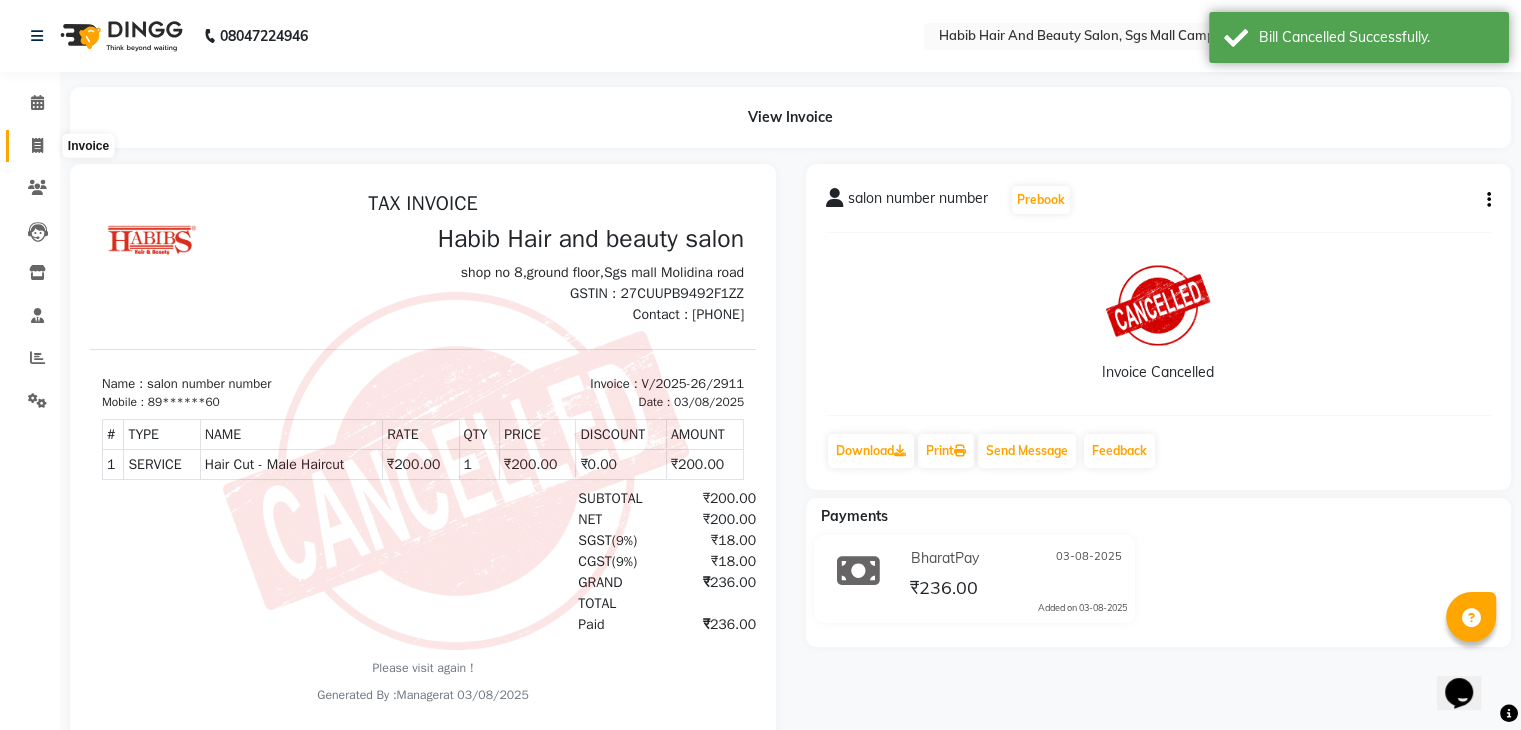 click 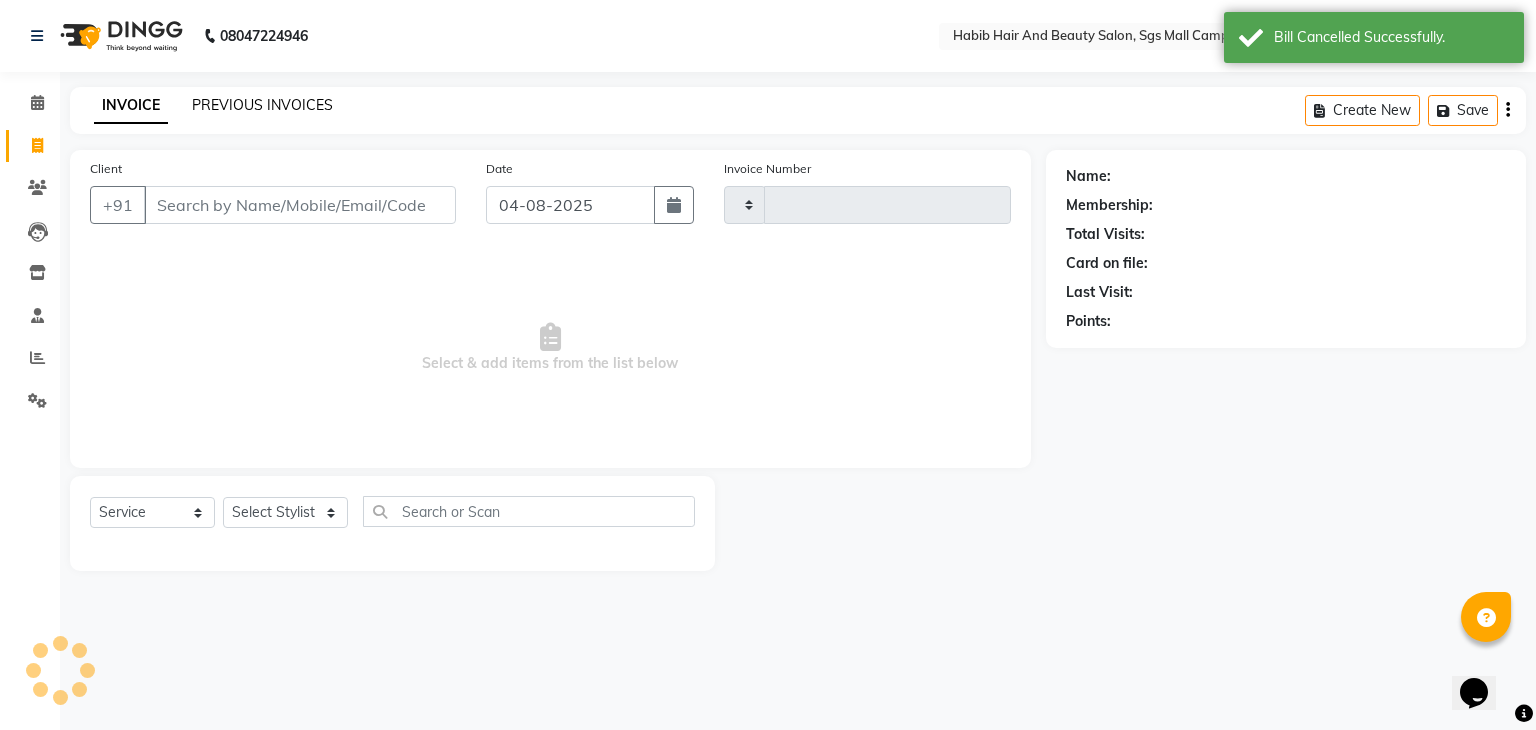 click on "PREVIOUS INVOICES" 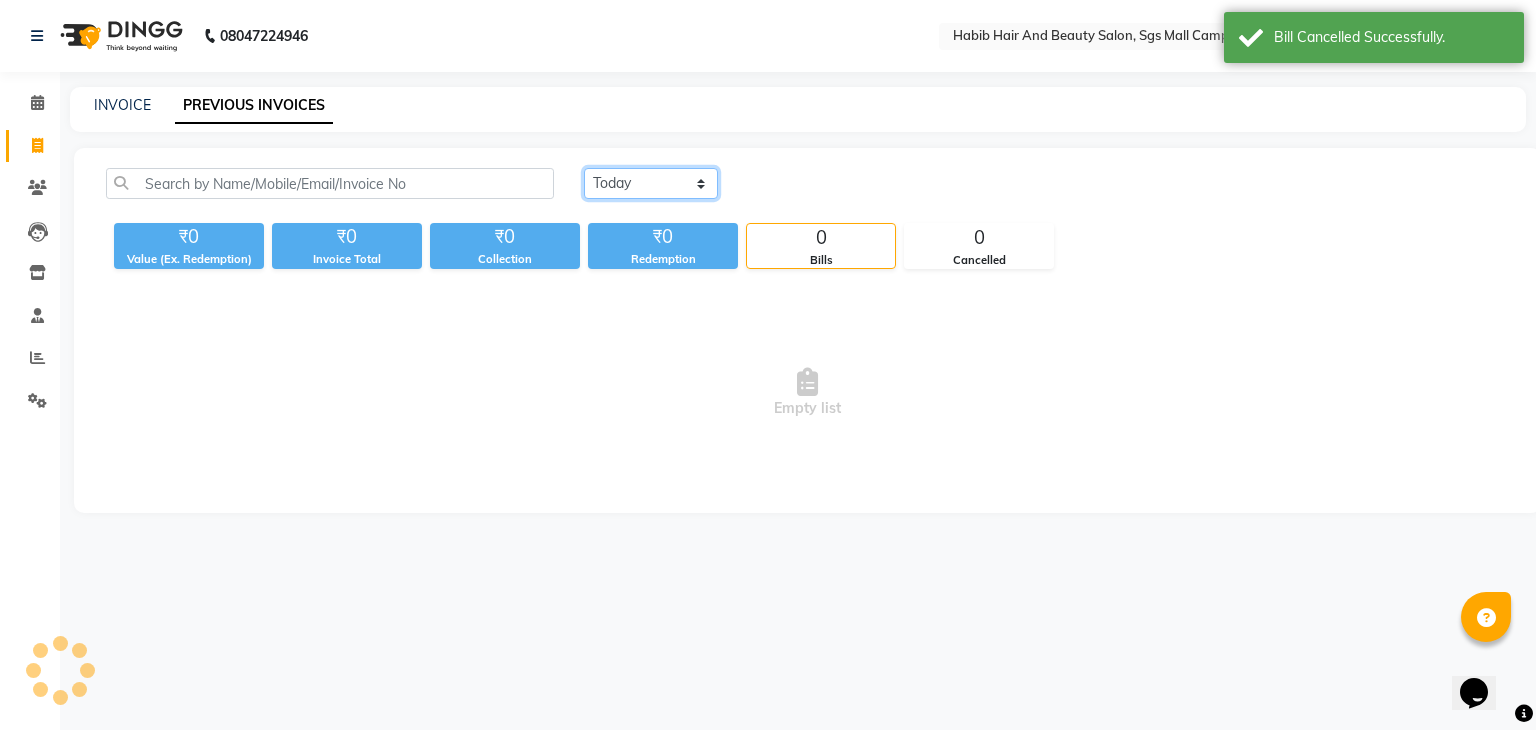 click on "Today Yesterday Custom Range" 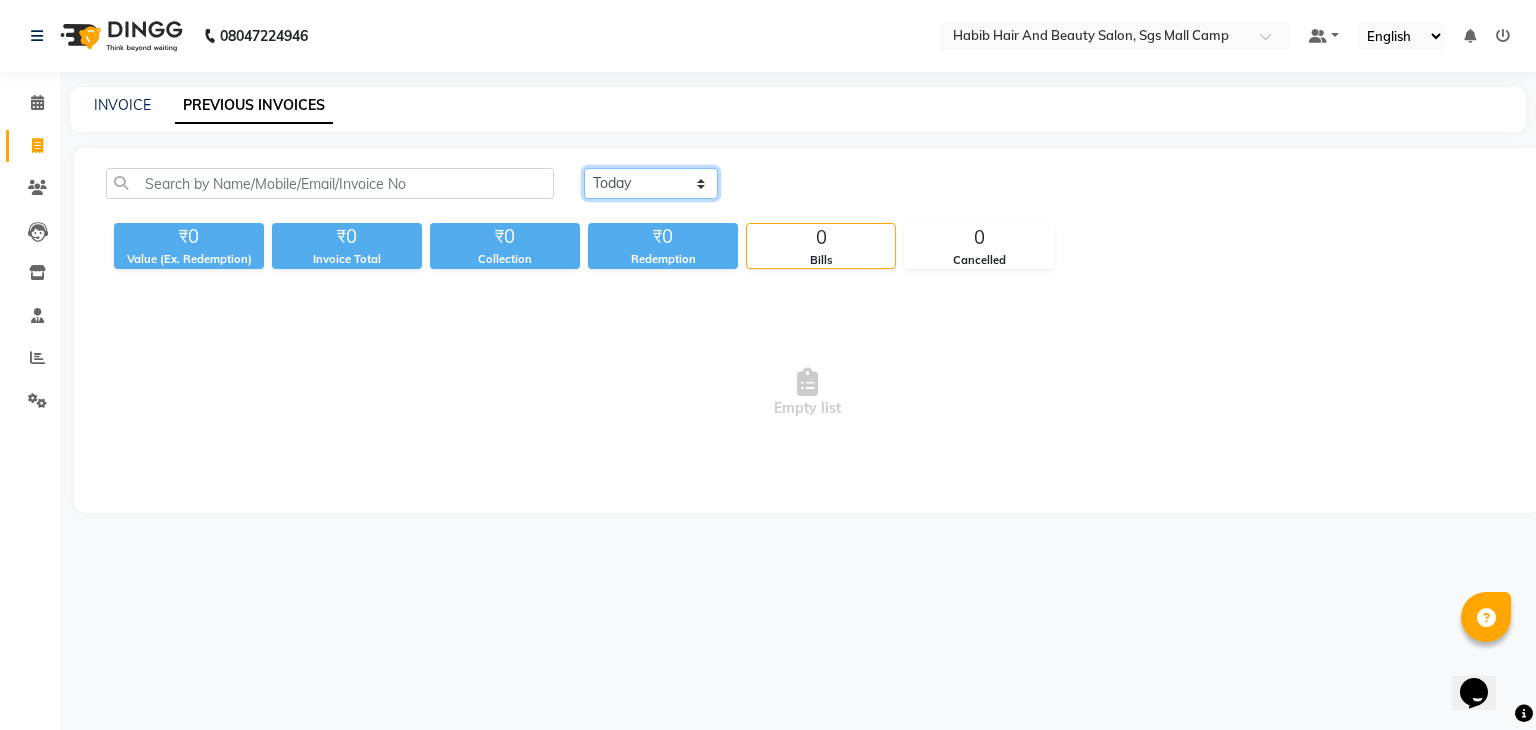 select on "range" 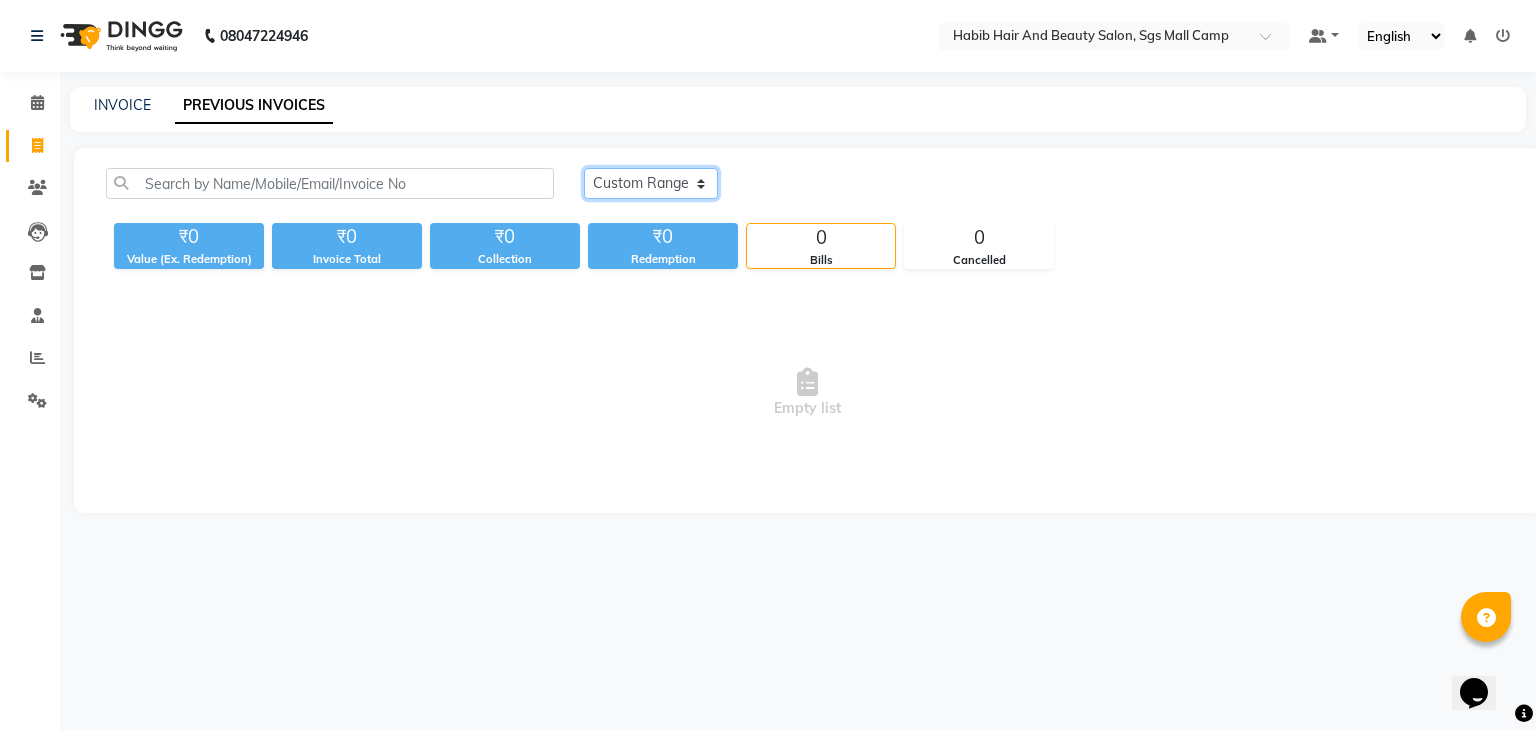 click on "Today Yesterday Custom Range" 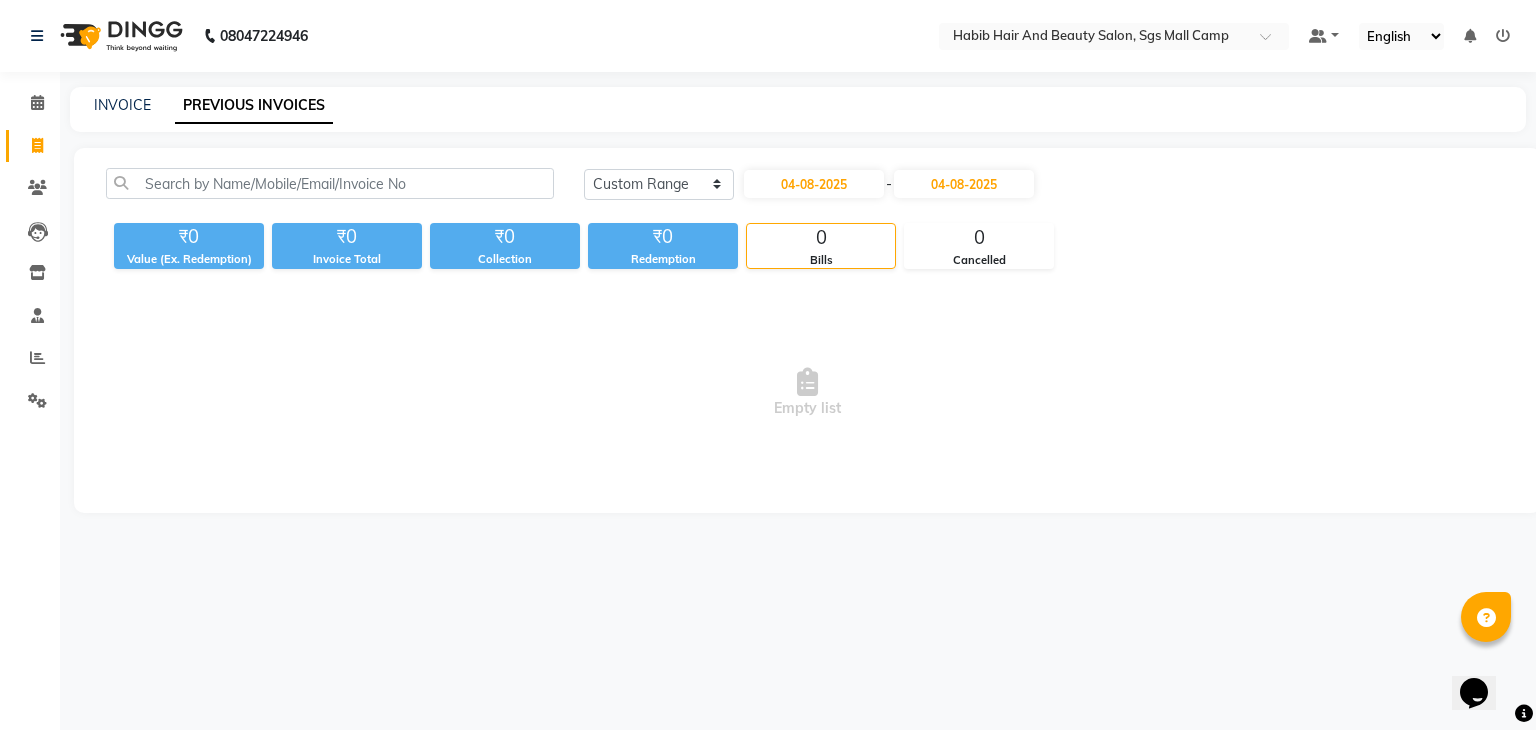 click on "Redemption" 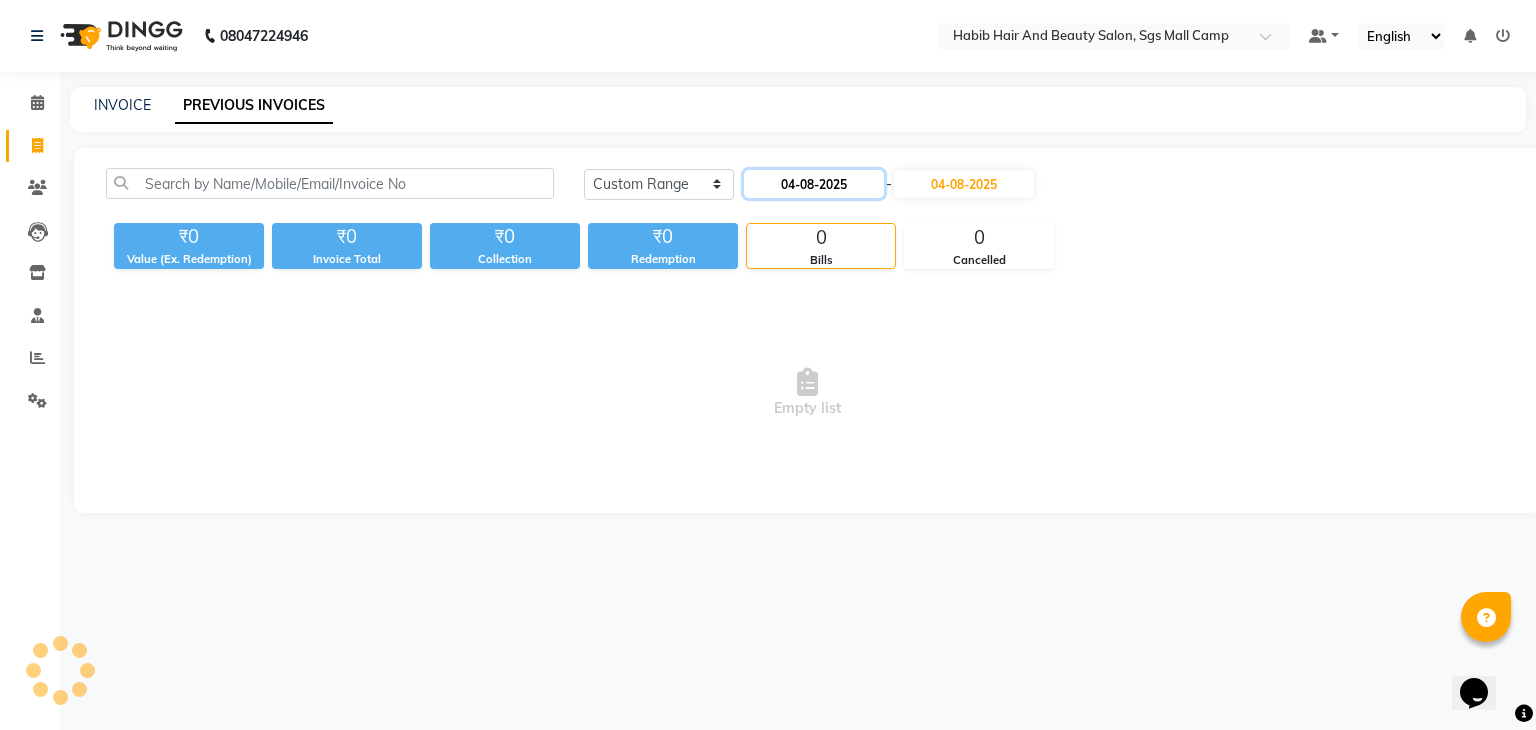 click on "04-08-2025" 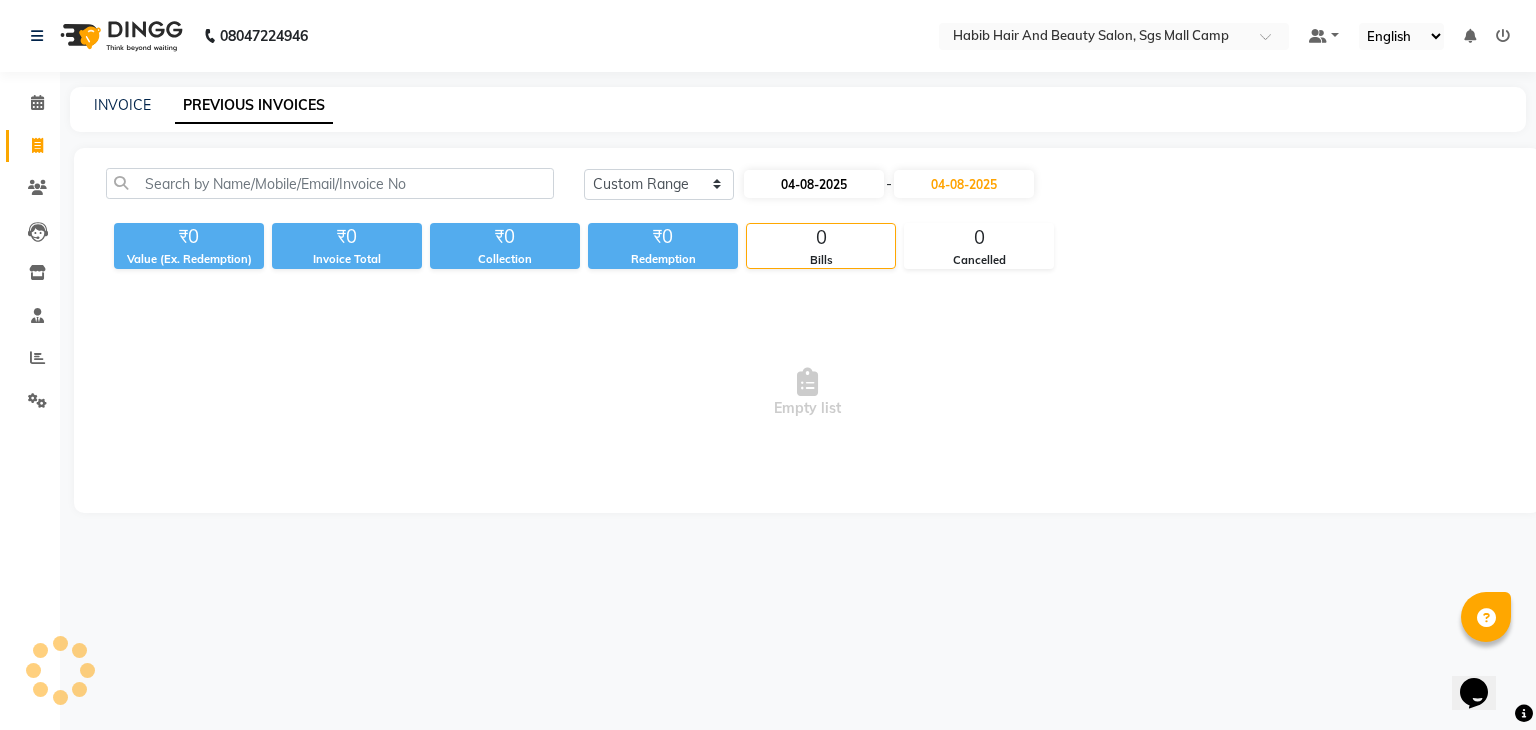 select on "8" 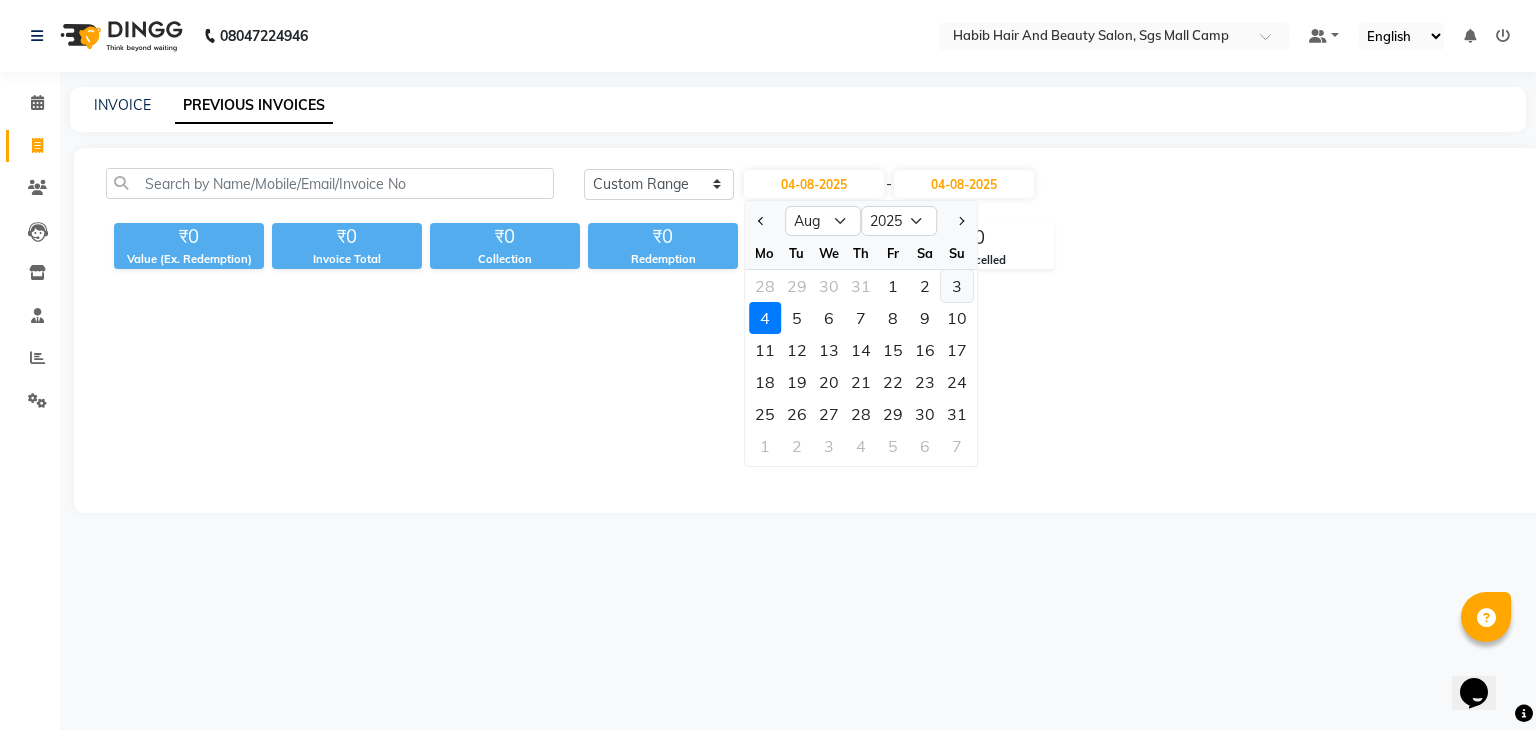 click on "3" 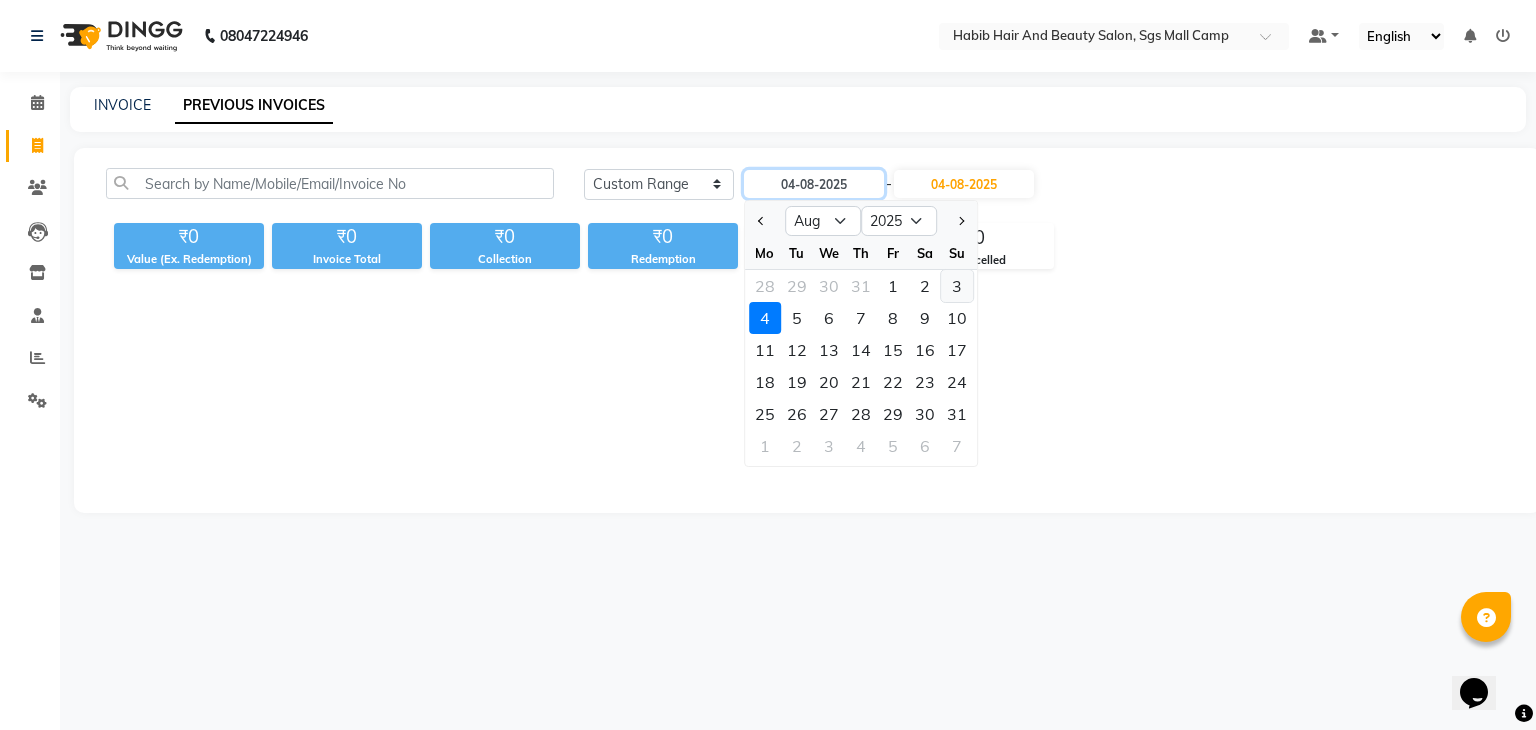 type on "03-08-2025" 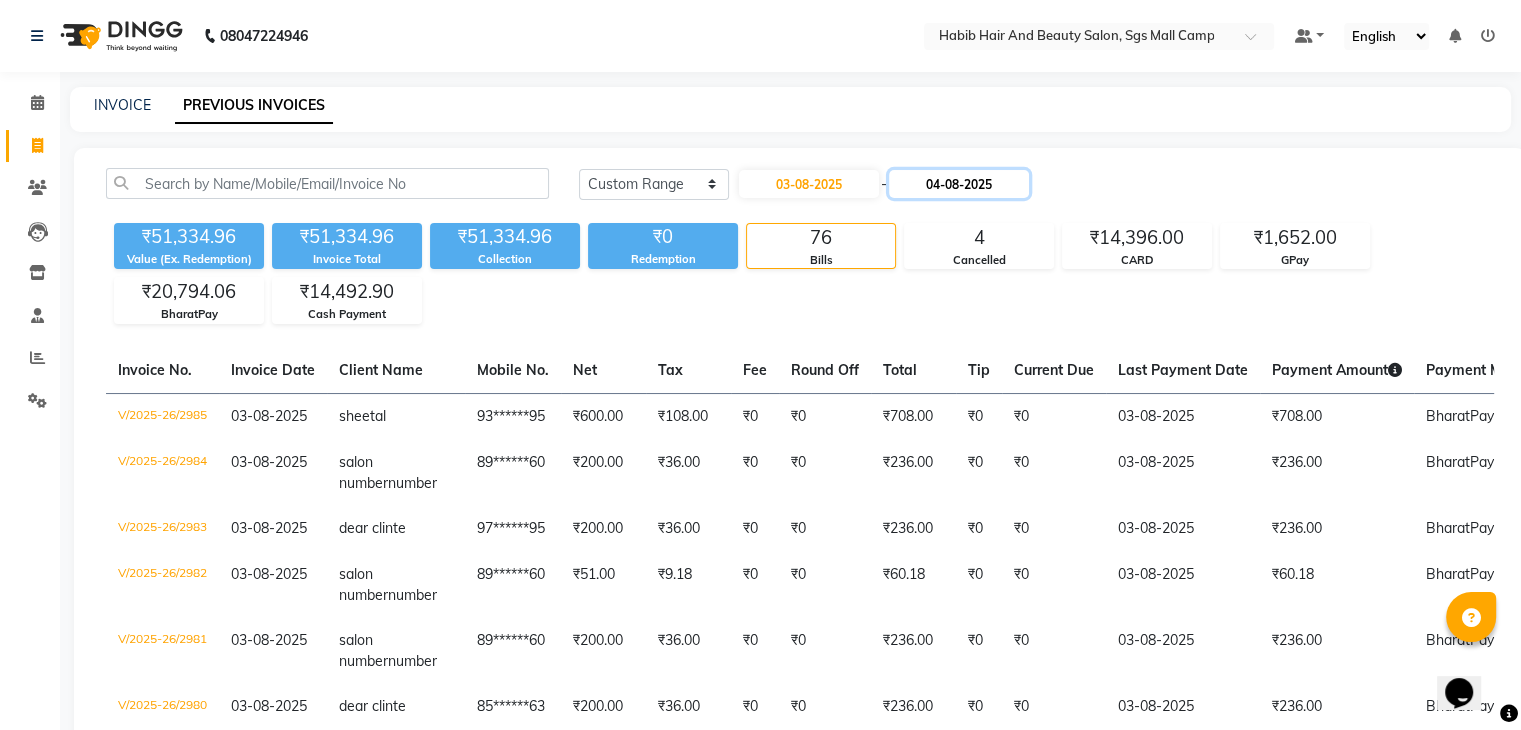 click on "04-08-2025" 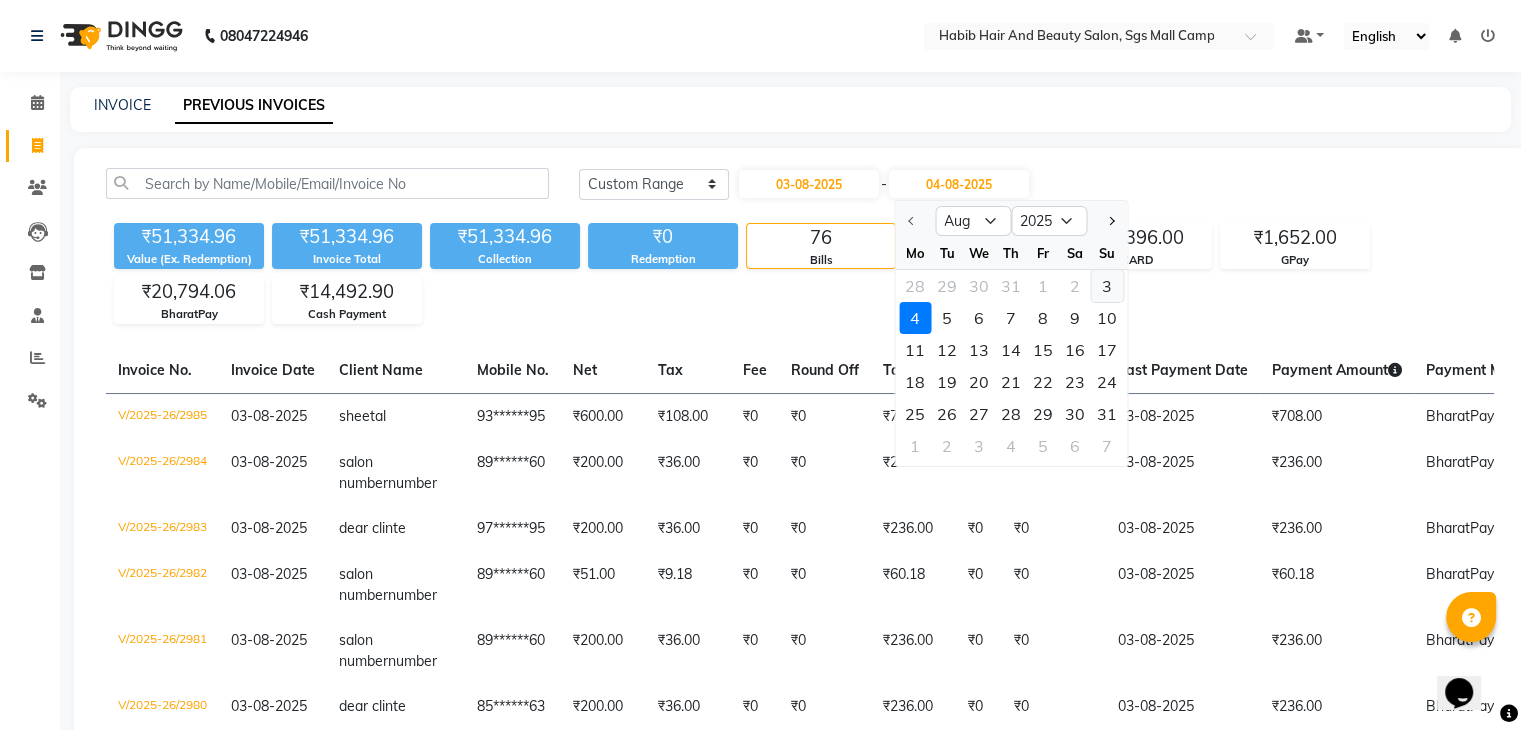 click on "3" 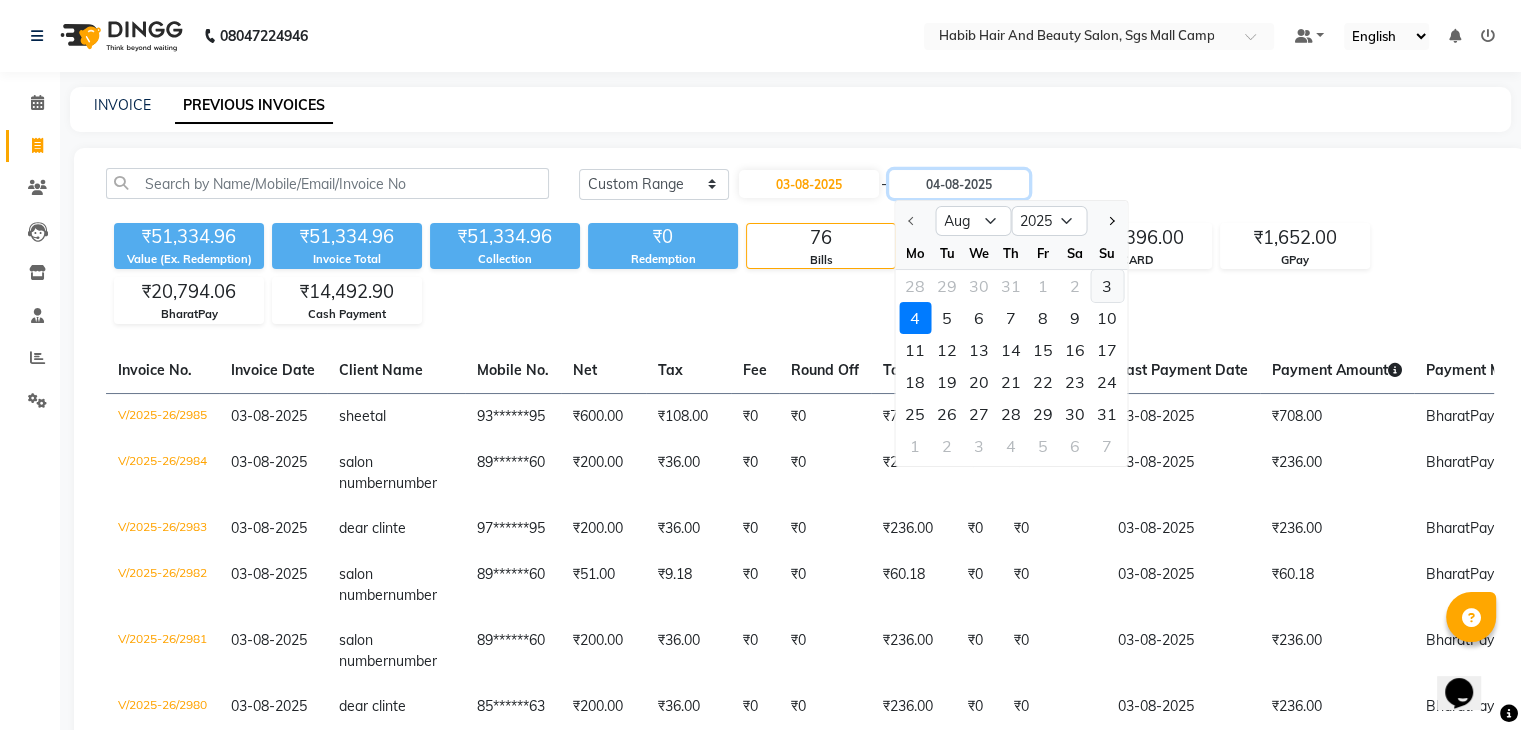 type on "03-08-2025" 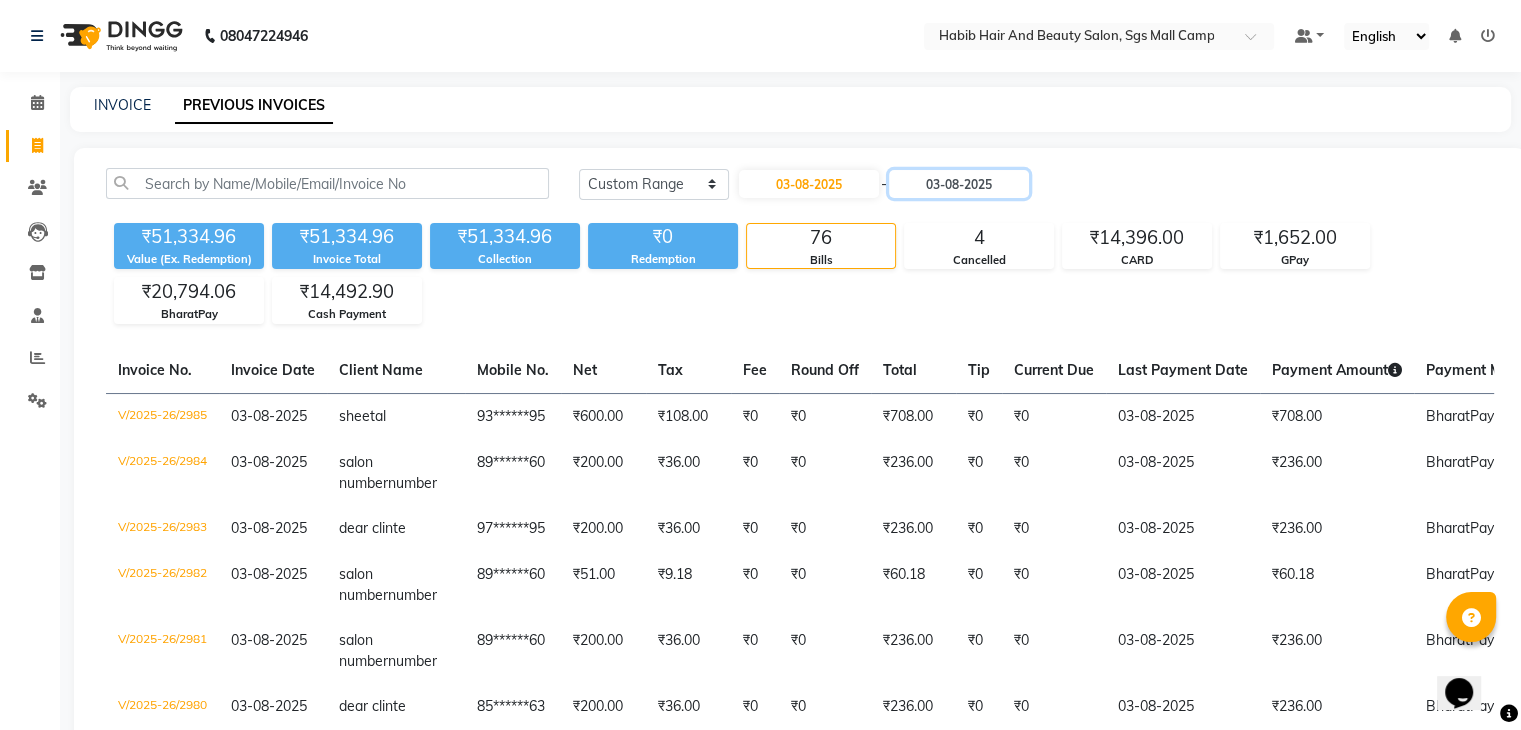 scroll, scrollTop: 638, scrollLeft: 0, axis: vertical 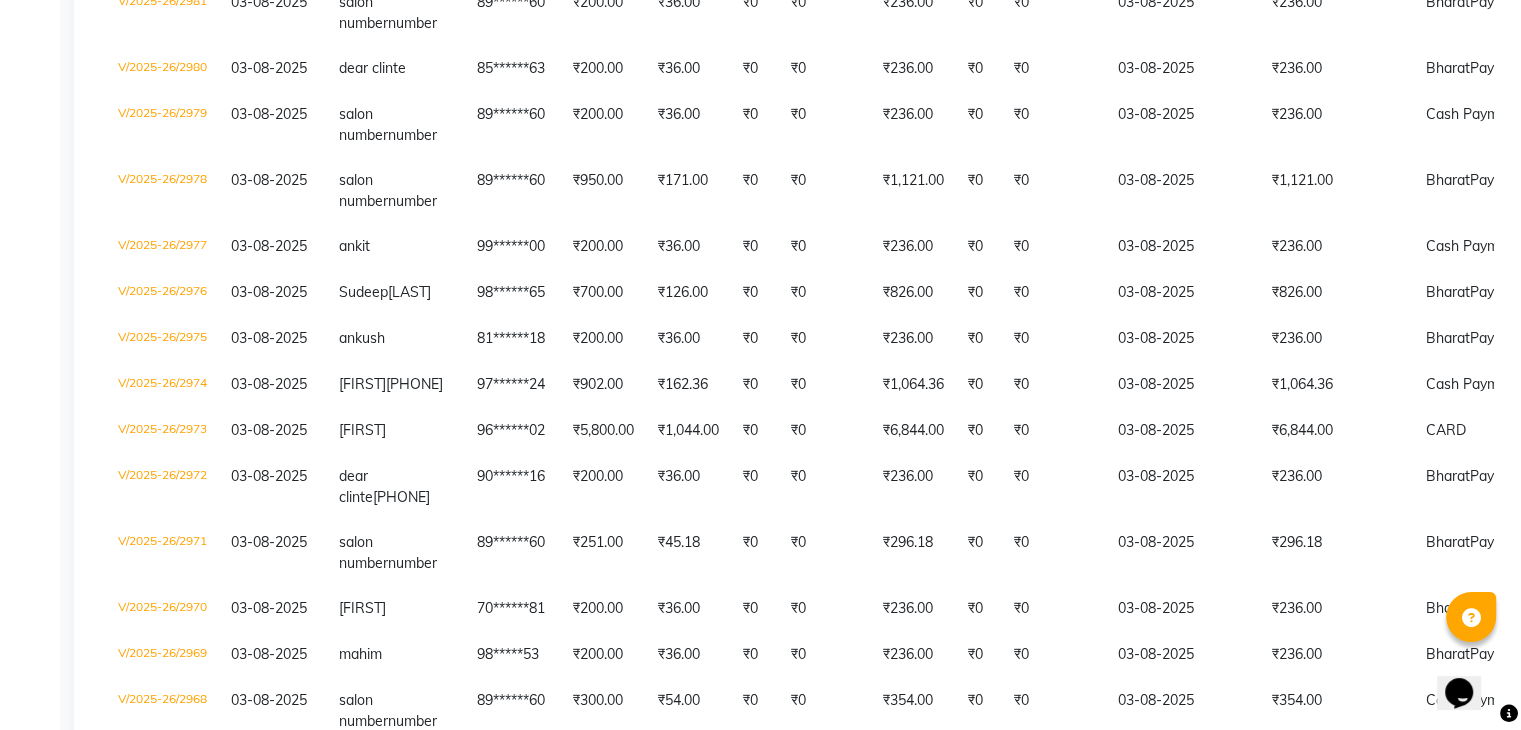 click on "Today Yesterday Custom Range 03-08-2025 - 03-08-2025 ₹51,334.96 Value (Ex. Redemption) ₹51,334.96 Invoice Total  ₹51,334.96 Collection ₹0 Redemption 76 Bills 4 Cancelled ₹14,396.00 CARD ₹1,652.00 GPay ₹20,794.06 BharatPay ₹14,492.90 Cash Payment  Invoice No.   Invoice Date   Client Name   Mobile No.   Net   Tax   Fee   Round Off   Total   Tip   Current Due   Last Payment Date   Payment Amount   Payment Methods   Cancel Reason   Status   V/2025-26/2985  03-08-2025 [FIRST]   [PHONE] ₹600.00 ₹108.00  ₹0  ₹0 ₹708.00 ₹0 ₹0 03-08-2025 ₹708.00  BharatPay - PAID  V/2025-26/2984  03-08-2025 salon number  number [PHONE] ₹200.00 ₹36.00  ₹0  ₹0 ₹236.00 ₹0 ₹0 03-08-2025 ₹236.00  BharatPay - PAID  V/2025-26/2983  03-08-2025 dear clinte   [PHONE] ₹200.00 ₹36.00  ₹0  ₹0 ₹236.00 ₹0 ₹0 03-08-2025 ₹236.00  BharatPay - PAID  V/2025-26/2982  03-08-2025 salon number  number [PHONE] ₹51.00 ₹9.18  ₹0  ₹0 ₹60.18 ₹0 ₹0 03-08-2025 ₹60.18  - PAID" 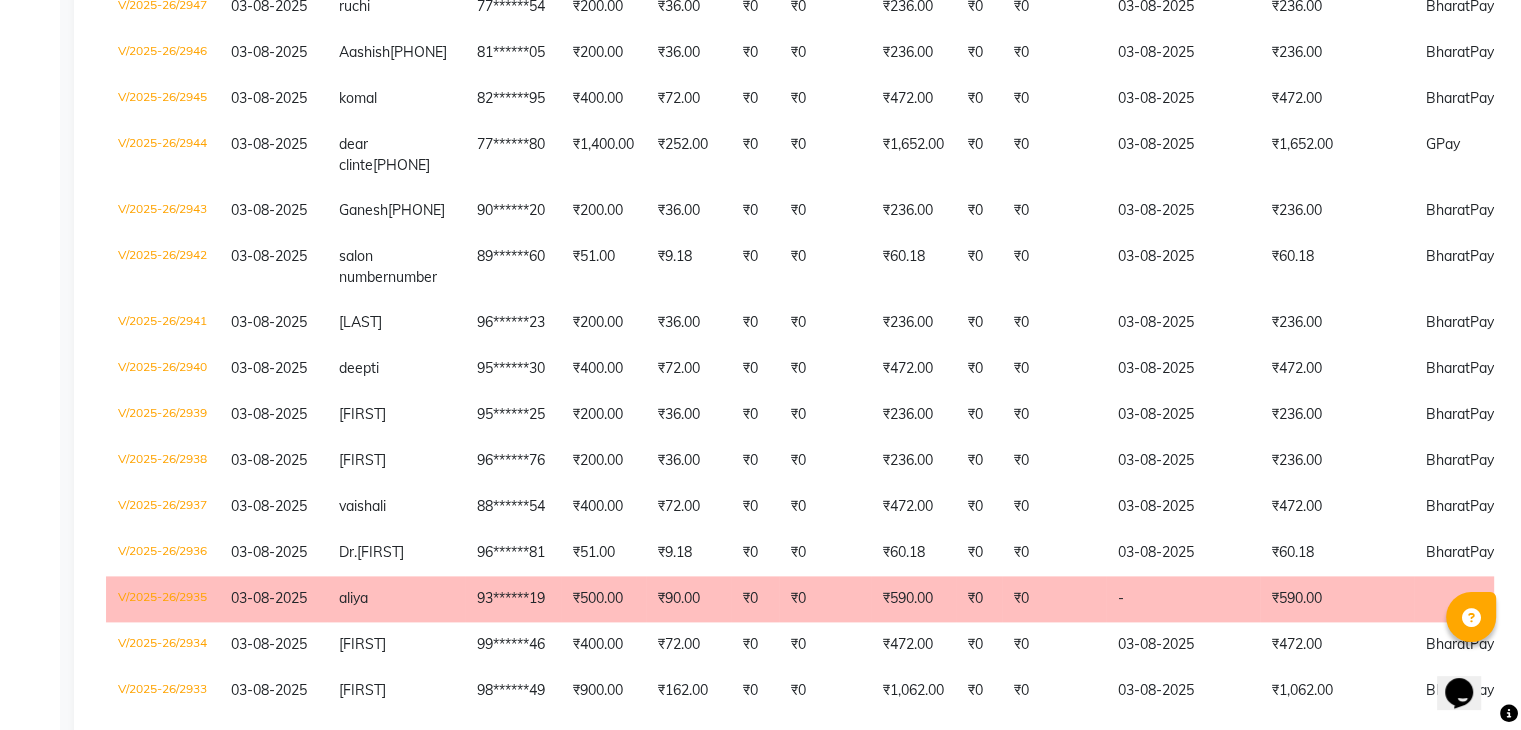 scroll, scrollTop: 2478, scrollLeft: 0, axis: vertical 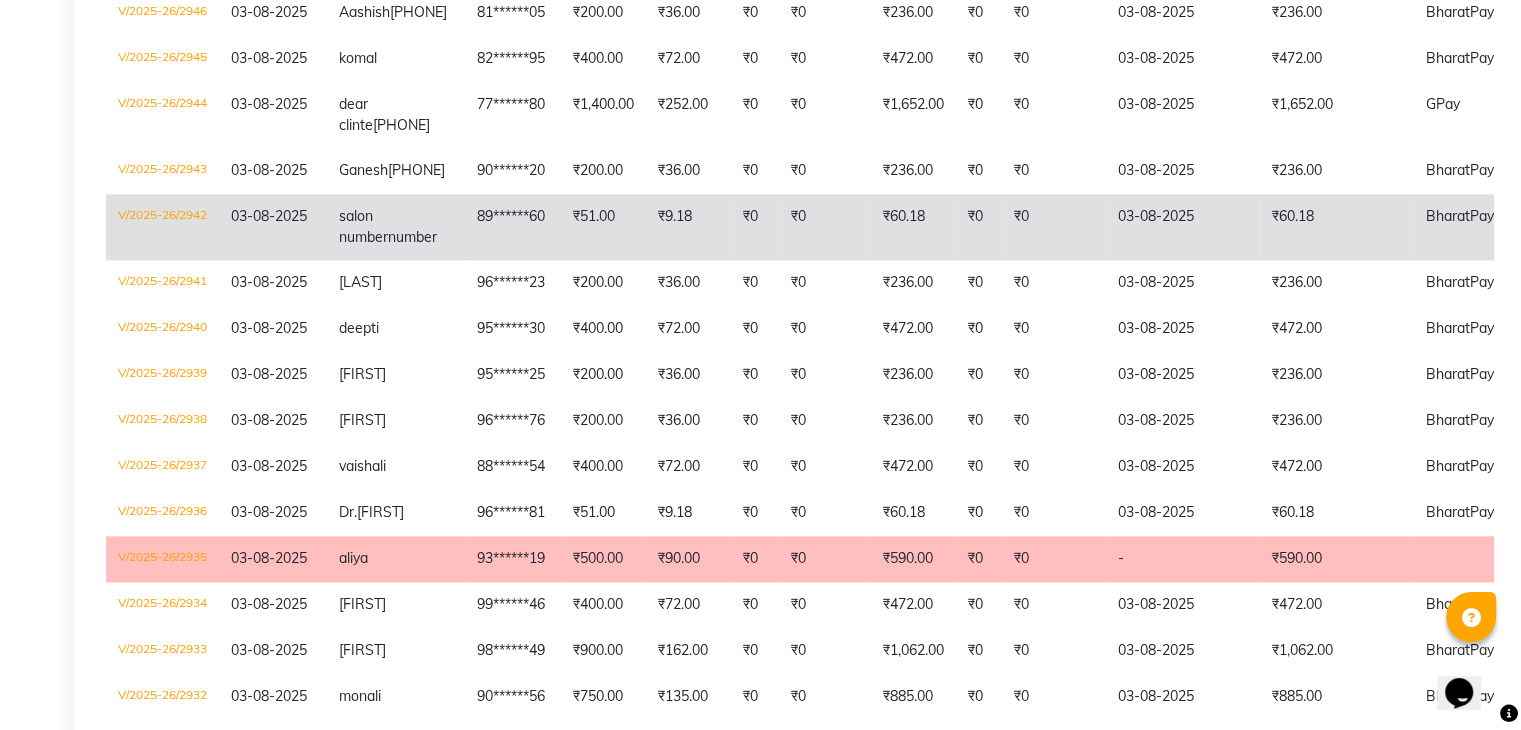 click on "₹60.18" 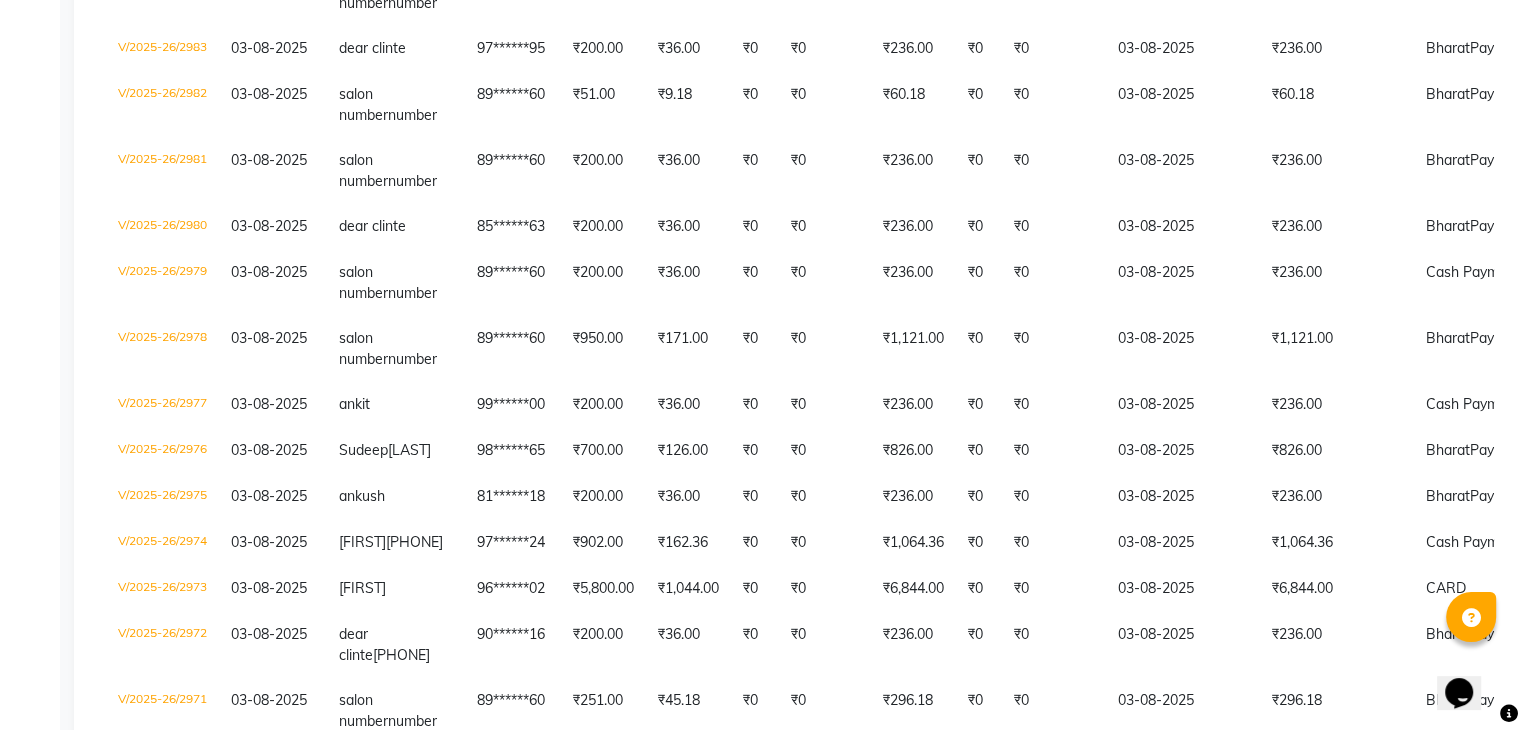 scroll, scrollTop: 440, scrollLeft: 0, axis: vertical 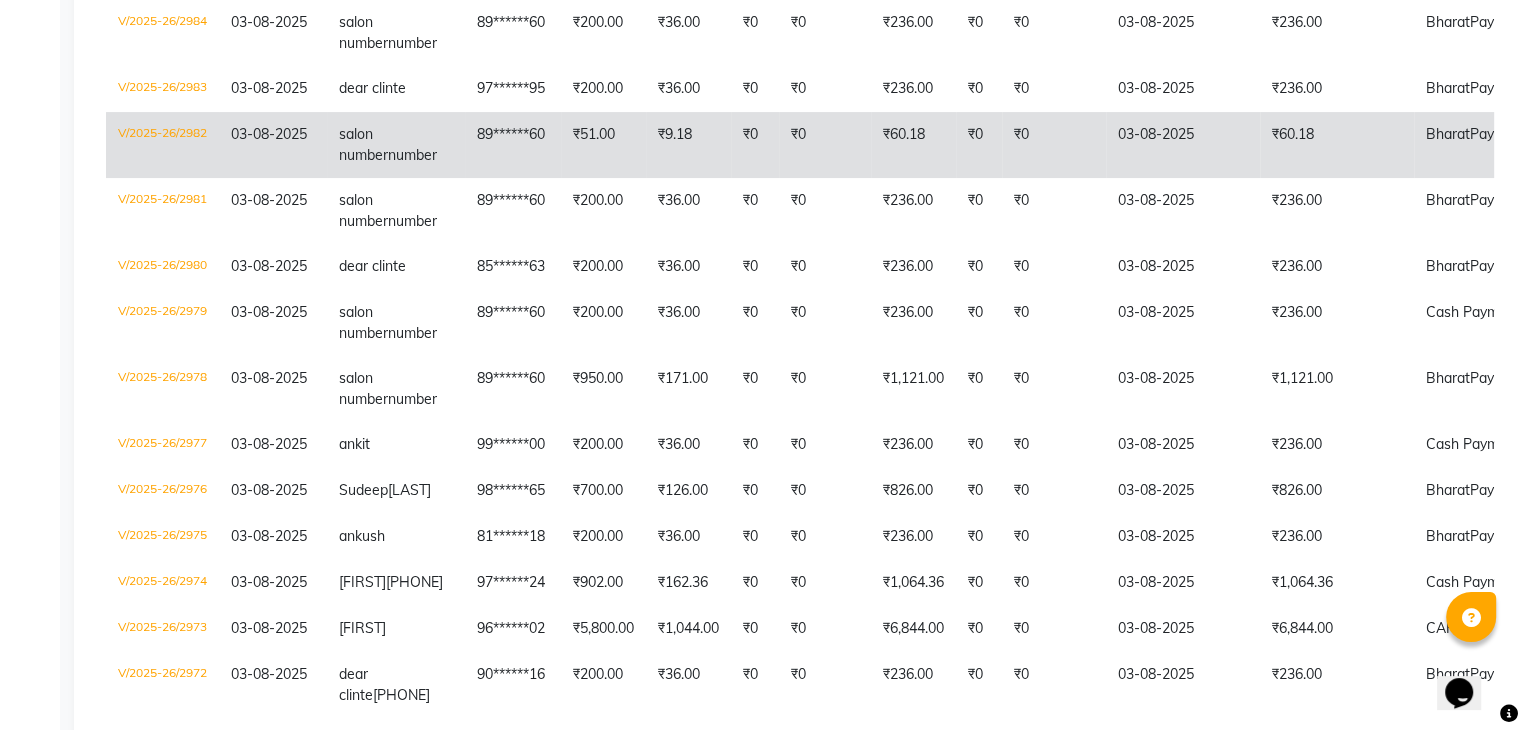 click on "03-08-2025" 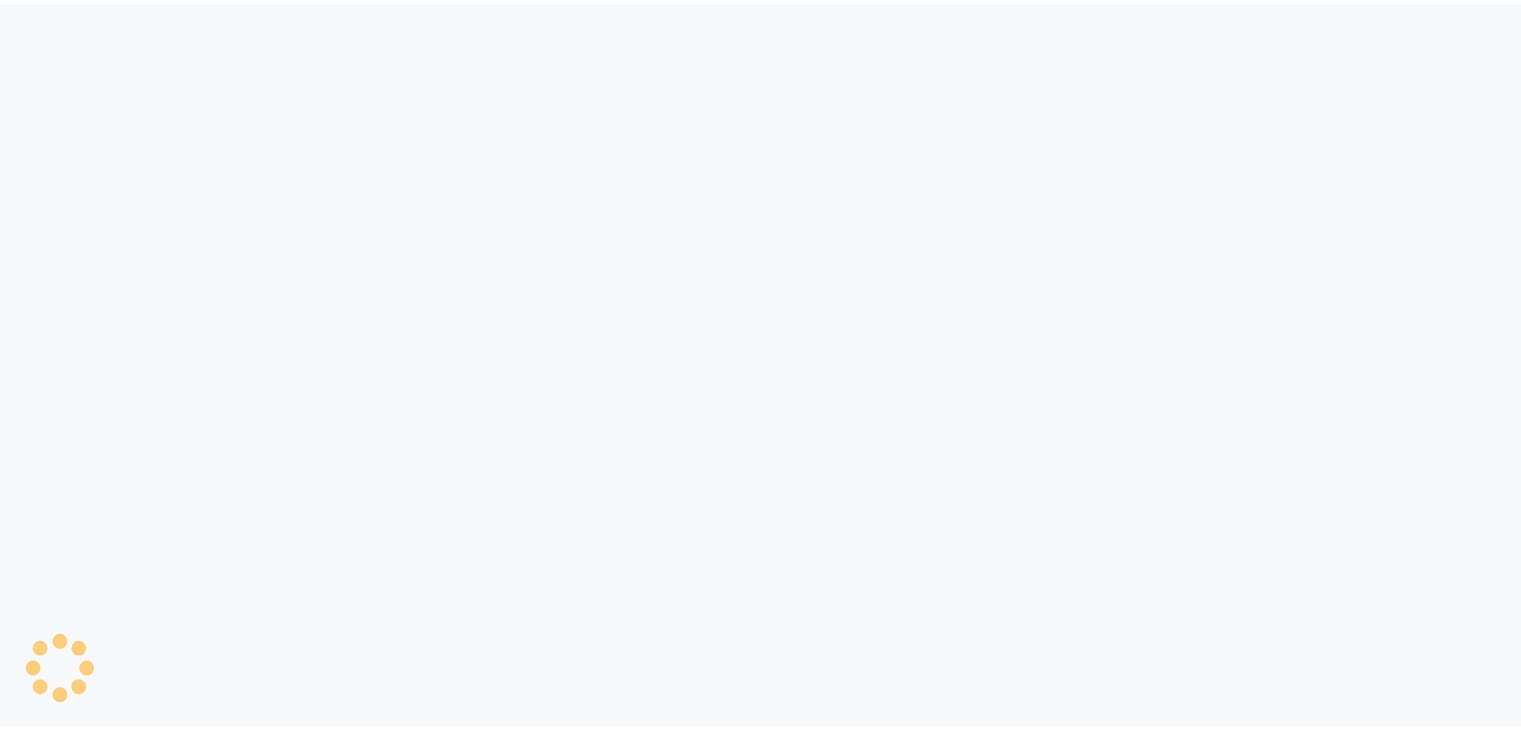 scroll, scrollTop: 0, scrollLeft: 0, axis: both 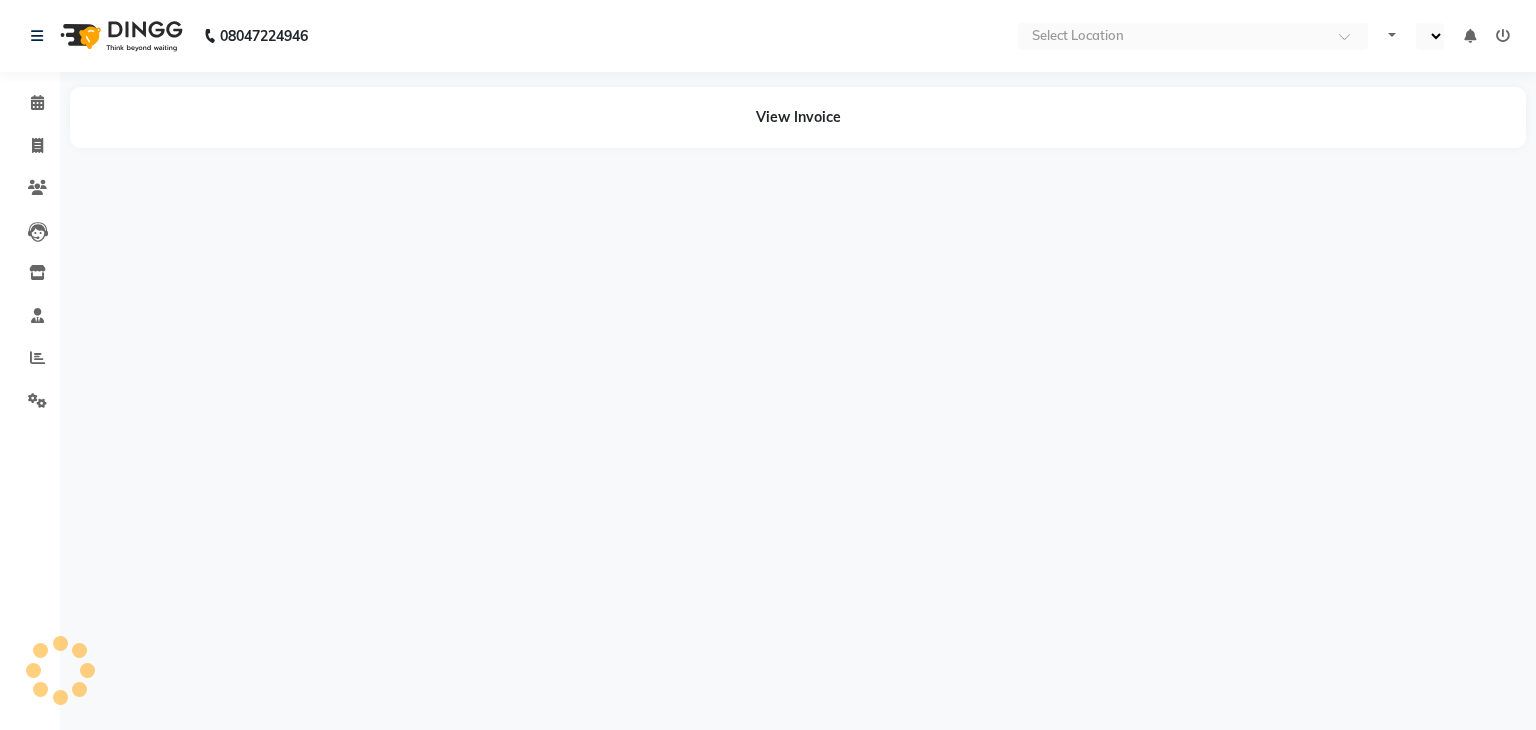 select on "en" 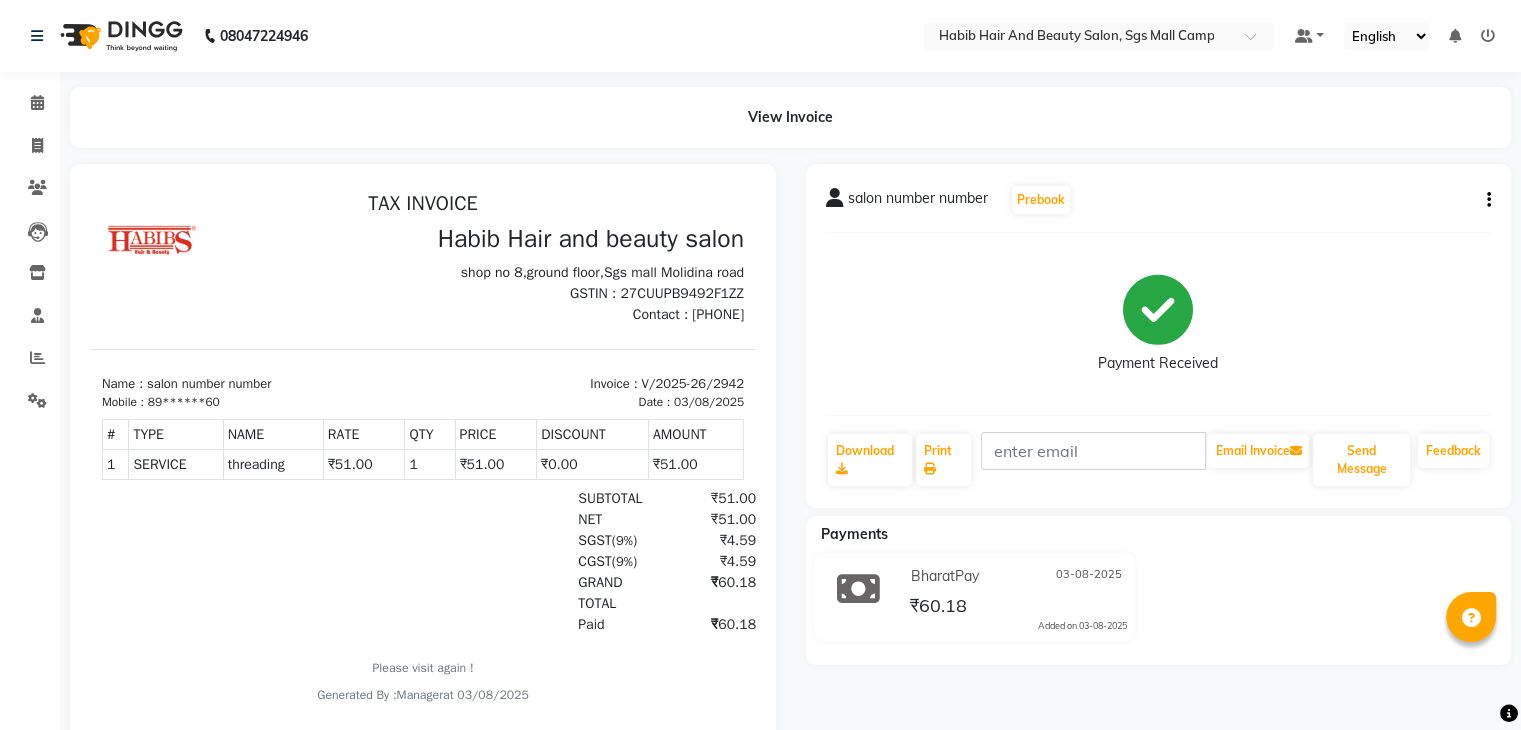 scroll, scrollTop: 0, scrollLeft: 0, axis: both 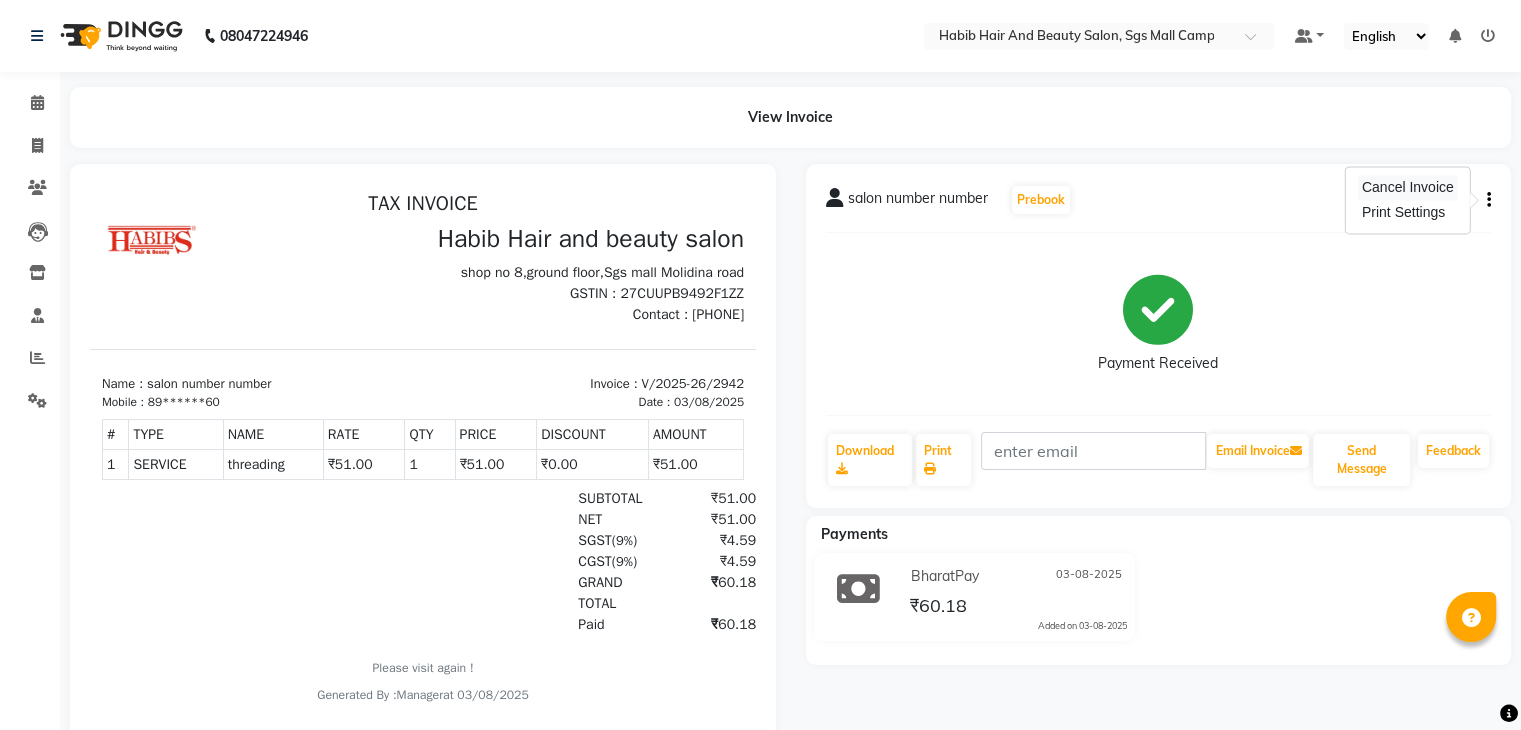 click on "Cancel Invoice" at bounding box center (1408, 187) 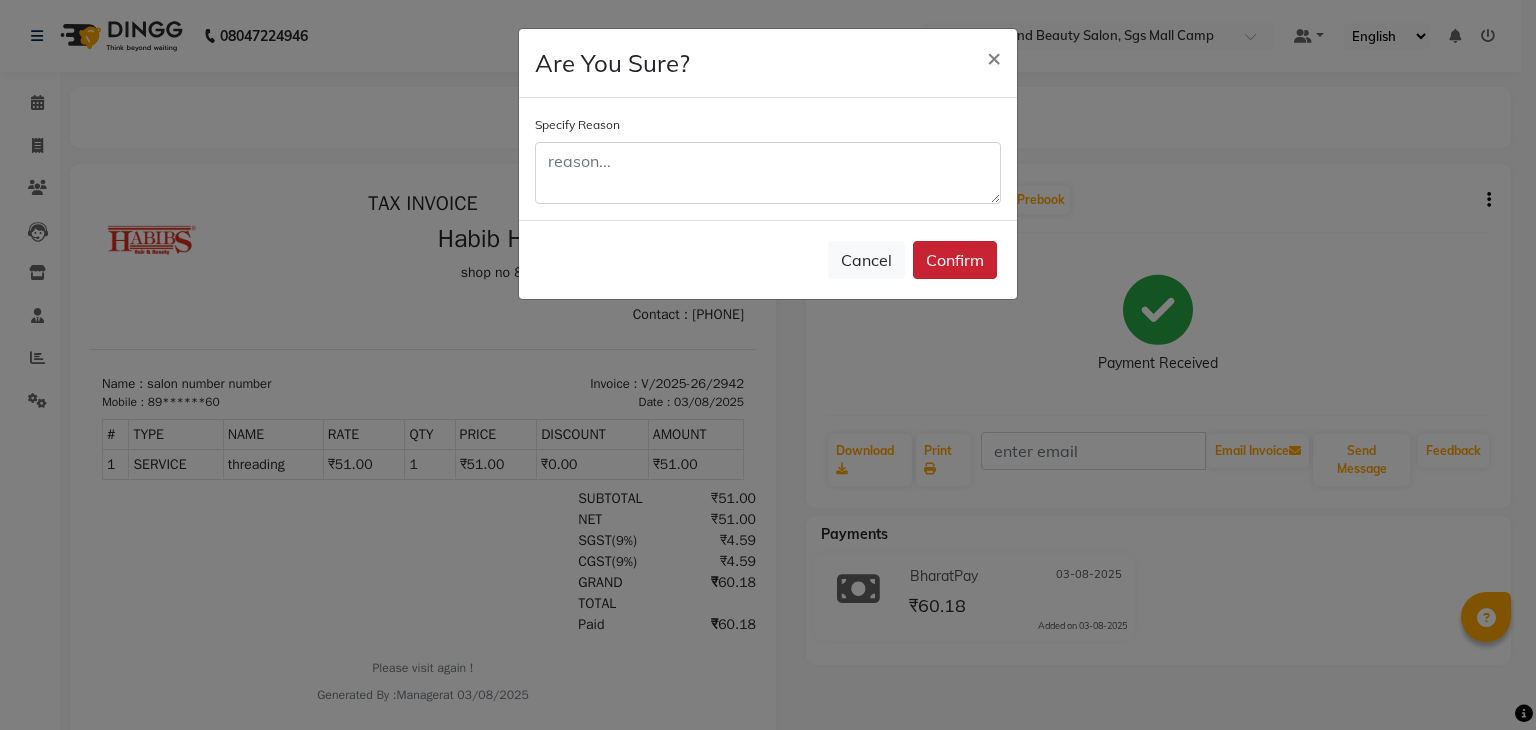 click on "Confirm" 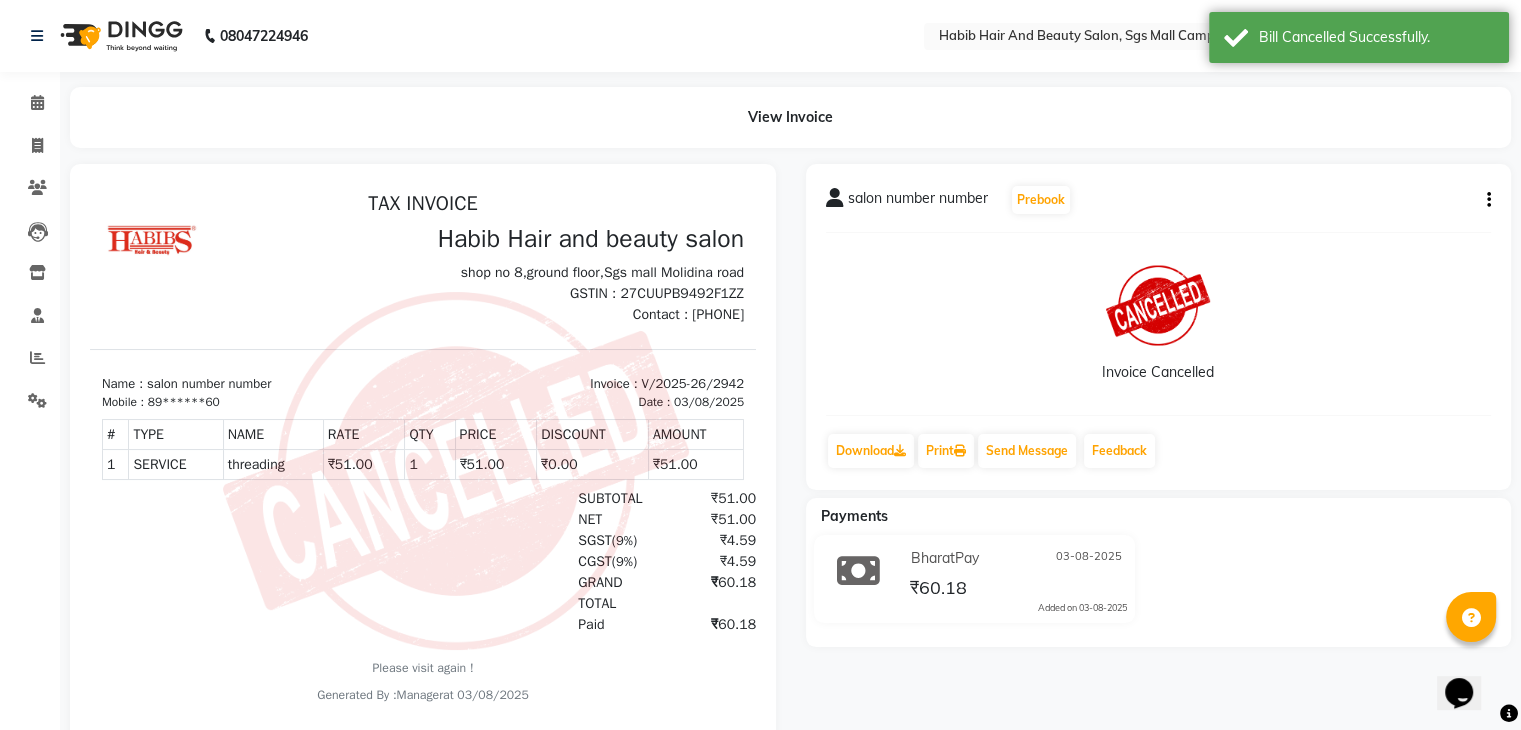 scroll, scrollTop: 0, scrollLeft: 0, axis: both 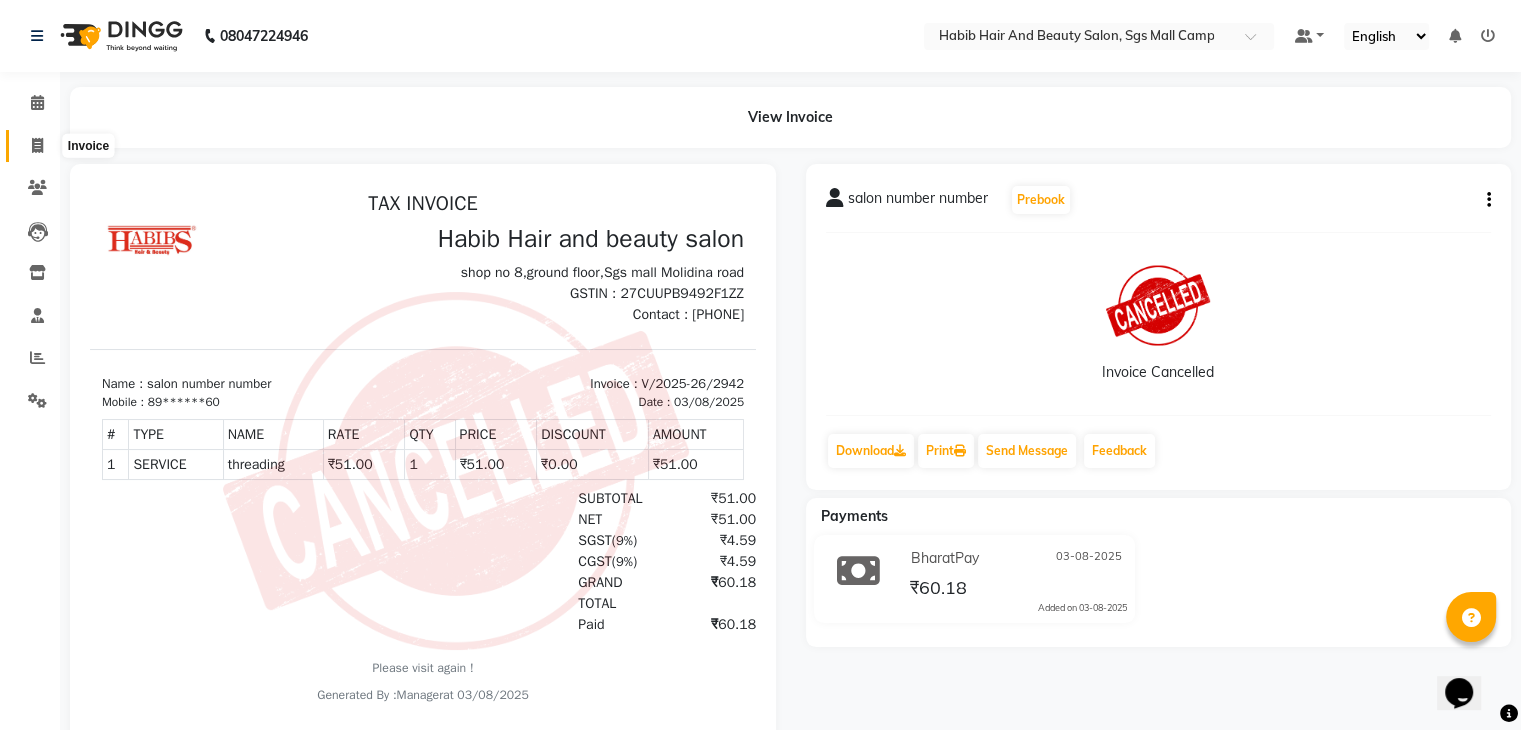 click 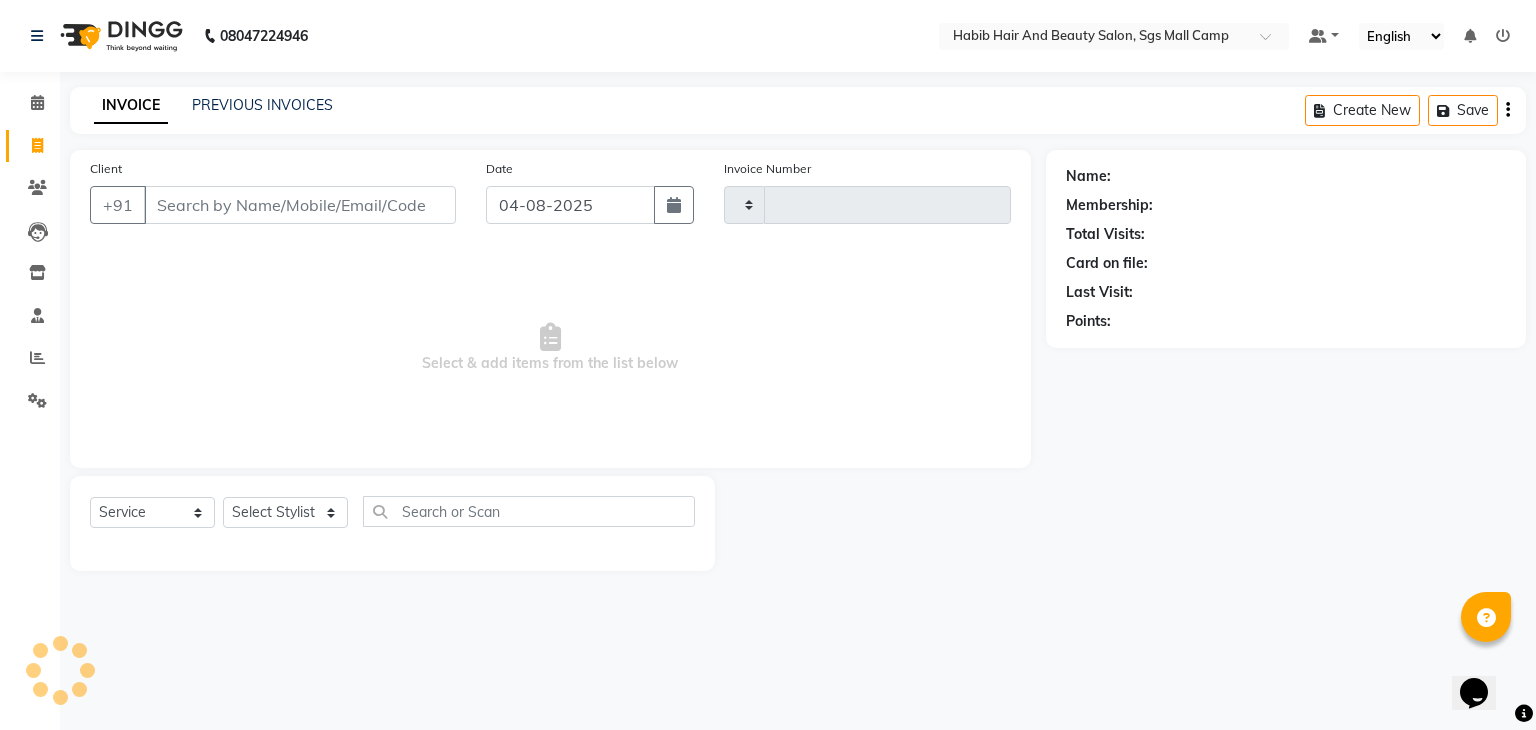 type on "2986" 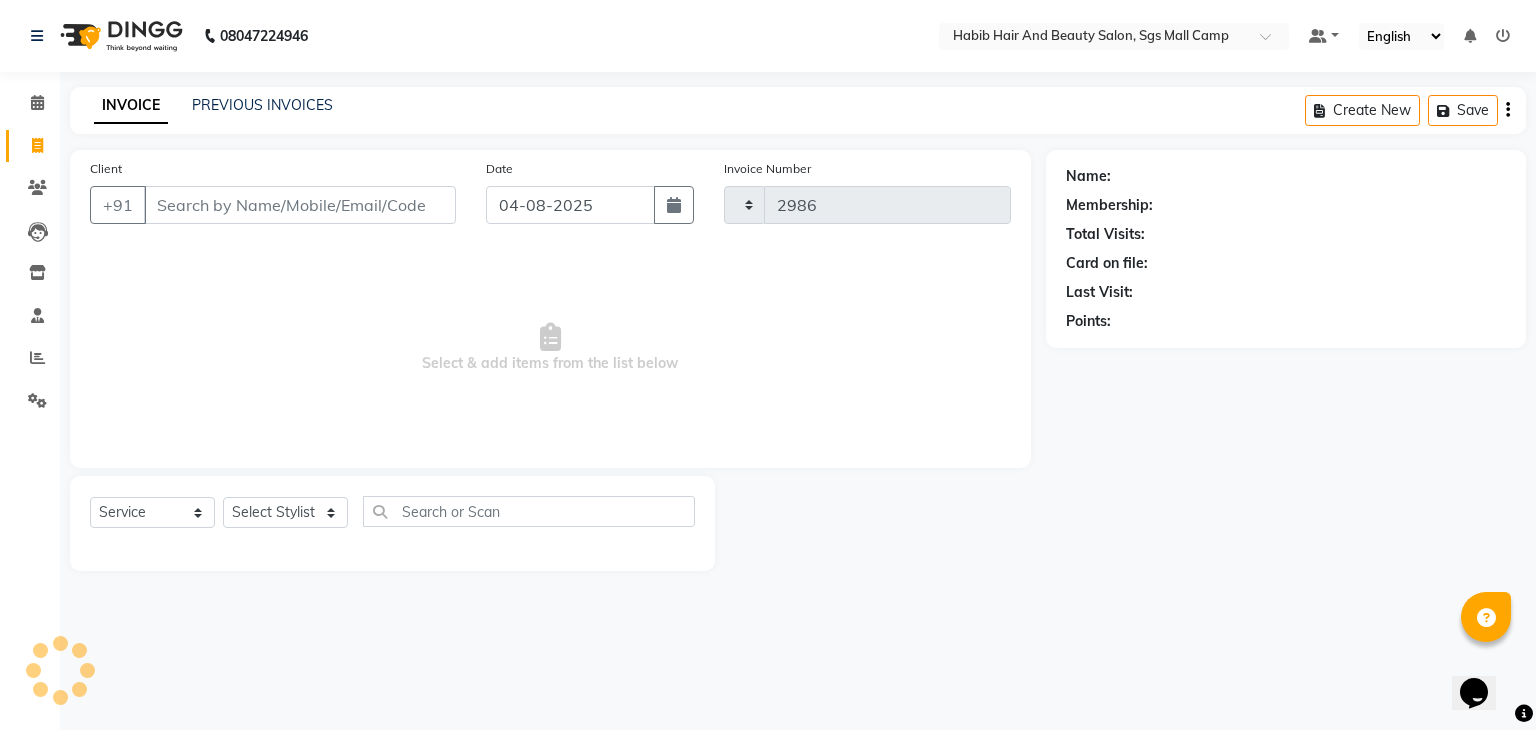 select on "8362" 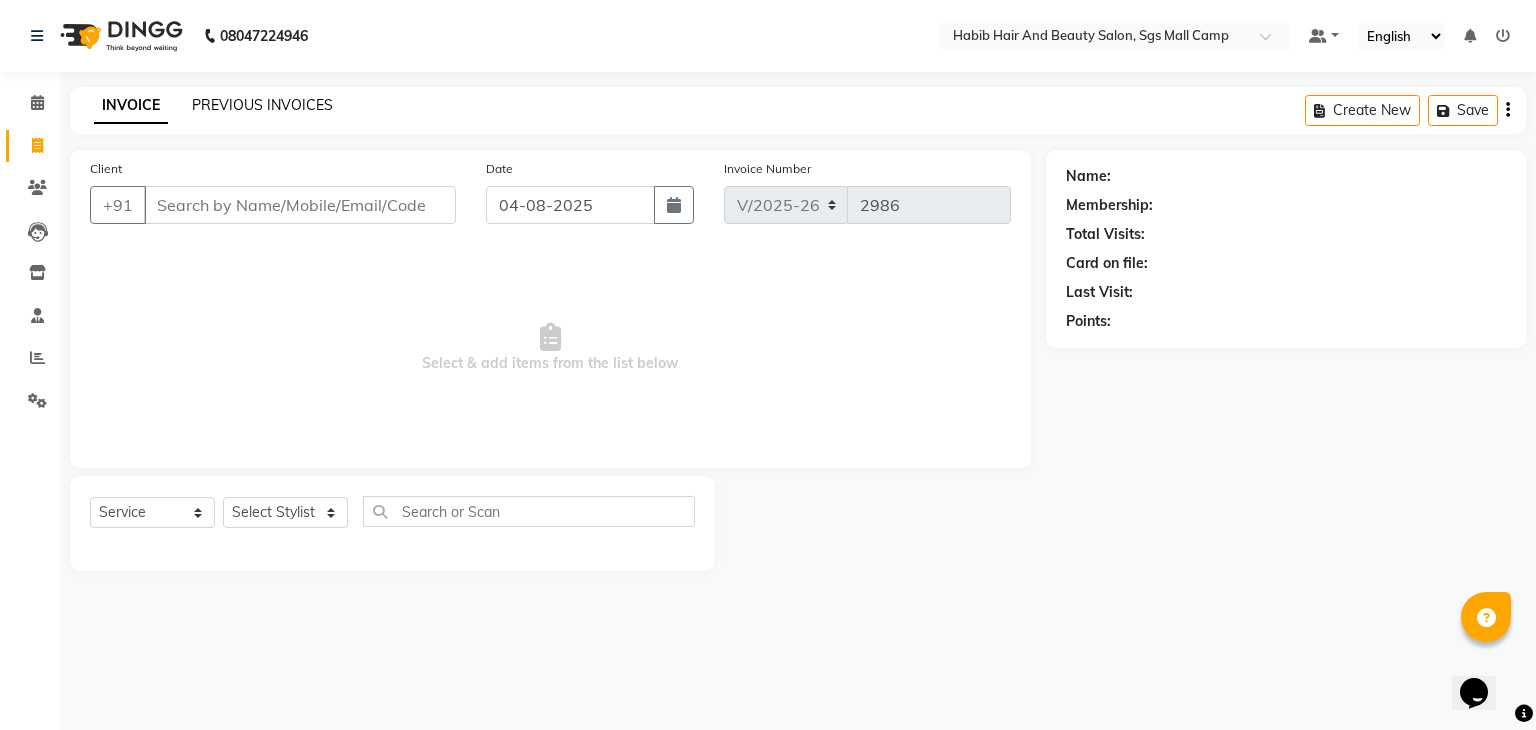 click on "PREVIOUS INVOICES" 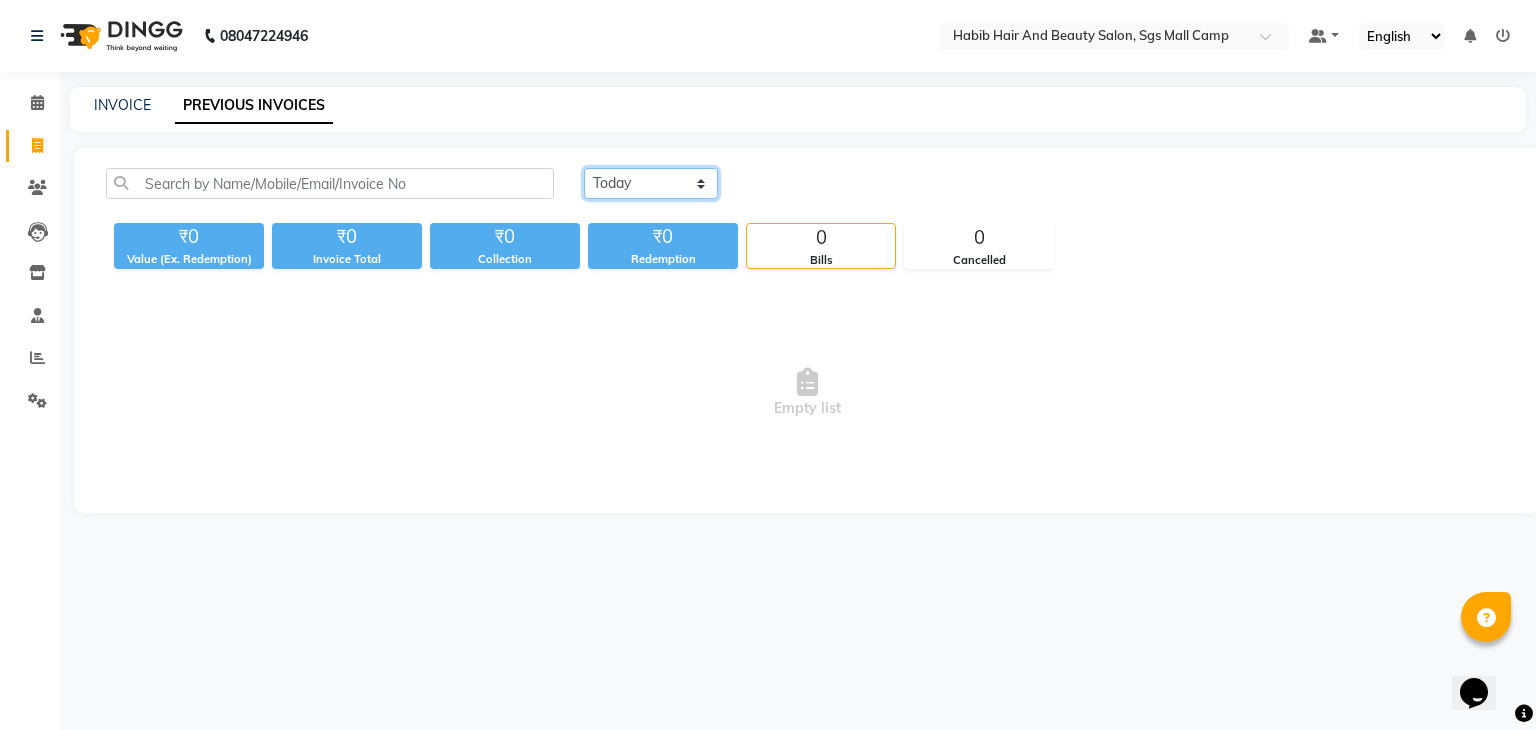 click on "Today Yesterday Custom Range" 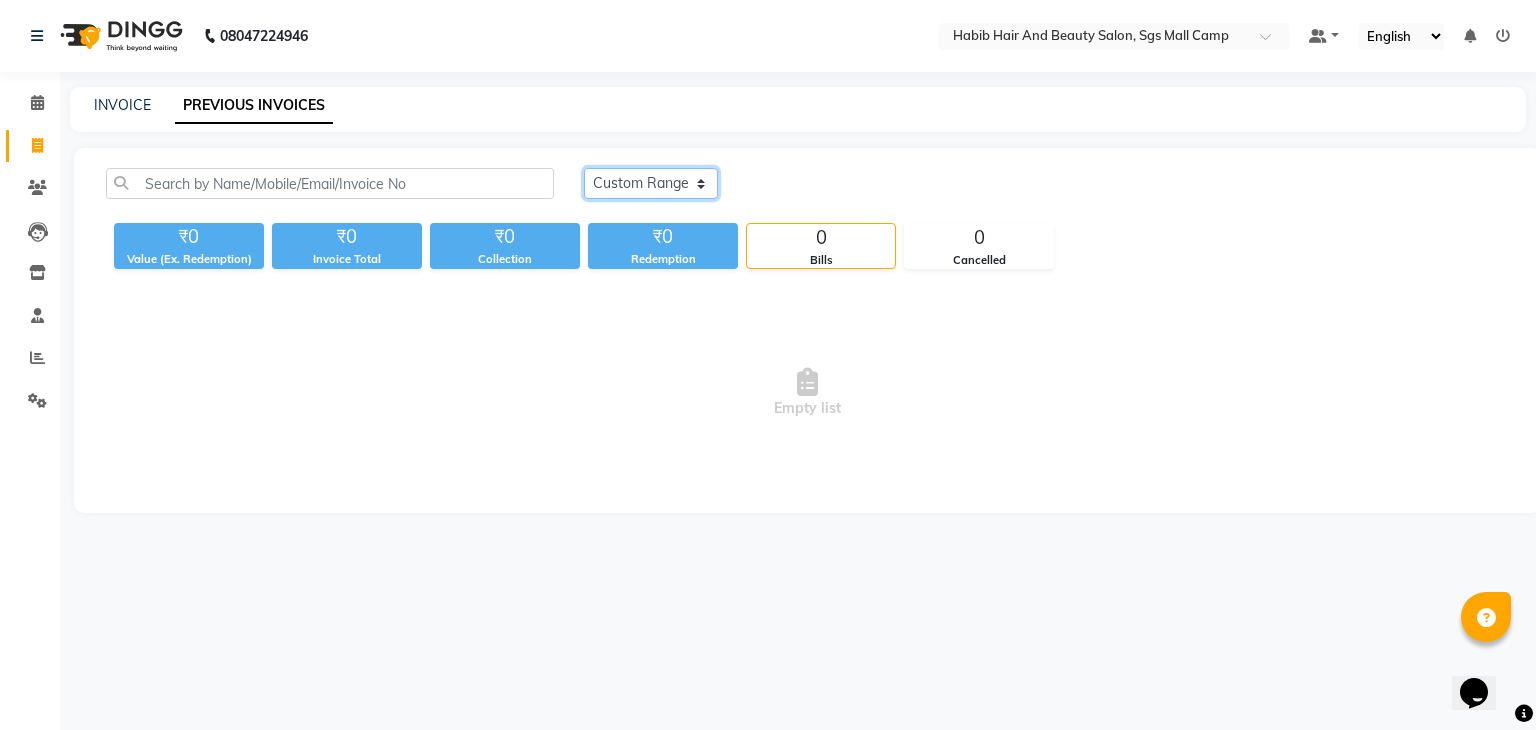 click on "Today Yesterday Custom Range" 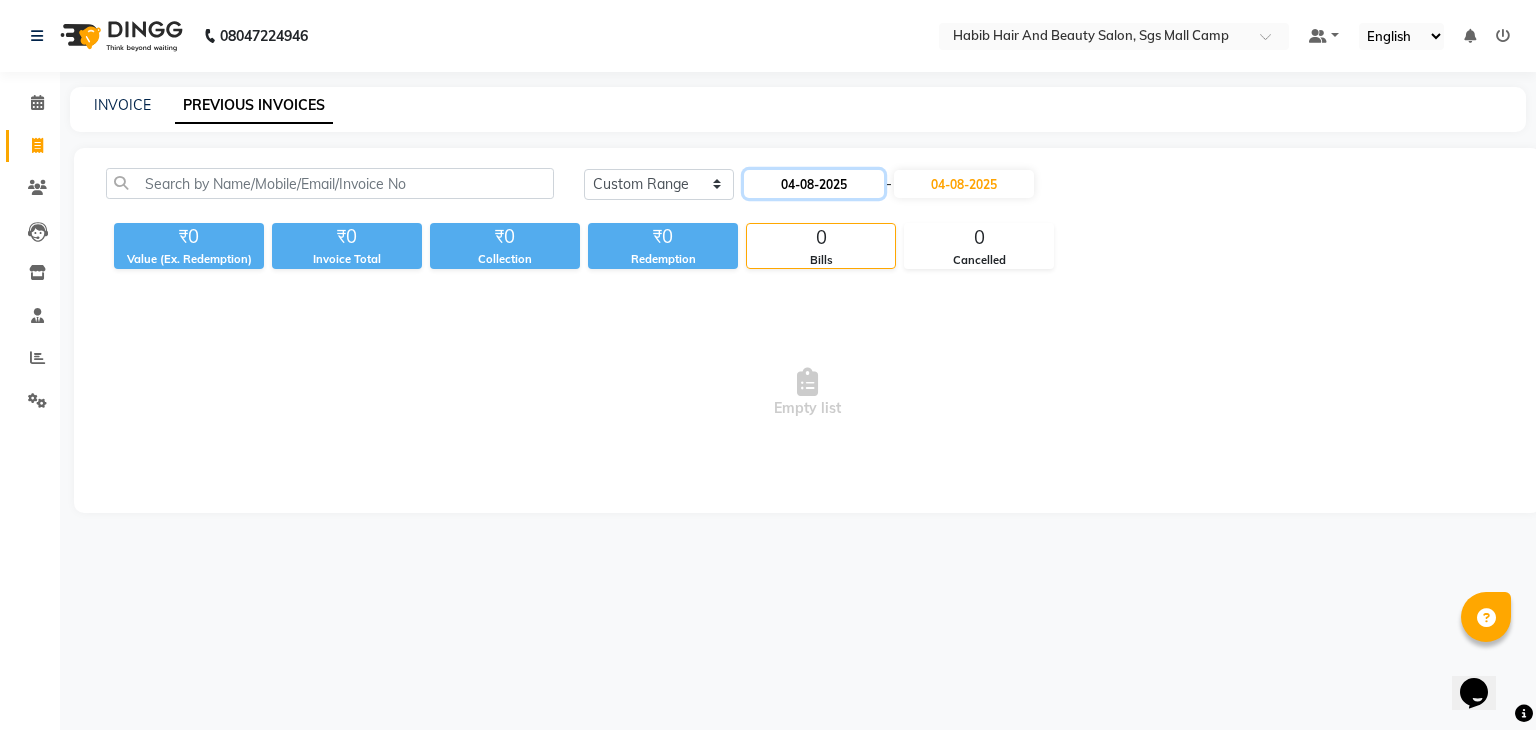 click on "04-08-2025" 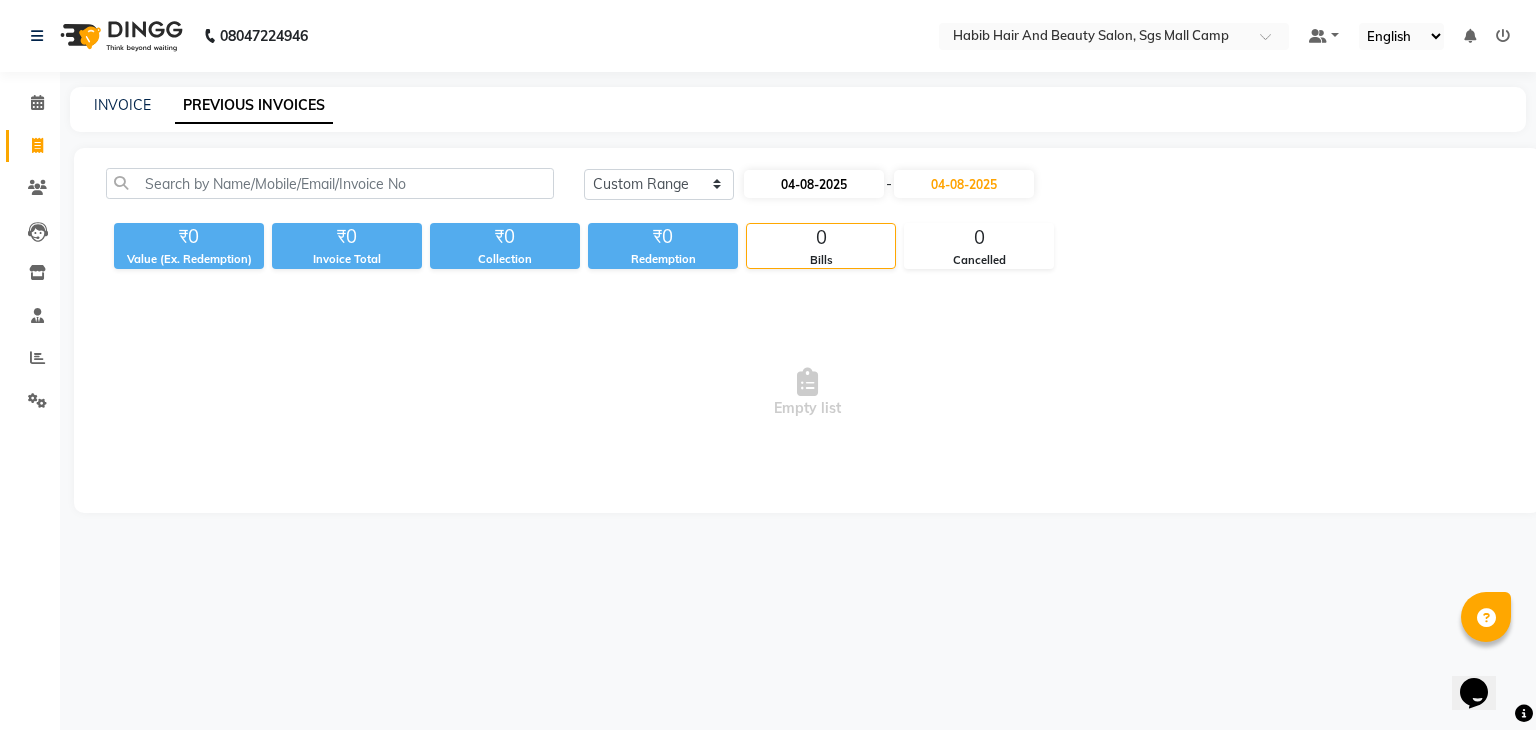 select on "8" 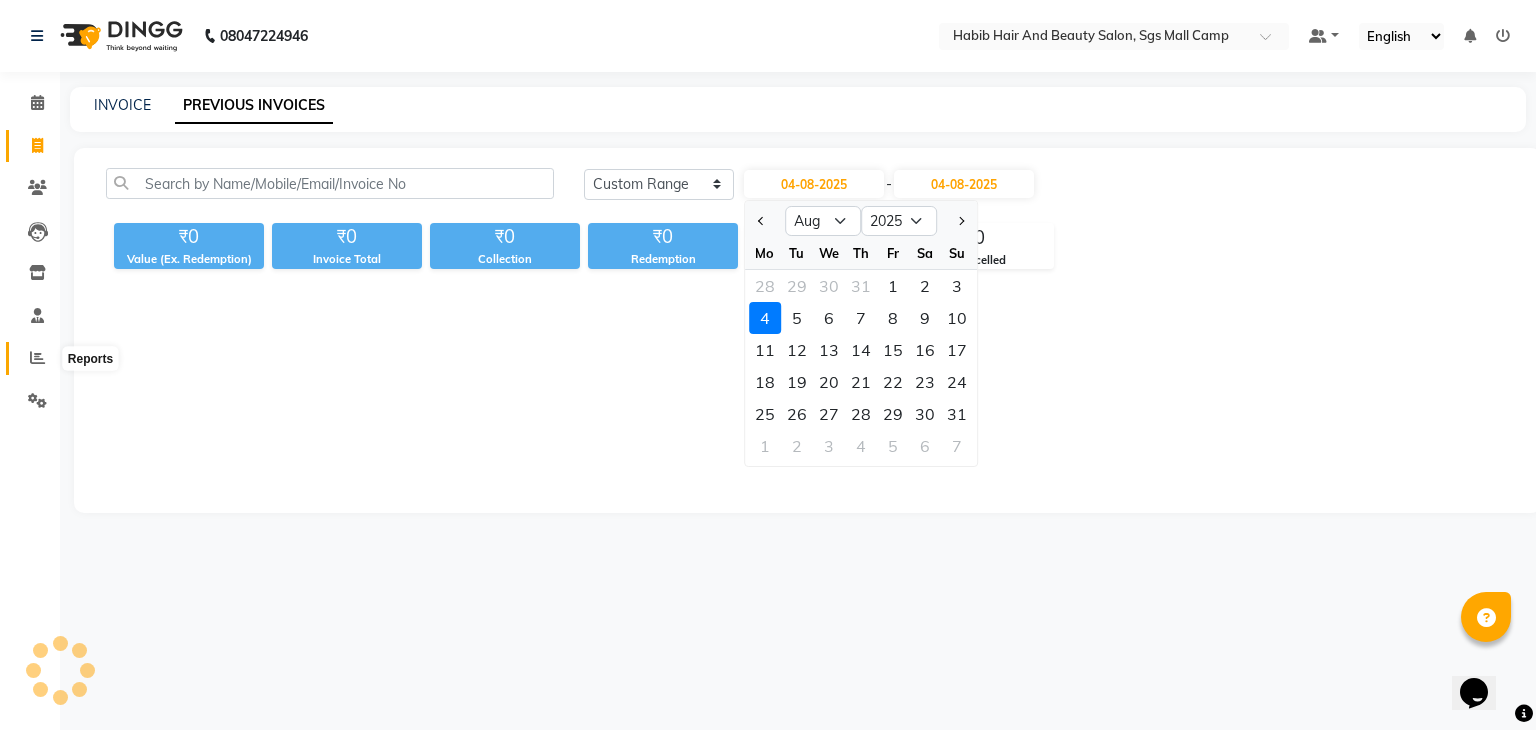 click 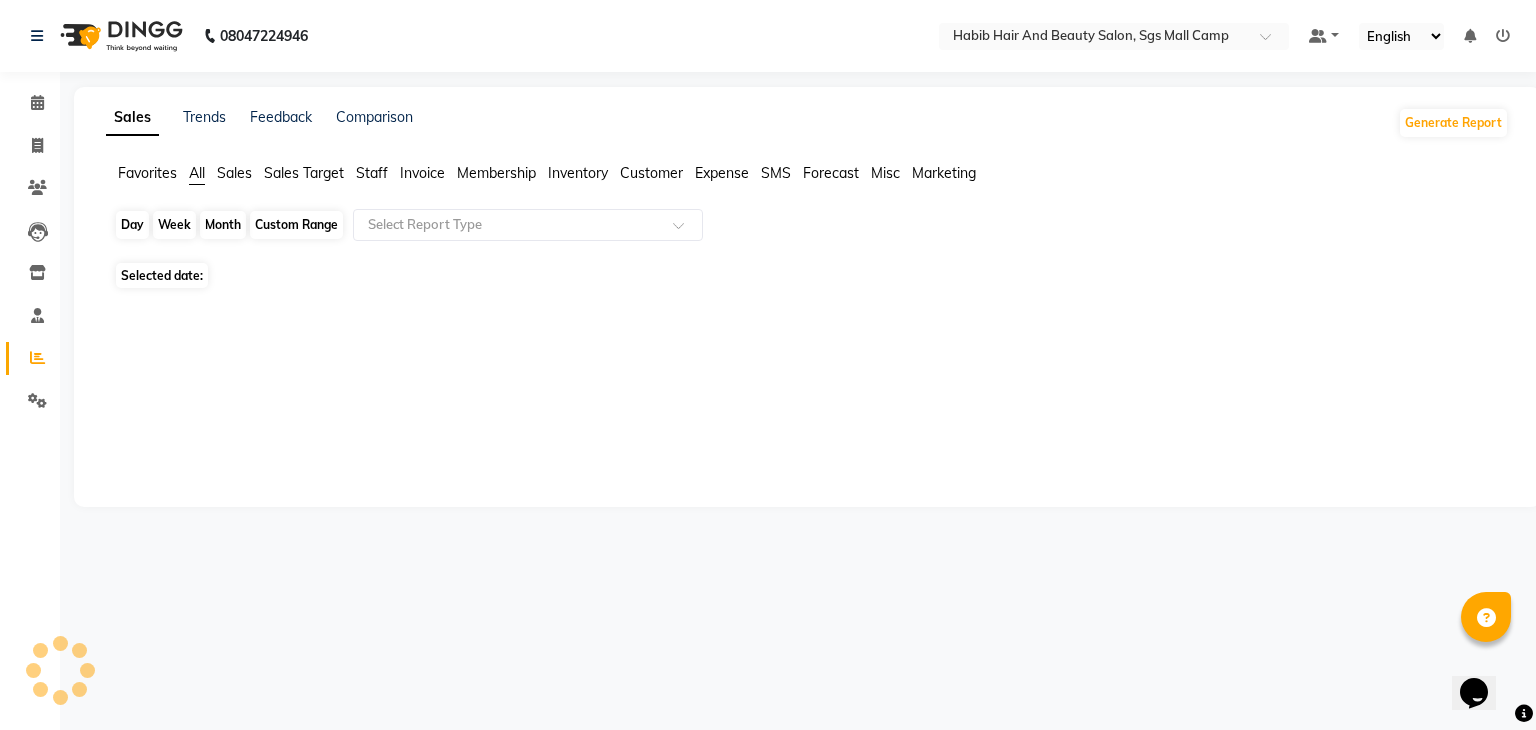 click on "Day" 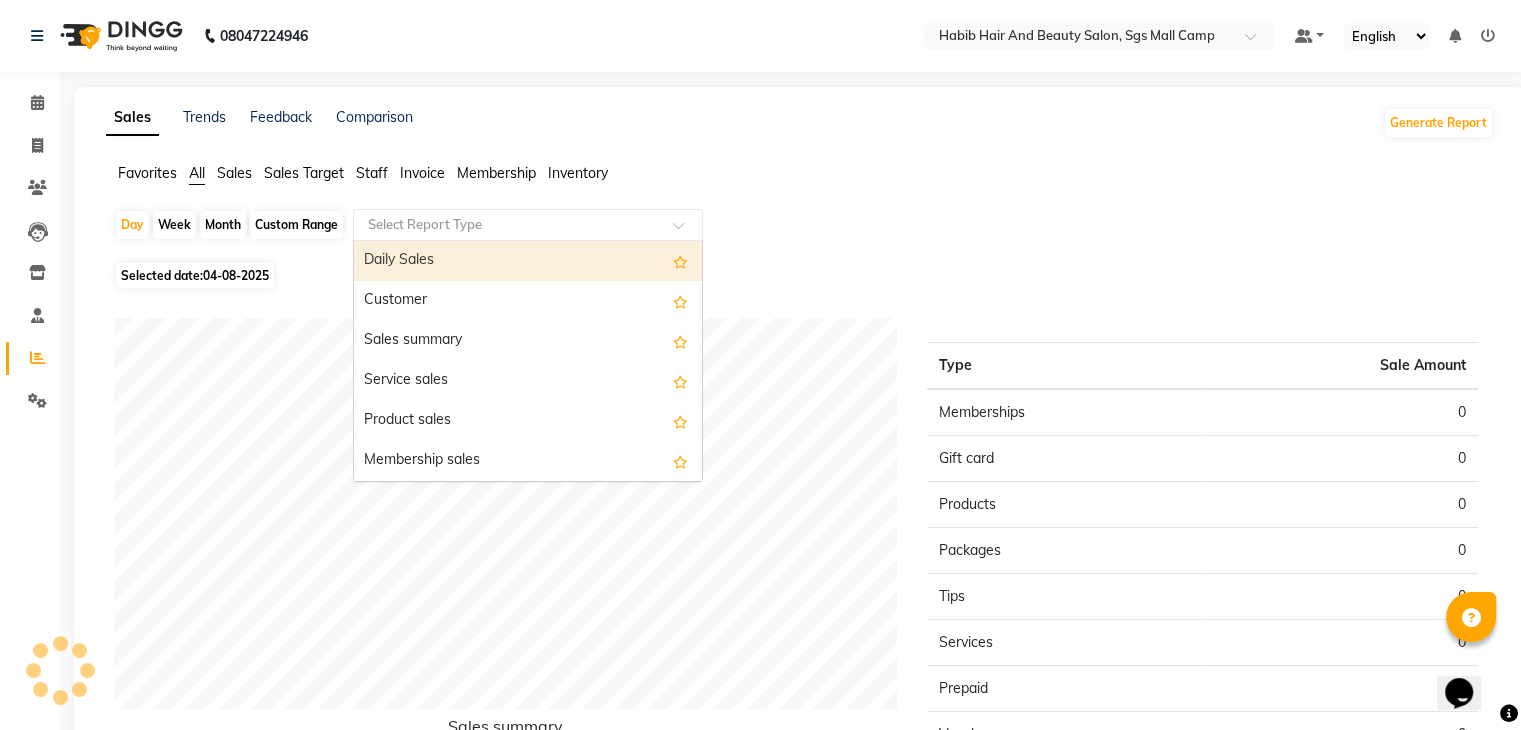 click 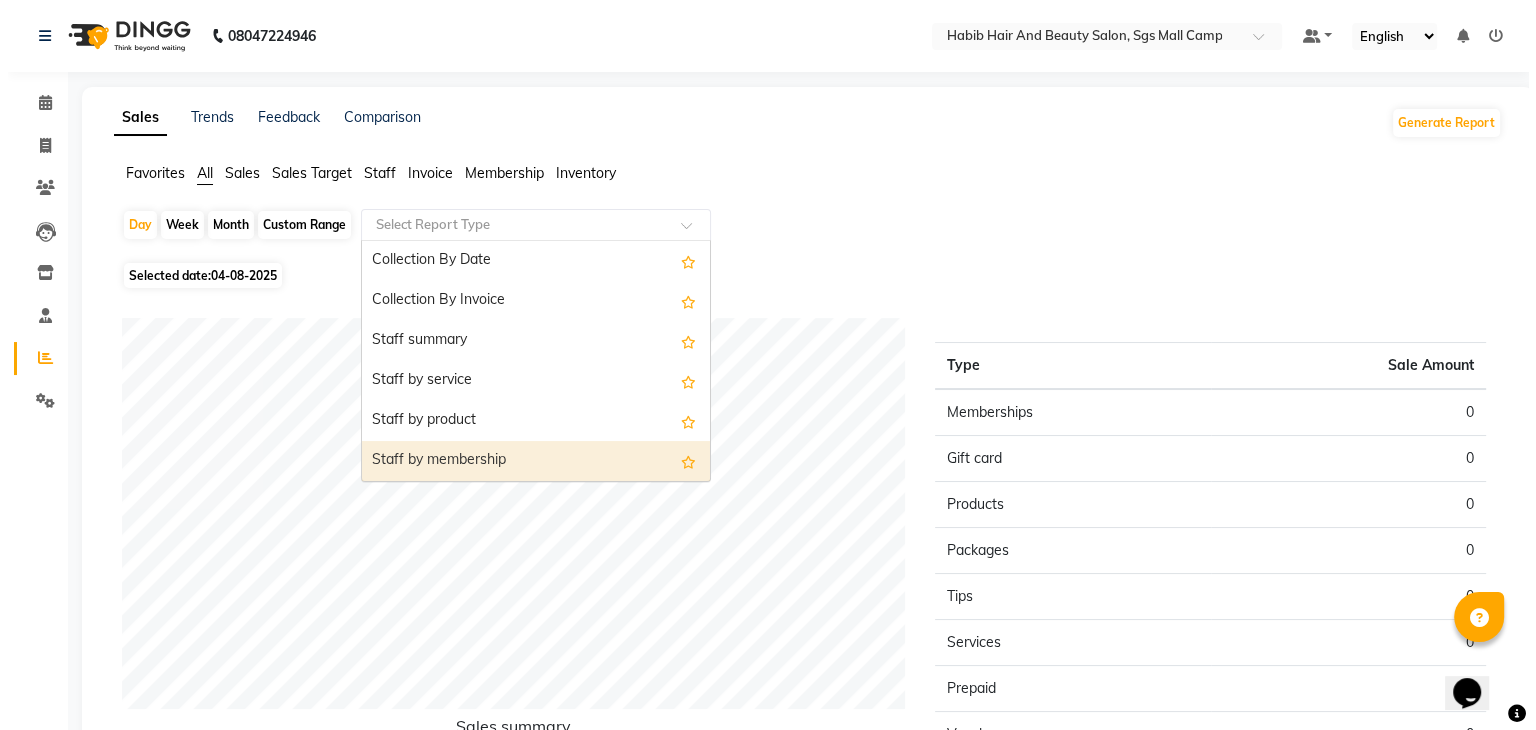 scroll, scrollTop: 680, scrollLeft: 0, axis: vertical 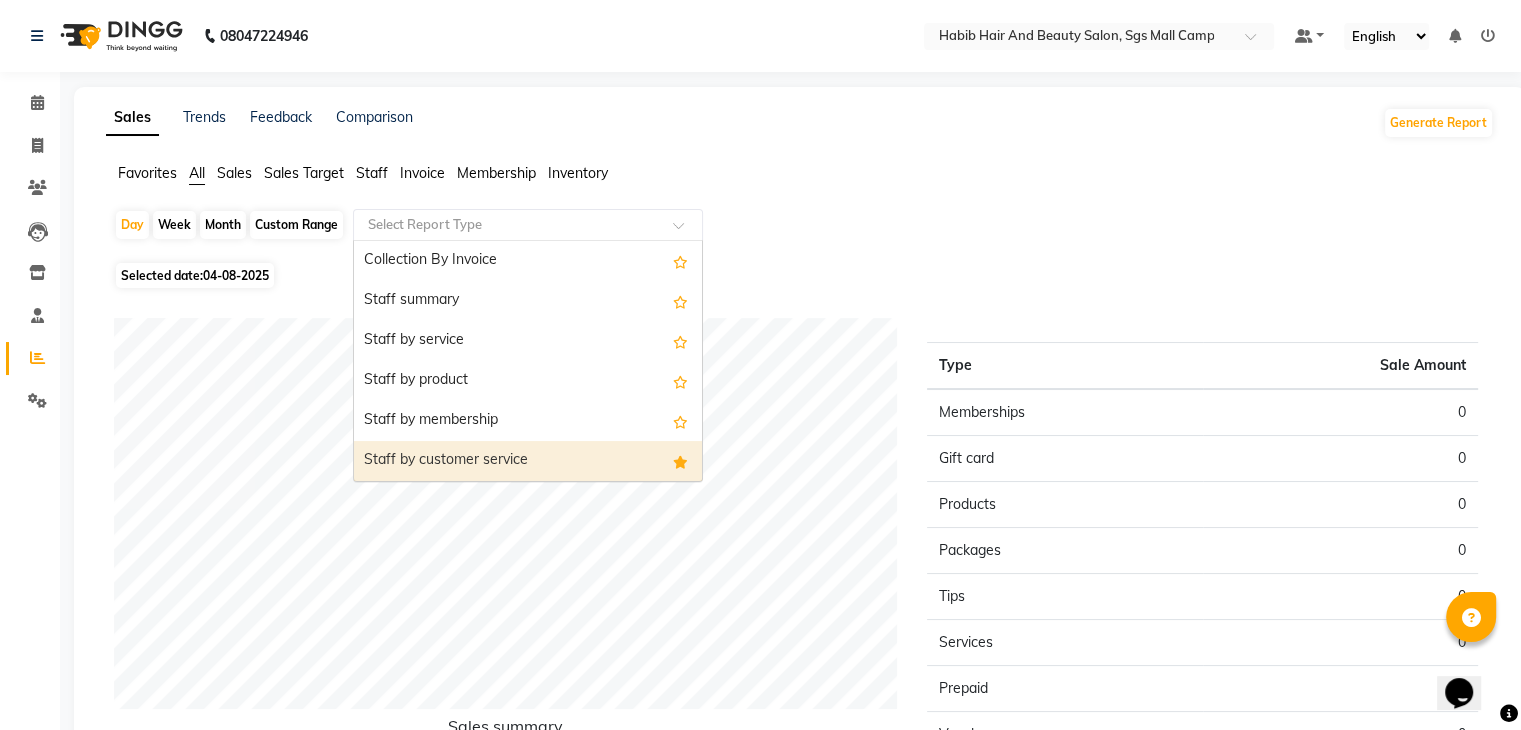 click on "Staff by customer service" at bounding box center [528, 461] 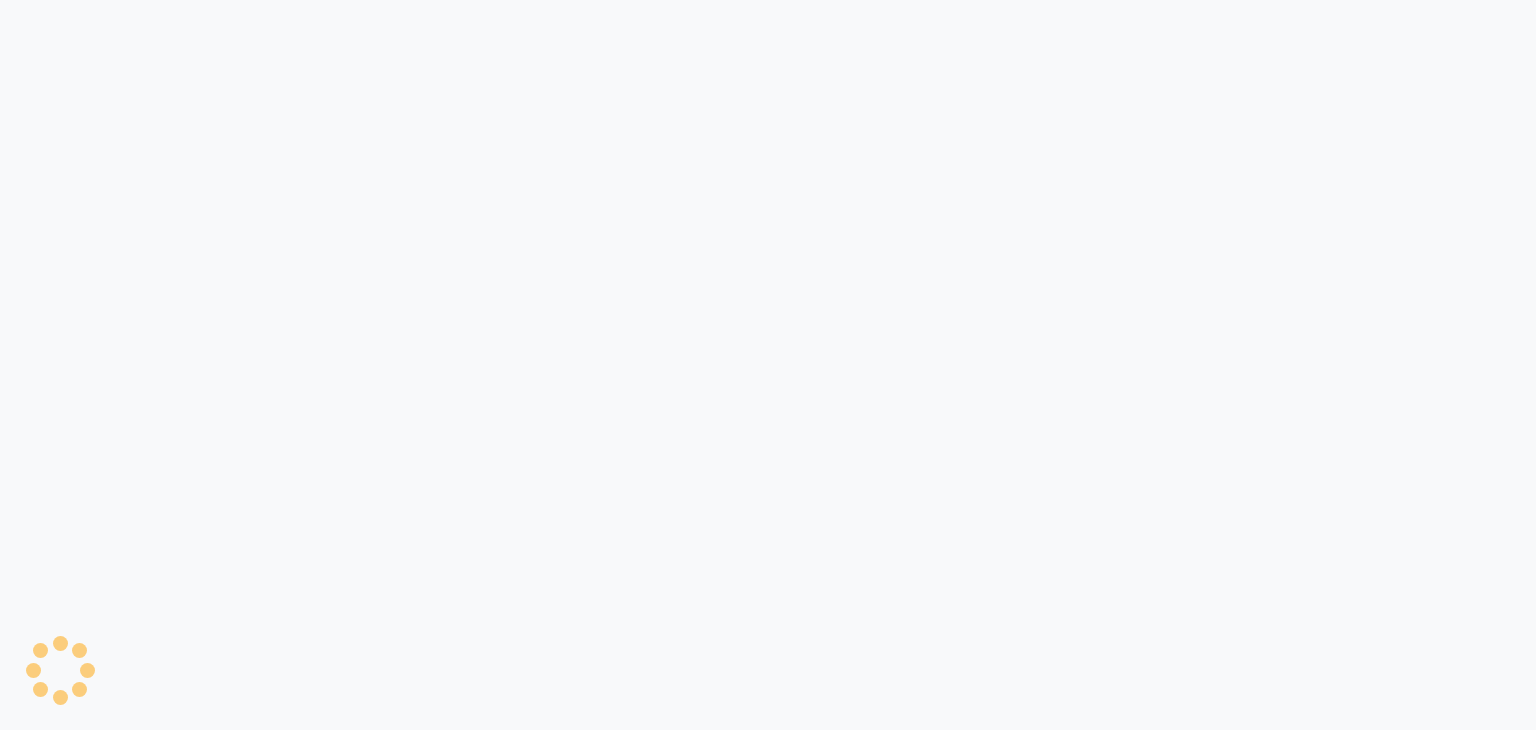 scroll, scrollTop: 0, scrollLeft: 0, axis: both 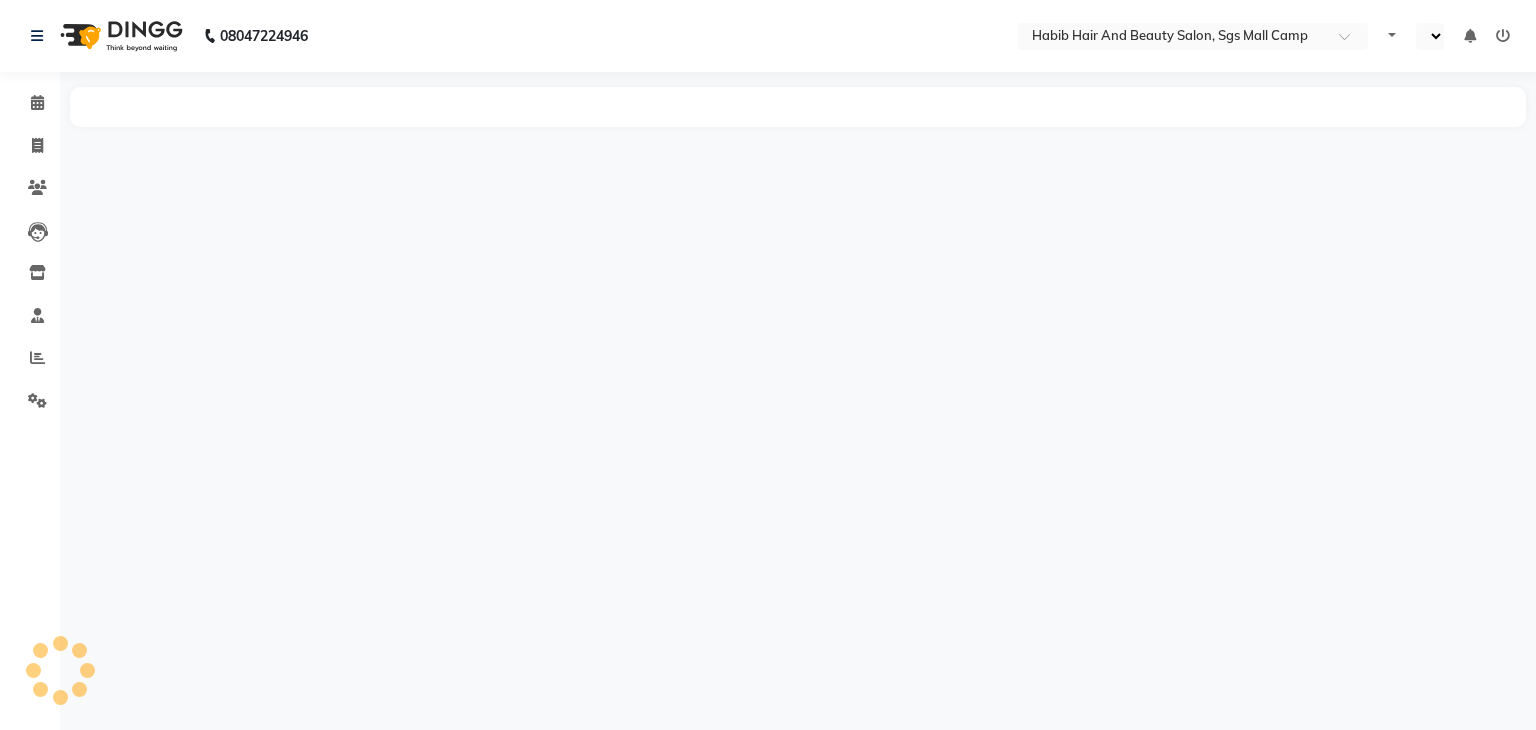 select on "en" 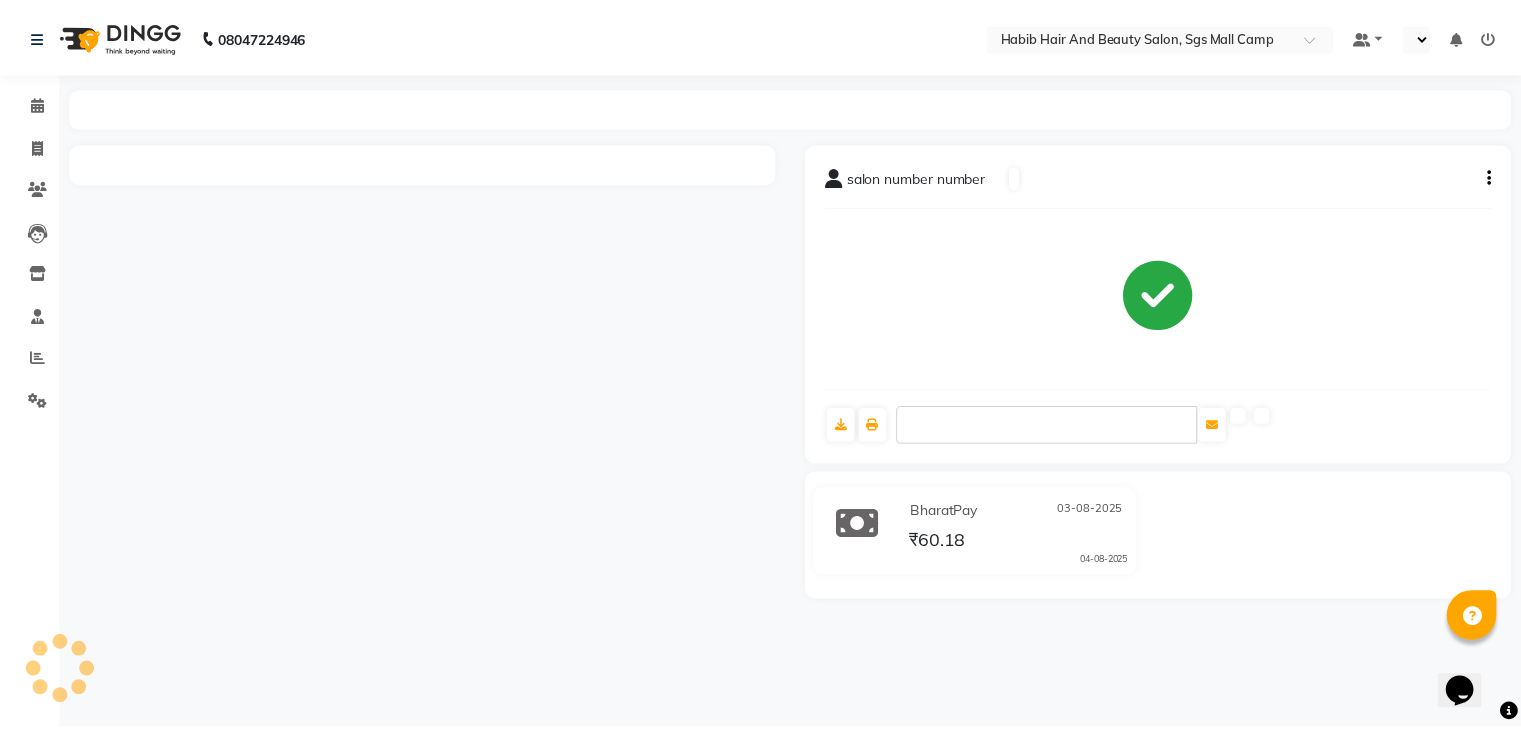 scroll, scrollTop: 0, scrollLeft: 0, axis: both 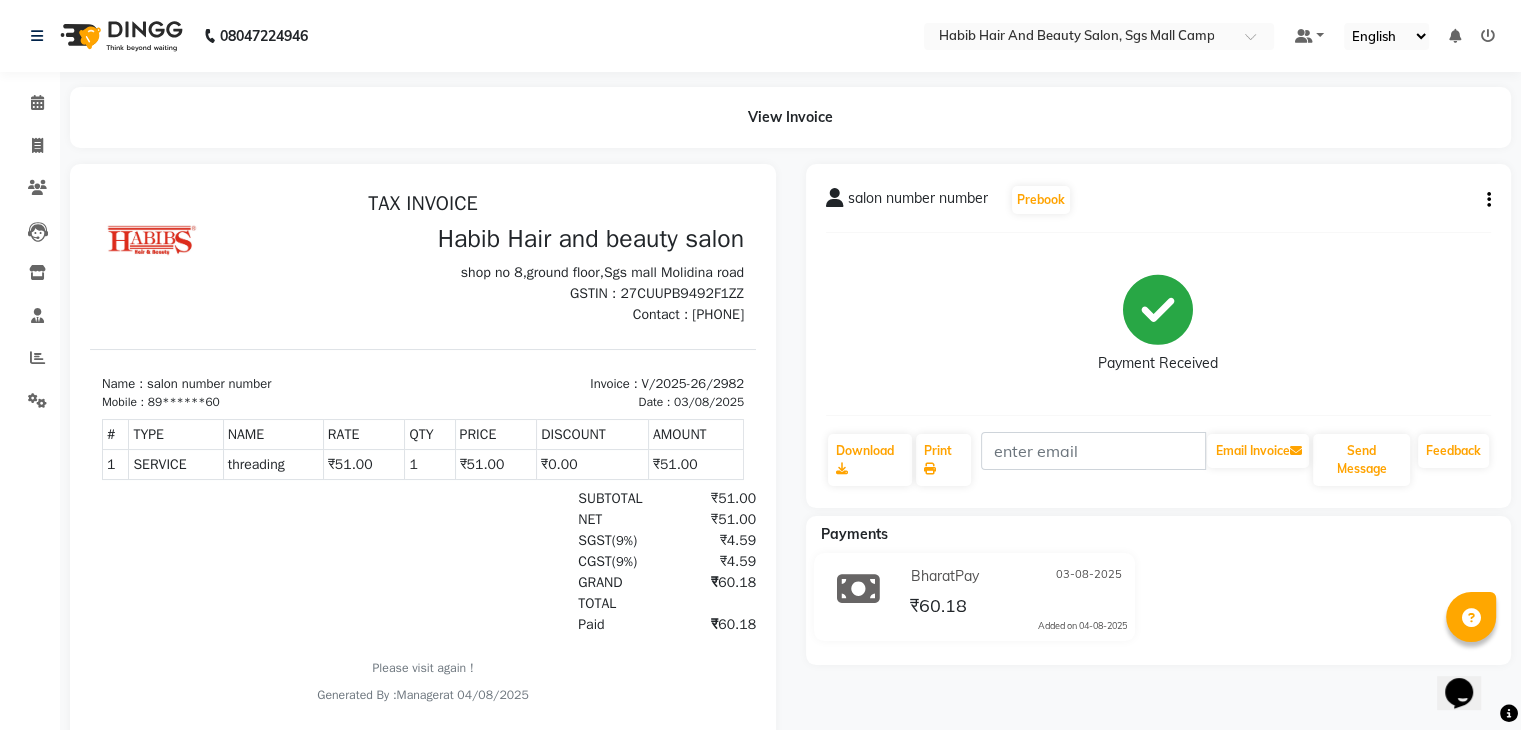 click 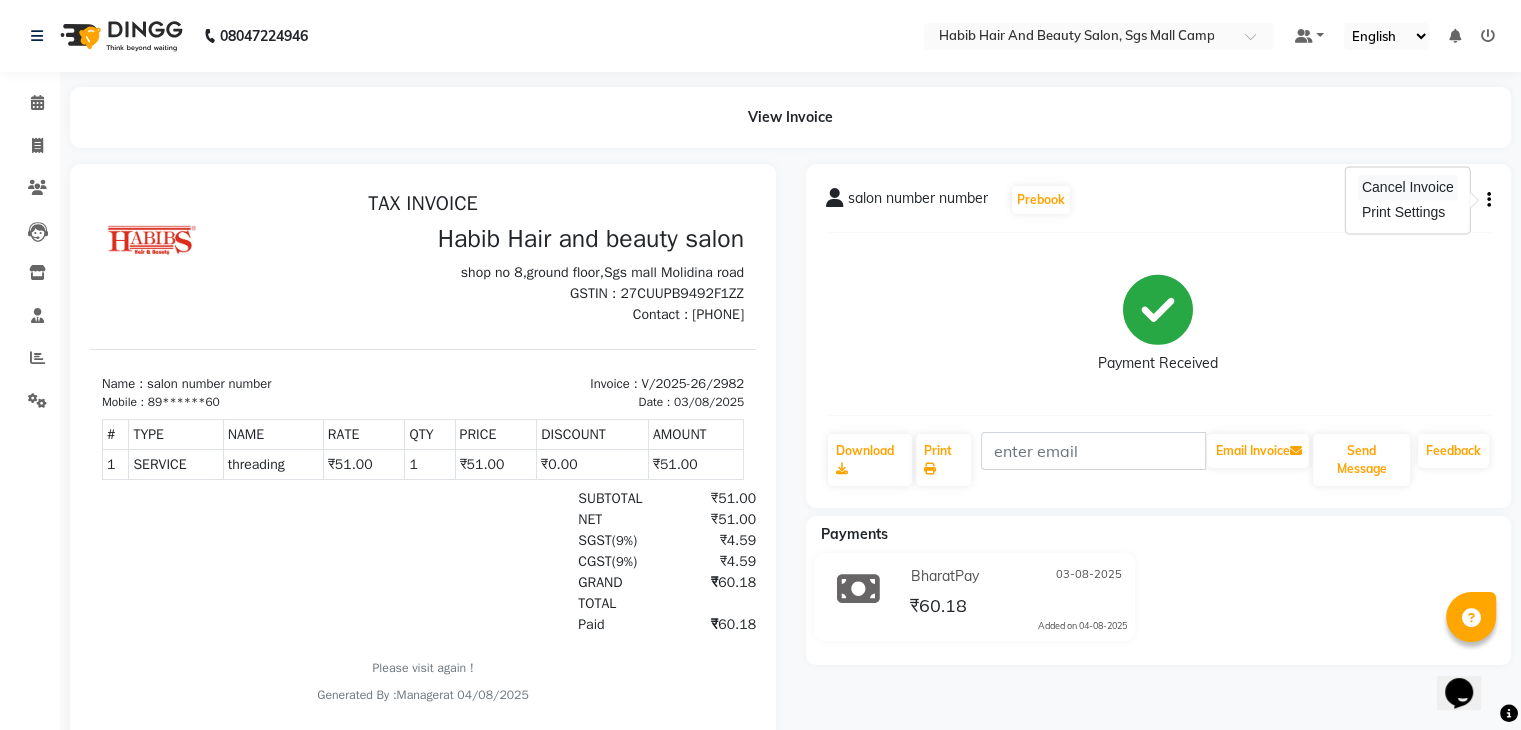 click on "Cancel Invoice" at bounding box center [1408, 187] 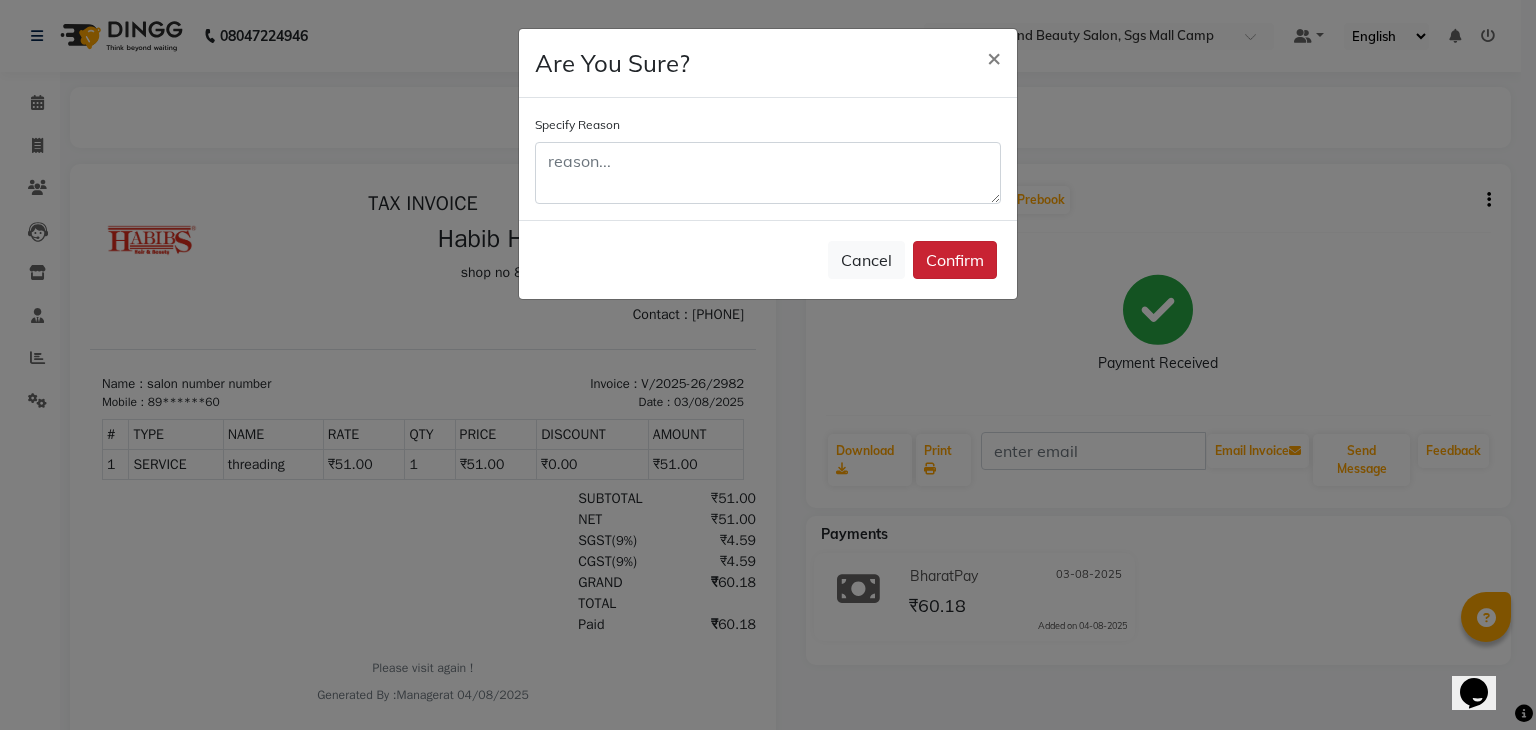 click on "Confirm" 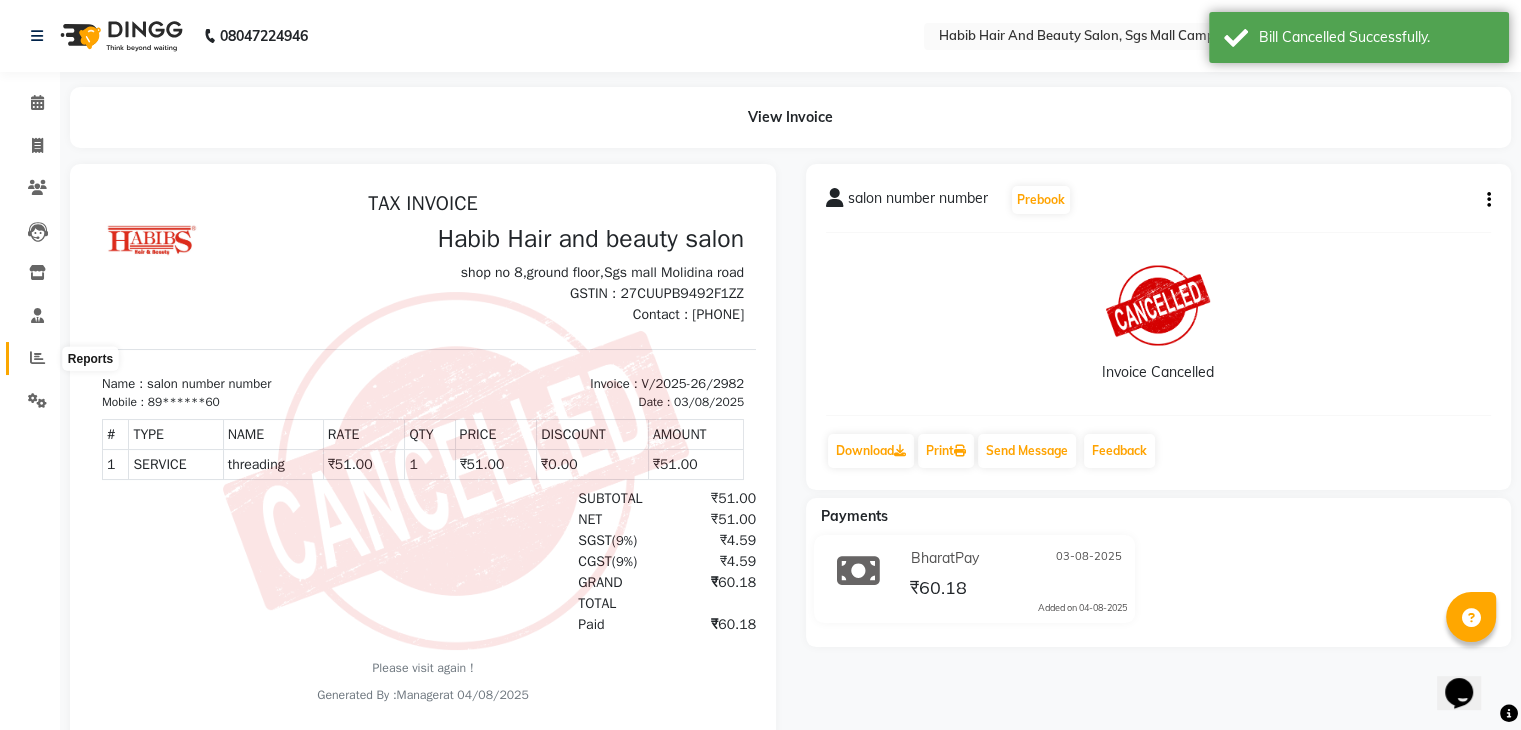 click 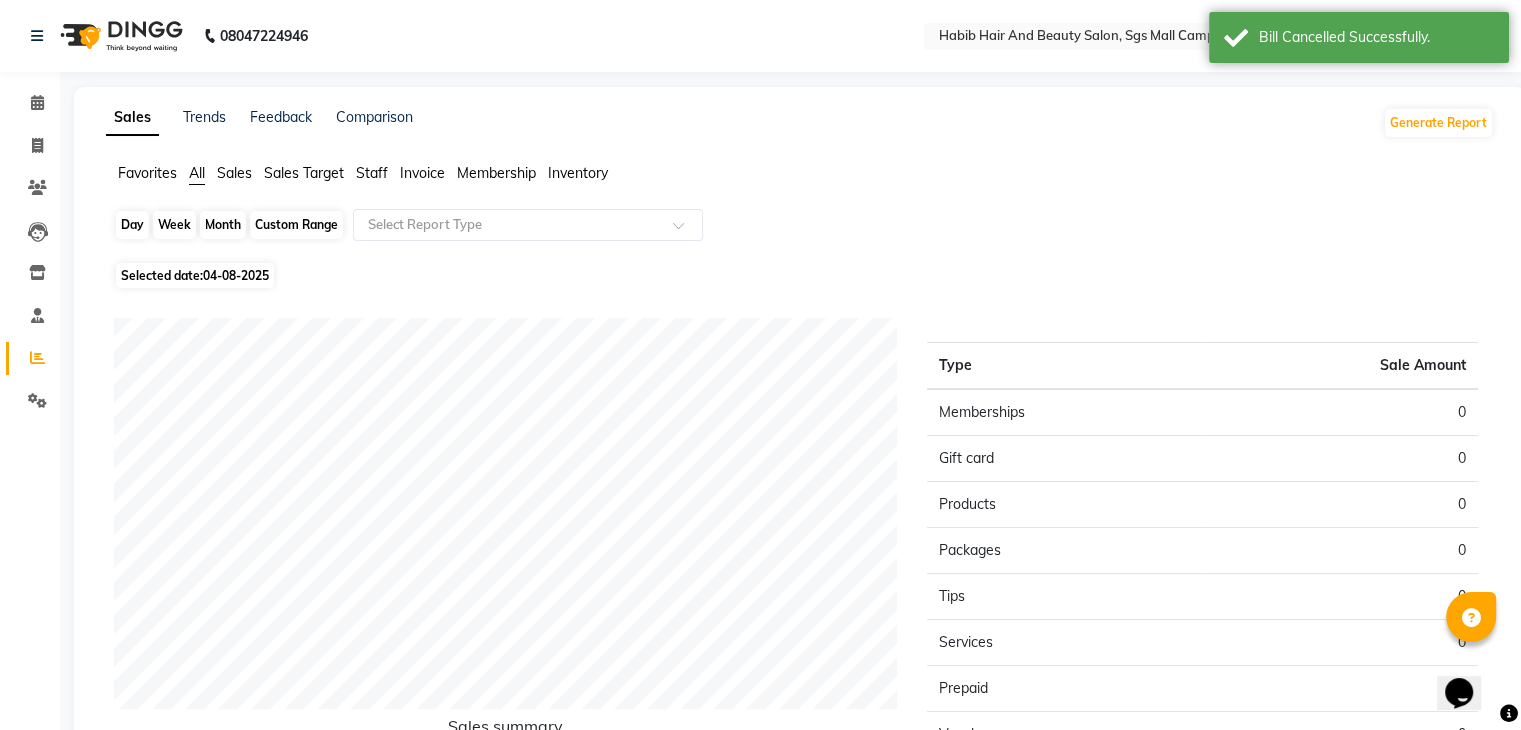click on "Day" 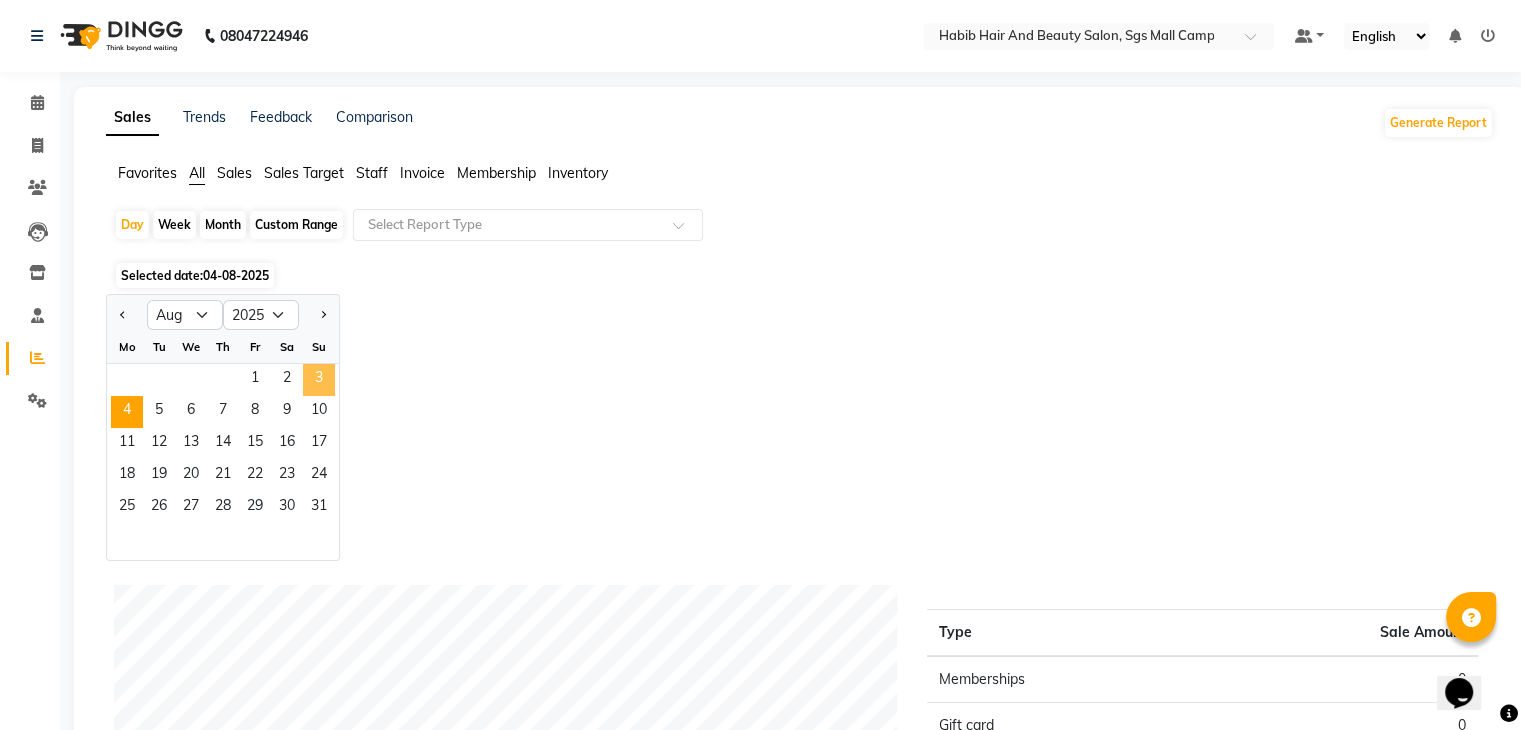 click on "3" 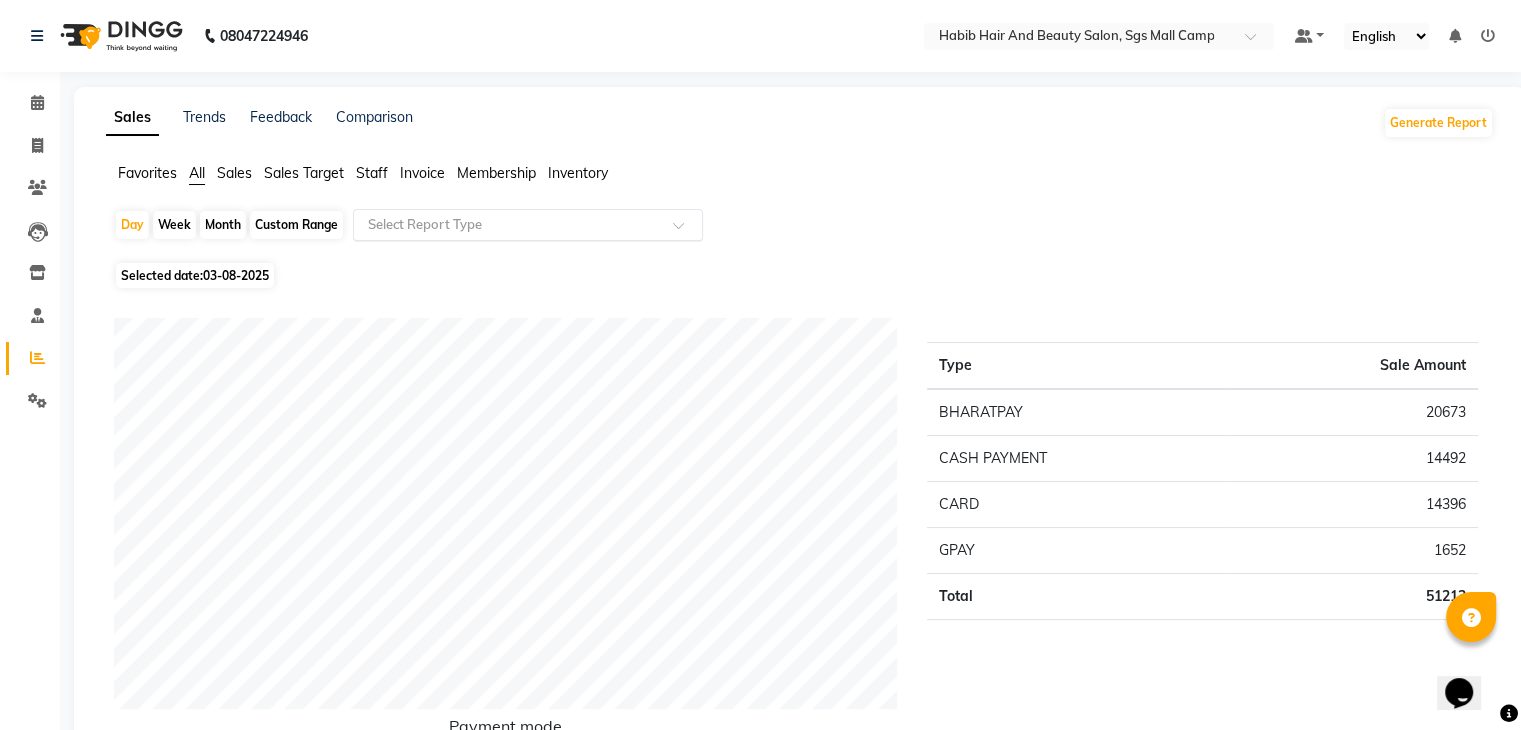 click on "Select Report Type" 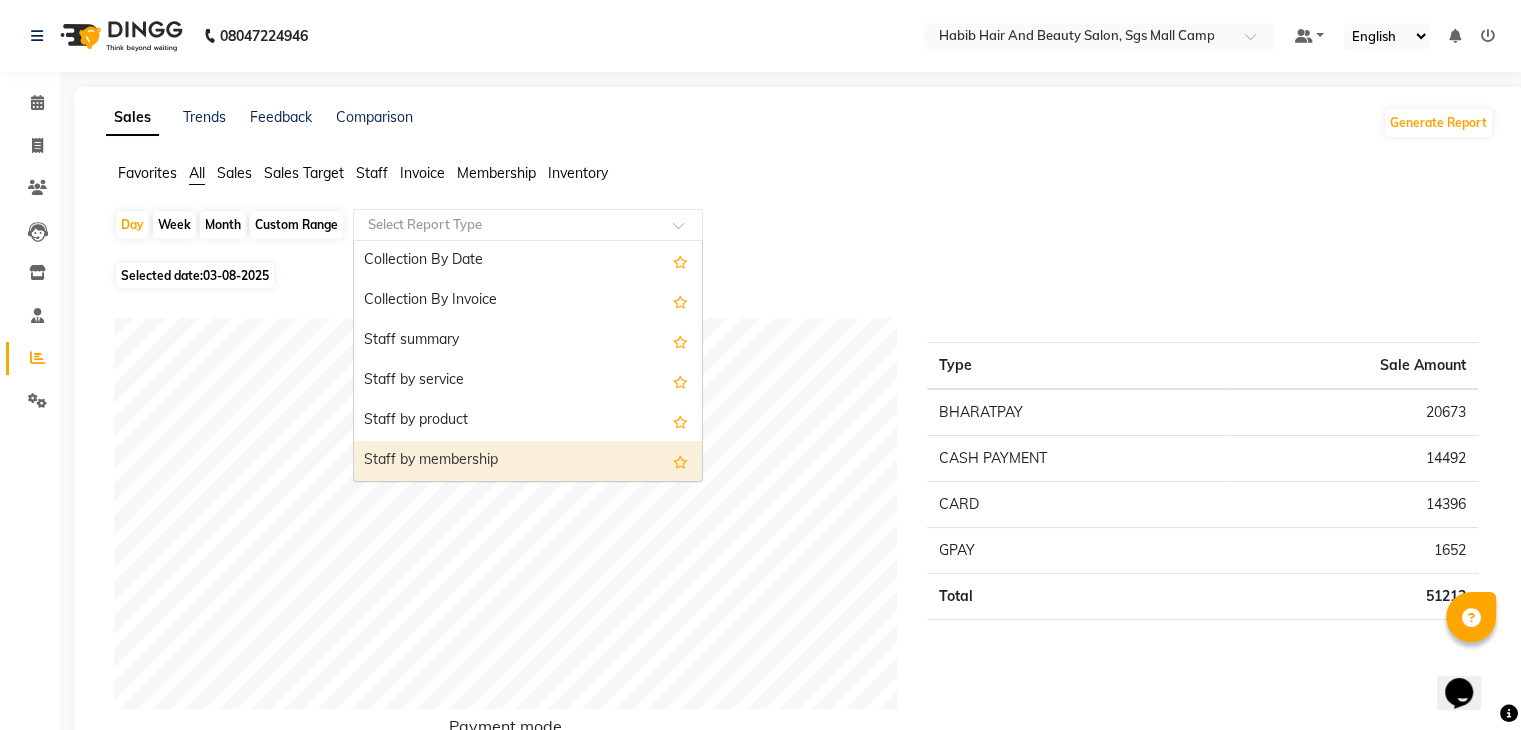 scroll, scrollTop: 680, scrollLeft: 0, axis: vertical 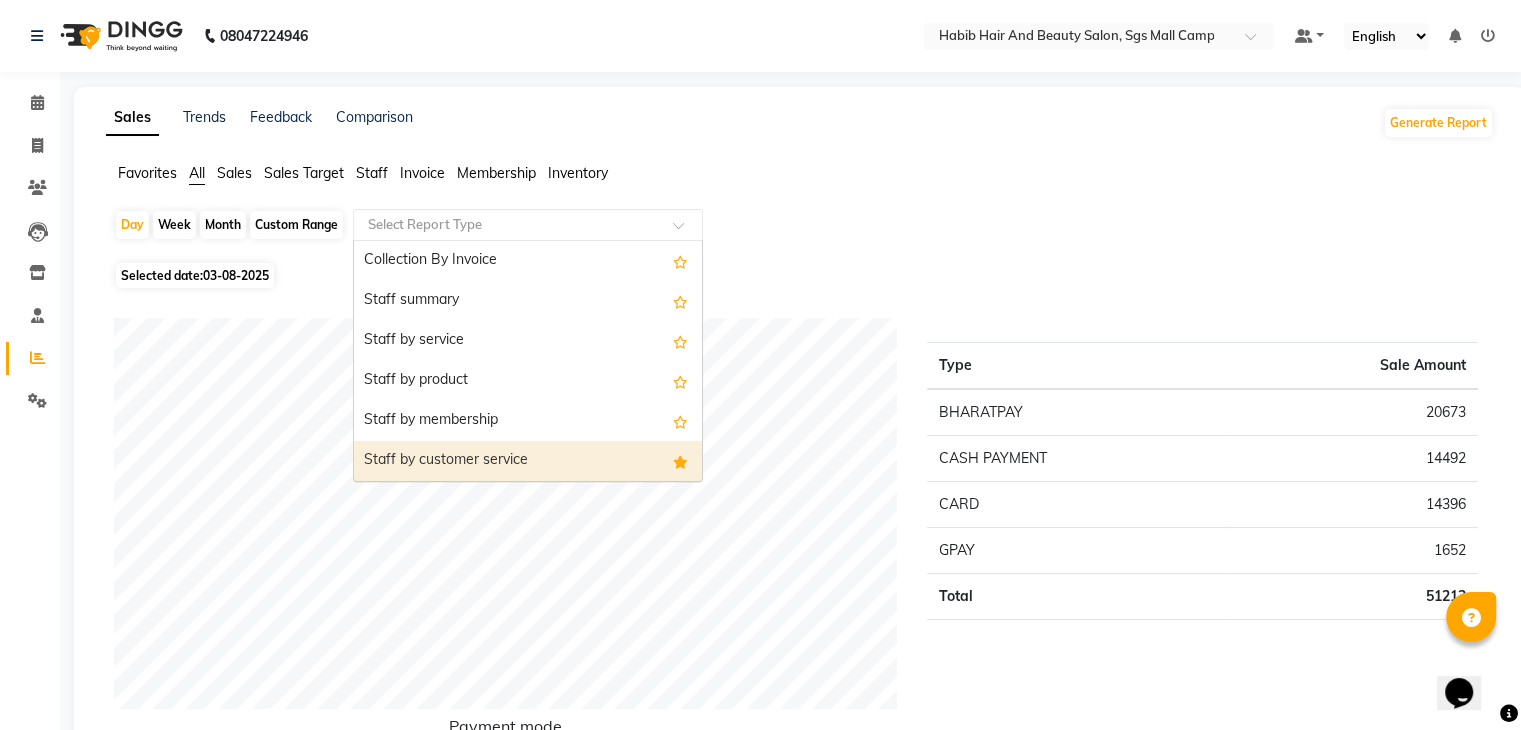 click on "Staff by customer service" at bounding box center [528, 461] 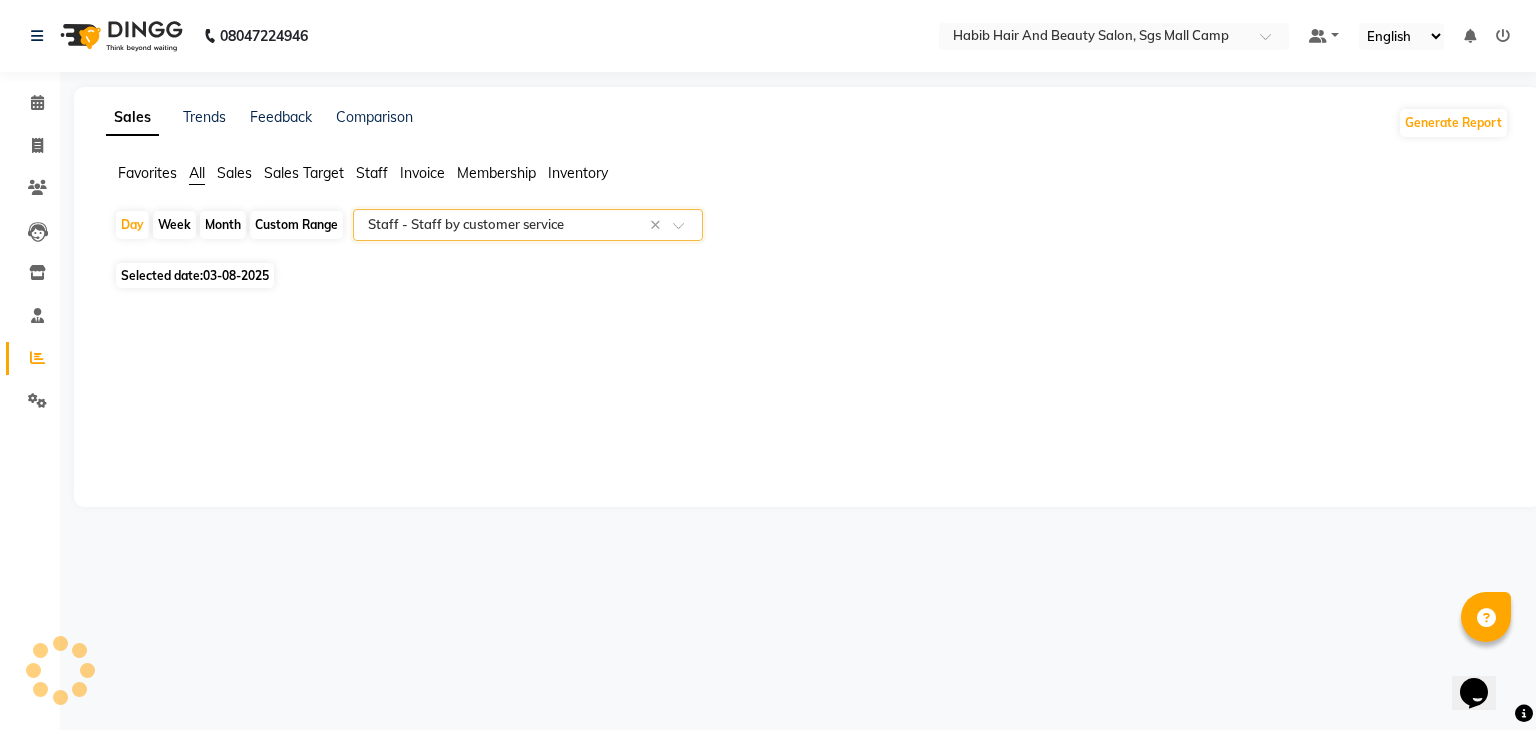 select on "csv" 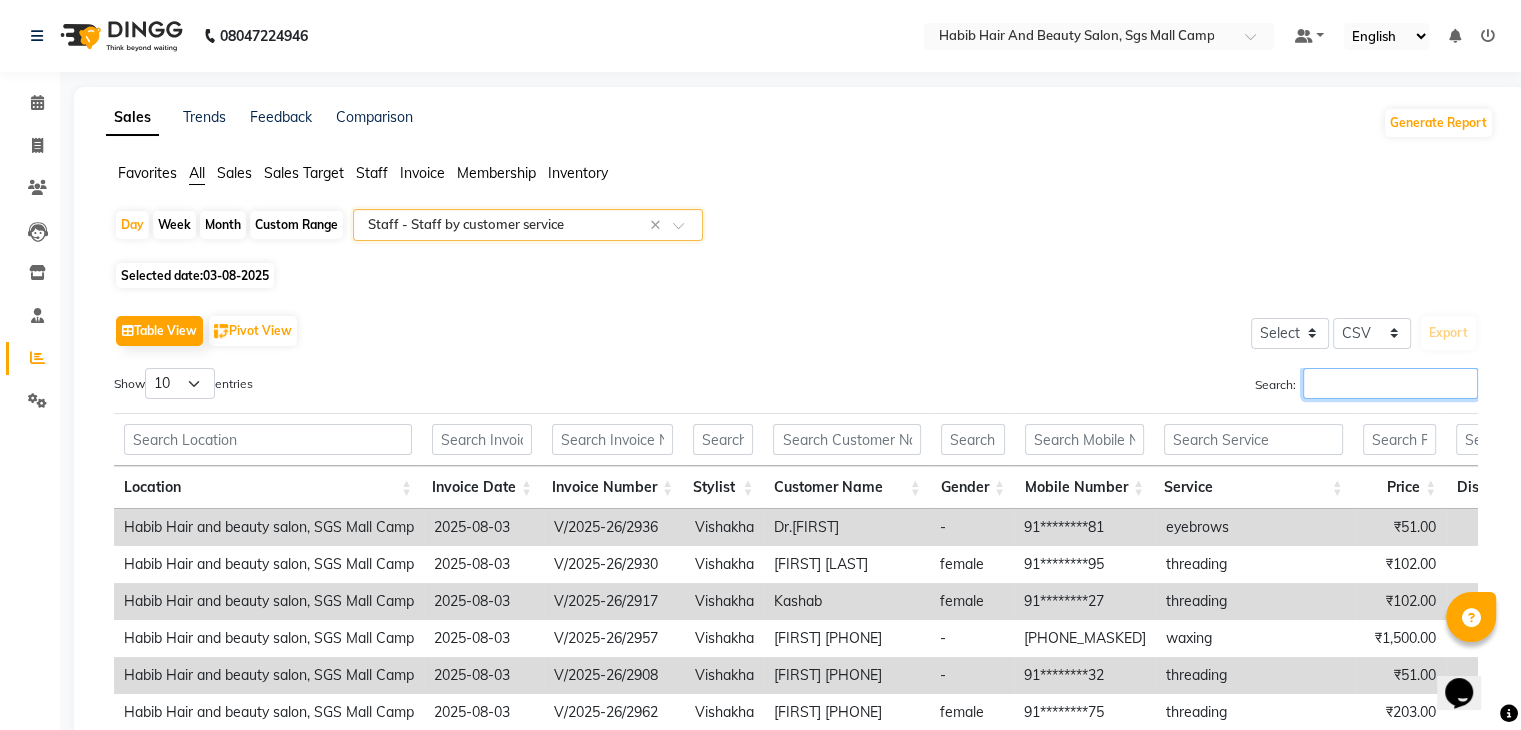click on "Search:" at bounding box center [1390, 383] 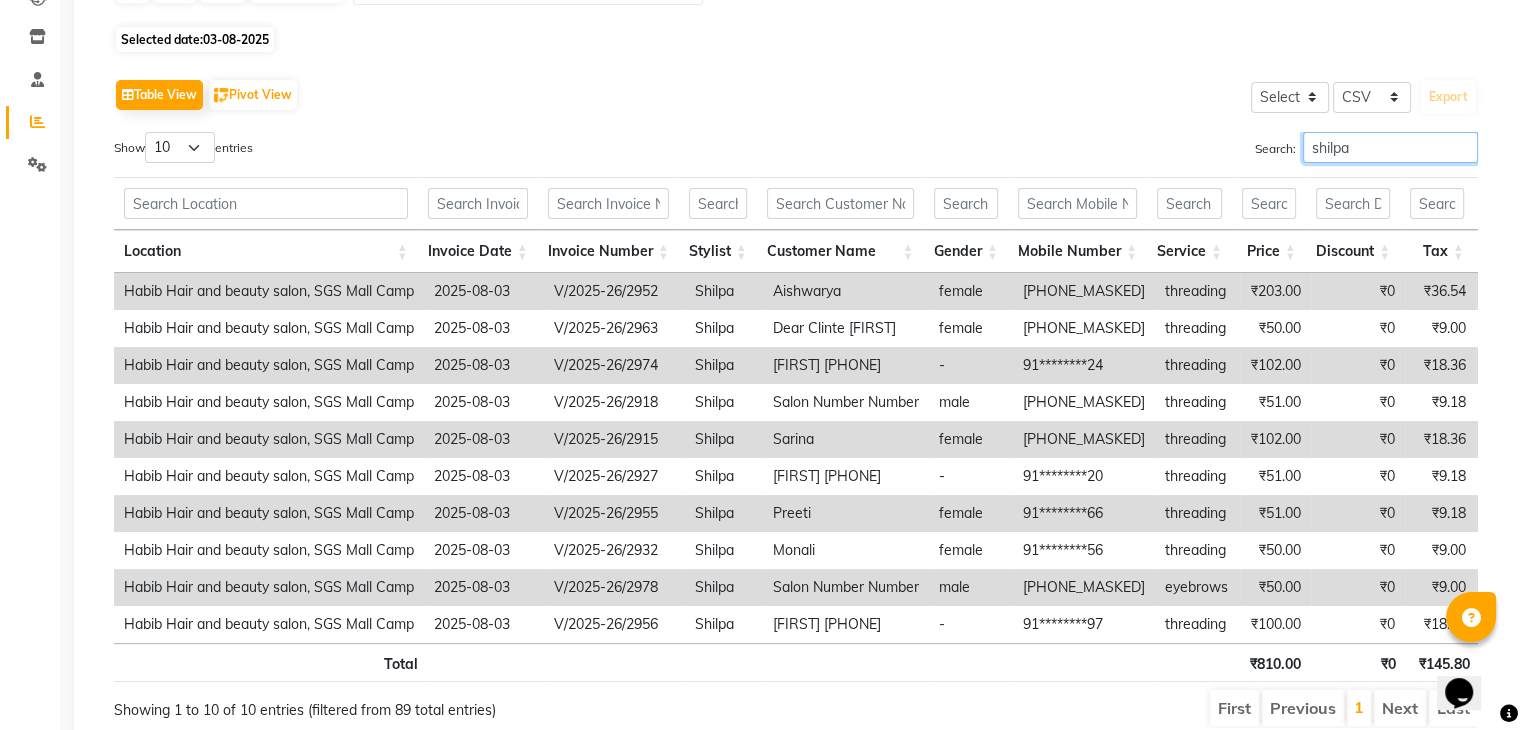 scroll, scrollTop: 328, scrollLeft: 0, axis: vertical 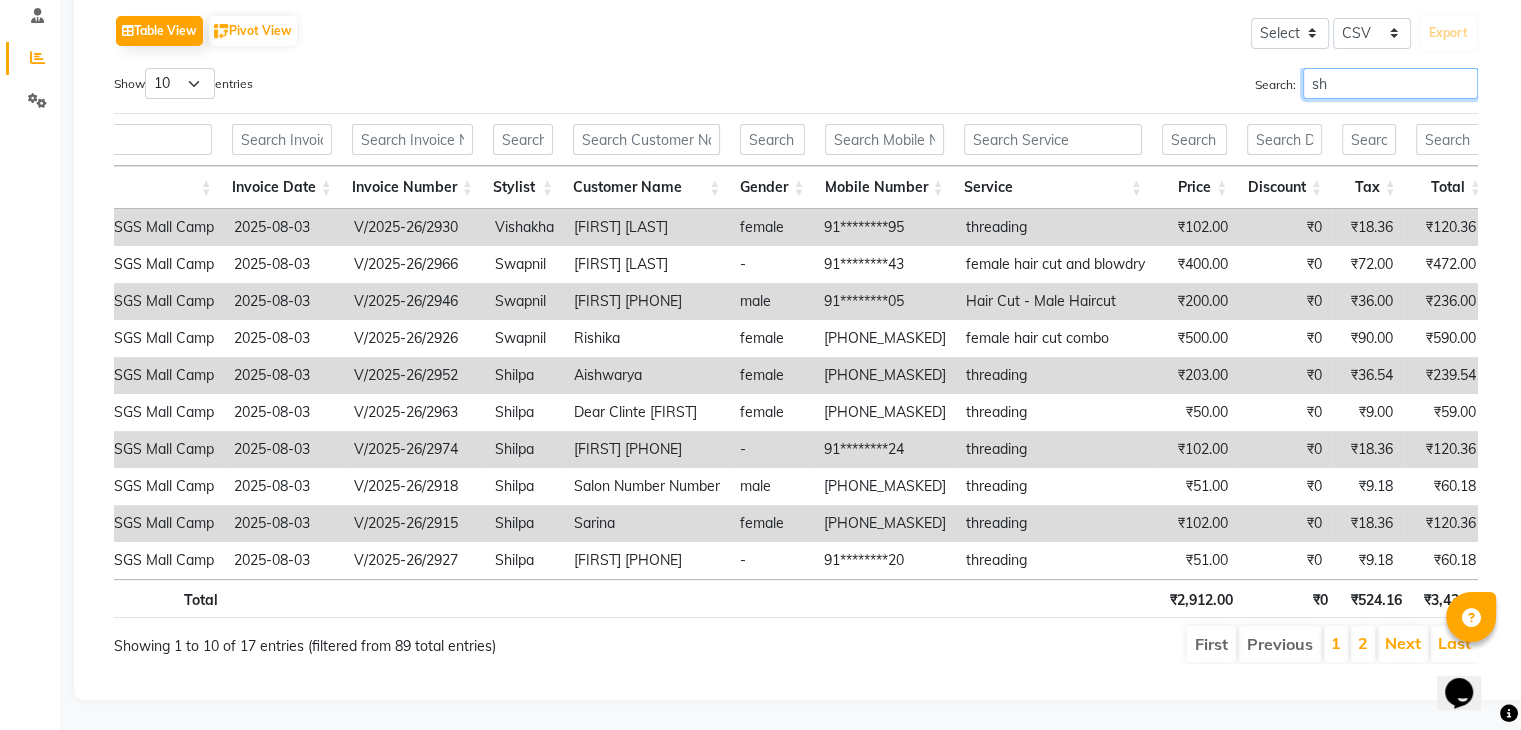 type on "s" 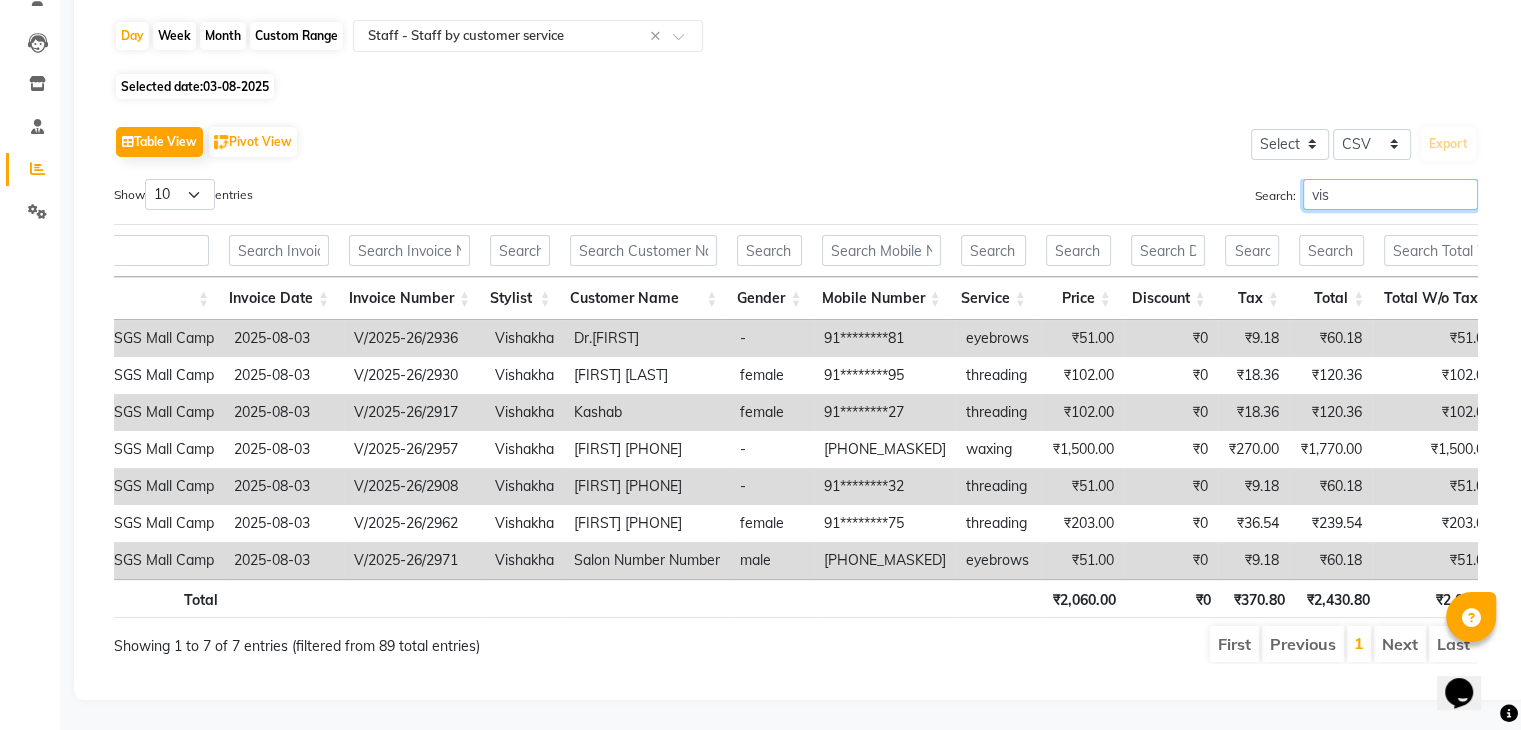 scroll, scrollTop: 217, scrollLeft: 0, axis: vertical 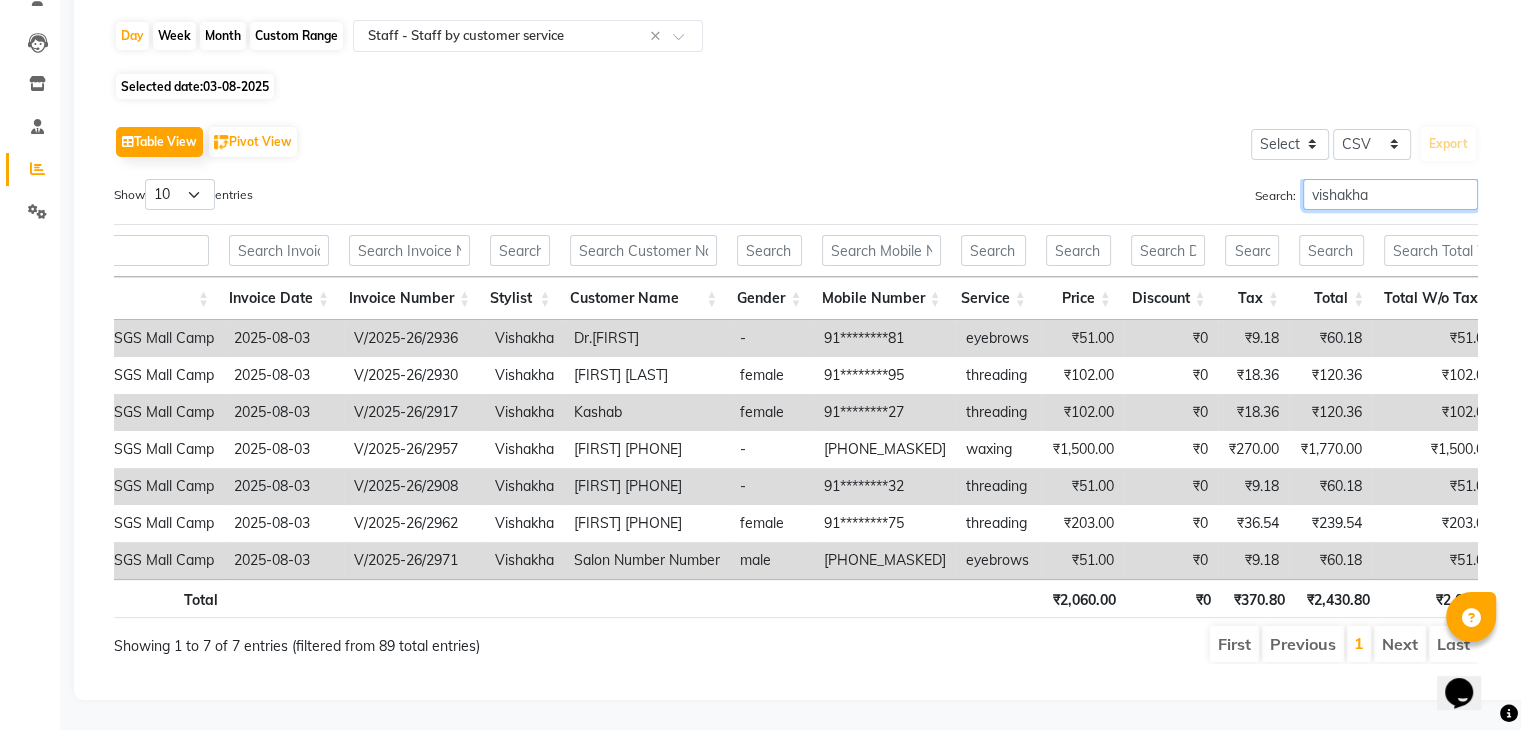 type on "vishakha" 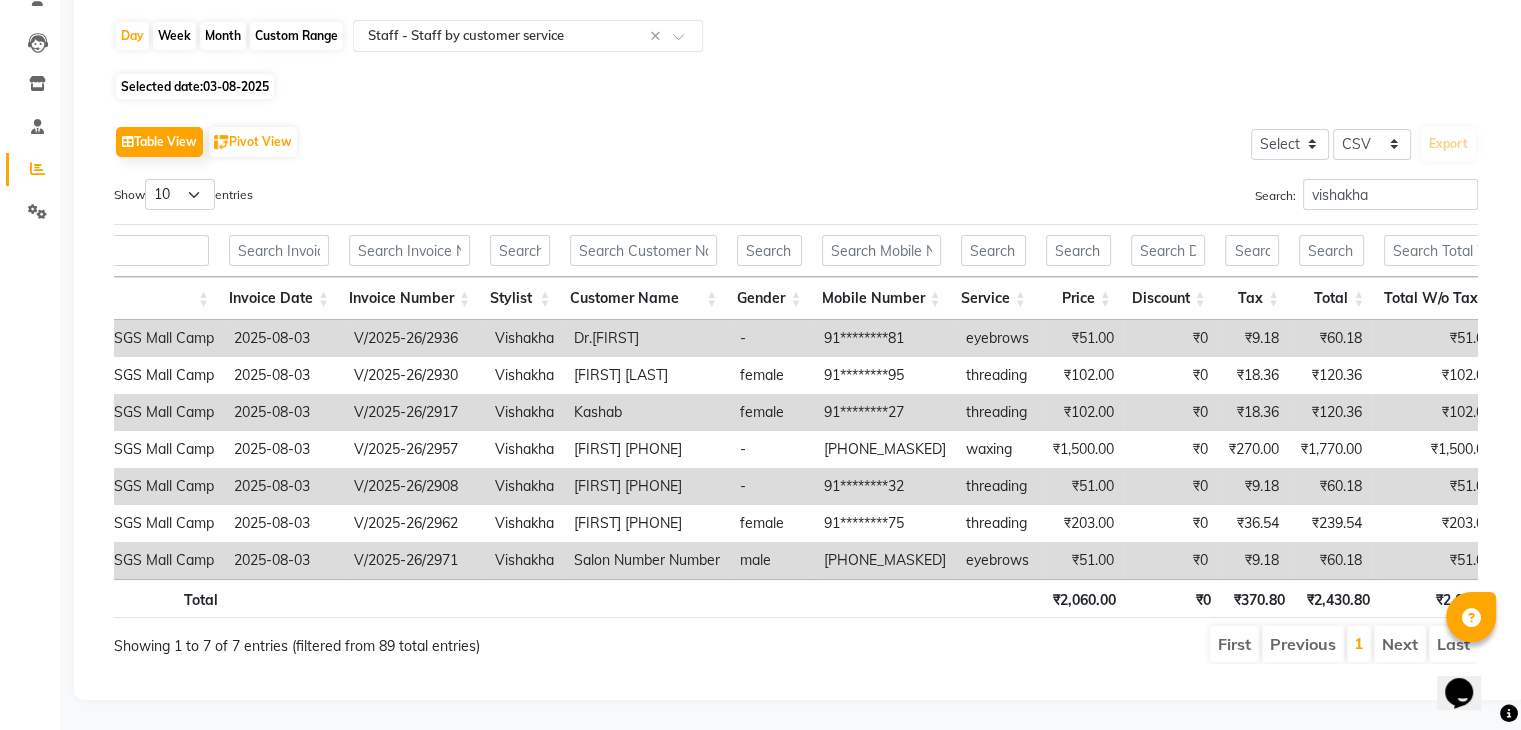 click on "Sales Trends Feedback Comparison Generate Report Favorites All Sales Sales Target Staff Invoice Membership Inventory  Day   Week   Month   Custom Range  Select Report Type × Staff -  Staff by customer service × Selected date:  03-08-2025   Table View   Pivot View  Select Select CSV PDF  Export  Show  10 25 50 100  entries Search: vishakha Location Invoice Date Invoice Number Stylist Customer Name Gender Mobile Number Service Price Discount Tax Total Total W/o Tax Invoice Total Payment Redemption Redemption Share Location Invoice Date Invoice Number Stylist Customer Name Gender Mobile Number Service Price Discount Tax Total Total W/o Tax Invoice Total Payment Redemption Redemption Share Total ₹2,060.00 ₹0 ₹370.80 ₹2,430.80 ₹2,060.00 ₹2,902.80 ₹2,430.80 ₹0 ₹0 Habib Hair and beauty salon, SGS Mall Camp 2025-08-03 V/2025-26/2936 Vishakha Dr.Samiksha  - 91********81 eyebrows ₹51.00 ₹0 ₹9.18 ₹60.18 ₹51.00 ₹60.18 ₹60.18 ₹0 ₹0 Habib Hair and beauty salon, SGS Mall Camp Vishakha" 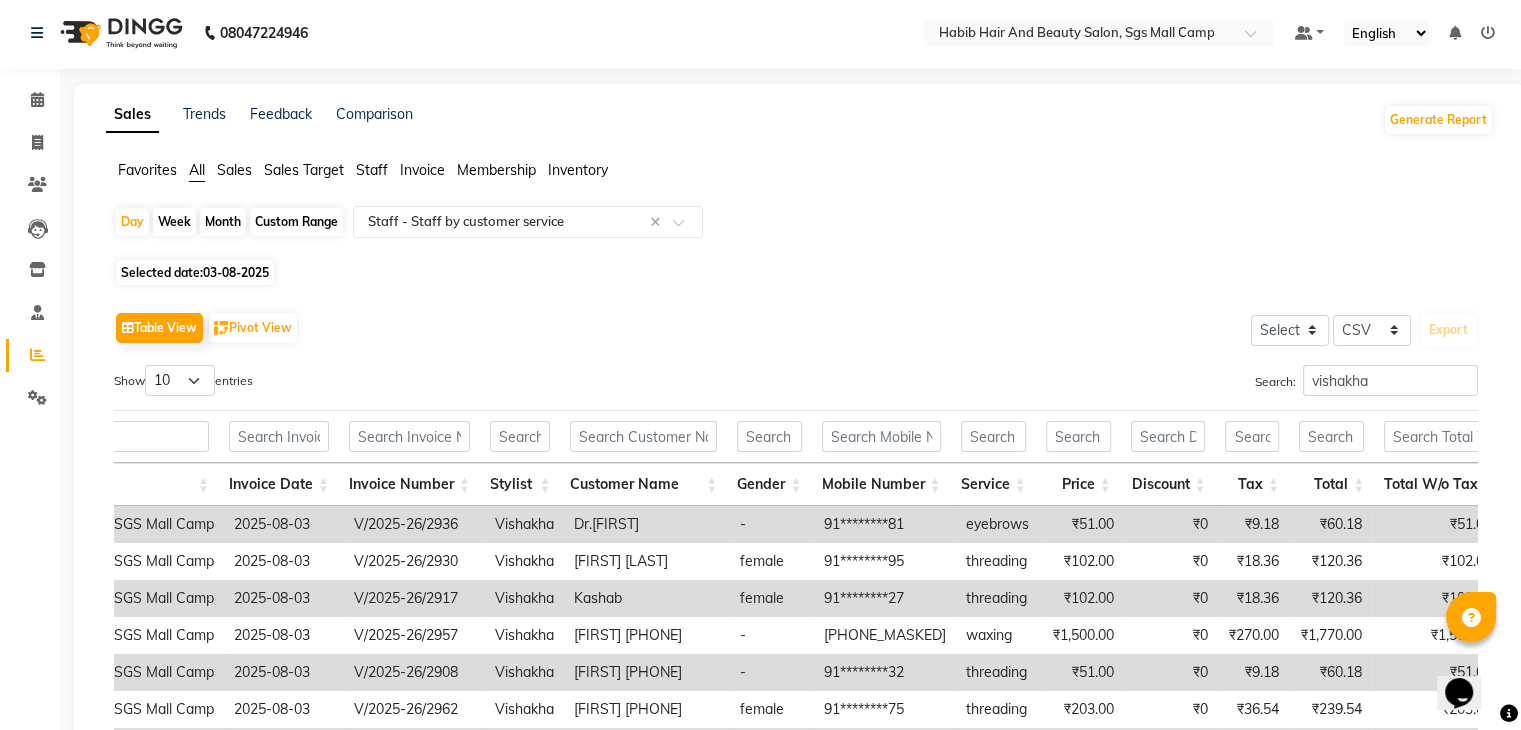 scroll, scrollTop: 0, scrollLeft: 0, axis: both 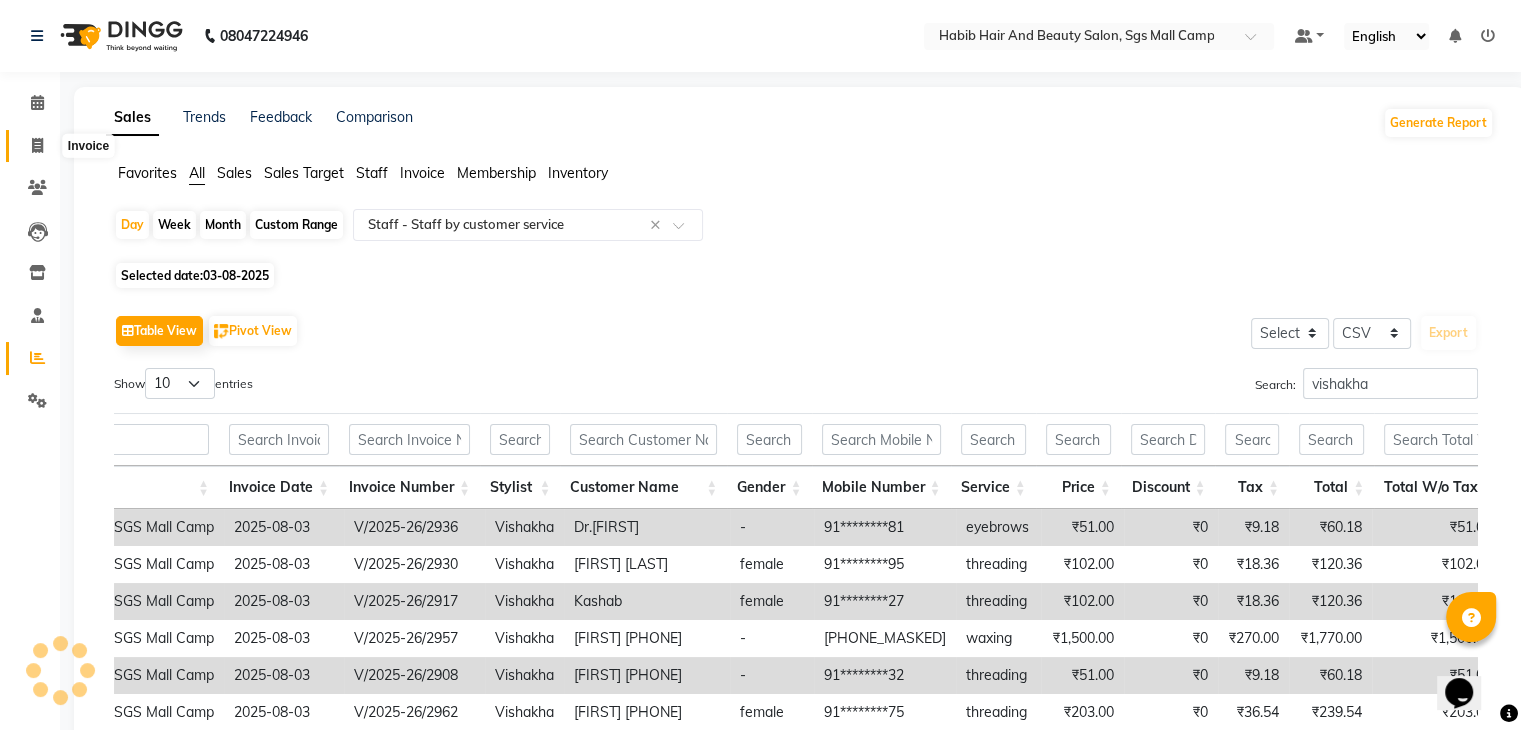 click 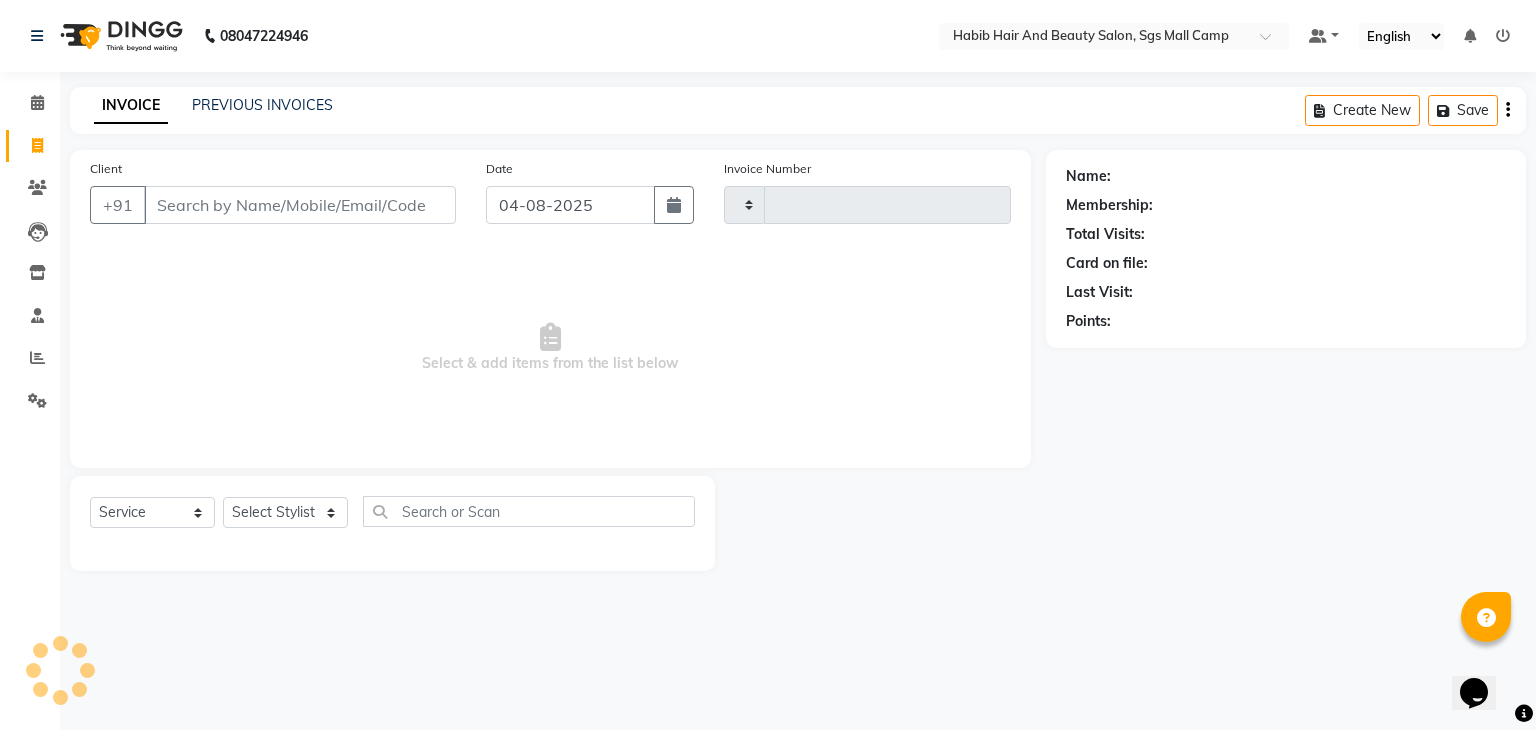 type on "2986" 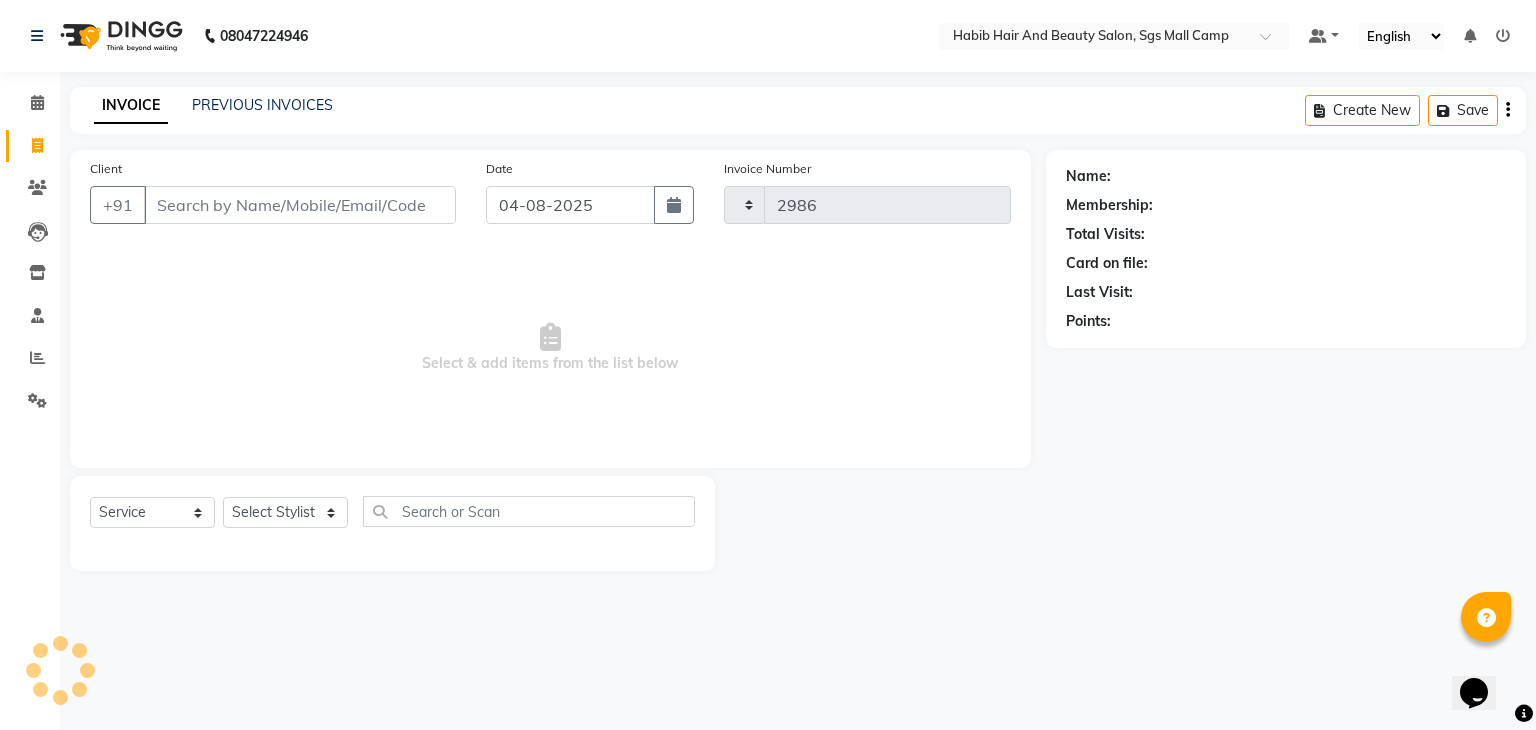 select on "8362" 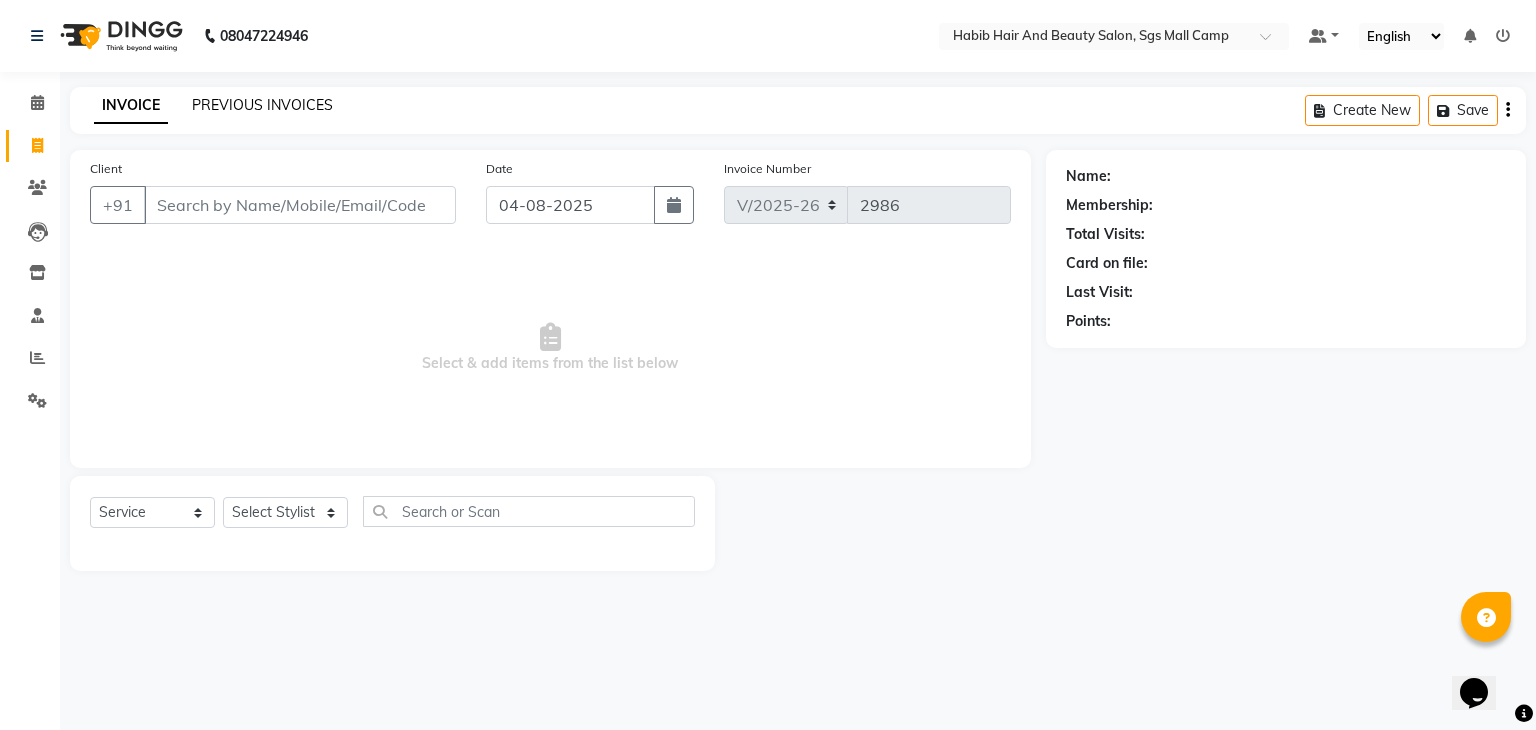 click on "PREVIOUS INVOICES" 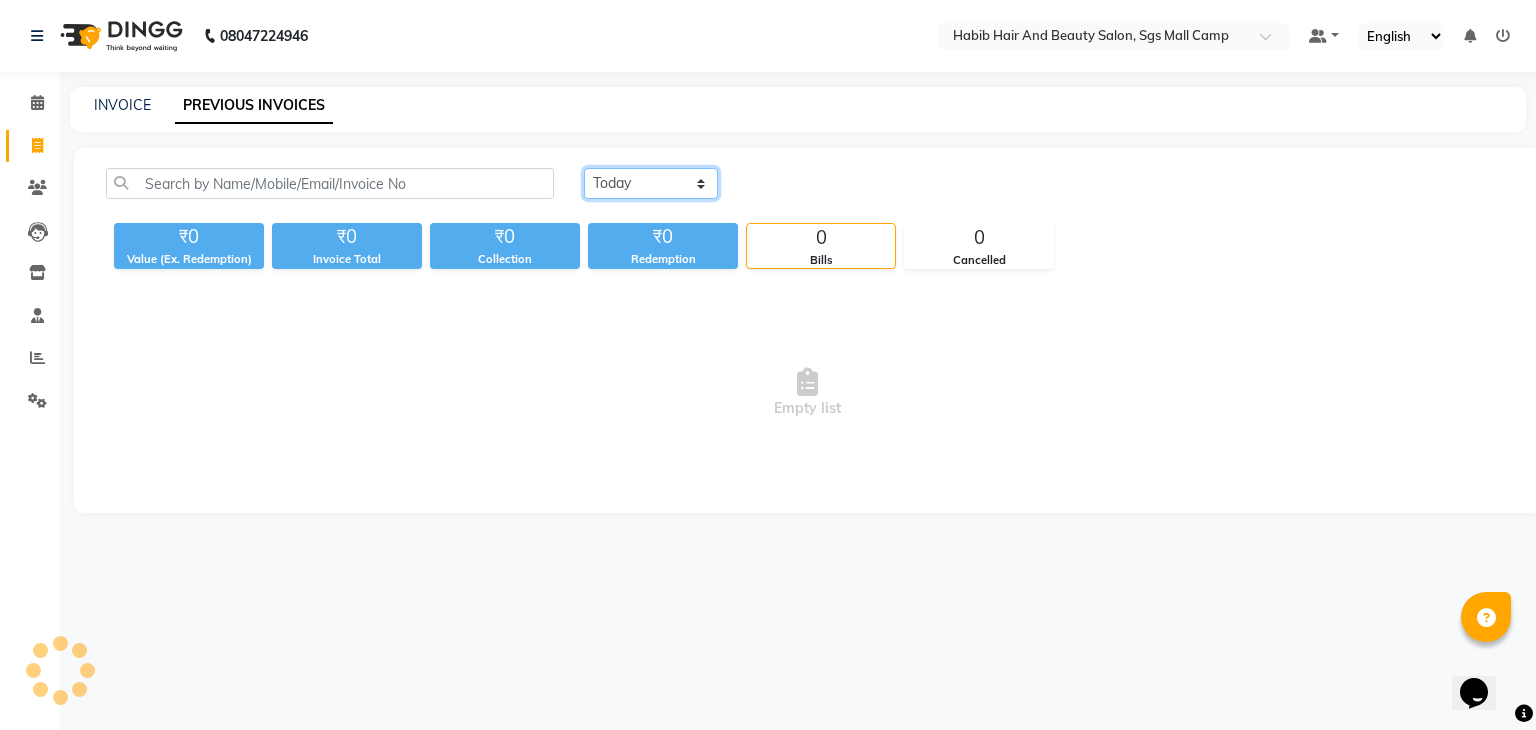 click on "Today Yesterday Custom Range" 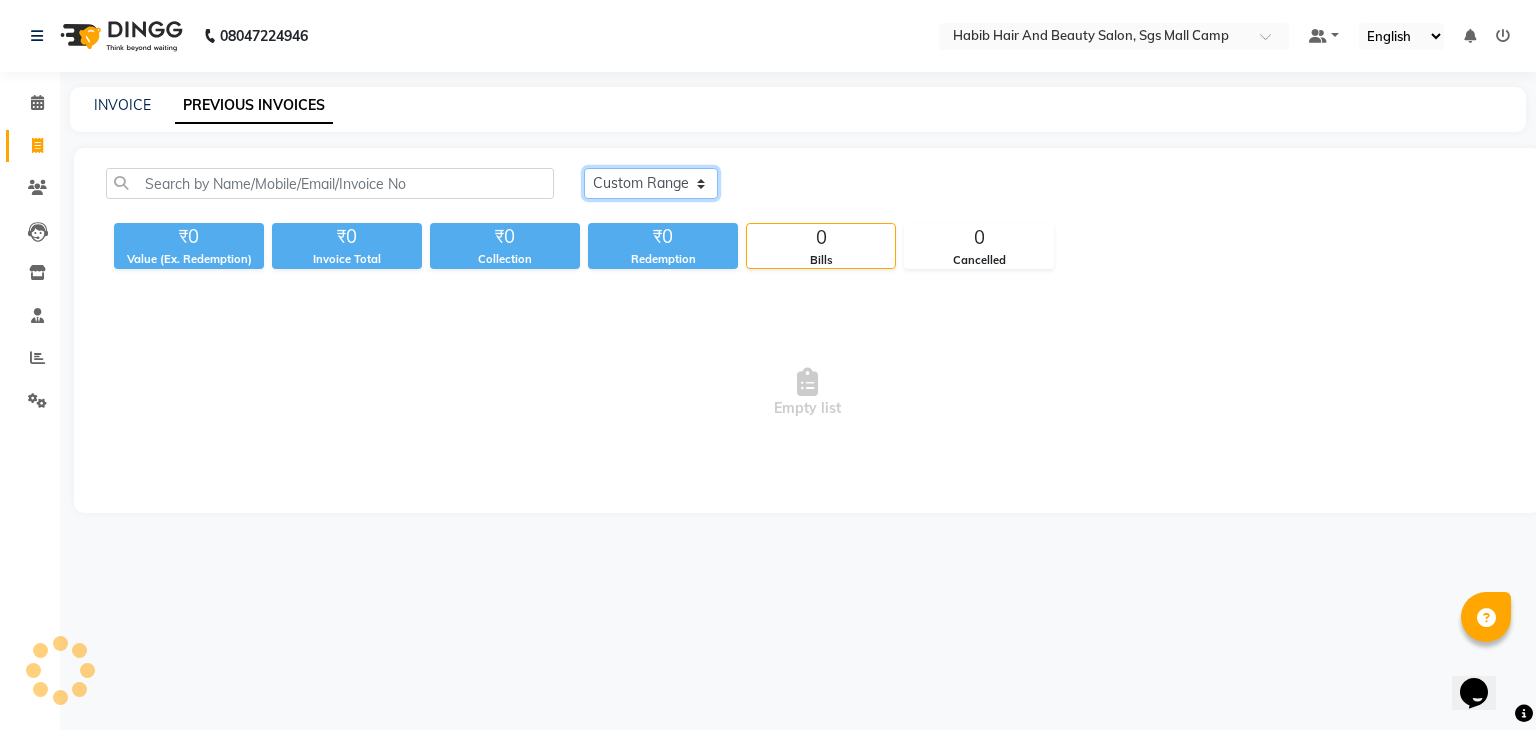 click on "Today Yesterday Custom Range" 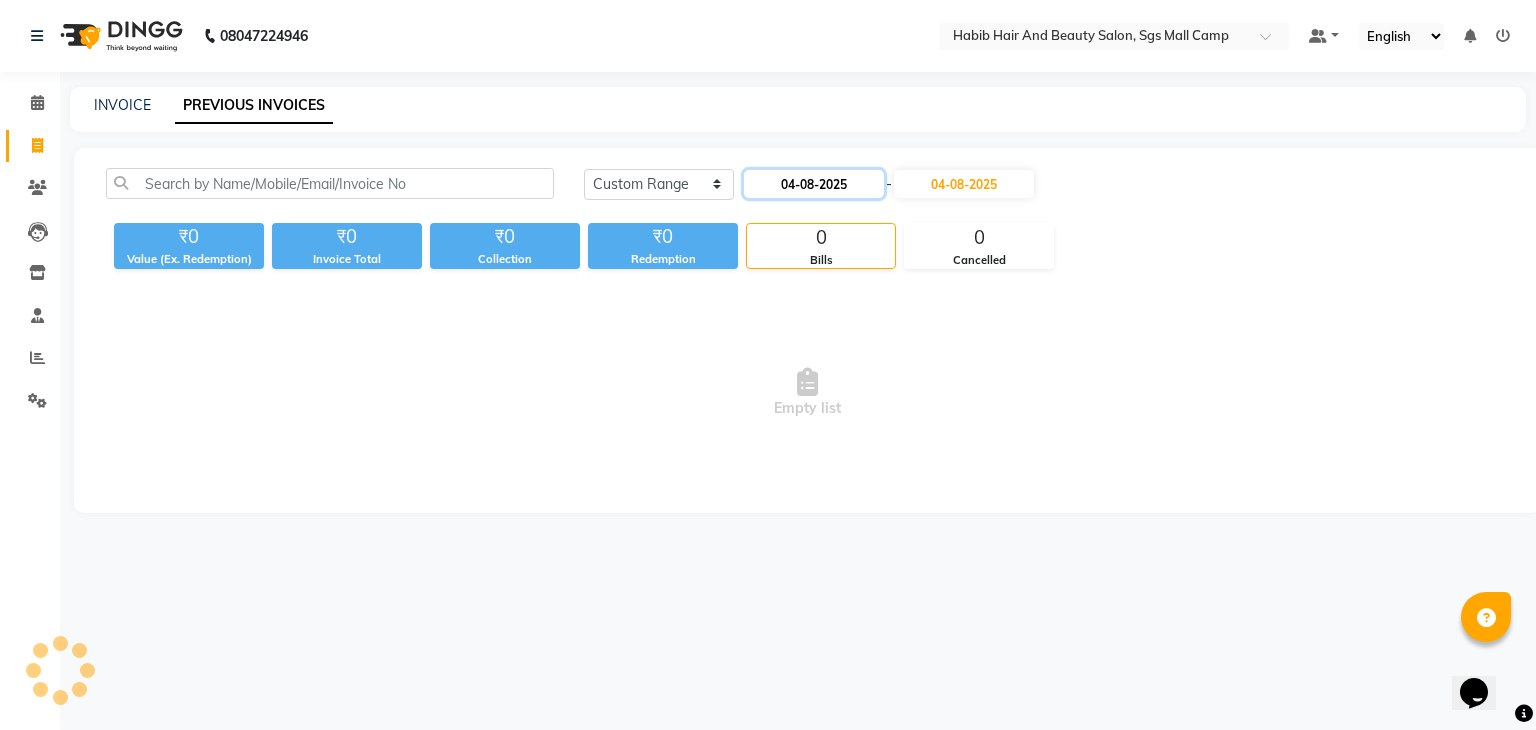 click on "04-08-2025" 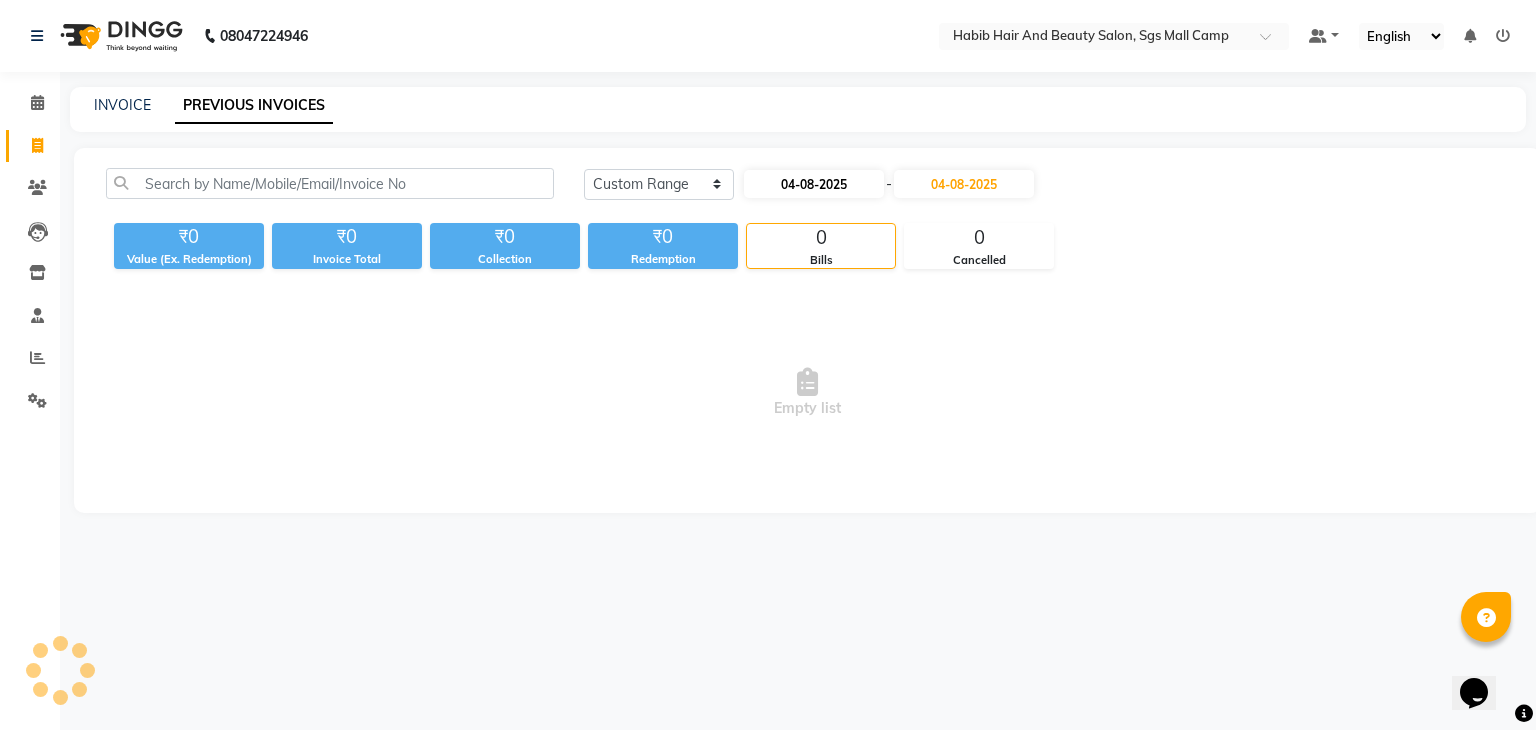 select on "8" 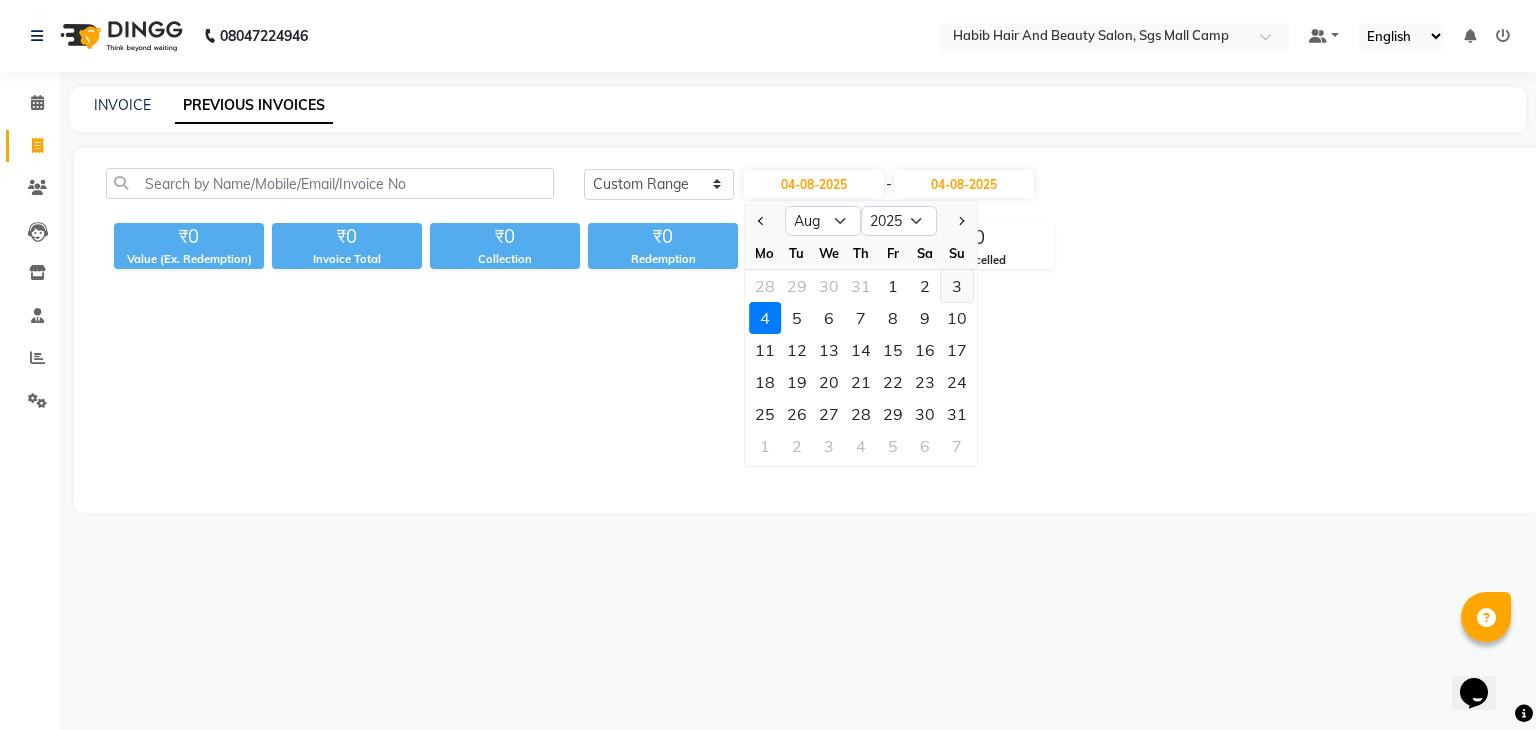 click on "3" 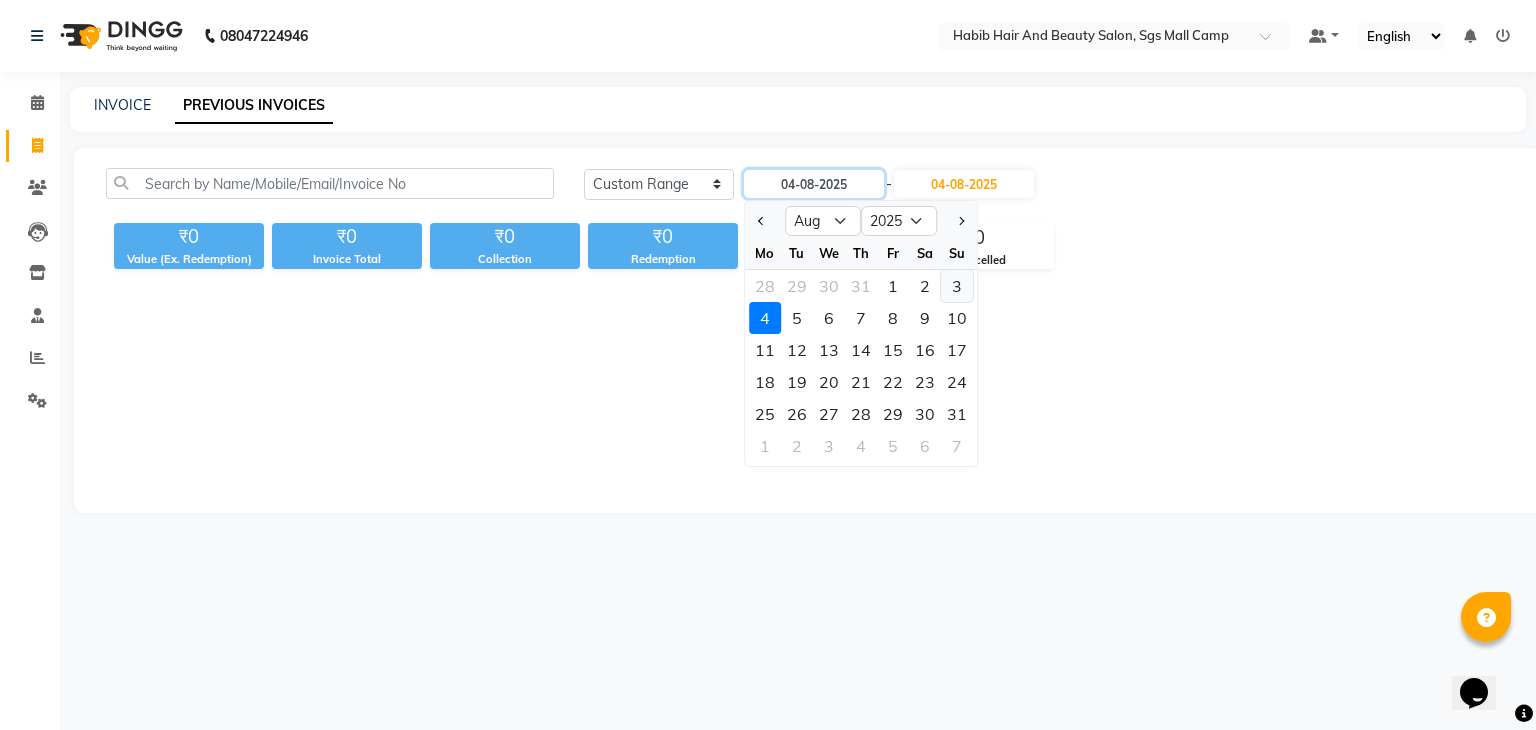 type on "03-08-2025" 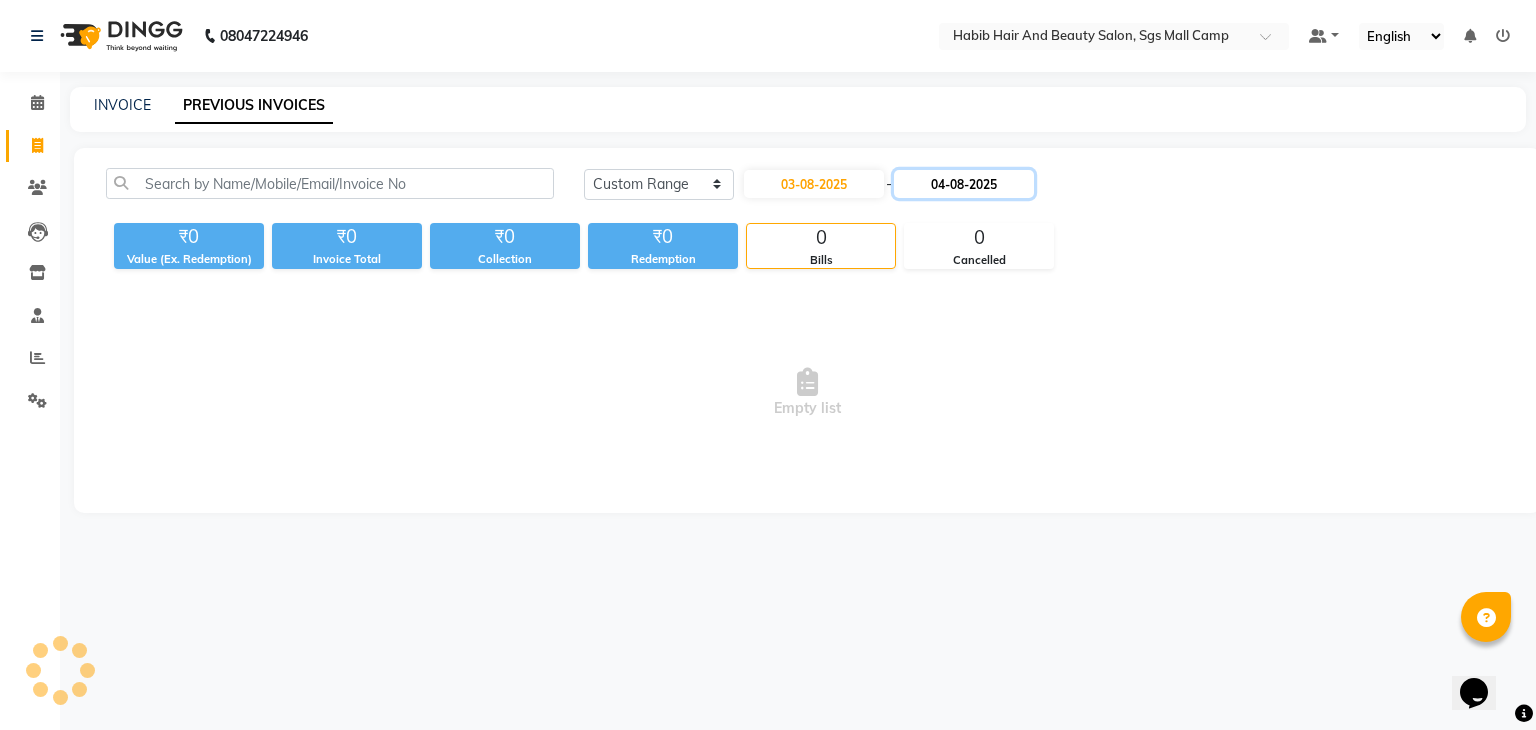 click on "04-08-2025" 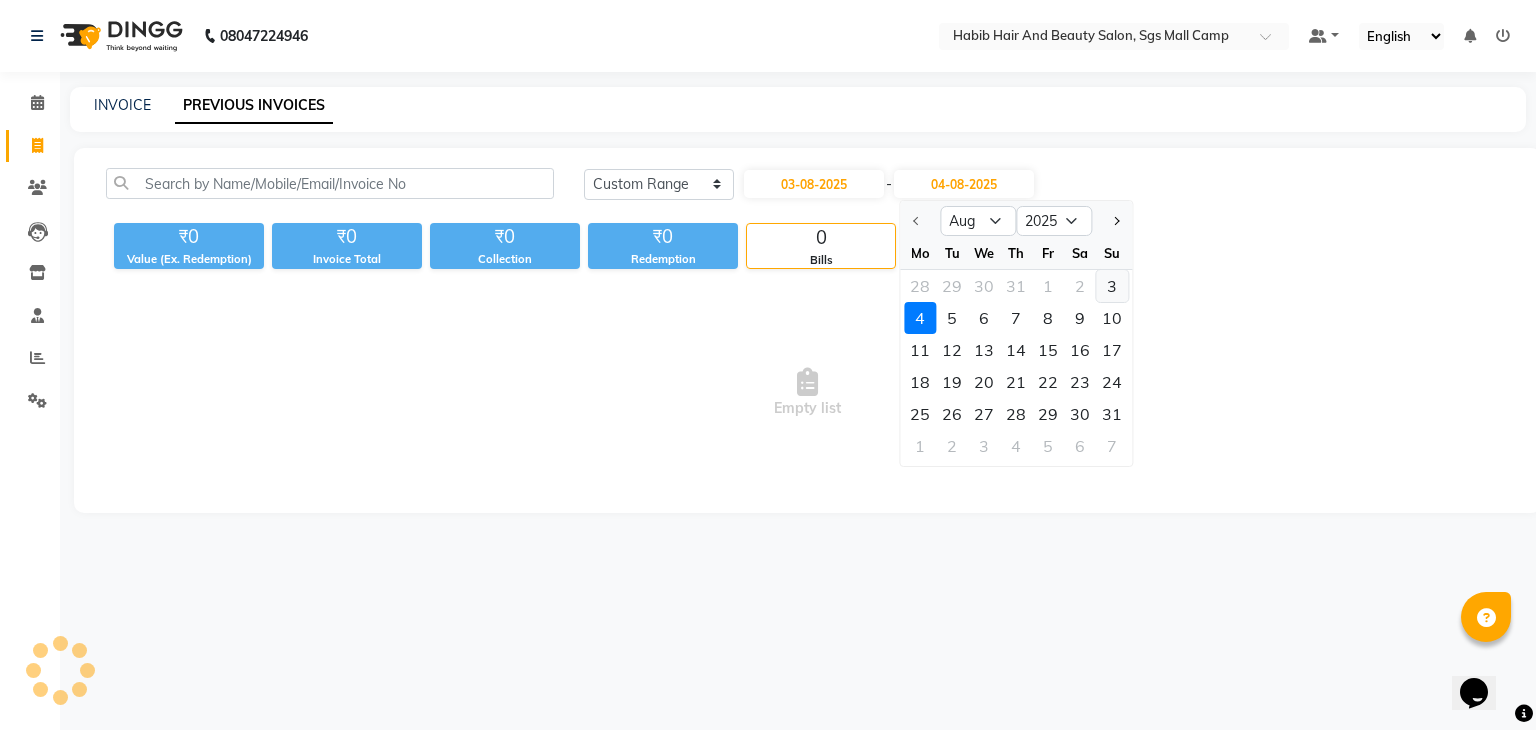 click on "3" 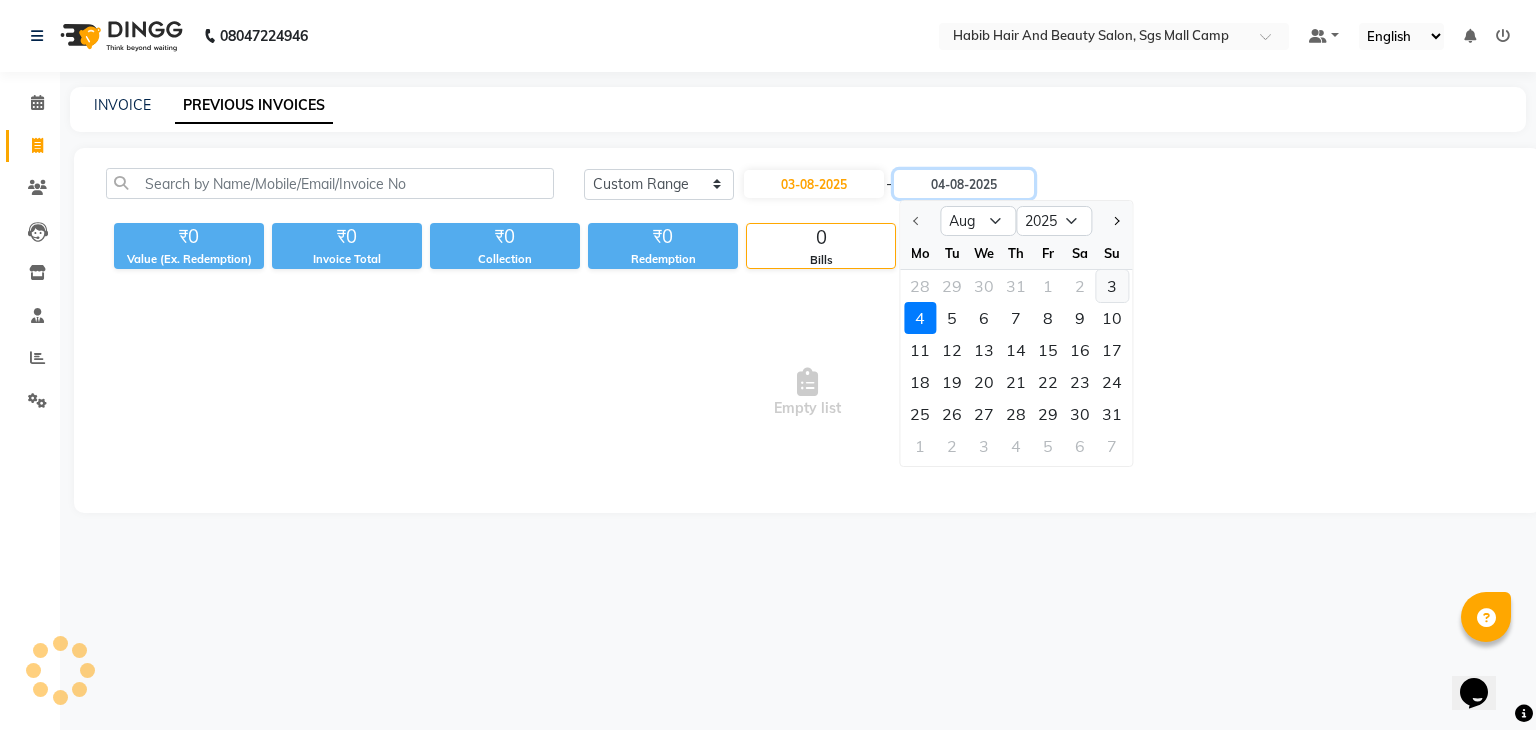 type on "03-08-2025" 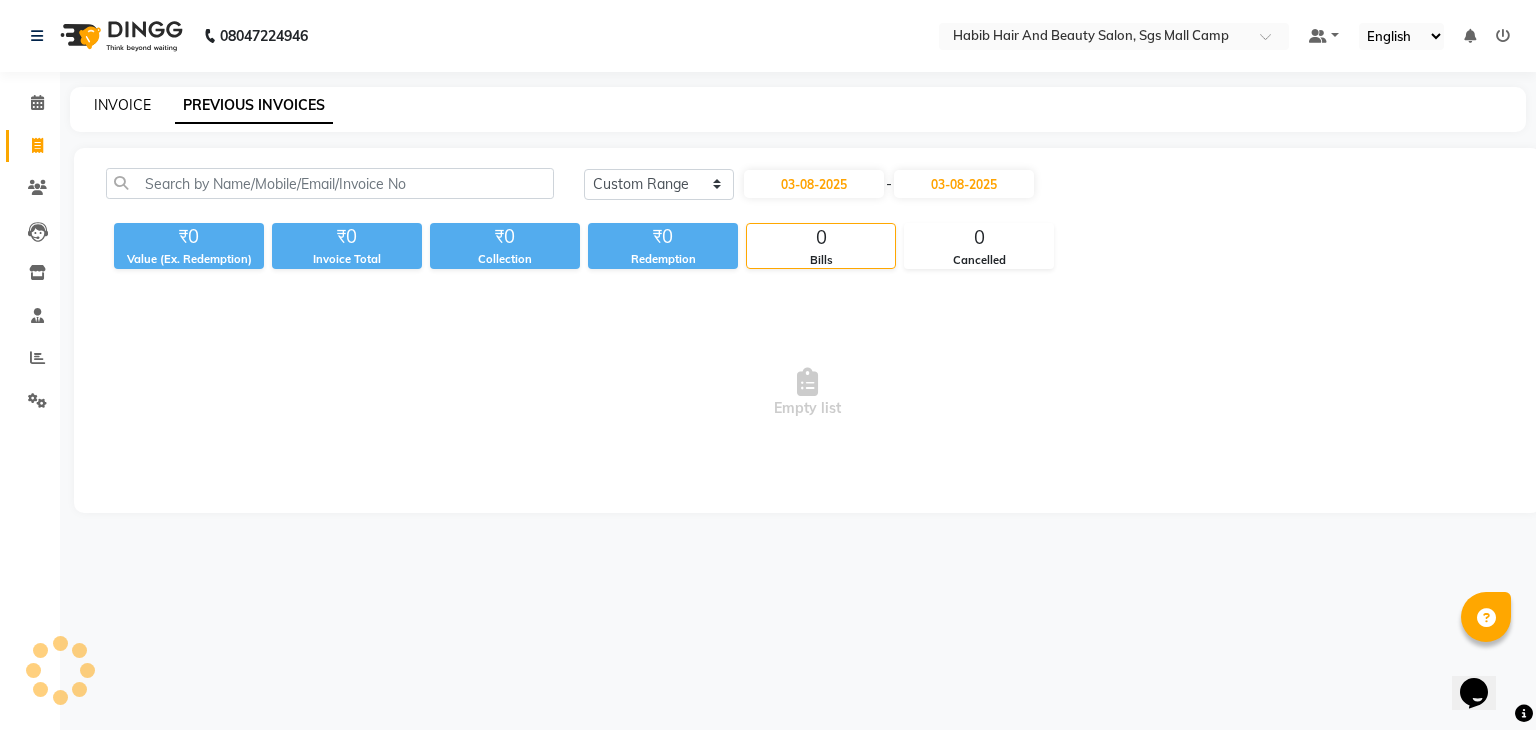 click on "INVOICE" 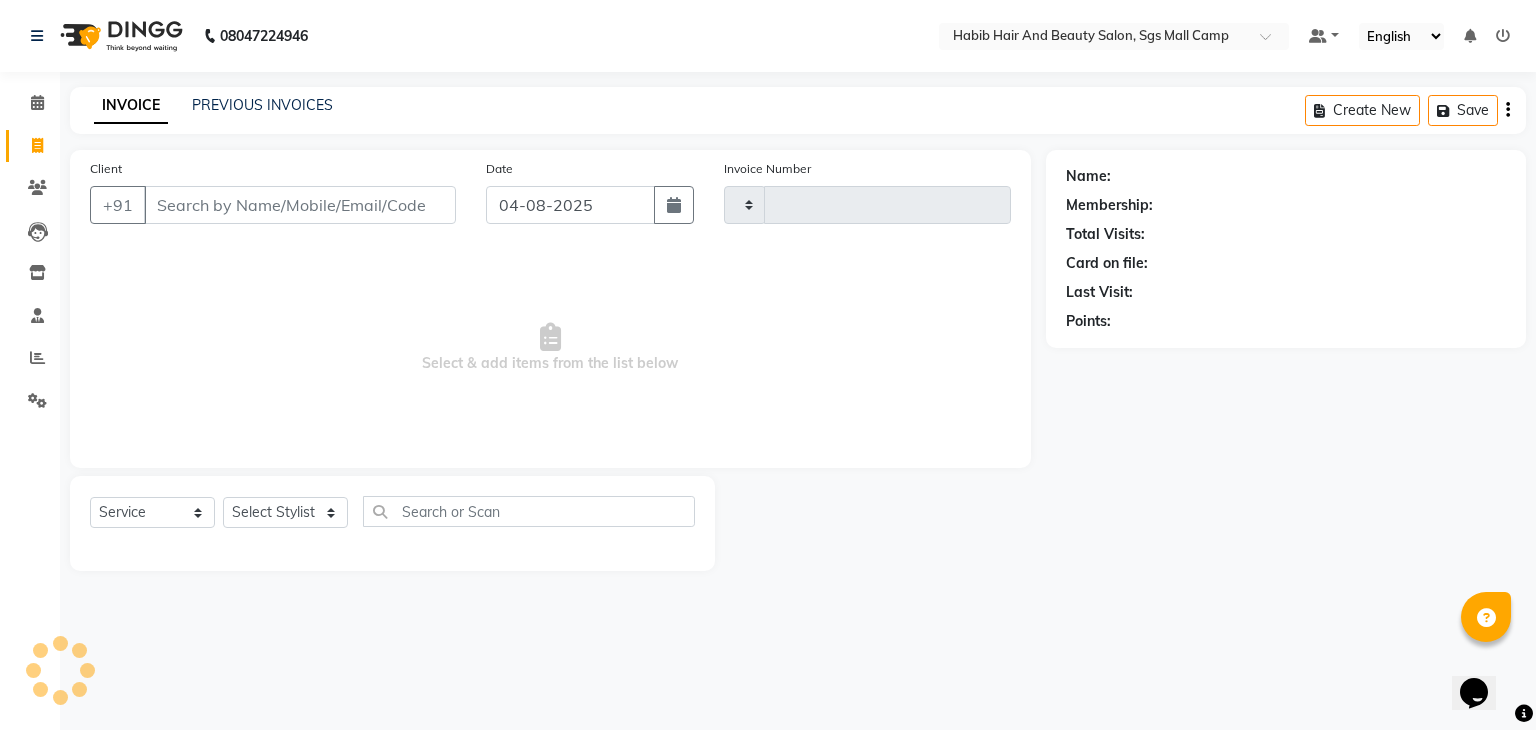 click on "Client" at bounding box center [300, 205] 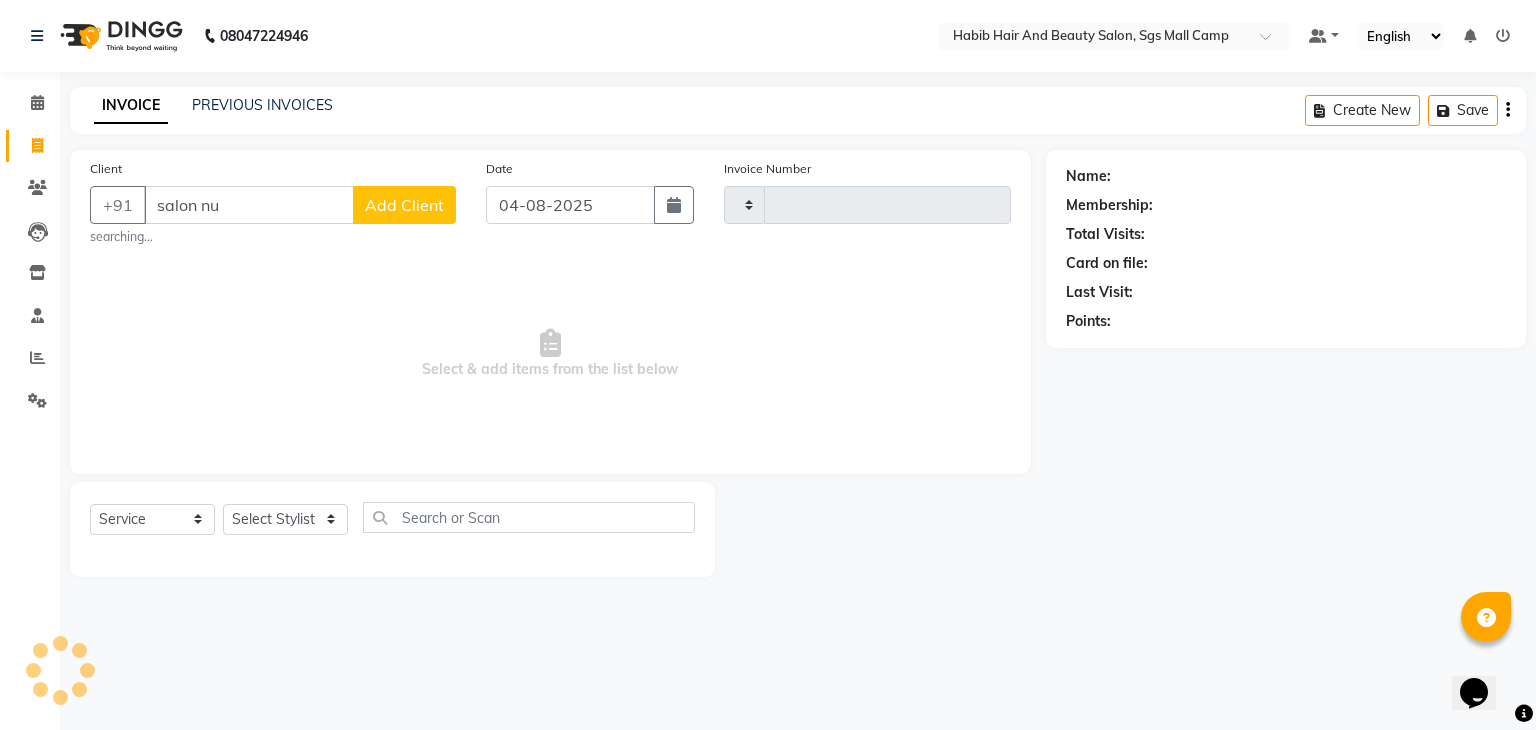 type on "salon num" 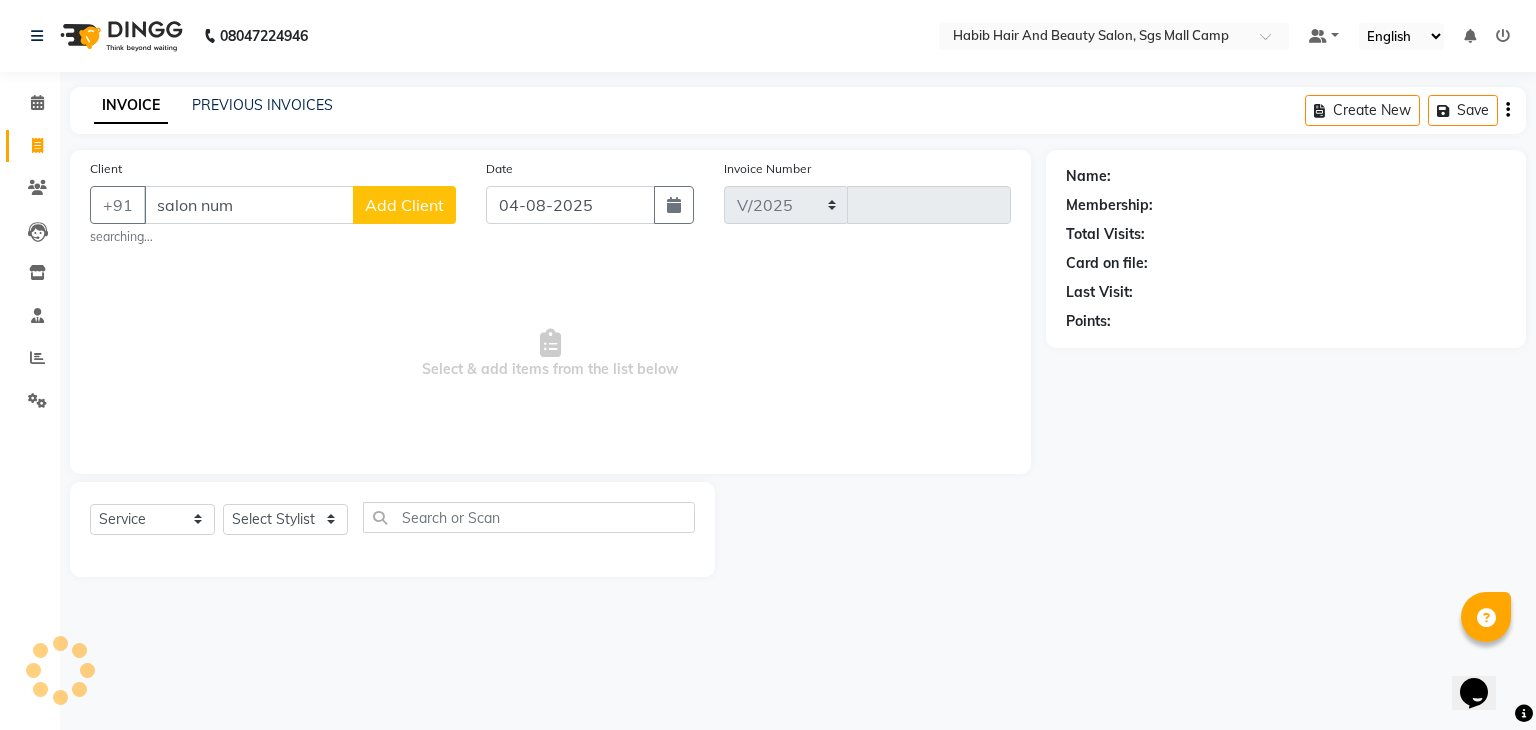 select on "8362" 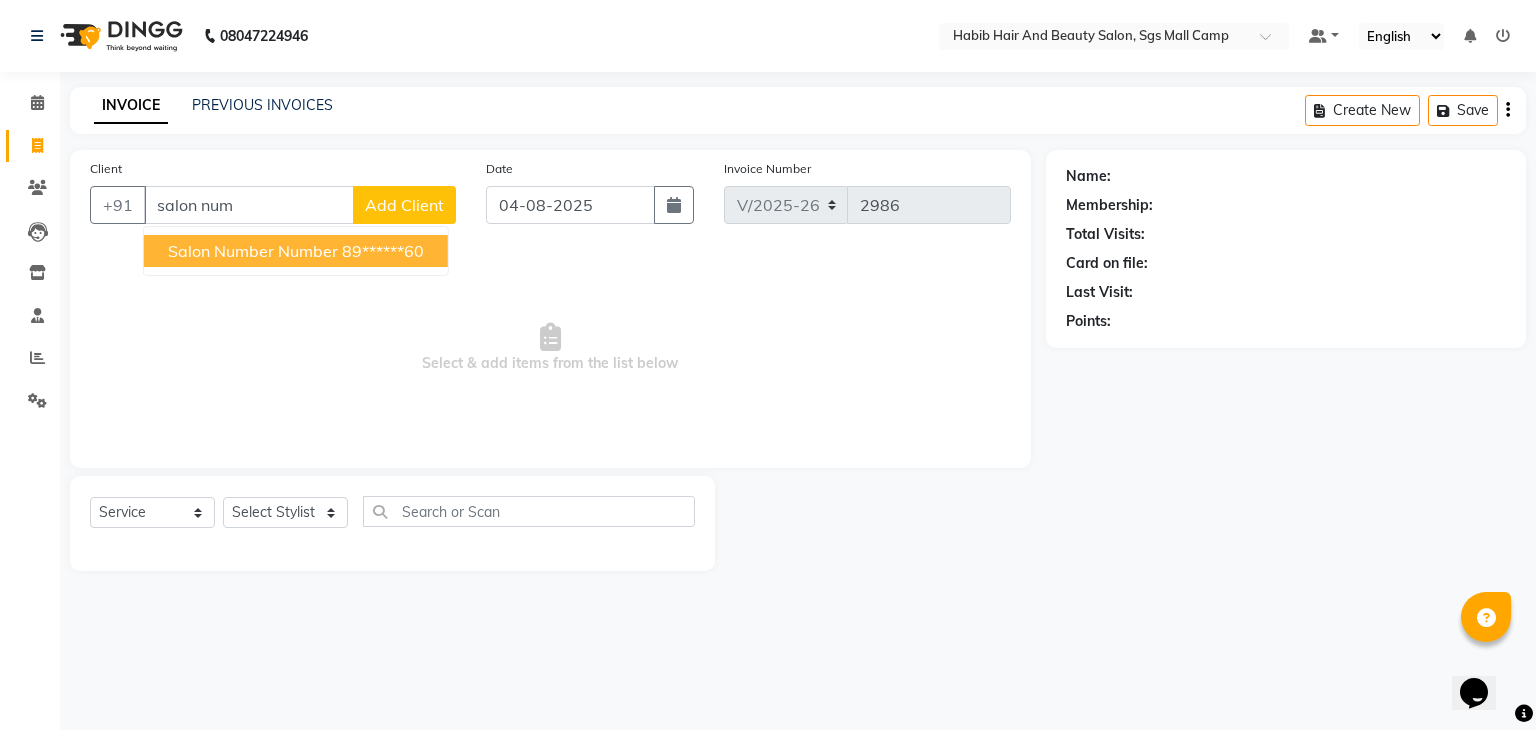 click on "salon number number" at bounding box center (253, 251) 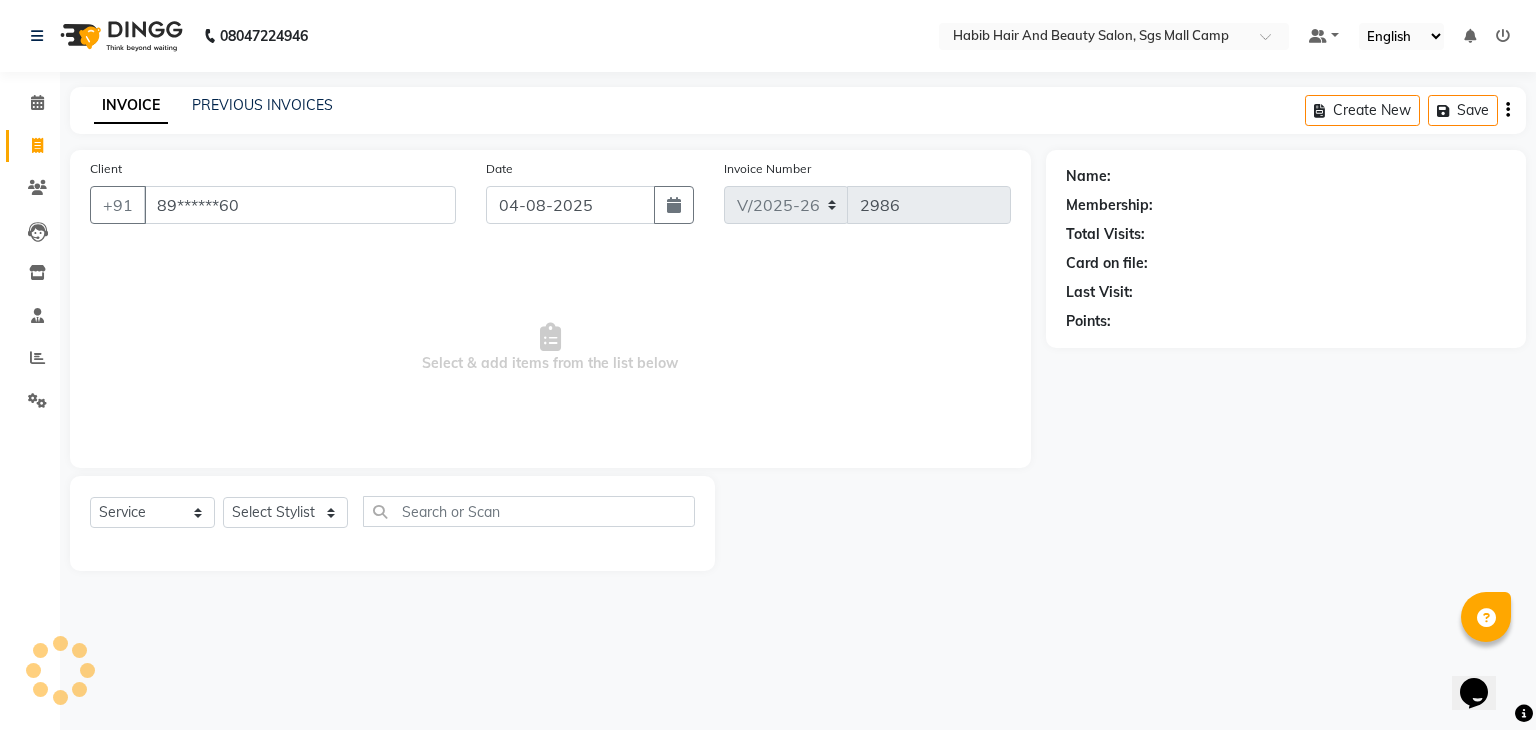 type on "89******60" 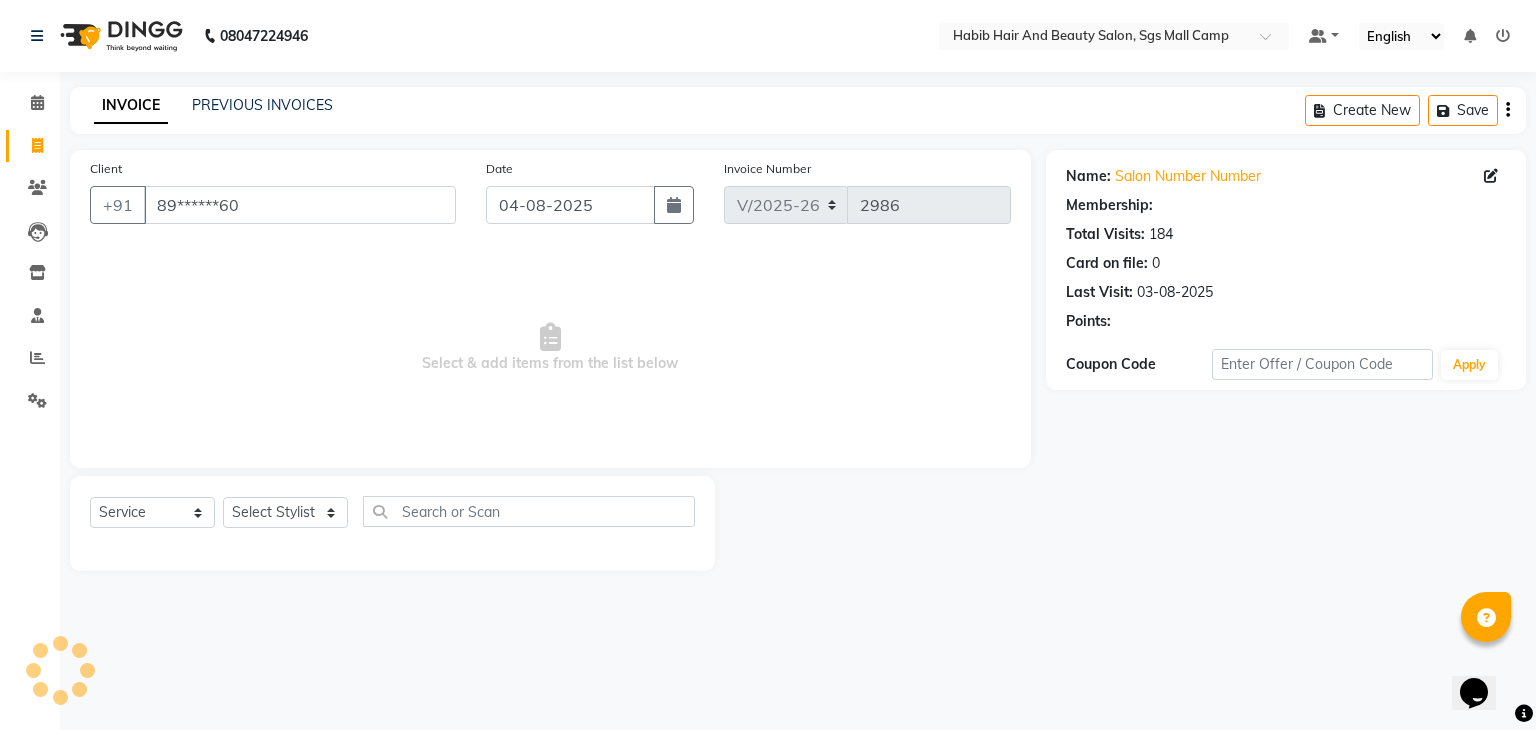 click on "Client +91 89******60" 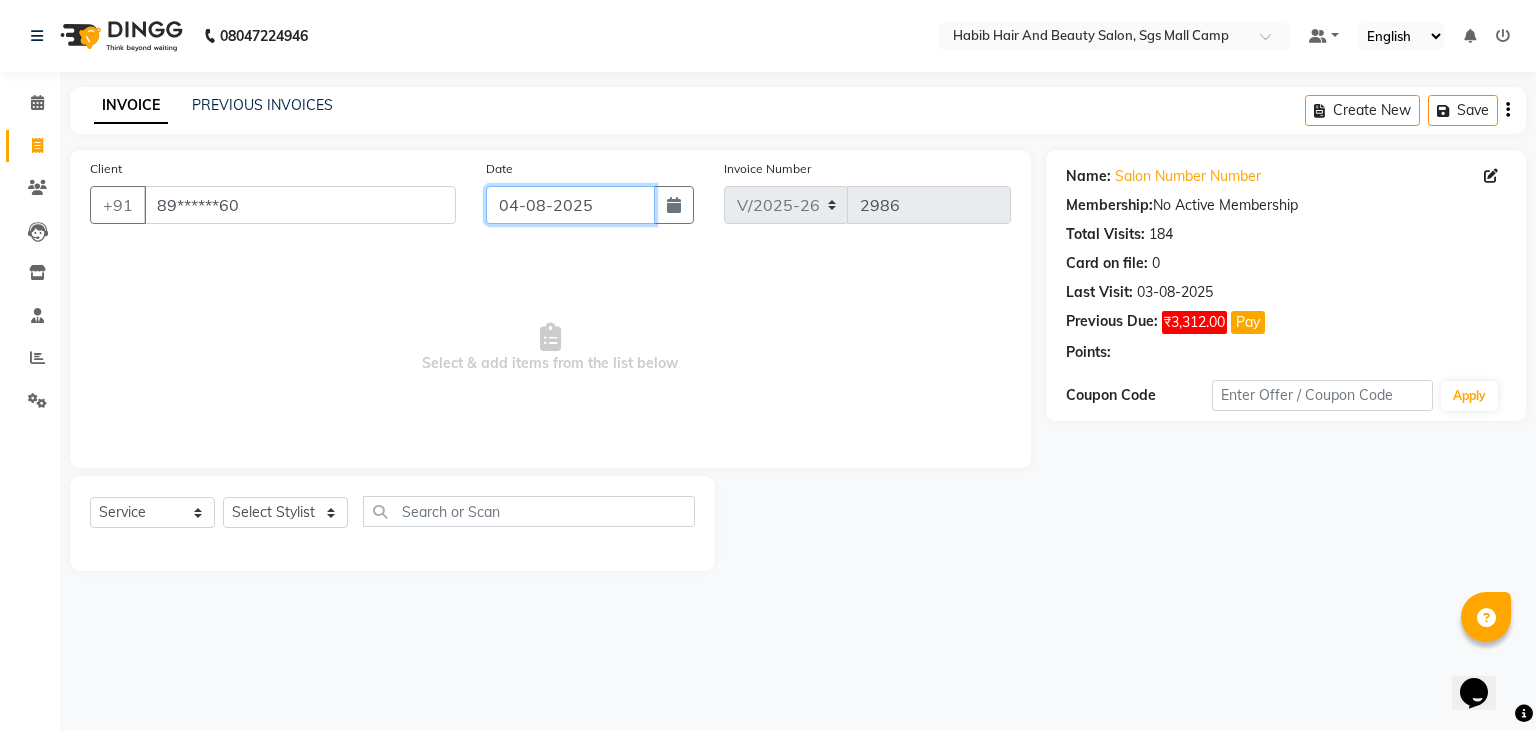 click on "04-08-2025" 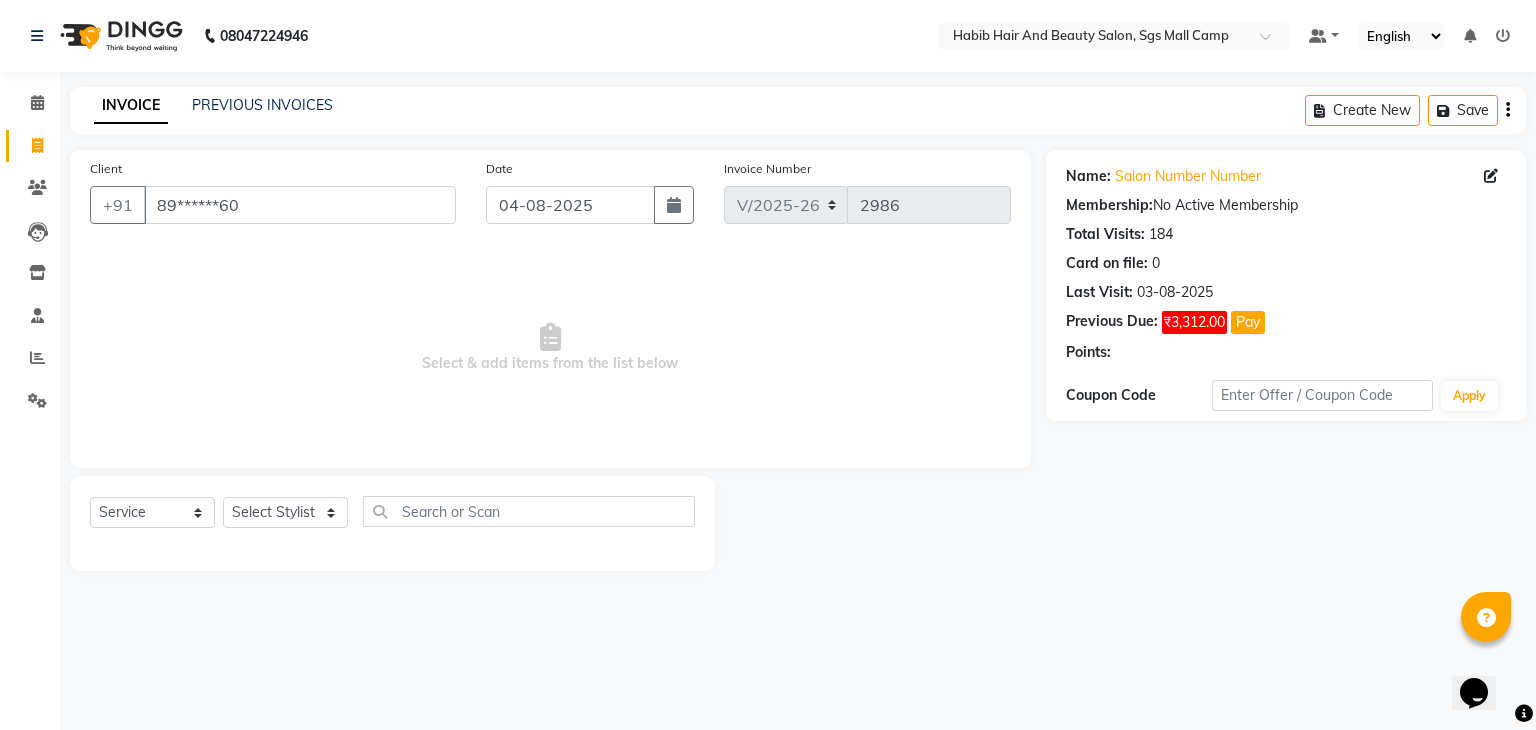select on "8" 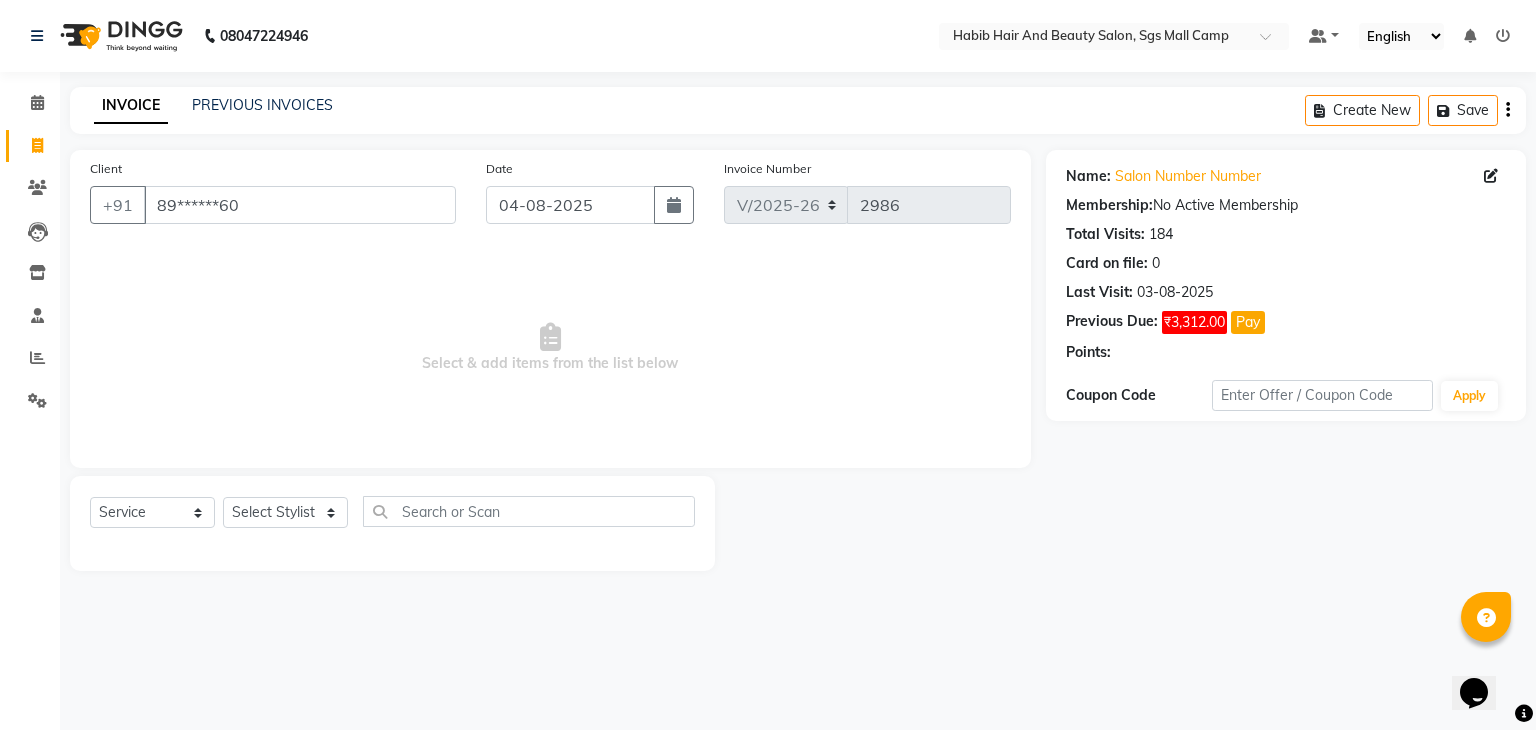 select on "2025" 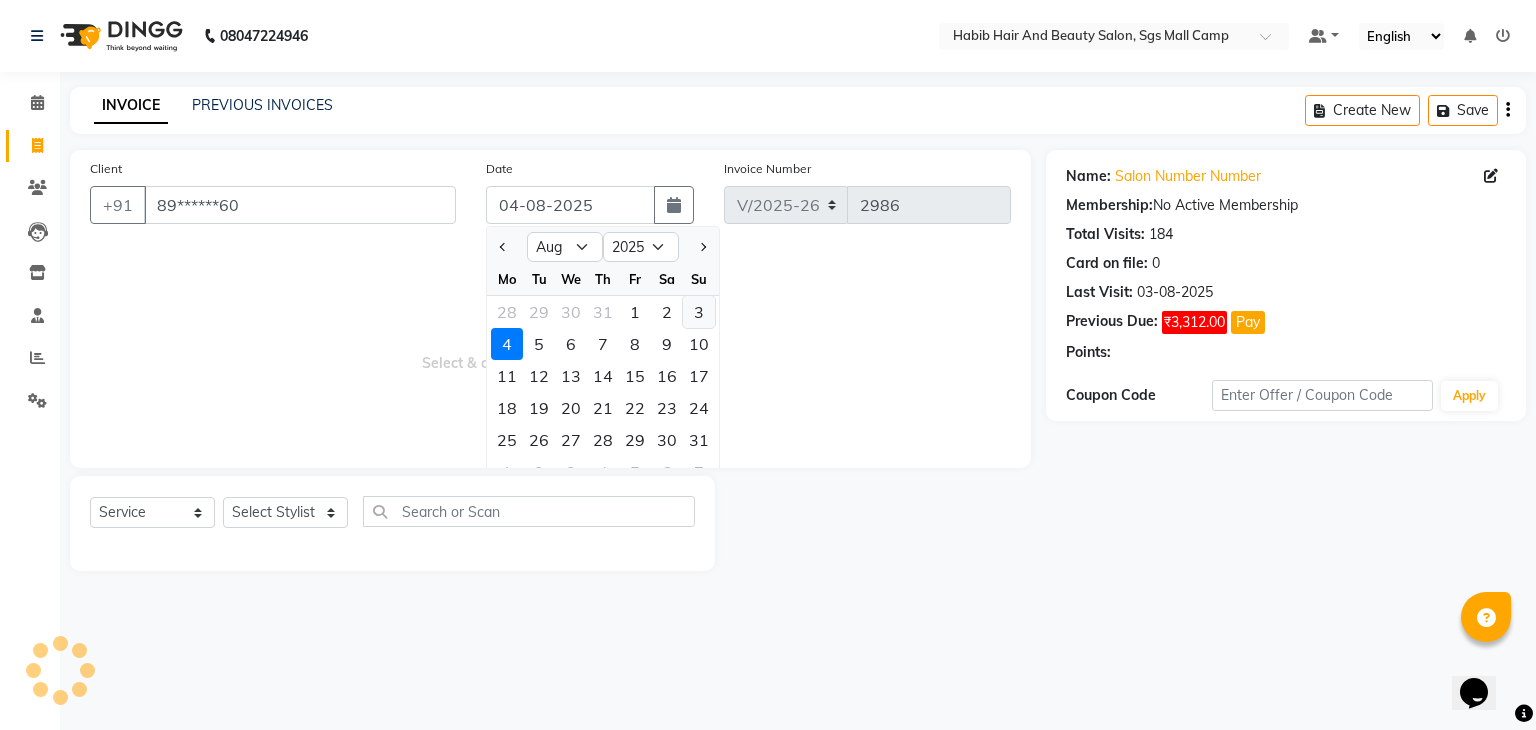 click on "3" 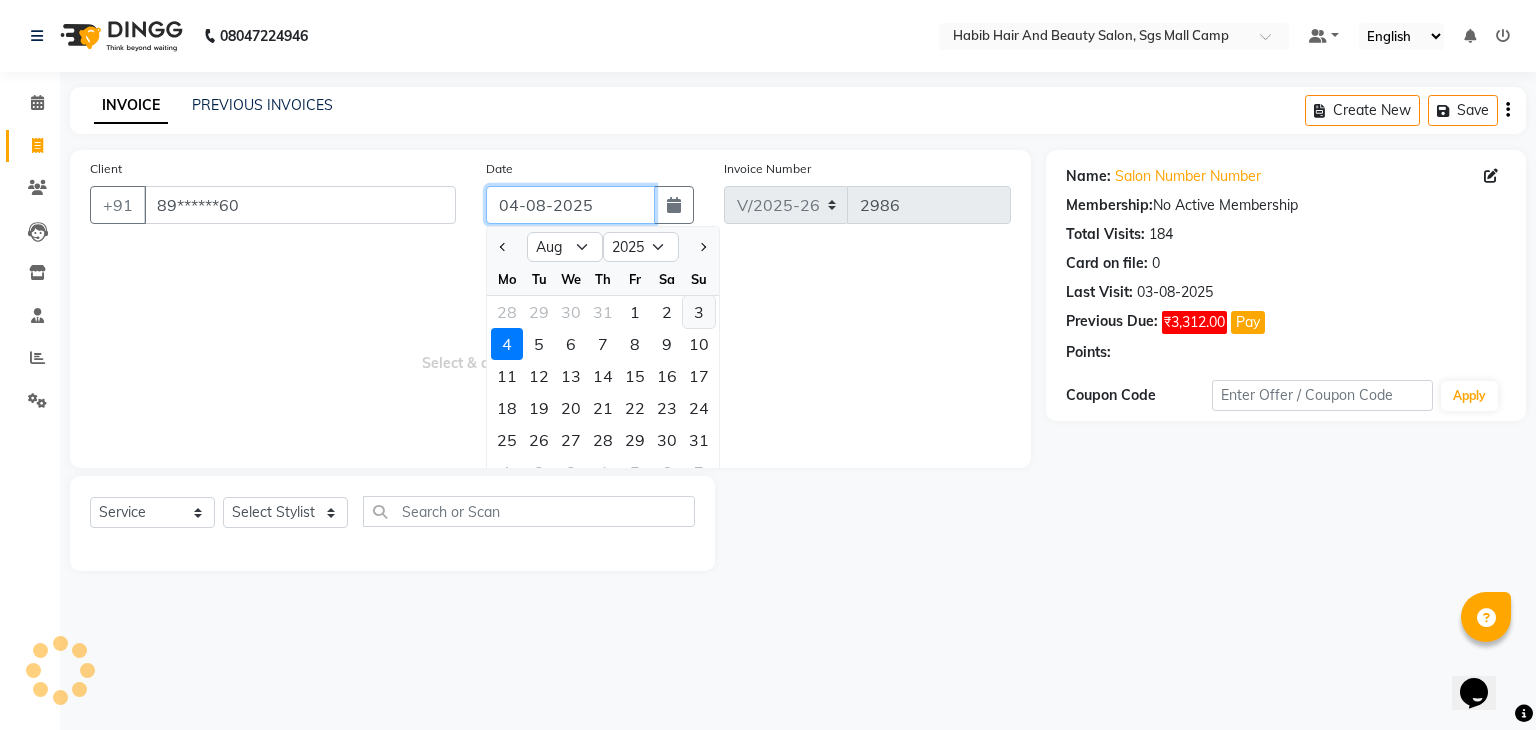 type on "03-08-2025" 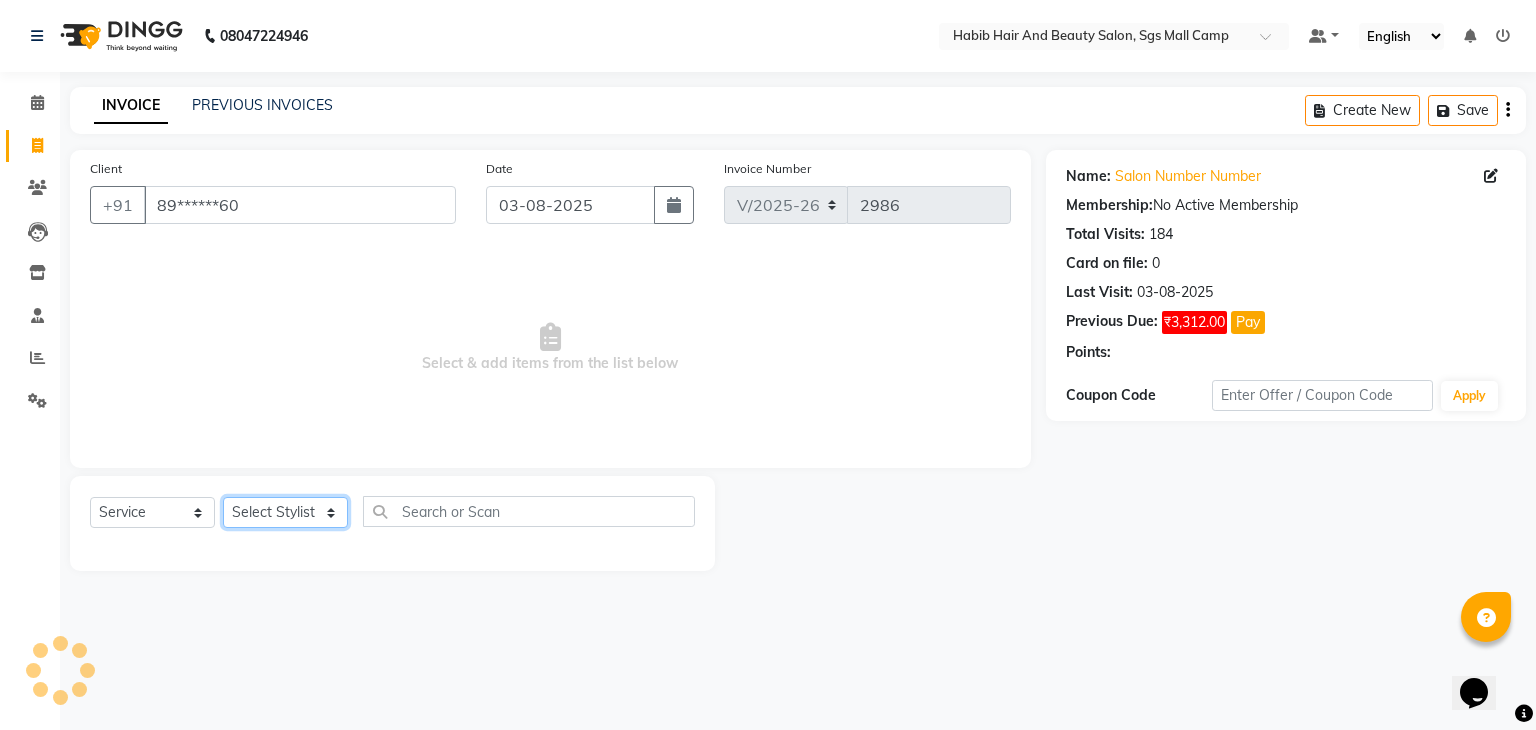 click on "Select Stylist akshay rajguru Avinash  Debojit Manager Micheal  sangeeta shilpa sujal Suraj  swapnil vishakha" 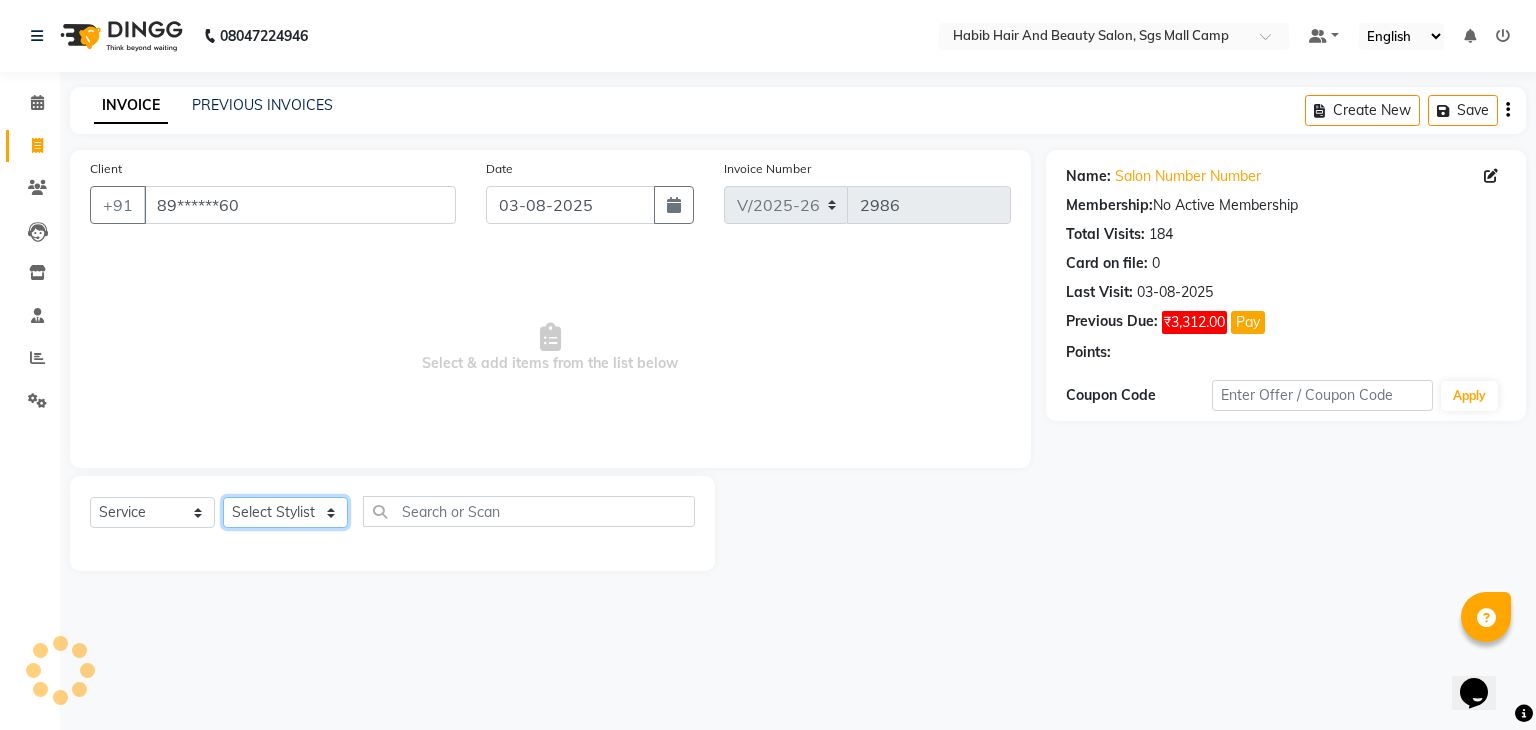 select on "81160" 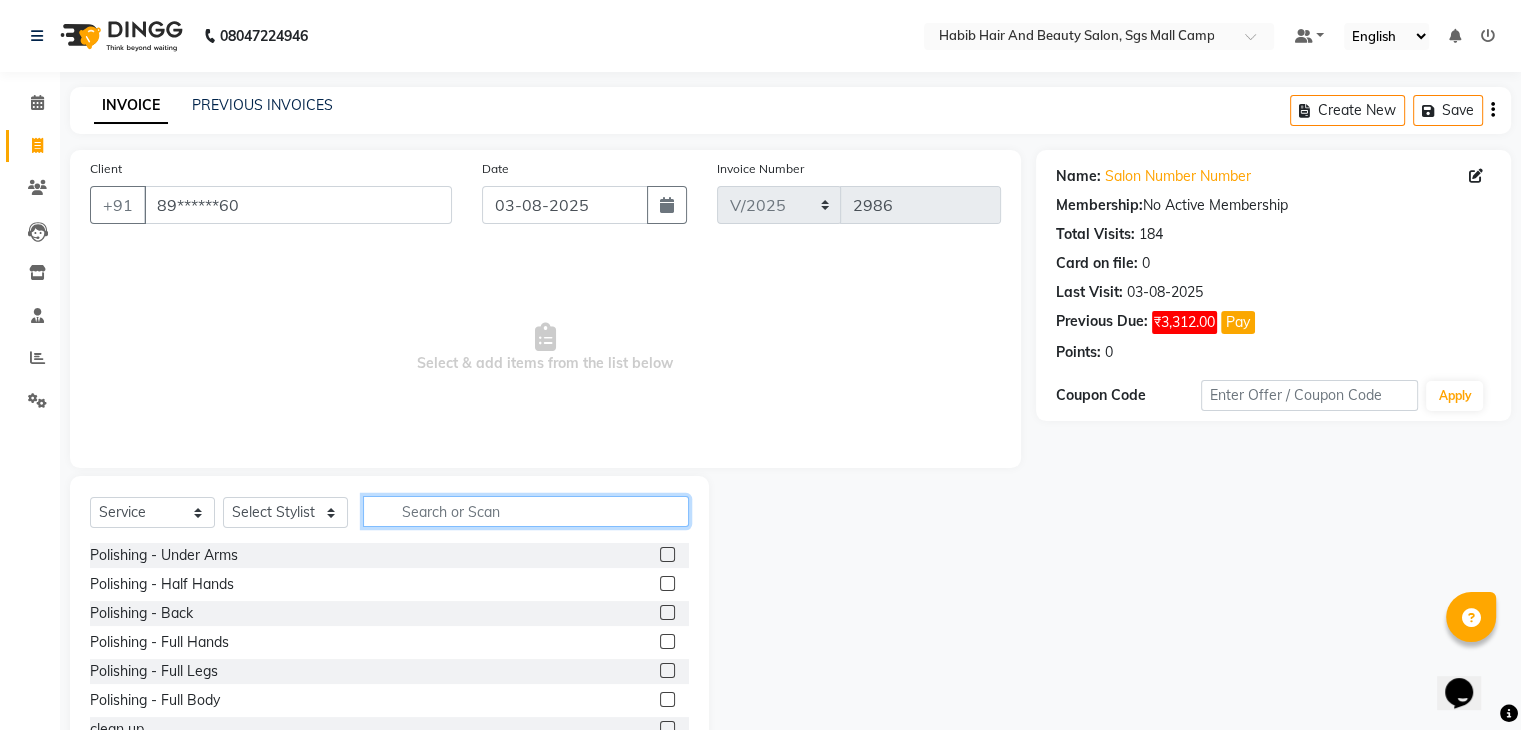 click 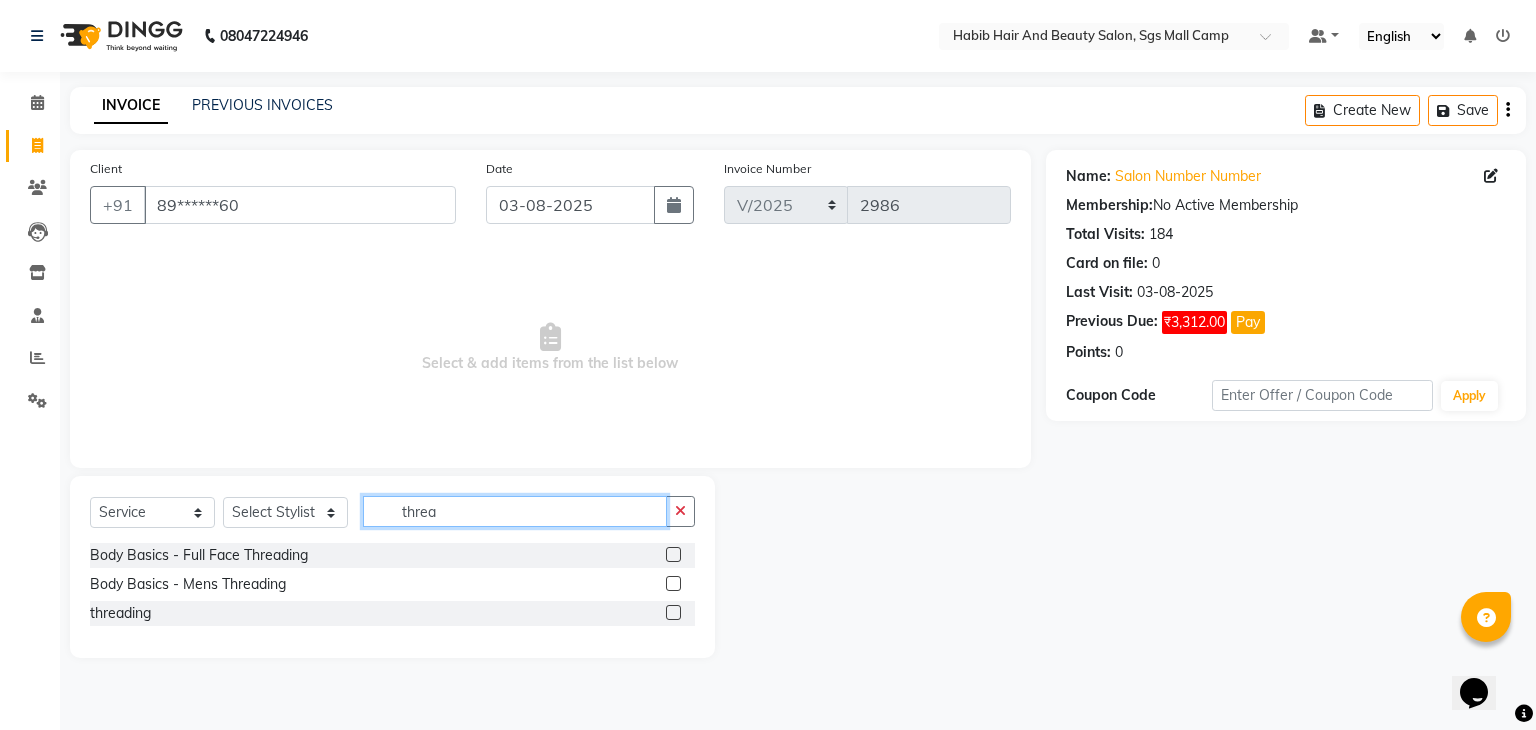 type on "threa" 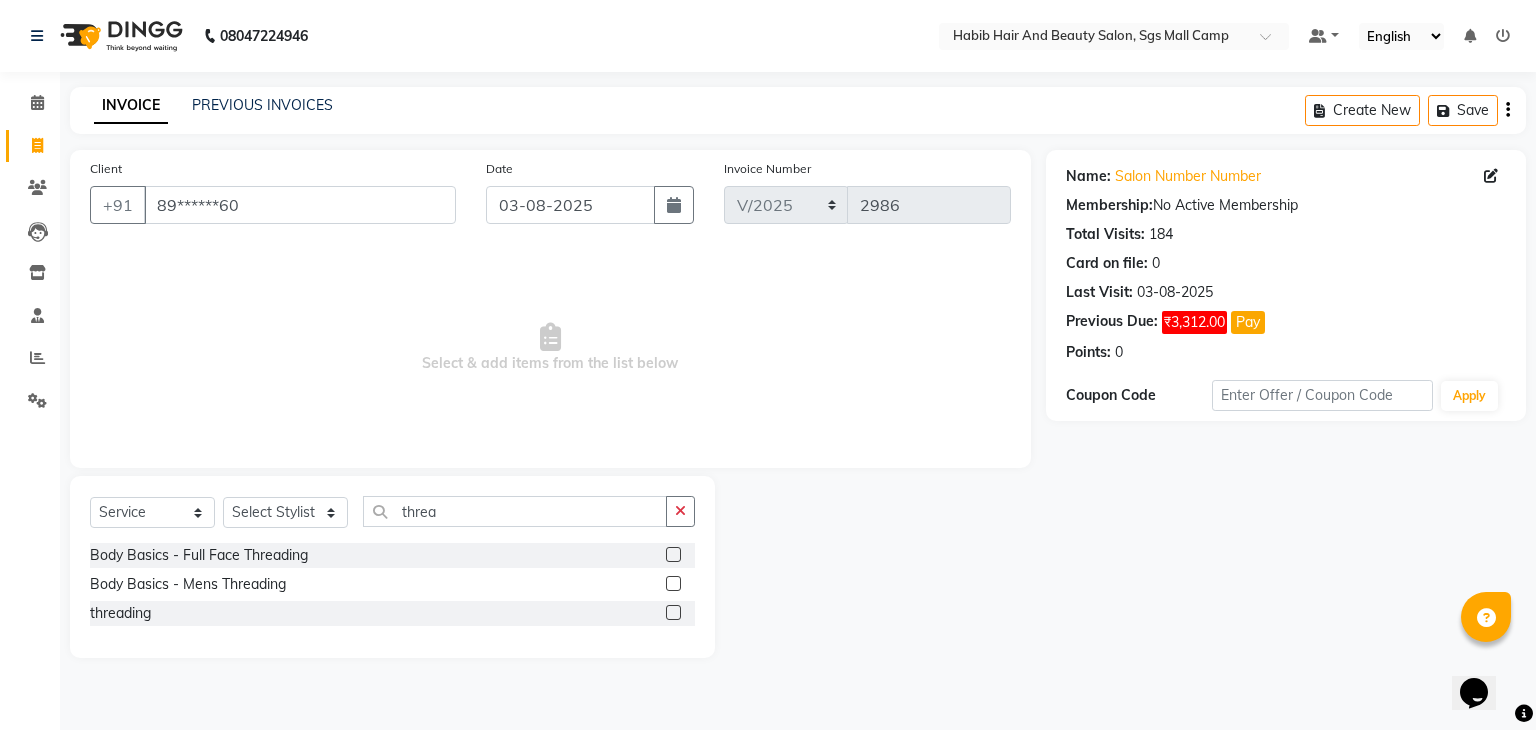 click 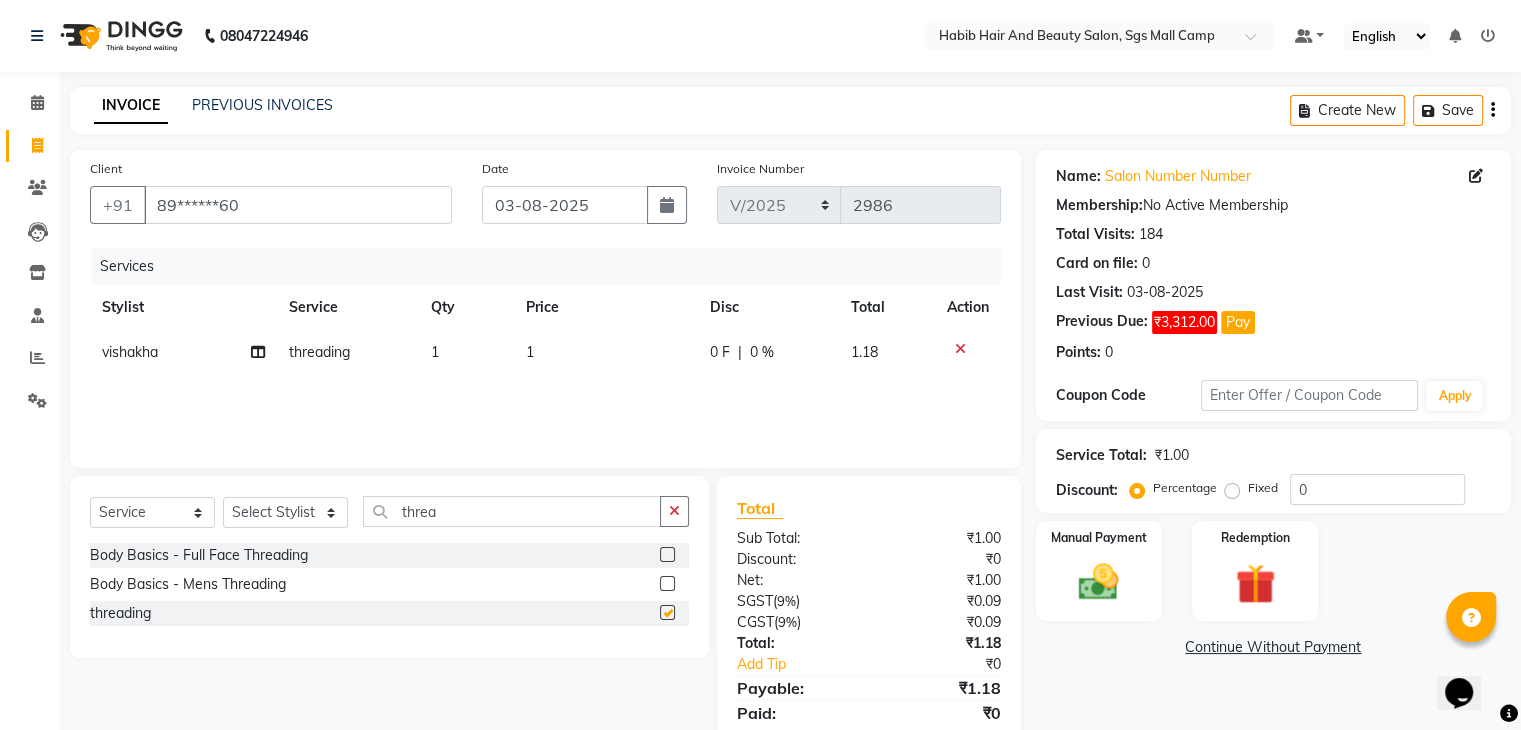 checkbox on "false" 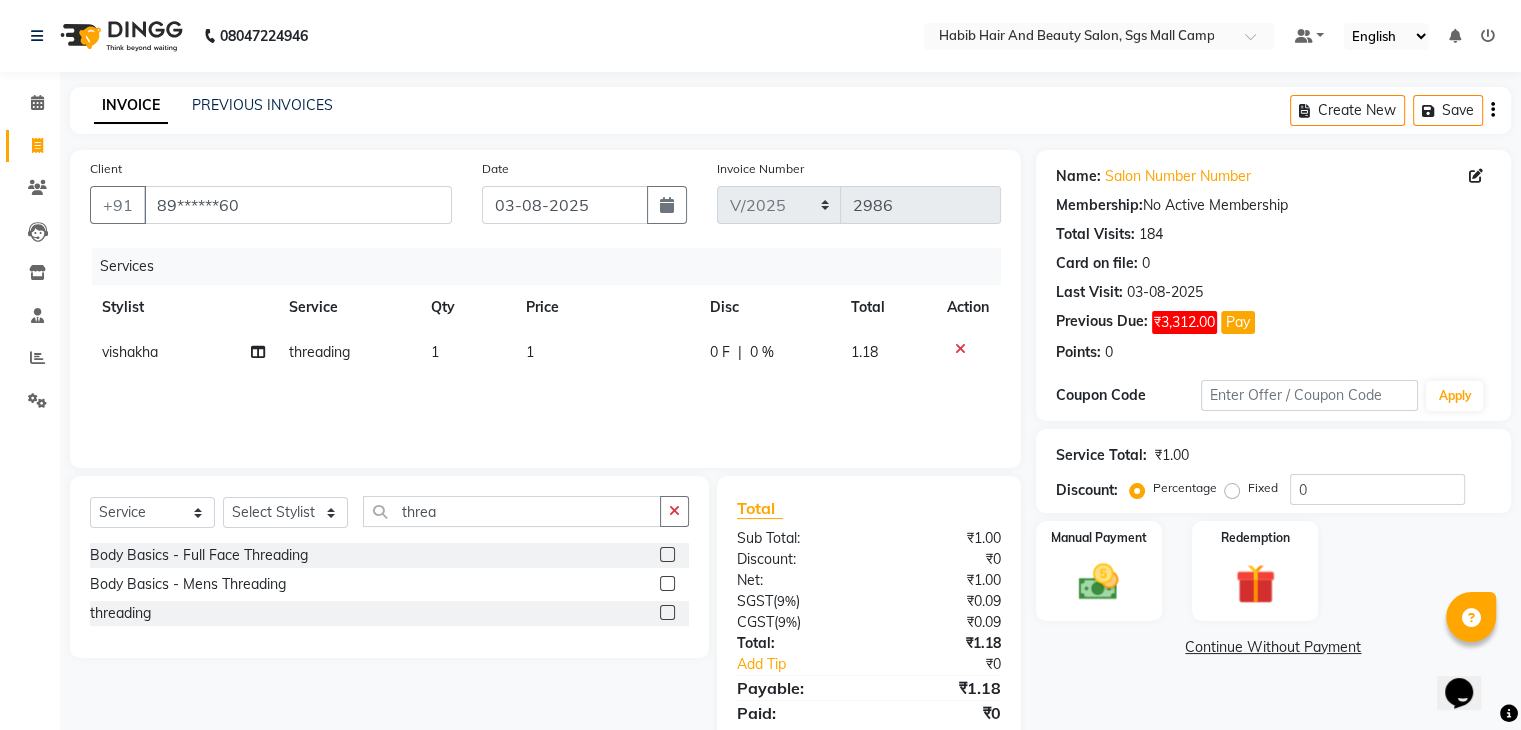 click on "1" 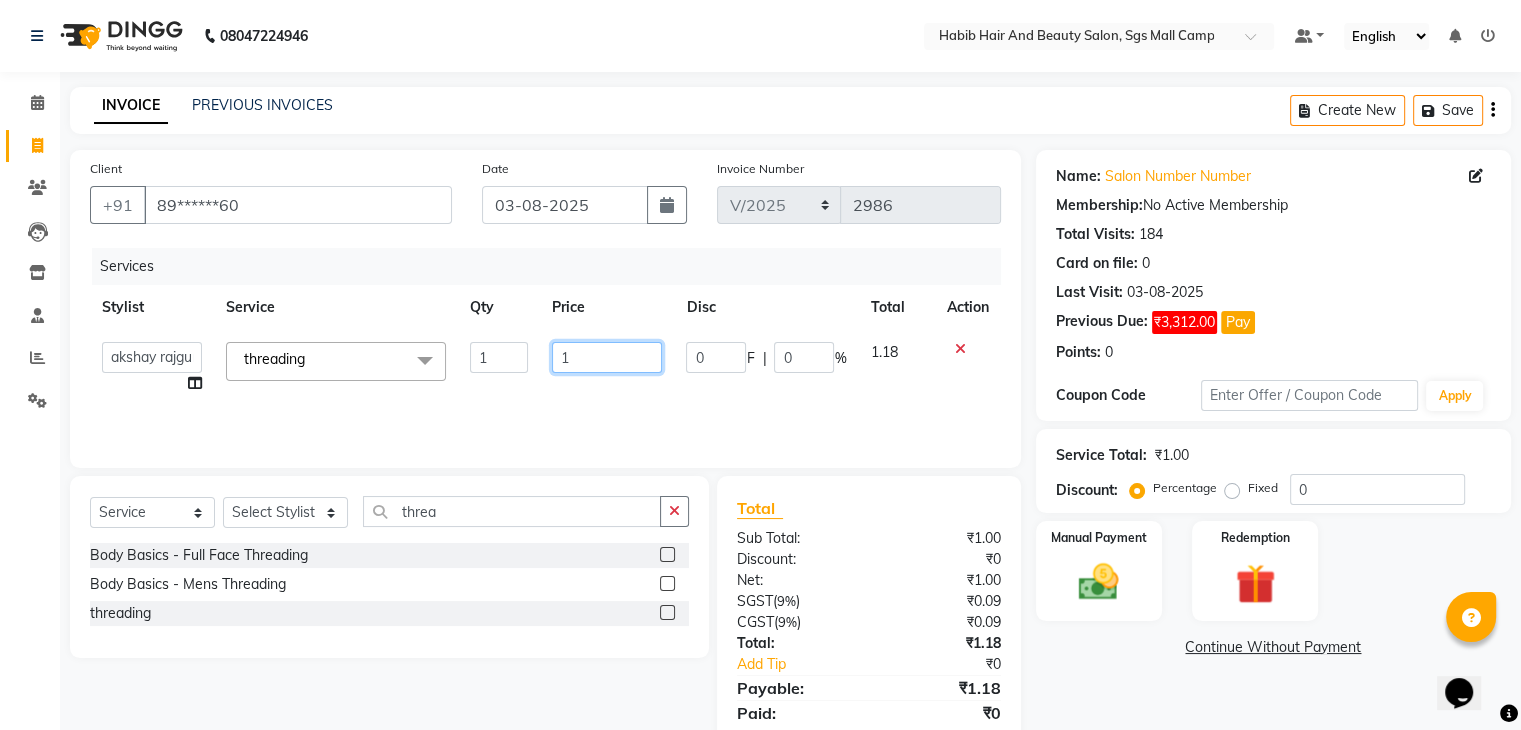 click on "1" 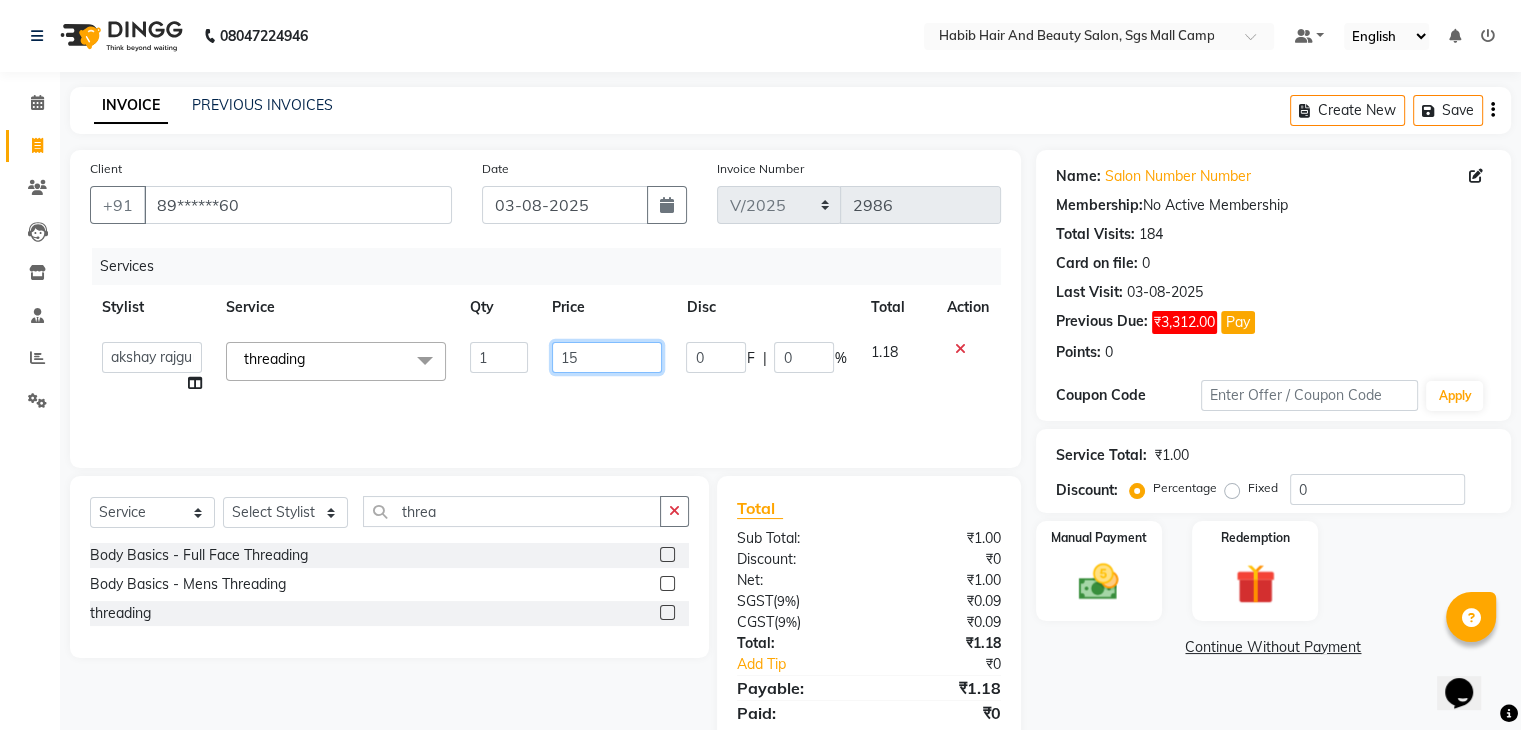 type on "152" 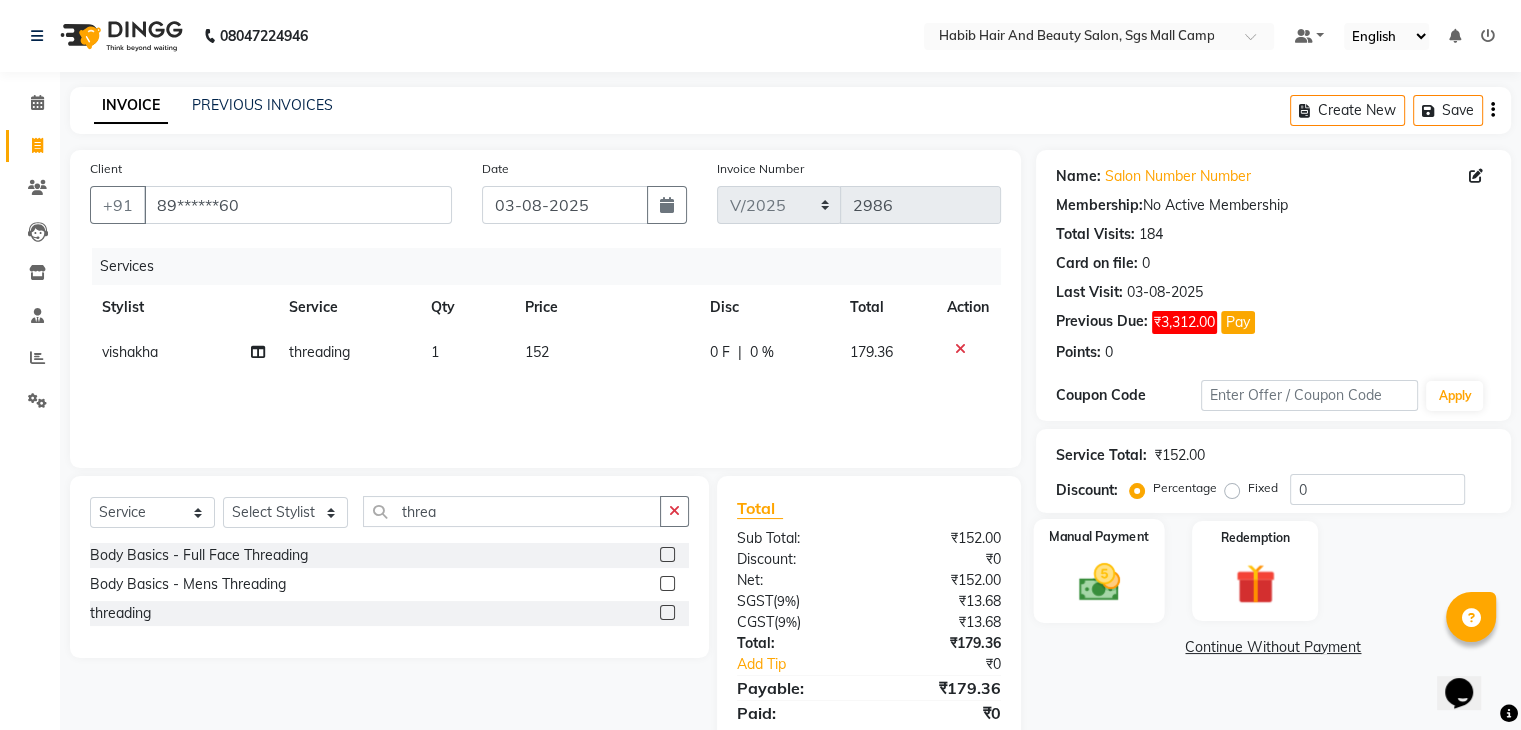 click 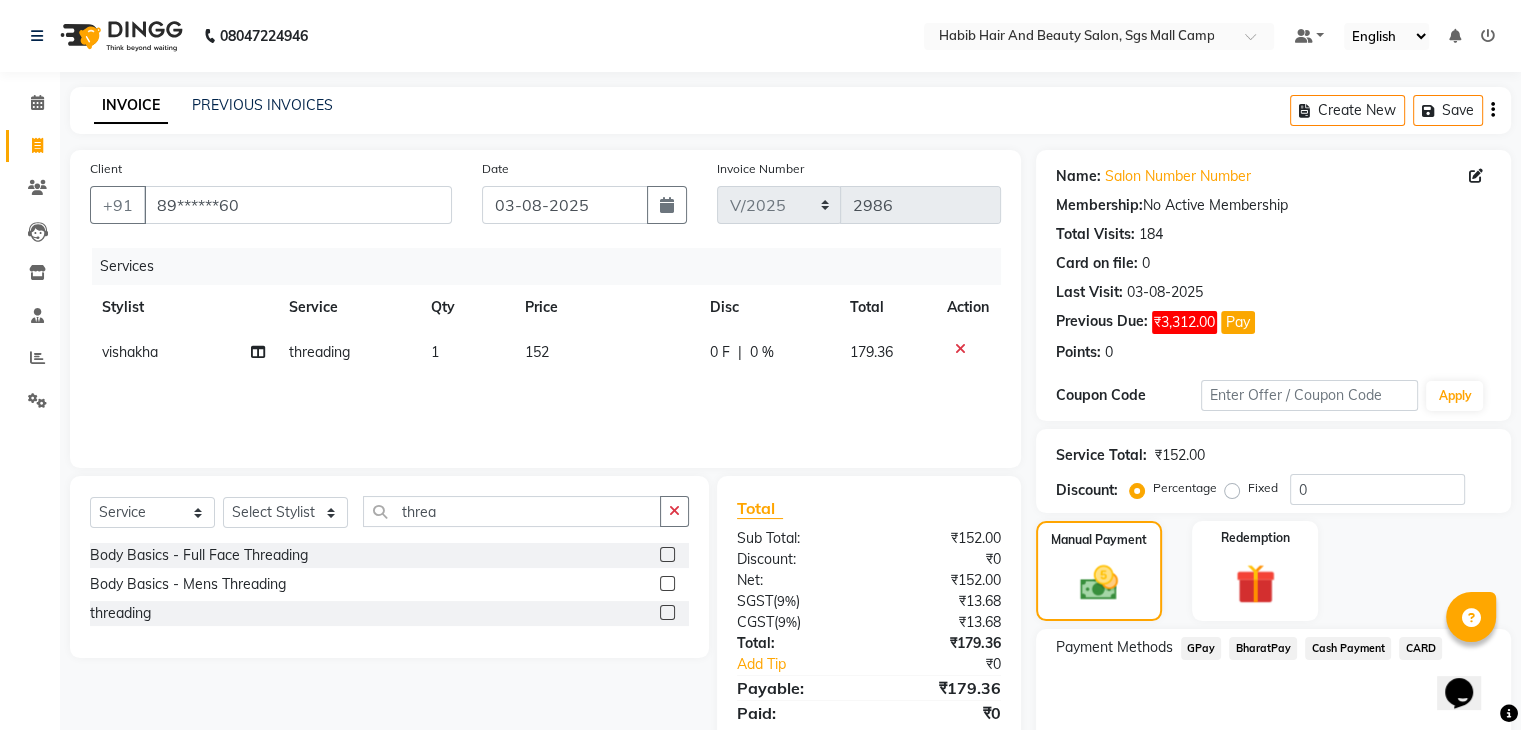 click 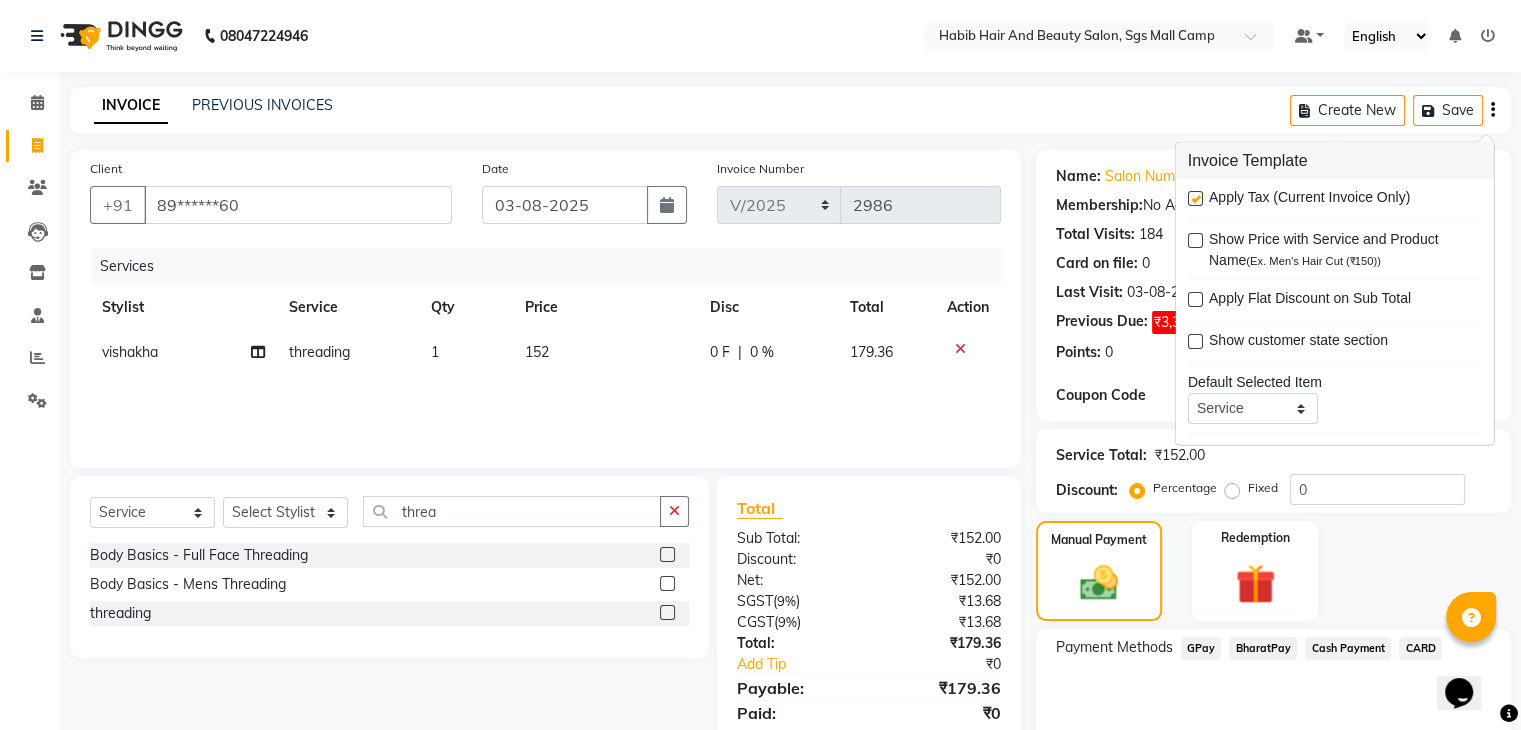 click at bounding box center (1195, 198) 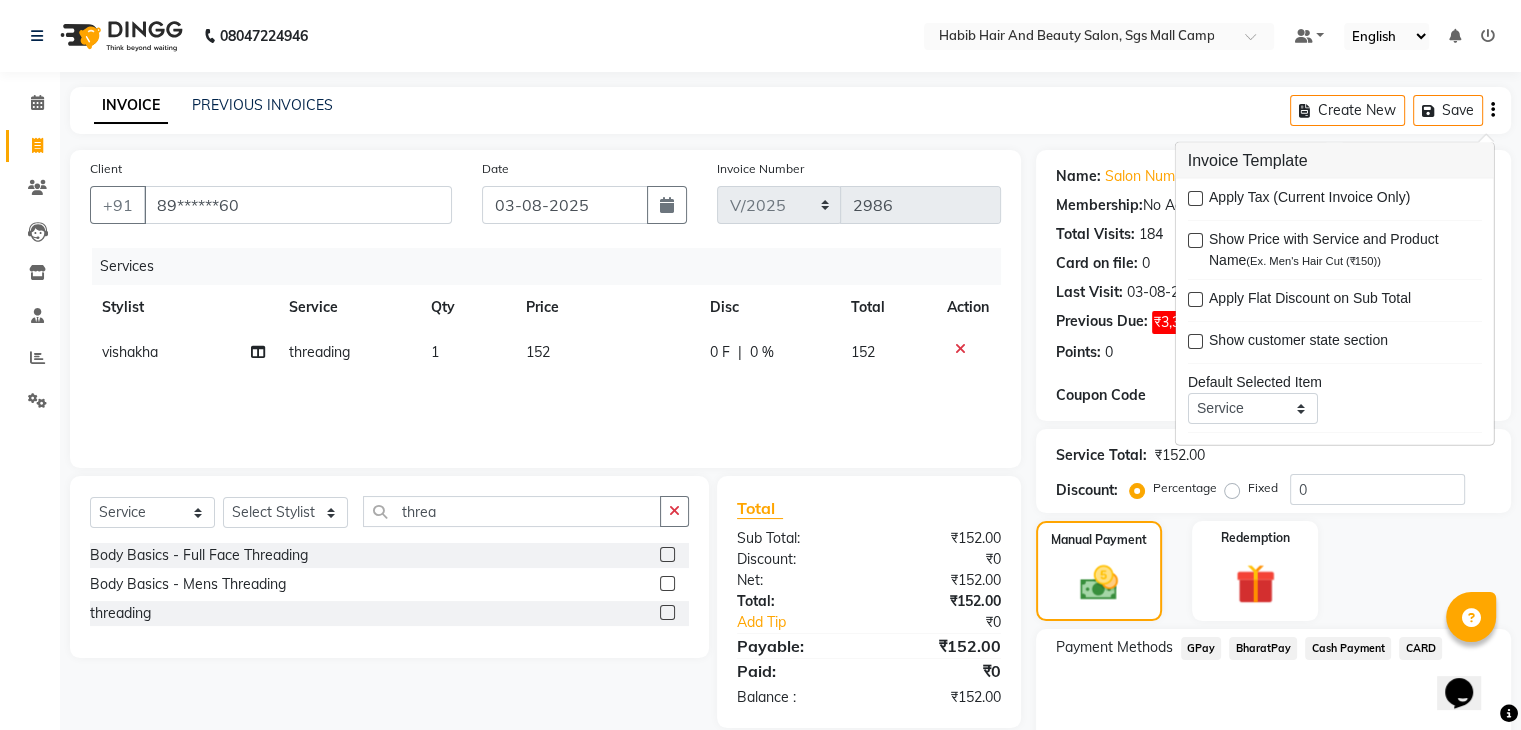 click on "Cash Payment" 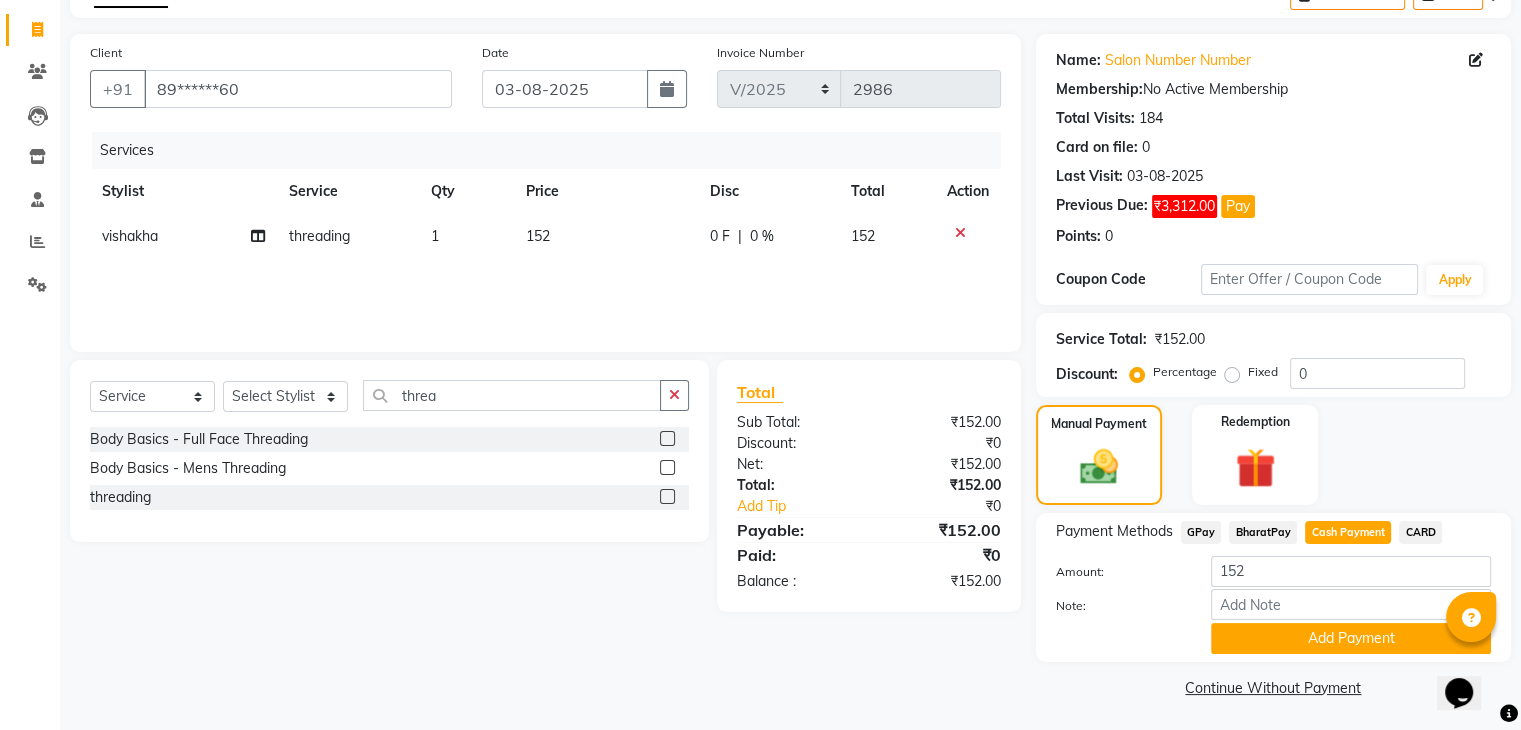 scroll, scrollTop: 120, scrollLeft: 0, axis: vertical 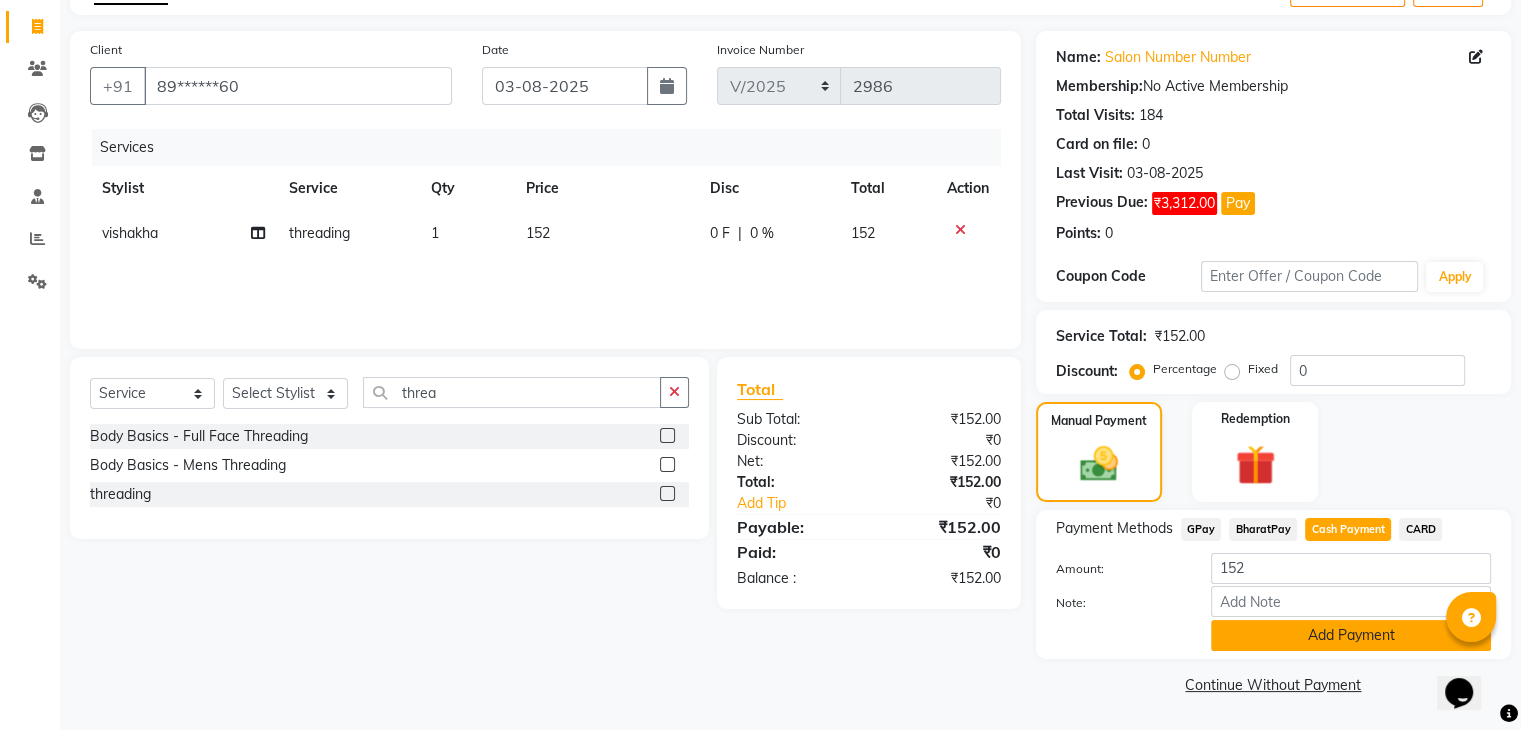 click on "Add Payment" 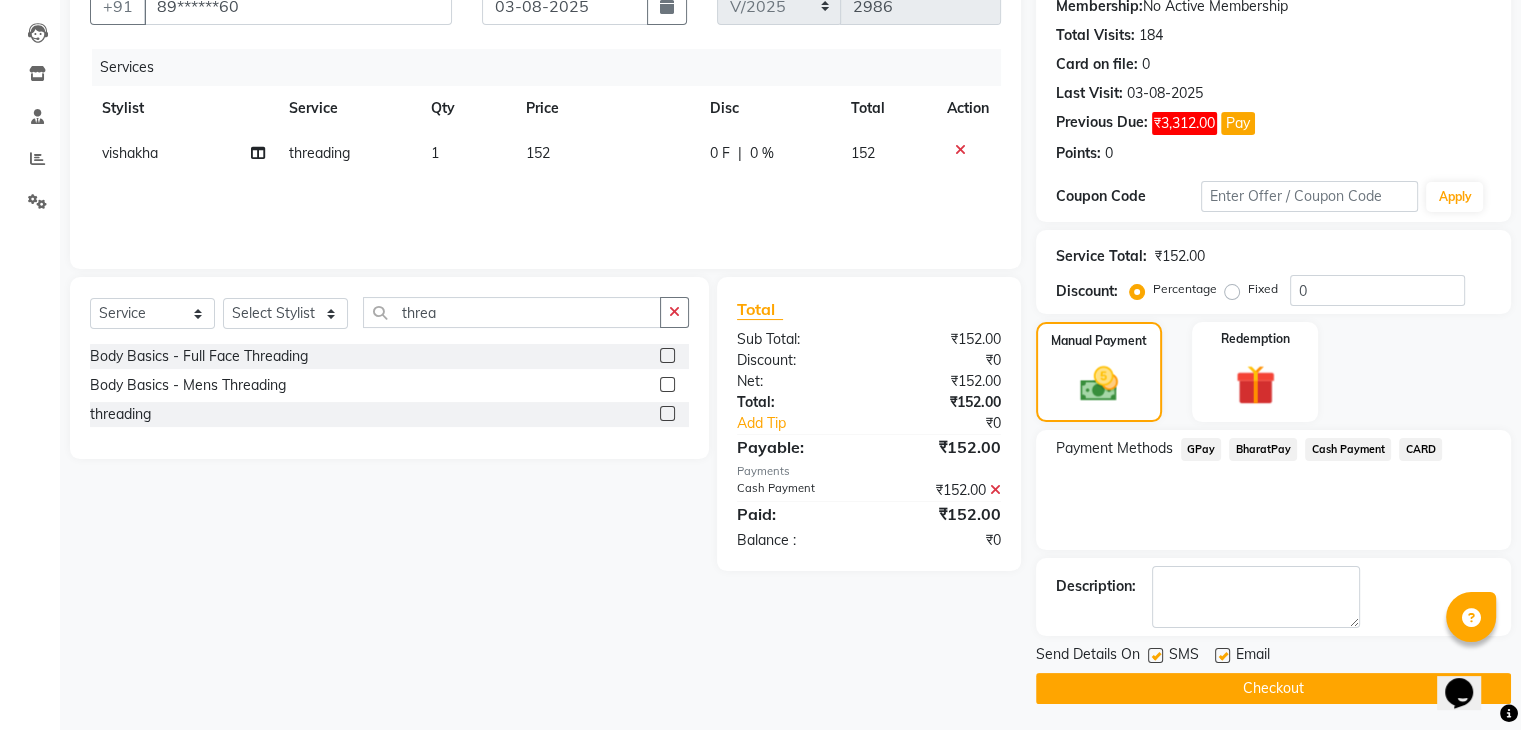scroll, scrollTop: 201, scrollLeft: 0, axis: vertical 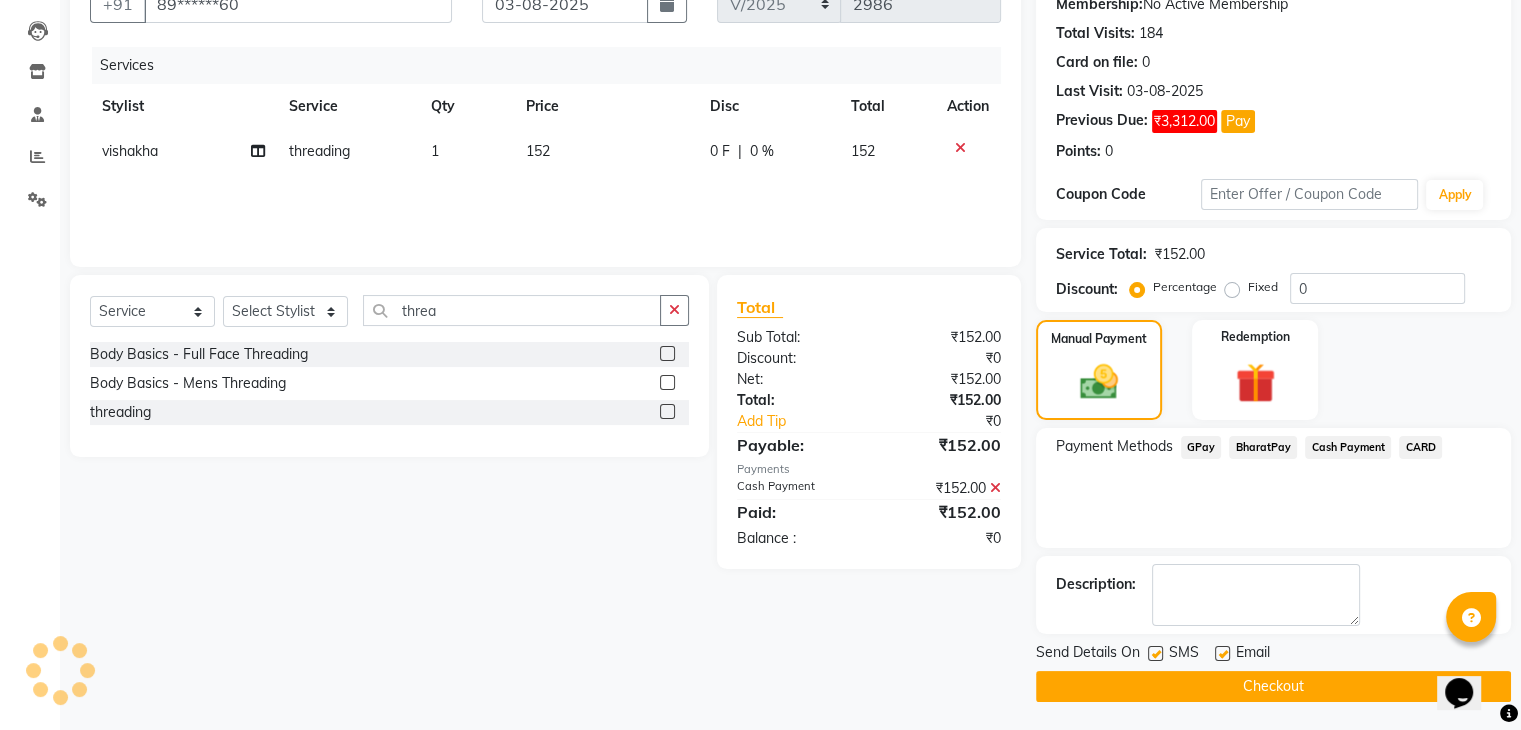 click on "Checkout" 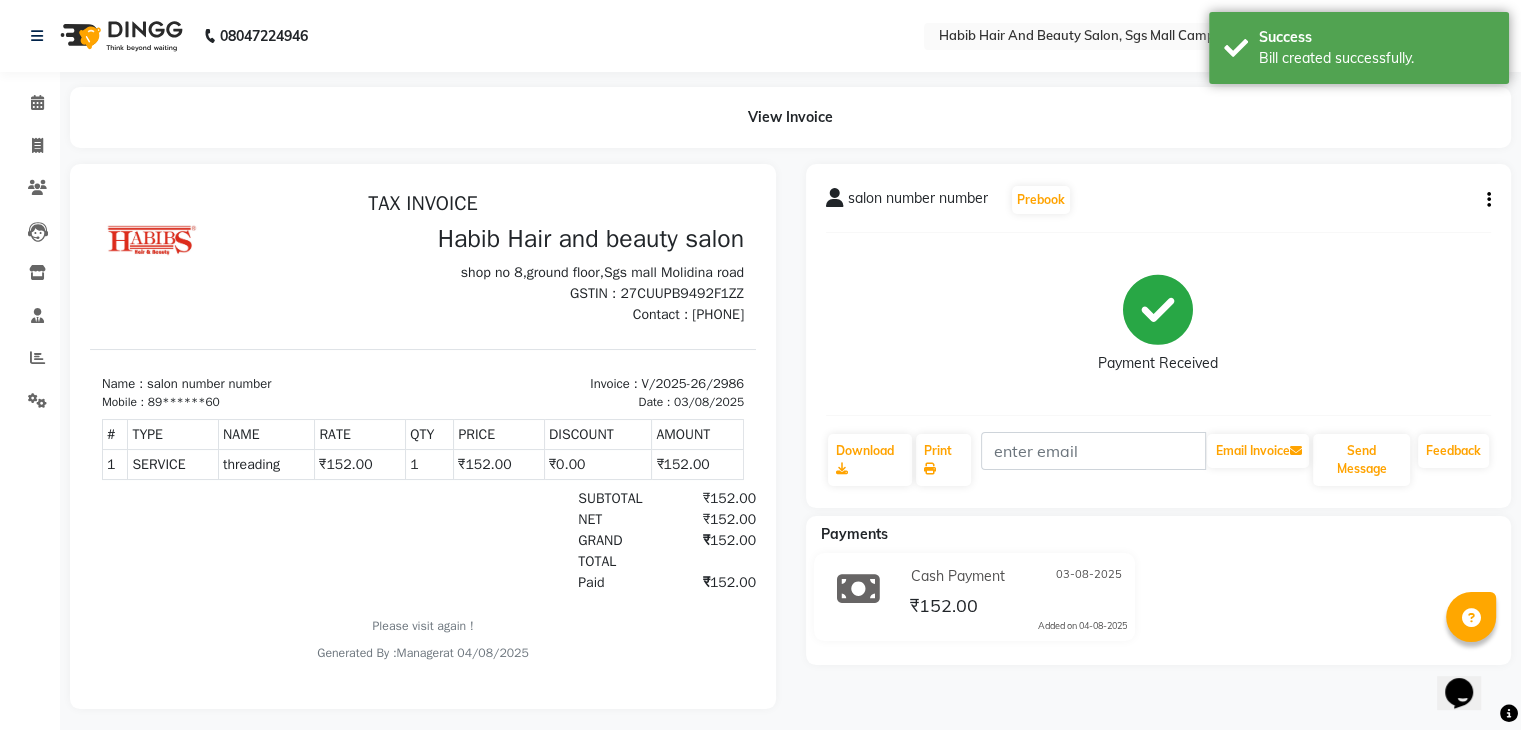 scroll, scrollTop: 0, scrollLeft: 0, axis: both 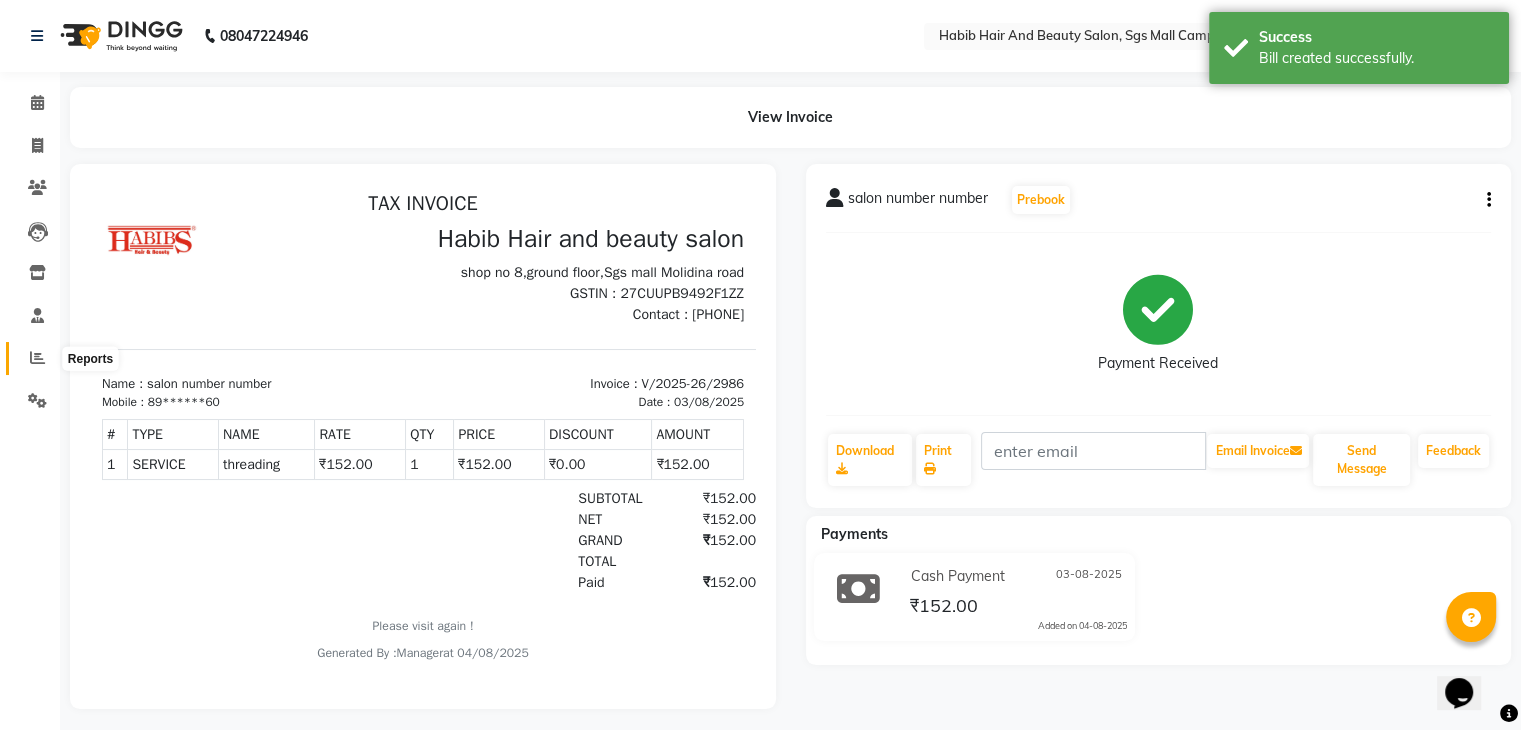 click 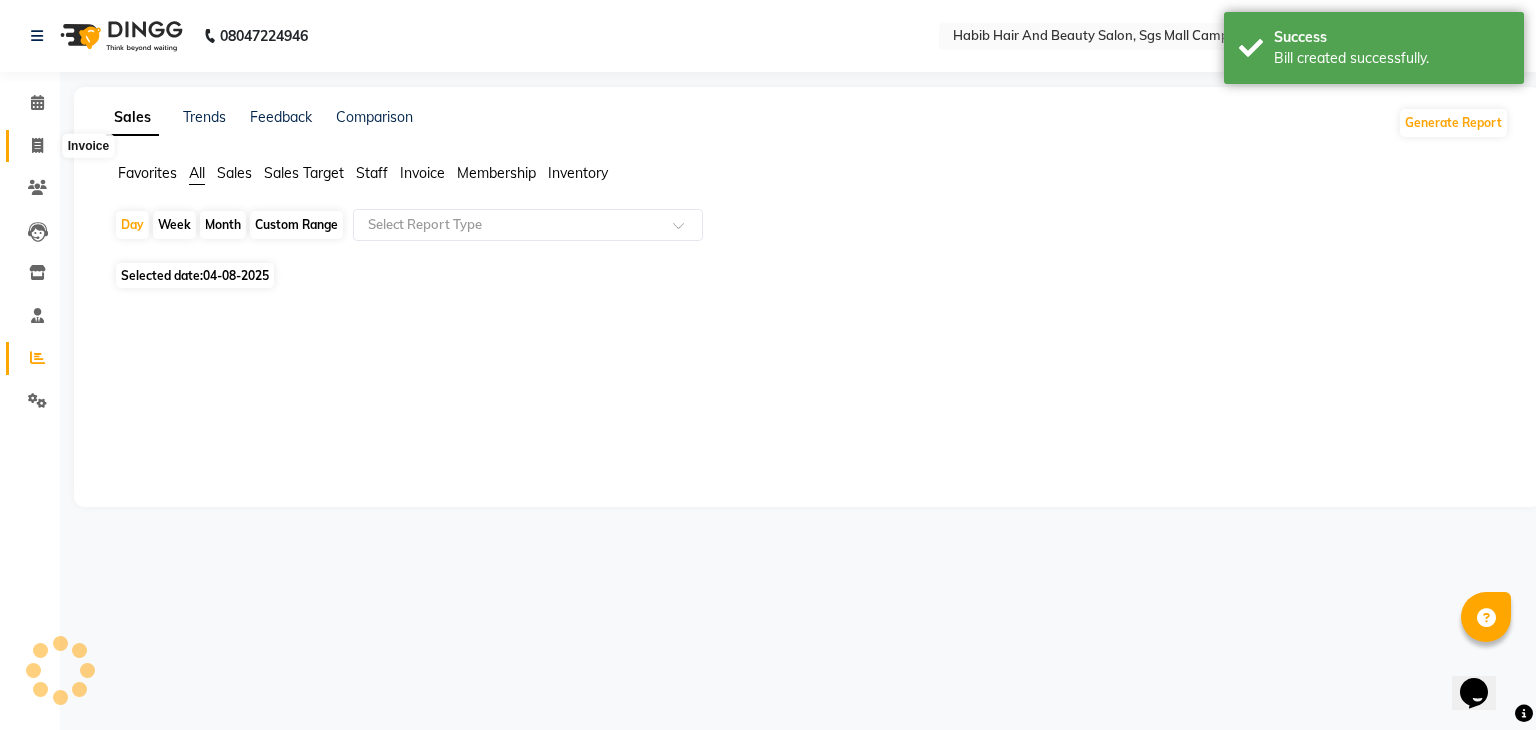 click 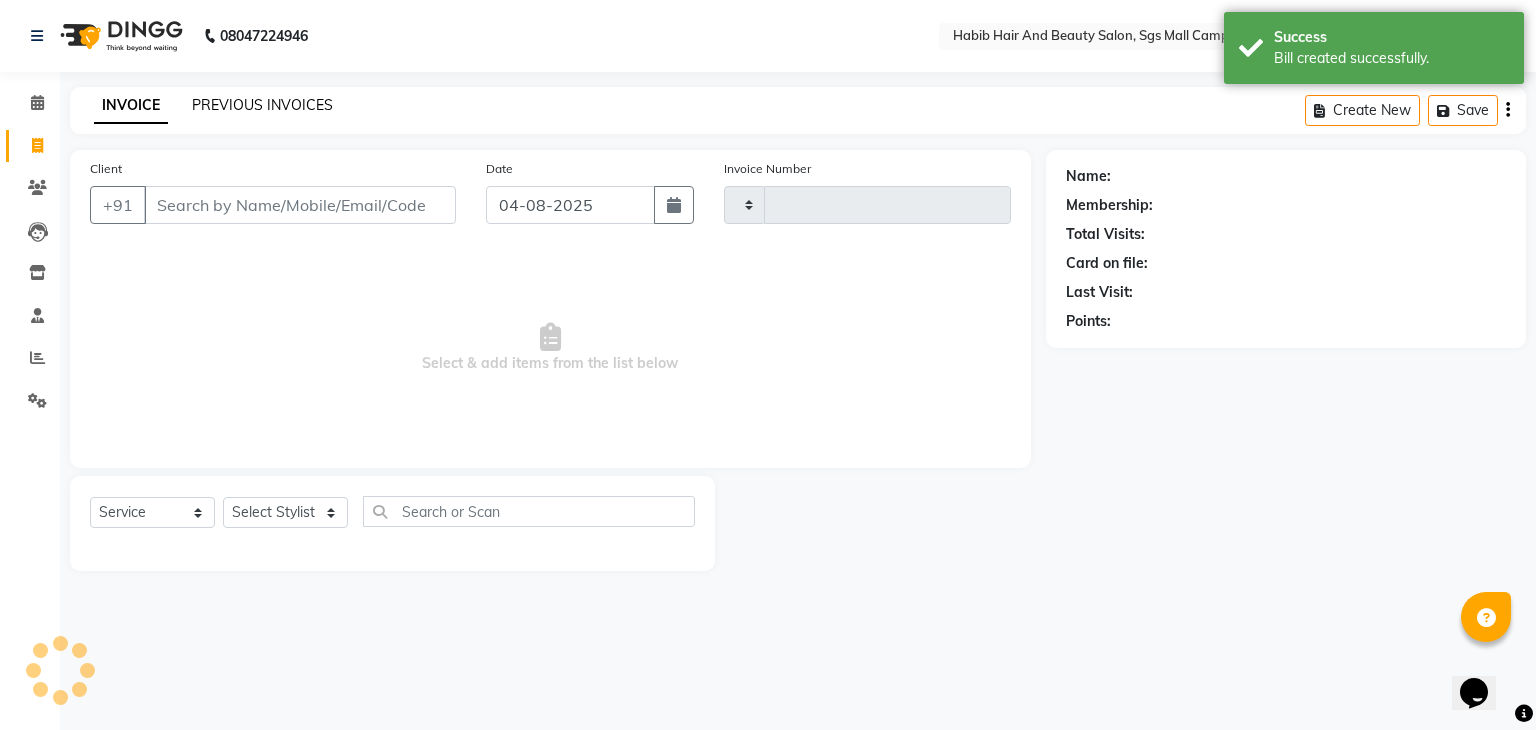 click on "PREVIOUS INVOICES" 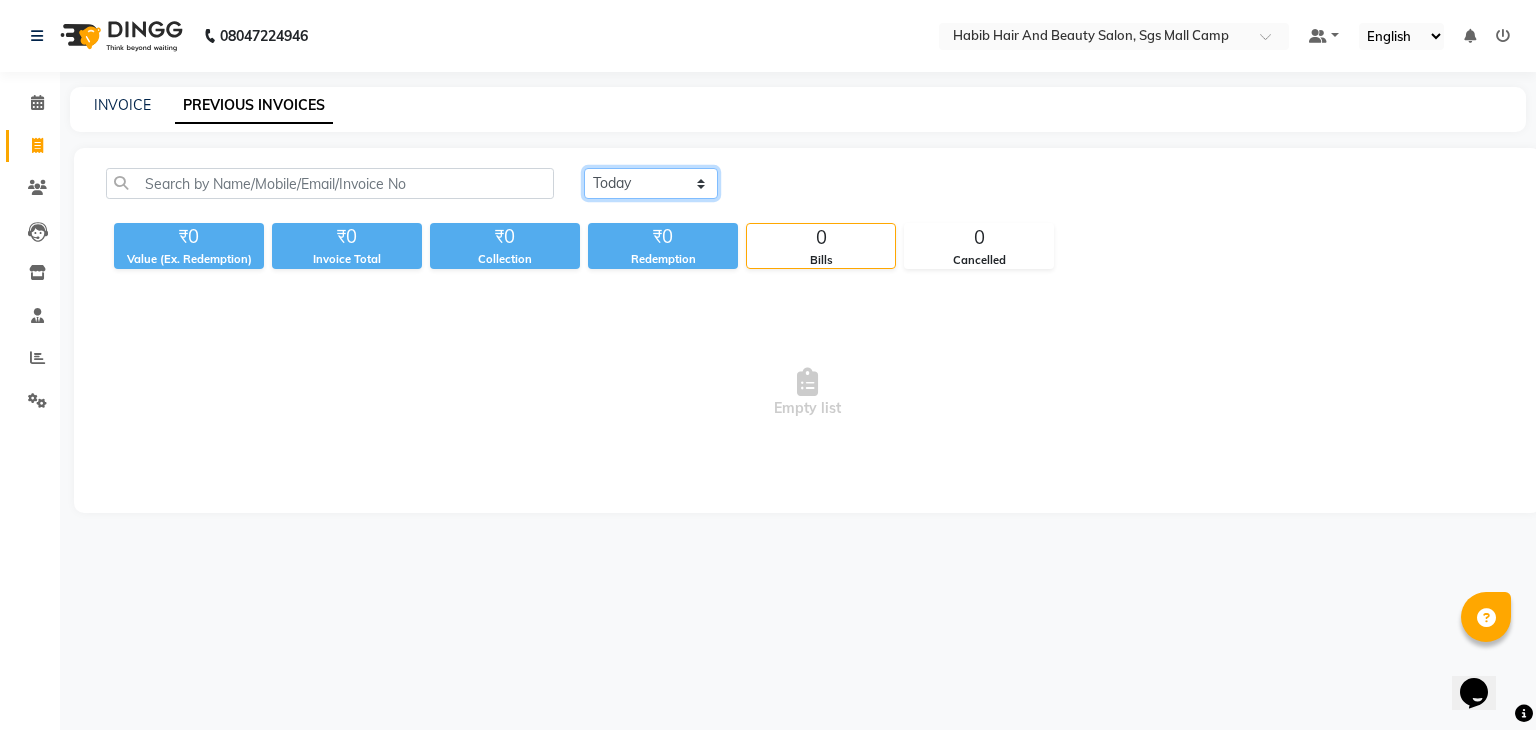 click on "Today Yesterday Custom Range" 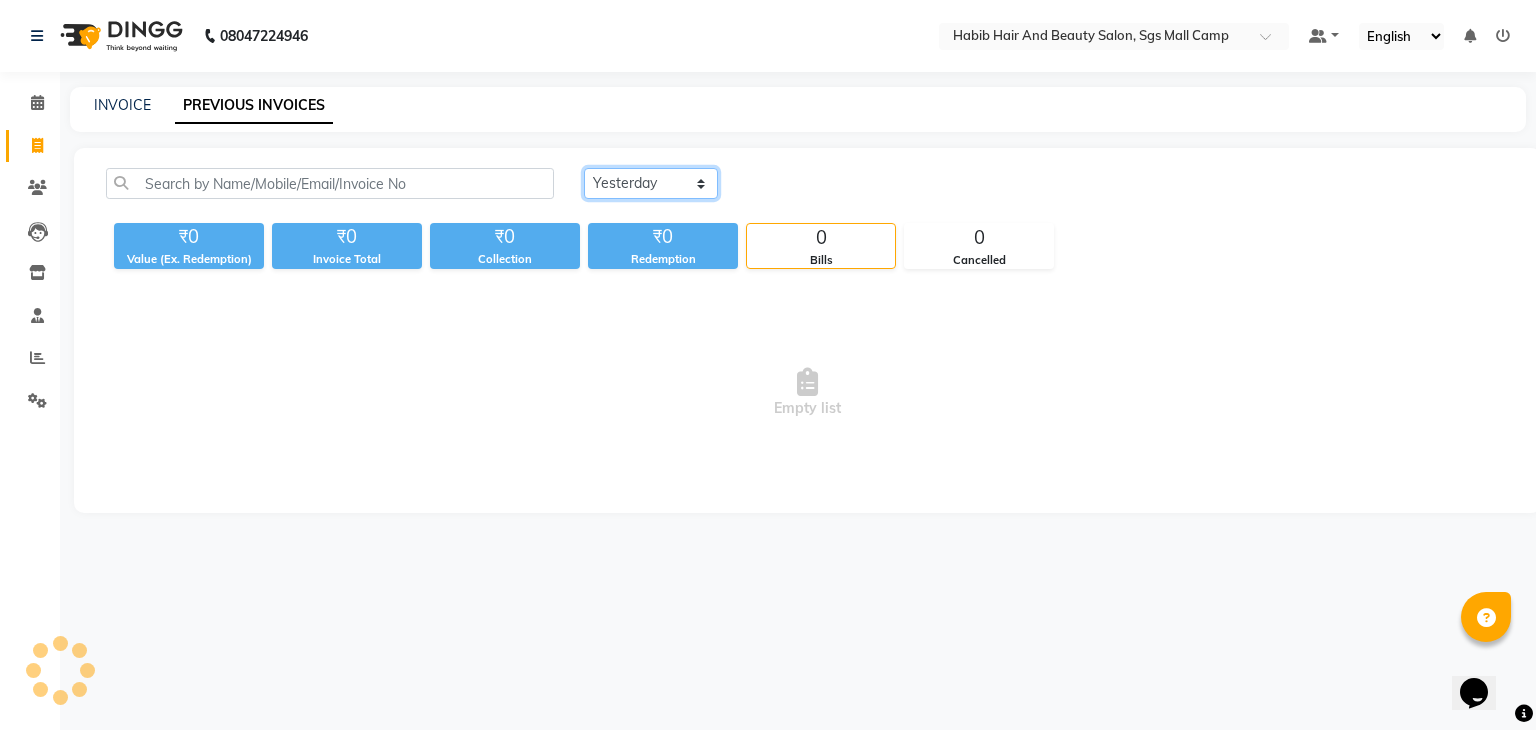 click on "Today Yesterday Custom Range" 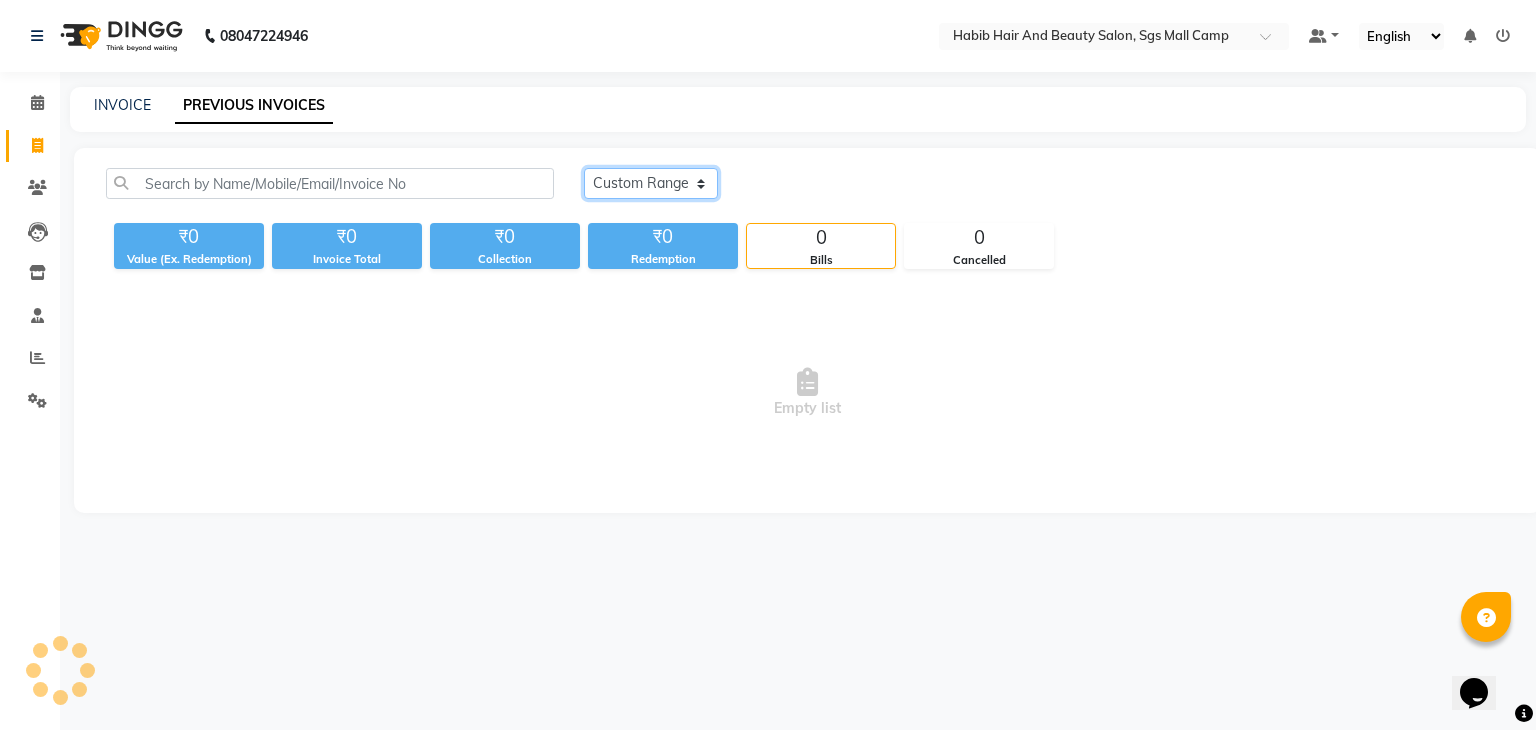 click on "Today Yesterday Custom Range" 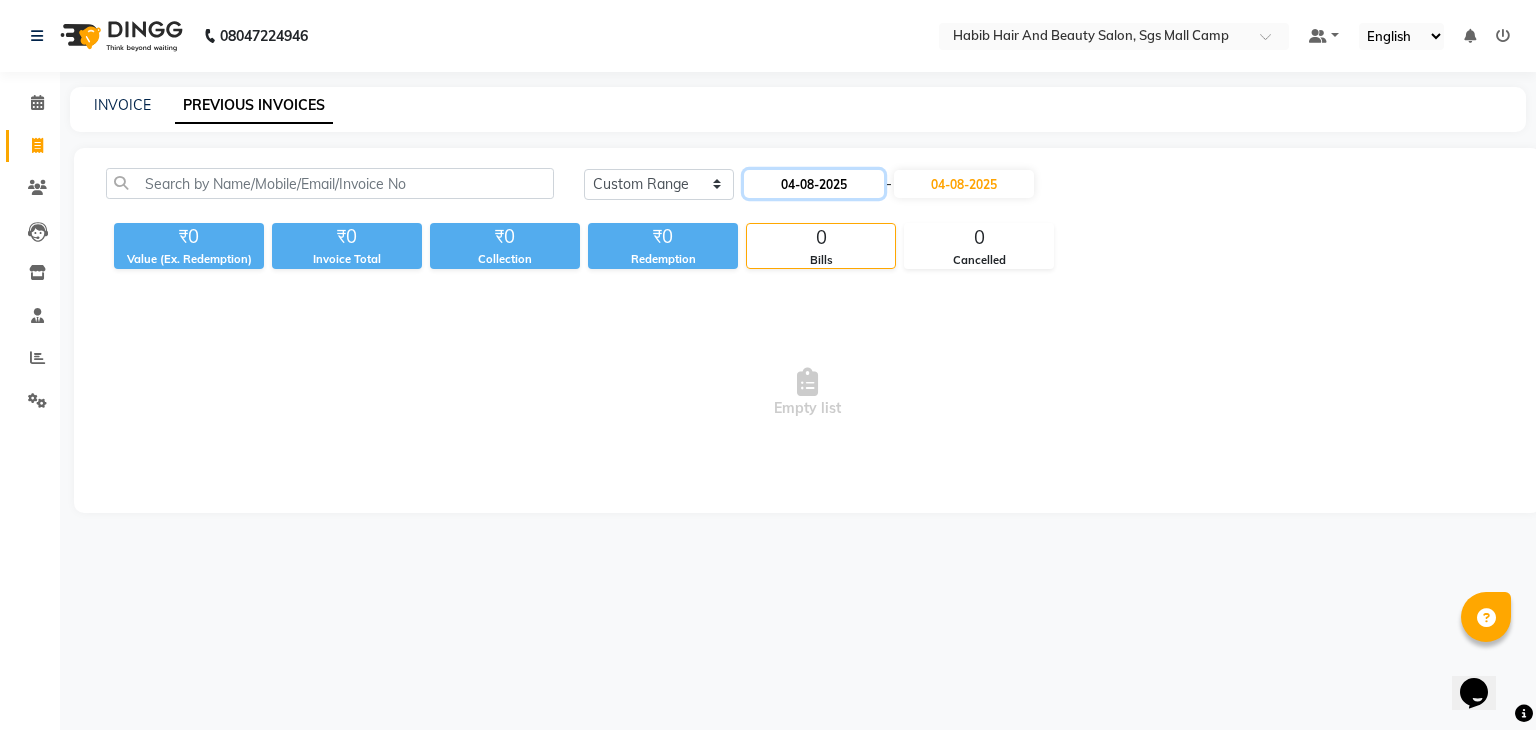click on "04-08-2025" 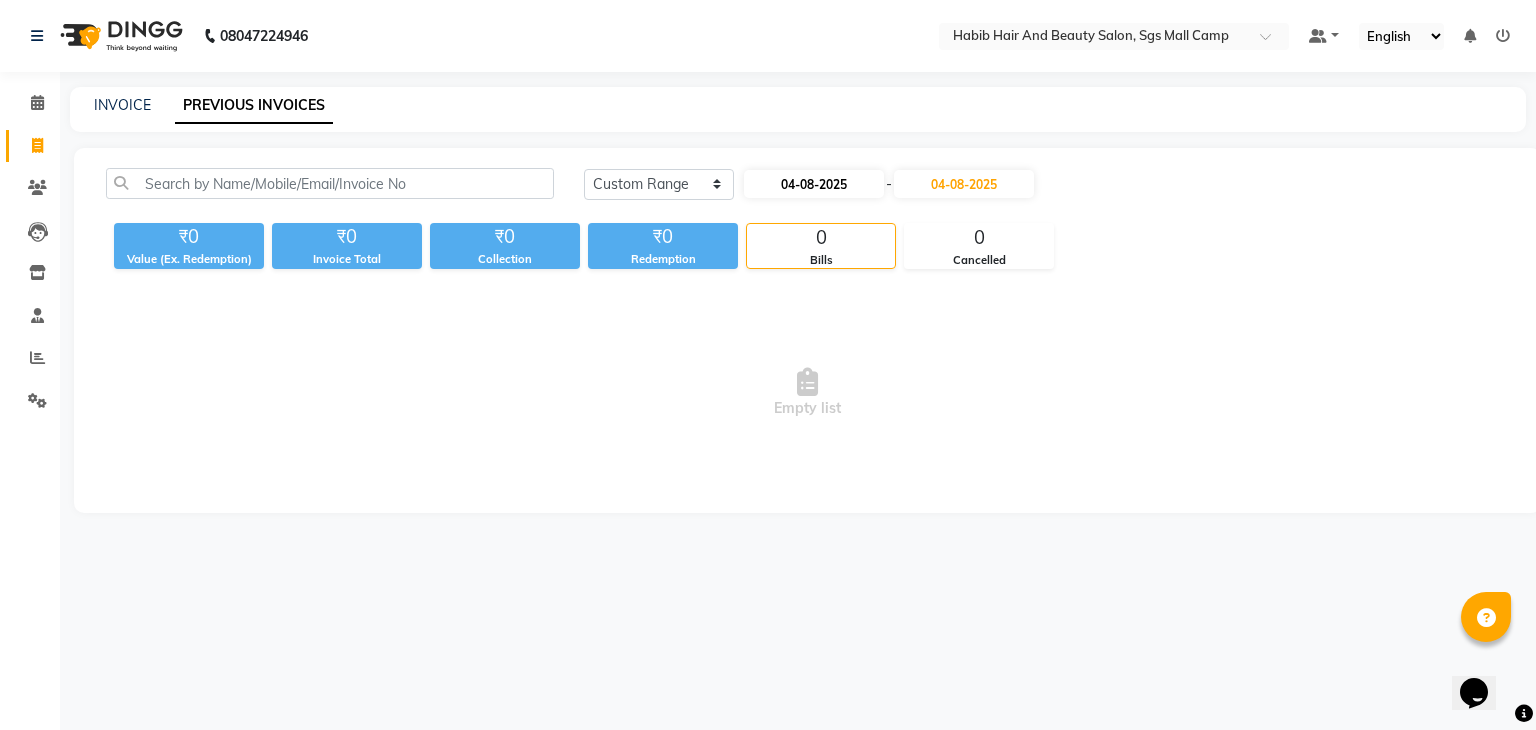 select on "8" 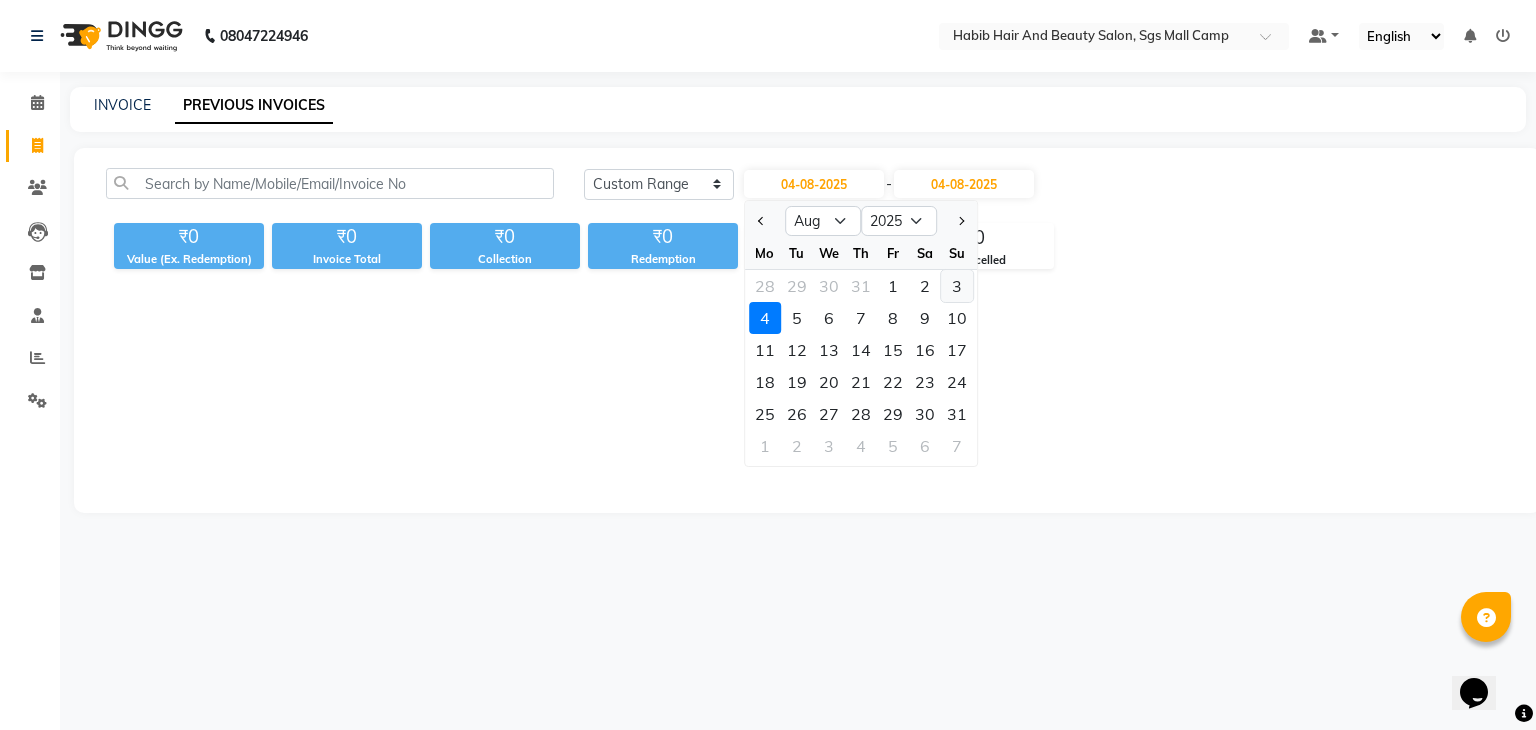 click on "3" 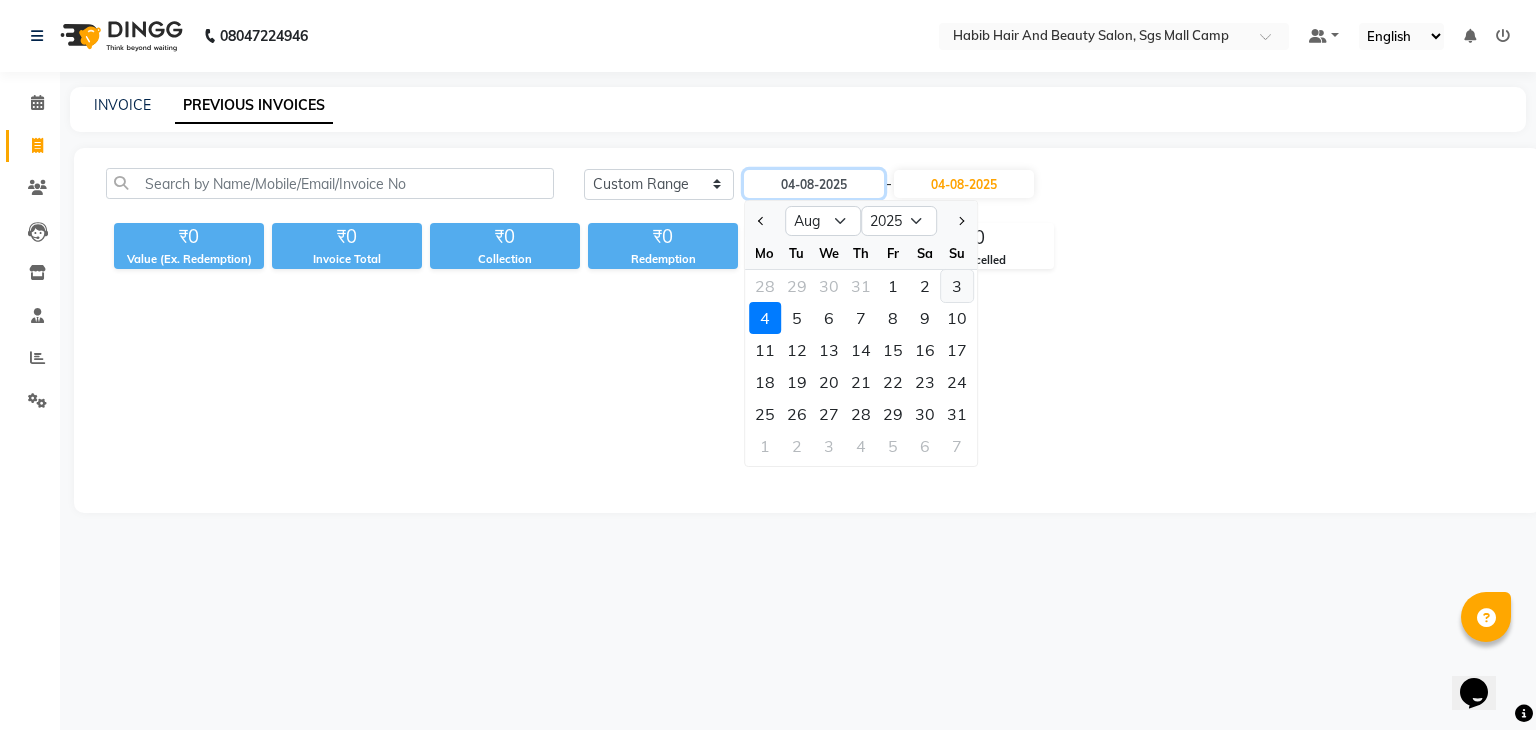 type on "03-08-2025" 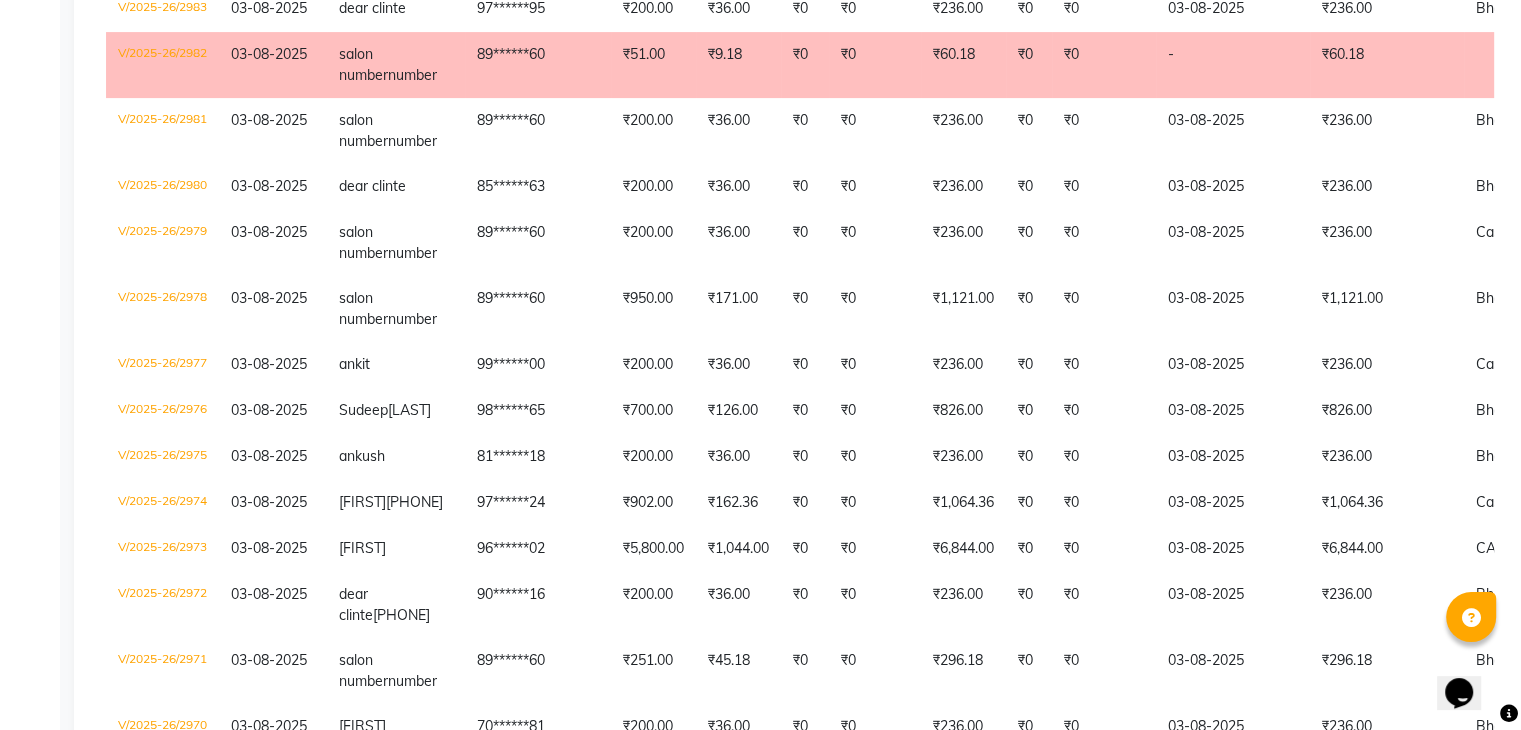 scroll, scrollTop: 638, scrollLeft: 0, axis: vertical 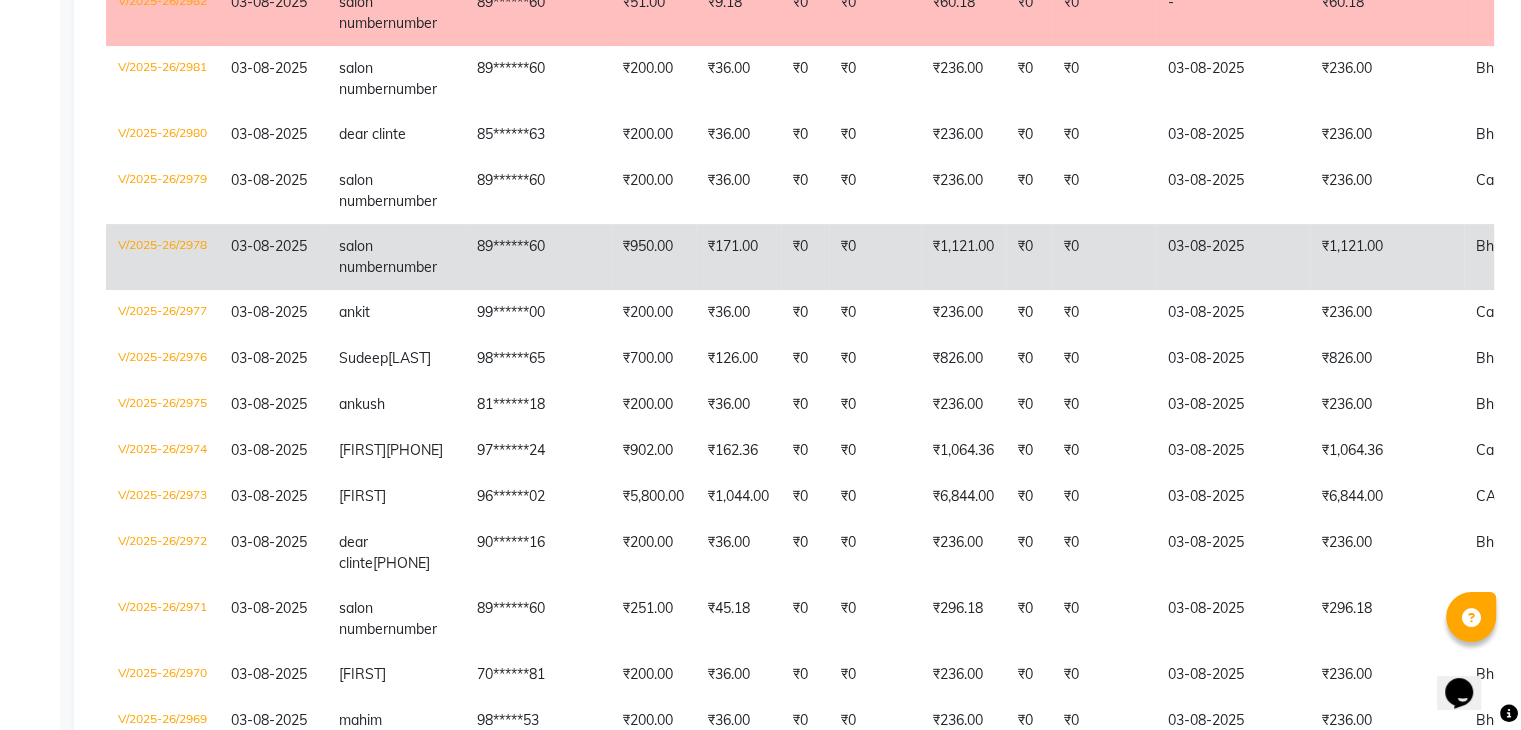 click on "03-08-2025" 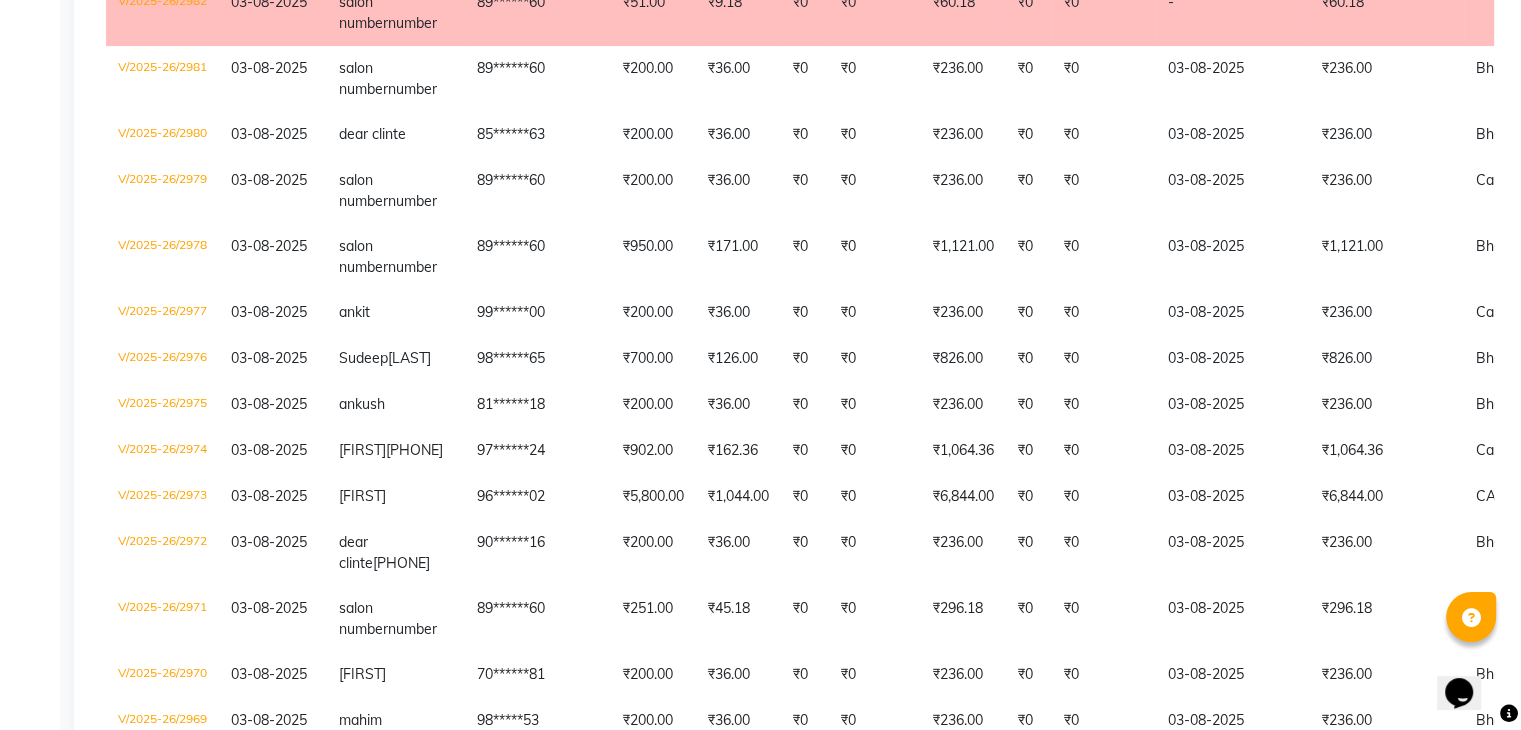 scroll, scrollTop: 1276, scrollLeft: 0, axis: vertical 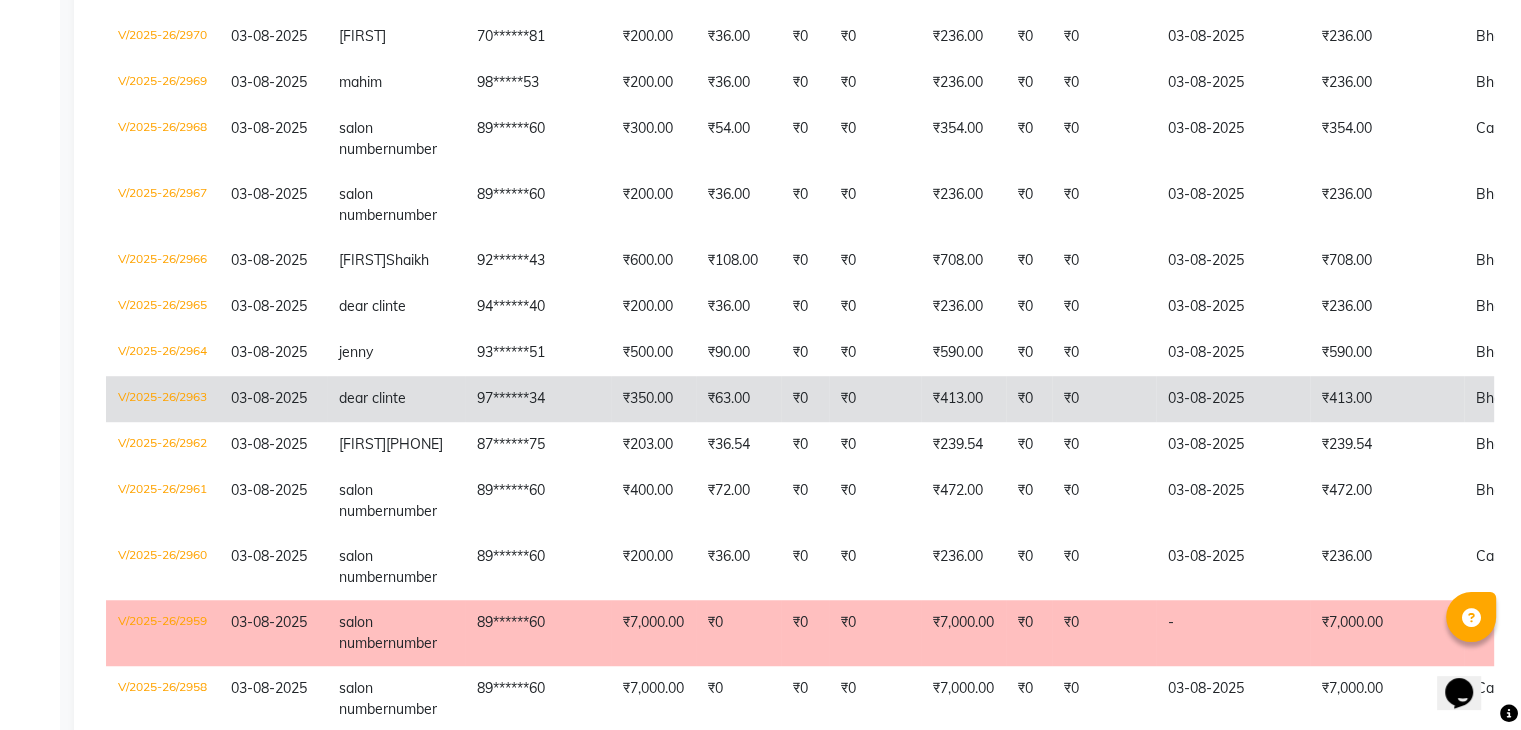 click on "₹0" 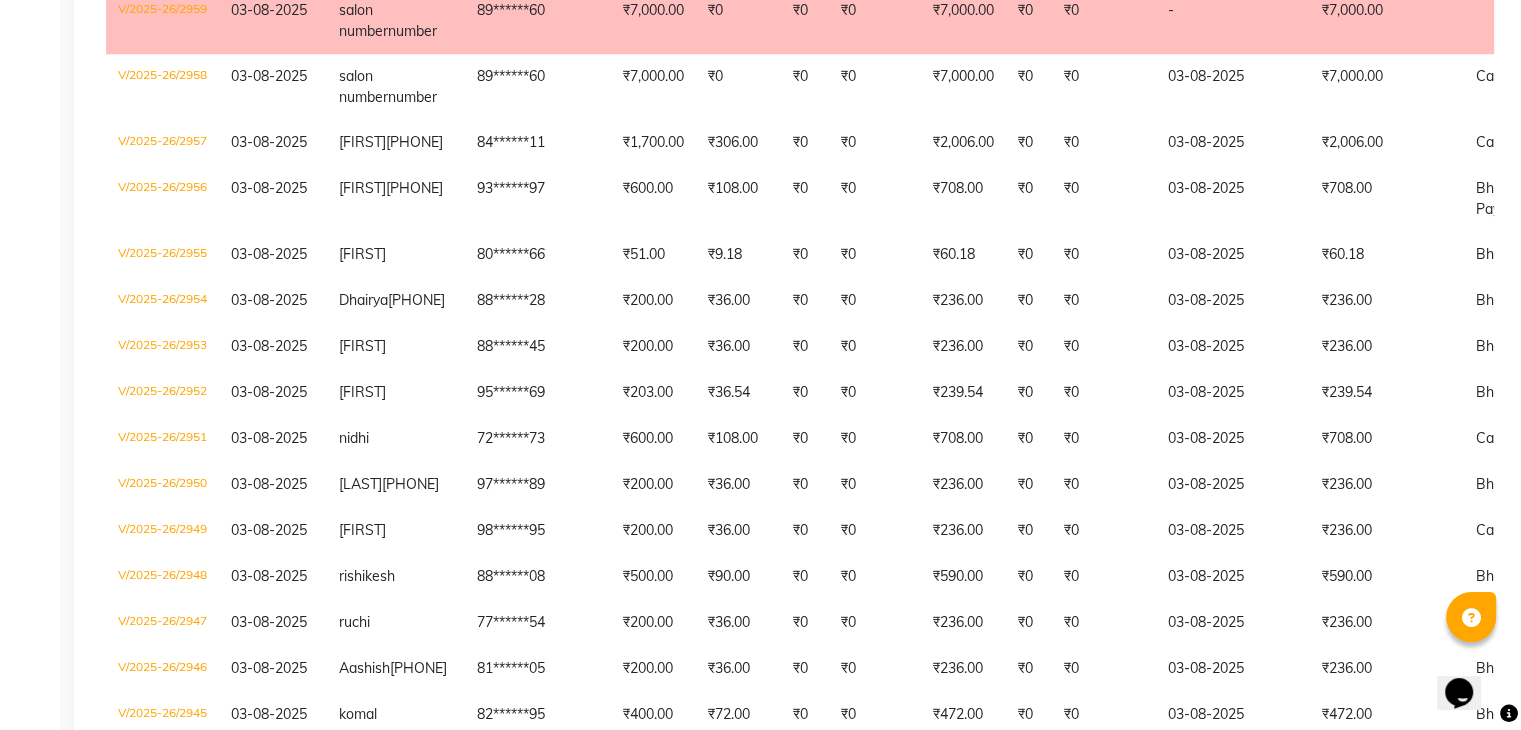 scroll, scrollTop: 1915, scrollLeft: 0, axis: vertical 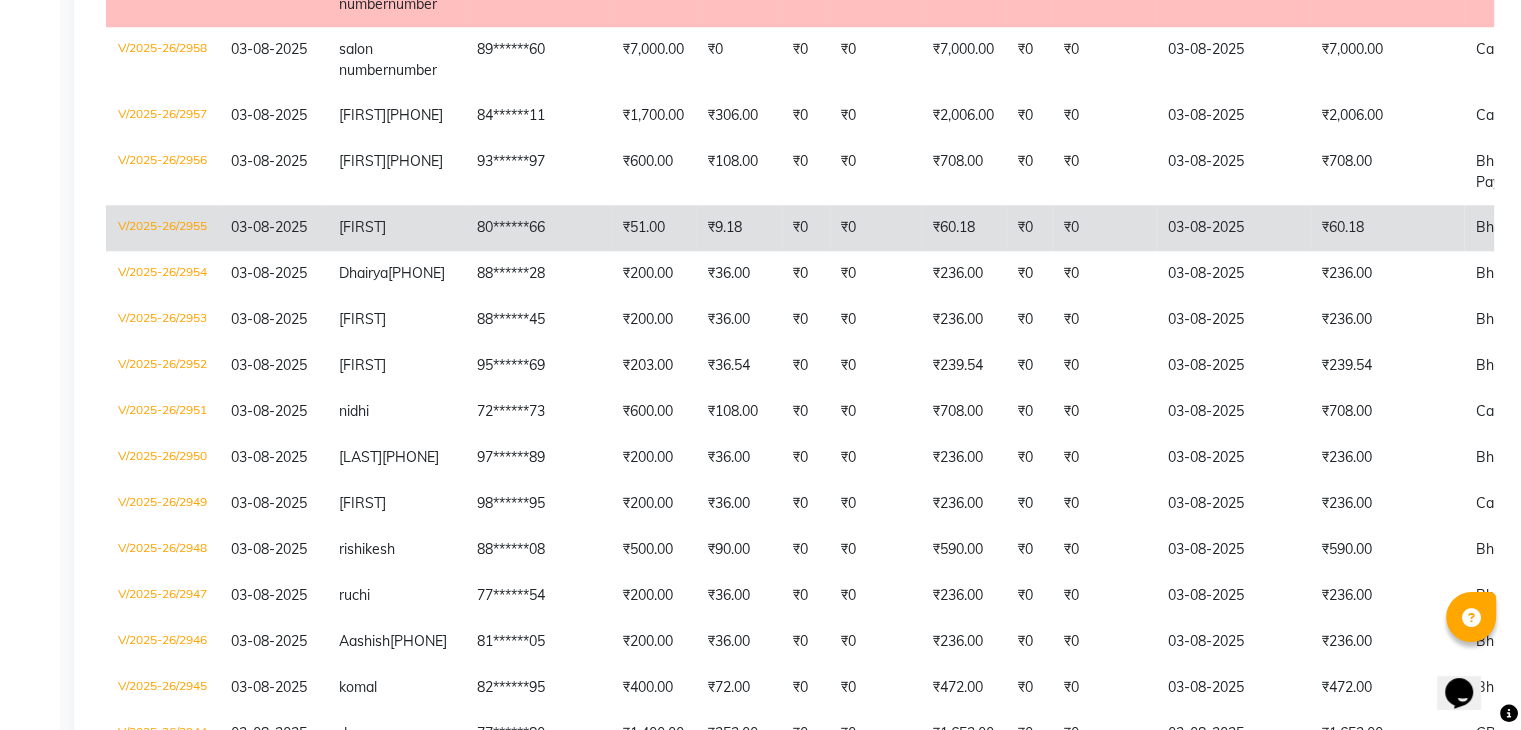 click on "BharatPay" 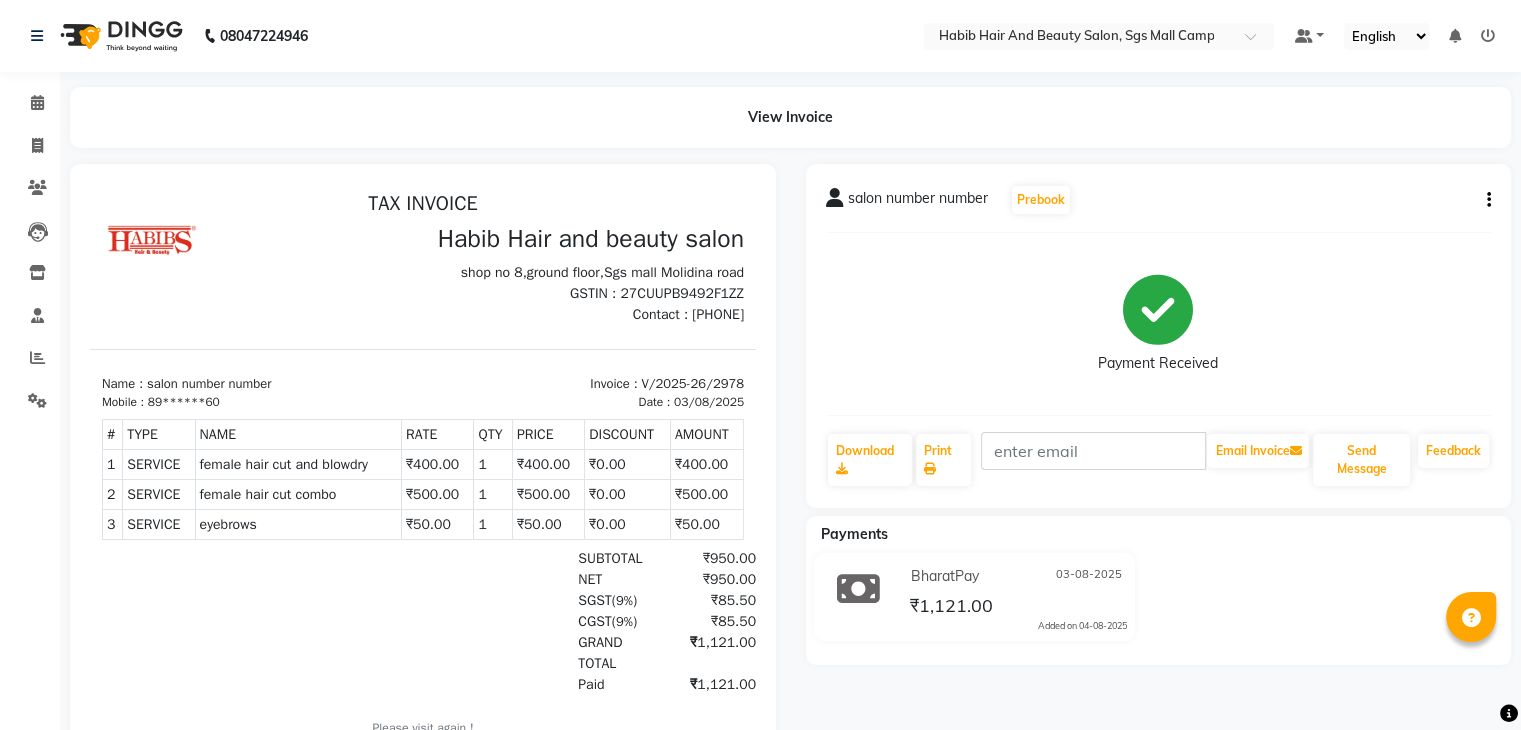 scroll, scrollTop: 0, scrollLeft: 0, axis: both 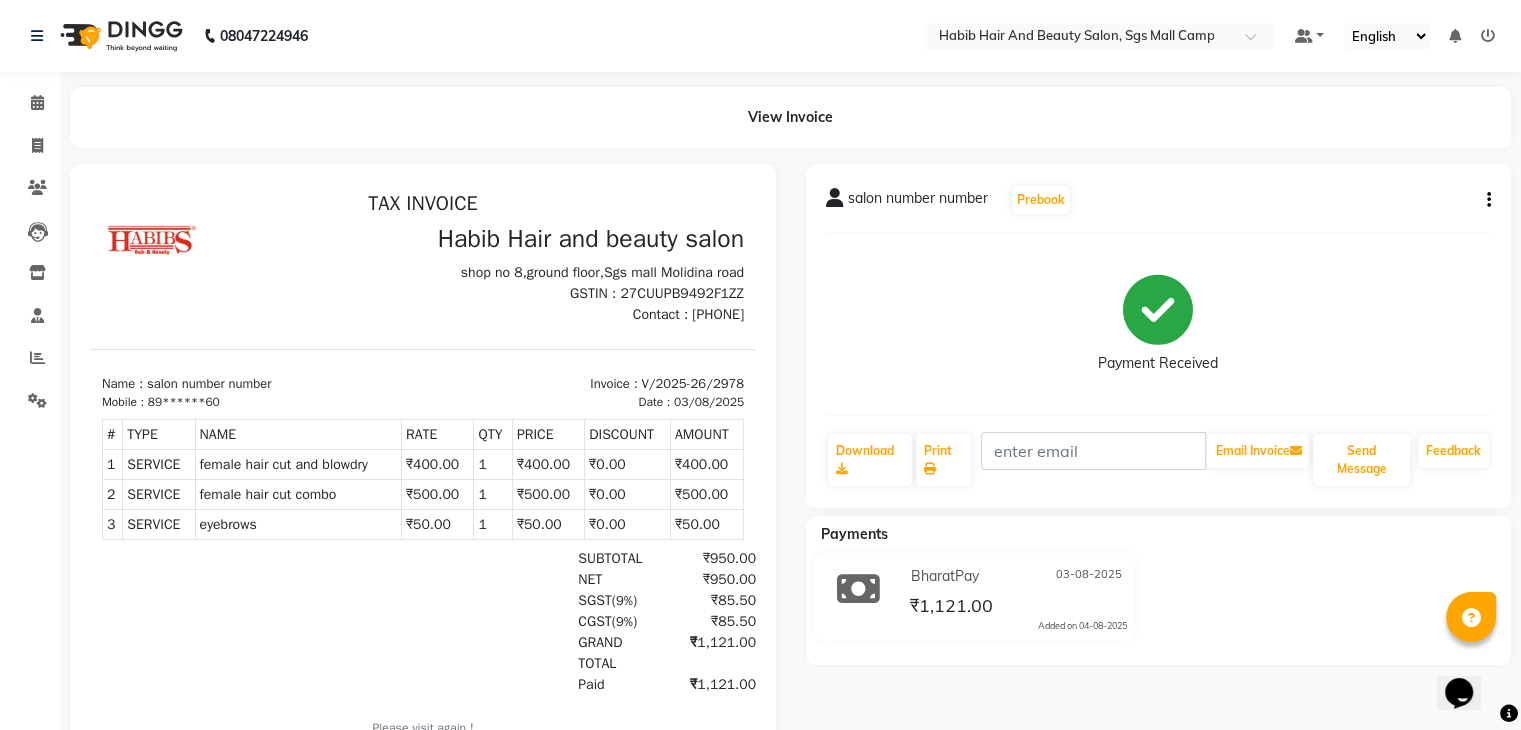 click 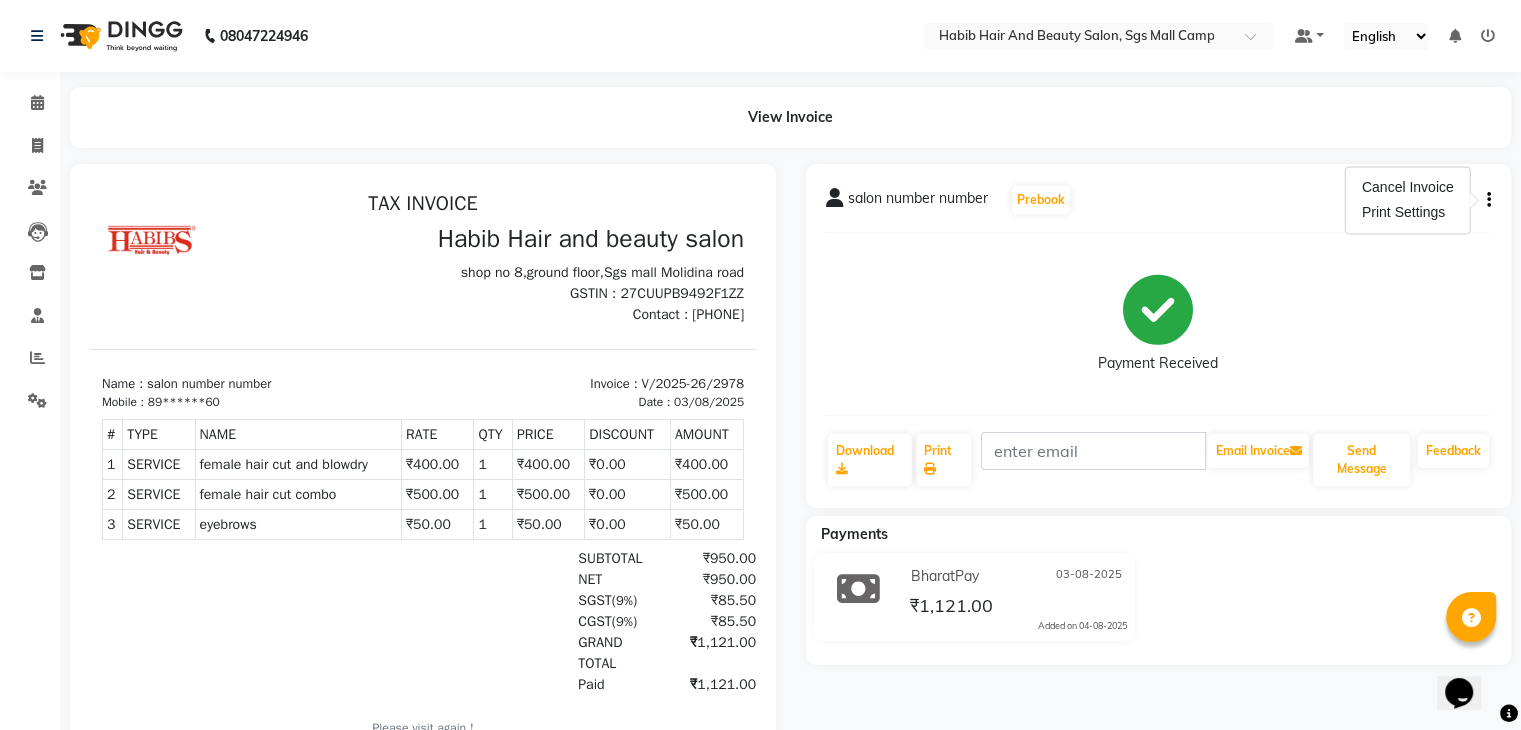 click on "08047224946 Select Location × Habib Hair And Beauty Salon, Sgs Mall Camp Default Panel My Panel English ENGLISH Español العربية मराठी हिंदी ગુજરાતી தமிழ் 中文 Notifications nothing to show" 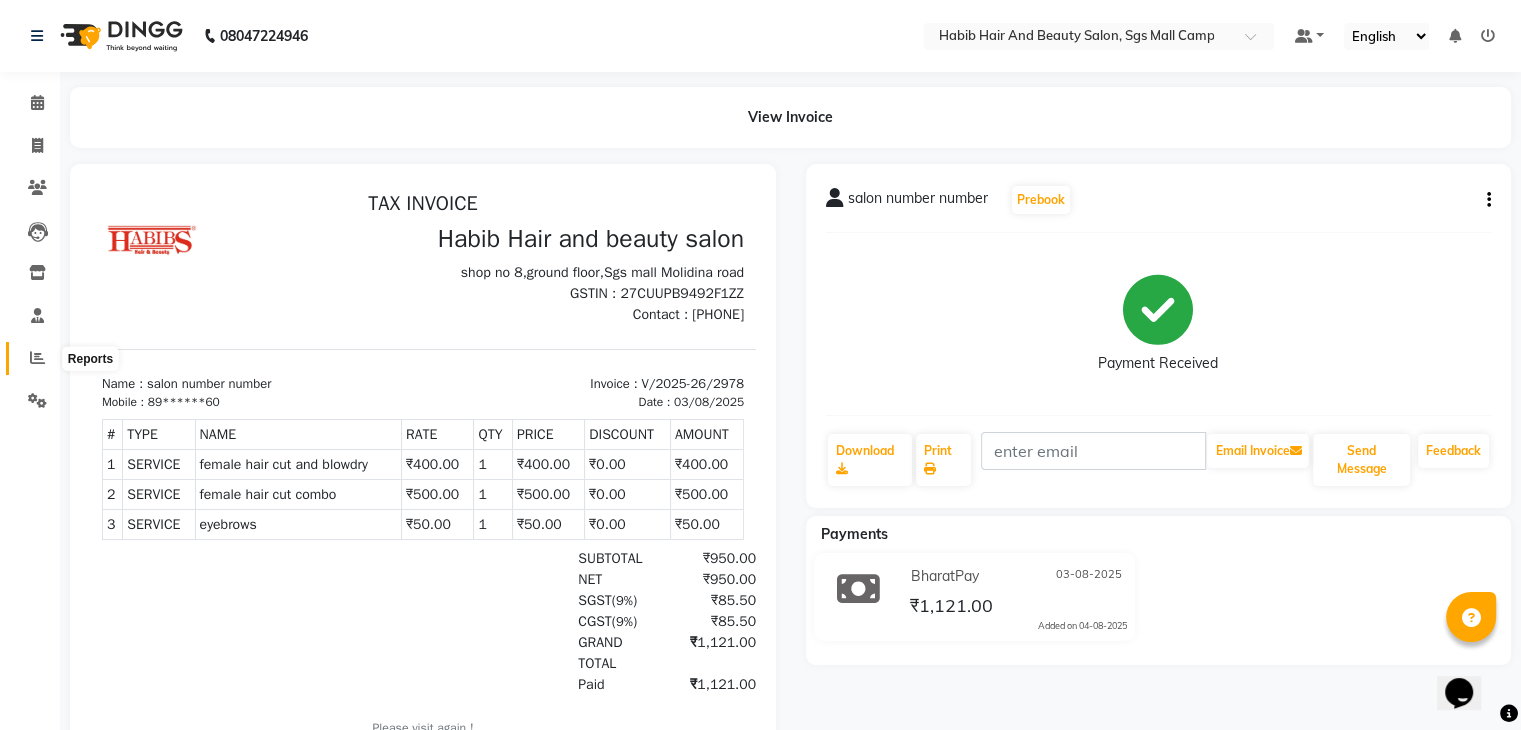click 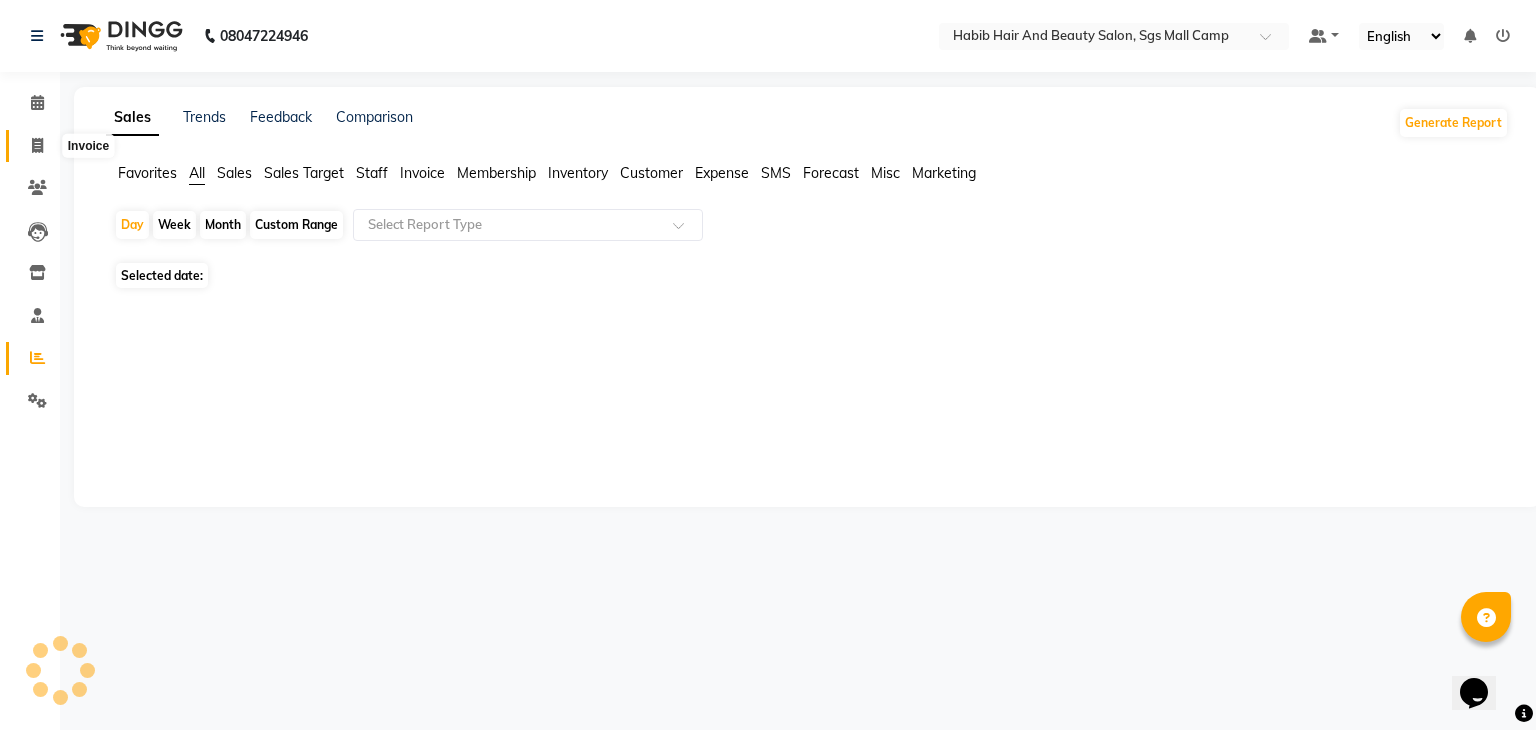 click 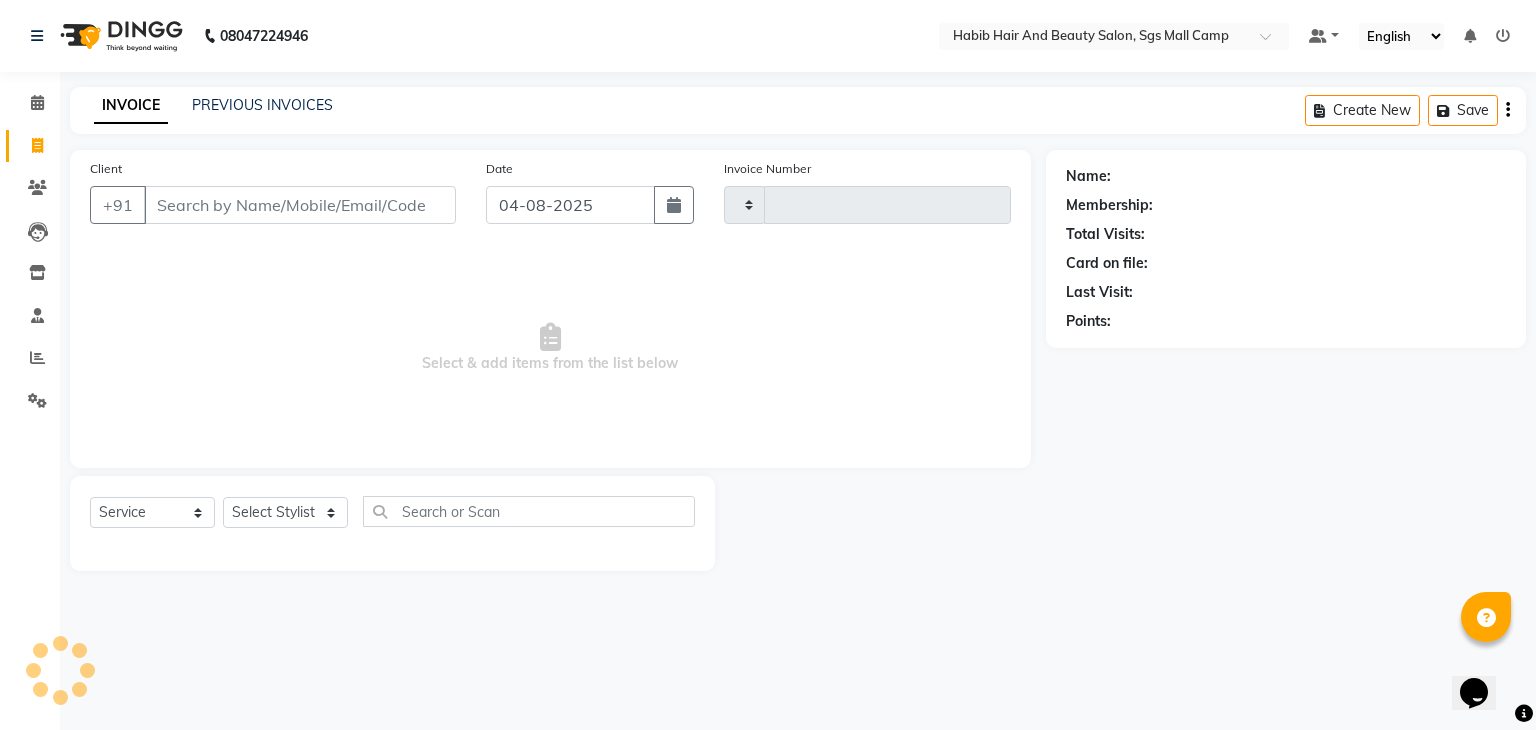 type on "2987" 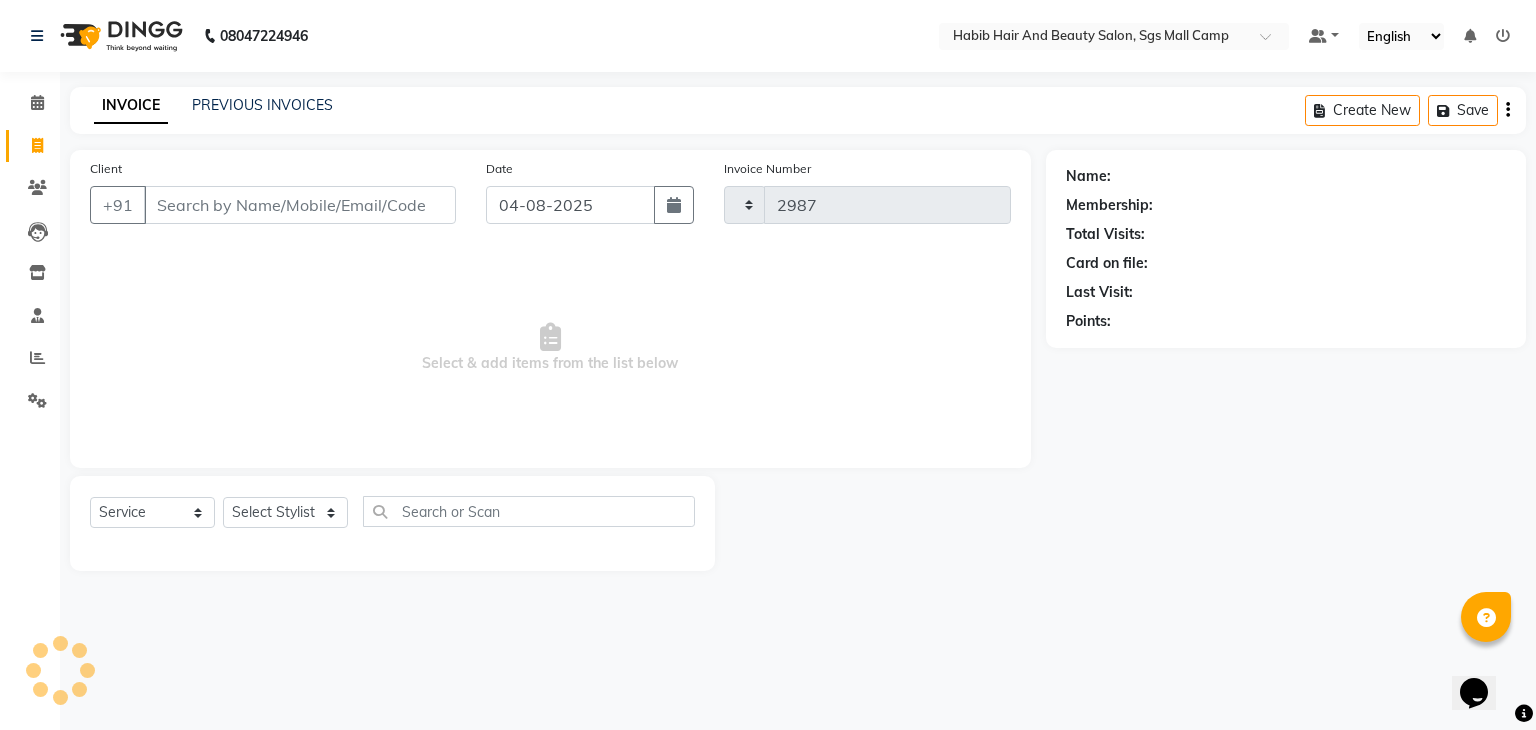 select on "8362" 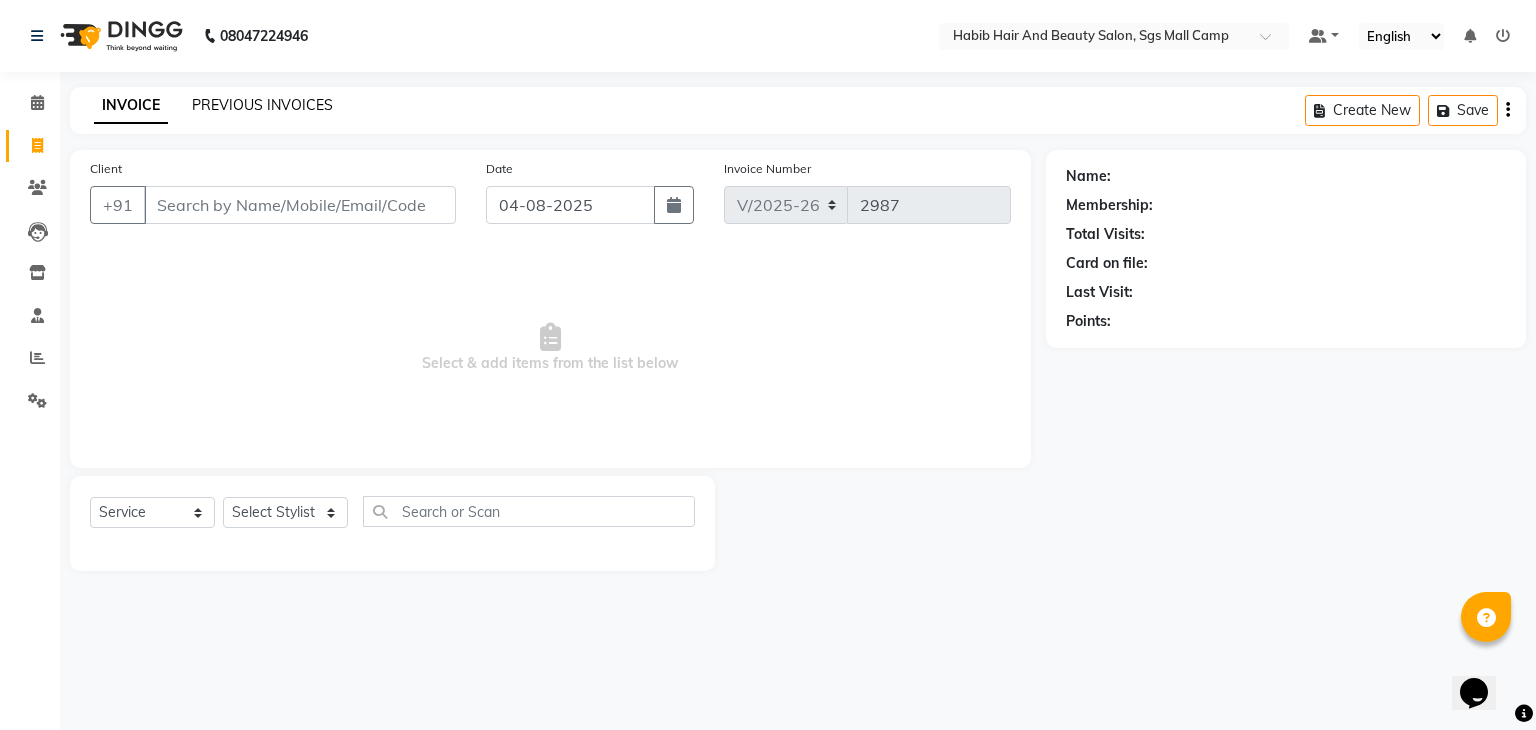 click on "PREVIOUS INVOICES" 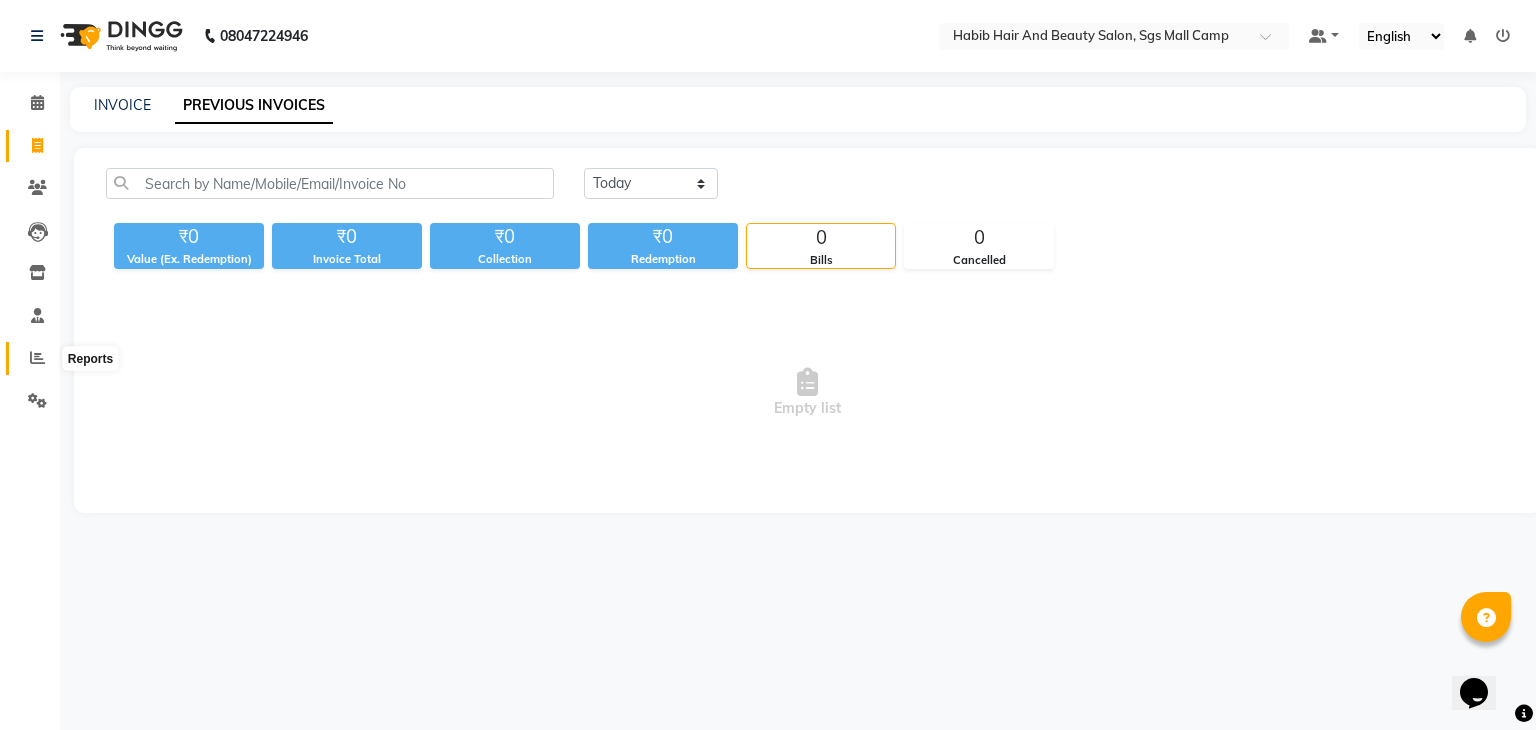 click 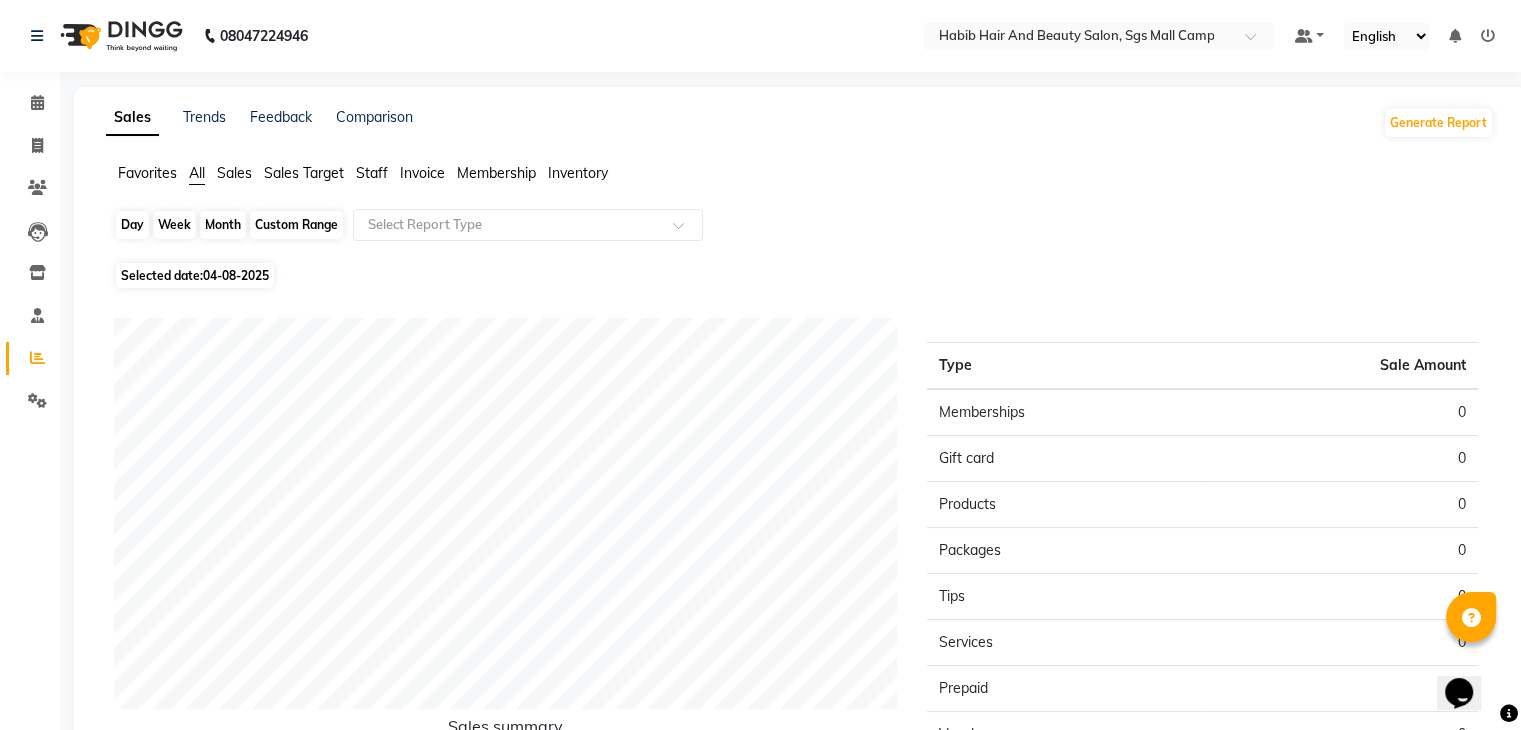 click on "Day" 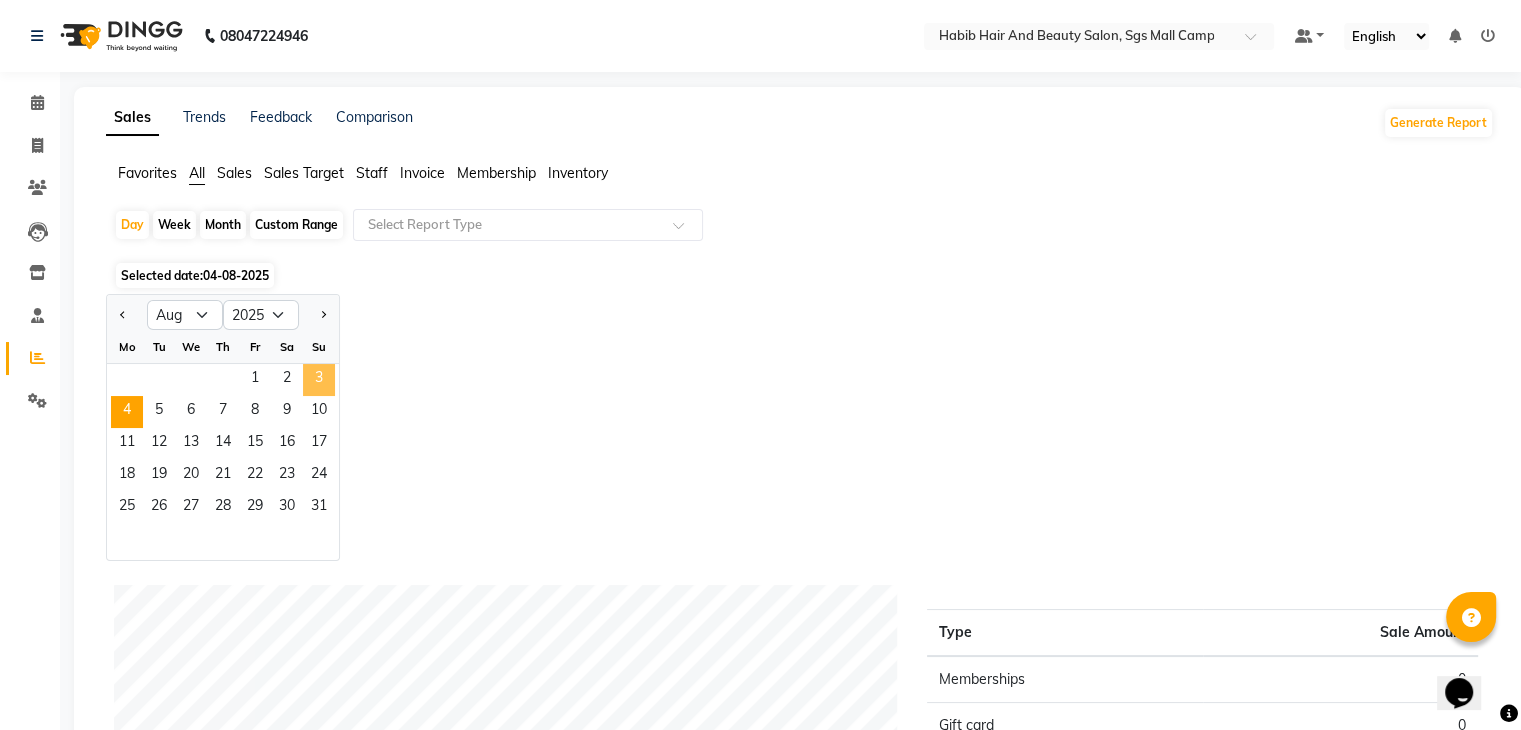 click on "3" 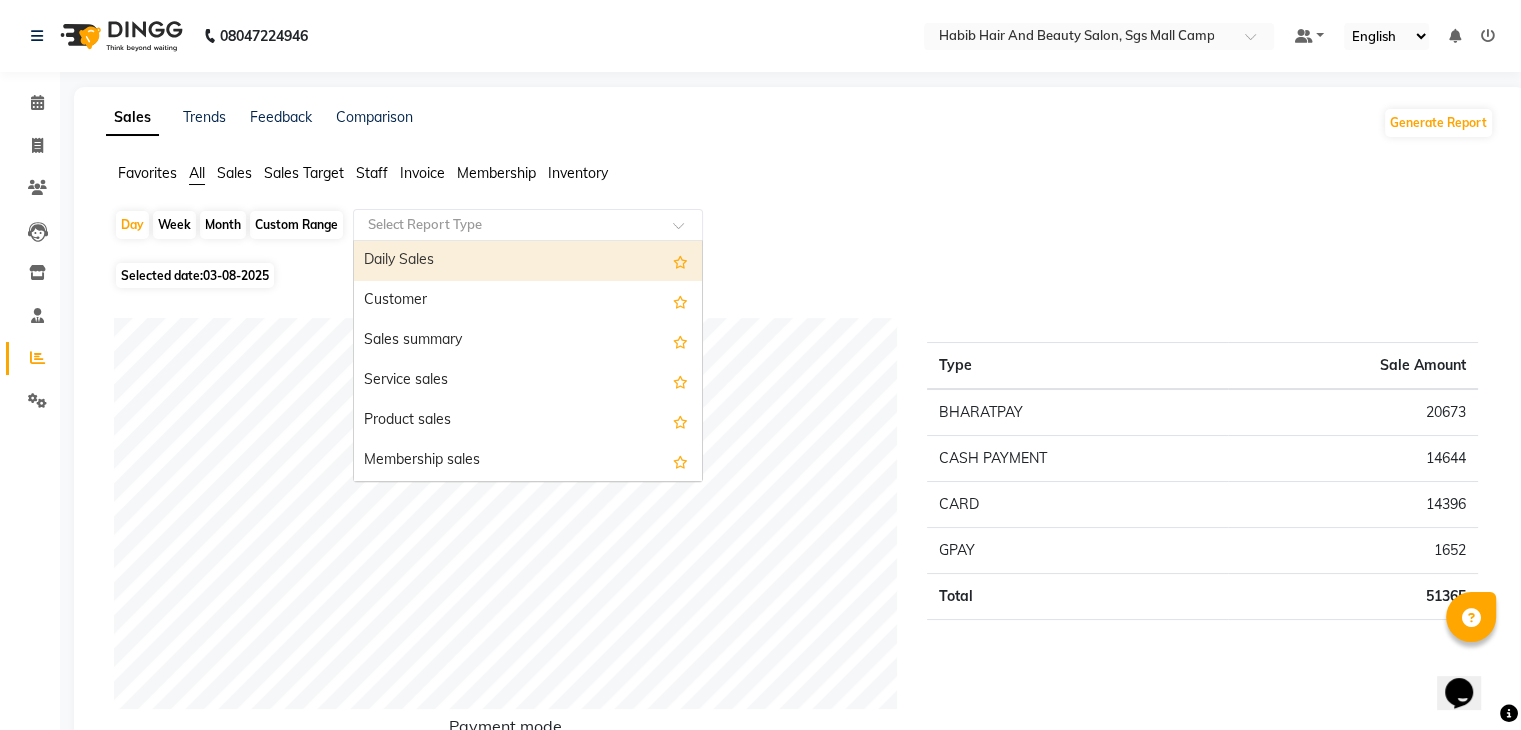 click 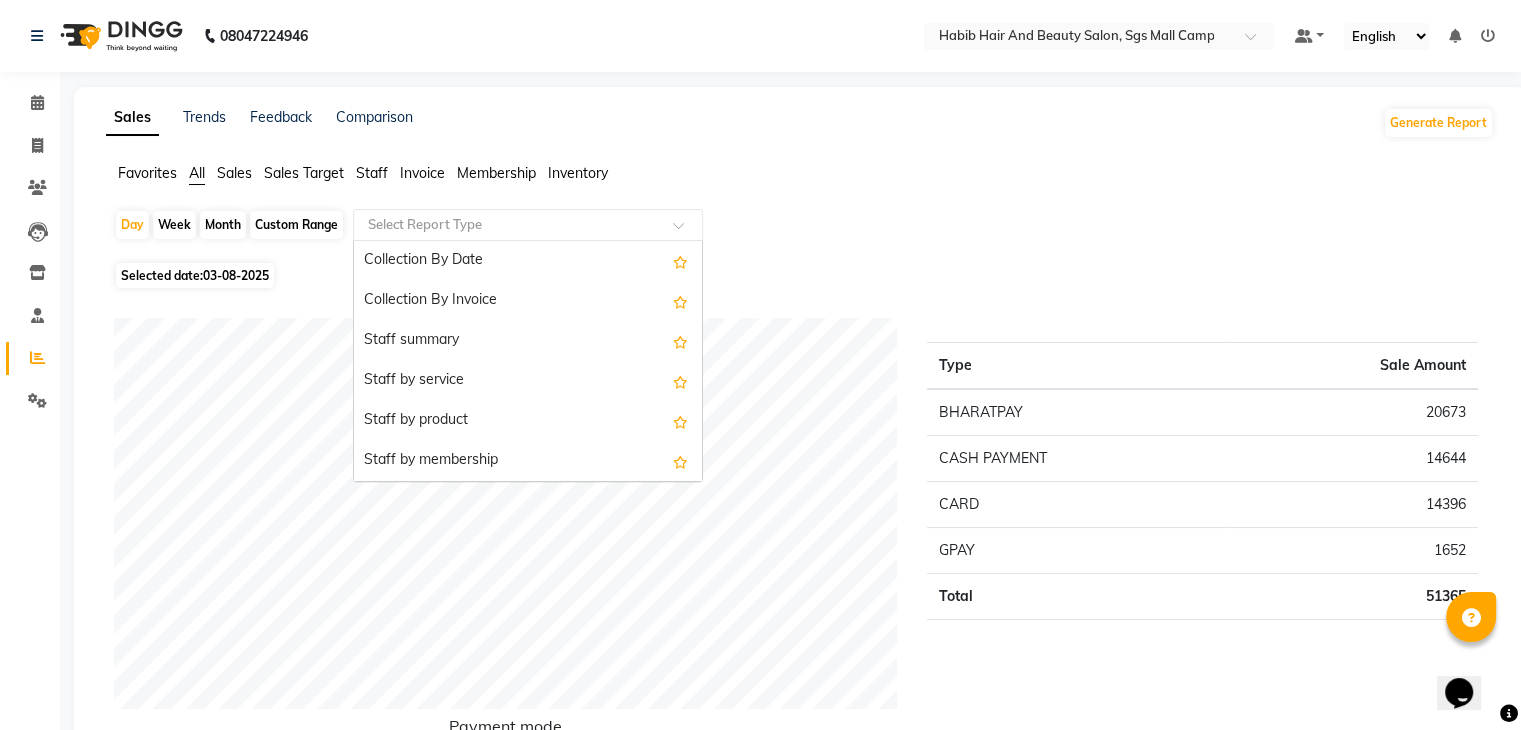 scroll, scrollTop: 680, scrollLeft: 0, axis: vertical 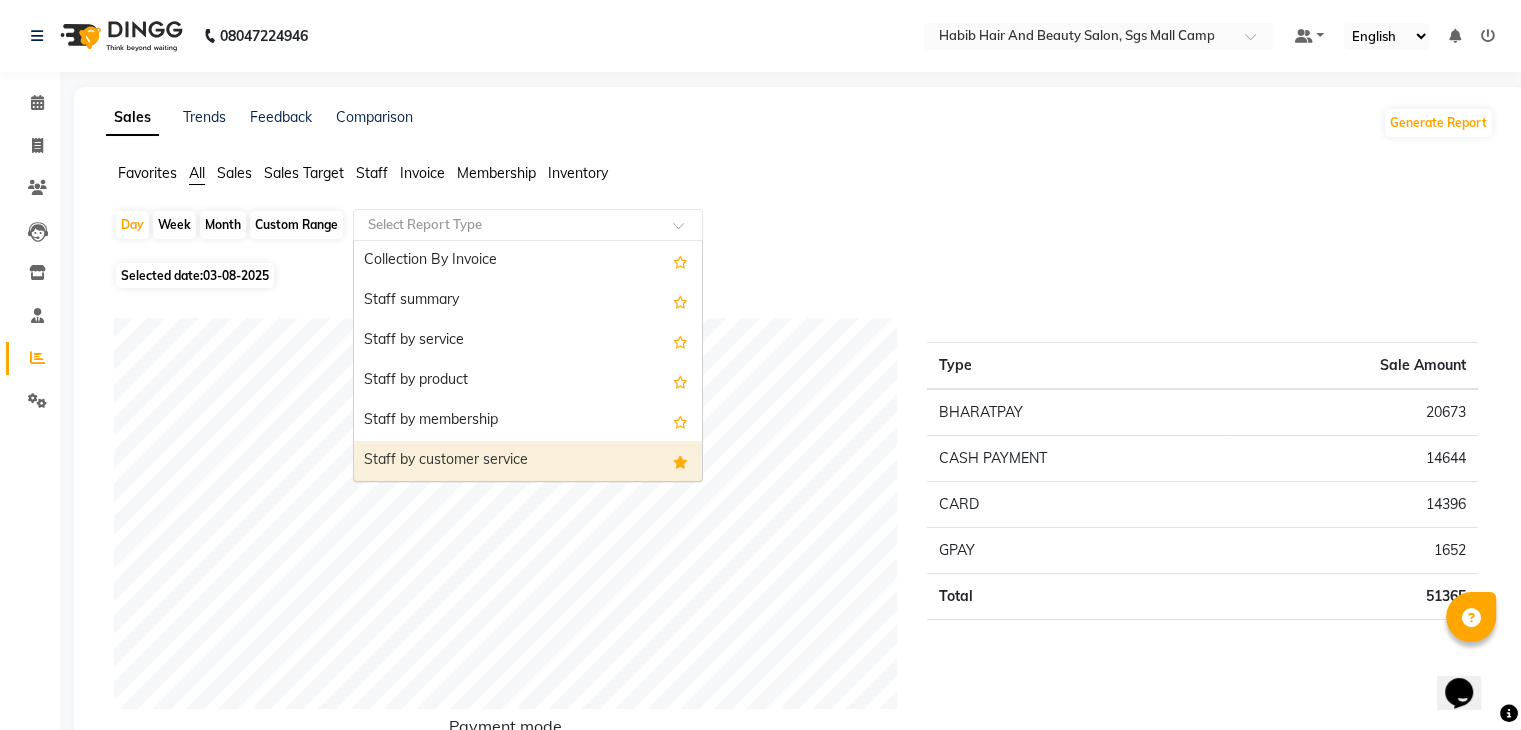 click on "Staff by customer service" at bounding box center [528, 461] 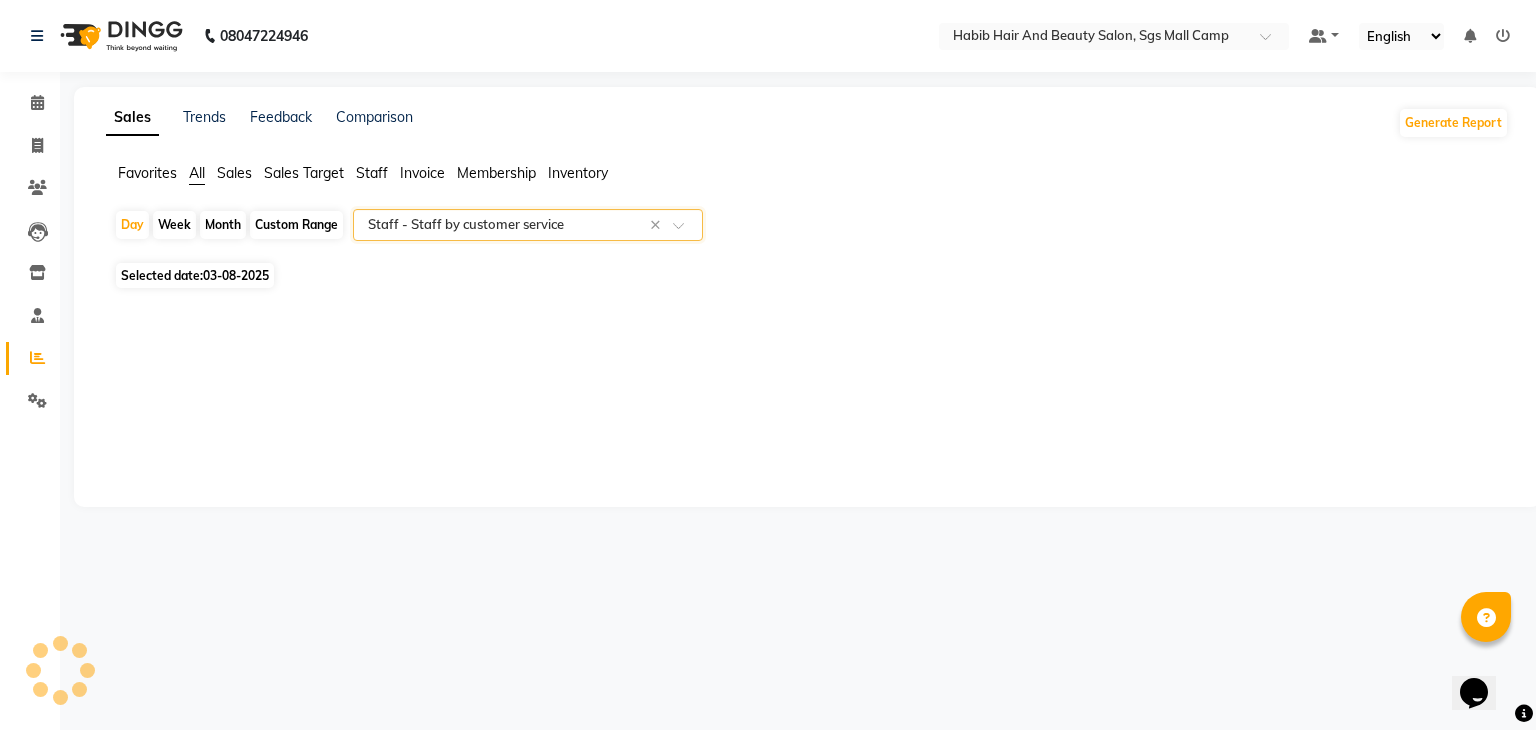 select on "csv" 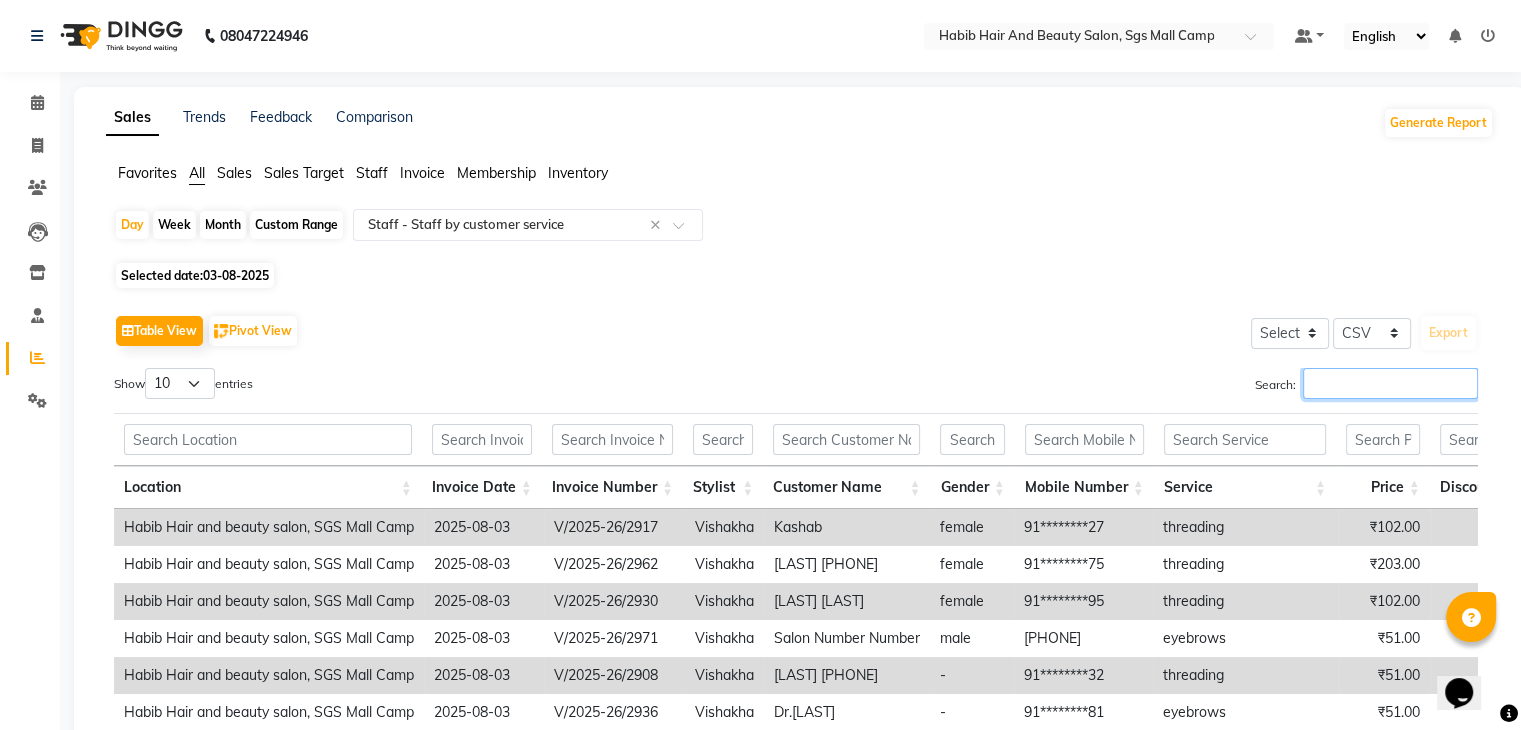 click on "Search:" at bounding box center [1390, 383] 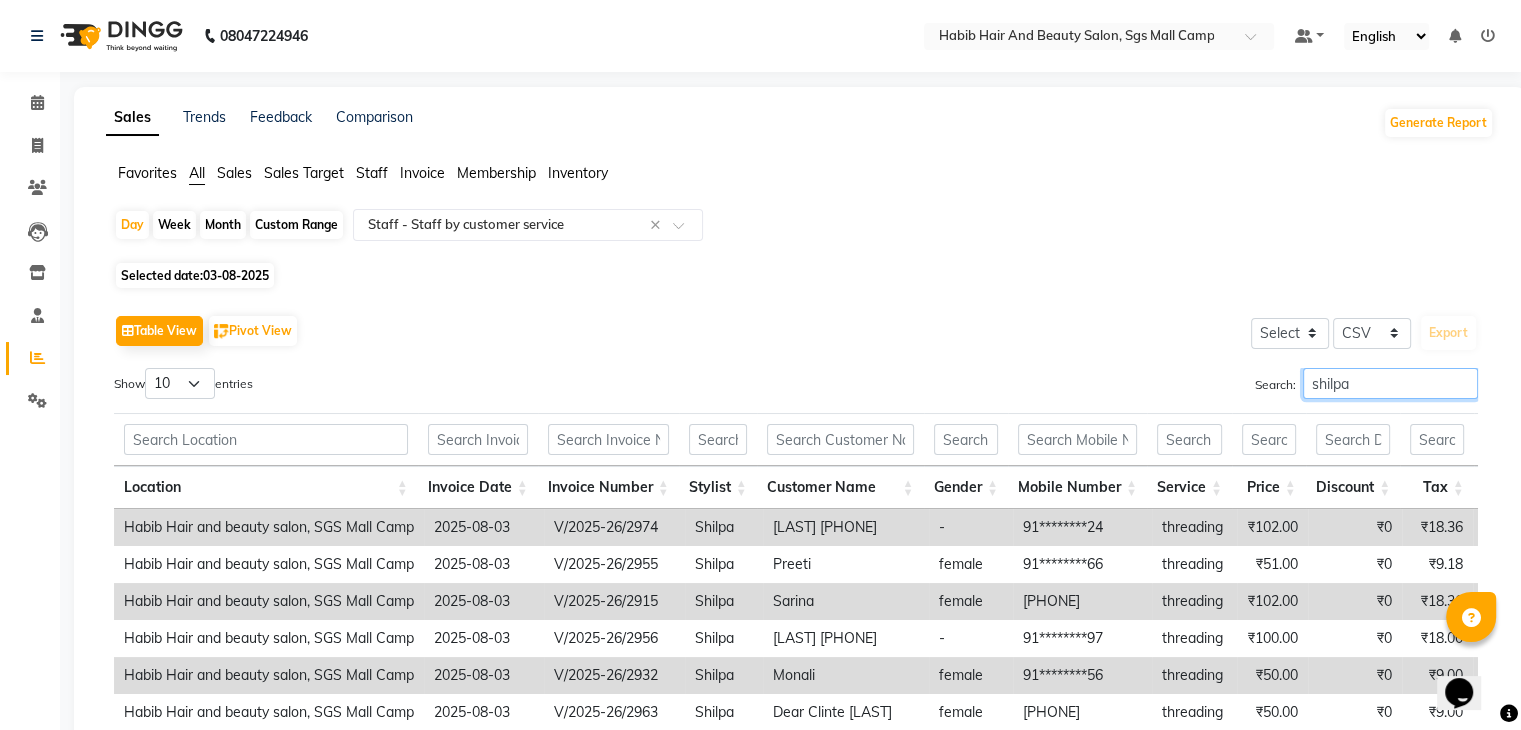 scroll, scrollTop: 328, scrollLeft: 0, axis: vertical 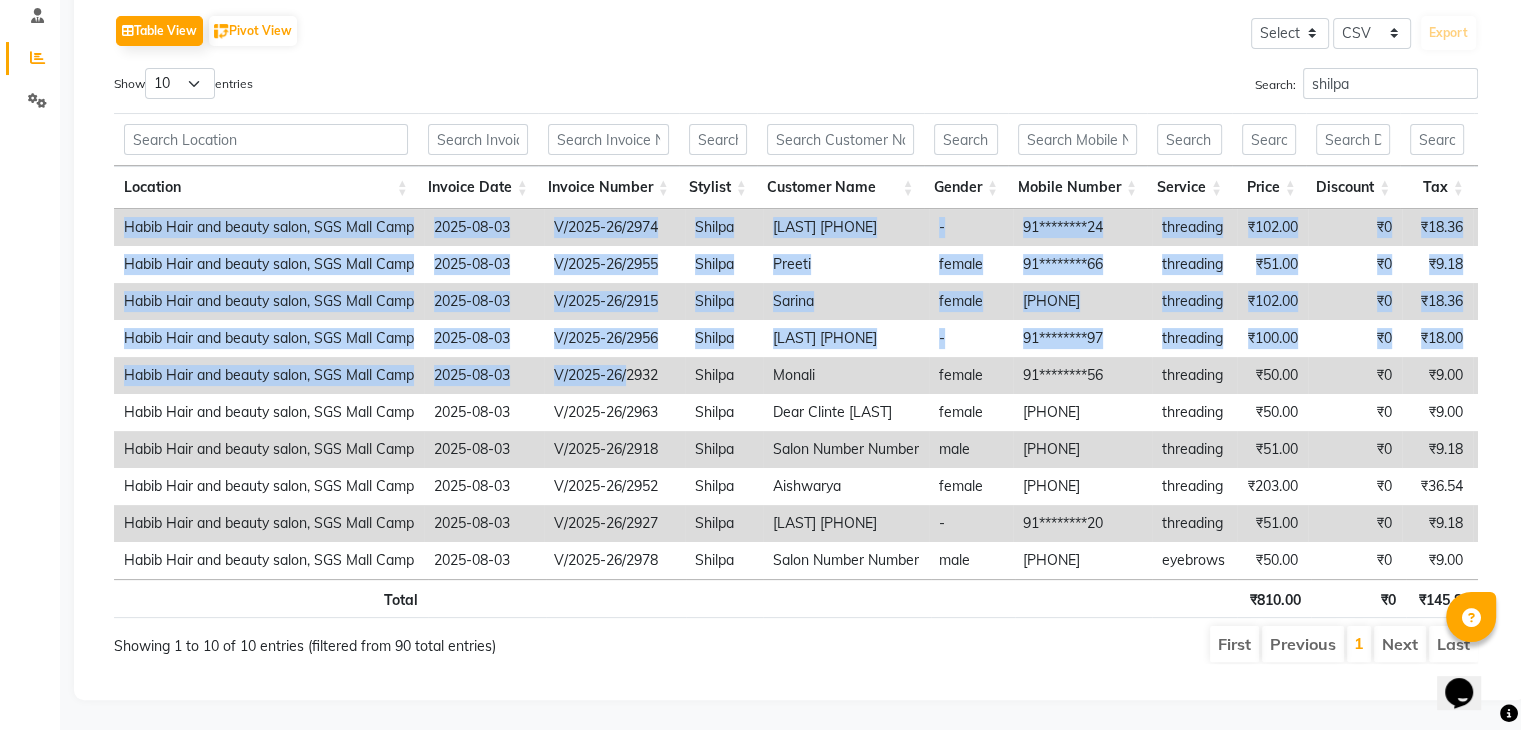 drag, startPoint x: 631, startPoint y: 351, endPoint x: 752, endPoint y: 555, distance: 237.18558 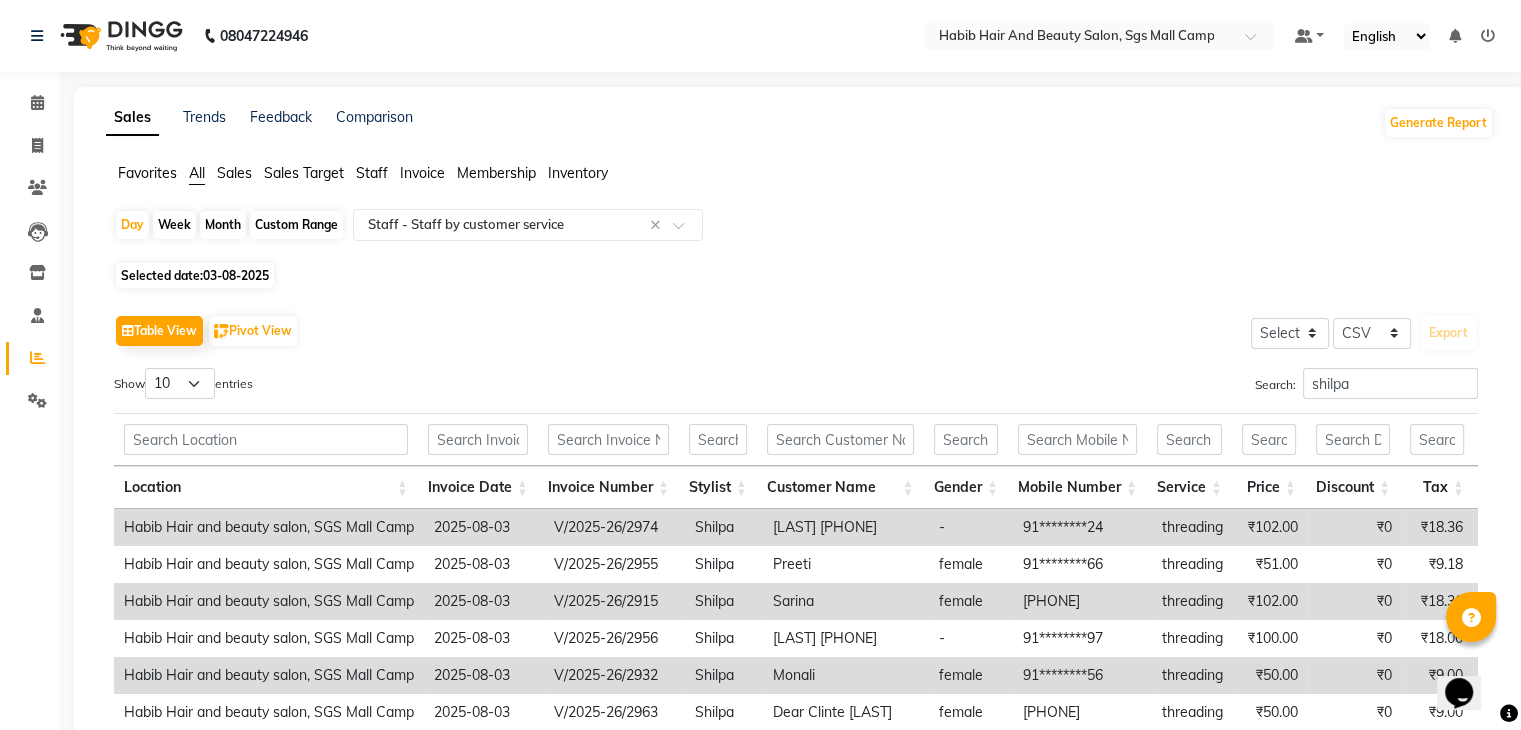 click on "Day   Week   Month   Custom Range  Select Report Type × Staff -  Staff by customer service × Selected date:  03-08-2025   Table View   Pivot View  Select Select CSV PDF  Export  Show  10 25 50 100  entries Search: shilpa Location Invoice Date Invoice Number Stylist Customer Name Gender Mobile Number Service Price Discount Tax Total Total W/o Tax Invoice Total Payment Redemption Redemption Share Location Invoice Date Invoice Number Stylist Customer Name Gender Mobile Number Service Price Discount Tax Total Total W/o Tax Invoice Total Payment Redemption Redemption Share Total ₹810.00 ₹0 ₹145.80 ₹955.80 ₹810.00 ₹4,731.80 ₹955.80 ₹0 ₹0 Habib Hair and beauty salon, SGS Mall Camp 2025-08-03 V/2025-26/2974 Shilpa Gayatri 9731730224 - 91********24 threading ₹102.00 ₹0 ₹18.36 ₹120.36 ₹102.00 ₹1,064.36 ₹120.36 ₹0 ₹0 Habib Hair and beauty salon, SGS Mall Camp 2025-08-03 V/2025-26/2955 Shilpa Preeti  female 91********66 threading ₹51.00 ₹0 ₹9.18 ₹60.18 ₹51.00 ₹60.18 -" 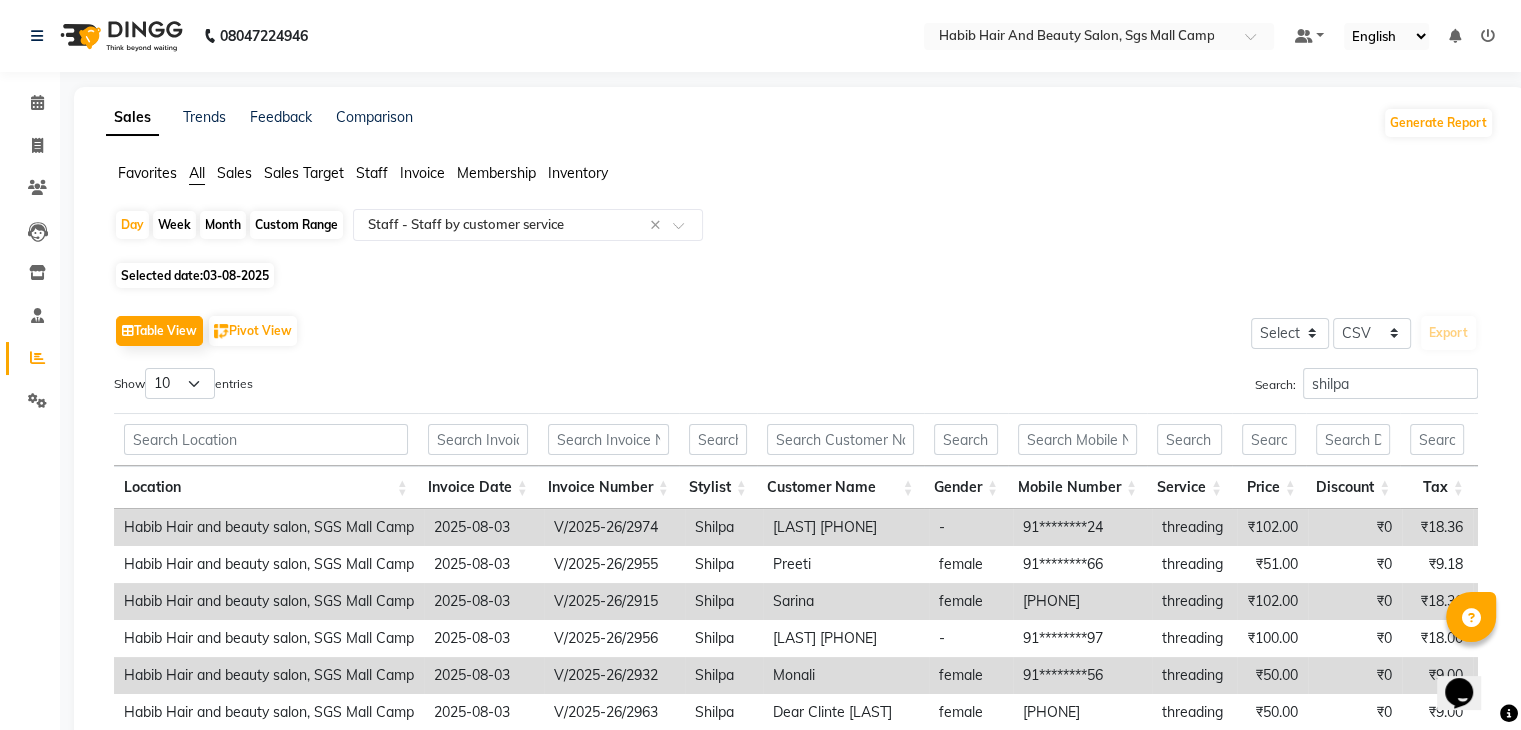 scroll, scrollTop: 328, scrollLeft: 0, axis: vertical 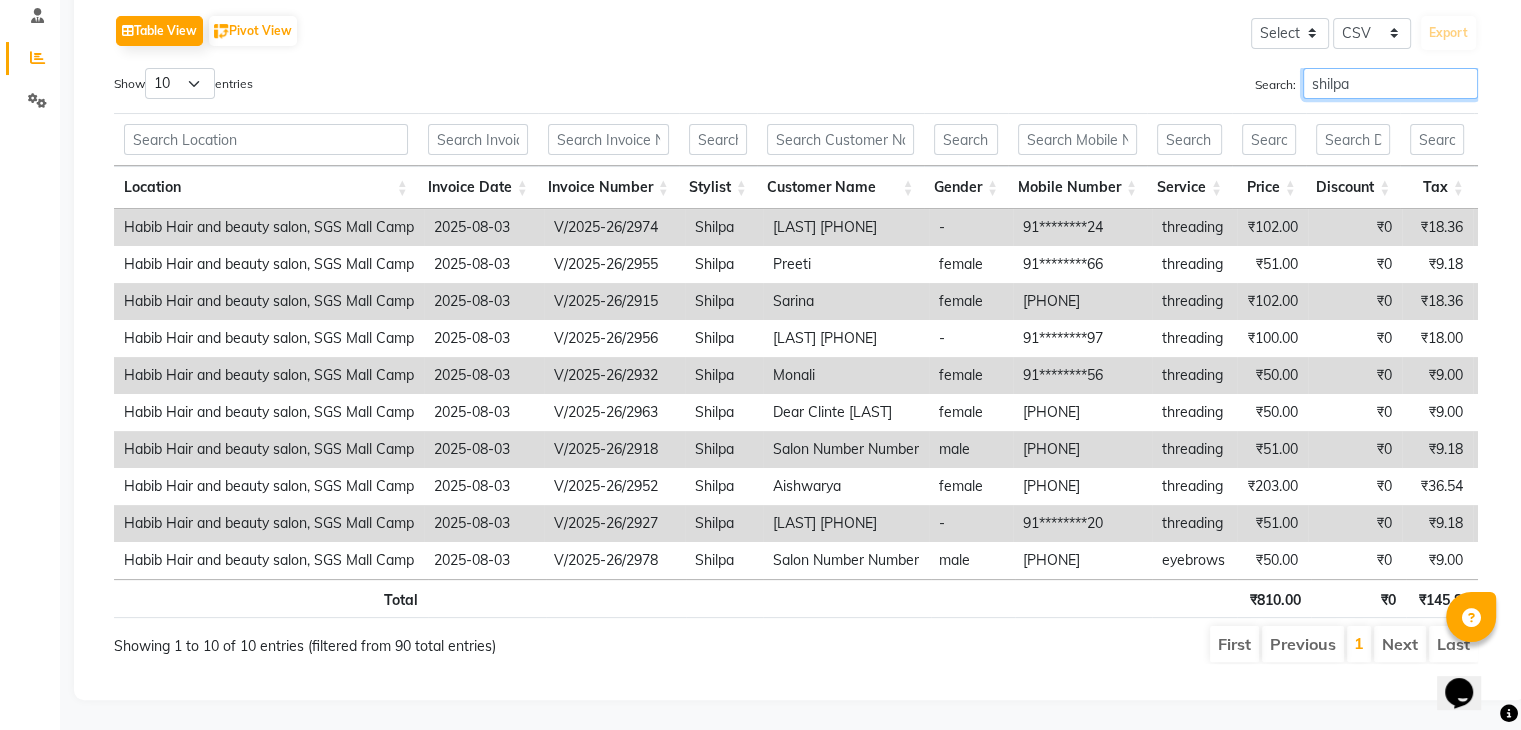 click on "shilpa" at bounding box center (1390, 83) 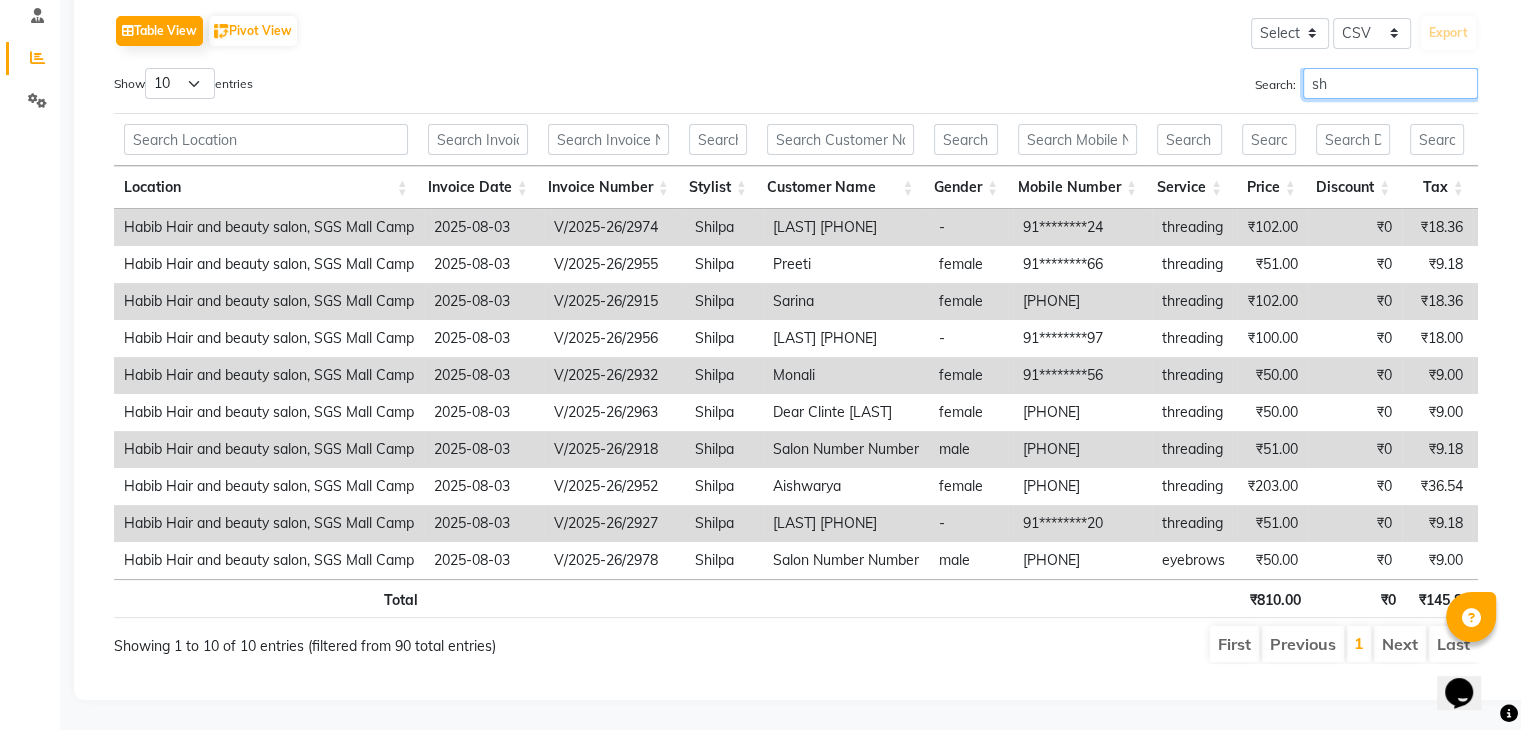 type on "s" 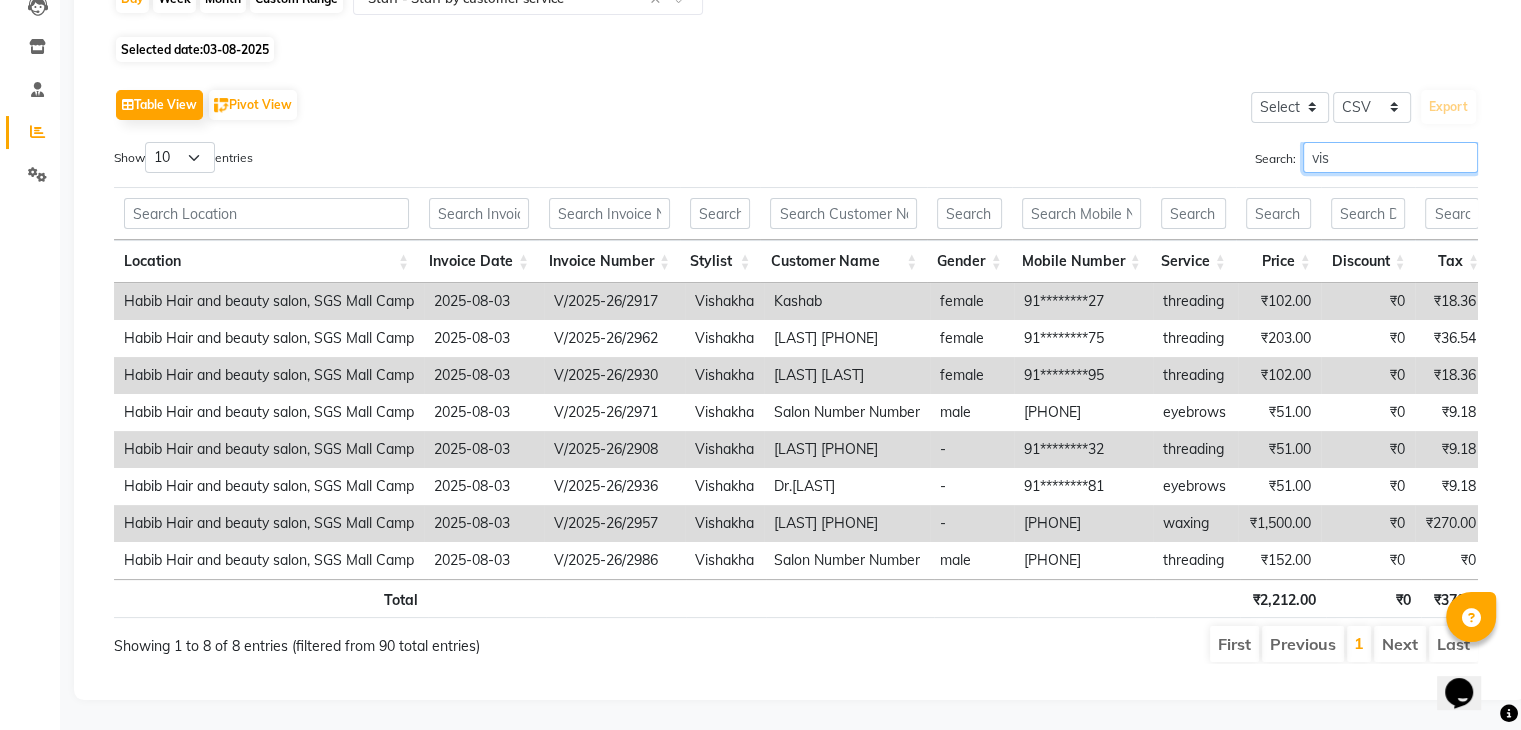 scroll, scrollTop: 255, scrollLeft: 0, axis: vertical 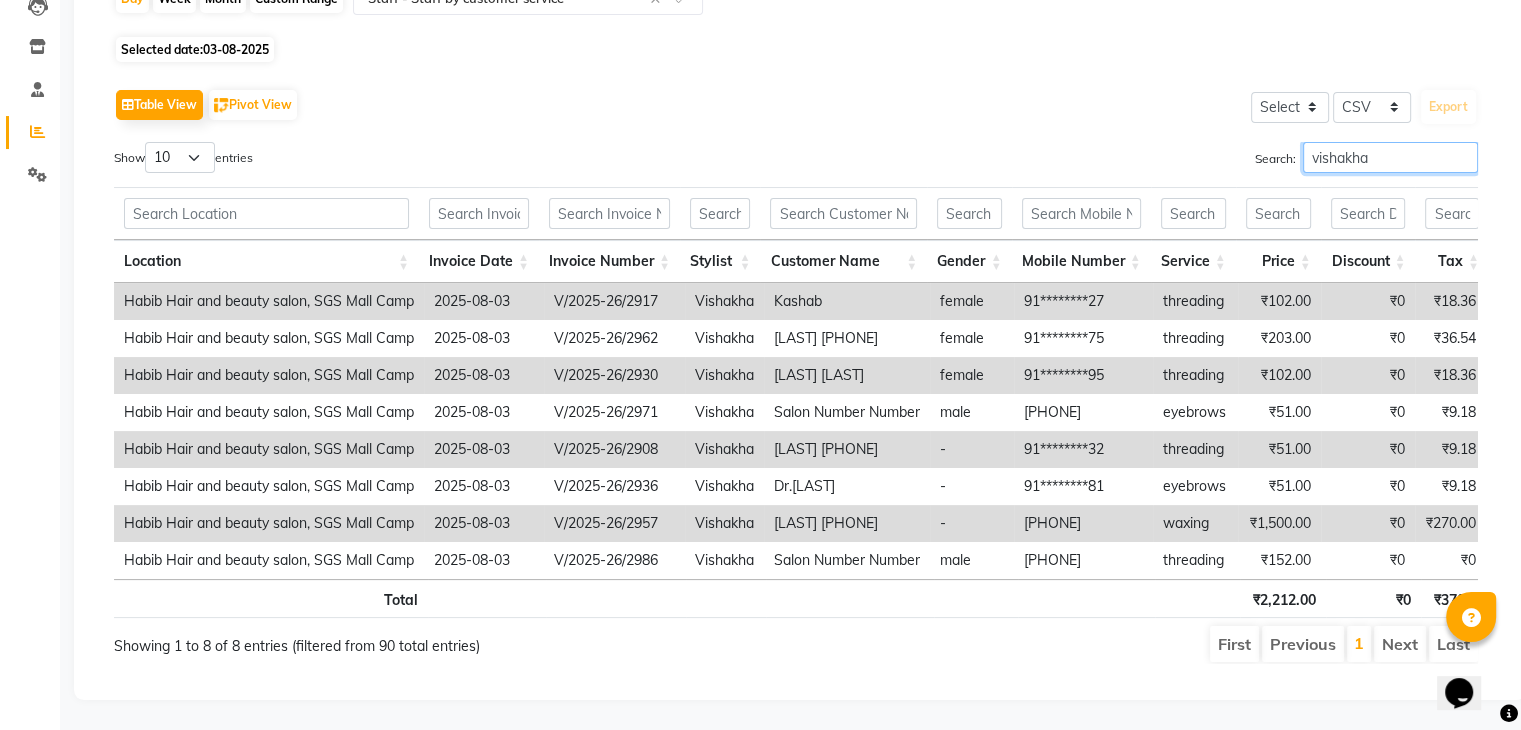 type on "vishakha" 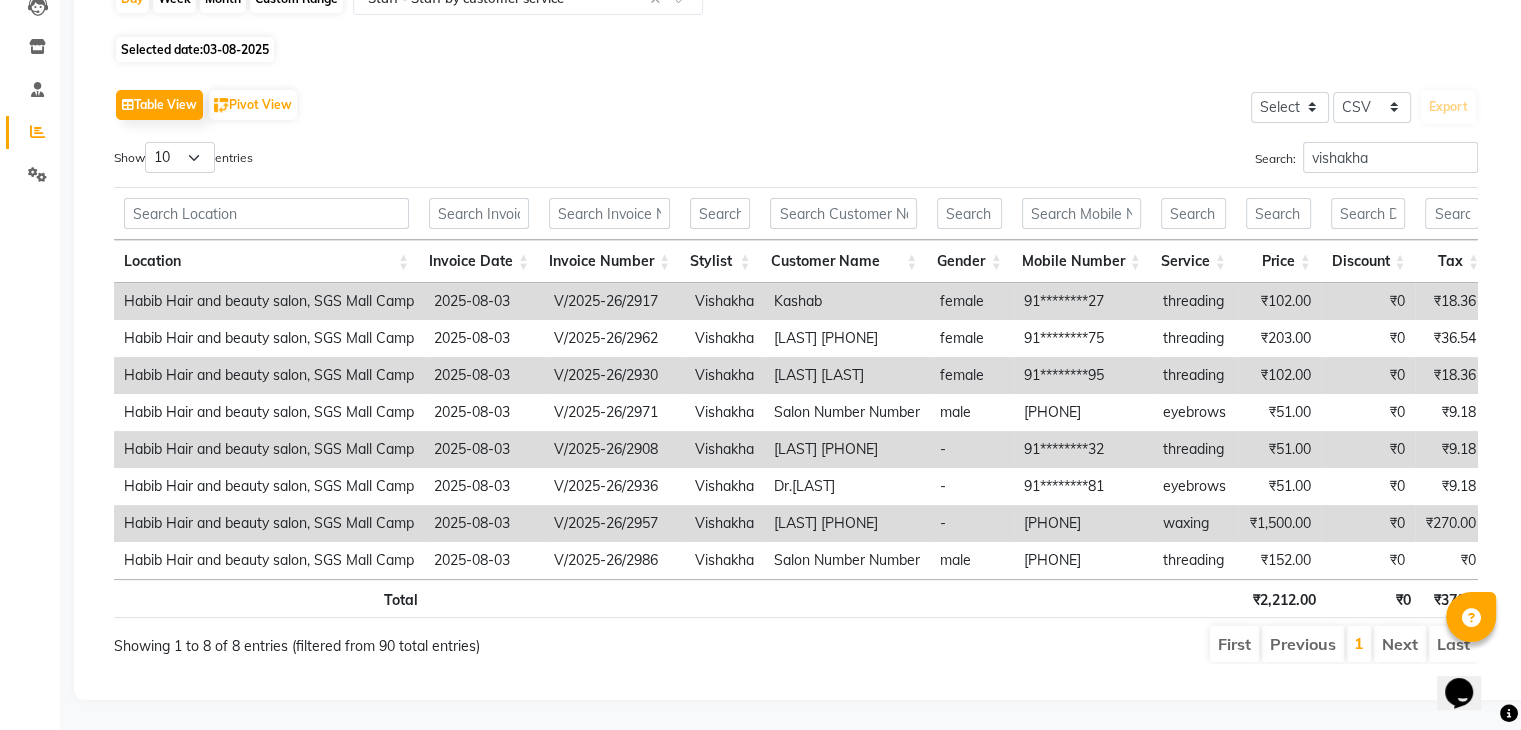 click on "Sales Trends Feedback Comparison Generate Report Favorites All Sales Sales Target Staff Invoice Membership Inventory  Day   Week   Month   Custom Range  Select Report Type × Staff -  Staff by customer service × Selected date:  03-08-2025   Table View   Pivot View  Select Select CSV PDF  Export  Show  10 25 50 100  entries Search: vishakha Location Invoice Date Invoice Number Stylist Customer Name Gender Mobile Number Service Price Discount Tax Total Total W/o Tax Invoice Total Payment Redemption Redemption Share Location Invoice Date Invoice Number Stylist Customer Name Gender Mobile Number Service Price Discount Tax Total Total W/o Tax Invoice Total Payment Redemption Redemption Share Total ₹2,212.00 ₹0 ₹370.80 ₹2,582.80 ₹2,212.00 ₹3,054.80 ₹2,582.80 ₹0 ₹0 Habib Hair and beauty salon, SGS Mall Camp 2025-08-03 V/2025-26/2917 Vishakha Kashab  female 91********27 threading ₹102.00 ₹0 ₹18.36 ₹120.36 ₹102.00 ₹120.36 ₹120.36 ₹0 ₹0 Habib Hair and beauty salon, SGS Mall Camp -" 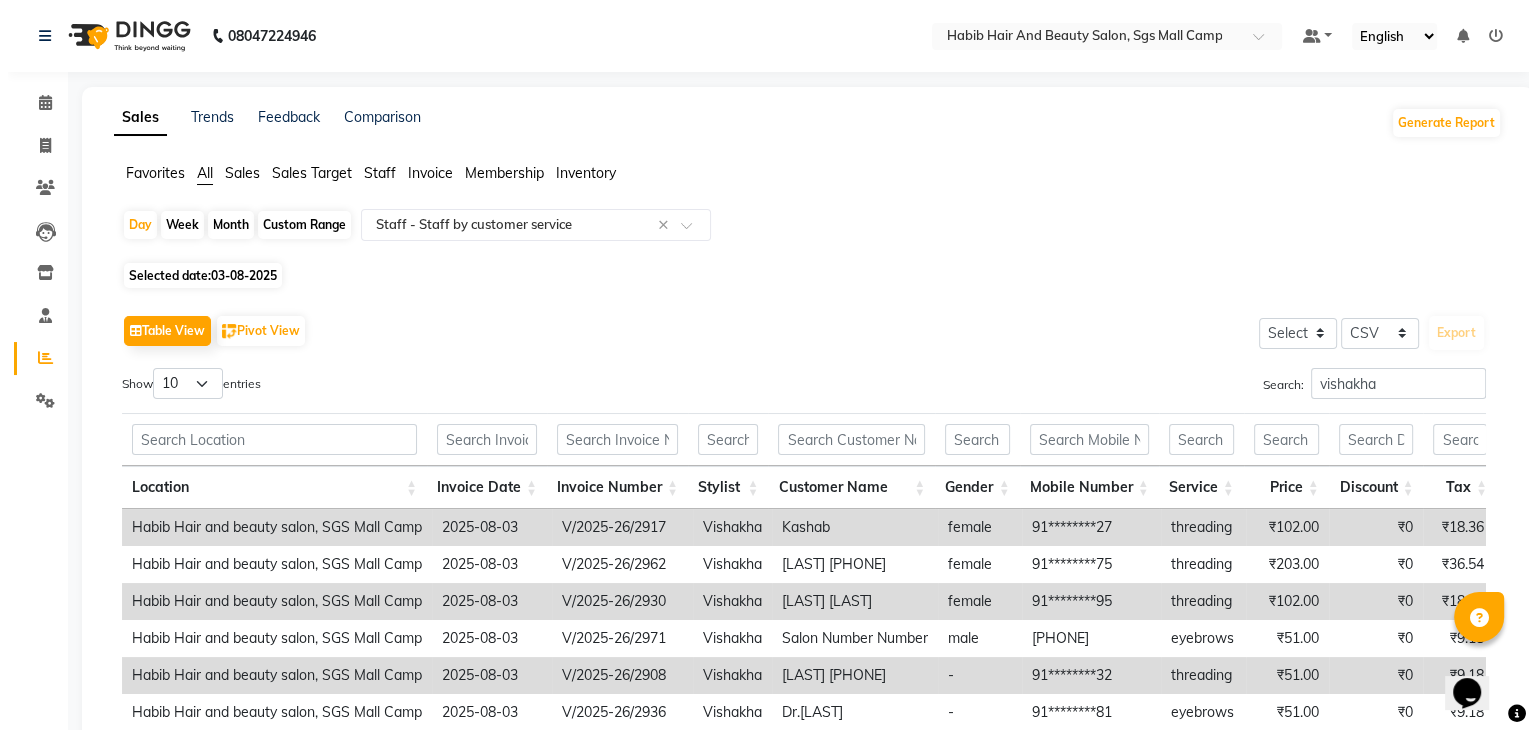 scroll, scrollTop: 0, scrollLeft: 0, axis: both 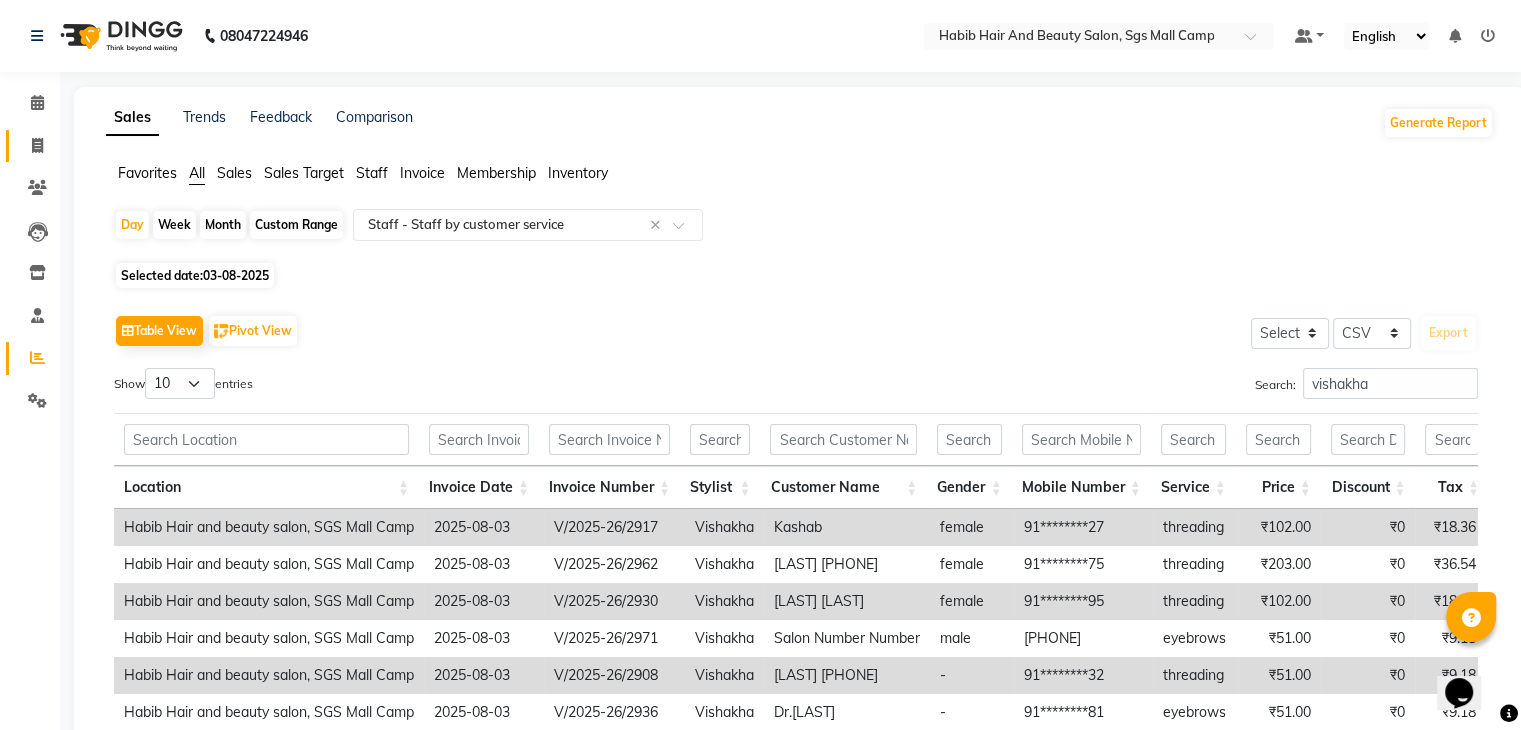 click on "Invoice" 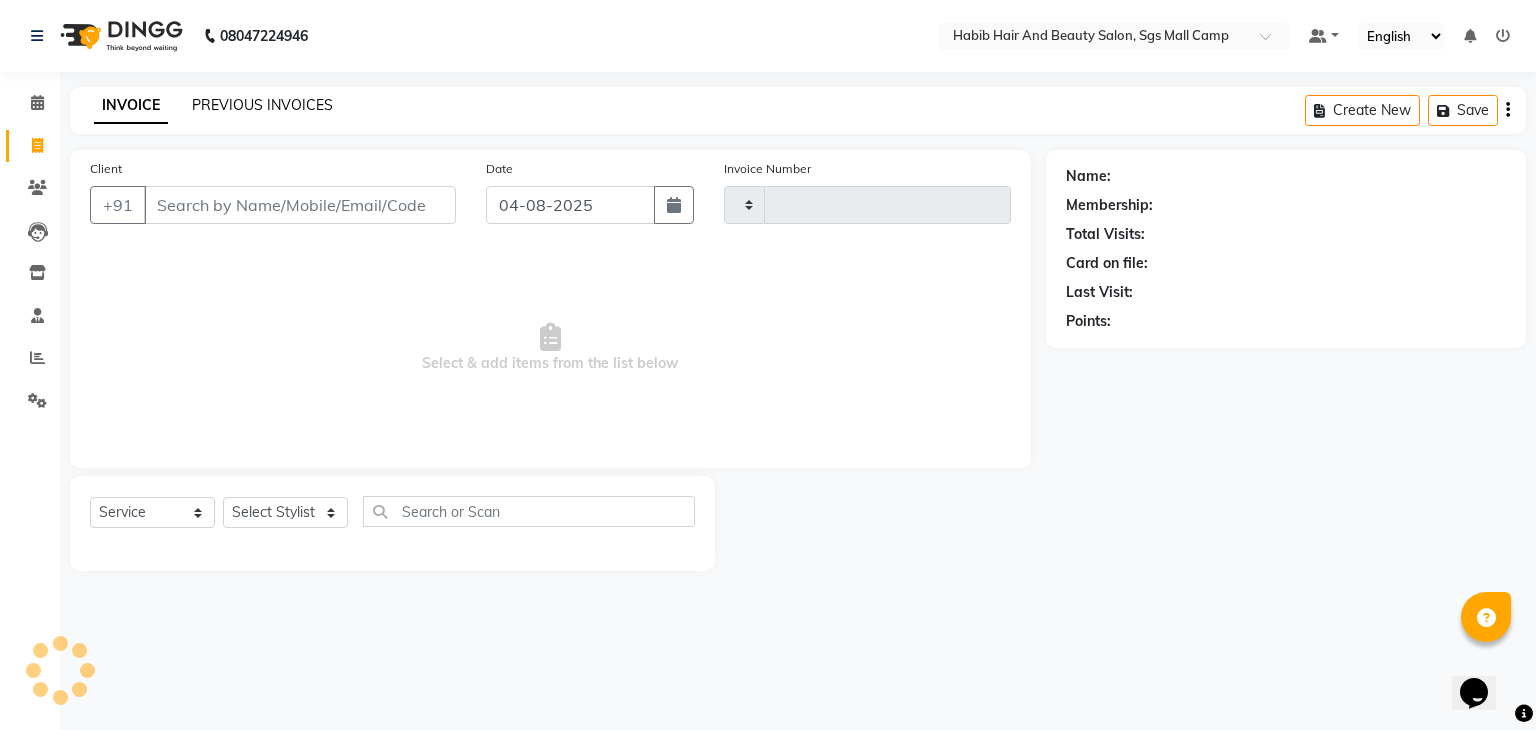 click on "PREVIOUS INVOICES" 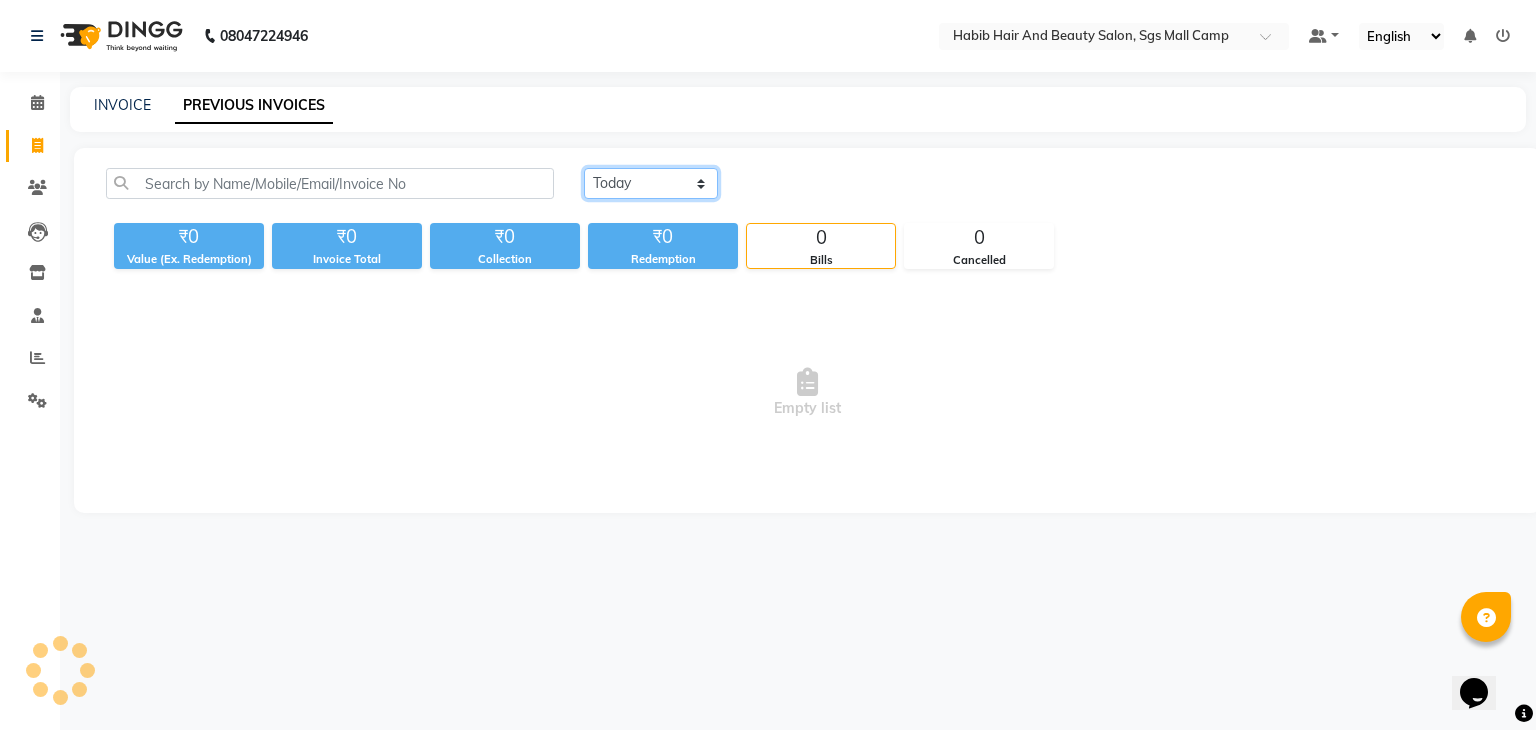 click on "Today Yesterday Custom Range" 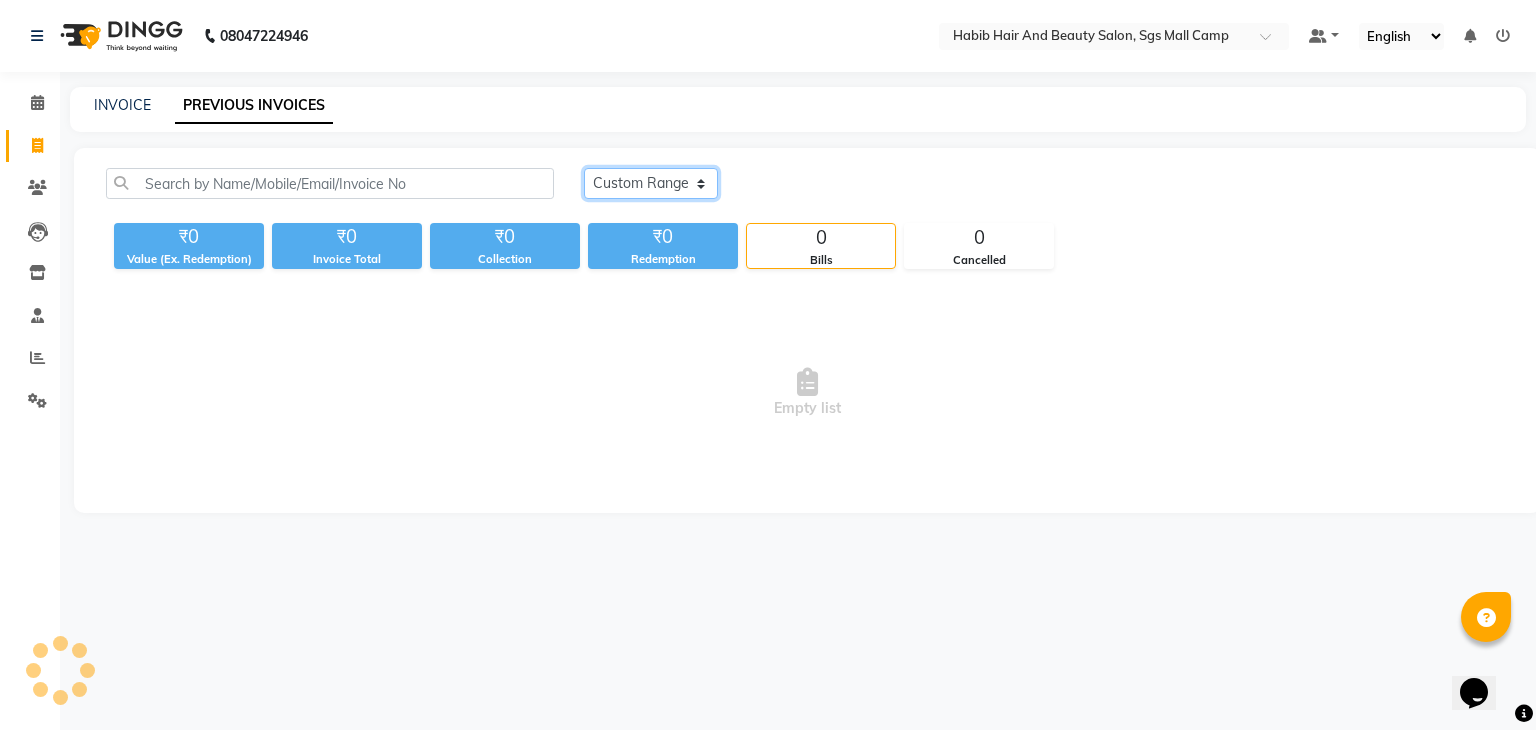 click on "Today Yesterday Custom Range" 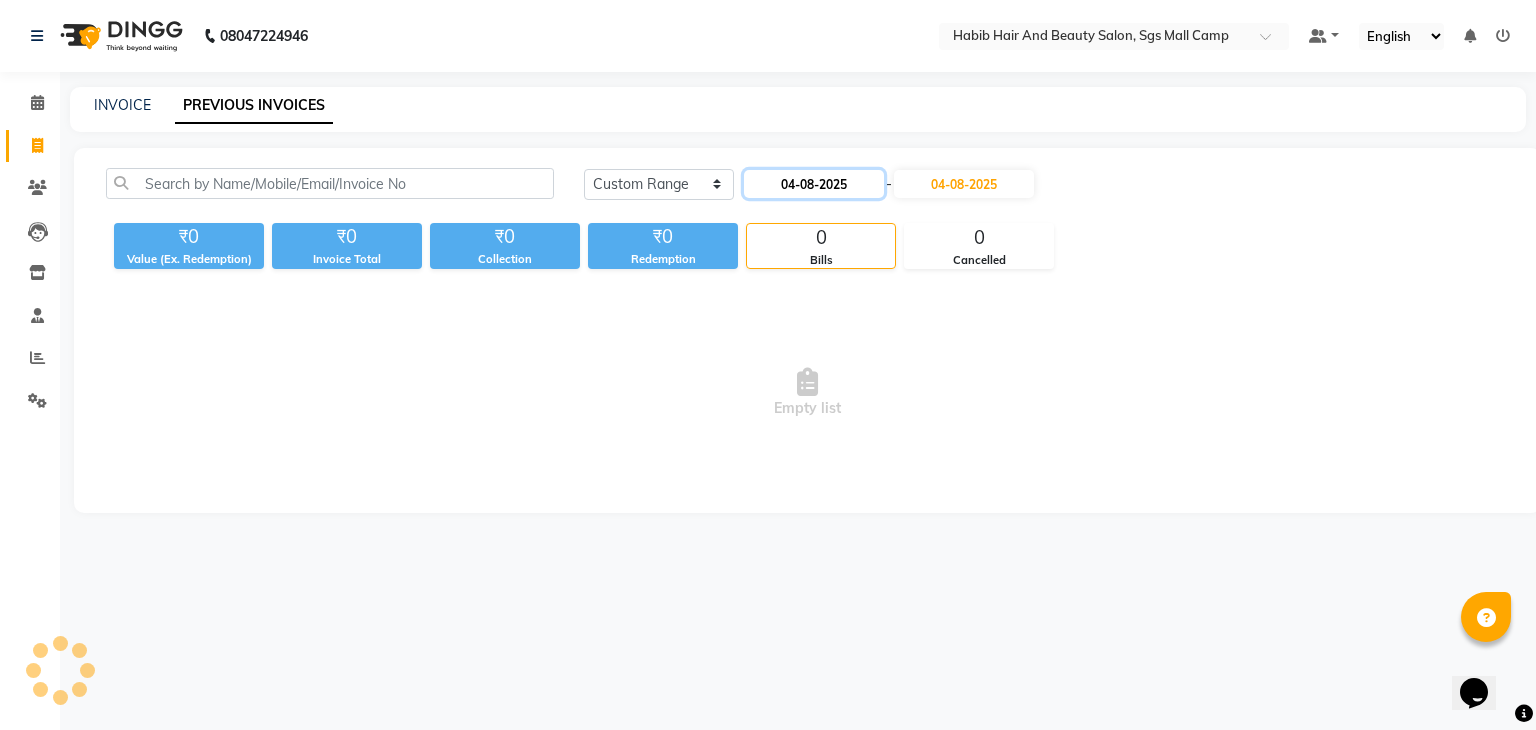 click on "04-08-2025" 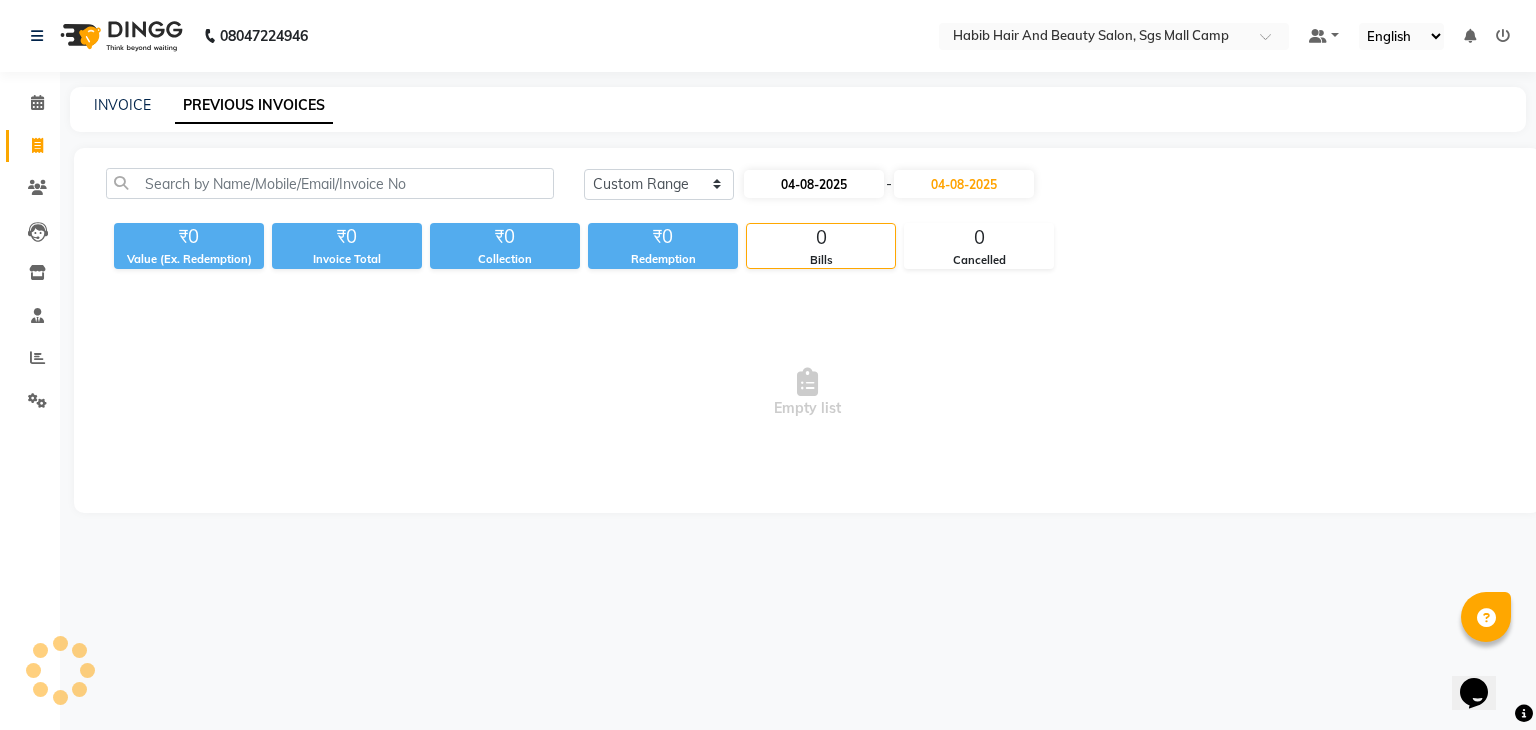 select on "8" 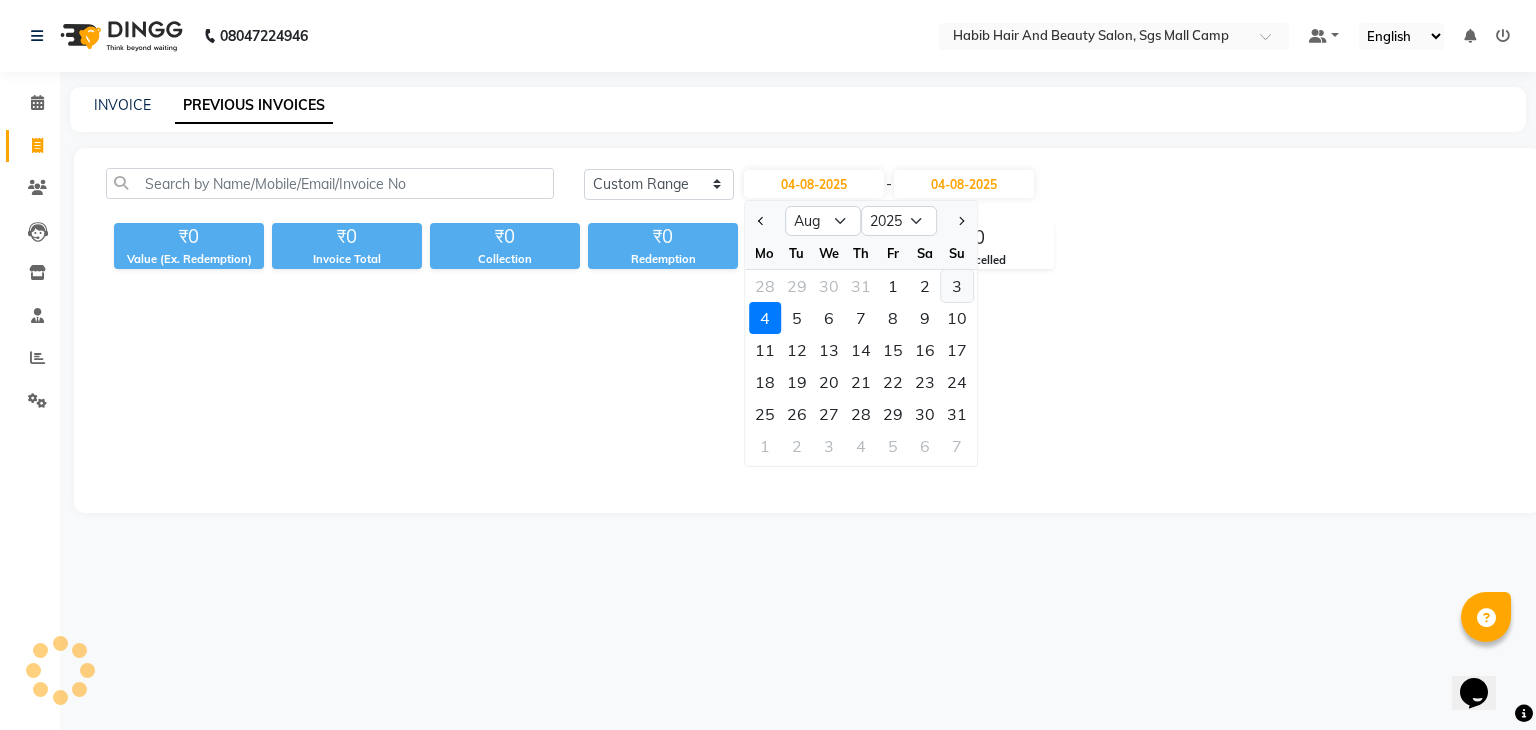 click on "3" 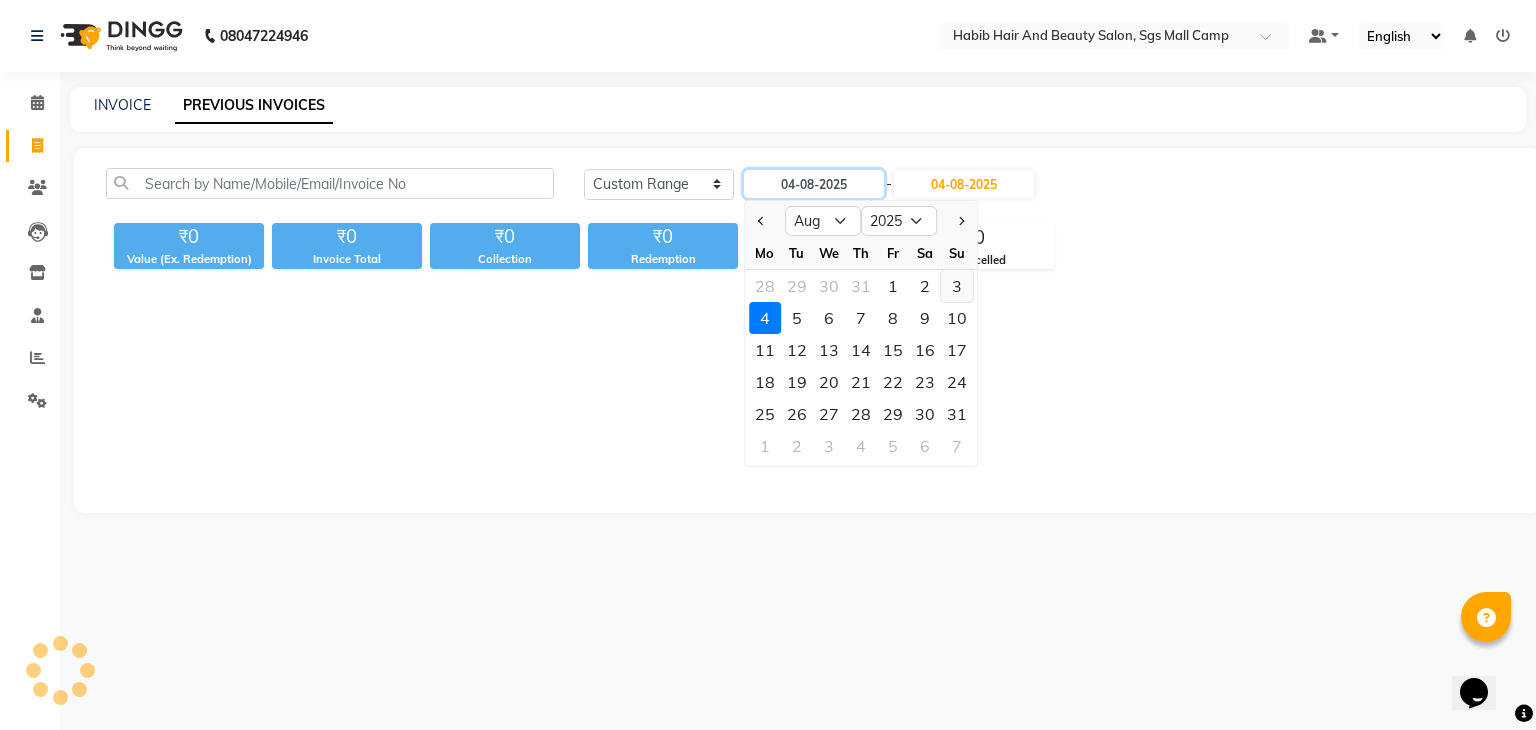 type on "03-08-2025" 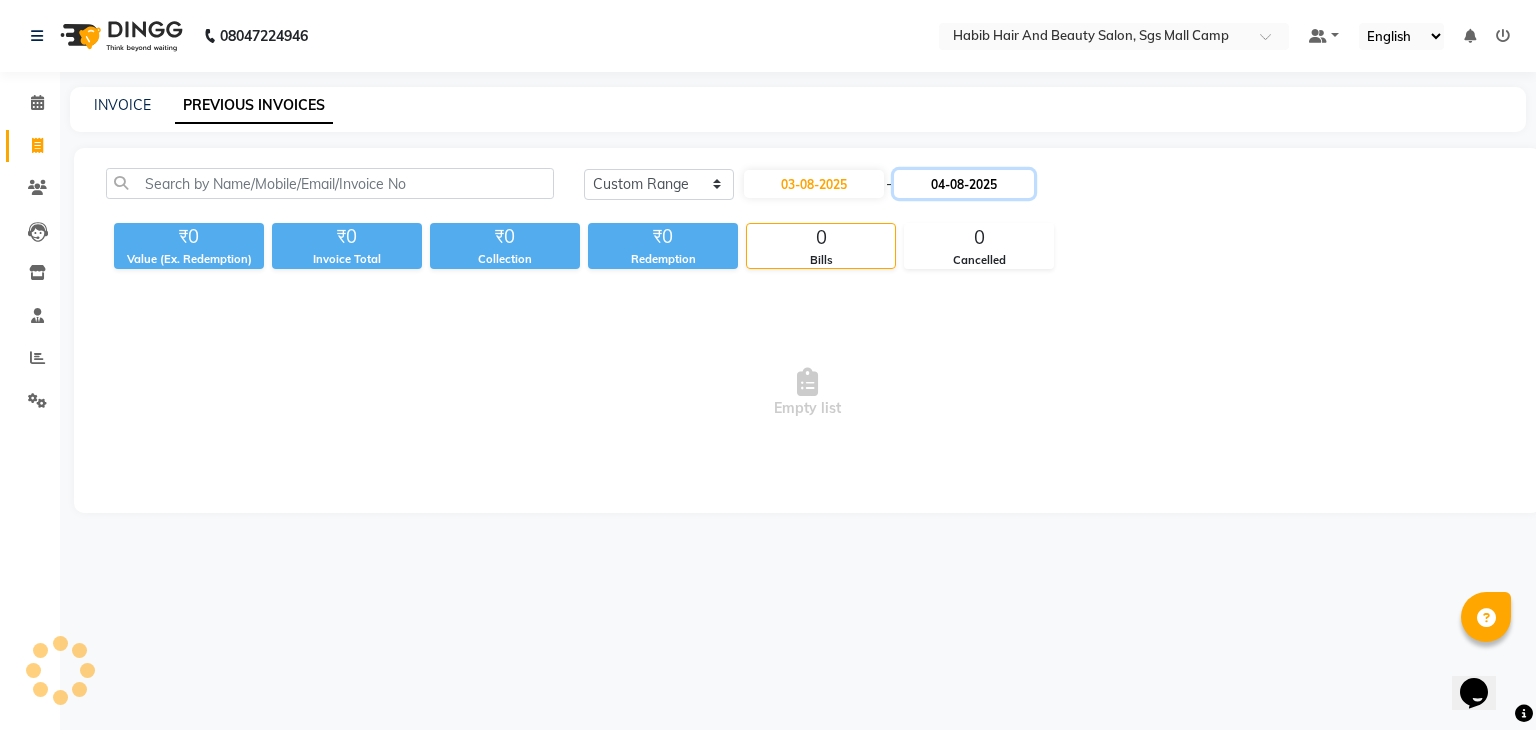 click on "04-08-2025" 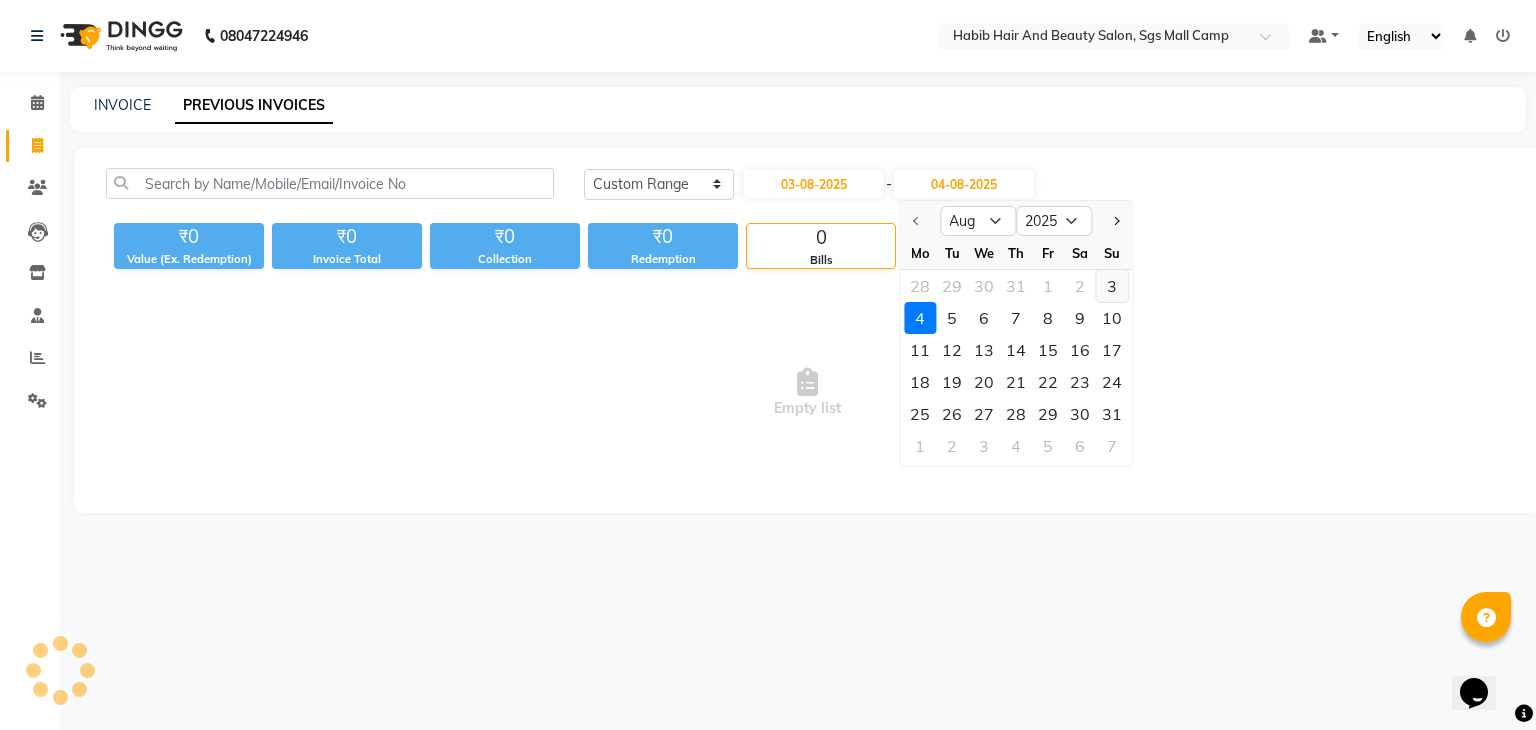 click on "3" 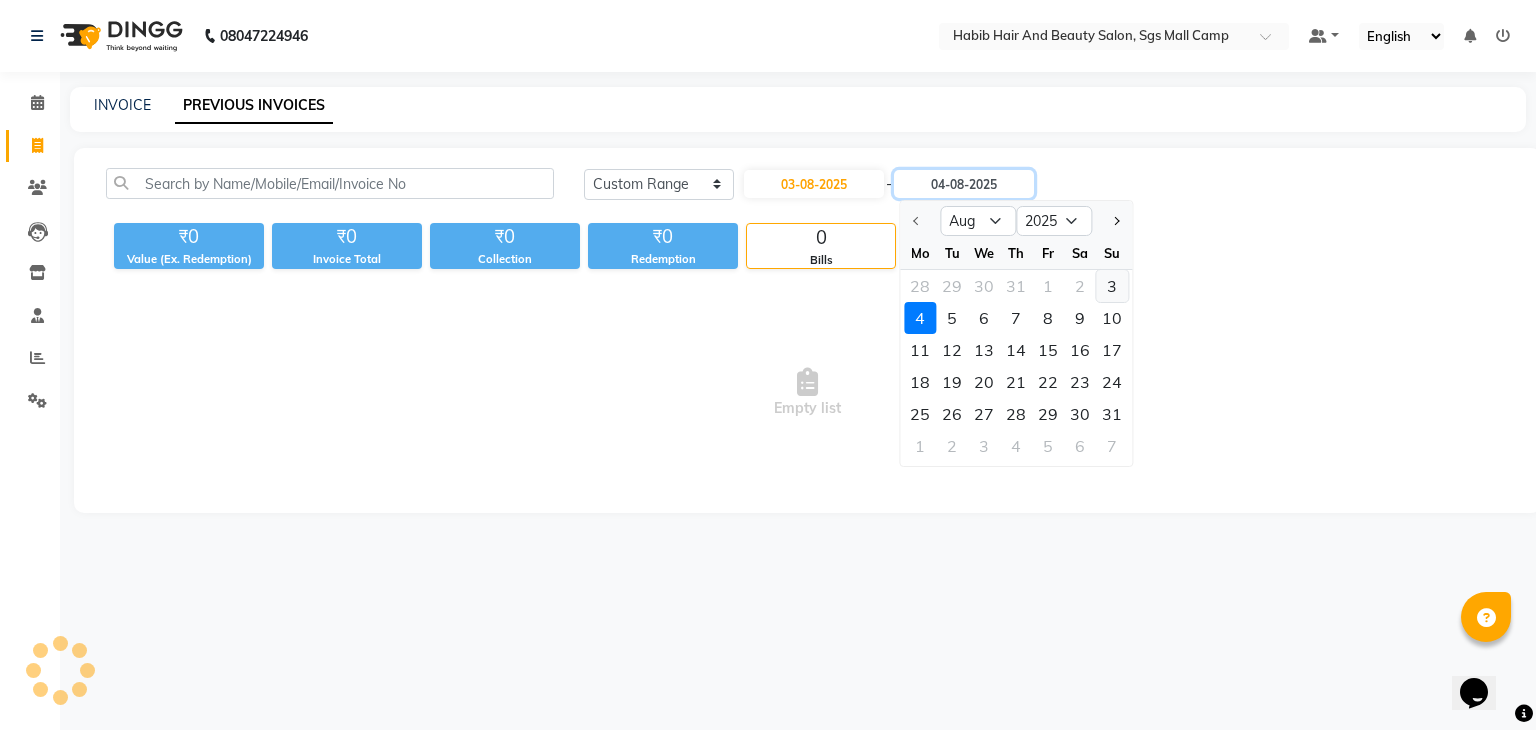 type on "03-08-2025" 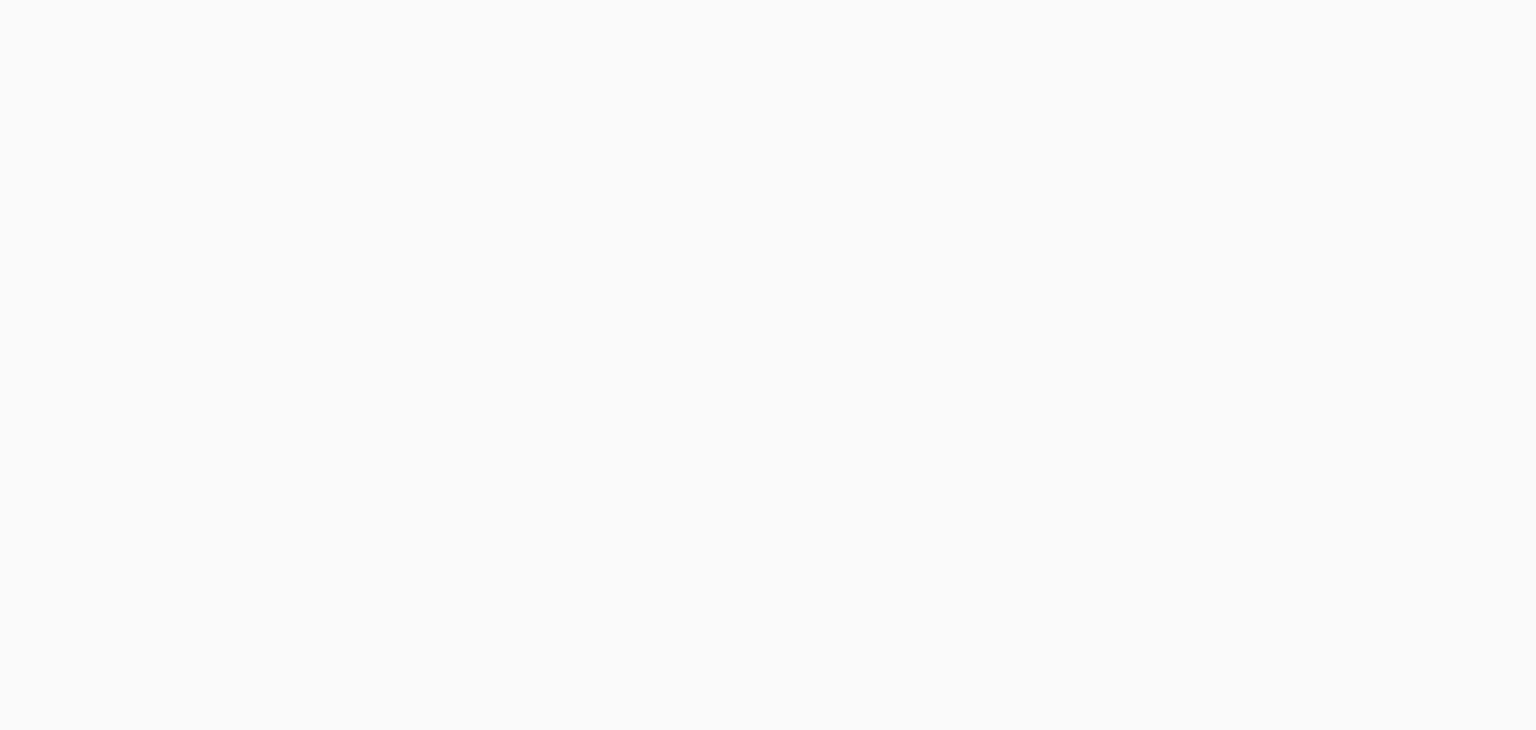 scroll, scrollTop: 0, scrollLeft: 0, axis: both 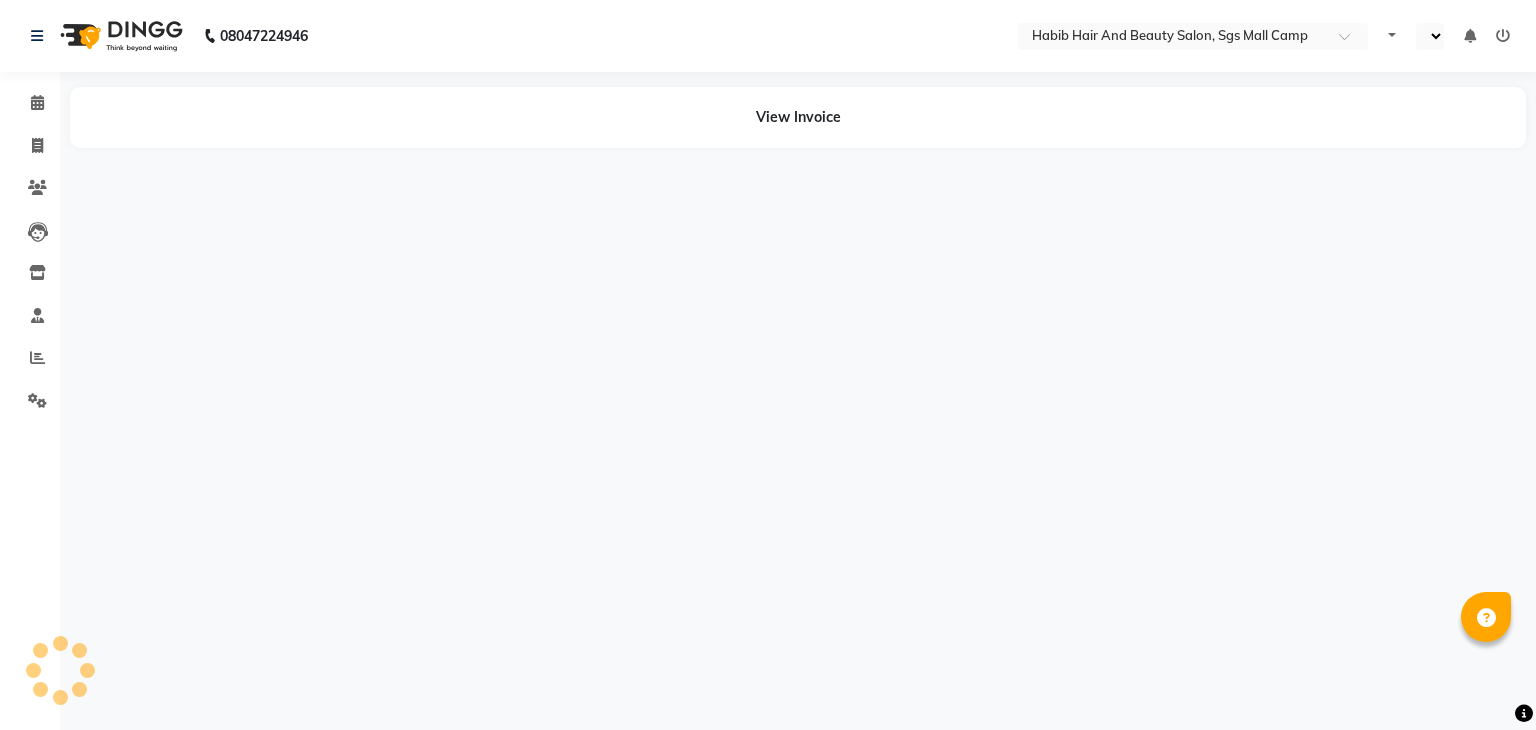 select on "en" 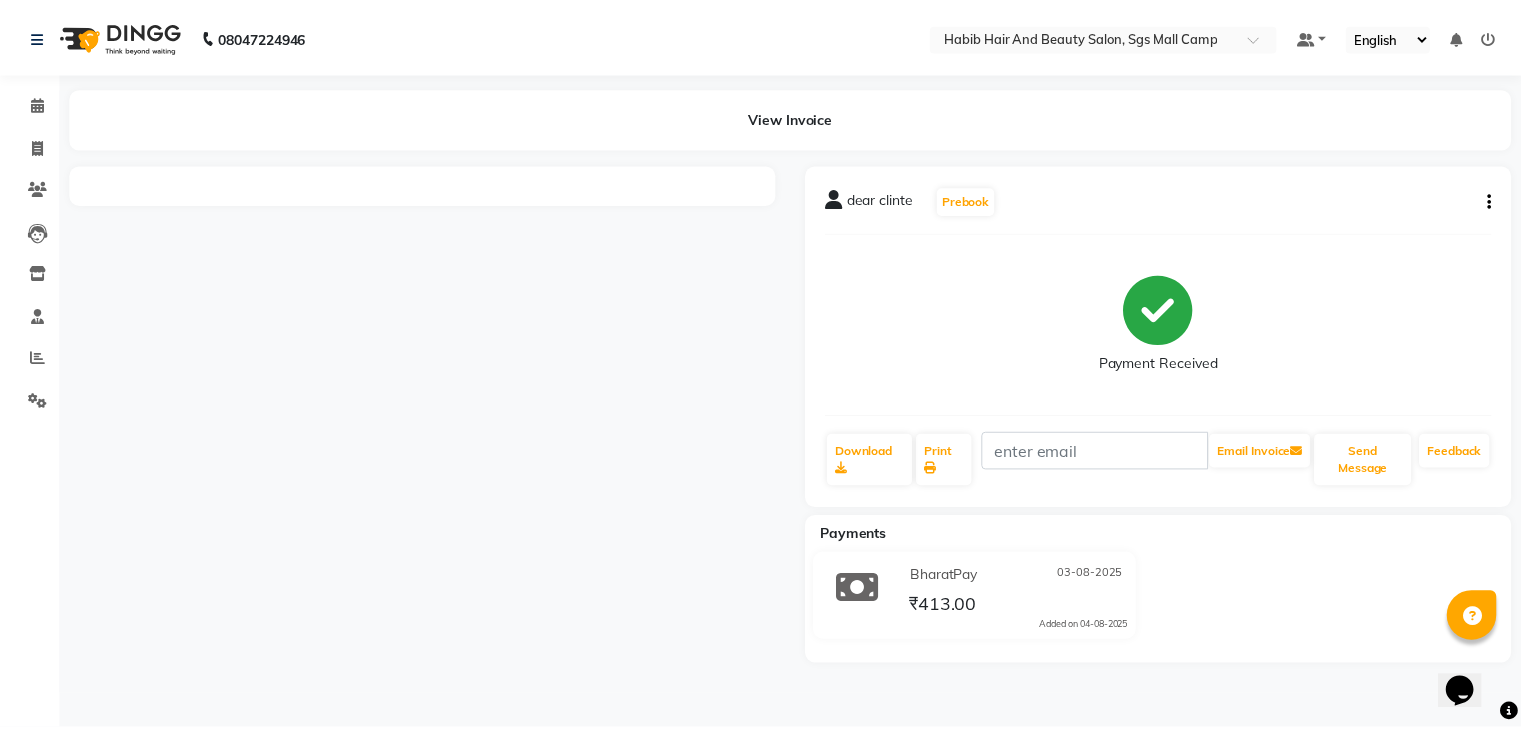 scroll, scrollTop: 0, scrollLeft: 0, axis: both 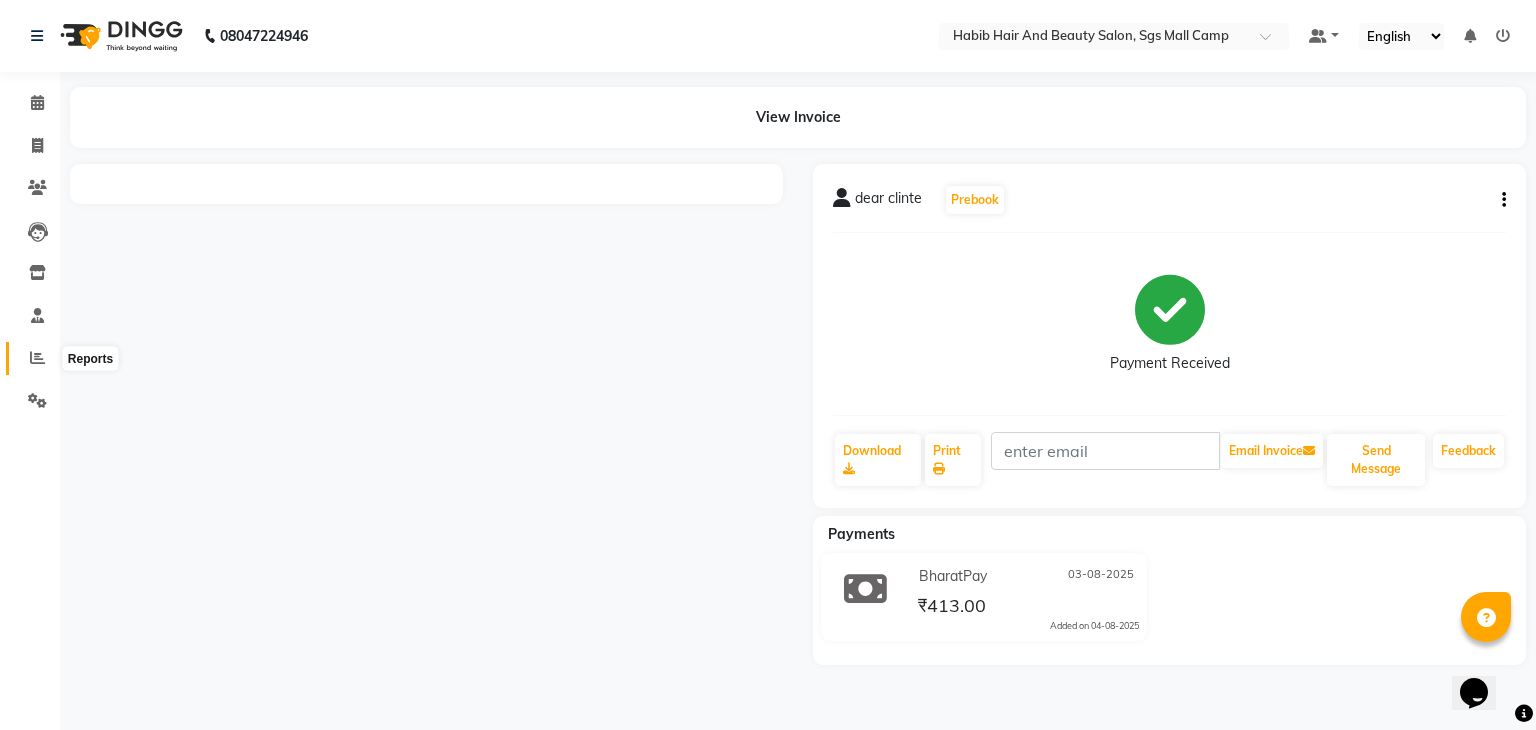 click 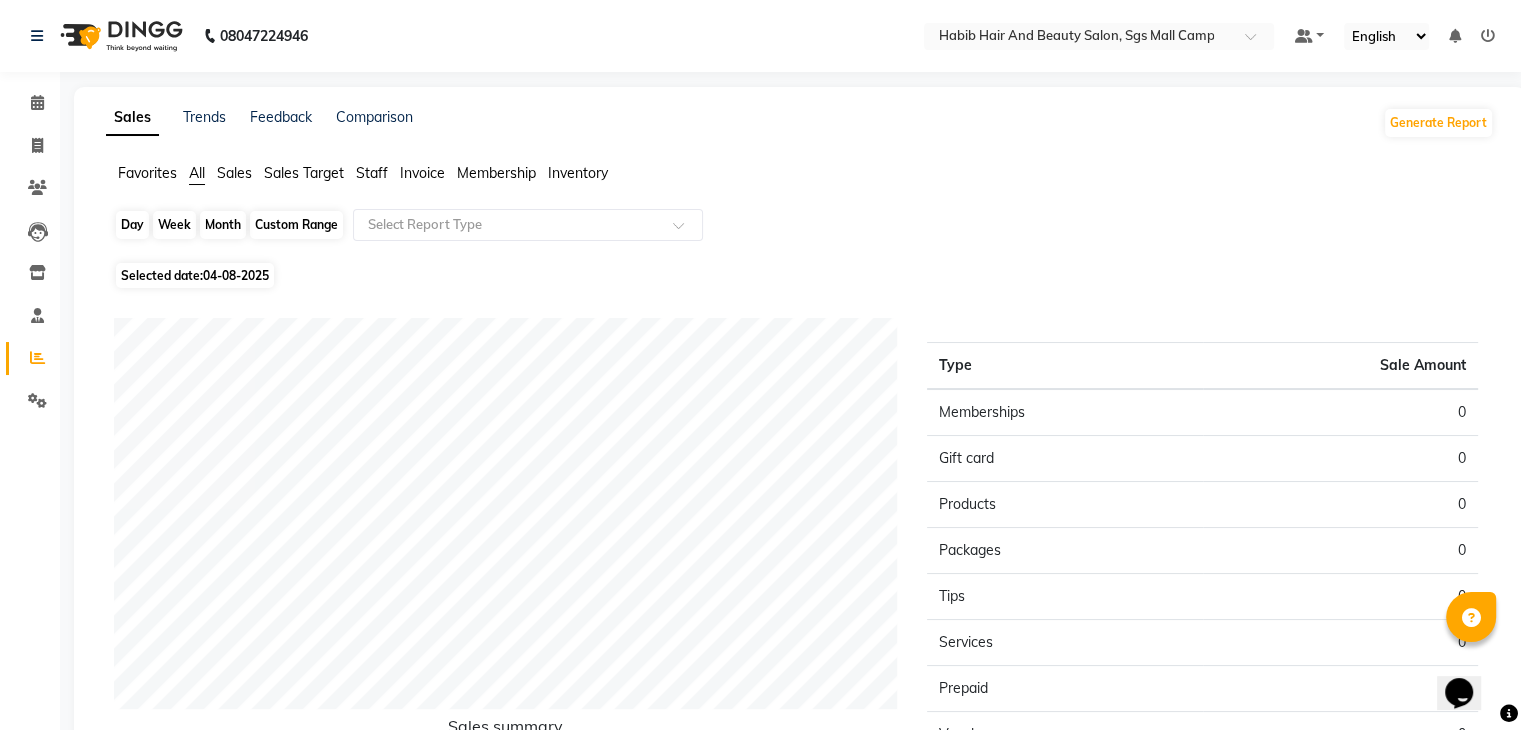 click on "Day" 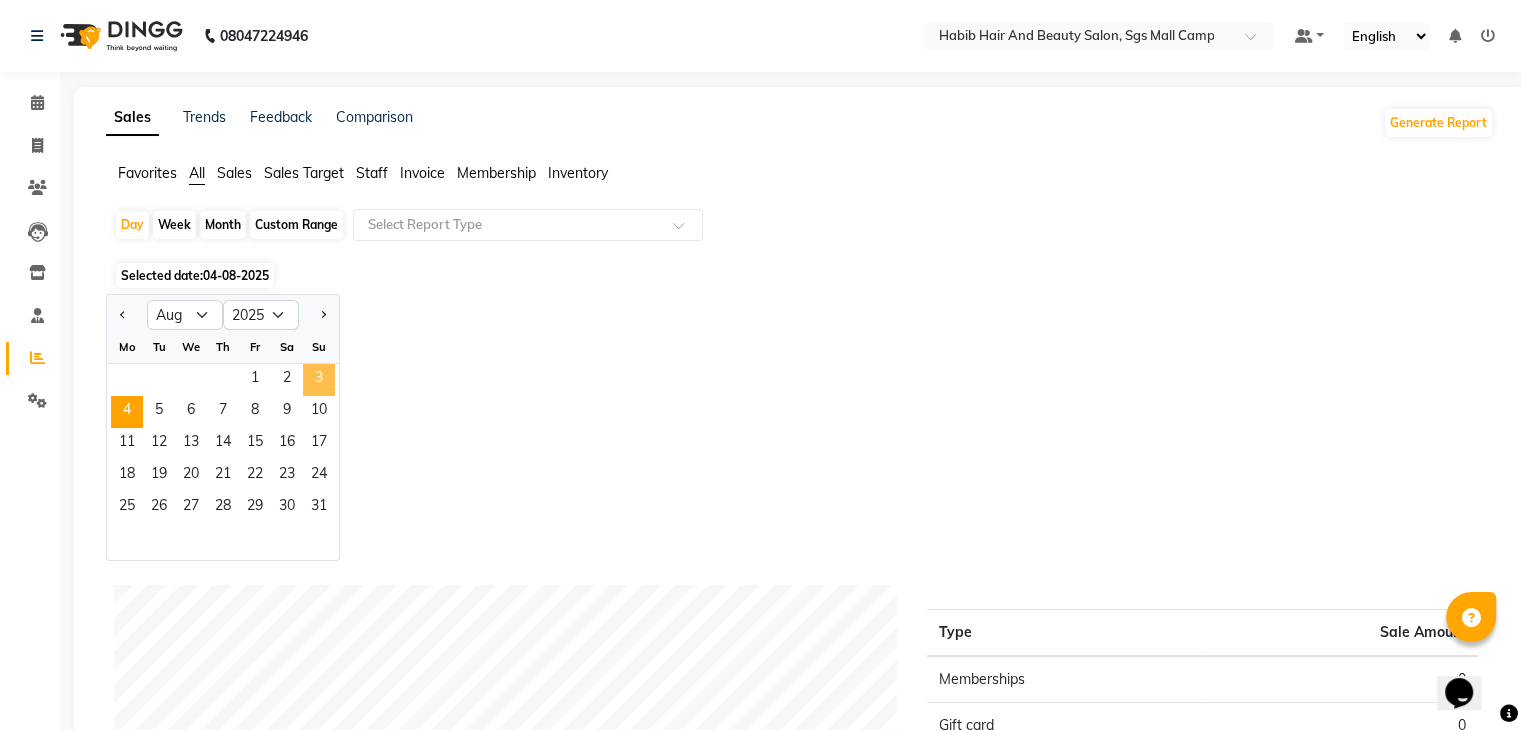 click on "3" 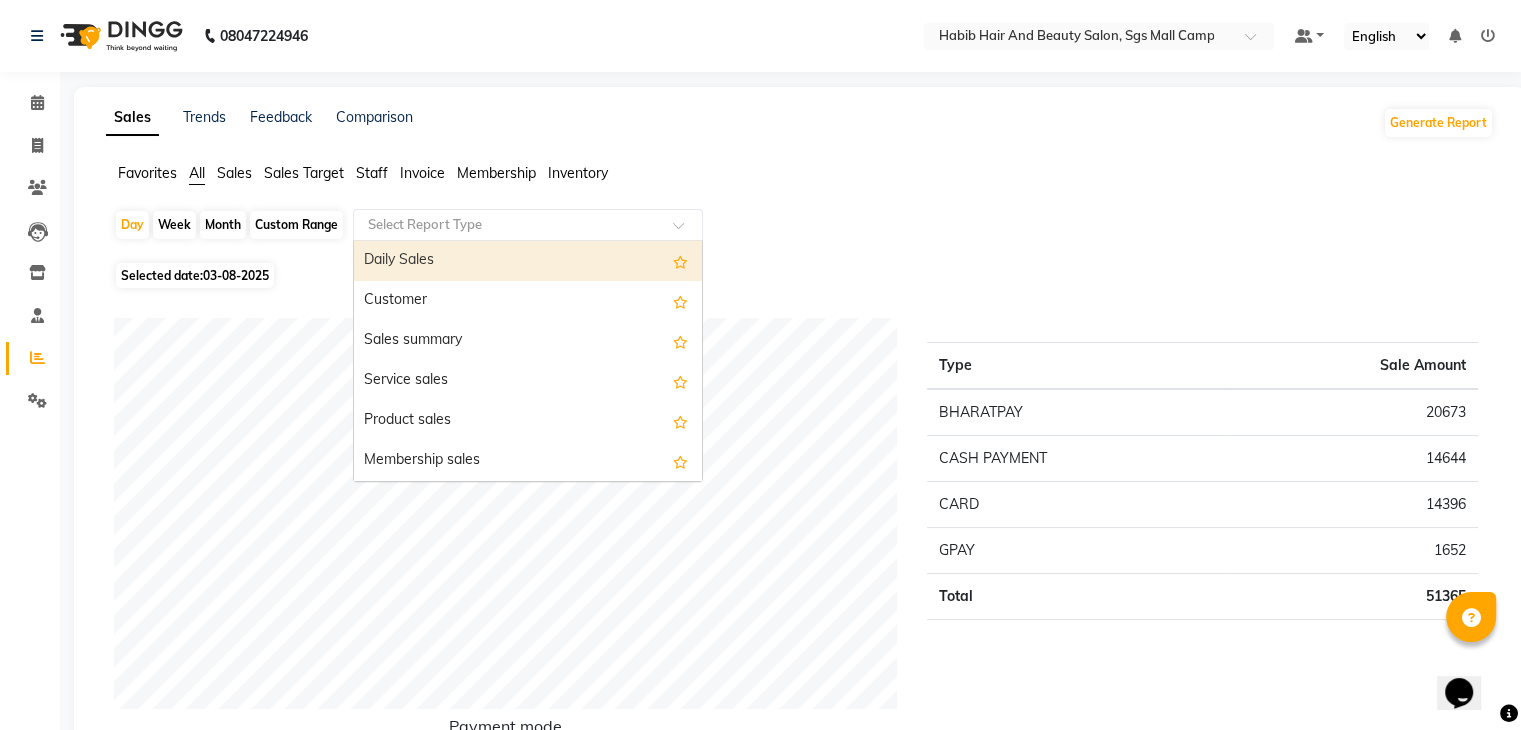 click on "Select Report Type" 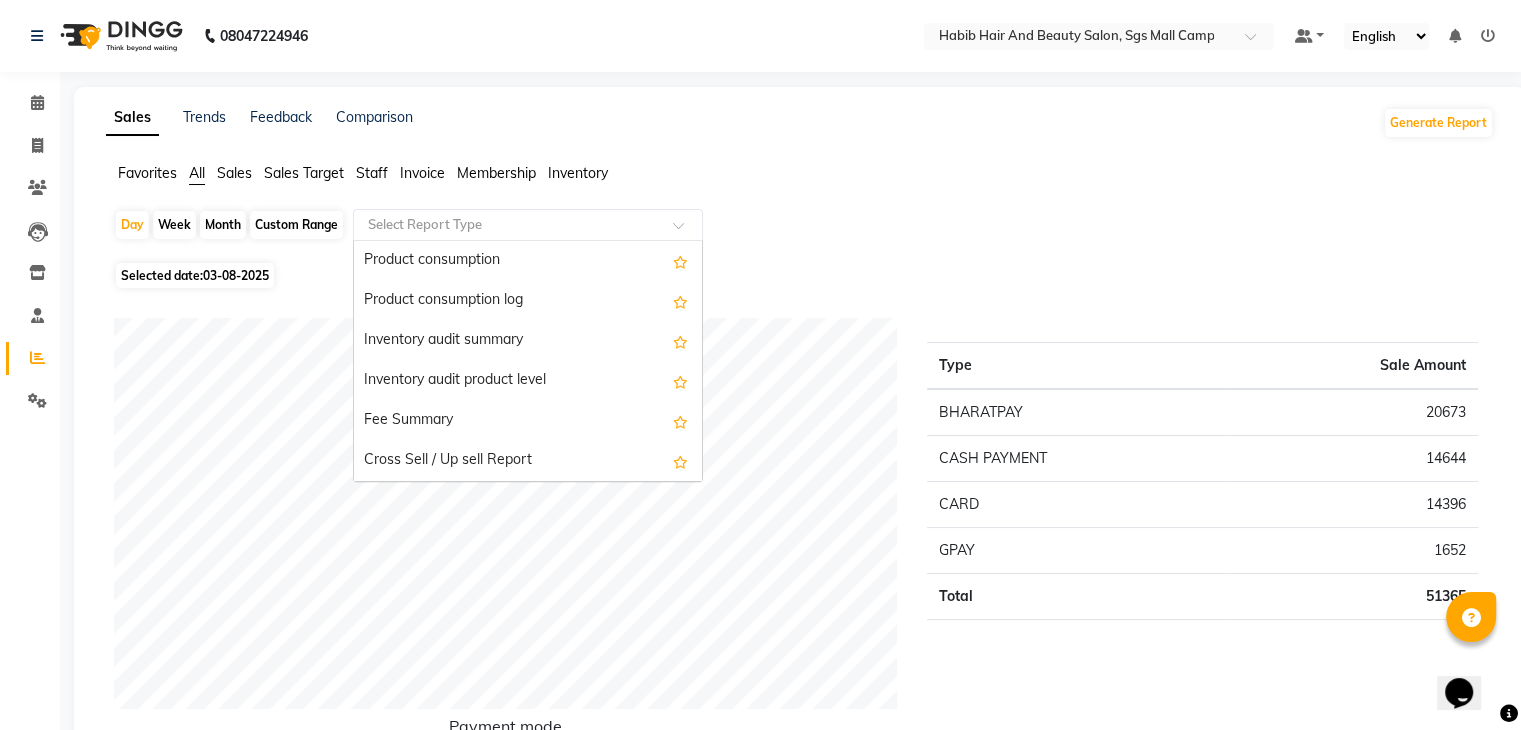 scroll, scrollTop: 3040, scrollLeft: 0, axis: vertical 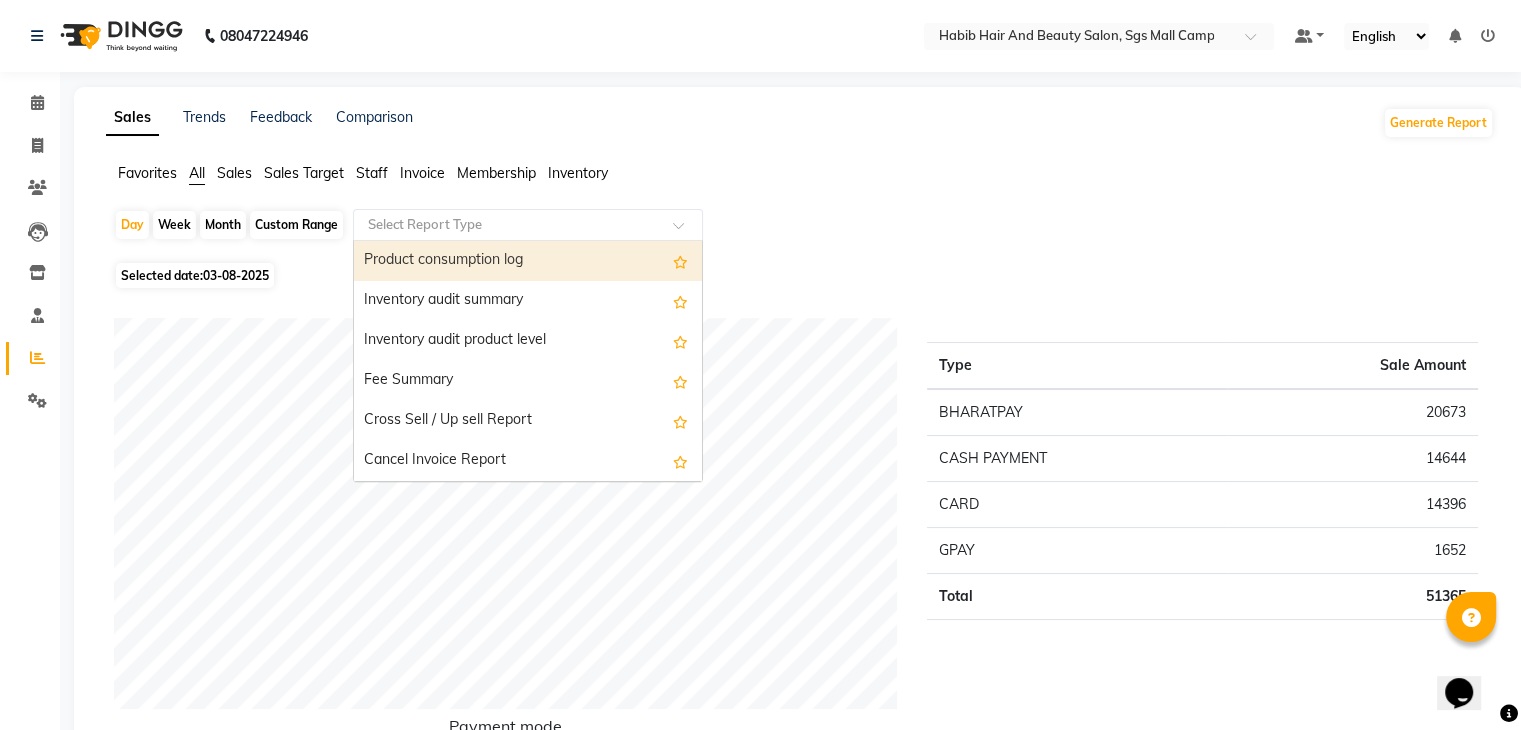 click 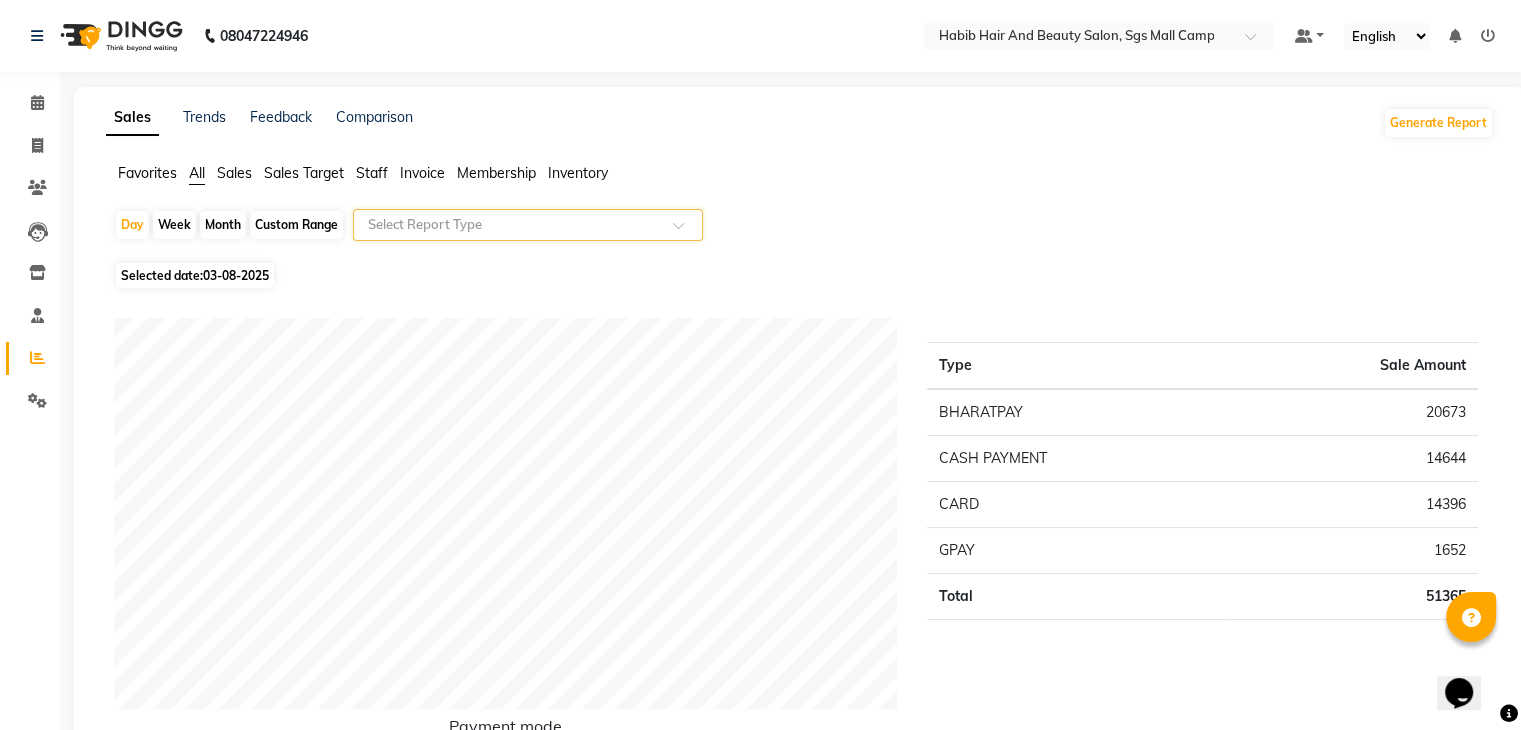 click 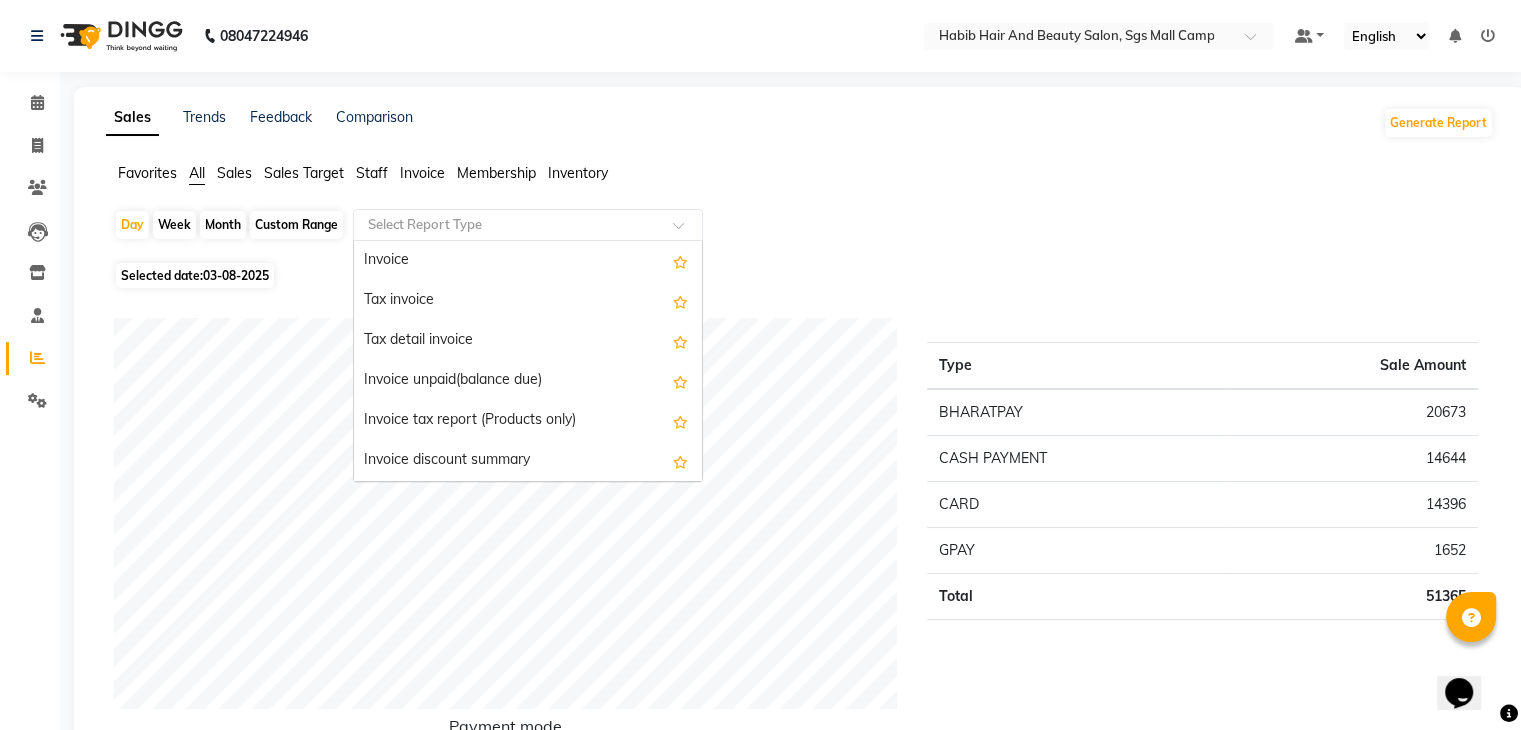 scroll, scrollTop: 1640, scrollLeft: 0, axis: vertical 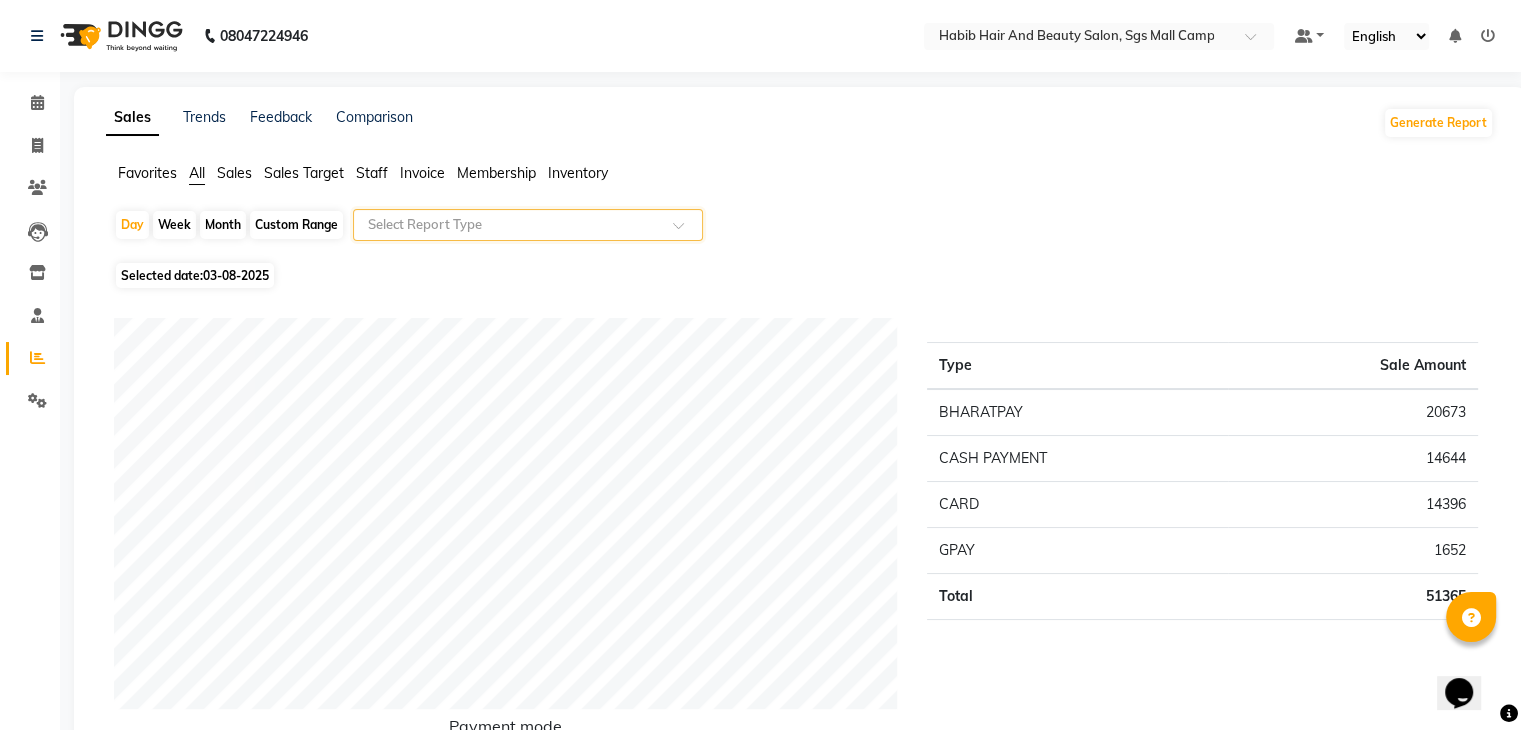 click 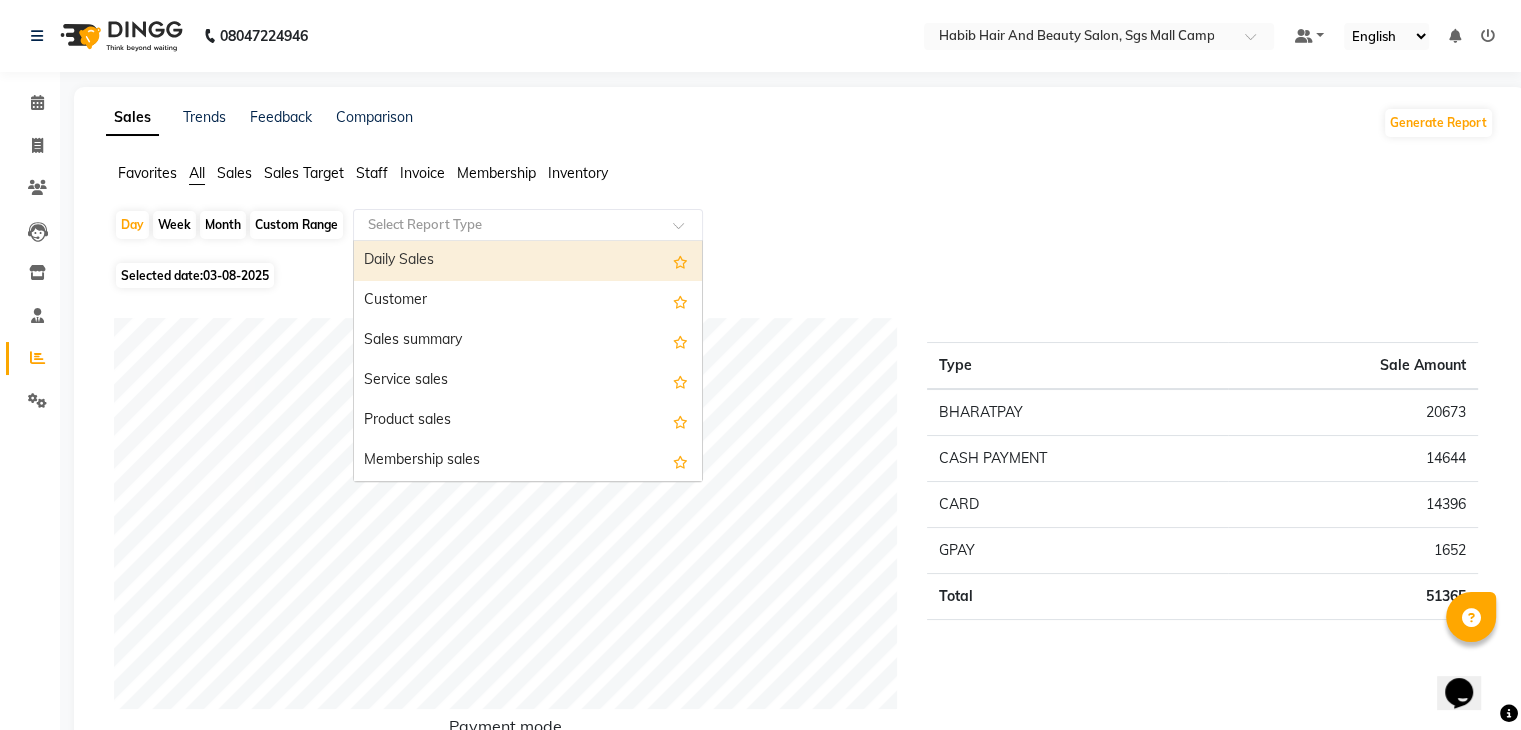 click 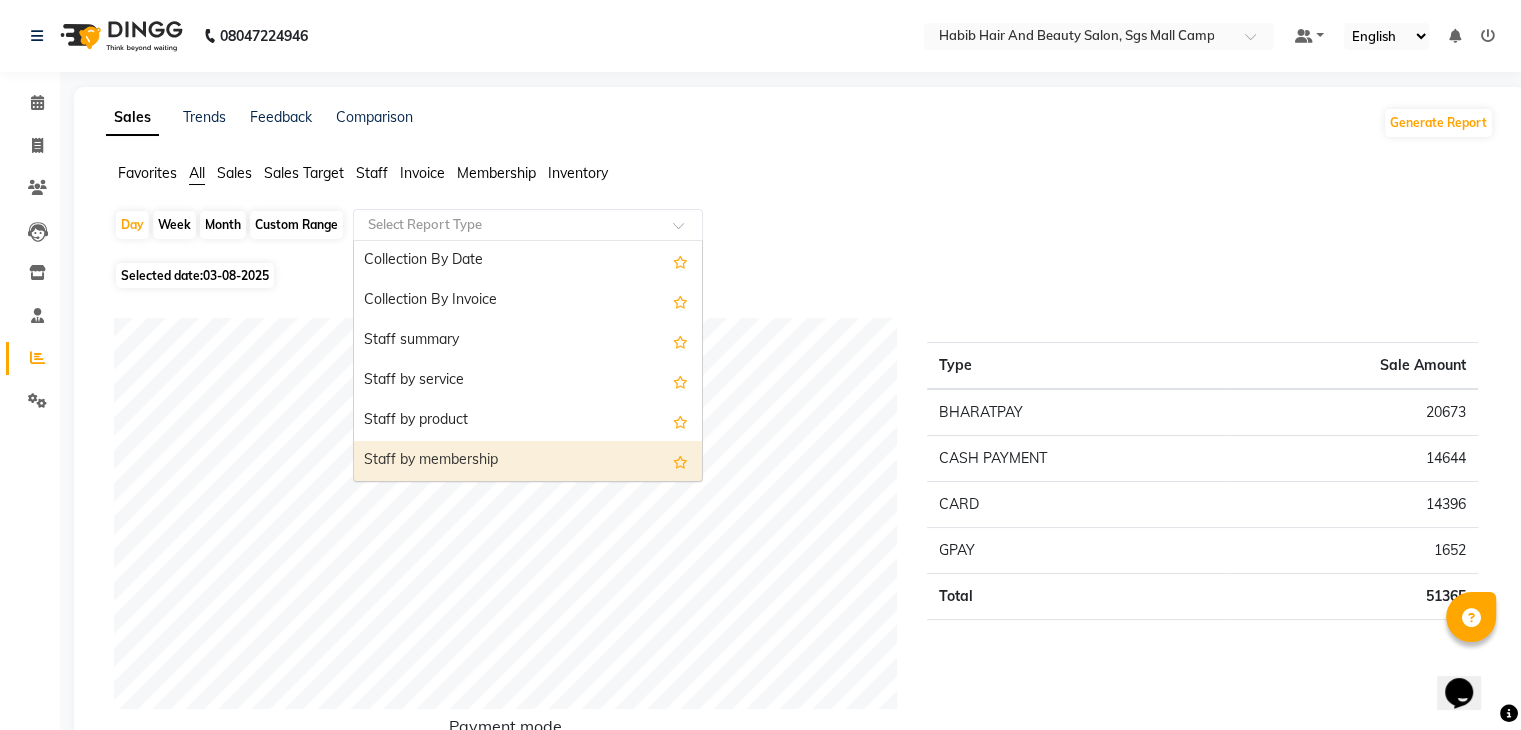 scroll, scrollTop: 680, scrollLeft: 0, axis: vertical 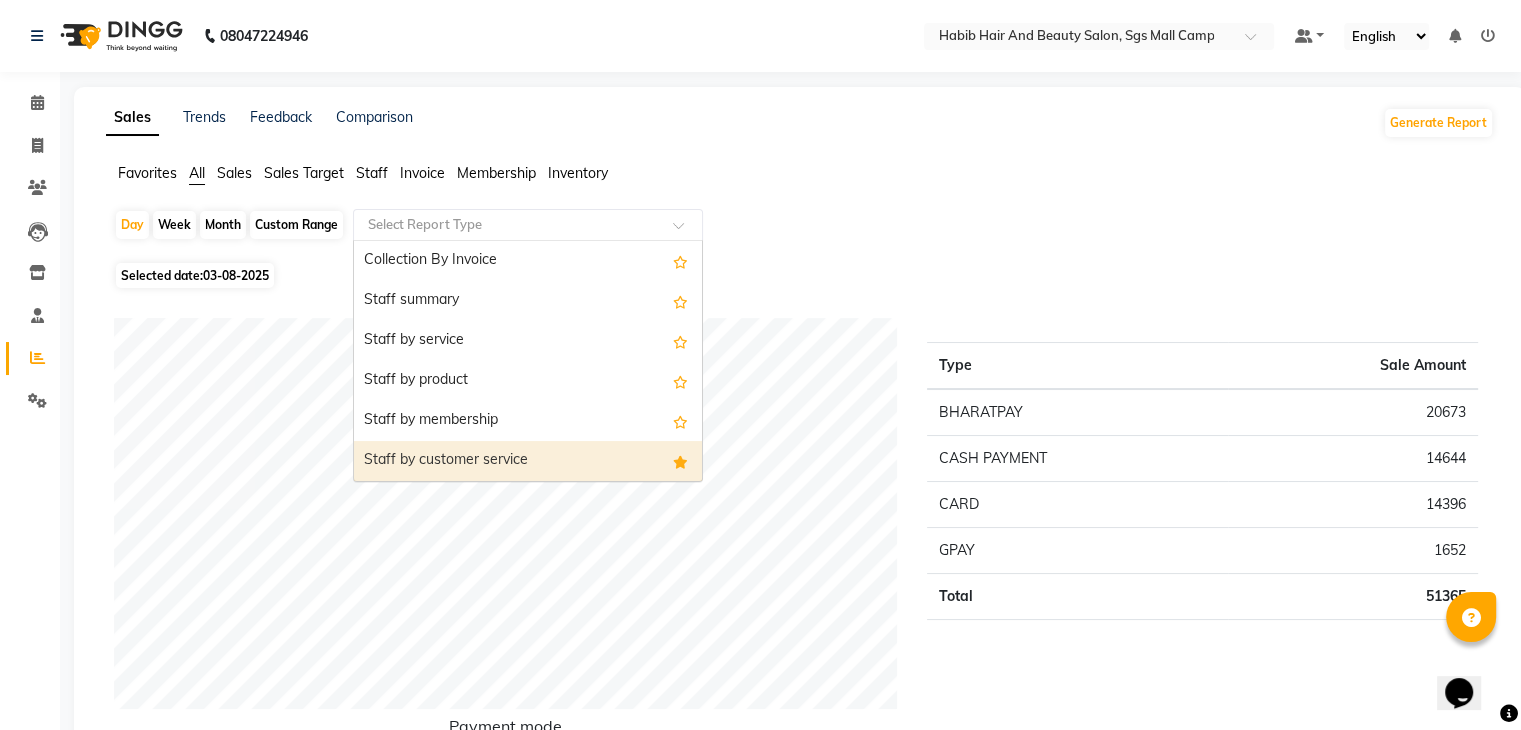 click on "Staff by customer service" at bounding box center (528, 461) 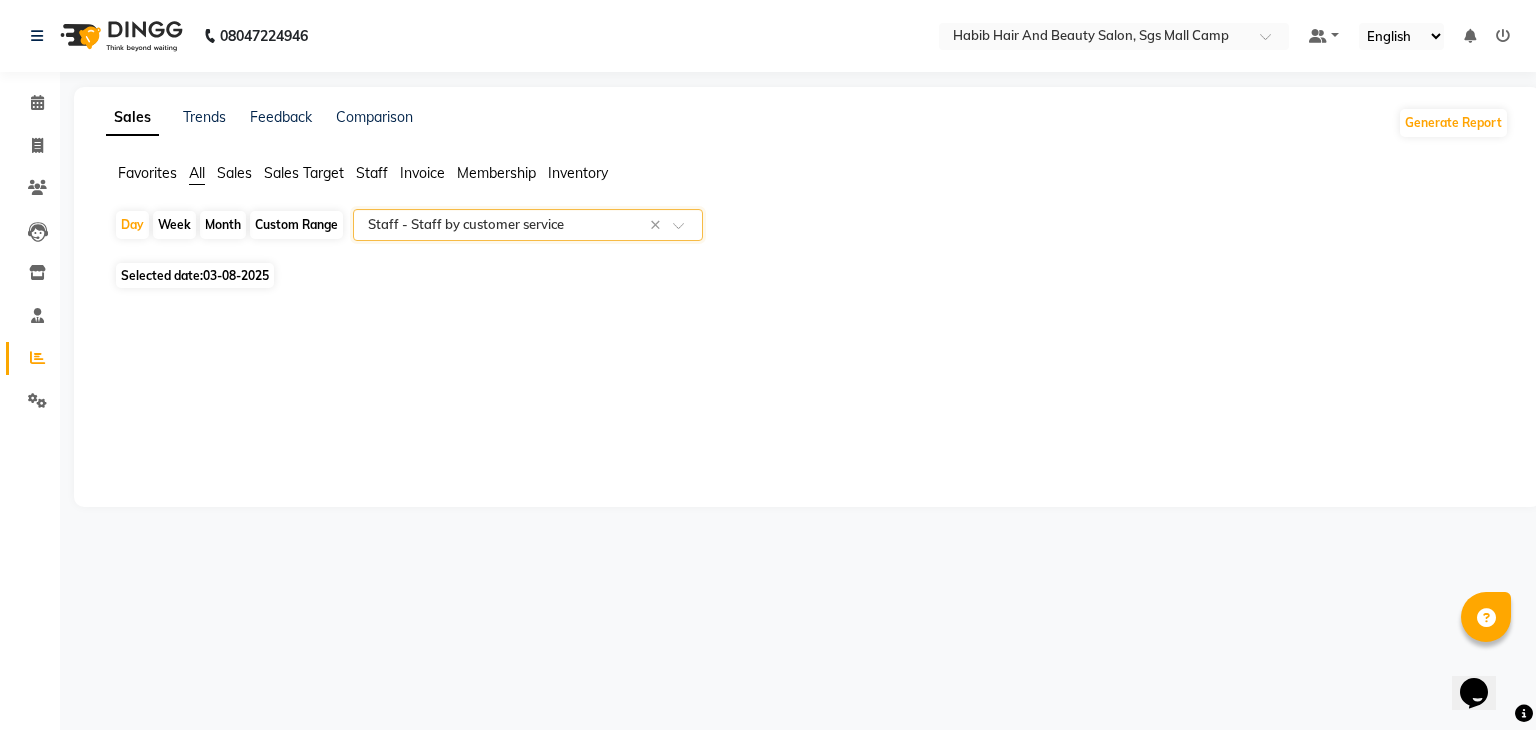 select on "csv" 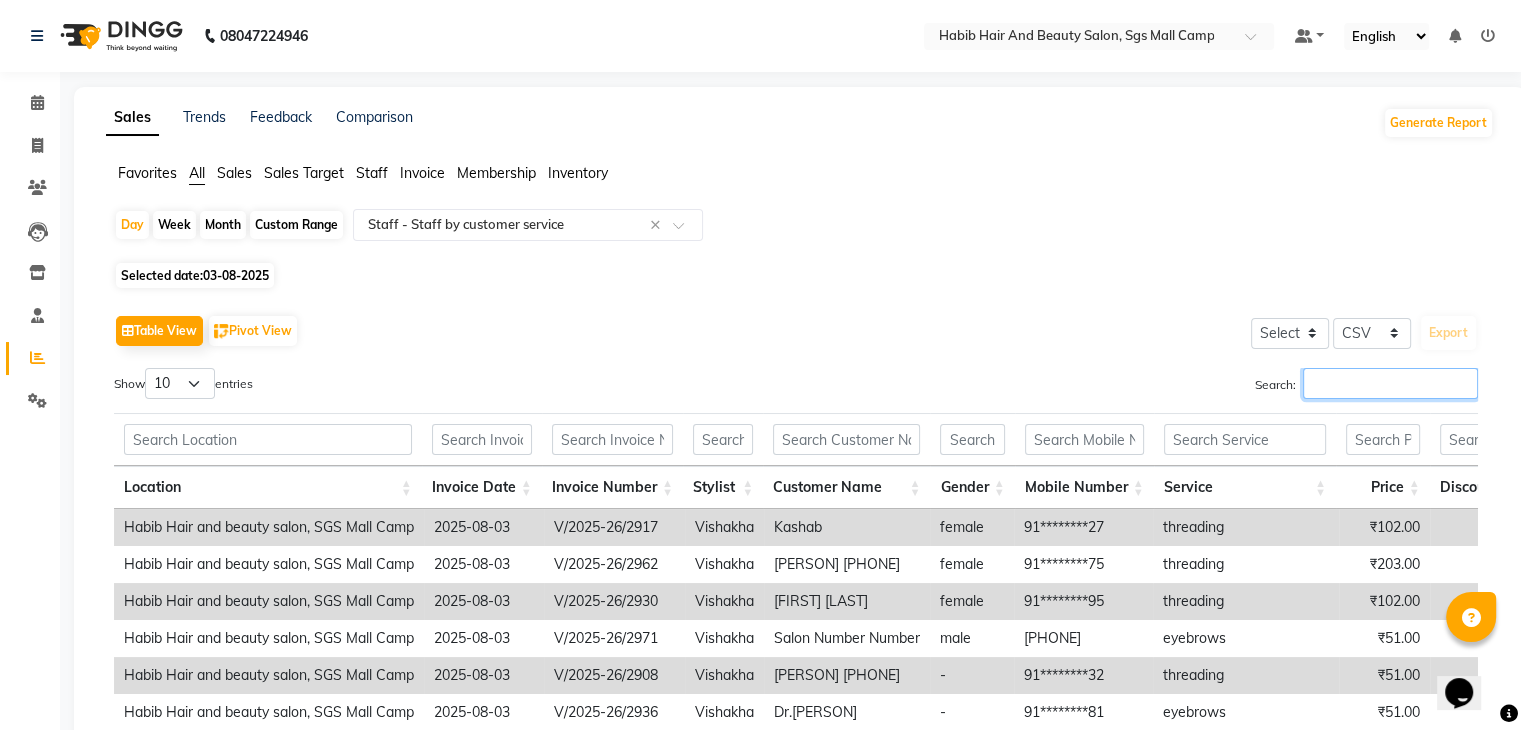 click on "Search:" at bounding box center [1390, 383] 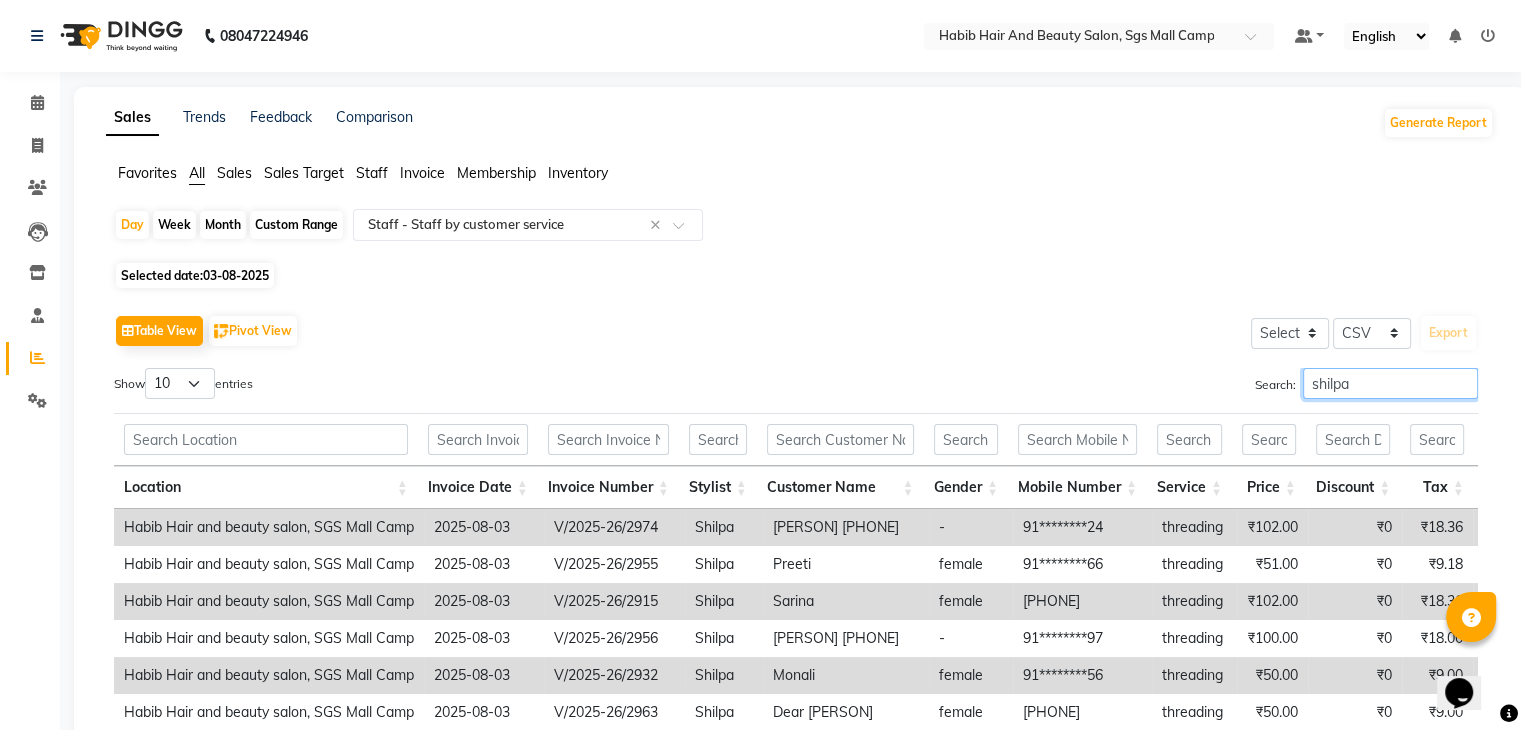scroll, scrollTop: 328, scrollLeft: 0, axis: vertical 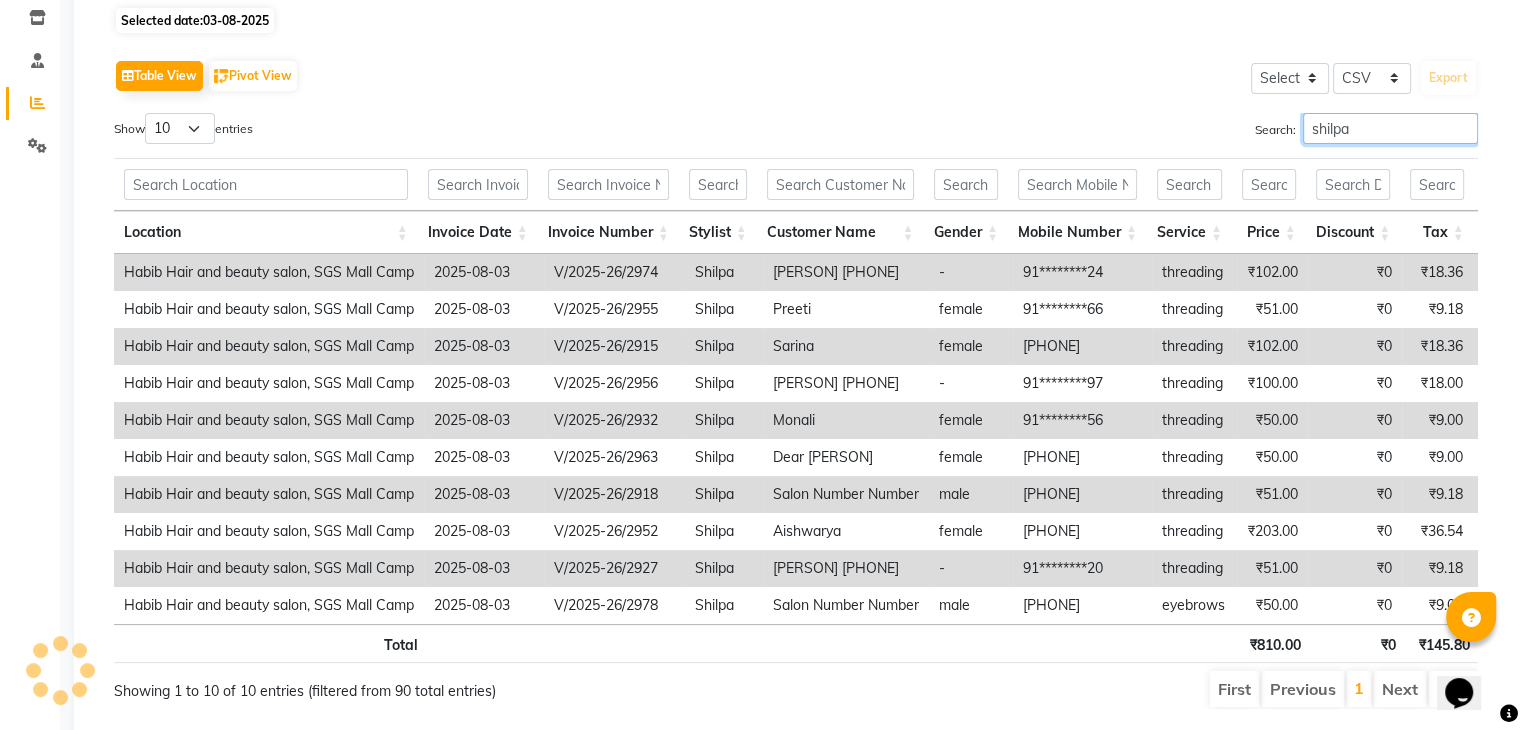 type on "shilpa" 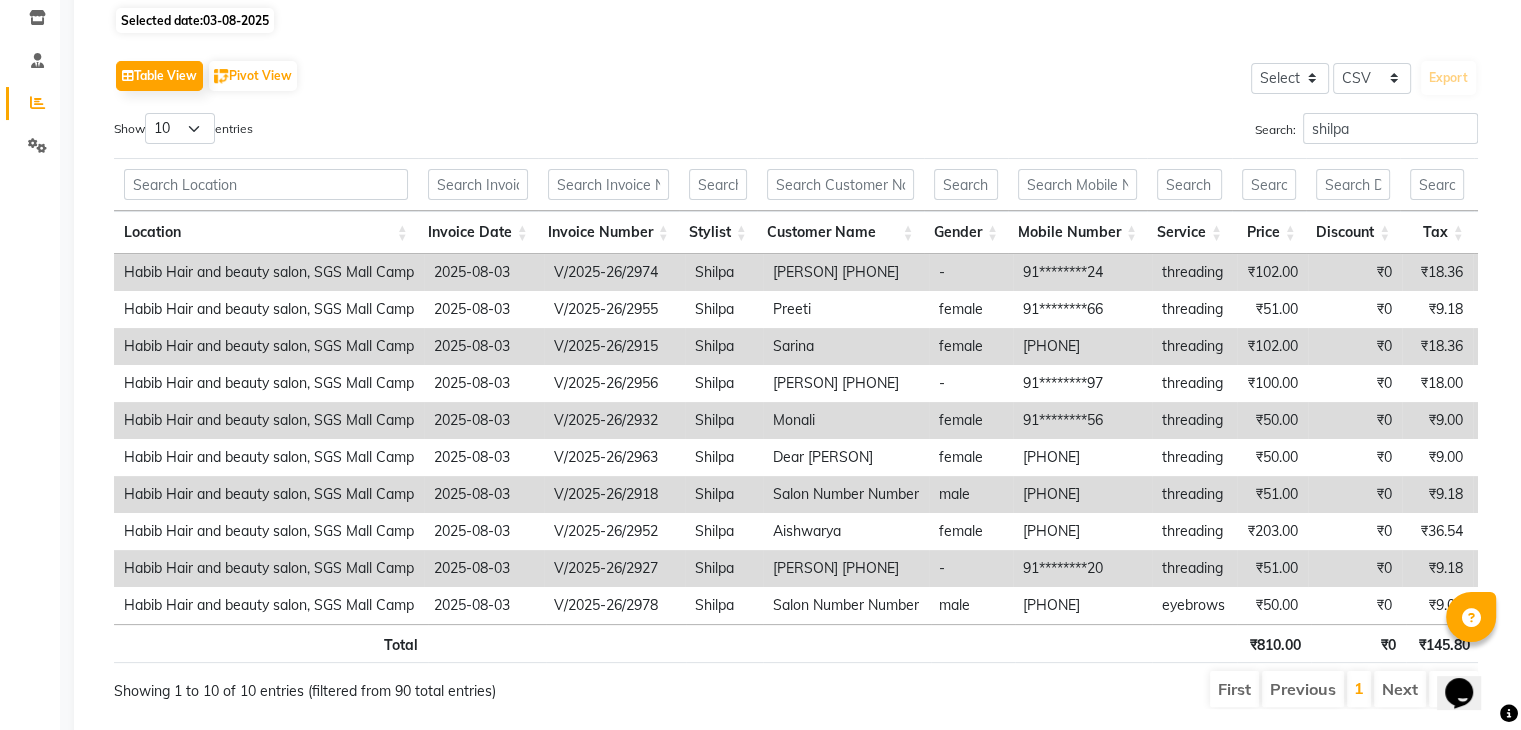 click on "Shilpa Gayatri [PHONE] - [PHONE] threading" 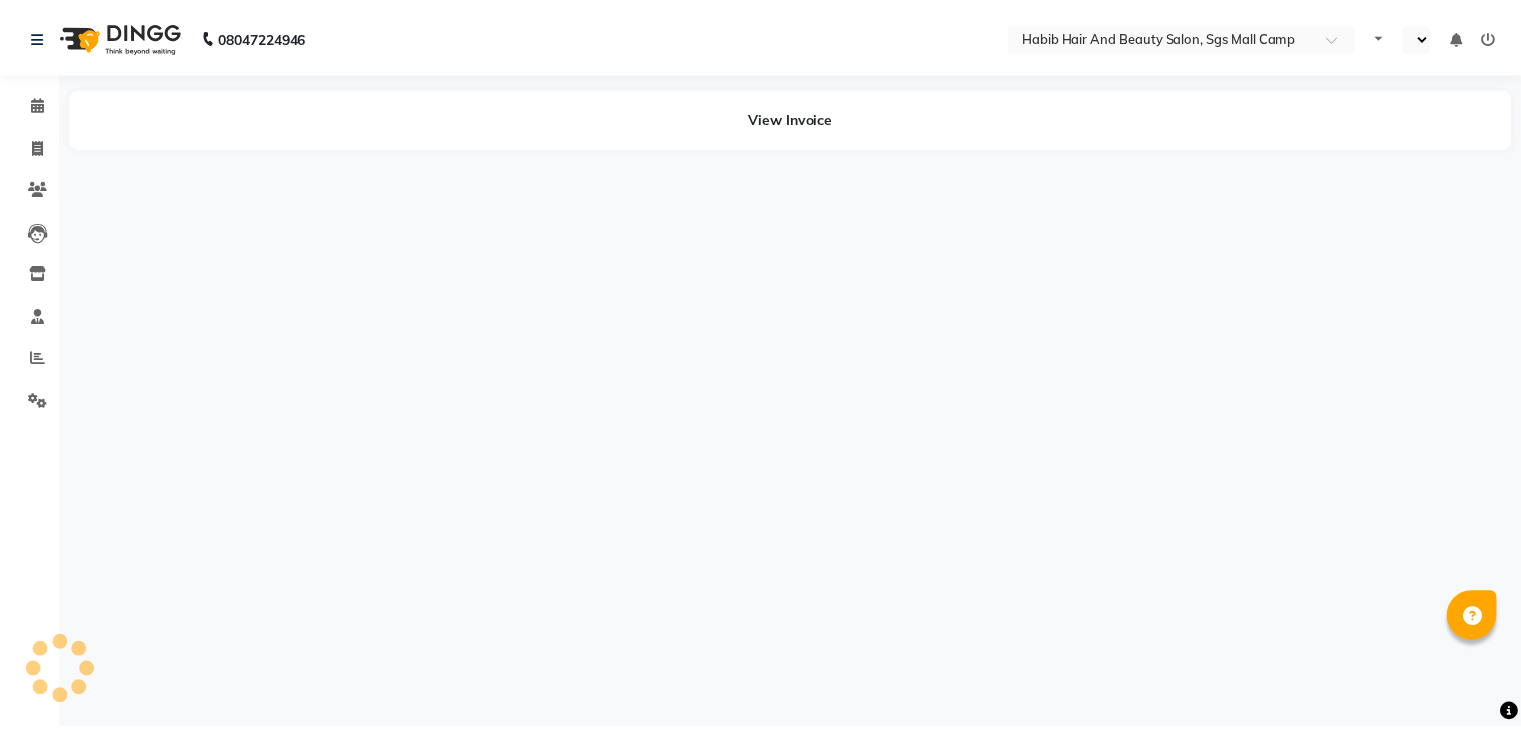 scroll, scrollTop: 0, scrollLeft: 0, axis: both 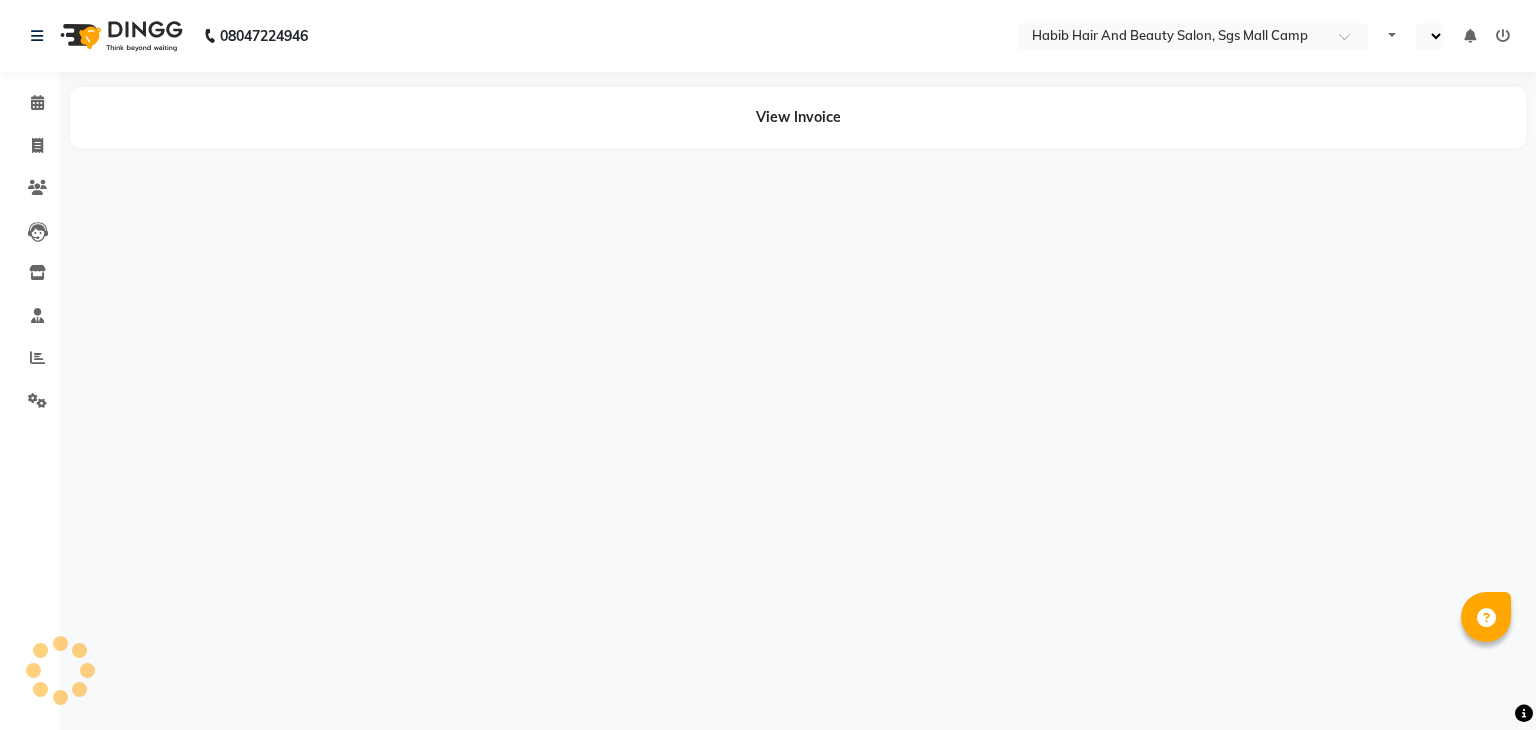 select on "en" 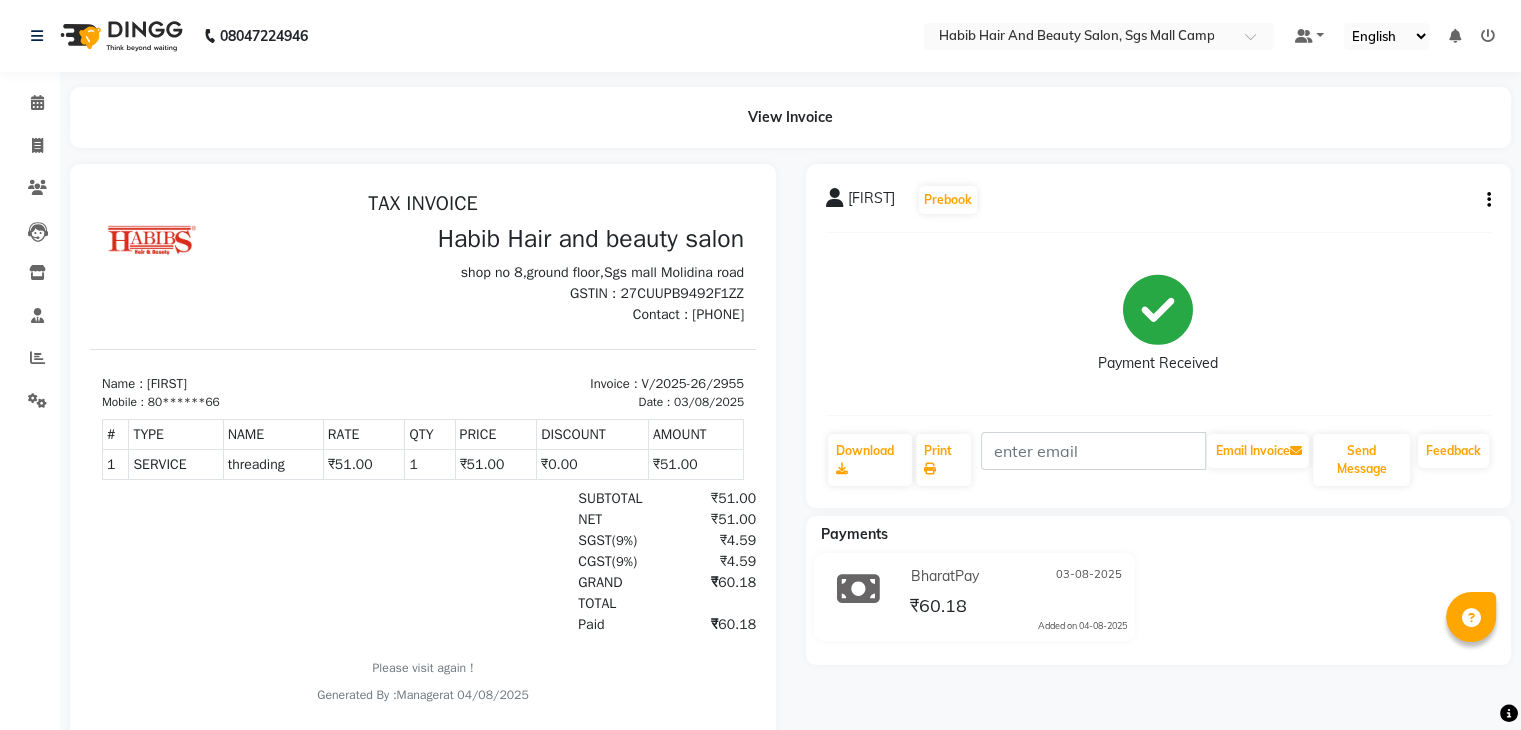 scroll, scrollTop: 0, scrollLeft: 0, axis: both 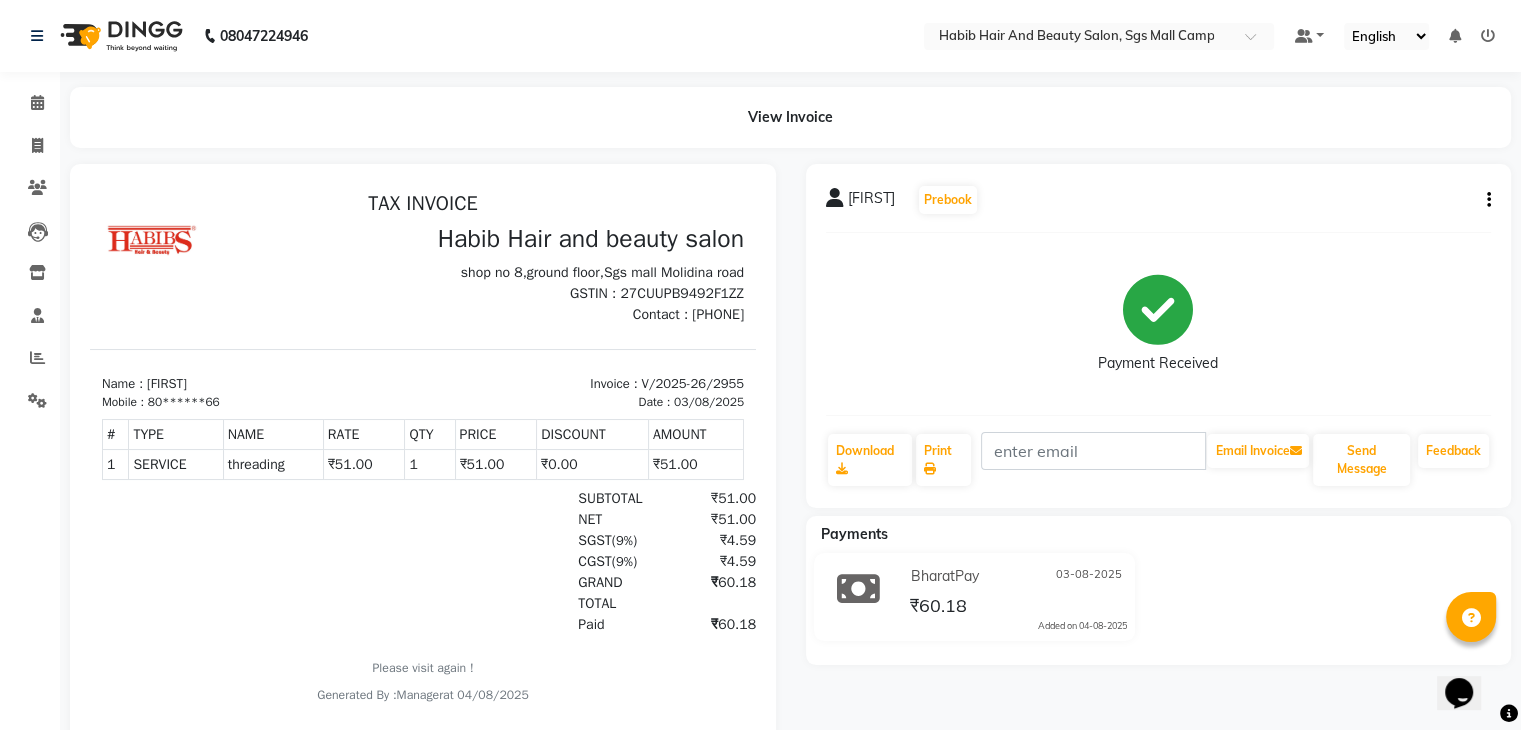 click 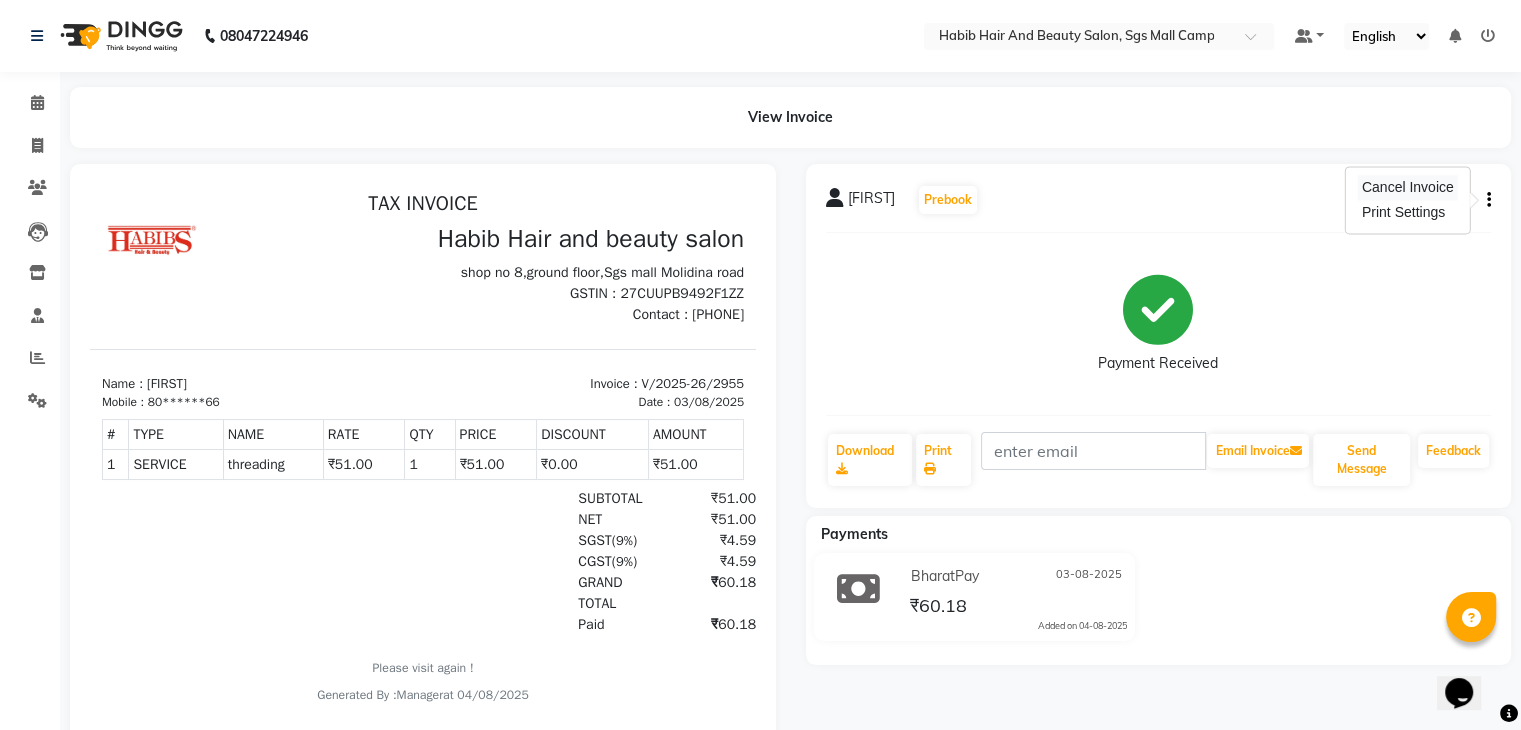 click on "Cancel Invoice" at bounding box center [1408, 187] 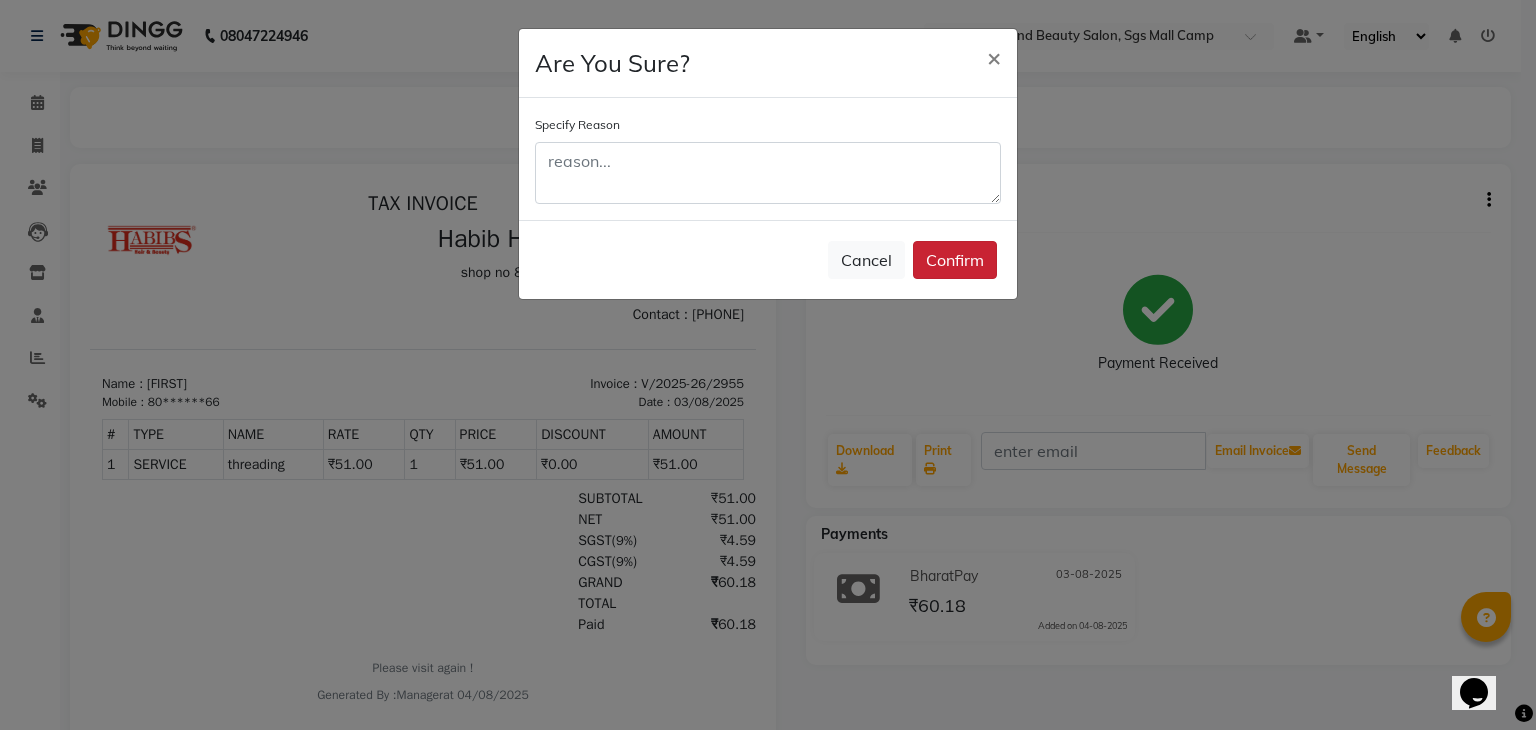 click on "Confirm" 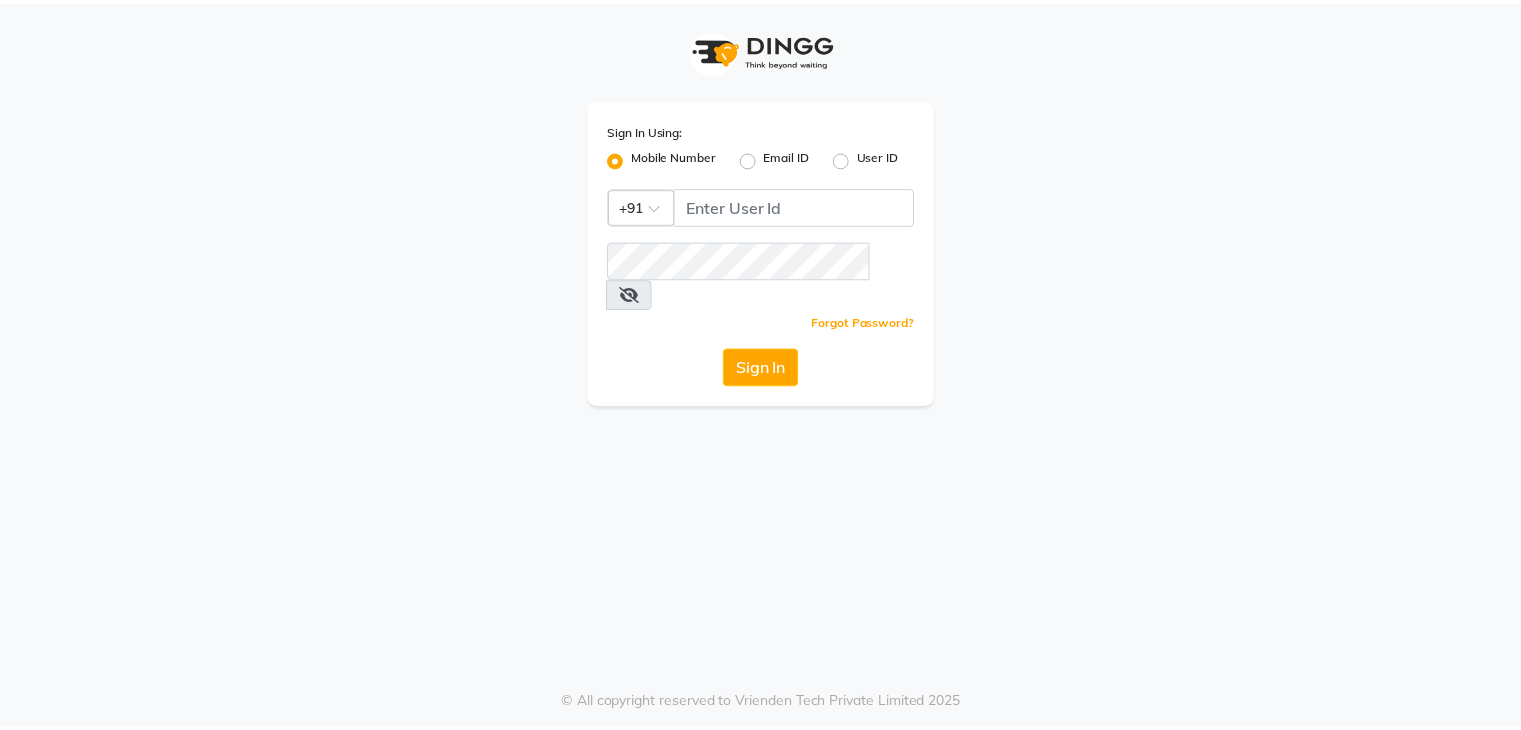scroll, scrollTop: 0, scrollLeft: 0, axis: both 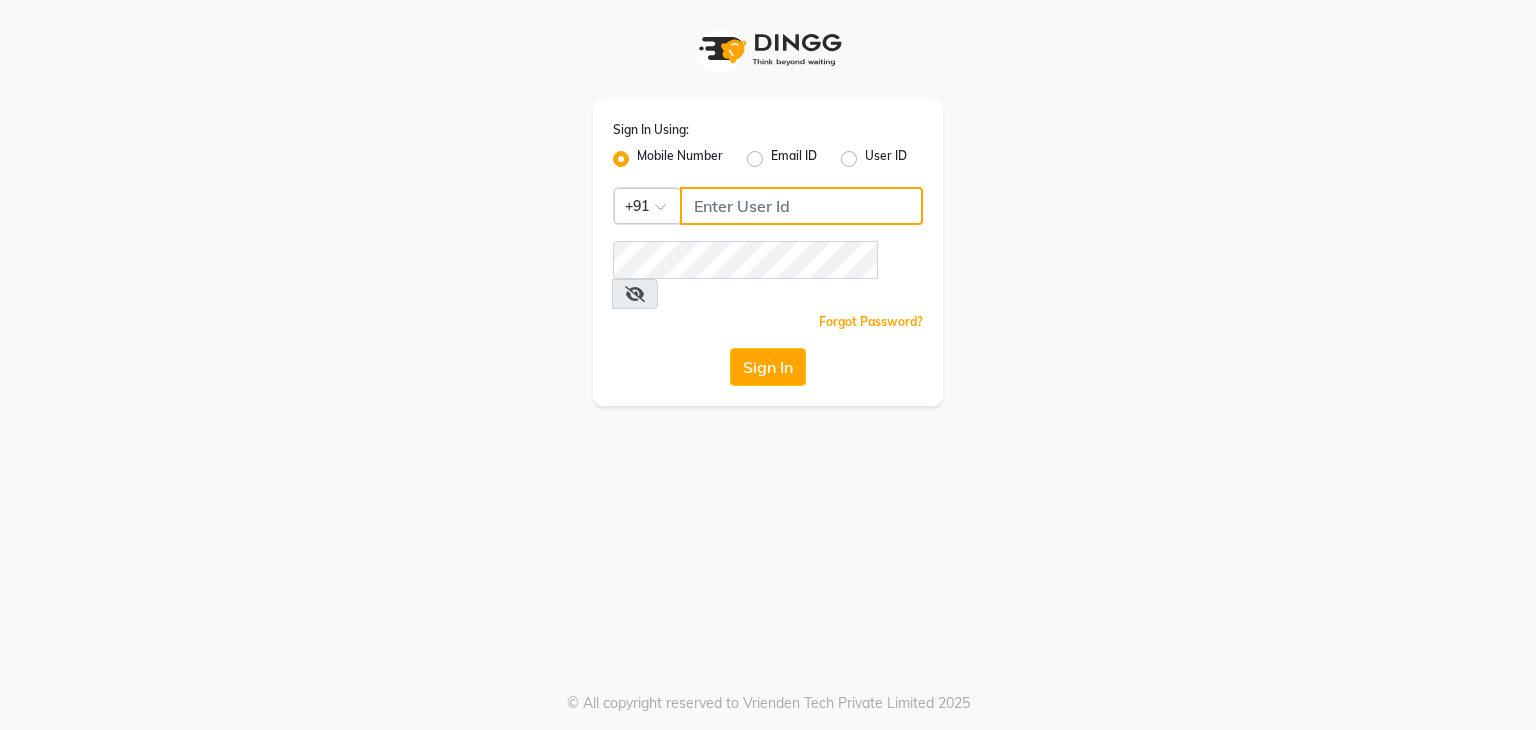 click 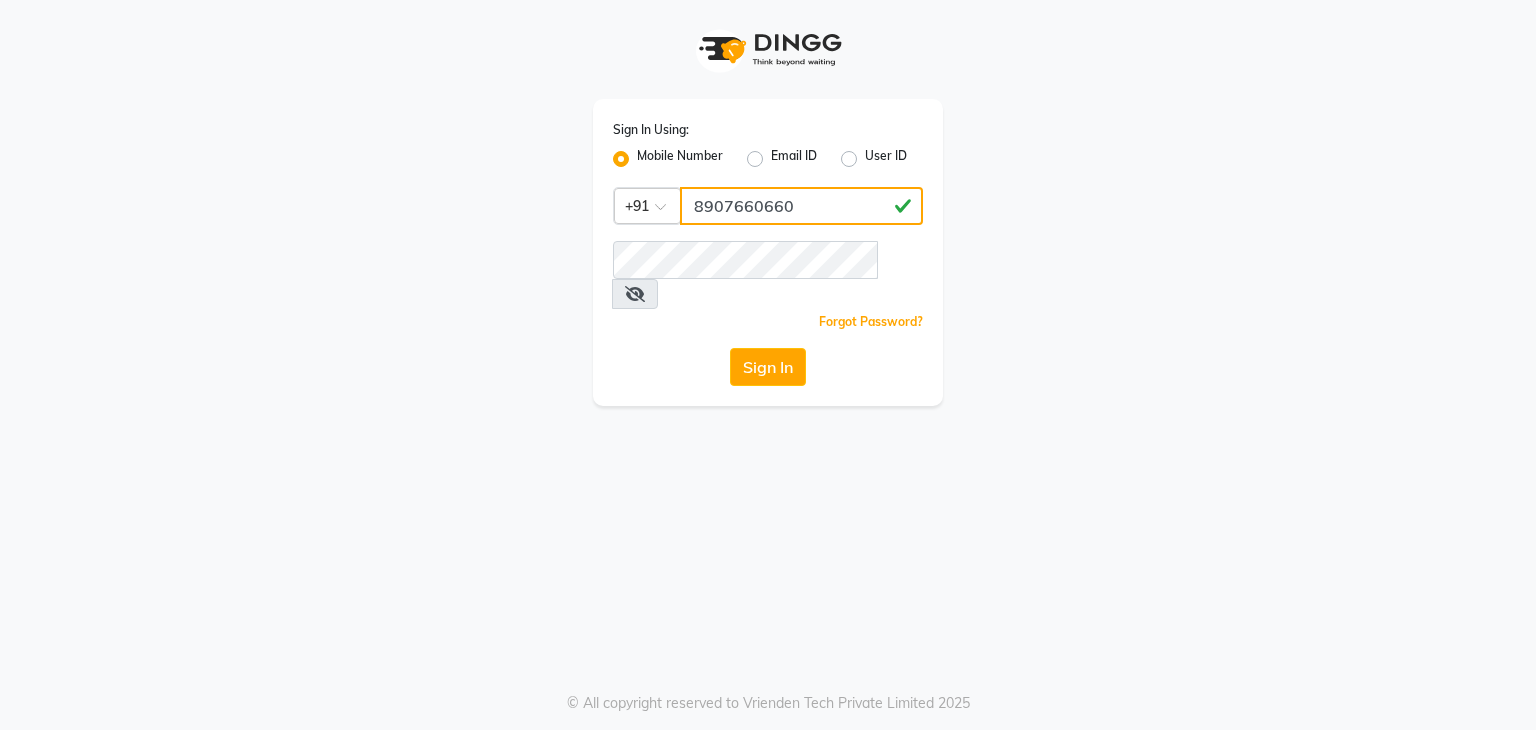 type on "8907660660" 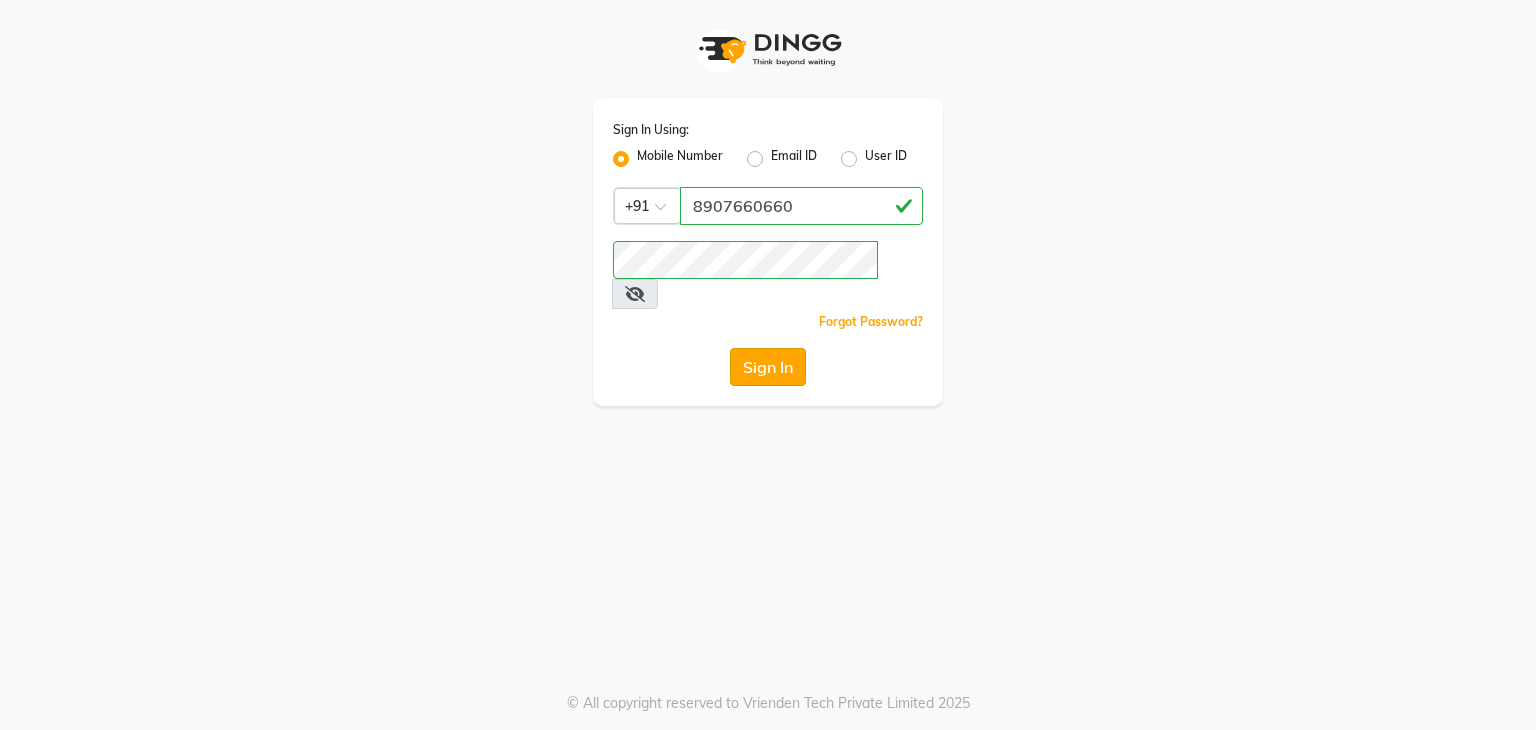 click on "Sign In" 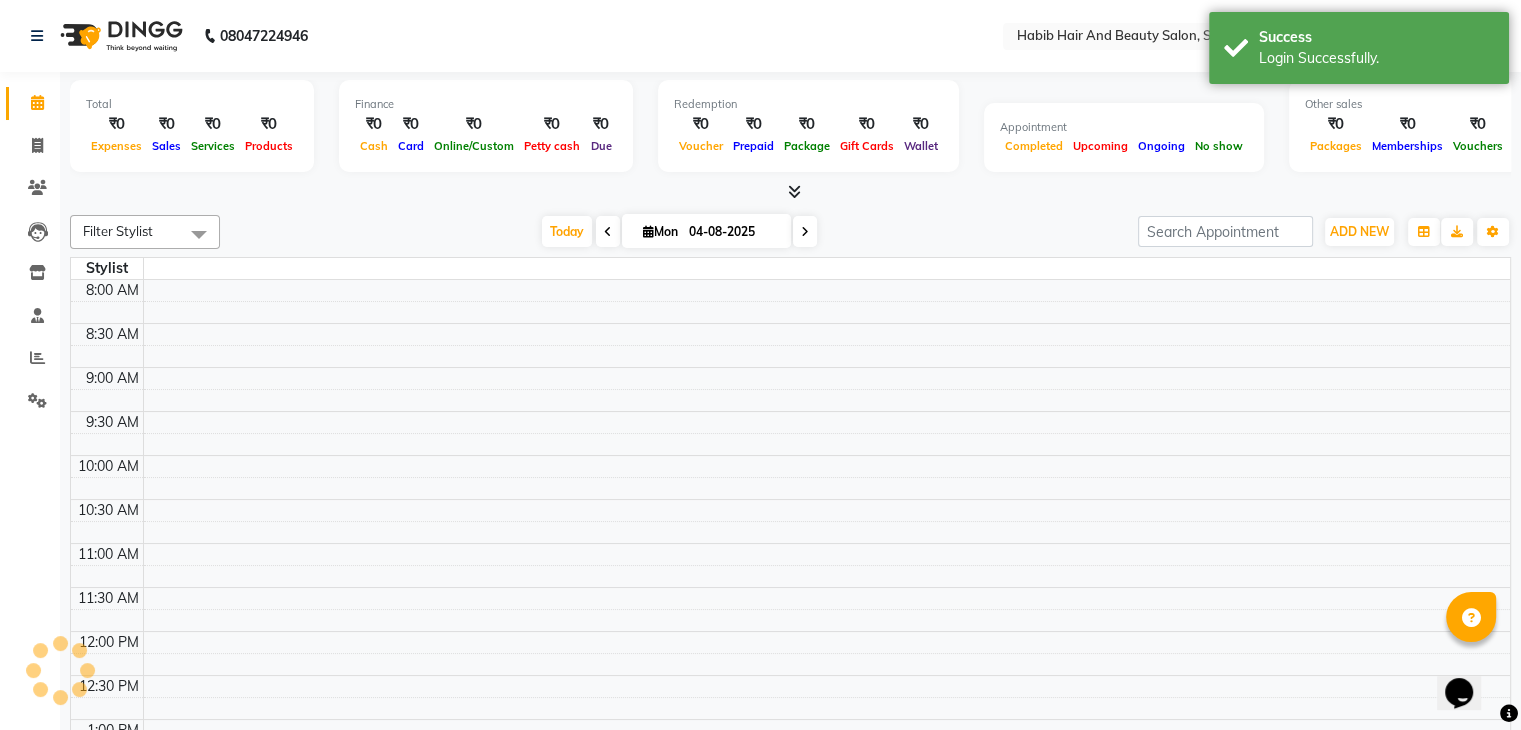 scroll, scrollTop: 0, scrollLeft: 0, axis: both 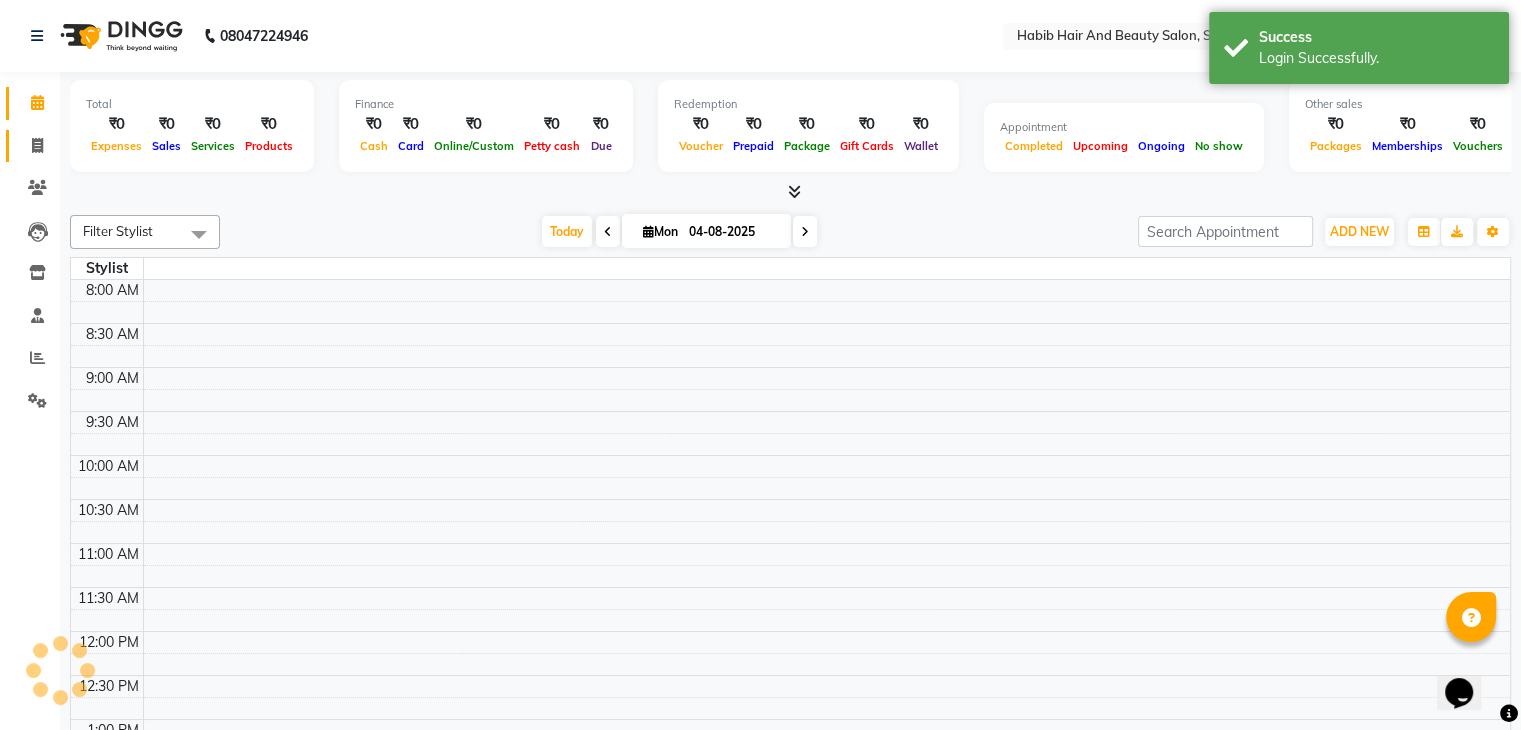 select on "en" 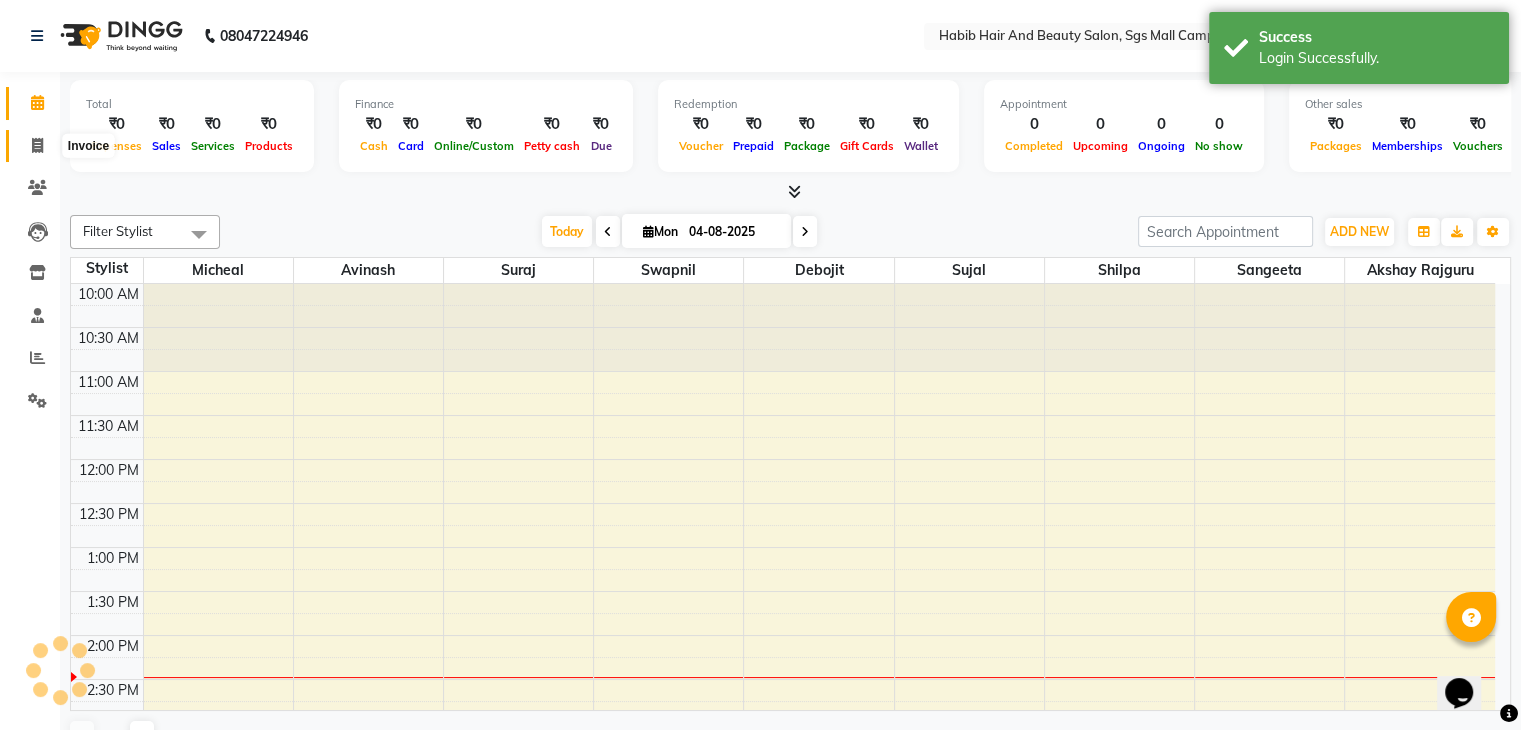 scroll, scrollTop: 350, scrollLeft: 0, axis: vertical 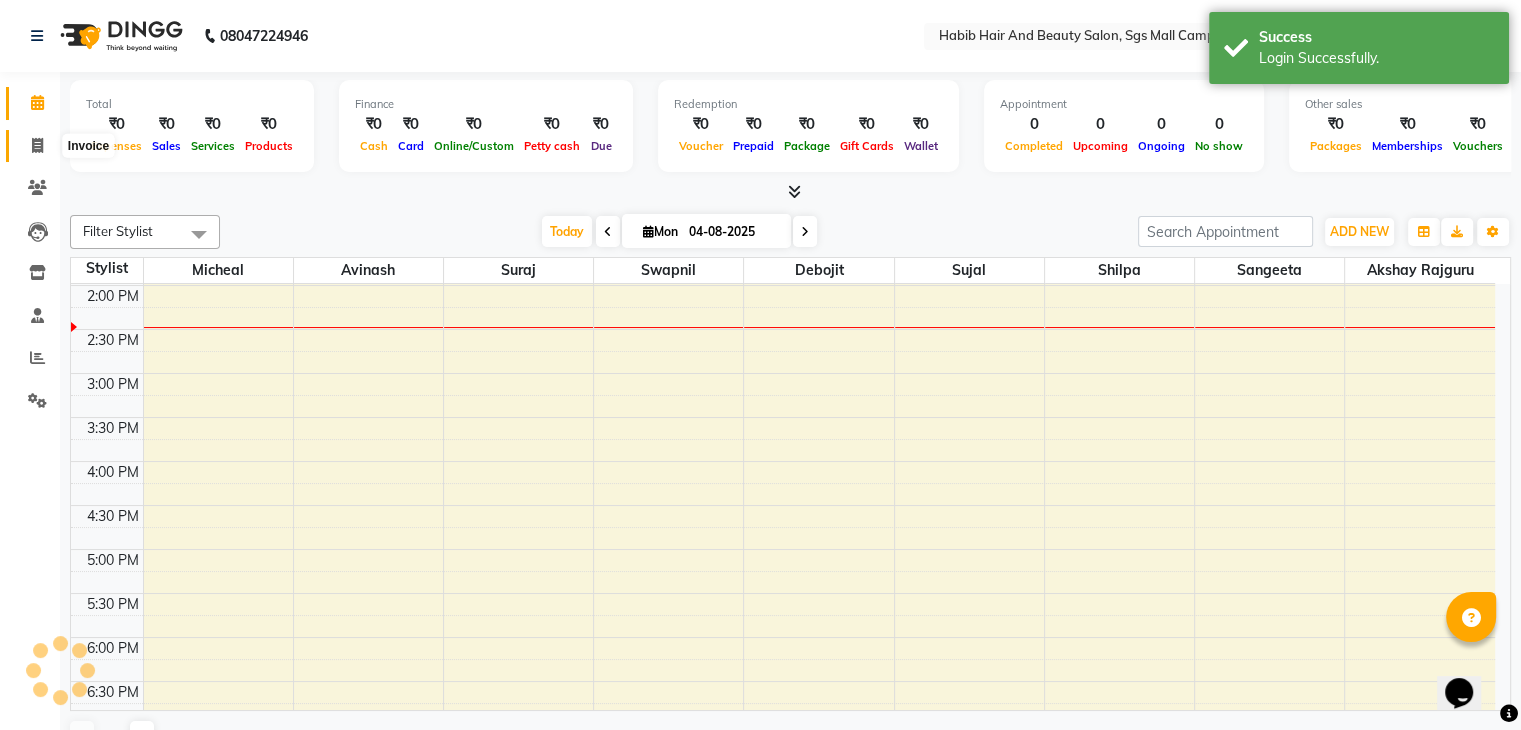 click 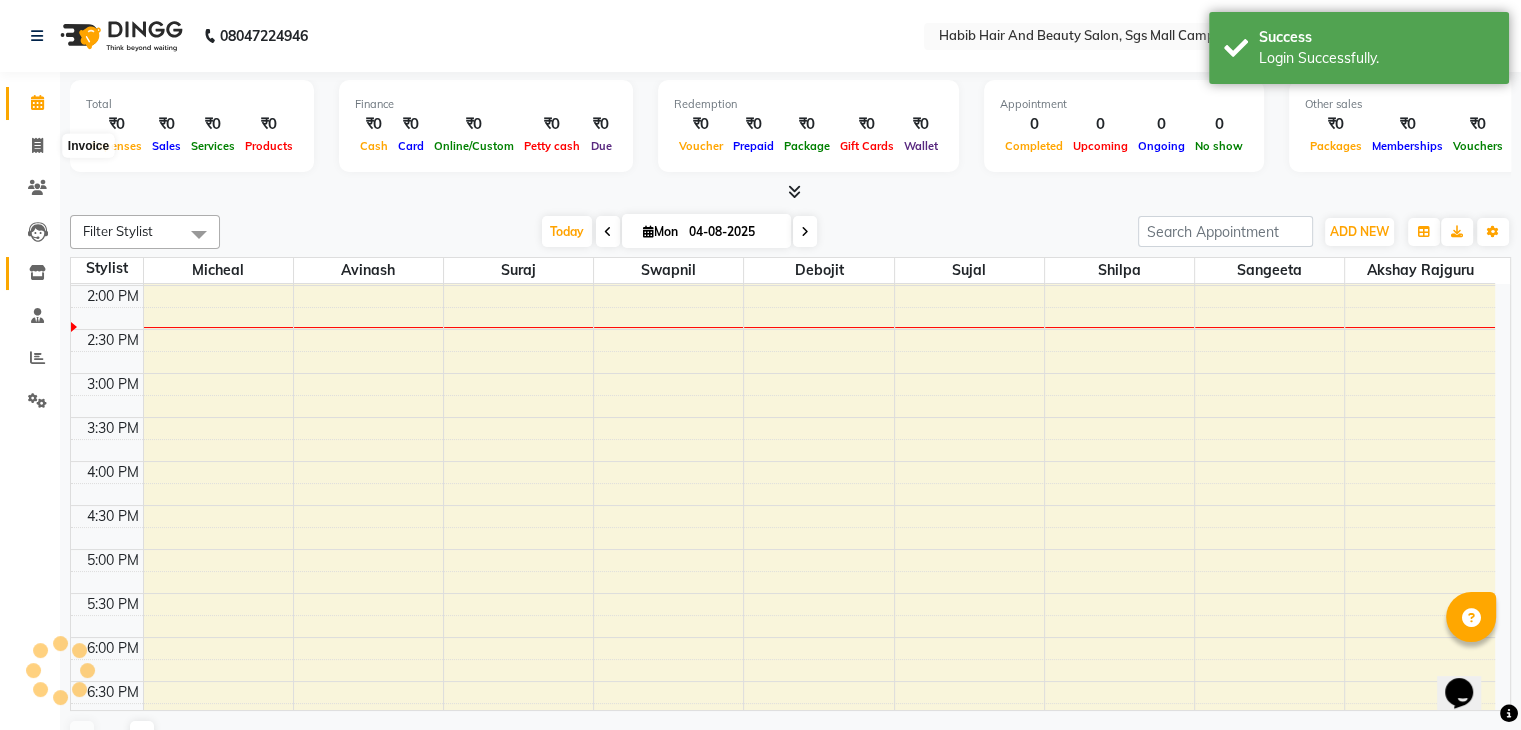select on "service" 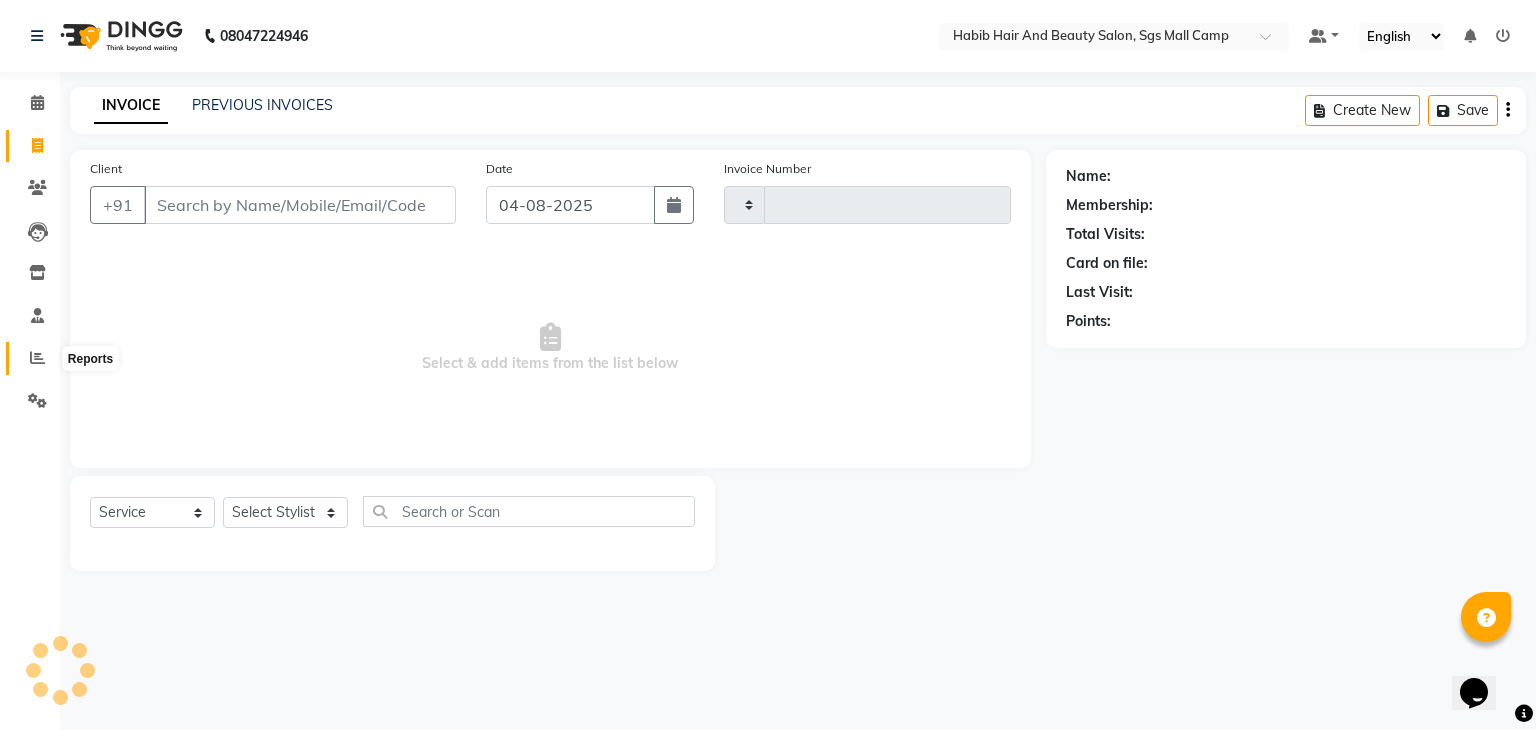 click 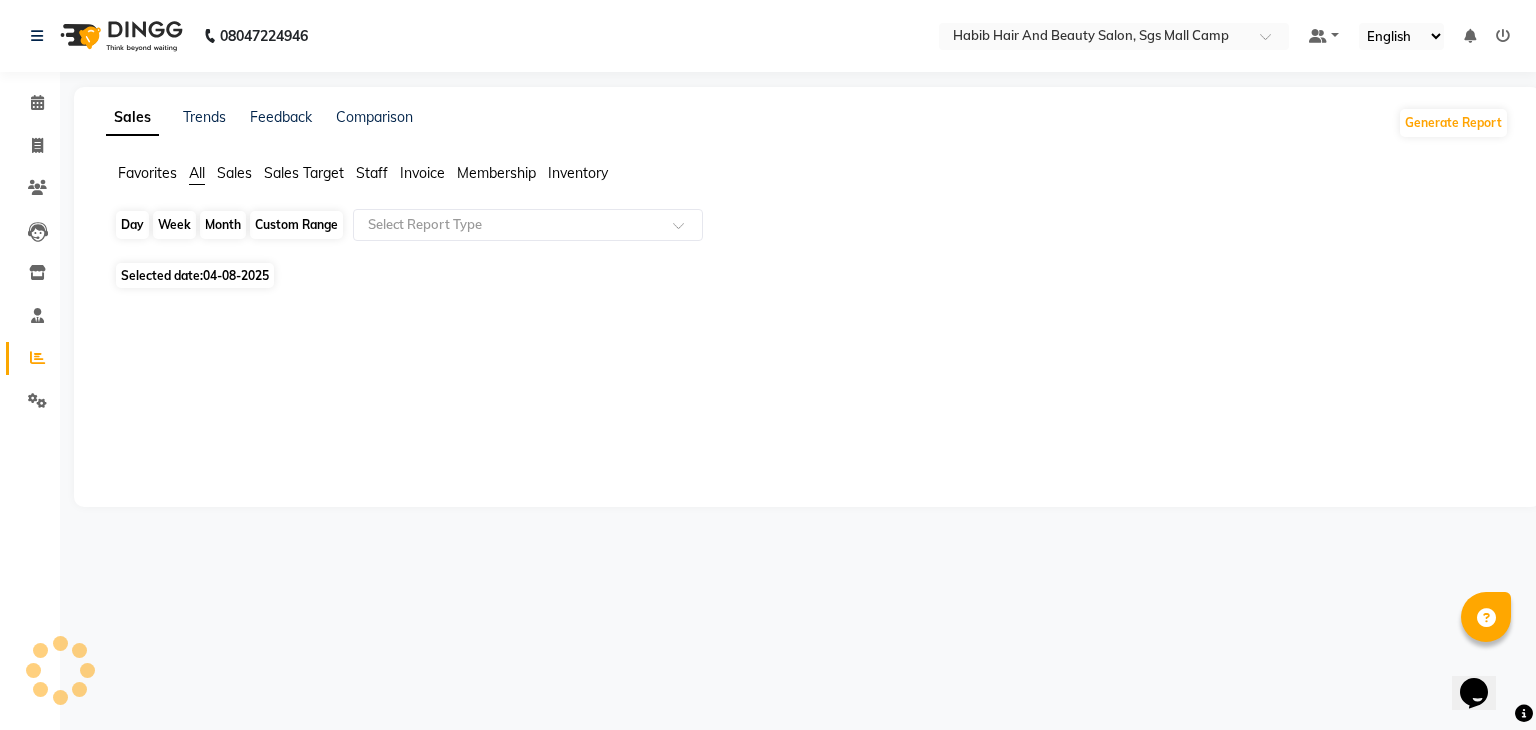 click on "Day" 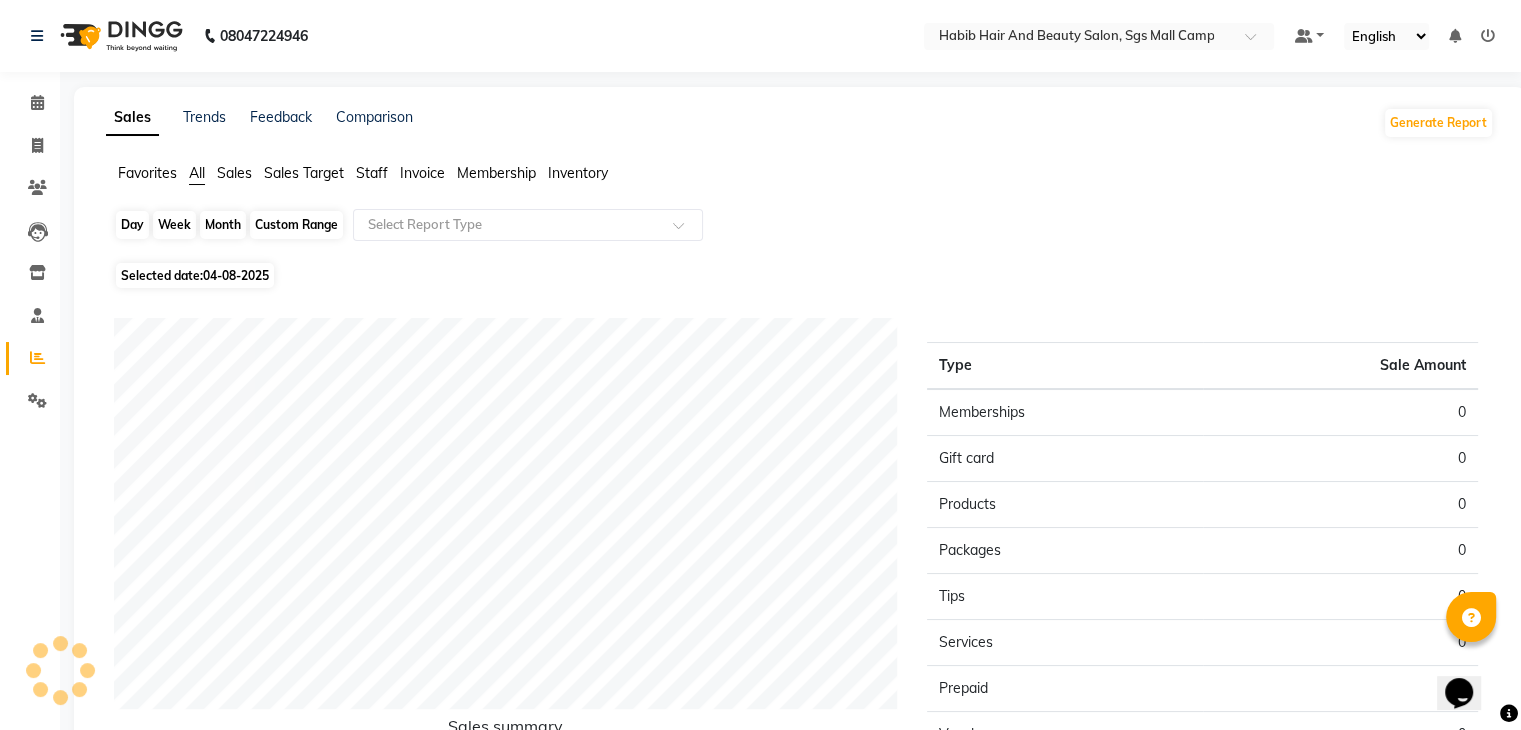 click on "Day" 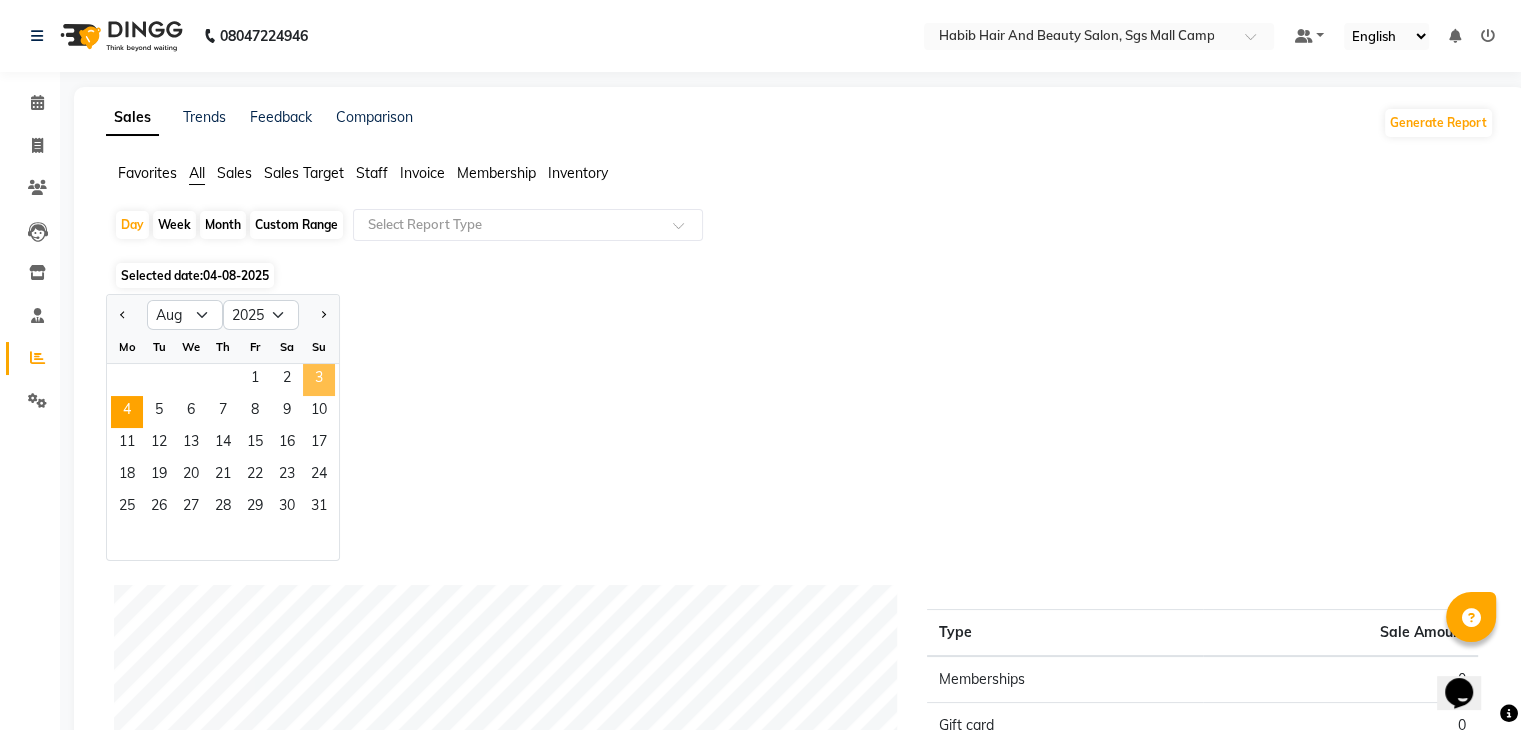 click on "3" 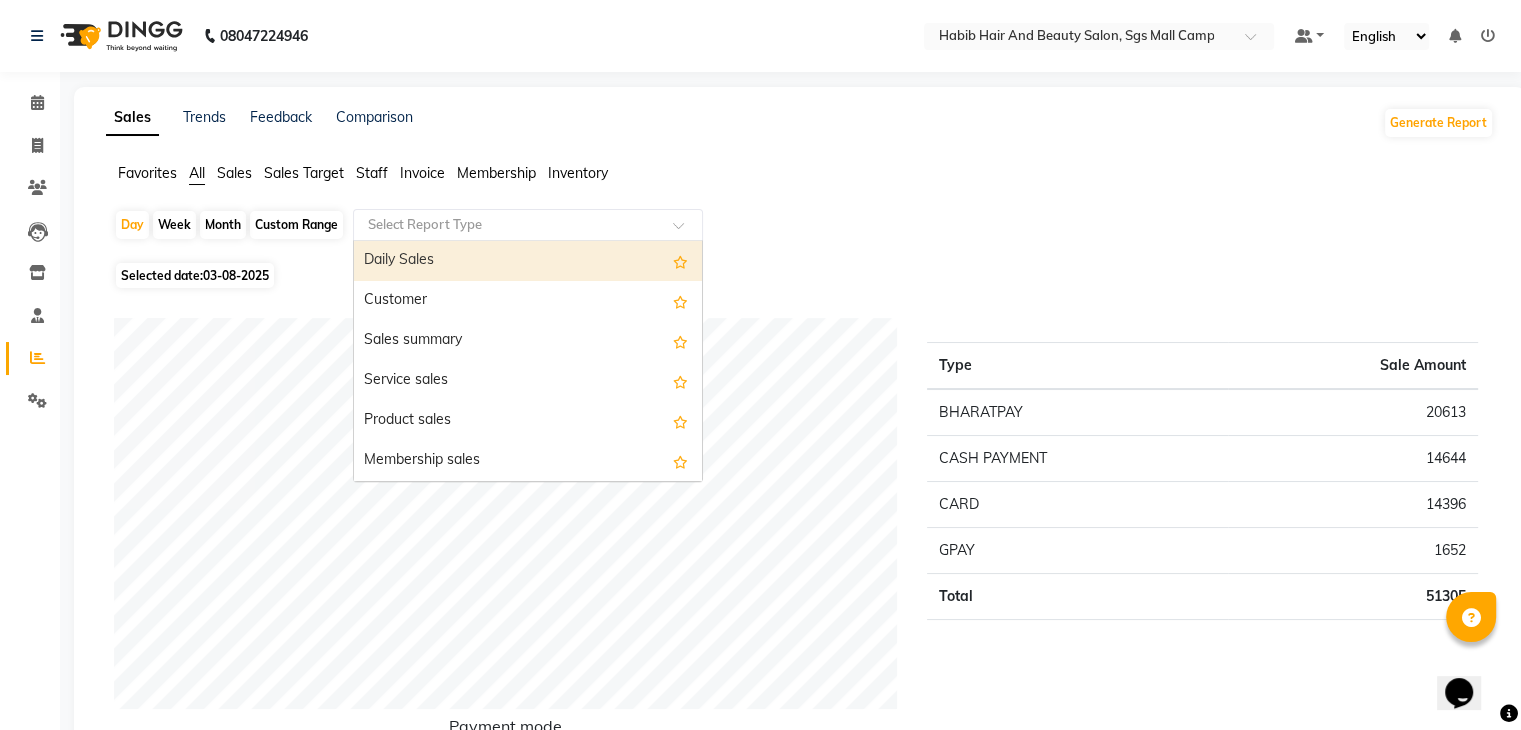 click 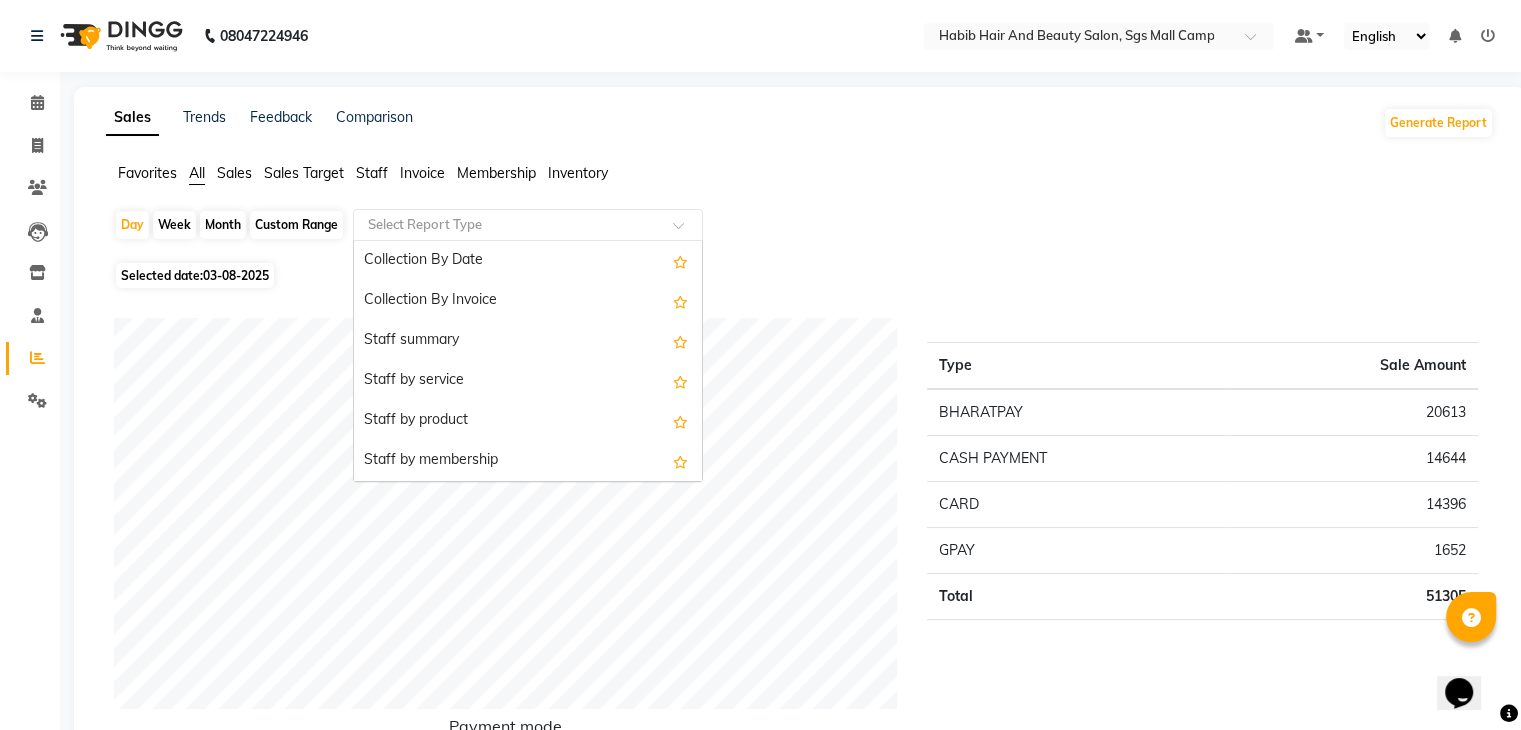 scroll, scrollTop: 680, scrollLeft: 0, axis: vertical 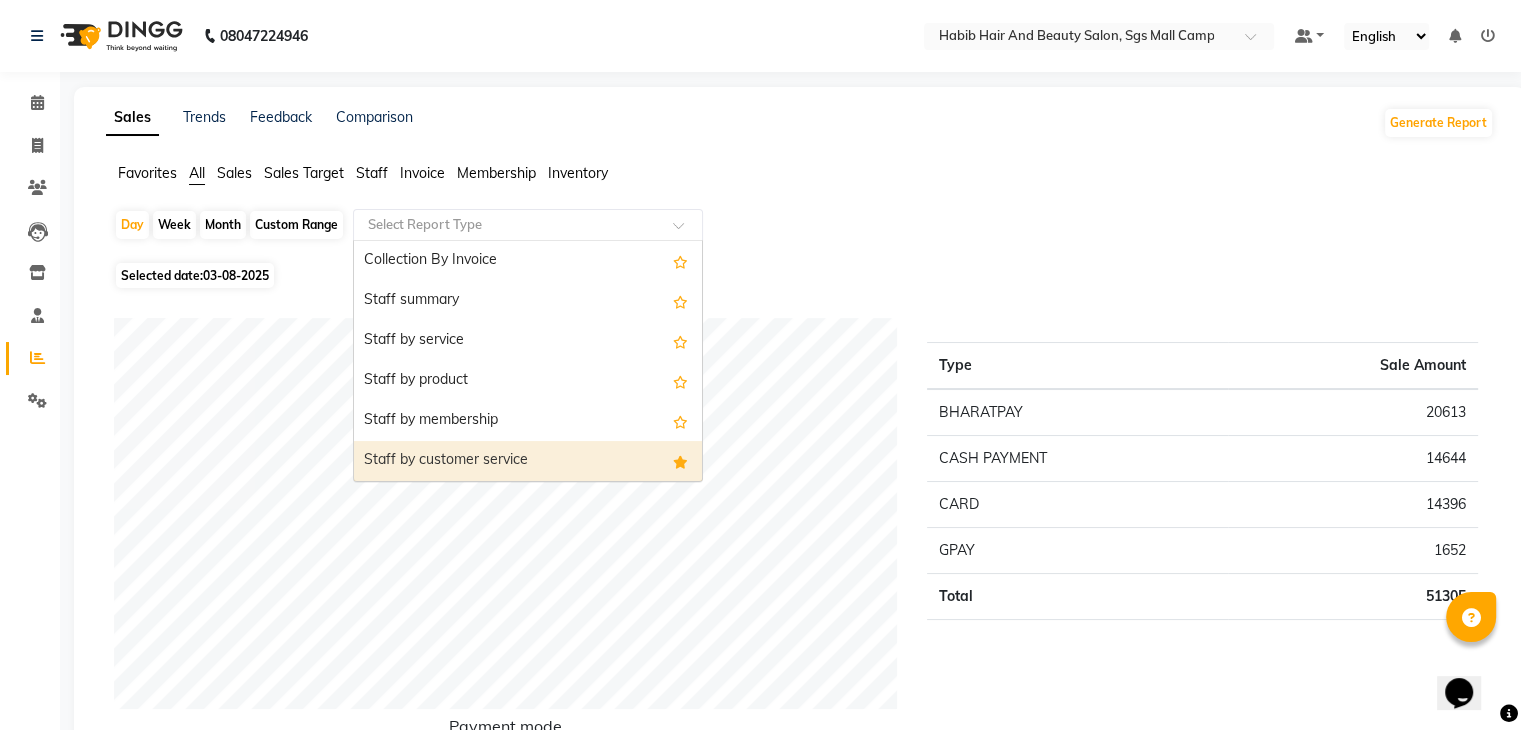 click on "Staff by customer service" at bounding box center (528, 461) 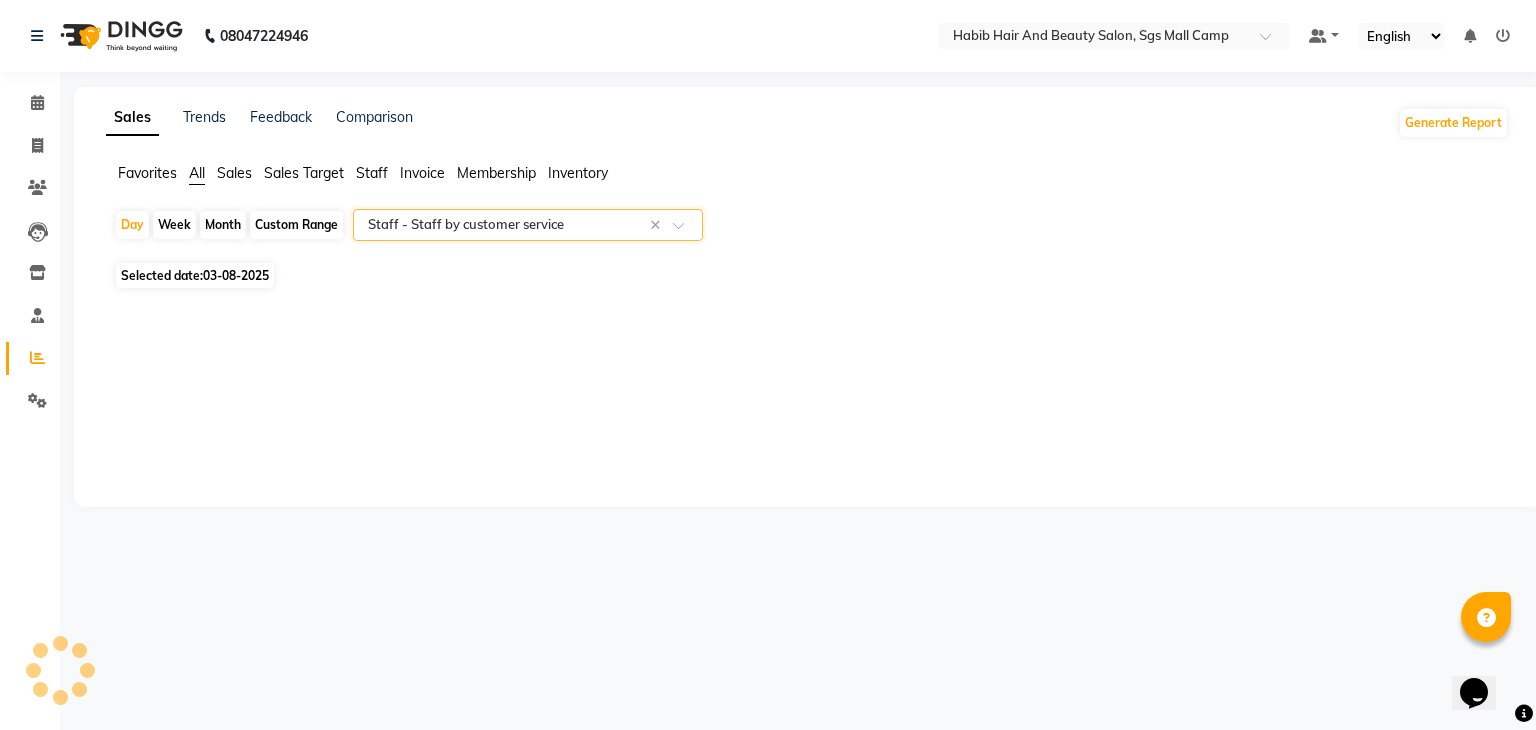 select on "csv" 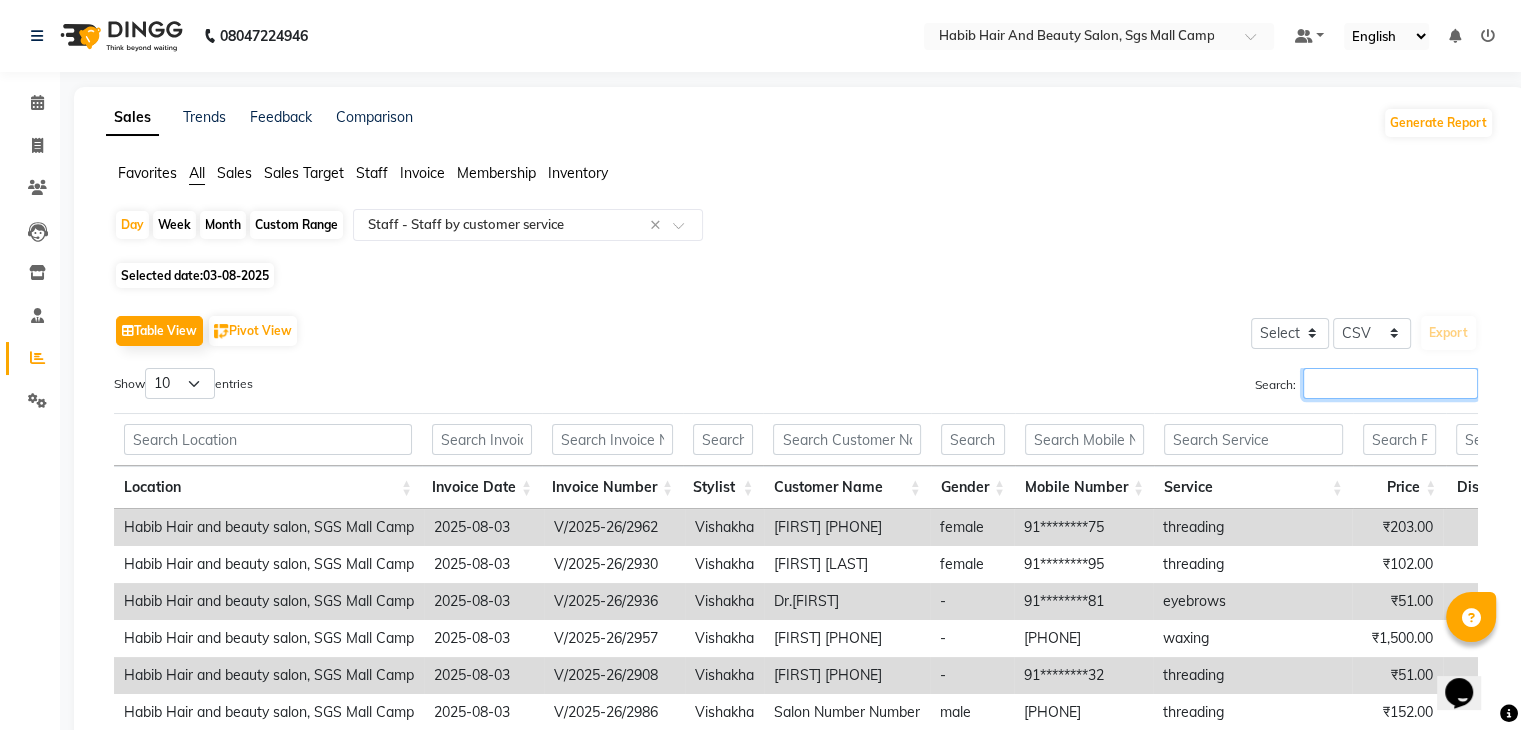 click on "Search:" at bounding box center (1390, 383) 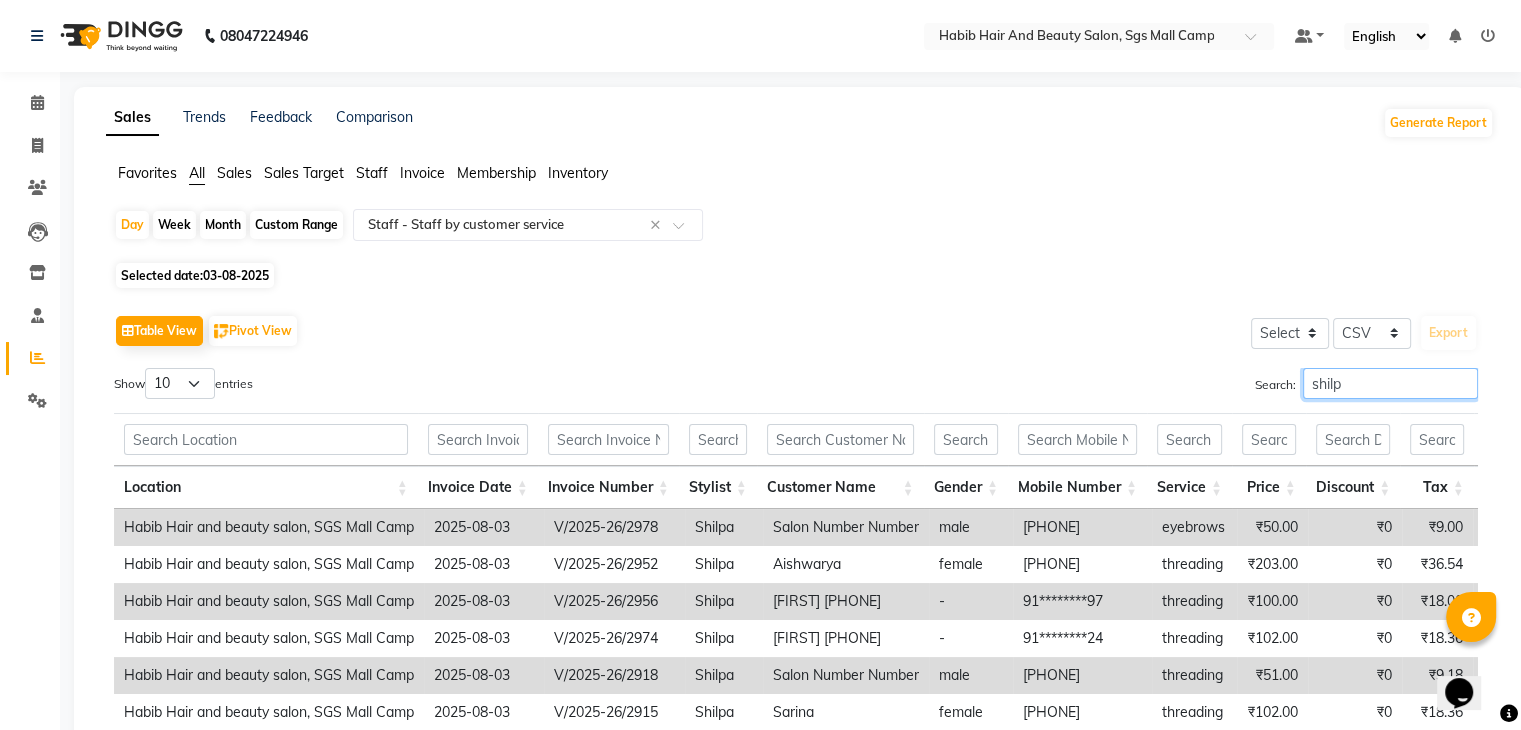 type on "shilpa" 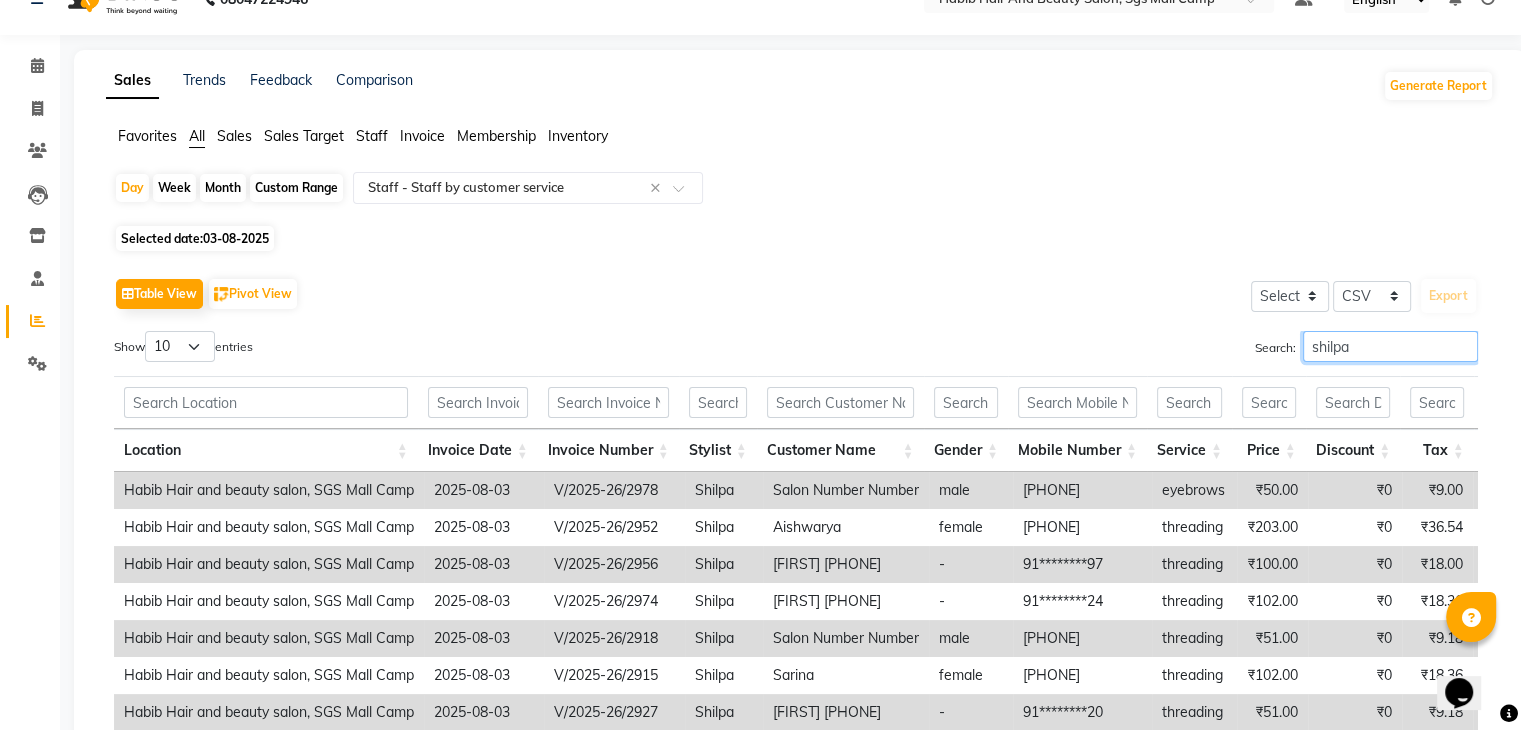 scroll, scrollTop: 40, scrollLeft: 0, axis: vertical 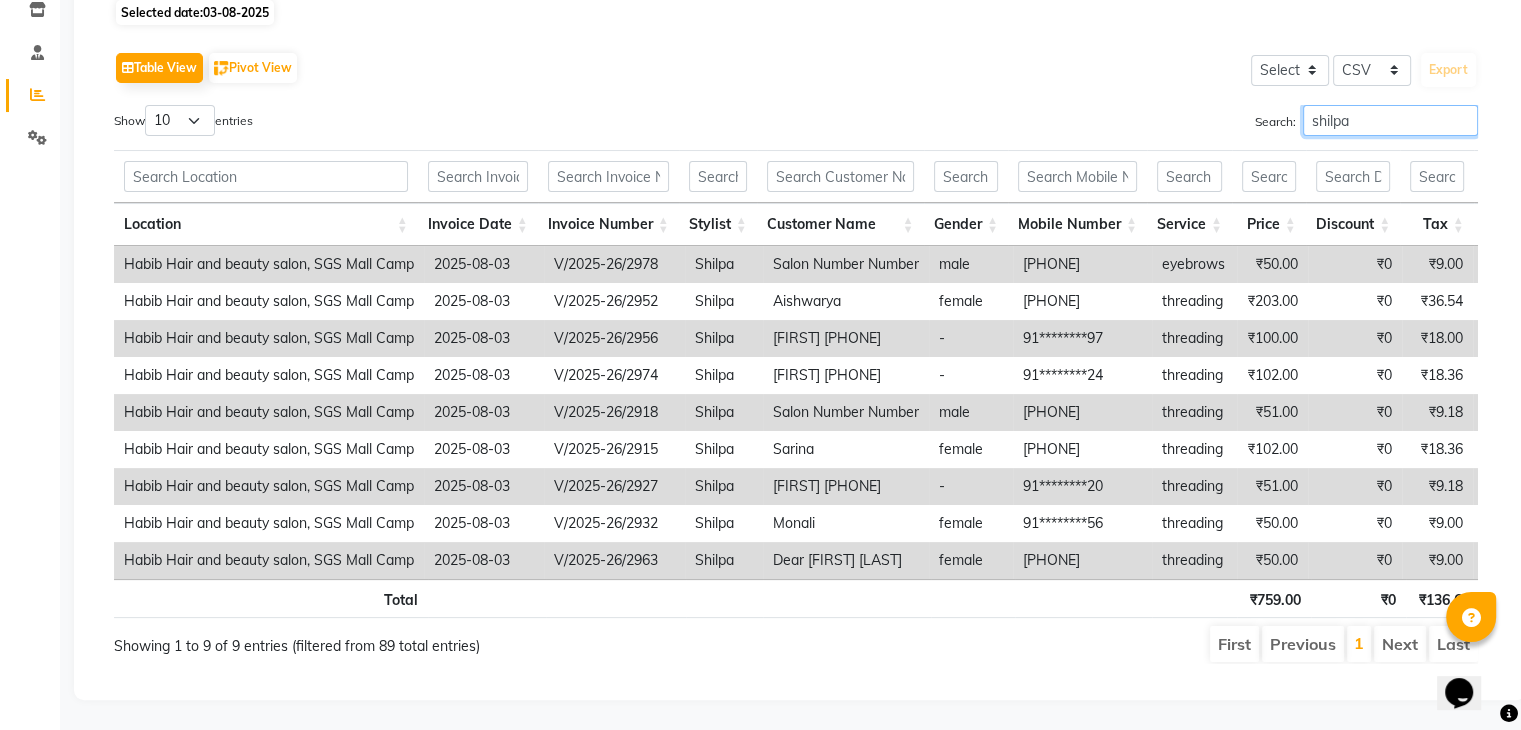 click on "shilpa" at bounding box center (1390, 120) 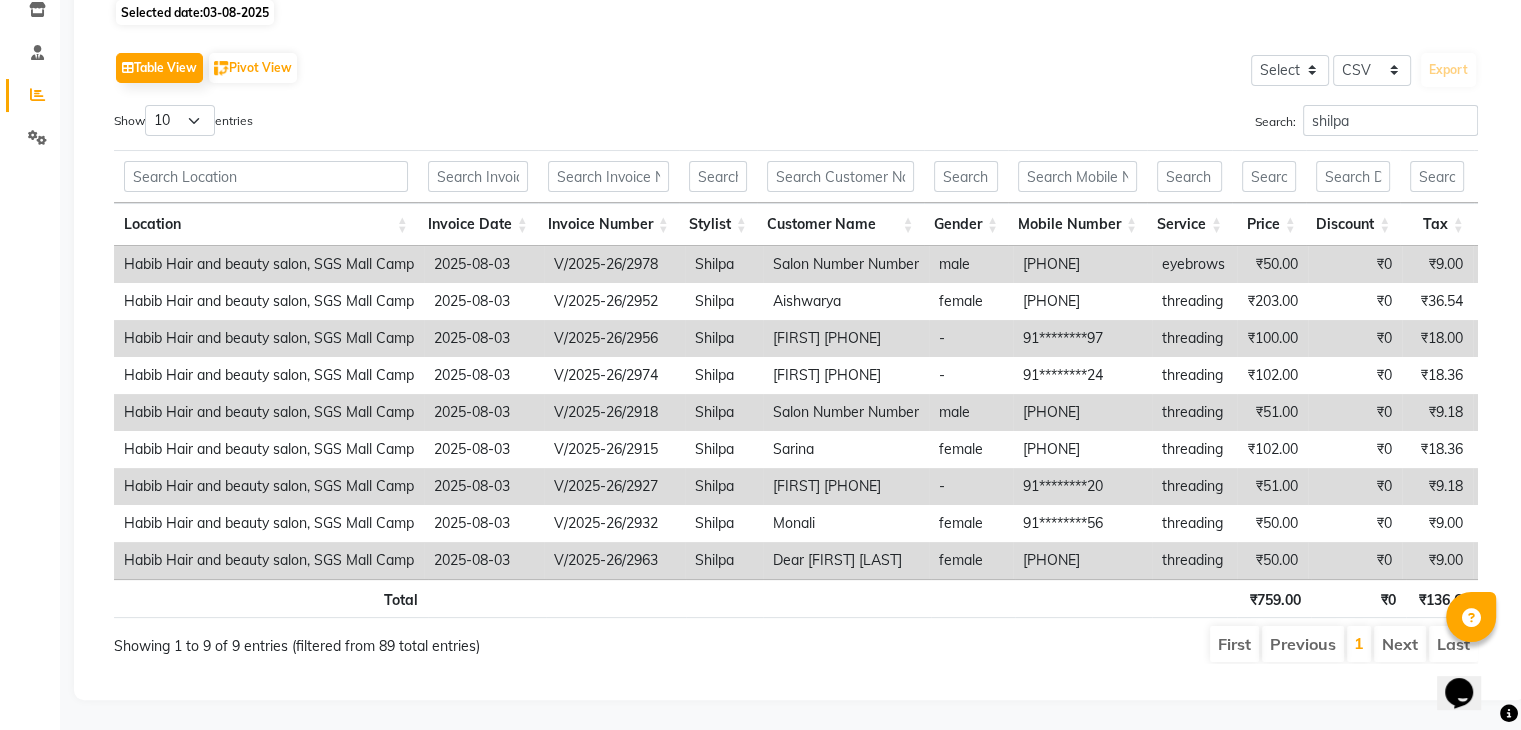 select on "service" 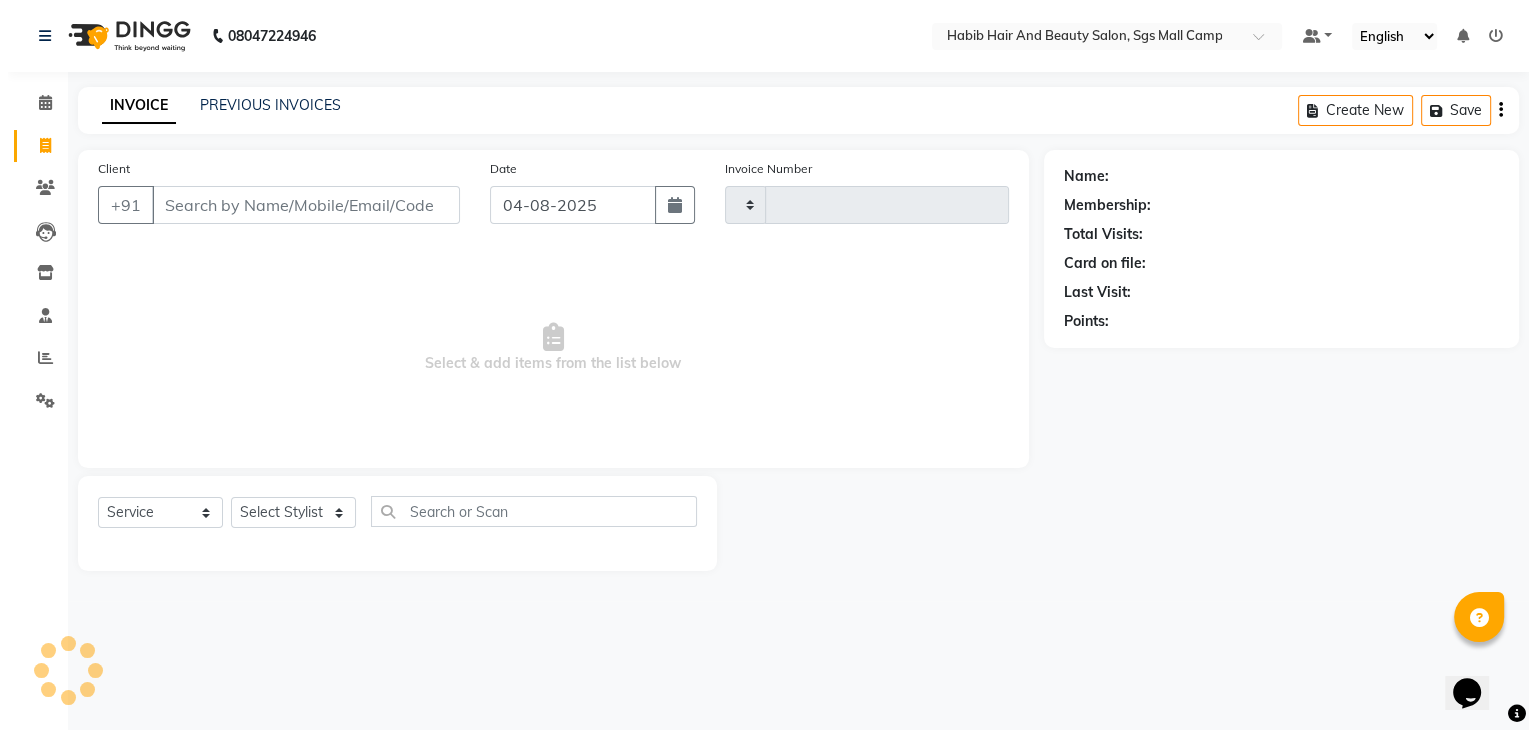 scroll, scrollTop: 0, scrollLeft: 0, axis: both 